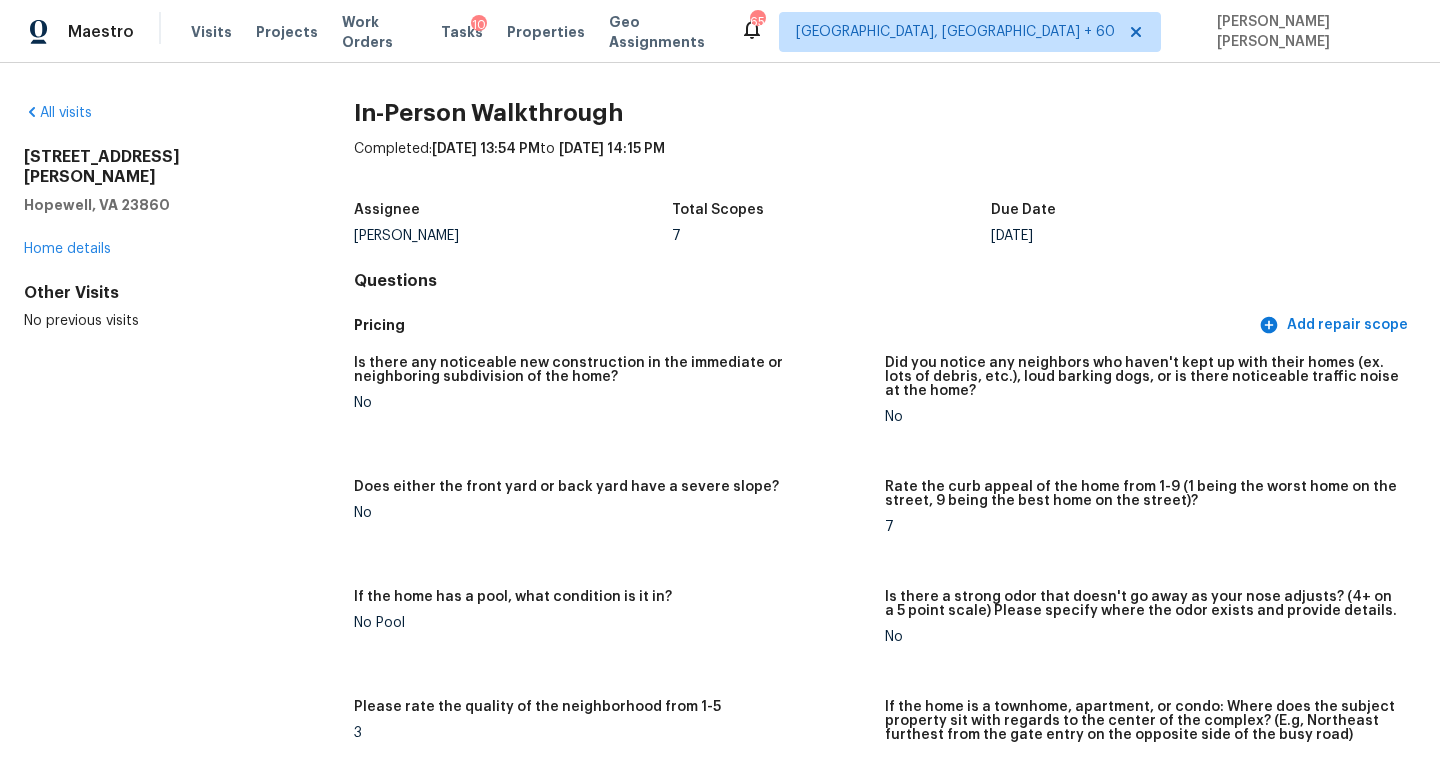 scroll, scrollTop: 0, scrollLeft: 0, axis: both 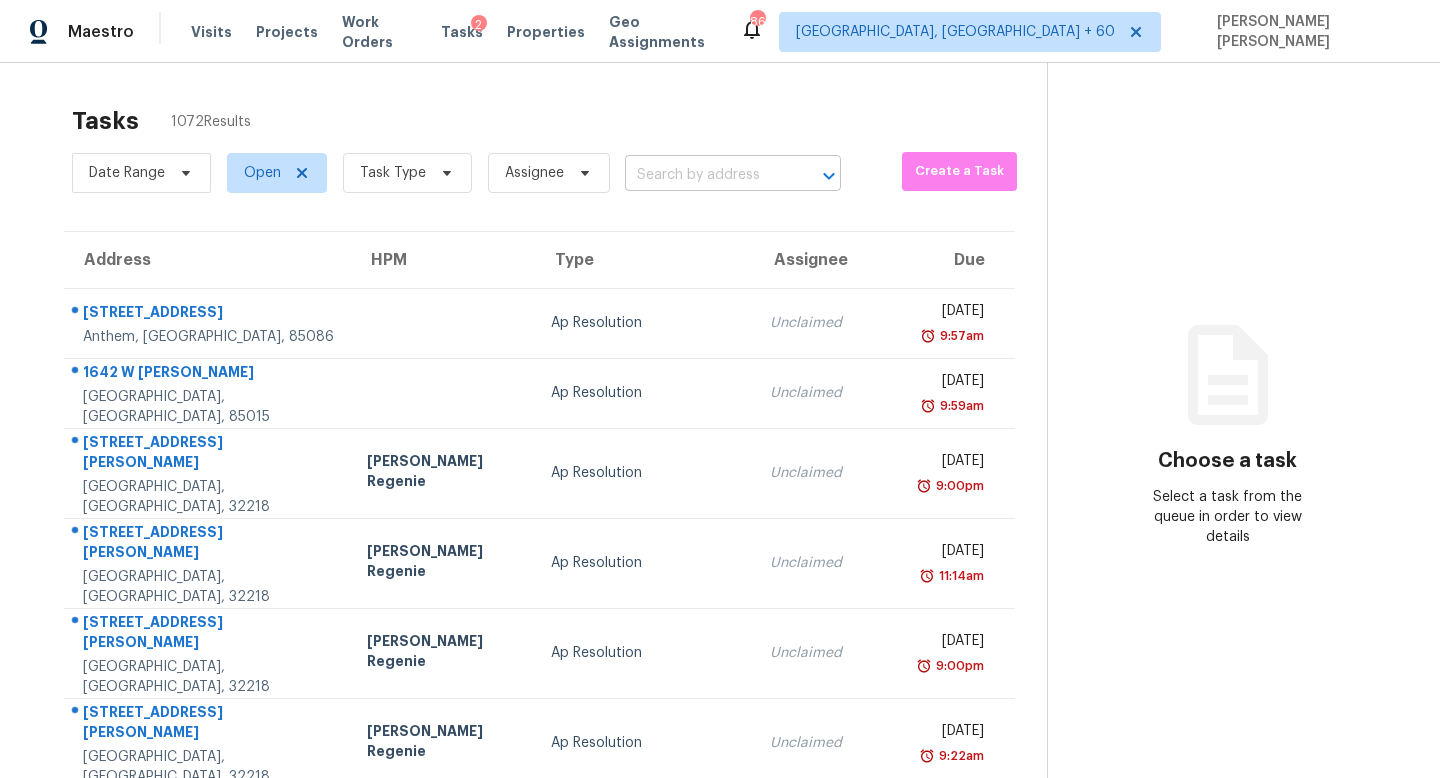 click at bounding box center [705, 175] 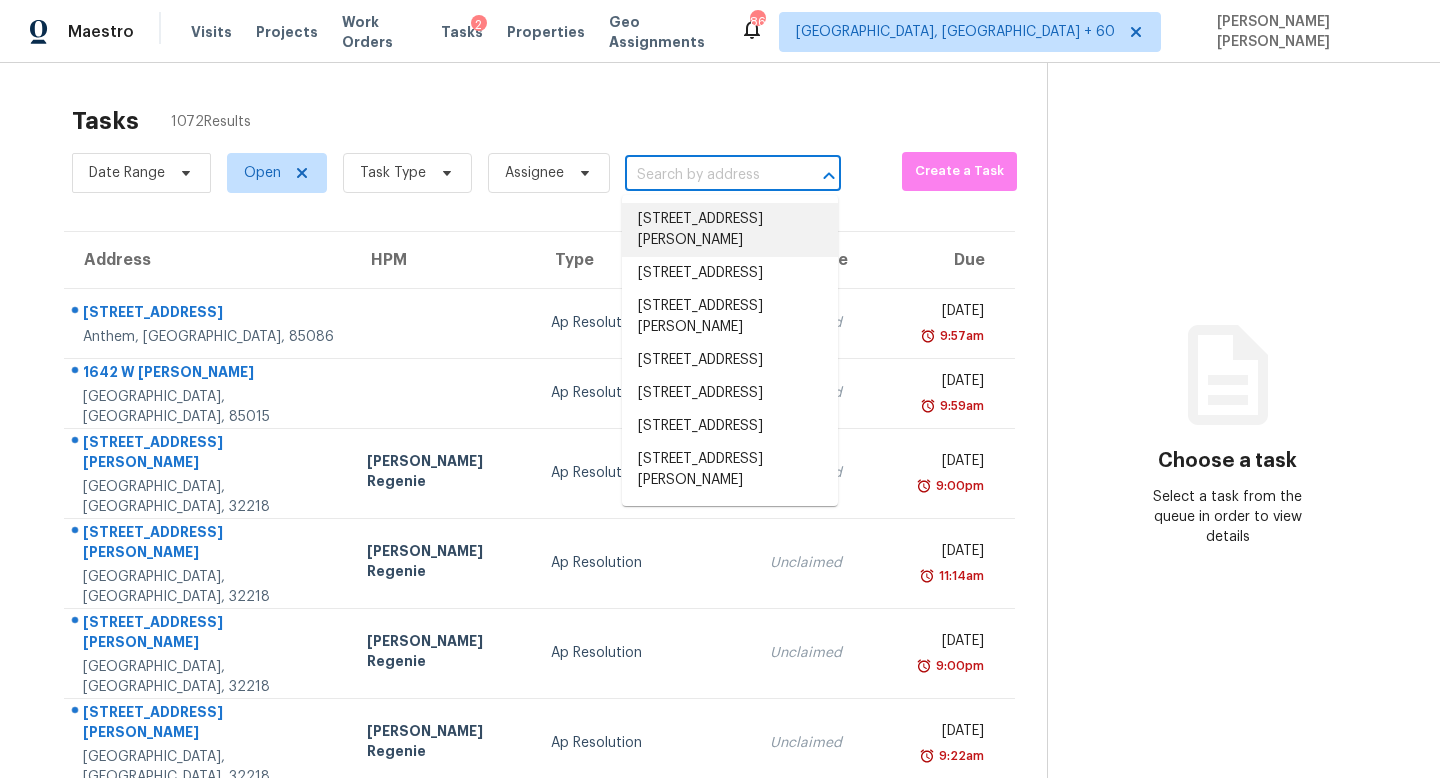 paste on "309 Greenwell Ave Cincinnati, OH, 45238" 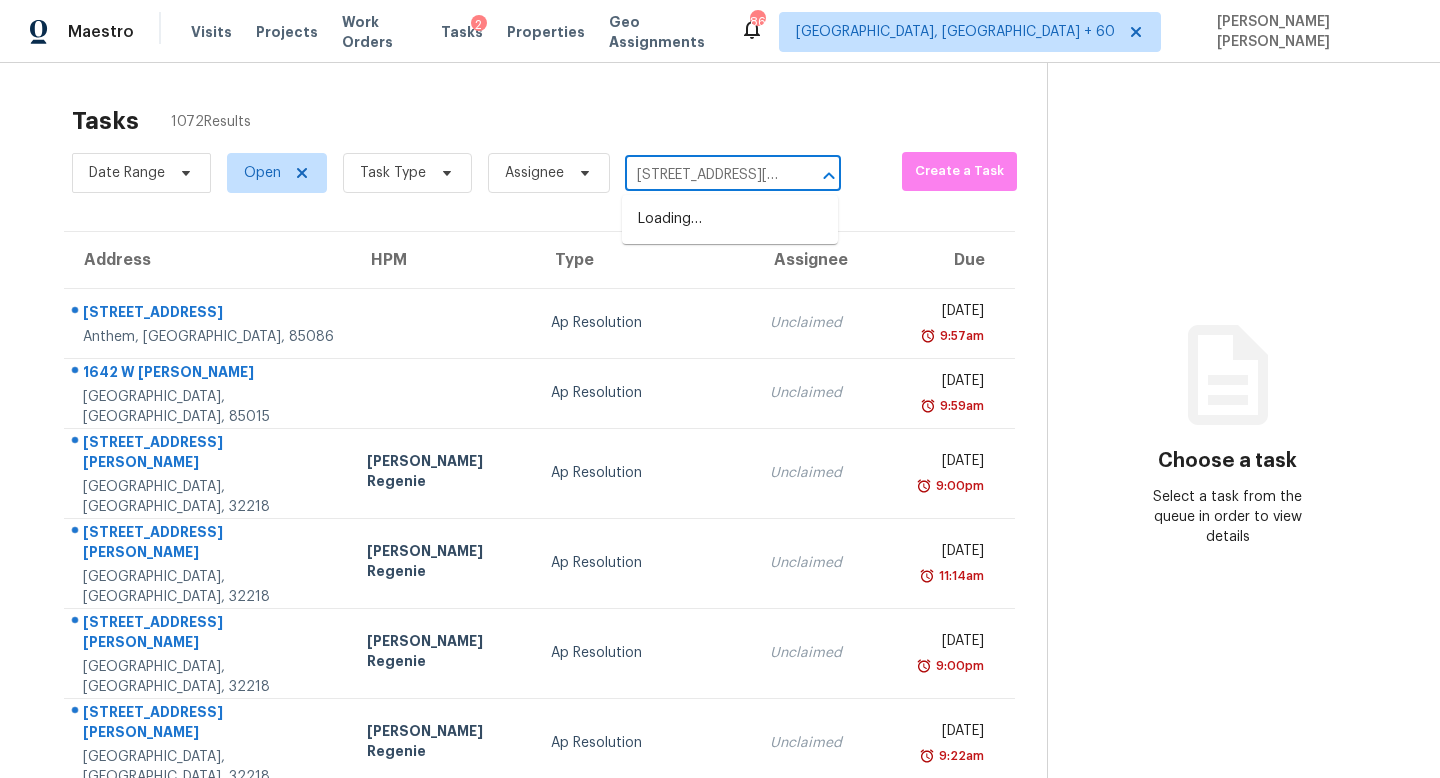 scroll, scrollTop: 0, scrollLeft: 125, axis: horizontal 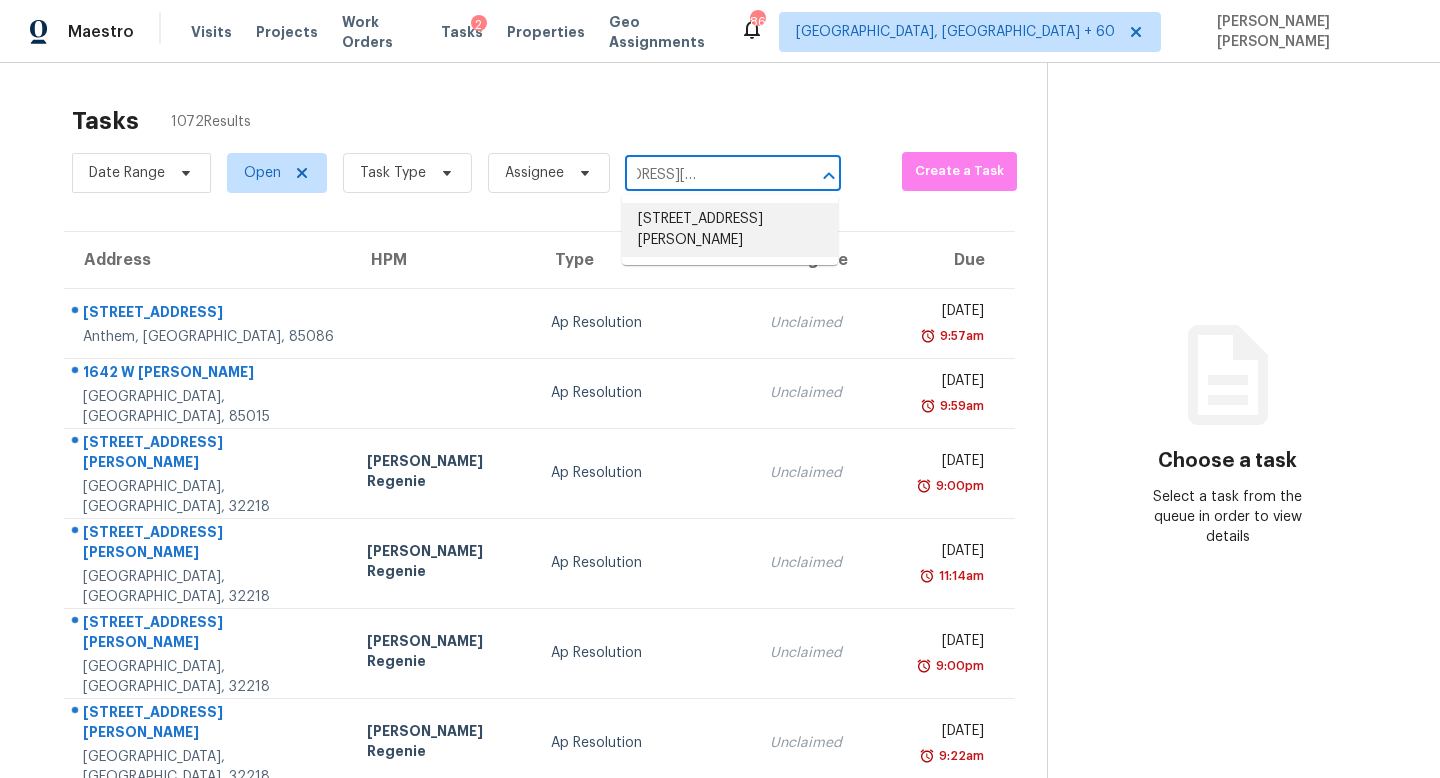 click on "[STREET_ADDRESS][PERSON_NAME]" at bounding box center [730, 230] 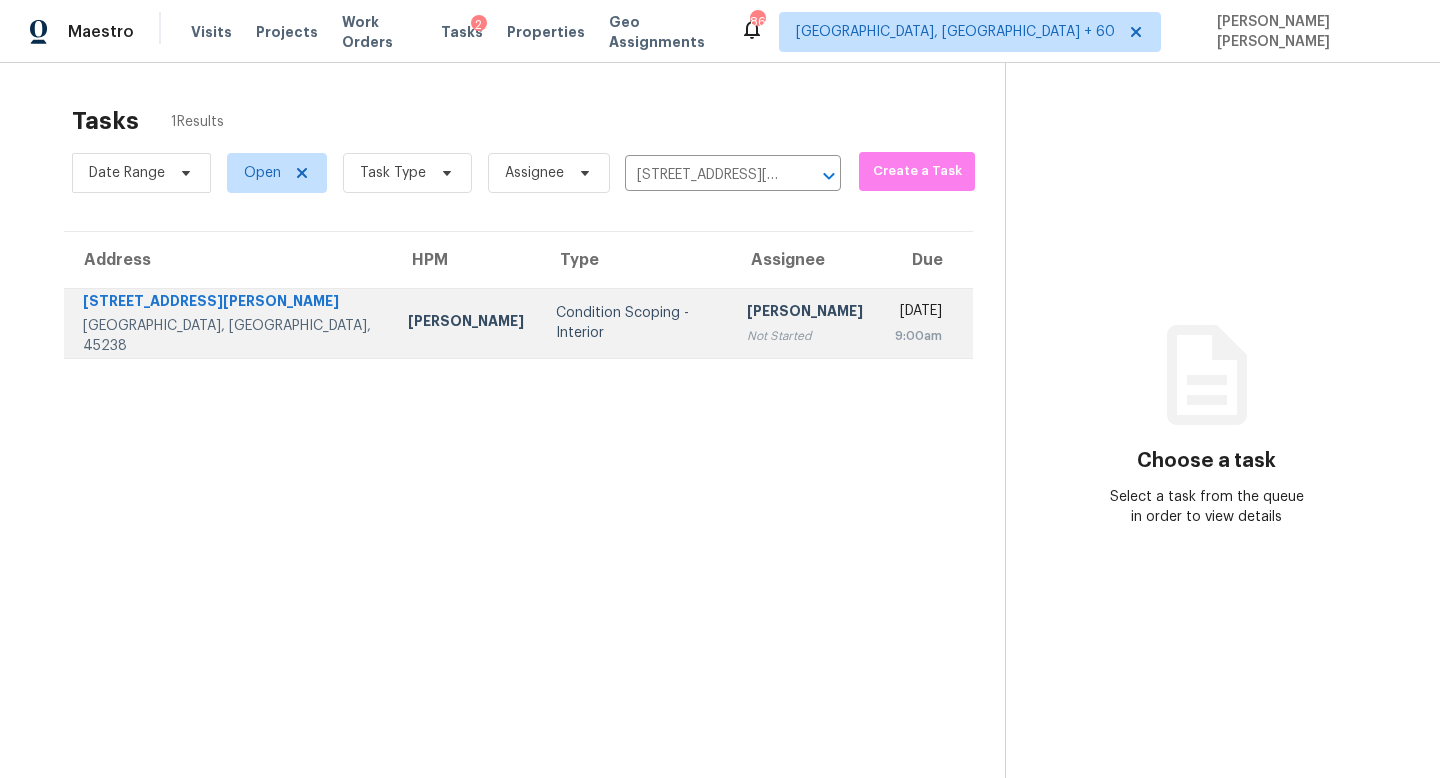 click on "Condition Scoping - Interior" at bounding box center (635, 323) 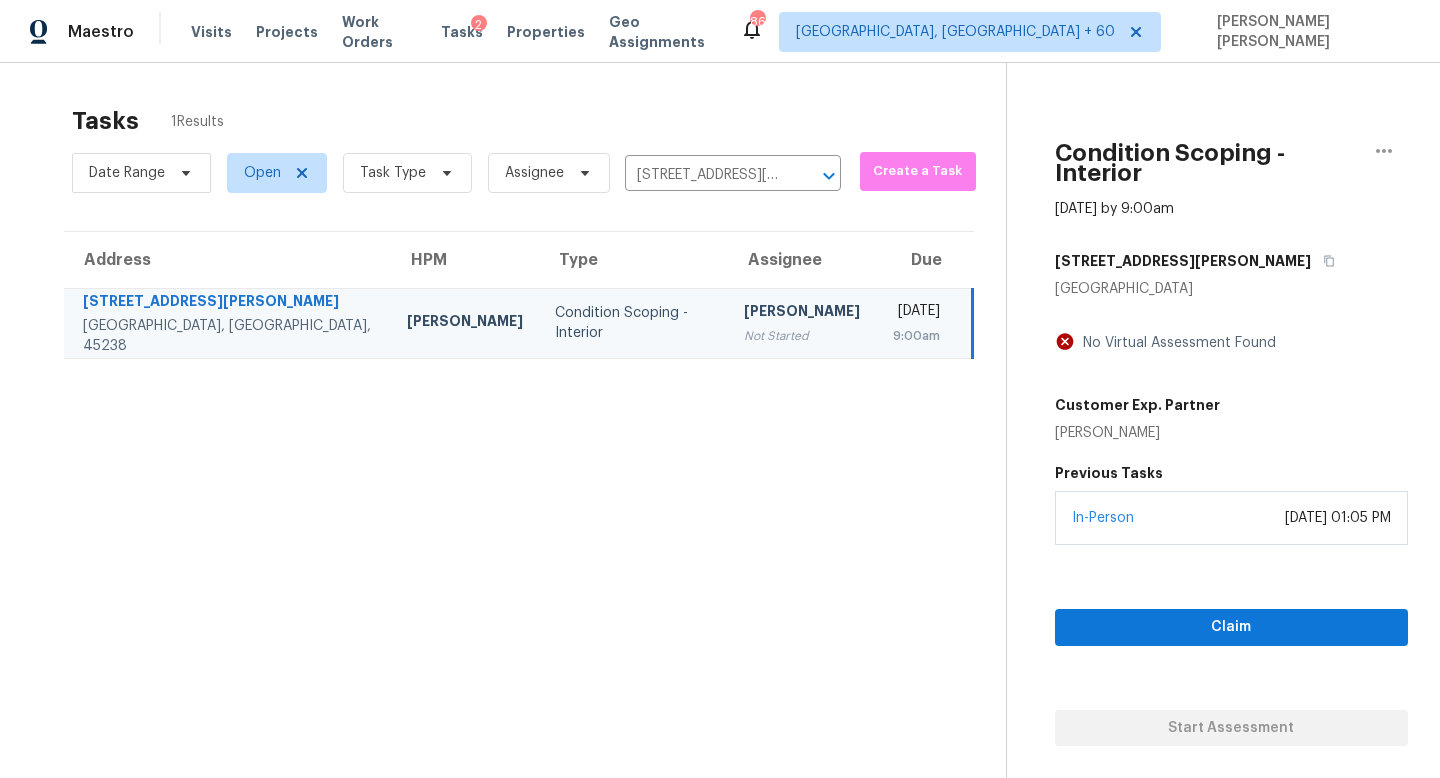 click on "Claim Start Assessment" at bounding box center (1232, 645) 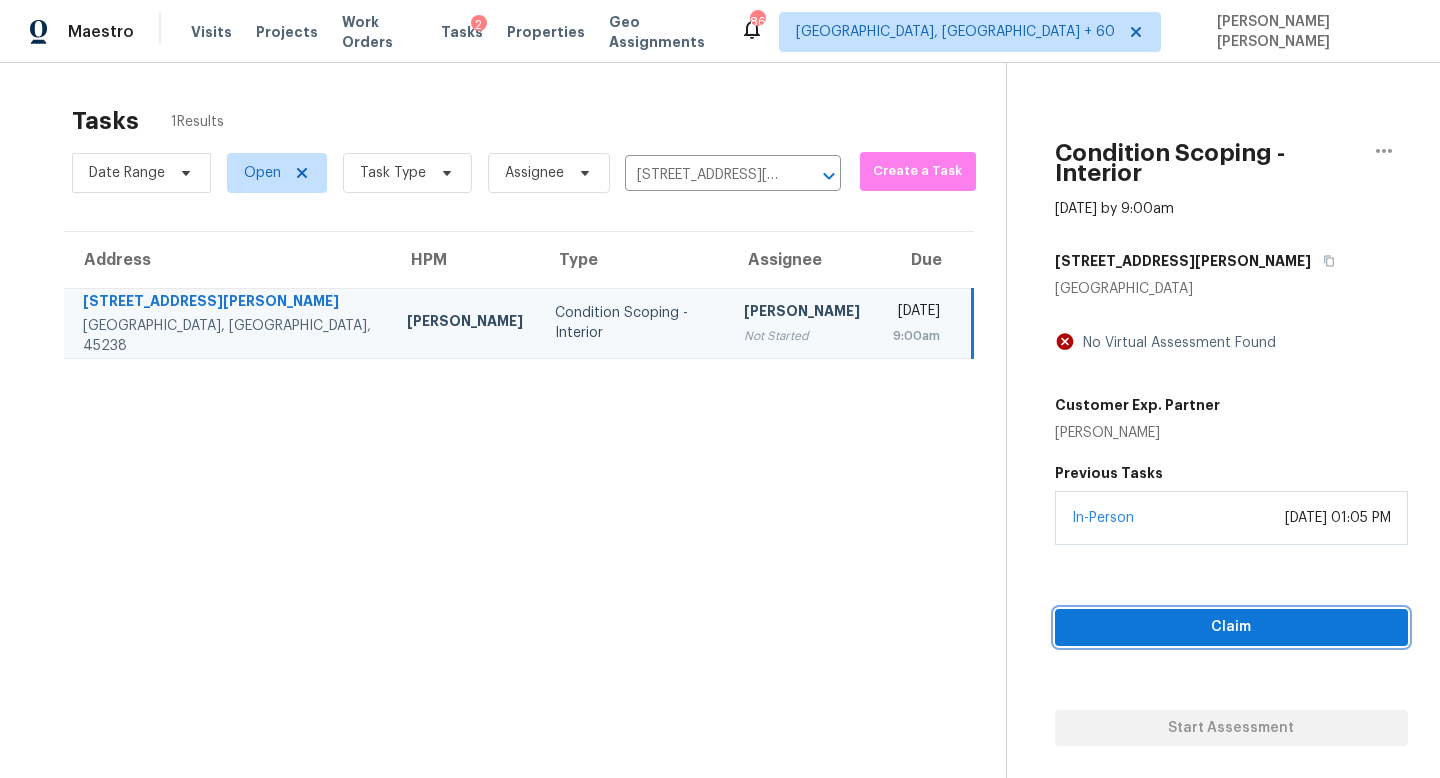 click on "Claim" at bounding box center [1232, 627] 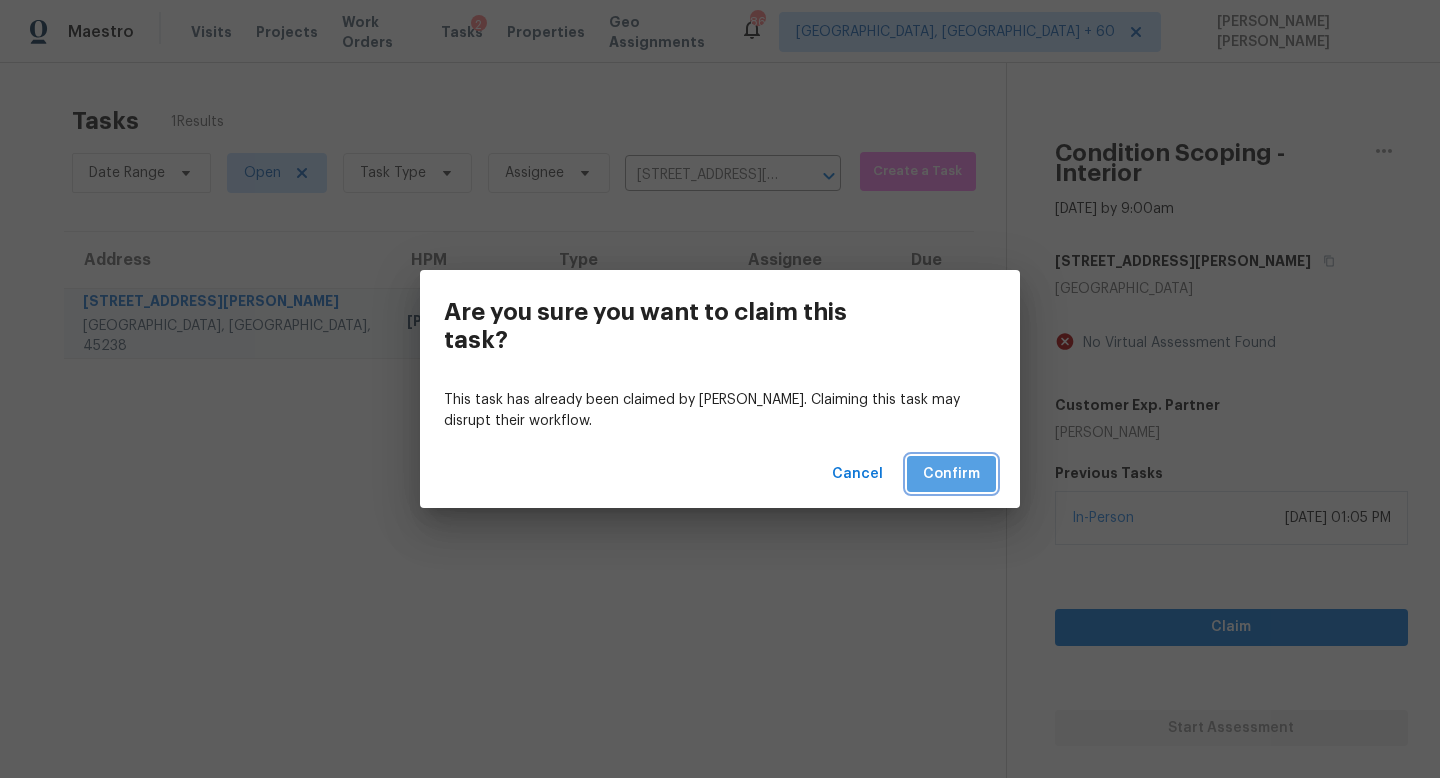 click on "Confirm" at bounding box center (951, 474) 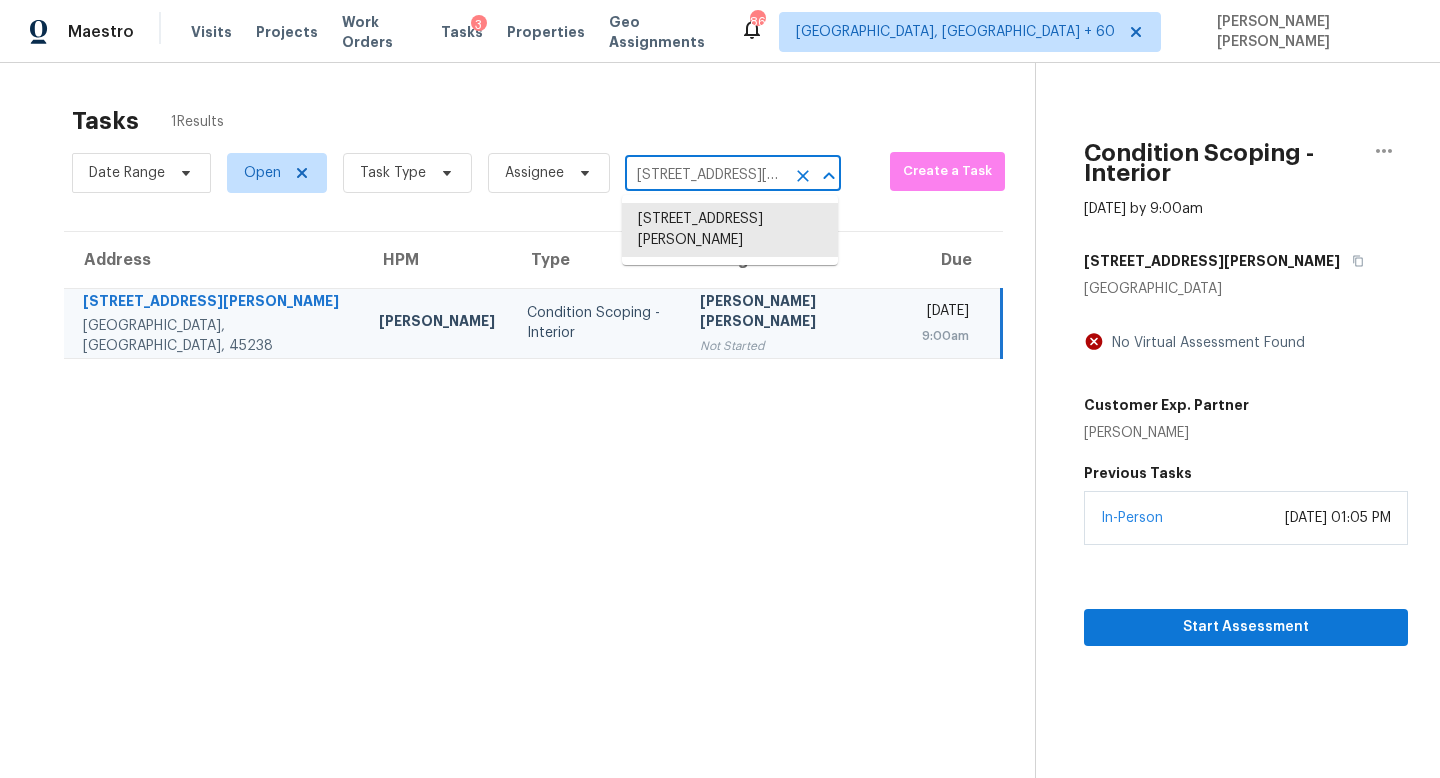 click on "309 Greenwell Ave, Cincinnati, OH 45238" at bounding box center [705, 175] 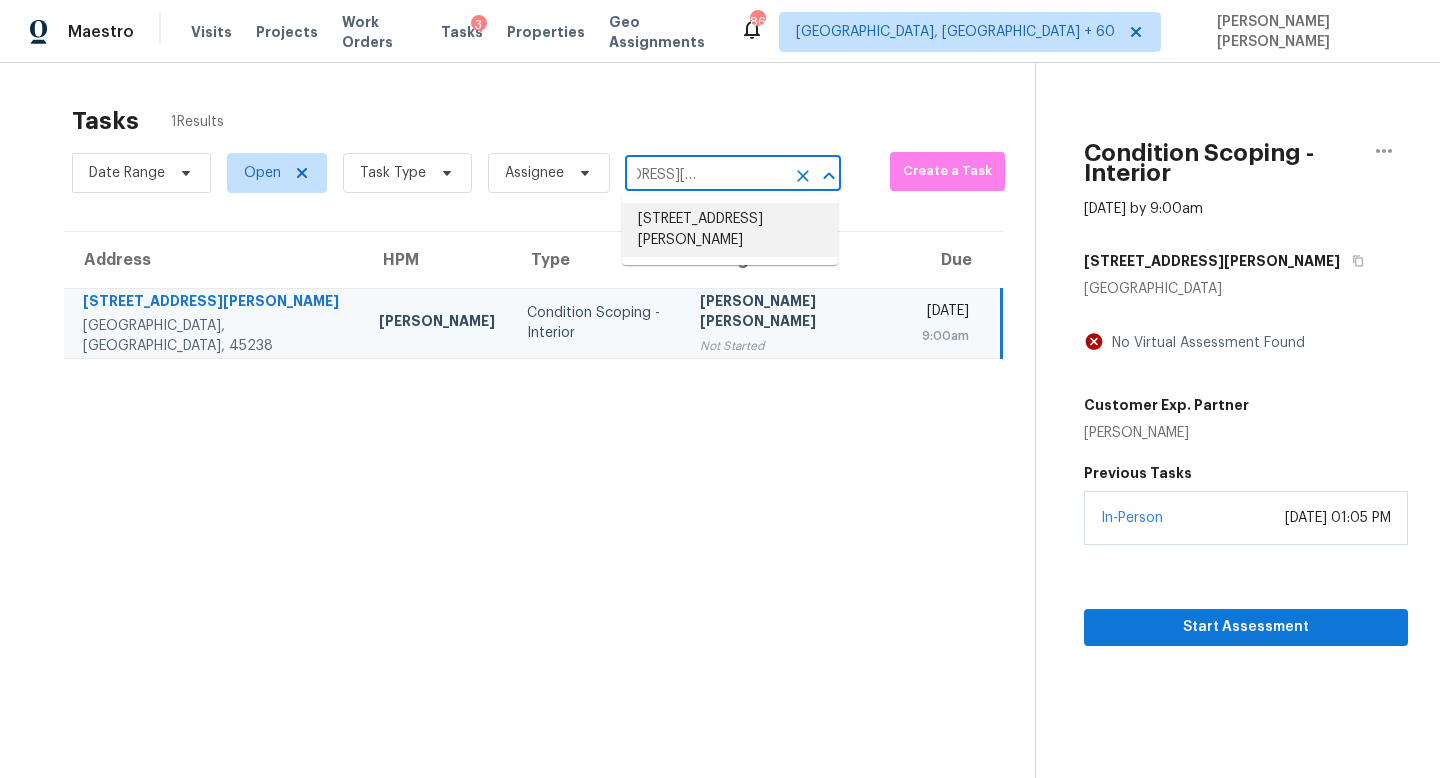 click on "1912 Circle Kelly Jo, Middletown, OH 45044" at bounding box center (730, 230) 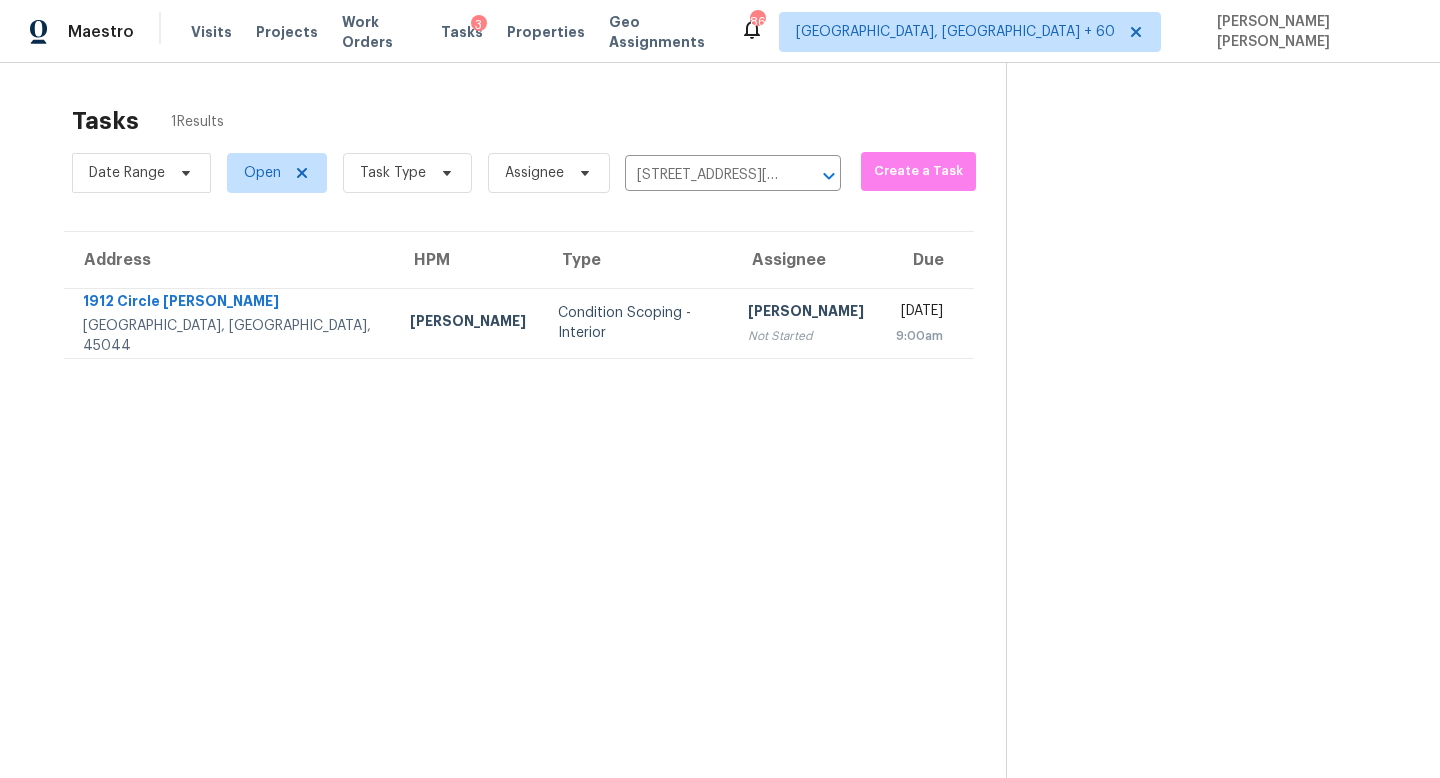 click on "Not Started" at bounding box center [806, 336] 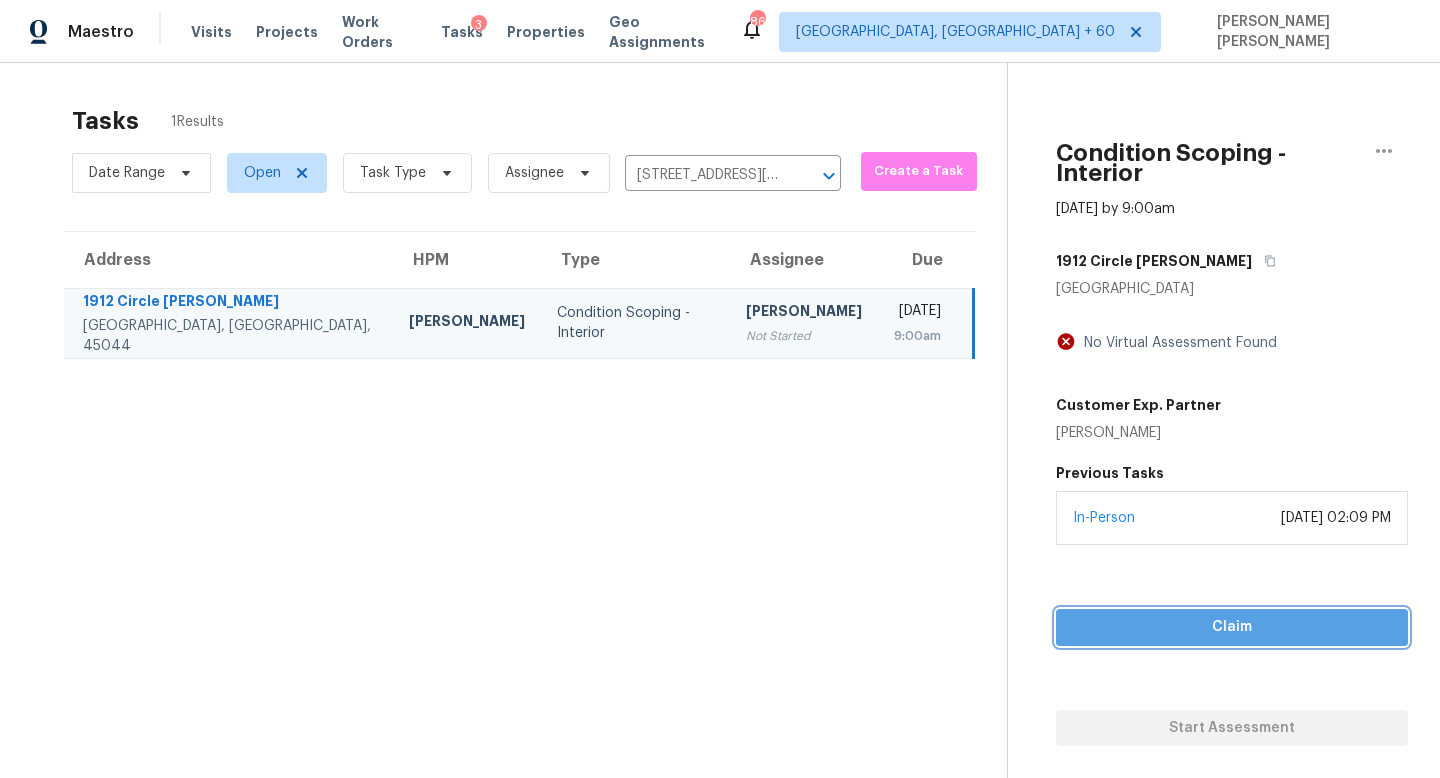 click on "Claim" at bounding box center [1232, 627] 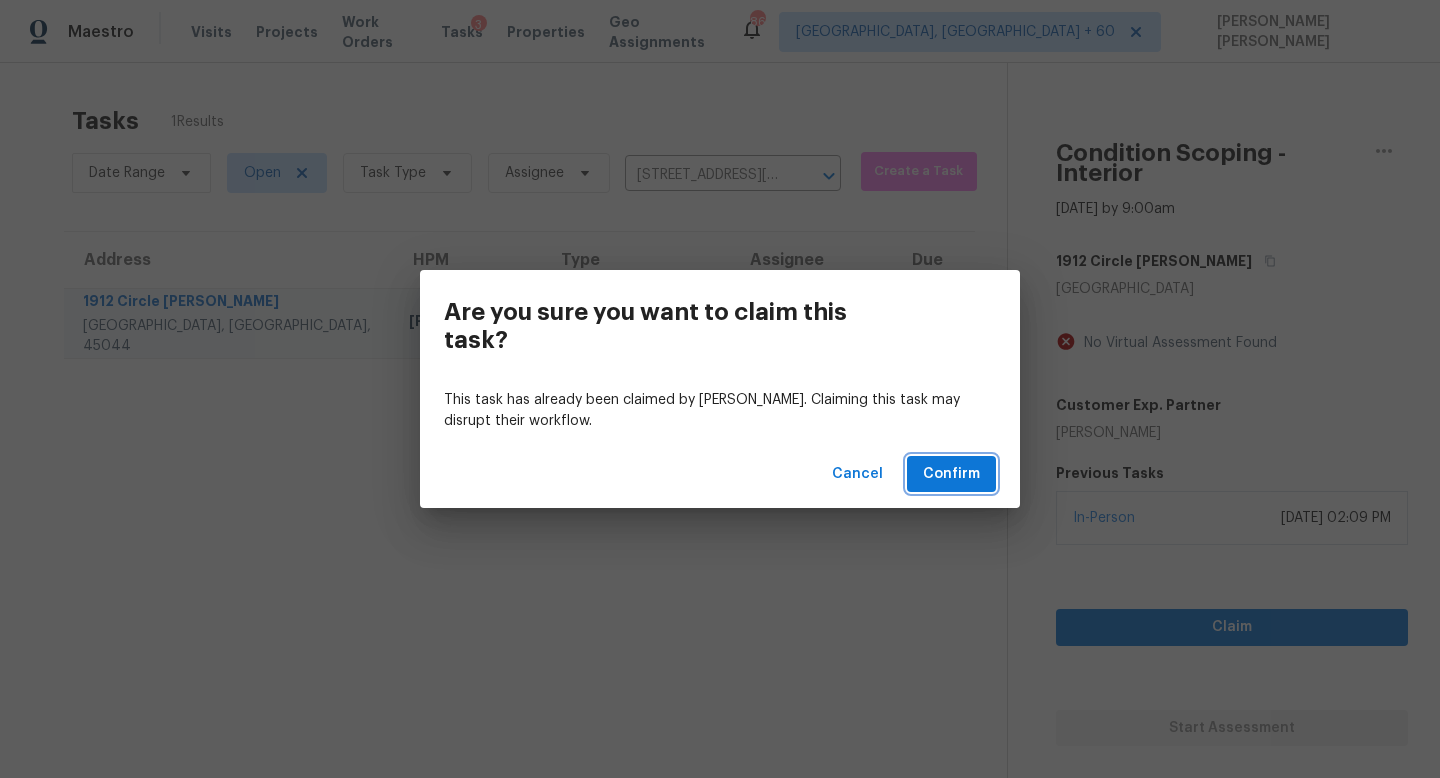 click on "Confirm" at bounding box center [951, 474] 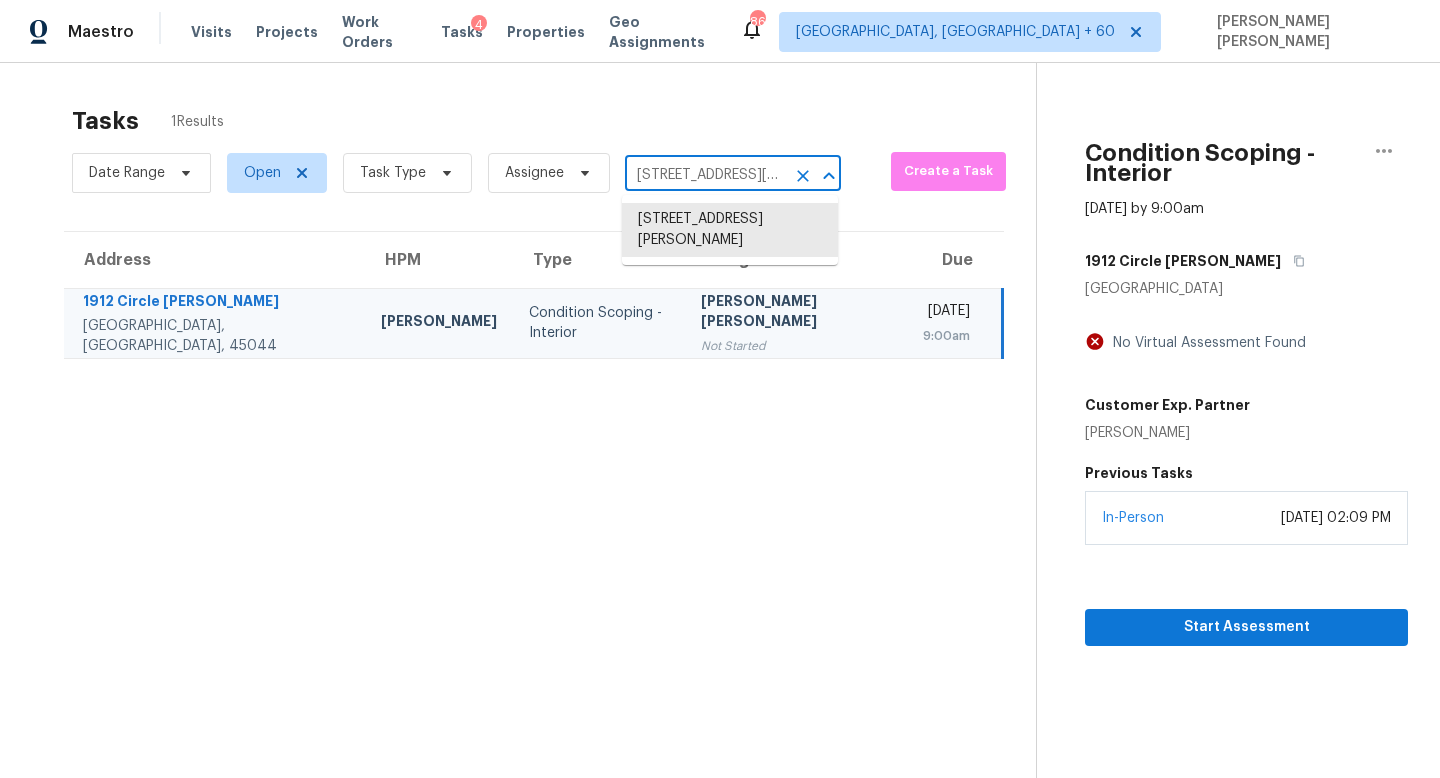 click on "1912 Circle Kelly Jo, Middletown, OH 45044" at bounding box center [705, 175] 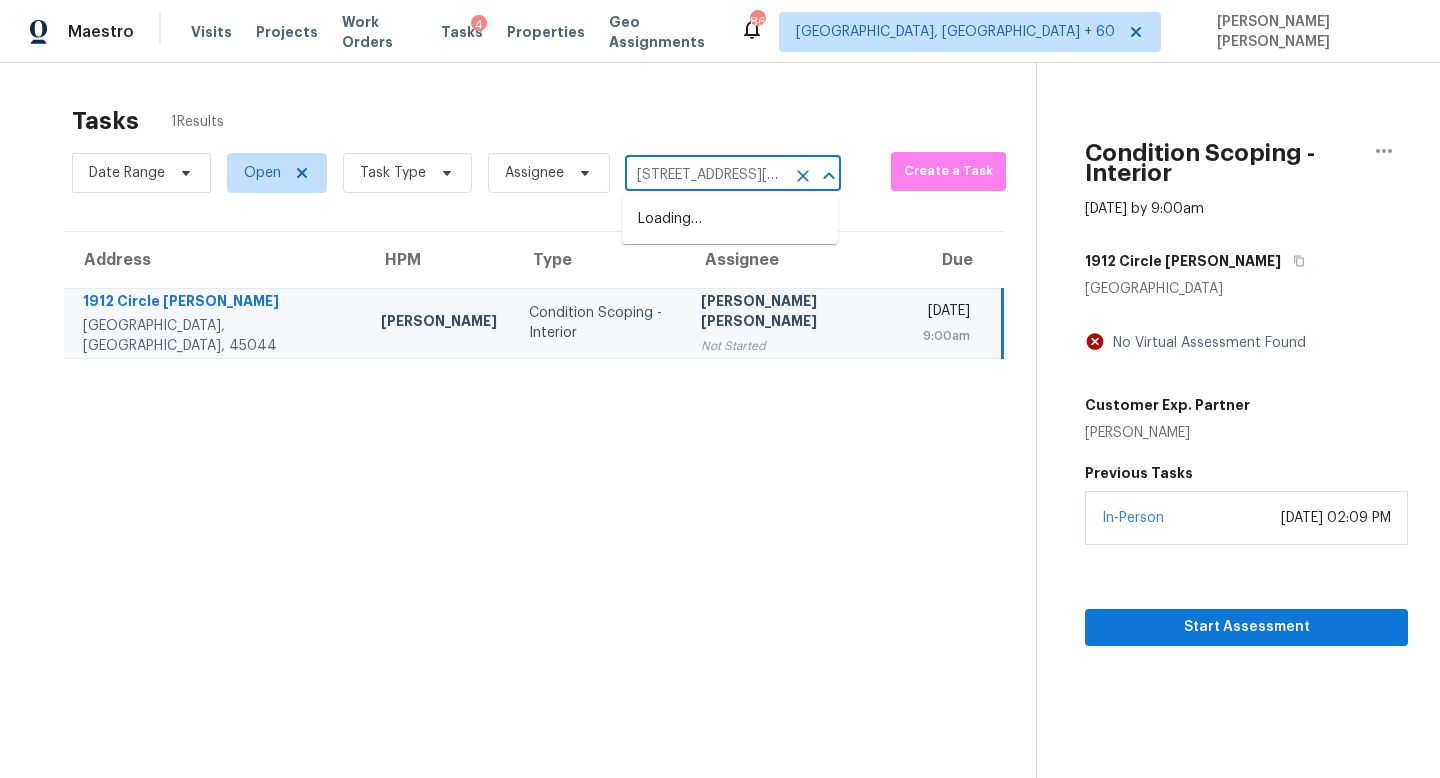 scroll, scrollTop: 0, scrollLeft: 67, axis: horizontal 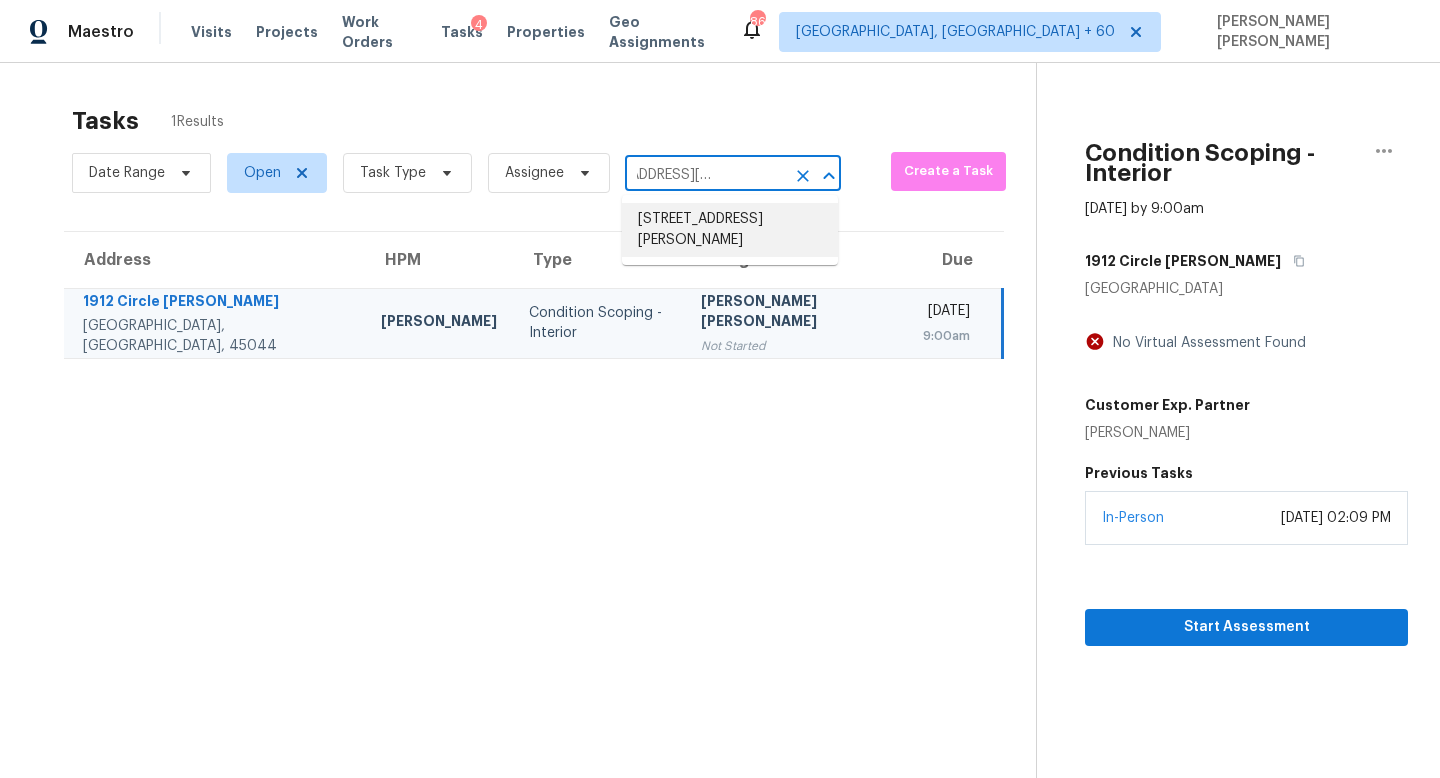 click on "3412 Nixon Rd, Holiday, FL 34691" at bounding box center (730, 230) 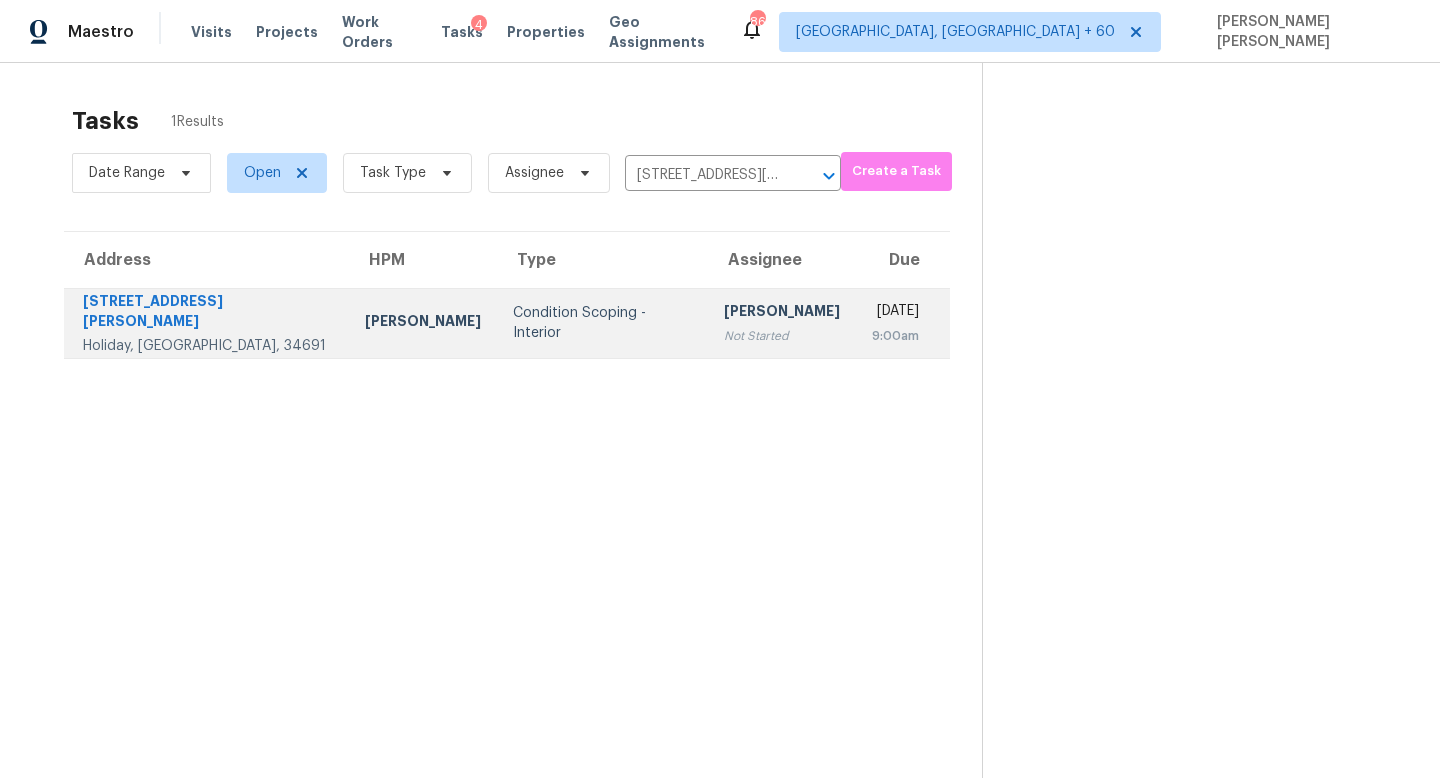 click on "Sakthivel Chandran" at bounding box center [782, 313] 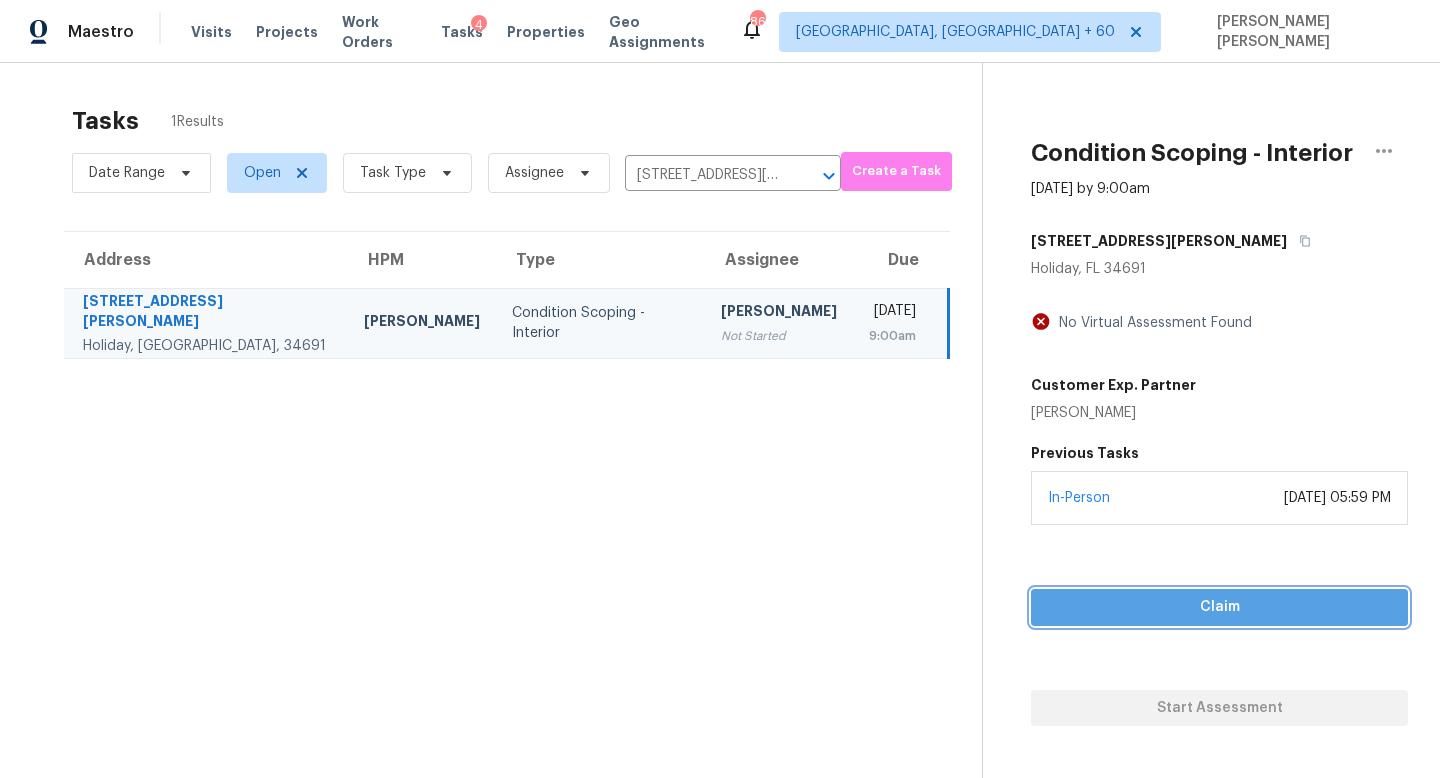 click on "Claim" at bounding box center [1219, 607] 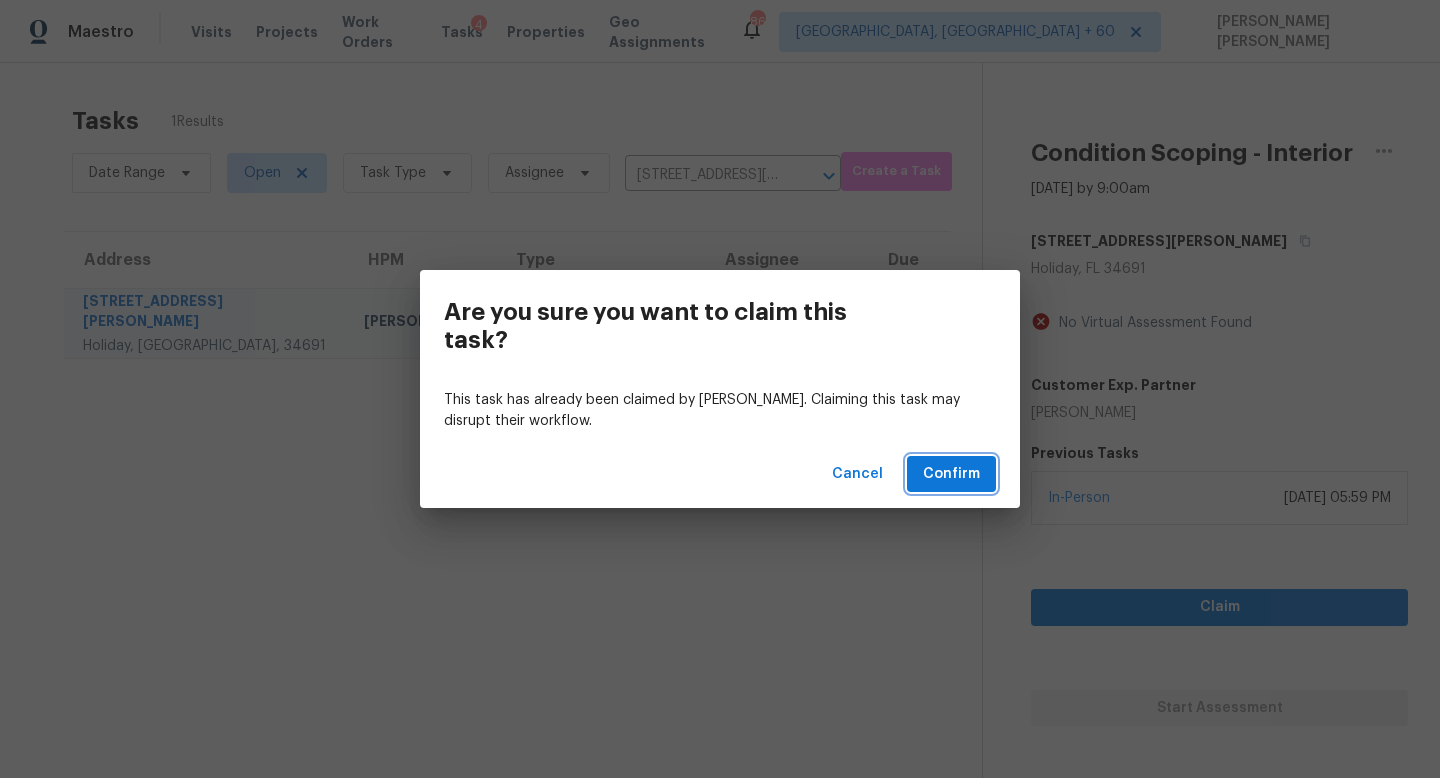 click on "Confirm" at bounding box center (951, 474) 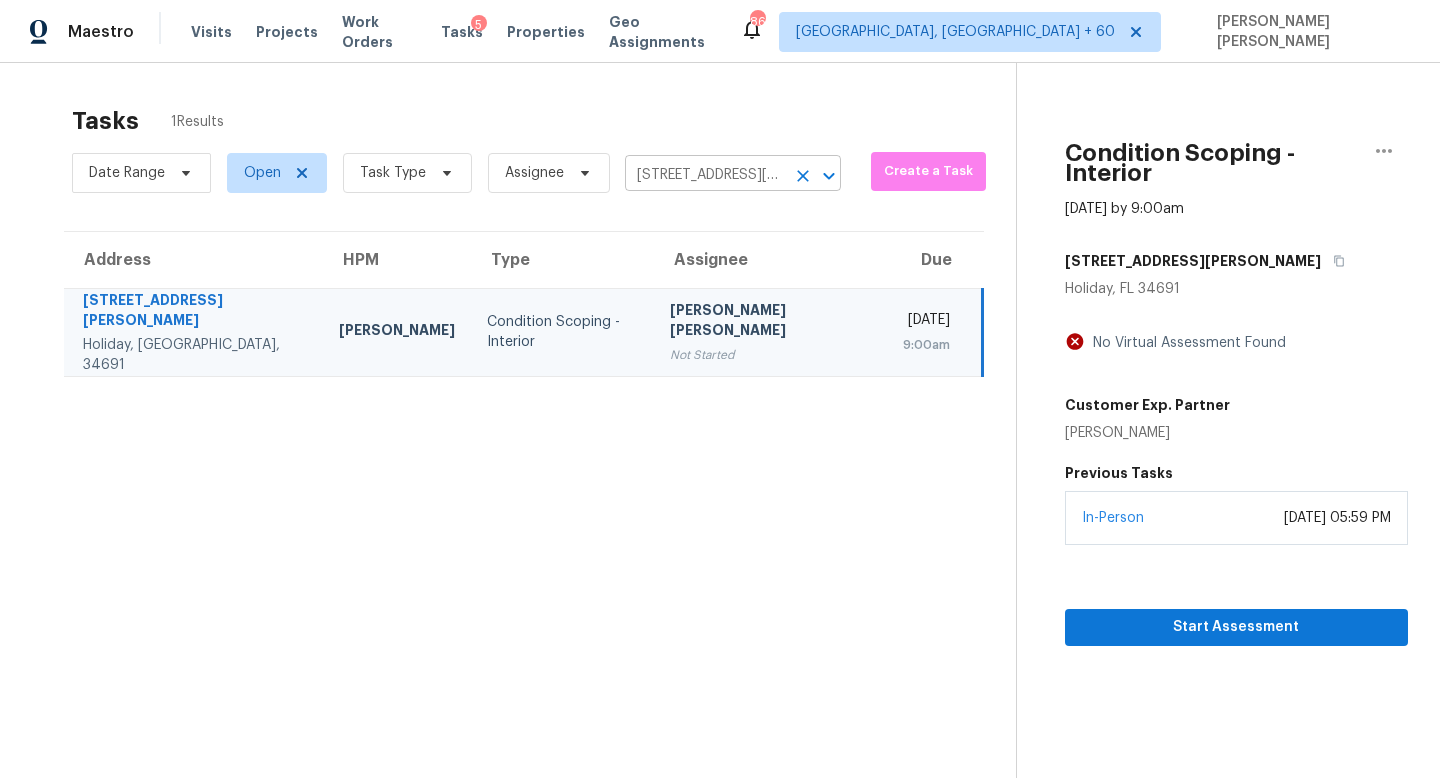 click on "3412 Nixon Rd, Holiday, FL 34691" at bounding box center (705, 175) 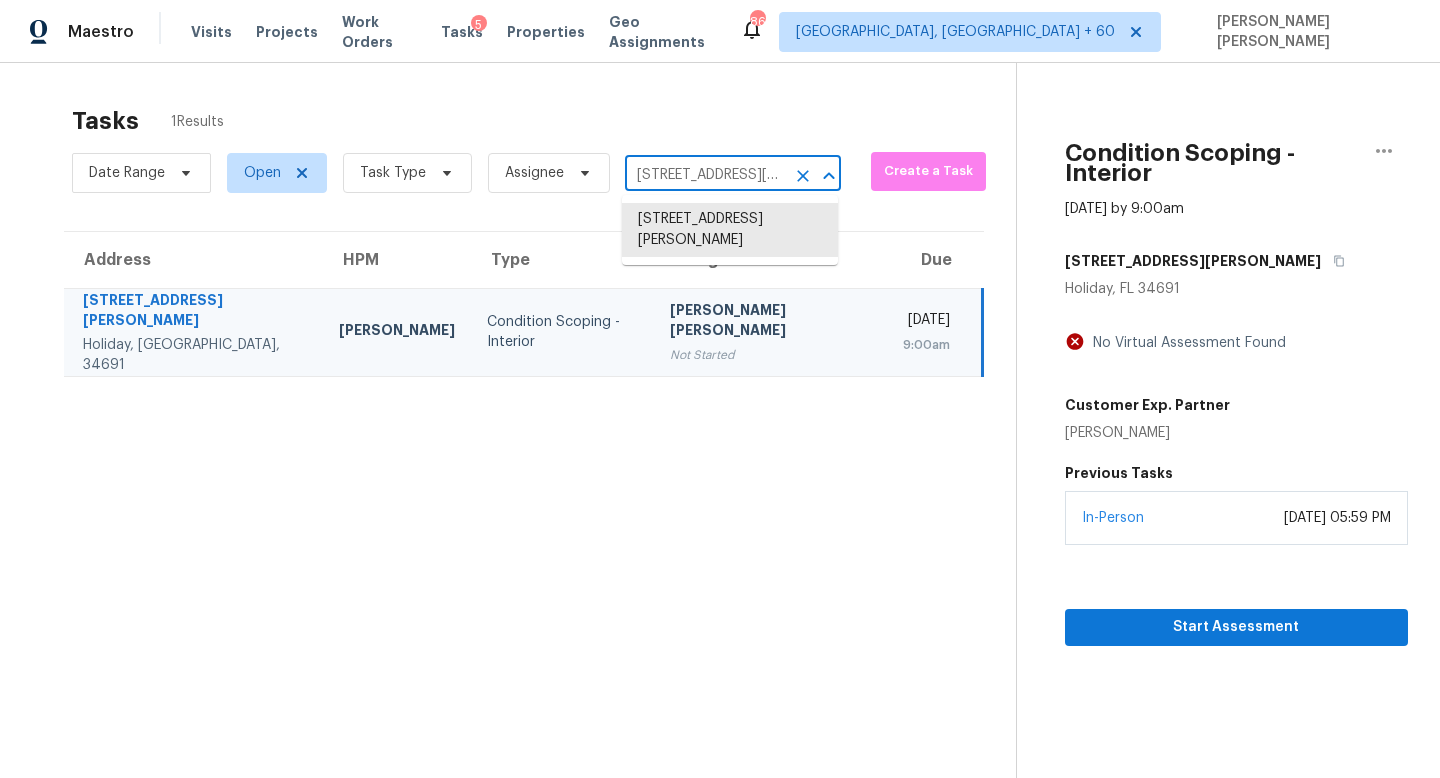 paste on "093 Woodpine Cir Sarasota, FL, 3423" 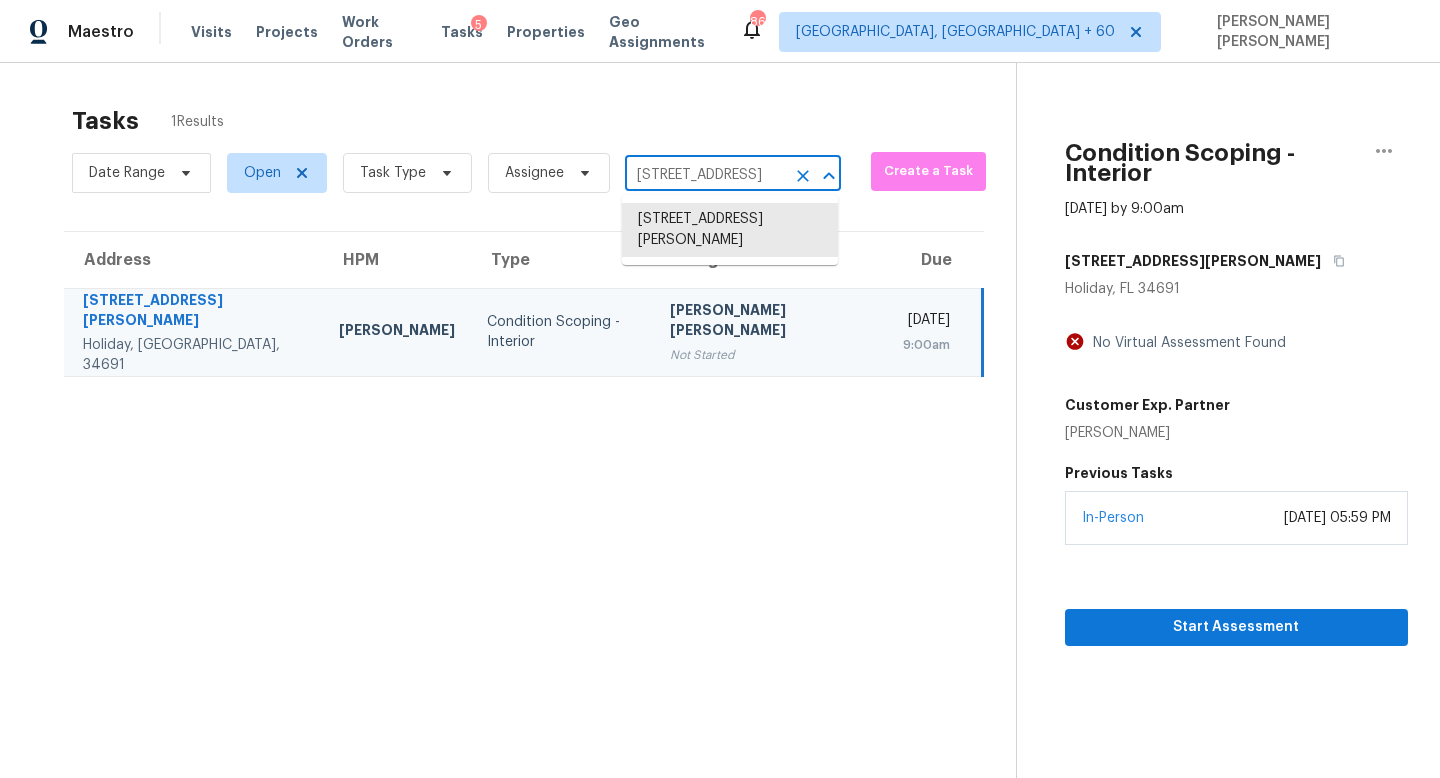 scroll, scrollTop: 0, scrollLeft: 110, axis: horizontal 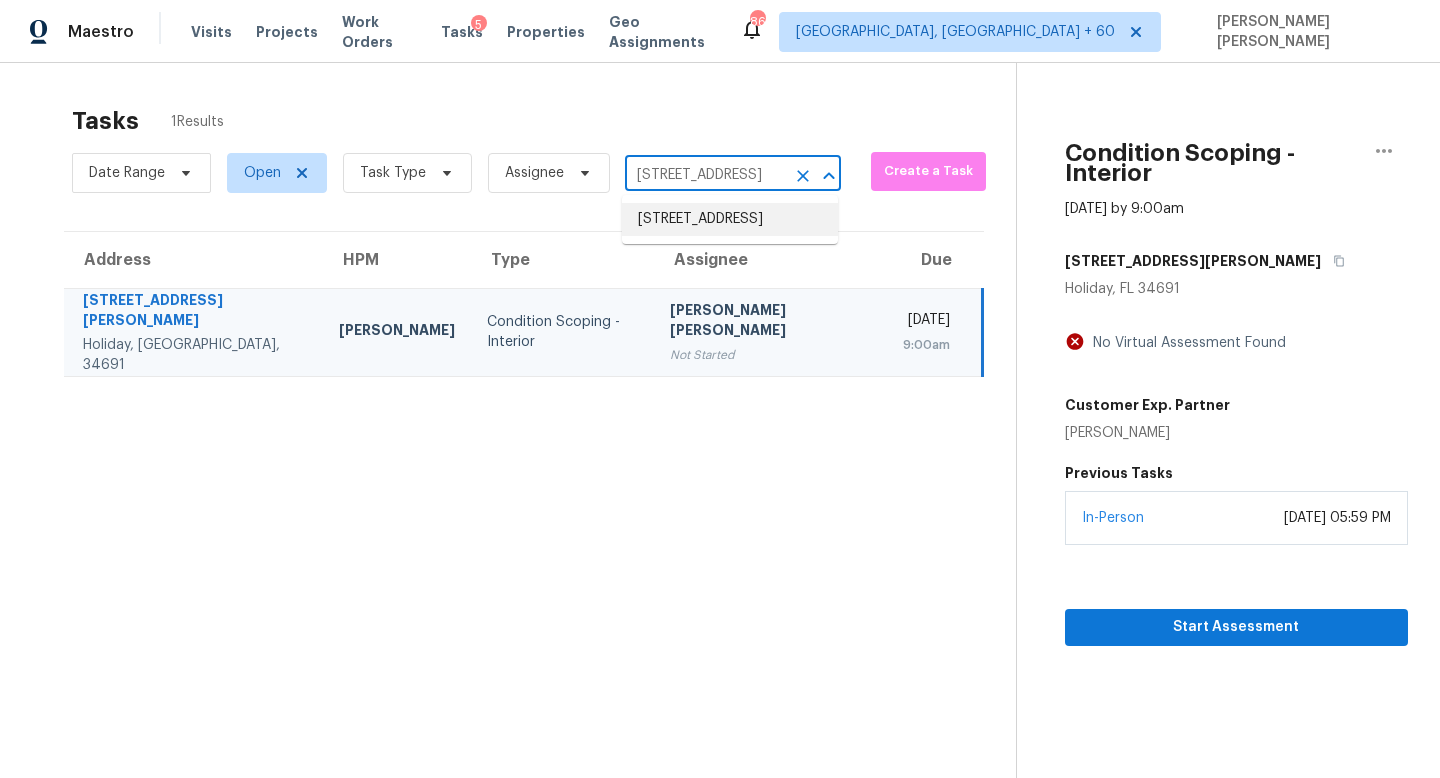 click on "3093 Woodpine Cir, Sarasota, FL 34231" at bounding box center [730, 219] 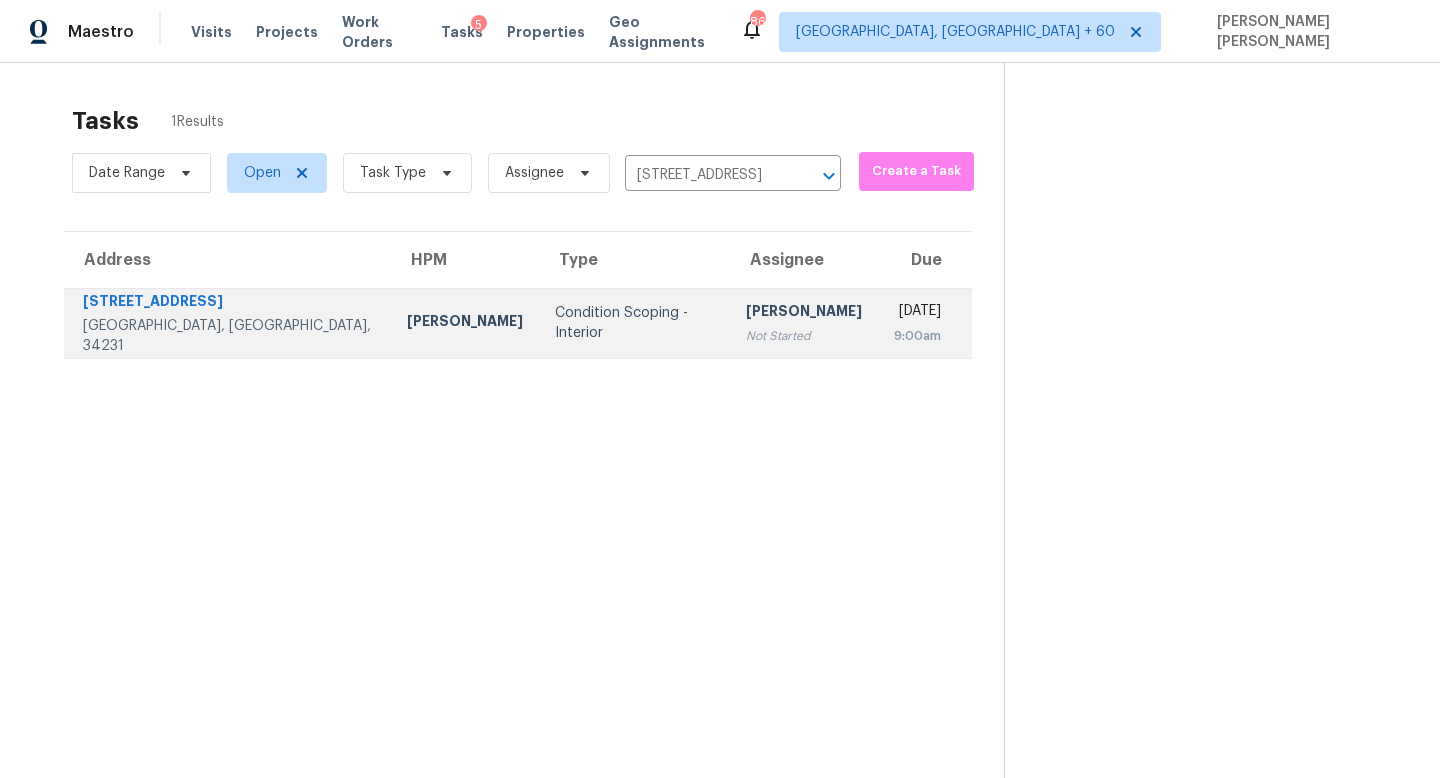 click on "Sakthivel Chandran Not Started" at bounding box center [804, 323] 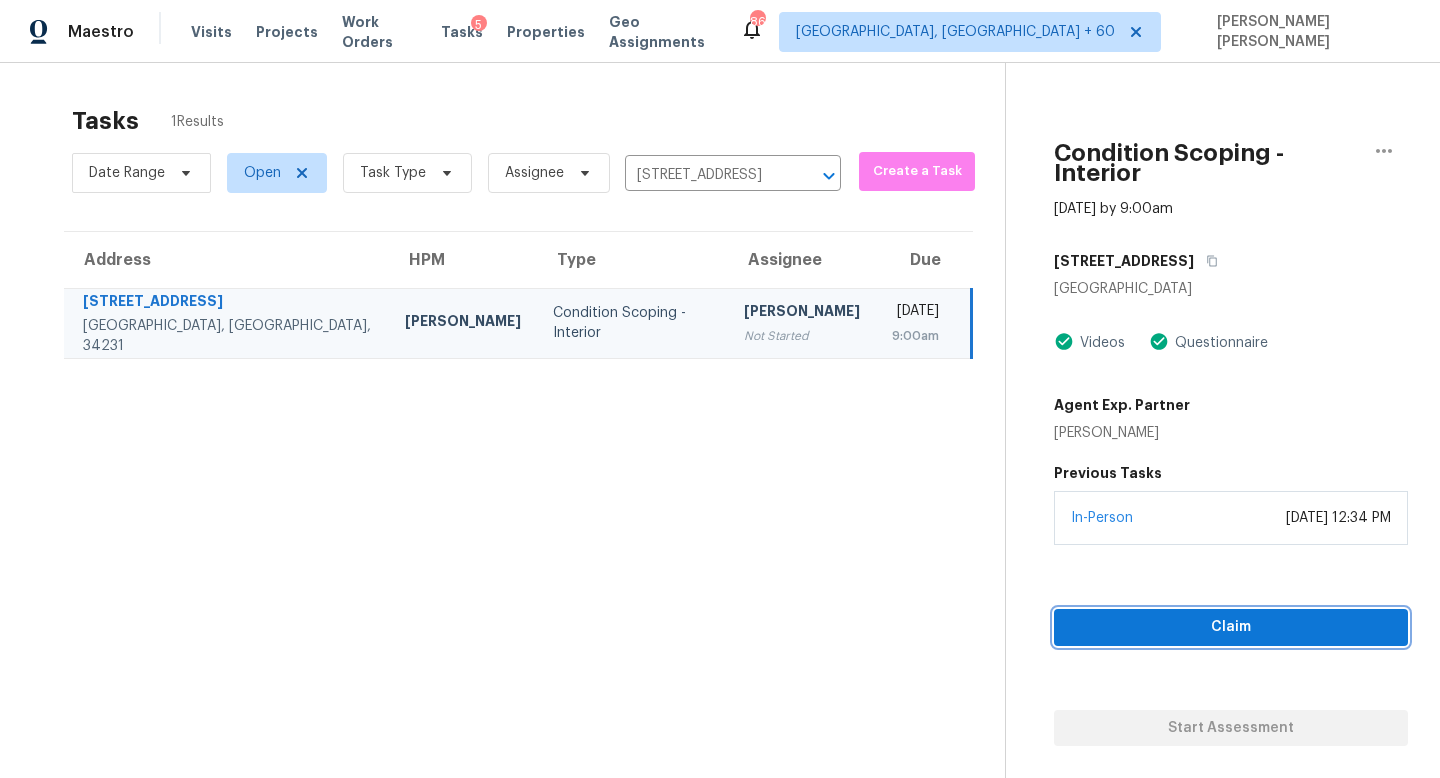click on "Claim" at bounding box center (1231, 627) 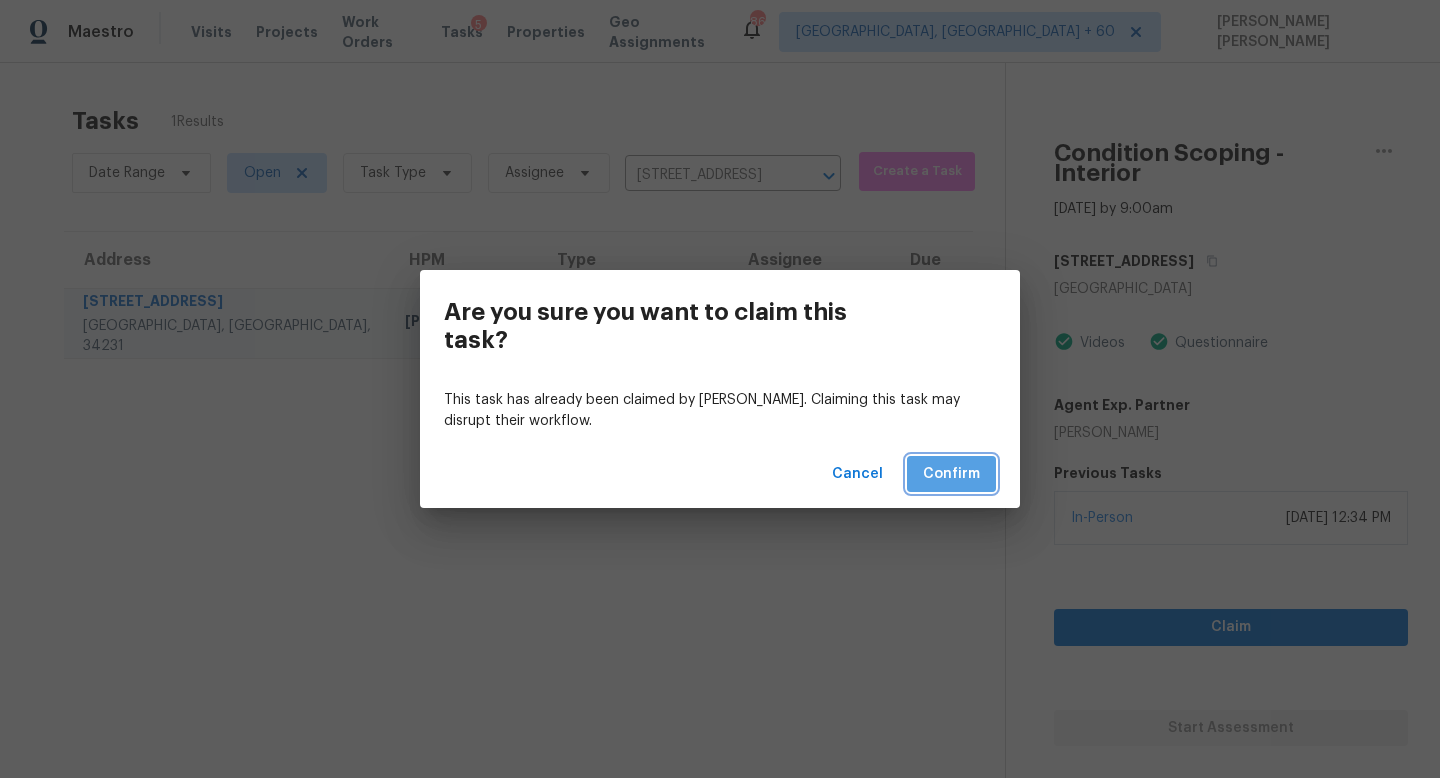 click on "Confirm" at bounding box center (951, 474) 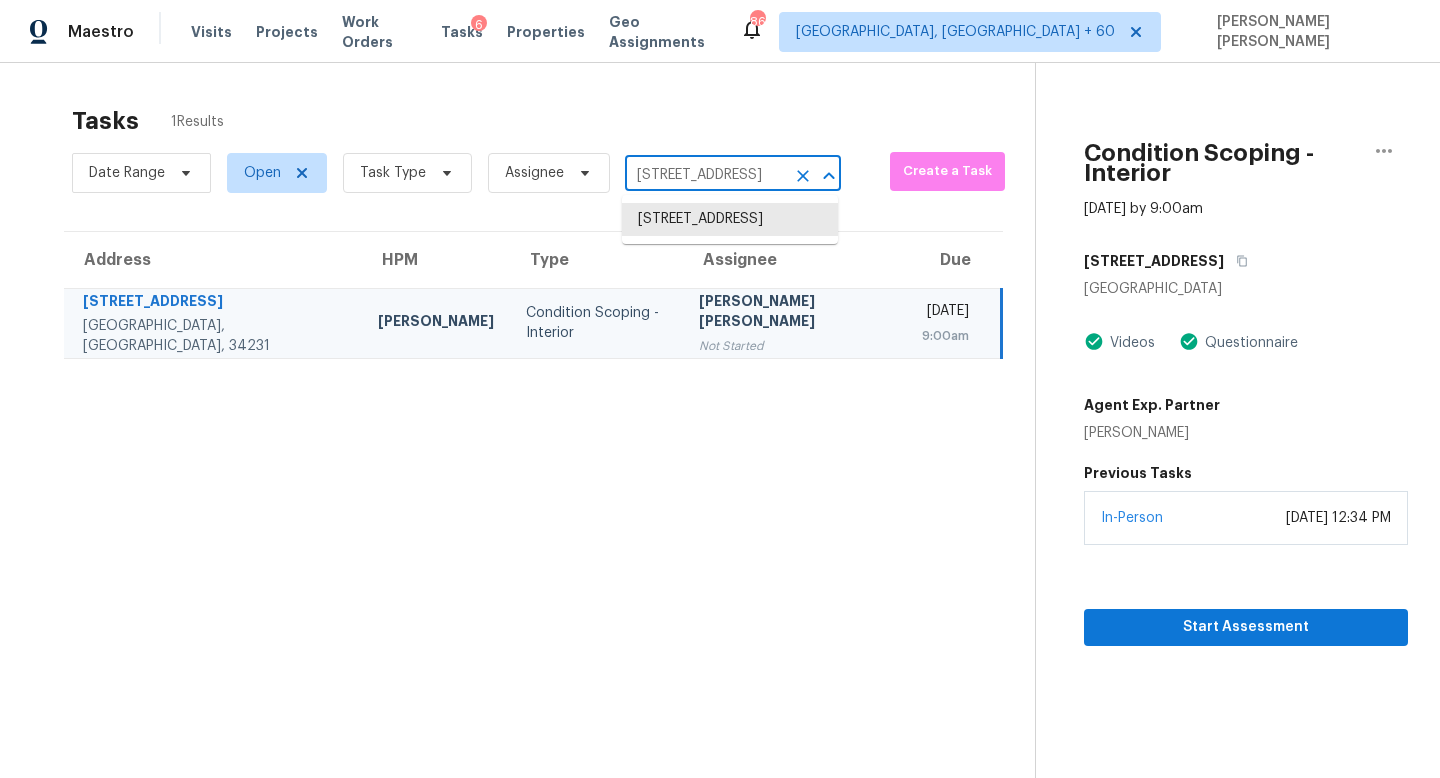 click on "3093 Woodpine Cir, Sarasota, FL 34231" at bounding box center (705, 175) 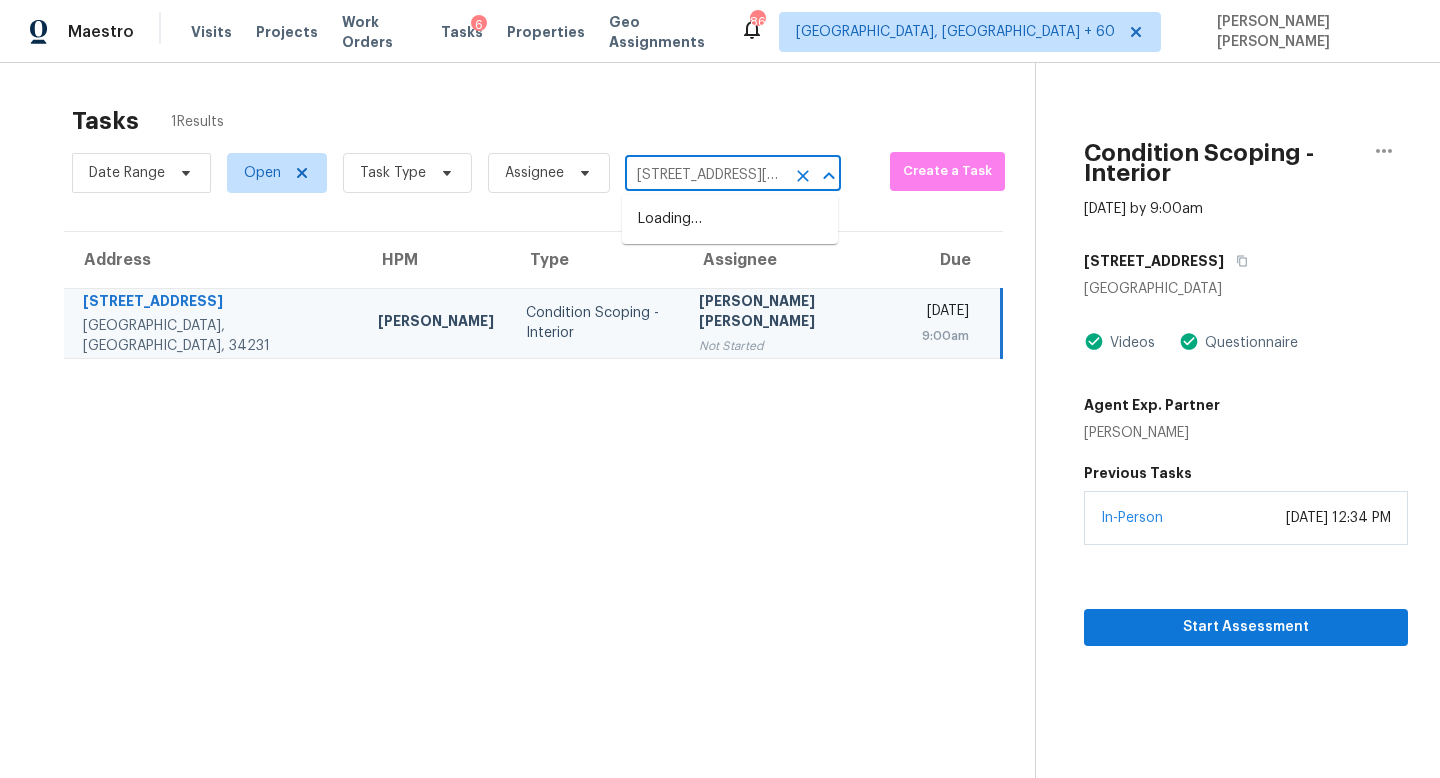 scroll, scrollTop: 0, scrollLeft: 122, axis: horizontal 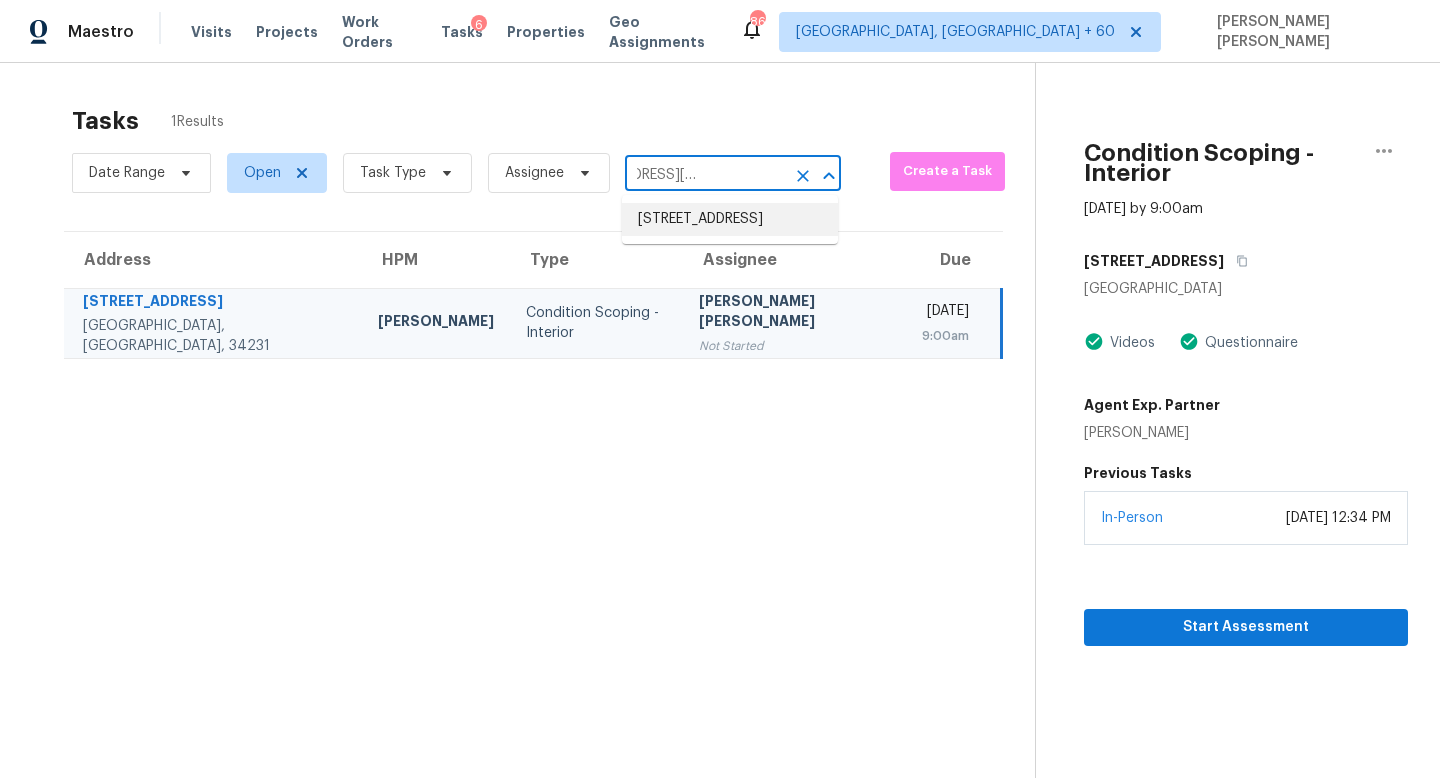 click on "117 Glastonbury Dr, Mooresville, NC 28115" at bounding box center (730, 219) 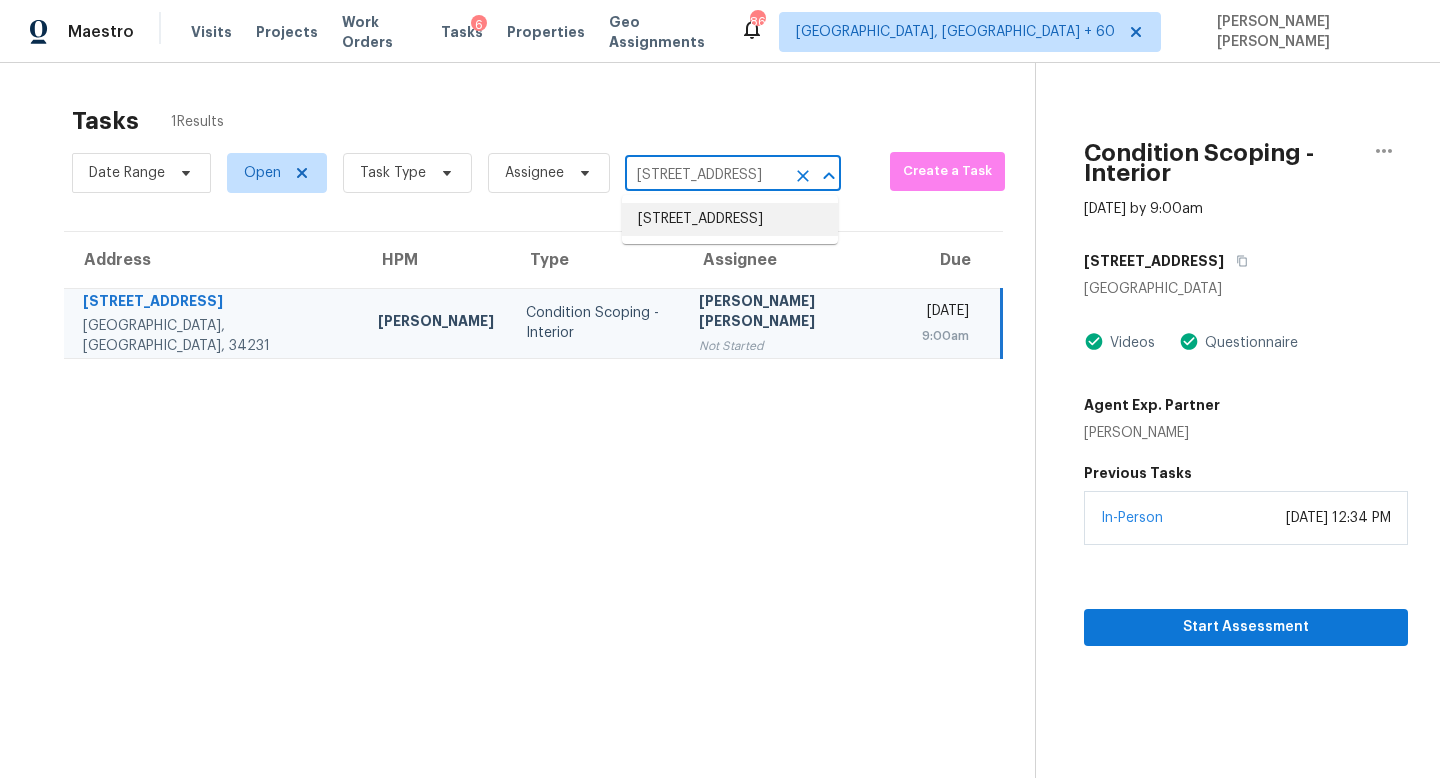 scroll, scrollTop: 0, scrollLeft: 0, axis: both 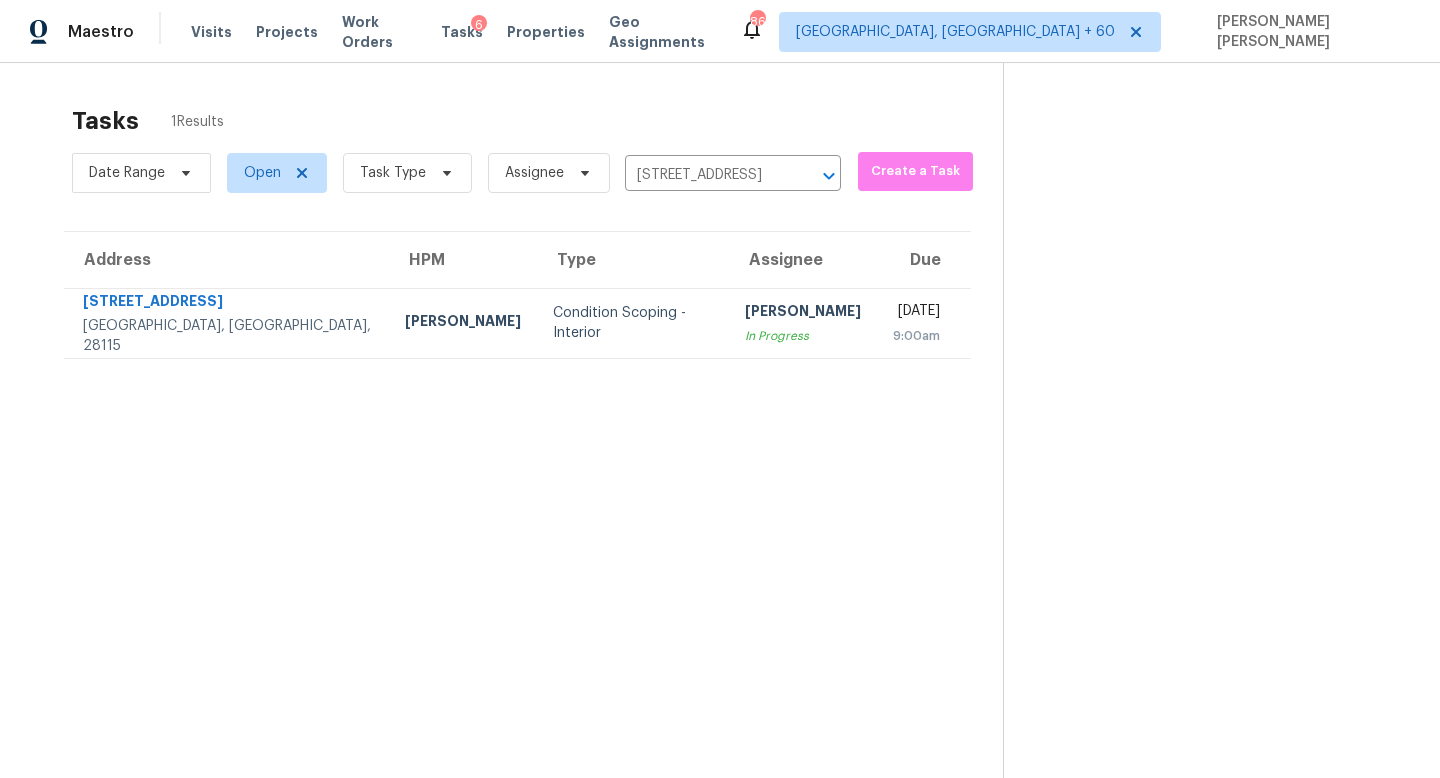 click on "Sakthivel Chandran In Progress" at bounding box center [803, 323] 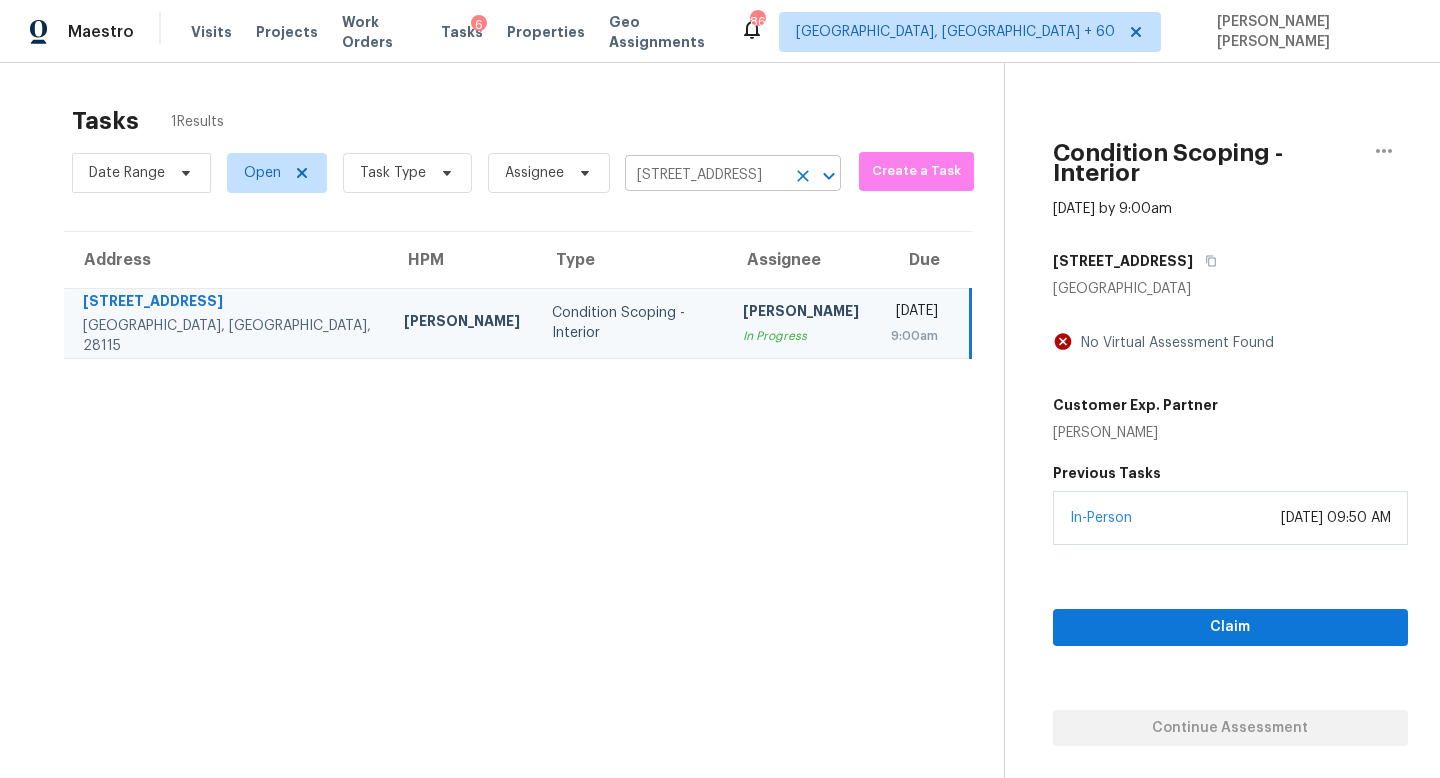 click on "117 Glastonbury Dr, Mooresville, NC 28115" at bounding box center [705, 175] 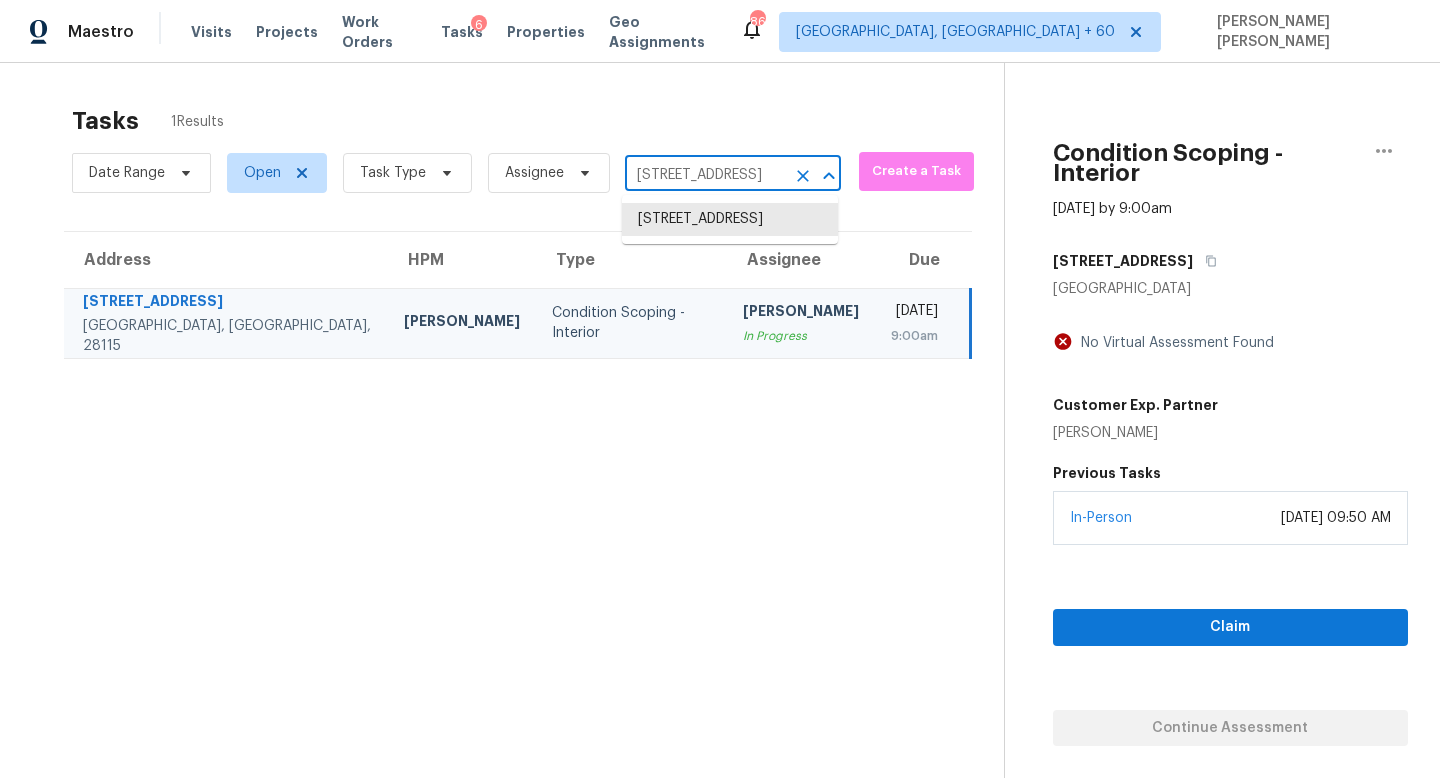 paste on "56 W Atlantic Dr Casa Grande, AZ, 85122" 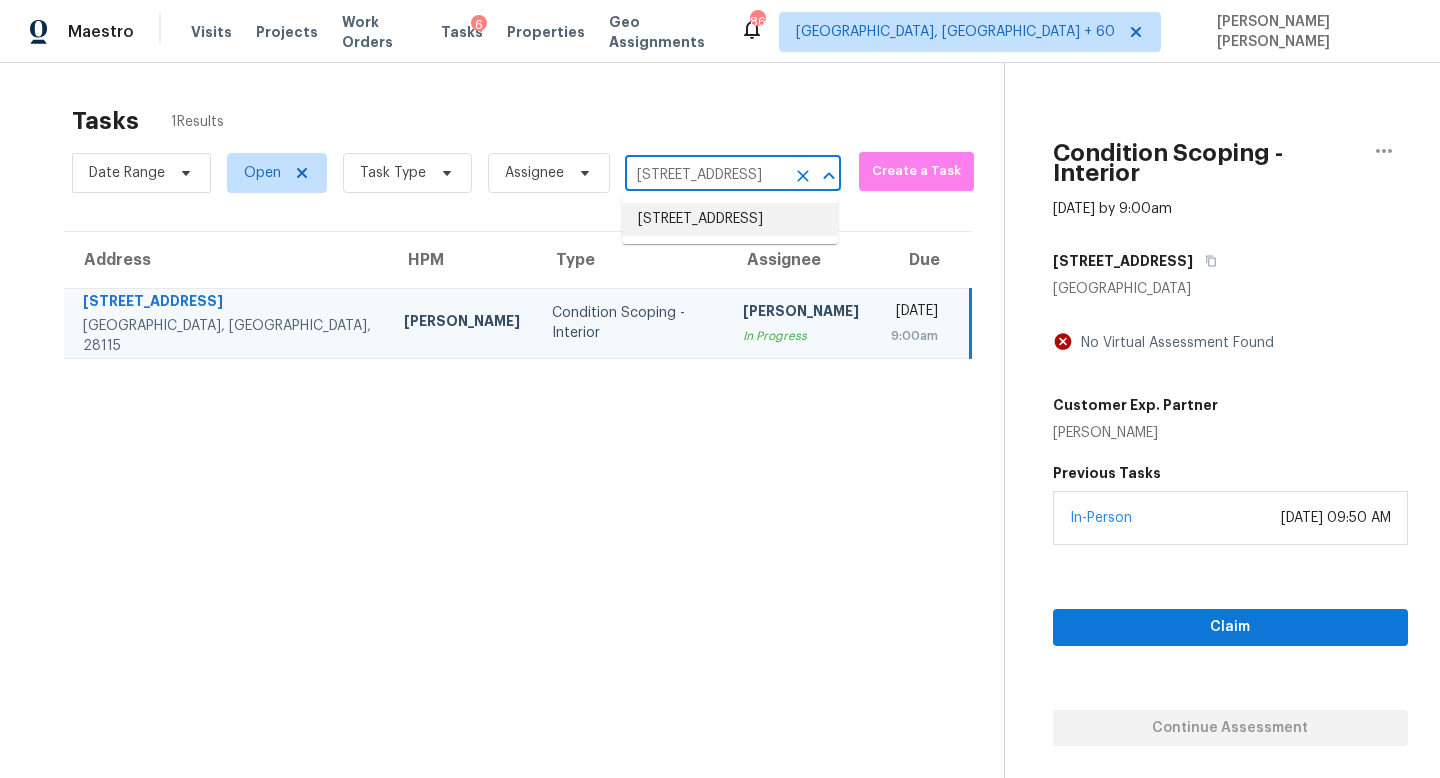 click on "156 W Atlantic Dr, Casa Grande, AZ 85122" at bounding box center [730, 219] 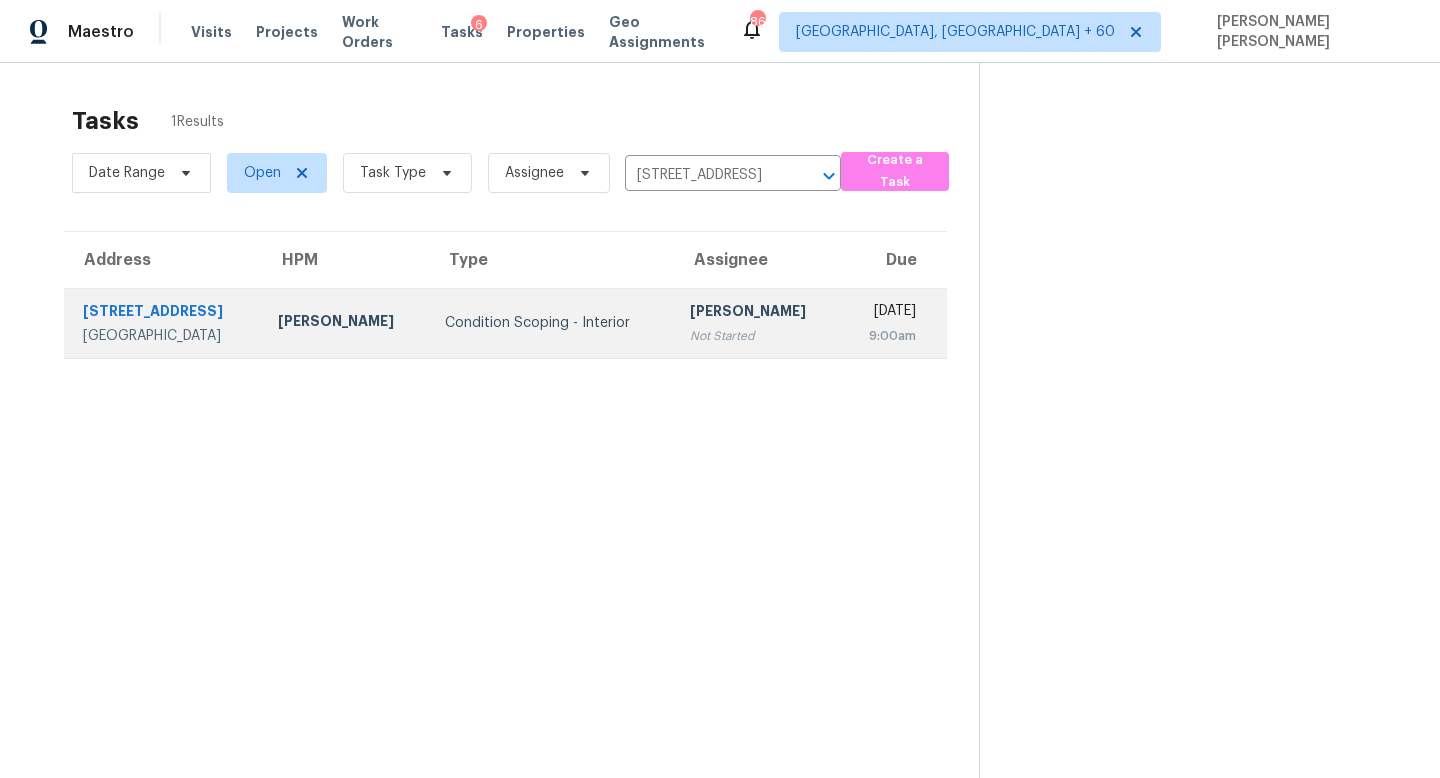 click on "Sakthivel Chandran" at bounding box center (757, 313) 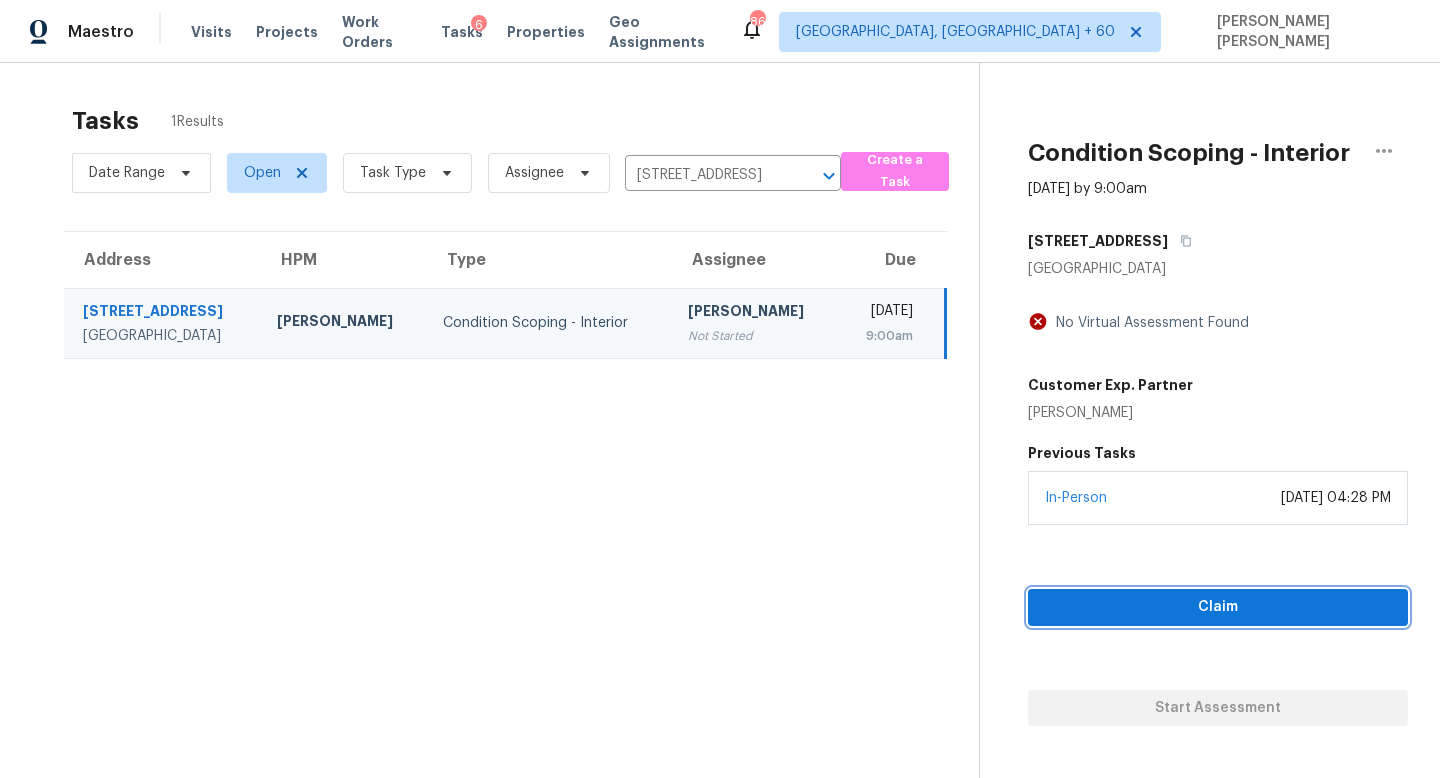 click on "Claim" at bounding box center [1218, 607] 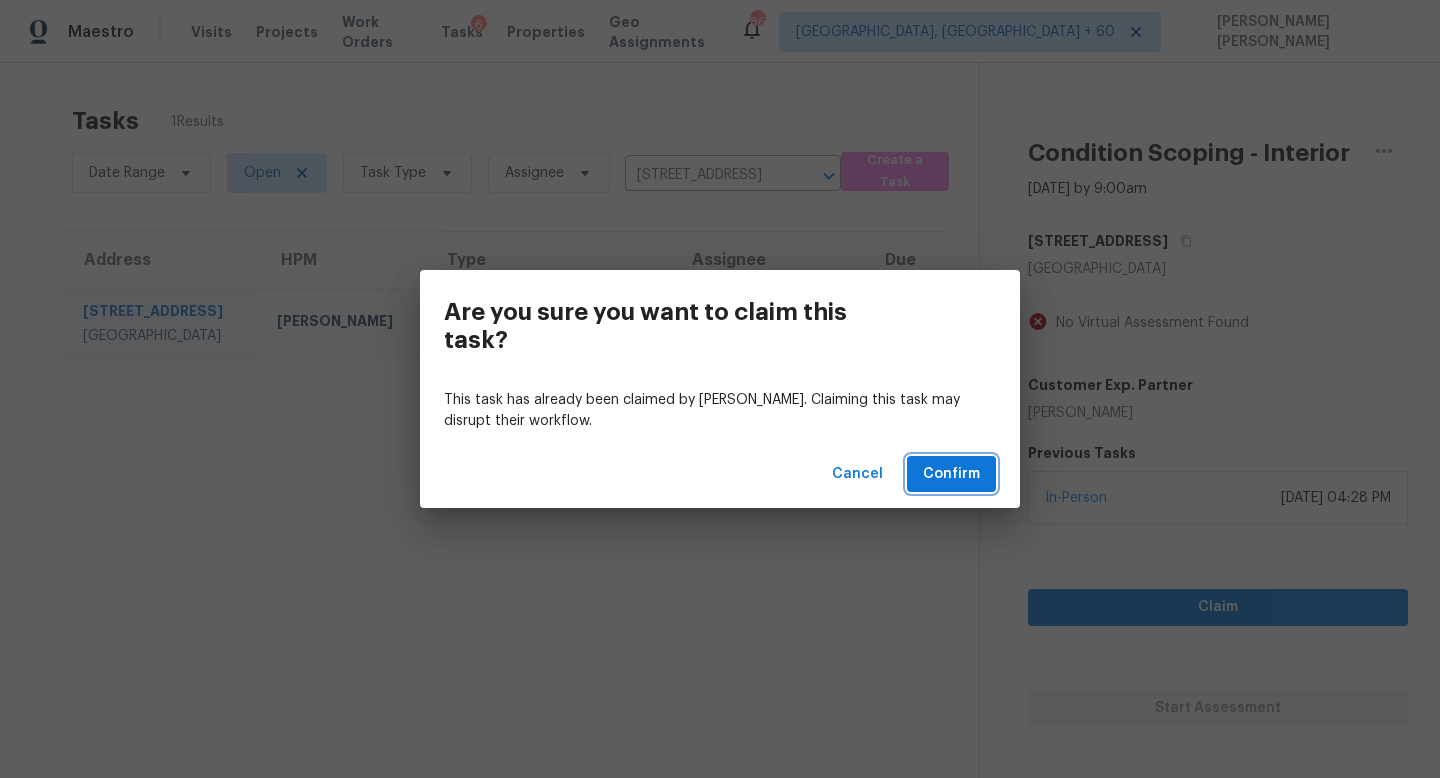 click on "Confirm" at bounding box center (951, 474) 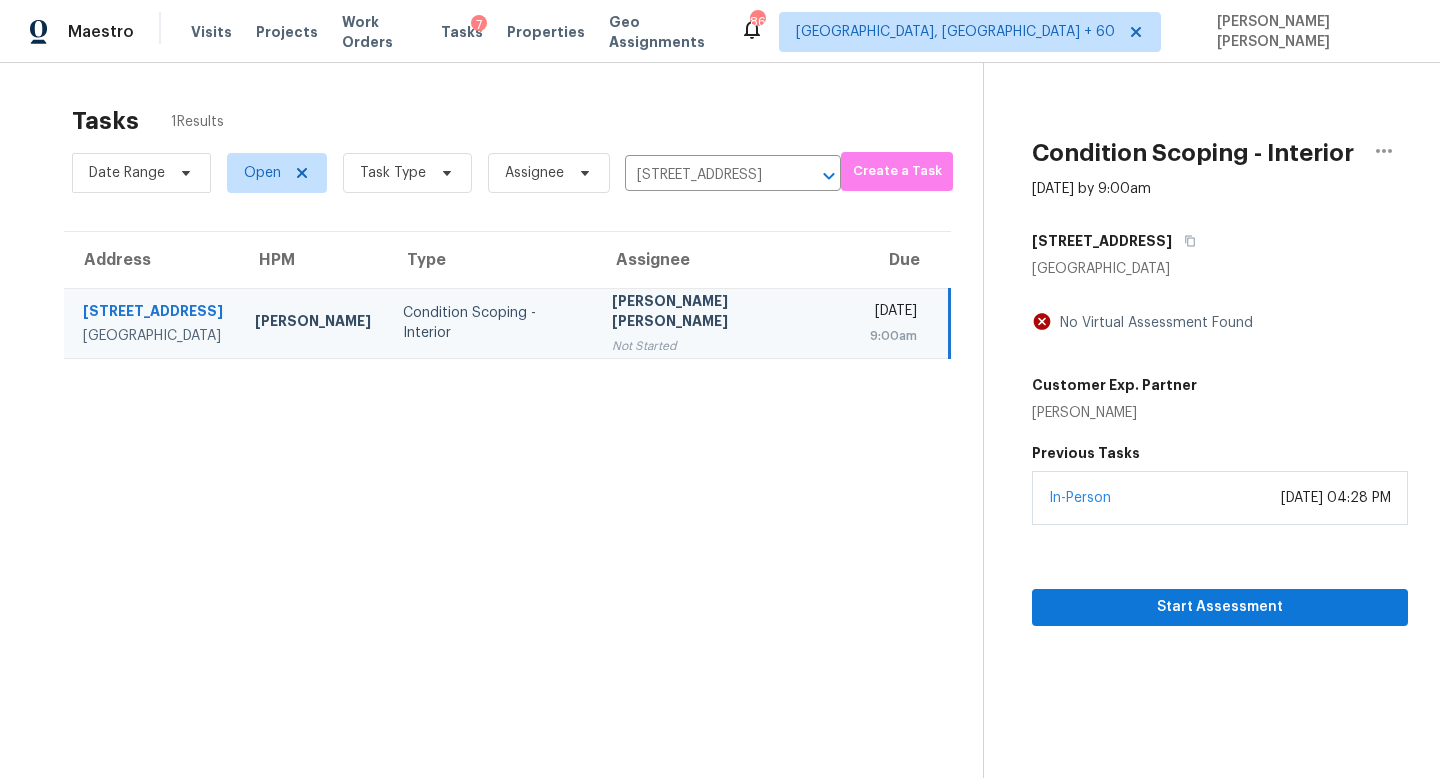 click on "Date Range Open Task Type Assignee 156 W Atlantic Dr, Casa Grande, AZ 85122 ​" at bounding box center [456, 173] 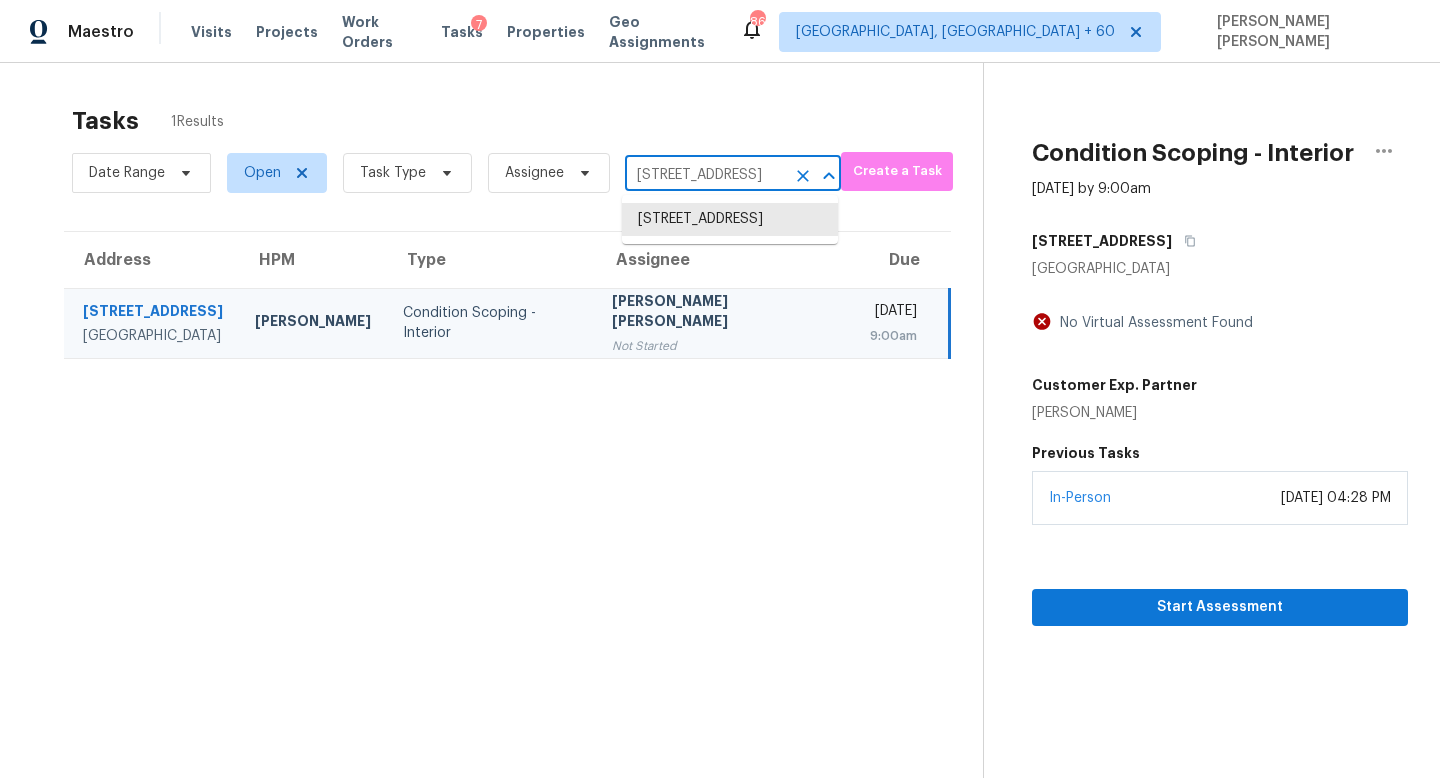 click on "156 W Atlantic Dr, Casa Grande, AZ 85122" at bounding box center [705, 175] 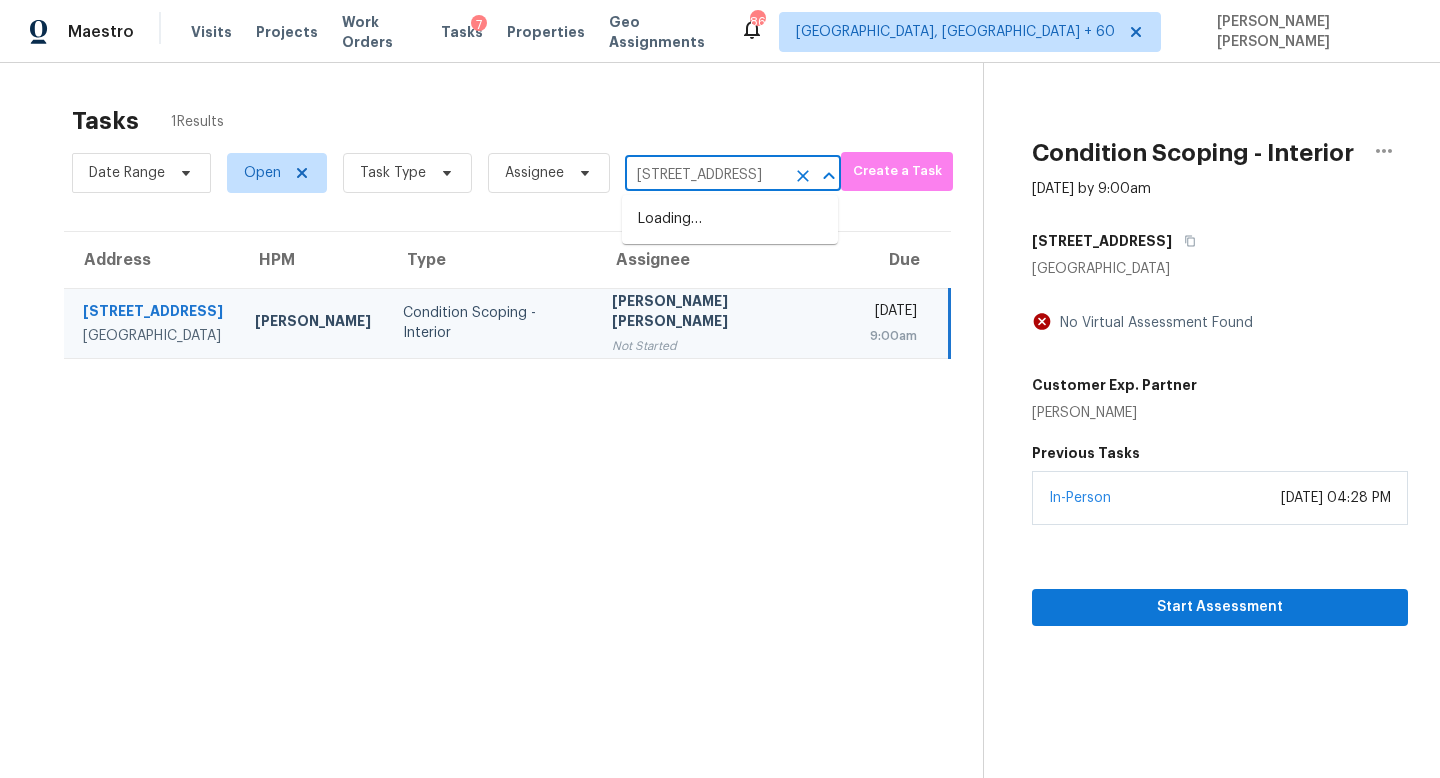 scroll, scrollTop: 0, scrollLeft: 145, axis: horizontal 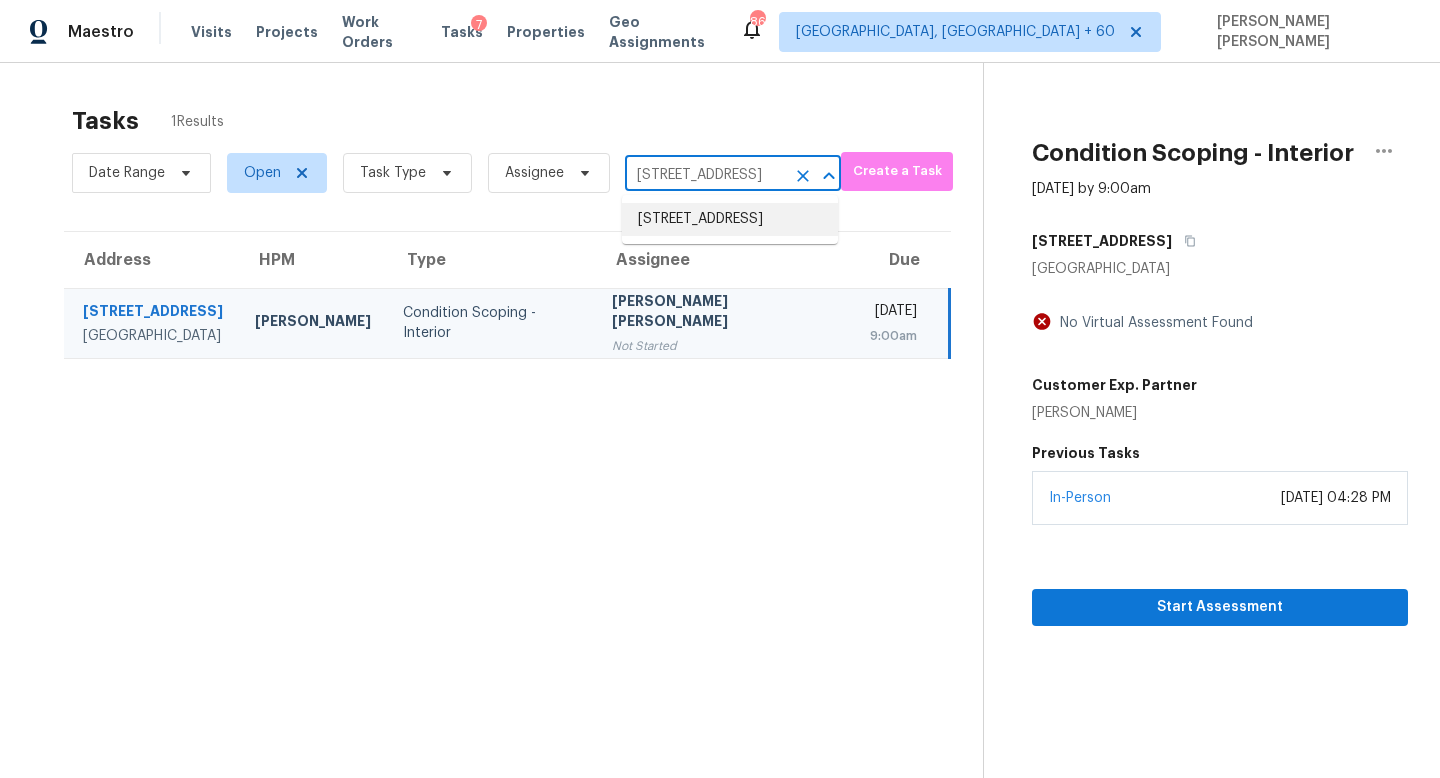 click on "8162 Sturbridge Ct, Weeki Wachee, FL 34613" at bounding box center (730, 219) 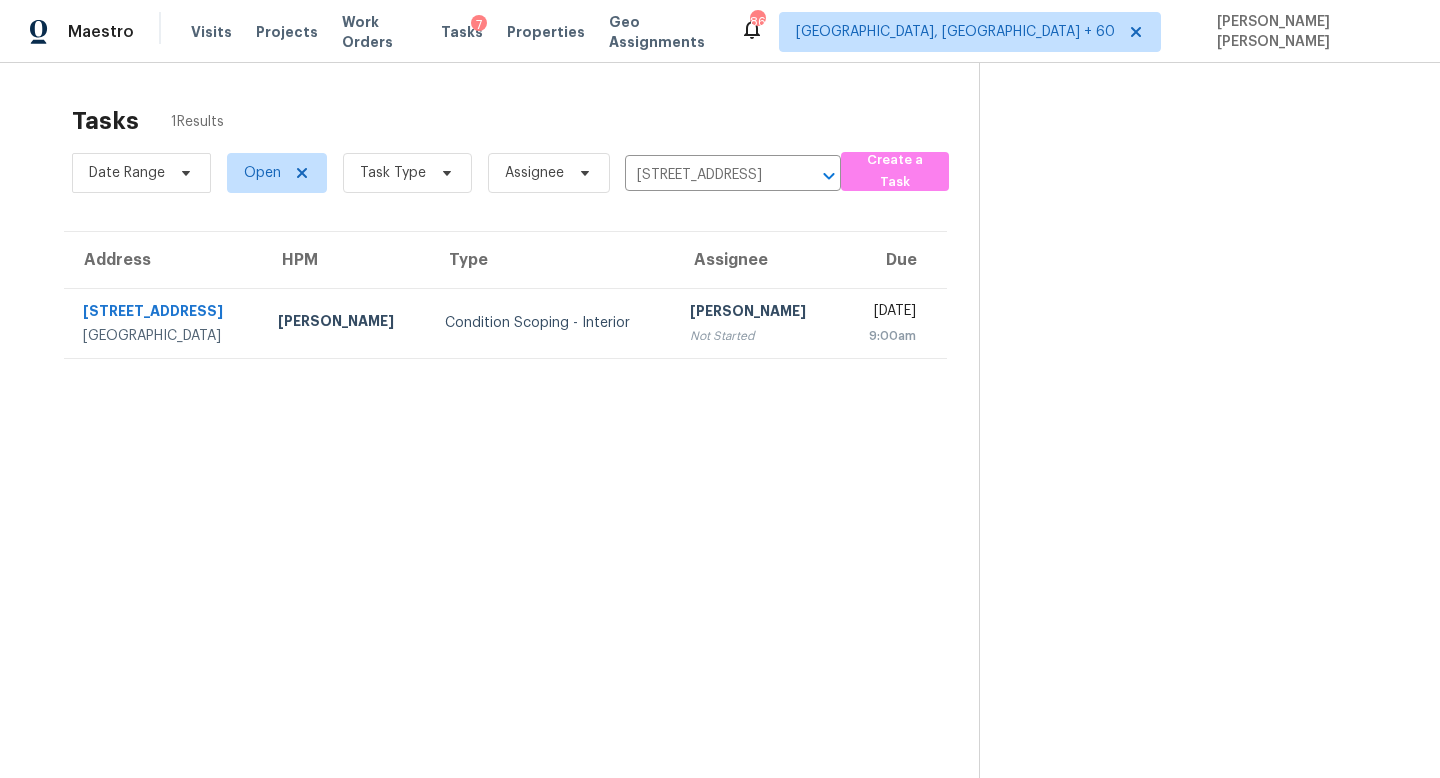 click on "Ranjith Kumar P" at bounding box center [757, 313] 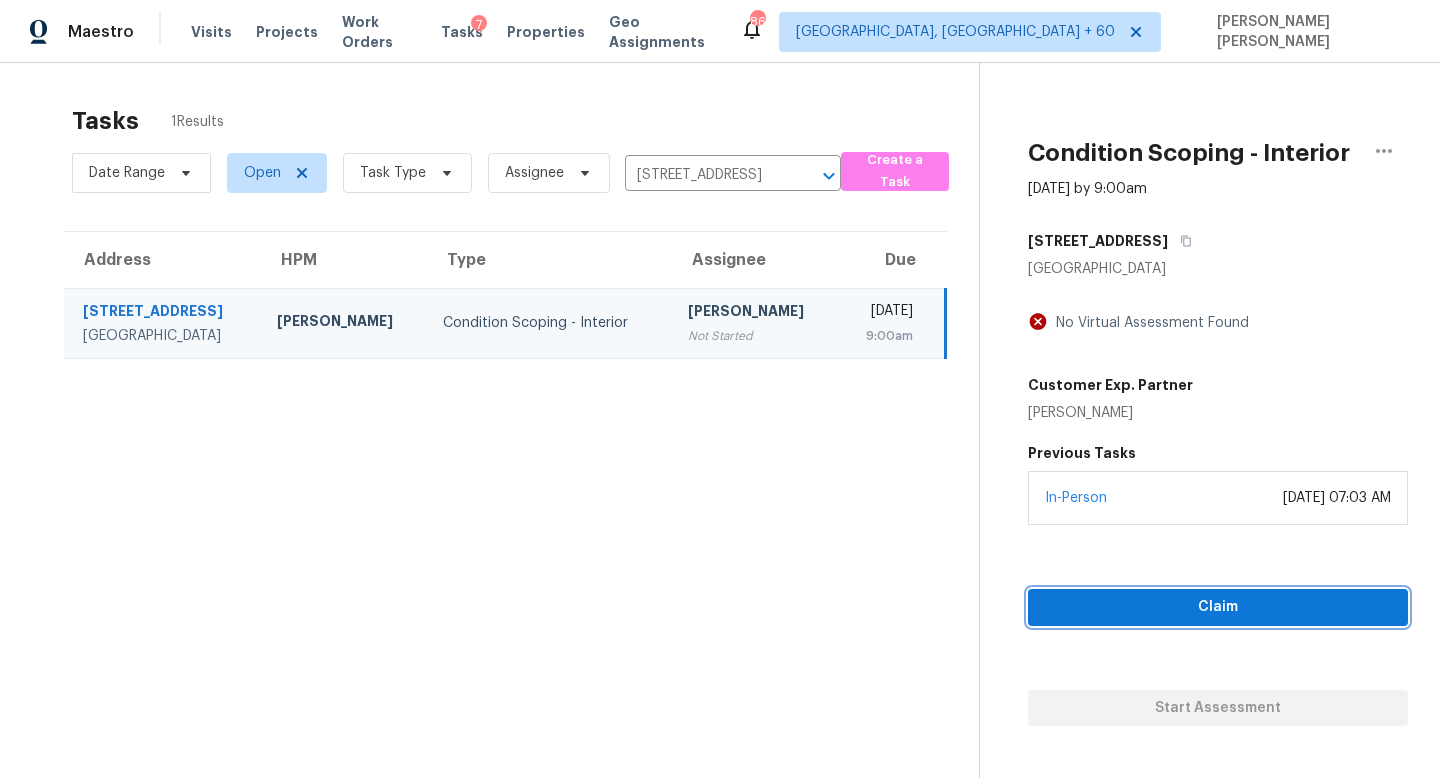 click on "Claim" at bounding box center (1218, 607) 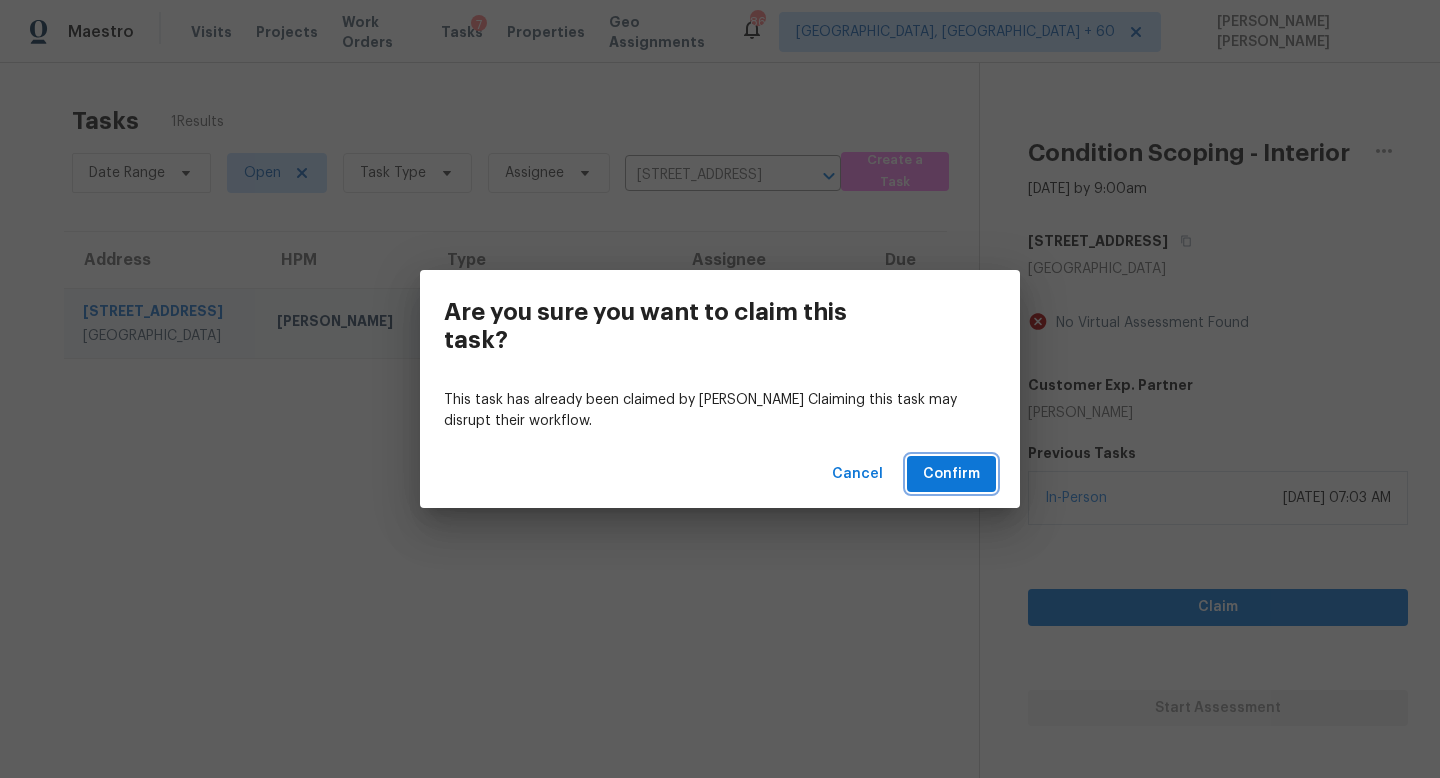 click on "Confirm" at bounding box center [951, 474] 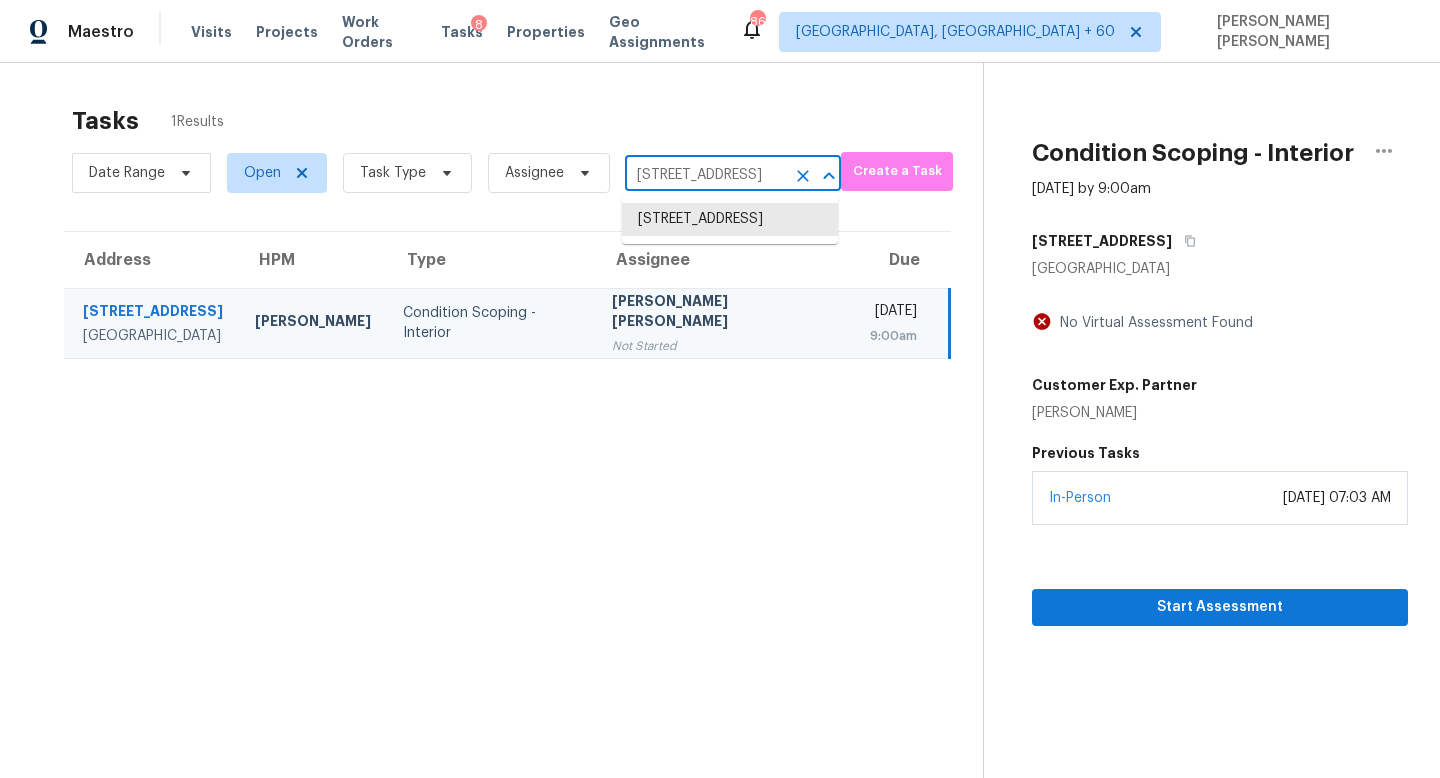 click on "8162 Sturbridge Ct, Weeki Wachee, FL 34613" at bounding box center (705, 175) 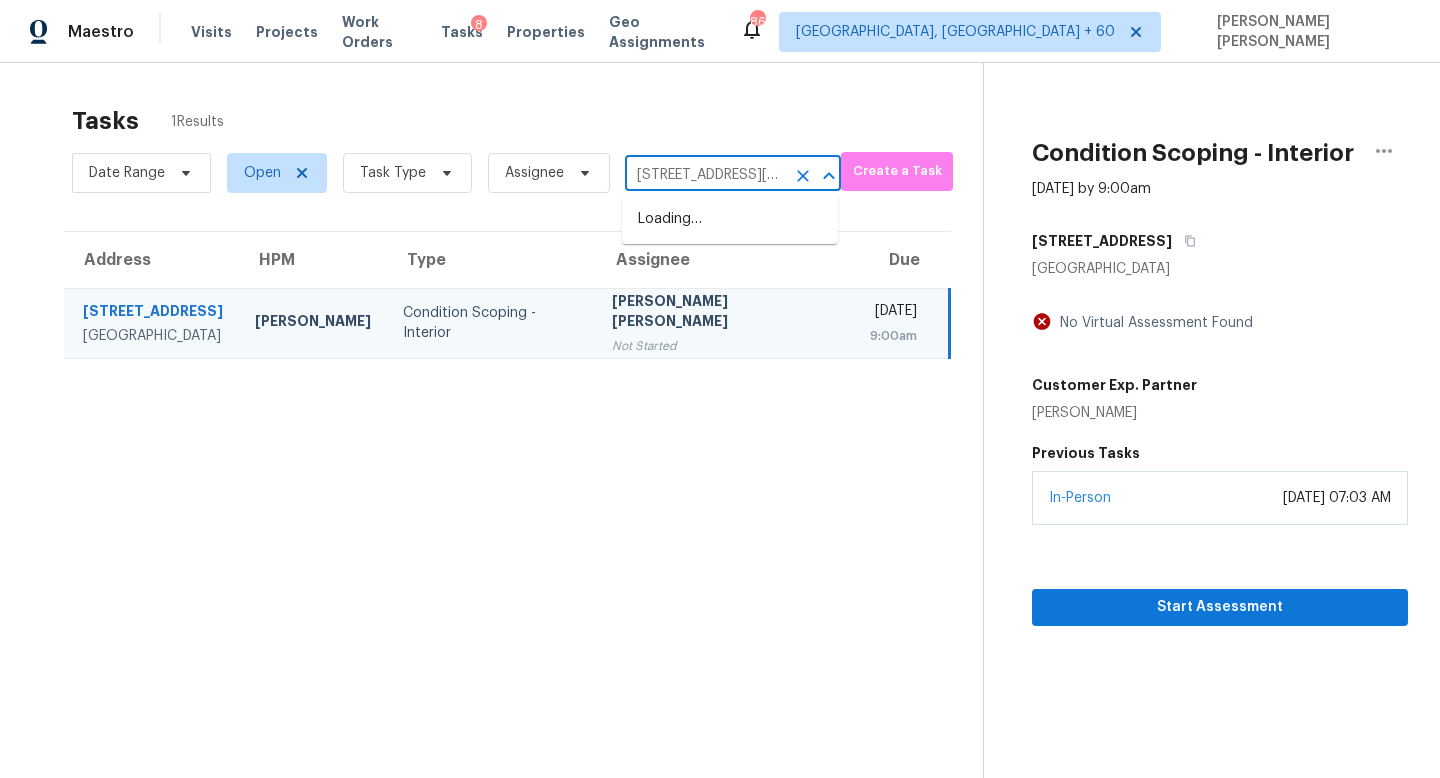 scroll, scrollTop: 0, scrollLeft: 155, axis: horizontal 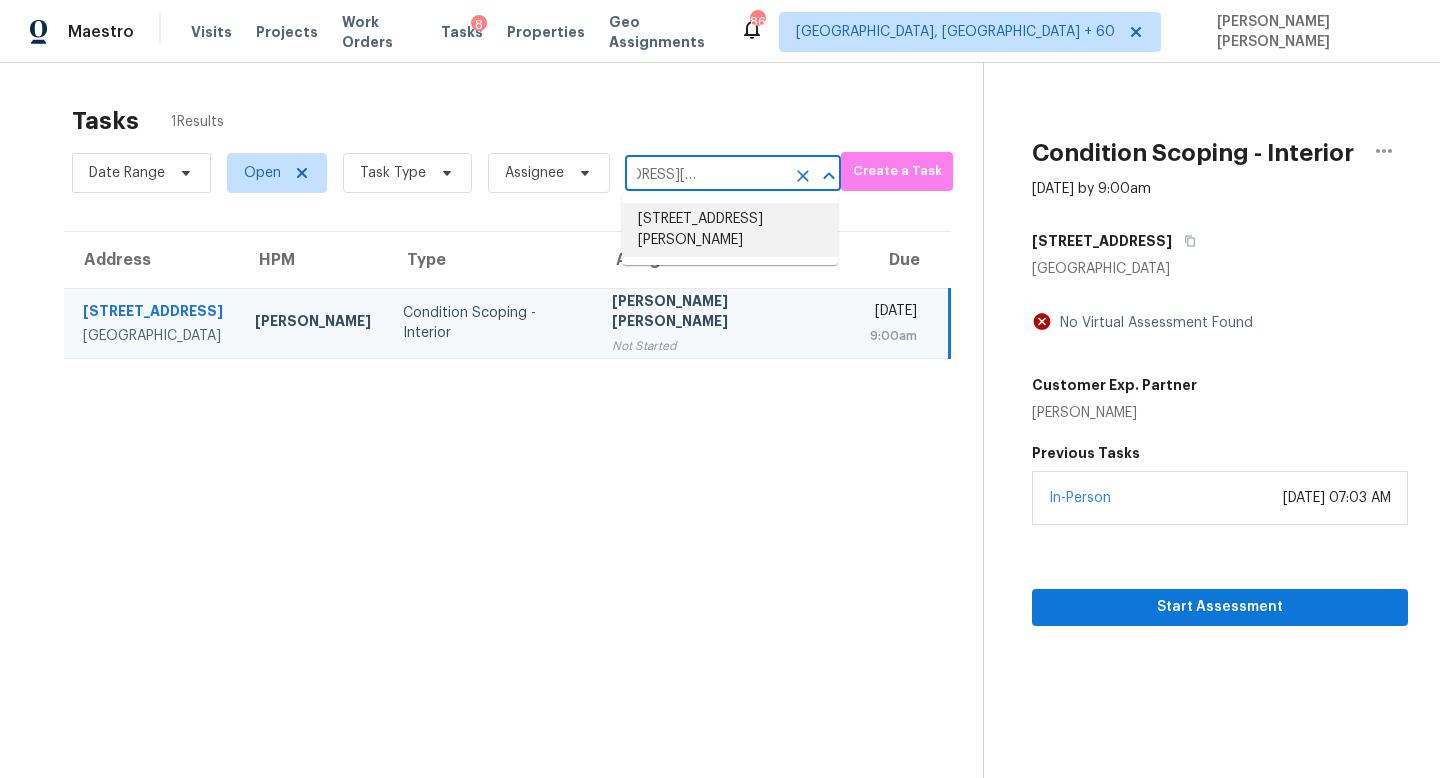 click on "11550 Biddeford Pl, New Port Richey, FL 34654" at bounding box center [730, 230] 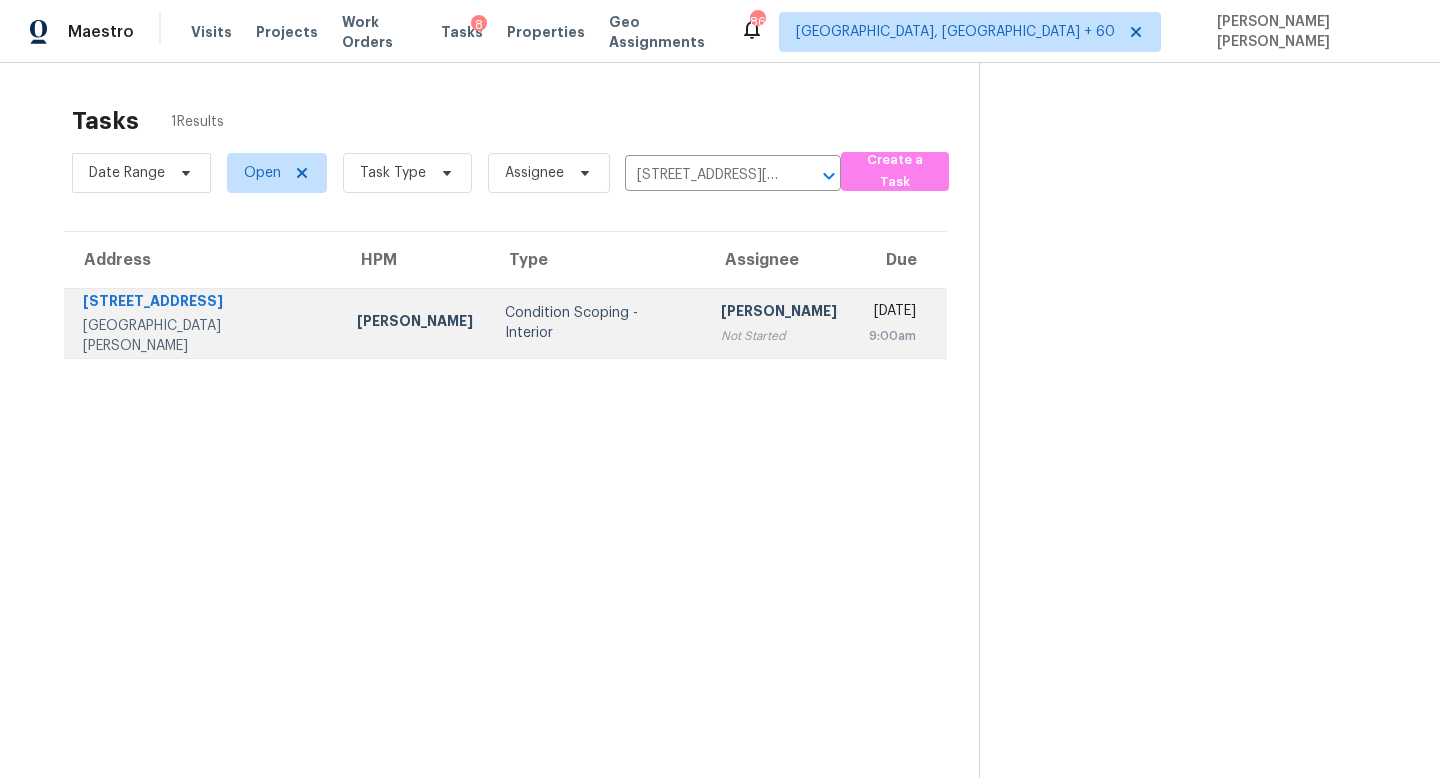 click on "Sakthivel Chandran Not Started" at bounding box center [779, 323] 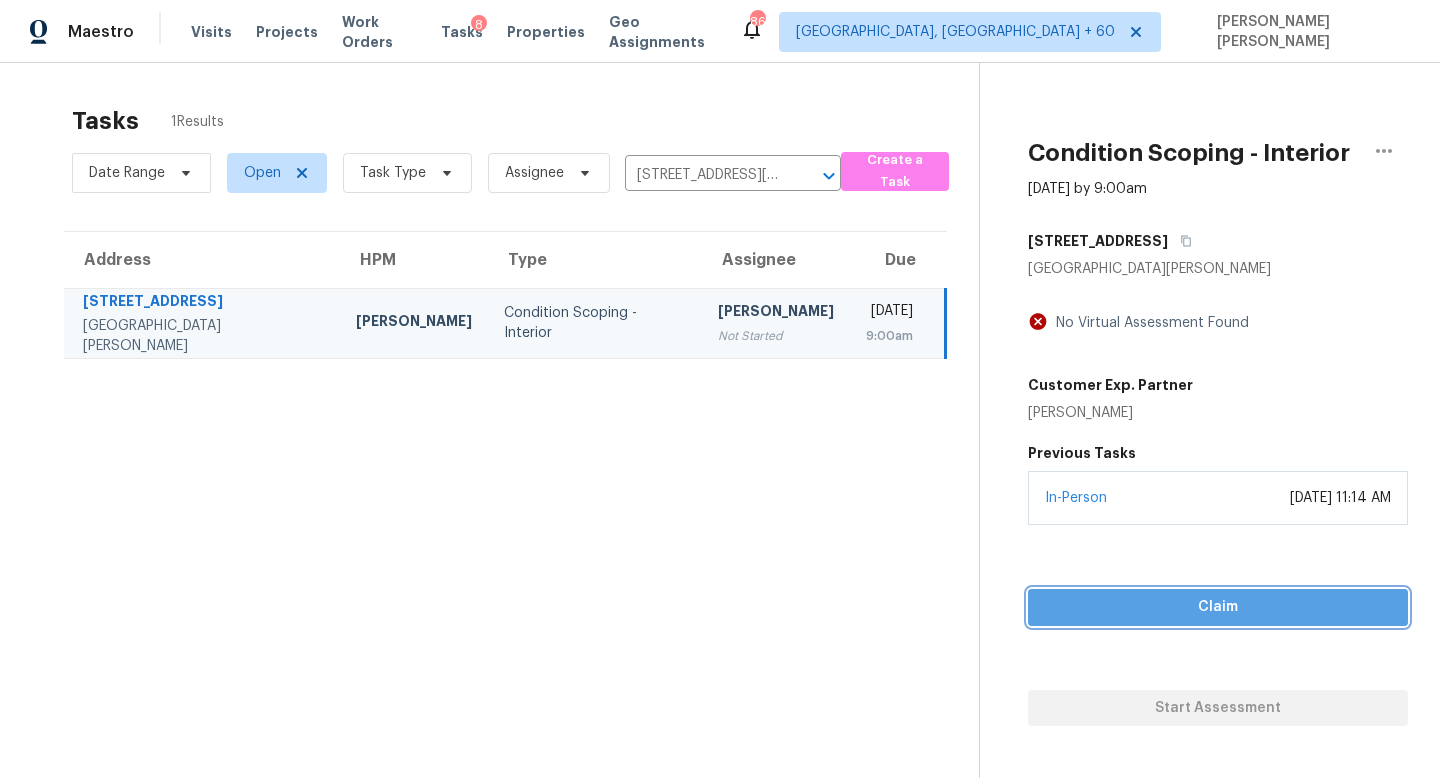 click on "Claim" at bounding box center (1218, 607) 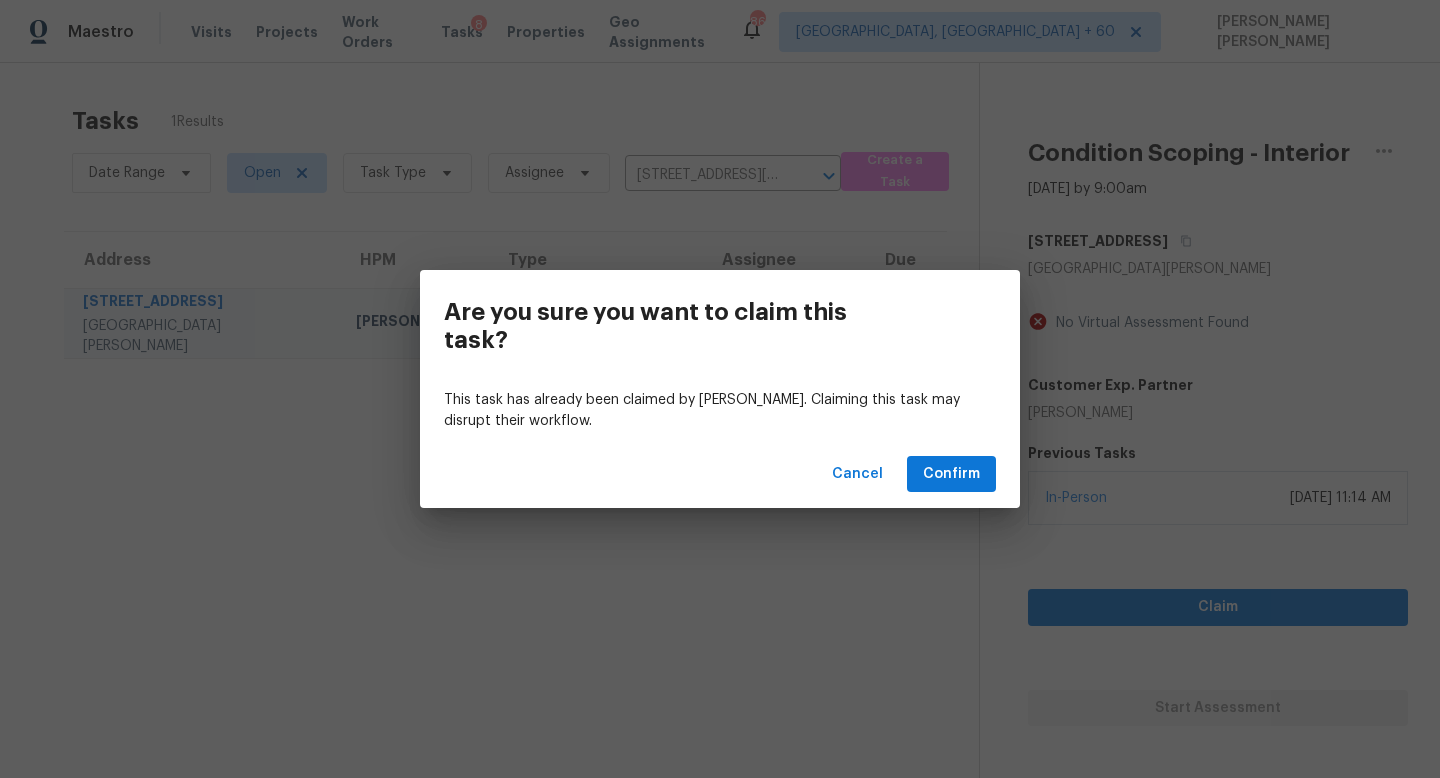 click on "Cancel Confirm" at bounding box center [720, 474] 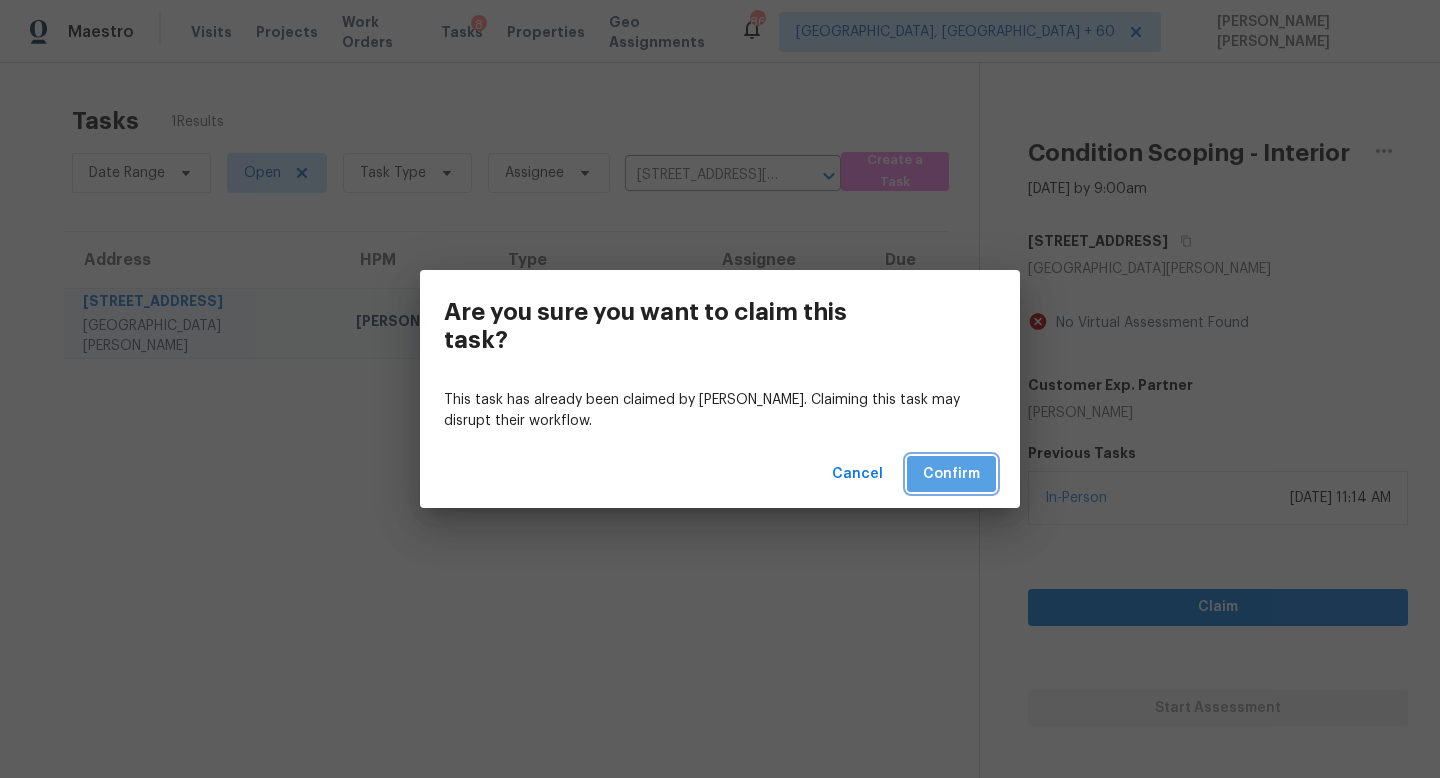 click on "Confirm" at bounding box center [951, 474] 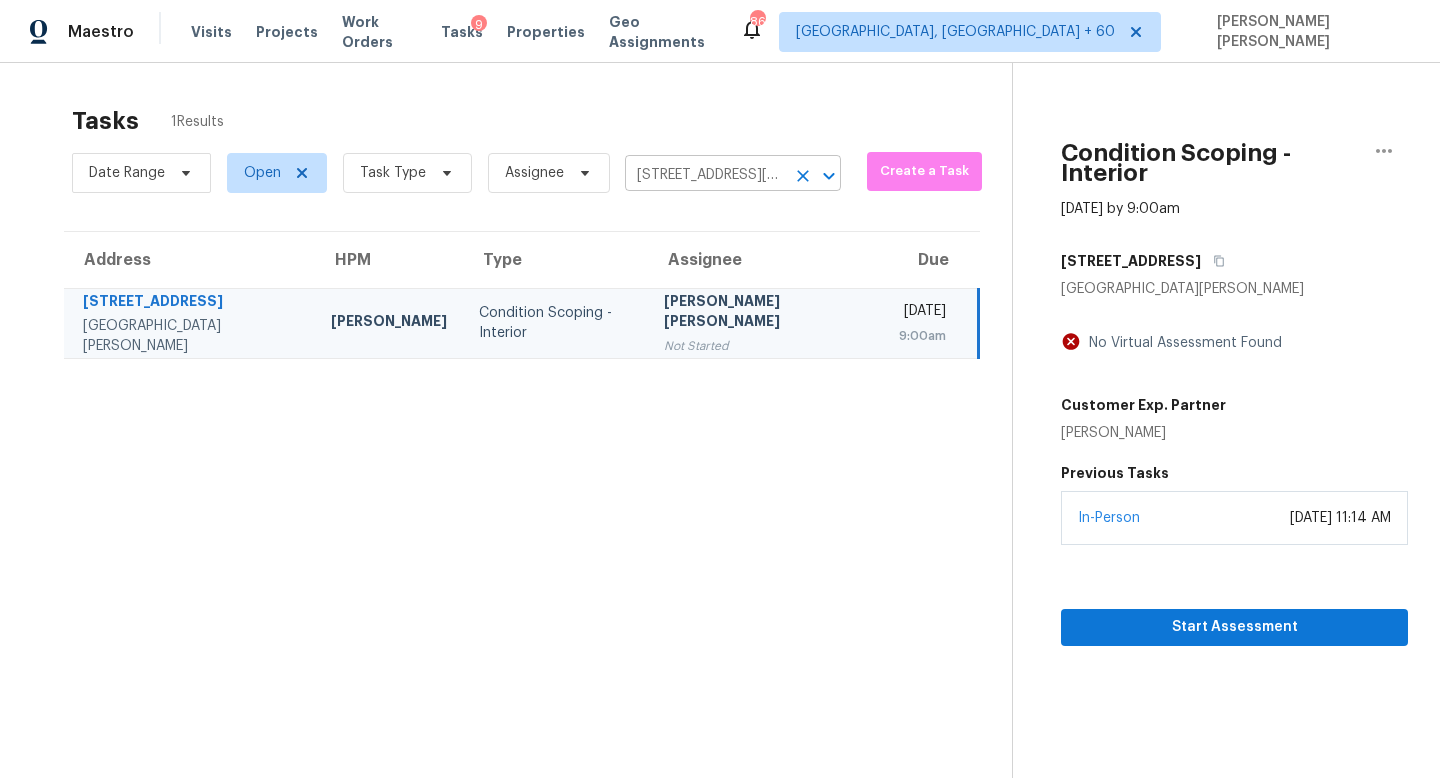click on "11550 Biddeford Pl, New Port Richey, FL 34654" at bounding box center (705, 175) 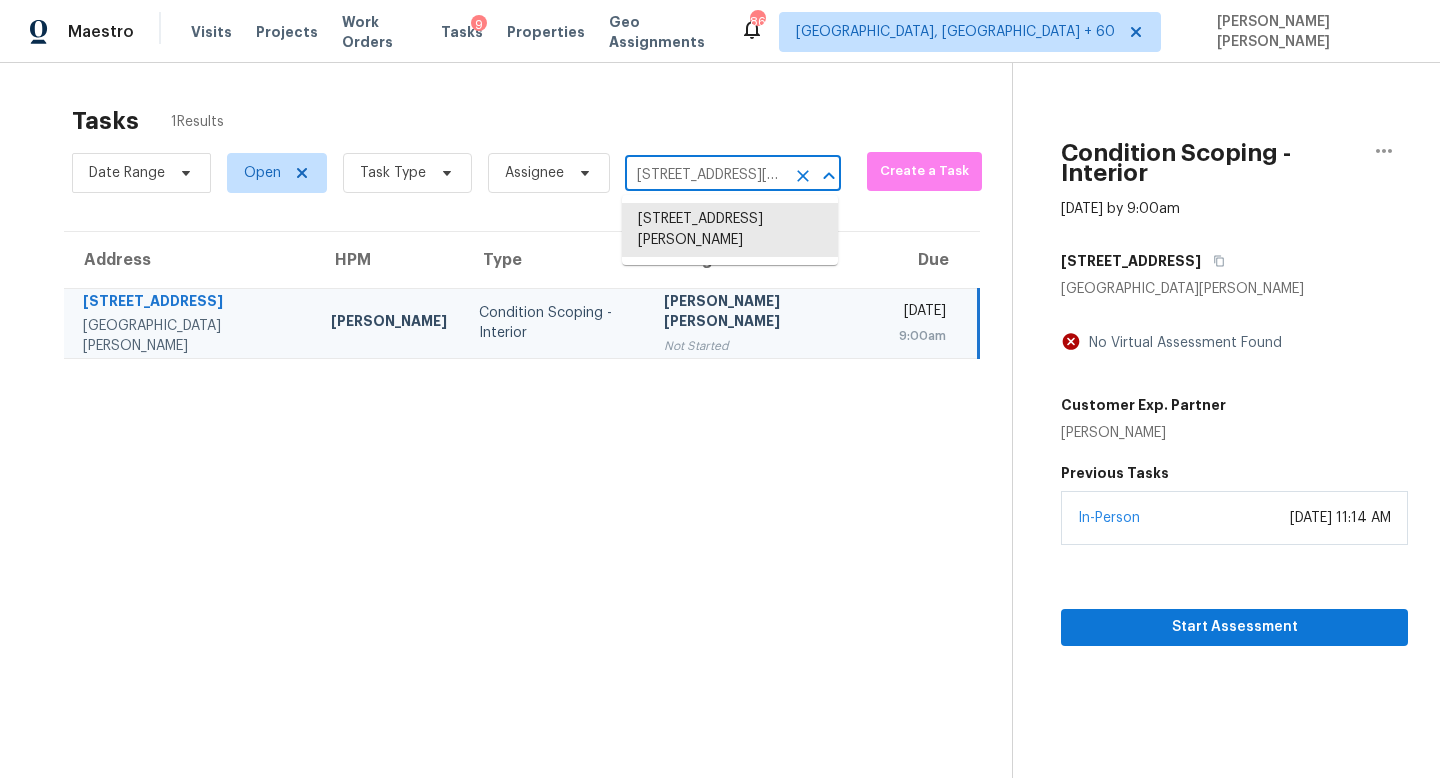 paste on "2023 Pheasant Glen Rd Charlotte, NC, 2821" 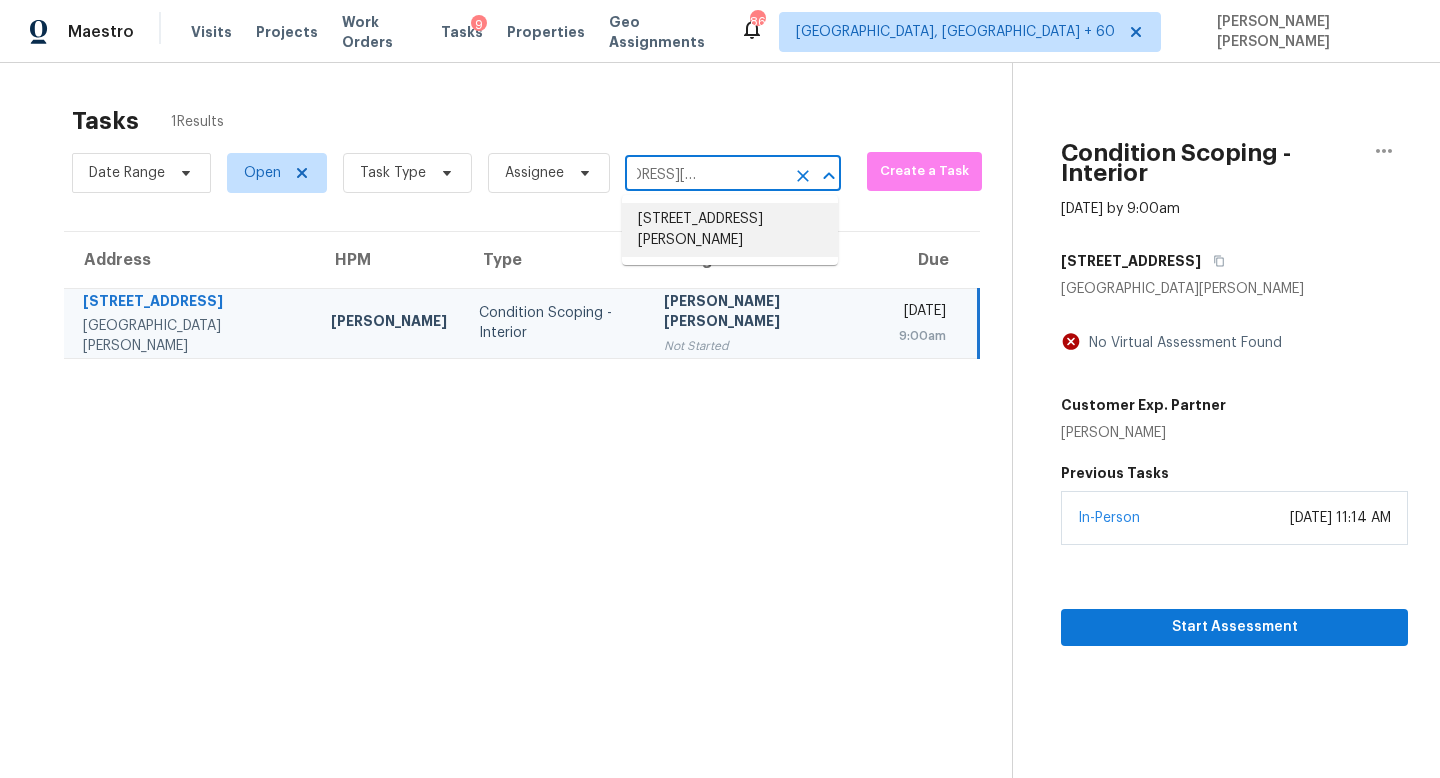 click on "2023 Pheasant Glen Rd, Charlotte, NC 28214" at bounding box center (730, 230) 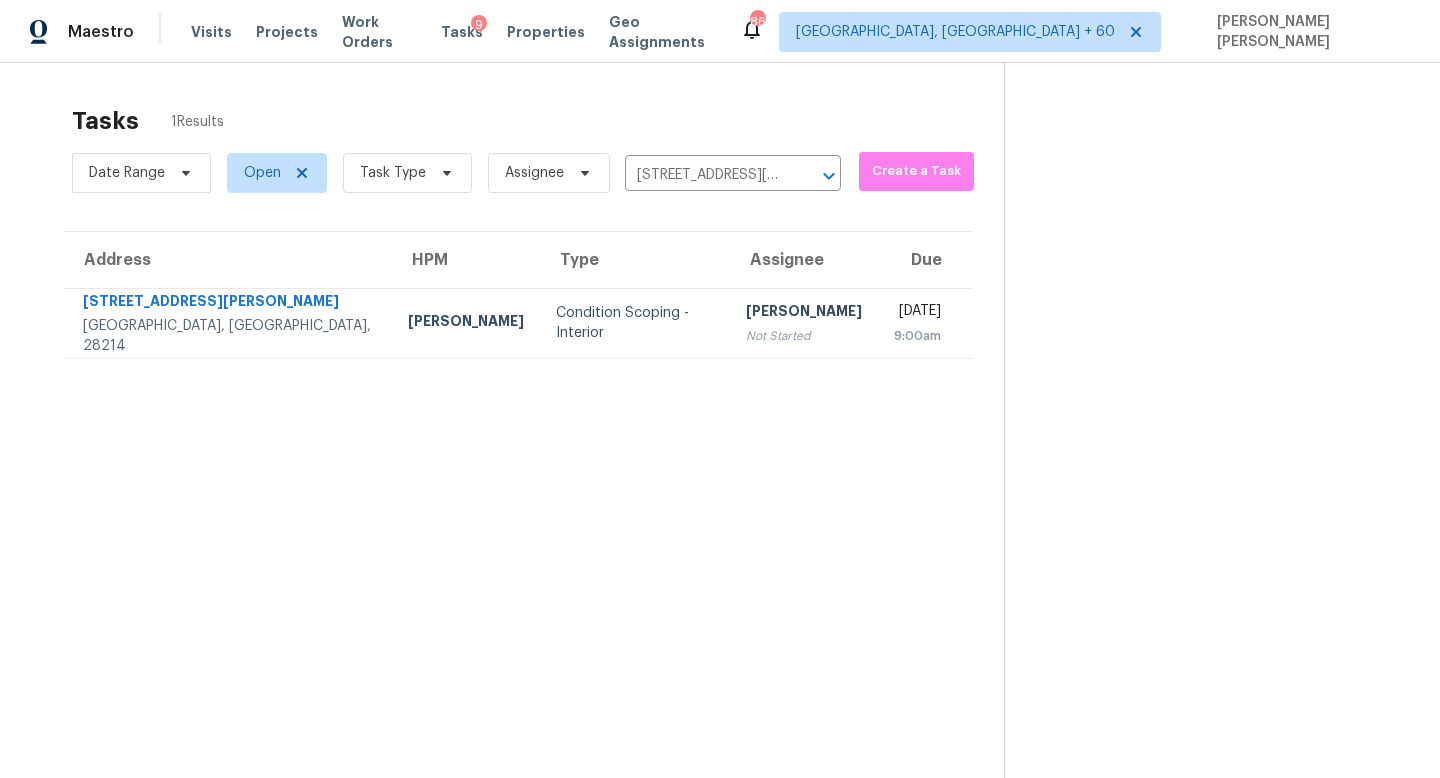 click on "Sakthivel Chandran" at bounding box center (804, 313) 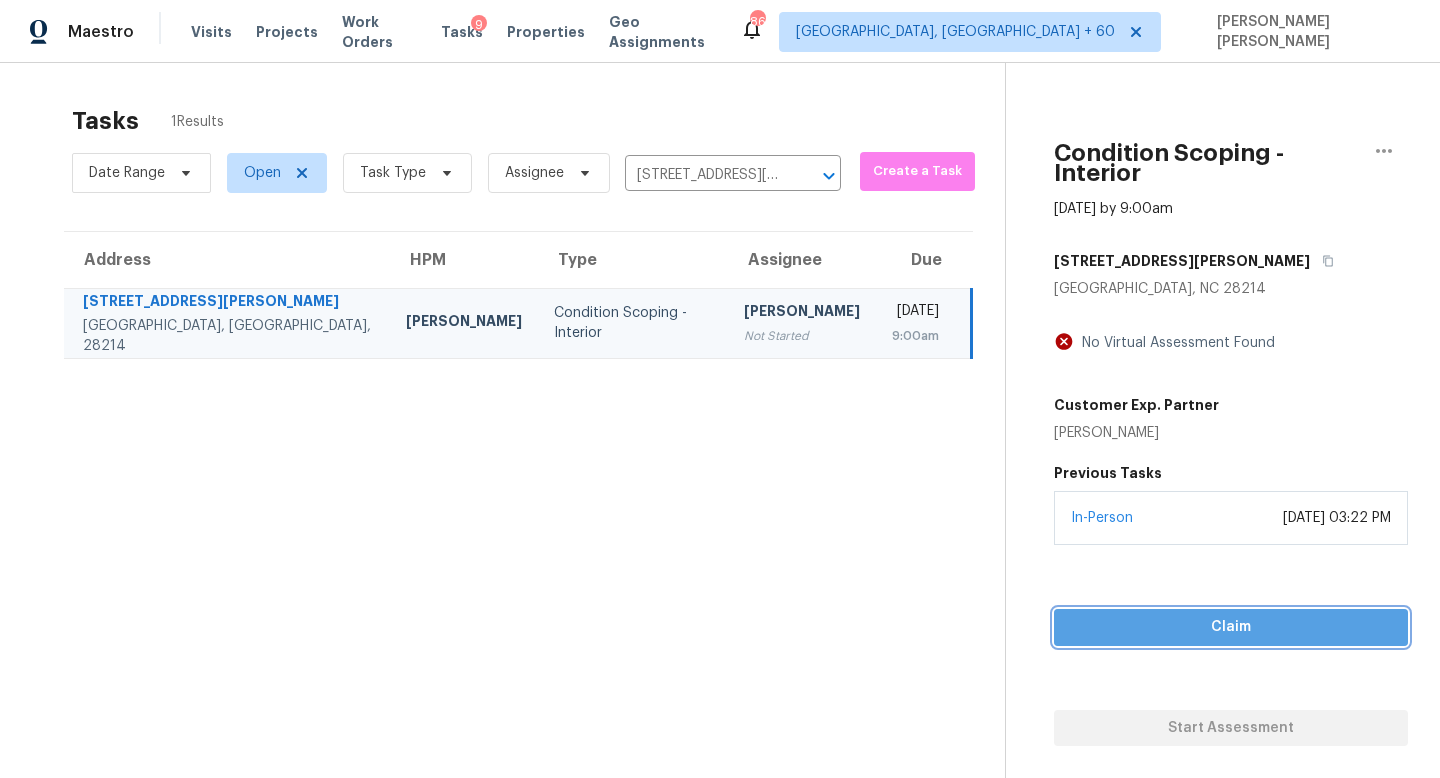 click on "Claim" at bounding box center [1231, 627] 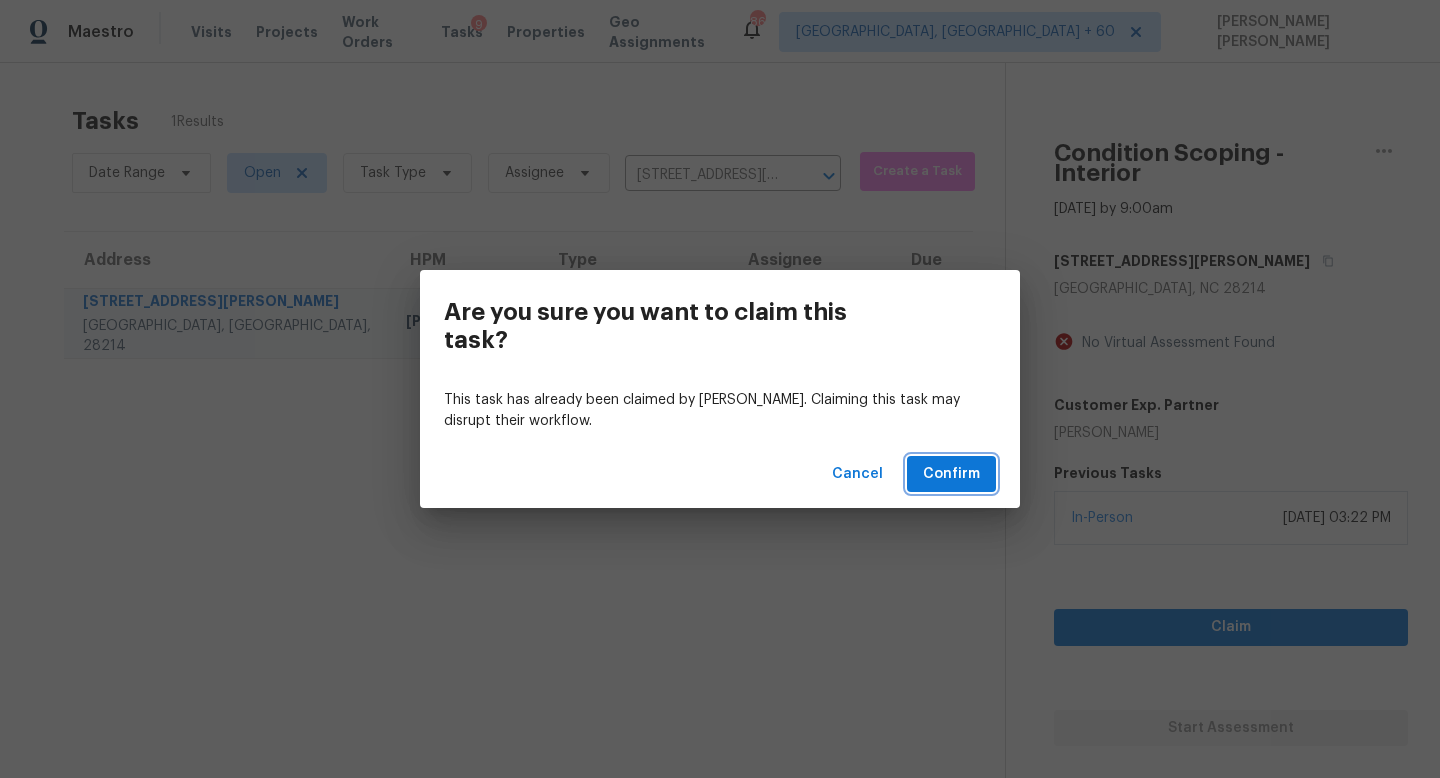 click on "Confirm" at bounding box center (951, 474) 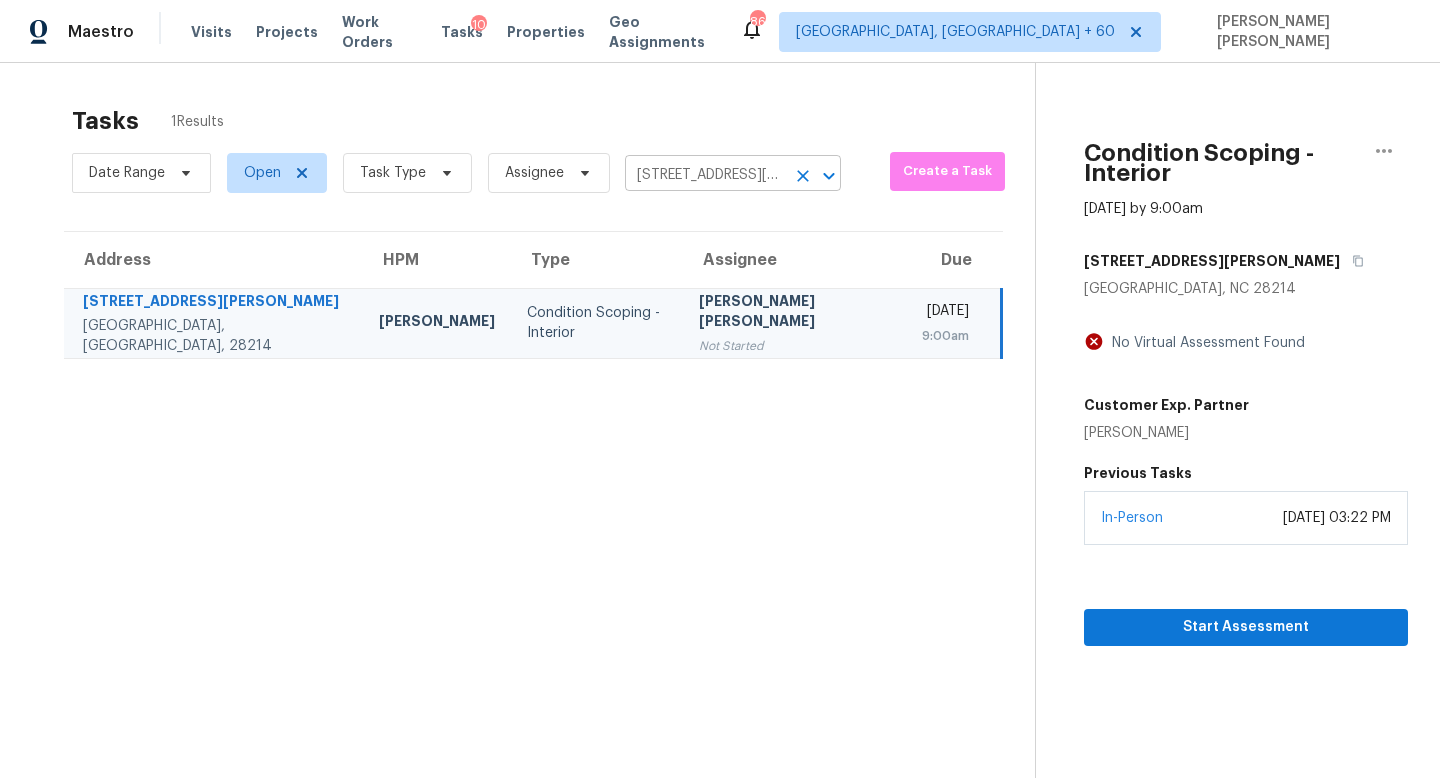 click on "2023 Pheasant Glen Rd, Charlotte, NC 28214" at bounding box center (705, 175) 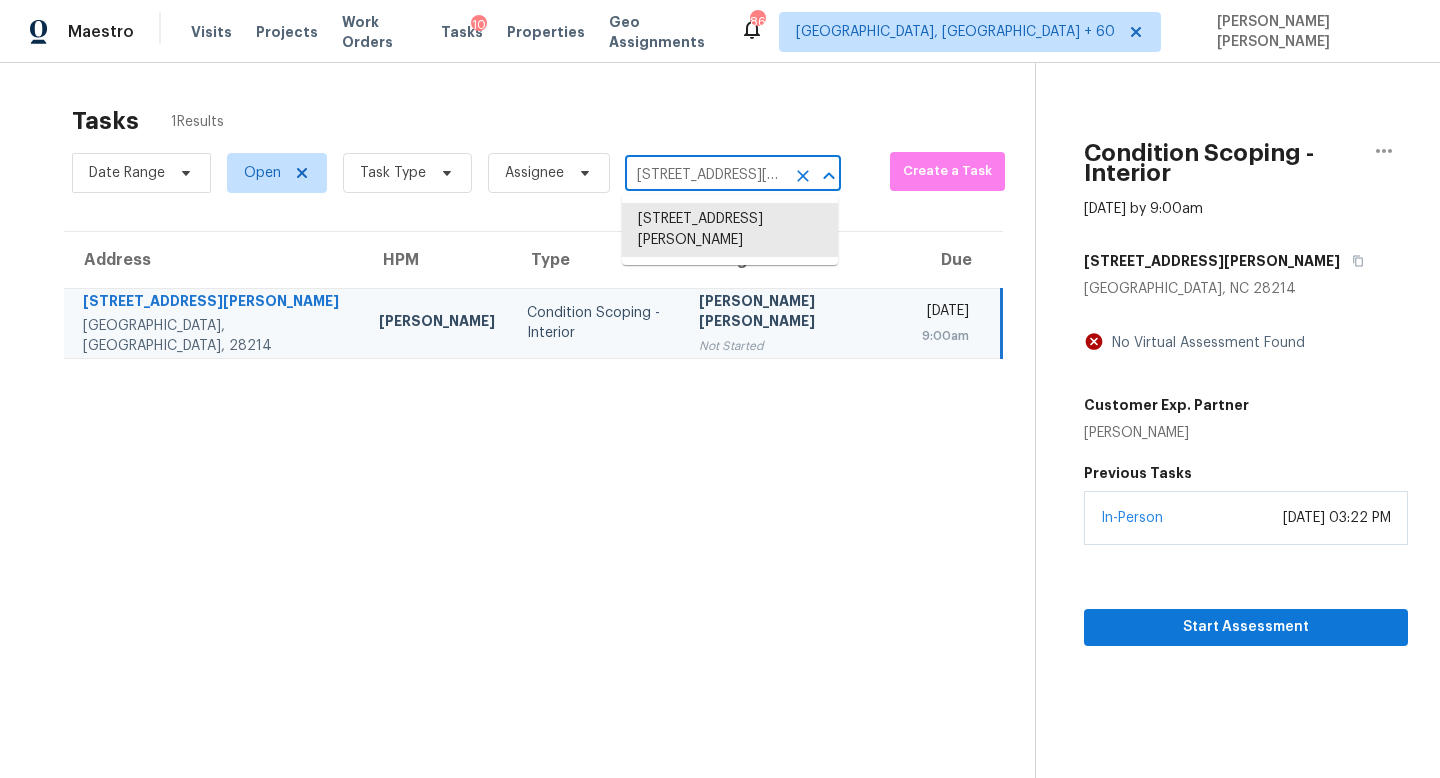 paste on "13127 Silverglen Run Trl Houston, TX, 770" 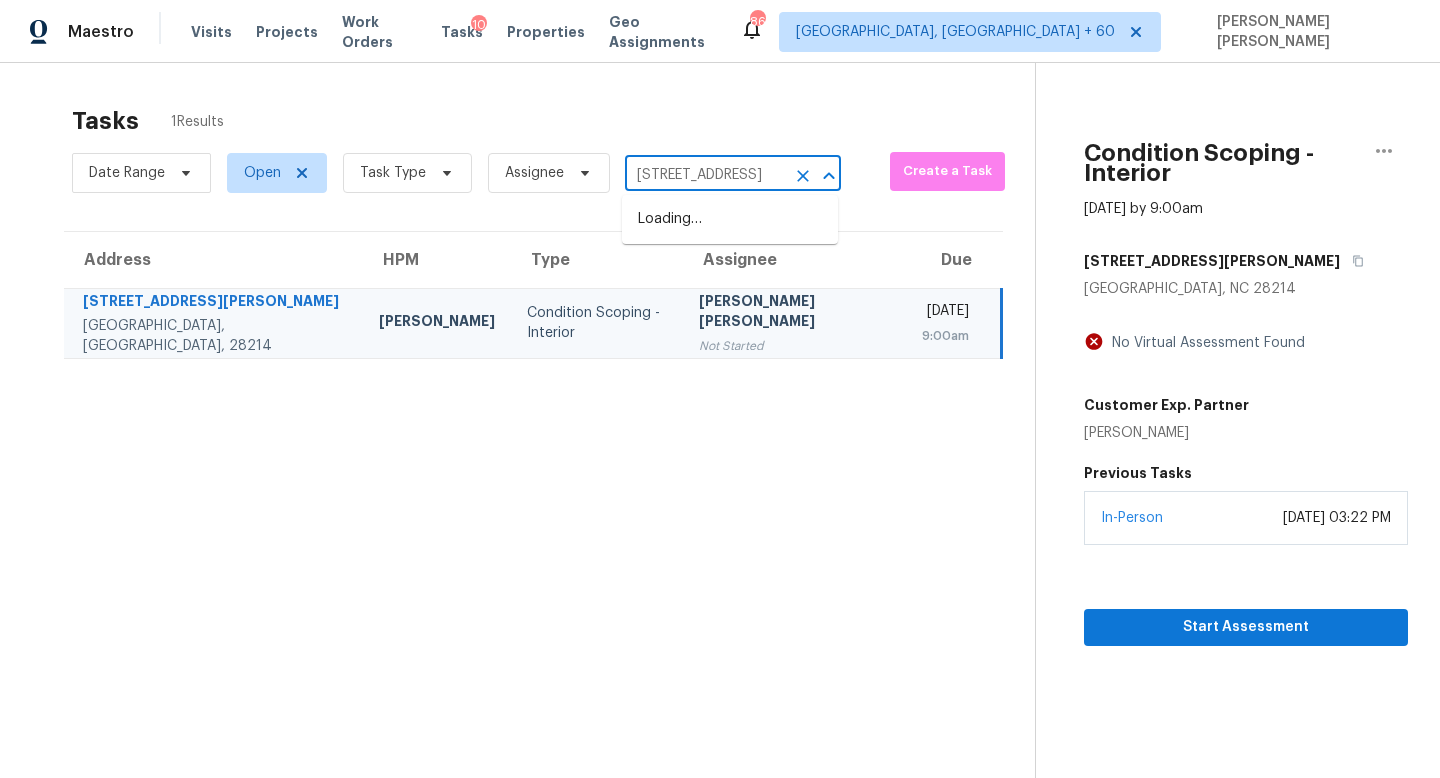 scroll, scrollTop: 0, scrollLeft: 133, axis: horizontal 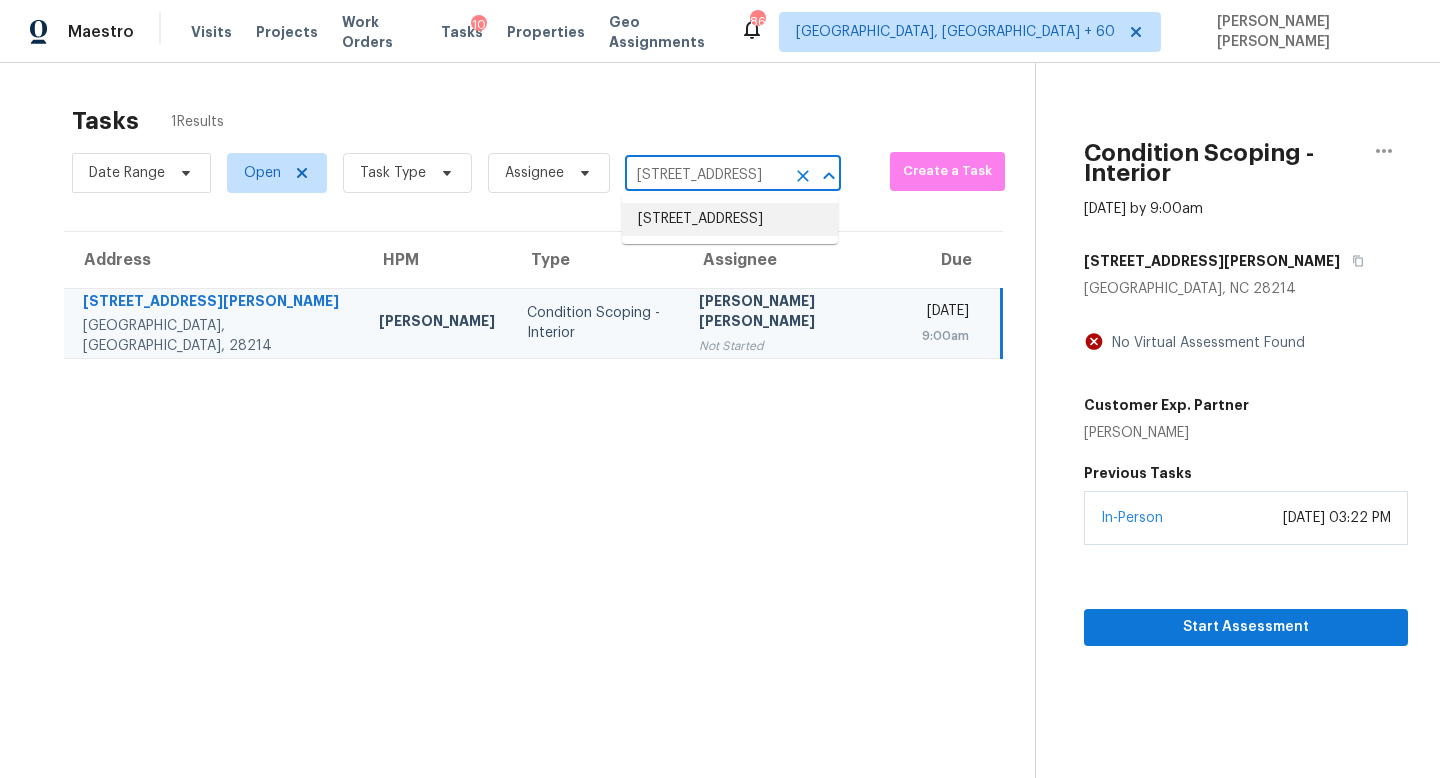 click on "13127 Silverglen Run Trl, Houston, TX 77014" at bounding box center (730, 219) 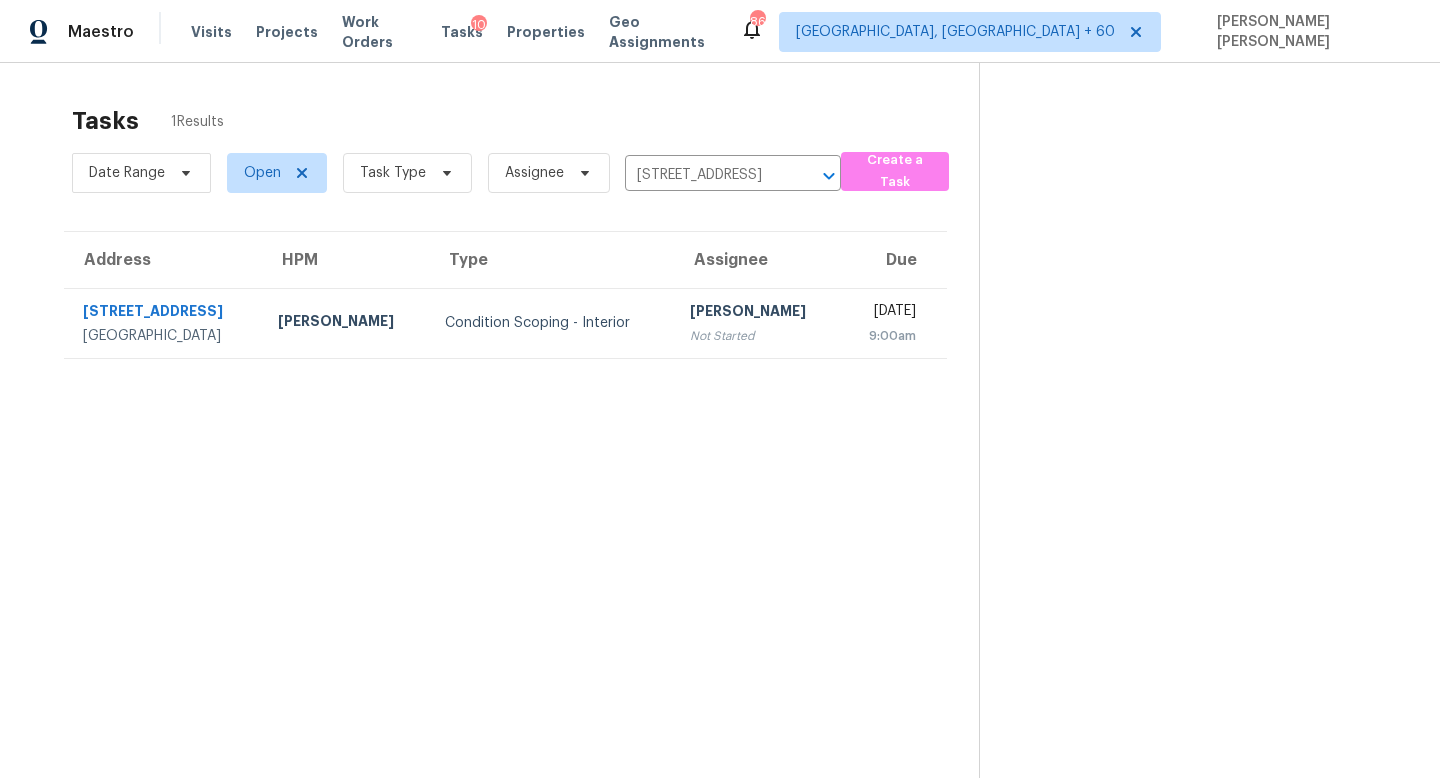 click on "Salma Ansari" at bounding box center [757, 313] 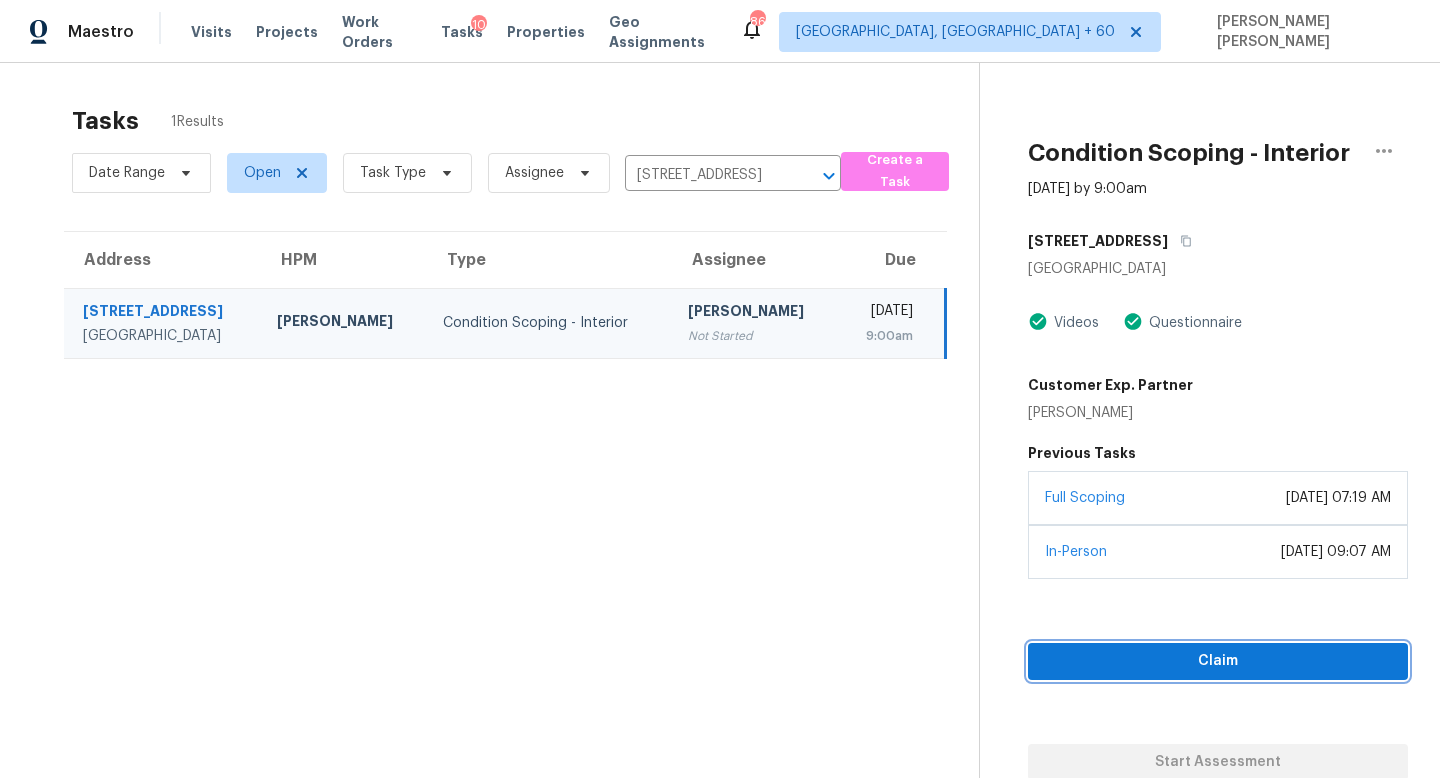 click on "Claim" at bounding box center [1218, 661] 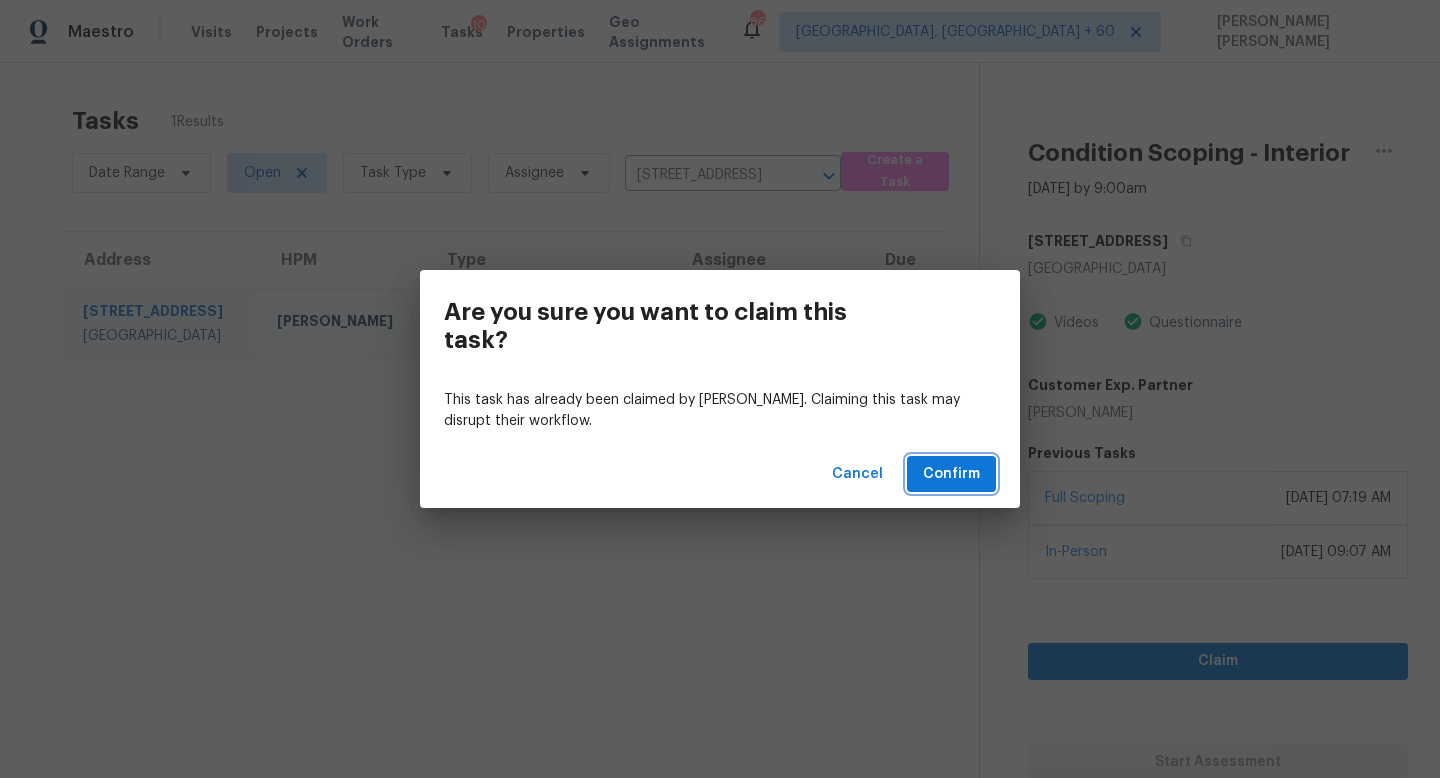 click on "Confirm" at bounding box center [951, 474] 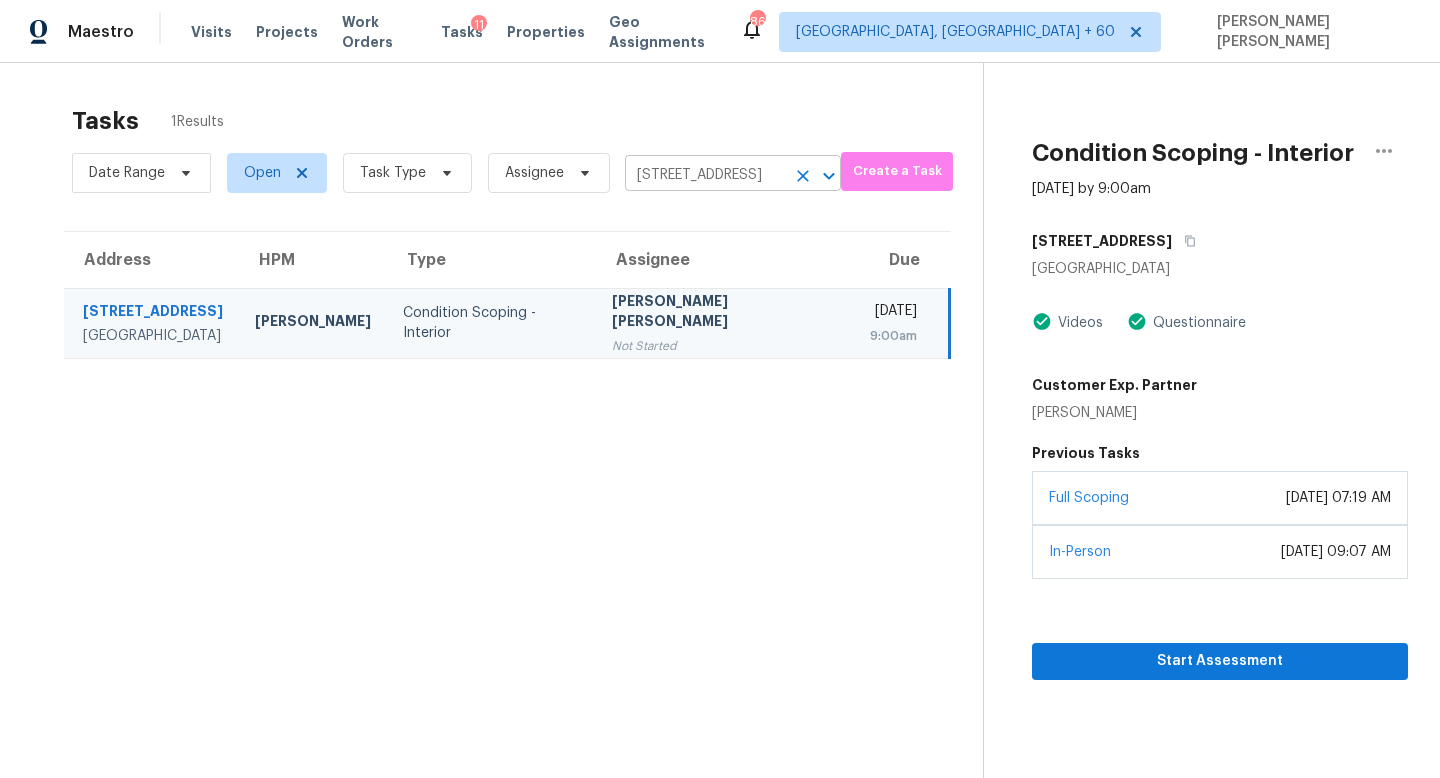 click on "13127 Silverglen Run Trl, Houston, TX 77014" at bounding box center [705, 175] 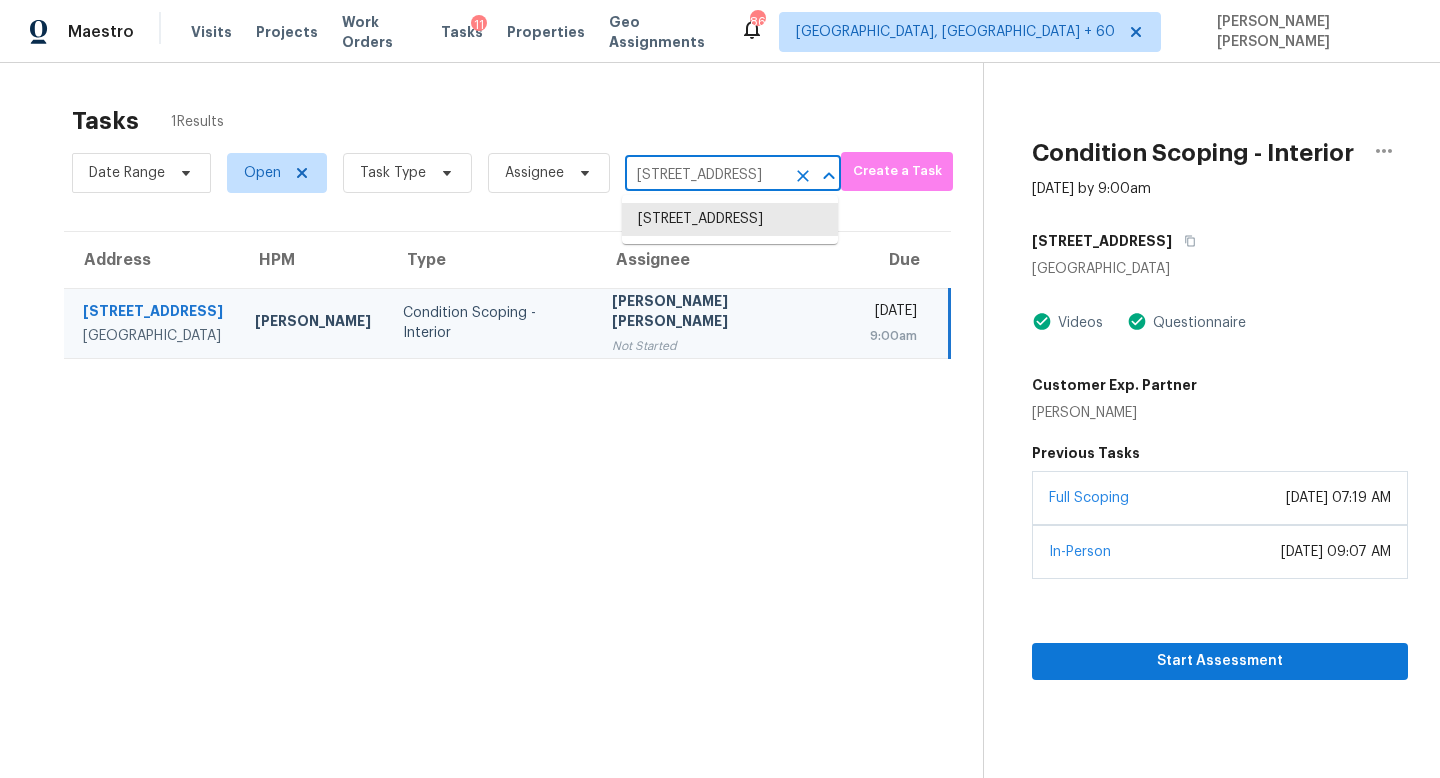 paste on "20537 W Valley View Dr Buckeye, AZ, 85396" 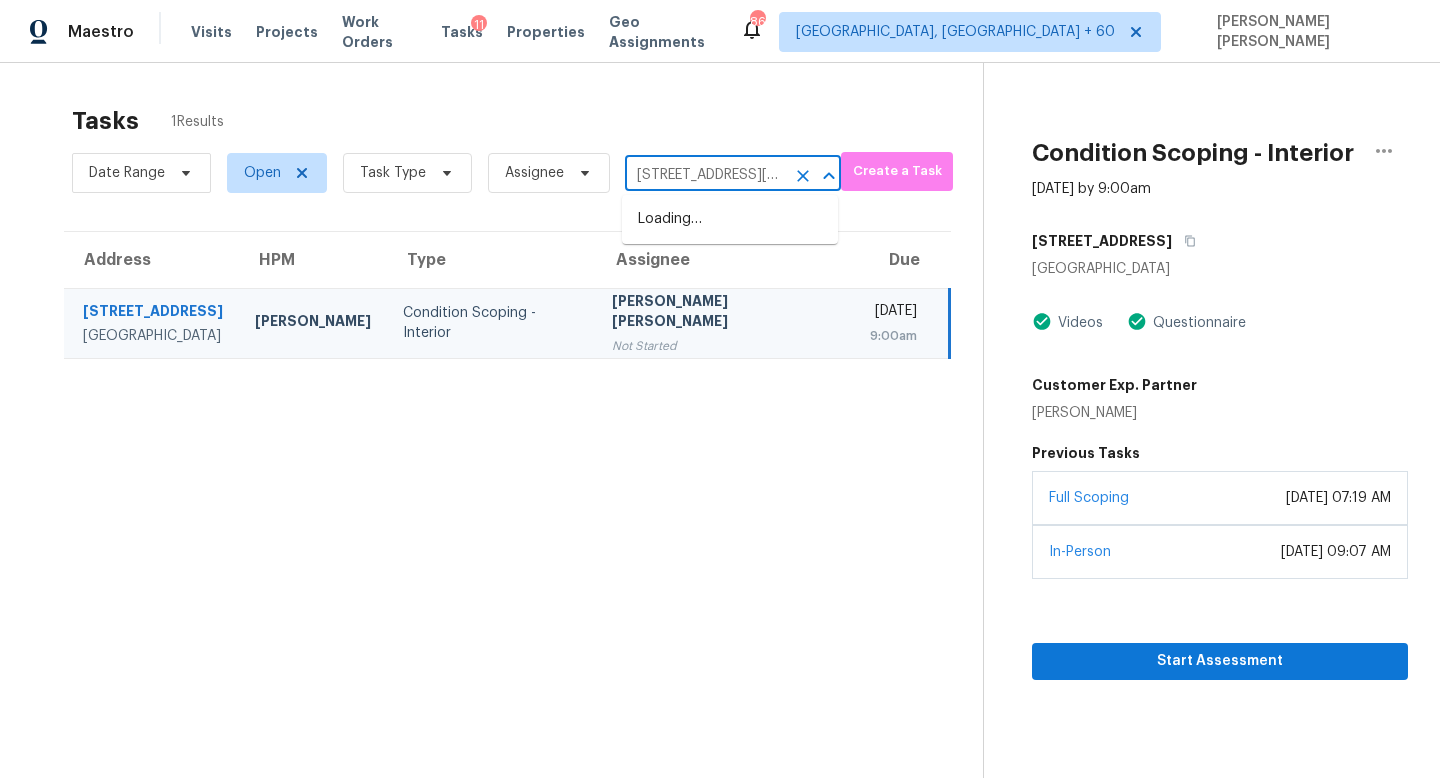 scroll, scrollTop: 0, scrollLeft: 140, axis: horizontal 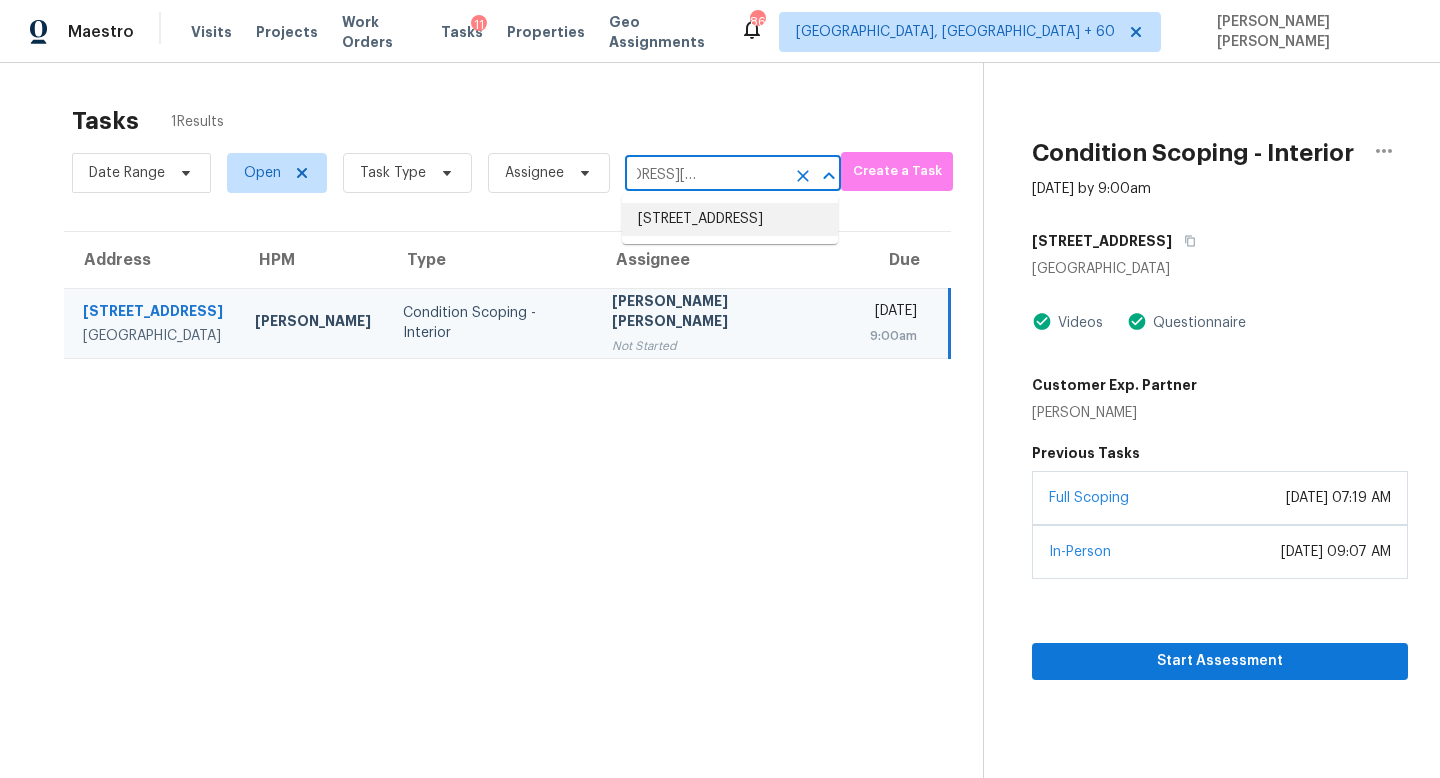 click on "20537 W Valley View Dr, Buckeye, AZ 85396" at bounding box center [730, 219] 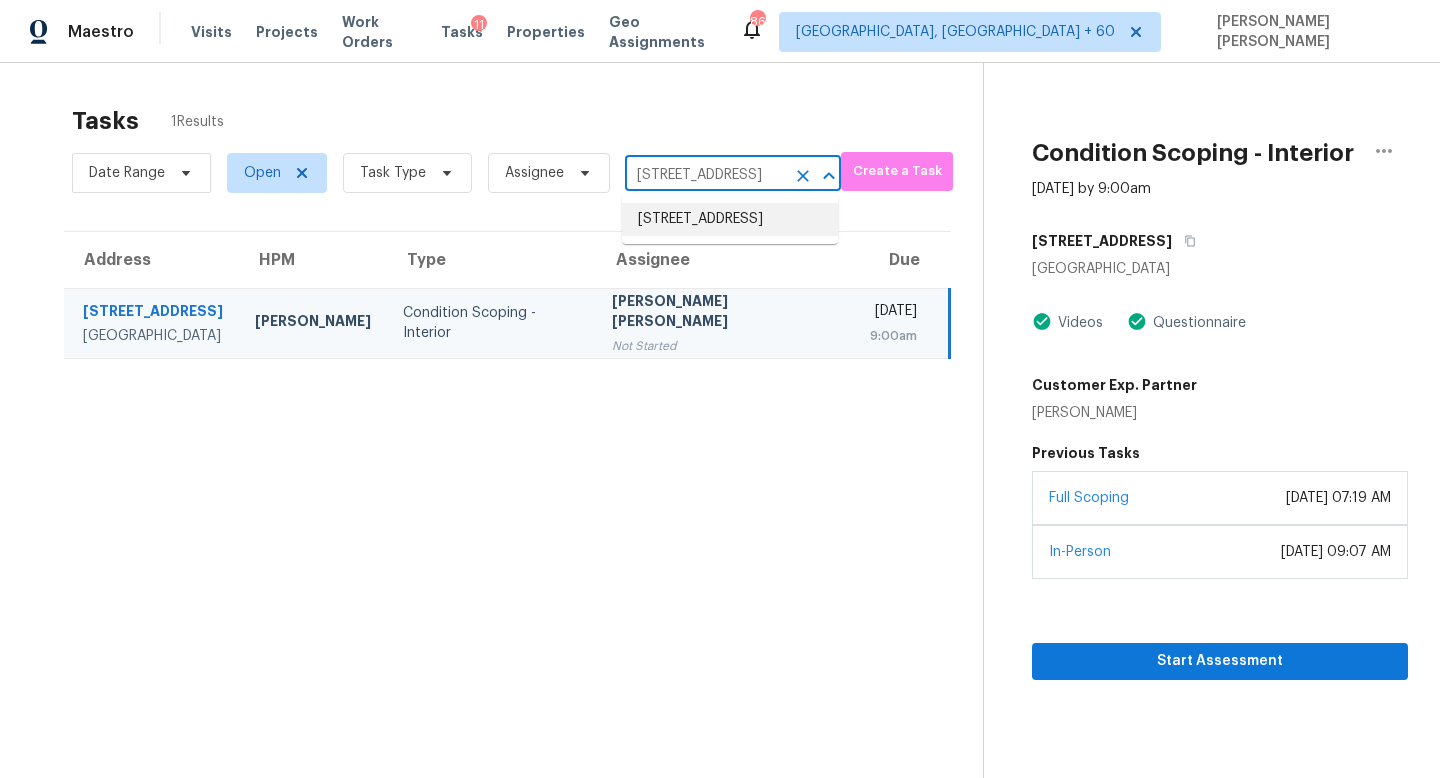 scroll, scrollTop: 0, scrollLeft: 0, axis: both 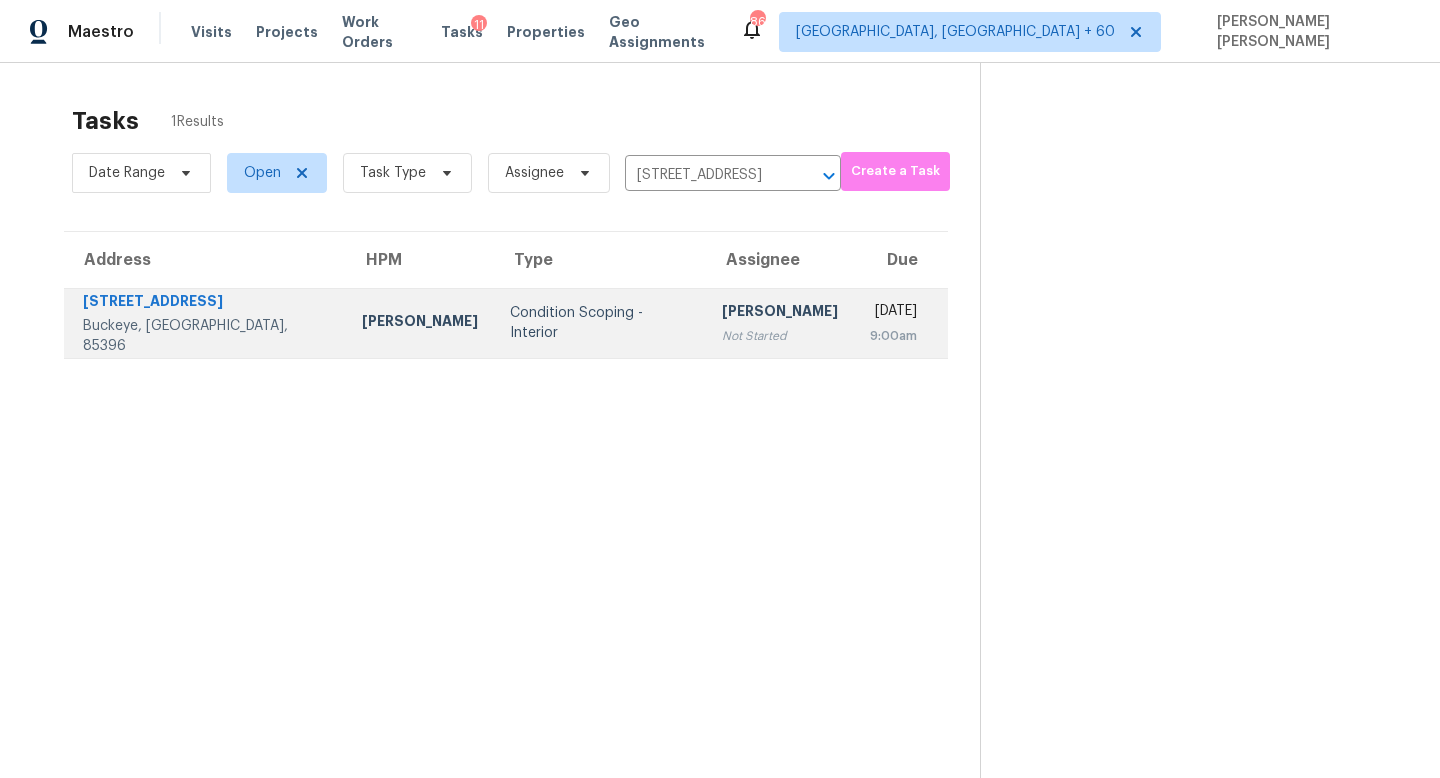 click on "Sakthivel Chandran" at bounding box center (780, 313) 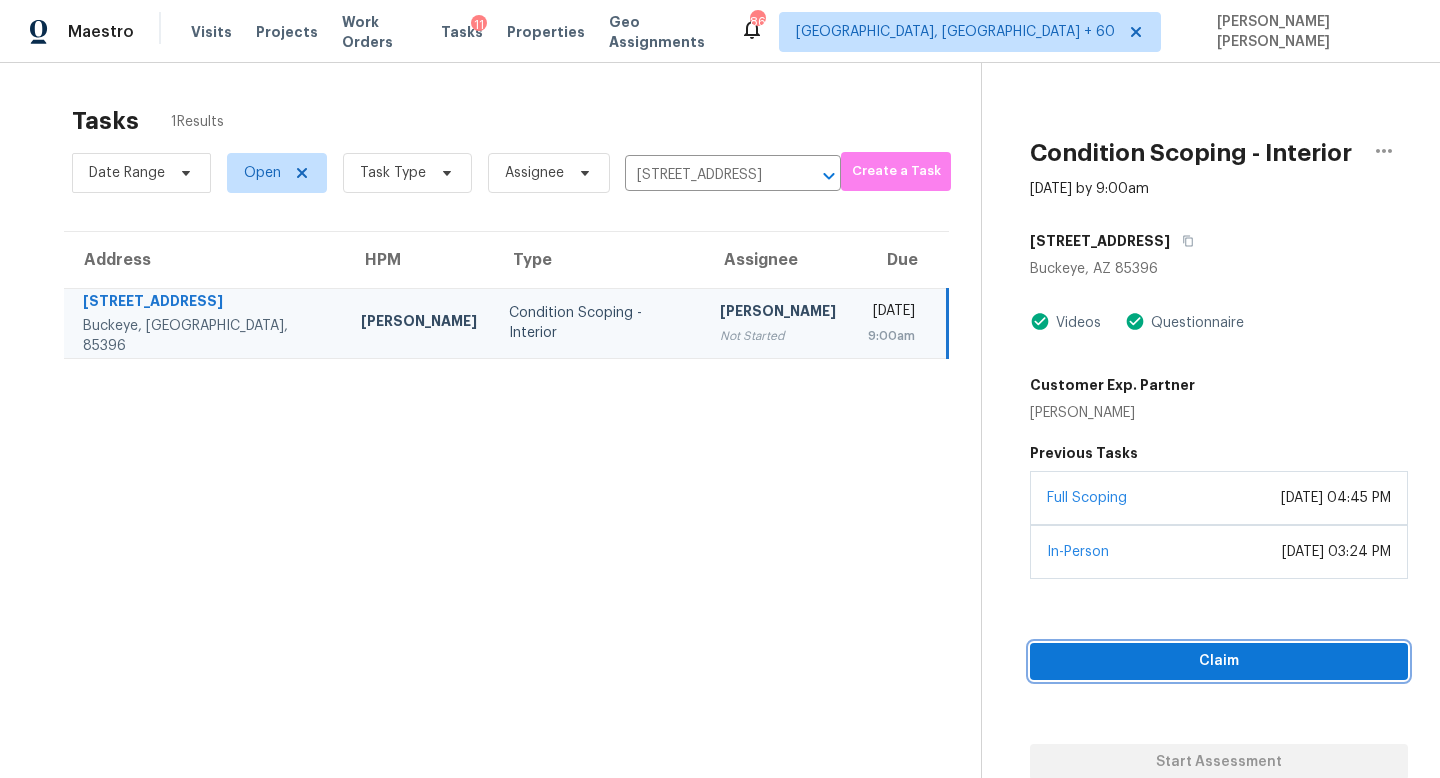 click on "Claim" at bounding box center [1219, 661] 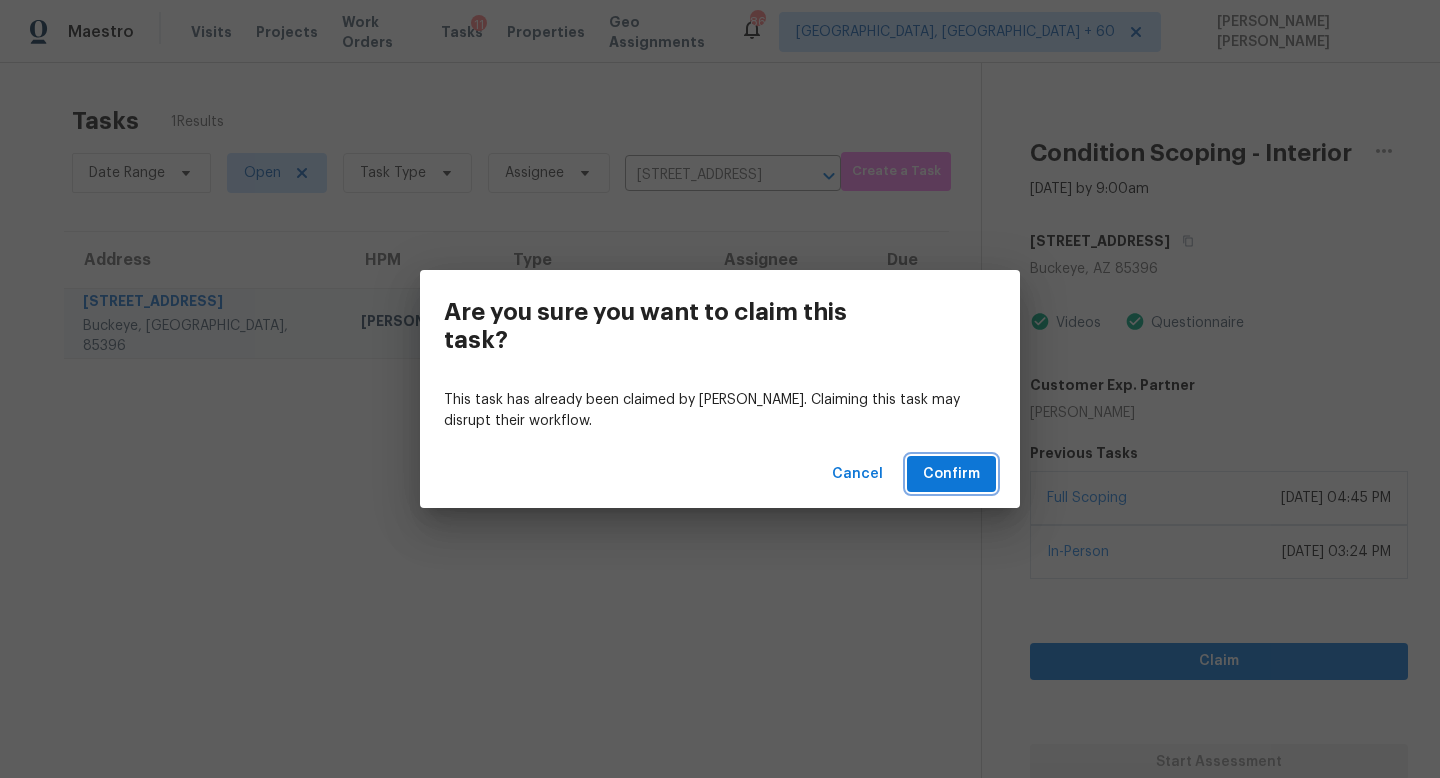 click on "Confirm" at bounding box center [951, 474] 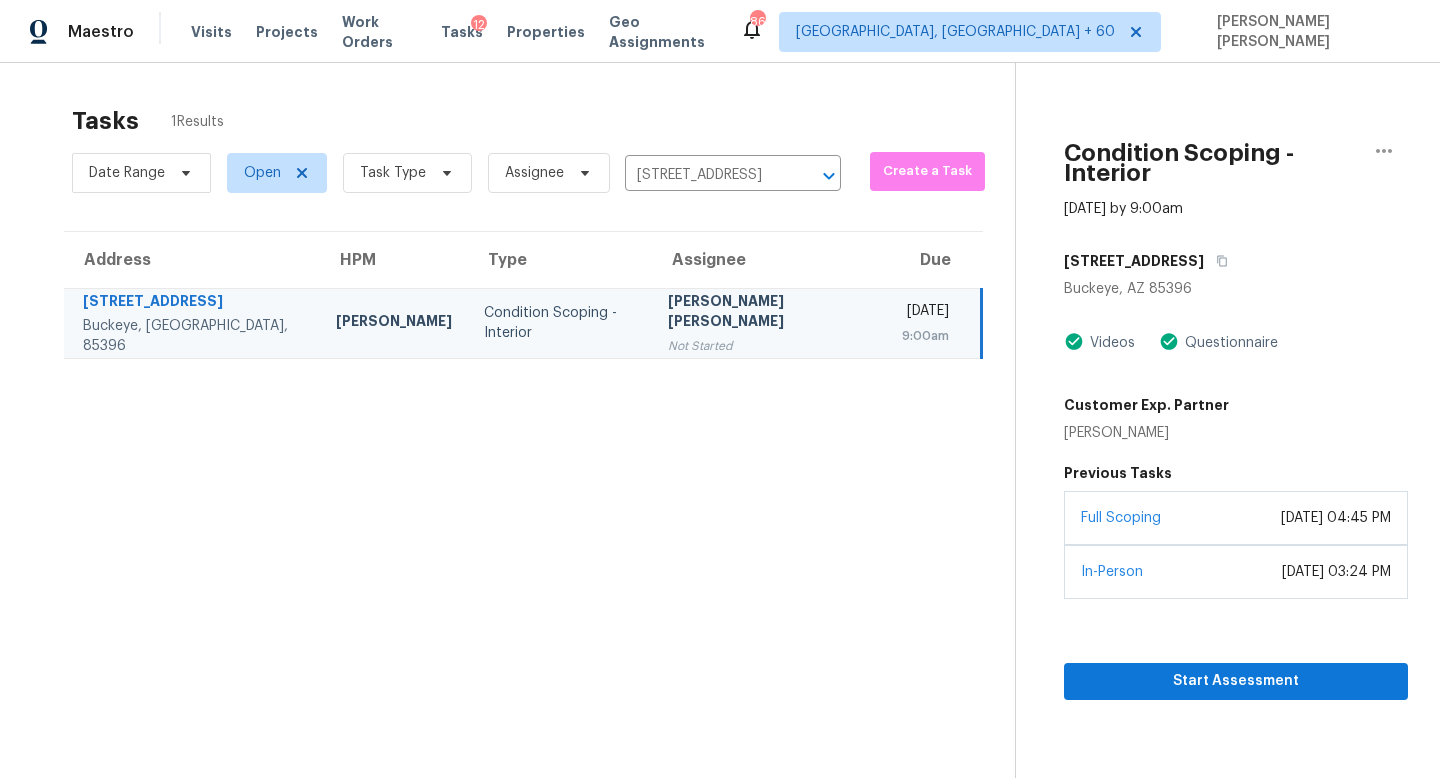 click on "Tasks 1  Results Date Range Open Task Type Assignee 20537 W Valley View Dr, Buckeye, AZ 85396 ​ Create a Task Address HPM Type Assignee Due 20537 W Valley View Dr   Buckeye, AZ, 85396 Nick Pulliam Condition Scoping - Interior Jishnu Manoj Not Started Mon, Jul 14th 2025 9:00am" at bounding box center [523, 468] 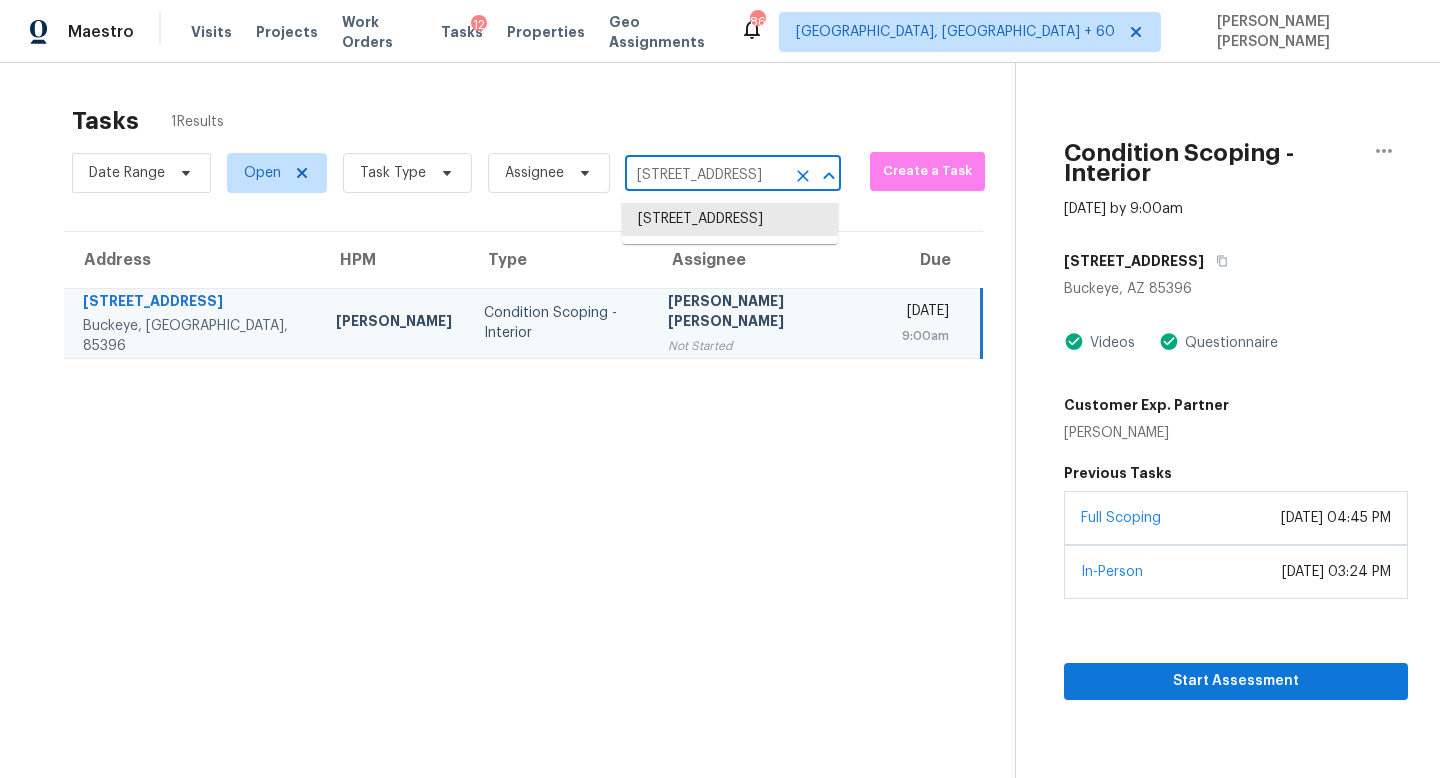click on "20537 W Valley View Dr, Buckeye, AZ 85396" at bounding box center [705, 175] 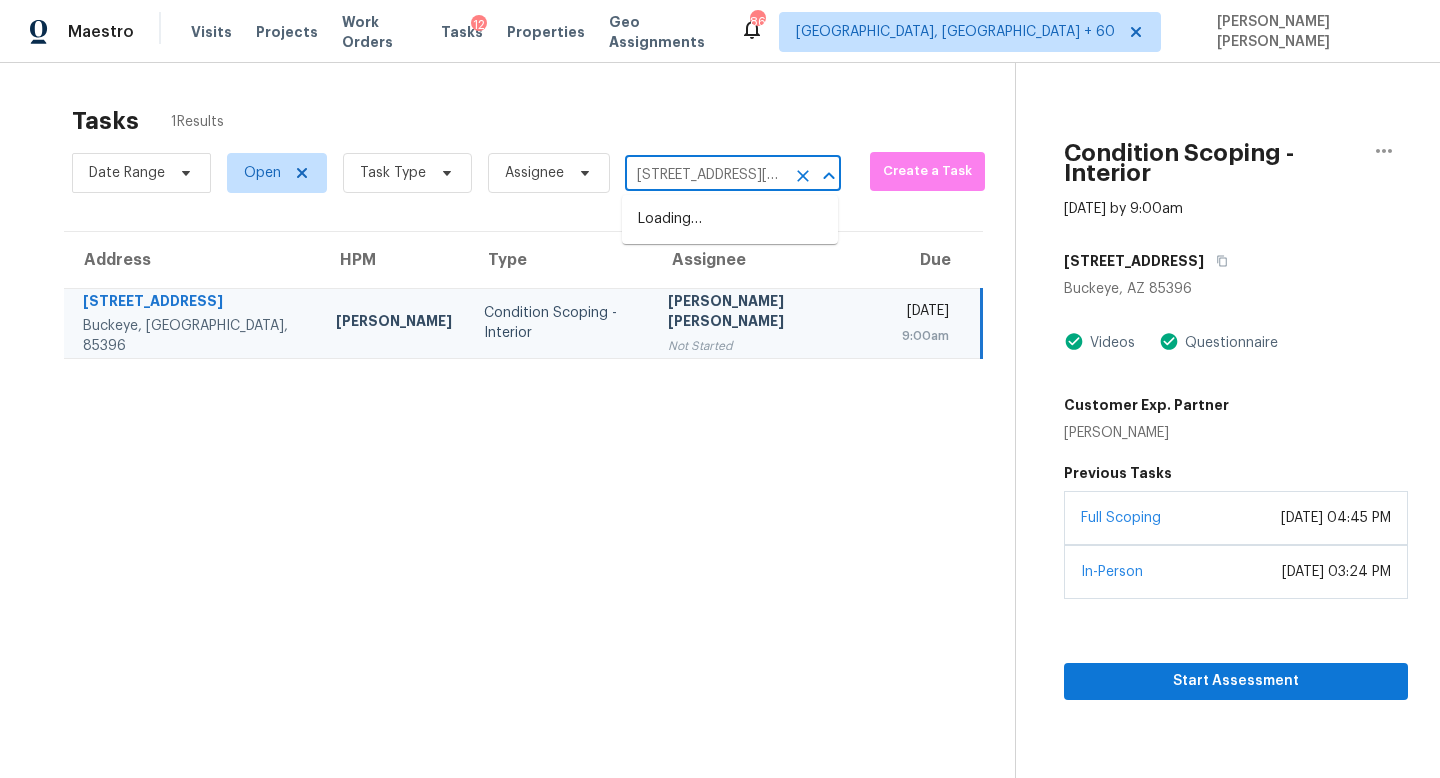 scroll, scrollTop: 0, scrollLeft: 147, axis: horizontal 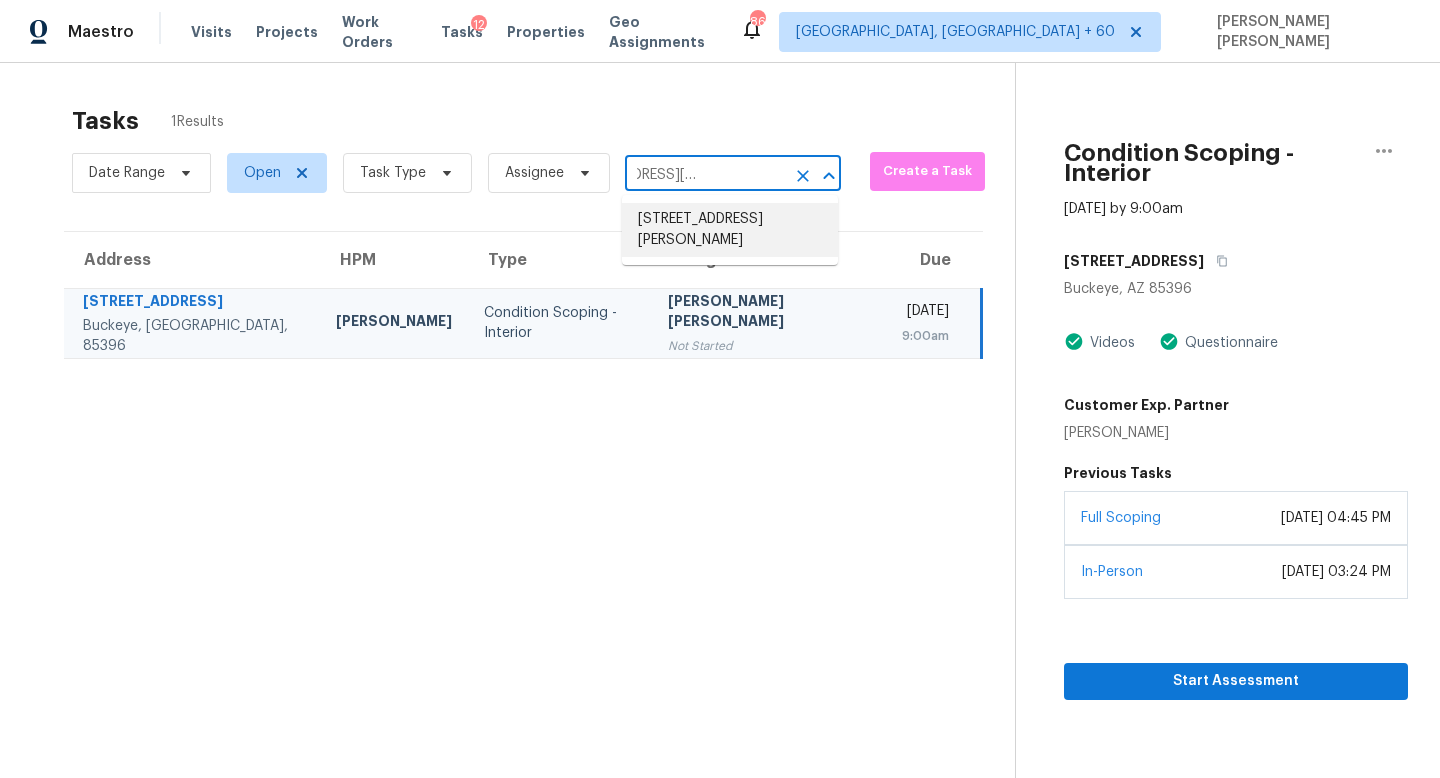 click on "18631 Vineyard Point Ln, Cornelius, NC 28031" at bounding box center [730, 230] 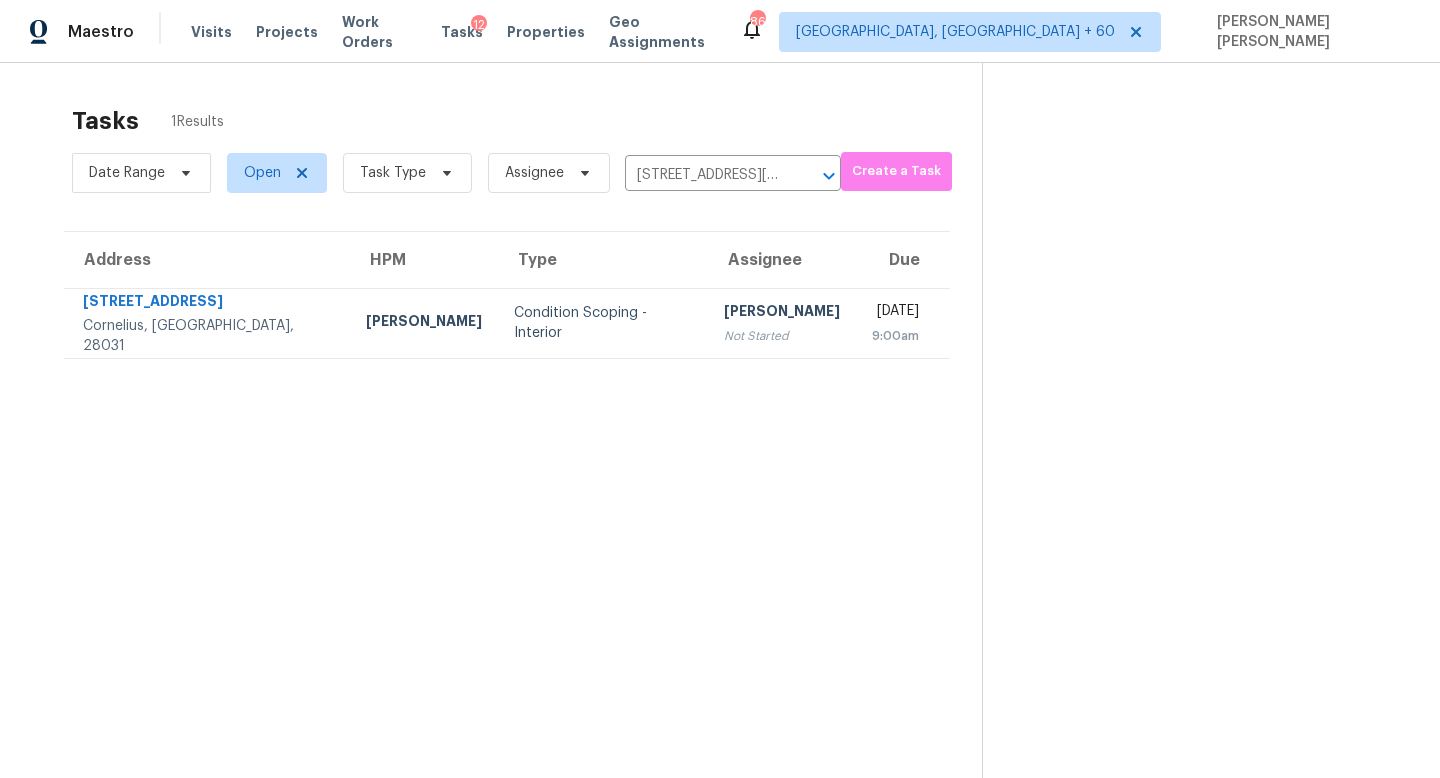 click on "Mon, Jul 14th 2025 9:00am" at bounding box center (903, 323) 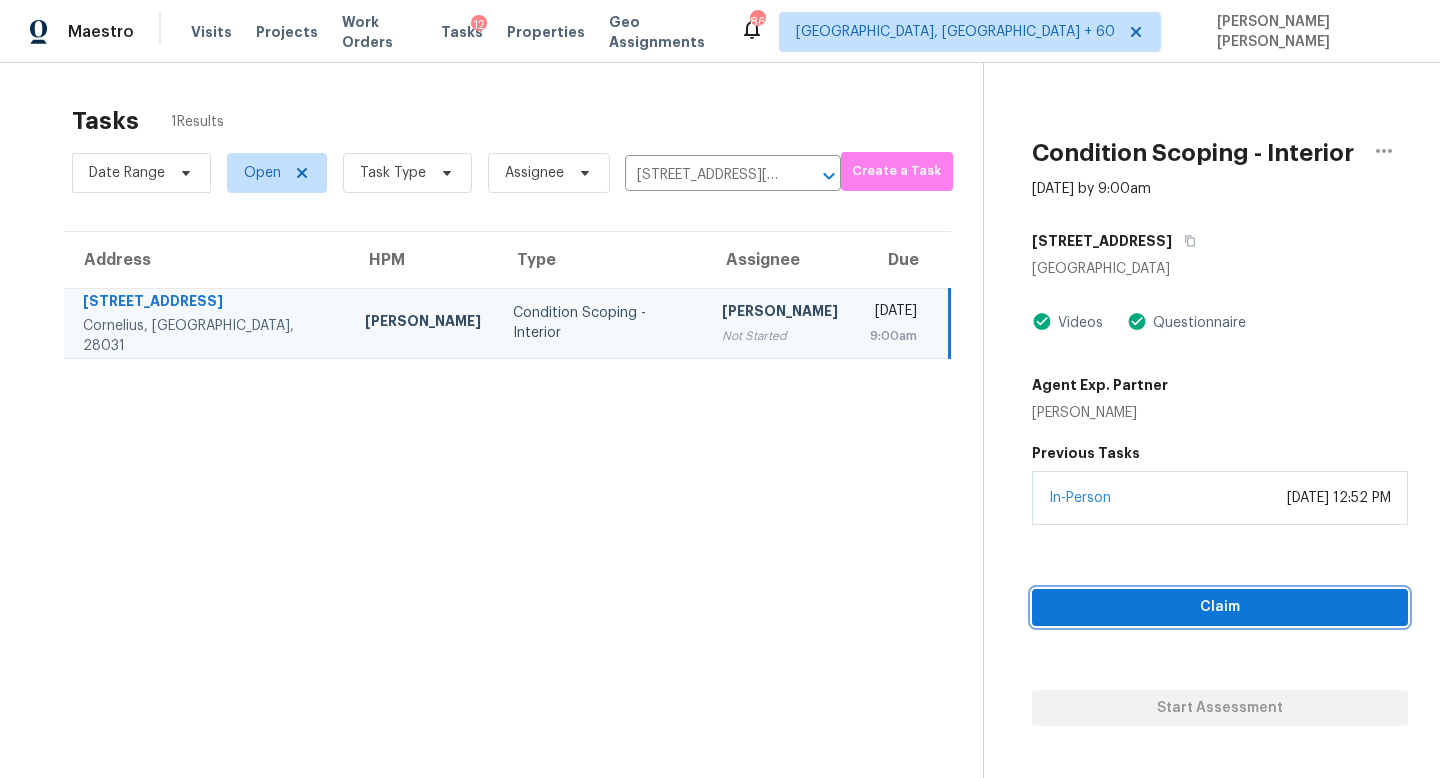 click on "Claim" at bounding box center [1220, 607] 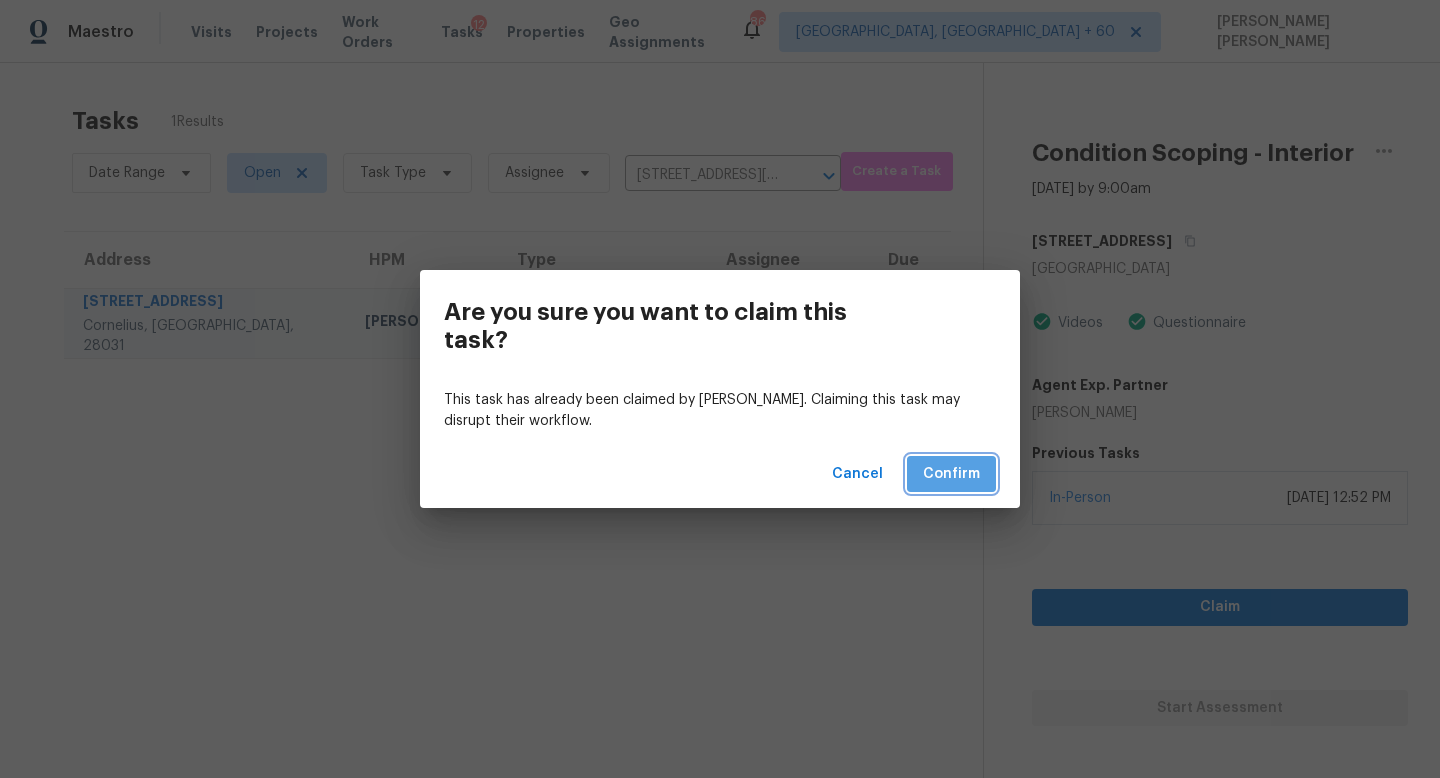 click on "Confirm" at bounding box center [951, 474] 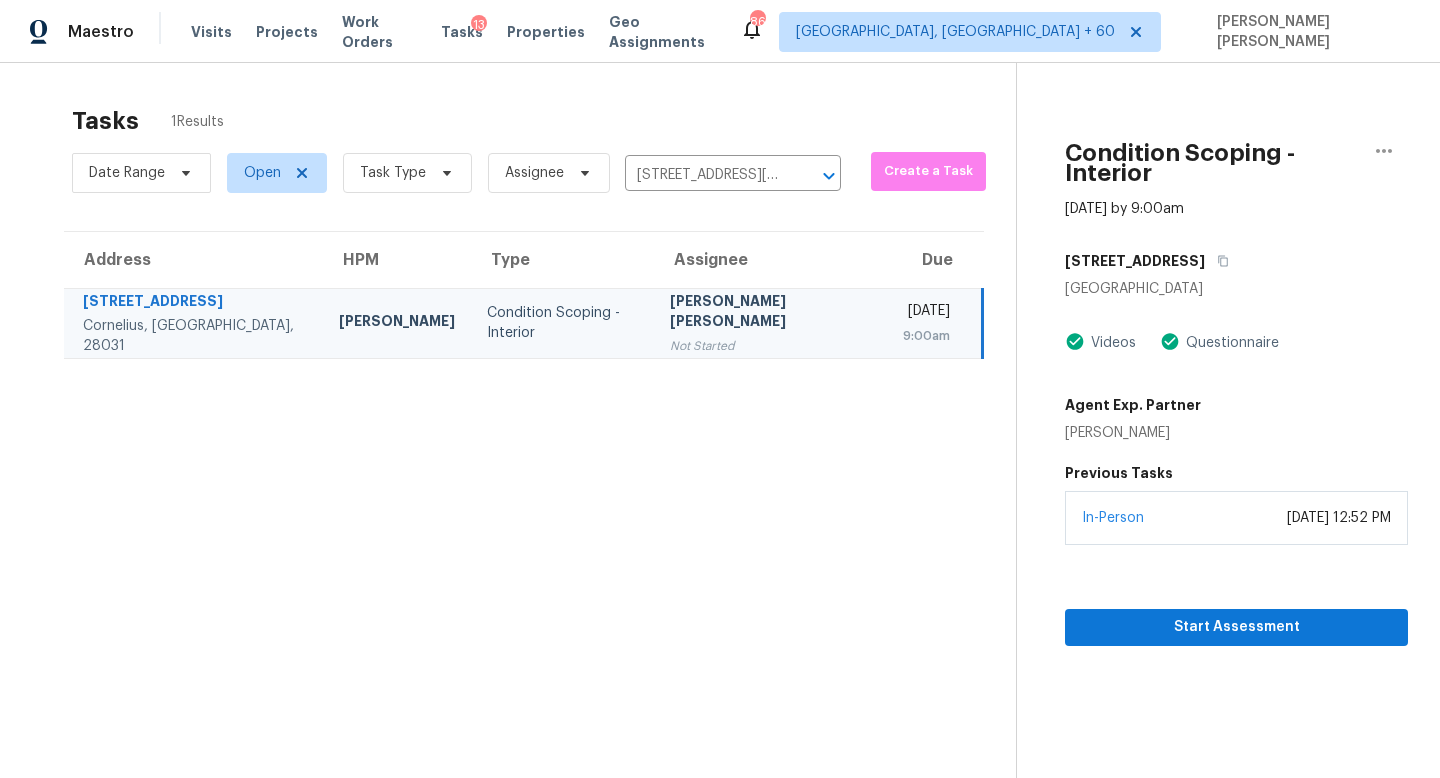 click on "Date Range Open Task Type Assignee 18631 Vineyard Point Ln, Cornelius, NC 28031 ​" at bounding box center [456, 173] 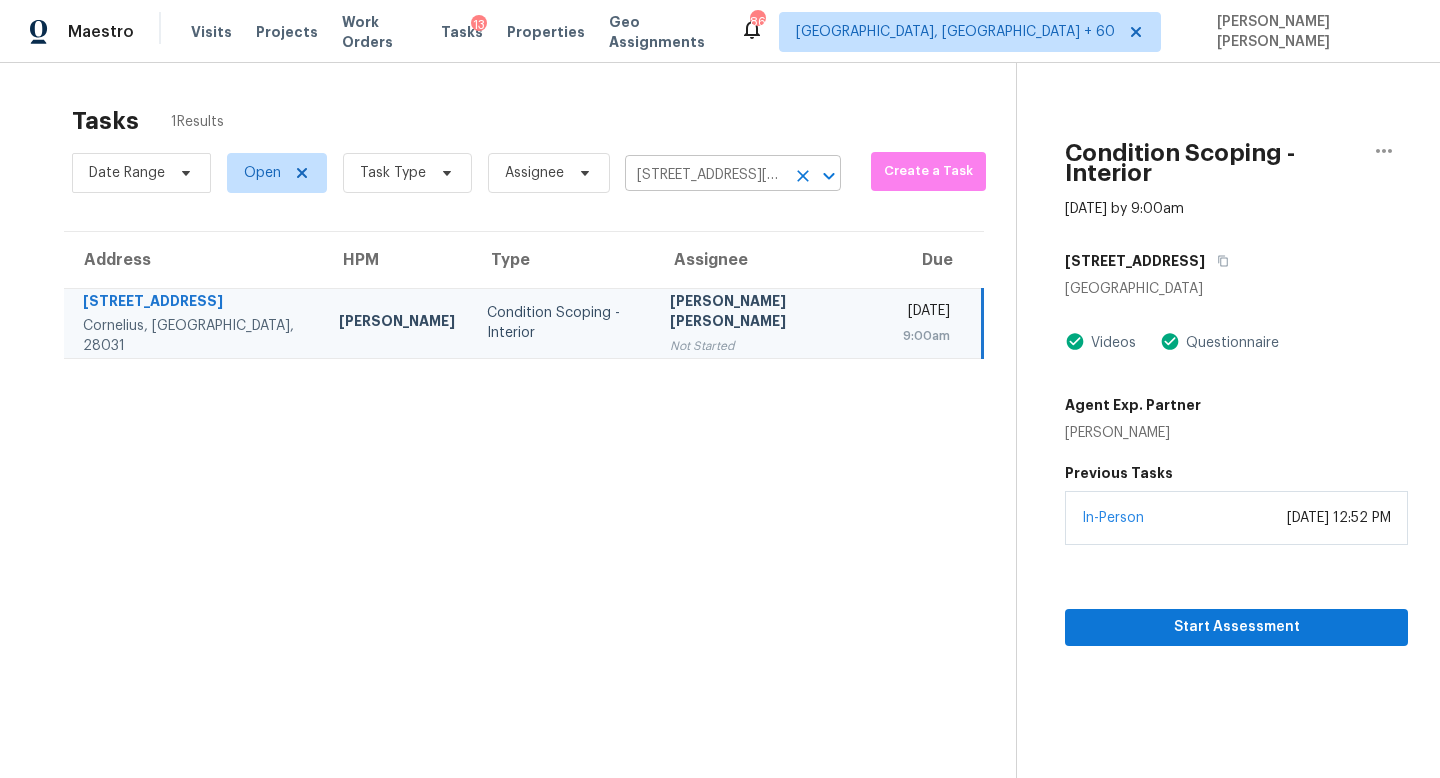 click on "18631 Vineyard Point Ln, Cornelius, NC 28031" at bounding box center [705, 175] 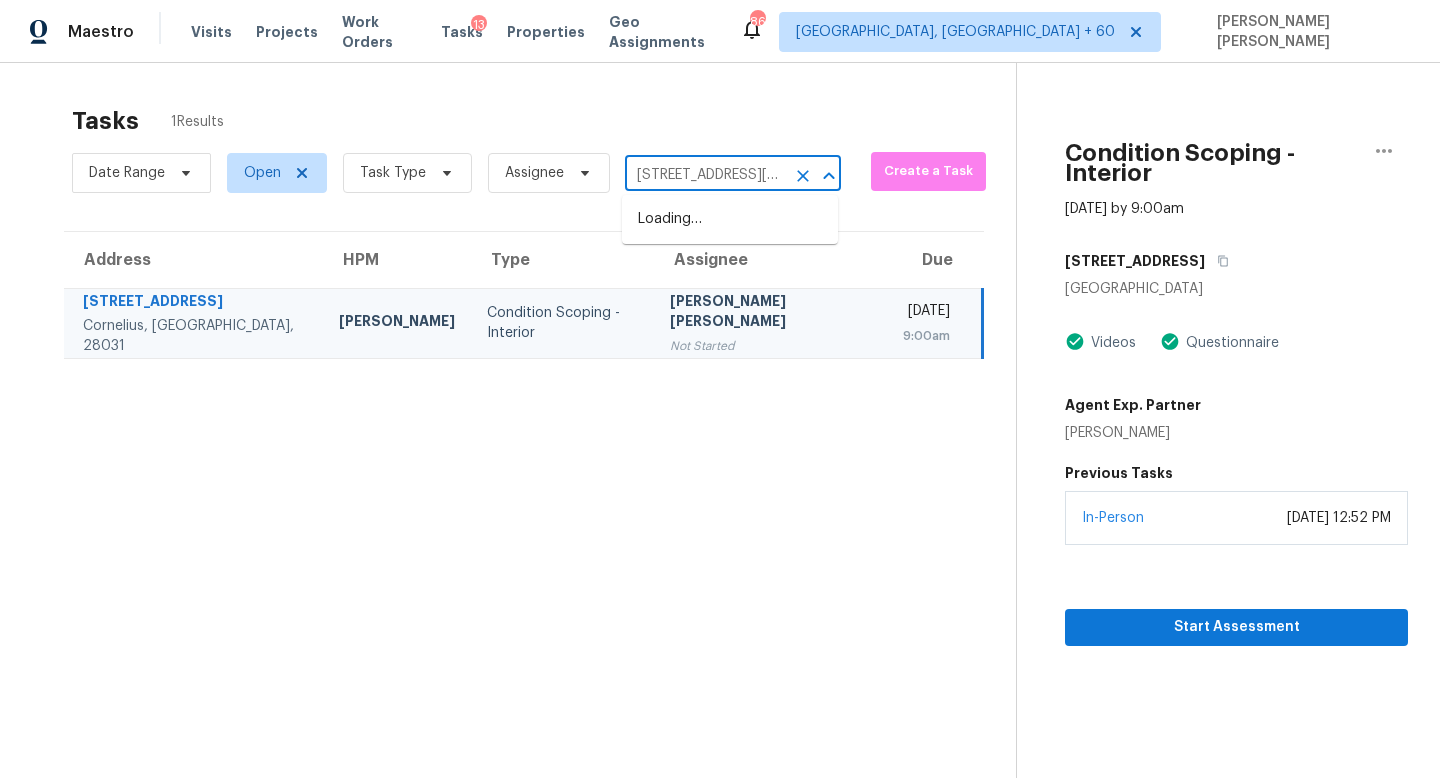 type on "12322 Turchin Dr Houston, TX, 77014" 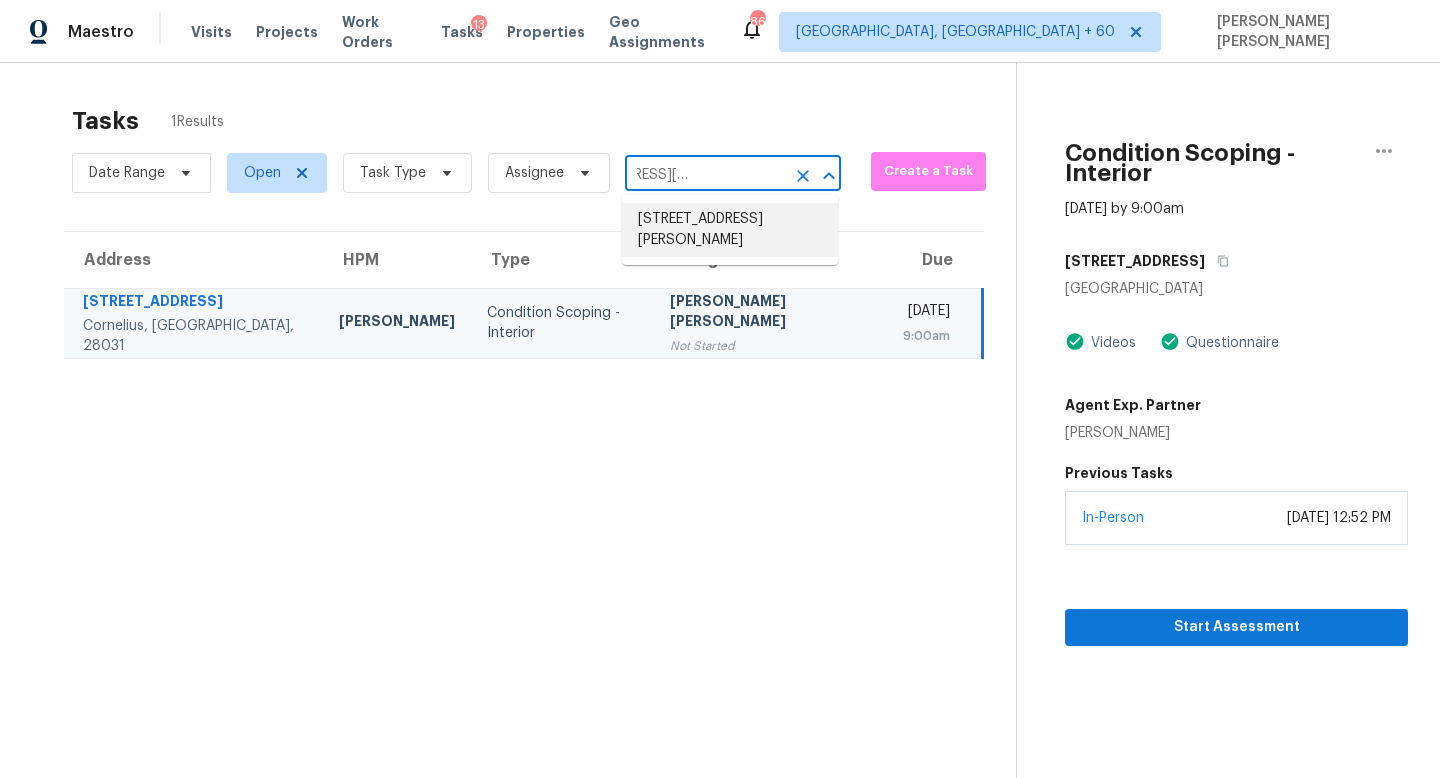 click on "12322 Turchin Dr, Houston, TX 77014" at bounding box center [730, 230] 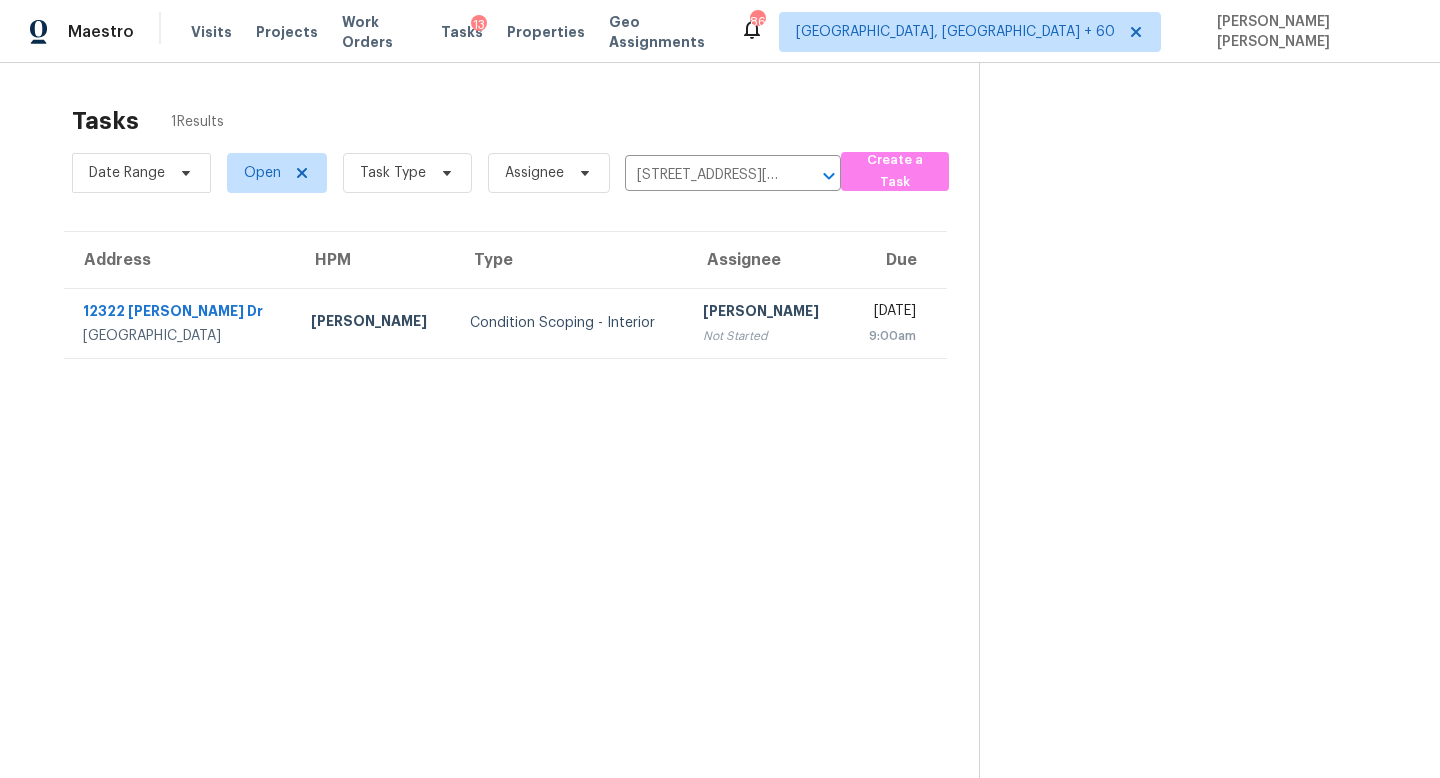 click on "Sakthivel Chandran" at bounding box center (766, 313) 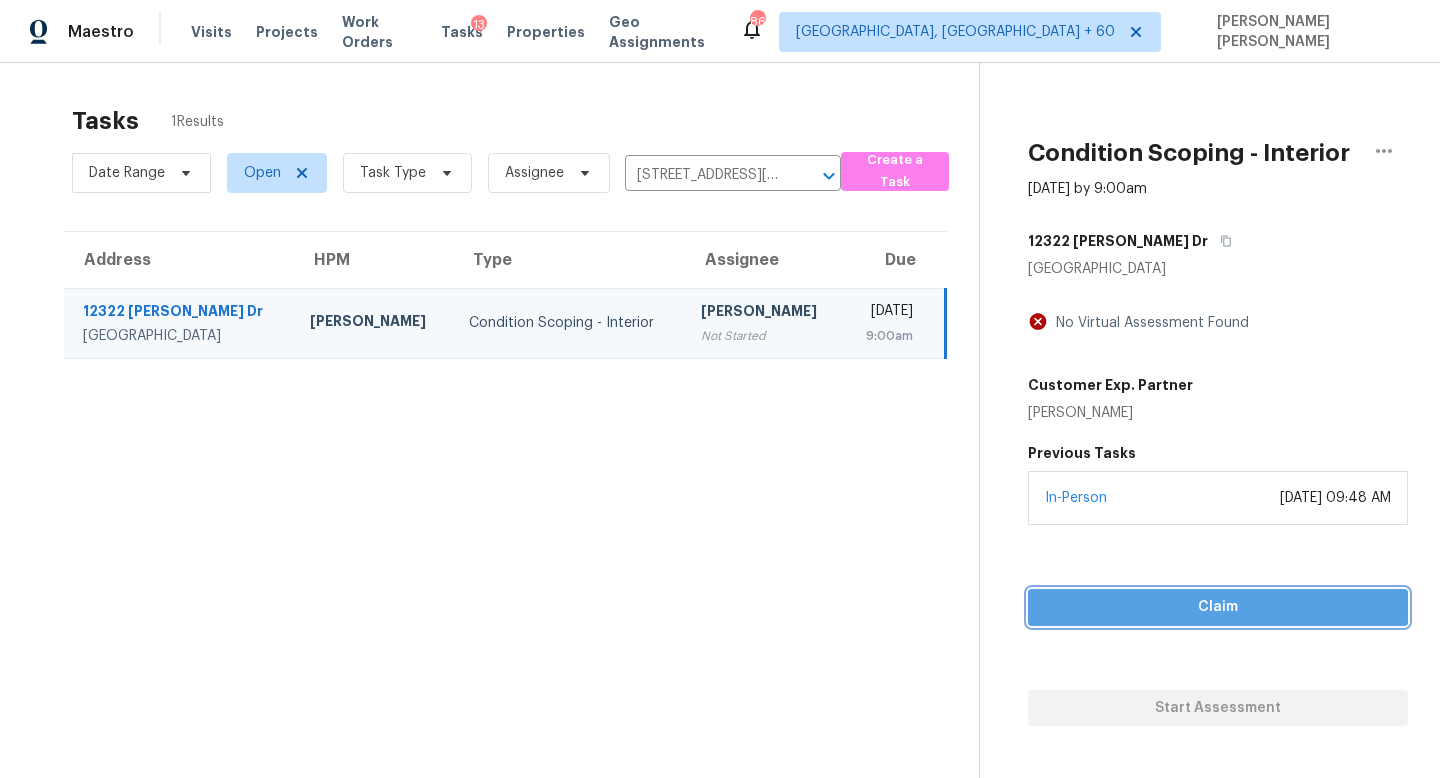click on "Claim" at bounding box center [1218, 607] 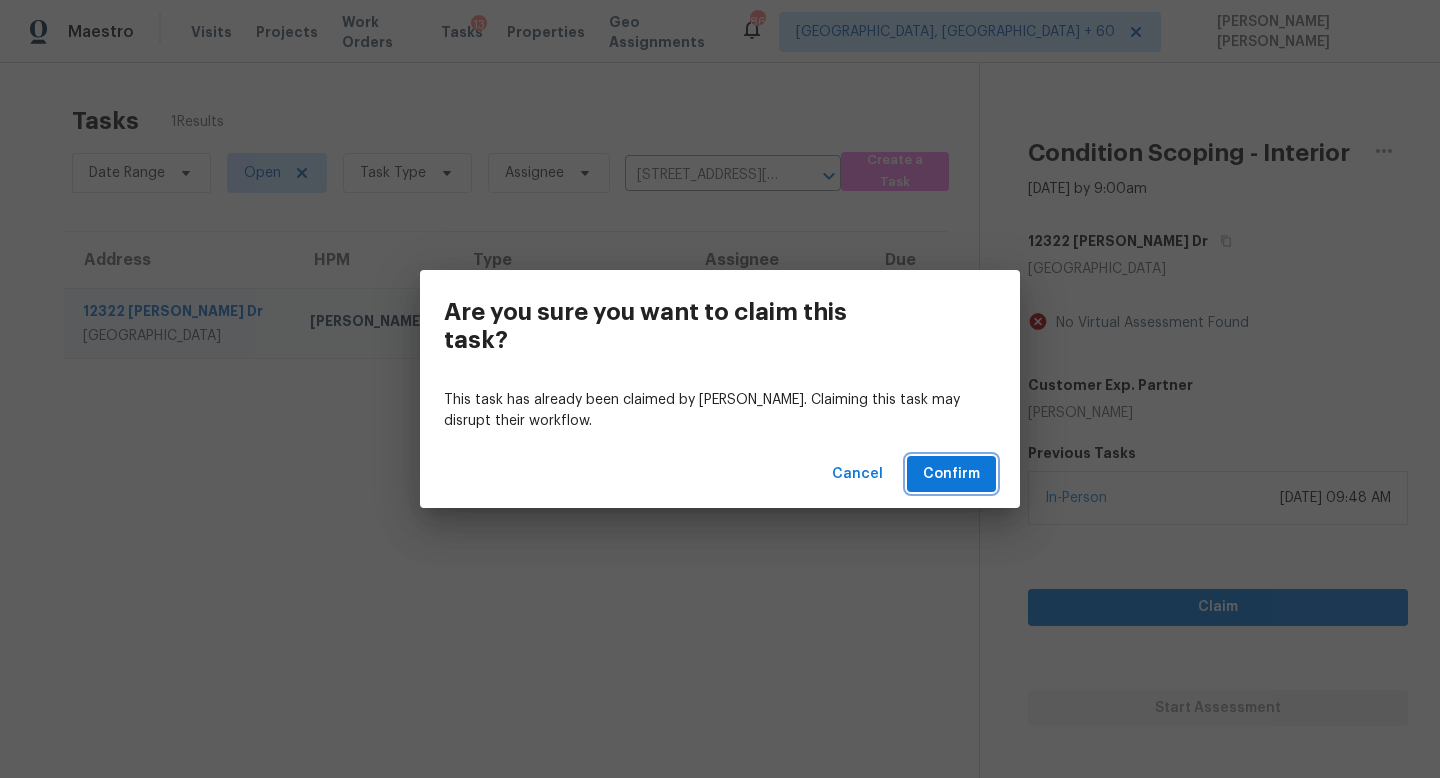 click on "Confirm" at bounding box center [951, 474] 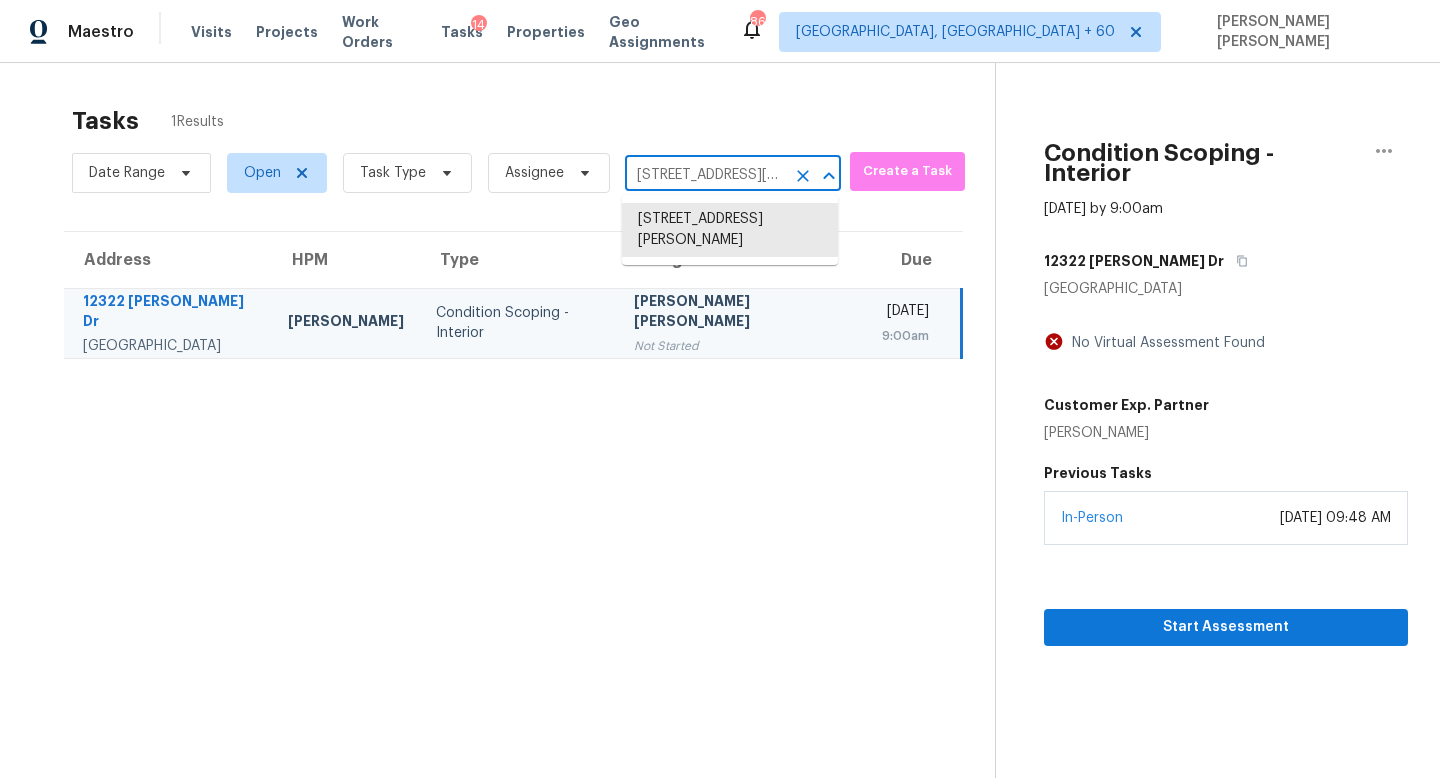click on "12322 Turchin Dr, Houston, TX 77014" at bounding box center [705, 175] 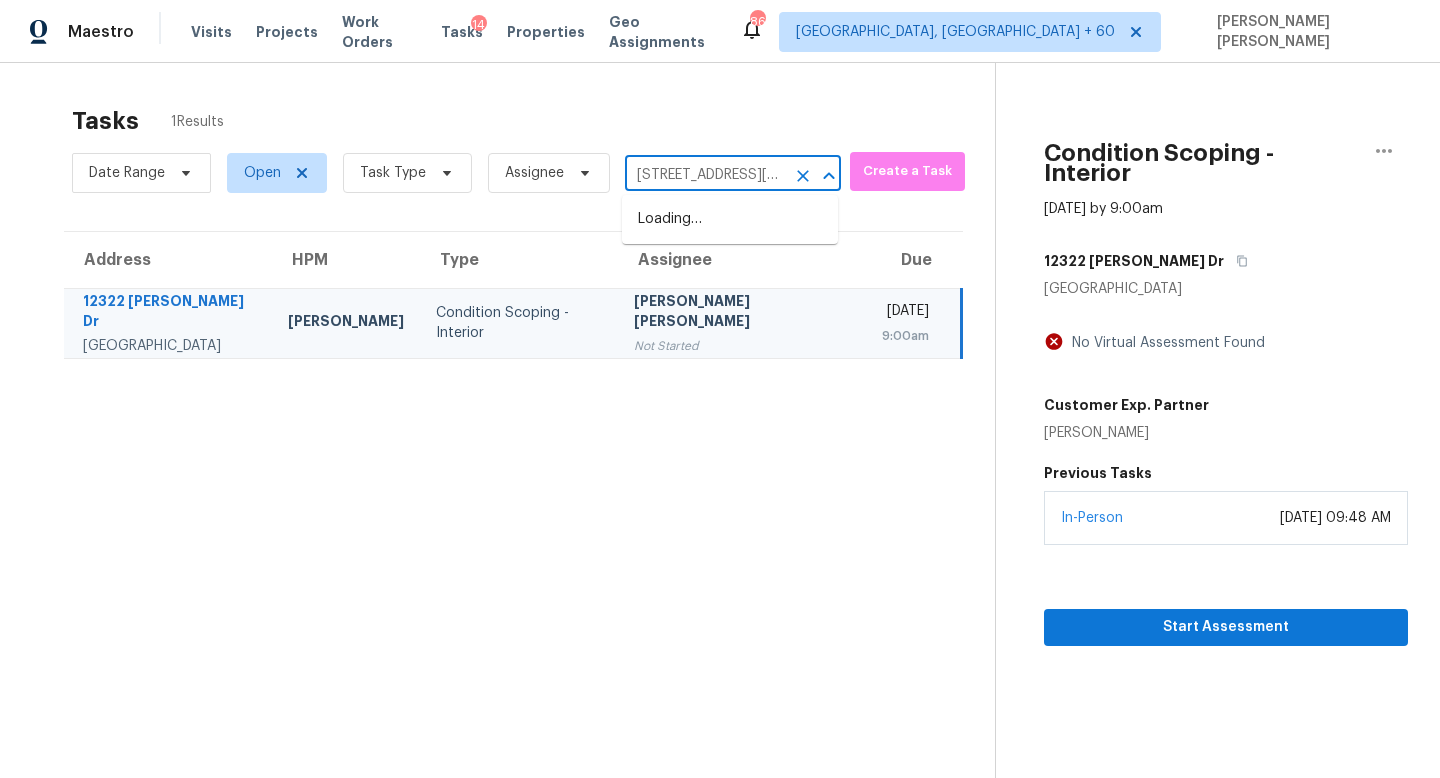 scroll, scrollTop: 0, scrollLeft: 73, axis: horizontal 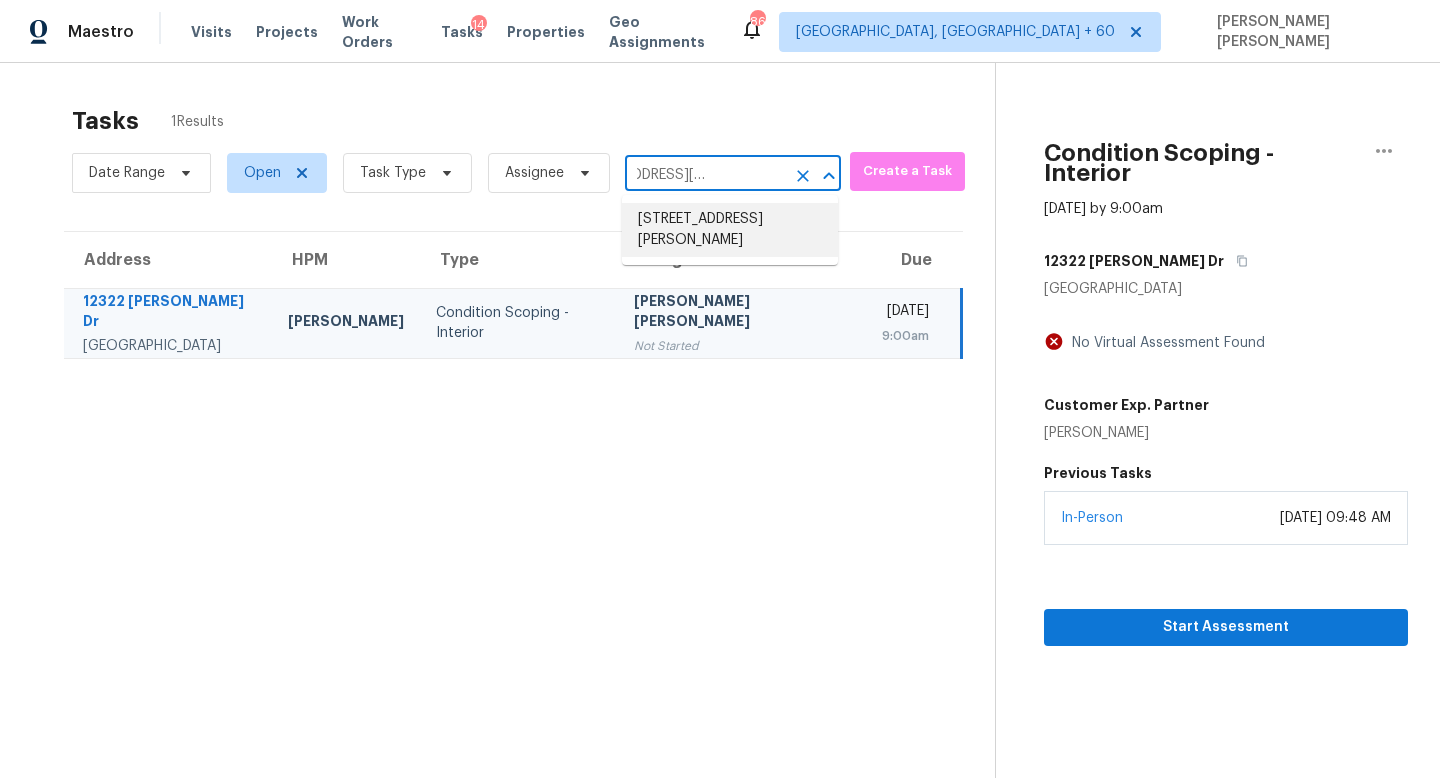 click on "5819 Ruth Dr, Charlotte, NC 28215" at bounding box center (730, 230) 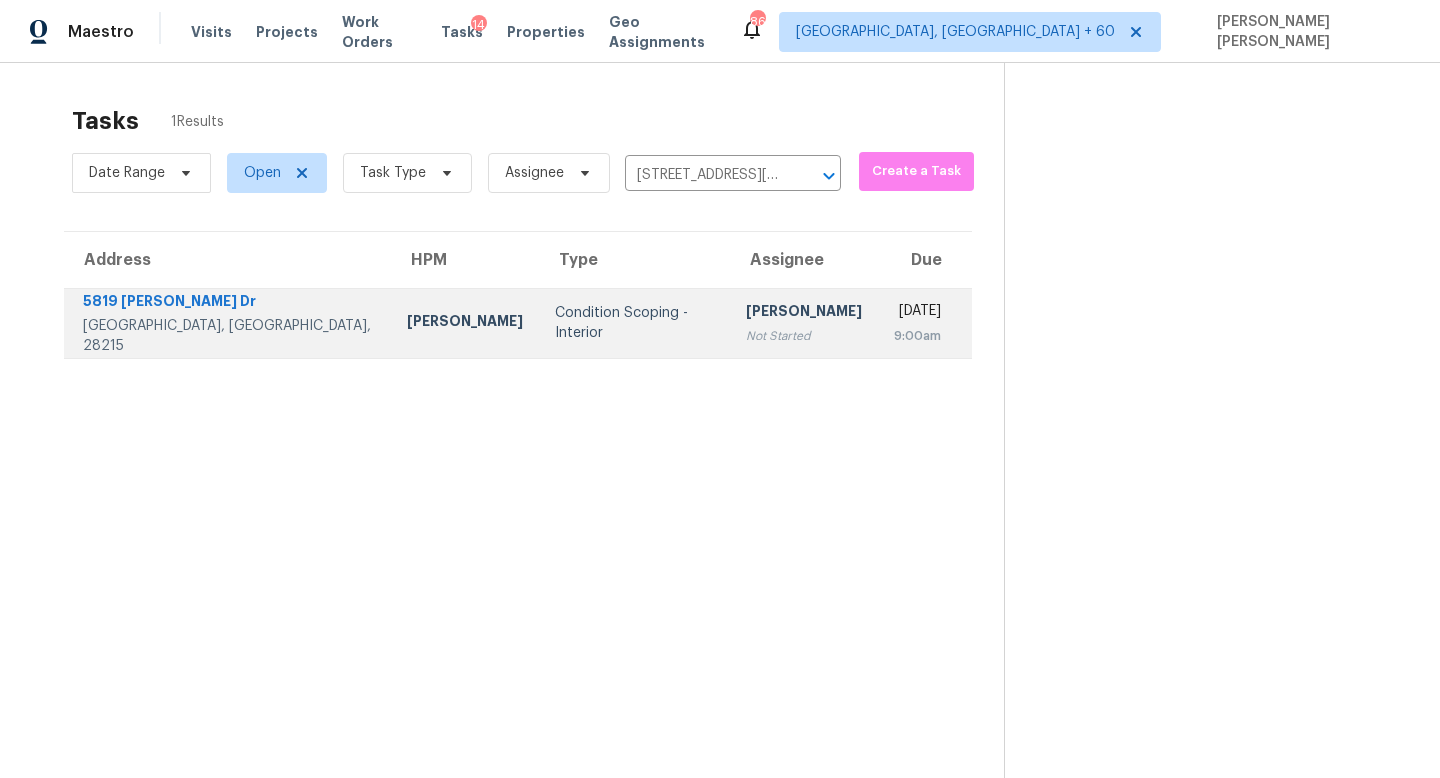 click on "Not Started" at bounding box center (804, 336) 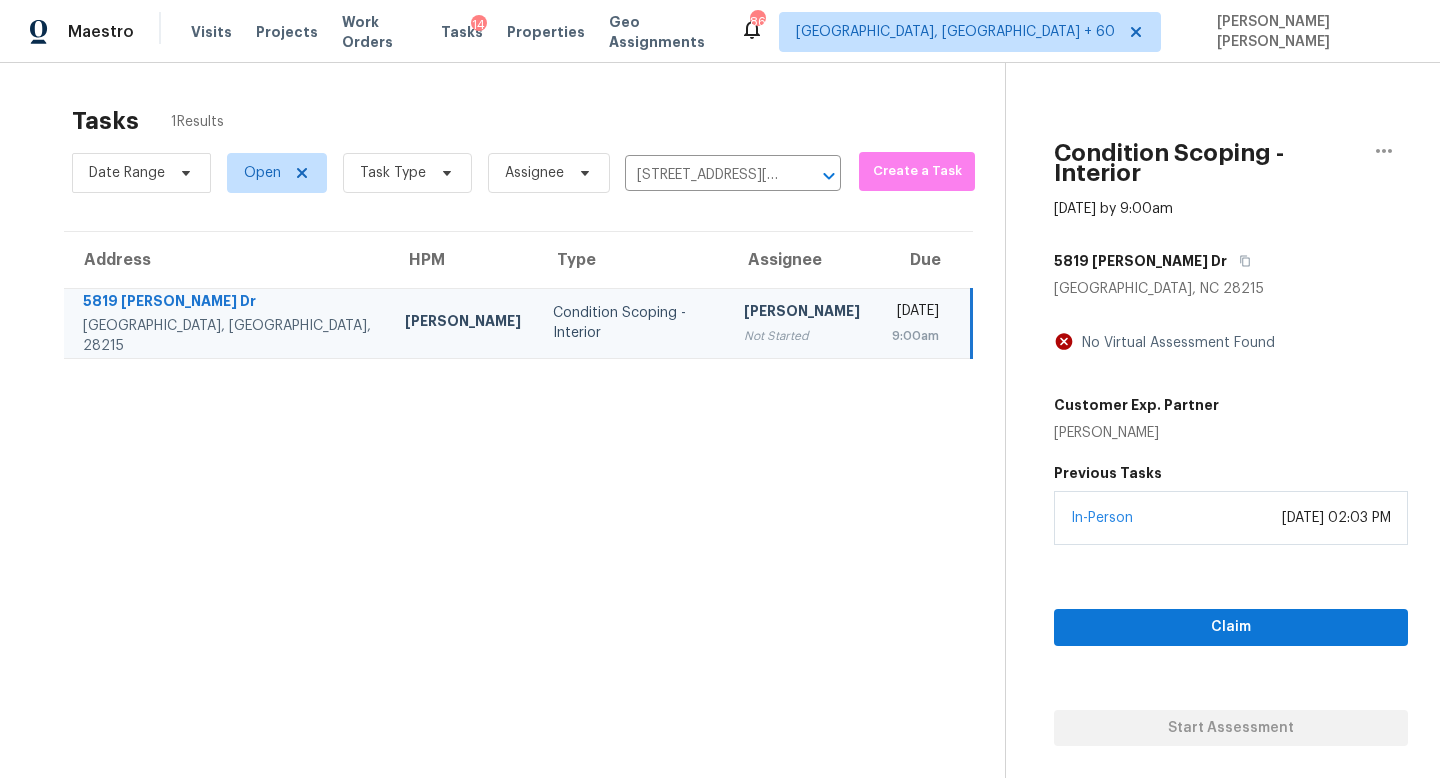 click on "Claim Start Assessment" at bounding box center [1231, 645] 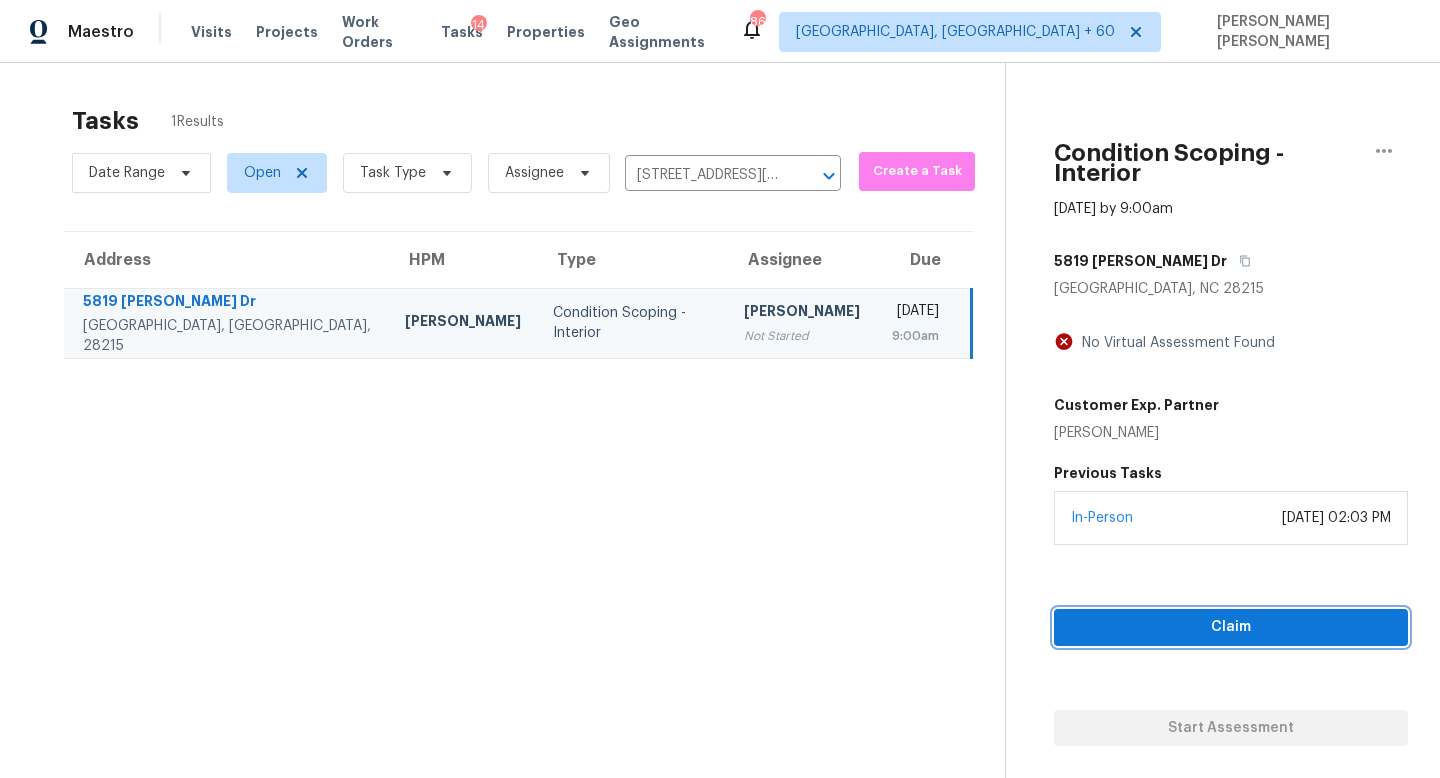 click on "Claim" at bounding box center (1231, 627) 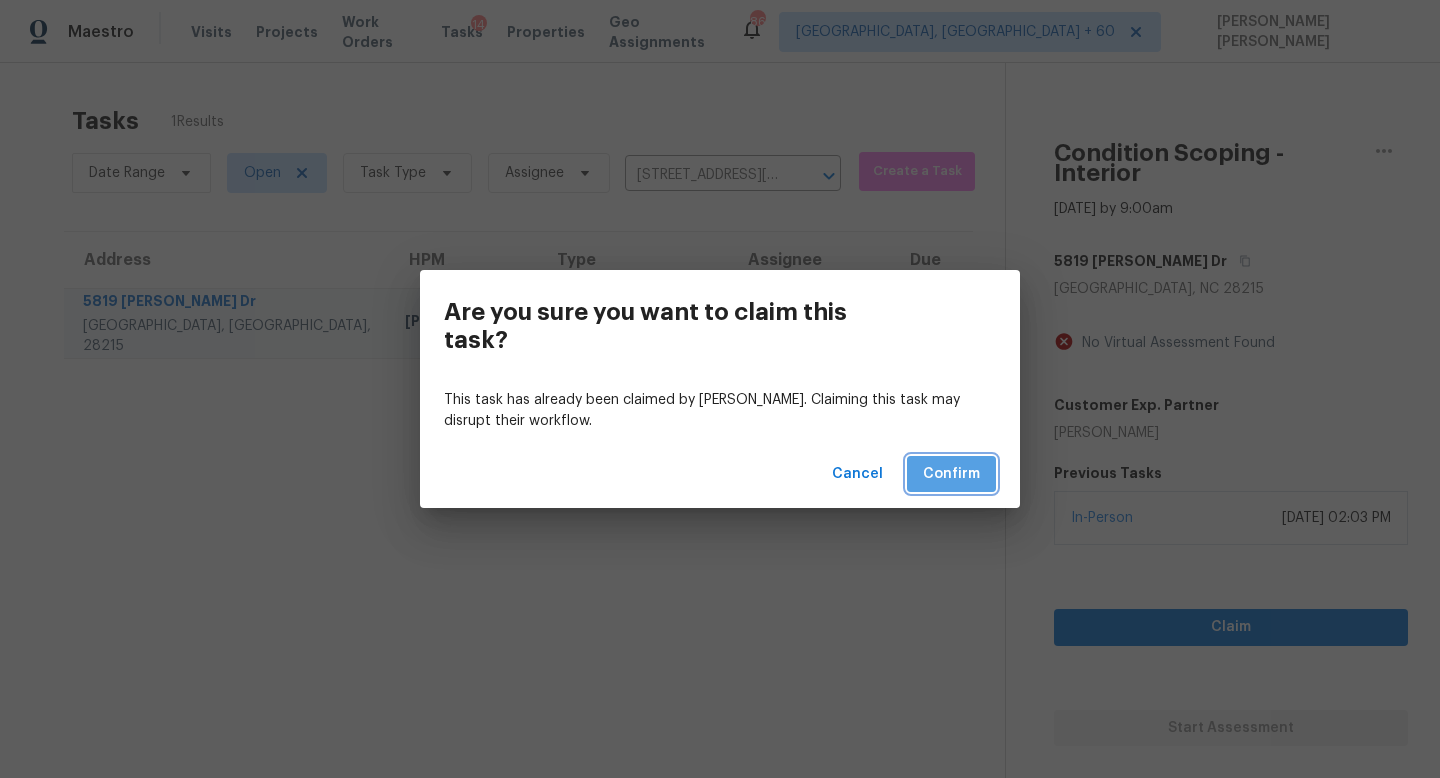 click on "Confirm" at bounding box center [951, 474] 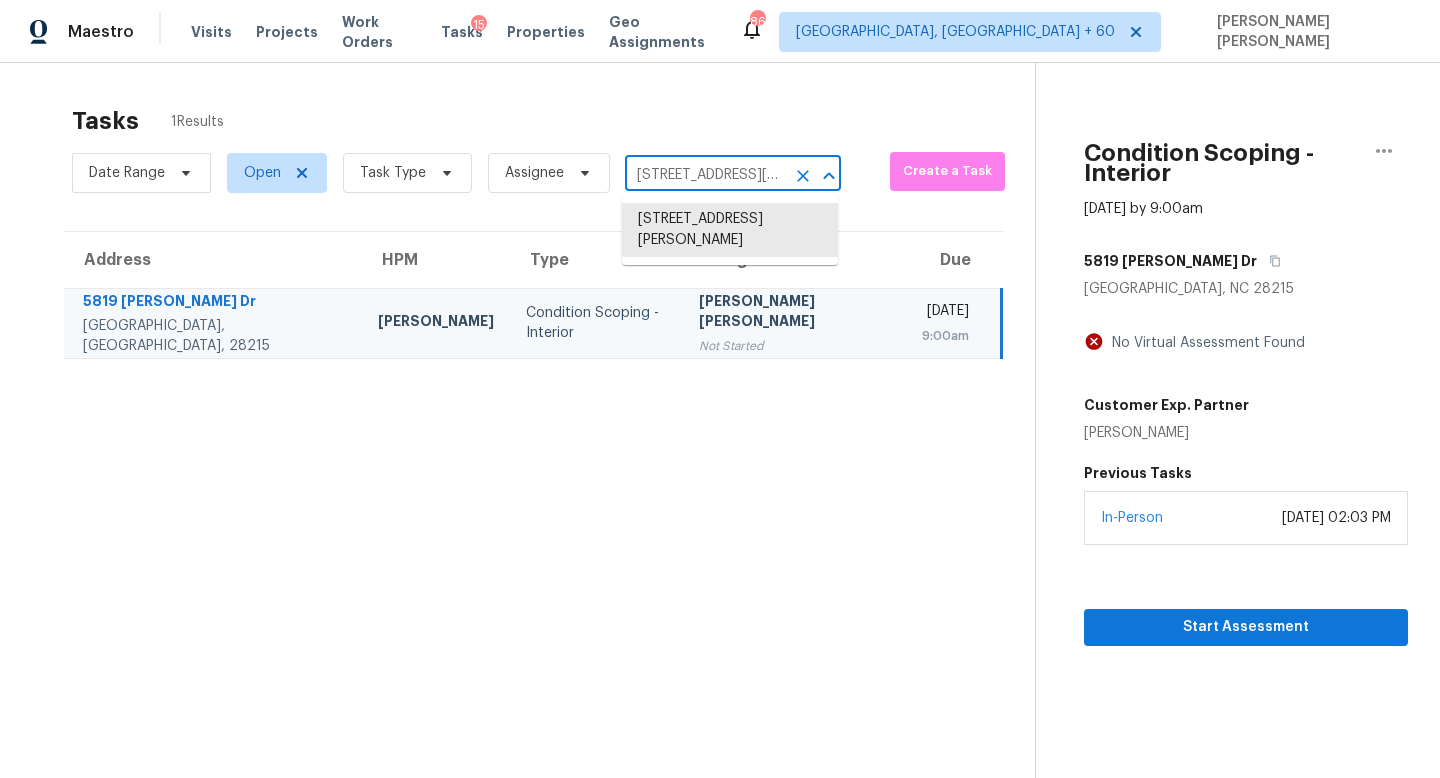 click on "5819 Ruth Dr, Charlotte, NC 28215" at bounding box center [705, 175] 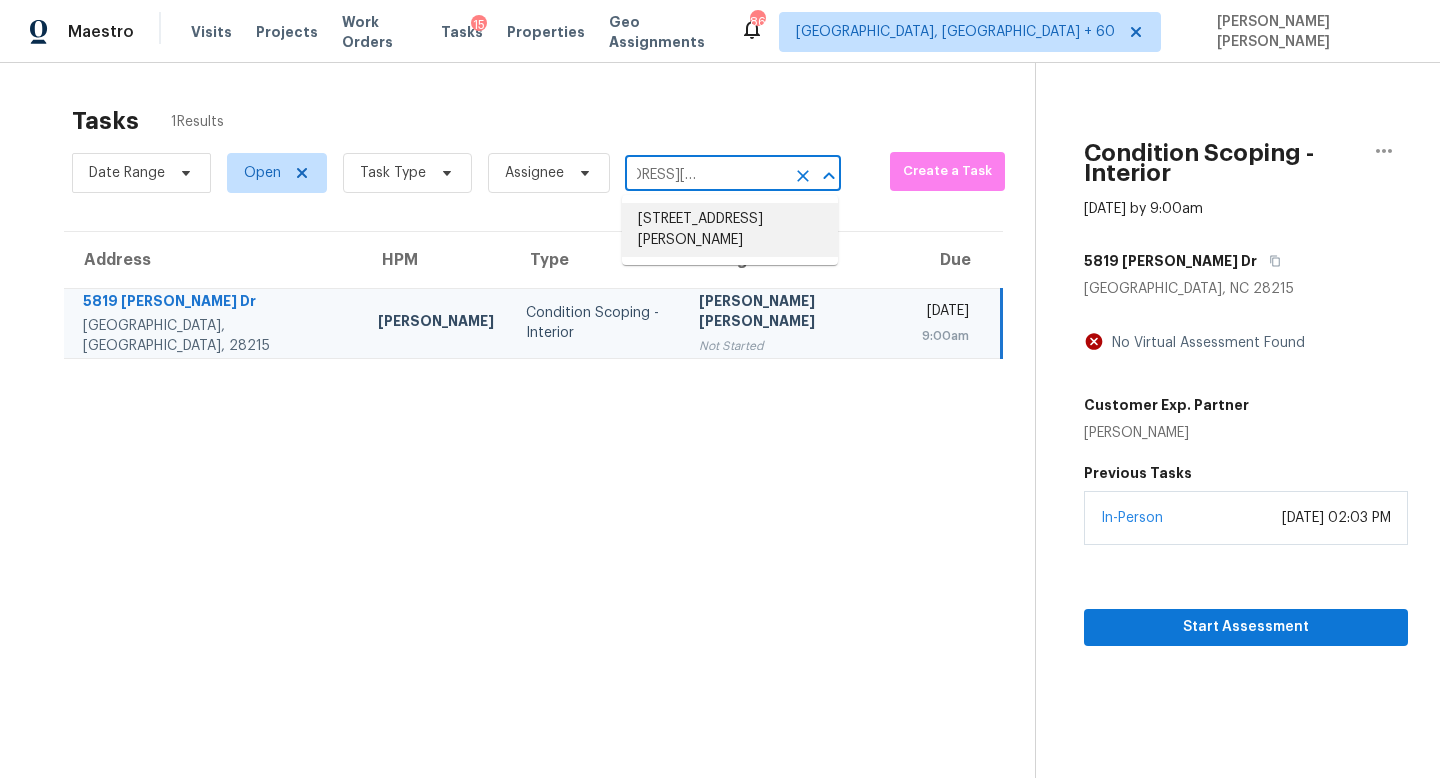 click on "9609 N 181st Ln, Waddell, AZ 85355" at bounding box center [730, 230] 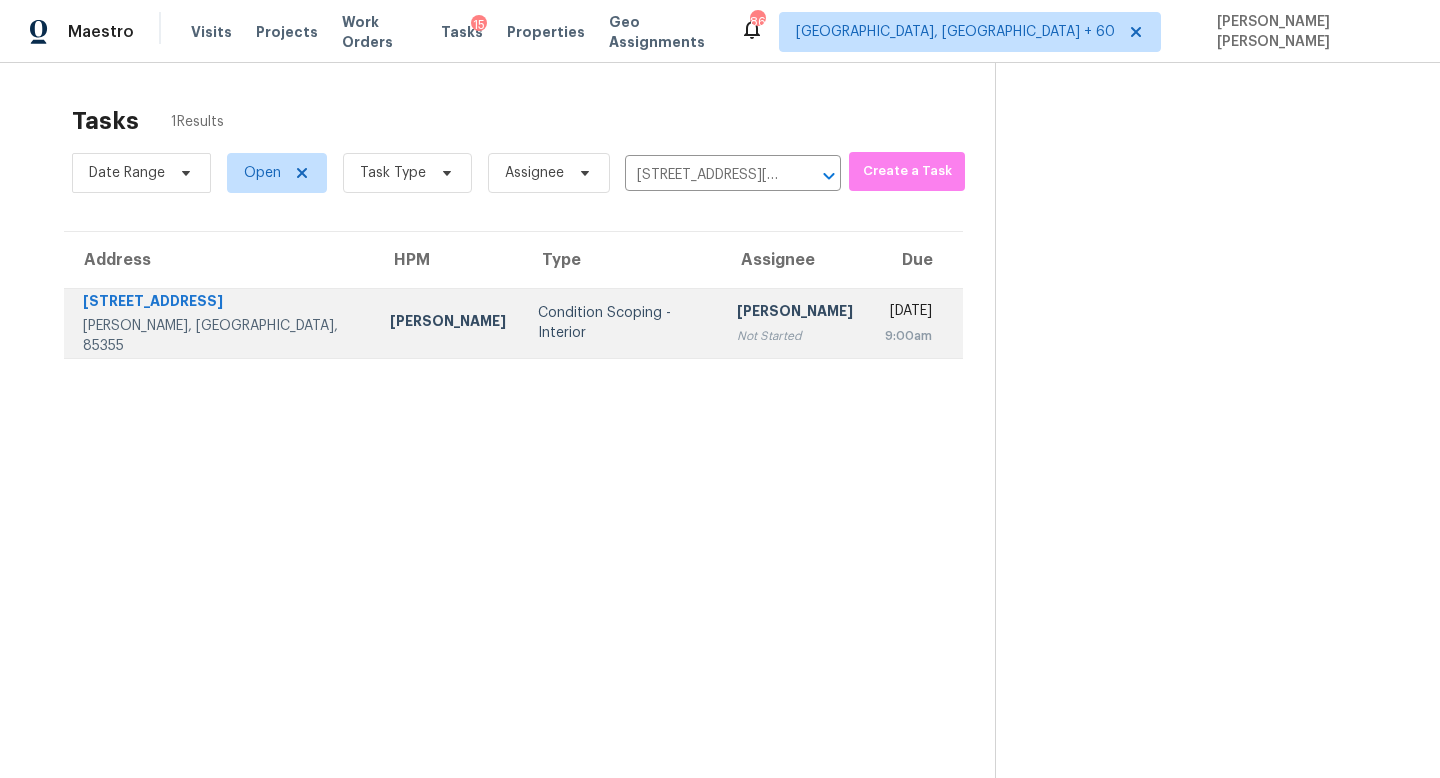 click on "Sakthivel Chandran" at bounding box center [795, 313] 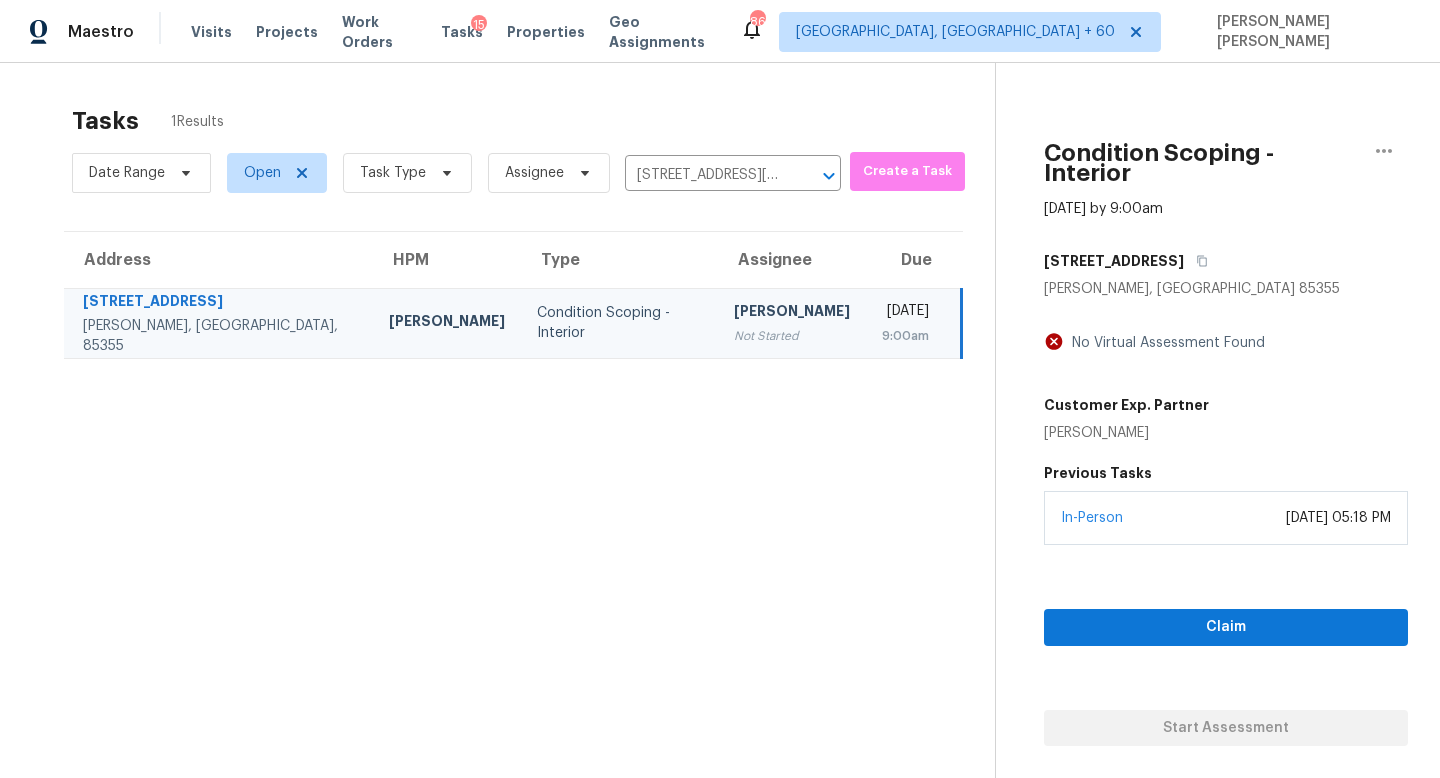 click on "Claim Start Assessment" at bounding box center (1226, 645) 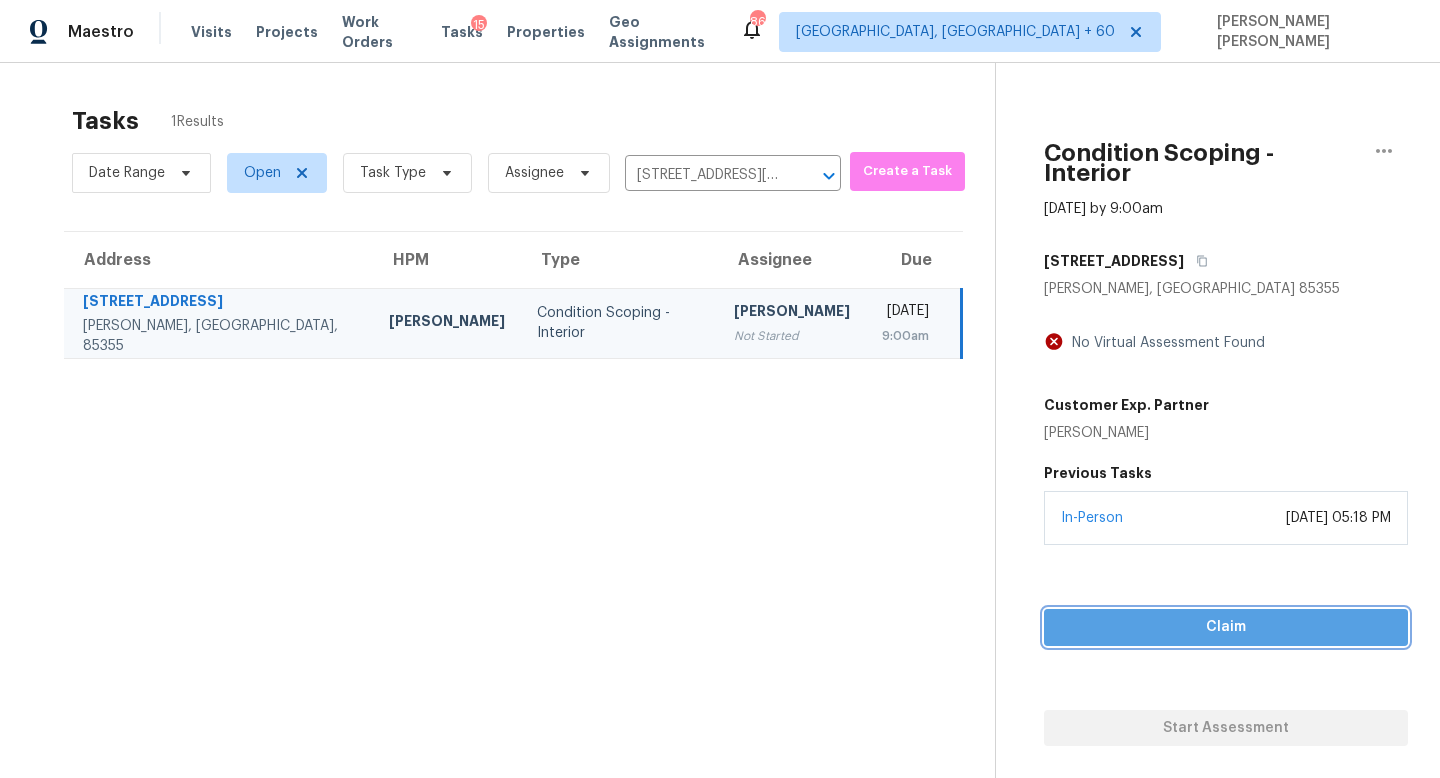 click on "Claim" at bounding box center (1226, 627) 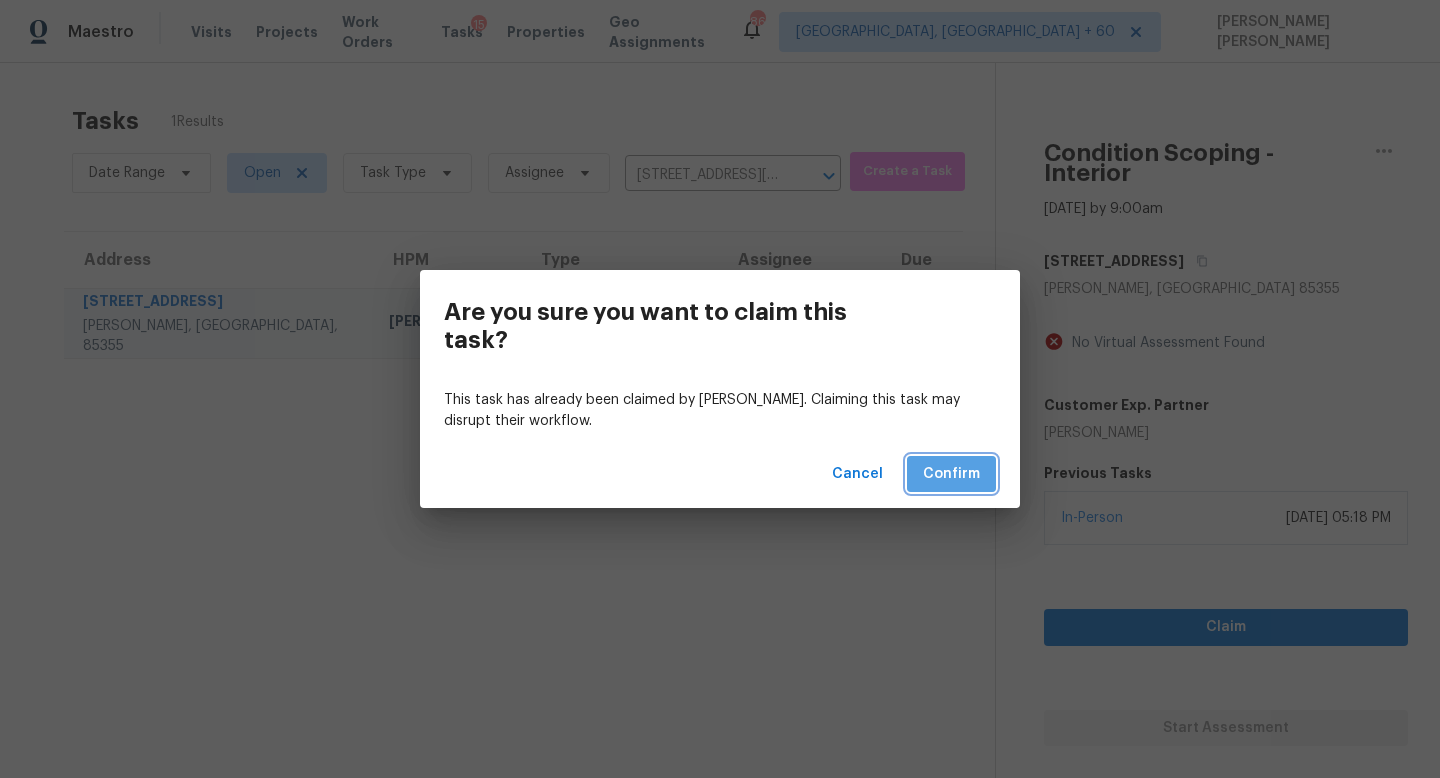 click on "Confirm" at bounding box center (951, 474) 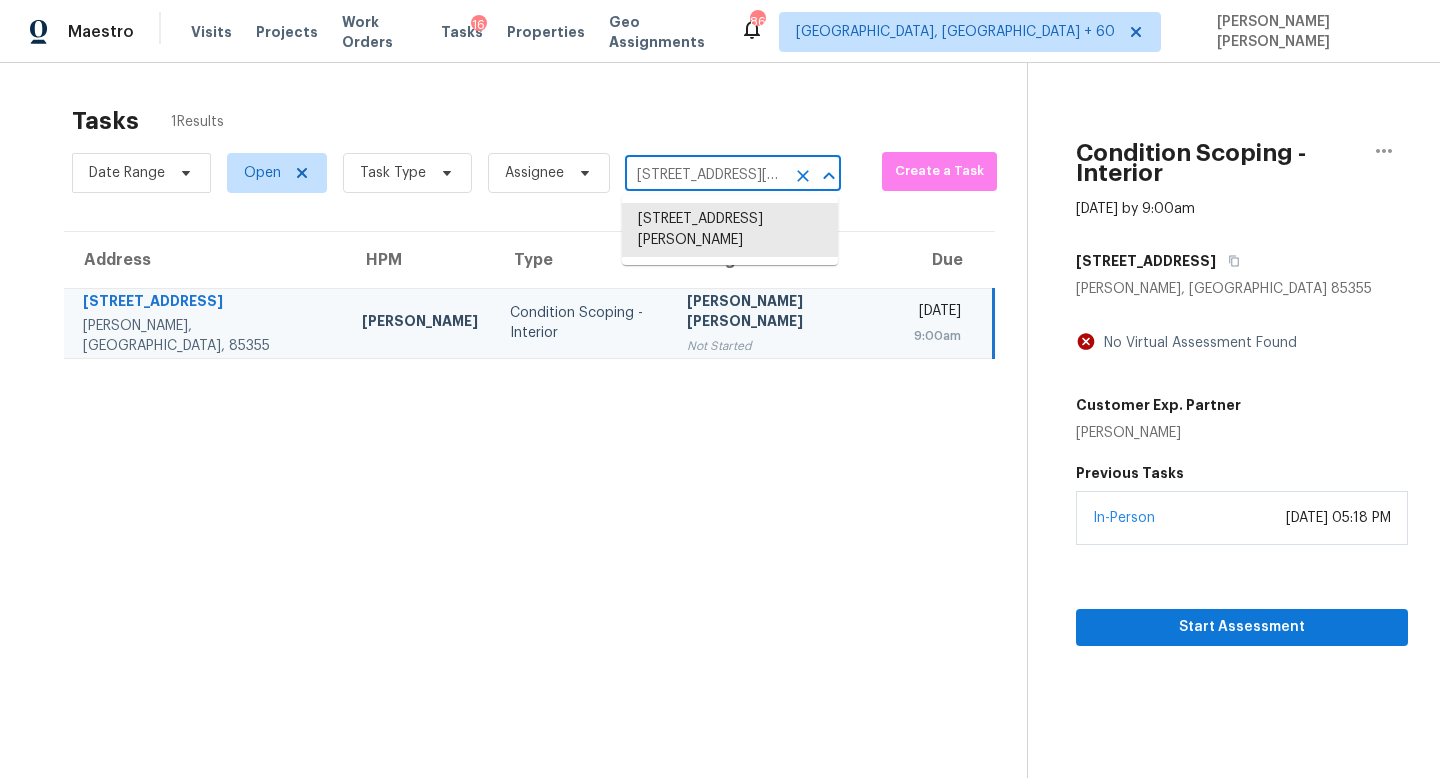 click on "9609 N 181st Ln, Waddell, AZ 85355" at bounding box center [705, 175] 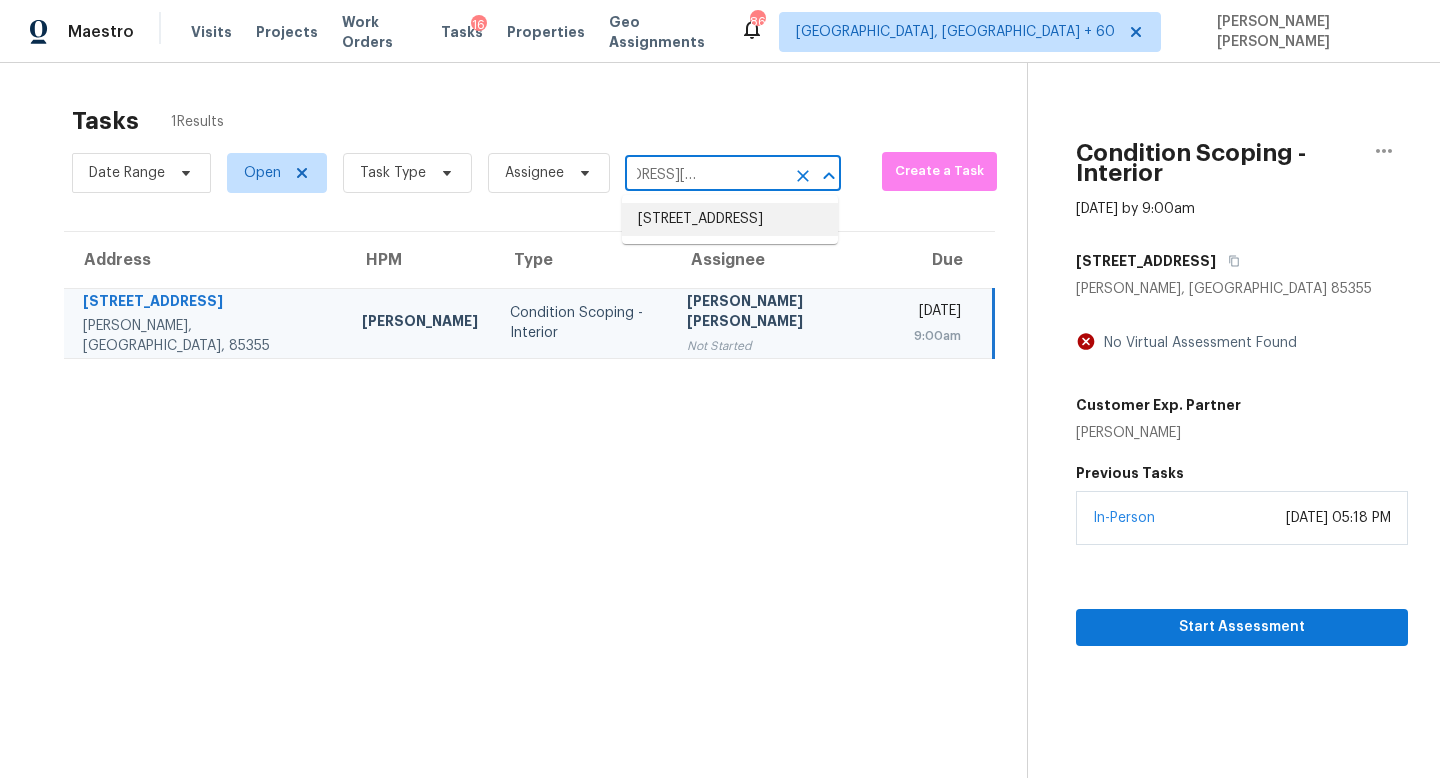 click on "10842 Spring Brook Pass Dr, Humble, TX 77396" at bounding box center [730, 219] 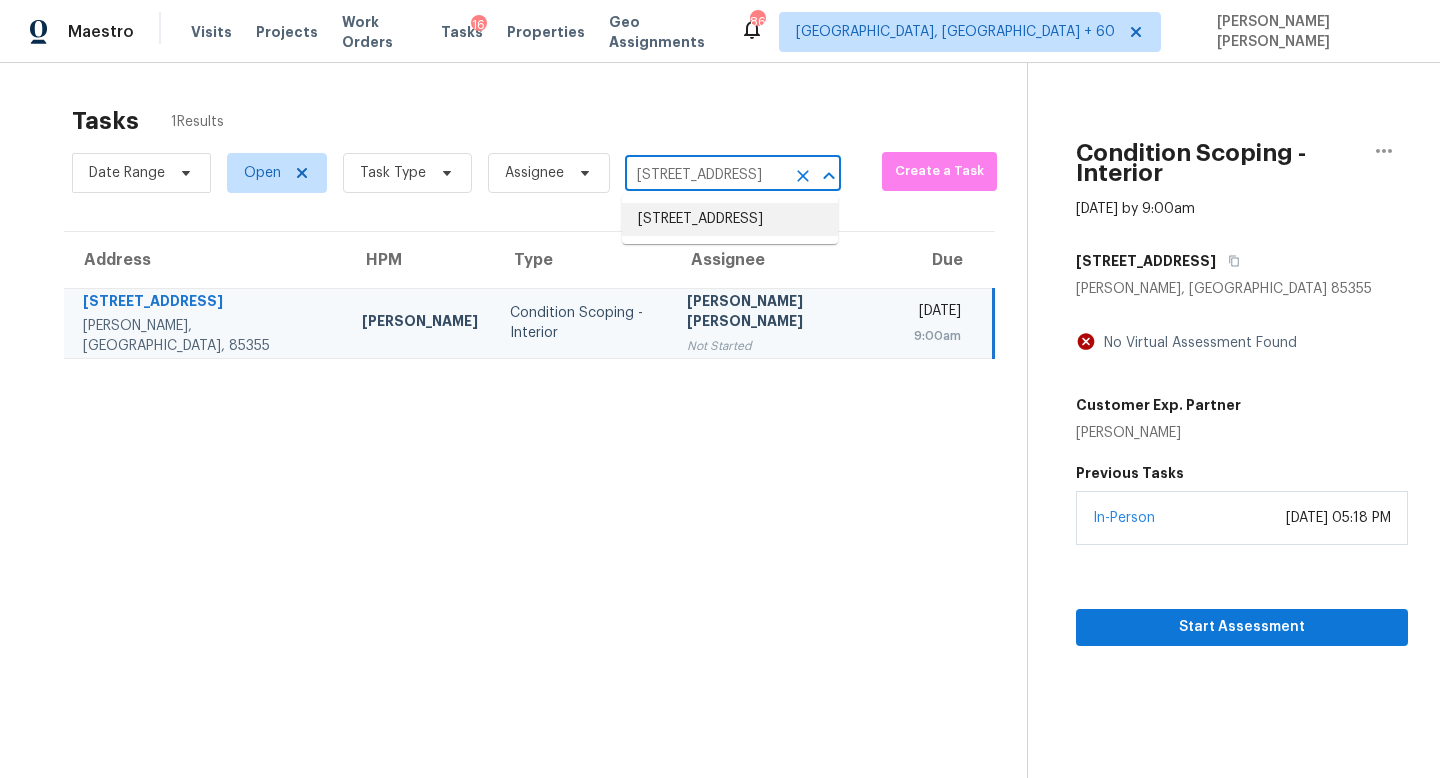 scroll, scrollTop: 0, scrollLeft: 0, axis: both 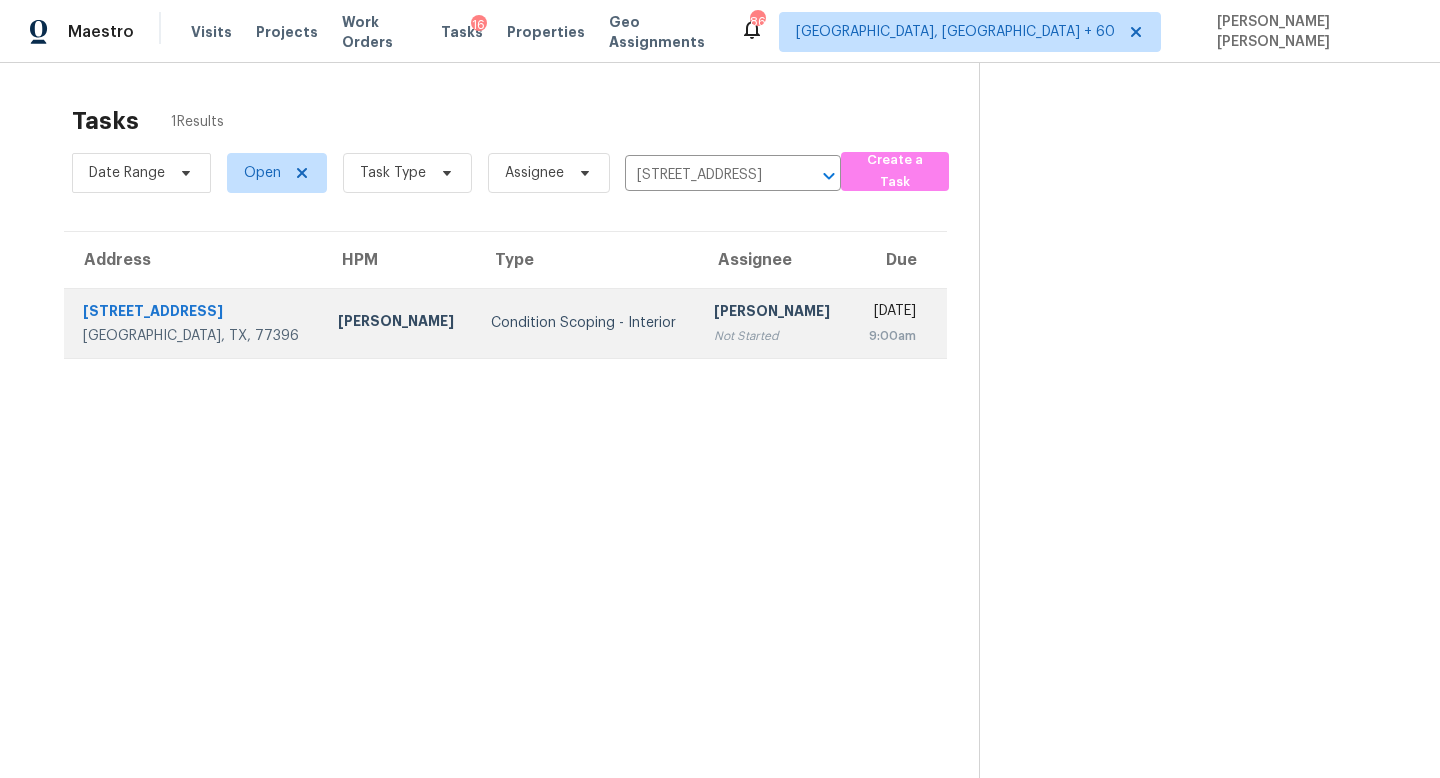 click on "Sakthivel Chandran Not Started" at bounding box center (774, 323) 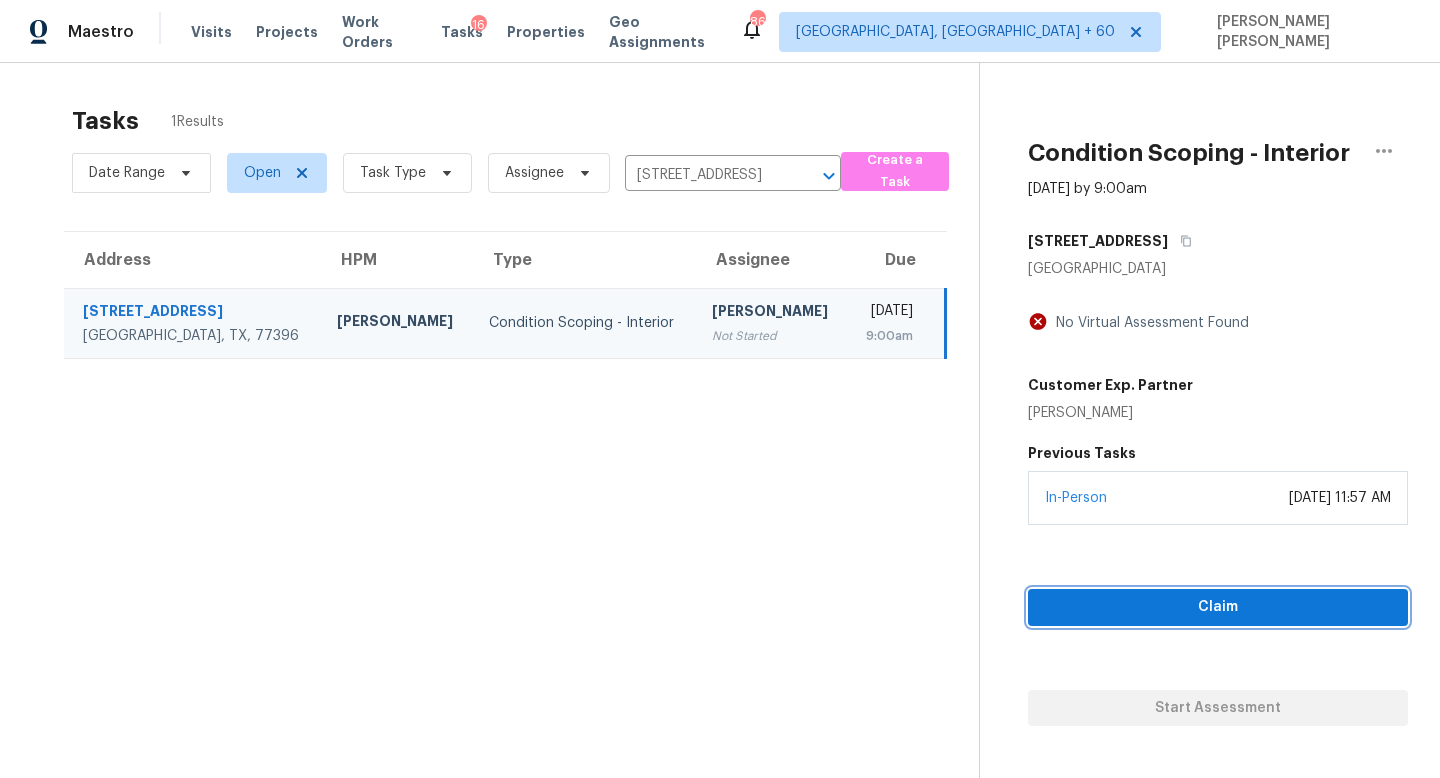 click on "Claim" at bounding box center (1218, 607) 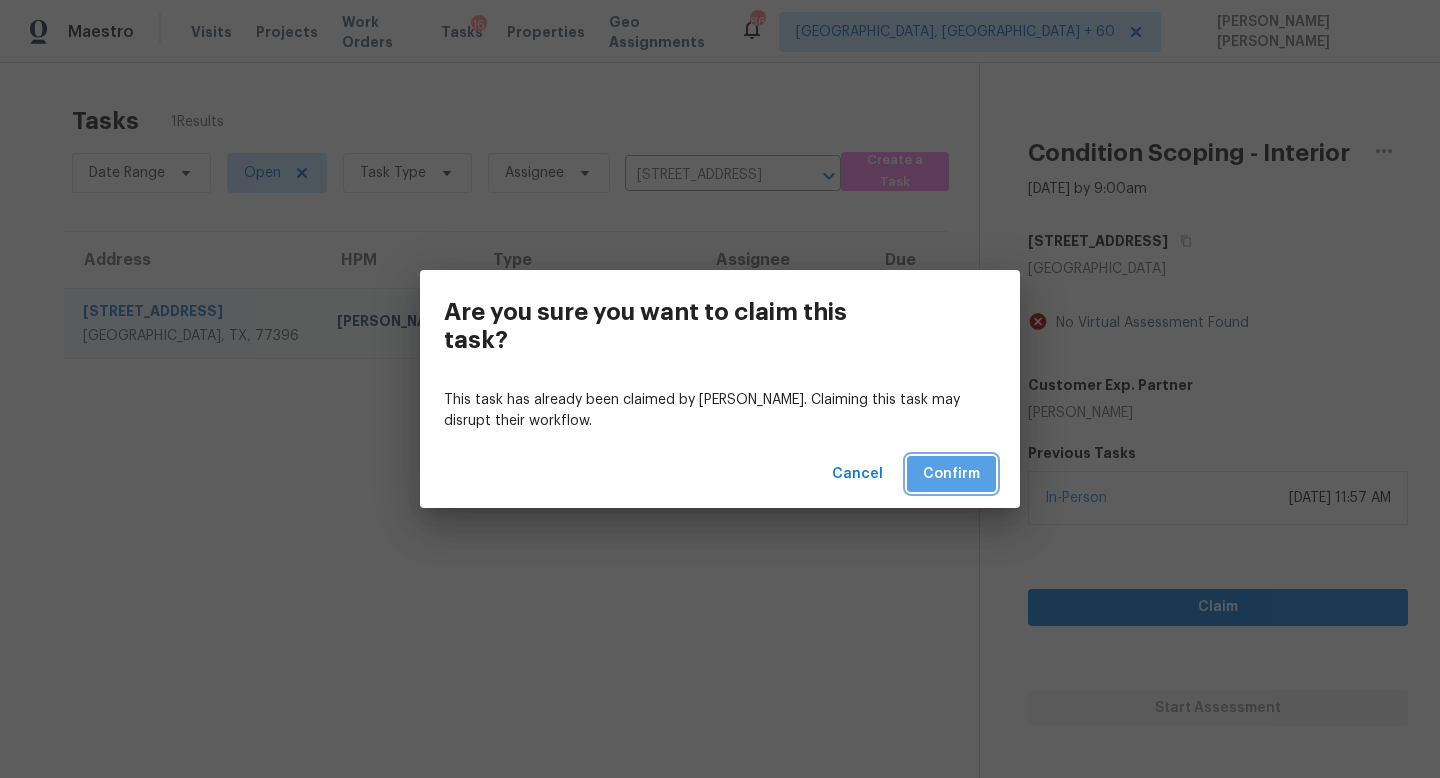 click on "Confirm" at bounding box center (951, 474) 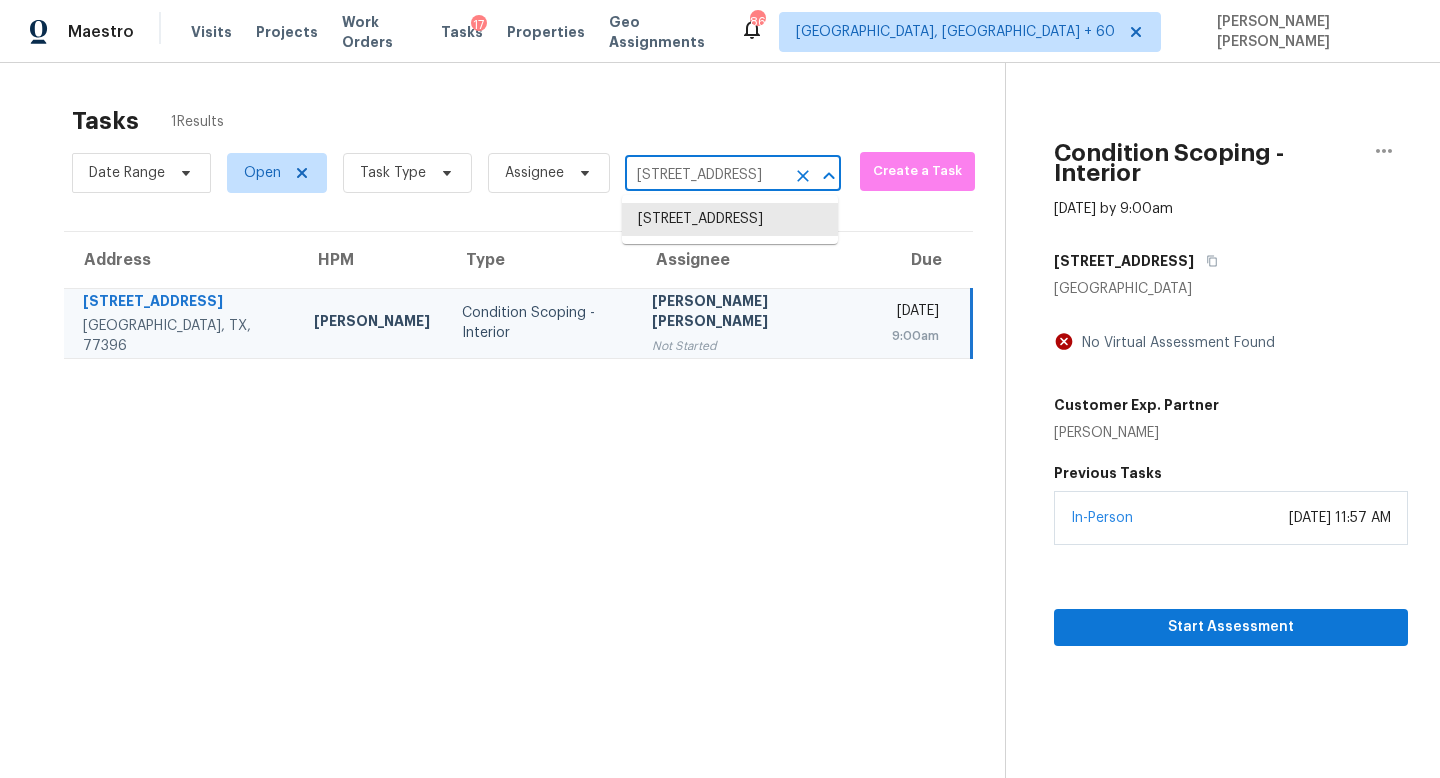 click on "10842 Spring Brook Pass Dr, Humble, TX 77396" at bounding box center (705, 175) 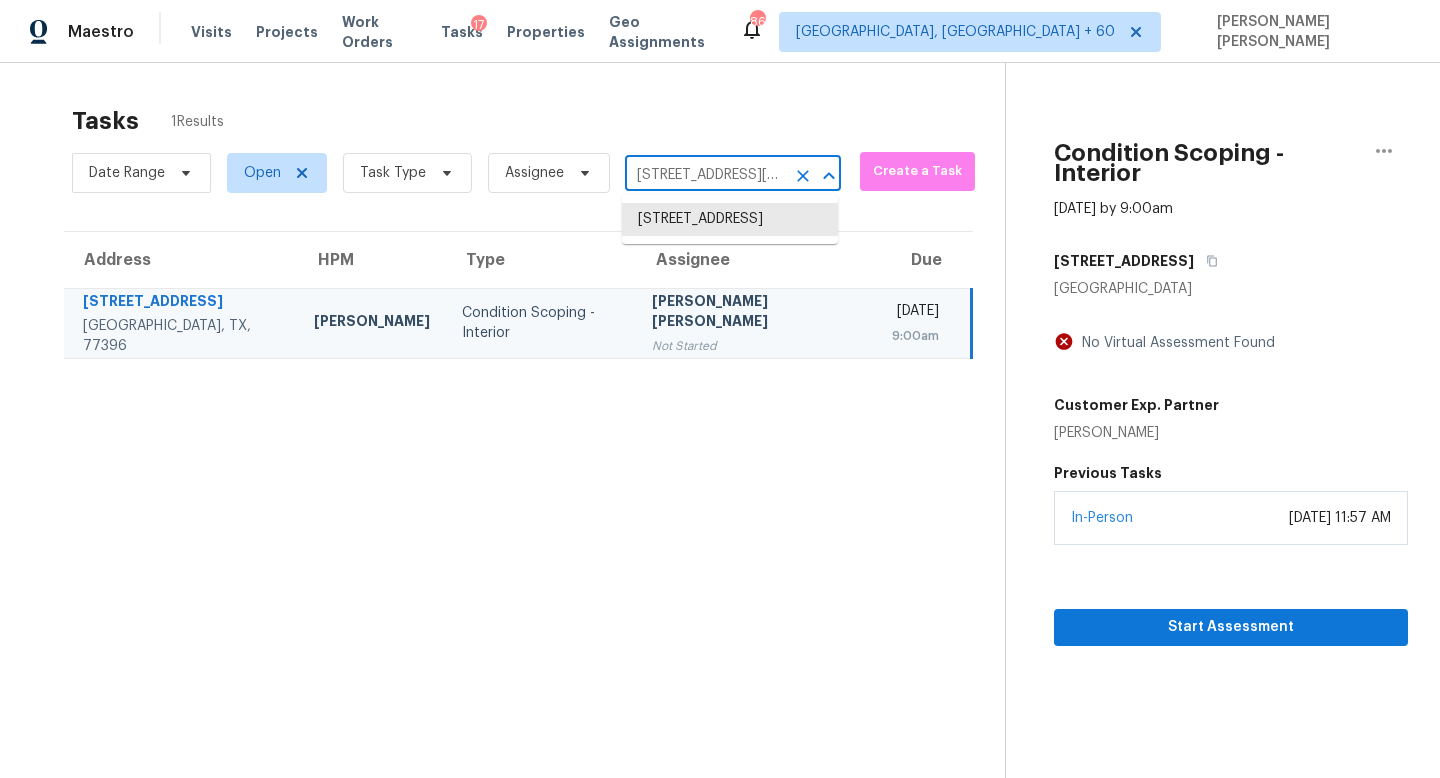 scroll, scrollTop: 0, scrollLeft: 69, axis: horizontal 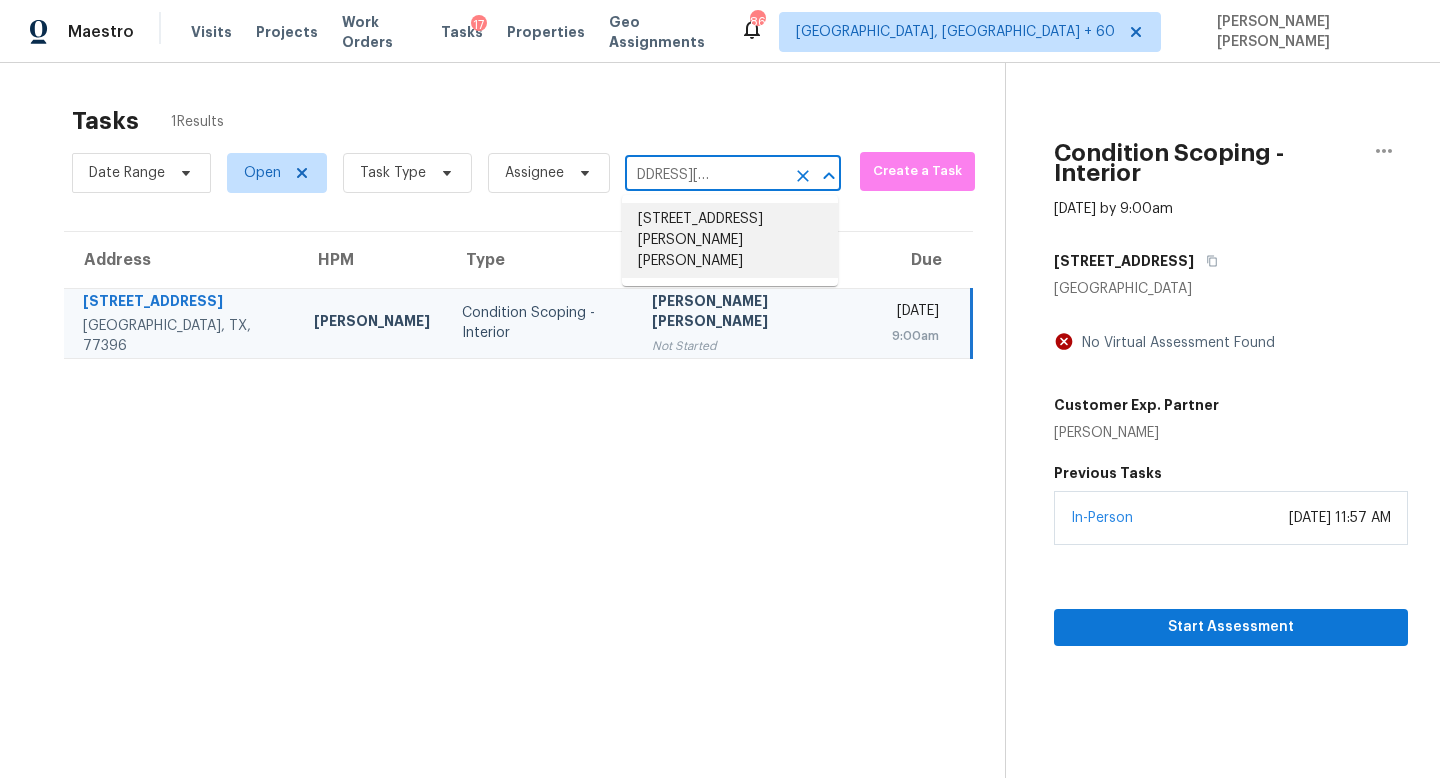 click on "956 Crockett Dr, Lavon, TX 75166" at bounding box center [730, 240] 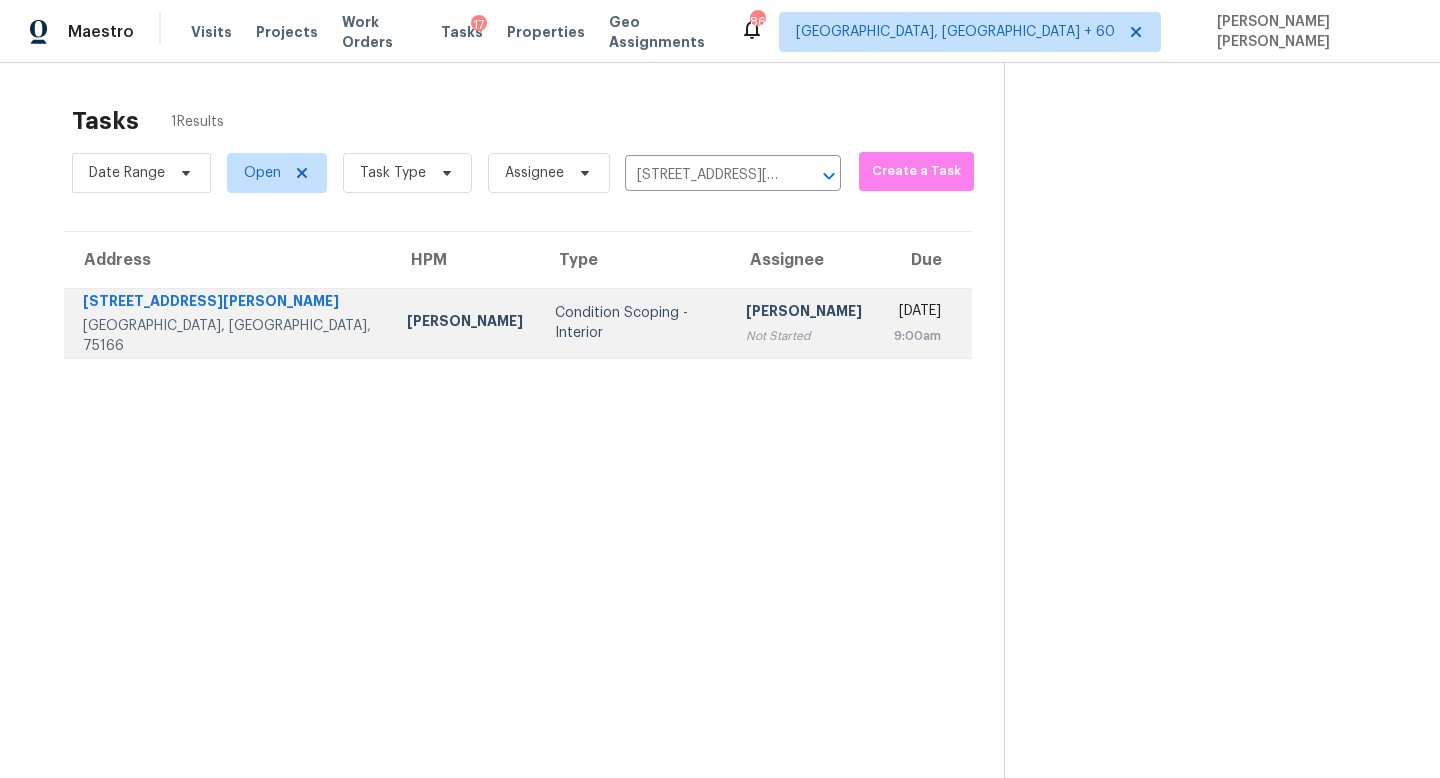 click on "9:00am" at bounding box center [917, 336] 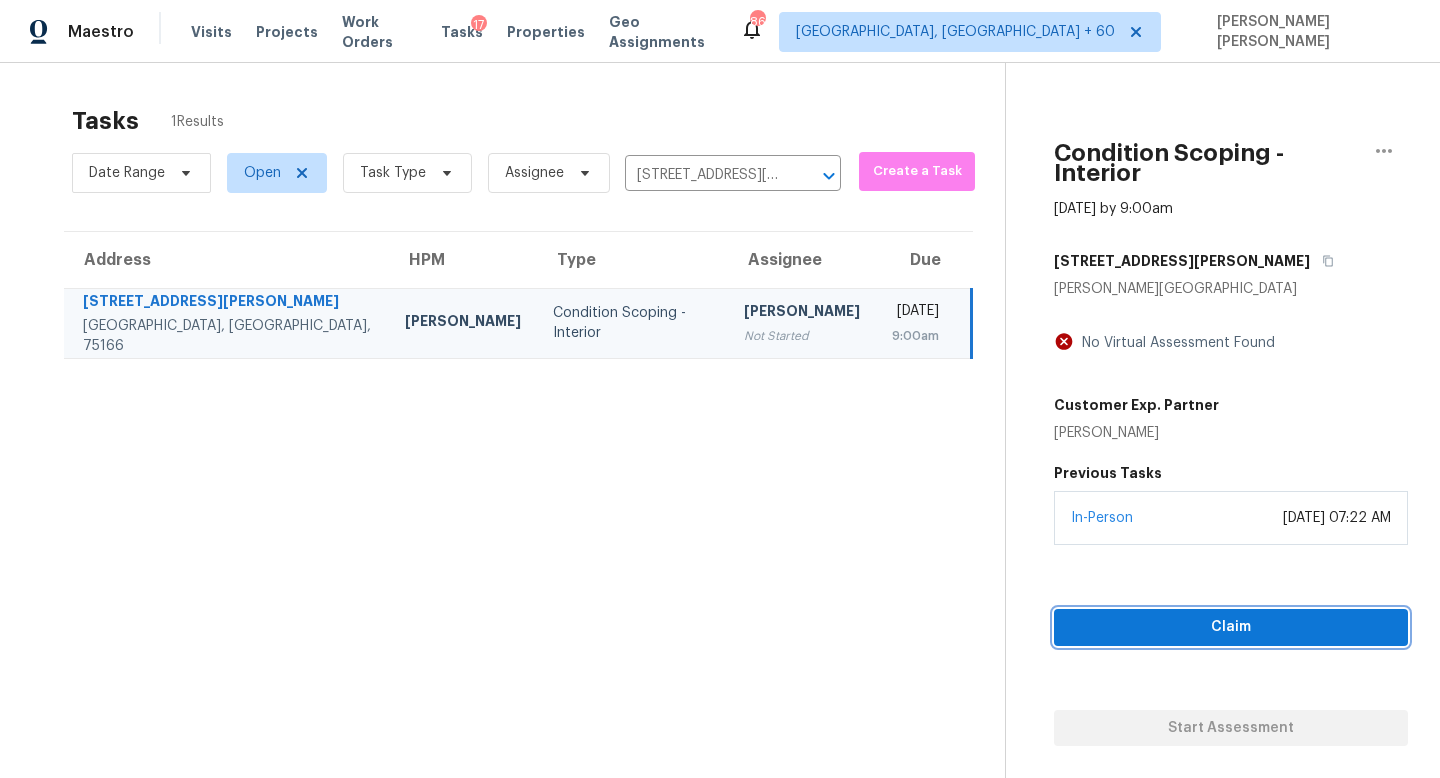 click on "Claim" at bounding box center [1231, 627] 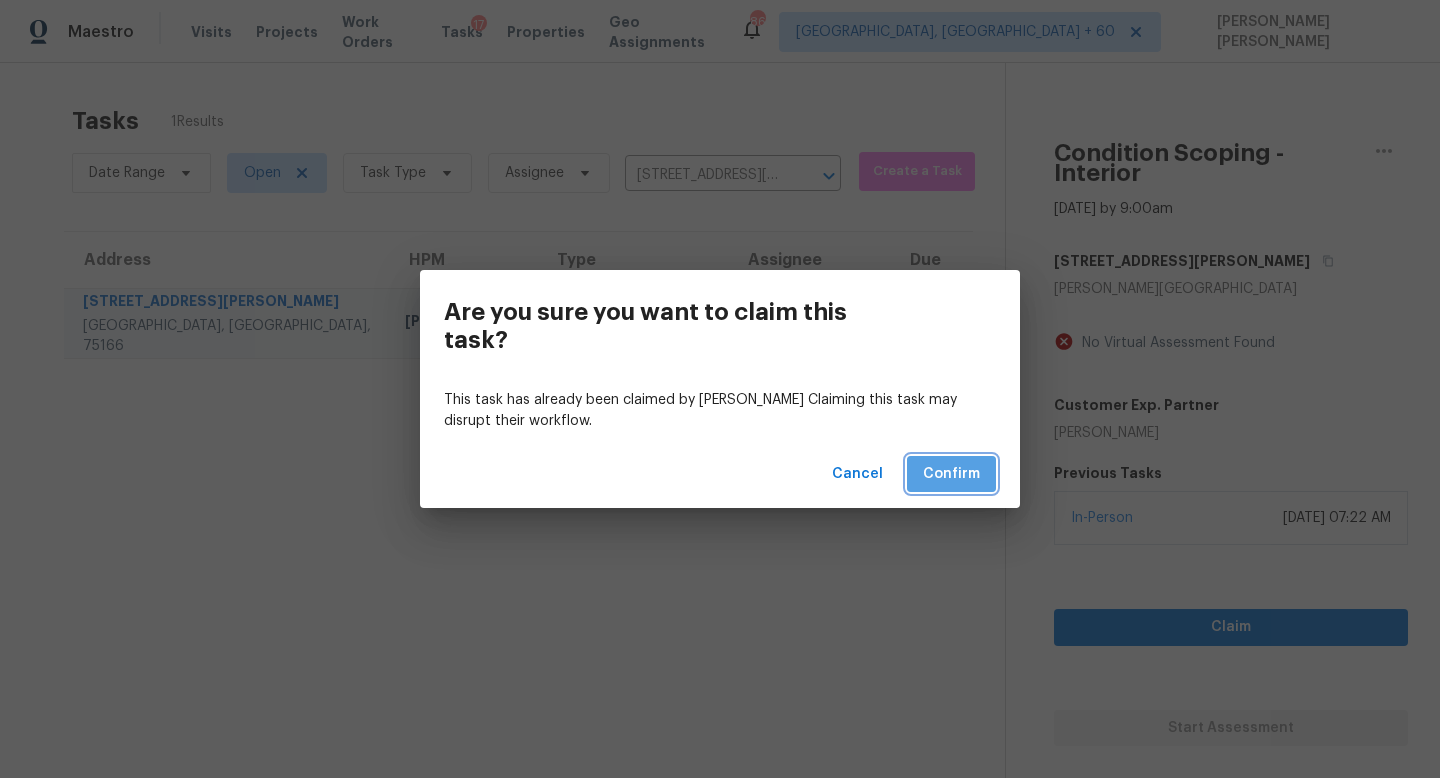 click on "Confirm" at bounding box center [951, 474] 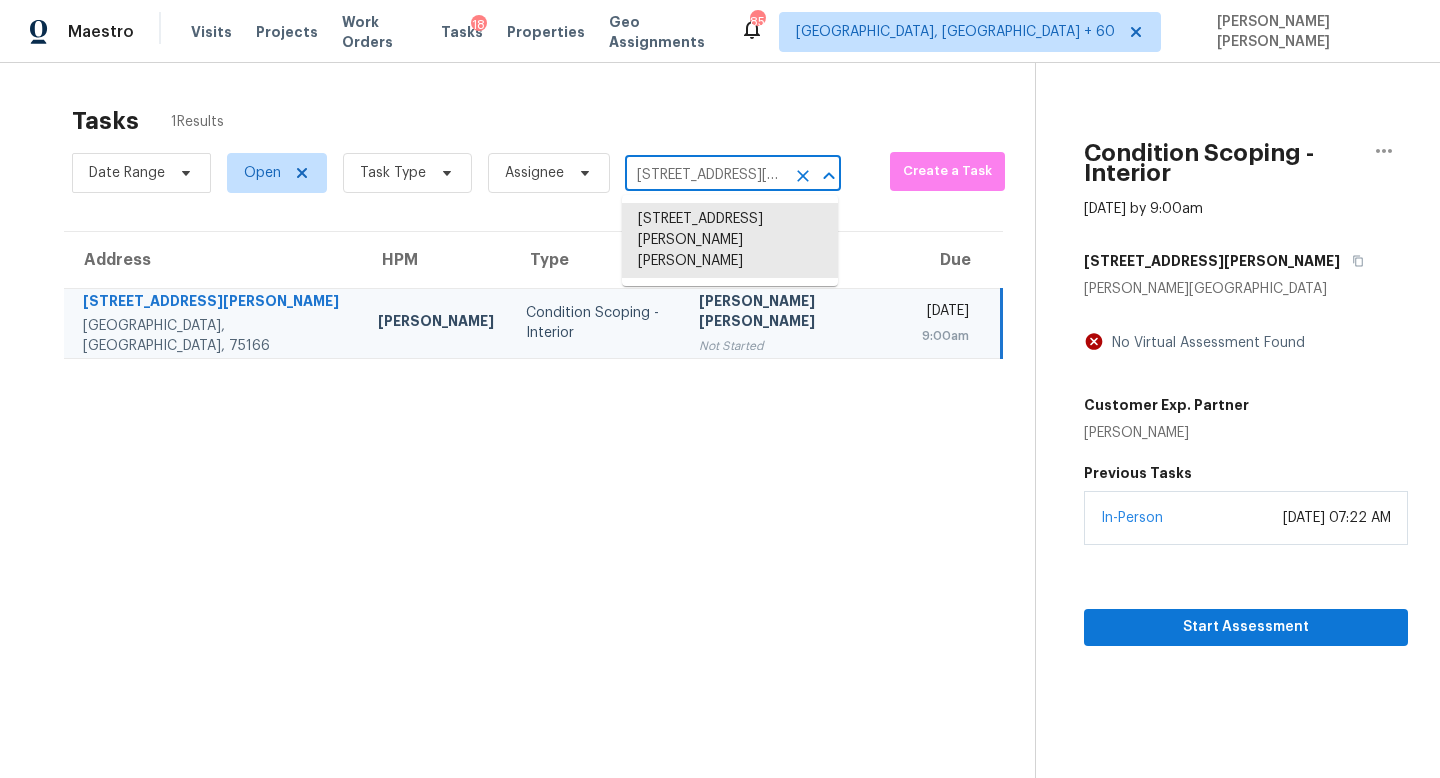 click on "956 Crockett Dr, Lavon, TX 75166" at bounding box center (705, 175) 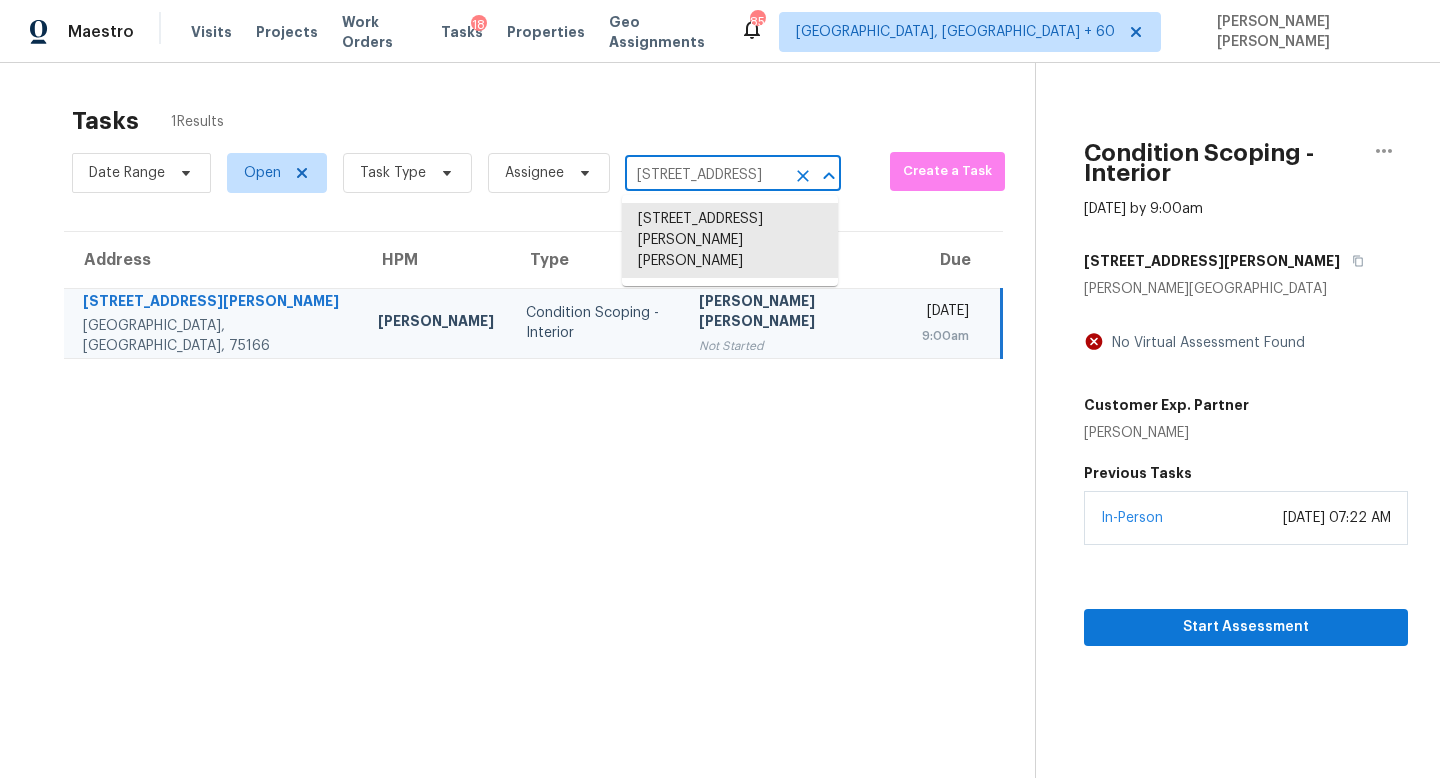 scroll, scrollTop: 0, scrollLeft: 105, axis: horizontal 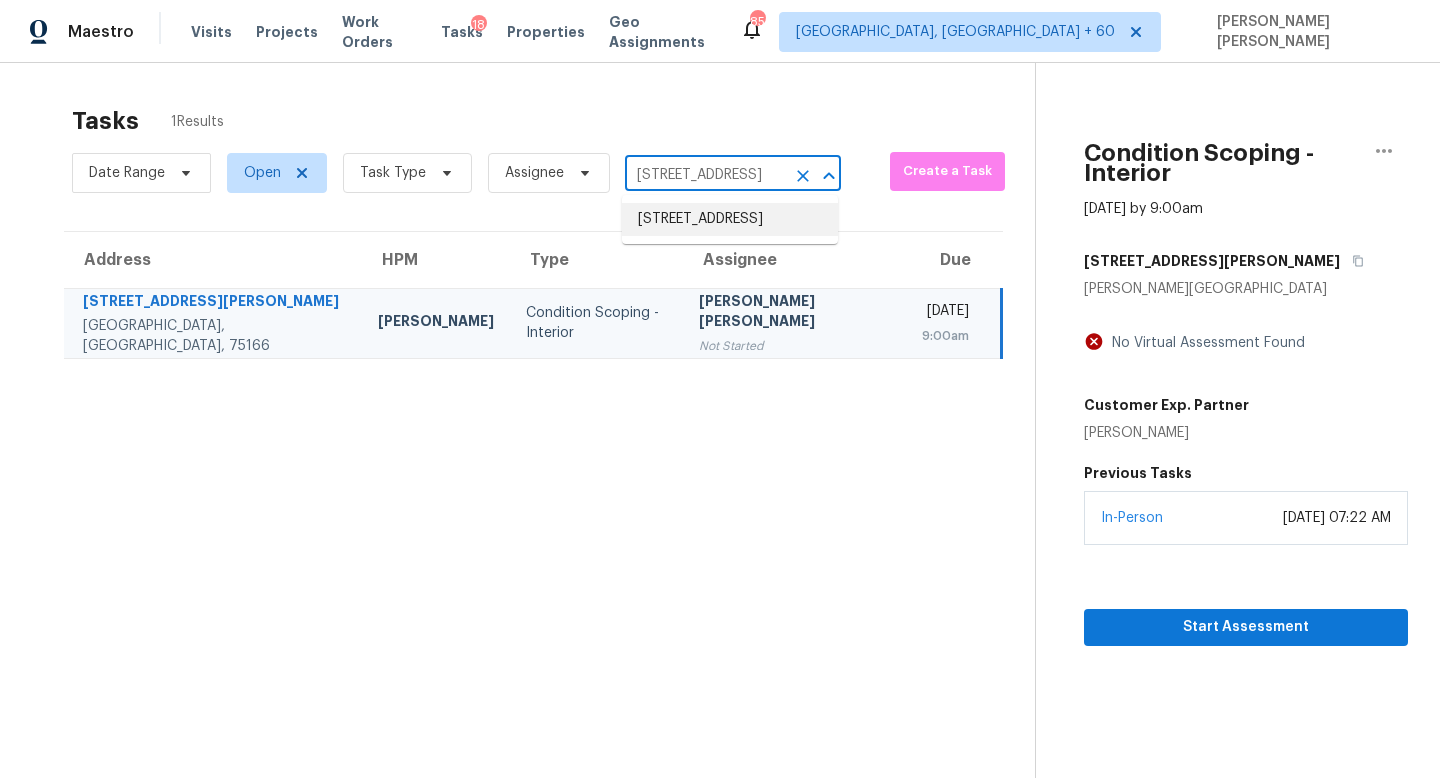 click on "1554 Columbia Cir, Decatur, GA 30032" at bounding box center (730, 219) 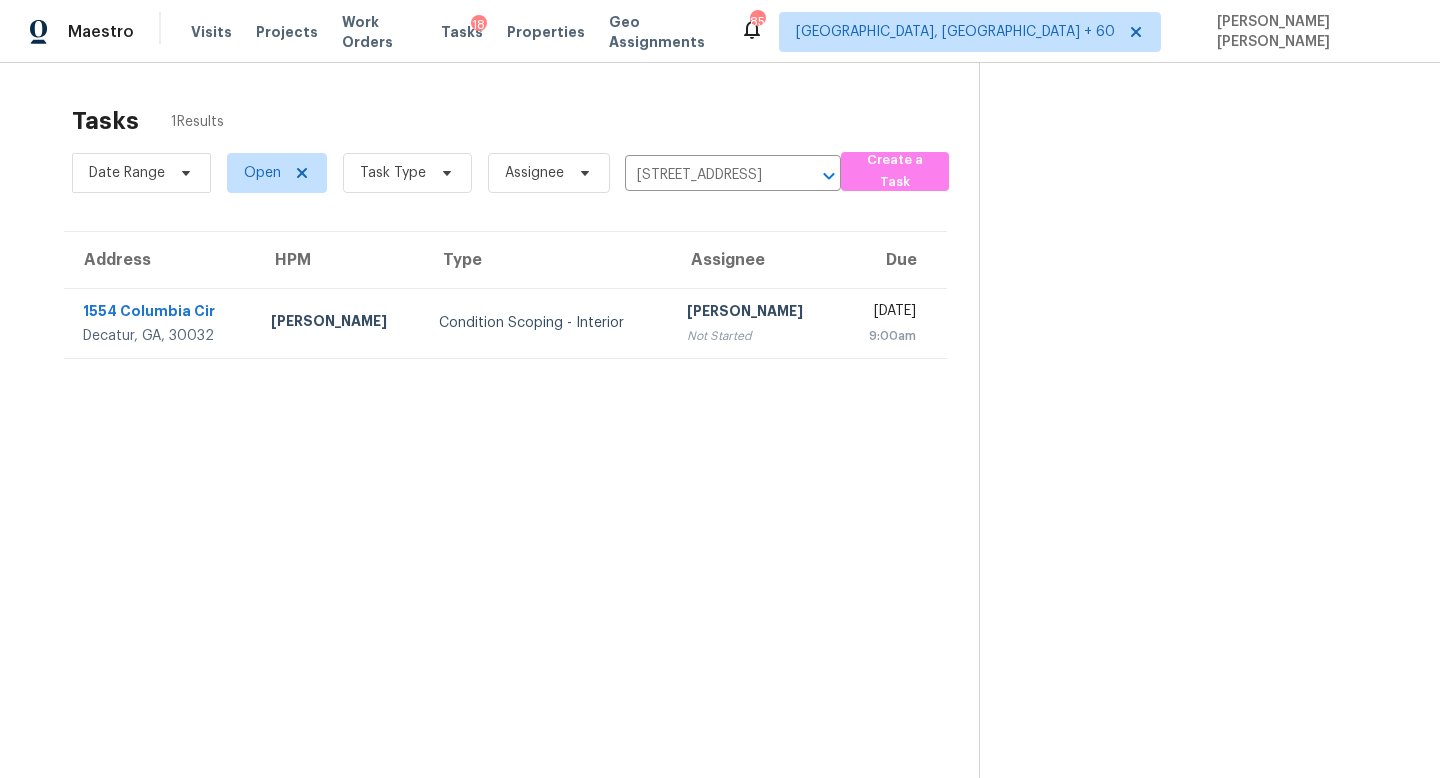 click on "Not Started" at bounding box center [755, 336] 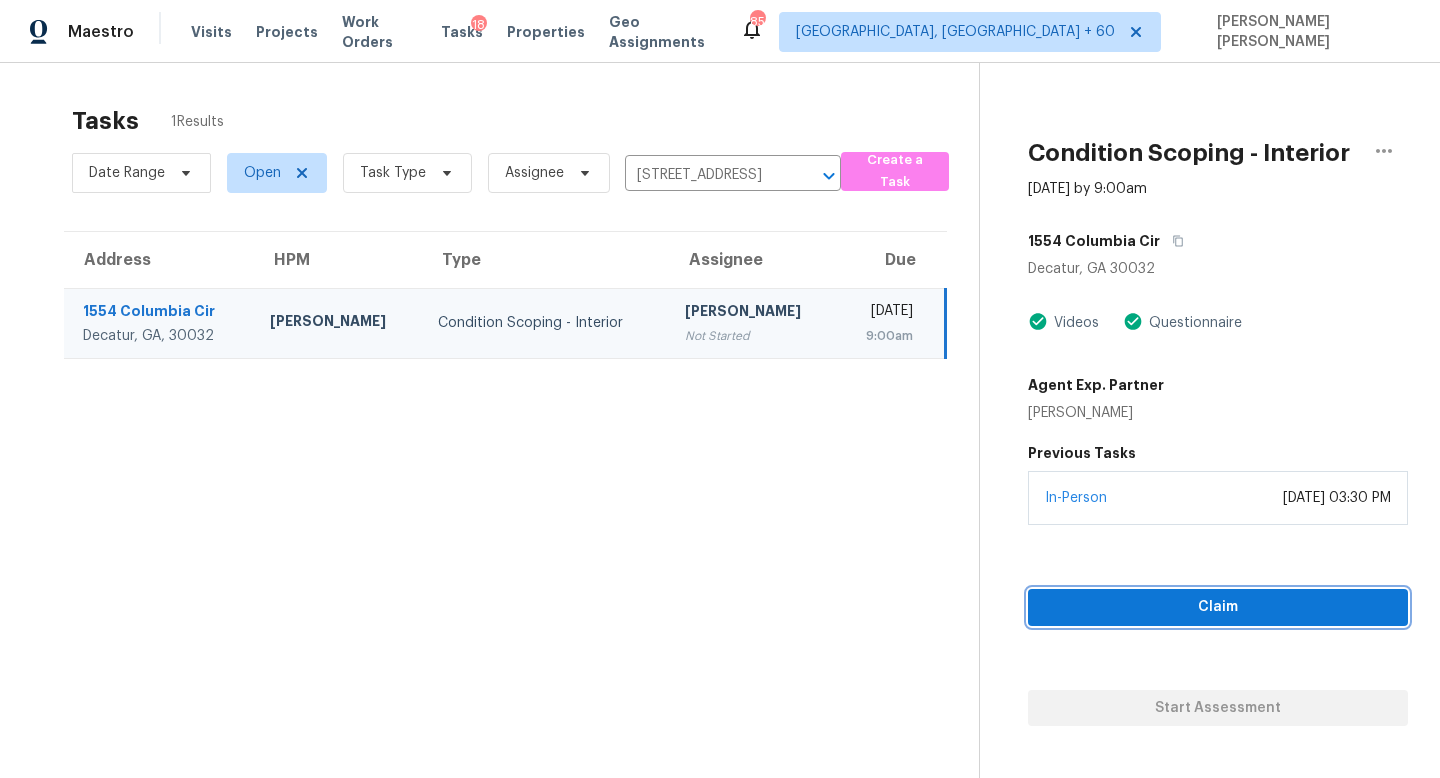 click on "Claim" at bounding box center [1218, 607] 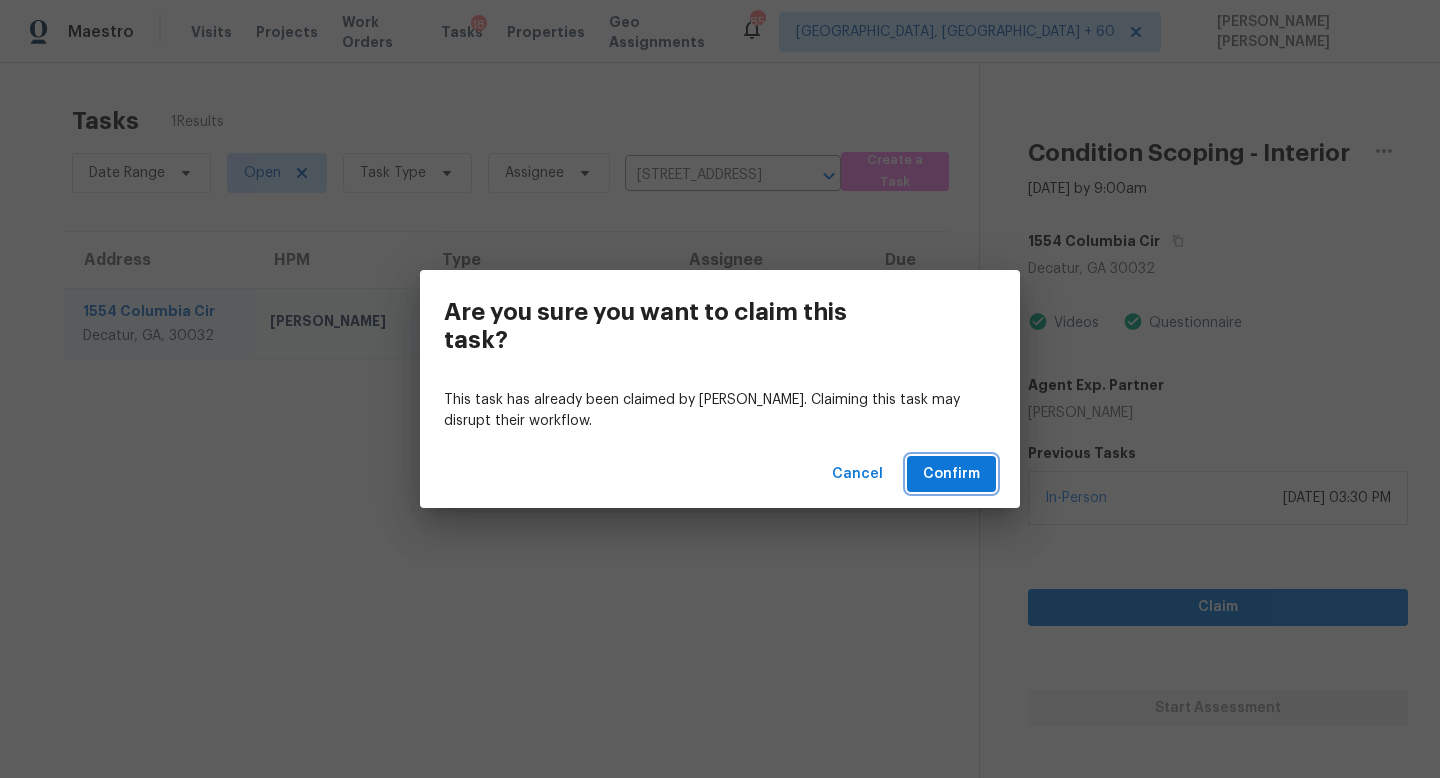 click on "Confirm" at bounding box center (951, 474) 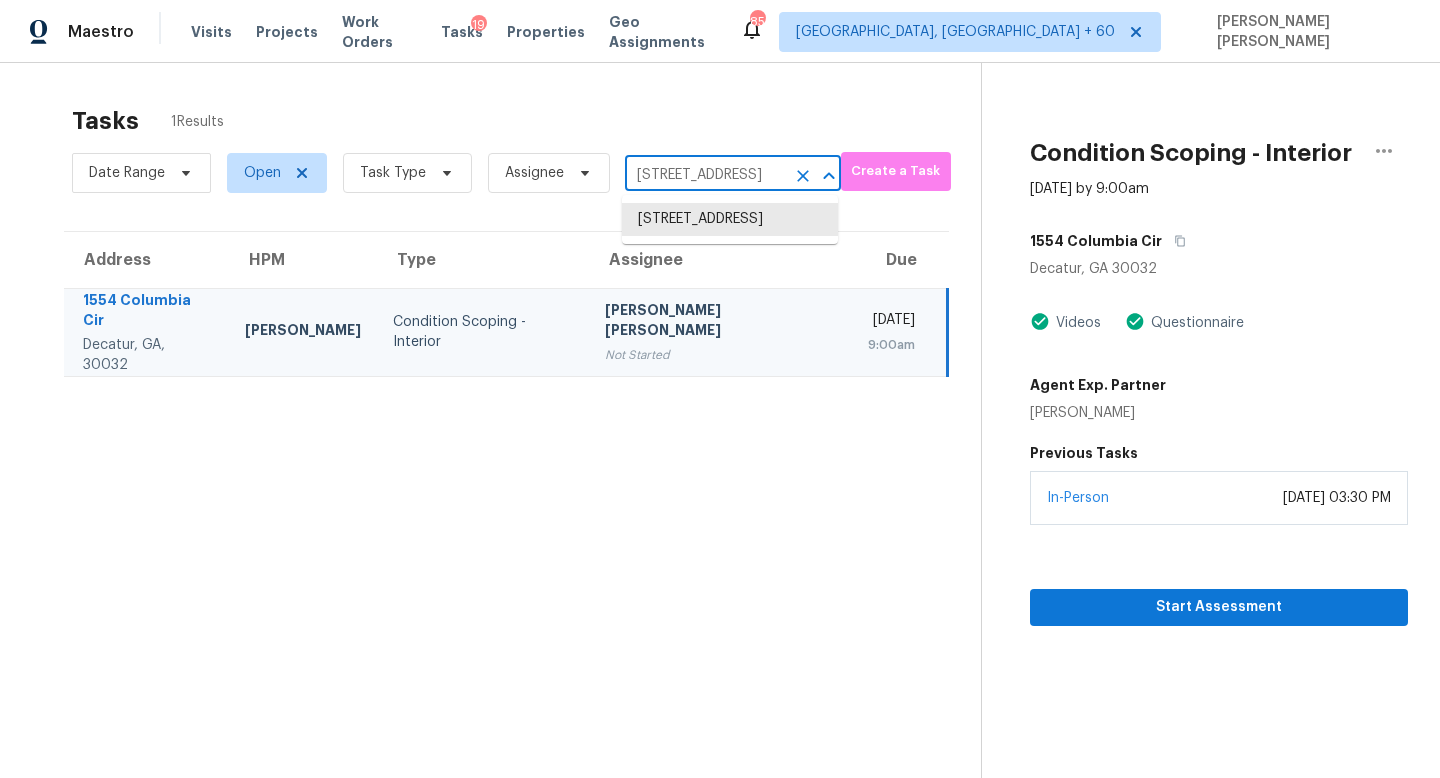 click on "1554 Columbia Cir, Decatur, GA 30032" at bounding box center [705, 175] 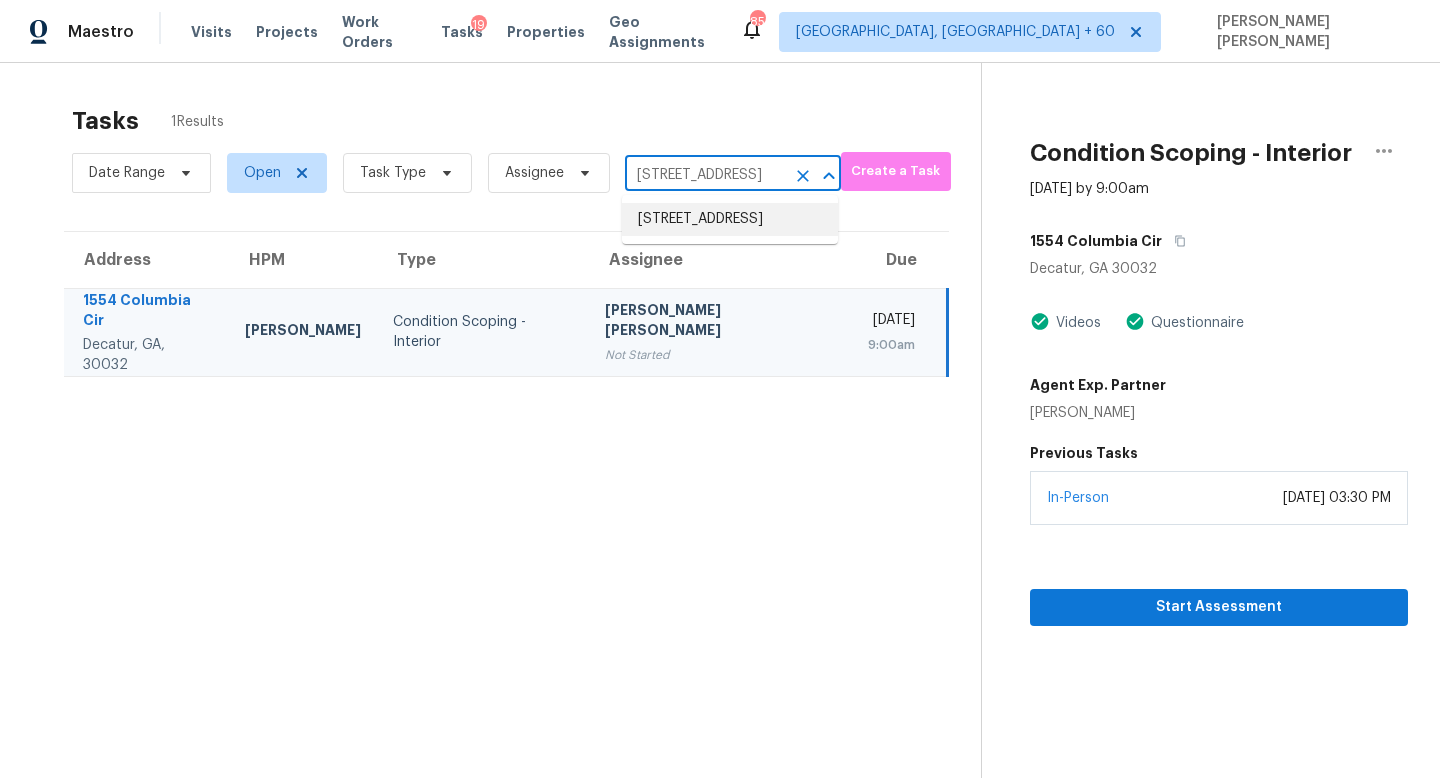 click on "8015 Alto Rey Ct NW, Albuquerque, NM 87120" at bounding box center (730, 219) 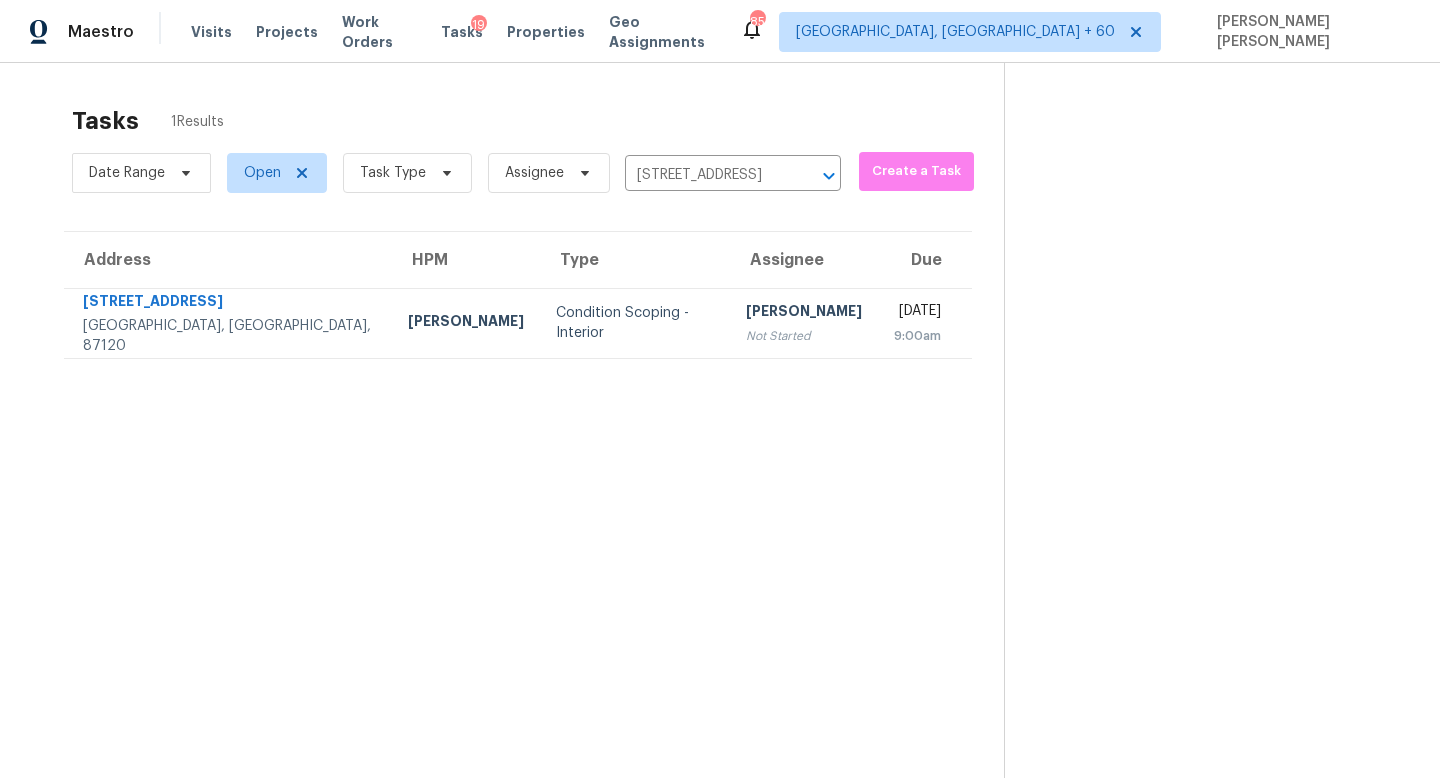 click on "Not Started" at bounding box center [804, 336] 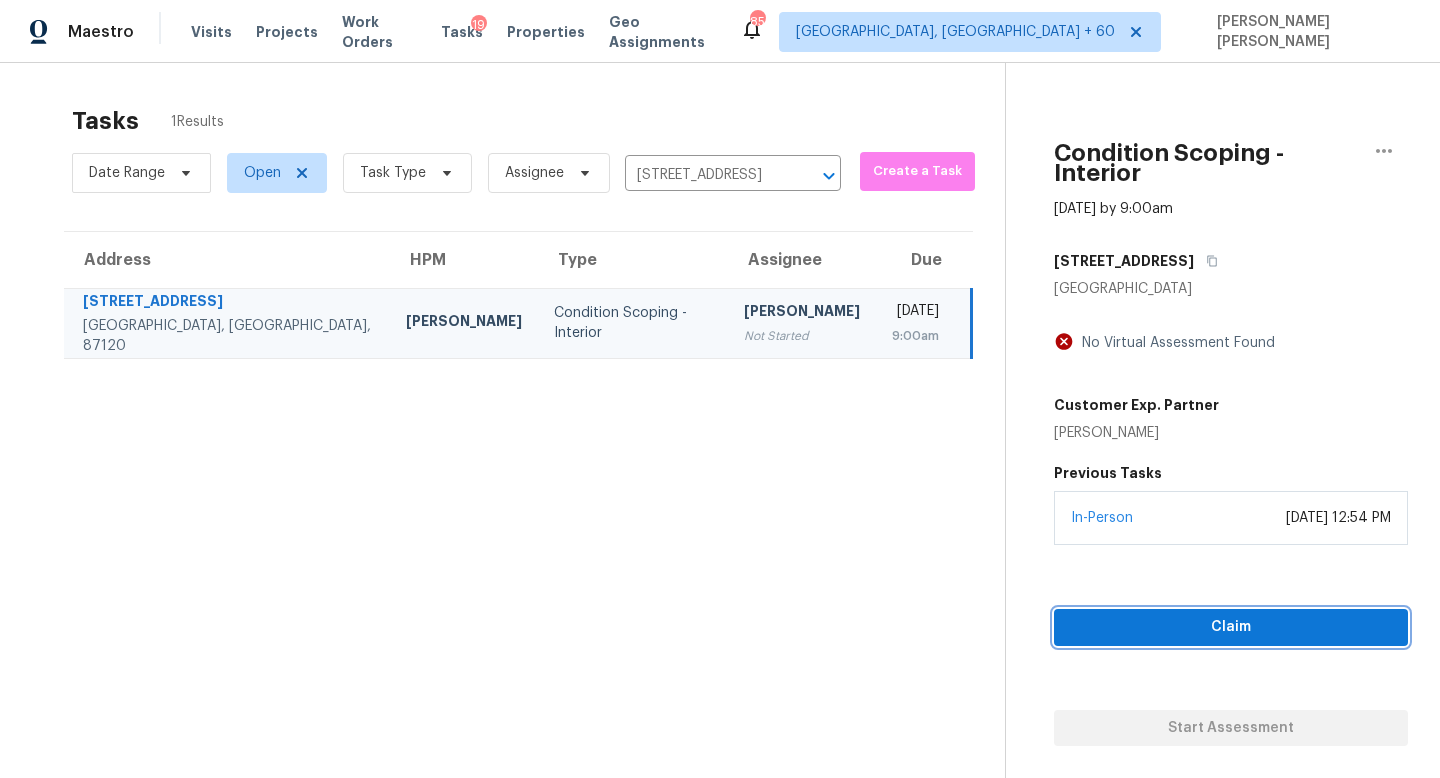 click on "Claim" at bounding box center [1231, 627] 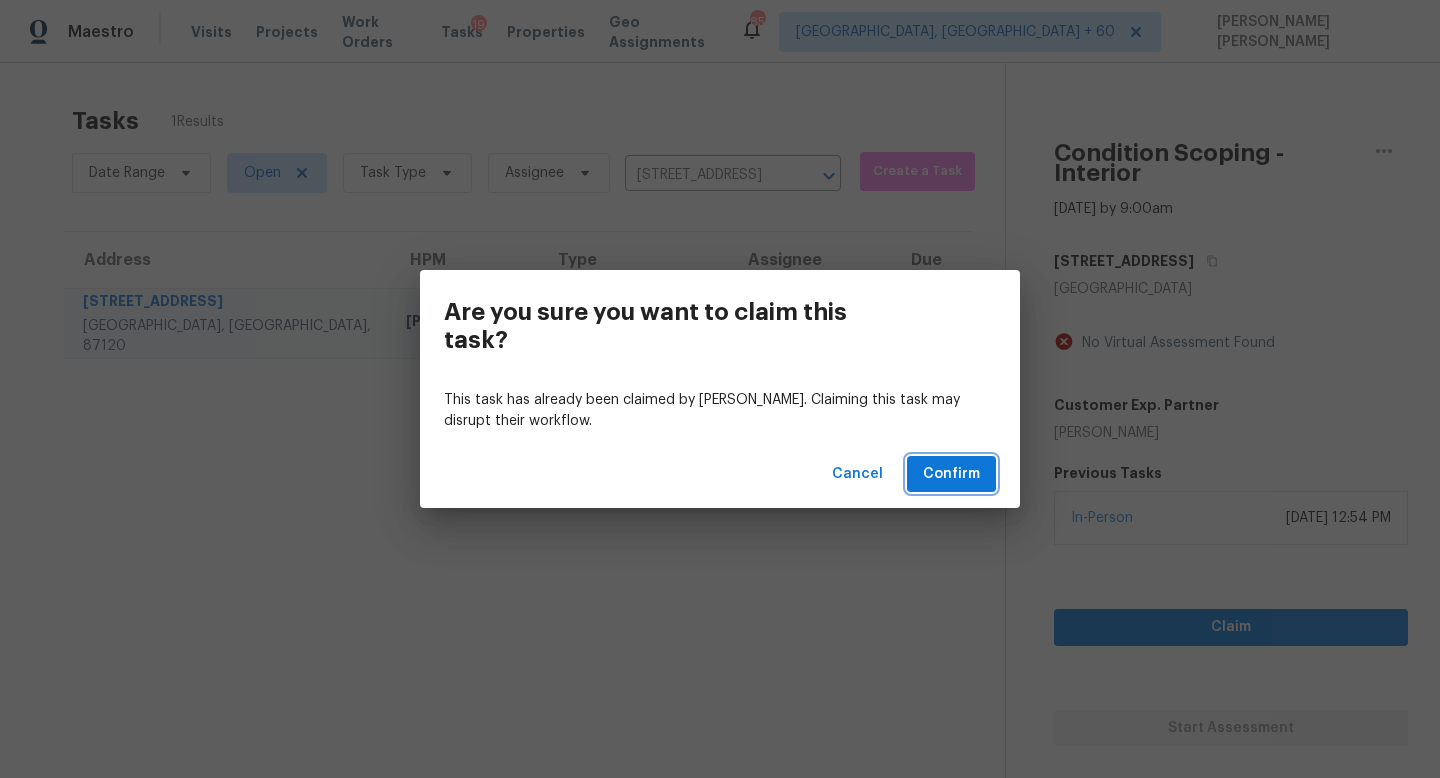 click on "Confirm" at bounding box center (951, 474) 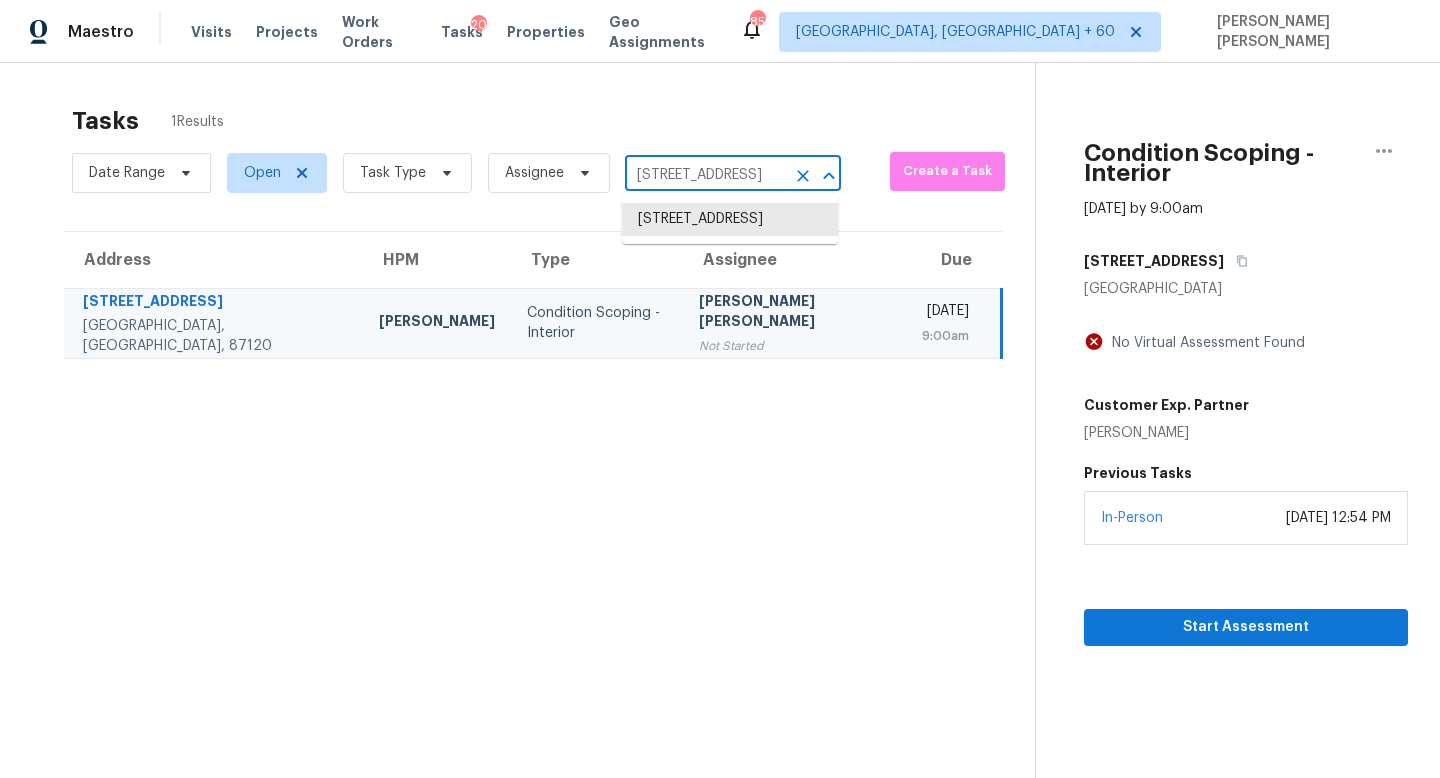 click on "8015 Alto Rey Ct NW, Albuquerque, NM 87120" at bounding box center (705, 175) 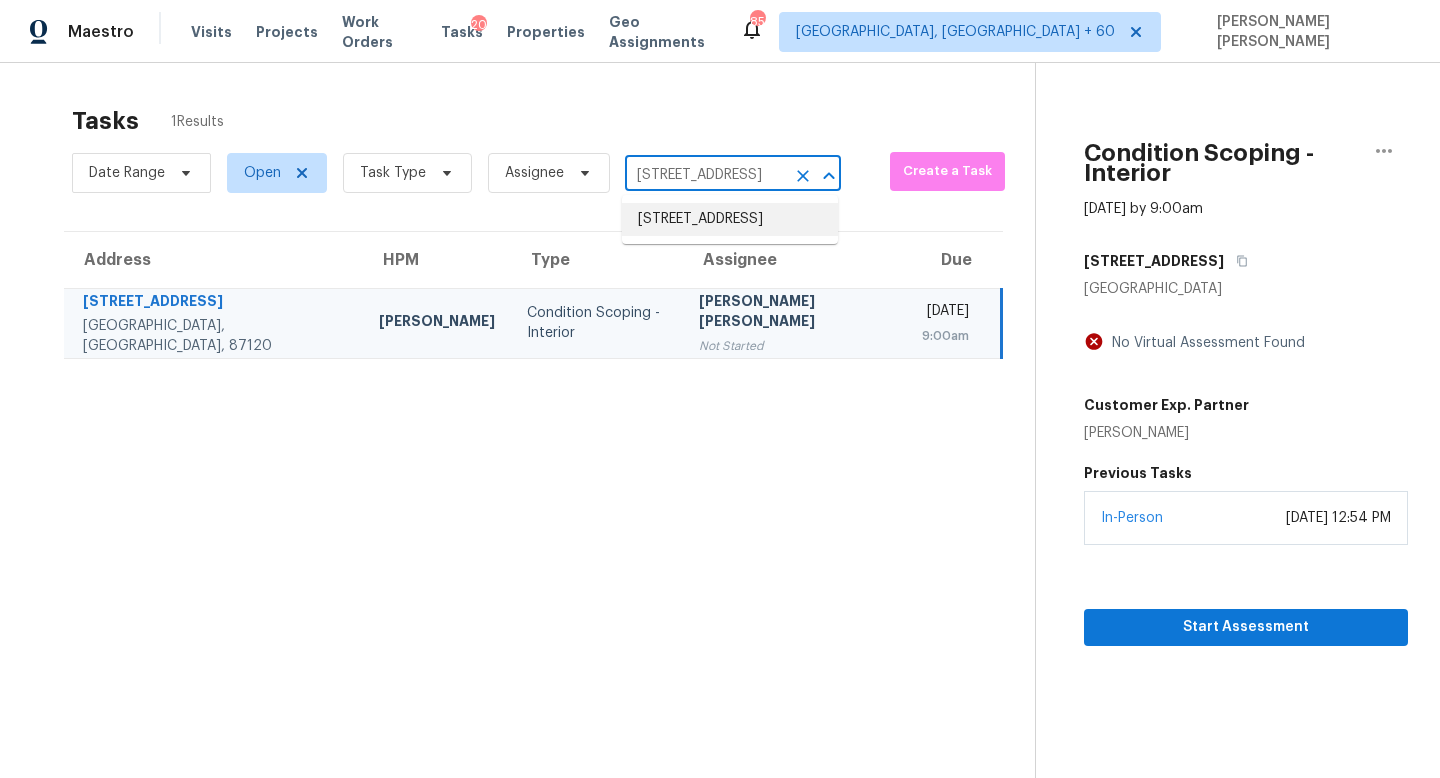 click on "8158 Berkshire Dr, Fort Worth, TX 76137" at bounding box center [730, 219] 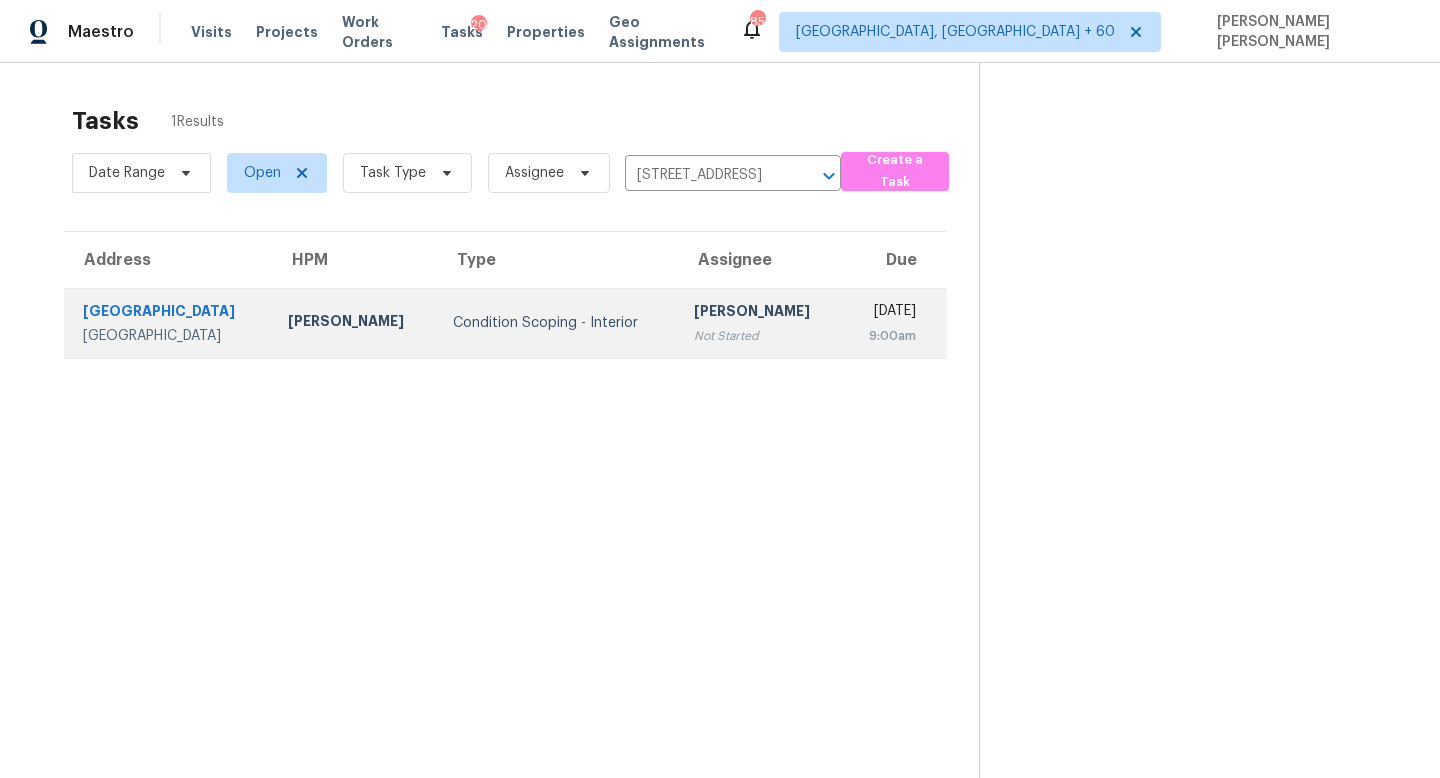 click on "Not Started" at bounding box center [760, 336] 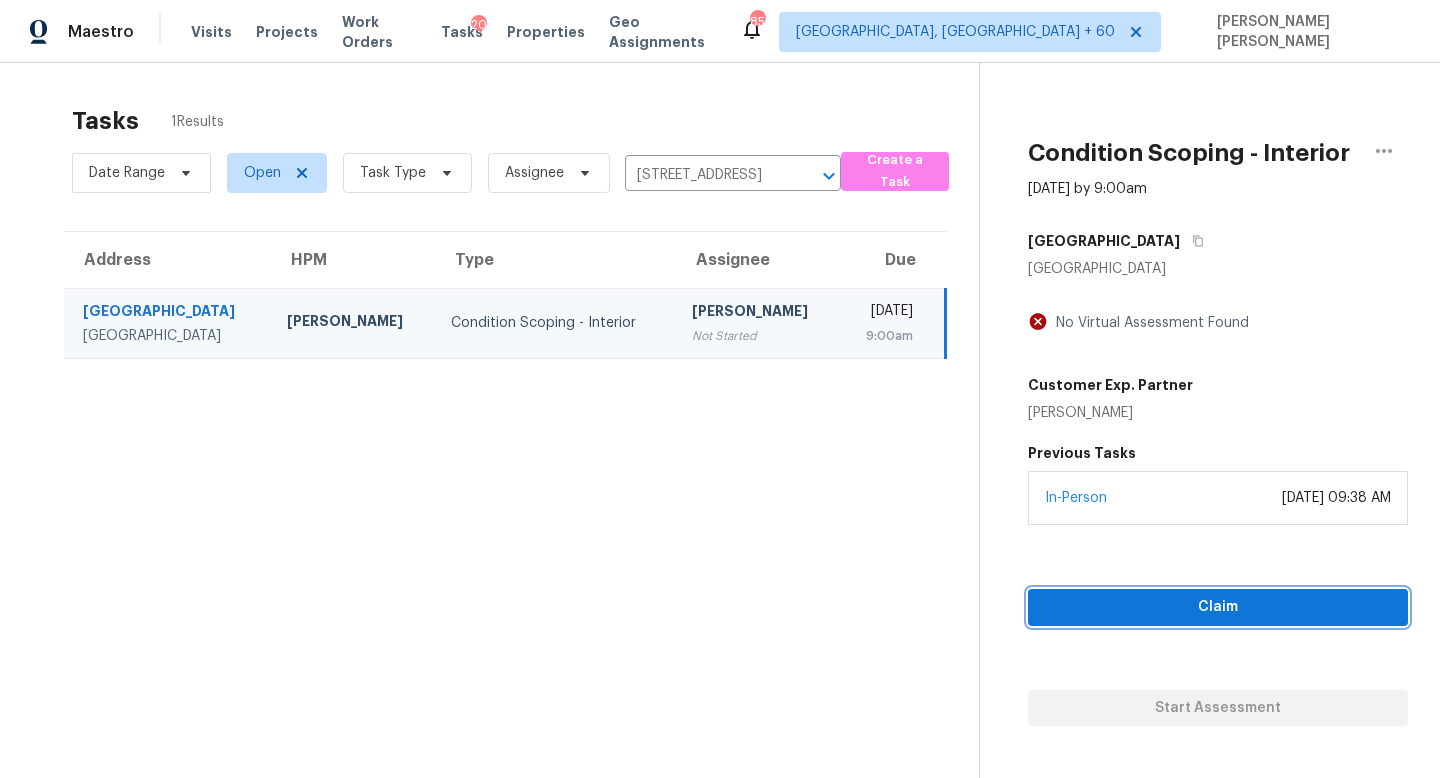 click on "Claim" at bounding box center [1218, 607] 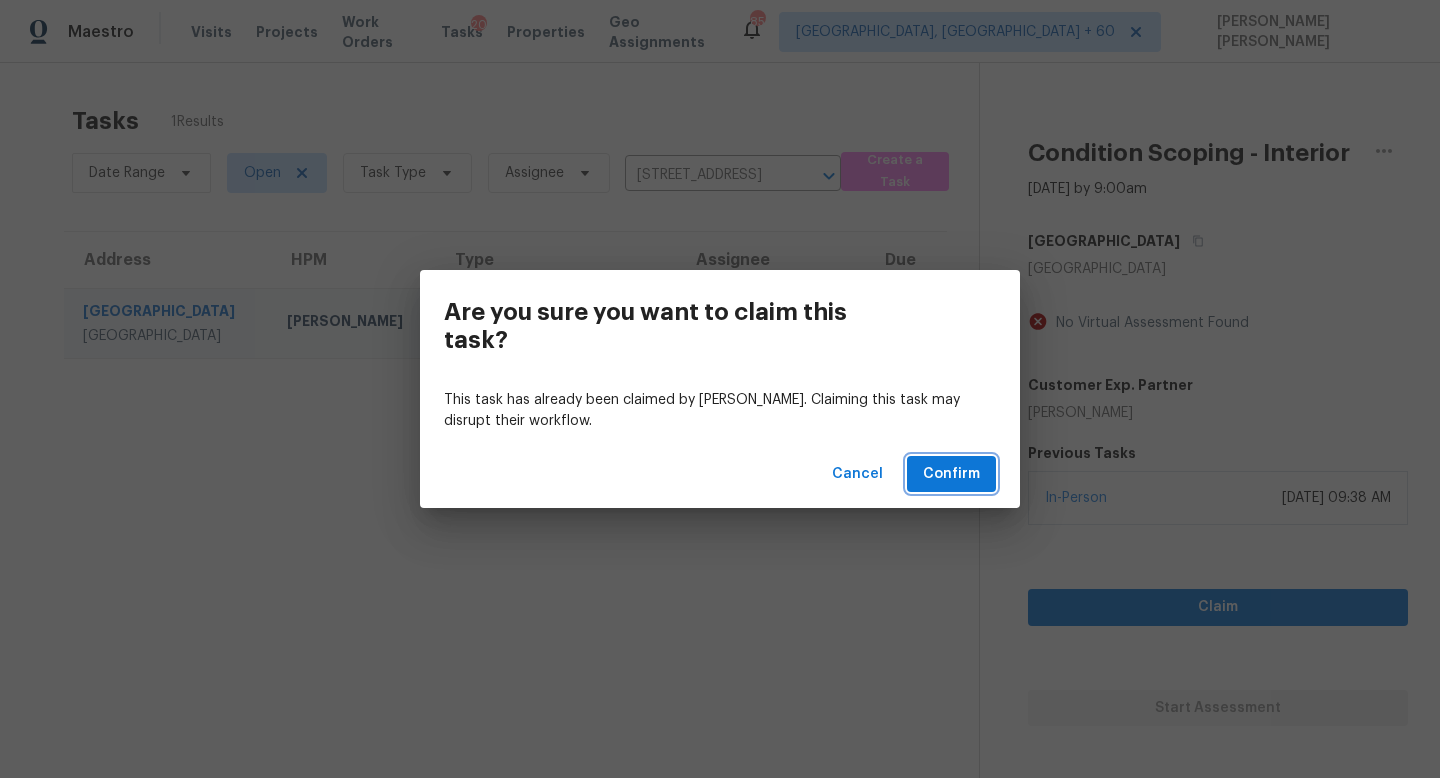 click on "Confirm" at bounding box center [951, 474] 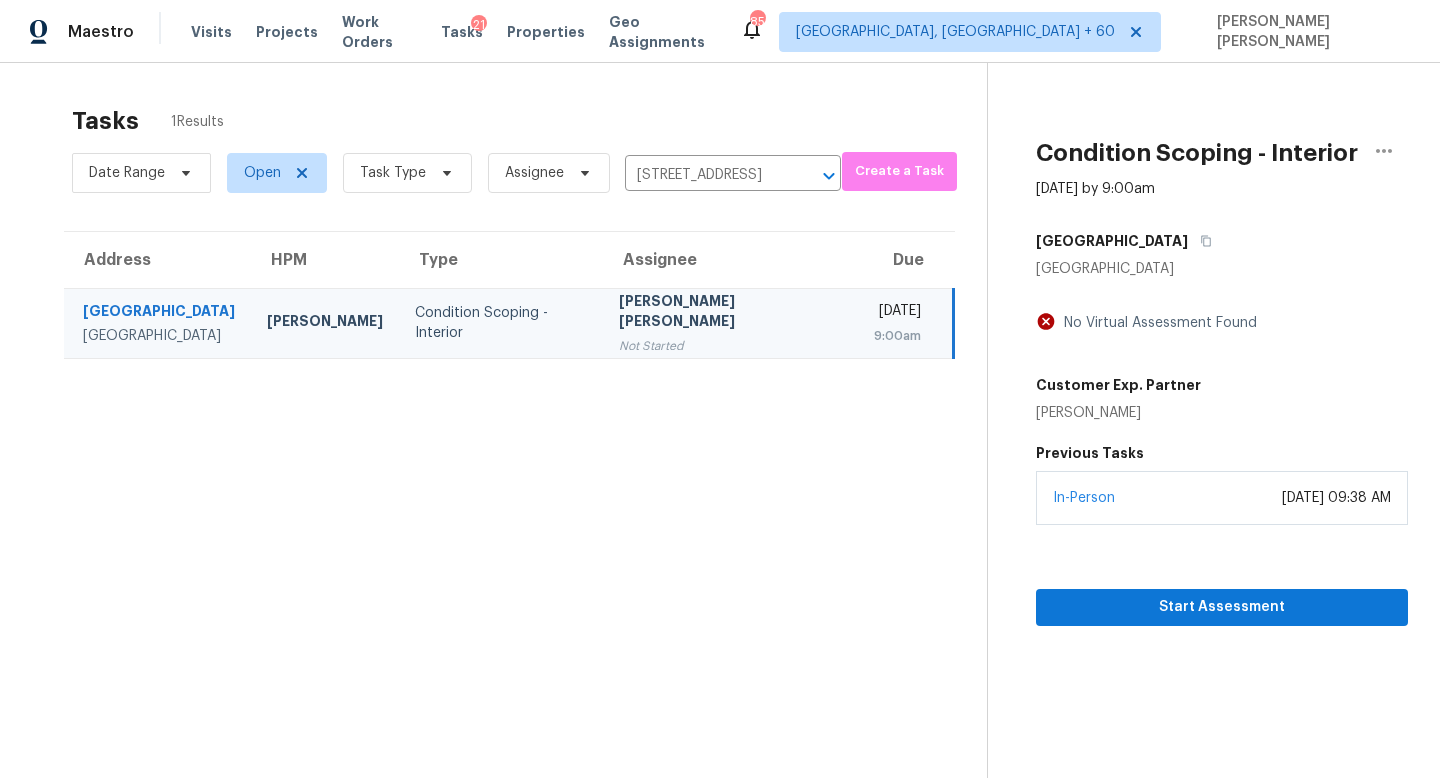 click on "Date Range Open Task Type Assignee 8158 Berkshire Dr, Fort Worth, TX 76137 ​" at bounding box center [456, 173] 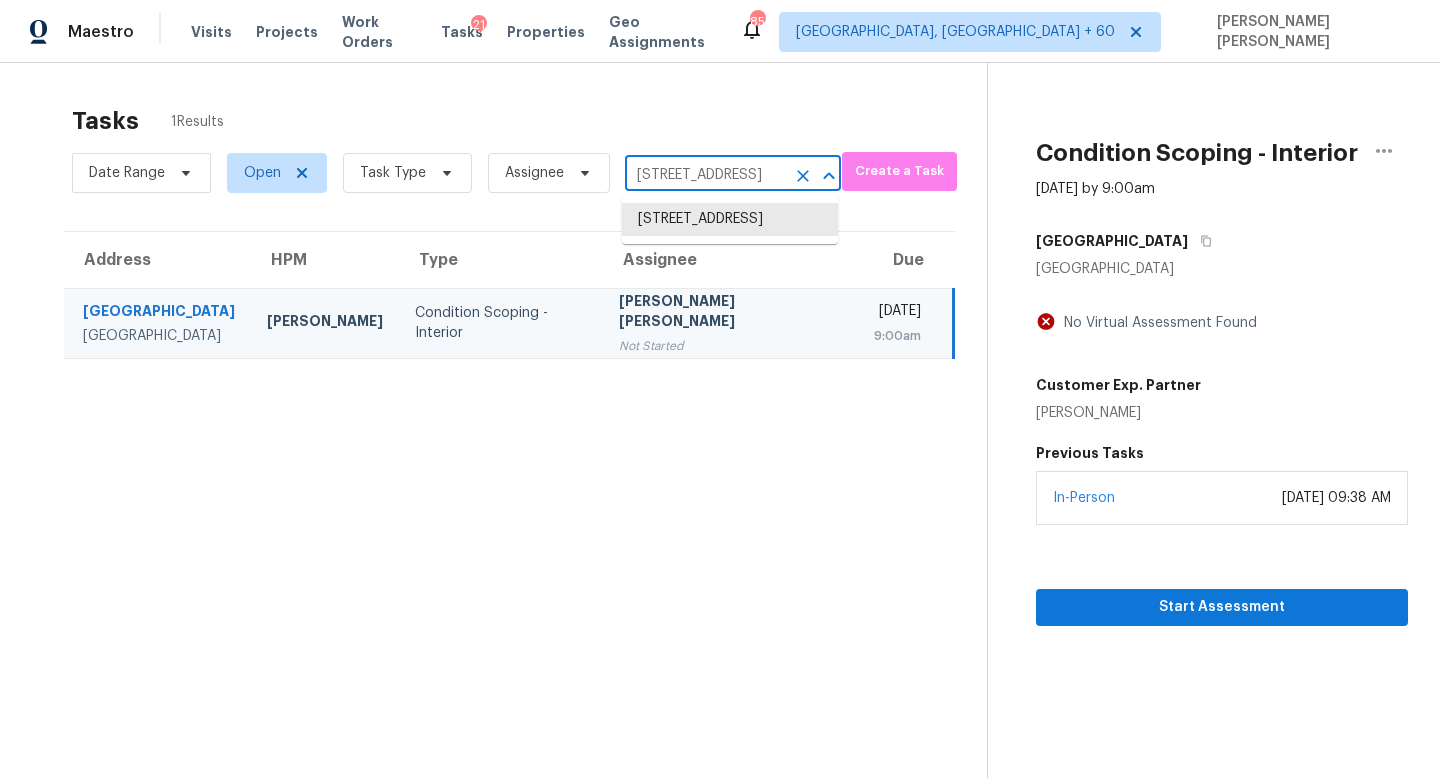 click on "8158 Berkshire Dr, Fort Worth, TX 76137" at bounding box center [705, 175] 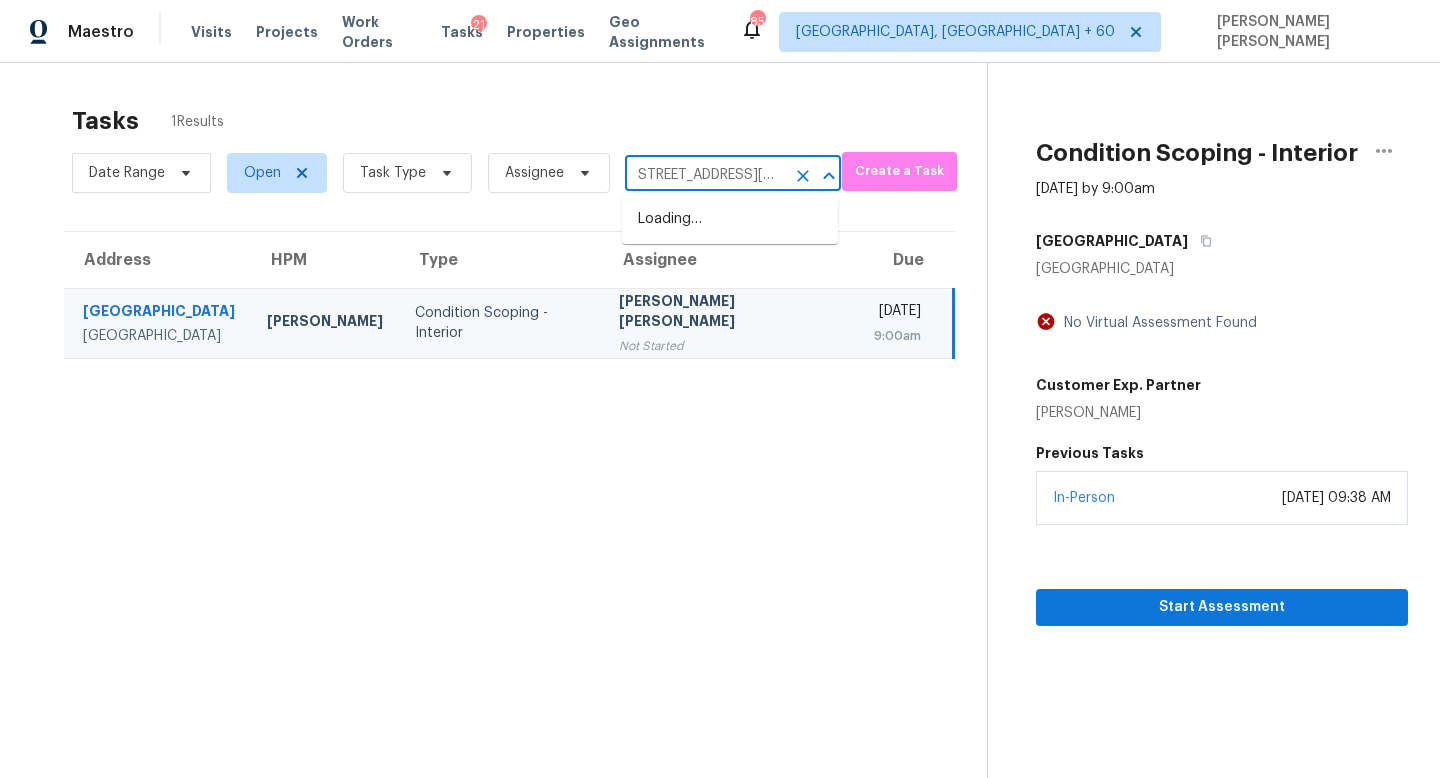 scroll, scrollTop: 0, scrollLeft: 0, axis: both 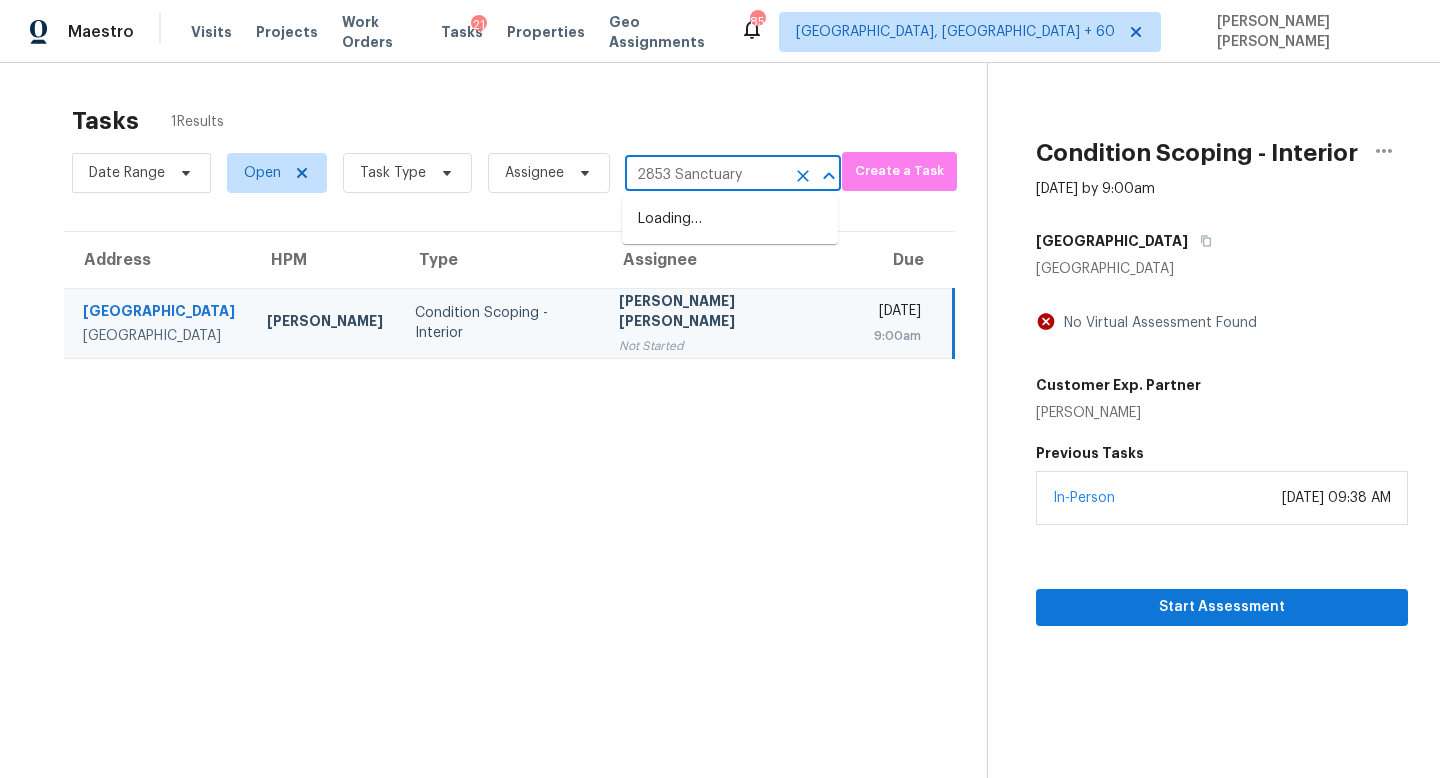 type on "2853 Sanctuary" 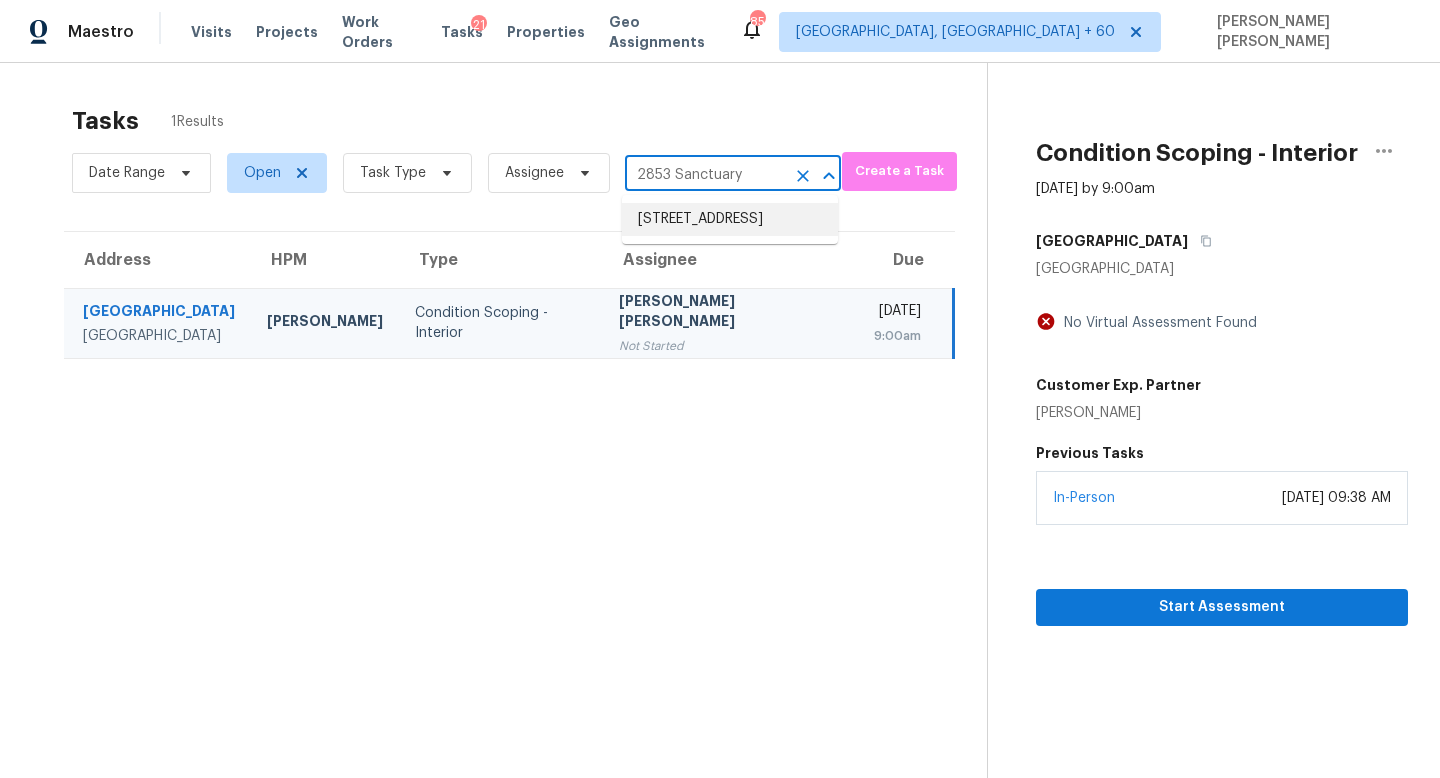 click on "2853 Sanctuary Dr, Clermont, FL 34714" at bounding box center [730, 219] 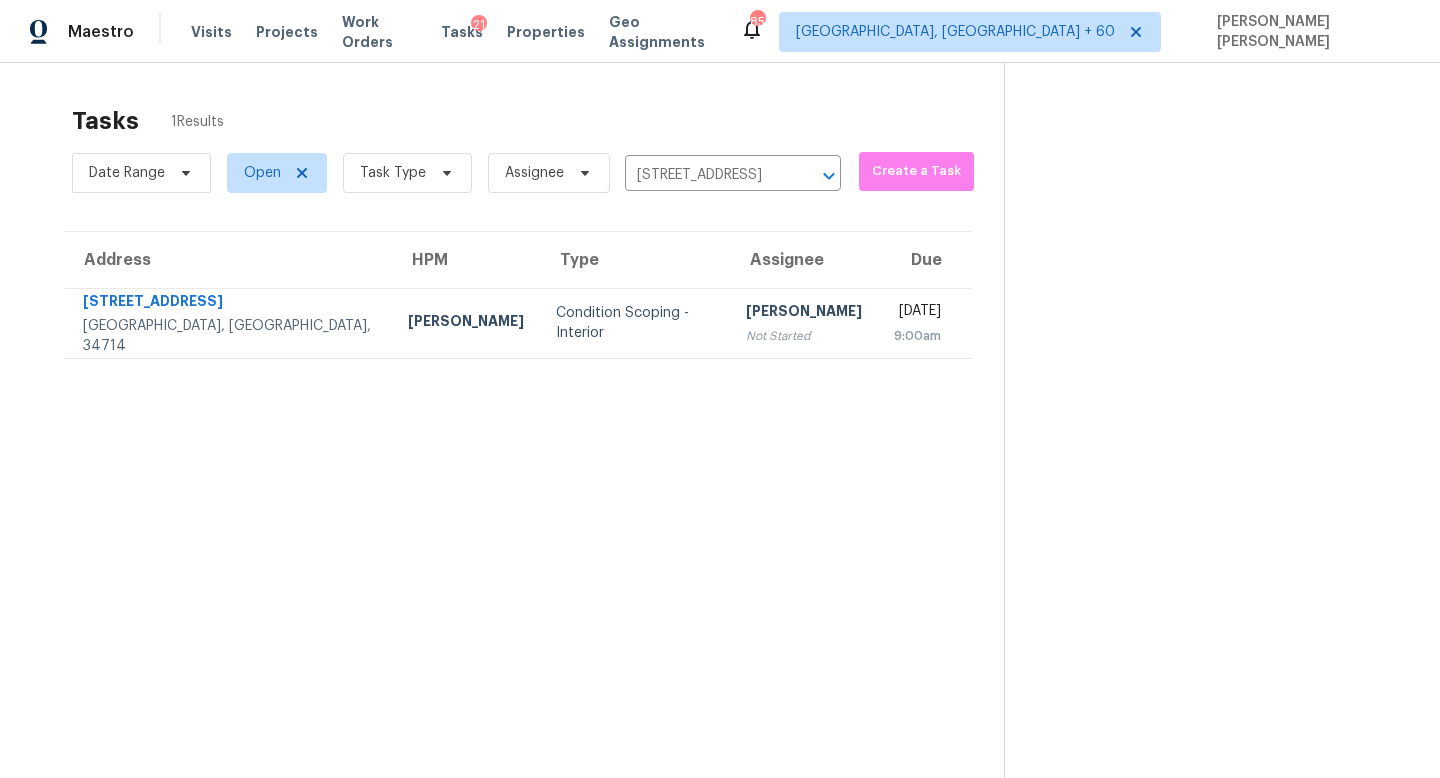 click on "Sakthivel Chandran Not Started" at bounding box center (804, 323) 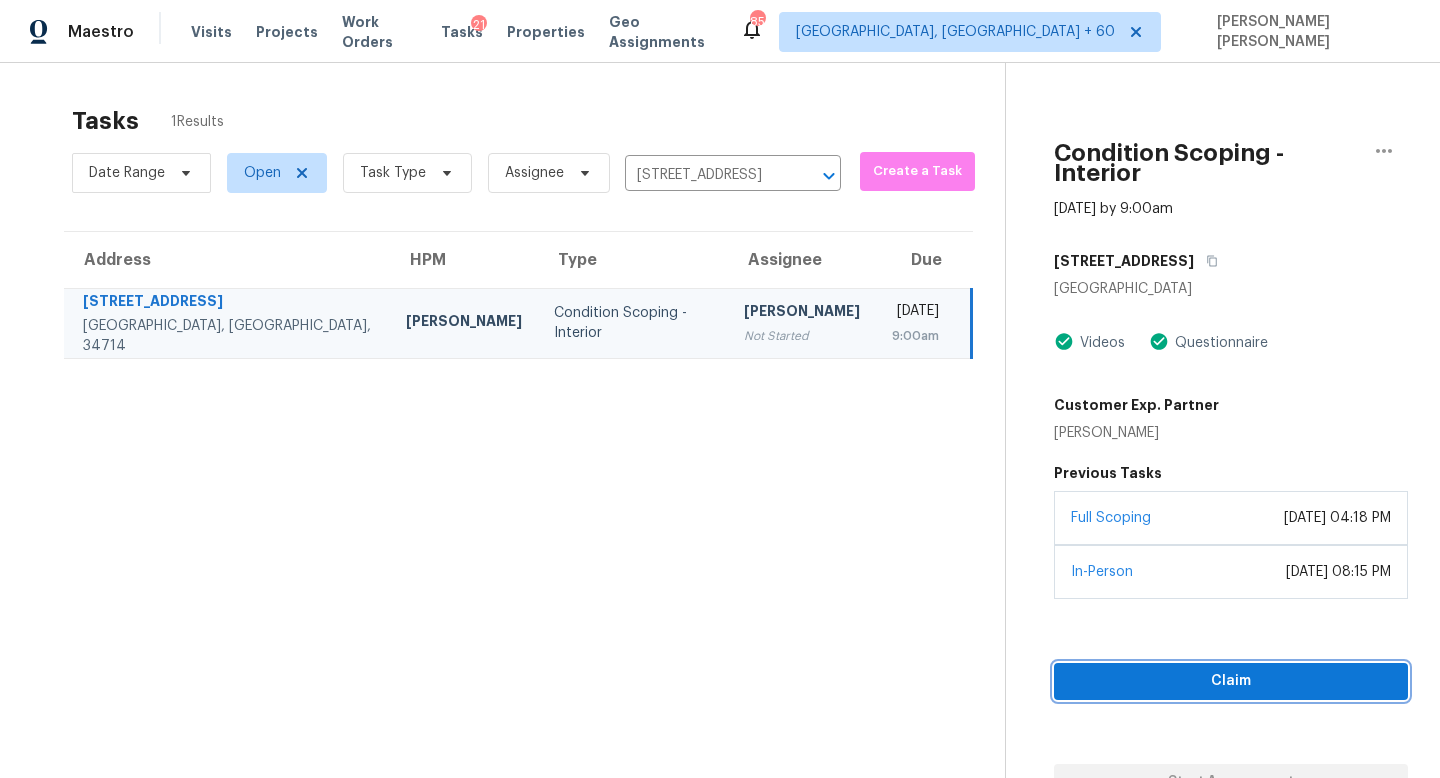 click on "Claim" at bounding box center (1231, 681) 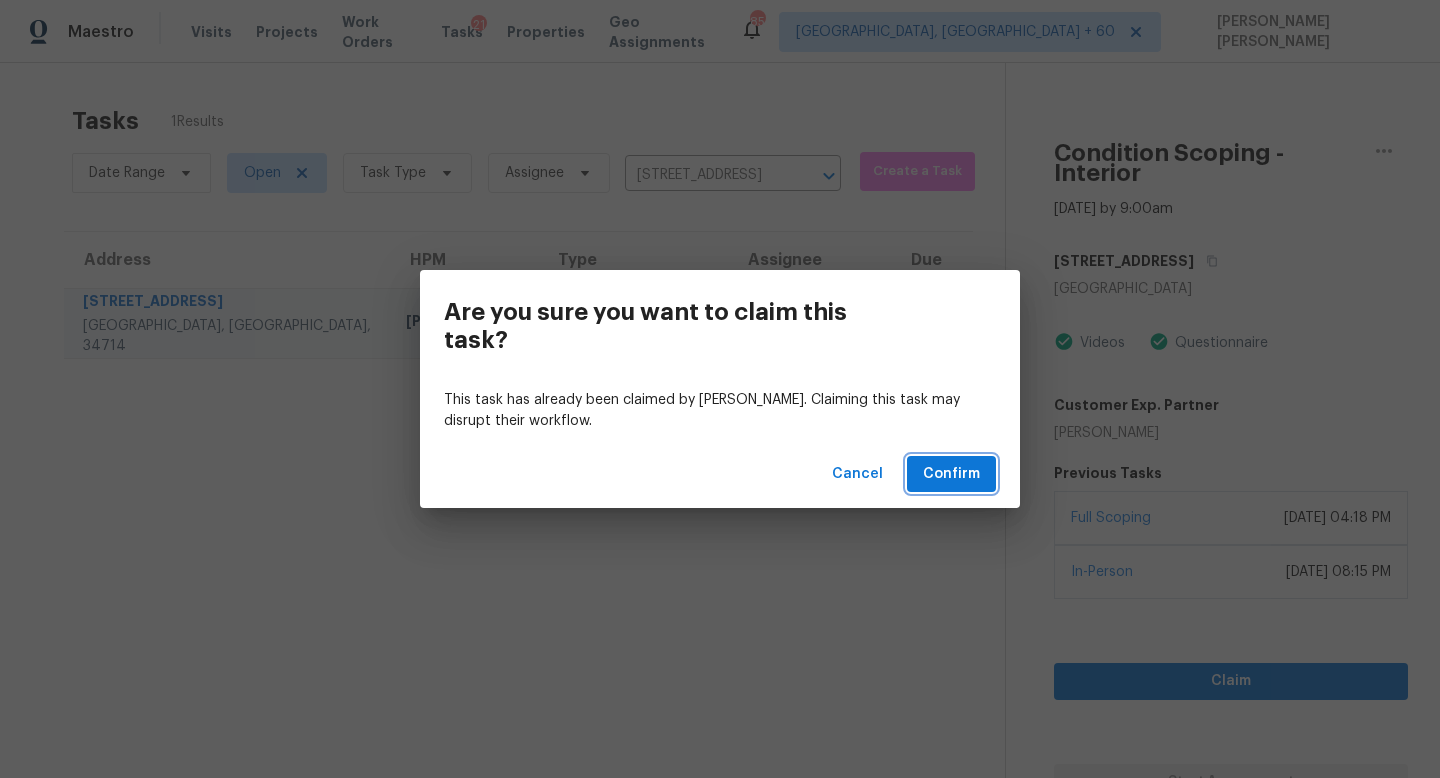 click on "Confirm" at bounding box center (951, 474) 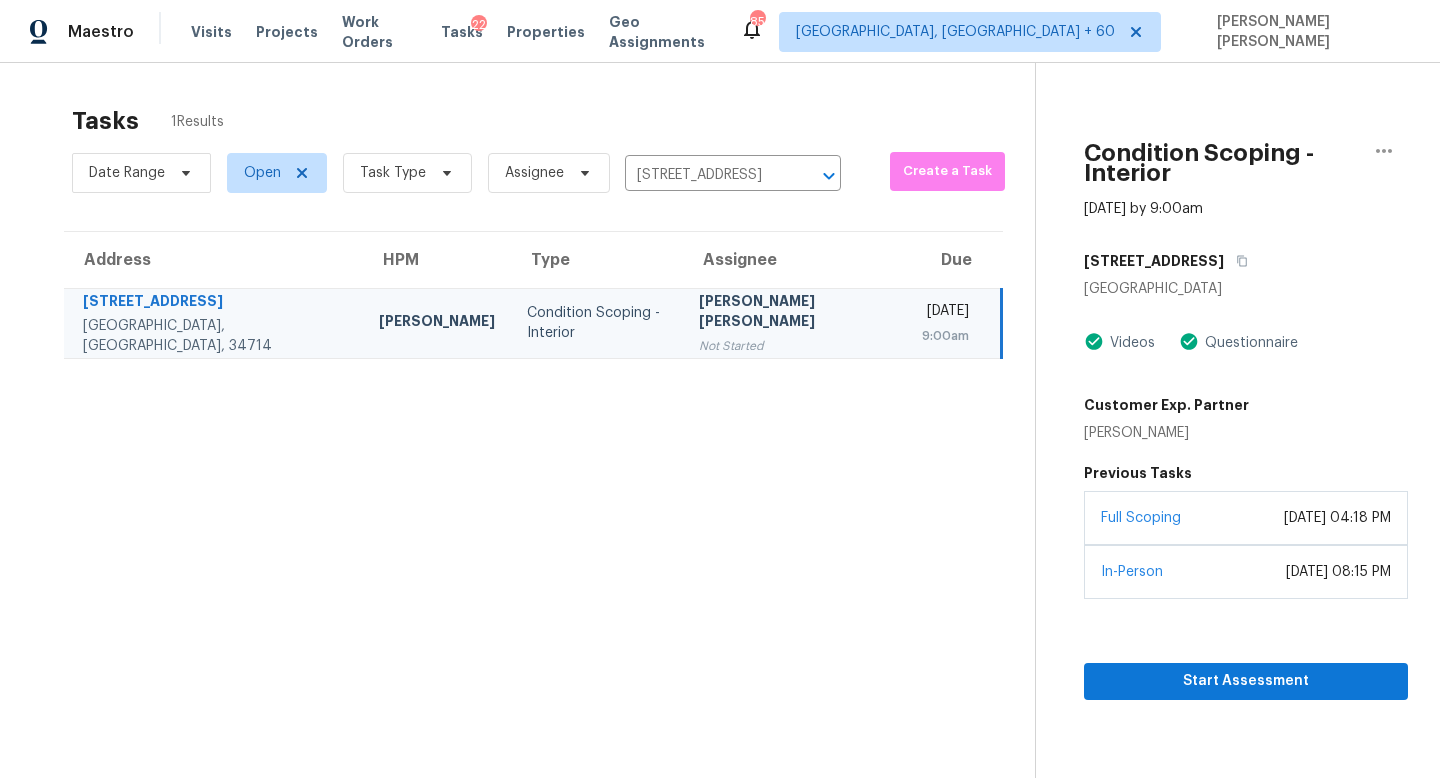 click on "Date Range Open Task Type Assignee 2853 Sanctuary Dr, Clermont, FL 34714 ​" at bounding box center (456, 173) 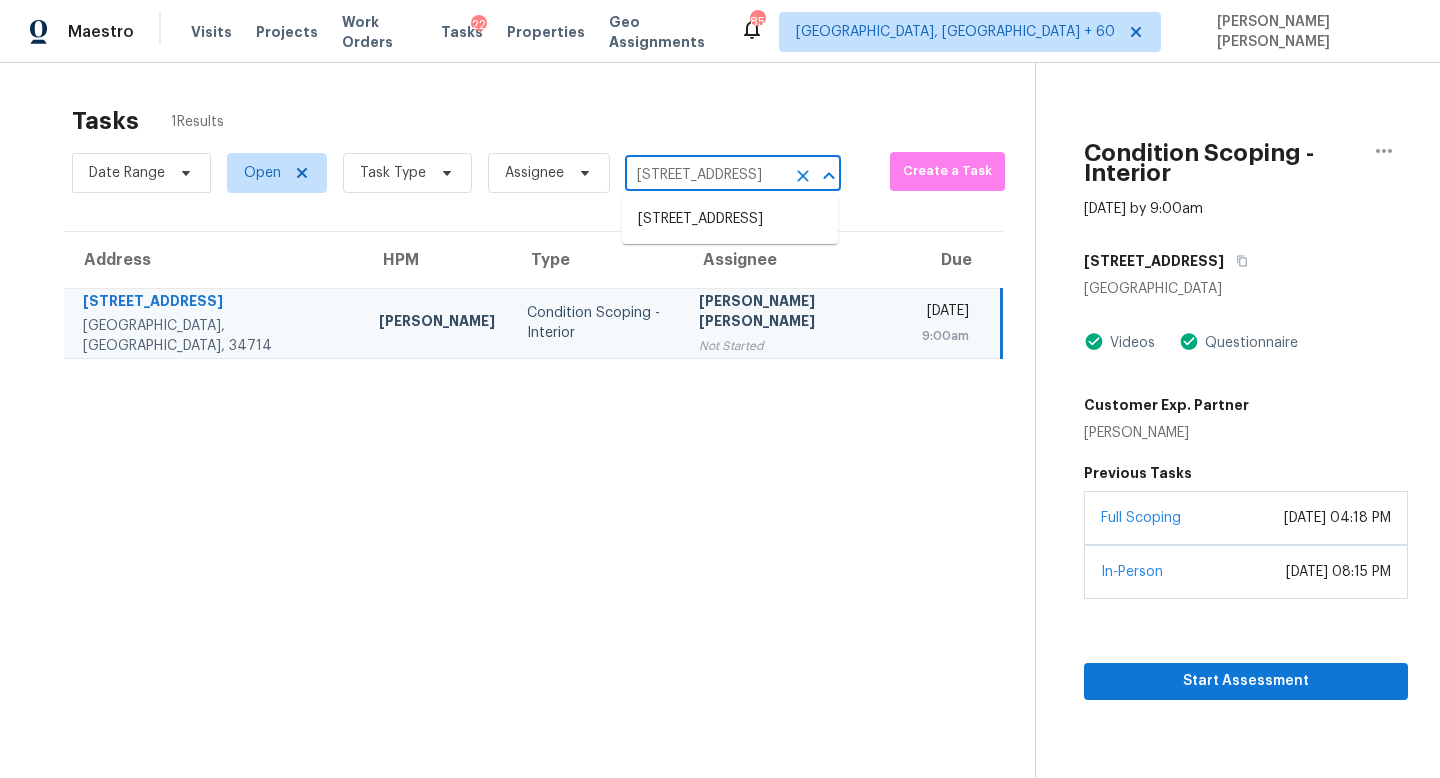 click on "2853 Sanctuary Dr, Clermont, FL 34714" at bounding box center (705, 175) 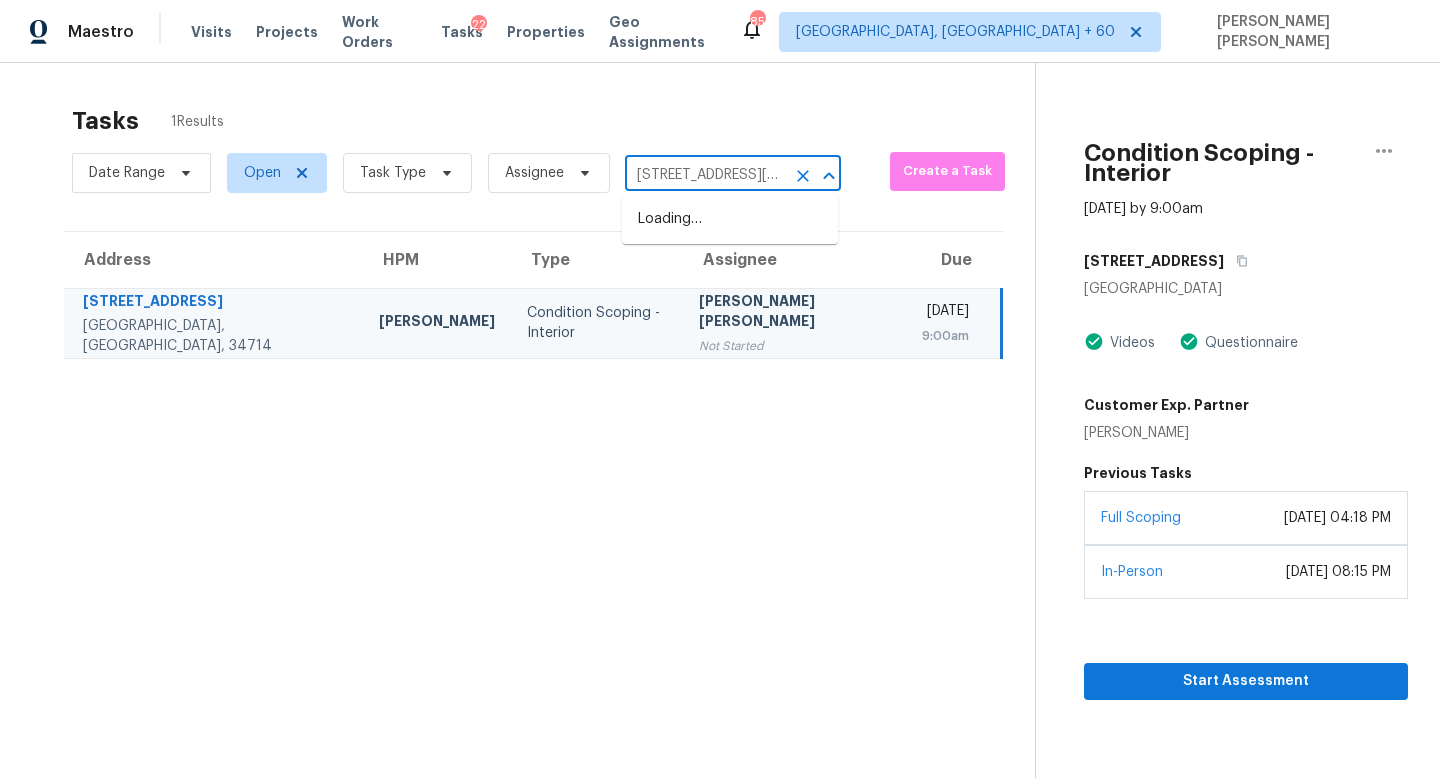 scroll, scrollTop: 0, scrollLeft: 86, axis: horizontal 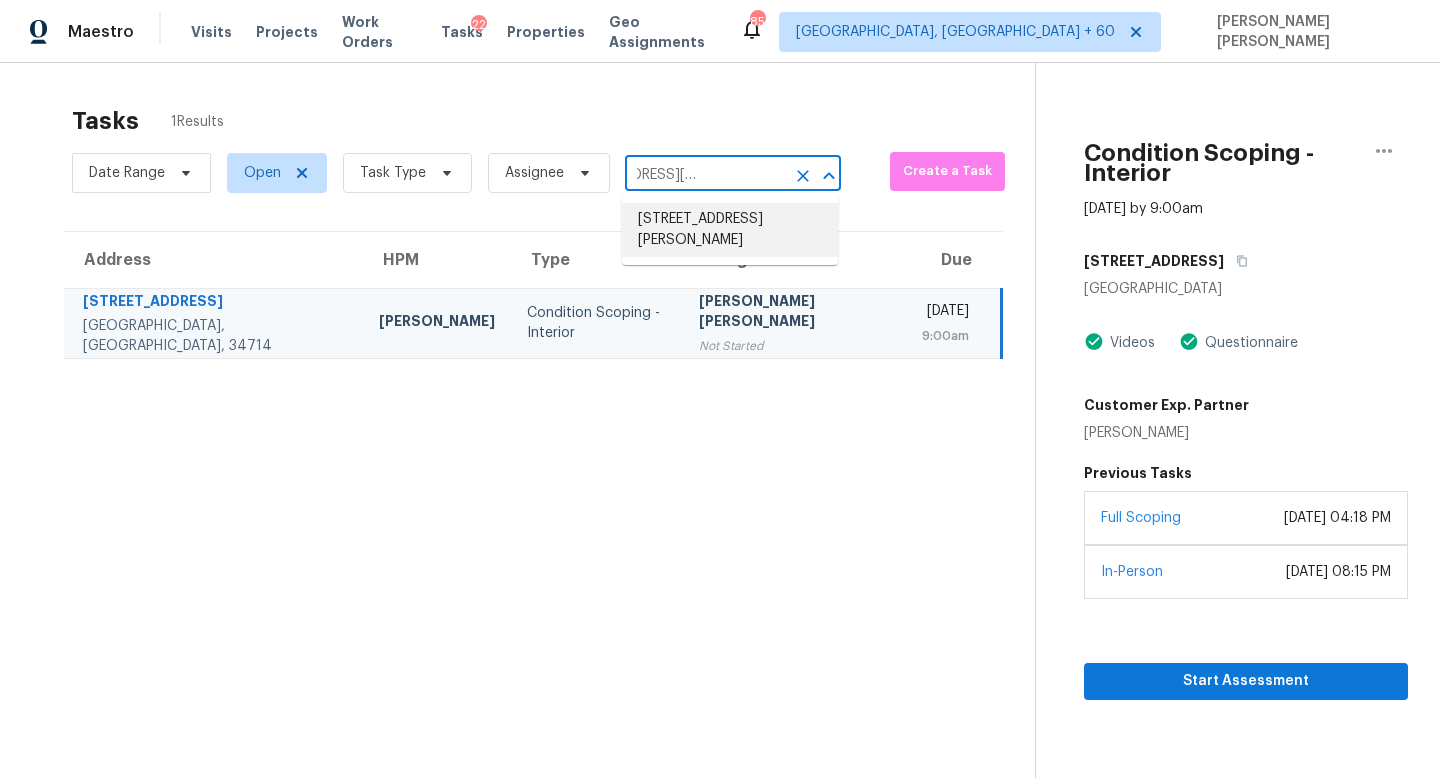 click on "1818 W Hunt St, Sherman, TX 75092" at bounding box center (730, 230) 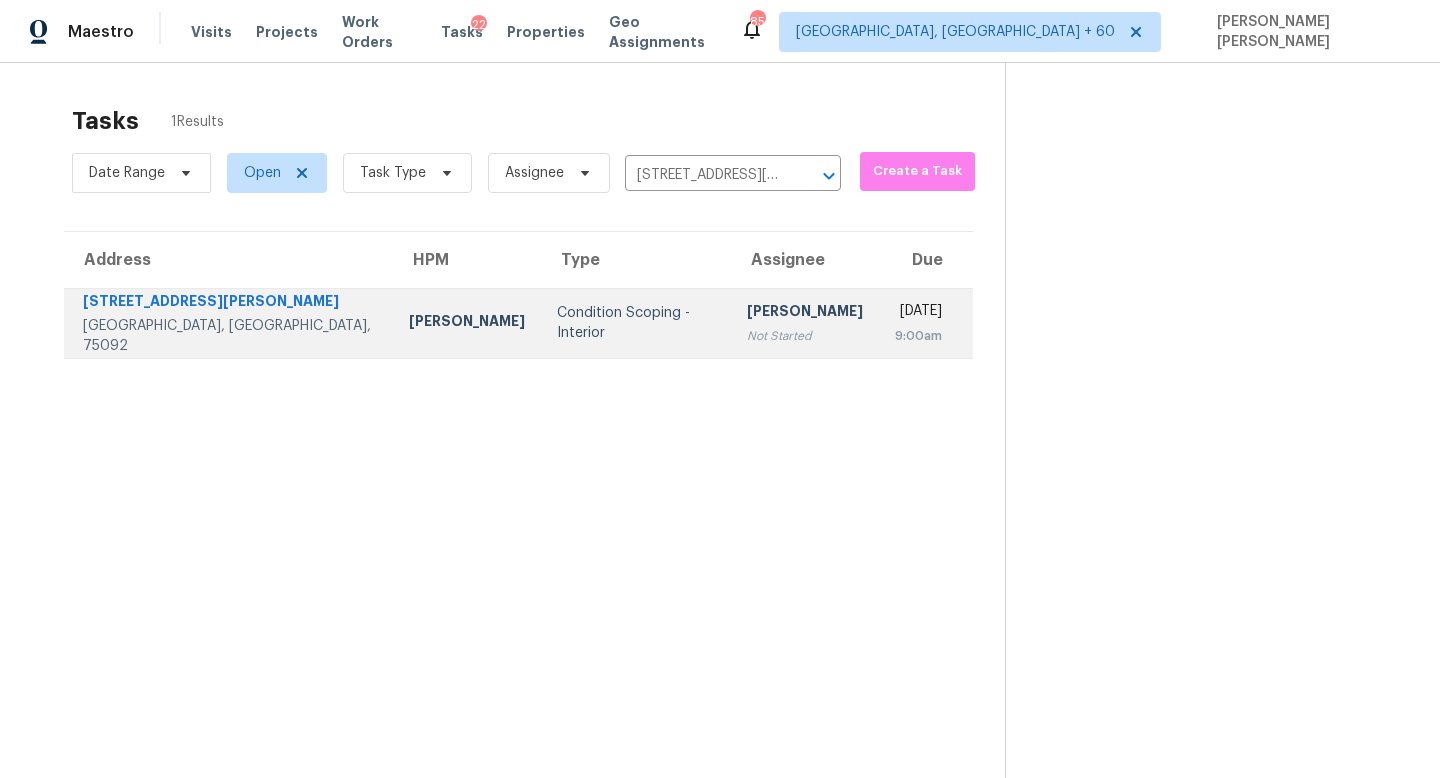 click on "Not Started" at bounding box center [805, 336] 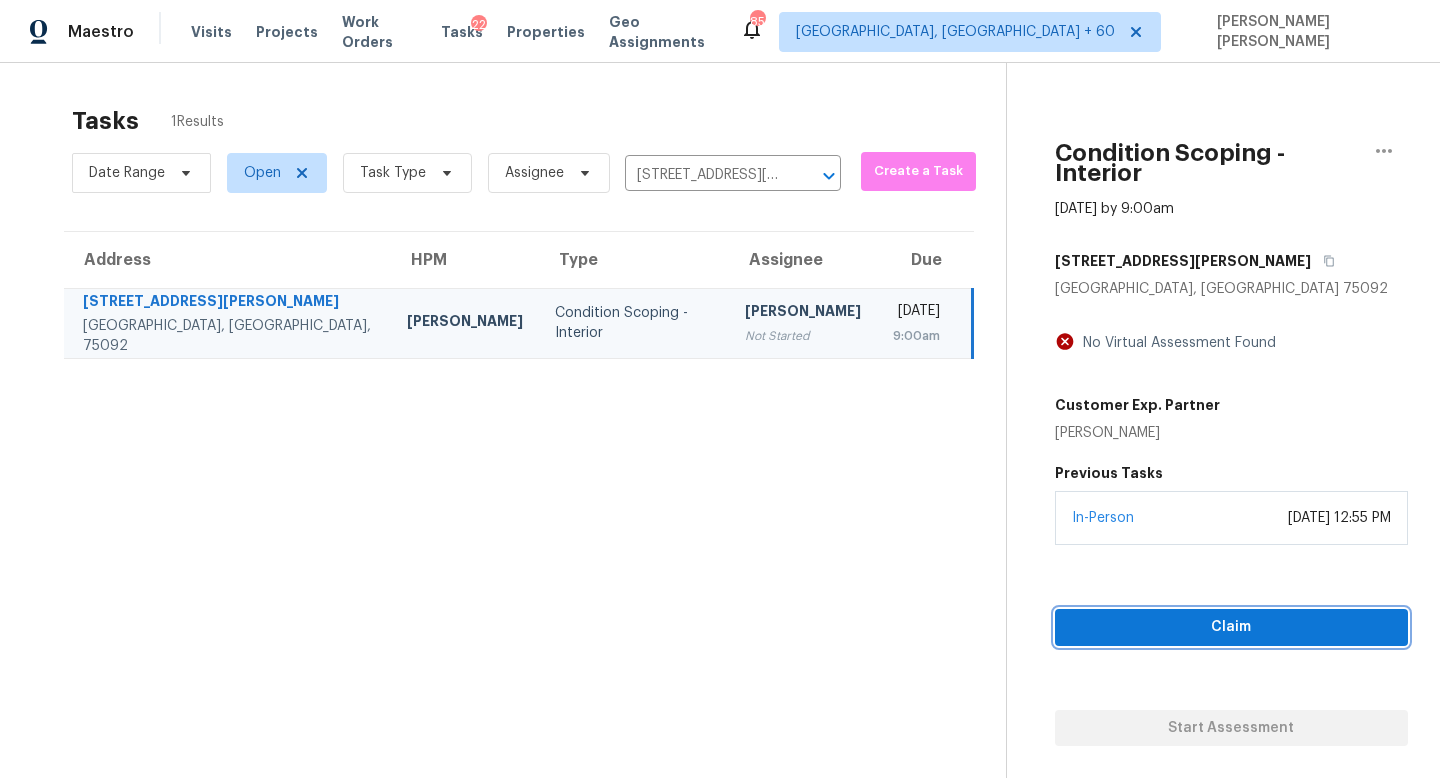 click on "Claim" at bounding box center (1231, 627) 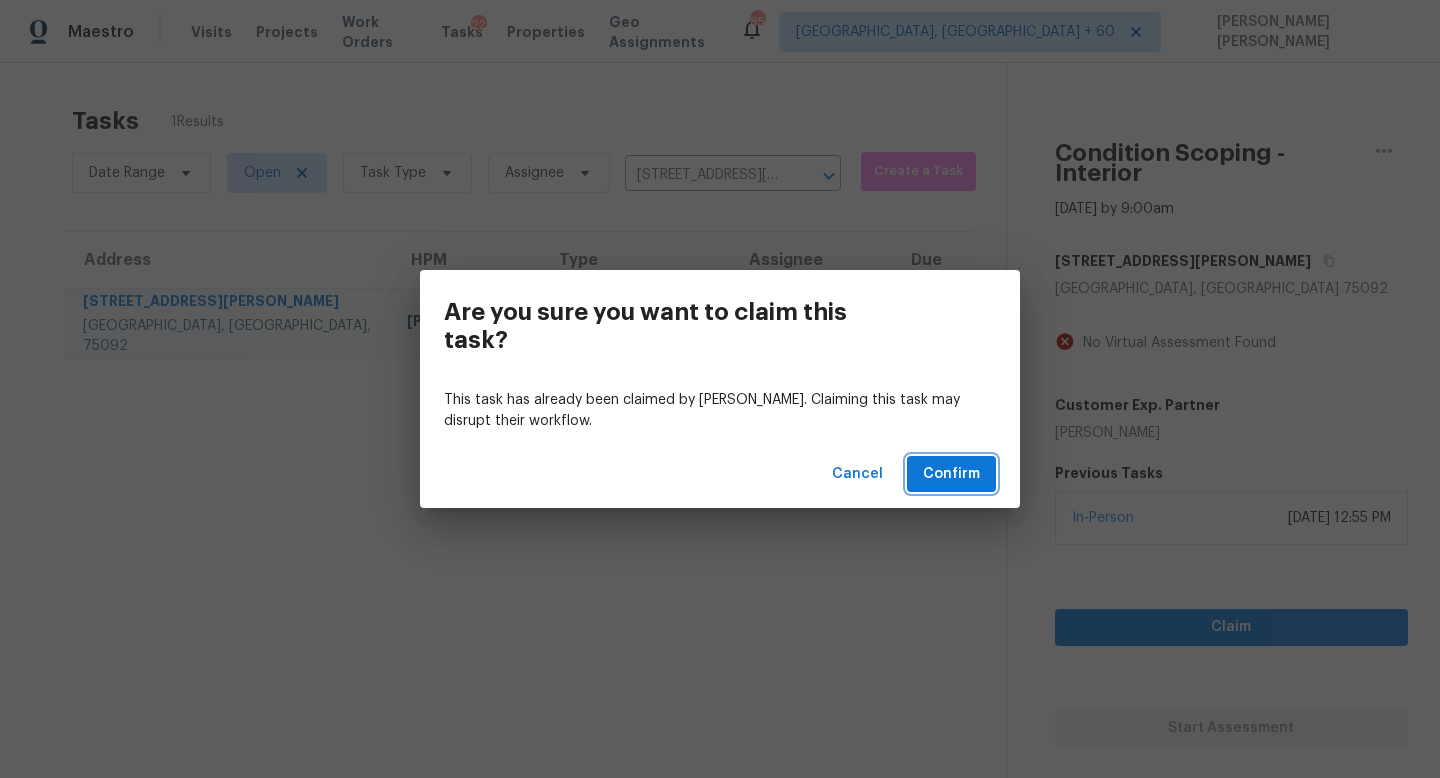 click on "Confirm" at bounding box center [951, 474] 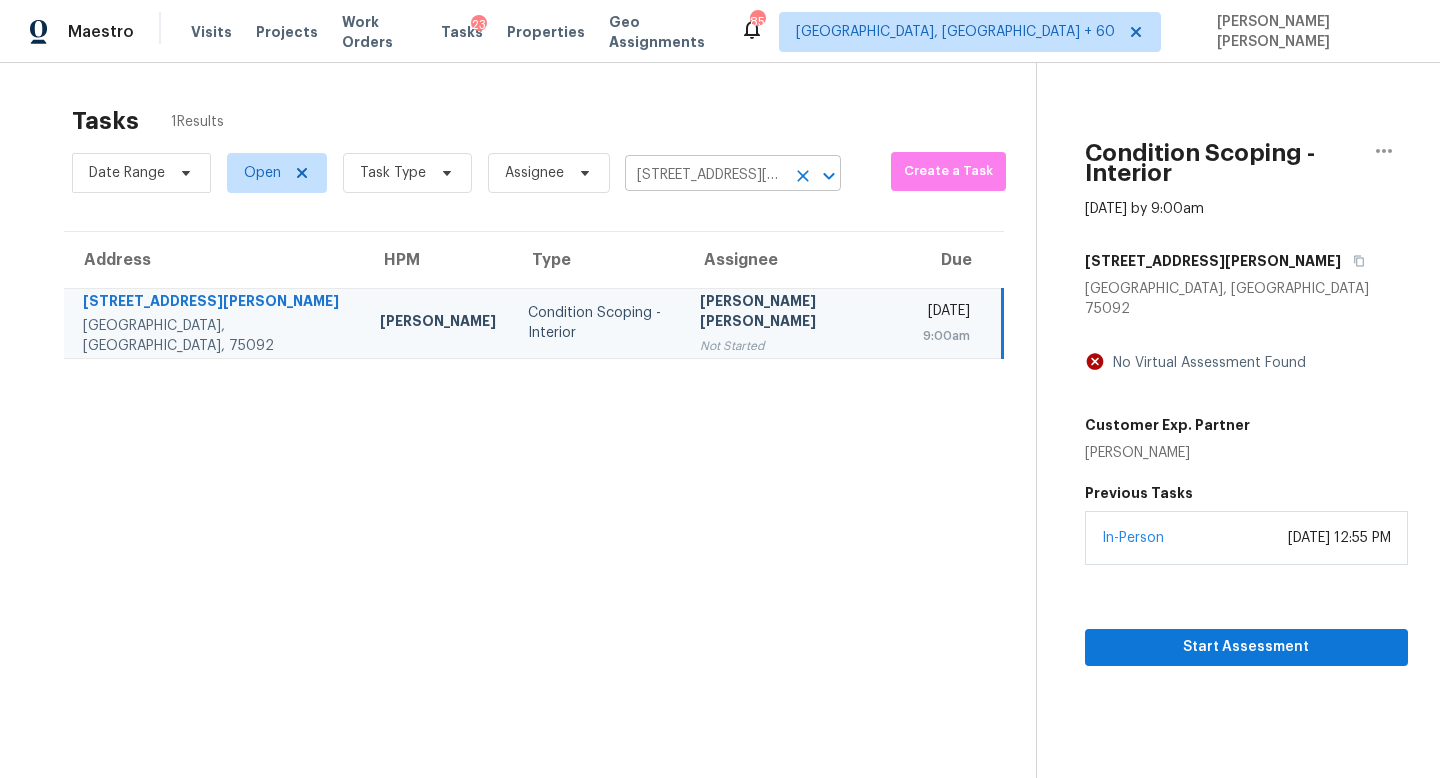 click on "1818 W Hunt St, Sherman, TX 75092" at bounding box center [705, 175] 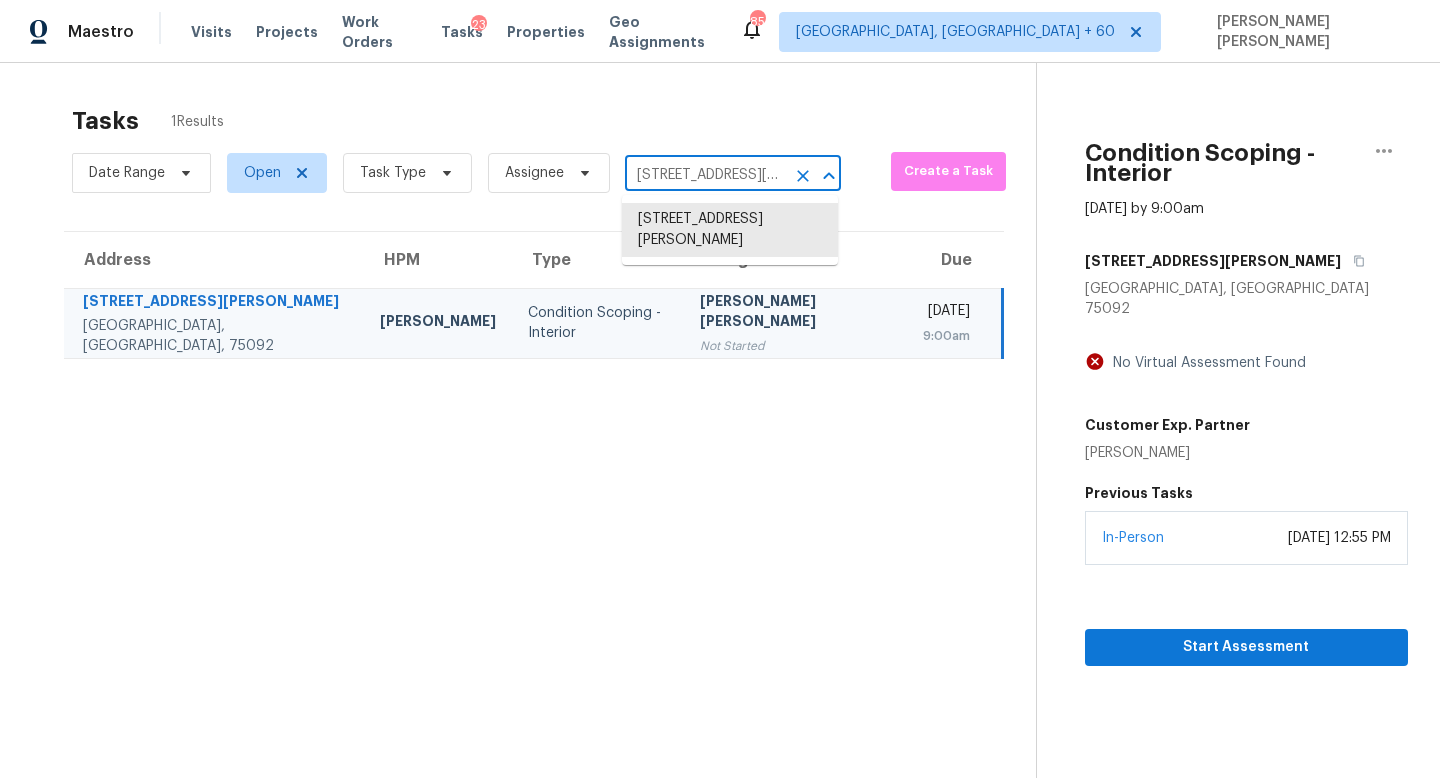 paste on "2409 Putnam St Fort Worth, TX, 7611" 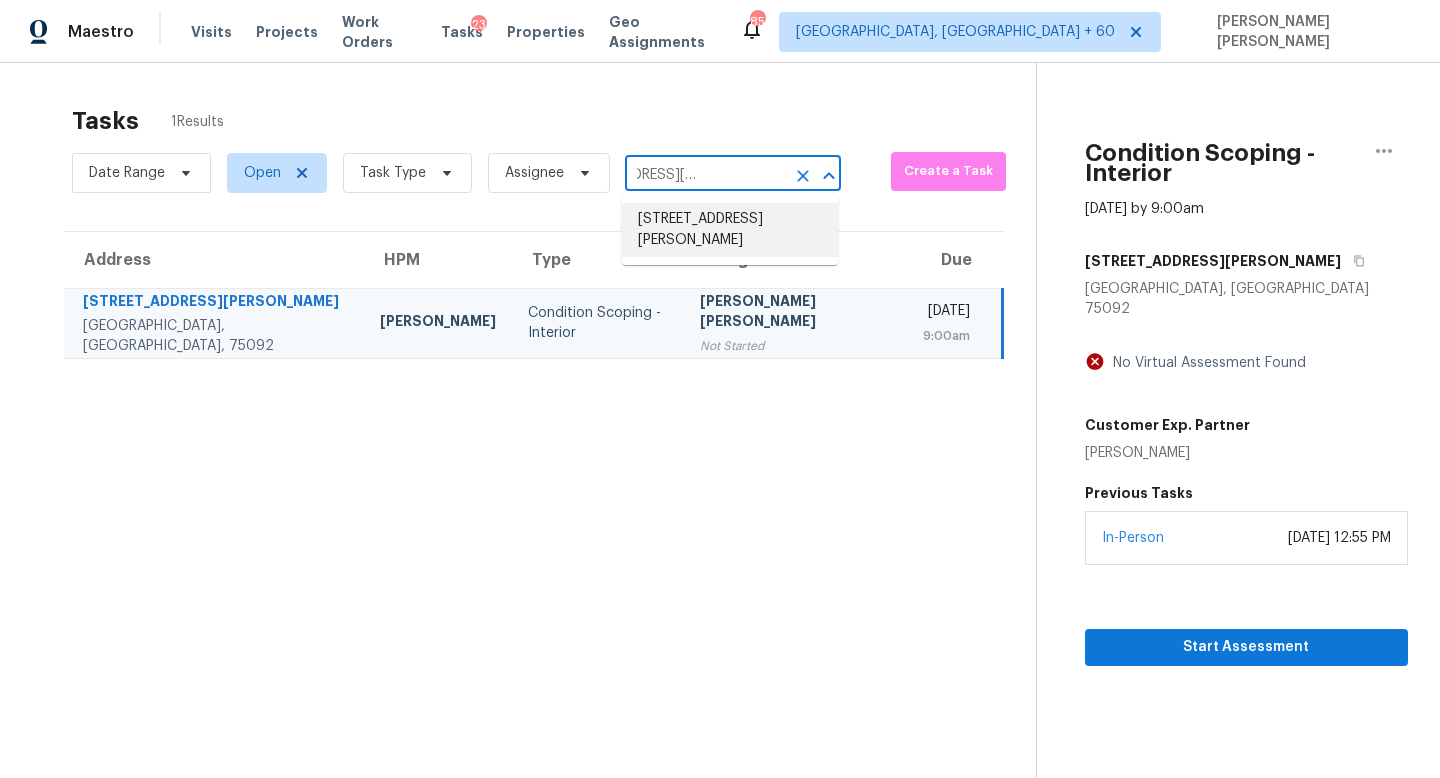 click on "2409 Putnam St, Fort Worth, TX 76112" at bounding box center (730, 230) 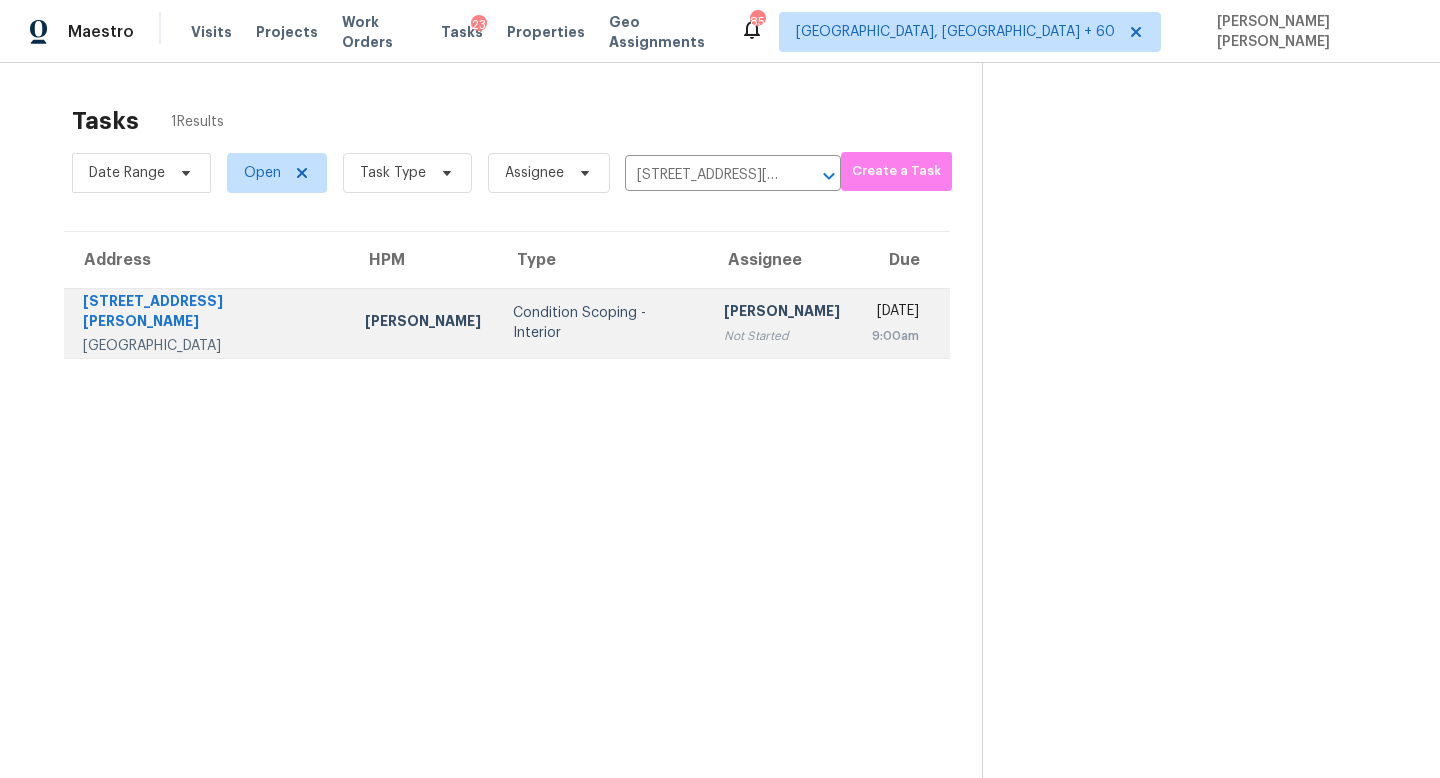 click on "Sakthivel Chandran" at bounding box center [782, 313] 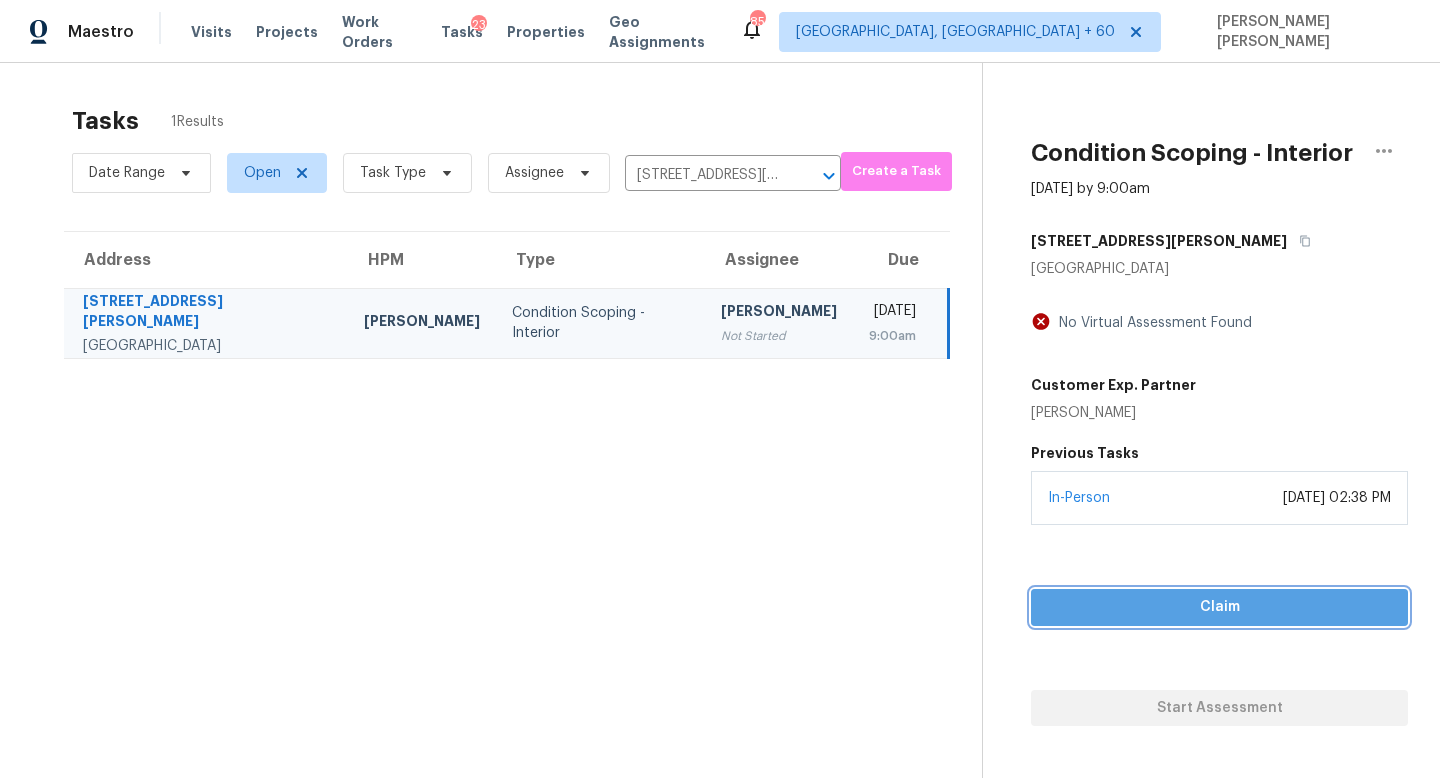click on "Claim" at bounding box center [1219, 607] 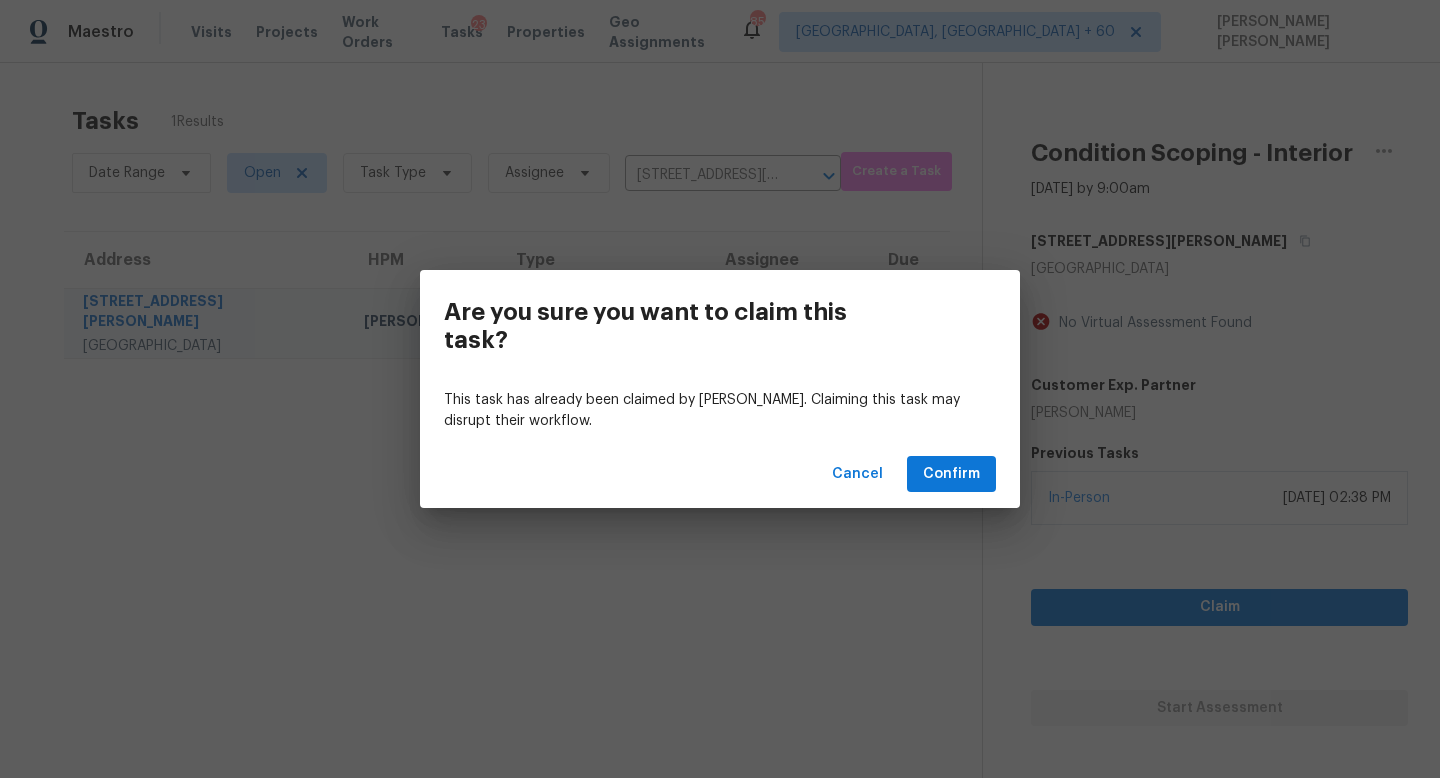 click on "Cancel Confirm" at bounding box center (720, 474) 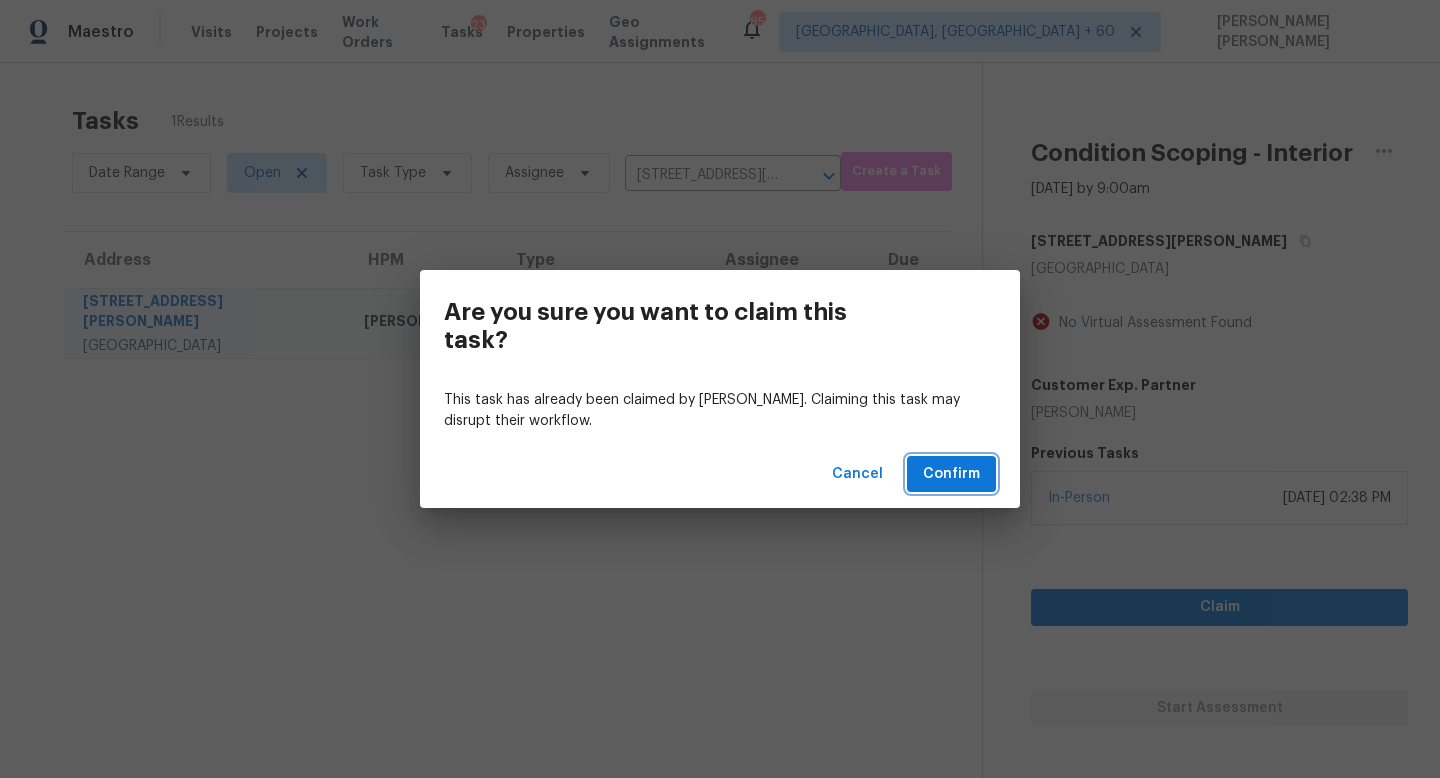 click on "Confirm" at bounding box center [951, 474] 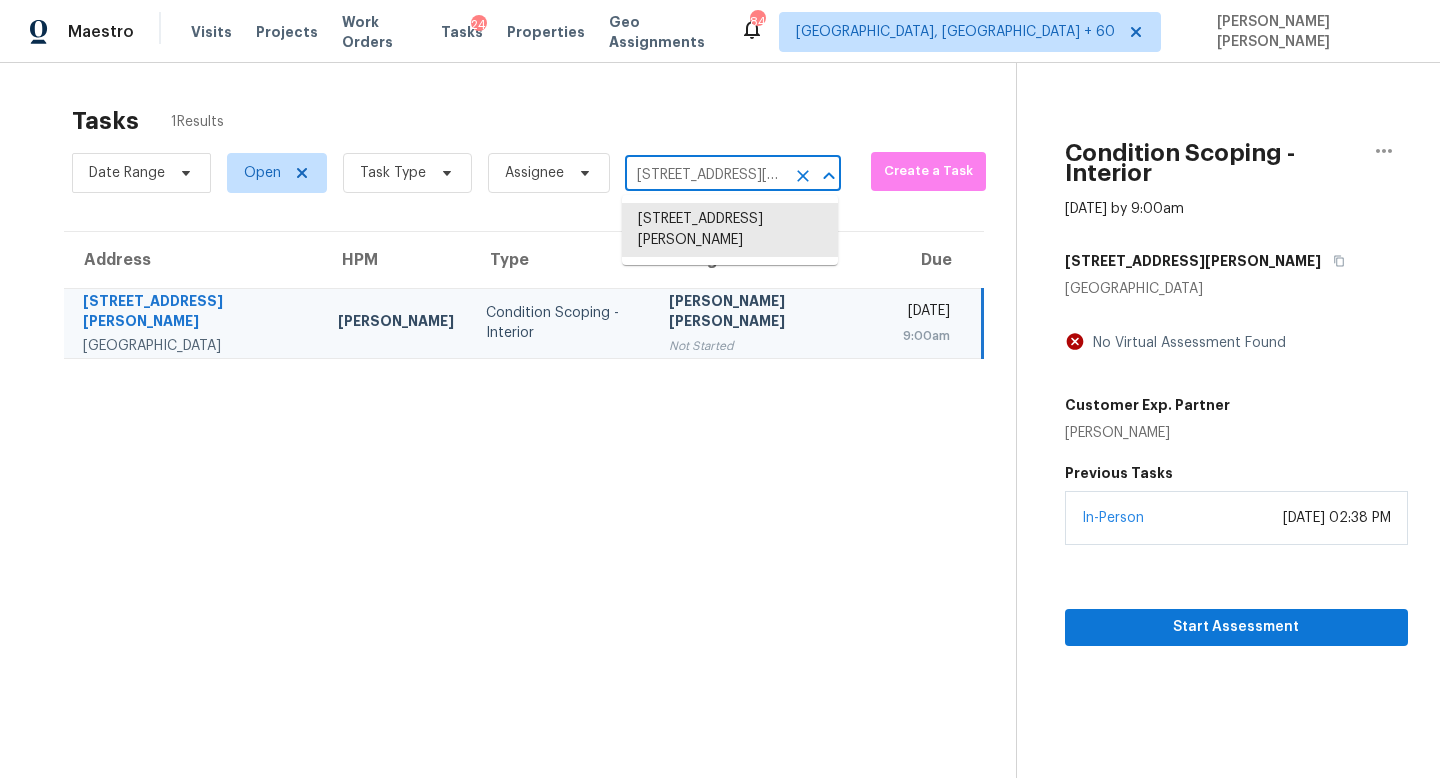 click on "2409 Putnam St, Fort Worth, TX 76112" at bounding box center [705, 175] 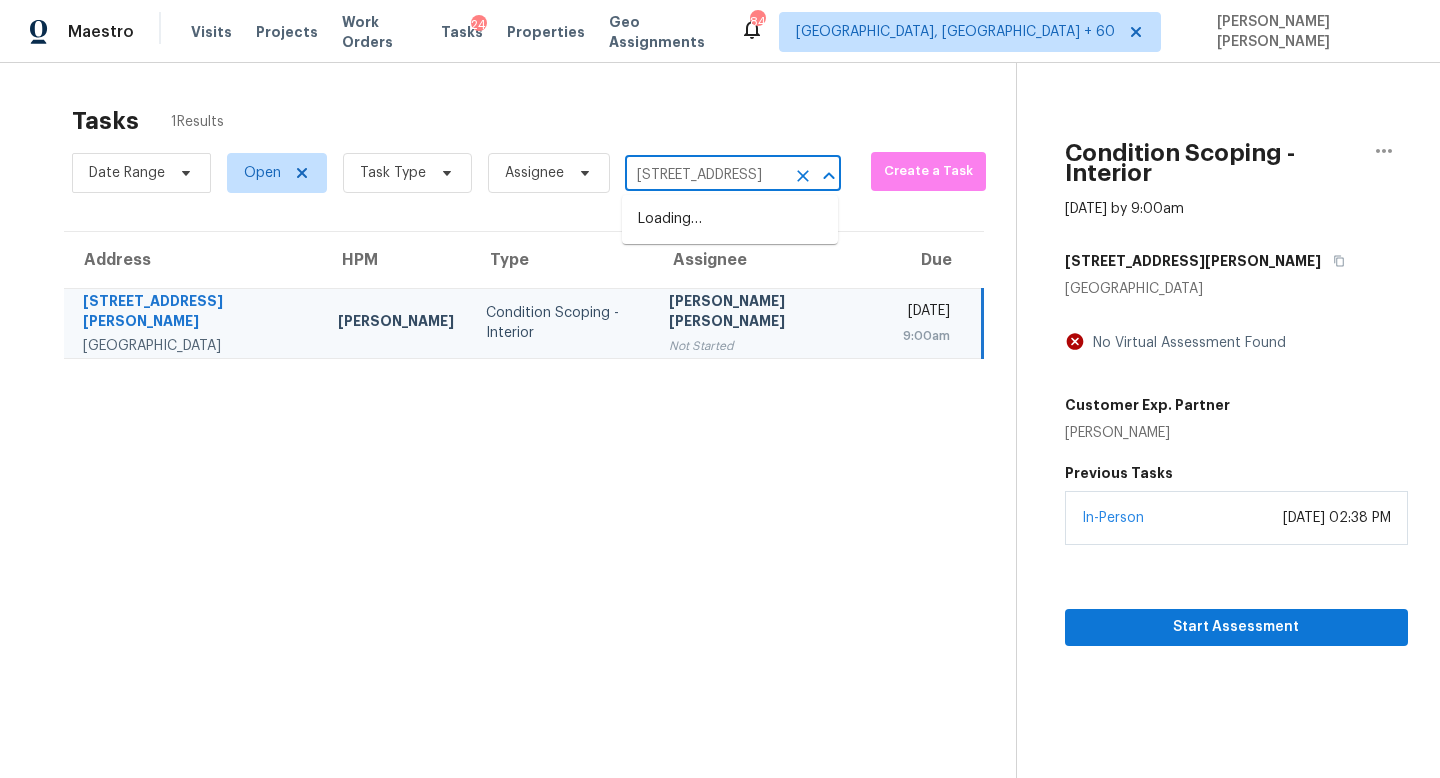 scroll, scrollTop: 0, scrollLeft: 116, axis: horizontal 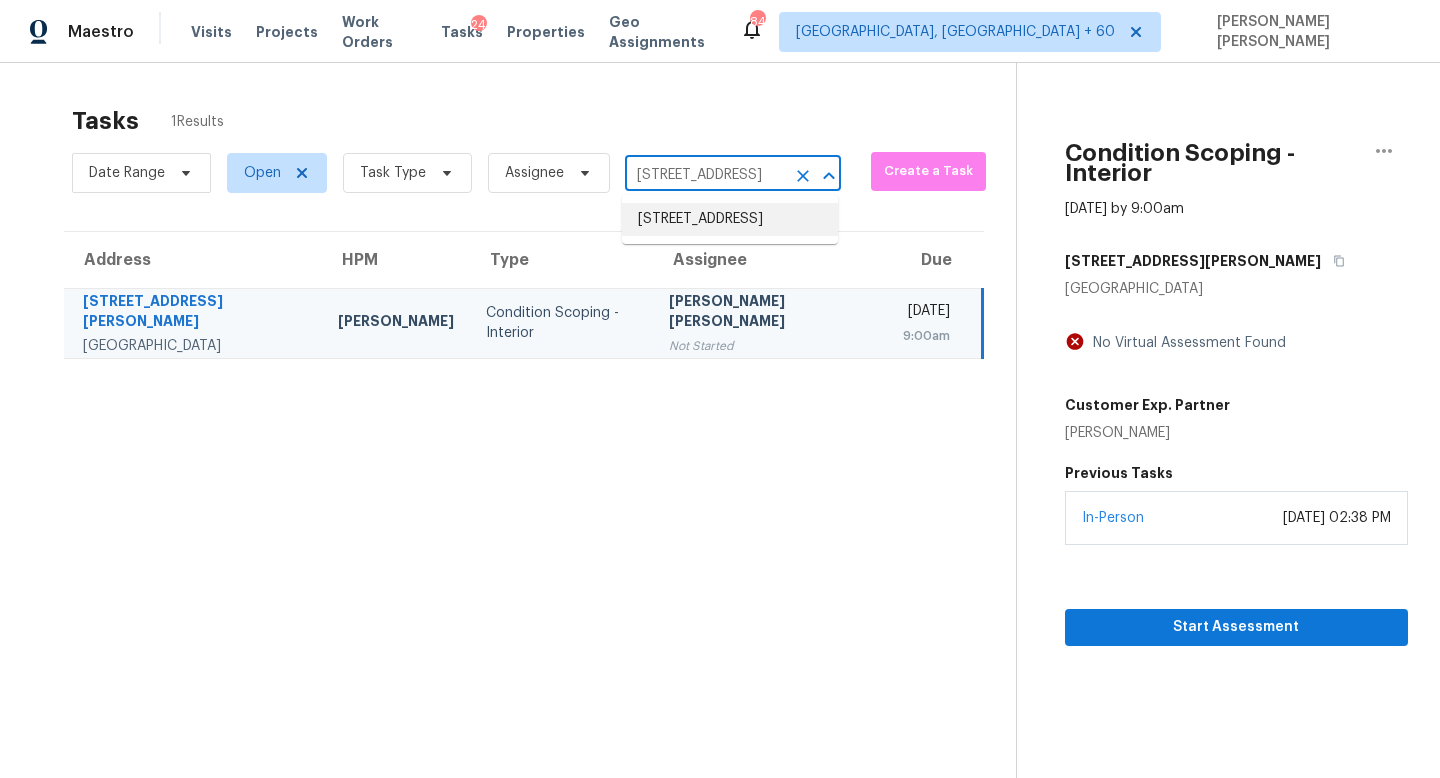 click on "8273 Eastshore Dr, Union City, GA 30291" at bounding box center (730, 219) 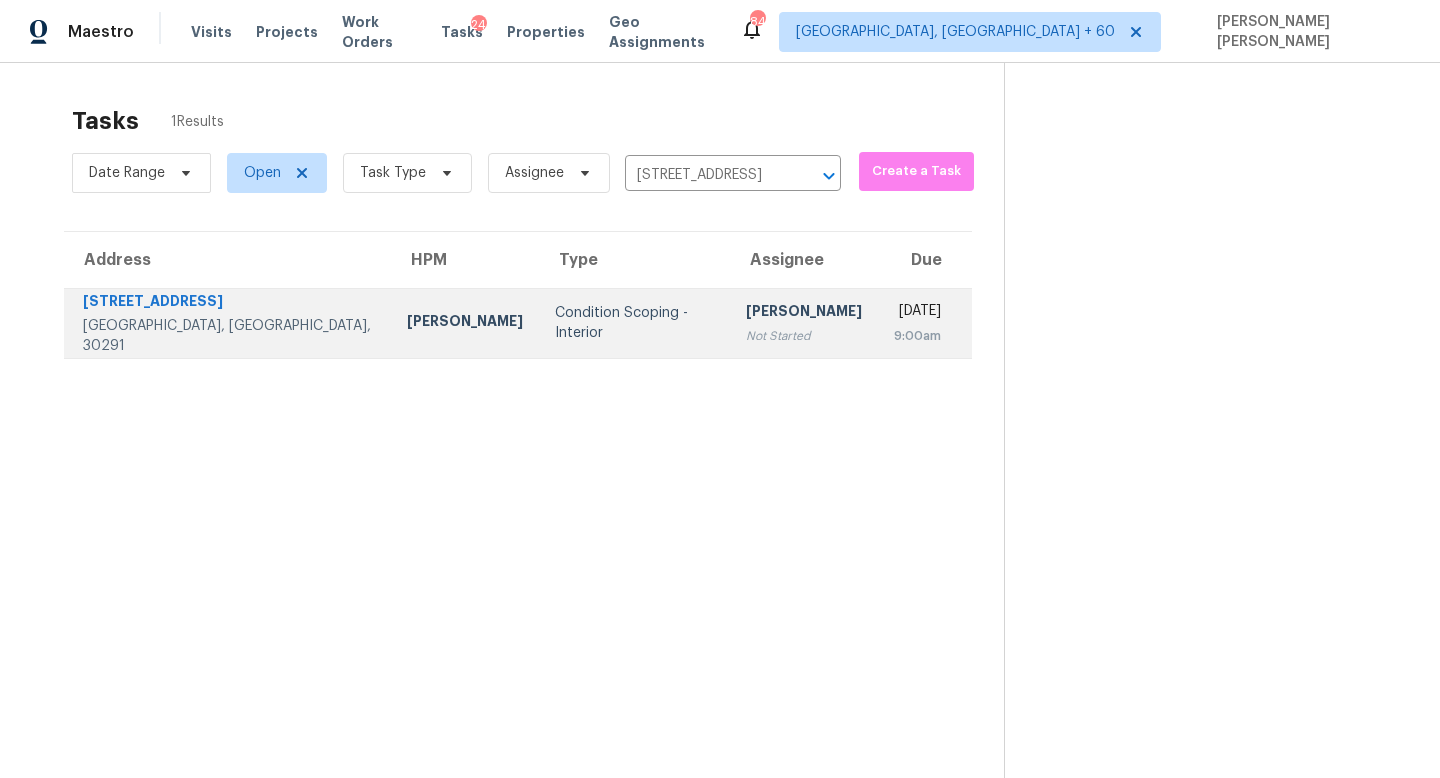 click on "Not Started" at bounding box center [804, 336] 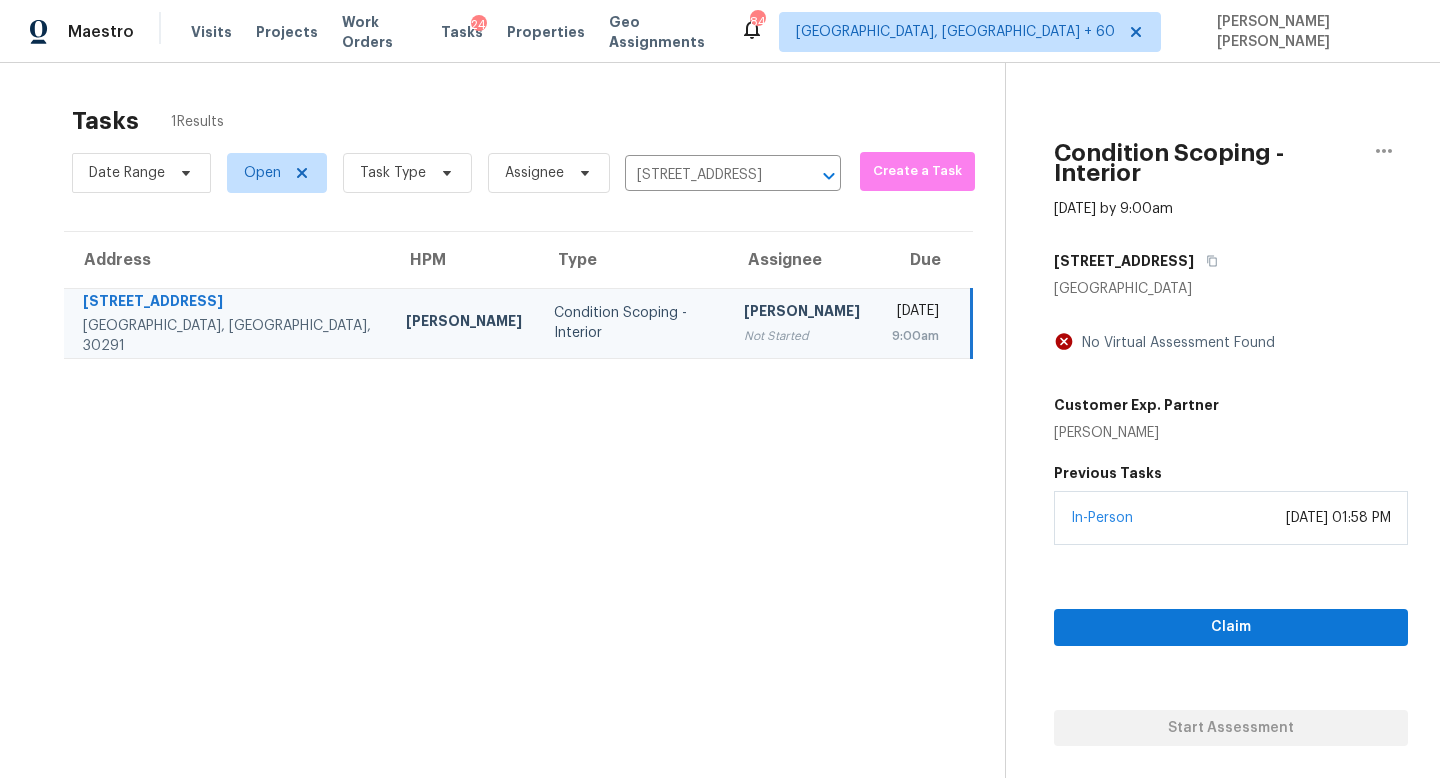 click on "Not Started" at bounding box center (802, 336) 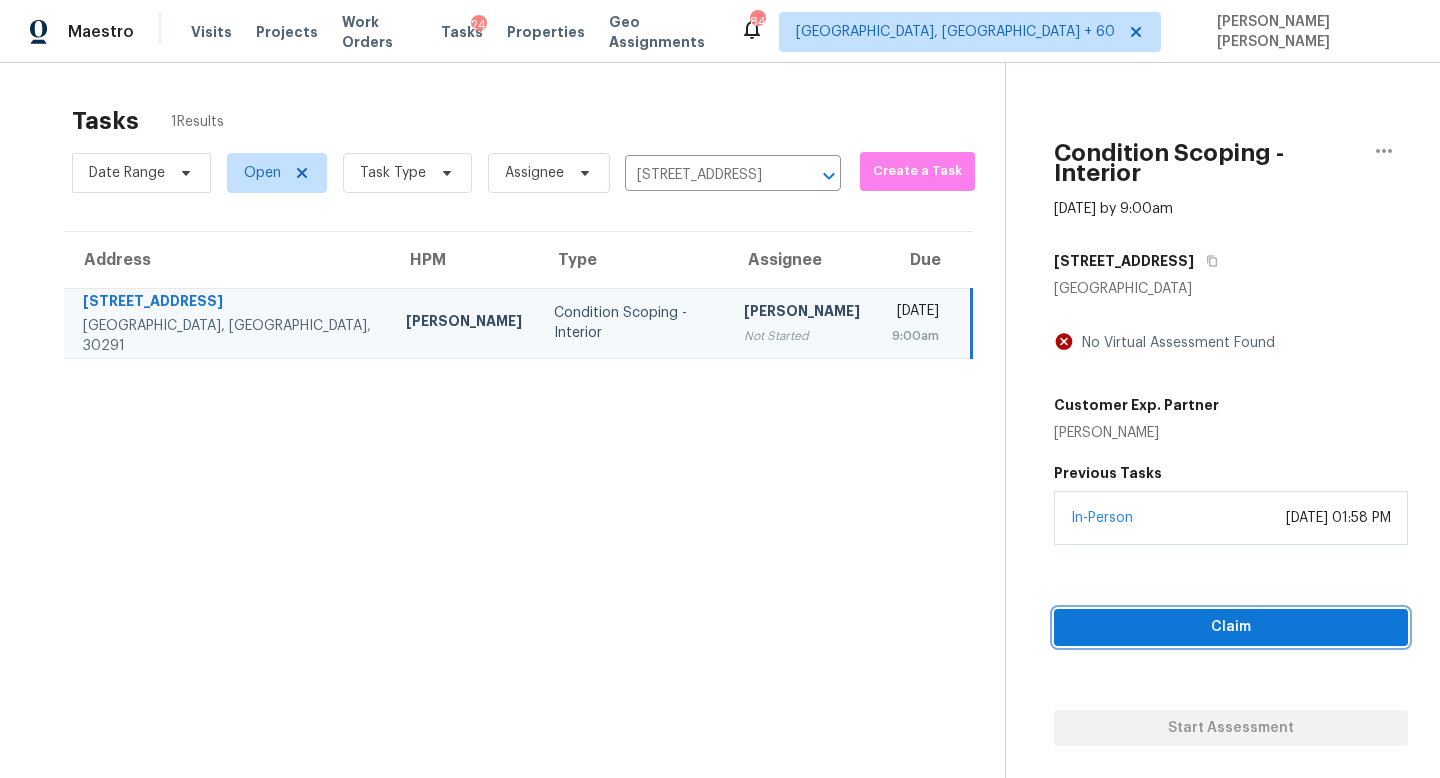 click on "Claim" at bounding box center [1231, 627] 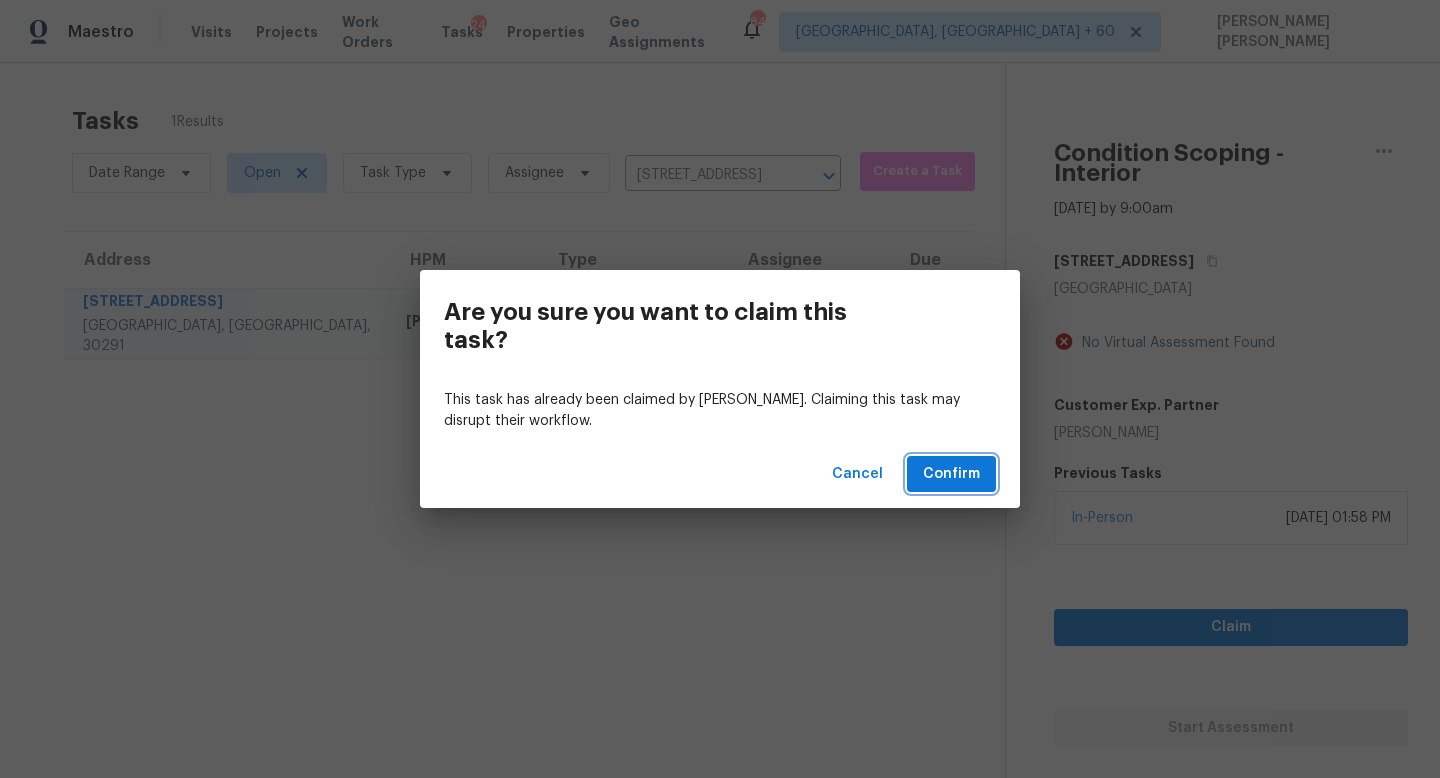 click on "Confirm" at bounding box center [951, 474] 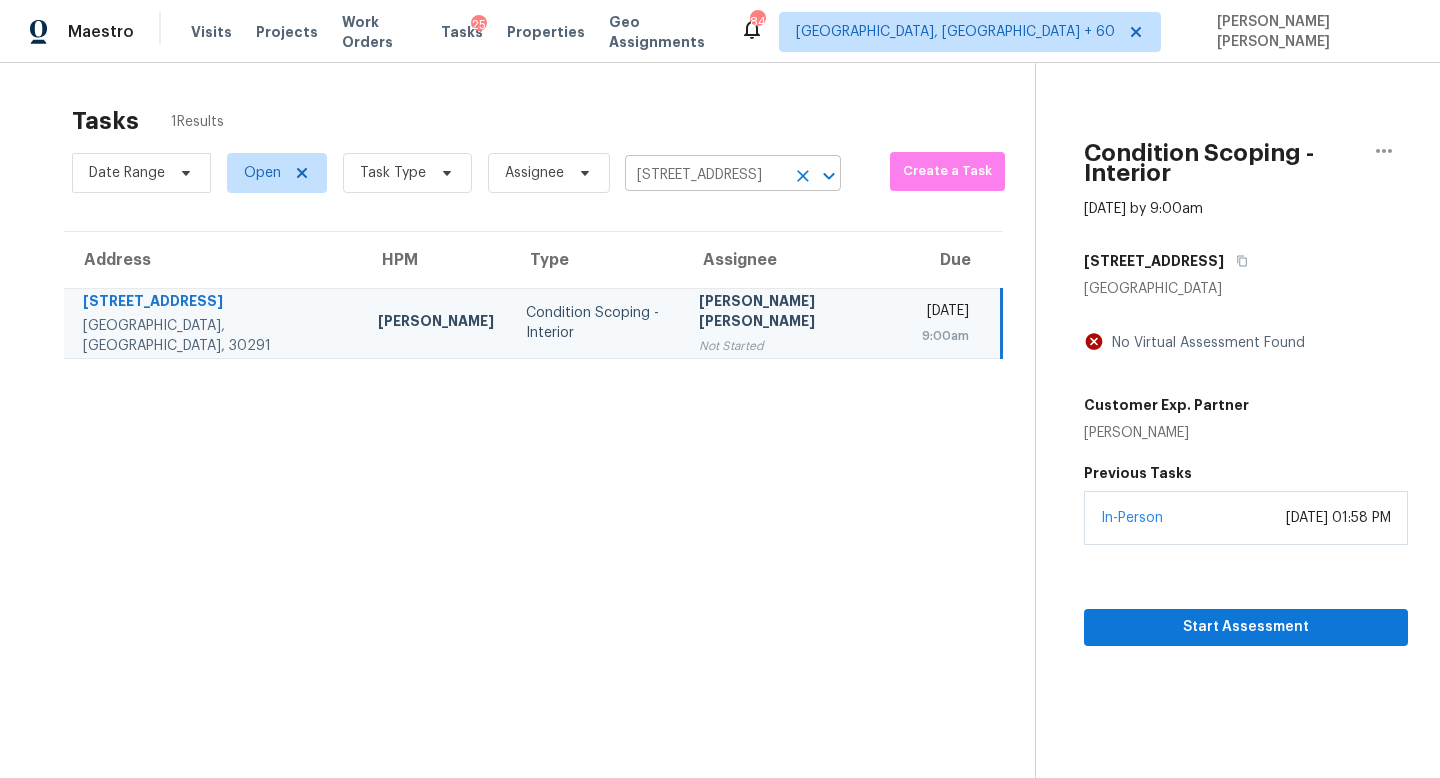 click on "8273 Eastshore Dr, Union City, GA 30291" at bounding box center [705, 175] 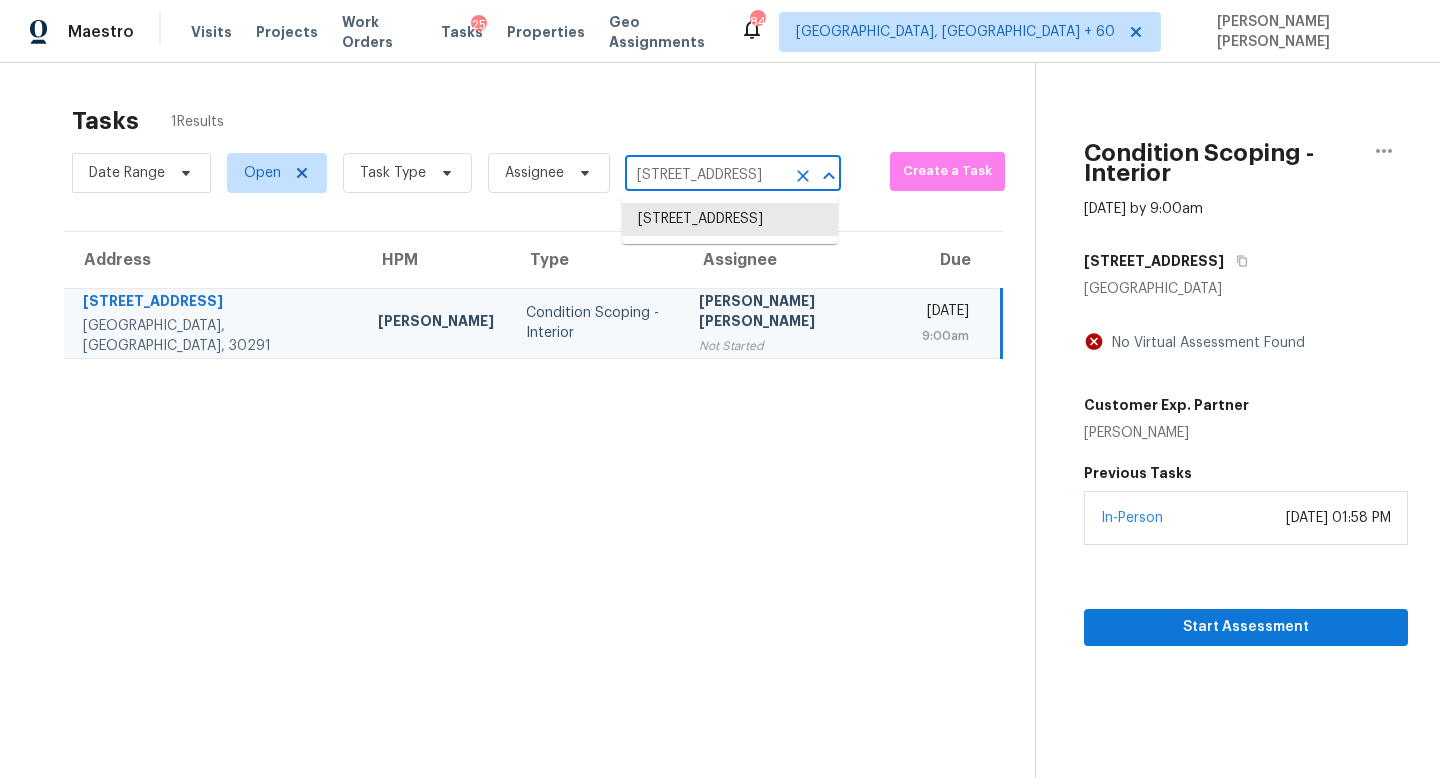 paste on "[STREET_ADDRESS][PERSON_NAME]" 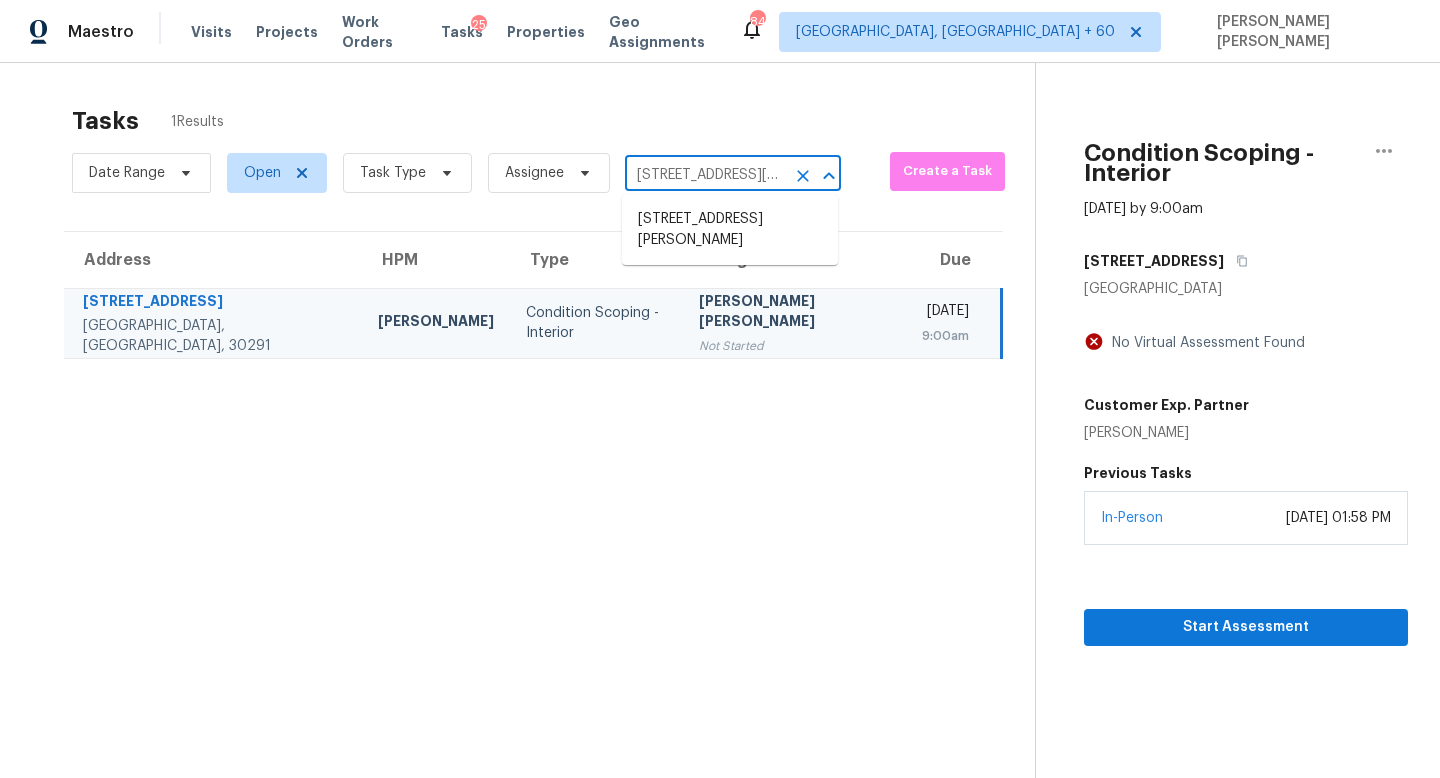 scroll, scrollTop: 0, scrollLeft: 125, axis: horizontal 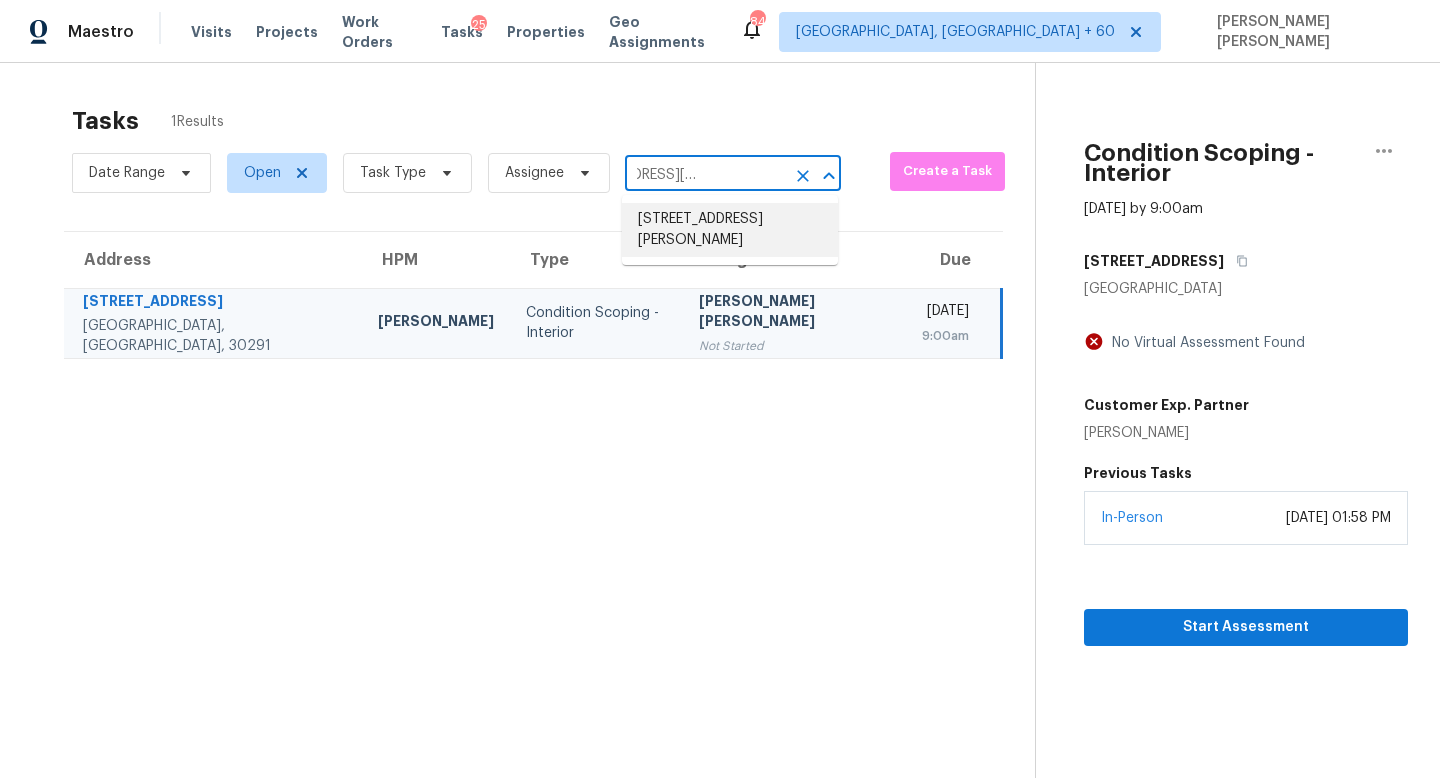 click on "[STREET_ADDRESS][PERSON_NAME]" at bounding box center (730, 230) 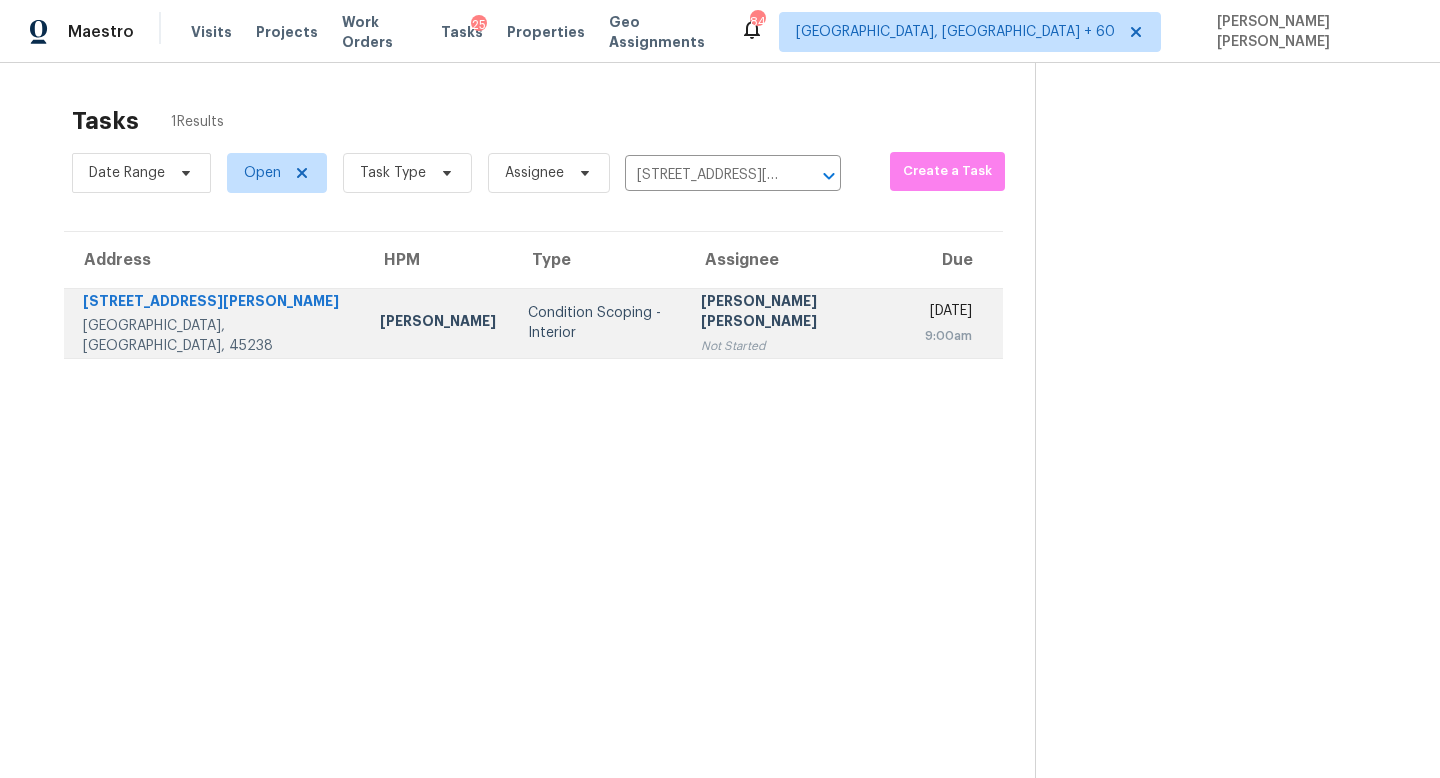 click on "Mon, Jul 14th 2025 9:00am" at bounding box center [956, 323] 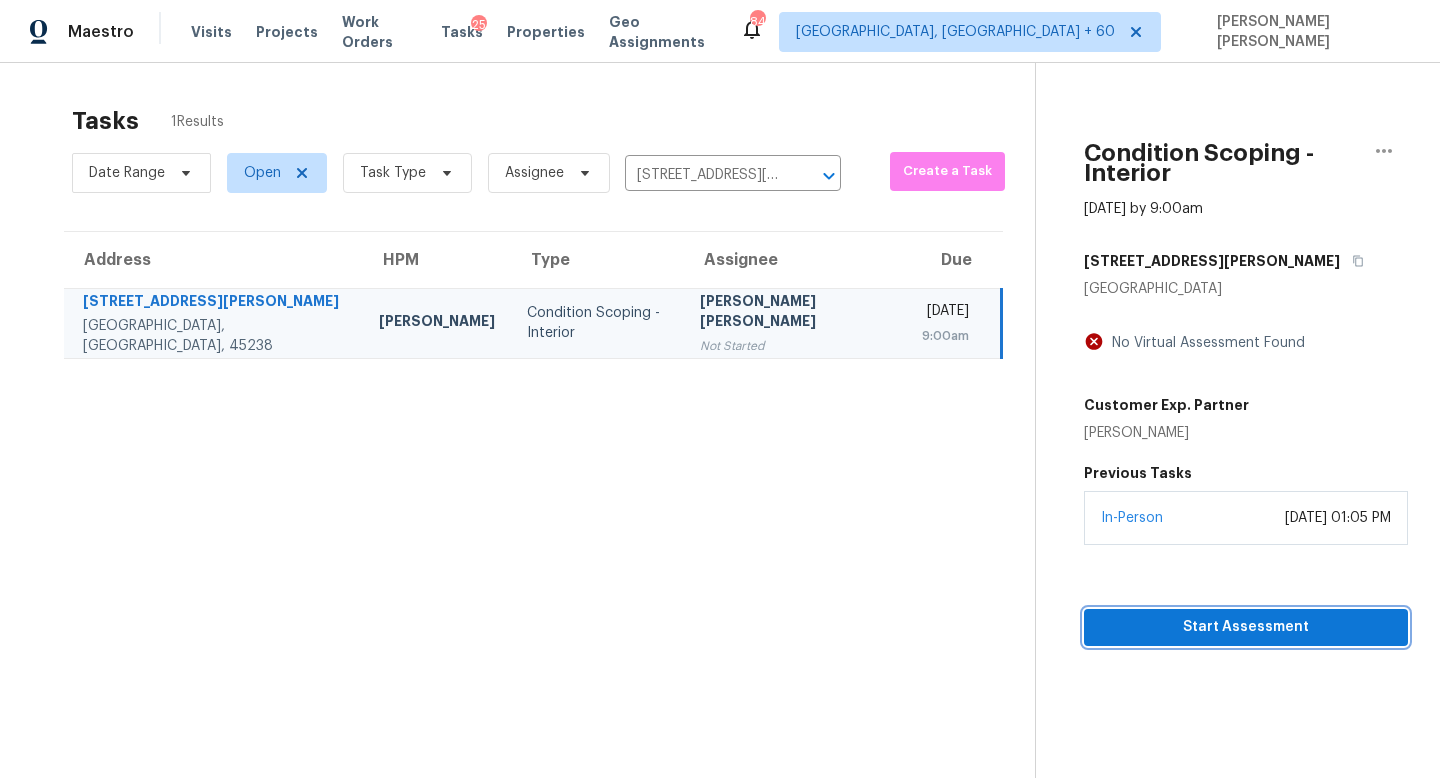 click on "Start Assessment" at bounding box center (1246, 627) 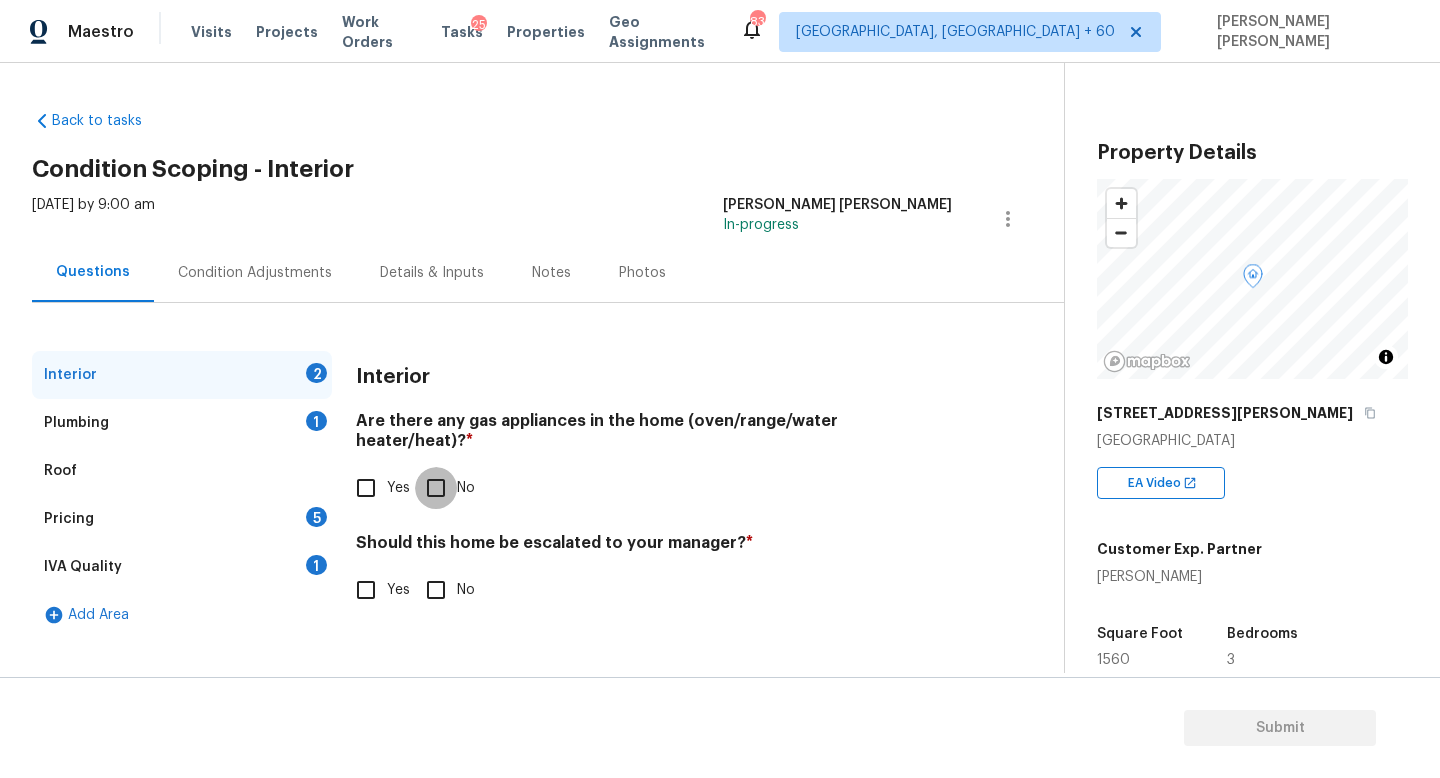 click on "No" at bounding box center (436, 488) 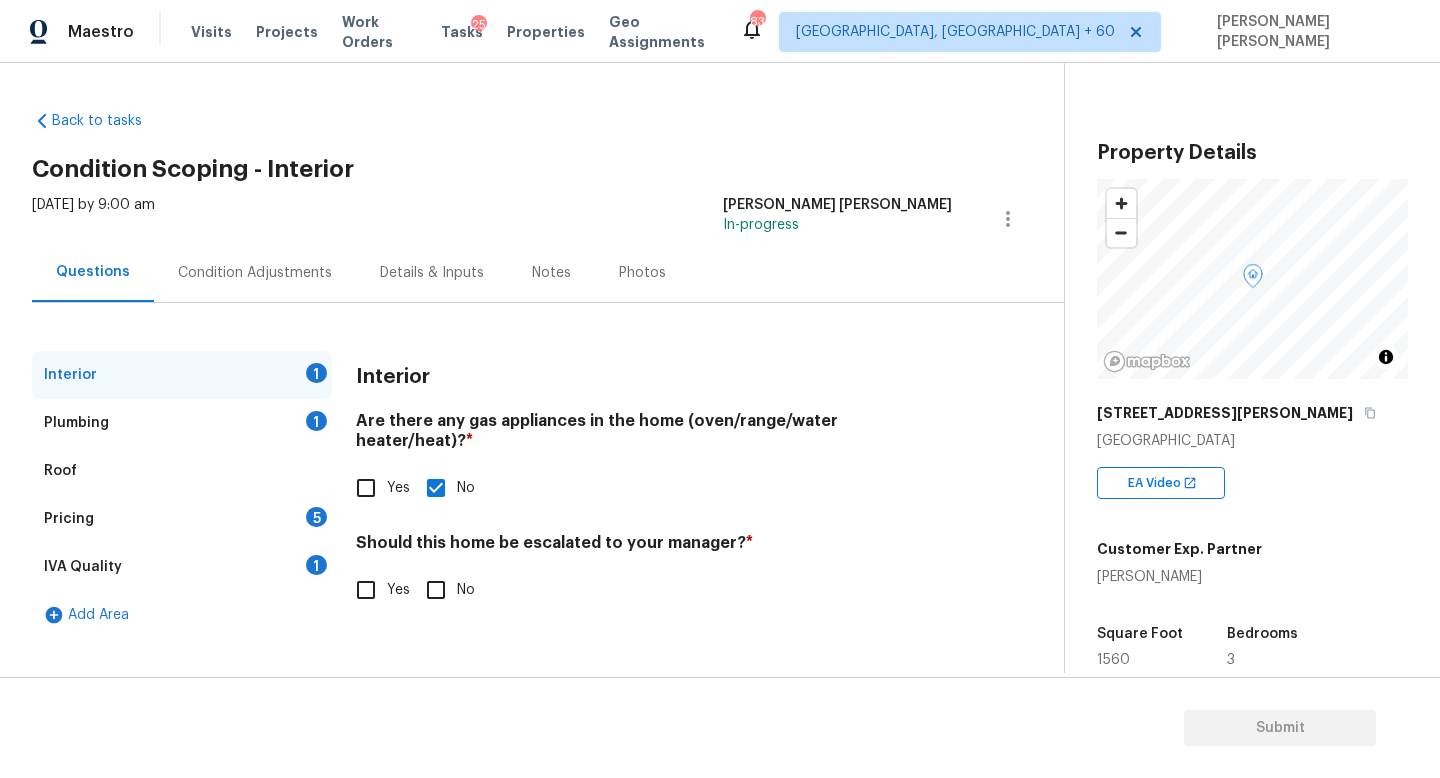 click on "Interior Are there any gas appliances in the home (oven/range/water heater/heat)?  * Yes No Should this home be escalated to your manager?  * Yes No" at bounding box center (654, 493) 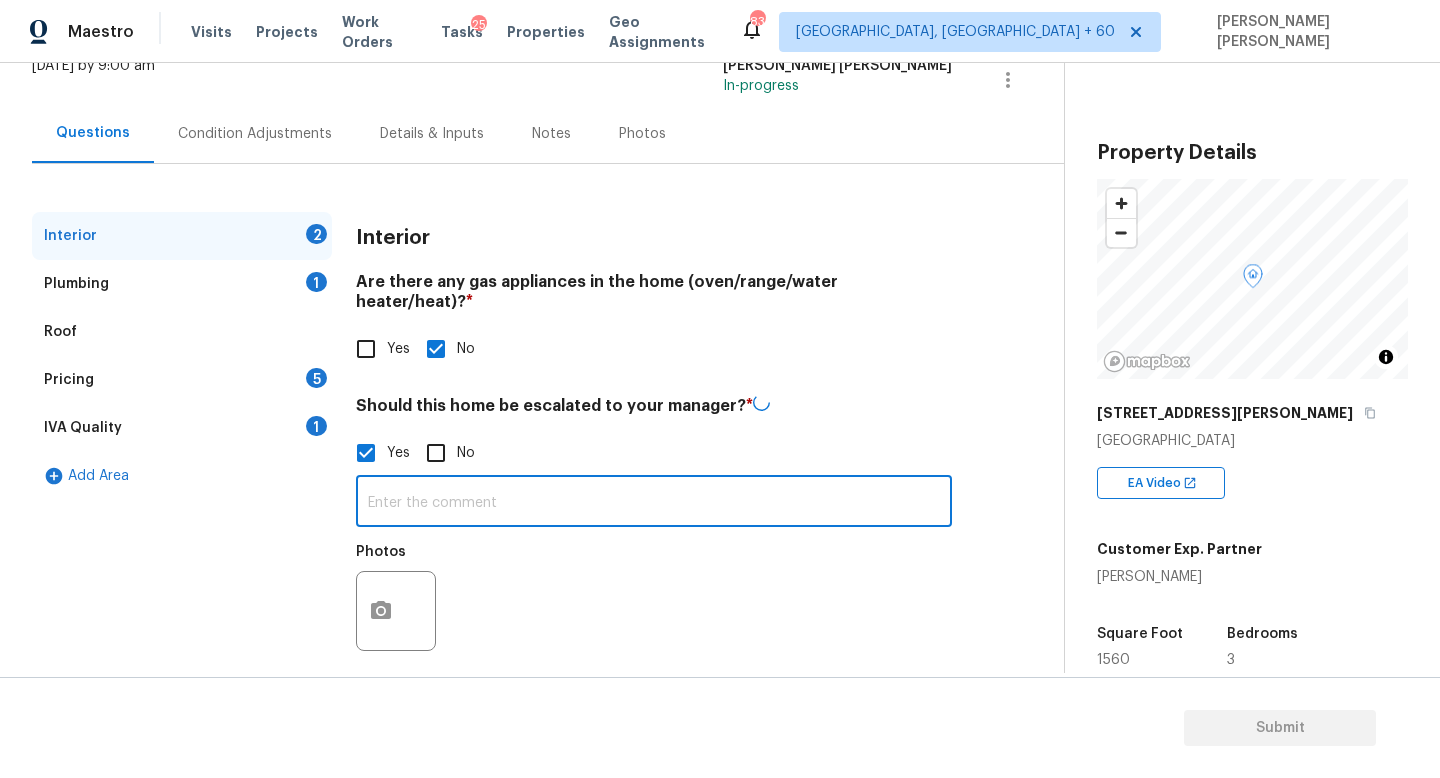 click at bounding box center (654, 503) 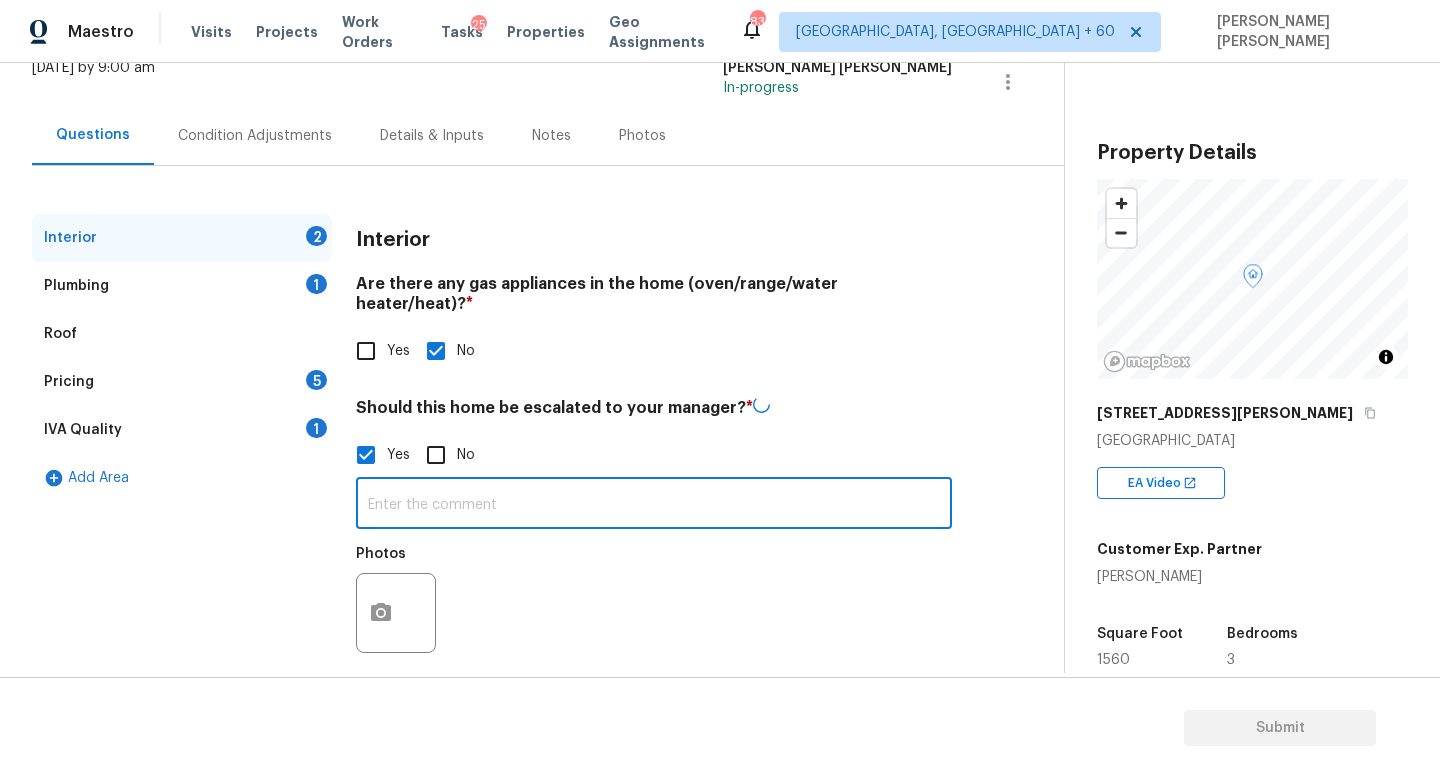 click at bounding box center (654, 505) 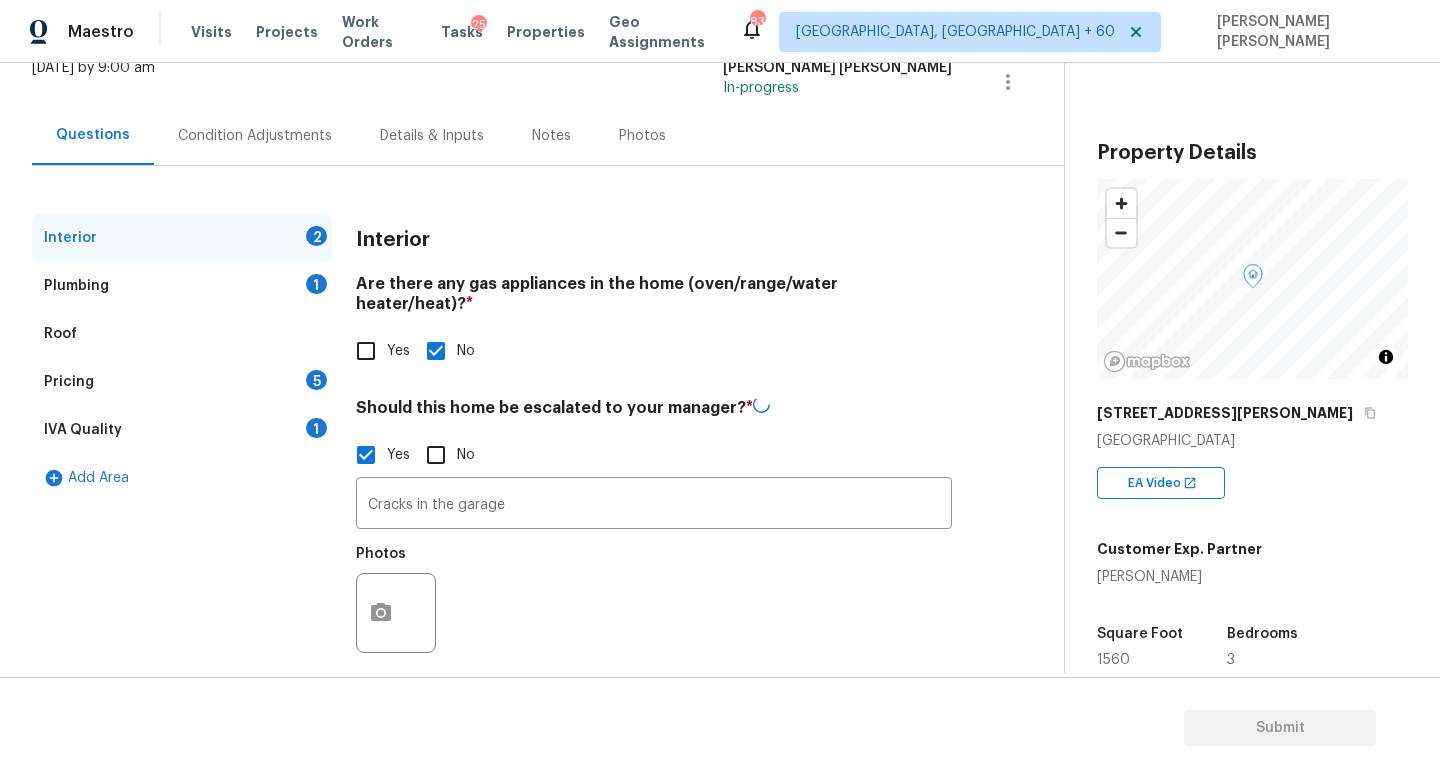 click at bounding box center [396, 613] 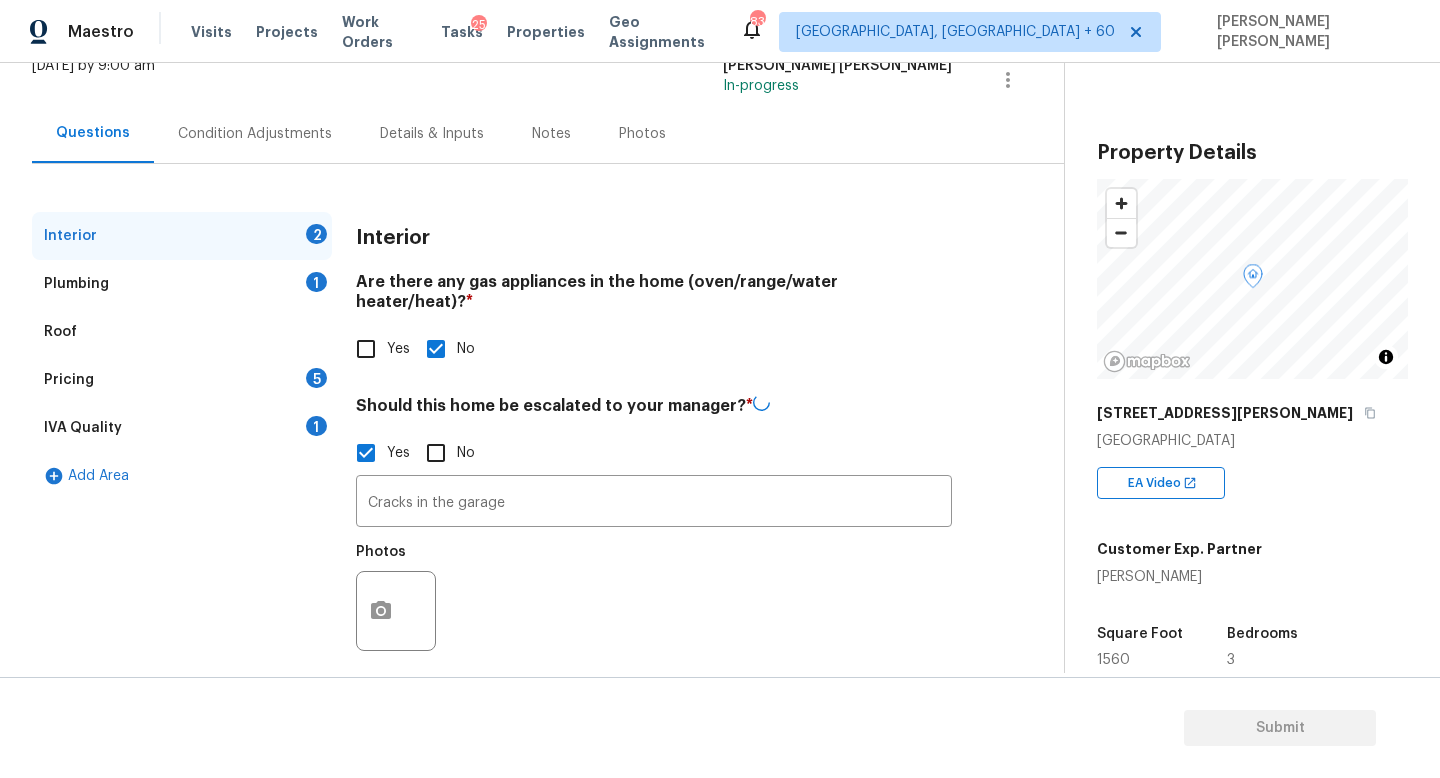 click at bounding box center (396, 611) 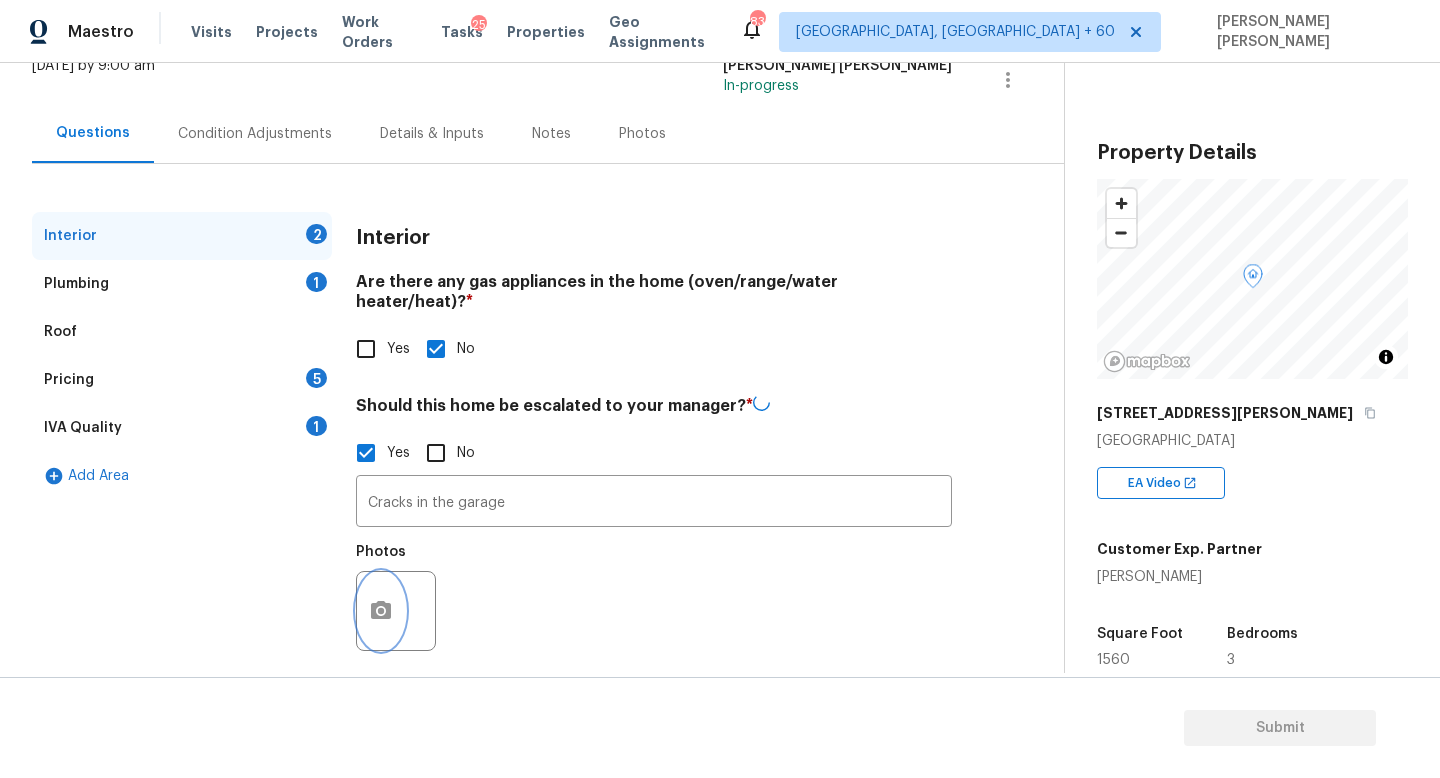 click at bounding box center (381, 611) 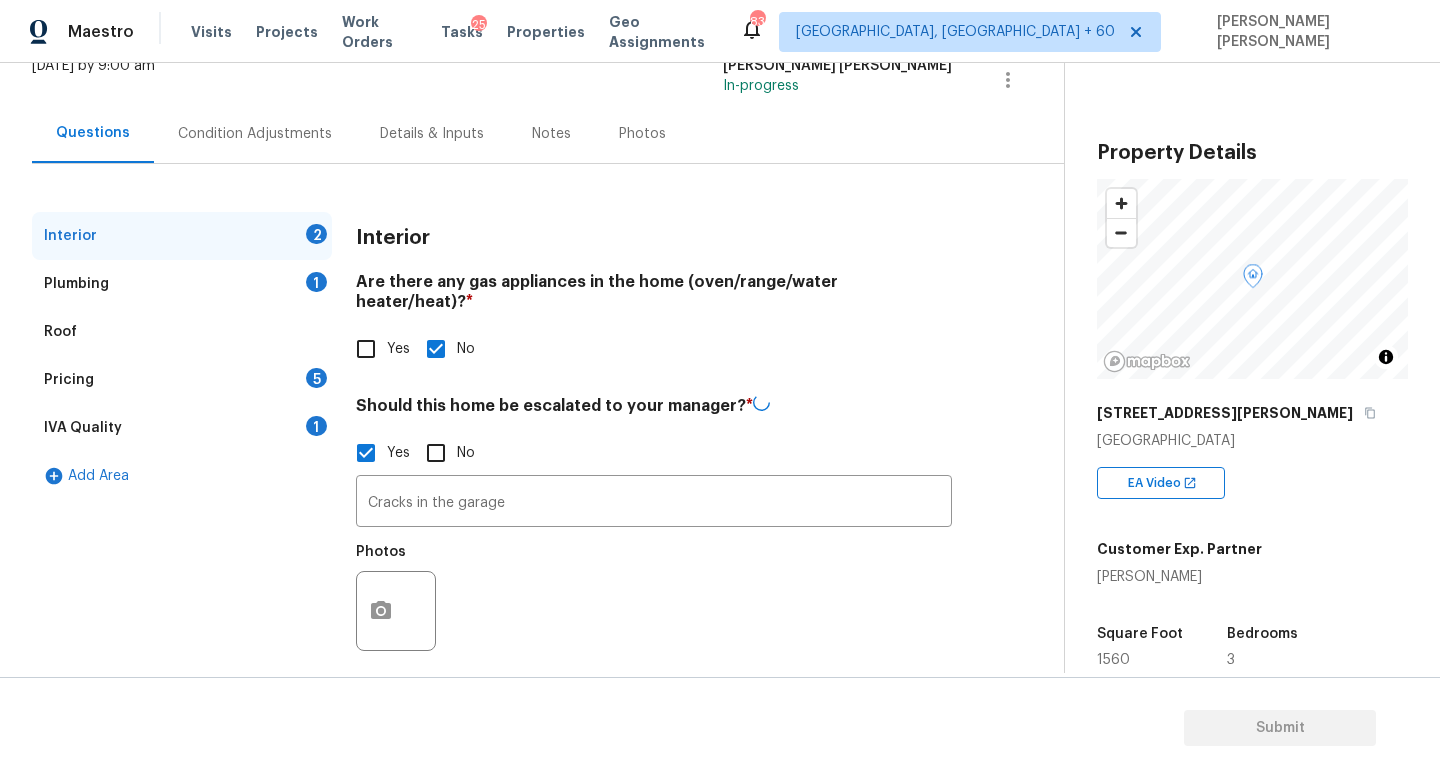 scroll, scrollTop: 137, scrollLeft: 0, axis: vertical 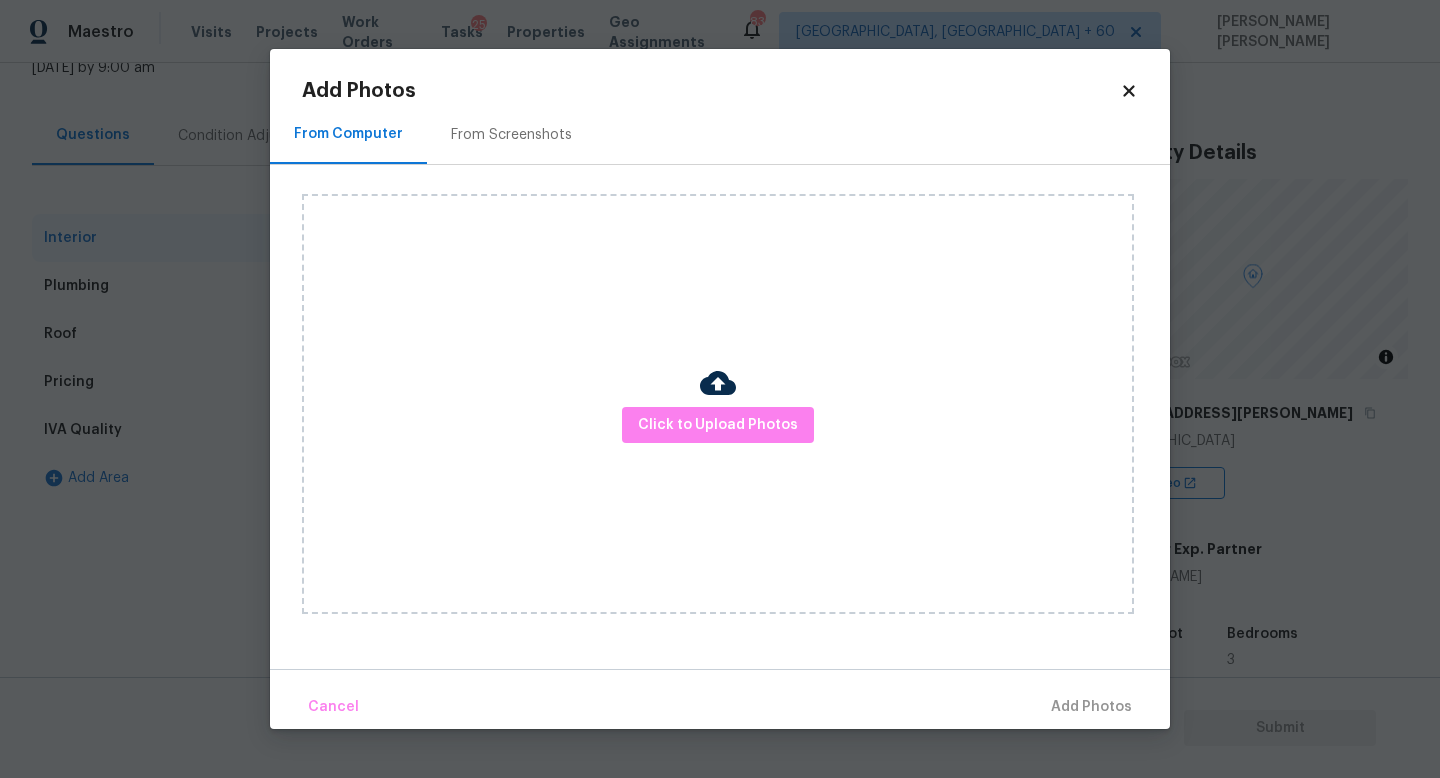 click at bounding box center [718, 383] 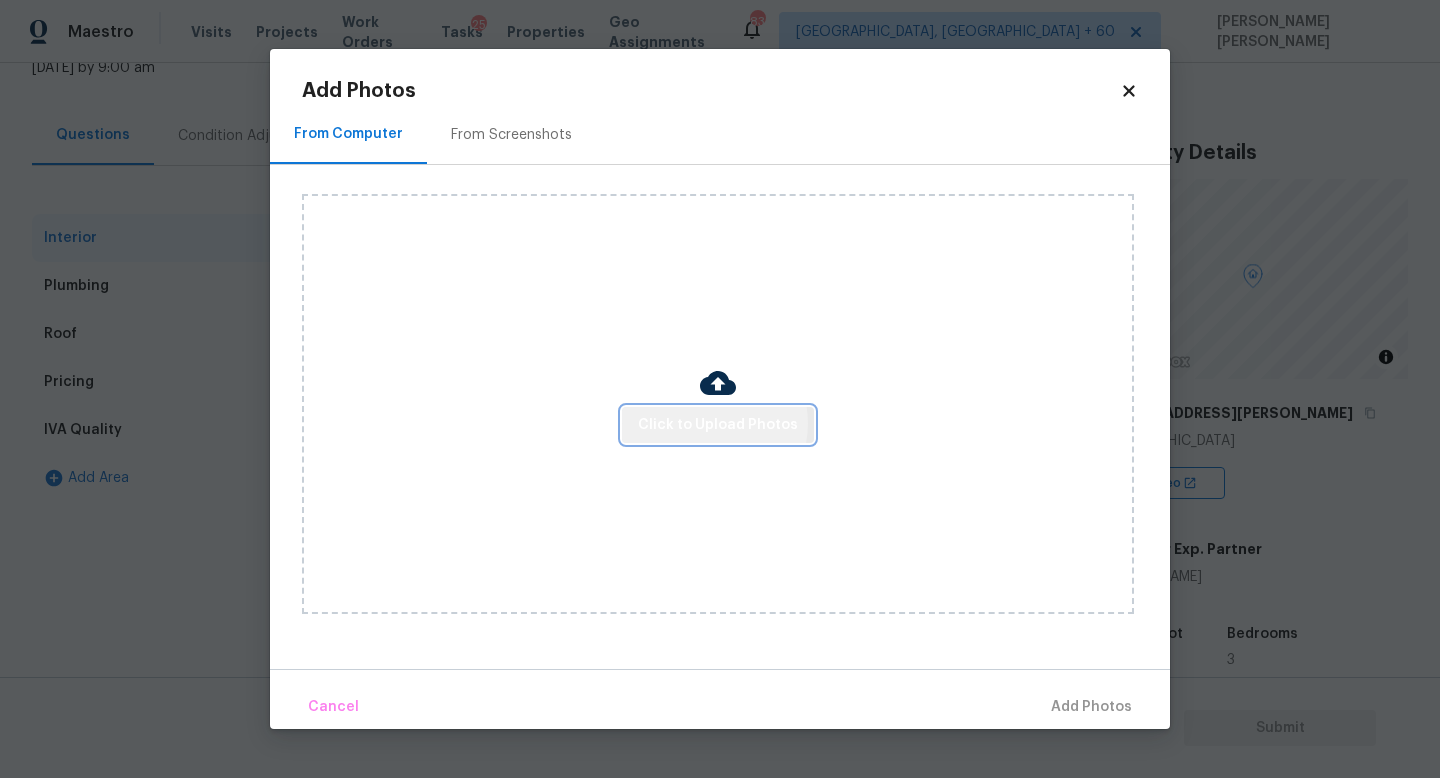 click on "Click to Upload Photos" at bounding box center (718, 425) 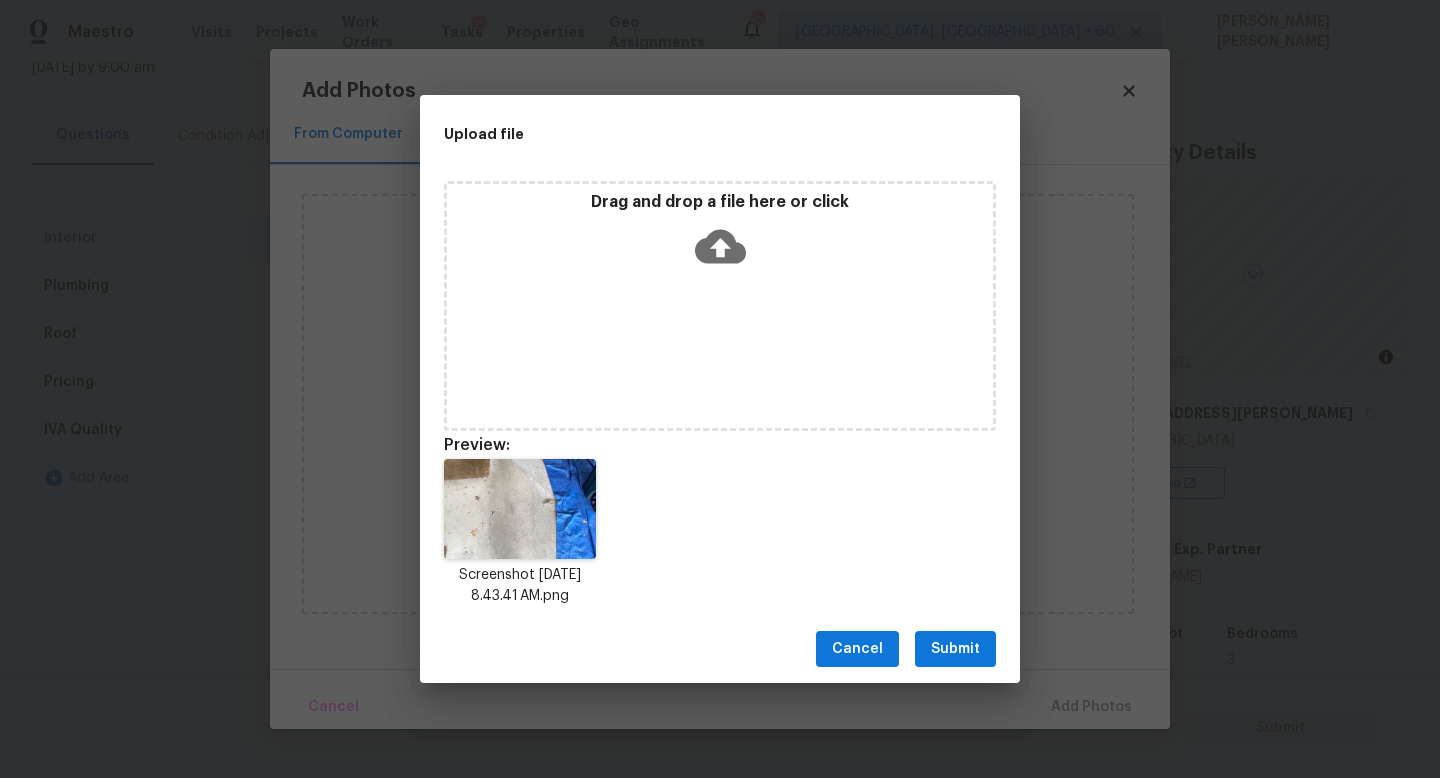 click on "Submit" at bounding box center (955, 649) 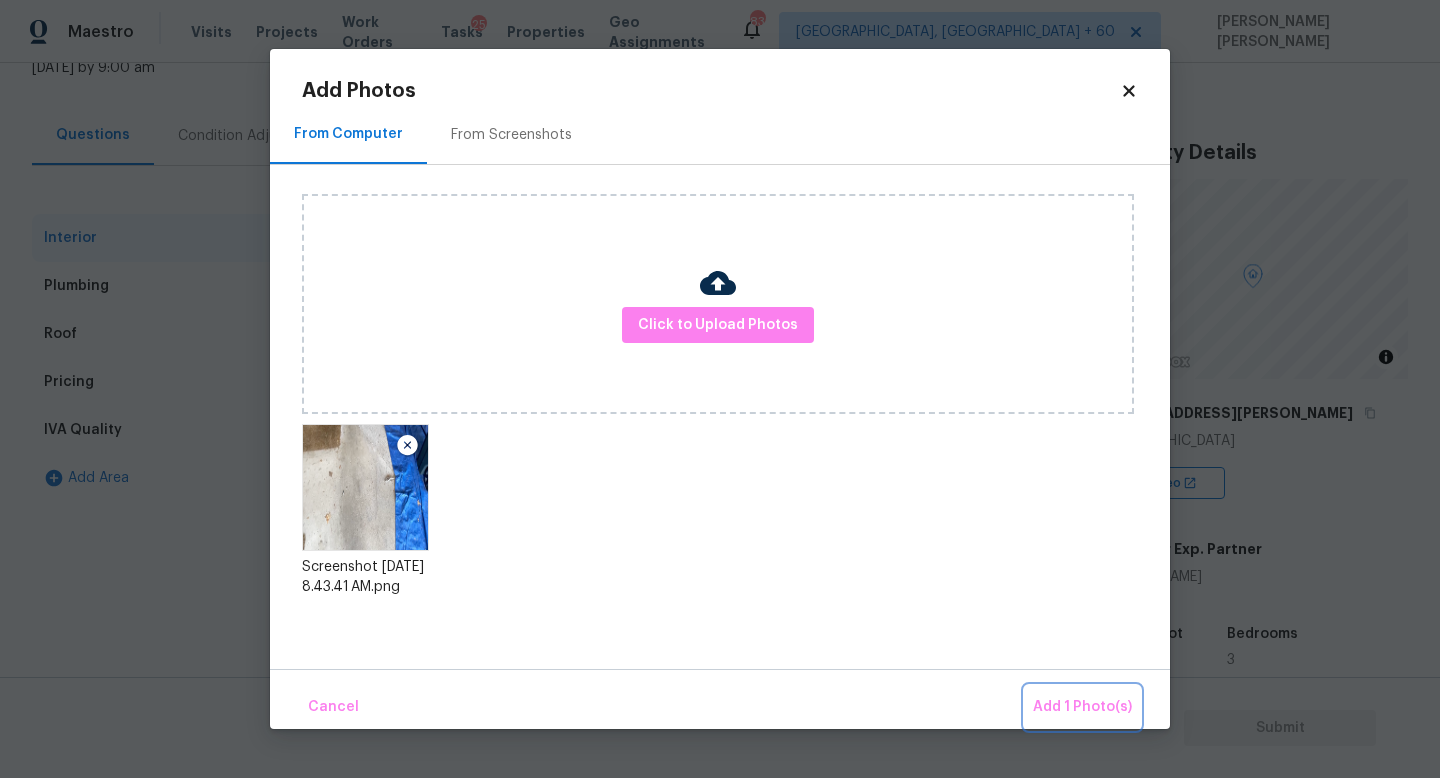 click on "Add 1 Photo(s)" at bounding box center [1082, 707] 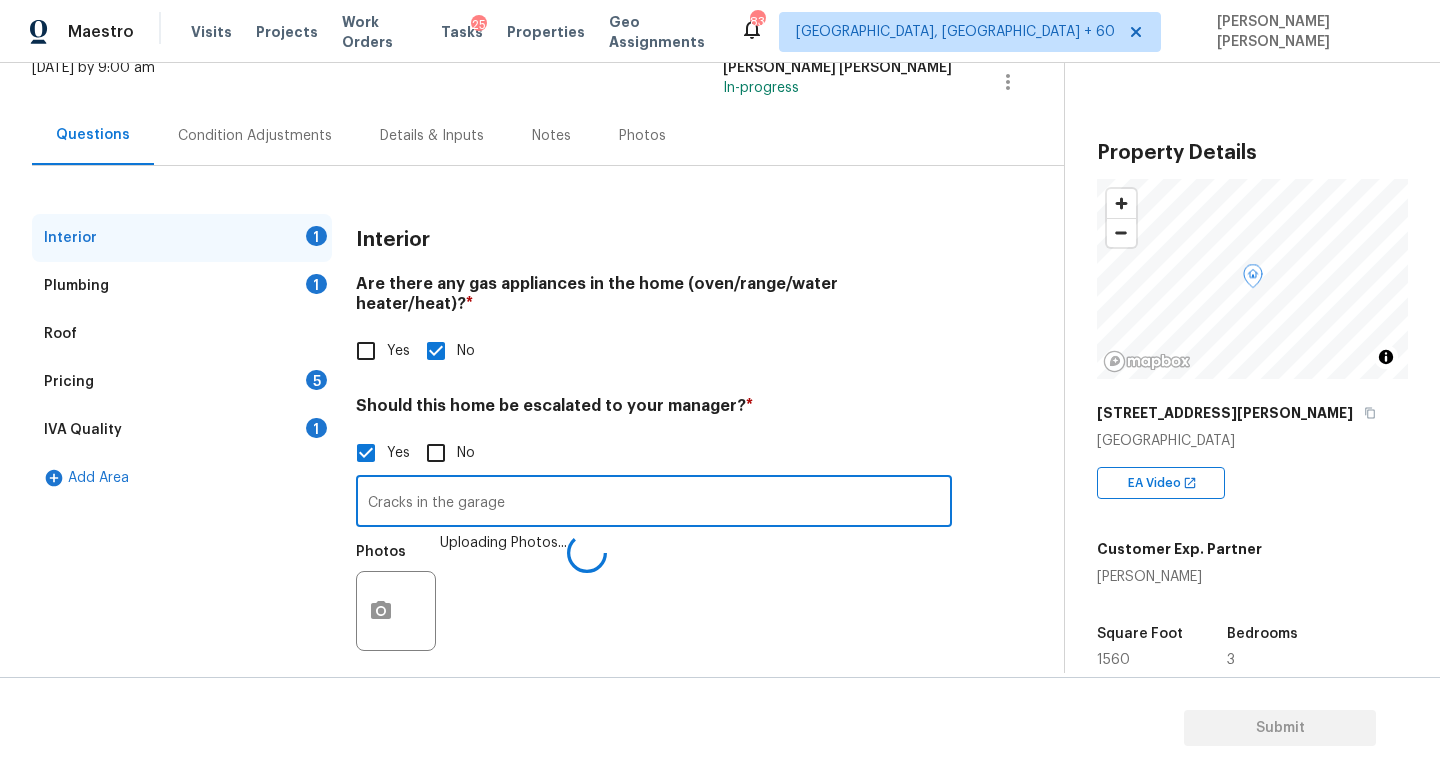 click on "Cracks in the garage" at bounding box center [654, 503] 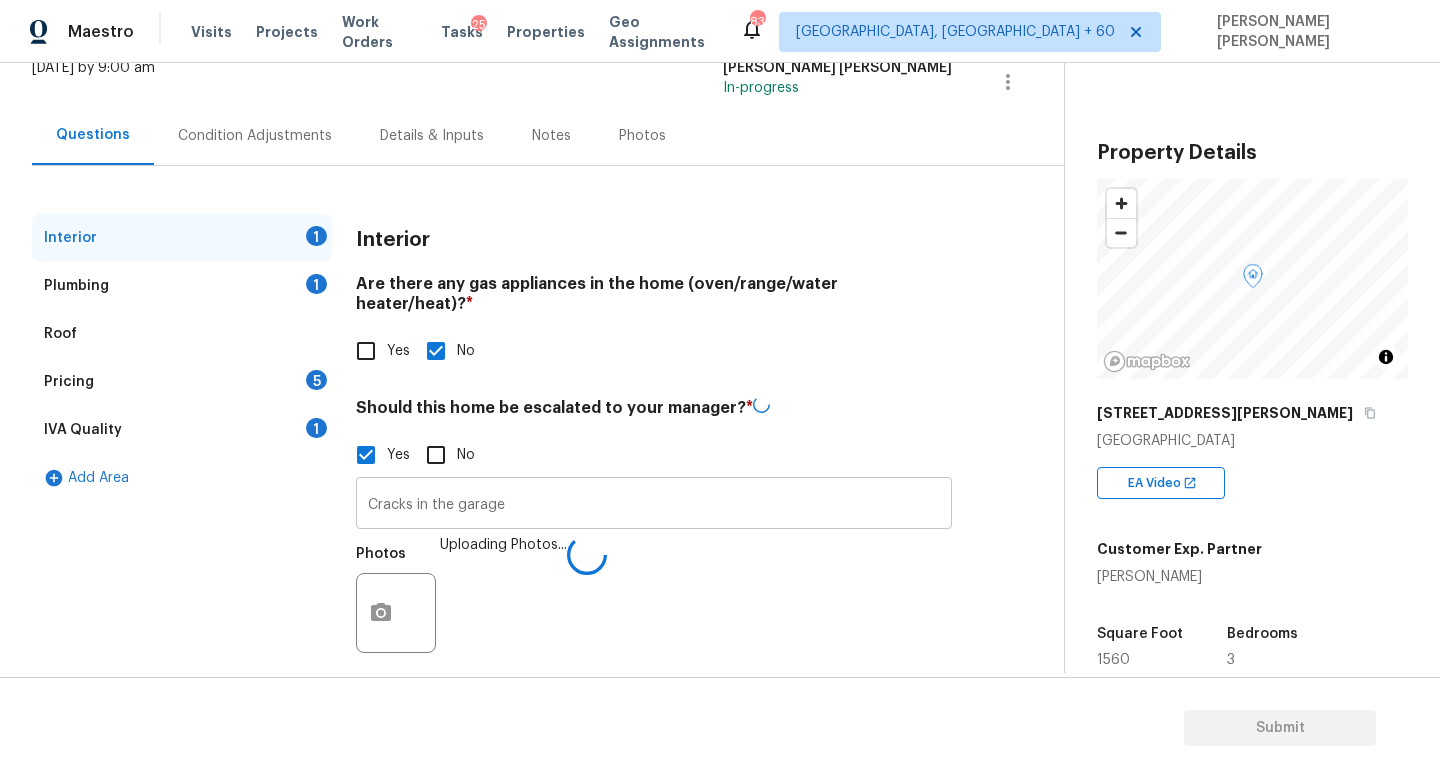 click on "Cracks in the garage" at bounding box center (654, 505) 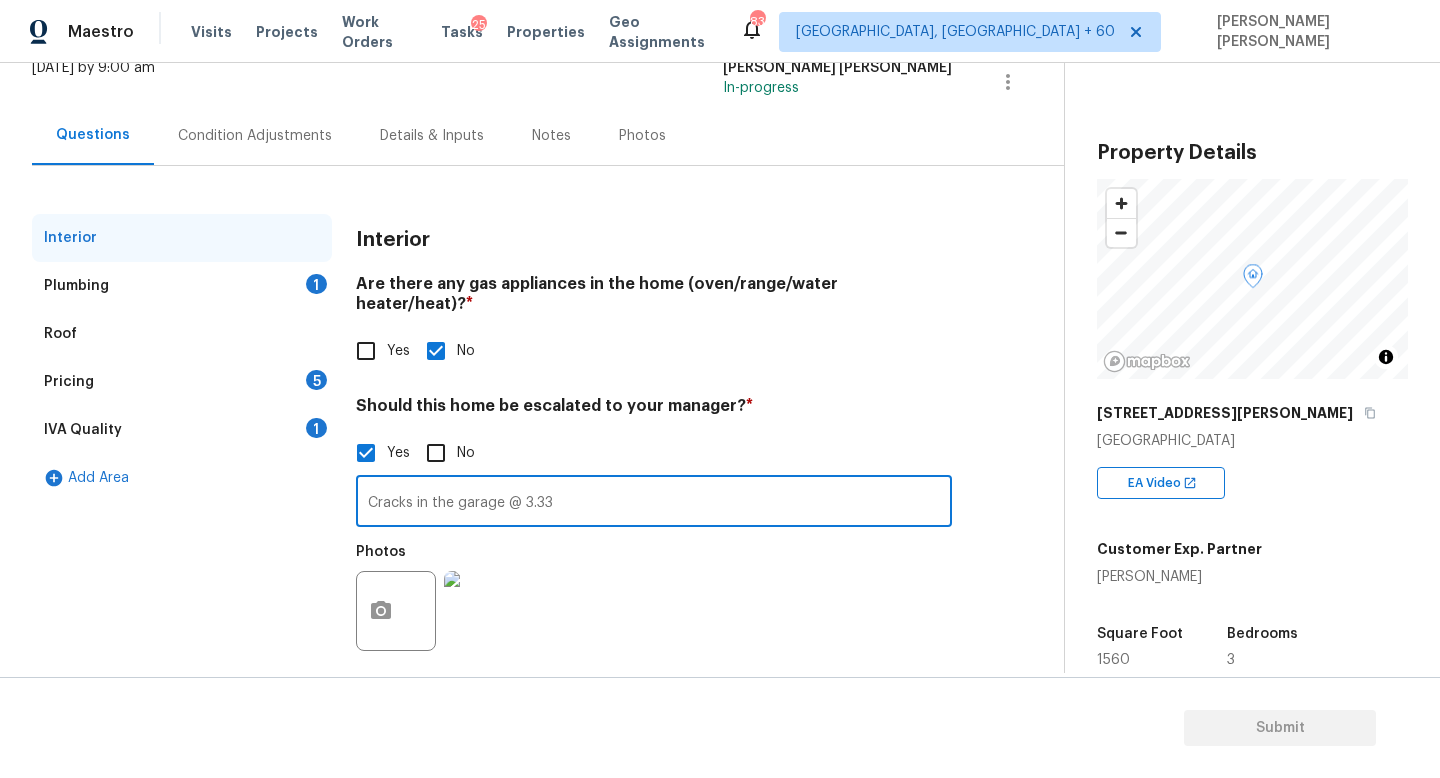 type on "Cracks in the garage @ 3.33" 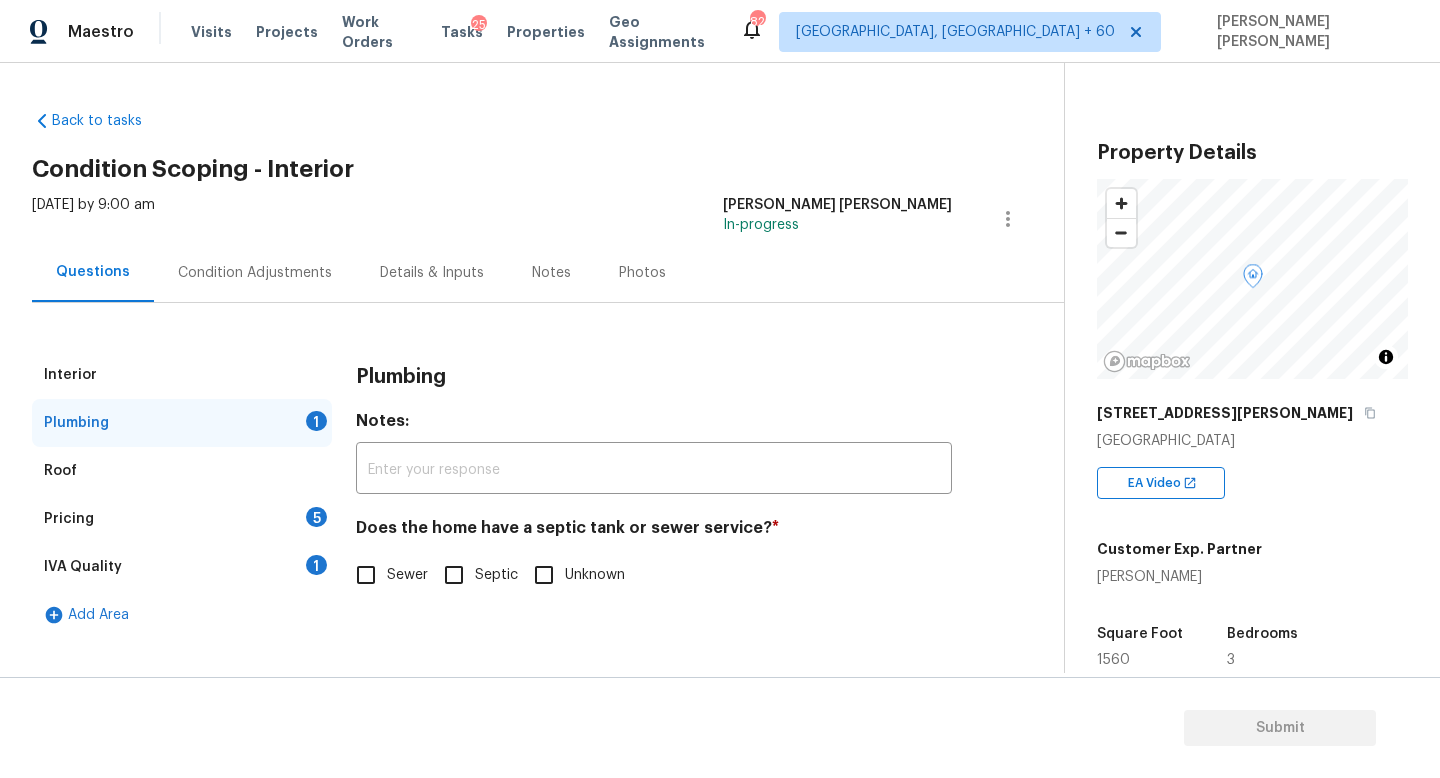 click on "Interior Plumbing 1 Roof Pricing 5 IVA Quality 1 Add Area Plumbing Notes: ​ Does the home have a septic tank or sewer service?  * Sewer Septic Unknown" at bounding box center [524, 495] 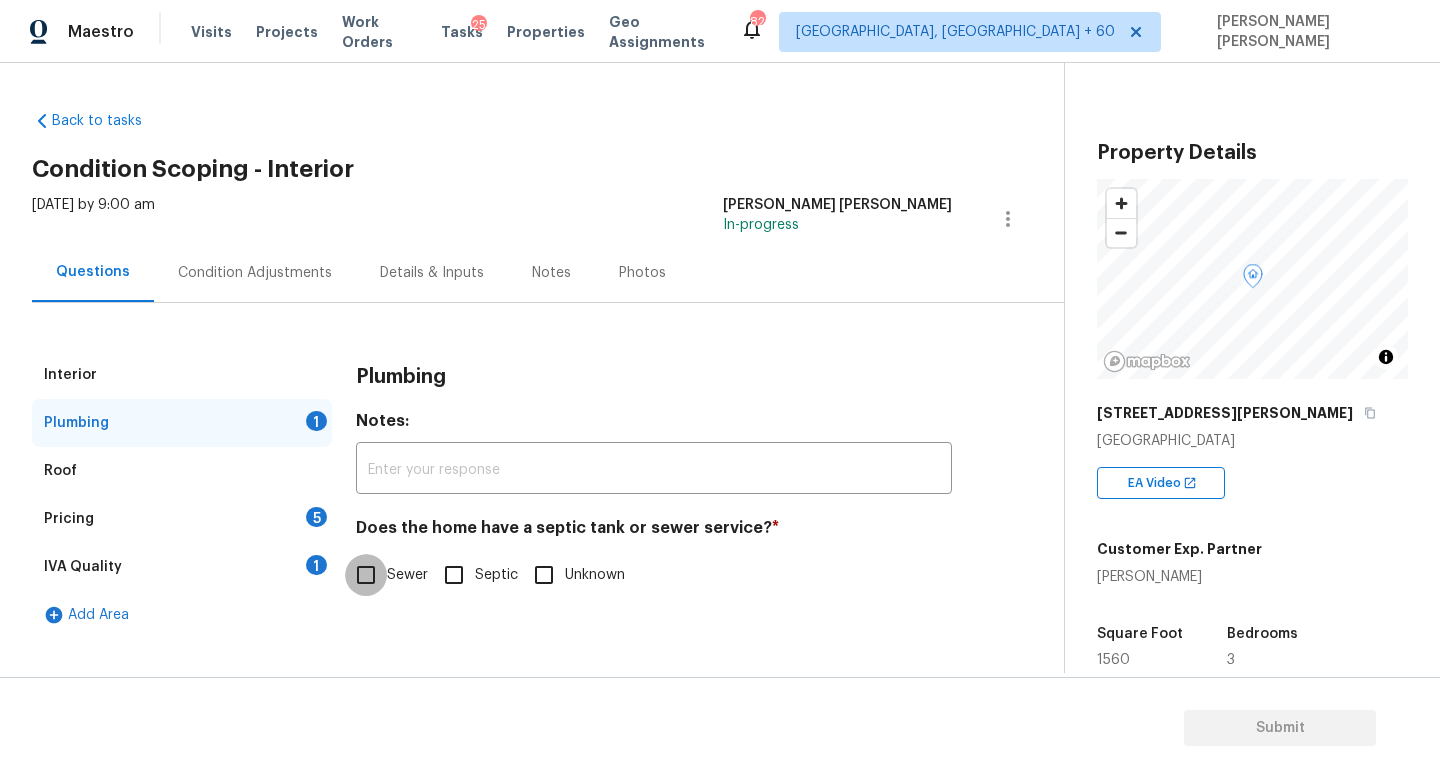click on "Sewer" at bounding box center [366, 575] 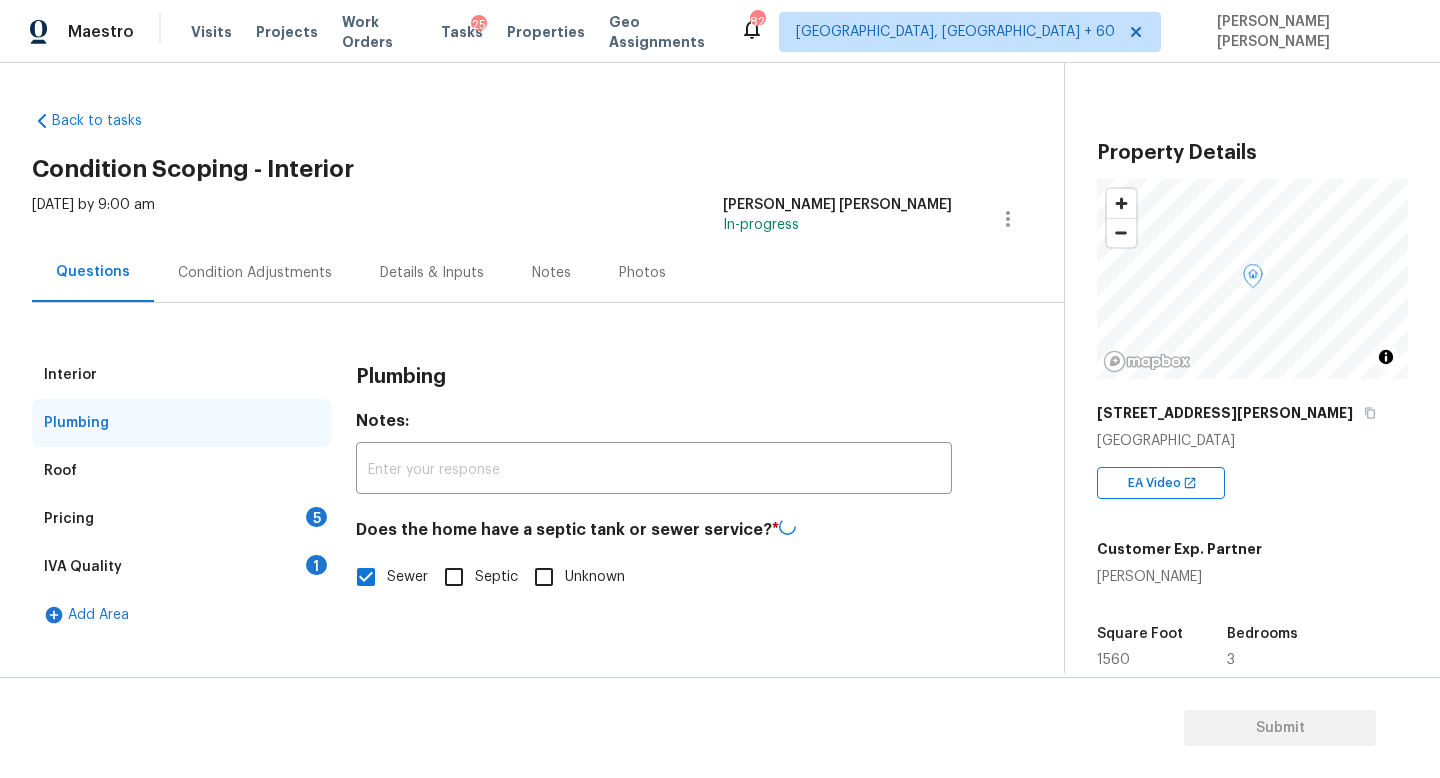 click on "Pricing 5" at bounding box center (182, 519) 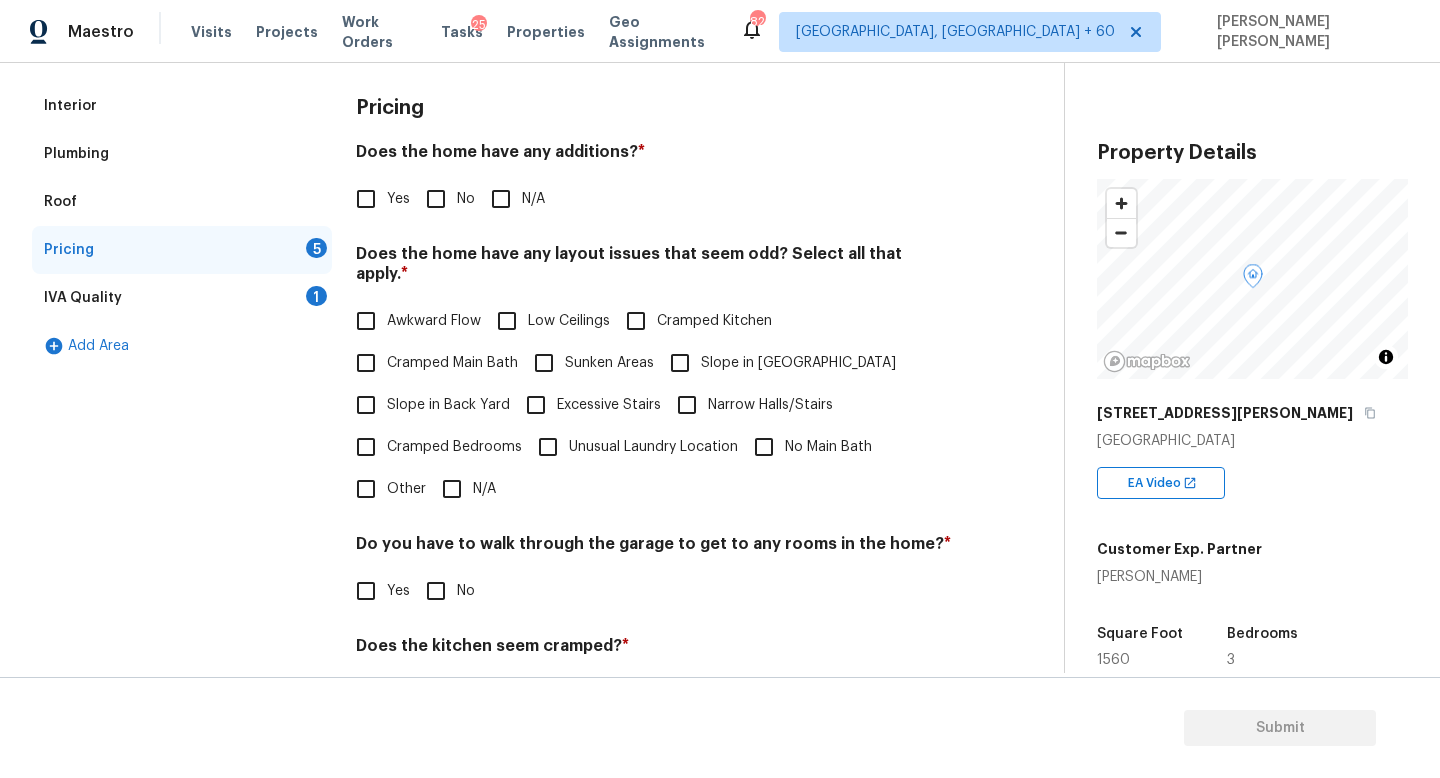 scroll, scrollTop: 270, scrollLeft: 0, axis: vertical 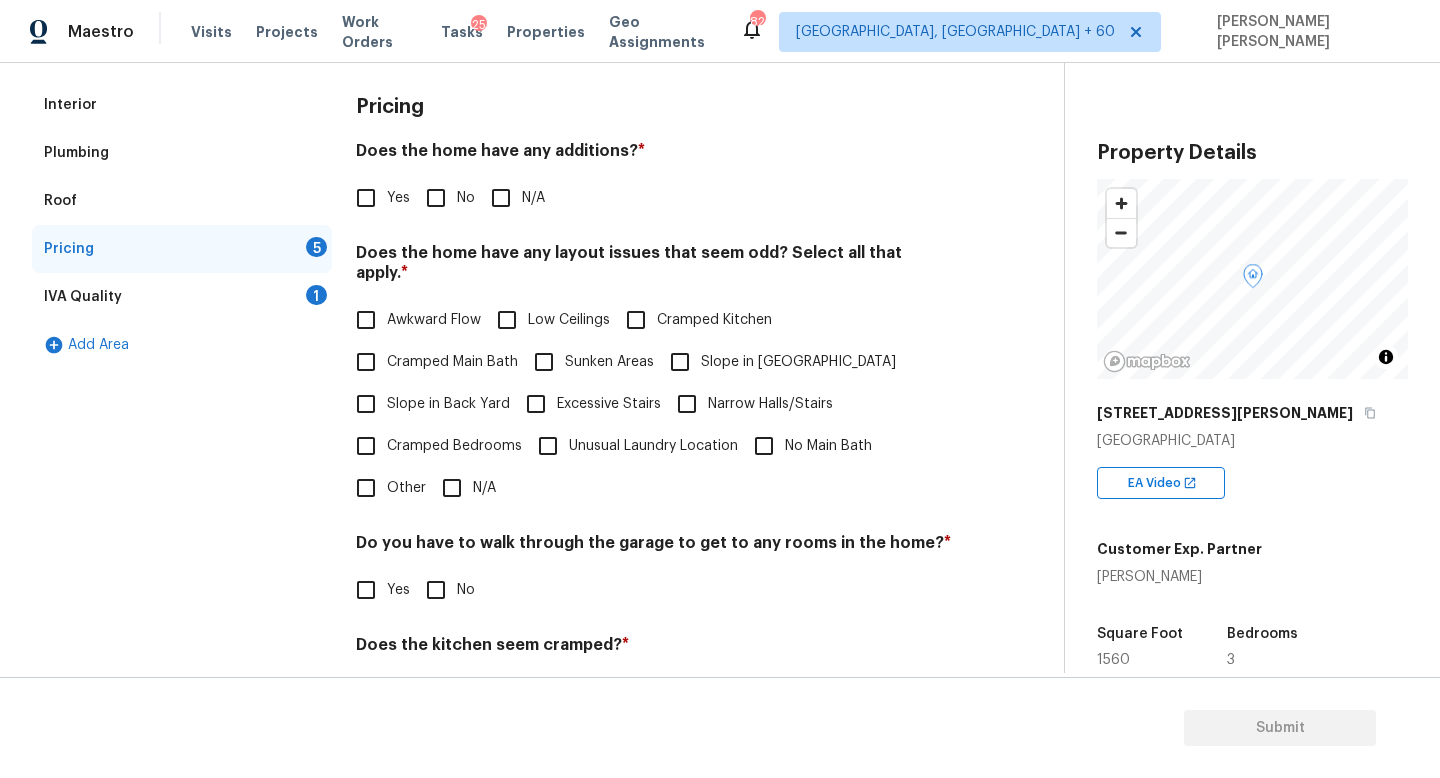 click on "No" at bounding box center (436, 198) 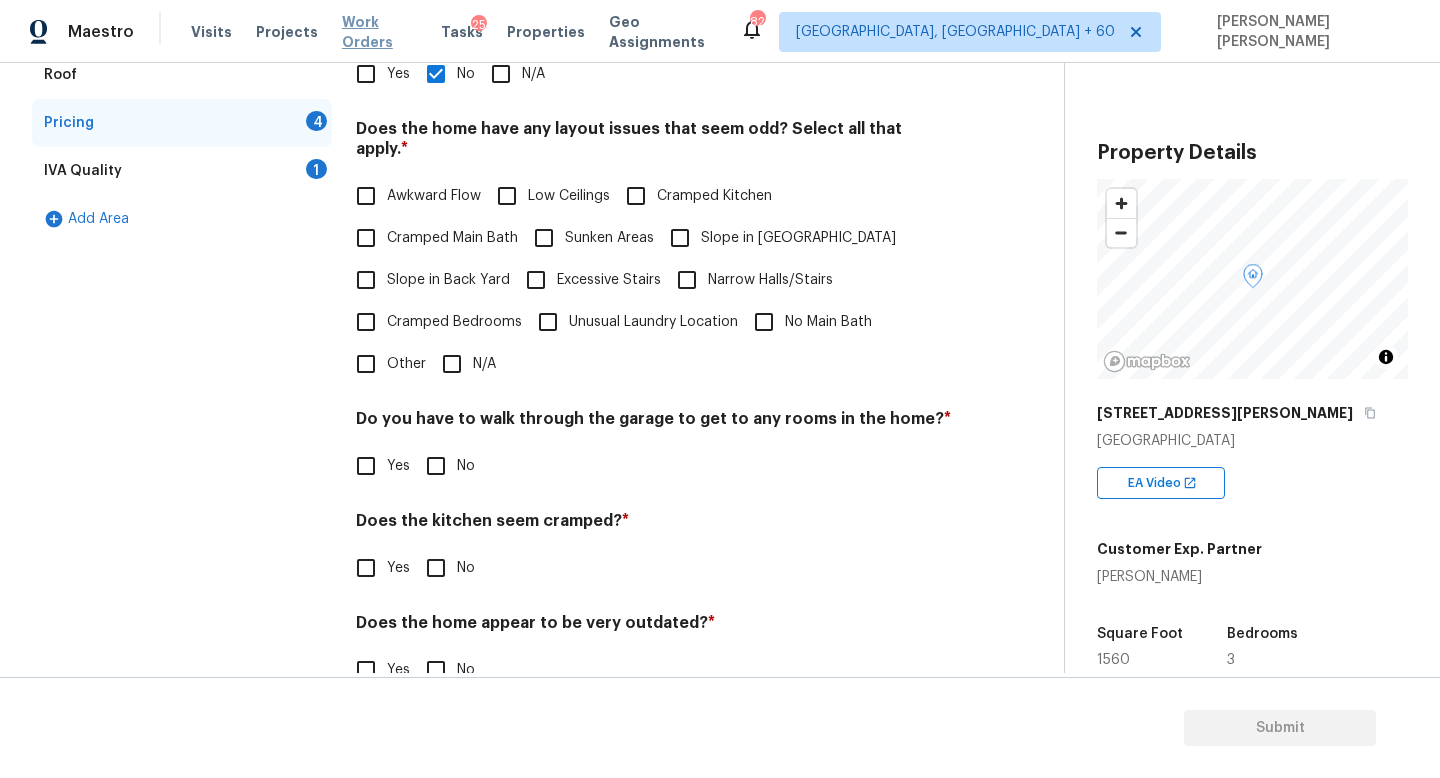 scroll, scrollTop: 404, scrollLeft: 0, axis: vertical 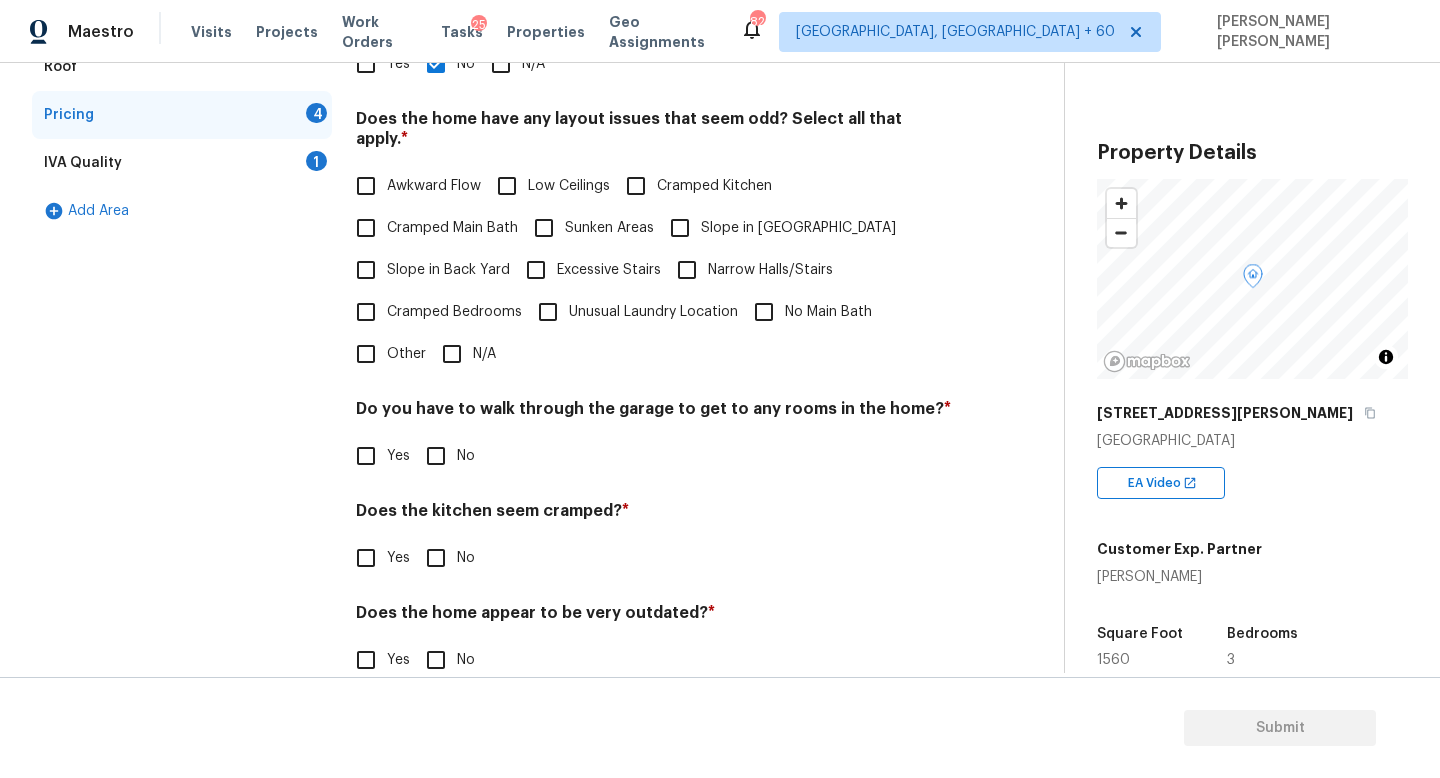 click on "N/A" at bounding box center (452, 354) 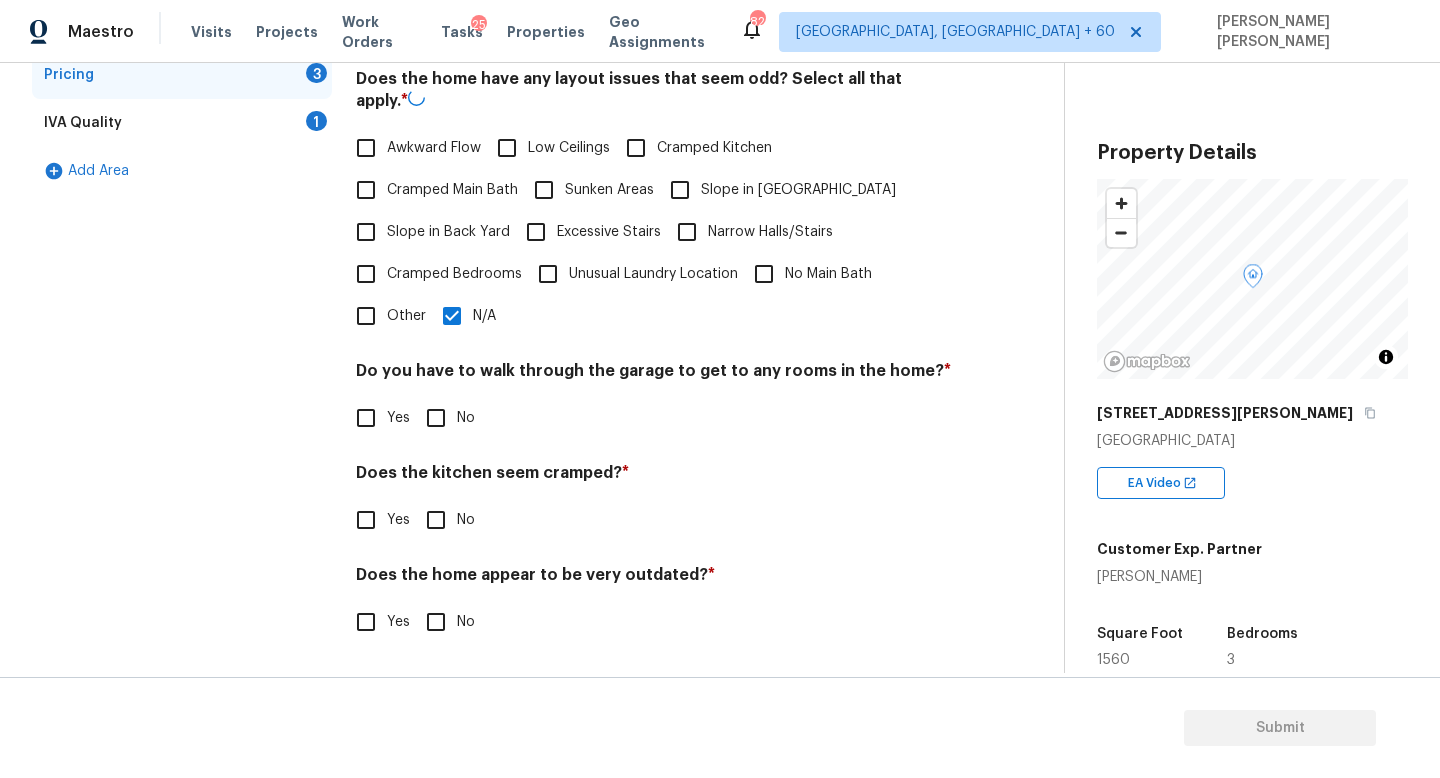click on "No" at bounding box center [436, 418] 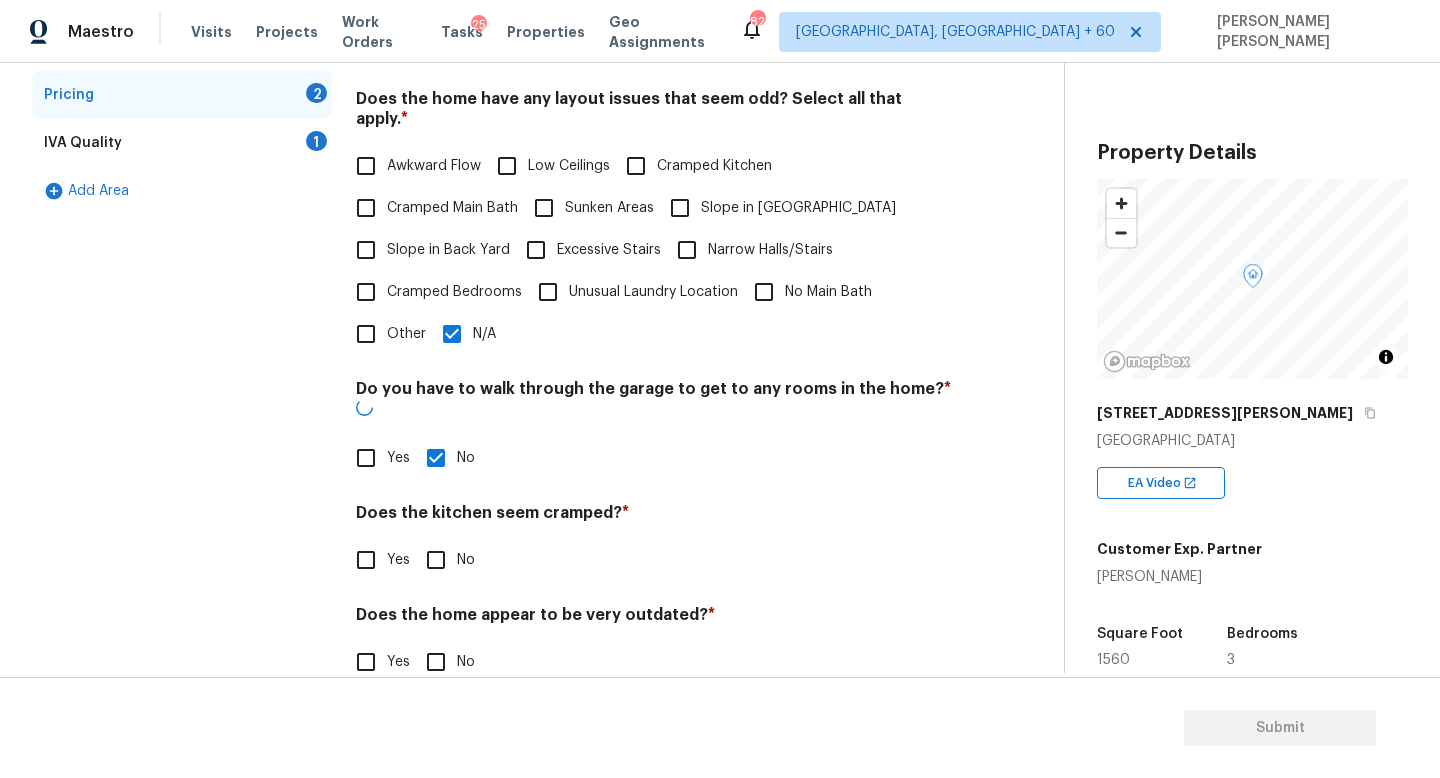 click on "No" at bounding box center (436, 560) 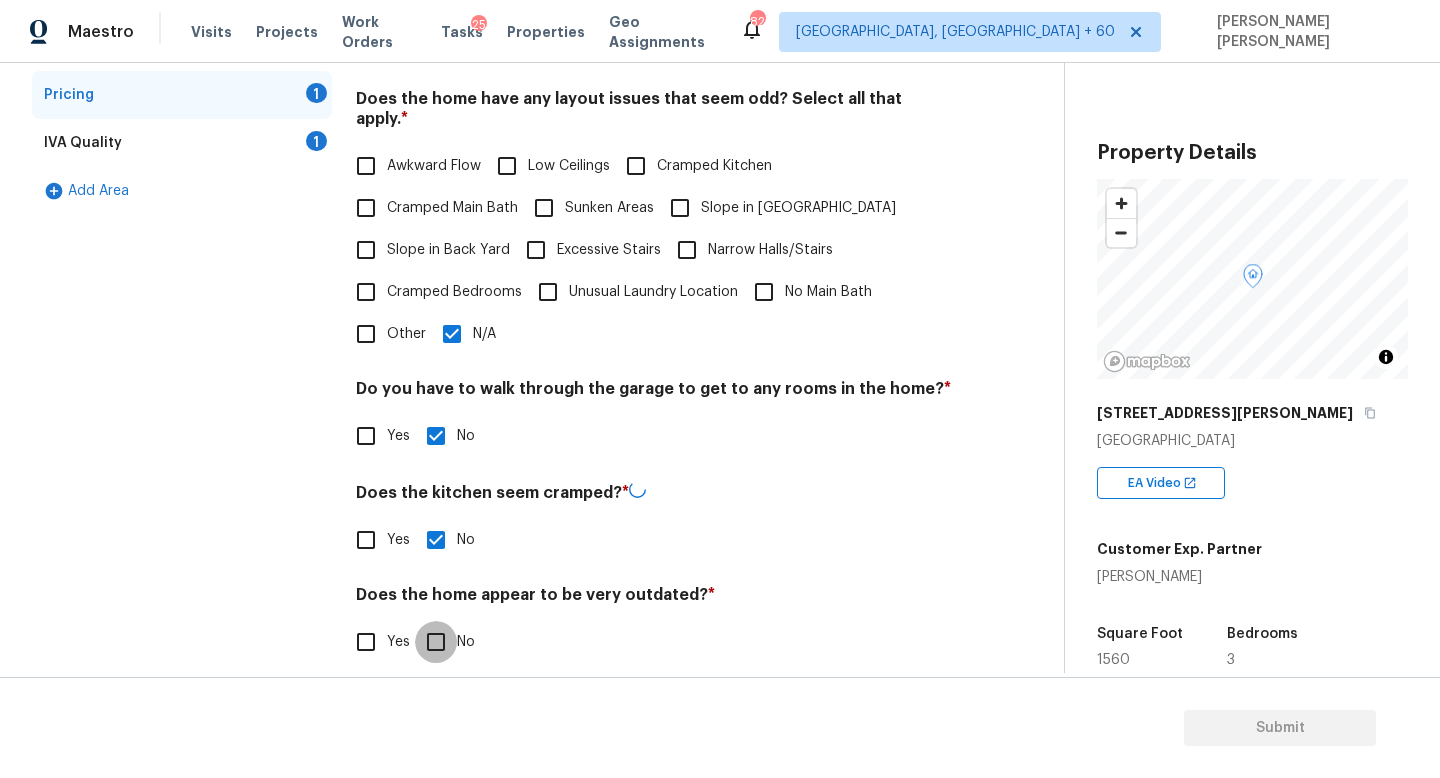 click on "No" at bounding box center [436, 642] 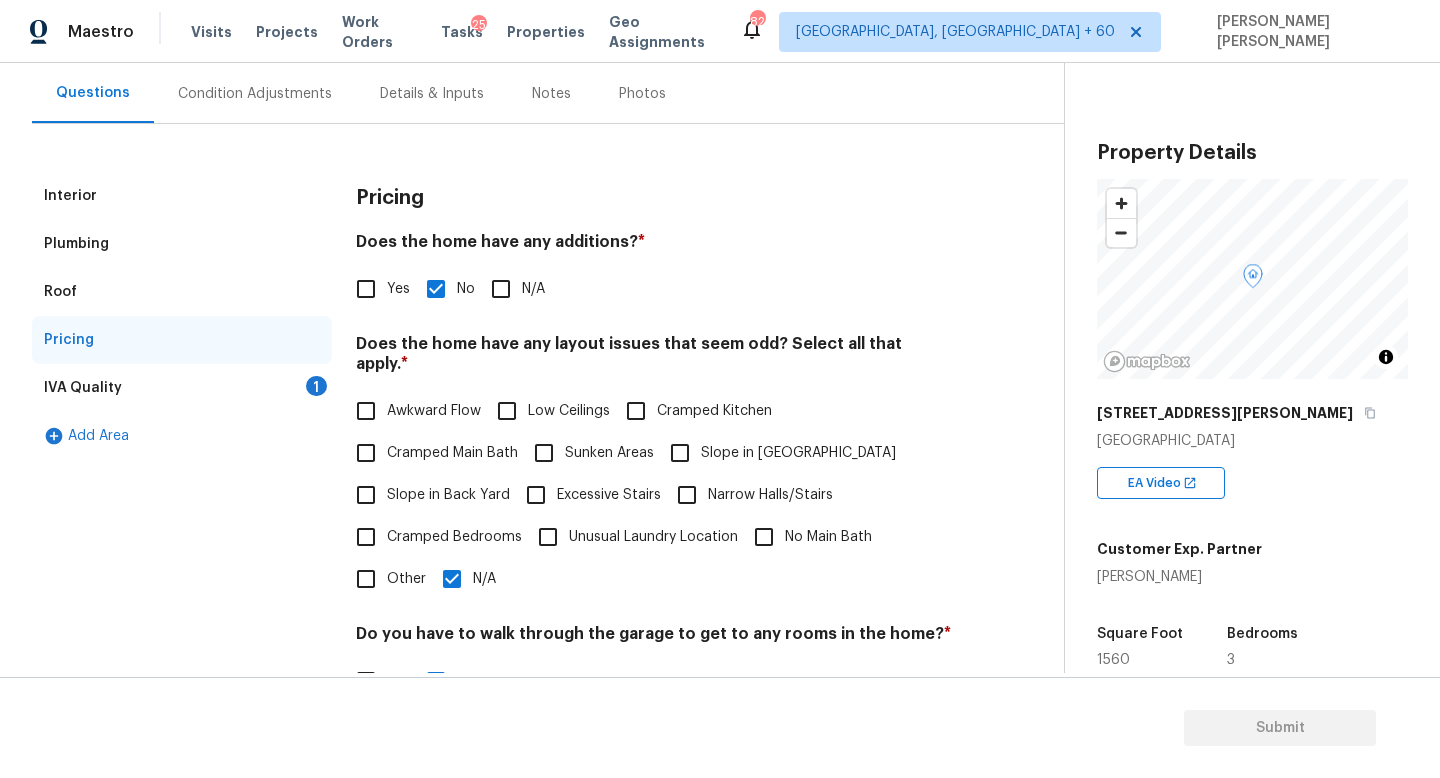 scroll, scrollTop: 0, scrollLeft: 0, axis: both 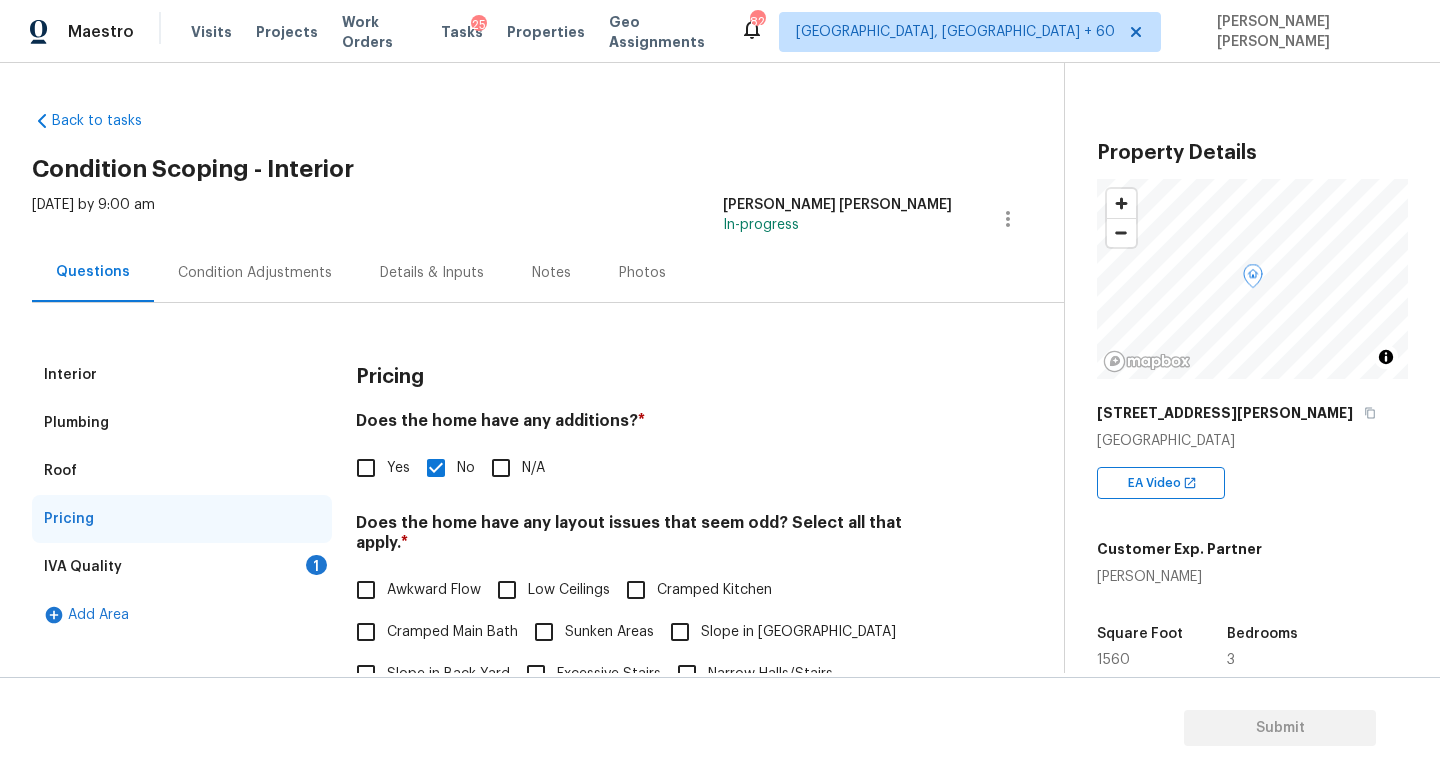 click on "IVA Quality 1" at bounding box center (182, 567) 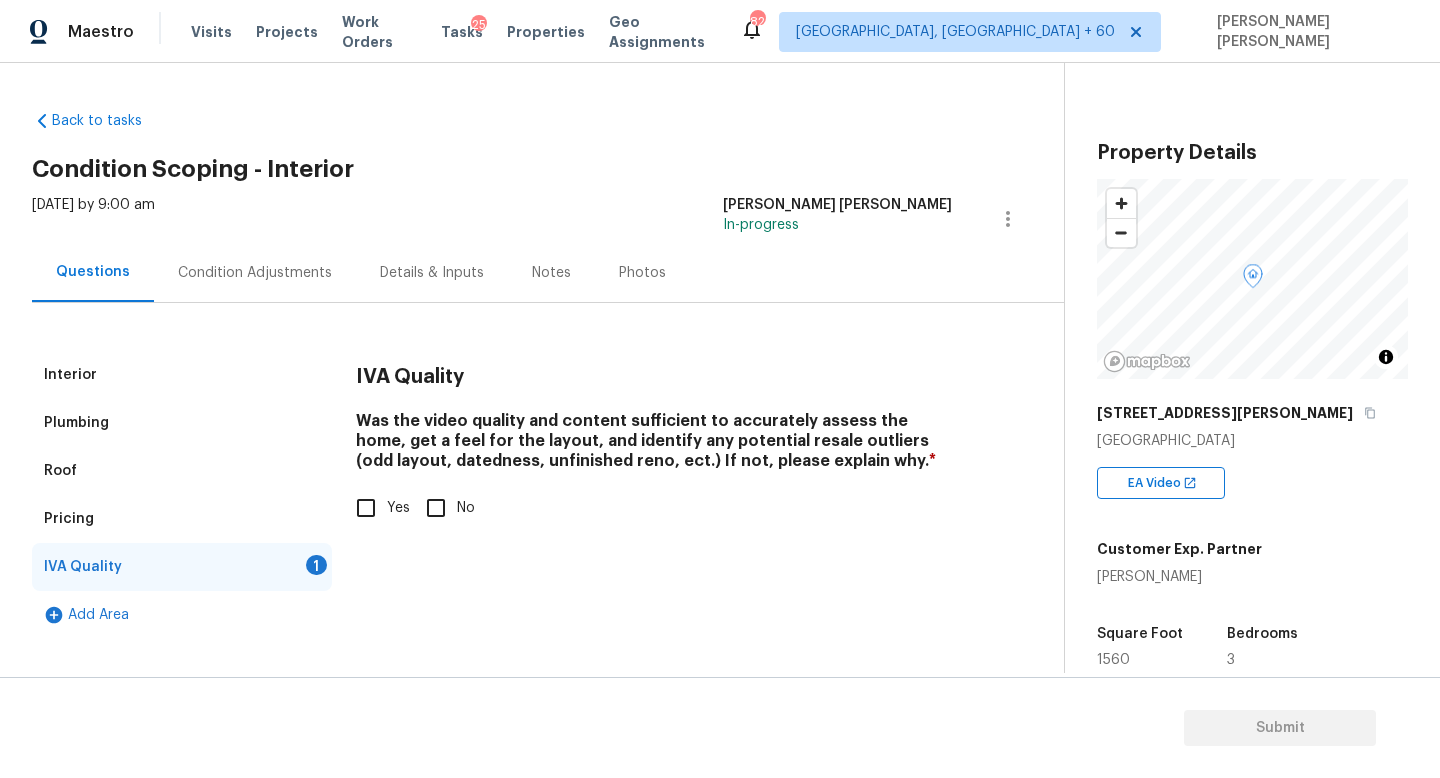 click on "IVA Quality Was the video quality and content sufficient to accurately assess the home, get a feel for the layout, and identify any potential resale outliers (odd layout, datedness, unfinished reno, ect.) If not, please explain why.  * Yes No" at bounding box center [654, 452] 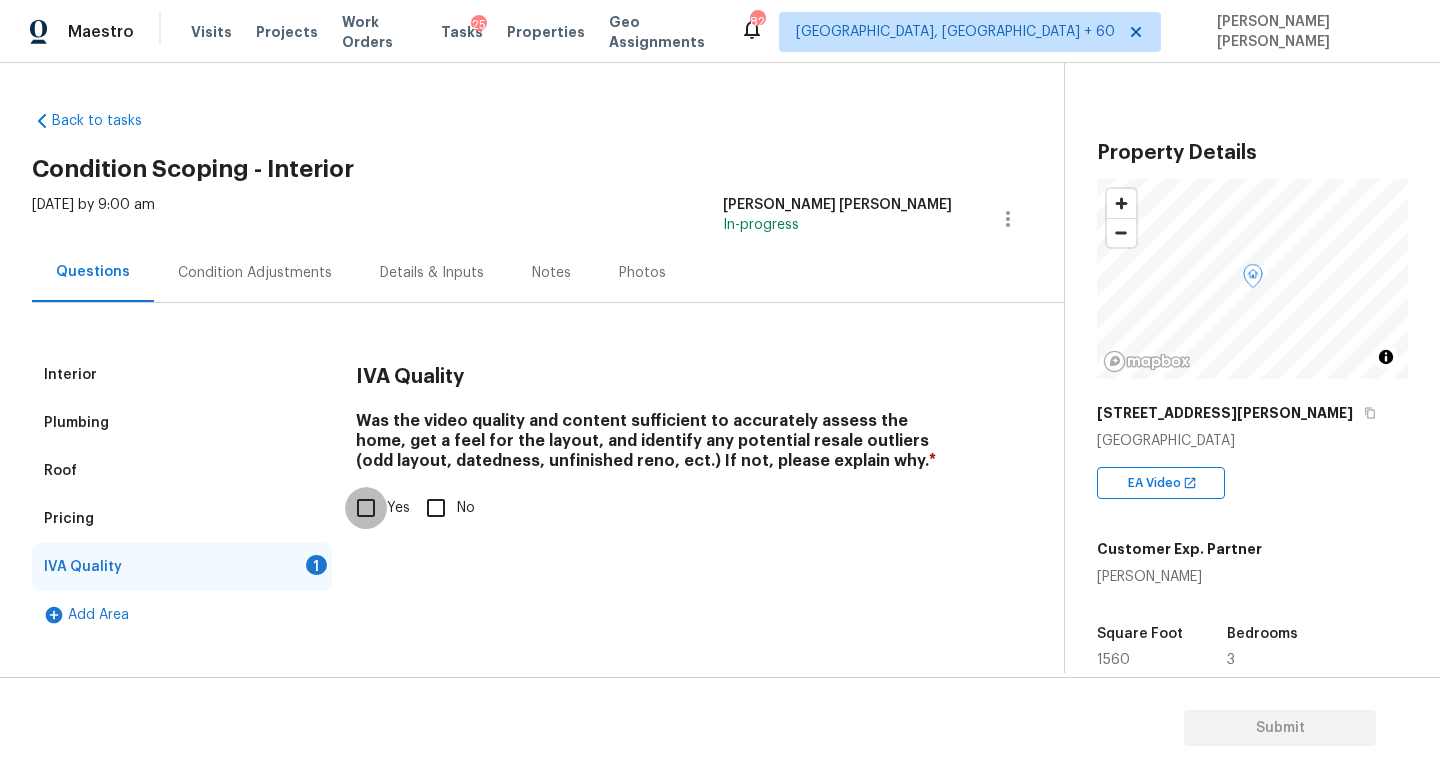 click on "Yes" at bounding box center [366, 508] 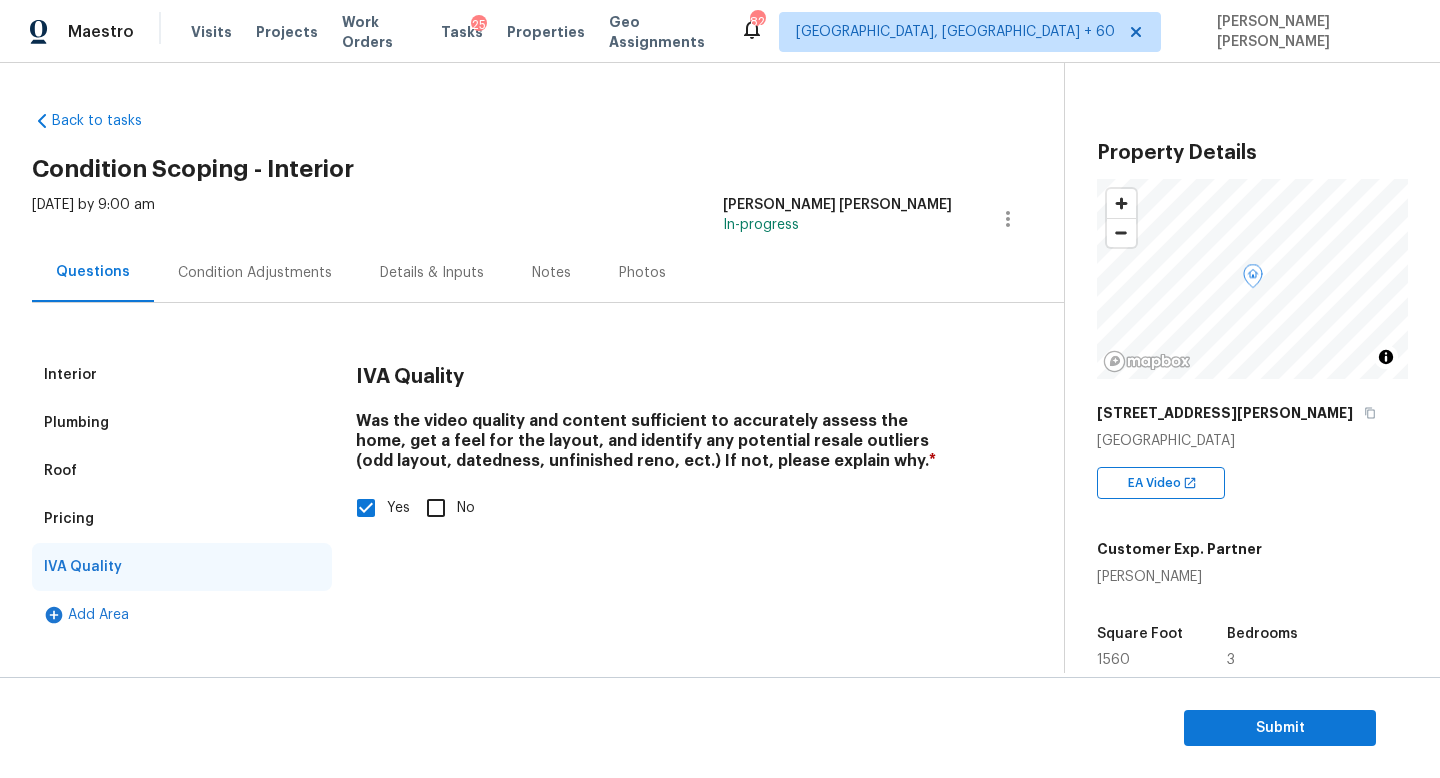 click on "Condition Adjustments" at bounding box center (255, 272) 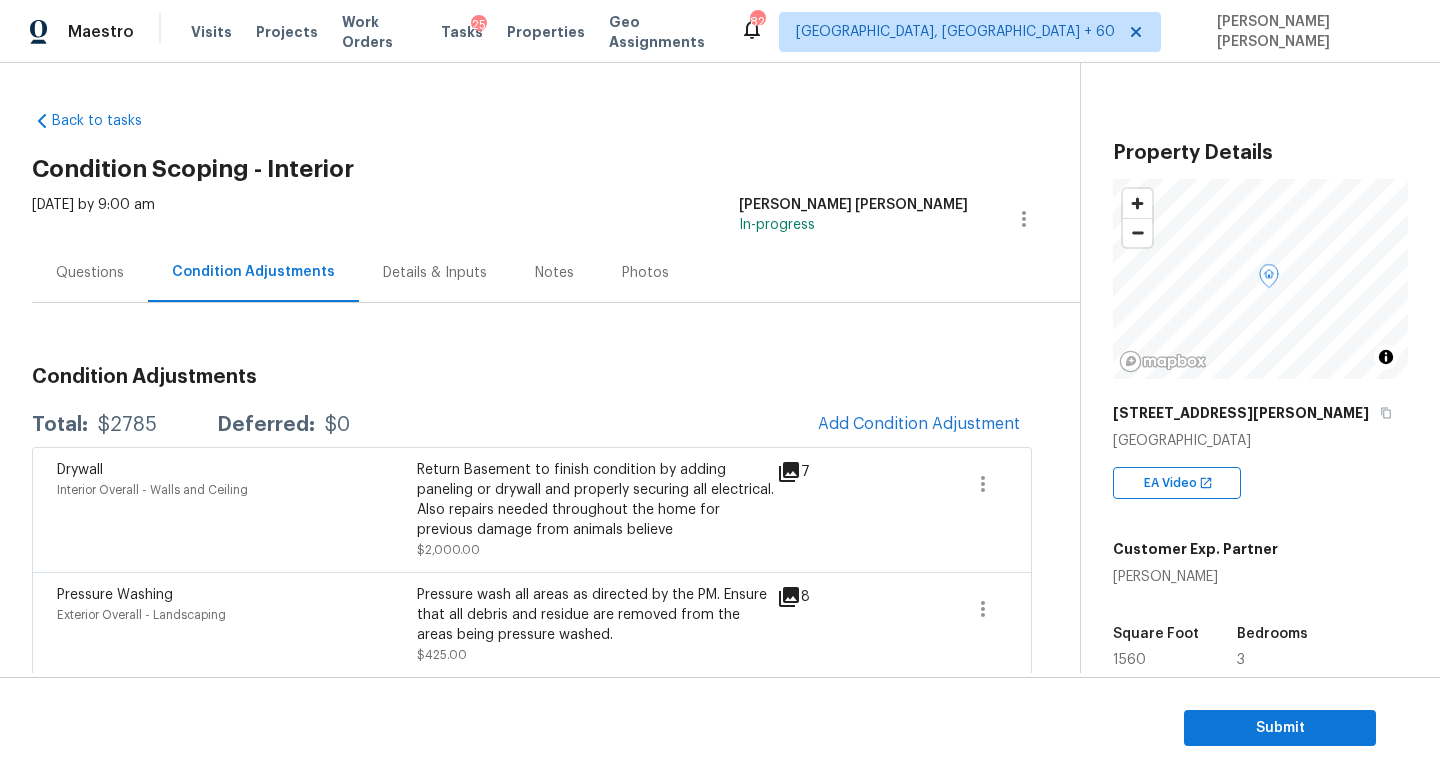 scroll, scrollTop: 197, scrollLeft: 0, axis: vertical 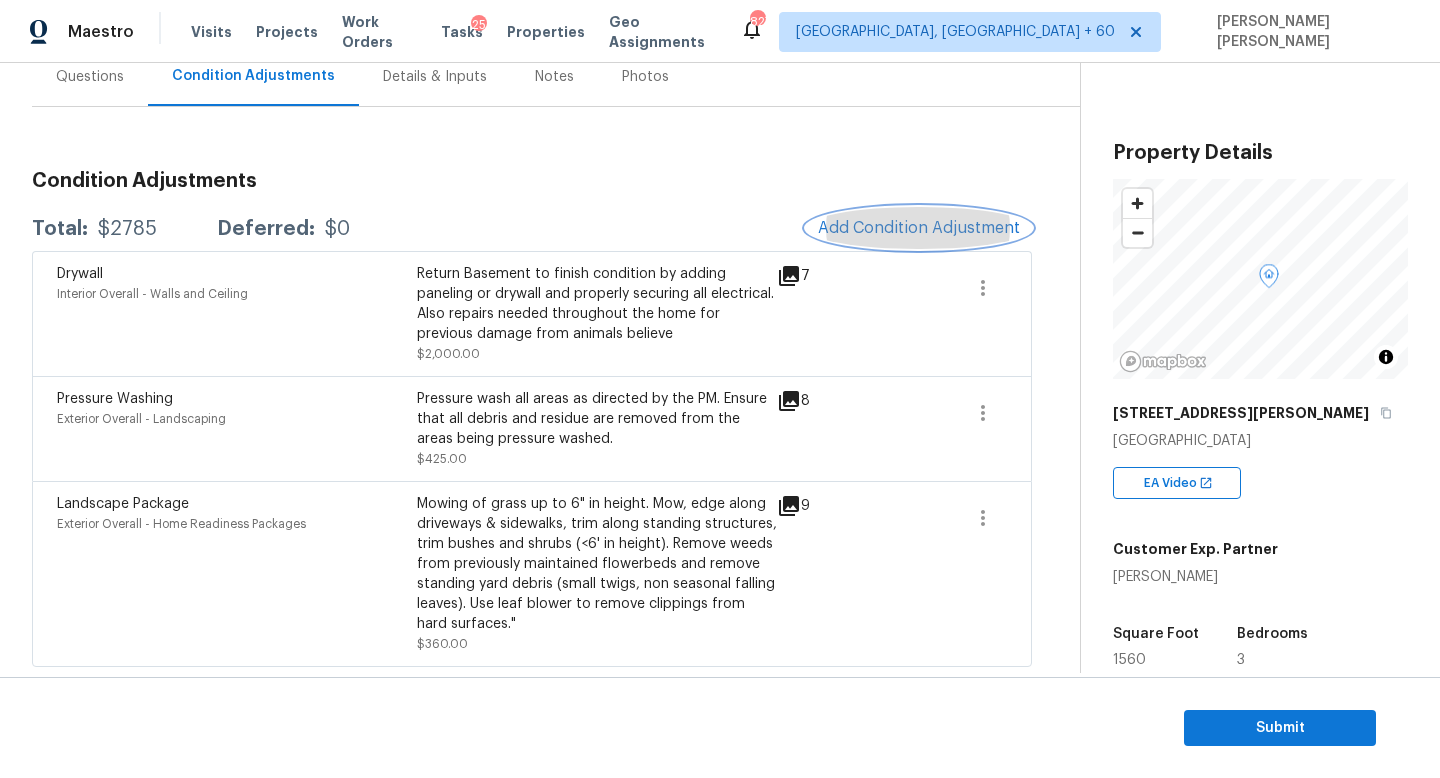 click on "Add Condition Adjustment" at bounding box center [919, 228] 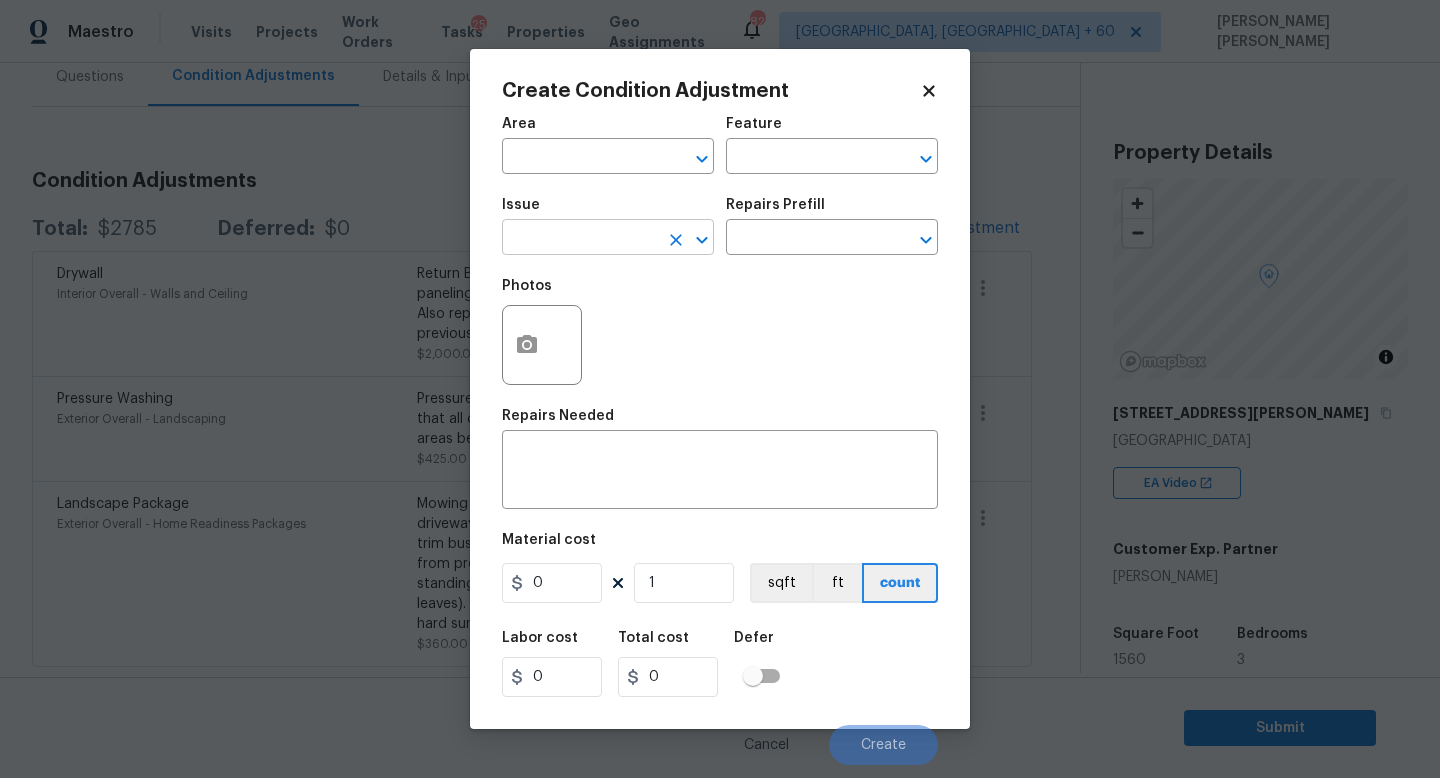 click at bounding box center [580, 239] 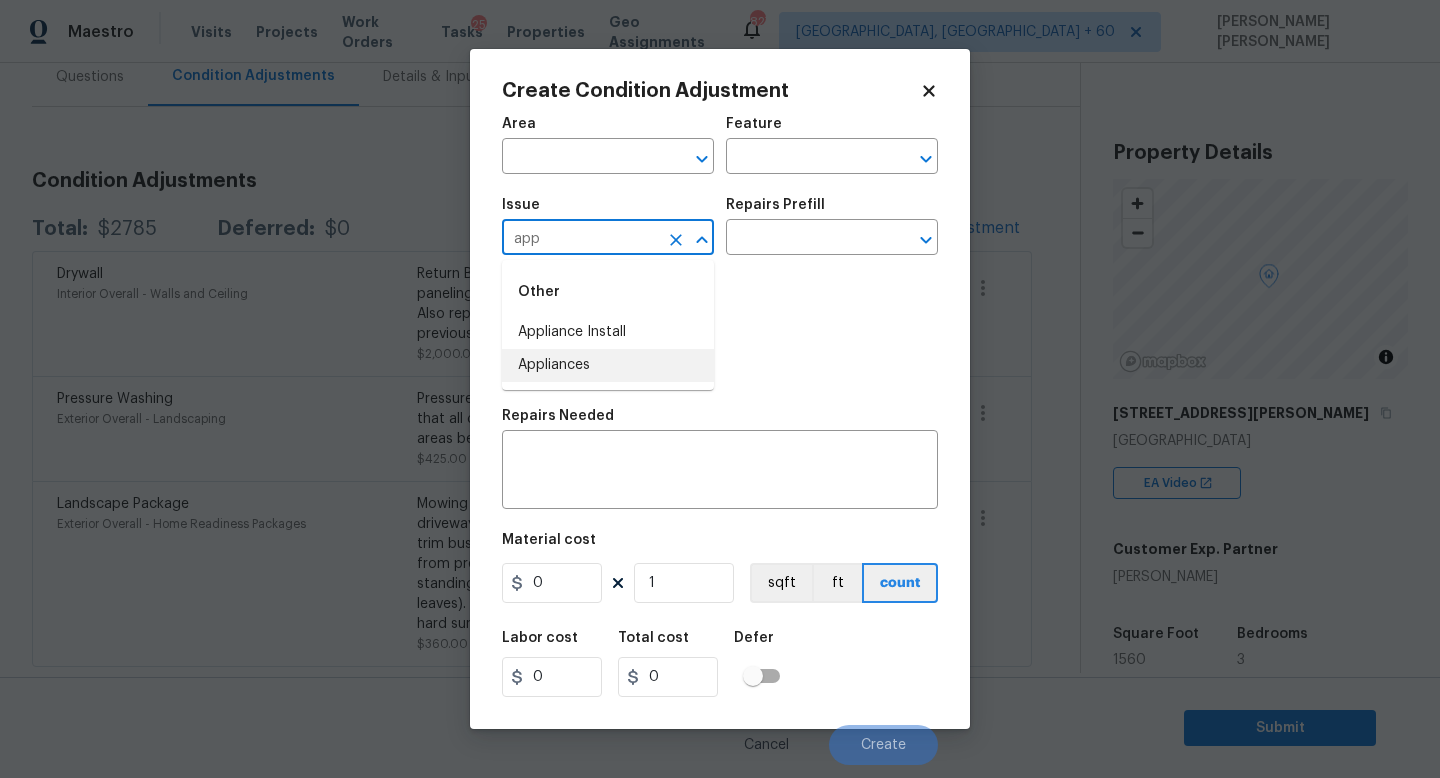 click on "Appliances" at bounding box center [608, 365] 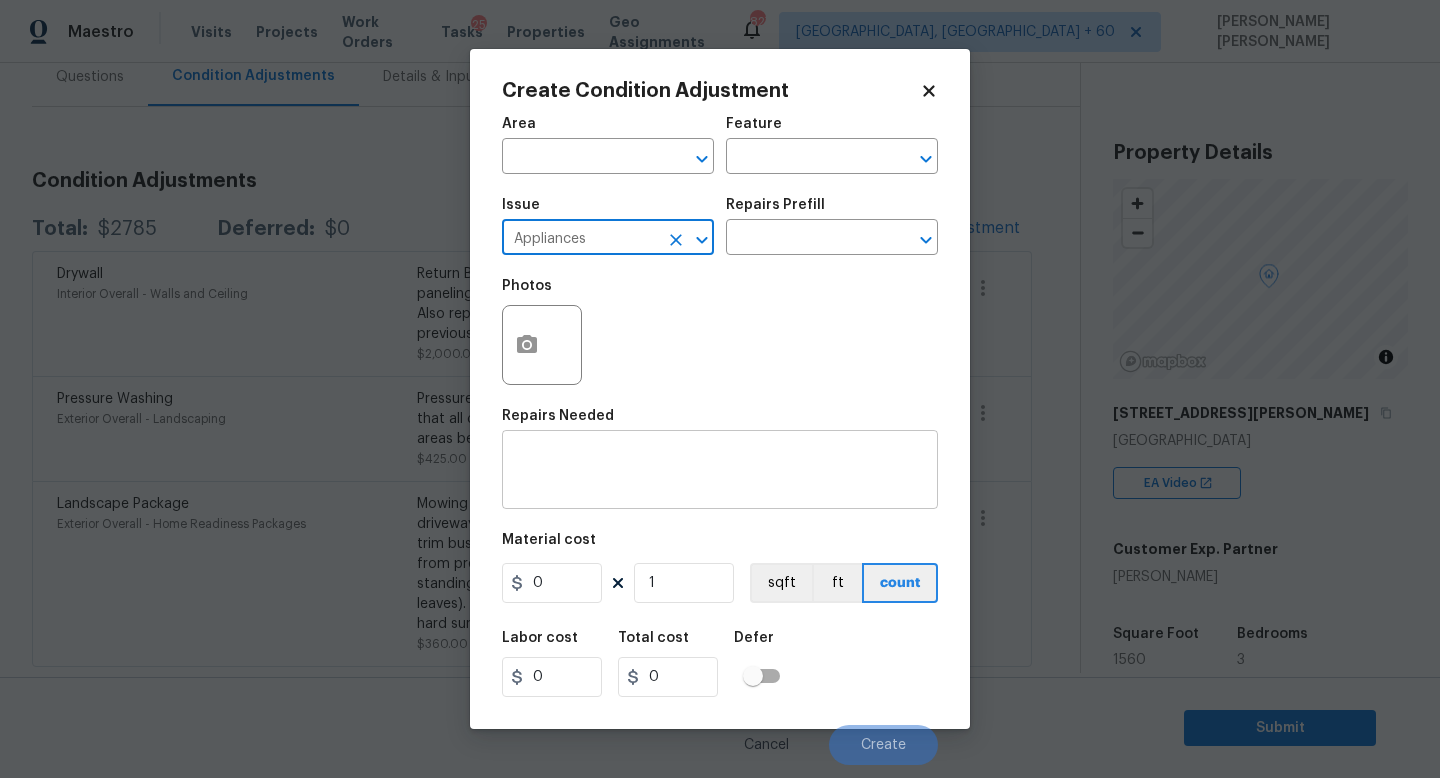 type on "Appliances" 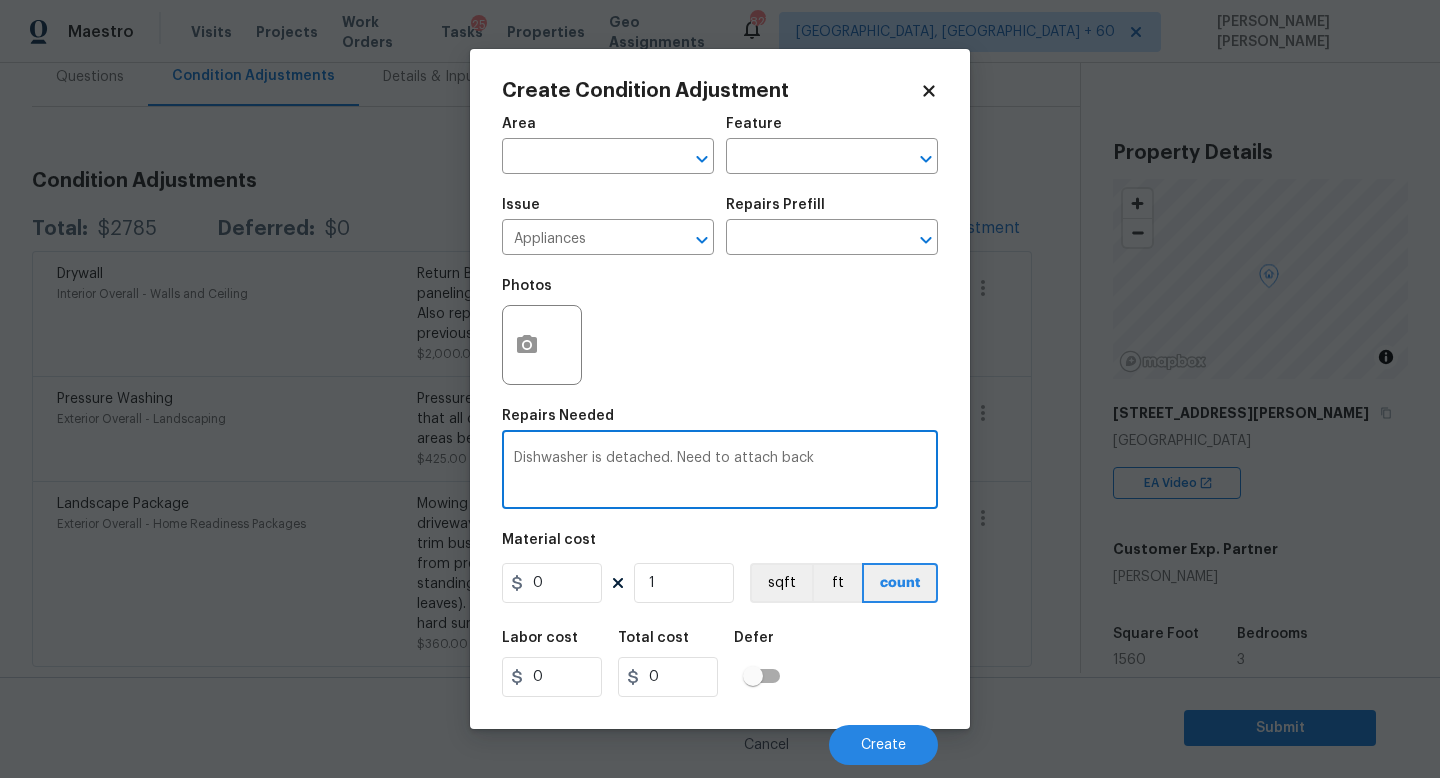 type on "Dishwasher is detached. Need to attach back" 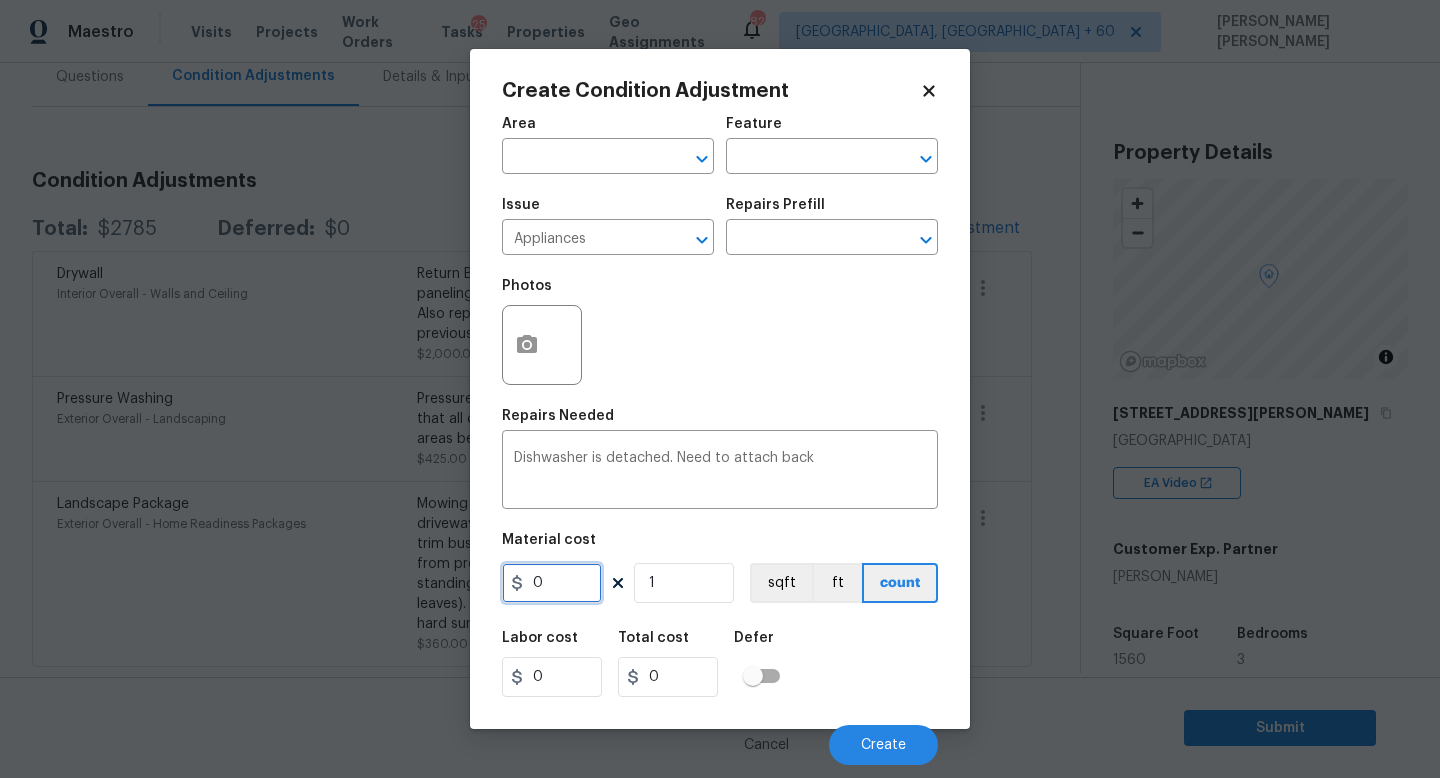 click on "0" at bounding box center [552, 583] 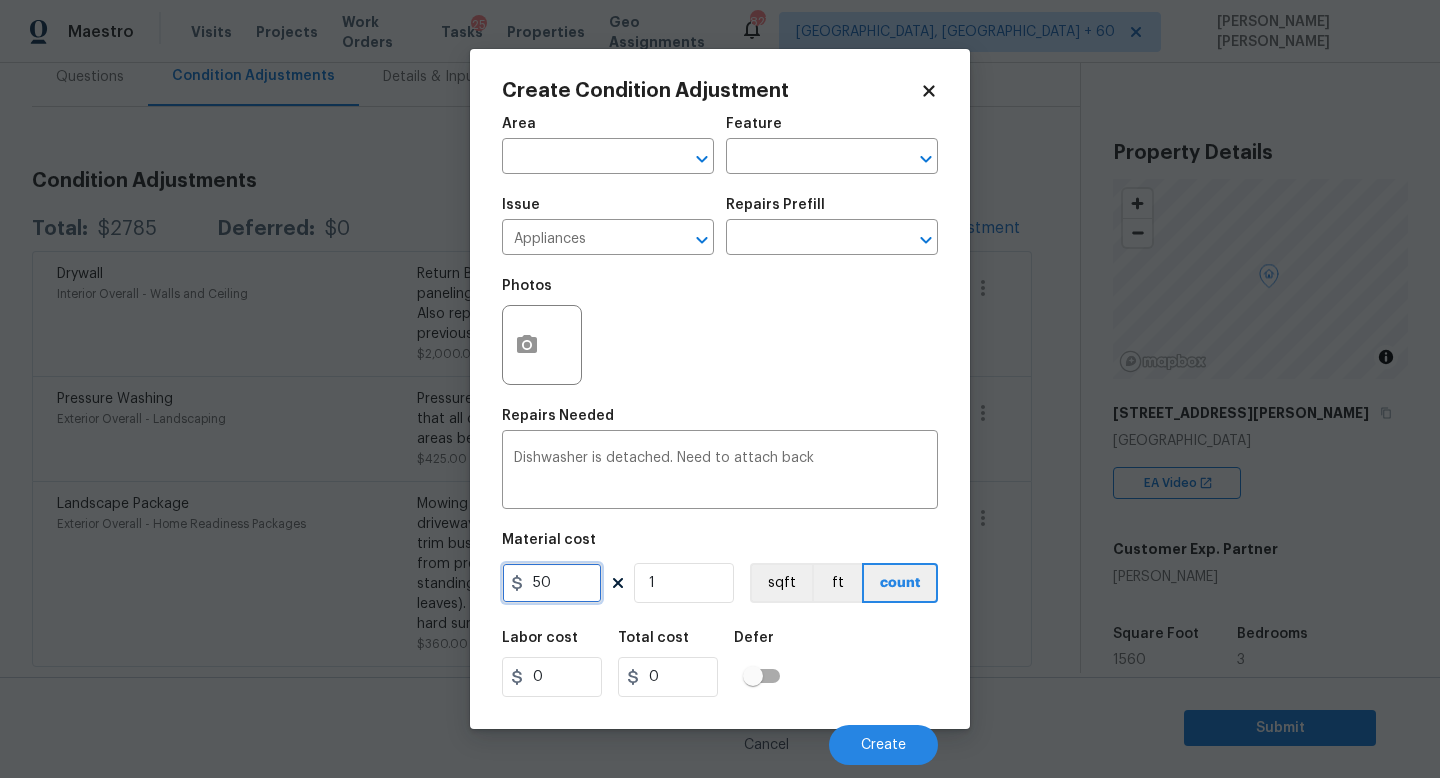 type on "50" 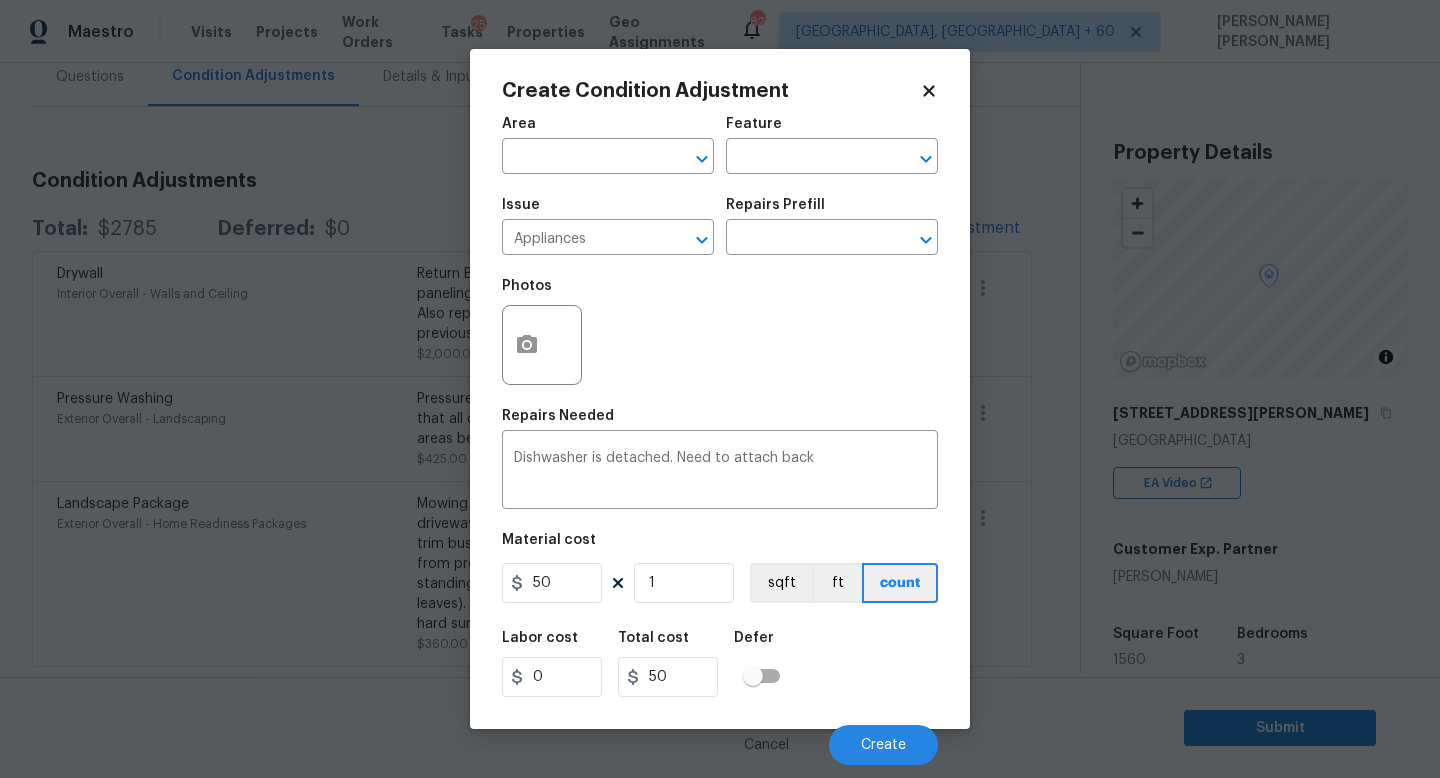 type on "50" 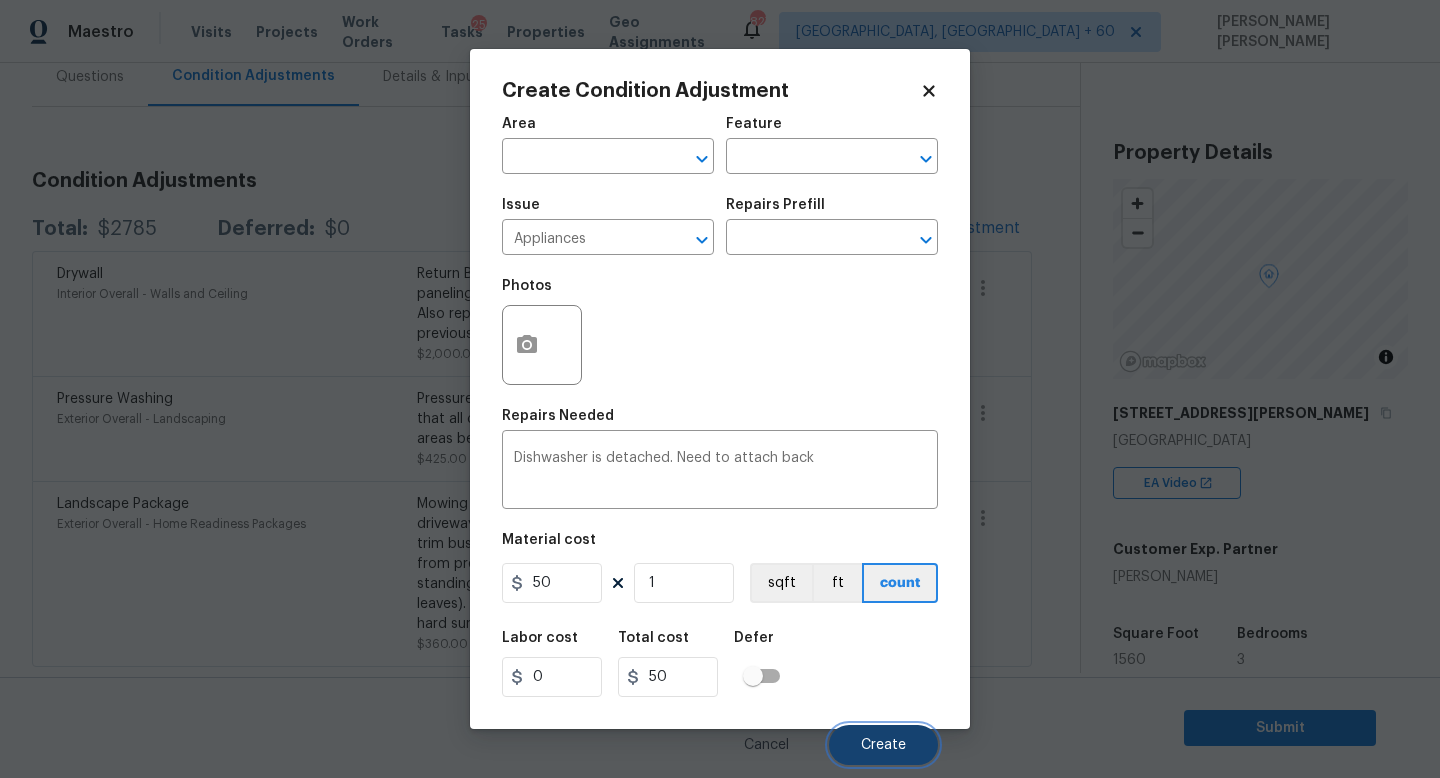 click on "Create" at bounding box center (883, 745) 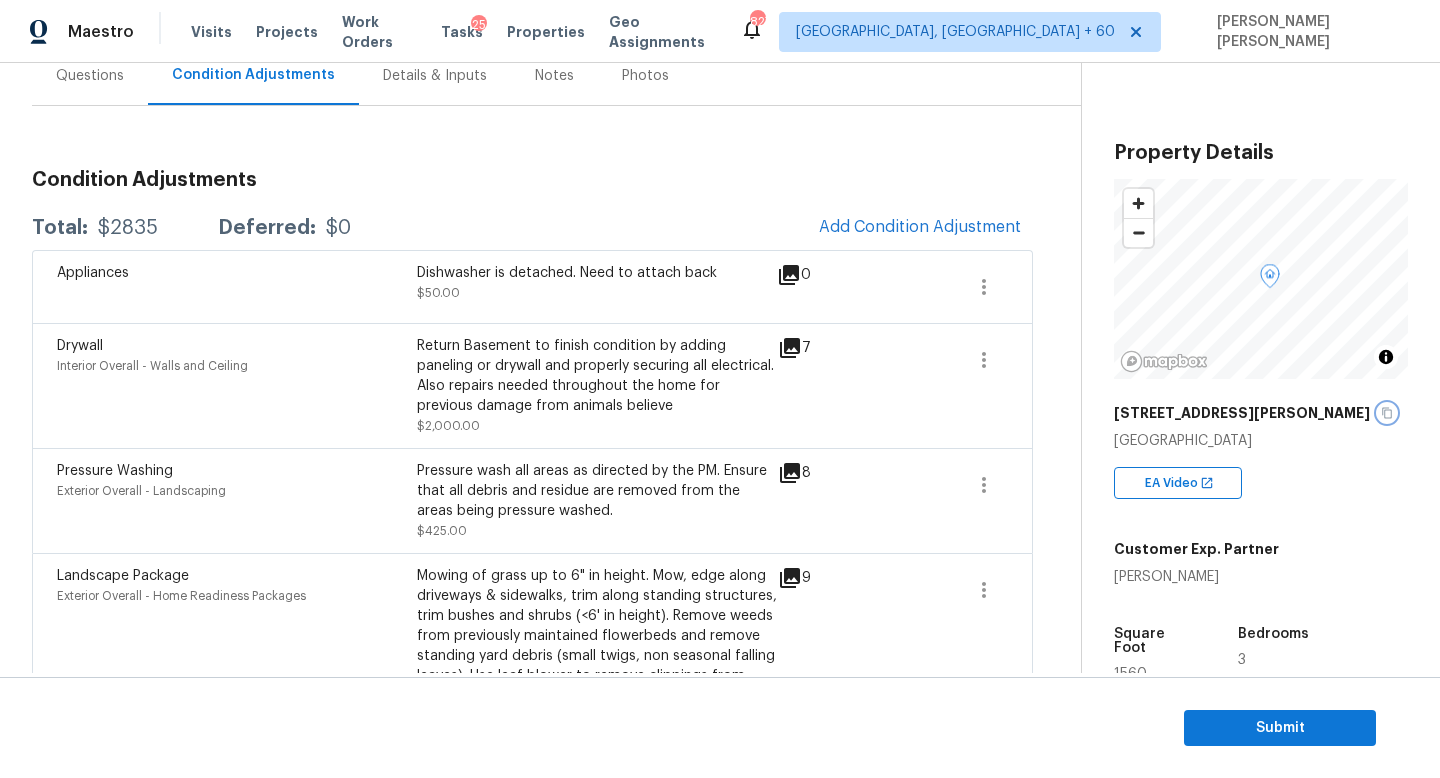 click 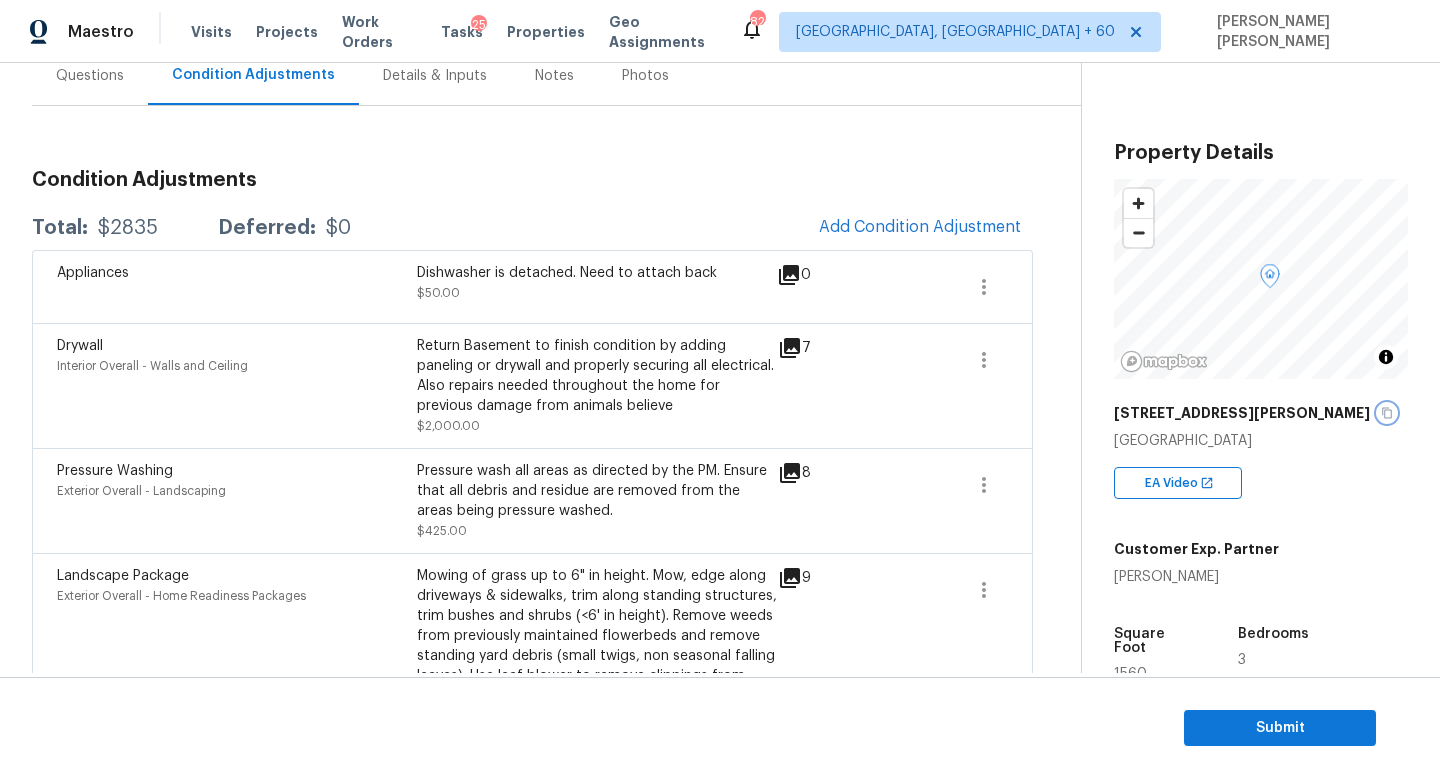 scroll, scrollTop: 0, scrollLeft: 0, axis: both 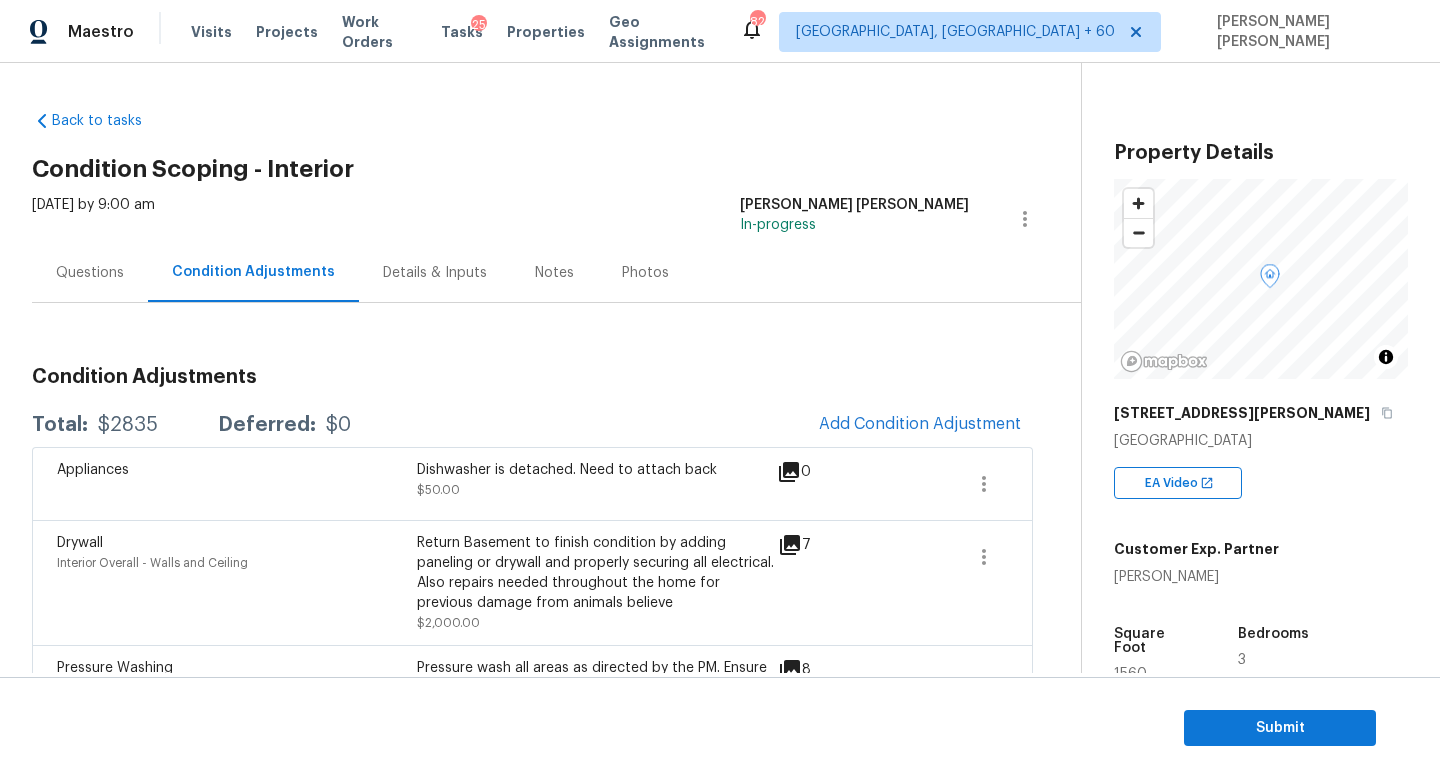 click on "Questions" at bounding box center [90, 272] 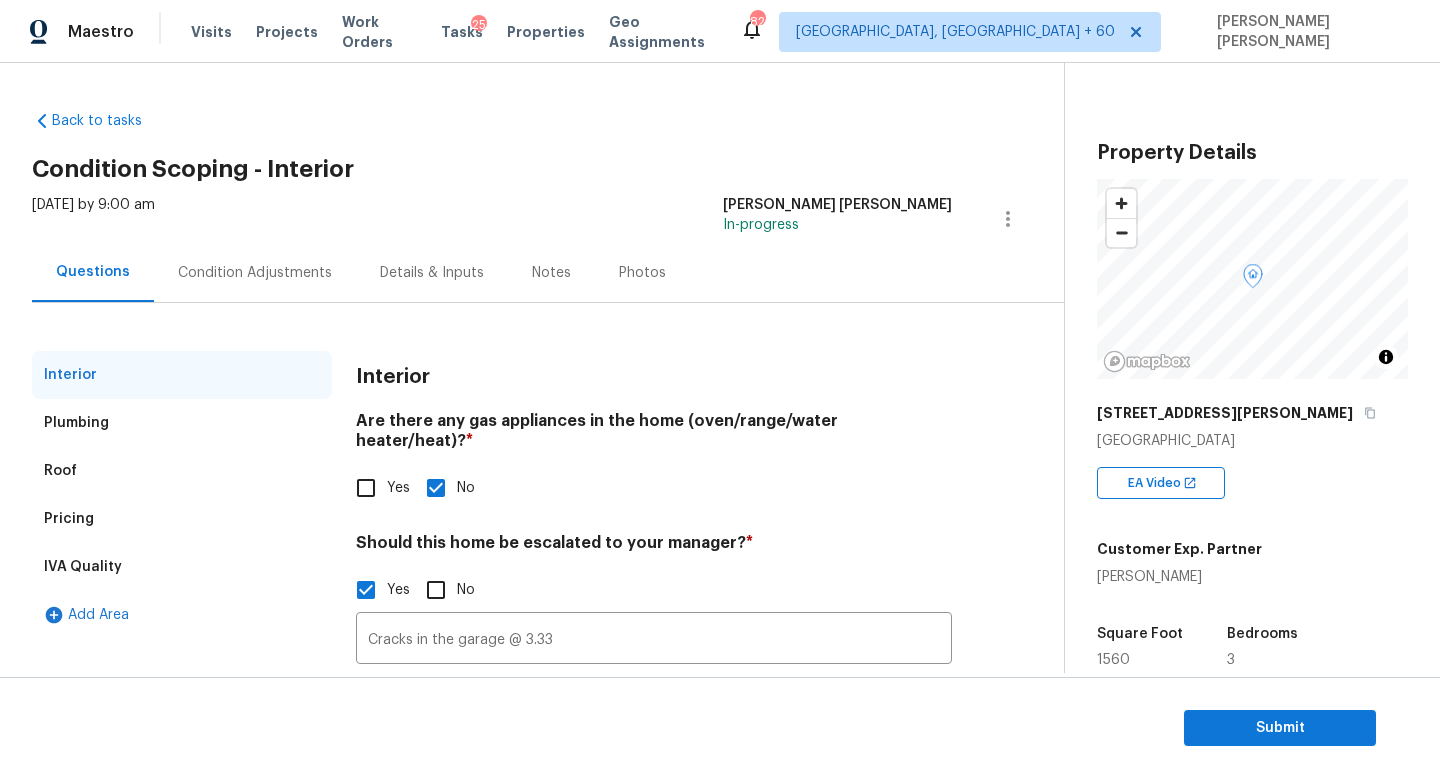 scroll, scrollTop: 137, scrollLeft: 0, axis: vertical 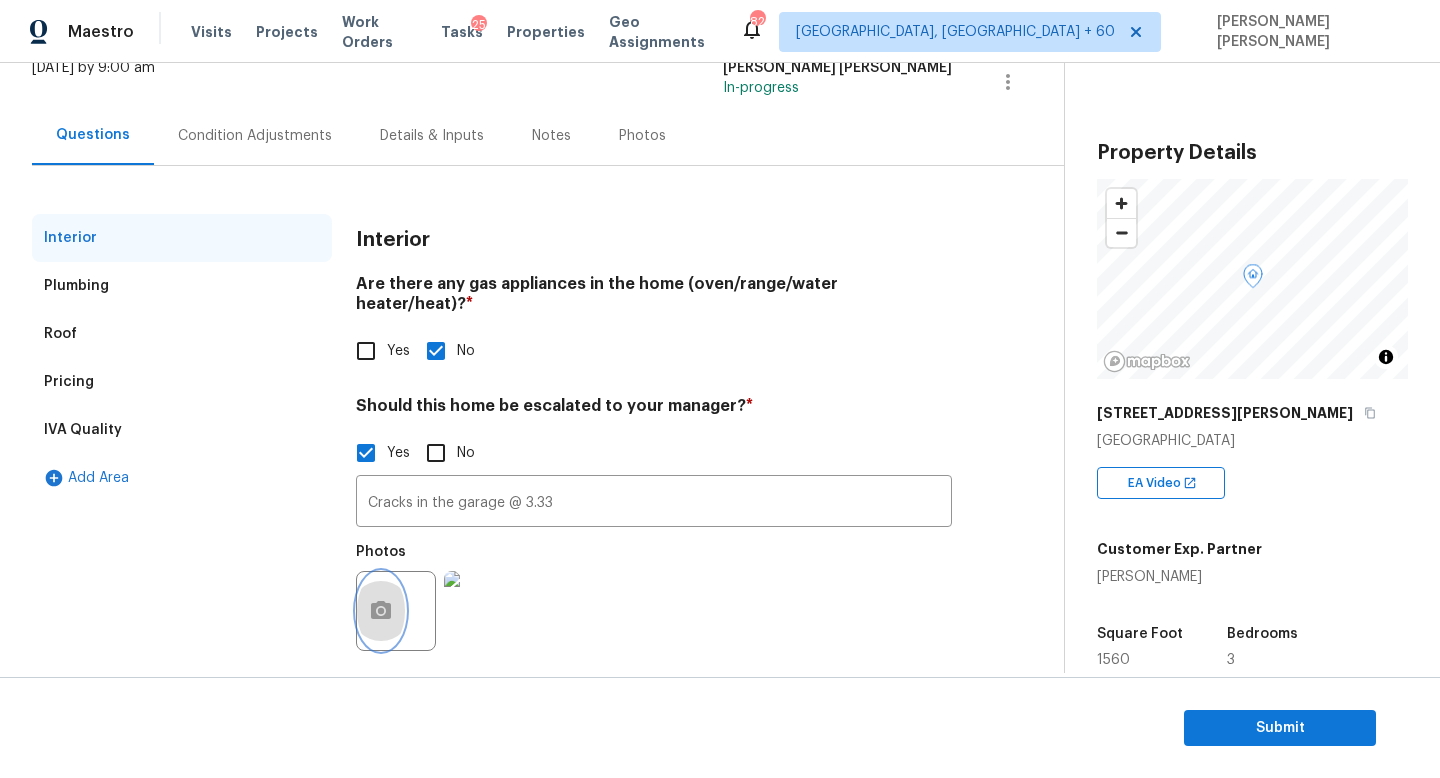 click 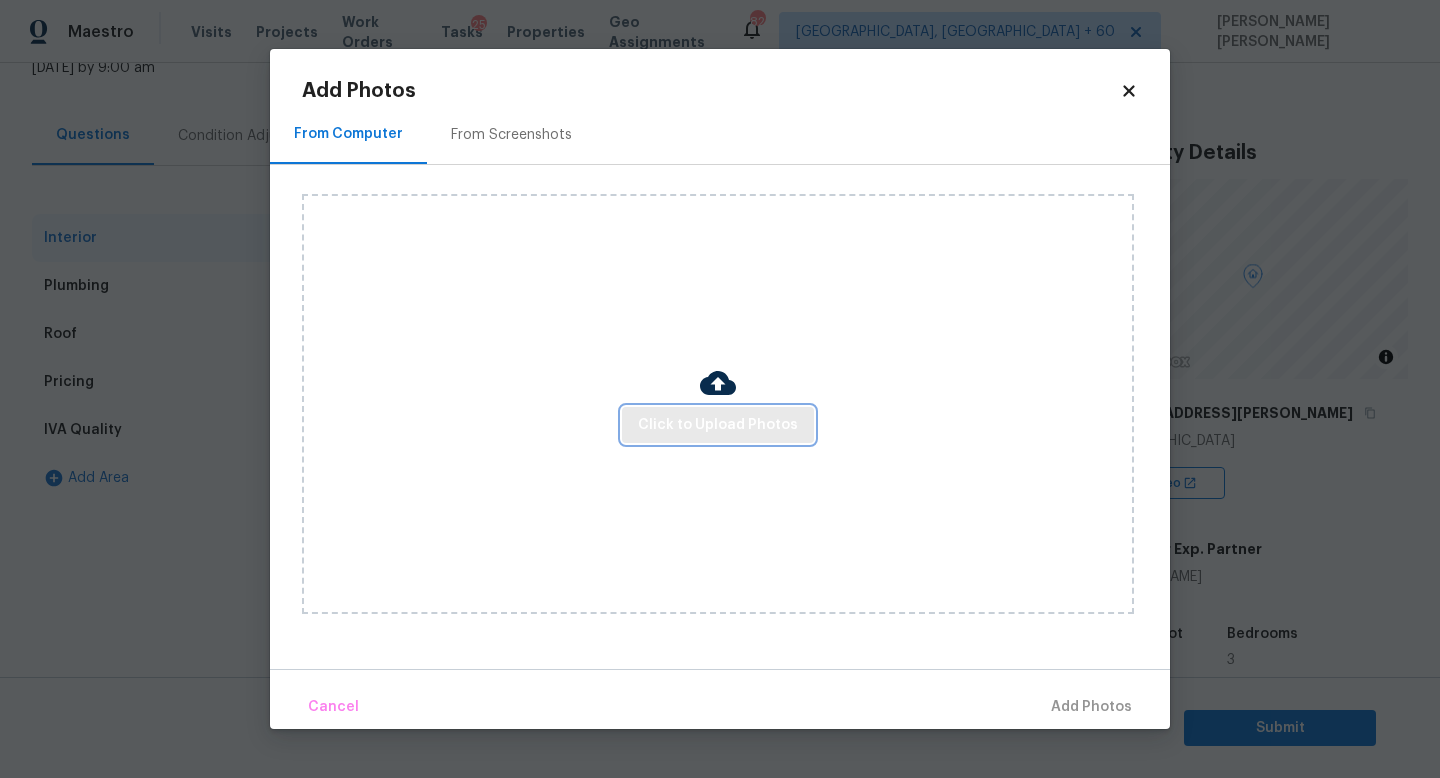click on "Click to Upload Photos" at bounding box center [718, 425] 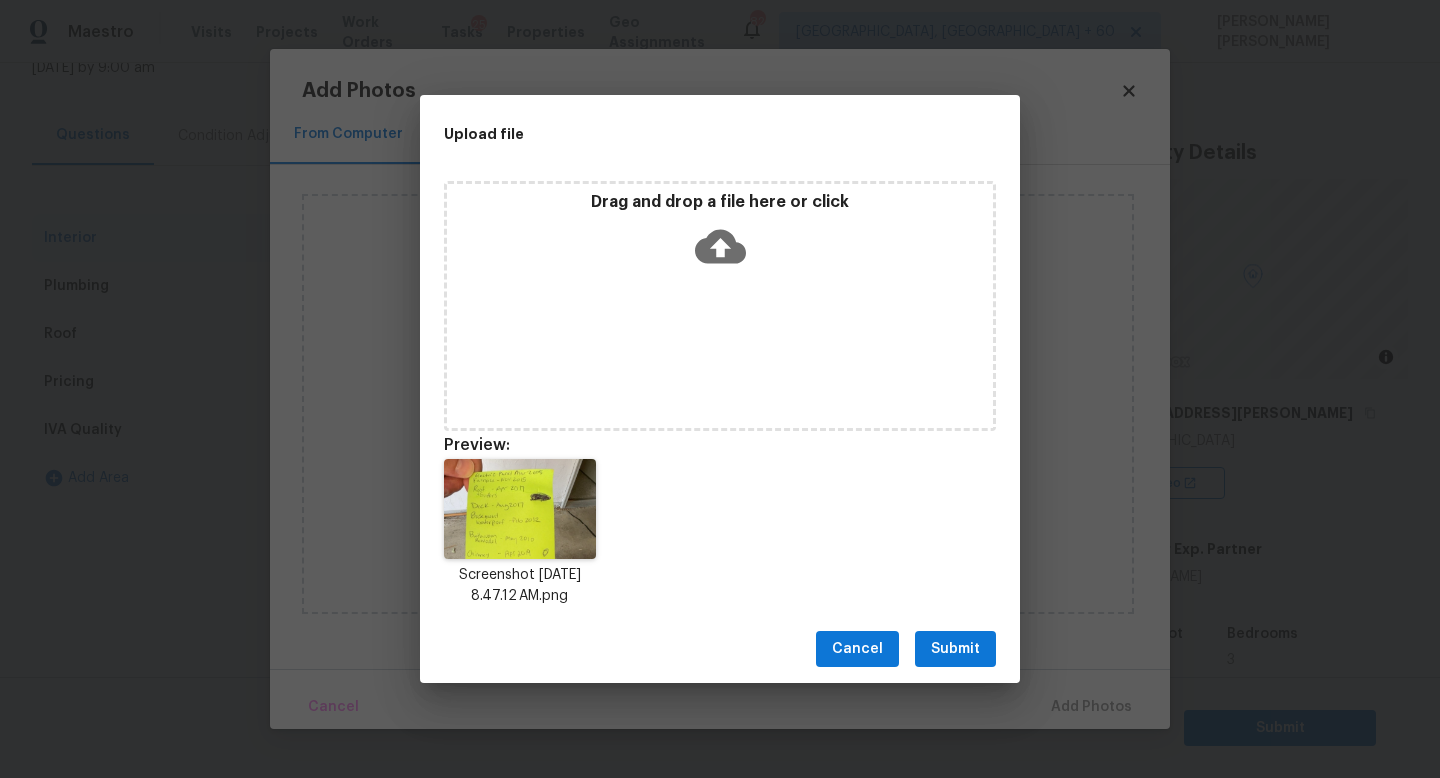 click on "Submit" at bounding box center (955, 649) 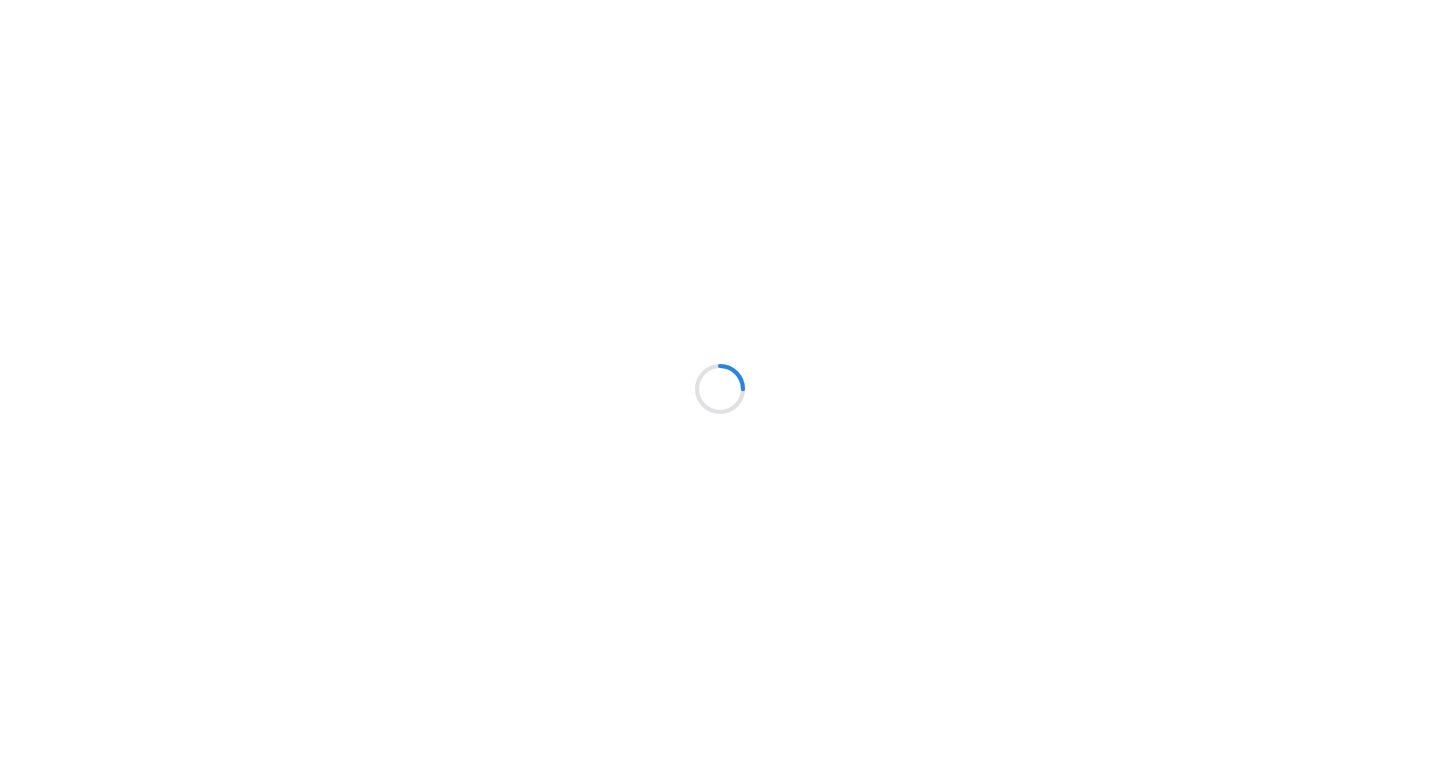 scroll, scrollTop: 0, scrollLeft: 0, axis: both 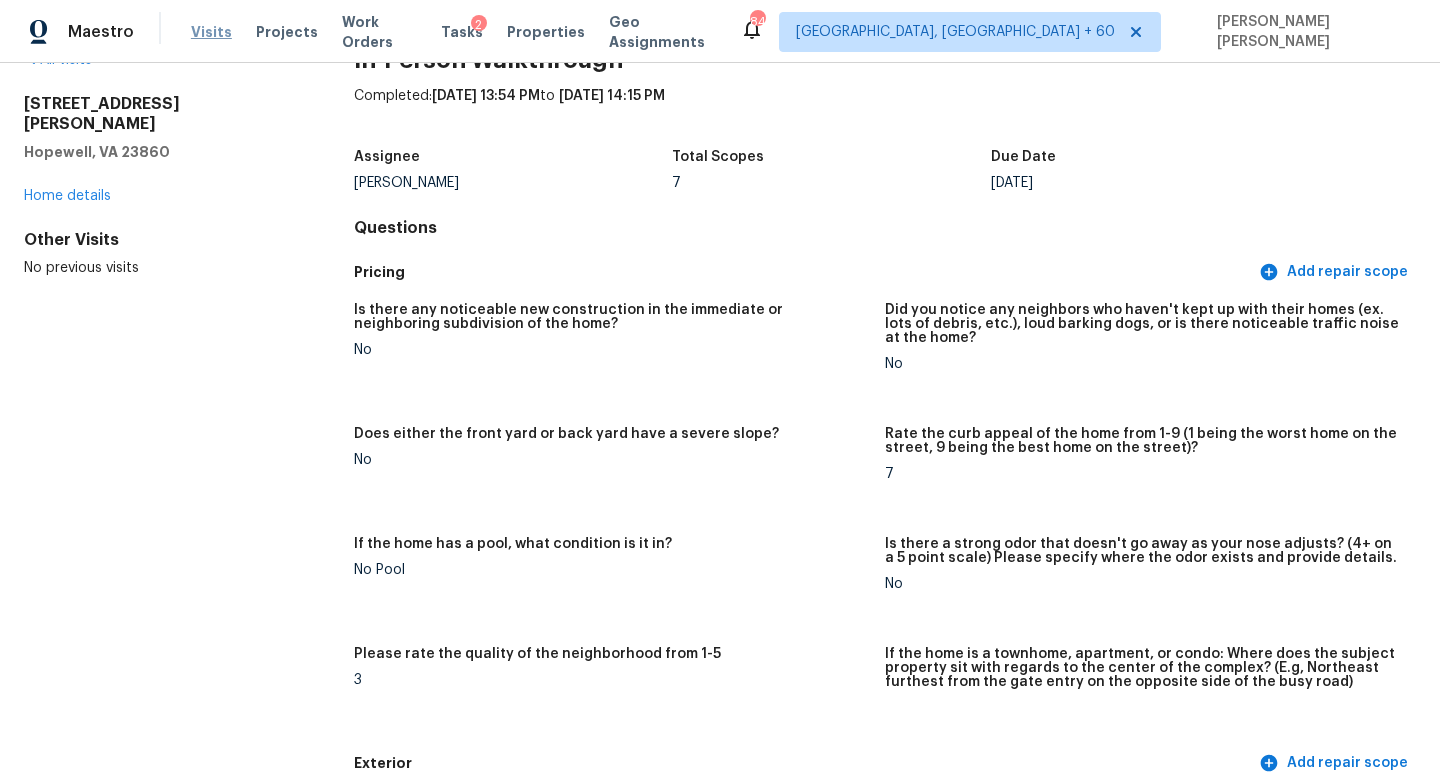 click on "Visits" at bounding box center [211, 32] 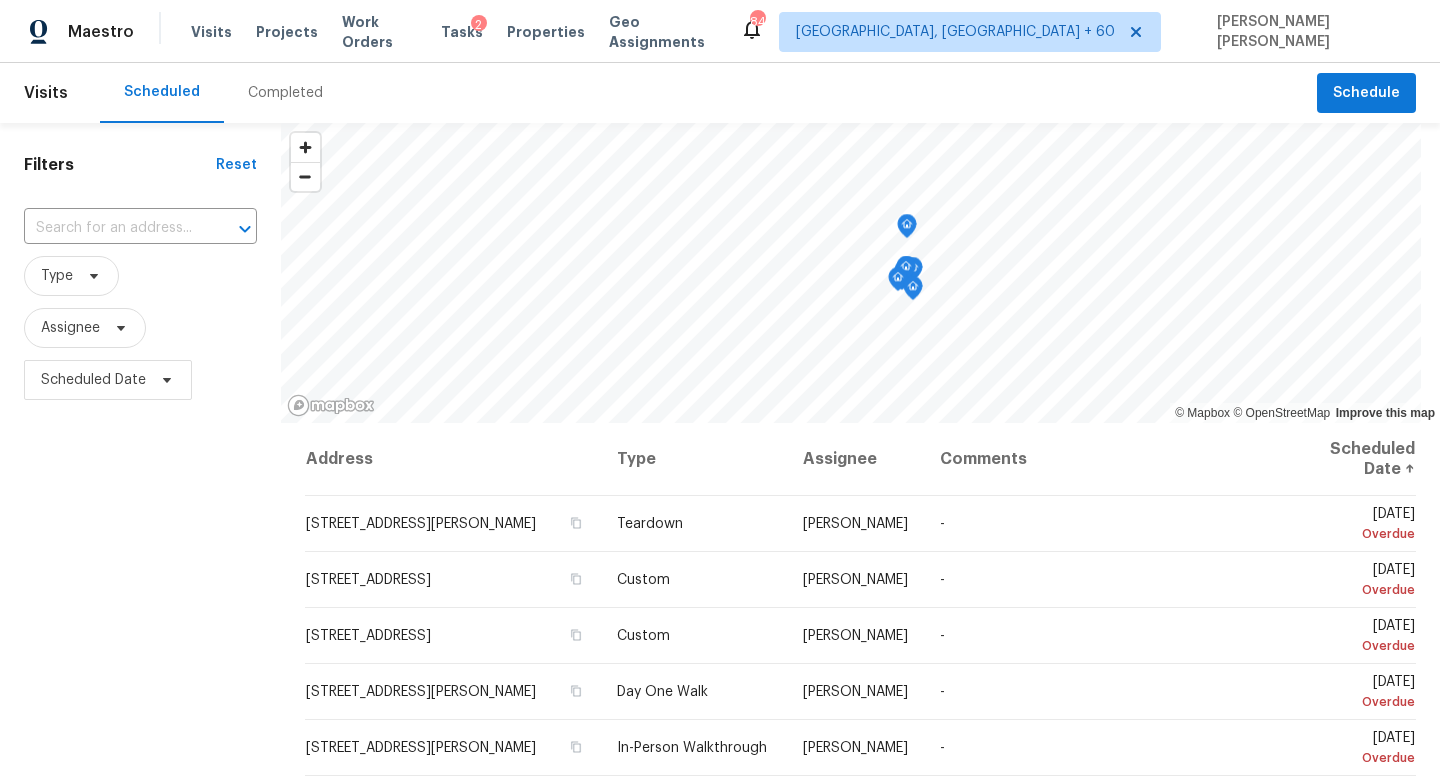 click on "Completed" at bounding box center [285, 93] 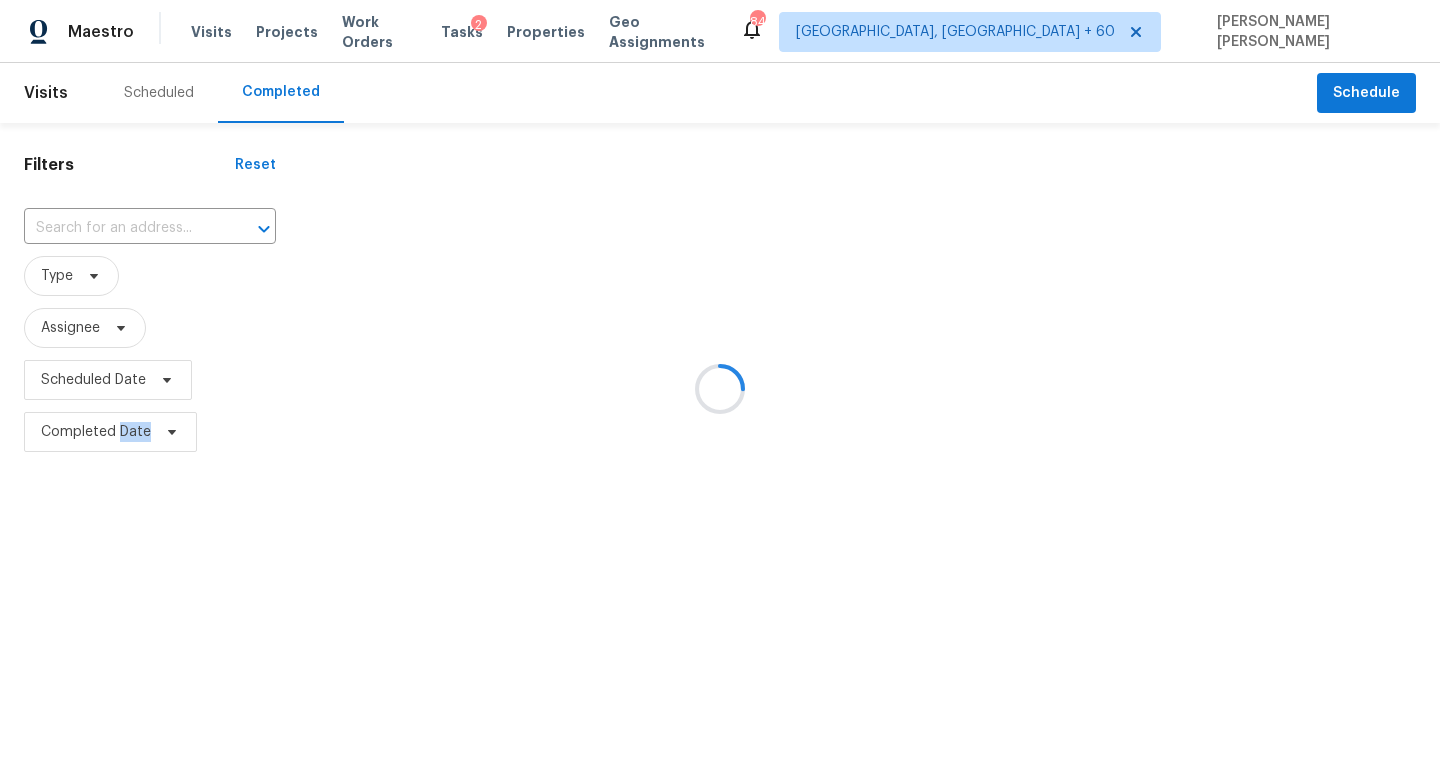 click at bounding box center (720, 389) 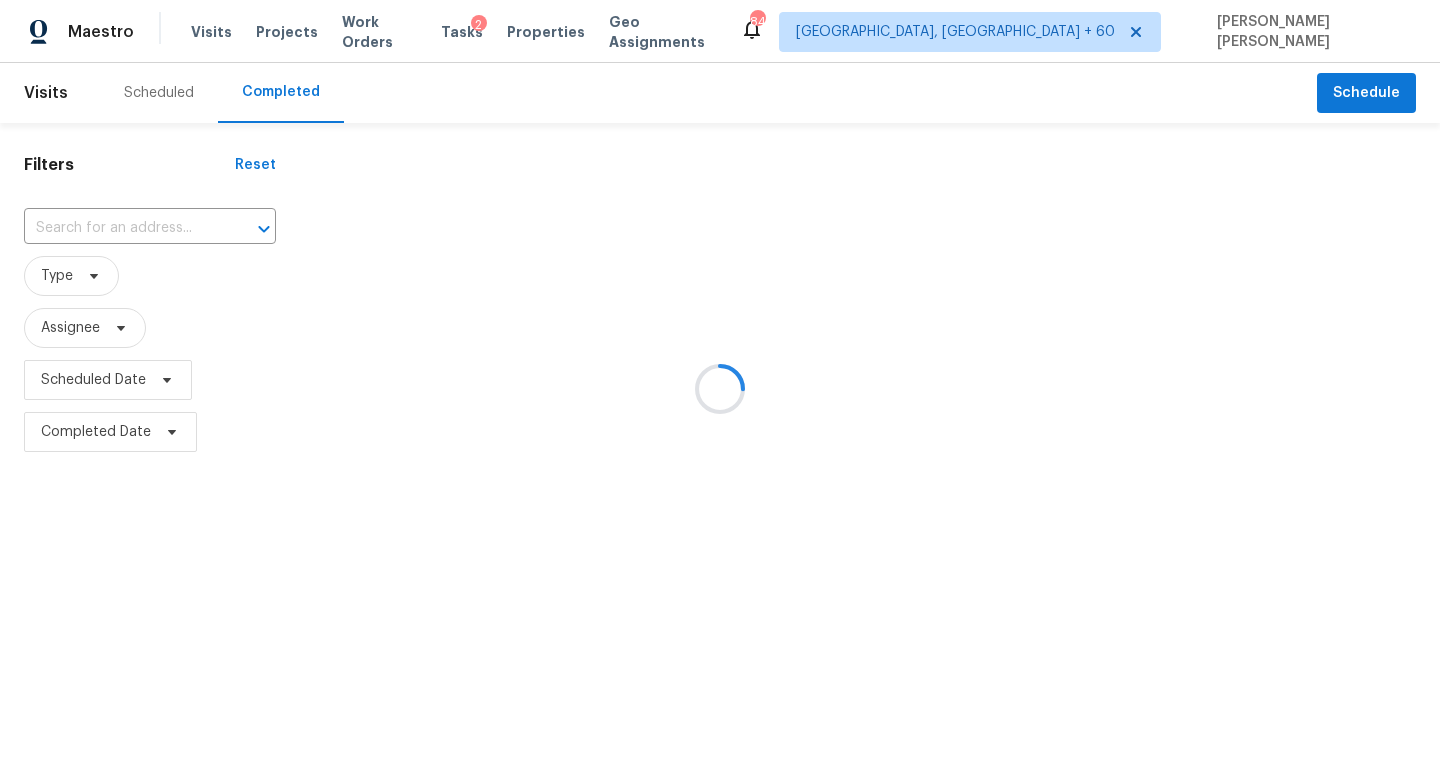 click at bounding box center [720, 389] 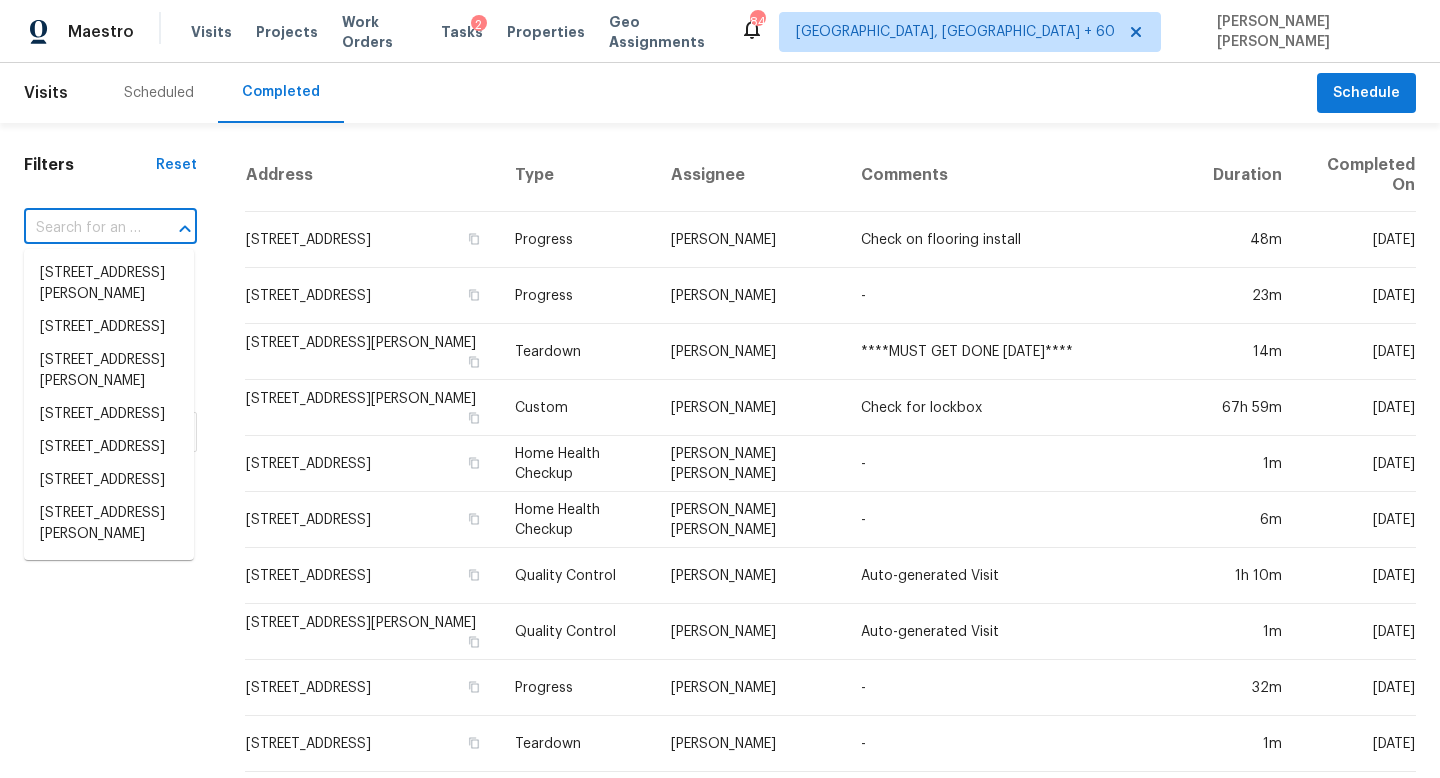 click at bounding box center (82, 228) 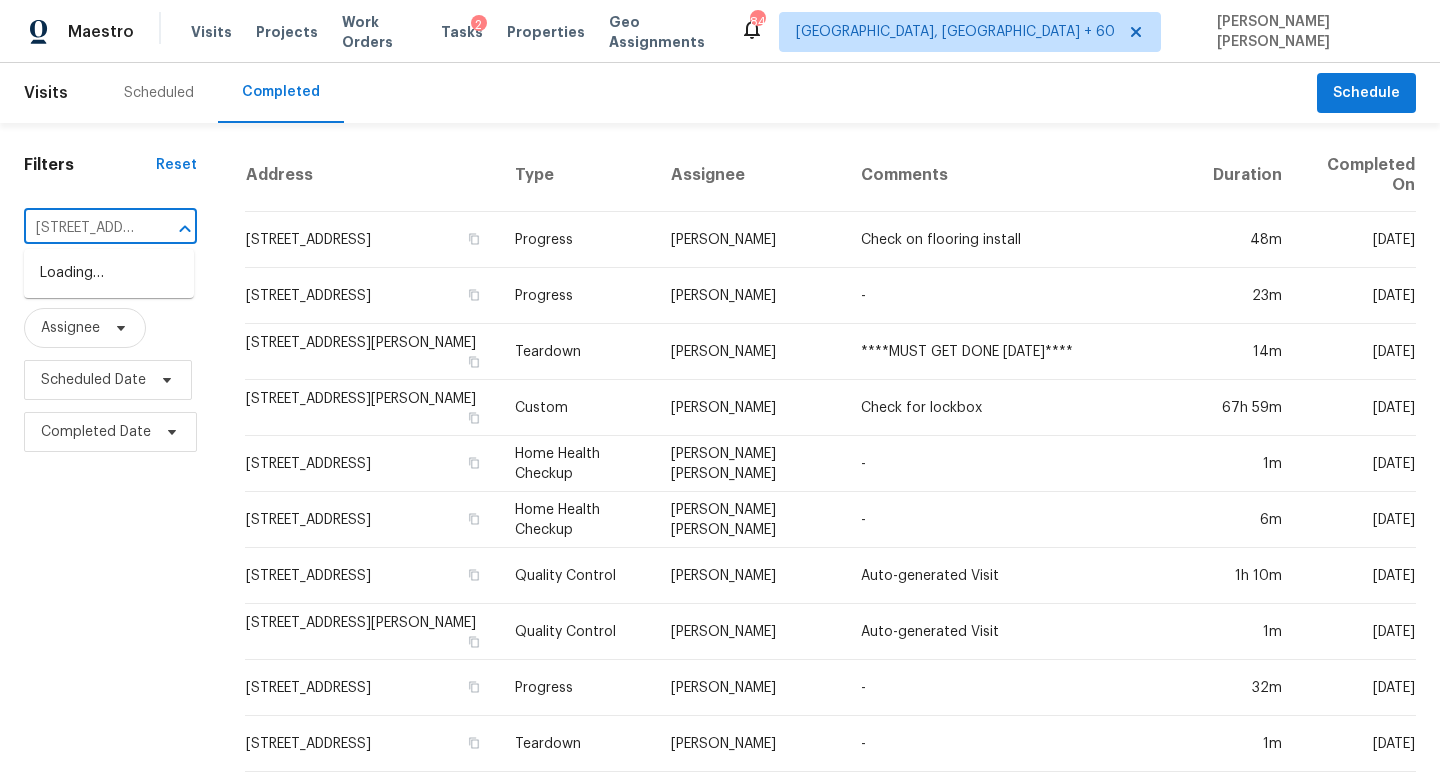 scroll, scrollTop: 0, scrollLeft: 170, axis: horizontal 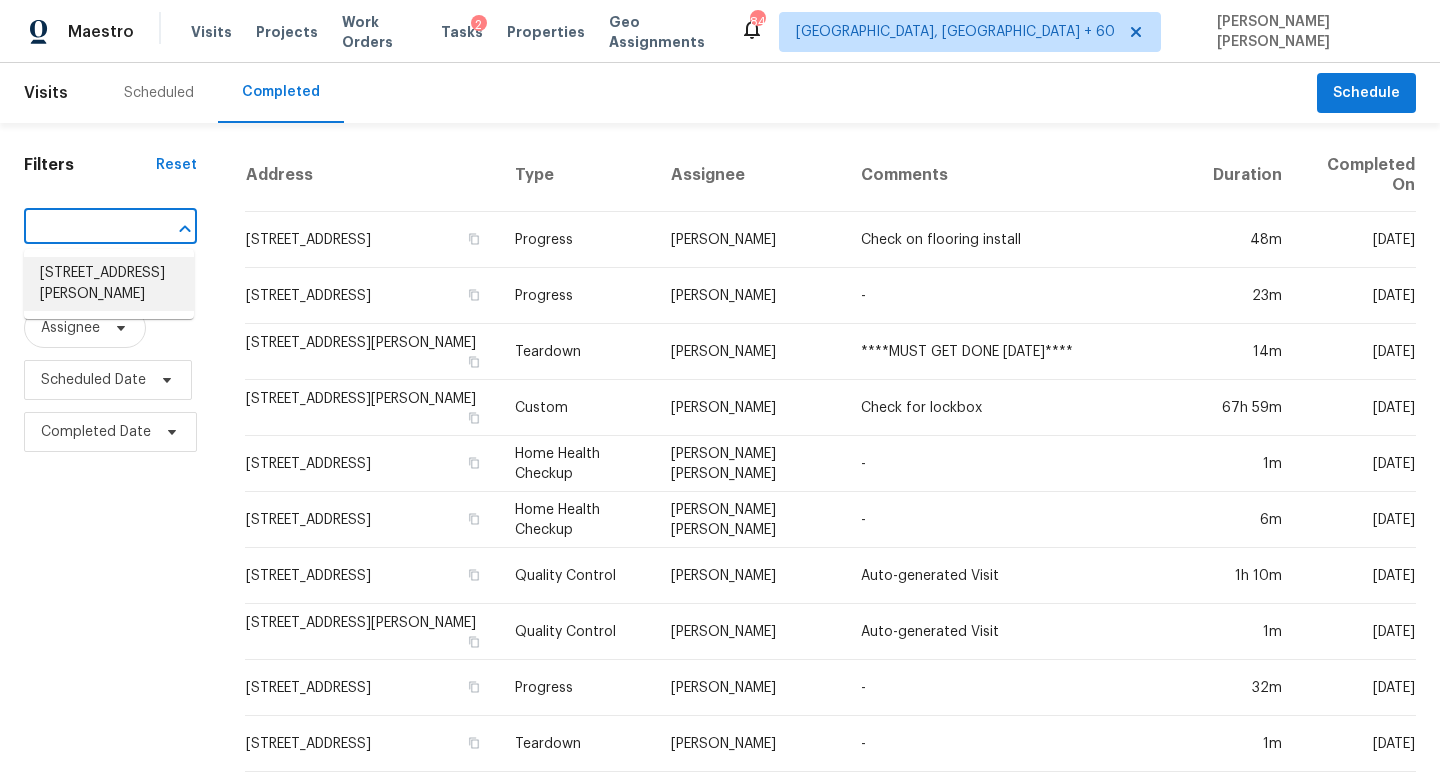 click on "[STREET_ADDRESS][PERSON_NAME]" at bounding box center (109, 284) 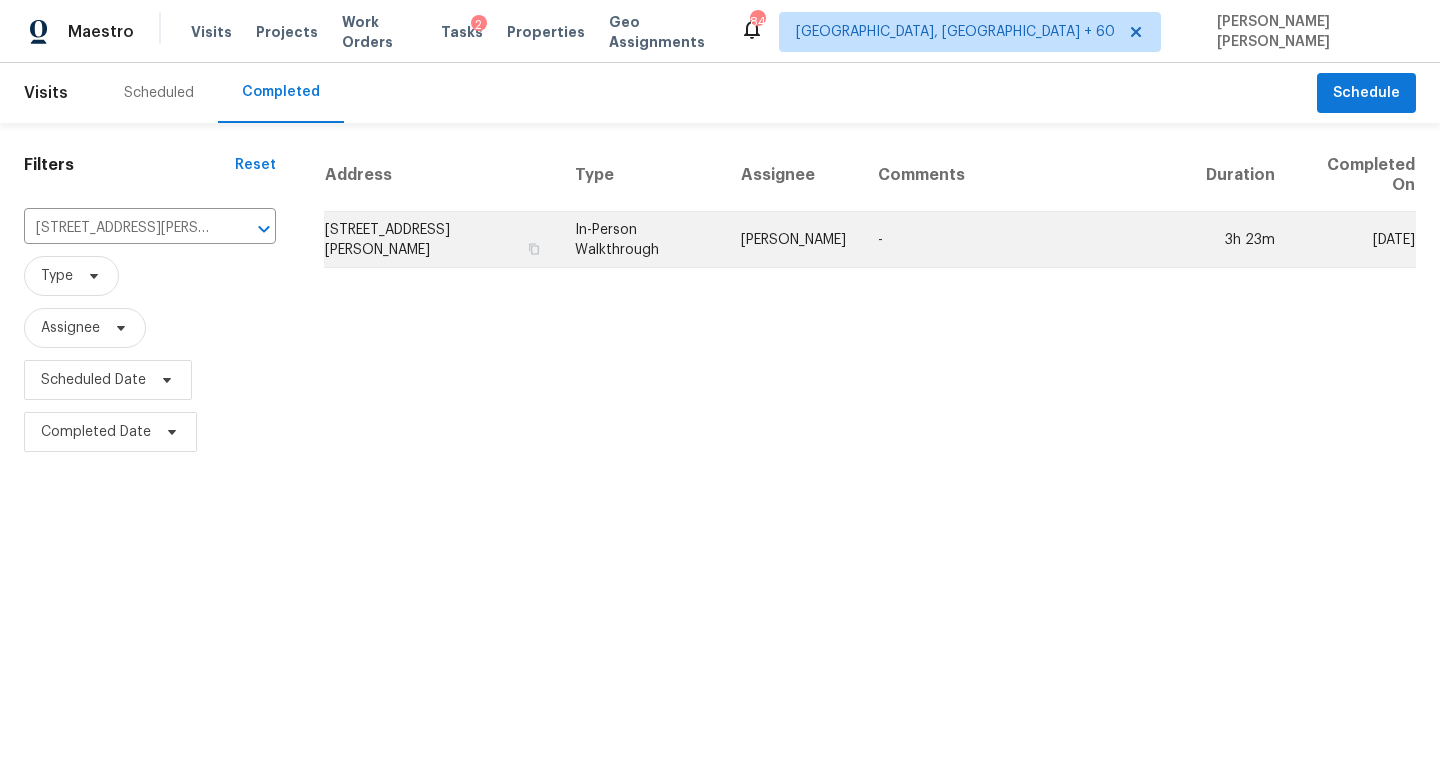 click on "-" at bounding box center [1026, 240] 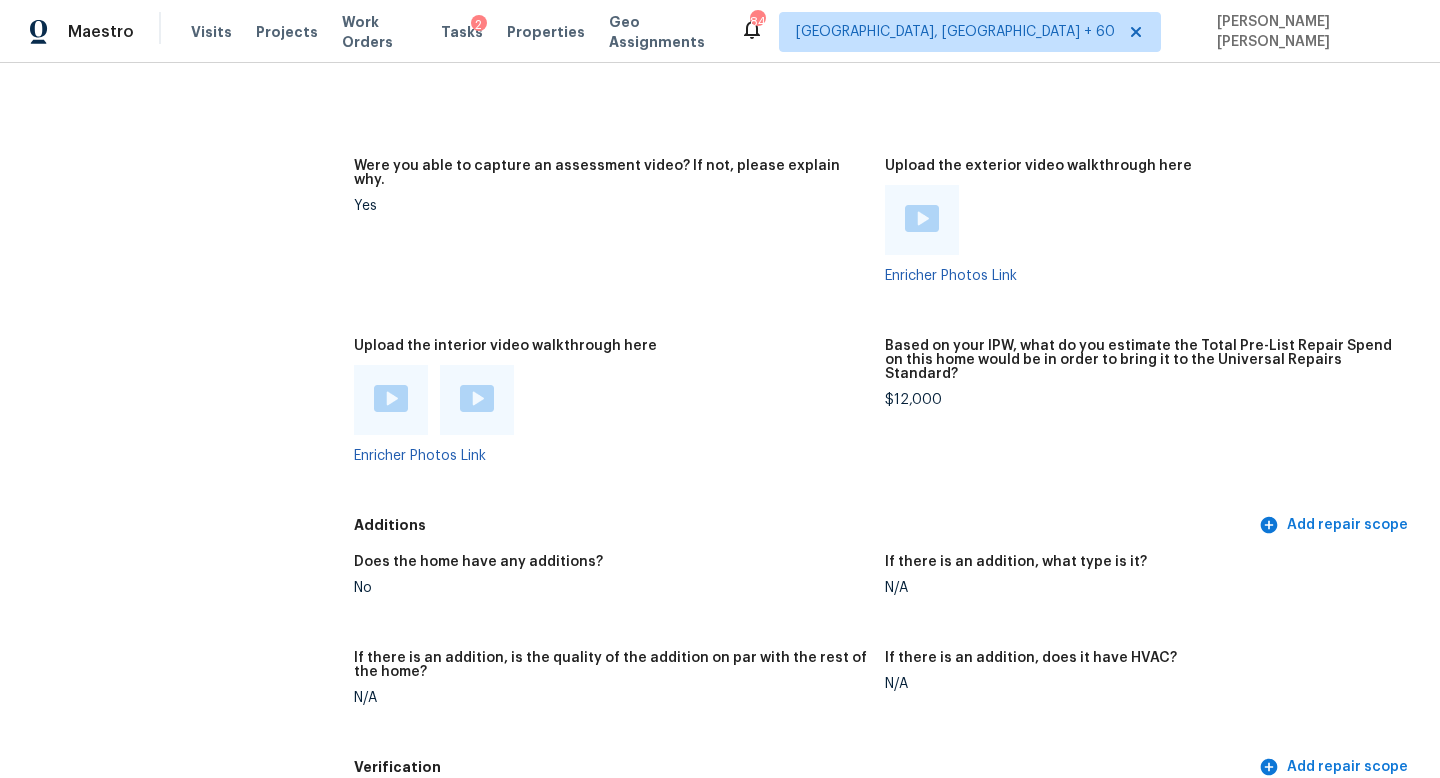 scroll, scrollTop: 4079, scrollLeft: 0, axis: vertical 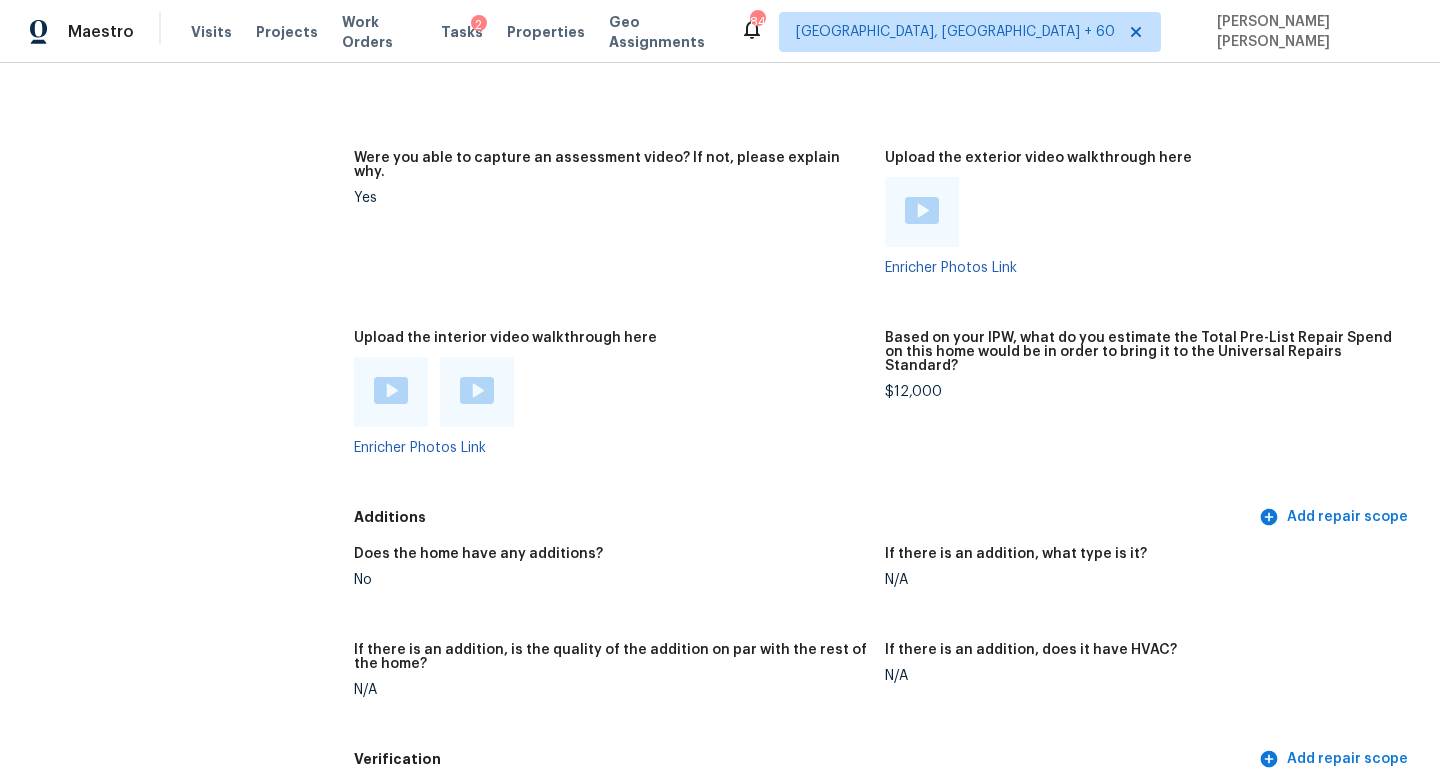 click at bounding box center [391, 390] 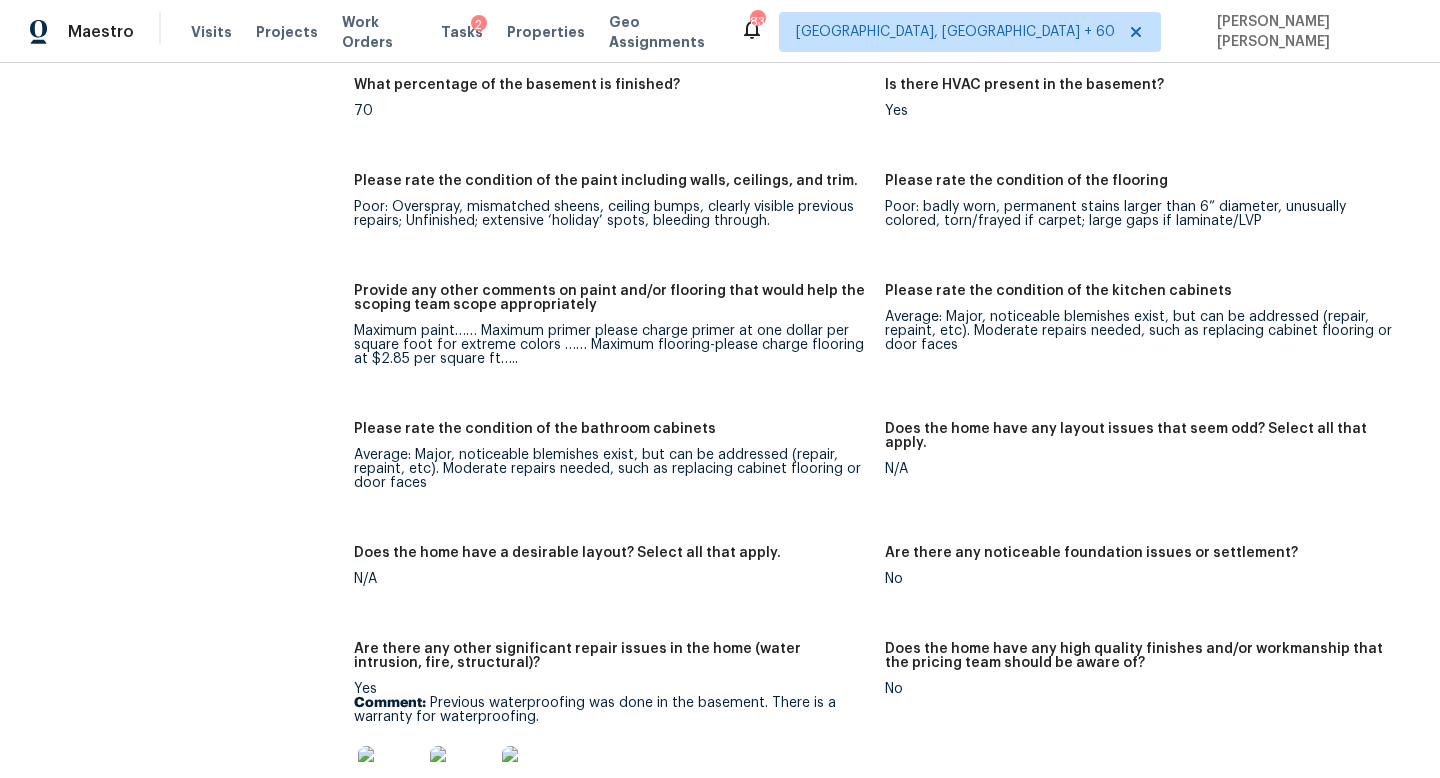scroll, scrollTop: 3073, scrollLeft: 0, axis: vertical 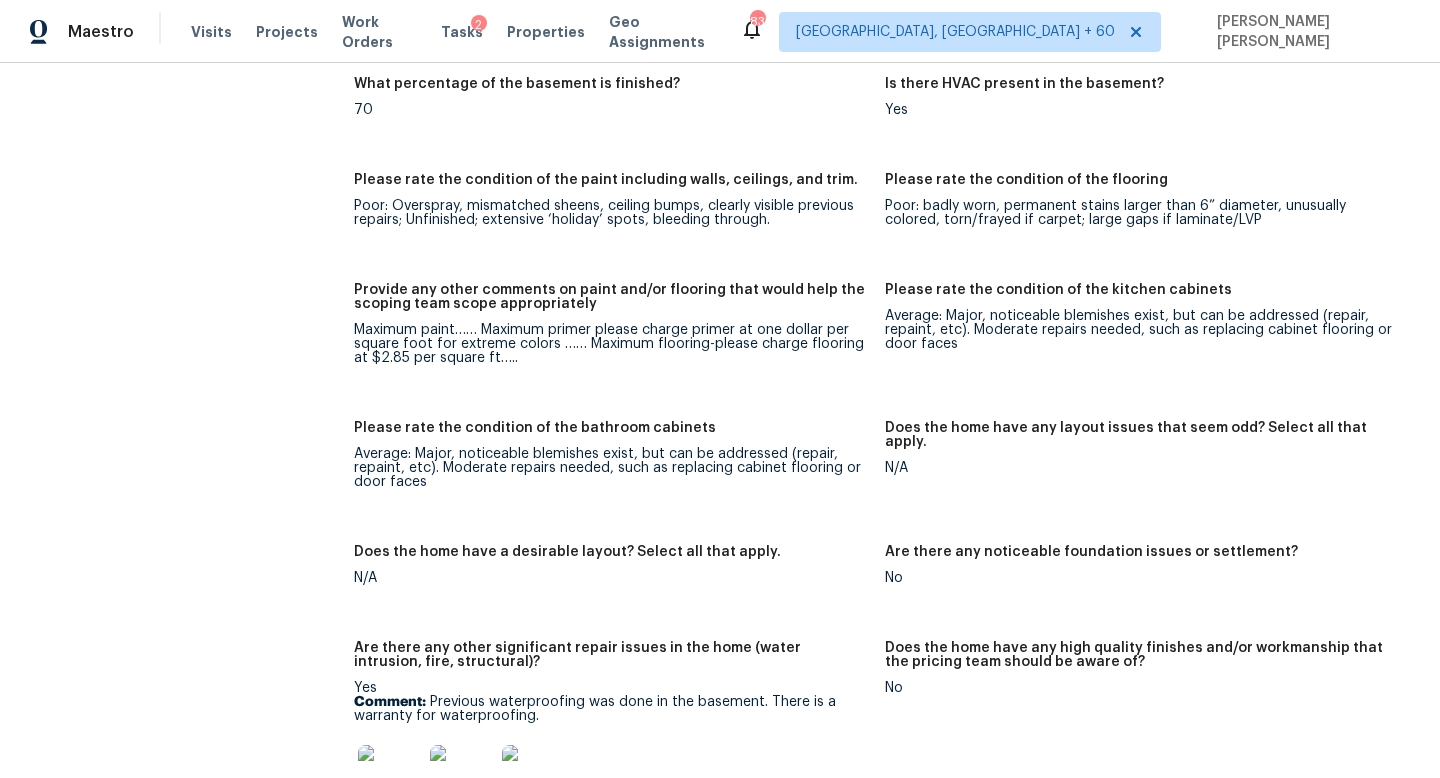 click on "All visits 309 Greenwell Ave Cincinnati, OH 45238 Home details Other Visits No previous visits" at bounding box center (157, -124) 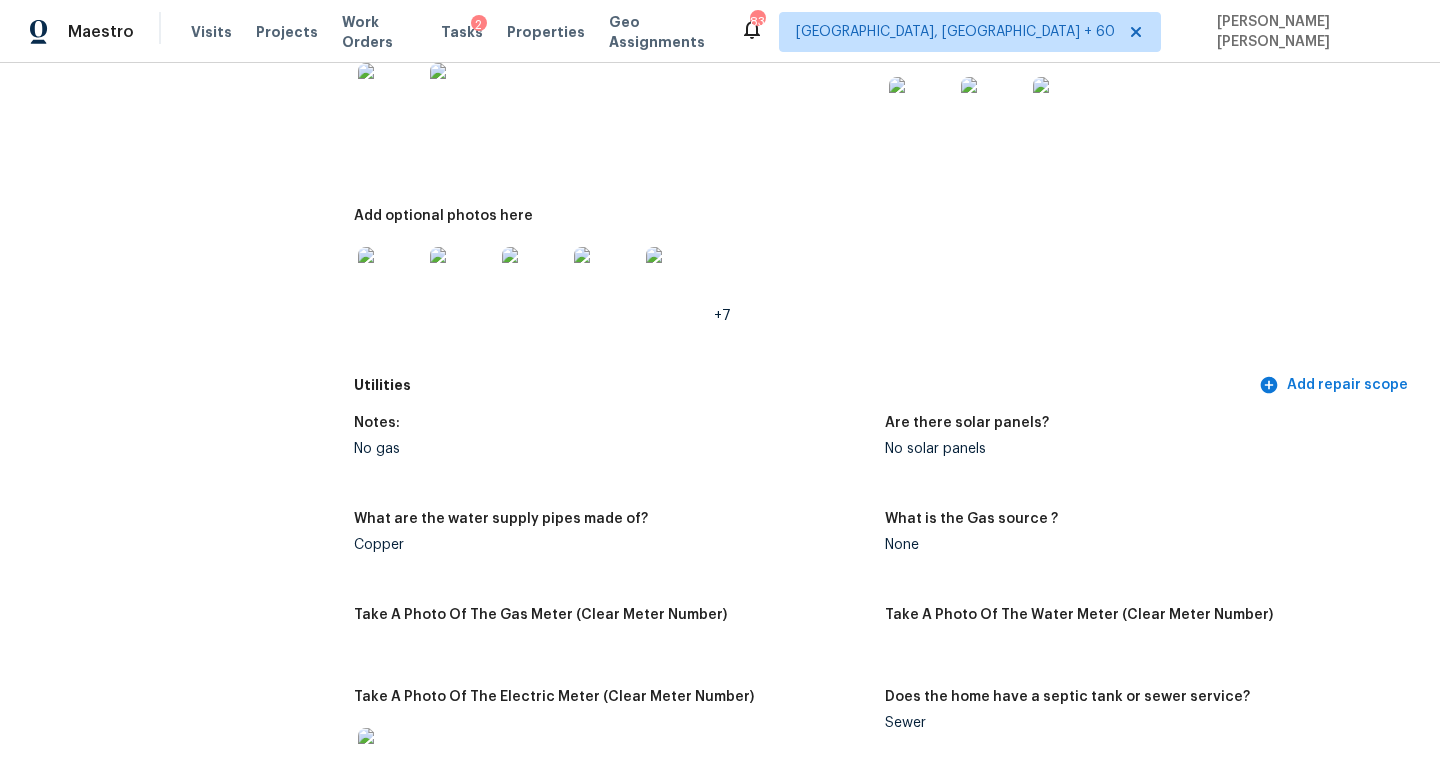 click on "All visits 309 Greenwell Ave Cincinnati, OH 45238 Home details Other Visits No previous visits" at bounding box center [157, 1814] 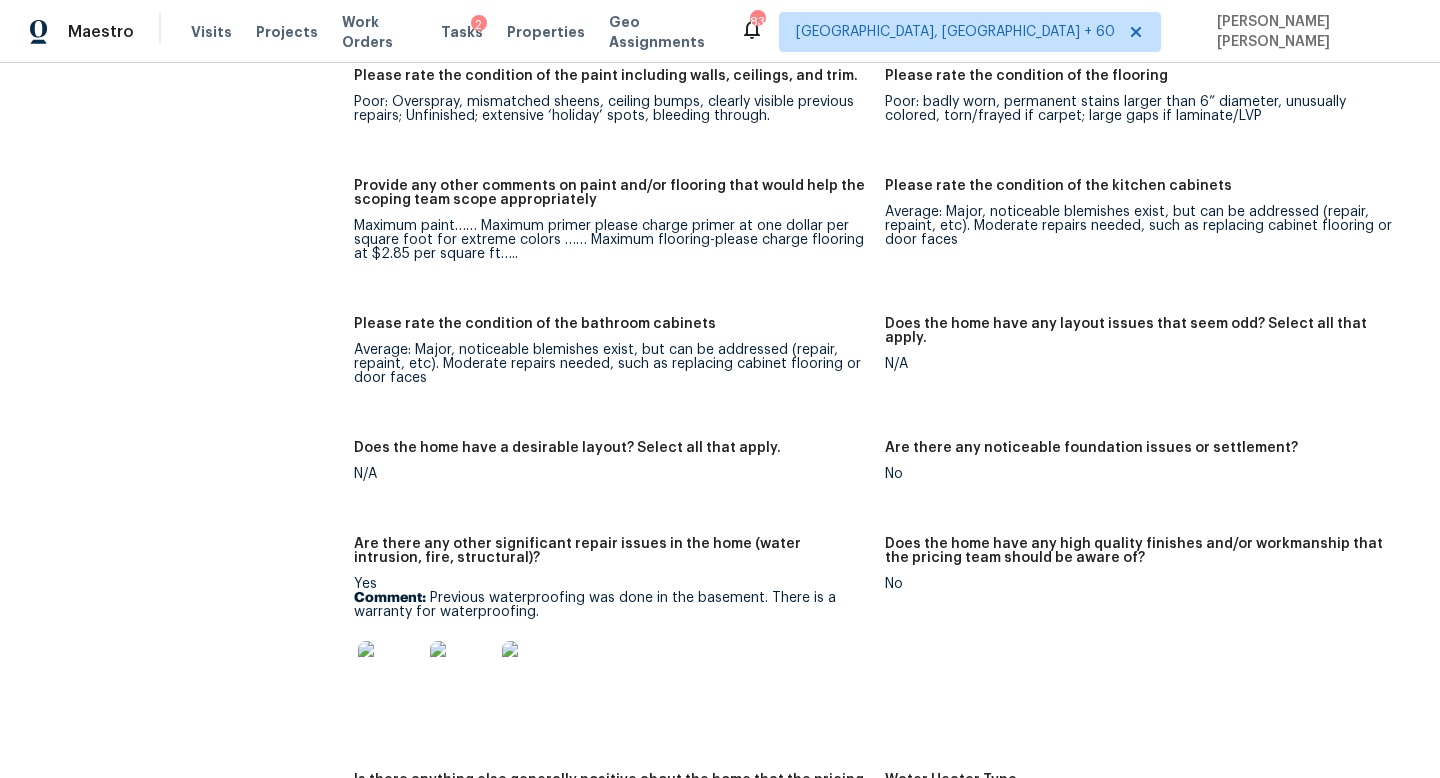 click on "All visits 309 Greenwell Ave Cincinnati, OH 45238 Home details Other Visits No previous visits" at bounding box center [157, -228] 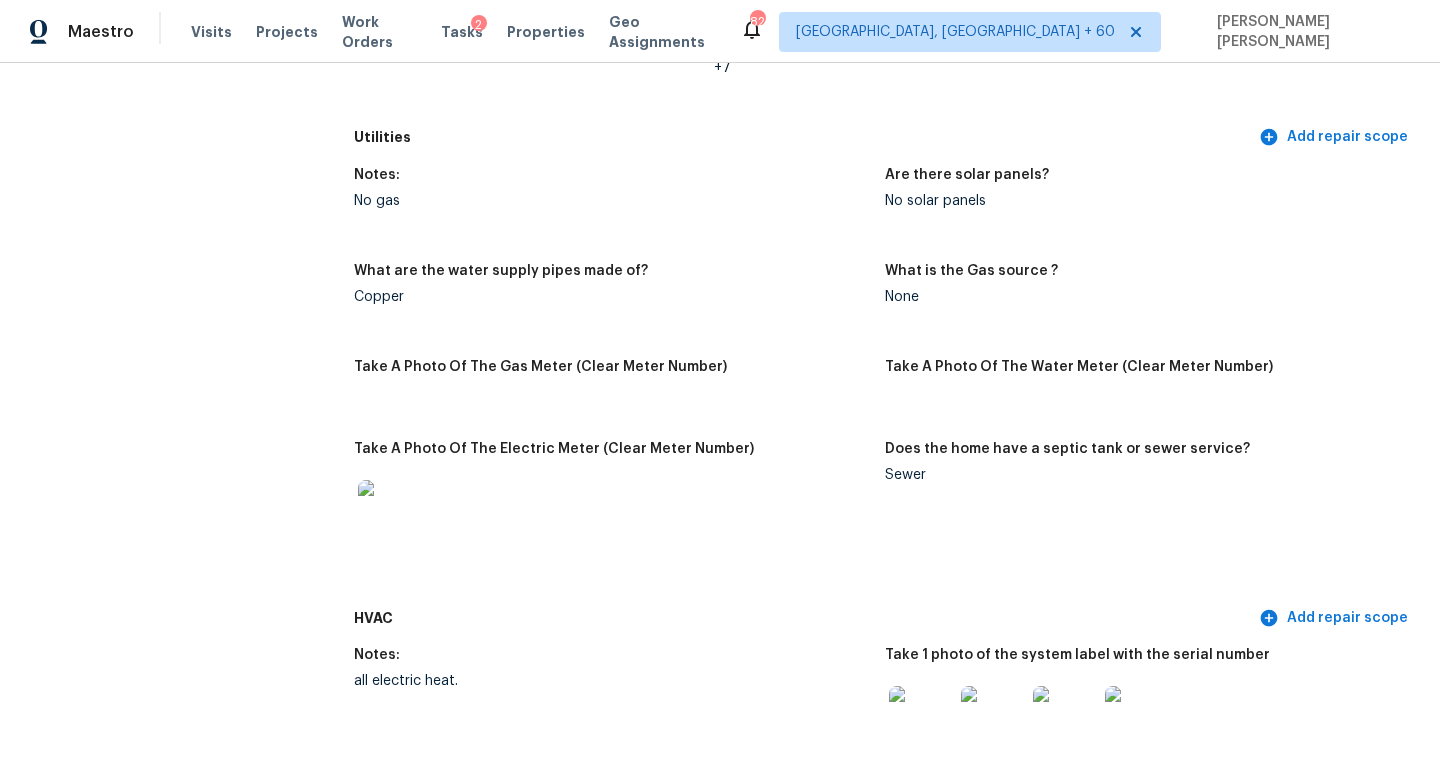 click on "All visits 309 Greenwell Ave Cincinnati, OH 45238 Home details Other Visits No previous visits" at bounding box center [157, 1566] 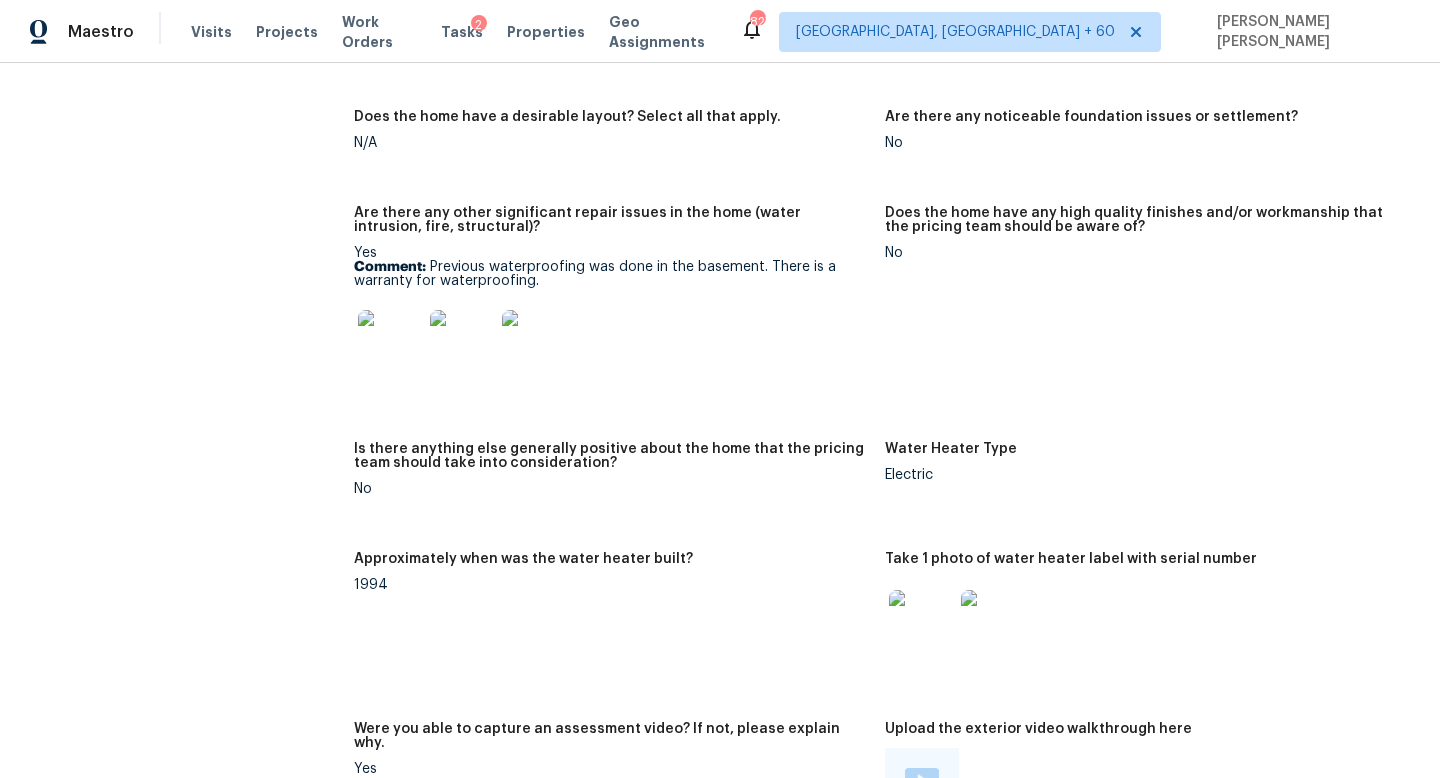 scroll, scrollTop: 3387, scrollLeft: 0, axis: vertical 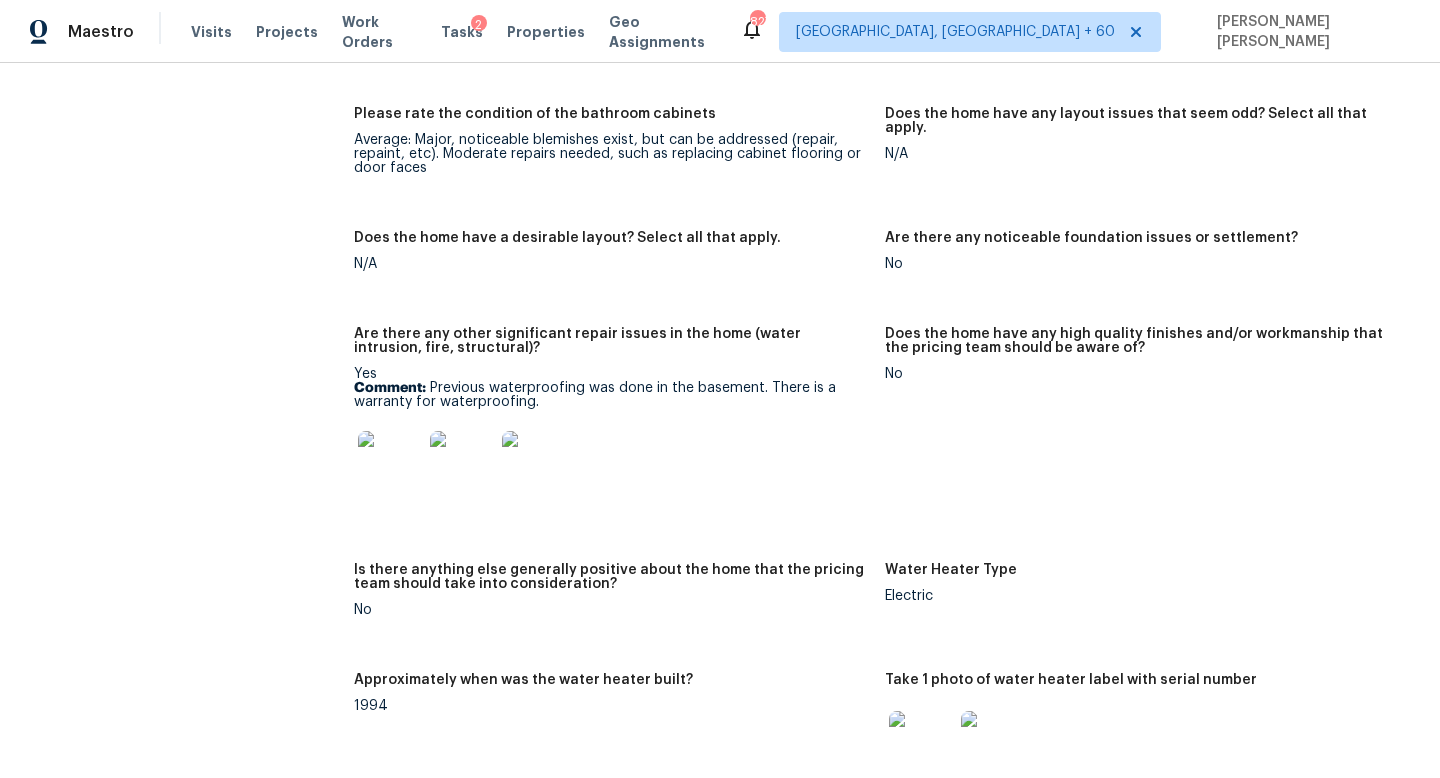 click at bounding box center (390, 463) 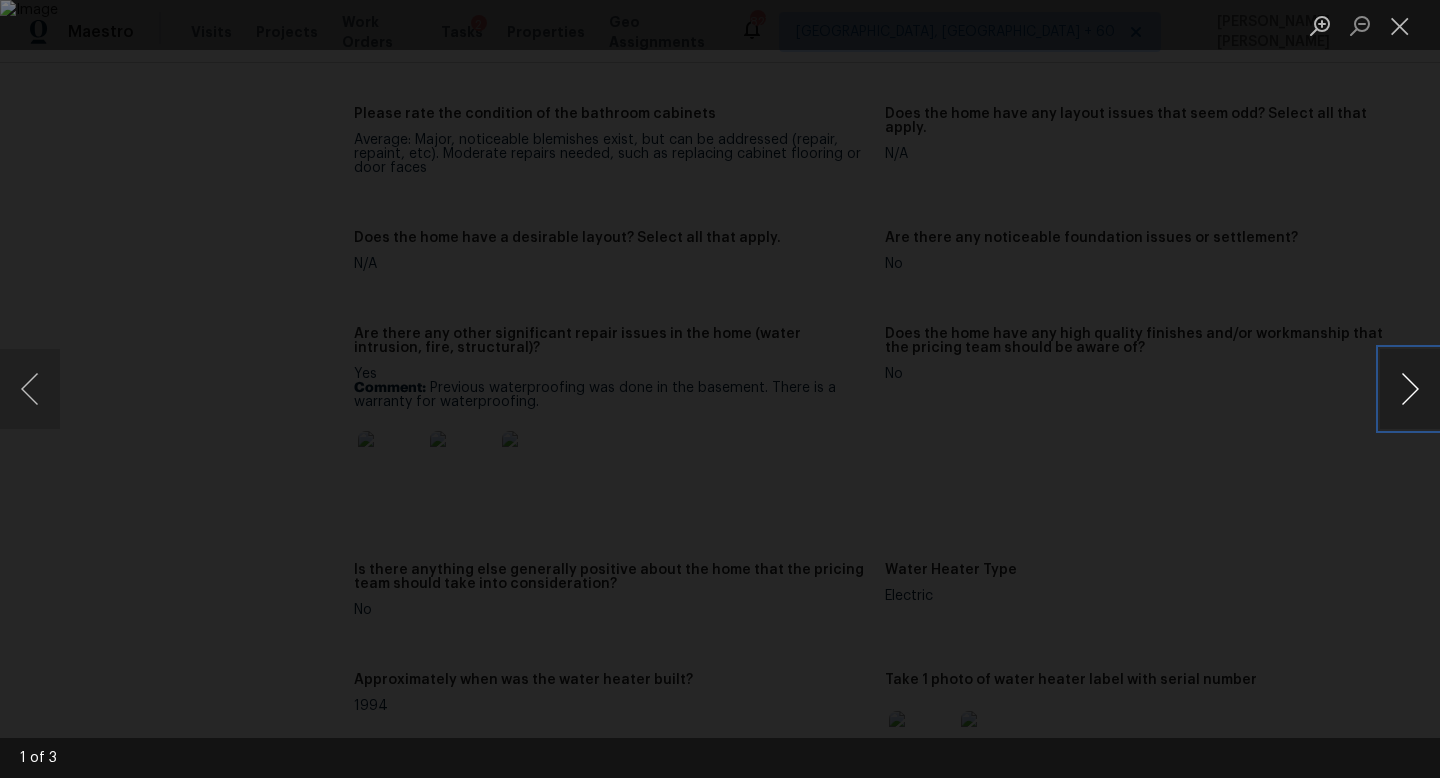 click at bounding box center (1410, 389) 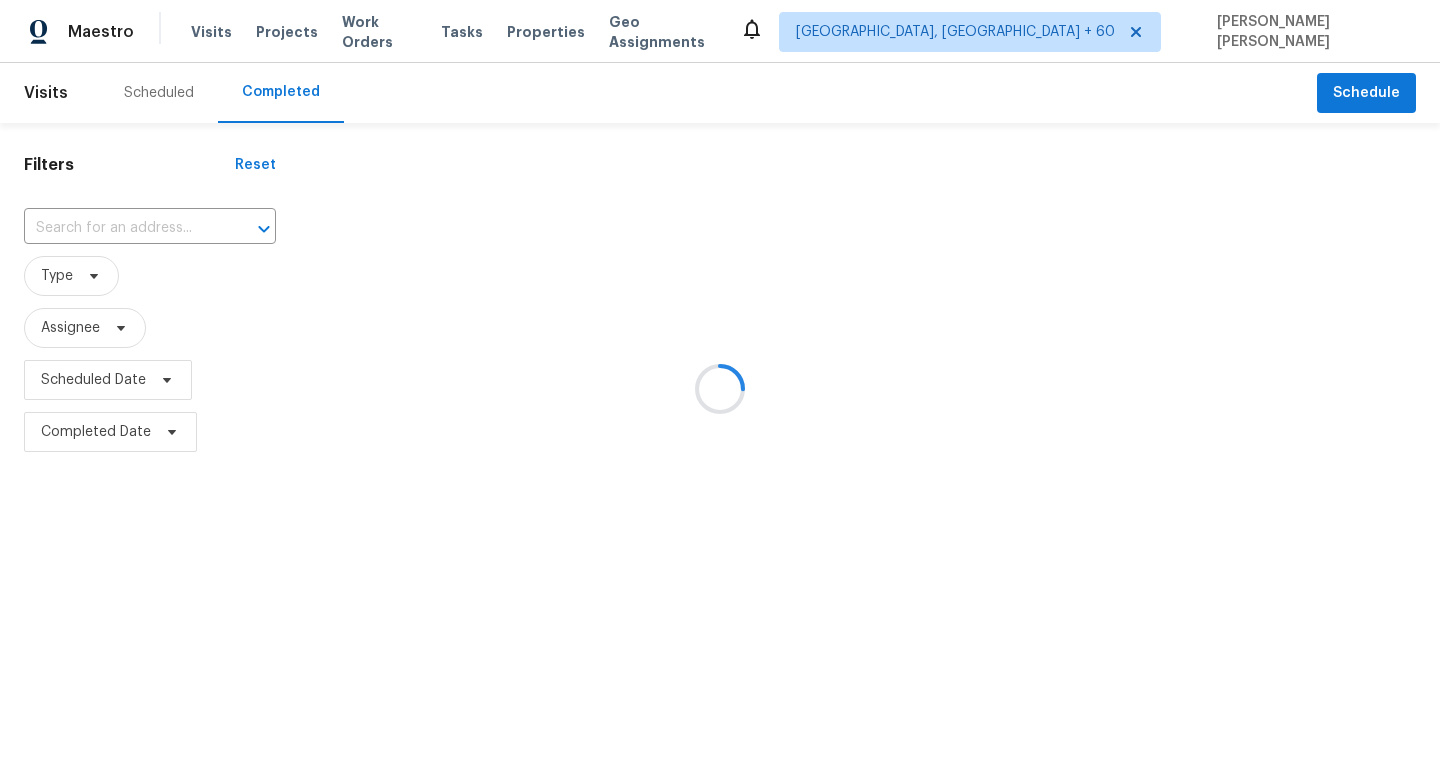 scroll, scrollTop: 0, scrollLeft: 0, axis: both 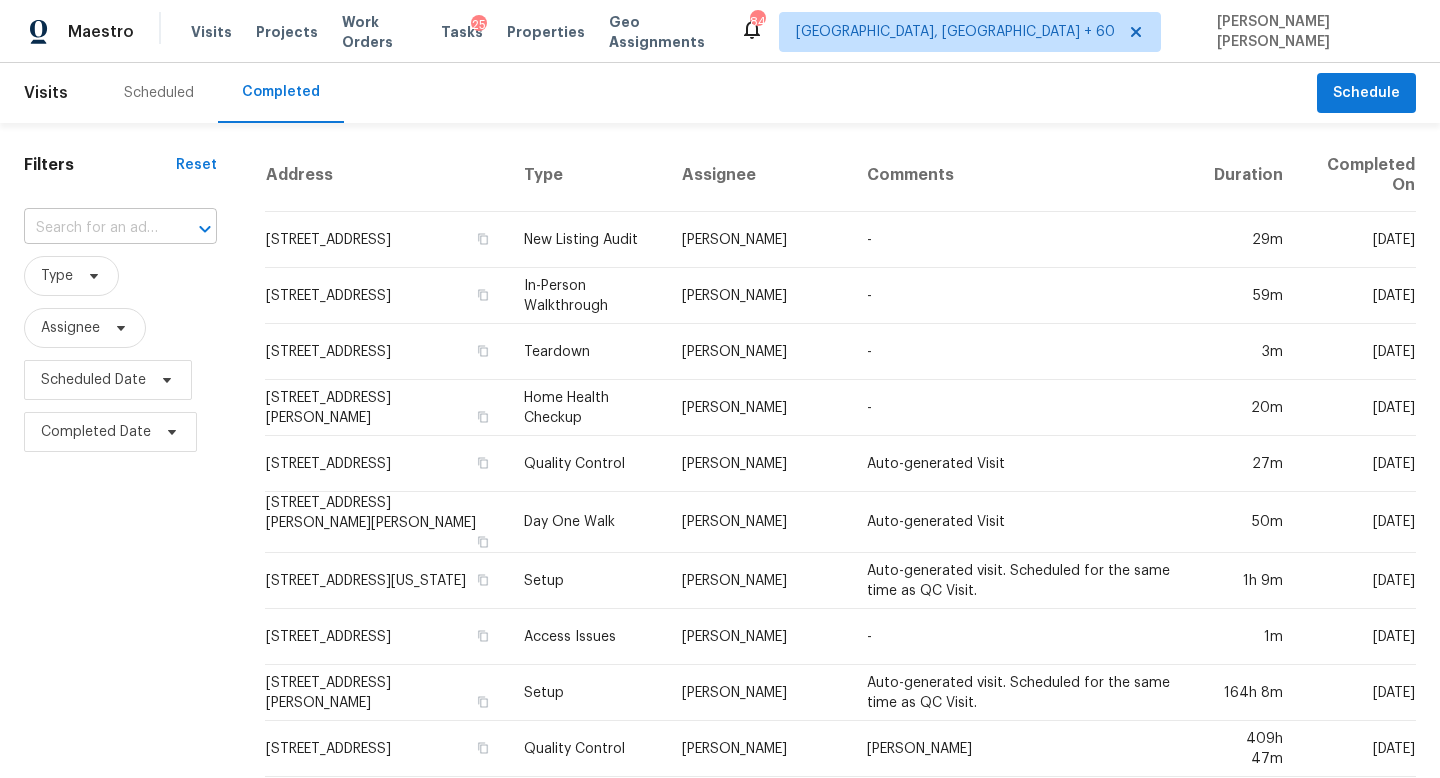 click at bounding box center [92, 228] 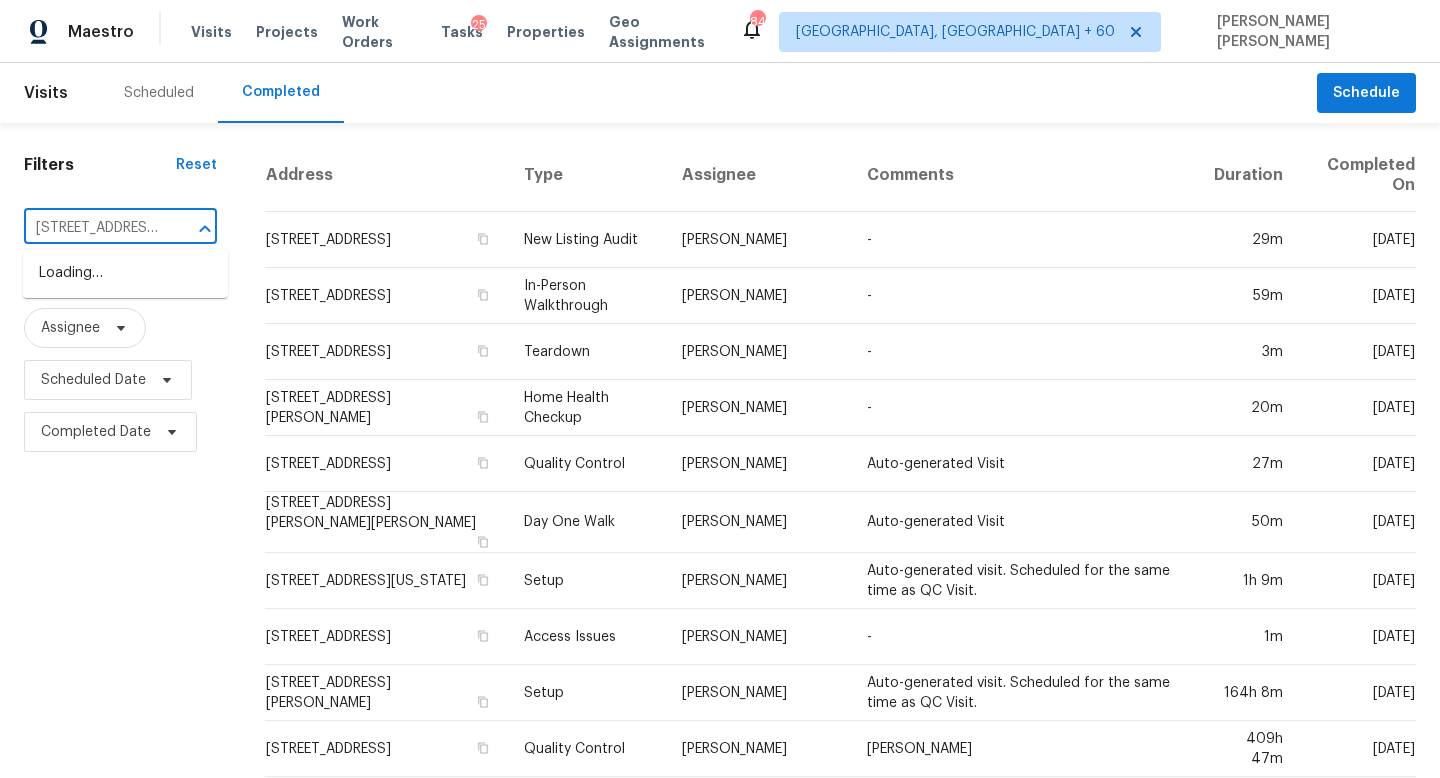 type on "[STREET_ADDRESS][PERSON_NAME]" 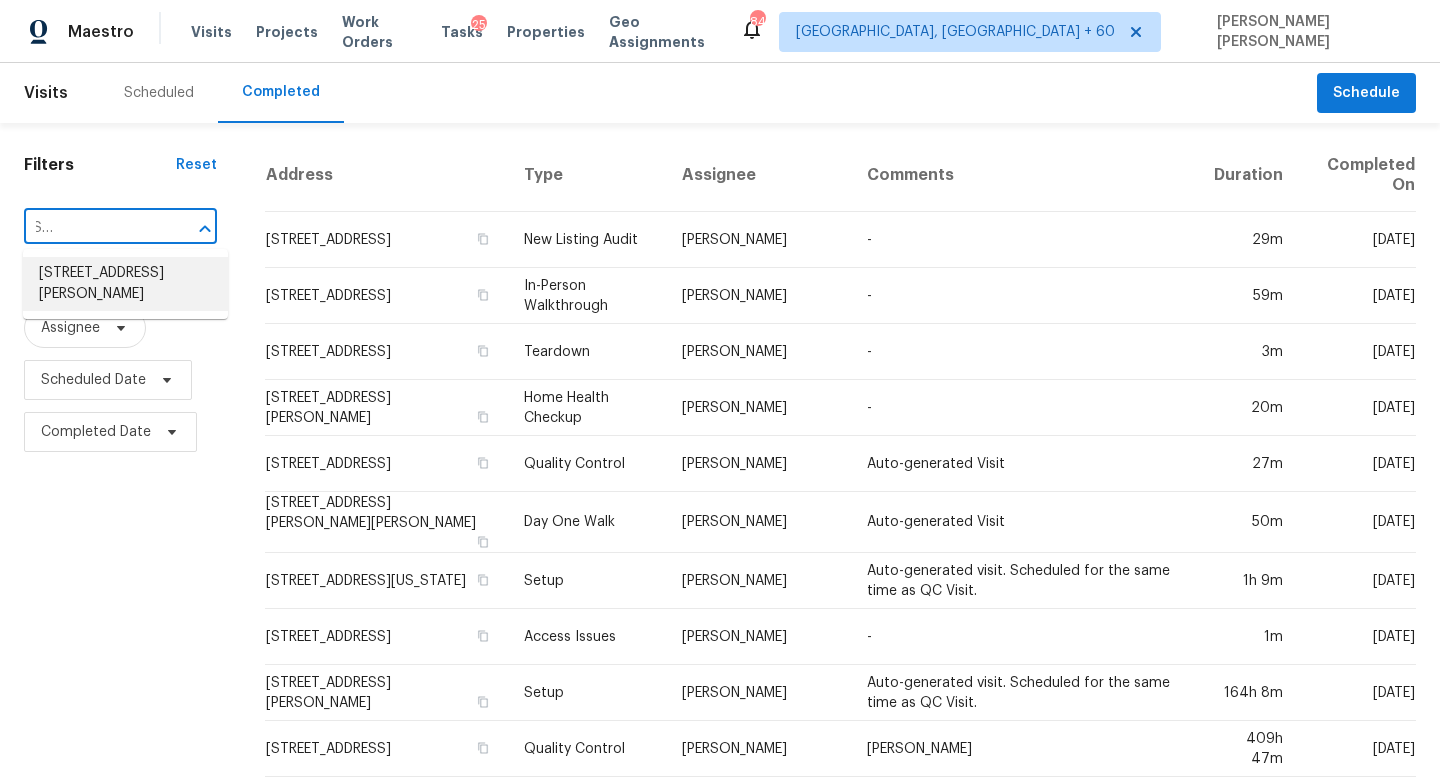 click on "[STREET_ADDRESS][PERSON_NAME]" at bounding box center [125, 284] 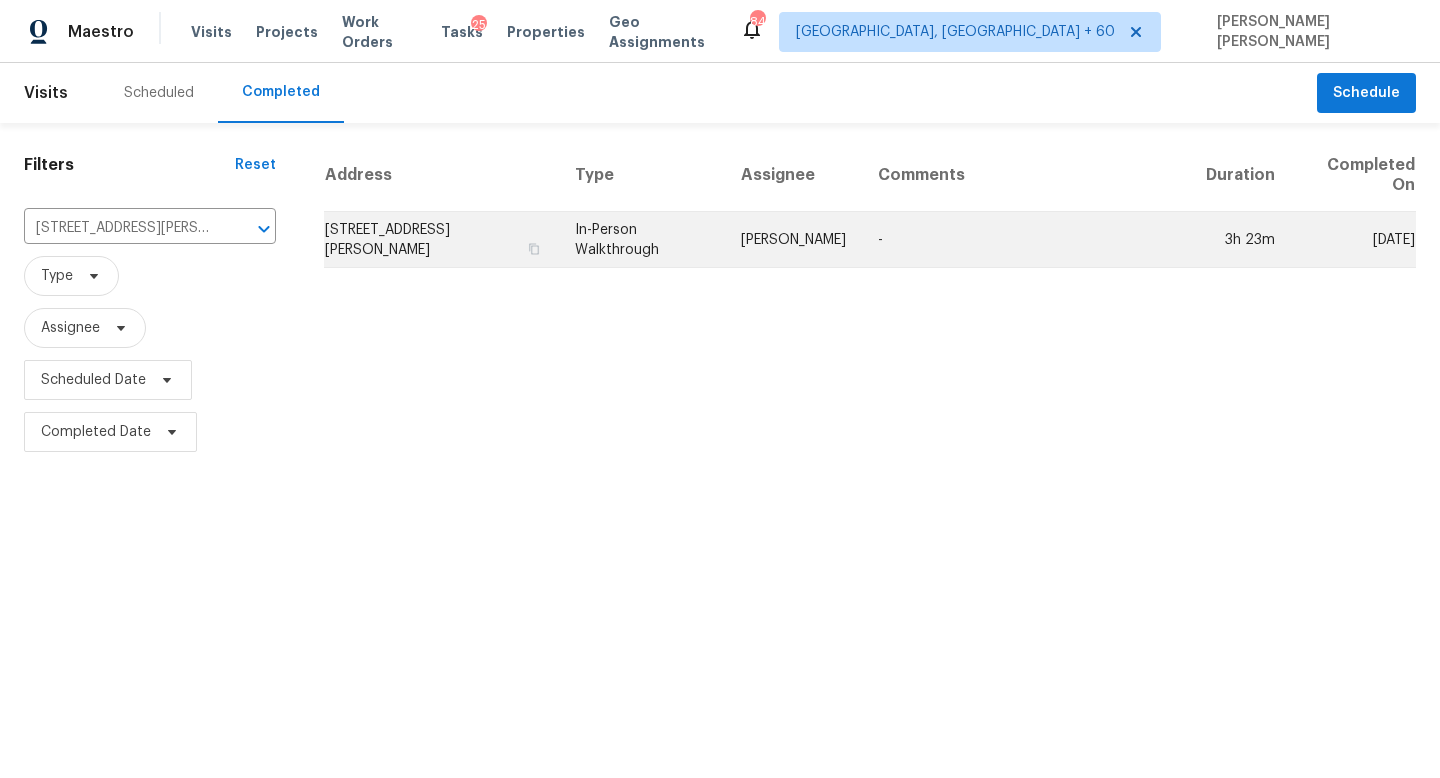 click on "In-Person Walkthrough" at bounding box center (642, 240) 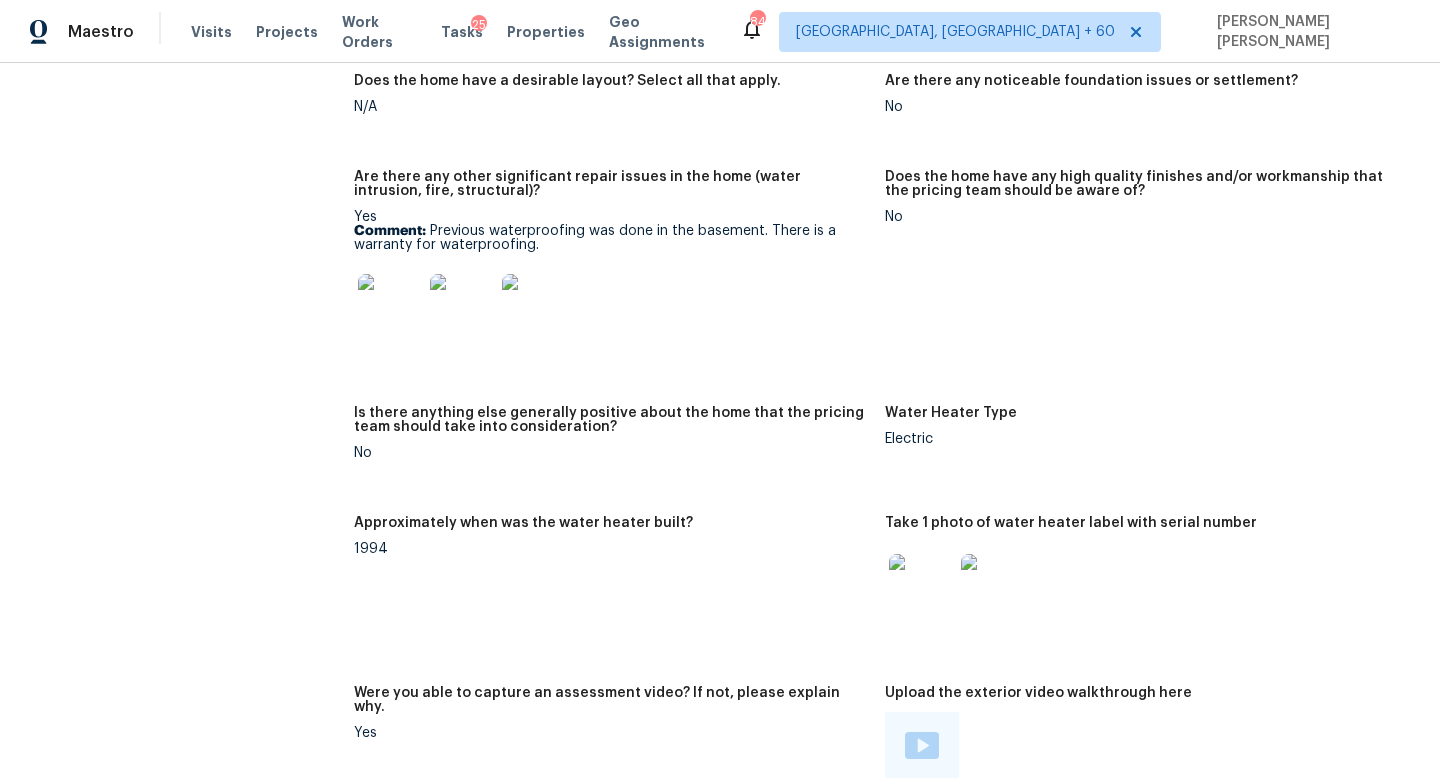 scroll, scrollTop: 3468, scrollLeft: 0, axis: vertical 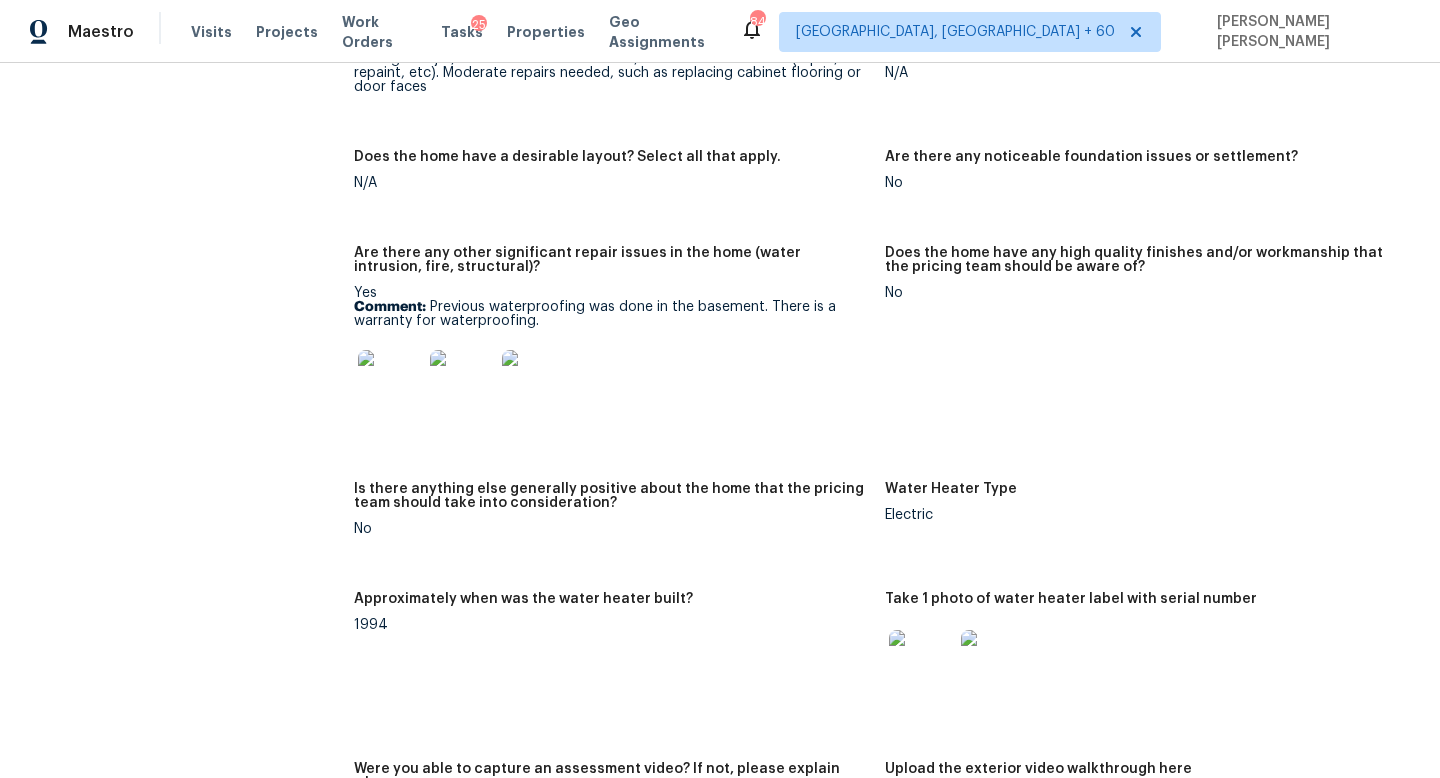 click at bounding box center [462, 382] 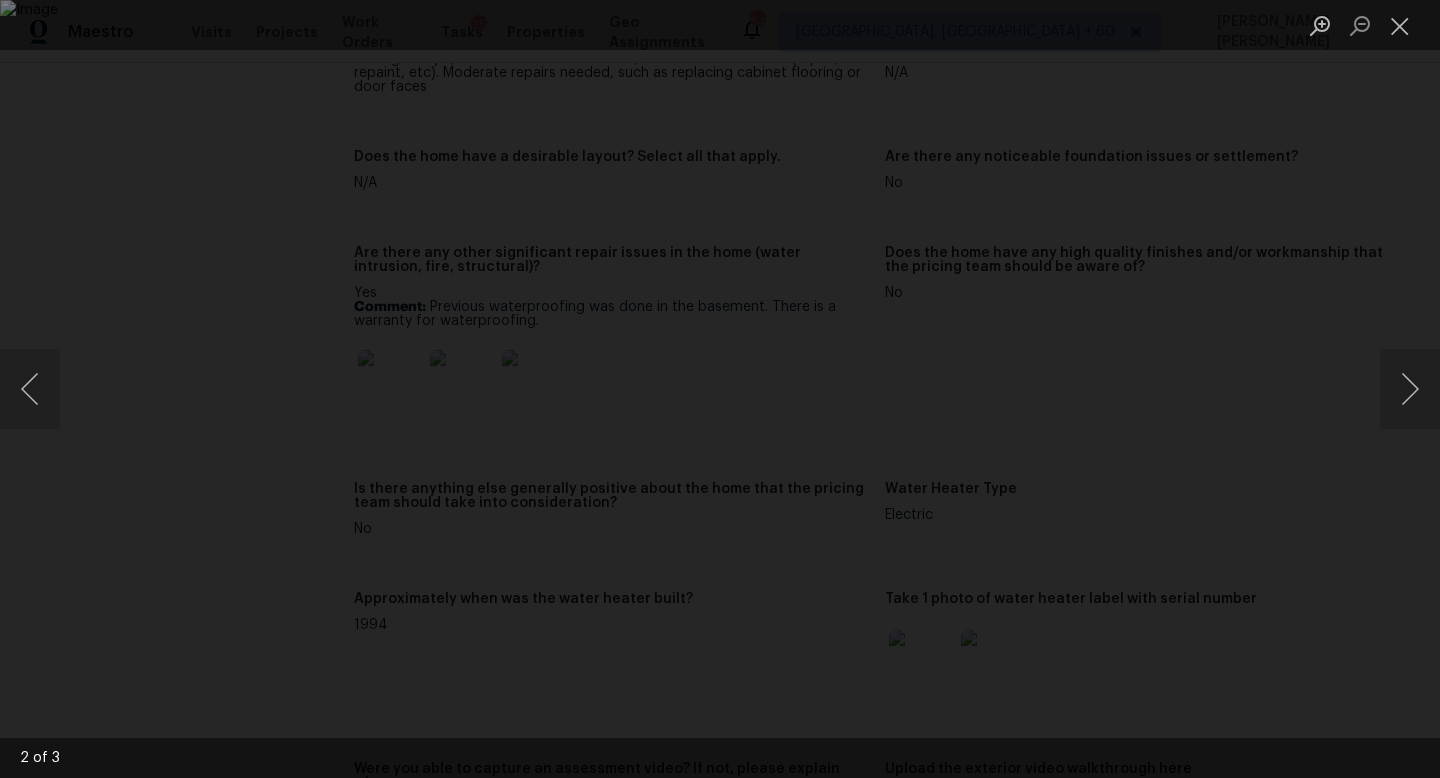 click at bounding box center [720, 389] 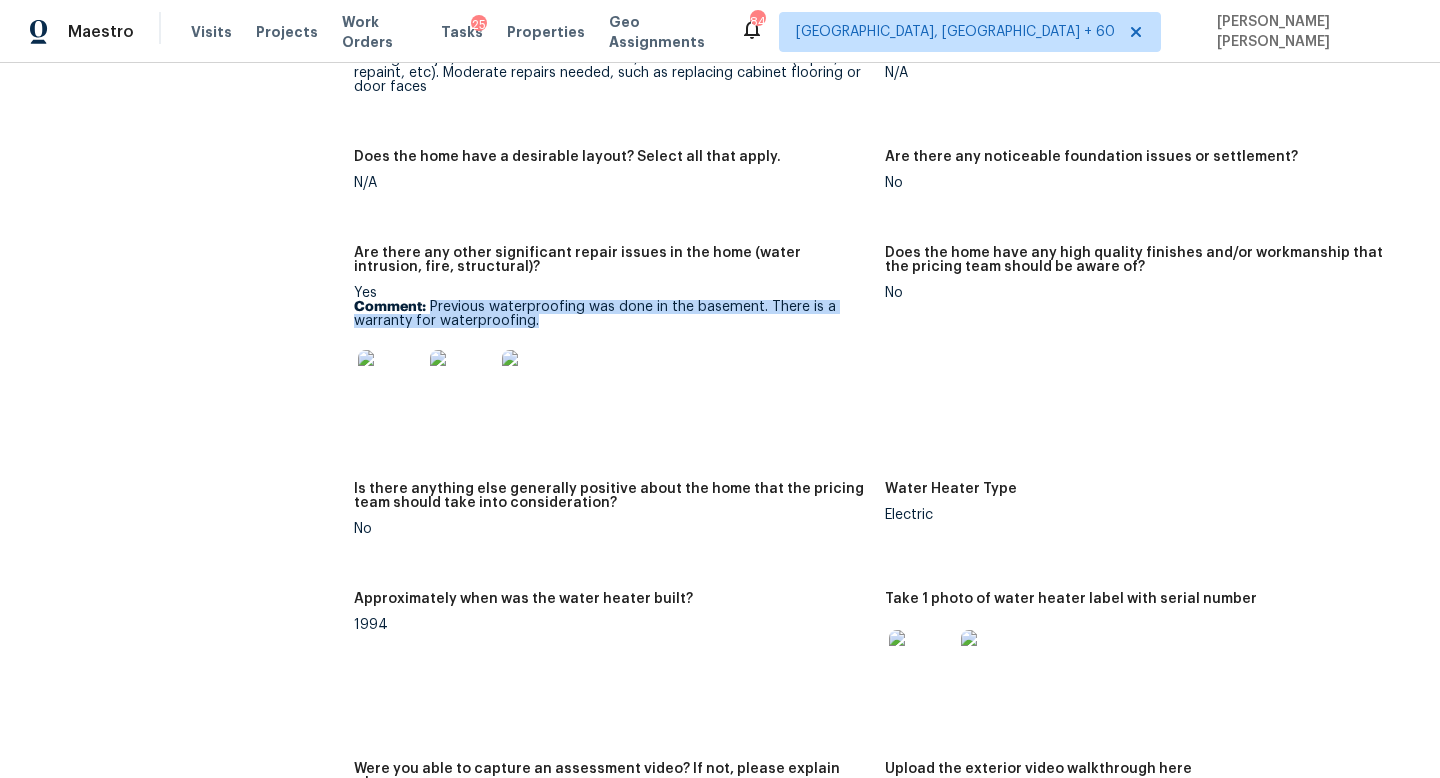 drag, startPoint x: 428, startPoint y: 278, endPoint x: 570, endPoint y: 295, distance: 143.01399 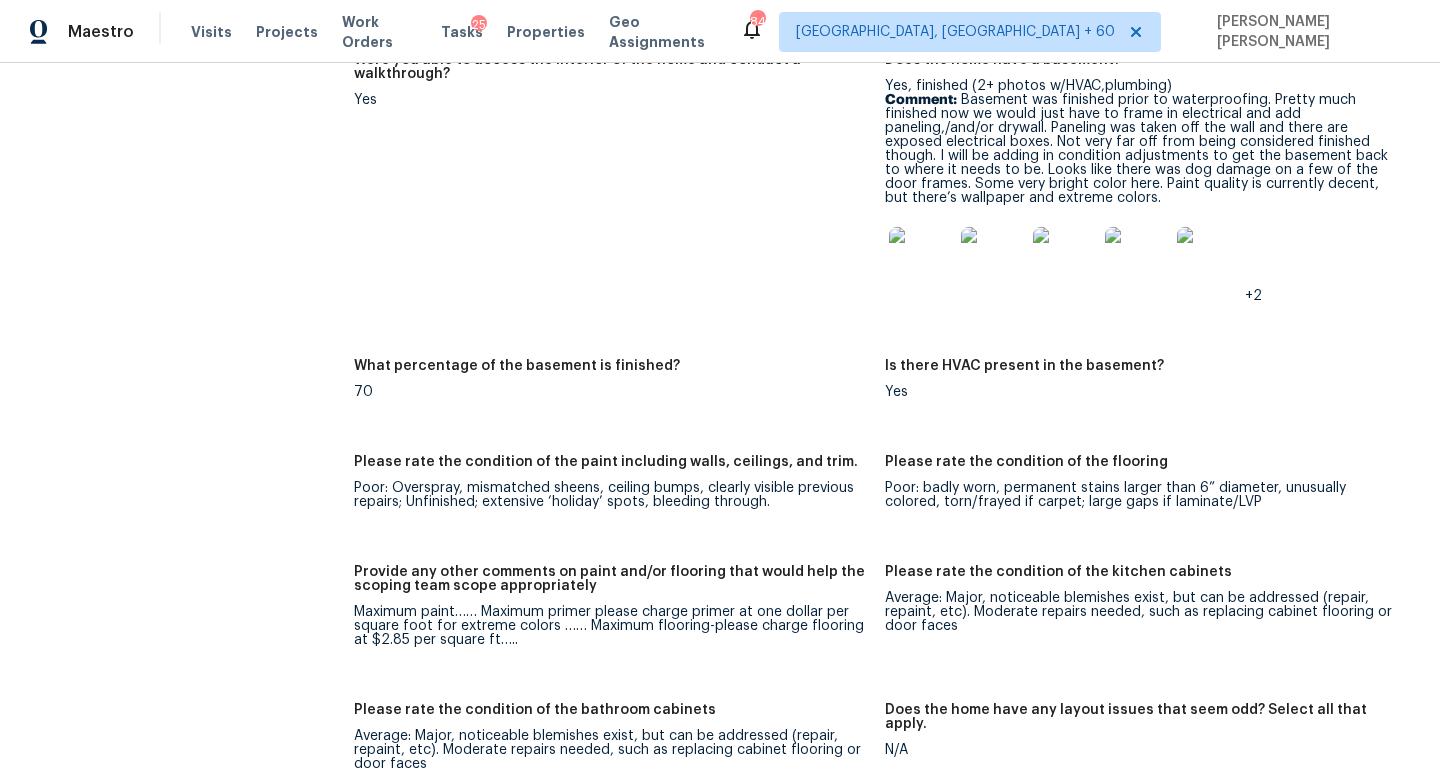scroll, scrollTop: 2390, scrollLeft: 0, axis: vertical 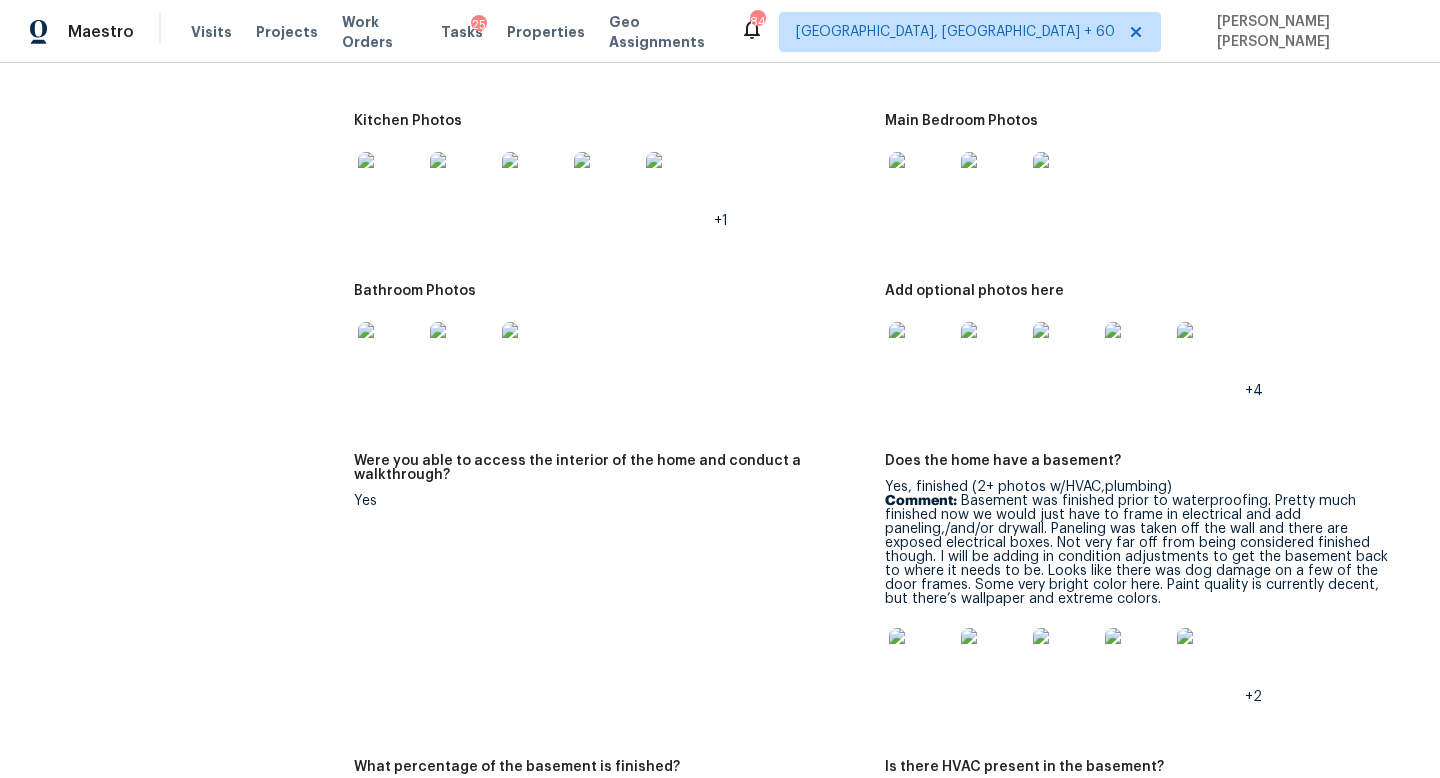 click on "Were you able to access the interior of the home and conduct a walkthrough?" at bounding box center (611, 474) 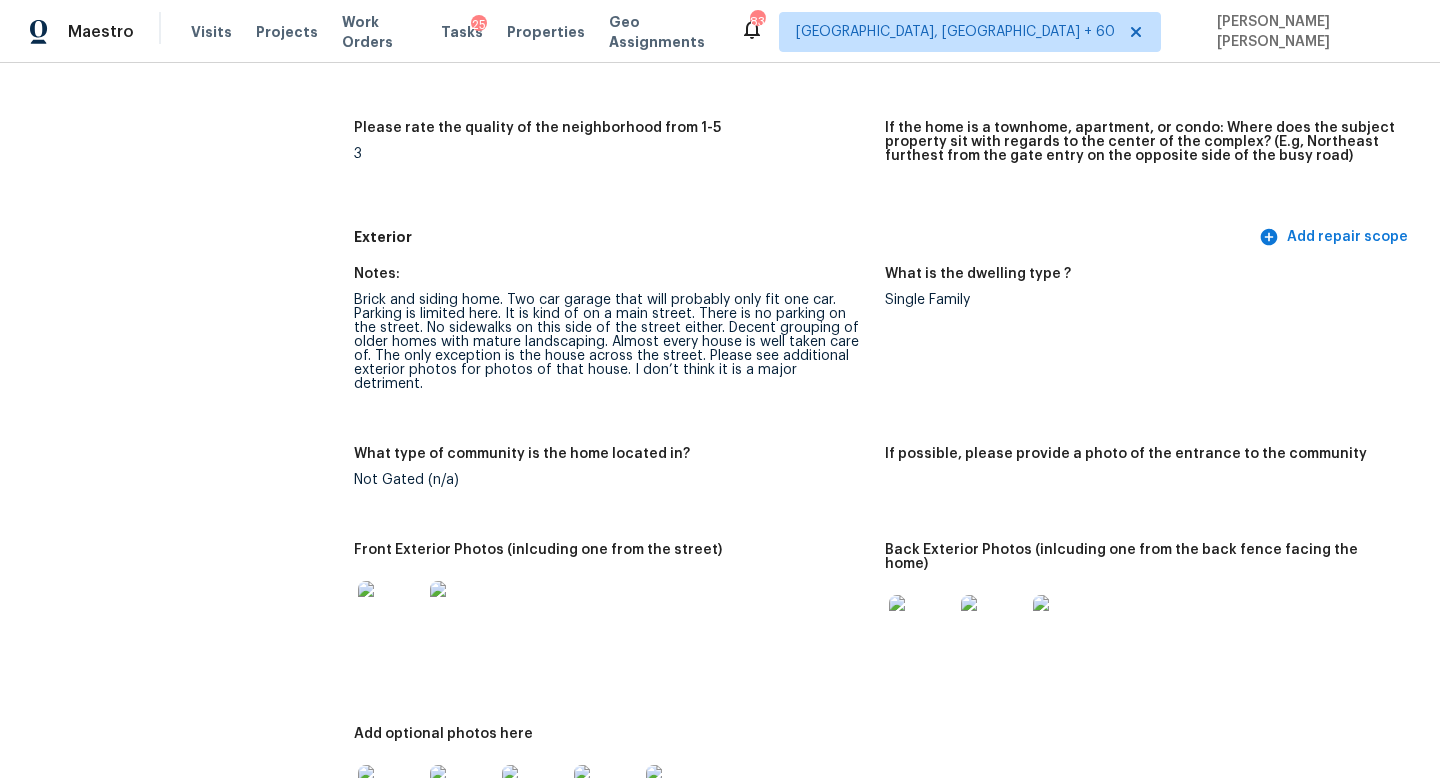 scroll, scrollTop: 607, scrollLeft: 0, axis: vertical 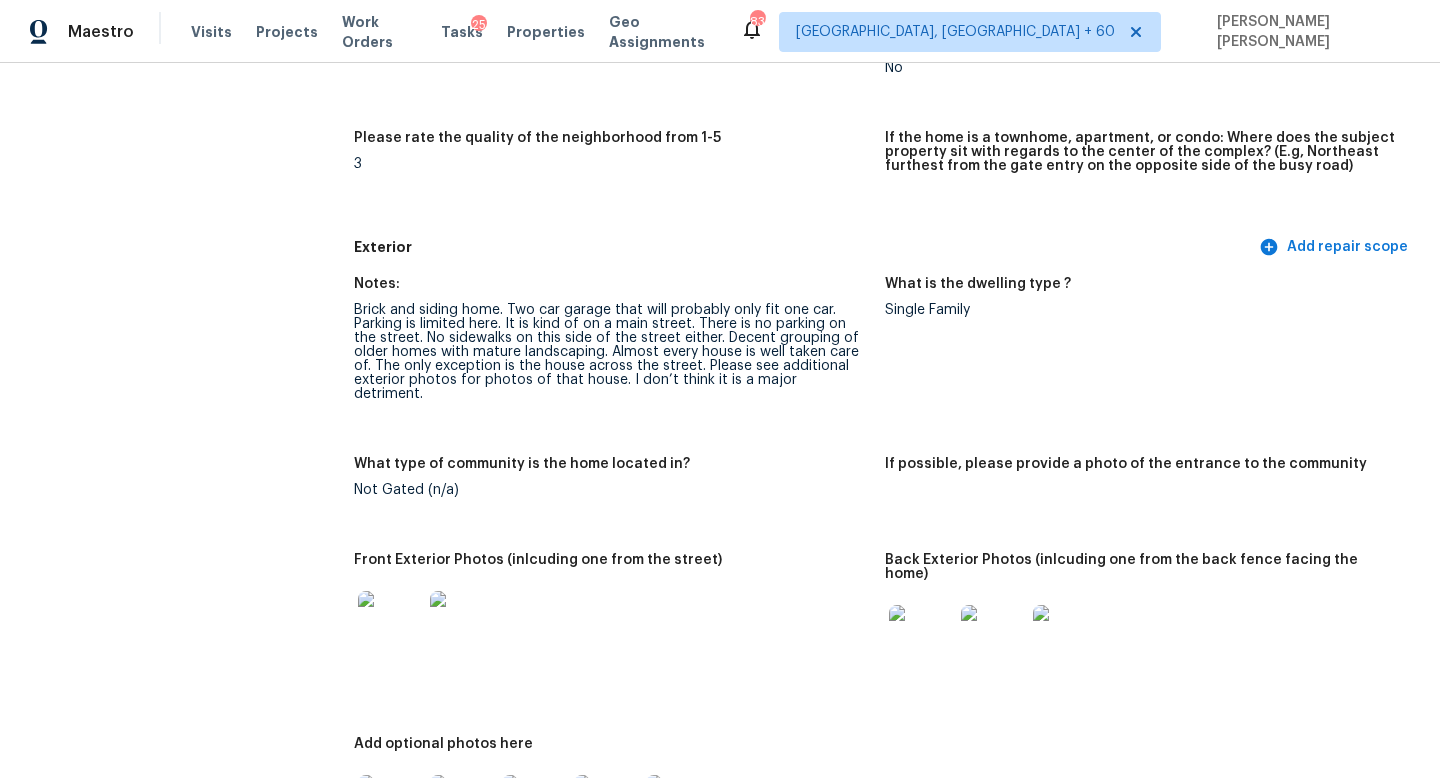 click on "All visits 309 Greenwell Ave Cincinnati, OH 45238 Home details Other Visits No previous visits In-Person Walkthrough Completed:  7/11/2025, 9:42 AM  to   7/11/2025, 13:05 PM Assignee Robert Carl Total Scopes 3 Due Date Fri, Jul 11 Questions Pricing Add repair scope Is there any noticeable new construction in the immediate or neighboring subdivision of the home? No Did you notice any neighbors who haven't kept up with their homes (ex. lots of debris, etc.), loud barking dogs, or is there noticeable traffic noise at the home? Yes Comment:   Neighbor across the street has rotten wood on the exterior of the home, but the yard is in OK shape. Does either the front yard or back yard have a severe slope? No Rate the curb appeal of the home from 1-9 (1 being the worst home on the street, 9 being the best home on the street)? 6 If the home has a pool, what condition is it in? No Pool No Please rate the quality of the neighborhood from 1-5 3 Exterior Add repair scope Notes: What is the dwelling type ? Single Family  +7" at bounding box center (720, 2342) 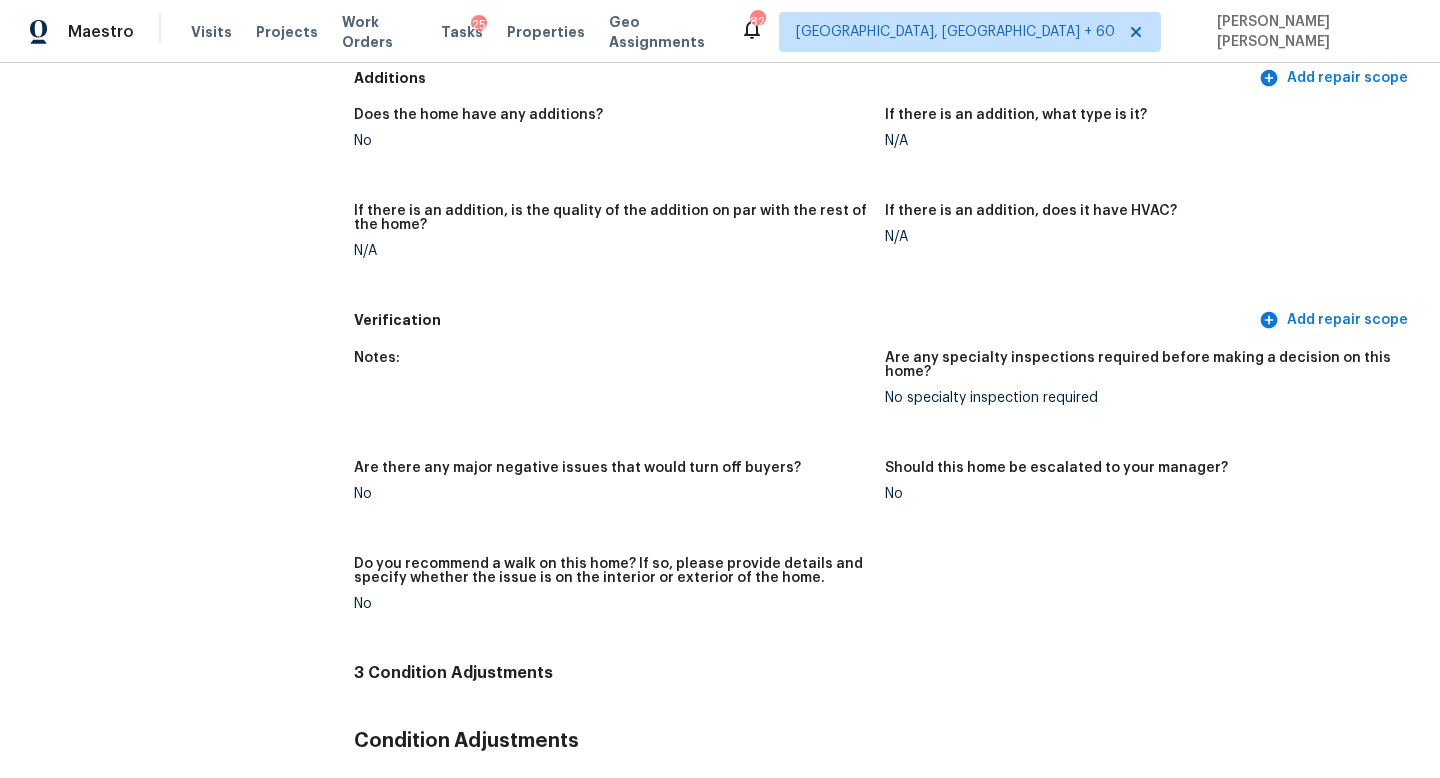 scroll, scrollTop: 4522, scrollLeft: 0, axis: vertical 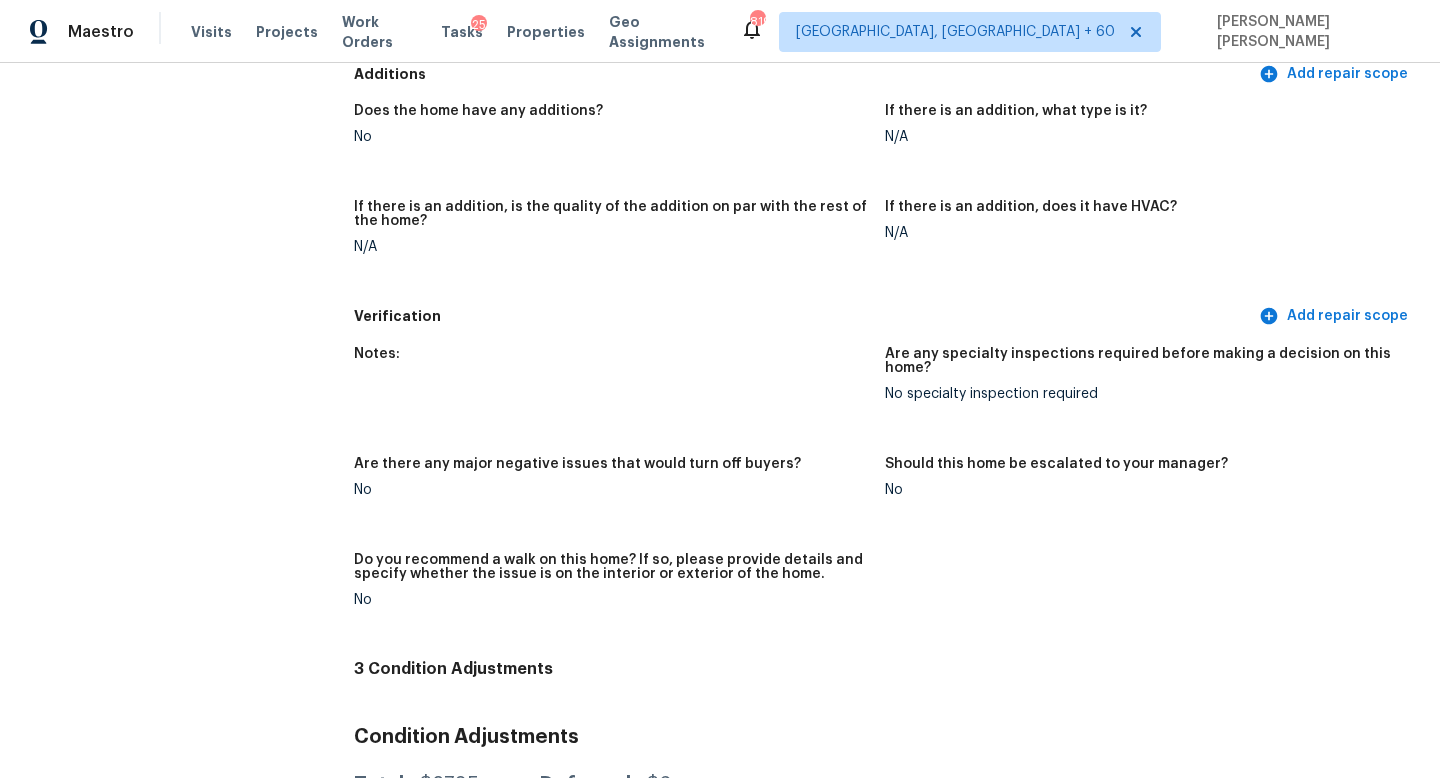 click on "All visits 309 Greenwell Ave Cincinnati, OH 45238 Home details Other Visits No previous visits" at bounding box center (157, -1573) 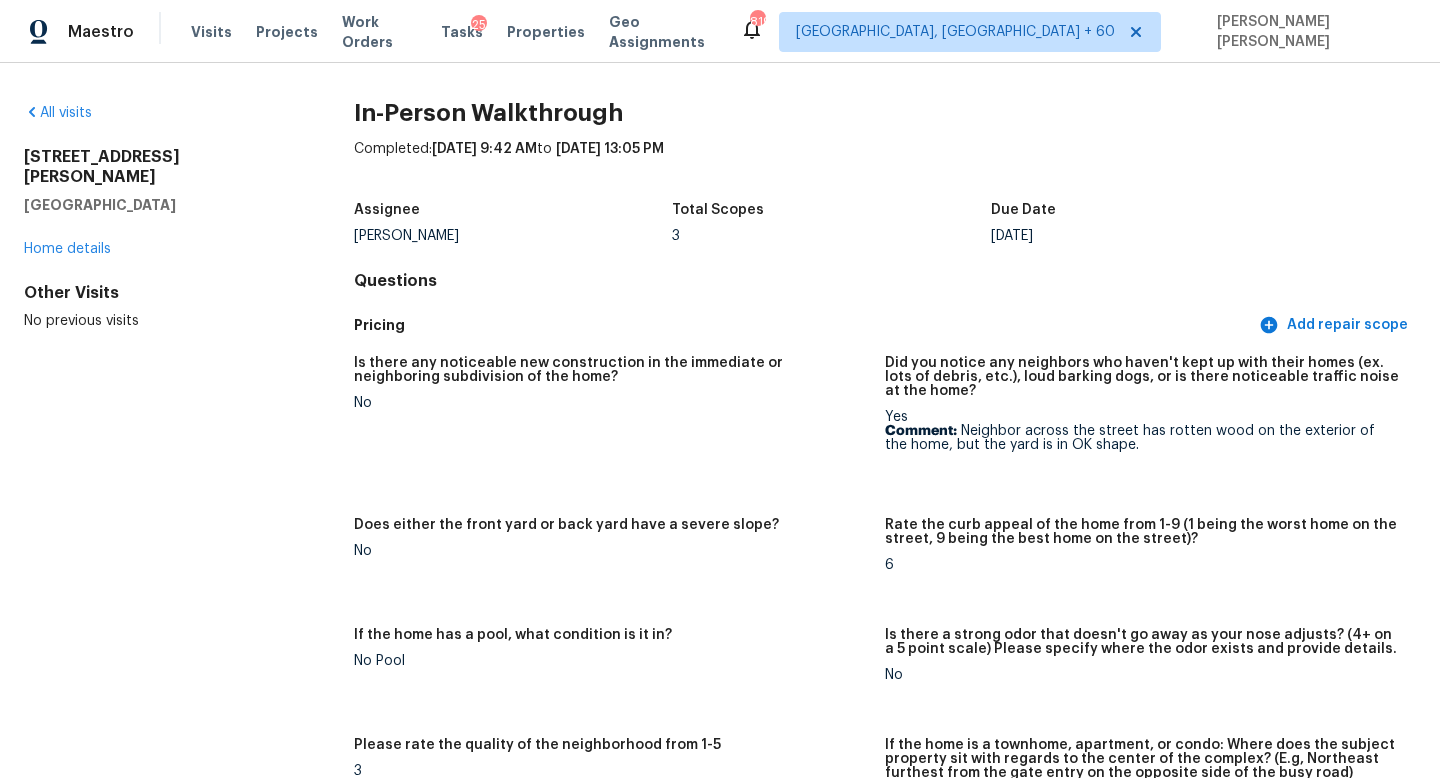 scroll, scrollTop: 2513, scrollLeft: 0, axis: vertical 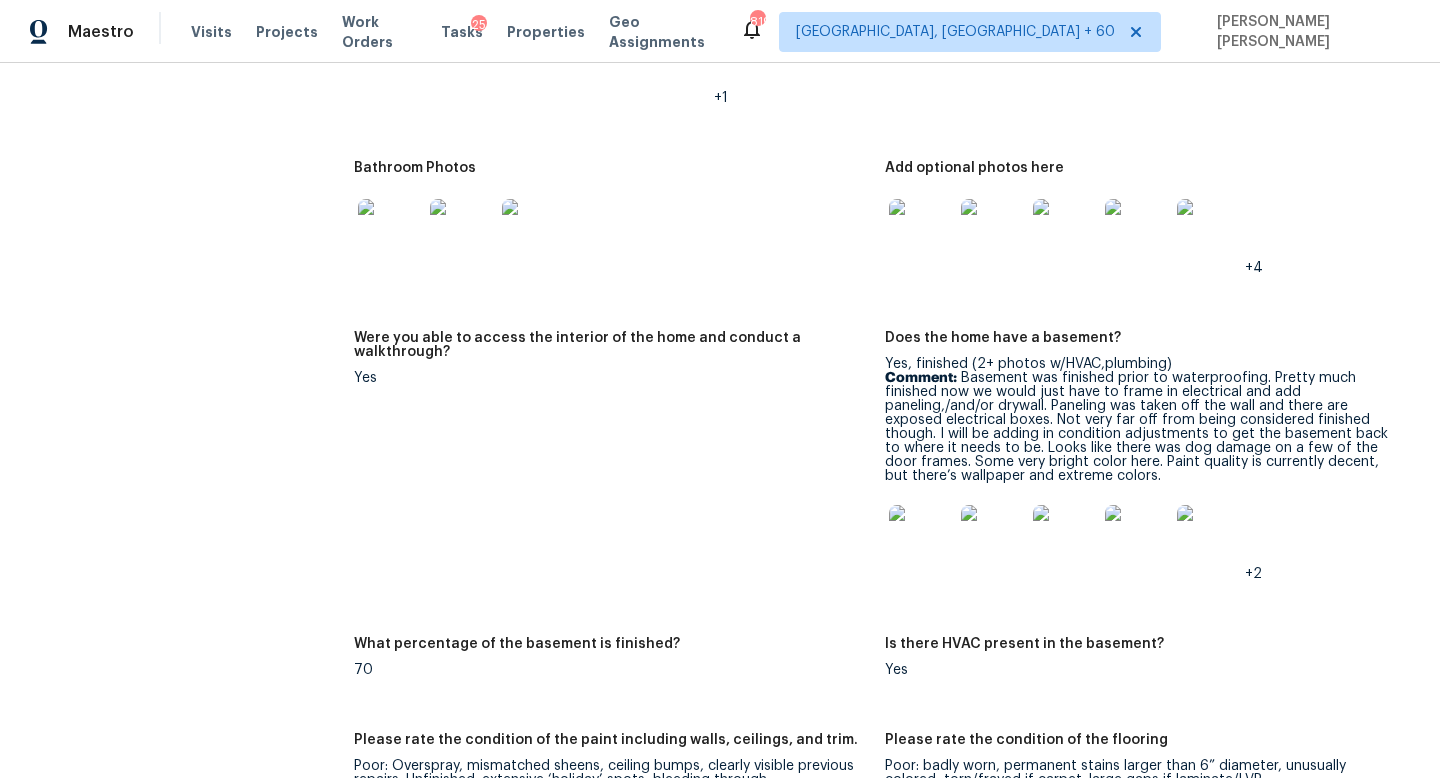 click on "Bathroom Photos" at bounding box center [619, 234] 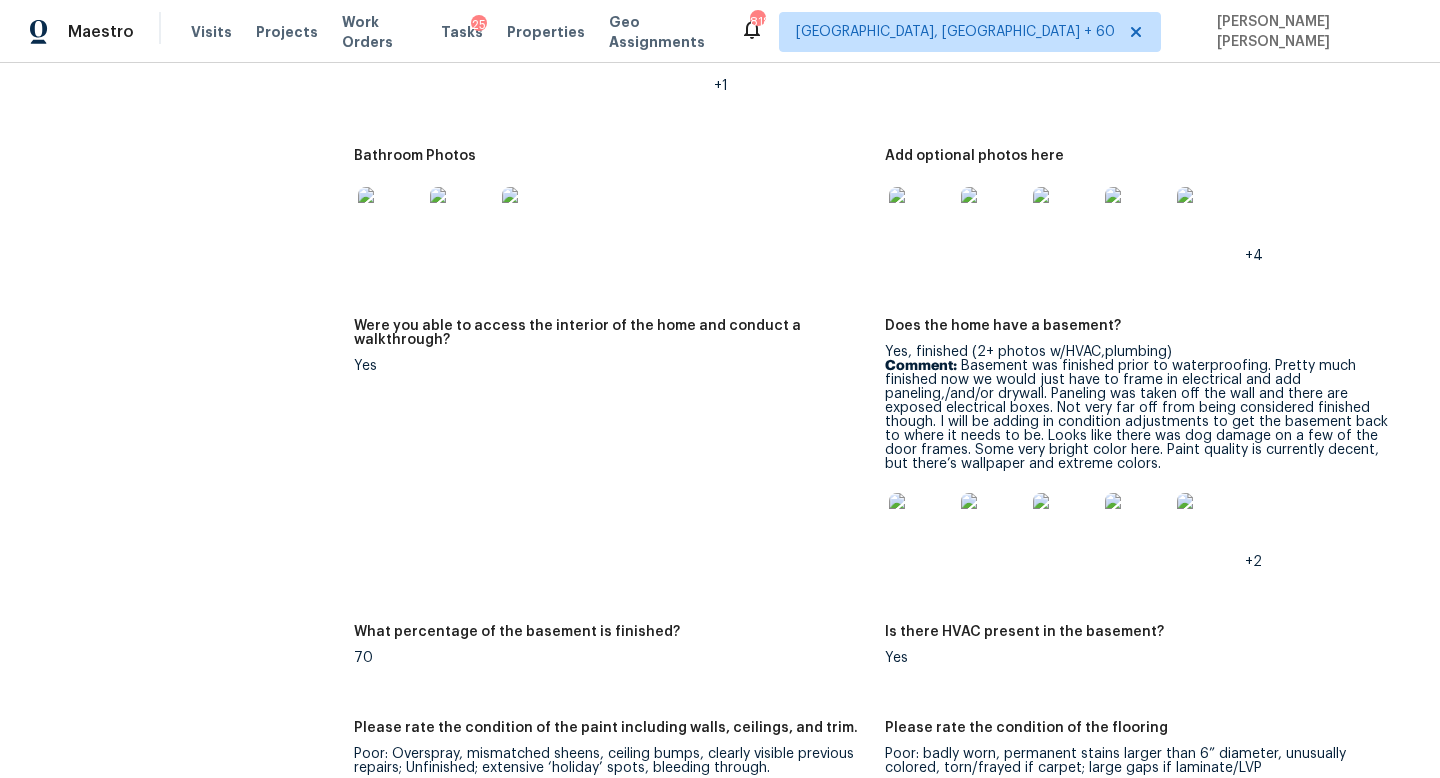 scroll, scrollTop: 0, scrollLeft: 0, axis: both 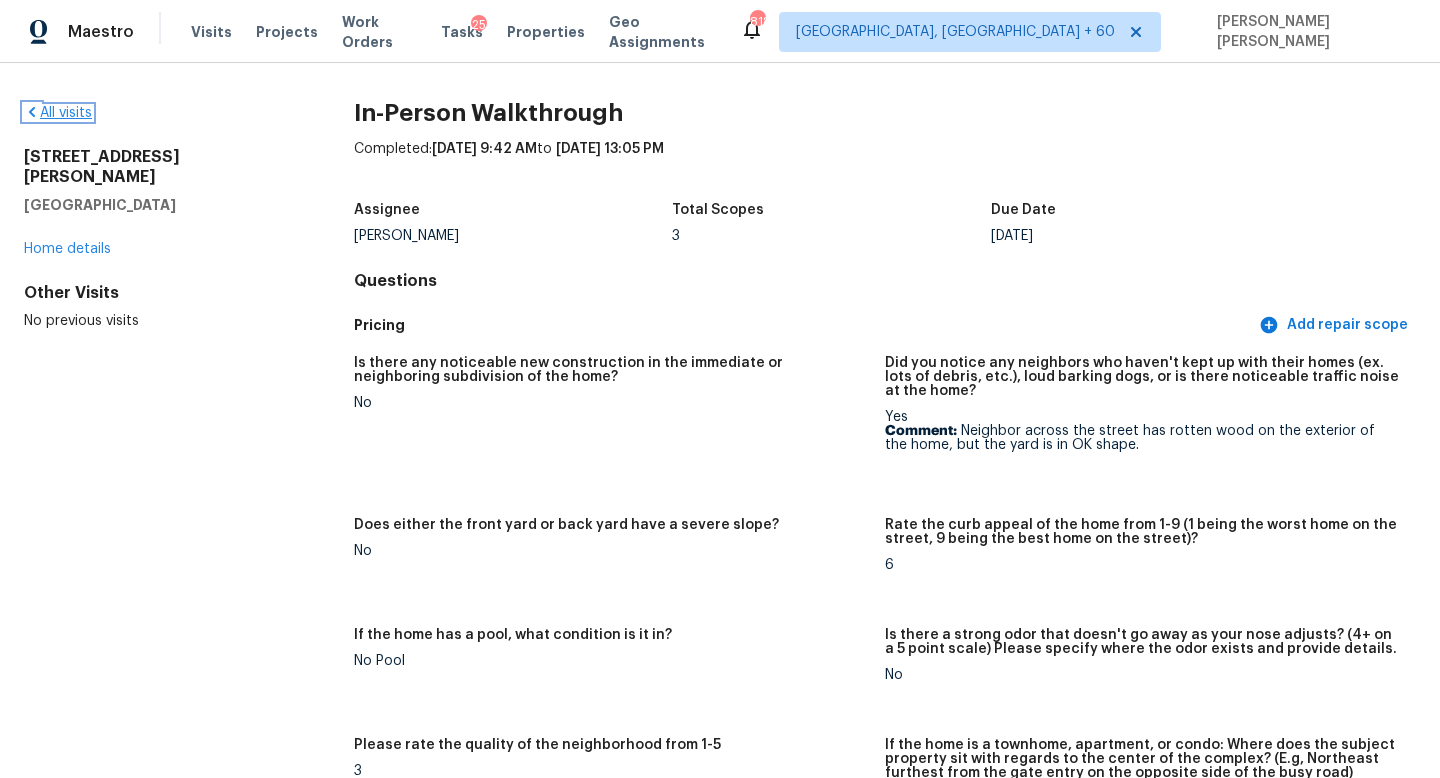 click on "All visits" at bounding box center [58, 113] 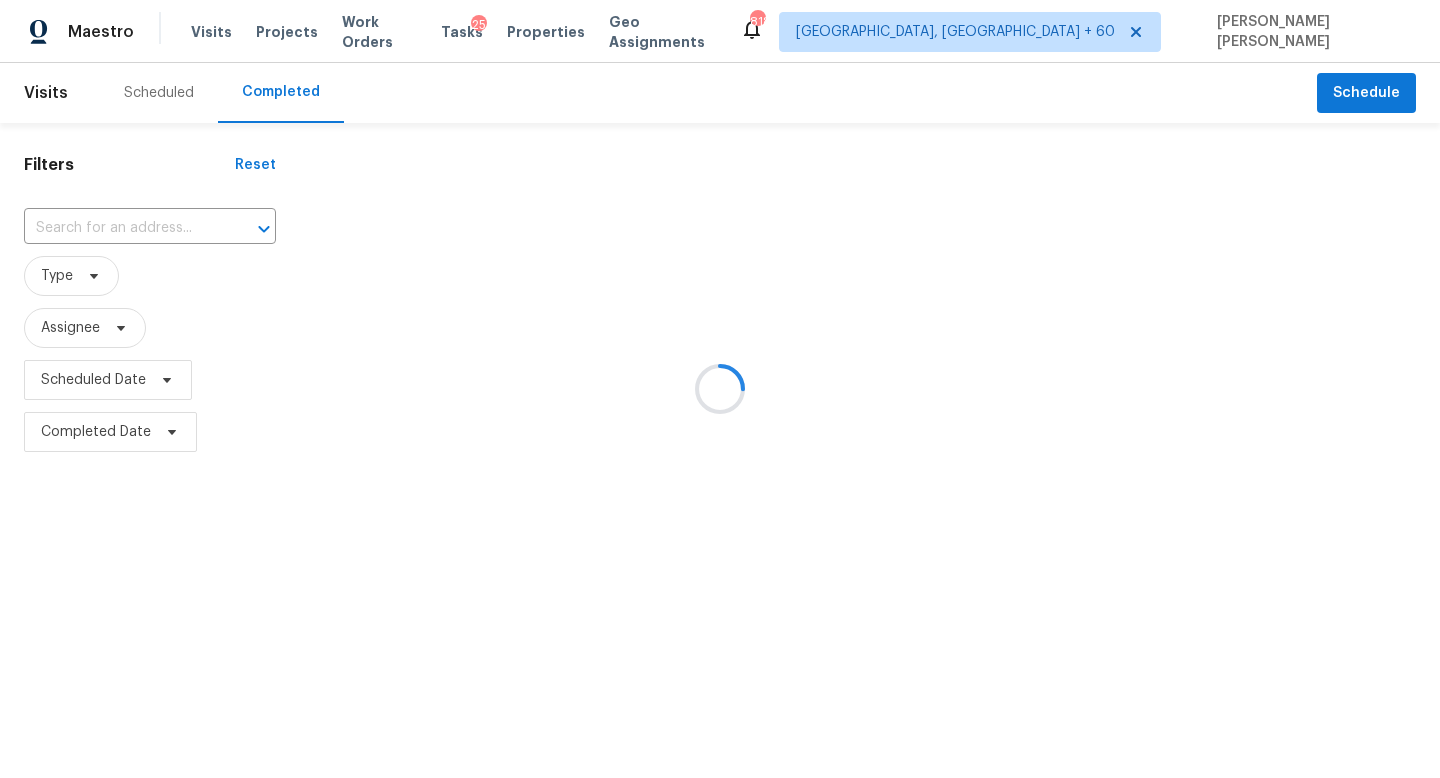 click at bounding box center (720, 389) 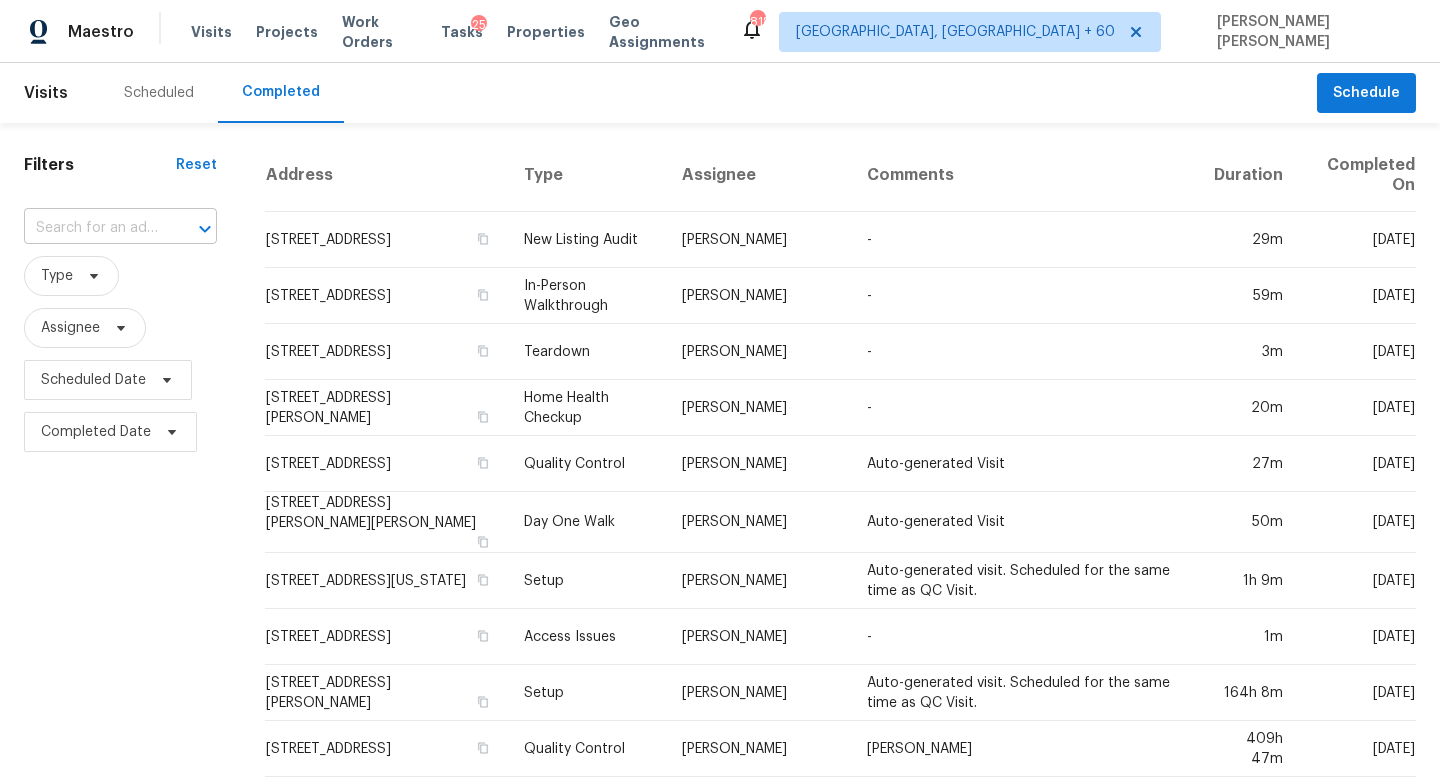 click at bounding box center [92, 228] 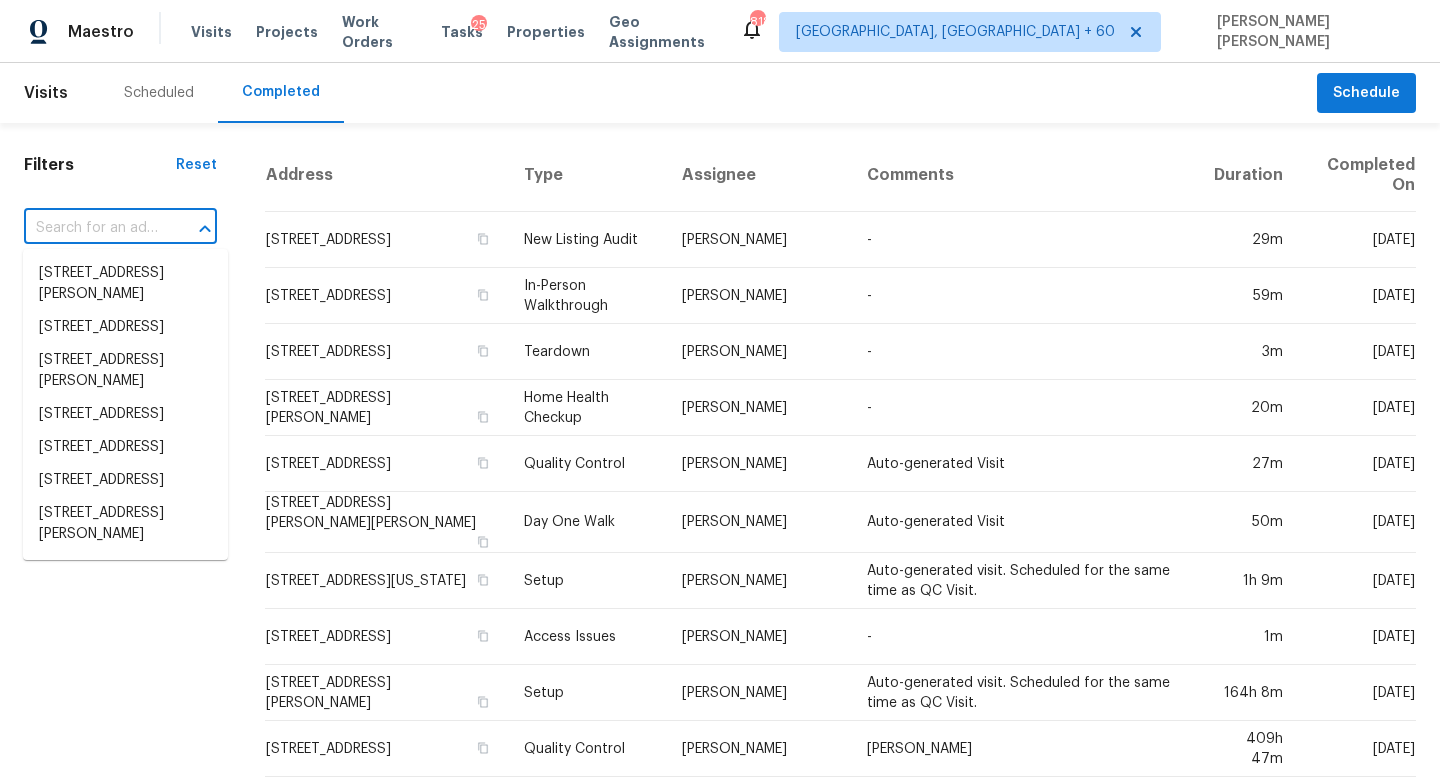 paste on "1912 Circle Kelly Jo Middletown, OH, 45044" 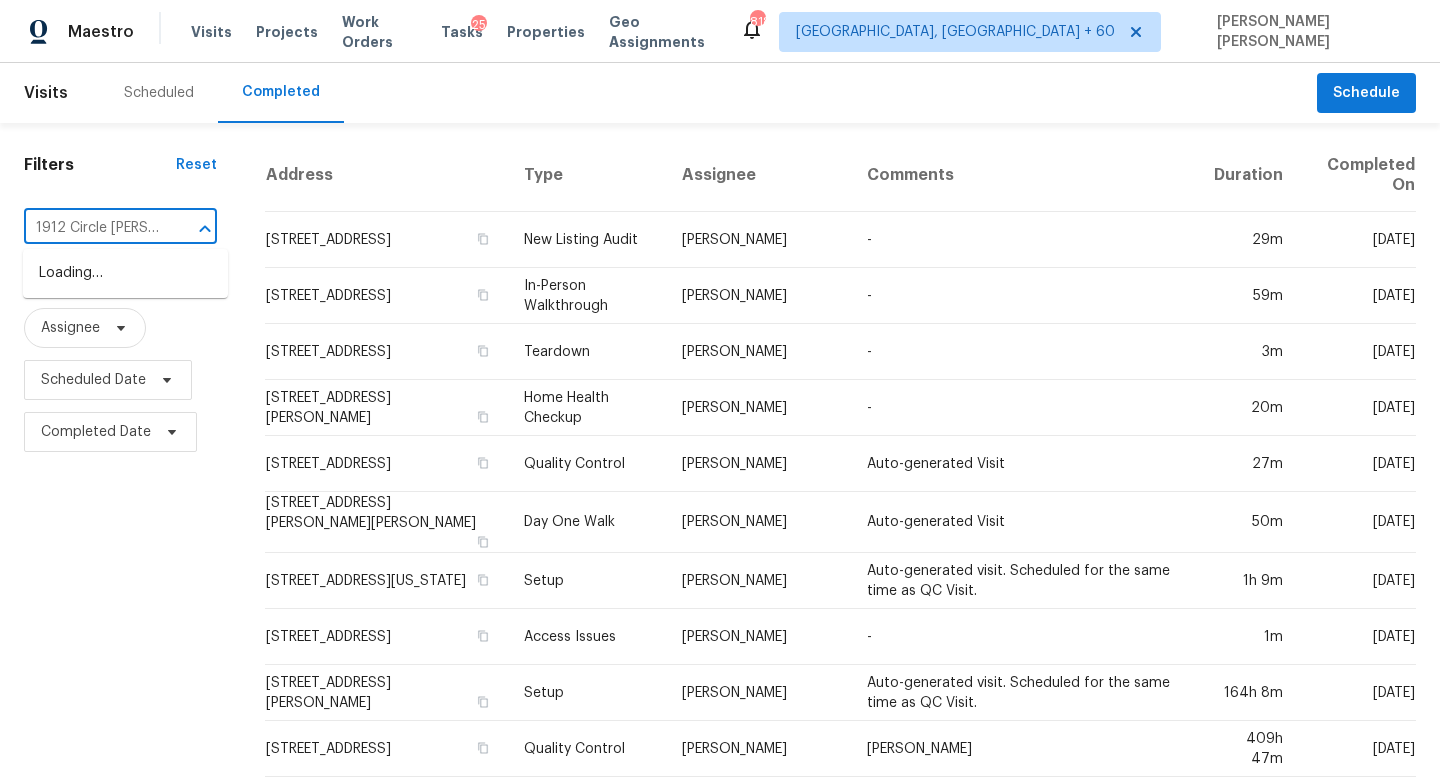 scroll, scrollTop: 0, scrollLeft: 0, axis: both 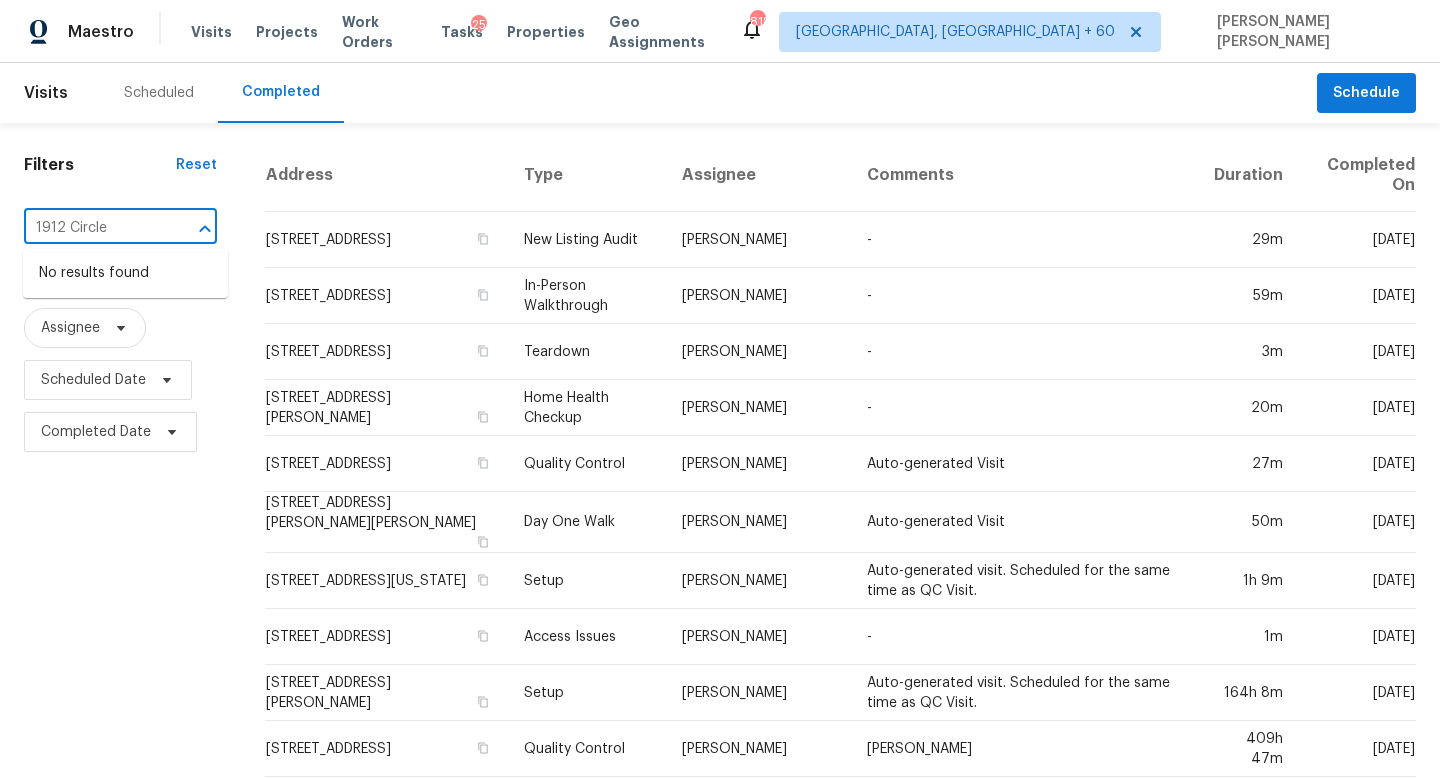 type on "1912 Circle" 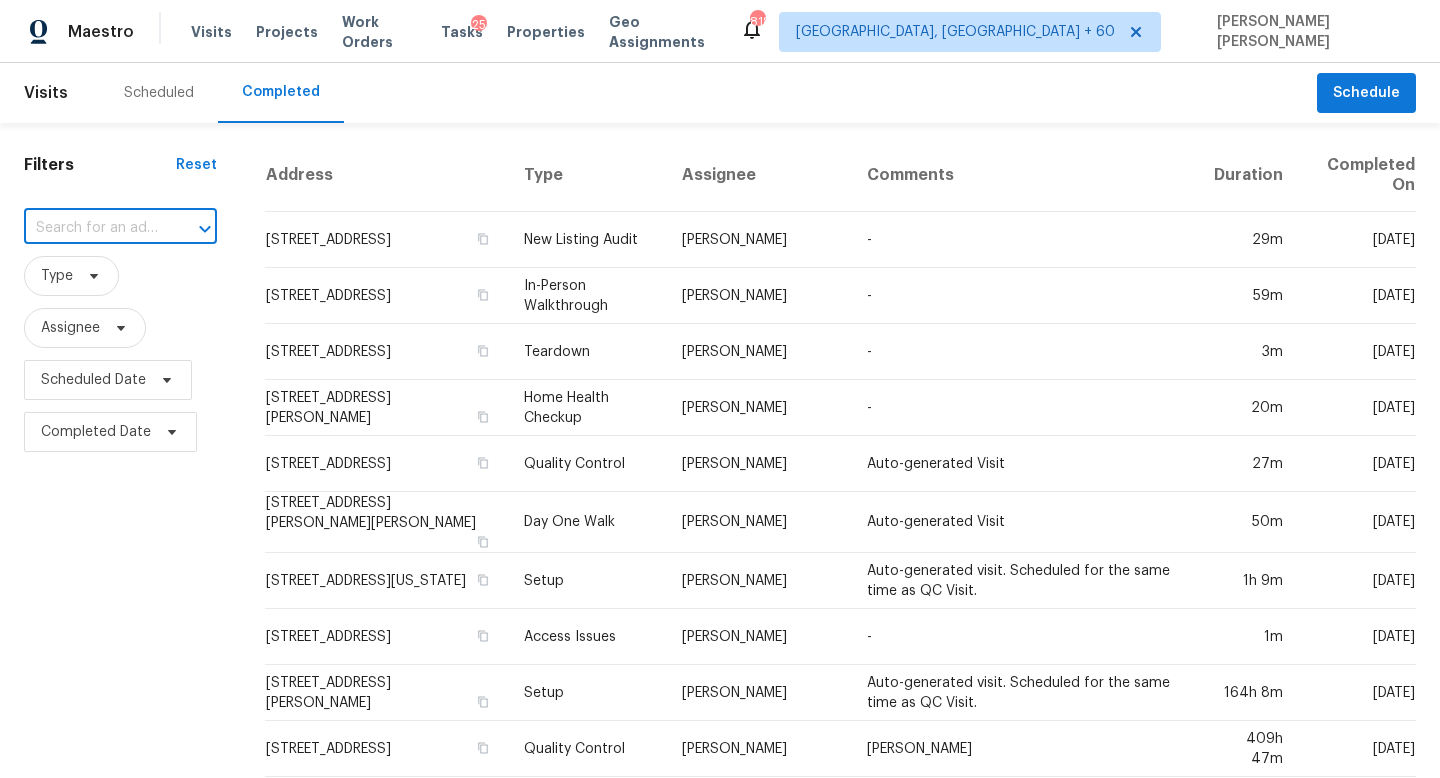 click at bounding box center (92, 228) 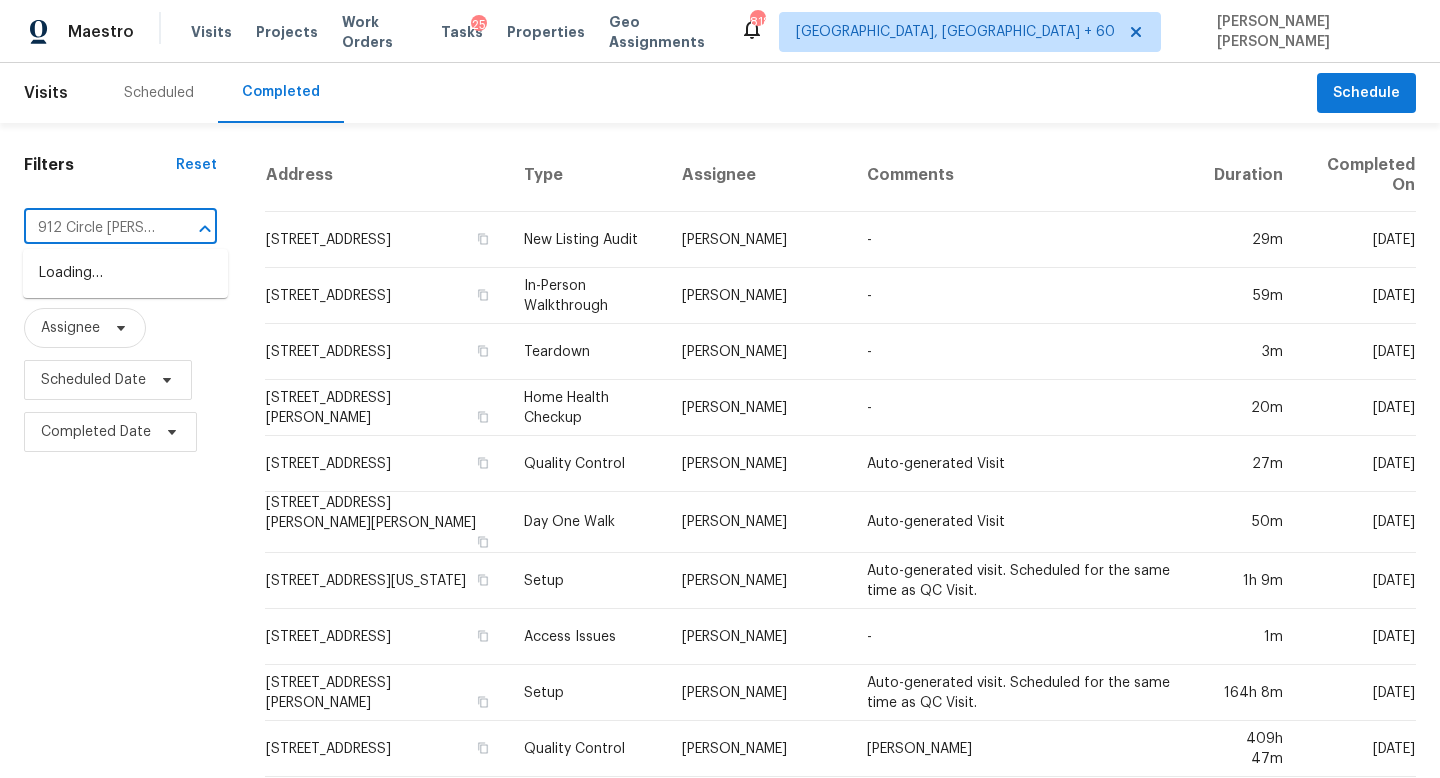 scroll, scrollTop: 0, scrollLeft: 0, axis: both 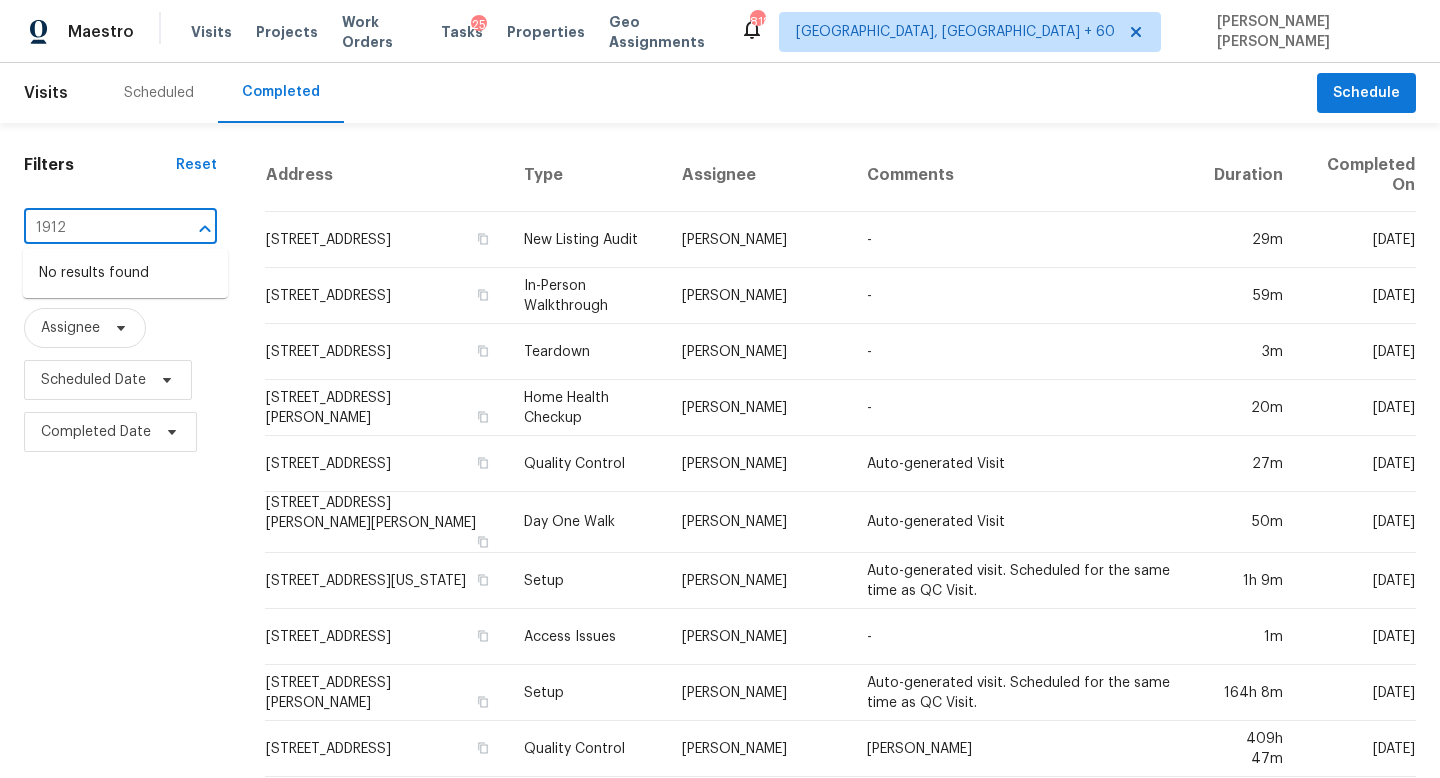 type on "1912" 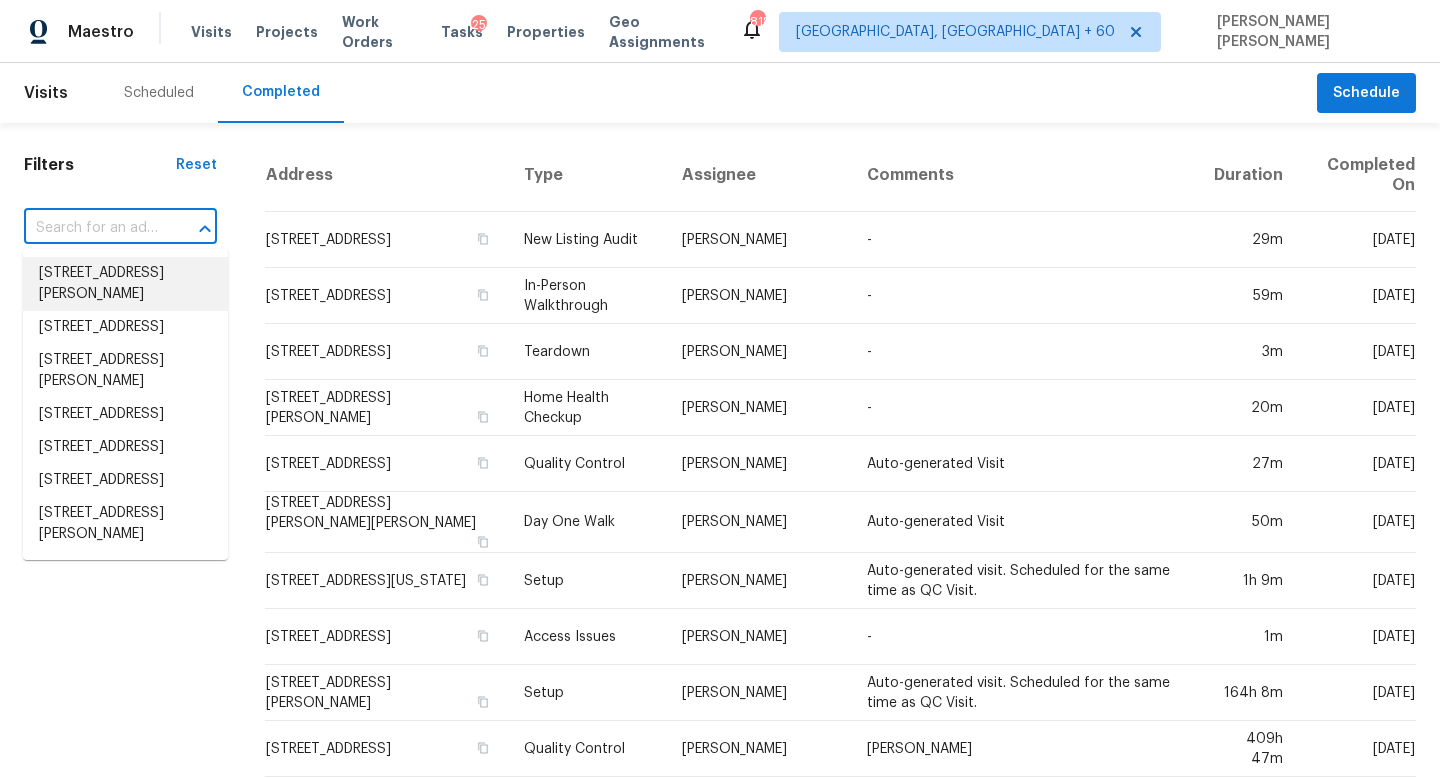 click on "Filters Reset ​ Type Assignee Scheduled Date Completed Date Address Type Assignee Comments Duration Completed On 1312 Unity St, Thomasville, NC 27360 New Listing Audit Ryan Williams -  29m Mon, Jul 14 9438 Vicksburg Rd, Baytown, TX 77521 In-Person Walkthrough Andy Taylor -  59m Mon, Jul 14 11921 Cato Dr, Florissant, MO 63033 Teardown Michael Gruener -  3m Mon, Jul 14 3301 Henderson Mill Rd Apt N1, Atlanta, GA 30341 Home Health Checkup Carmen Childs -  20m Mon, Jul 14 13617 Red Wine Ct, Charlotte, NC 28273 Quality Control Matthew Barnhart Auto-generated Visit  27m Mon, Jul 14 492 Medina Meadows Dr NE, Rio Rancho, NM 87144 Day One Walk Mark Cardenas Auto-generated Visit  50m Mon, Jul 14 8113 Wilshire Ridge Dr, Oklahoma City, OK 73132 Setup Jason Leeth Auto-generated visit. Scheduled for the same time as QC Visit. 1h 9m Mon, Jul 14 232 Branchwood Cir, Kings Mountain, NC 28086 Access Issues Alex Baum -  1m Mon, Jul 14 2919 Sams Ct, Spring Hill, TN 37174 Setup Lauren Bittler 164h 8m Mon, Jul 14 Quality Control -" at bounding box center [720, 756] 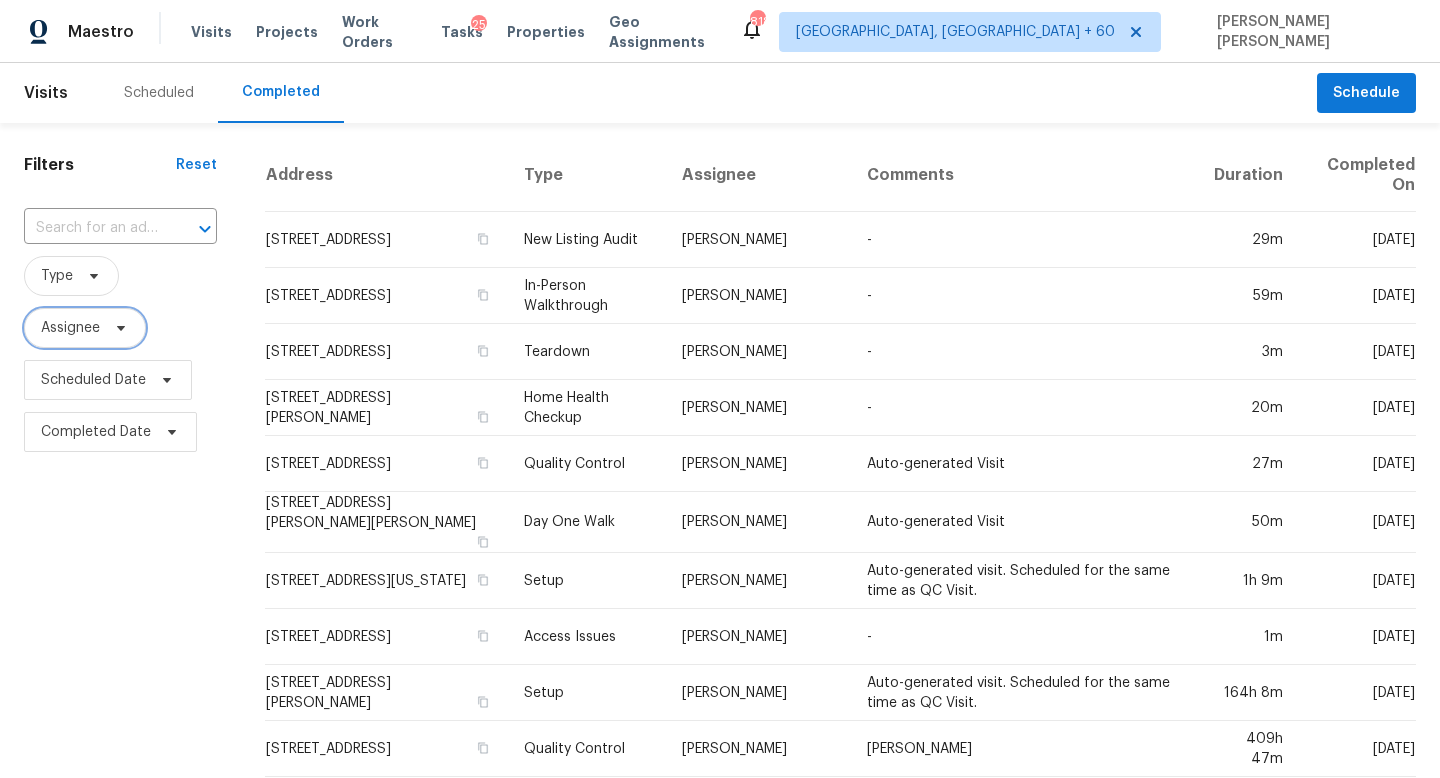 click on "Assignee" at bounding box center (85, 328) 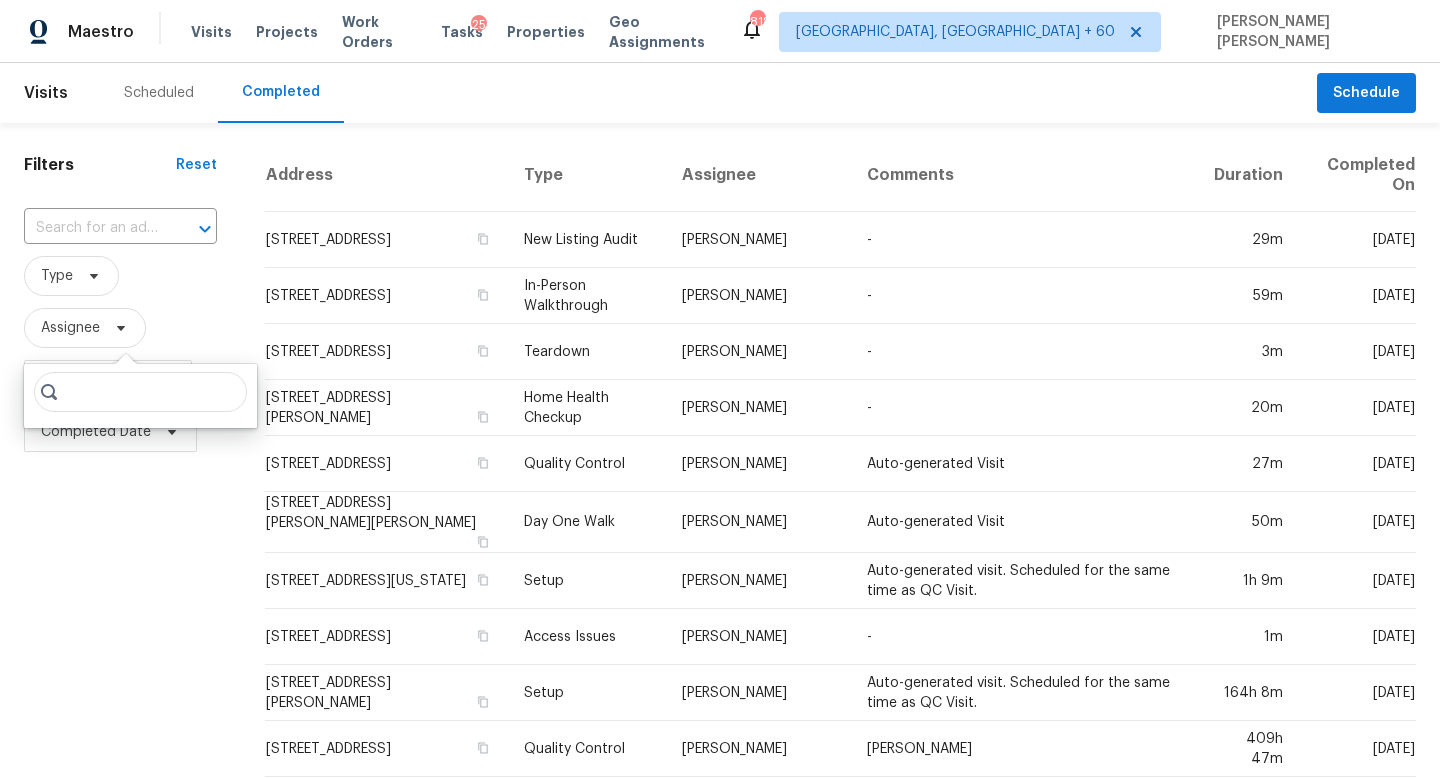 click at bounding box center (140, 392) 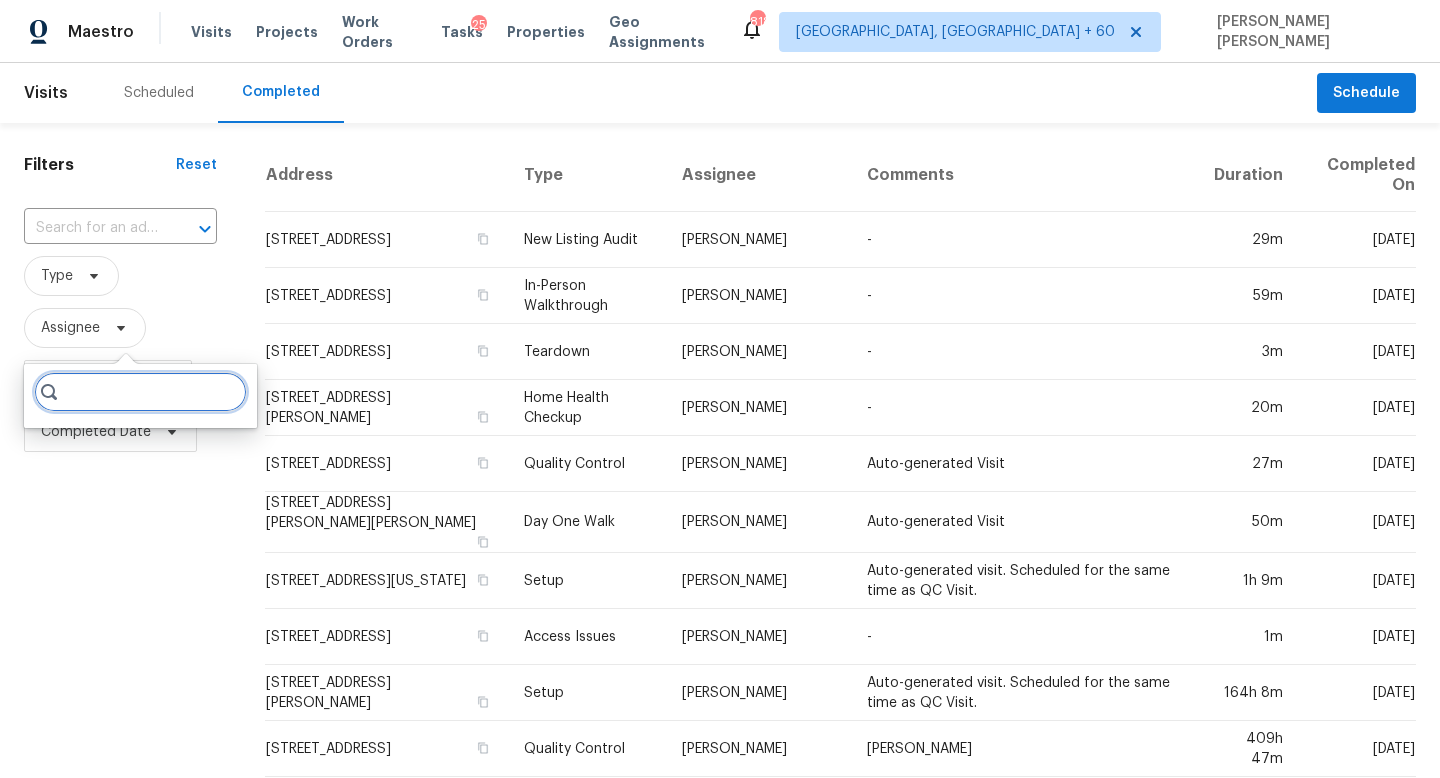 click at bounding box center (140, 392) 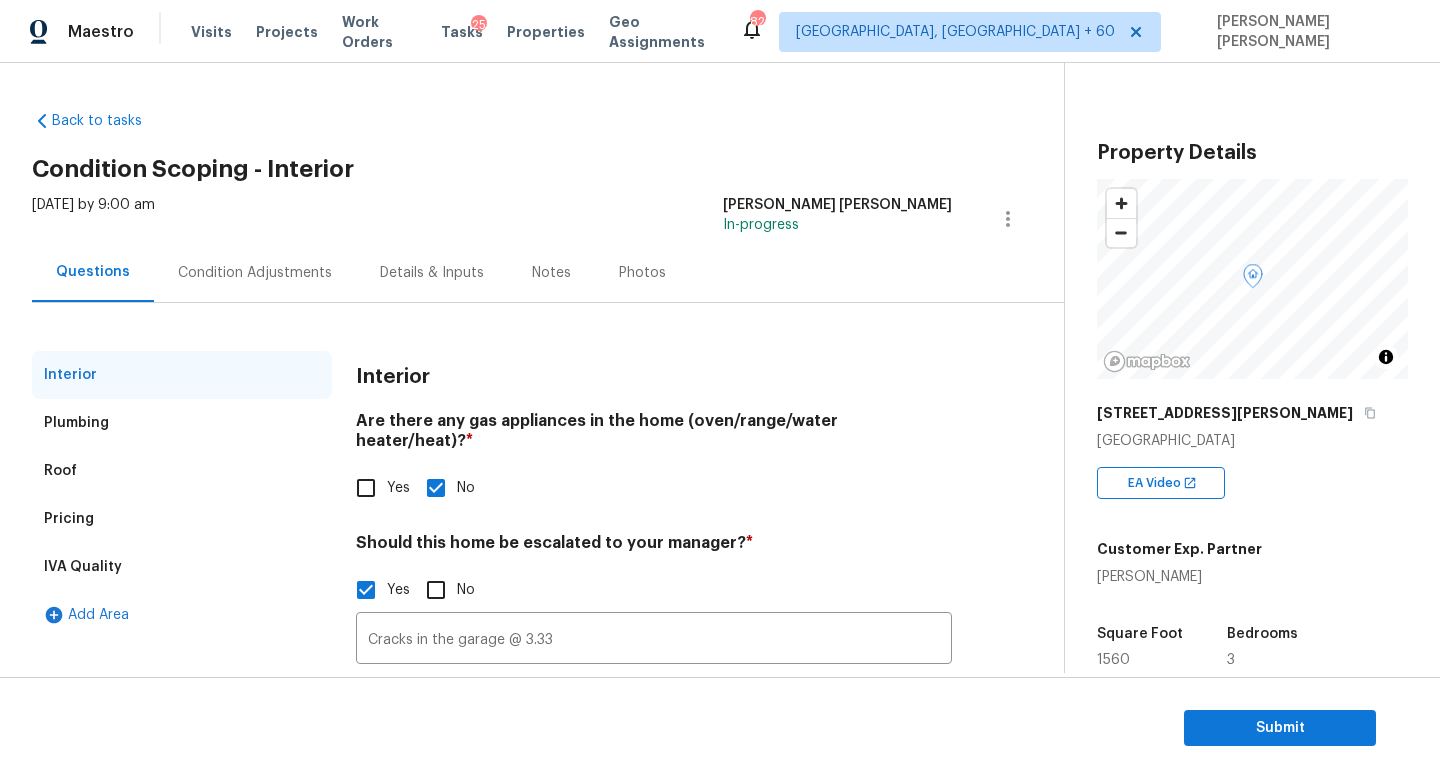 scroll, scrollTop: 0, scrollLeft: 0, axis: both 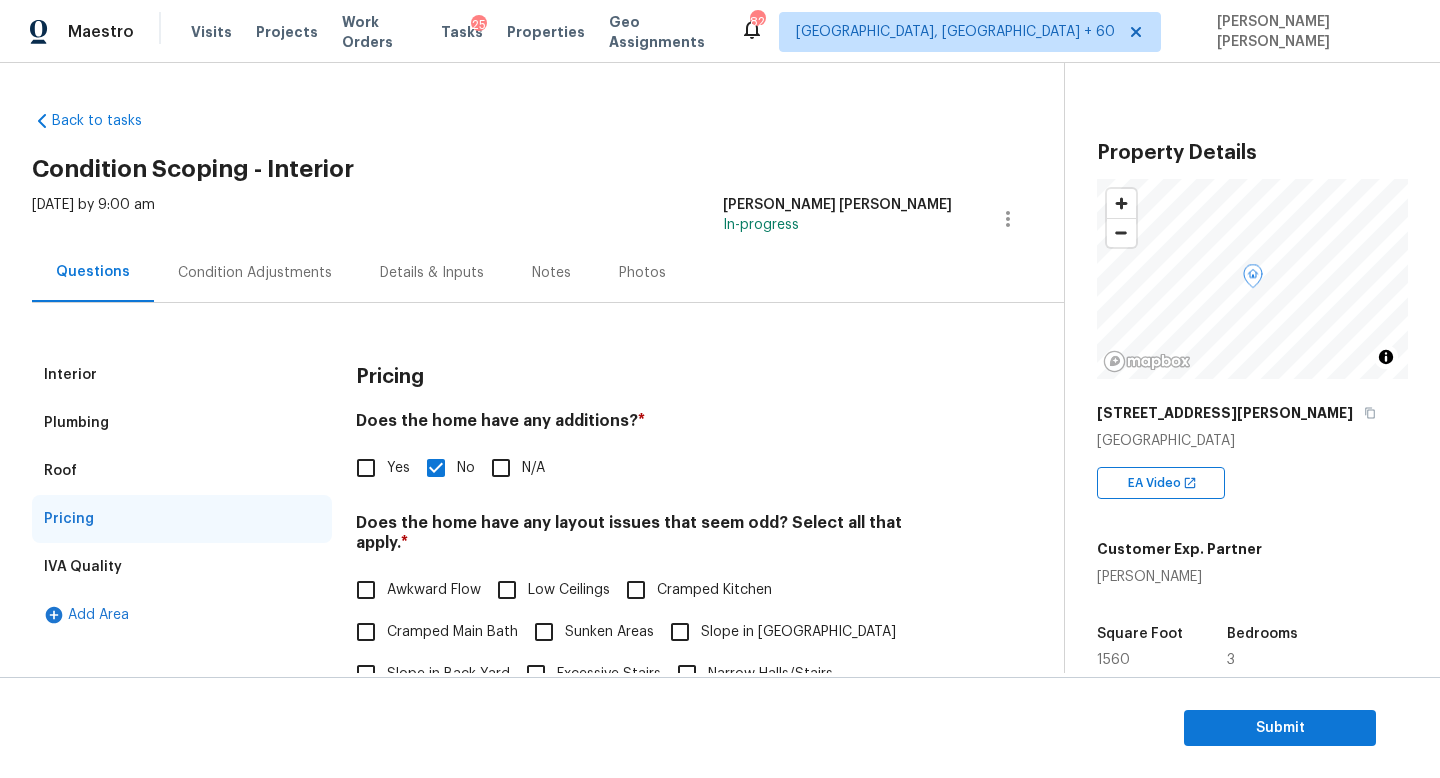 click on "Interior" at bounding box center [182, 375] 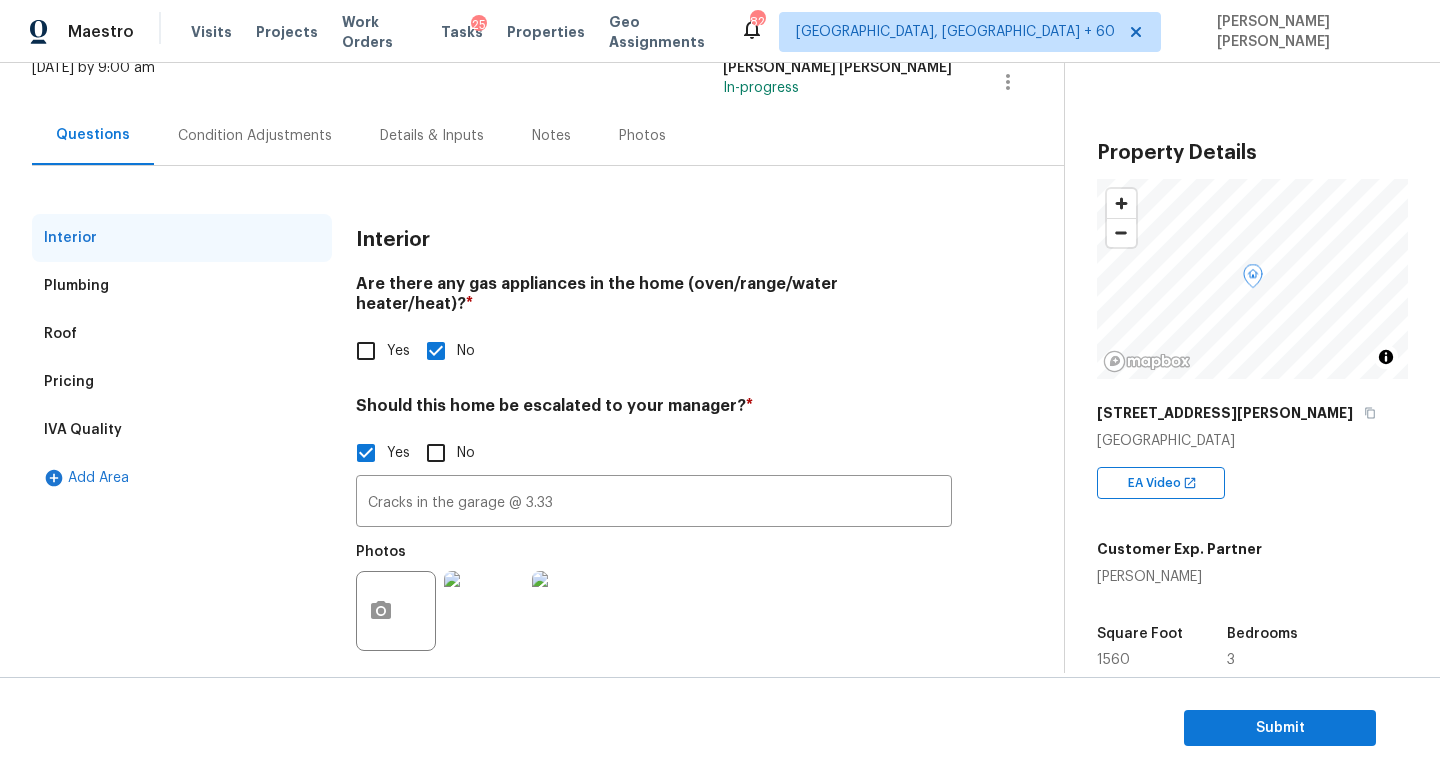 scroll, scrollTop: 137, scrollLeft: 0, axis: vertical 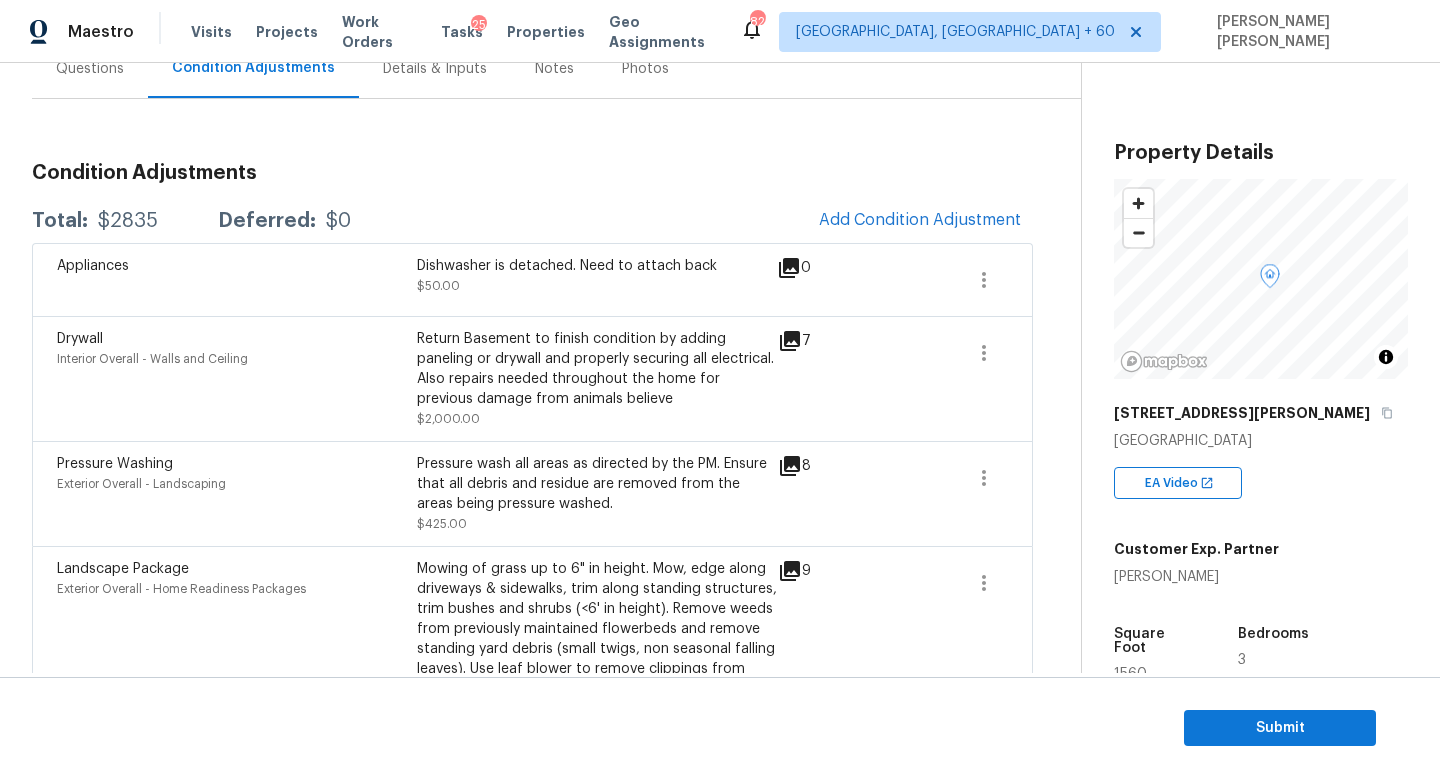 click on "Questions" at bounding box center [90, 68] 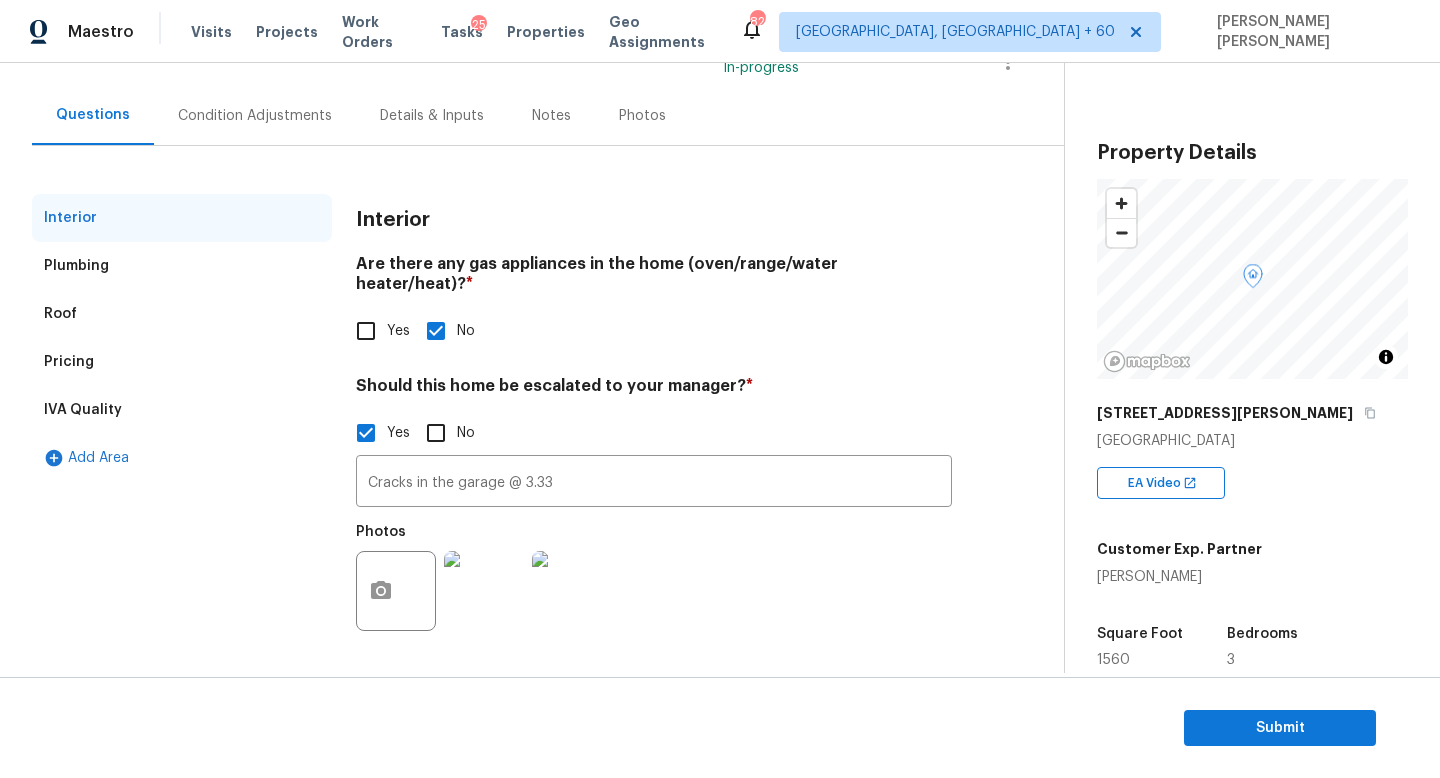 scroll, scrollTop: 0, scrollLeft: 0, axis: both 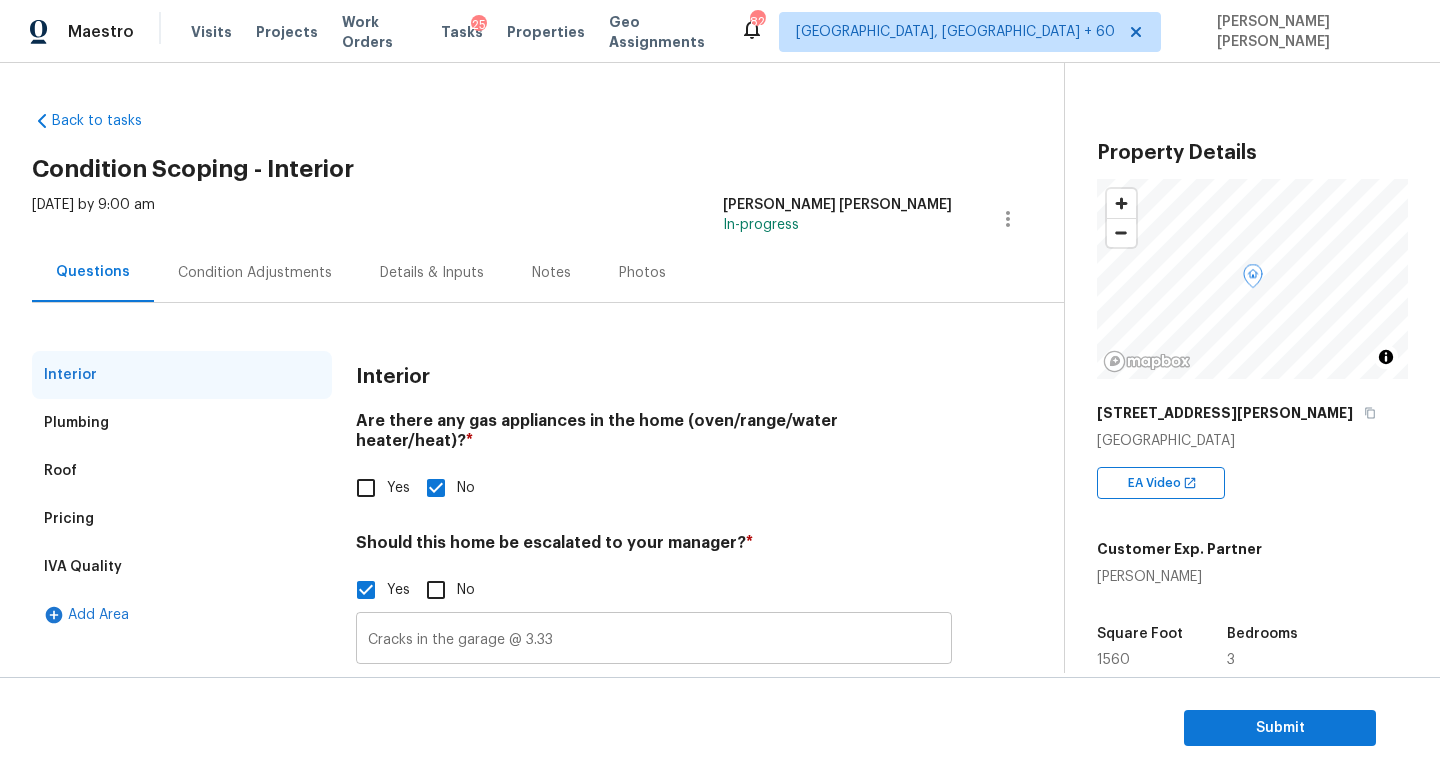 click on "Cracks in the garage @ 3.33" at bounding box center [654, 640] 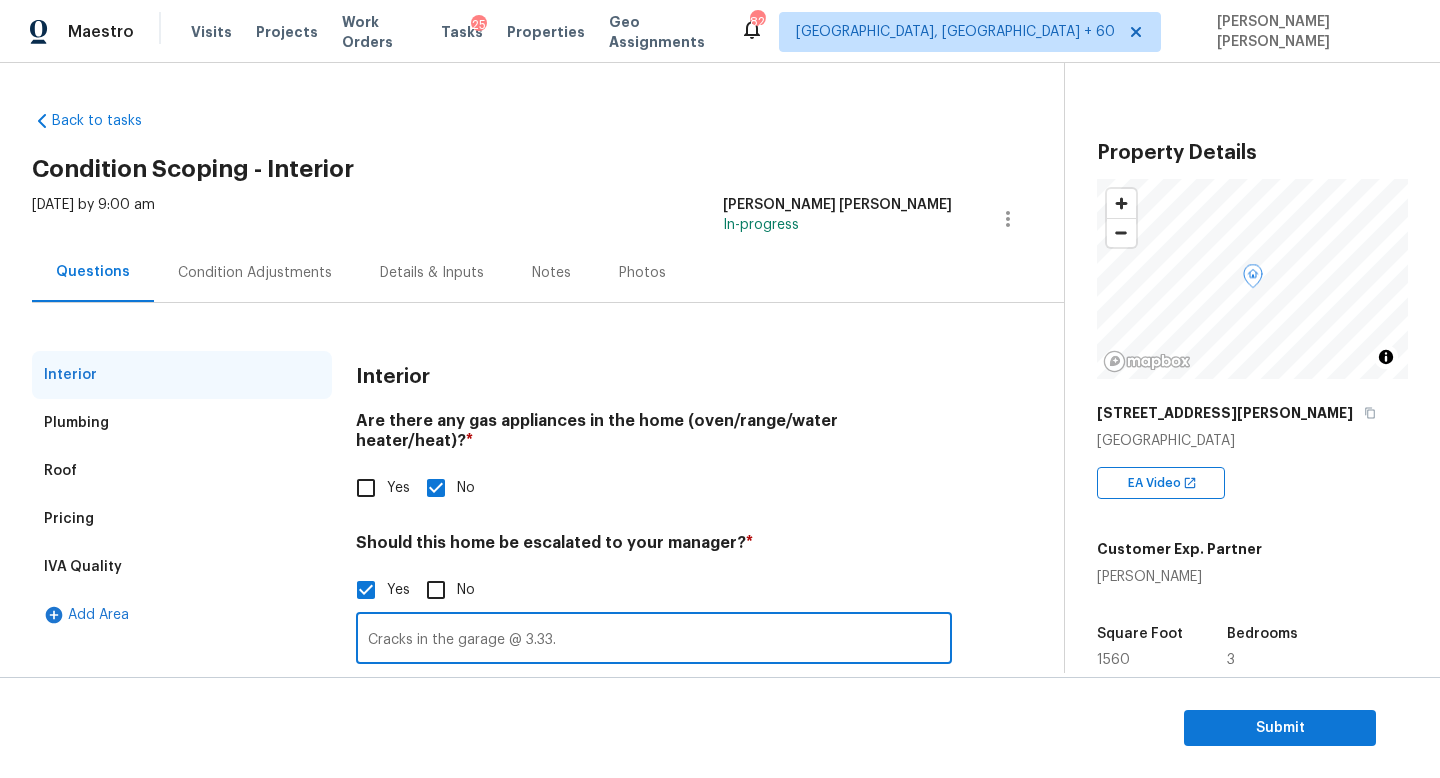 paste on "Previous waterproofing was done in the basement. There is a warranty for waterproofing." 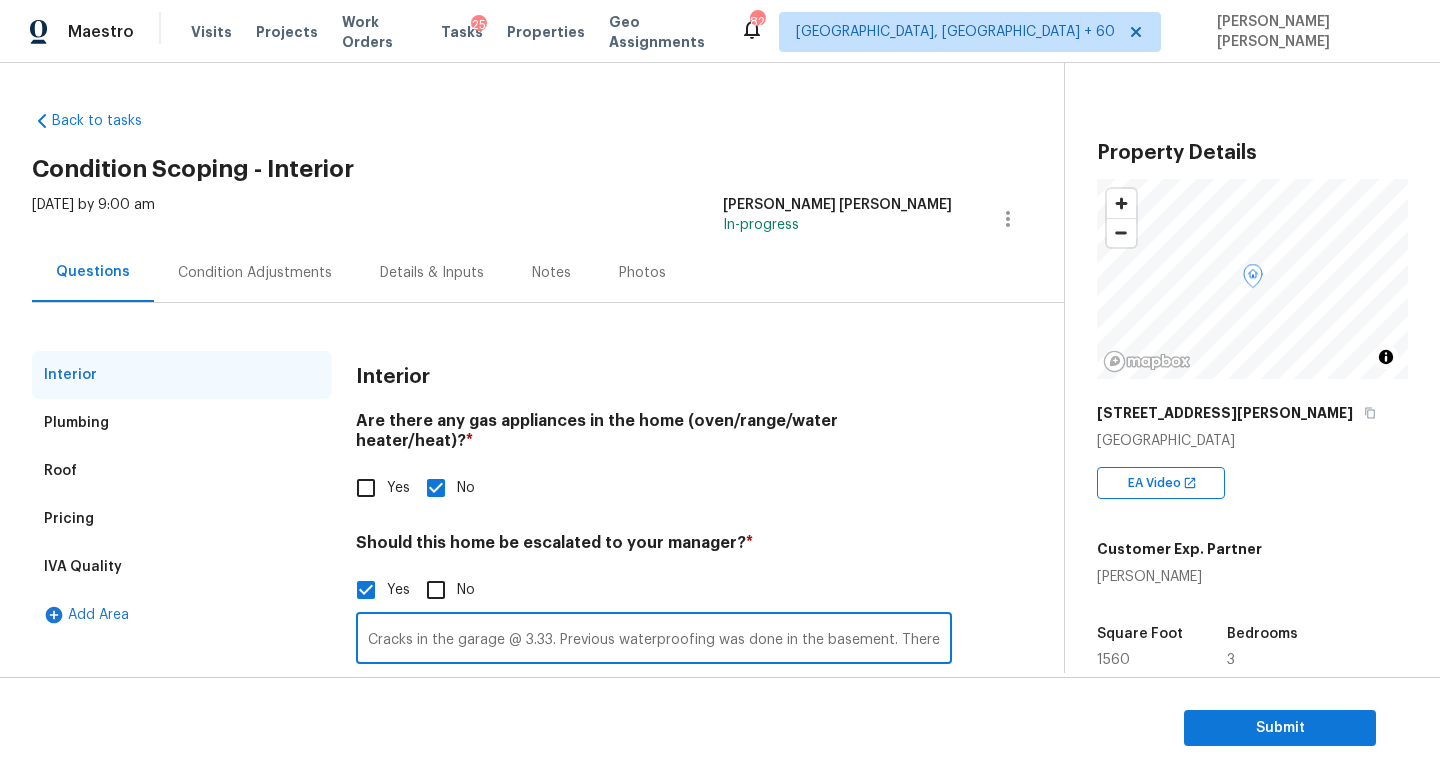 scroll, scrollTop: 0, scrollLeft: 200, axis: horizontal 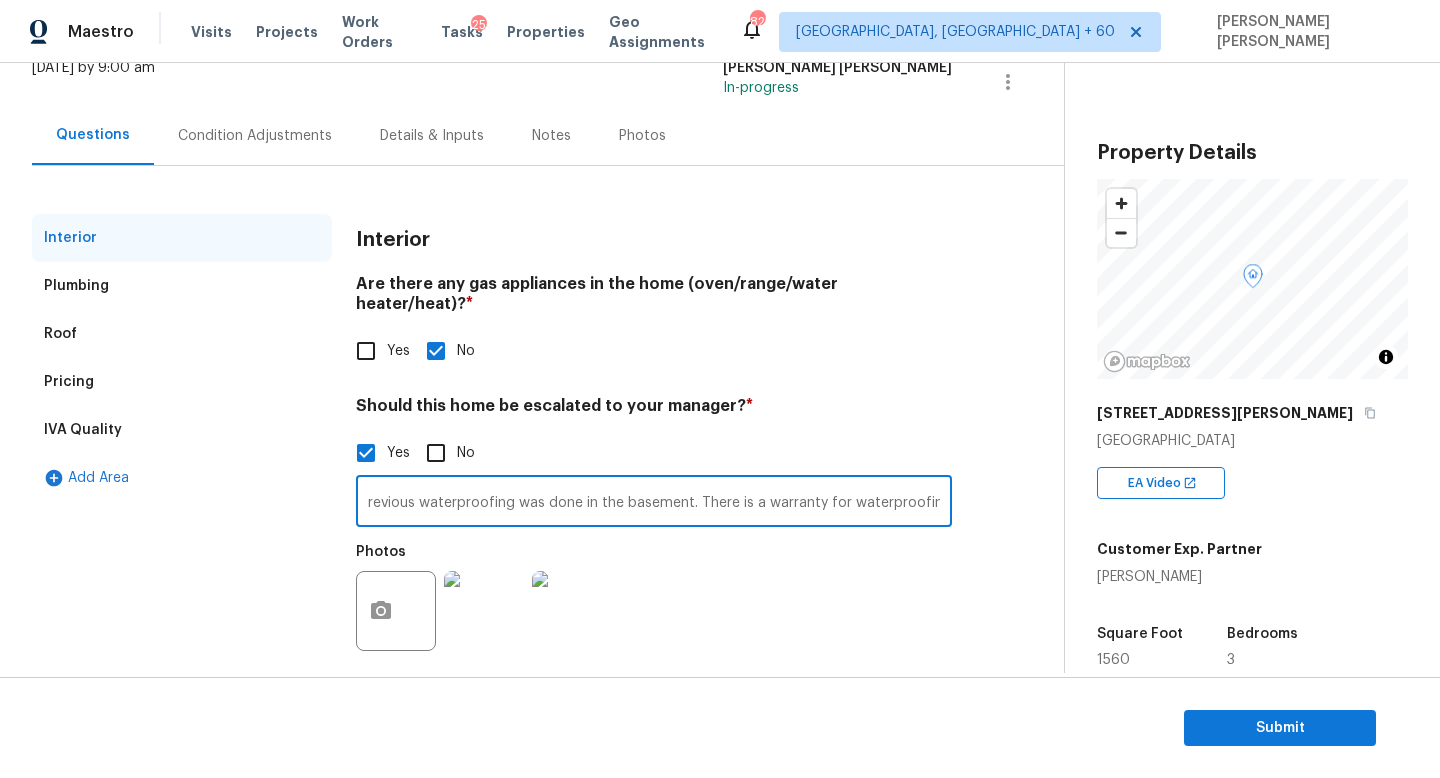 type on "Cracks in the garage @ 3.33. Previous waterproofing was done in the basement. There is a warranty for waterproofing." 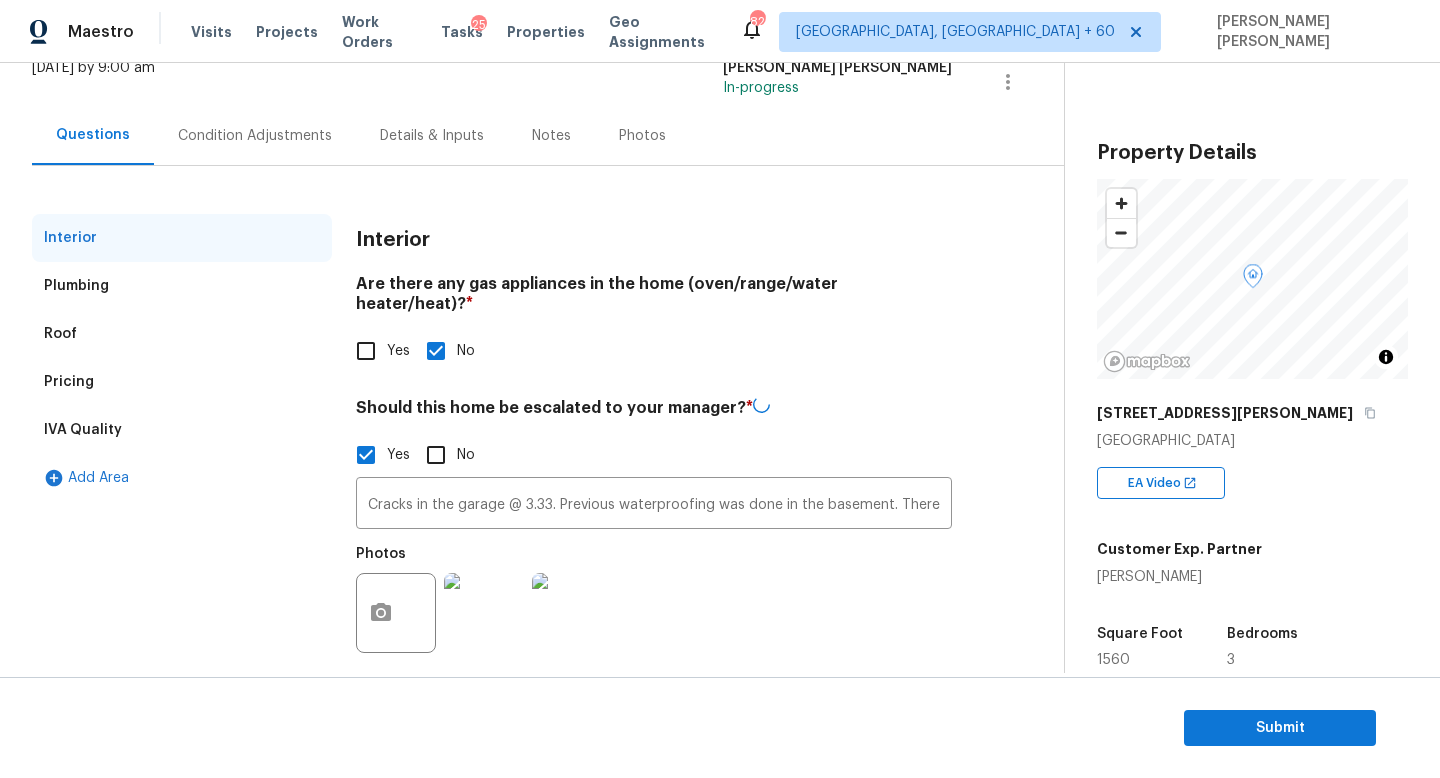 scroll, scrollTop: 0, scrollLeft: 0, axis: both 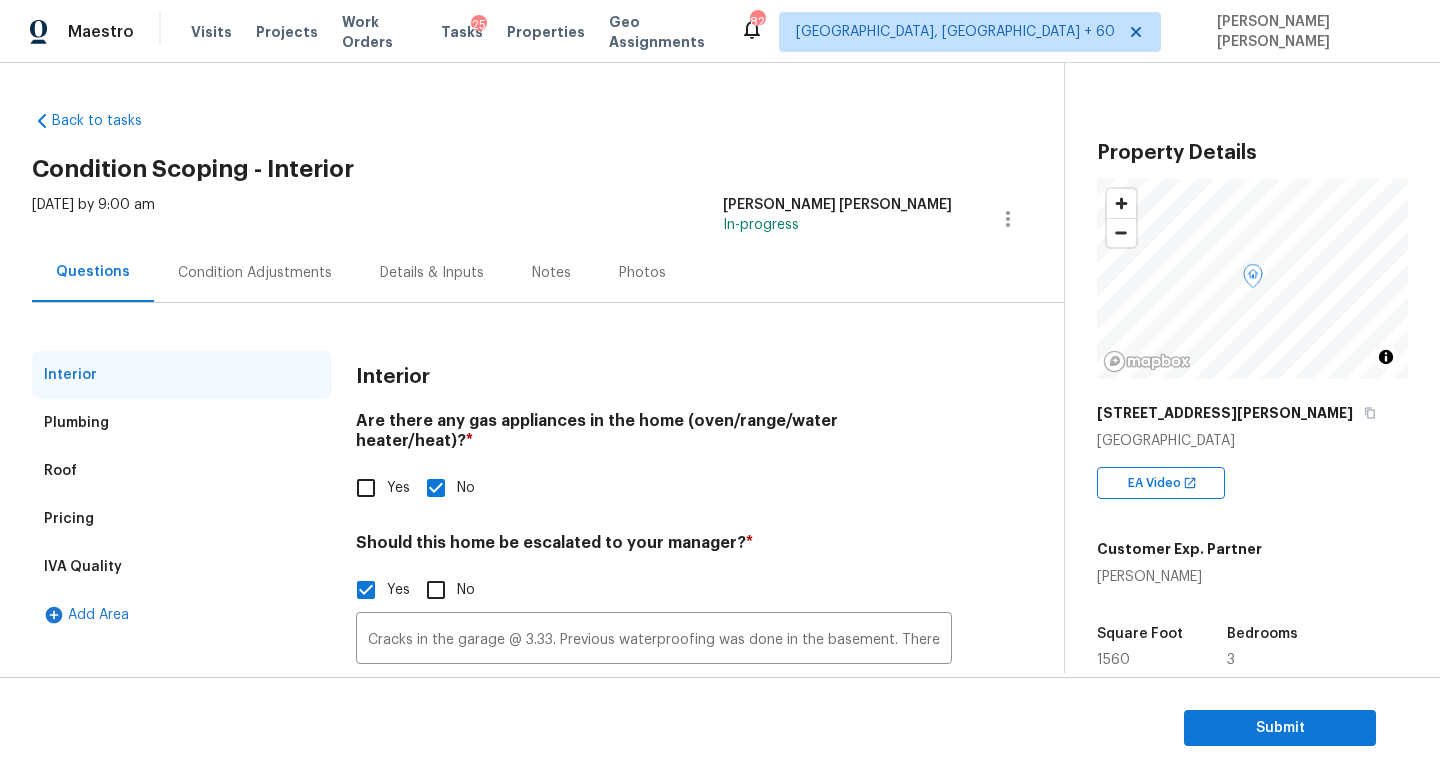 click on "Condition Adjustments" at bounding box center (255, 272) 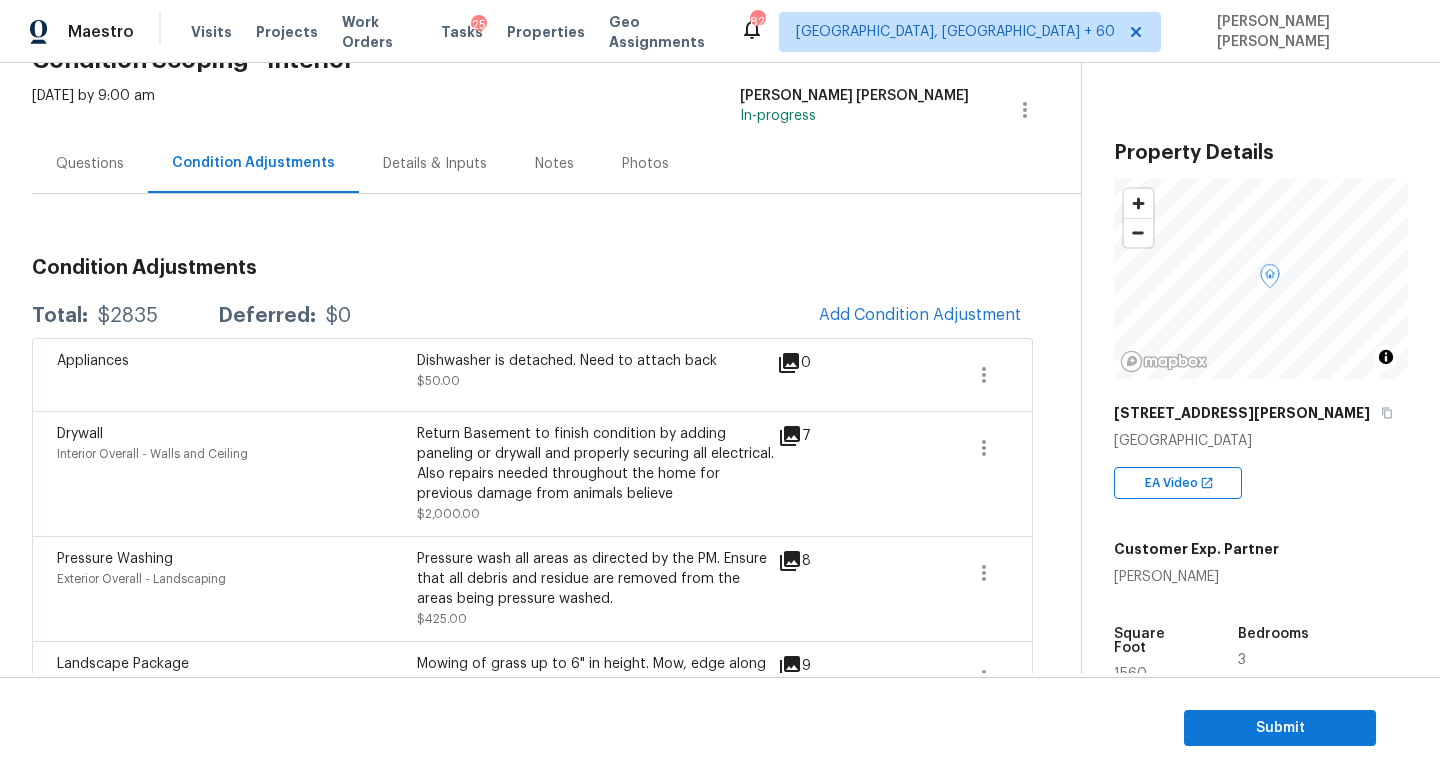 scroll, scrollTop: 137, scrollLeft: 0, axis: vertical 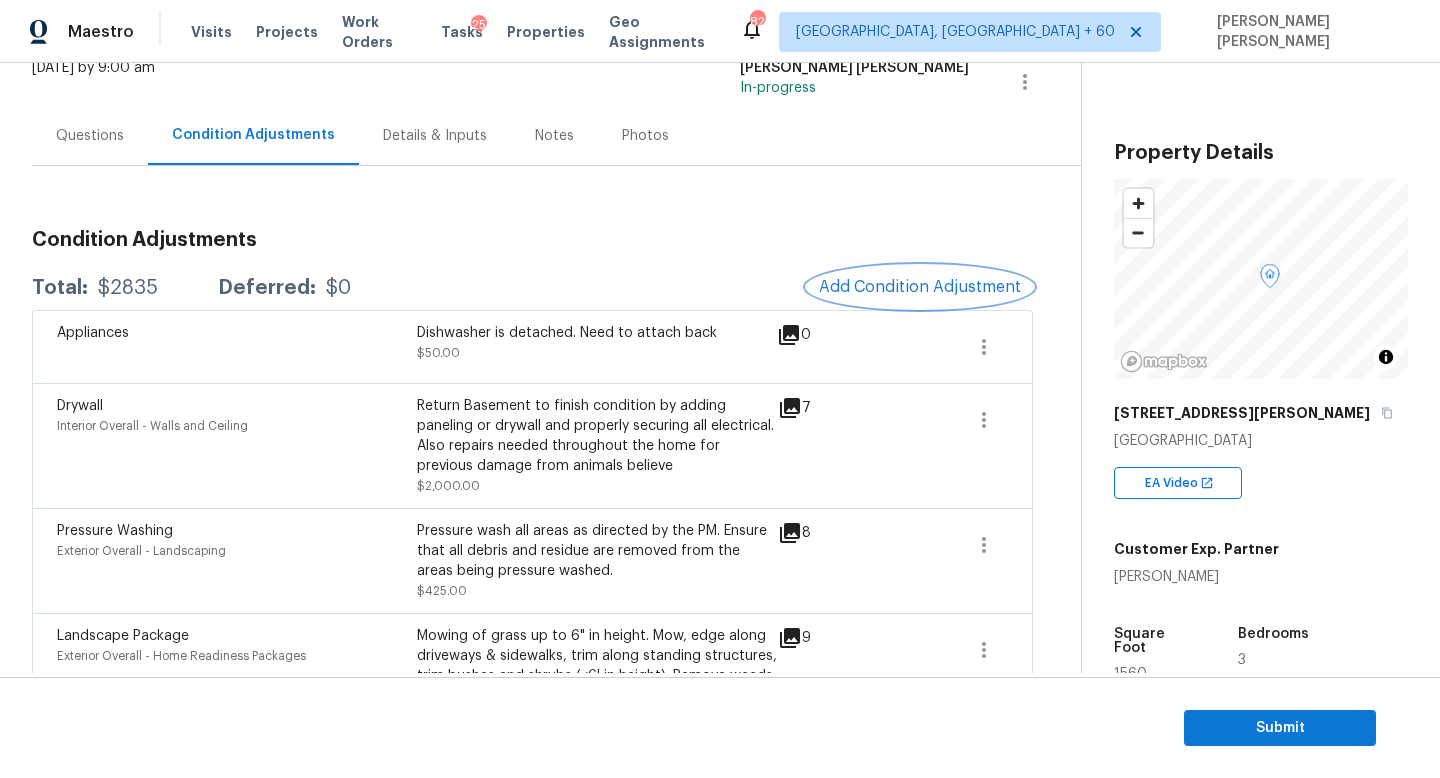 click on "Add Condition Adjustment" at bounding box center [920, 287] 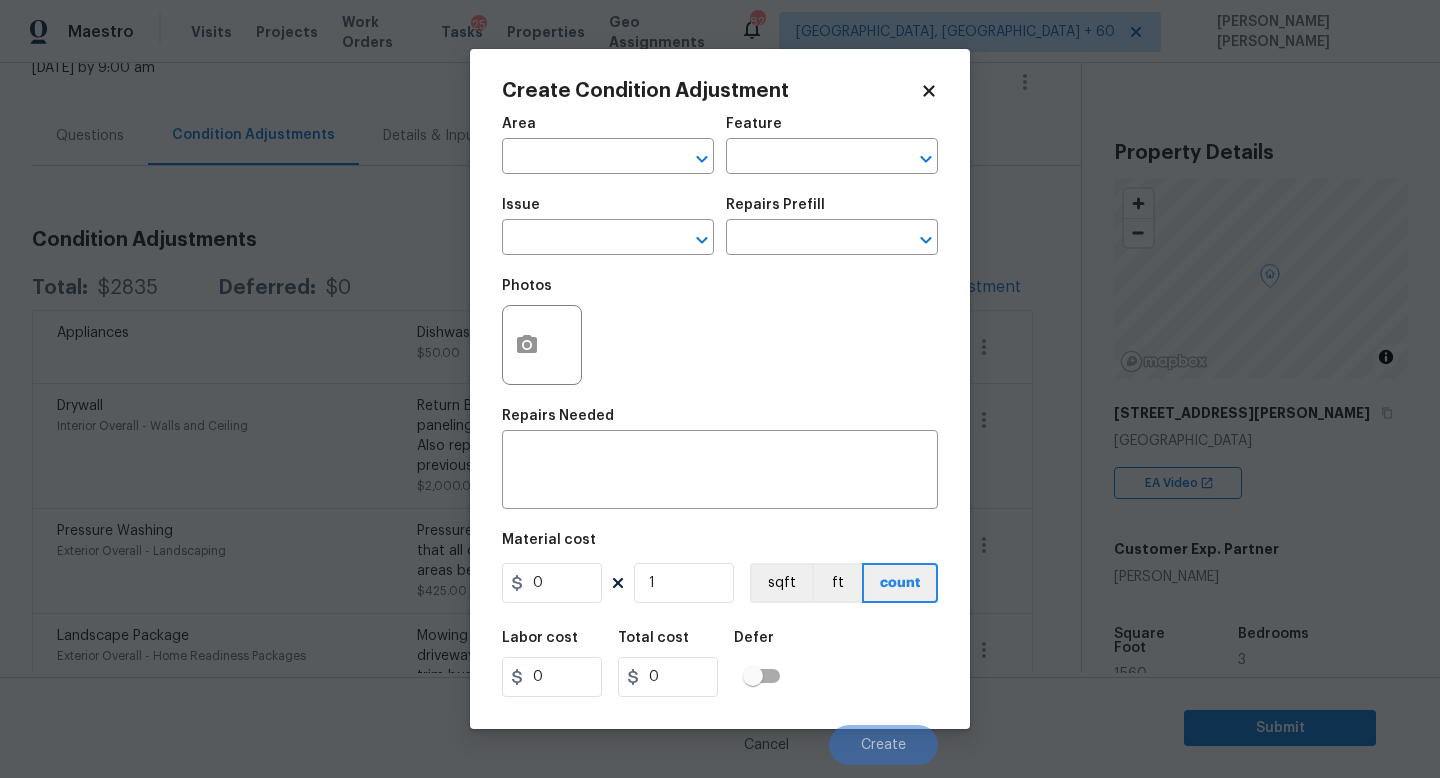 click on "Maestro Visits Projects Work Orders Tasks 25 Properties Geo Assignments 825 [GEOGRAPHIC_DATA], [GEOGRAPHIC_DATA] + 60 [PERSON_NAME] [PERSON_NAME] Back to tasks Condition Scoping - Interior [DATE] by 9:00 am   [PERSON_NAME] [PERSON_NAME] In-progress Questions Condition Adjustments Details & Inputs Notes Photos Condition Adjustments Total:  $2835 Deferred:  $0 Add Condition Adjustment Appliances Dishwasher is detached. Need to attach back $50.00   0 Drywall Interior Overall - Walls and Ceiling Return Basement to finish condition by adding paneling or drywall and properly securing all electrical. Also repairs needed throughout the home for previous damage from animals believe $2,000.00   7 Pressure Washing Exterior Overall - Landscaping
Pressure wash all areas as directed by the PM. Ensure that all debris and residue are removed from the areas being pressure washed. $425.00   8 Landscape Package Exterior Overall - Home Readiness Packages $360.00   9 Property Details © Mapbox   © OpenStreetMap   Improve this map [STREET_ADDRESS][PERSON_NAME] 3" at bounding box center [720, 389] 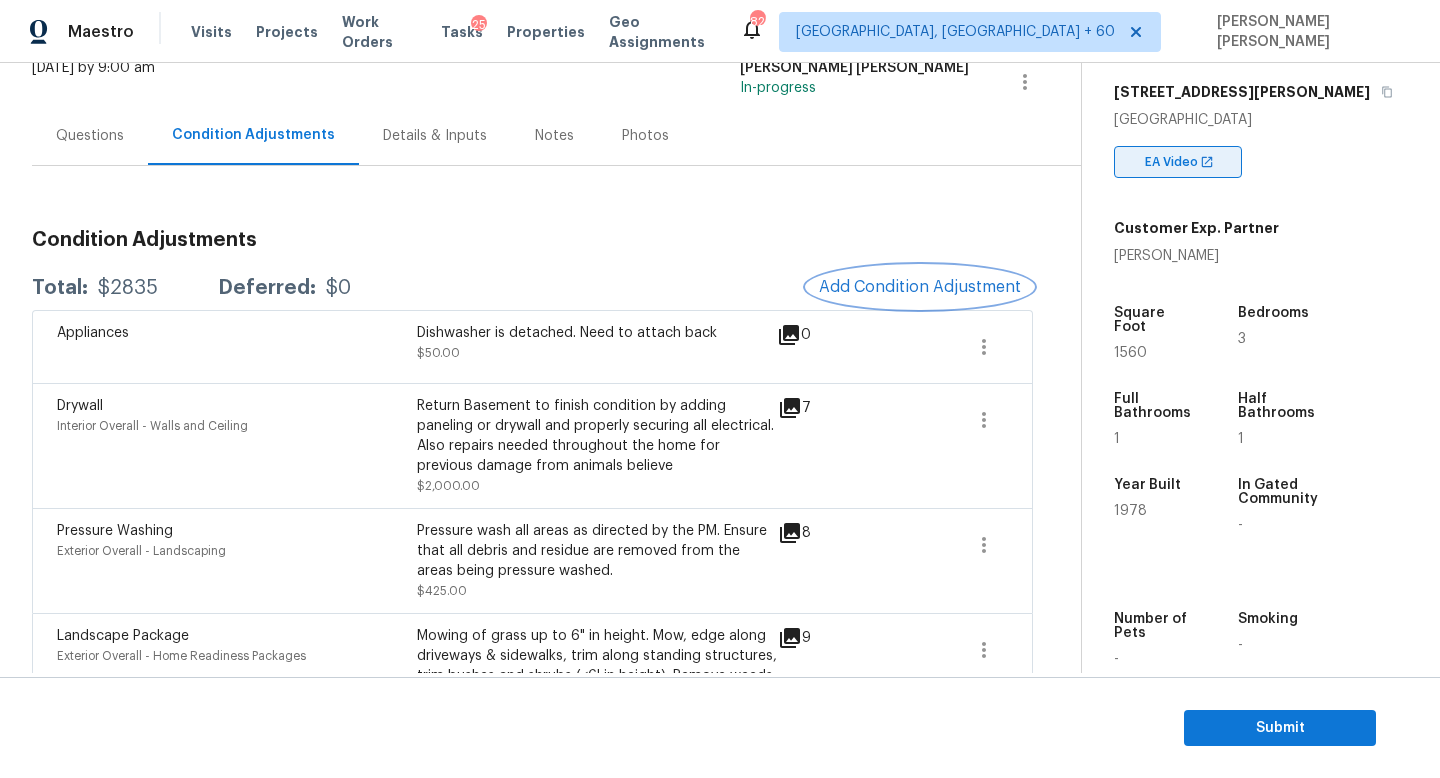 scroll, scrollTop: 322, scrollLeft: 0, axis: vertical 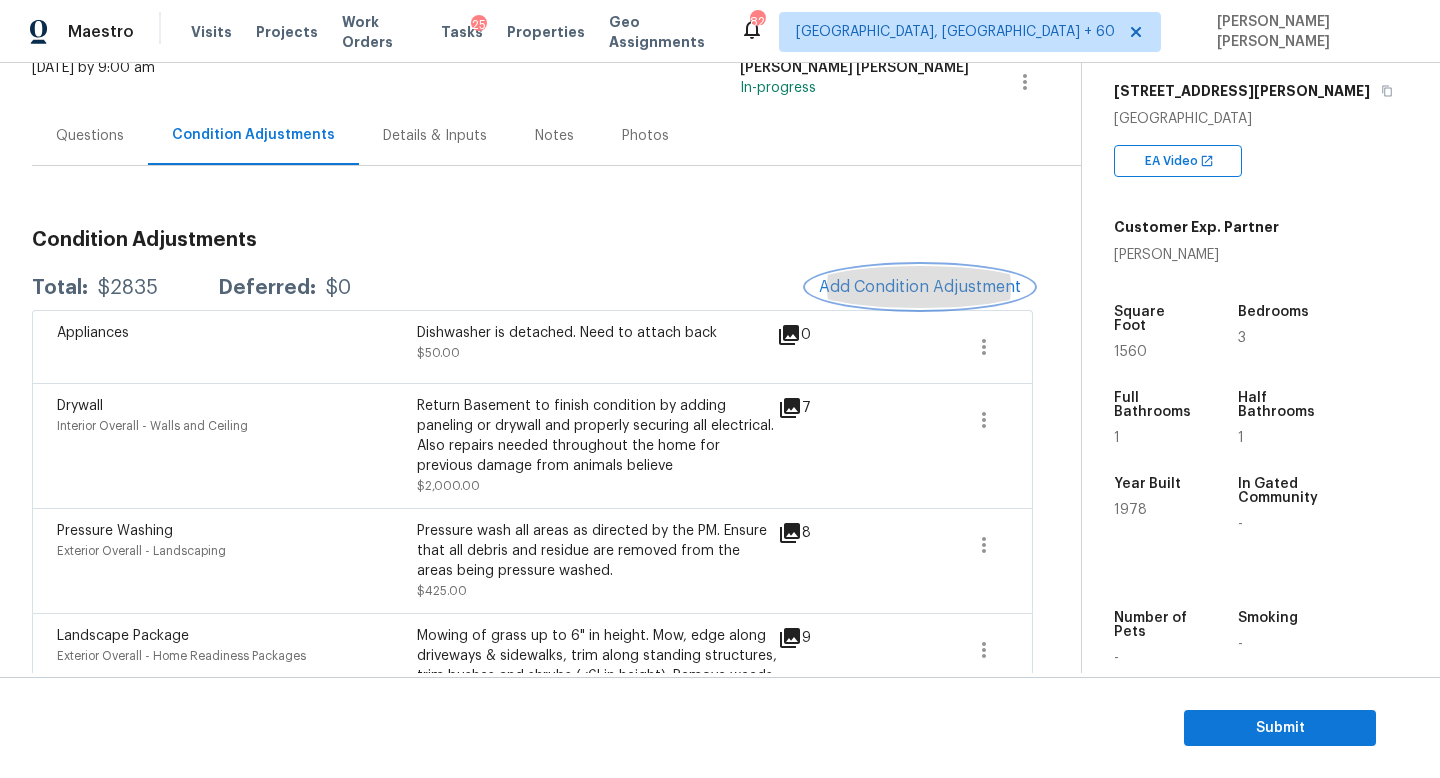click on "Add Condition Adjustment" at bounding box center (920, 287) 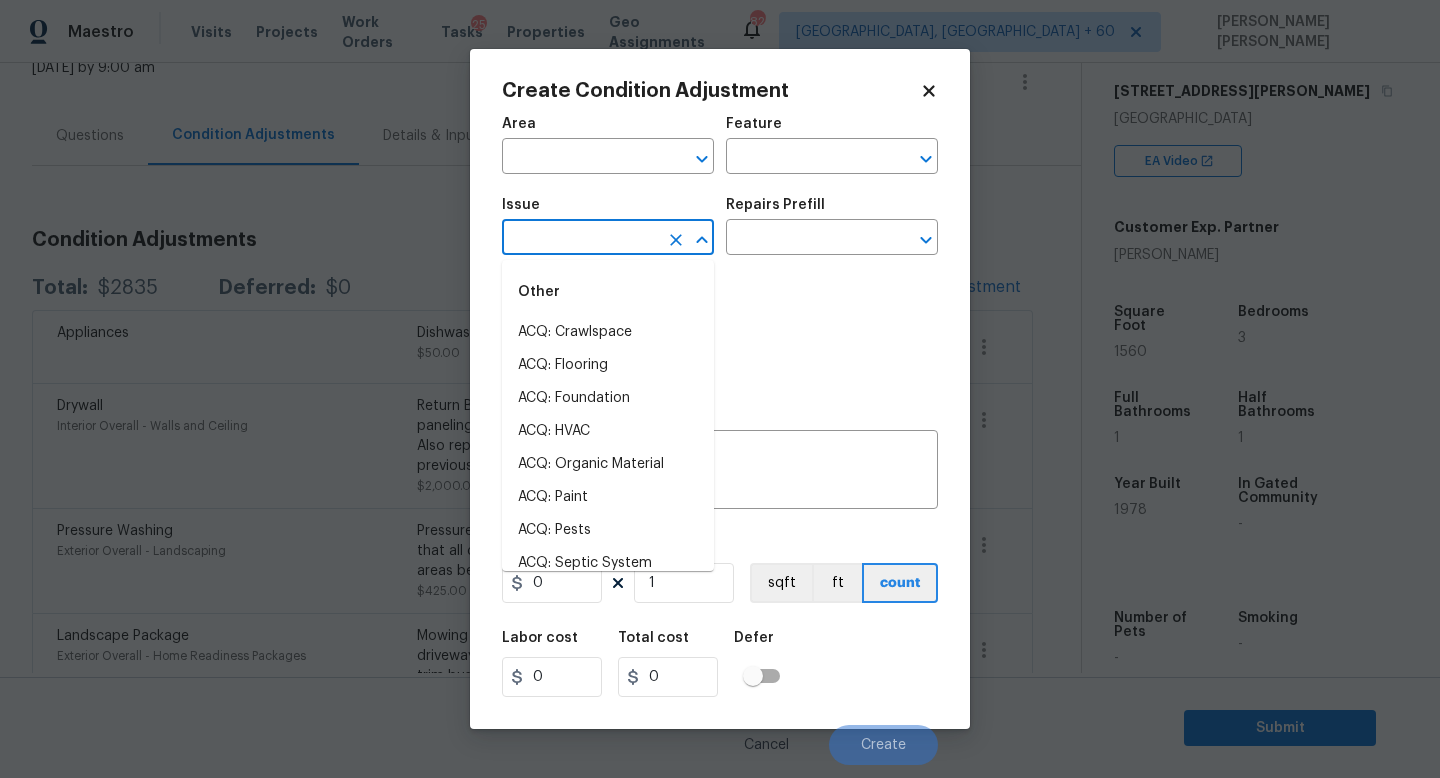 click at bounding box center [580, 239] 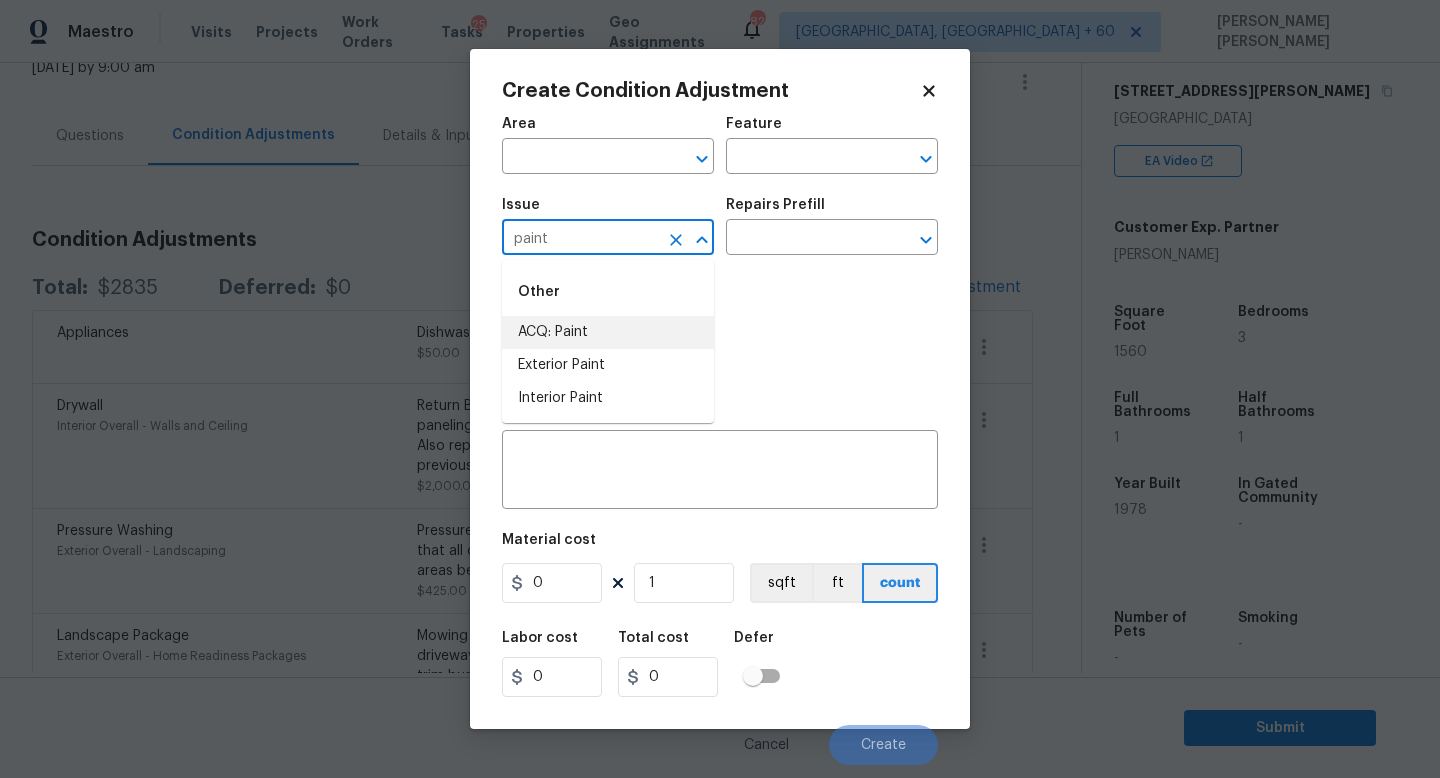 click on "ACQ: Paint" at bounding box center [608, 332] 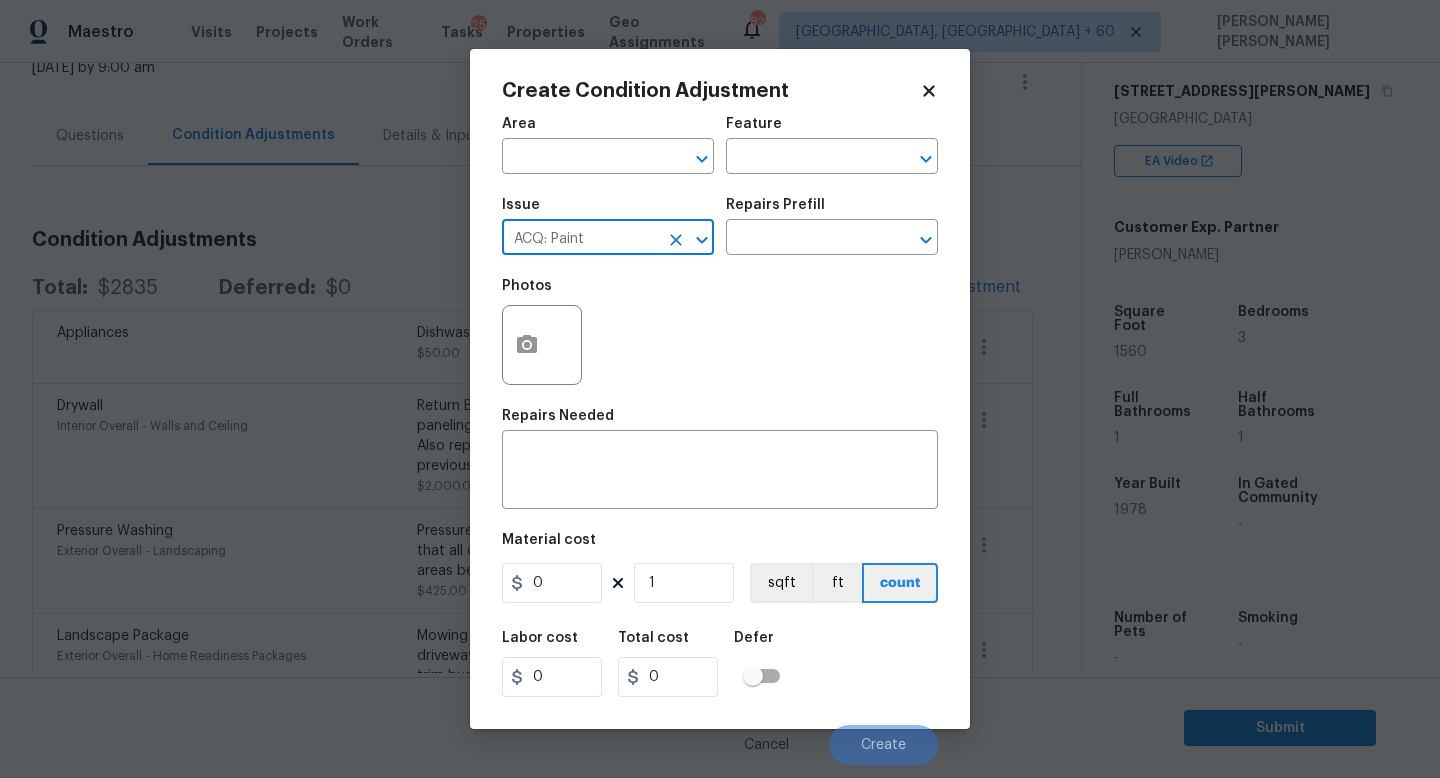 type on "ACQ: Paint" 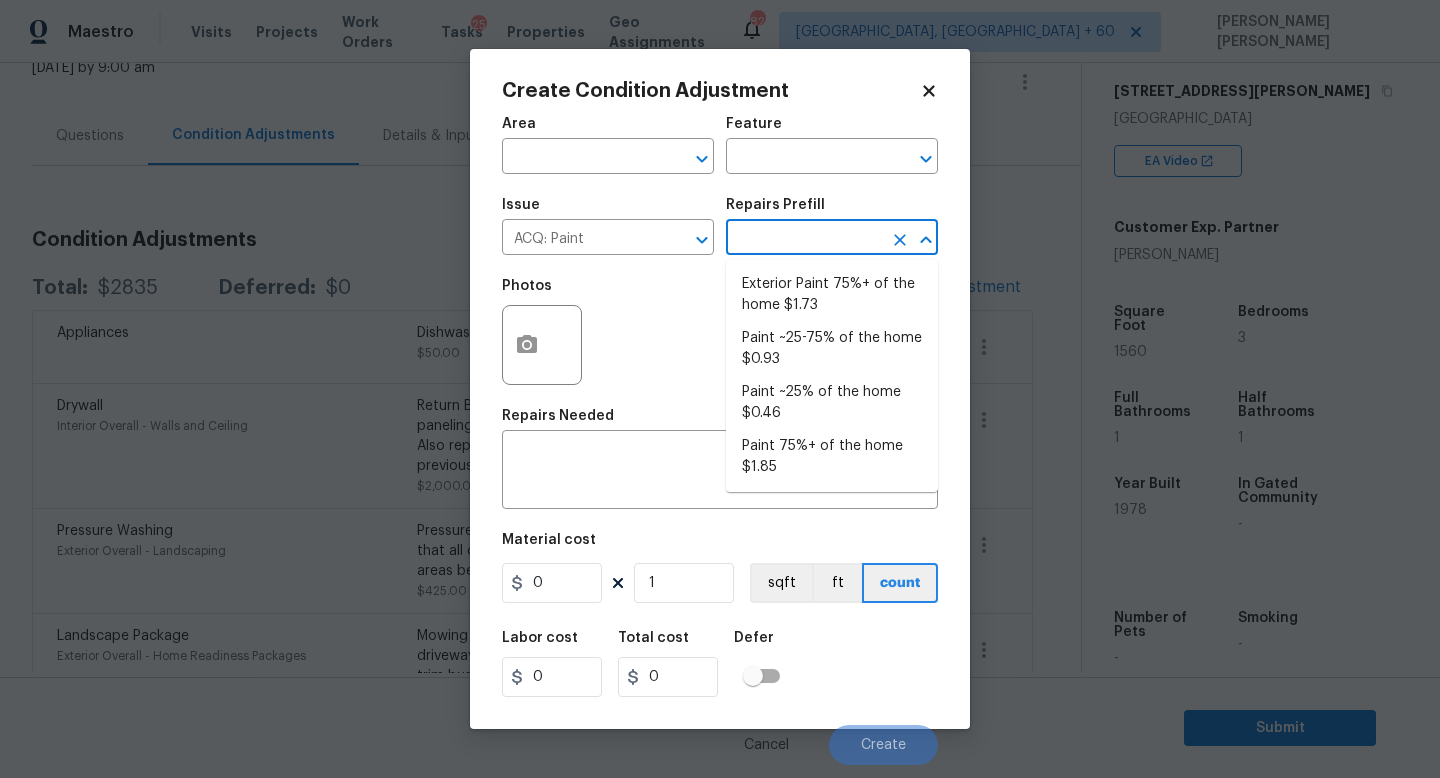 click at bounding box center [804, 239] 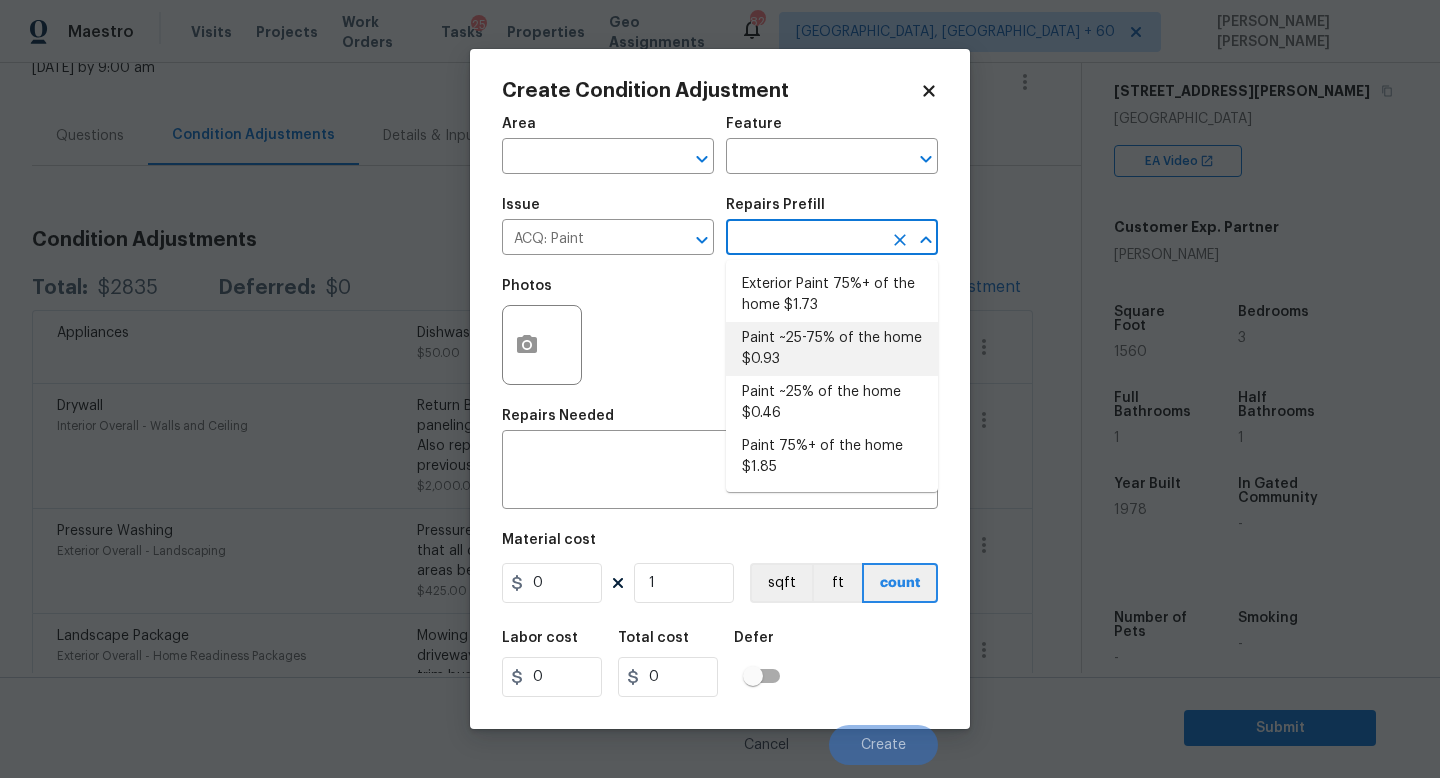 click on "Paint ~25-75% of the home $0.93" at bounding box center [832, 349] 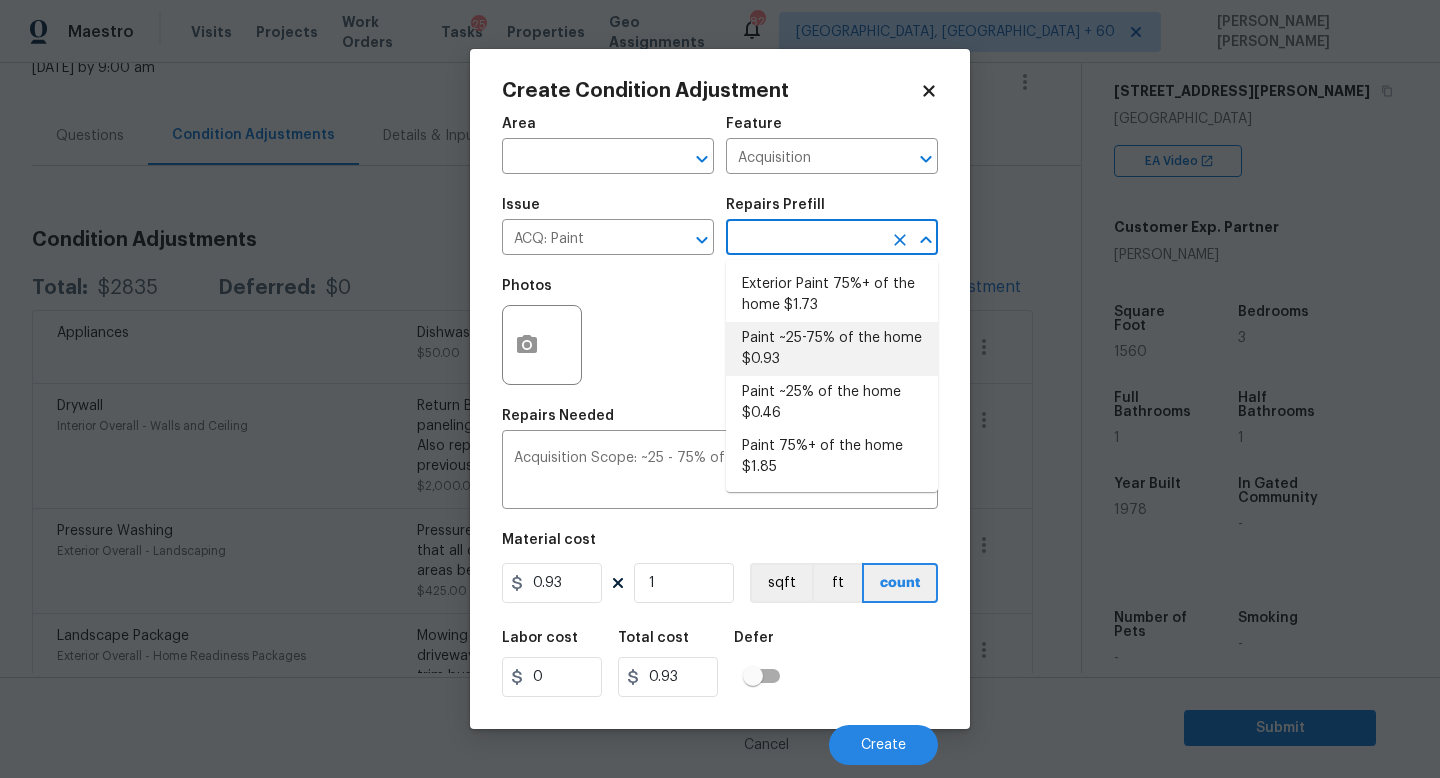 click at bounding box center [804, 239] 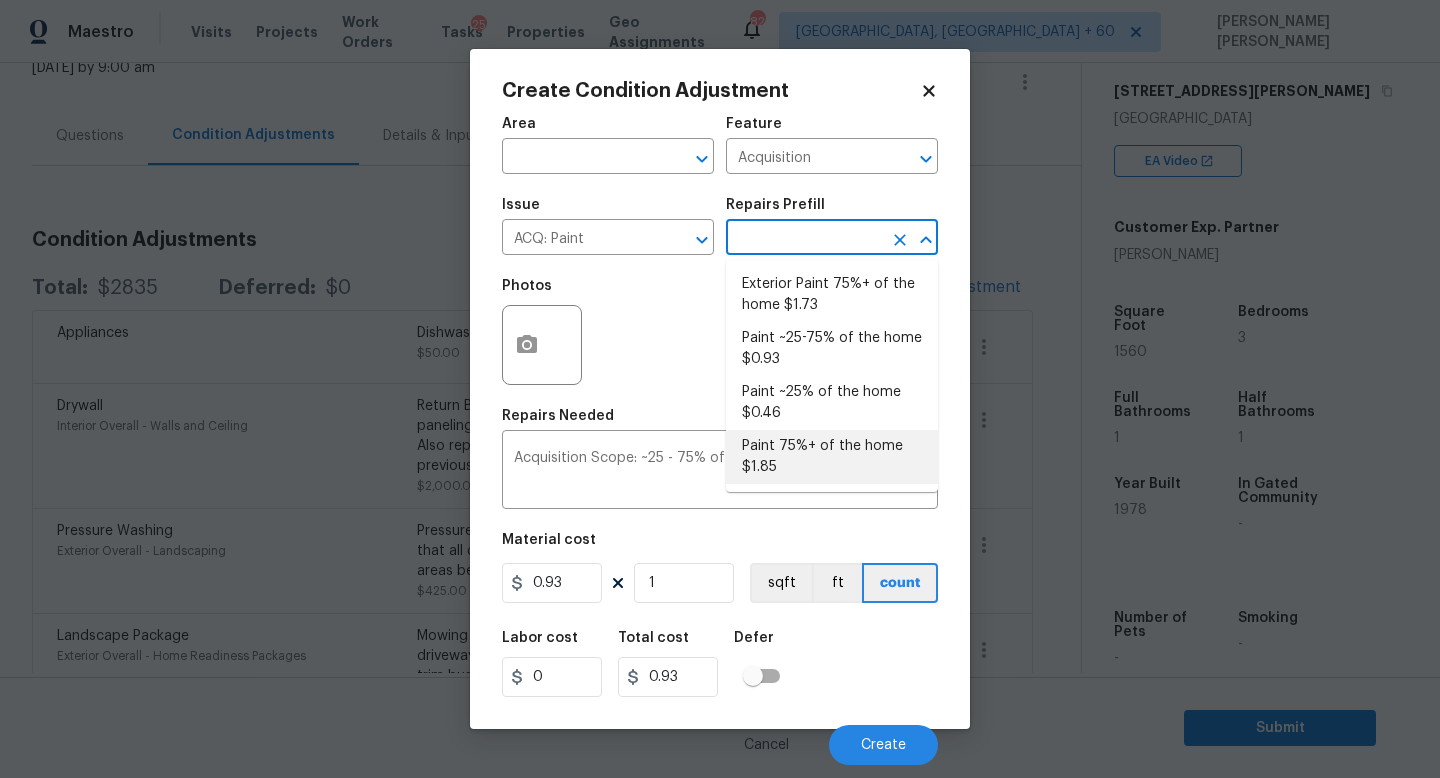 click on "Paint 75%+ of the home $1.85" at bounding box center (832, 457) 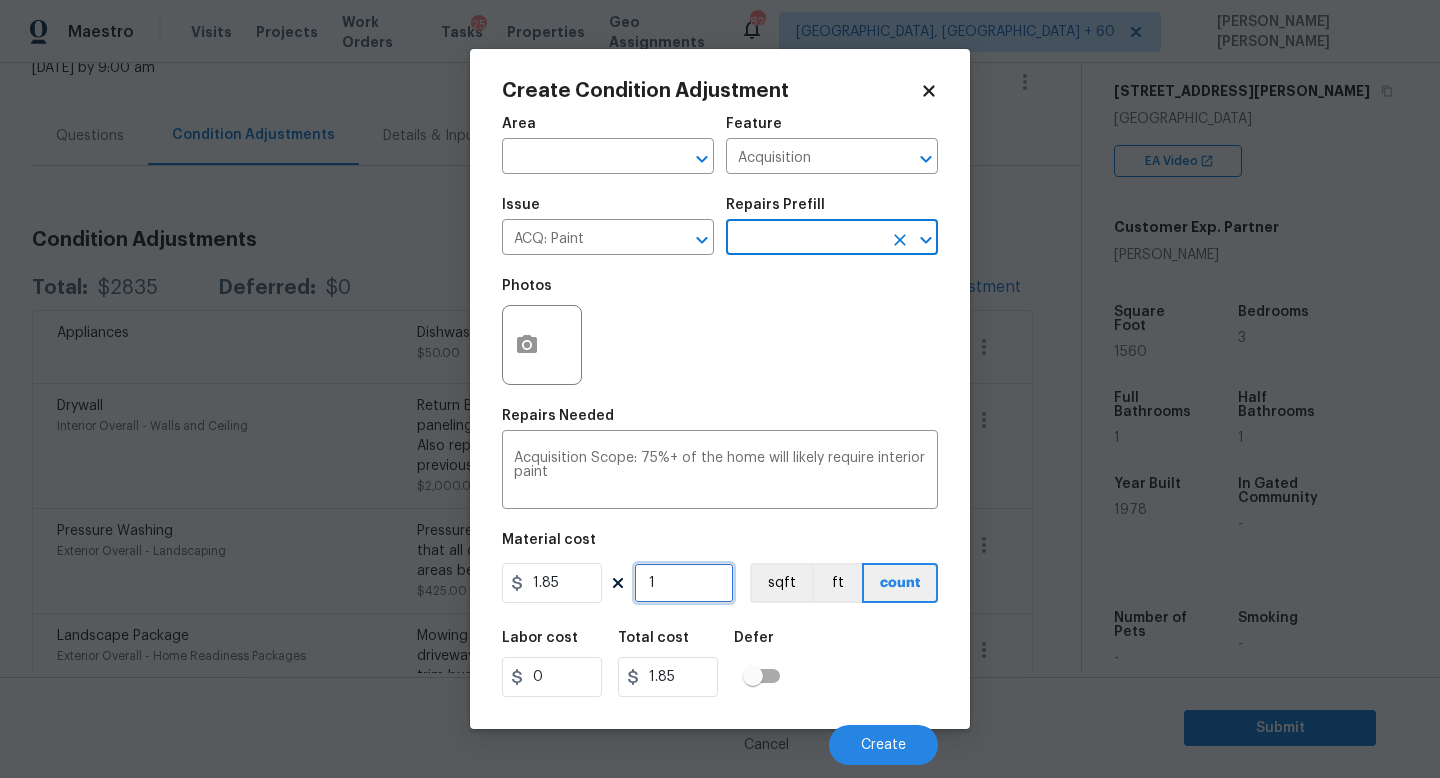 click on "1" at bounding box center (684, 583) 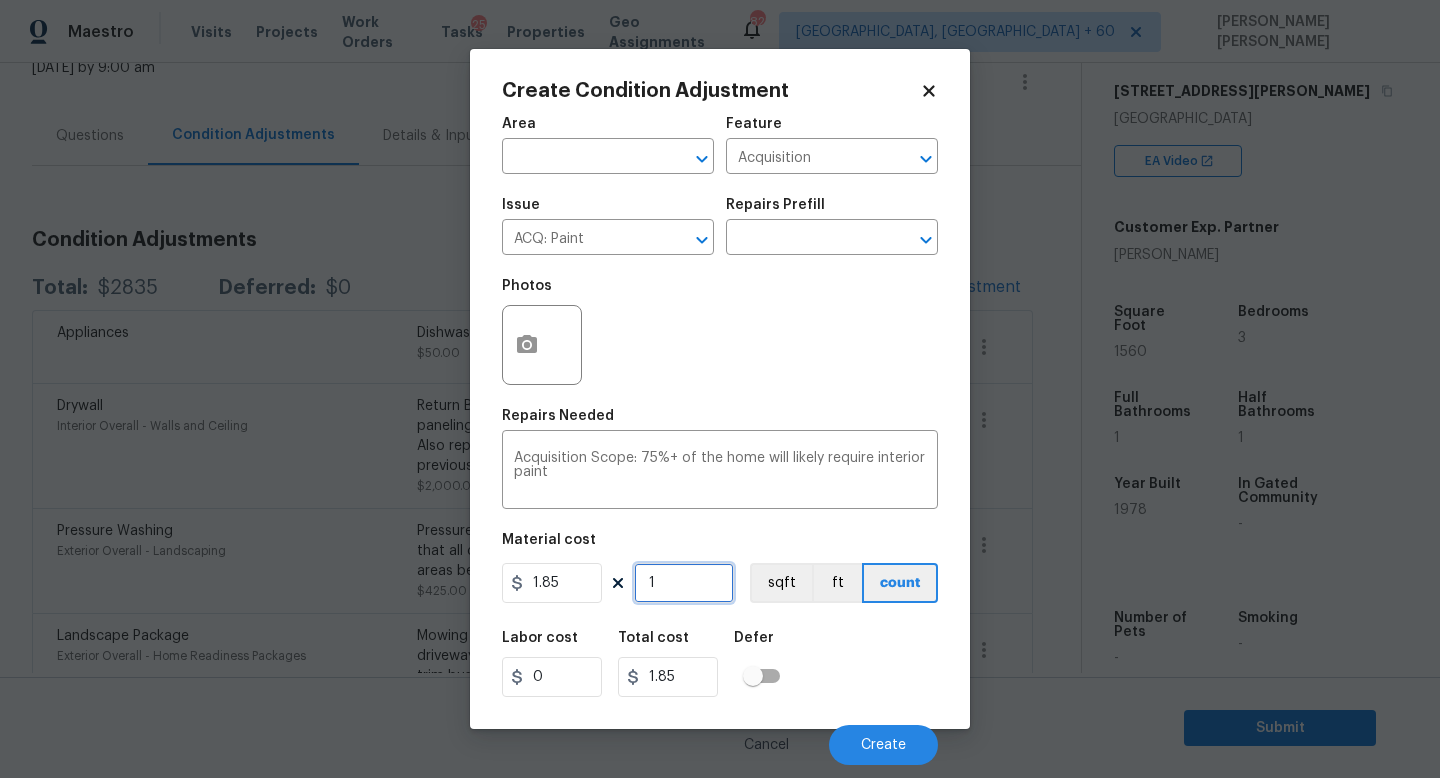 type on "15" 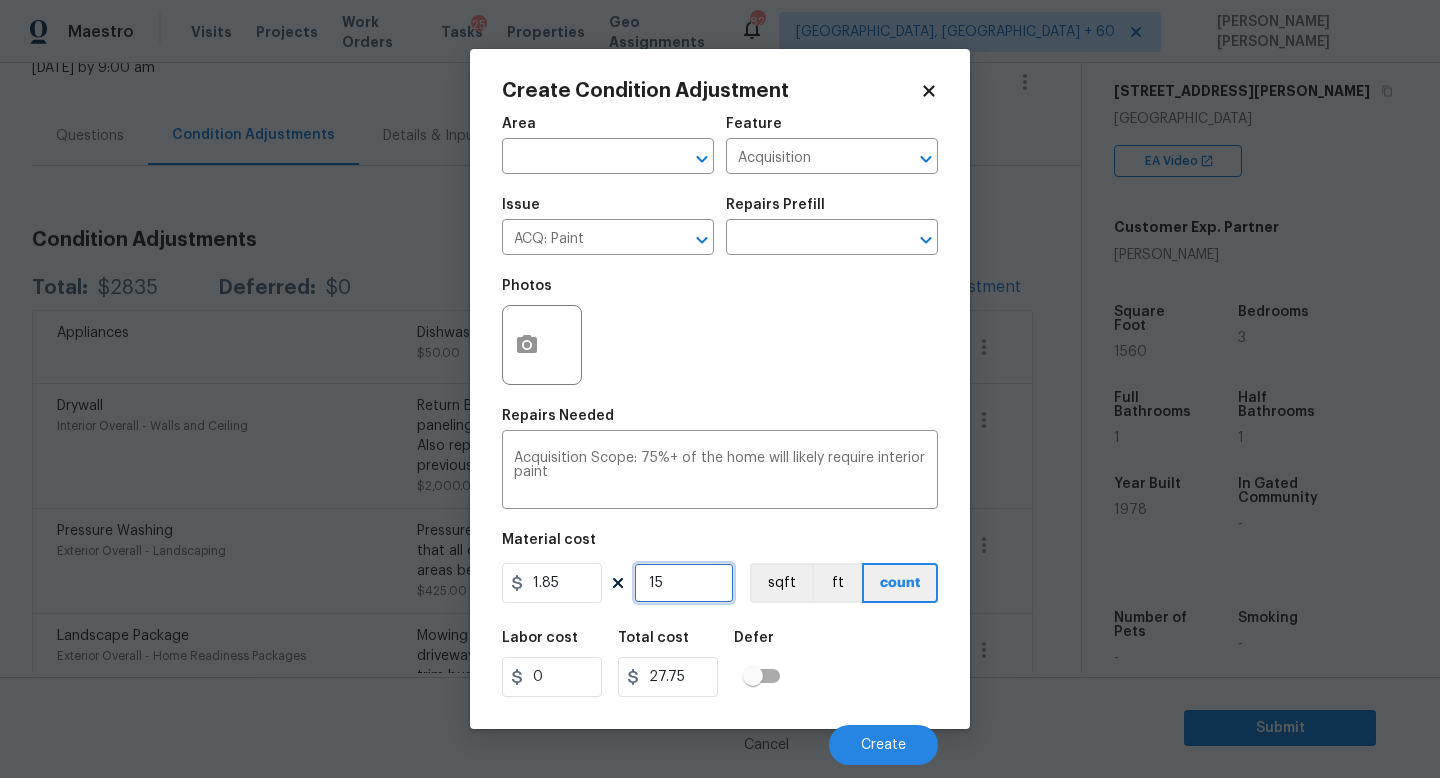 type on "156" 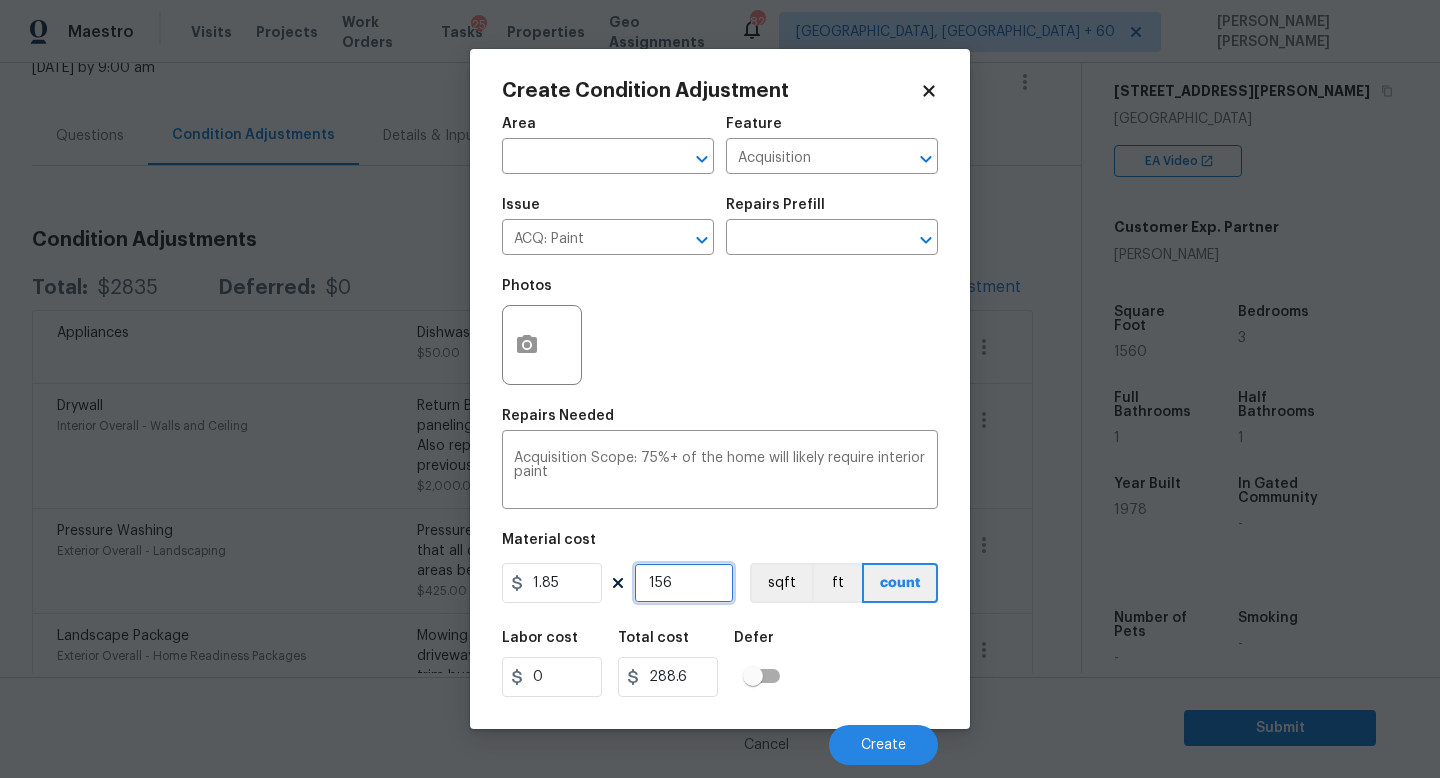type on "1560" 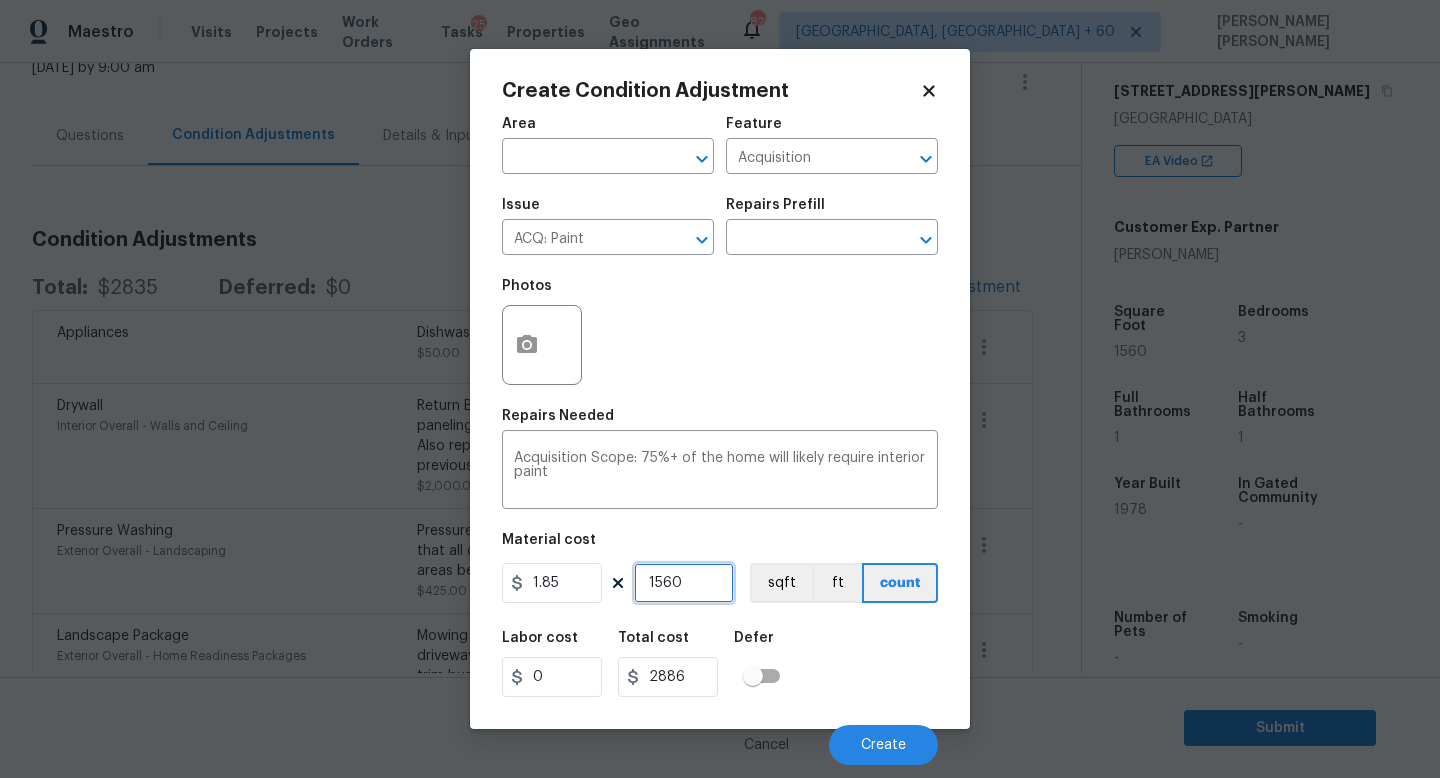 type on "1560" 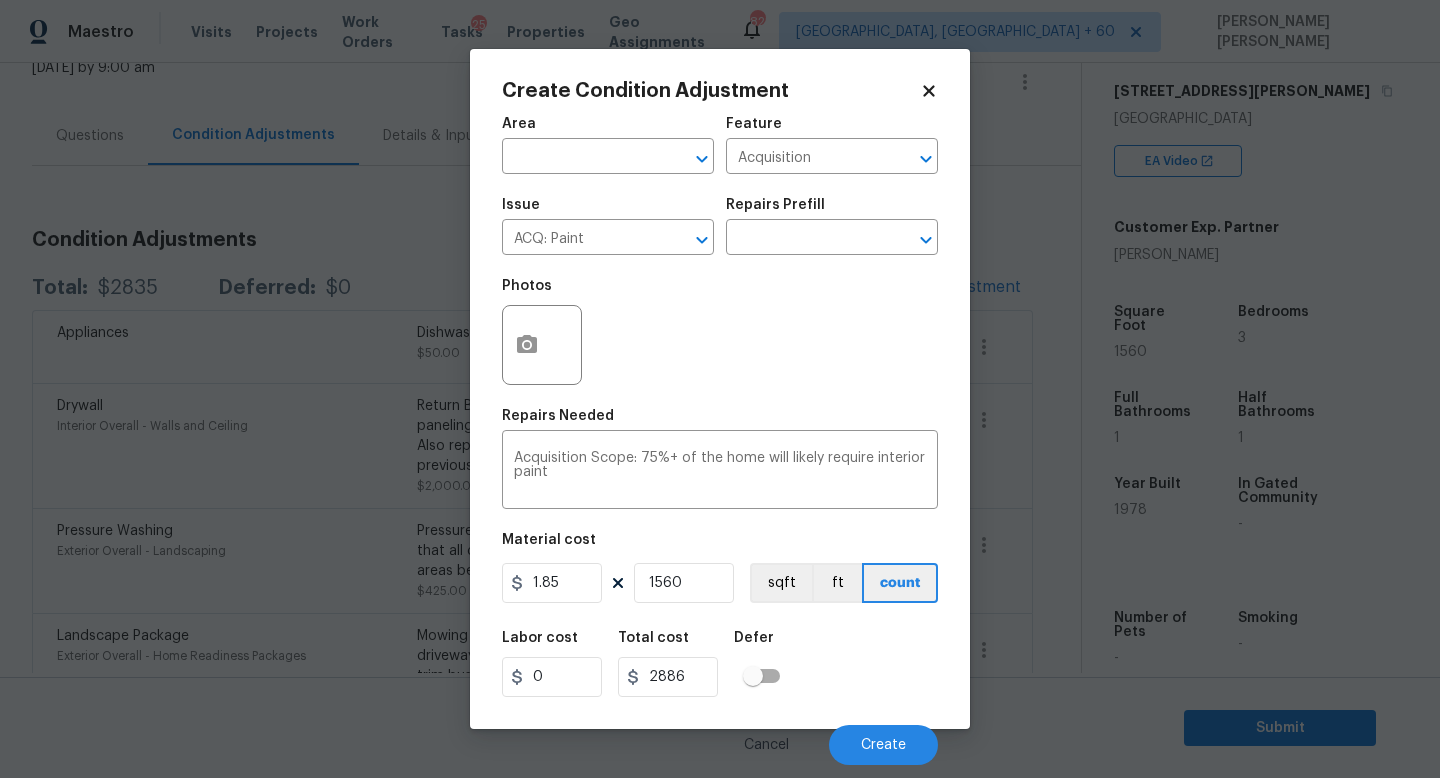 click on "Area ​ Feature Acquisition ​ Issue ACQ: Paint ​ Repairs Prefill ​ Photos Repairs Needed Acquisition Scope: 75%+ of the home will likely require interior paint x ​ Material cost 1.85 1560 sqft ft count Labor cost 0 Total cost 2886 Defer Cancel Create" at bounding box center (720, 435) 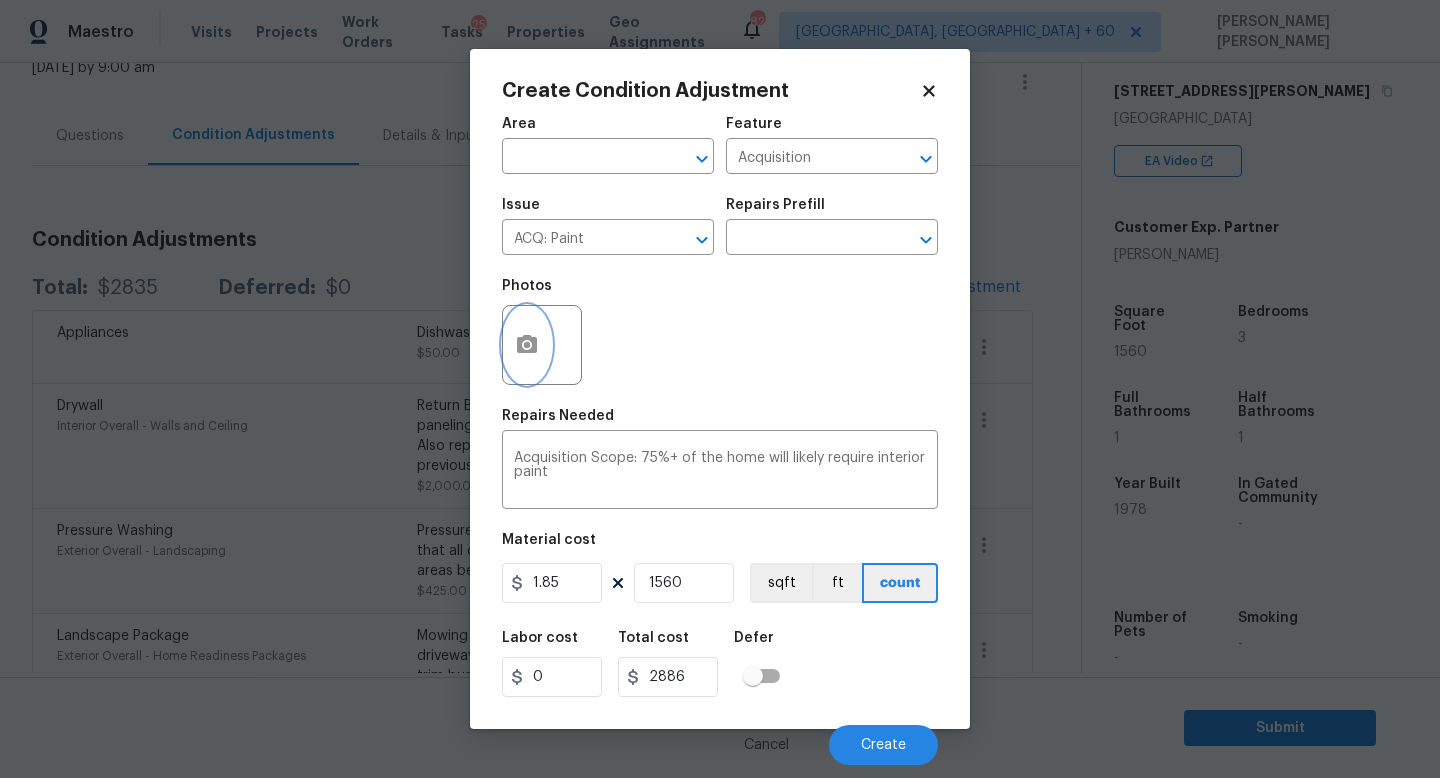 click 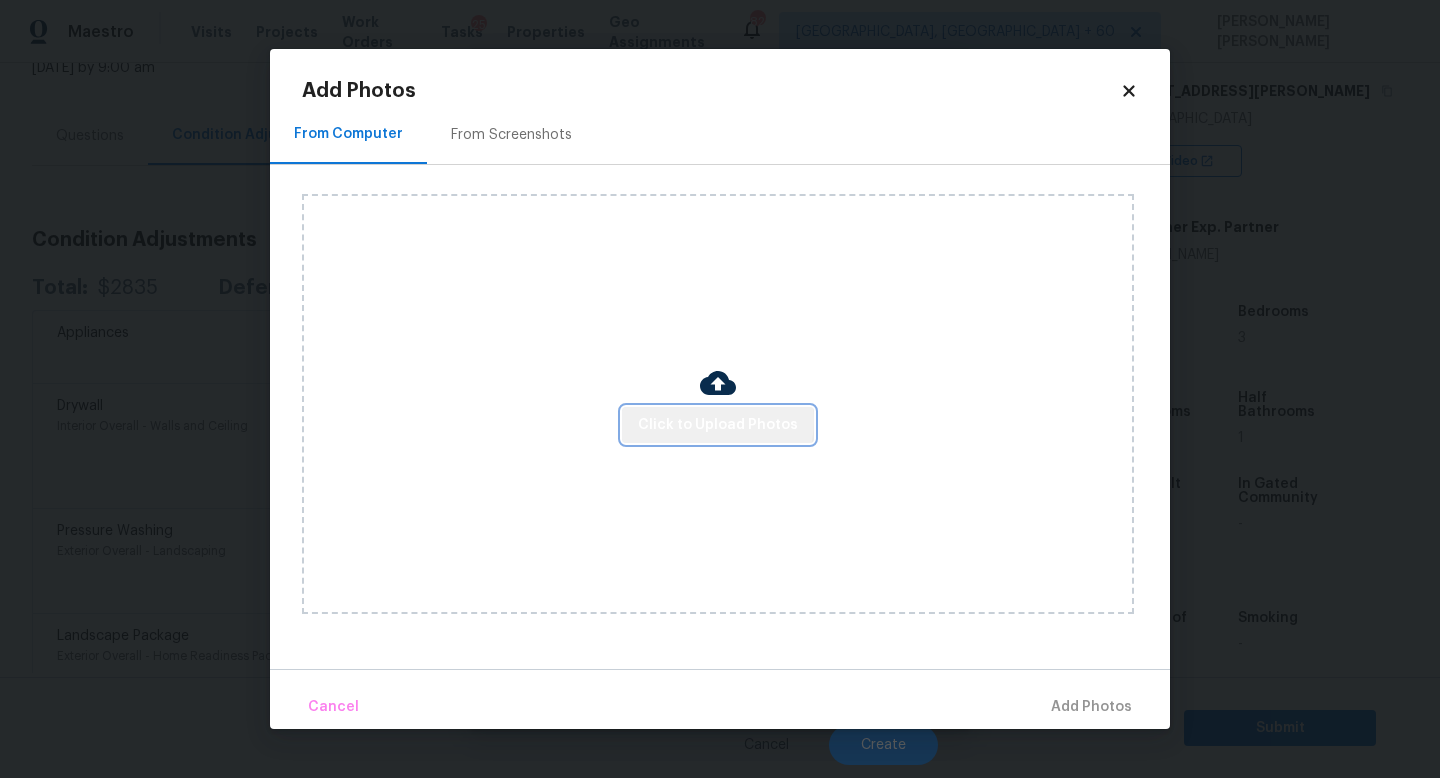 click on "Click to Upload Photos" at bounding box center (718, 425) 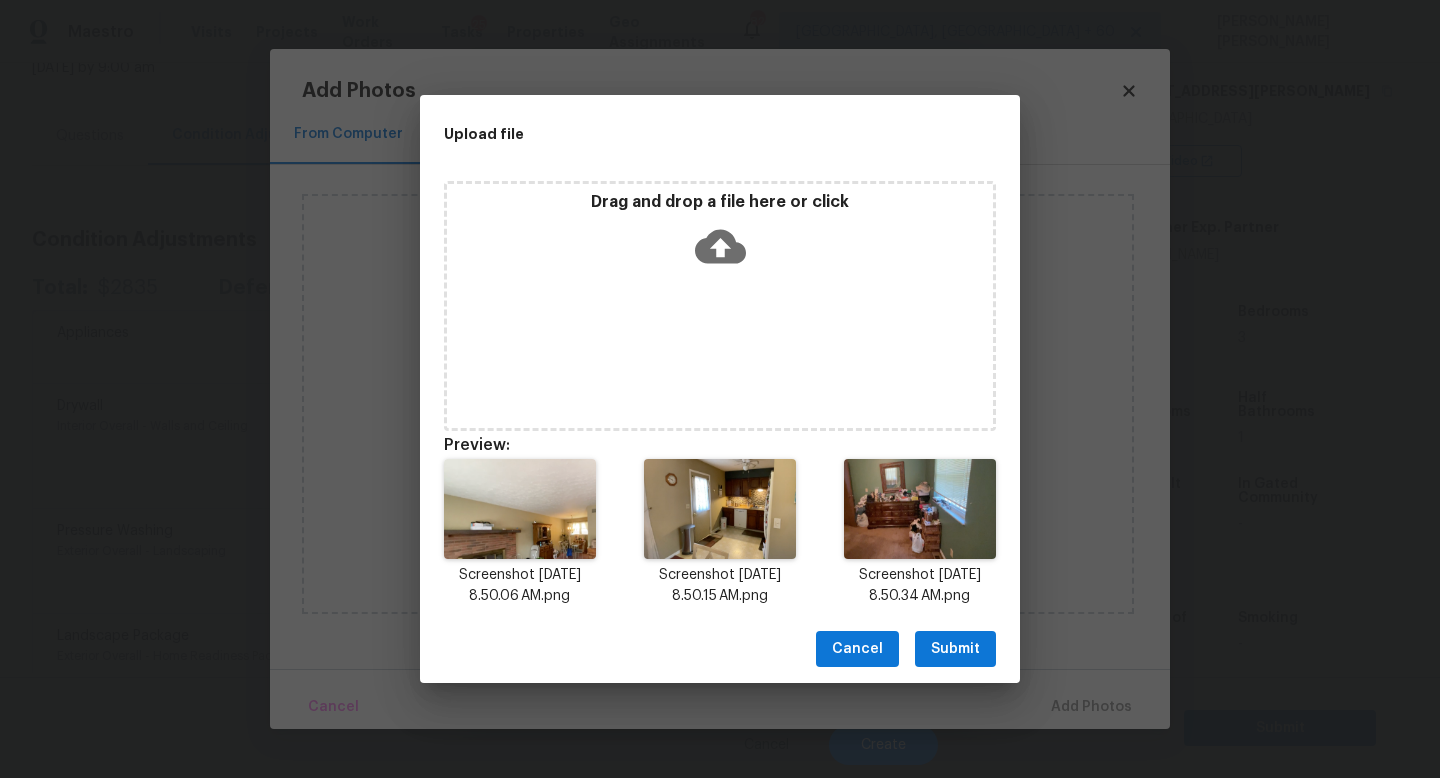 click on "Submit" at bounding box center [955, 649] 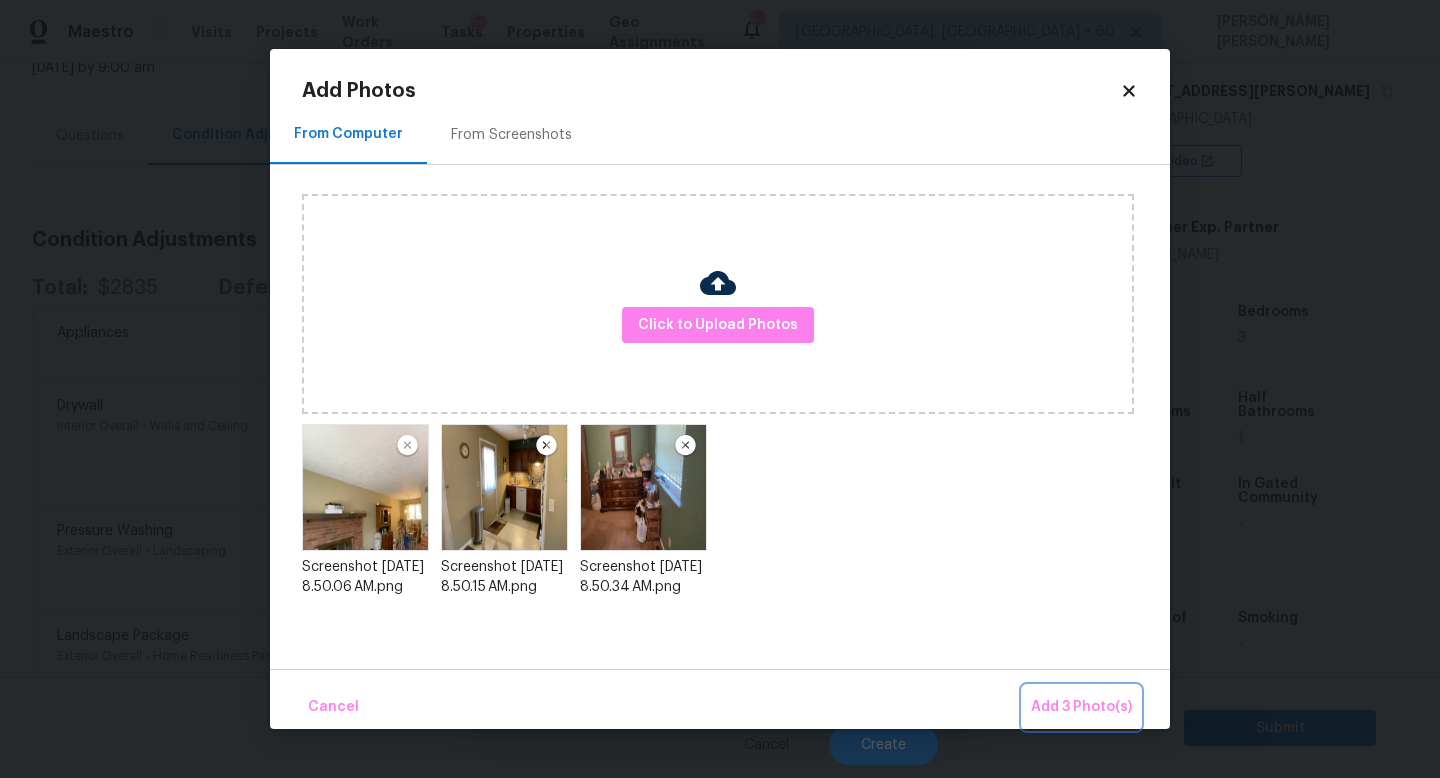 click on "Add 3 Photo(s)" at bounding box center (1081, 707) 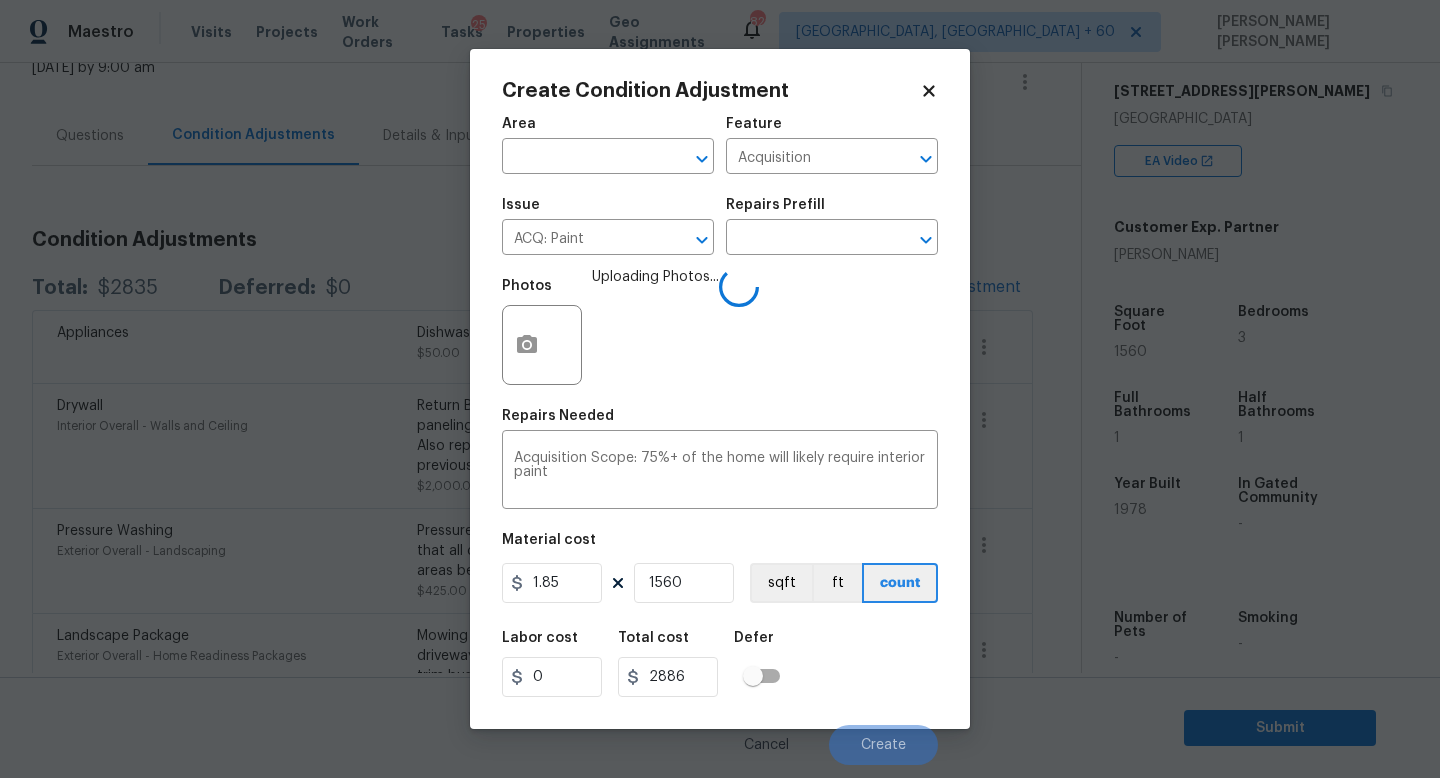 click 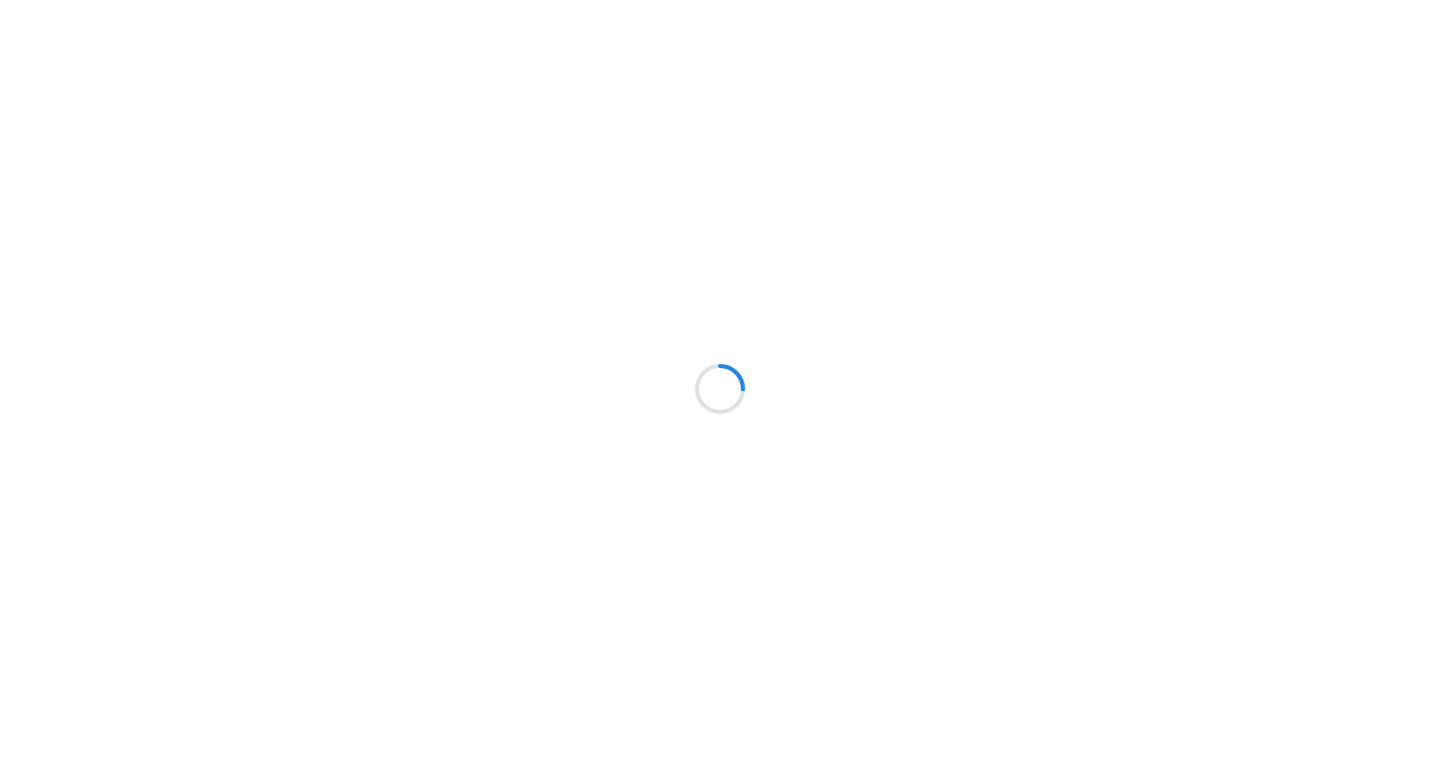 scroll, scrollTop: 0, scrollLeft: 0, axis: both 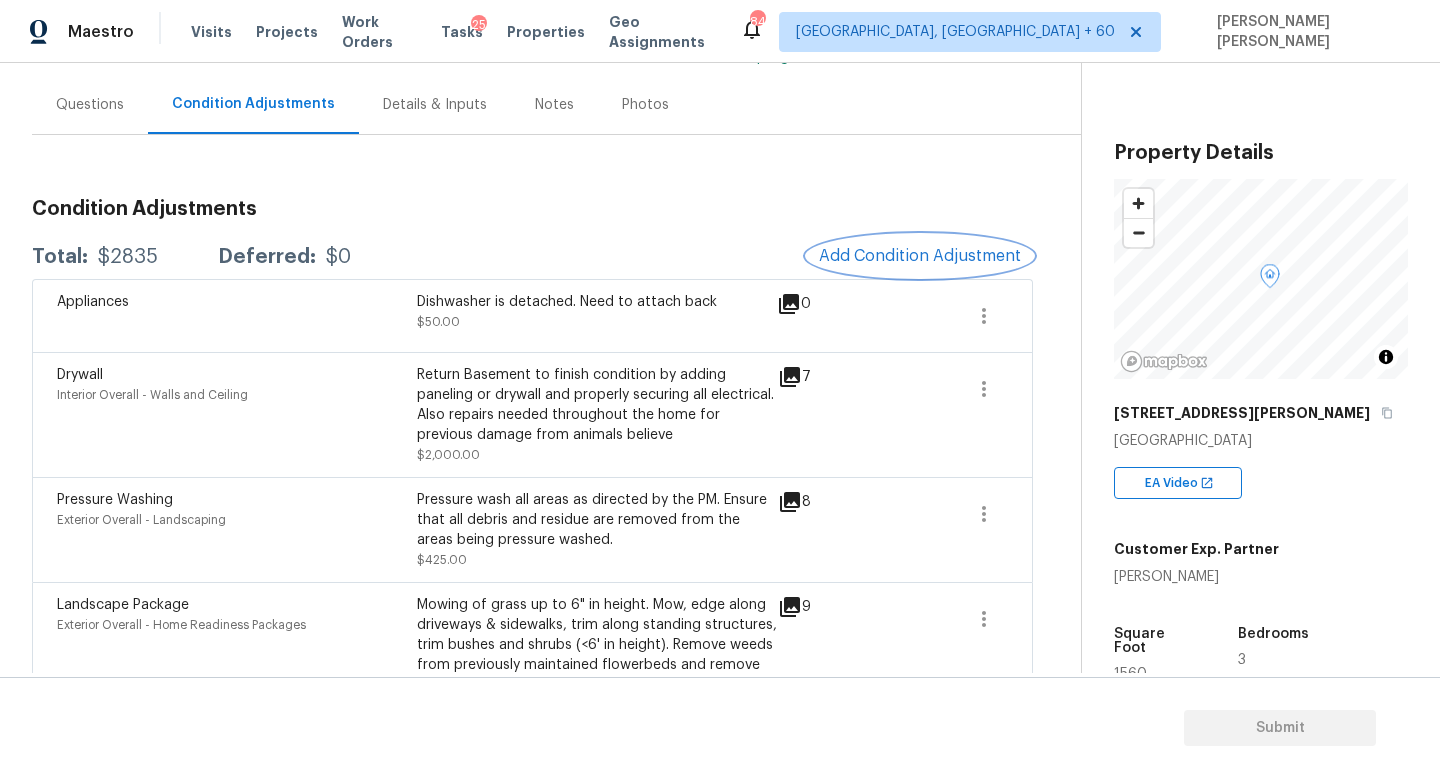 click on "Add Condition Adjustment" at bounding box center [920, 256] 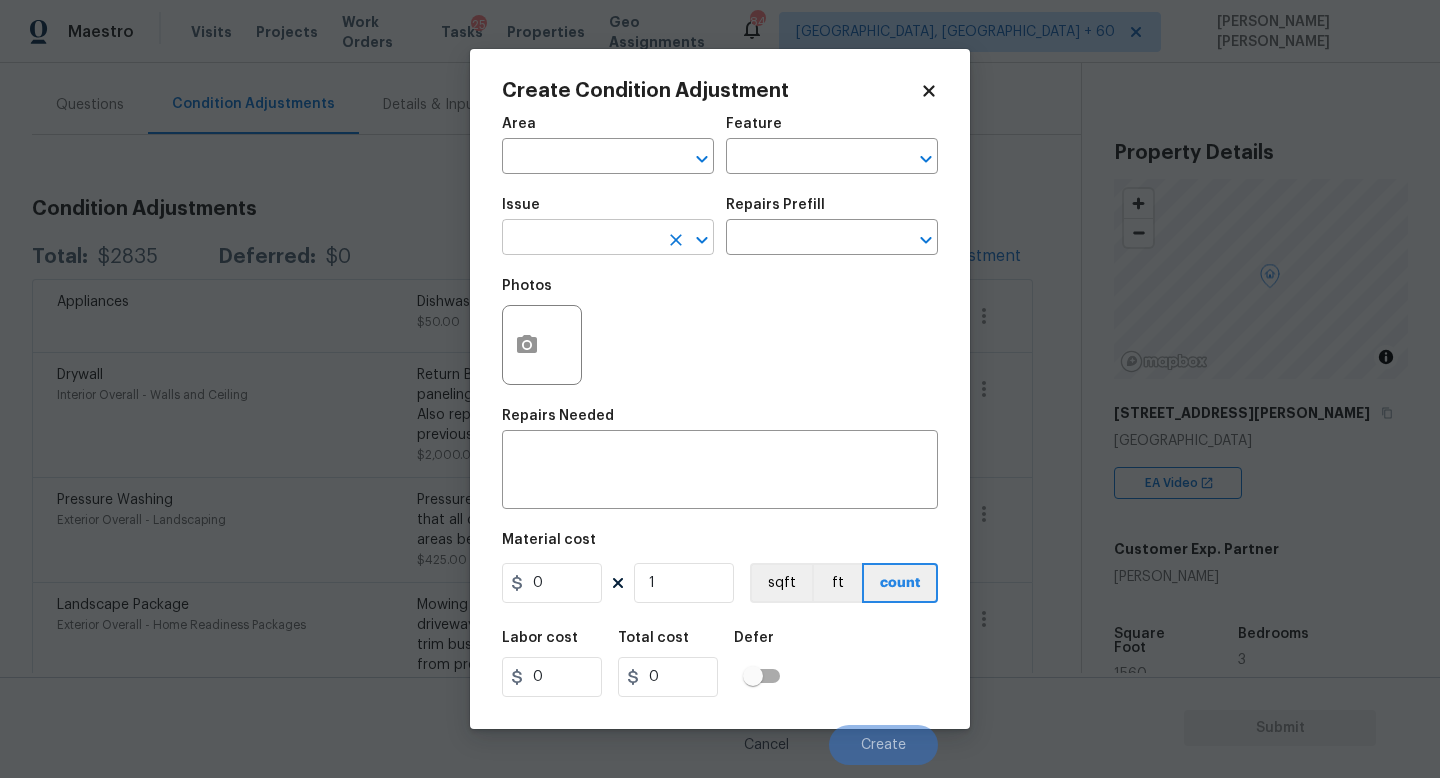 click at bounding box center (580, 239) 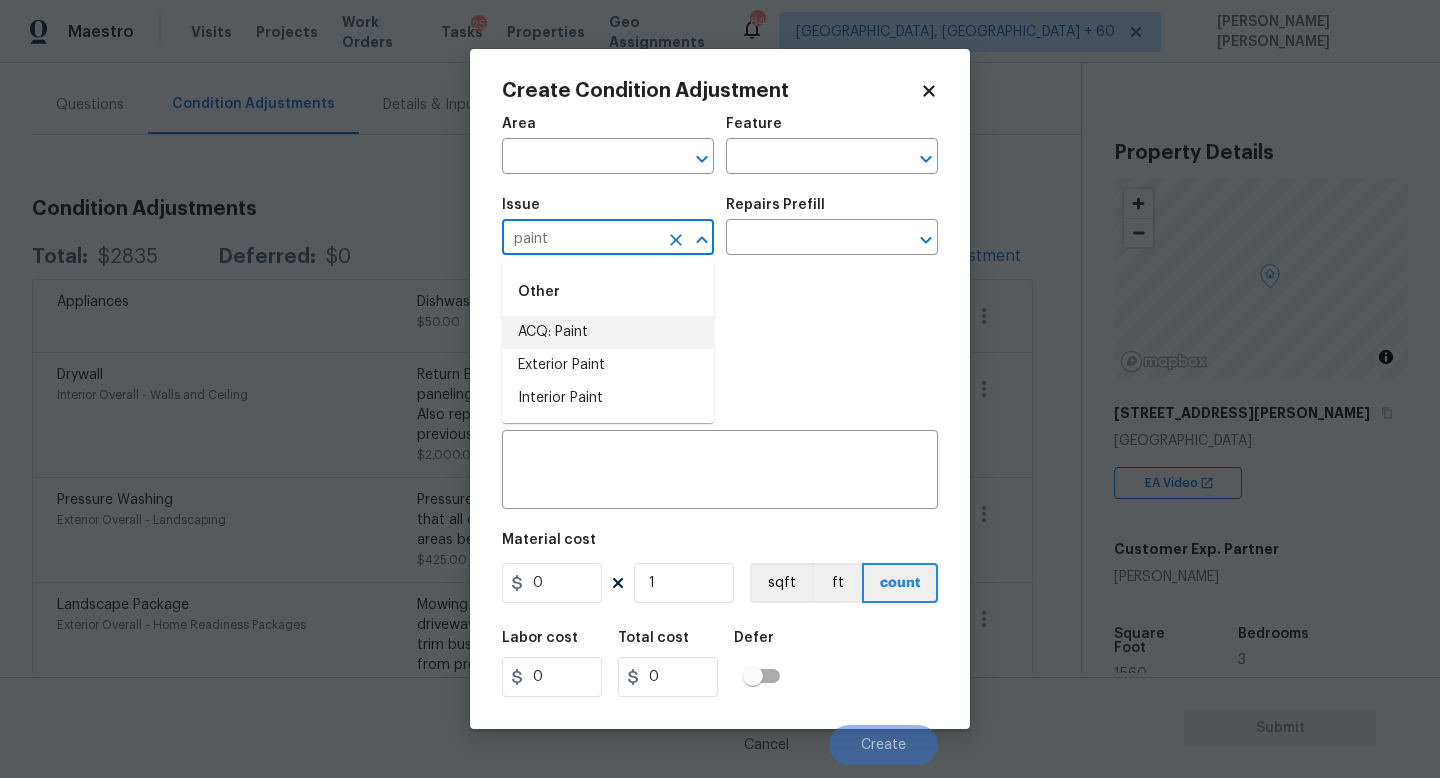 click on "ACQ: Paint" at bounding box center (608, 332) 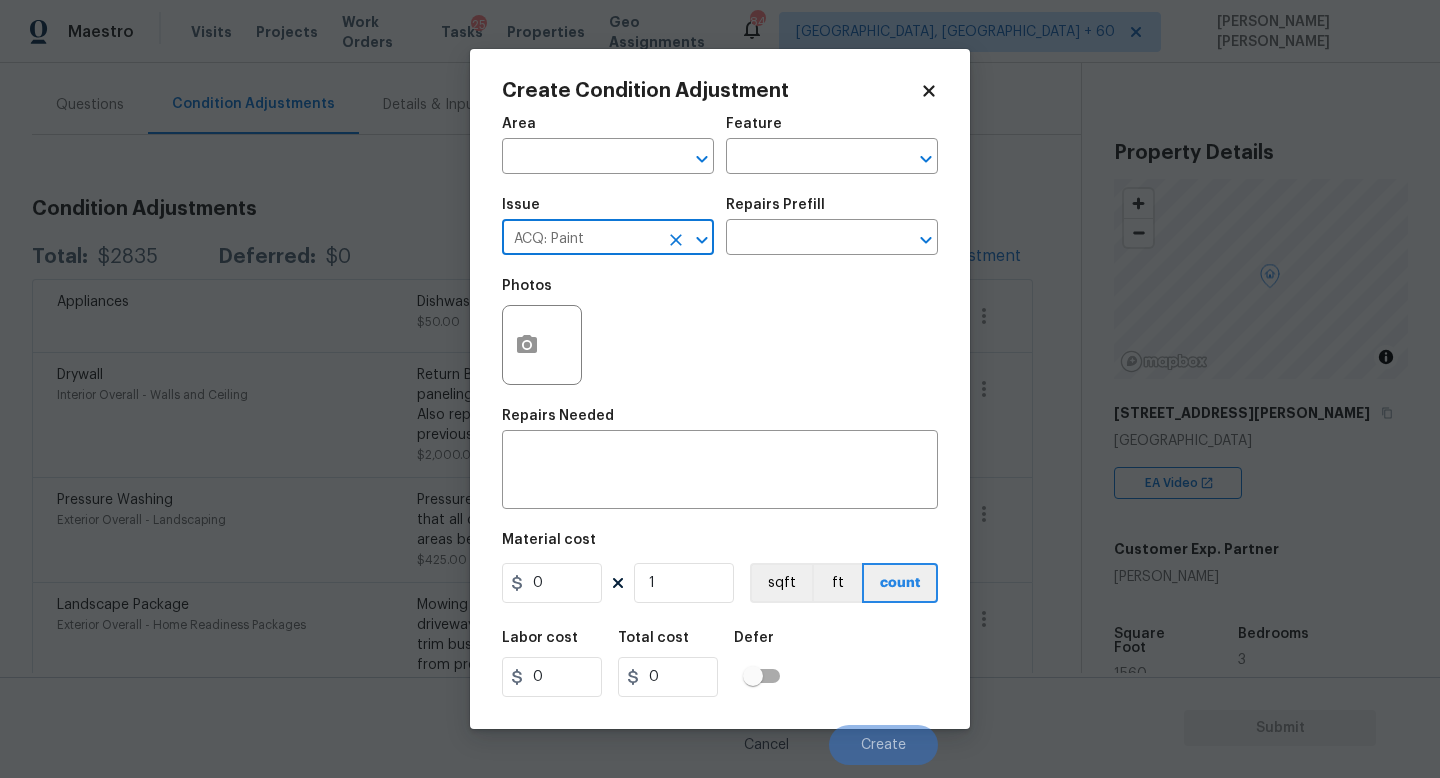 type on "ACQ: Paint" 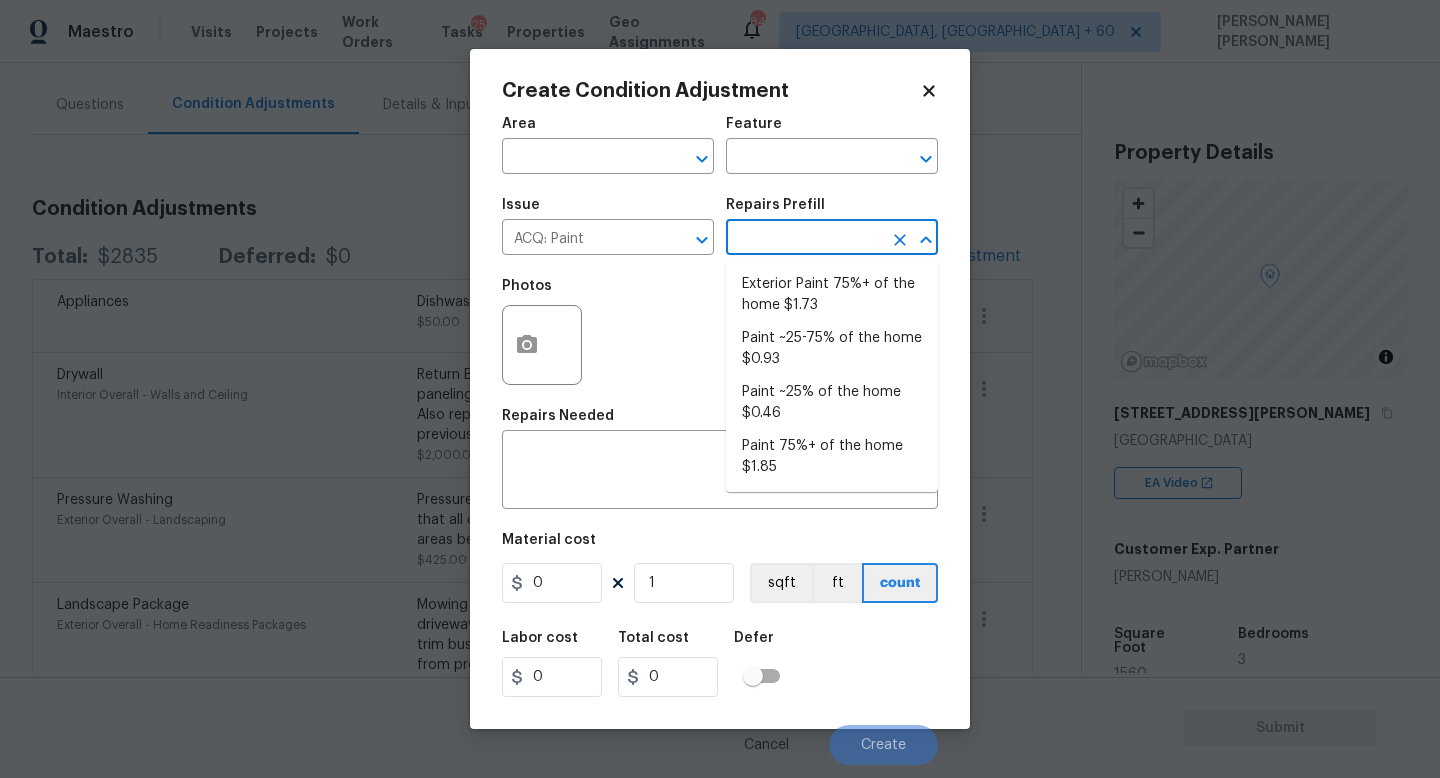 click at bounding box center (804, 239) 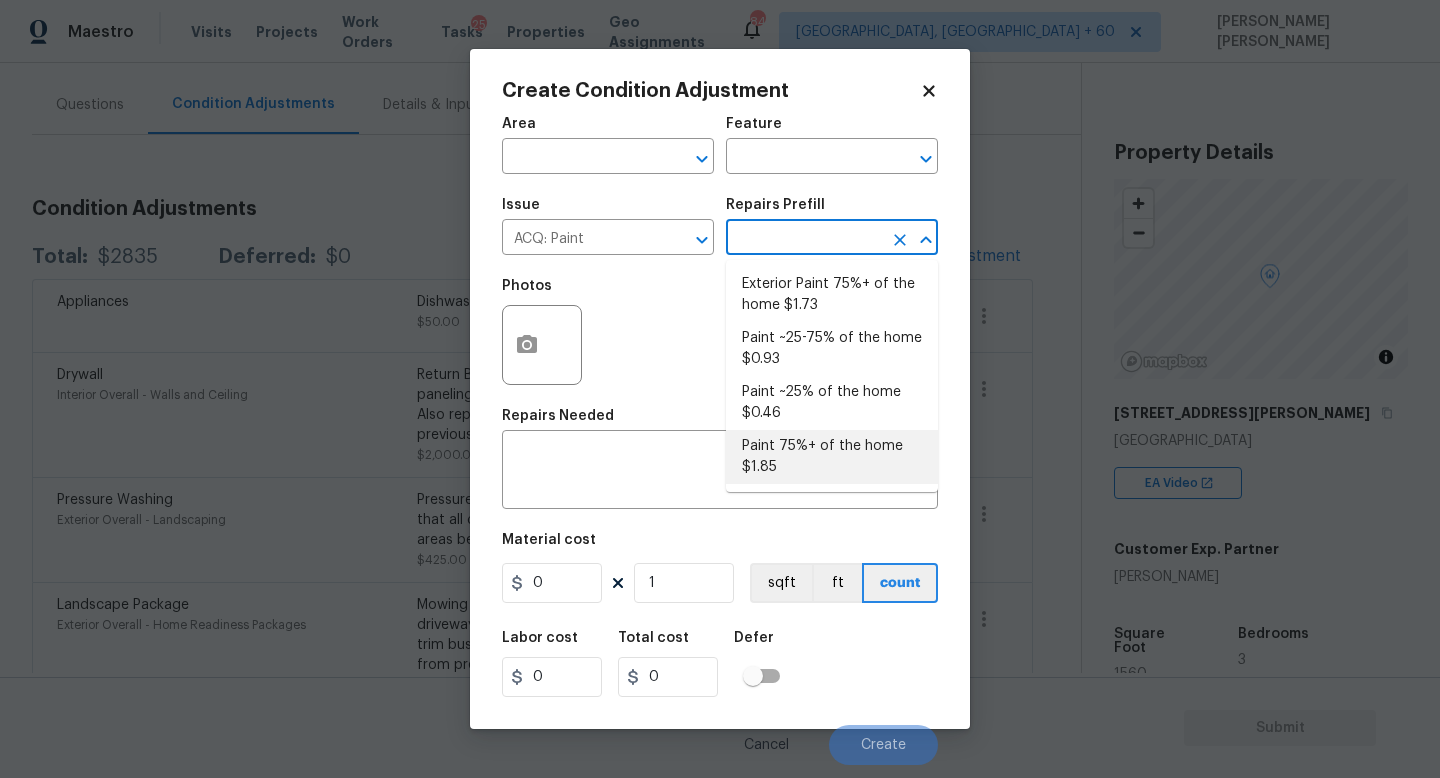 click on "Paint 75%+ of the home $1.85" at bounding box center (832, 457) 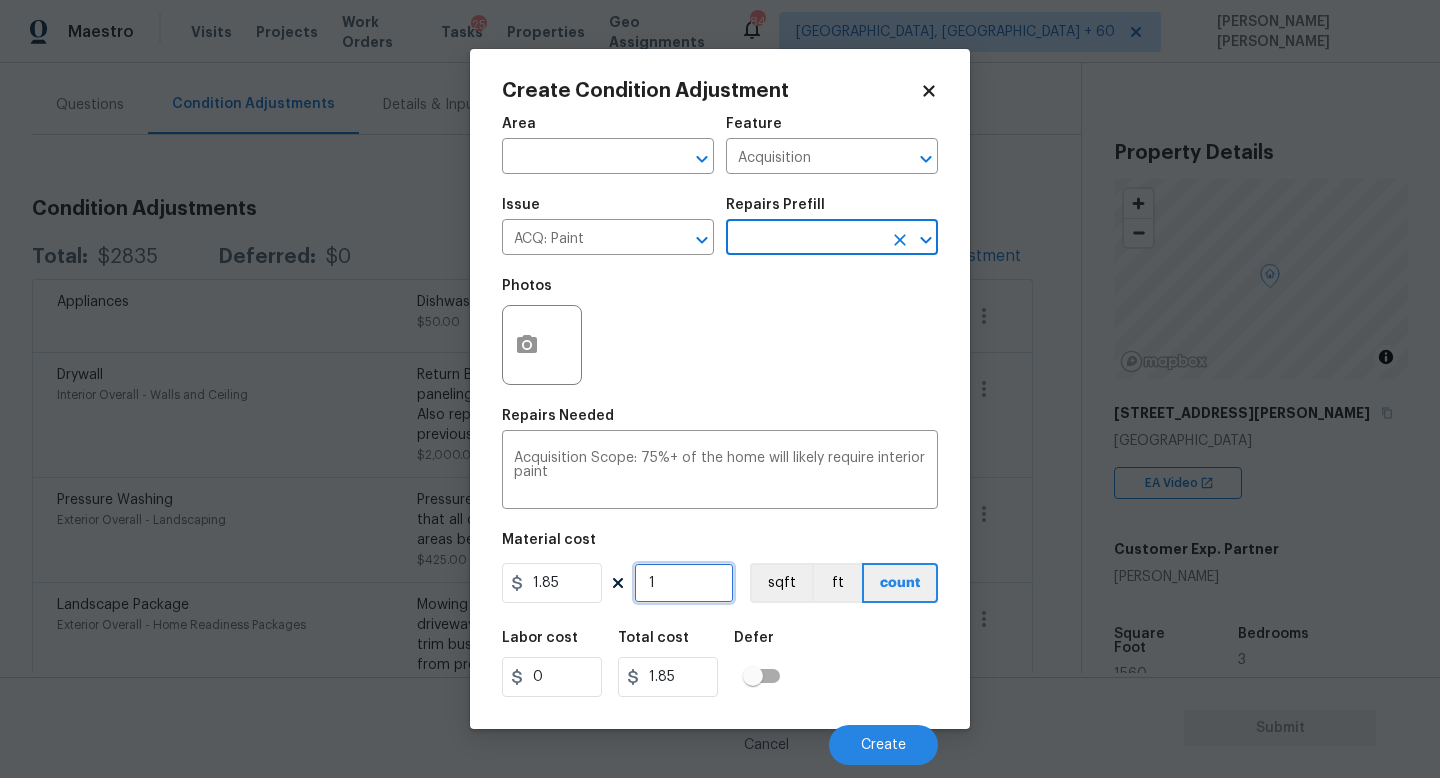 click on "1" at bounding box center (684, 583) 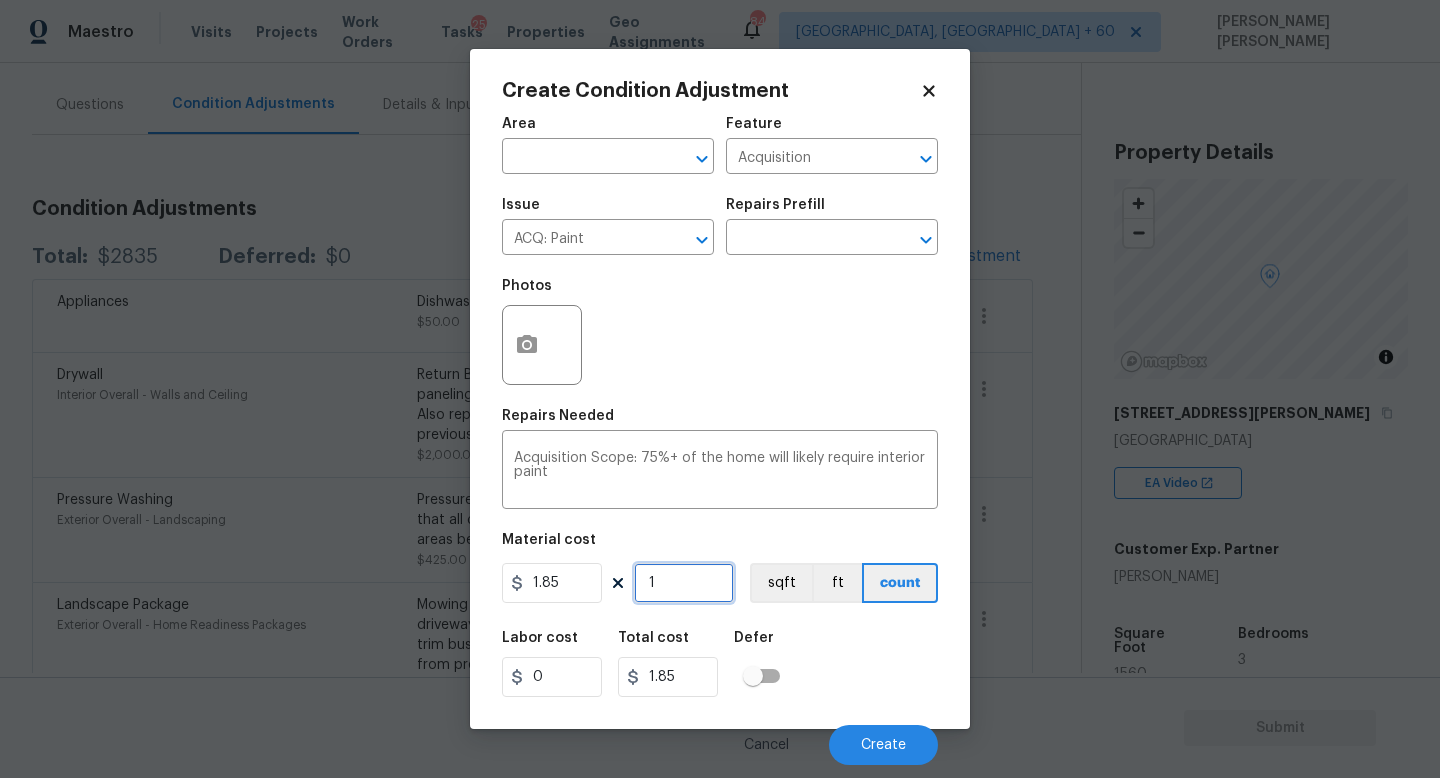type on "0" 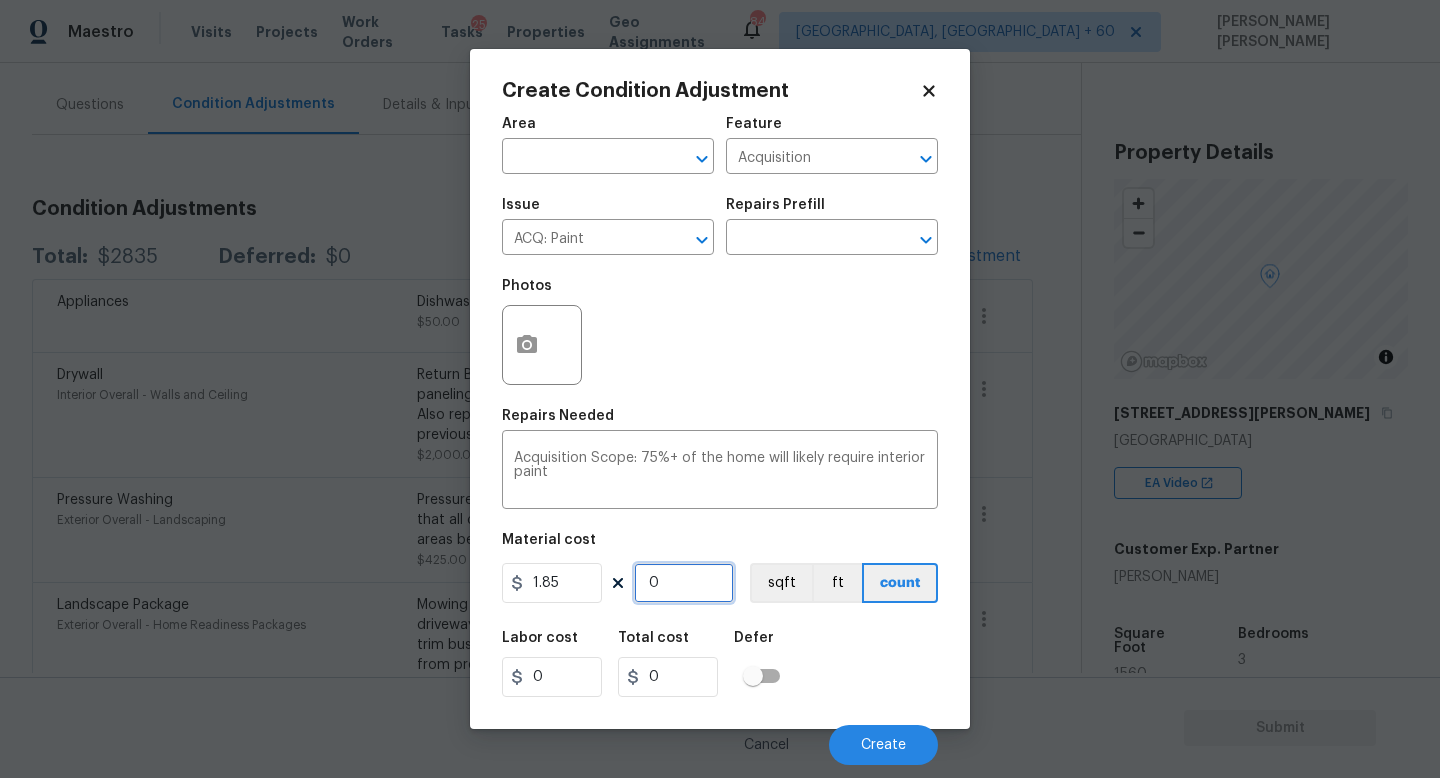 type on "1" 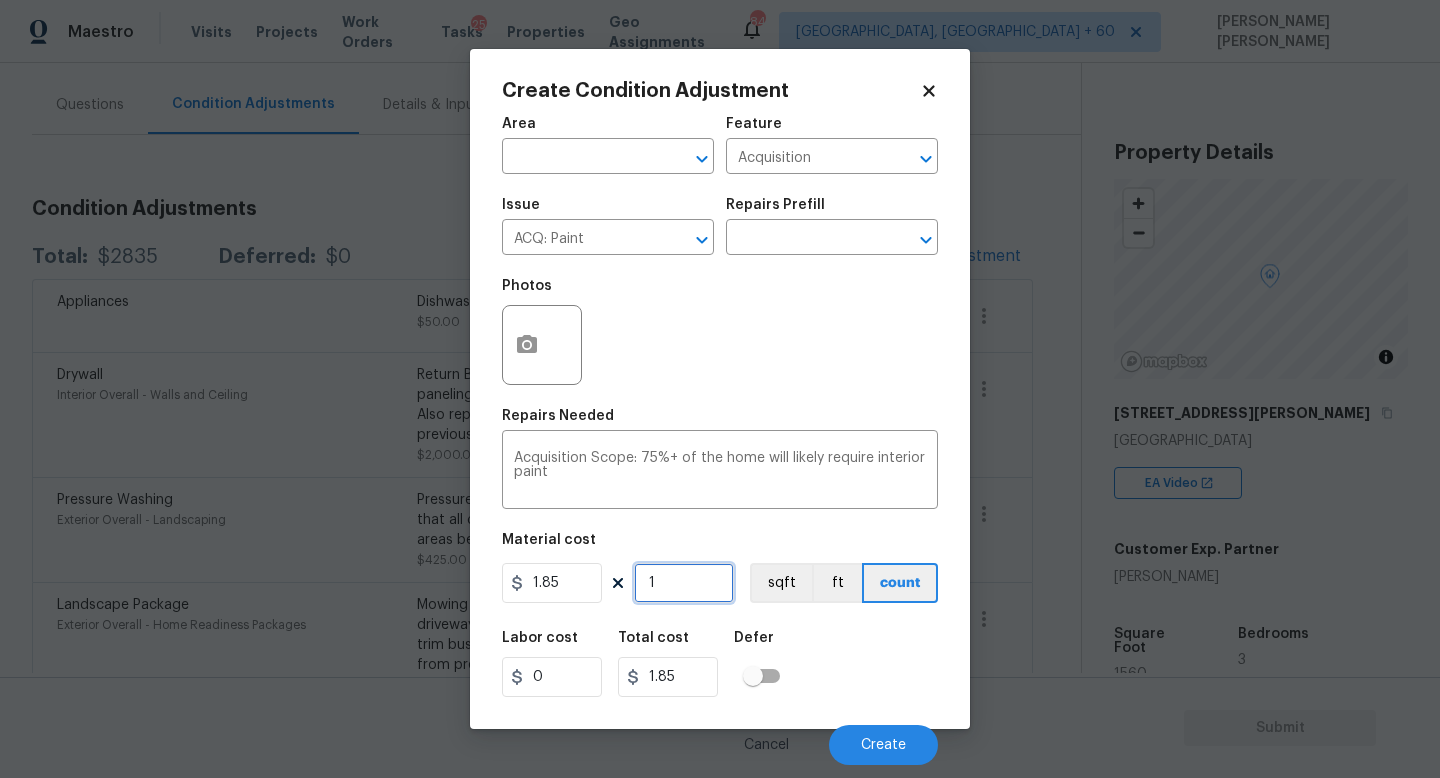 type on "15" 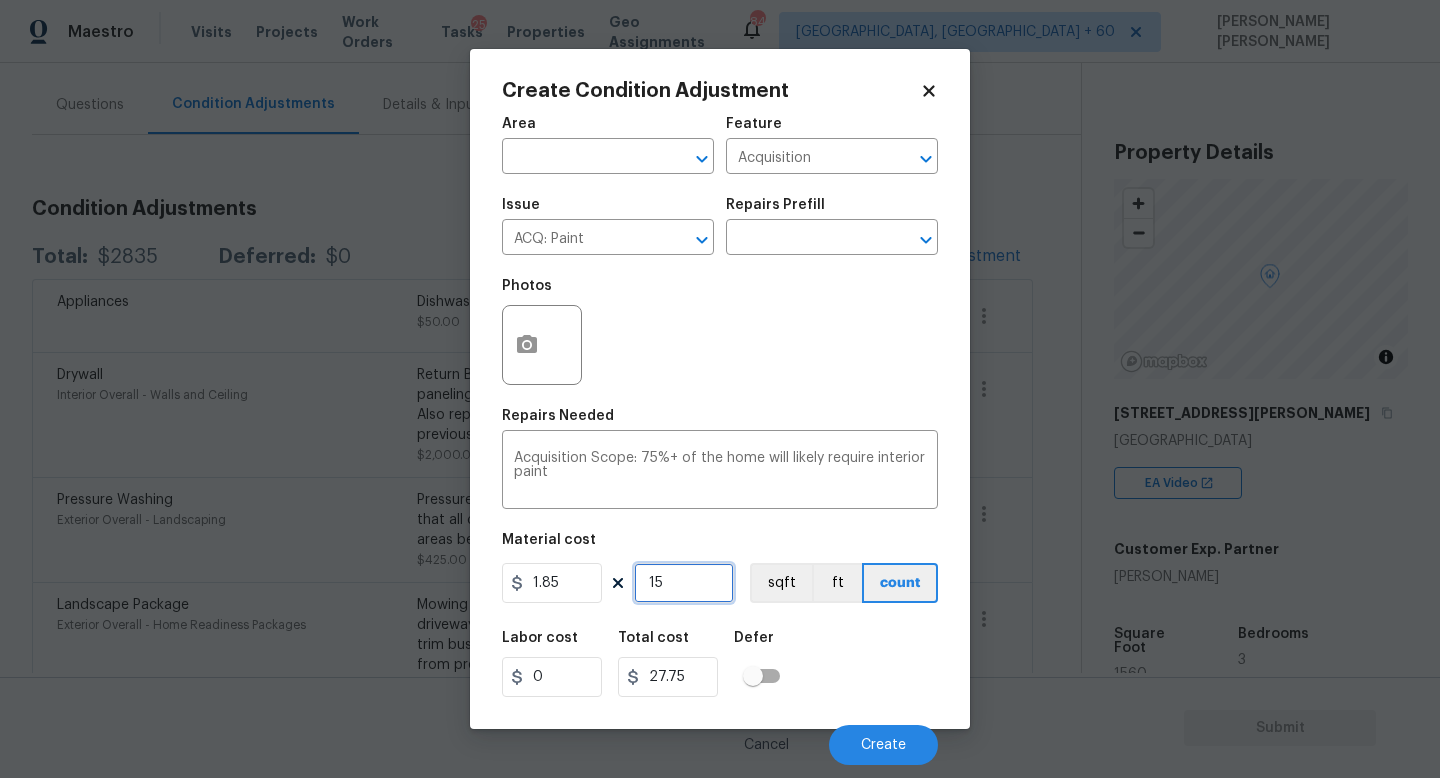 type on "156" 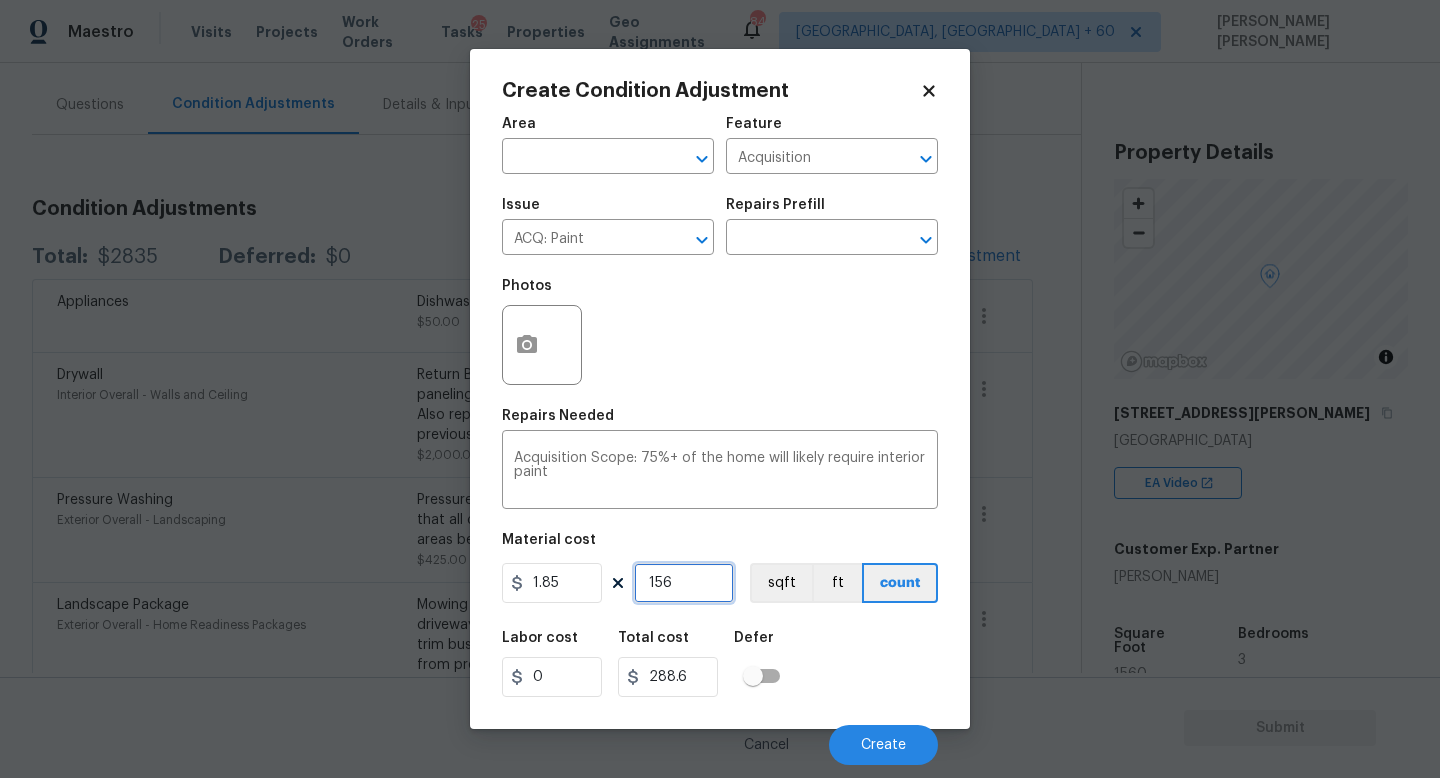type on "1560" 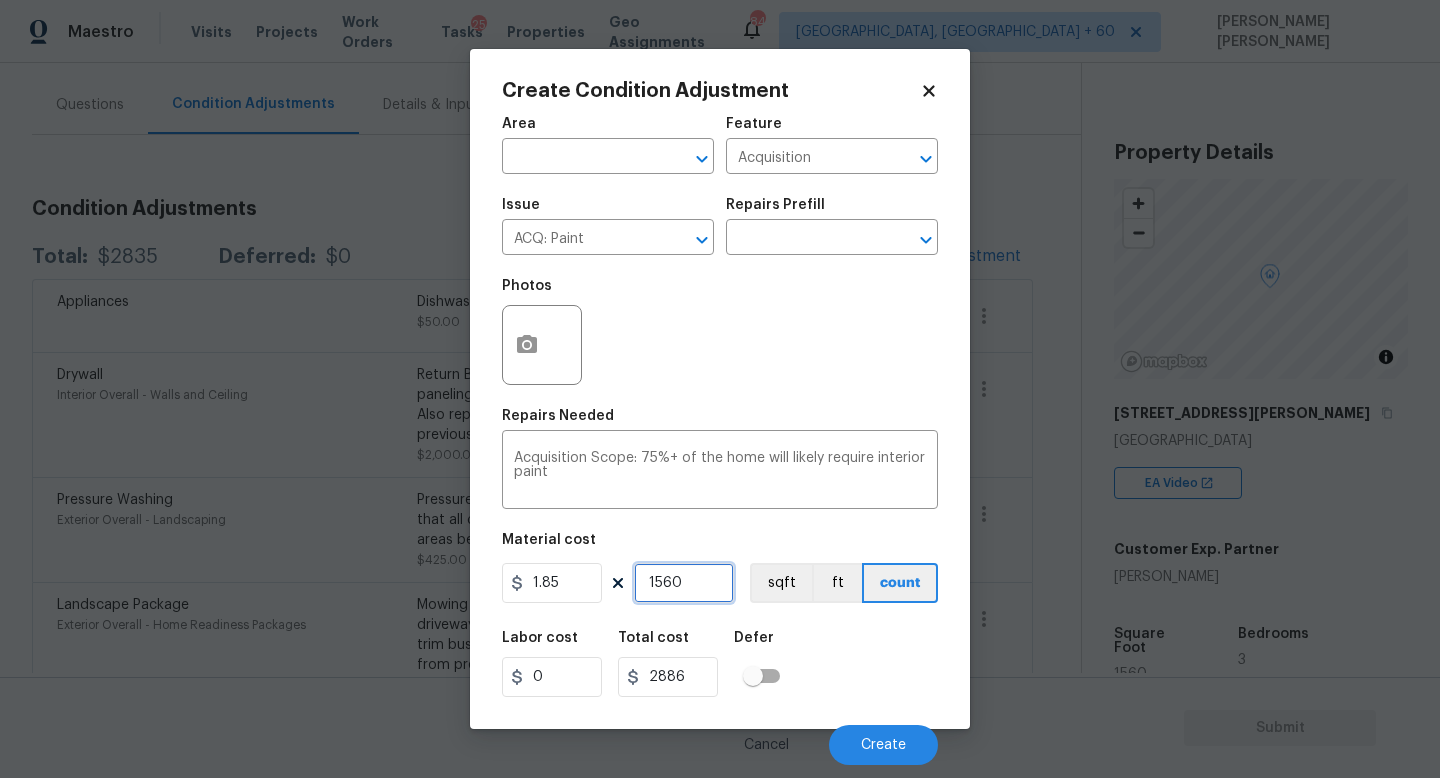 type on "1560" 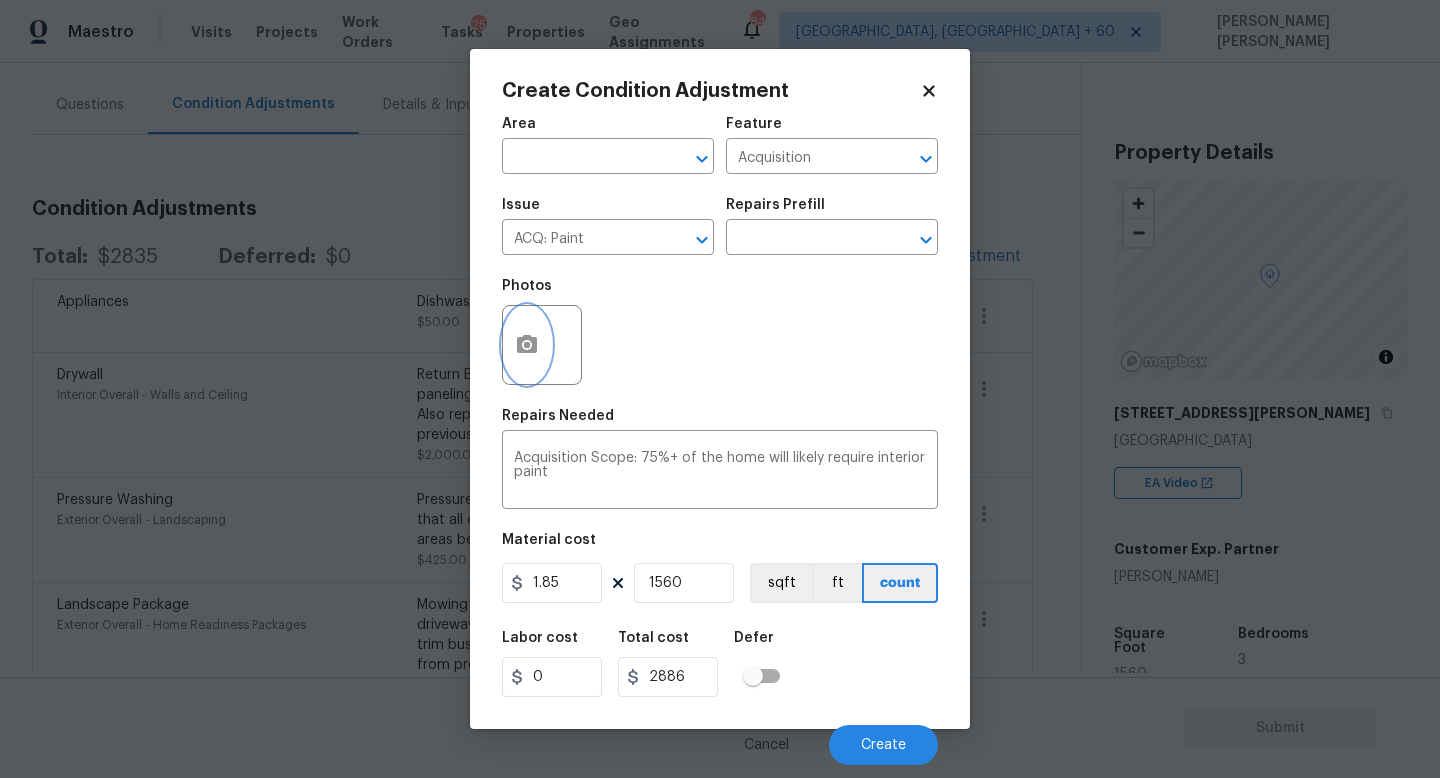 click 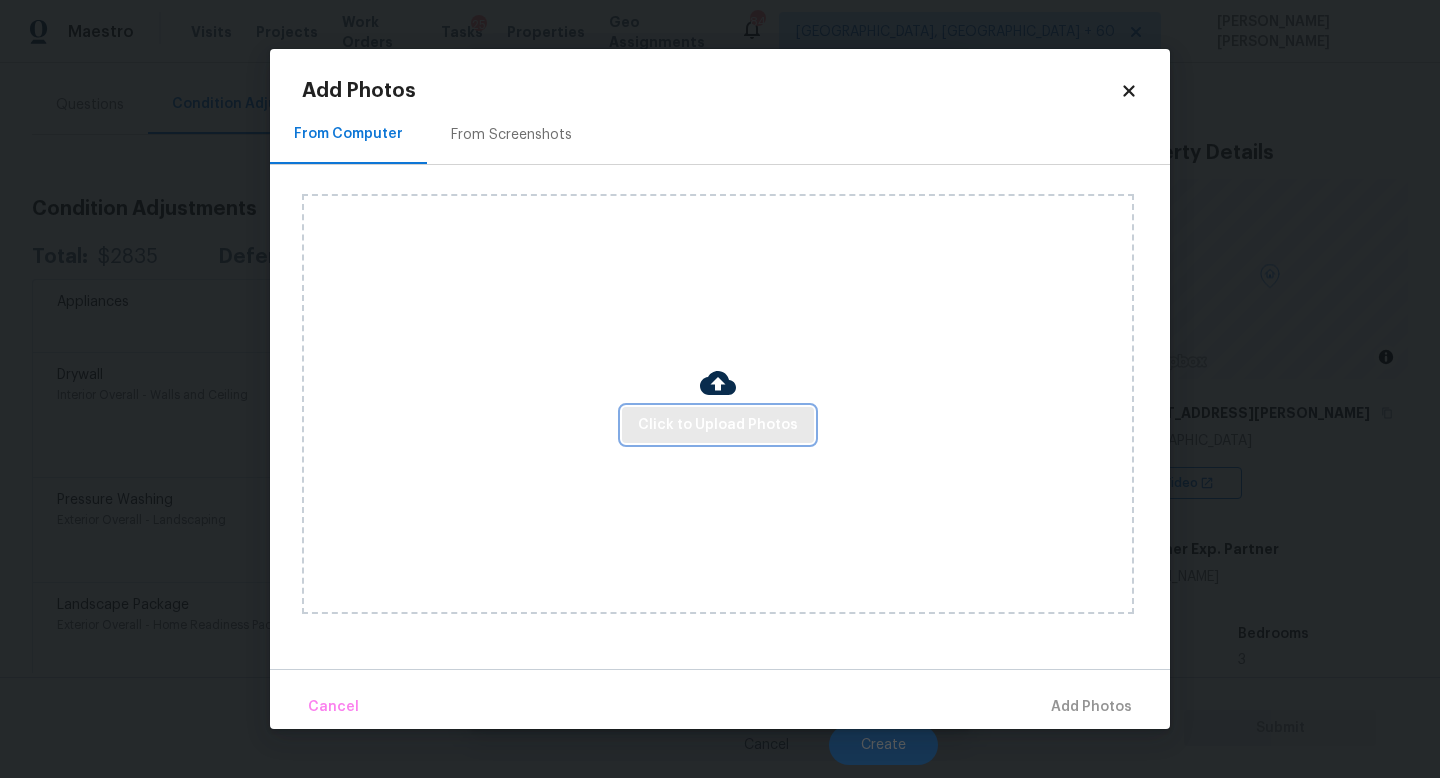 click on "Click to Upload Photos" at bounding box center (718, 425) 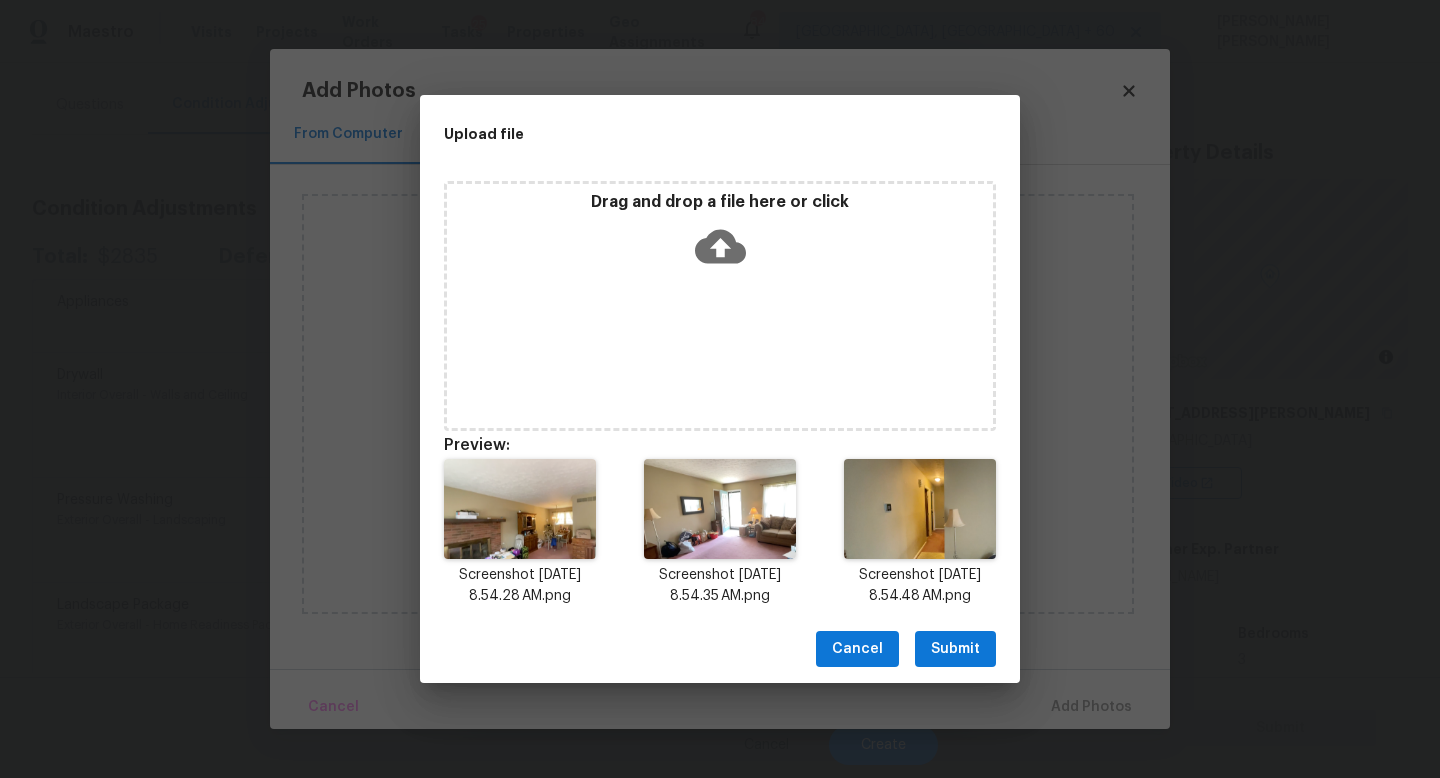 click on "Submit" at bounding box center (955, 649) 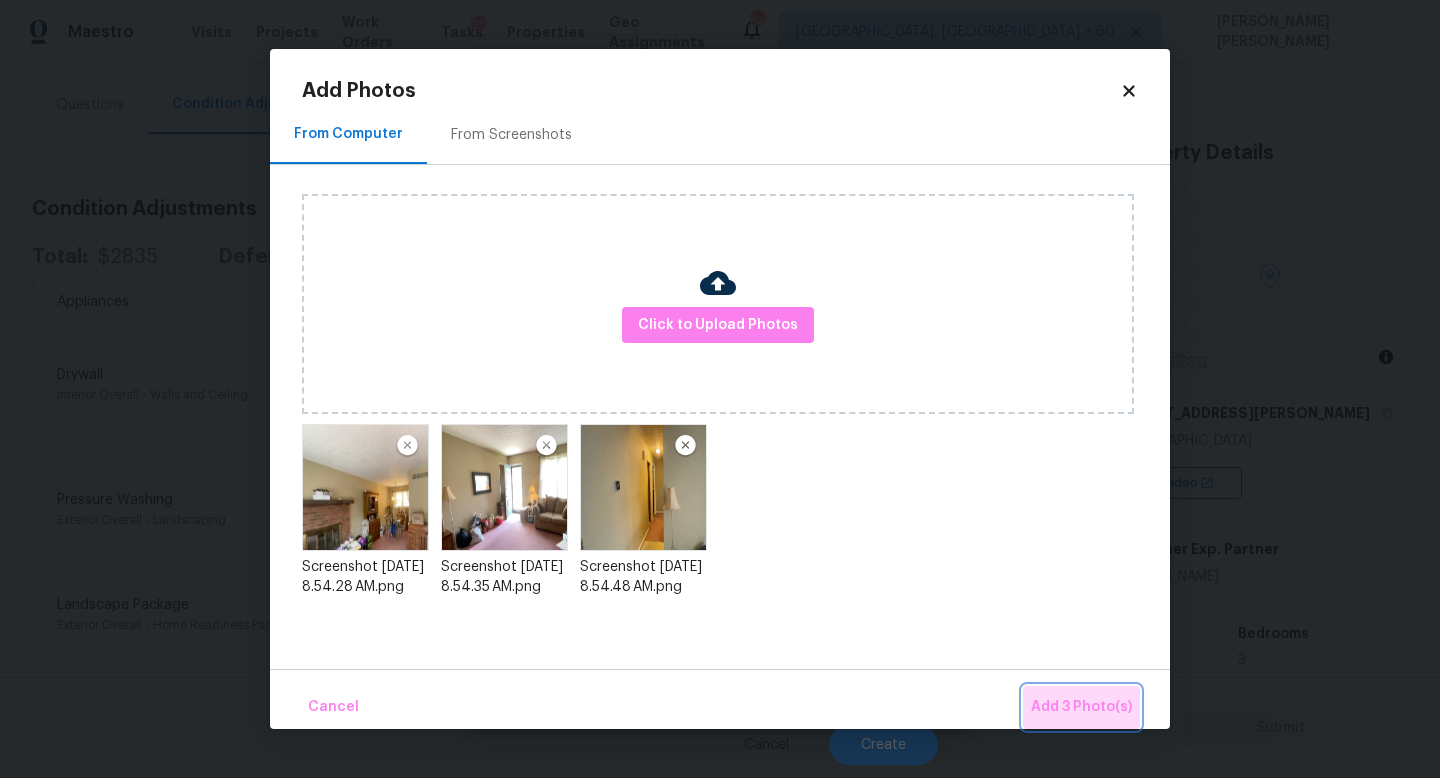 click on "Add 3 Photo(s)" at bounding box center (1081, 707) 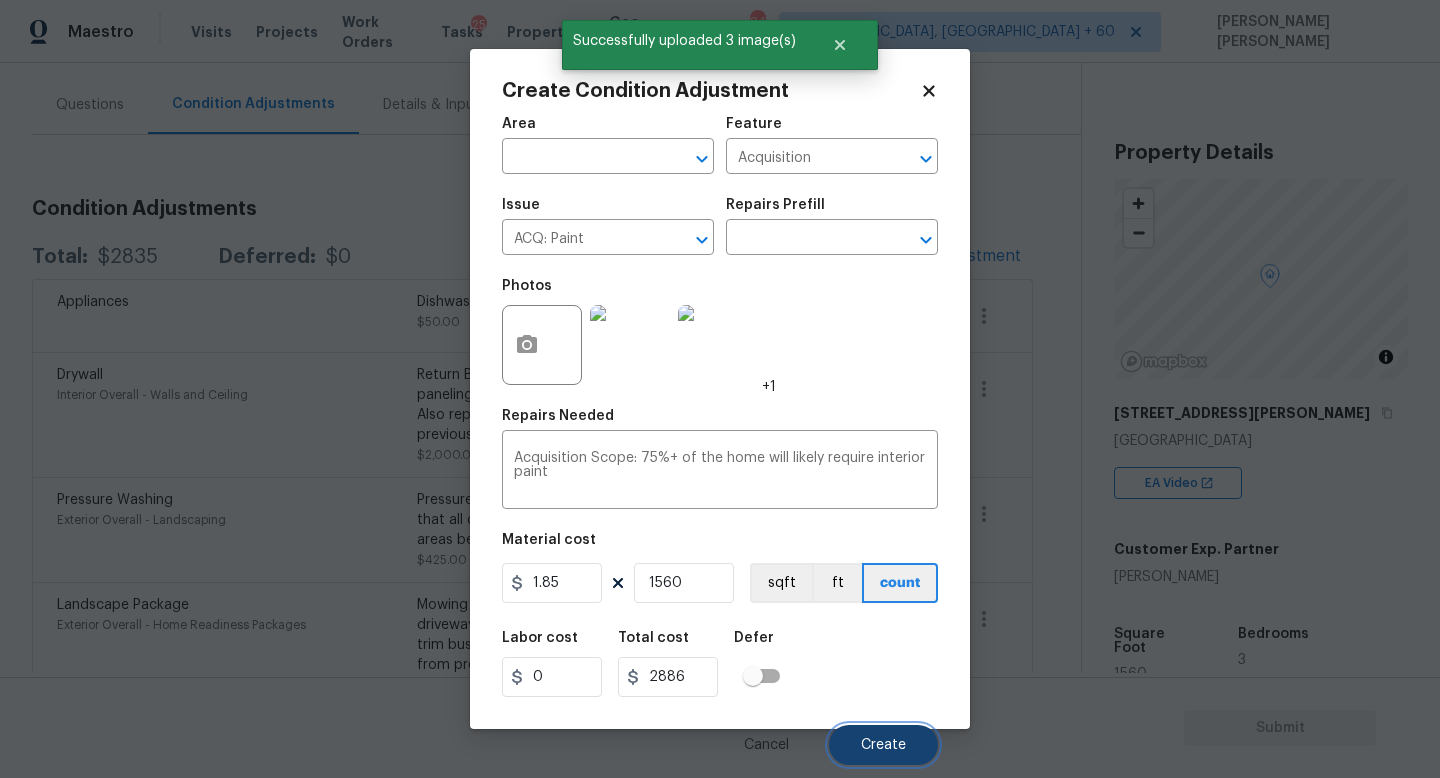 click on "Create" at bounding box center [883, 745] 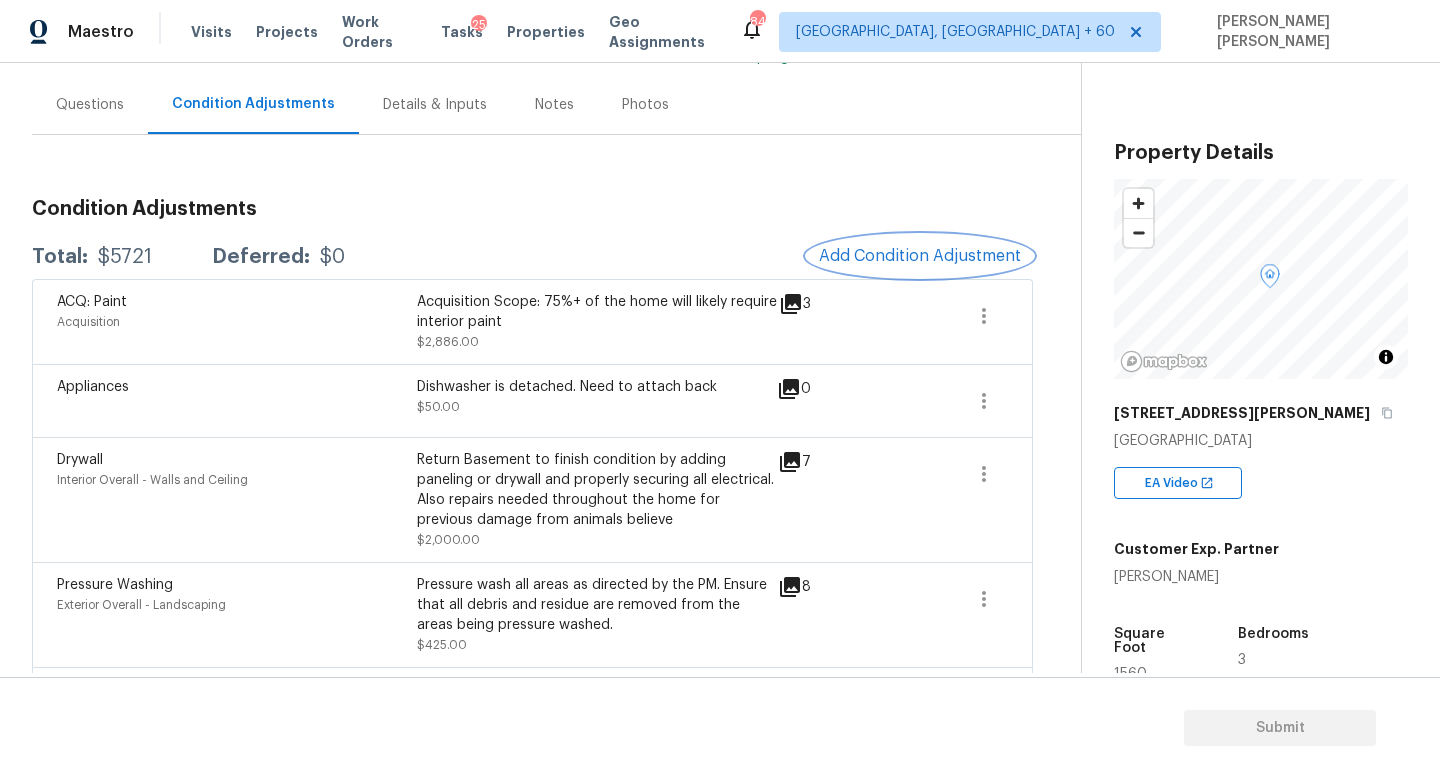 click on "Add Condition Adjustment" at bounding box center [920, 256] 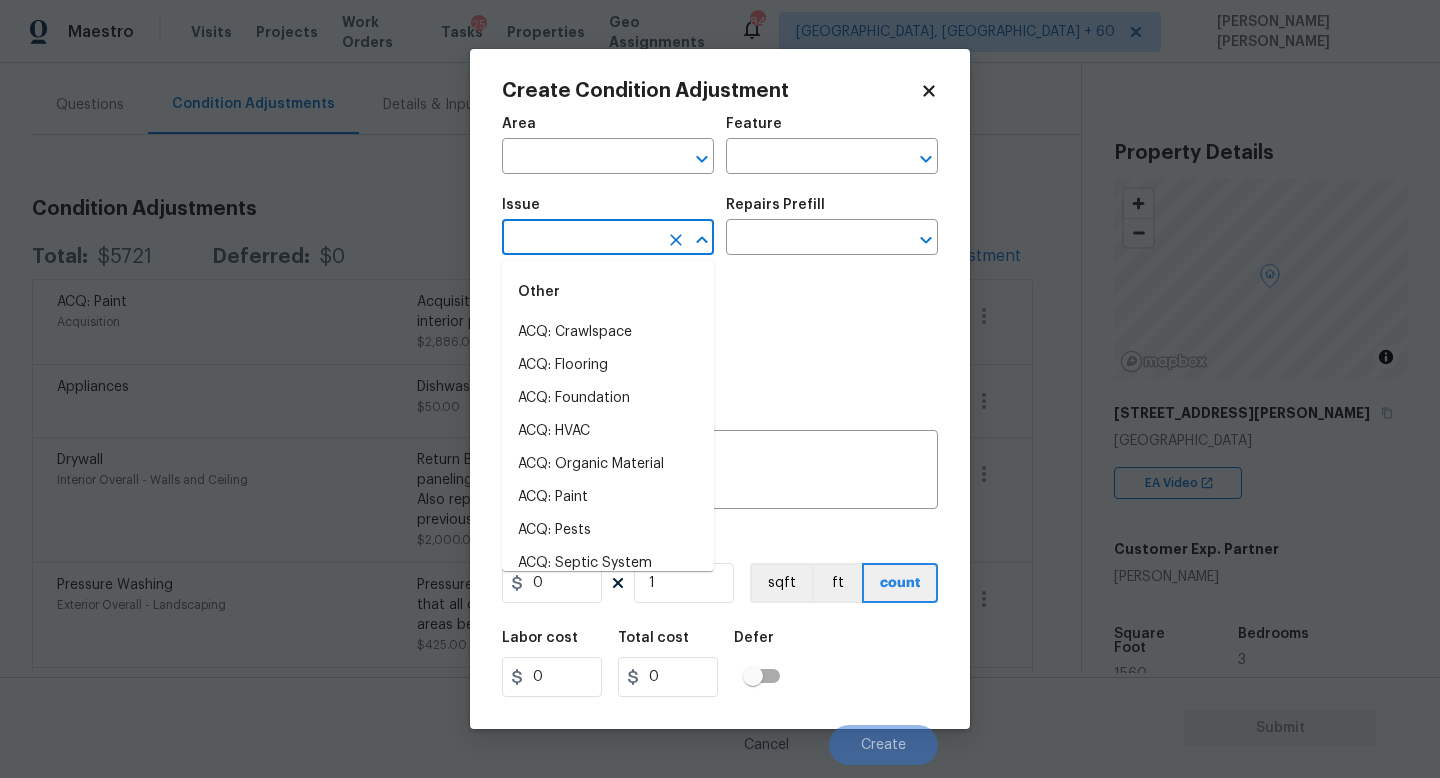 click at bounding box center (580, 239) 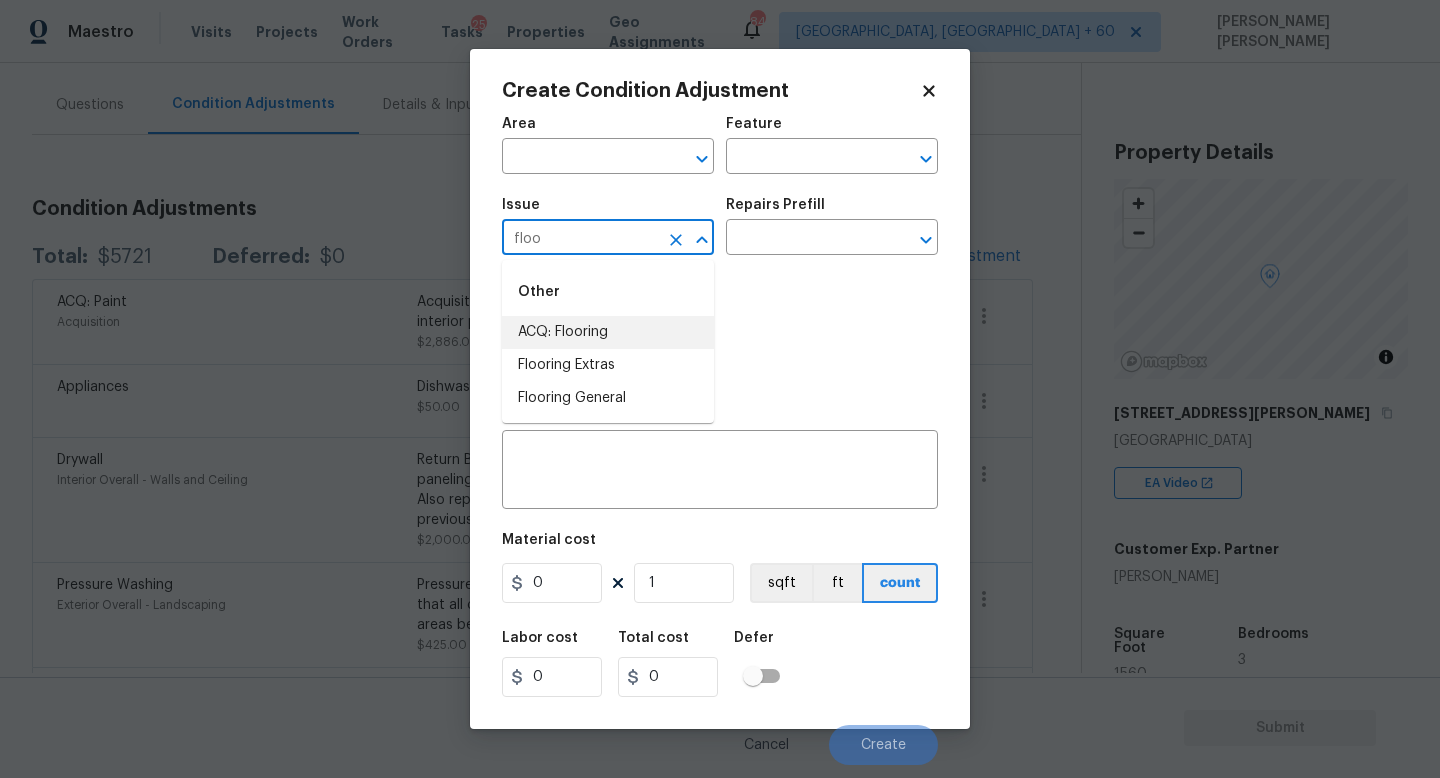 click on "ACQ: Flooring" at bounding box center [608, 332] 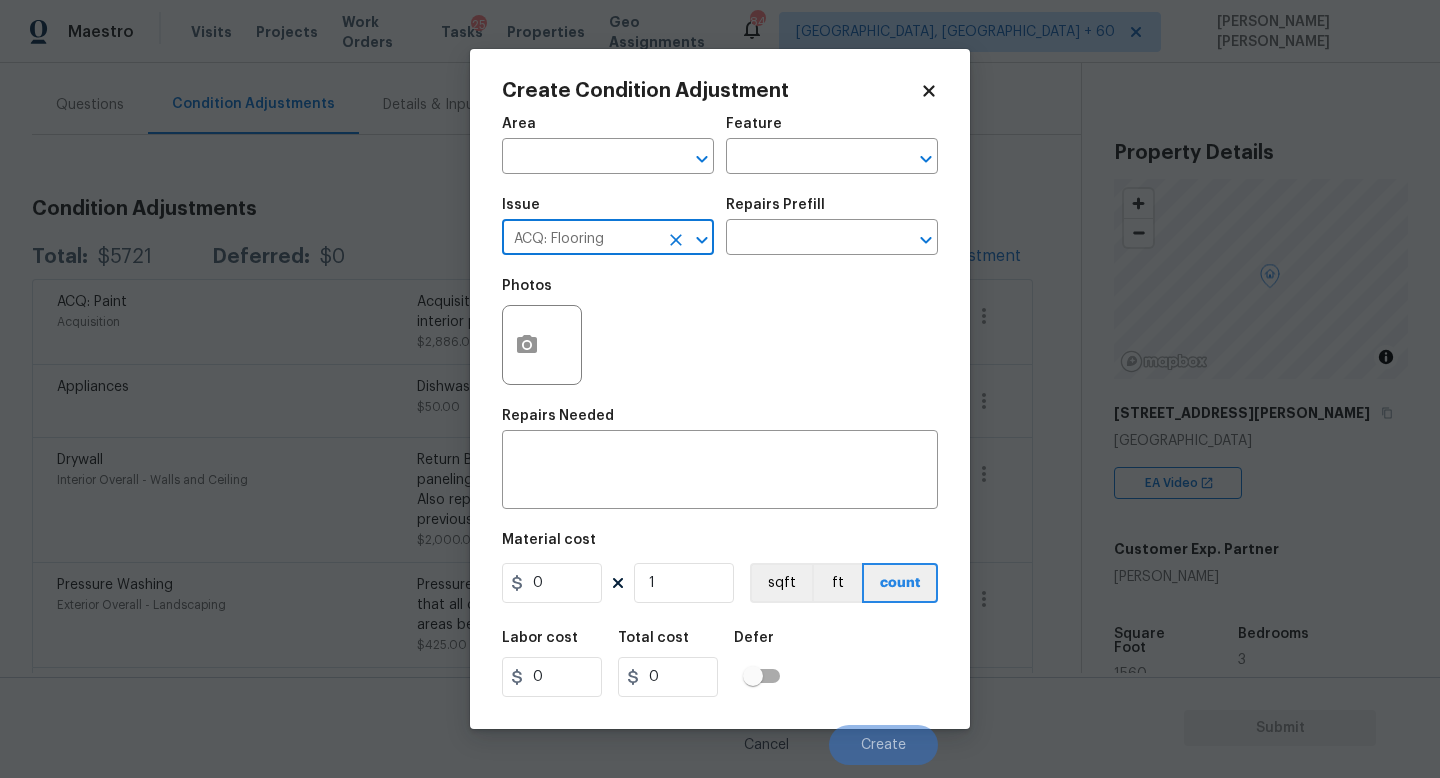 type on "ACQ: Flooring" 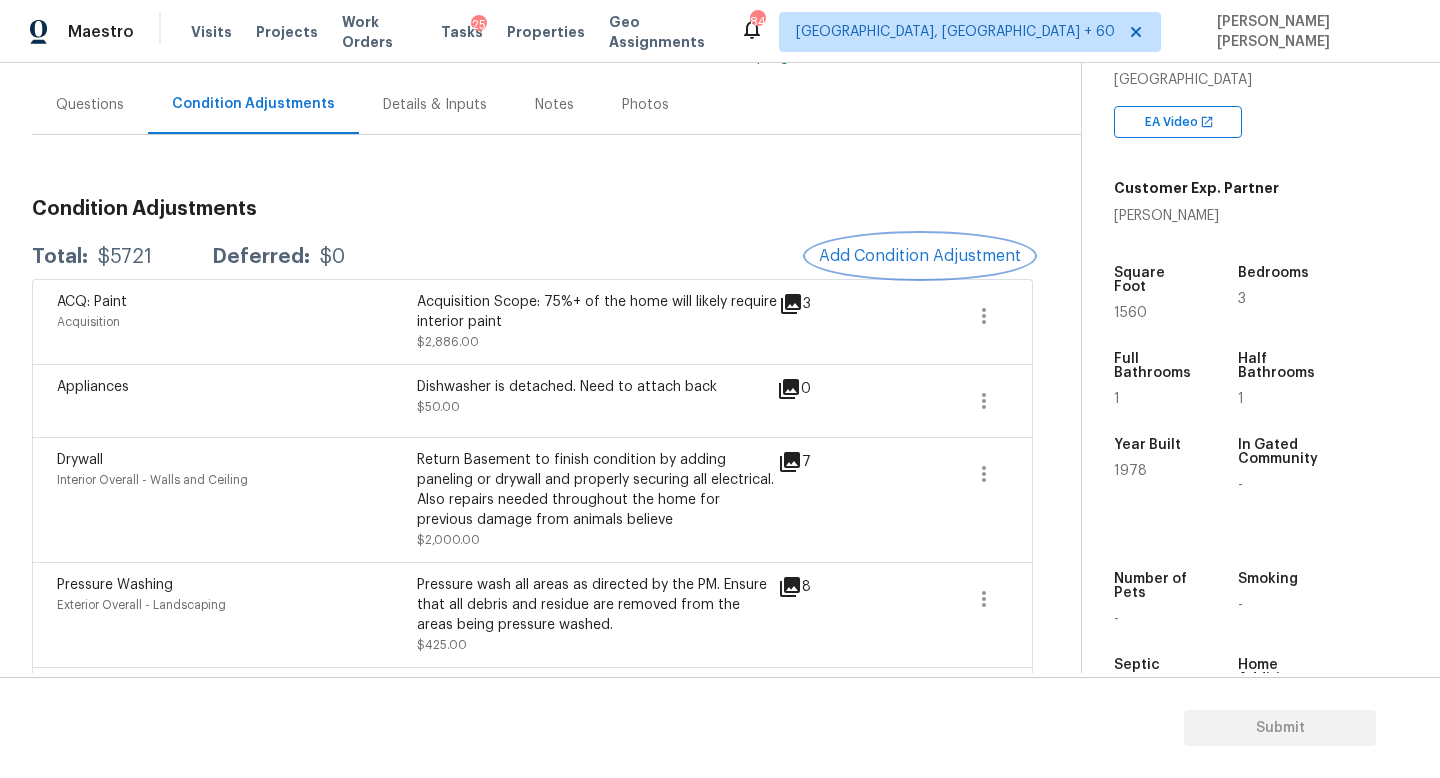 scroll, scrollTop: 362, scrollLeft: 0, axis: vertical 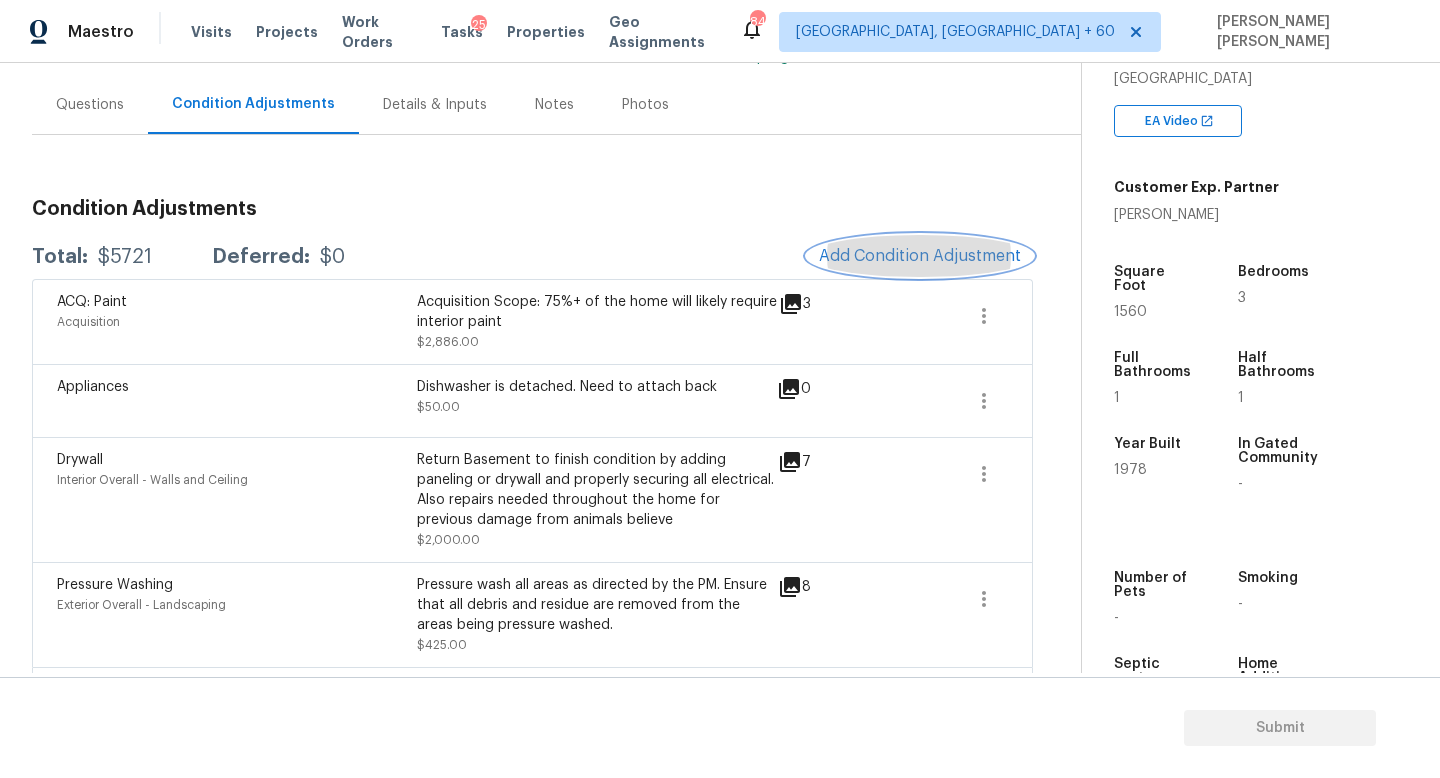 click on "Add Condition Adjustment" at bounding box center (920, 256) 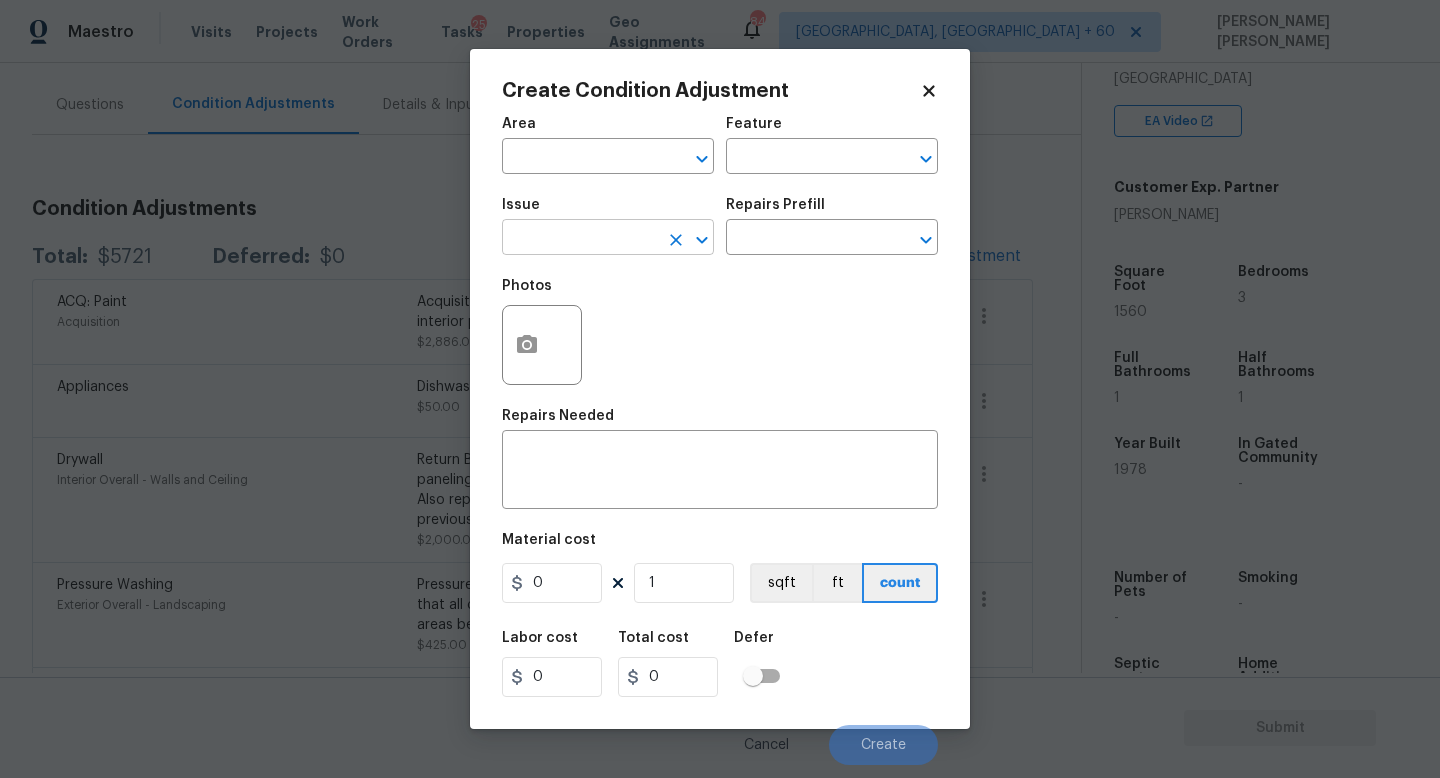 click at bounding box center (580, 239) 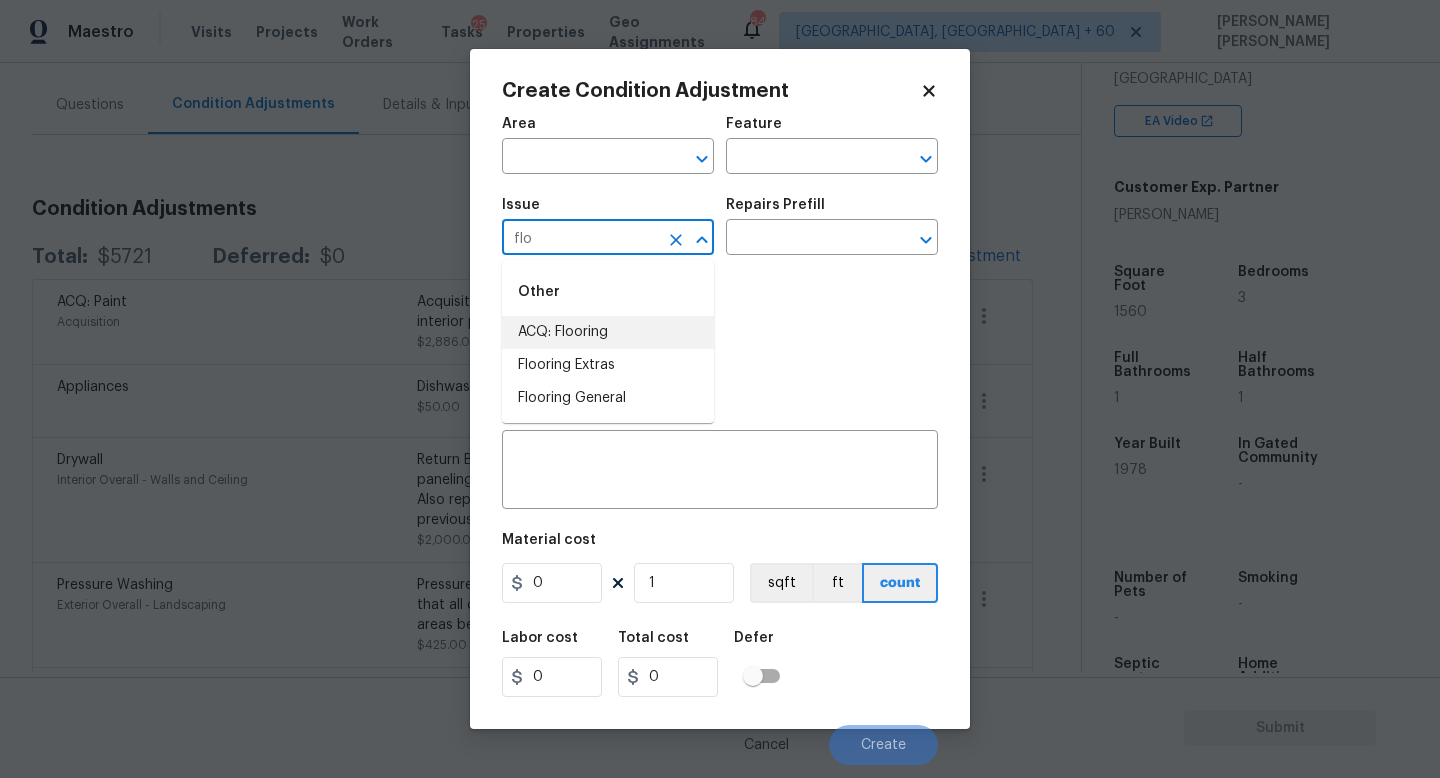 click on "ACQ: Flooring" at bounding box center [608, 332] 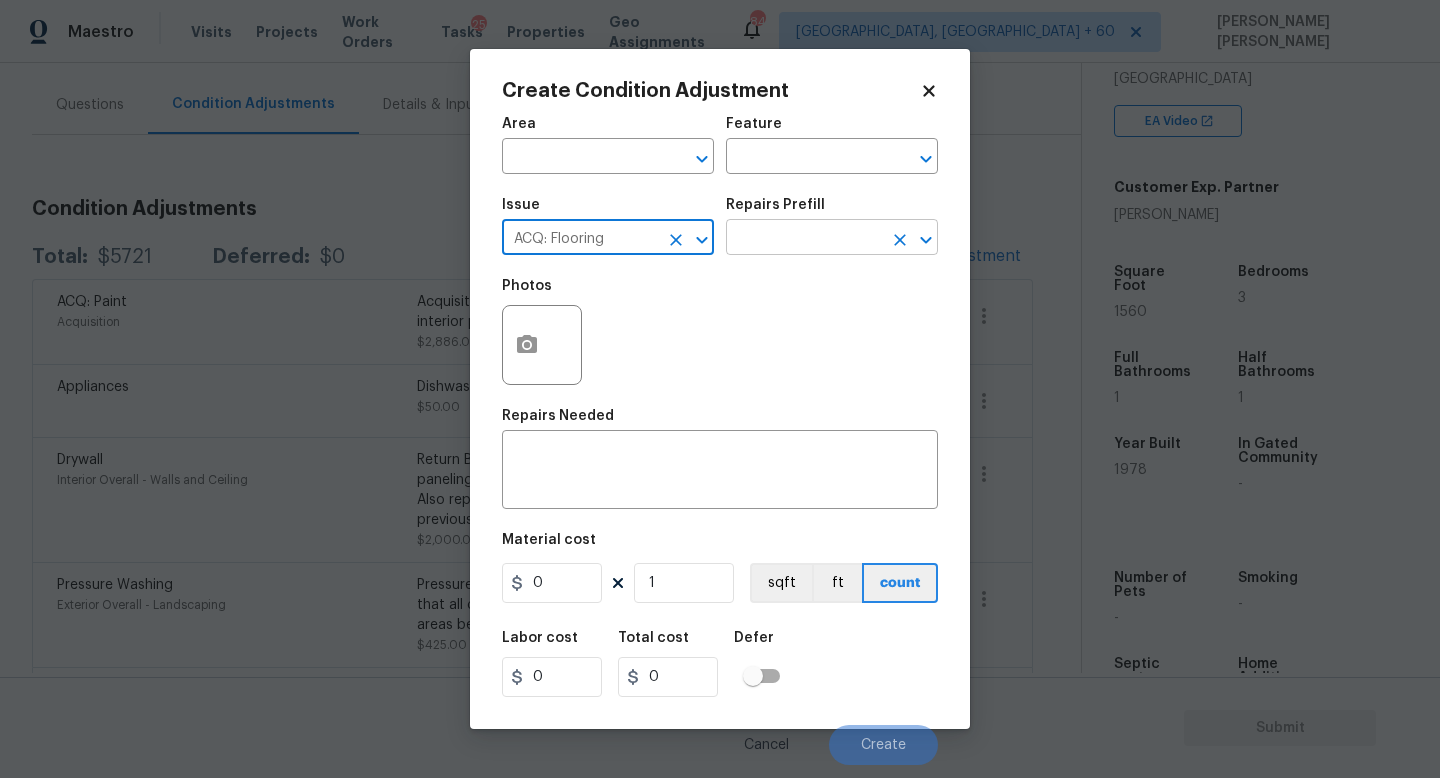 type on "ACQ: Flooring" 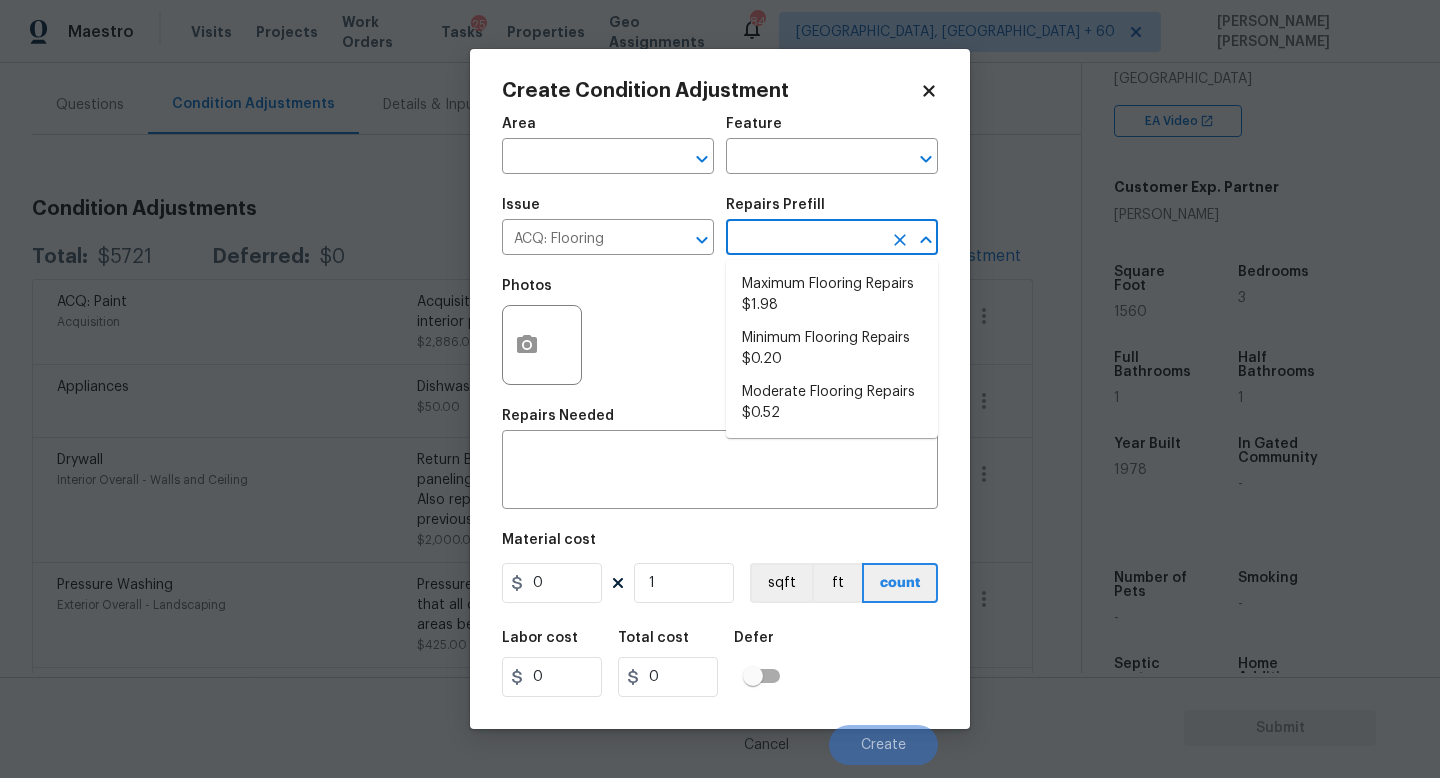 click at bounding box center (804, 239) 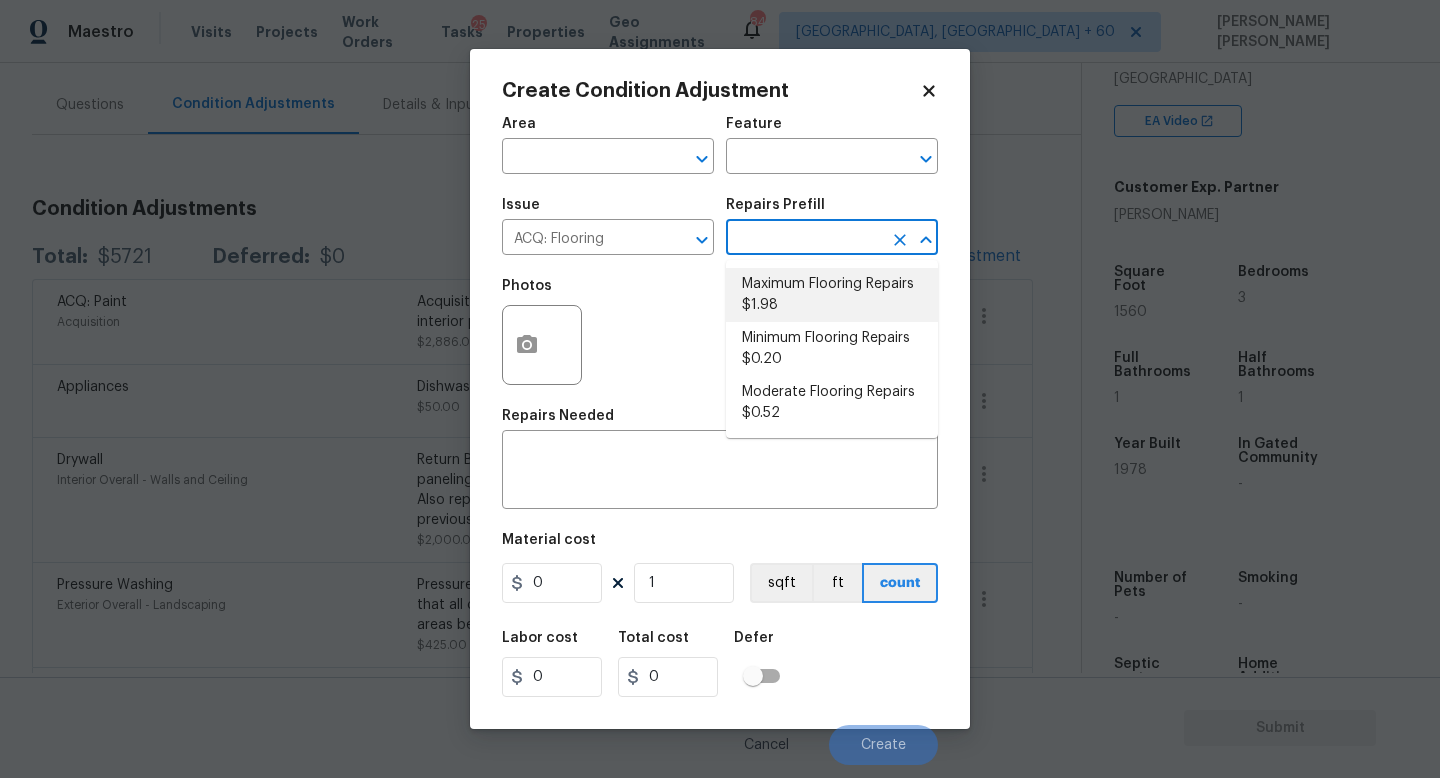 click on "Maximum Flooring Repairs $1.98" at bounding box center (832, 295) 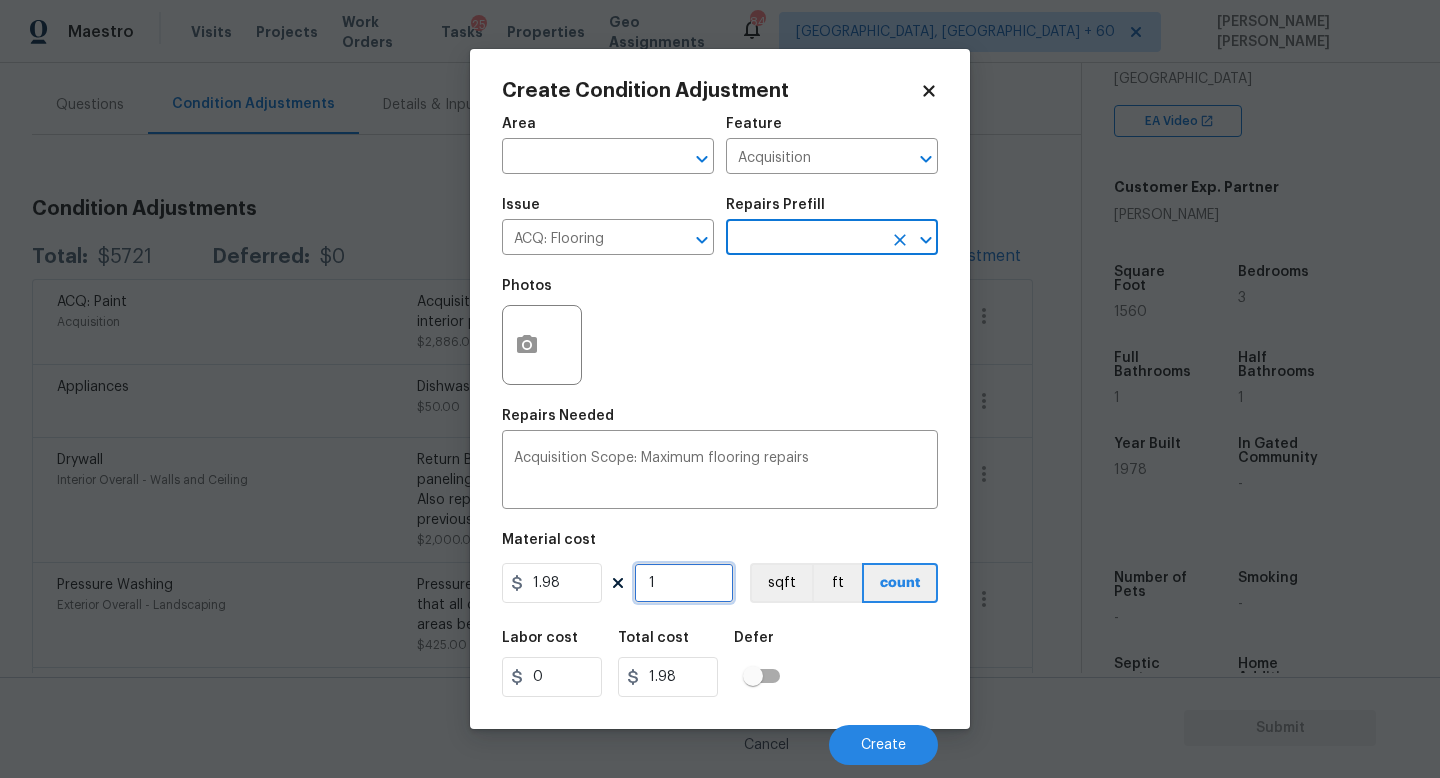 click on "1" at bounding box center [684, 583] 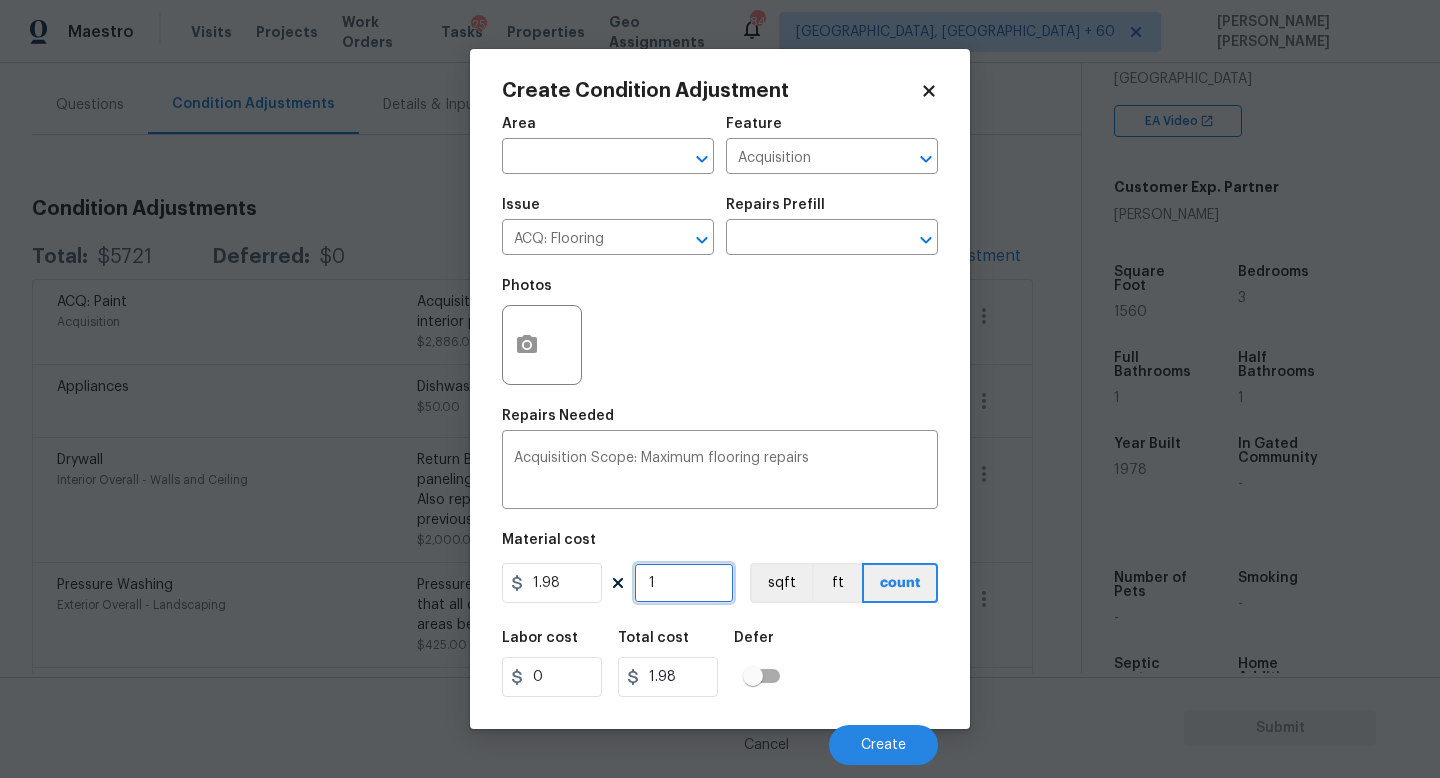 type on "0" 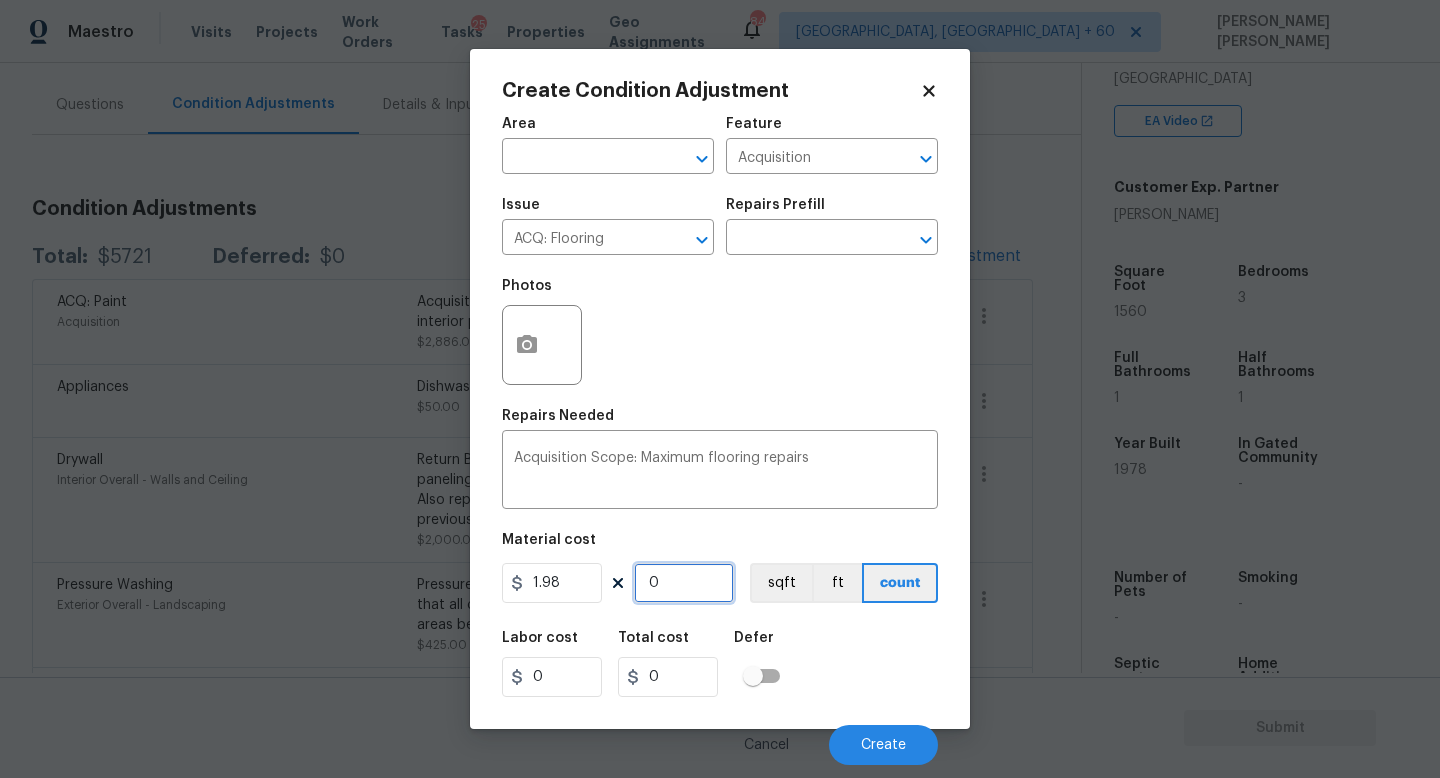 type on "1" 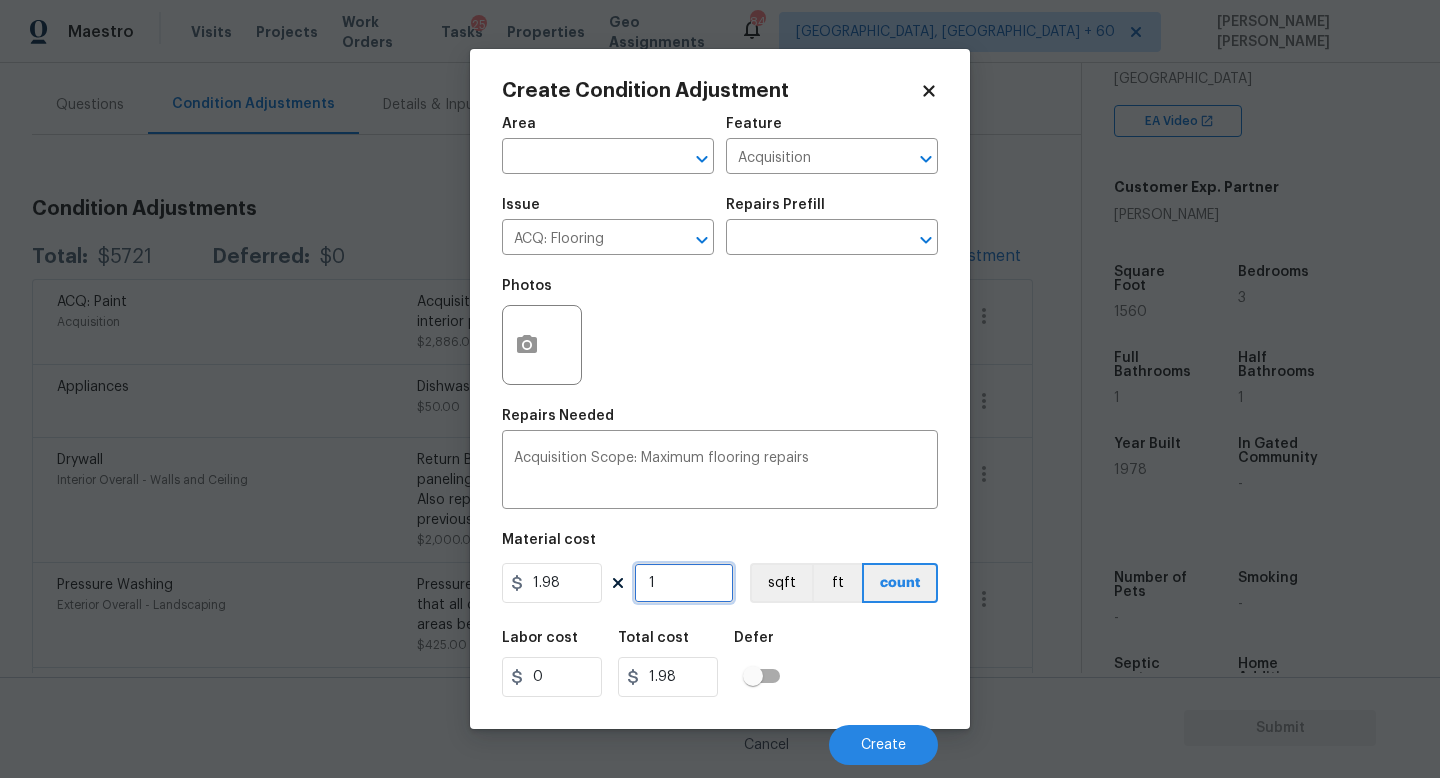 type on "15" 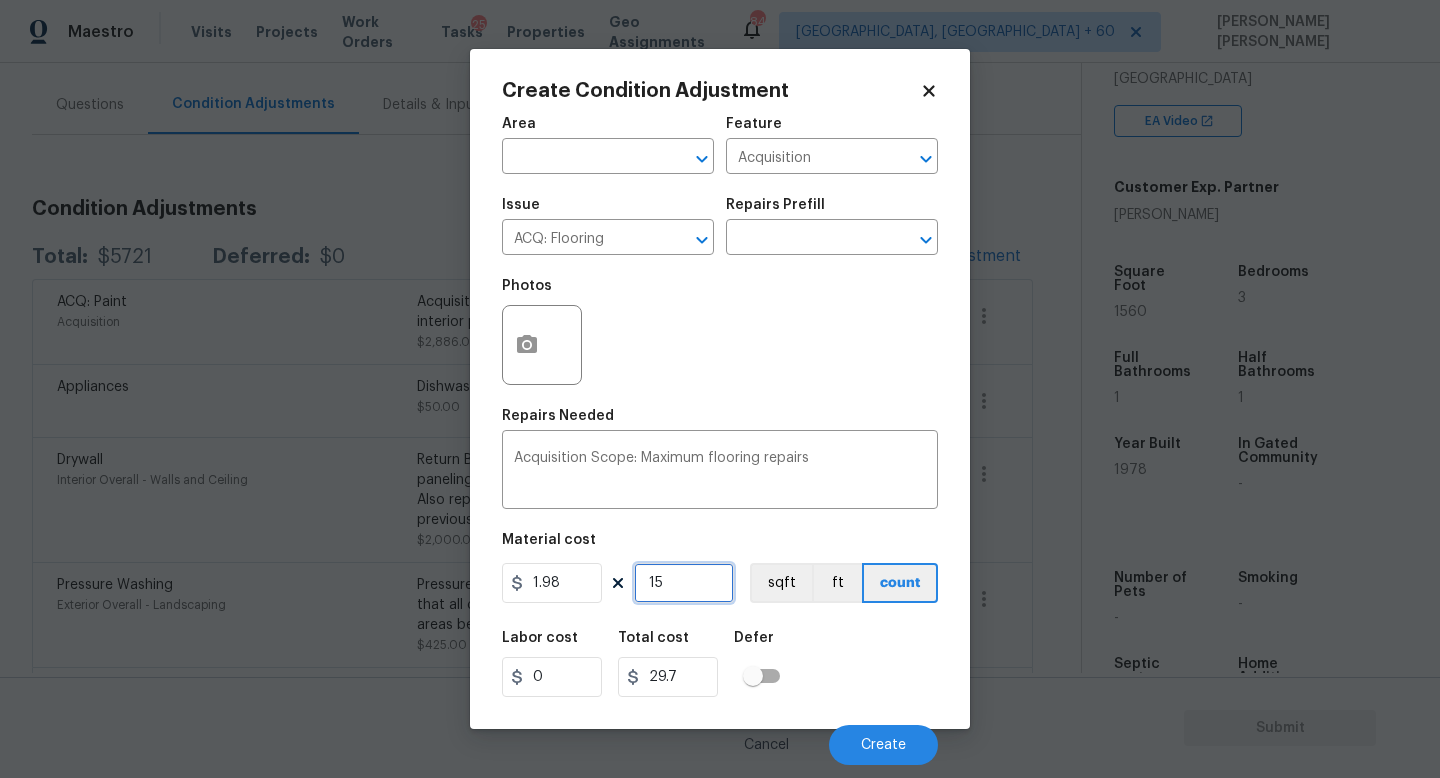 type on "156" 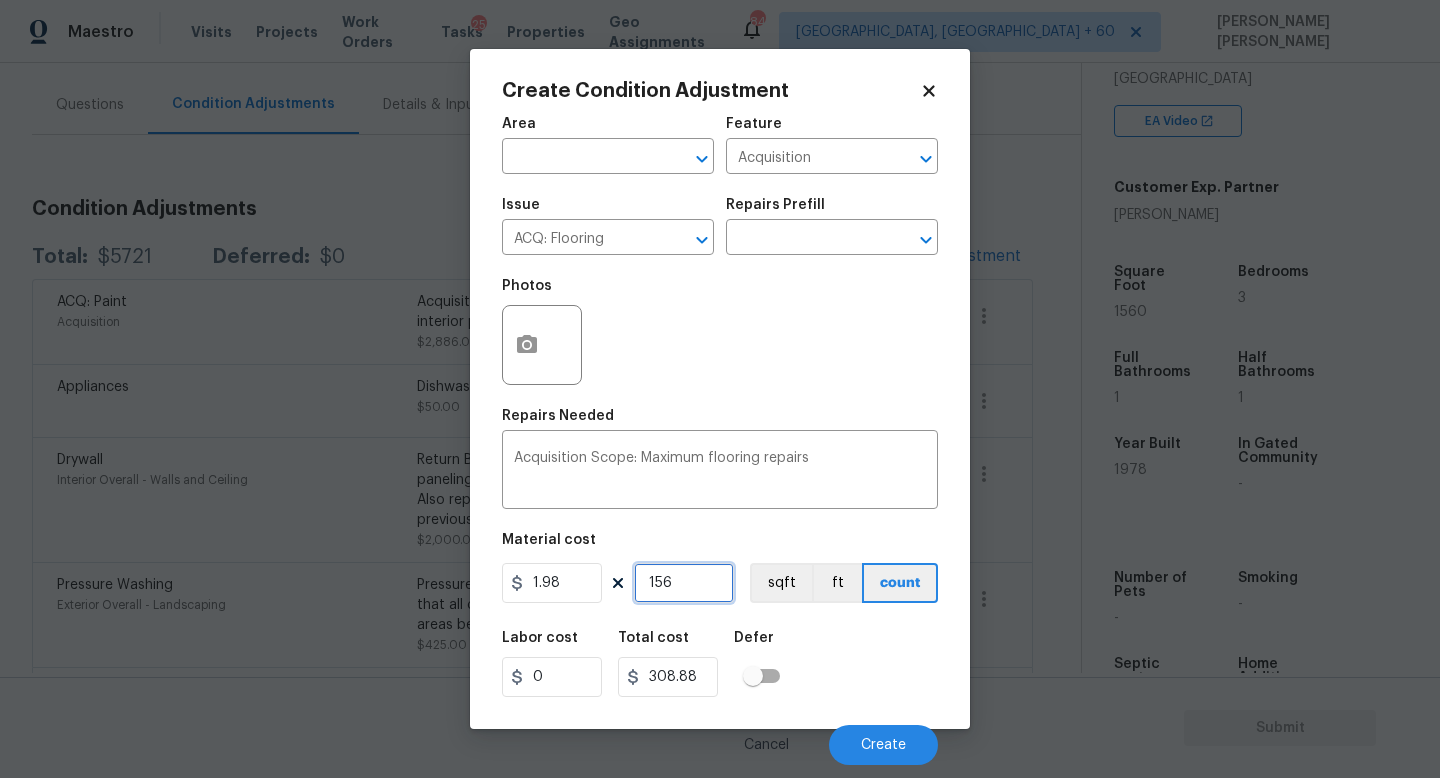 type on "1560" 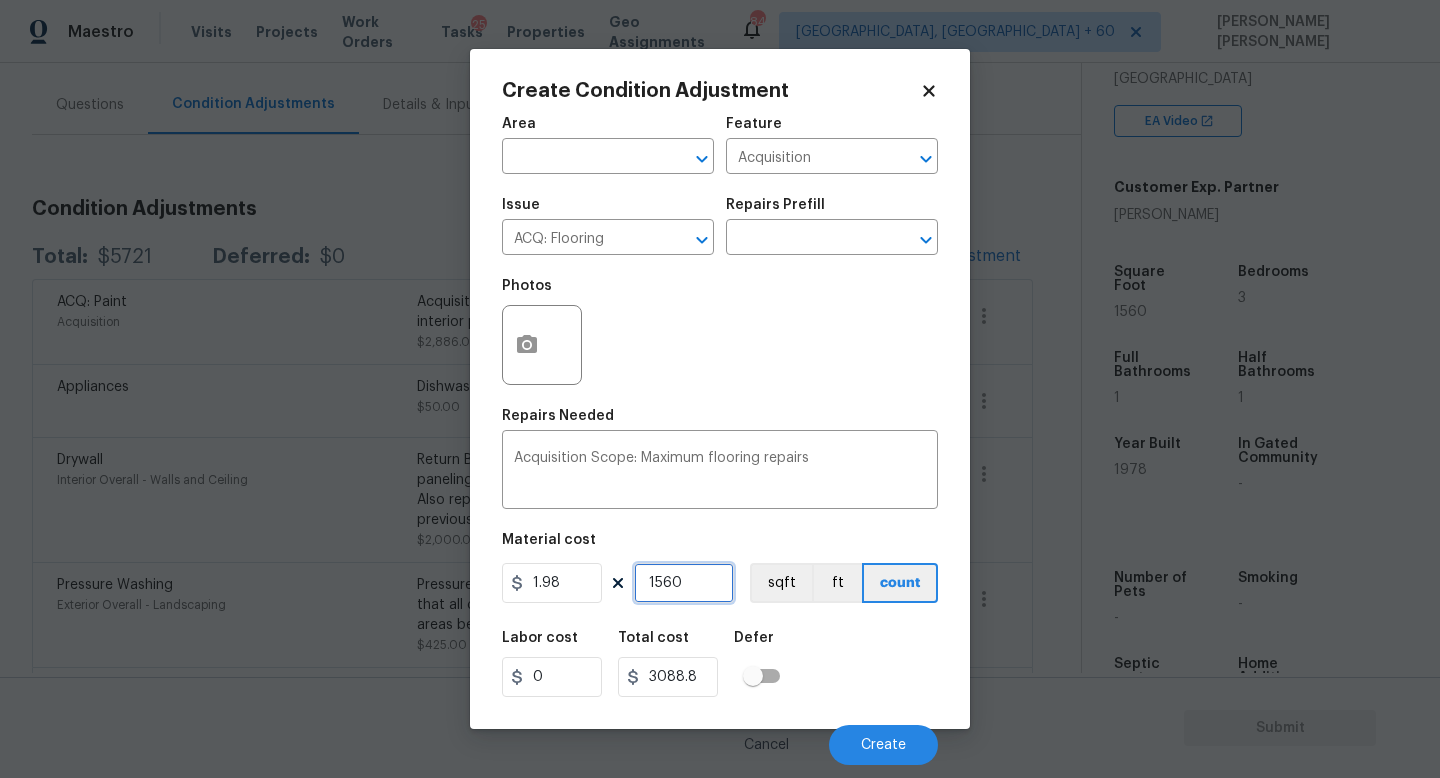 type on "1560" 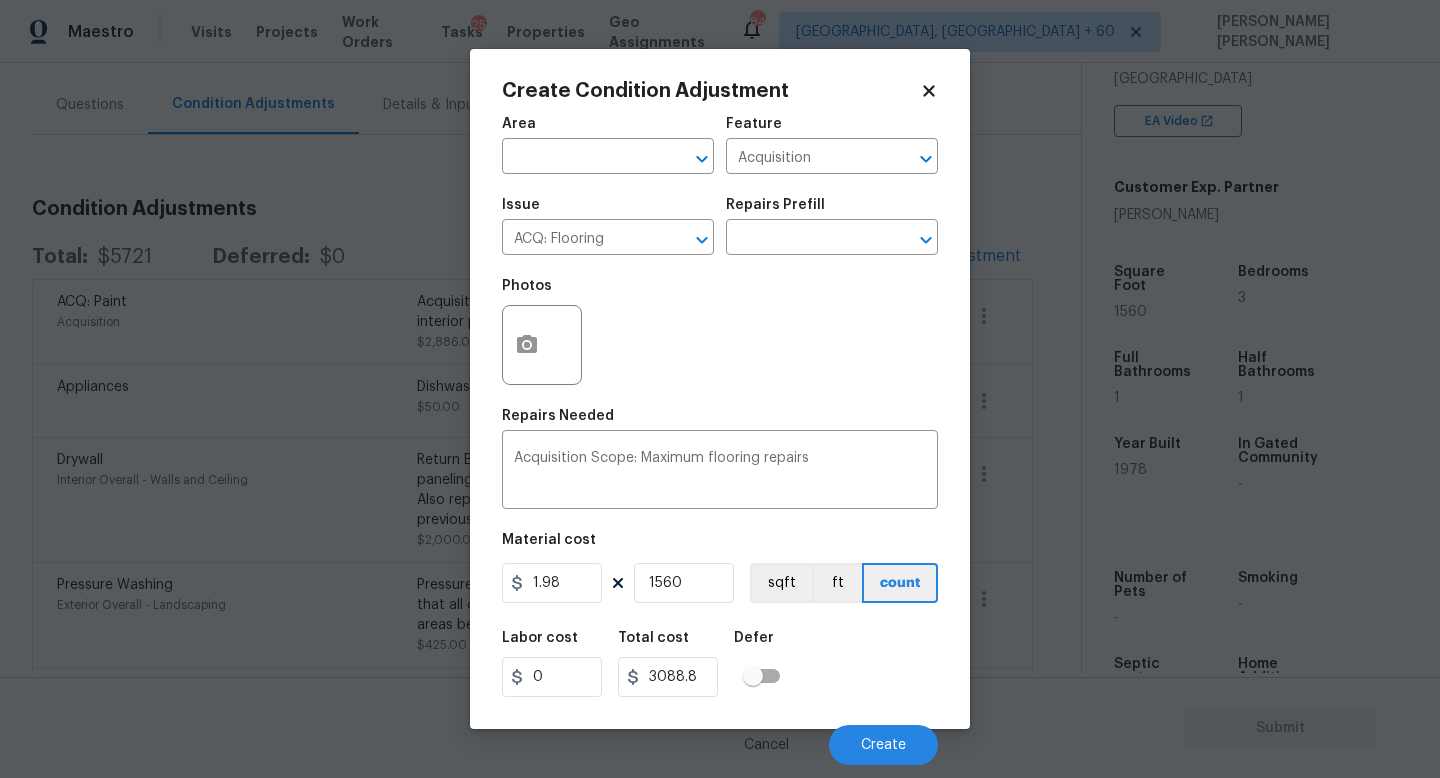 click on "Create Condition Adjustment Area ​ Feature Acquisition ​ Issue ACQ: Flooring ​ Repairs Prefill ​ Photos Repairs Needed Acquisition Scope: Maximum flooring repairs x ​ Material cost 1.98 1560 sqft ft count Labor cost 0 Total cost 3088.8 Defer Cancel Create" at bounding box center (720, 389) 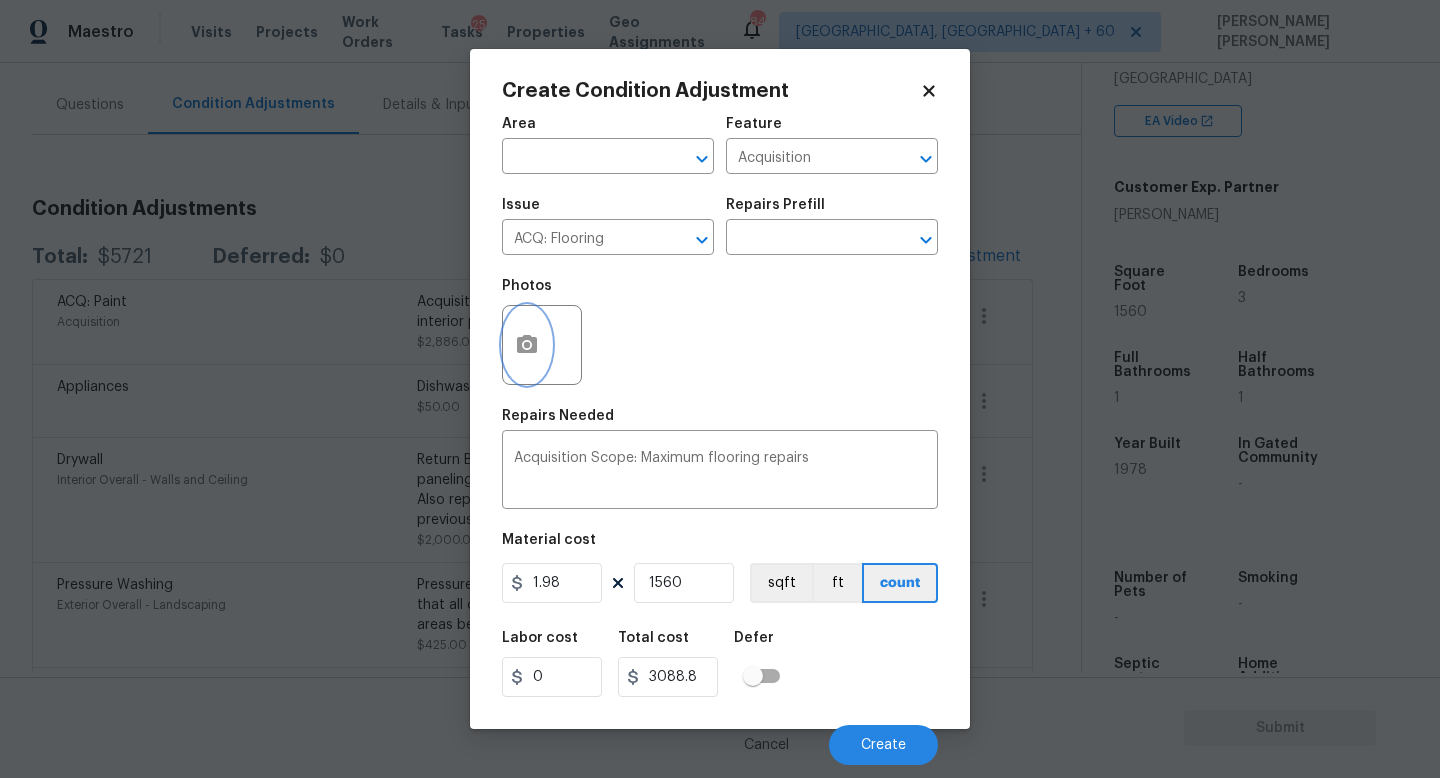 click 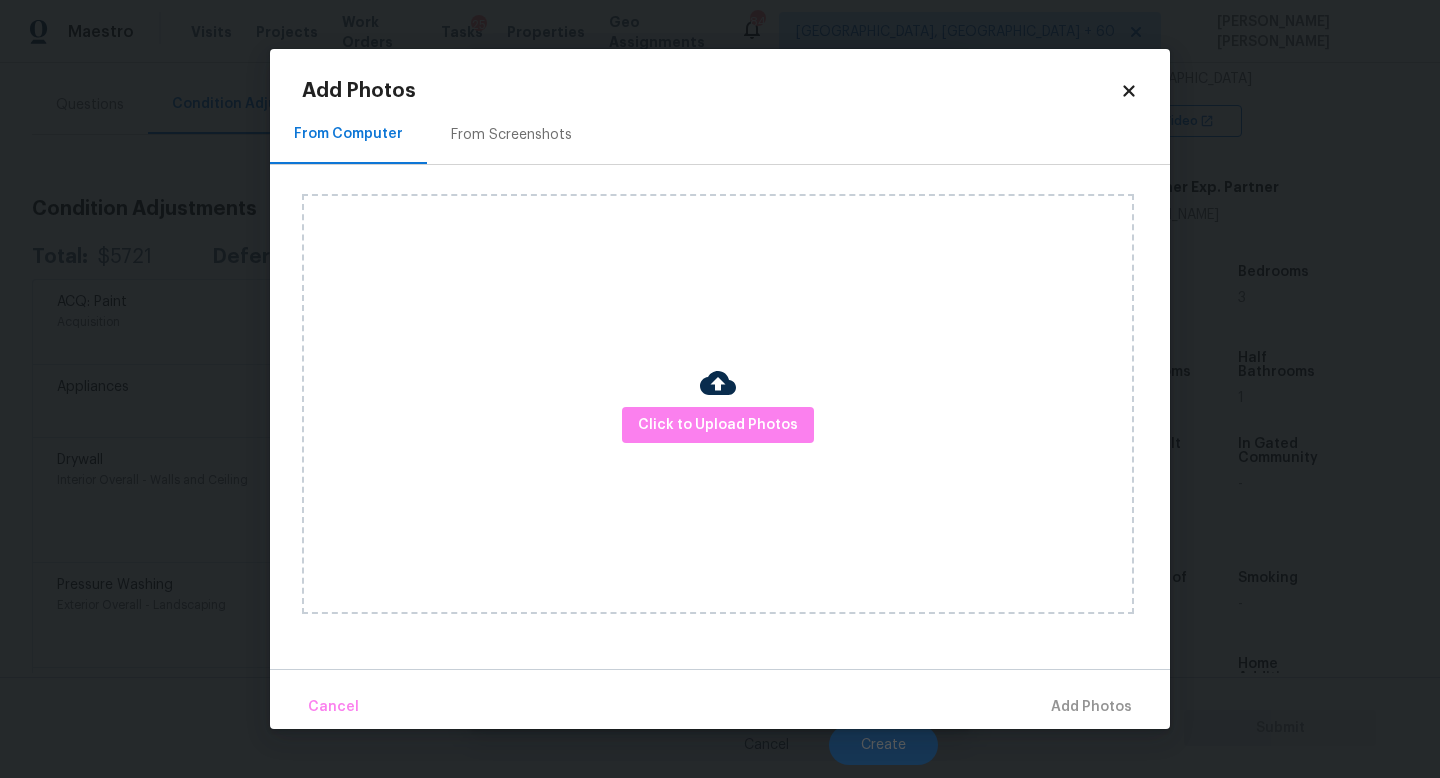 click on "Click to Upload Photos" at bounding box center (718, 404) 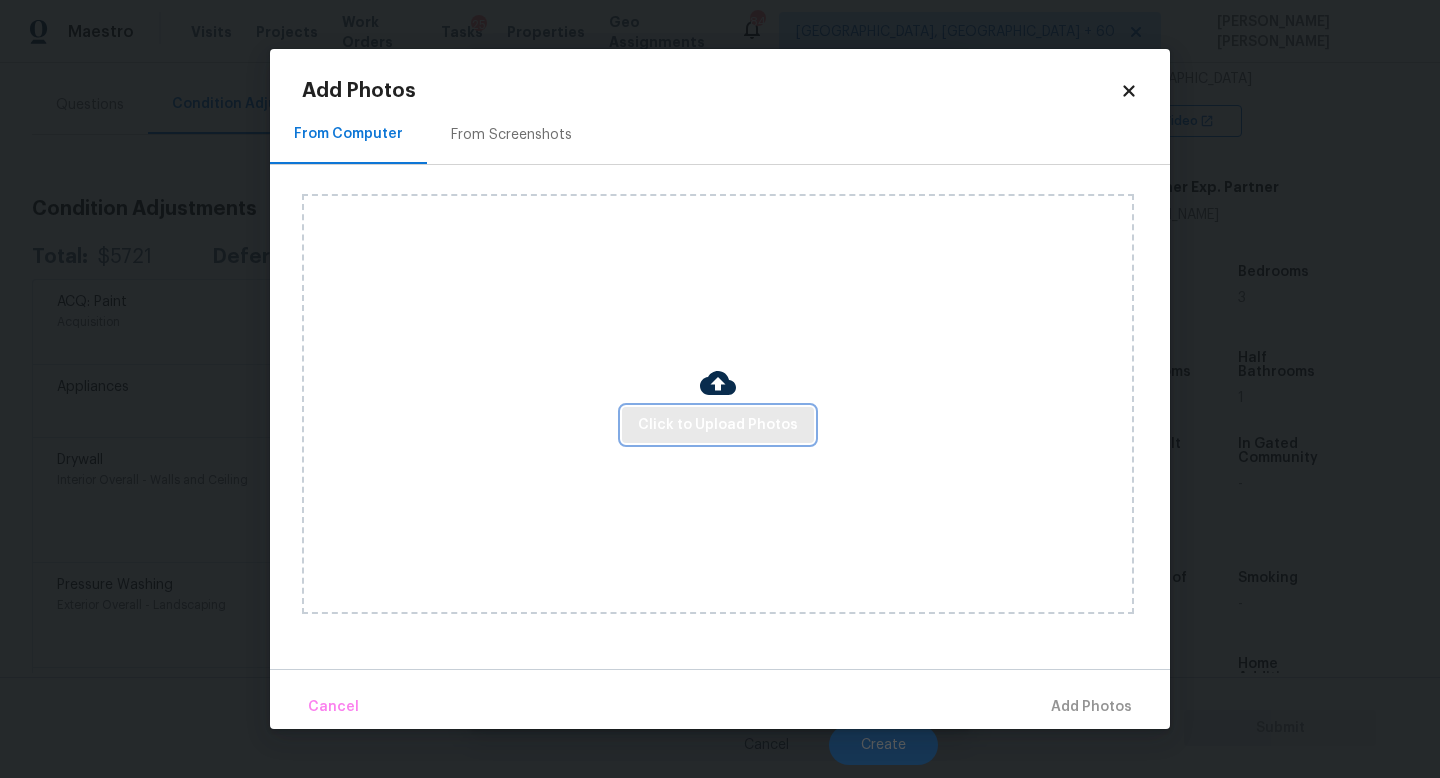 click on "Click to Upload Photos" at bounding box center [718, 425] 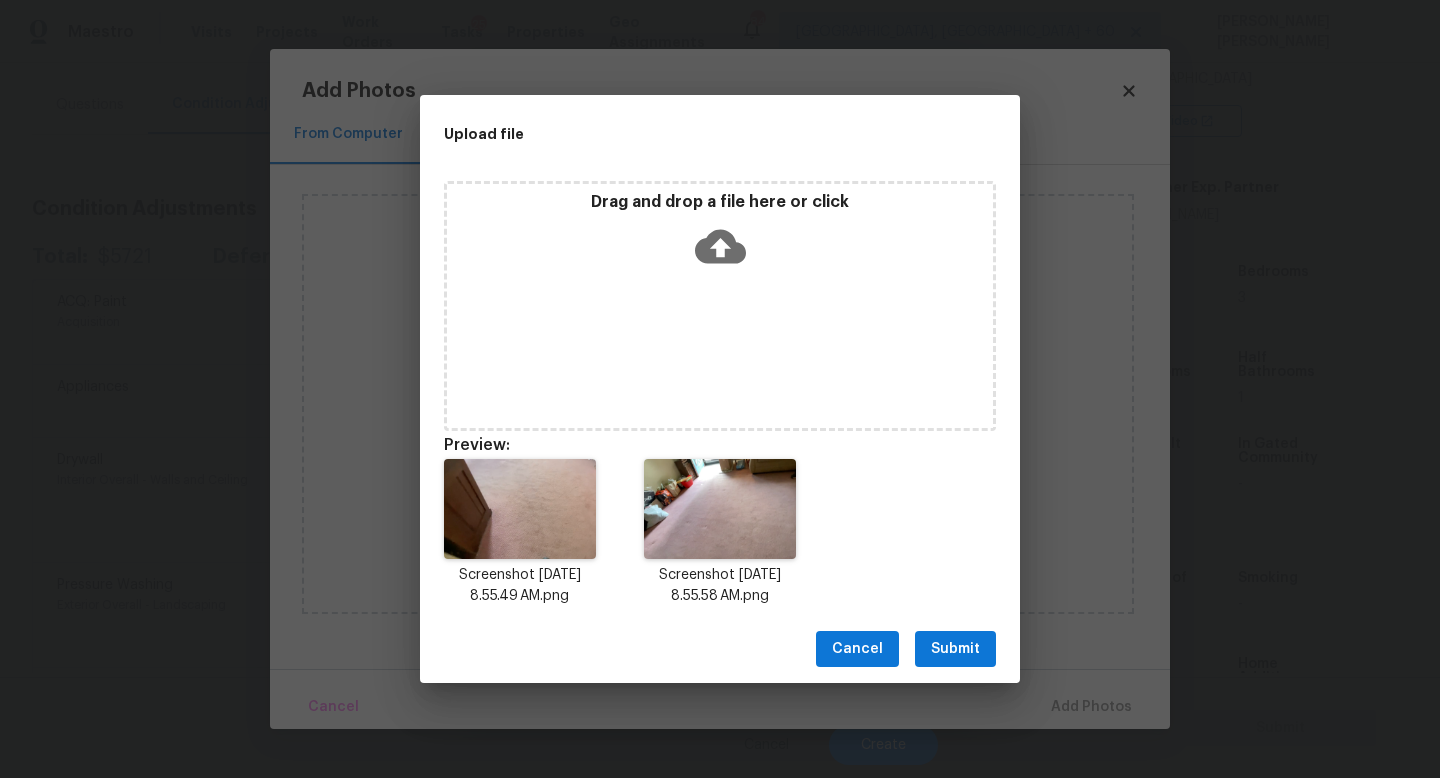 click on "Submit" at bounding box center (955, 649) 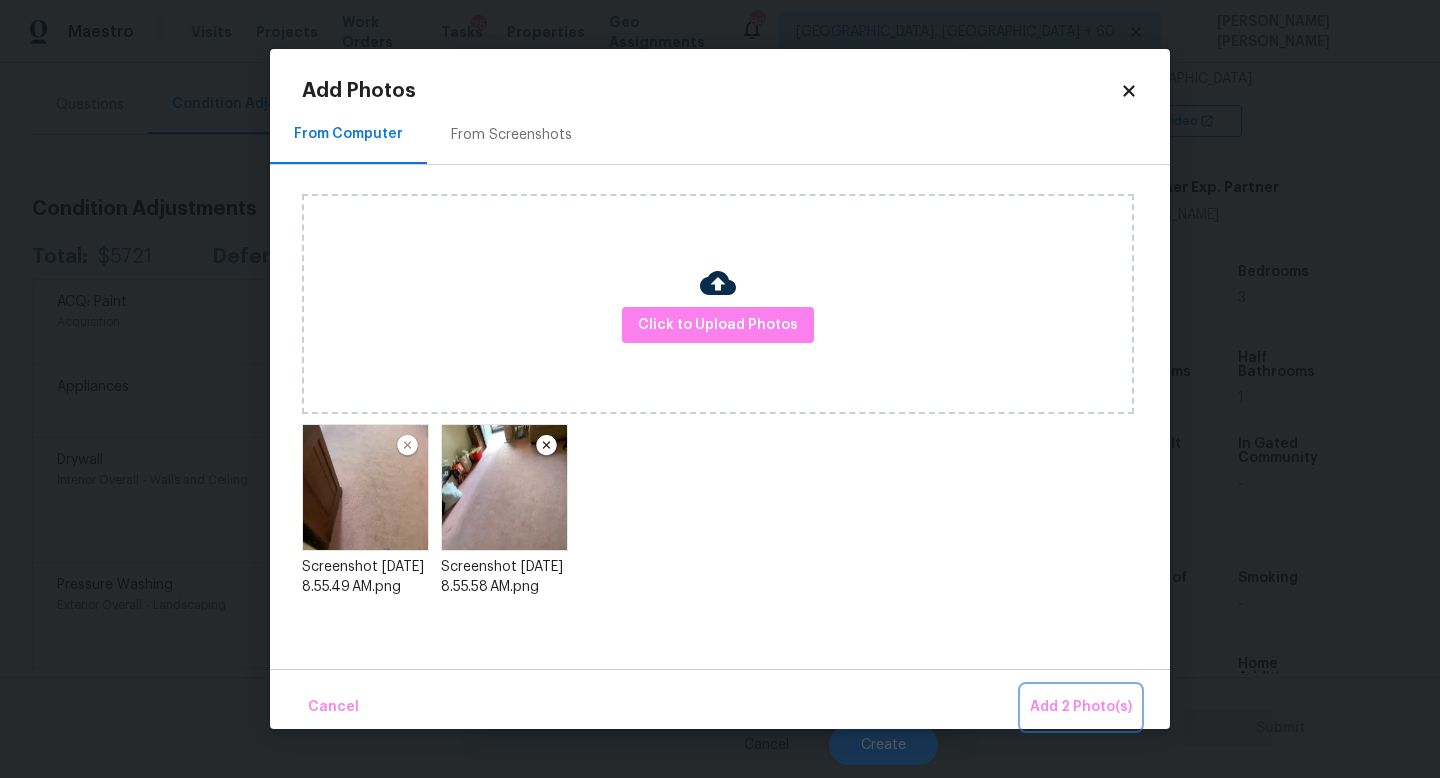 click on "Add 2 Photo(s)" at bounding box center [1081, 707] 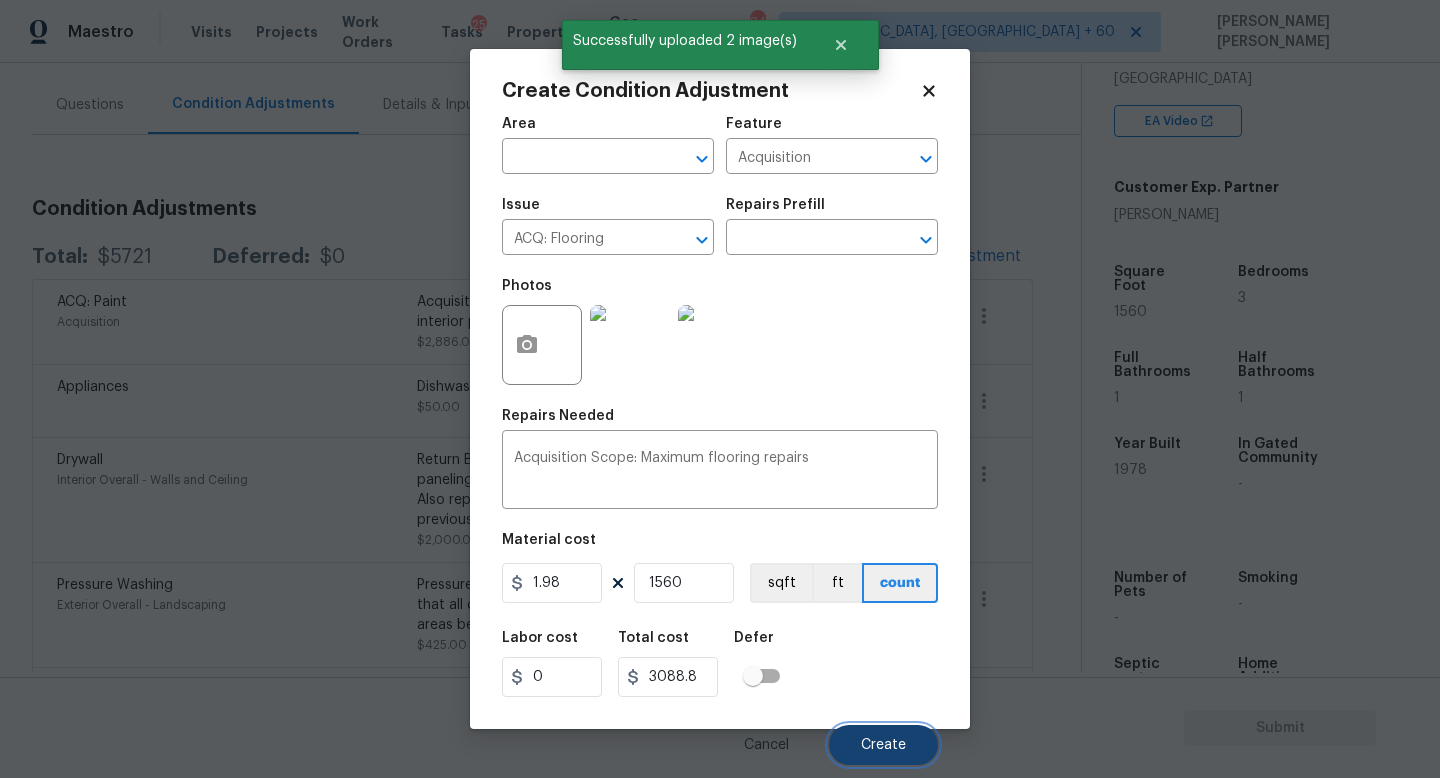 click on "Create" at bounding box center (883, 745) 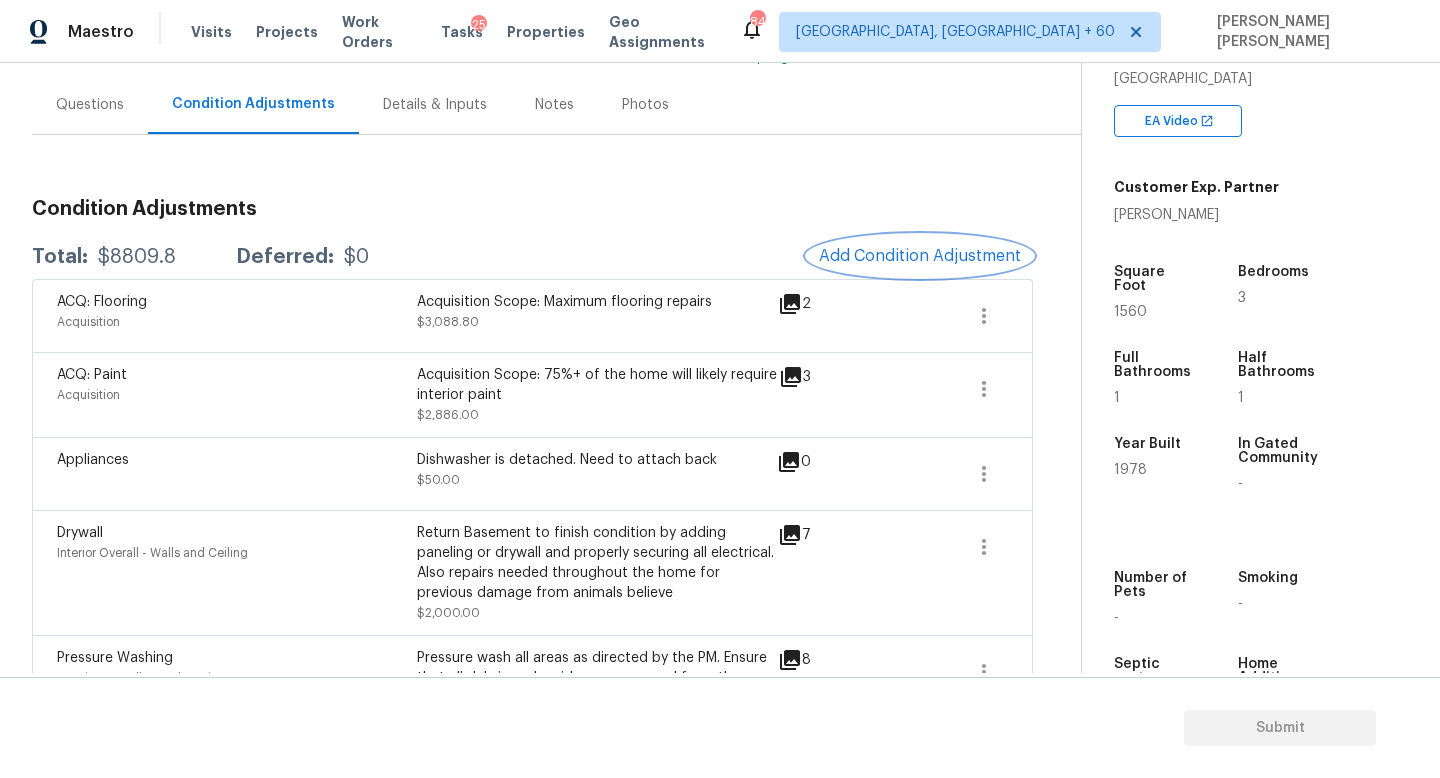 click on "Add Condition Adjustment" at bounding box center [920, 256] 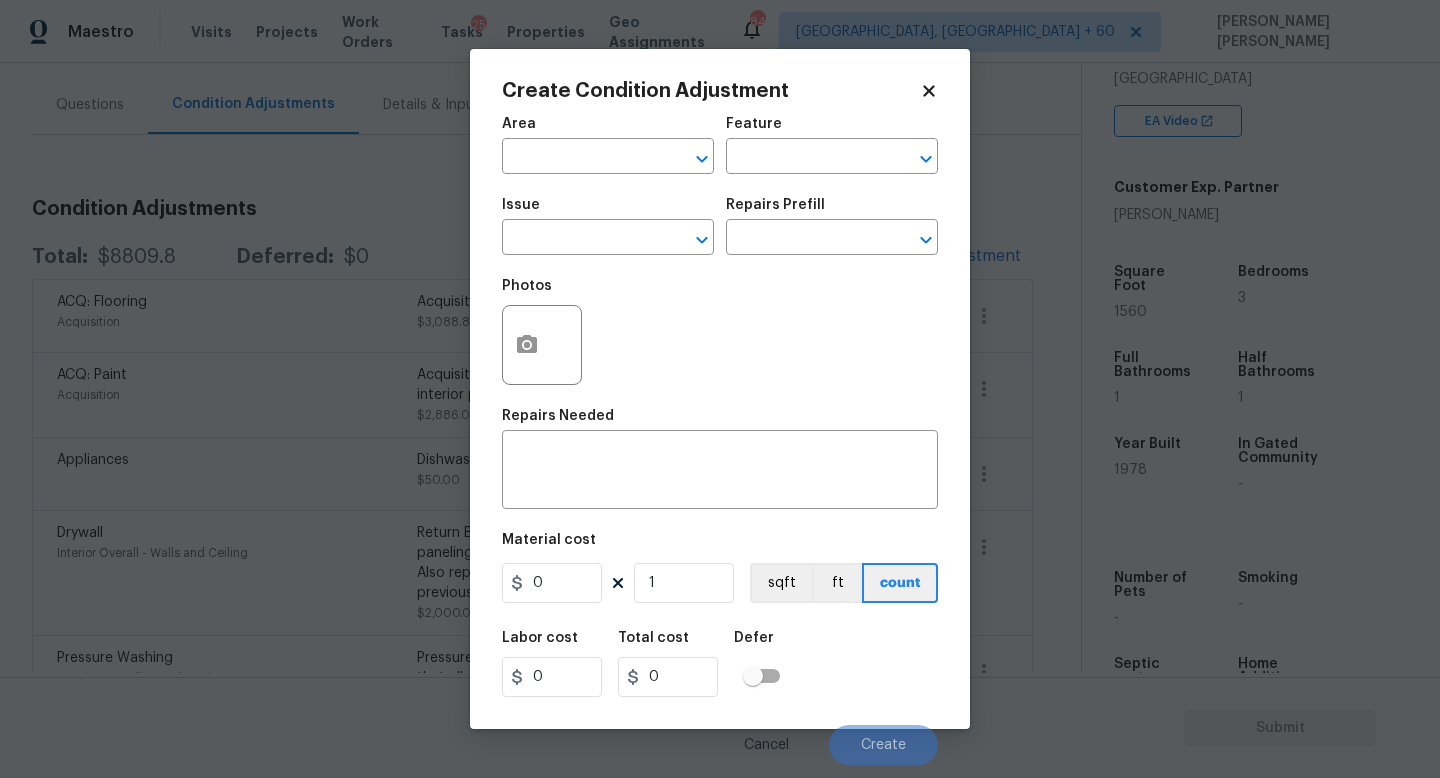 click on "Issue ​" at bounding box center [608, 226] 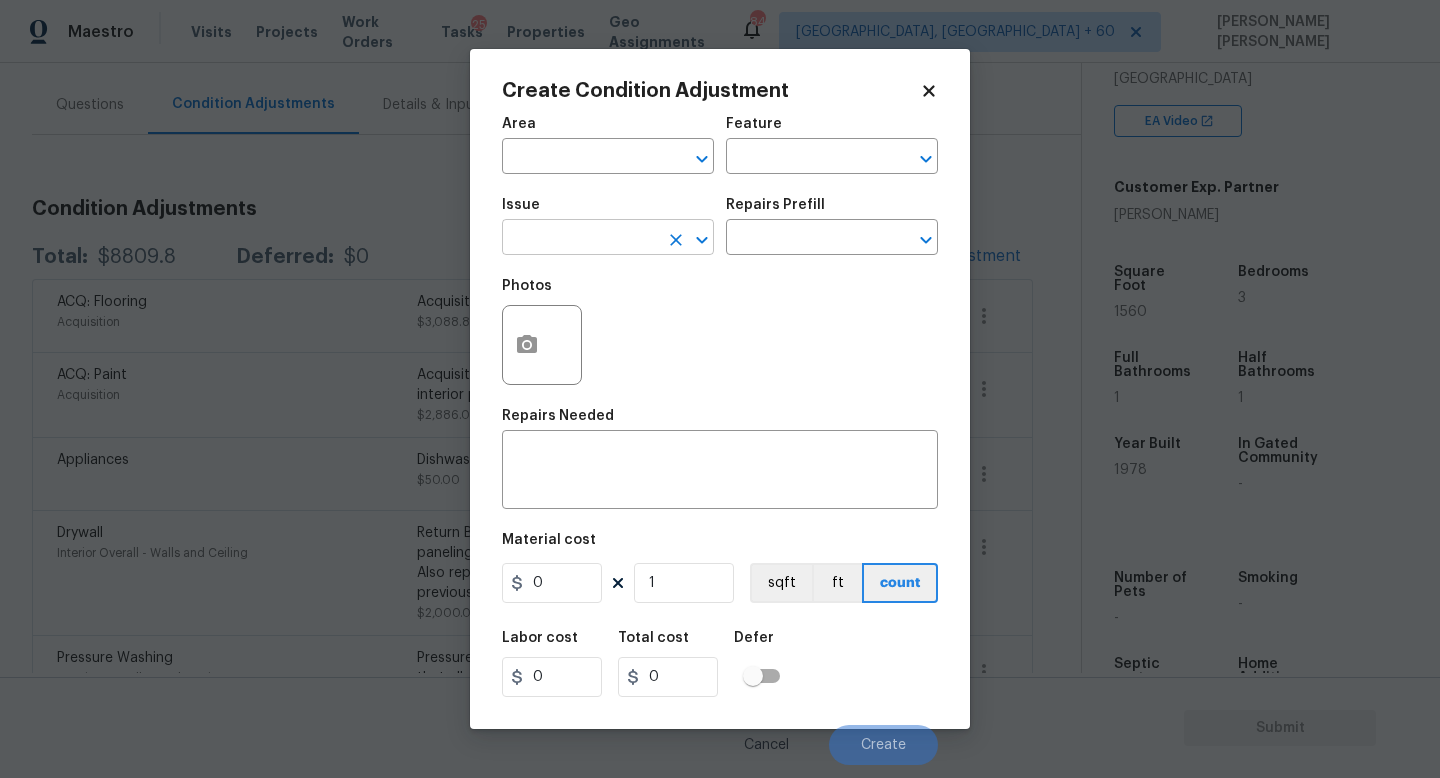 click at bounding box center [580, 239] 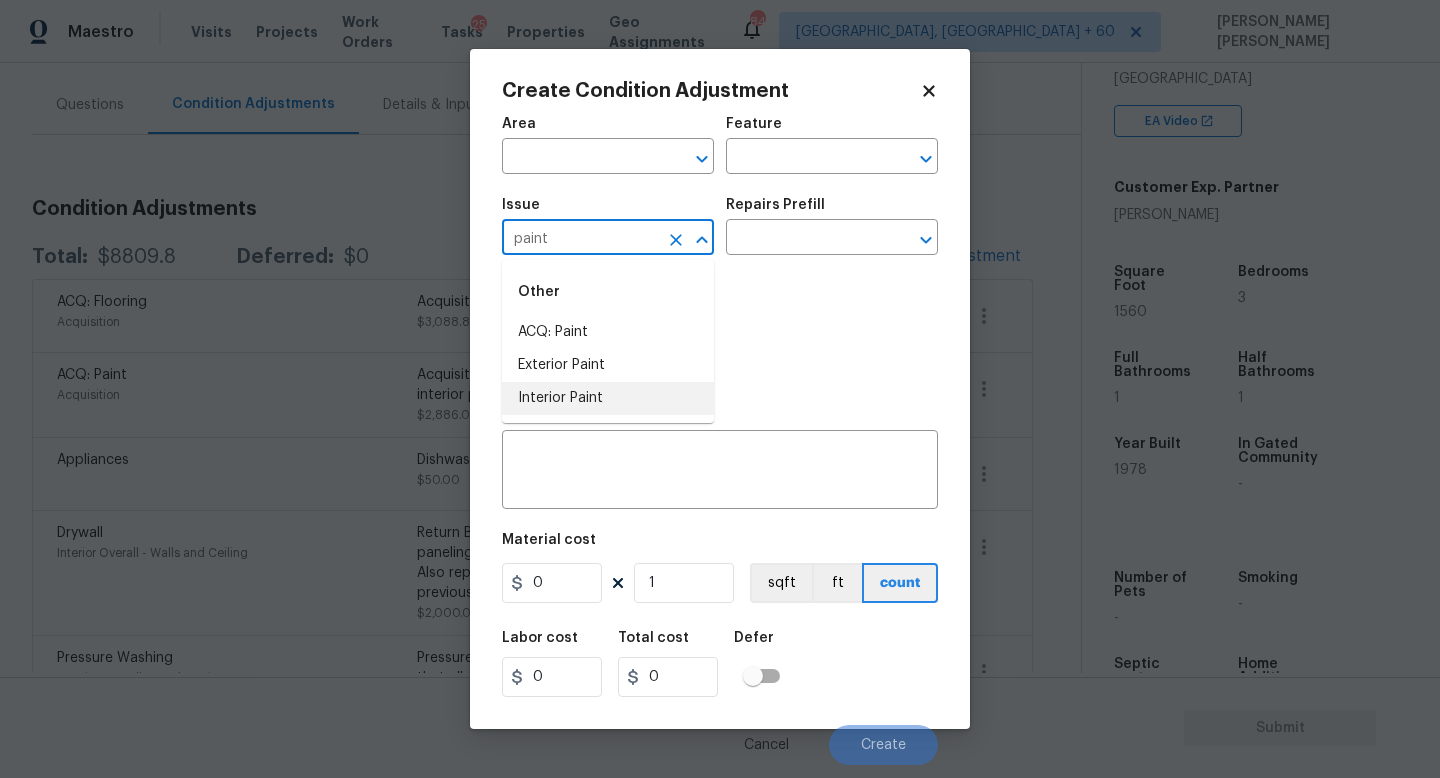 click on "Interior Paint" at bounding box center [608, 398] 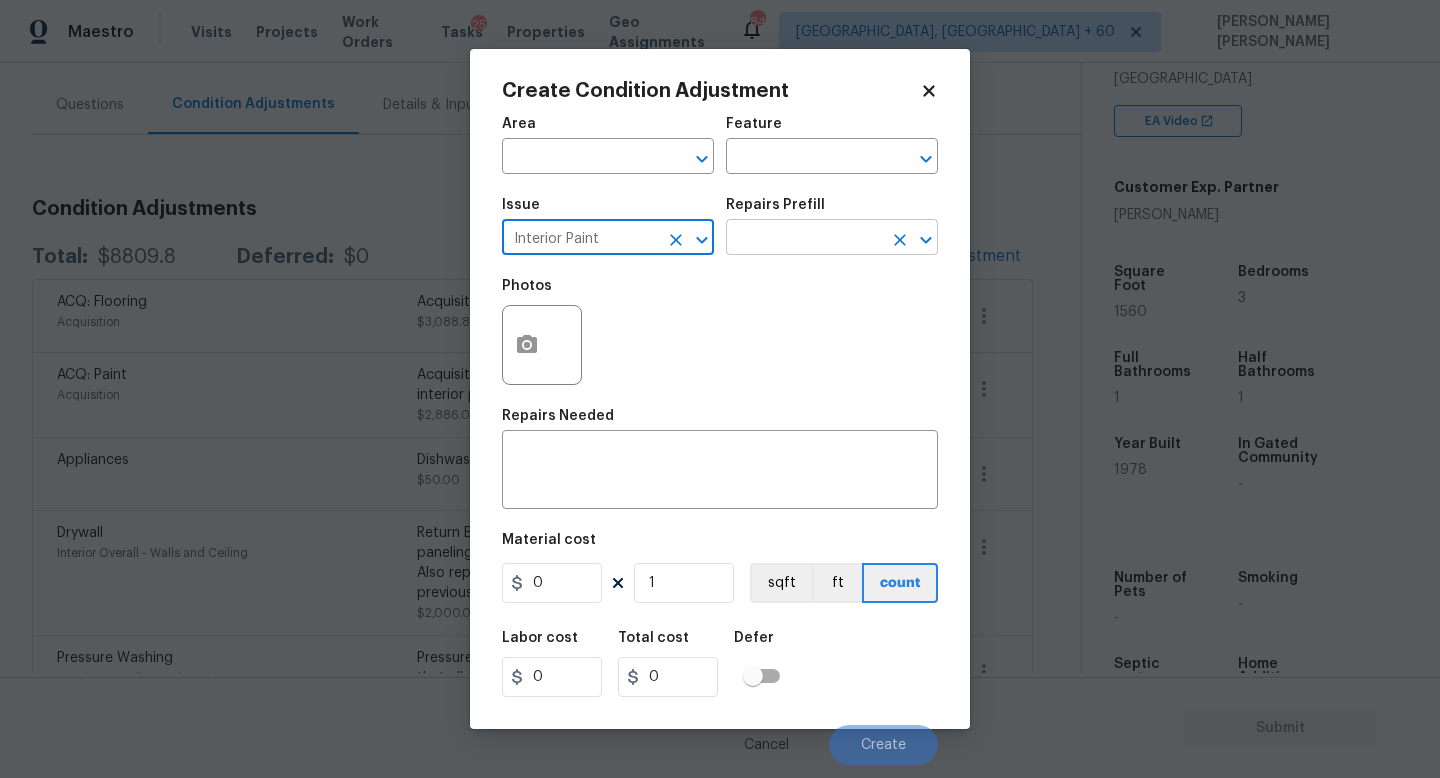 type on "Interior Paint" 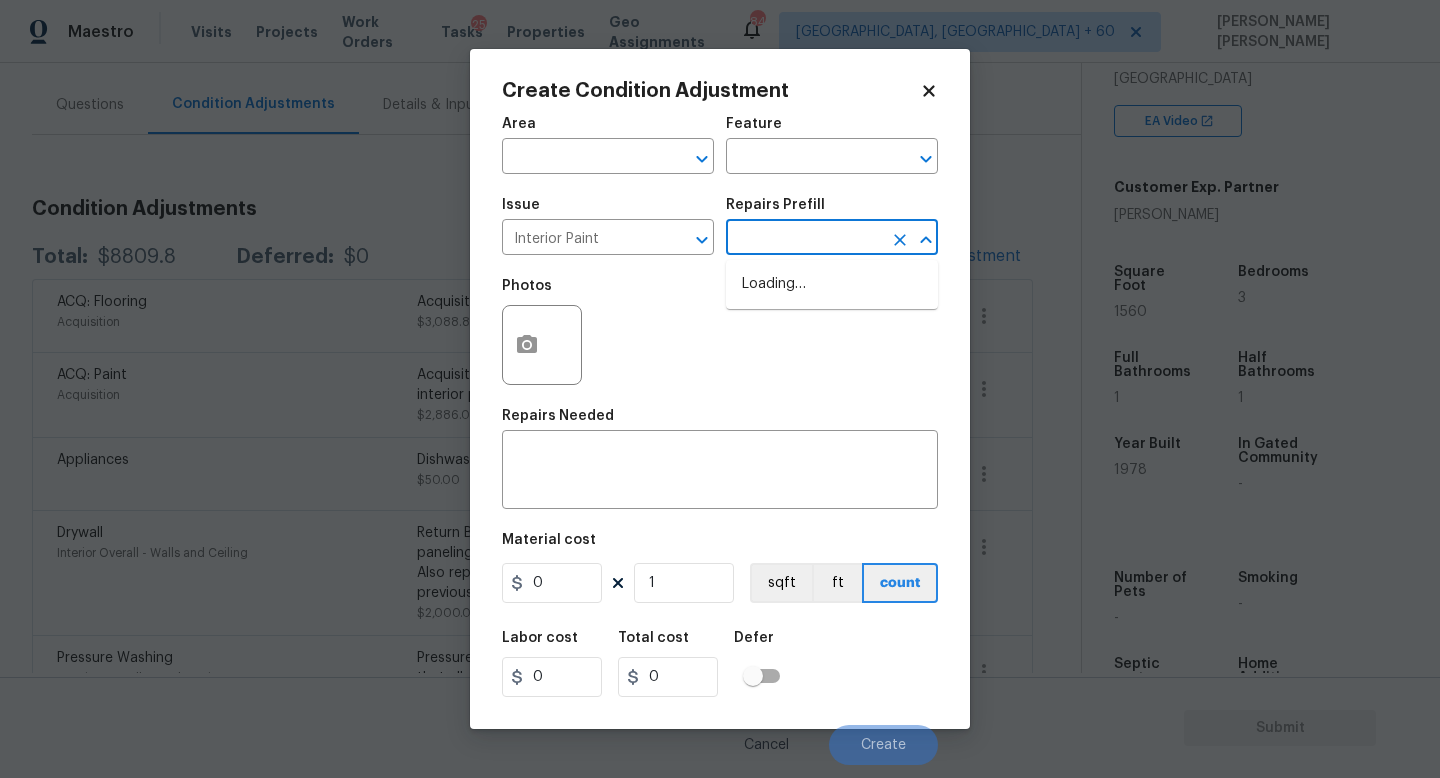 click at bounding box center [804, 239] 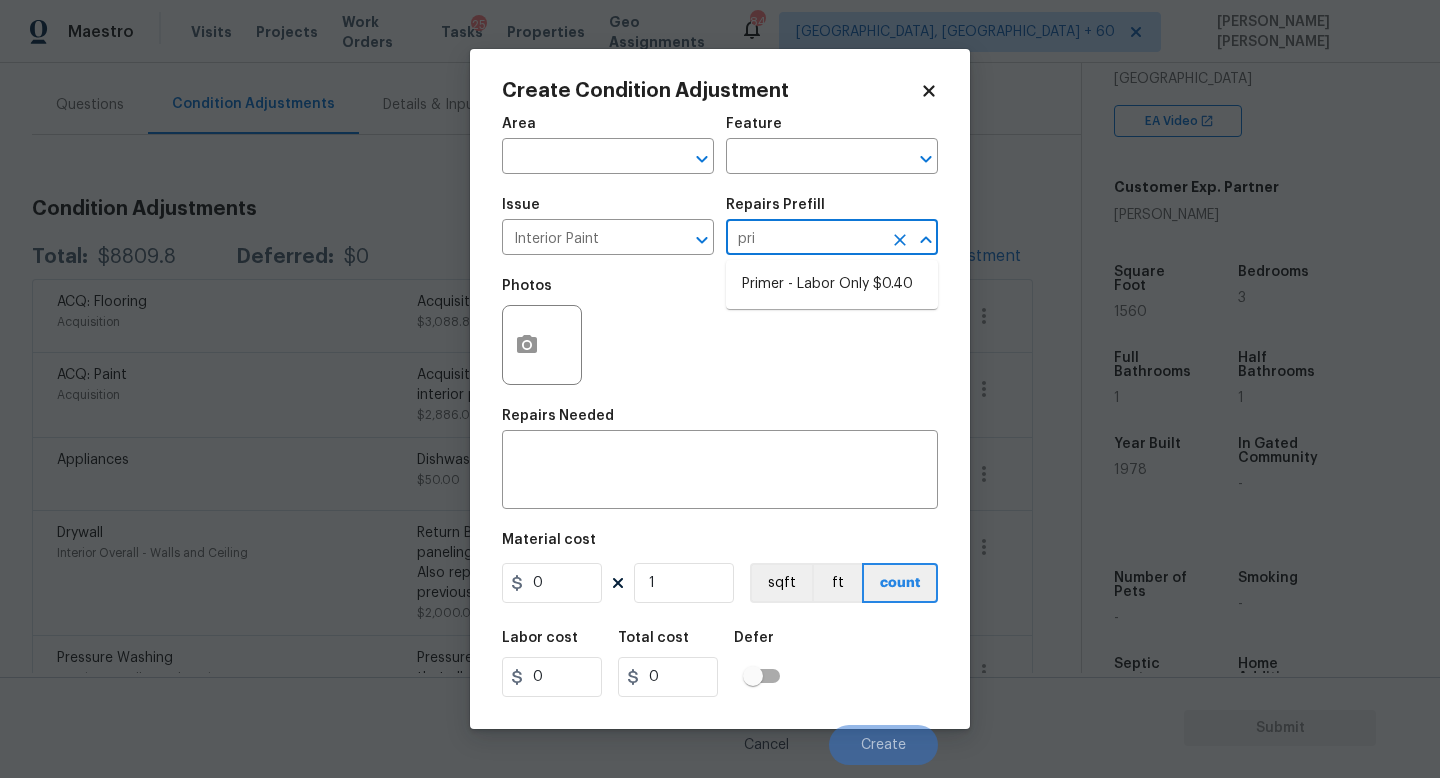 type on "prim" 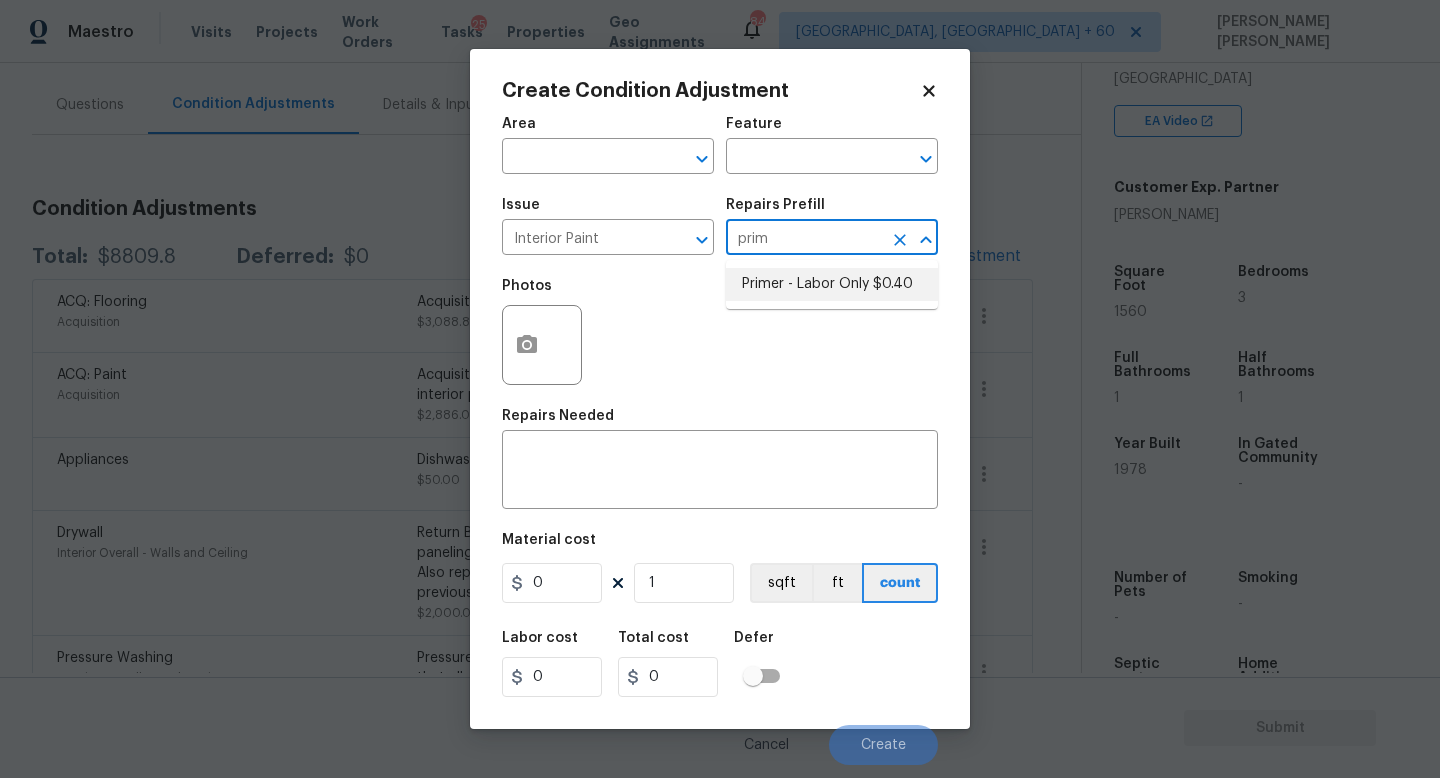 click on "Primer - Labor Only $0.40" at bounding box center (832, 284) 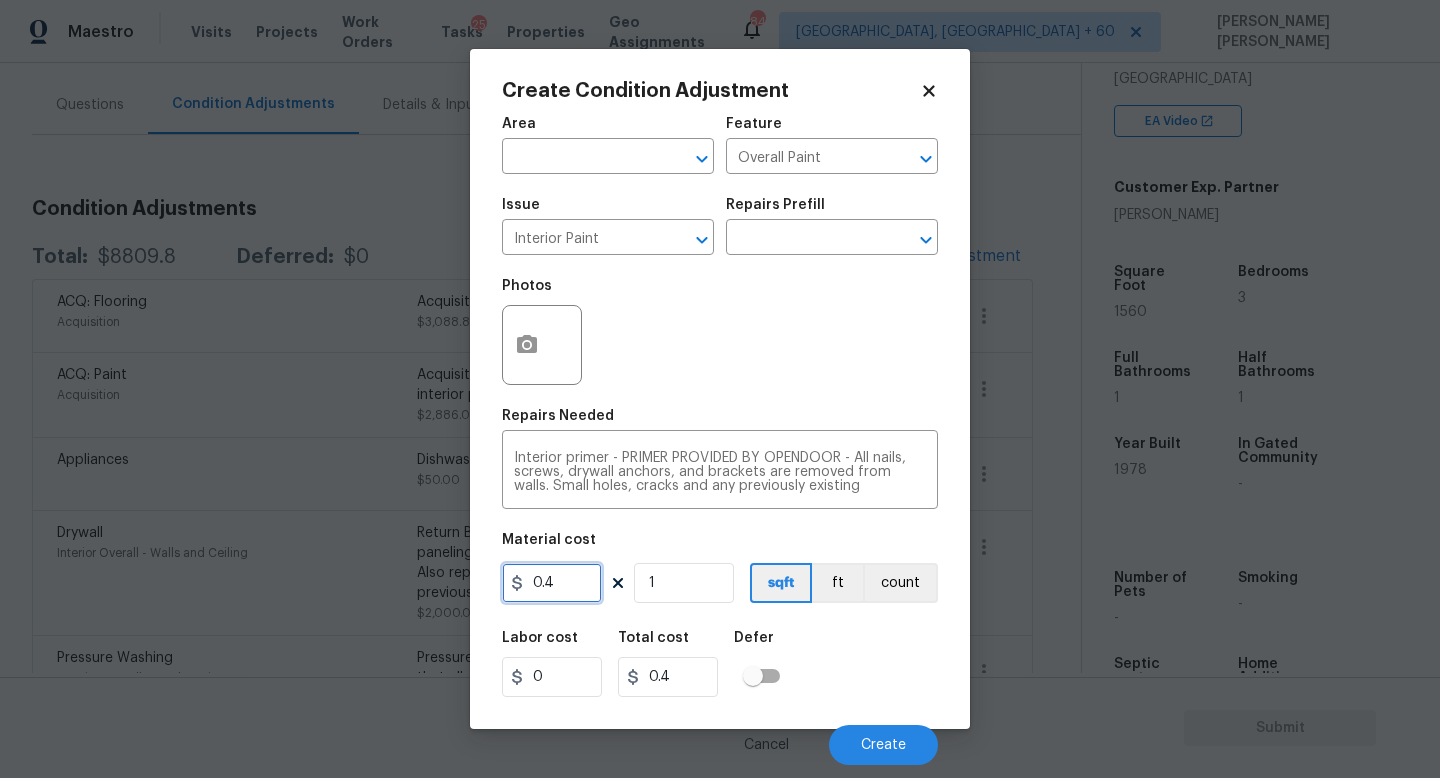 drag, startPoint x: 589, startPoint y: 589, endPoint x: 288, endPoint y: 524, distance: 307.9383 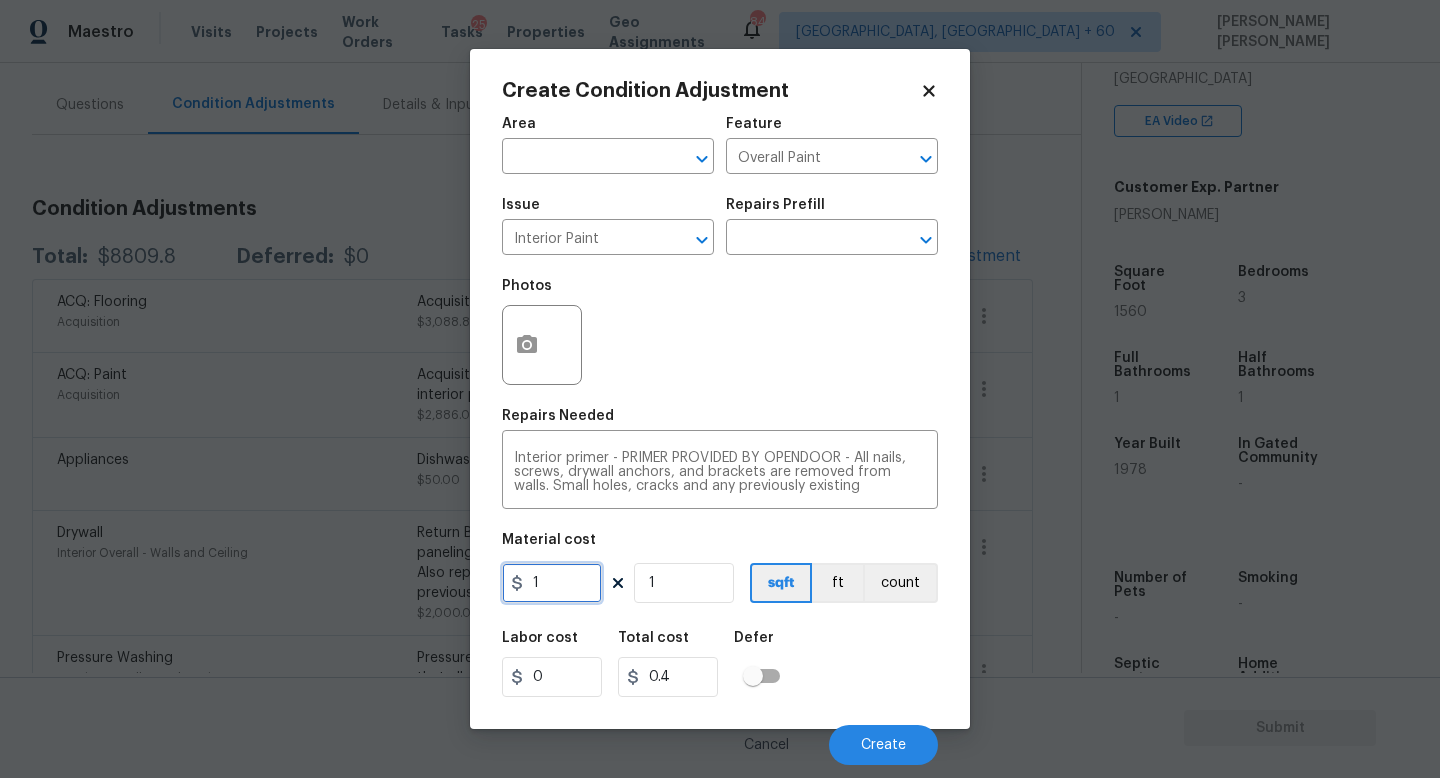 type on "1" 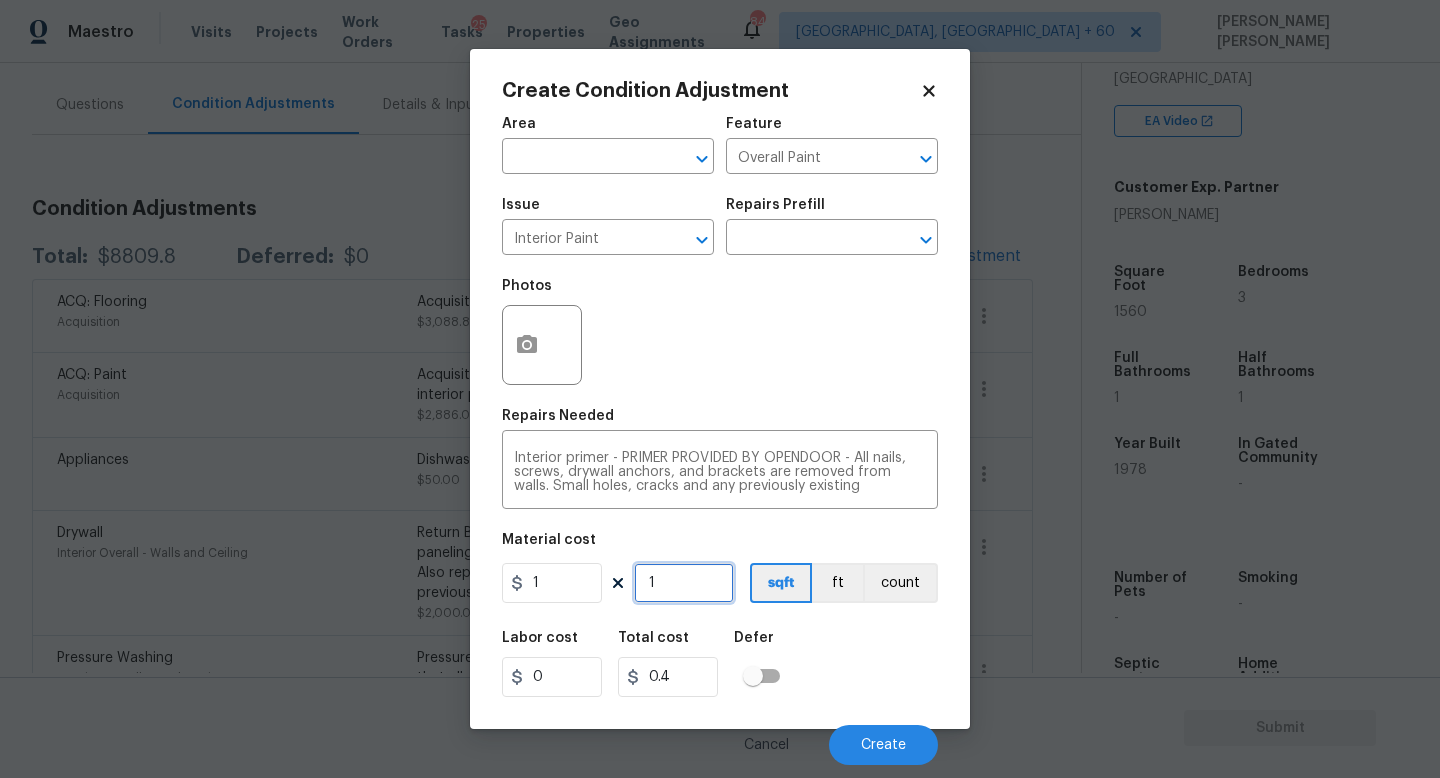 type on "1" 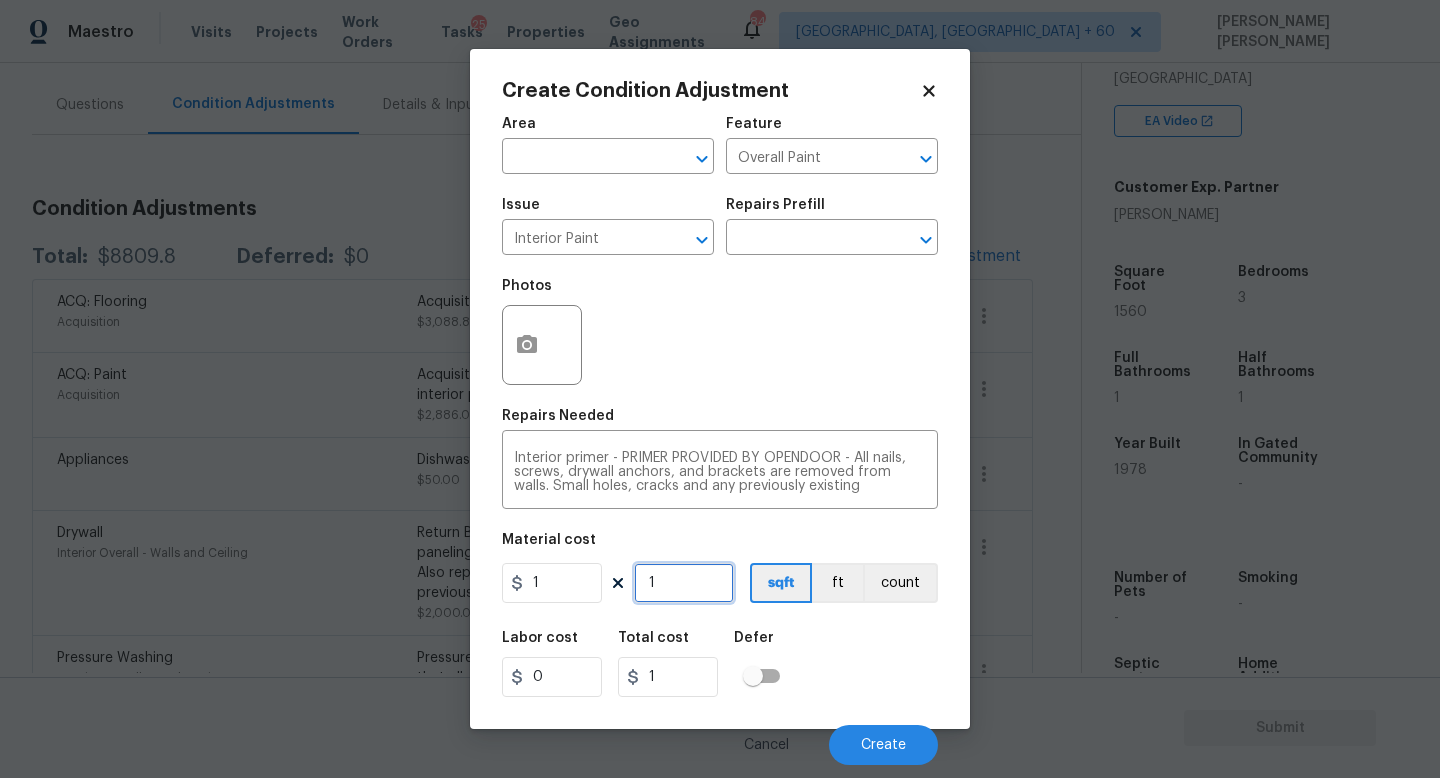 click on "1" at bounding box center [684, 583] 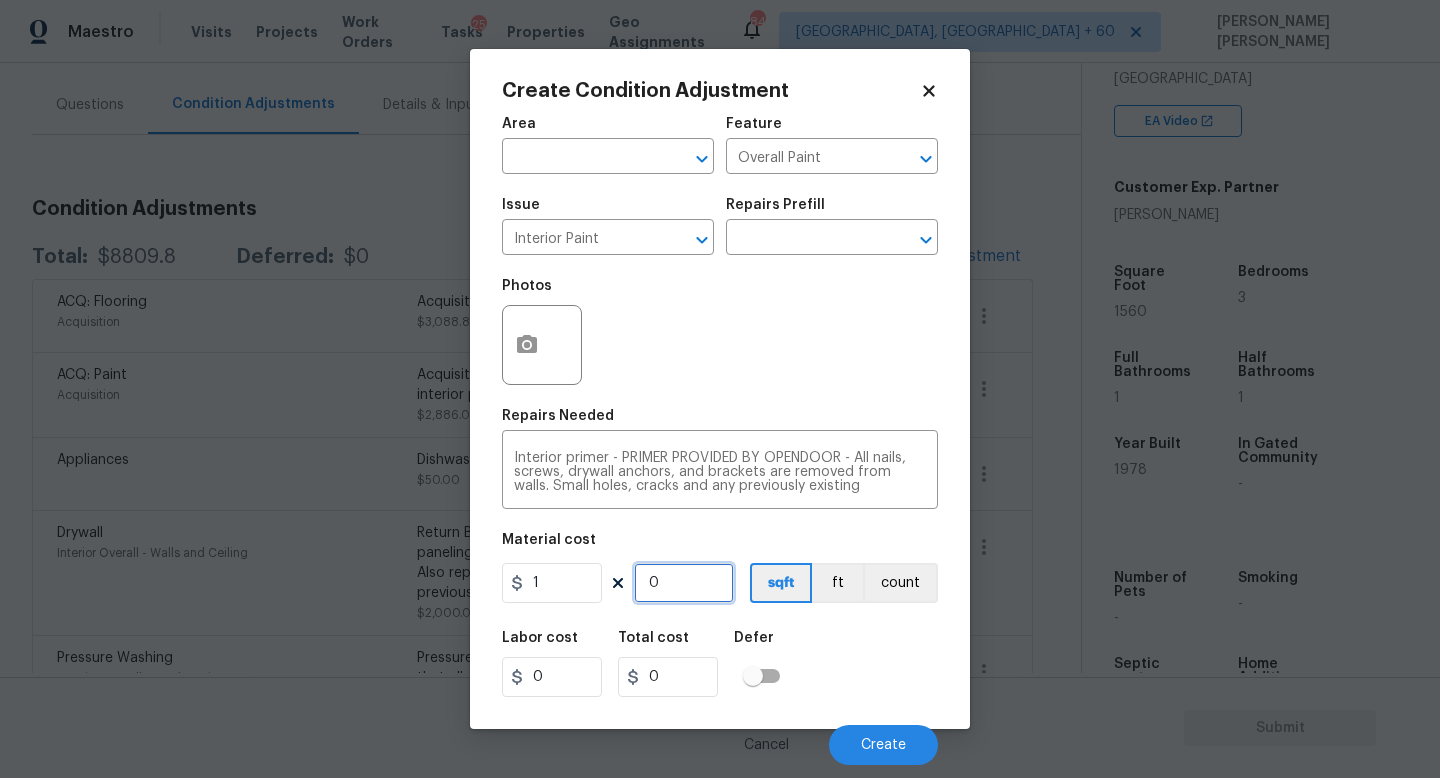 type on "1" 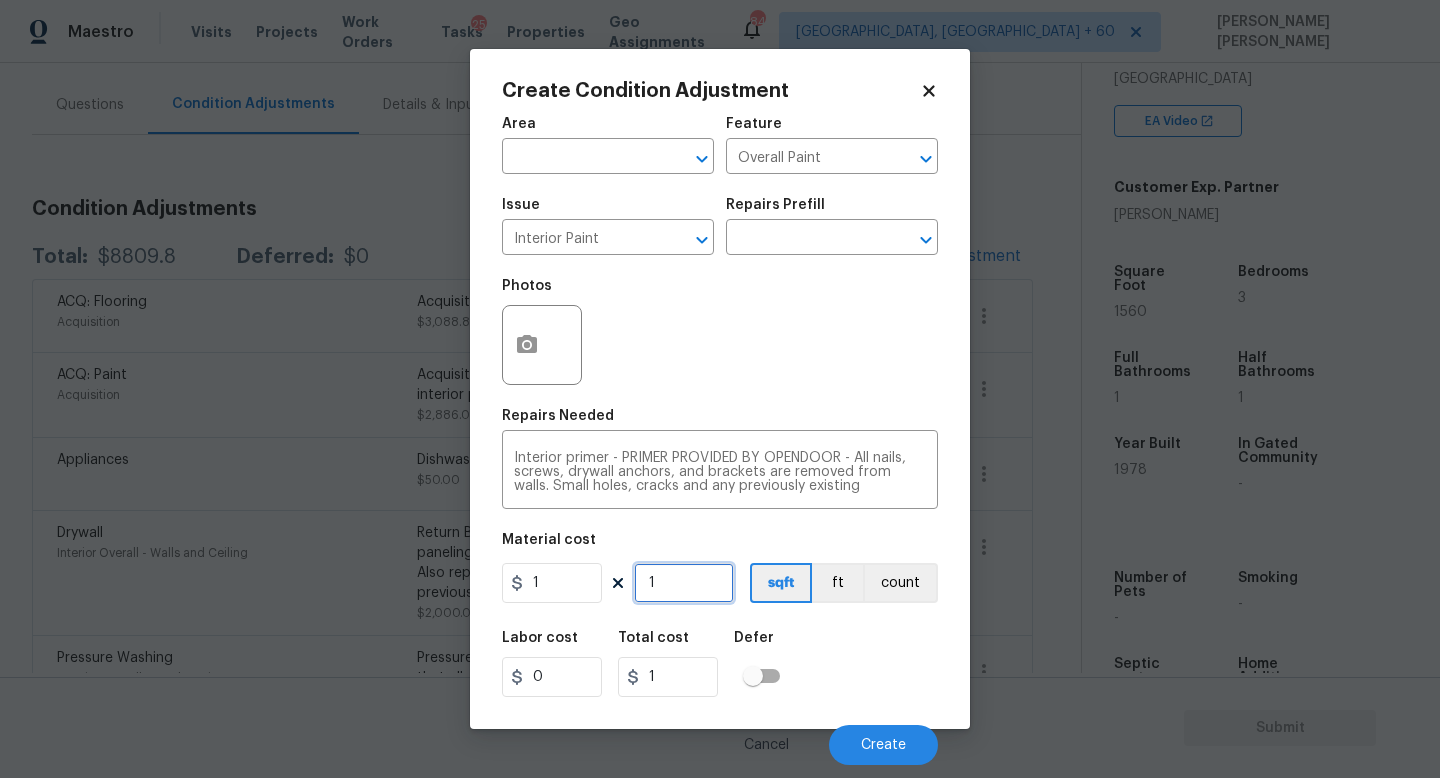 type on "15" 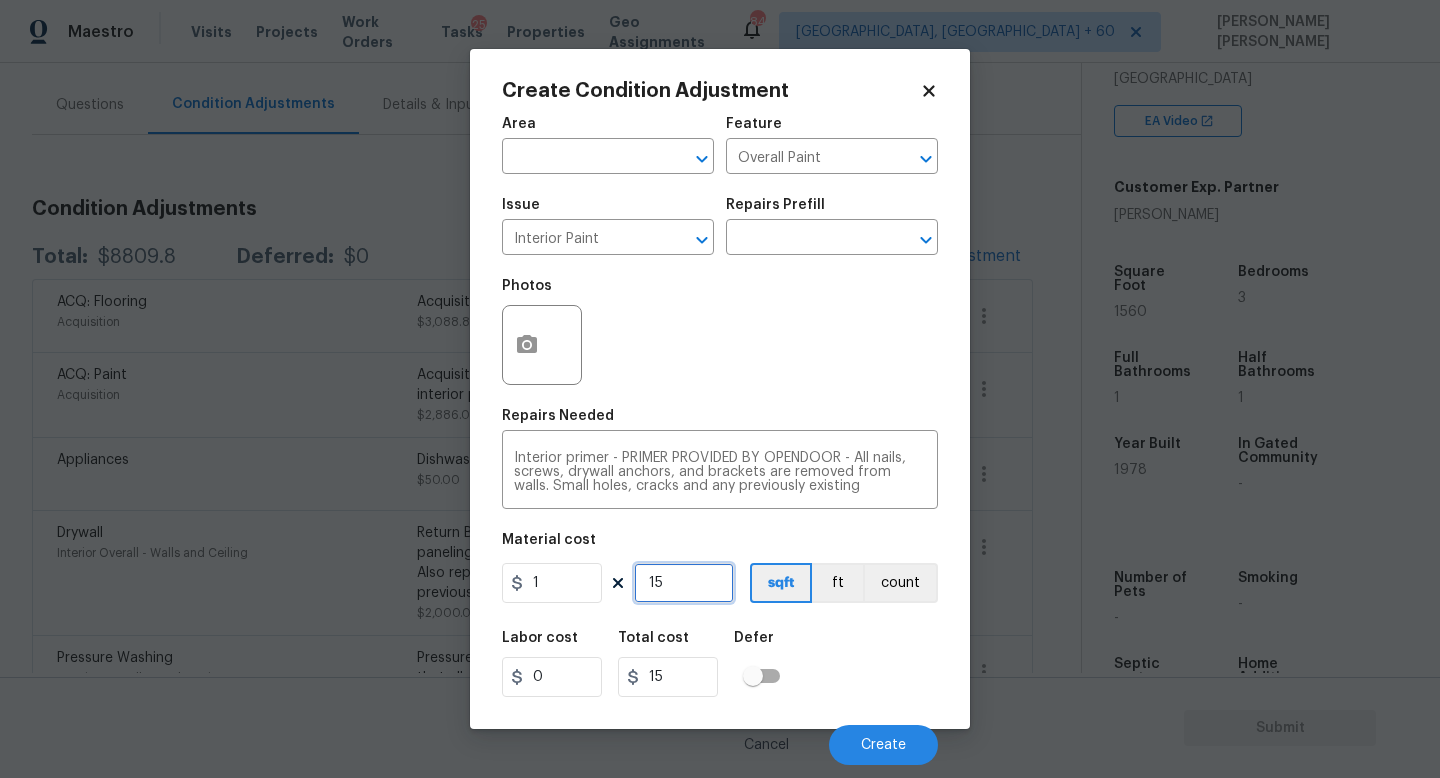 type on "156" 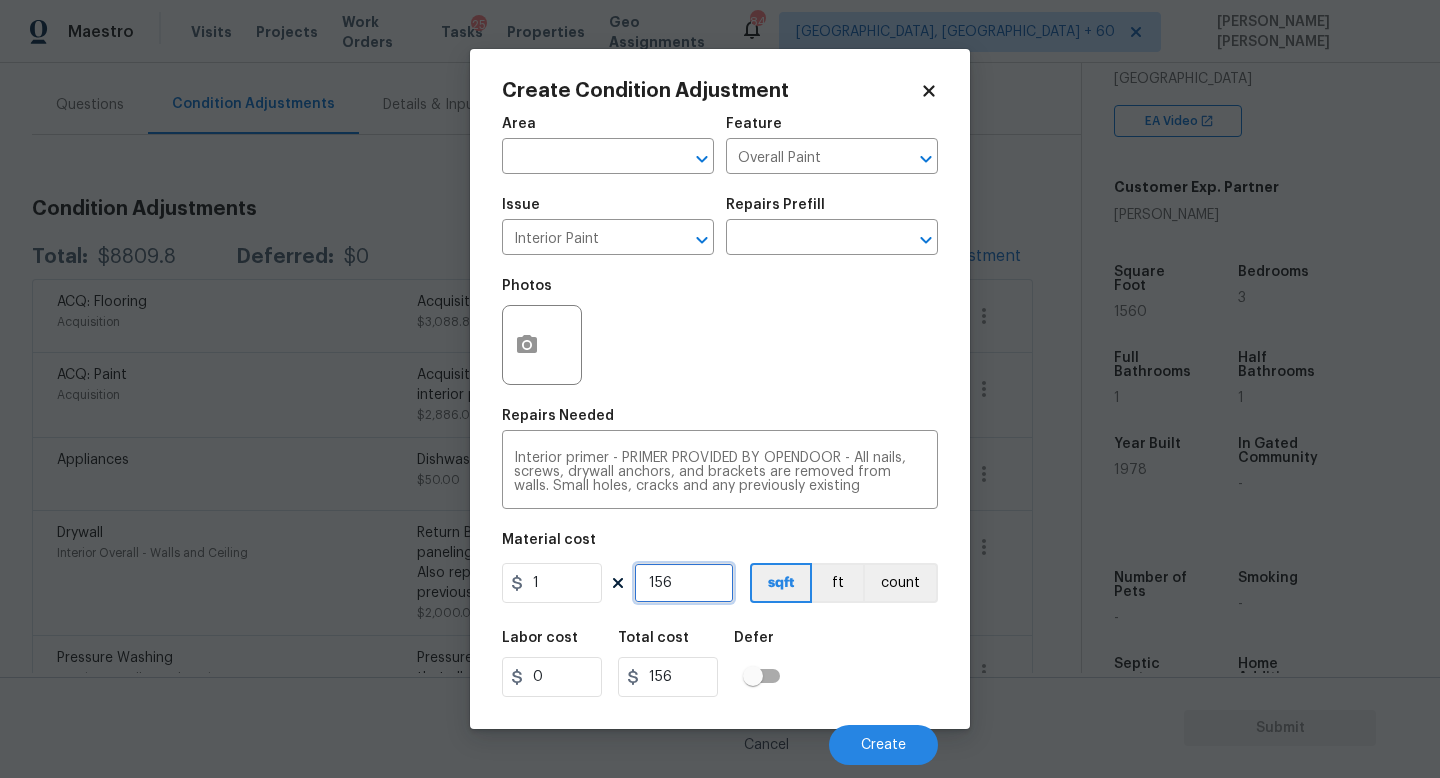 type on "1560" 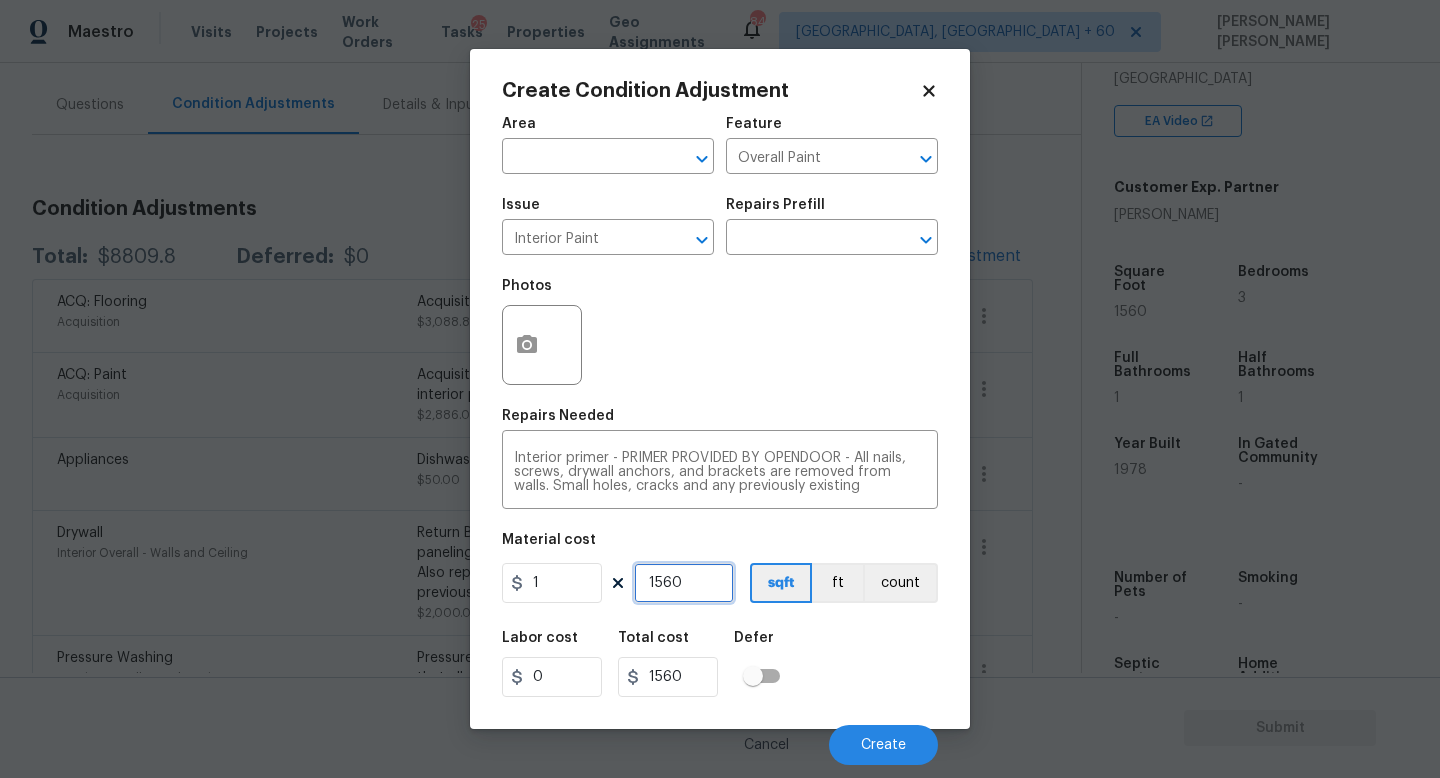 type on "1560" 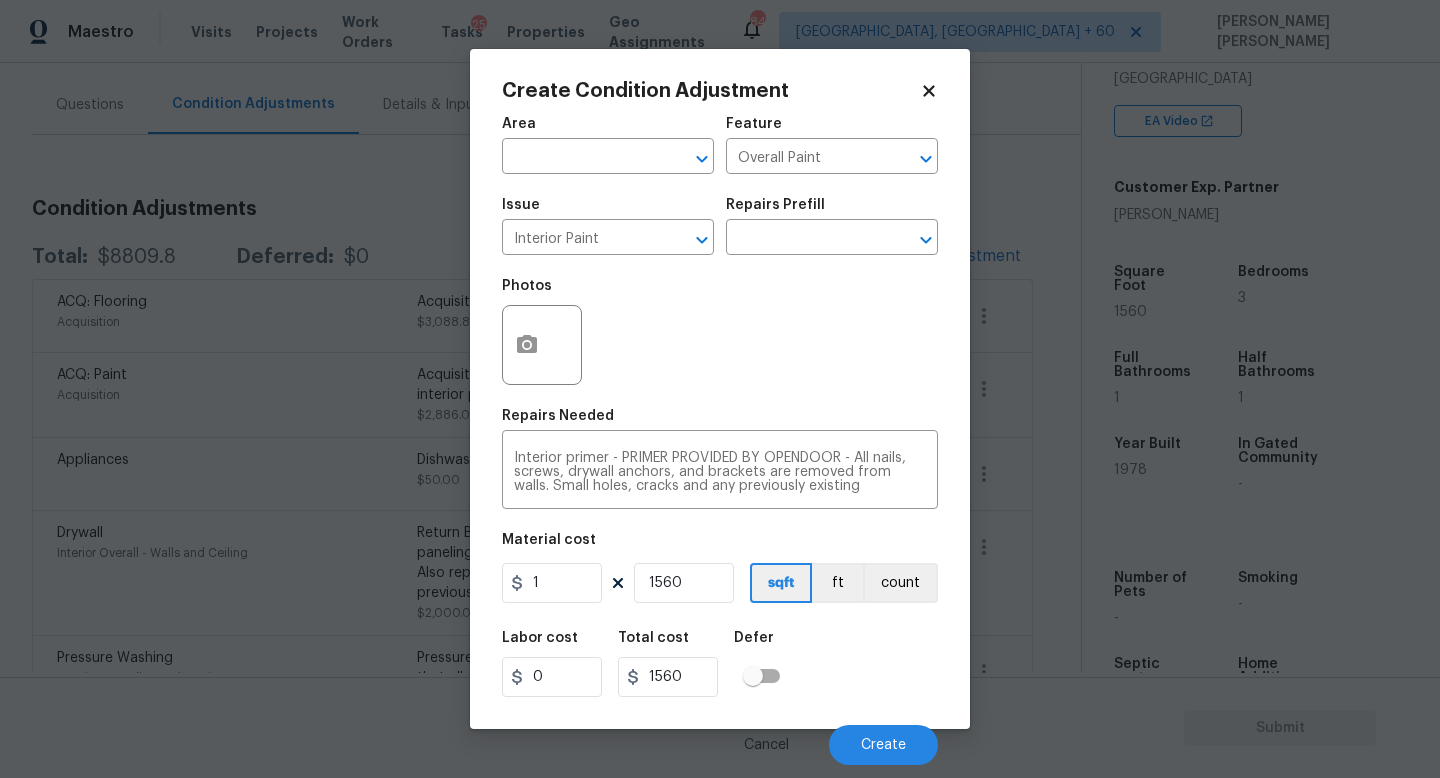 click on "Labor cost 0 Total cost 1560 Defer" at bounding box center (720, 664) 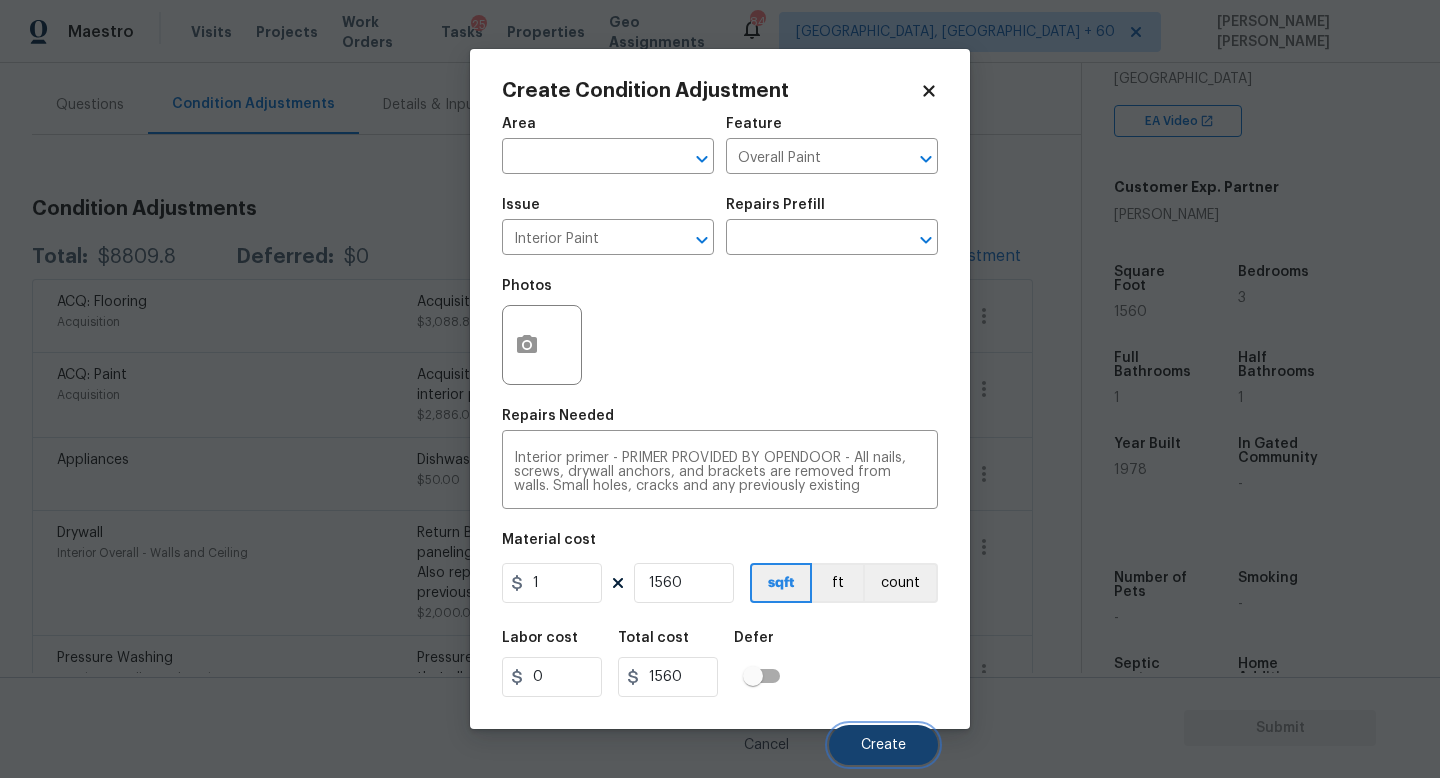 click on "Create" at bounding box center (883, 745) 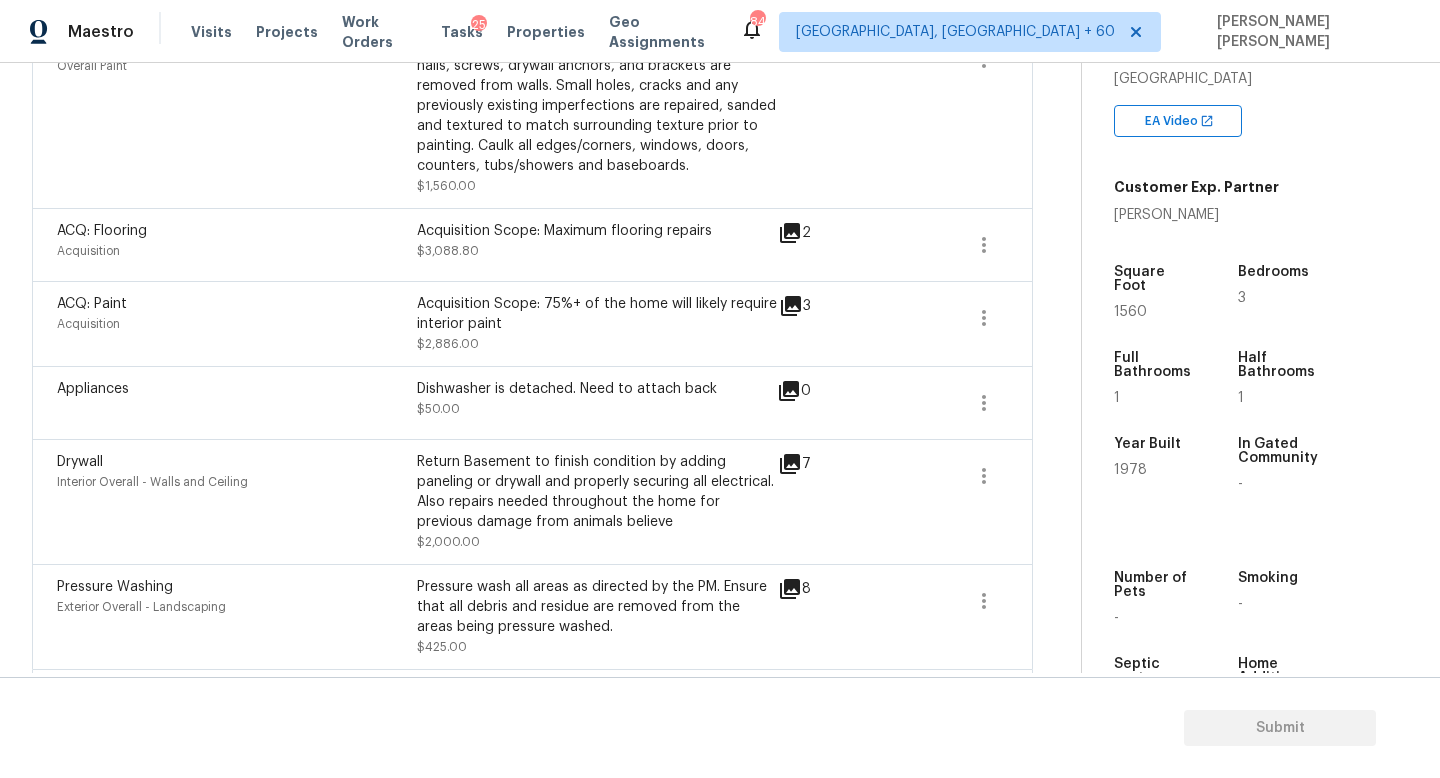 scroll, scrollTop: 320, scrollLeft: 0, axis: vertical 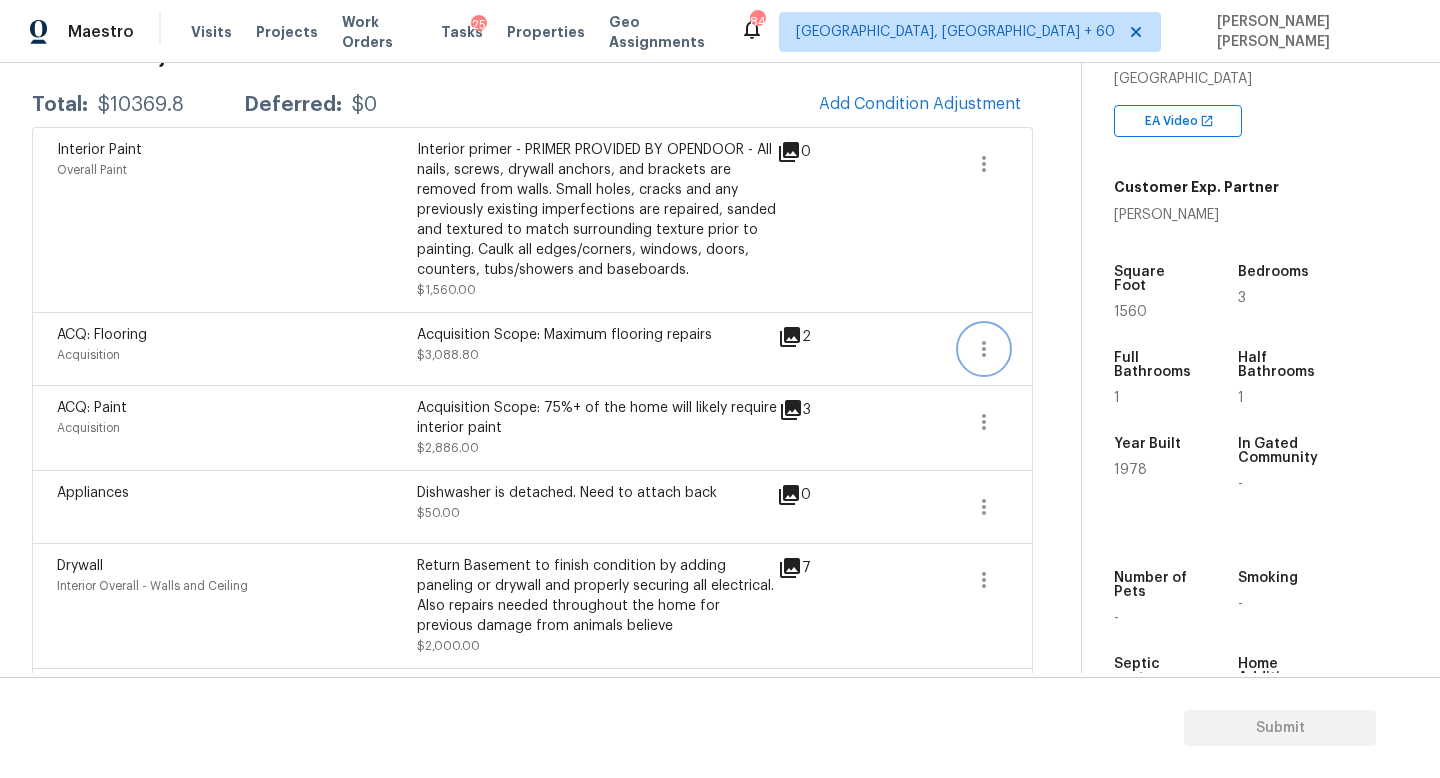click 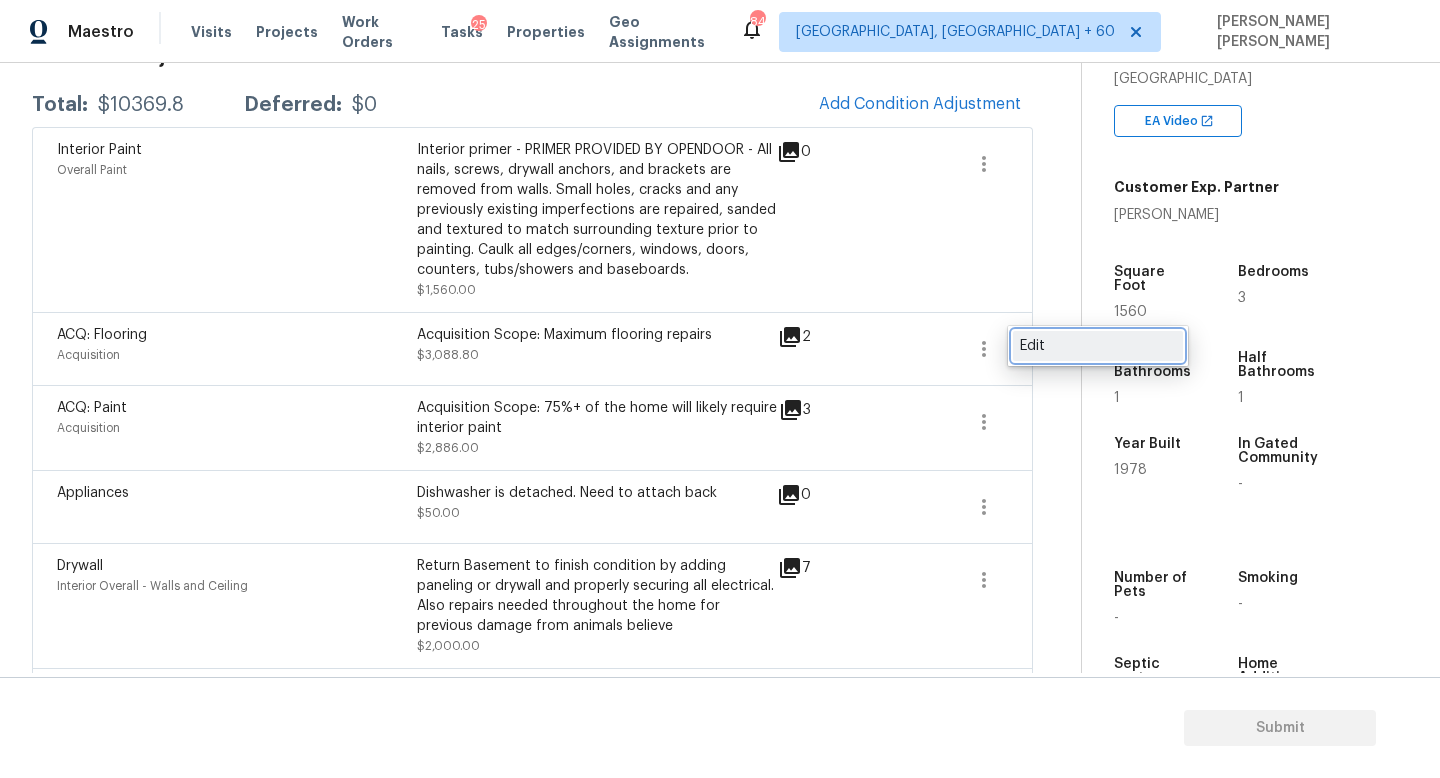 click on "Edit" at bounding box center [1098, 346] 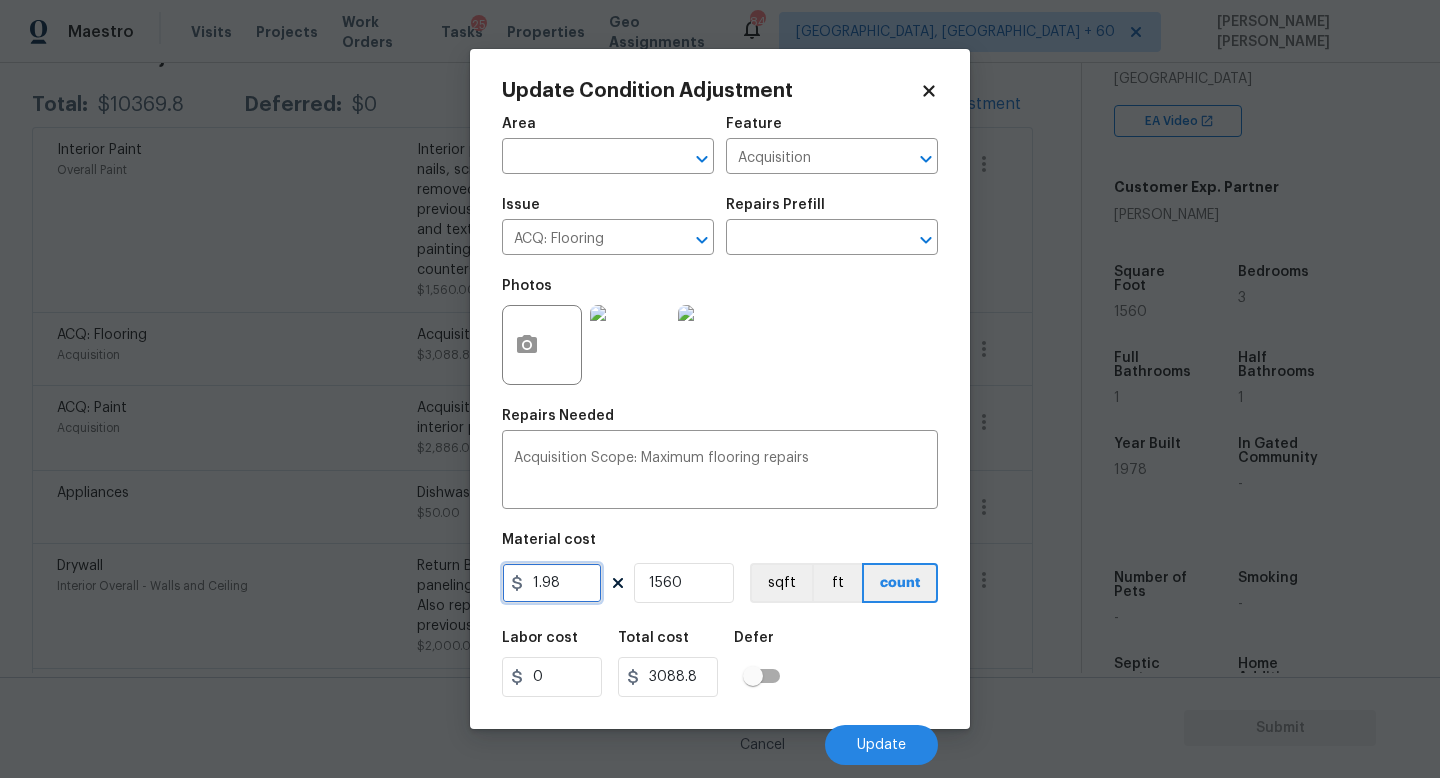 drag, startPoint x: 583, startPoint y: 589, endPoint x: 198, endPoint y: 556, distance: 386.4117 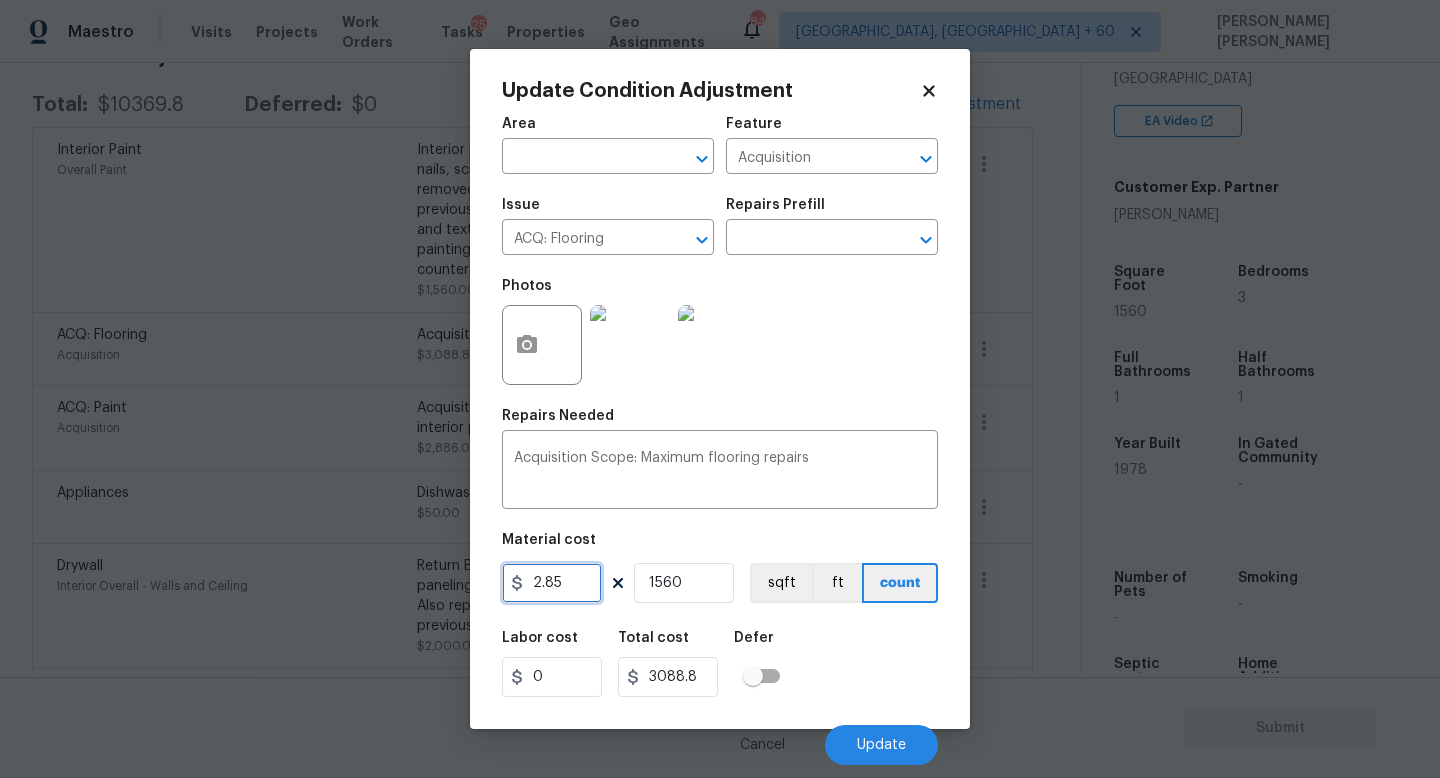 type on "2.85" 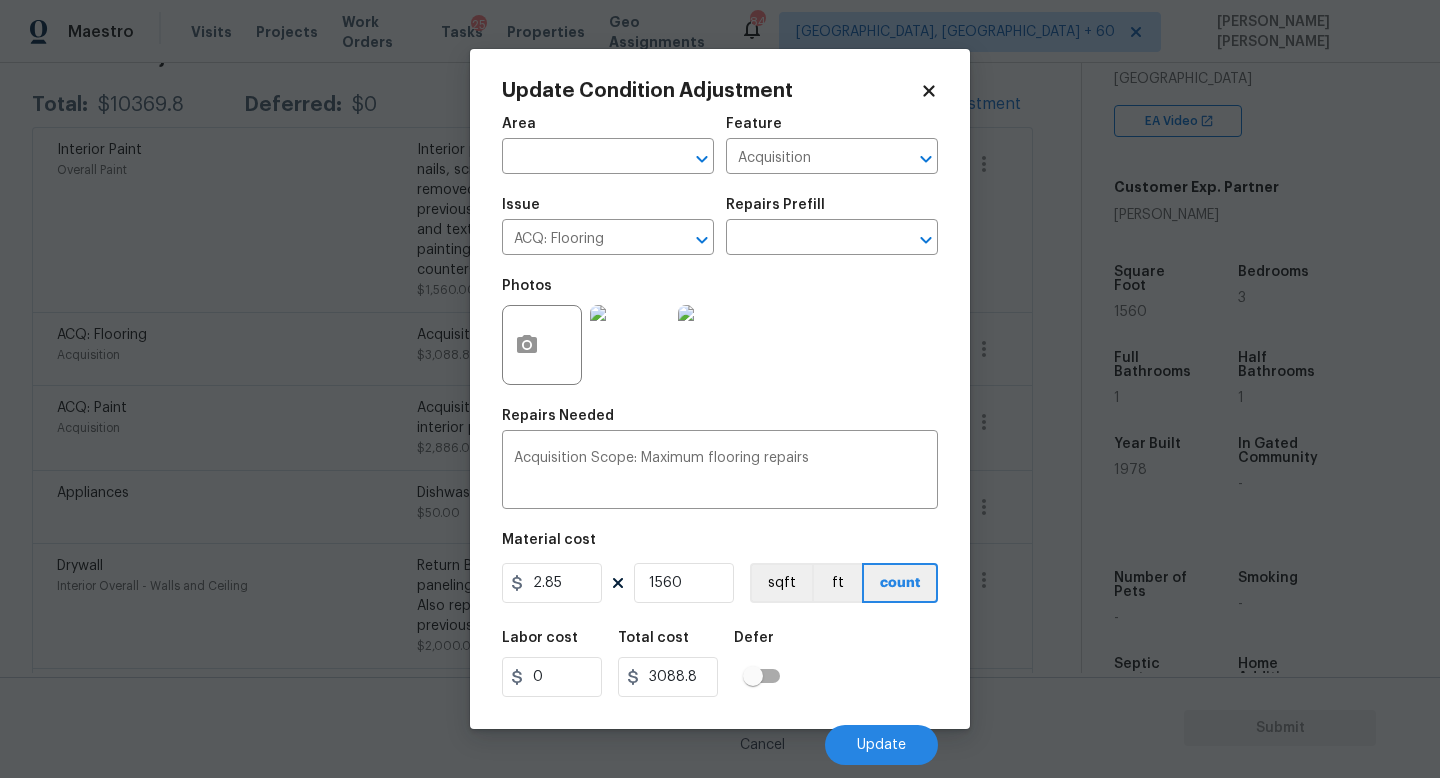 type on "4446" 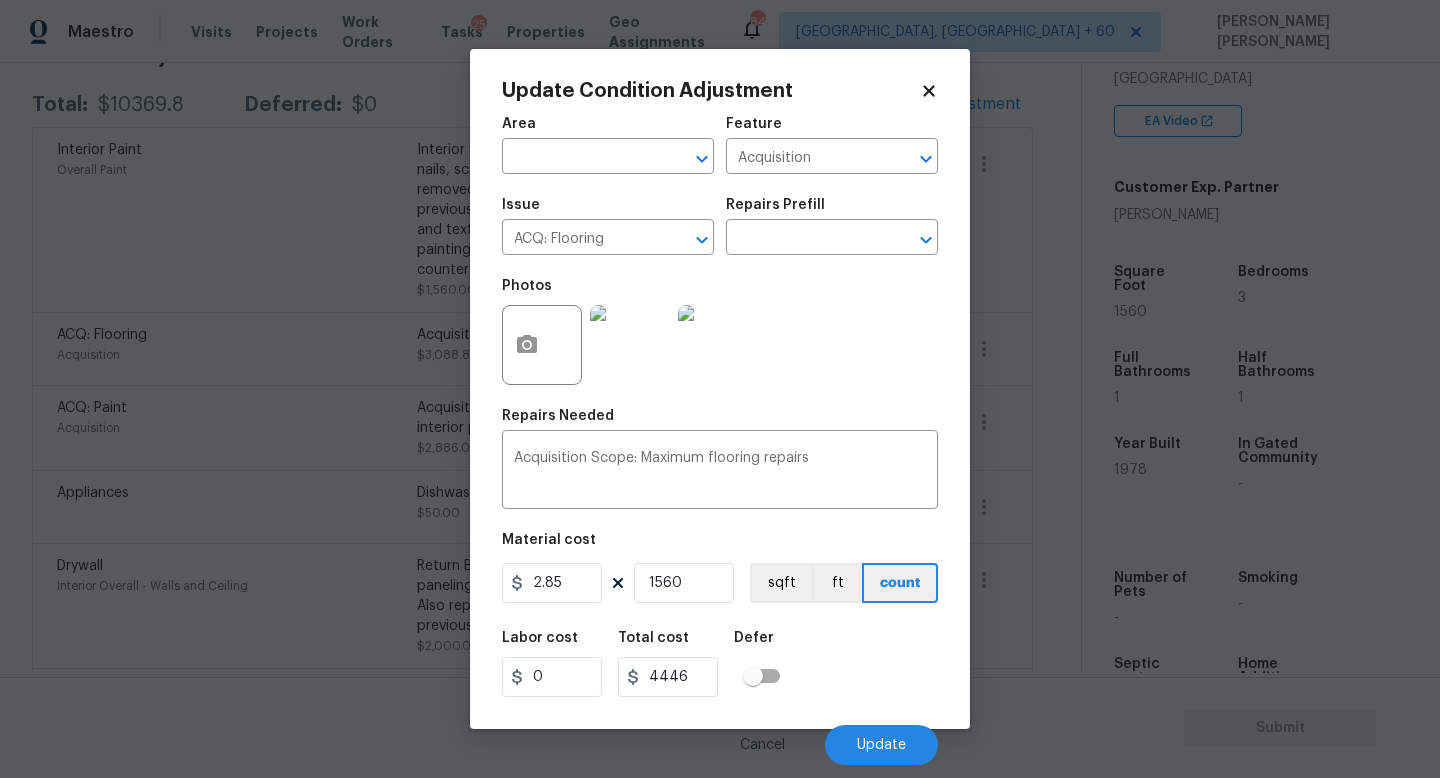 click on "Labor cost 0 Total cost 4446 Defer" at bounding box center [720, 664] 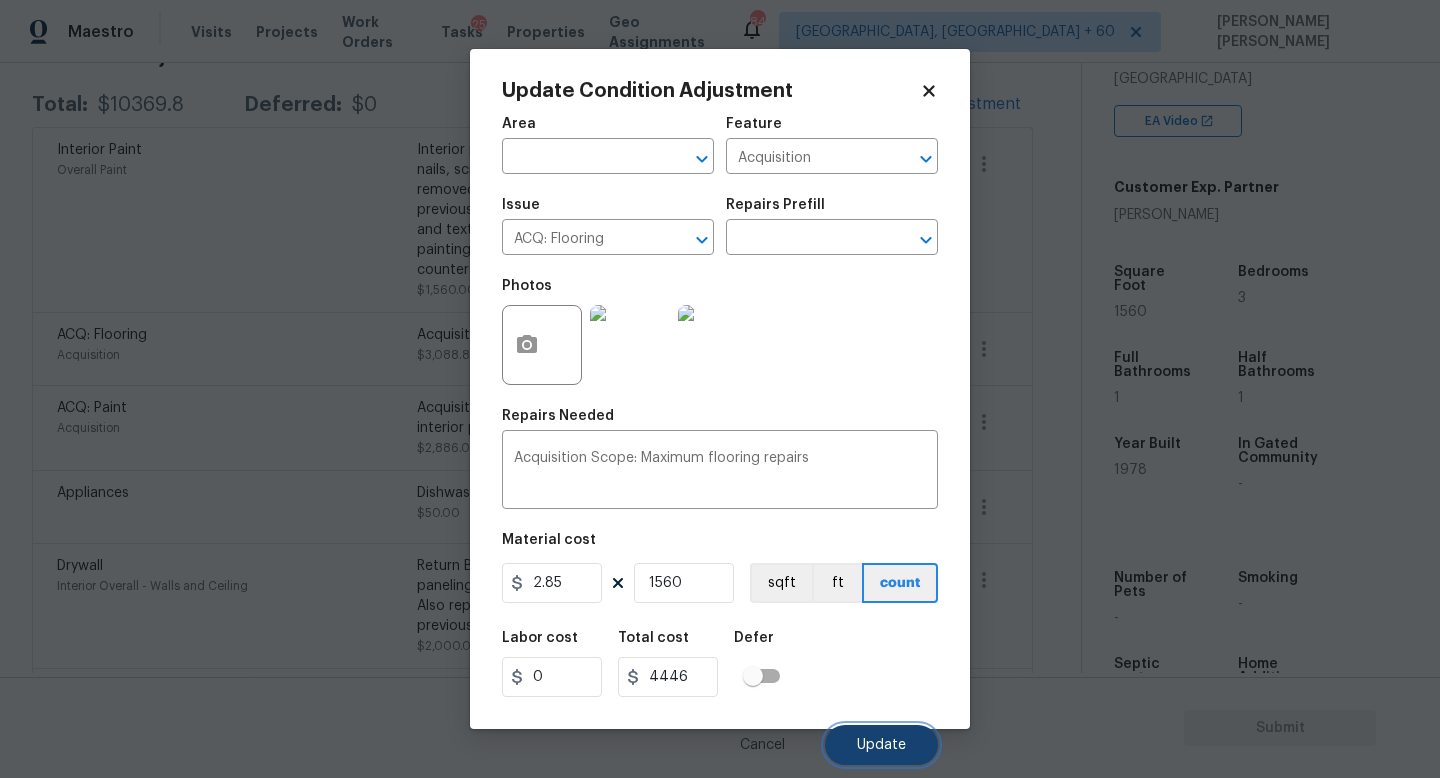 click on "Update" at bounding box center (881, 745) 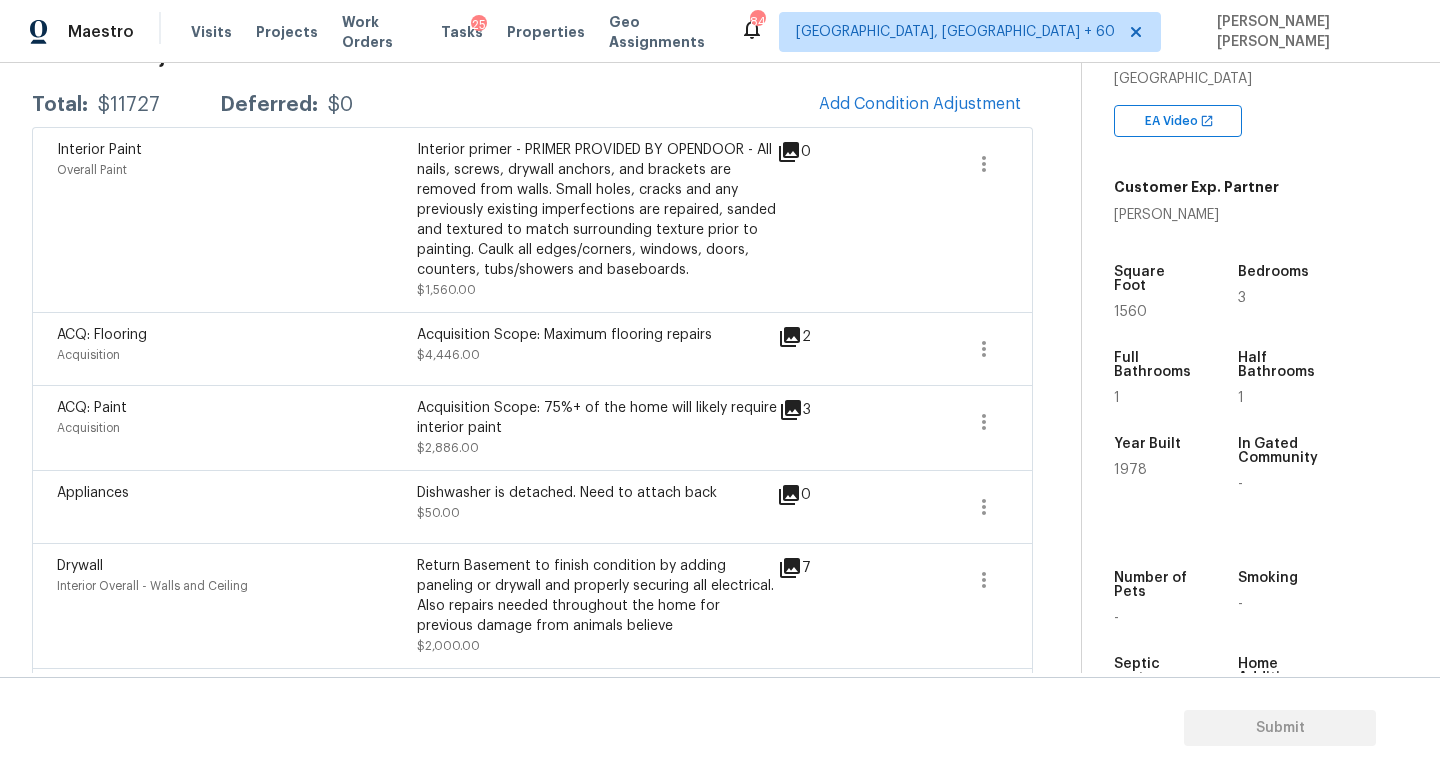 scroll, scrollTop: 287, scrollLeft: 0, axis: vertical 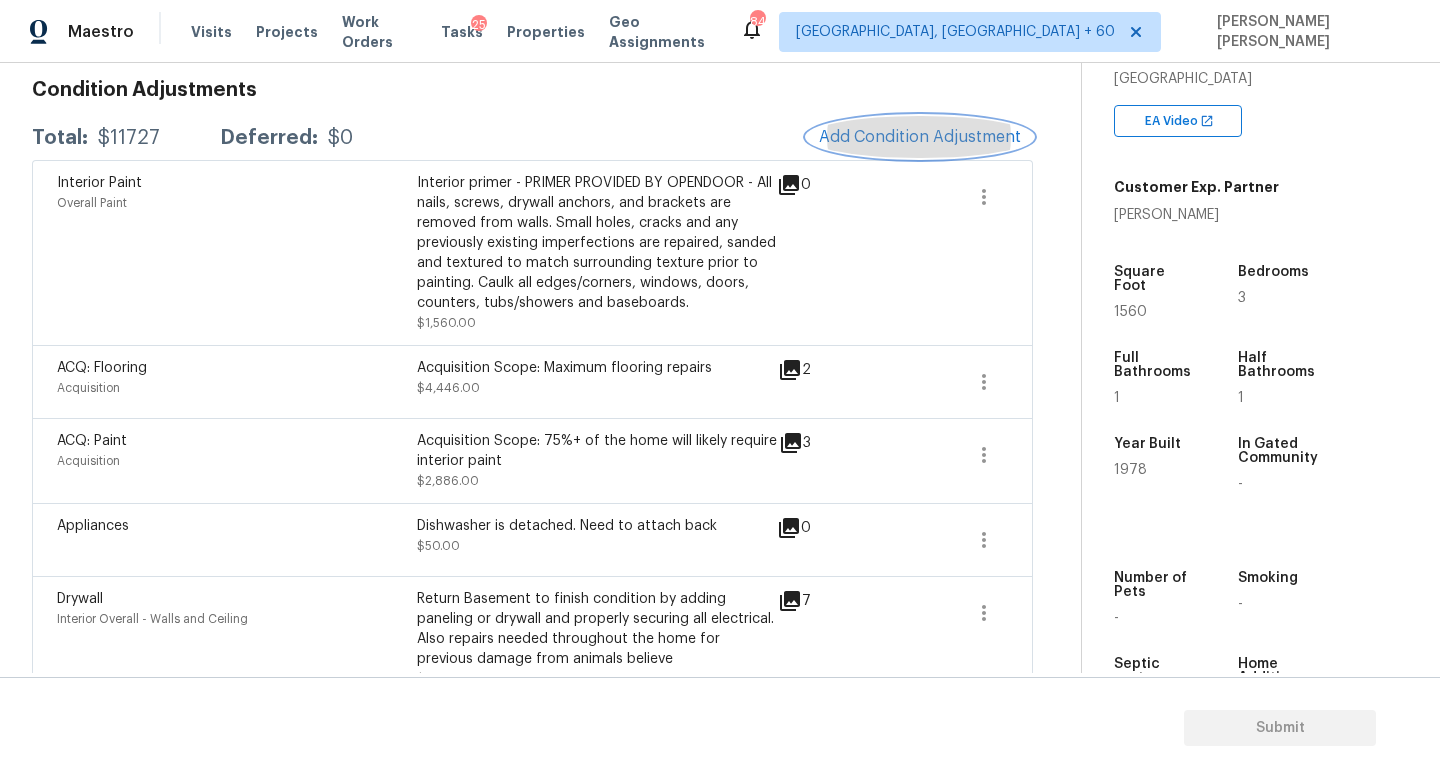 click on "Add Condition Adjustment" at bounding box center (920, 137) 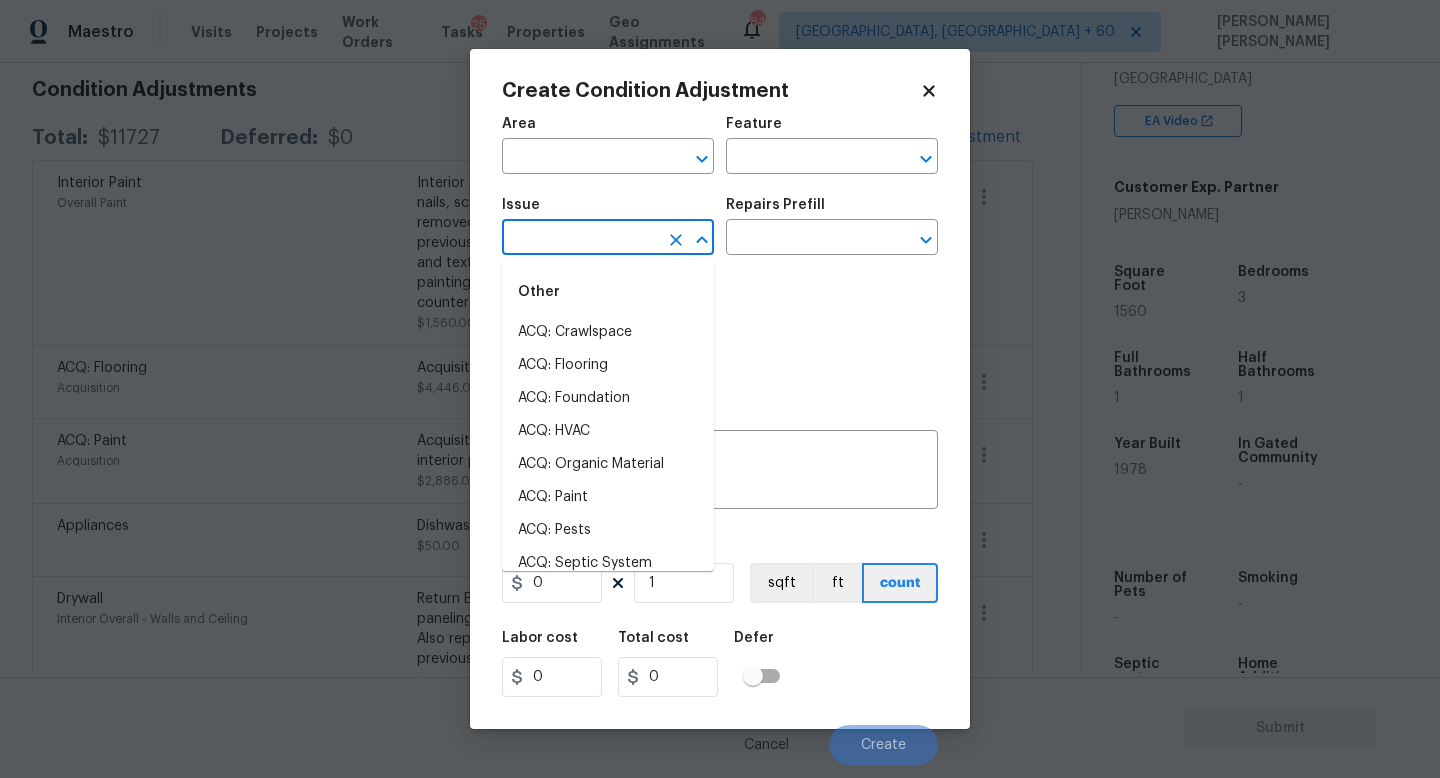 click on "Maestro Visits Projects Work Orders Tasks 25 Properties Geo Assignments 846 Knoxville, TN + 60 Jishnu Manoj Back to tasks Condition Scoping - Interior Mon, Jul 14 2025 by 9:00 am   Jishnu Manoj In-progress Questions Condition Adjustments Details & Inputs Notes Photos Condition Adjustments Total:  $11727 Deferred:  $0 Add Condition Adjustment Interior Paint Overall Paint Interior primer - PRIMER PROVIDED BY OPENDOOR - All nails, screws, drywall anchors, and brackets are removed from walls. Small holes, cracks and any previously existing imperfections are repaired, sanded and textured to match surrounding texture prior to painting. Caulk all edges/corners, windows, doors, counters, tubs/showers and baseboards. $1,560.00   0 ACQ: Flooring Acquisition Acquisition Scope: Maximum flooring repairs $4,446.00   2 ACQ: Paint Acquisition Acquisition Scope: 75%+ of the home will likely require interior paint $2,886.00   3 Appliances Dishwasher is detached. Need to attach back $50.00   0 Drywall $2,000.00   7 $425.00   8" at bounding box center [720, 389] 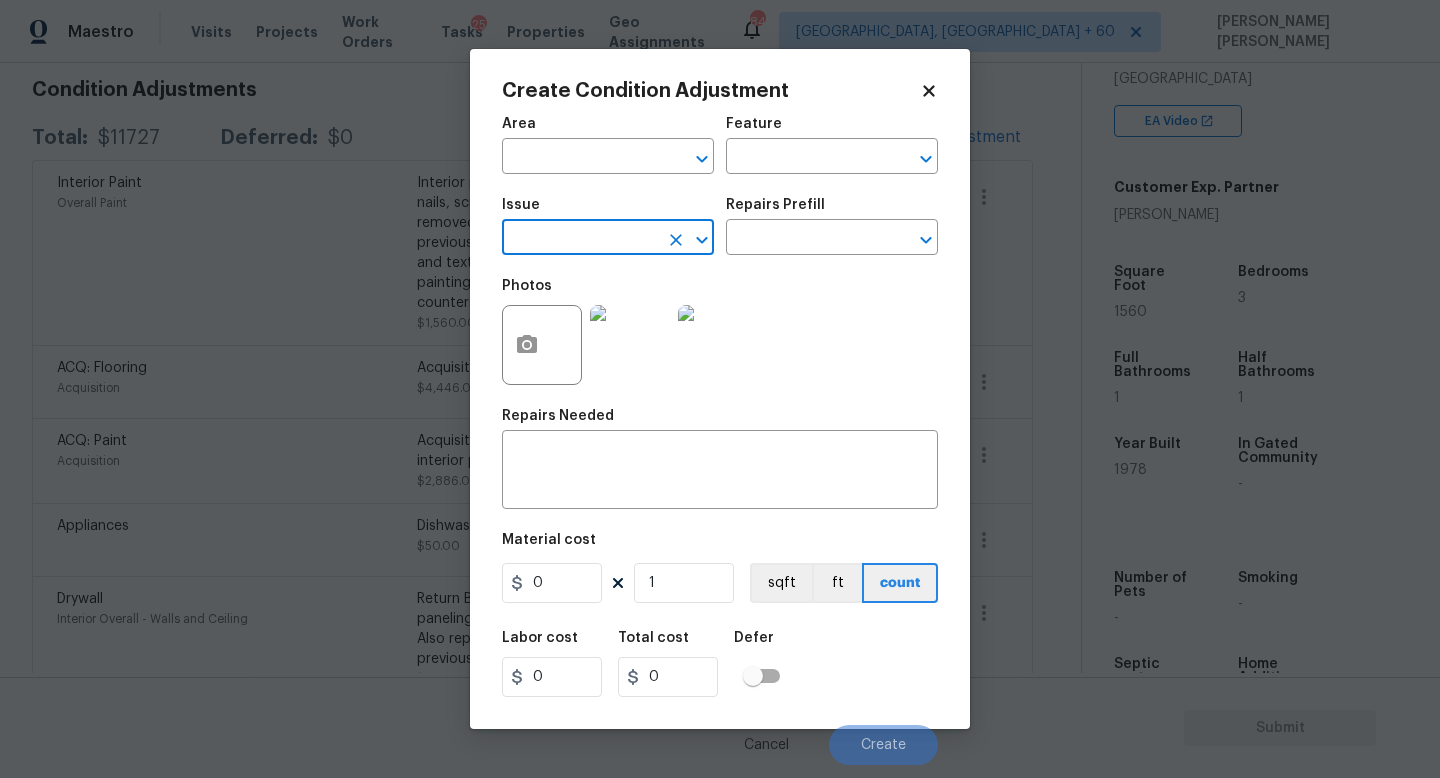 click at bounding box center (580, 239) 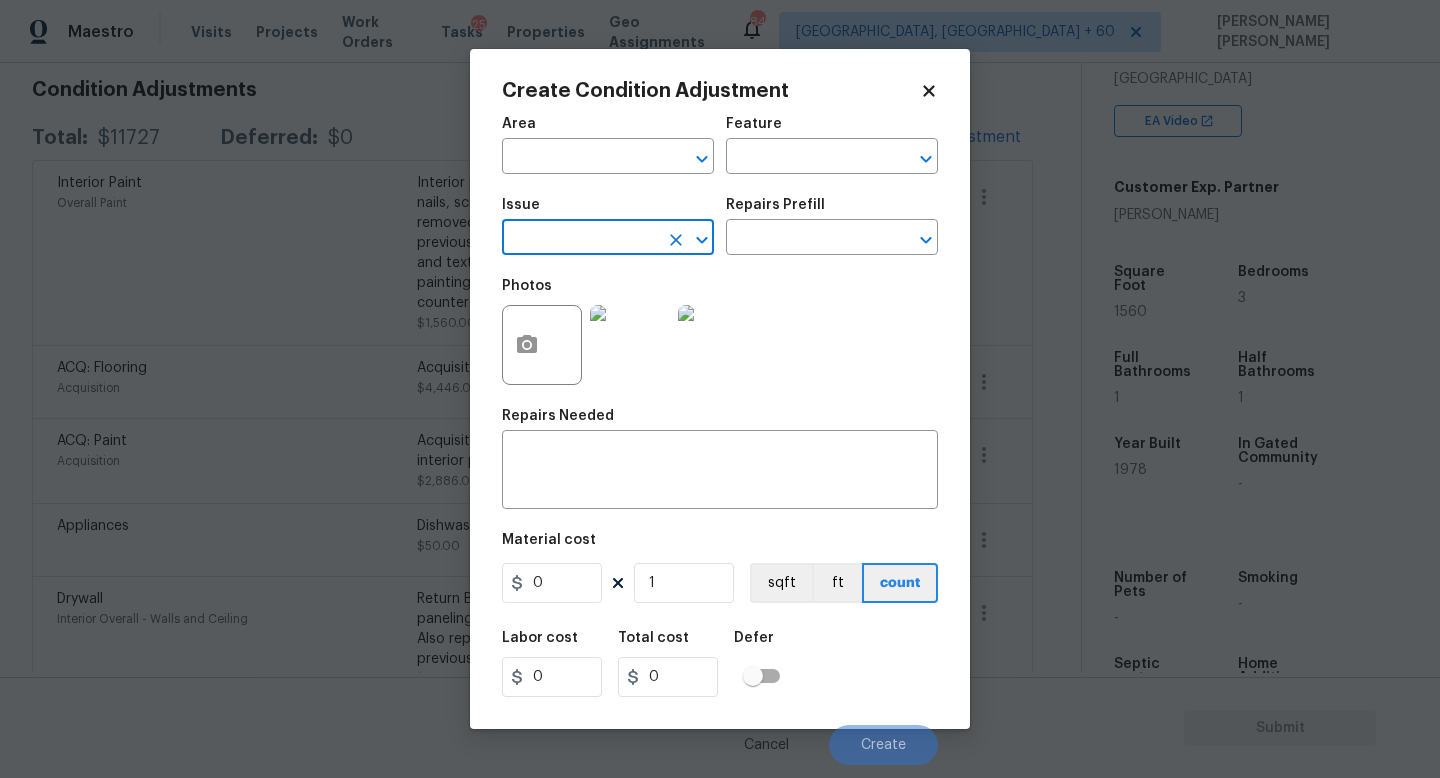 click at bounding box center (580, 239) 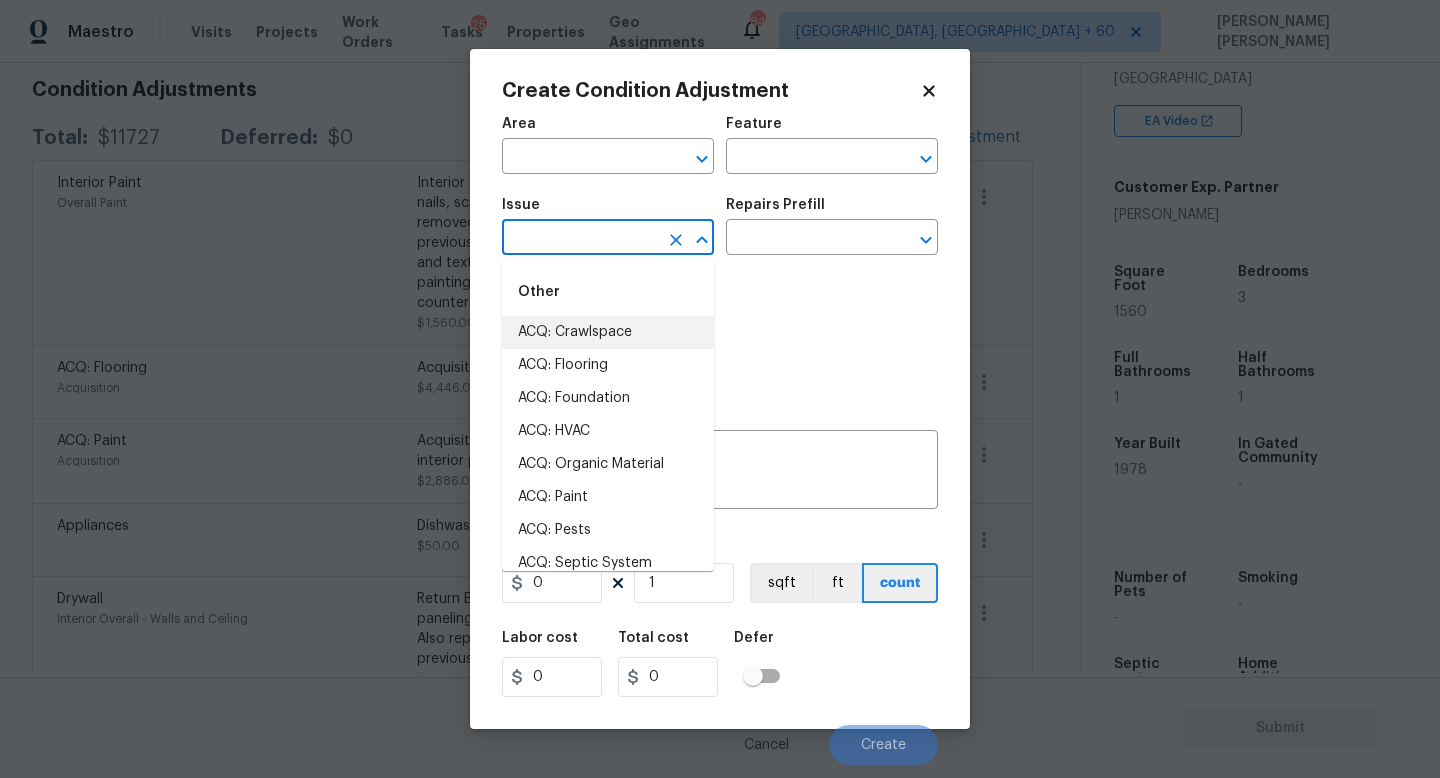 click at bounding box center (580, 239) 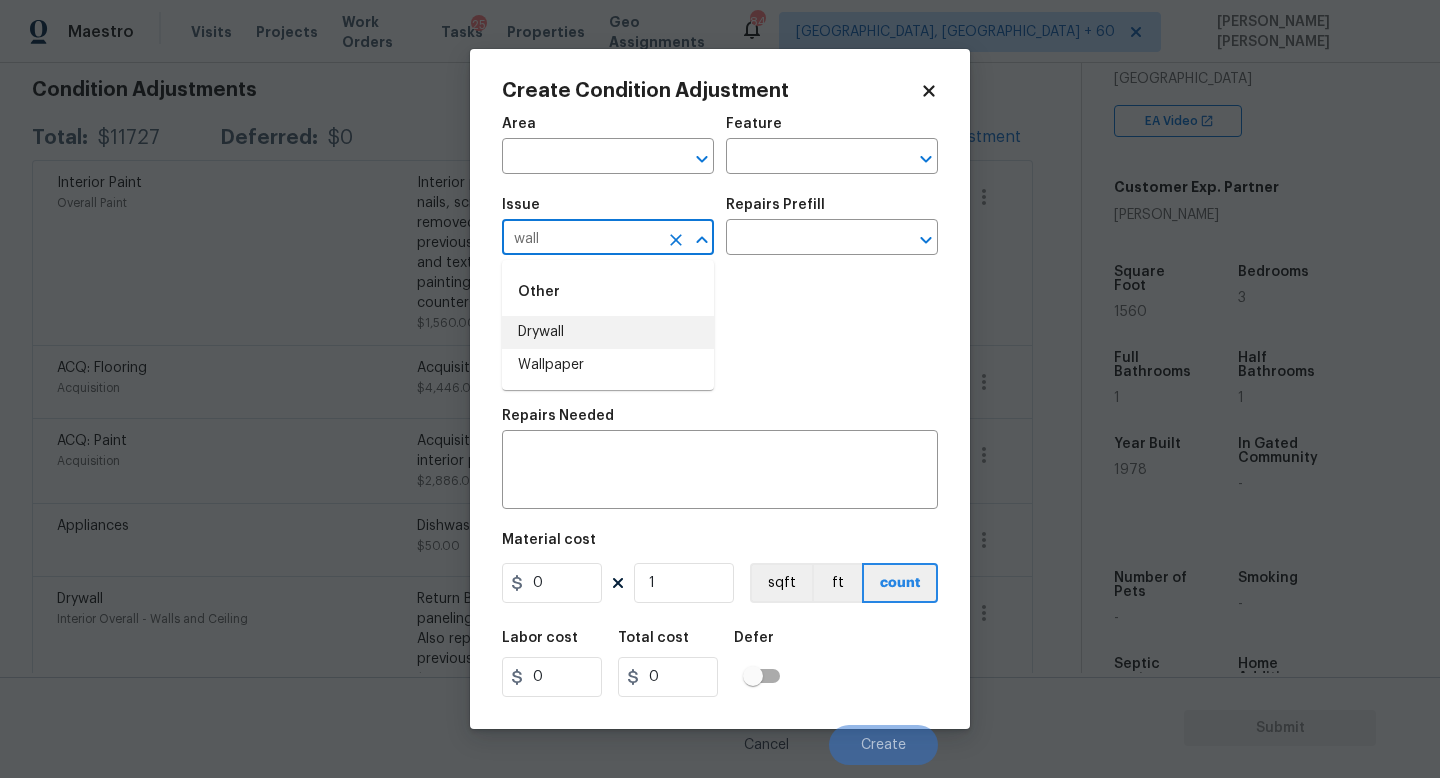 click on "Drywall" at bounding box center (608, 332) 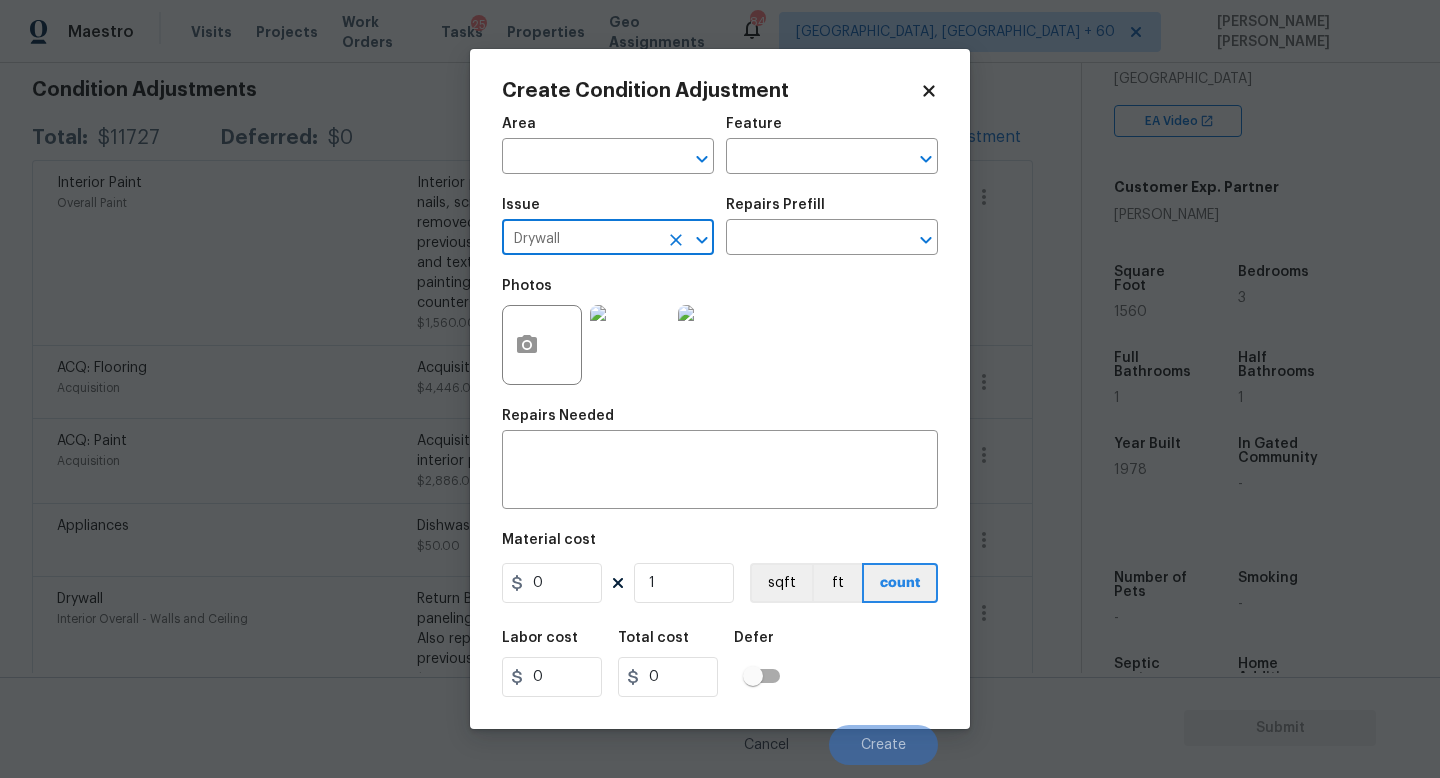 click 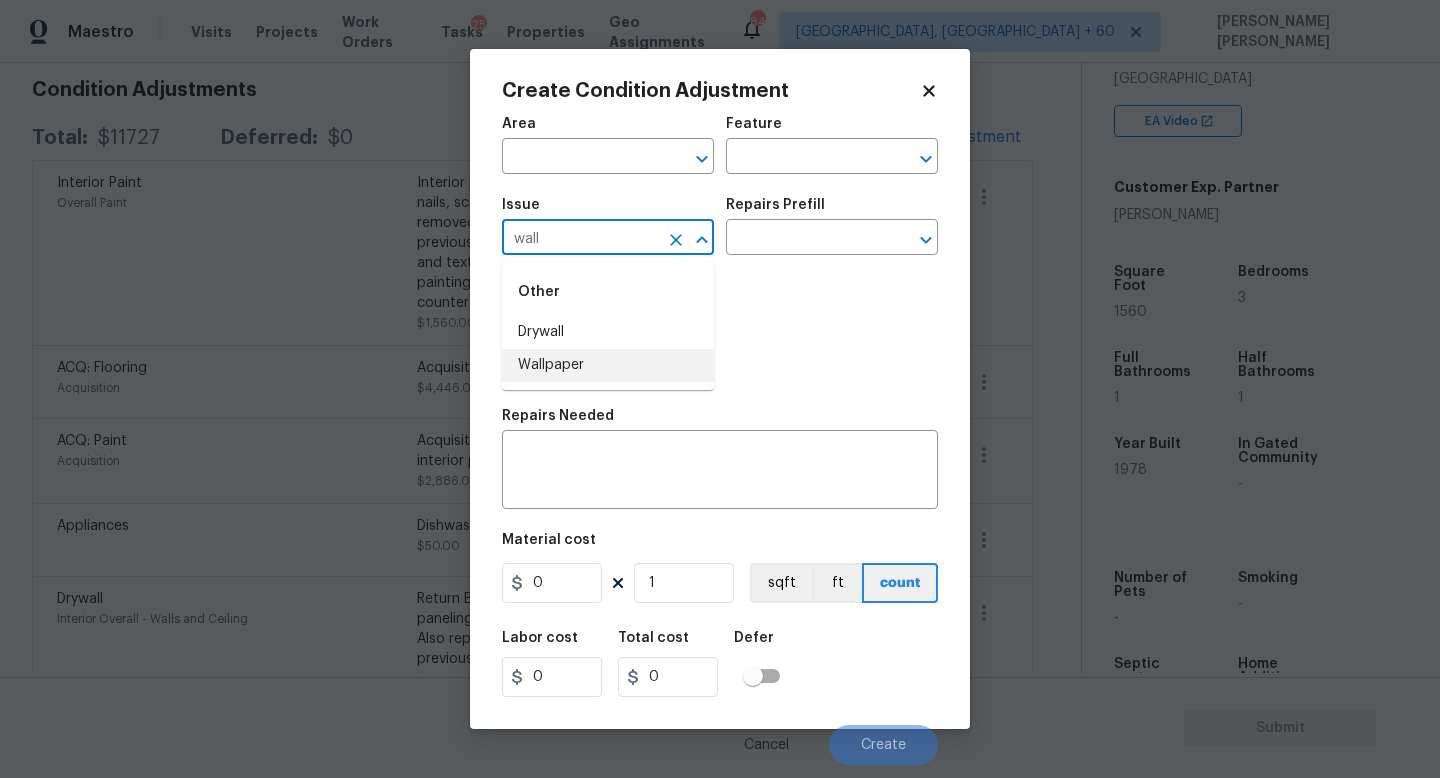 click on "Wallpaper" at bounding box center [608, 365] 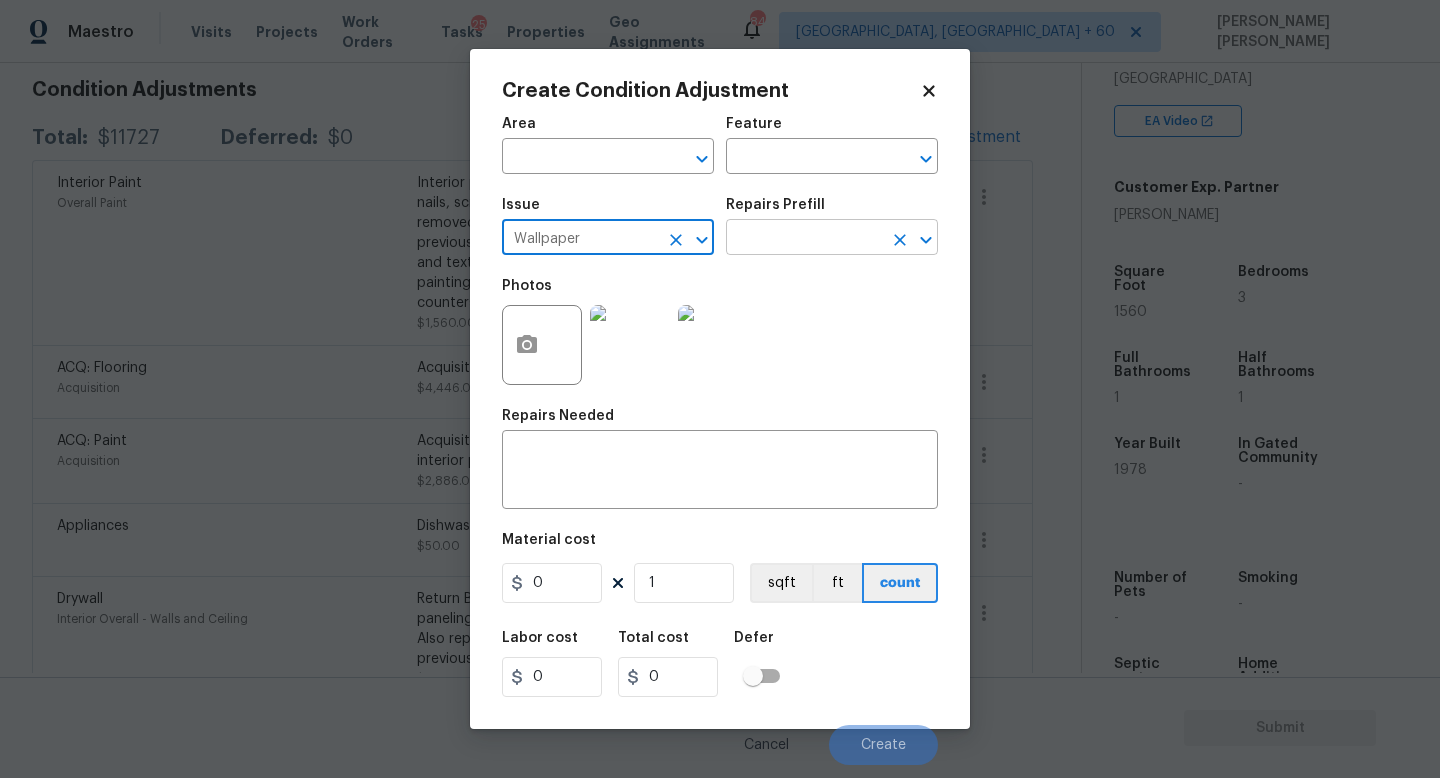 type on "Wallpaper" 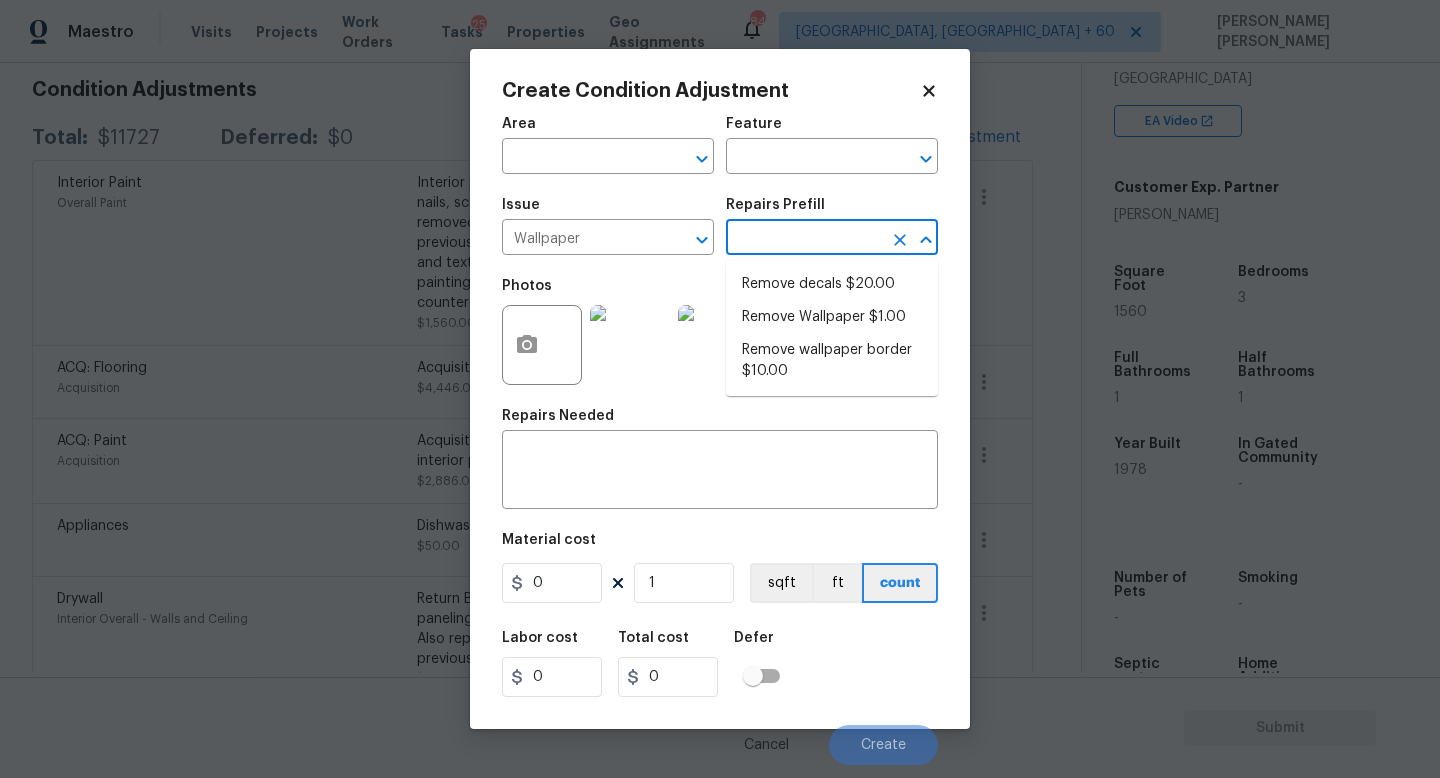 click at bounding box center (804, 239) 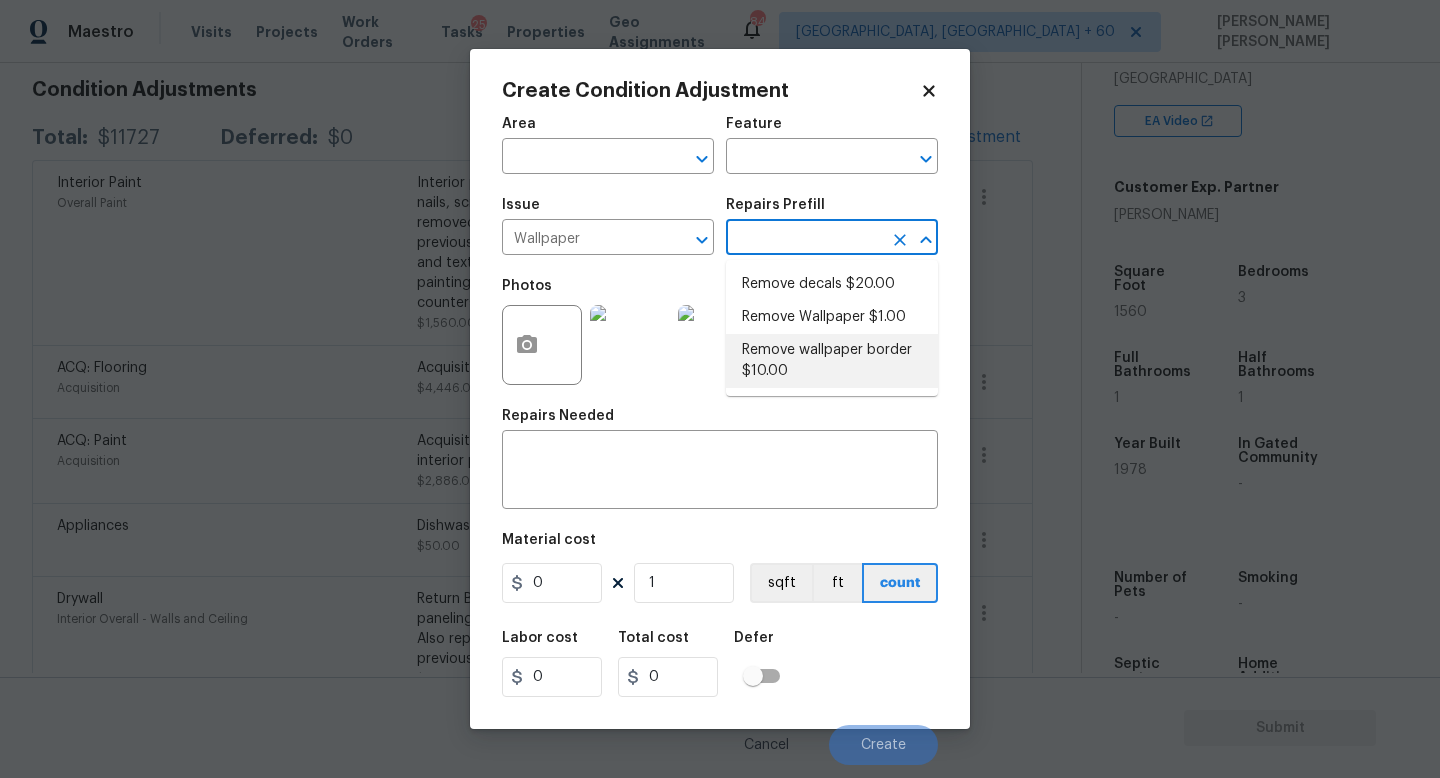 click on "Remove wallpaper border $10.00" at bounding box center (832, 361) 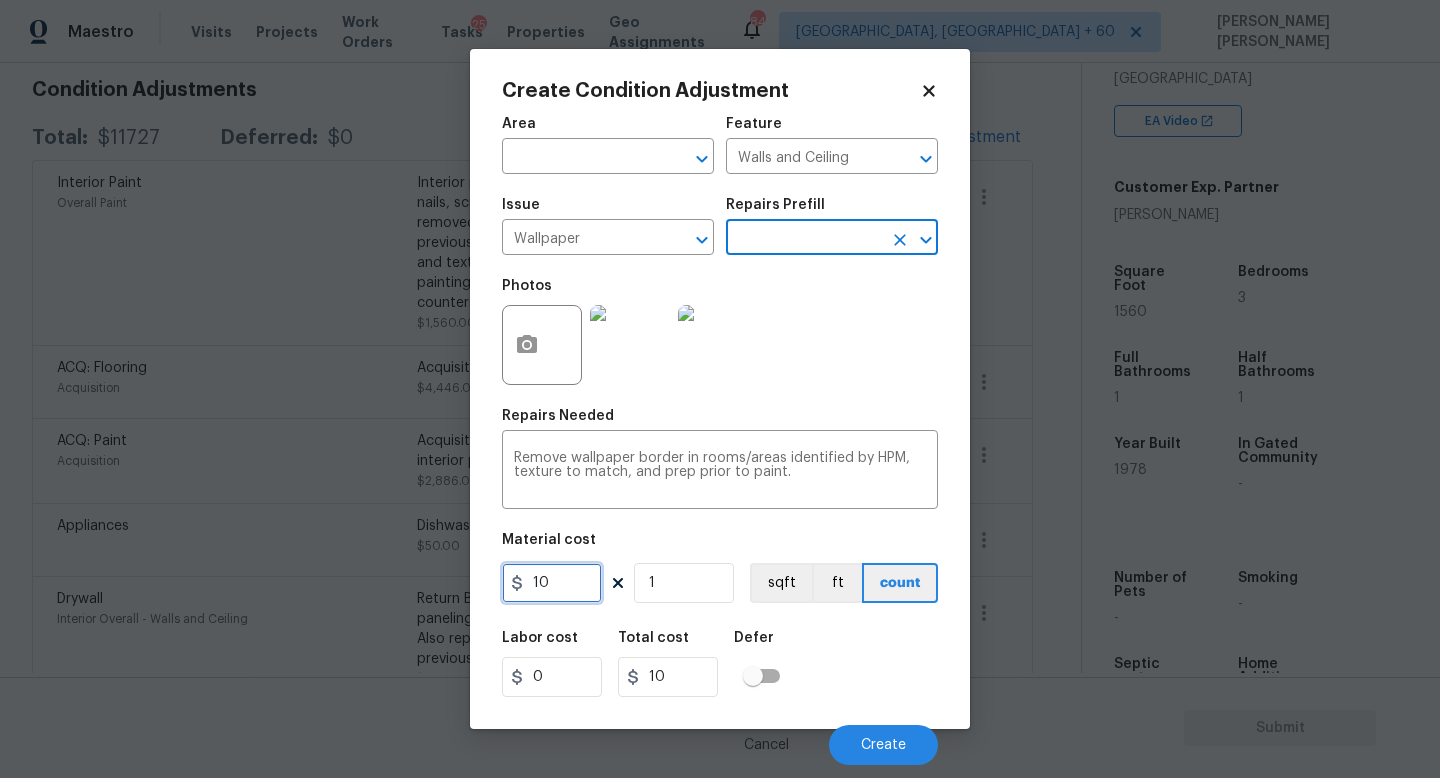 drag, startPoint x: 586, startPoint y: 585, endPoint x: 0, endPoint y: 585, distance: 586 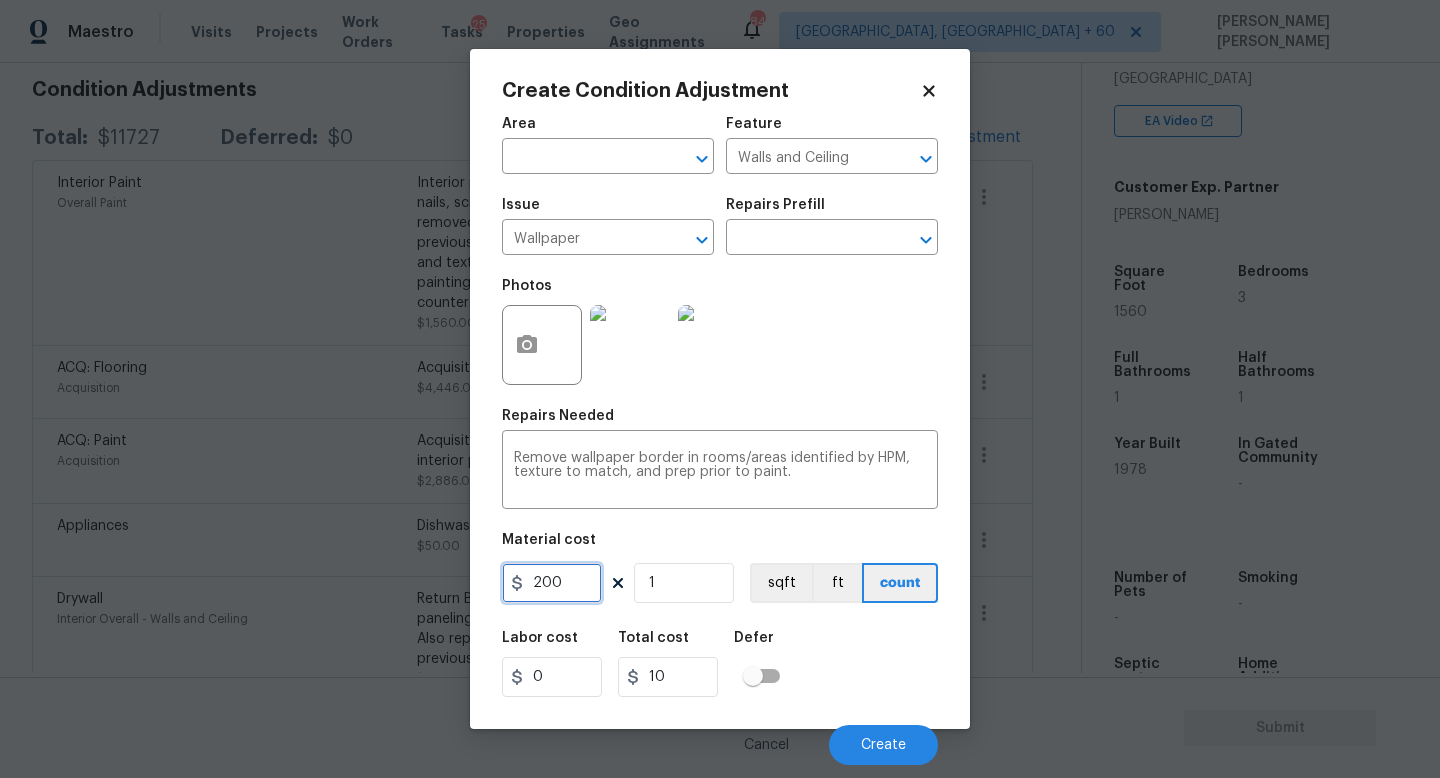type on "200" 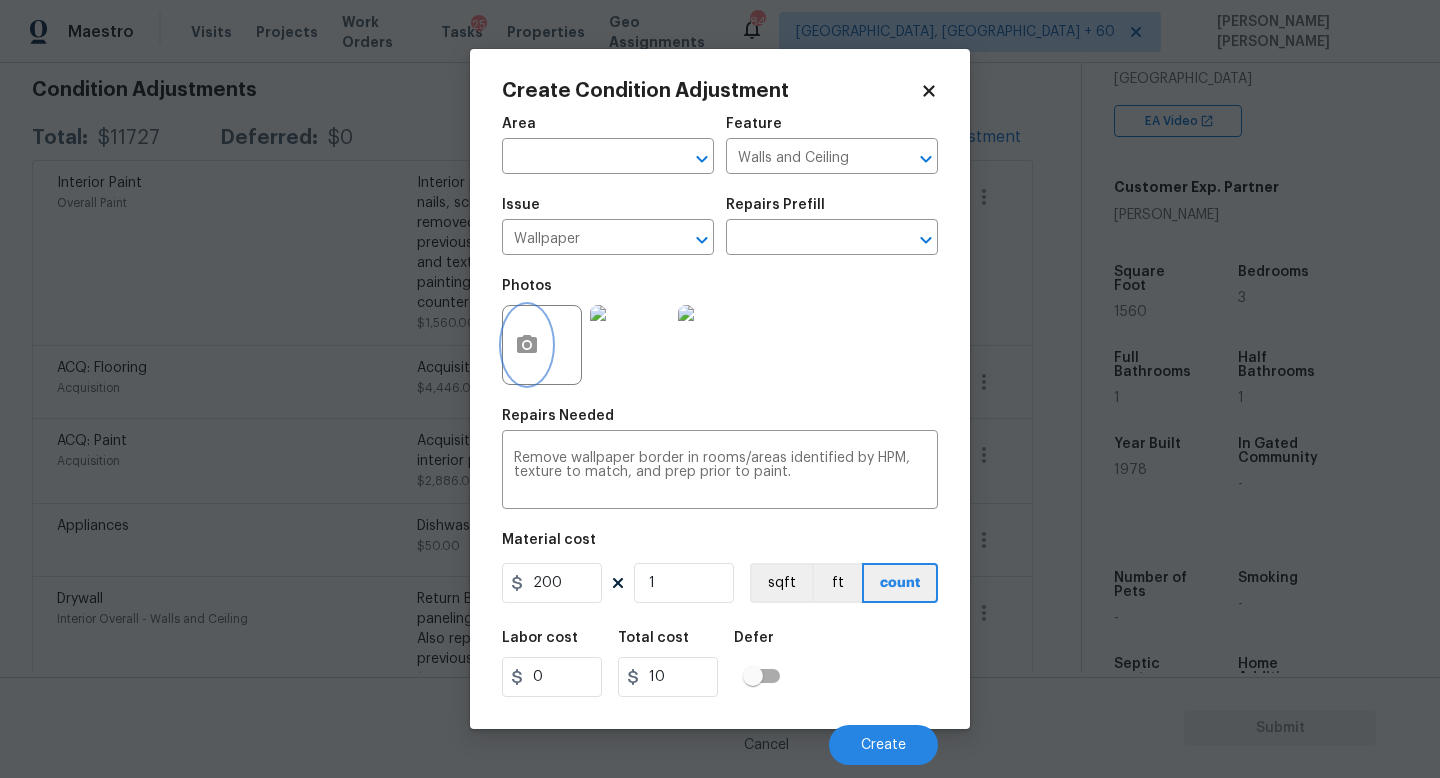 type on "200" 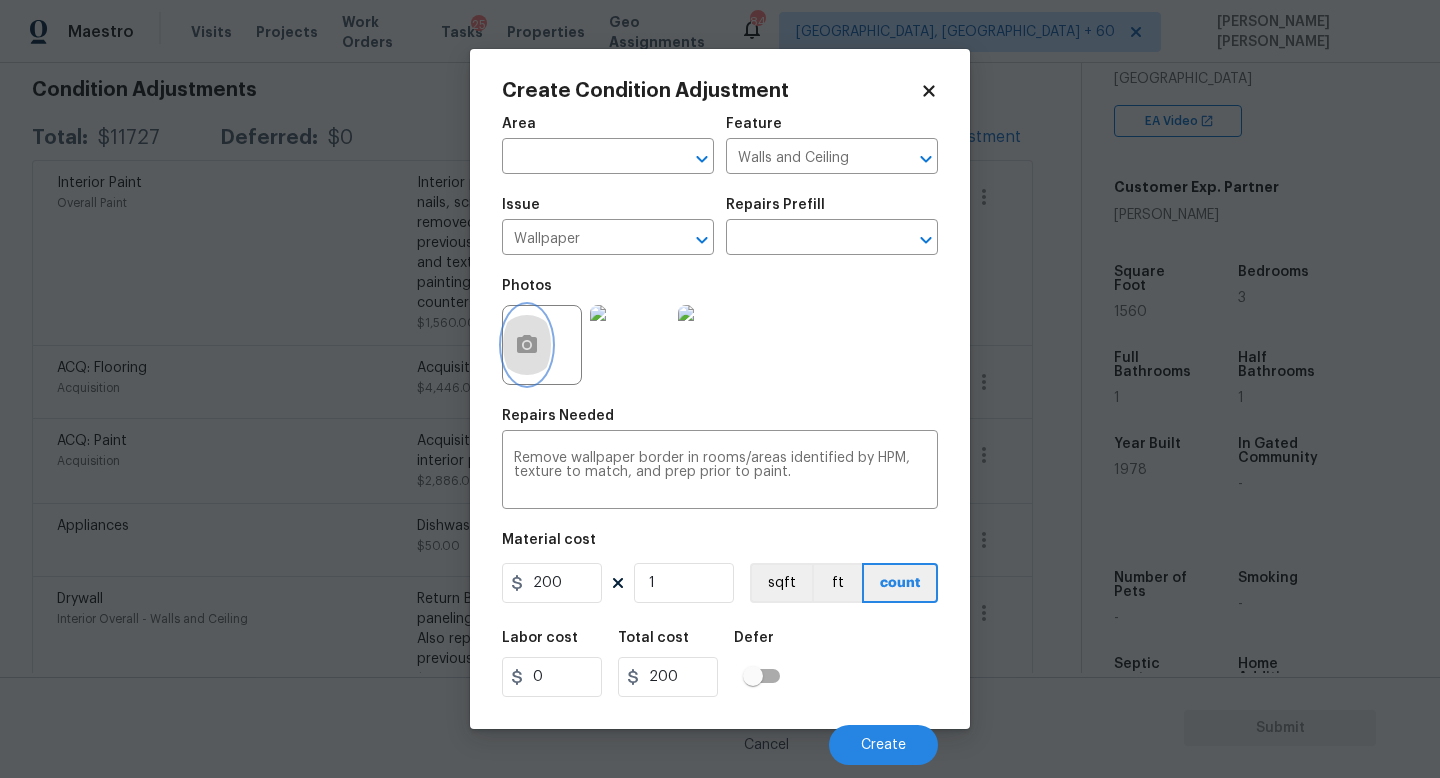 click 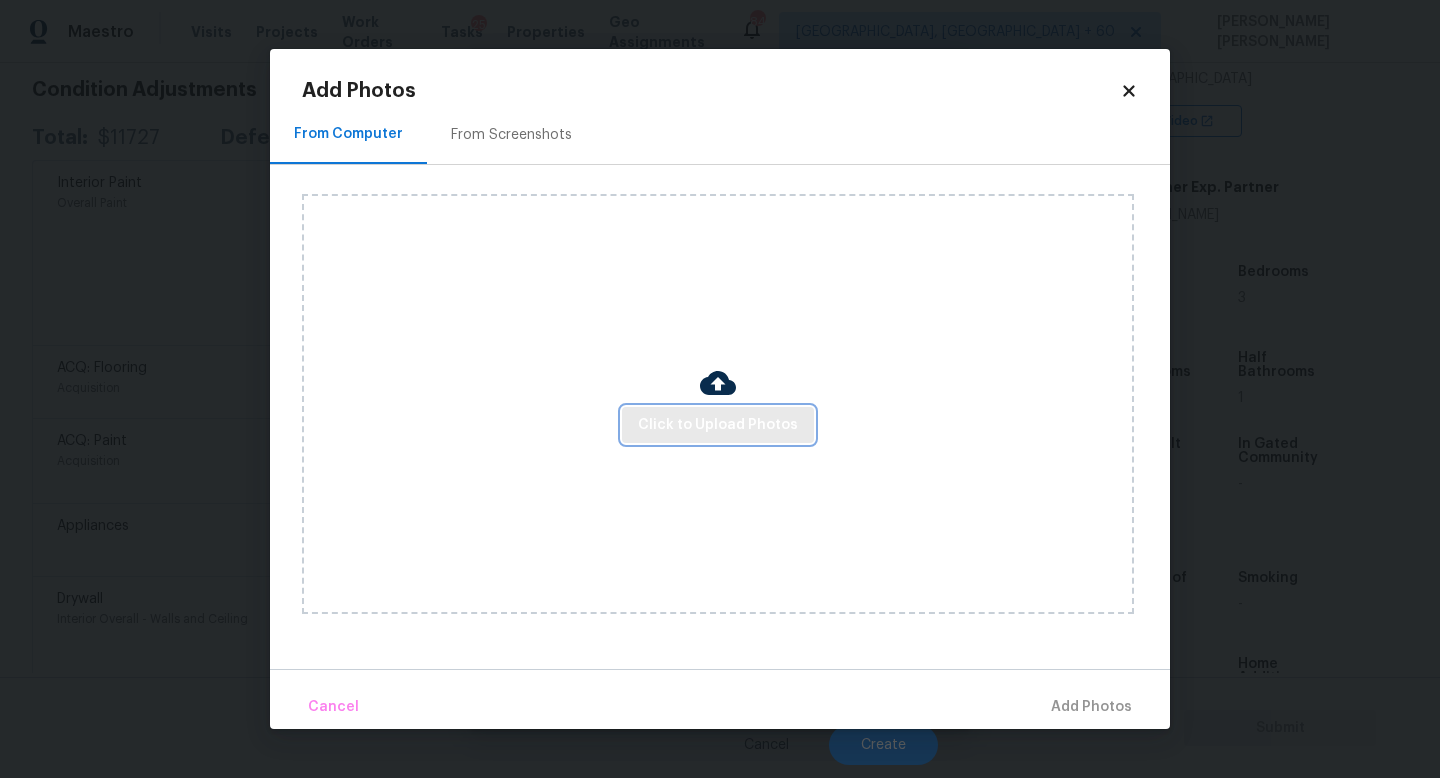 click on "Click to Upload Photos" at bounding box center [718, 425] 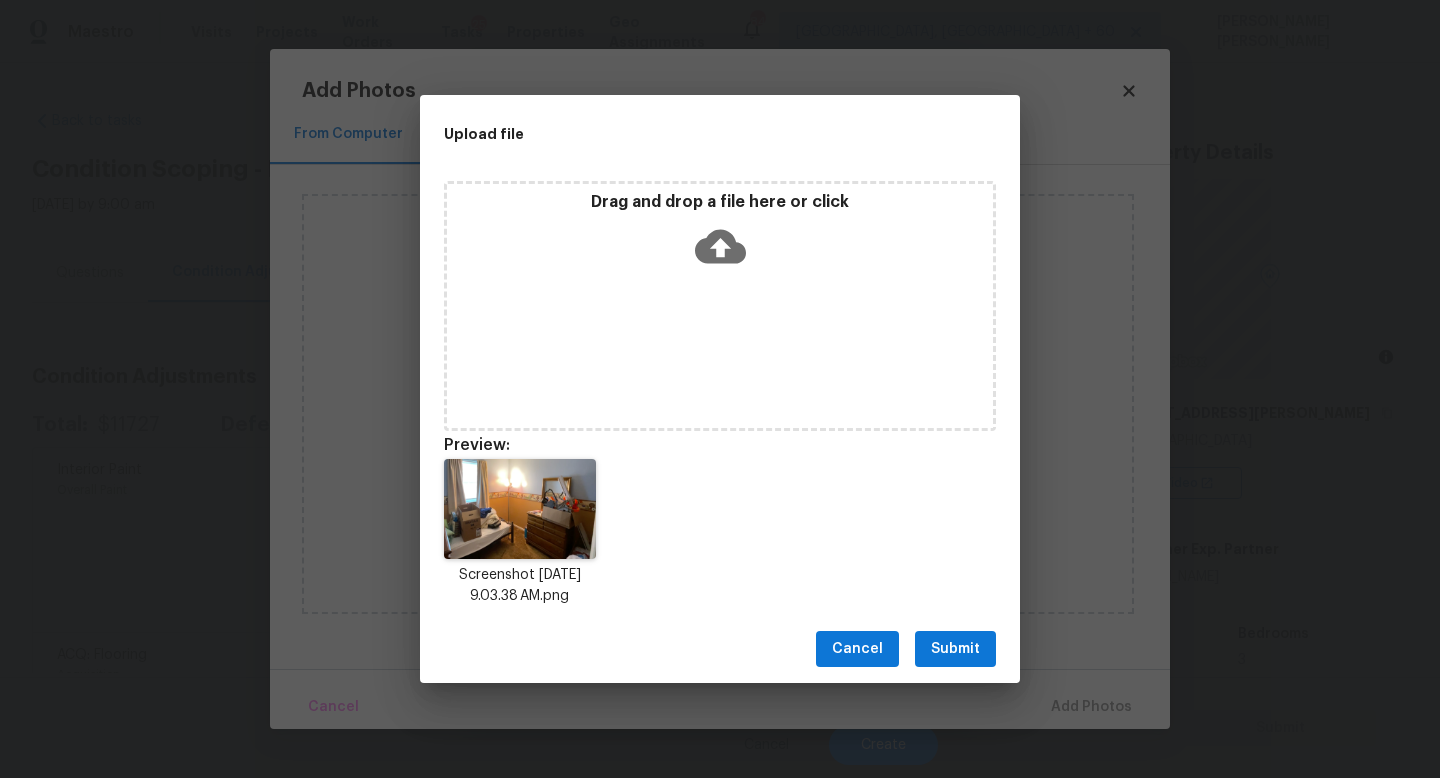 scroll, scrollTop: 0, scrollLeft: 0, axis: both 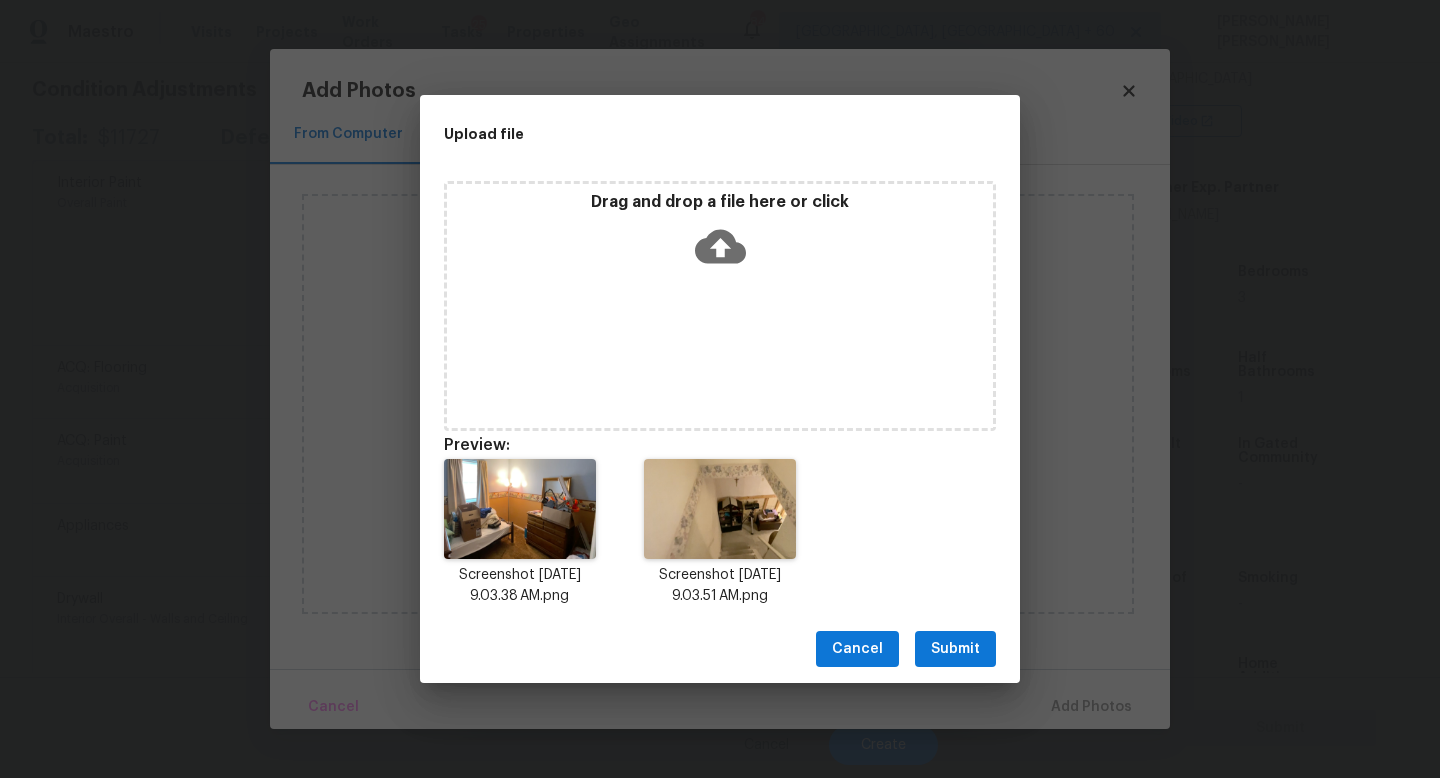 click on "Submit" at bounding box center (955, 649) 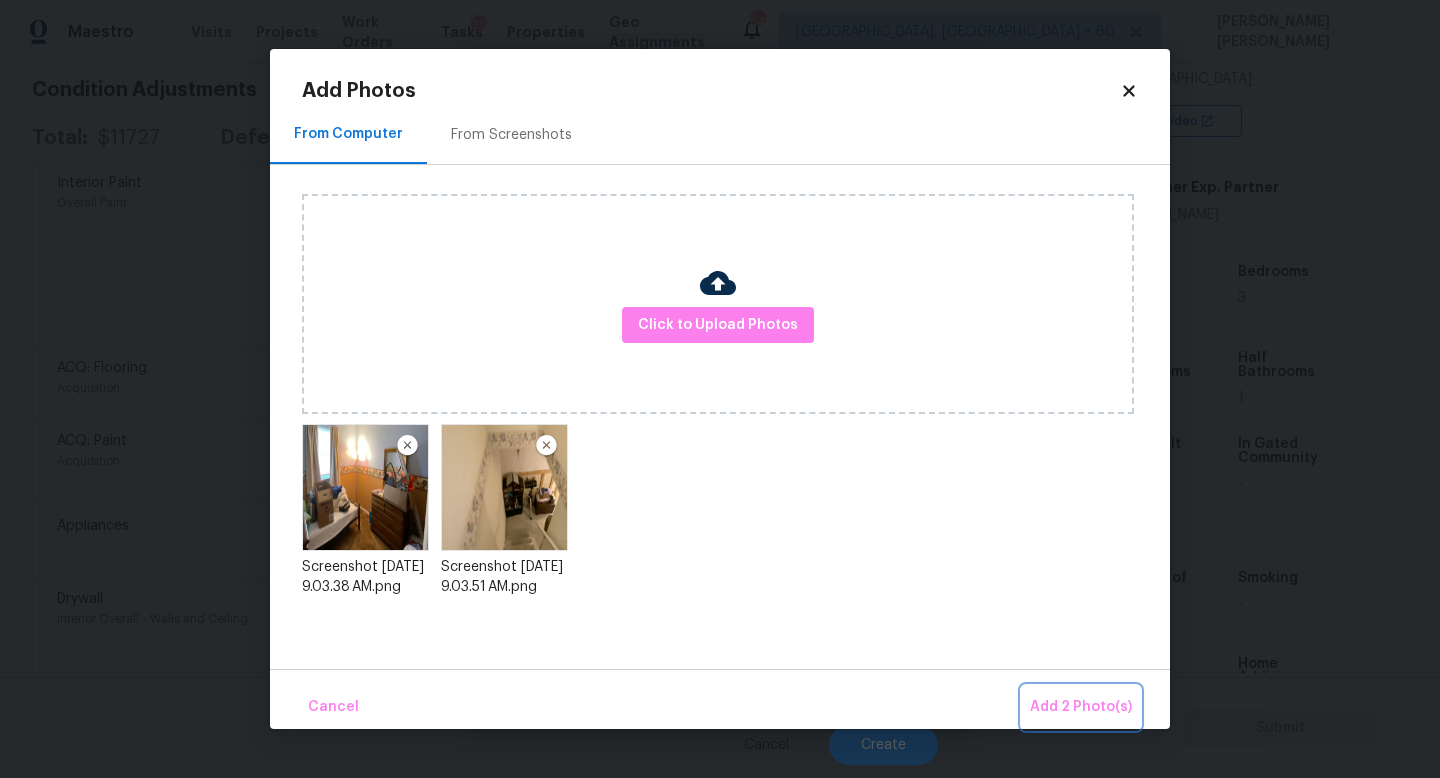 click on "Add 2 Photo(s)" at bounding box center (1081, 707) 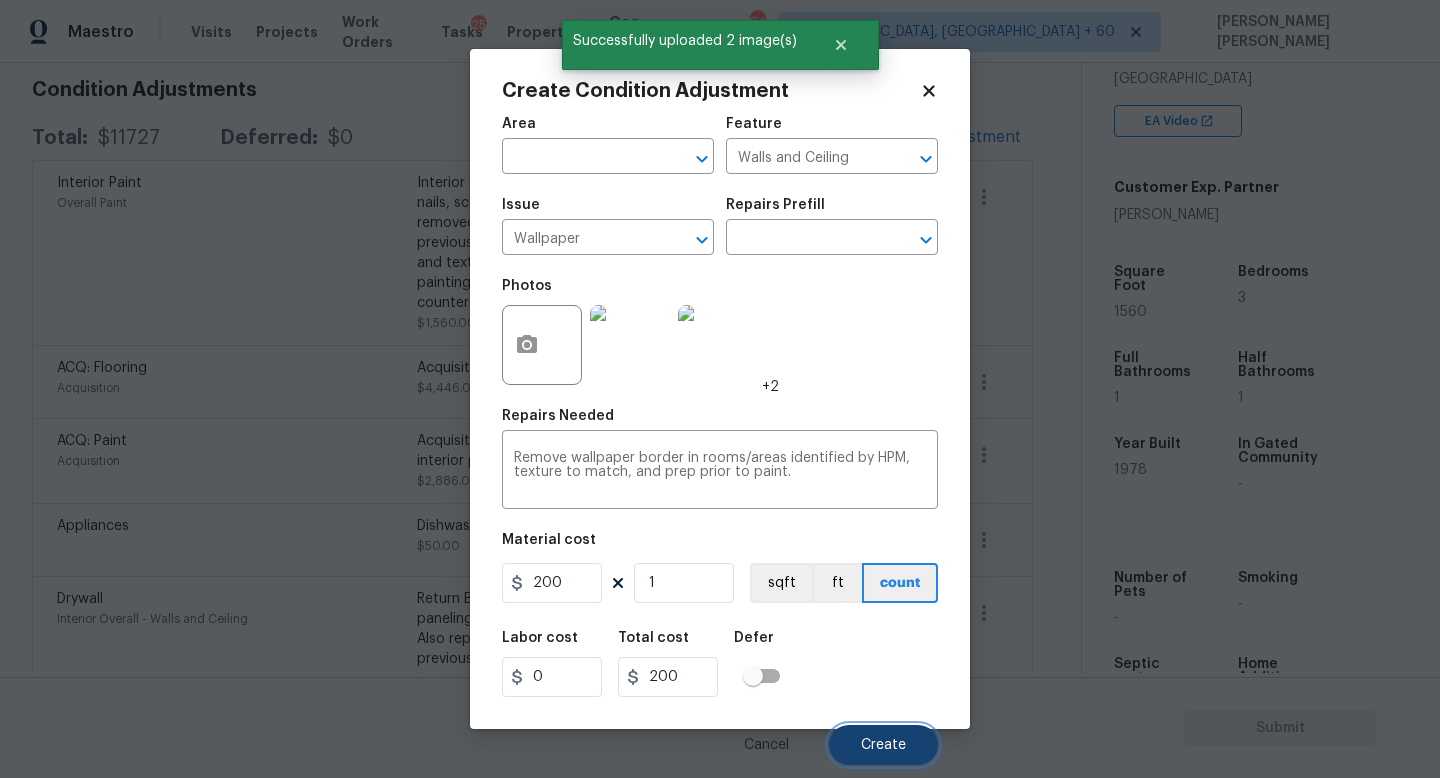 click on "Create" at bounding box center (883, 745) 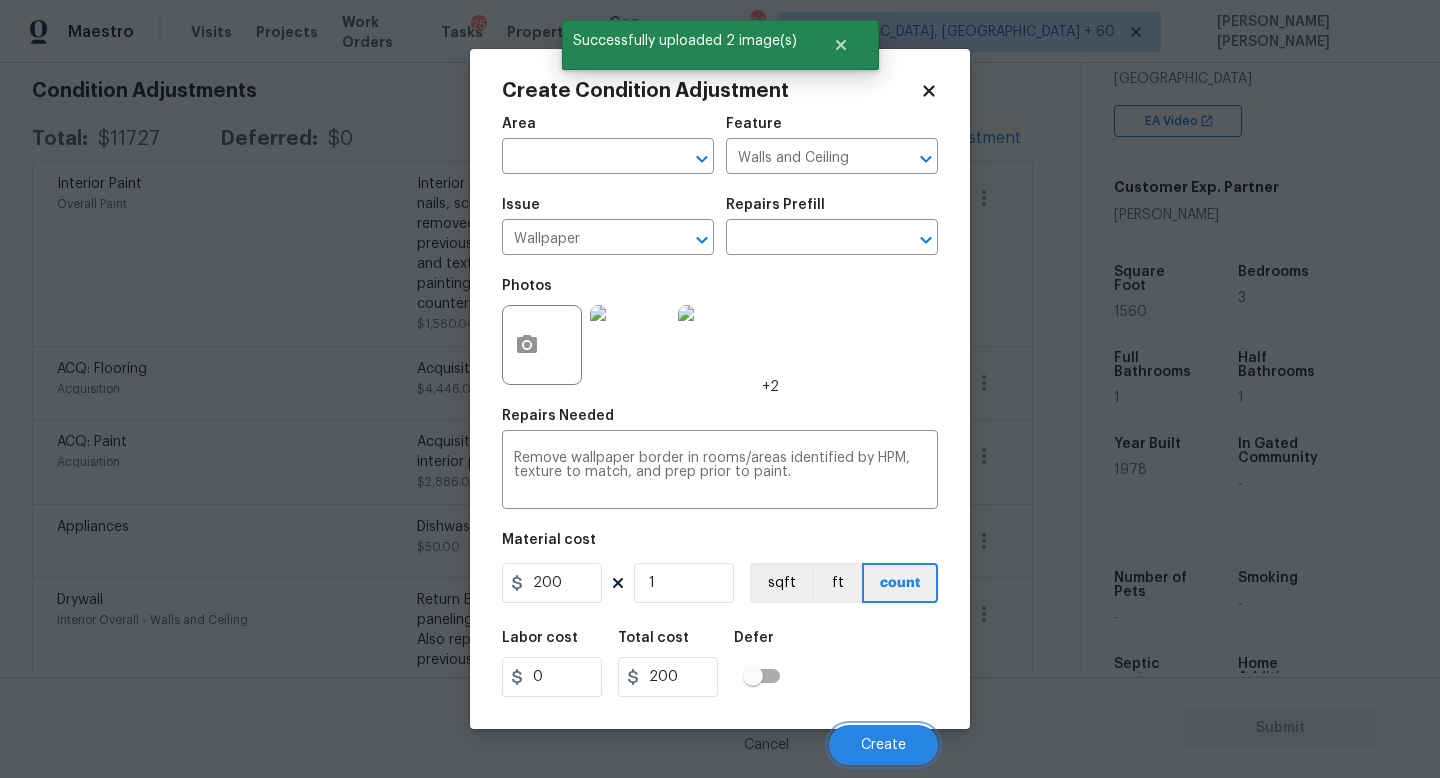 scroll, scrollTop: 287, scrollLeft: 0, axis: vertical 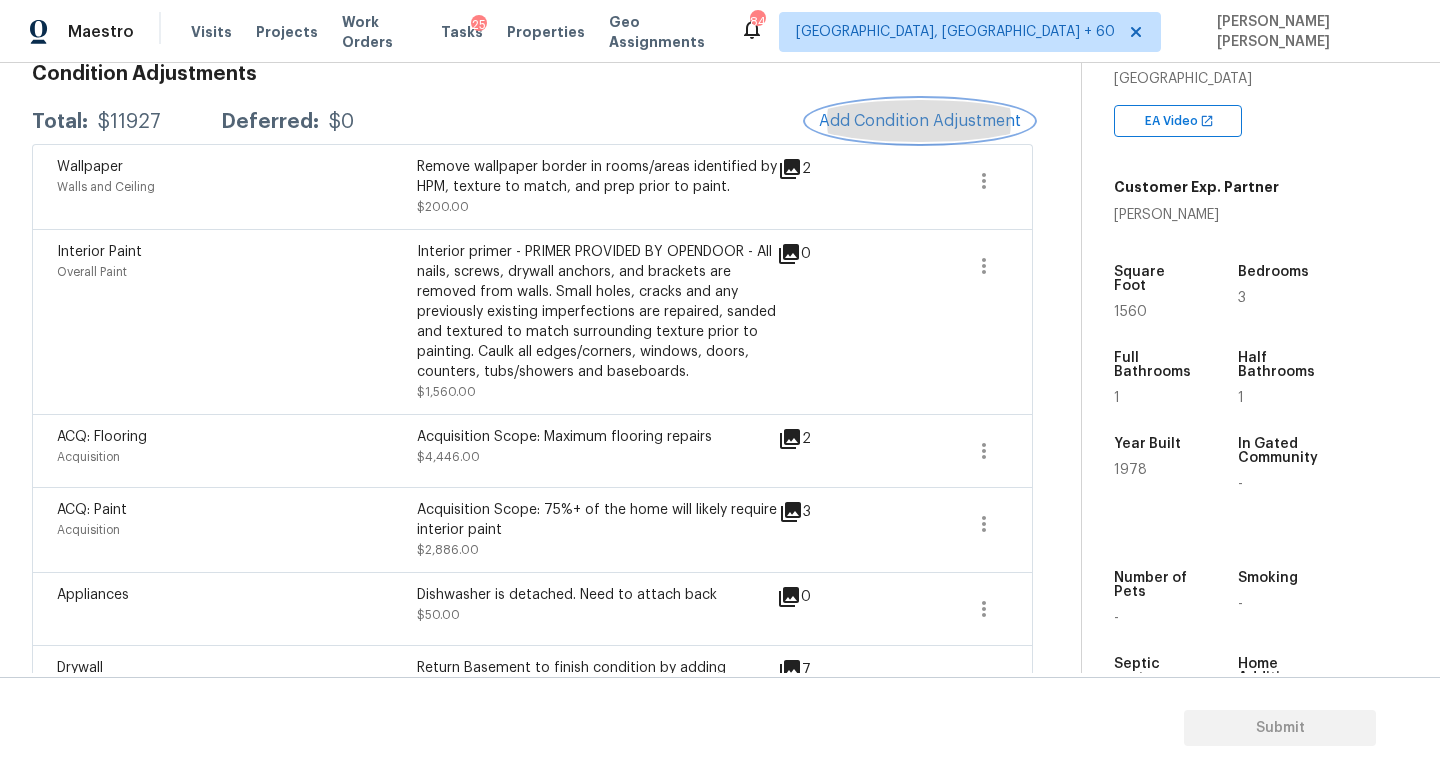 click on "Add Condition Adjustment" at bounding box center (920, 121) 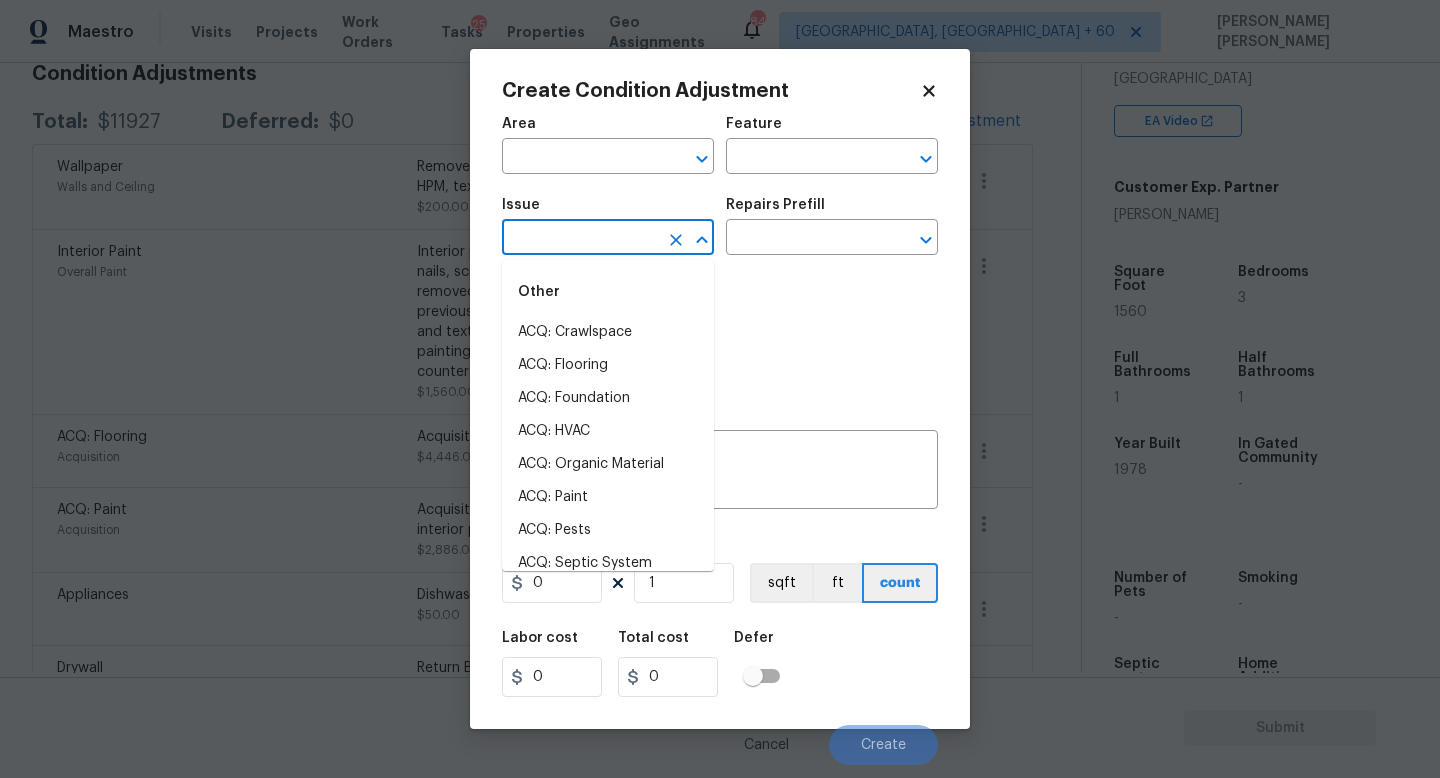 click at bounding box center (580, 239) 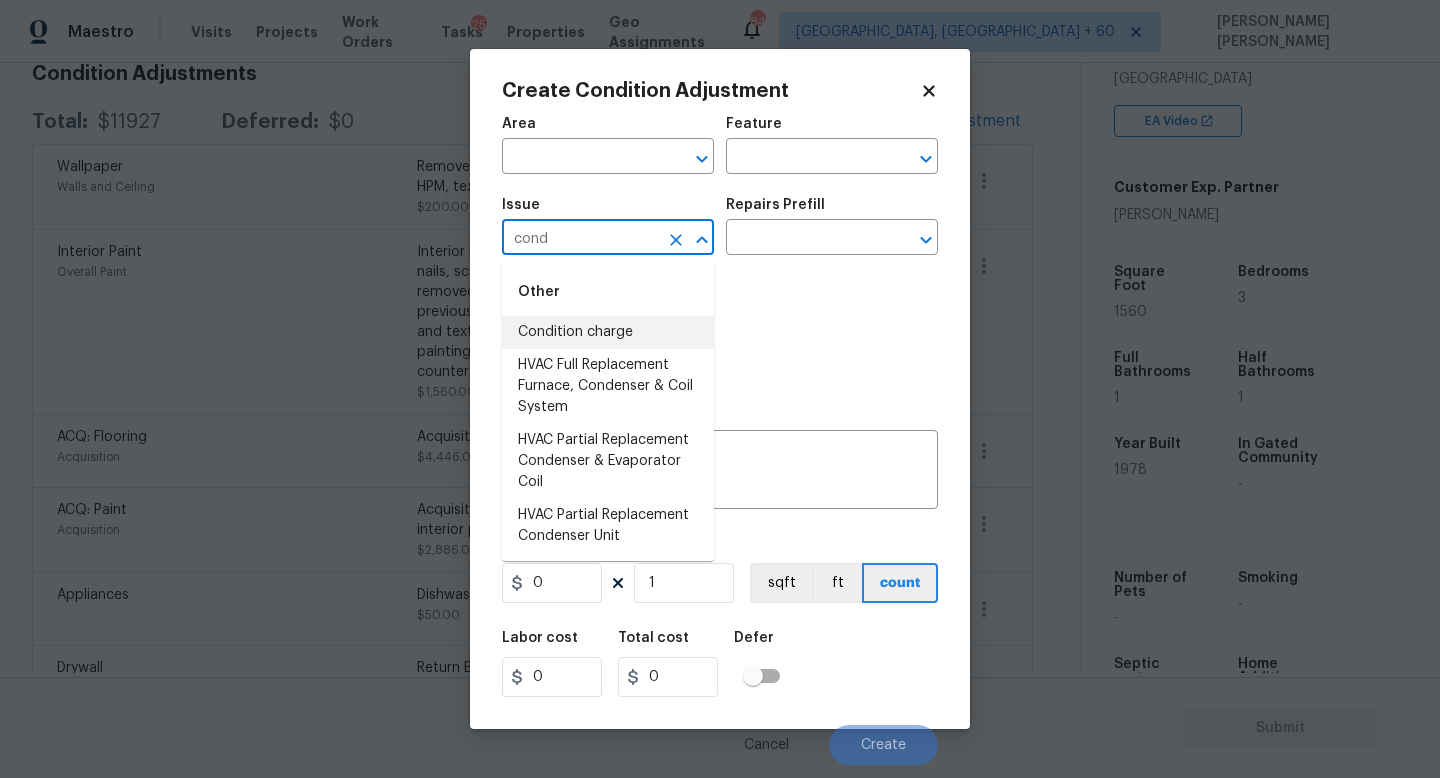 click on "Condition charge" at bounding box center (608, 332) 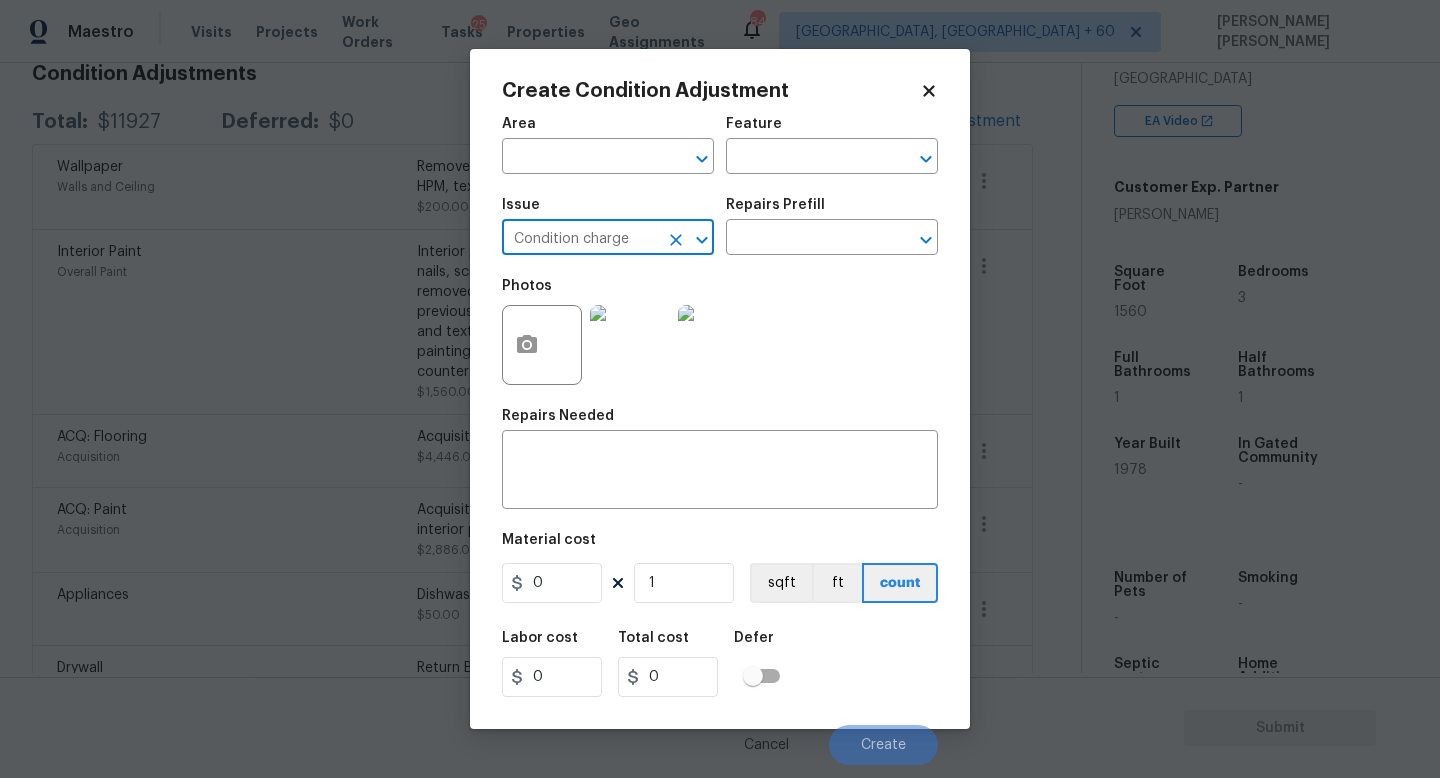 type on "Condition charge" 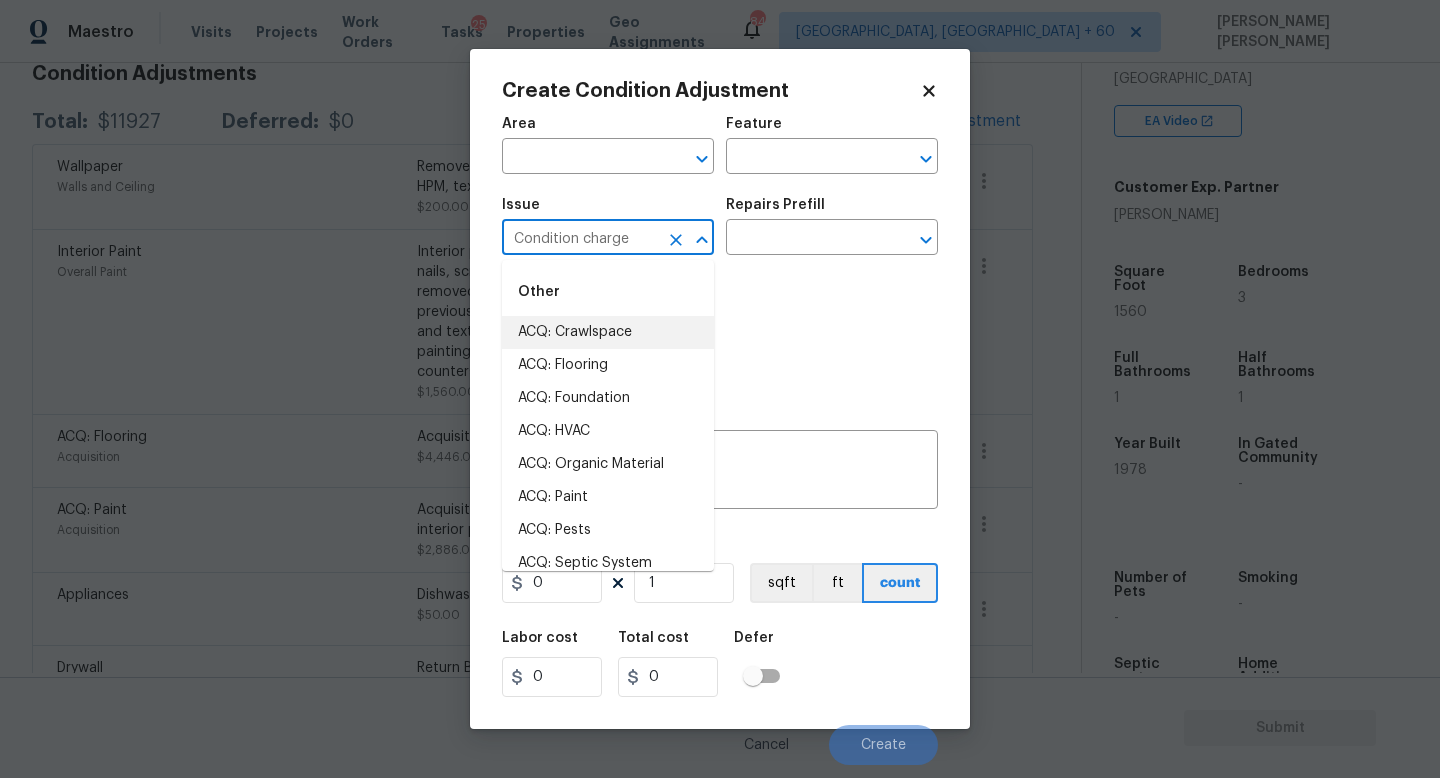 click 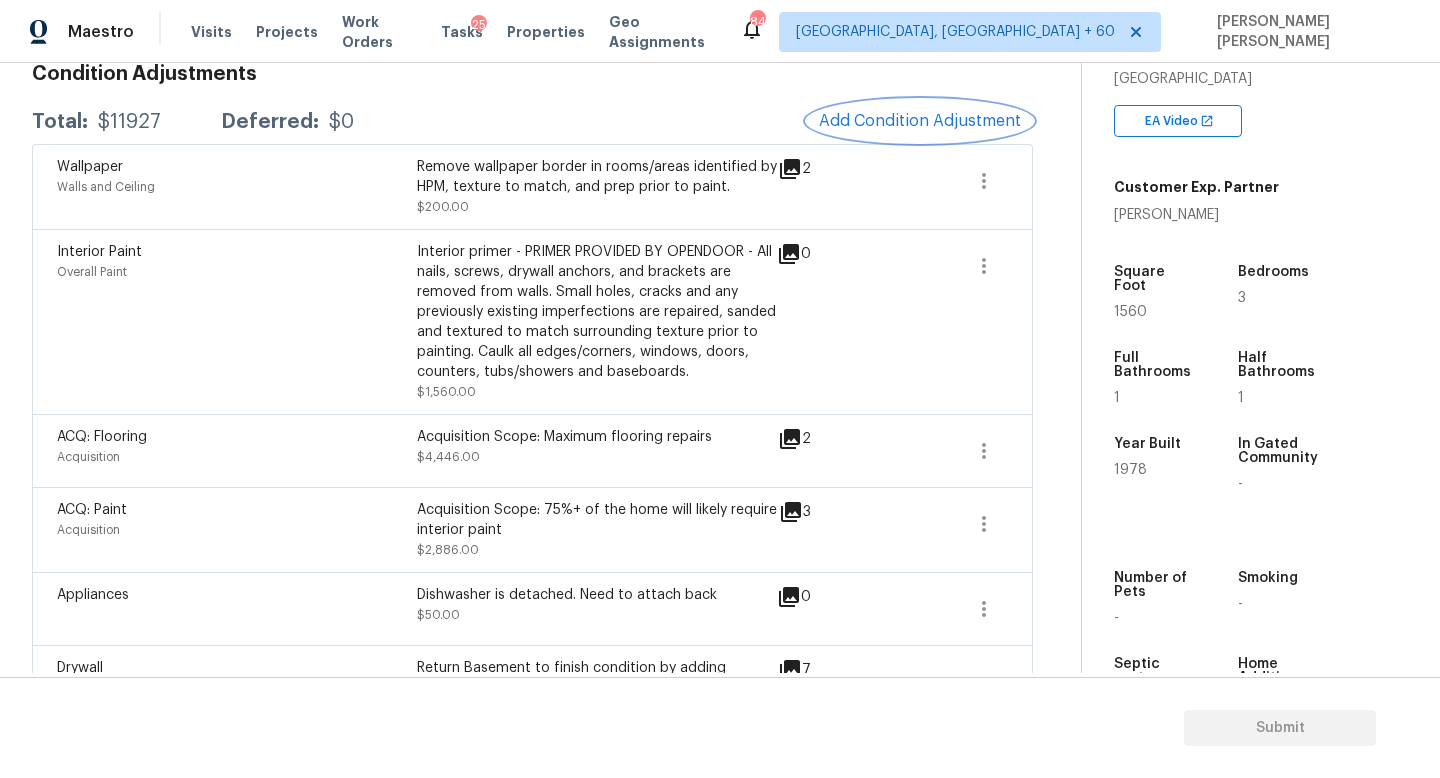 scroll, scrollTop: 292, scrollLeft: 0, axis: vertical 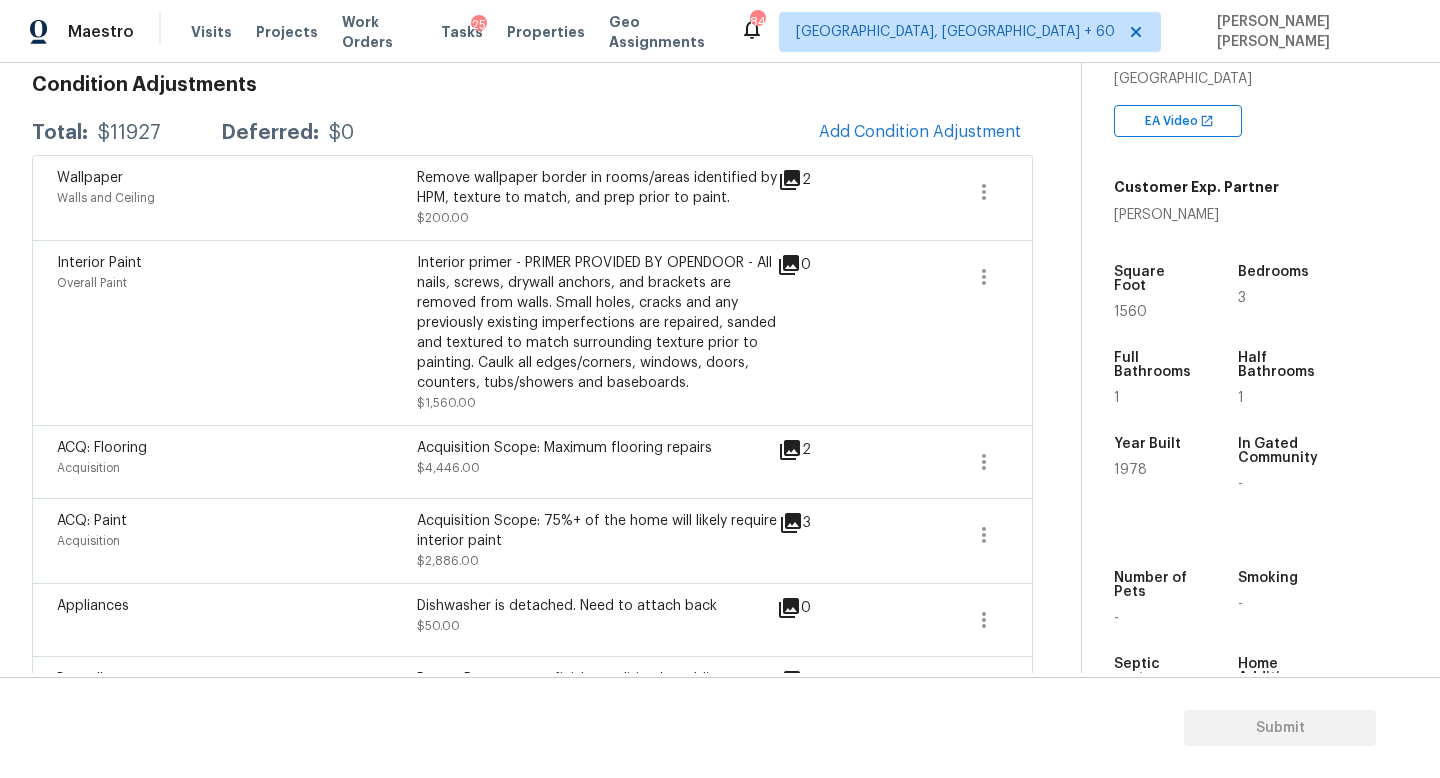 click on "$11927" at bounding box center [129, 133] 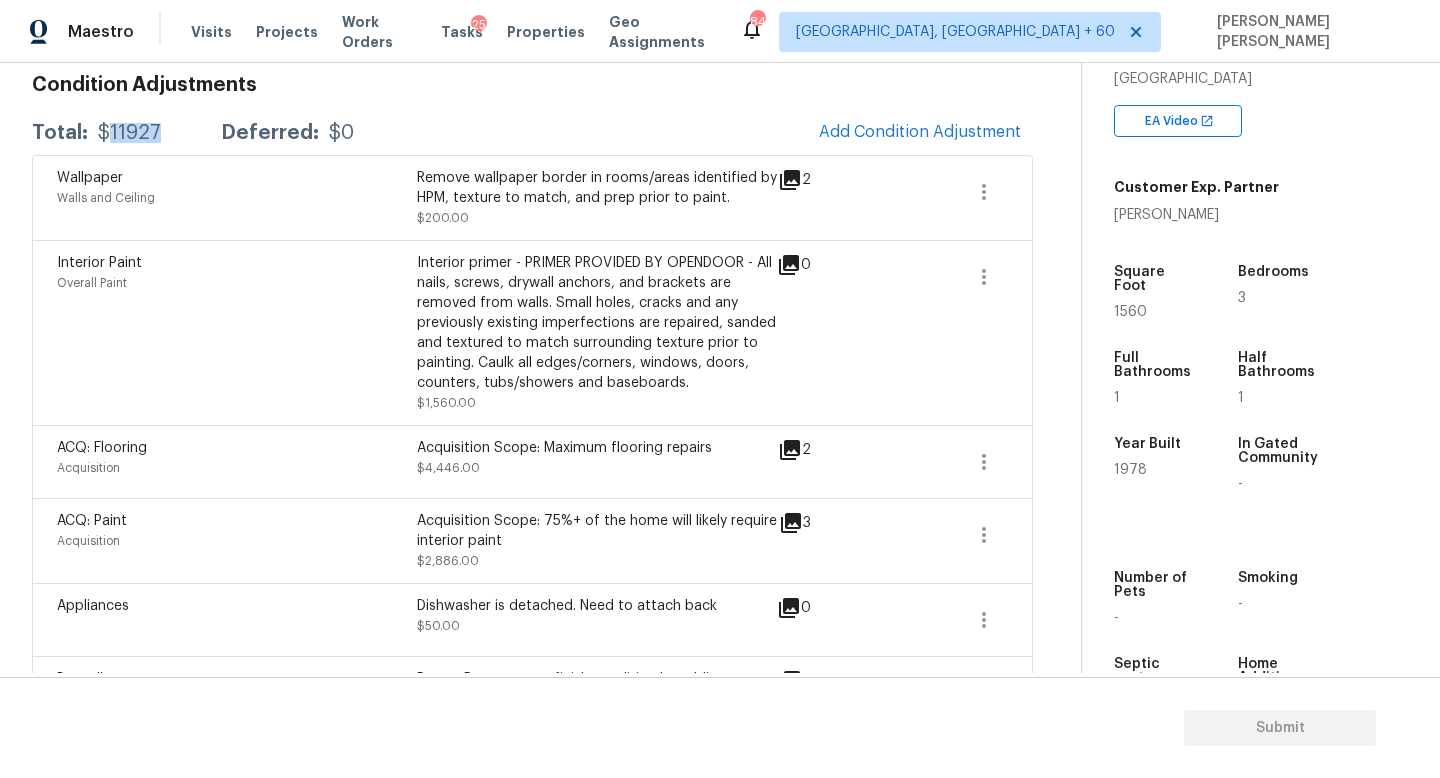 click on "$11927" at bounding box center [129, 133] 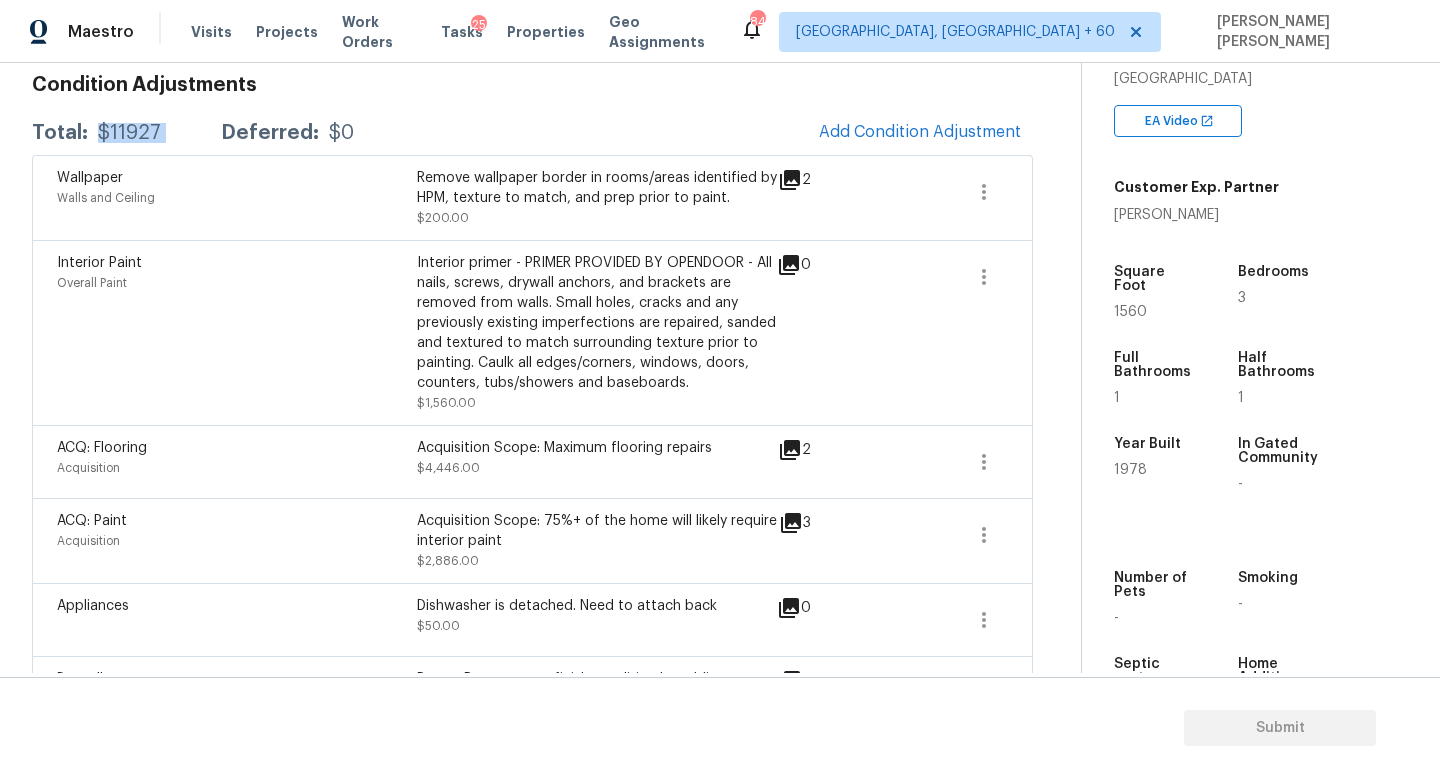 copy on "$11927" 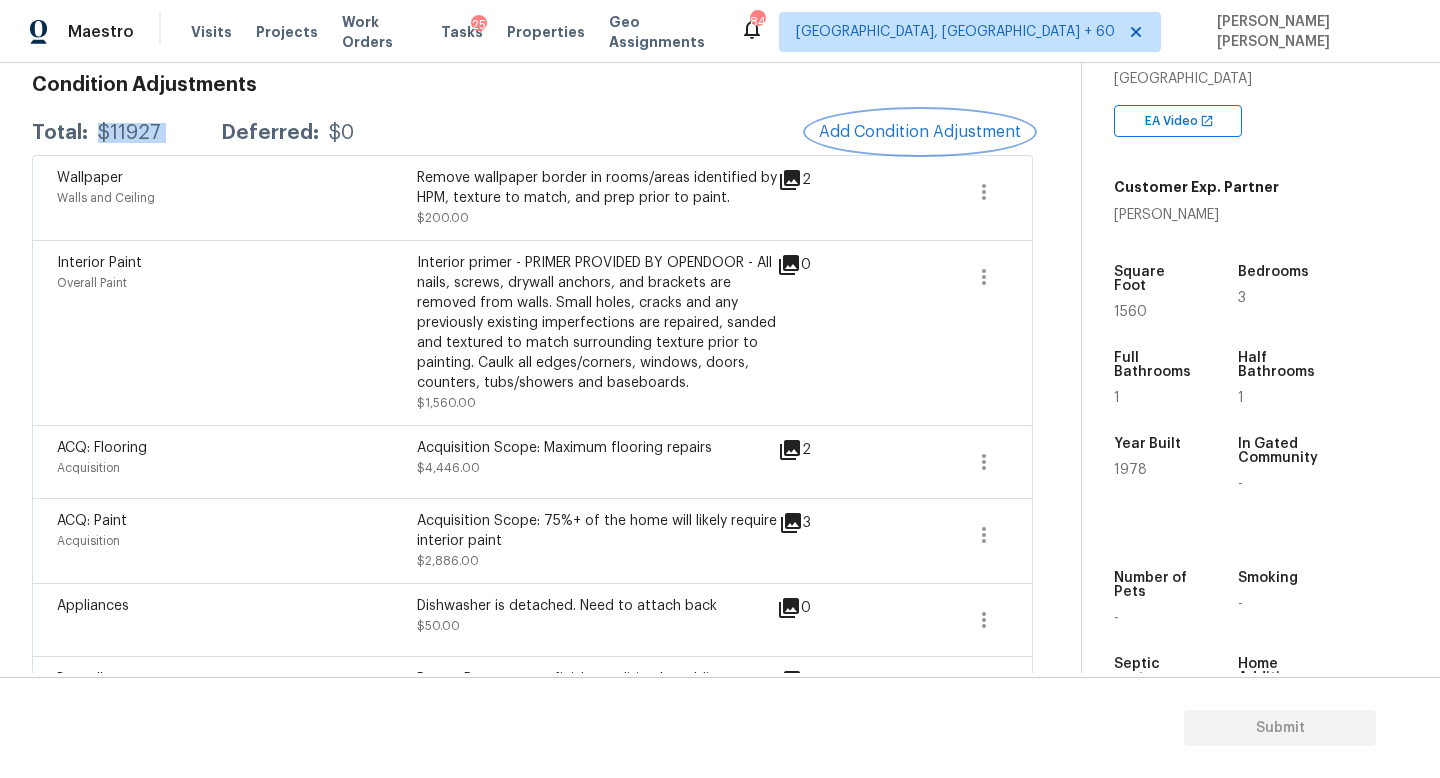 click on "Add Condition Adjustment" at bounding box center (920, 132) 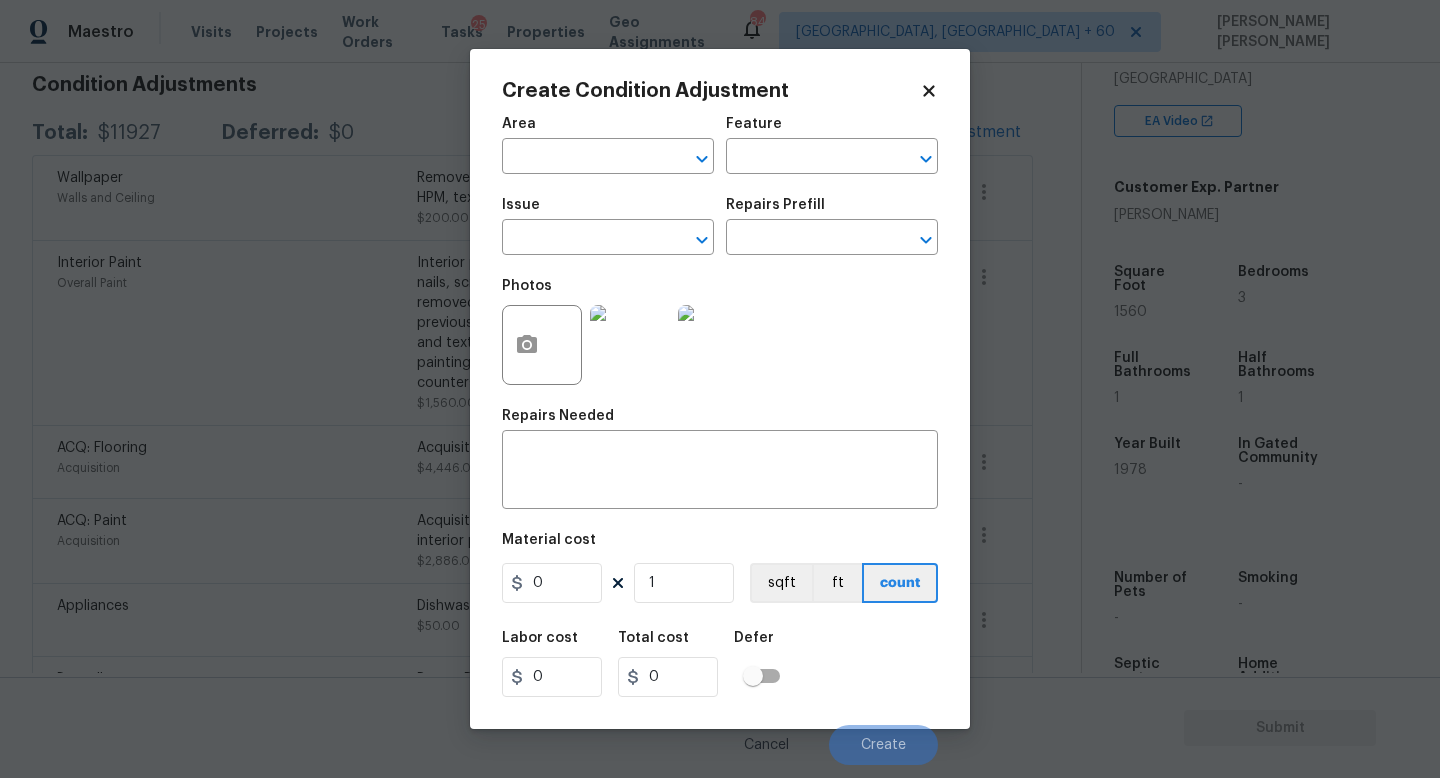 click on "Photos" at bounding box center [544, 332] 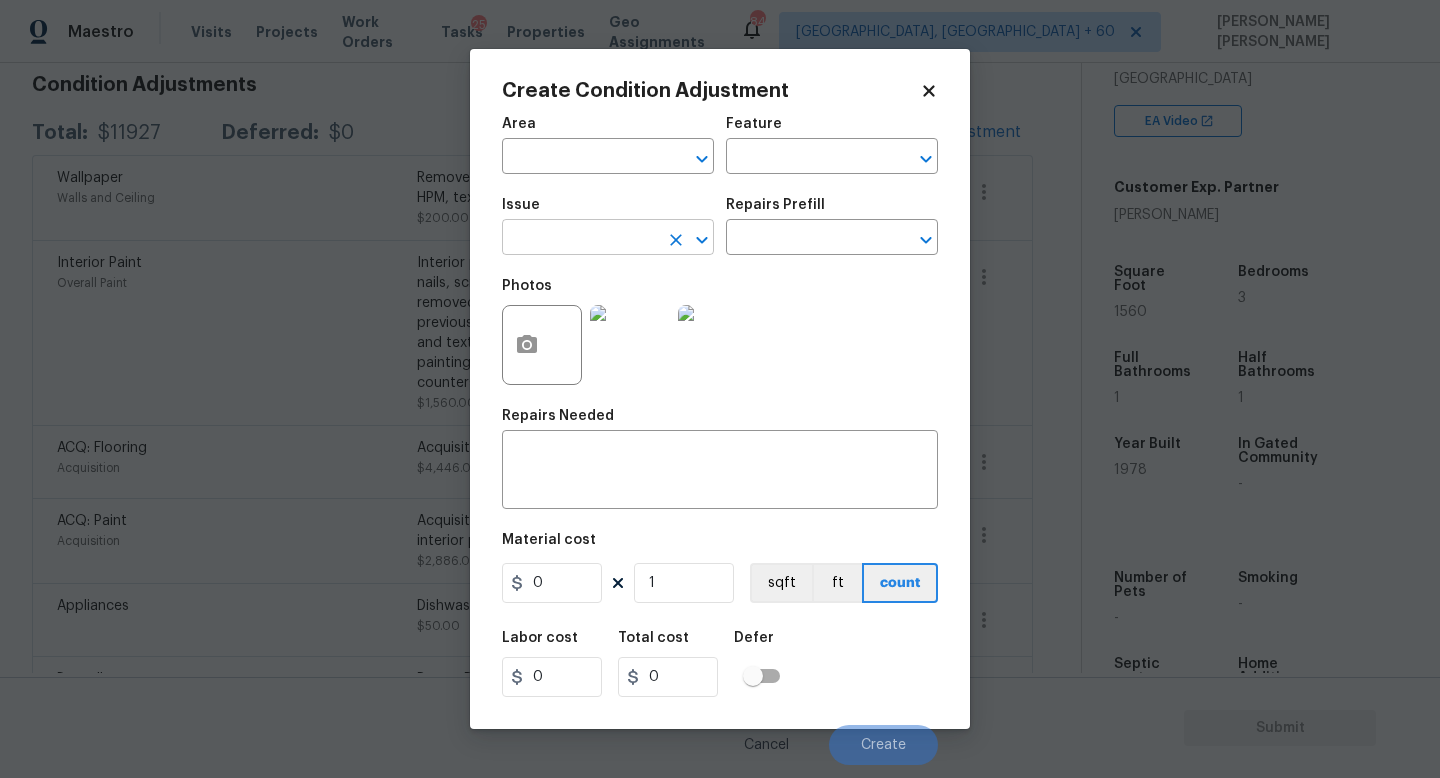click at bounding box center [580, 239] 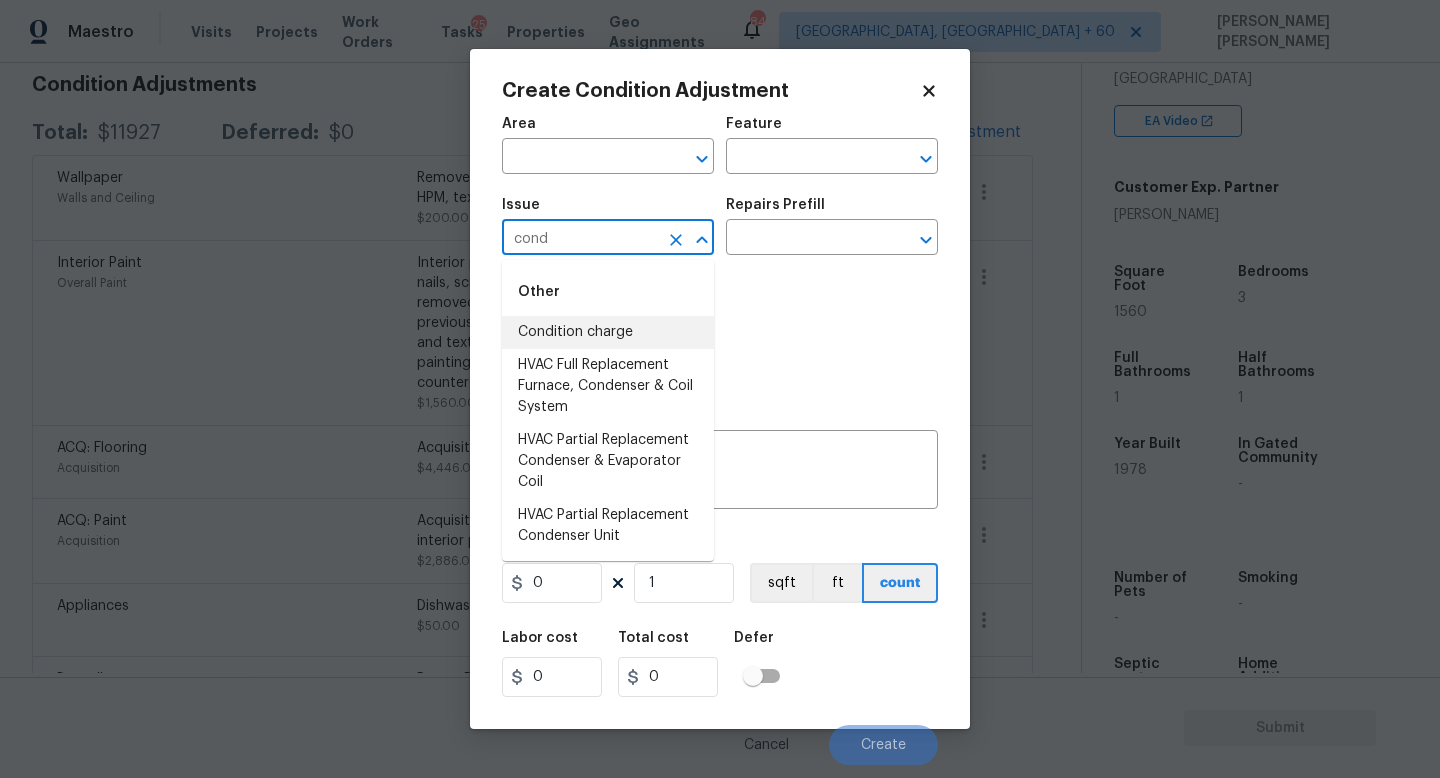 click on "Condition charge" at bounding box center (608, 332) 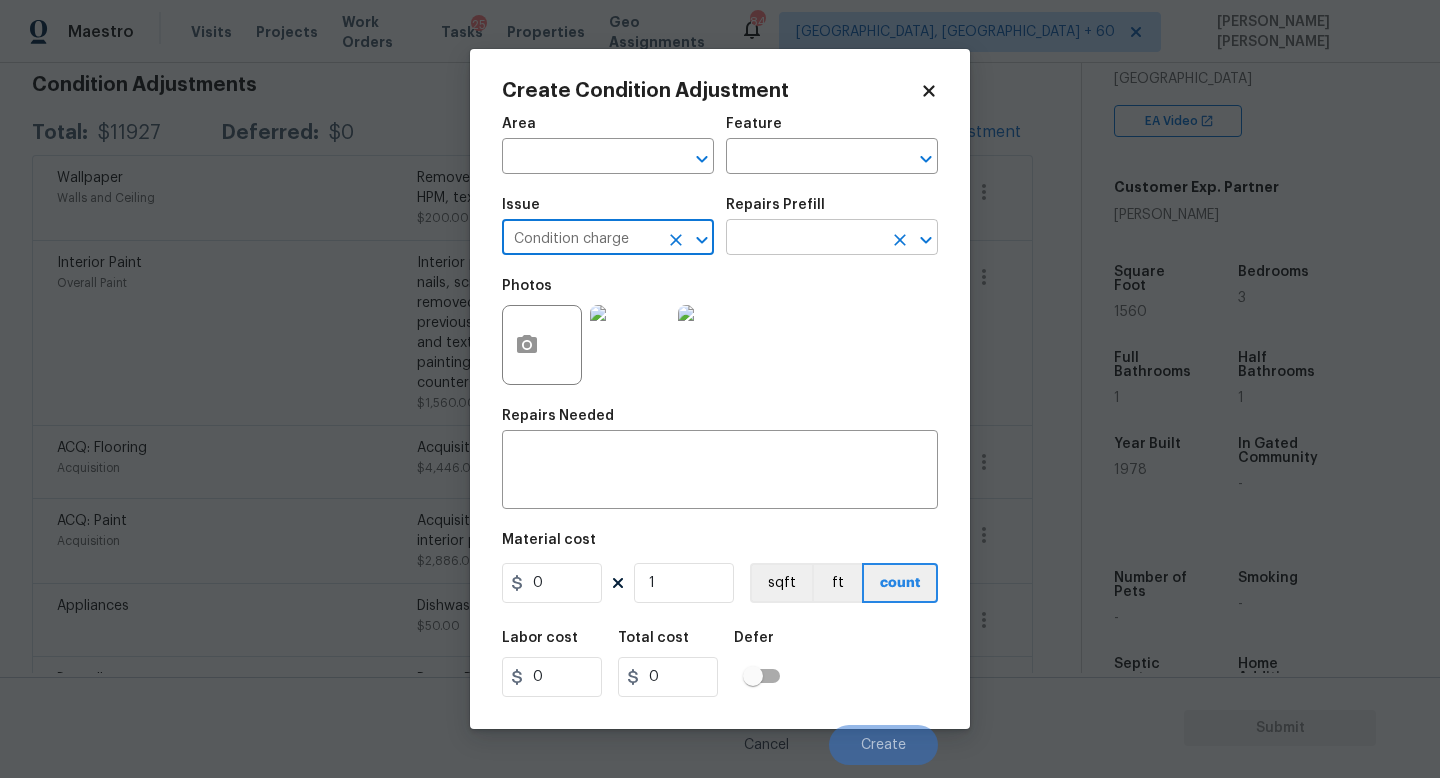 type on "Condition charge" 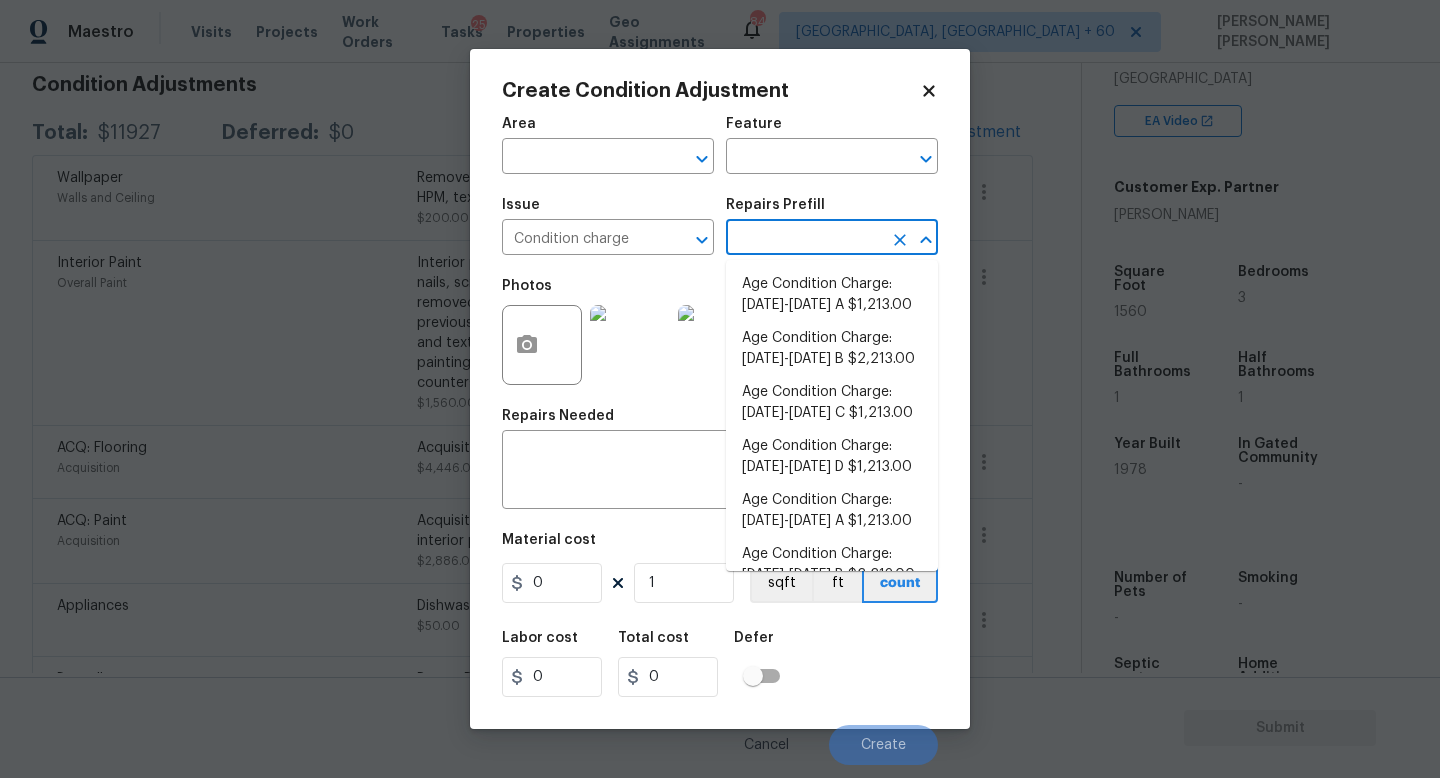 click at bounding box center (804, 239) 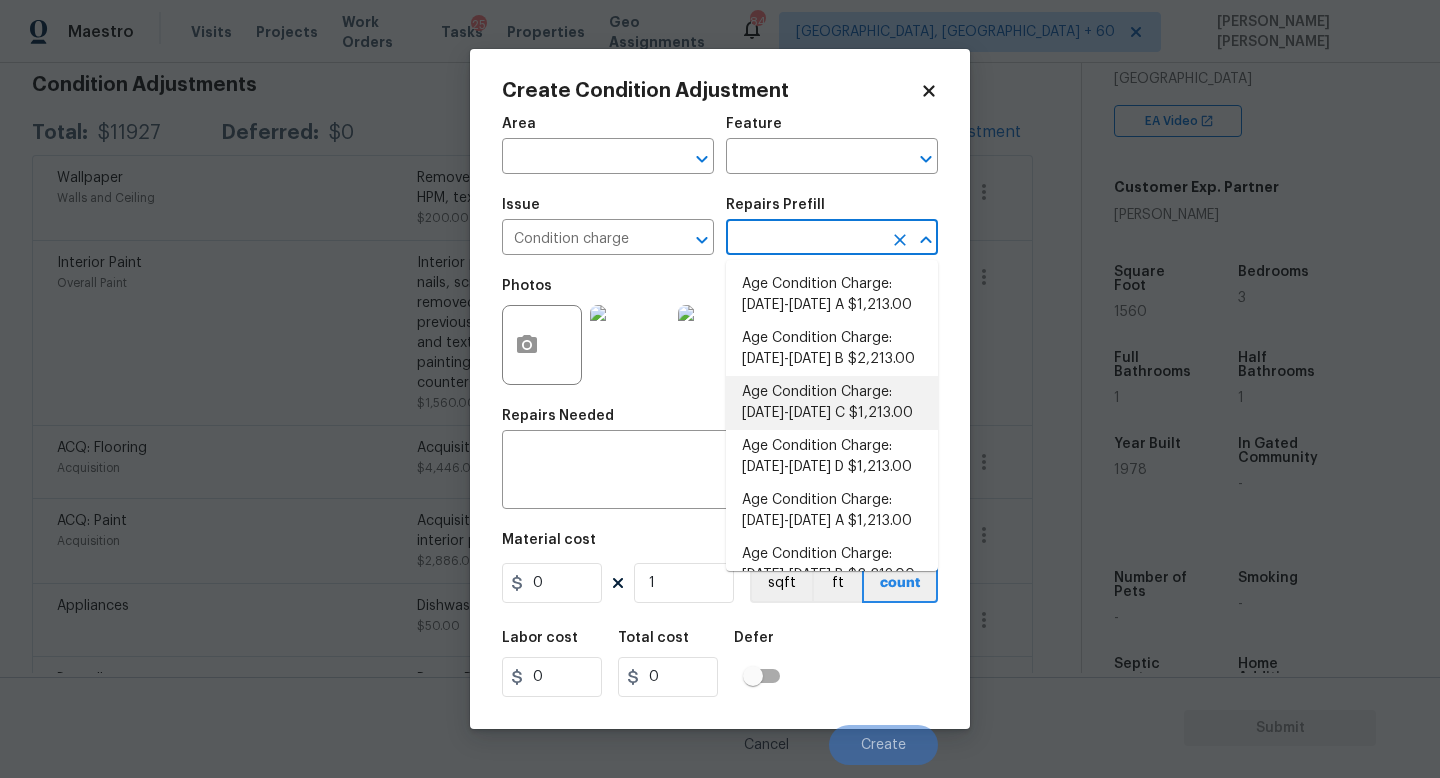scroll, scrollTop: 656, scrollLeft: 0, axis: vertical 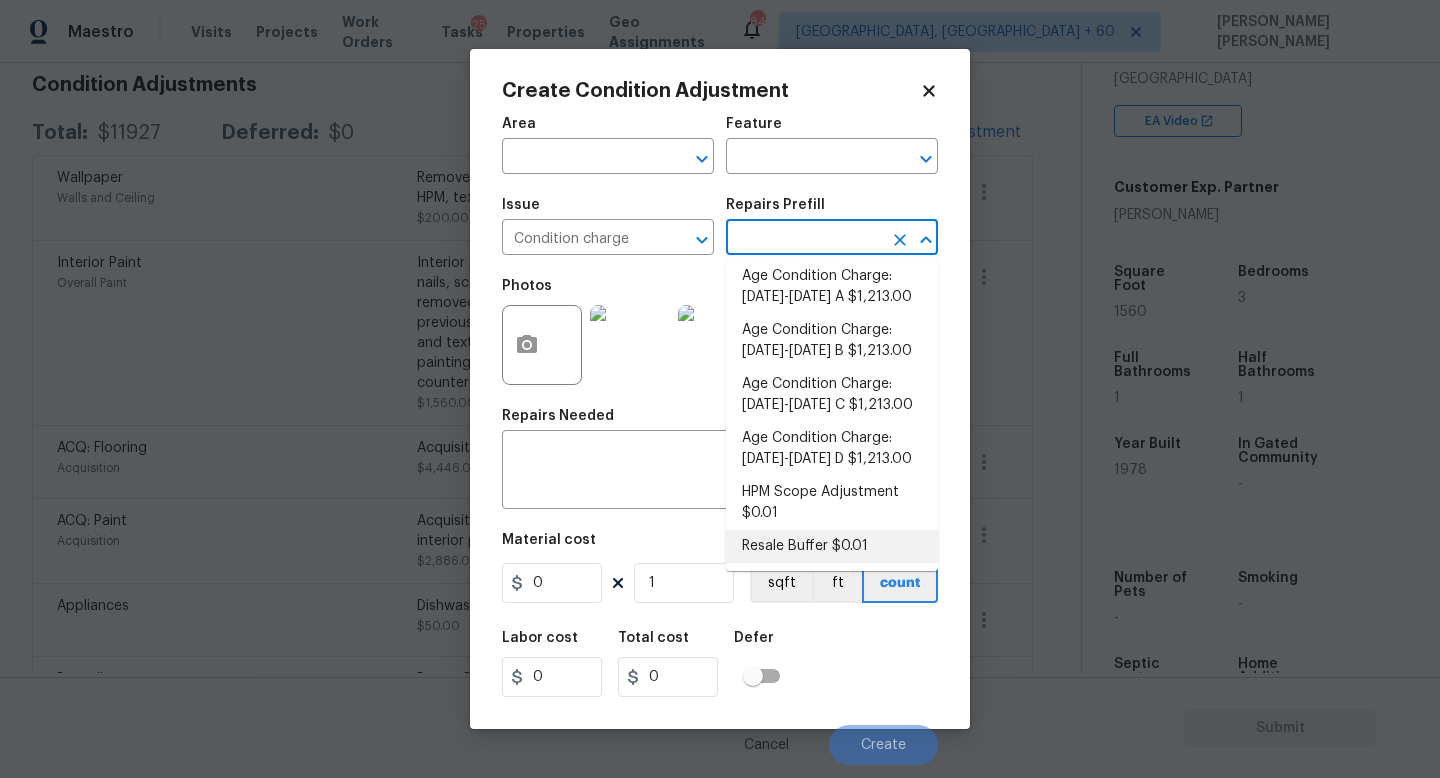 click on "Resale Buffer $0.01" at bounding box center (832, 546) 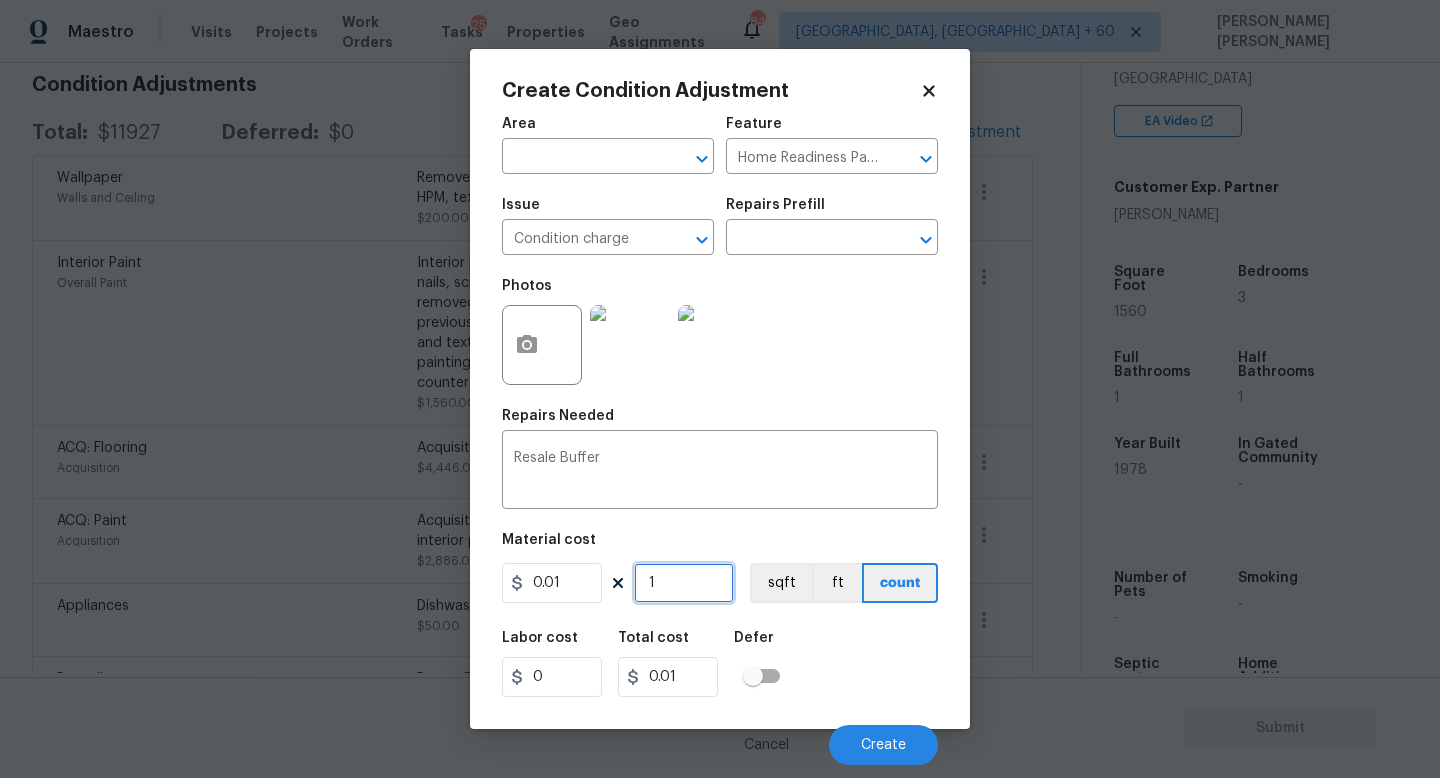 click on "1" at bounding box center (684, 583) 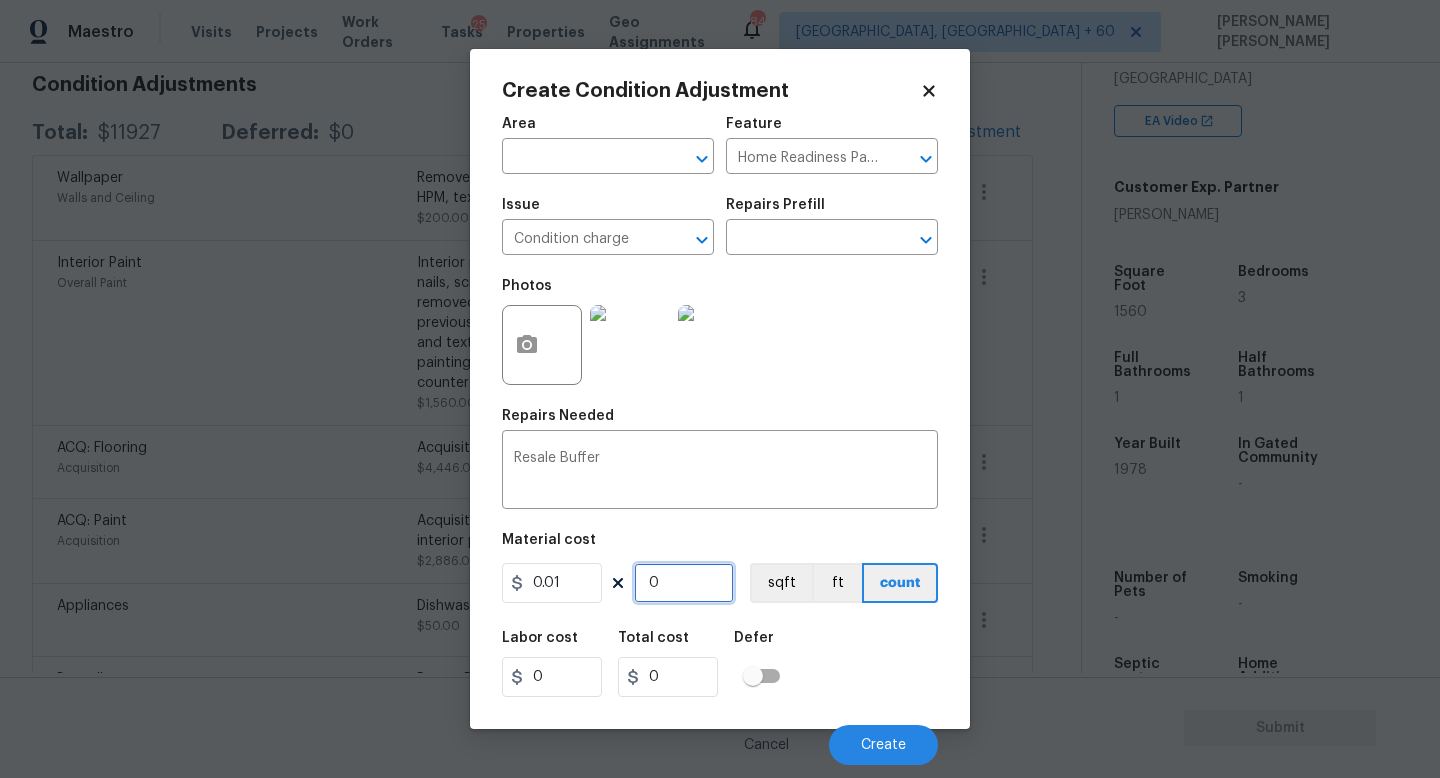 type on "6" 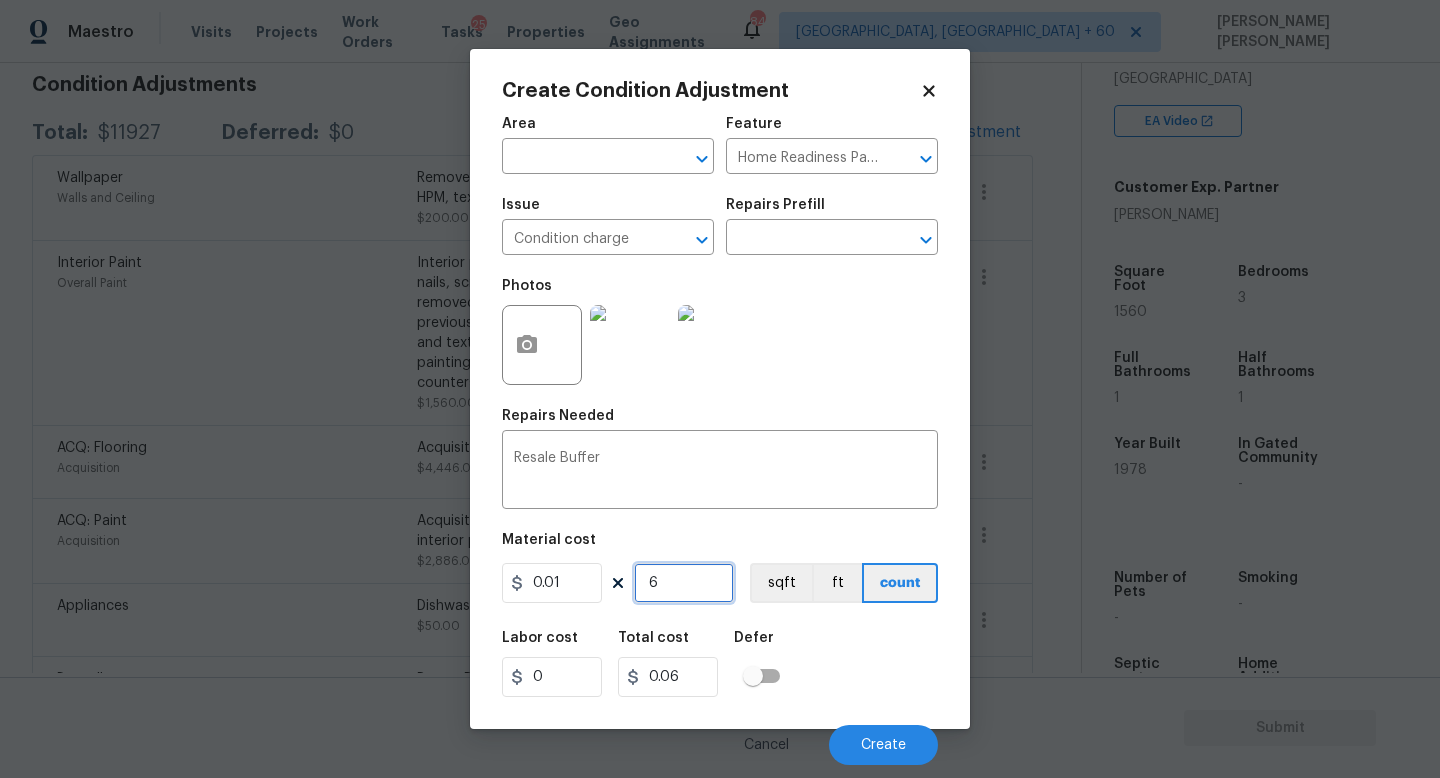 type on "66" 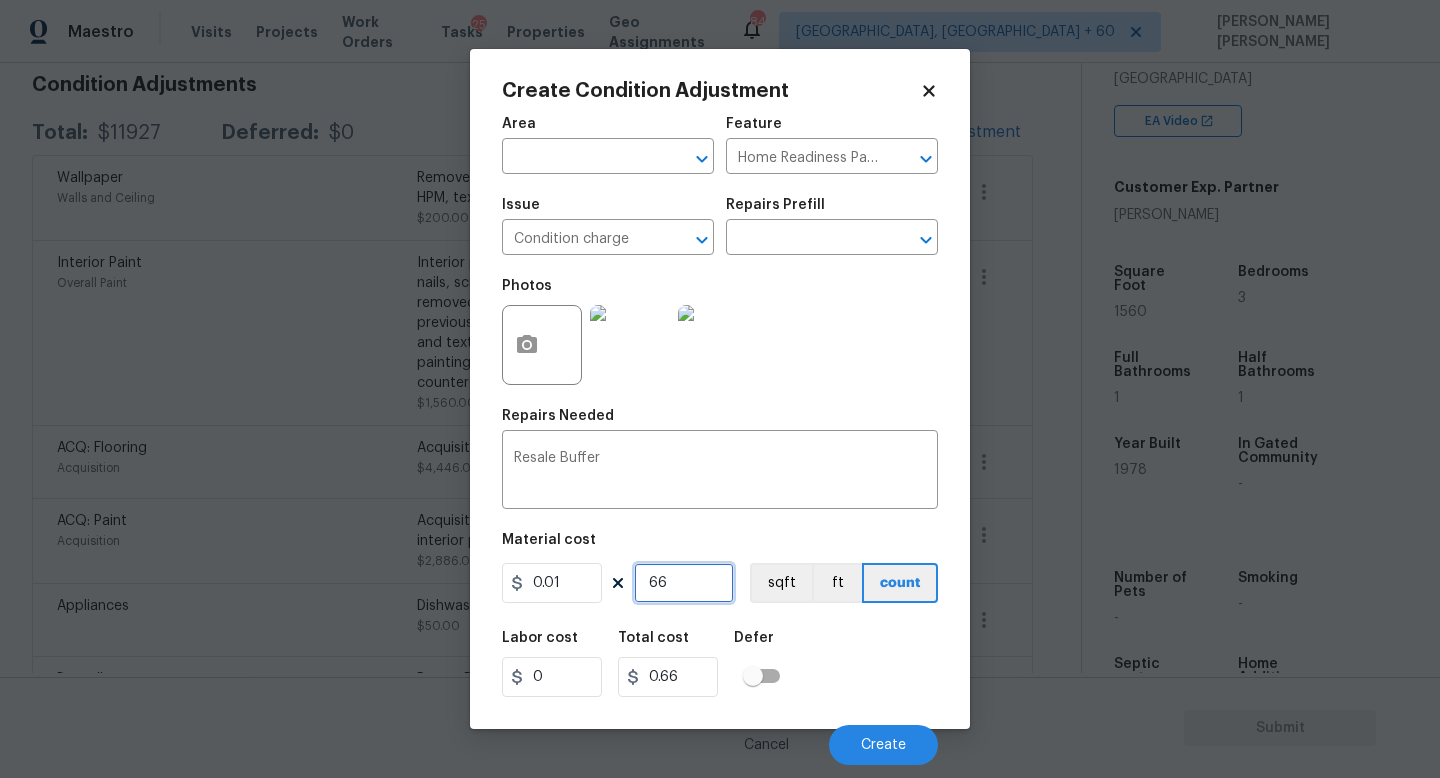 type on "660" 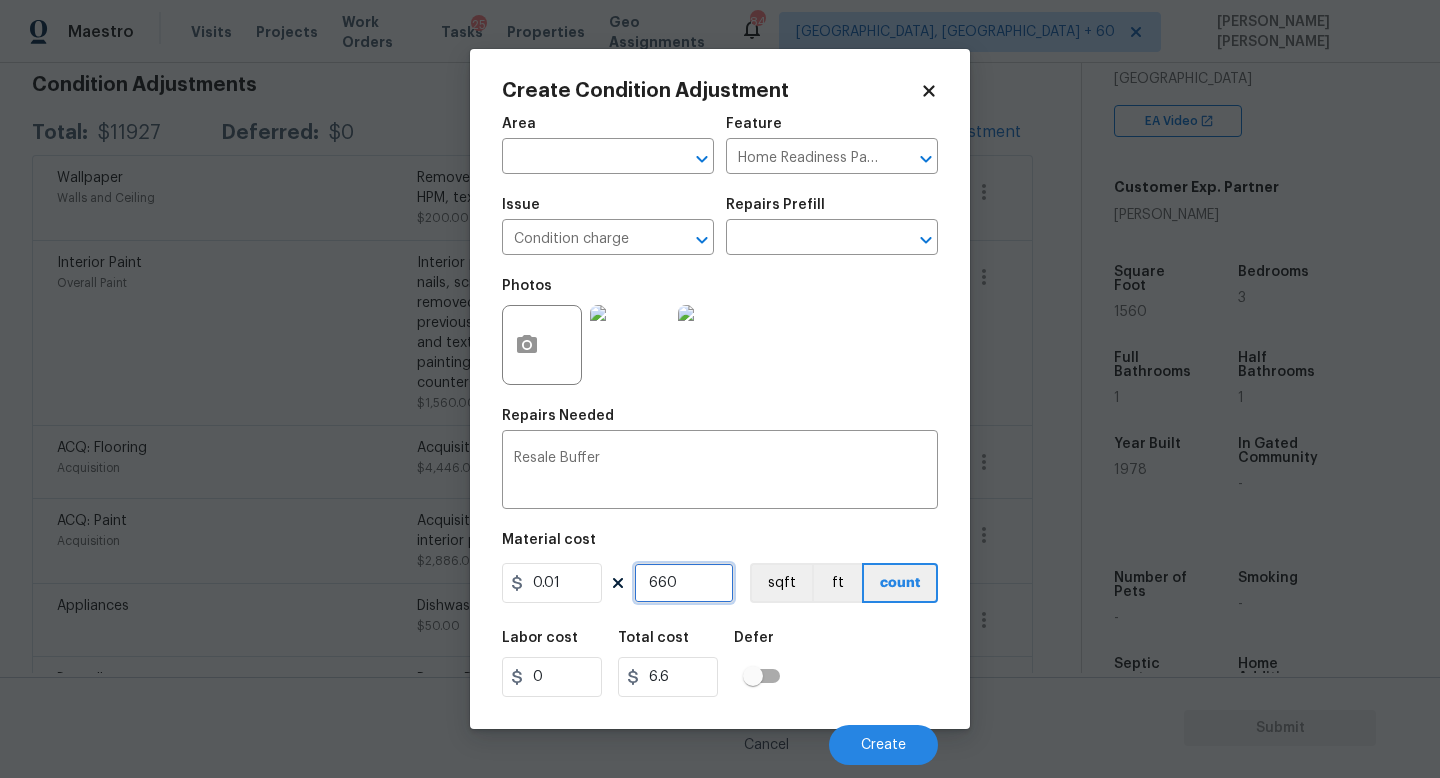 type on "6600" 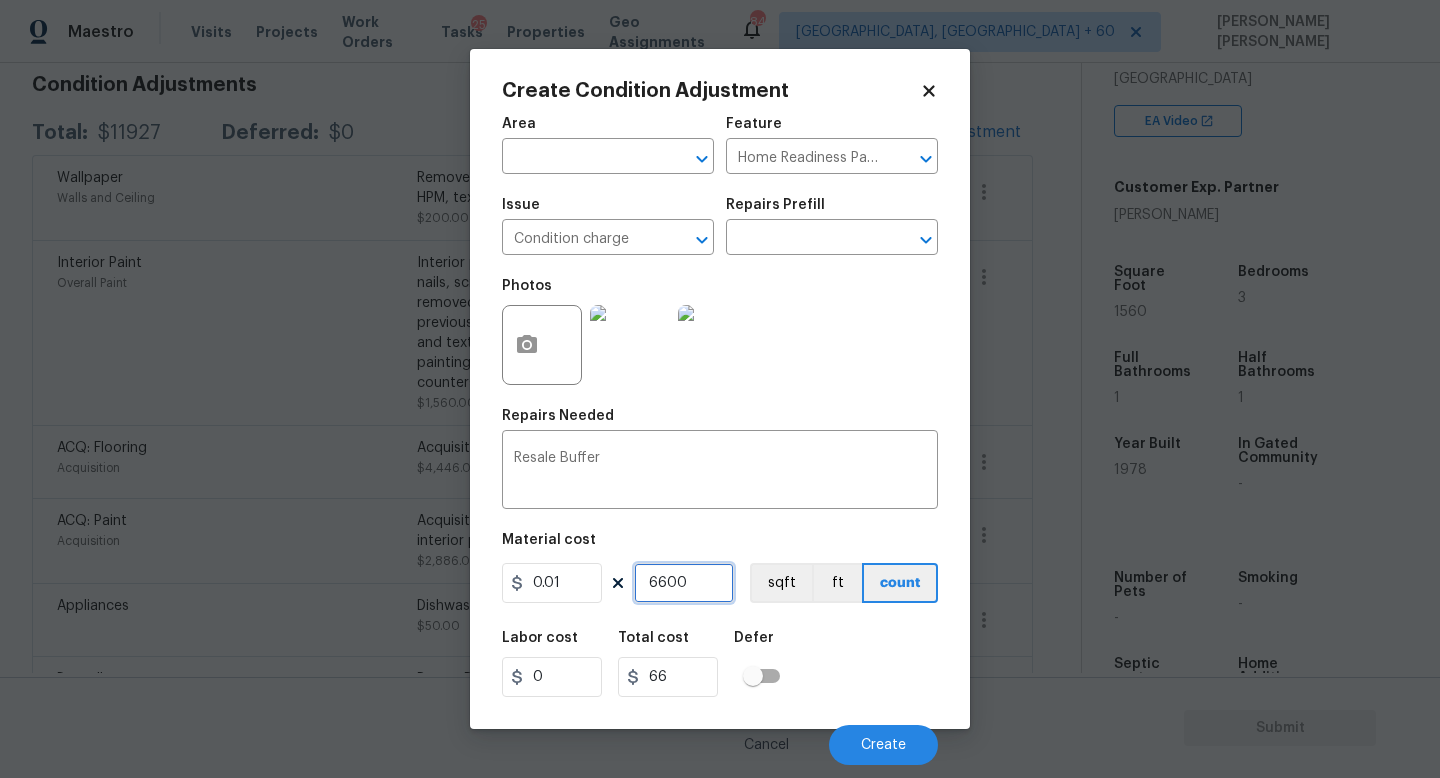 type on "6600" 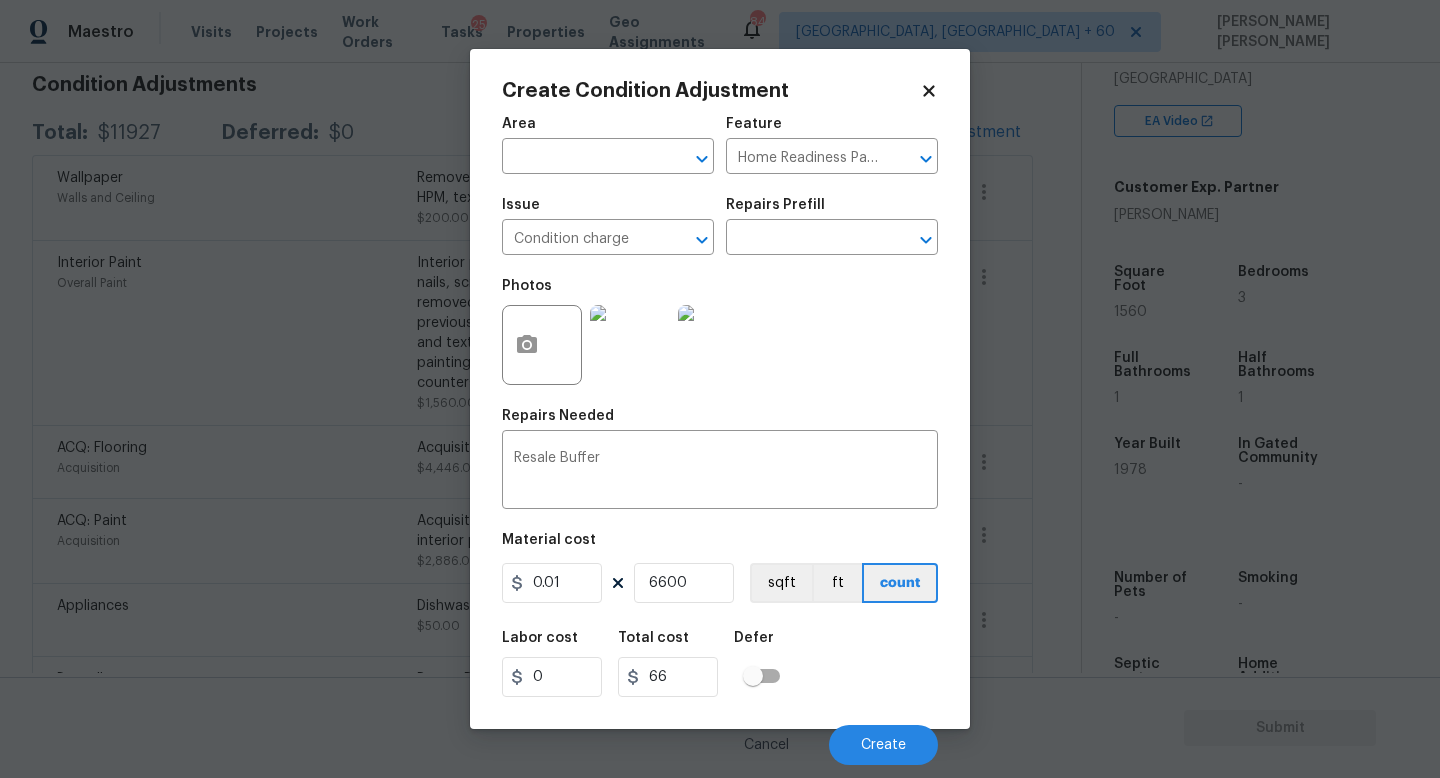 click on "Labor cost 0 Total cost 66 Defer" at bounding box center [720, 664] 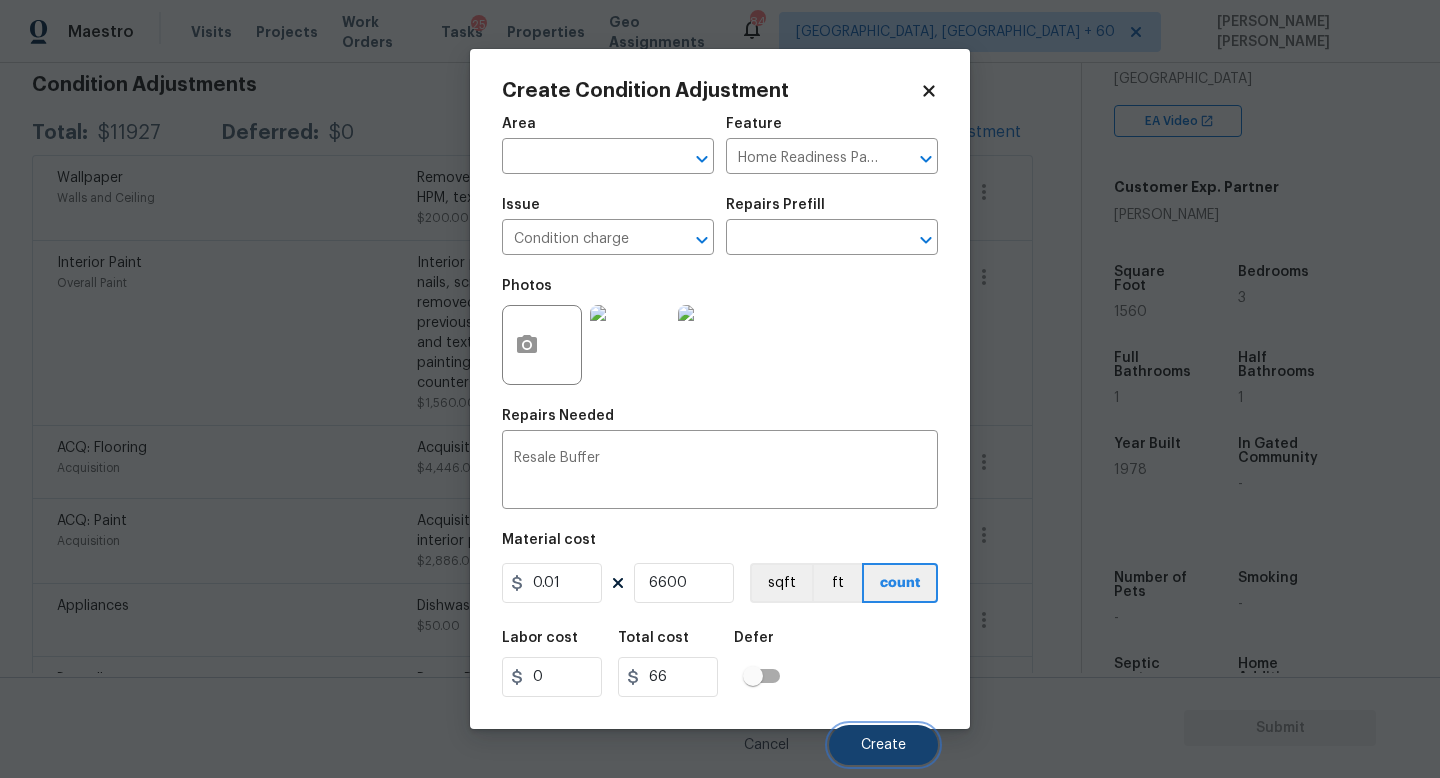 click on "Create" at bounding box center [883, 745] 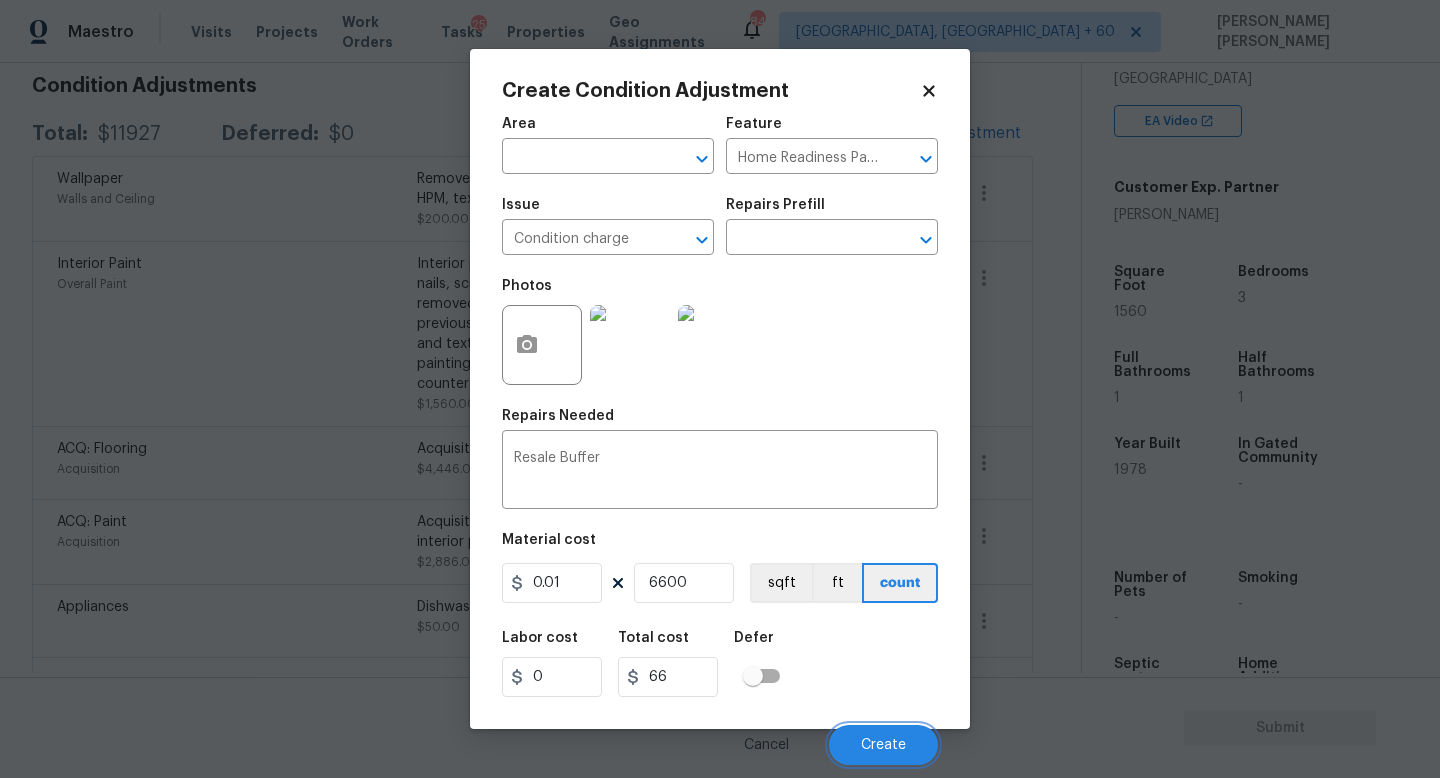 scroll, scrollTop: 292, scrollLeft: 0, axis: vertical 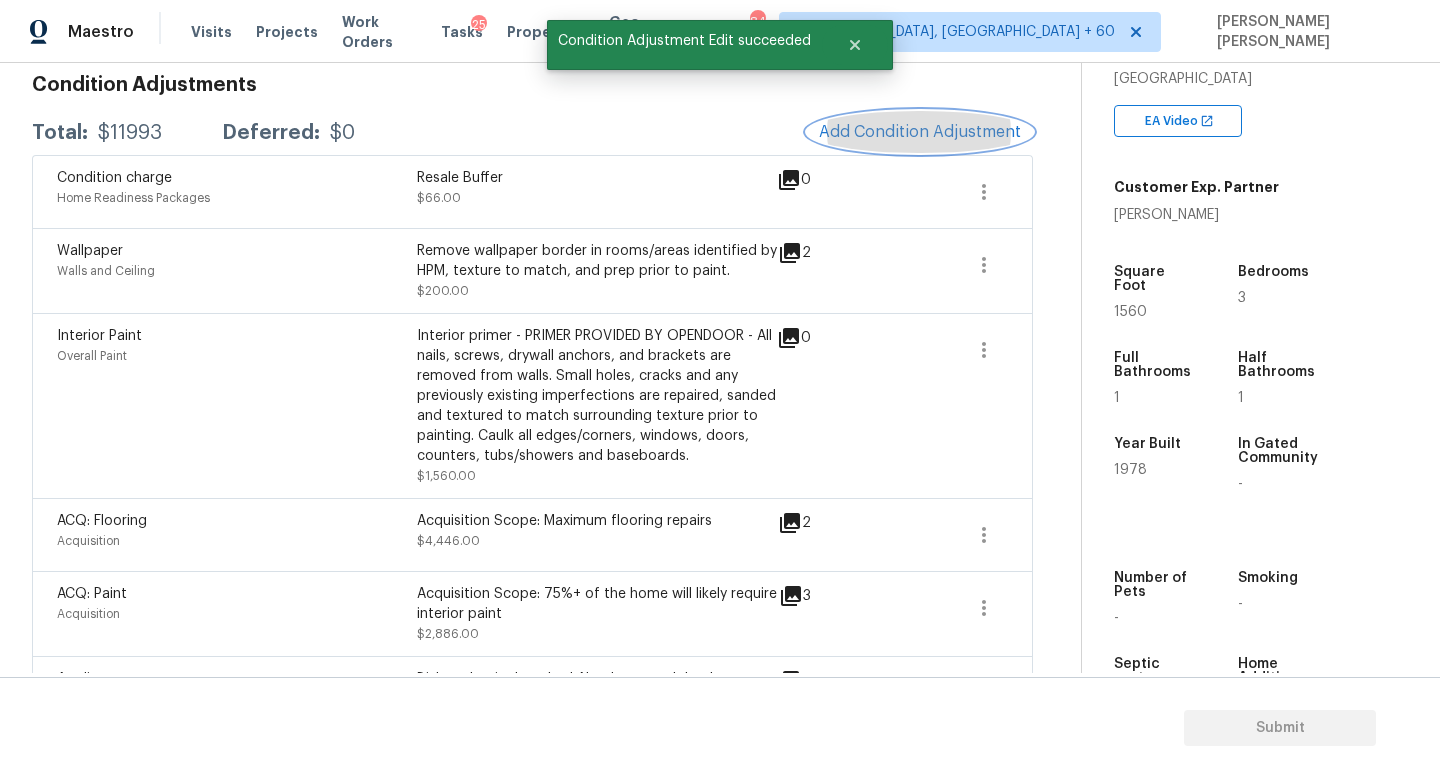 click on "Add Condition Adjustment" at bounding box center [920, 132] 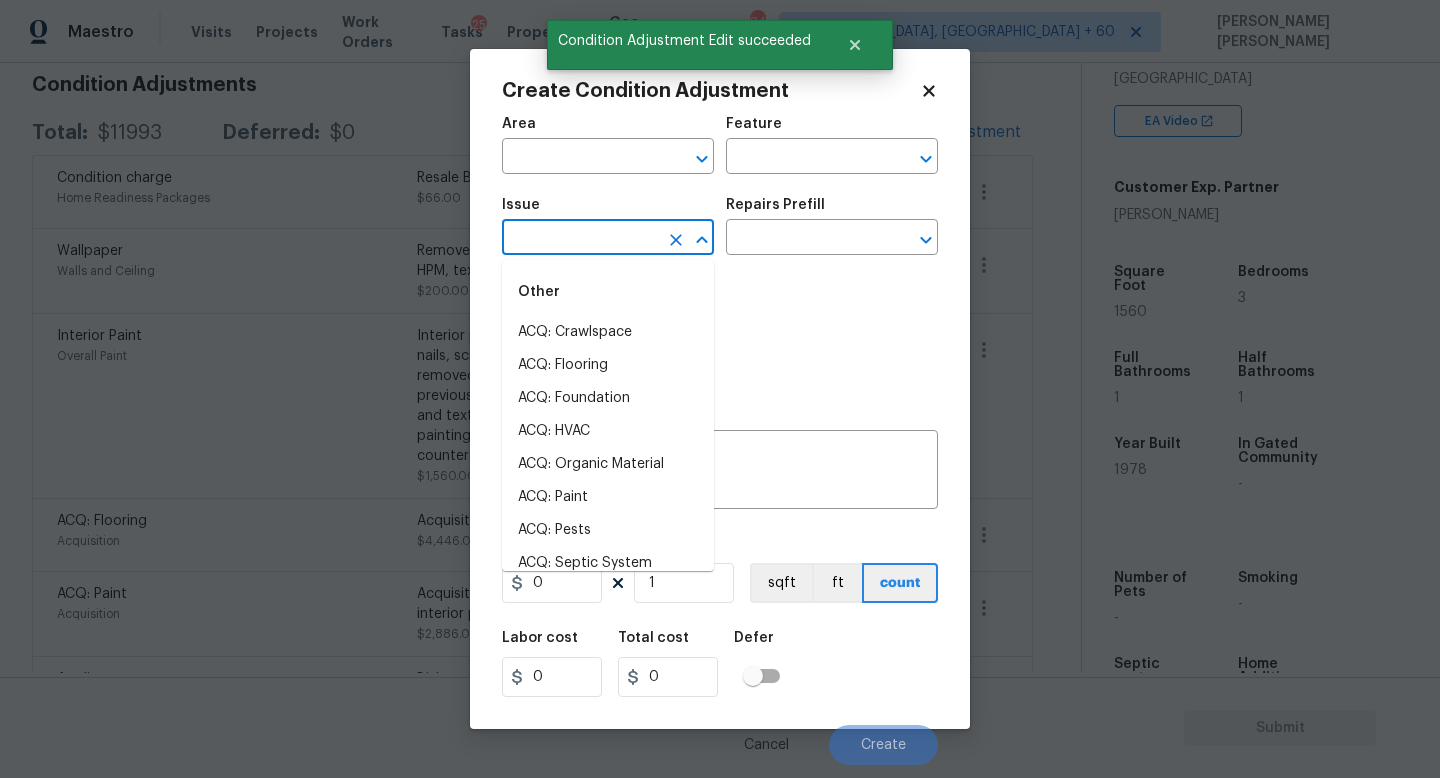 click at bounding box center (580, 239) 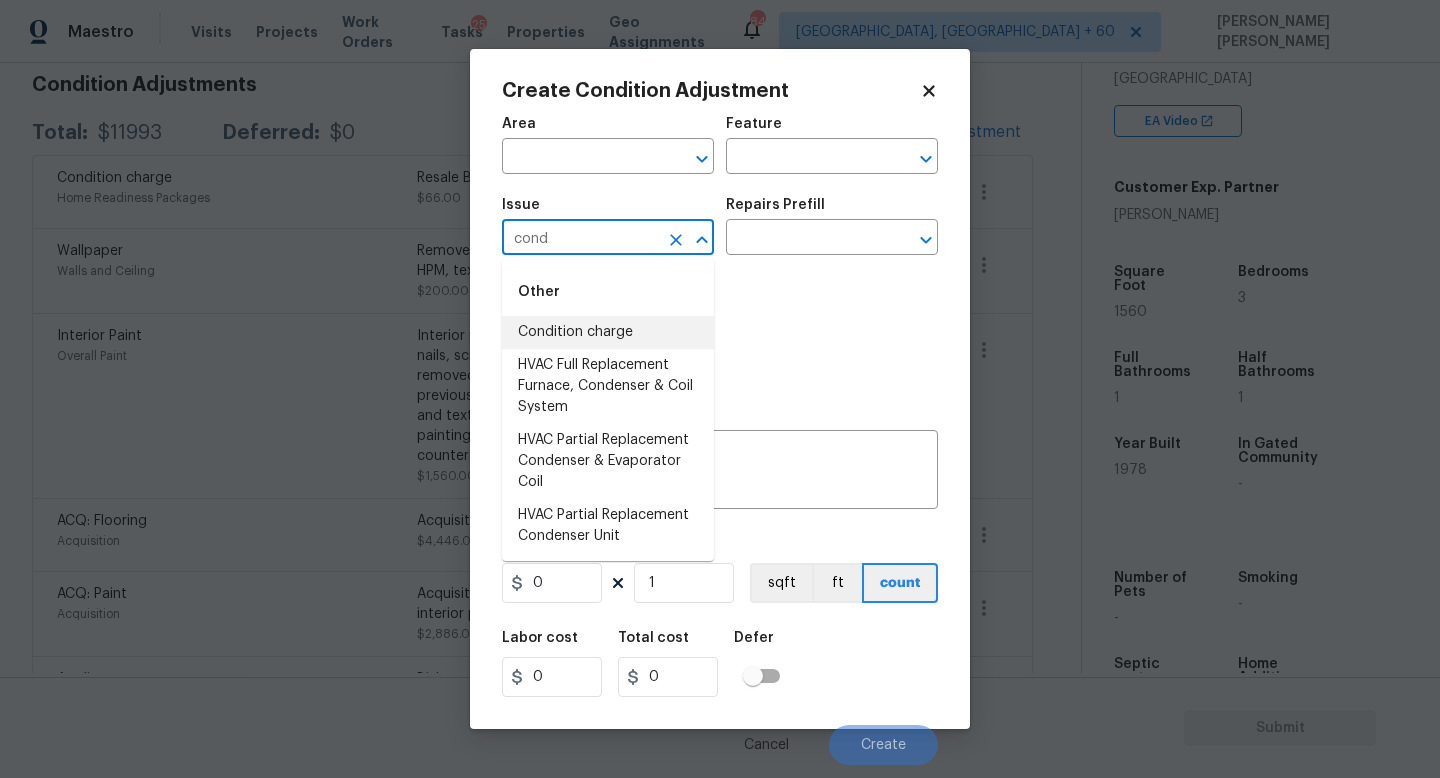 click on "Condition charge" at bounding box center [608, 332] 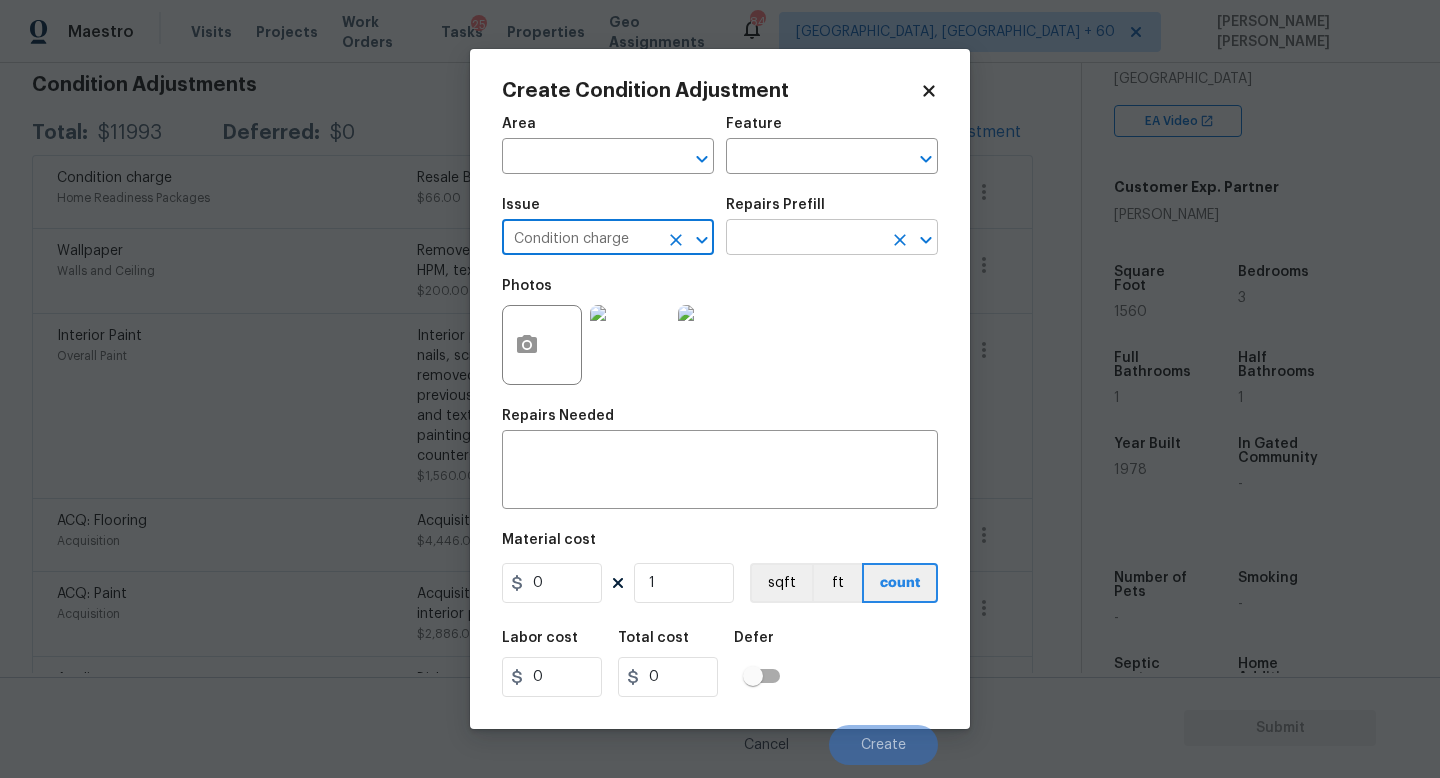 type on "Condition charge" 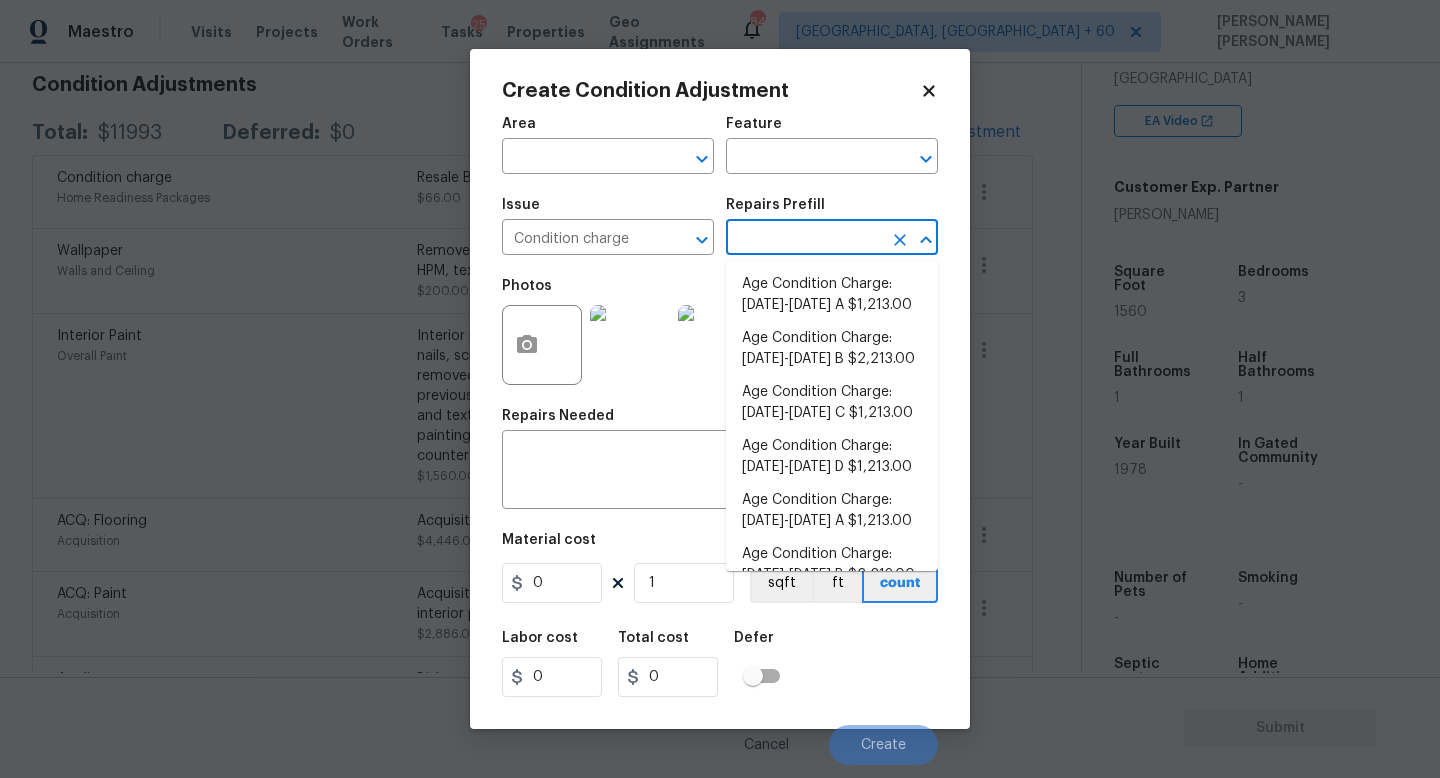 click at bounding box center [804, 239] 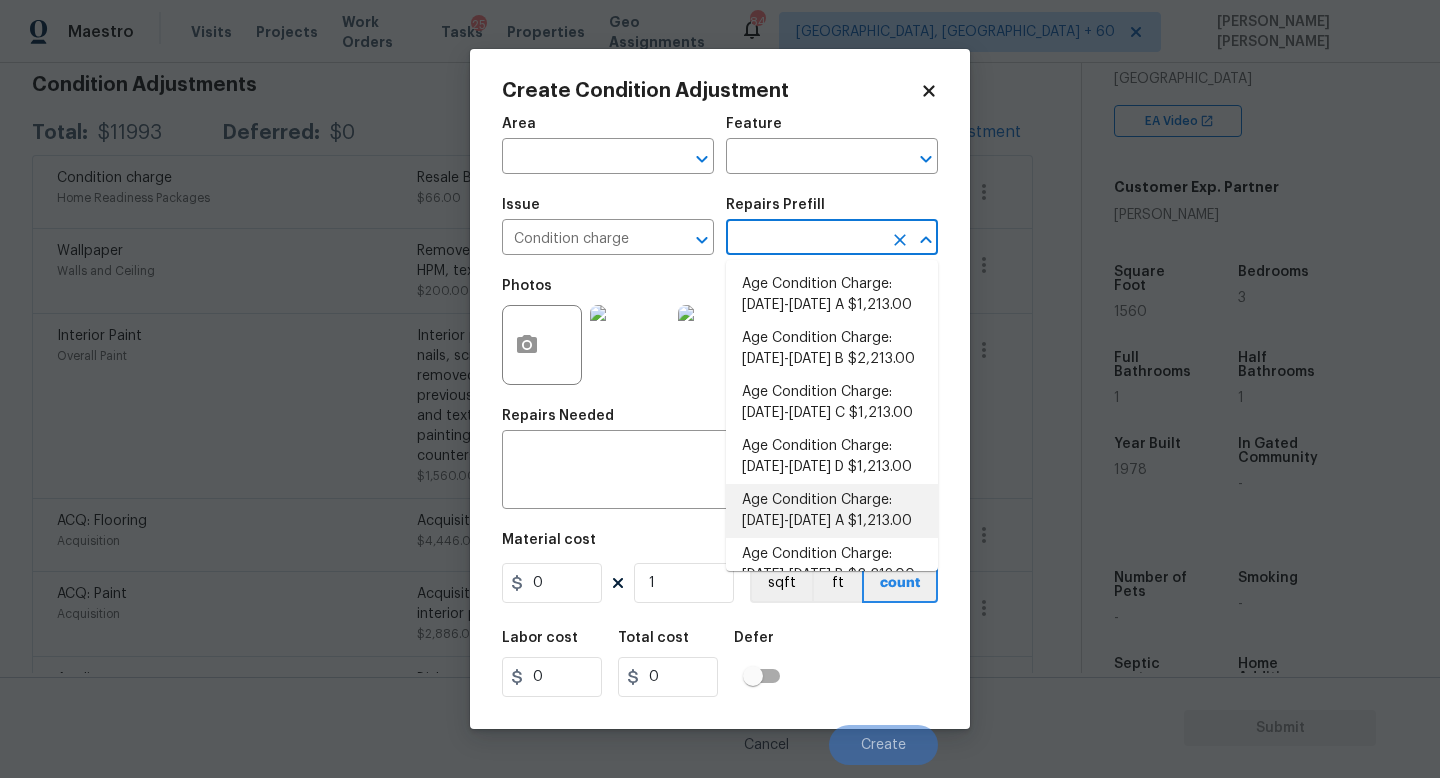 scroll, scrollTop: 656, scrollLeft: 0, axis: vertical 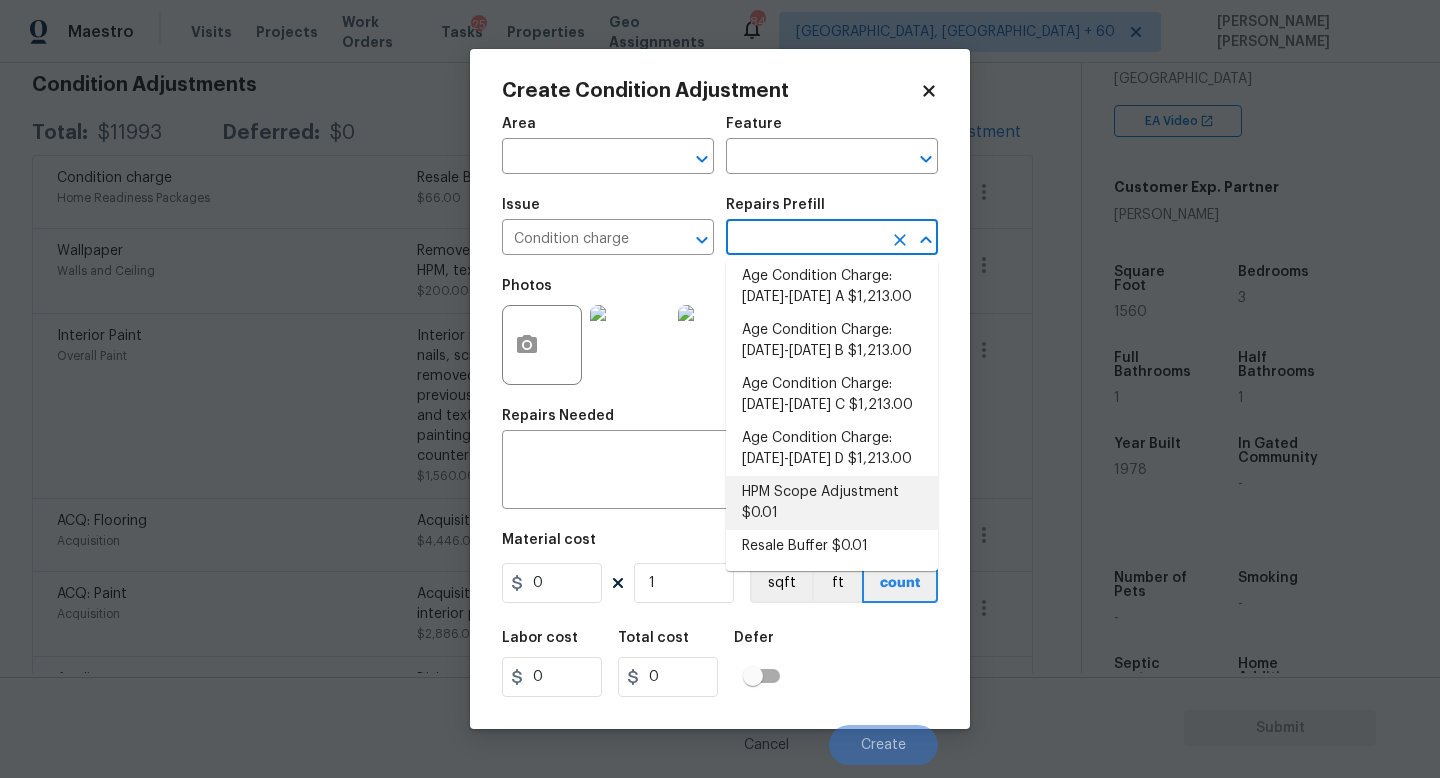 click on "HPM Scope Adjustment $0.01" at bounding box center (832, 503) 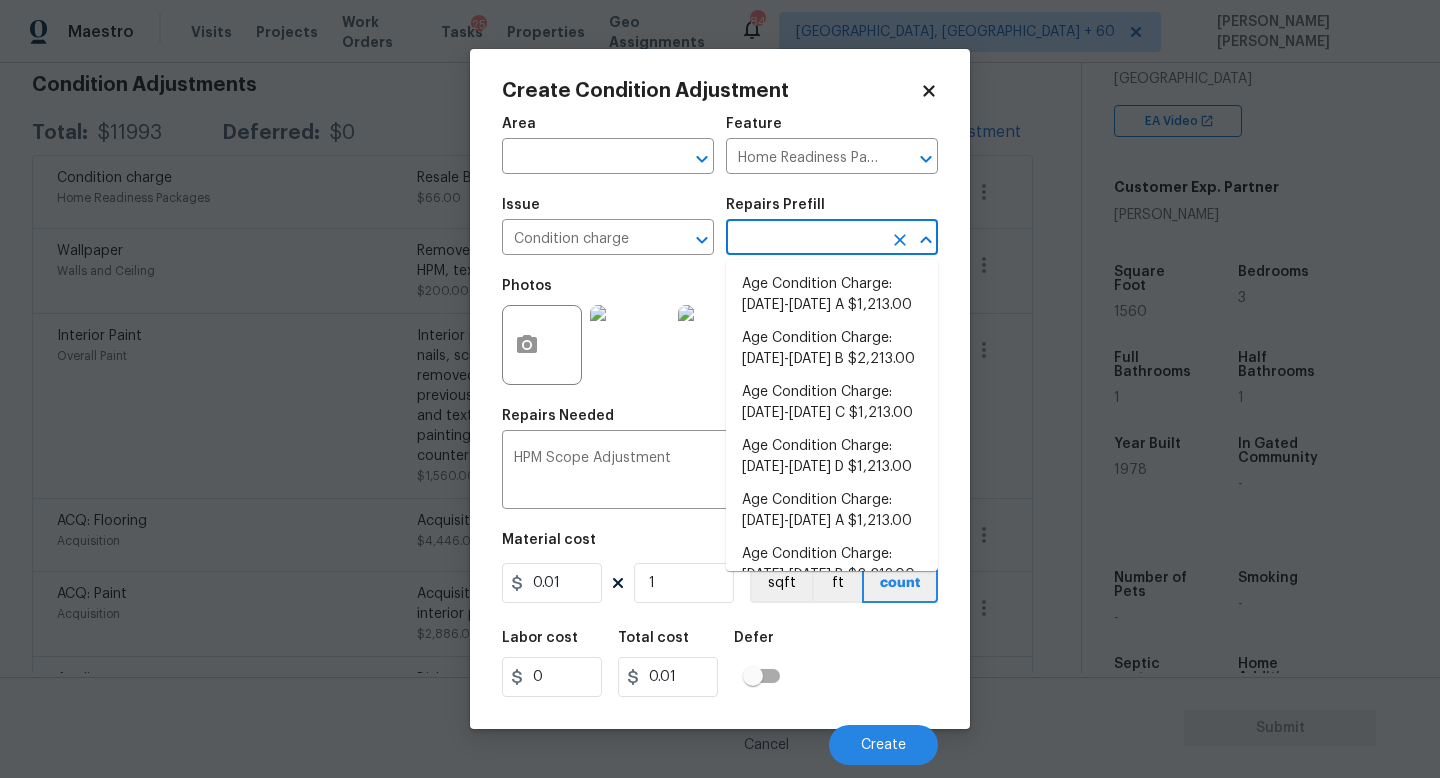 scroll, scrollTop: 615, scrollLeft: 0, axis: vertical 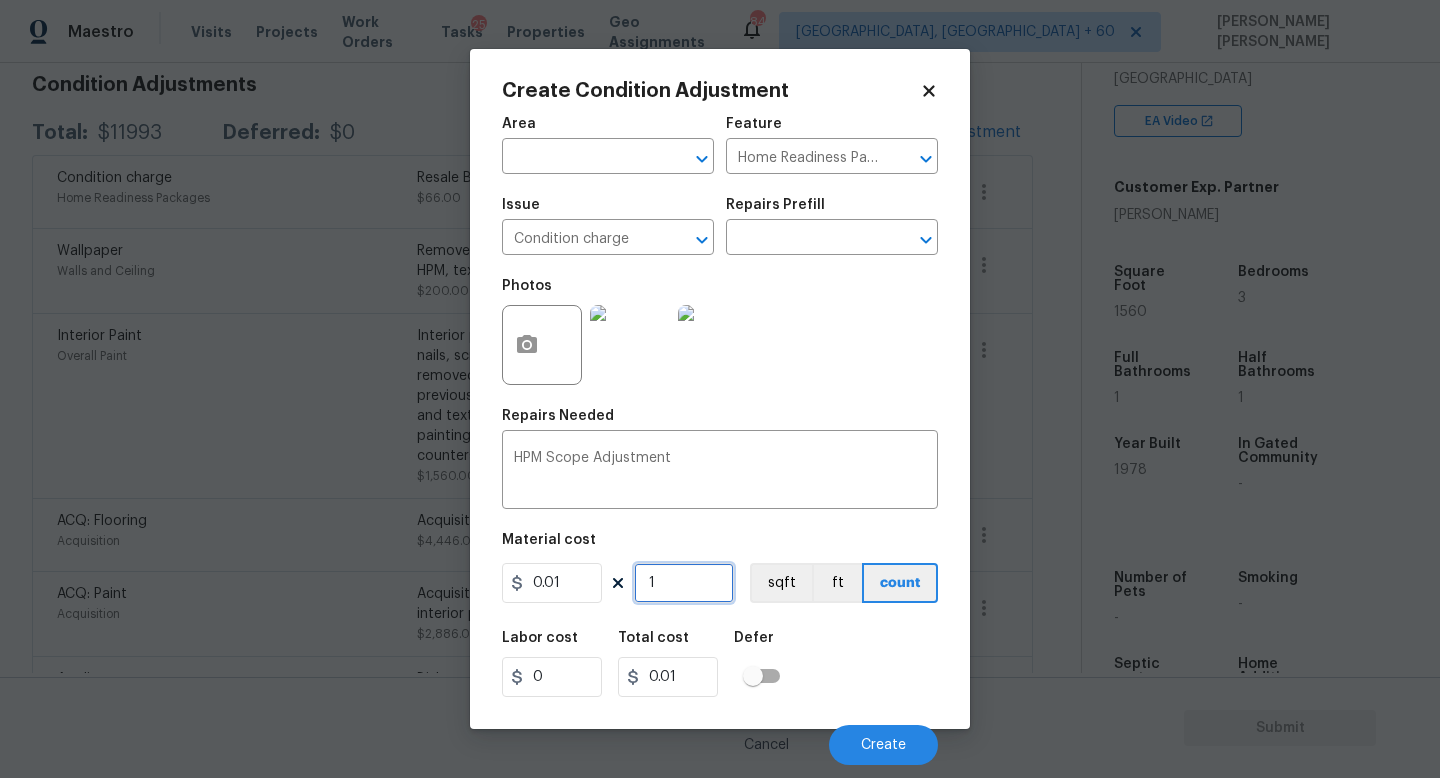 click on "1" at bounding box center (684, 583) 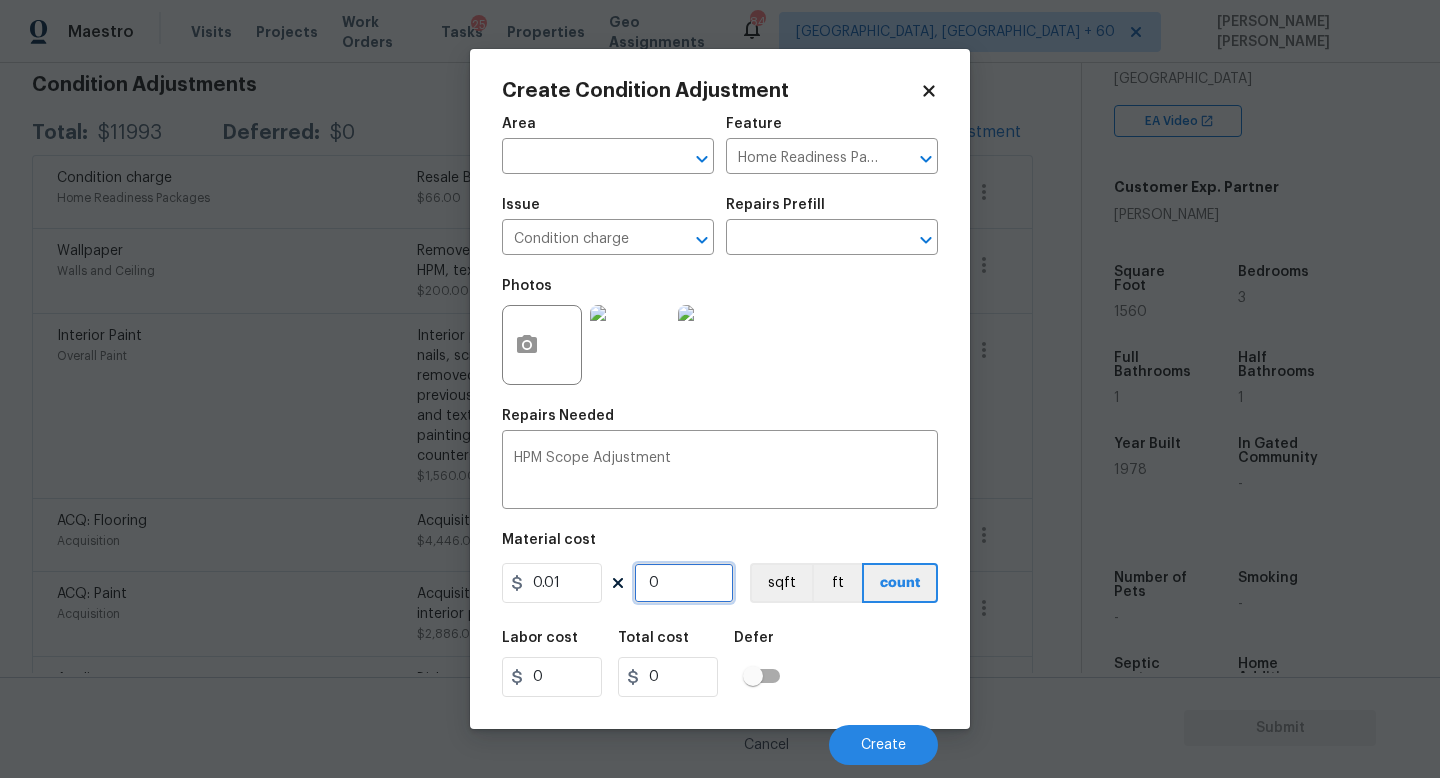 type on "1" 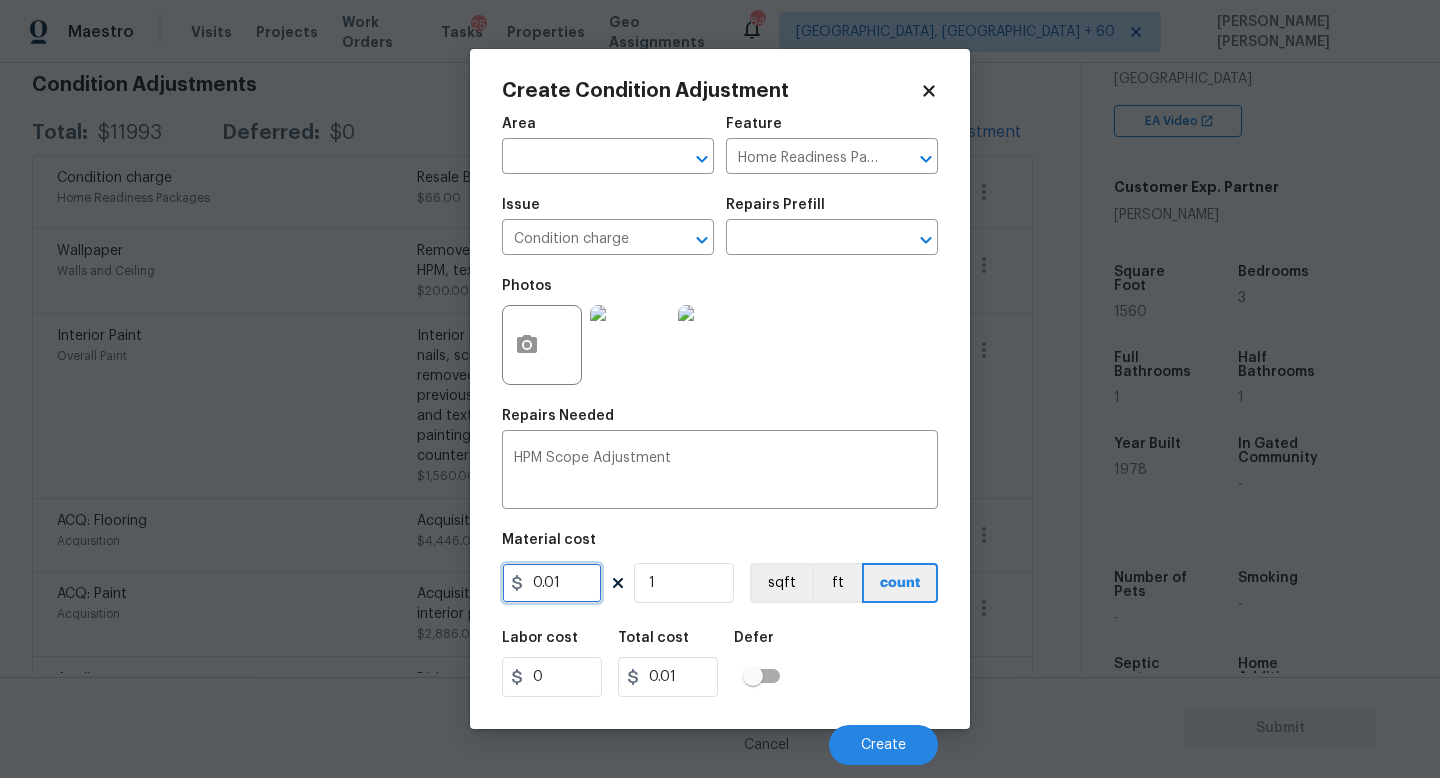 drag, startPoint x: 569, startPoint y: 598, endPoint x: 0, endPoint y: 571, distance: 569.64026 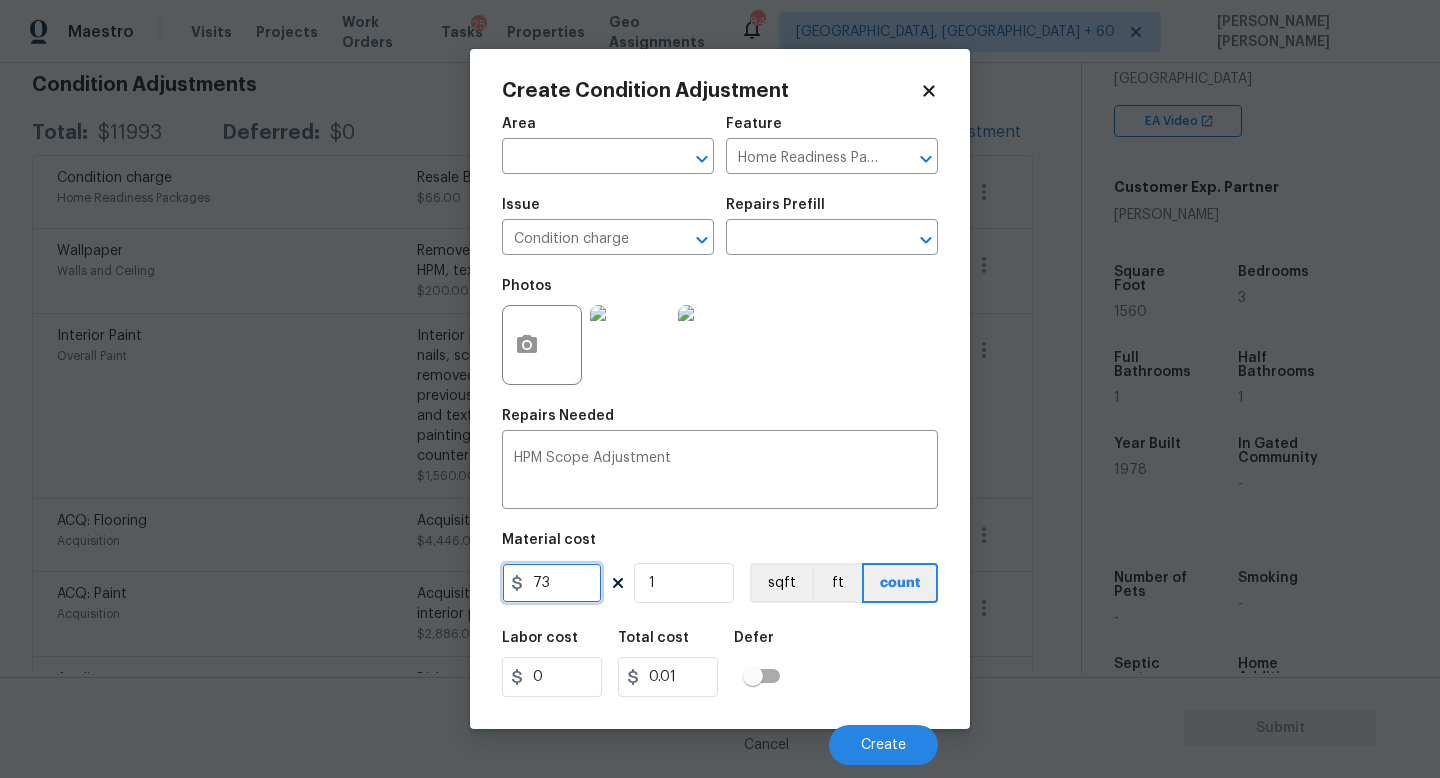 type on "73" 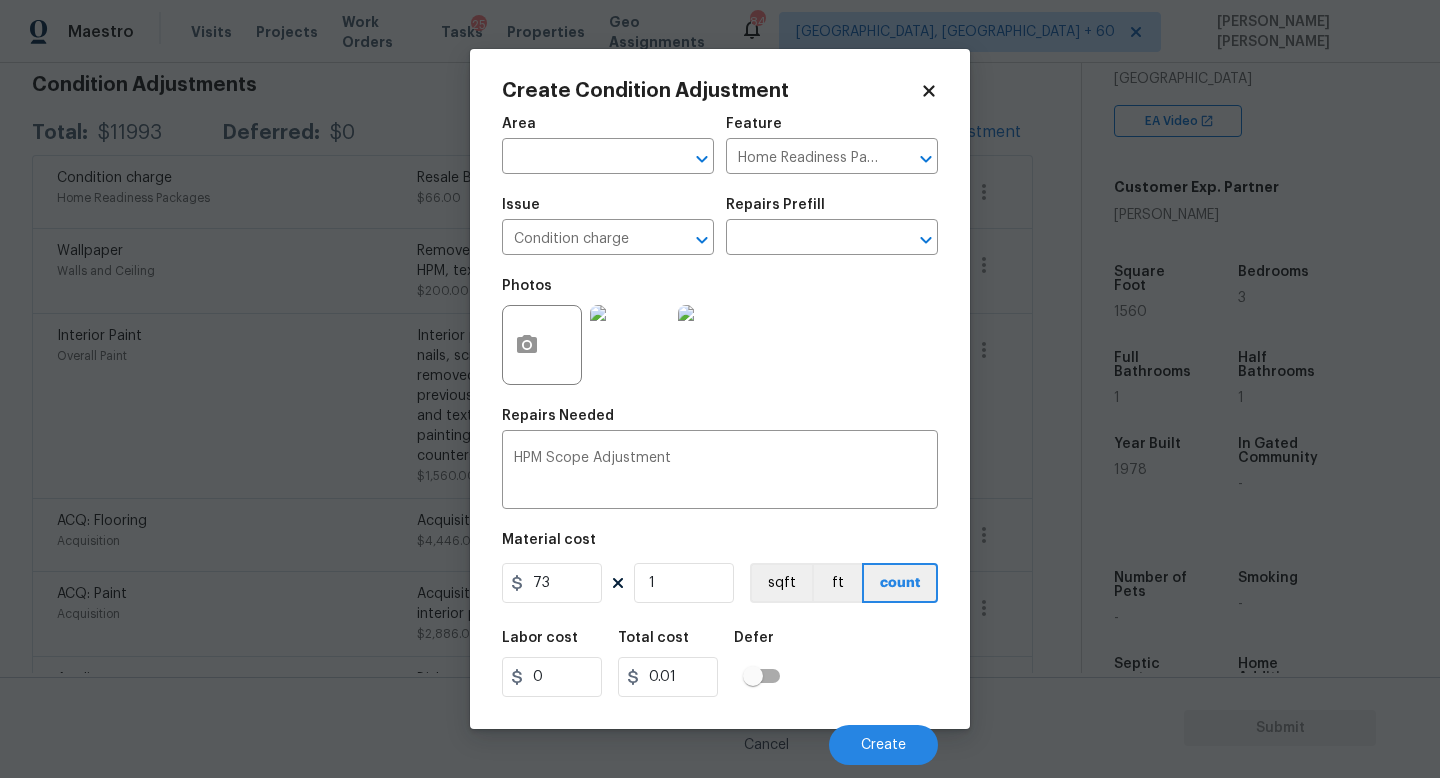 type on "73" 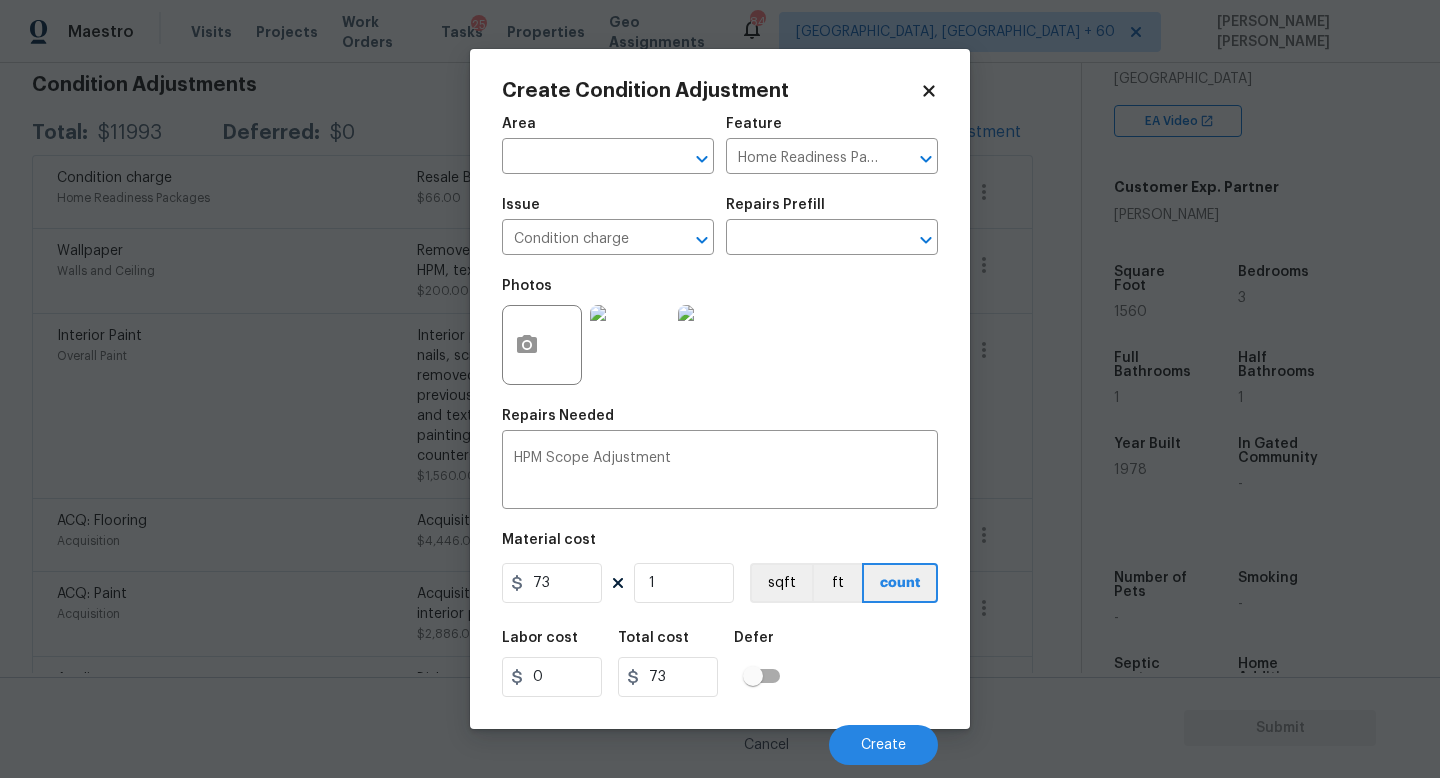 click on "Labor cost 0 Total cost 73 Defer" at bounding box center (720, 664) 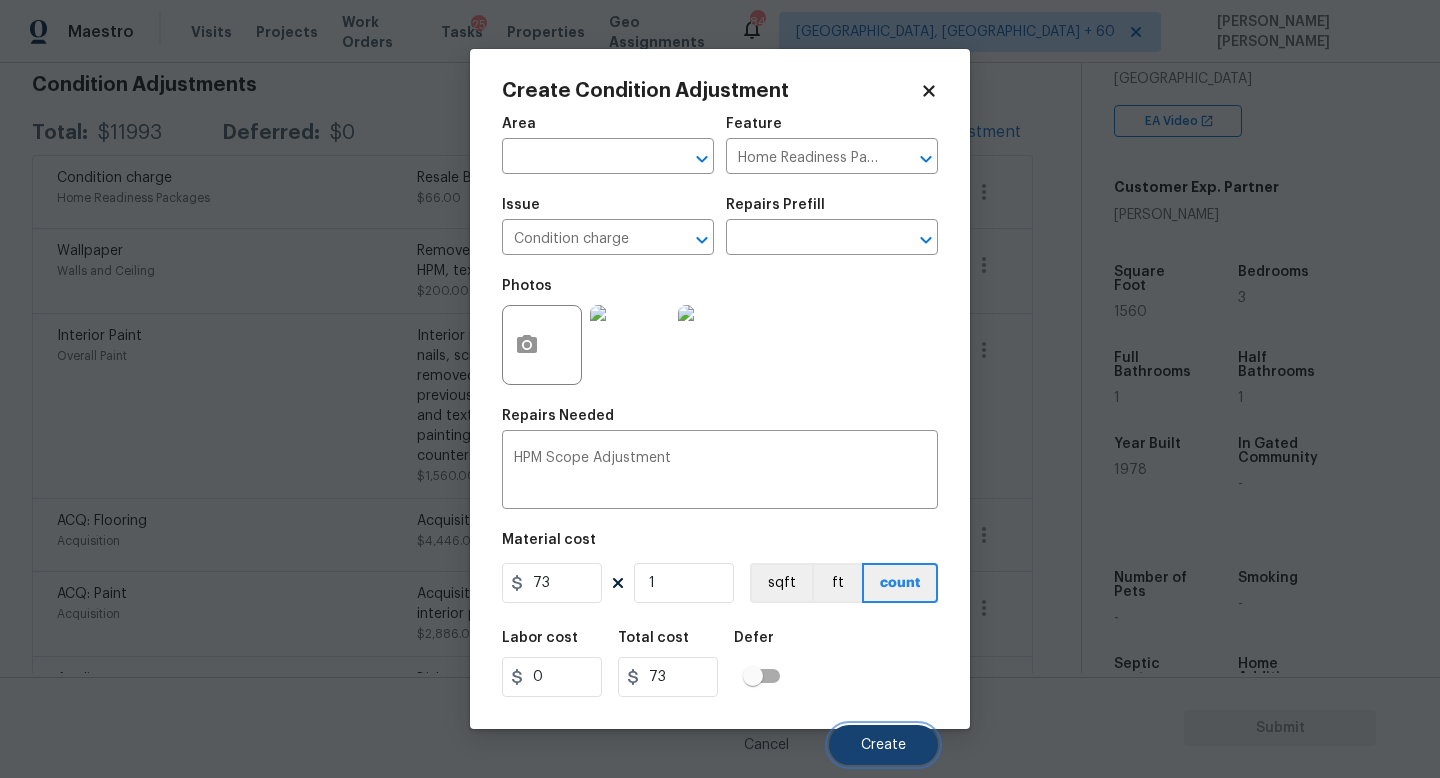 click on "Create" at bounding box center [883, 745] 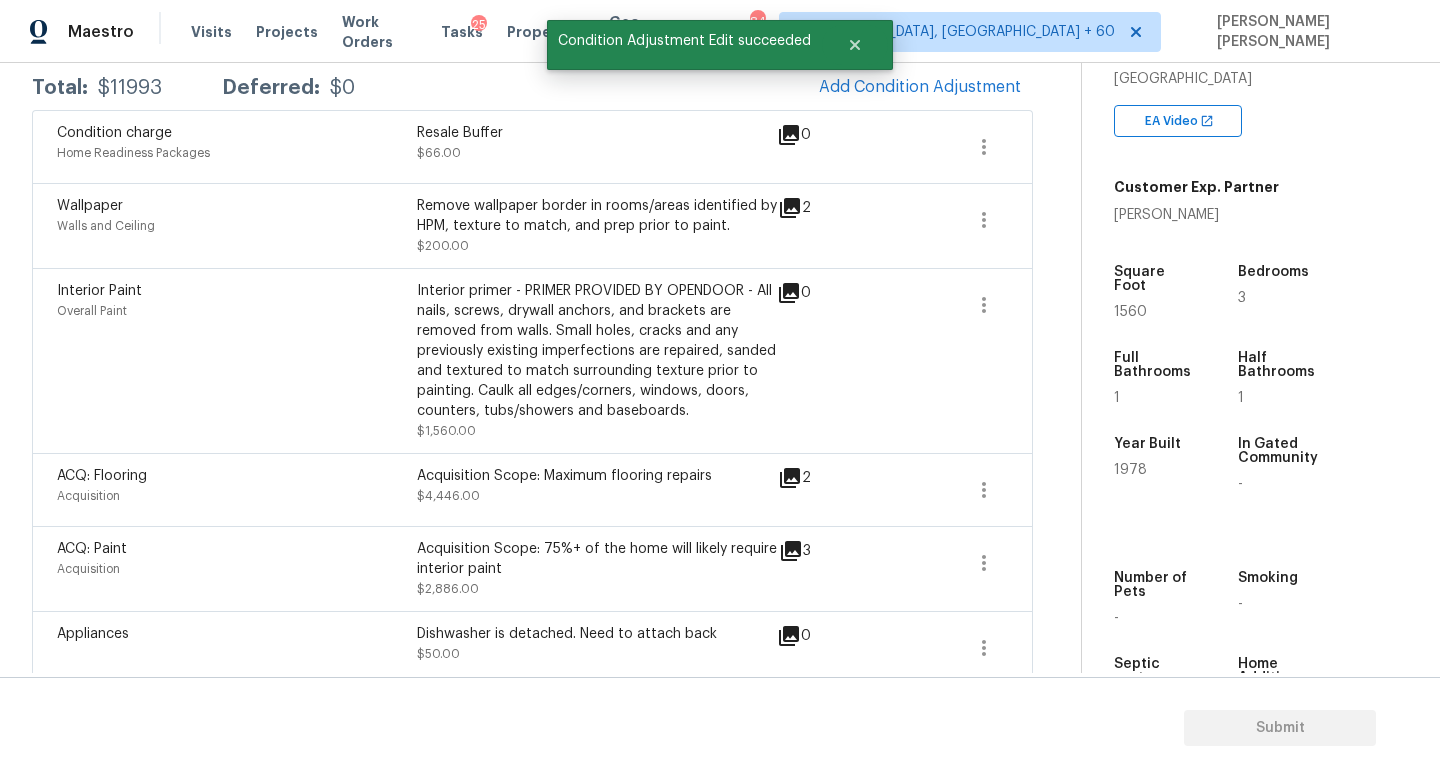 scroll, scrollTop: 292, scrollLeft: 0, axis: vertical 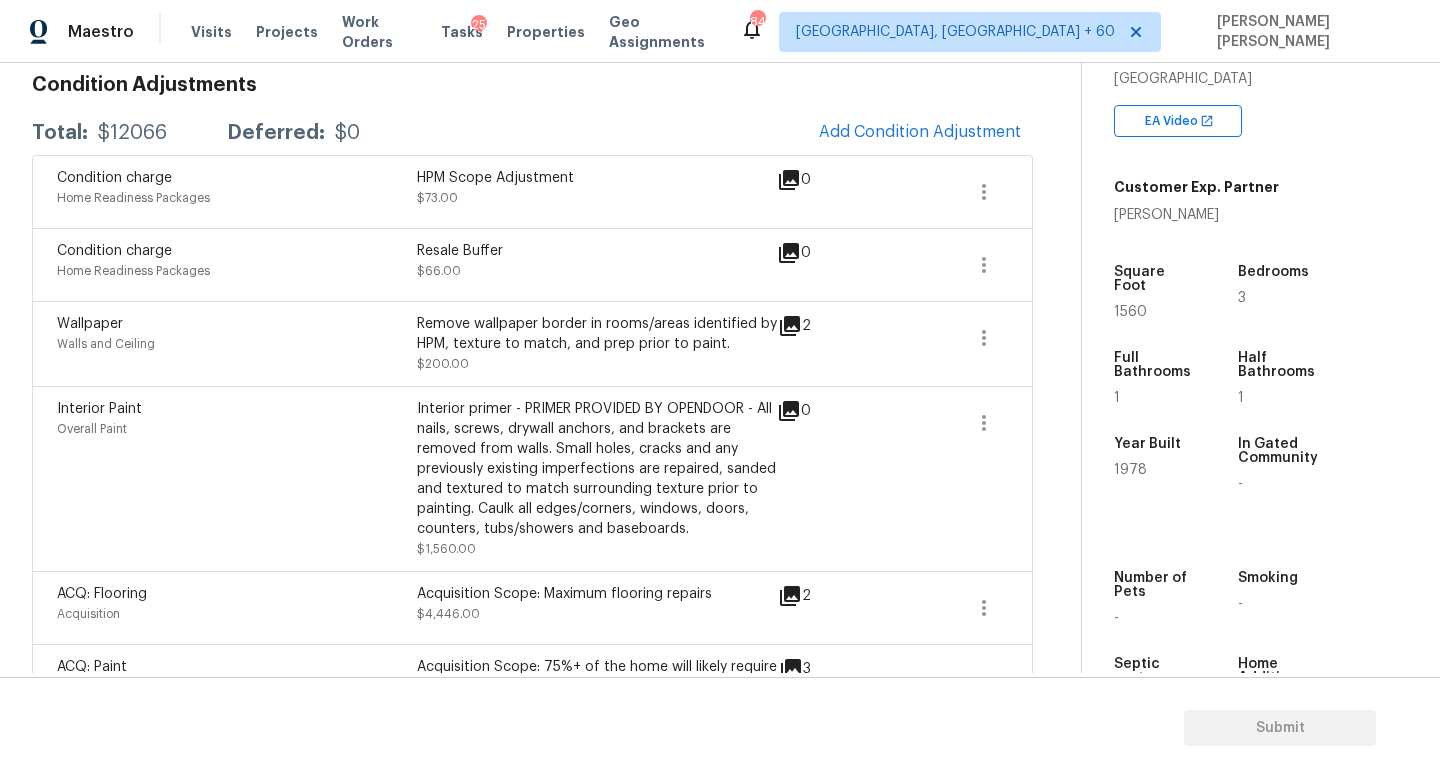 click on "$12066" at bounding box center [132, 133] 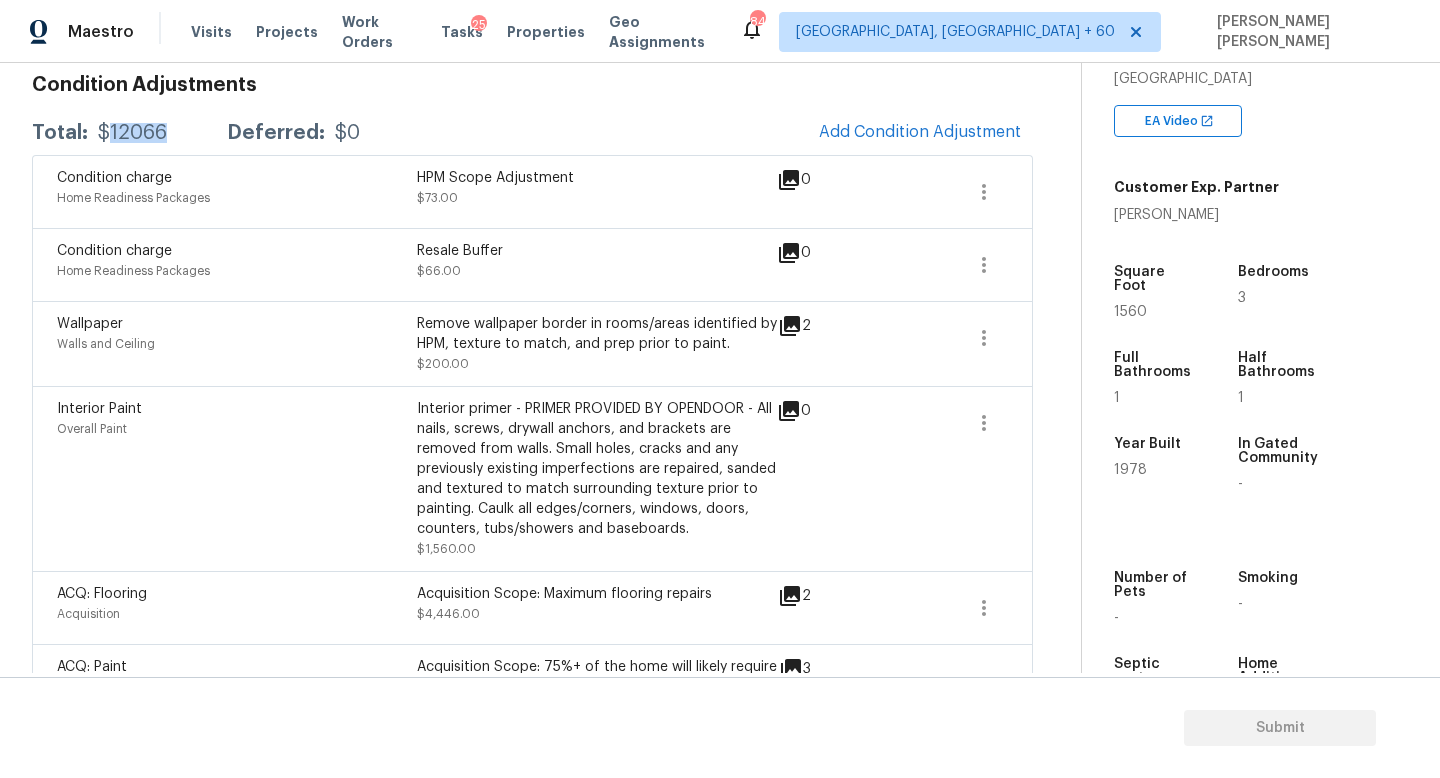 click on "$12066" at bounding box center [132, 133] 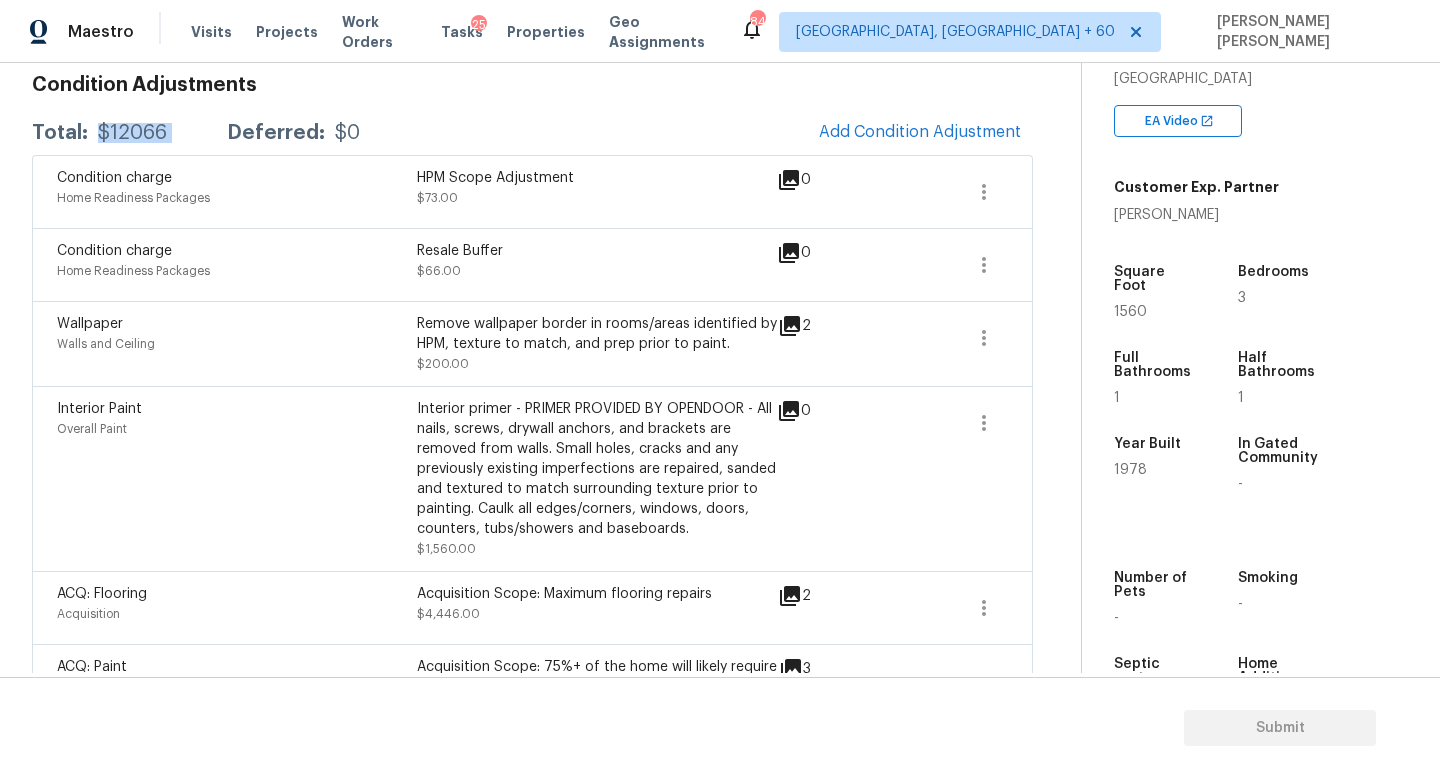 copy on "$12066" 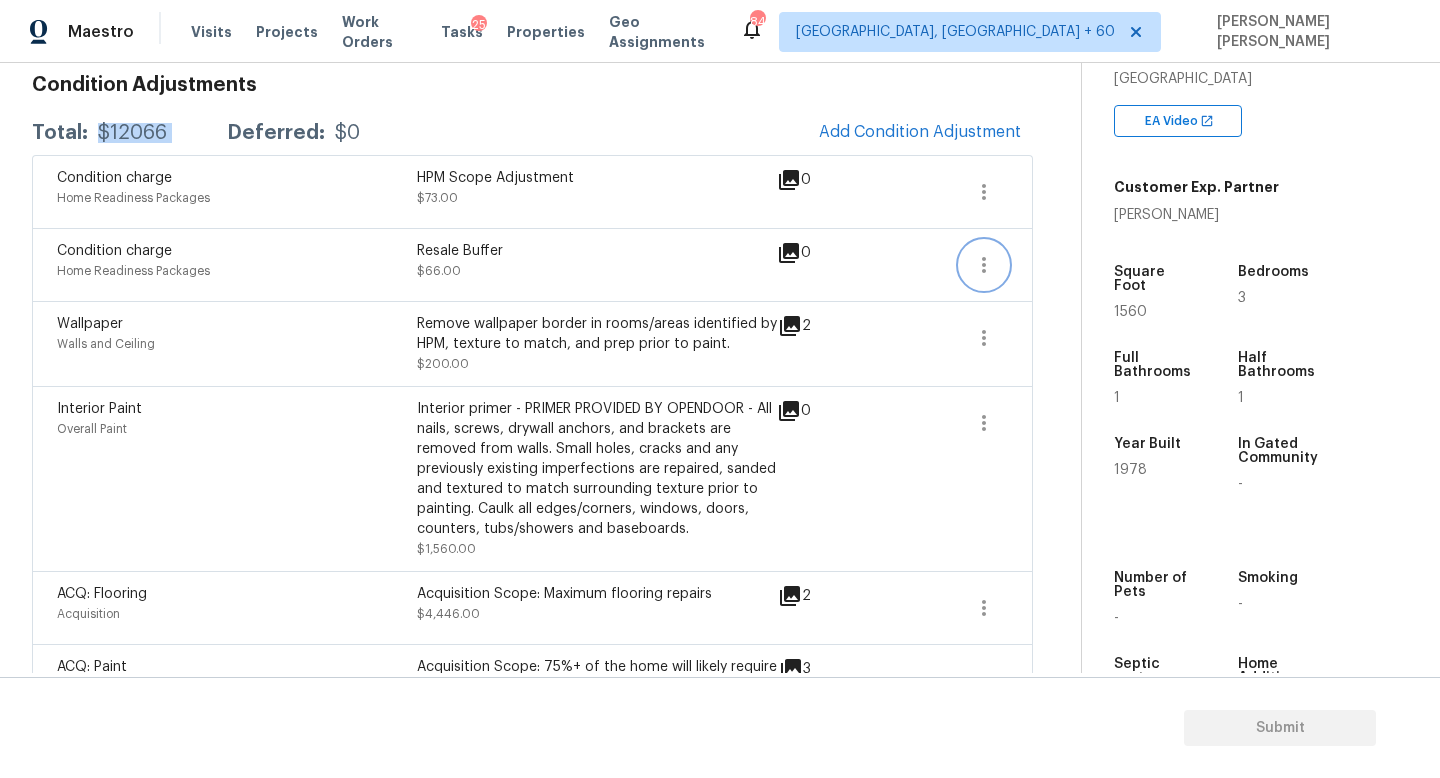 click 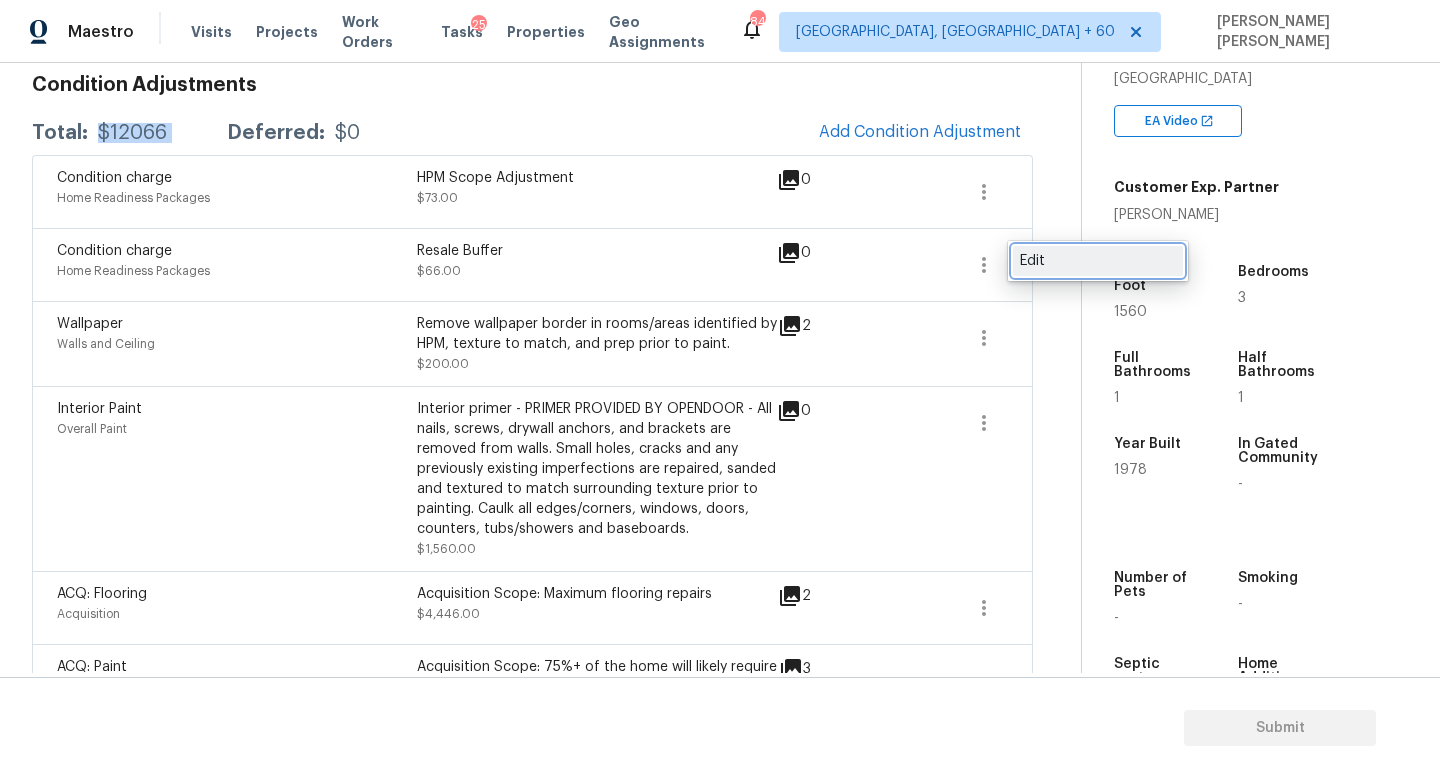 click on "Edit" at bounding box center (1098, 261) 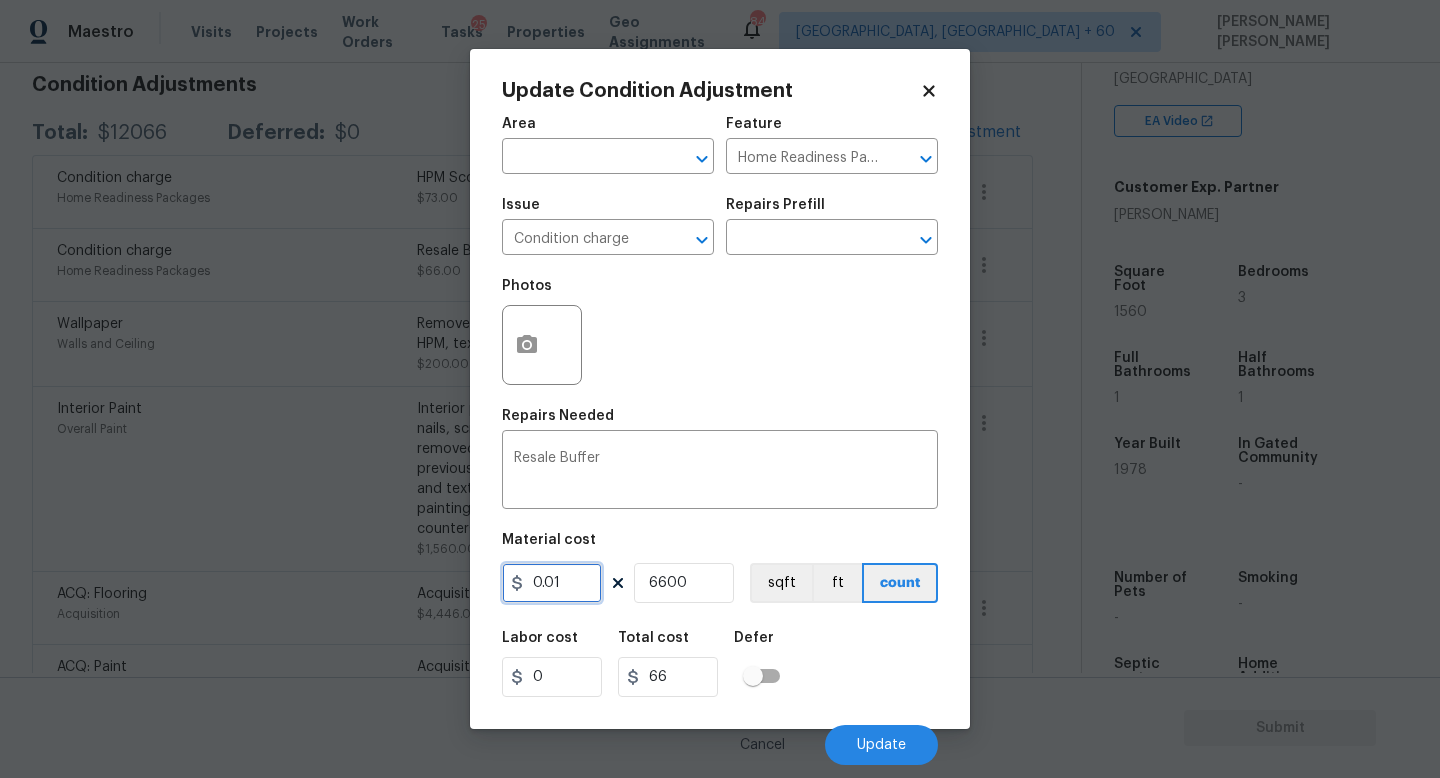 drag, startPoint x: 586, startPoint y: 578, endPoint x: 0, endPoint y: 578, distance: 586 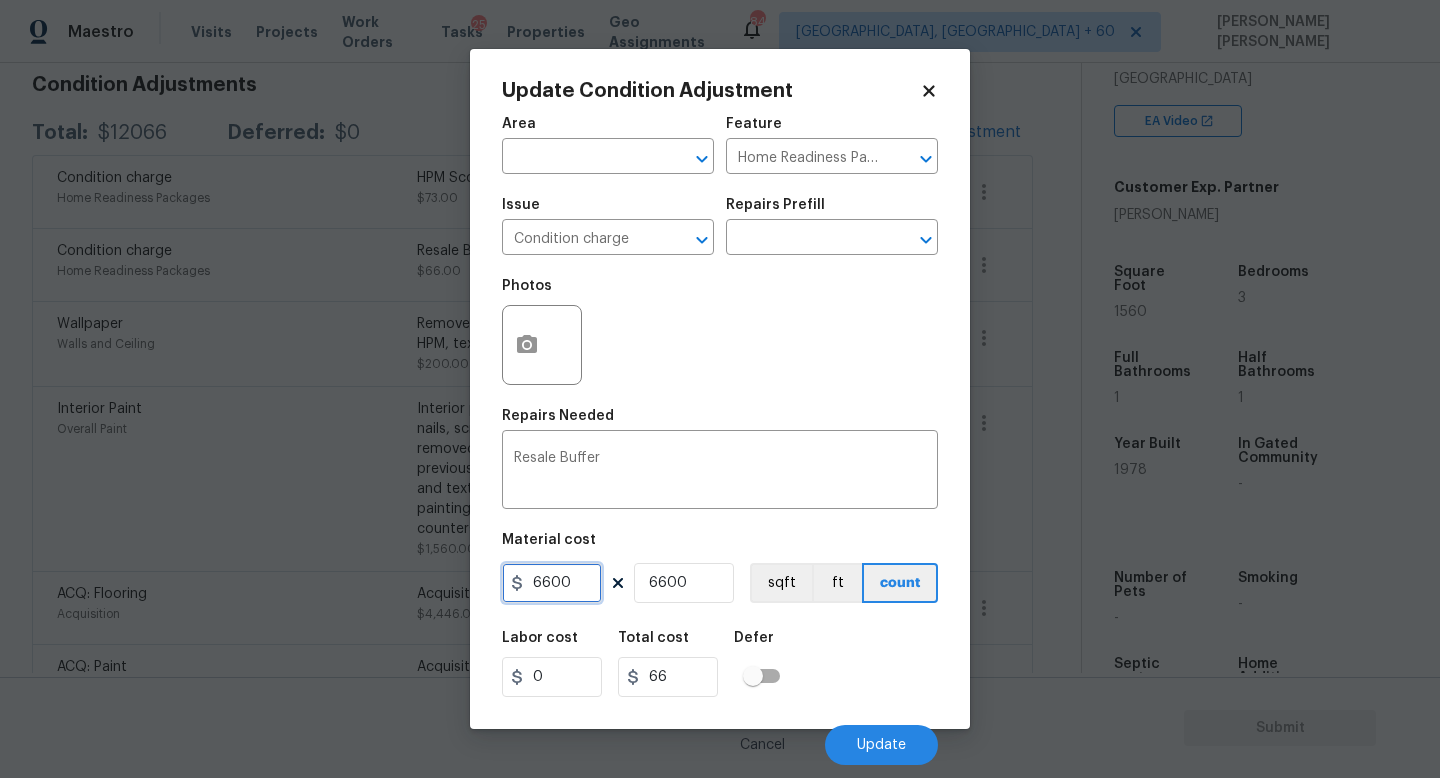 type on "6600" 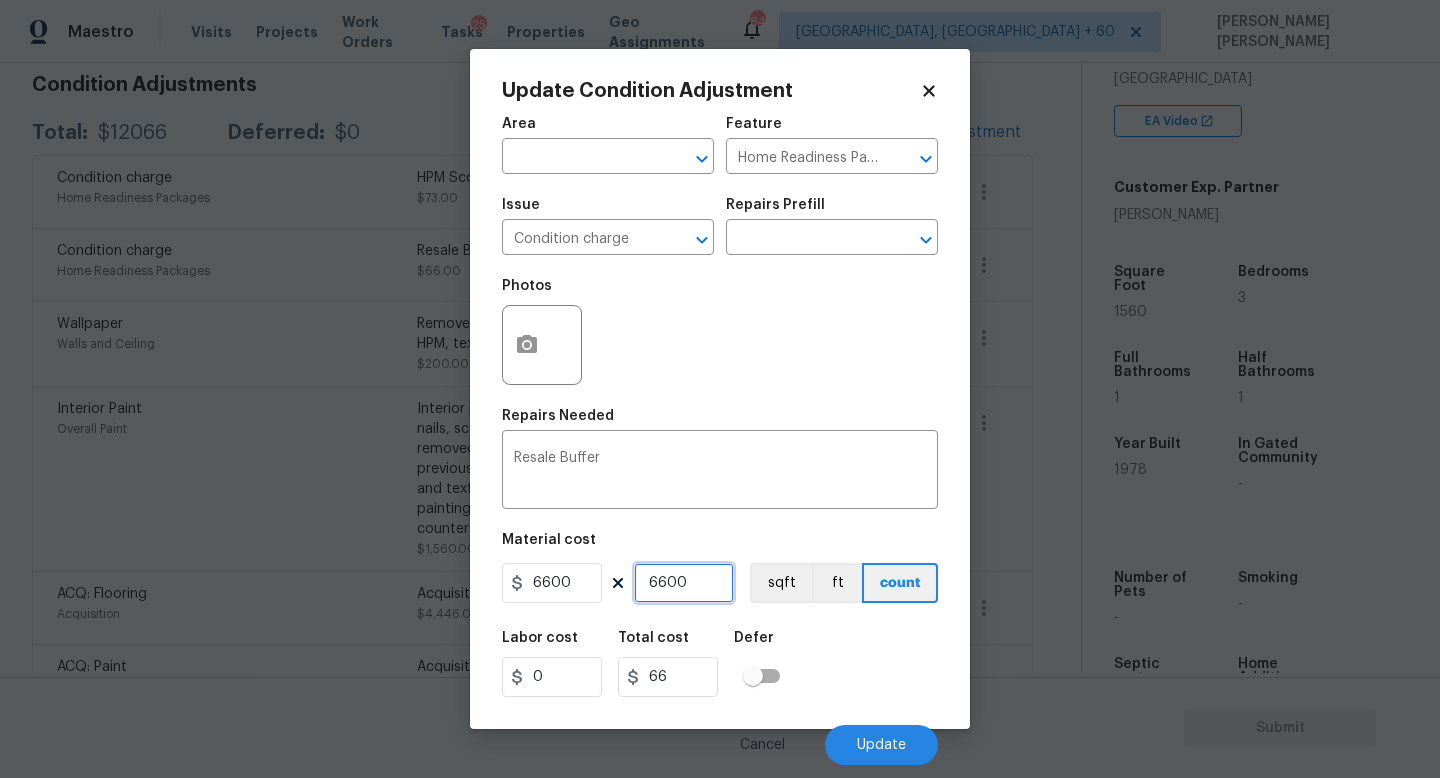 type on "43560000" 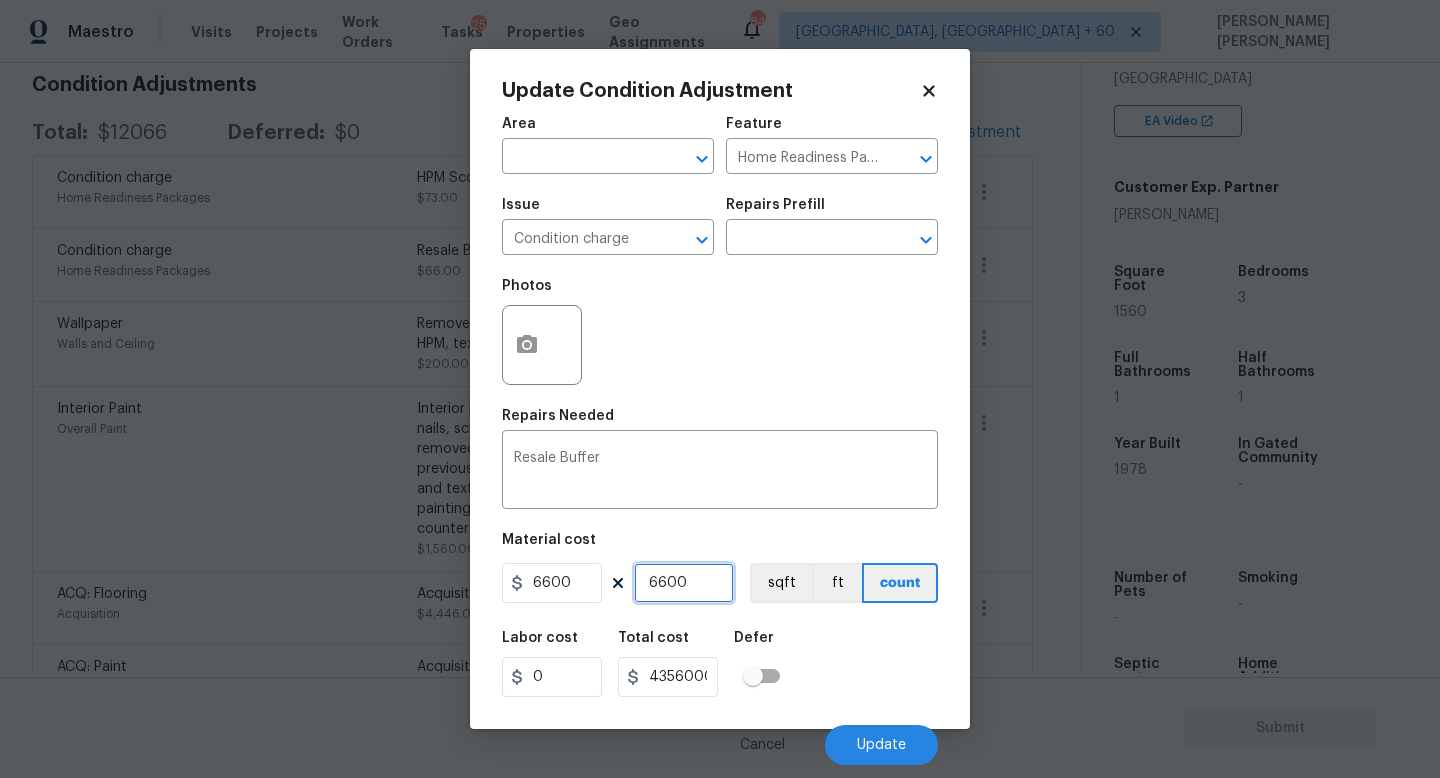 drag, startPoint x: 704, startPoint y: 589, endPoint x: 223, endPoint y: 523, distance: 485.50696 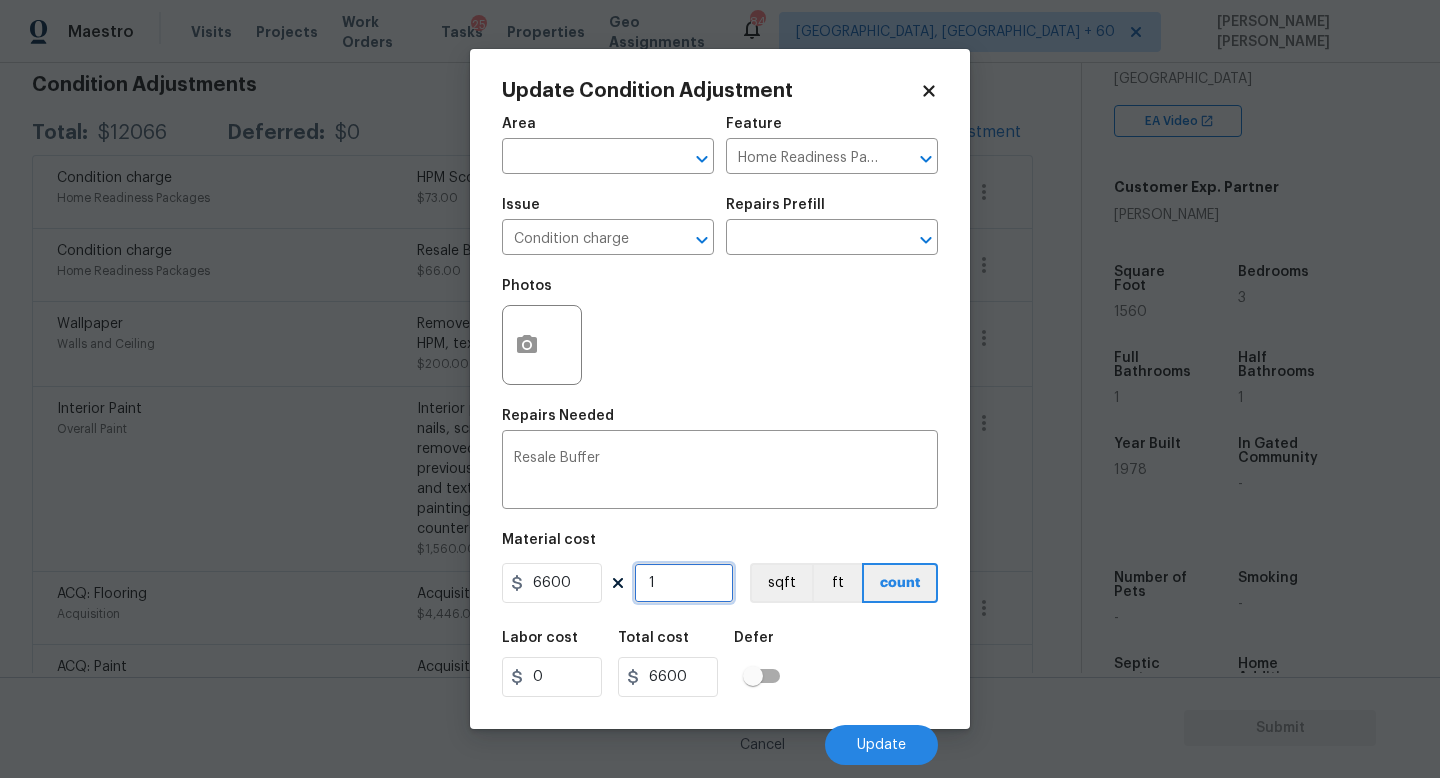 type on "1" 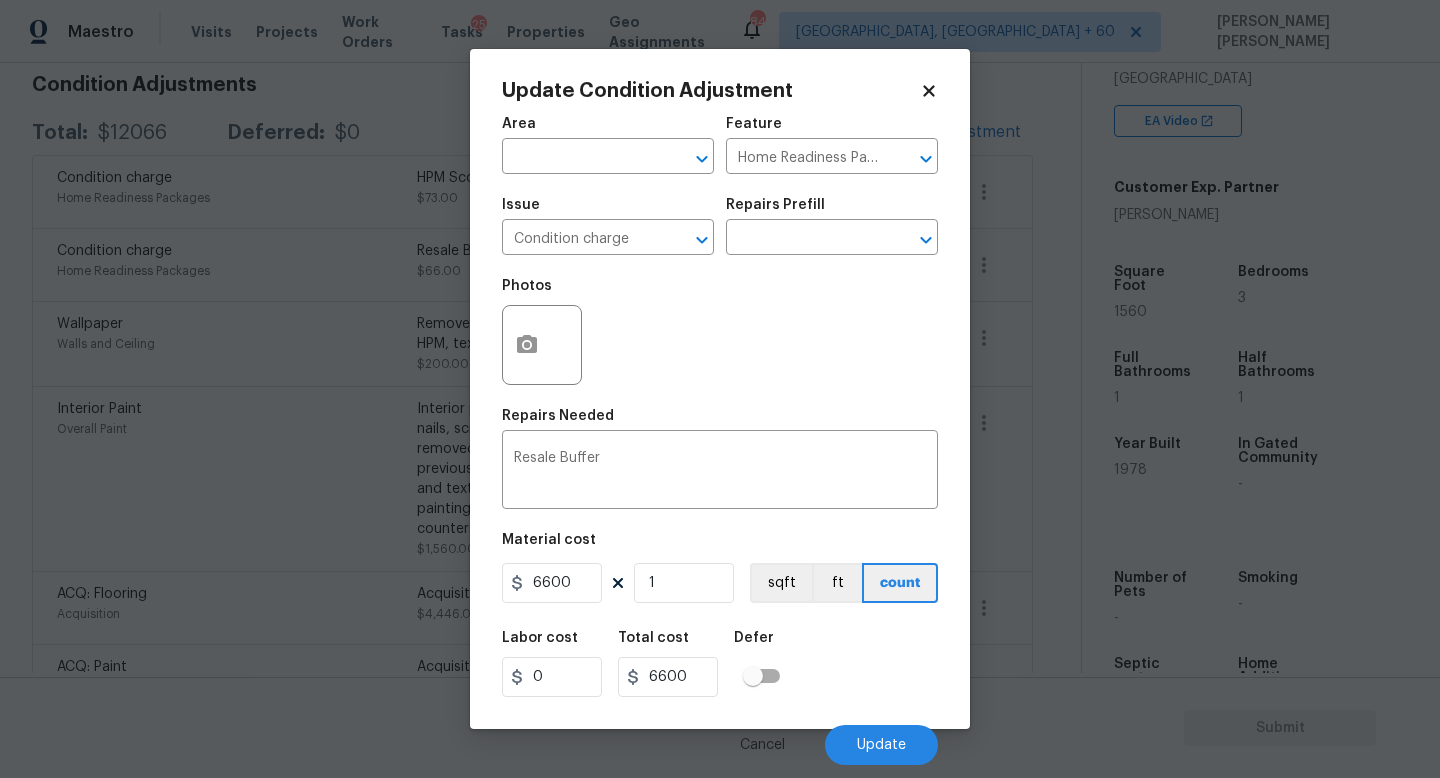 click on "Labor cost 0 Total cost 6600 Defer" at bounding box center (720, 664) 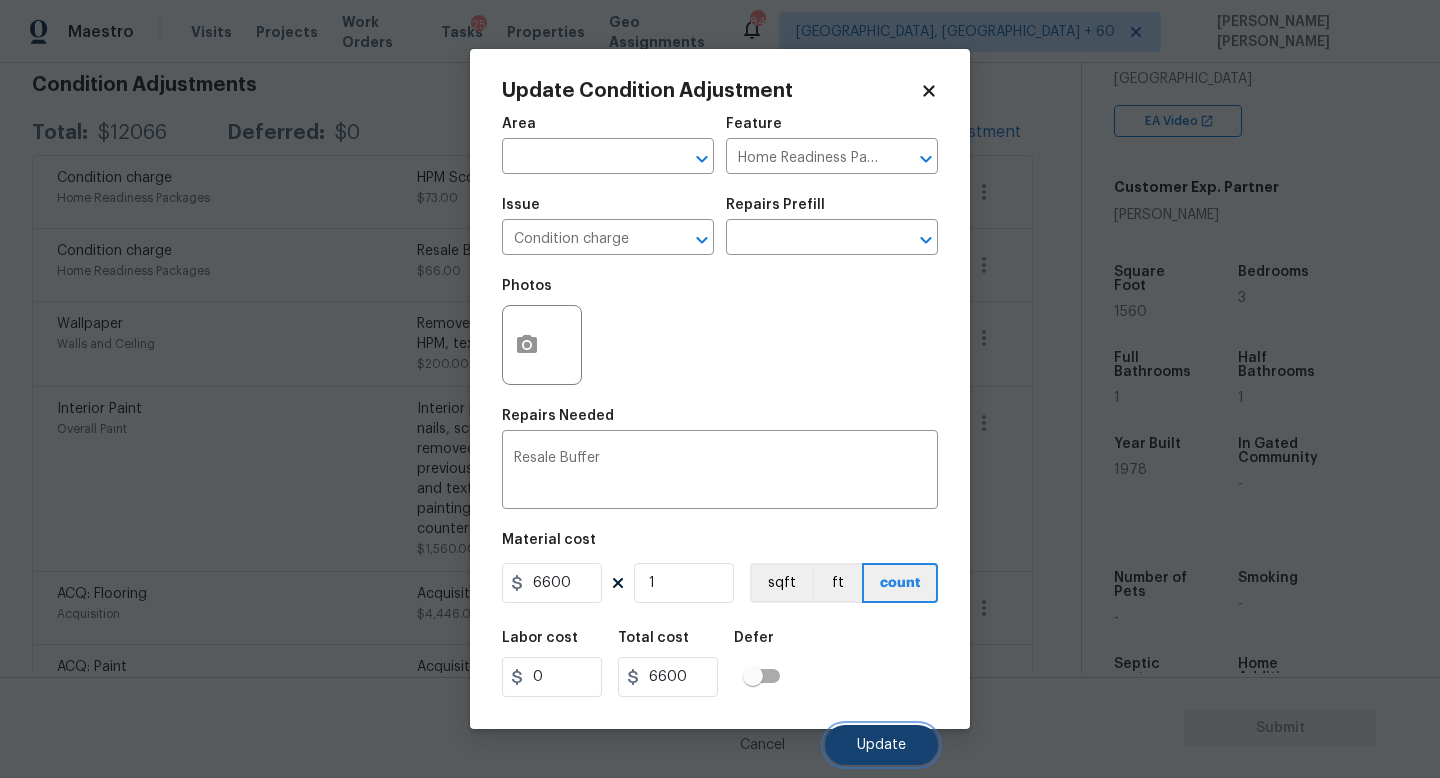 click on "Update" at bounding box center [881, 745] 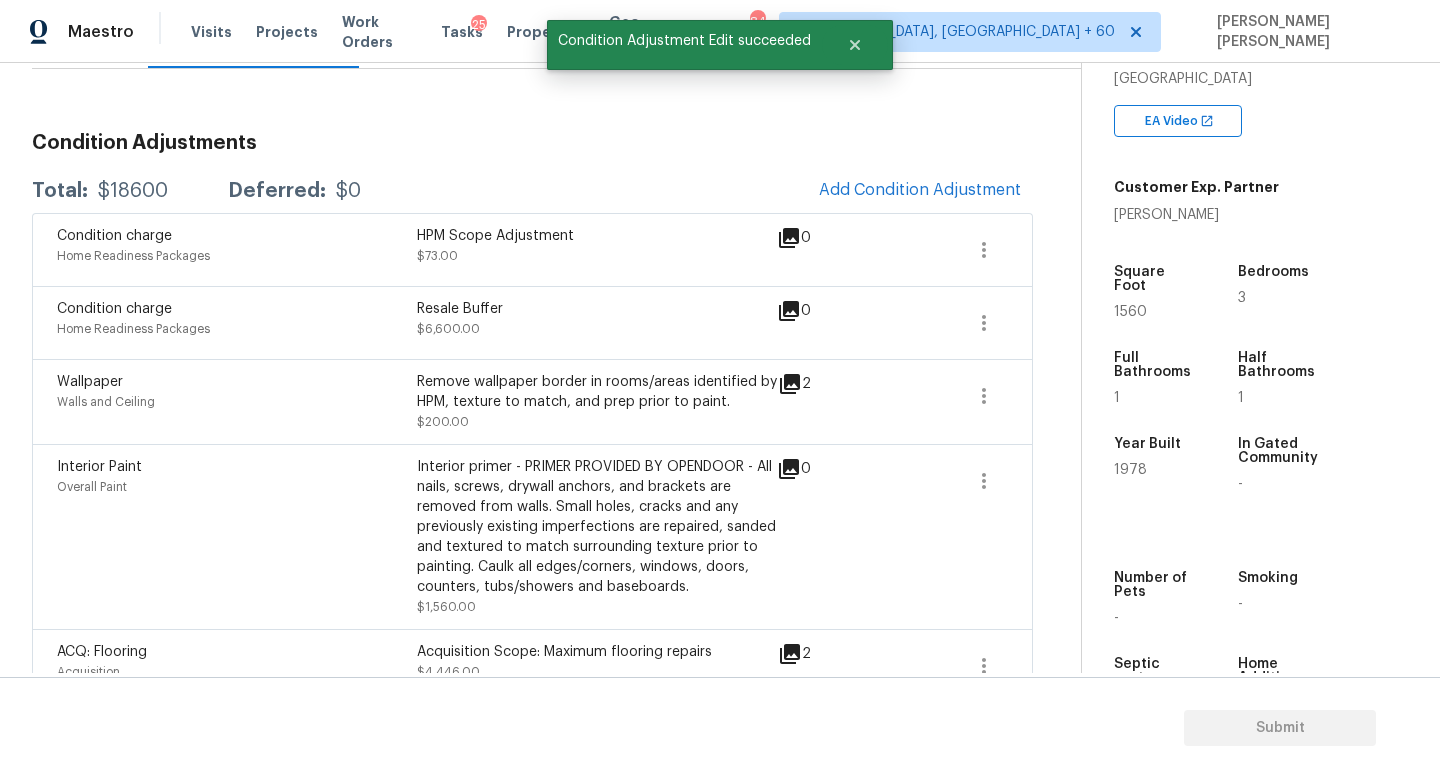 scroll, scrollTop: 184, scrollLeft: 0, axis: vertical 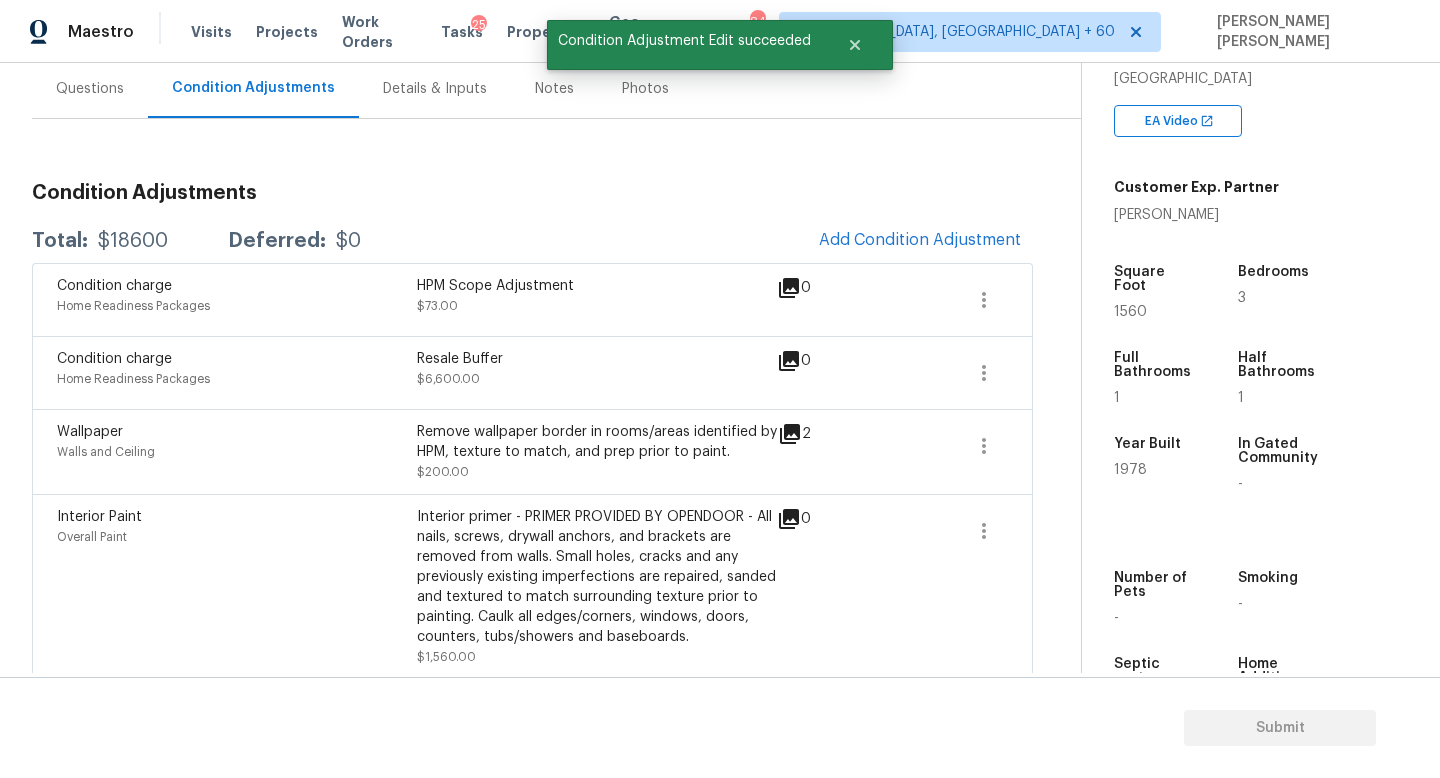click on "$18600" at bounding box center [133, 241] 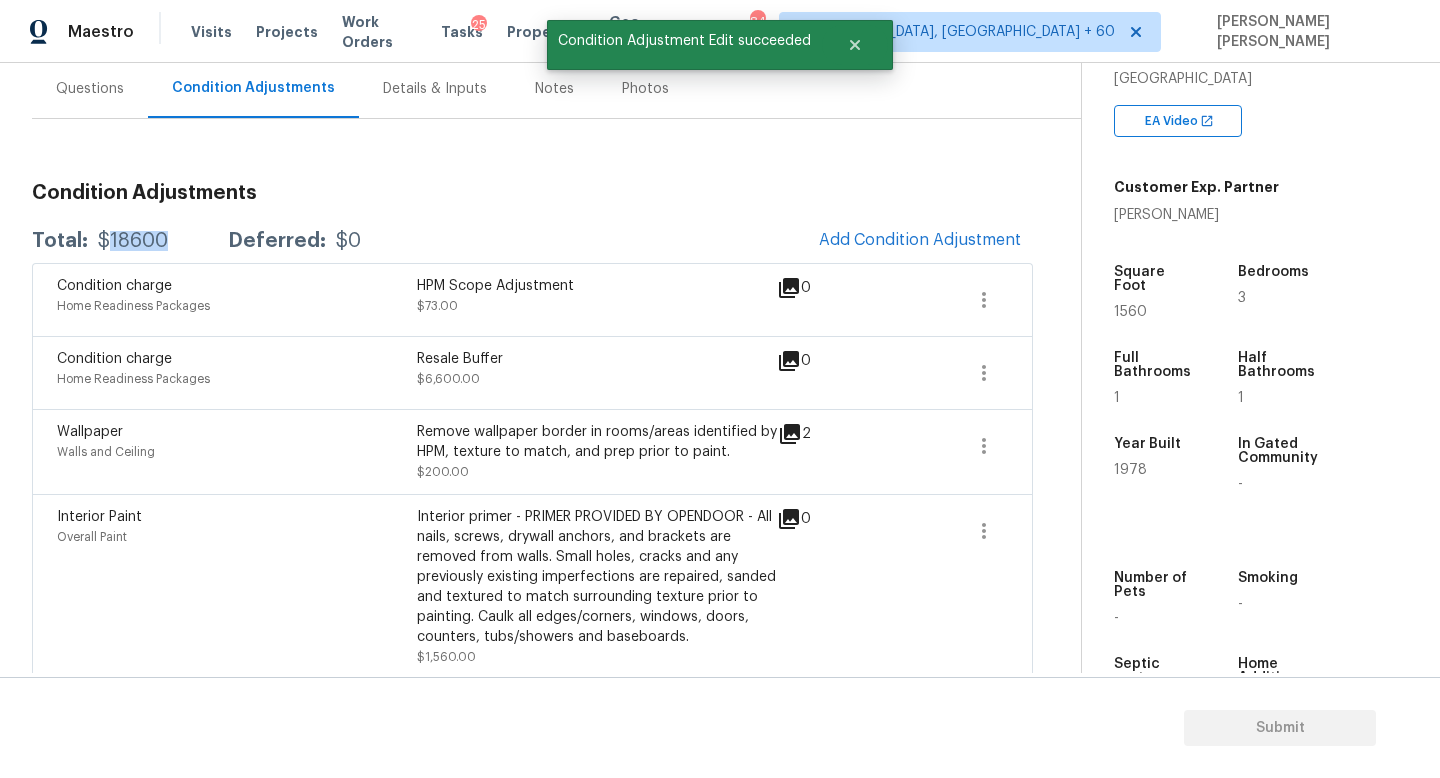 click on "$18600" at bounding box center (133, 241) 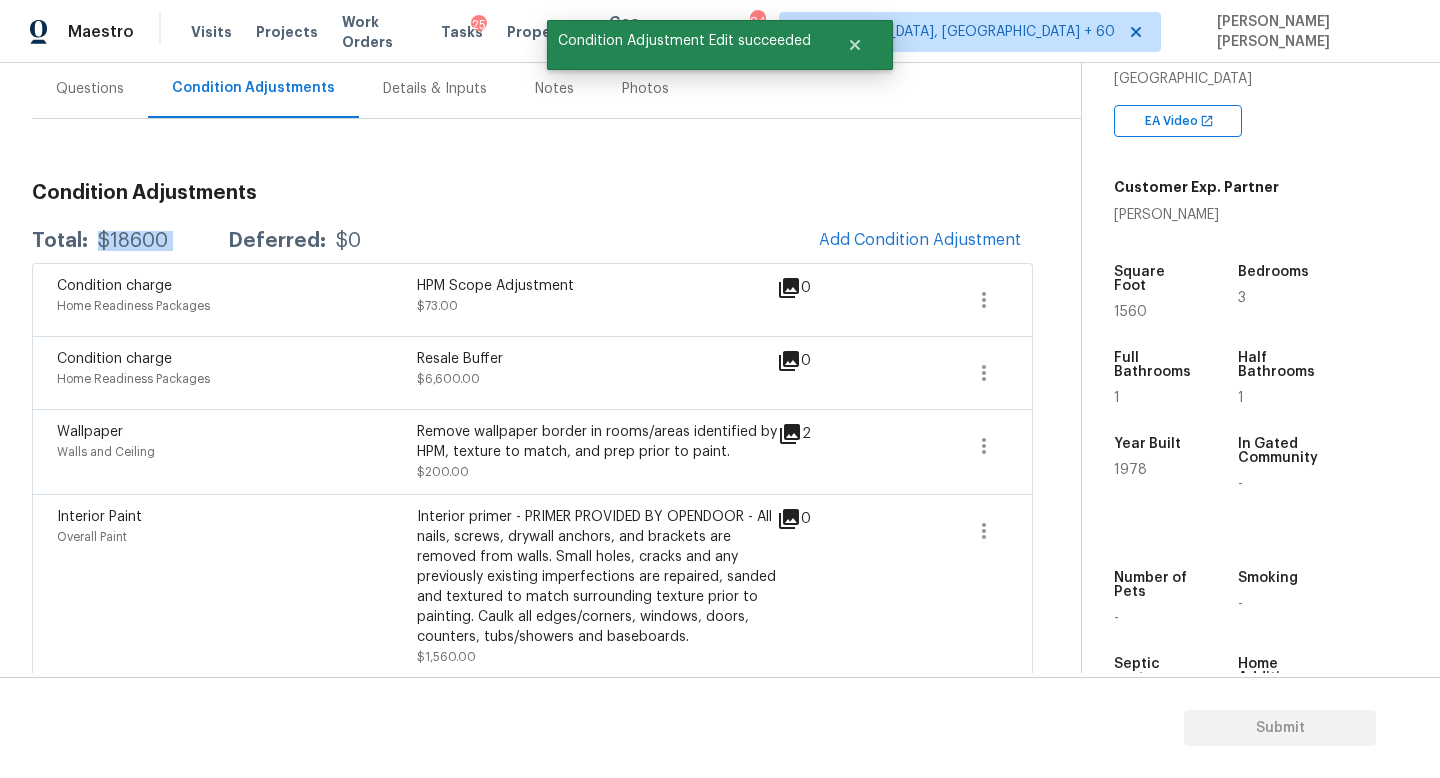 copy on "$18600" 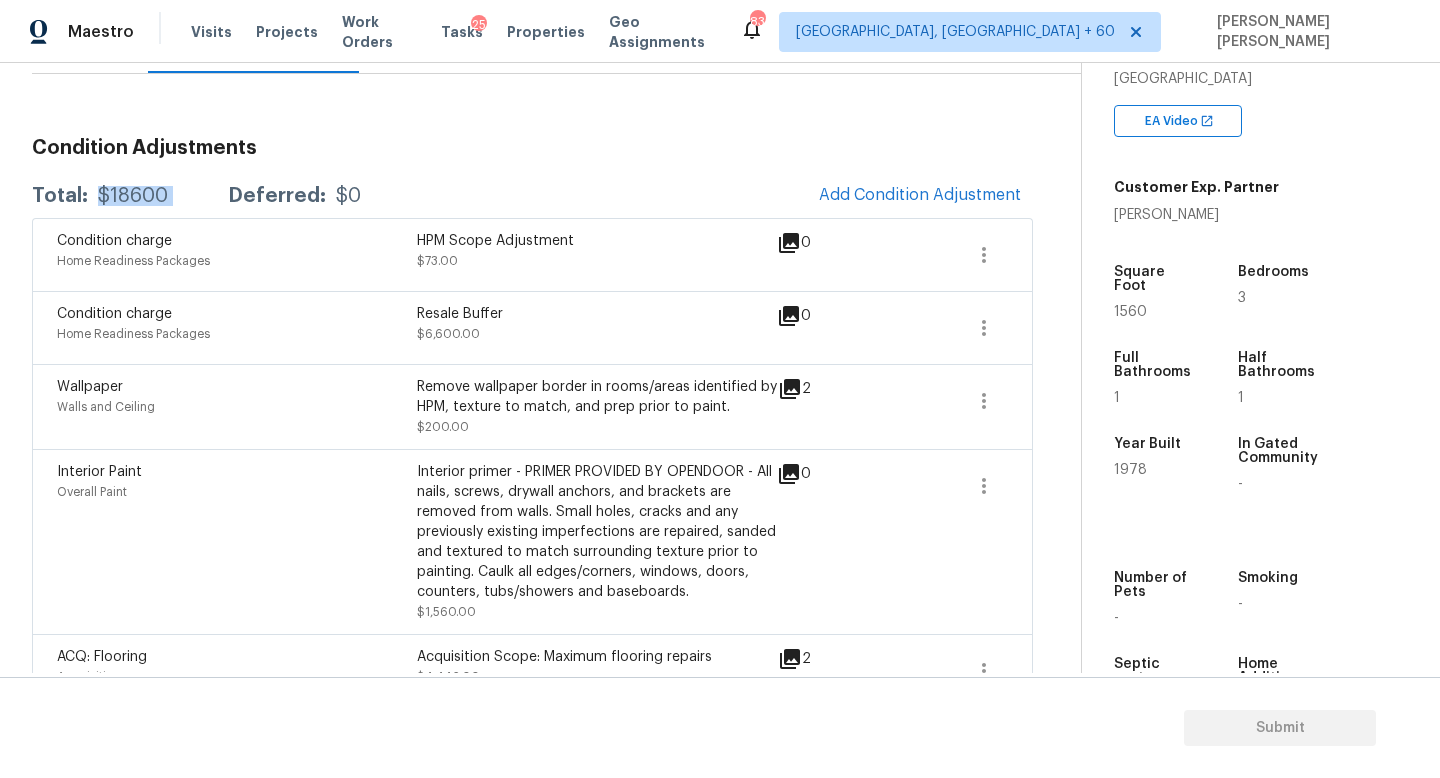 scroll, scrollTop: 225, scrollLeft: 0, axis: vertical 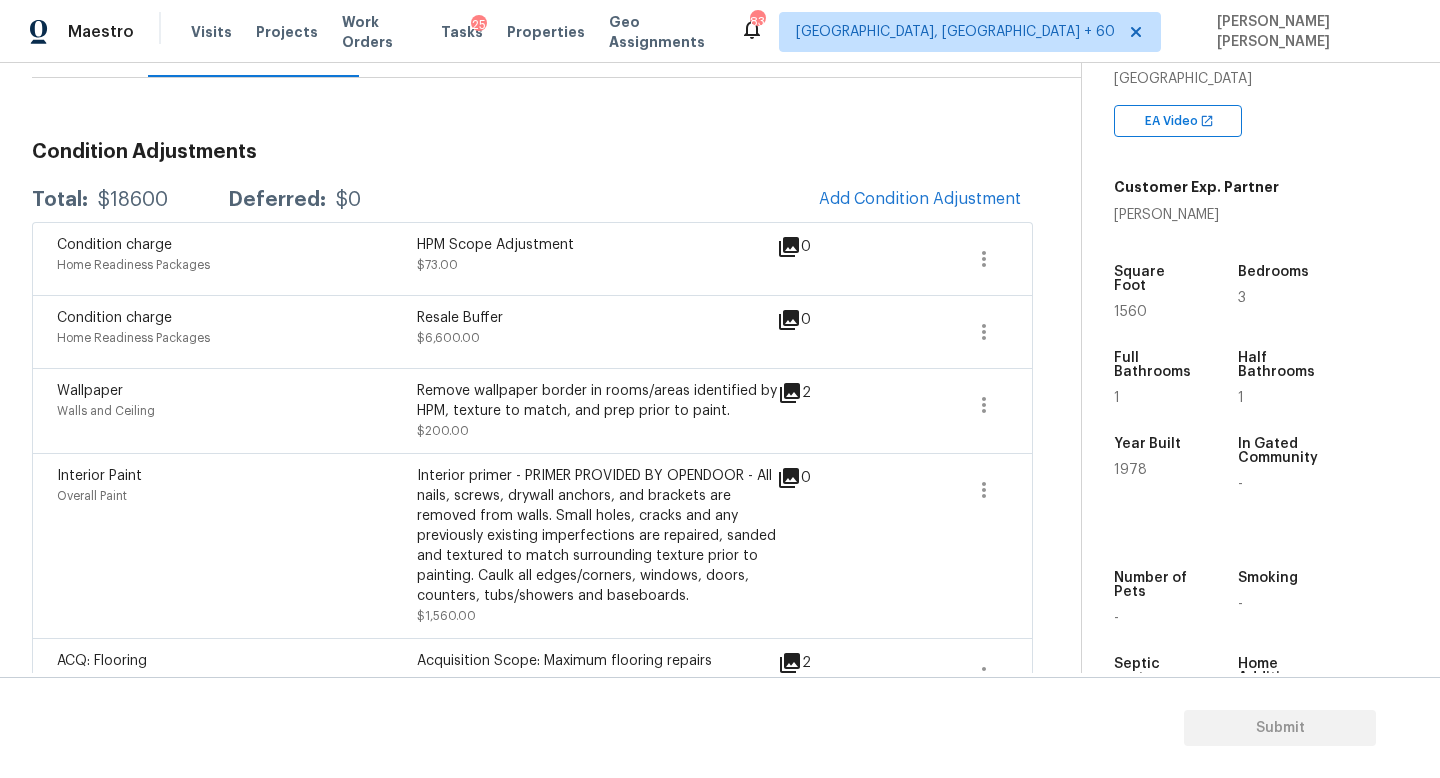 click on "Condition Adjustments" at bounding box center (532, 152) 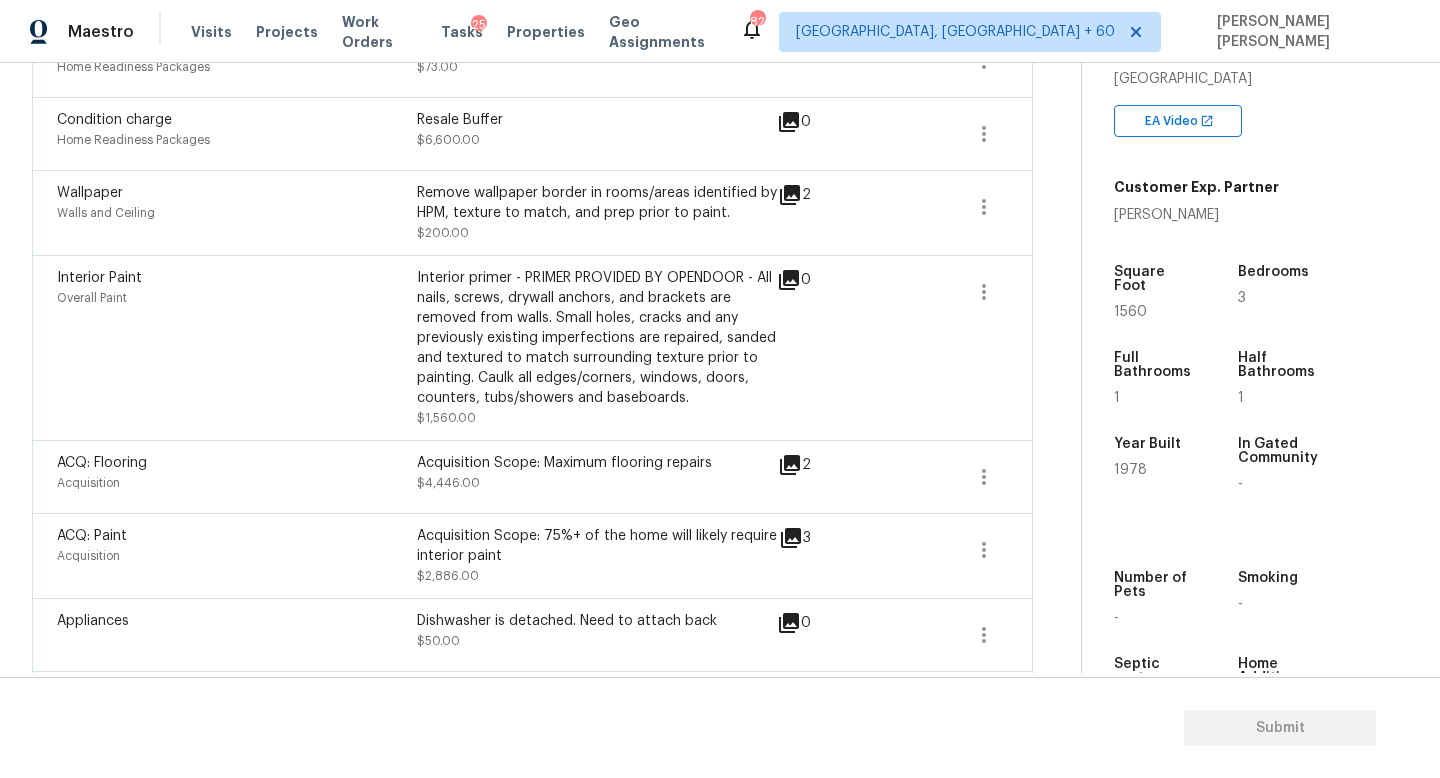 scroll, scrollTop: 428, scrollLeft: 0, axis: vertical 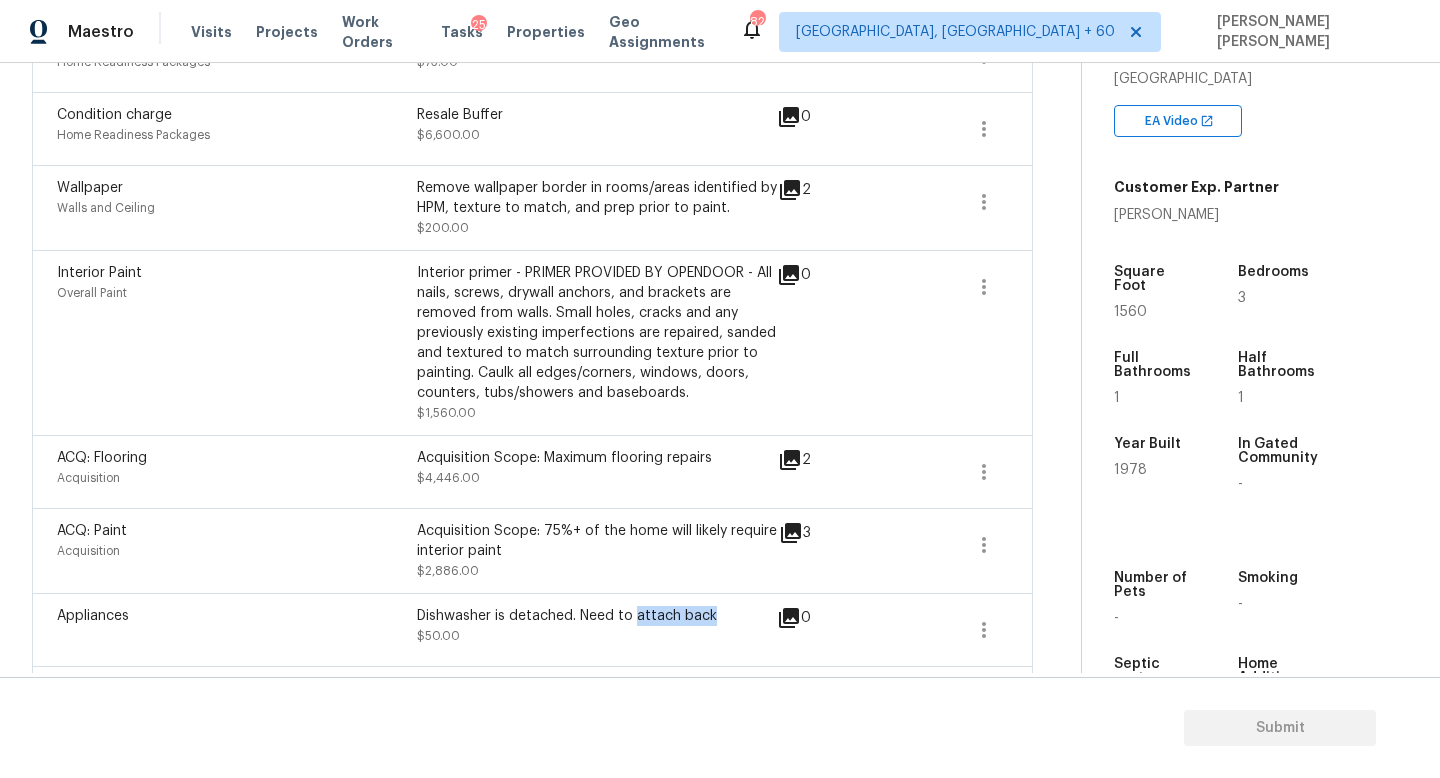 drag, startPoint x: 637, startPoint y: 617, endPoint x: 737, endPoint y: 616, distance: 100.005 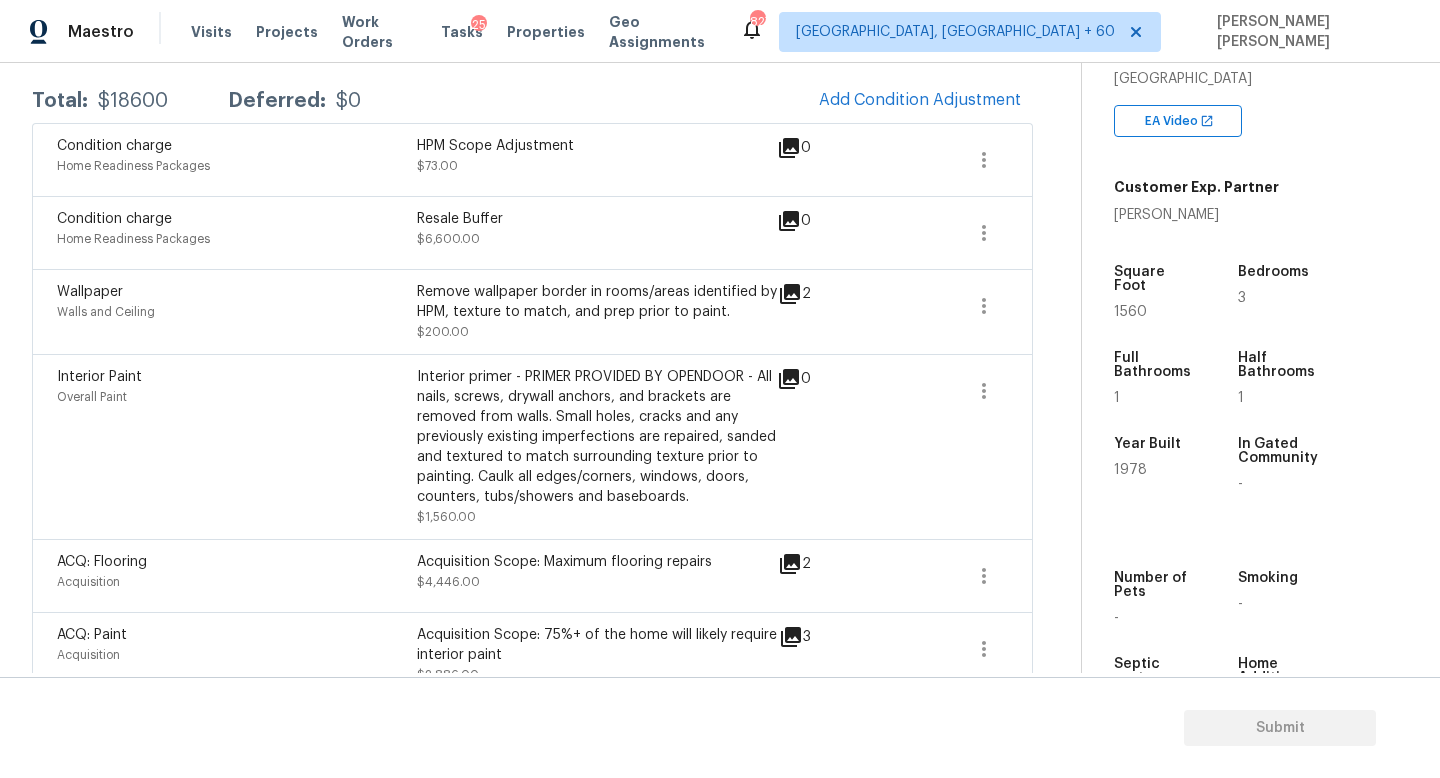 scroll, scrollTop: 319, scrollLeft: 0, axis: vertical 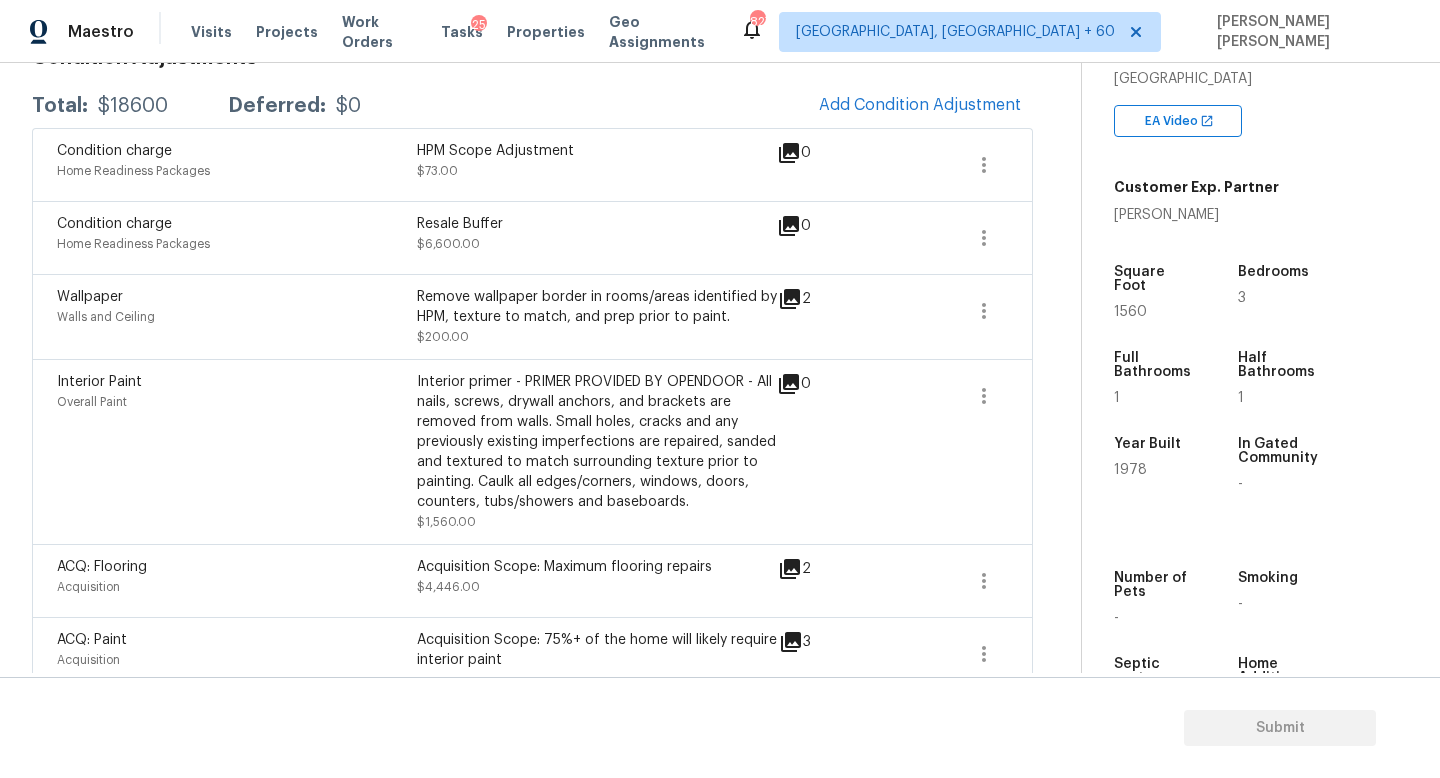 click on "HPM Scope Adjustment" at bounding box center [597, 151] 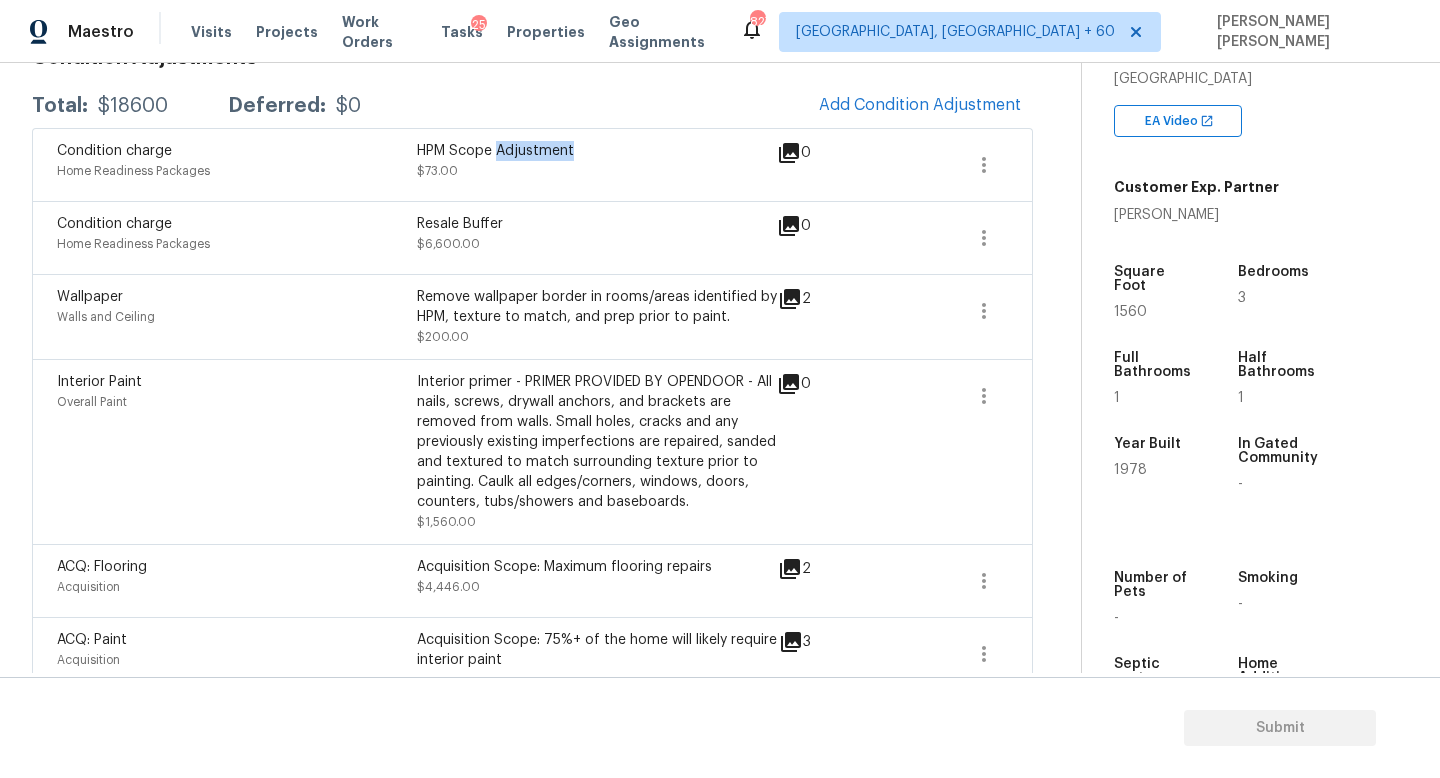 click on "HPM Scope Adjustment" at bounding box center [597, 151] 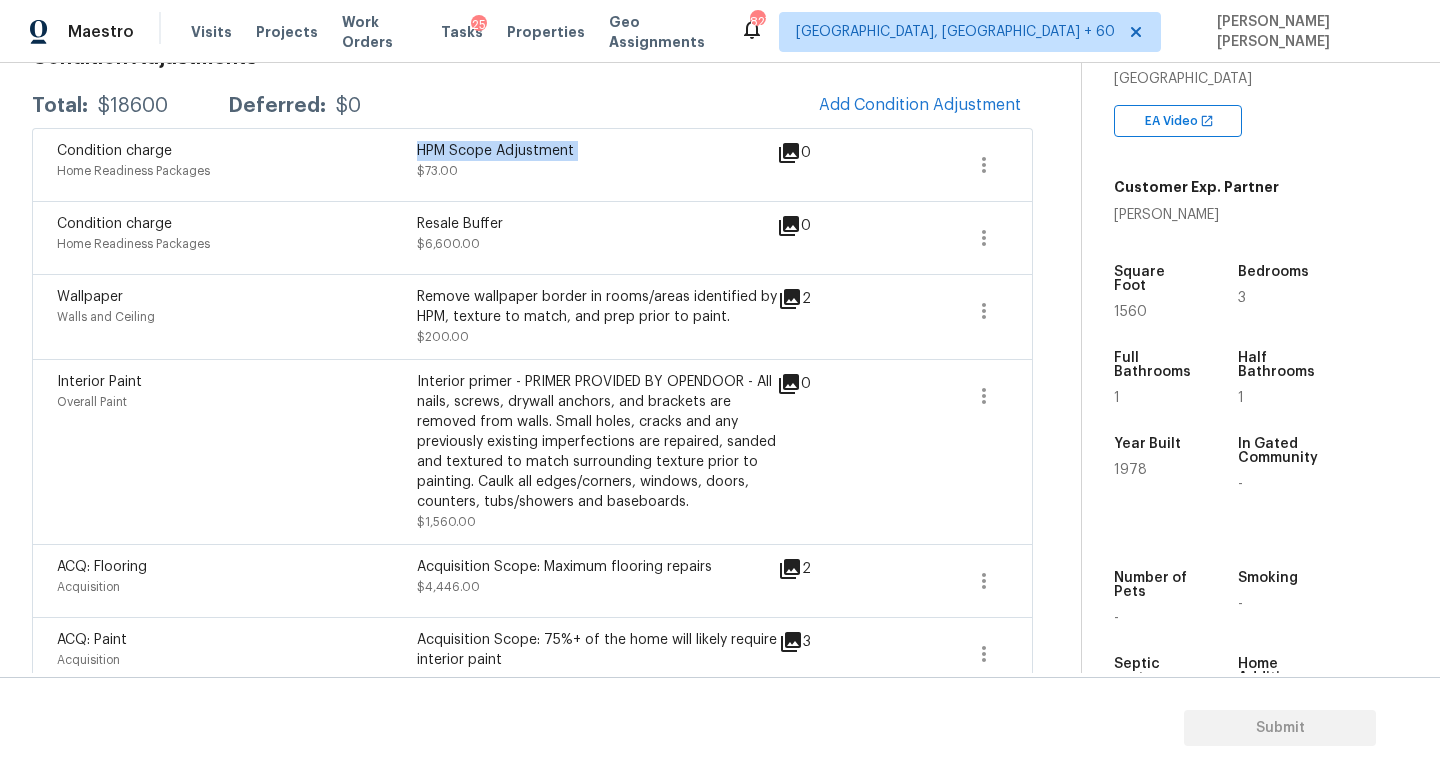 copy on "HPM Scope Adjustment" 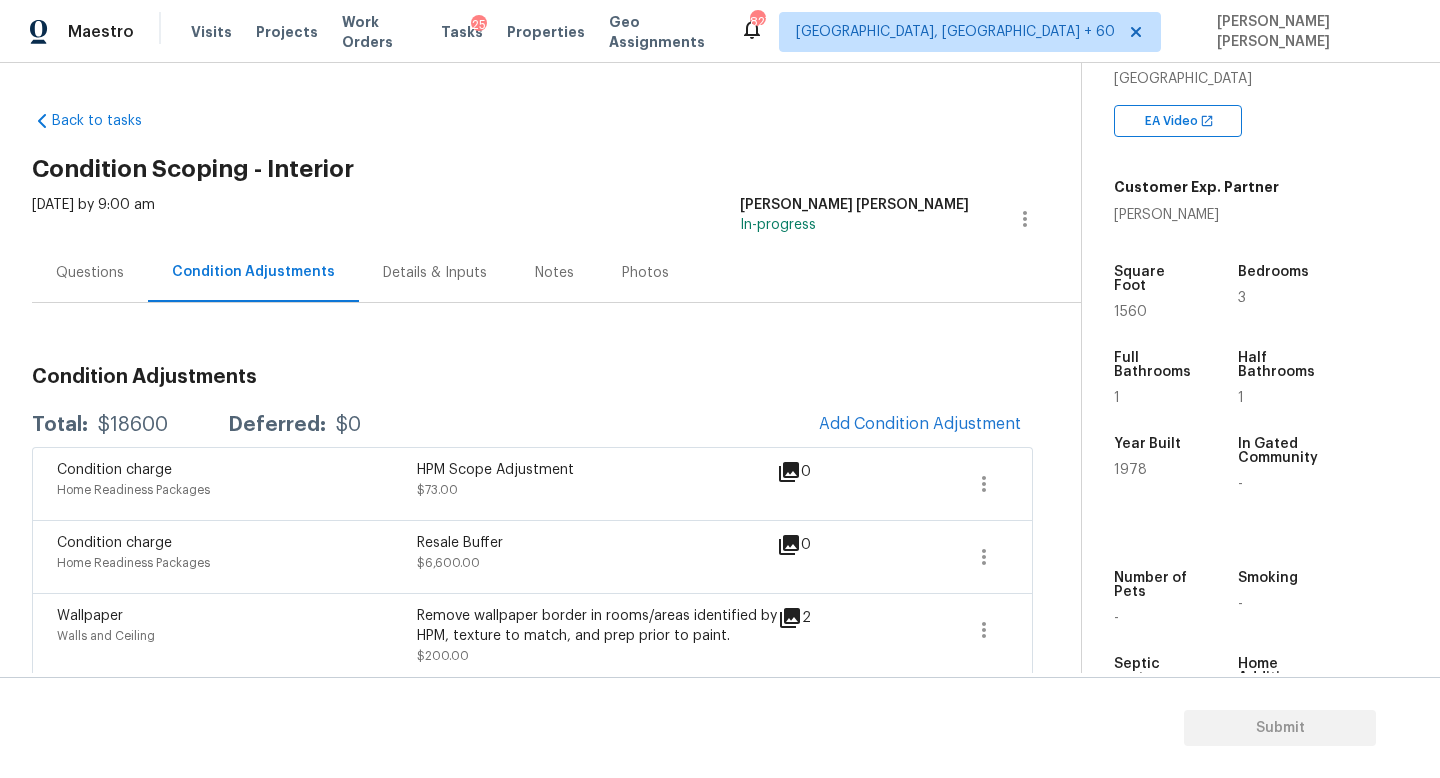 click on "Questions" at bounding box center (90, 272) 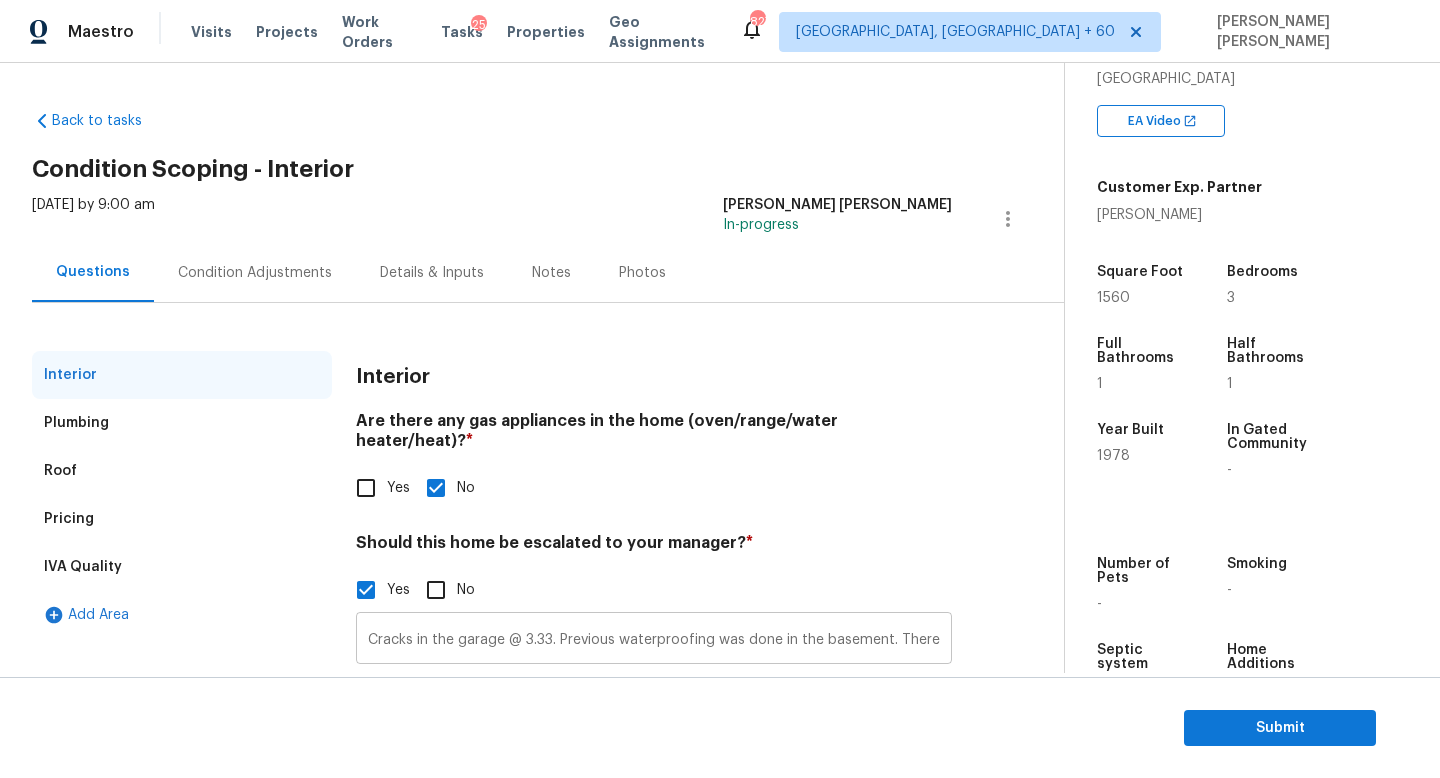 click on "Cracks in the garage @ 3.33. Previous waterproofing was done in the basement. There is a warranty for waterproofing." at bounding box center [654, 640] 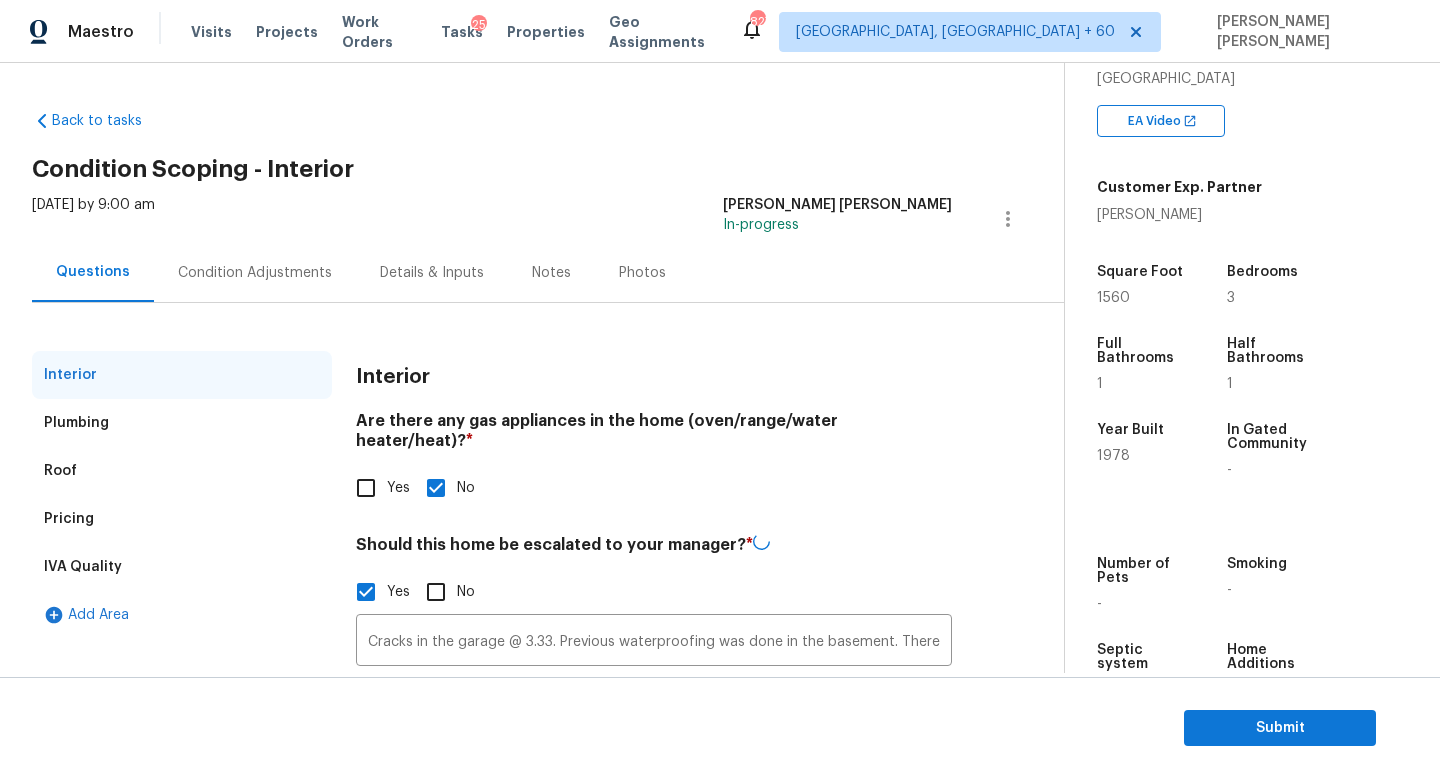 click on "Back to tasks Condition Scoping - Interior Mon, Jul 14 2025 by 9:00 am   Jishnu Manoj In-progress Questions Condition Adjustments Details & Inputs Notes Photos Interior Plumbing Roof Pricing IVA Quality Add Area Interior Are there any gas appliances in the home (oven/range/water heater/heat)?  * Yes No Should this home be escalated to your manager?  * Yes No Cracks in the garage @ 3.33. Previous waterproofing was done in the basement. There is a warranty for waterproofing. ​ Photos" at bounding box center (548, 463) 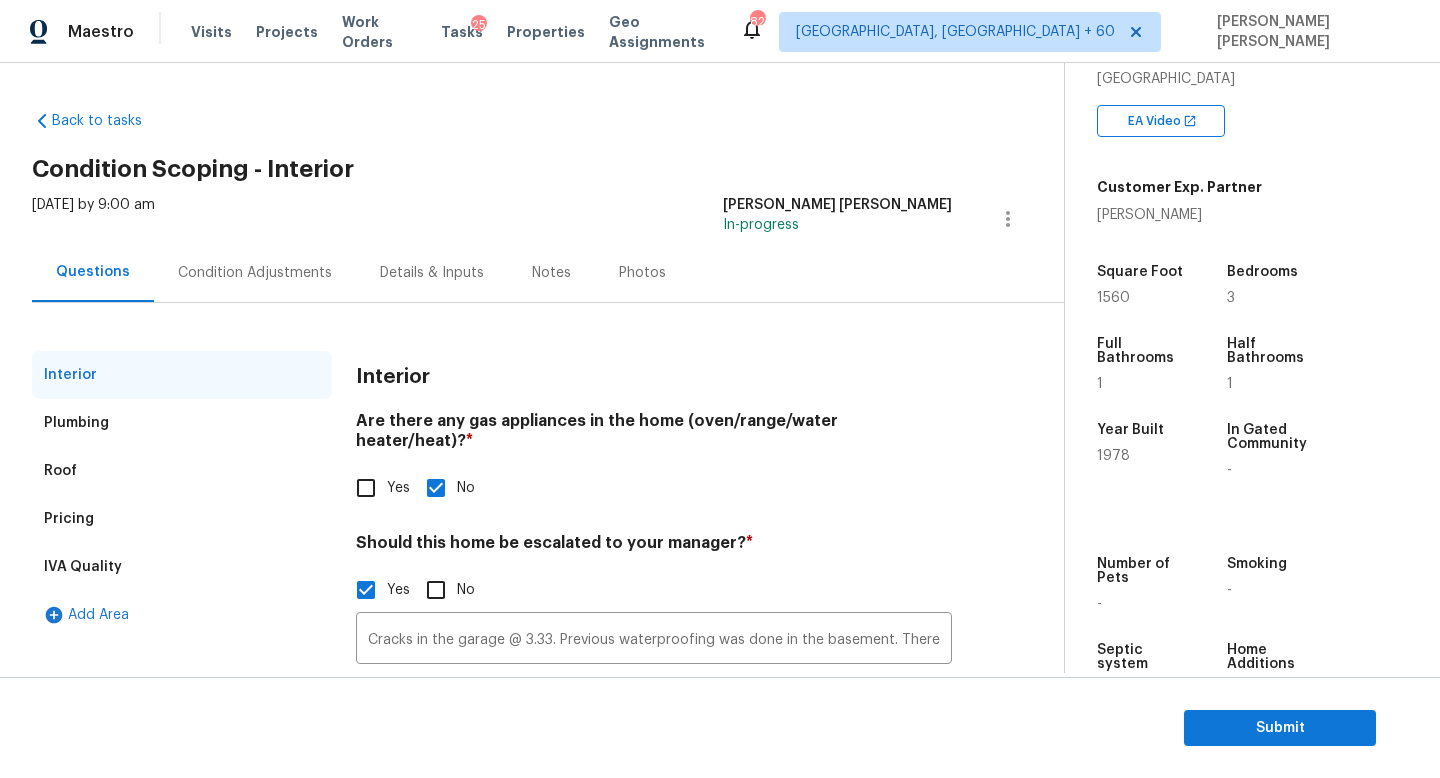 click on "Condition Adjustments" at bounding box center [255, 272] 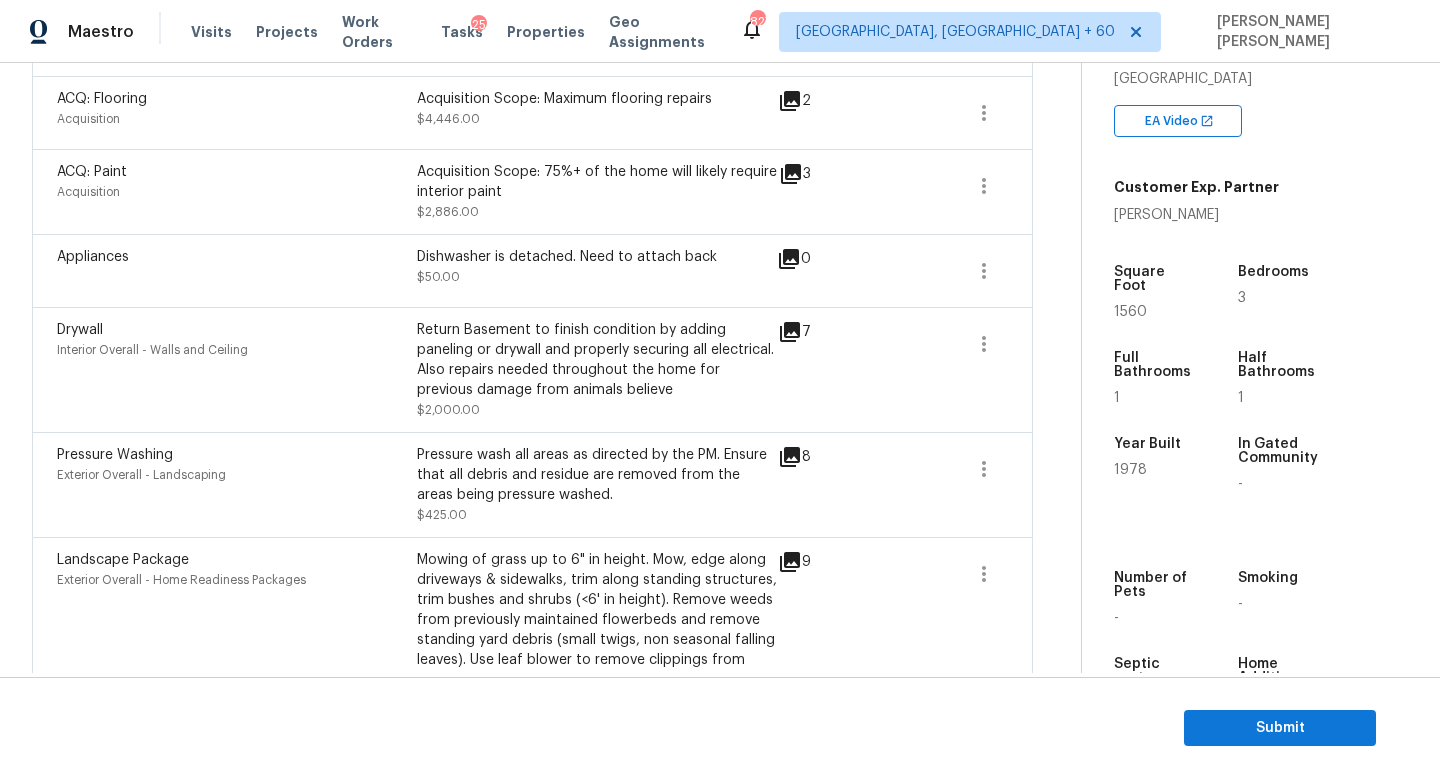 scroll, scrollTop: 846, scrollLeft: 0, axis: vertical 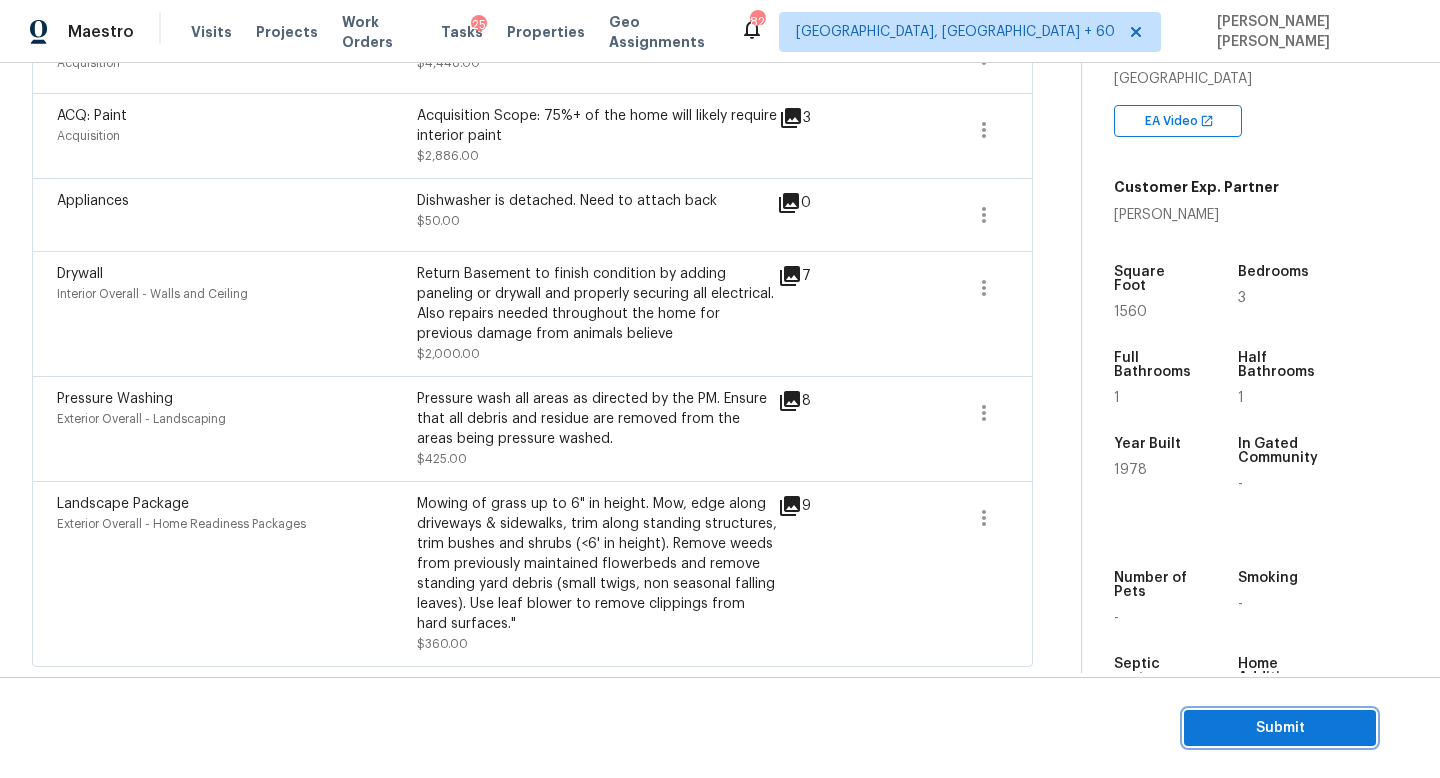 click on "Submit" at bounding box center (1280, 728) 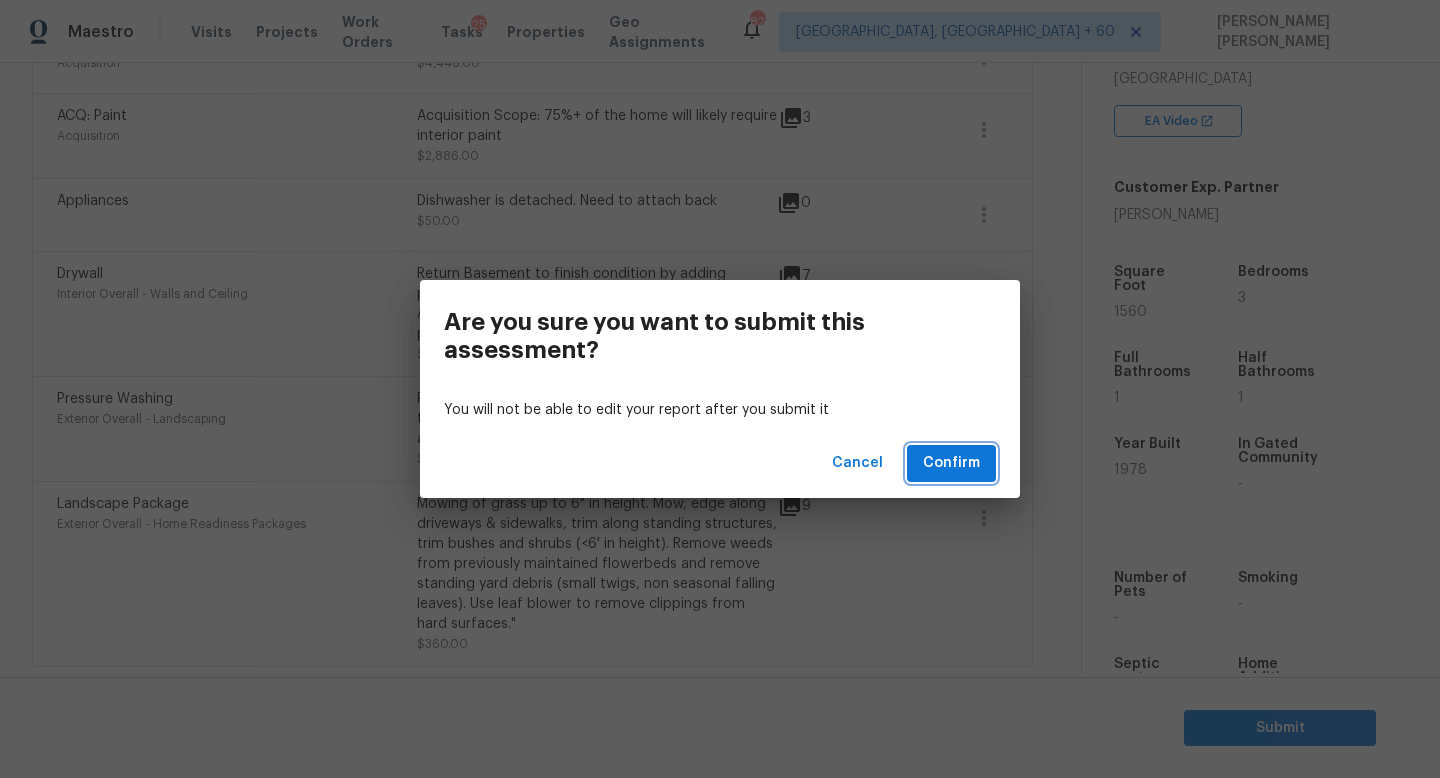 click on "Confirm" at bounding box center (951, 463) 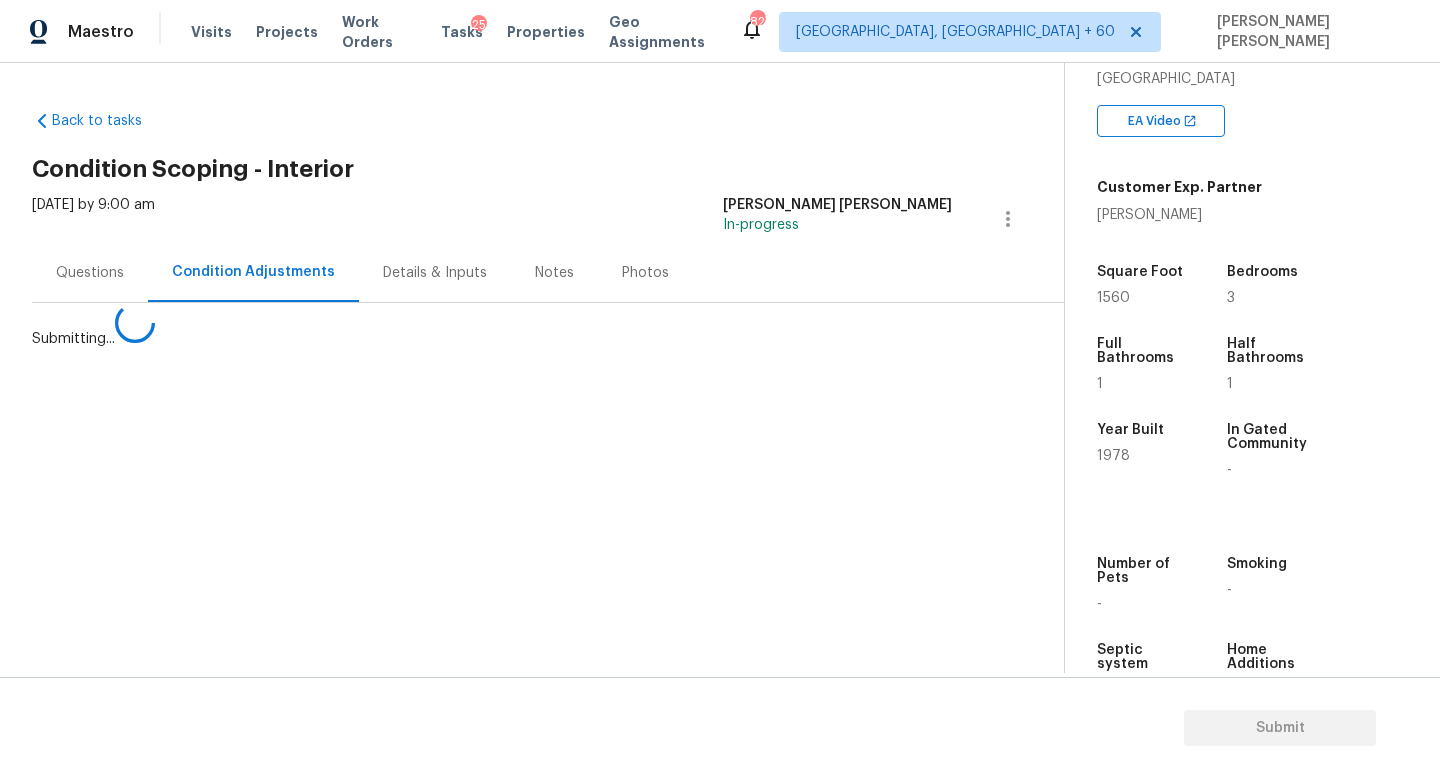 scroll, scrollTop: 0, scrollLeft: 0, axis: both 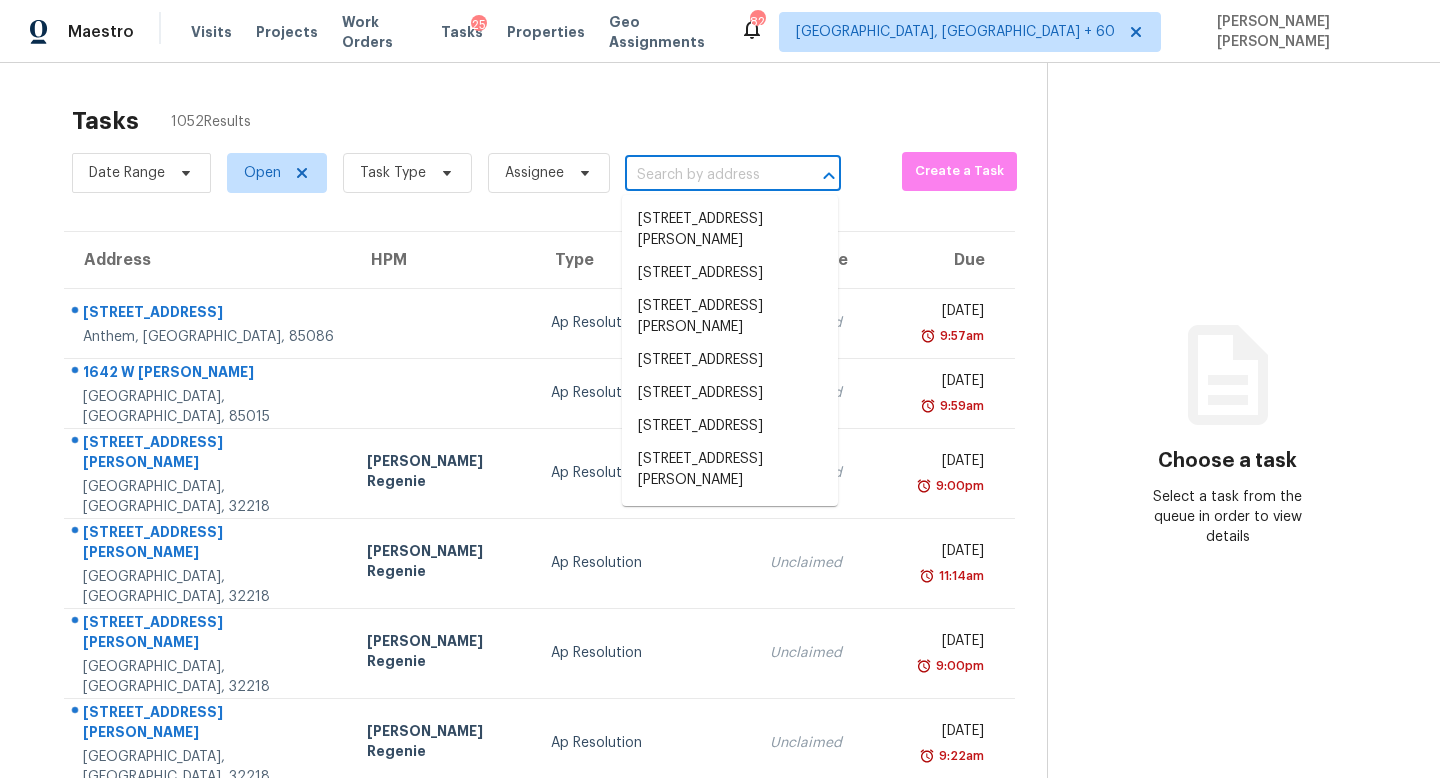 click at bounding box center (705, 175) 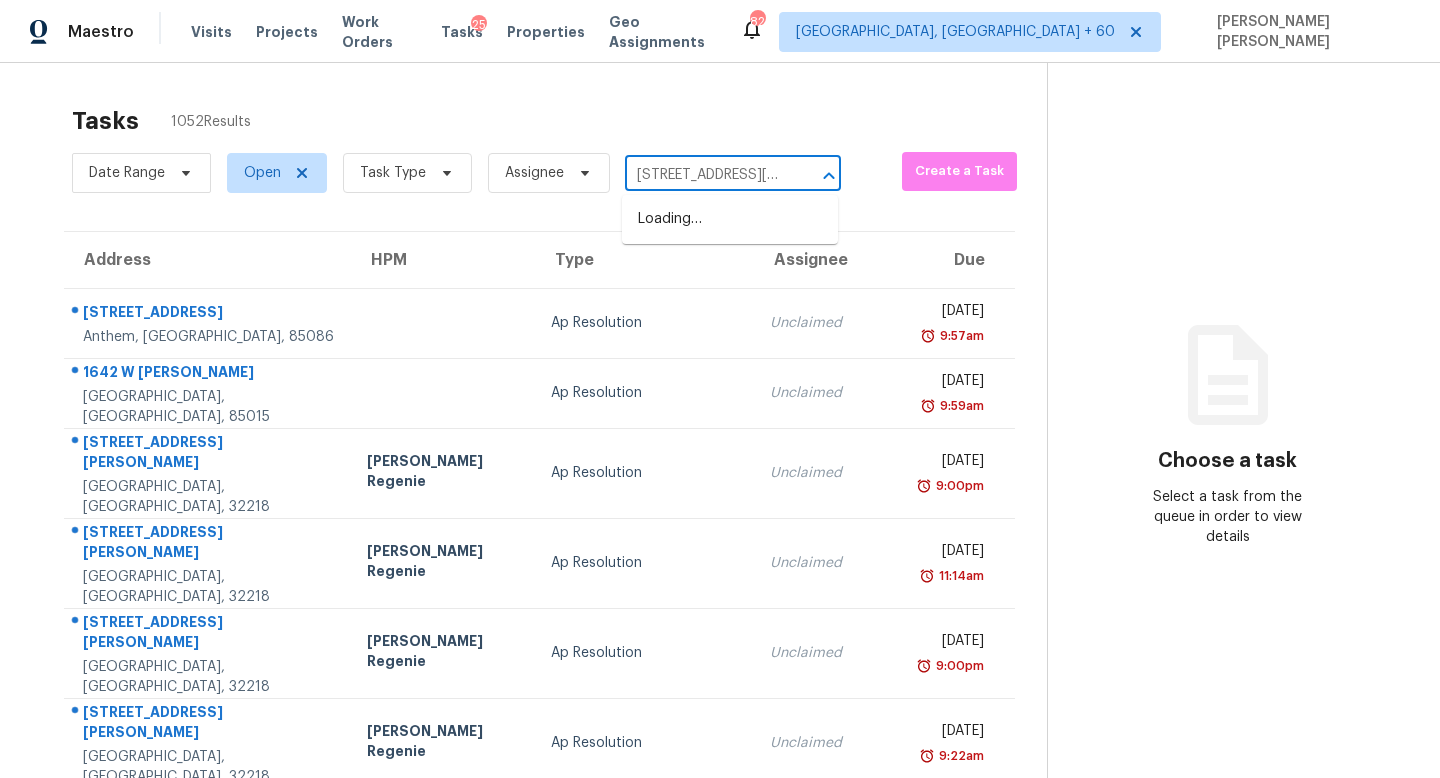 scroll, scrollTop: 0, scrollLeft: 135, axis: horizontal 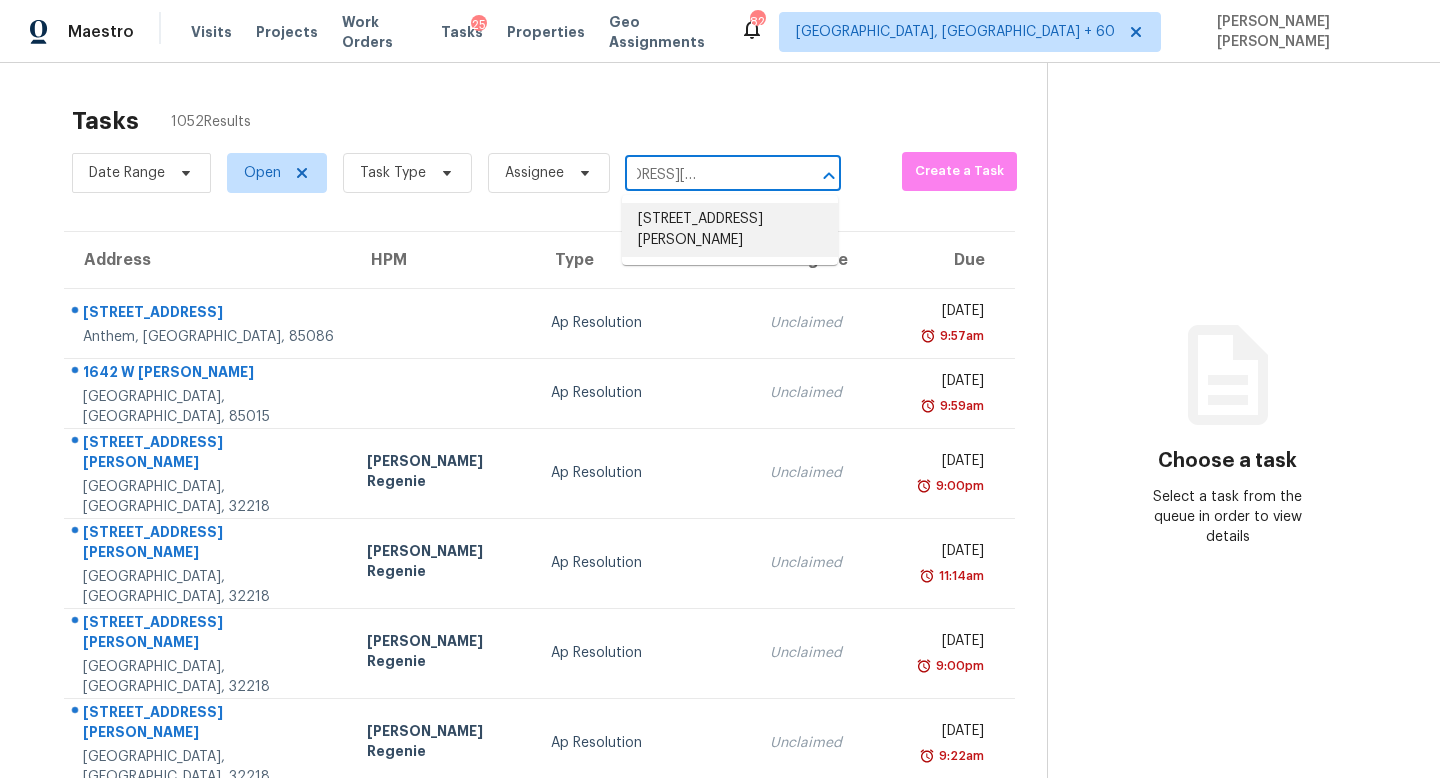 click on "1912 Circle Kelly Jo, Middletown, OH 45044" at bounding box center [730, 230] 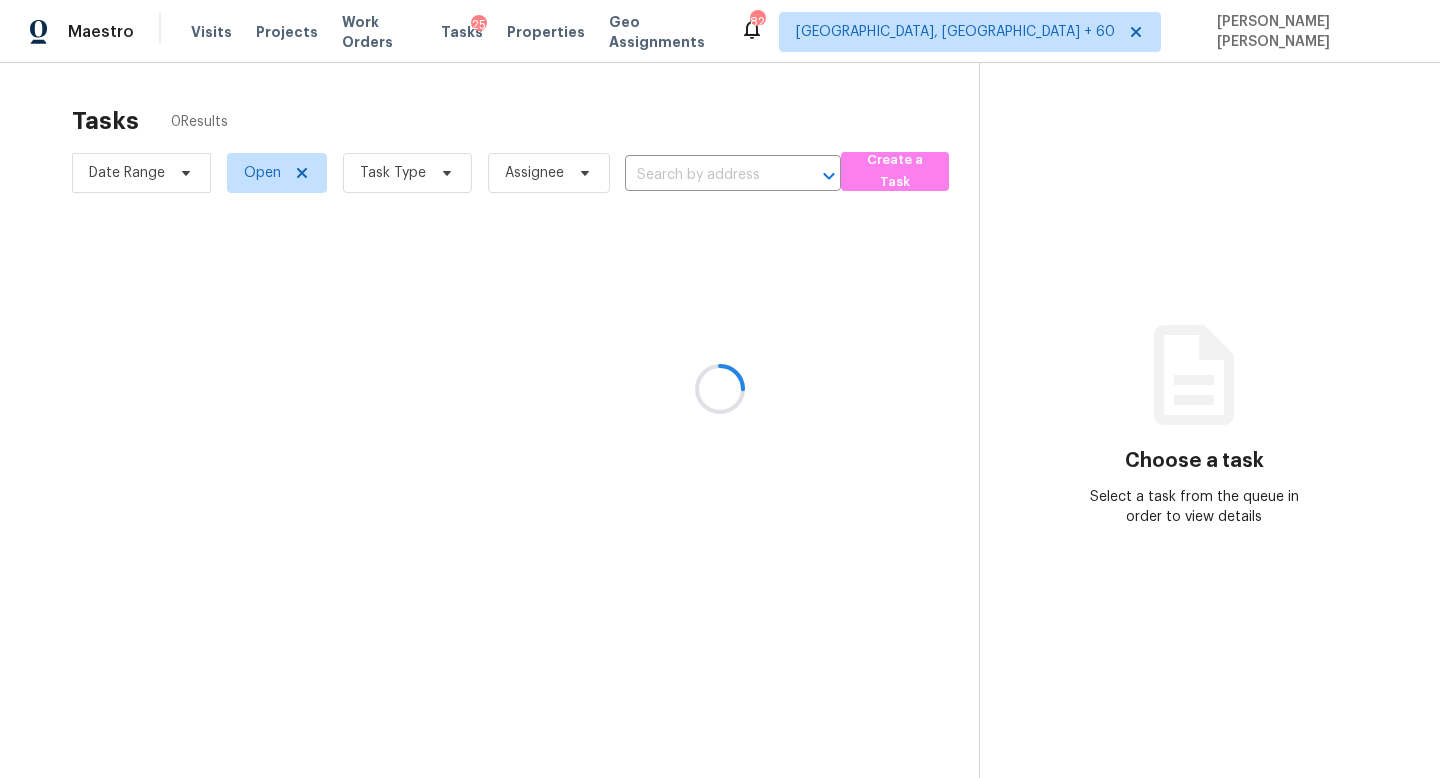 type on "1912 Circle Kelly Jo, Middletown, OH 45044" 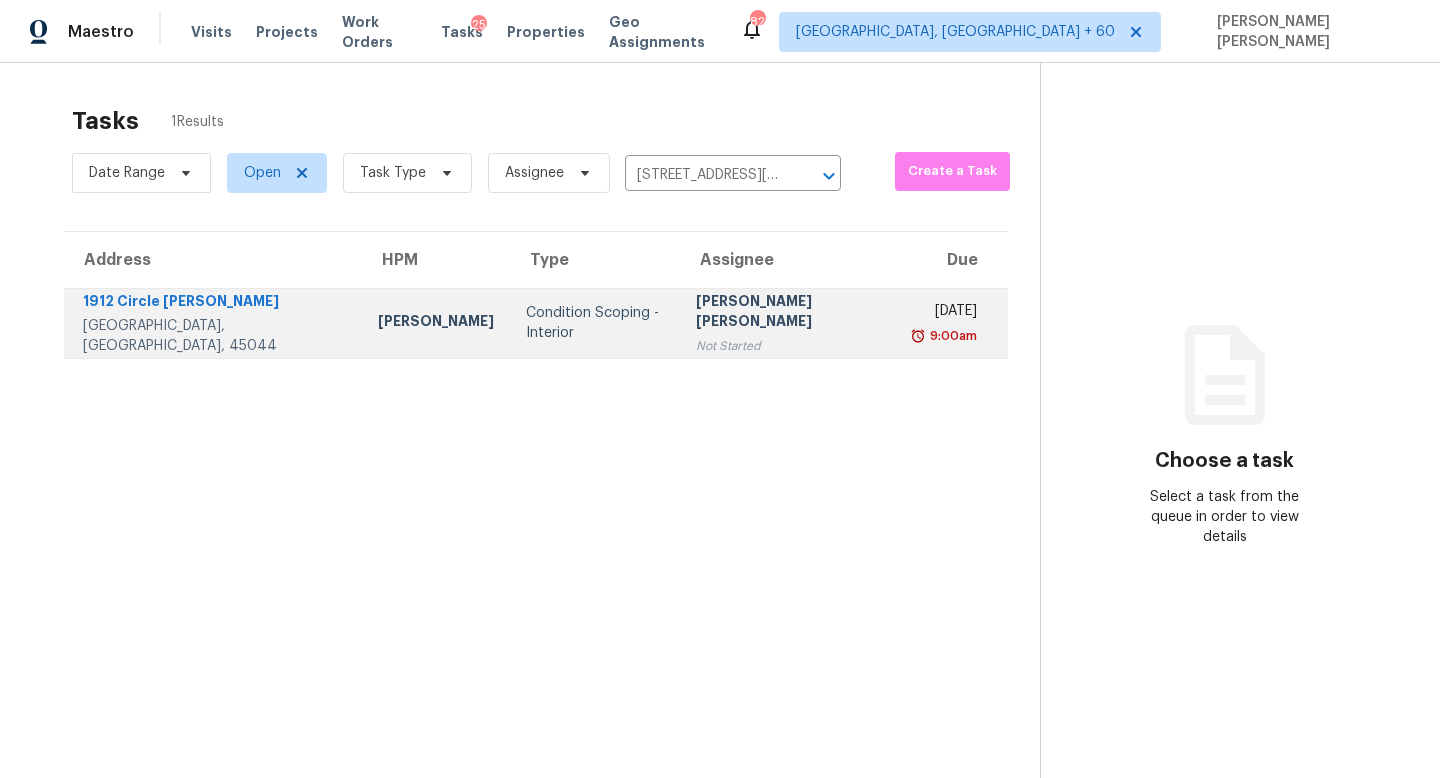 click on "[PERSON_NAME] [PERSON_NAME]" at bounding box center [790, 313] 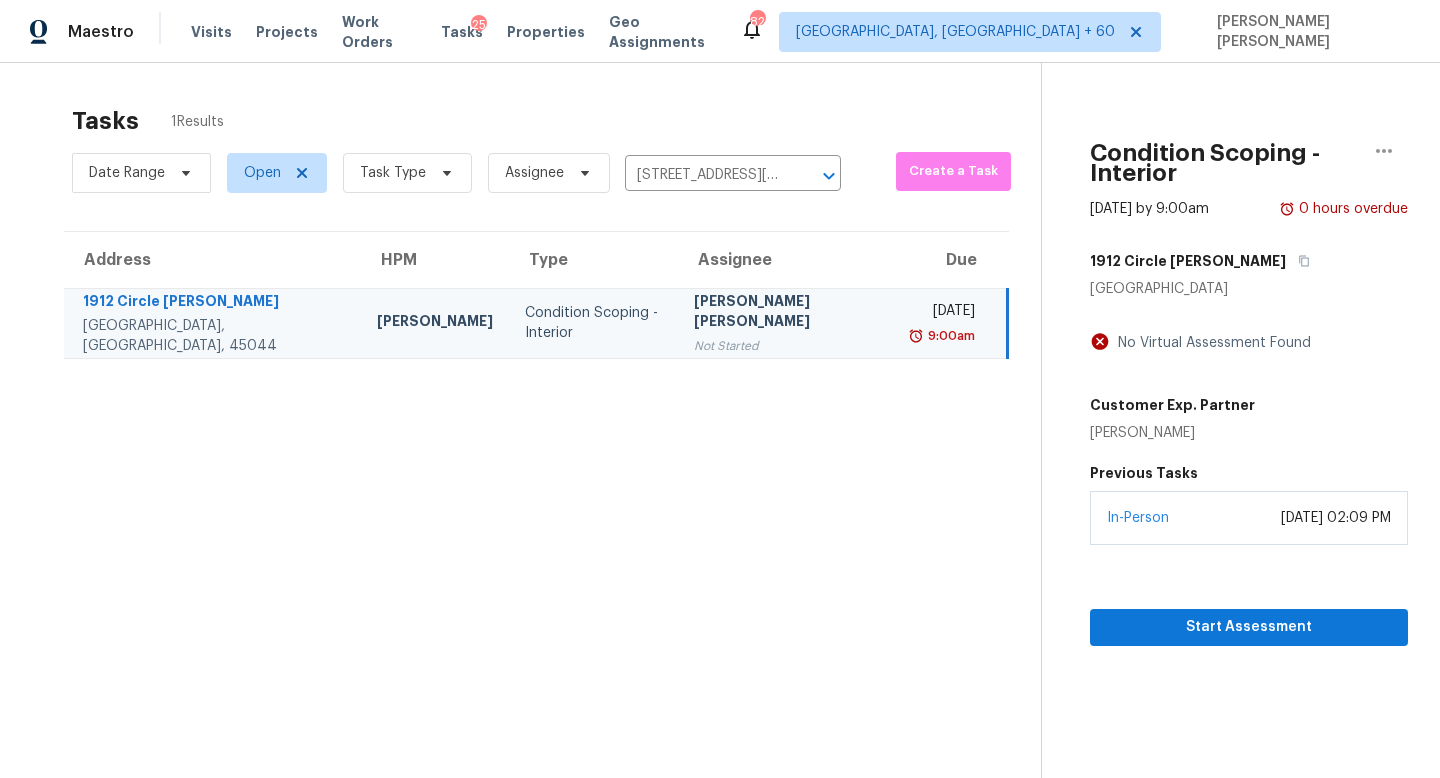 click on "In-Person  July 11, 2025 at 02:09 PM" at bounding box center (1249, 518) 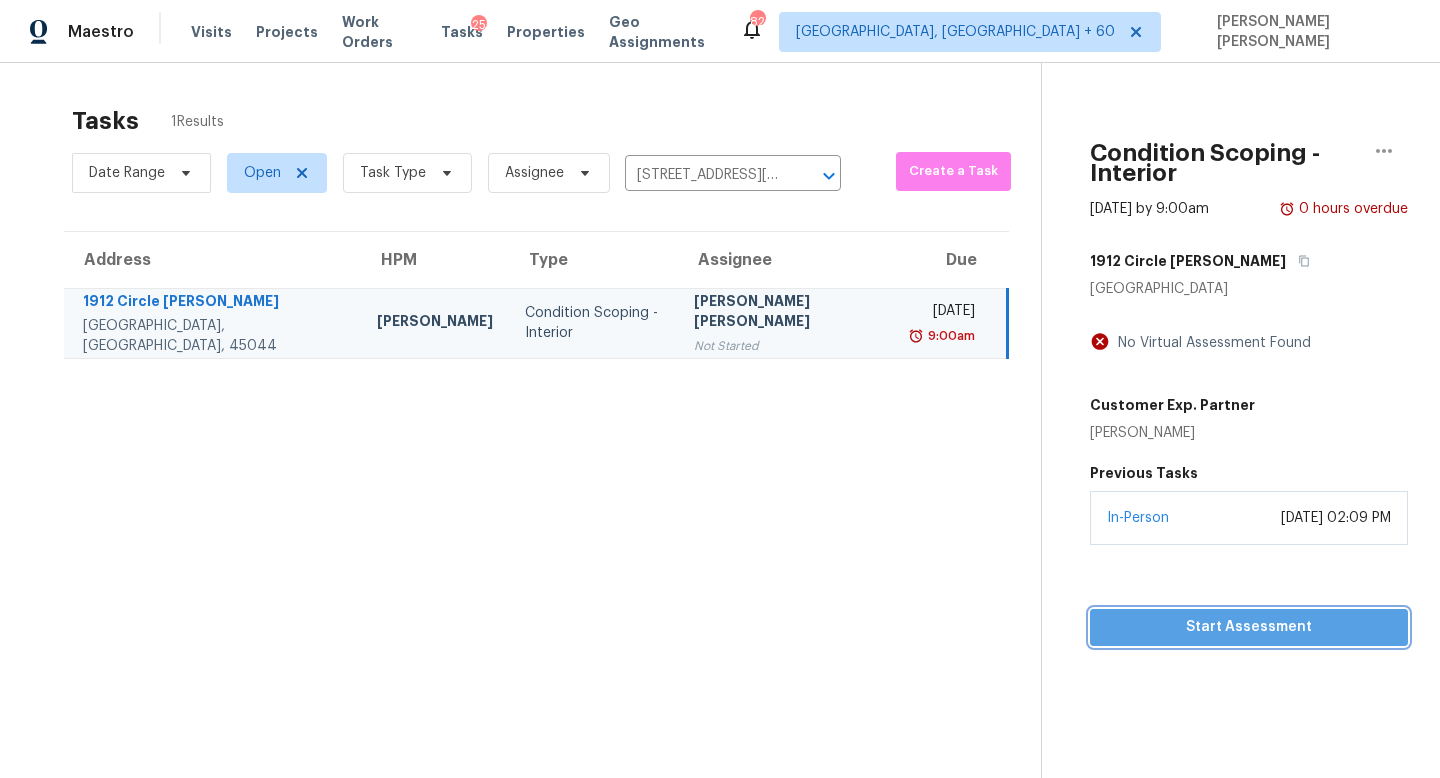 click on "Start Assessment" at bounding box center [1249, 627] 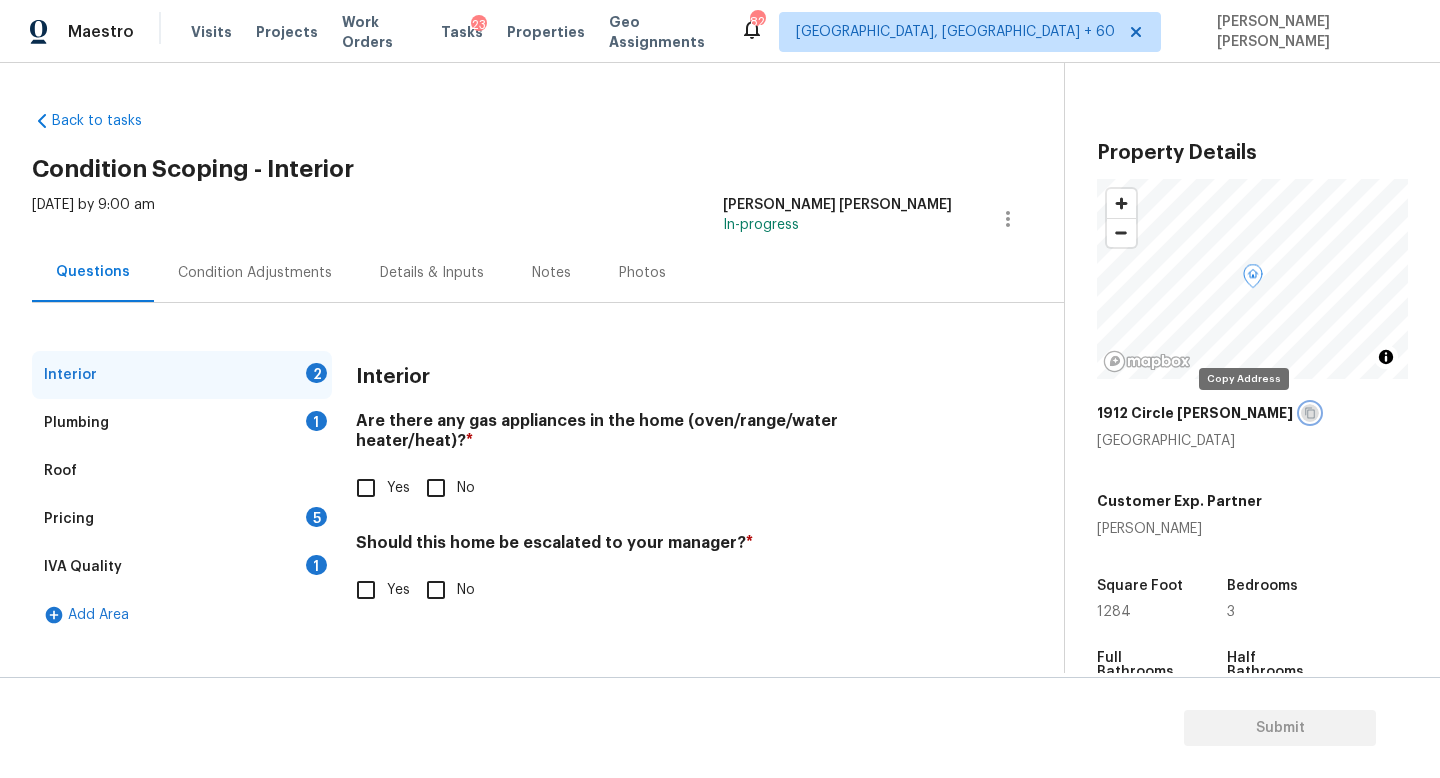 click 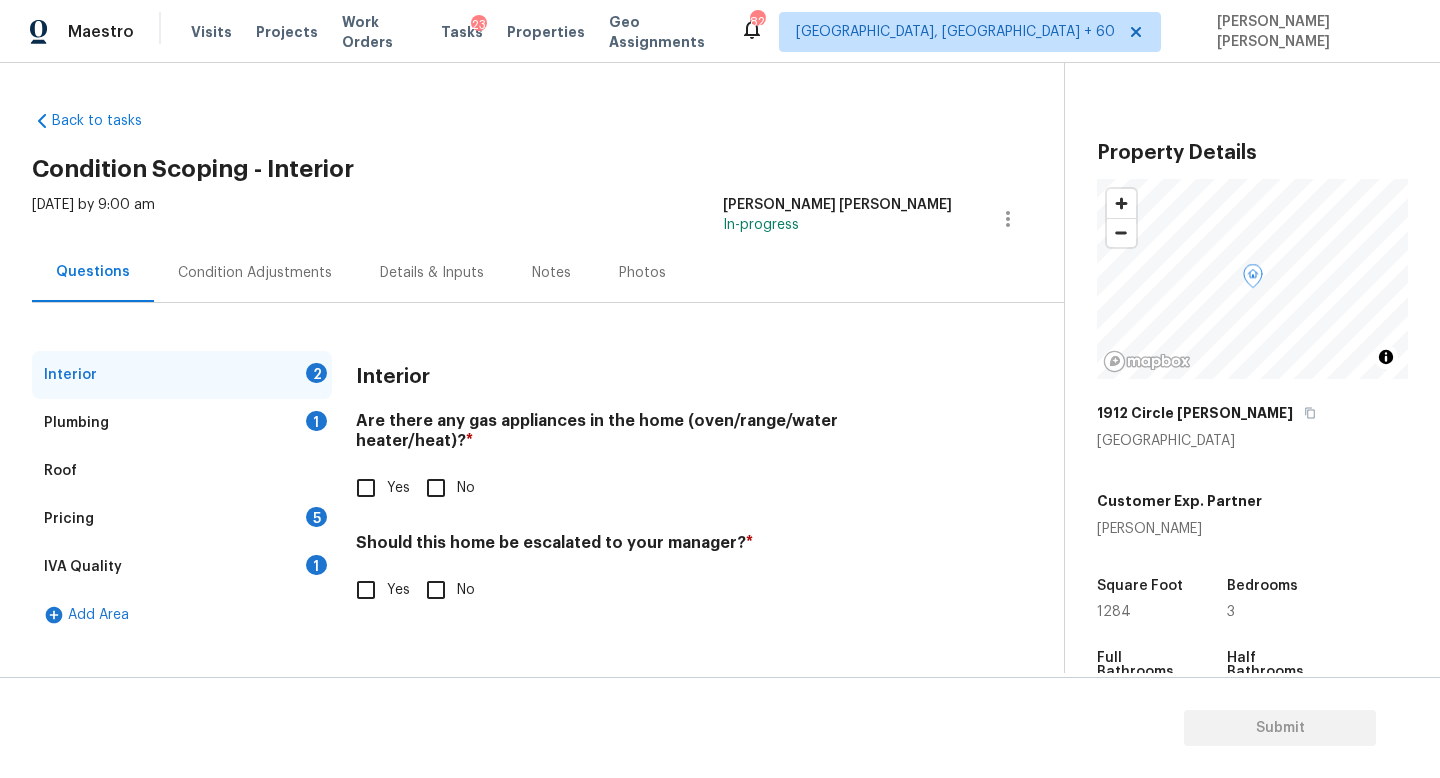 click on "Back to tasks Condition Scoping - Interior Mon, Jul 14 2025 by 9:00 am   Jishnu Manoj In-progress Questions Condition Adjustments Details & Inputs Notes Photos Interior 2 Plumbing 1 Roof Pricing 5 IVA Quality 1 Add Area Interior Are there any gas appliances in the home (oven/range/water heater/heat)?  * Yes No Should this home be escalated to your manager?  * Yes No" at bounding box center (548, 370) 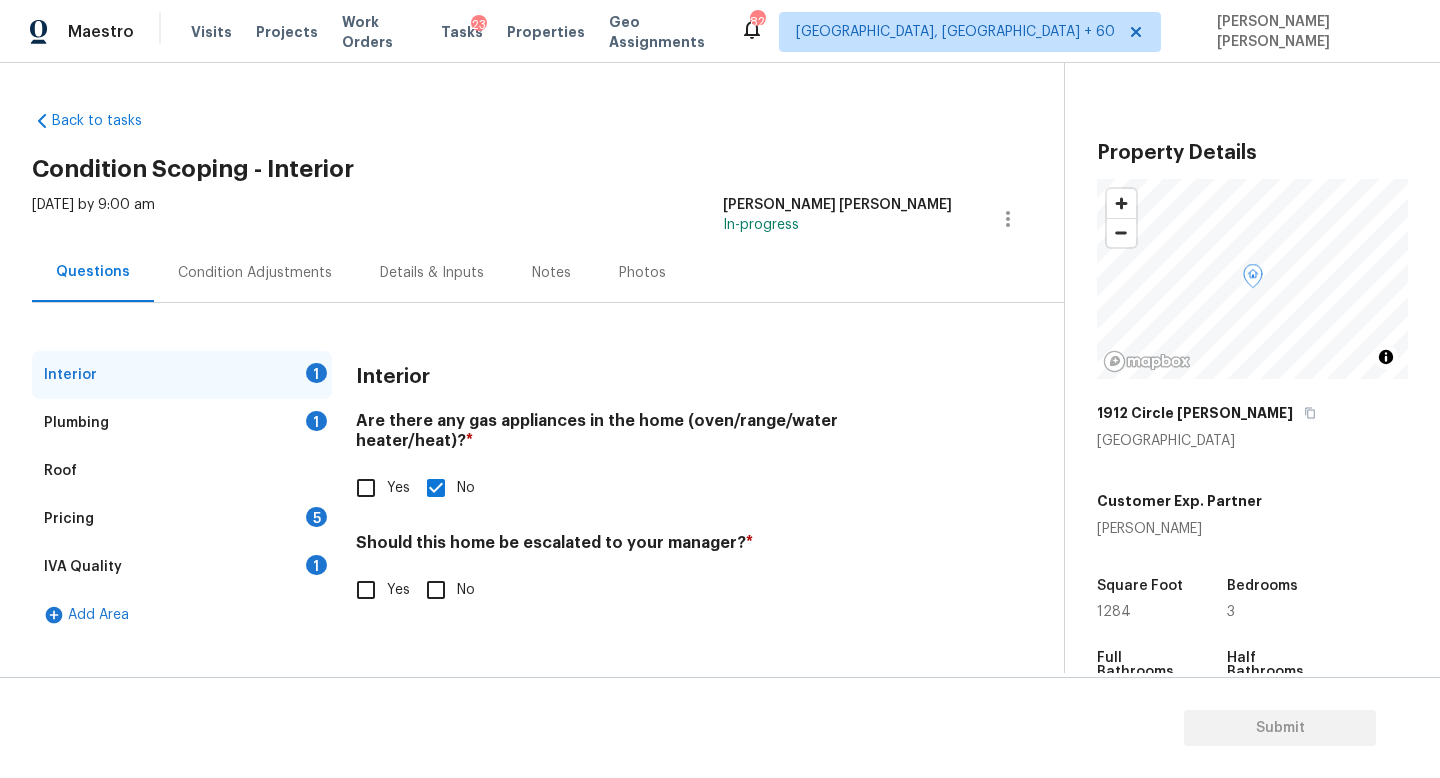 click on "Plumbing 1" at bounding box center [182, 423] 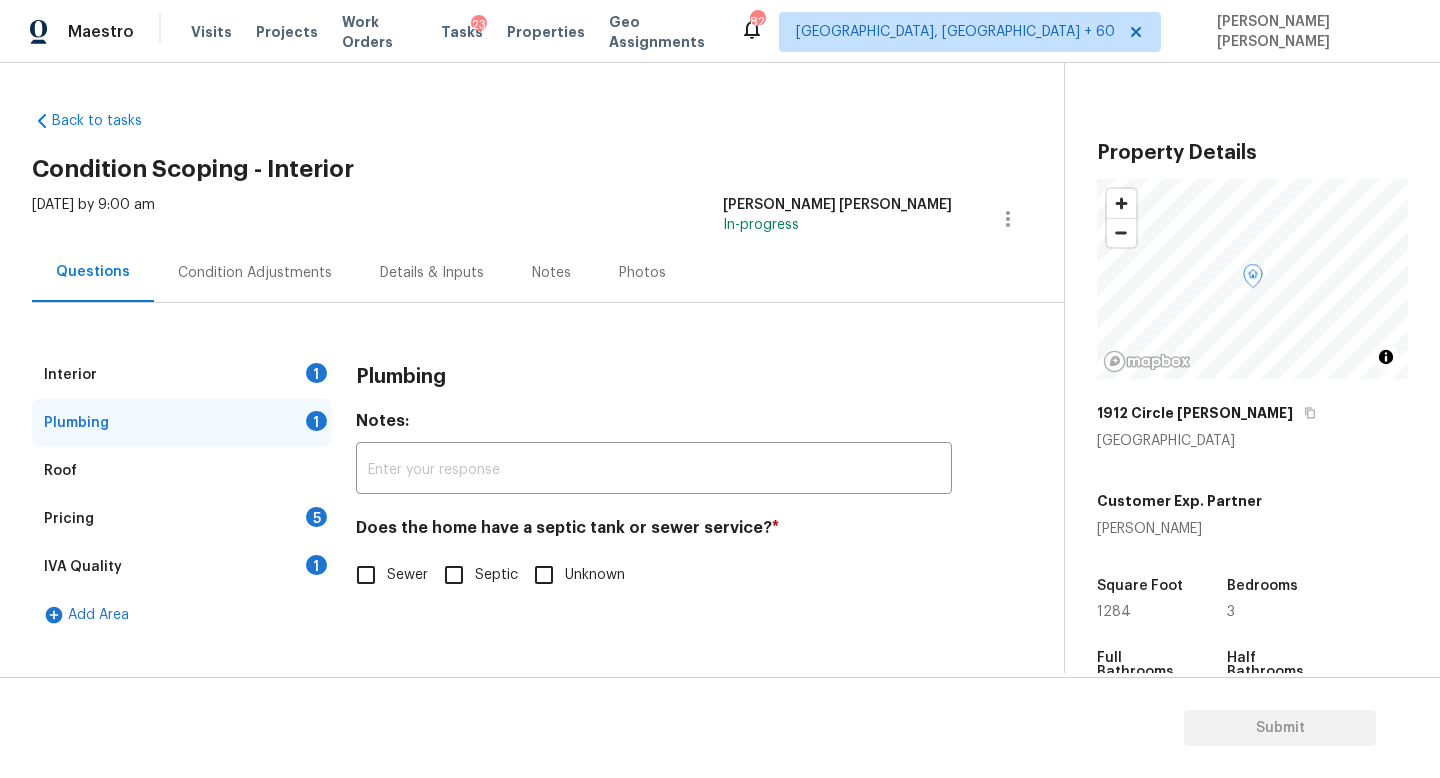 click on "Sewer" at bounding box center [366, 575] 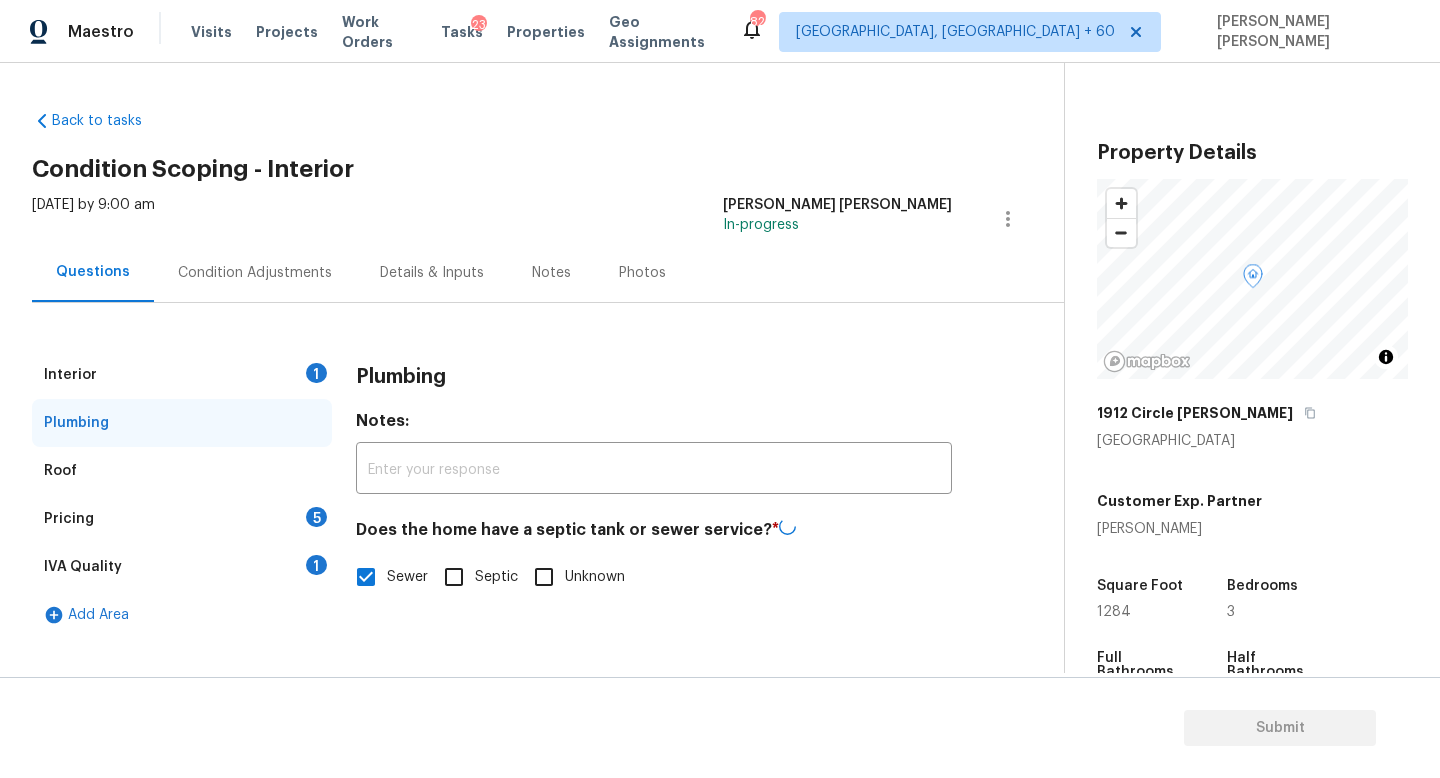 click on "Pricing 5" at bounding box center [182, 519] 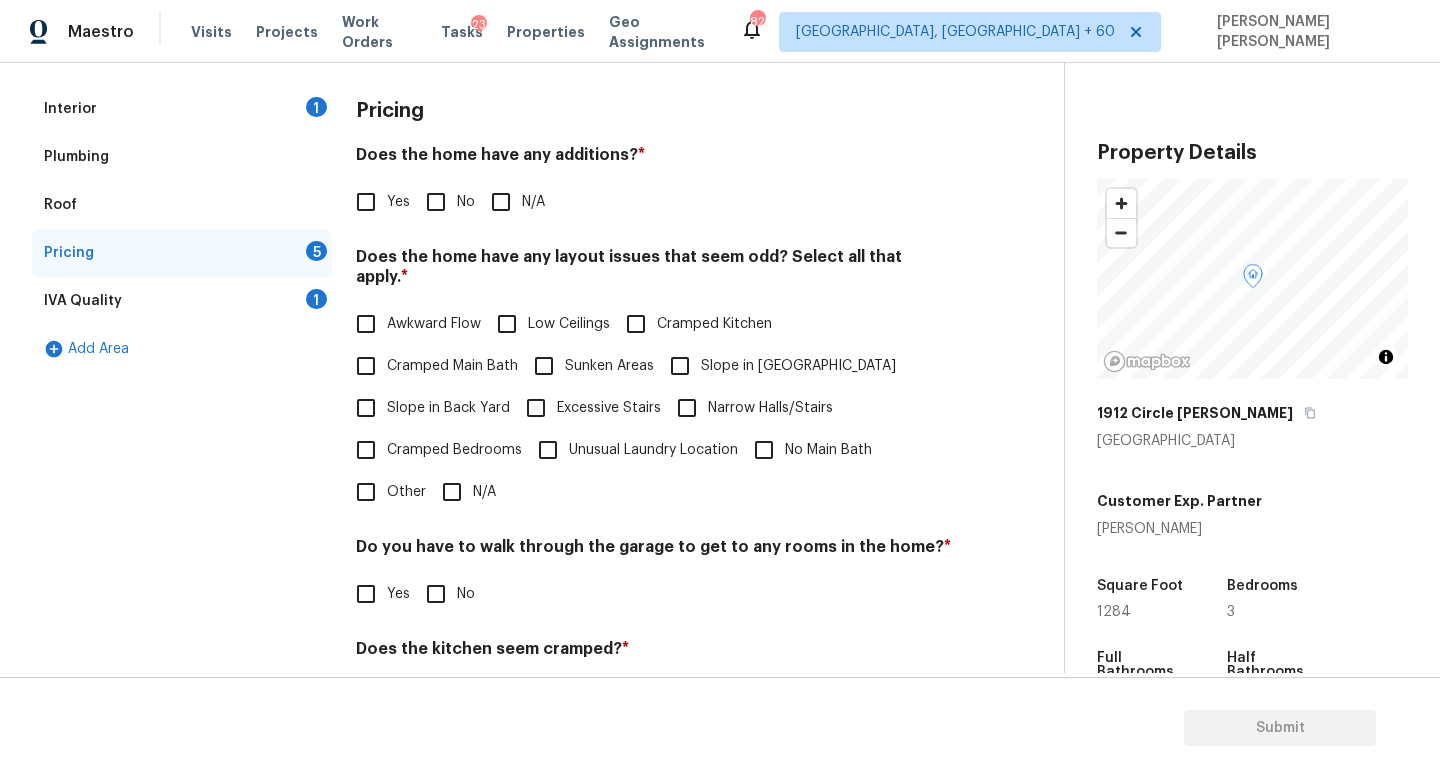 scroll, scrollTop: 268, scrollLeft: 0, axis: vertical 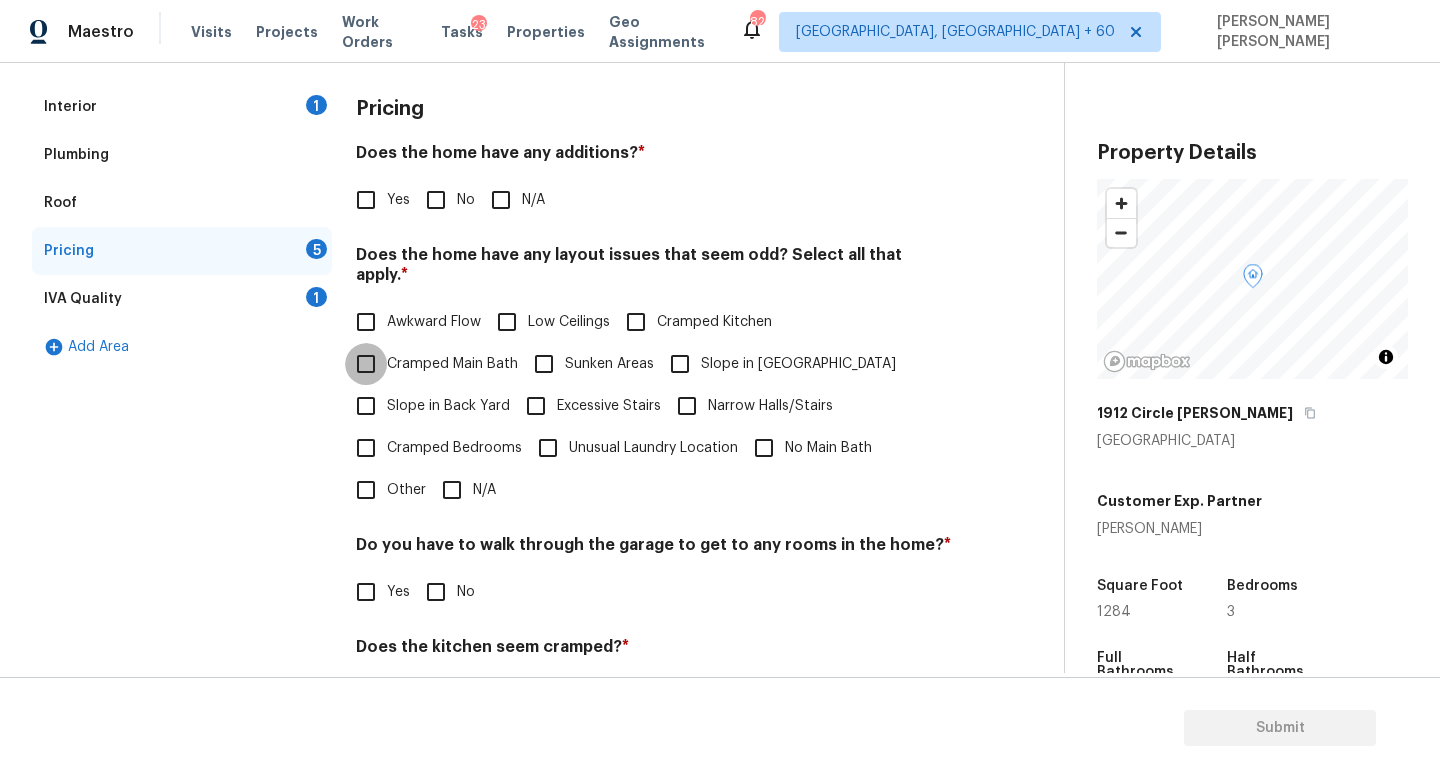 click on "Cramped Main Bath" at bounding box center (366, 364) 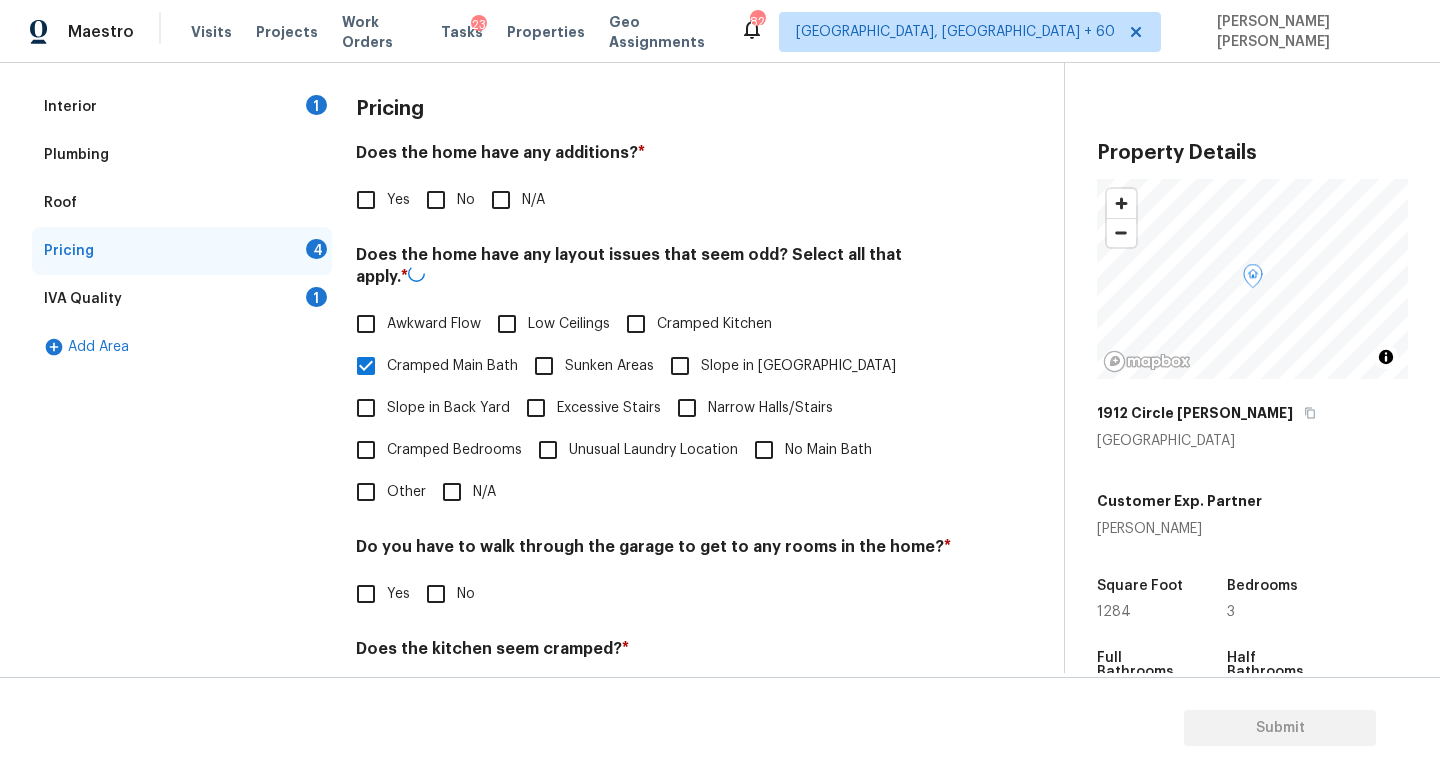click on "Cramped Main Bath" at bounding box center [366, 366] 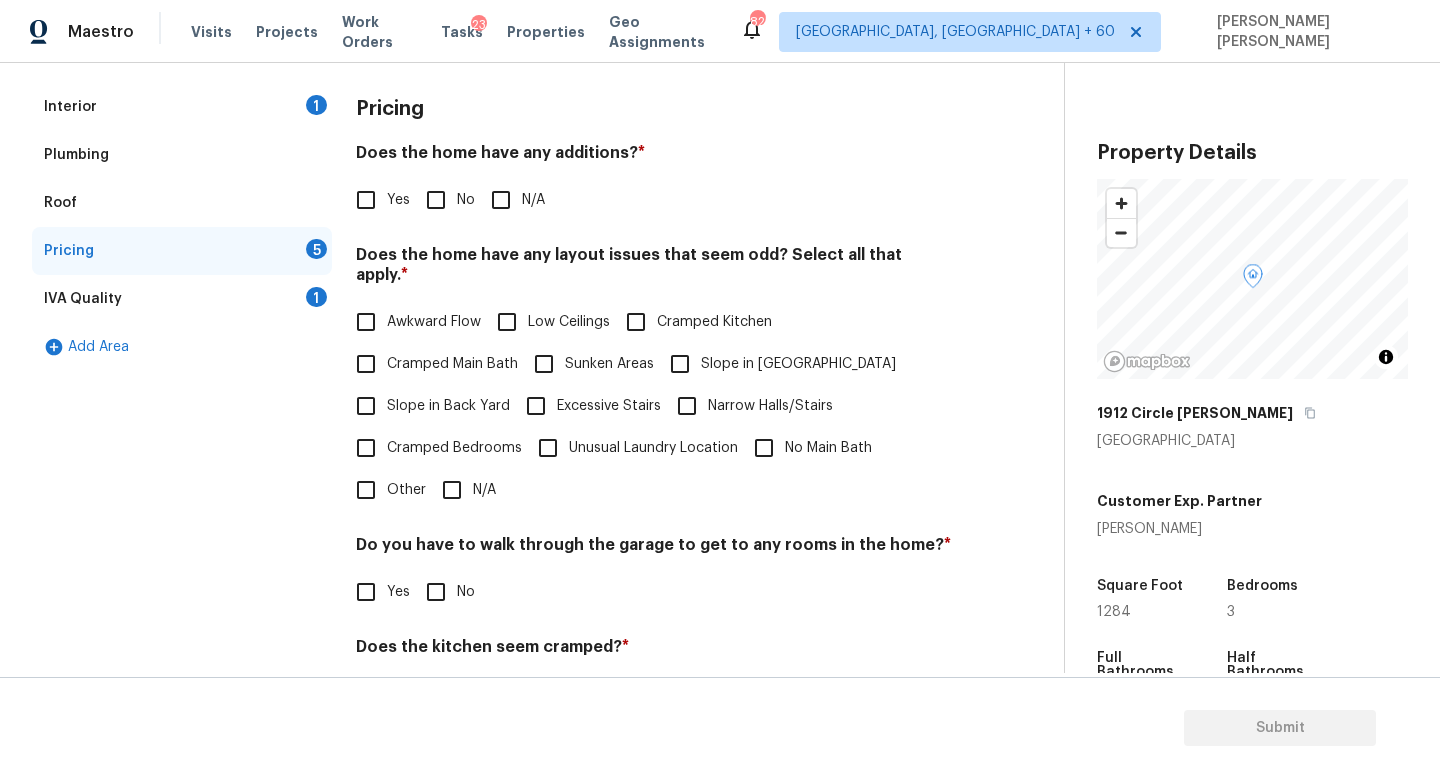 click on "Cramped Kitchen" at bounding box center [636, 322] 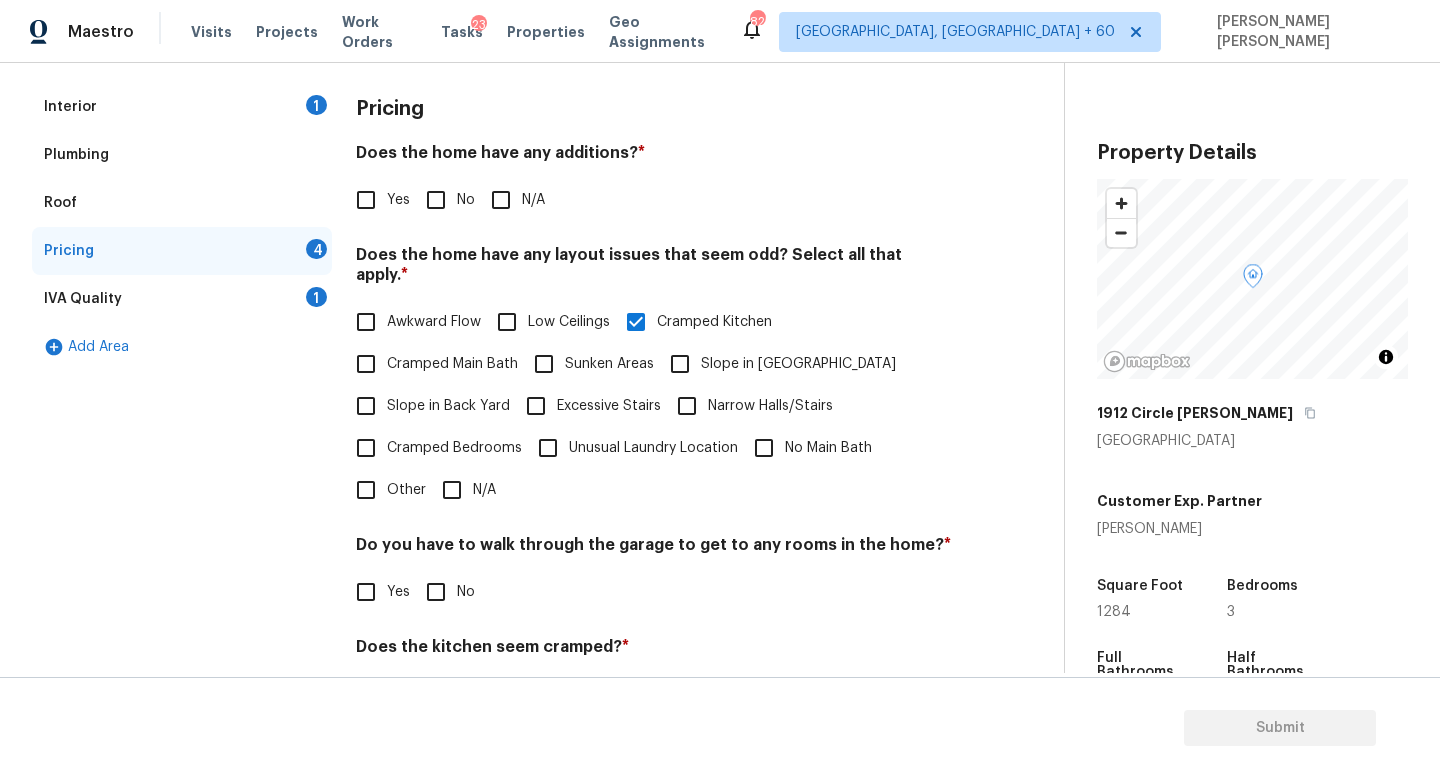 click on "Narrow Halls/Stairs" at bounding box center (687, 406) 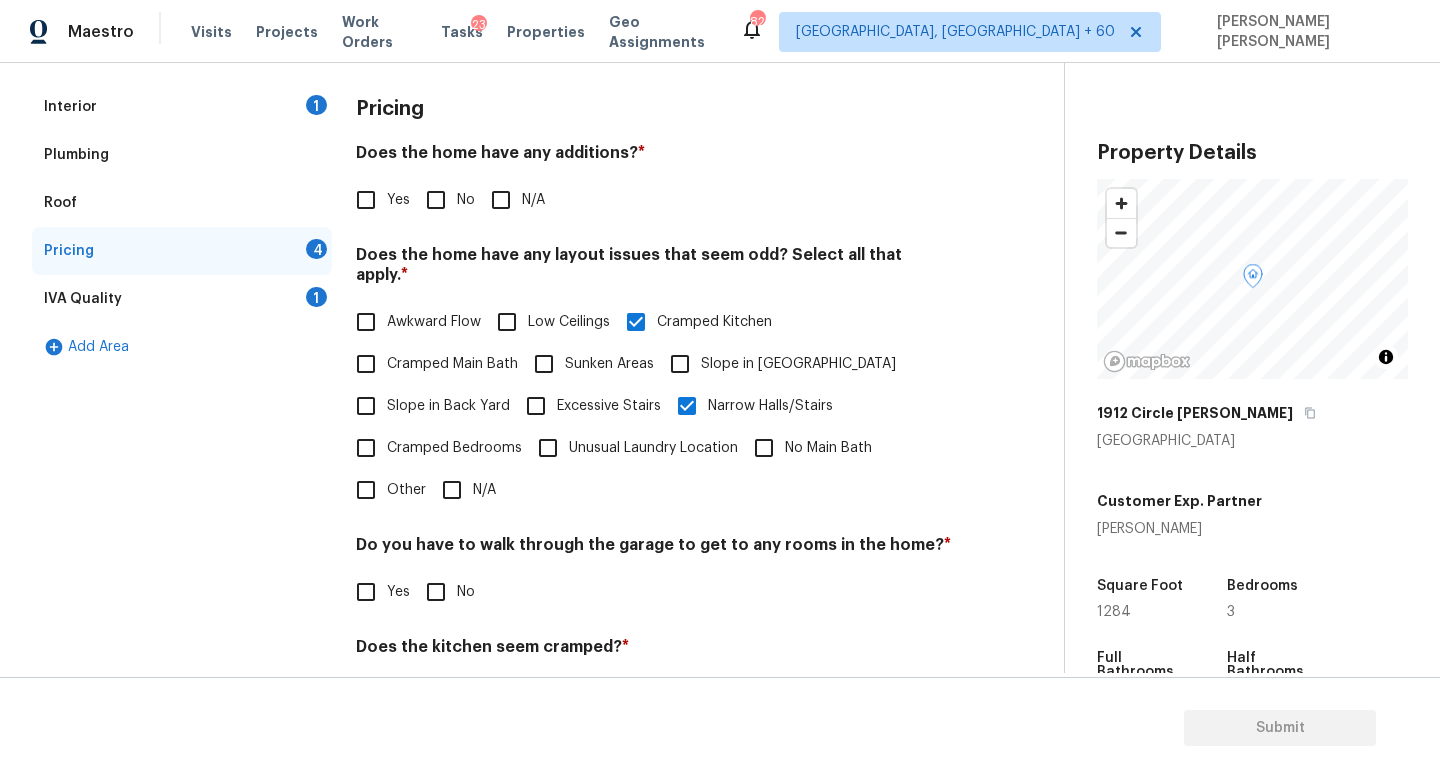 scroll, scrollTop: 422, scrollLeft: 0, axis: vertical 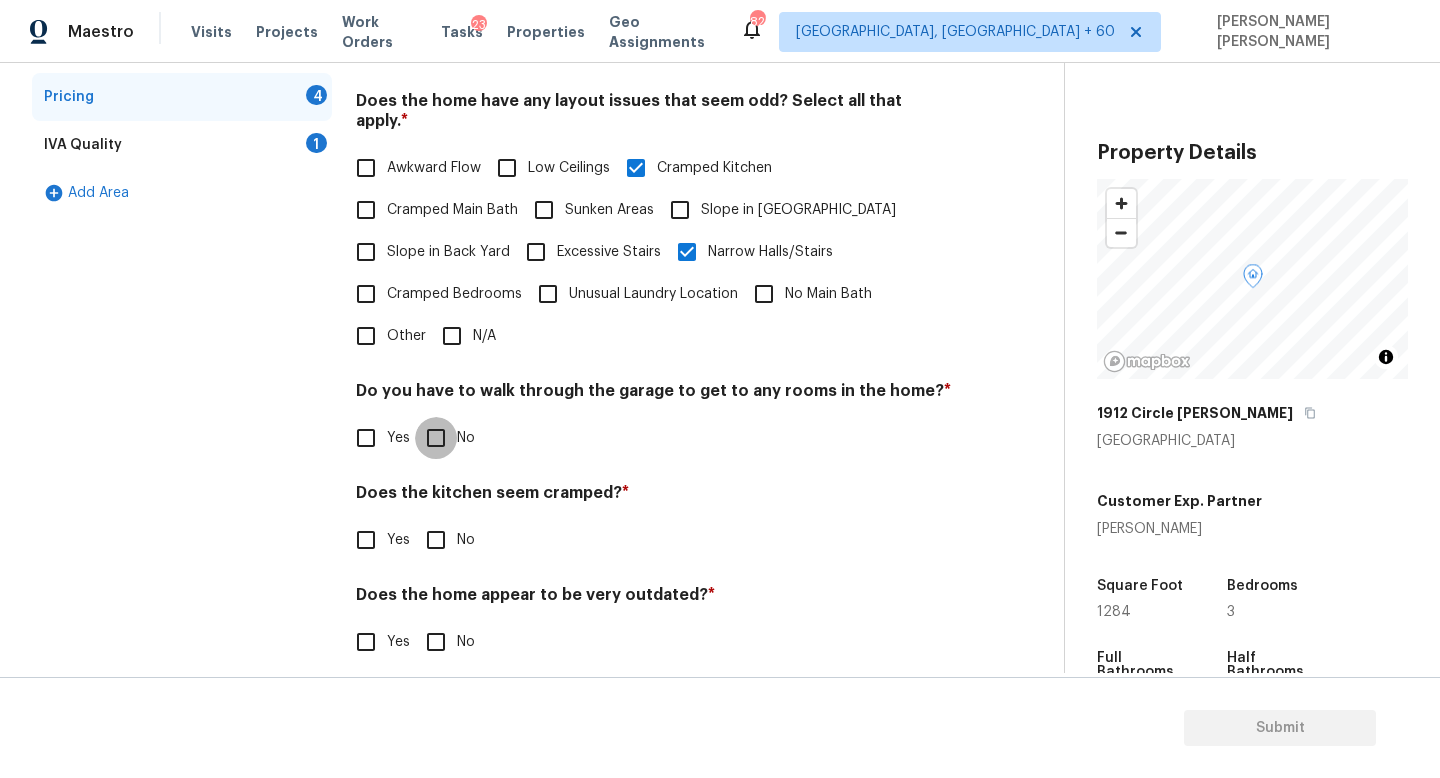 click on "No" at bounding box center [436, 438] 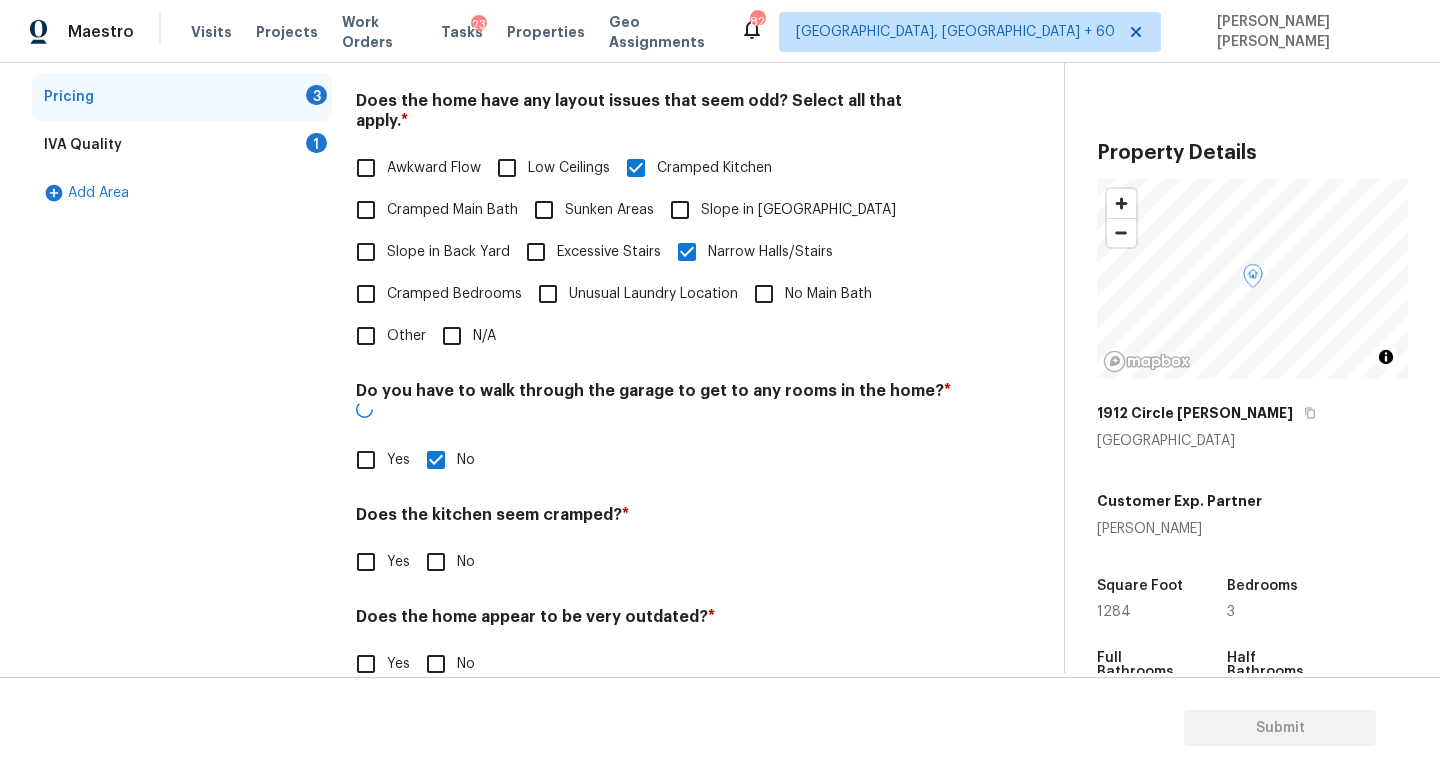 click on "Does the kitchen seem cramped?  * Yes No" at bounding box center (654, 544) 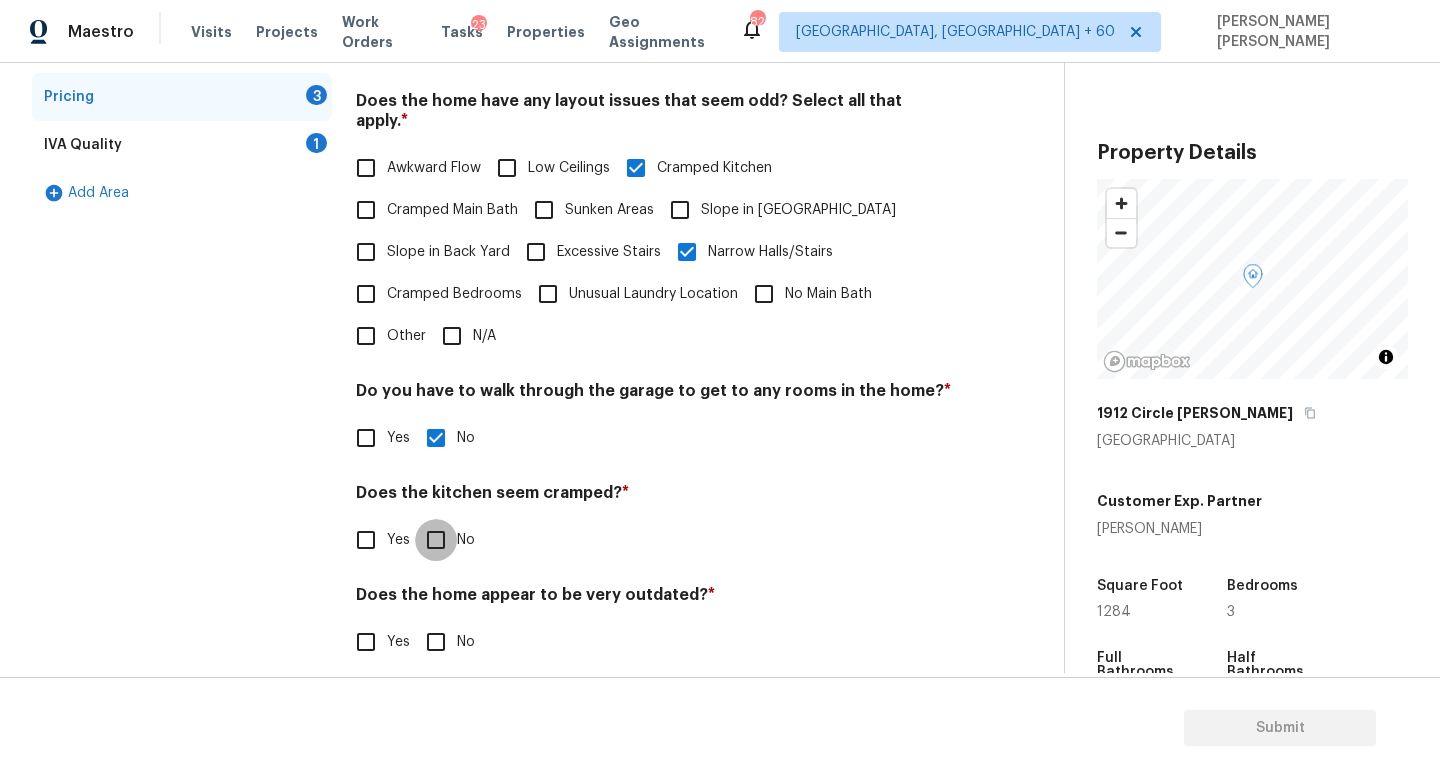 click on "No" at bounding box center (436, 540) 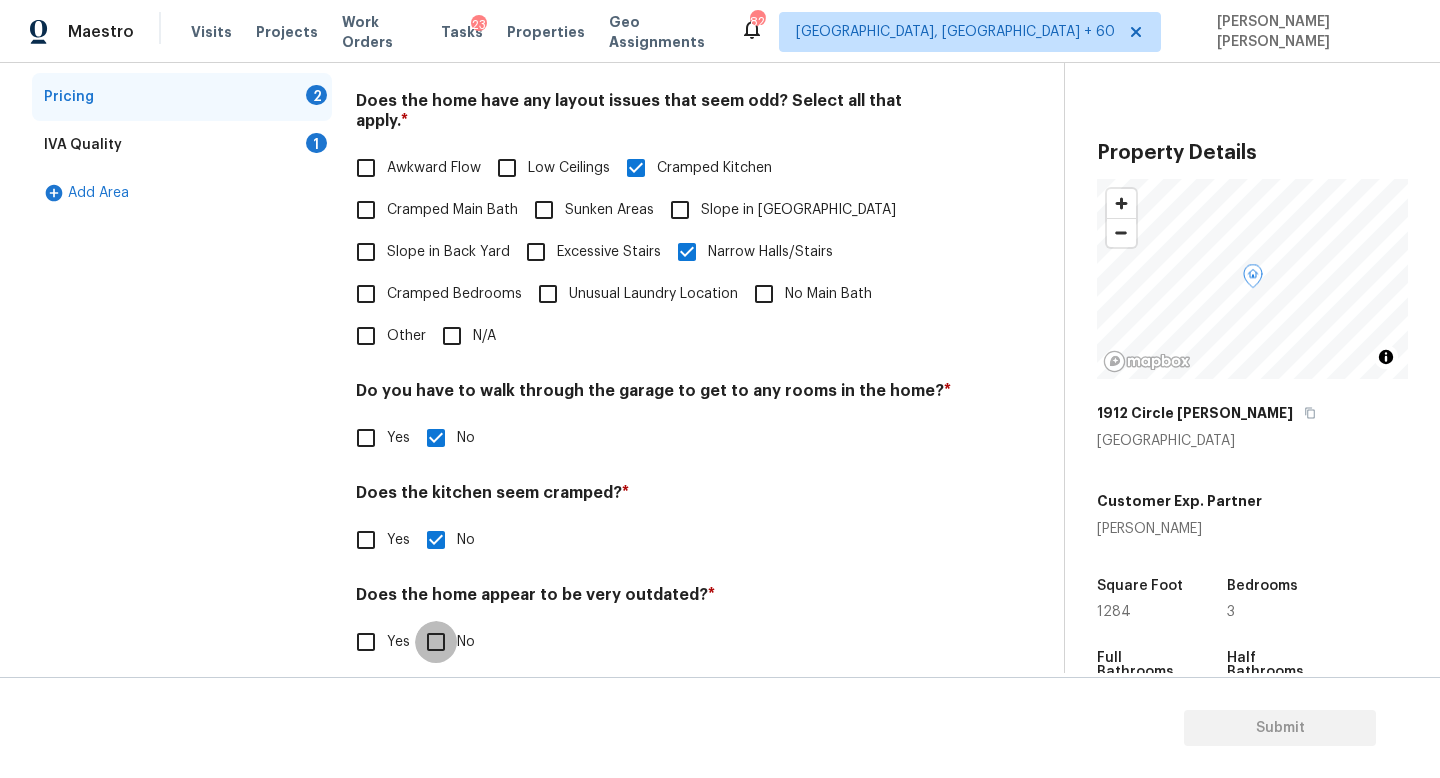 click on "No" at bounding box center (436, 642) 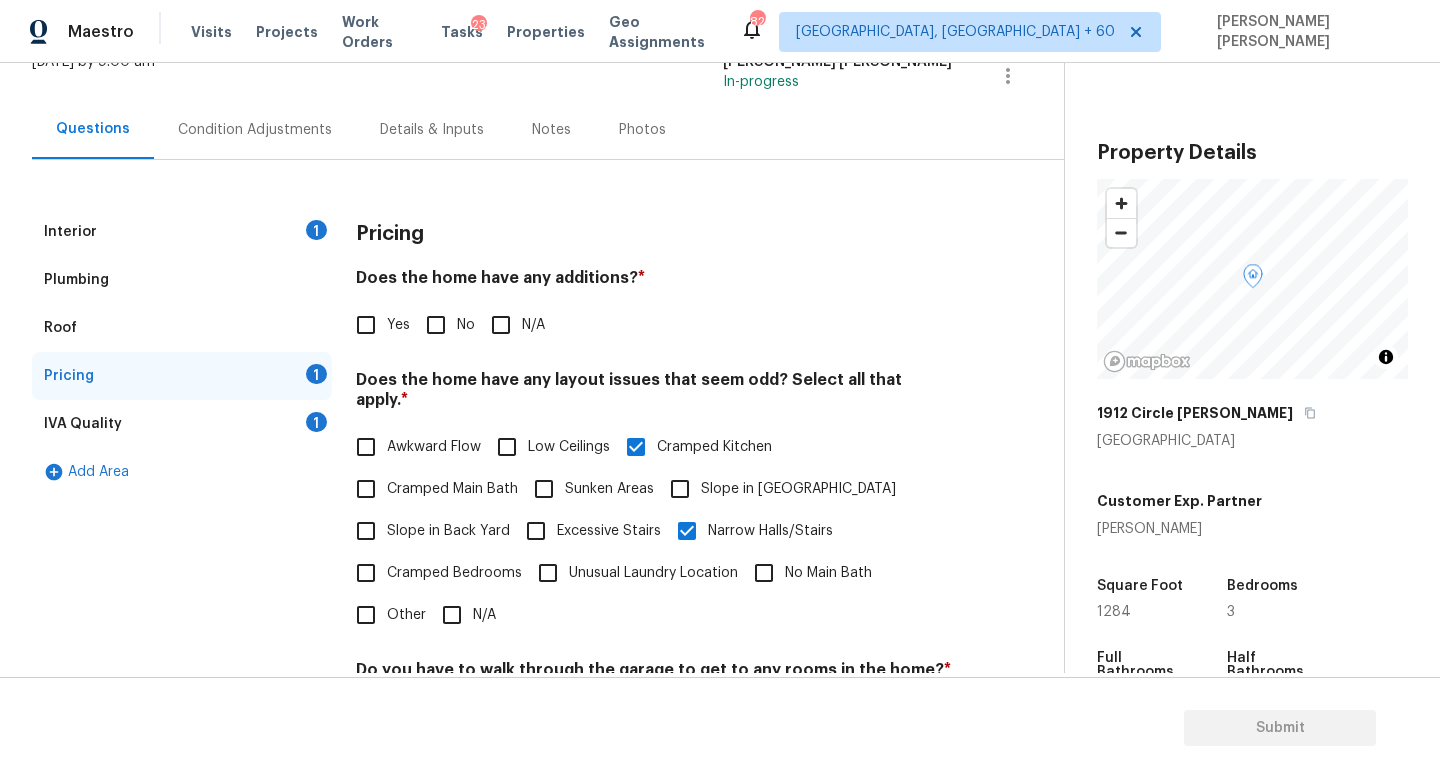 scroll, scrollTop: 144, scrollLeft: 0, axis: vertical 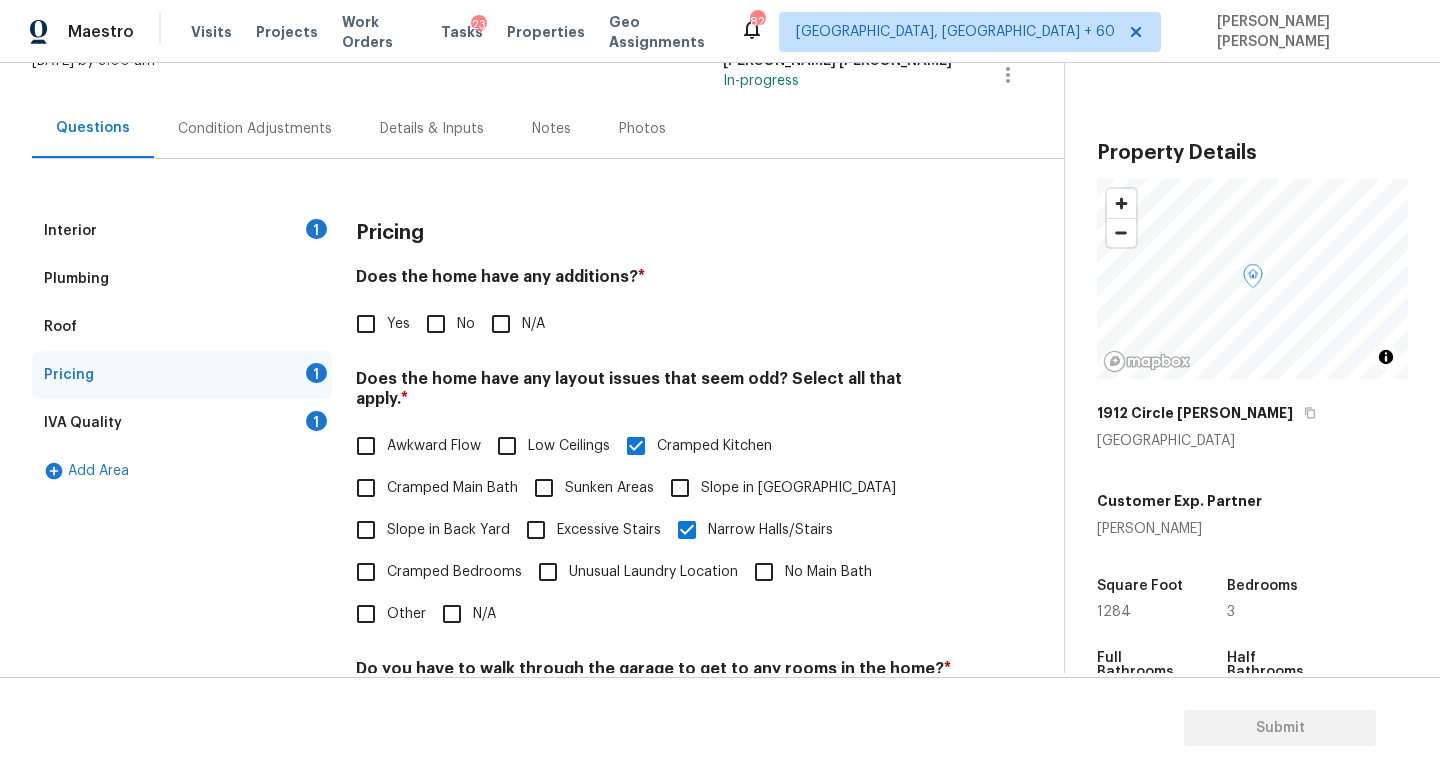 click on "No" at bounding box center (436, 324) 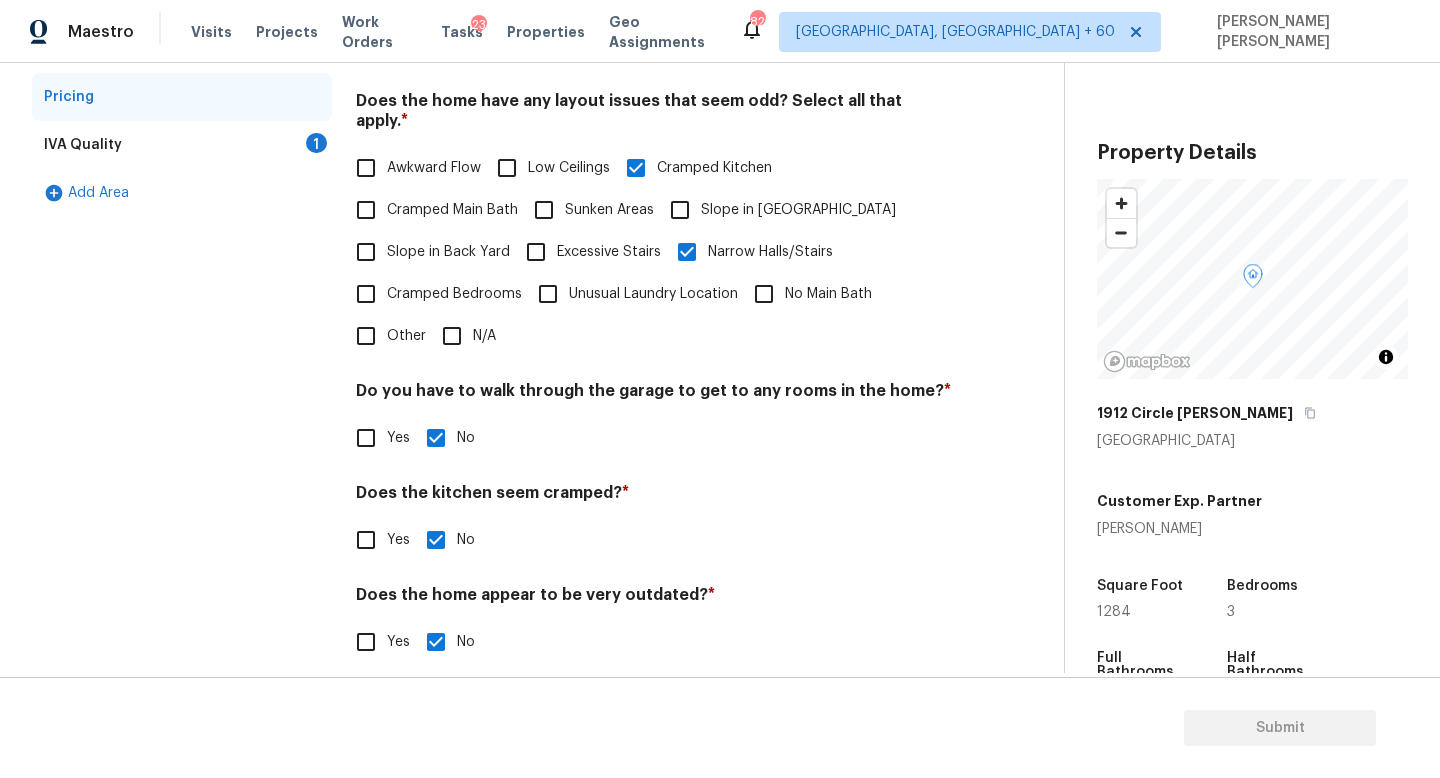 scroll, scrollTop: 0, scrollLeft: 0, axis: both 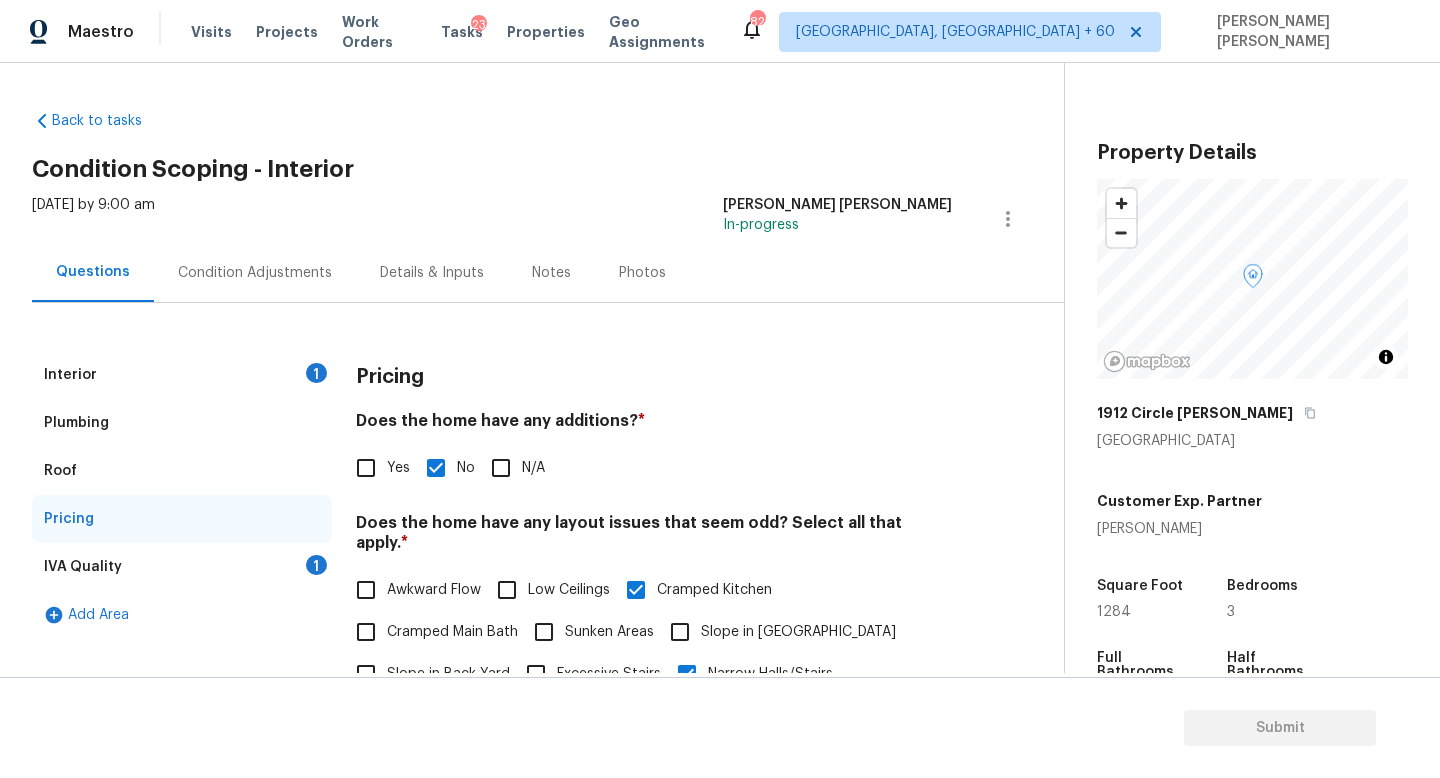 click on "IVA Quality 1" at bounding box center (182, 567) 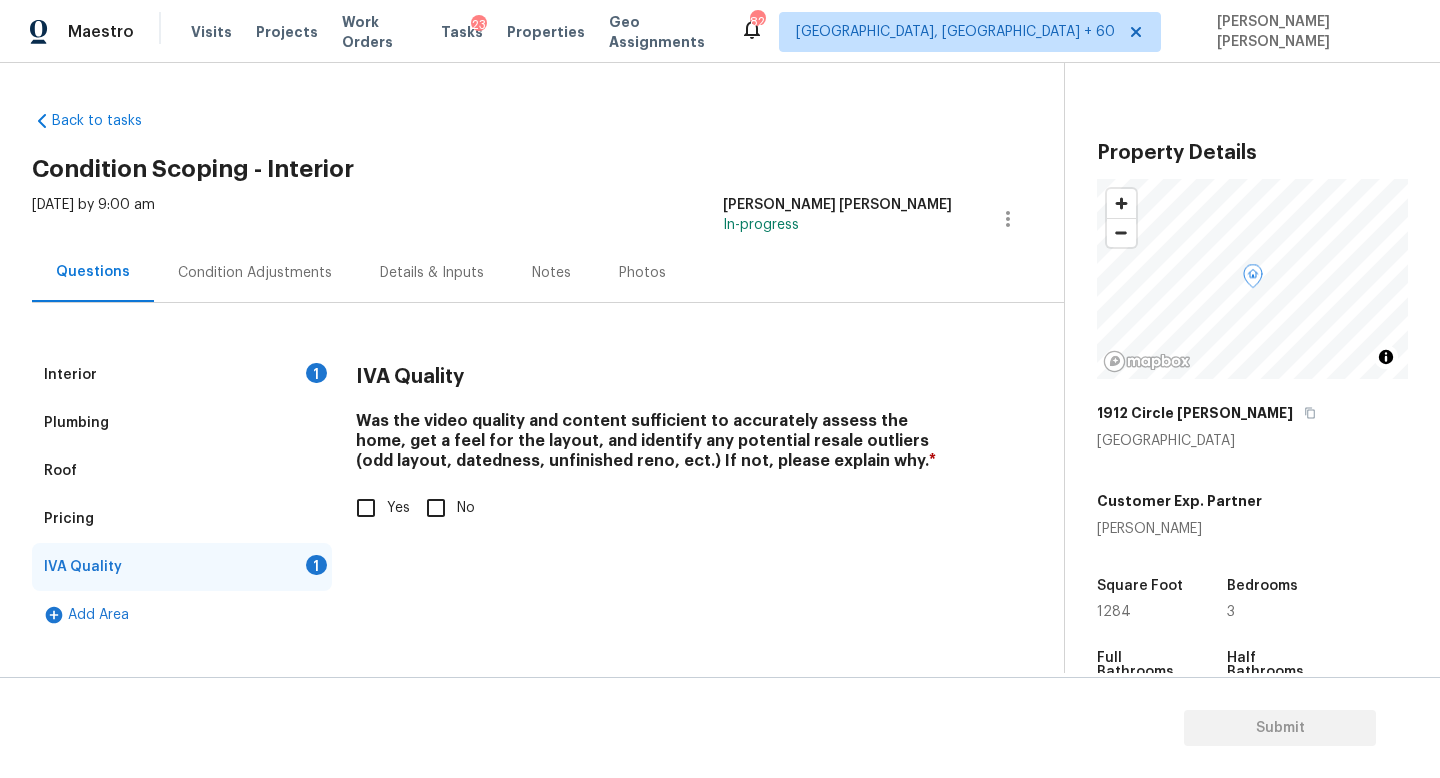 click on "Yes" at bounding box center (366, 508) 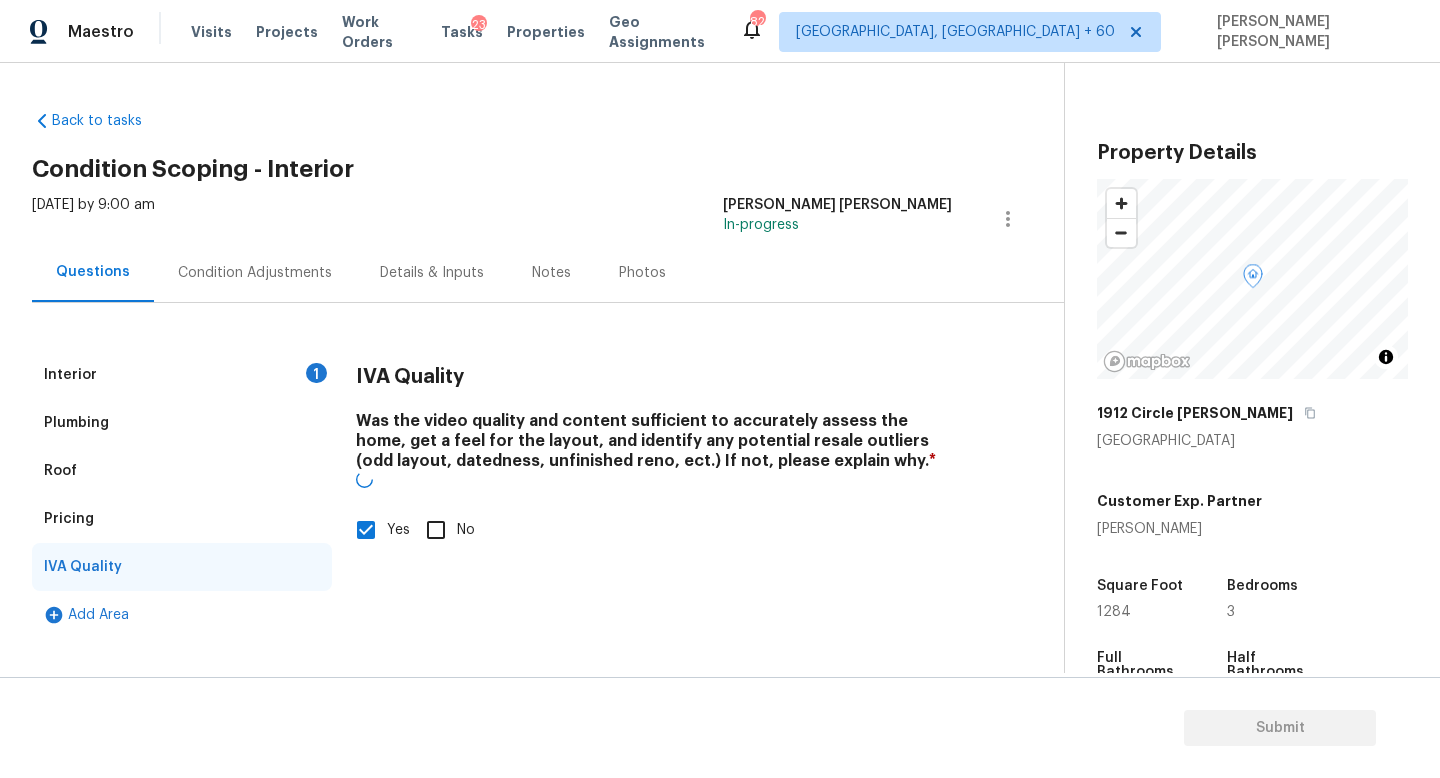 click on "Condition Adjustments" at bounding box center [255, 272] 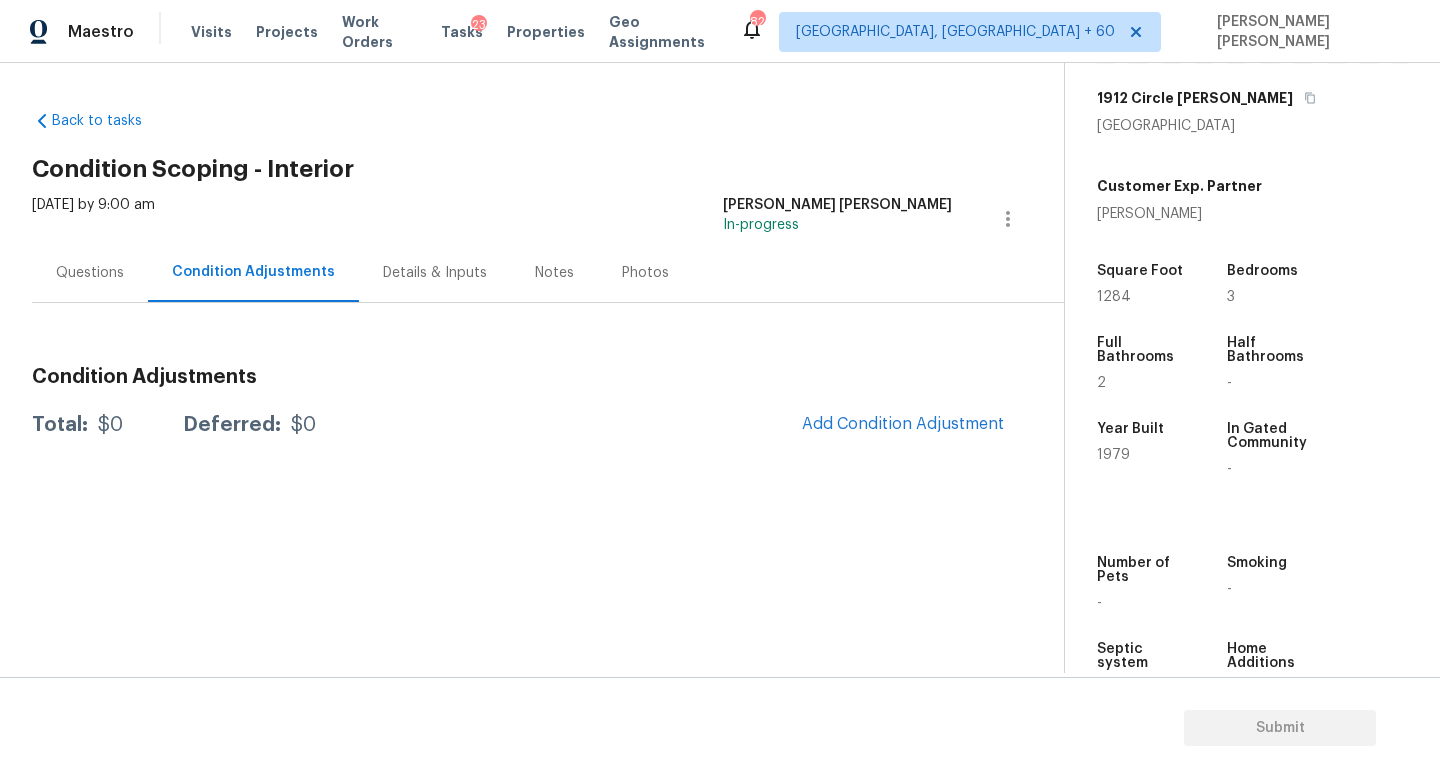 scroll, scrollTop: 378, scrollLeft: 0, axis: vertical 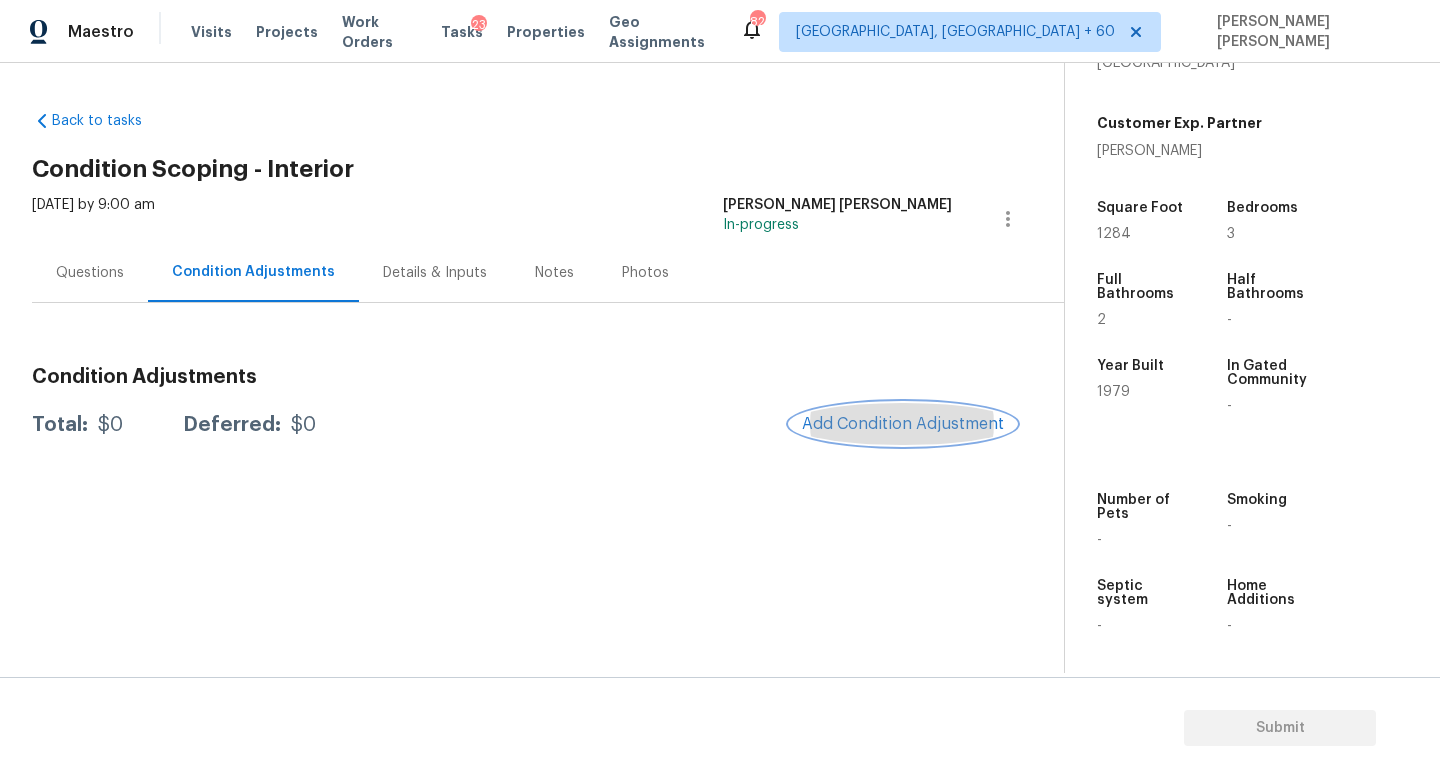 click on "Add Condition Adjustment" at bounding box center (903, 424) 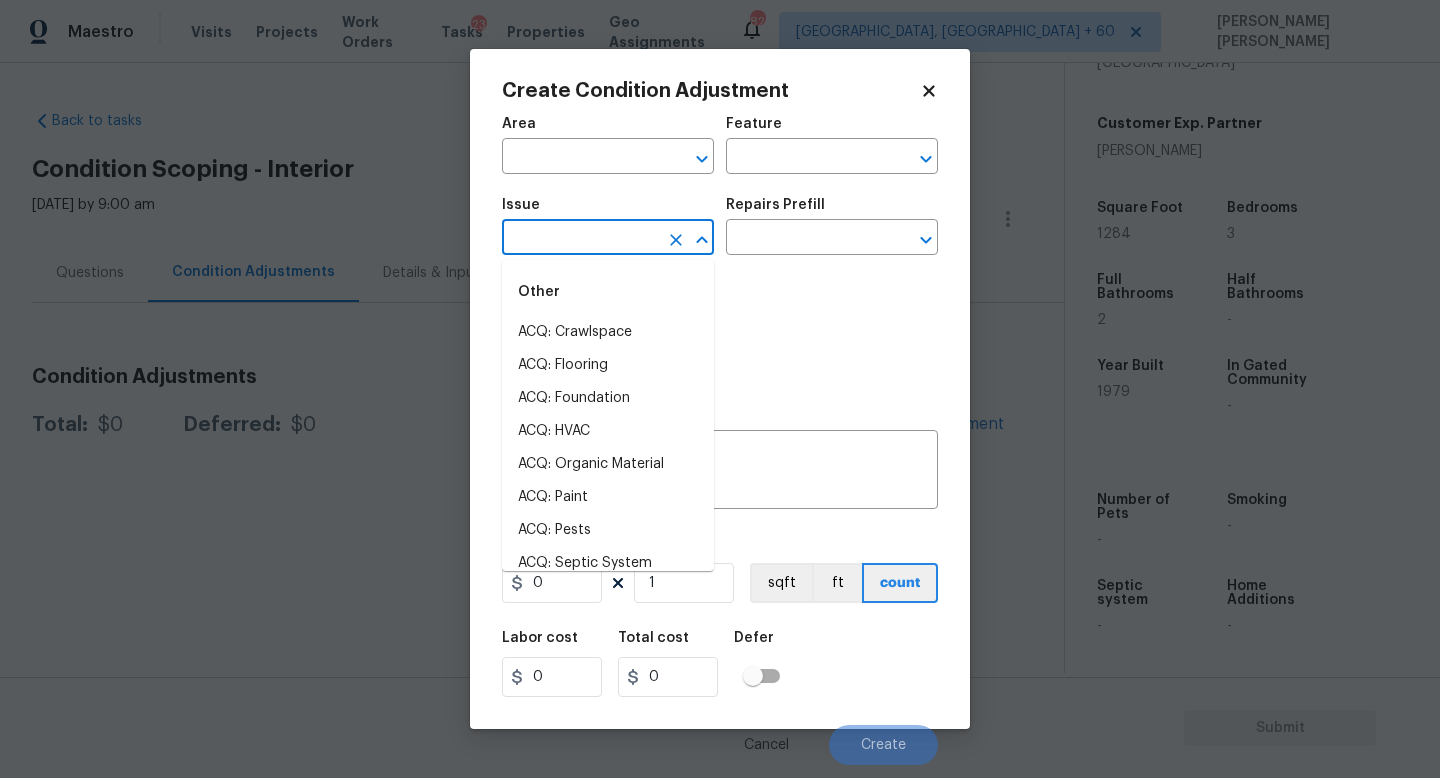 click at bounding box center (580, 239) 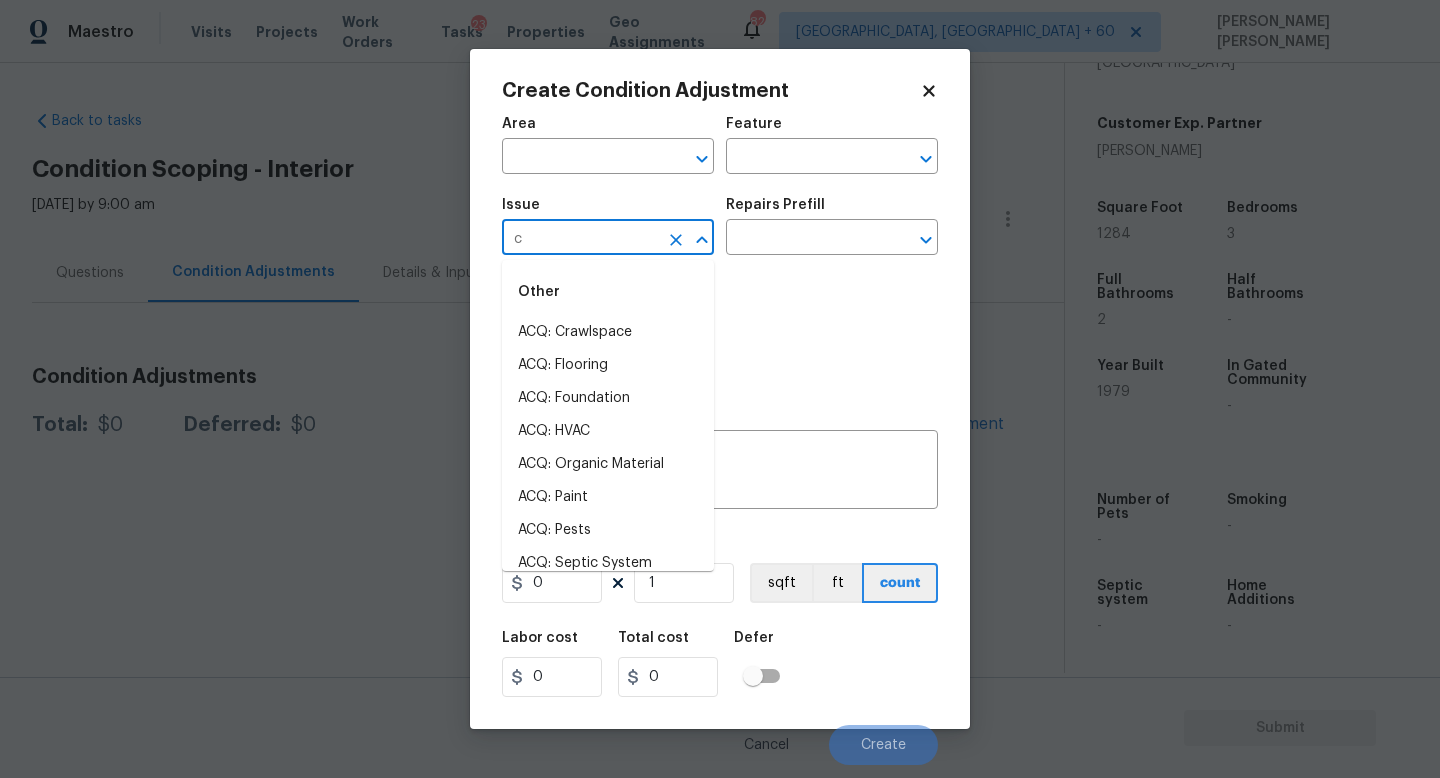 type on "co" 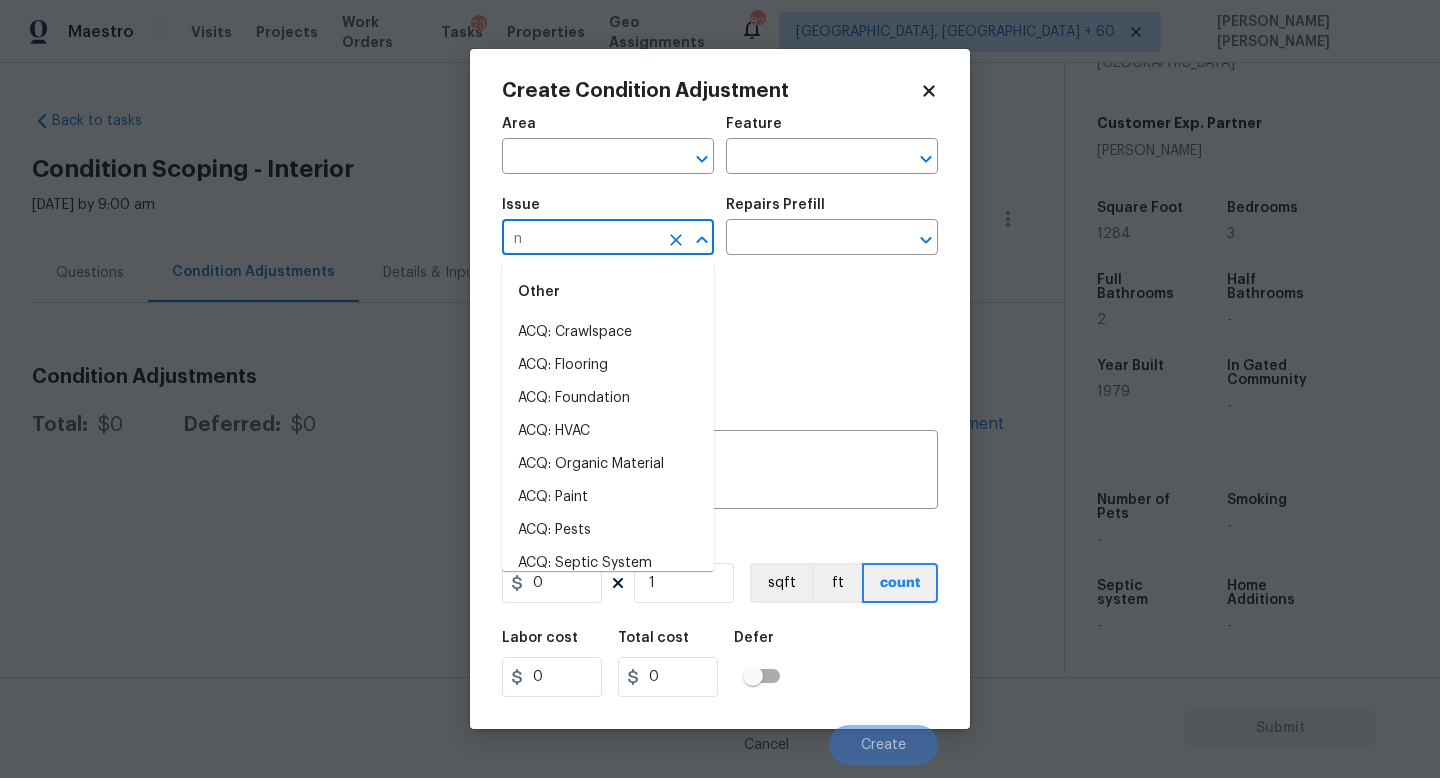 type on "nd" 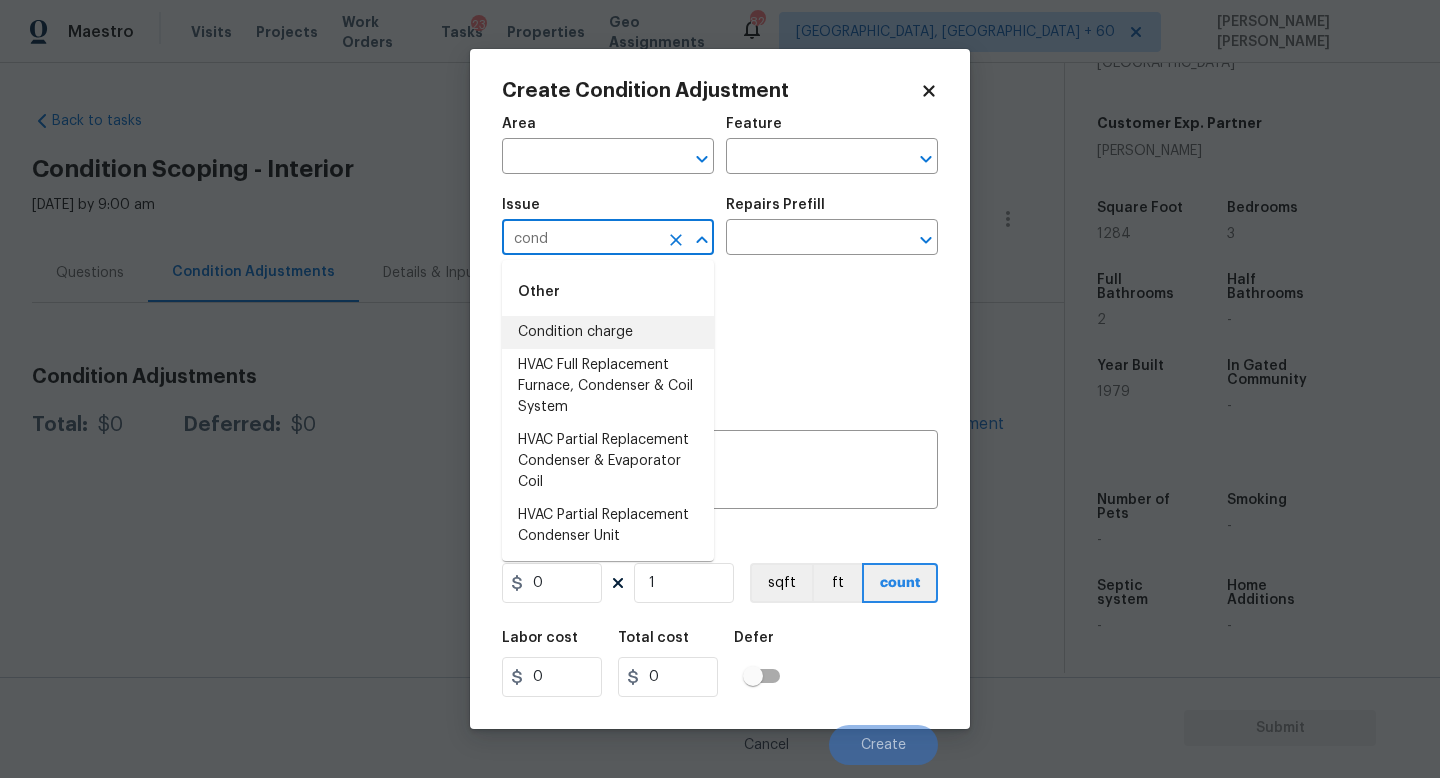 click on "Condition charge" at bounding box center [608, 332] 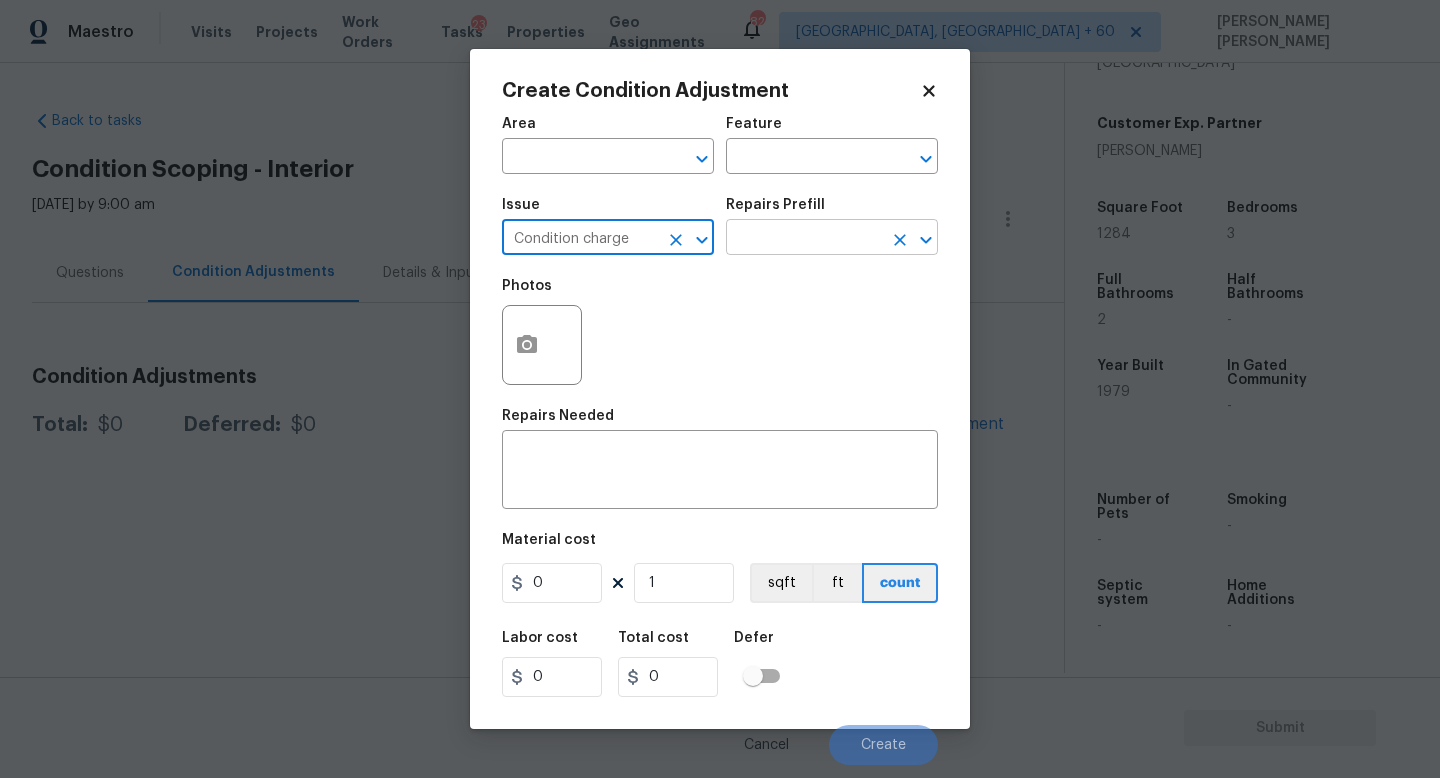 type on "Condition charge" 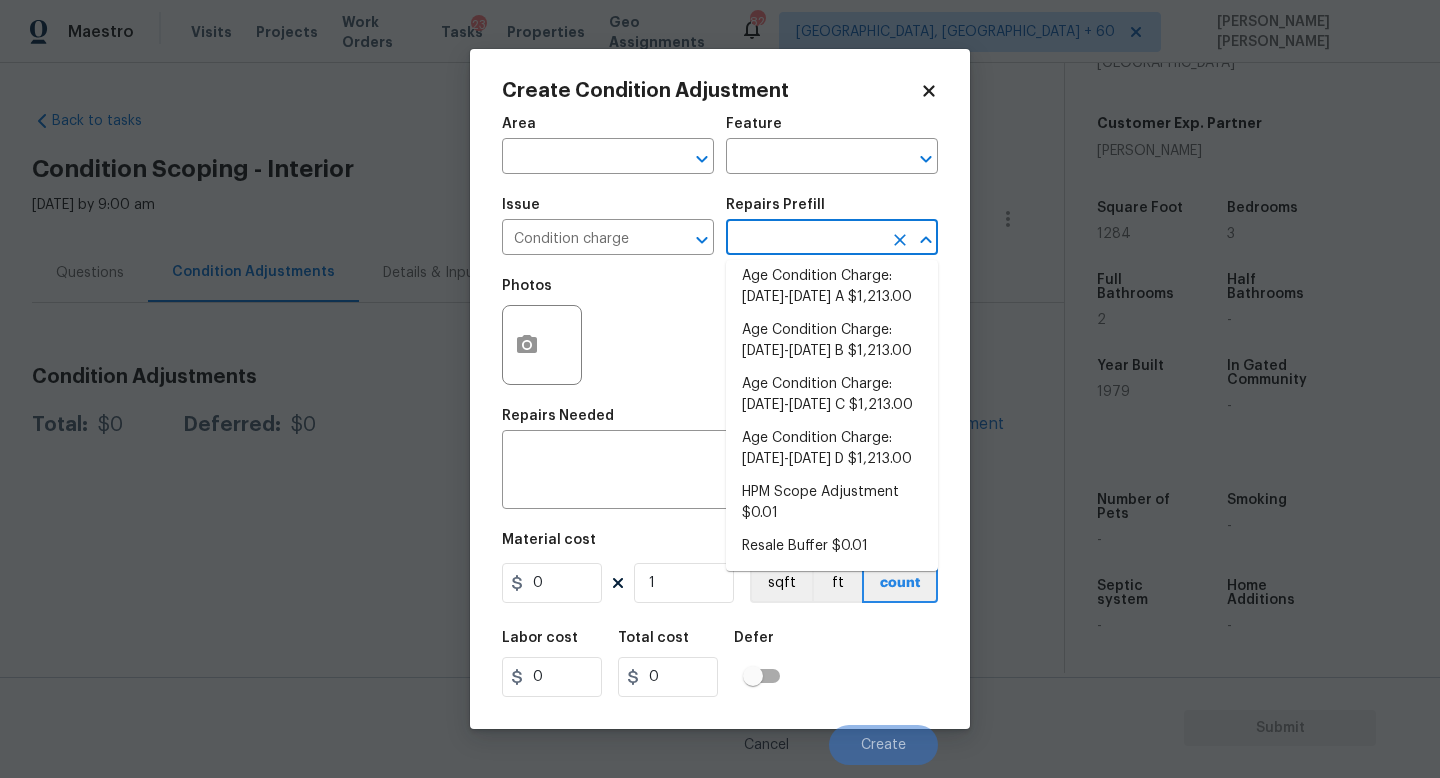 scroll, scrollTop: 0, scrollLeft: 0, axis: both 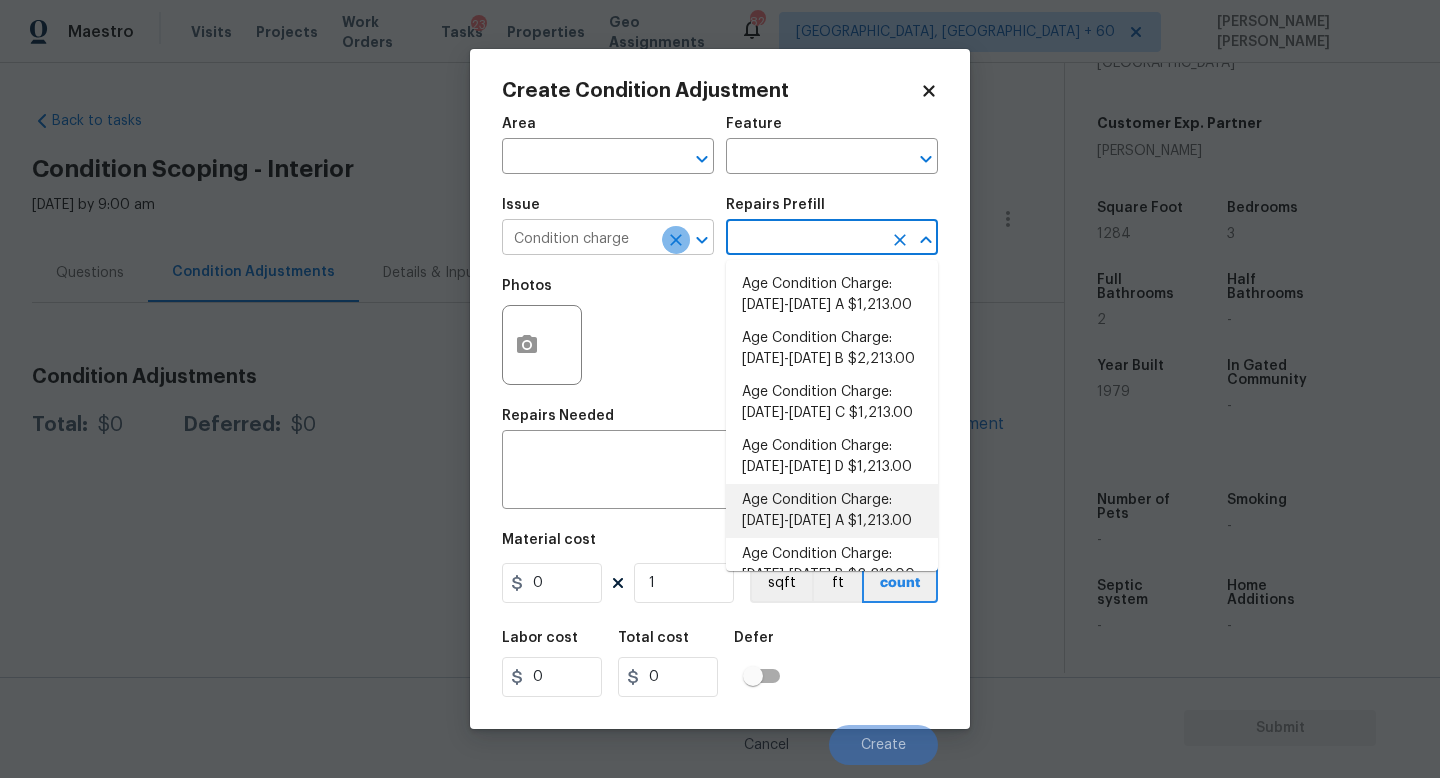 click 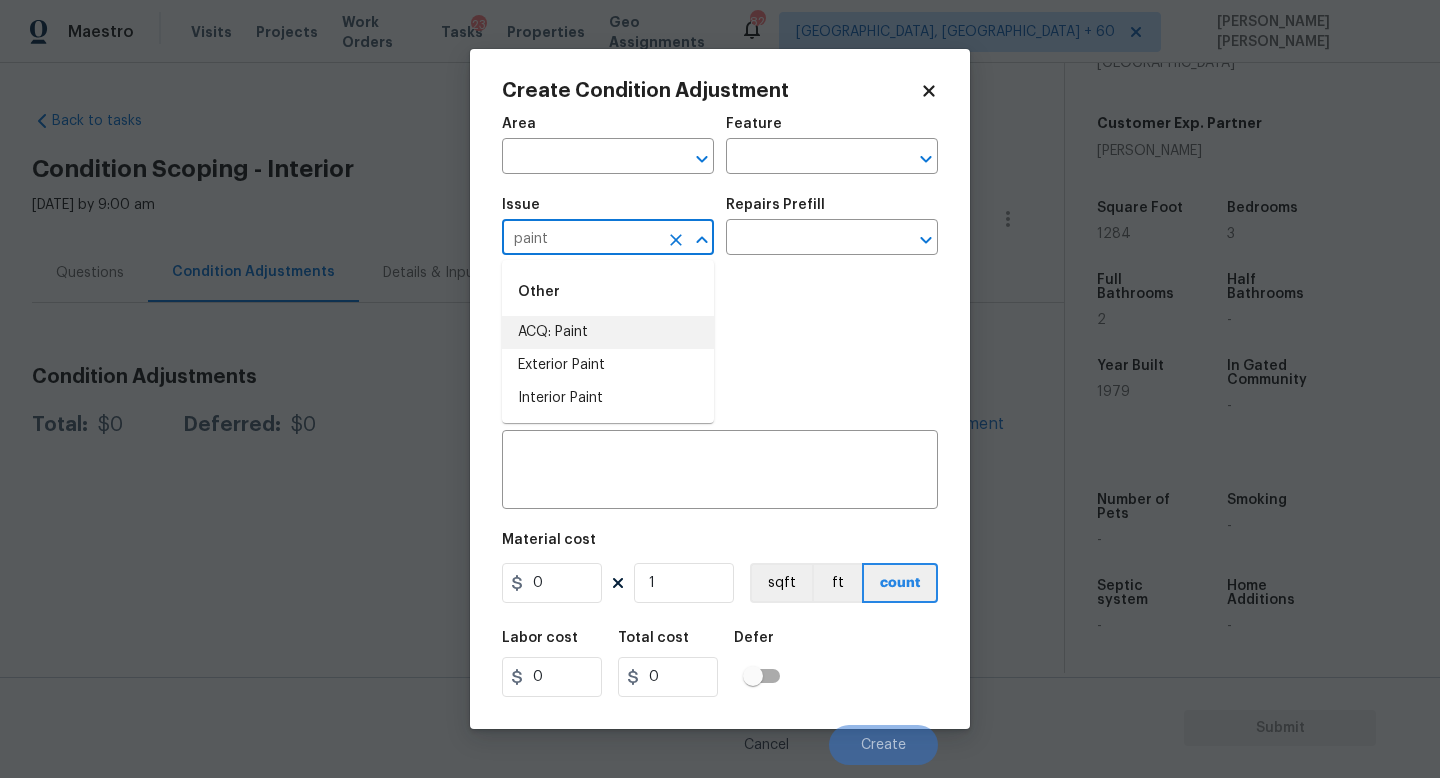 click on "Other" at bounding box center (608, 292) 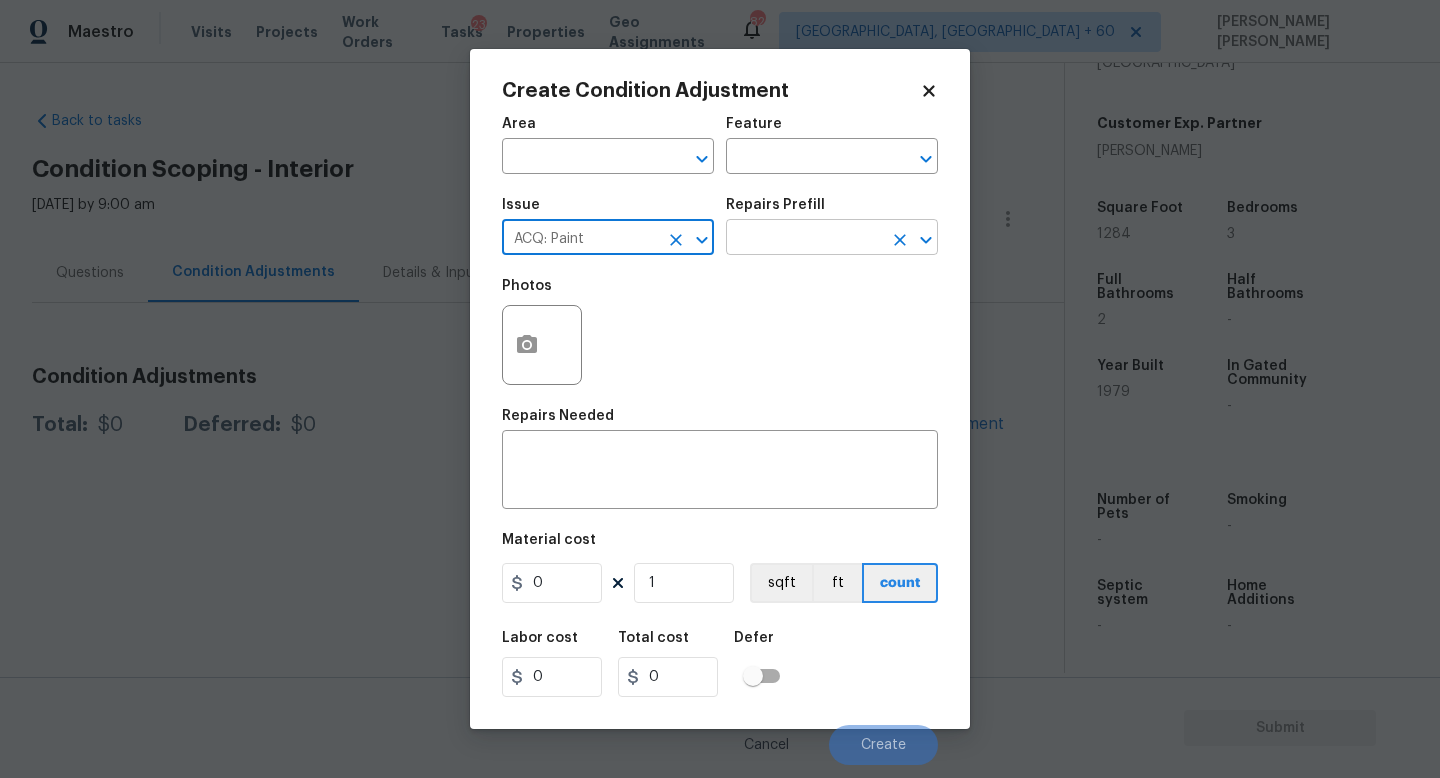 type on "ACQ: Paint" 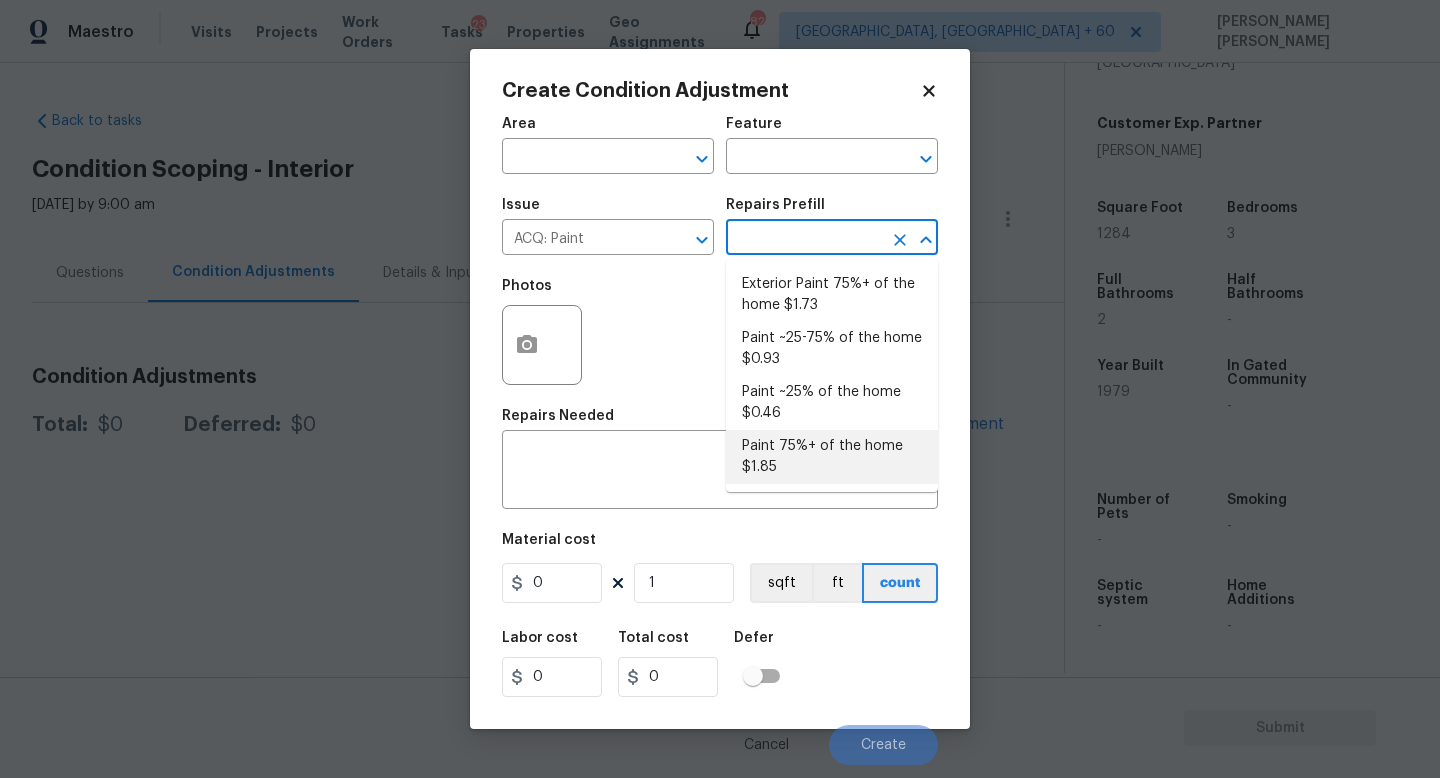 click on "Paint 75%+ of the home $1.85" at bounding box center [832, 457] 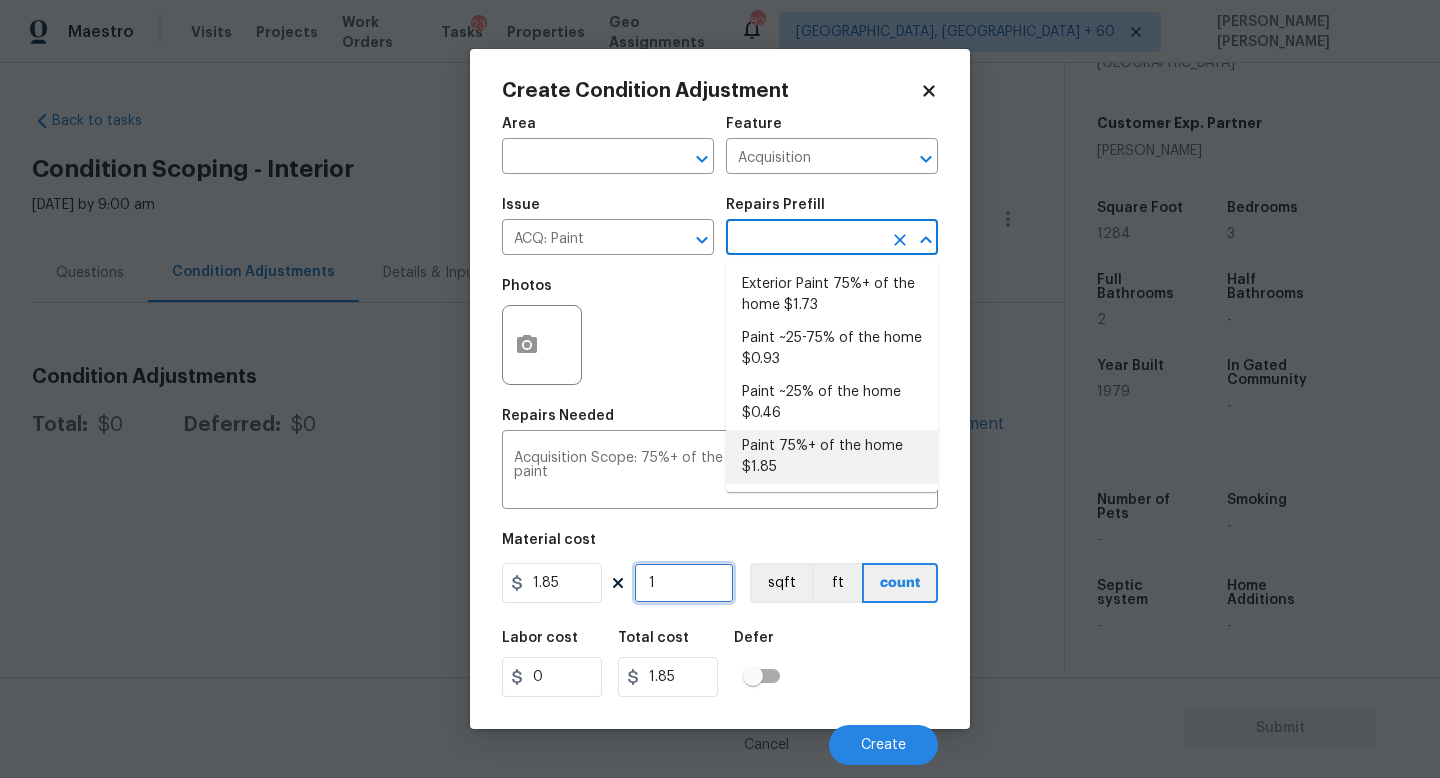 click on "1" at bounding box center [684, 583] 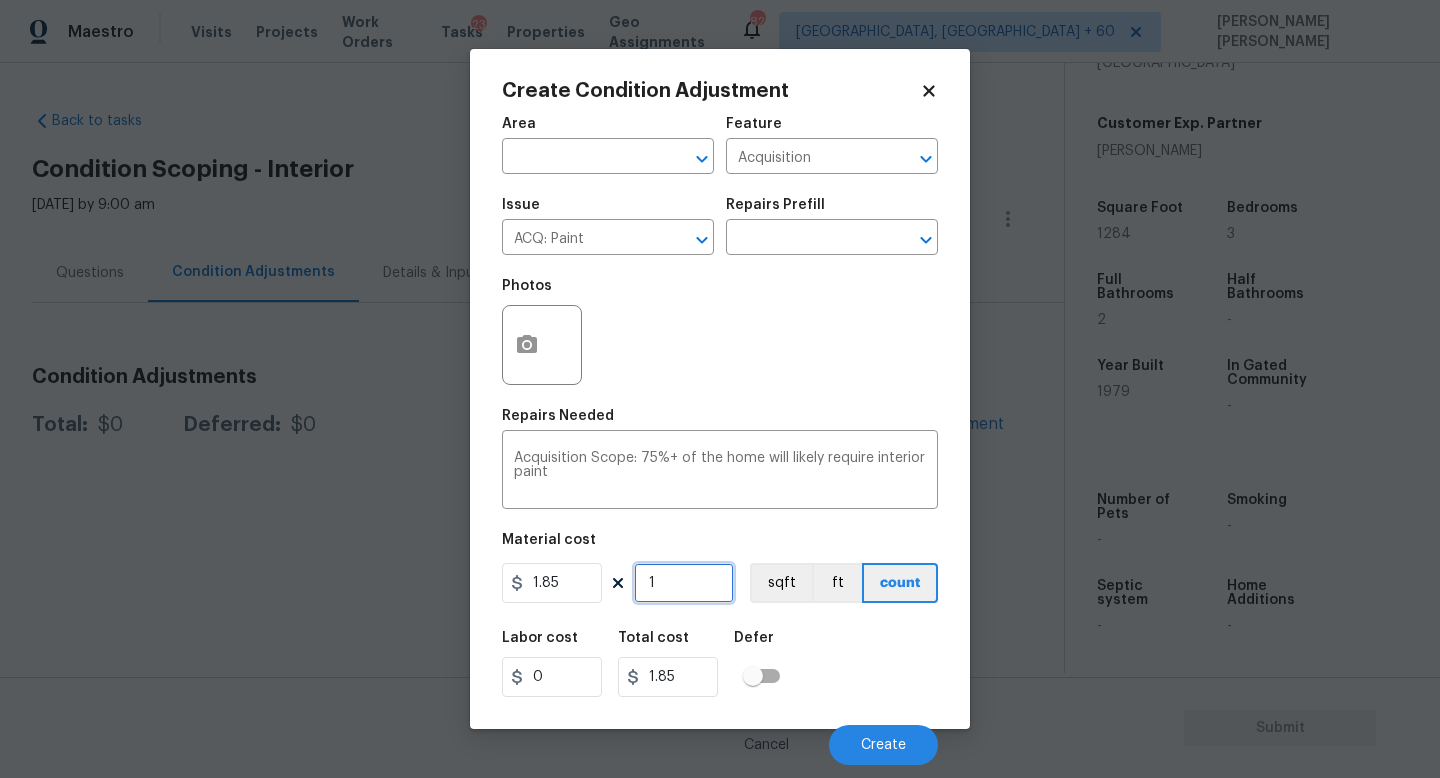 type on "0" 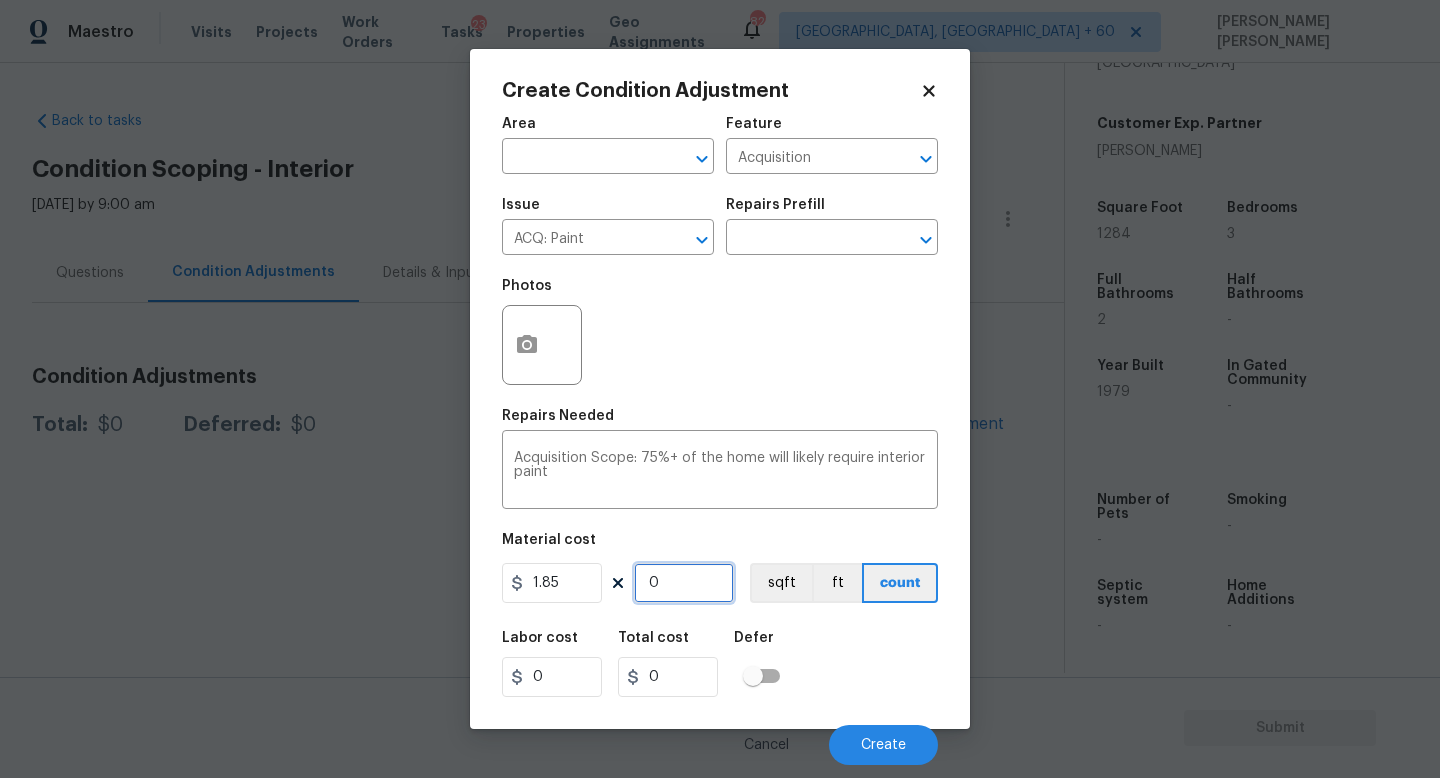type on "1" 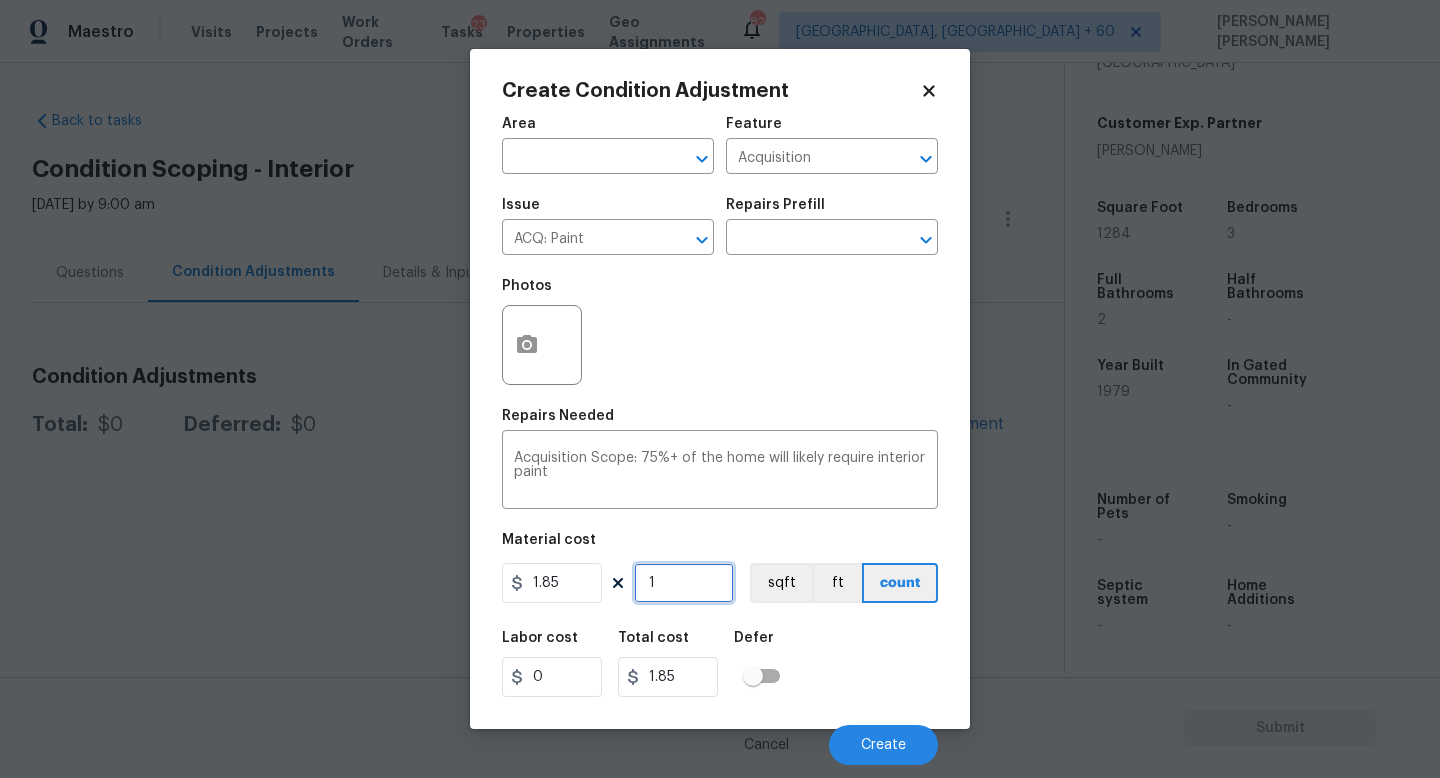 type on "12" 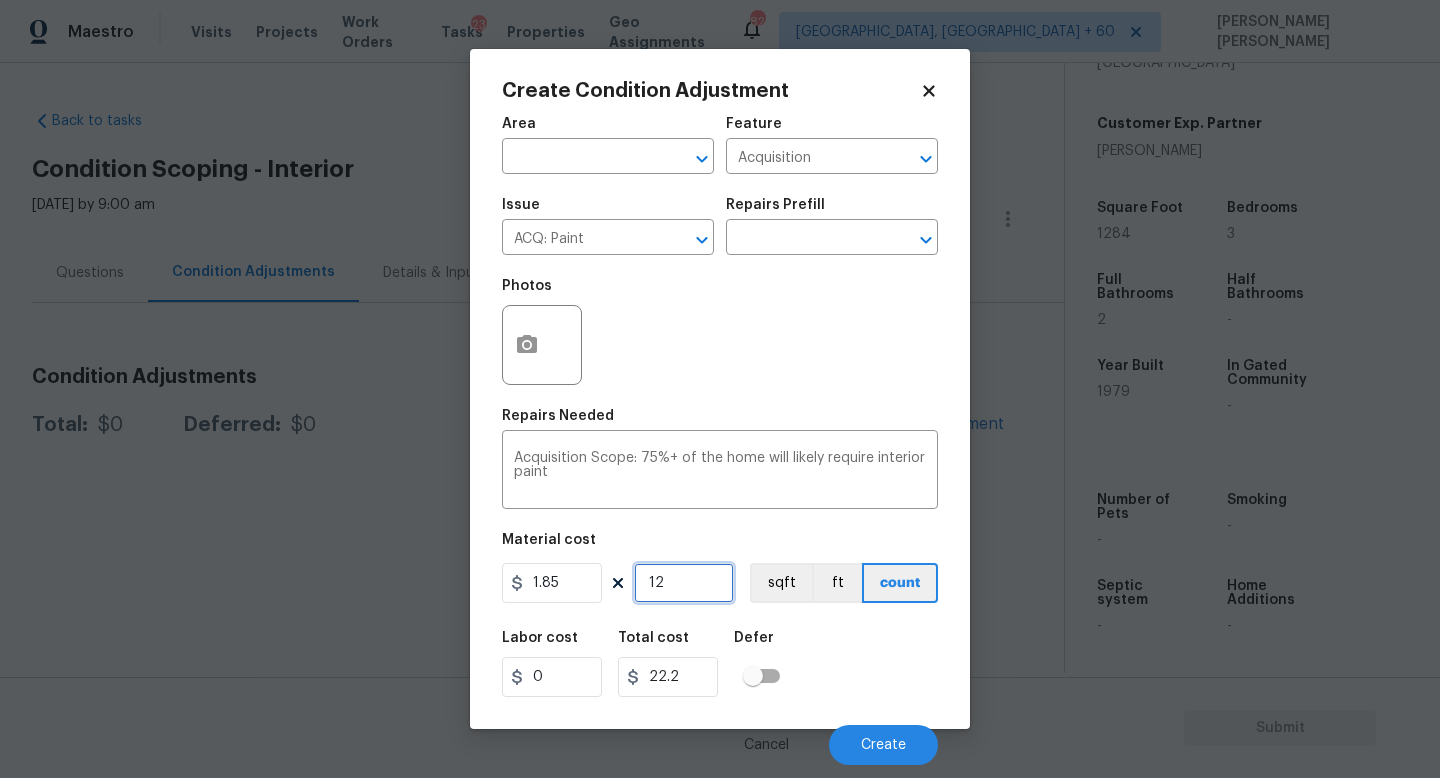 type on "128" 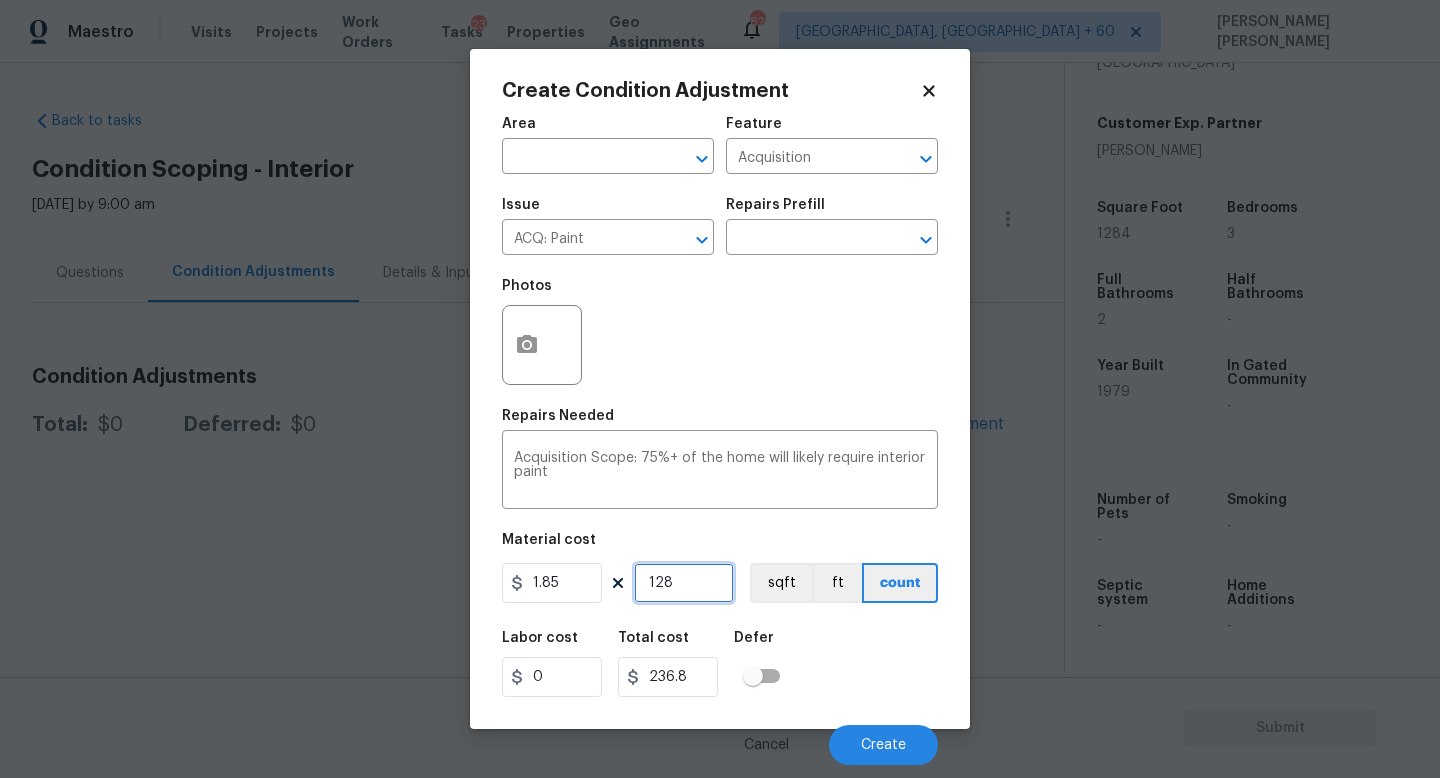 type on "1284" 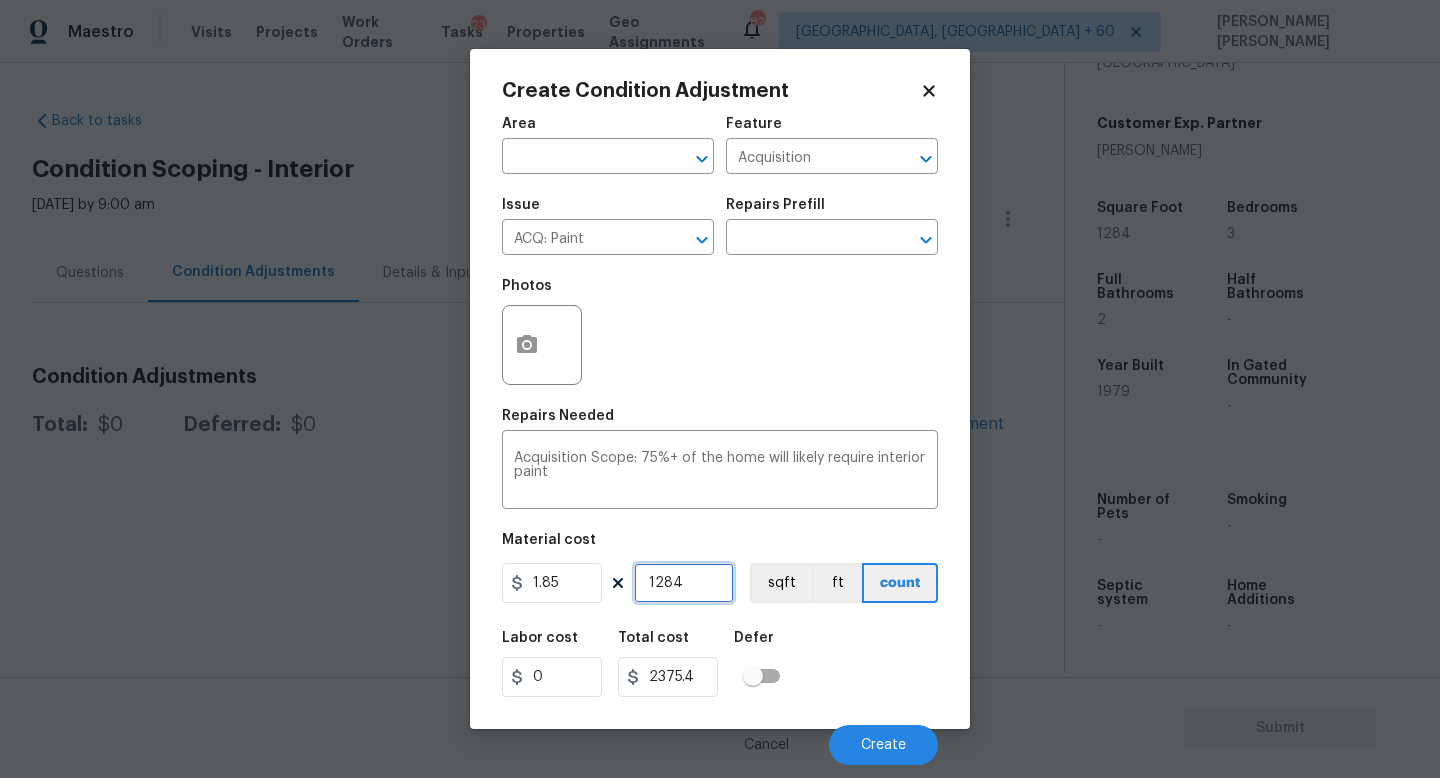 type on "1284" 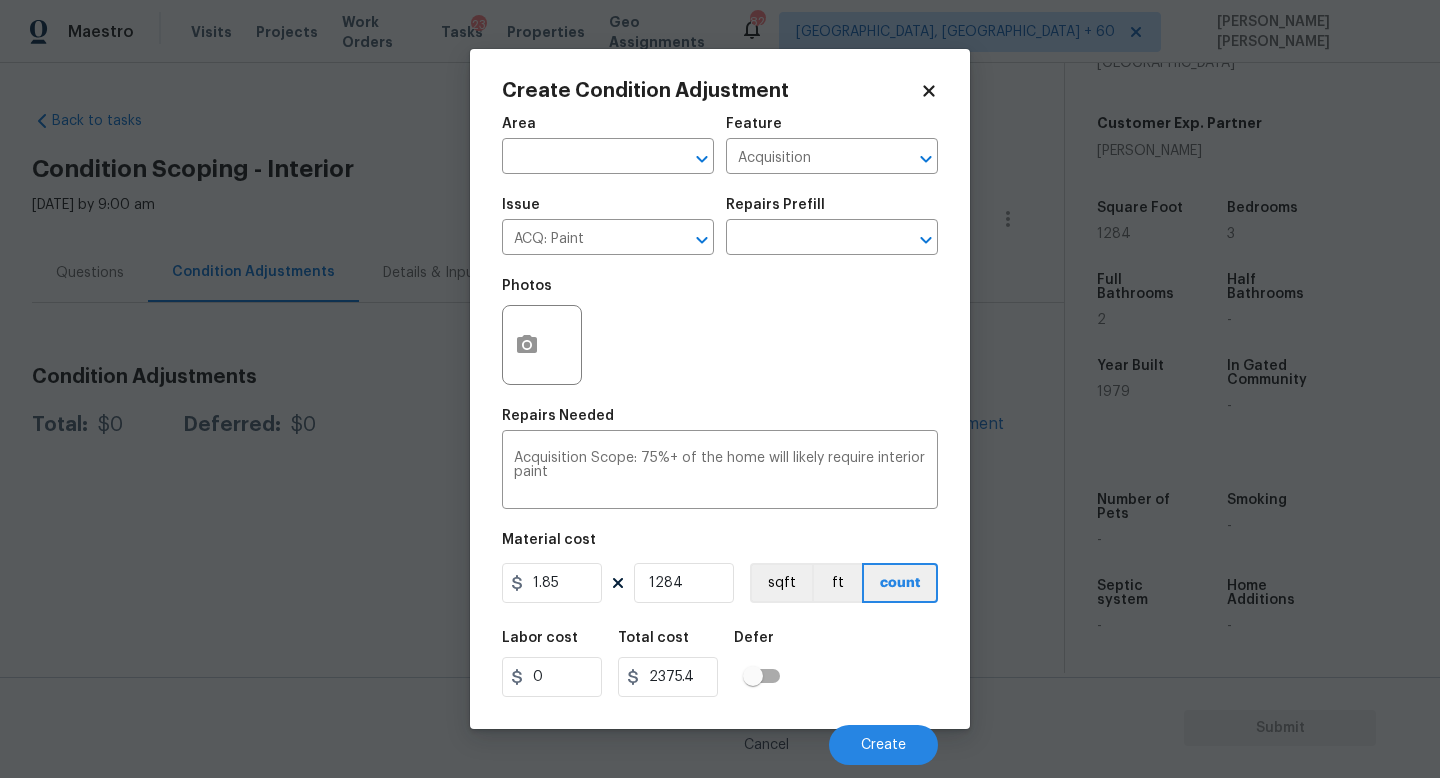 click on "Labor cost 0 Total cost 2375.4 Defer" at bounding box center (720, 664) 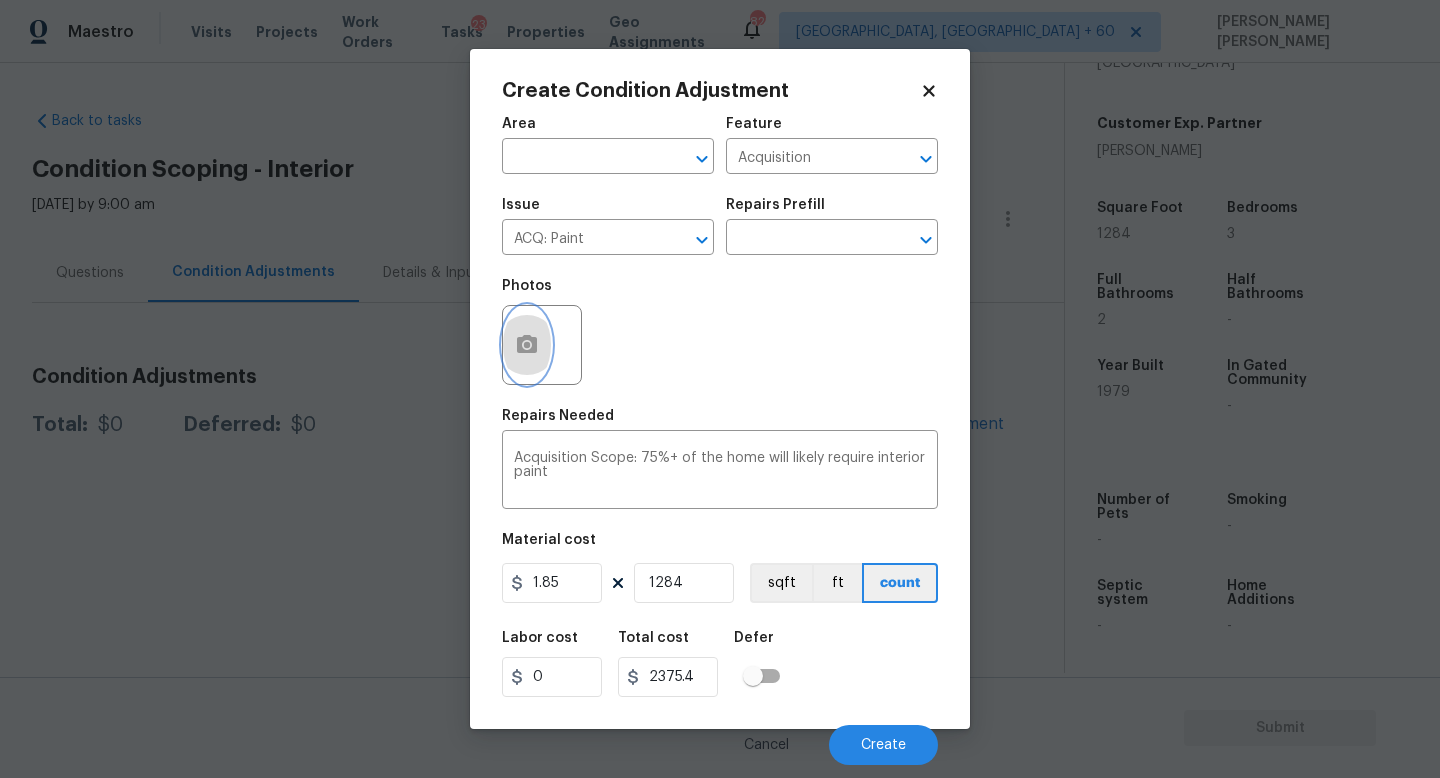 click 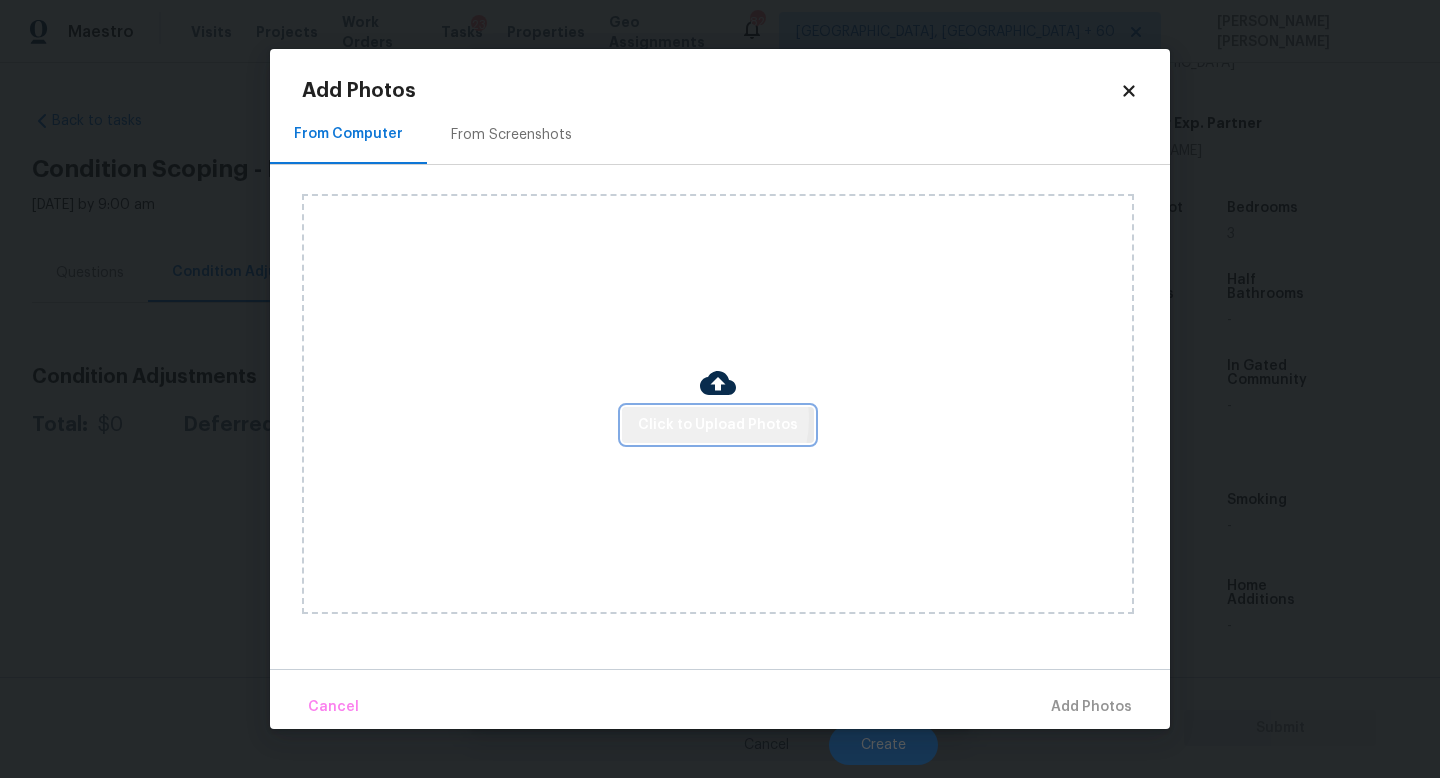 click on "Click to Upload Photos" at bounding box center (718, 425) 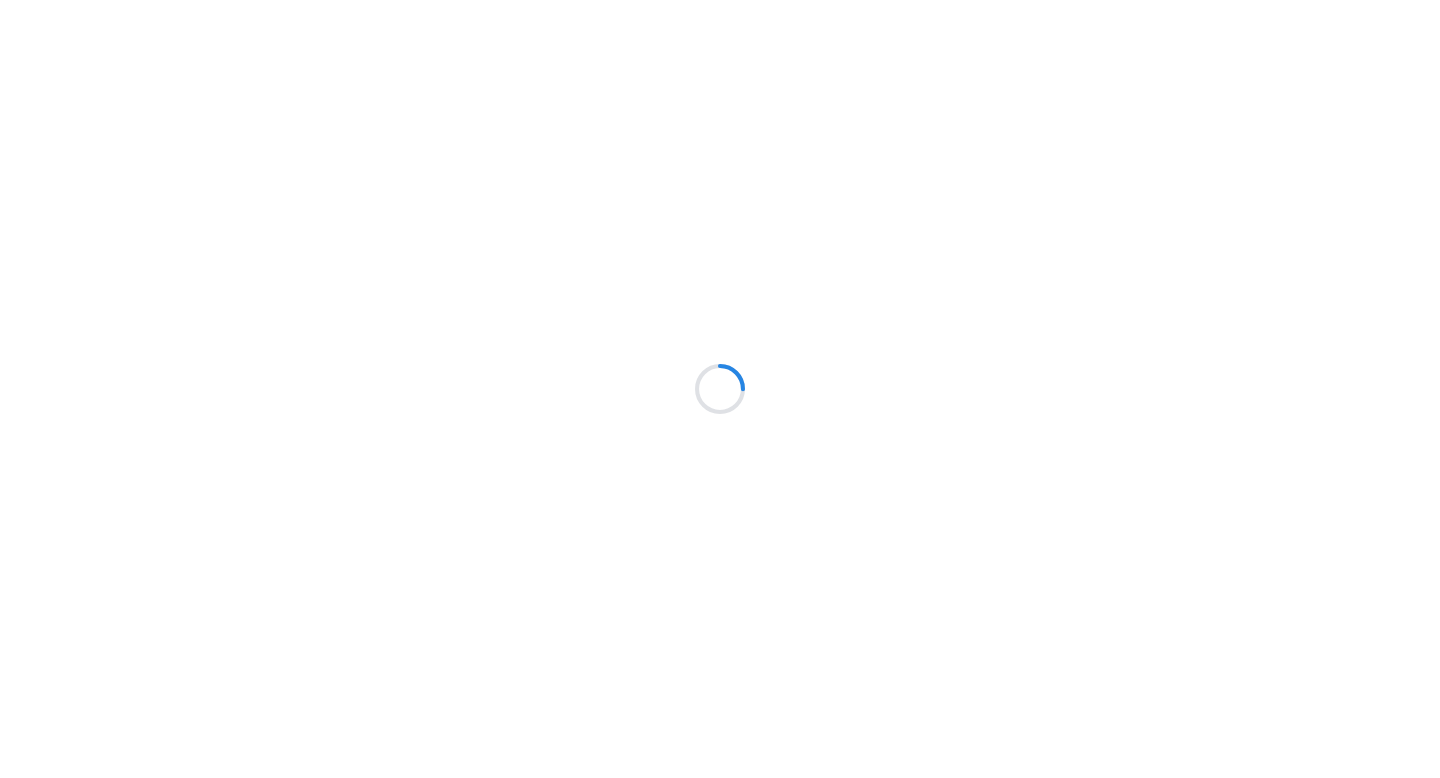 scroll, scrollTop: 0, scrollLeft: 0, axis: both 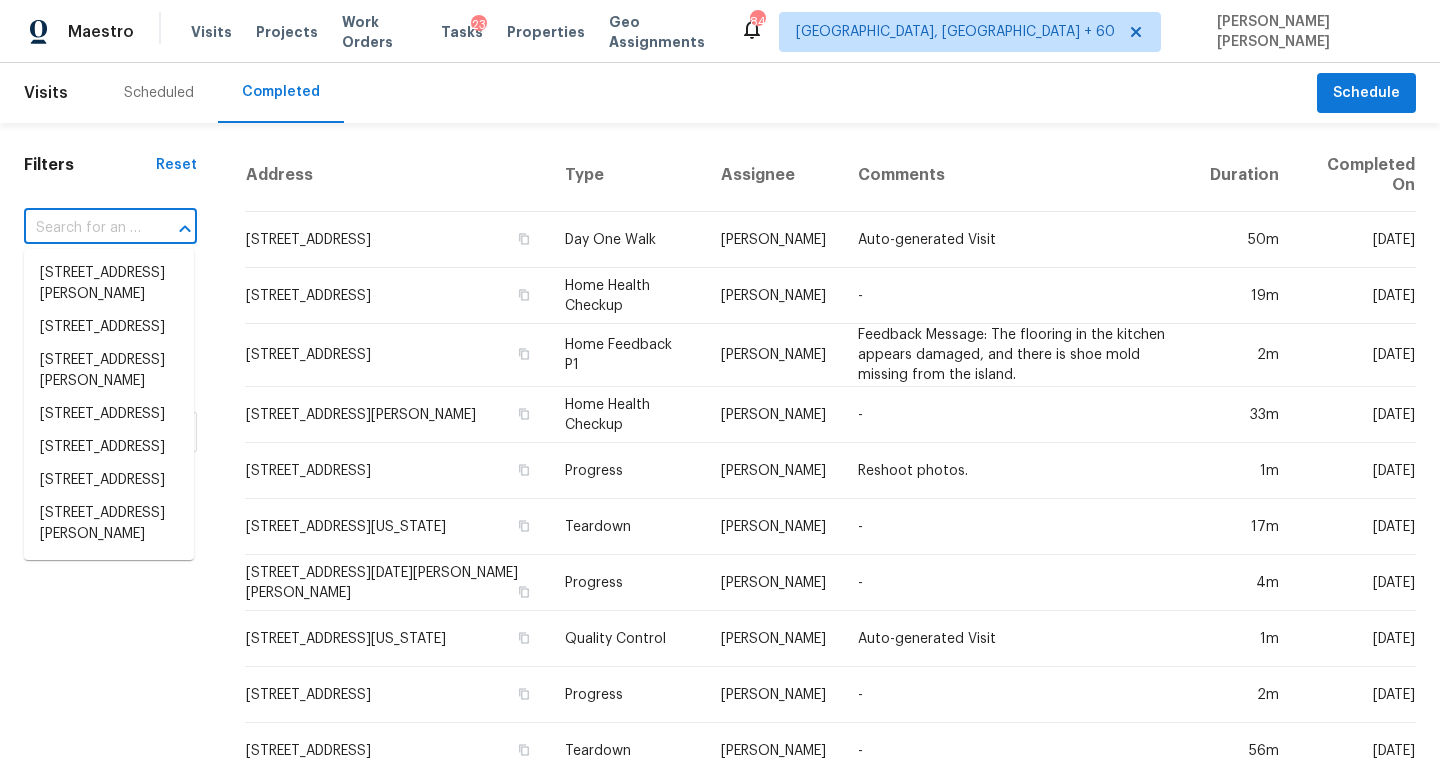 click at bounding box center [82, 228] 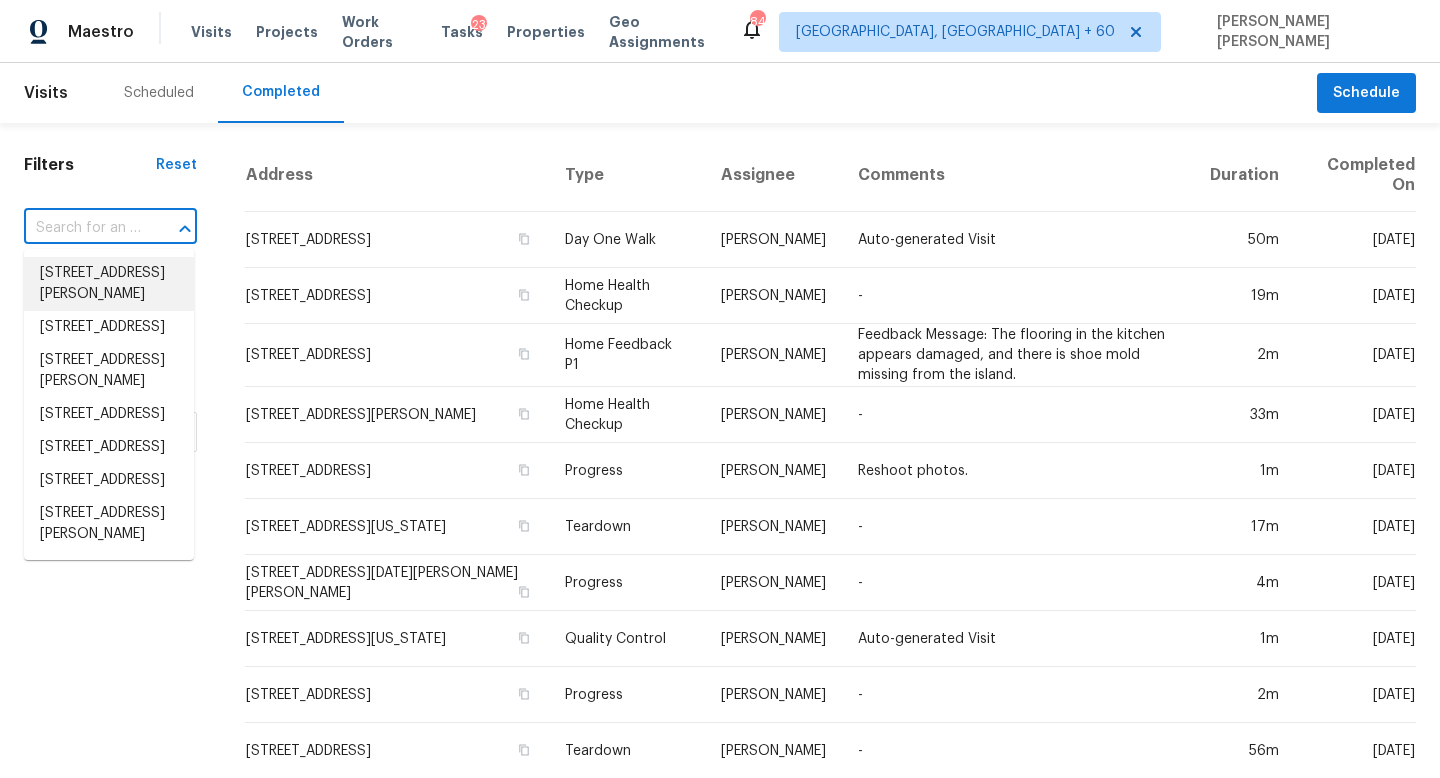 paste on "[STREET_ADDRESS][PERSON_NAME]" 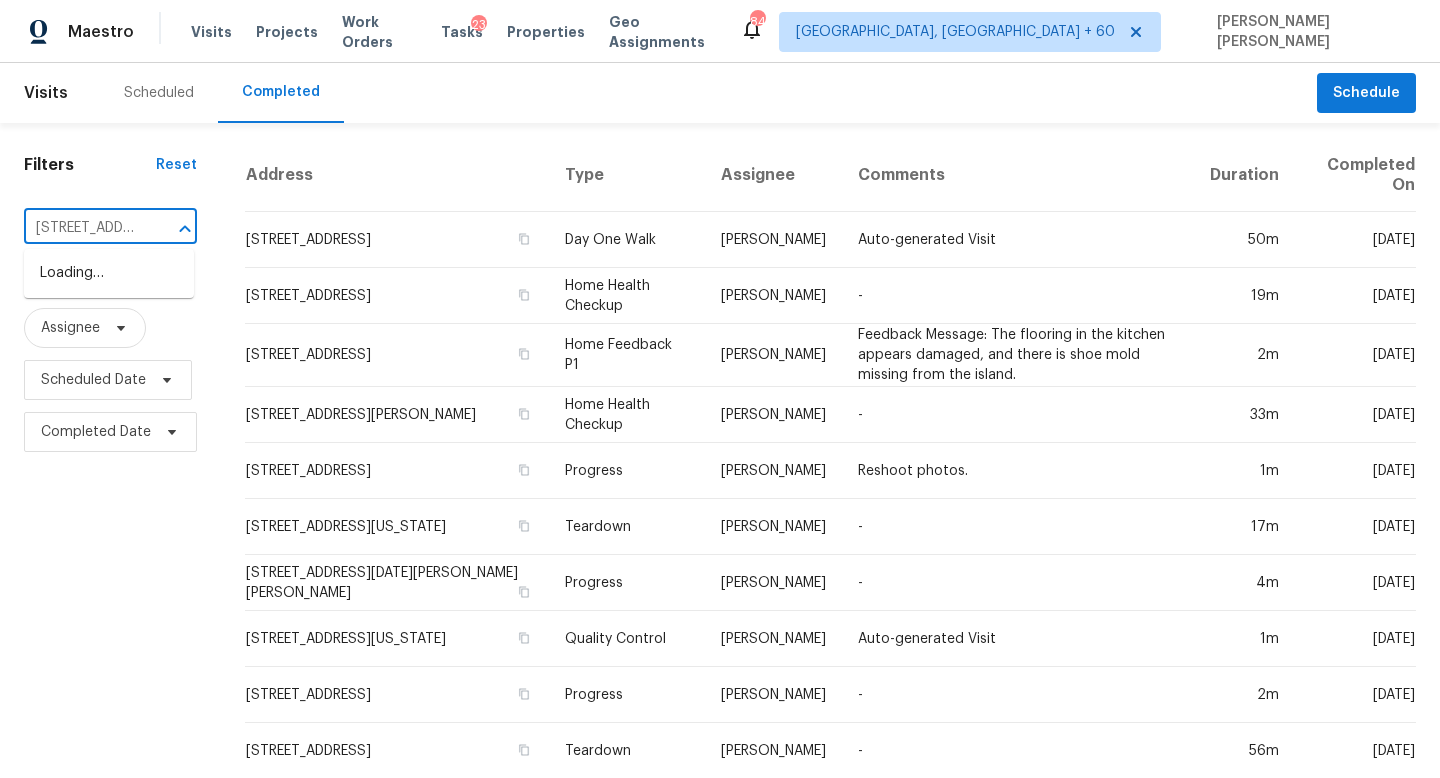 scroll, scrollTop: 0, scrollLeft: 180, axis: horizontal 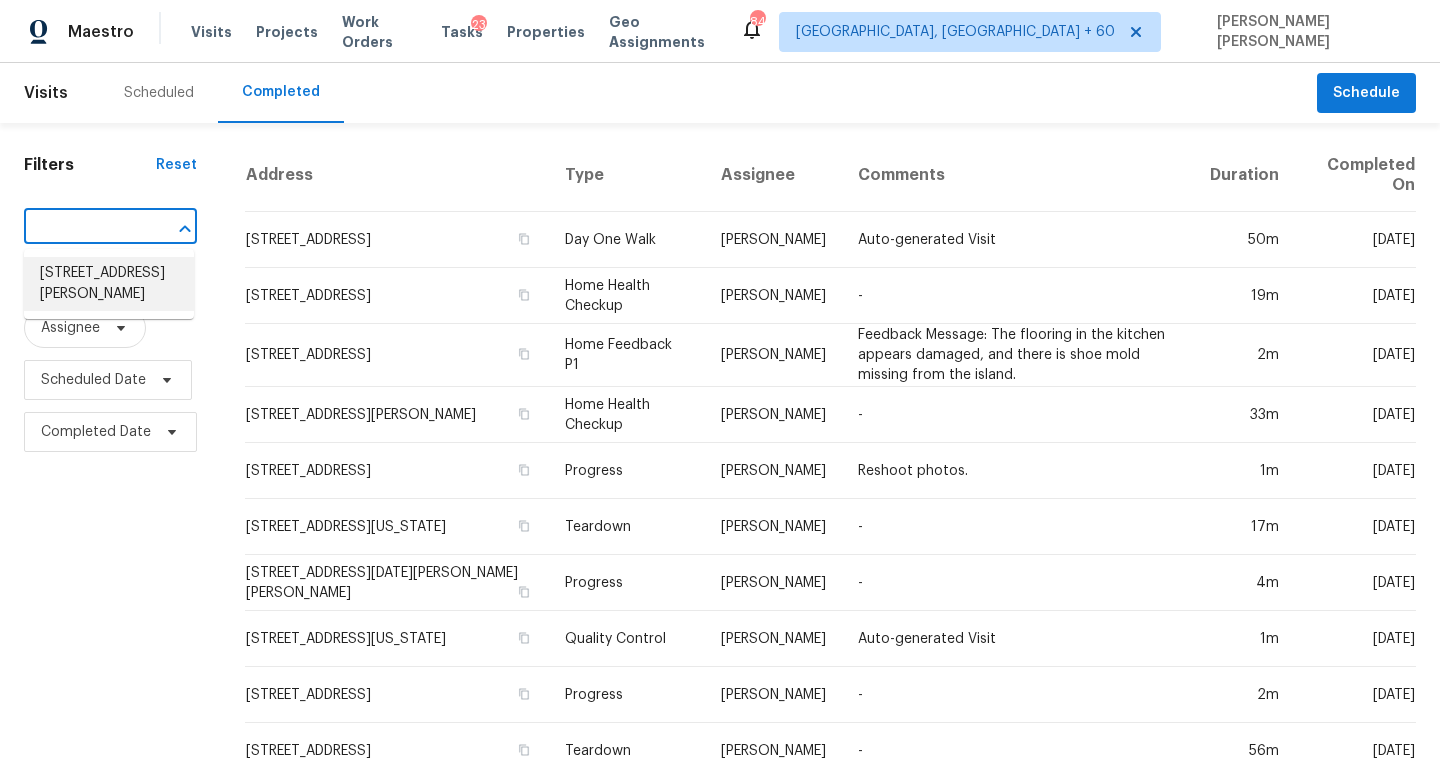 click on "[STREET_ADDRESS][PERSON_NAME]" at bounding box center [109, 284] 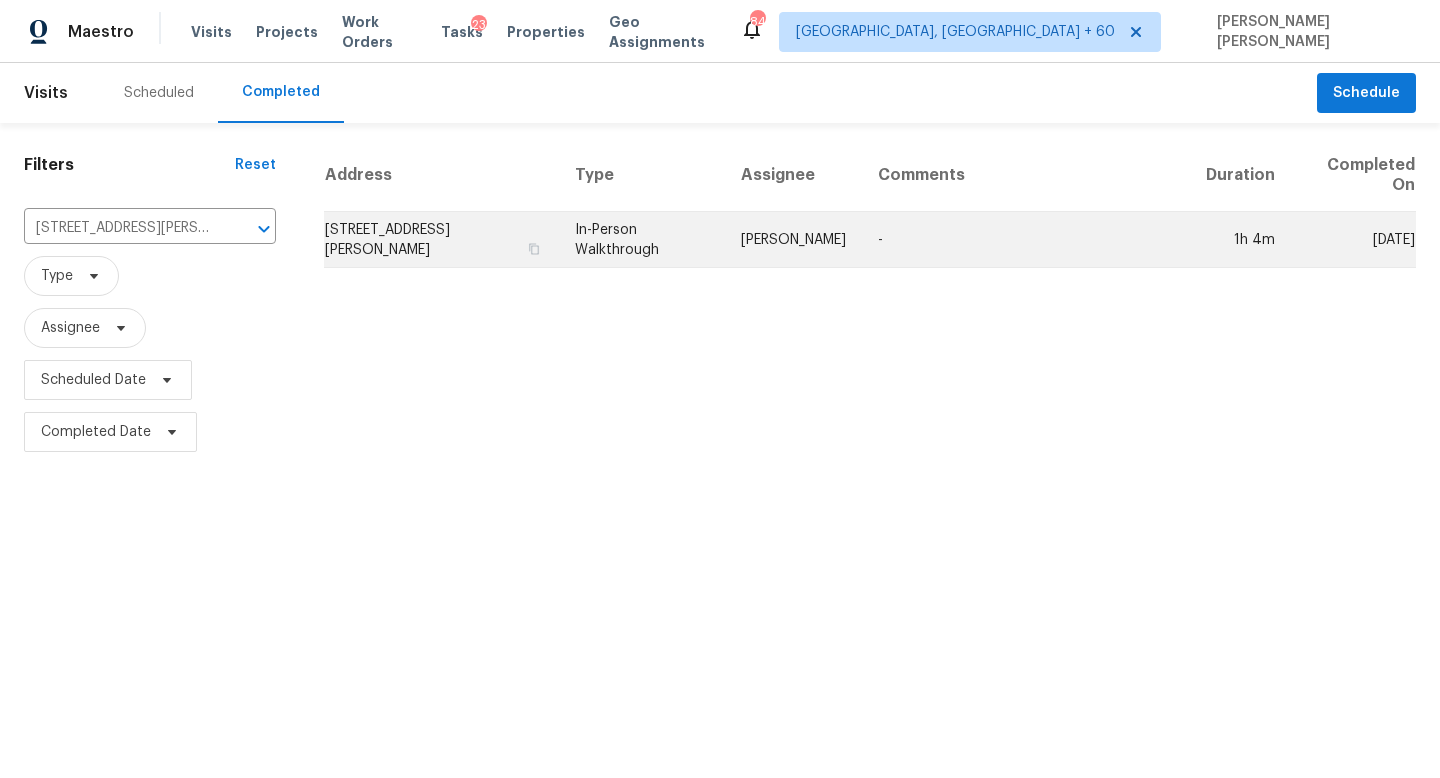 click on "In-Person Walkthrough" at bounding box center [642, 240] 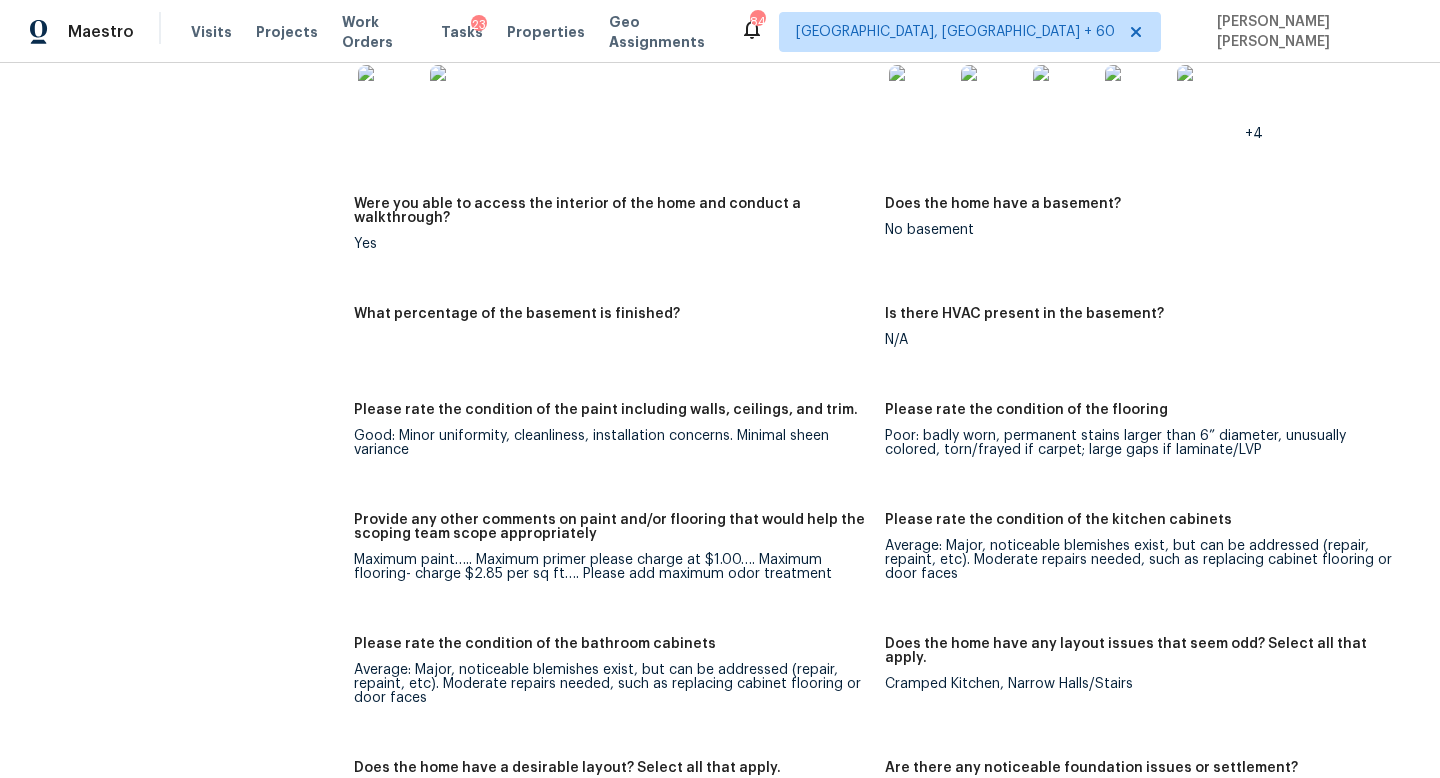 scroll, scrollTop: 2892, scrollLeft: 0, axis: vertical 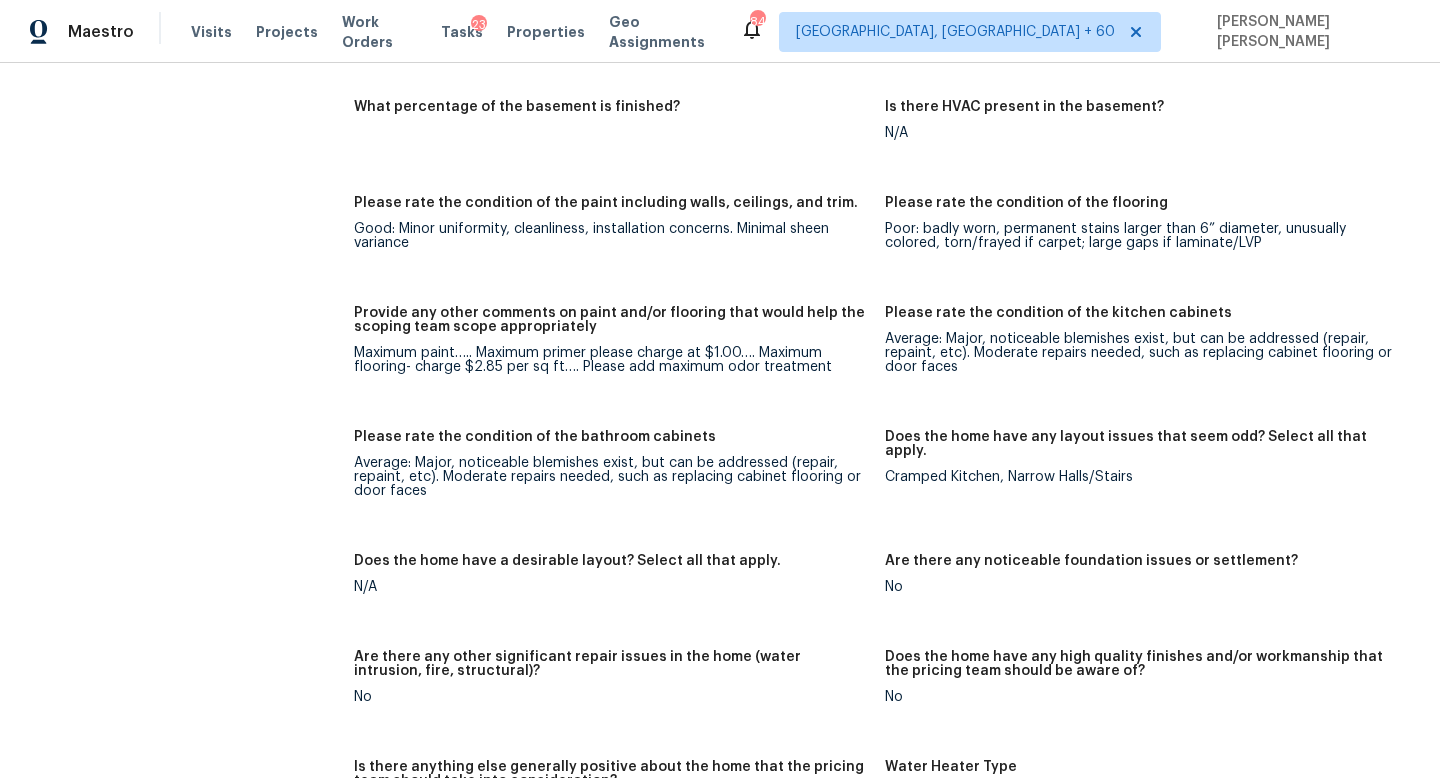 click on "Please rate the condition of the bathroom cabinets Average: Major, noticeable blemishes exist, but can be addressed (repair, repaint, etc). Moderate repairs needed, such as replacing cabinet flooring or door faces" at bounding box center (619, 480) 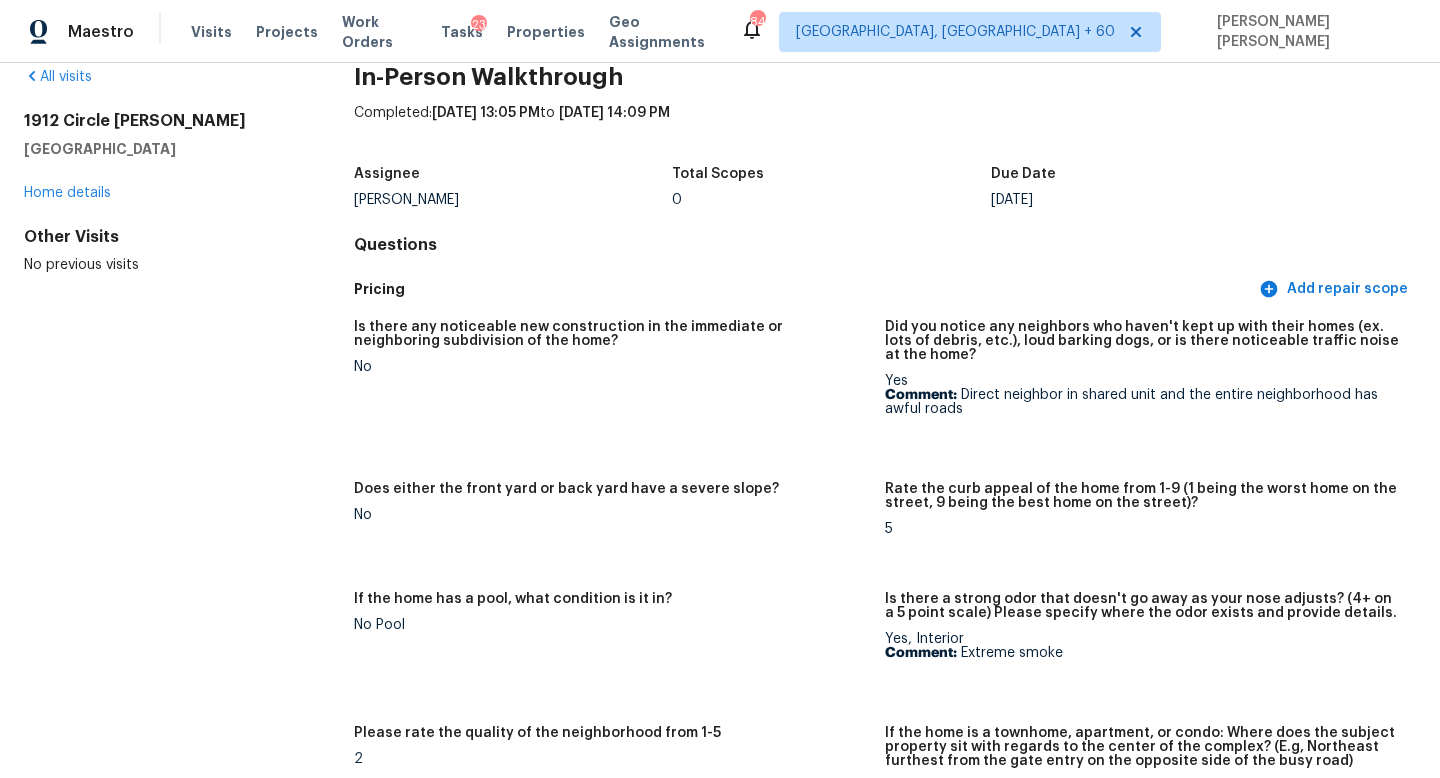 scroll, scrollTop: 0, scrollLeft: 0, axis: both 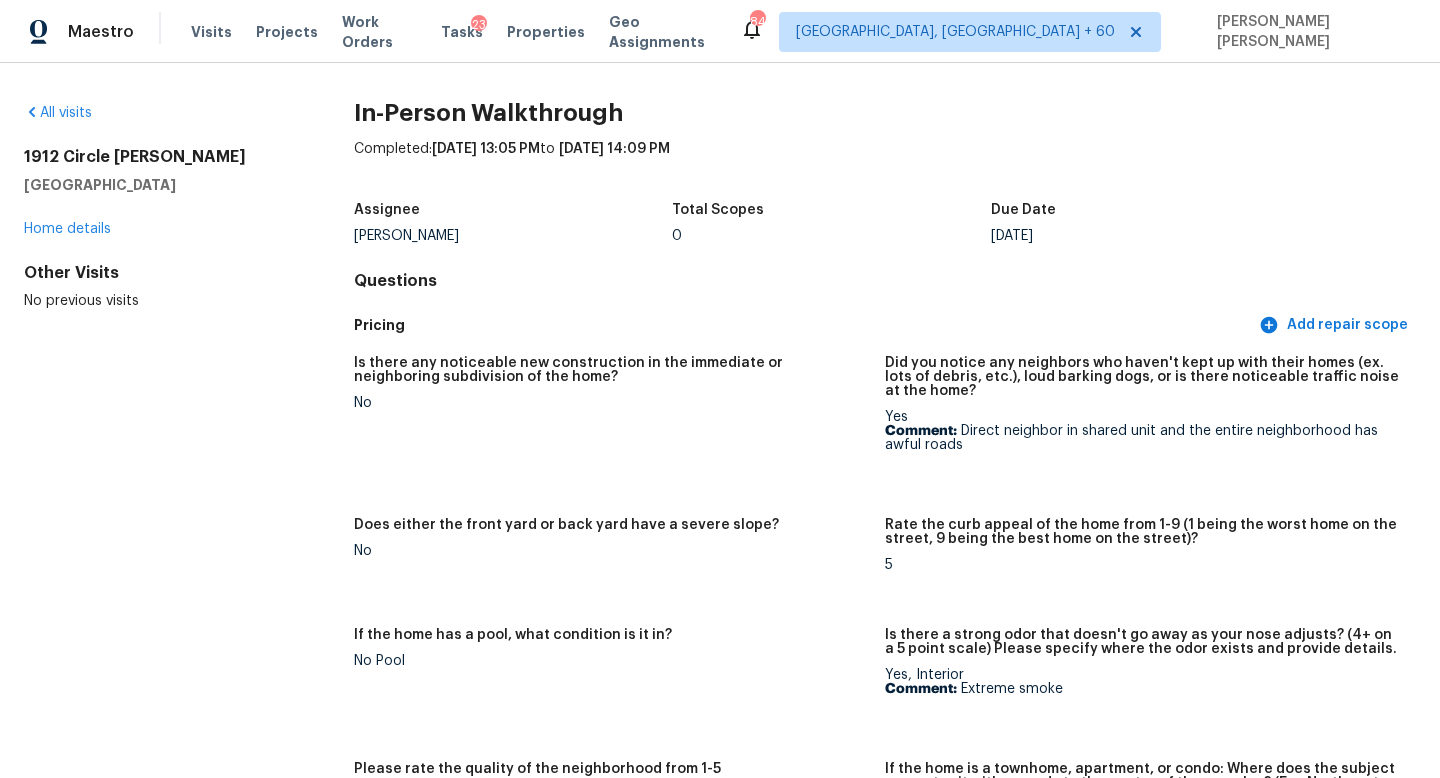 click on "Is there any noticeable new construction in the immediate or neighboring subdivision of the home?" at bounding box center (611, 376) 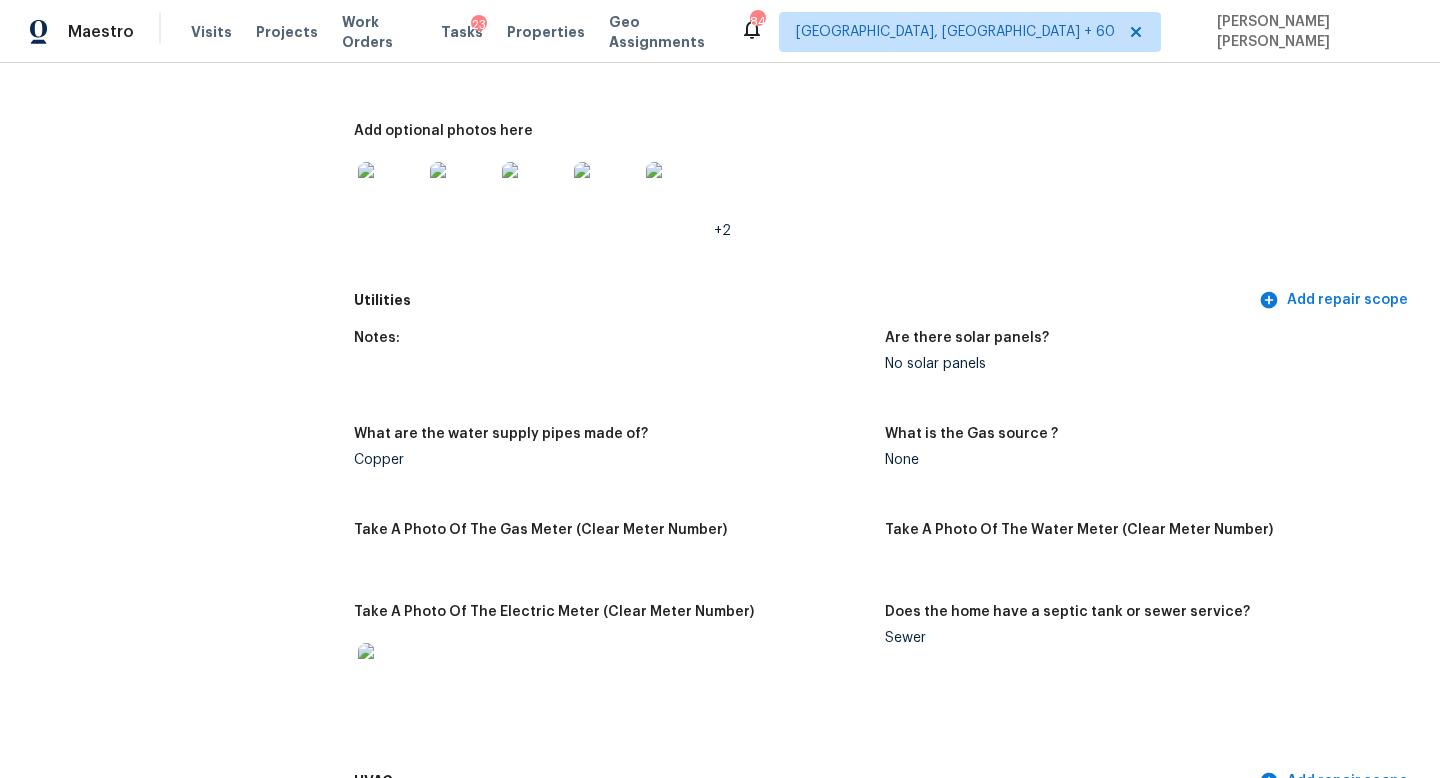 click on "All visits [STREET_ADDRESS][PERSON_NAME] Home details Other Visits No previous visits In-Person Walkthrough Completed:  [DATE] 13:05 PM  to   [DATE] 14:09 PM Assignee [PERSON_NAME] Total Scopes 0 Due Date [DATE] Questions Pricing Add repair scope Is there any noticeable new construction in the immediate or neighboring subdivision of the home? No Did you notice any neighbors who haven't kept up with their homes (ex. lots of debris, etc.), loud barking dogs, or is there noticeable traffic noise at the home? Yes Comment:   Direct neighbor in shared unit and the entire neighborhood has awful roads Does either the front yard or back yard have a severe slope? No Rate the curb appeal of the home from 1-9 (1 being the worst home on the street, 9 being the best home on the street)? 5 If the home has a pool, what condition is it in? No Pool Is there a strong odor that doesn't go away as your nose adjusts? (4+ on a 5 point scale) Please specify where the odor exists and provide details. Comment:" at bounding box center (720, 1467) 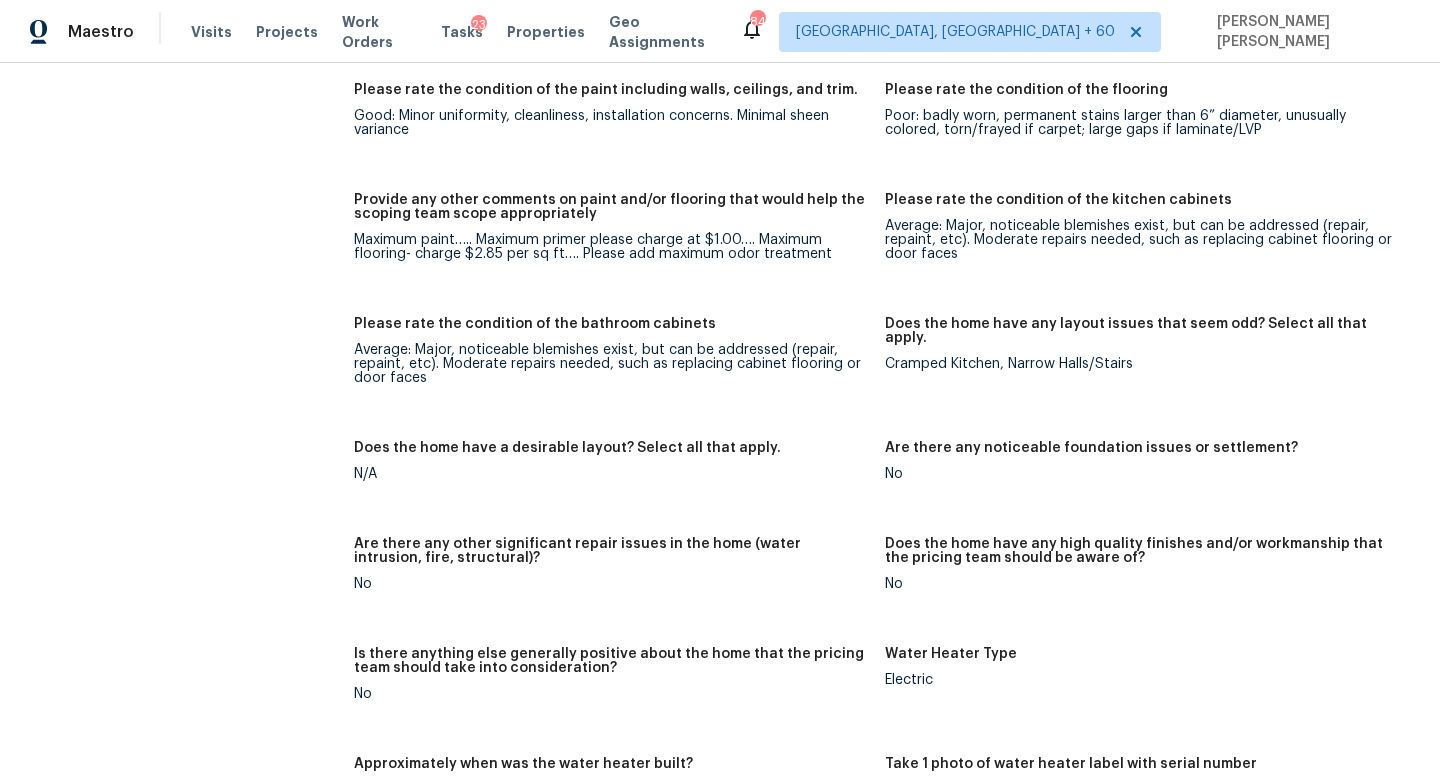 click on "All visits [STREET_ADDRESS][PERSON_NAME] Home details Other Visits No previous visits" at bounding box center [157, -280] 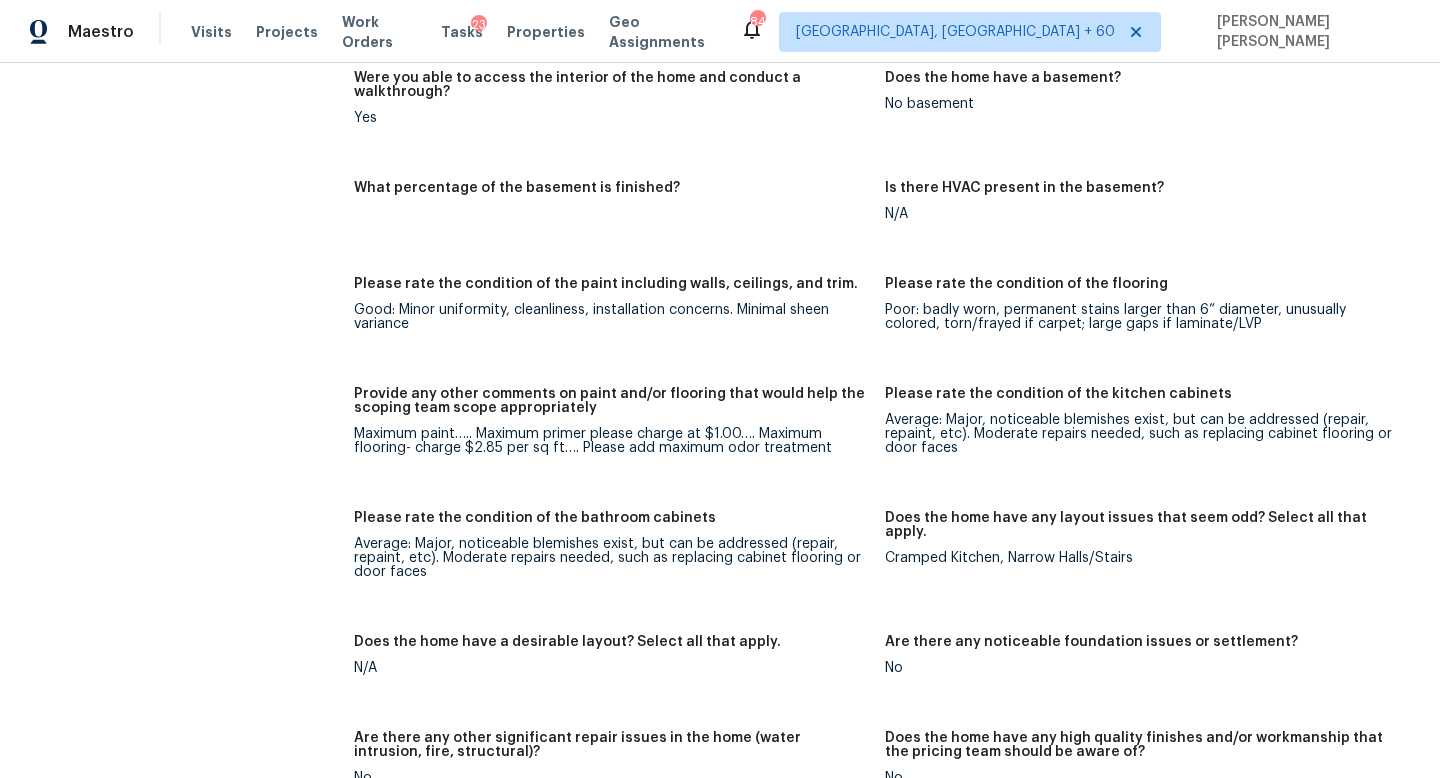 scroll, scrollTop: 214, scrollLeft: 0, axis: vertical 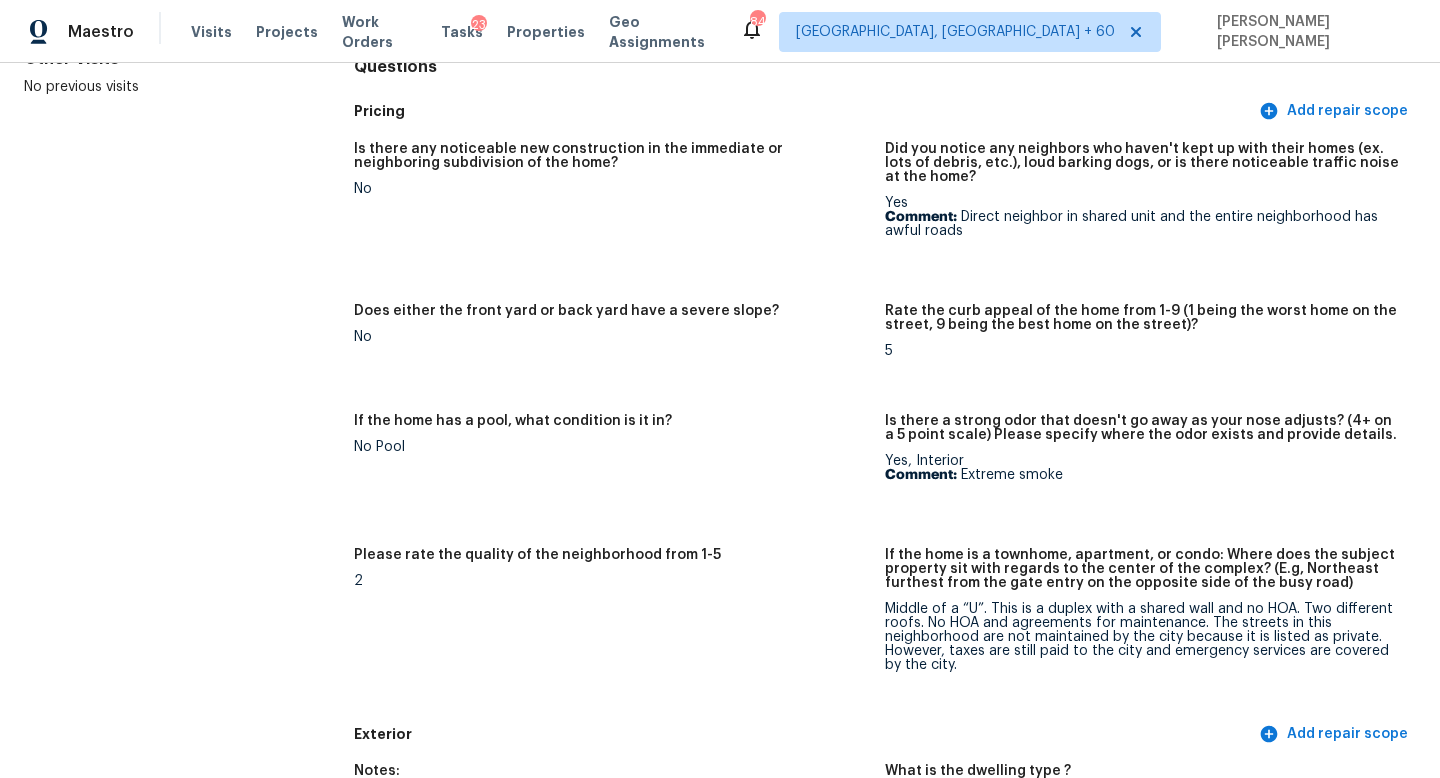 click on "All visits [STREET_ADDRESS][PERSON_NAME] Home details Other Visits No previous visits" at bounding box center [157, 2511] 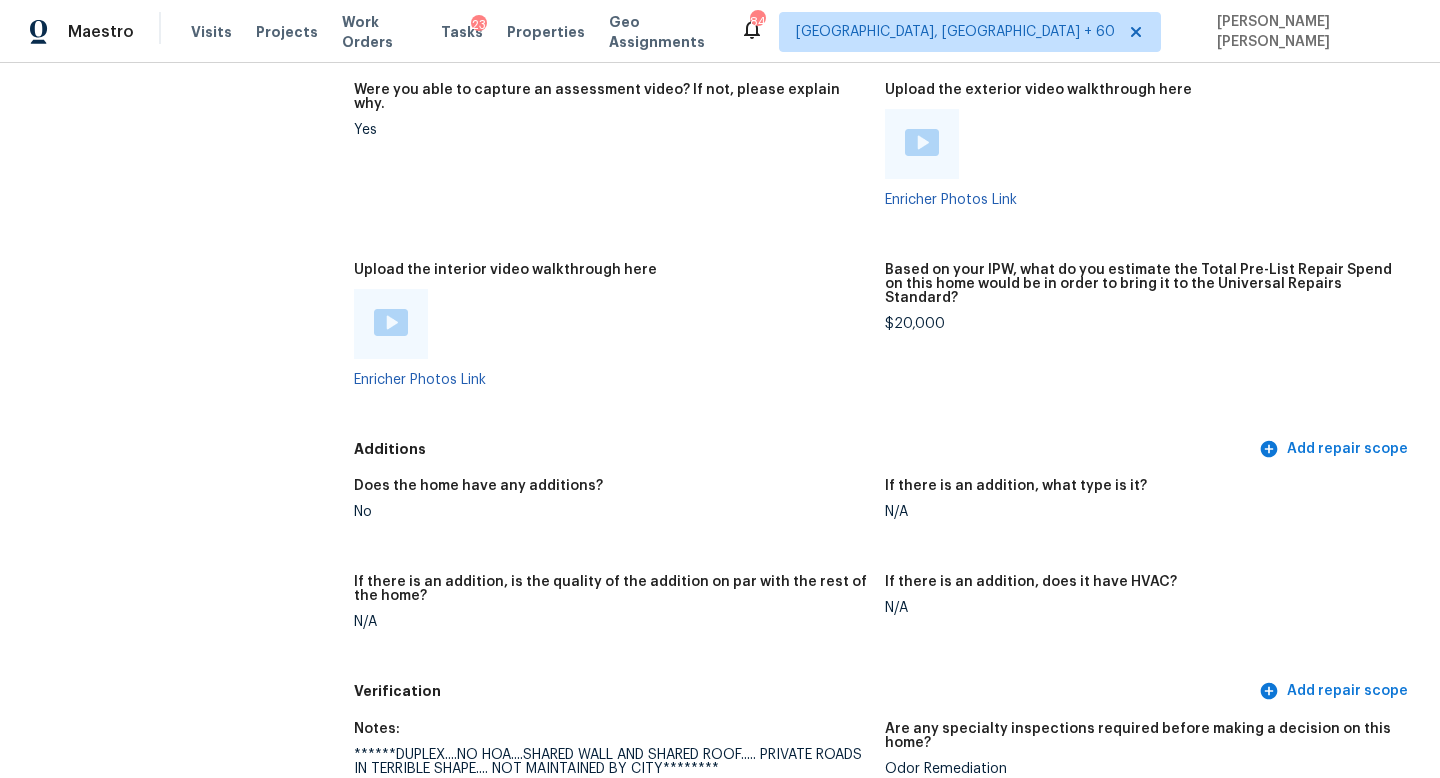 click on "Upload the interior video walkthrough here   Enricher Photos Link" at bounding box center [619, 341] 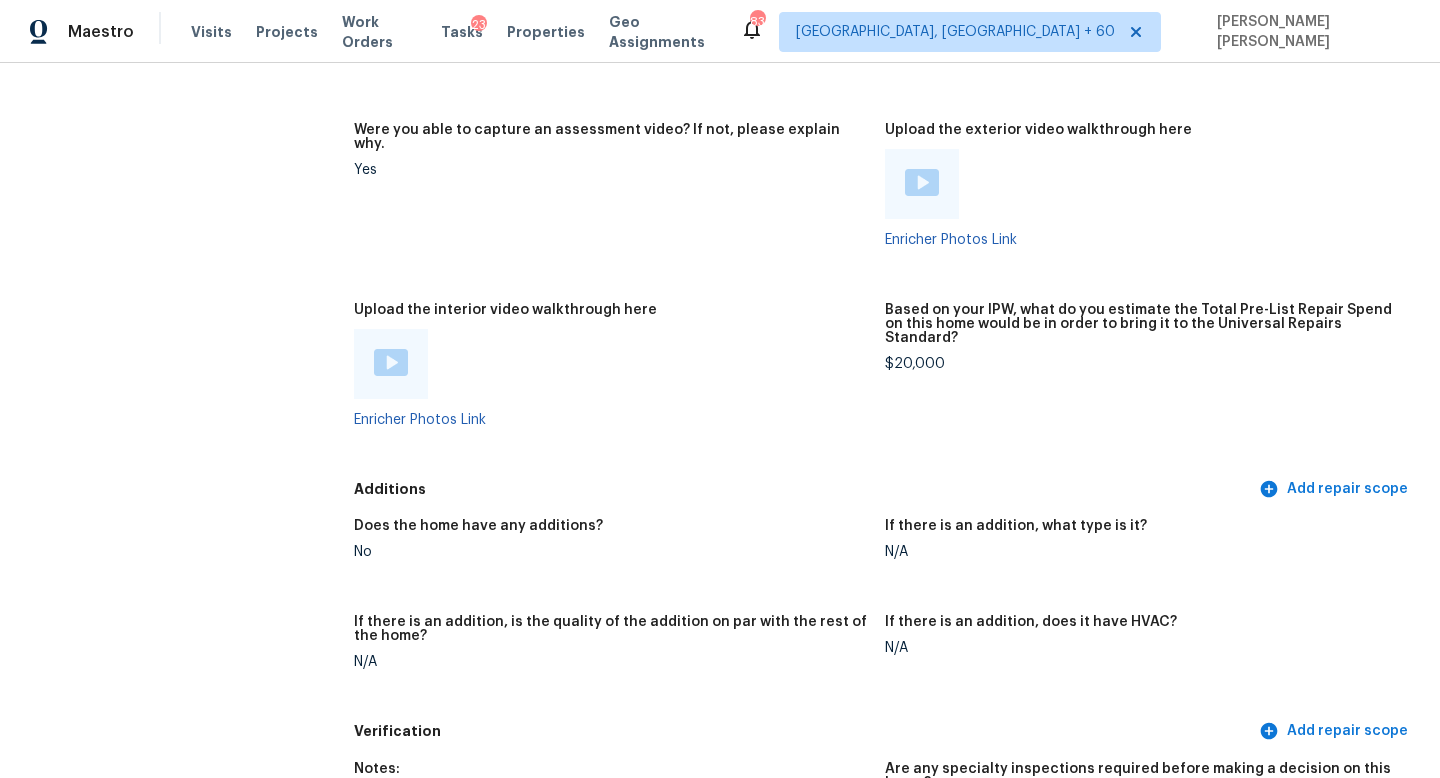 scroll, scrollTop: 3803, scrollLeft: 0, axis: vertical 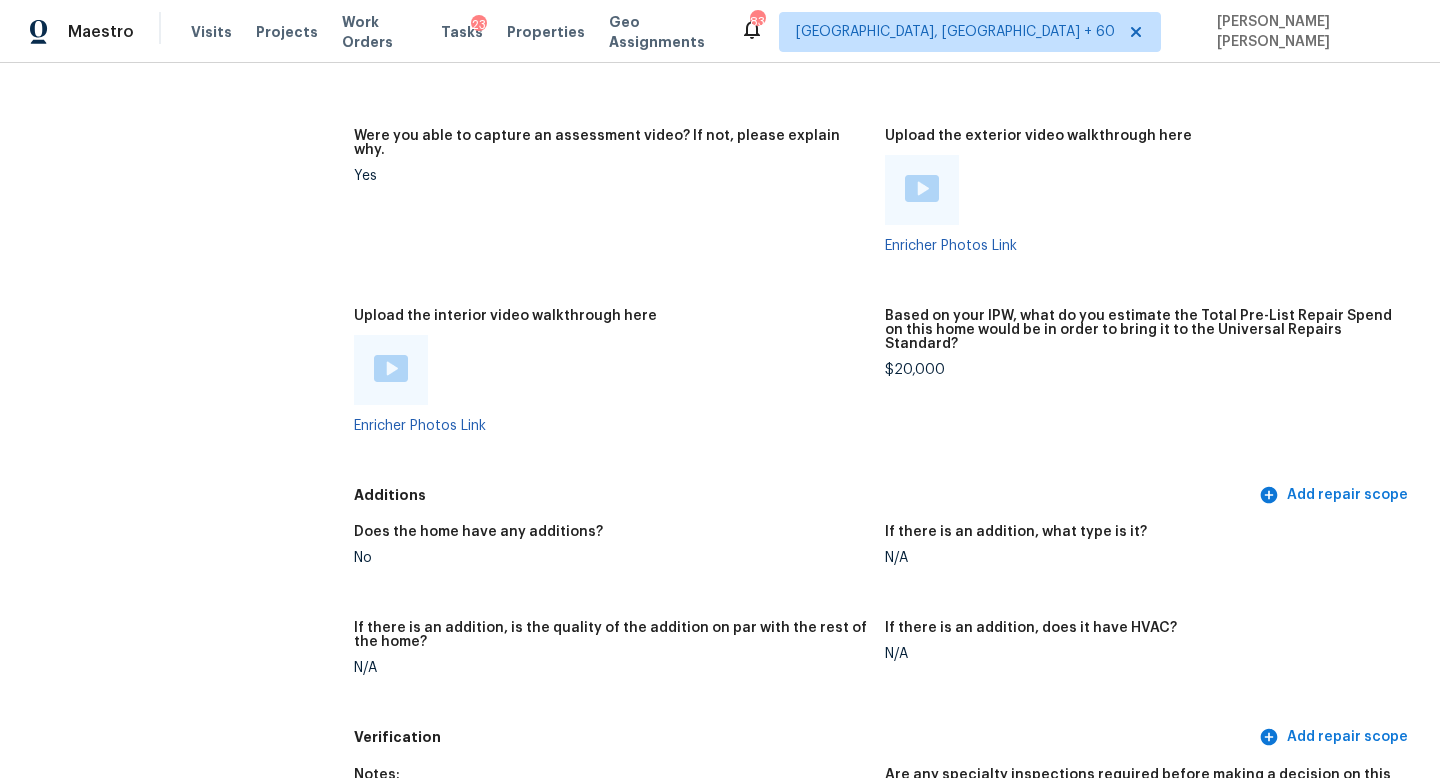 click at bounding box center [391, 368] 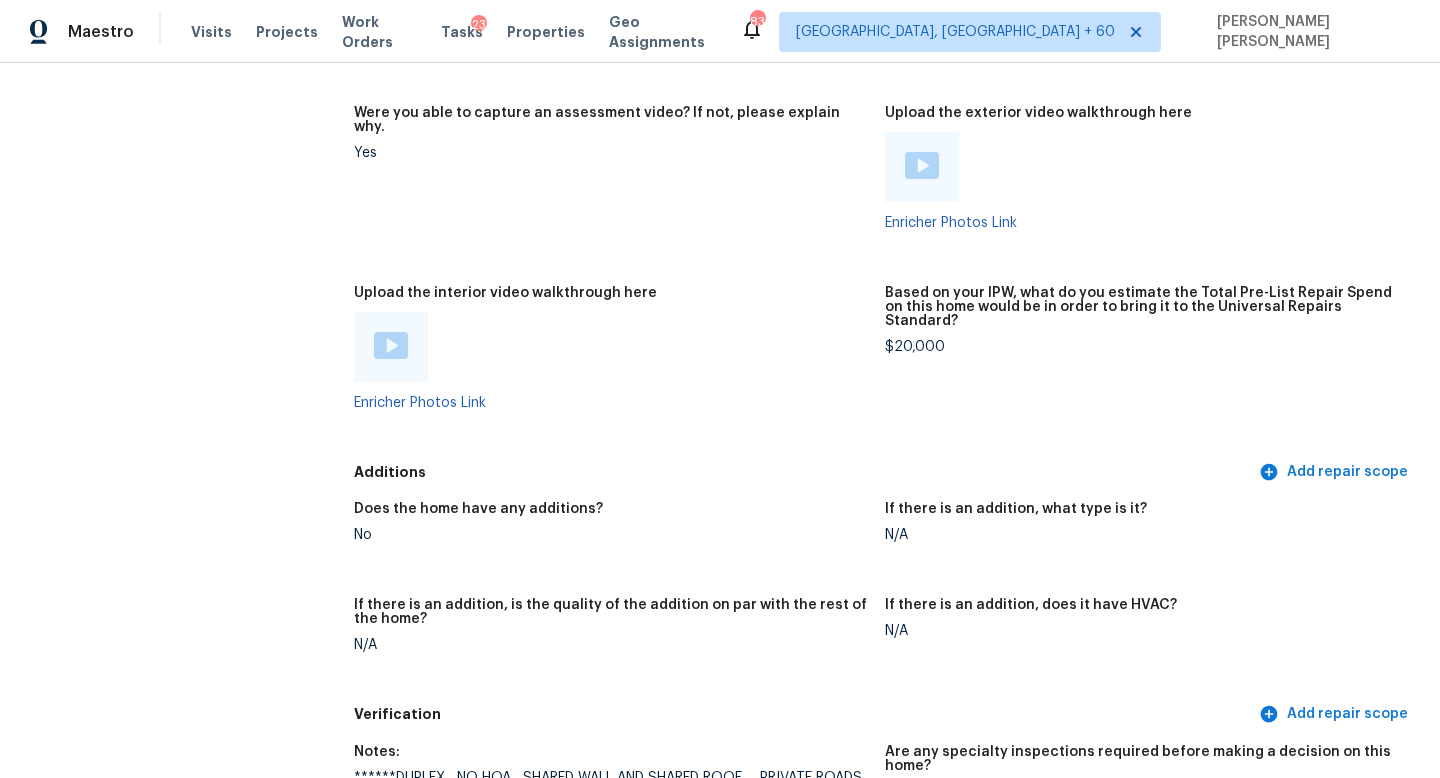 scroll, scrollTop: 3830, scrollLeft: 0, axis: vertical 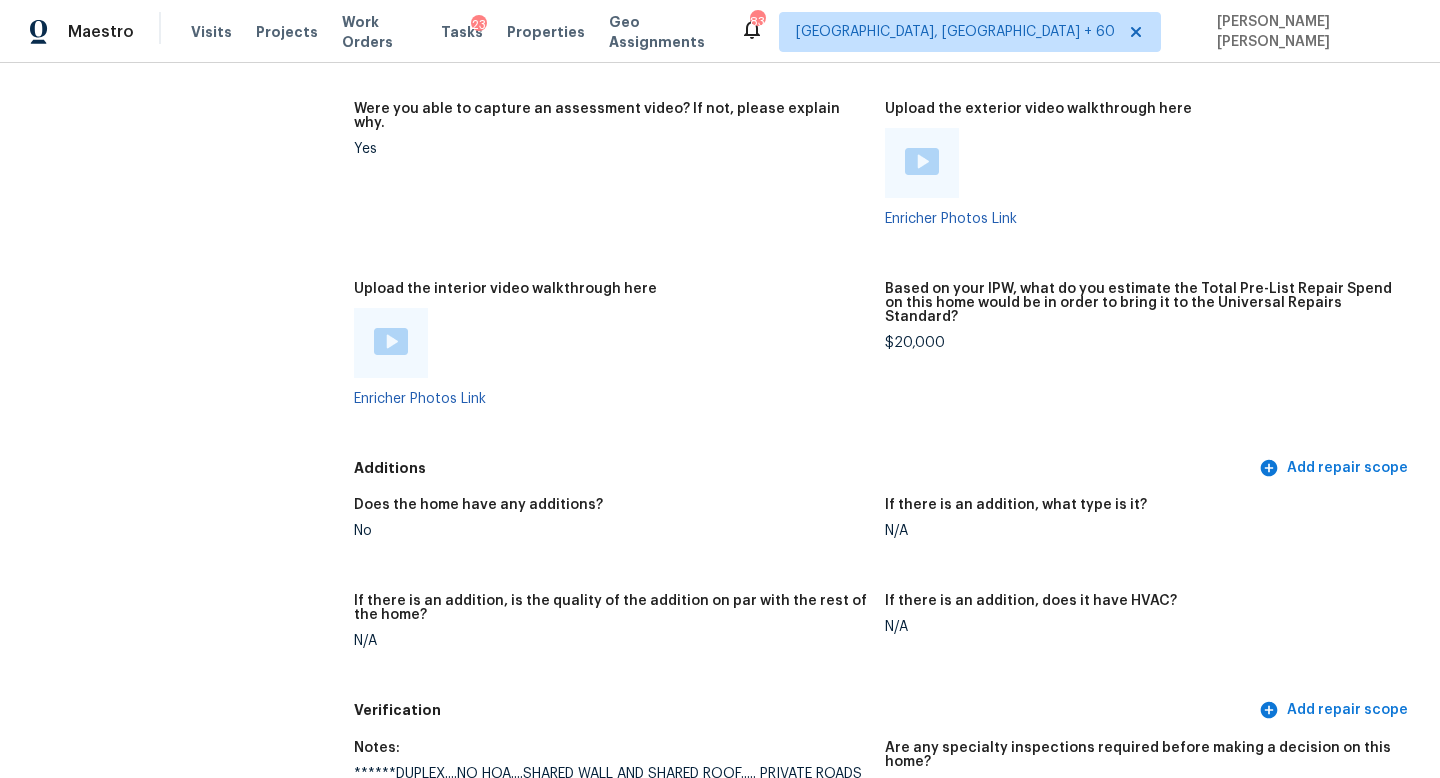 click at bounding box center [391, 341] 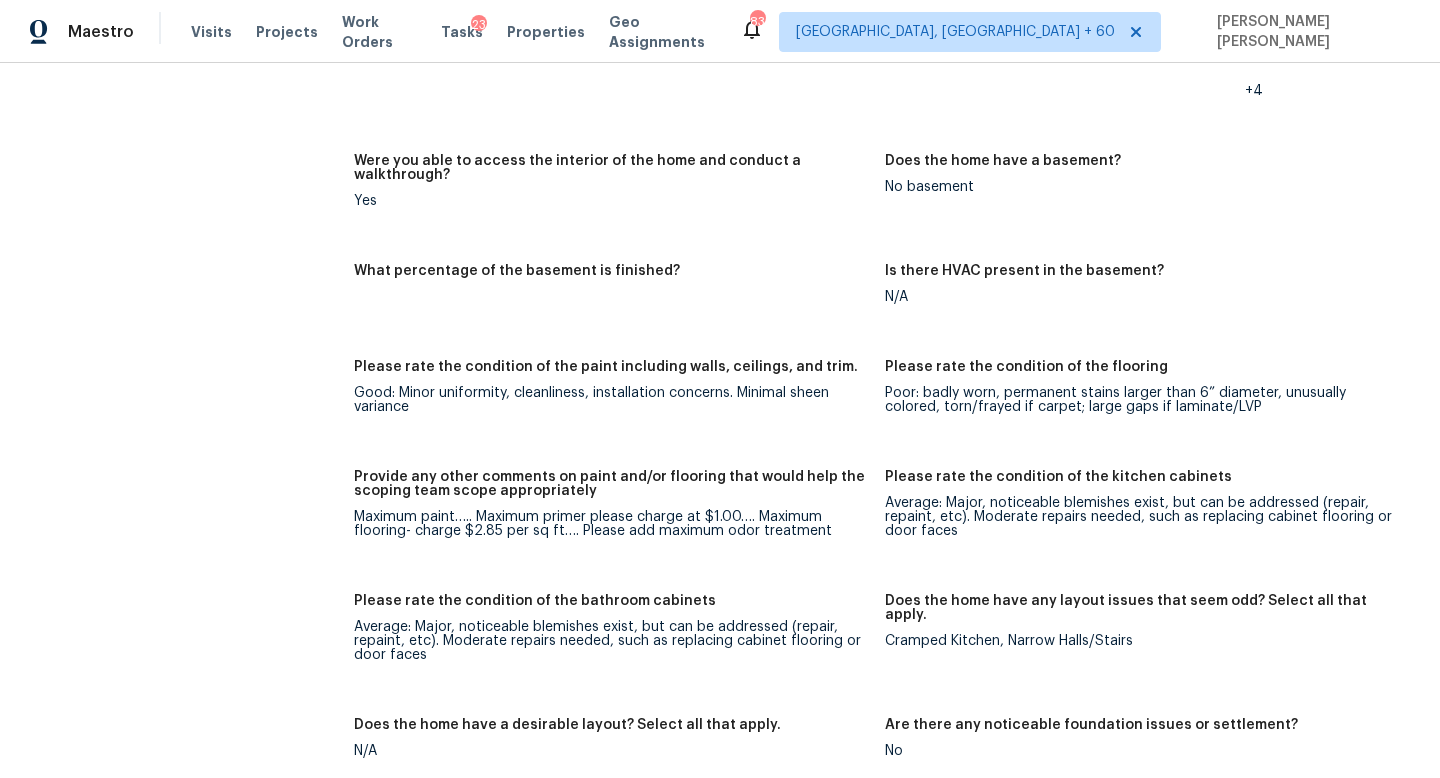 scroll, scrollTop: 2620, scrollLeft: 0, axis: vertical 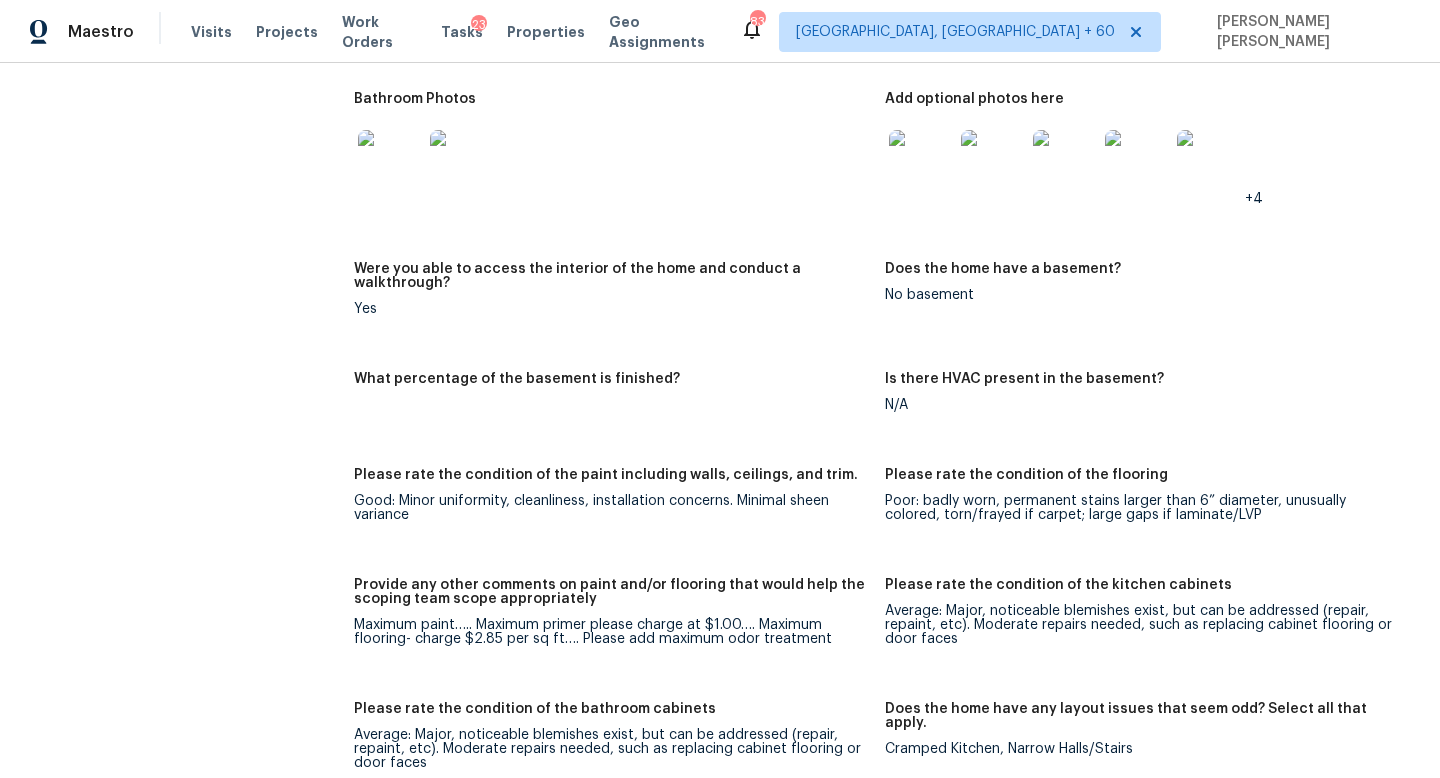 click on "All visits [STREET_ADDRESS][PERSON_NAME] Home details Other Visits No previous visits" at bounding box center (157, 105) 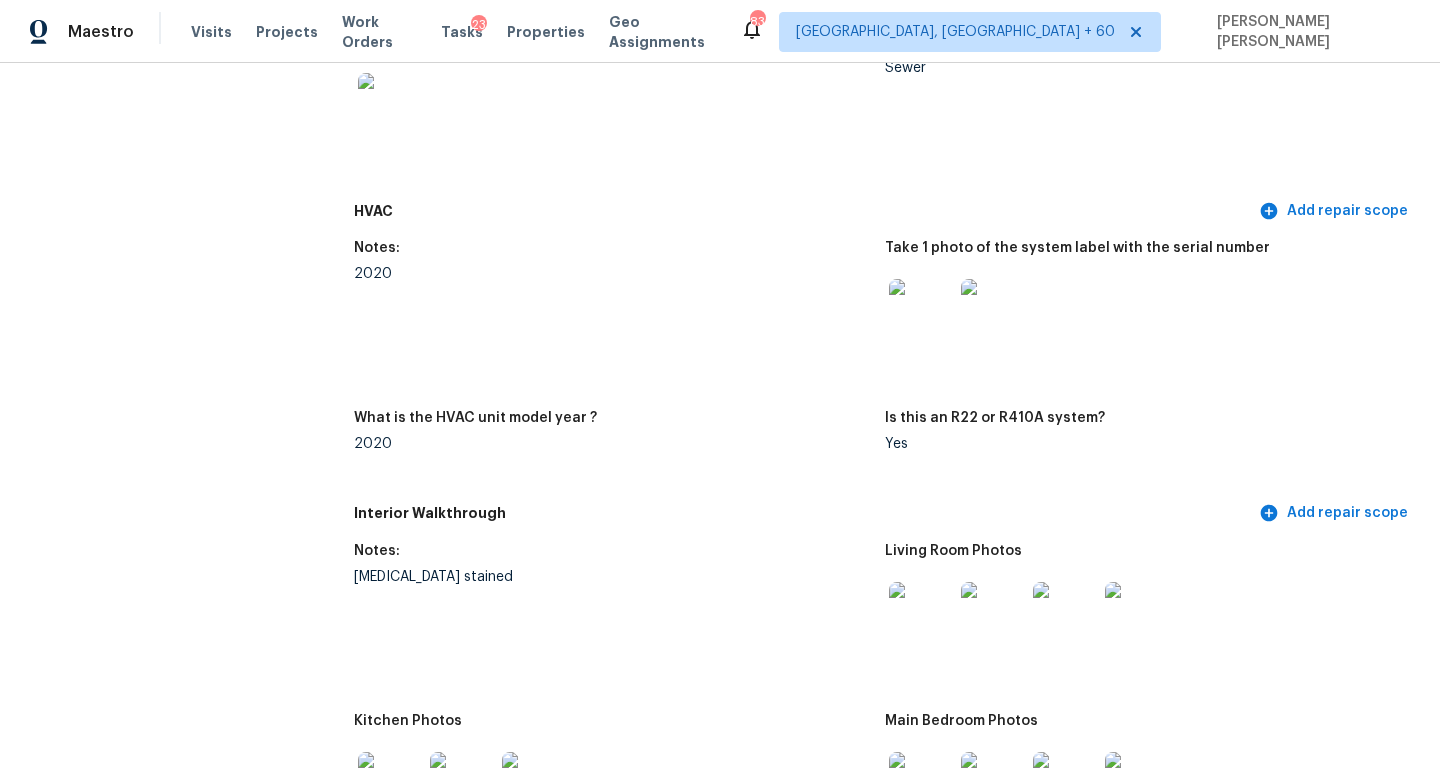 scroll, scrollTop: 3040, scrollLeft: 0, axis: vertical 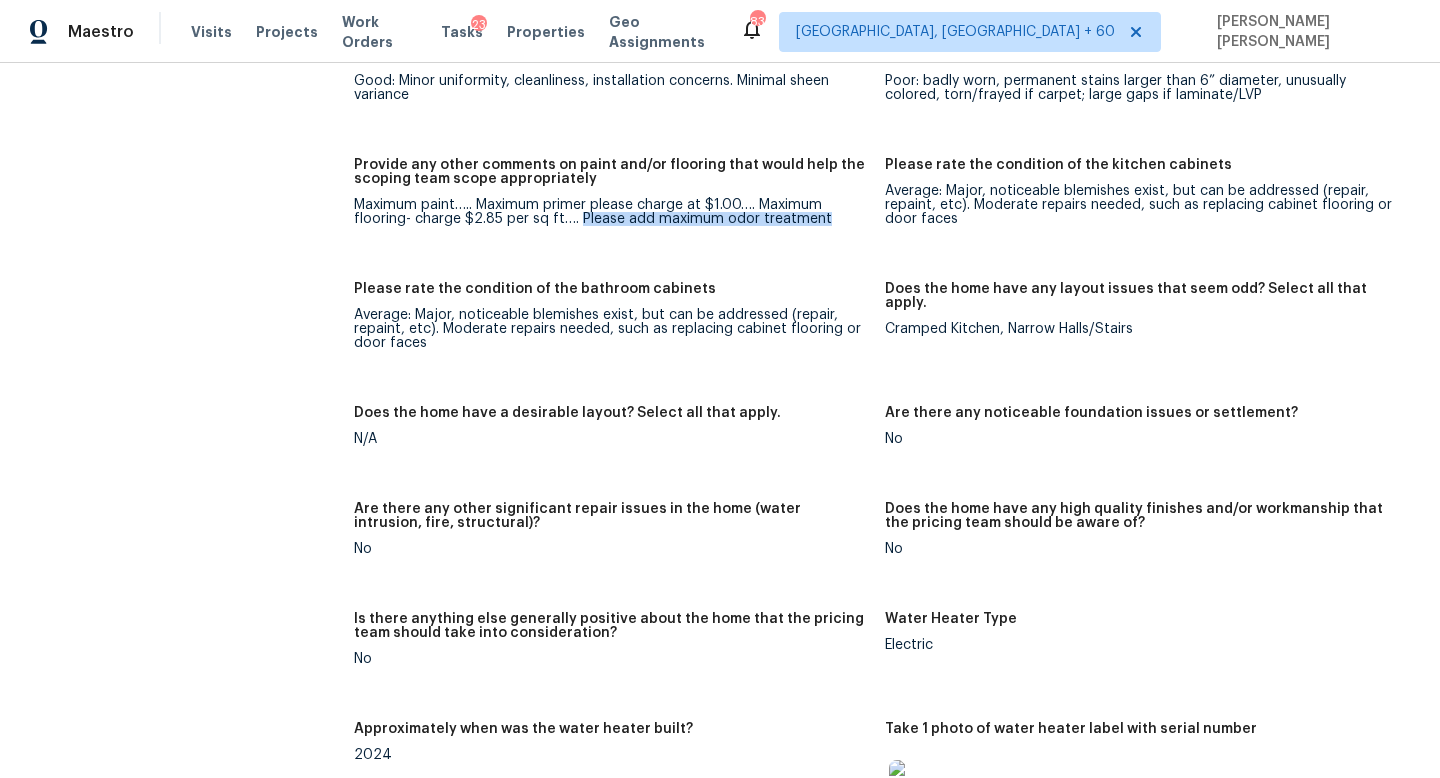 drag, startPoint x: 577, startPoint y: 190, endPoint x: 786, endPoint y: 204, distance: 209.46837 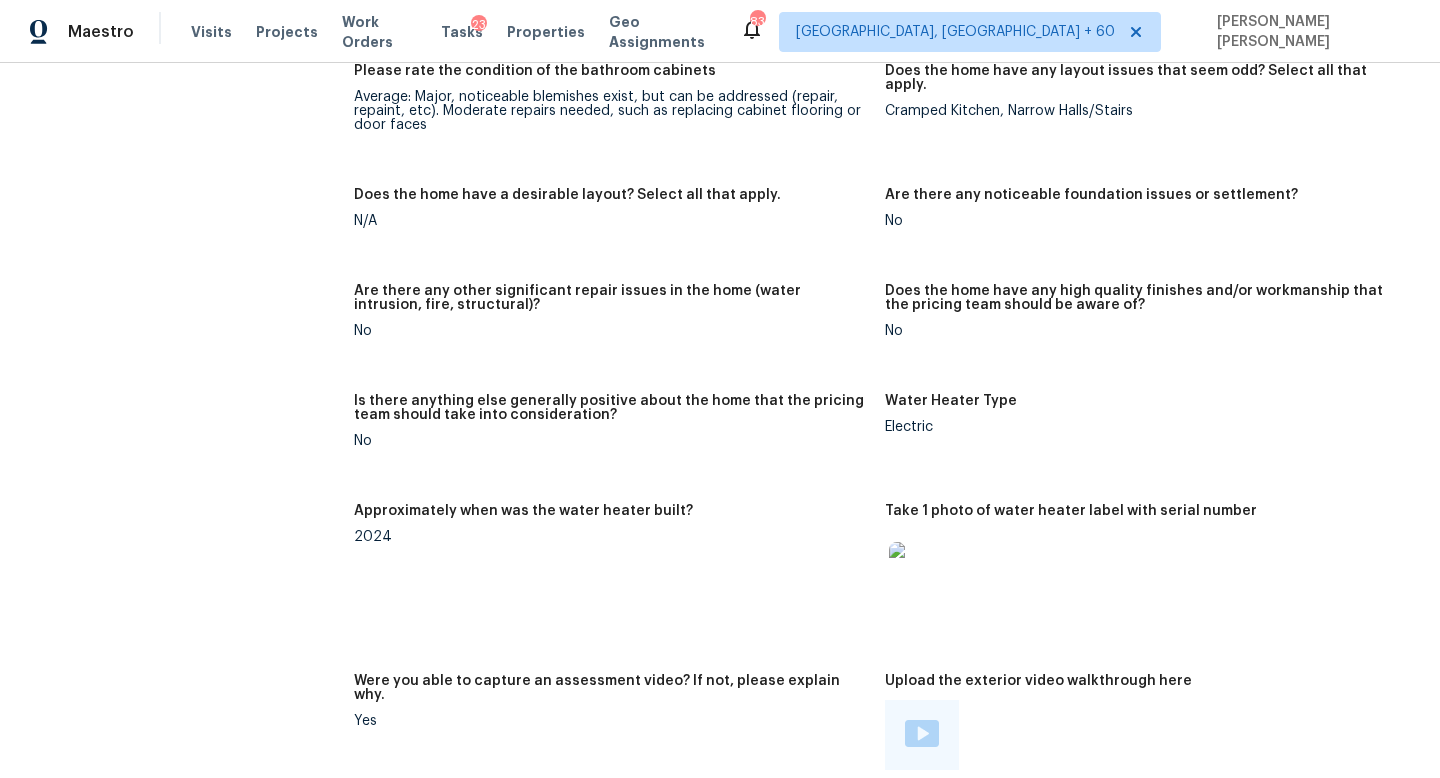 scroll, scrollTop: 3083, scrollLeft: 0, axis: vertical 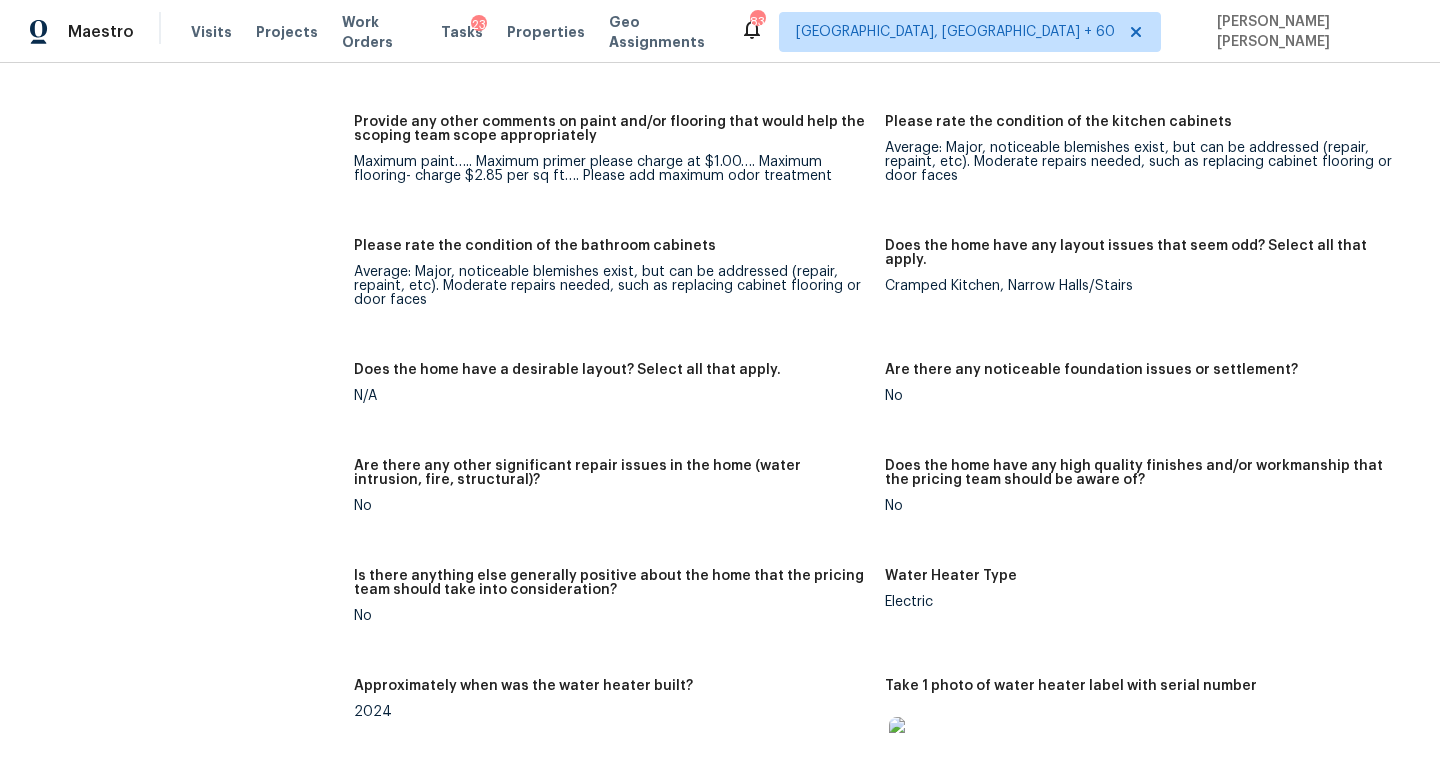 click on "Does the home have a desirable layout? Select all that apply." at bounding box center [567, 370] 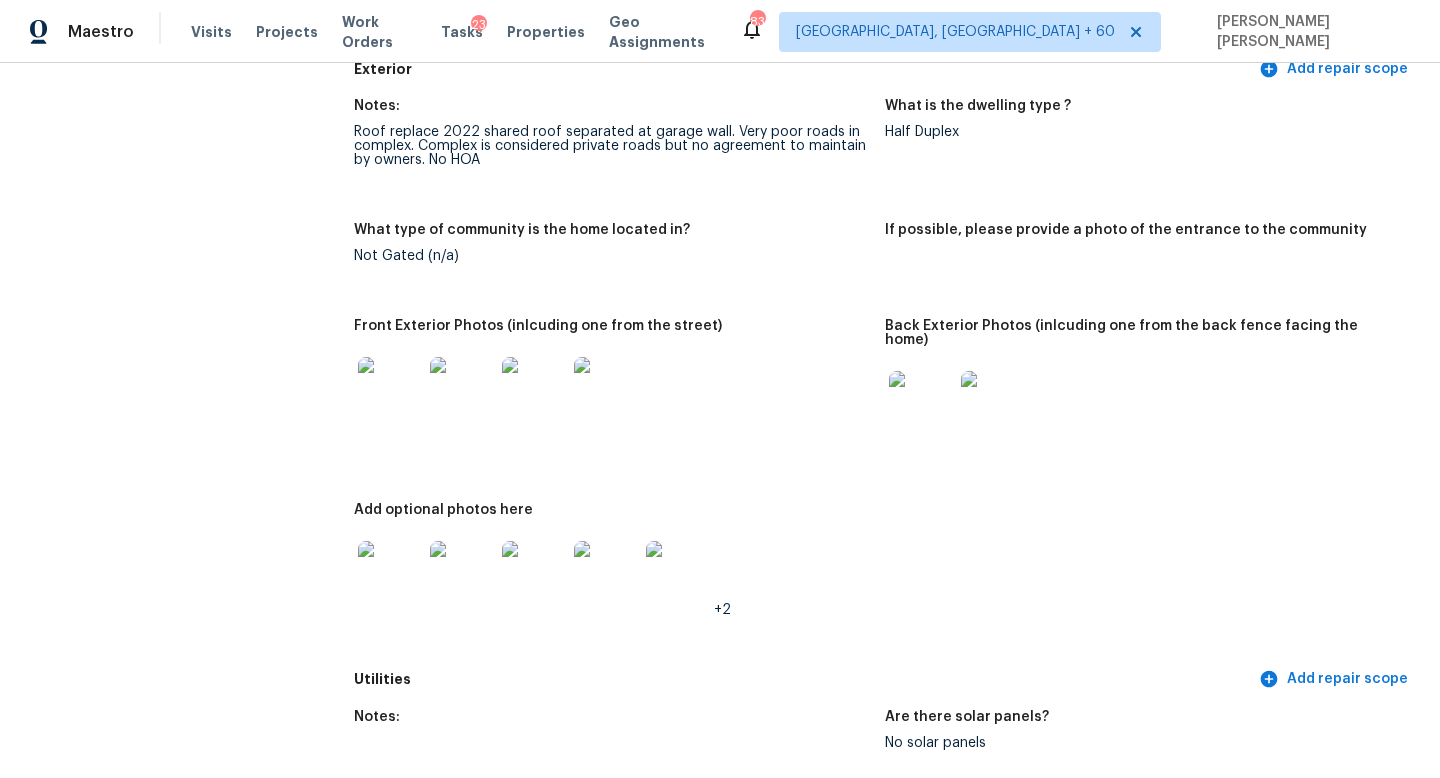 scroll, scrollTop: 545, scrollLeft: 0, axis: vertical 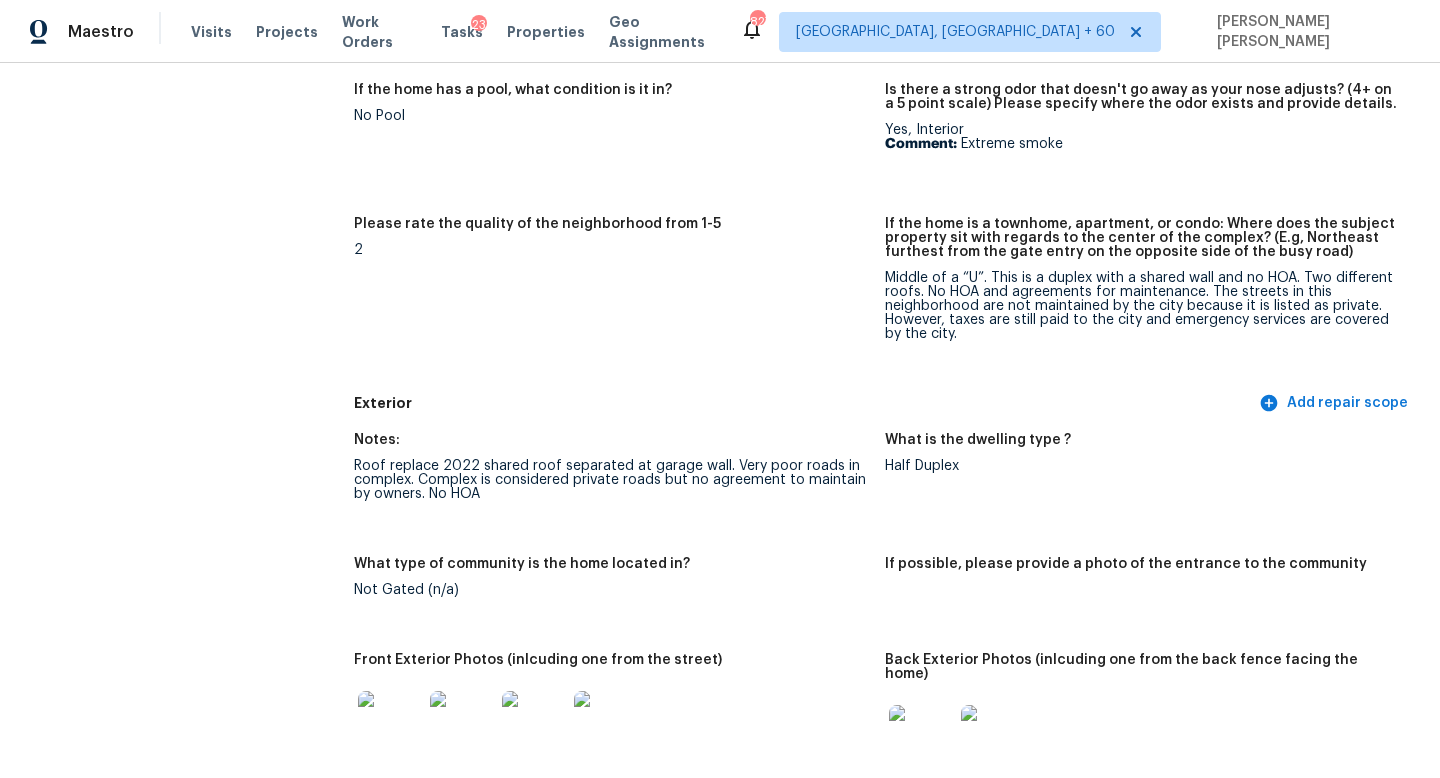 click on "All visits [STREET_ADDRESS][PERSON_NAME] Home details Other Visits No previous visits" at bounding box center [157, 2180] 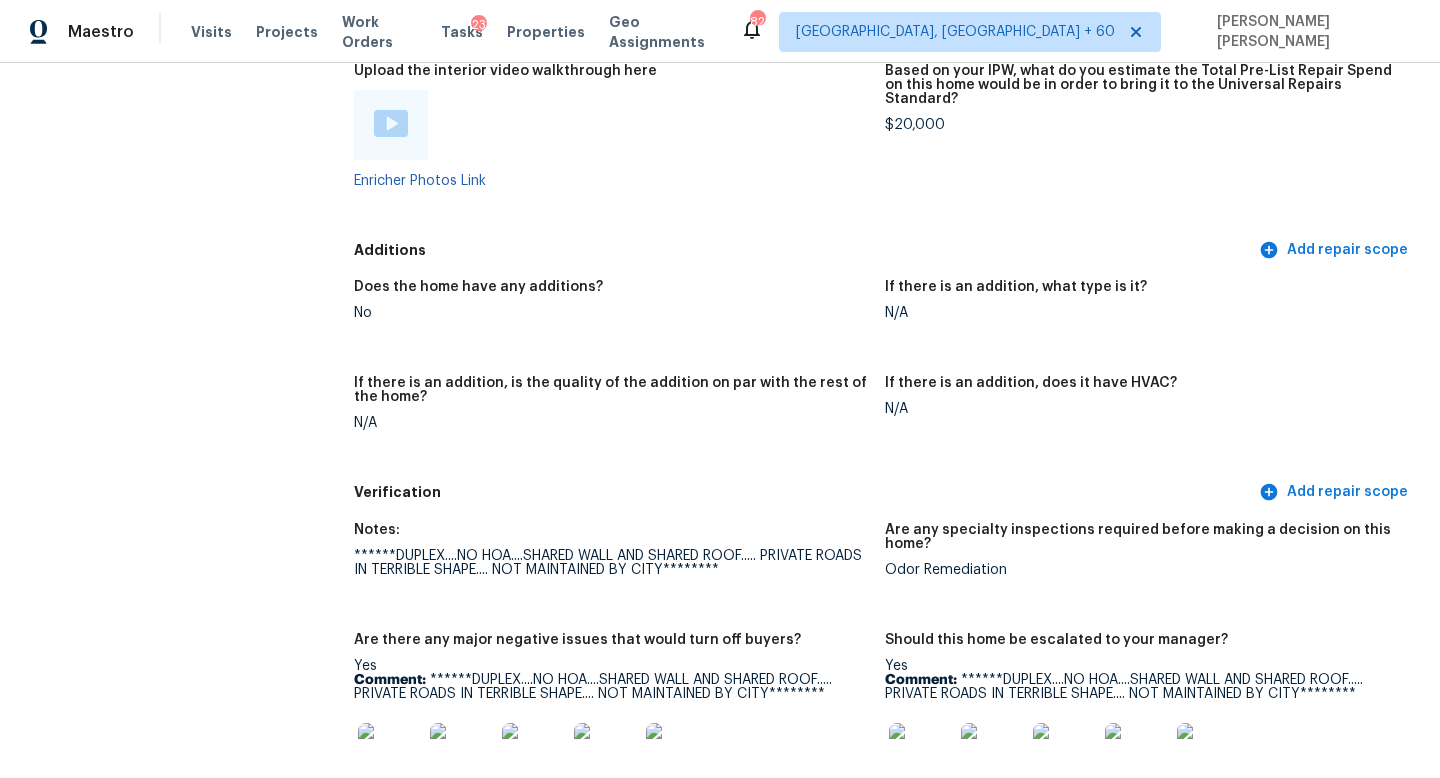scroll, scrollTop: 4541, scrollLeft: 0, axis: vertical 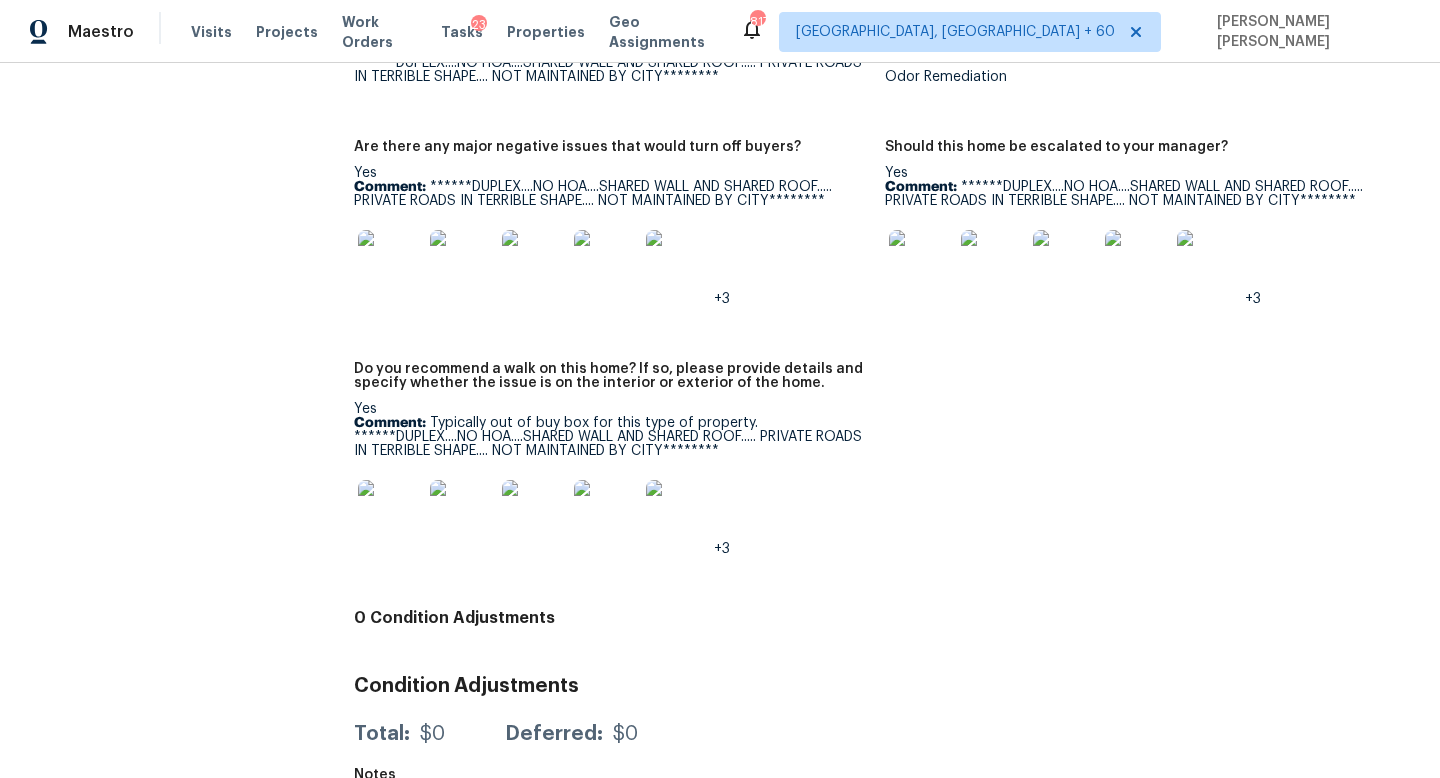 click on "All visits [STREET_ADDRESS][PERSON_NAME] Home details Other Visits No previous visits" at bounding box center (157, -1816) 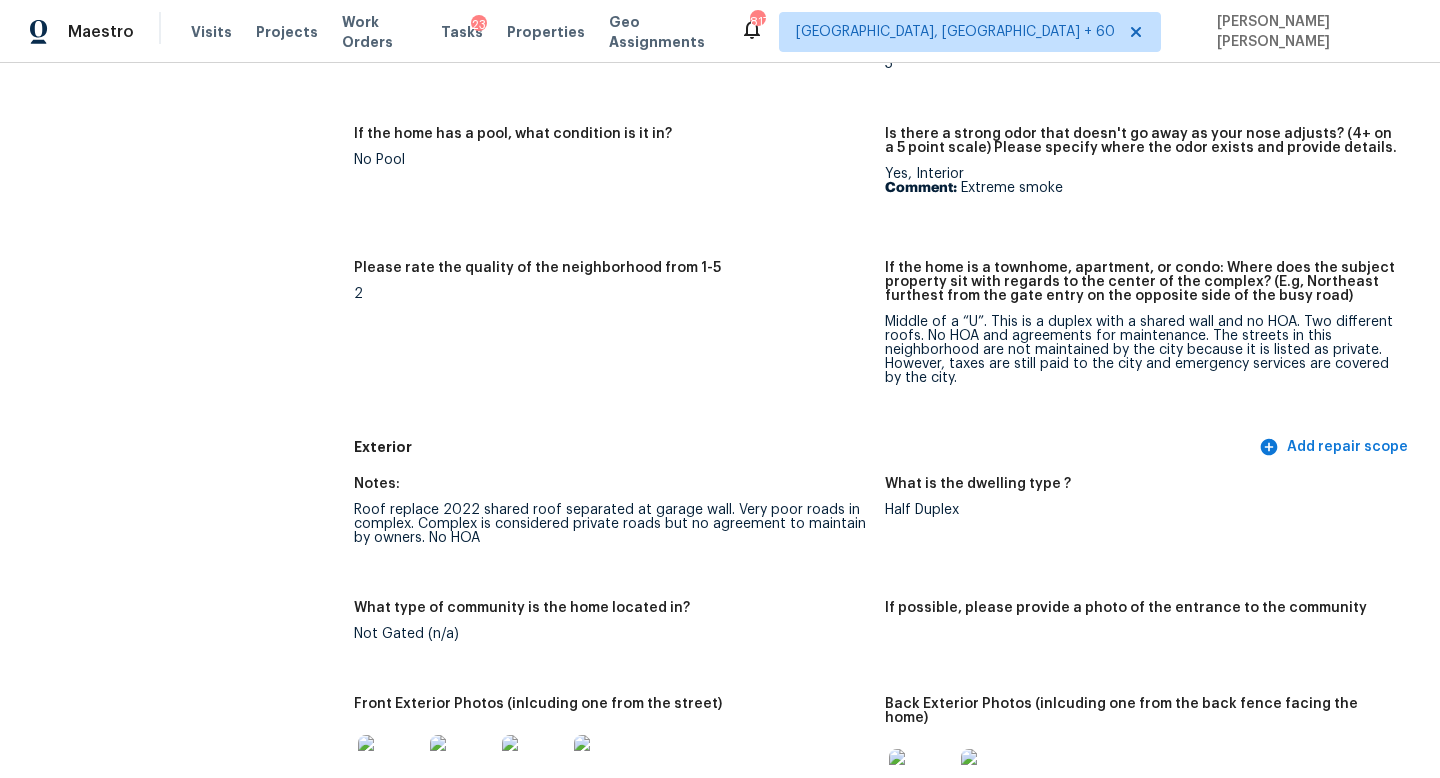 scroll, scrollTop: 0, scrollLeft: 0, axis: both 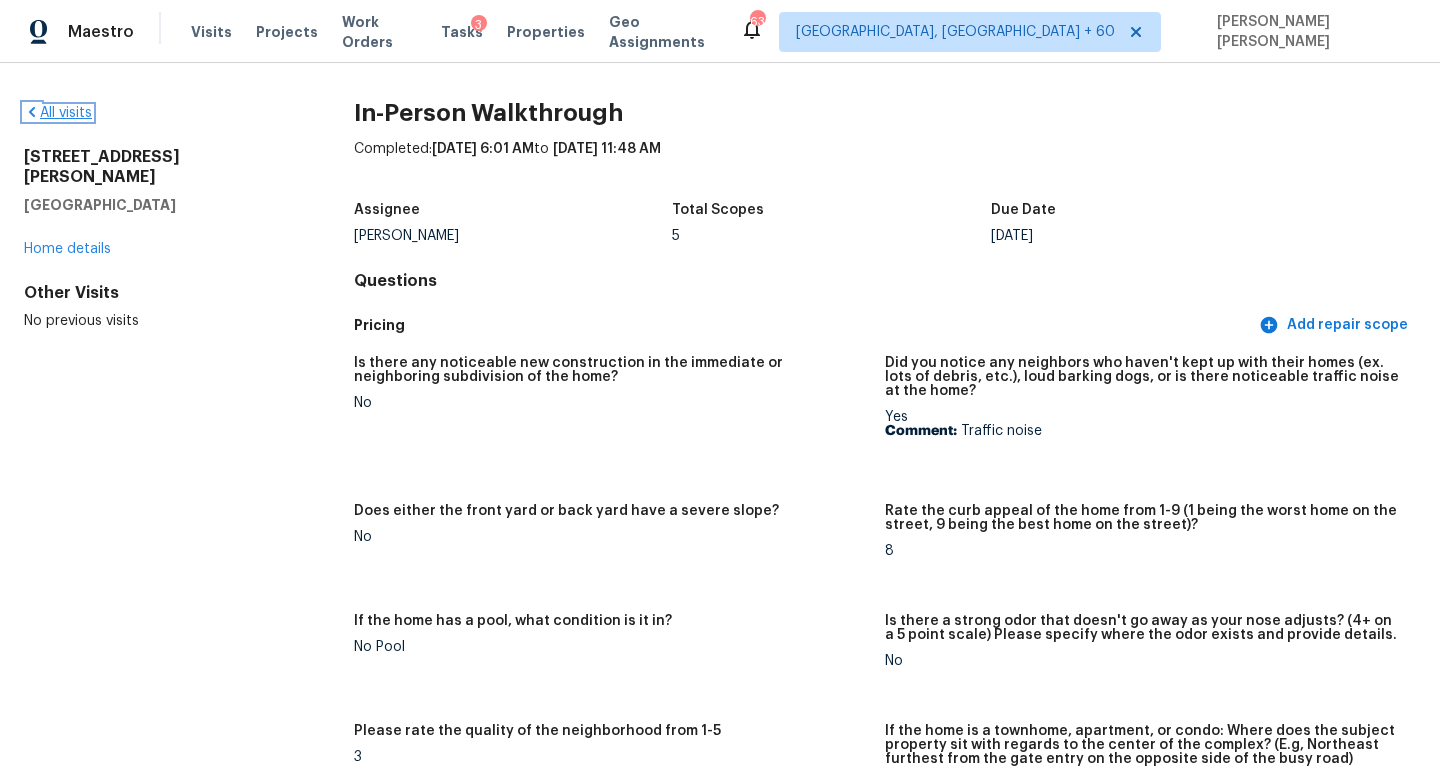 click on "All visits" at bounding box center [58, 113] 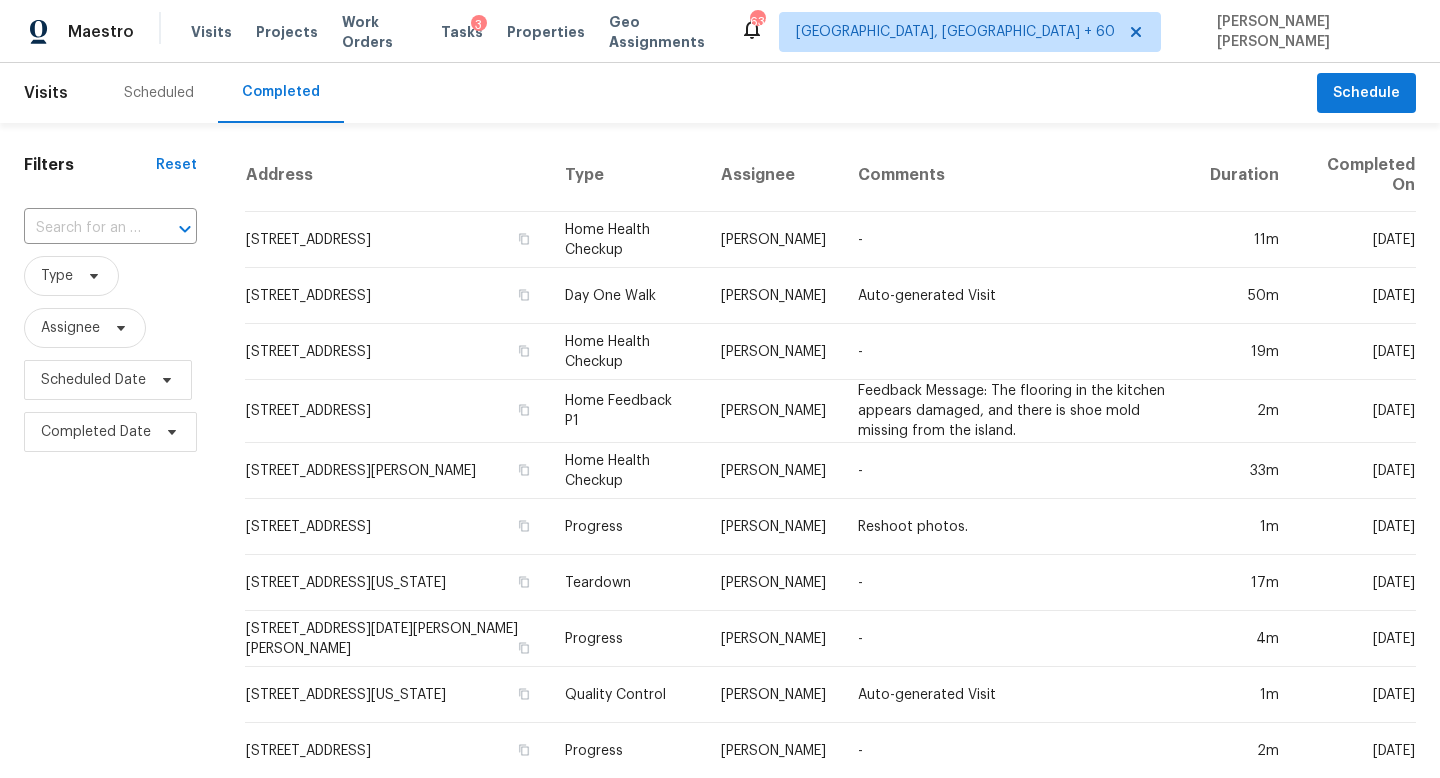 click on "Filters Reset ​ Type Assignee Scheduled Date Completed Date" at bounding box center (110, 1061) 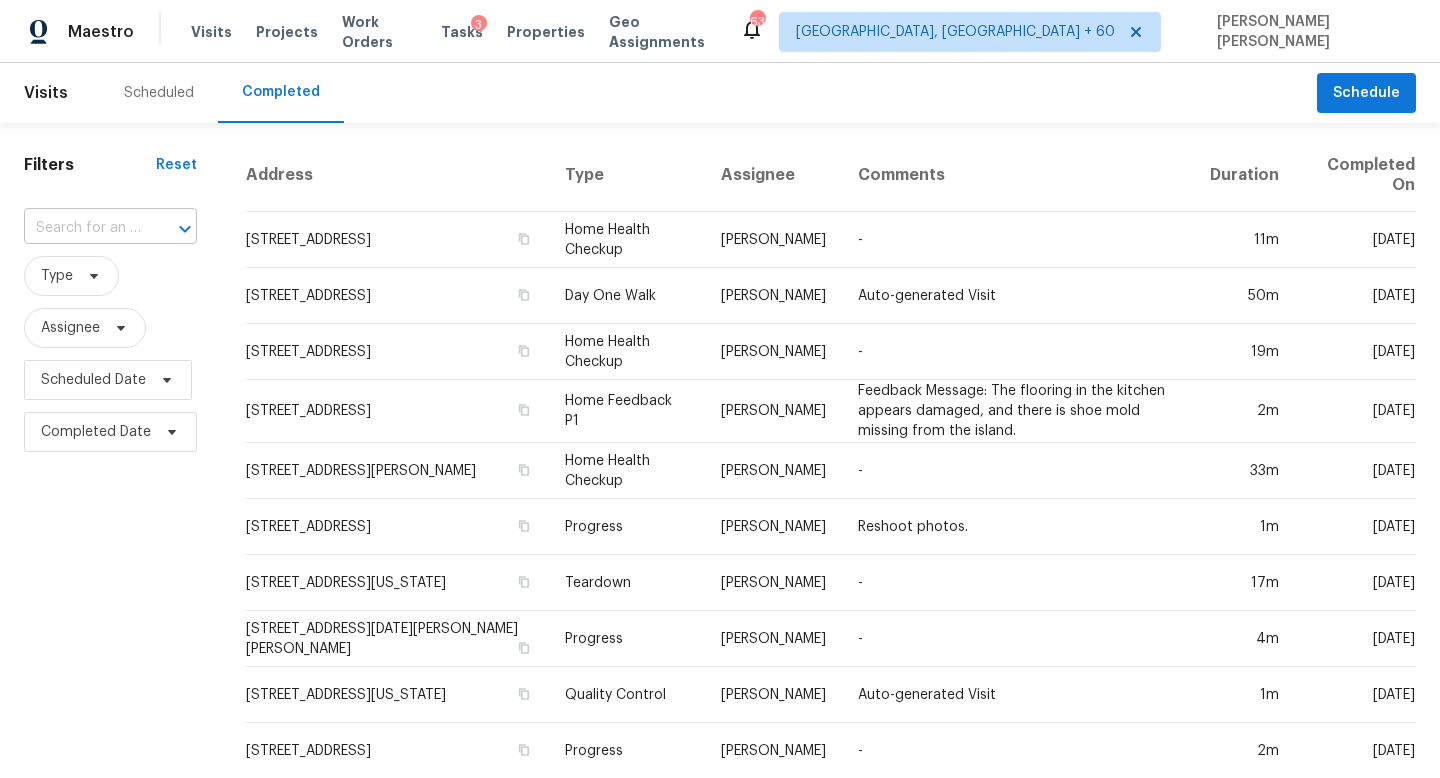 click at bounding box center [82, 228] 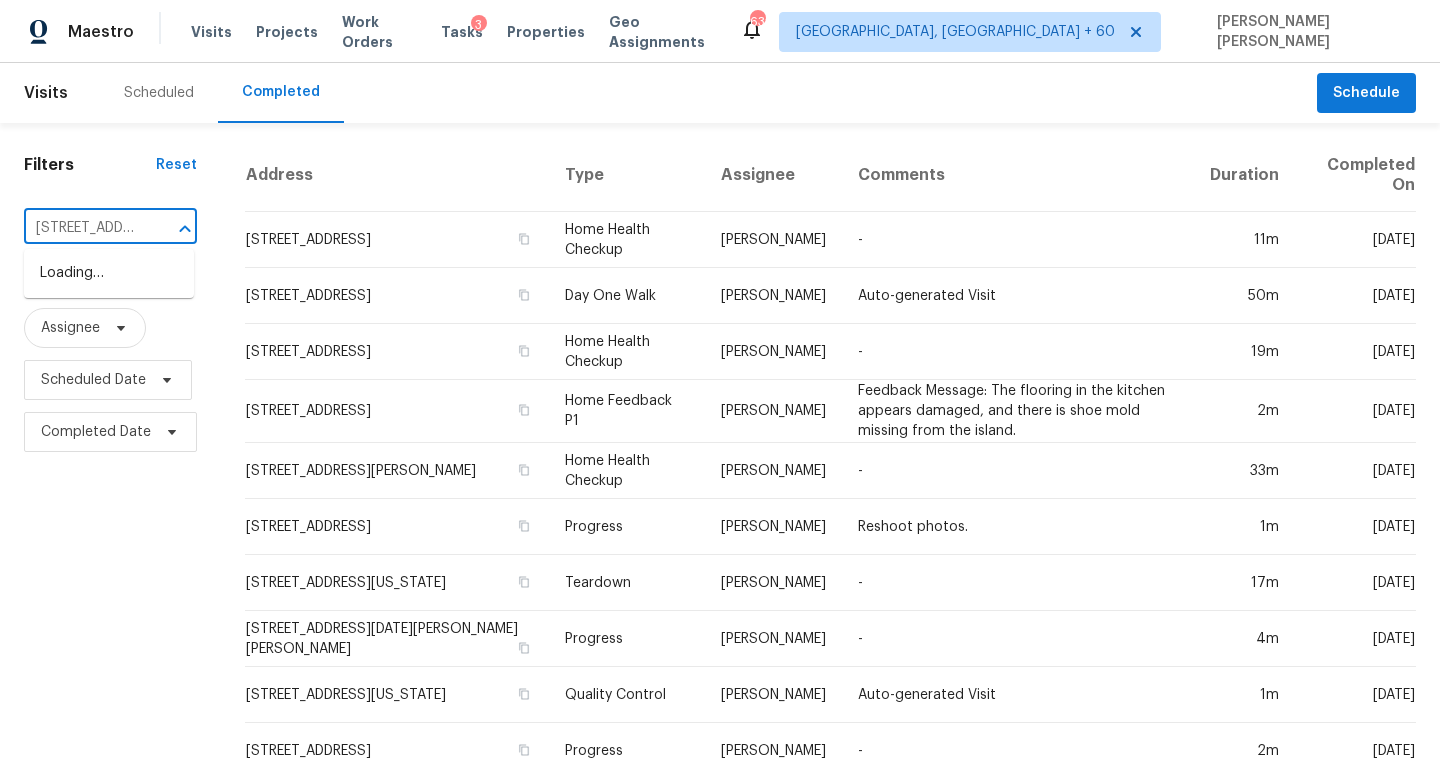 scroll, scrollTop: 0, scrollLeft: 170, axis: horizontal 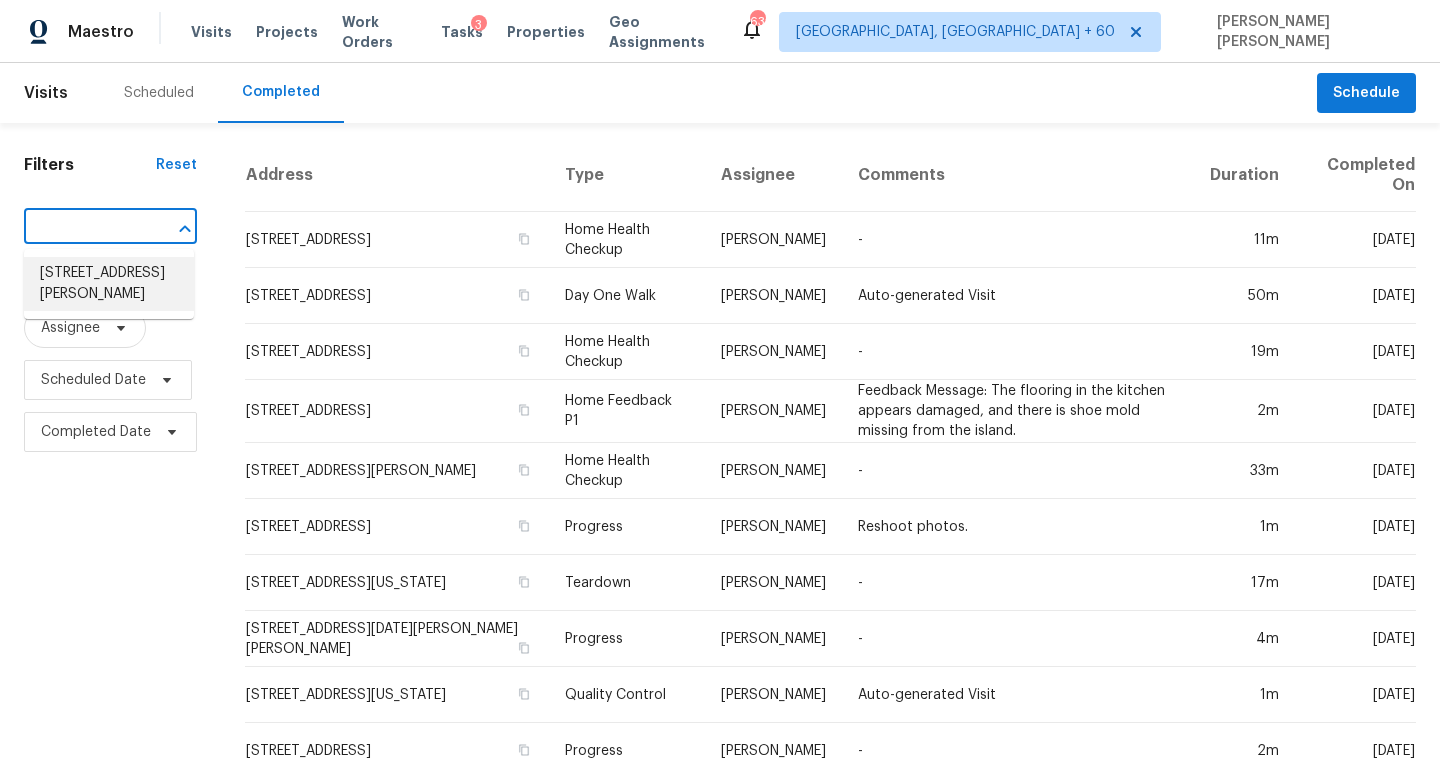 click on "[STREET_ADDRESS][PERSON_NAME]" at bounding box center [109, 284] 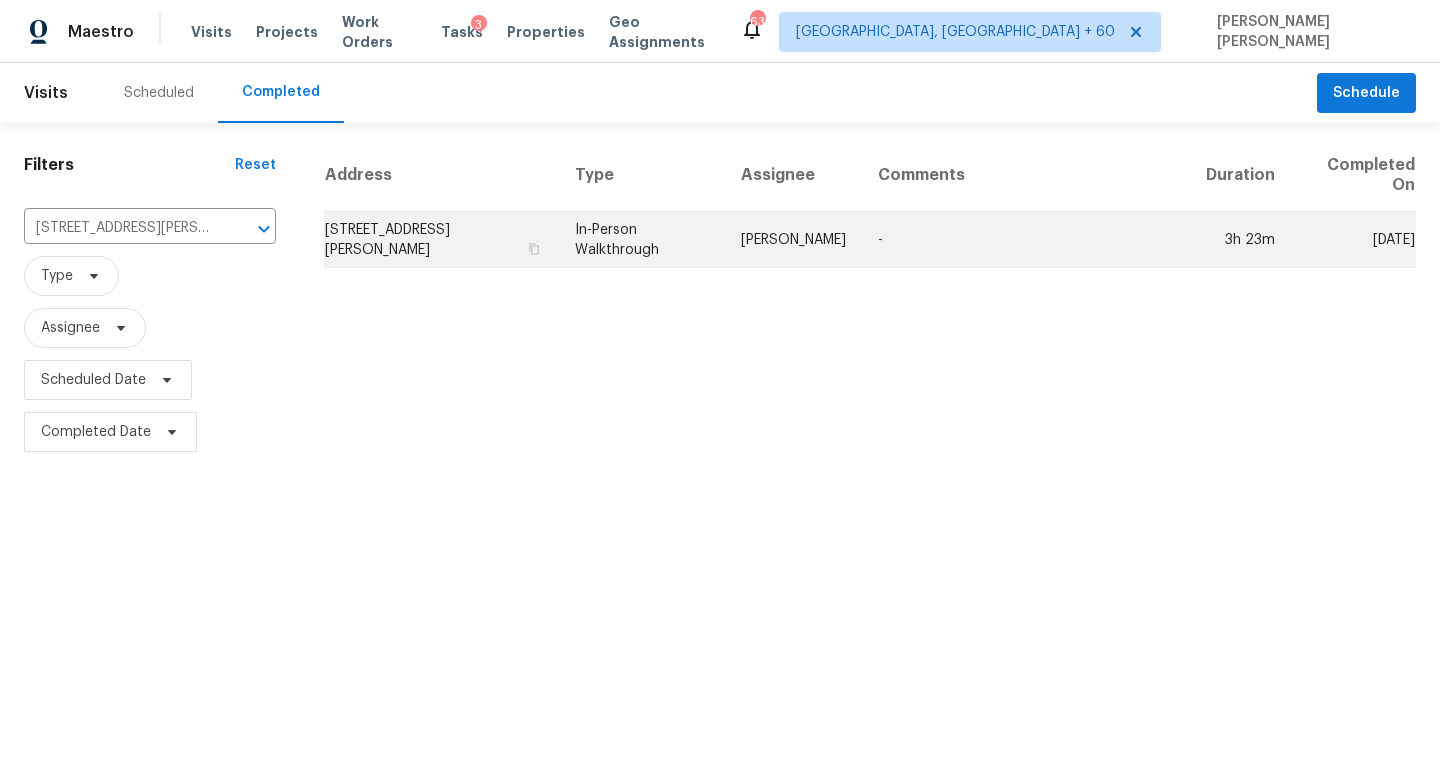 click on "[PERSON_NAME]" at bounding box center [793, 240] 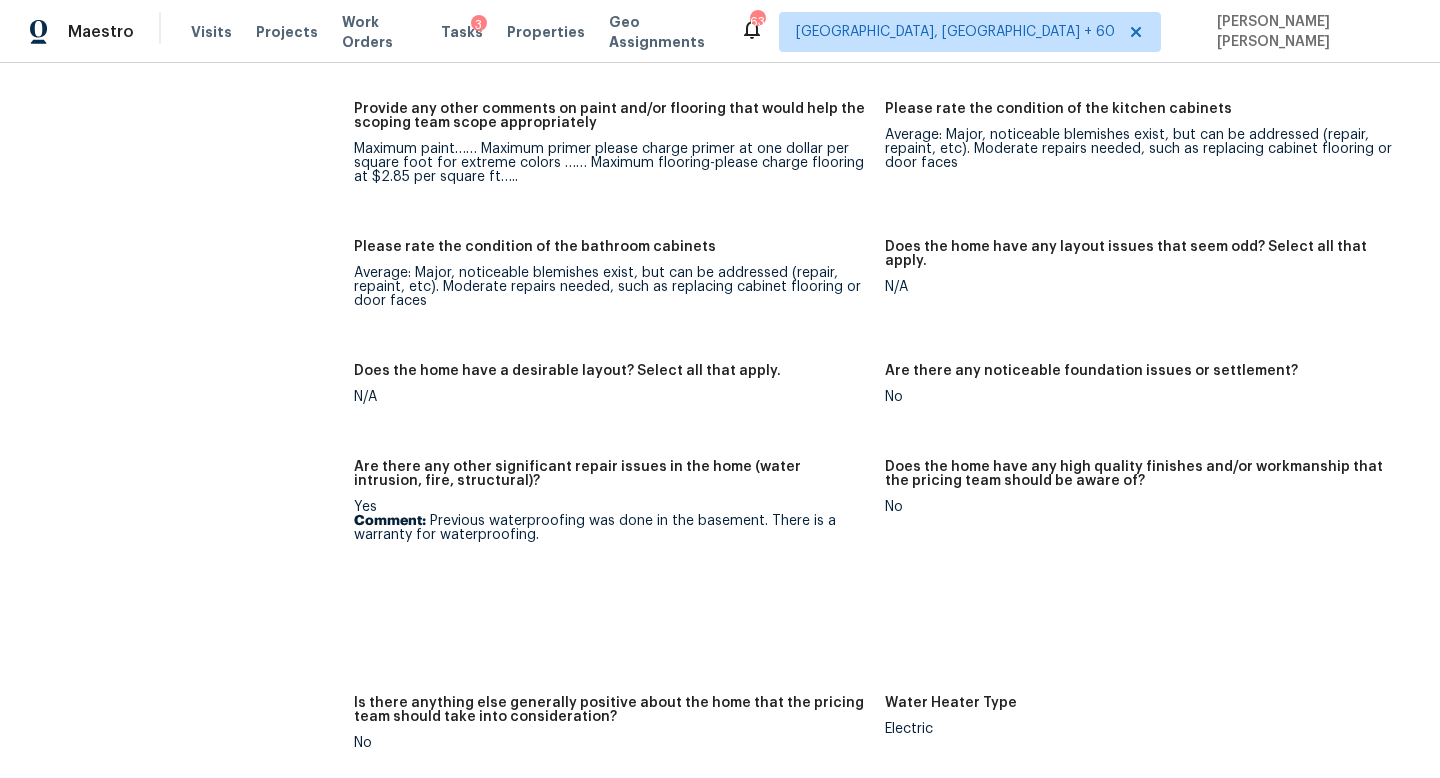 scroll, scrollTop: 2773, scrollLeft: 0, axis: vertical 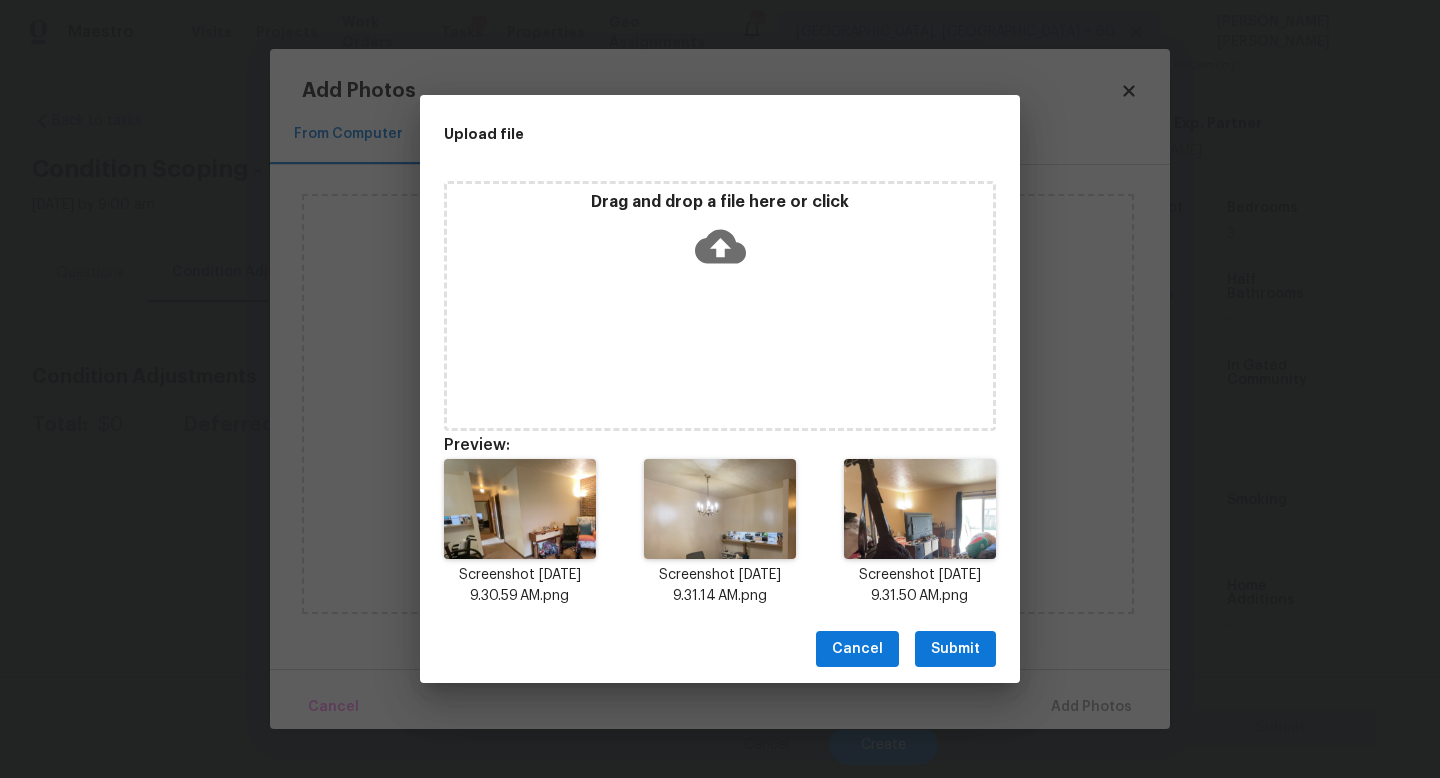 click on "Submit" at bounding box center (955, 649) 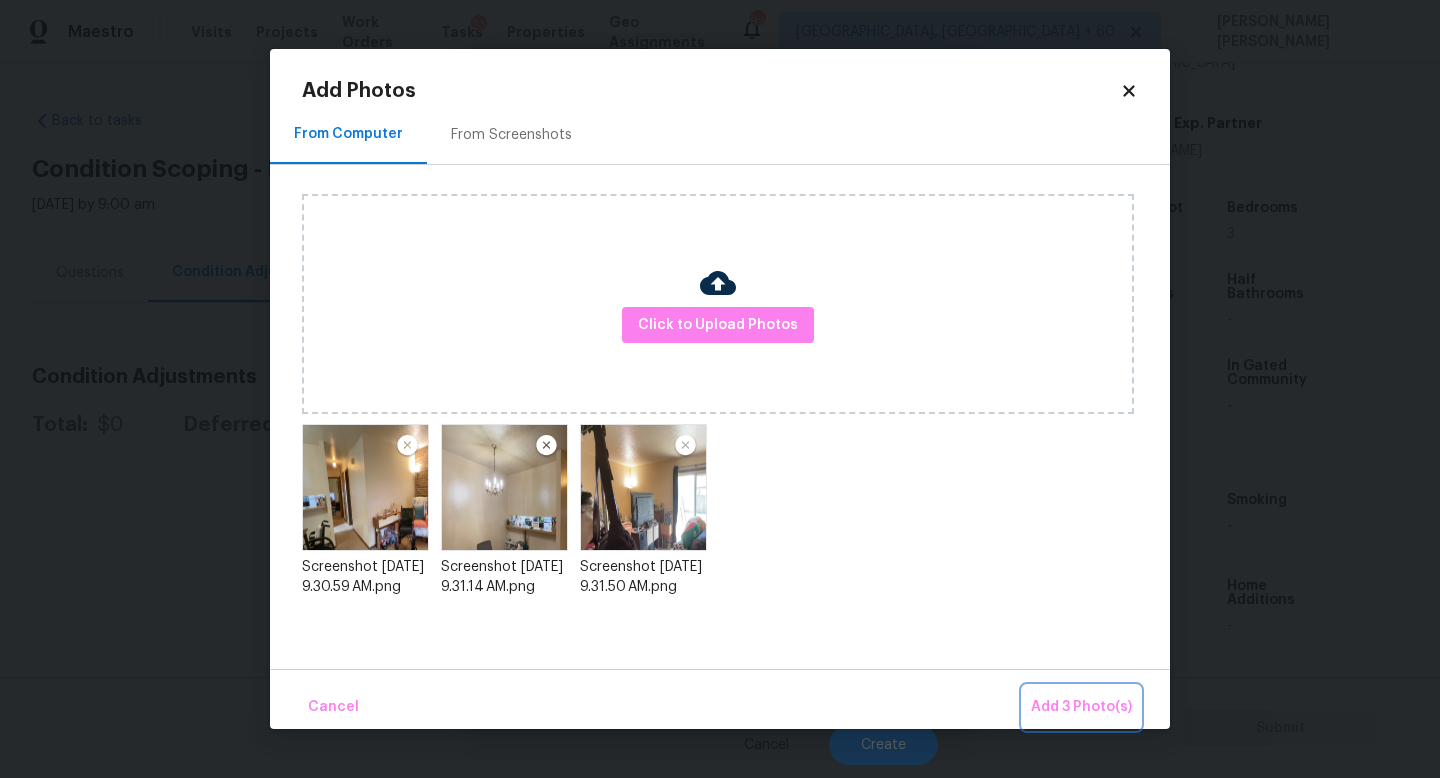 click on "Add 3 Photo(s)" at bounding box center [1081, 707] 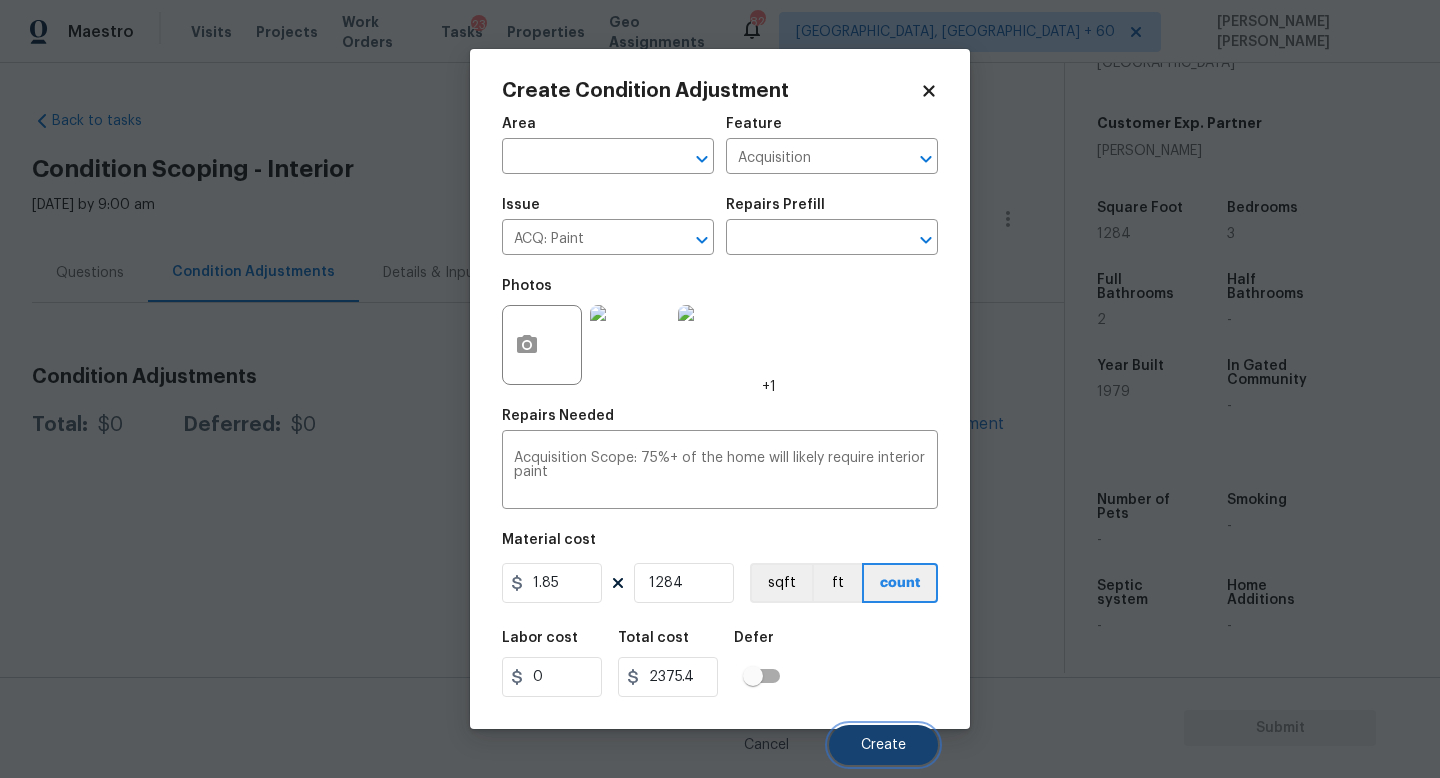 click on "Create" at bounding box center [883, 745] 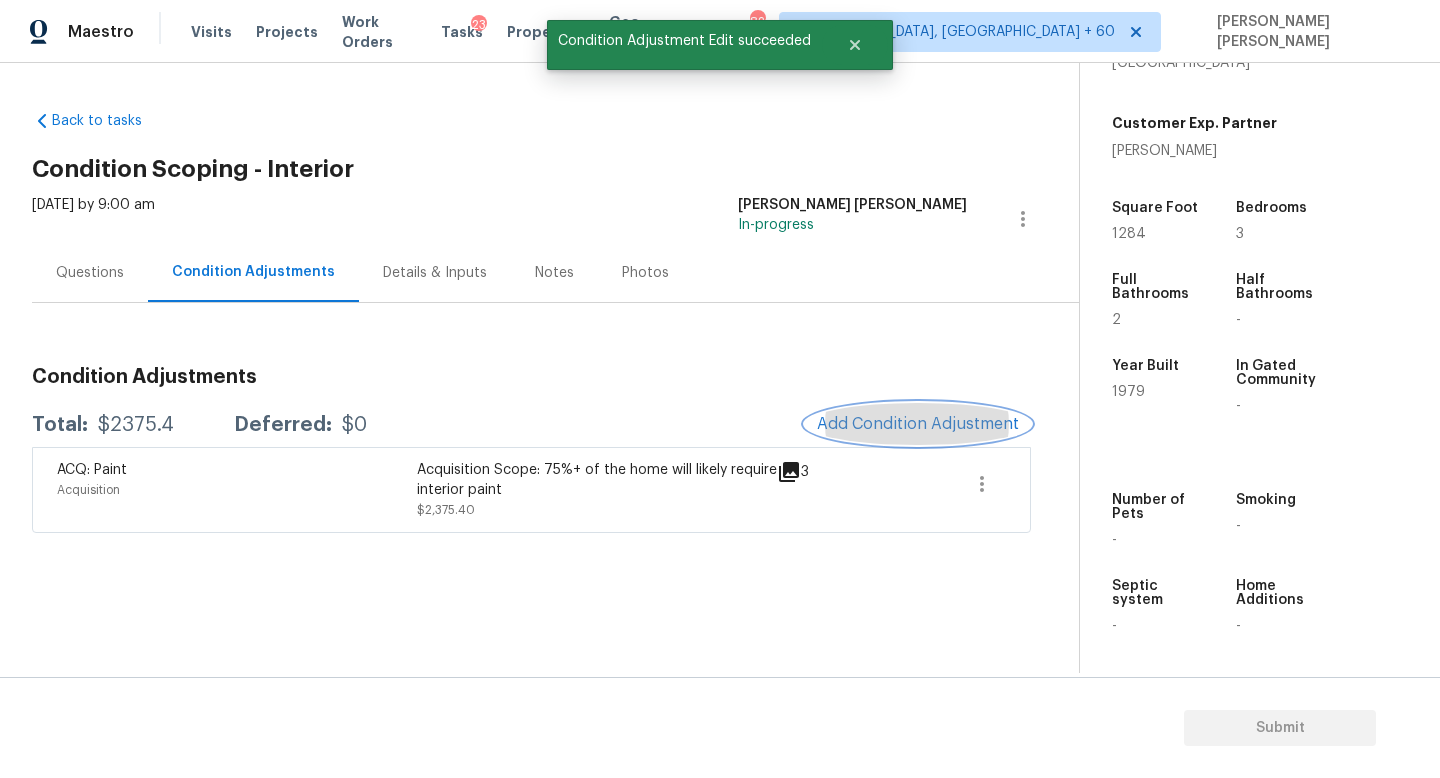 click on "Add Condition Adjustment" at bounding box center [918, 424] 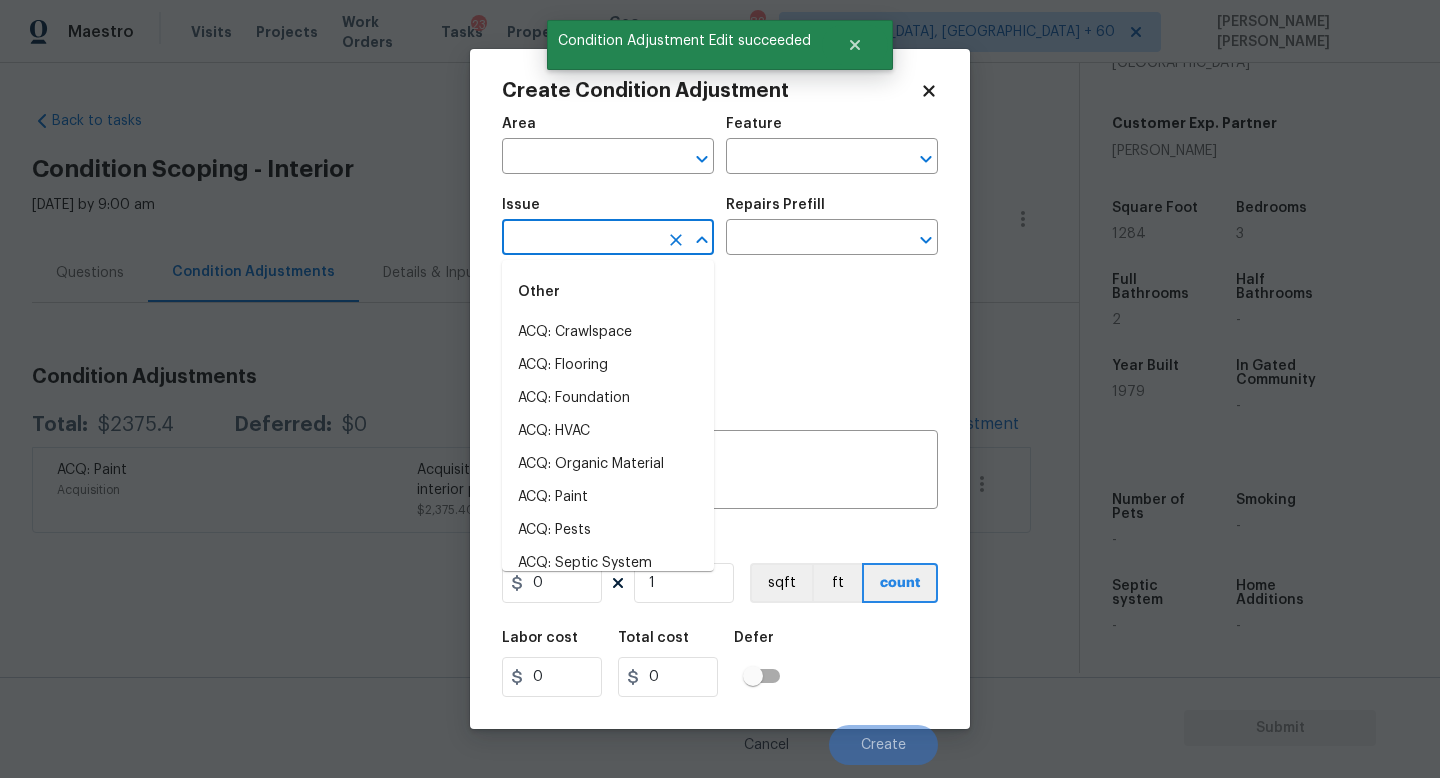 click at bounding box center (580, 239) 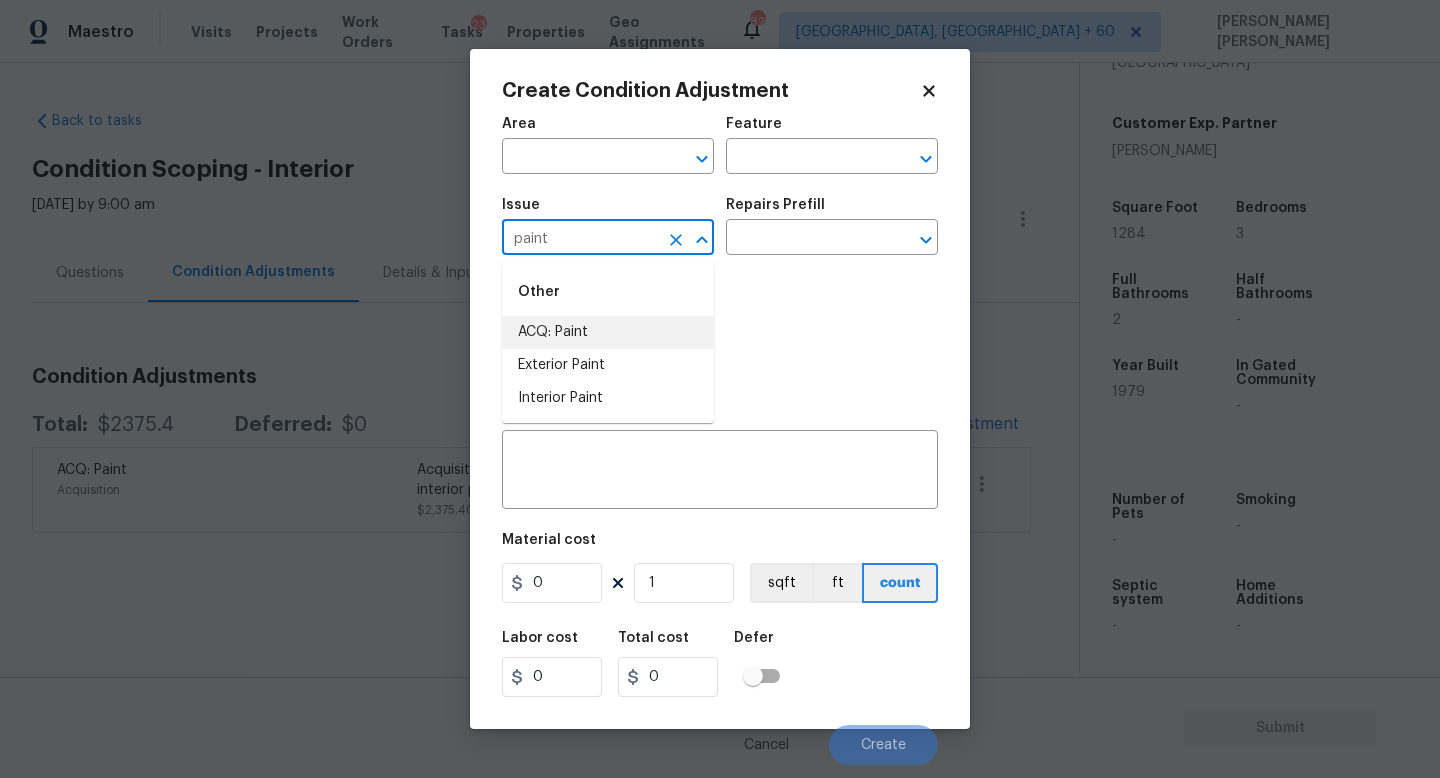 click on "ACQ: Paint" at bounding box center [608, 332] 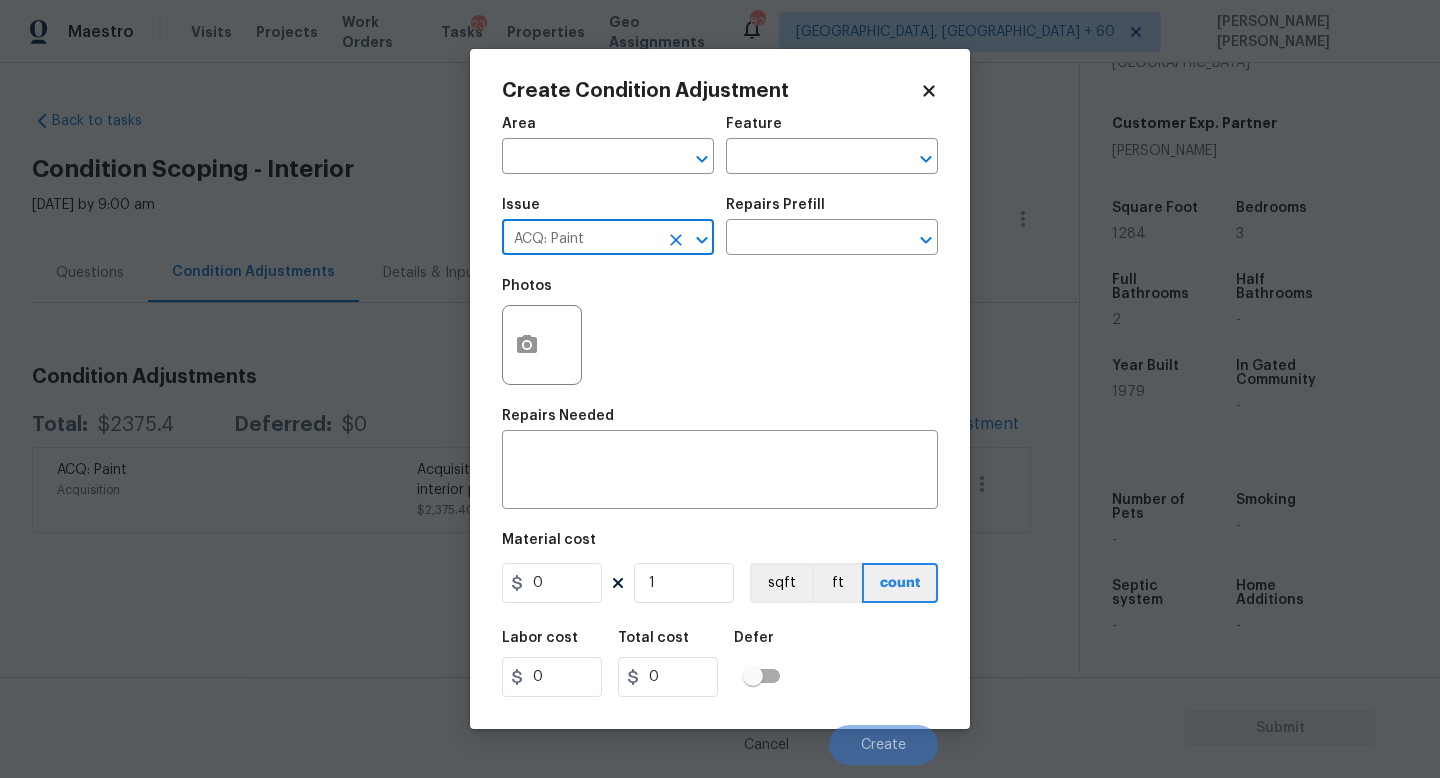 type on "ACQ: Paint" 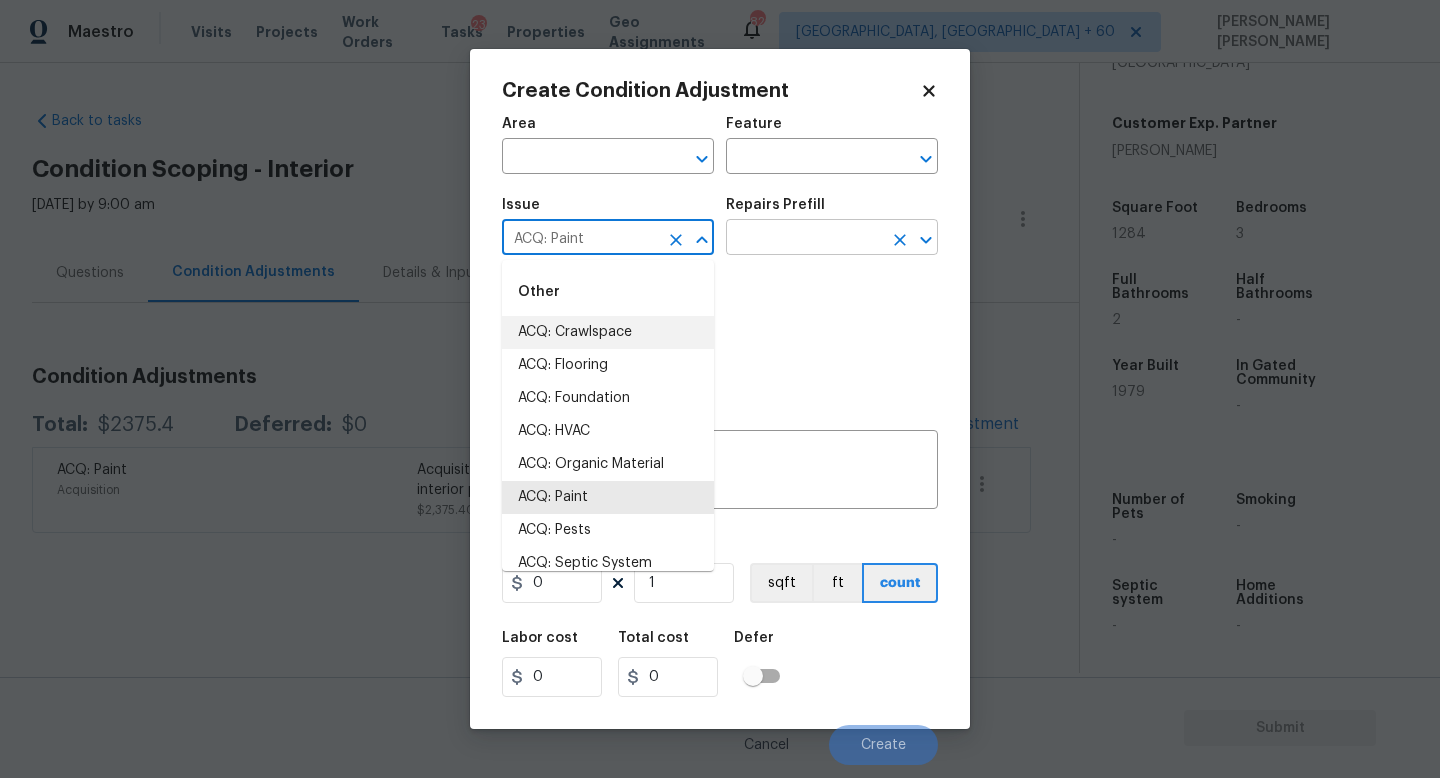 click at bounding box center [804, 239] 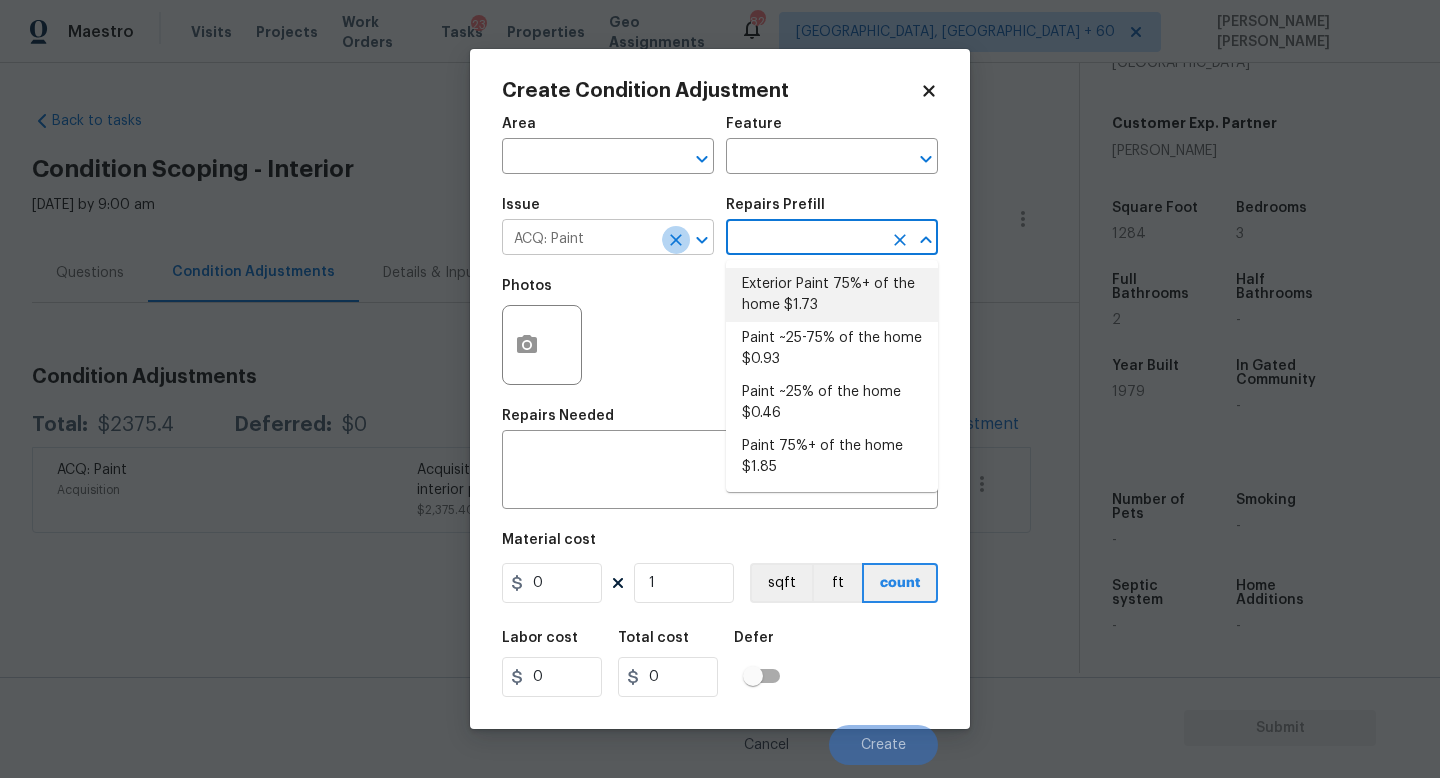 click at bounding box center [676, 240] 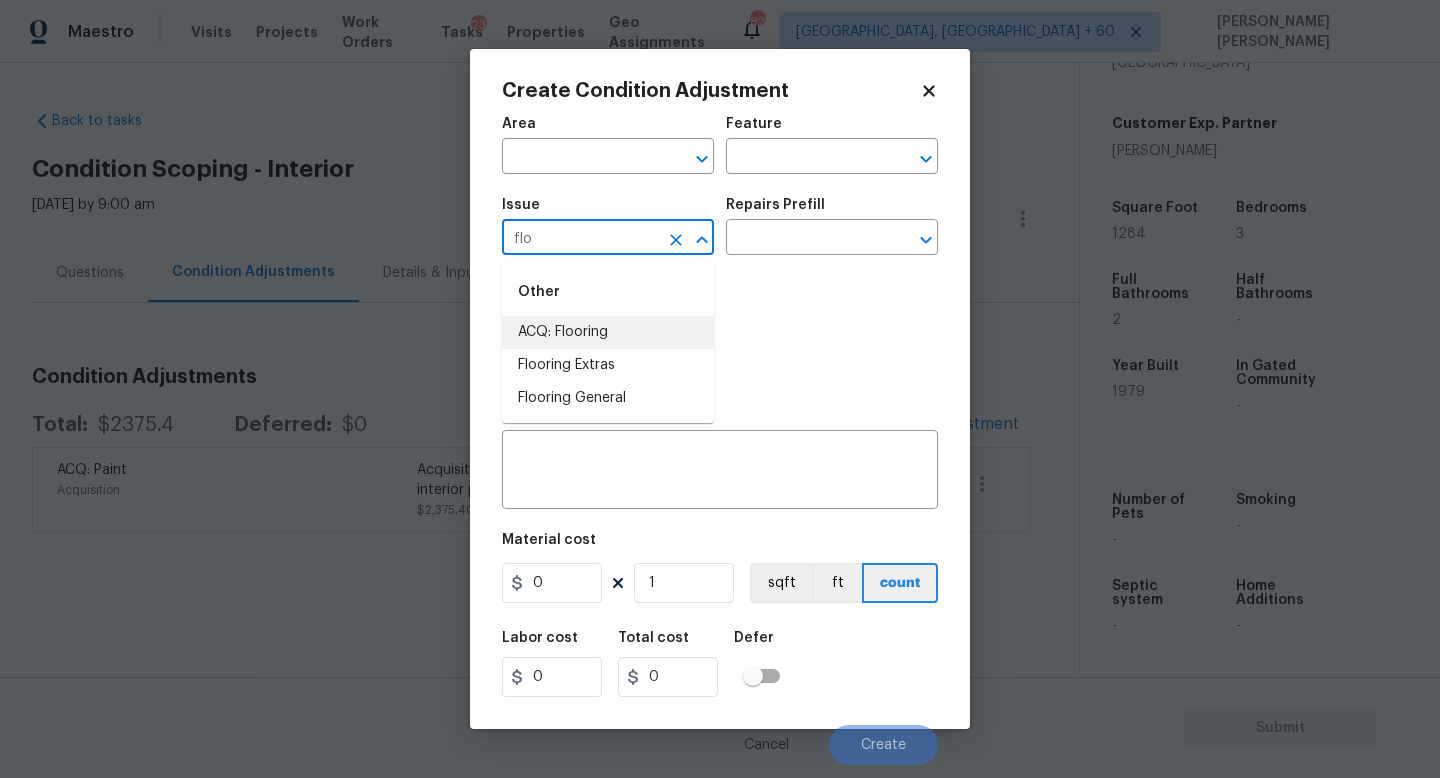 click on "ACQ: Flooring" at bounding box center (608, 332) 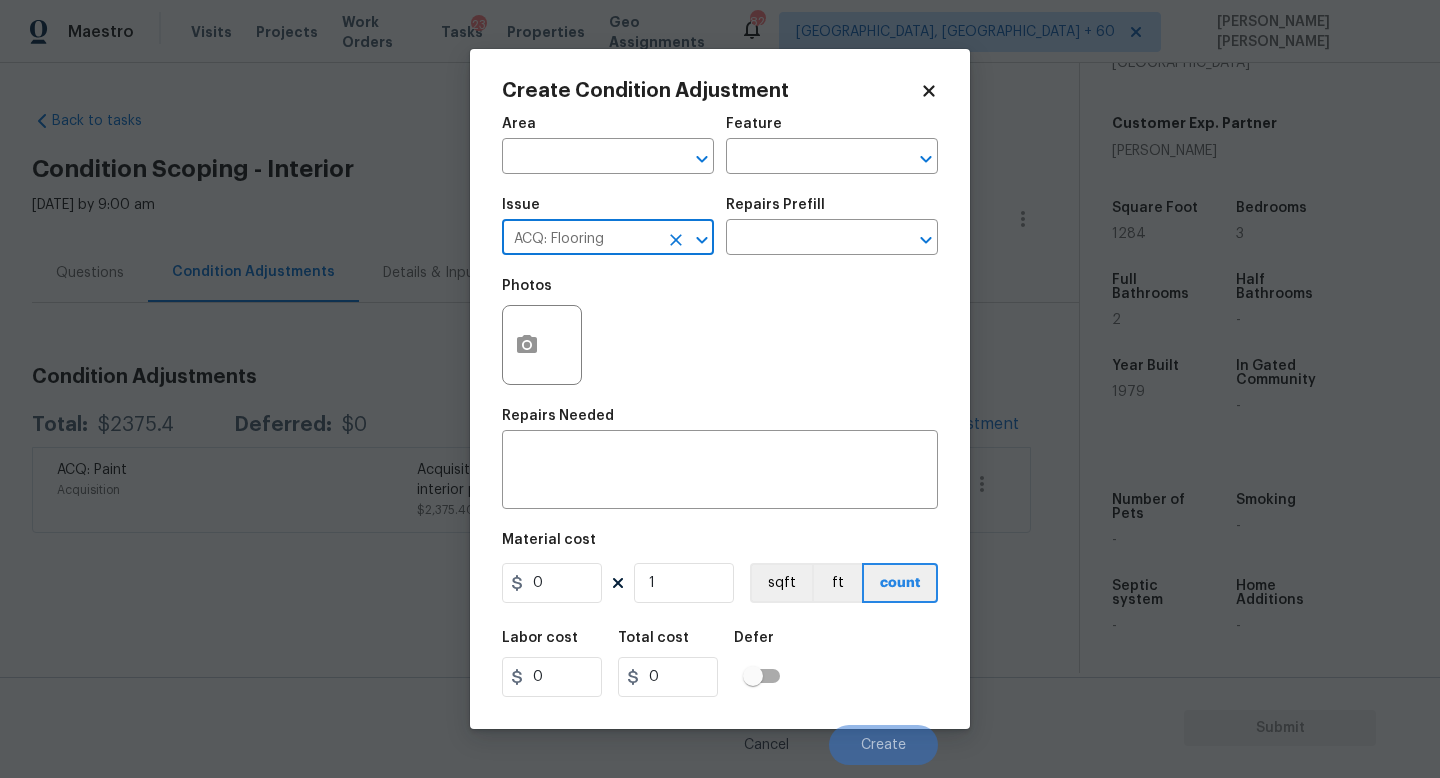 type on "ACQ: Flooring" 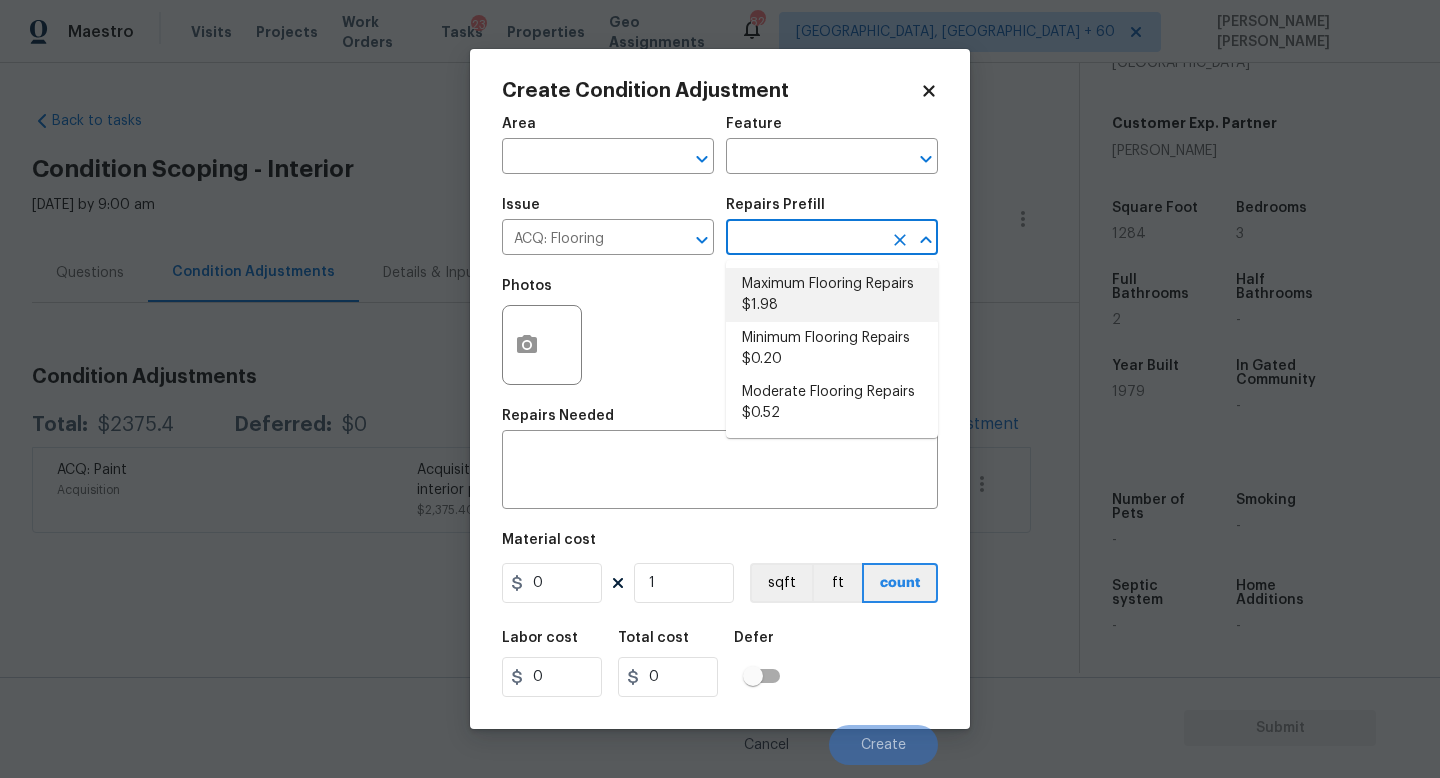 click at bounding box center [804, 239] 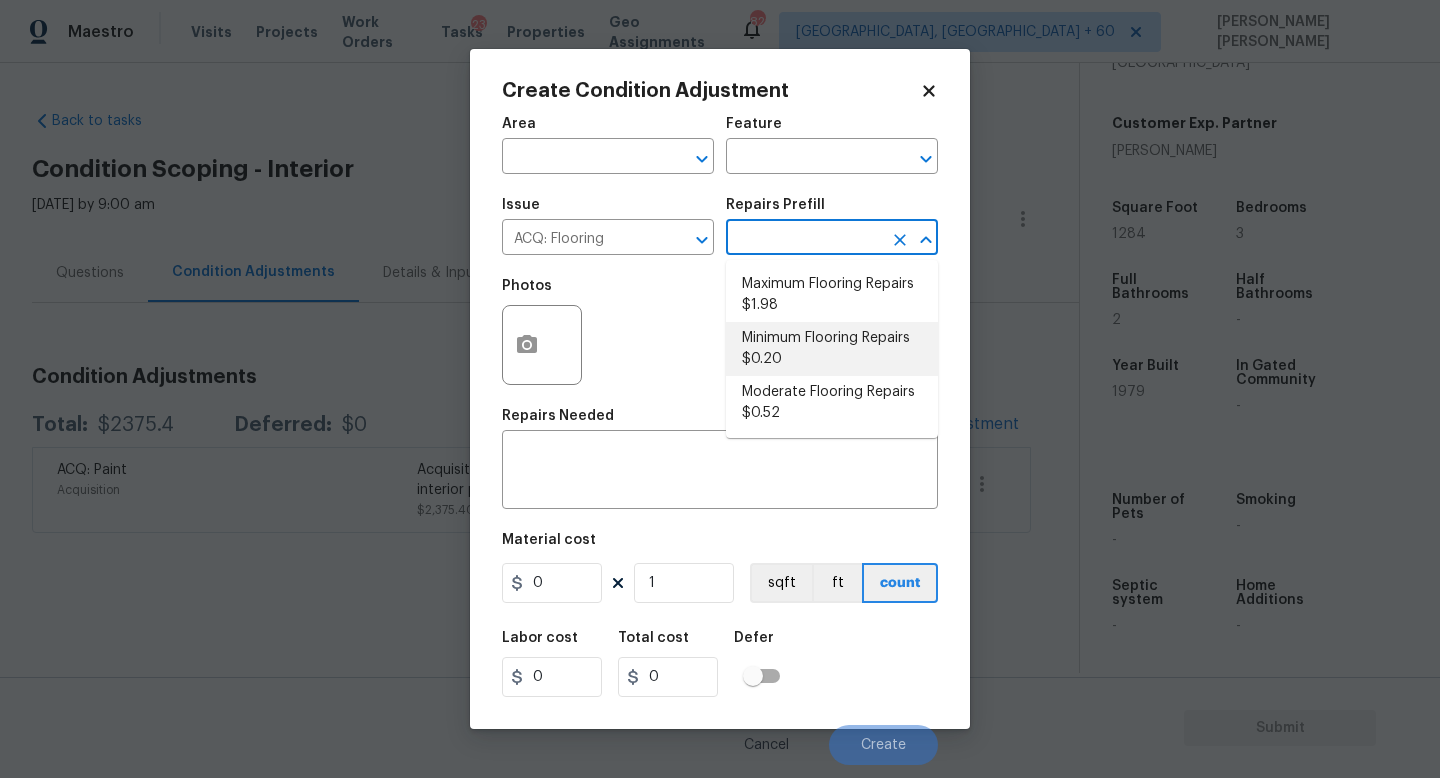 click on "Minimum Flooring Repairs $0.20" at bounding box center [832, 349] 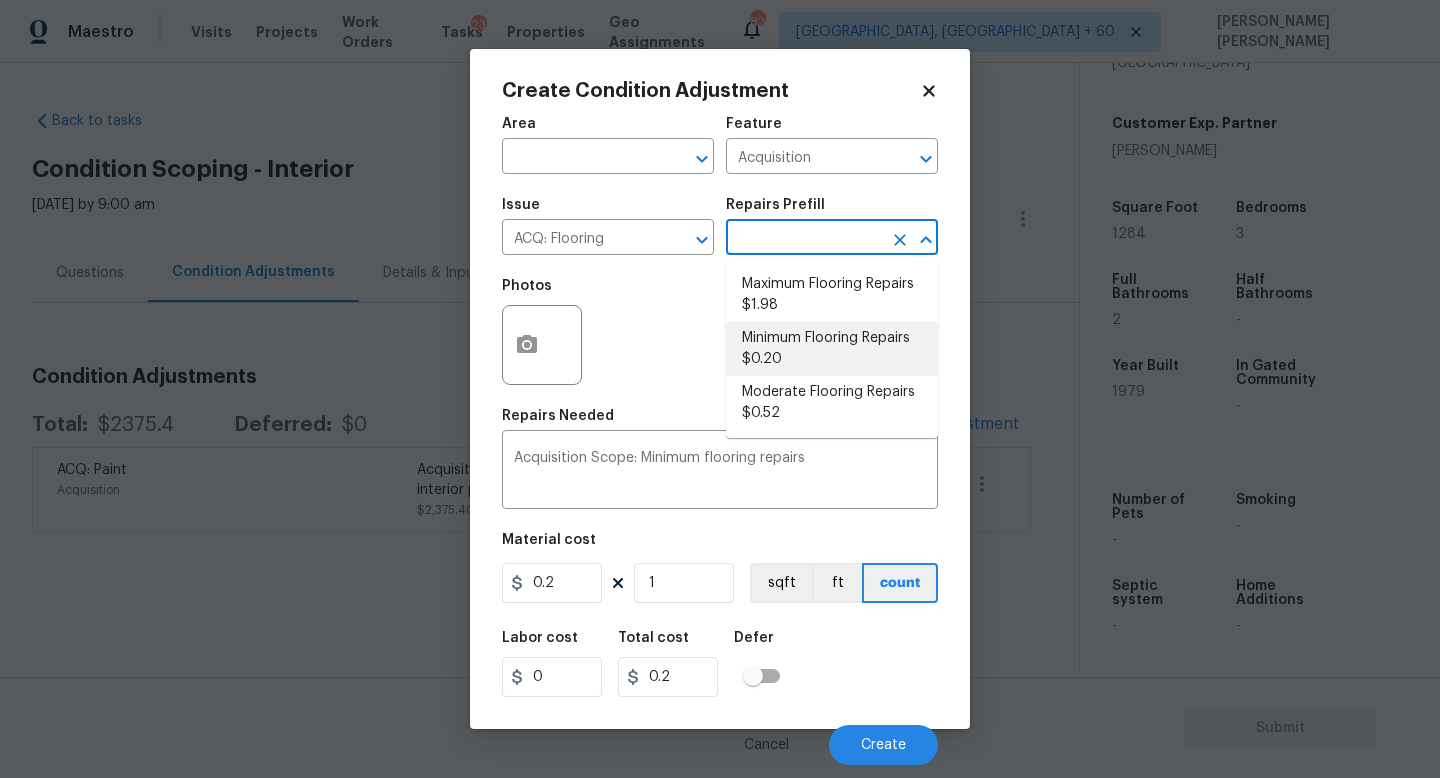 click at bounding box center [804, 239] 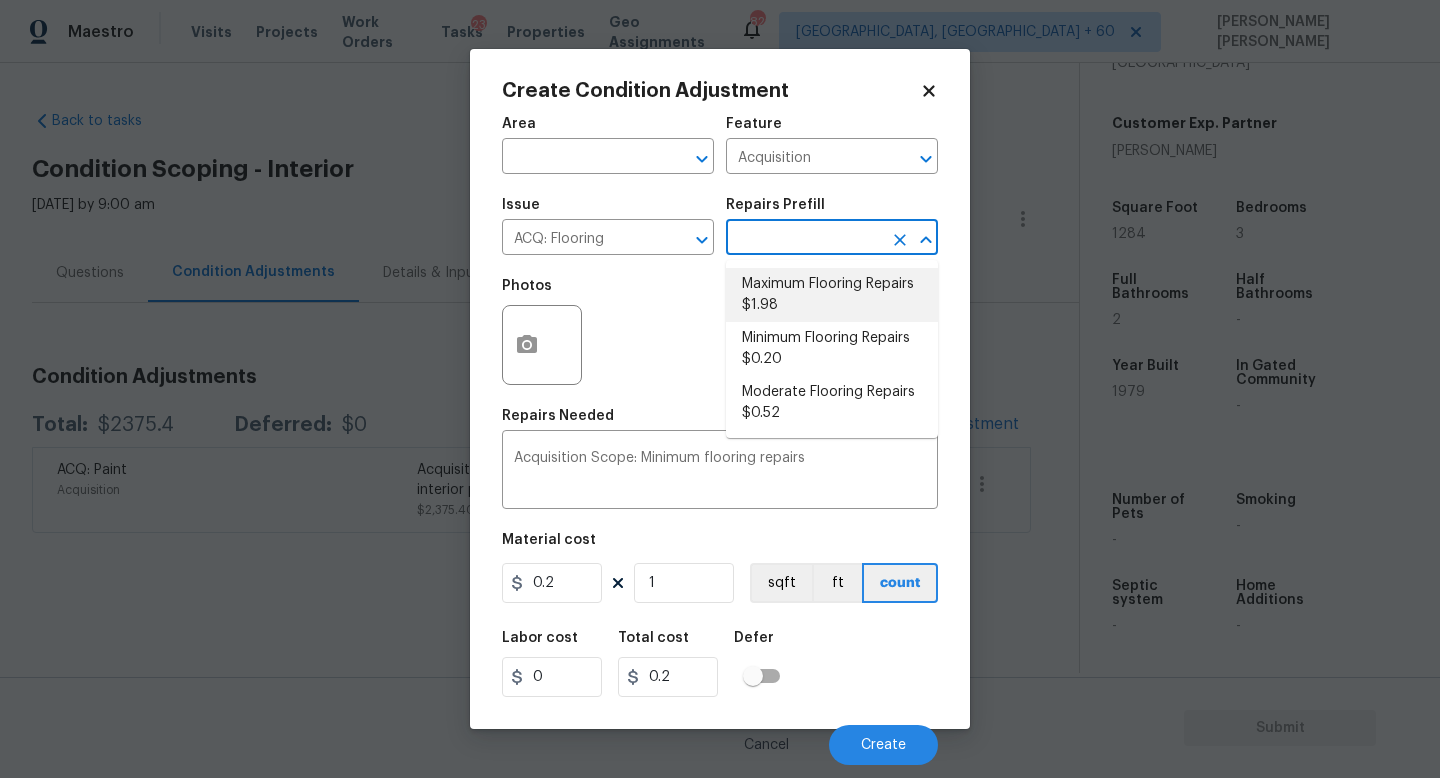 click on "Maximum Flooring Repairs $1.98" at bounding box center [832, 295] 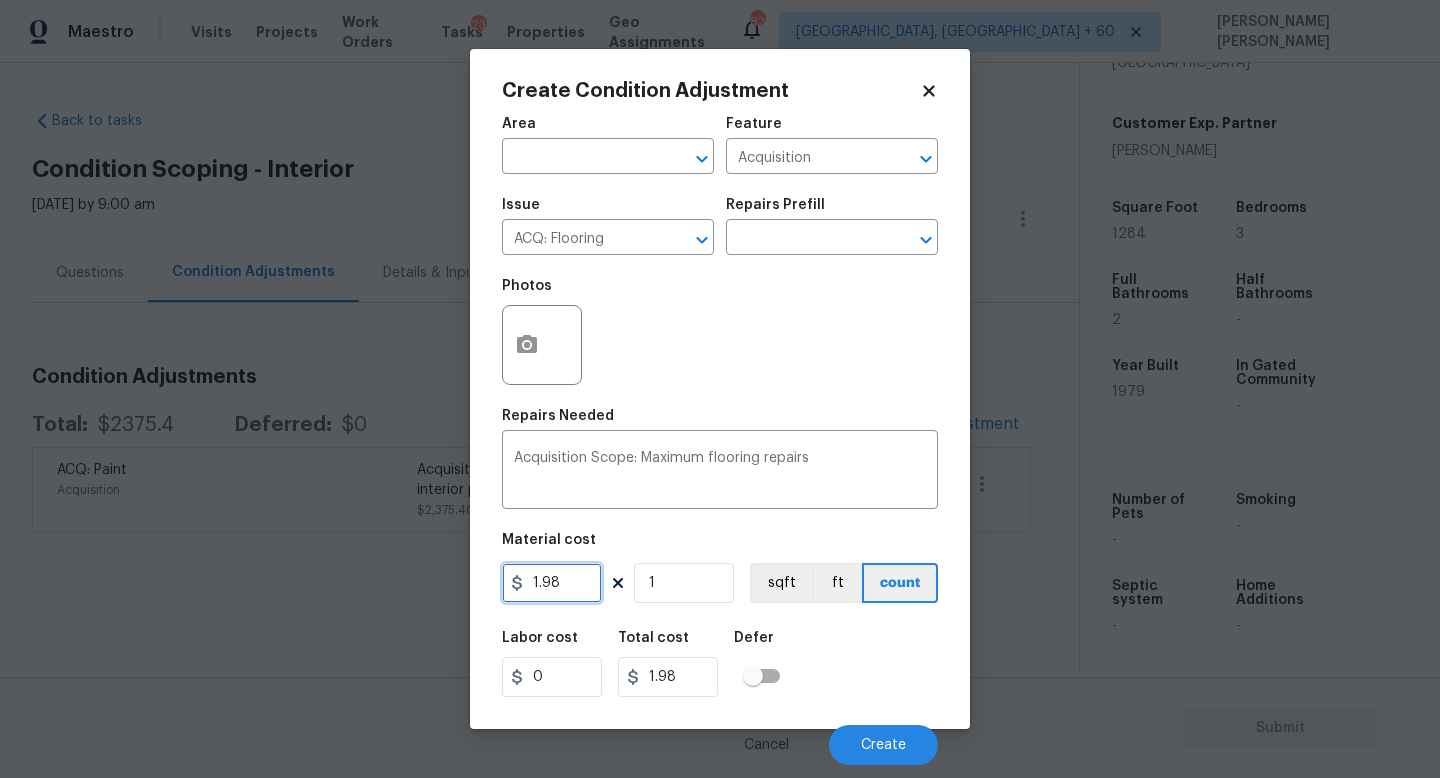 drag, startPoint x: 597, startPoint y: 588, endPoint x: 254, endPoint y: 531, distance: 347.7039 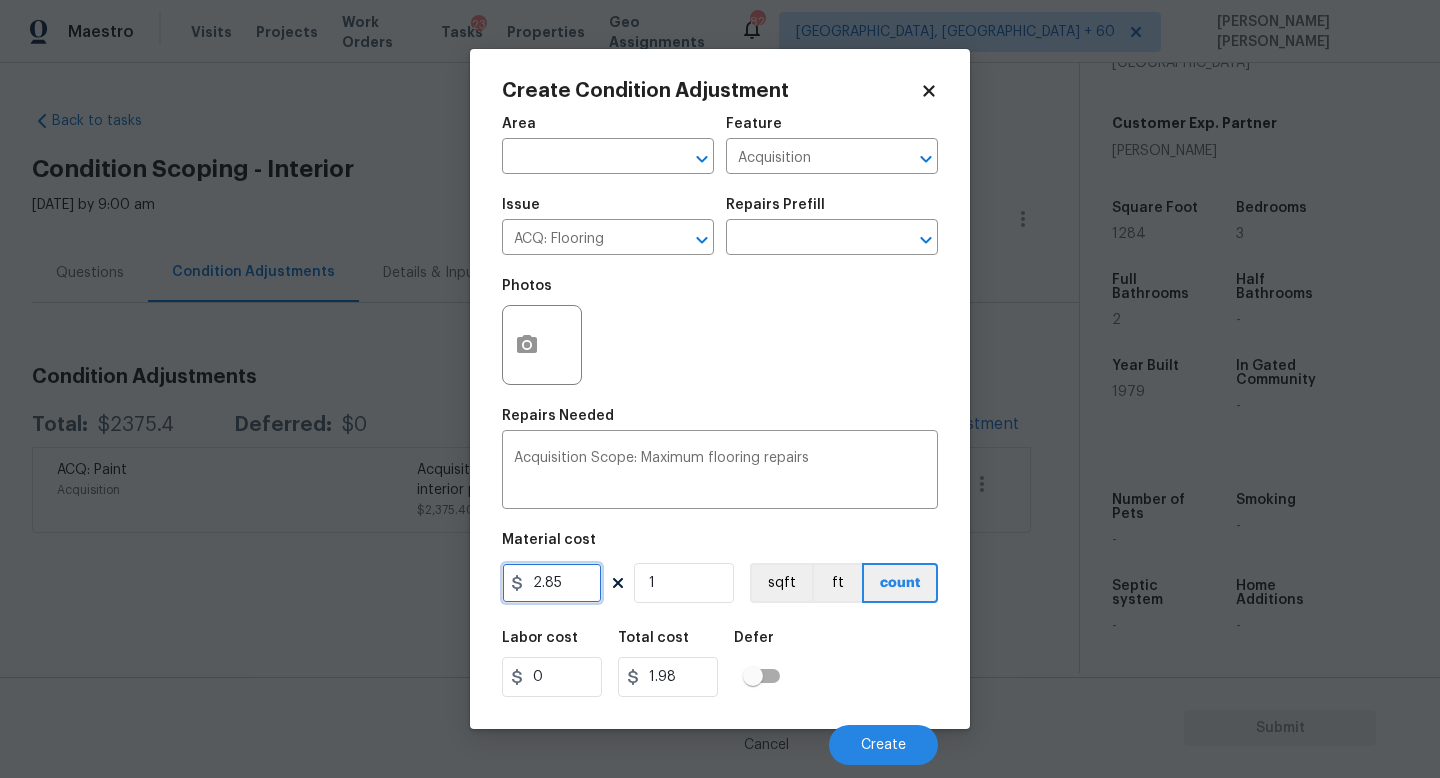 type on "2.85" 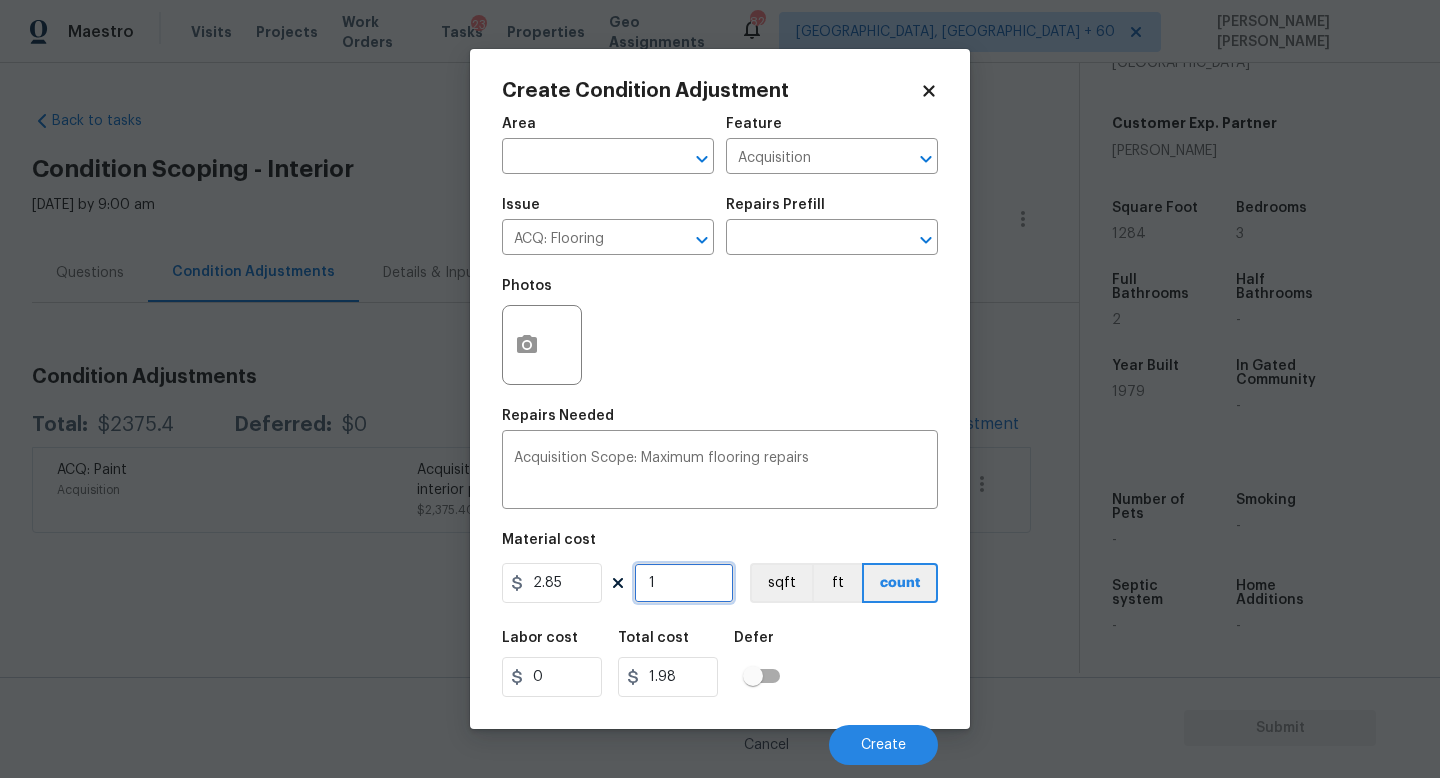 type on "2.85" 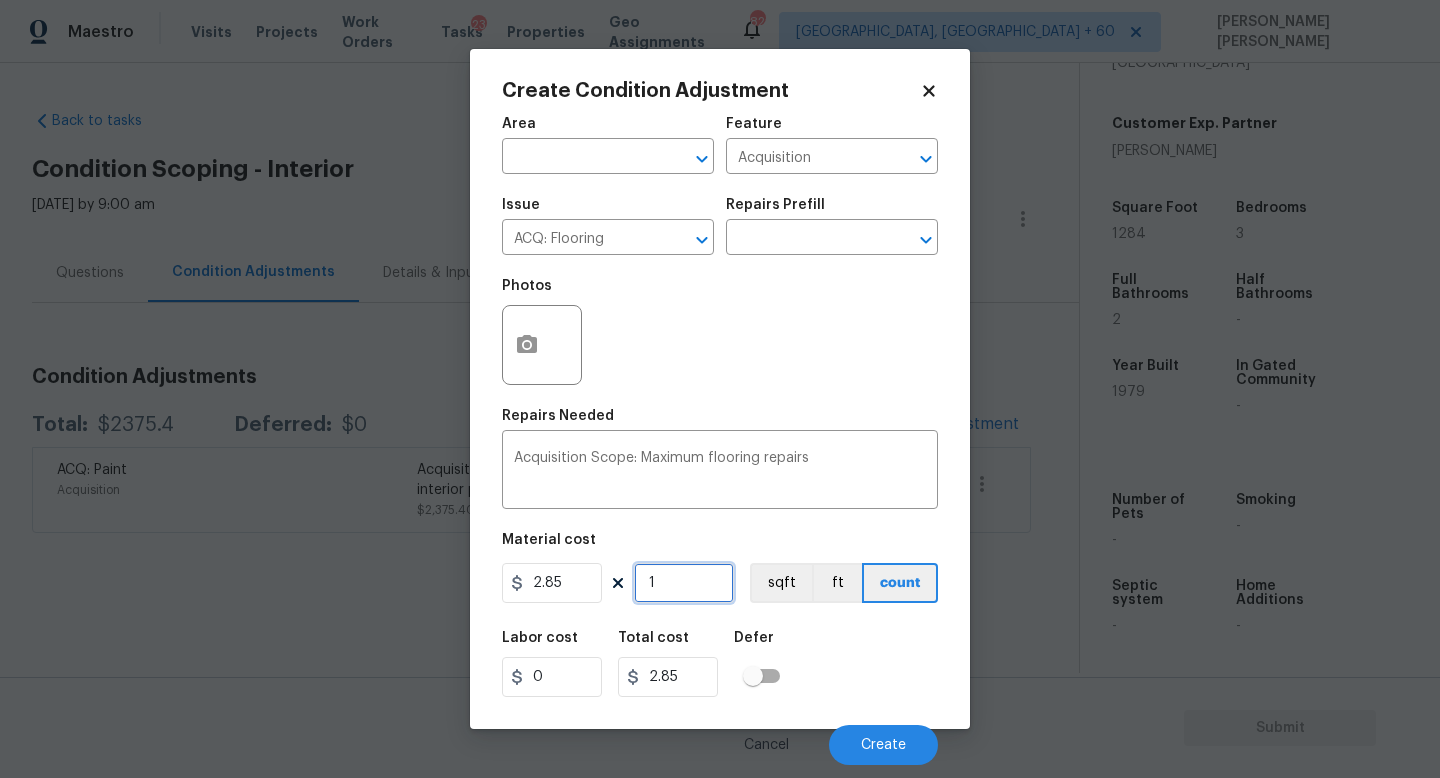 click on "1" at bounding box center (684, 583) 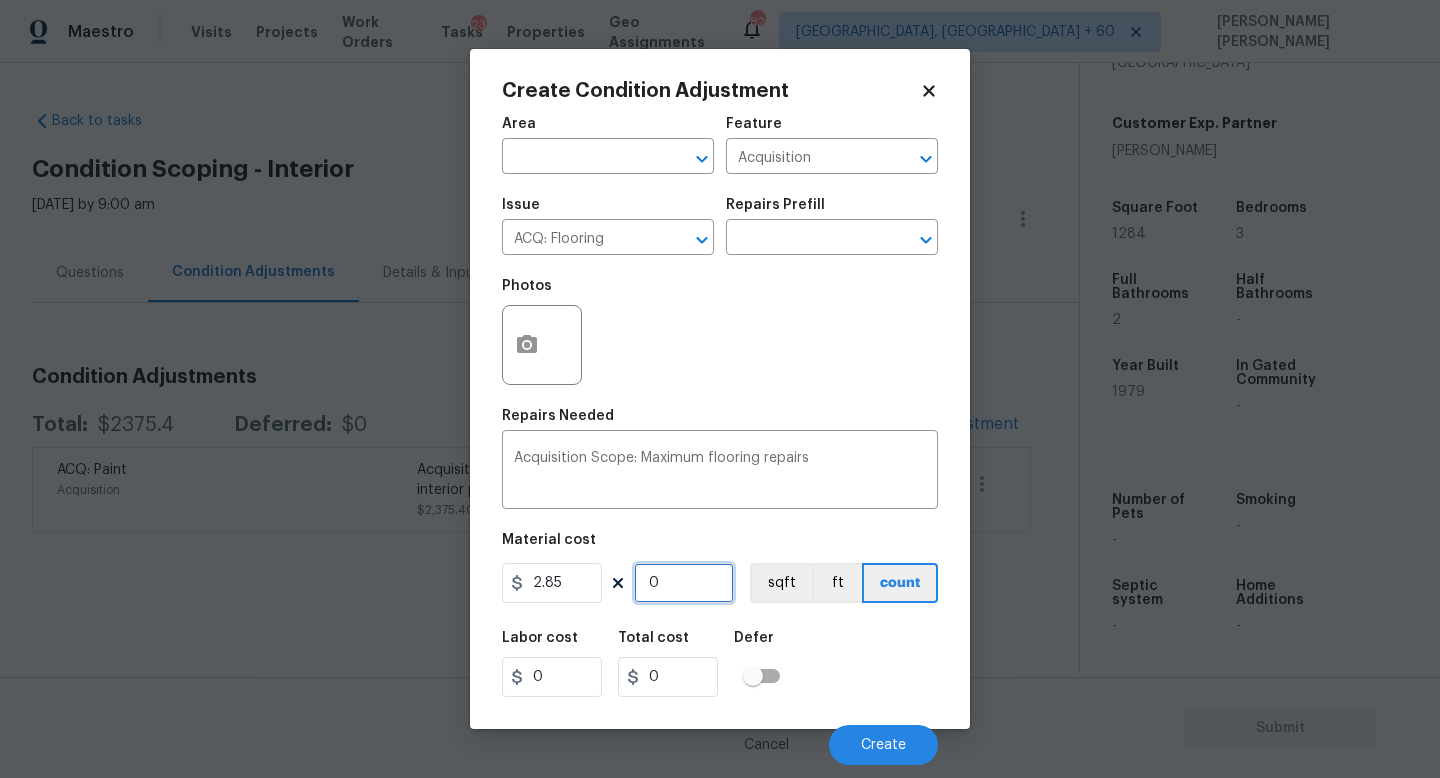 type on "1" 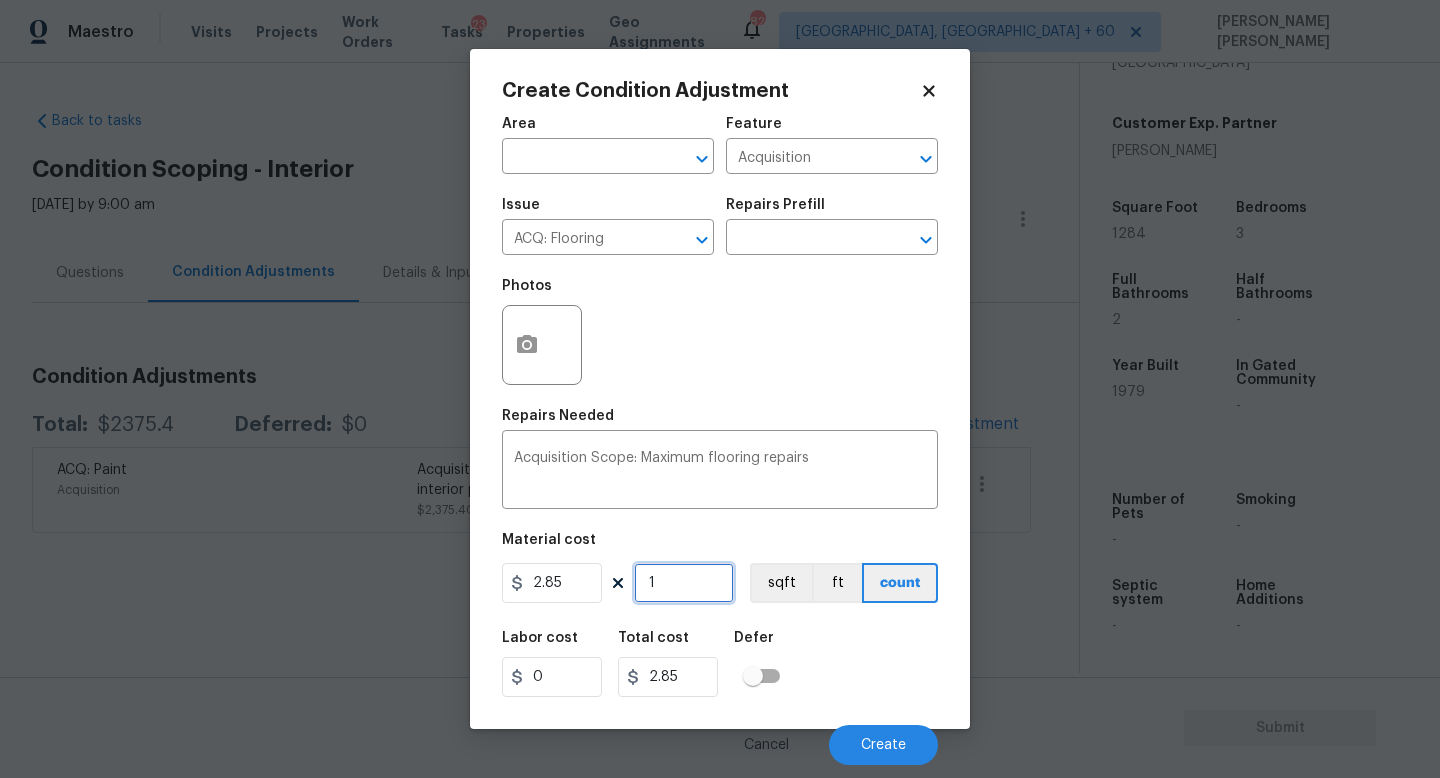 type on "12" 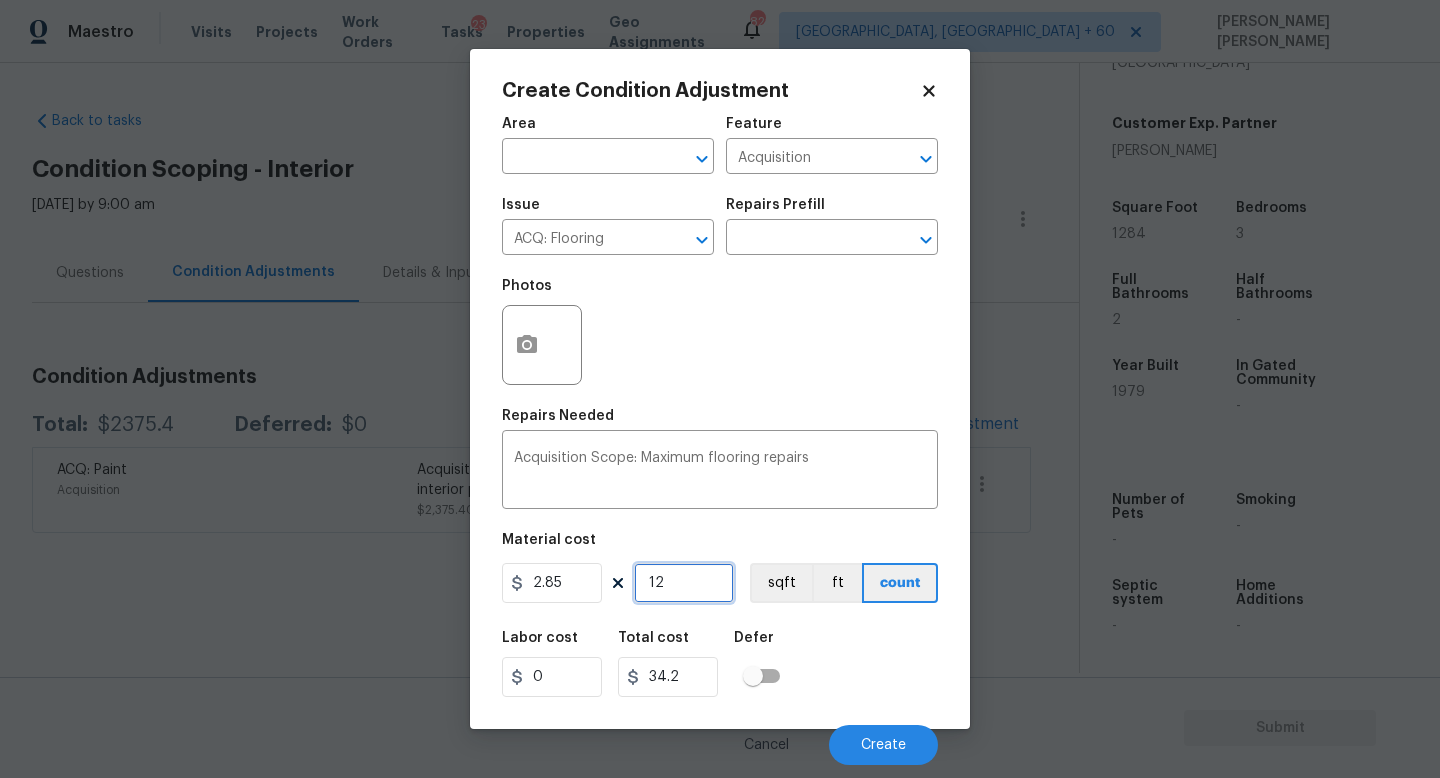 type on "128" 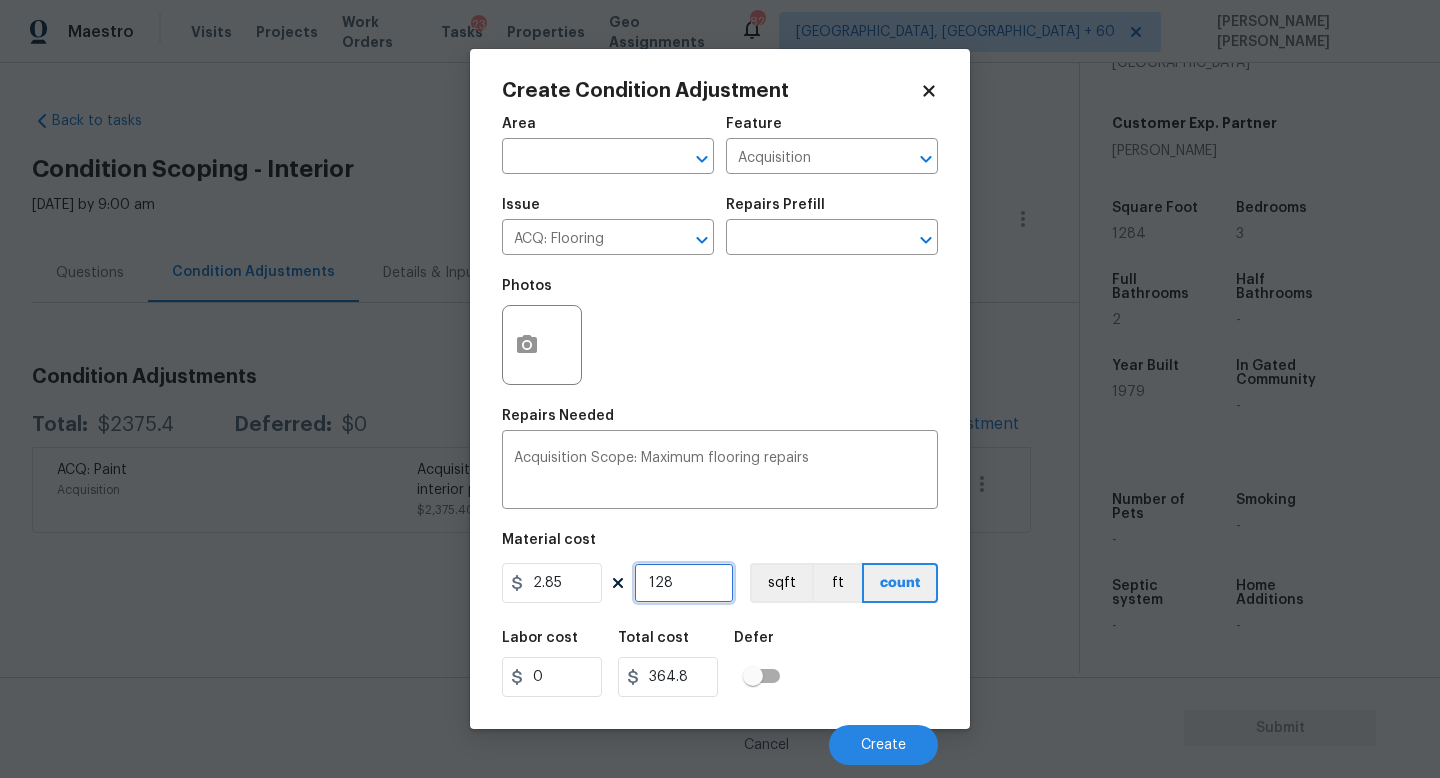 type on "1284" 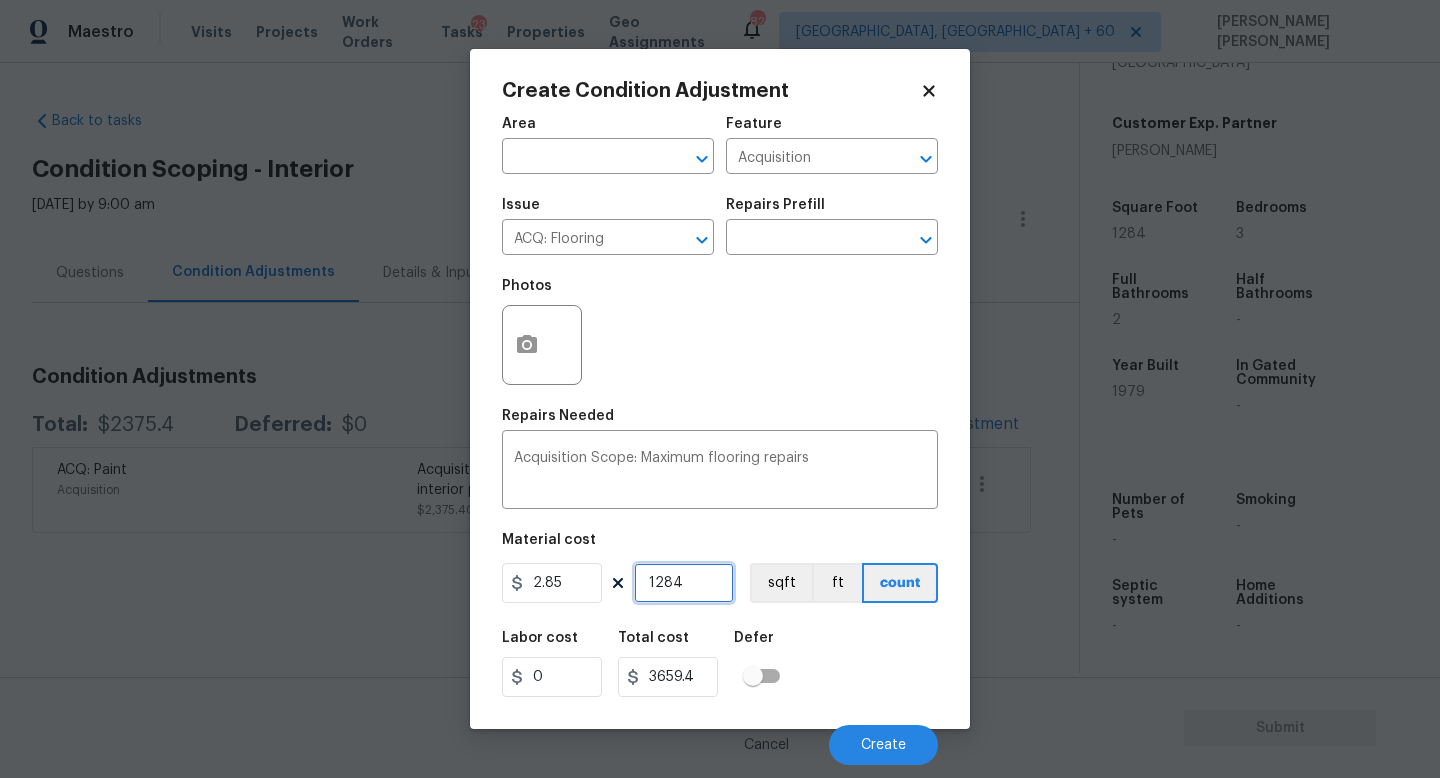 type on "1284" 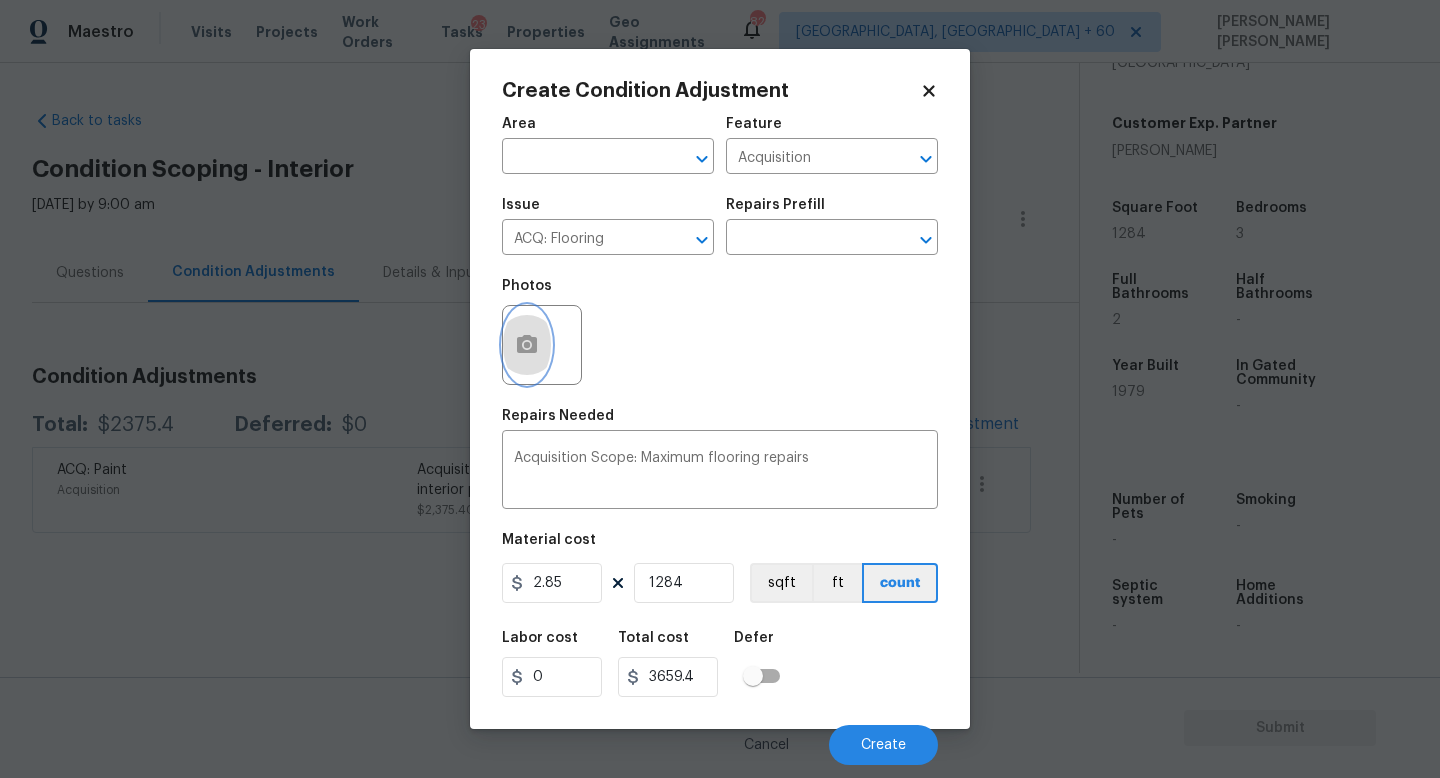 click at bounding box center (527, 345) 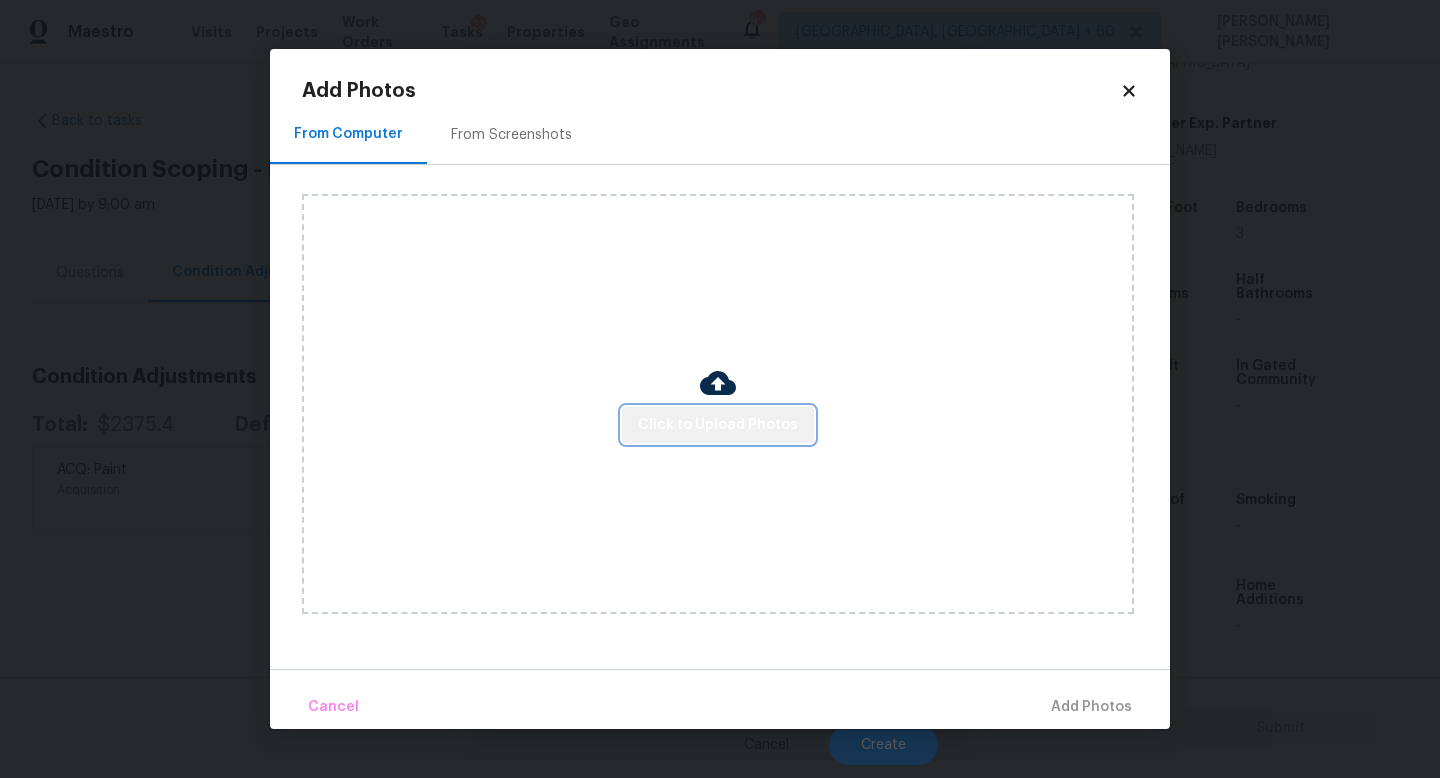 click on "Click to Upload Photos" at bounding box center [718, 425] 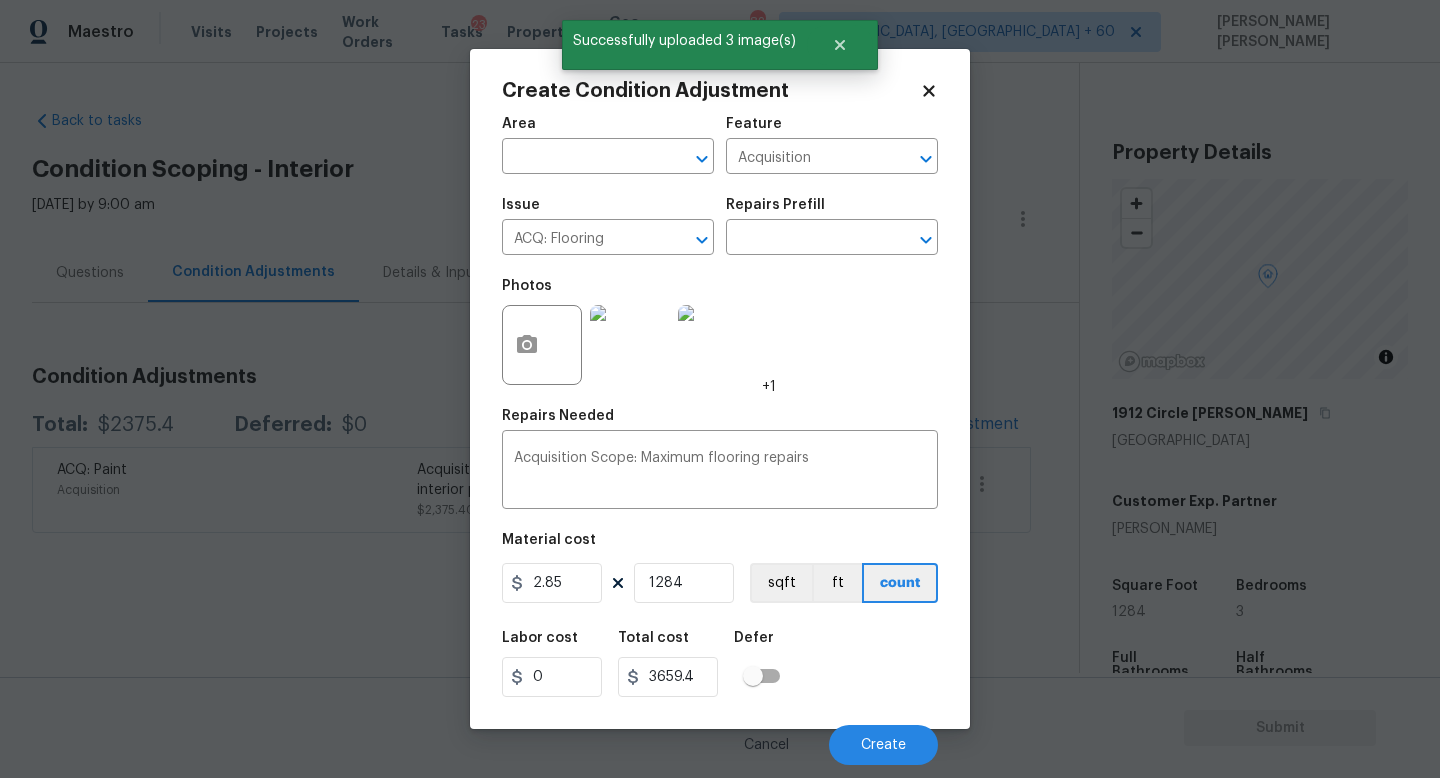 scroll, scrollTop: 0, scrollLeft: 0, axis: both 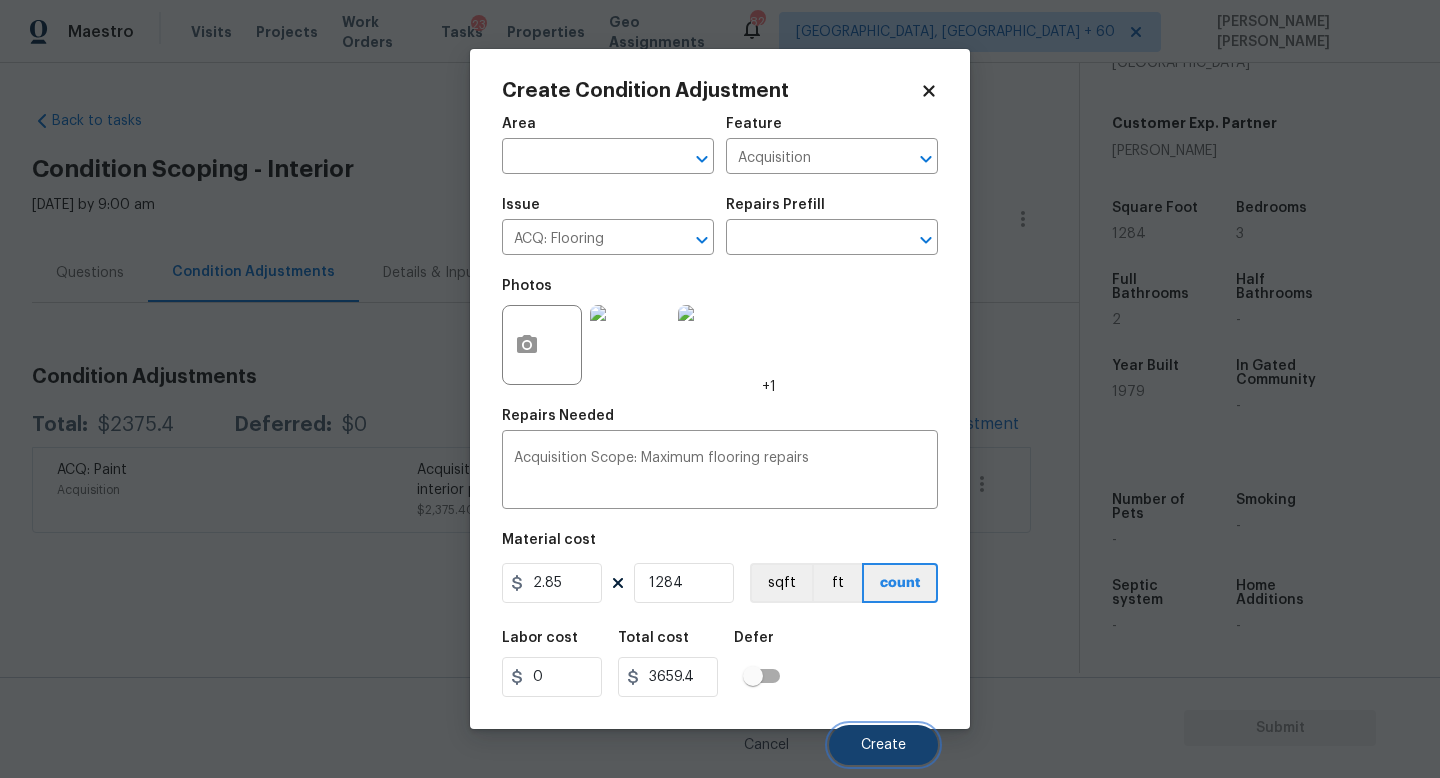 click on "Create" at bounding box center [883, 745] 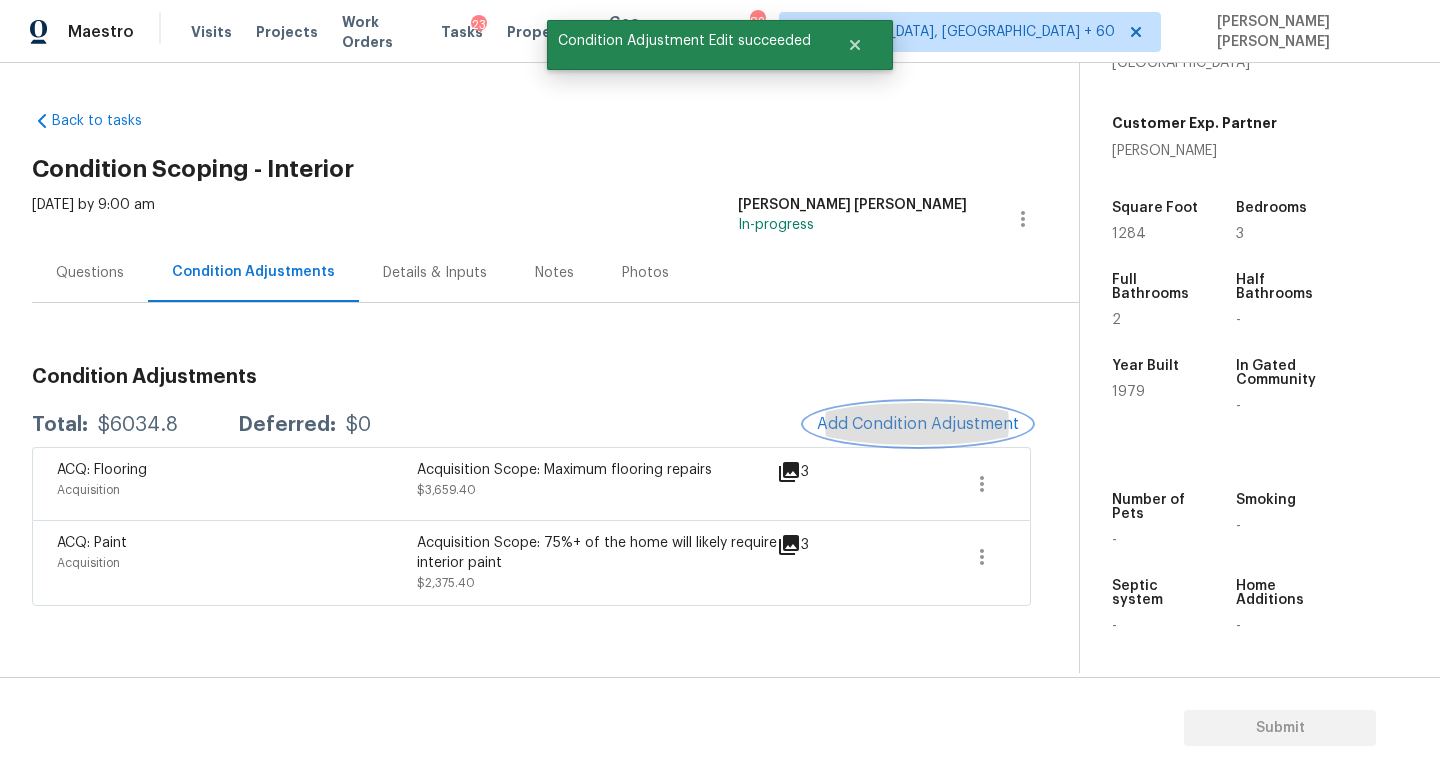 click on "Add Condition Adjustment" at bounding box center [918, 424] 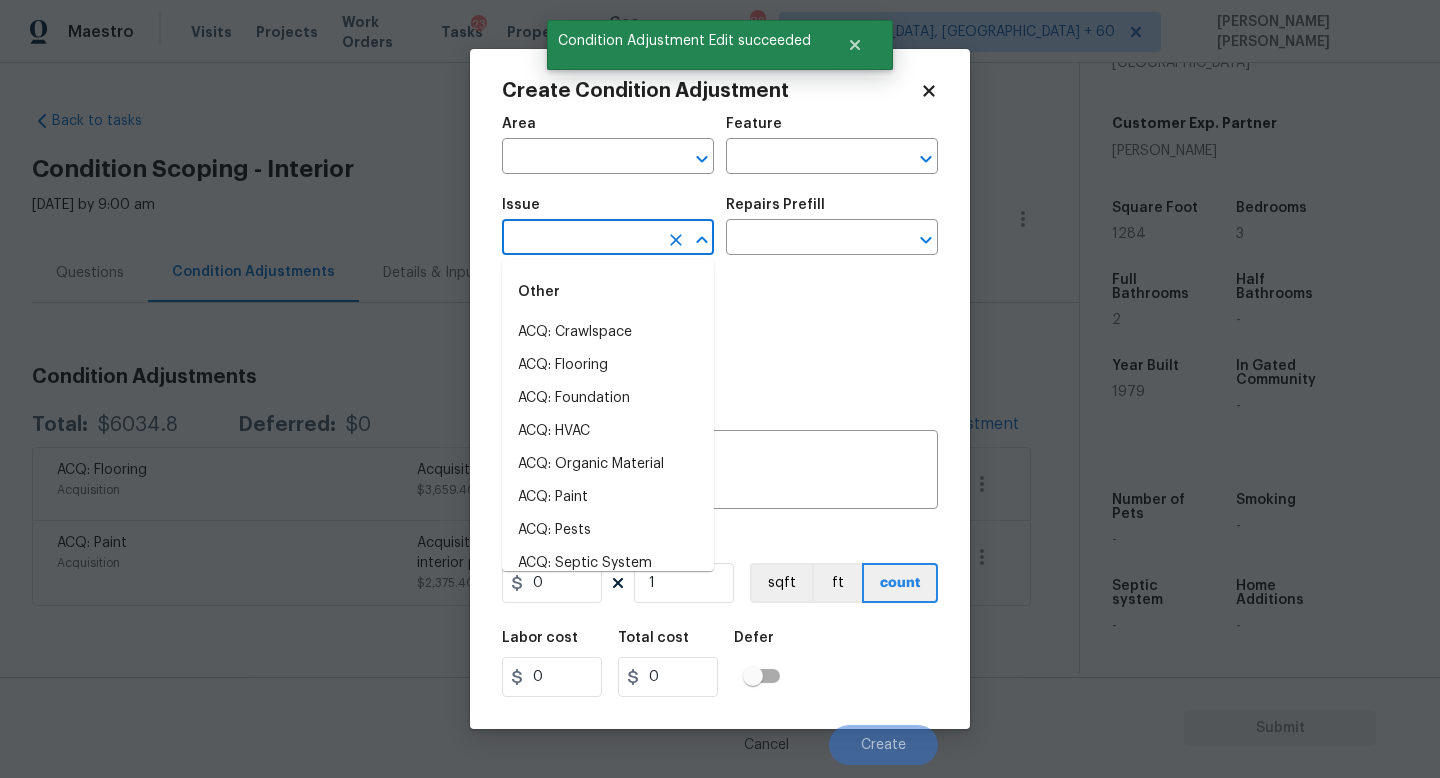 click at bounding box center [580, 239] 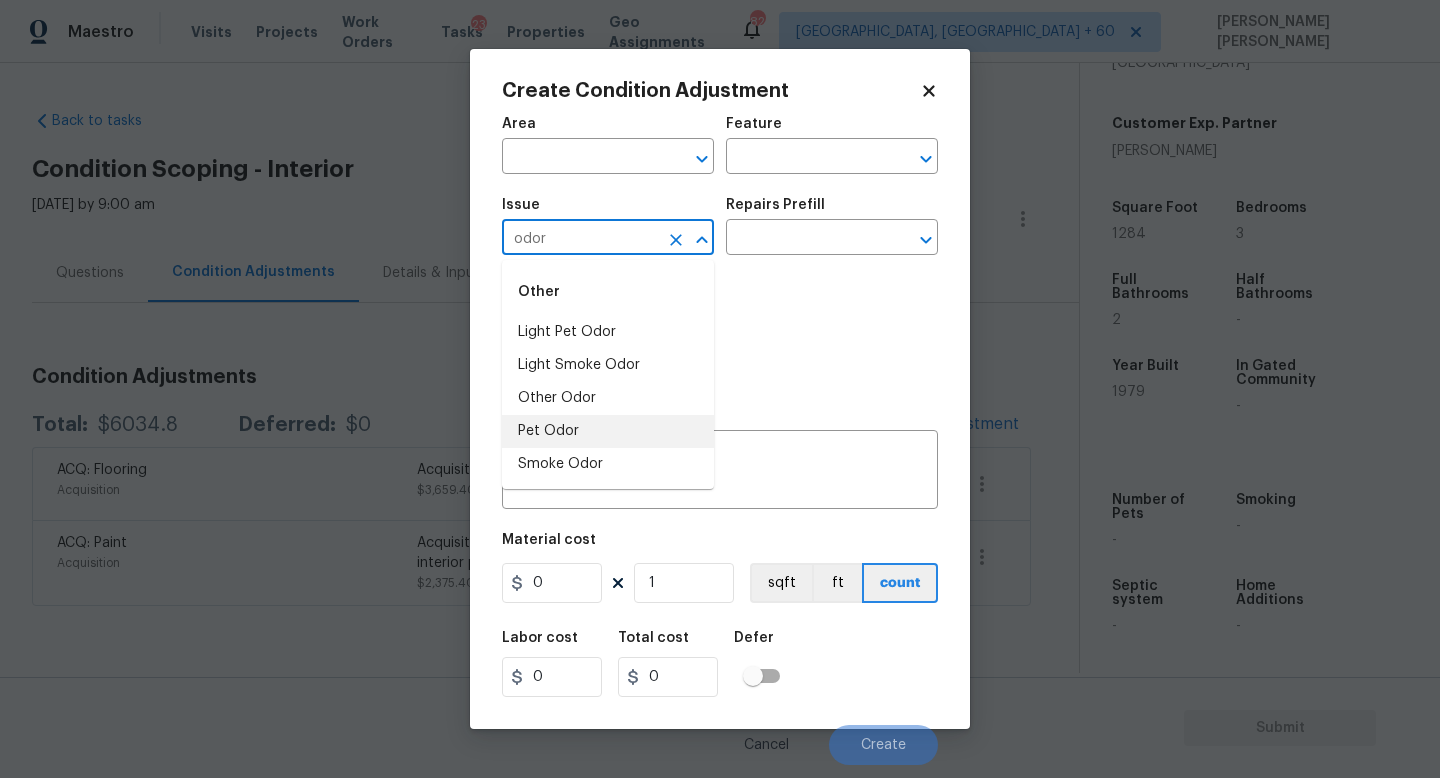 click on "Pet Odor" at bounding box center (608, 431) 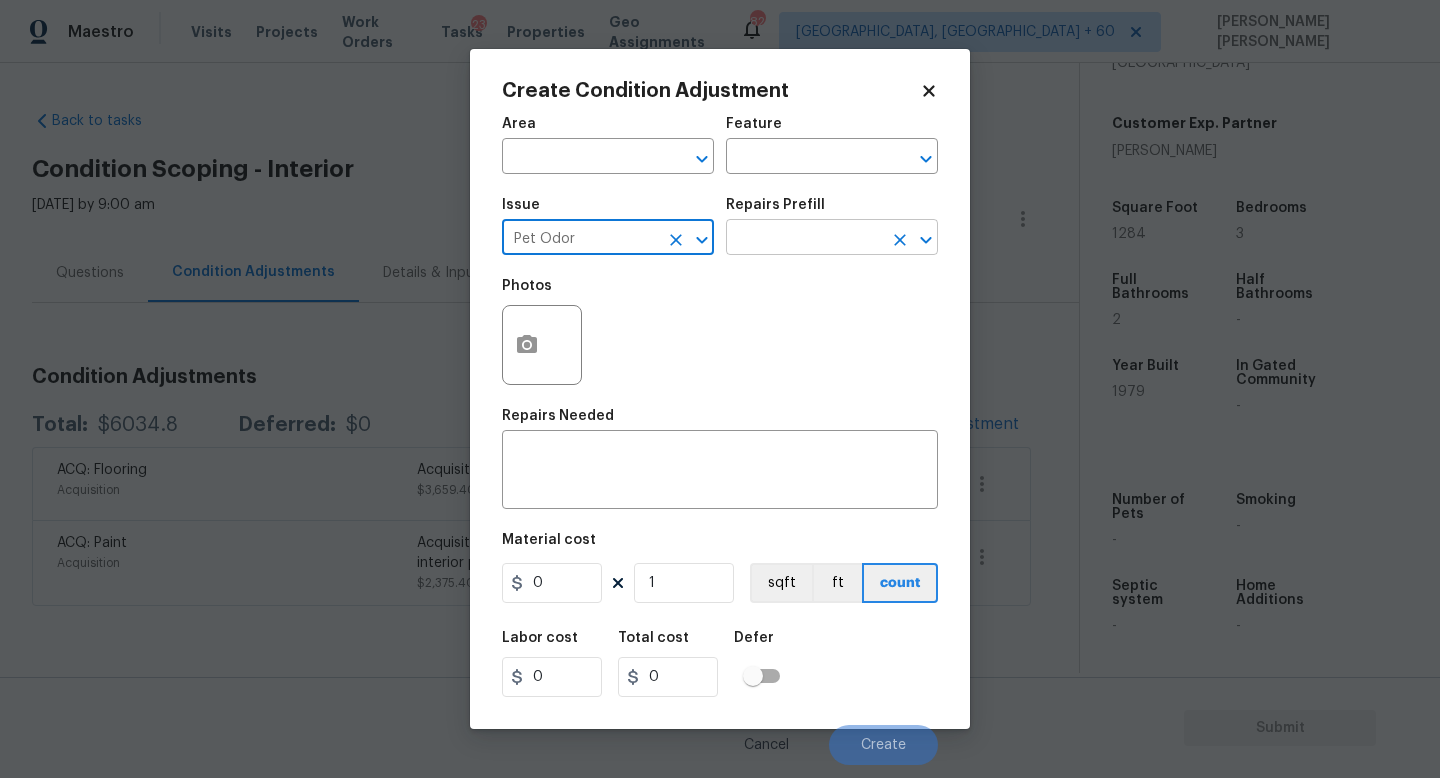 type on "Pet Odor" 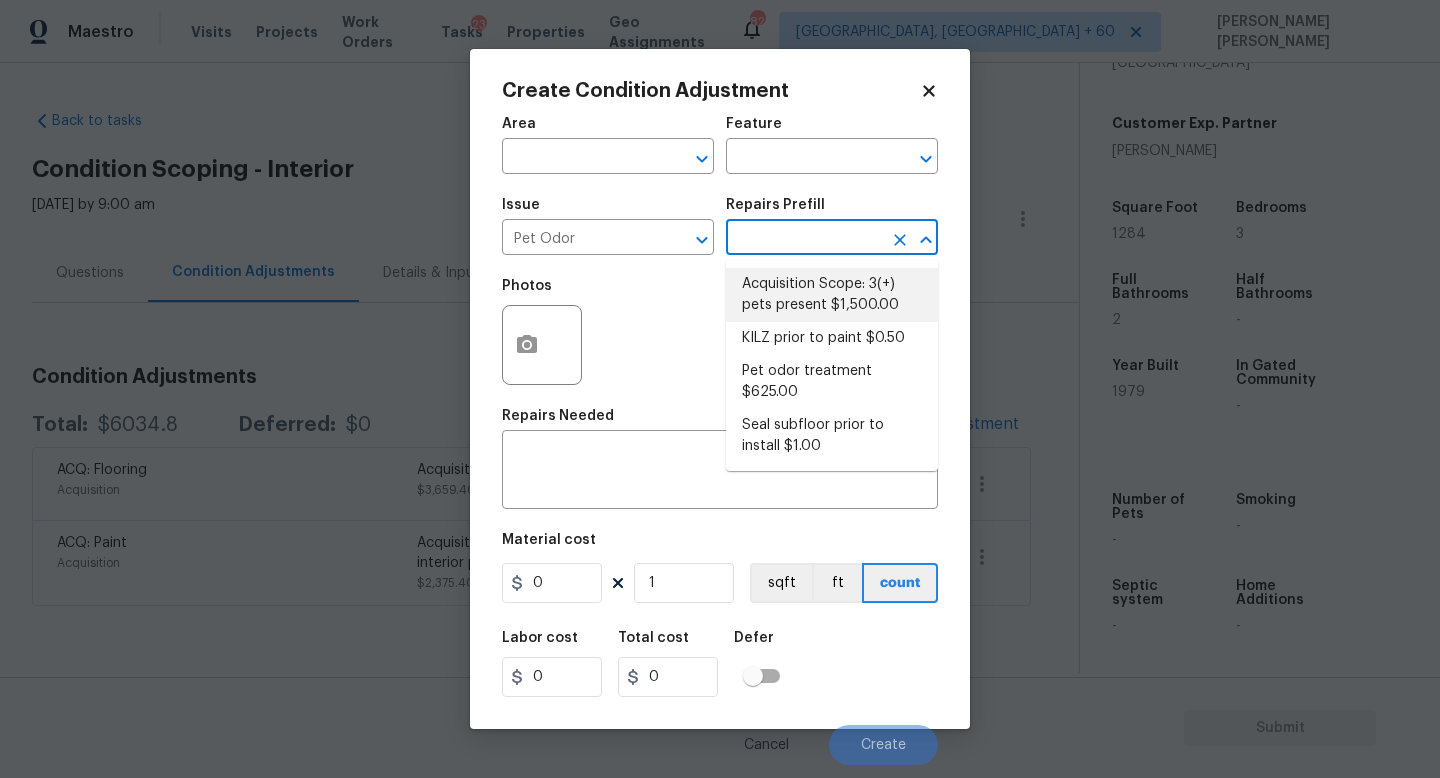 click on "Acquisition Scope: 3(+) pets present $1,500.00" at bounding box center (832, 295) 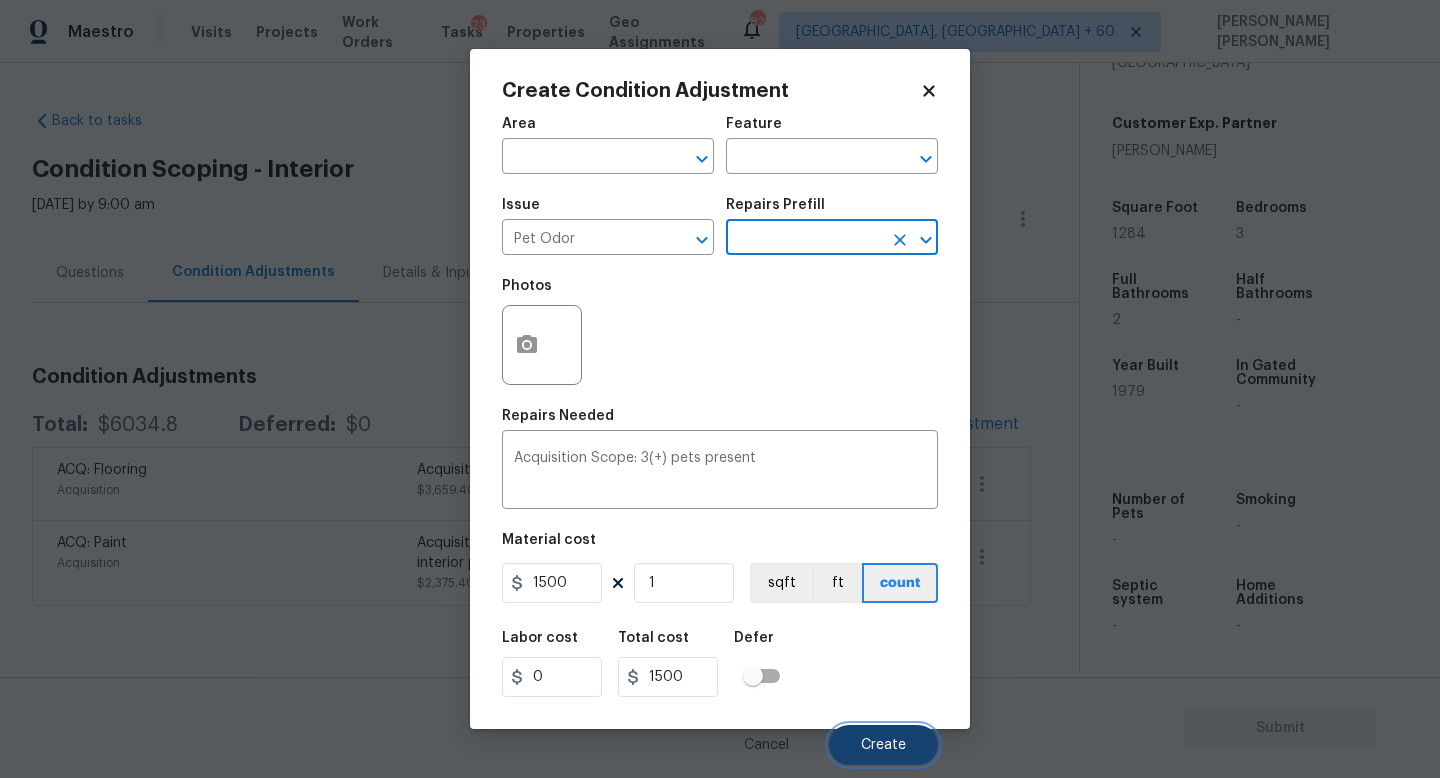 click on "Create" at bounding box center [883, 745] 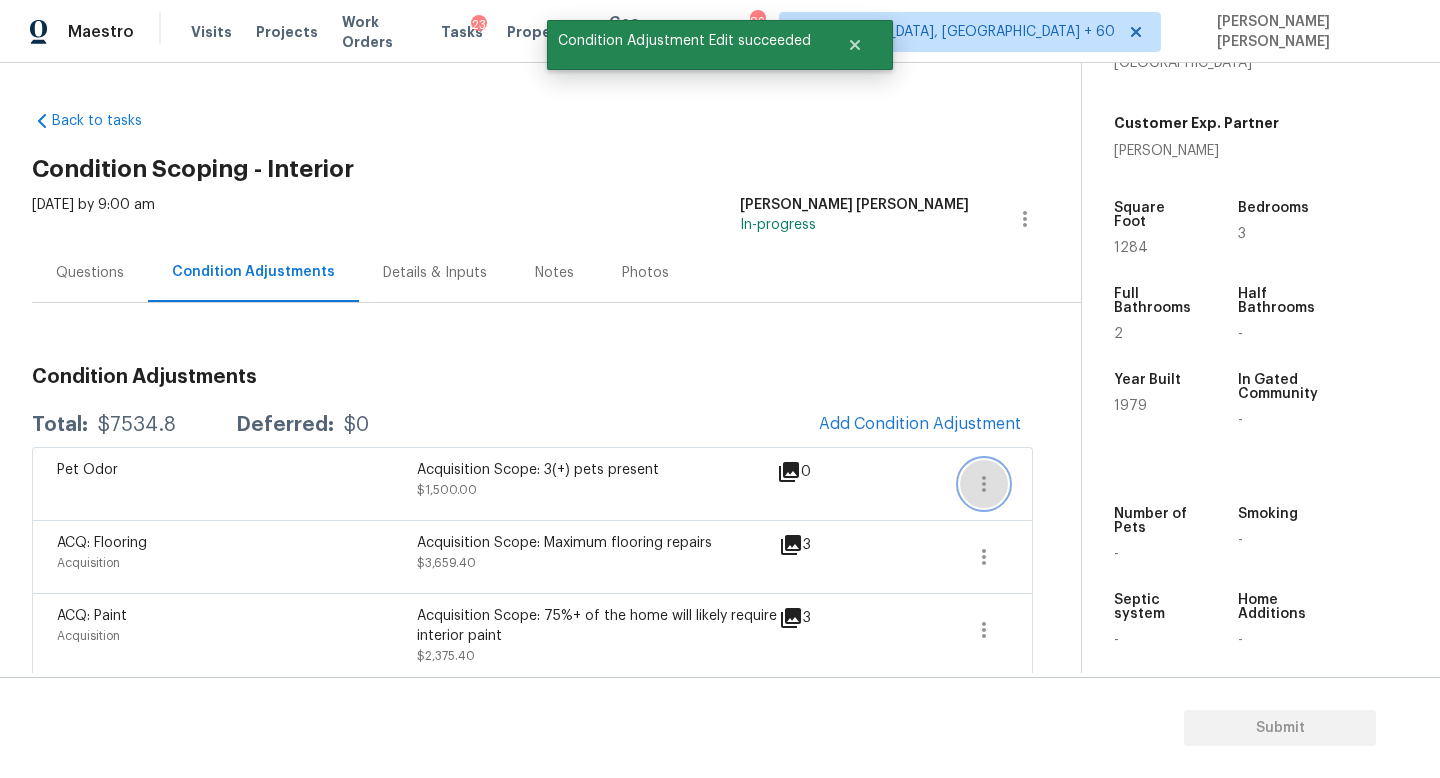 click 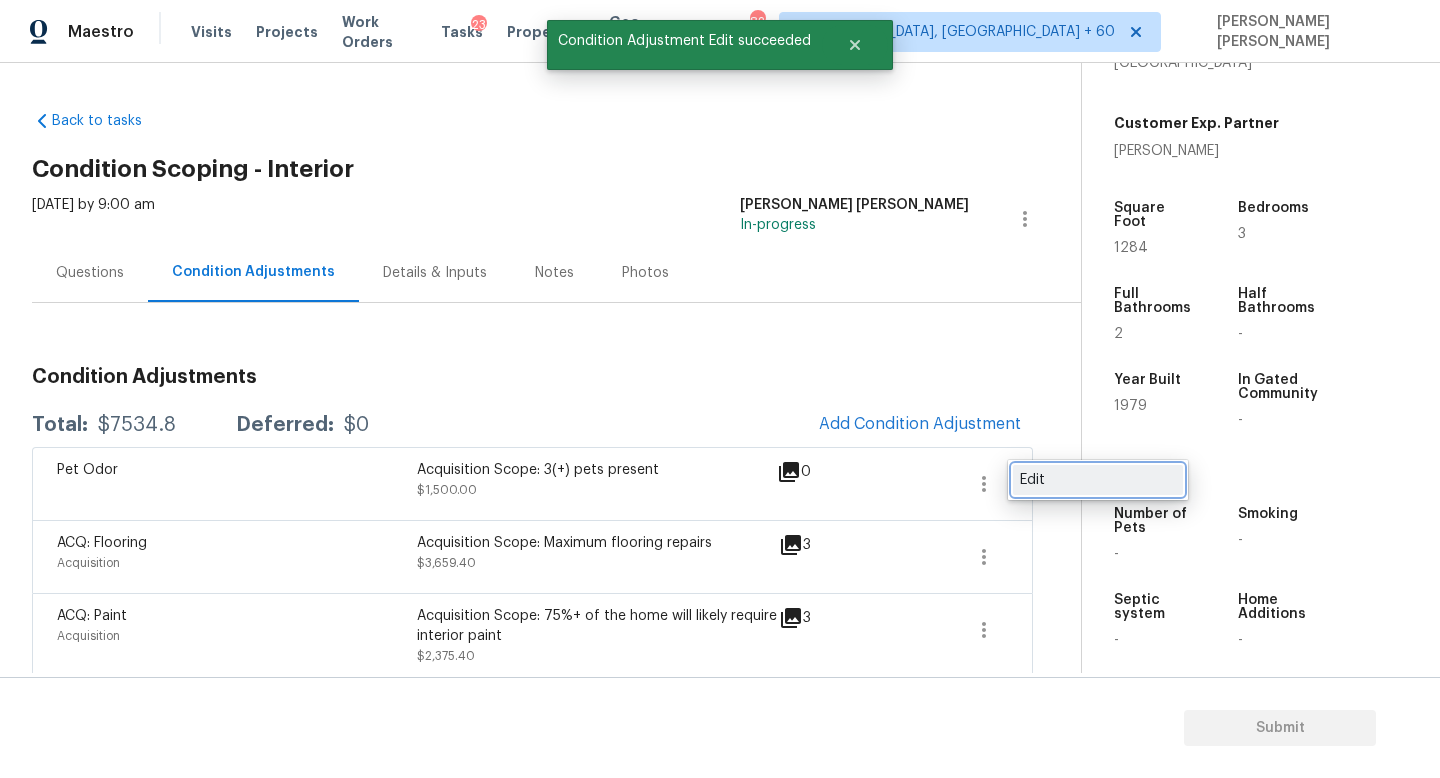click on "Edit" at bounding box center [1098, 480] 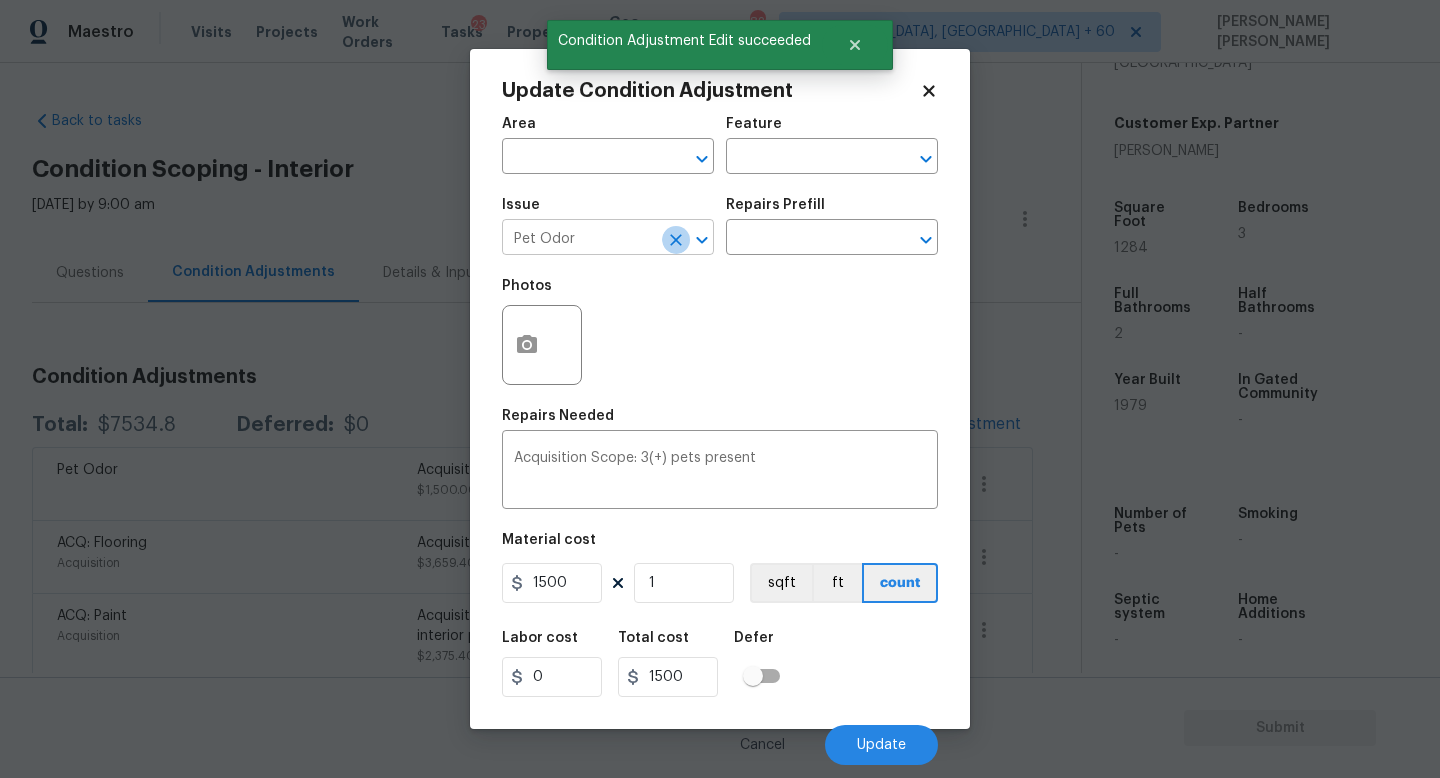 click 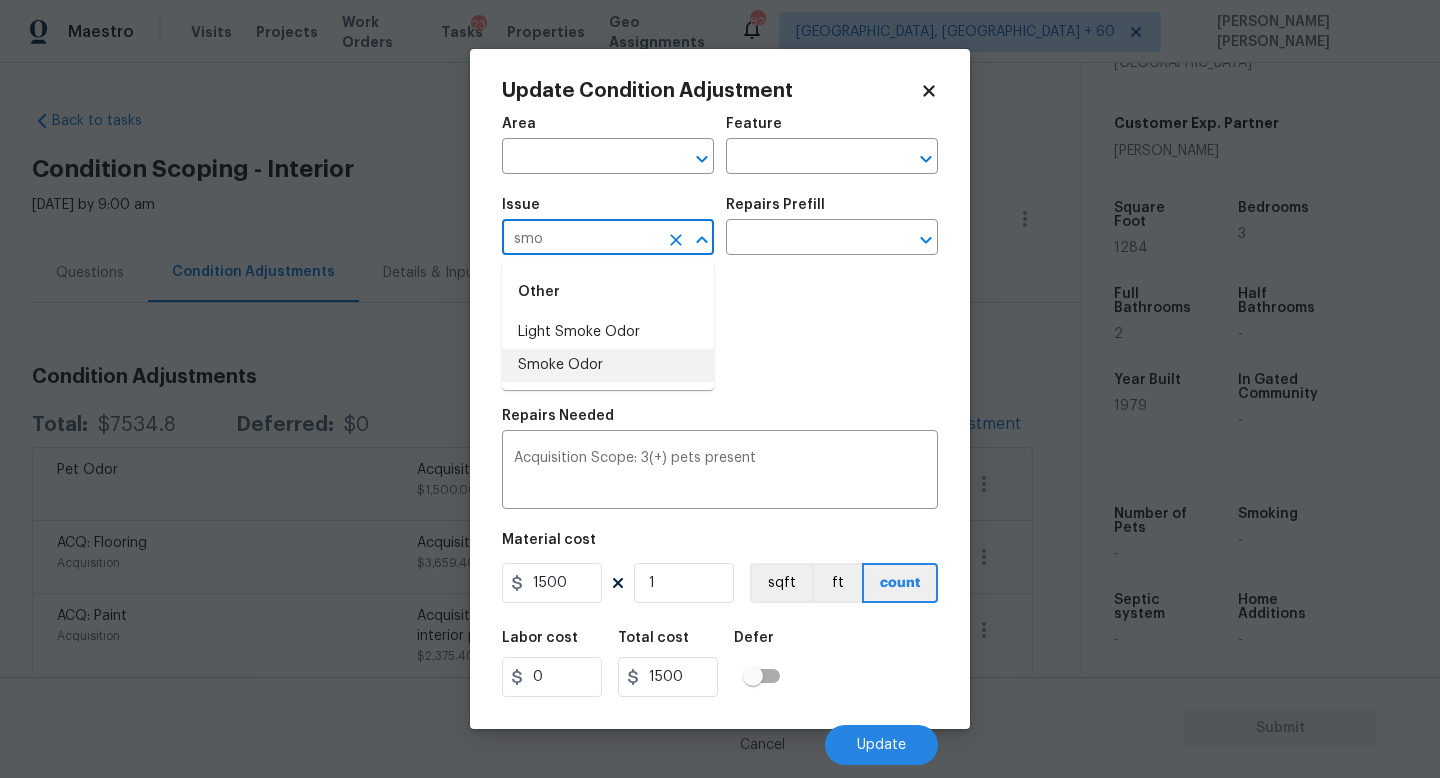click on "Smoke Odor" at bounding box center [608, 365] 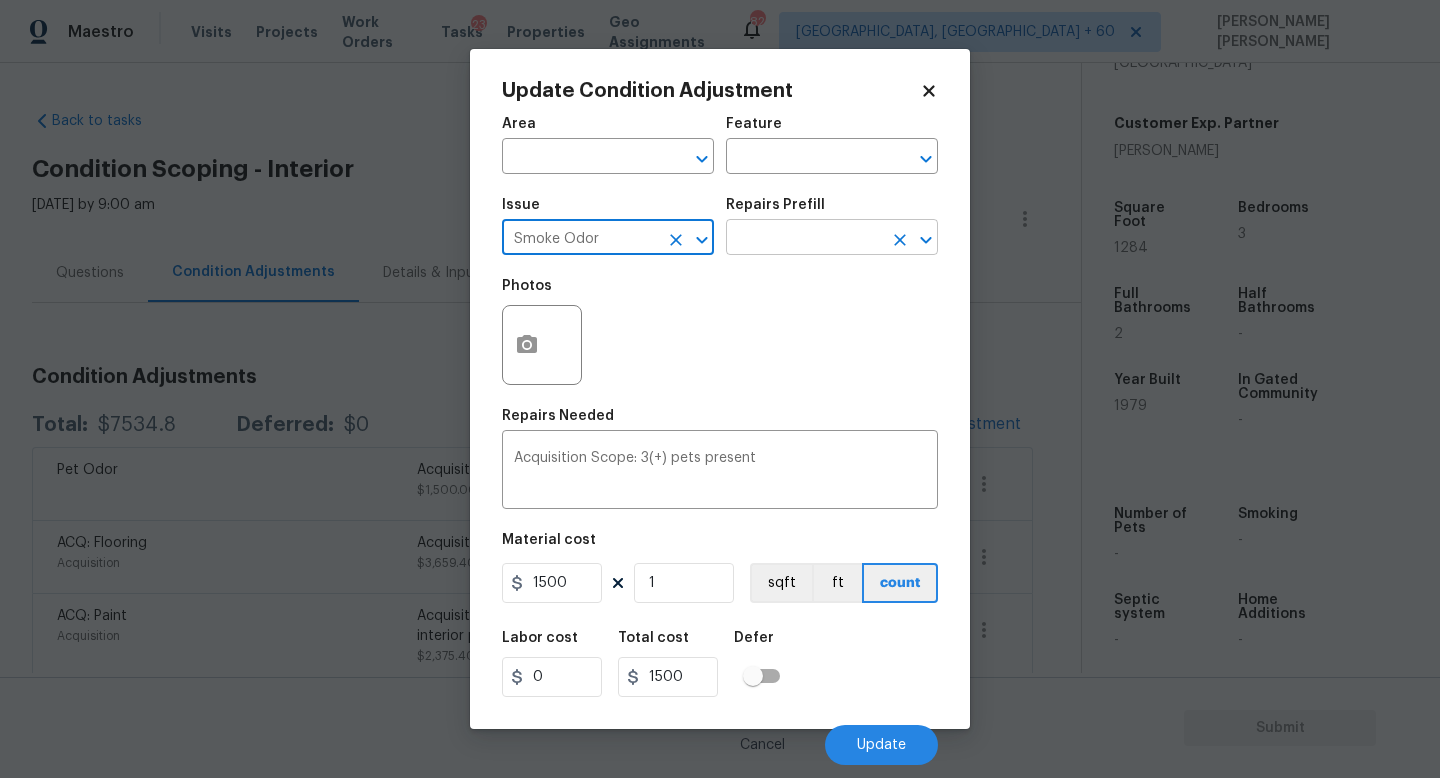 type on "Smoke Odor" 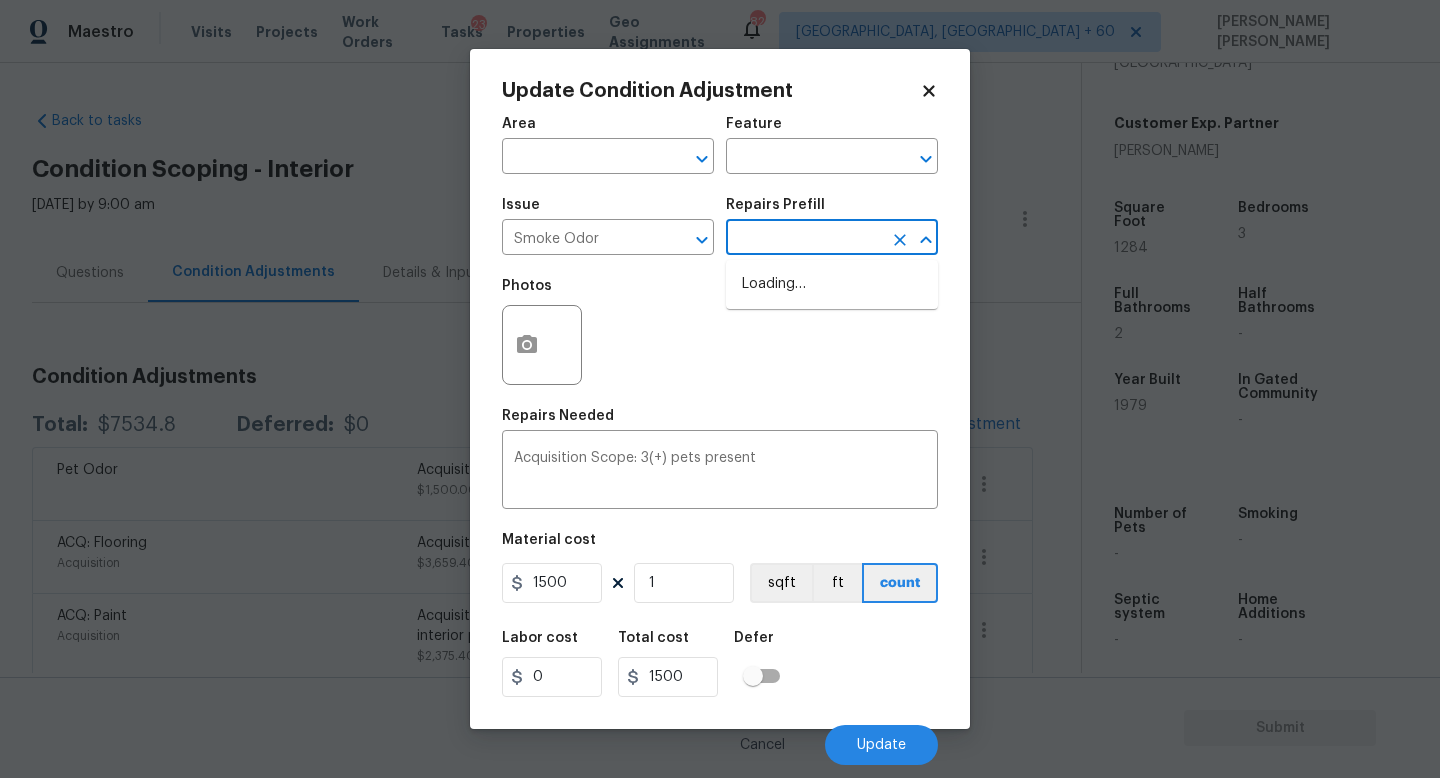 click at bounding box center [804, 239] 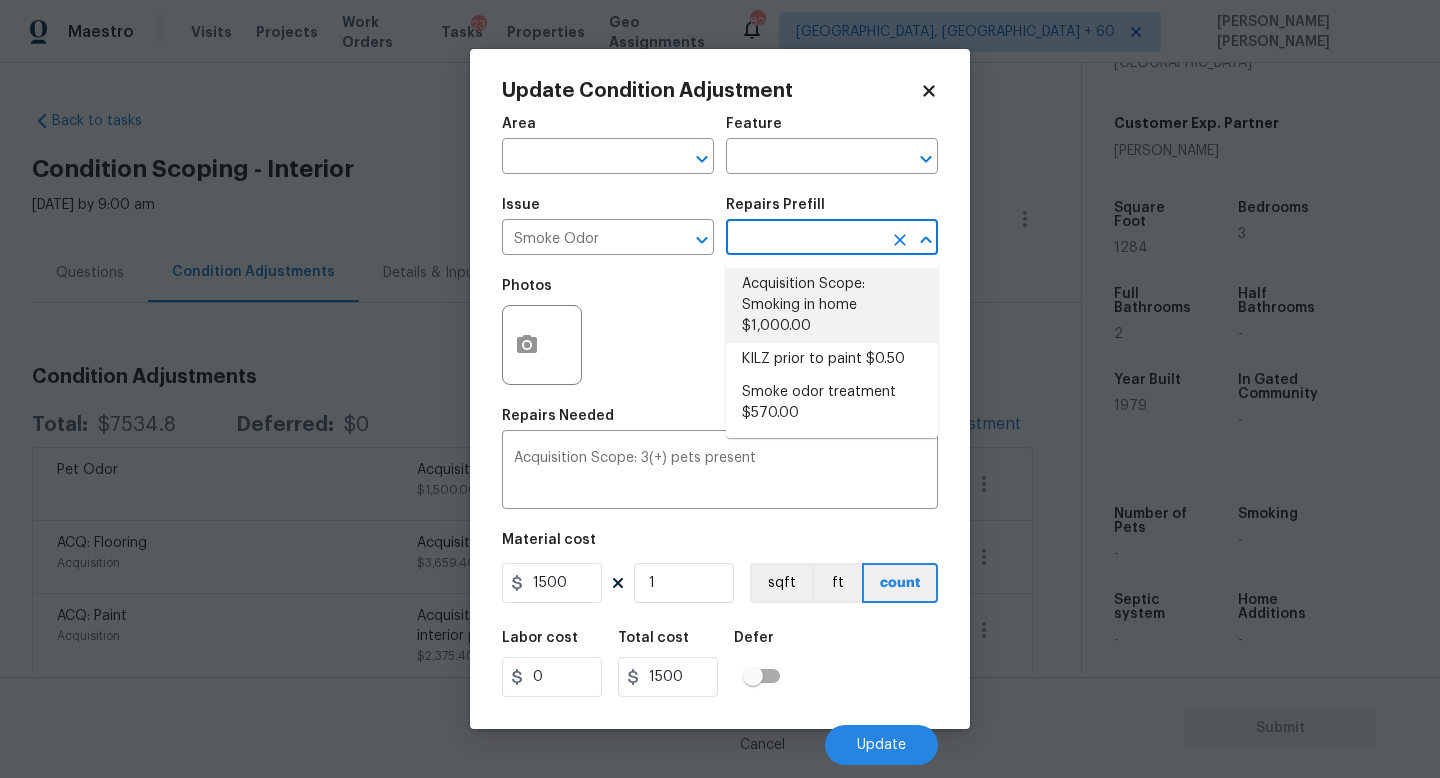 click on "Acquisition Scope: Smoking in home $1,000.00" at bounding box center (832, 305) 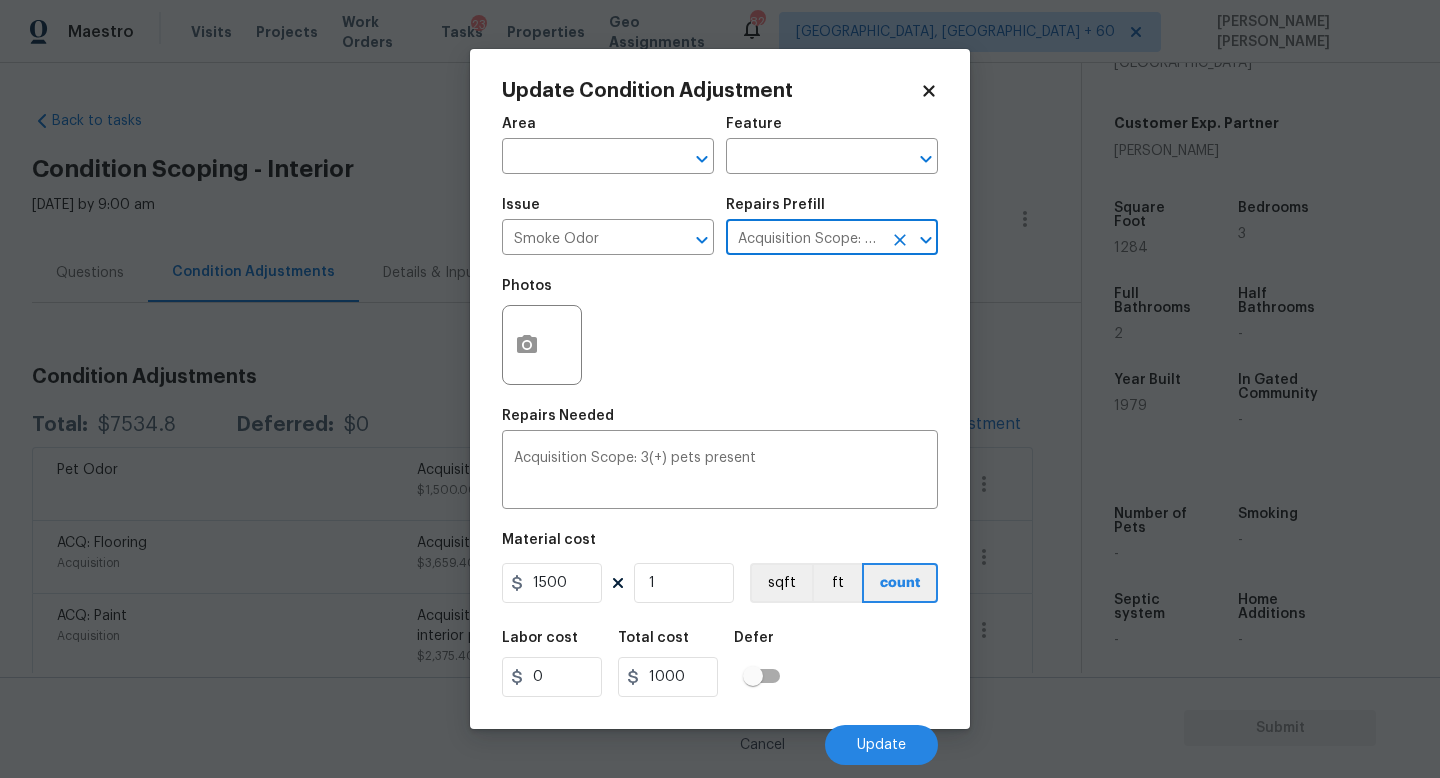 type 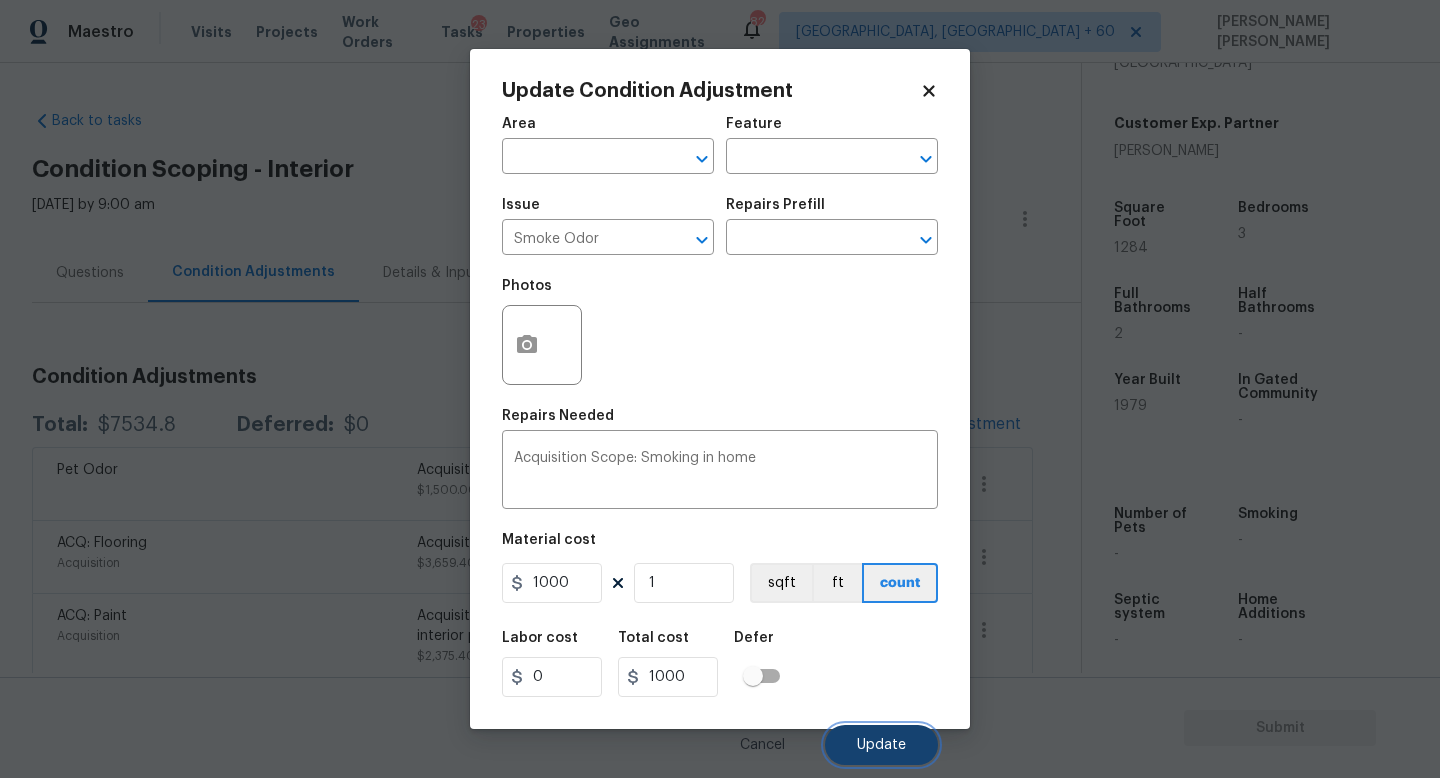 click on "Update" at bounding box center [881, 745] 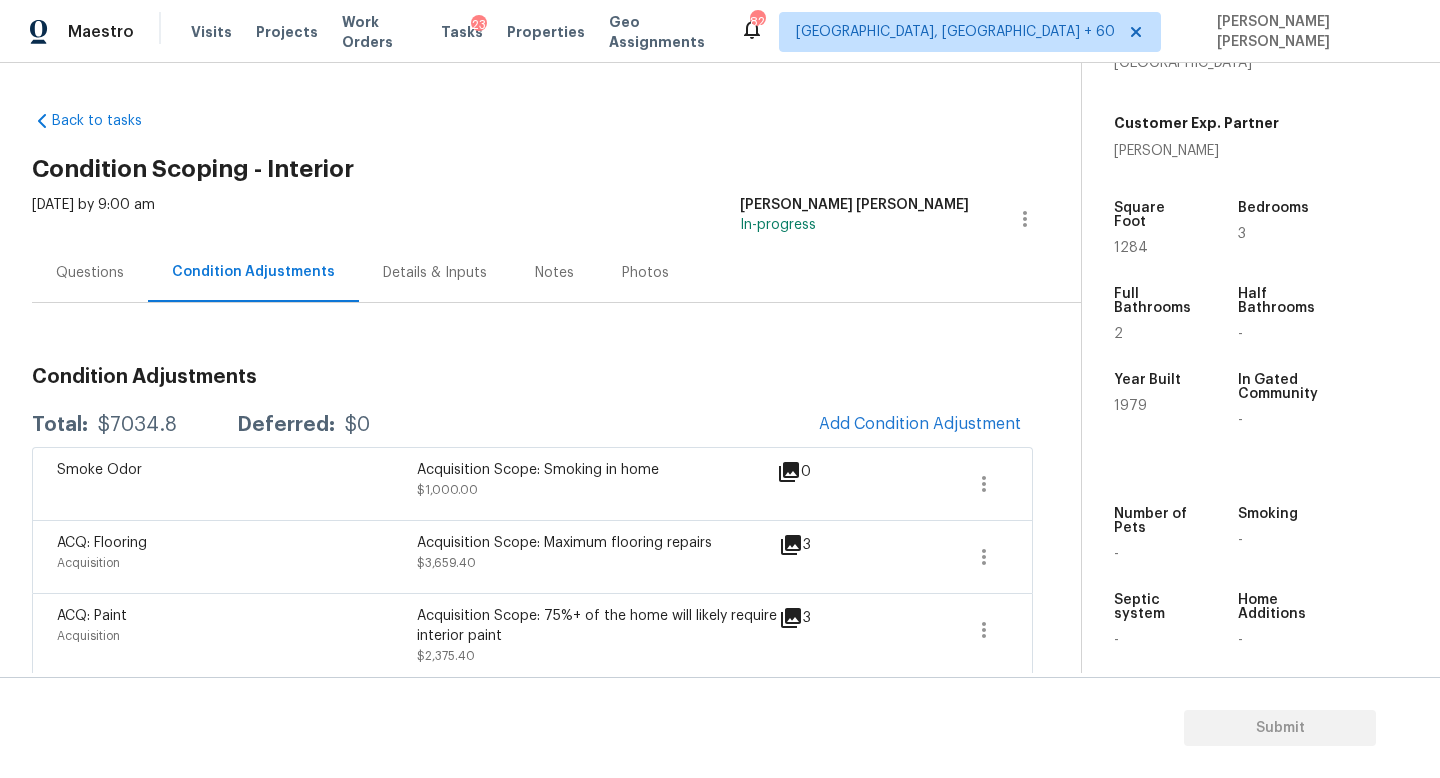 scroll, scrollTop: 12, scrollLeft: 0, axis: vertical 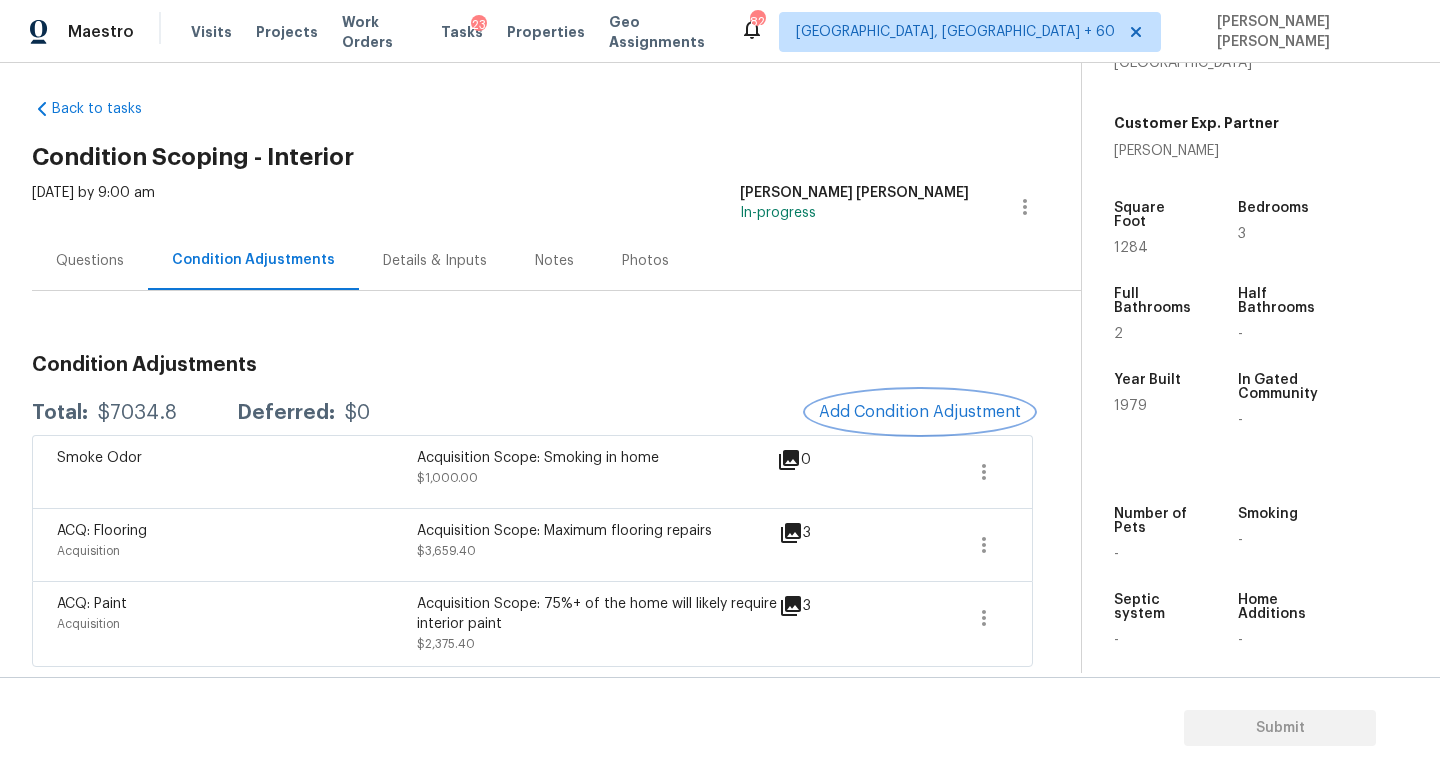 click on "Add Condition Adjustment" at bounding box center [920, 412] 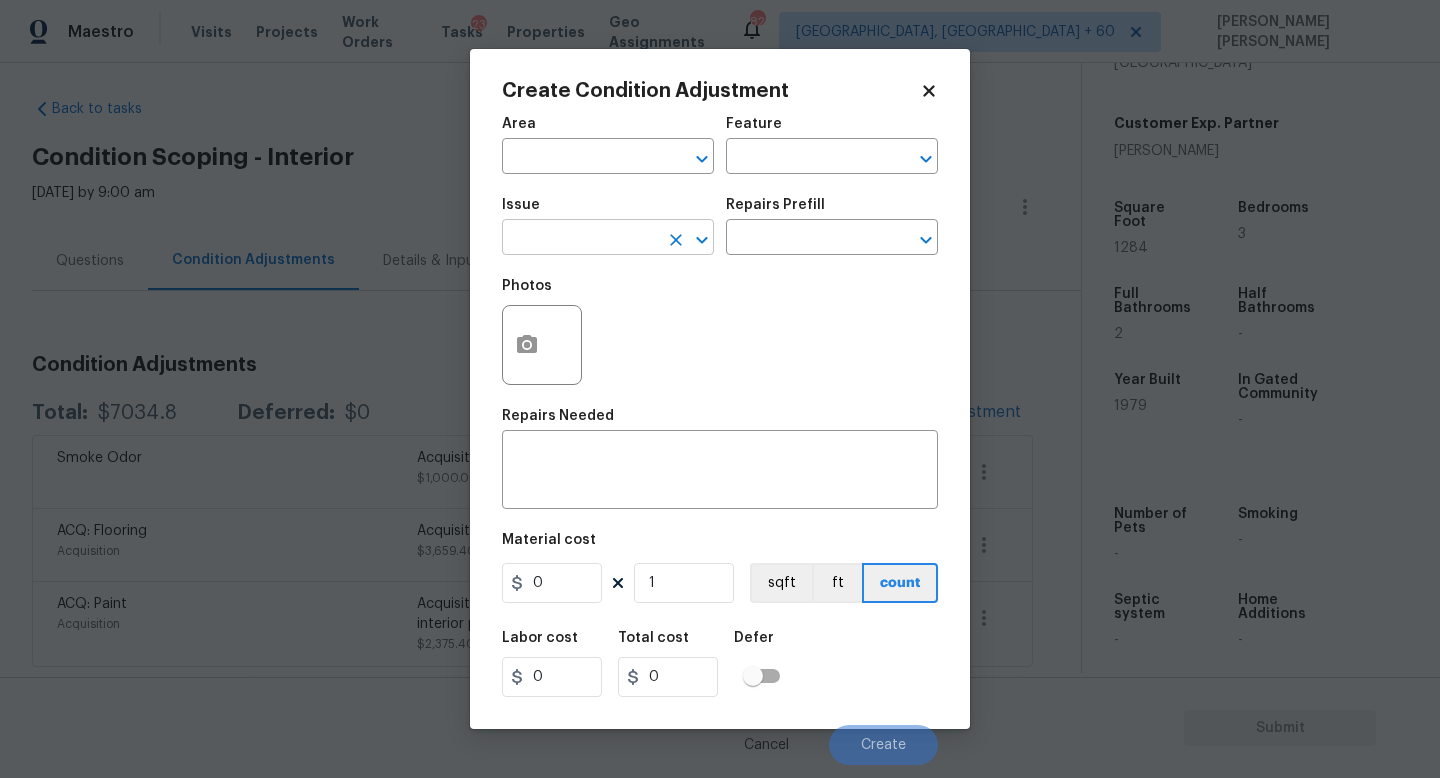 click at bounding box center [580, 239] 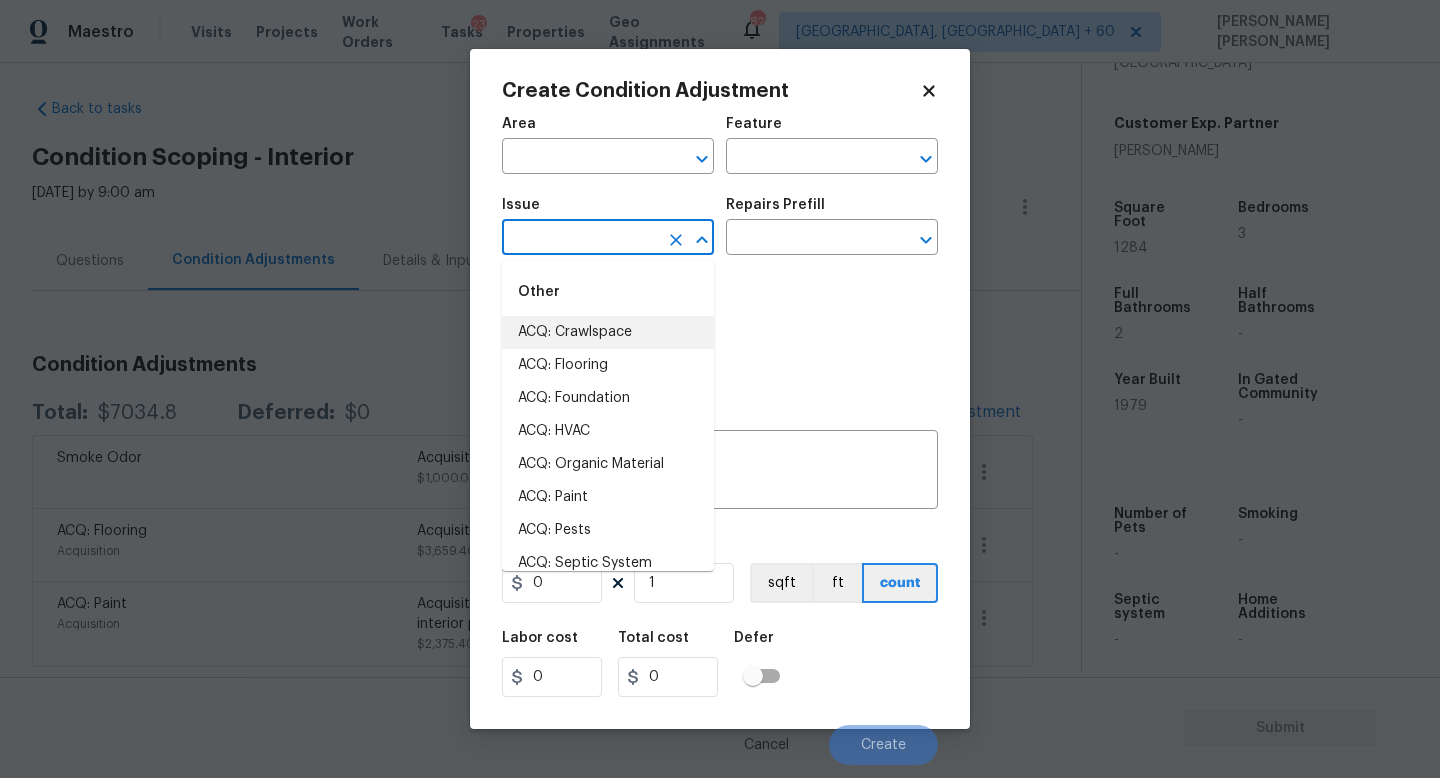 click at bounding box center [580, 239] 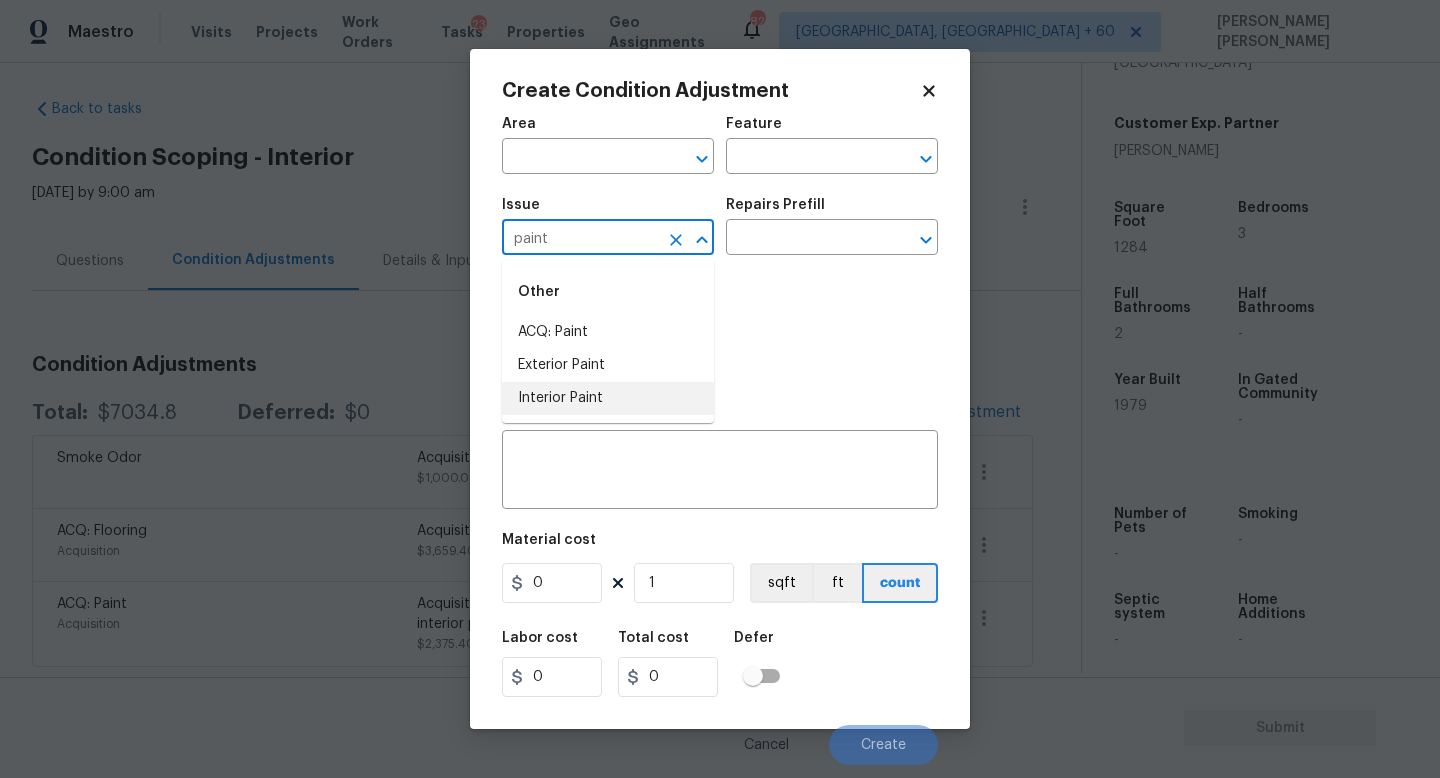 click on "Interior Paint" at bounding box center (608, 398) 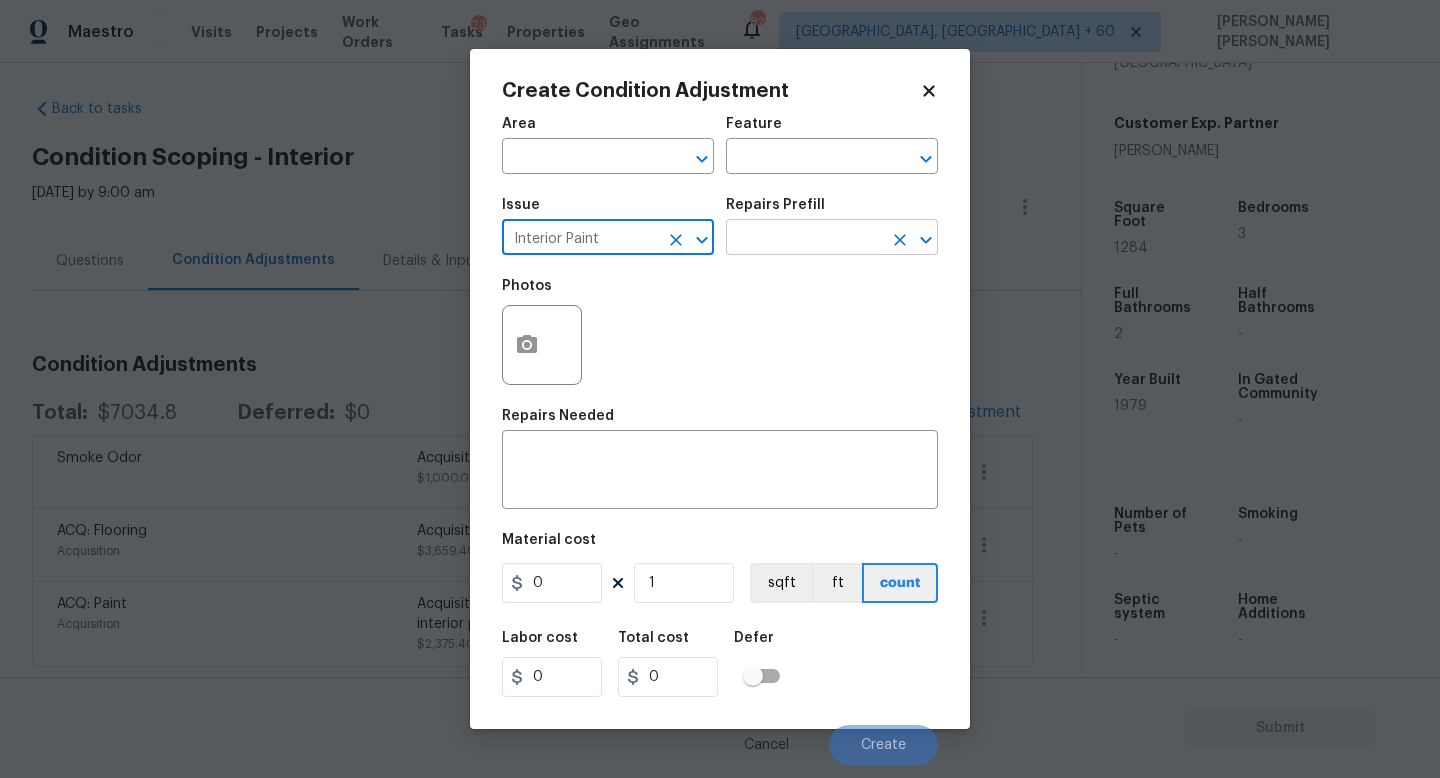 type on "Interior Paint" 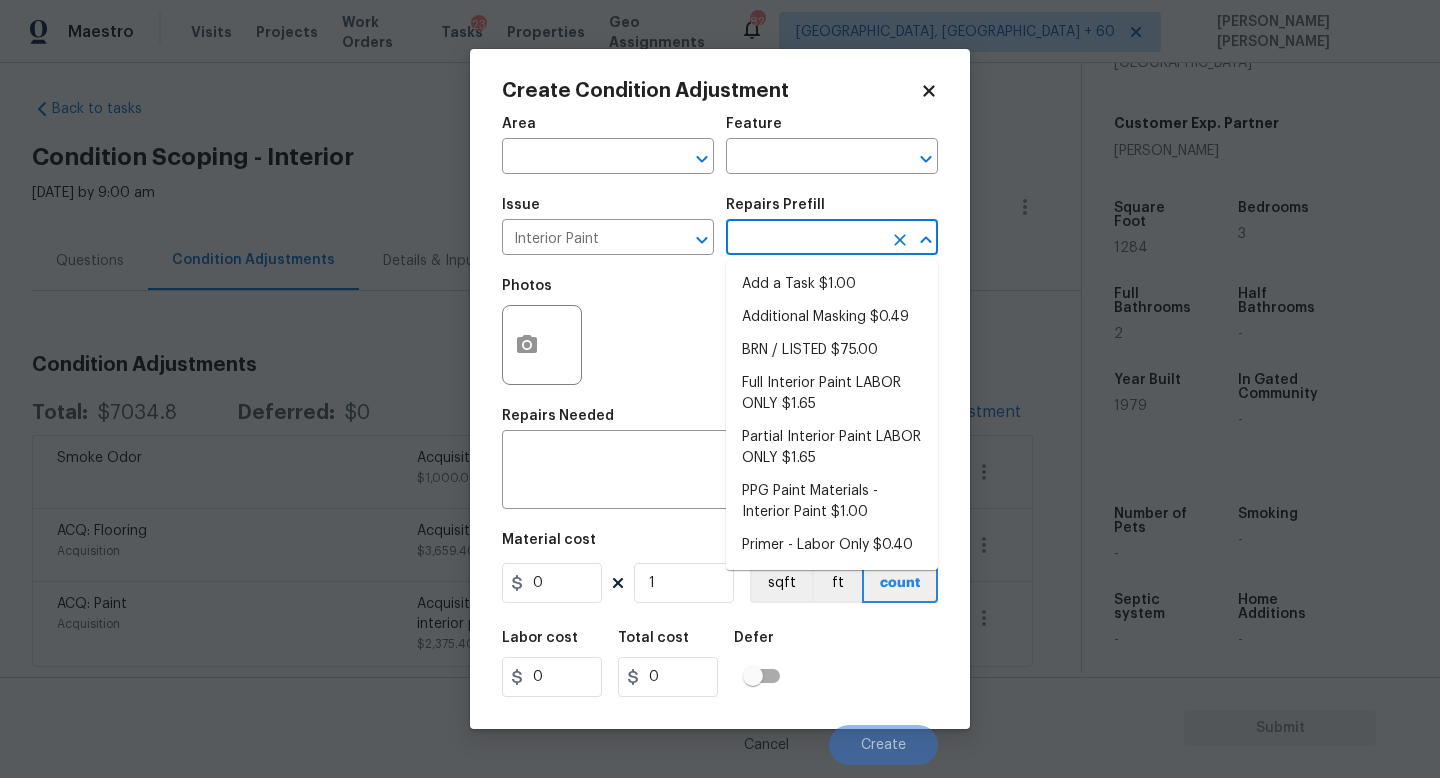 click at bounding box center [804, 239] 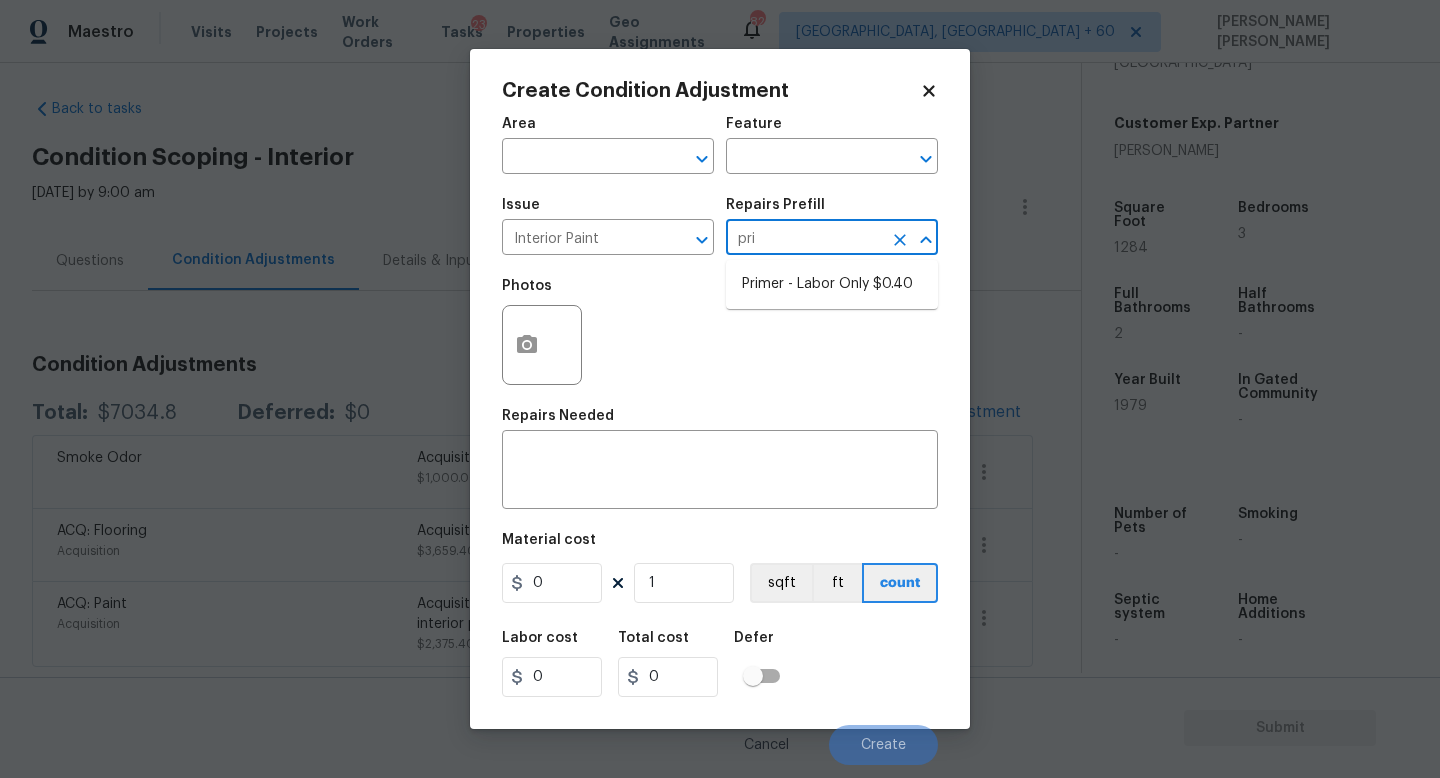 type on "prim" 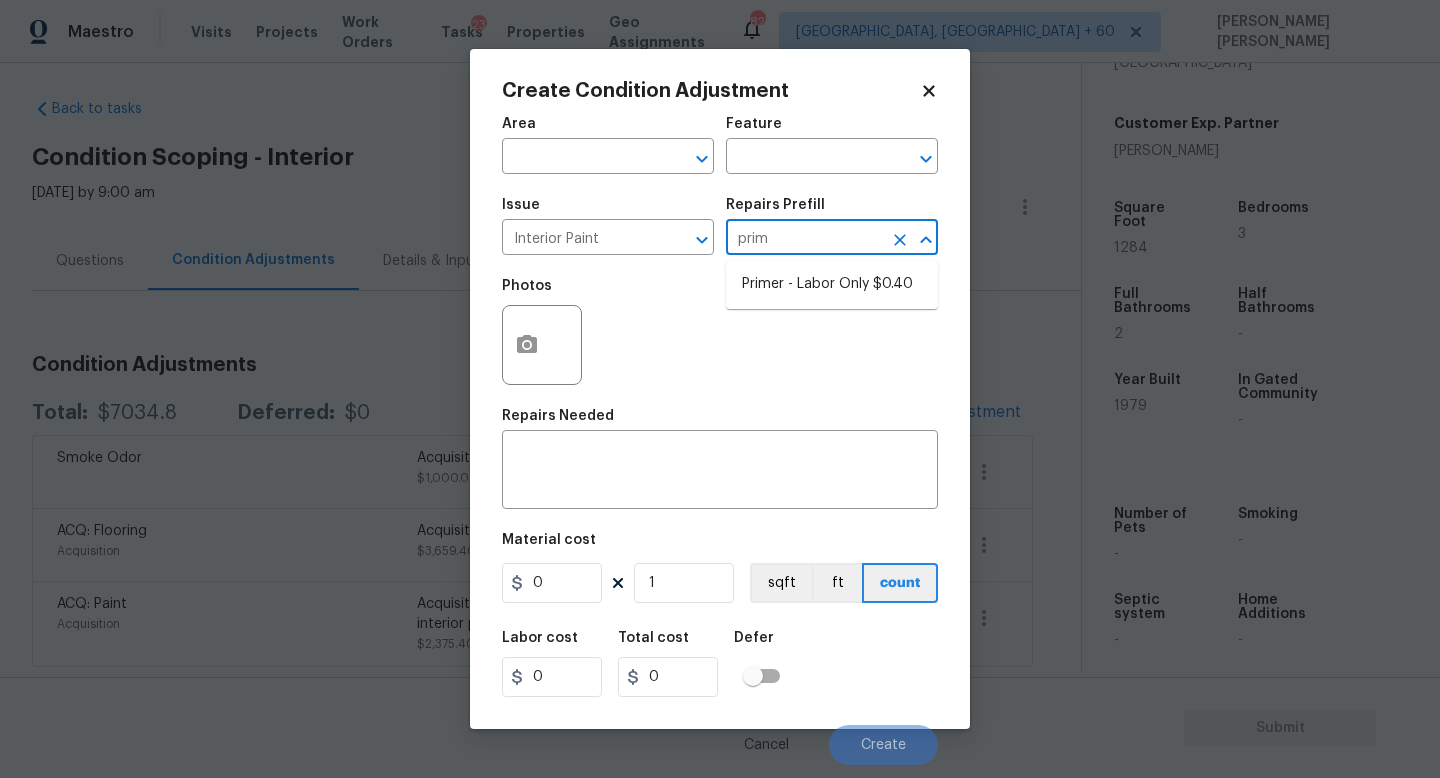 click on "Primer - Labor Only $0.40" at bounding box center [832, 284] 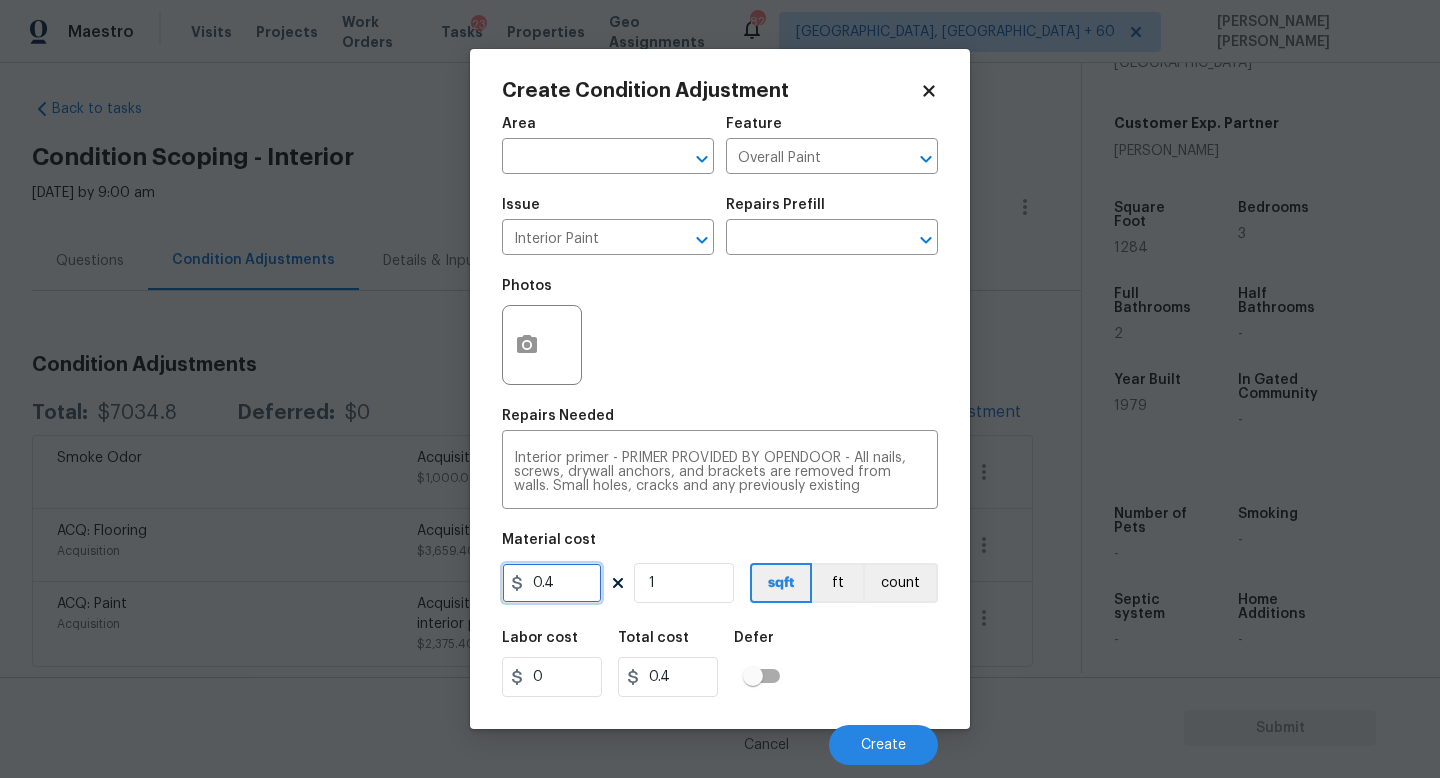 drag, startPoint x: 572, startPoint y: 581, endPoint x: 384, endPoint y: 581, distance: 188 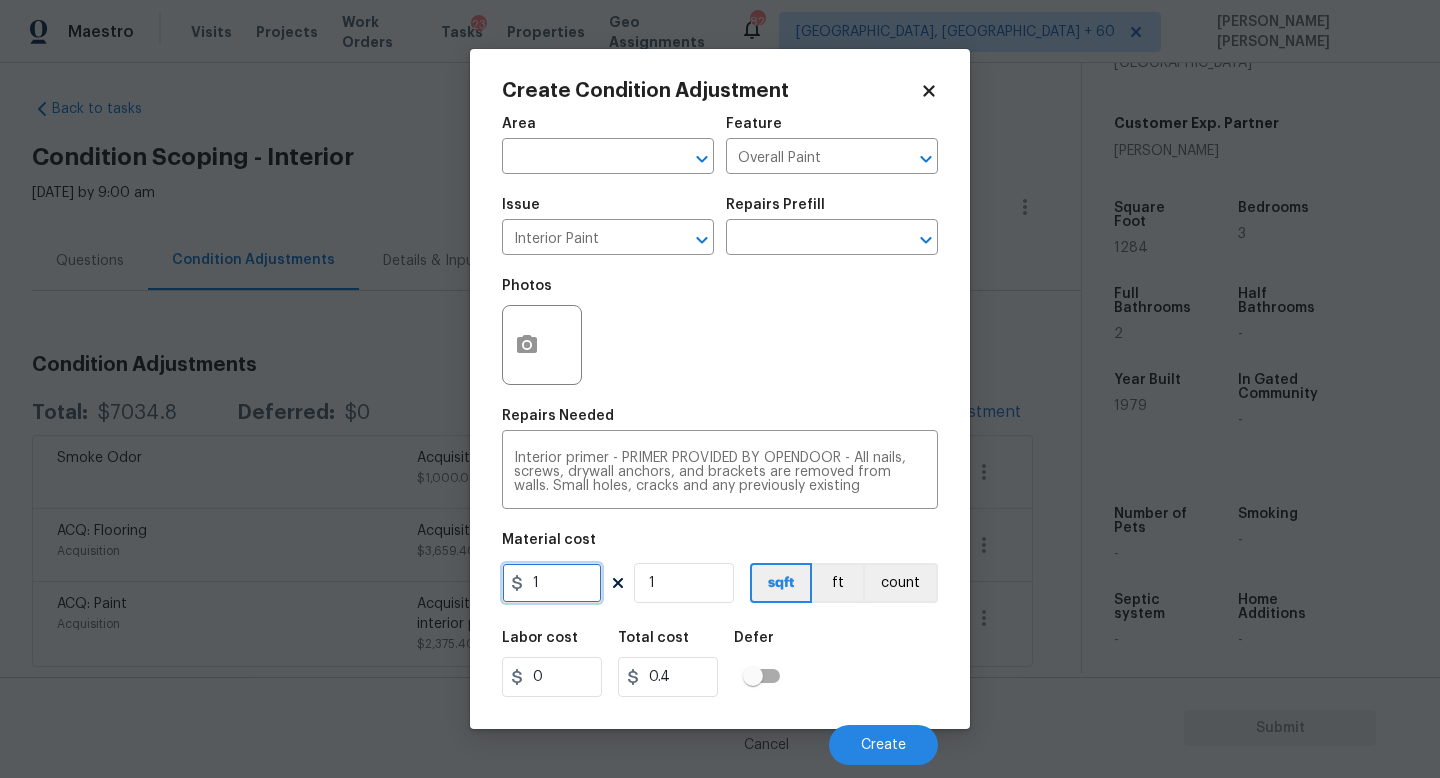 type on "1" 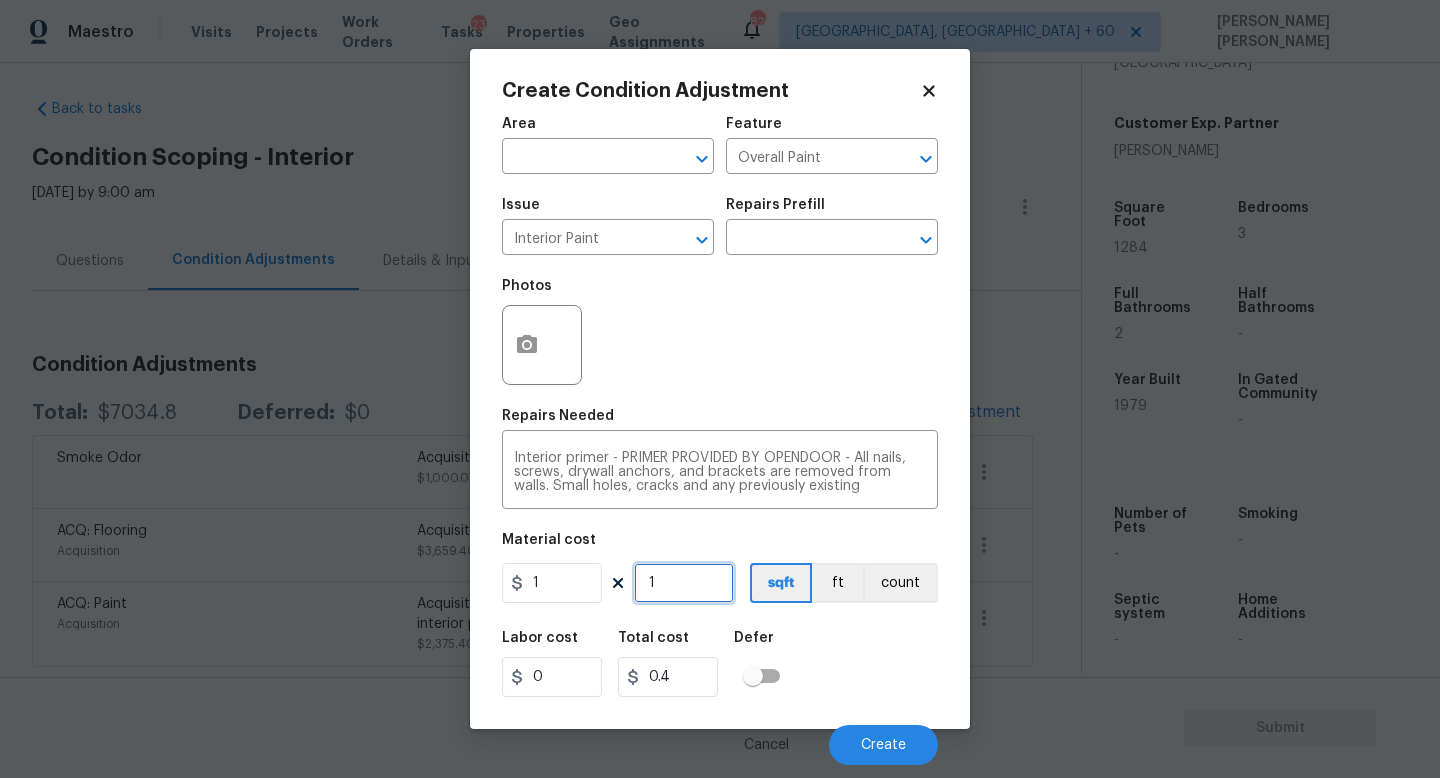 type on "1" 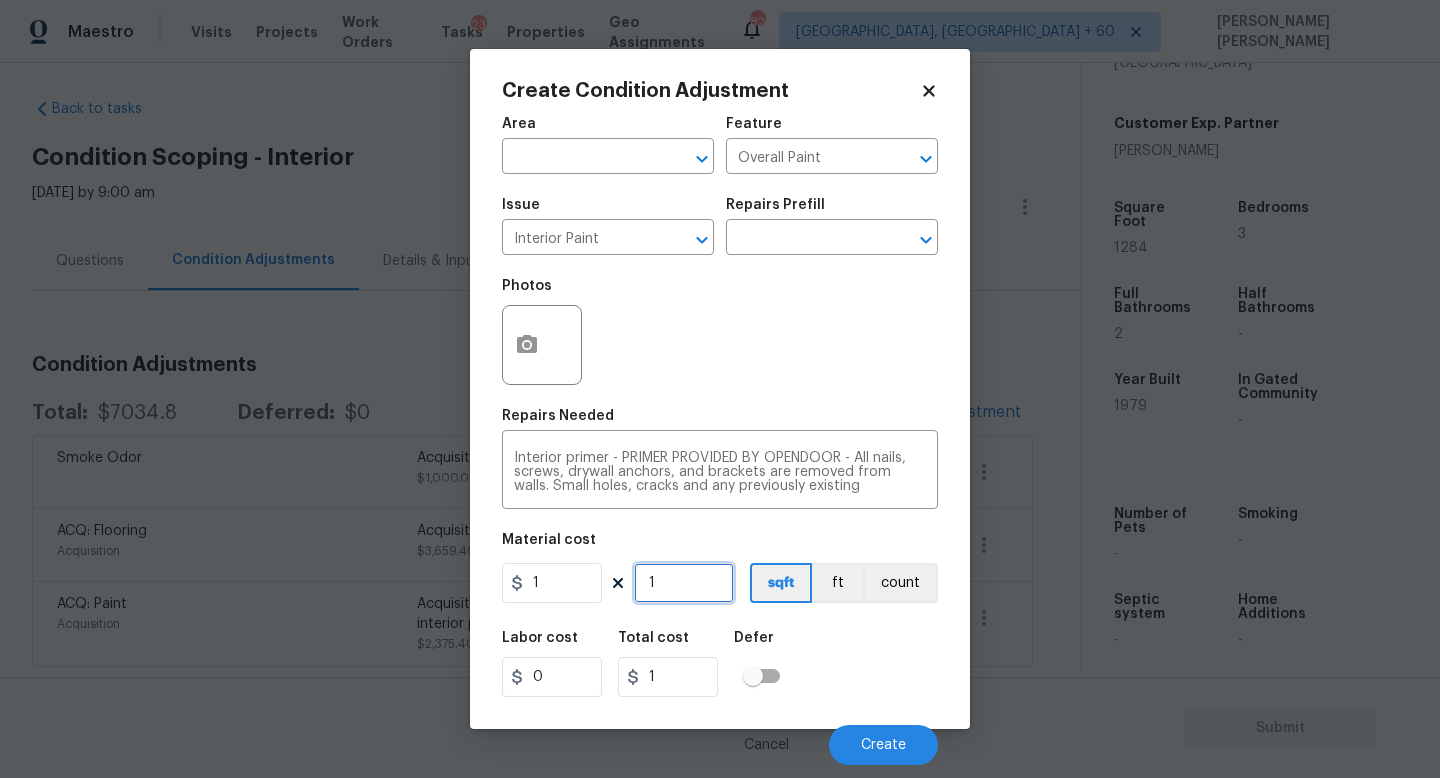 drag, startPoint x: 697, startPoint y: 585, endPoint x: 579, endPoint y: 575, distance: 118.42297 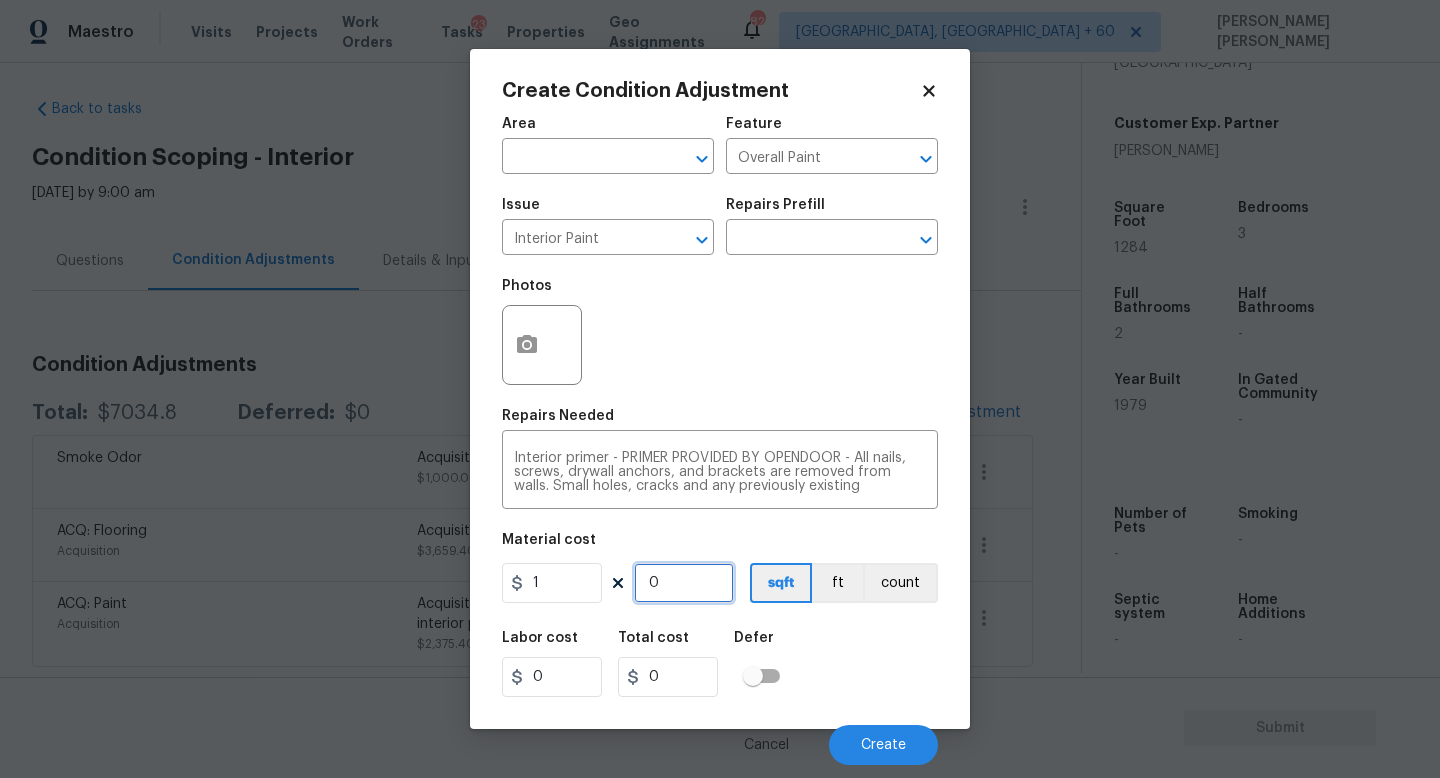 type on "1" 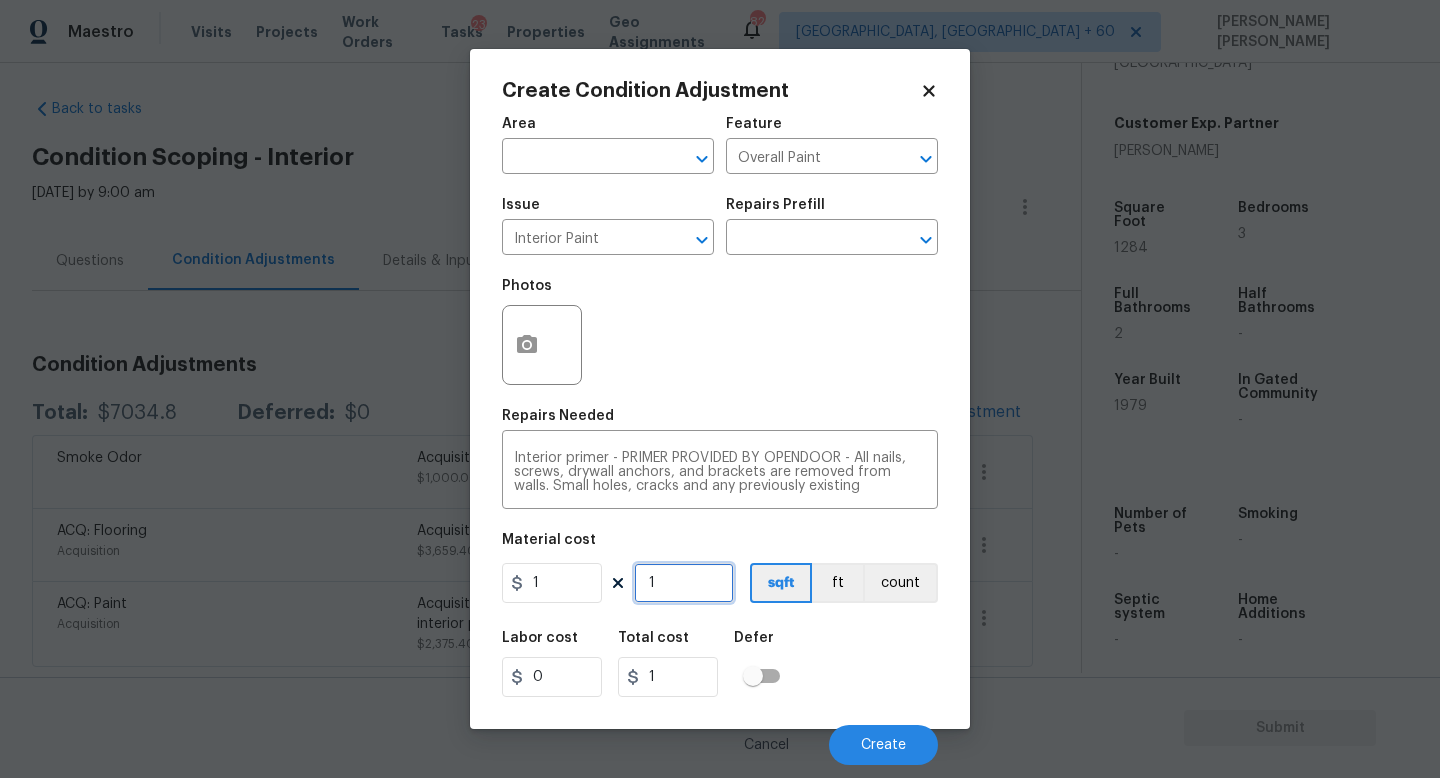 type on "12" 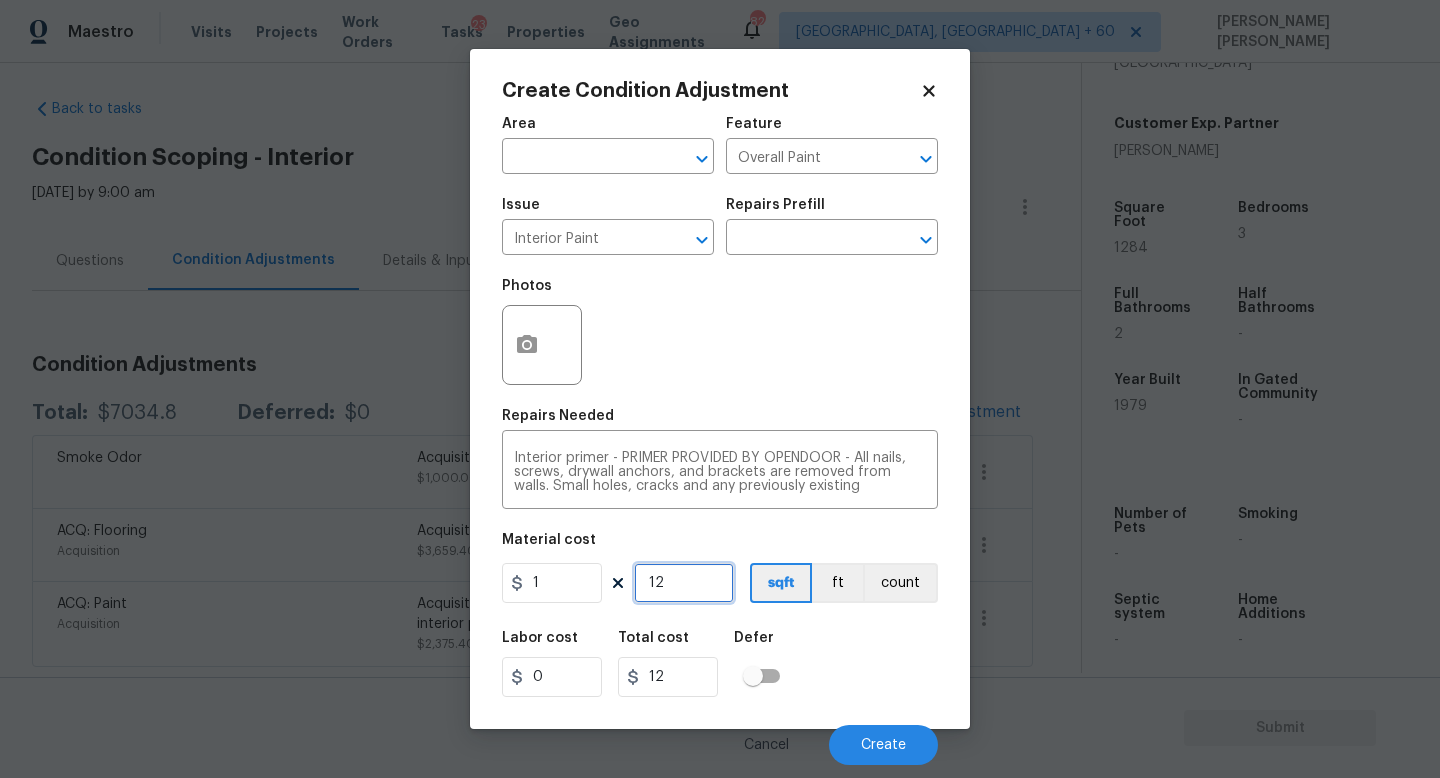 type on "128" 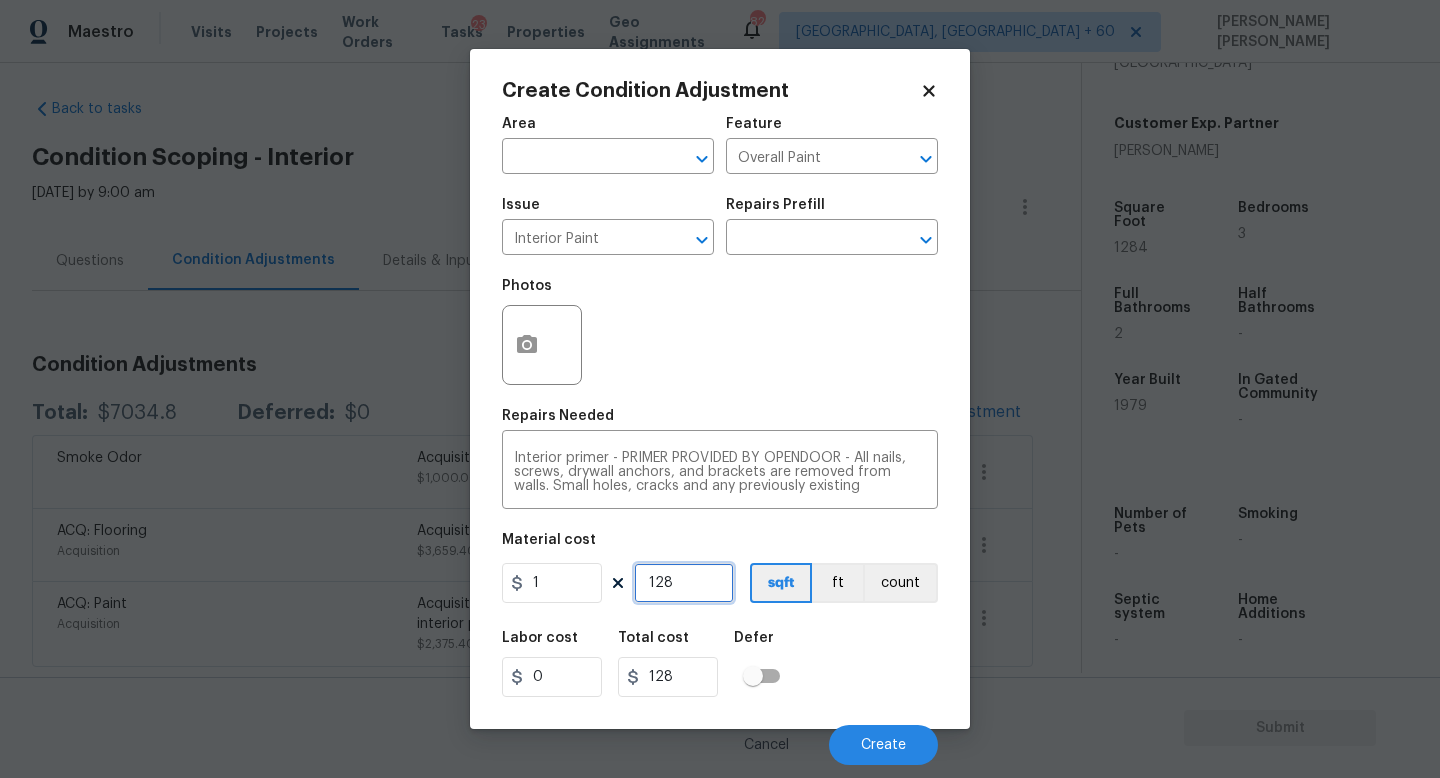 type on "1284" 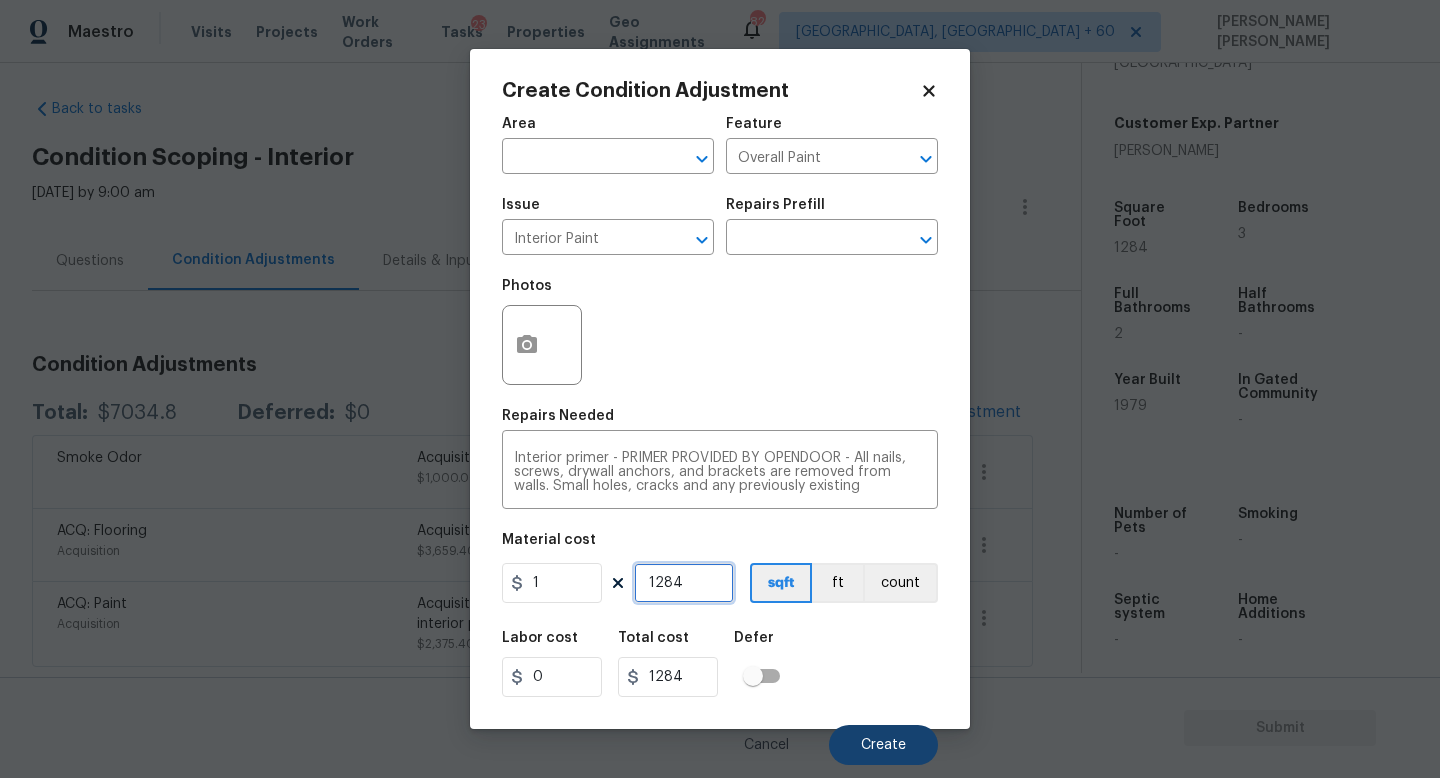 type on "1284" 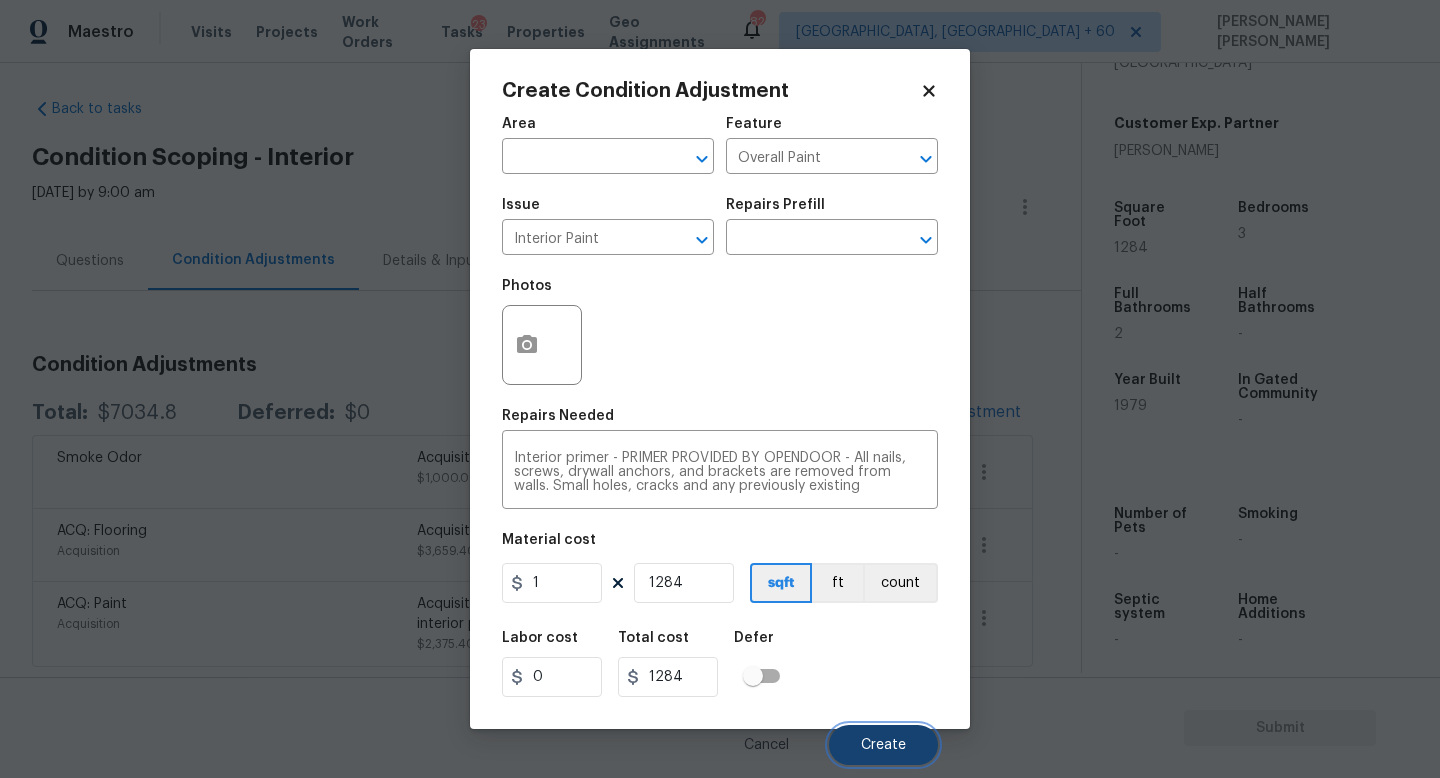 click on "Create" at bounding box center [883, 745] 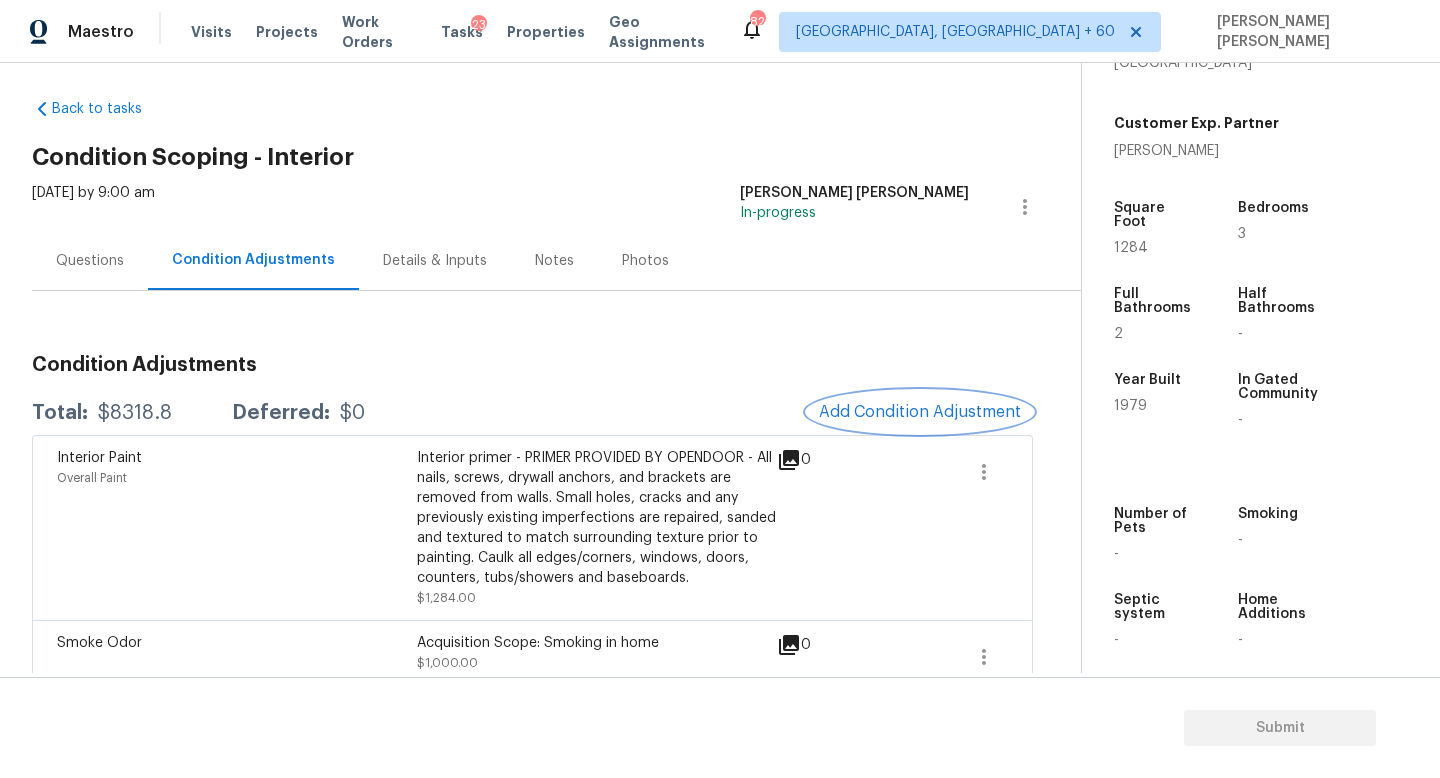 scroll, scrollTop: 86, scrollLeft: 0, axis: vertical 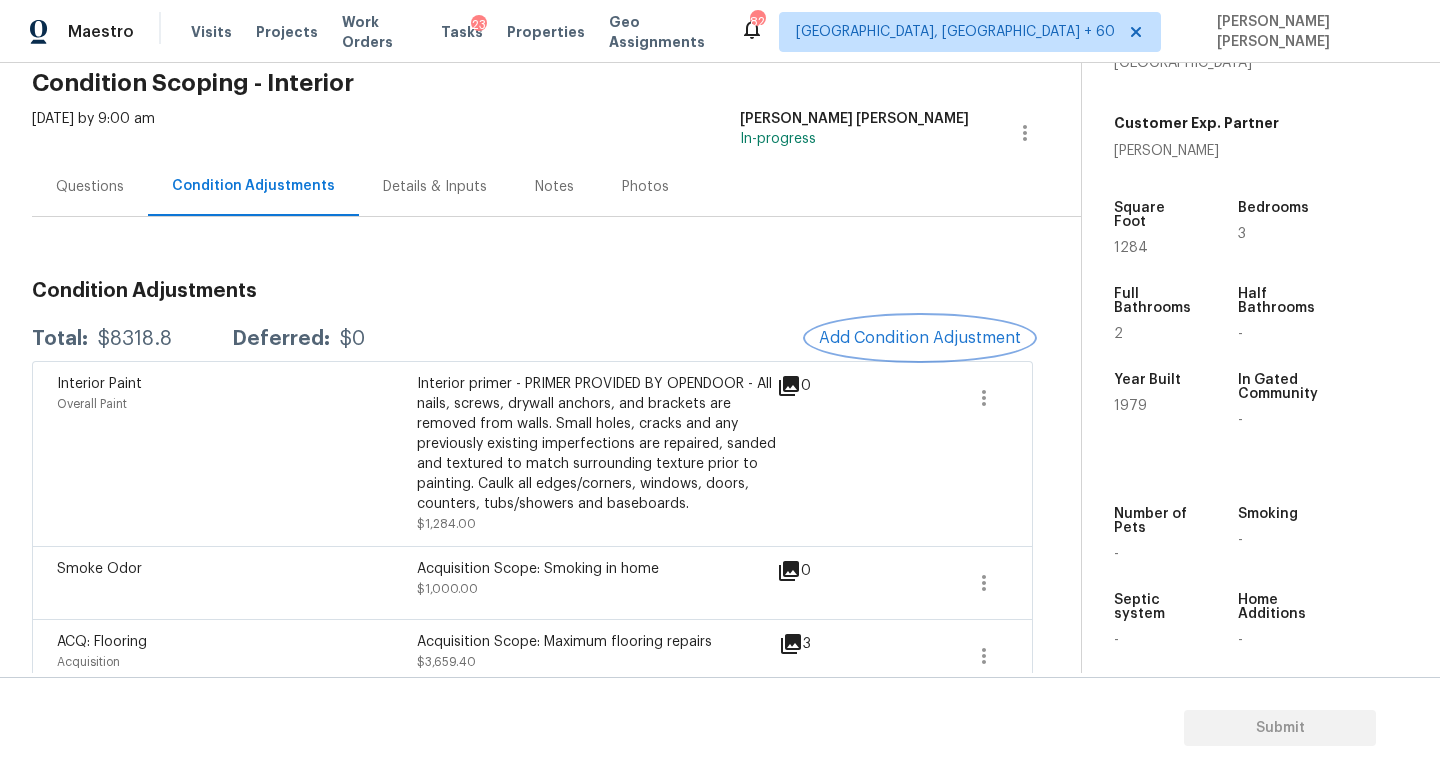 click on "Add Condition Adjustment" at bounding box center (920, 338) 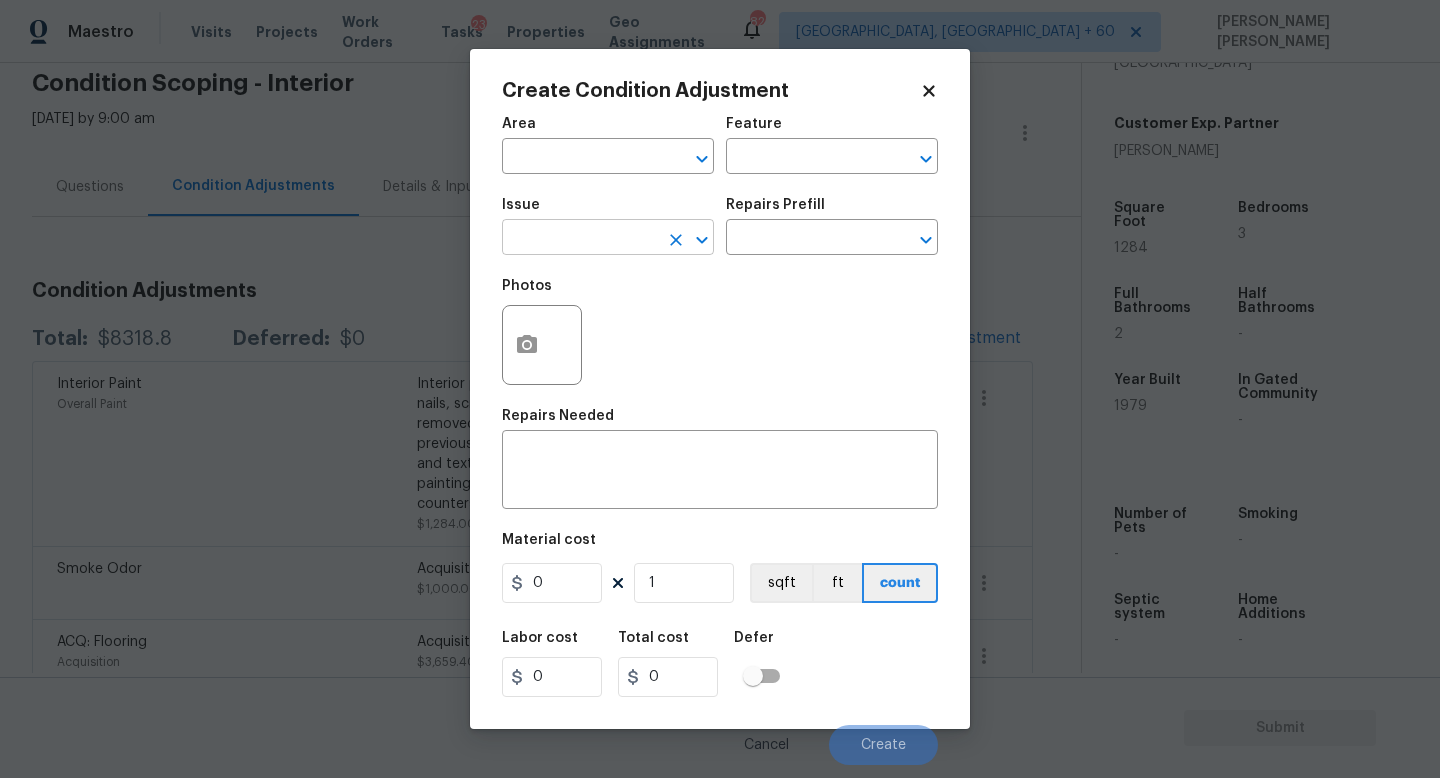 click at bounding box center (580, 239) 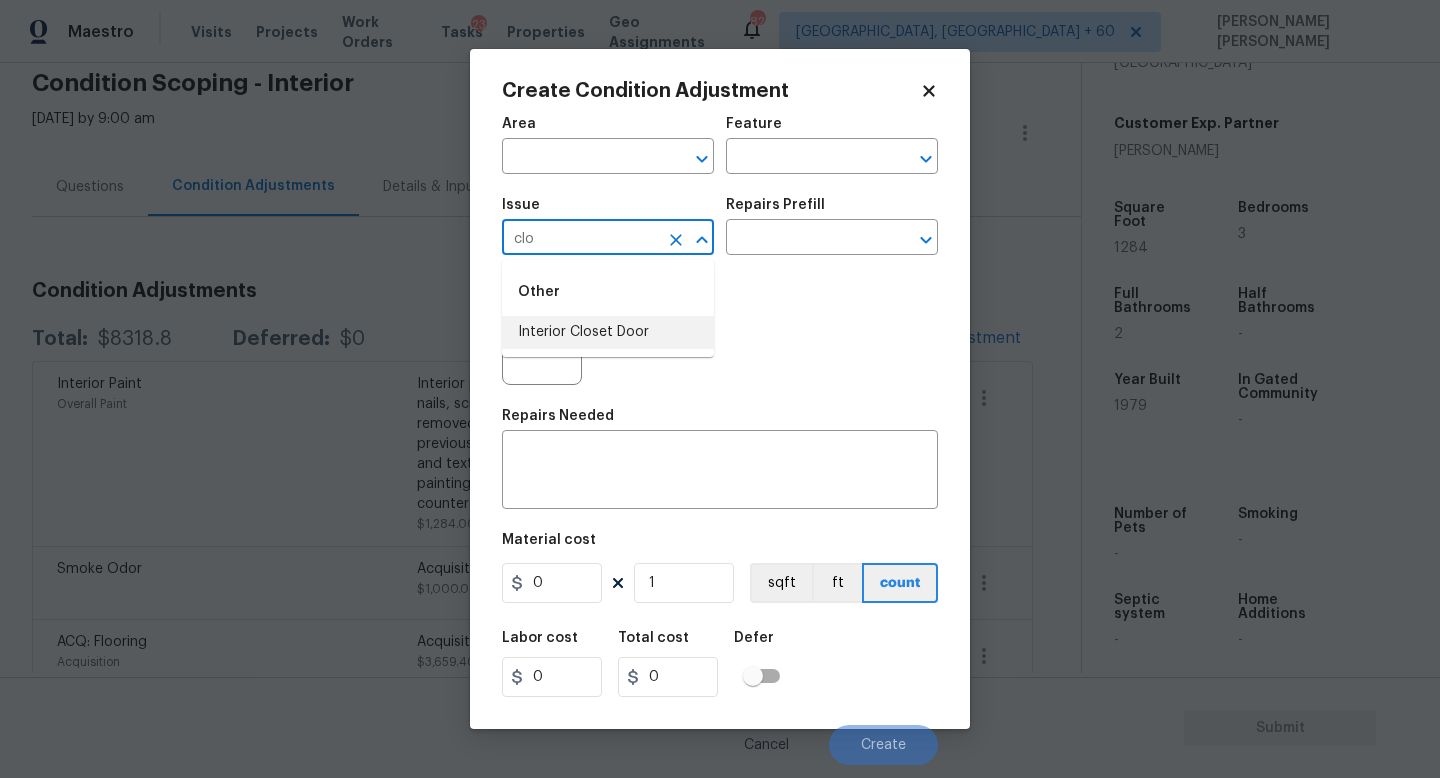 click on "Interior Closet Door" at bounding box center (608, 332) 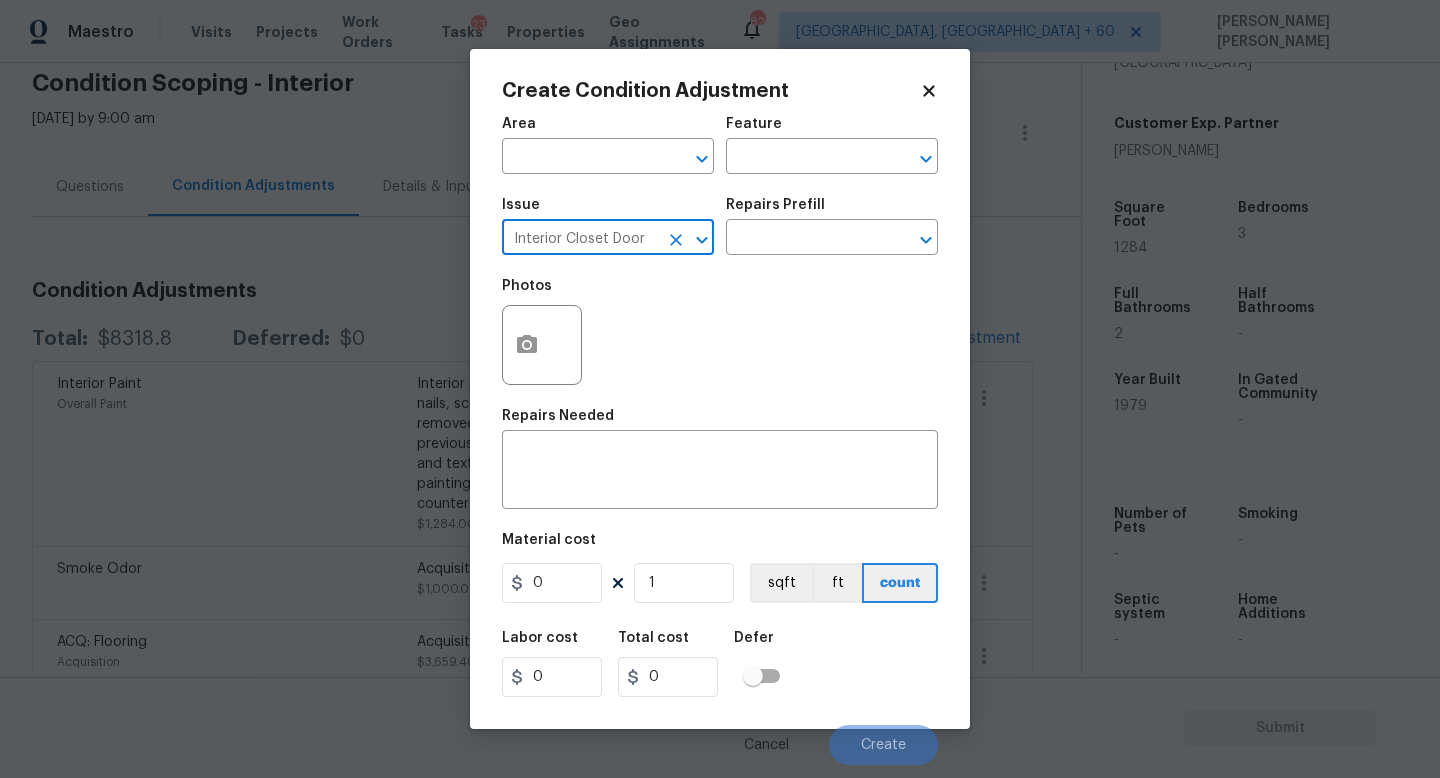 type on "Interior Closet Door" 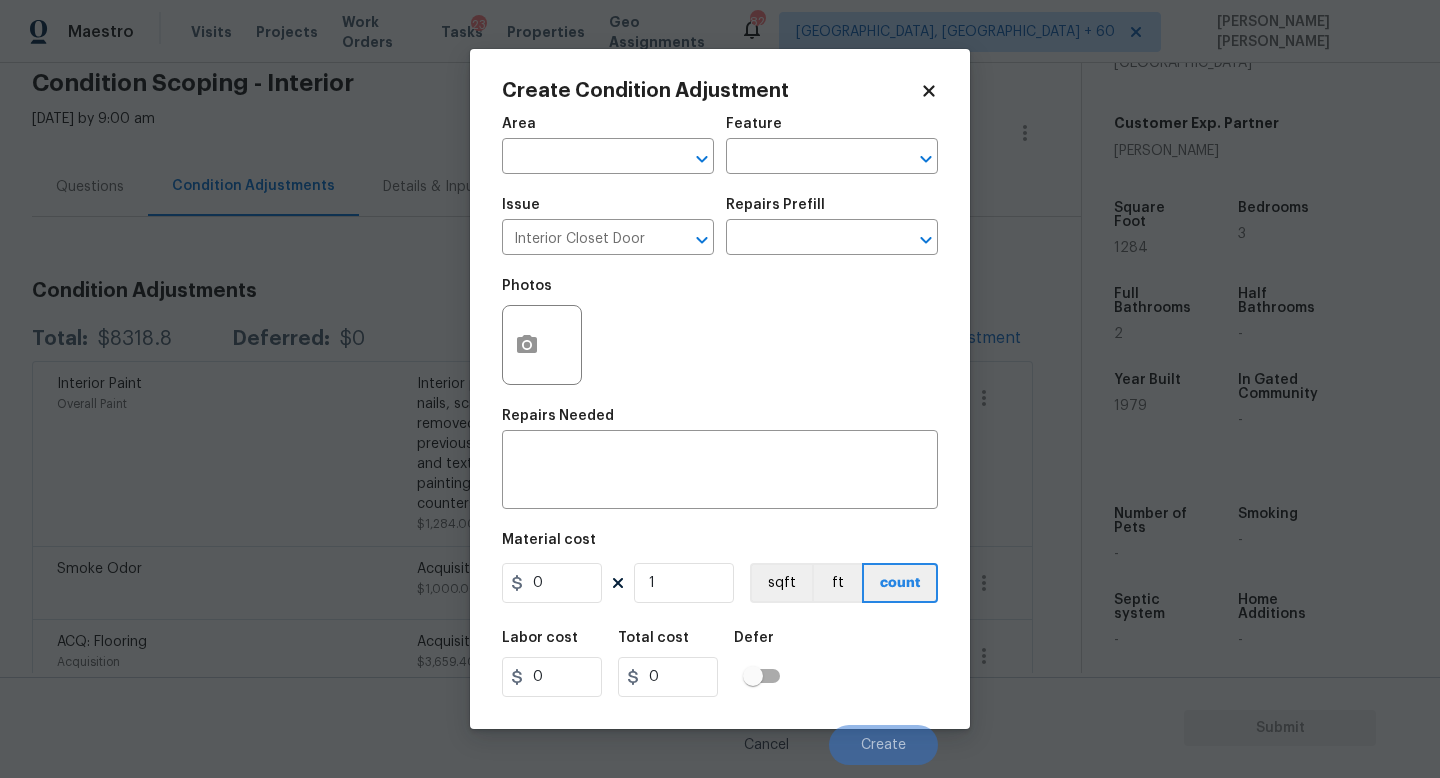 click on "Issue Interior Closet Door ​ Repairs Prefill ​" at bounding box center (720, 226) 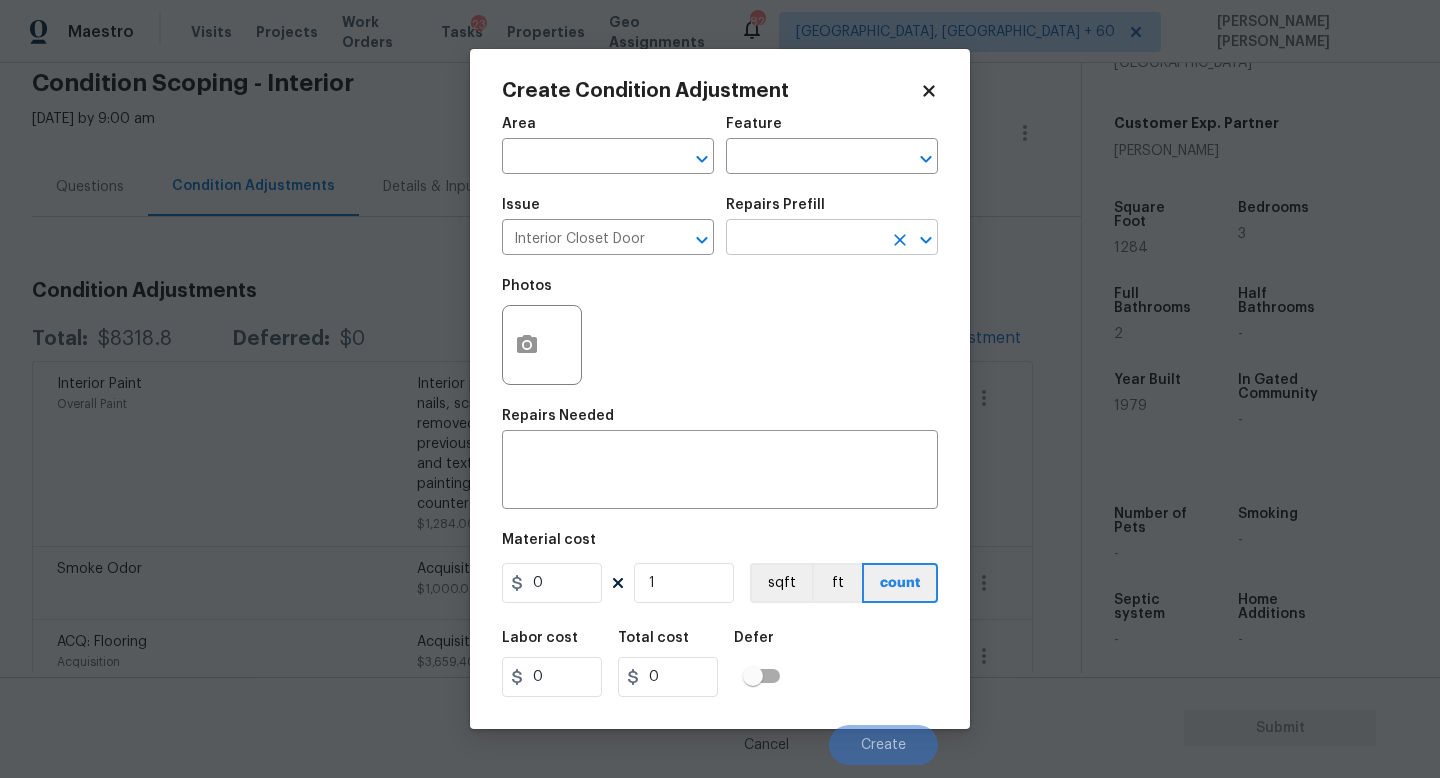 click at bounding box center [804, 239] 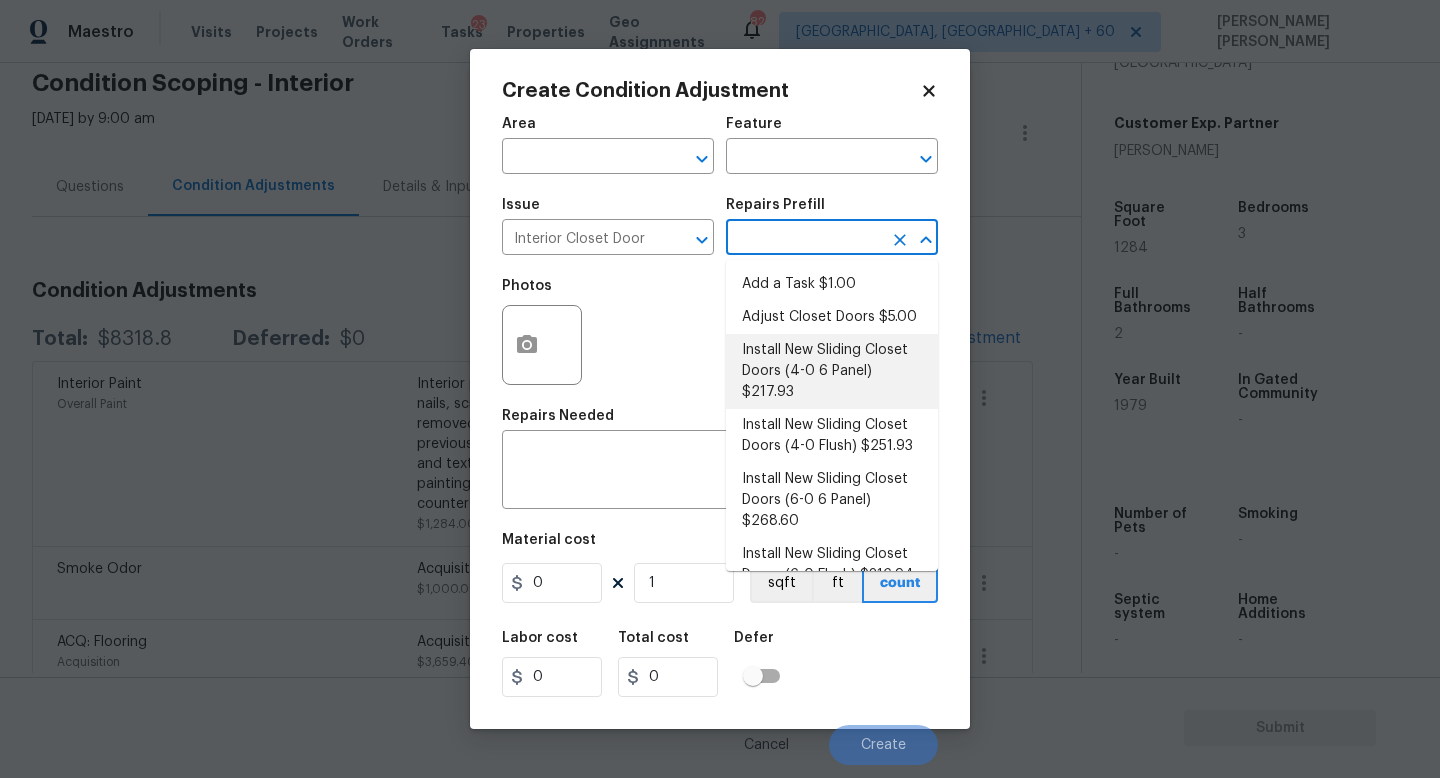 click on "Install New Sliding Closet Doors (4-0 6 Panel) $217.93" at bounding box center (832, 371) 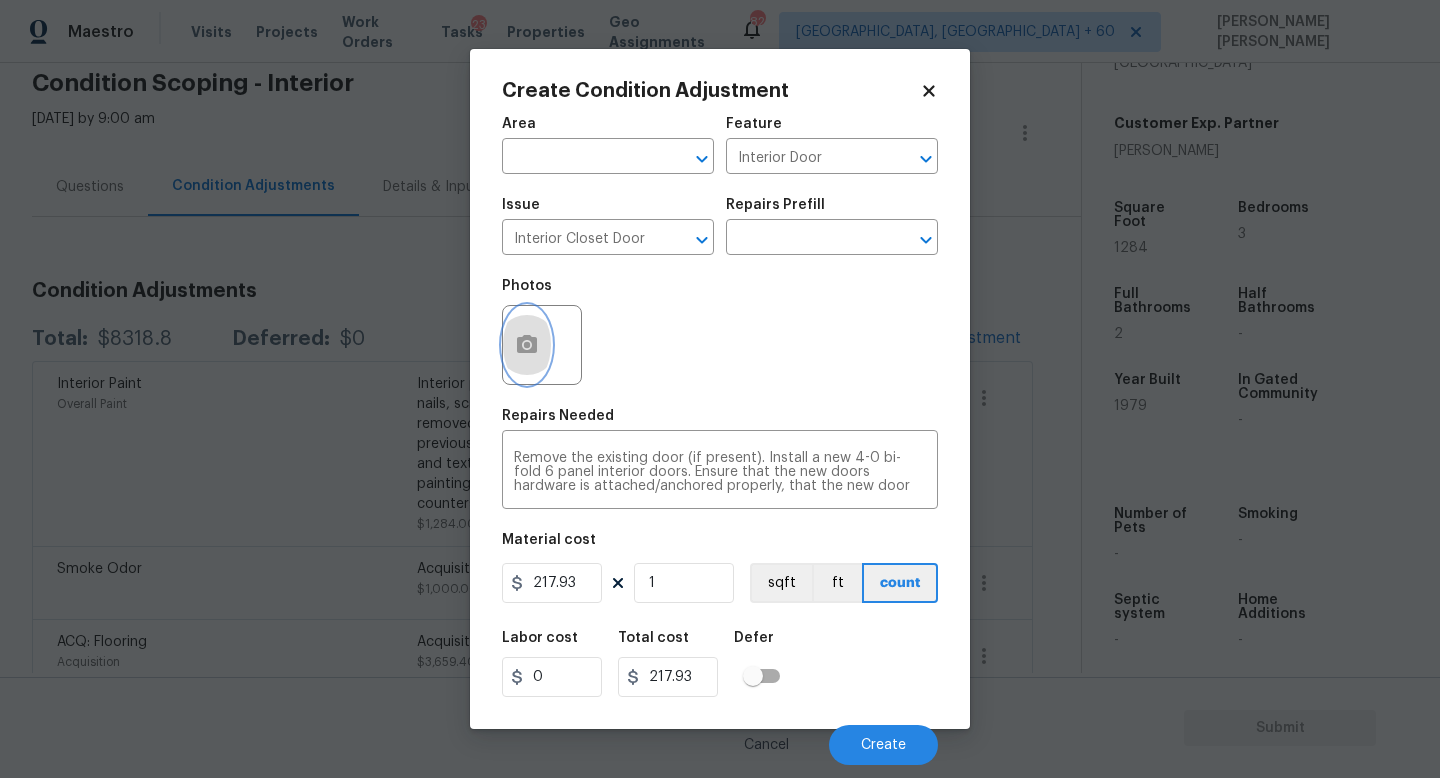 click at bounding box center (527, 345) 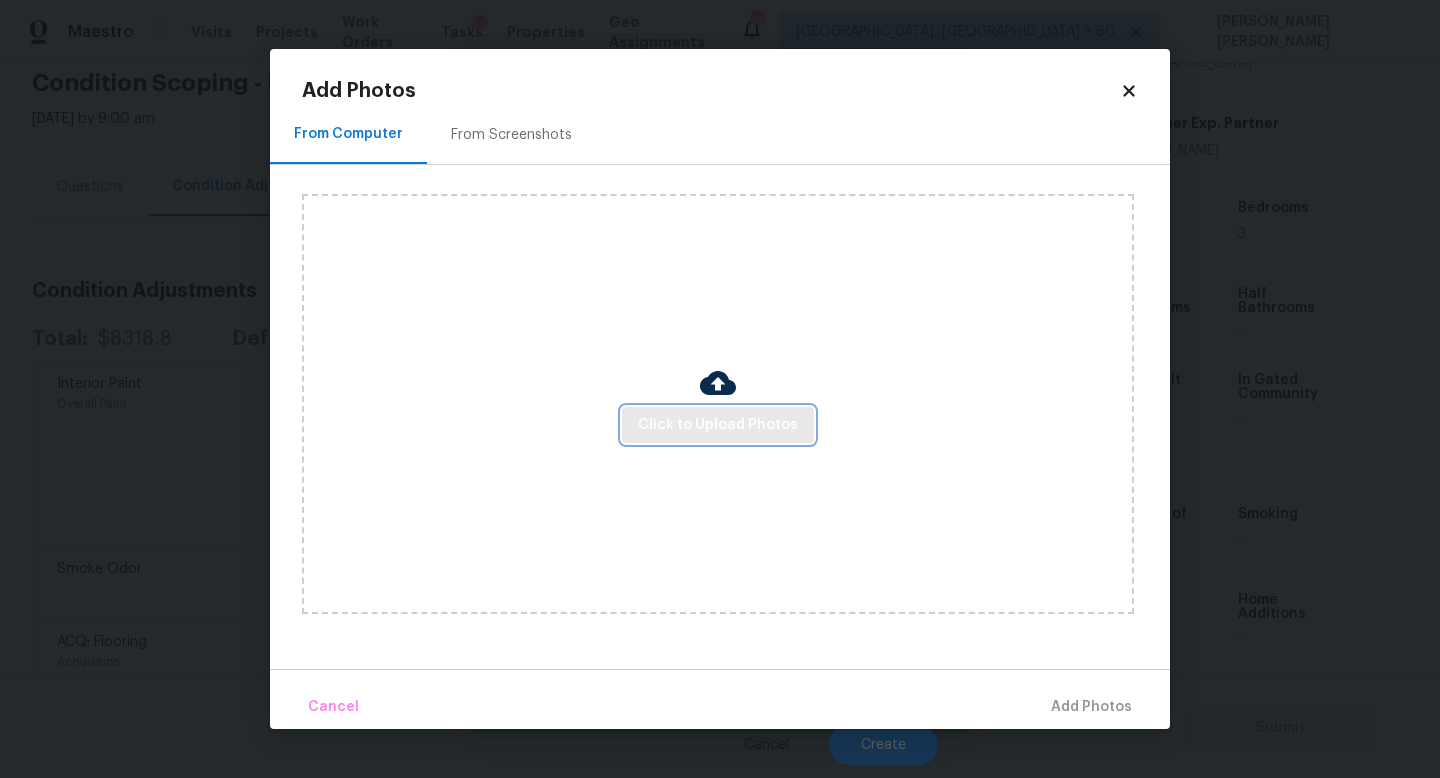 click on "Click to Upload Photos" at bounding box center [718, 425] 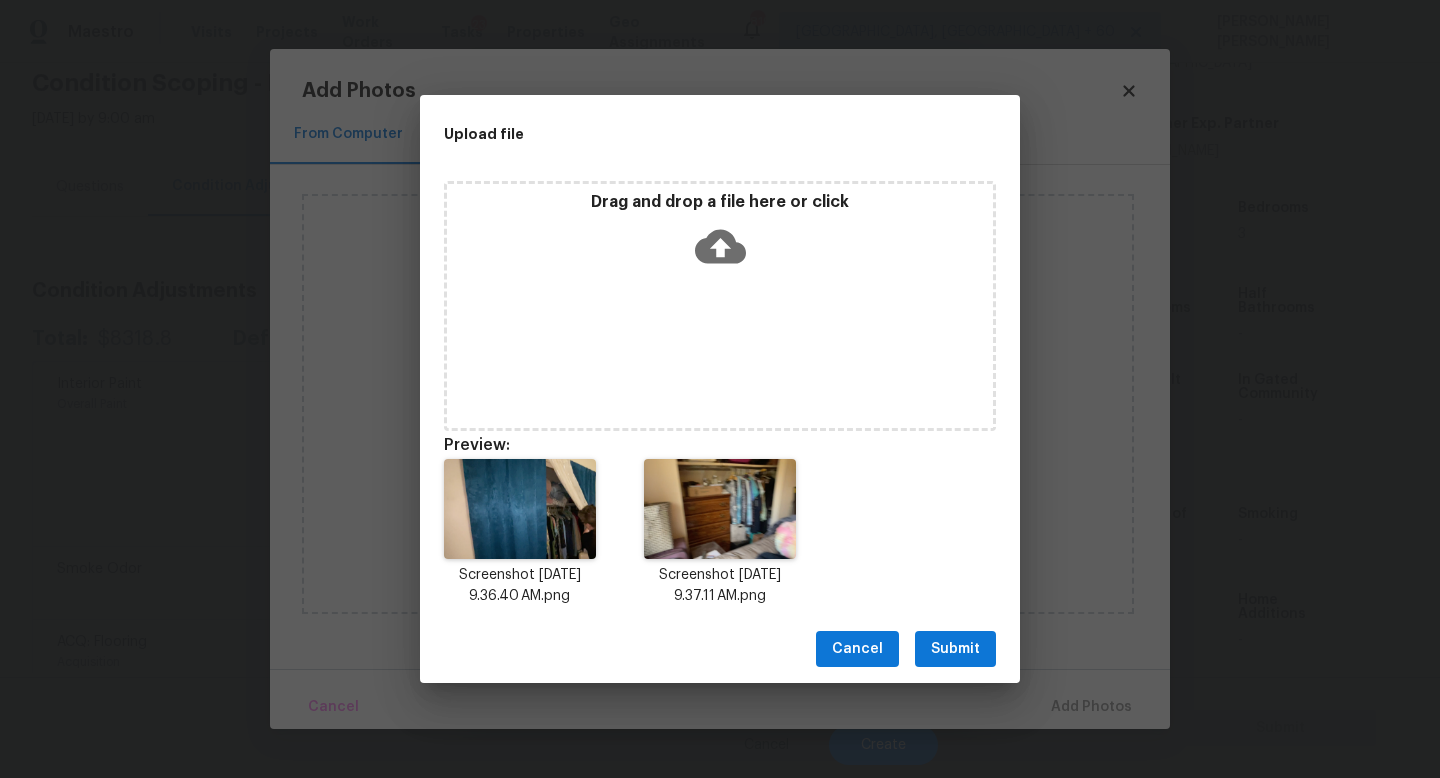click on "Submit" at bounding box center [955, 649] 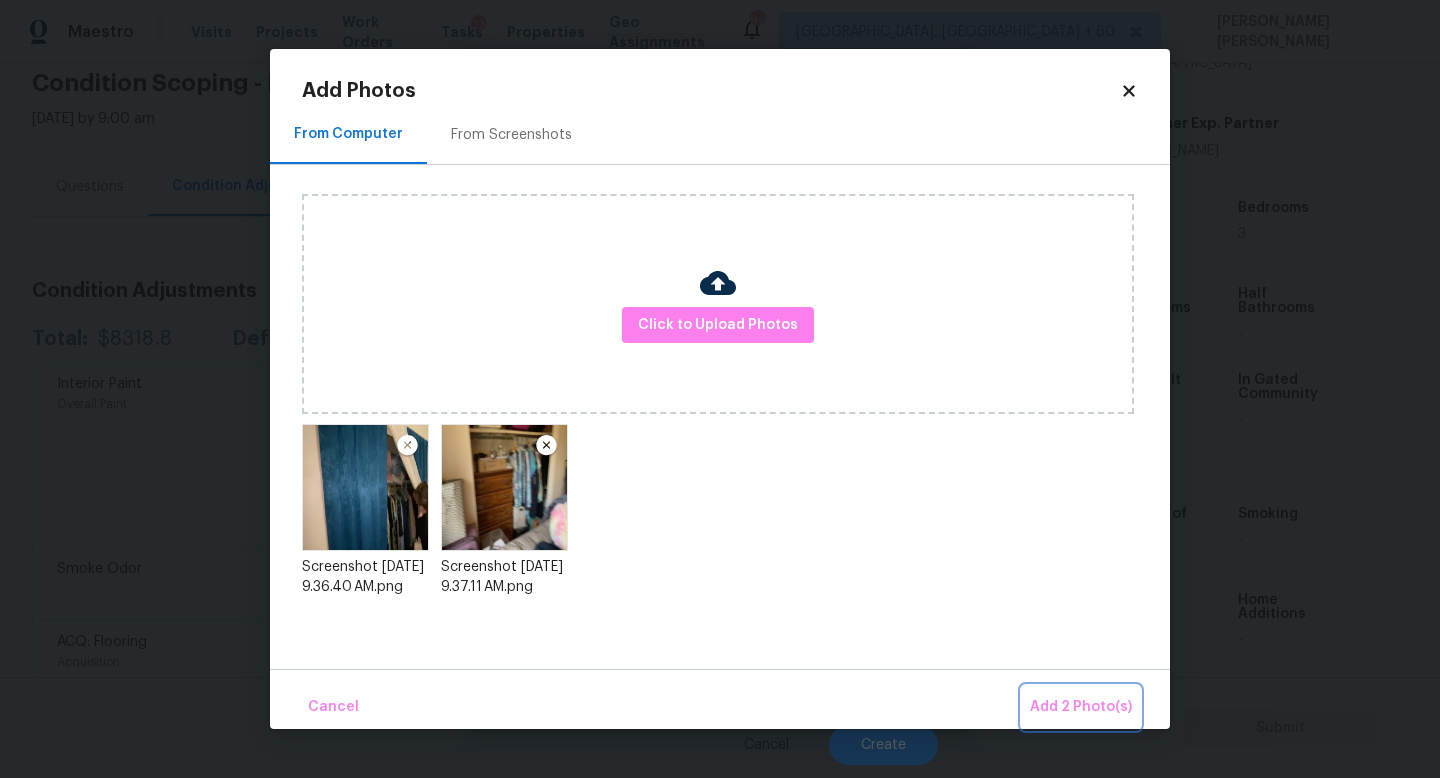 click on "Add 2 Photo(s)" at bounding box center (1081, 707) 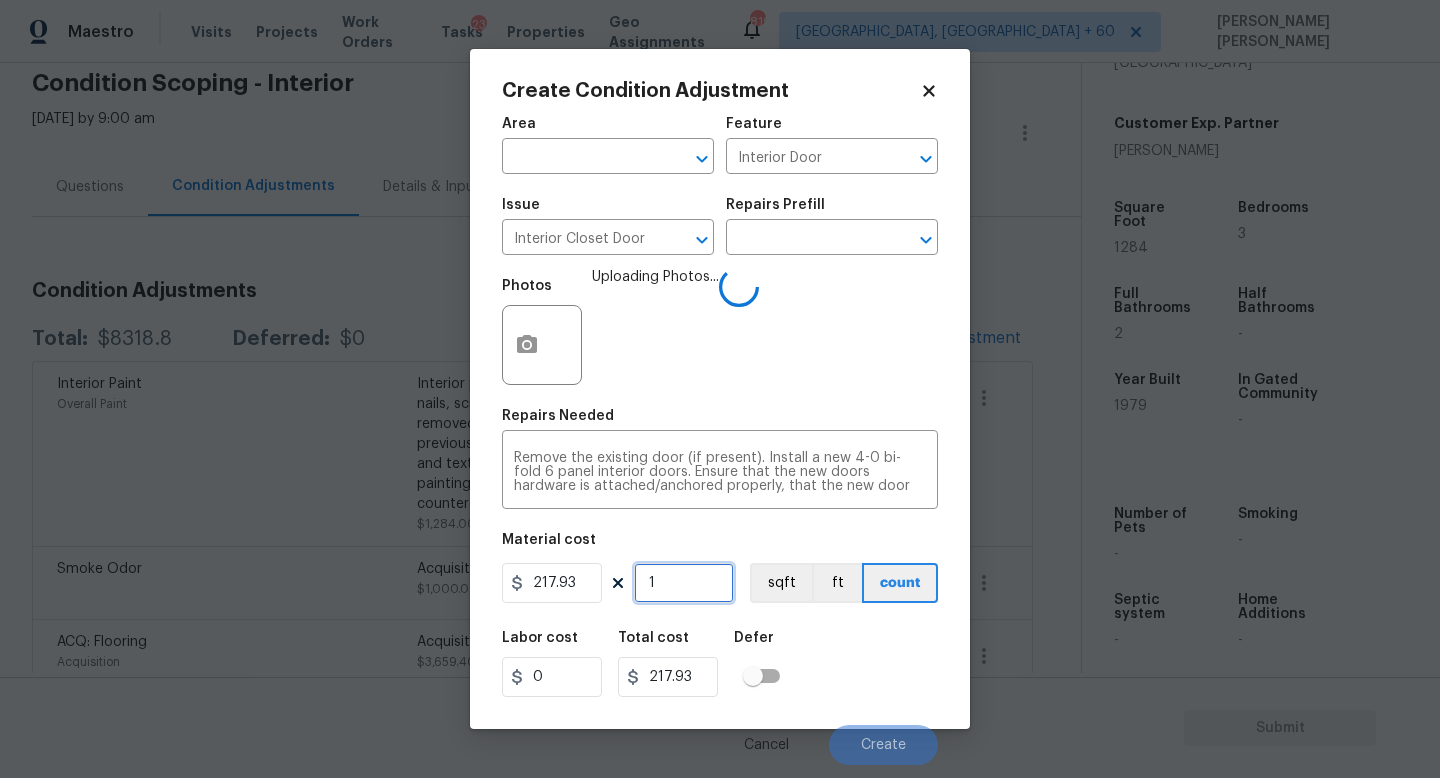 click on "1" at bounding box center [684, 583] 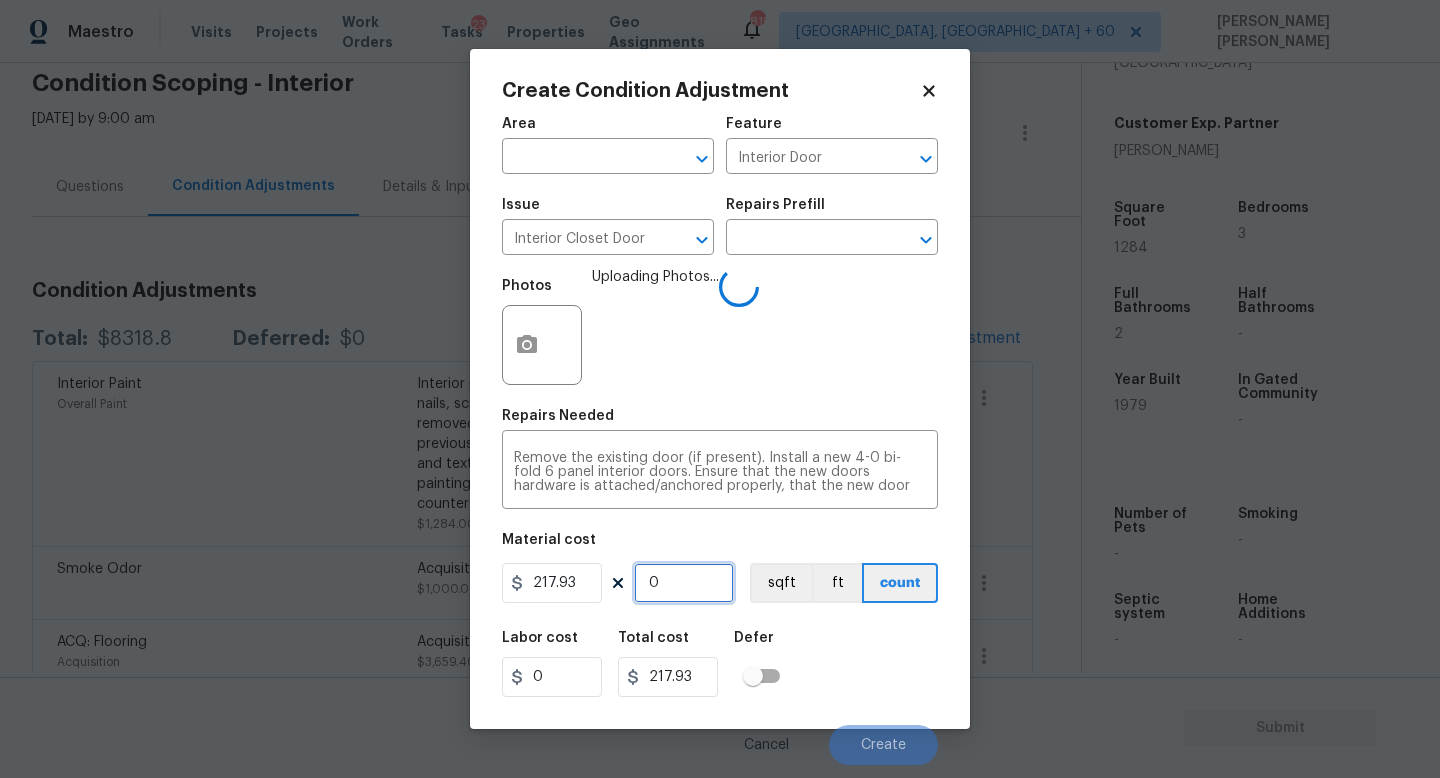 type on "0" 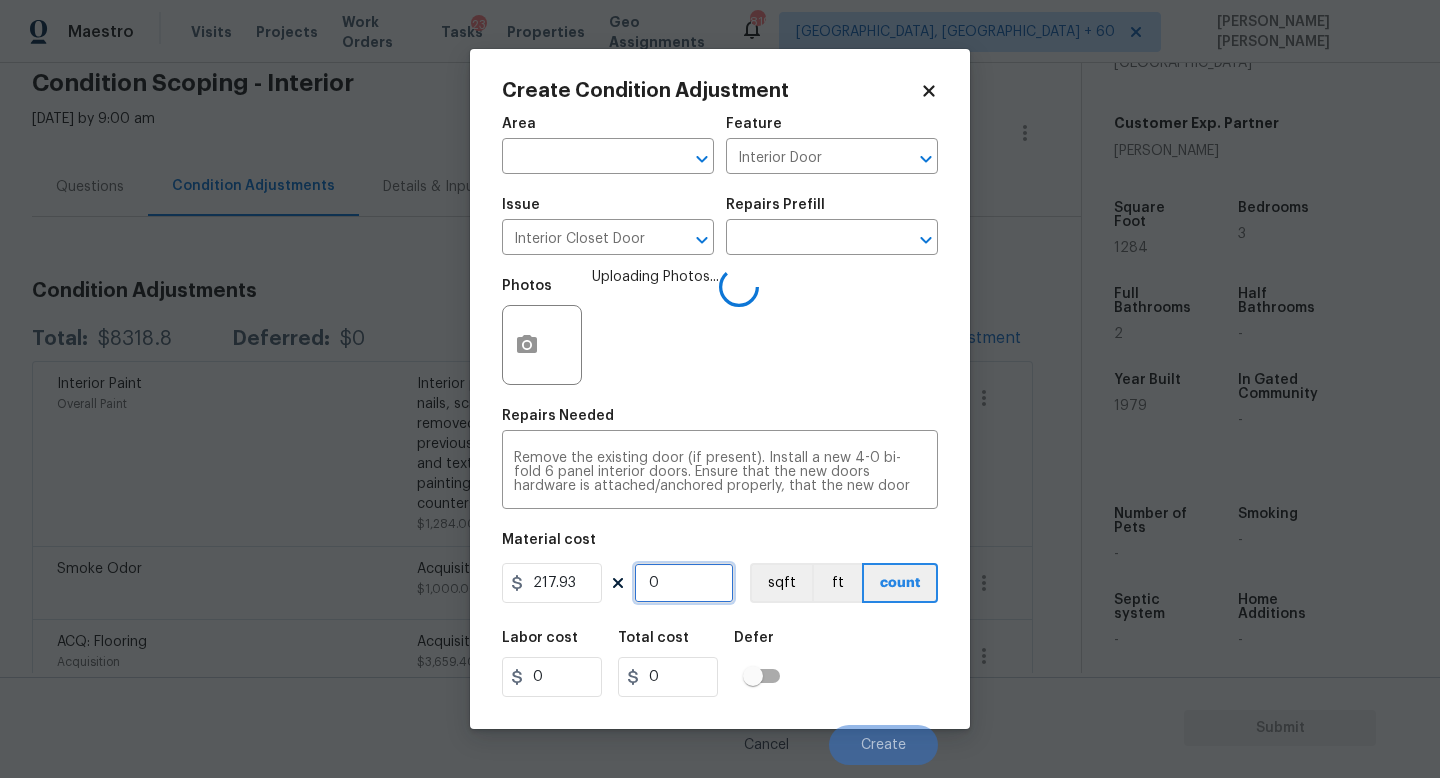 type on "2" 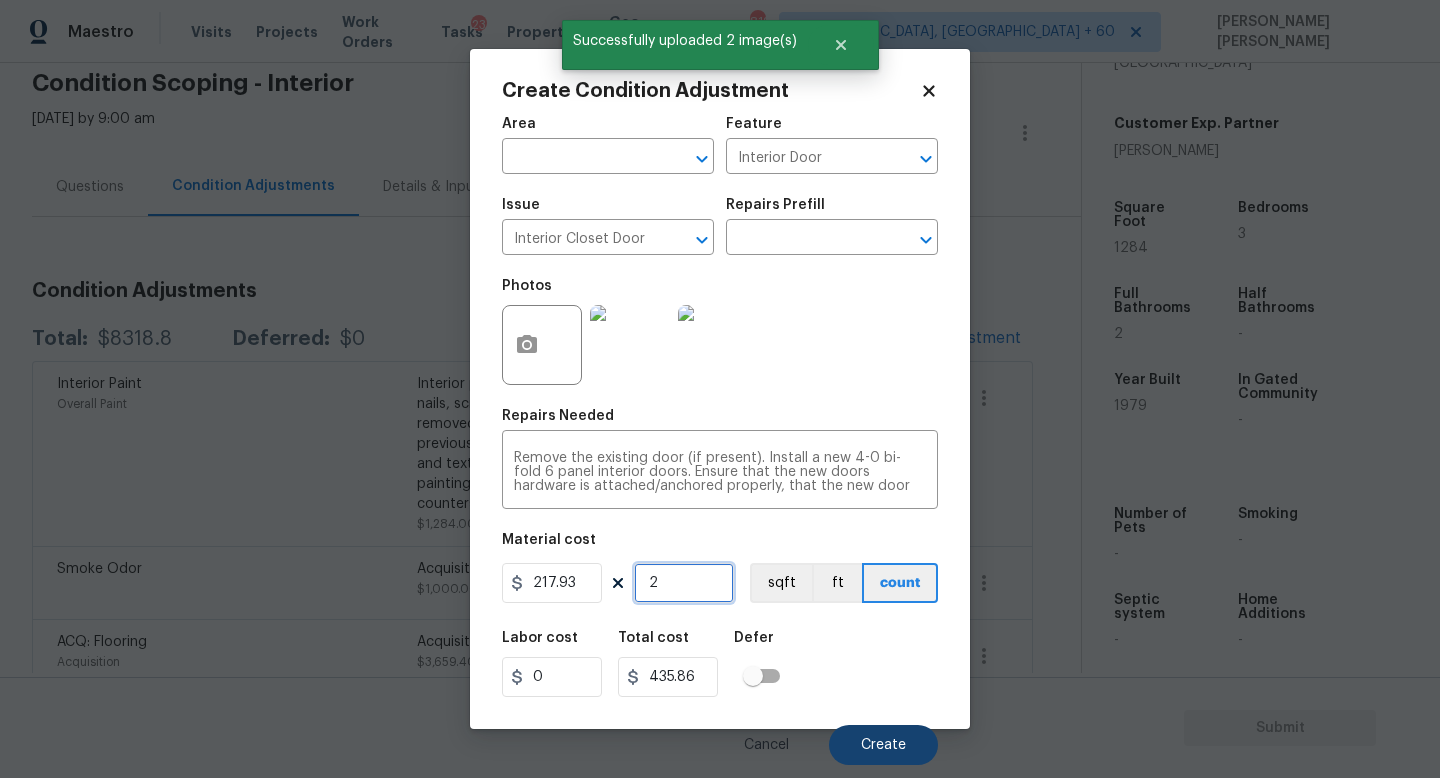 type on "2" 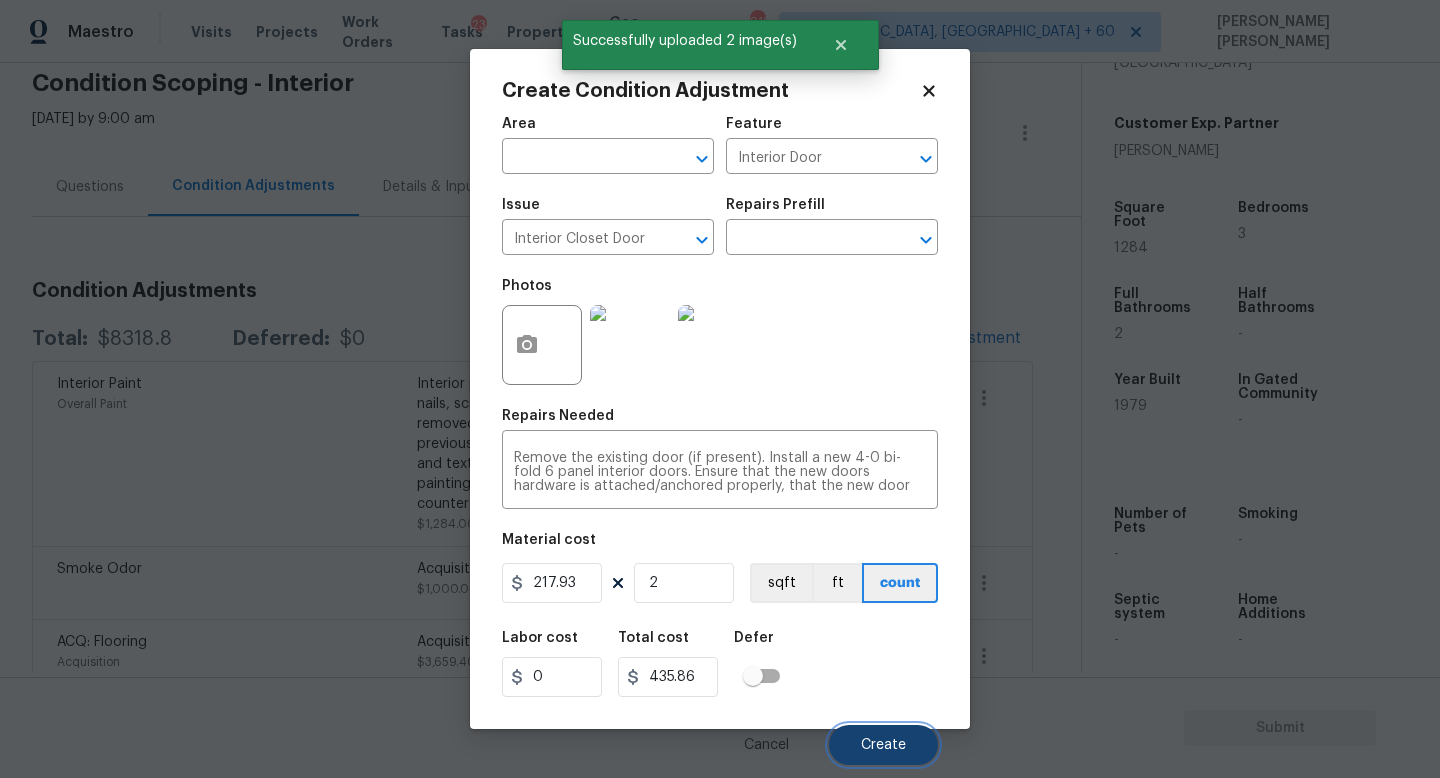 click on "Create" at bounding box center (883, 745) 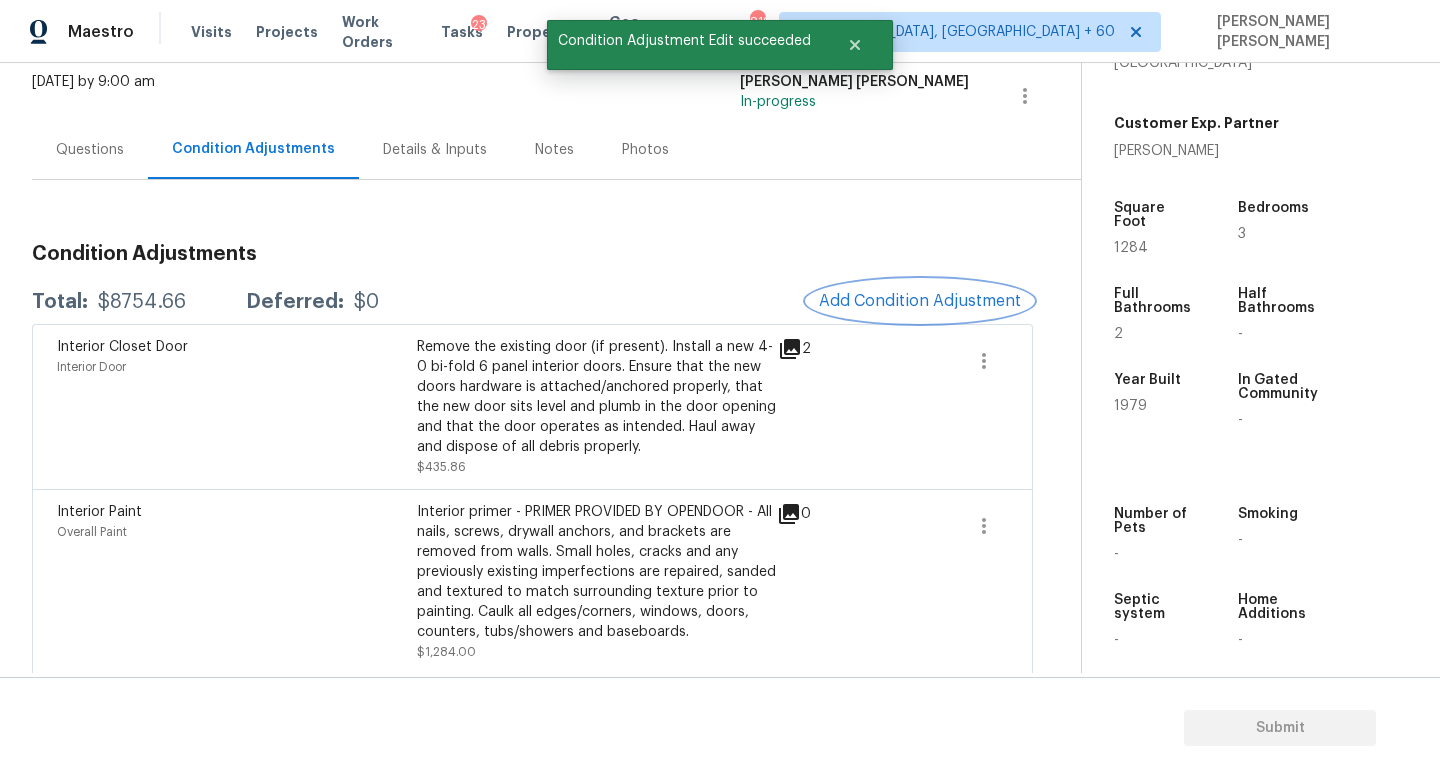 scroll, scrollTop: 124, scrollLeft: 0, axis: vertical 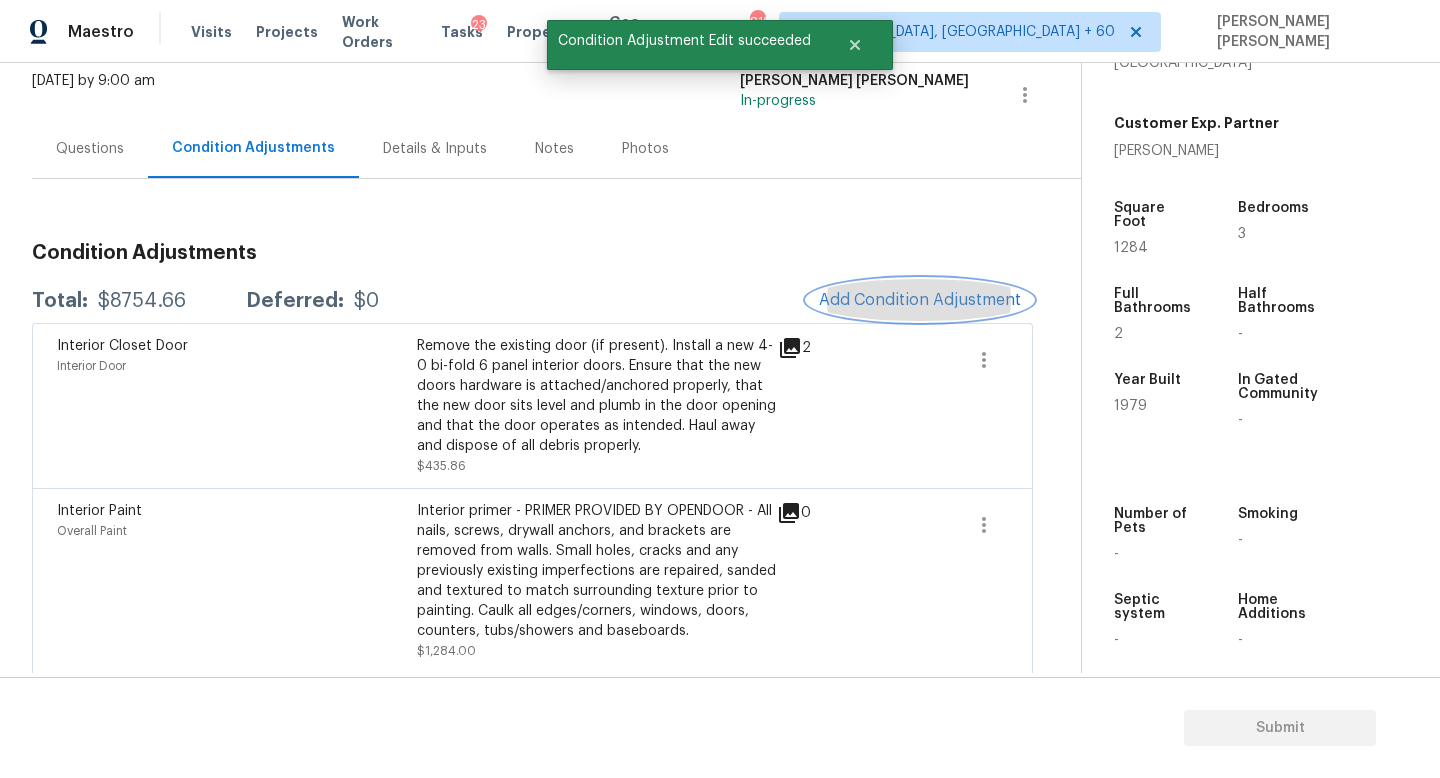 click on "Add Condition Adjustment" at bounding box center (920, 300) 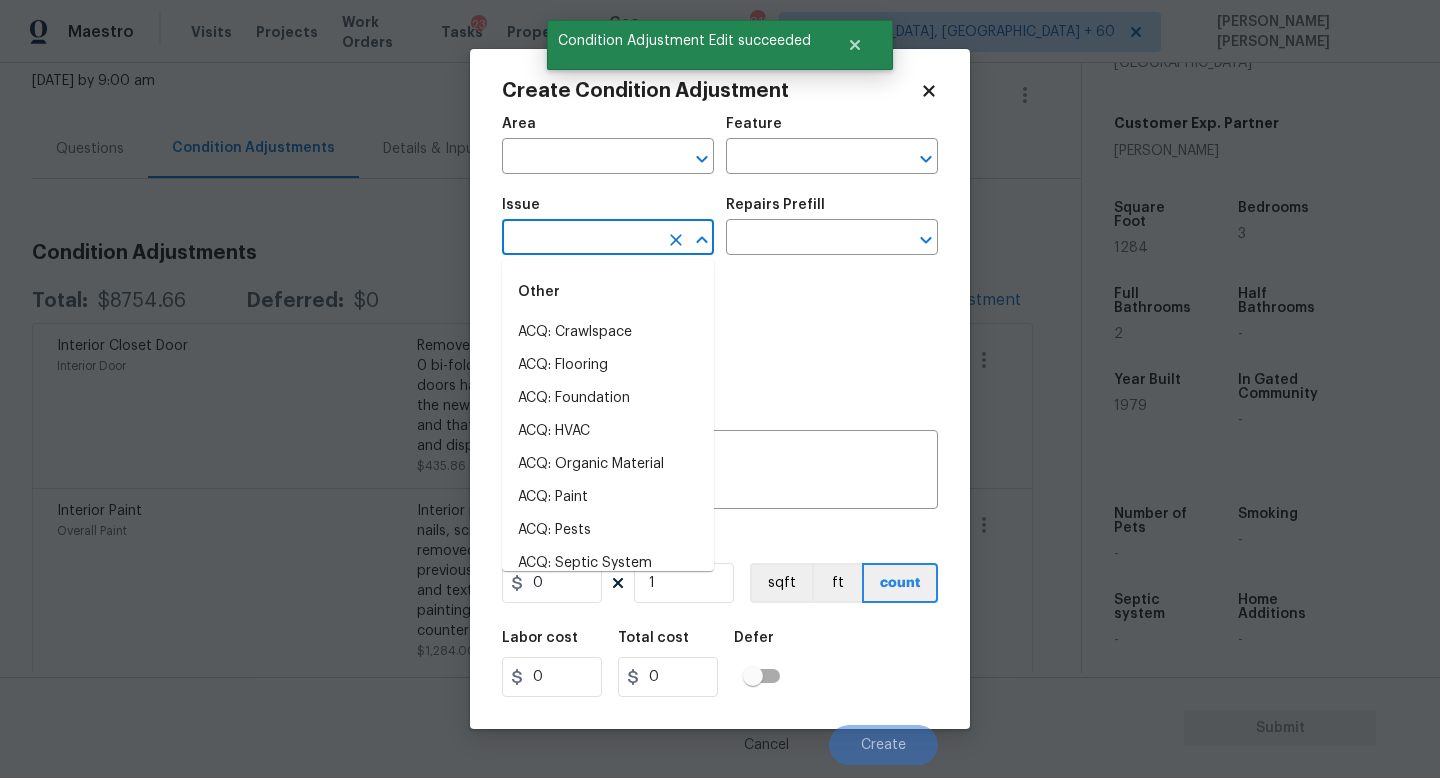 click at bounding box center [580, 239] 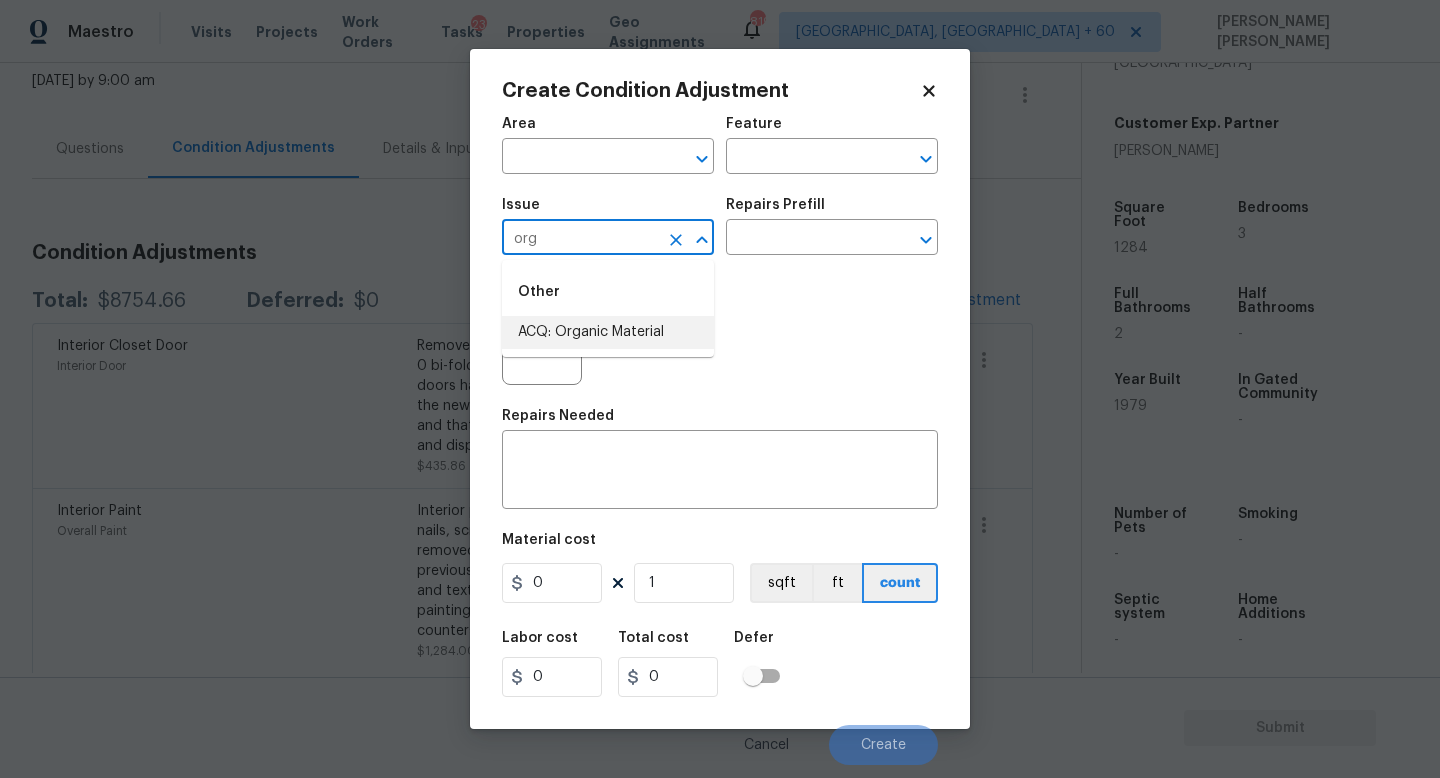 click on "Other ACQ: Organic Material" at bounding box center [608, 308] 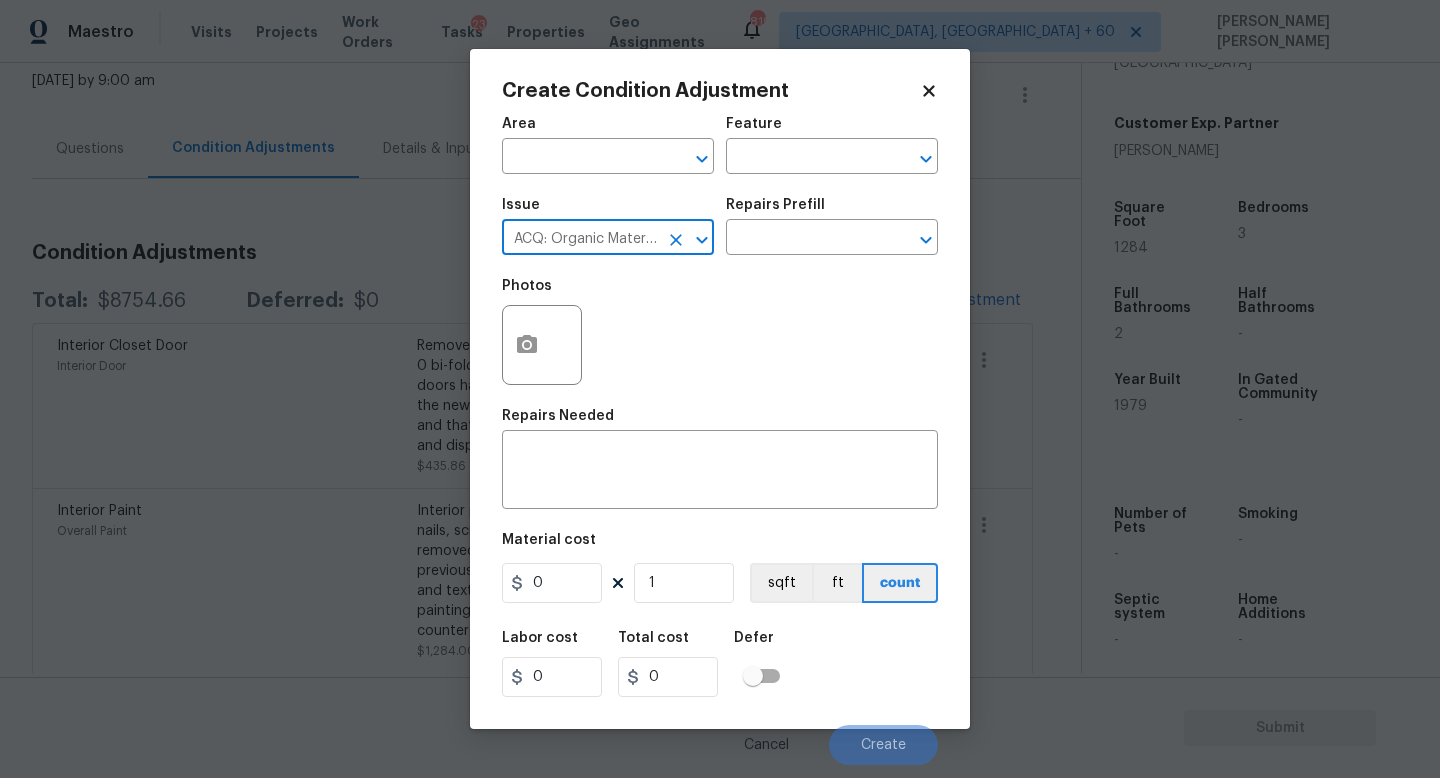type on "ACQ: Organic Material" 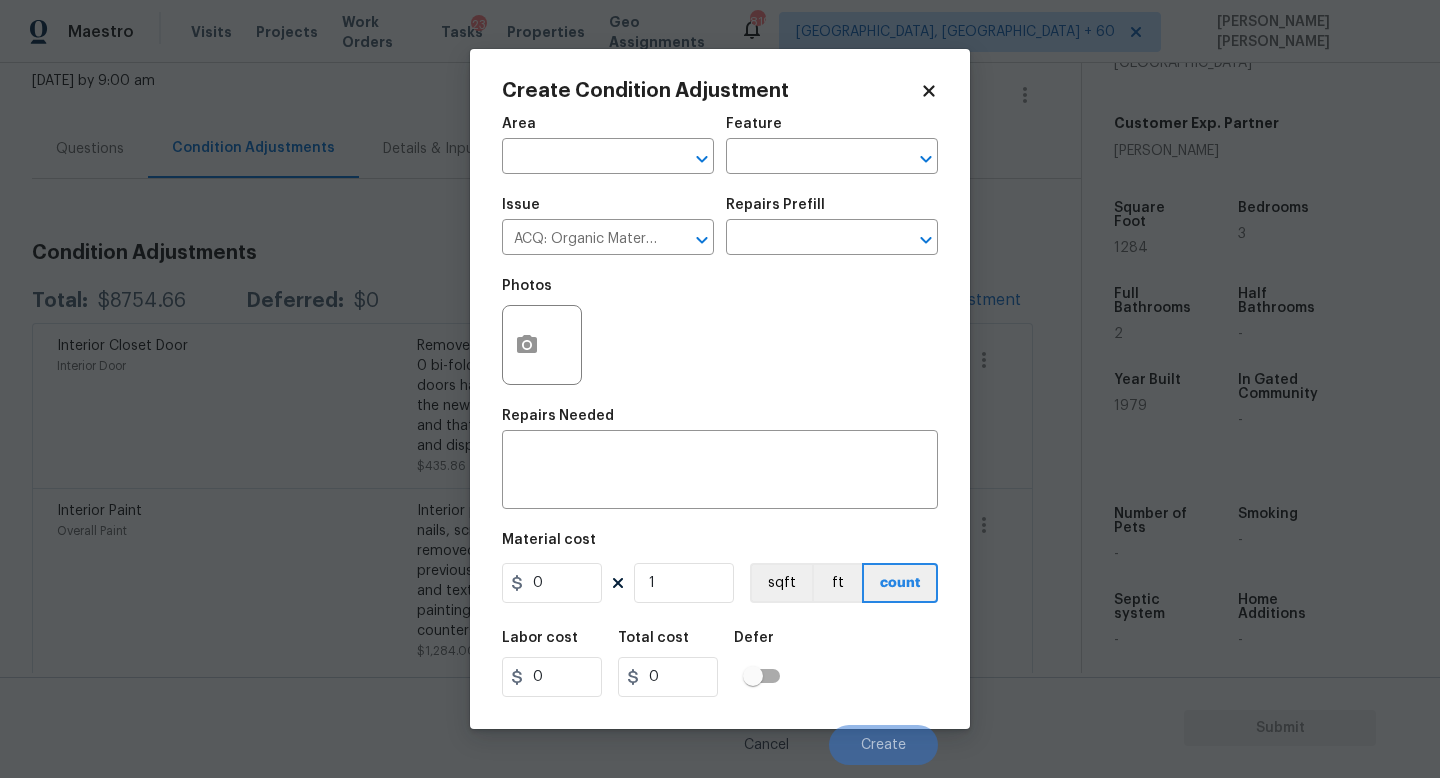 click on "Repairs Prefill" at bounding box center (832, 211) 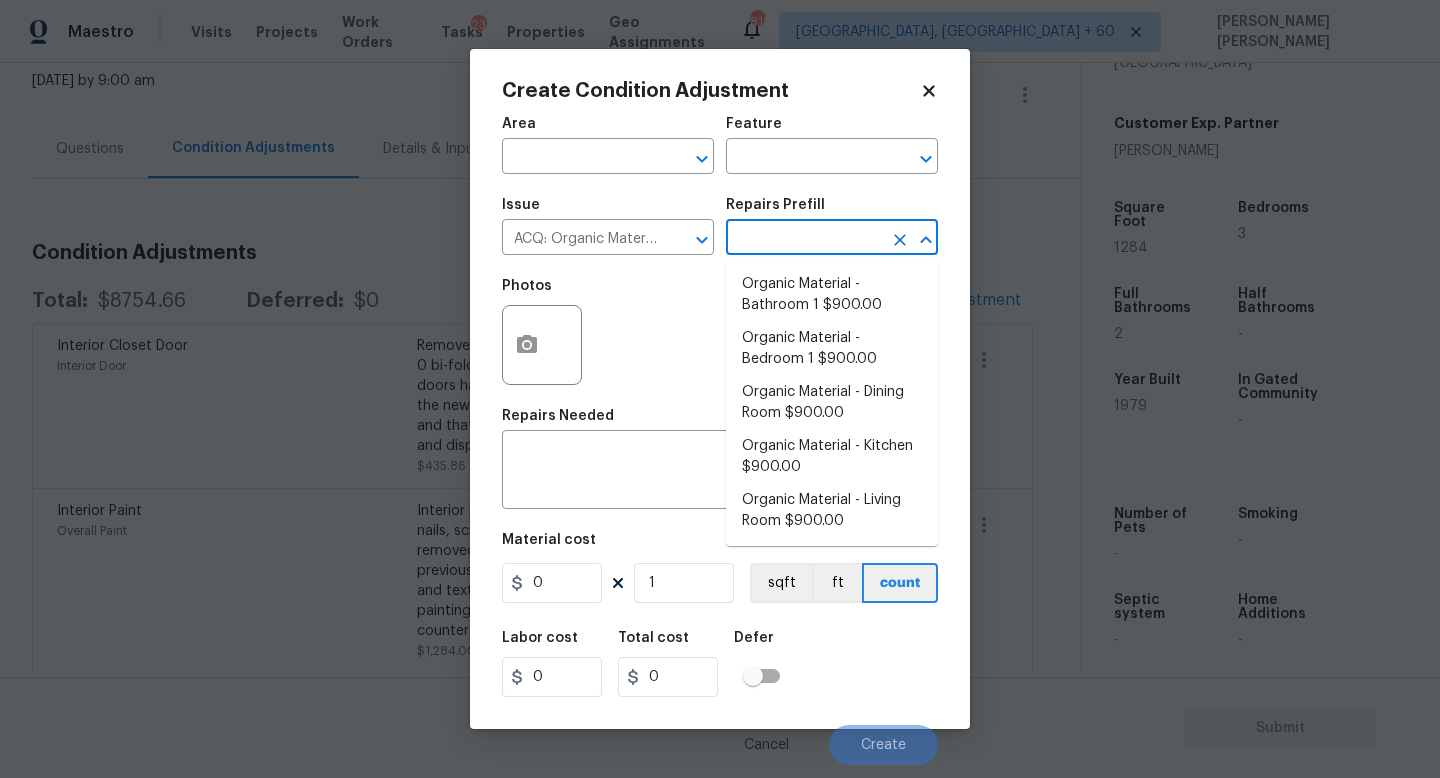 click at bounding box center (804, 239) 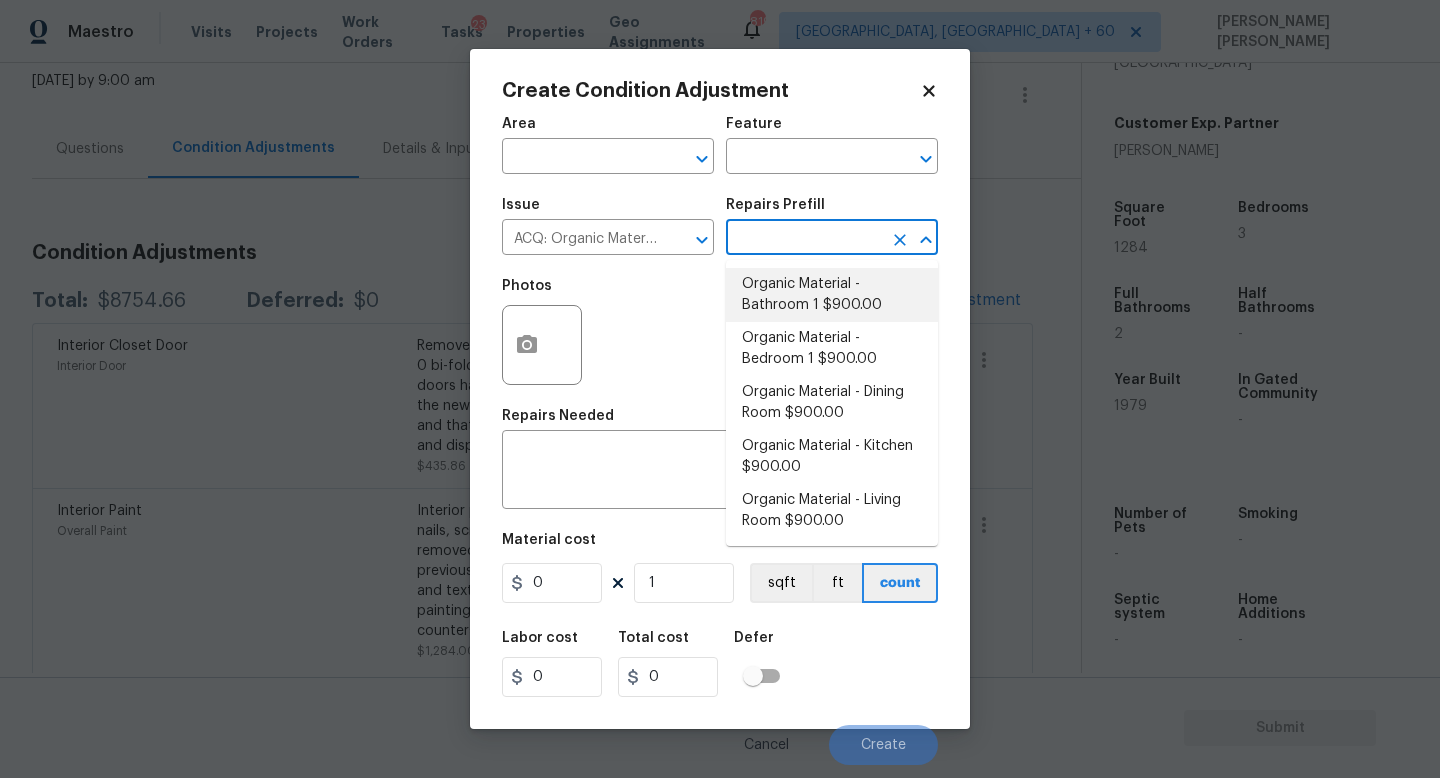 click on "Organic Material - Bathroom 1 $900.00" at bounding box center (832, 295) 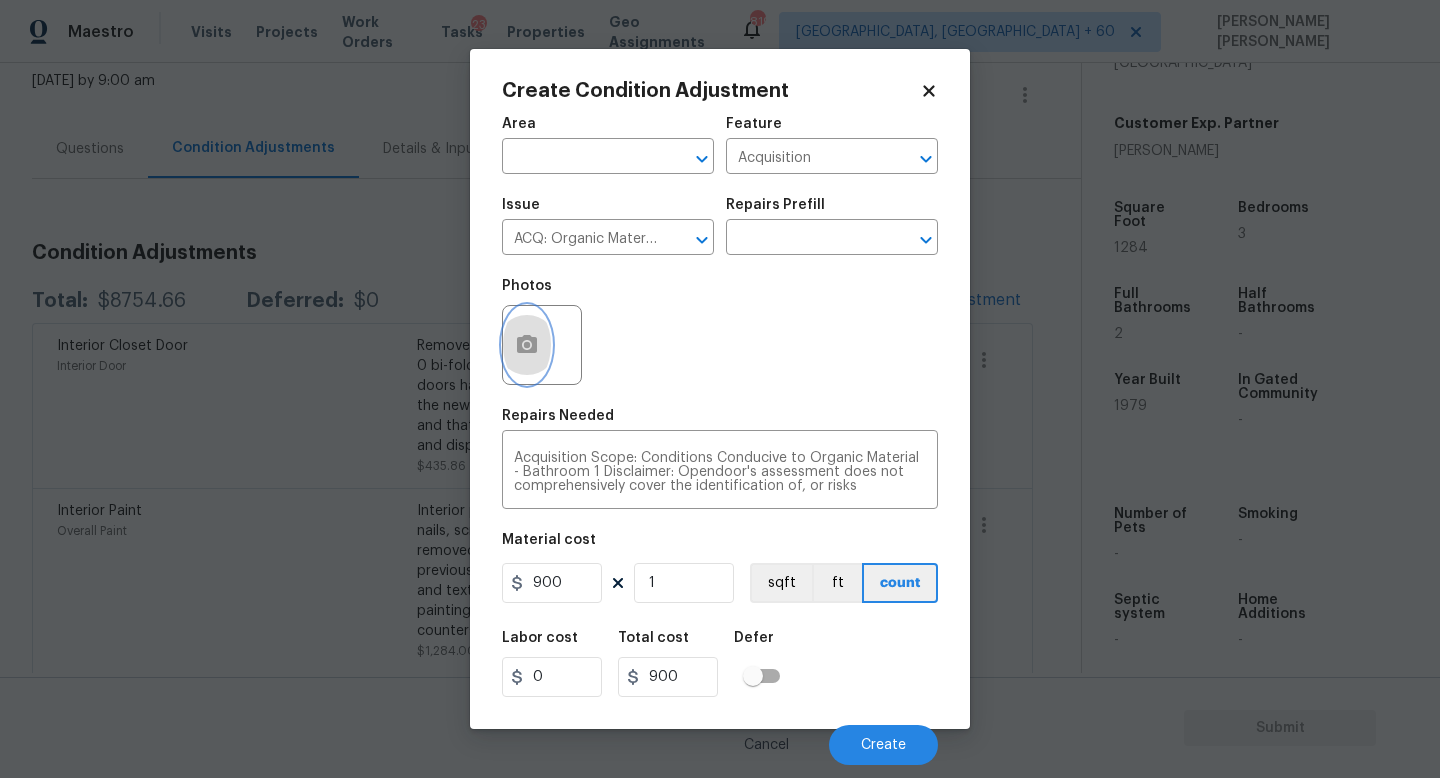 click at bounding box center (527, 345) 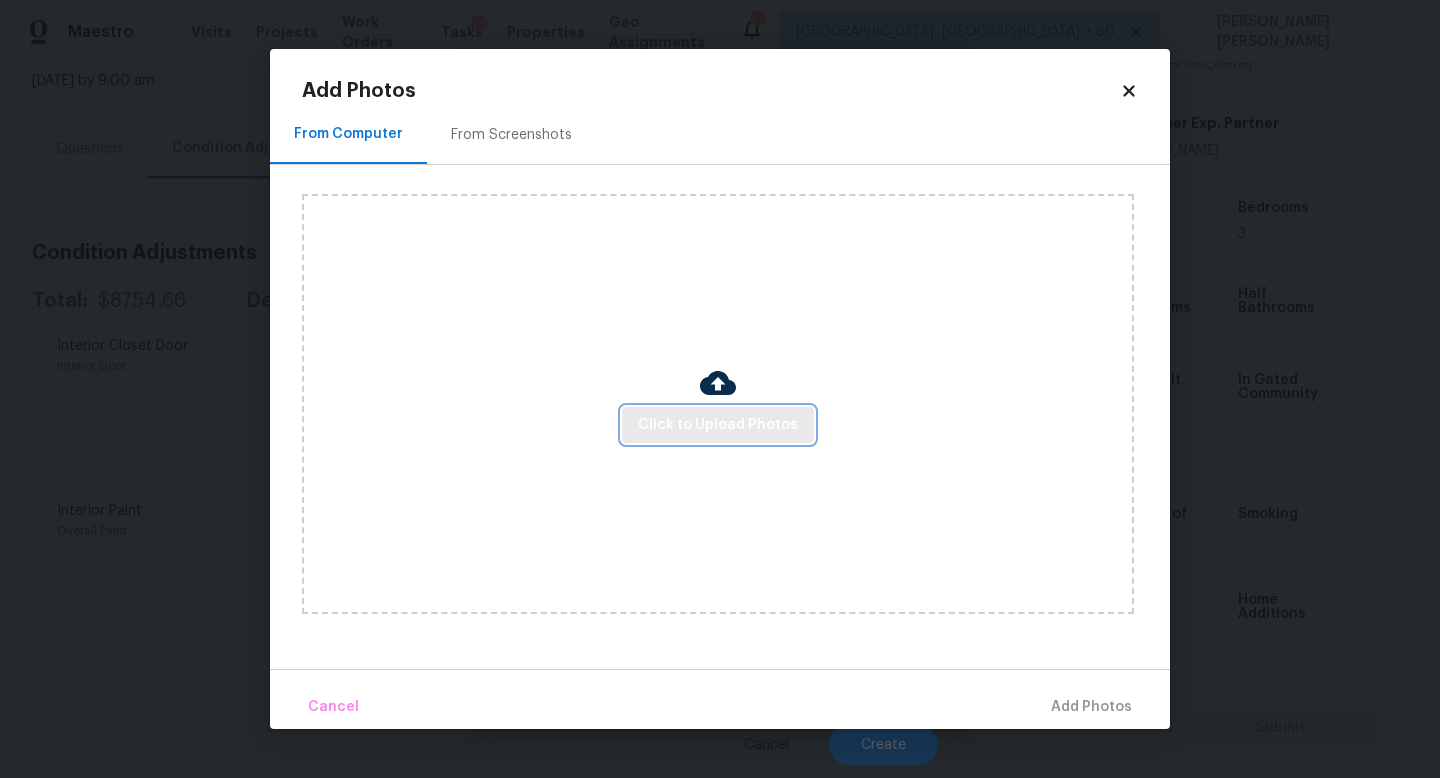 click on "Click to Upload Photos" at bounding box center [718, 425] 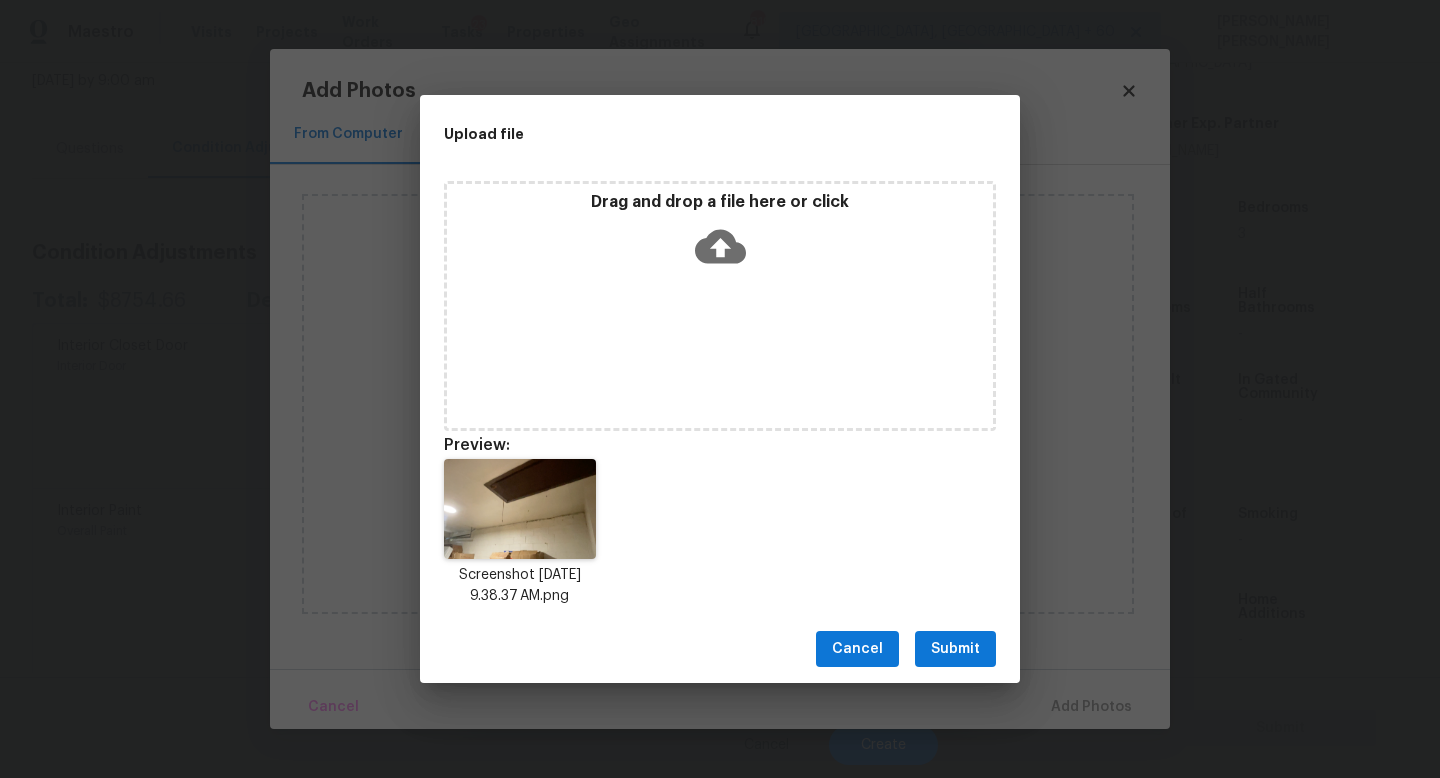click on "Submit" at bounding box center (955, 649) 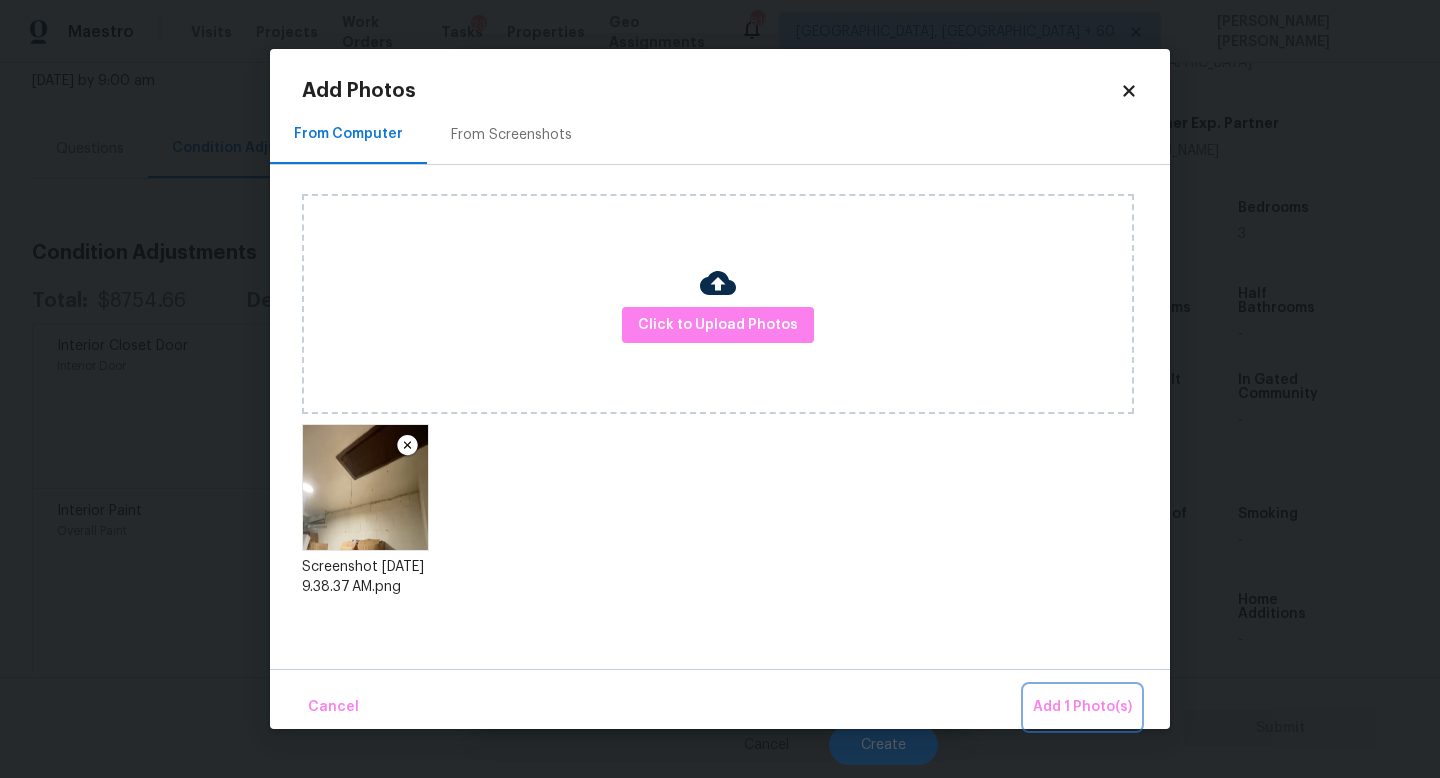 click on "Add 1 Photo(s)" at bounding box center [1082, 707] 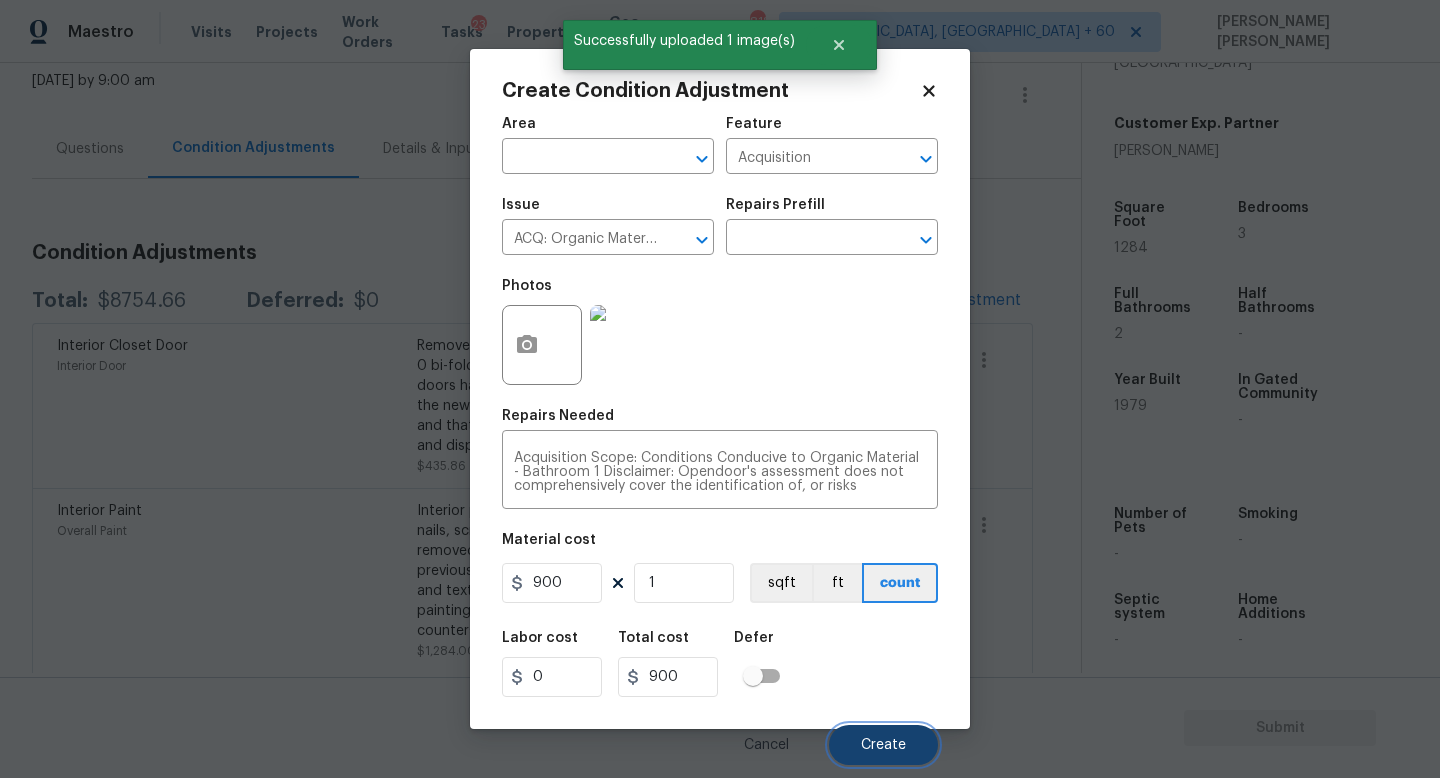 click on "Create" at bounding box center (883, 745) 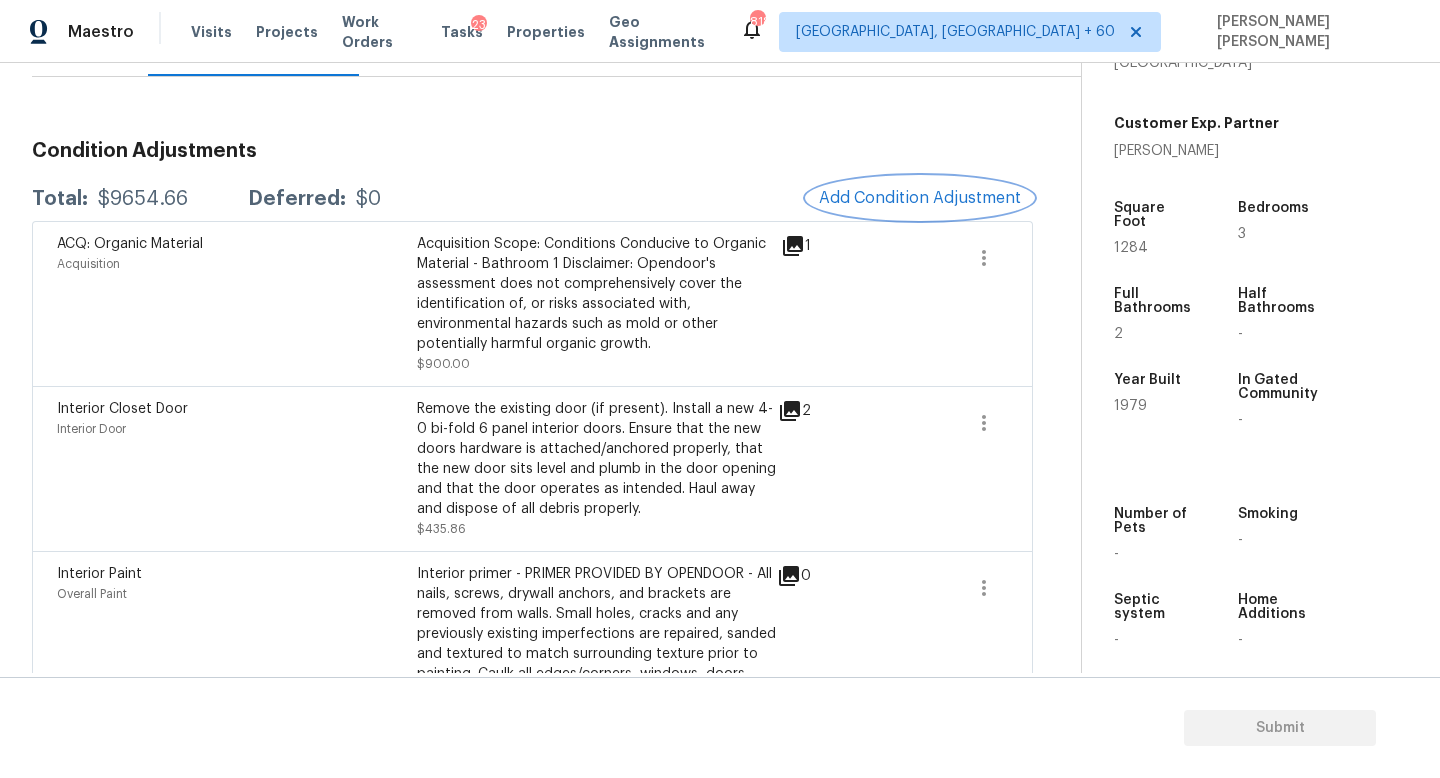scroll, scrollTop: 235, scrollLeft: 0, axis: vertical 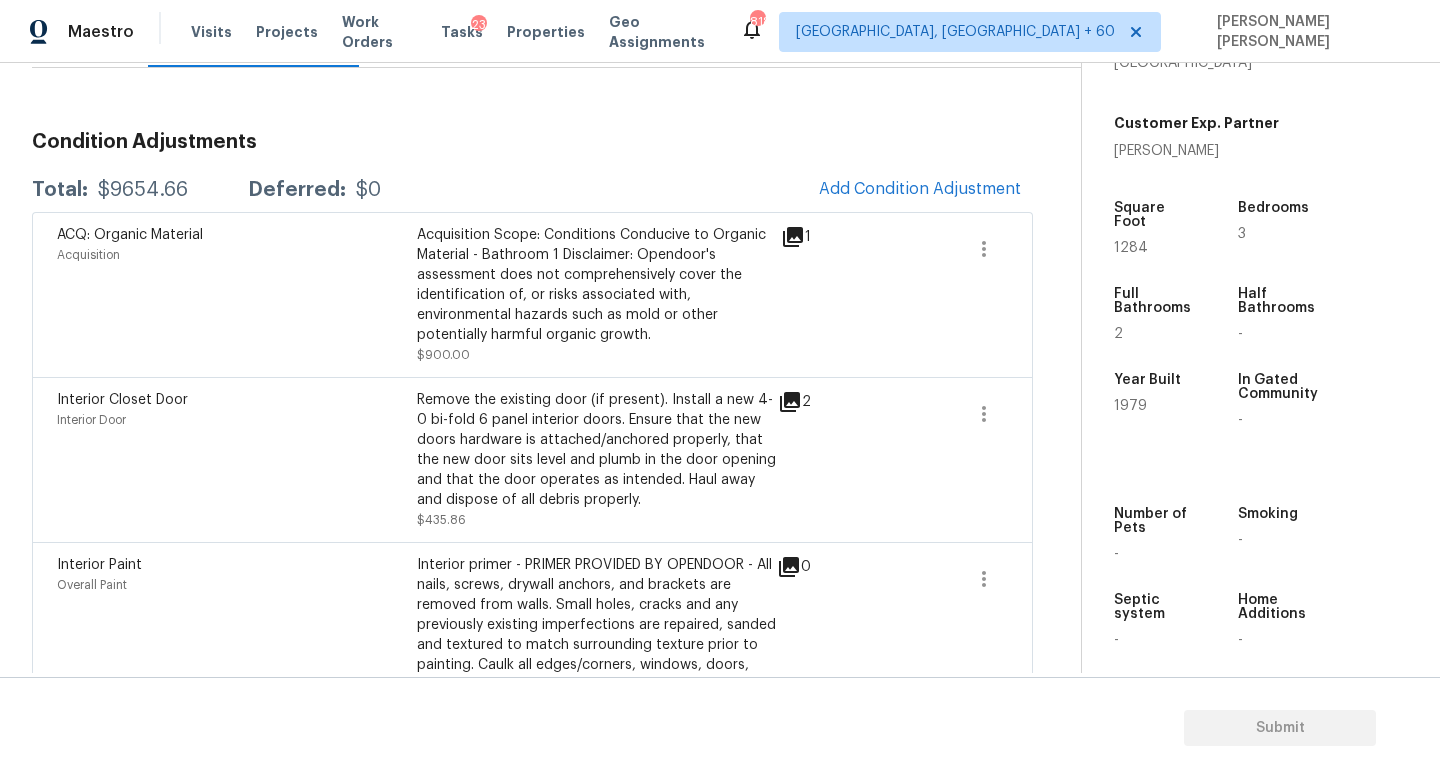 click on "Condition Adjustments Total:  $9654.66 Deferred:  $0 Add Condition Adjustment ACQ: Organic Material Acquisition Acquisition Scope: Conditions Conducive to Organic Material - Bathroom 1 Disclaimer: Opendoor's assessment does not comprehensively cover the identification of, or risks associated with, environmental hazards such as mold or other potentially harmful organic growth. $900.00   1 Interior Closet Door Interior Door Remove the existing door (if present). Install a new 4-0 bi-fold 6 panel interior doors. Ensure that the new doors hardware is attached/anchored properly, that the new door sits level and plumb in the door opening and that the door operates as intended. Haul away and dispose of all debris properly. $435.86   2 Interior Paint Overall Paint $1,284.00   0 Smoke Odor Acquisition Scope: Smoking in home $1,000.00   0 ACQ: Flooring Acquisition Acquisition Scope: Maximum flooring repairs $3,659.40   3 ACQ: Paint Acquisition Acquisition Scope: 75%+ of the home will likely require interior paint   3" at bounding box center [532, 537] 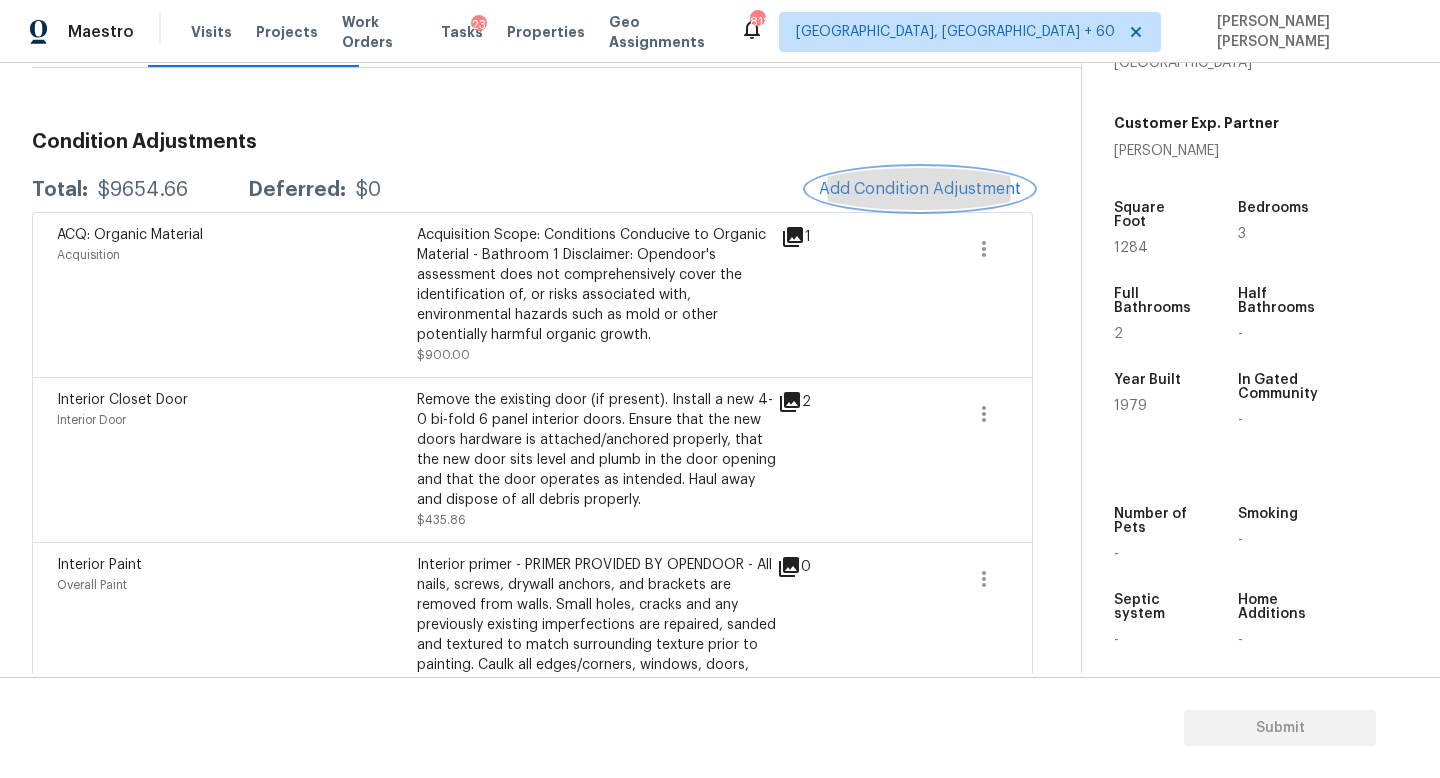 click on "Add Condition Adjustment" at bounding box center [920, 189] 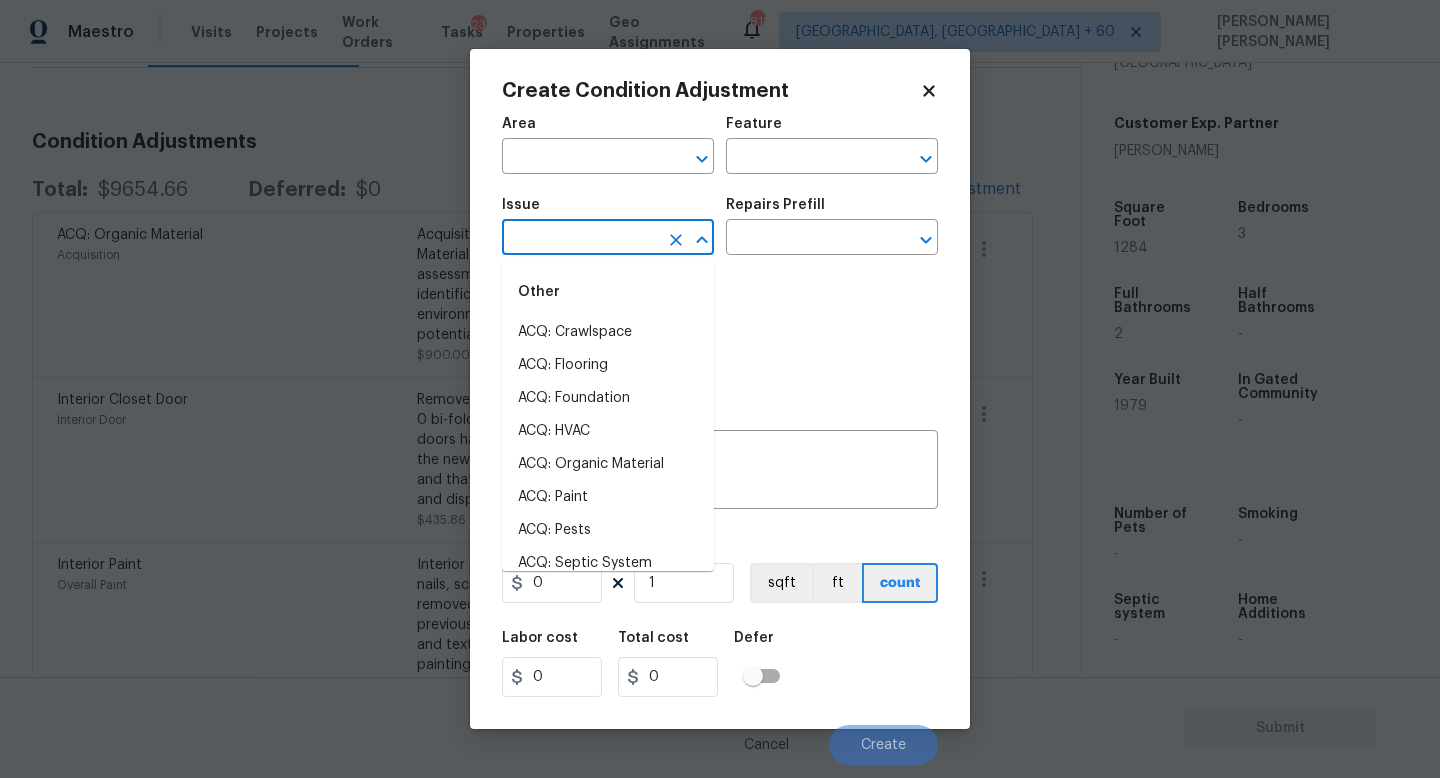 click at bounding box center [580, 239] 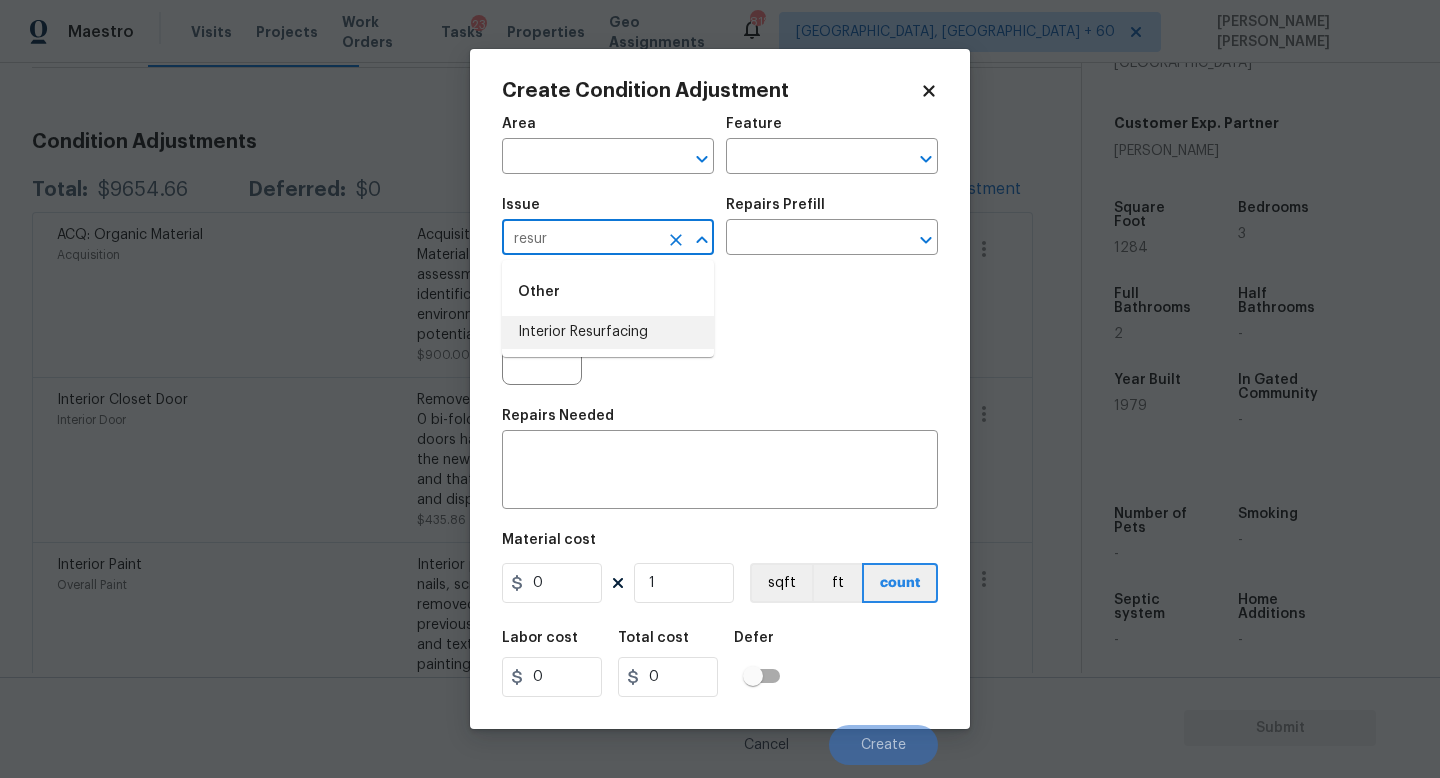 click on "Interior Resurfacing" at bounding box center [608, 332] 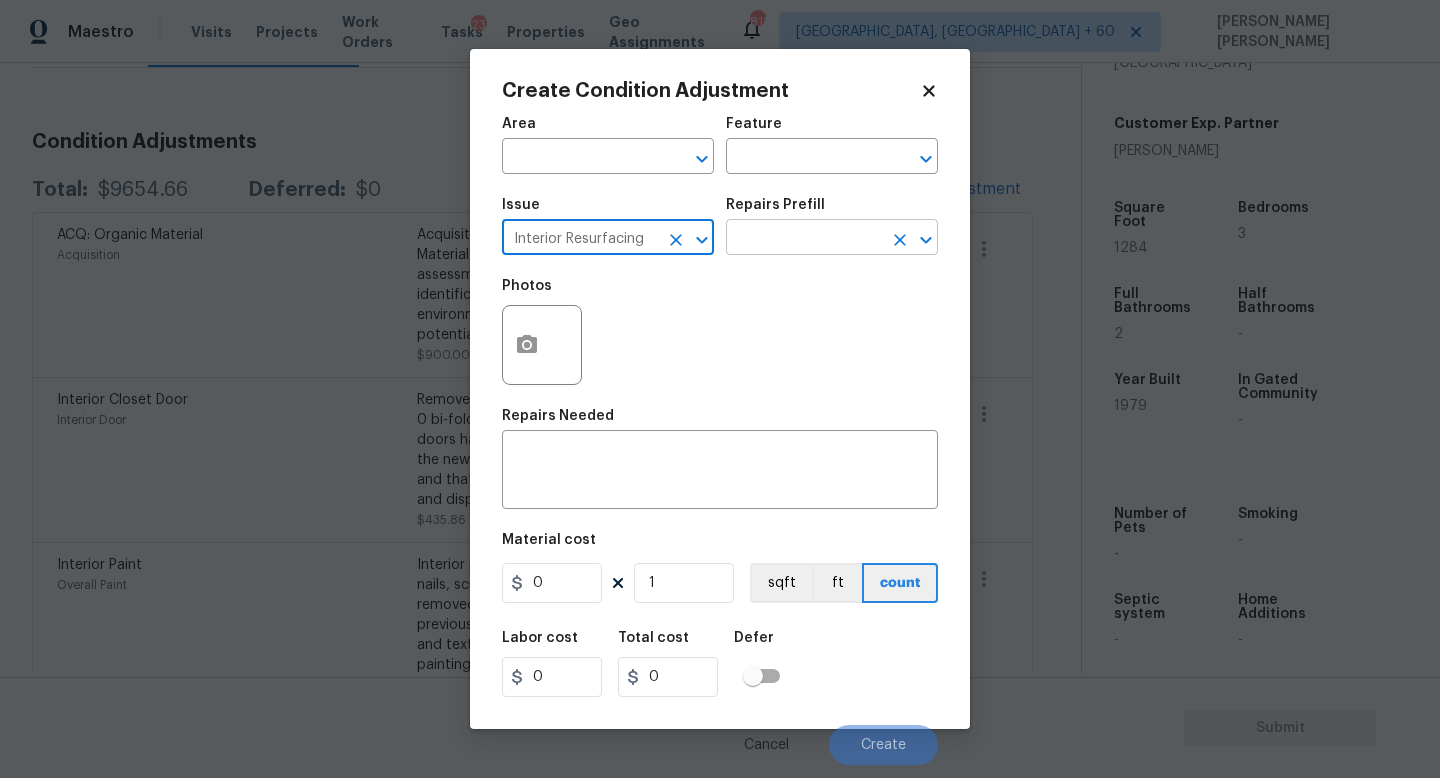 type on "Interior Resurfacing" 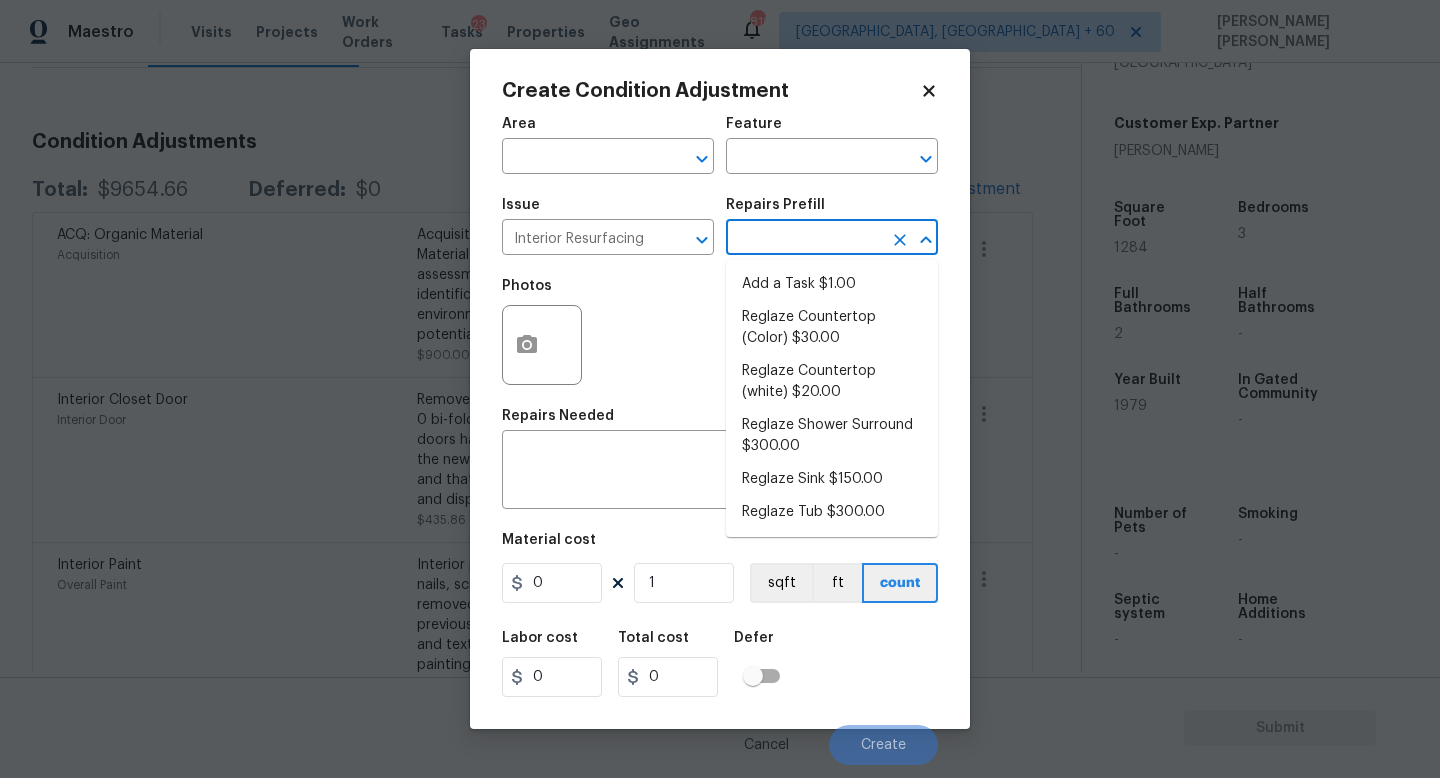 click at bounding box center (804, 239) 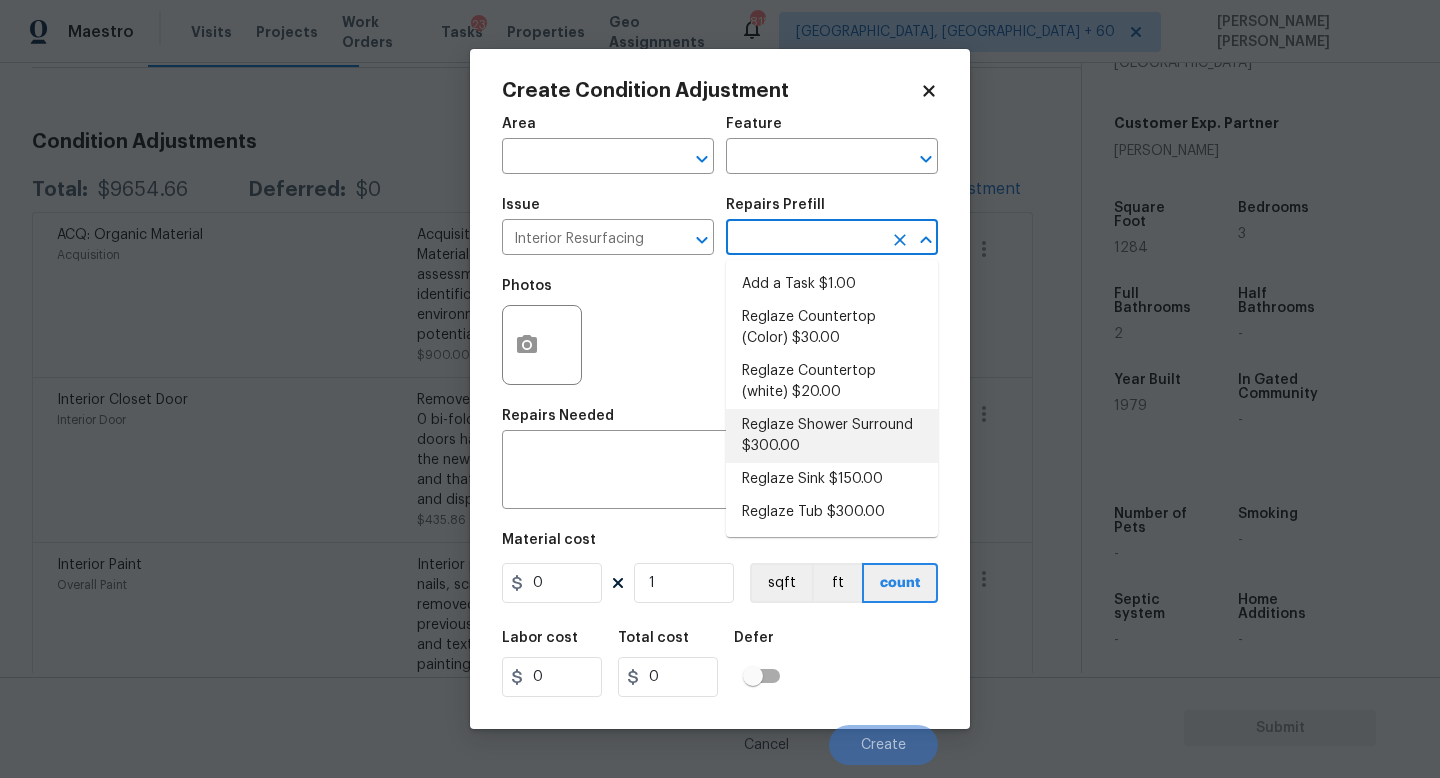 click on "Reglaze Shower Surround $300.00" at bounding box center [832, 436] 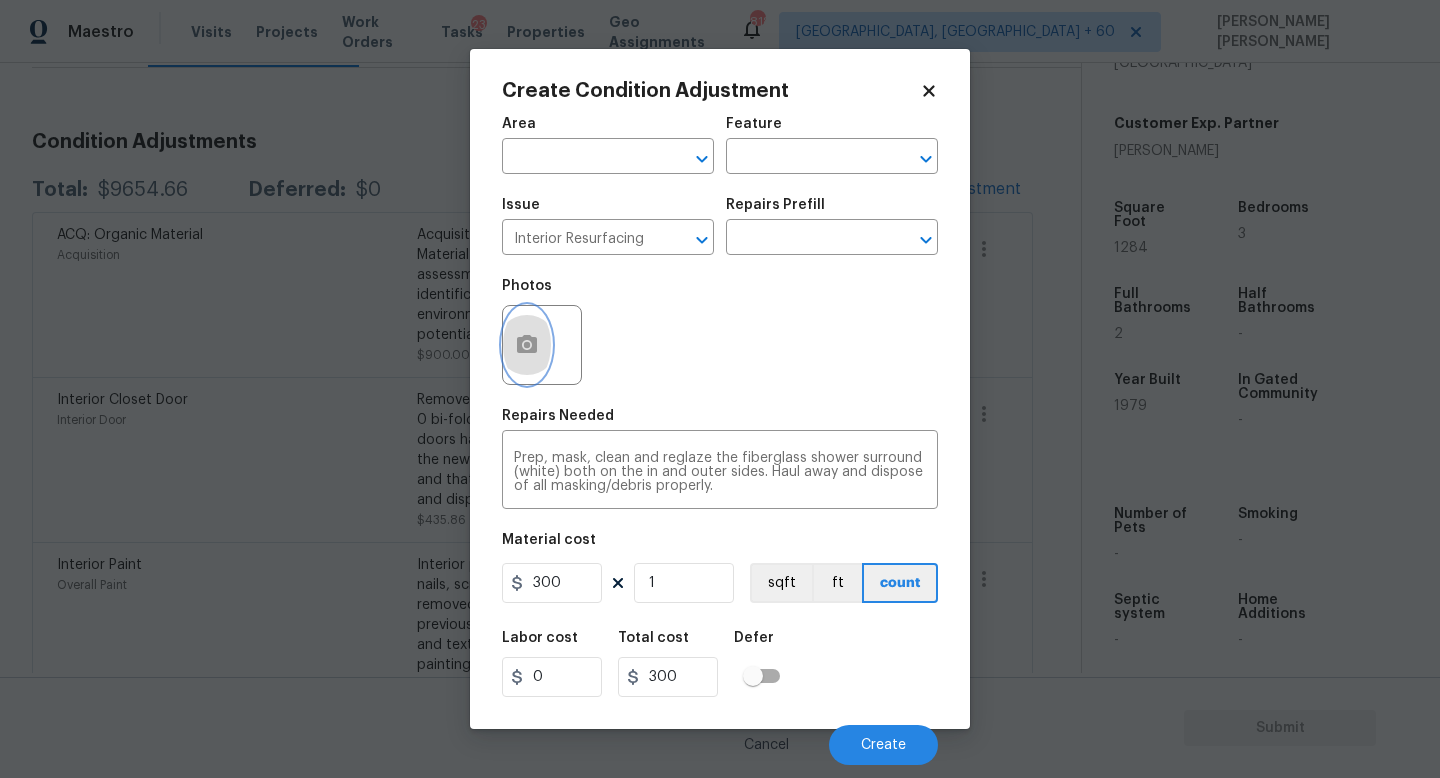 click 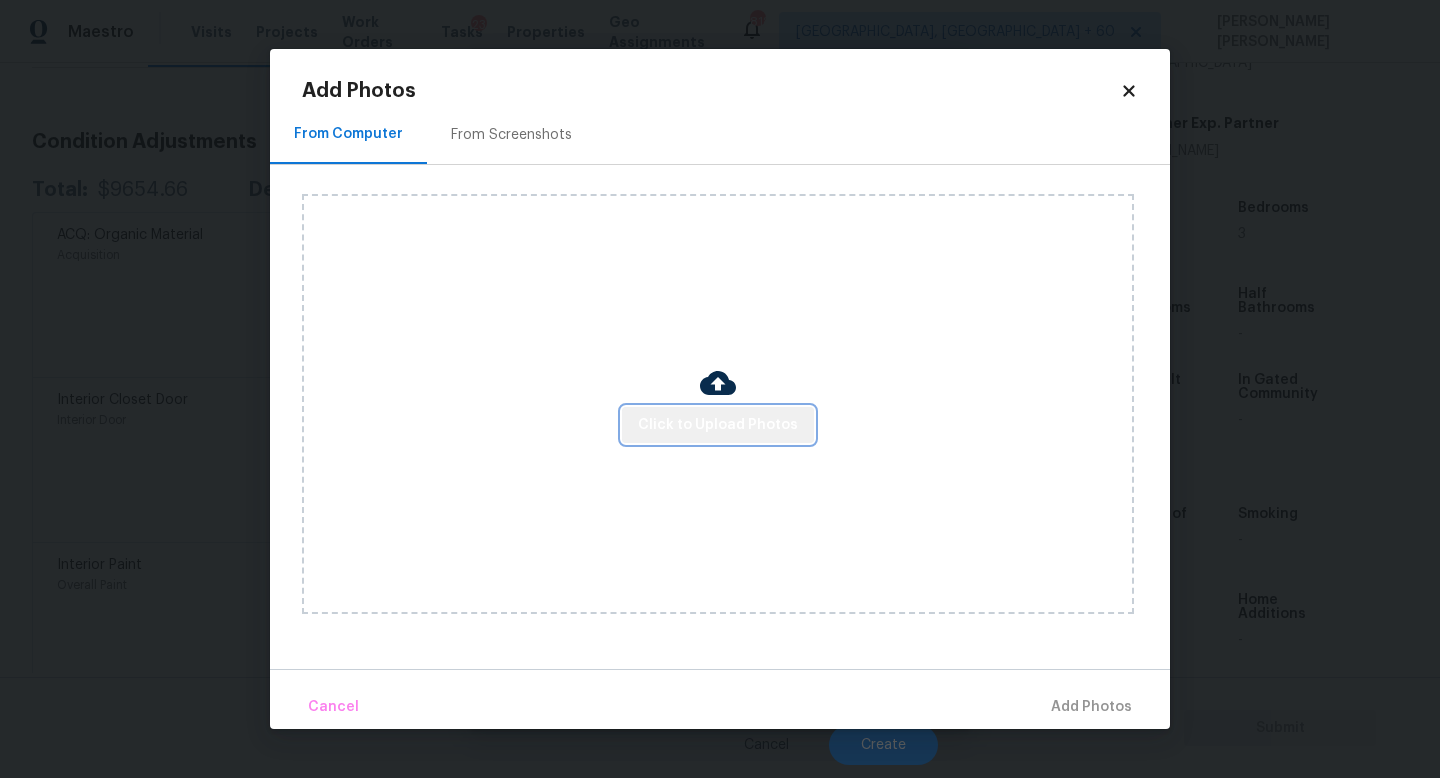 click on "Click to Upload Photos" at bounding box center [718, 425] 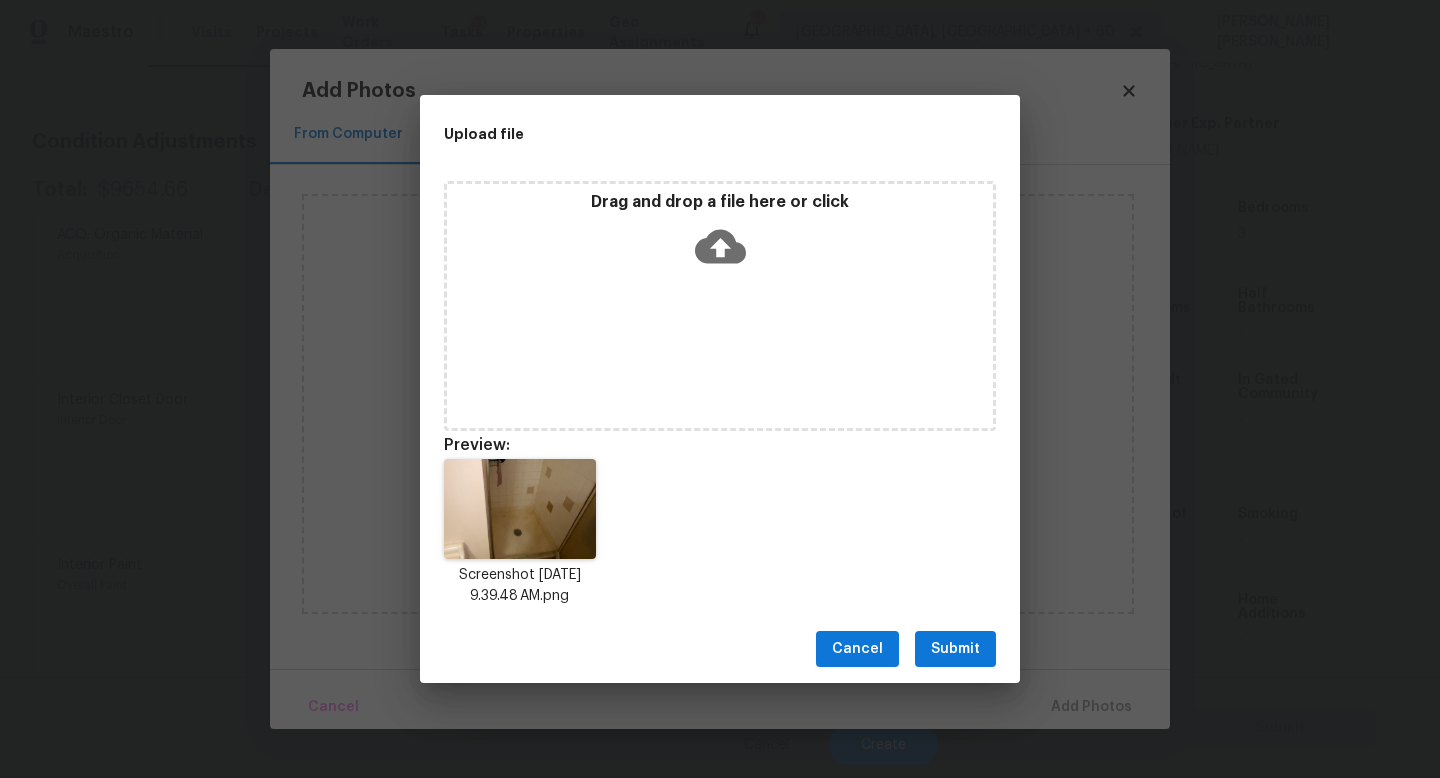 click on "Submit" at bounding box center (955, 649) 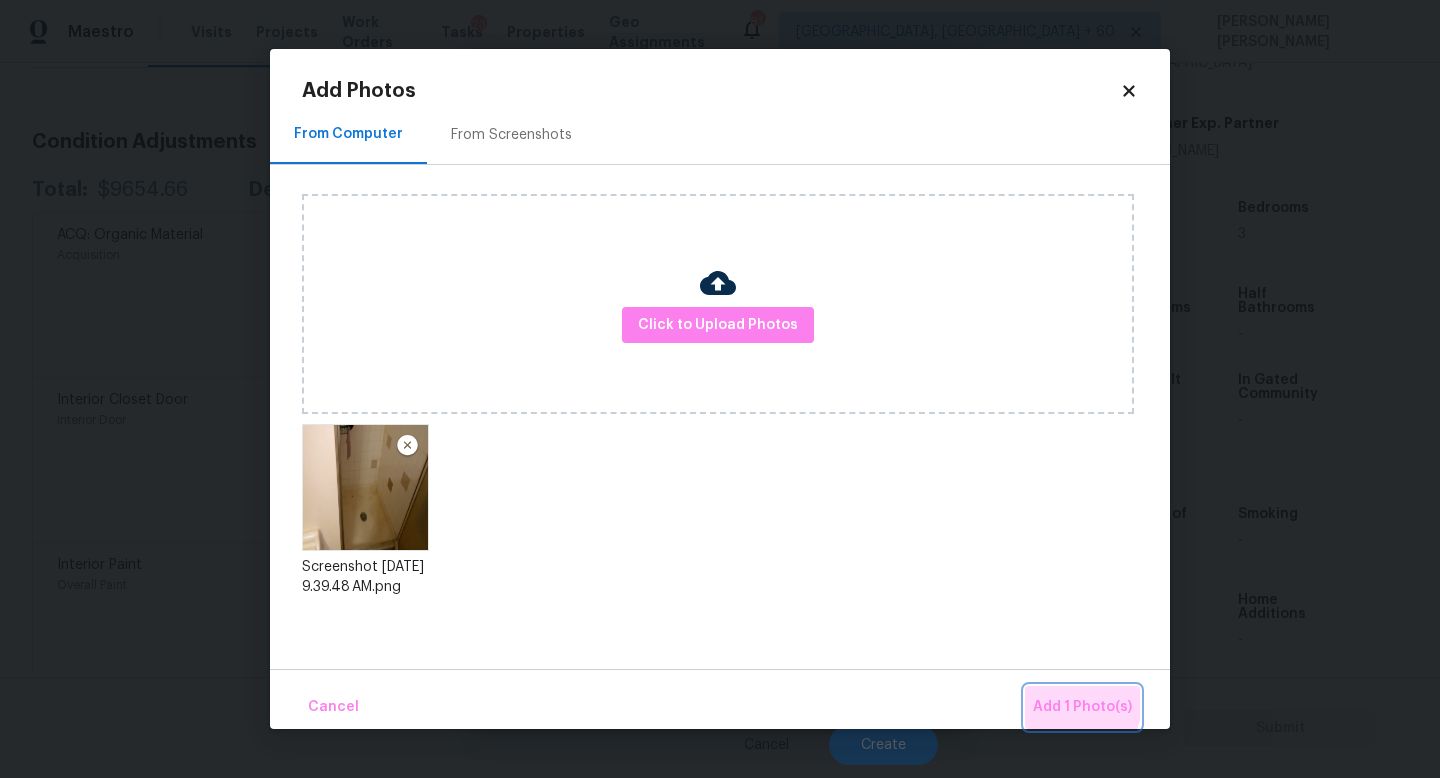 click on "Add 1 Photo(s)" at bounding box center [1082, 707] 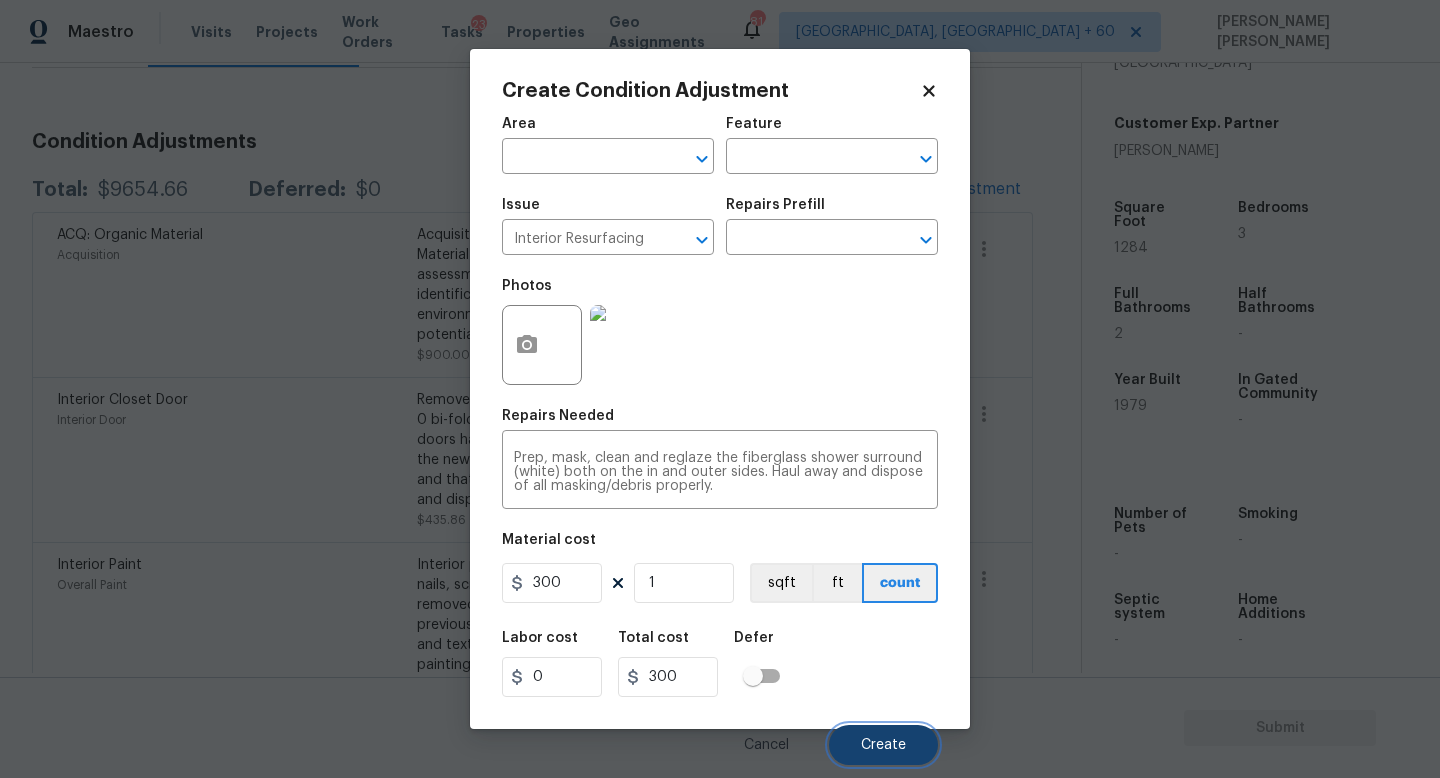 click on "Create" at bounding box center [883, 745] 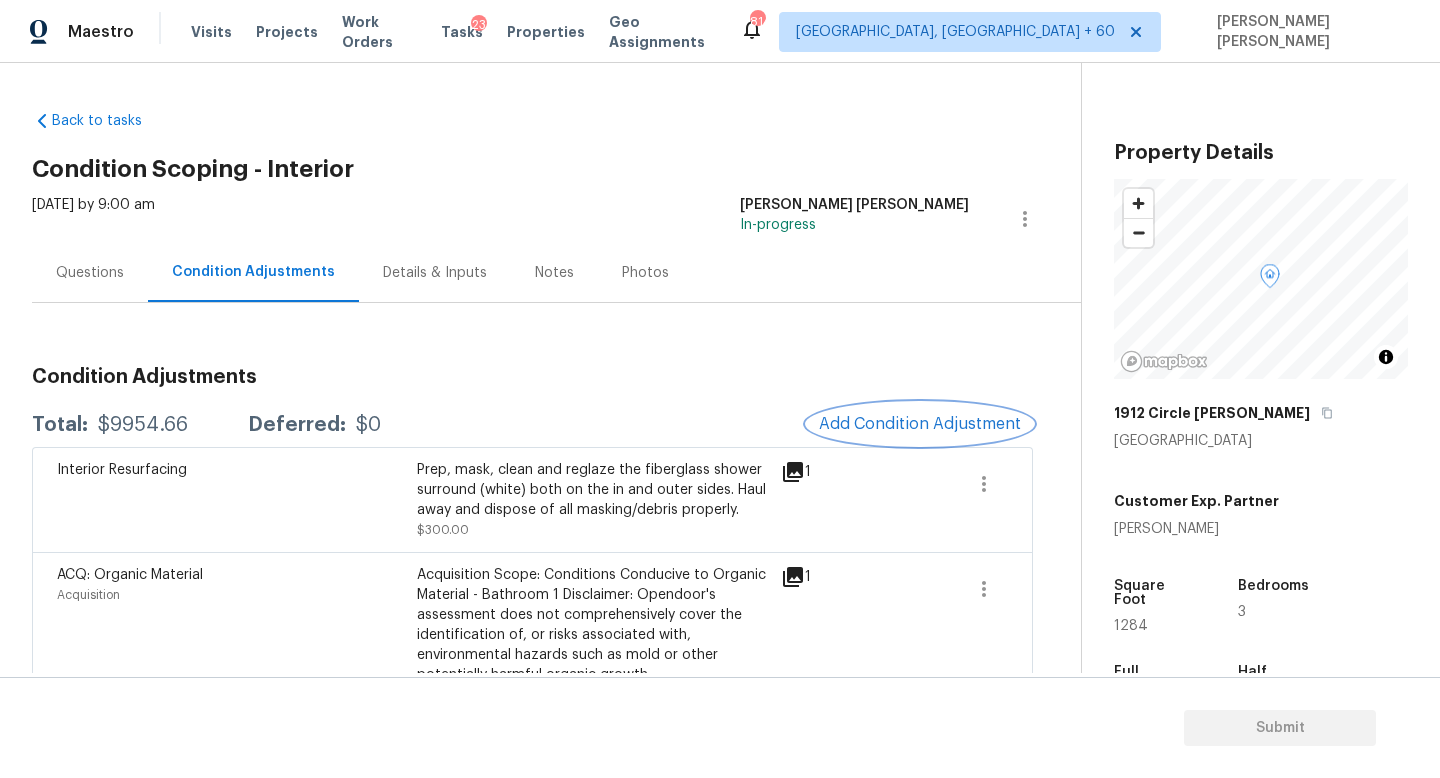 scroll, scrollTop: 0, scrollLeft: 0, axis: both 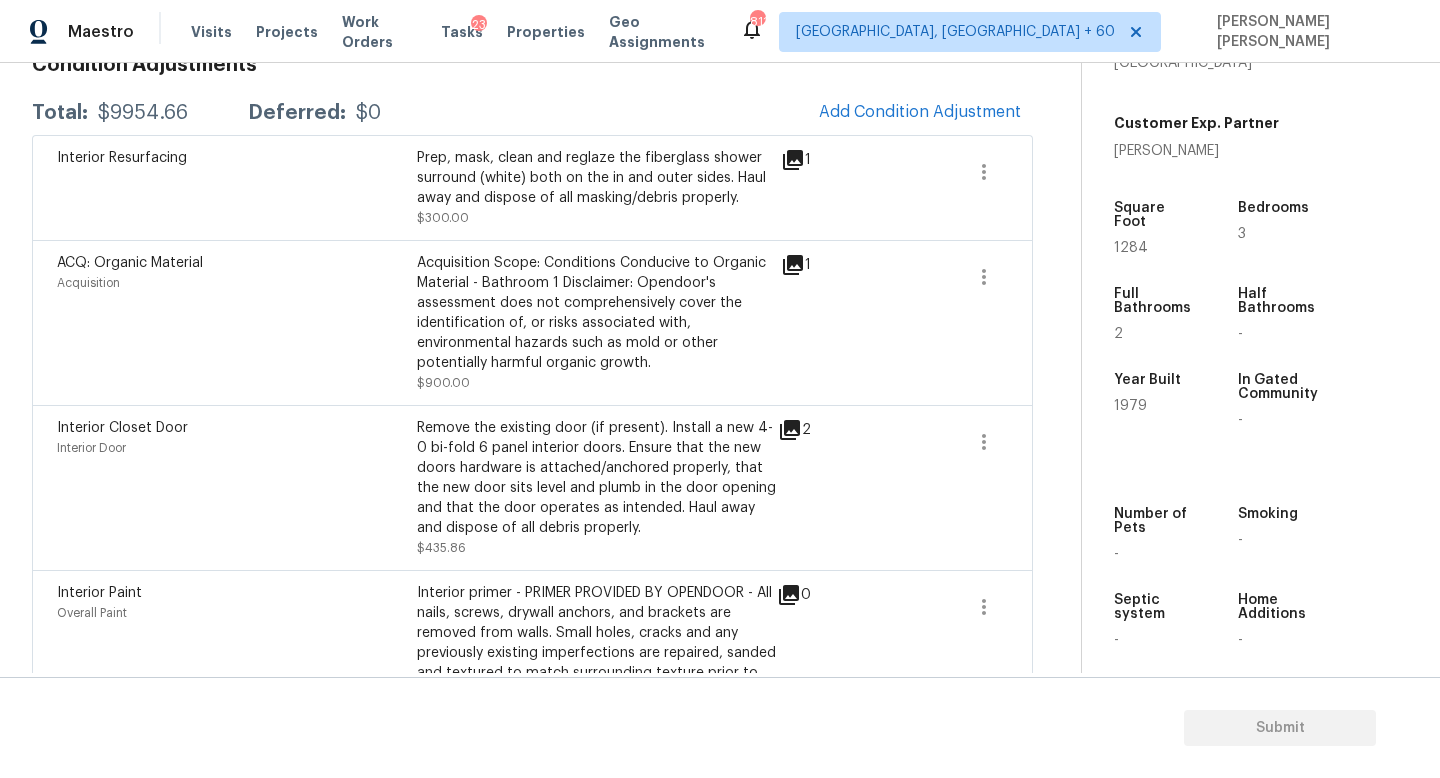 click on "1" at bounding box center (828, 160) 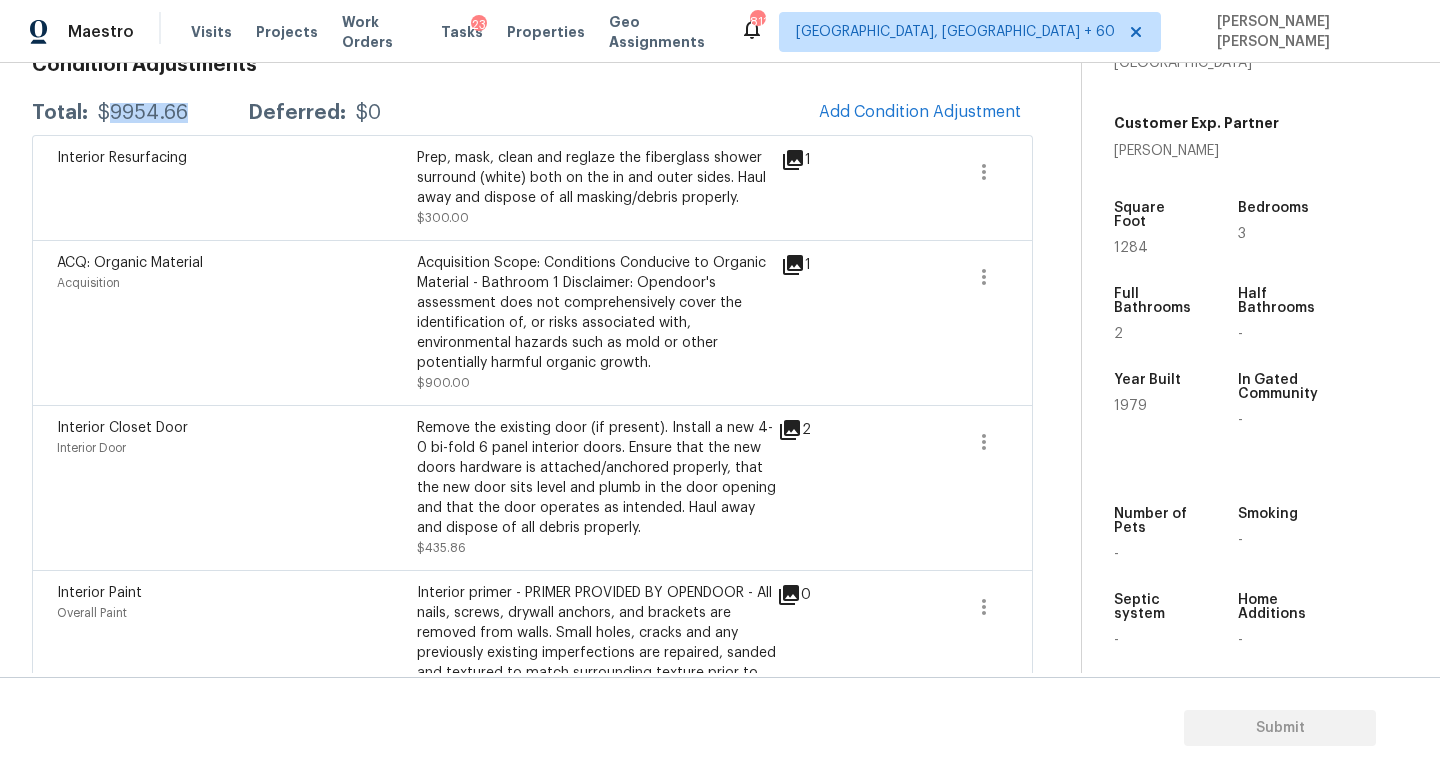 click on "$9954.66" at bounding box center [143, 113] 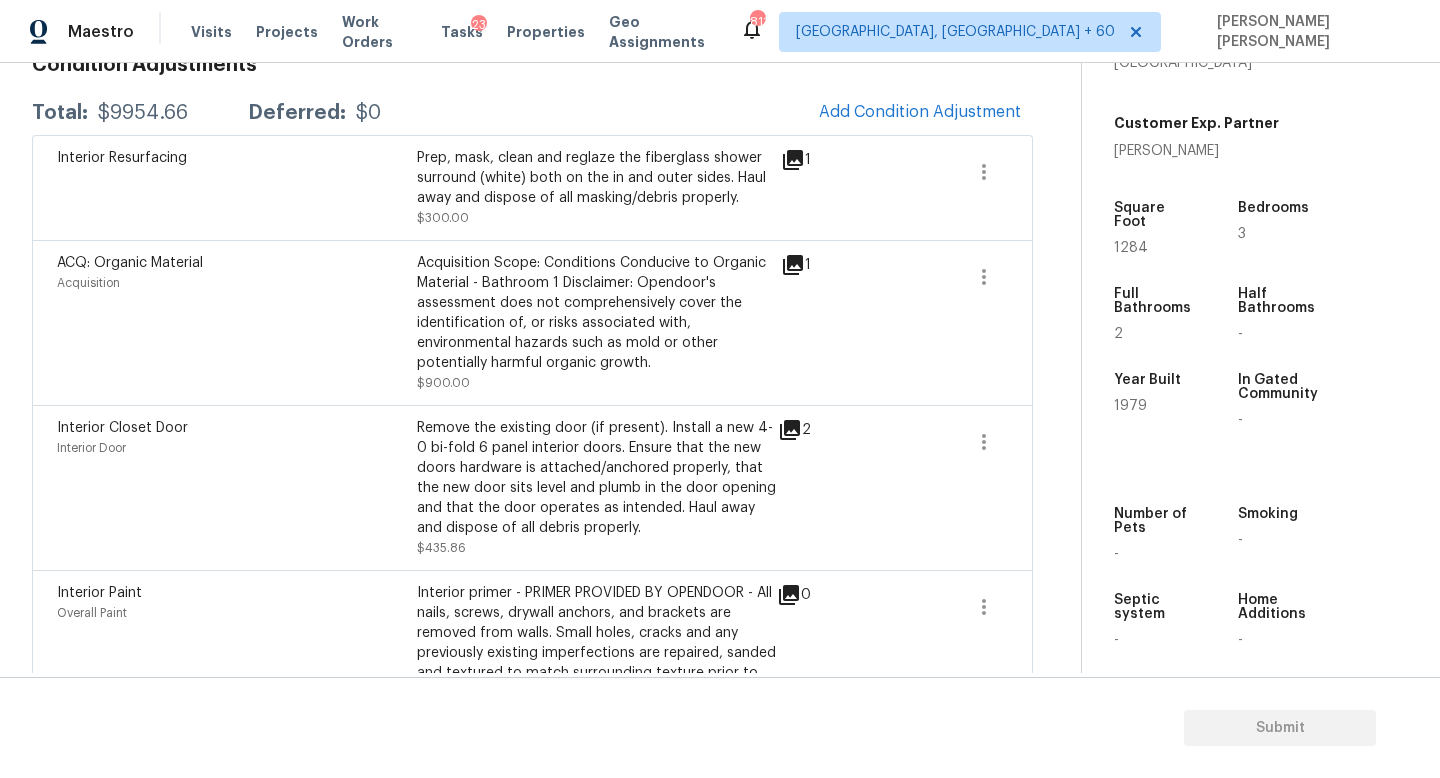 click on "$9954.66" at bounding box center [143, 113] 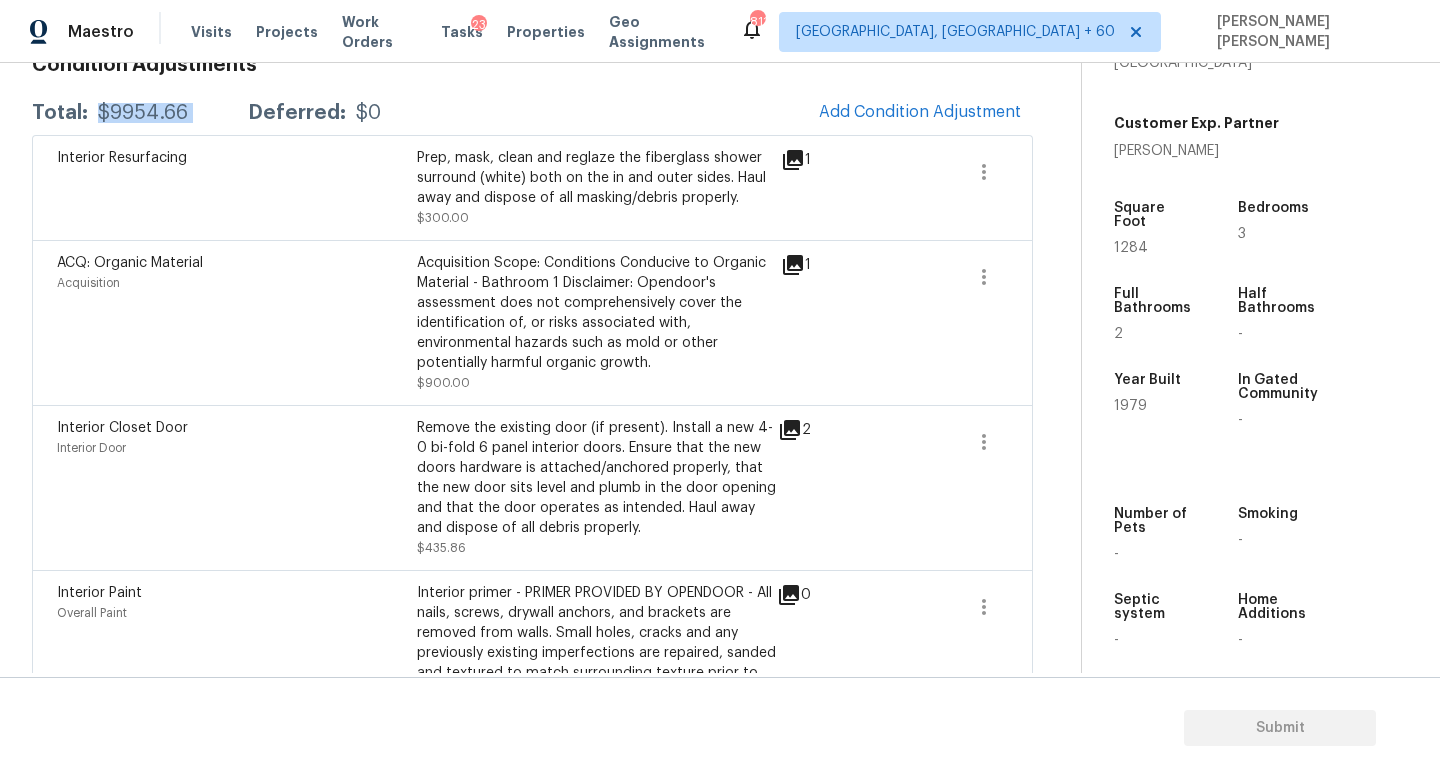 click on "$9954.66" at bounding box center [143, 113] 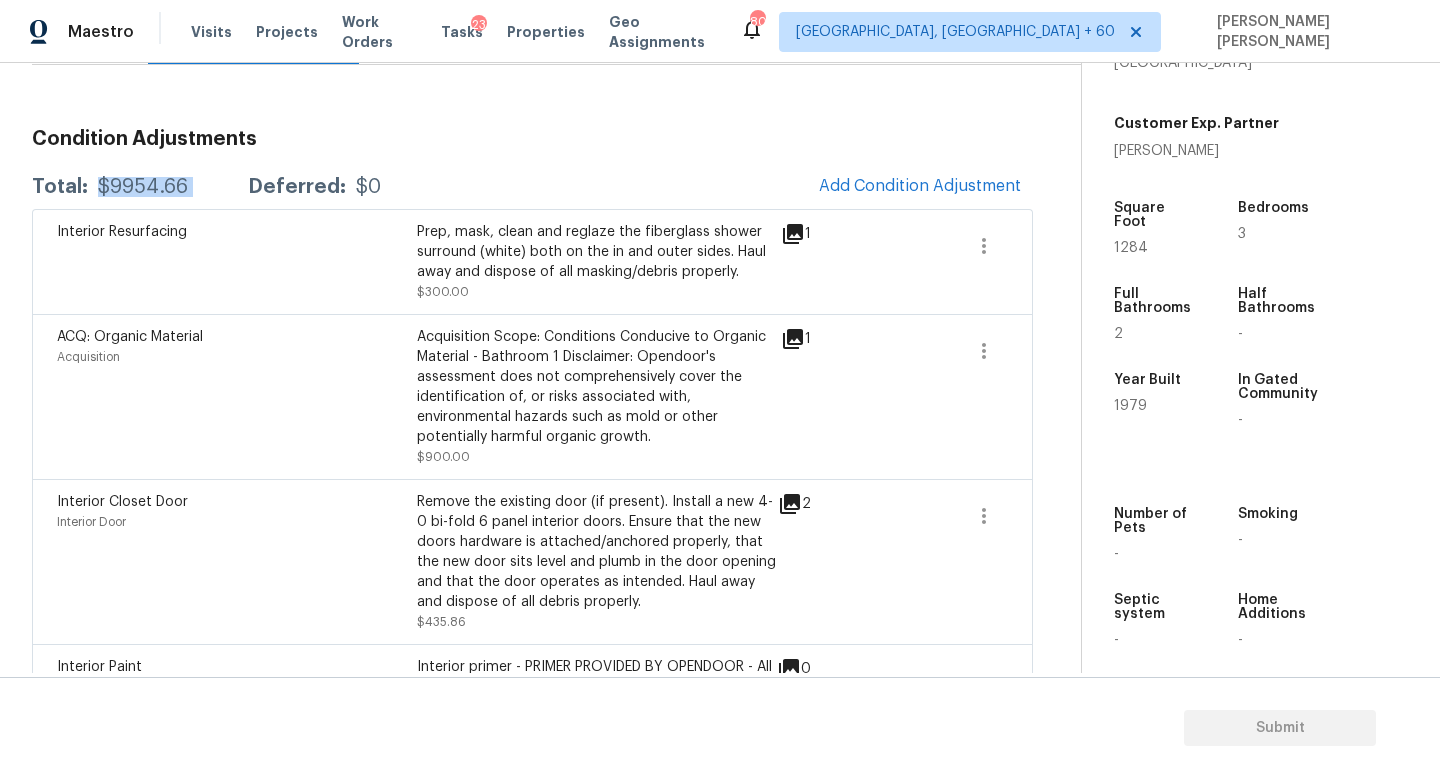 scroll, scrollTop: 243, scrollLeft: 0, axis: vertical 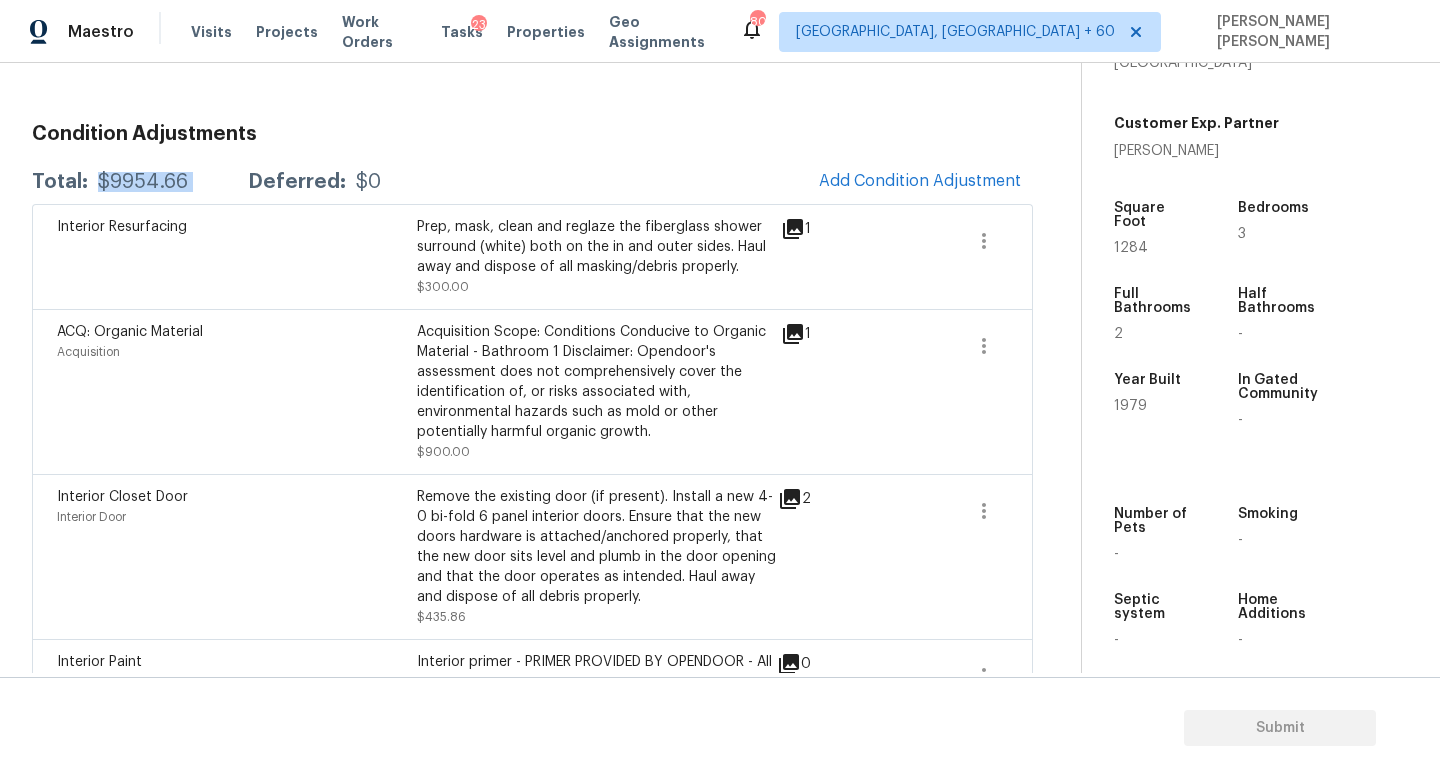 copy on "$9954.66" 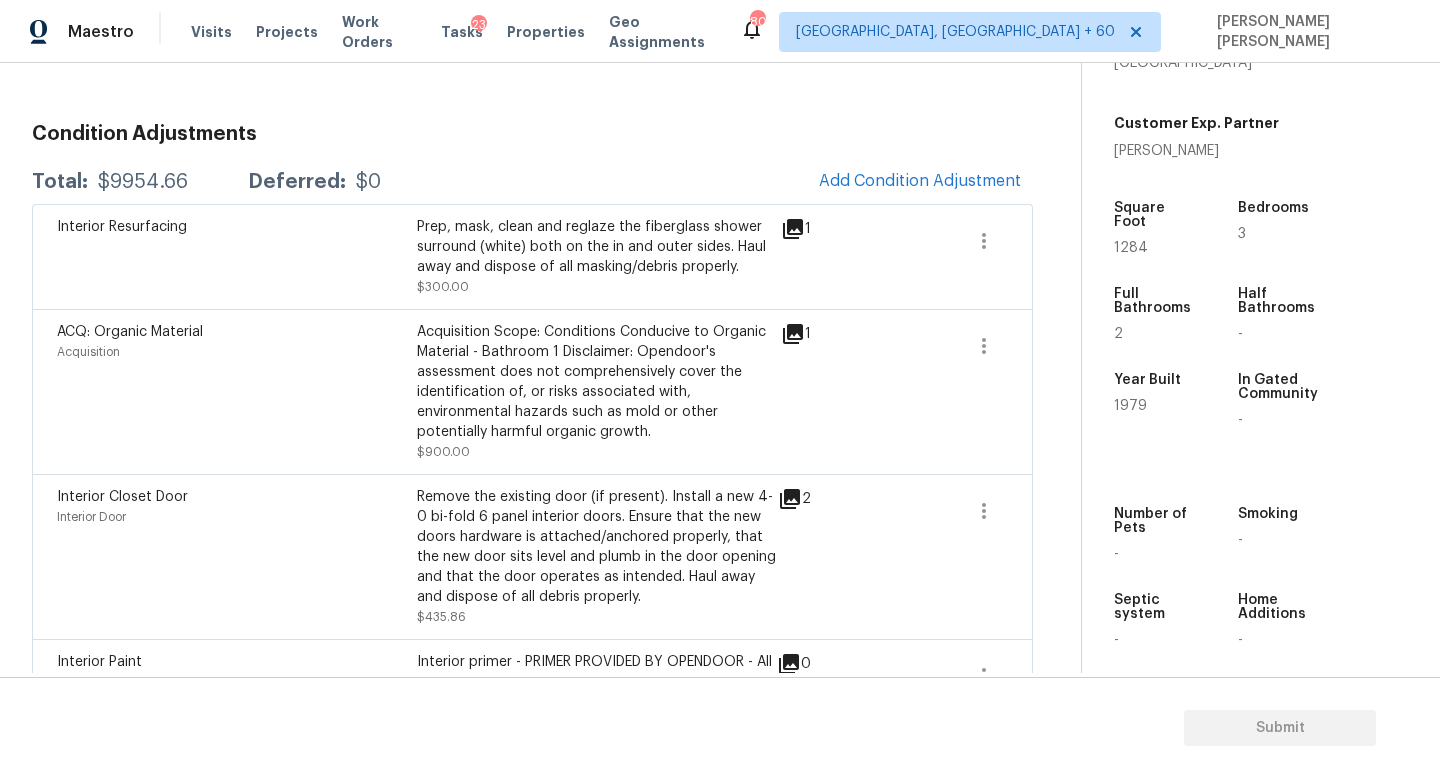 click on "Square Foot 1284 Bedrooms 3 Full Bathrooms 2 Half Bathrooms - Year Built 1979 In Gated Community -" at bounding box center [1261, 314] 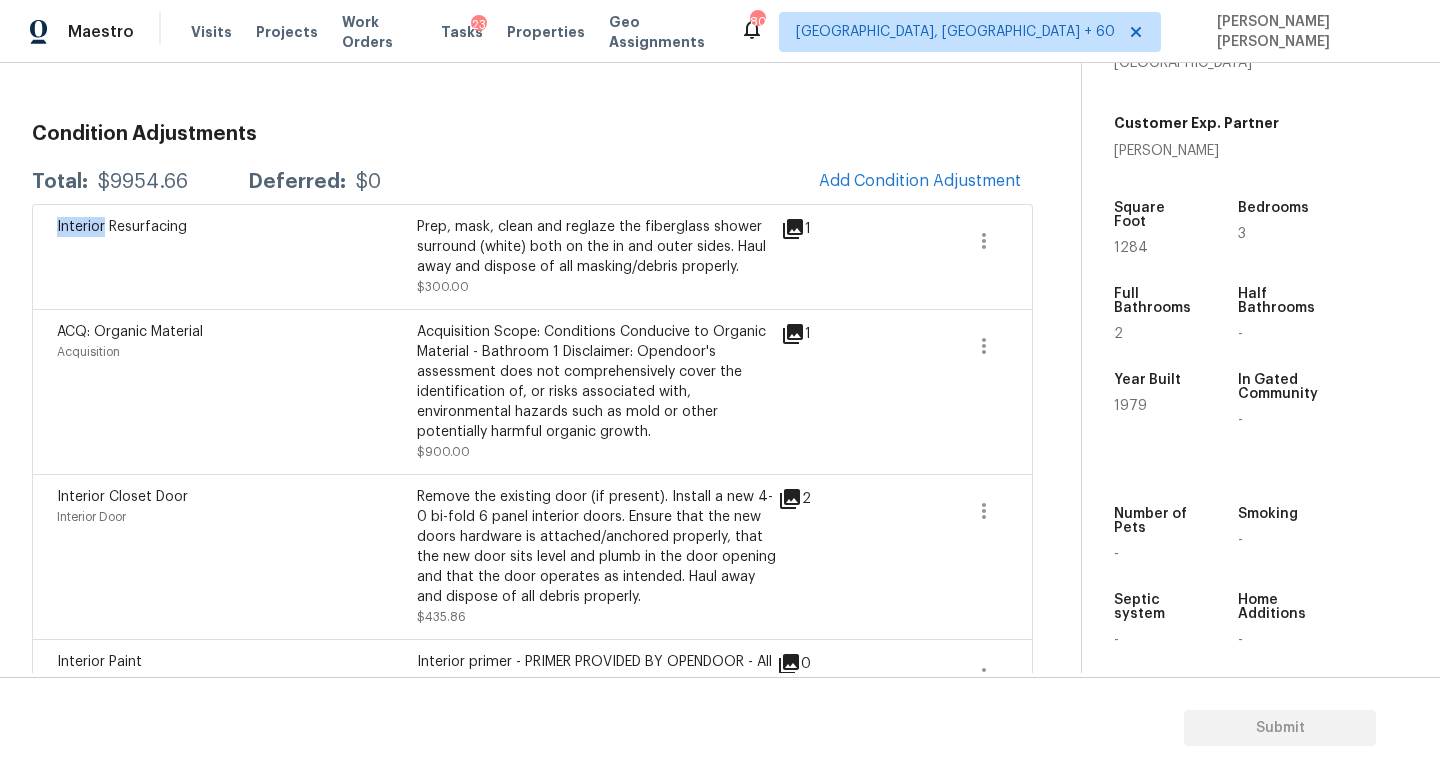 click on "Condition Adjustments Total:  $9954.66 Deferred:  $0 Add Condition Adjustment Interior Resurfacing Prep, mask, clean and reglaze the fiberglass shower surround (white) both on the in and outer sides. Haul away and dispose of all masking/debris properly. $300.00   1 ACQ: Organic Material Acquisition Acquisition Scope: Conditions Conducive to Organic Material - Bathroom 1 Disclaimer: Opendoor's assessment does not comprehensively cover the identification of, or risks associated with, environmental hazards such as mold or other potentially harmful organic growth. $900.00   1 Interior Closet Door Interior Door Remove the existing door (if present). Install a new 4-0 bi-fold 6 panel interior doors. Ensure that the new doors hardware is attached/anchored properly, that the new door sits level and plumb in the door opening and that the door operates as intended. Haul away and dispose of all debris properly. $435.86   2 Interior Paint Overall Paint $1,284.00   0 Smoke Odor Acquisition Scope: Smoking in home $1,000.00" at bounding box center (532, 582) 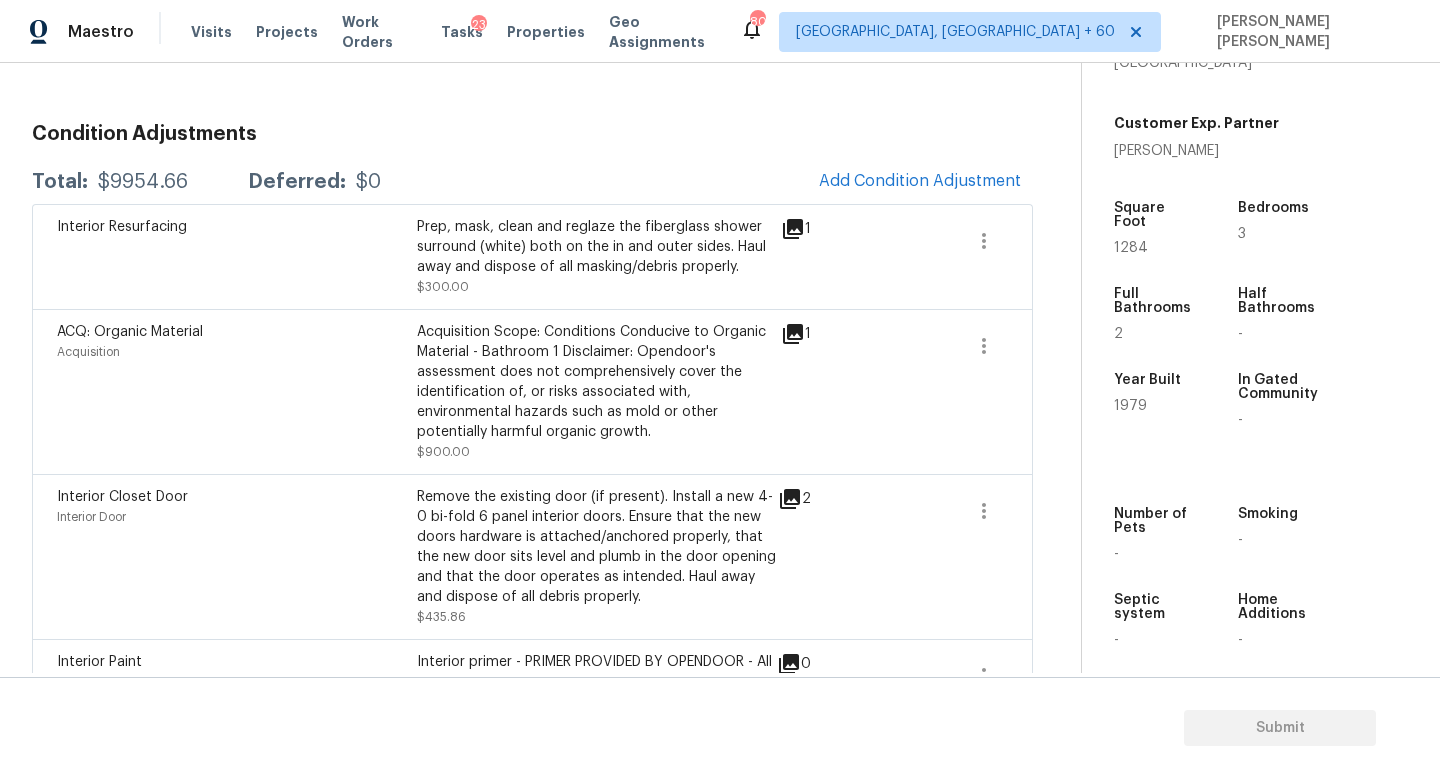 click on "Condition Adjustments Total:  $9954.66 Deferred:  $0 Add Condition Adjustment Interior Resurfacing Prep, mask, clean and reglaze the fiberglass shower surround (white) both on the in and outer sides. Haul away and dispose of all masking/debris properly. $300.00   1 ACQ: Organic Material Acquisition Acquisition Scope: Conditions Conducive to Organic Material - Bathroom 1 Disclaimer: Opendoor's assessment does not comprehensively cover the identification of, or risks associated with, environmental hazards such as mold or other potentially harmful organic growth. $900.00   1 Interior Closet Door Interior Door Remove the existing door (if present). Install a new 4-0 bi-fold 6 panel interior doors. Ensure that the new doors hardware is attached/anchored properly, that the new door sits level and plumb in the door opening and that the door operates as intended. Haul away and dispose of all debris properly. $435.86   2 Interior Paint Overall Paint $1,284.00   0 Smoke Odor Acquisition Scope: Smoking in home $1,000.00" at bounding box center [532, 582] 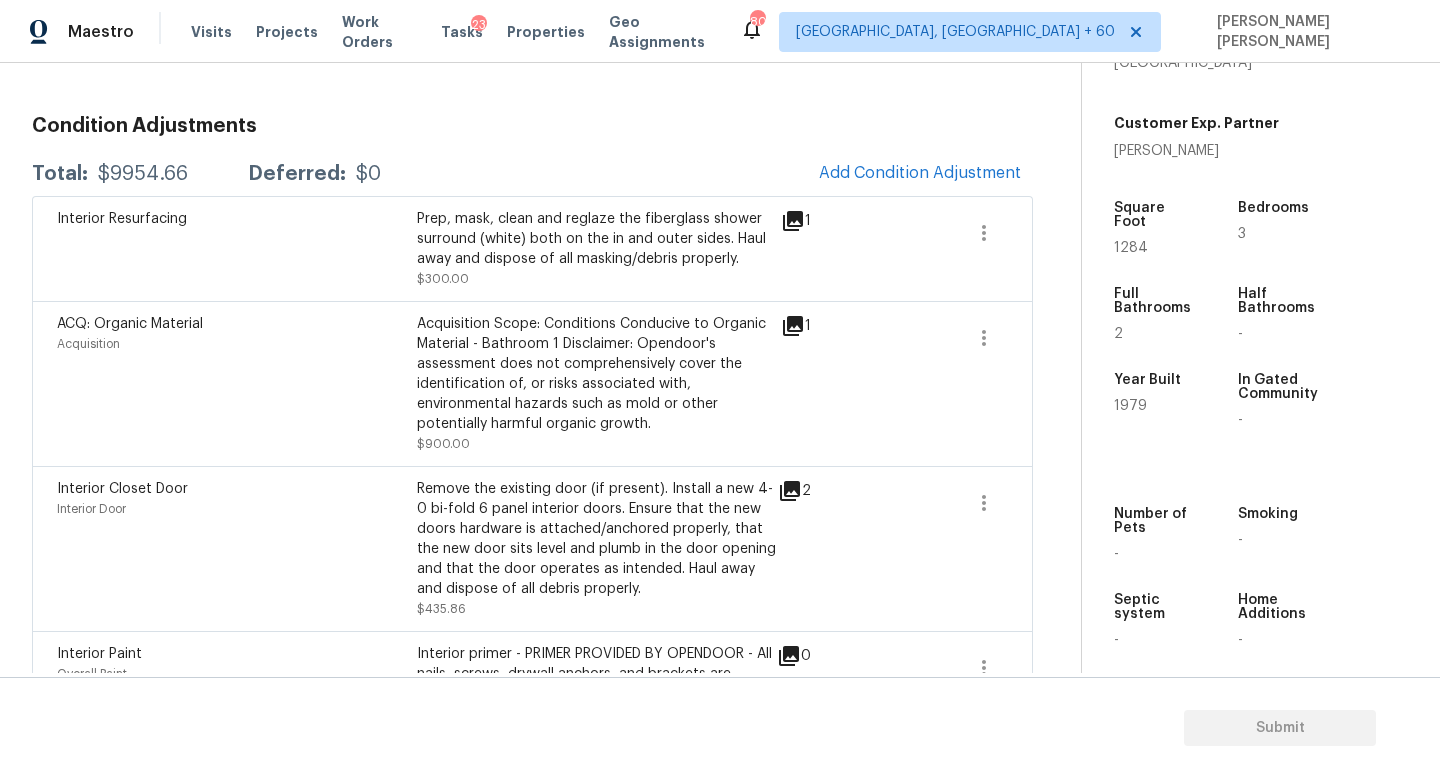 scroll, scrollTop: 237, scrollLeft: 0, axis: vertical 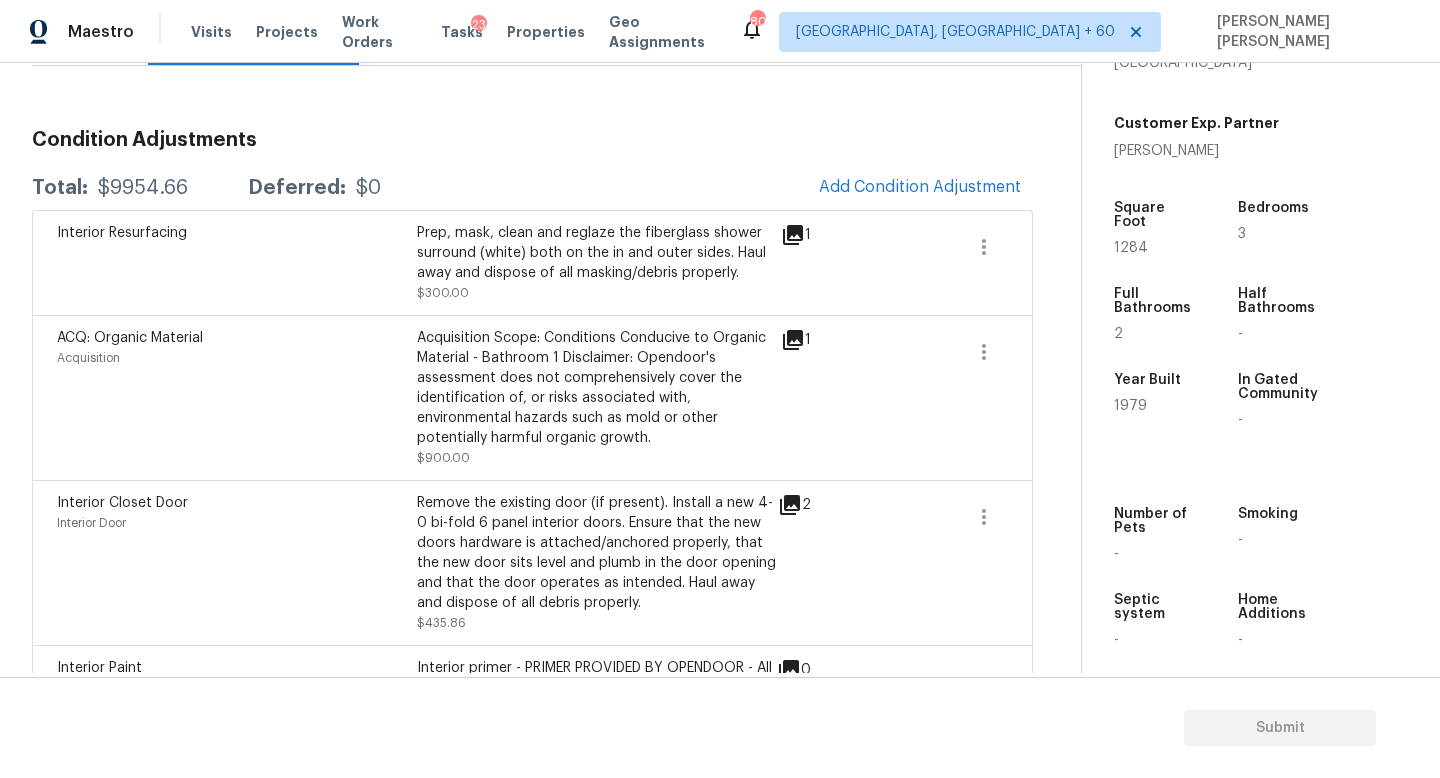 click on "$9954.66" at bounding box center [143, 188] 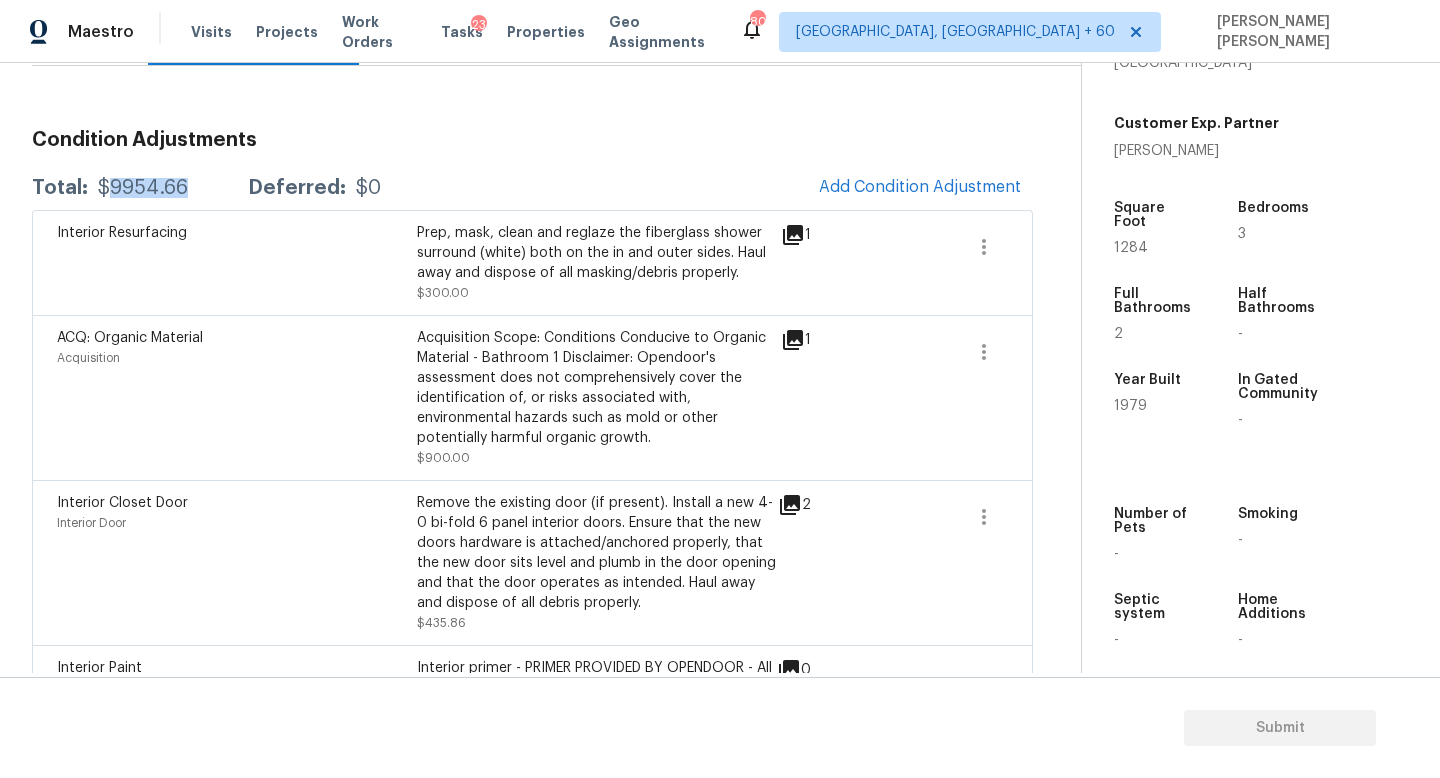 click on "$9954.66" at bounding box center [143, 188] 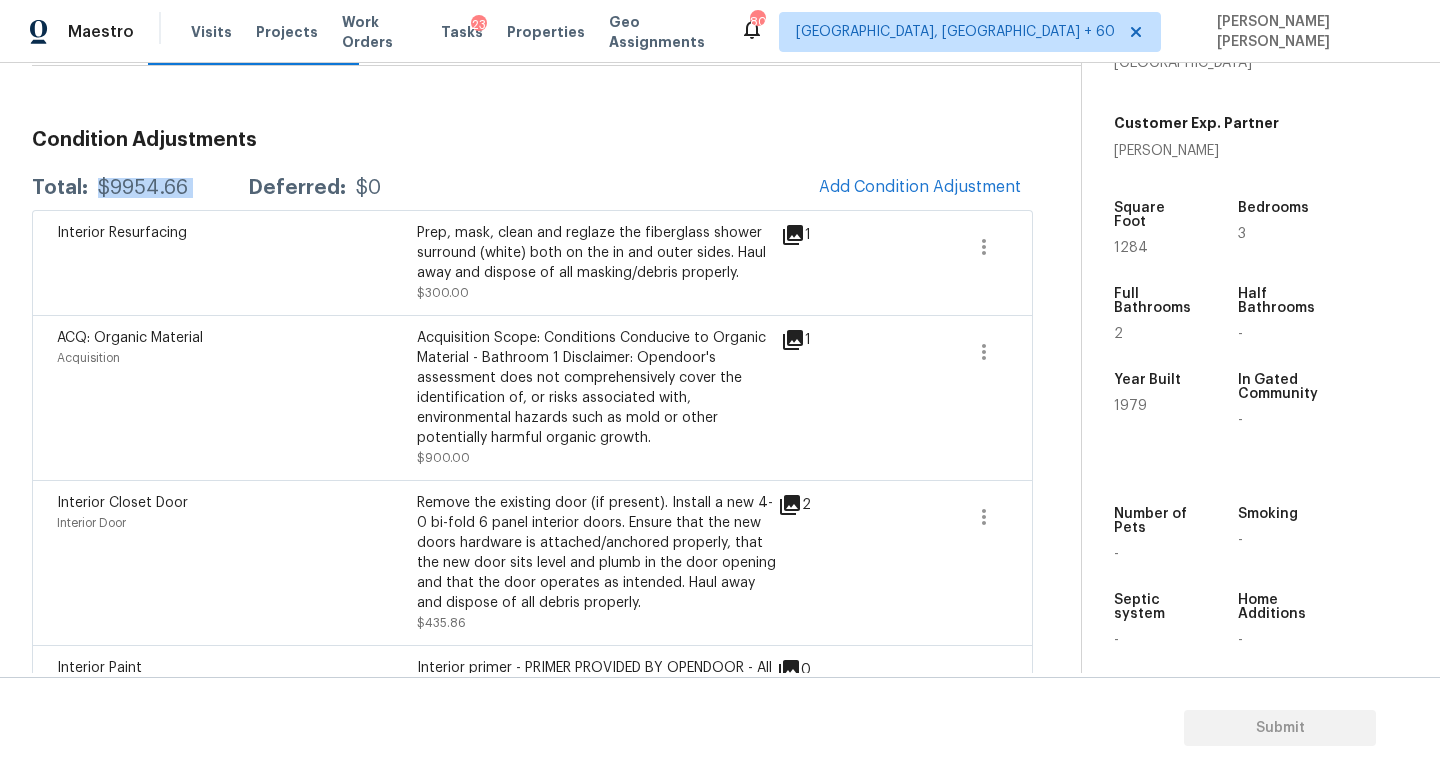 copy on "$9954.66" 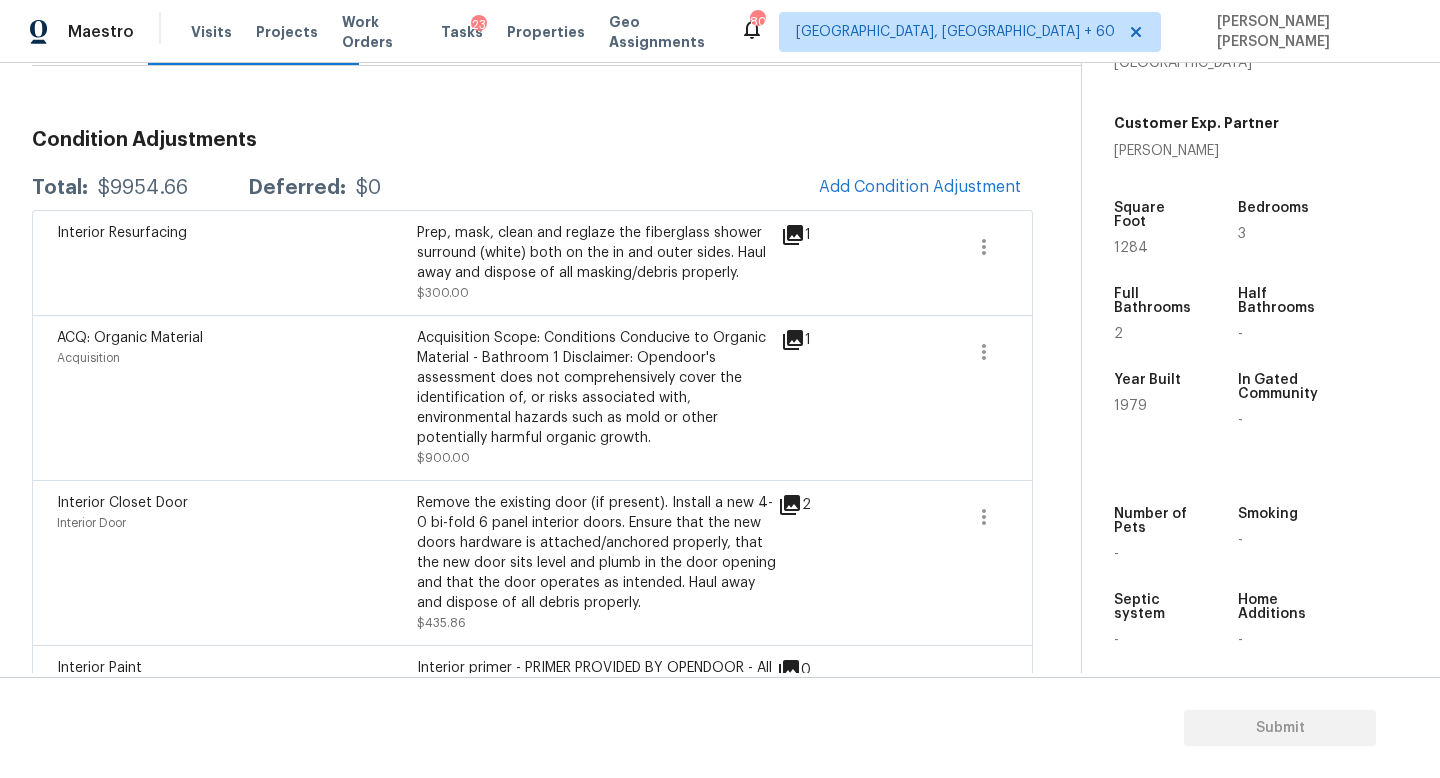 scroll, scrollTop: 0, scrollLeft: 0, axis: both 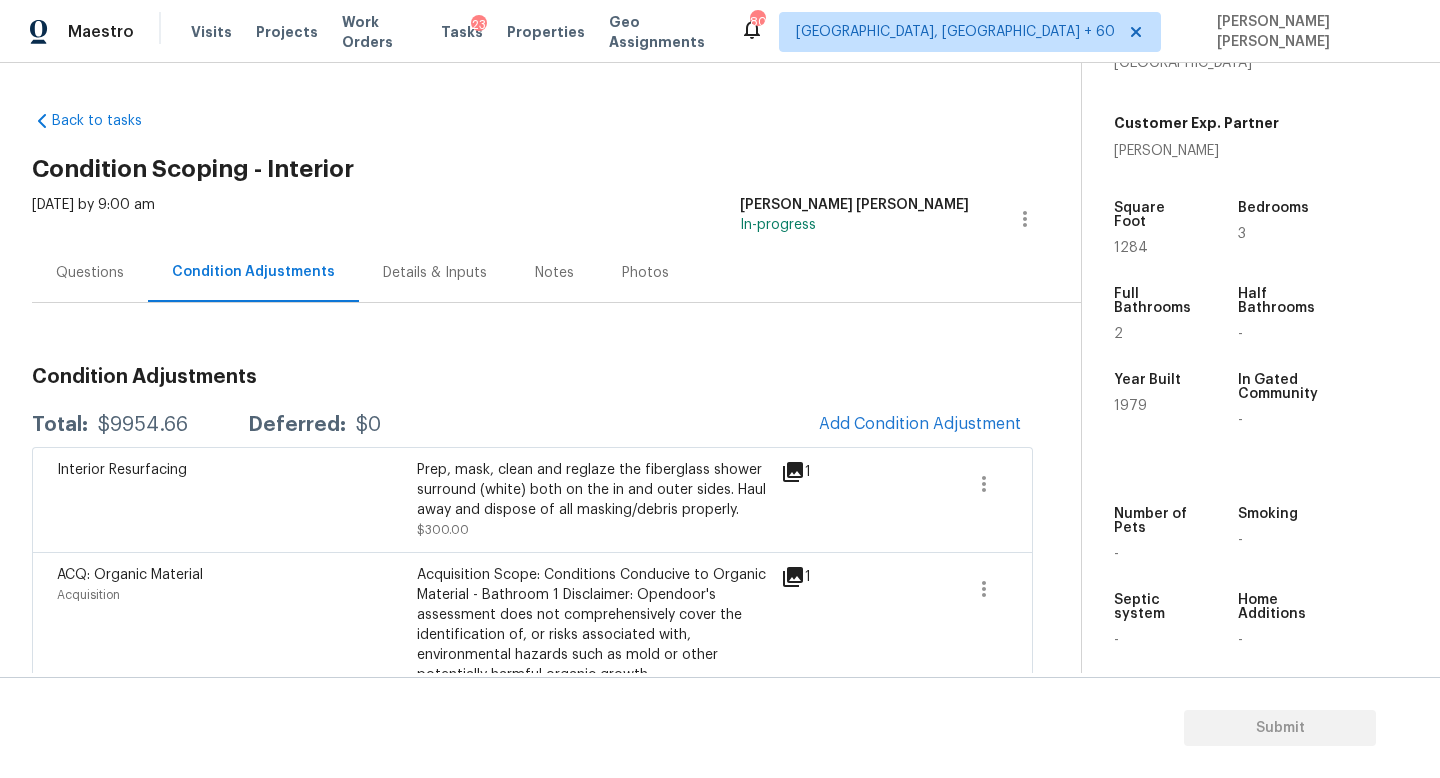 click on "Questions" at bounding box center (90, 273) 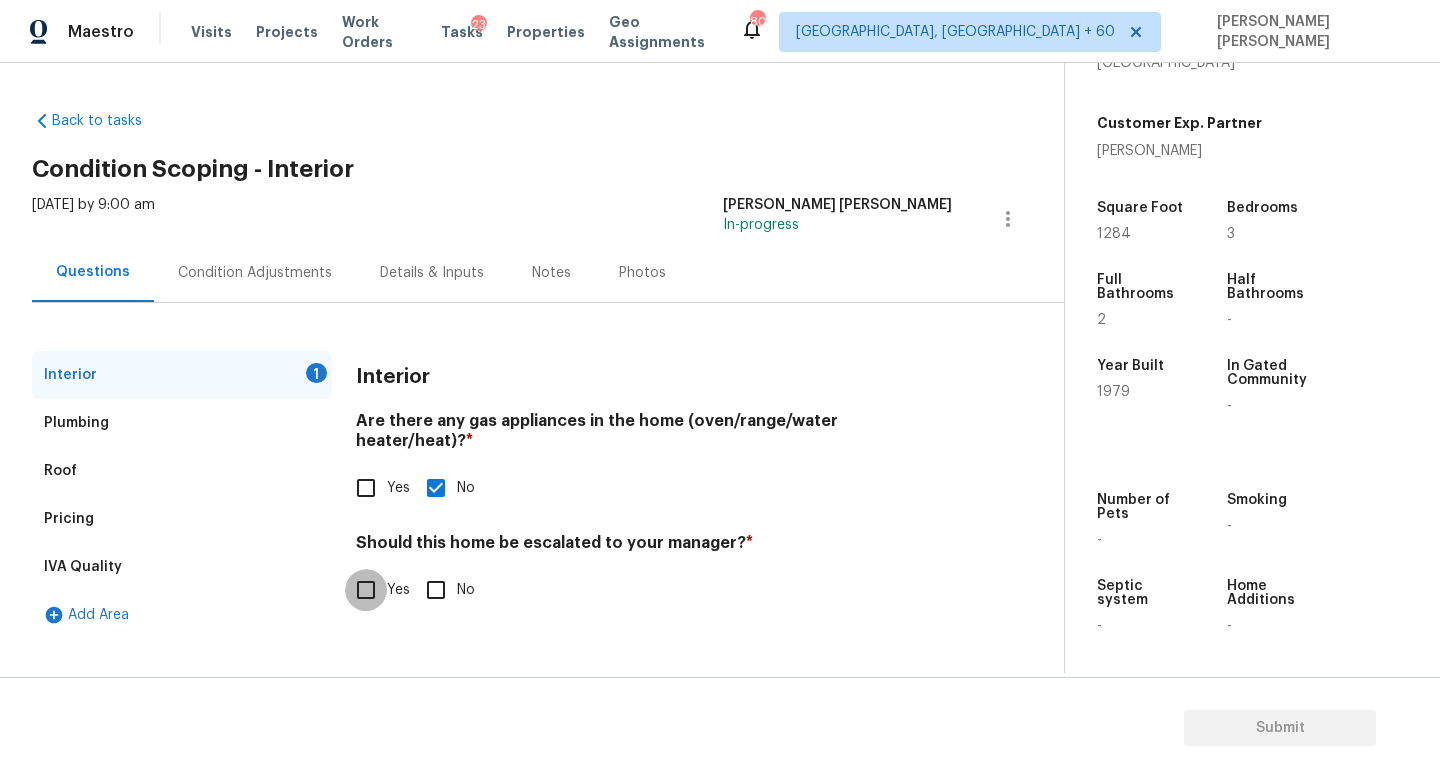 click on "Yes" at bounding box center [366, 590] 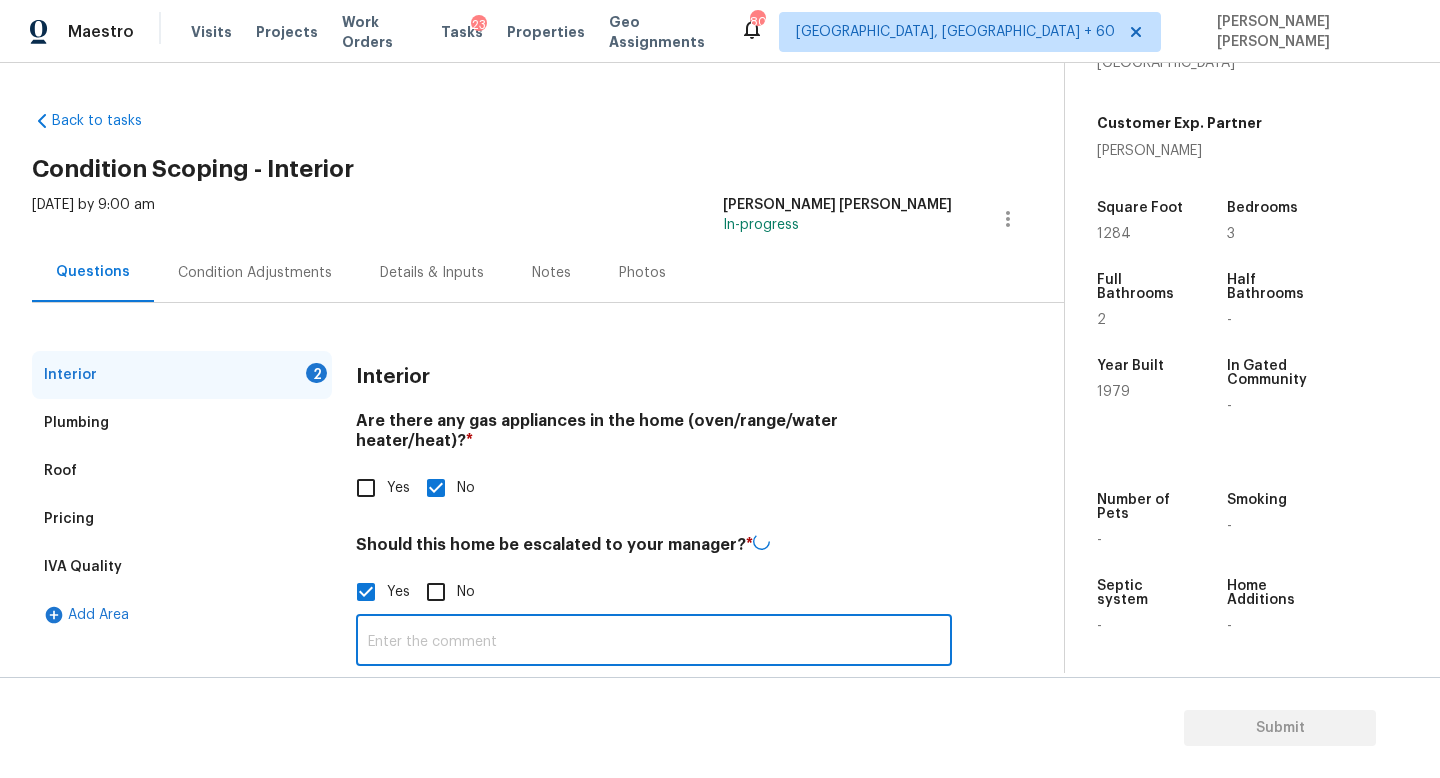 click at bounding box center [654, 642] 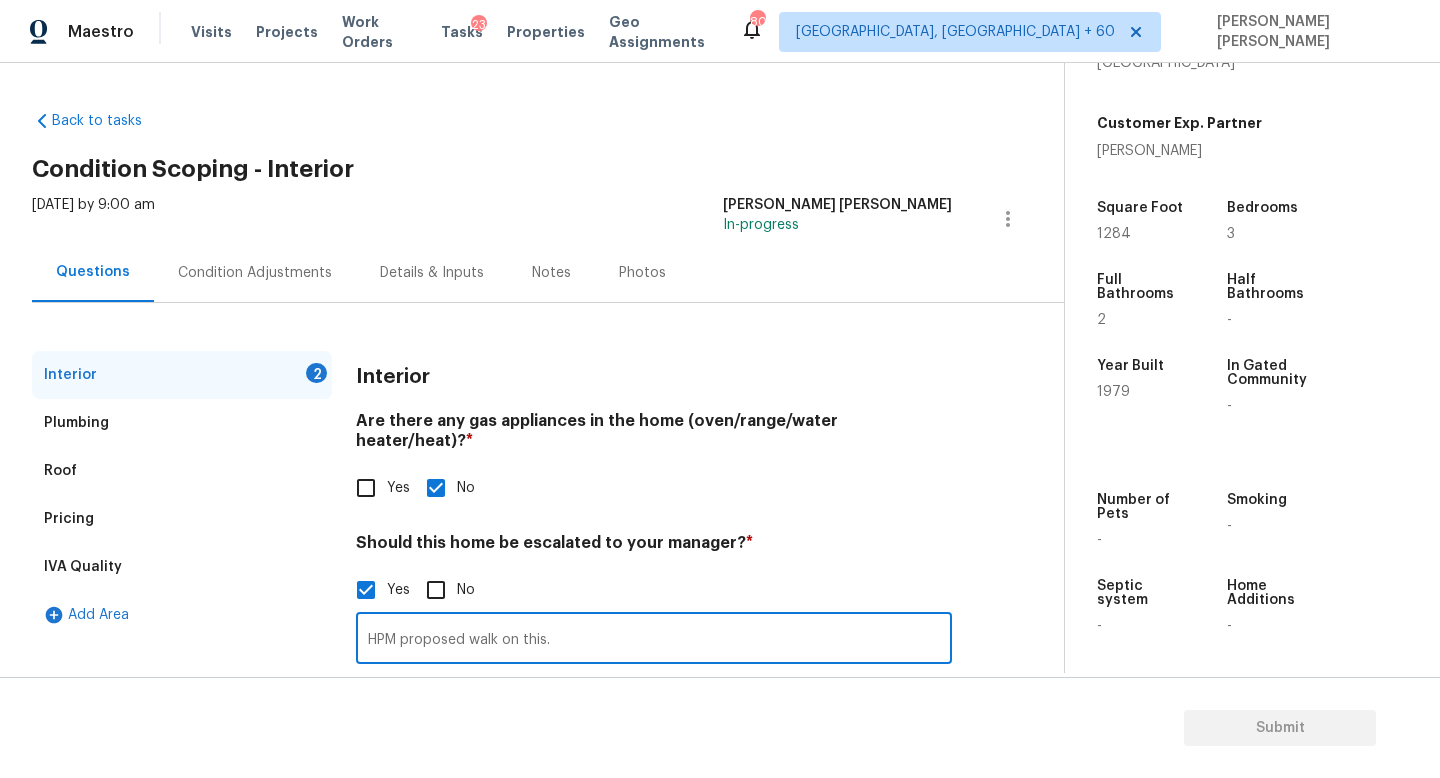 scroll, scrollTop: 137, scrollLeft: 0, axis: vertical 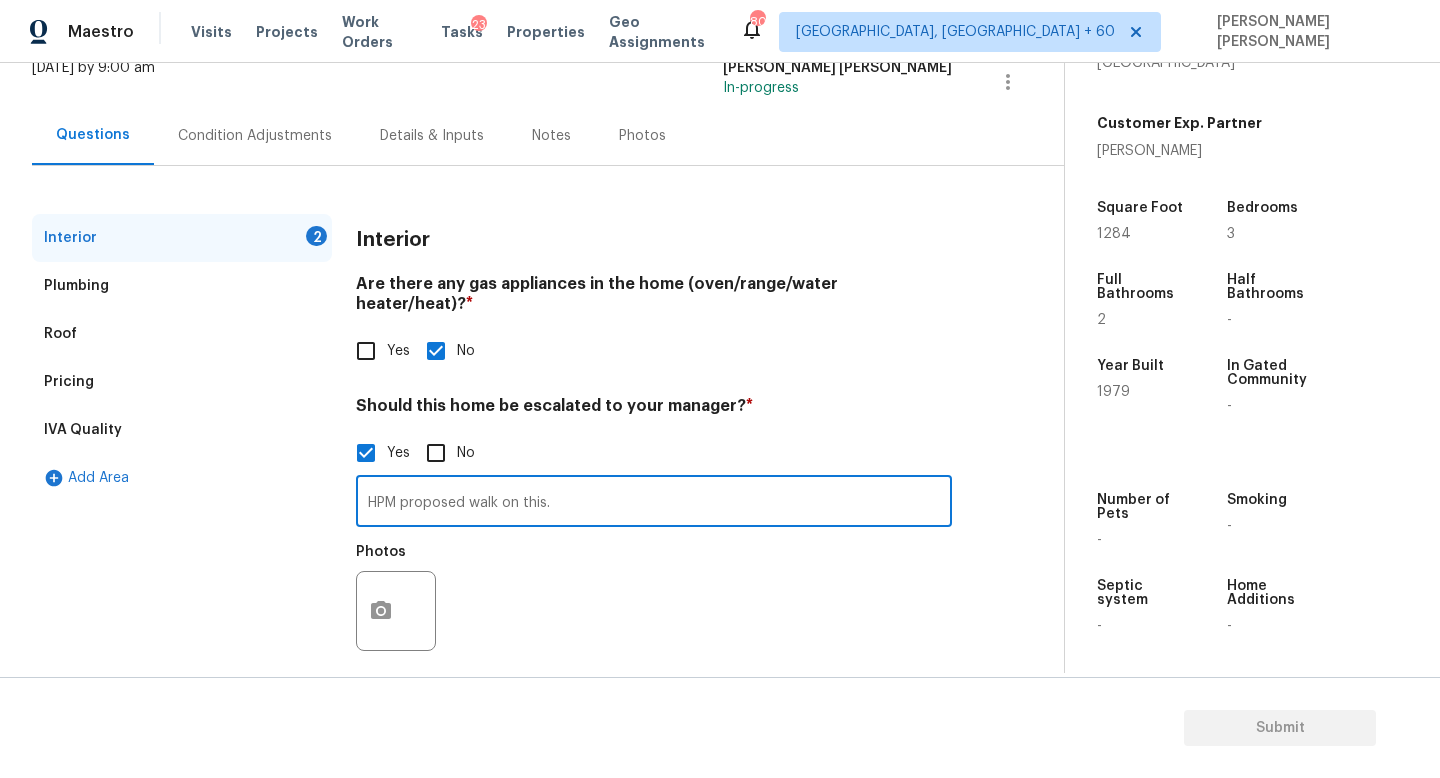 type on "HPM proposed walk on this." 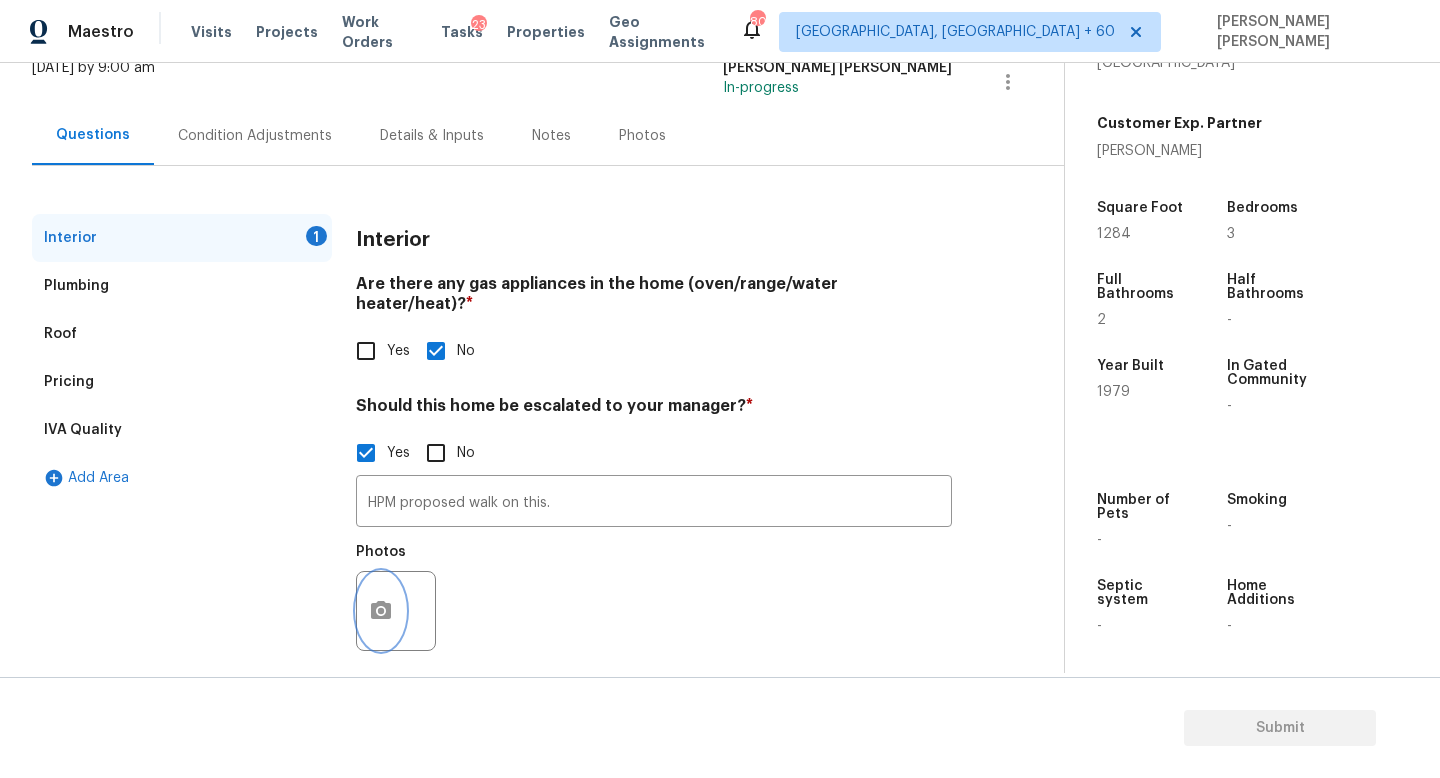 click 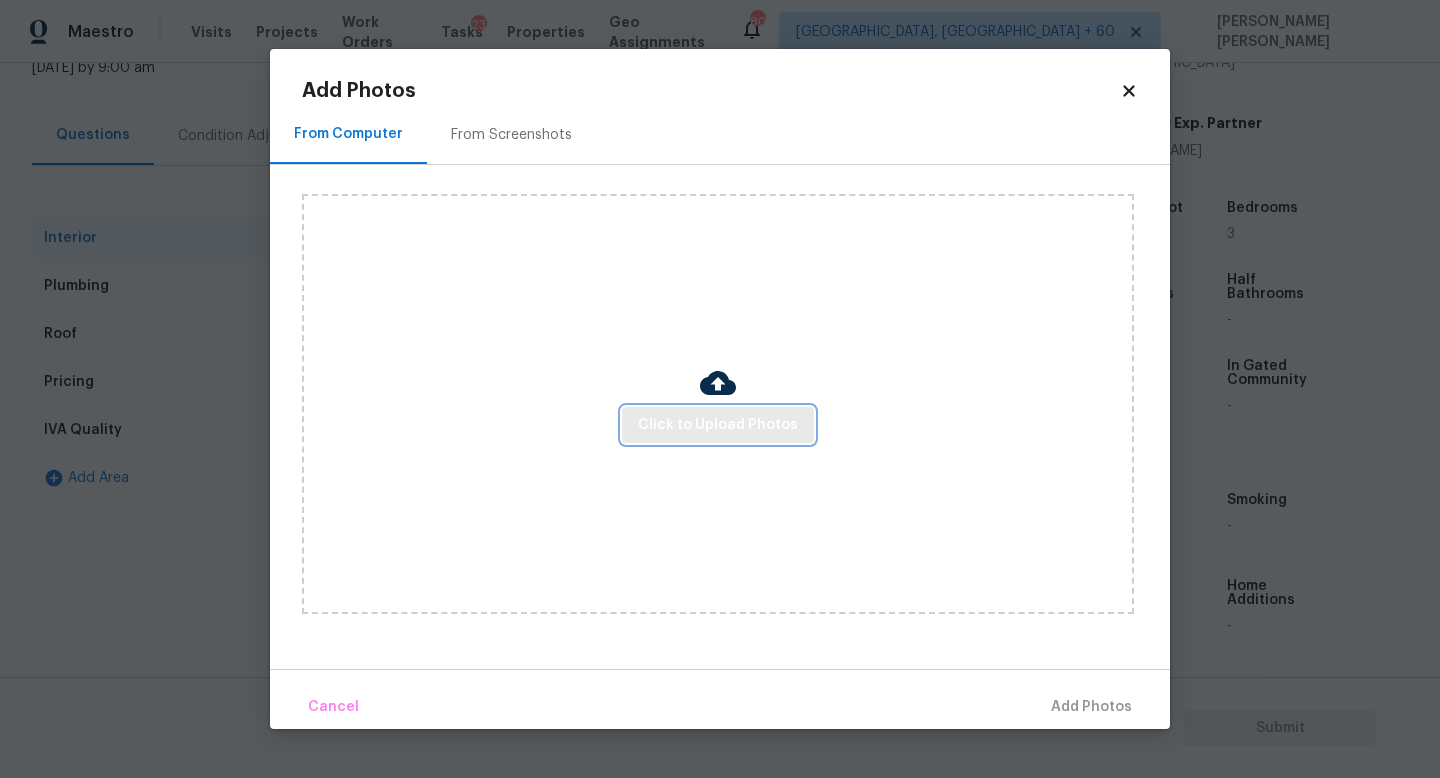 click on "Click to Upload Photos" at bounding box center [718, 425] 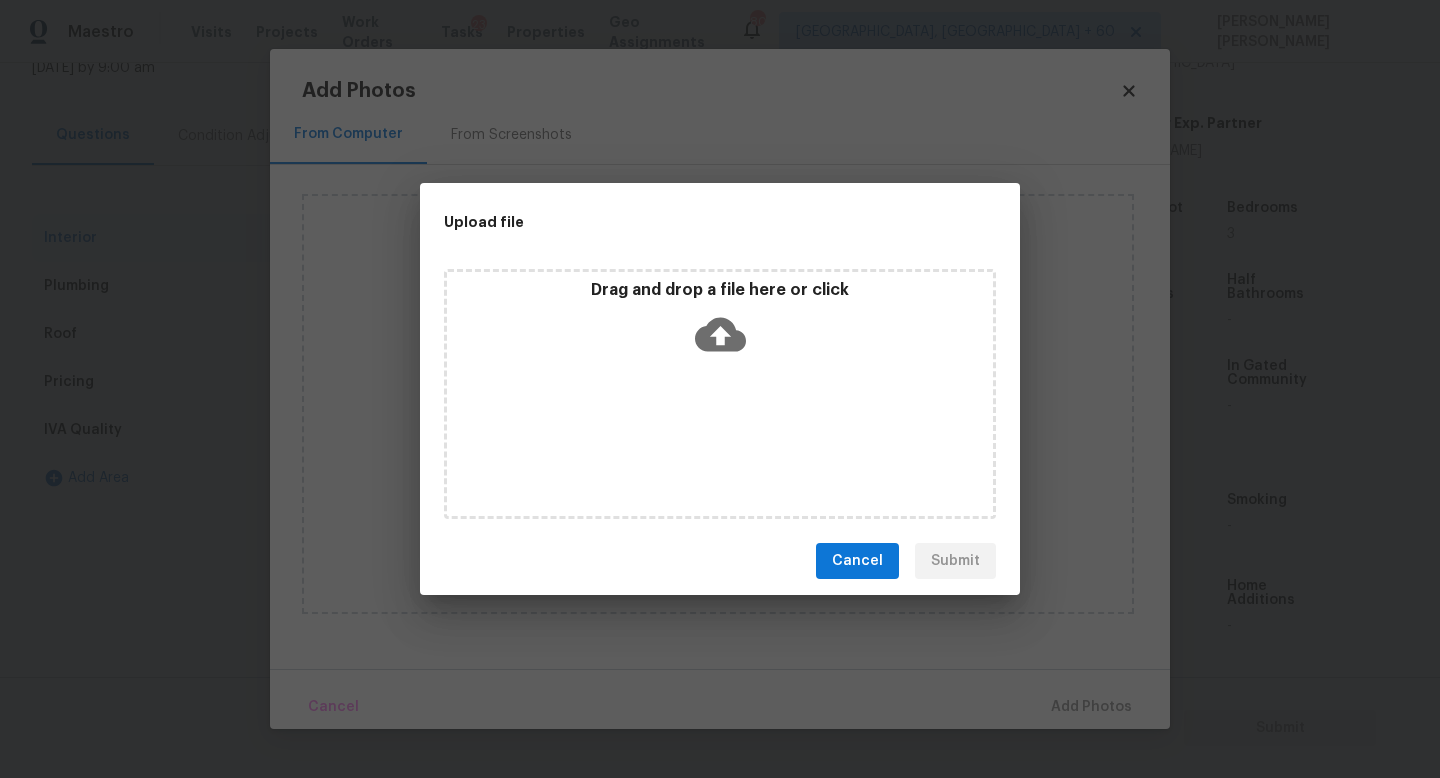 click 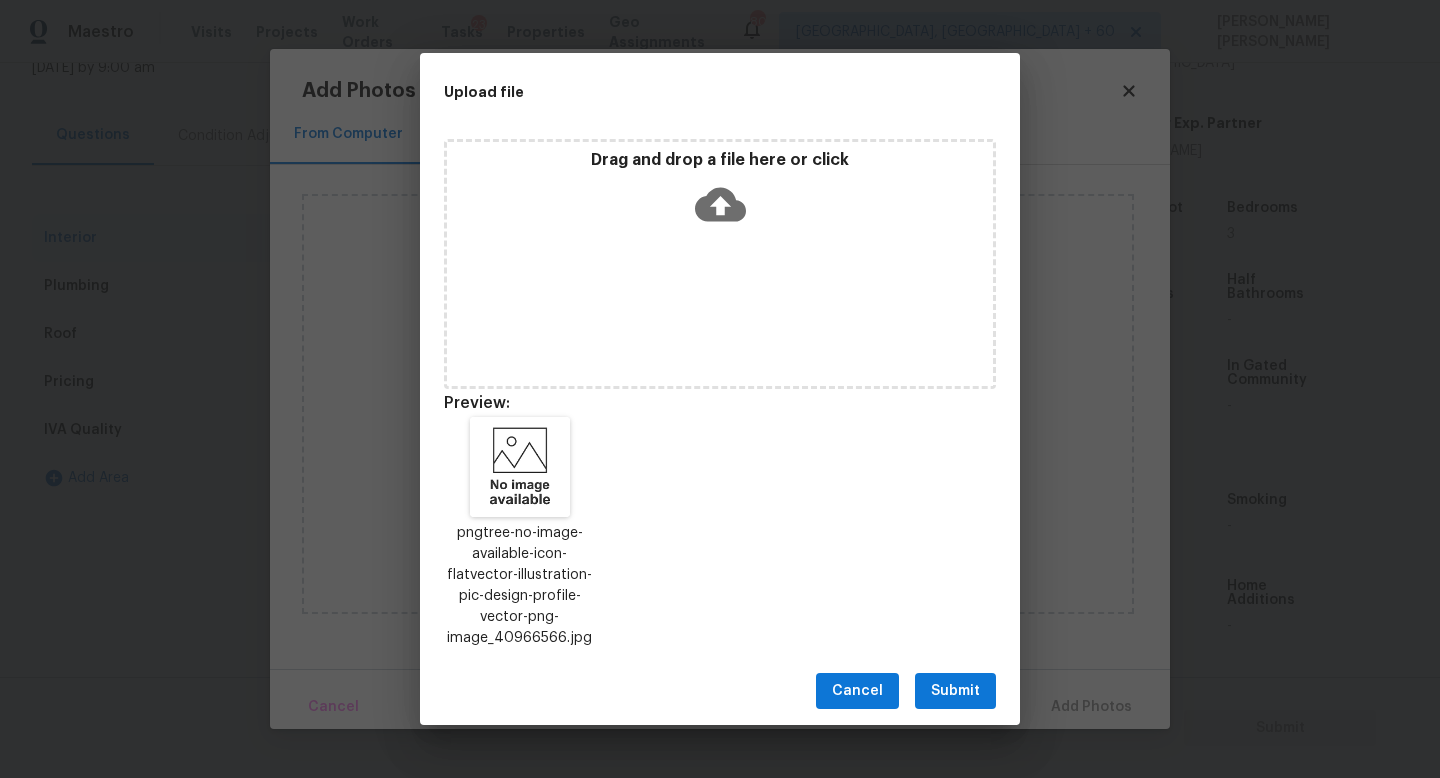 click on "Submit" at bounding box center [955, 691] 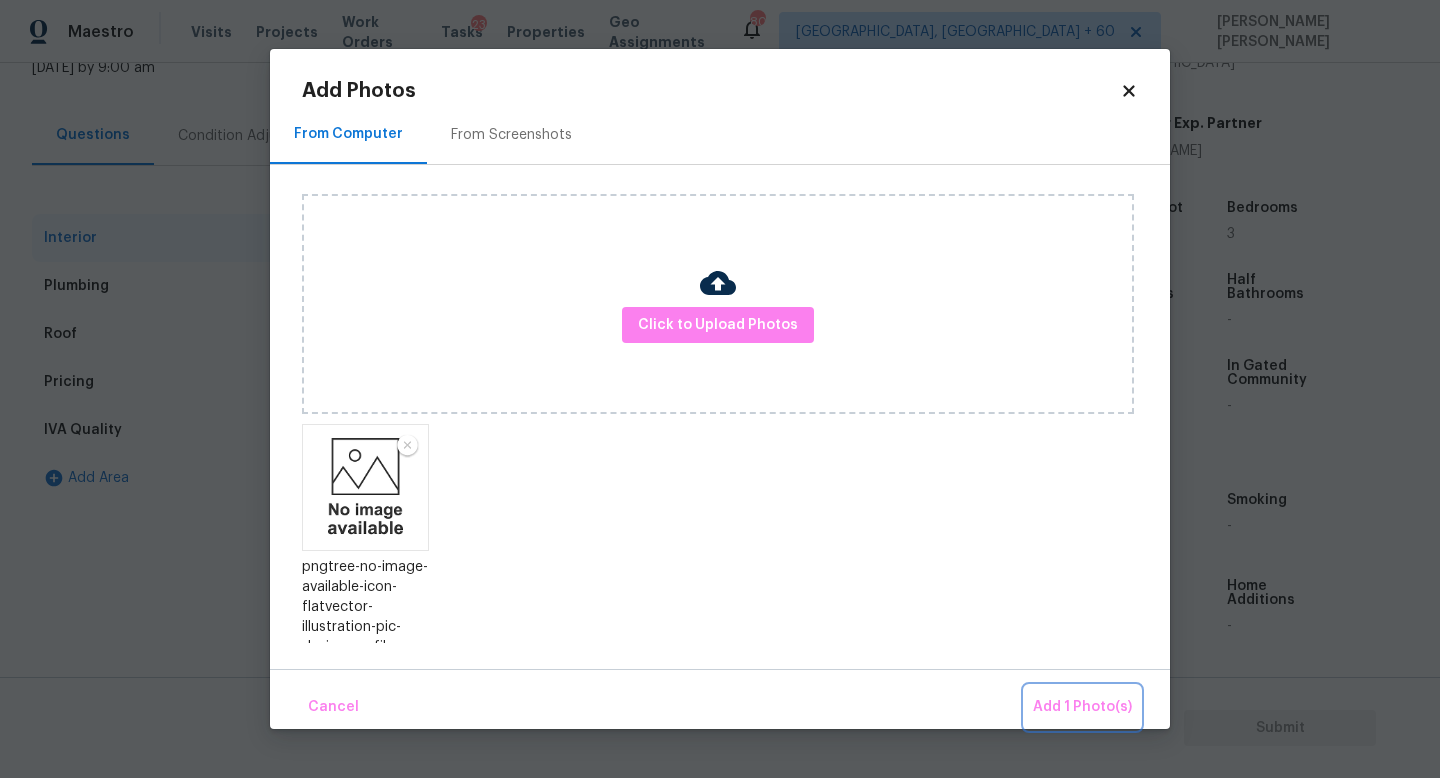 click on "Add 1 Photo(s)" at bounding box center [1082, 707] 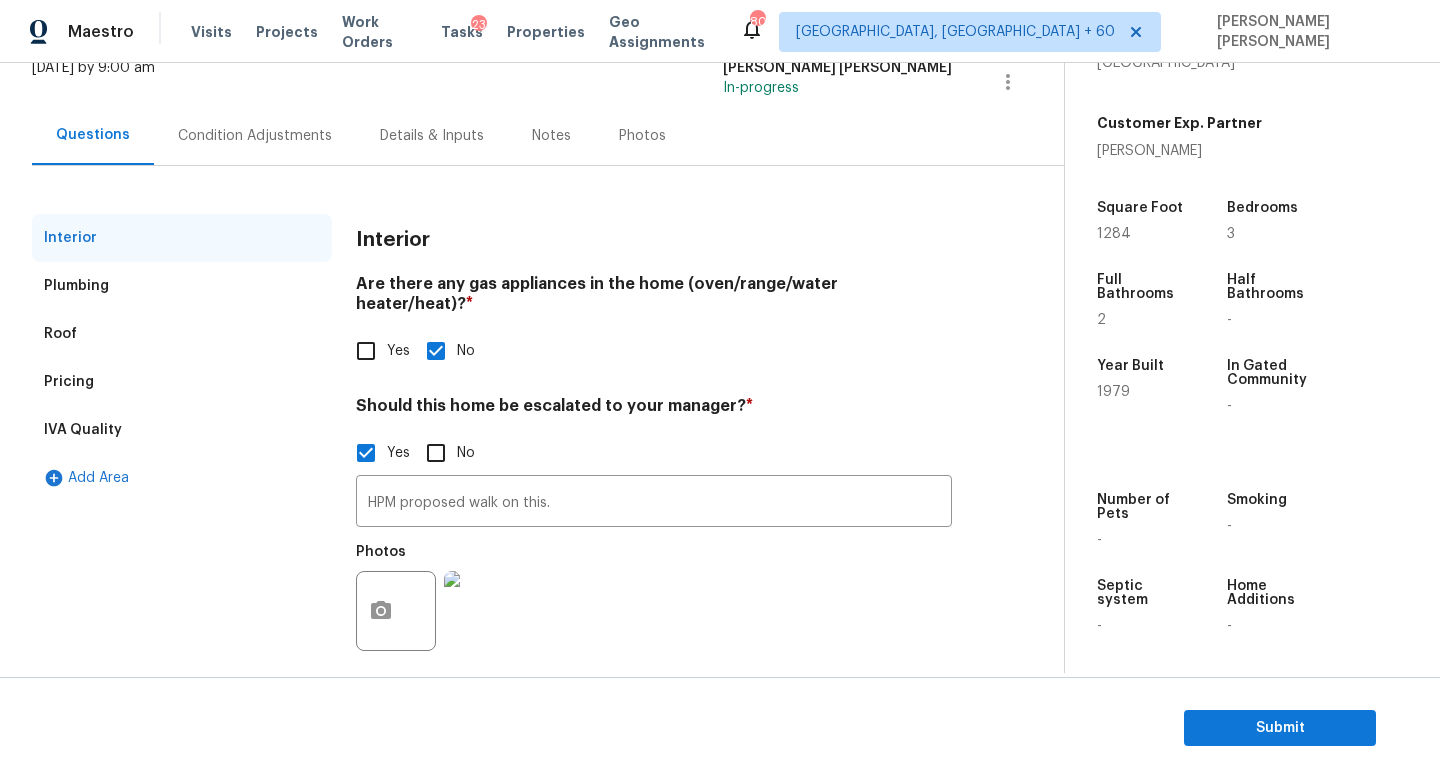 click on "Condition Adjustments" at bounding box center (255, 136) 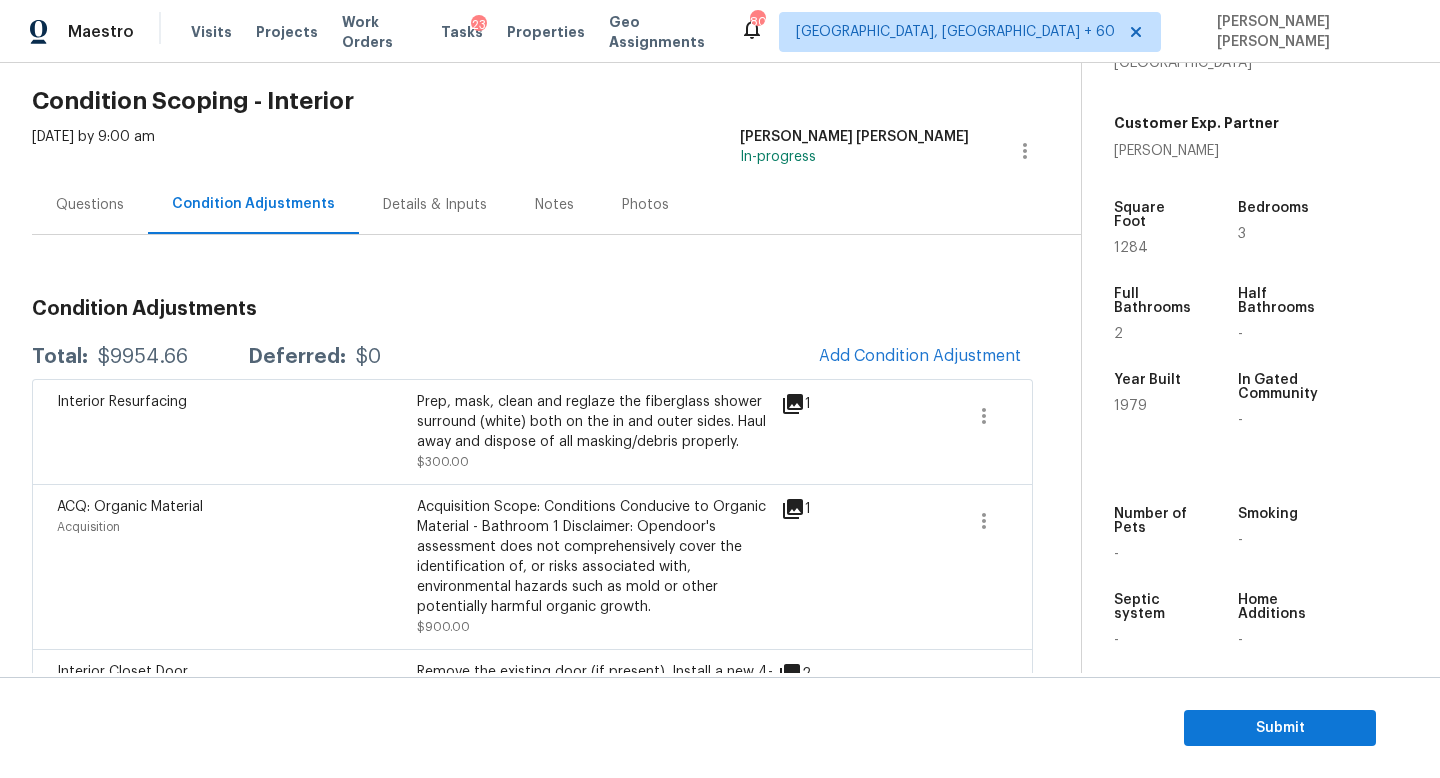 scroll, scrollTop: 60, scrollLeft: 0, axis: vertical 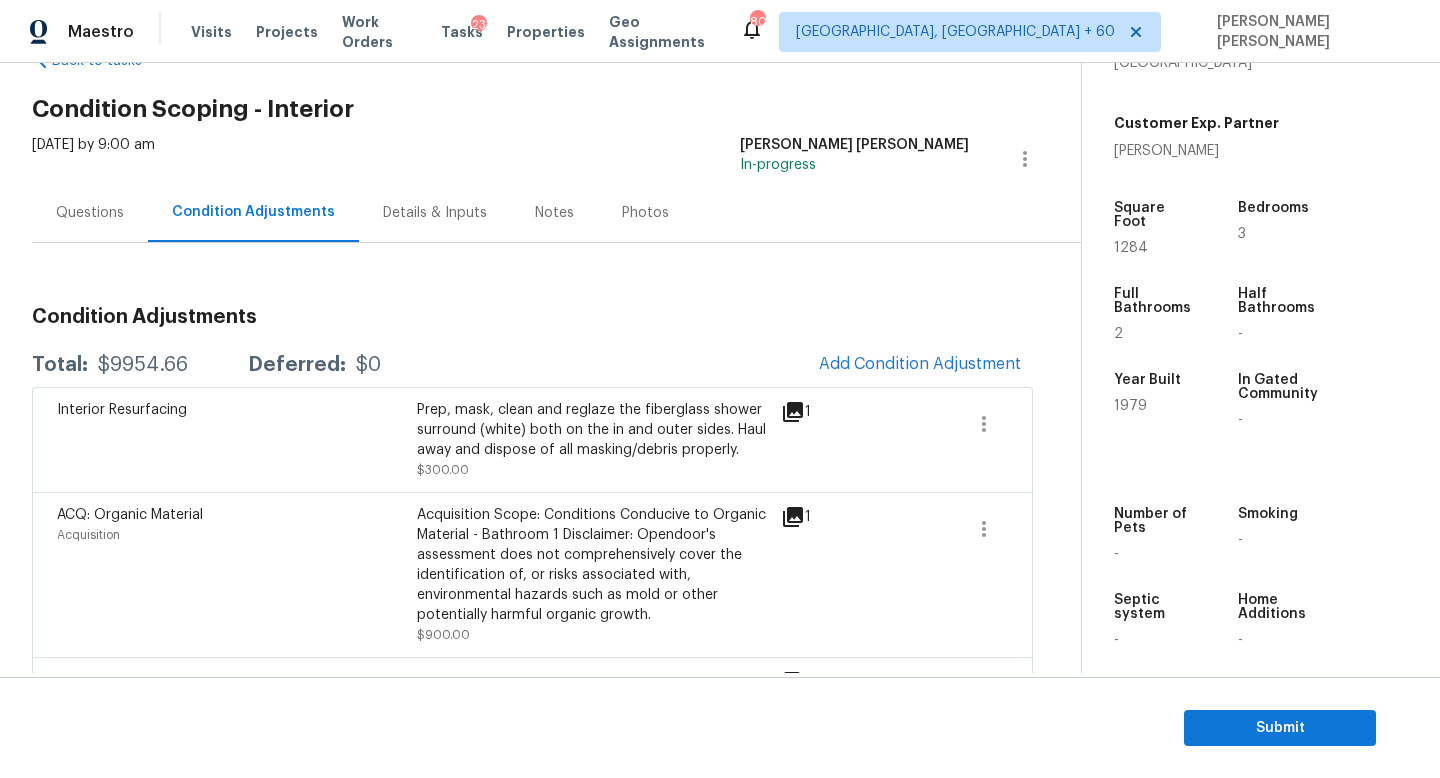 click on "Interior Resurfacing Prep, mask, clean and reglaze the fiberglass shower surround (white) both on the in and outer sides. Haul away and dispose of all masking/debris properly. $300.00   1" at bounding box center [532, 439] 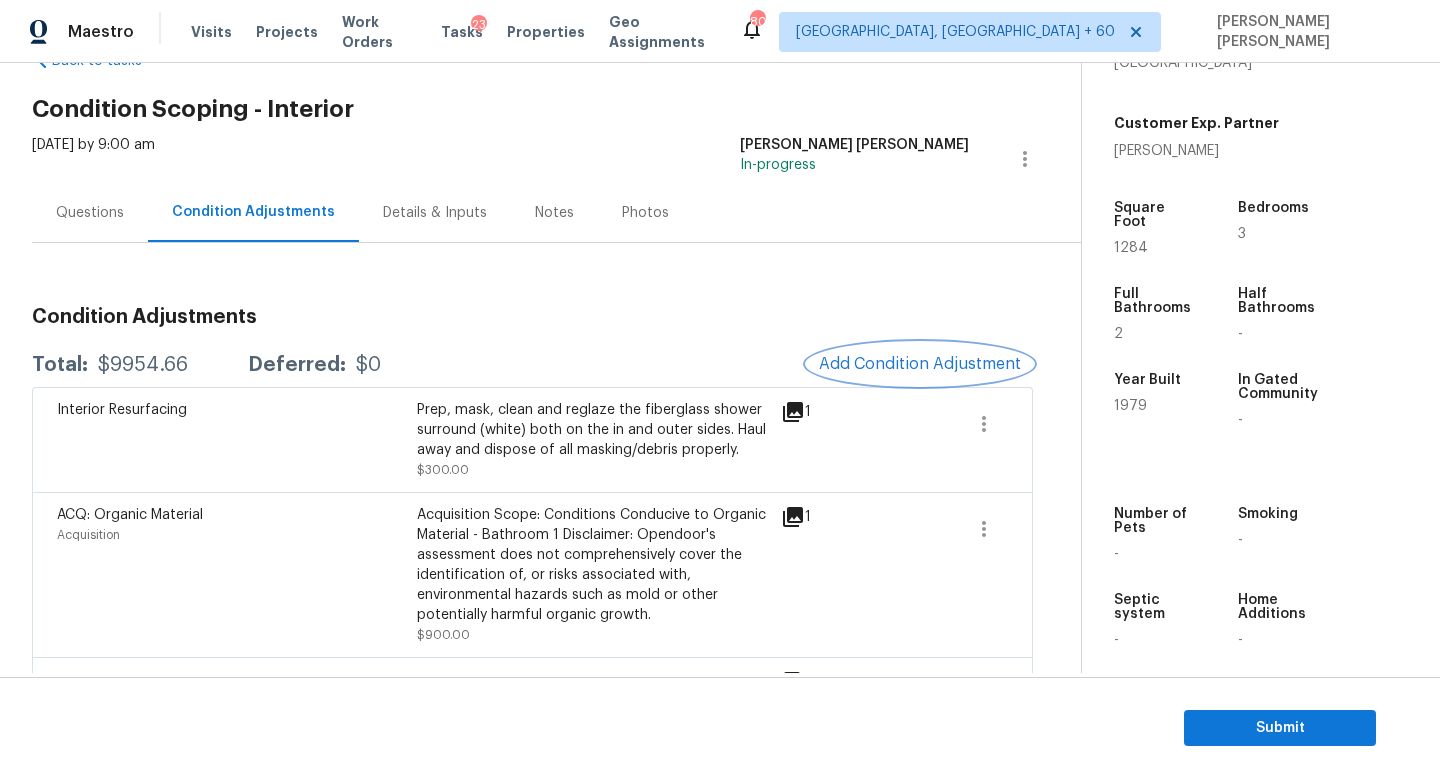 click on "Add Condition Adjustment" at bounding box center [920, 364] 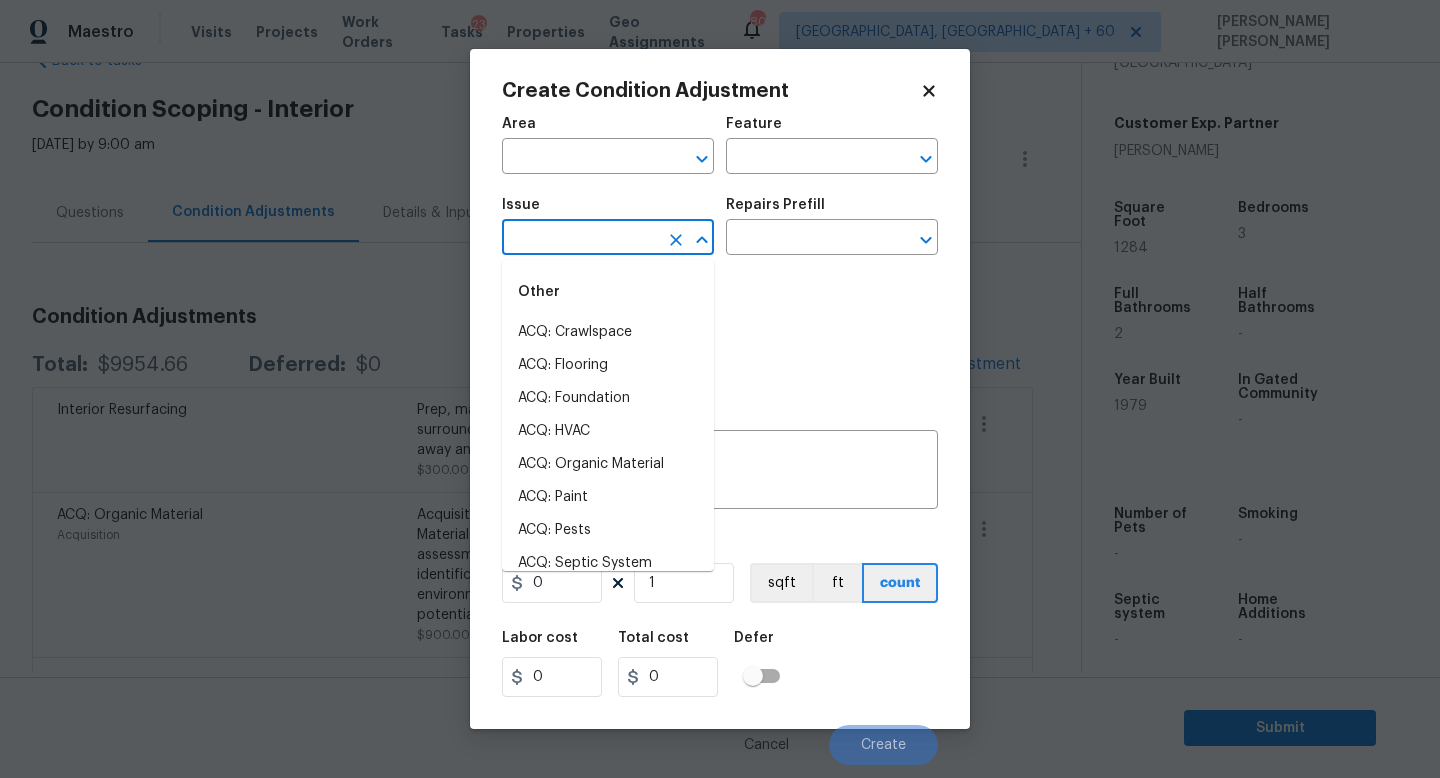 click at bounding box center (580, 239) 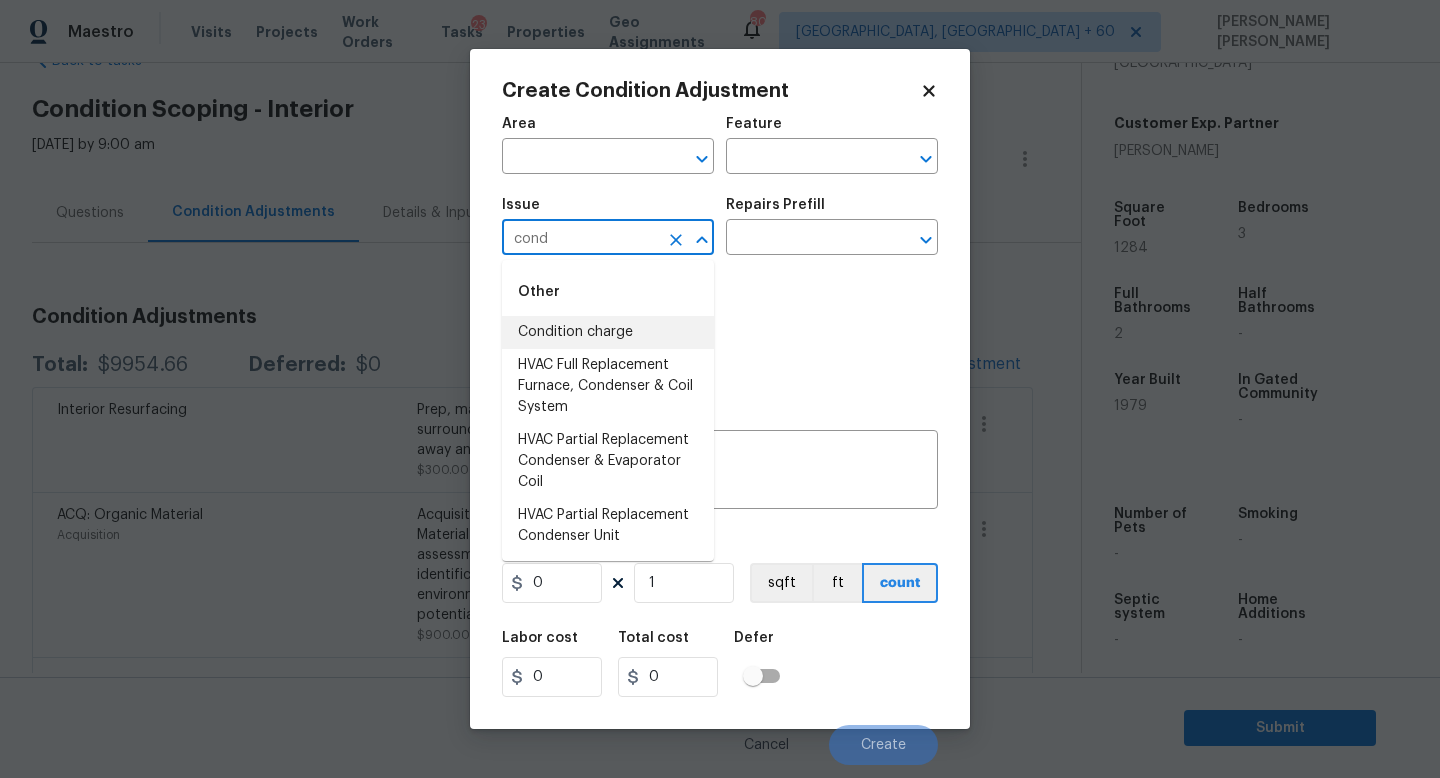 click on "Condition charge" at bounding box center (608, 332) 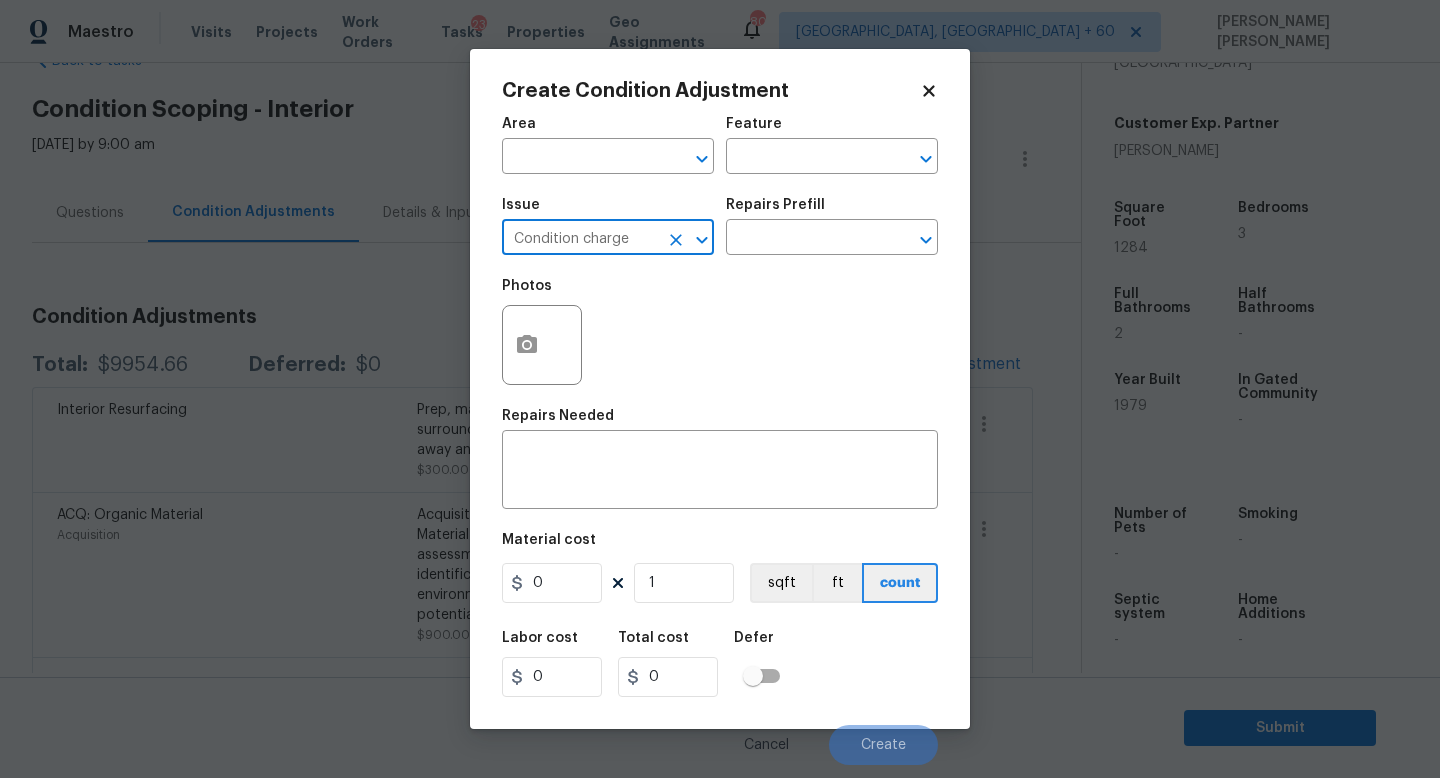 type on "Condition charge" 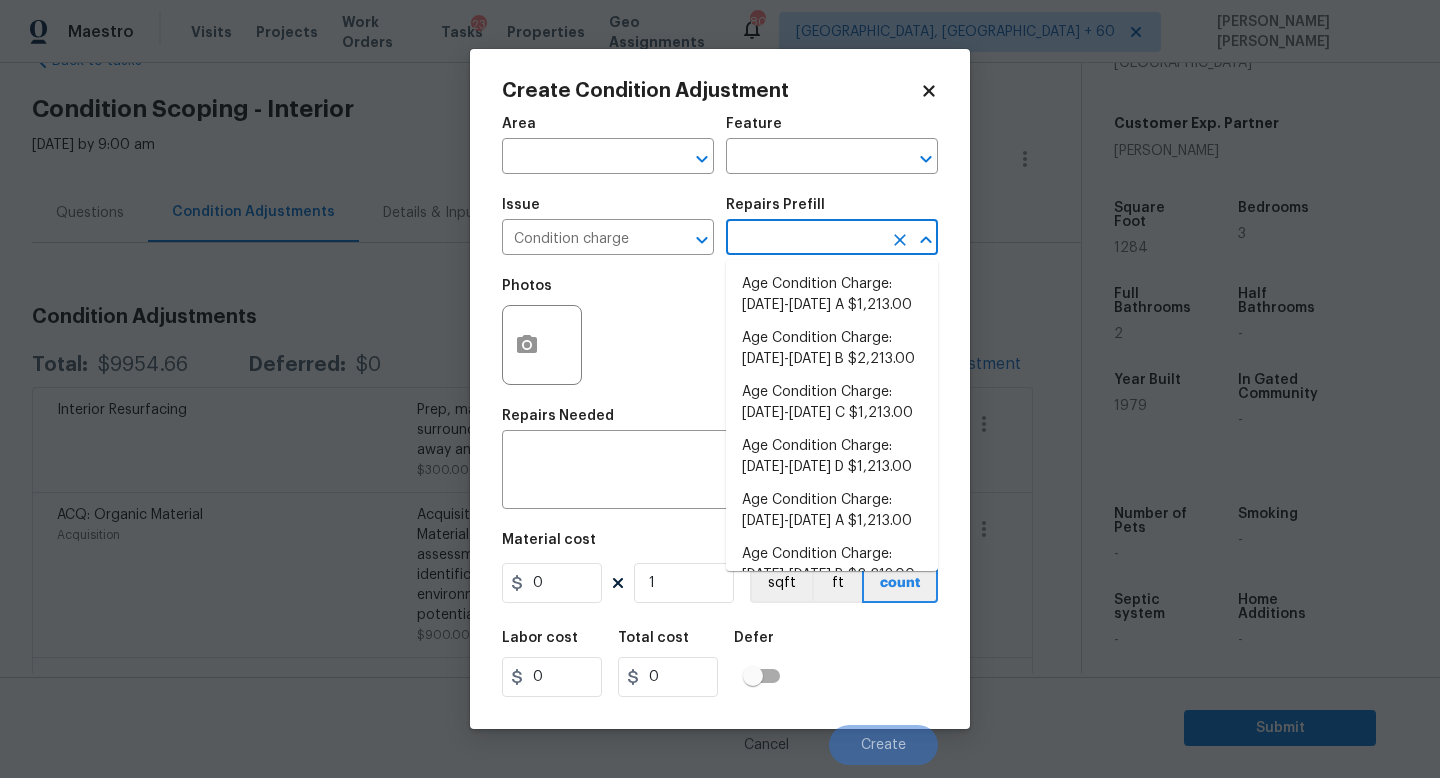 click at bounding box center [804, 239] 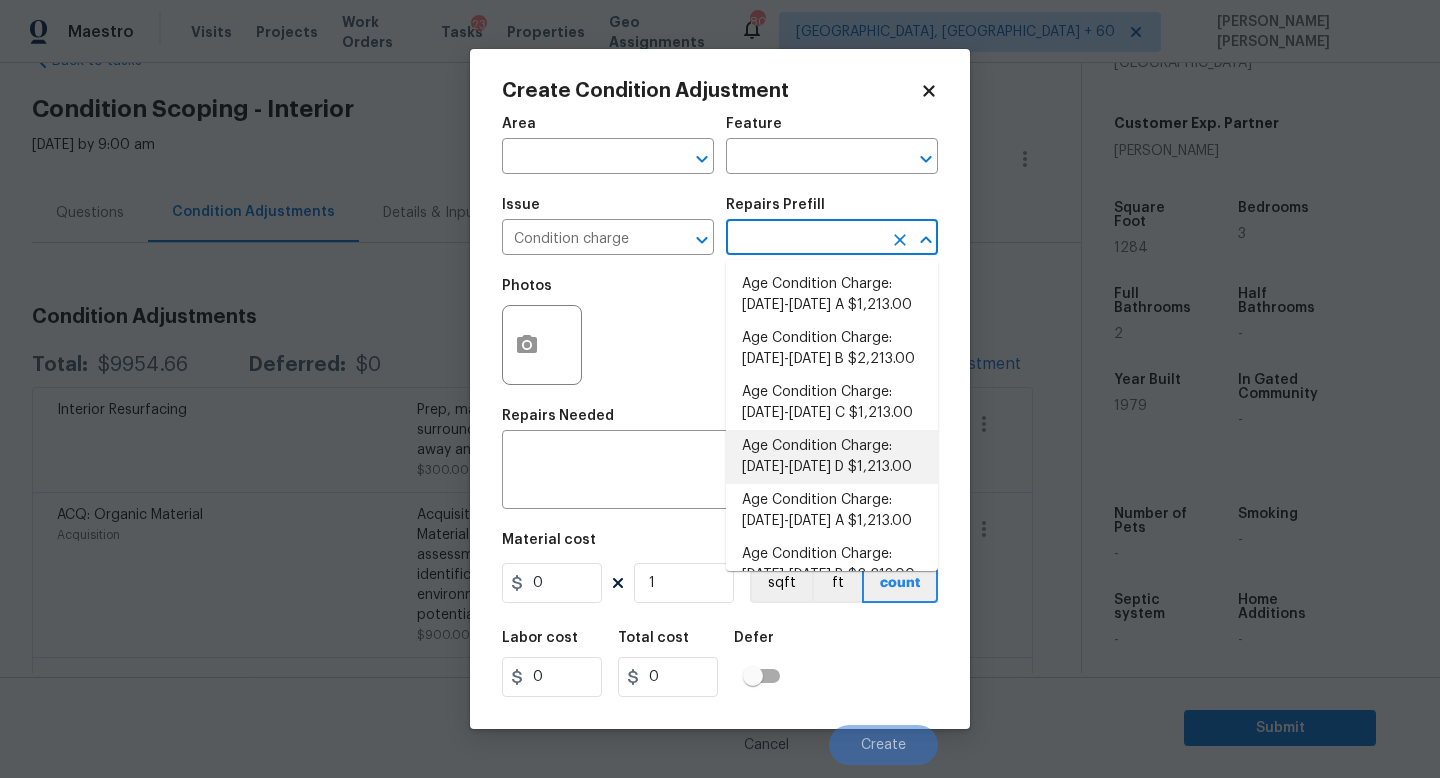 scroll, scrollTop: 656, scrollLeft: 0, axis: vertical 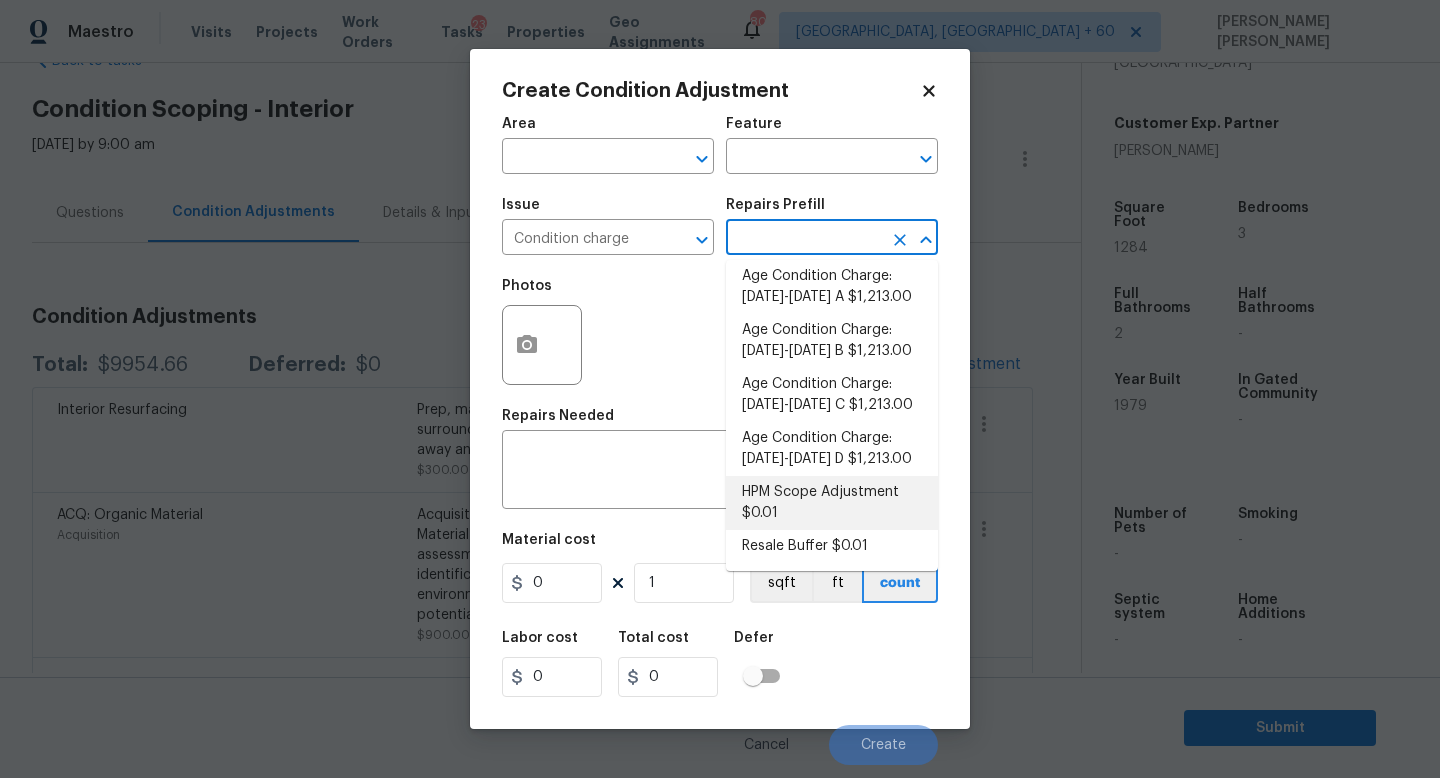 click on "HPM Scope Adjustment $0.01" at bounding box center [832, 503] 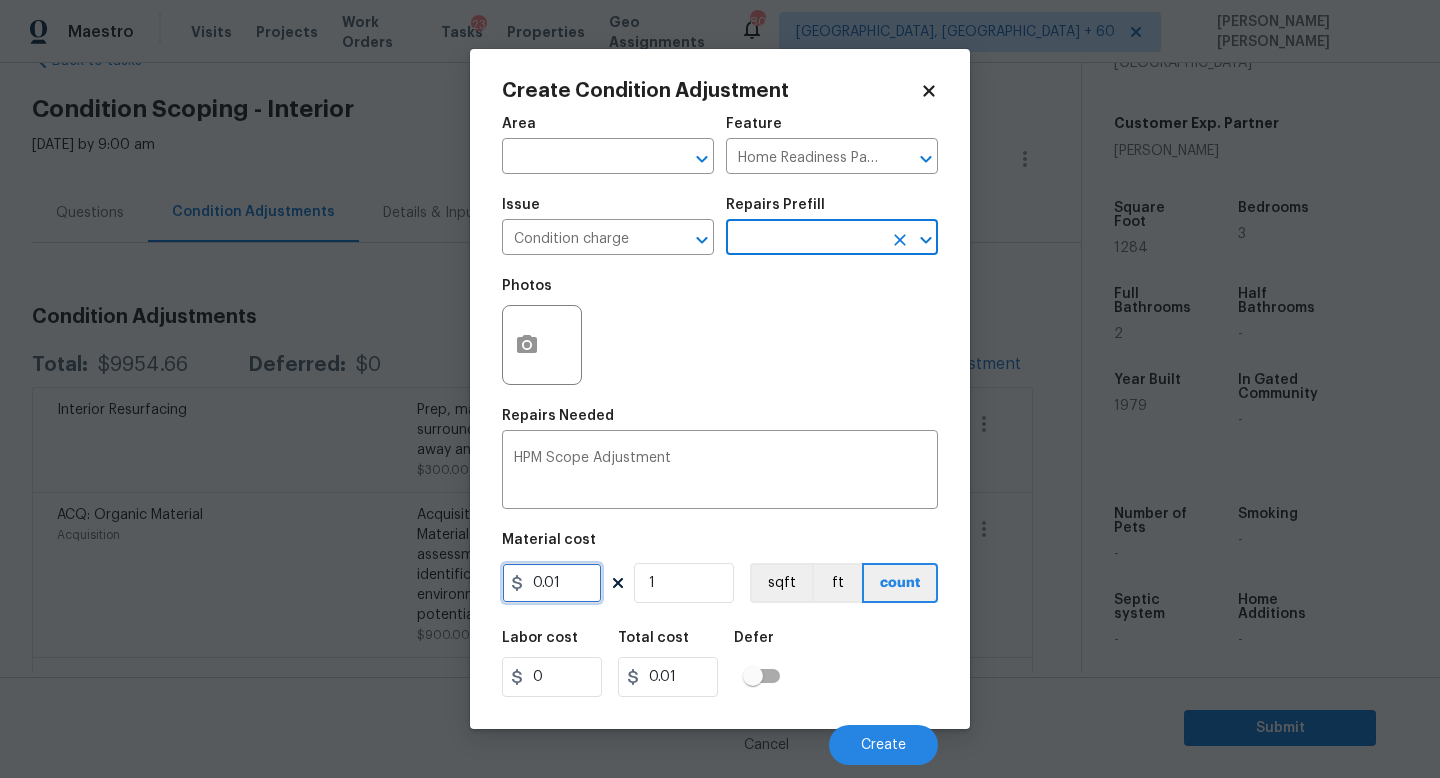 click on "0.01" at bounding box center [552, 583] 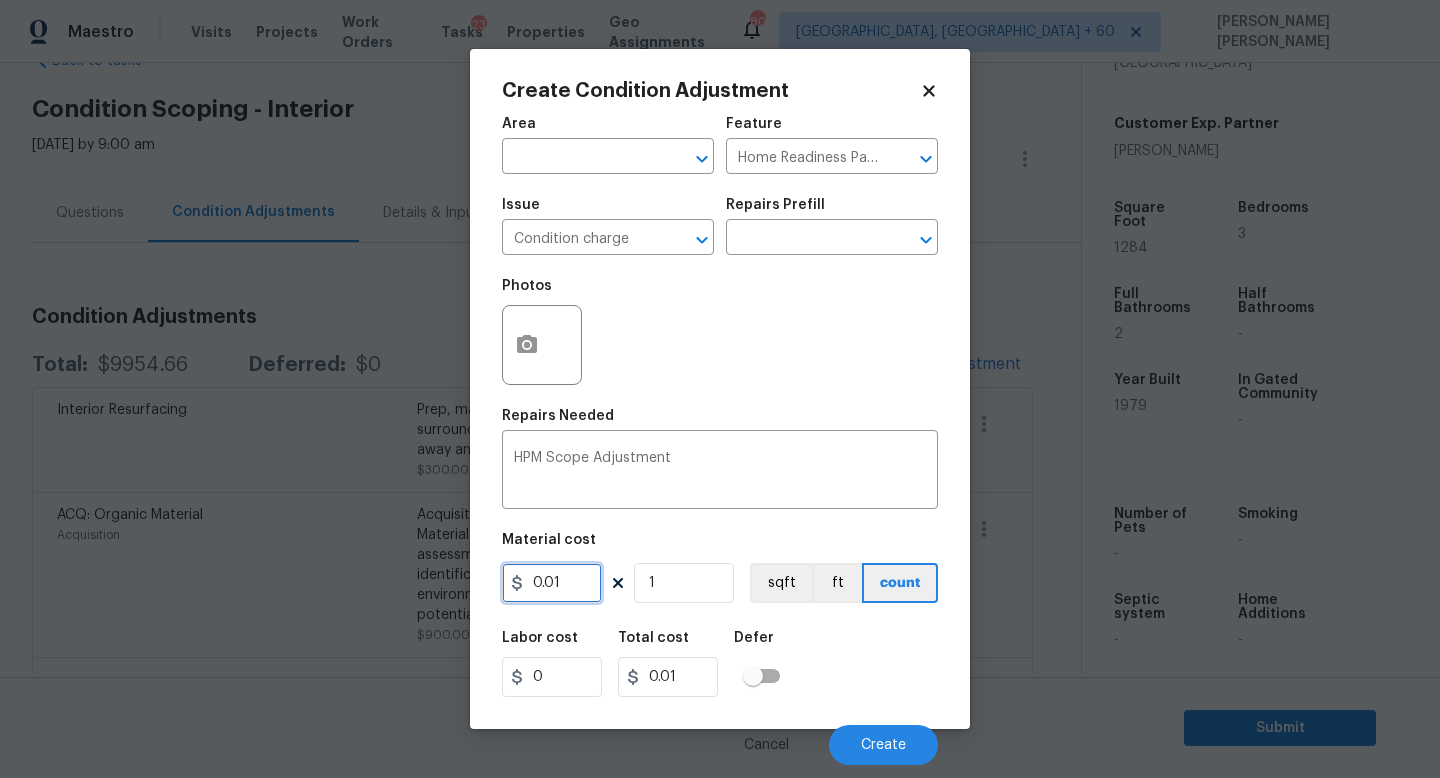 drag, startPoint x: 589, startPoint y: 585, endPoint x: 199, endPoint y: 585, distance: 390 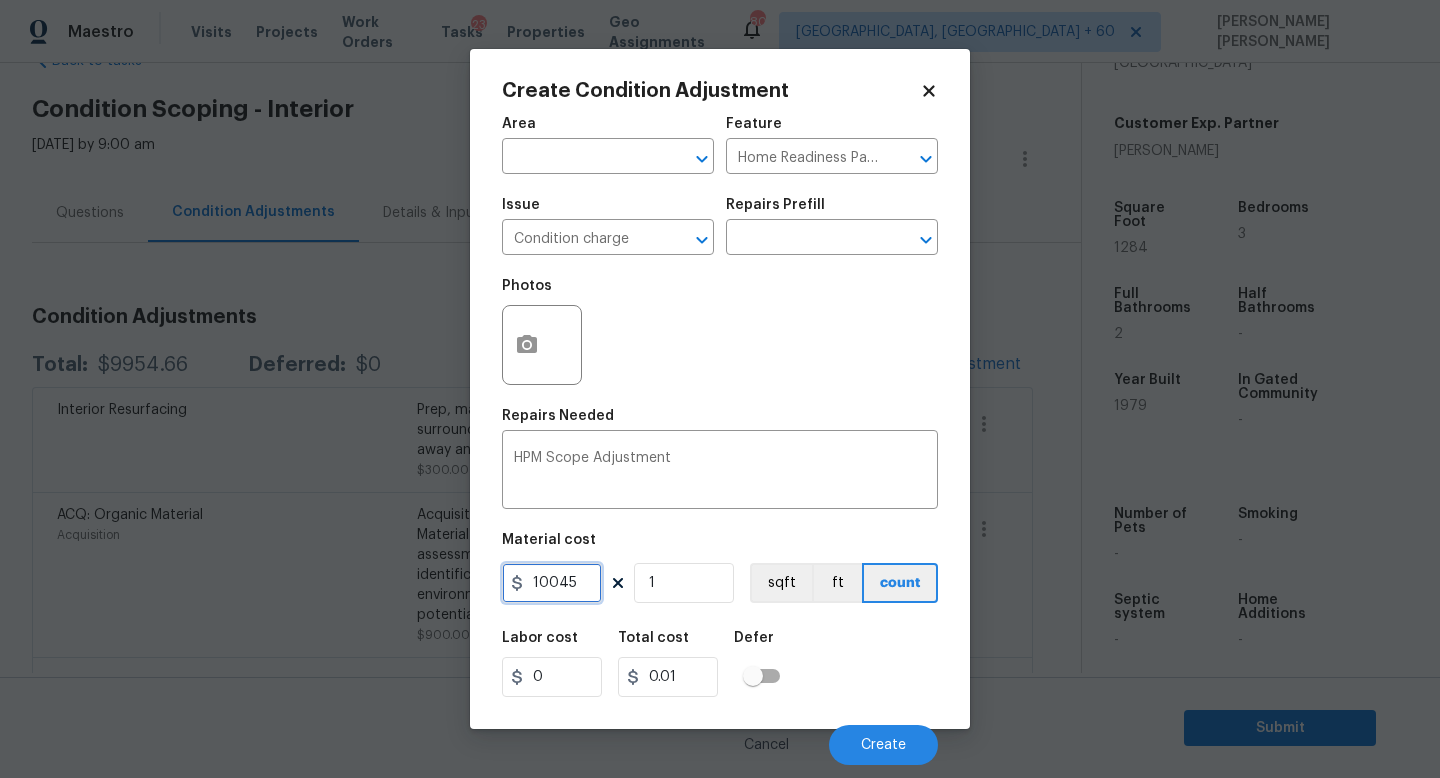 type on "10045" 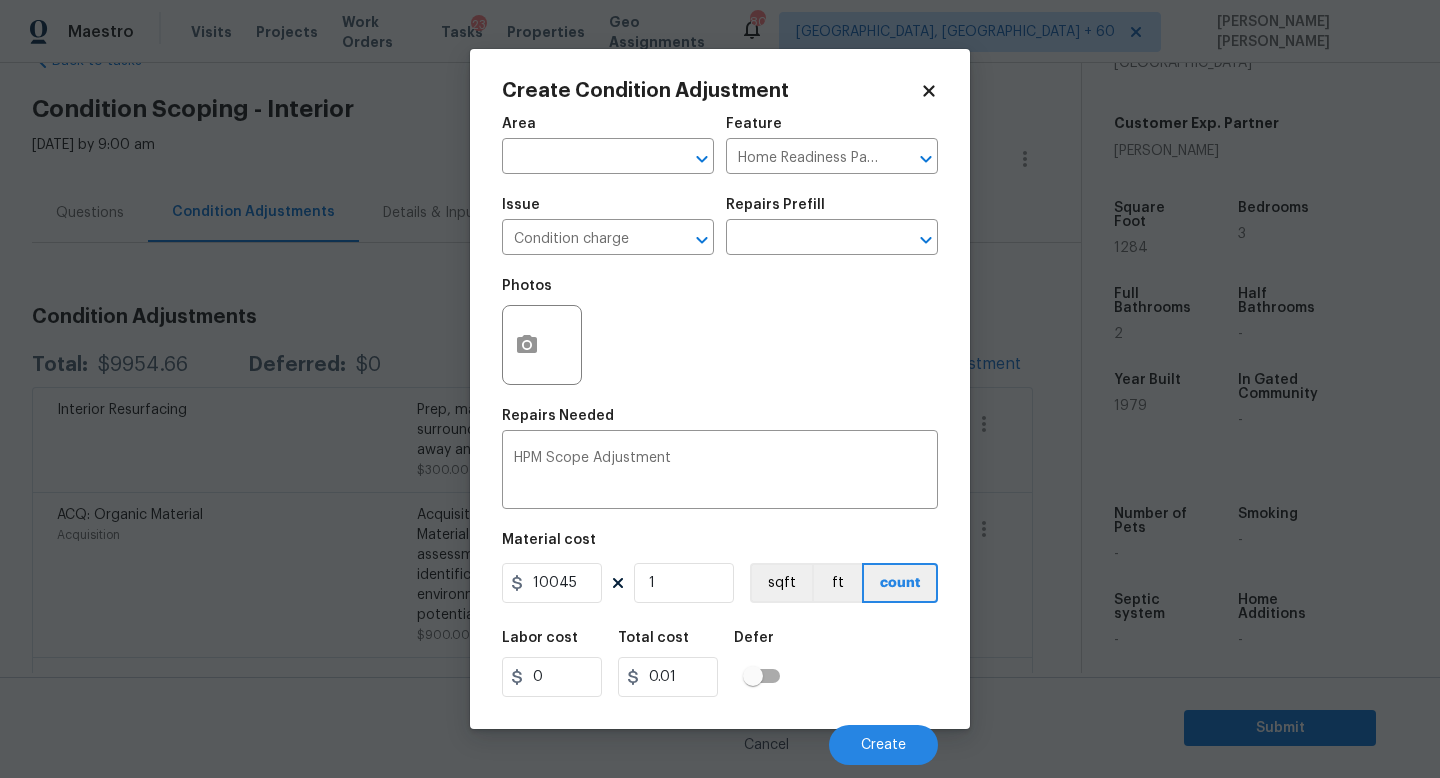 type on "10045" 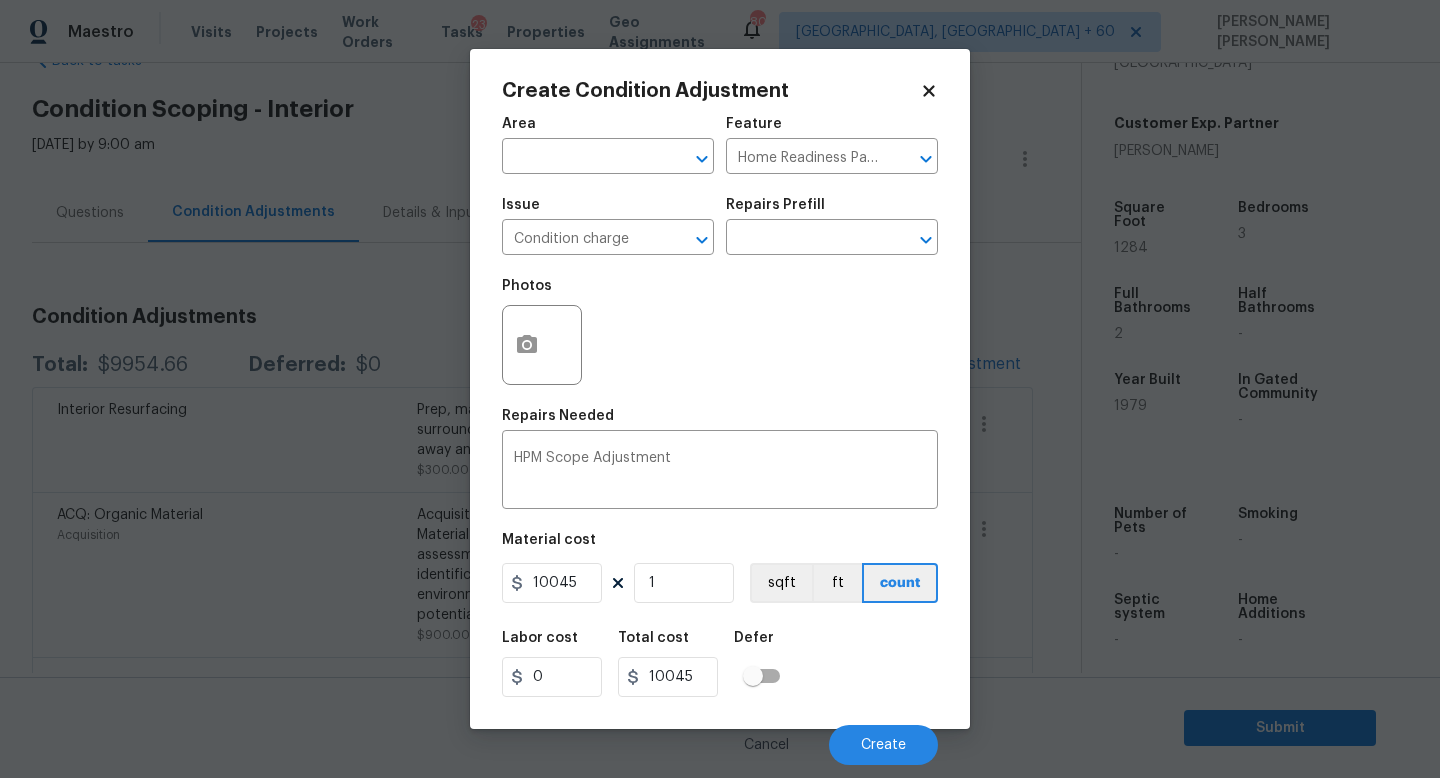 click on "Labor cost 0 Total cost 10045 Defer" at bounding box center (720, 664) 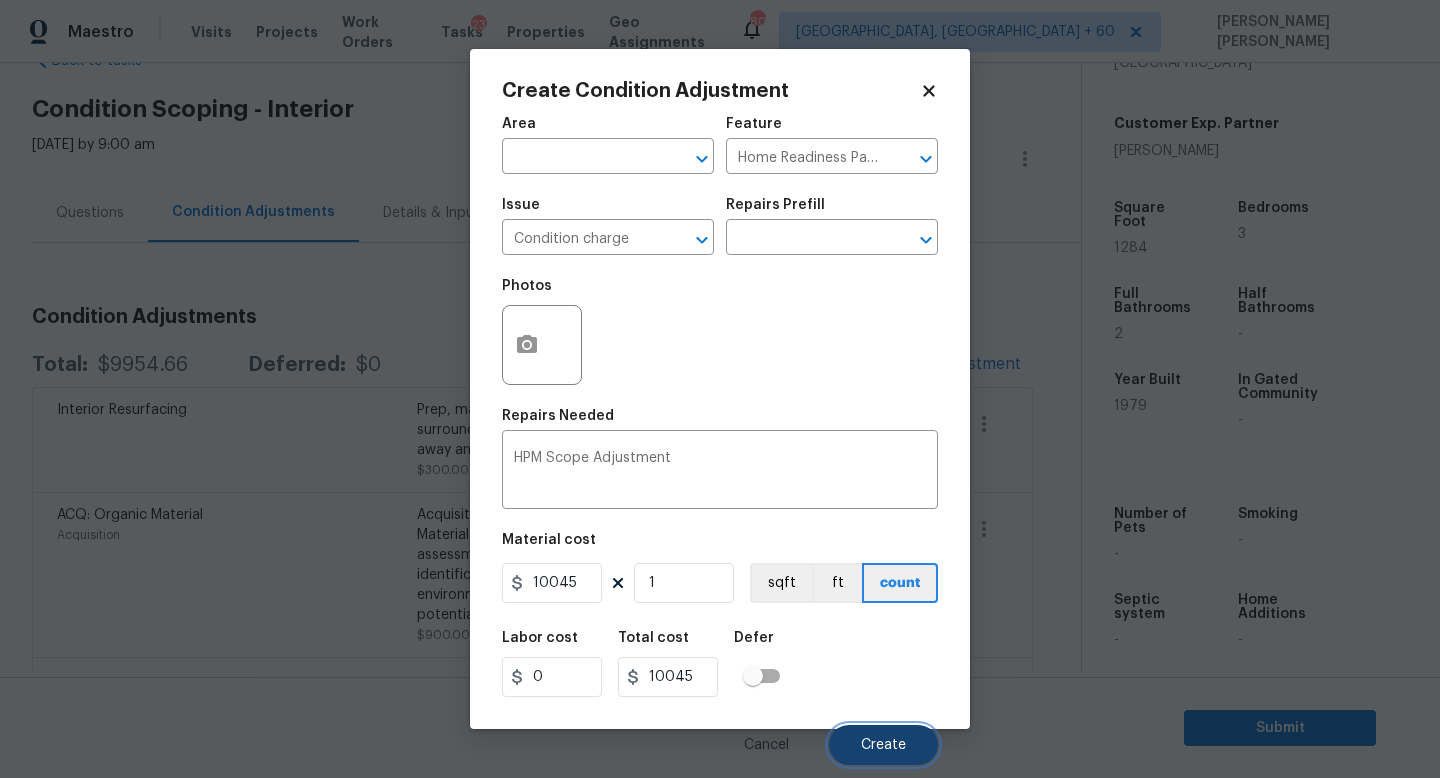 click on "Create" at bounding box center [883, 745] 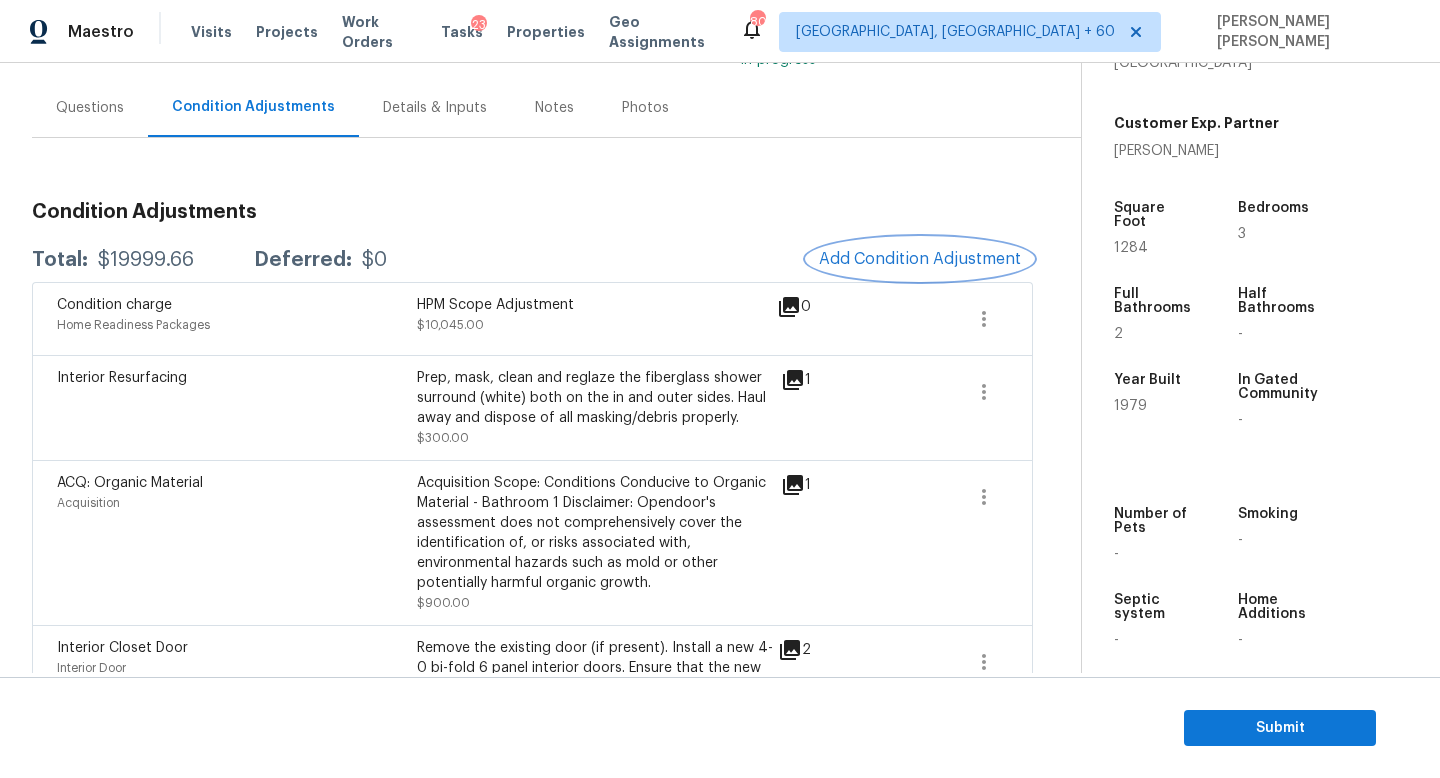 scroll, scrollTop: 166, scrollLeft: 0, axis: vertical 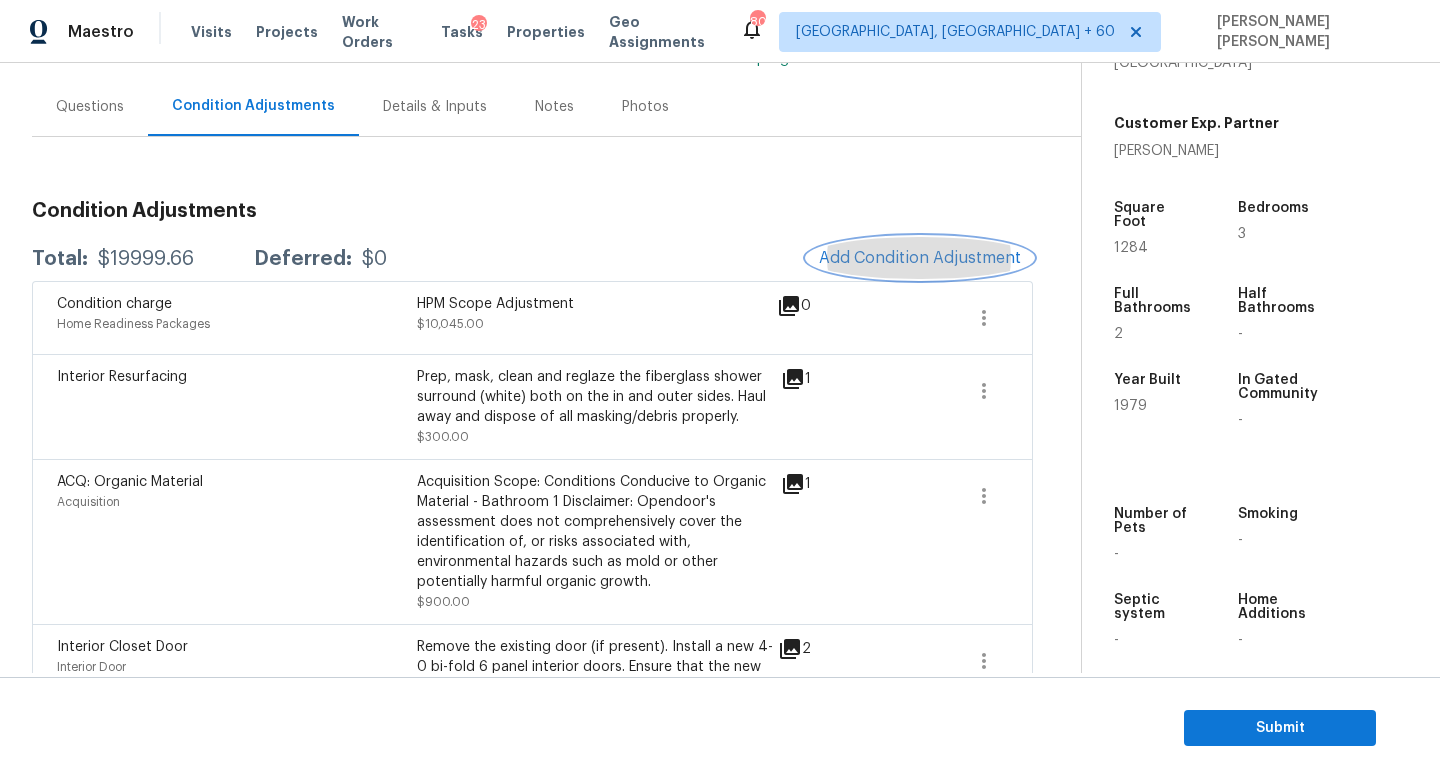 click on "Add Condition Adjustment" at bounding box center (920, 258) 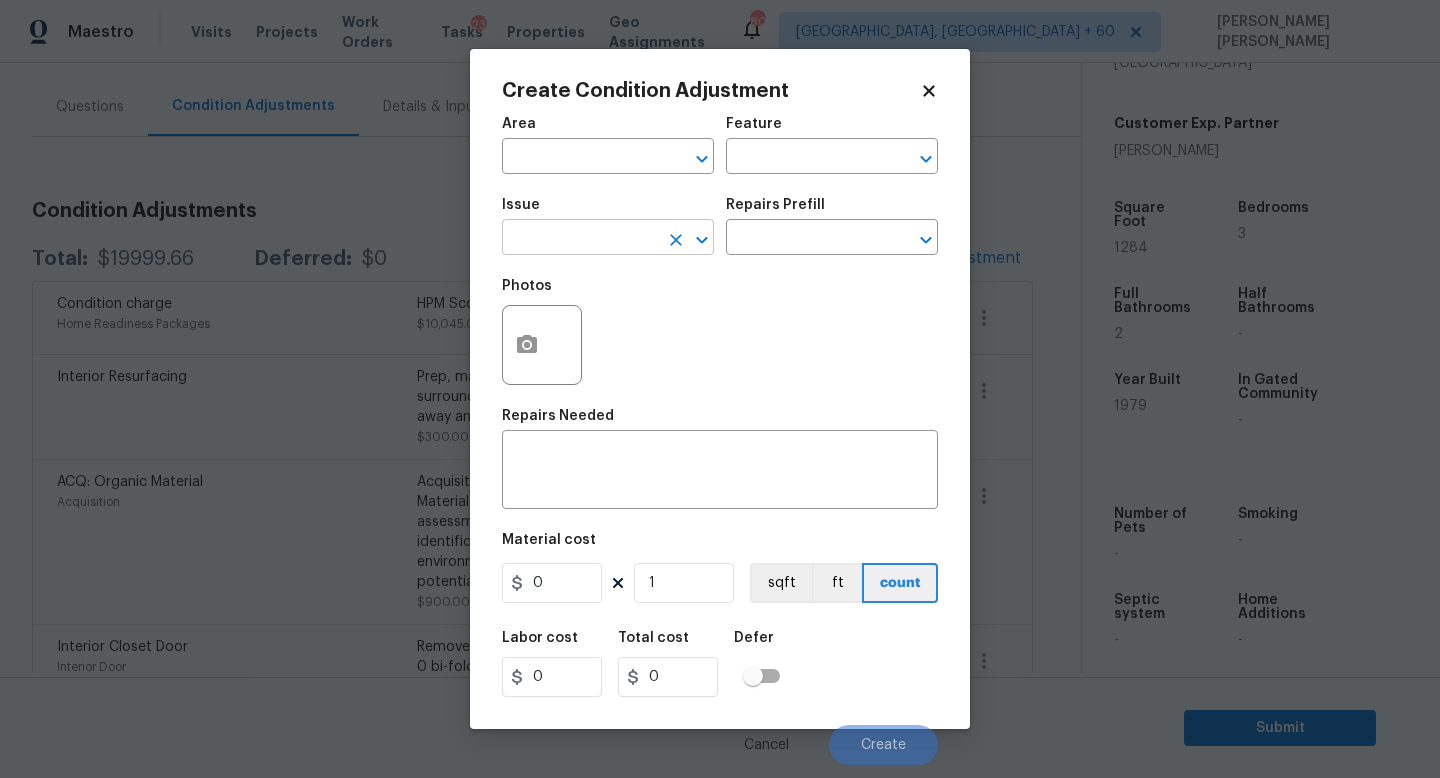 click at bounding box center [580, 239] 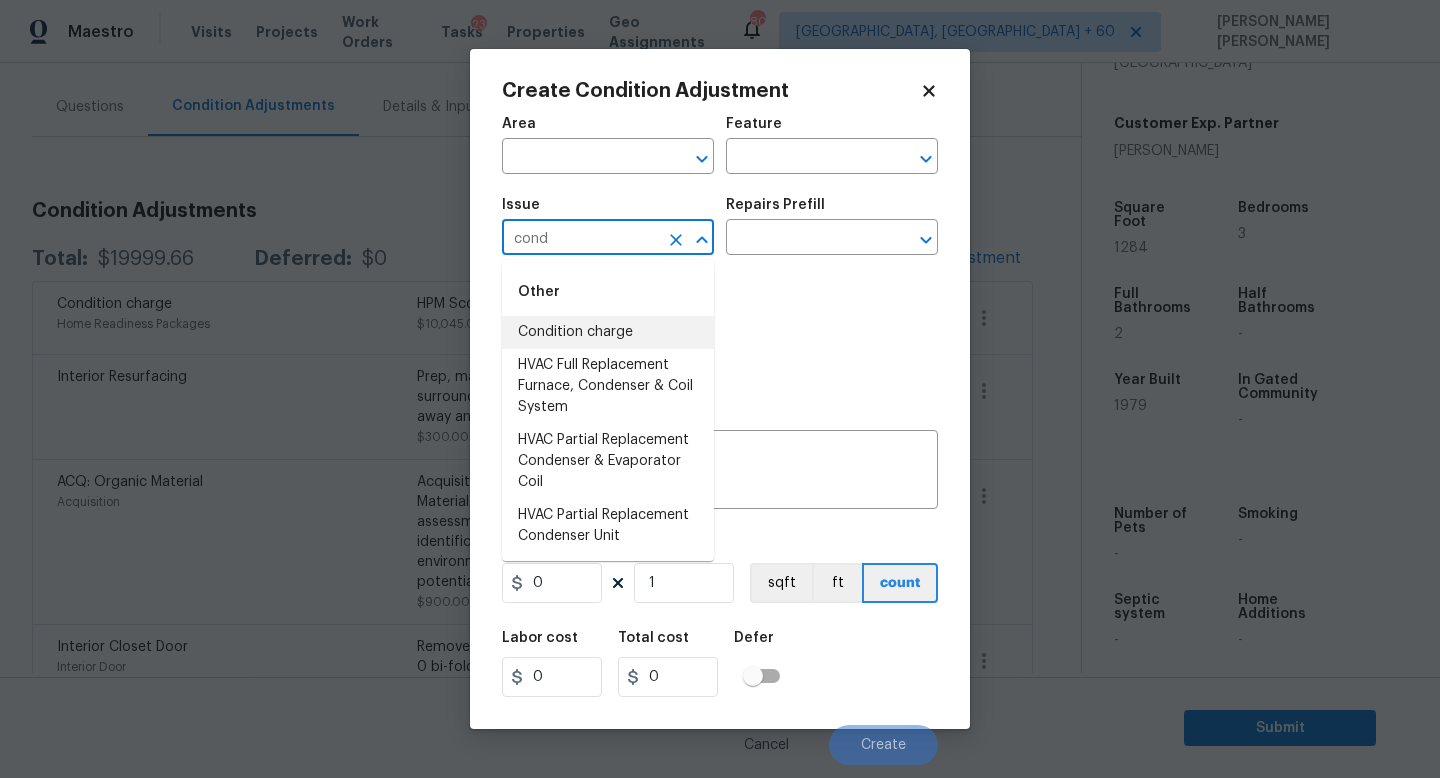 click on "Condition charge" at bounding box center (608, 332) 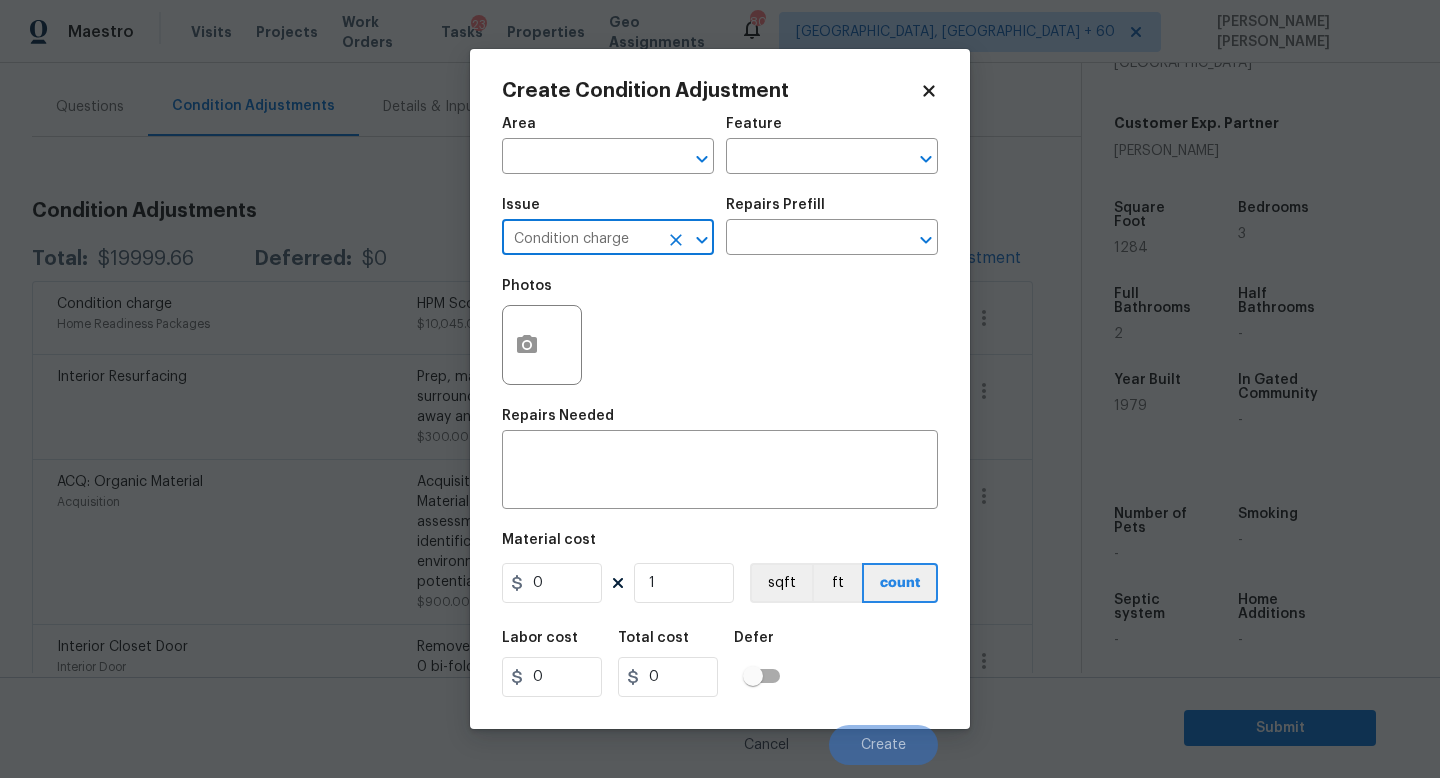 type on "Condition charge" 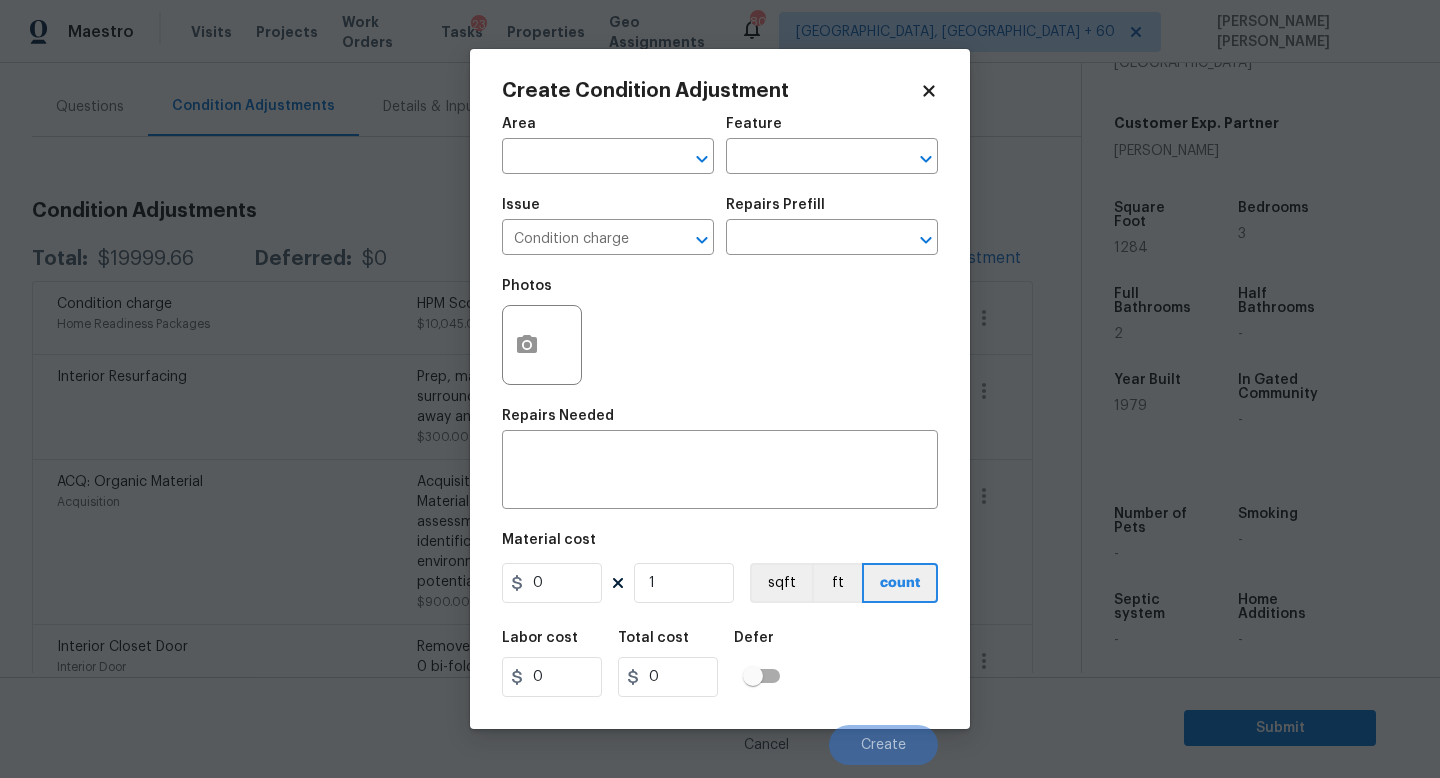 click on "Issue Condition charge ​ Repairs Prefill ​" at bounding box center (720, 226) 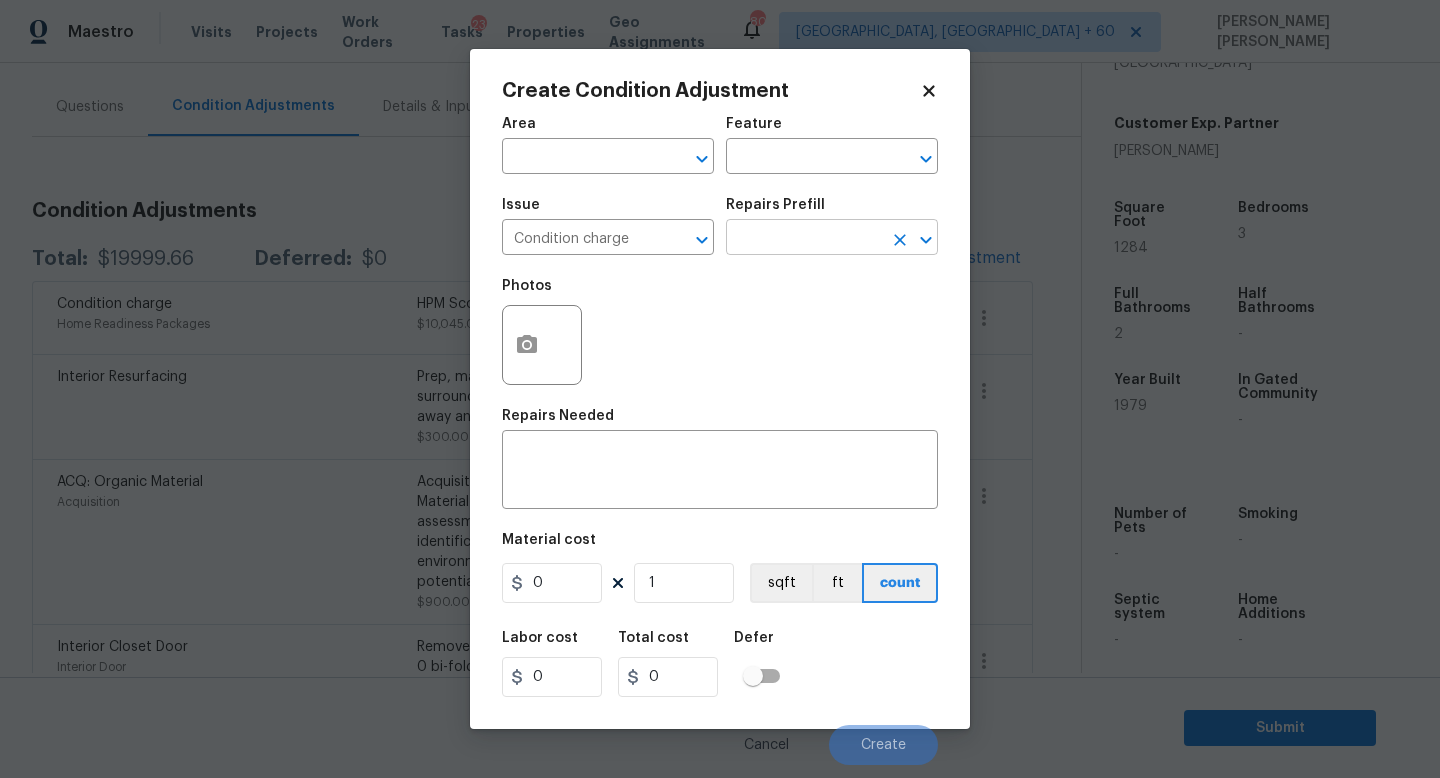 click at bounding box center (804, 239) 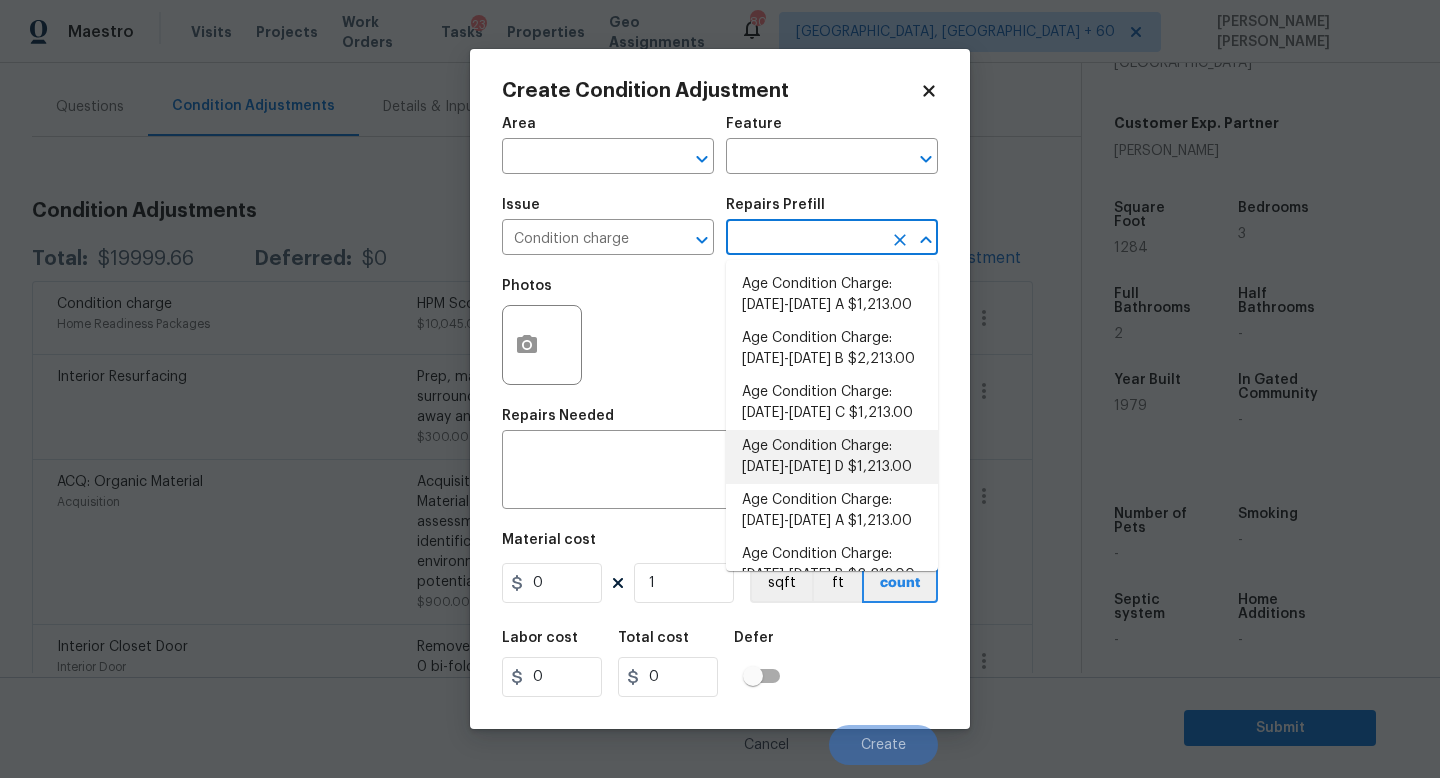 scroll, scrollTop: 656, scrollLeft: 0, axis: vertical 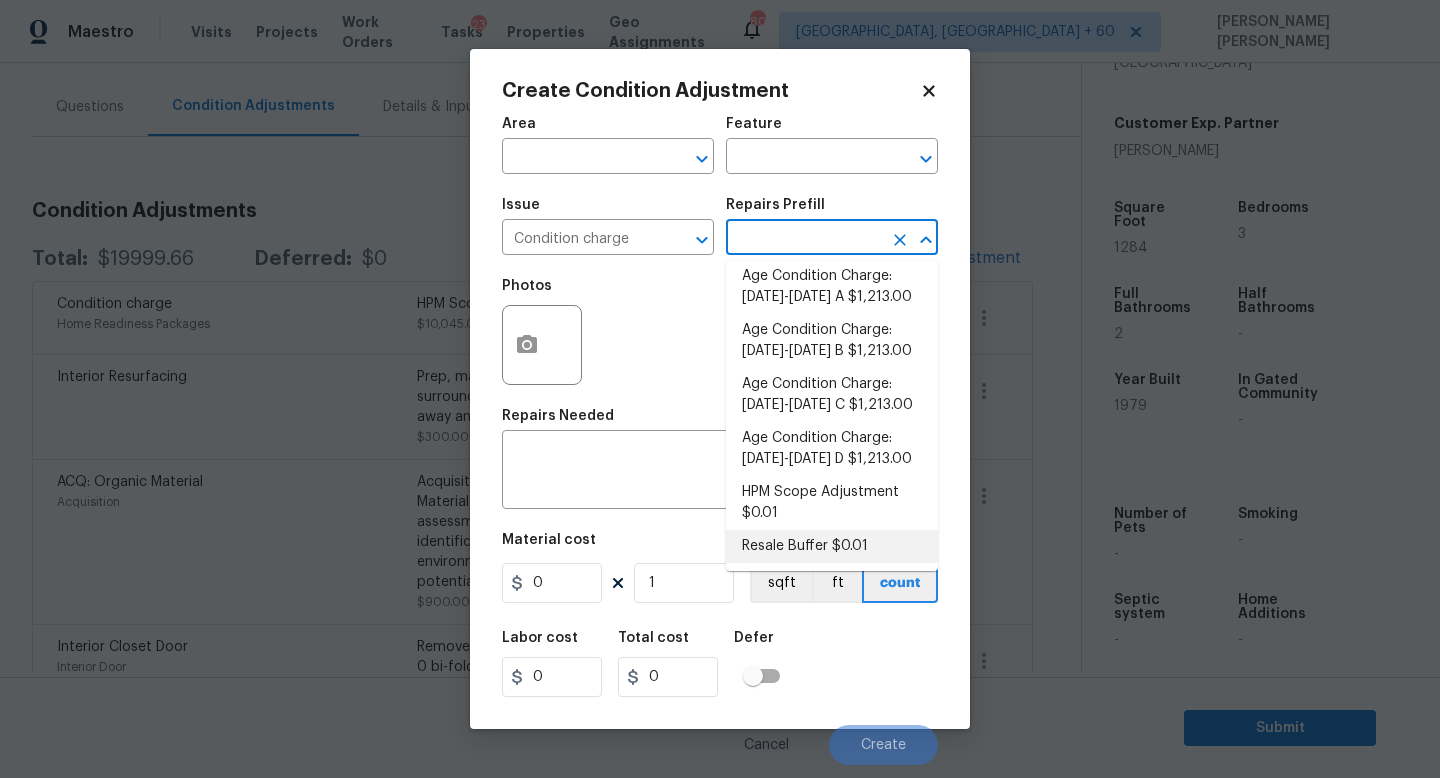 click on "Resale Buffer $0.01" at bounding box center [832, 546] 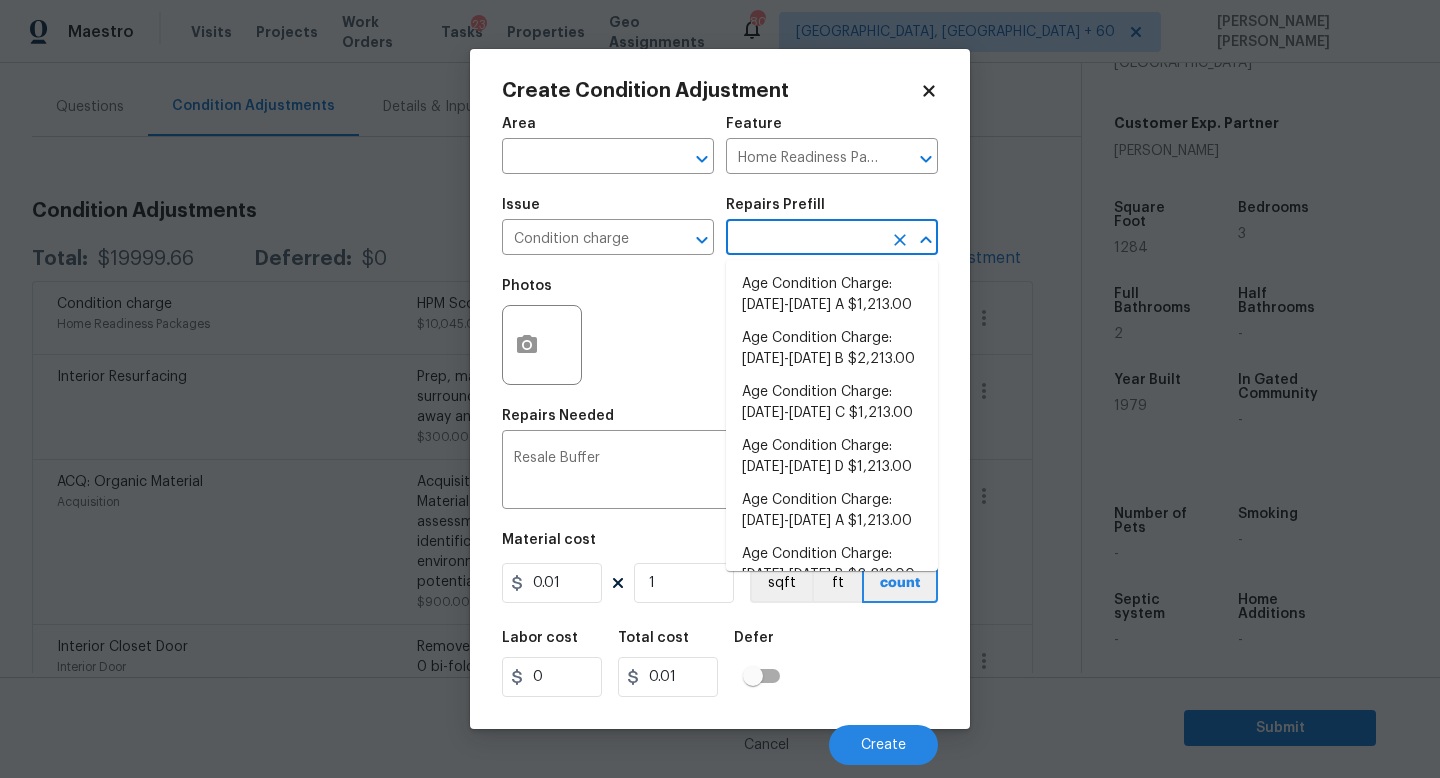 scroll, scrollTop: 648, scrollLeft: 0, axis: vertical 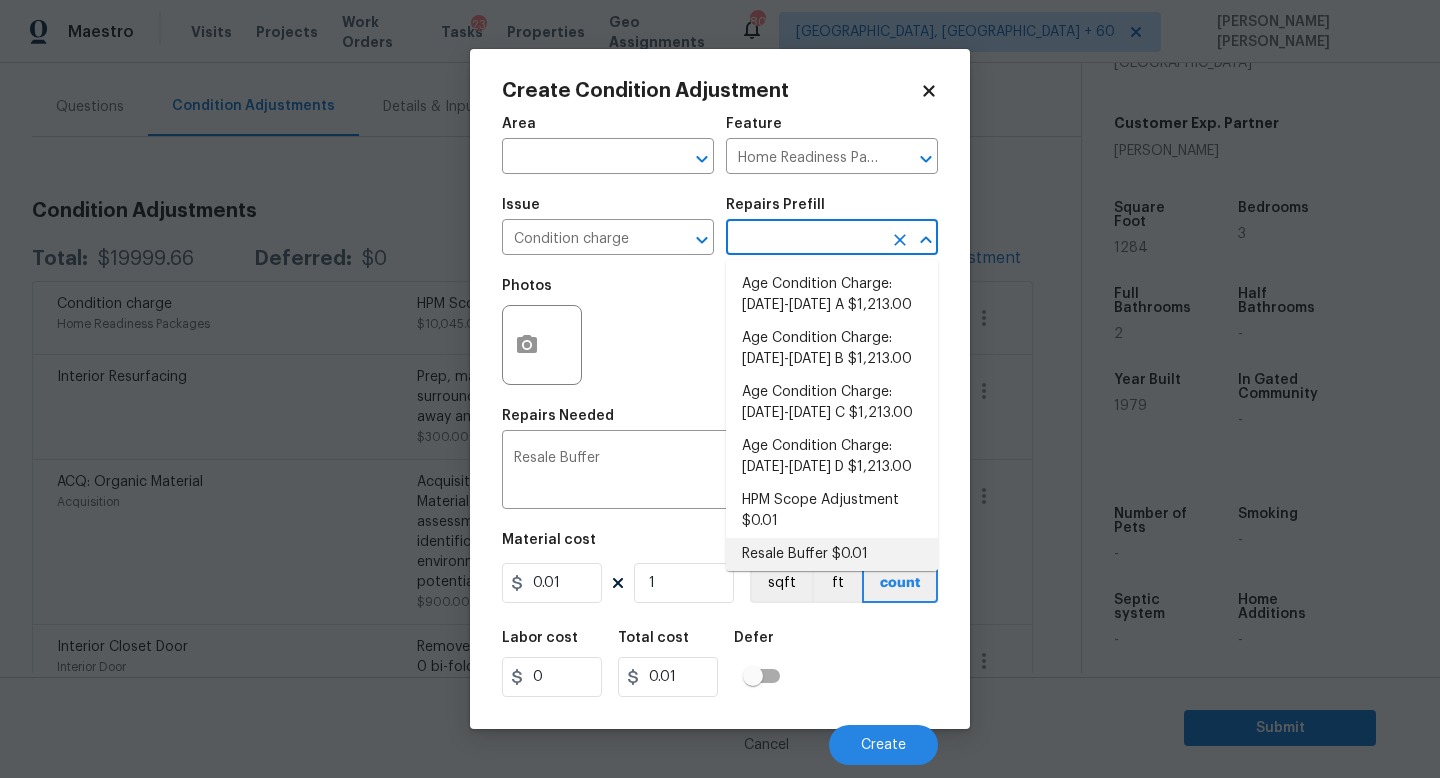 click on "Resale Buffer $0.01" at bounding box center [832, 554] 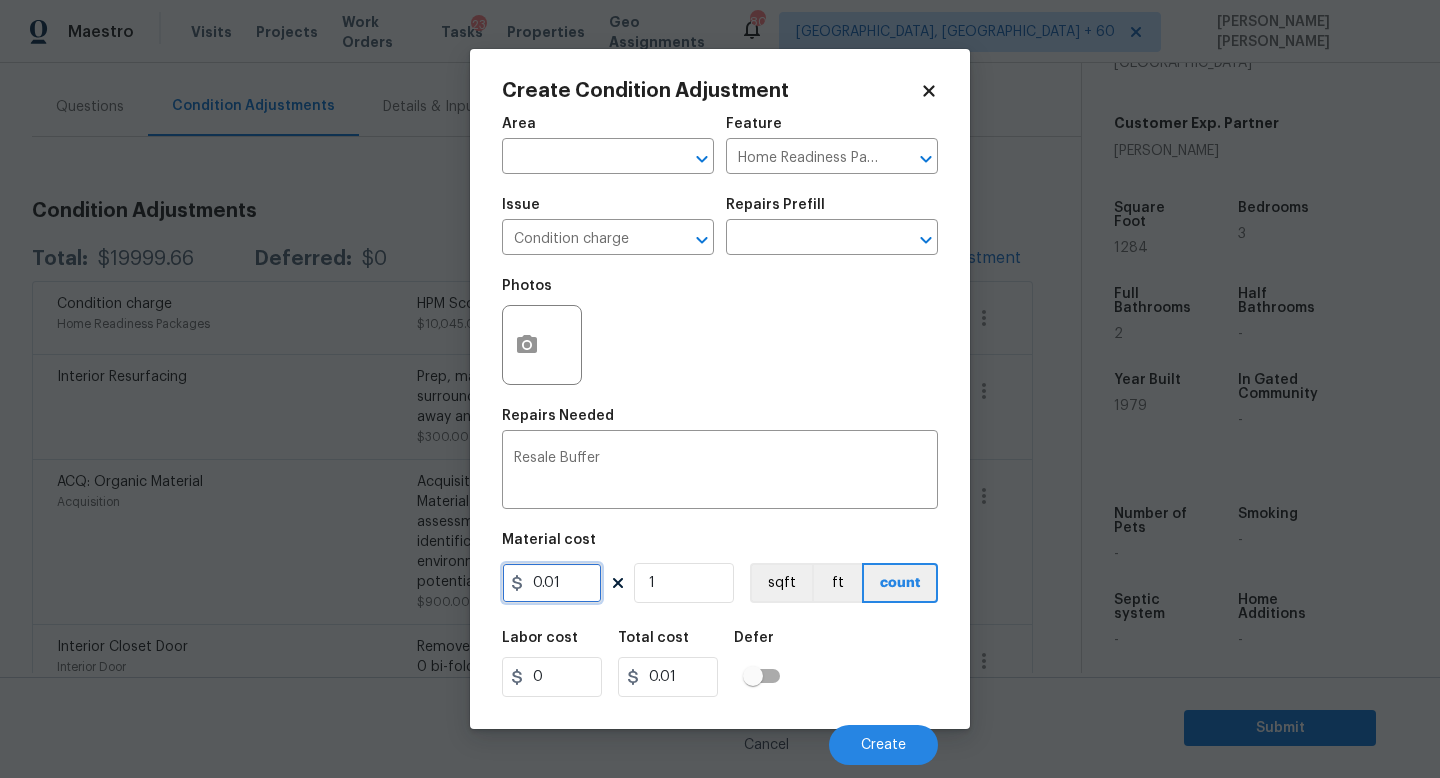 drag, startPoint x: 588, startPoint y: 580, endPoint x: 0, endPoint y: 580, distance: 588 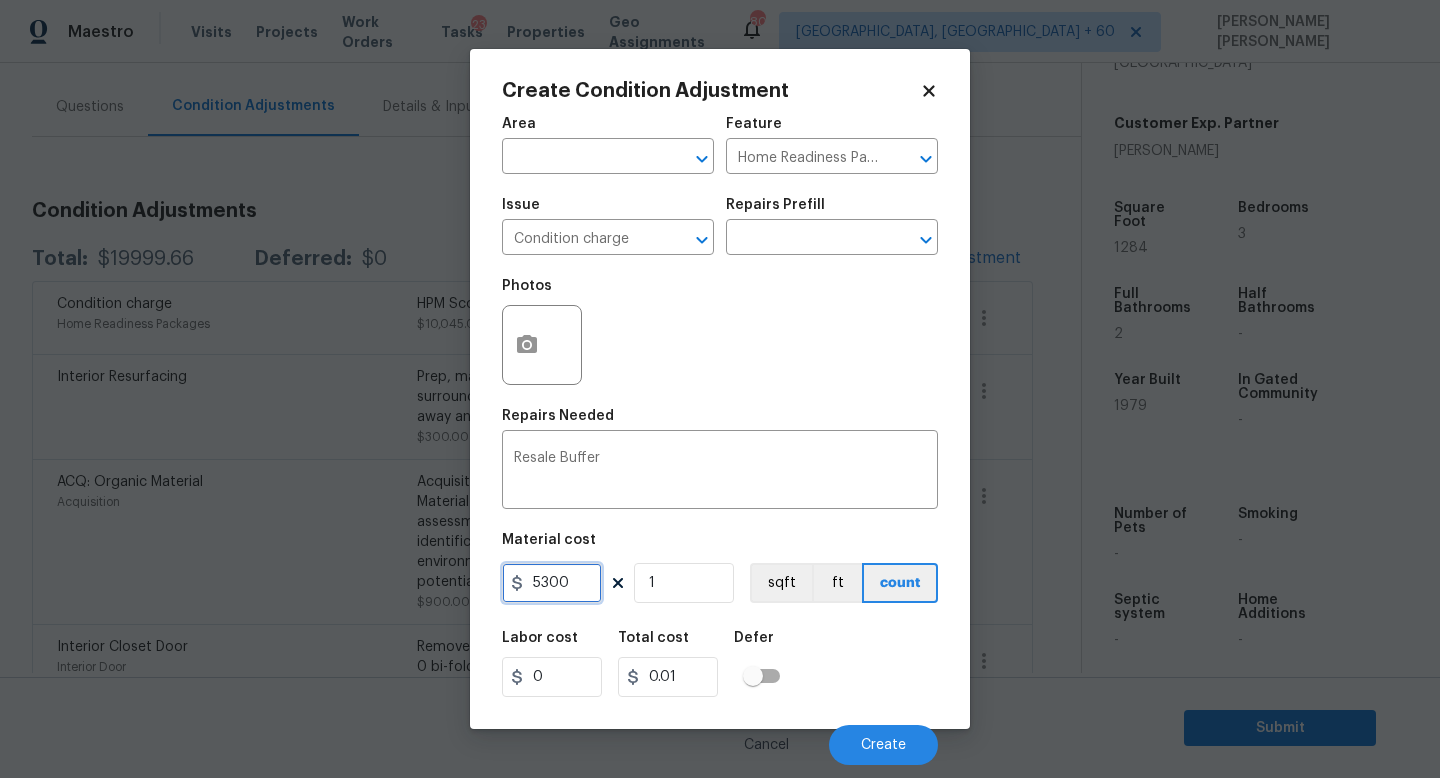 type on "5300" 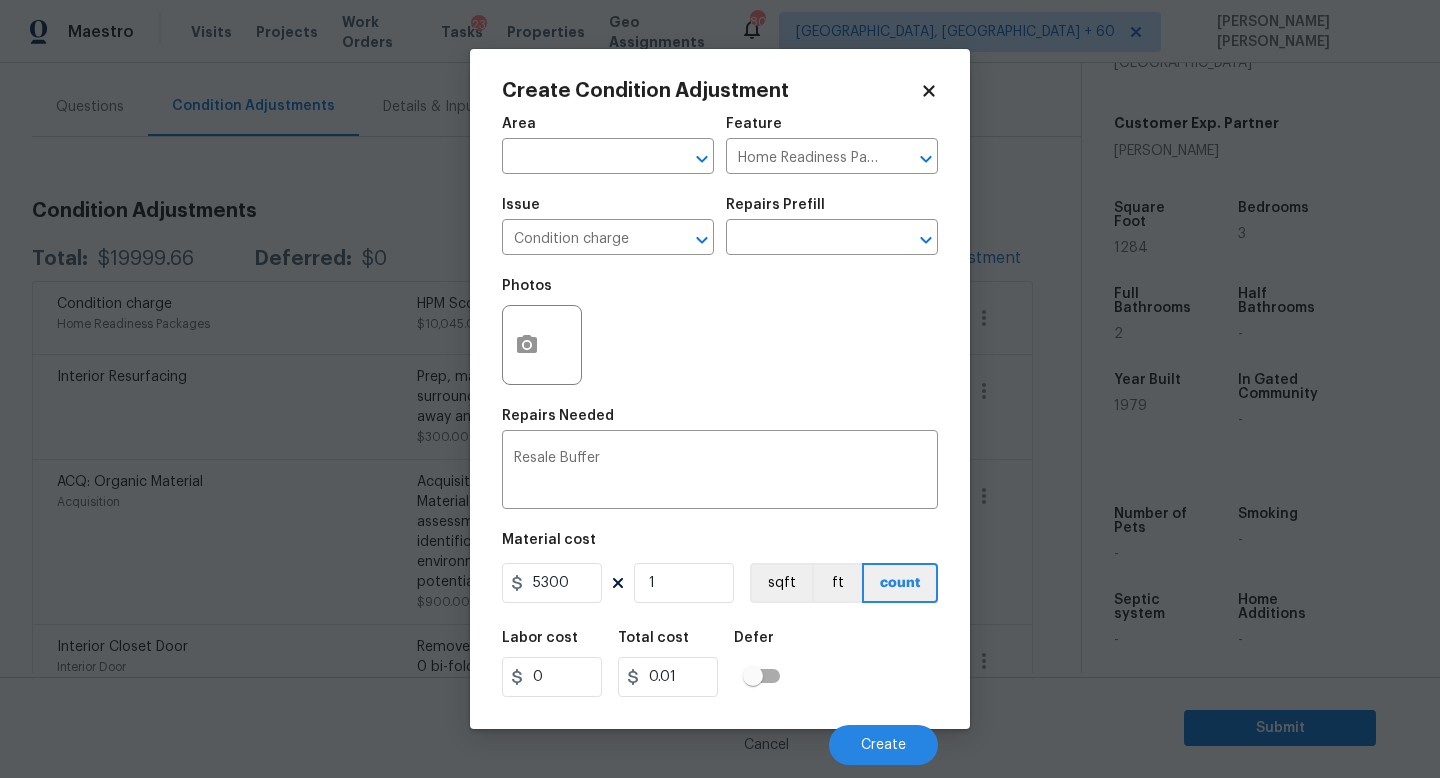 type on "5300" 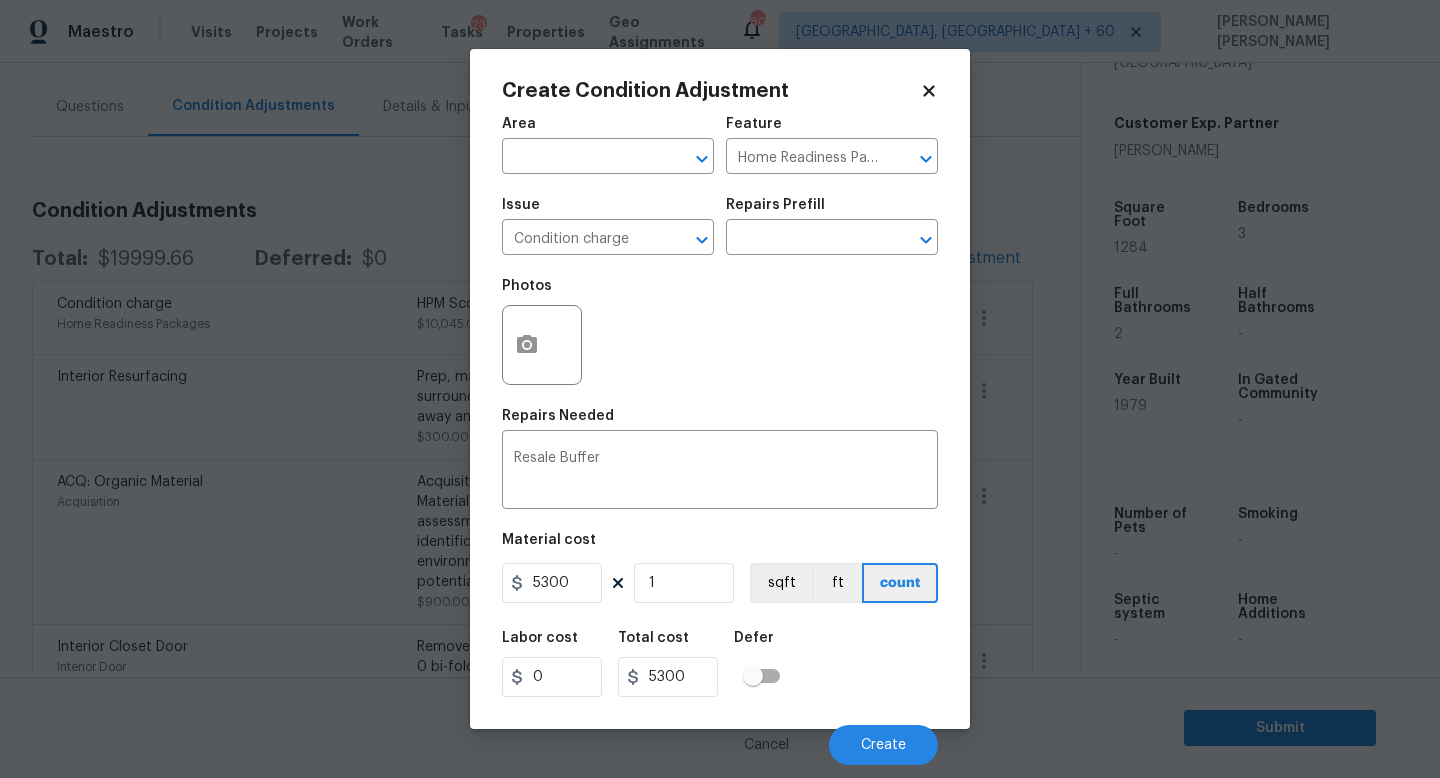 click on "Labor cost 0 Total cost 5300 Defer" at bounding box center [720, 664] 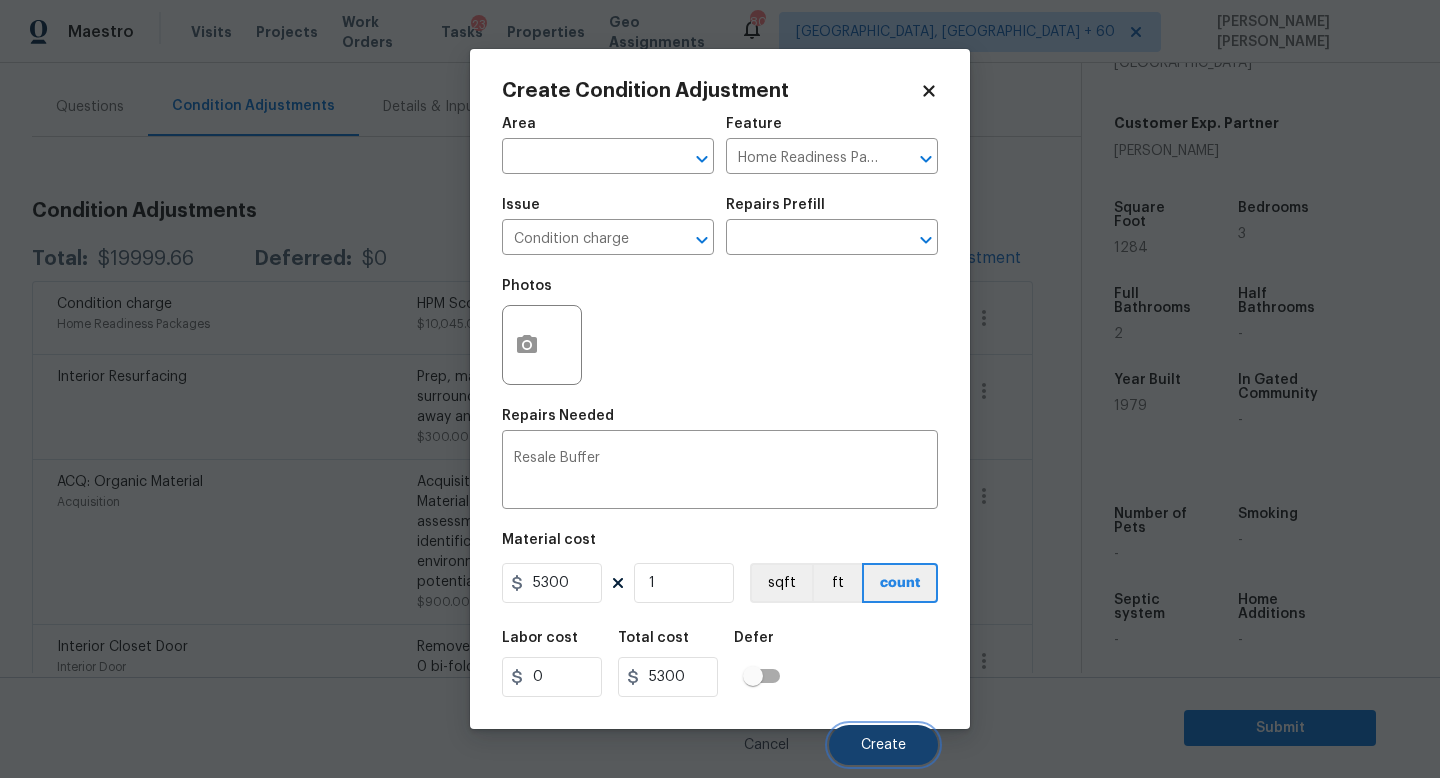 click on "Create" at bounding box center [883, 745] 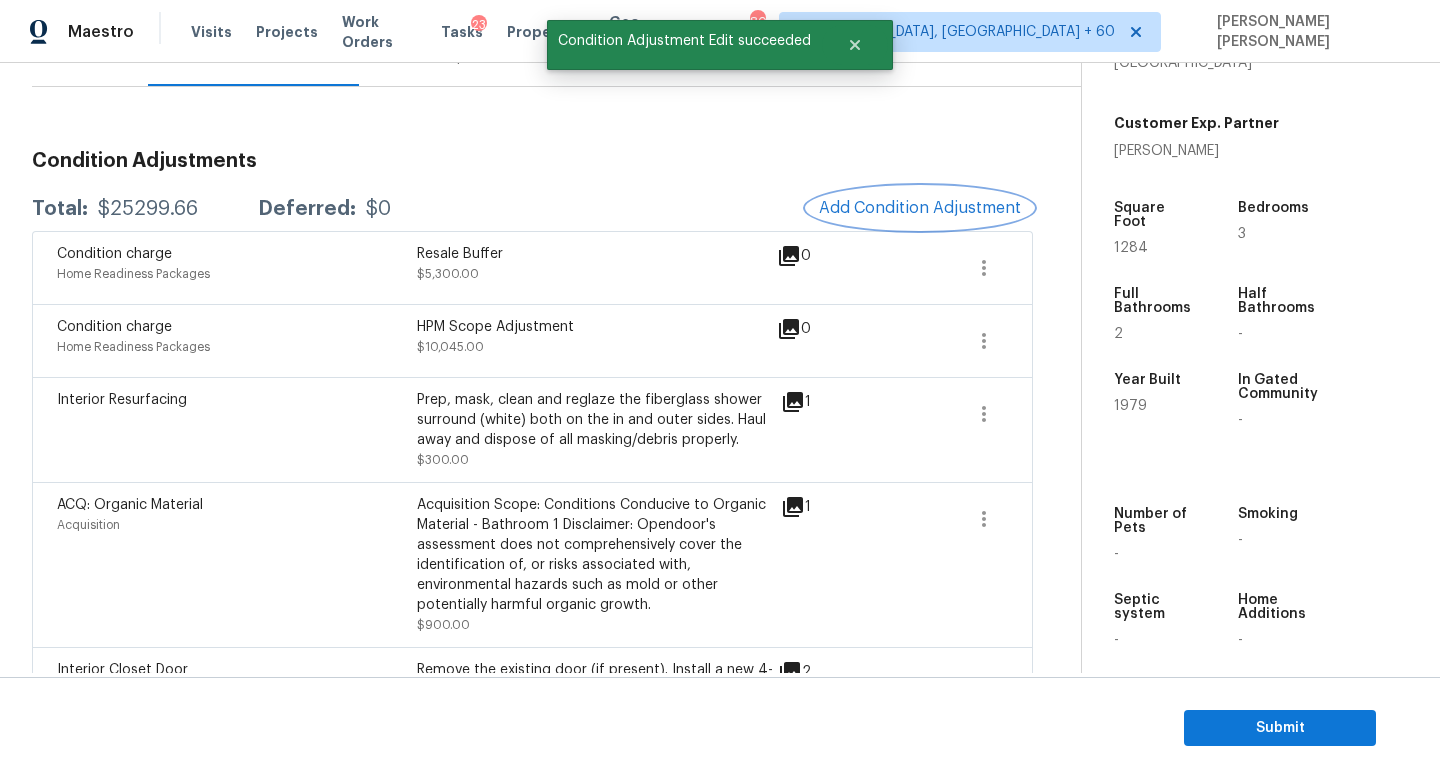 scroll, scrollTop: 218, scrollLeft: 0, axis: vertical 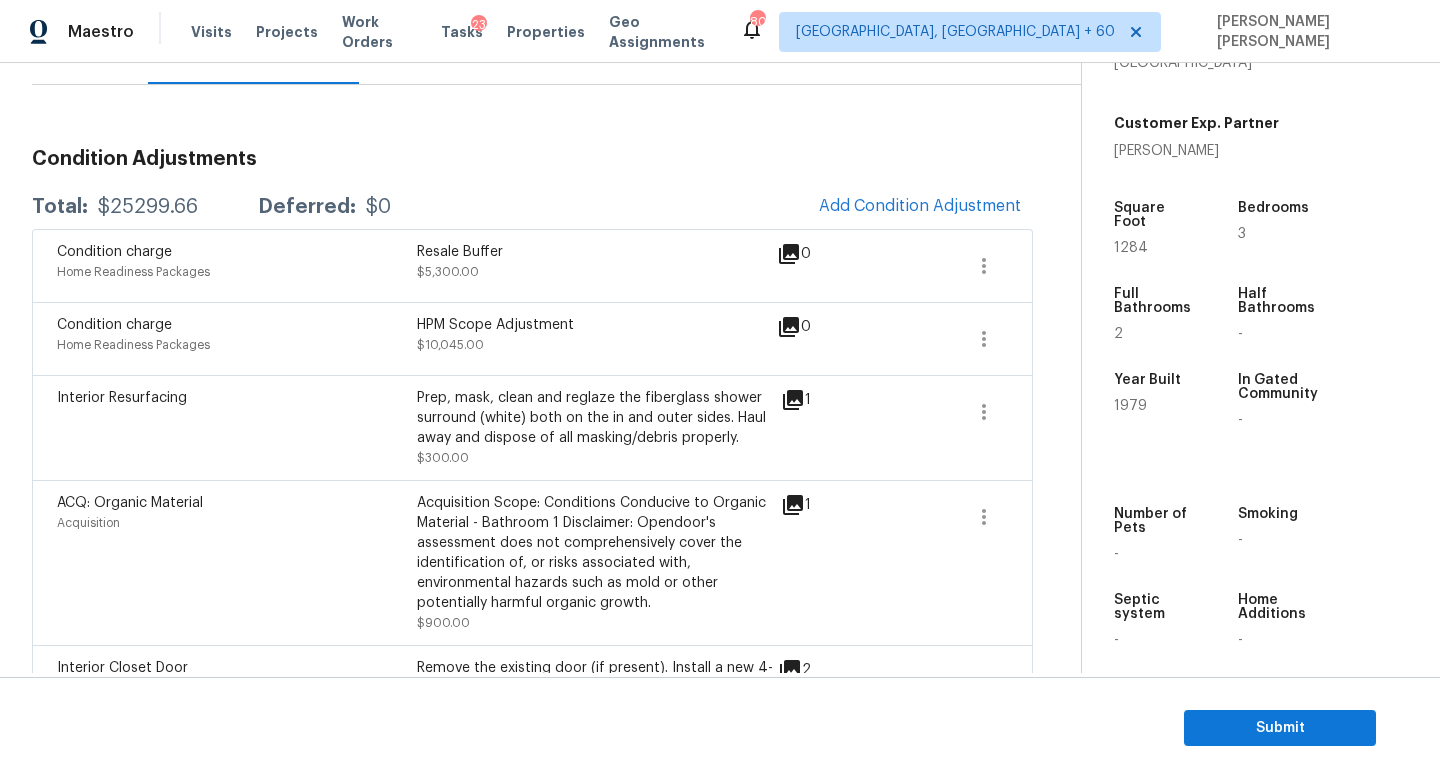click on "$25299.66" at bounding box center [148, 207] 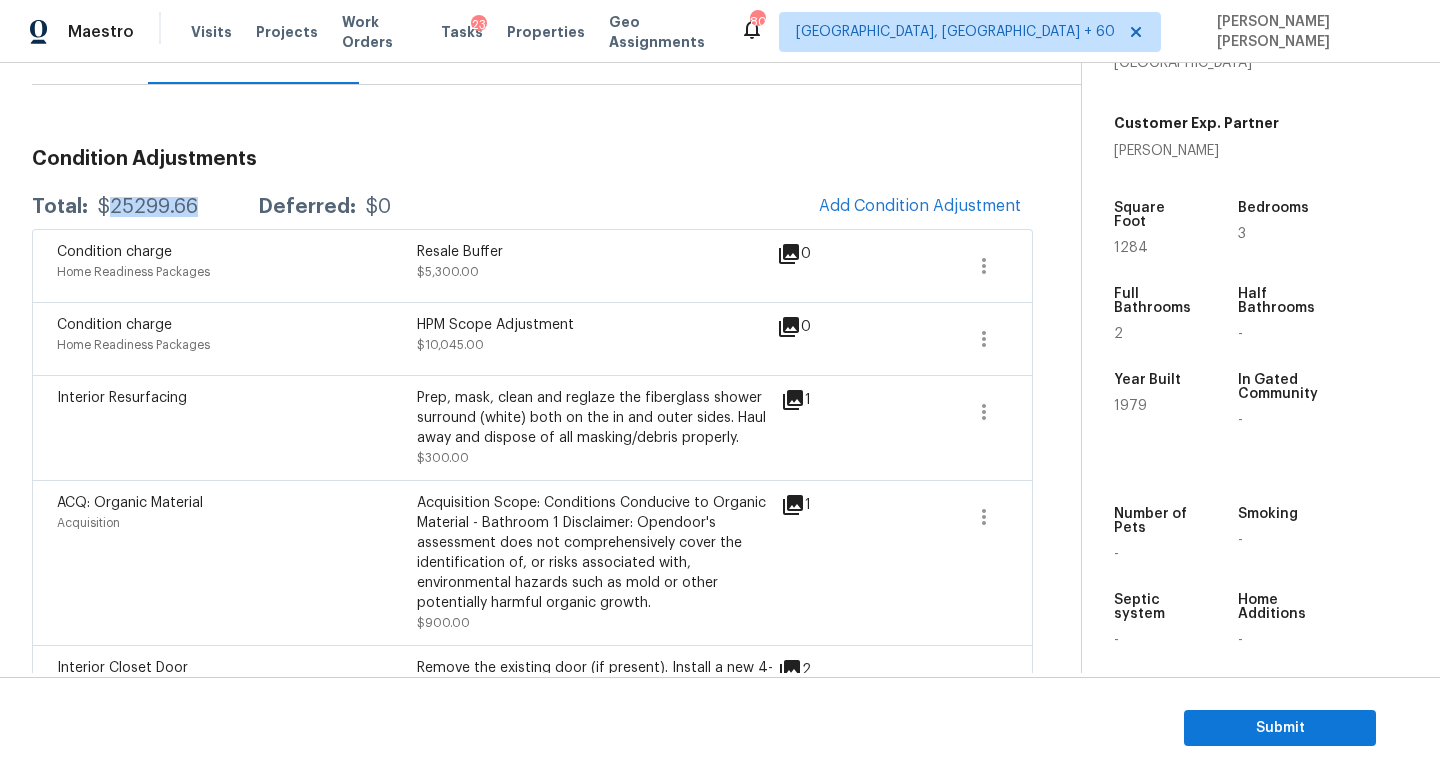 copy on "25299.66" 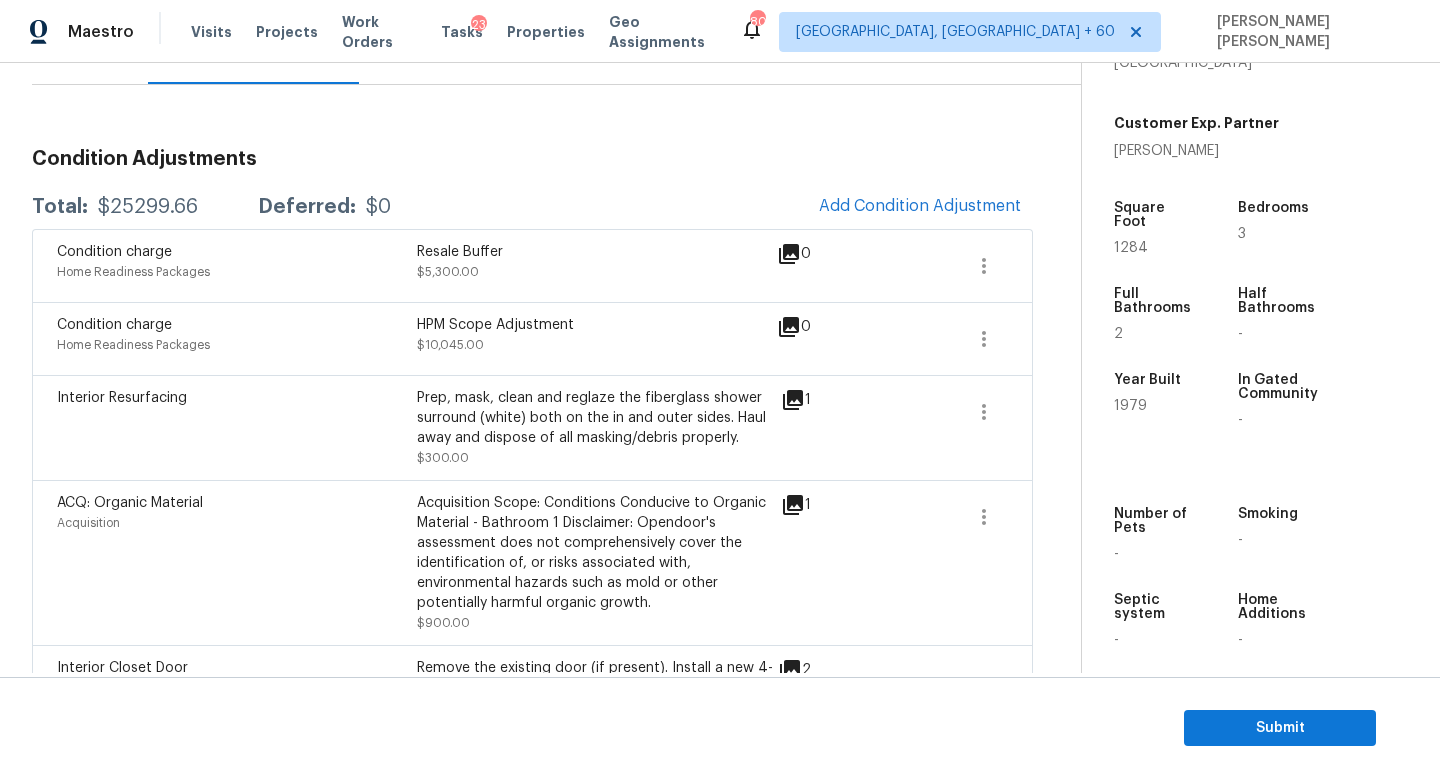 click on "$25299.66" at bounding box center (148, 207) 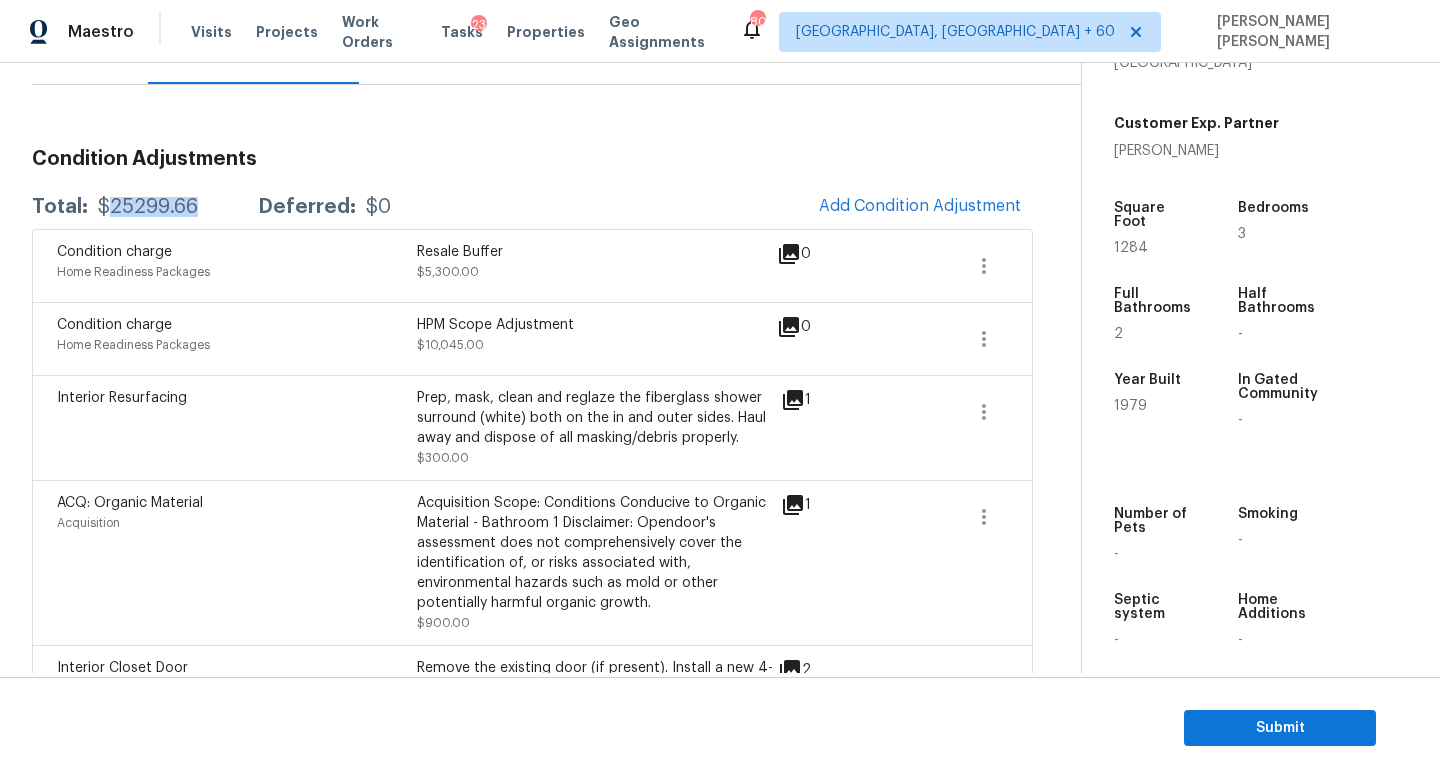 click on "$25299.66" at bounding box center [148, 207] 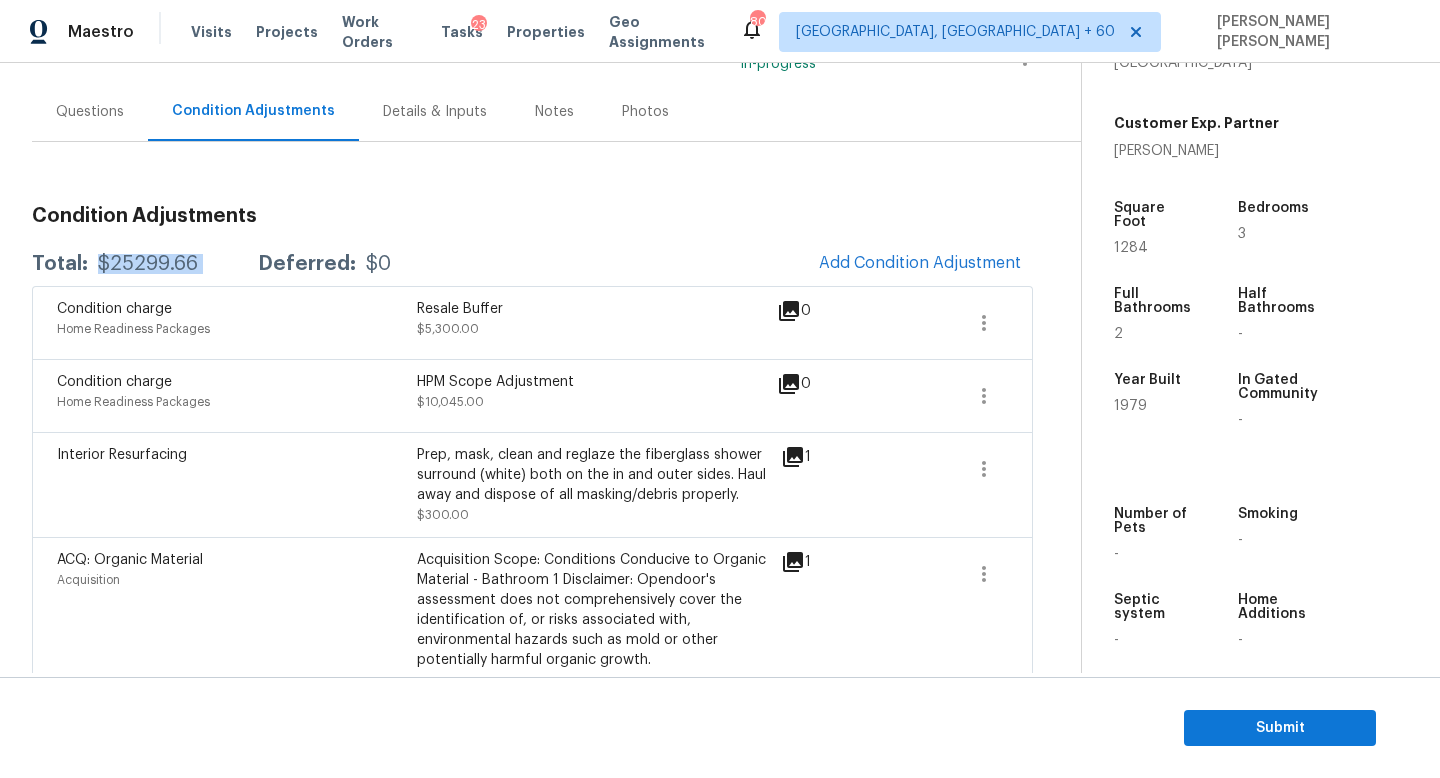 scroll, scrollTop: 146, scrollLeft: 0, axis: vertical 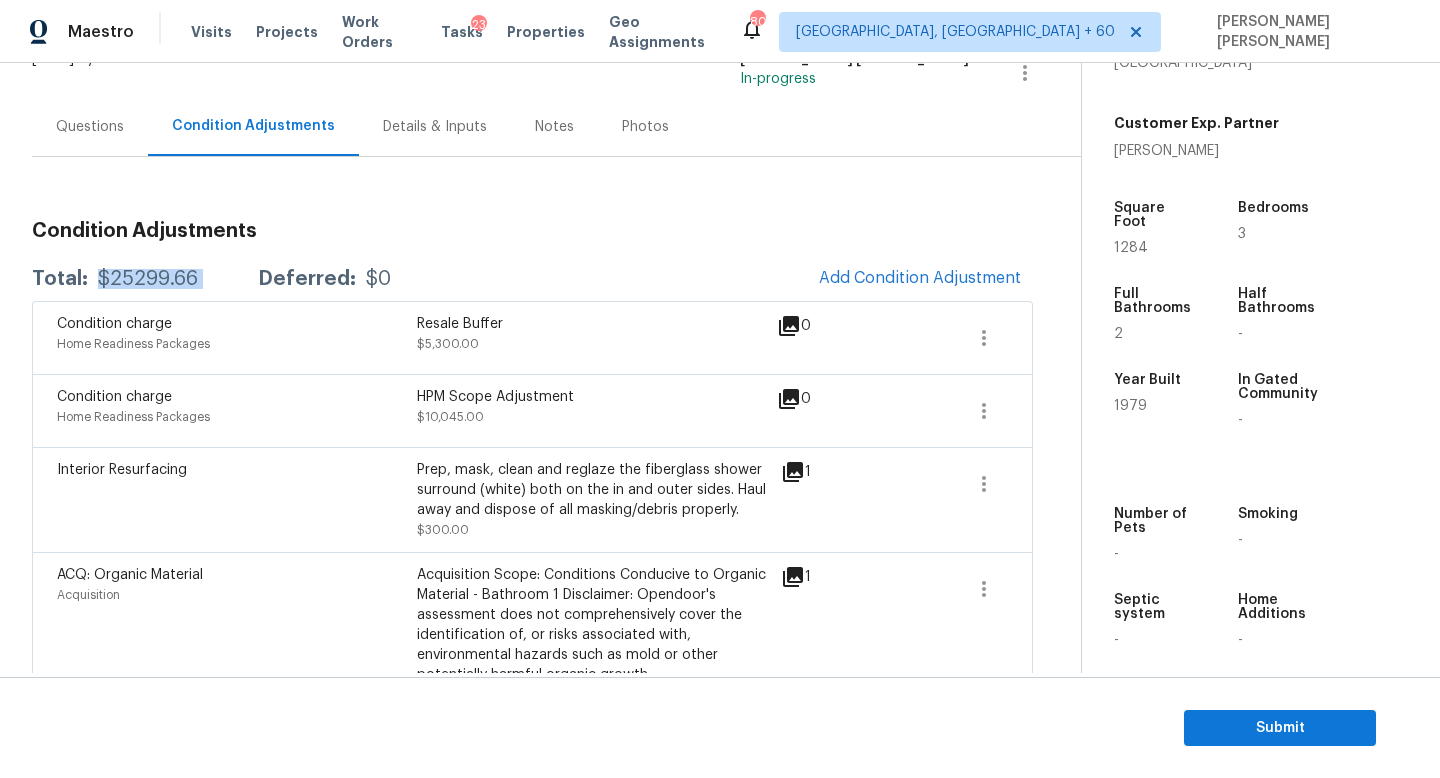 click on "HPM Scope Adjustment" at bounding box center [597, 397] 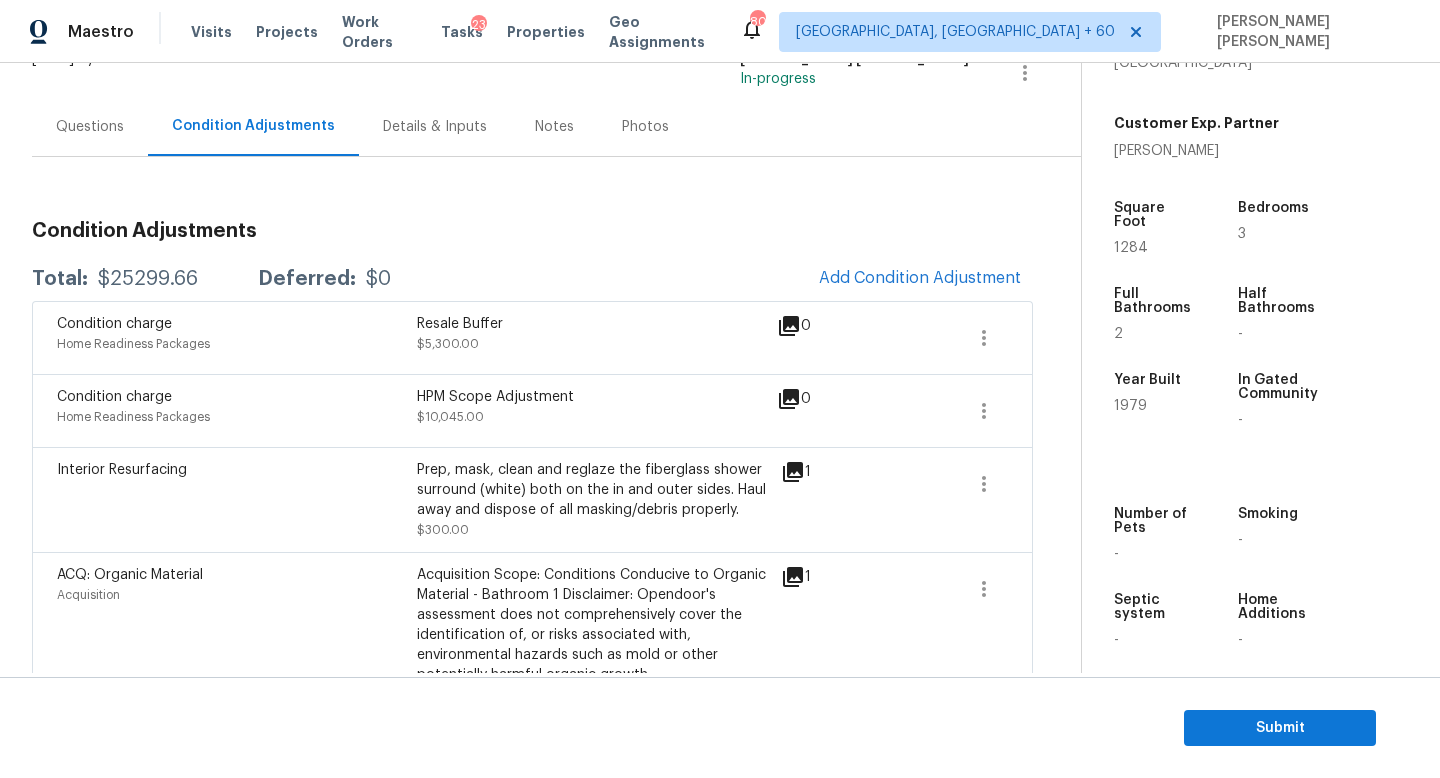 click on "HPM Scope Adjustment" at bounding box center (597, 397) 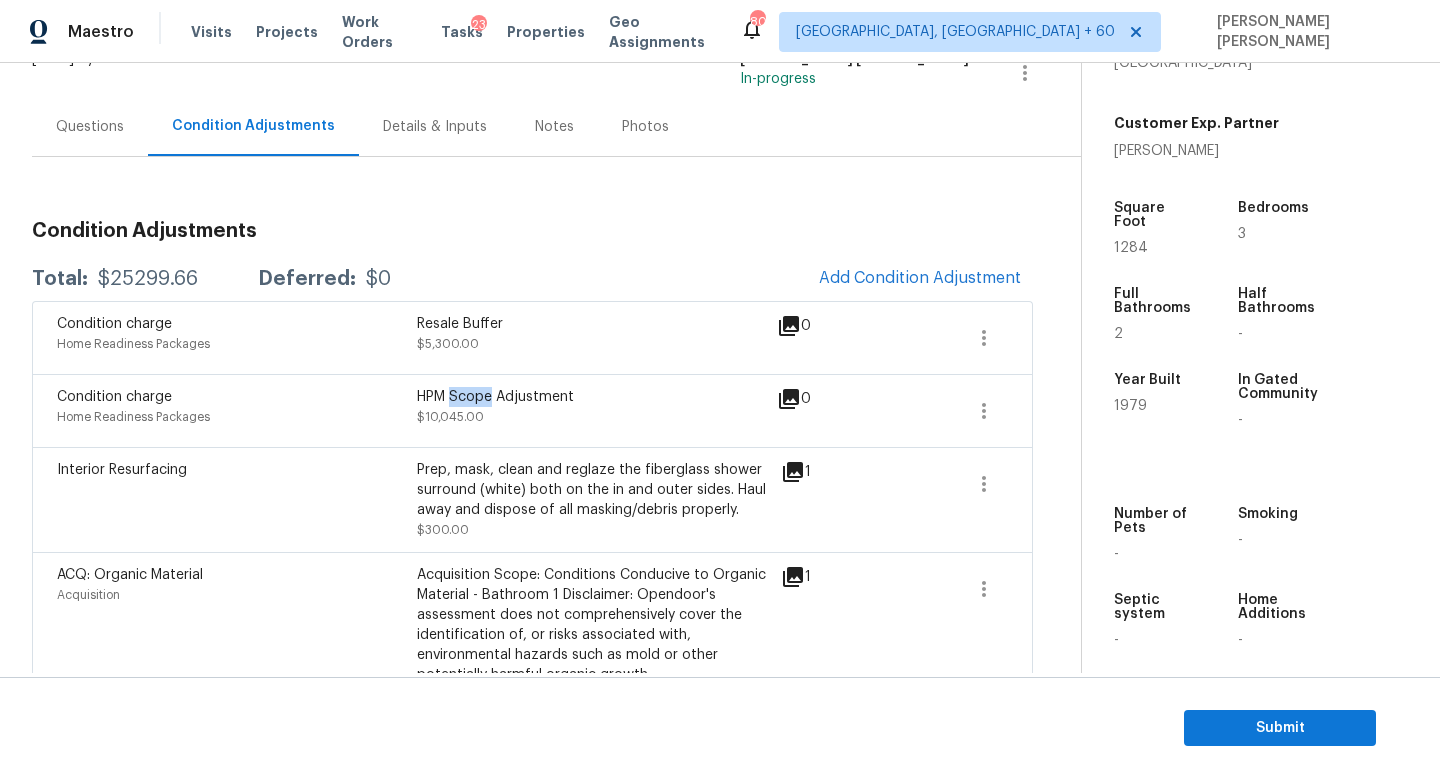 click on "HPM Scope Adjustment" at bounding box center [597, 397] 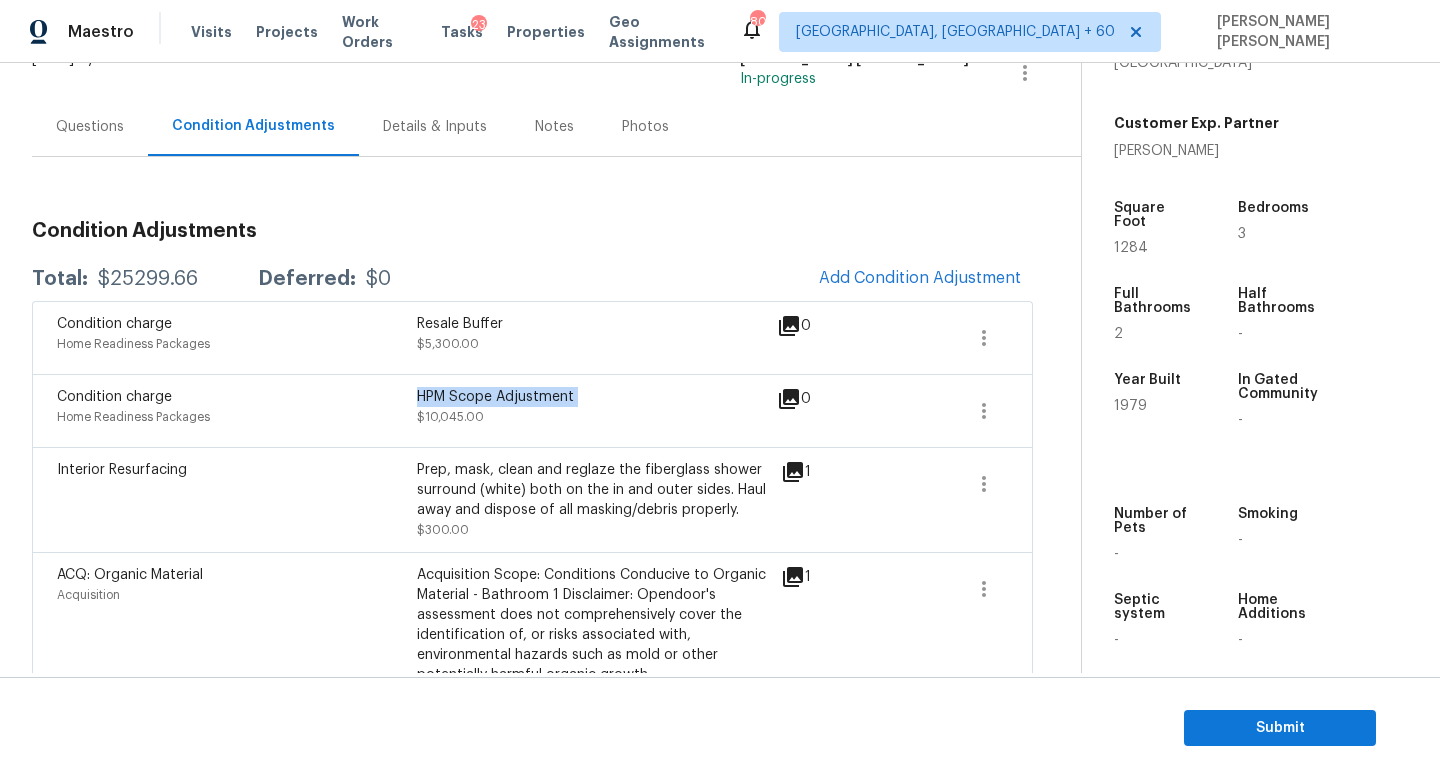 copy on "HPM Scope Adjustment" 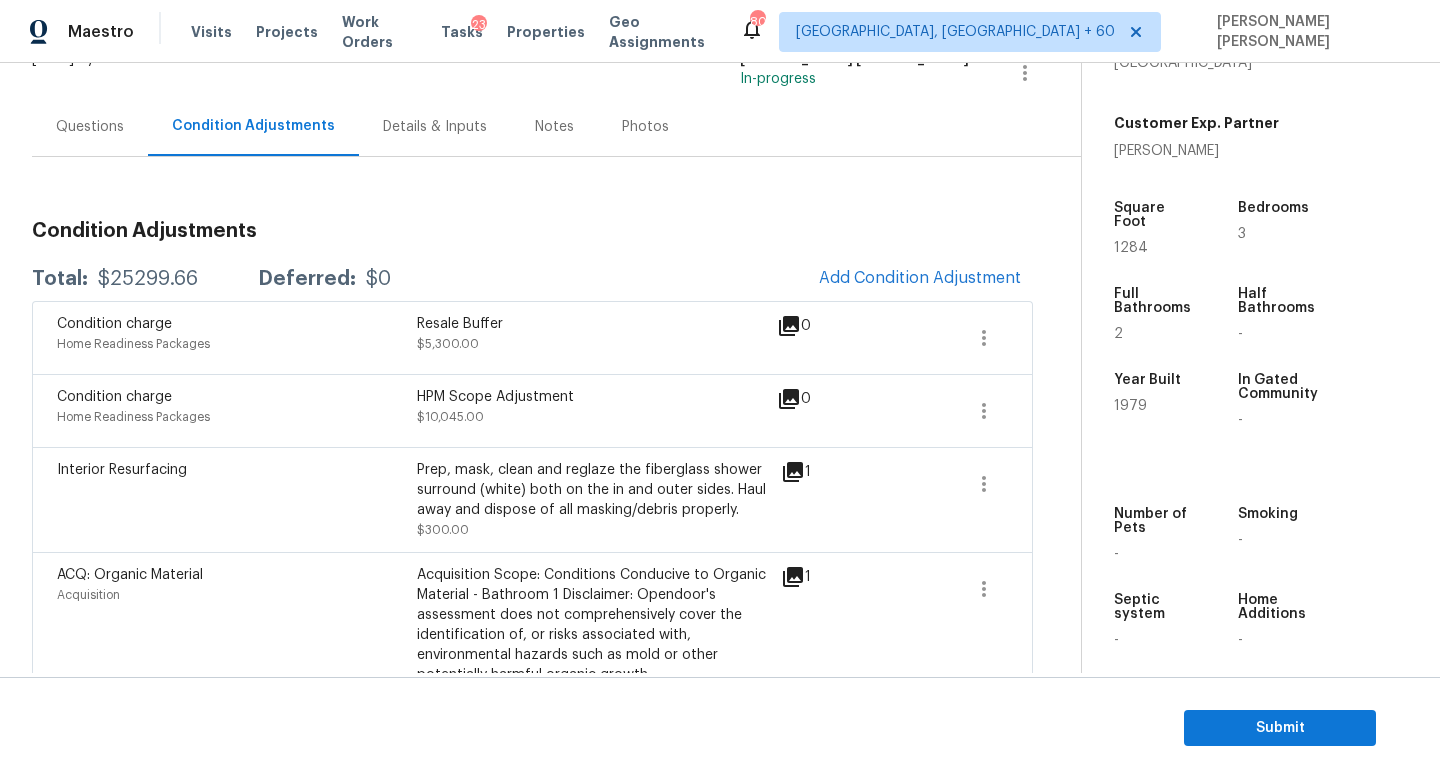 click on "Condition Adjustments Total:  $25299.66 Deferred:  $0 Add Condition Adjustment Condition charge Home Readiness Packages Resale Buffer $5,300.00   0 Condition charge Home Readiness Packages HPM Scope Adjustment $10,045.00   0 Interior Resurfacing Prep, mask, clean and reglaze the fiberglass shower surround (white) both on the in and outer sides. Haul away and dispose of all masking/debris properly. $300.00   1 ACQ: Organic Material Acquisition Acquisition Scope: Conditions Conducive to Organic Material - Bathroom 1 Disclaimer: Opendoor's assessment does not comprehensively cover the identification of, or risks associated with, environmental hazards such as mold or other potentially harmful organic growth. $900.00   1 Interior Closet Door Interior Door $435.86   2 Interior Paint Overall Paint $1,284.00   0 Smoke Odor Acquisition Scope: Smoking in home $1,000.00   0 ACQ: Flooring Acquisition Acquisition Scope: Maximum flooring repairs $3,659.40   3 ACQ: Paint Acquisition $2,375.40   3" at bounding box center (532, 728) 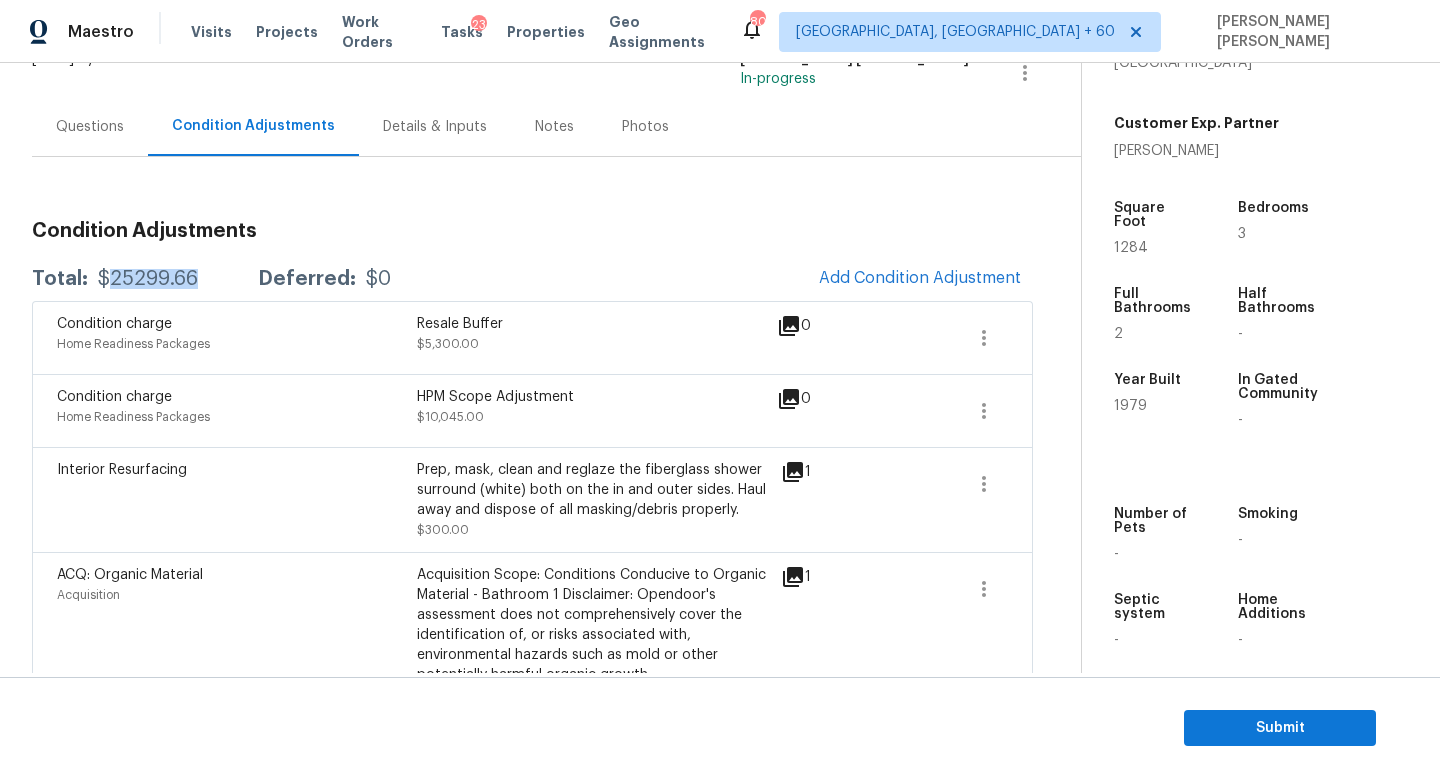 click on "$25299.66" at bounding box center [148, 279] 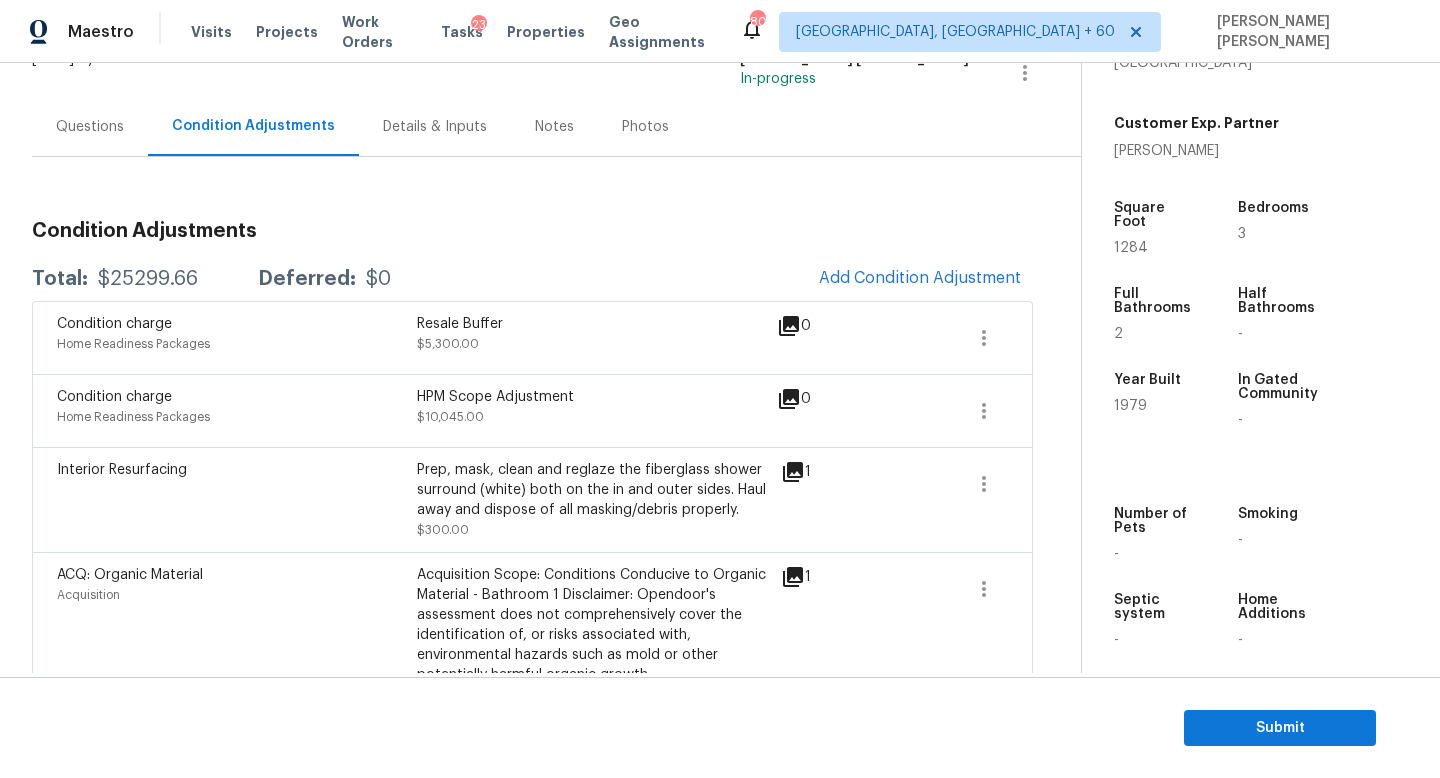 click on "Condition Adjustments Total:  $25299.66 Deferred:  $0 Add Condition Adjustment Condition charge Home Readiness Packages Resale Buffer $5,300.00   0 Condition charge Home Readiness Packages HPM Scope Adjustment $10,045.00   0 Interior Resurfacing Prep, mask, clean and reglaze the fiberglass shower surround (white) both on the in and outer sides. Haul away and dispose of all masking/debris properly. $300.00   1 ACQ: Organic Material Acquisition Acquisition Scope: Conditions Conducive to Organic Material - Bathroom 1 Disclaimer: Opendoor's assessment does not comprehensively cover the identification of, or risks associated with, environmental hazards such as mold or other potentially harmful organic growth. $900.00   1 Interior Closet Door Interior Door $435.86   2 Interior Paint Overall Paint $1,284.00   0 Smoke Odor Acquisition Scope: Smoking in home $1,000.00   0 ACQ: Flooring Acquisition Acquisition Scope: Maximum flooring repairs $3,659.40   3 ACQ: Paint Acquisition $2,375.40   3" at bounding box center [532, 728] 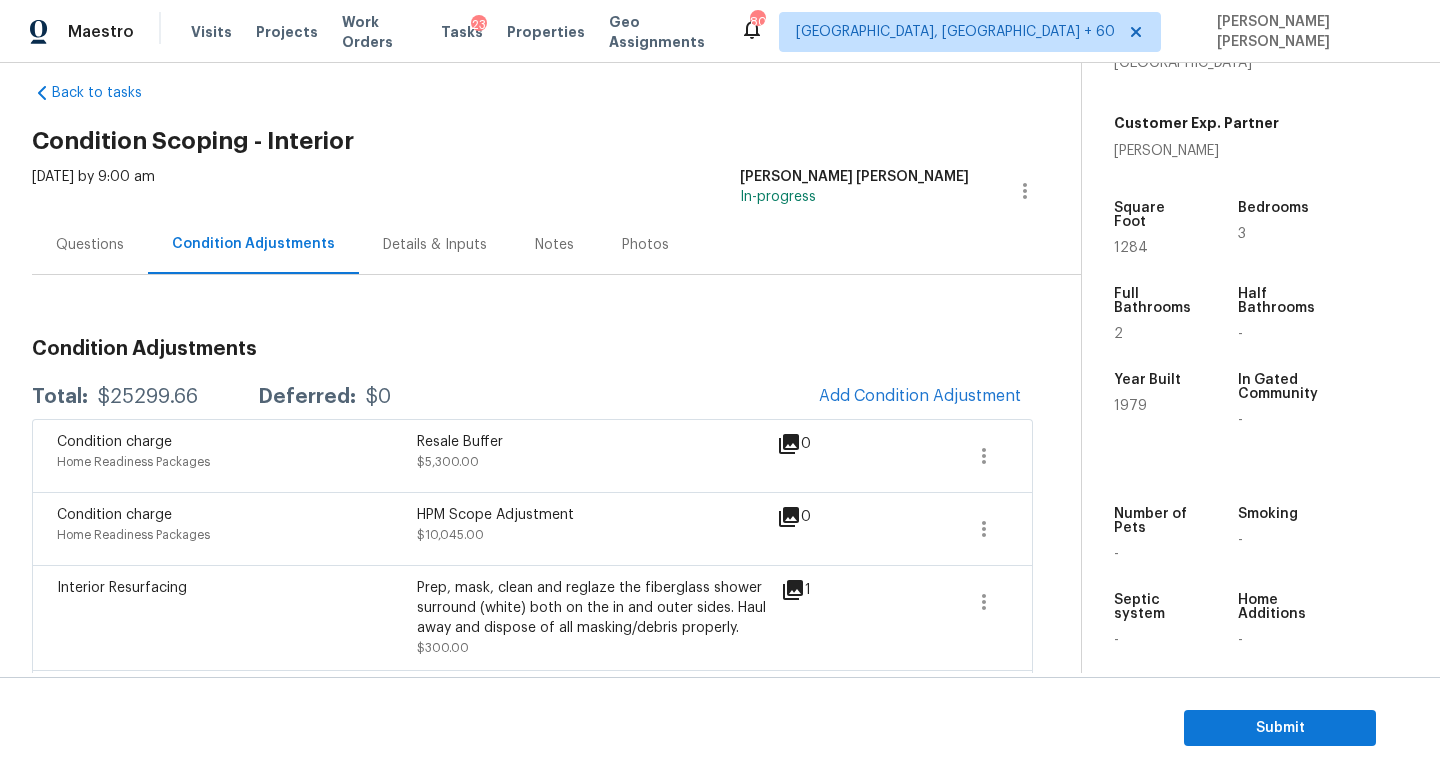 scroll, scrollTop: 25, scrollLeft: 0, axis: vertical 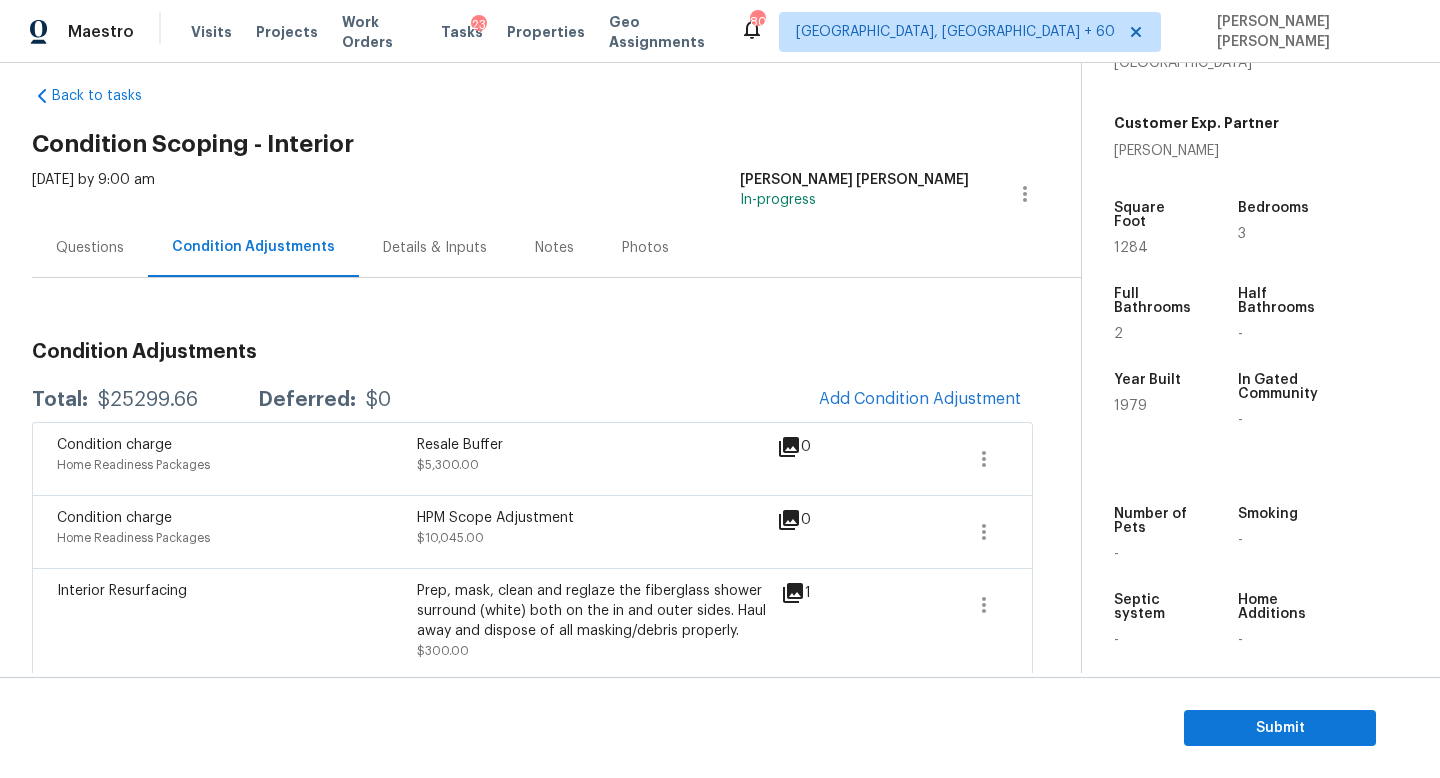 click on "Questions" at bounding box center (90, 247) 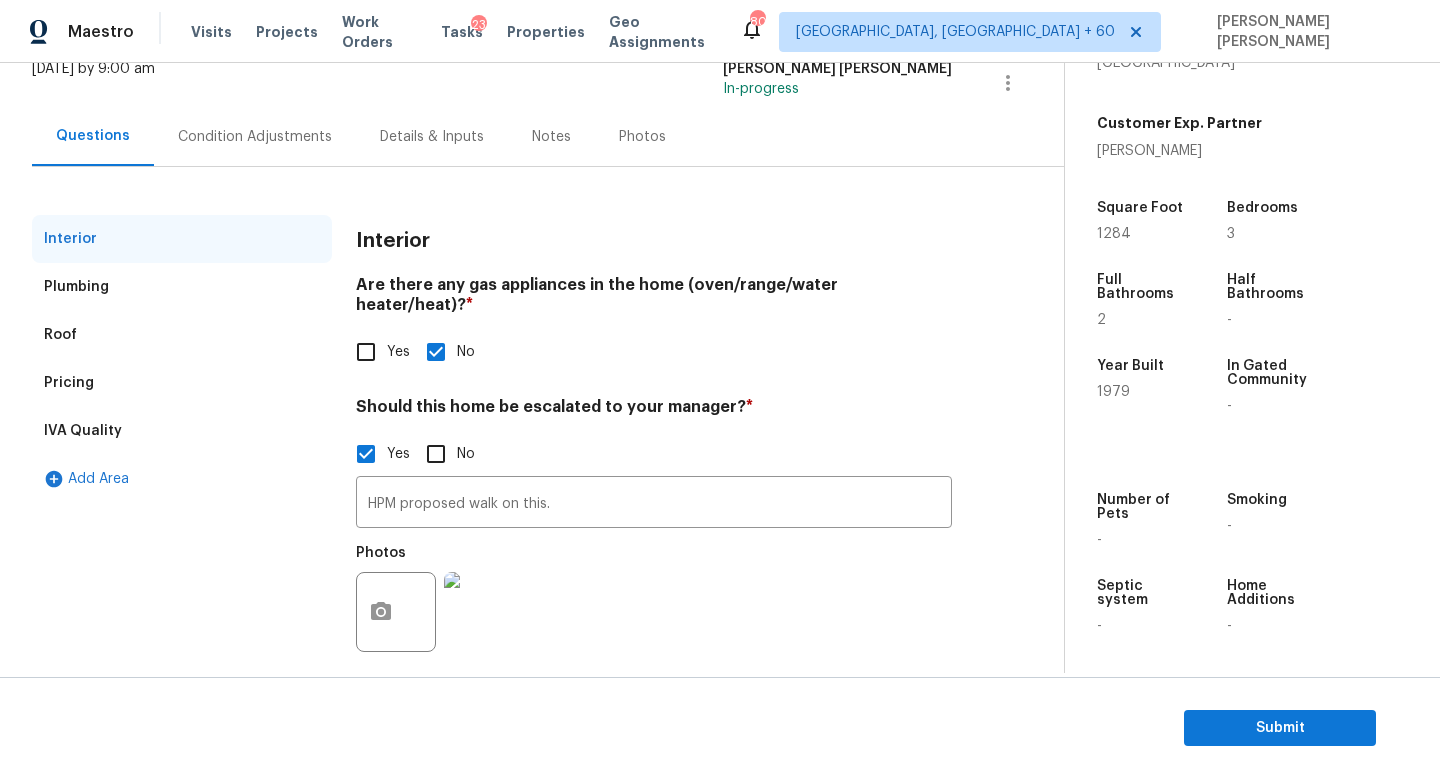 scroll, scrollTop: 137, scrollLeft: 0, axis: vertical 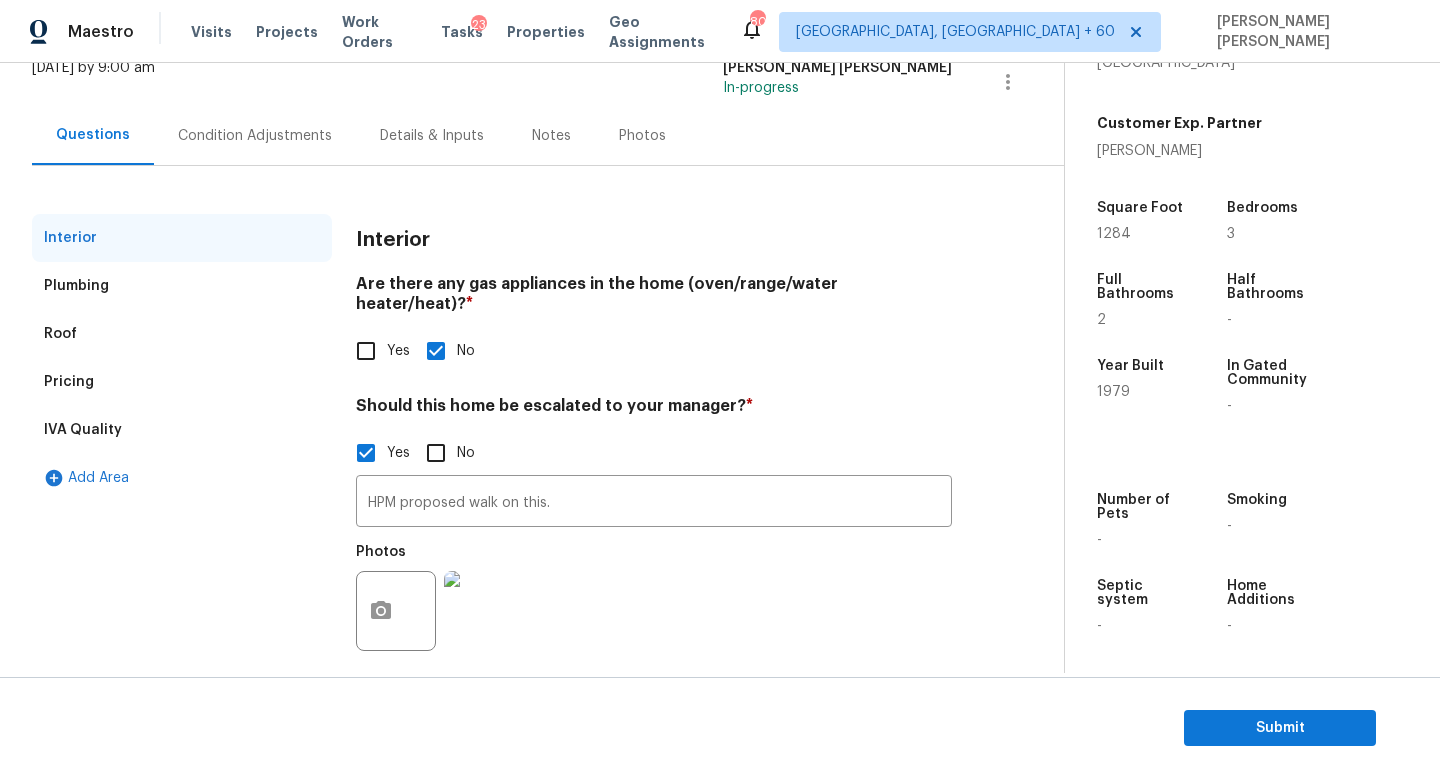 click on "Plumbing" at bounding box center (182, 286) 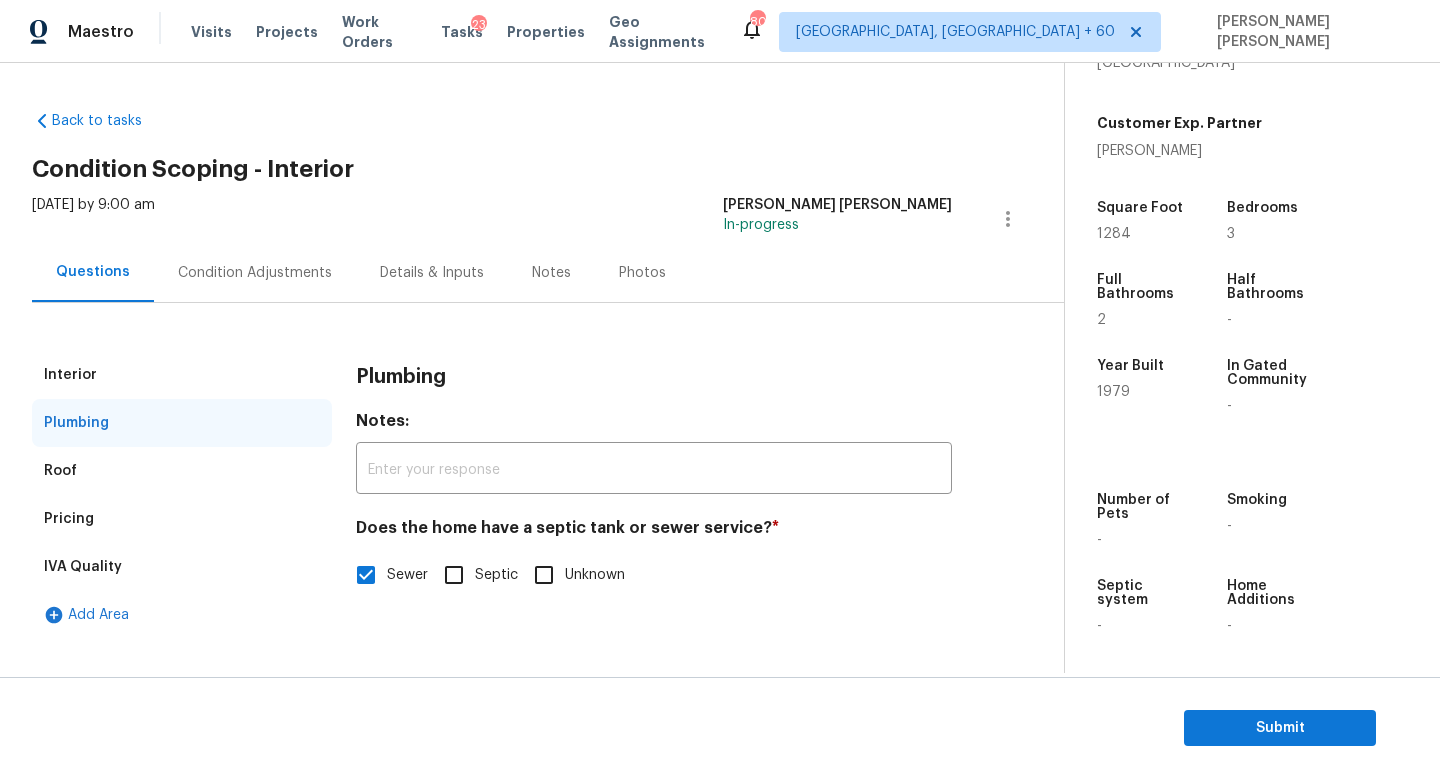 click on "Condition Adjustments" at bounding box center (255, 272) 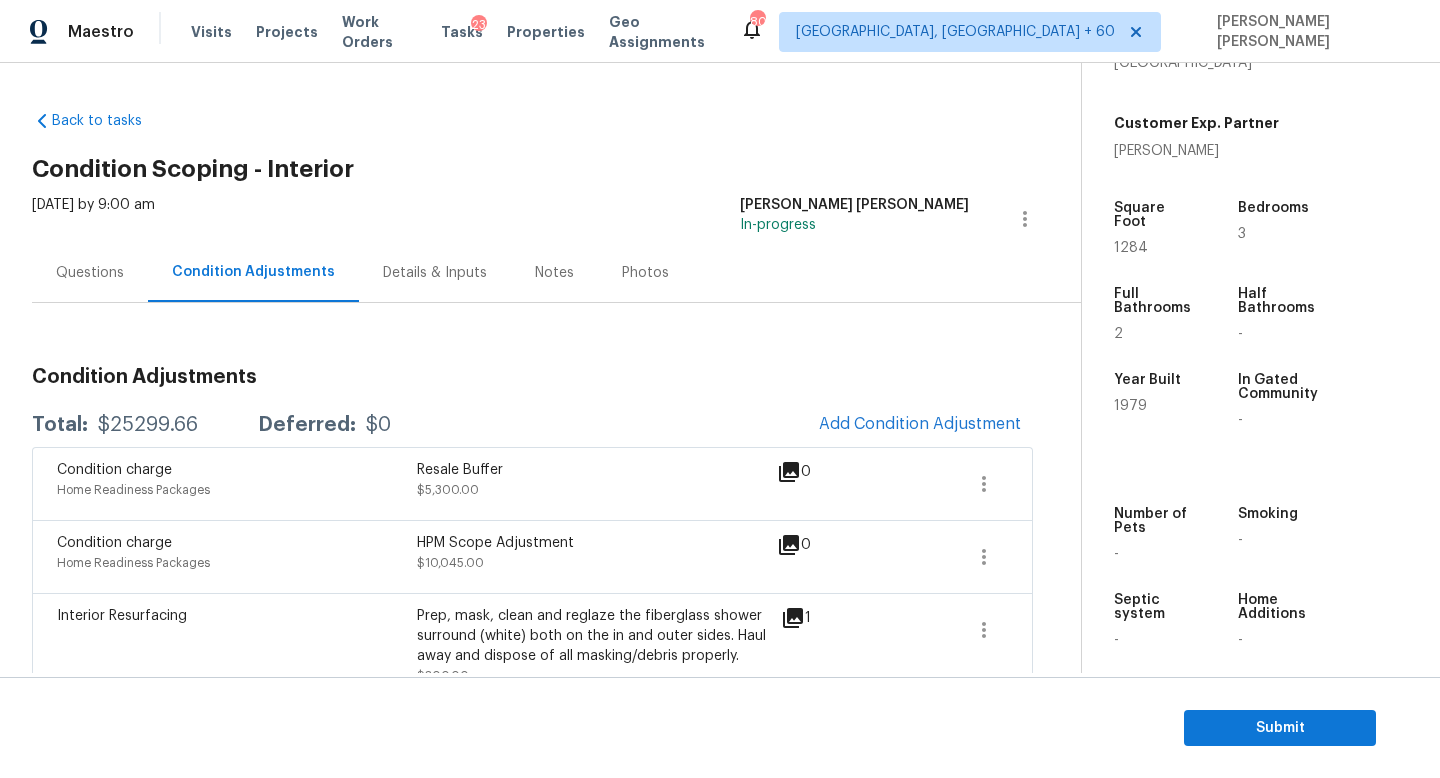 click on "$25299.66" at bounding box center (148, 425) 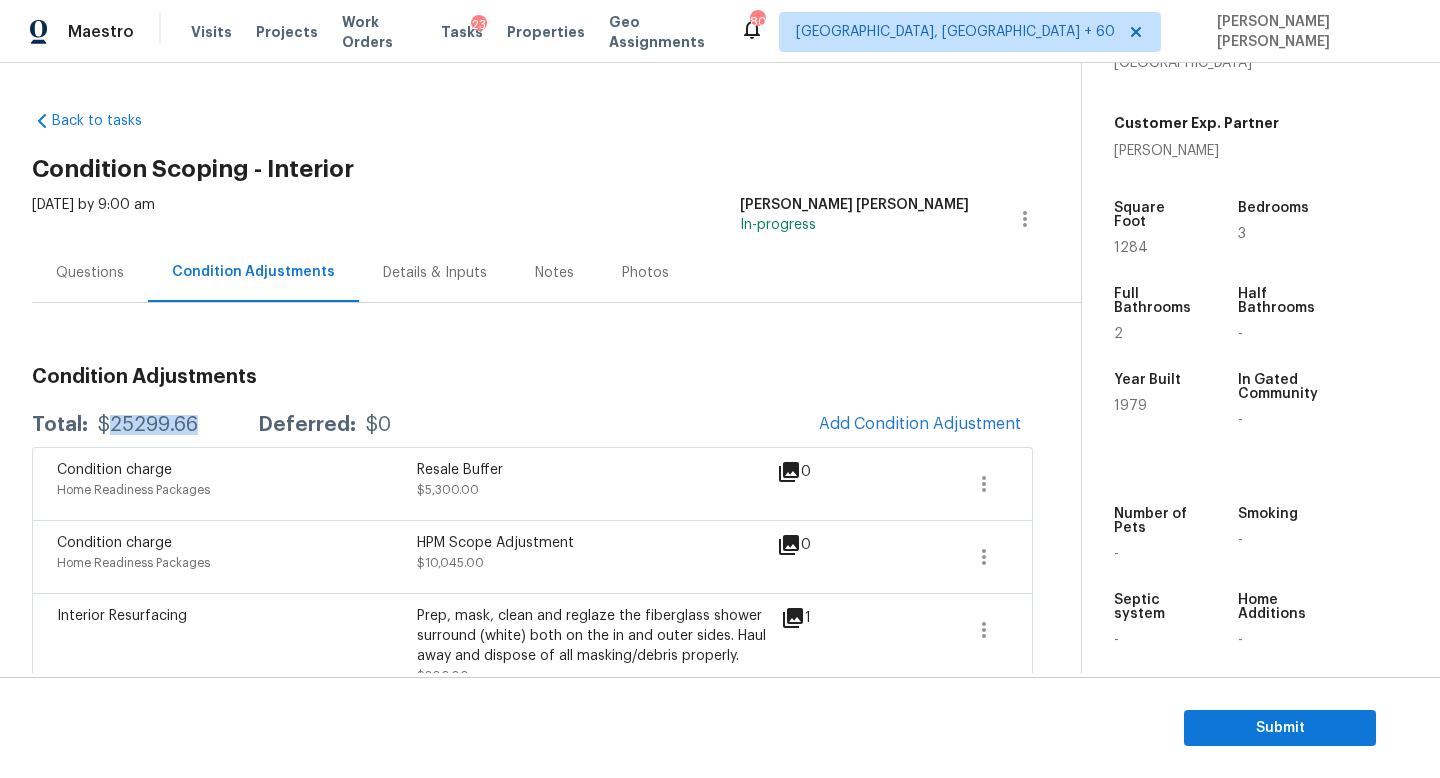click on "$25299.66" at bounding box center [148, 425] 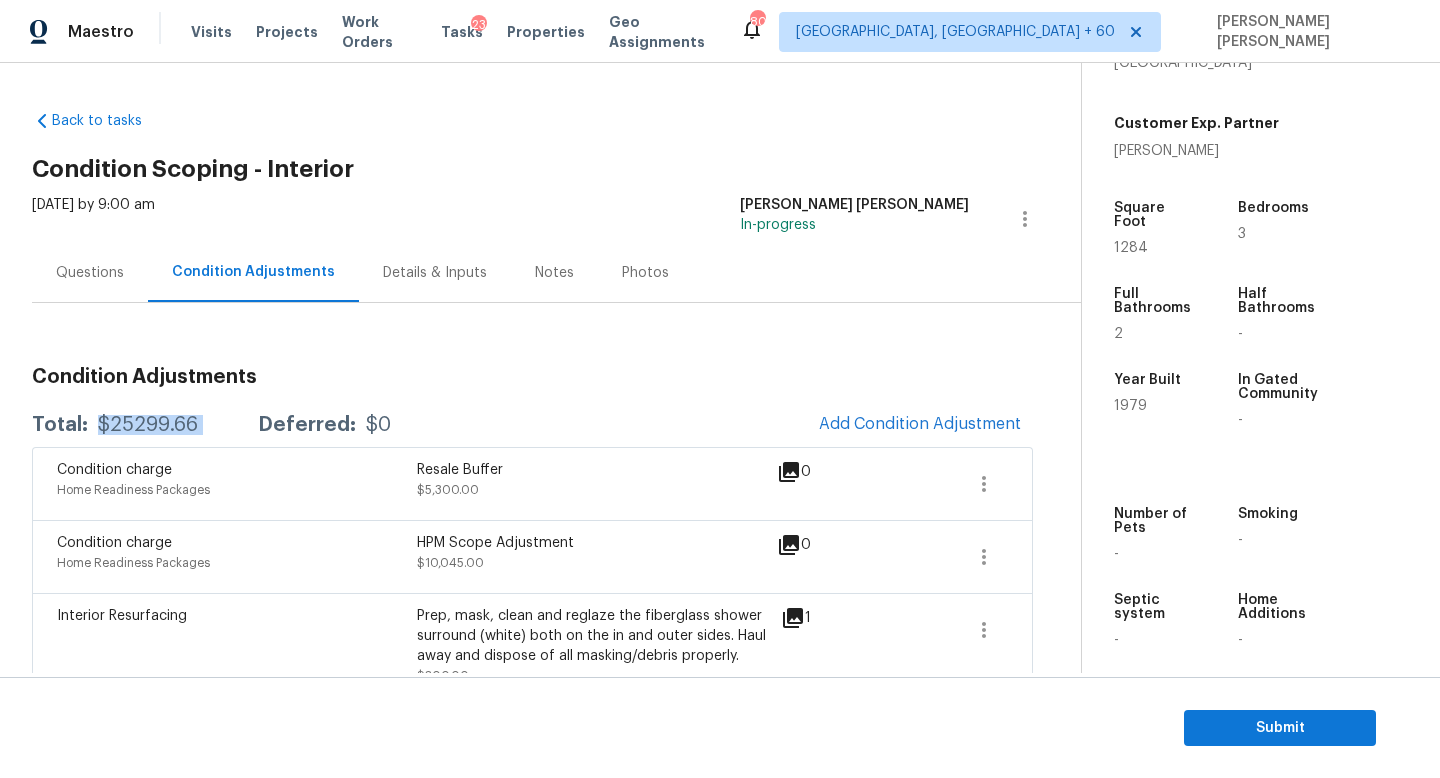 copy on "$25299.66" 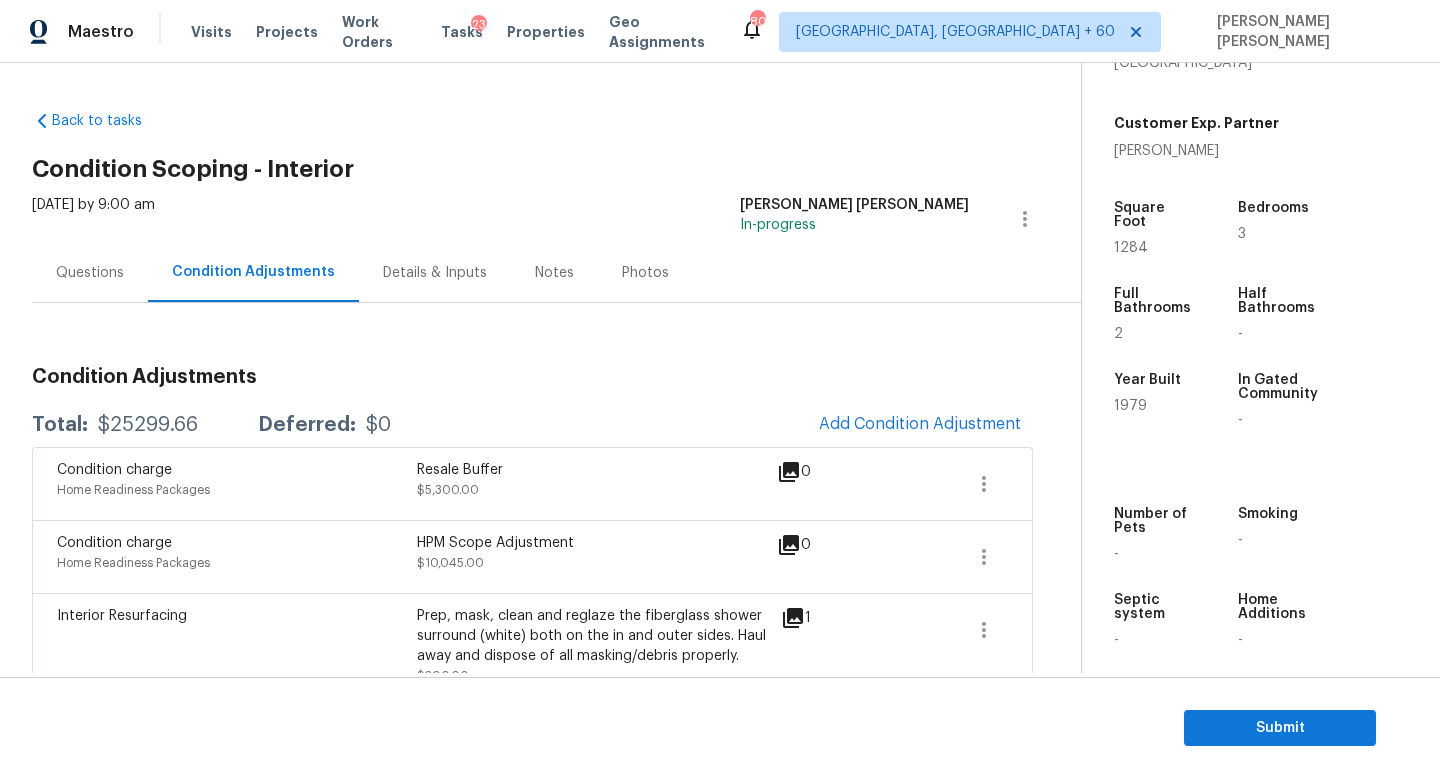 click on "Questions" at bounding box center (90, 273) 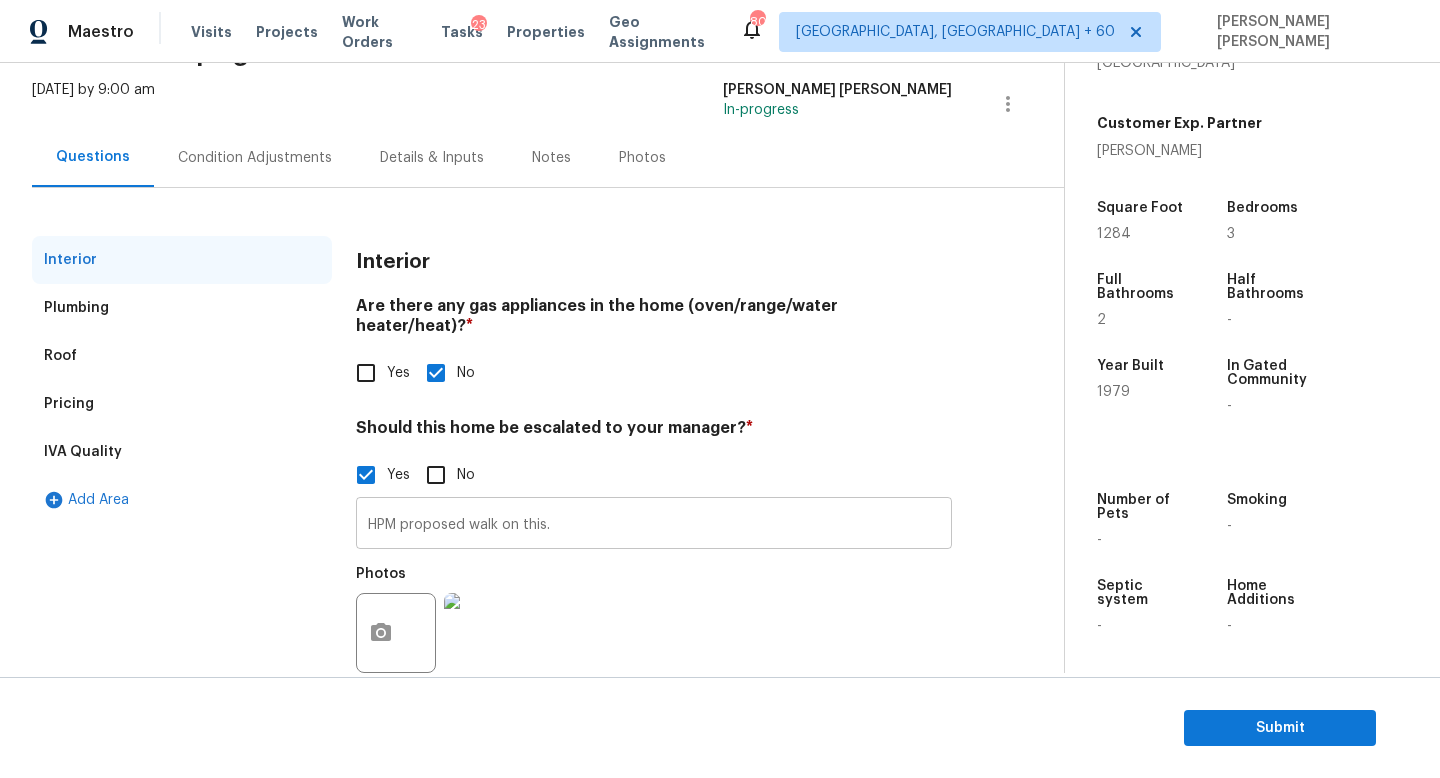 scroll, scrollTop: 119, scrollLeft: 0, axis: vertical 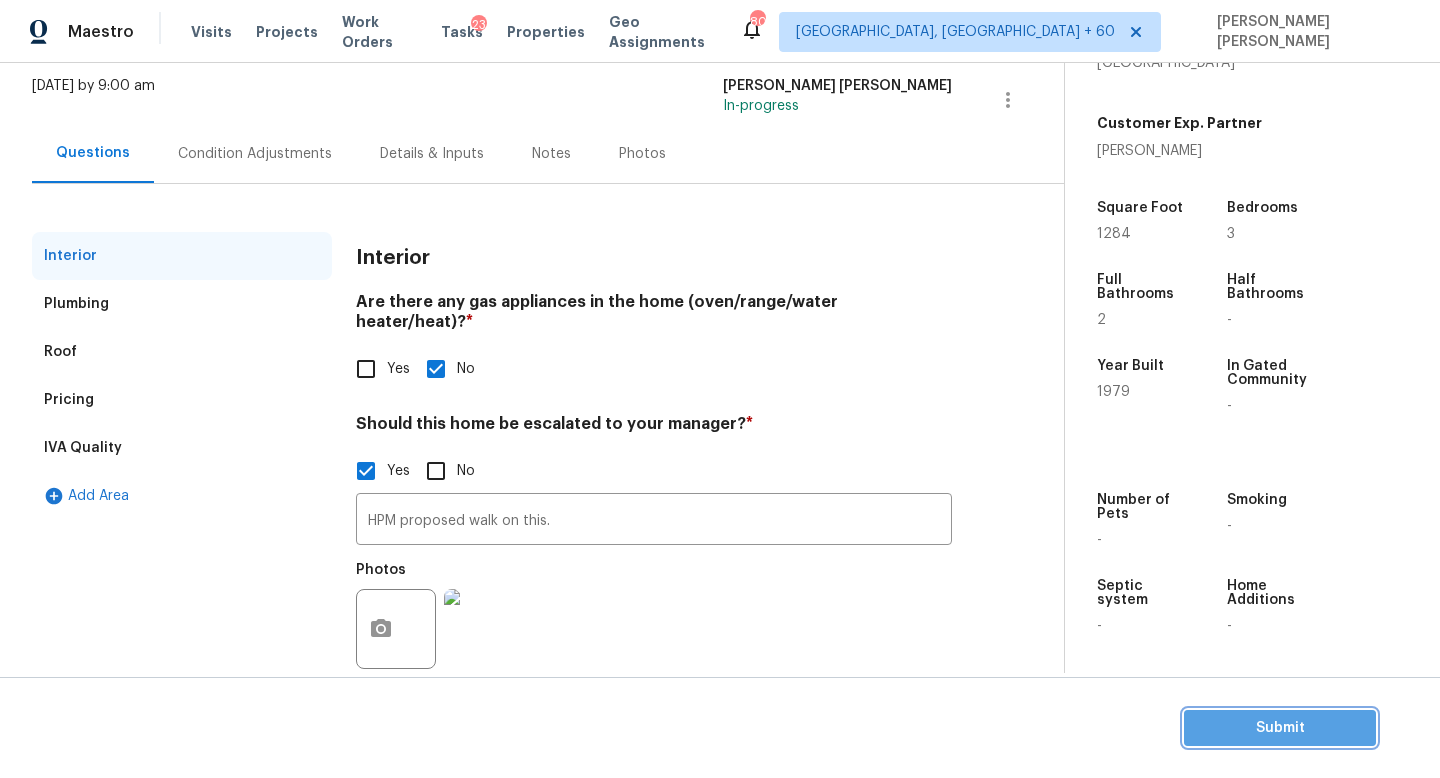 click on "Submit" at bounding box center [1280, 728] 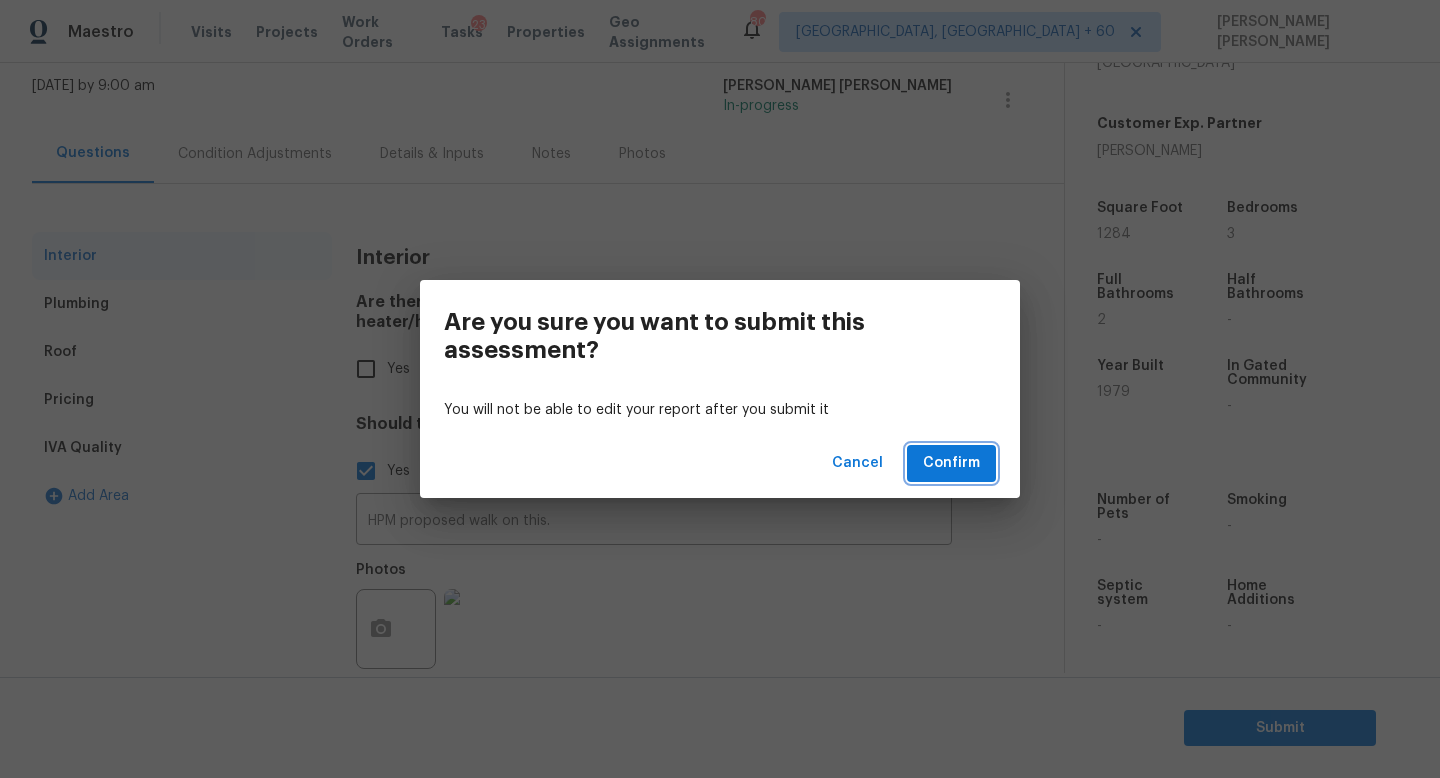 click on "Confirm" at bounding box center [951, 463] 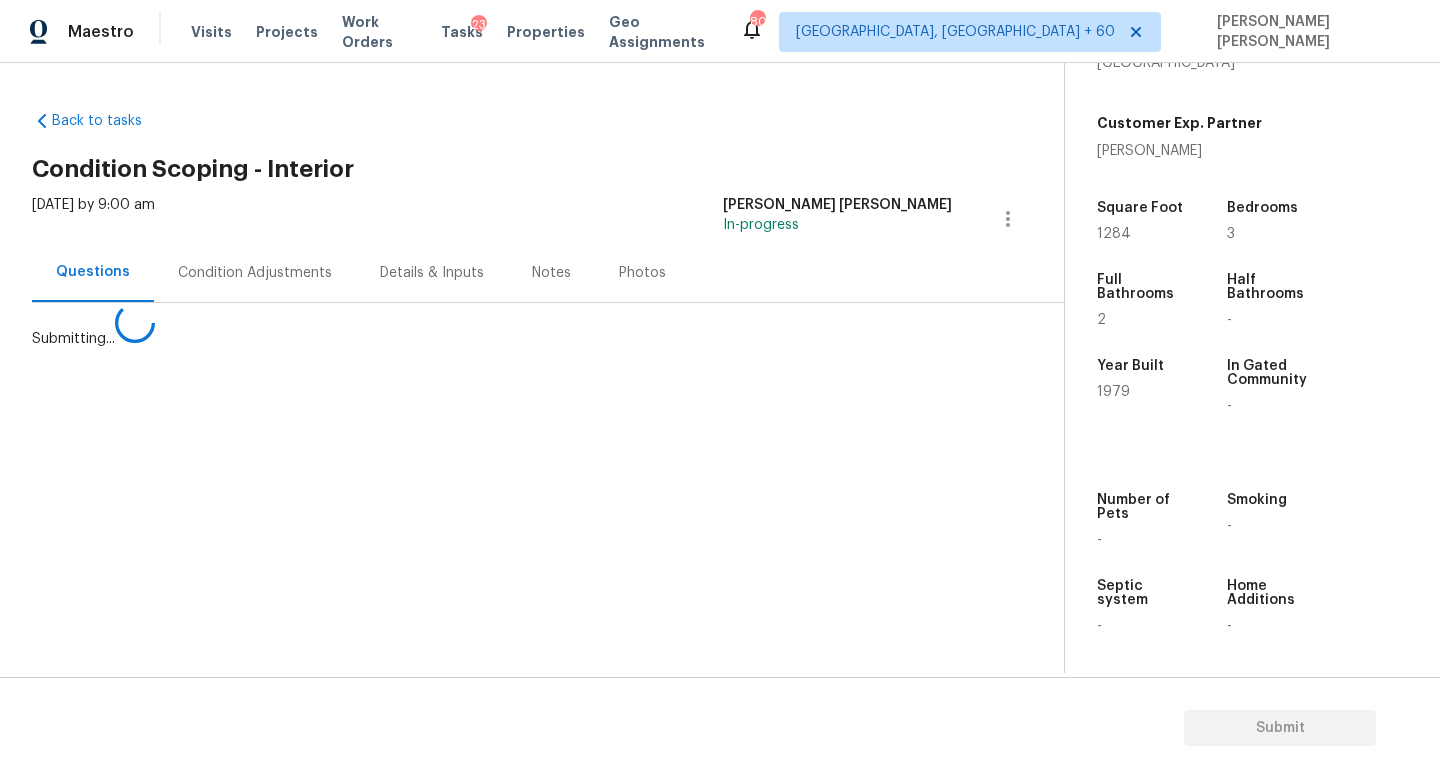 scroll, scrollTop: 0, scrollLeft: 0, axis: both 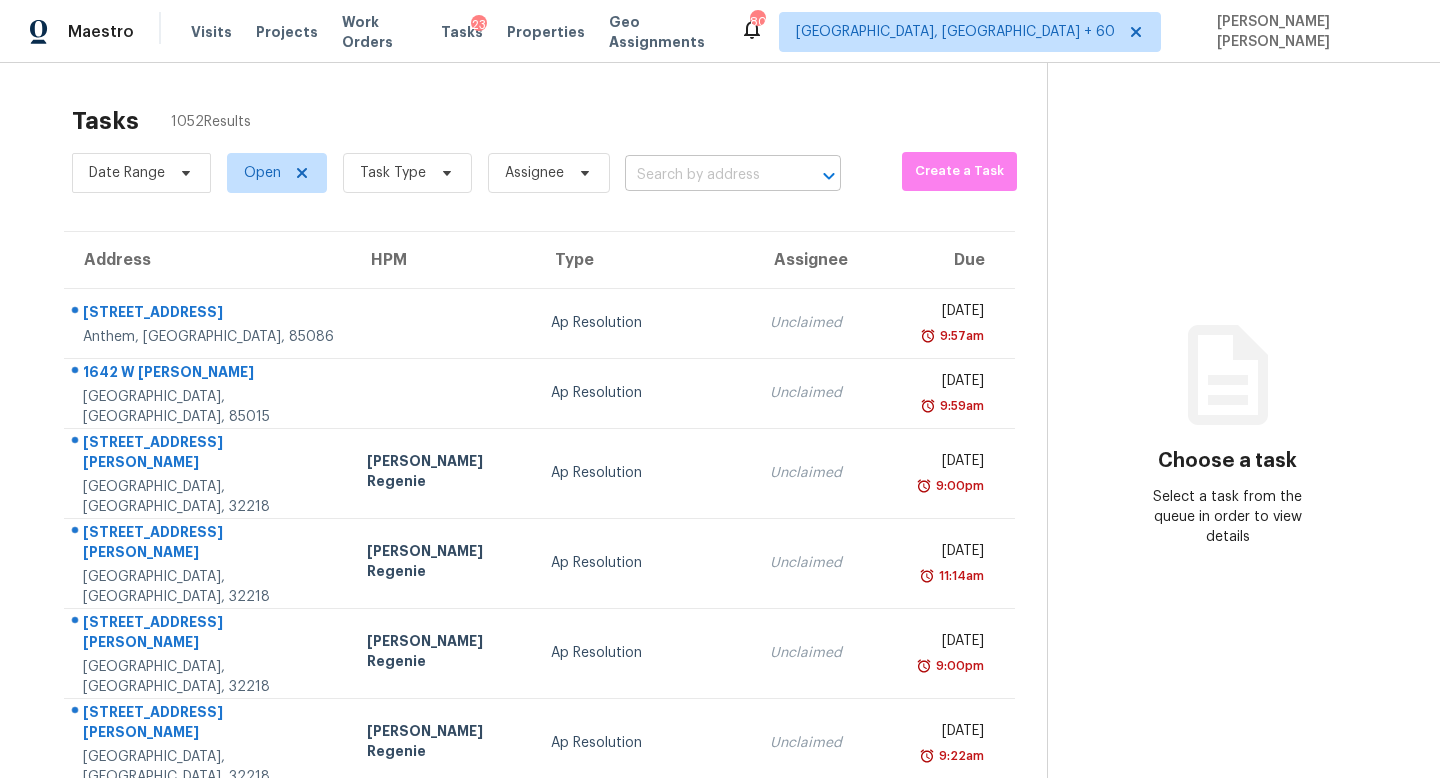 click at bounding box center (705, 175) 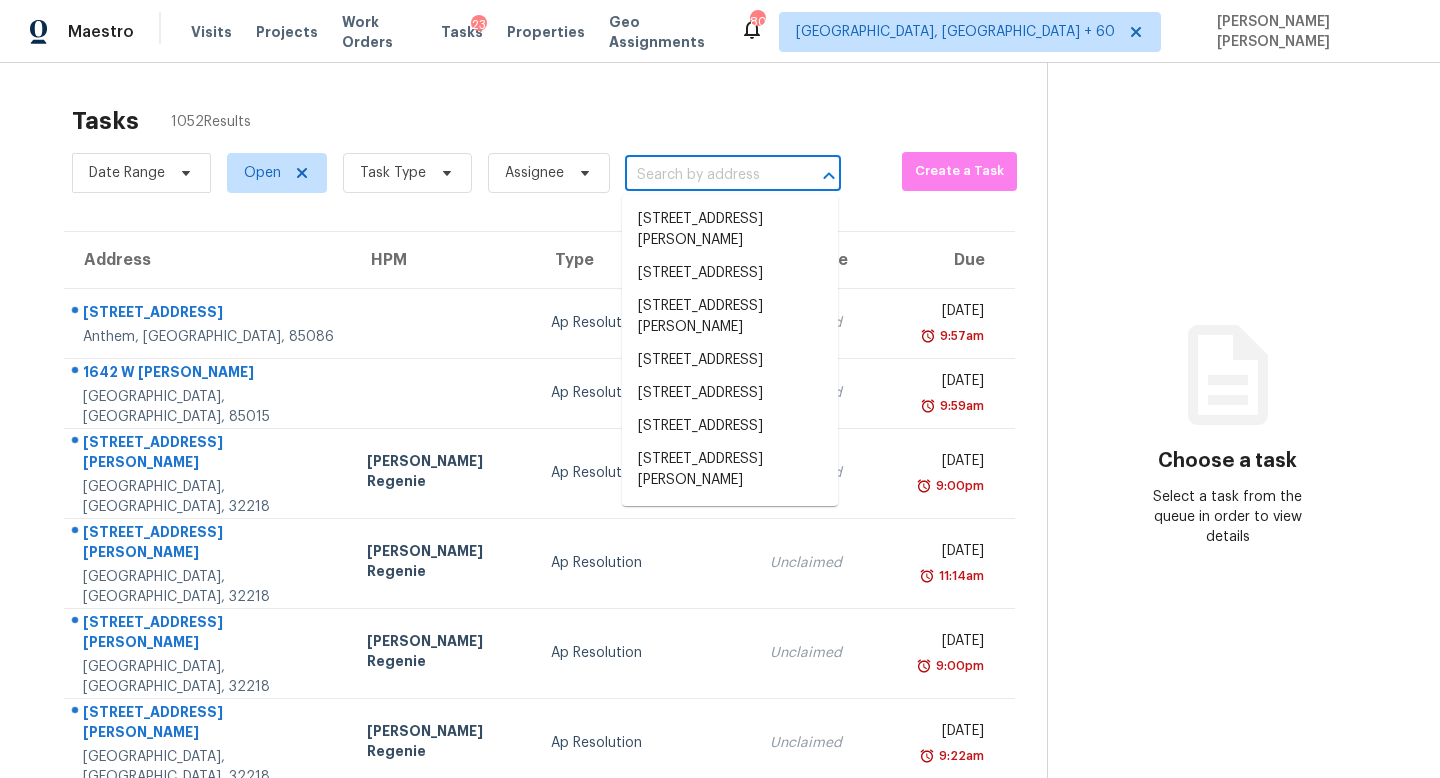 paste on "3412 Nixon Rd Holiday, FL, 34691" 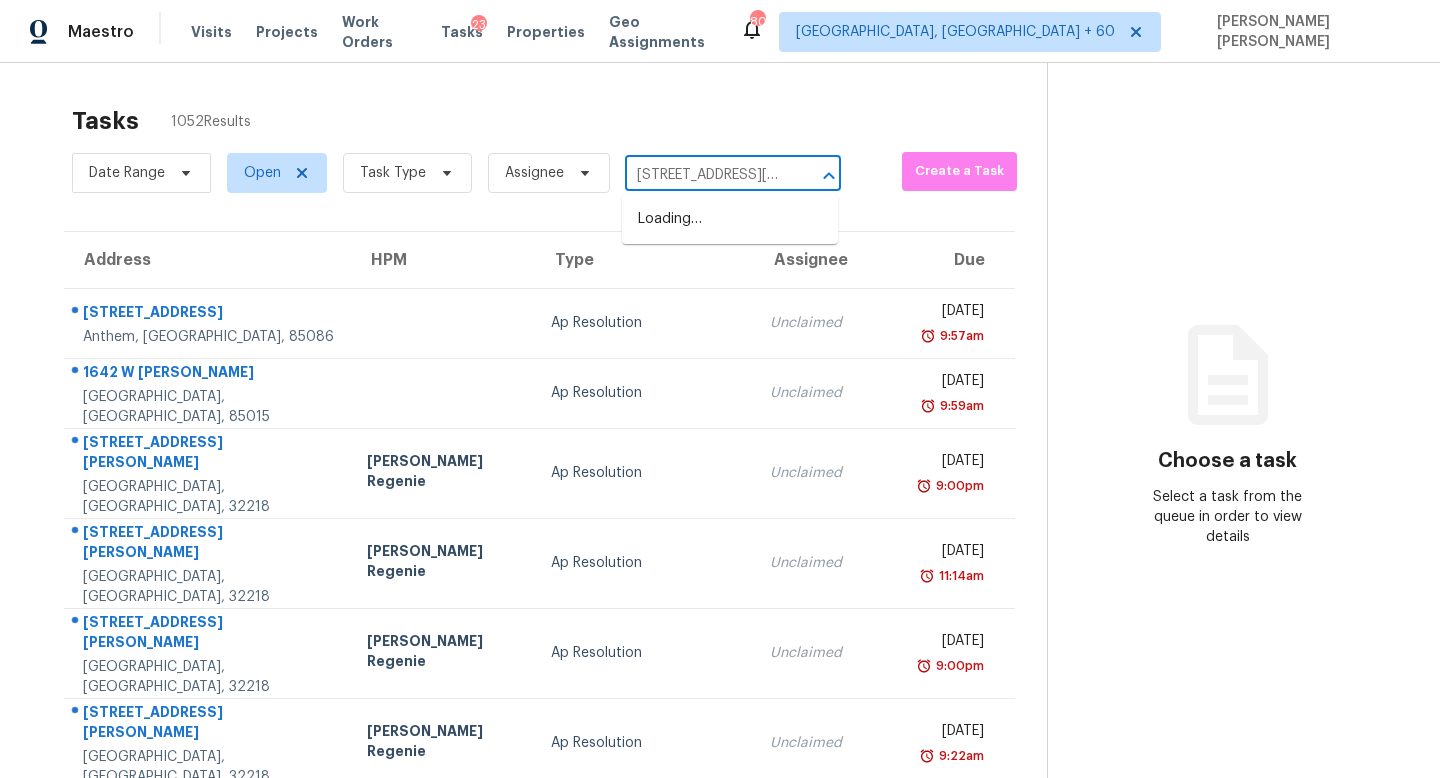 scroll, scrollTop: 0, scrollLeft: 67, axis: horizontal 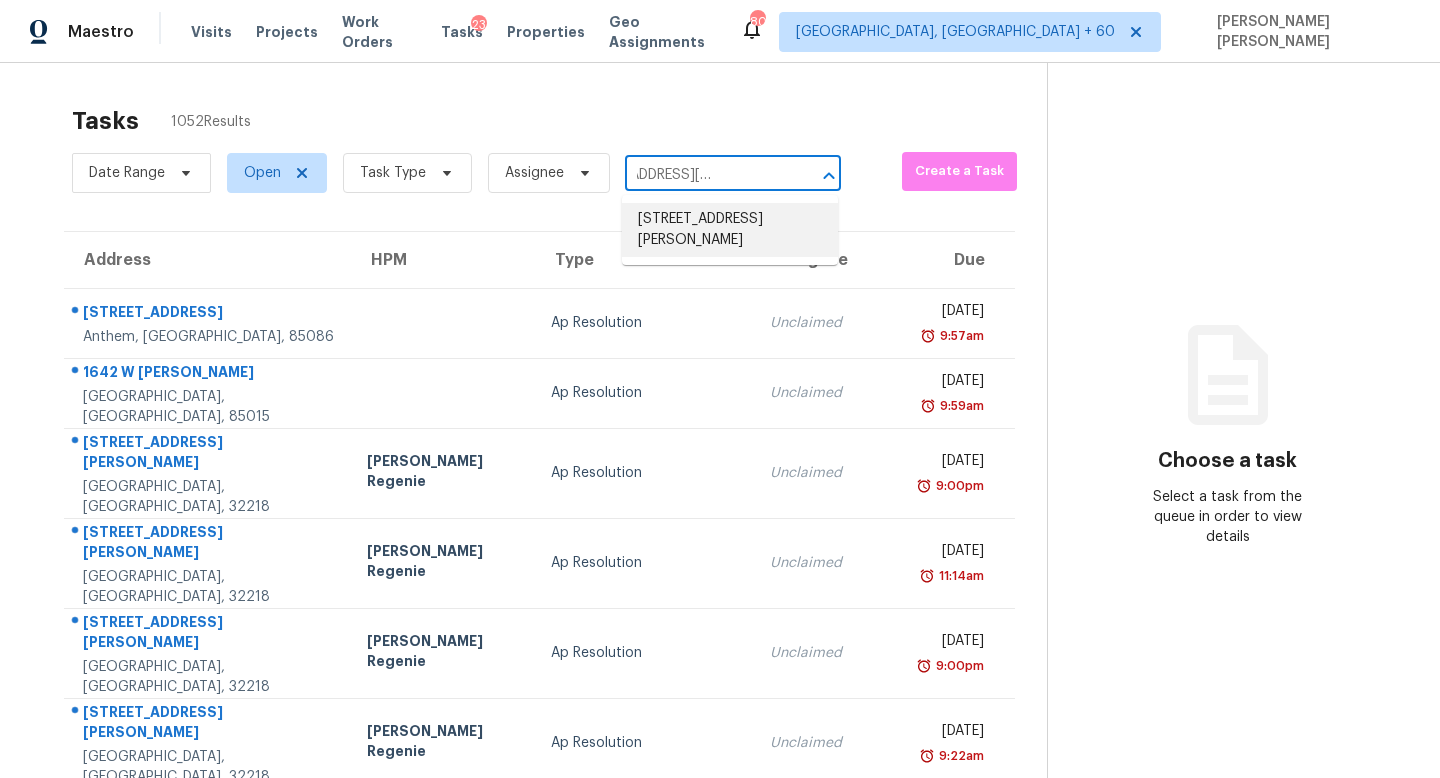 click on "3412 Nixon Rd, Holiday, FL 34691" at bounding box center [730, 230] 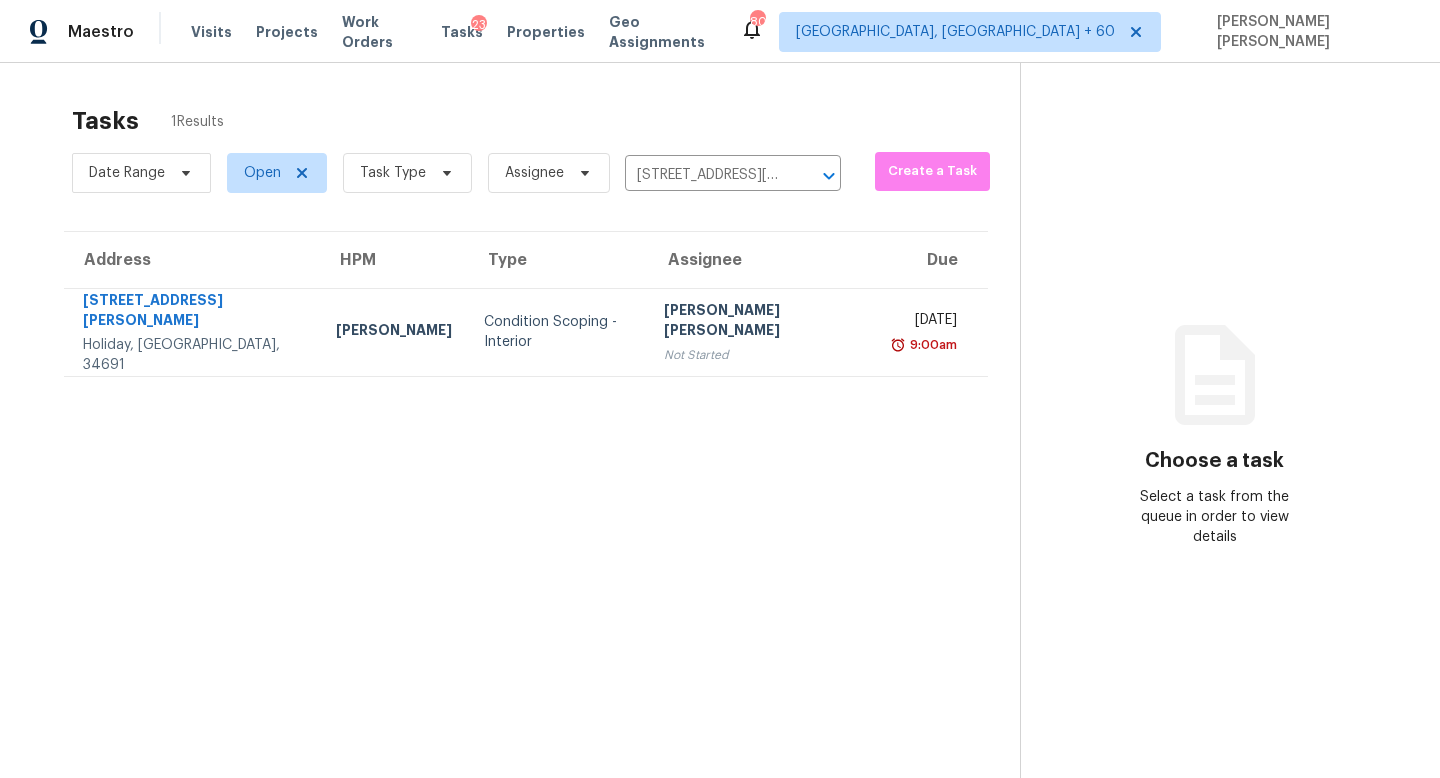 click on "Not Started" at bounding box center (763, 355) 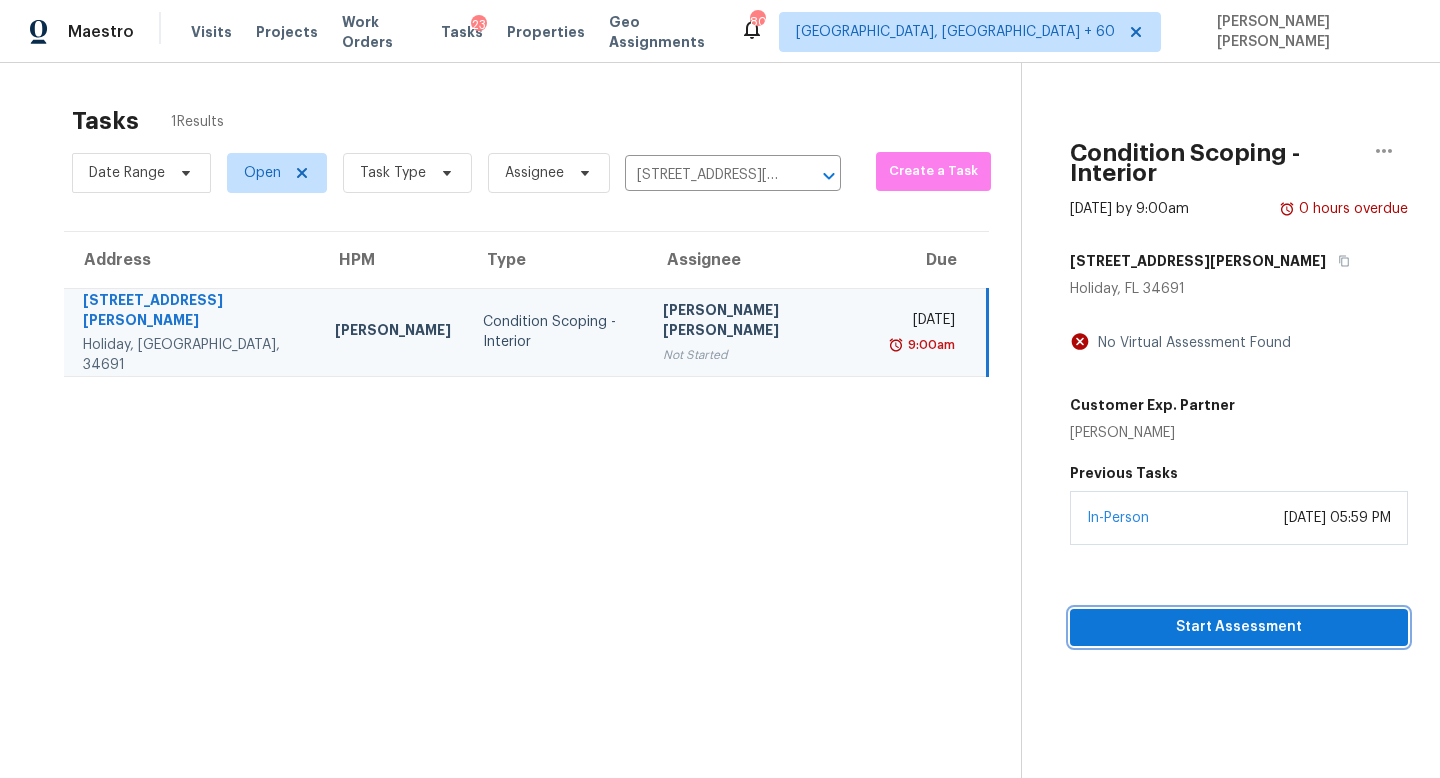 click on "Start Assessment" at bounding box center (1239, 627) 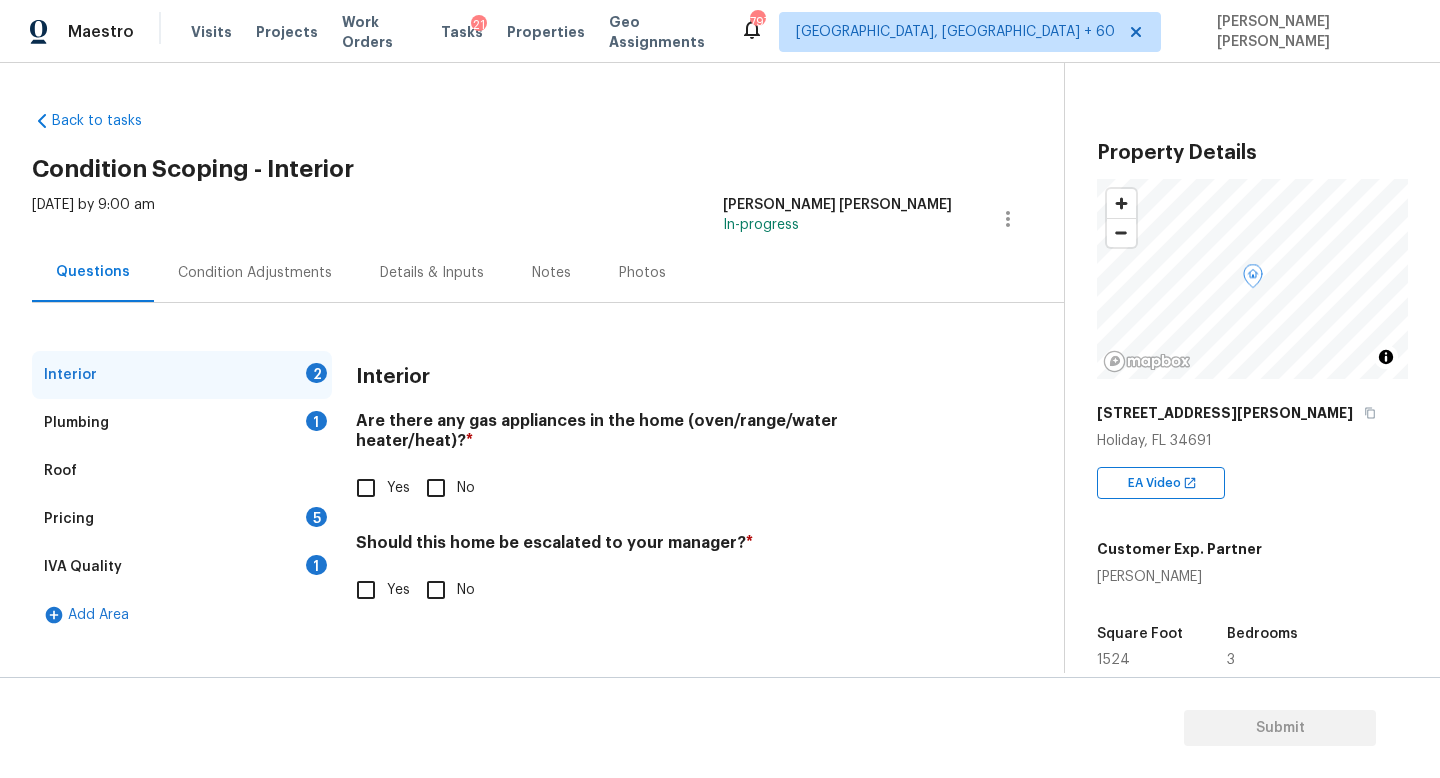 click on "No" at bounding box center [436, 488] 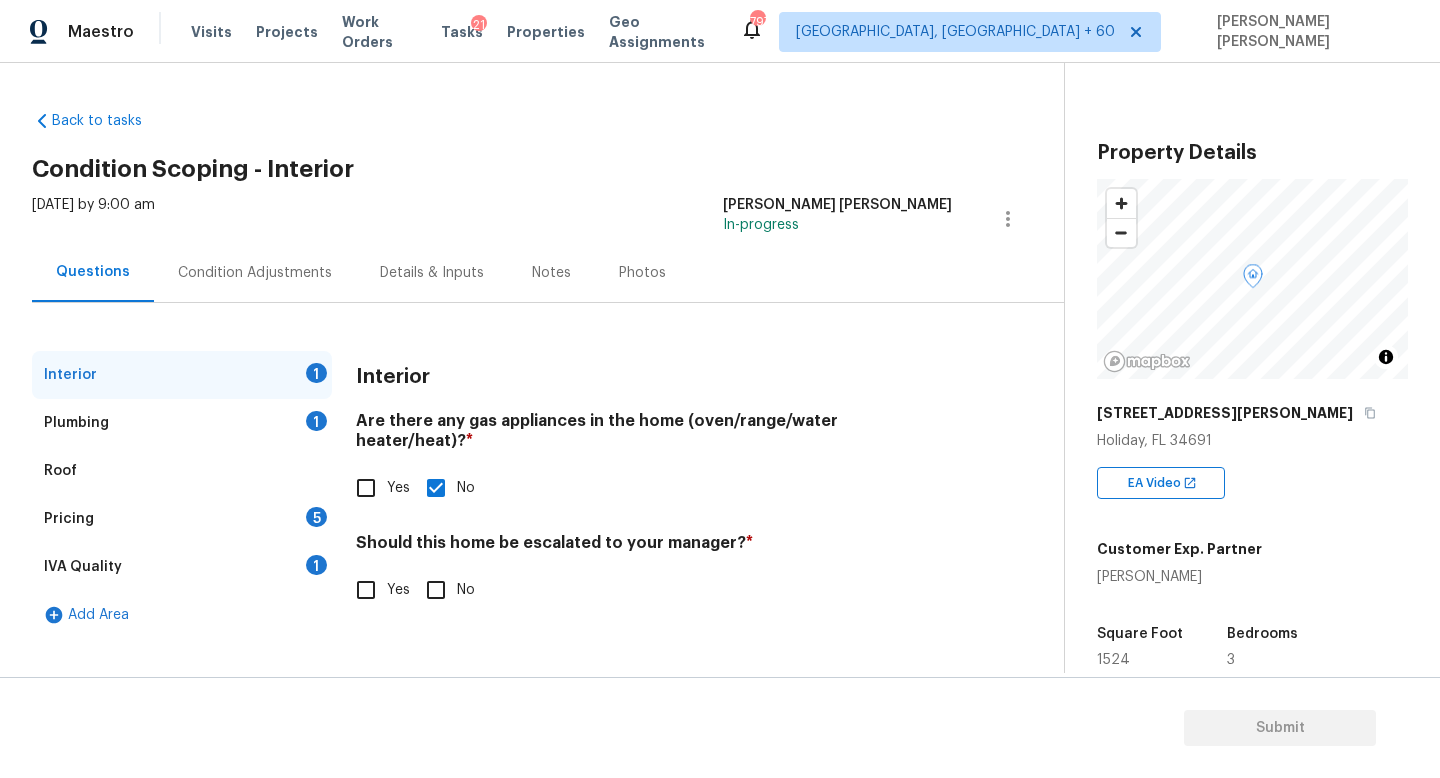 click on "Plumbing 1" at bounding box center [182, 423] 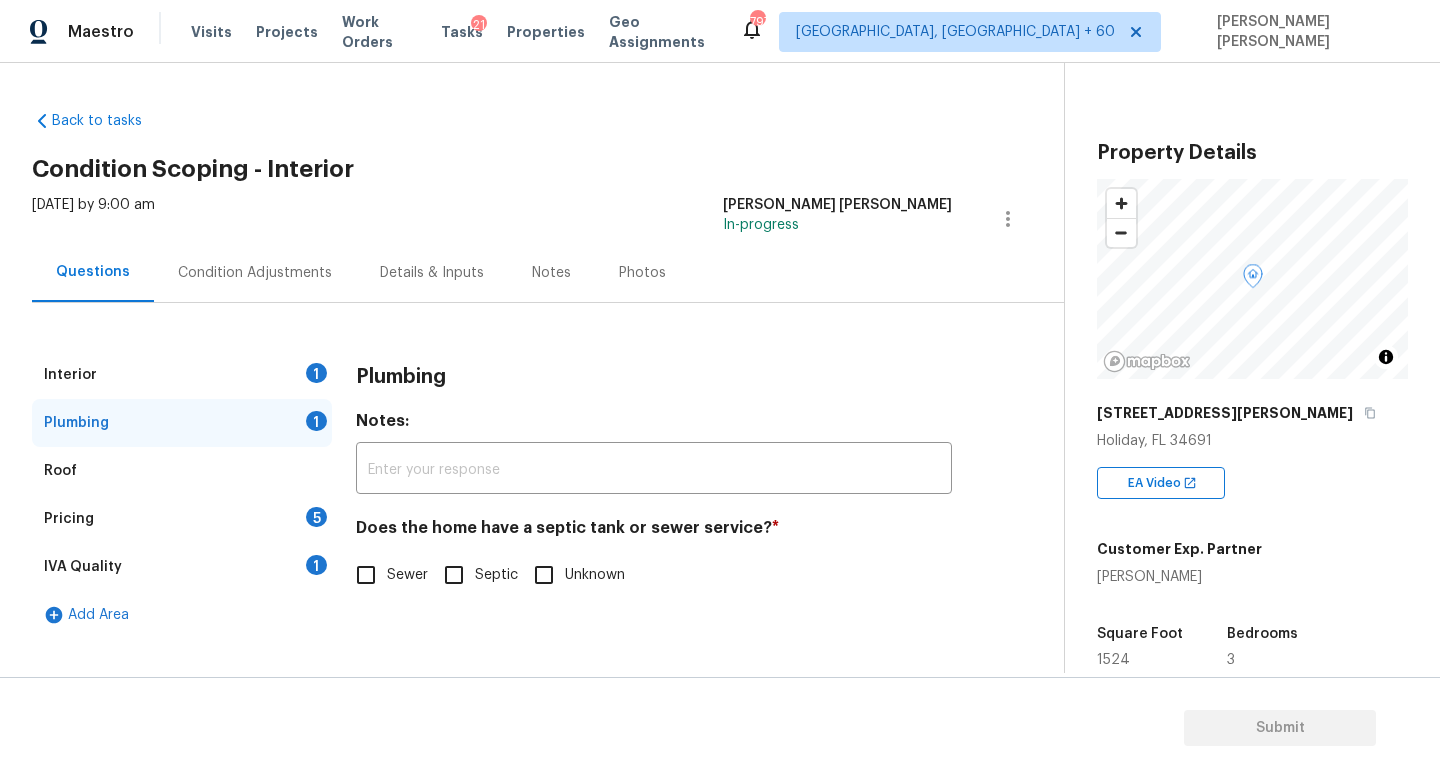 click on "Sewer" at bounding box center [366, 575] 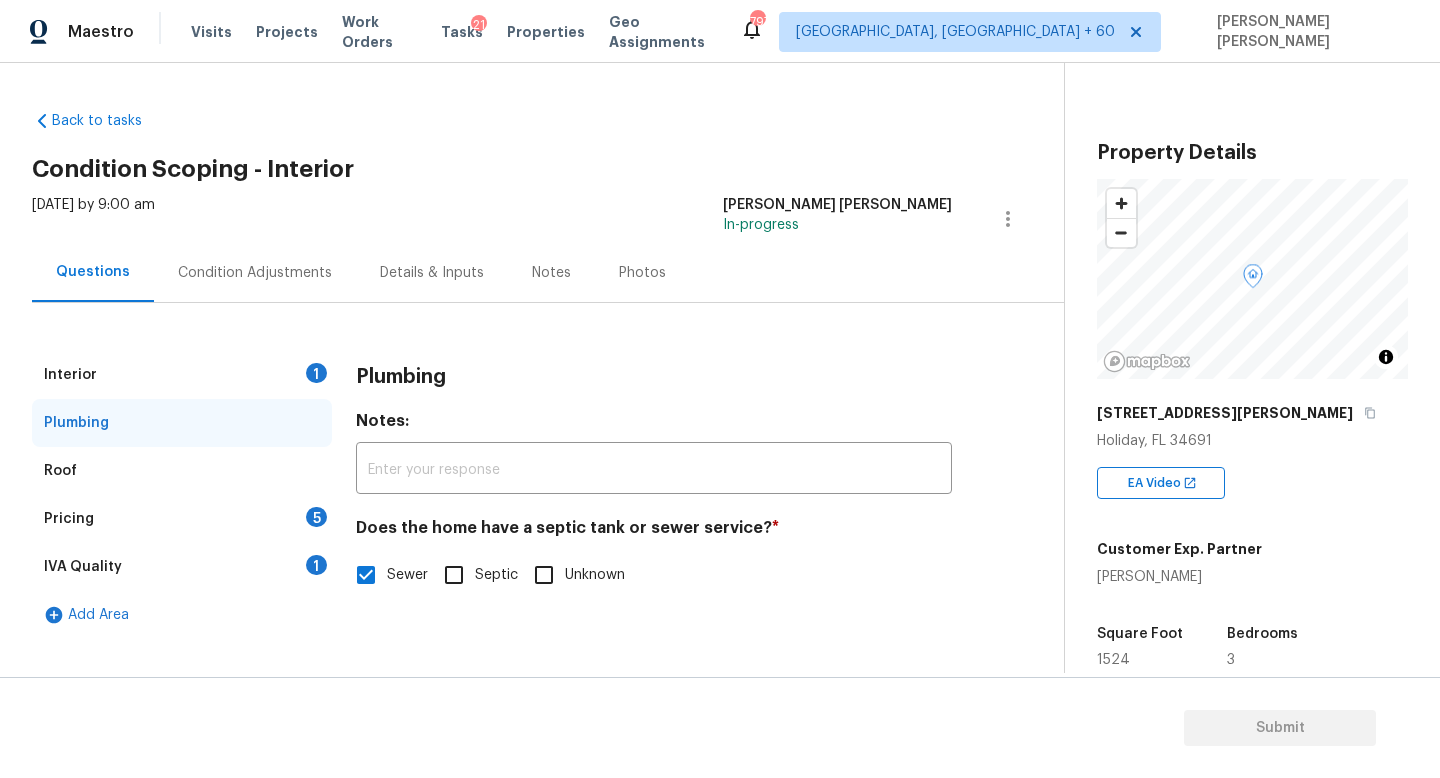 click on "Pricing 5" at bounding box center (182, 519) 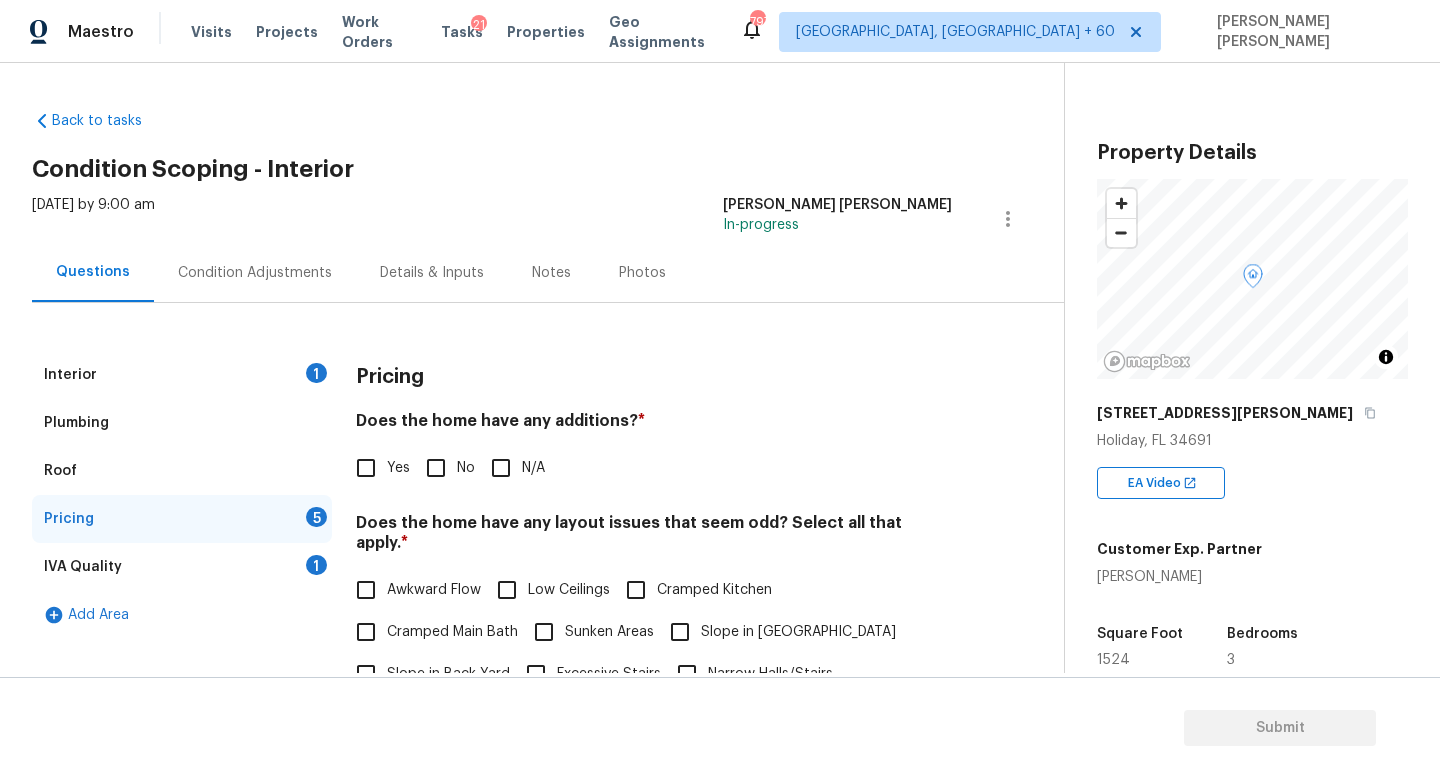 click on "No" at bounding box center (436, 468) 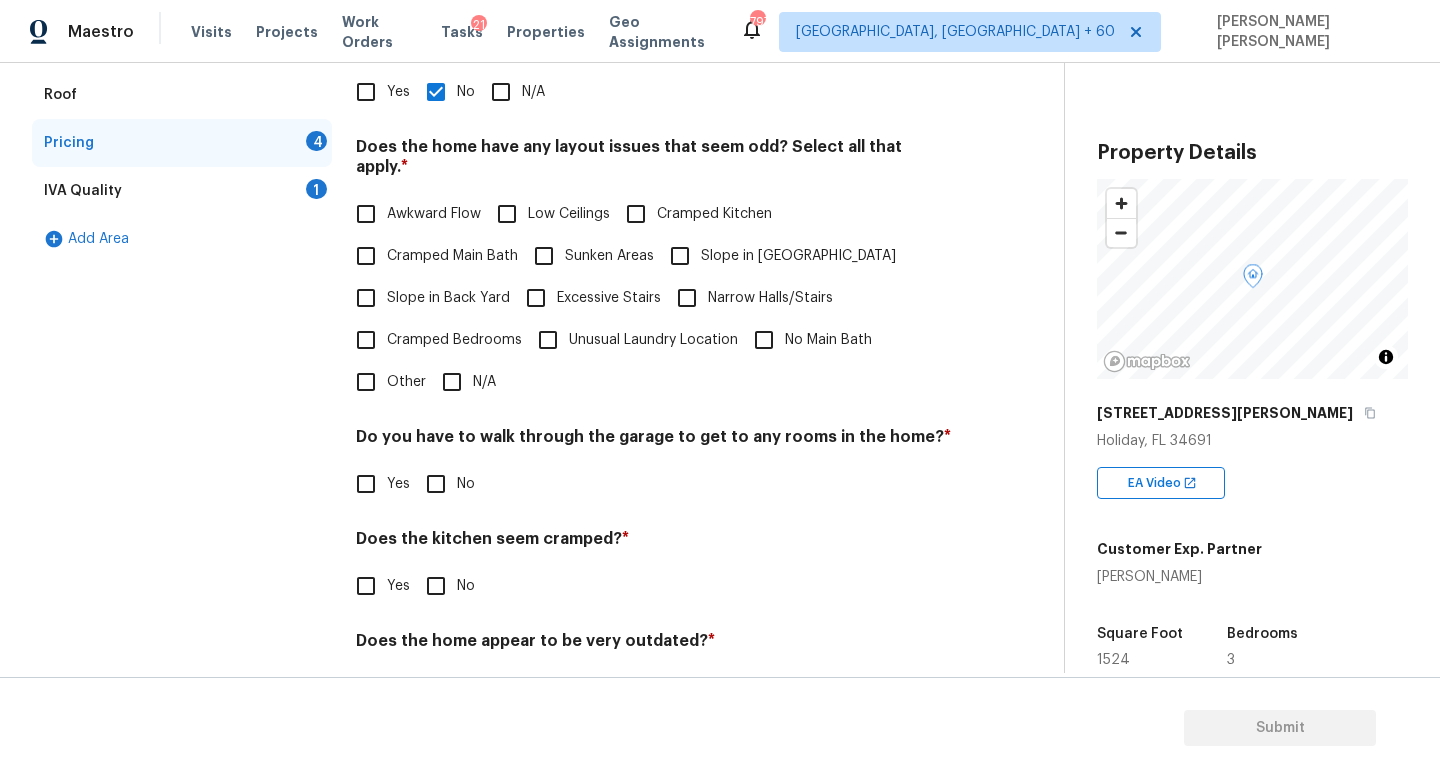 scroll, scrollTop: 422, scrollLeft: 0, axis: vertical 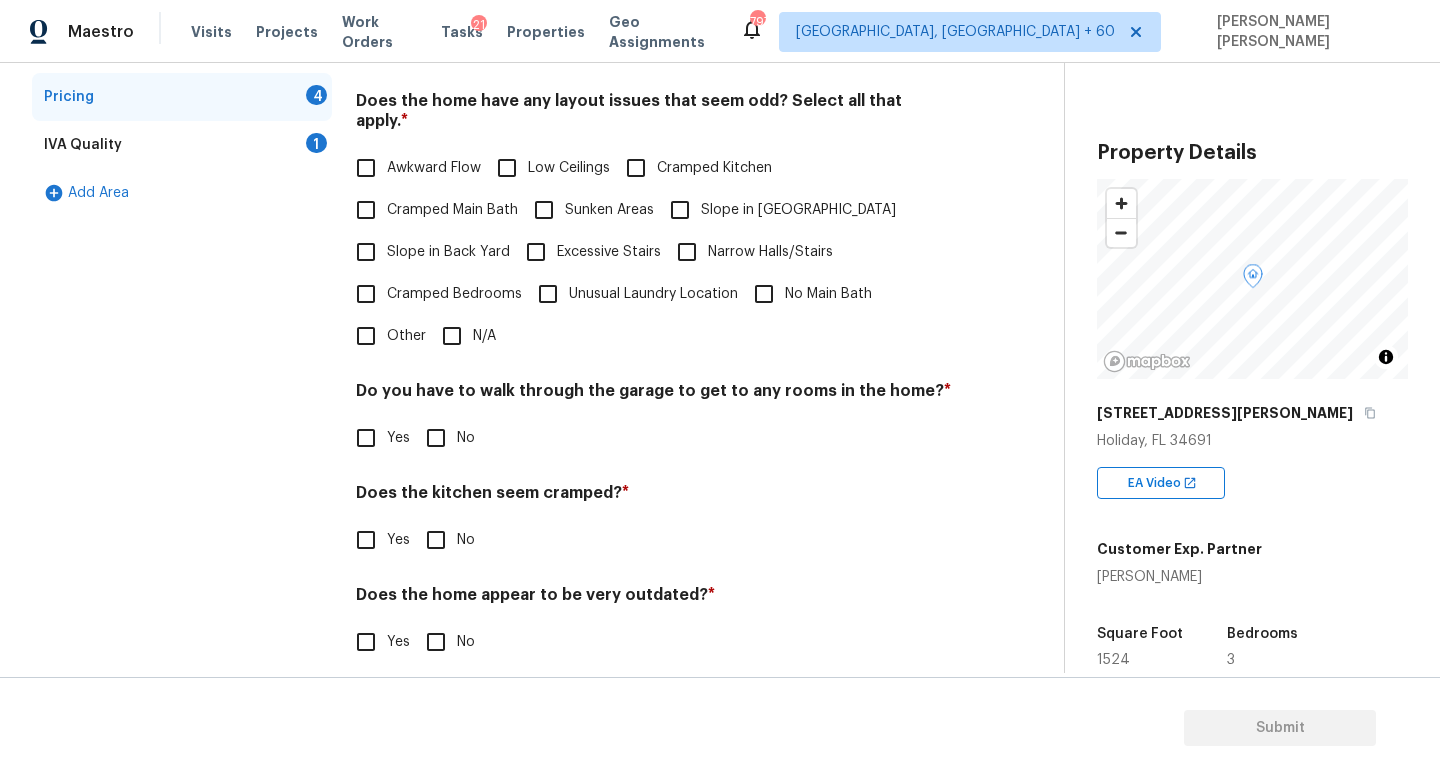 click on "Pricing Does the home have any additions?  * Yes No N/A Does the home have any layout issues that seem odd? Select all that apply.  * Awkward Flow Low Ceilings Cramped Kitchen Cramped Main Bath Sunken Areas Slope in Front Yard Slope in Back Yard Excessive Stairs Narrow Halls/Stairs Cramped Bedrooms Unusual Laundry Location No Main Bath Other N/A Do you have to walk through the garage to get to any rooms in the home?  * Yes No Does the kitchen seem cramped?  * Yes No Does the home appear to be very outdated?  * Yes No" at bounding box center (654, 308) 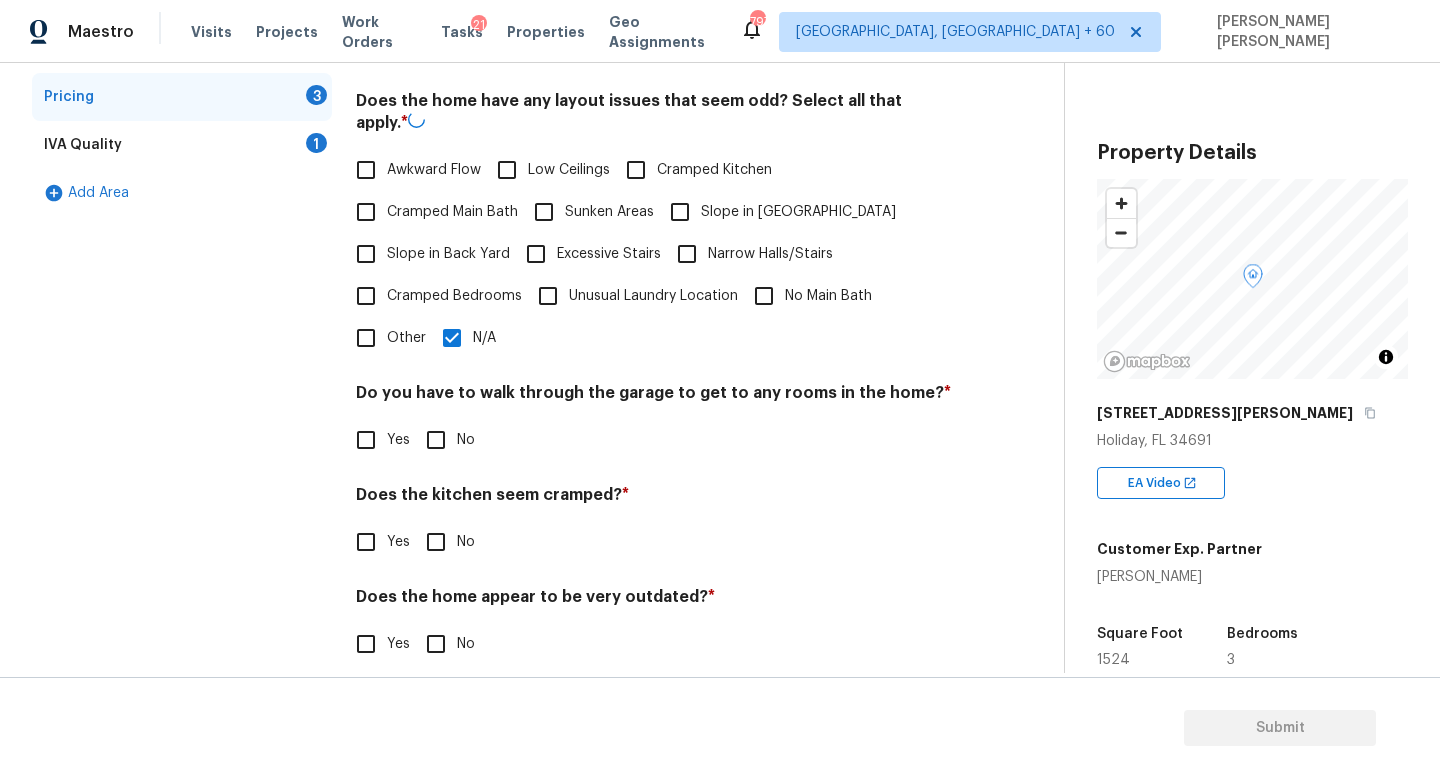 click on "No" at bounding box center [436, 440] 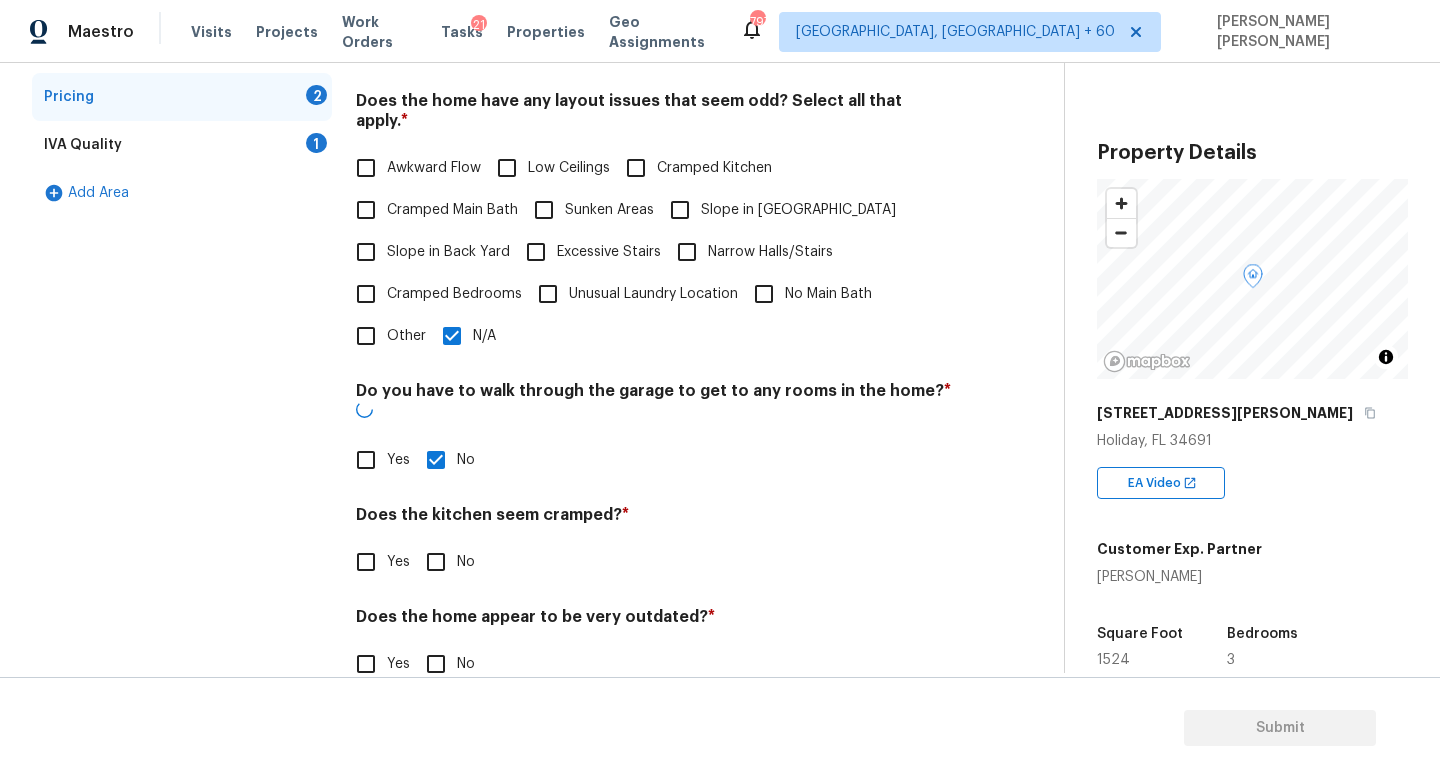 click on "No" at bounding box center (436, 562) 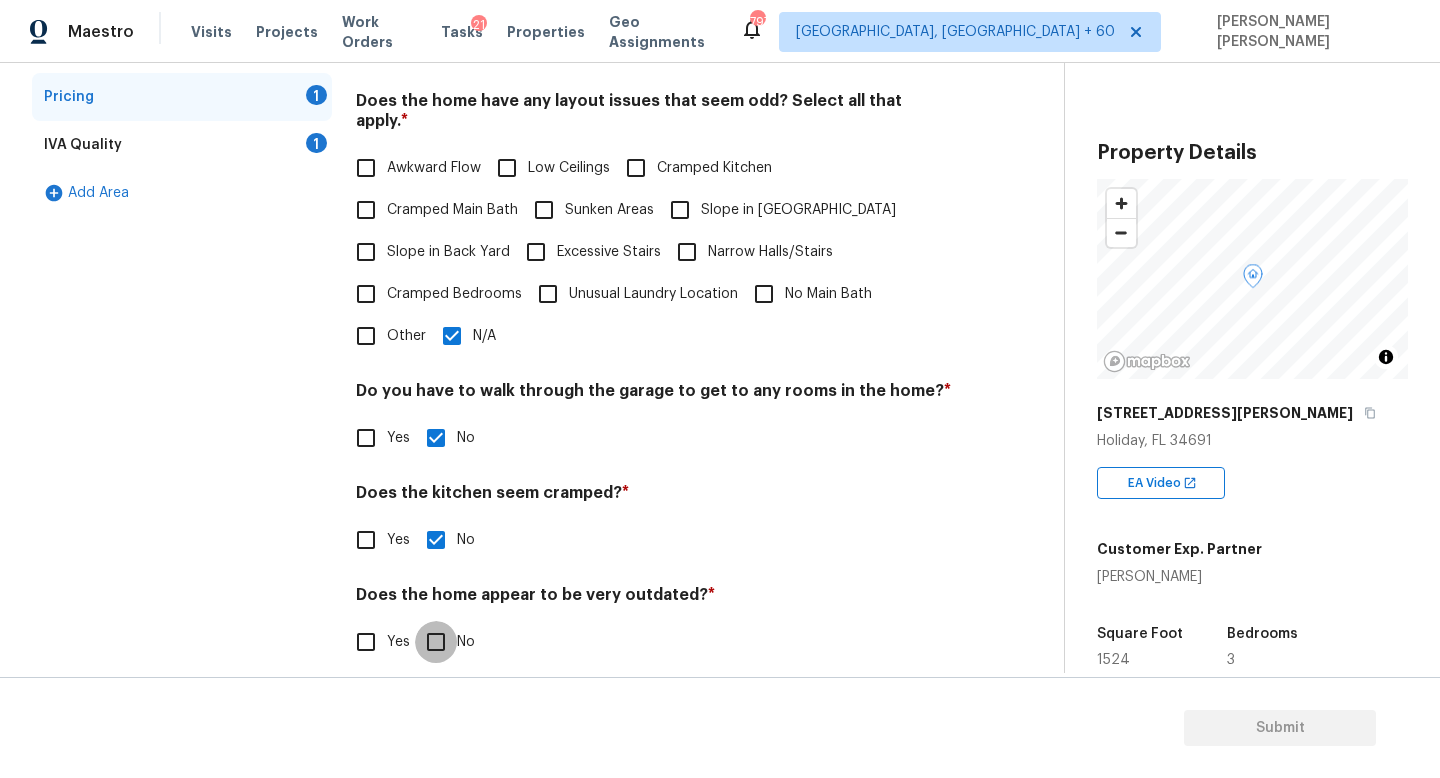 click on "No" at bounding box center (436, 642) 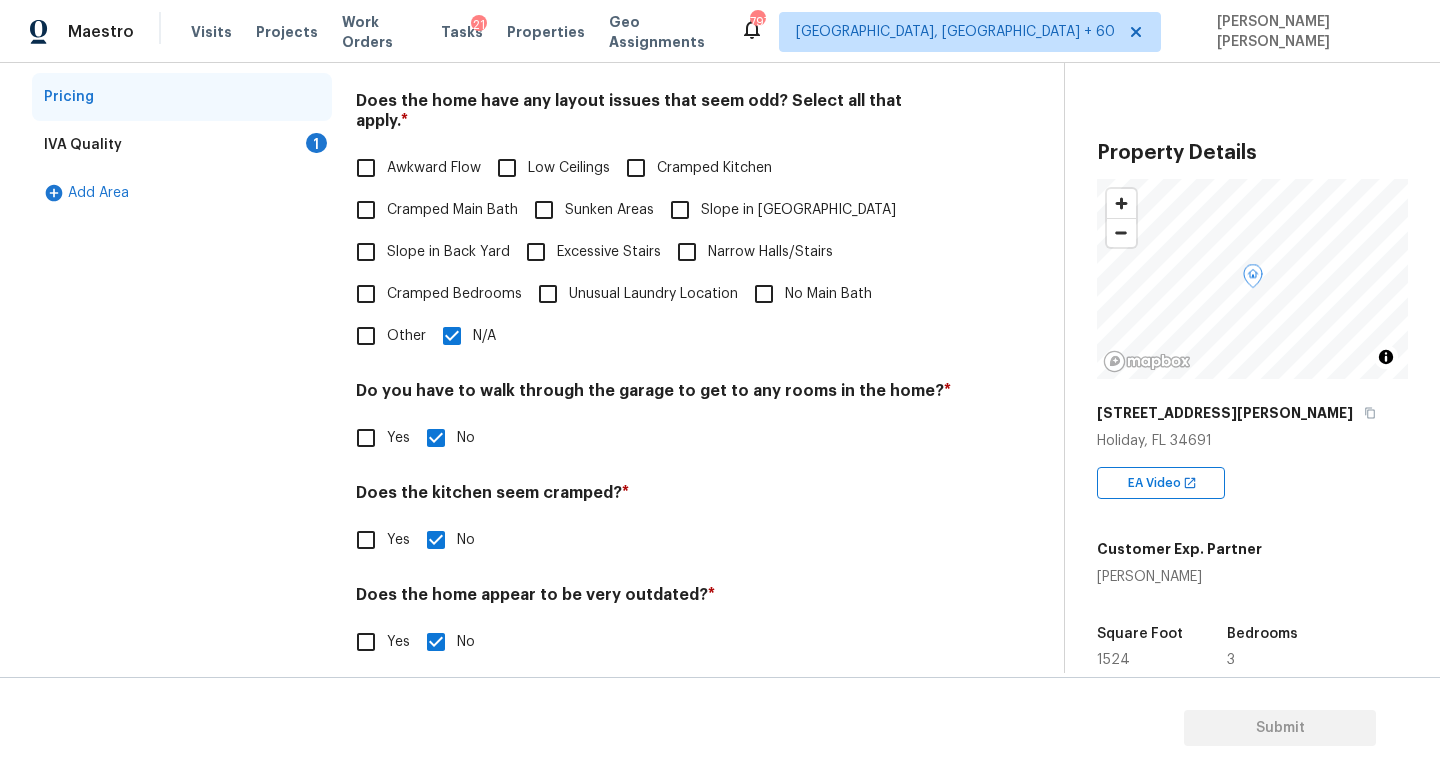 click on "N/A" at bounding box center [452, 336] 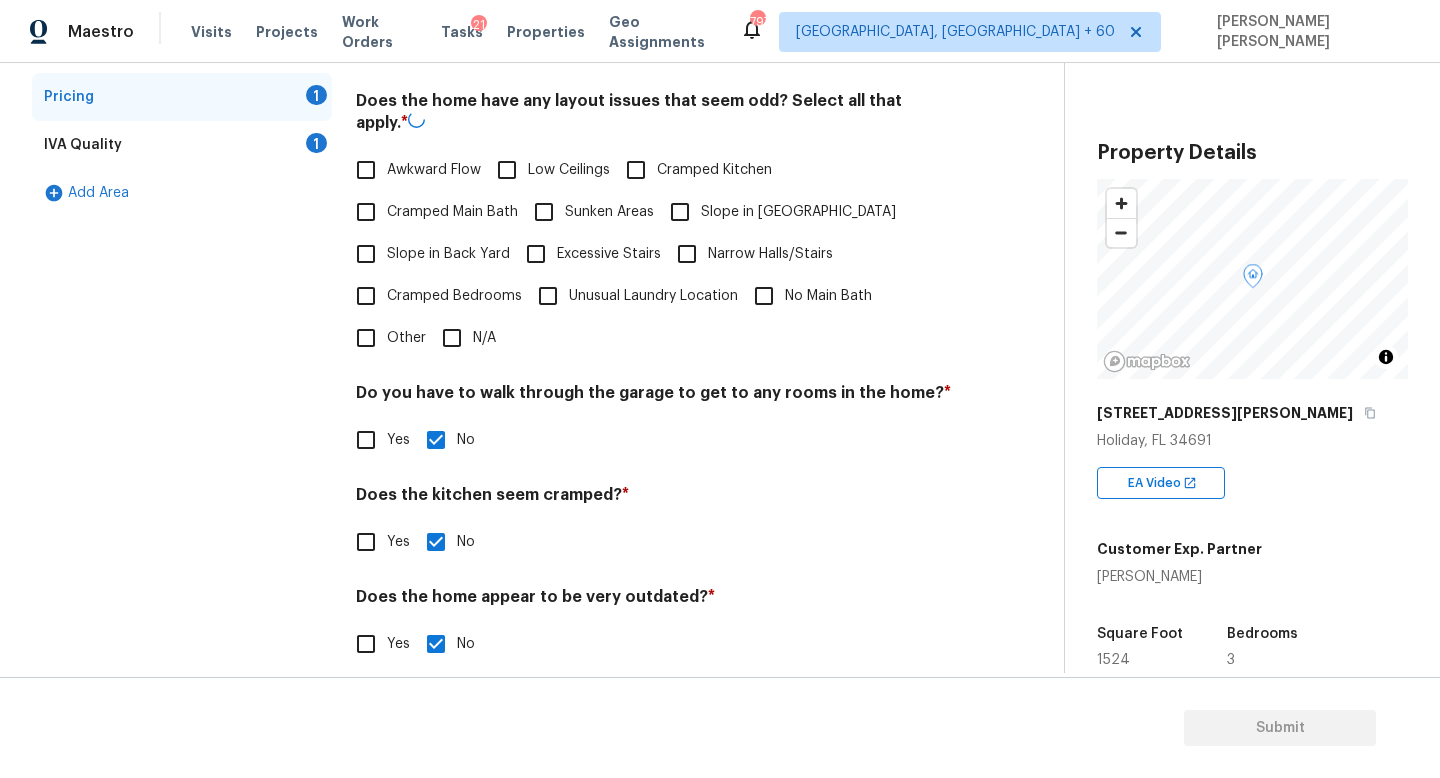 click on "Low Ceilings" at bounding box center (507, 170) 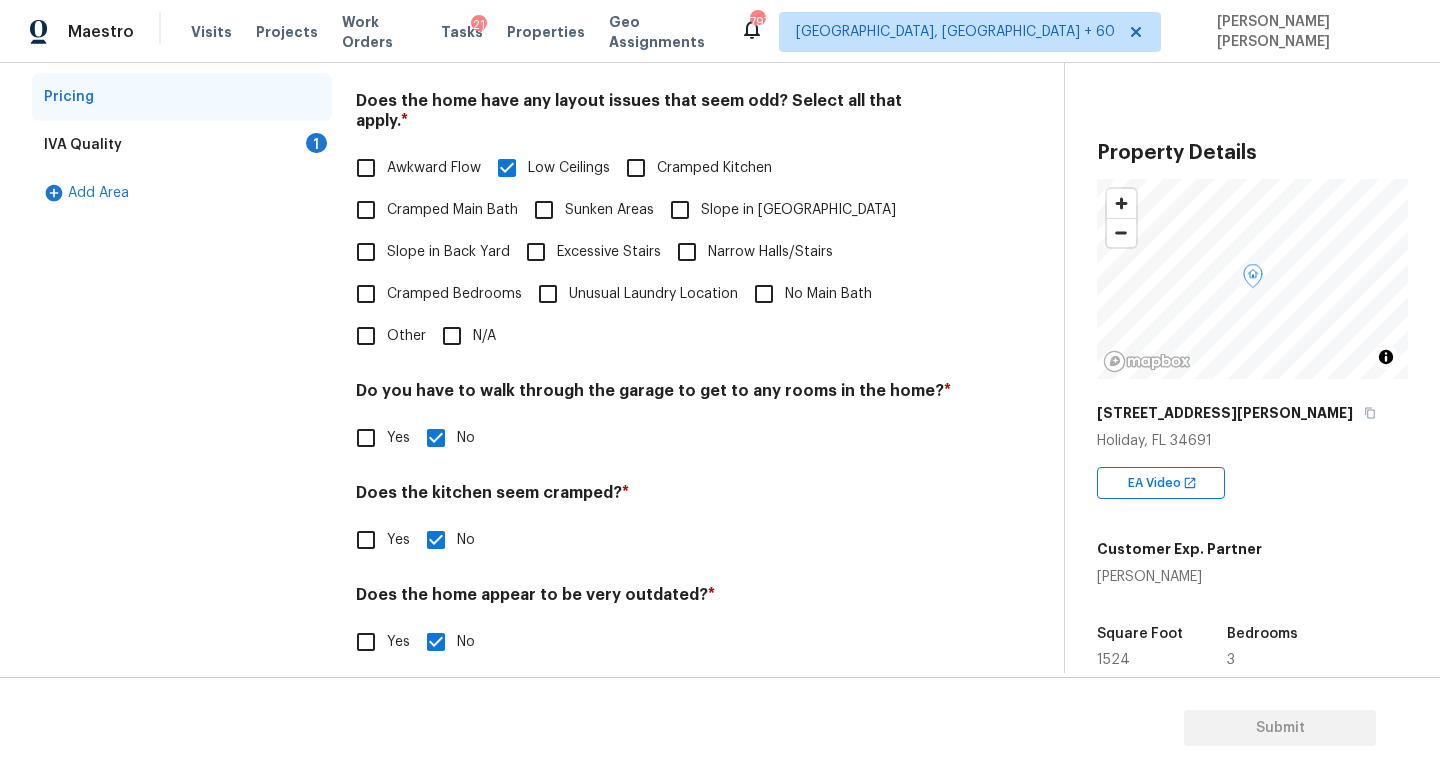 click on "Cramped Main Bath" at bounding box center (452, 210) 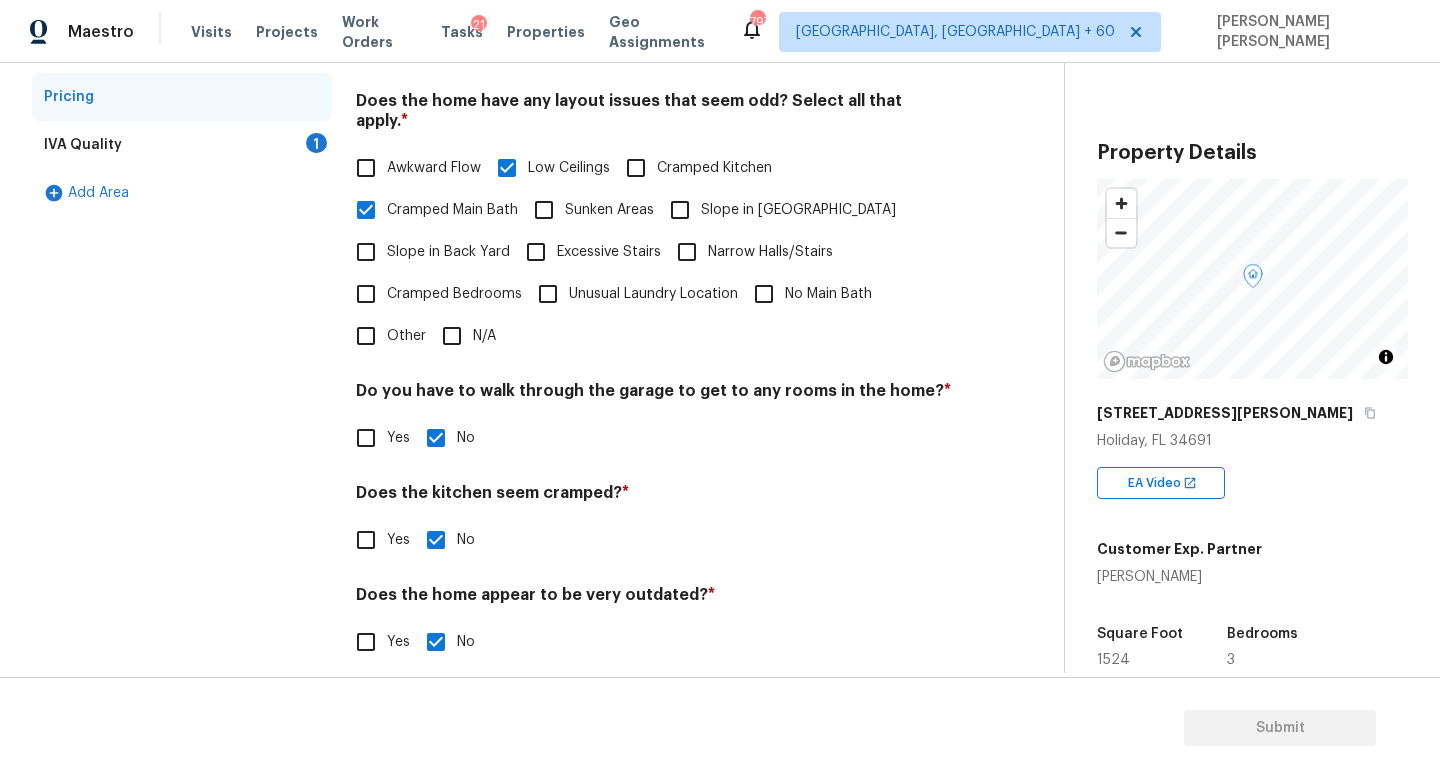 click on "Unusual Laundry Location" at bounding box center [548, 294] 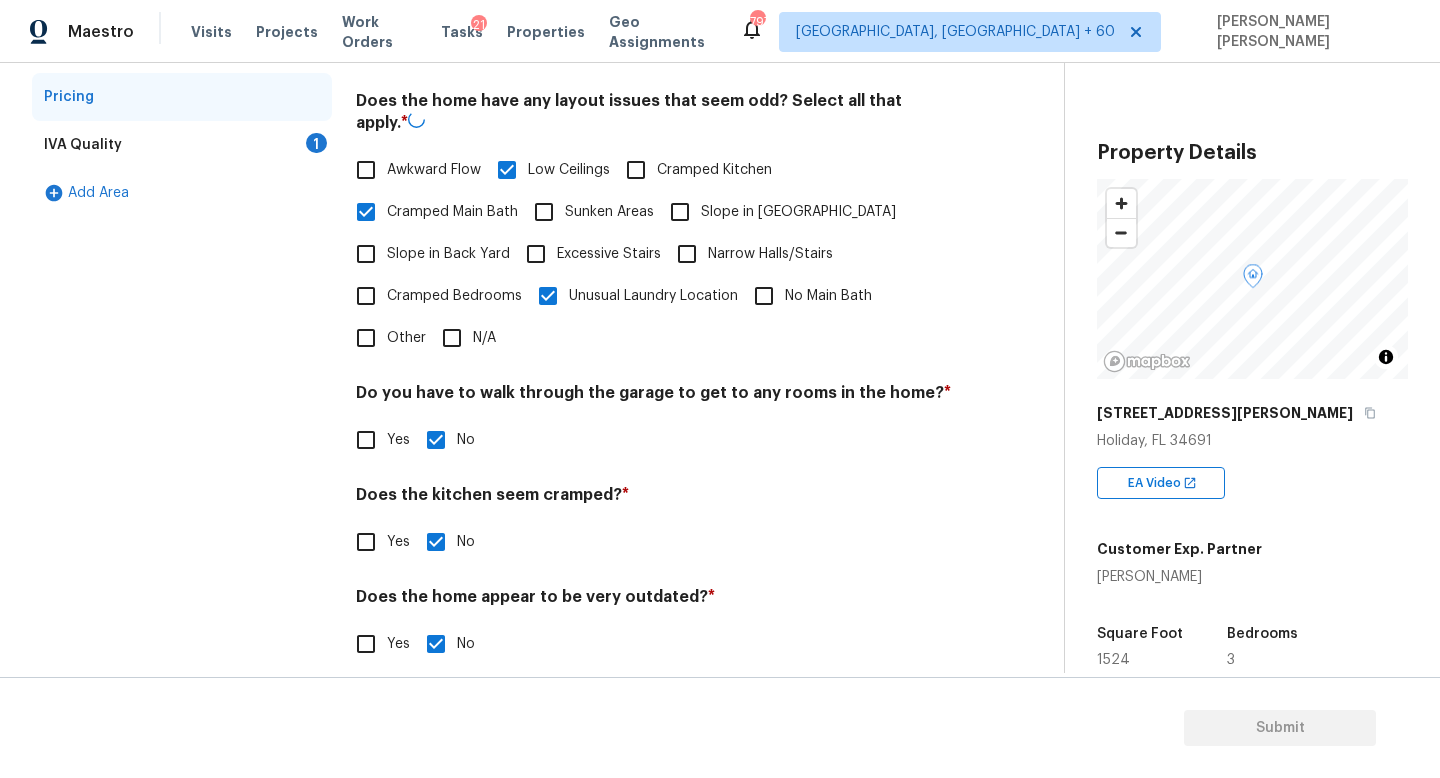 scroll, scrollTop: 0, scrollLeft: 0, axis: both 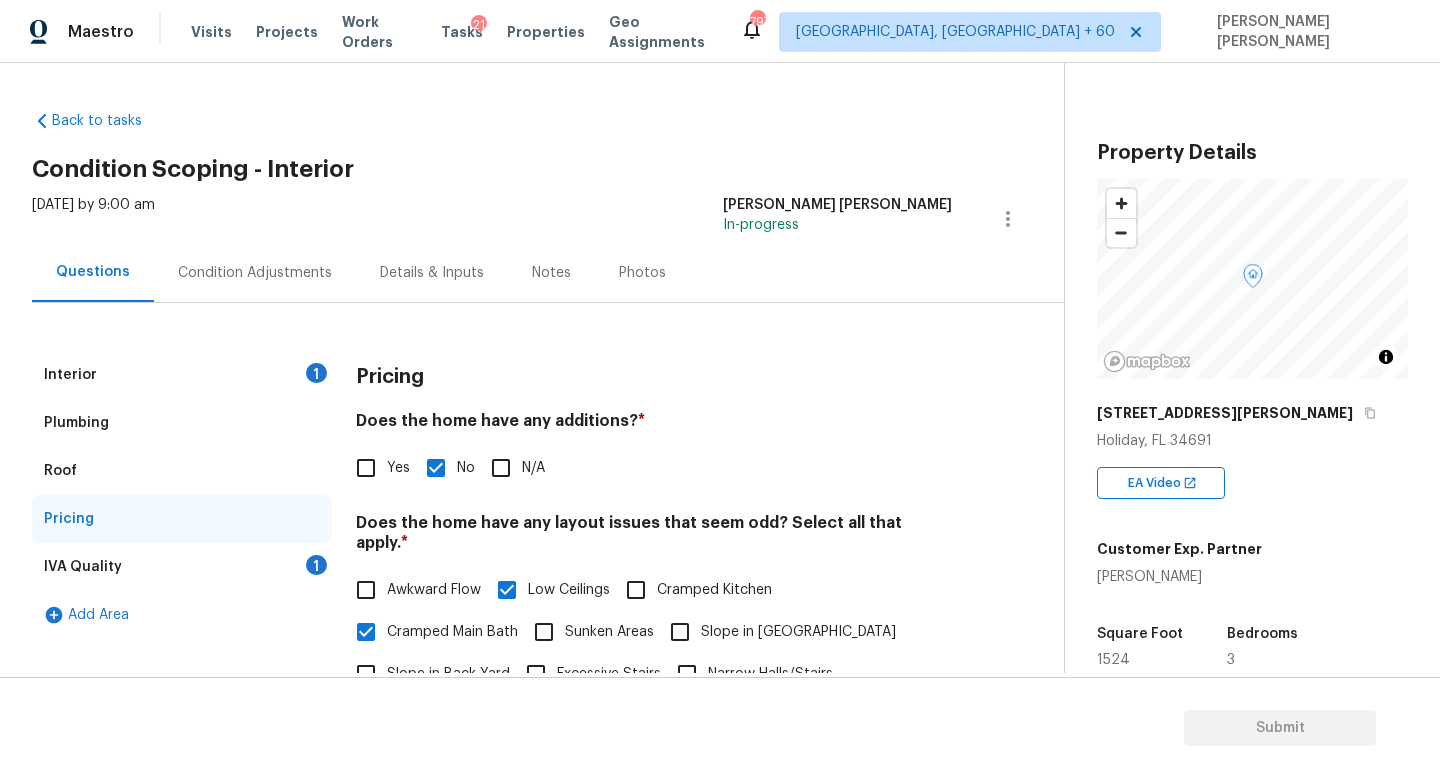 click on "IVA Quality 1" at bounding box center [182, 567] 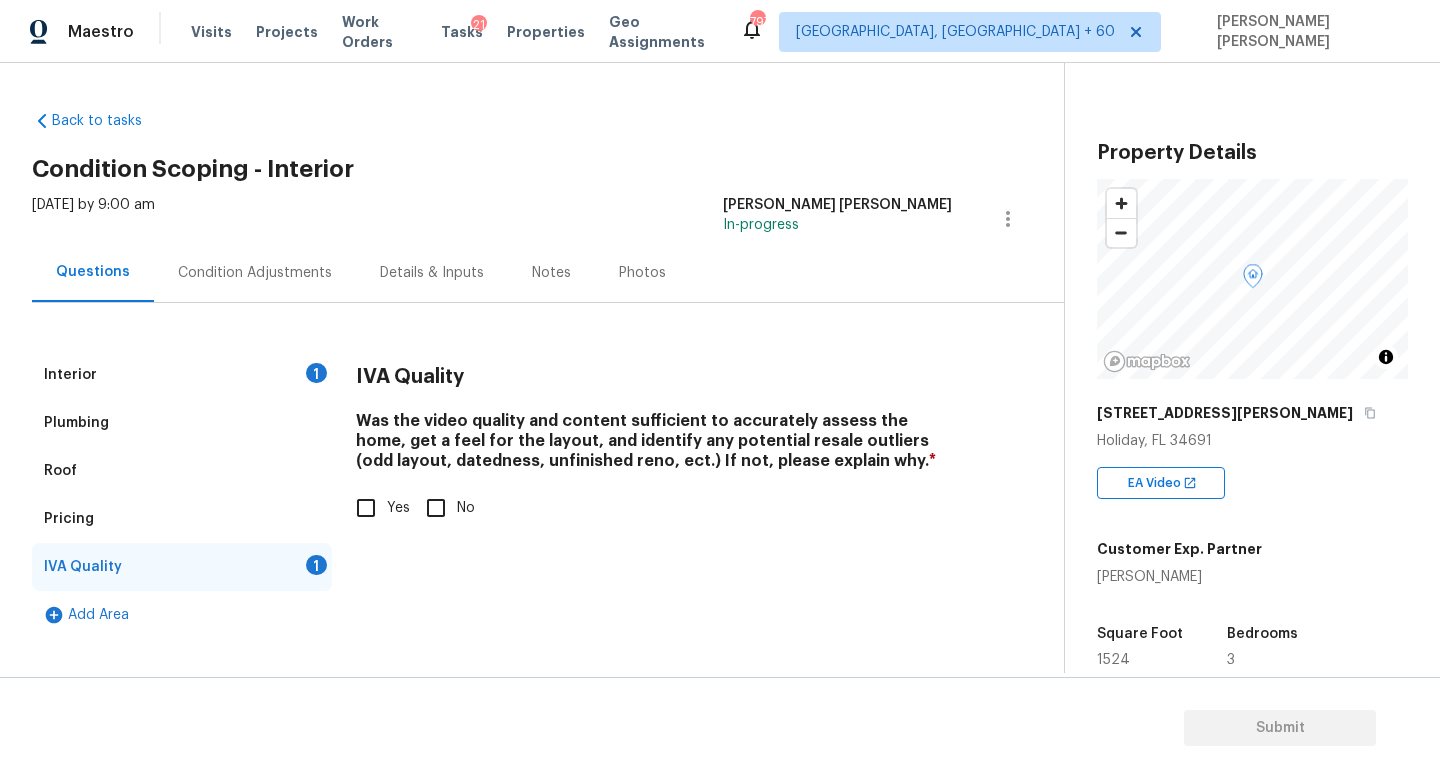 click on "Interior 1 Plumbing Roof Pricing IVA Quality 1 Add Area IVA Quality Was the video quality and content sufficient to accurately assess the home, get a feel for the layout, and identify any potential resale outliers (odd layout, datedness, unfinished reno, ect.) If not, please explain why.  * Yes No" at bounding box center [524, 495] 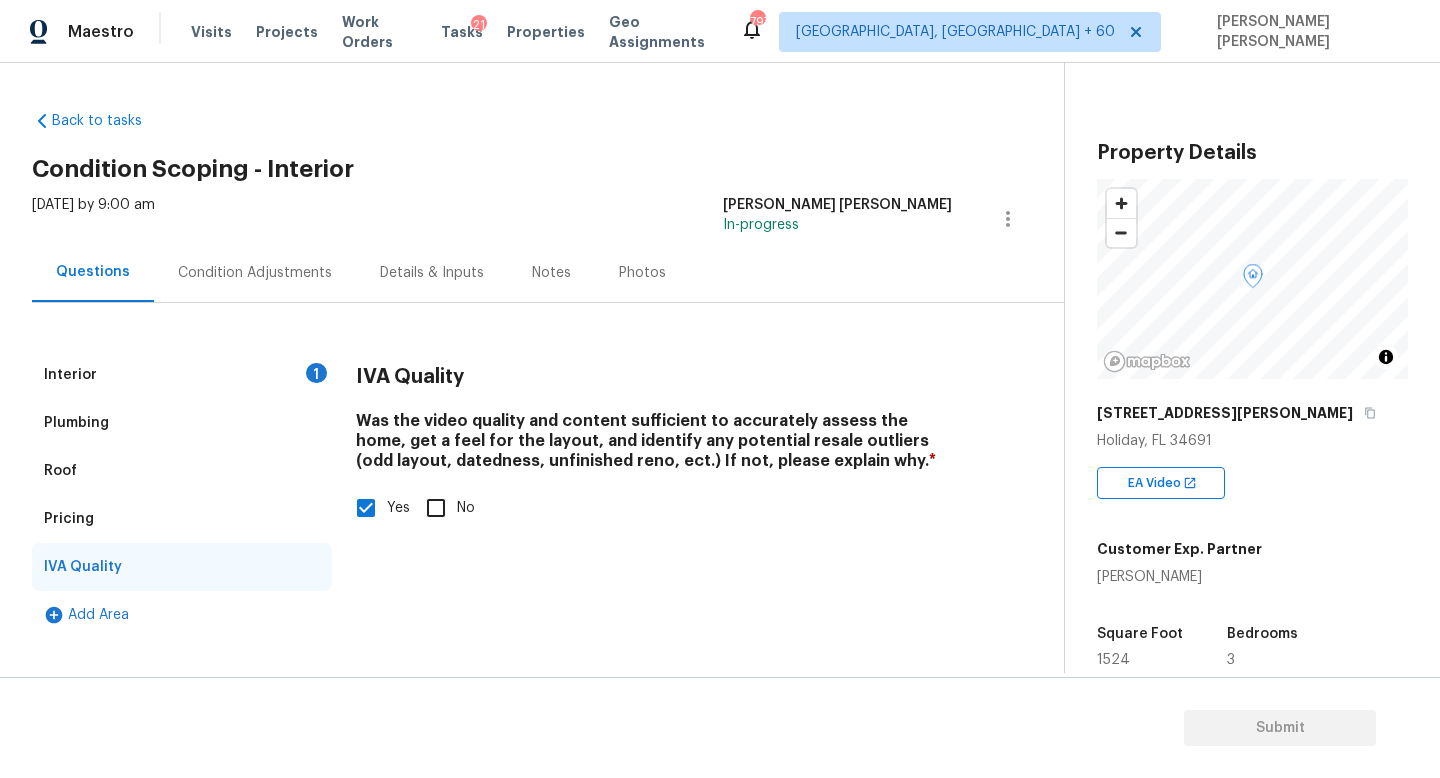 click on "Condition Adjustments" at bounding box center [255, 272] 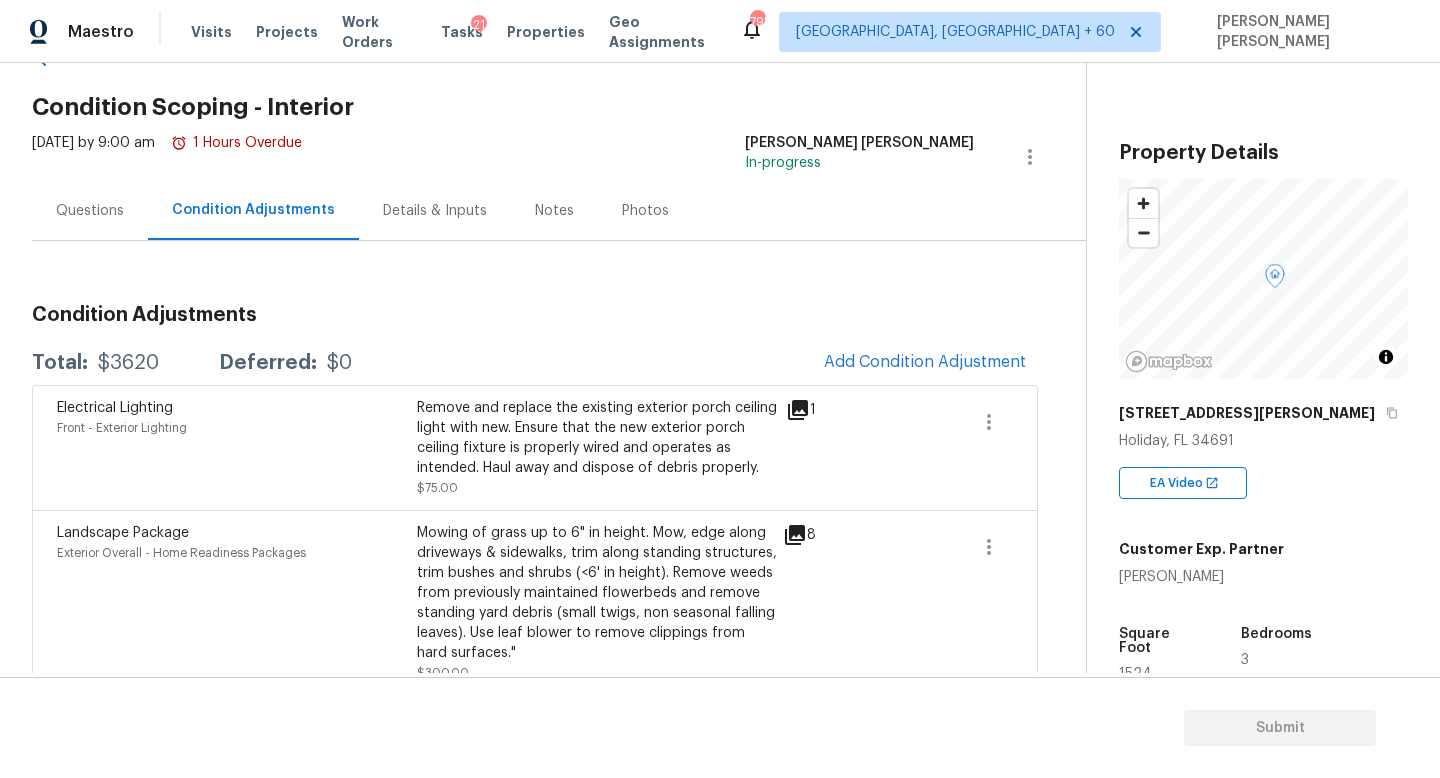 scroll, scrollTop: 64, scrollLeft: 0, axis: vertical 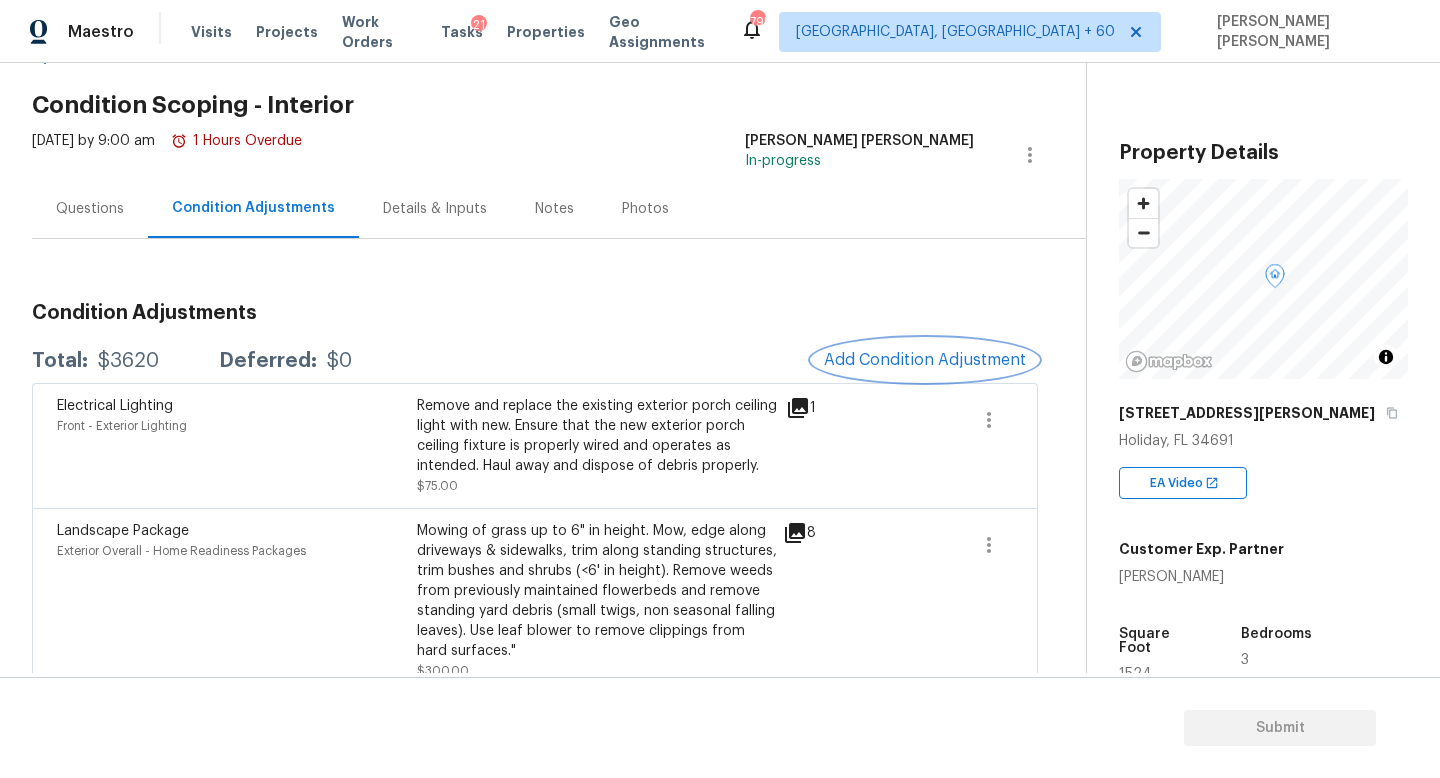 click on "Add Condition Adjustment" at bounding box center (925, 360) 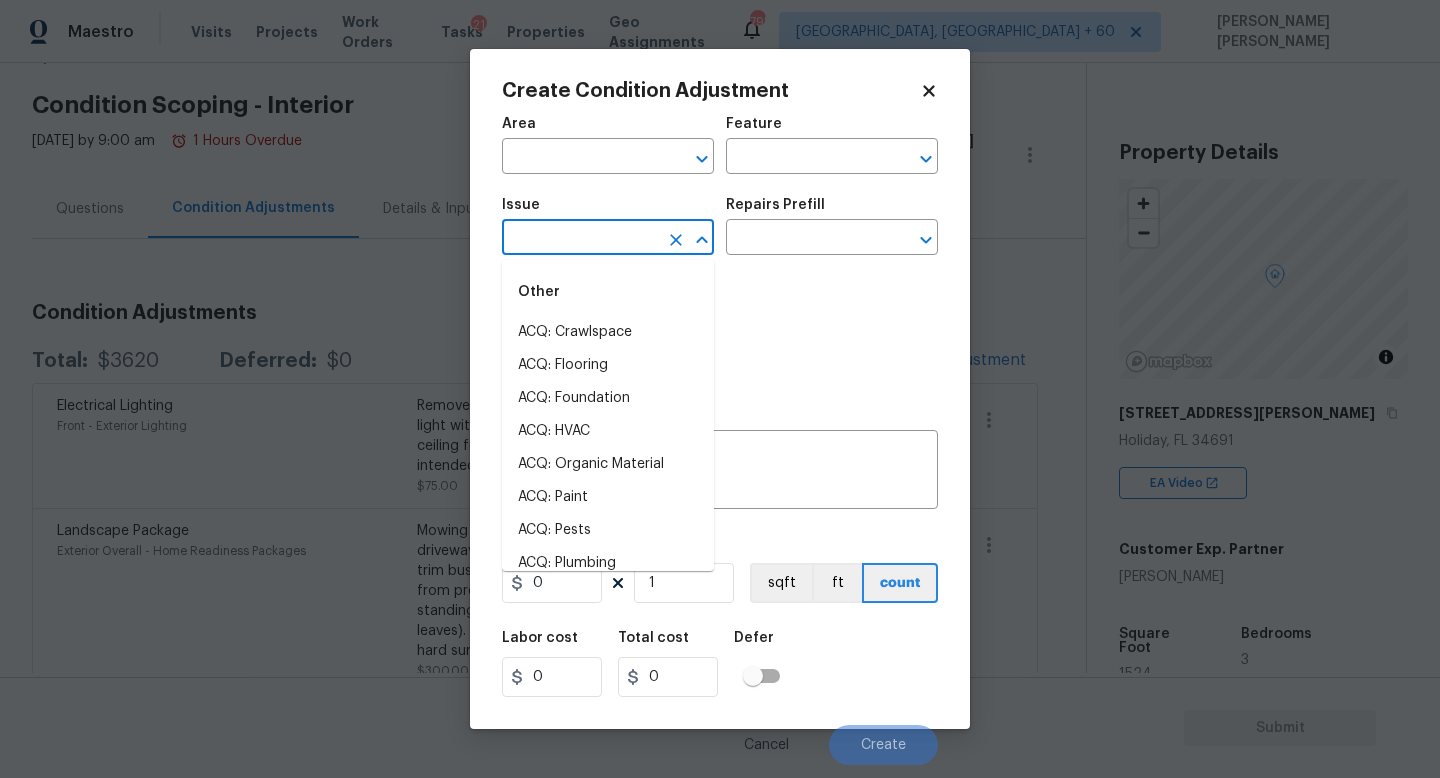 click at bounding box center (580, 239) 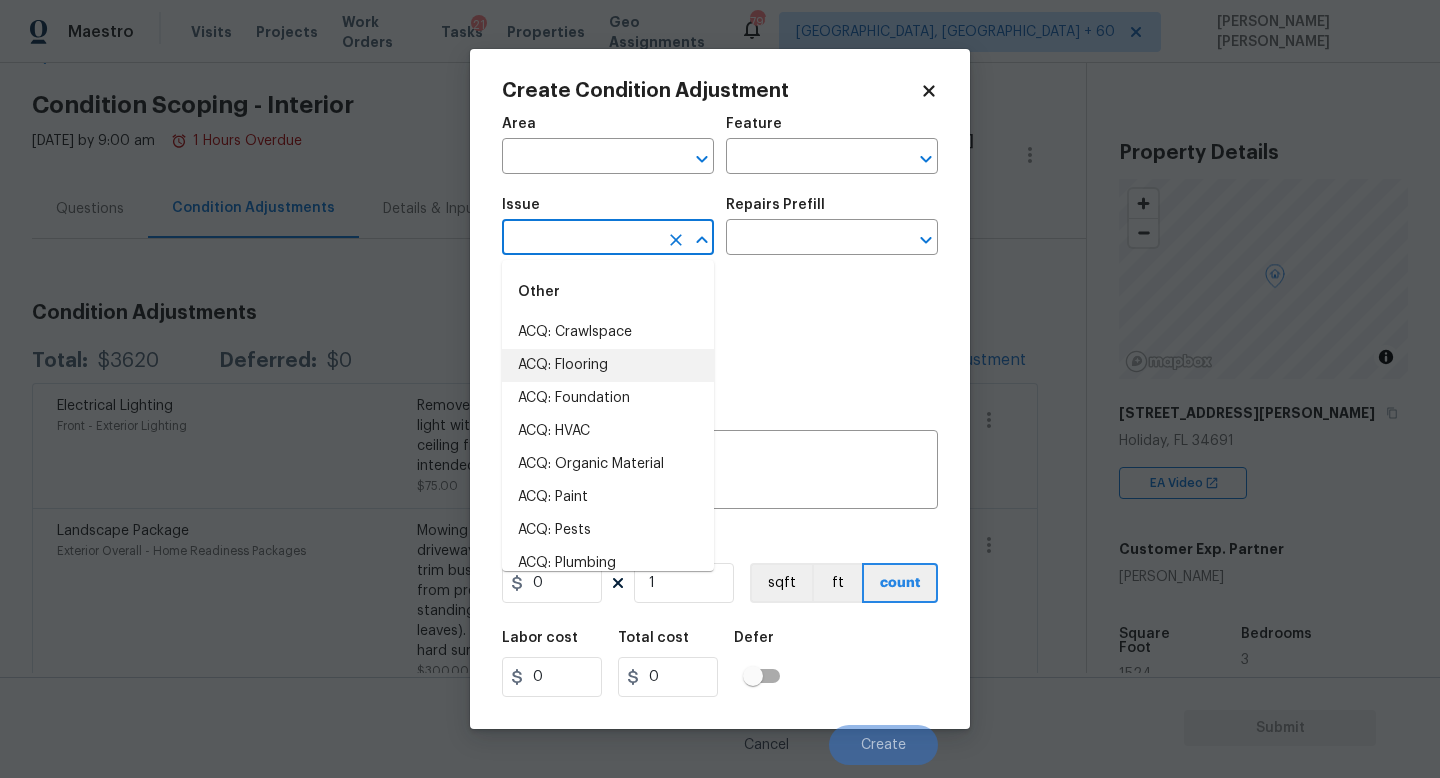 click on "Photos" at bounding box center [720, 332] 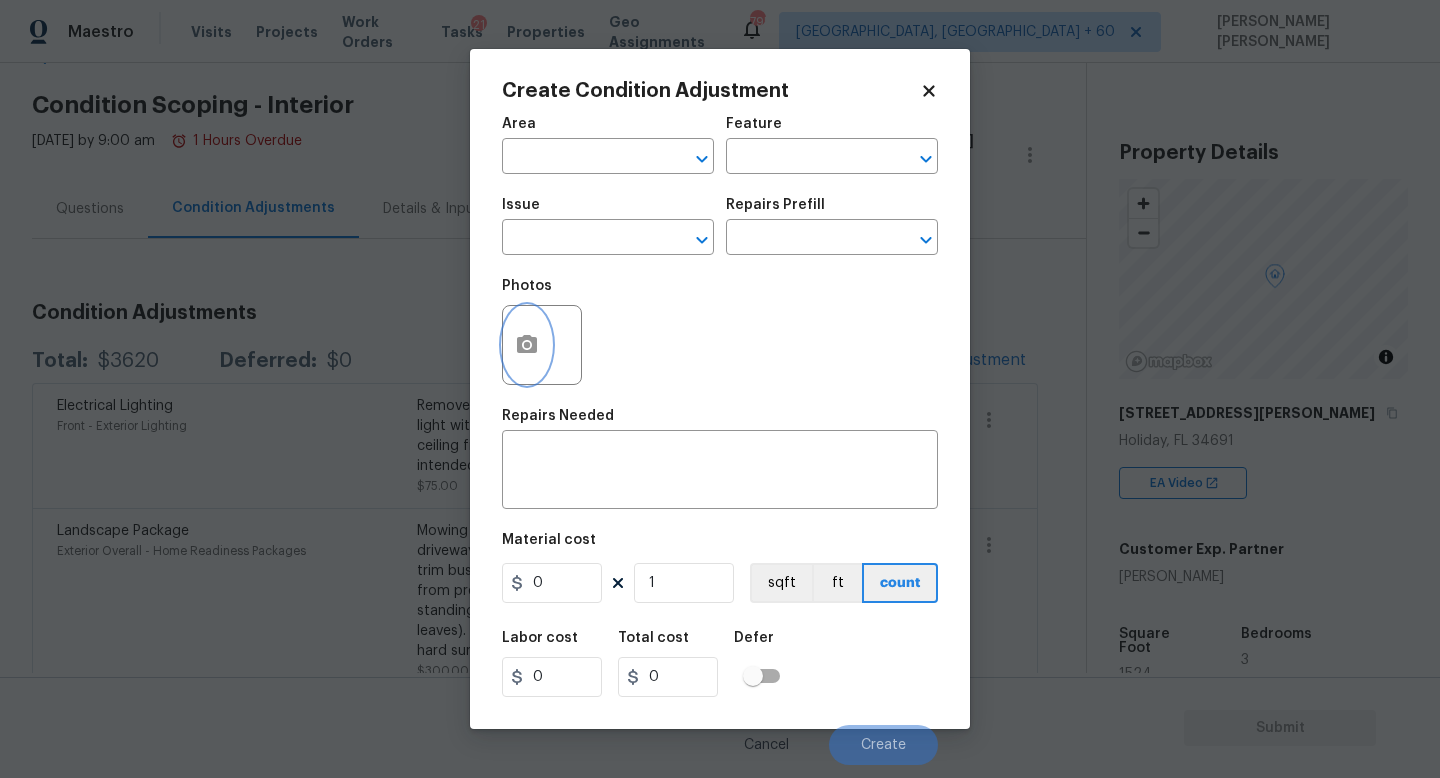 click 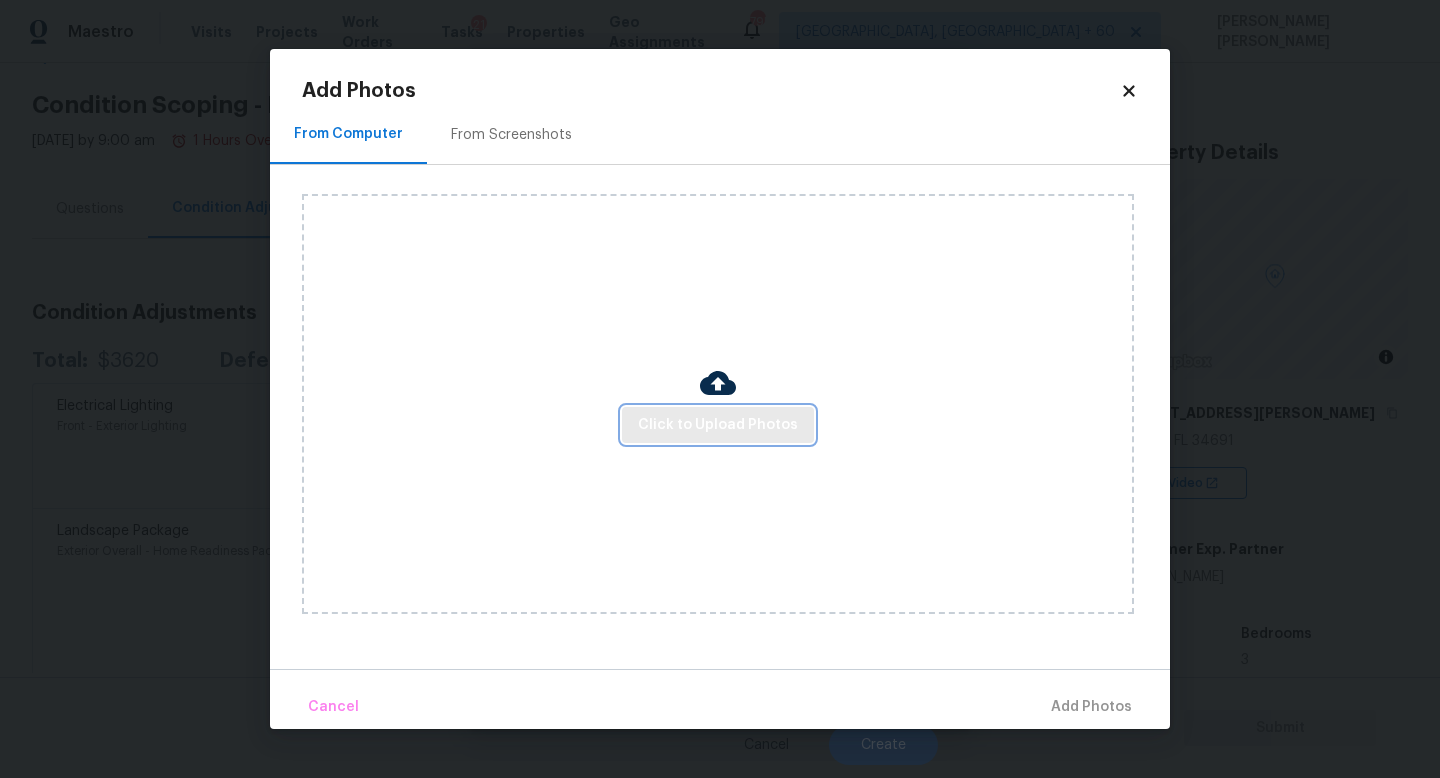 click on "Click to Upload Photos" at bounding box center [718, 425] 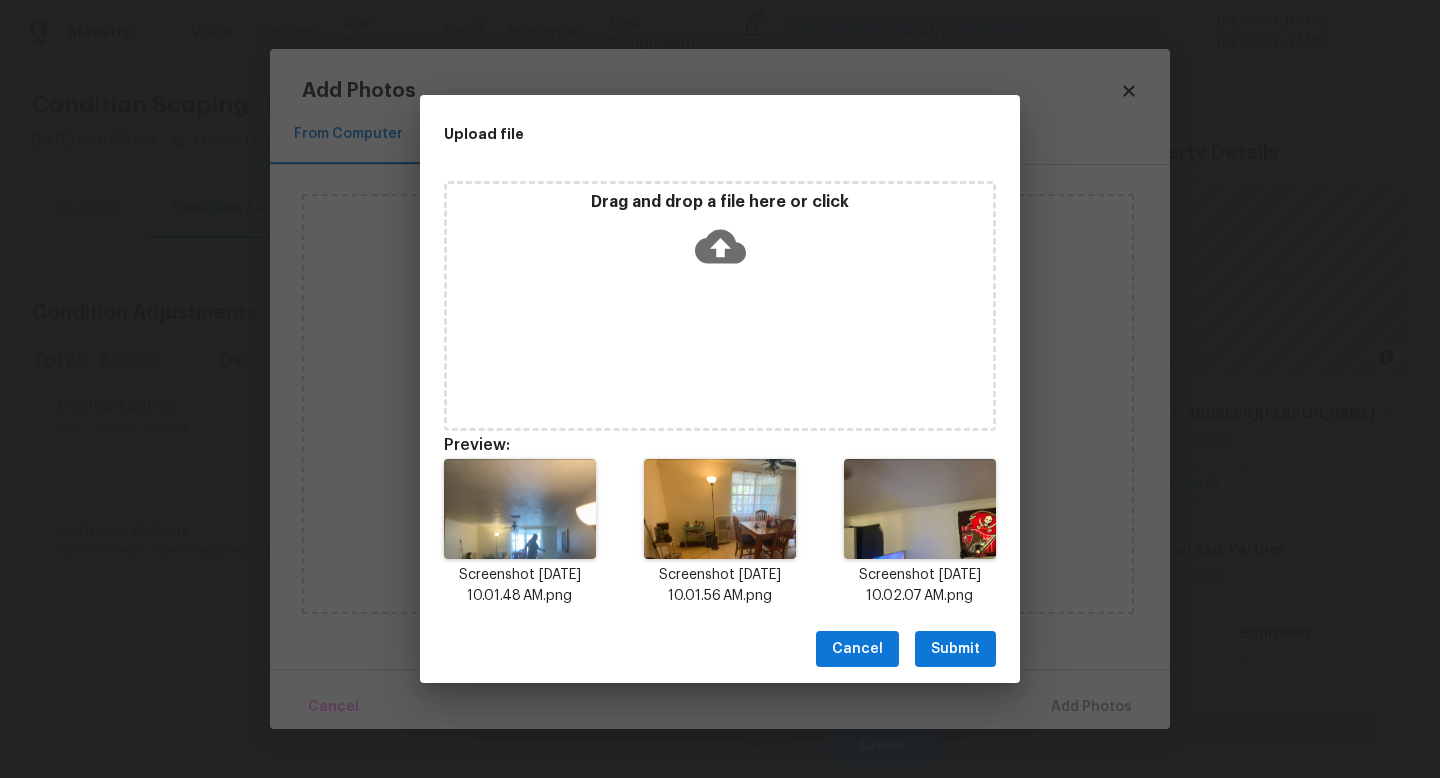 click on "Submit" at bounding box center [955, 649] 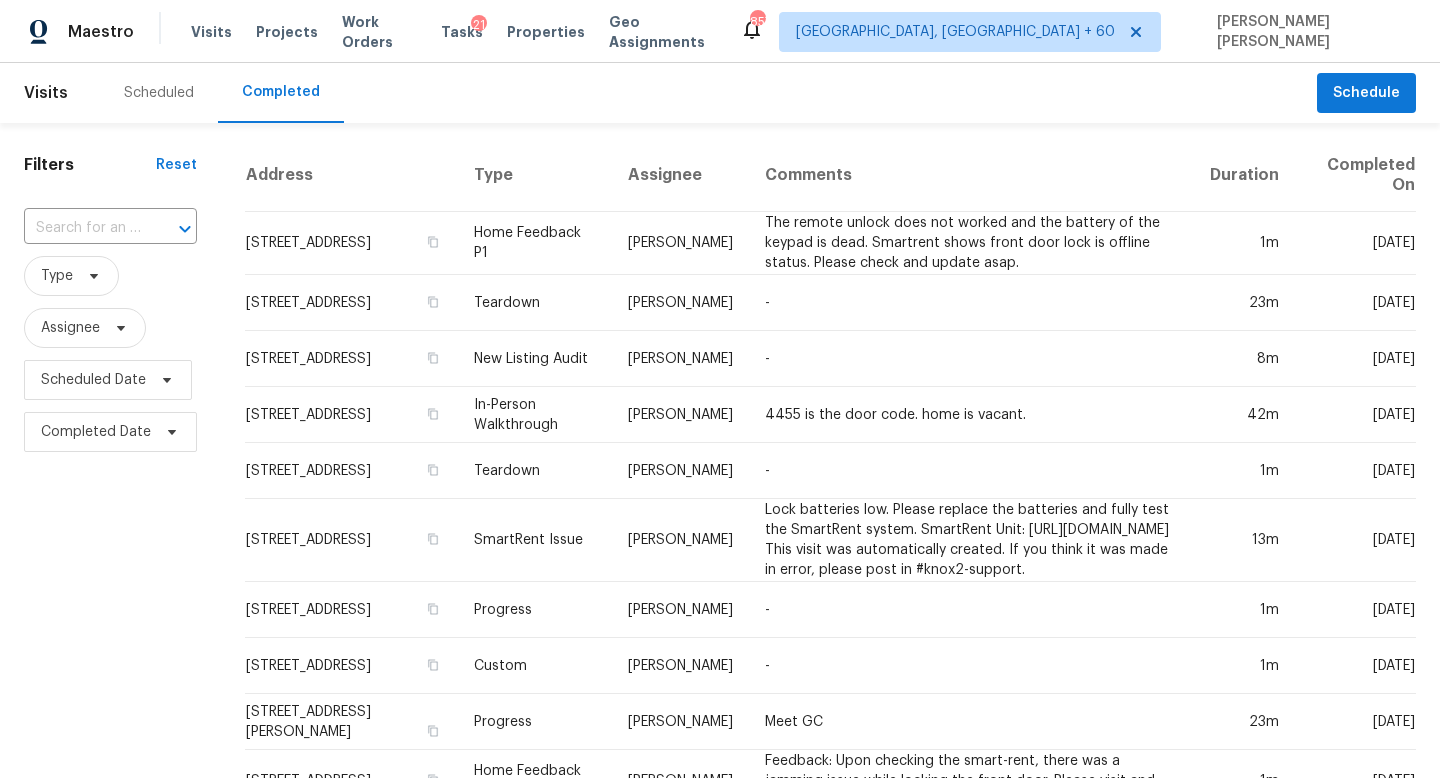 scroll, scrollTop: 0, scrollLeft: 0, axis: both 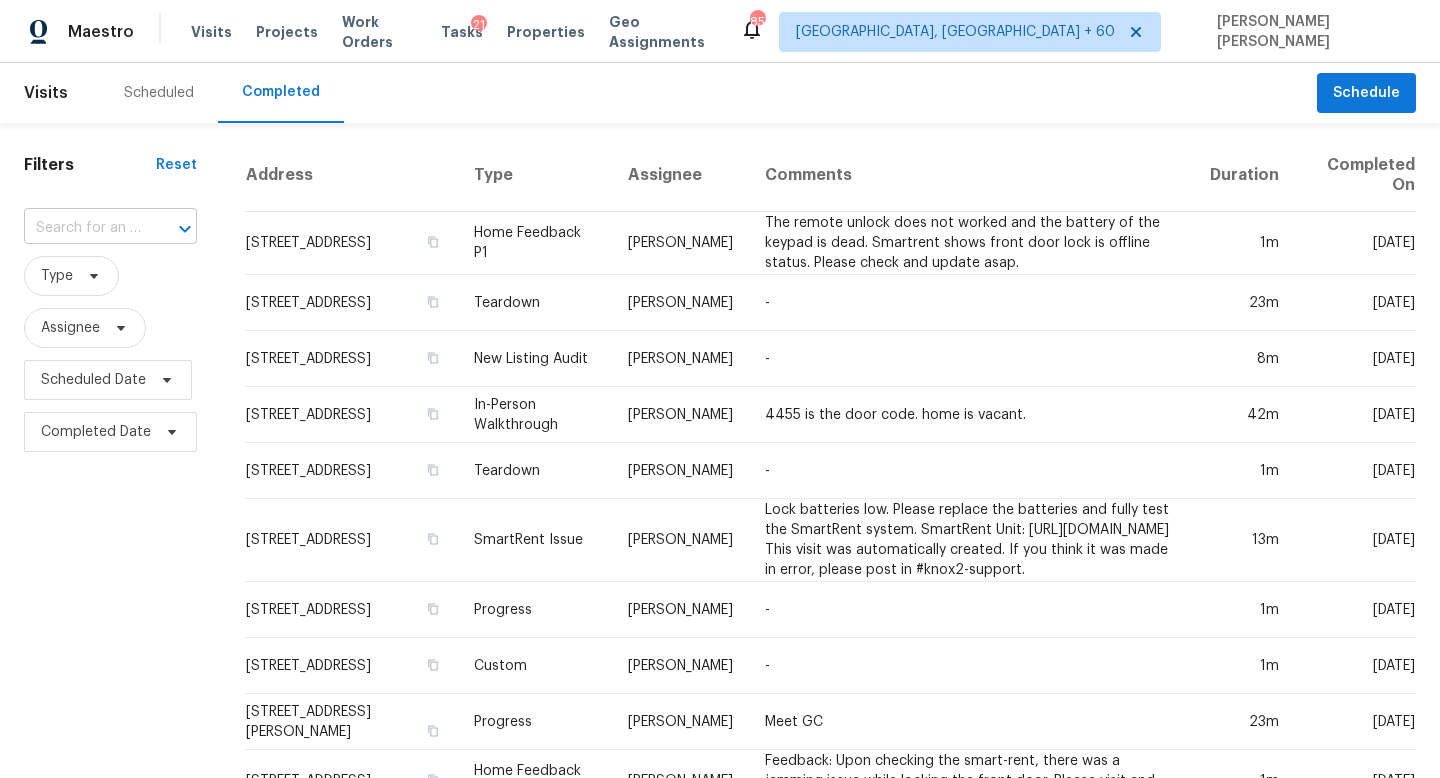 click at bounding box center (82, 228) 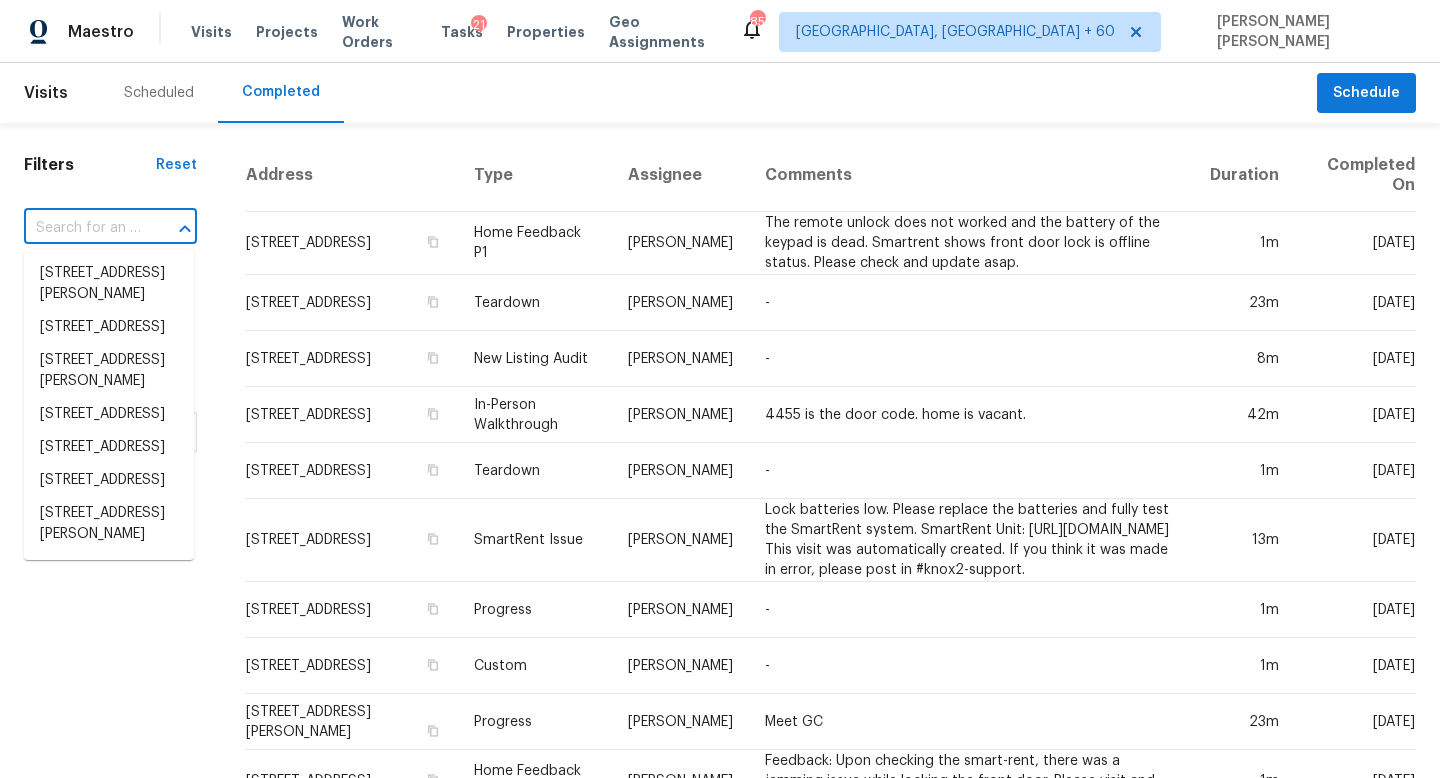 paste on "[STREET_ADDRESS][PERSON_NAME]" 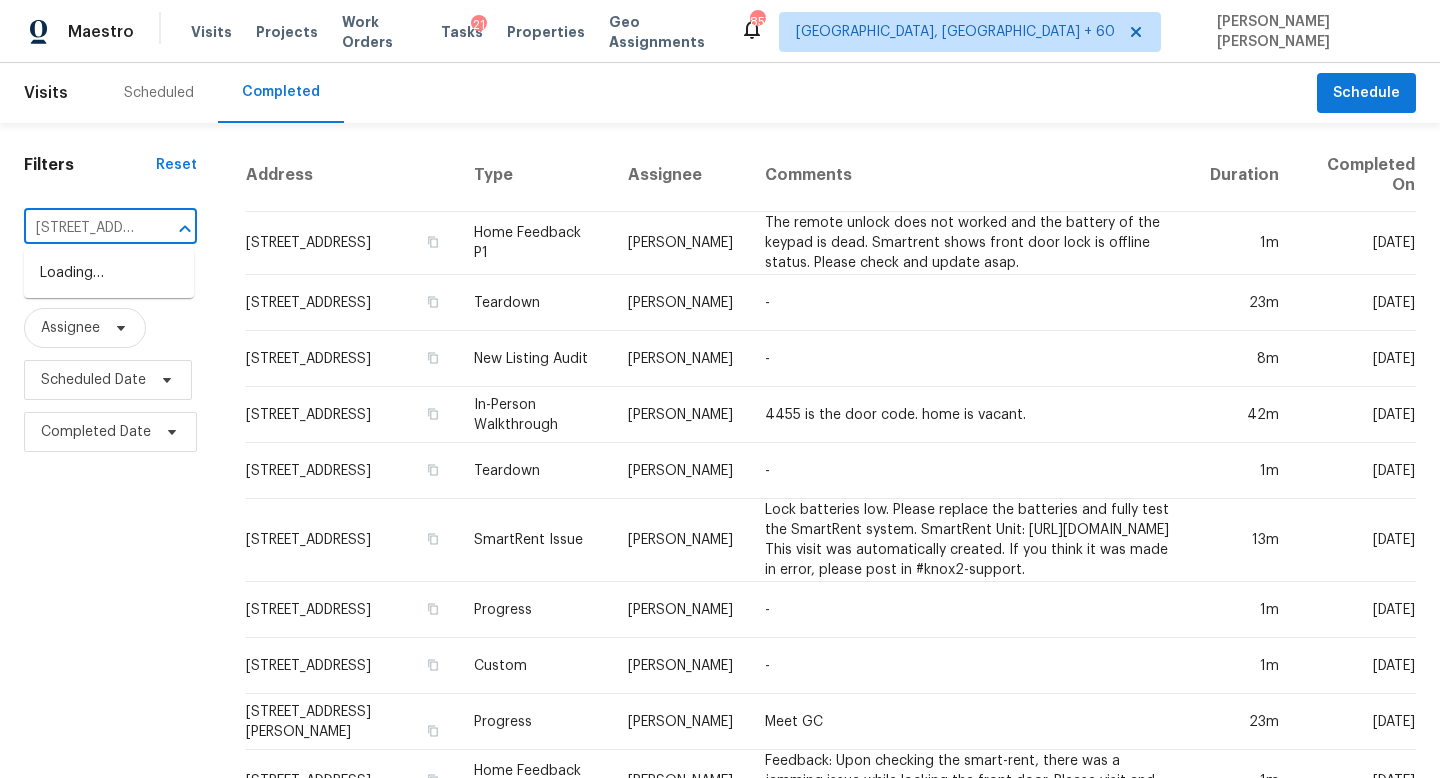 scroll, scrollTop: 0, scrollLeft: 112, axis: horizontal 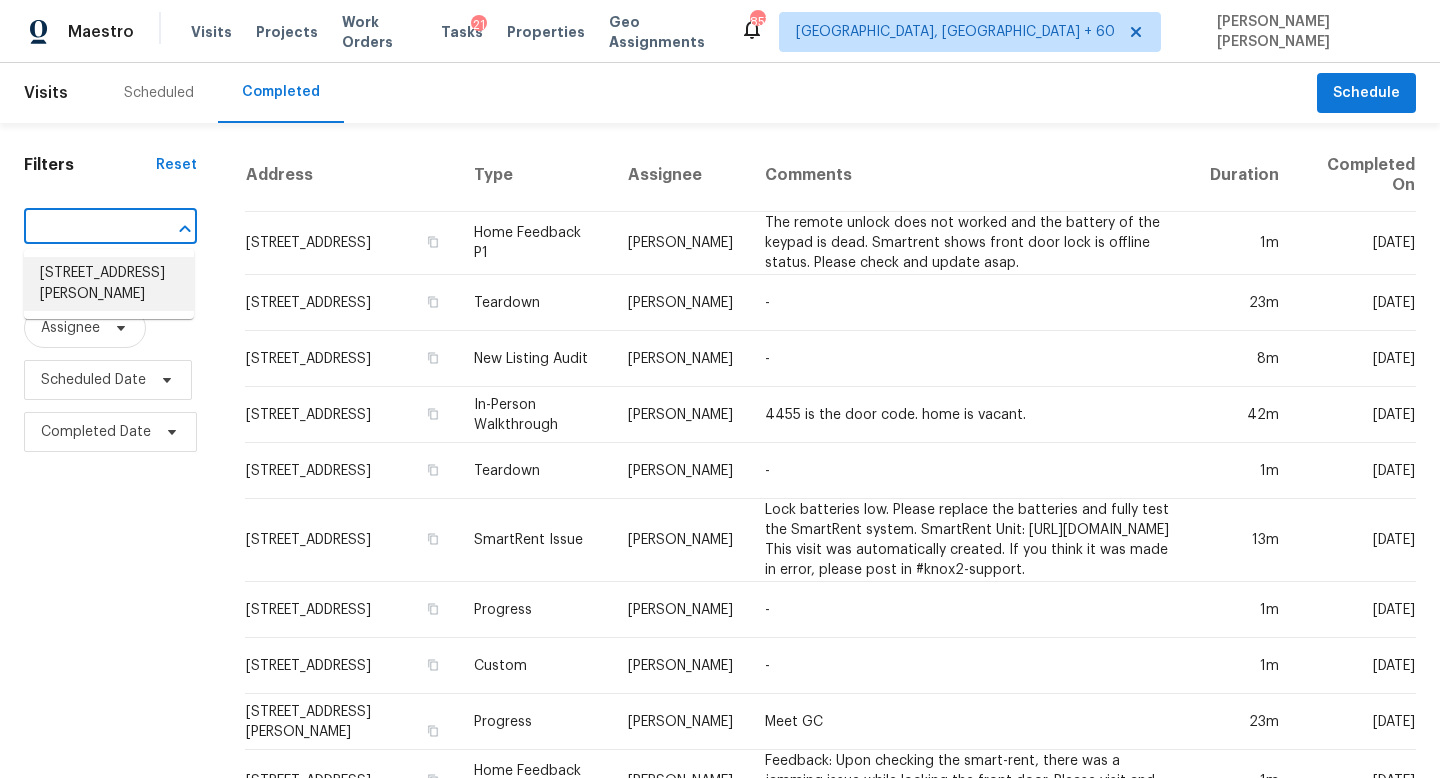 click on "[STREET_ADDRESS][PERSON_NAME]" at bounding box center (109, 284) 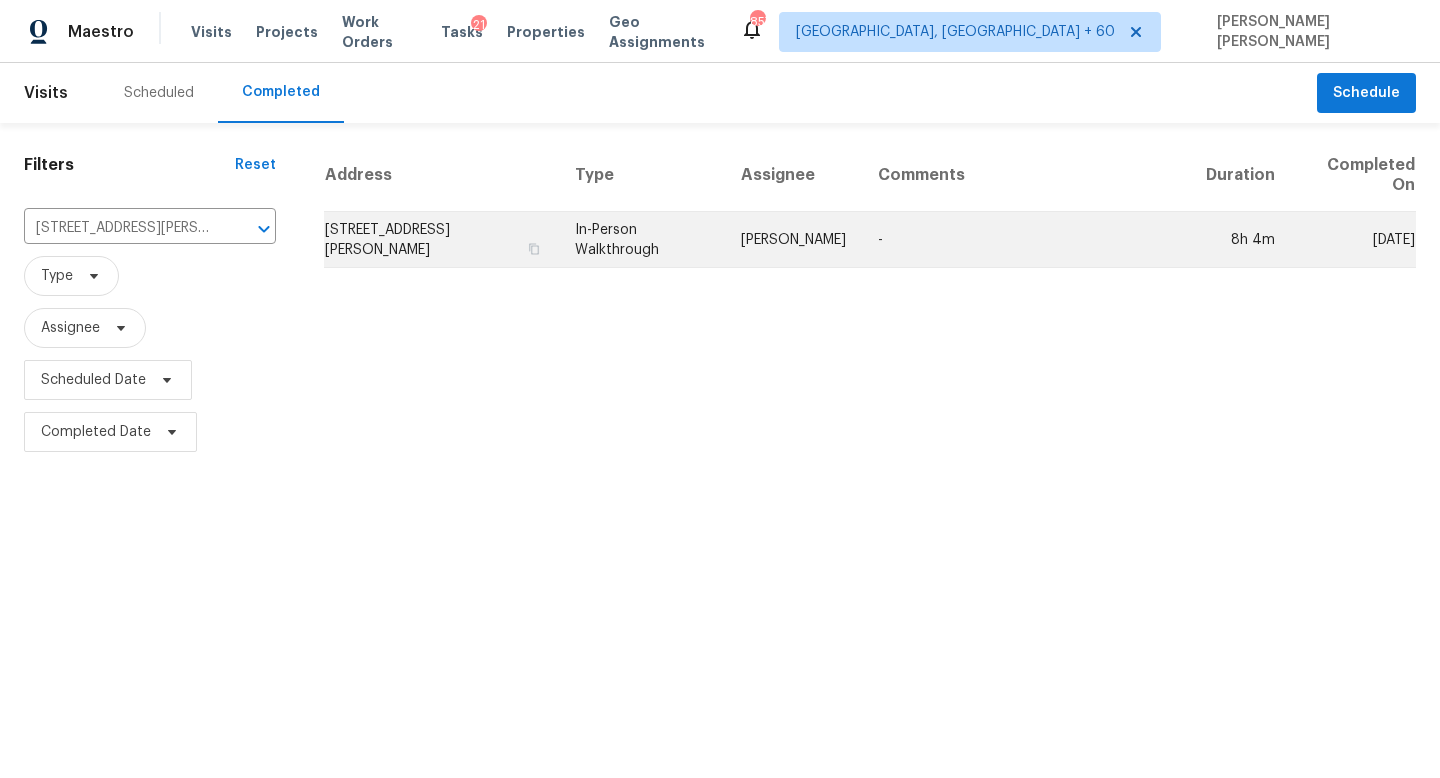 click on "[STREET_ADDRESS][PERSON_NAME]" at bounding box center [441, 240] 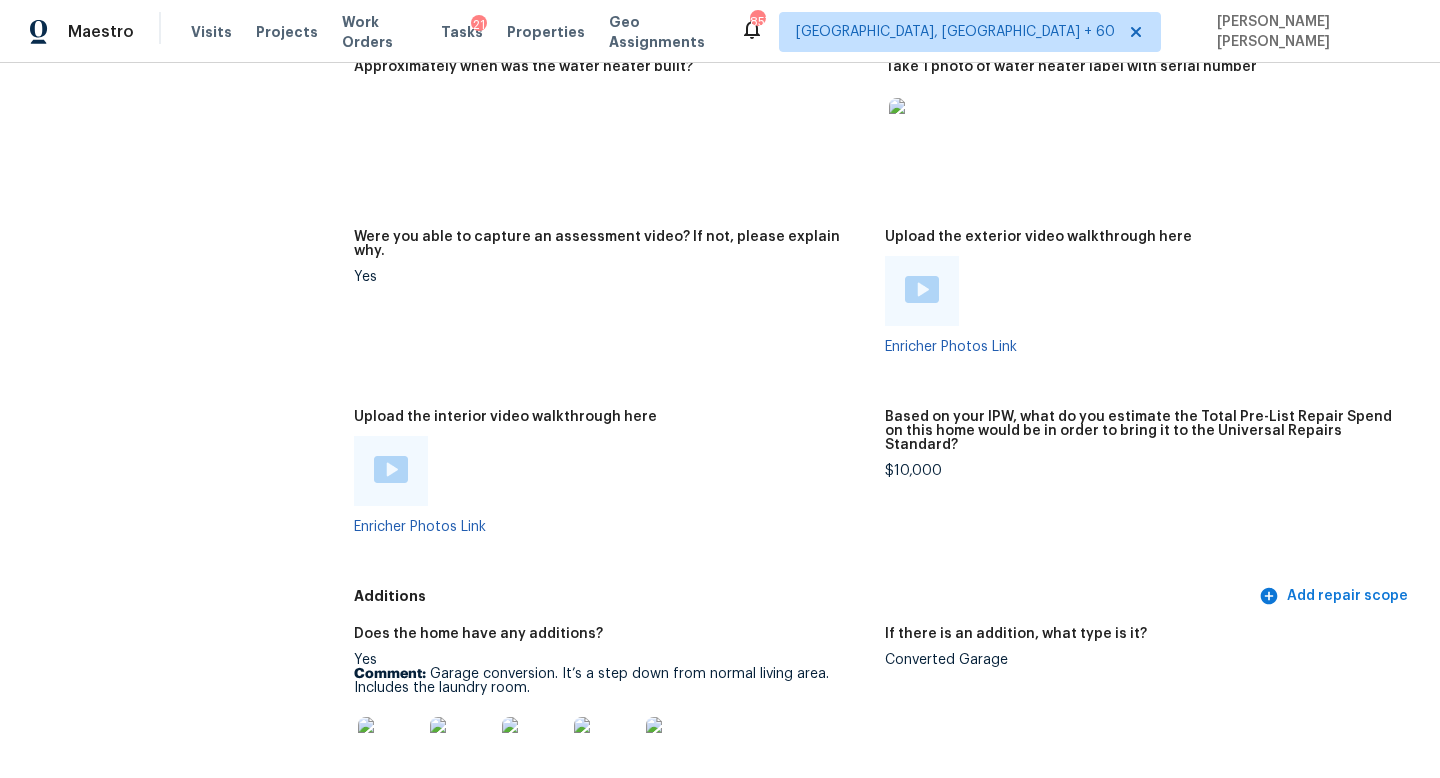 scroll, scrollTop: 4535, scrollLeft: 0, axis: vertical 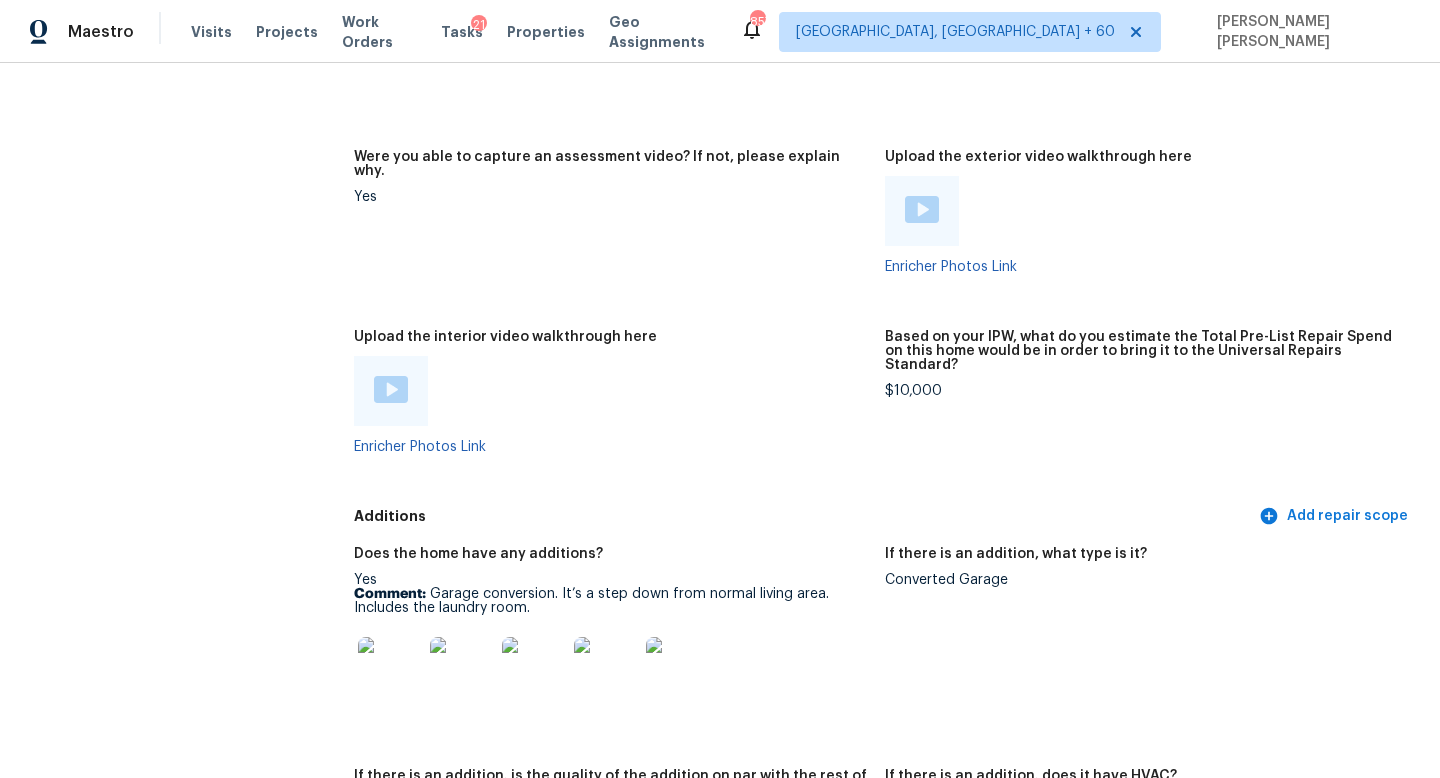 click at bounding box center [391, 389] 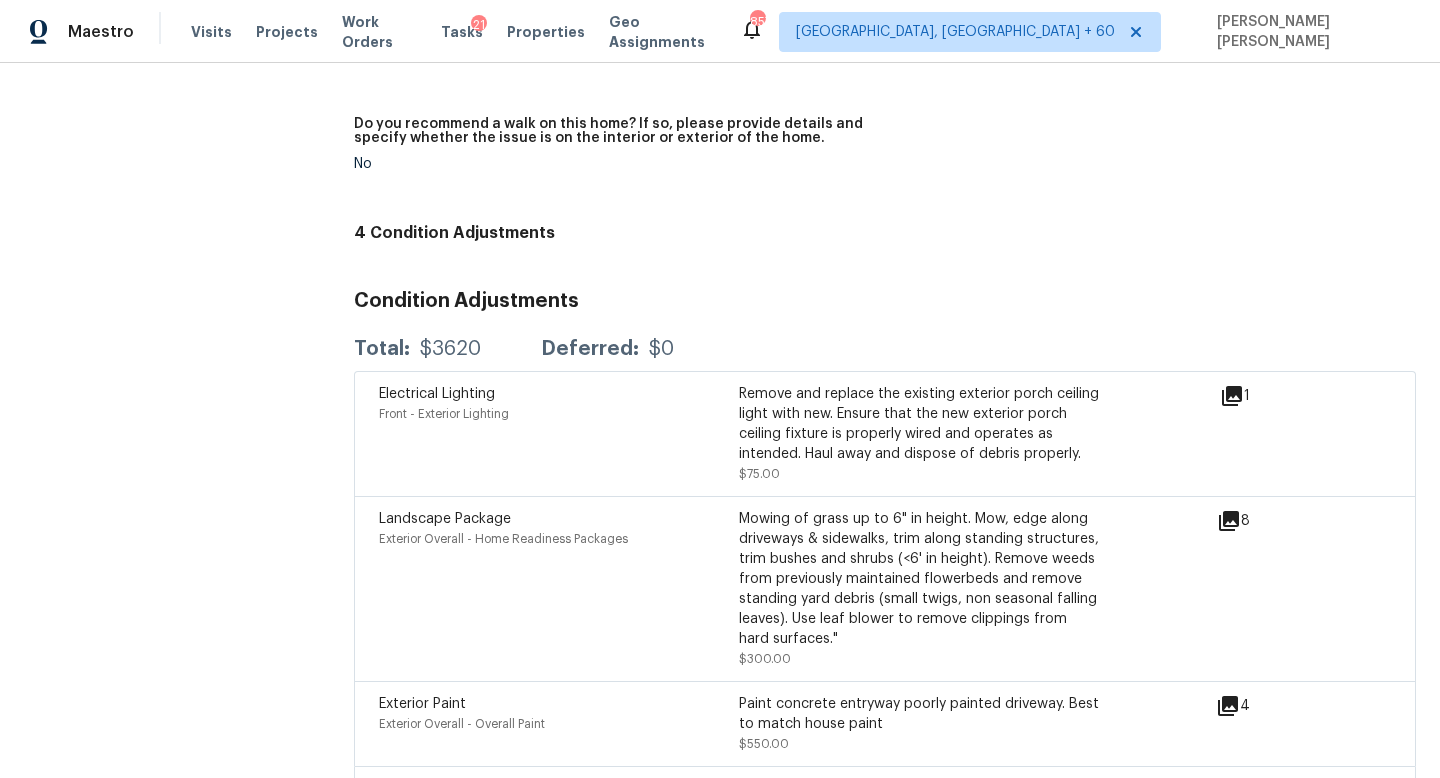 scroll, scrollTop: 5763, scrollLeft: 0, axis: vertical 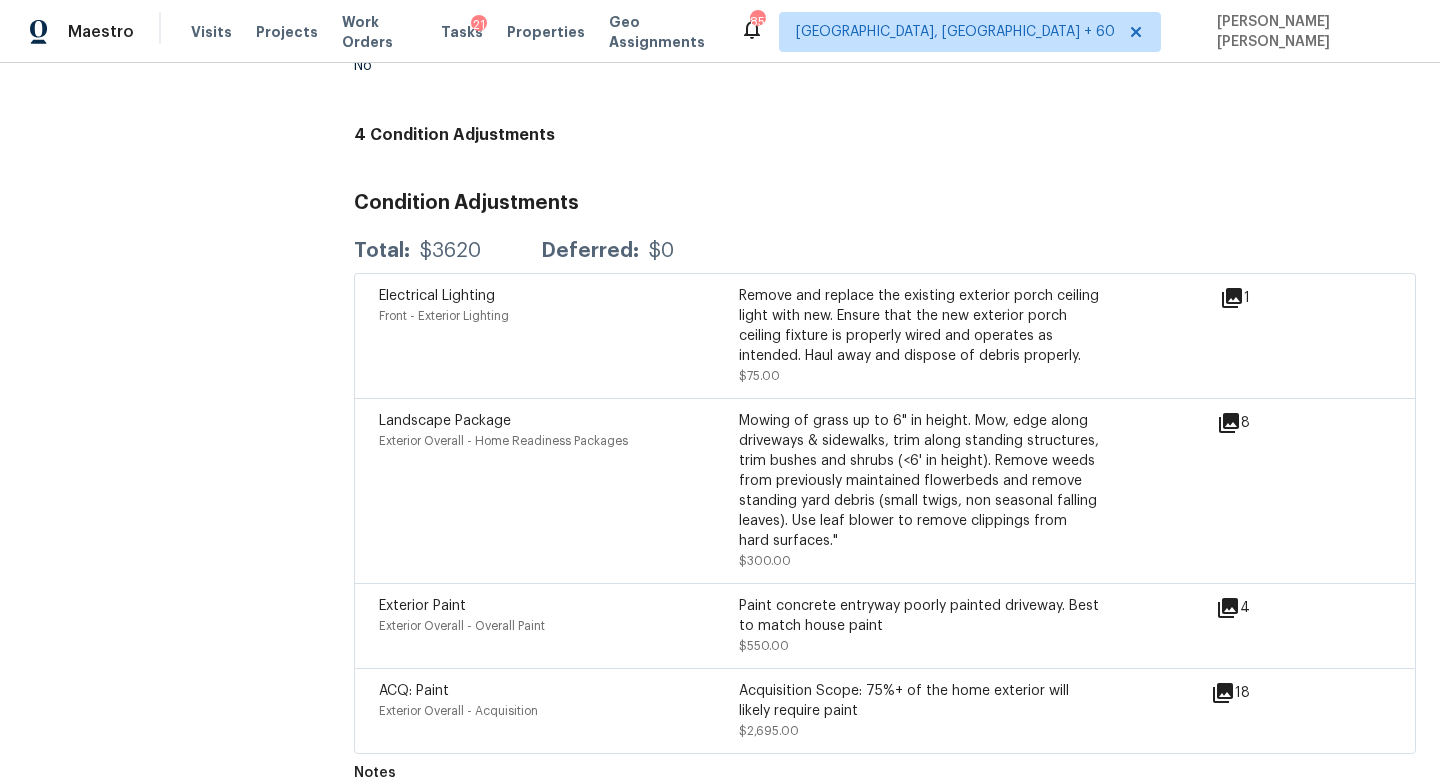 click on "All visits [STREET_ADDRESS][PERSON_NAME] Home details Other Visits No previous visits" at bounding box center [157, -2428] 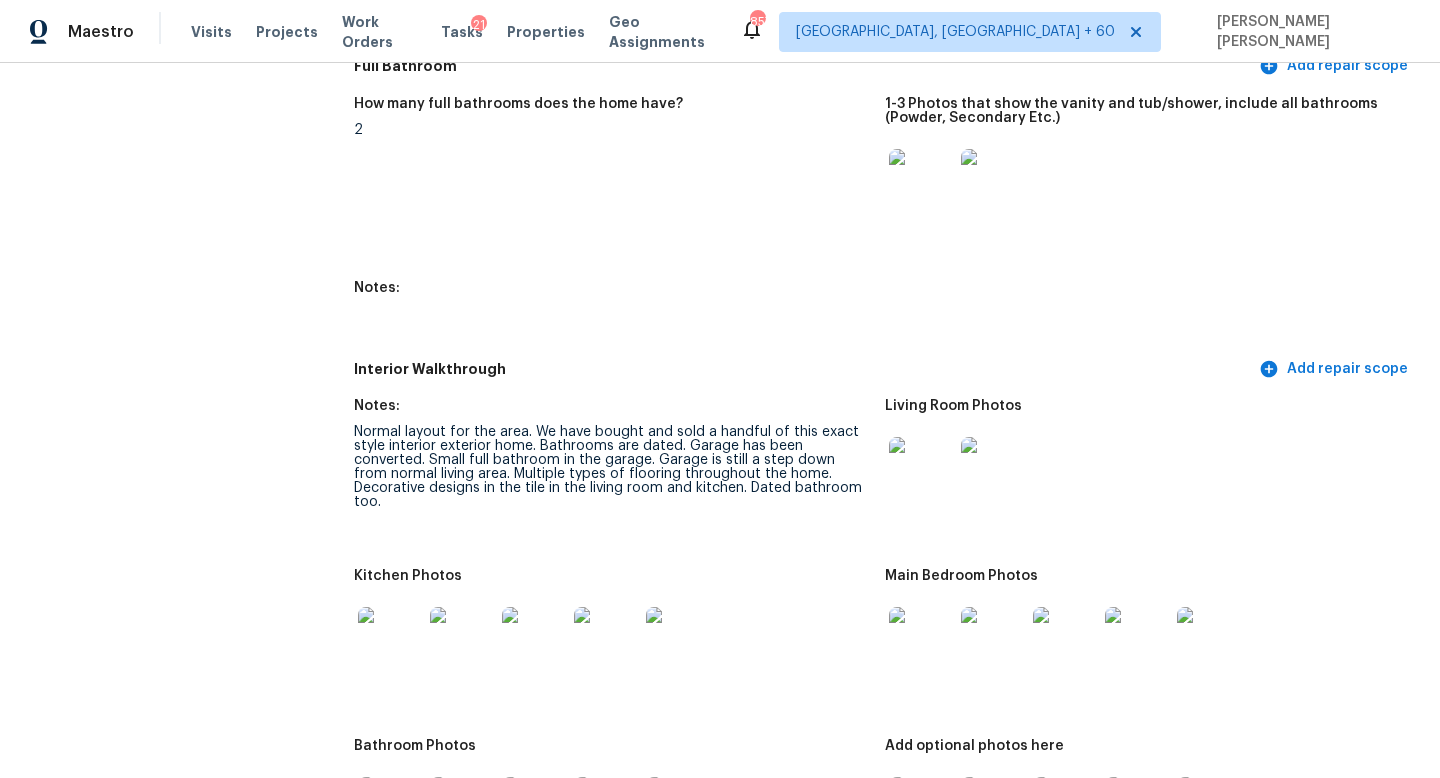 scroll, scrollTop: 2735, scrollLeft: 0, axis: vertical 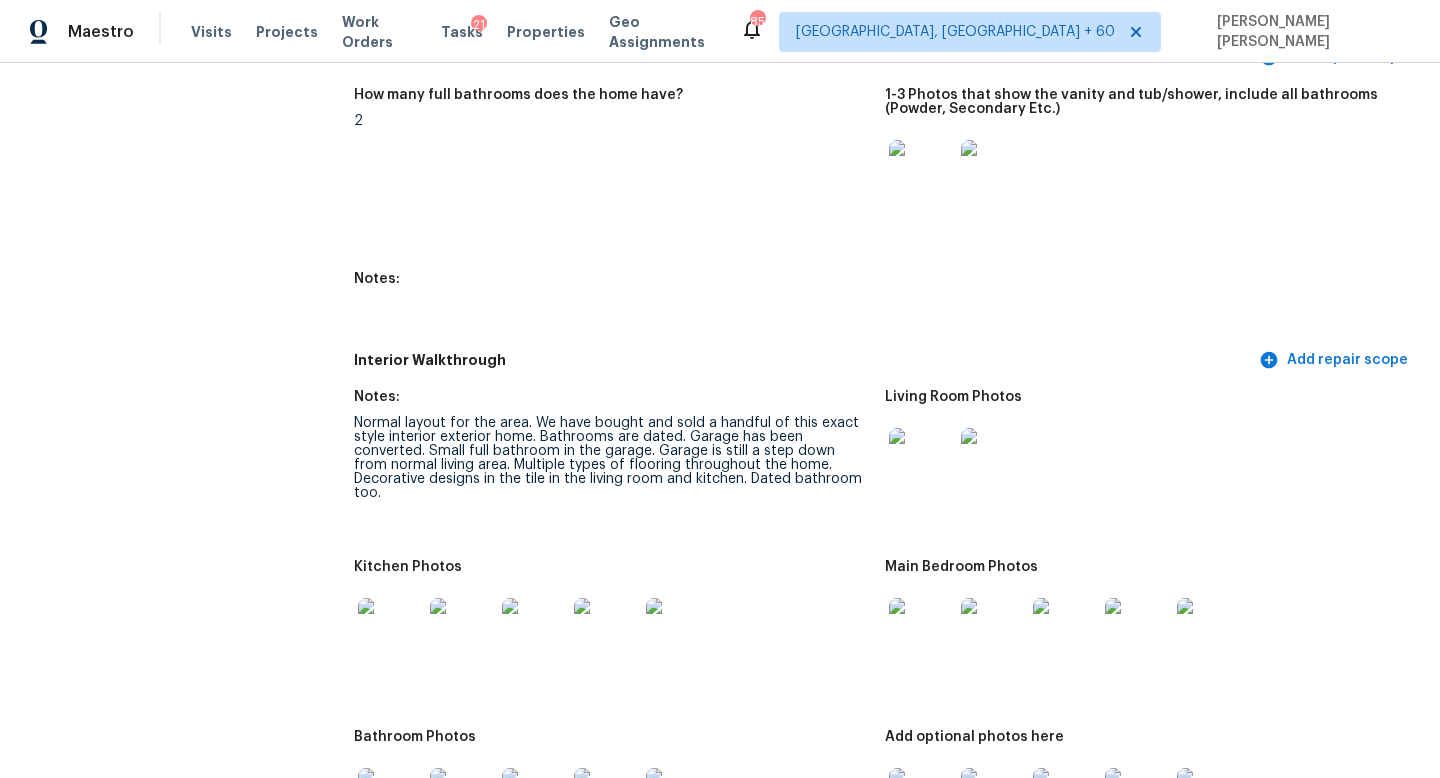 click on "Notes: Normal layout for the area. We have bought and sold a handful of this exact style interior exterior home. Bathrooms are dated. Garage has been converted. Small full bathroom in the garage. Garage is still a step down from normal living area. Multiple types of flooring throughout the home. Decorative designs in the tile in the living room and kitchen. Dated bathroom too." at bounding box center (619, 463) 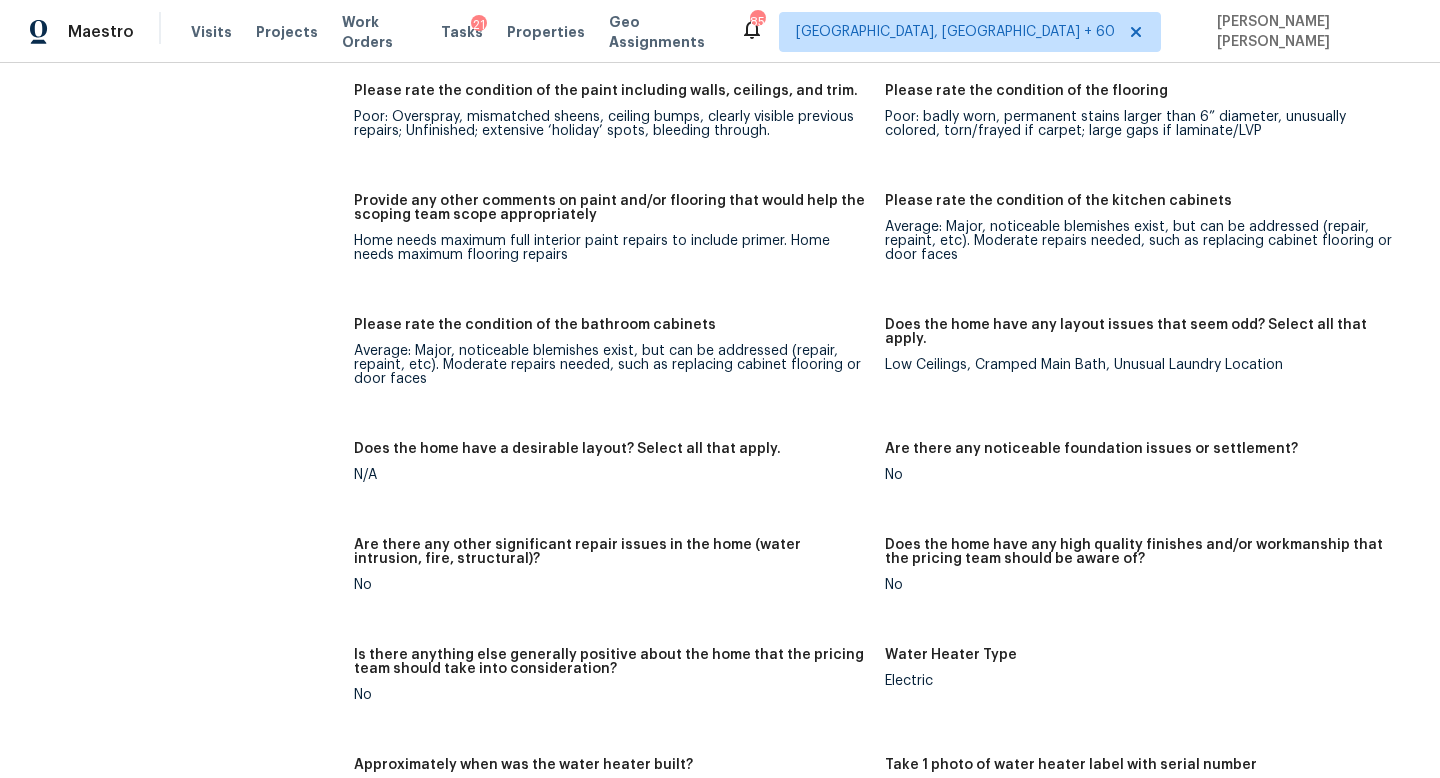 scroll, scrollTop: 3698, scrollLeft: 0, axis: vertical 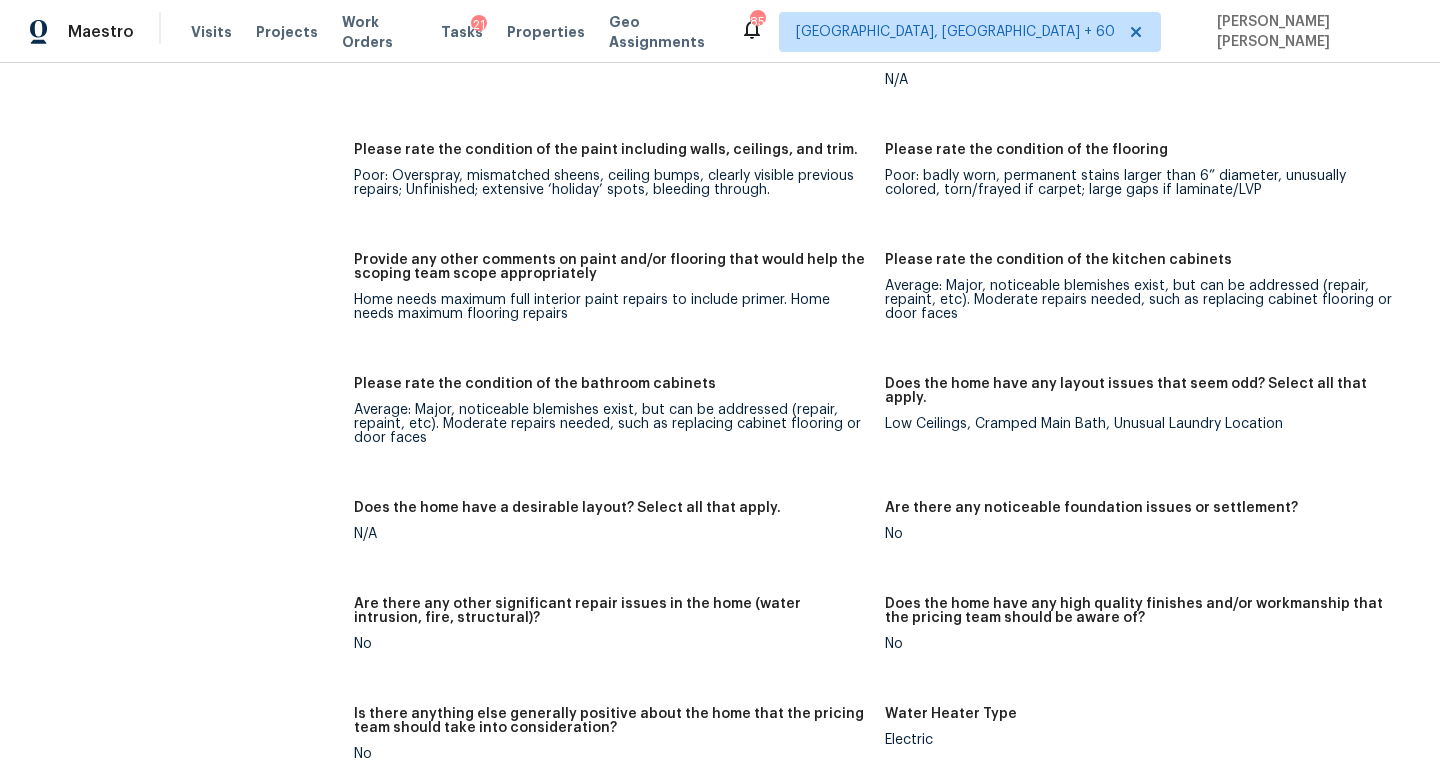 click on "Does the home have a desirable layout? Select all that apply. N/A" at bounding box center (619, 537) 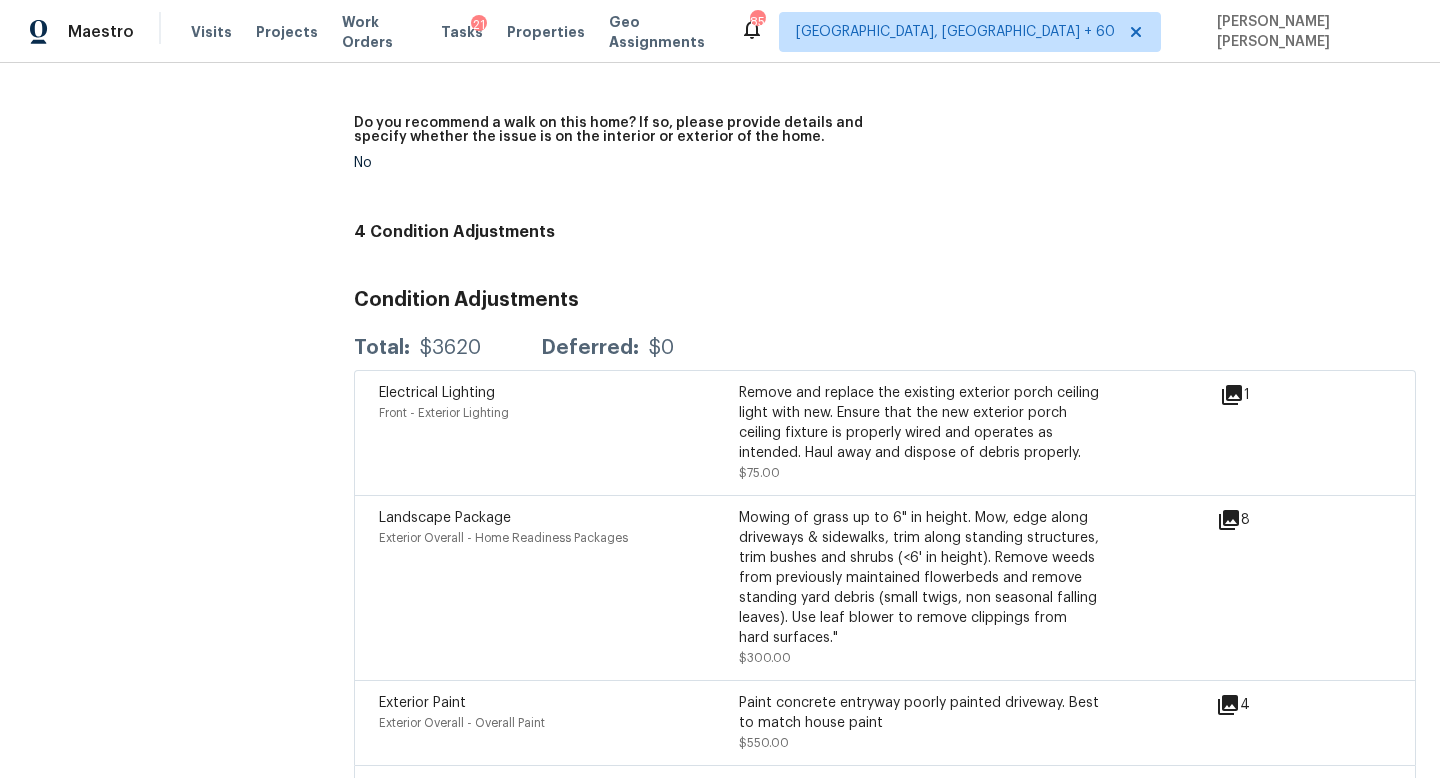 scroll, scrollTop: 5763, scrollLeft: 0, axis: vertical 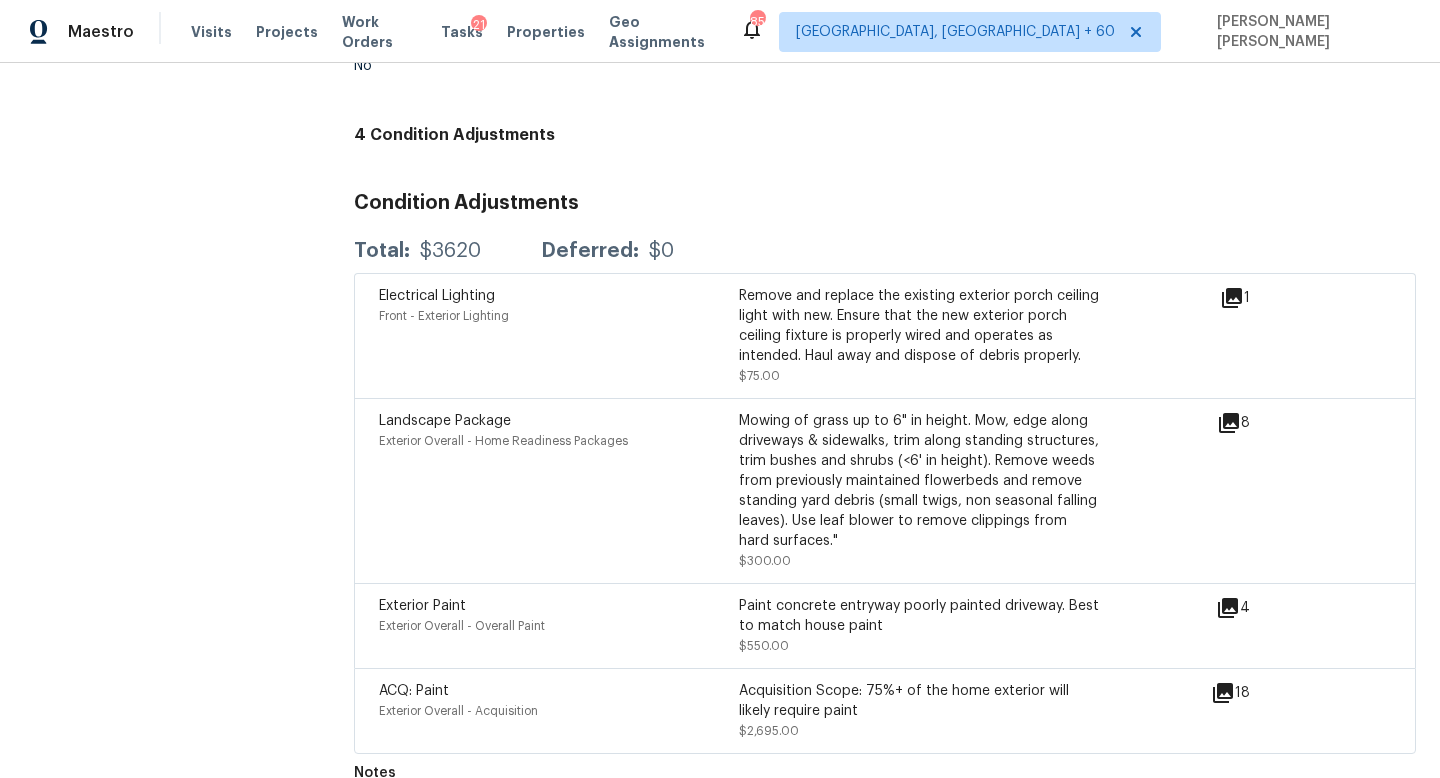 click 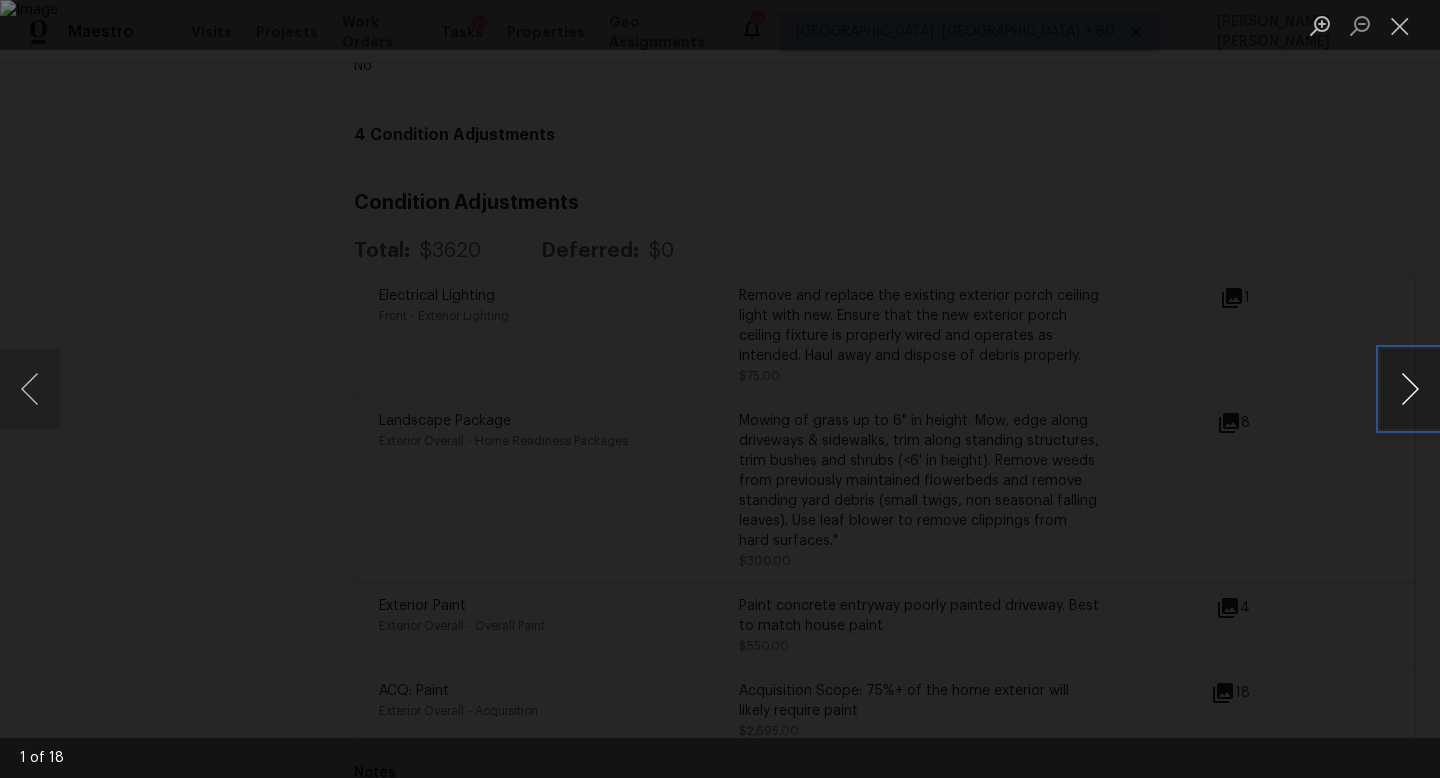 click at bounding box center [1410, 389] 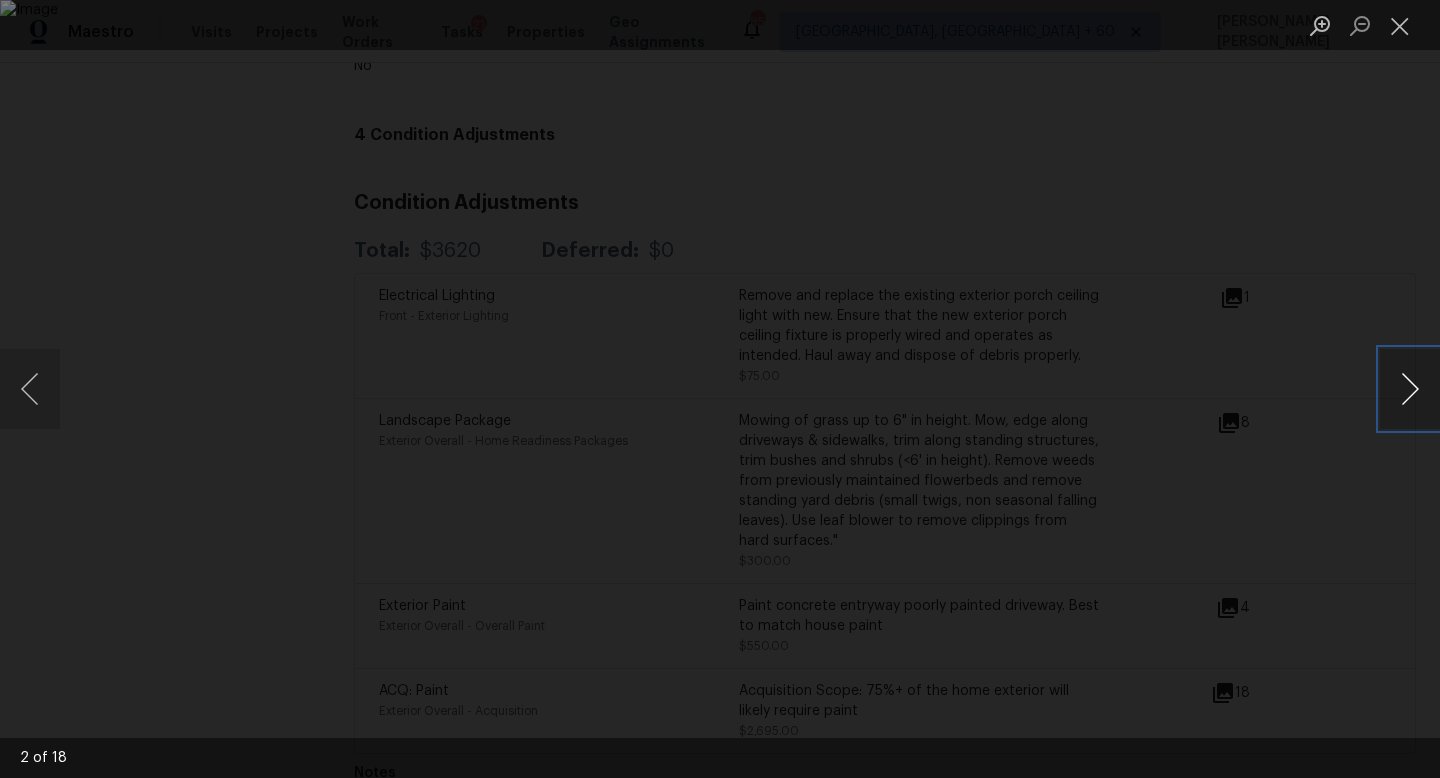click at bounding box center [1410, 389] 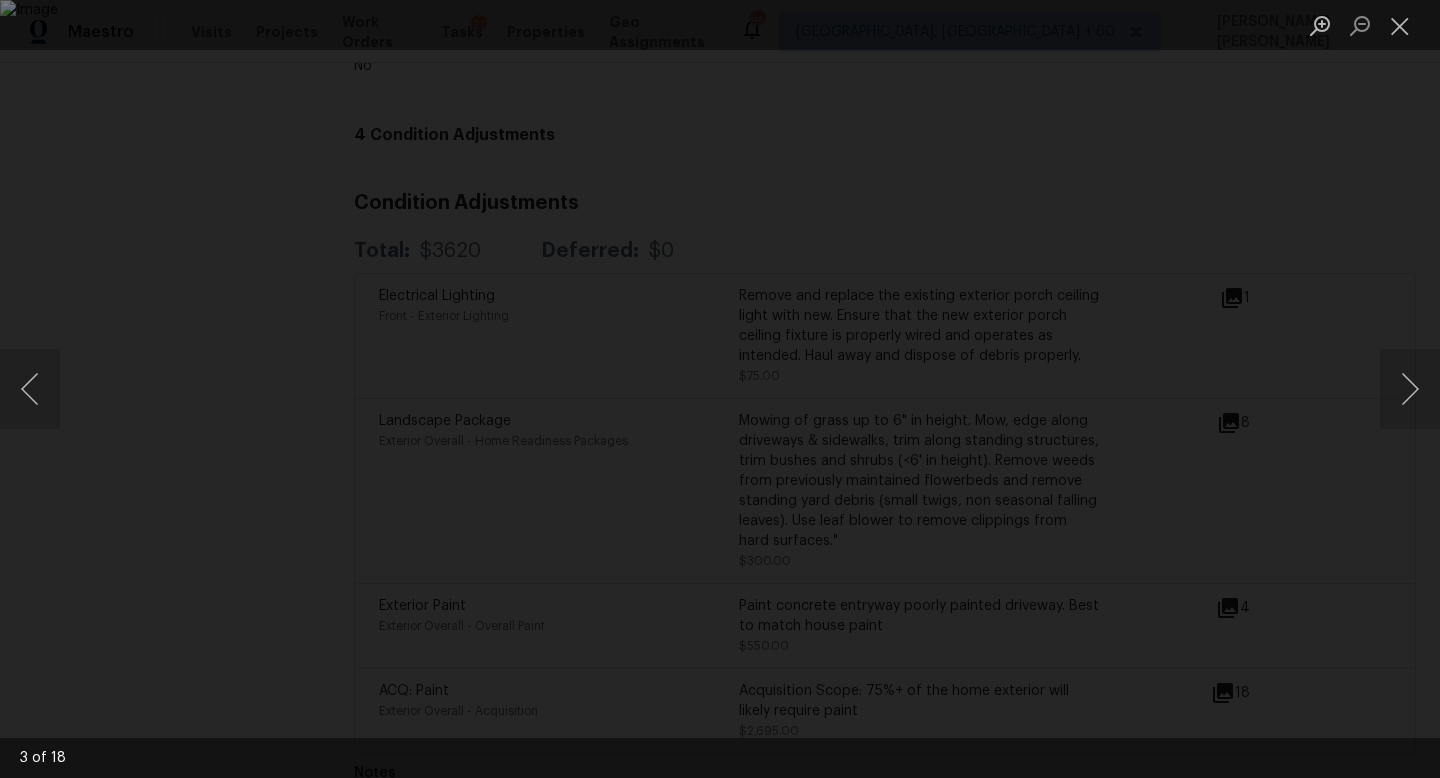 click at bounding box center (720, 389) 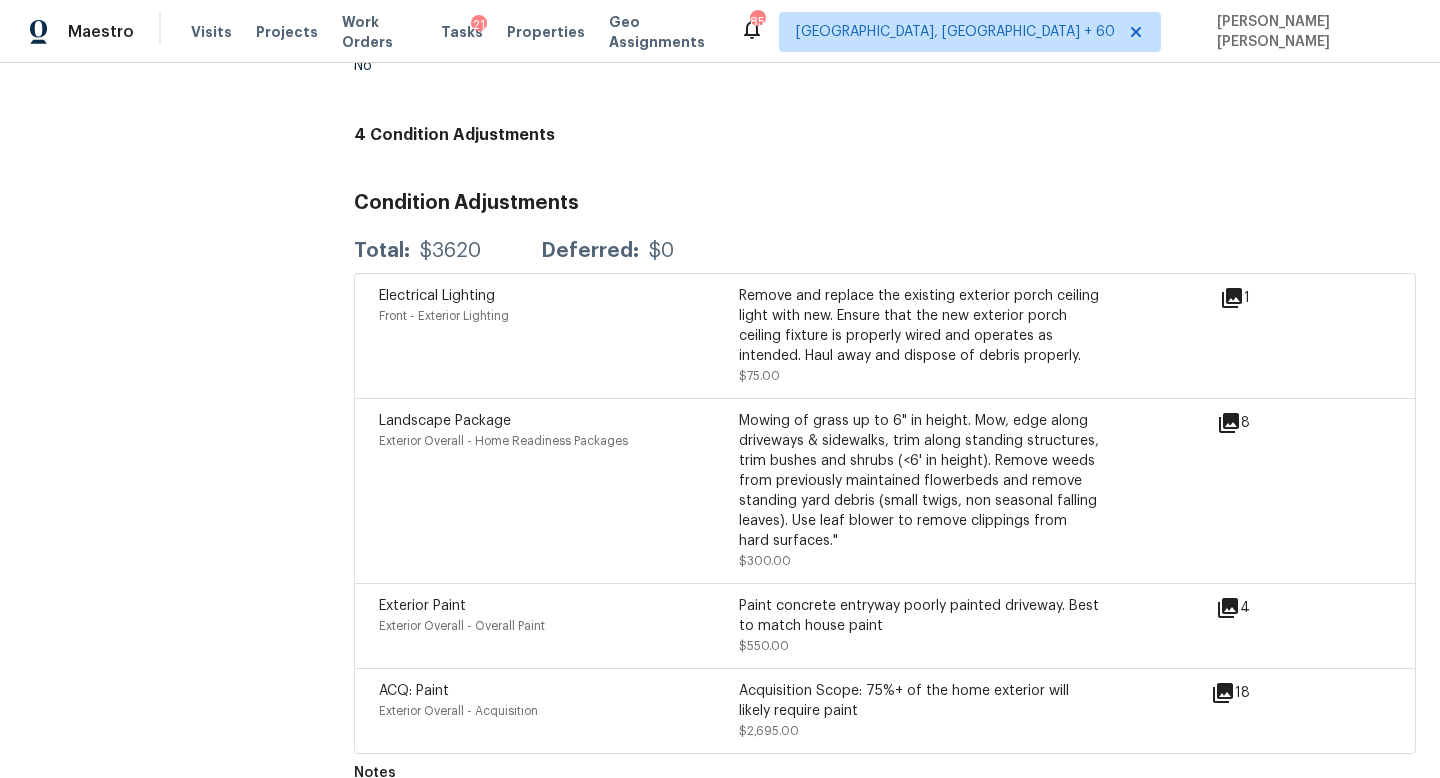 click on "All visits [STREET_ADDRESS][PERSON_NAME] Home details Other Visits No previous visits" at bounding box center [157, -2428] 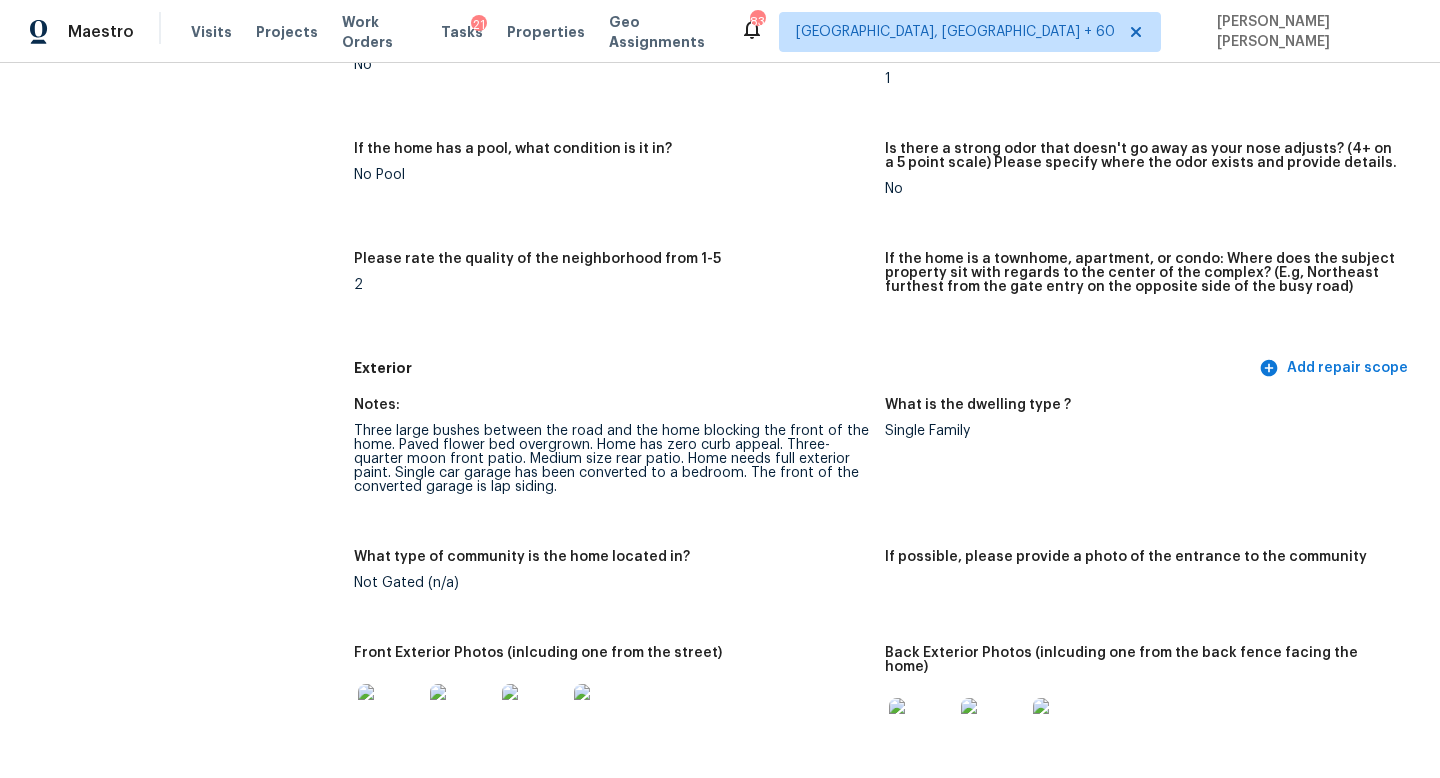 scroll, scrollTop: 477, scrollLeft: 0, axis: vertical 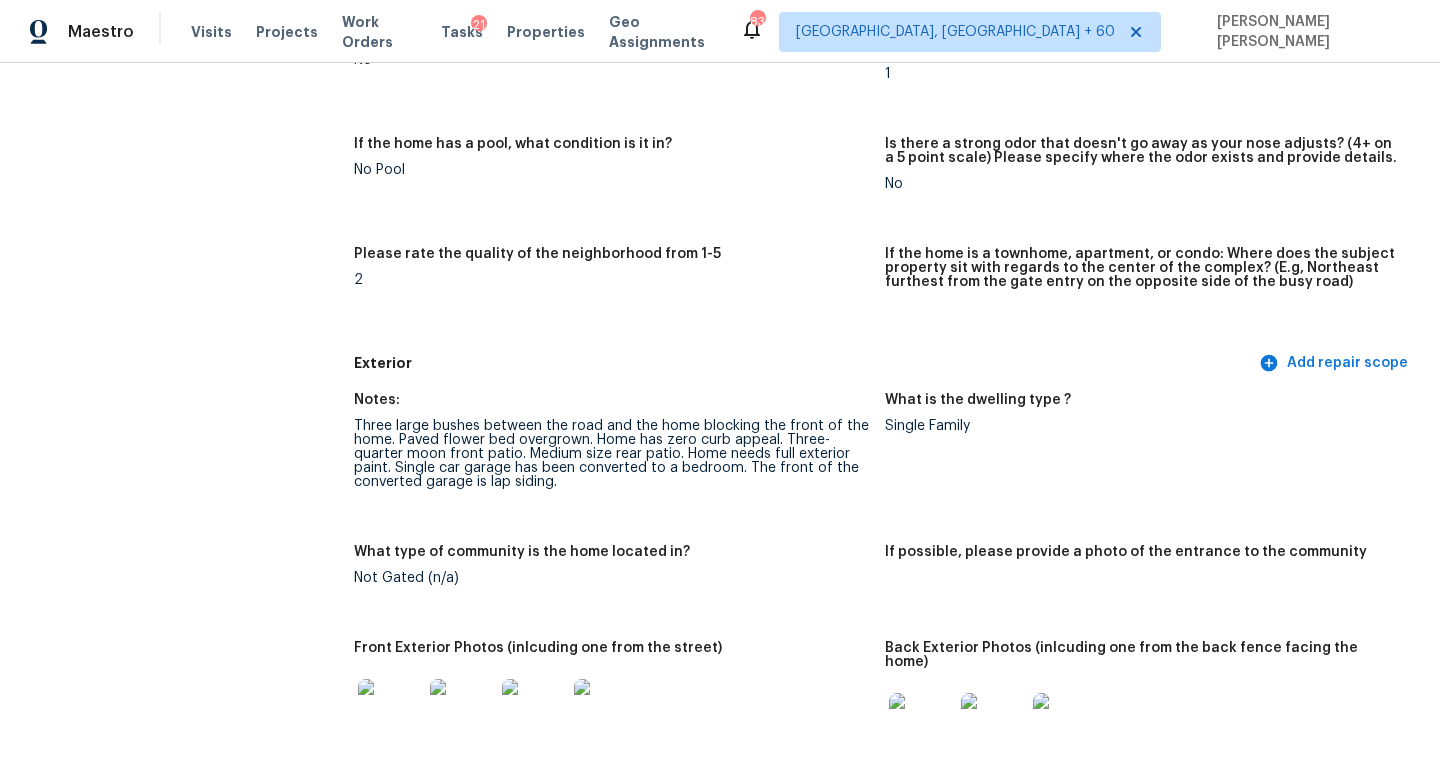 click at bounding box center [462, 711] 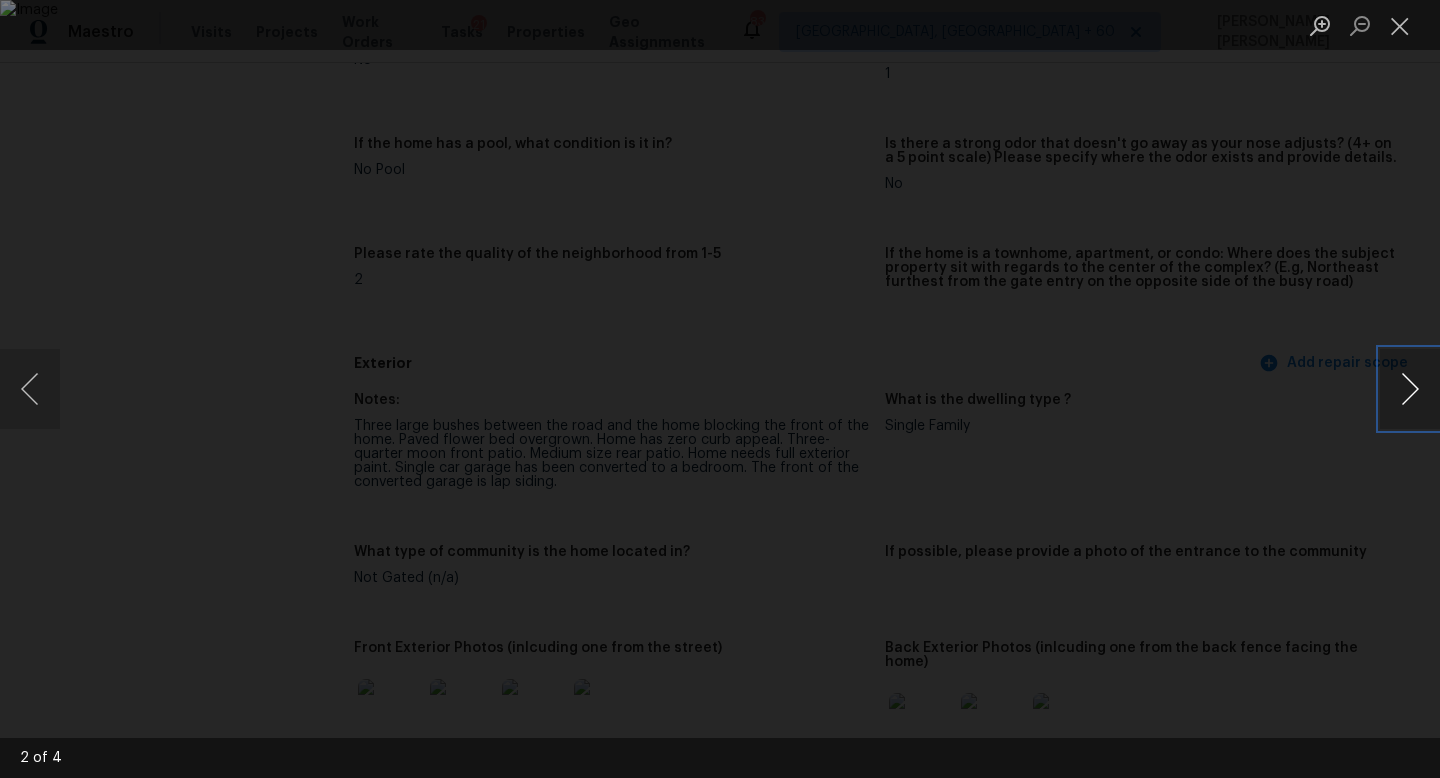 click at bounding box center [1410, 389] 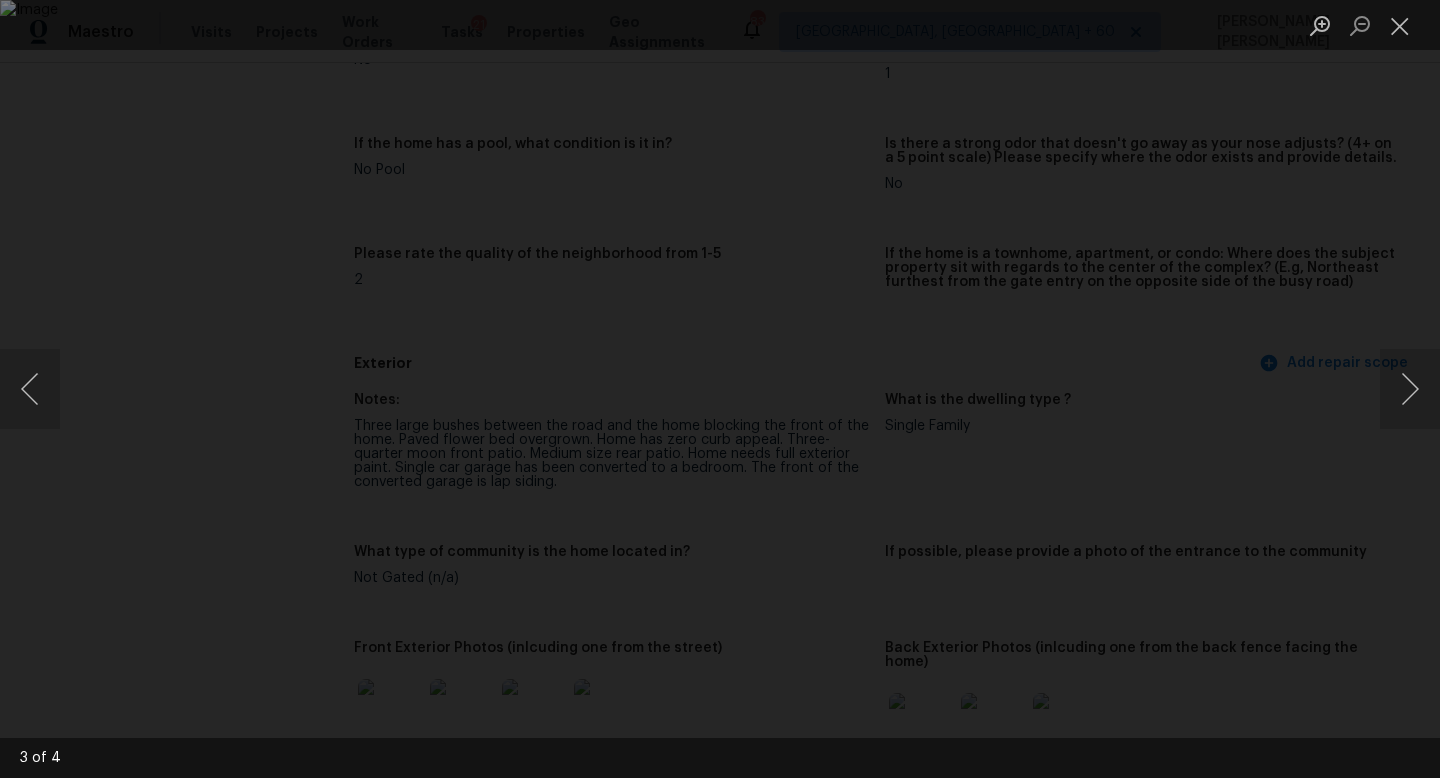 click at bounding box center (720, 389) 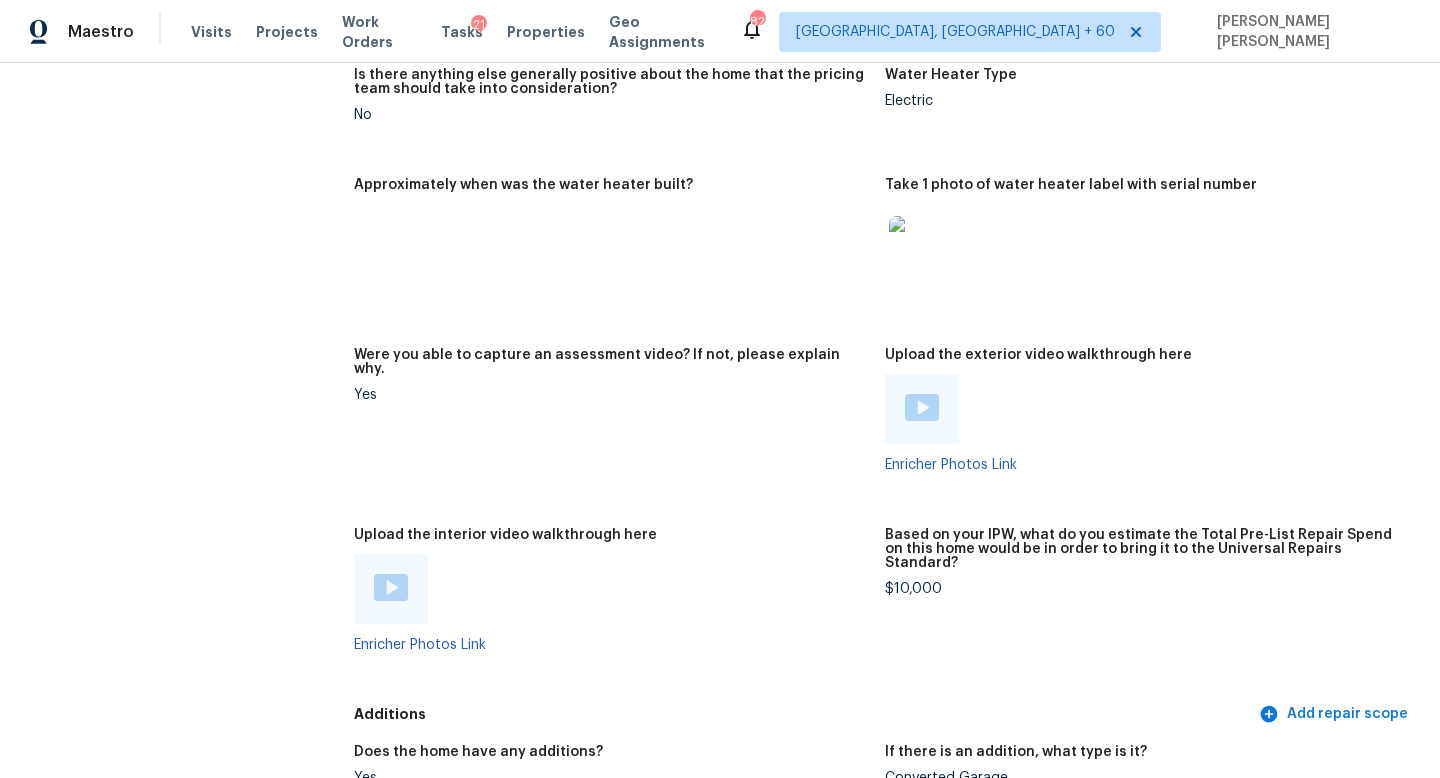 scroll, scrollTop: 3550, scrollLeft: 0, axis: vertical 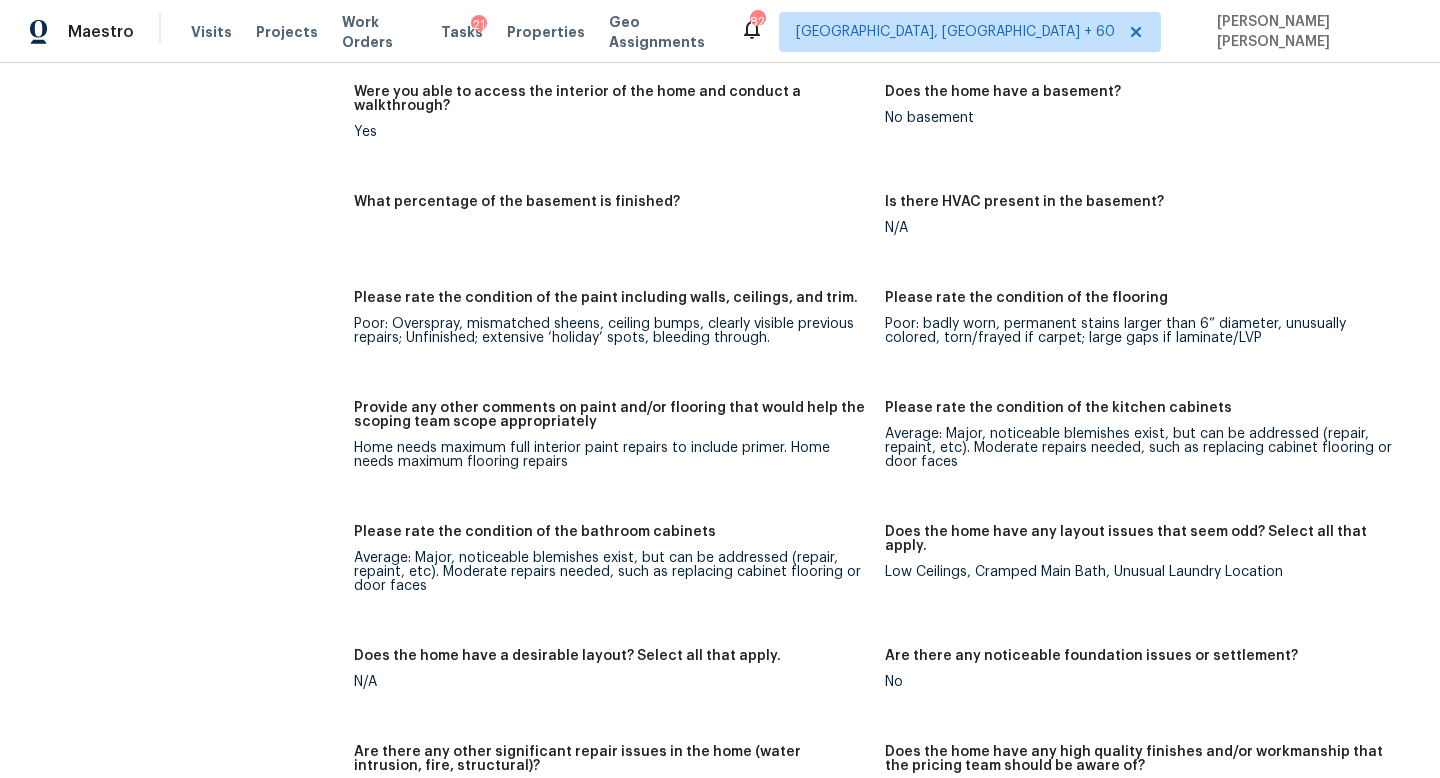 click on "Provide any other comments on paint and/or flooring that would help the scoping team scope appropriately Home needs maximum full interior paint repairs to include primer.
Home needs maximum flooring repairs" at bounding box center [619, 451] 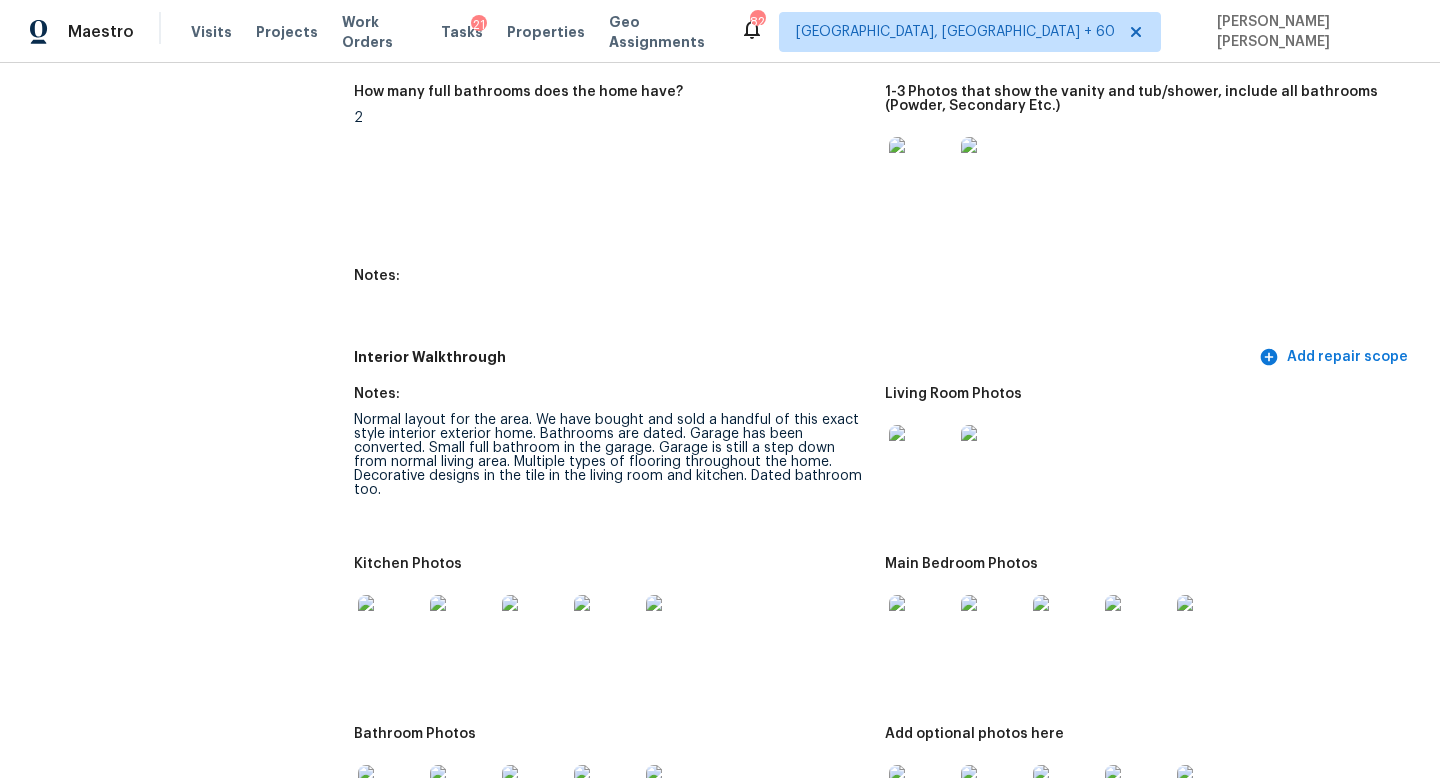 scroll, scrollTop: 4680, scrollLeft: 0, axis: vertical 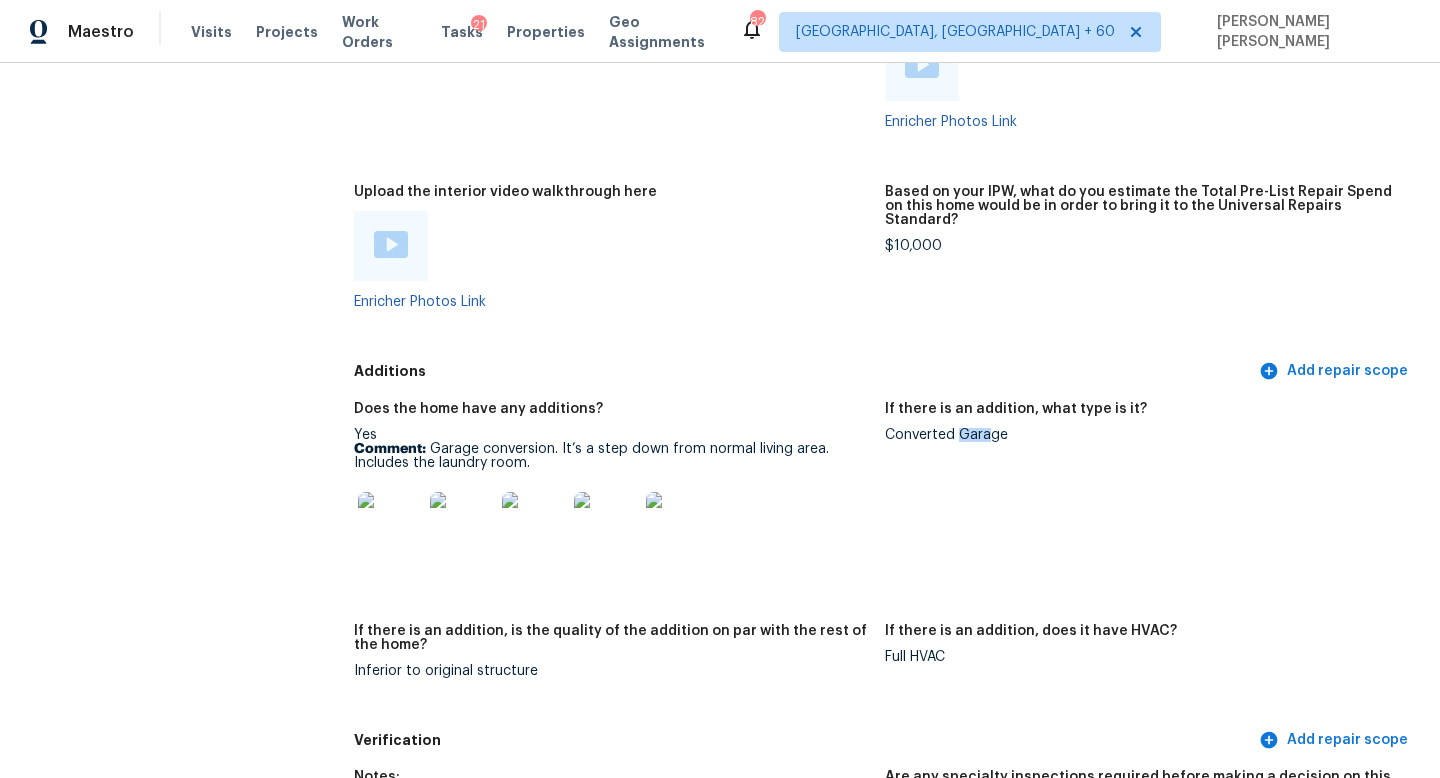 click on "Converted Garage" at bounding box center [1142, 435] 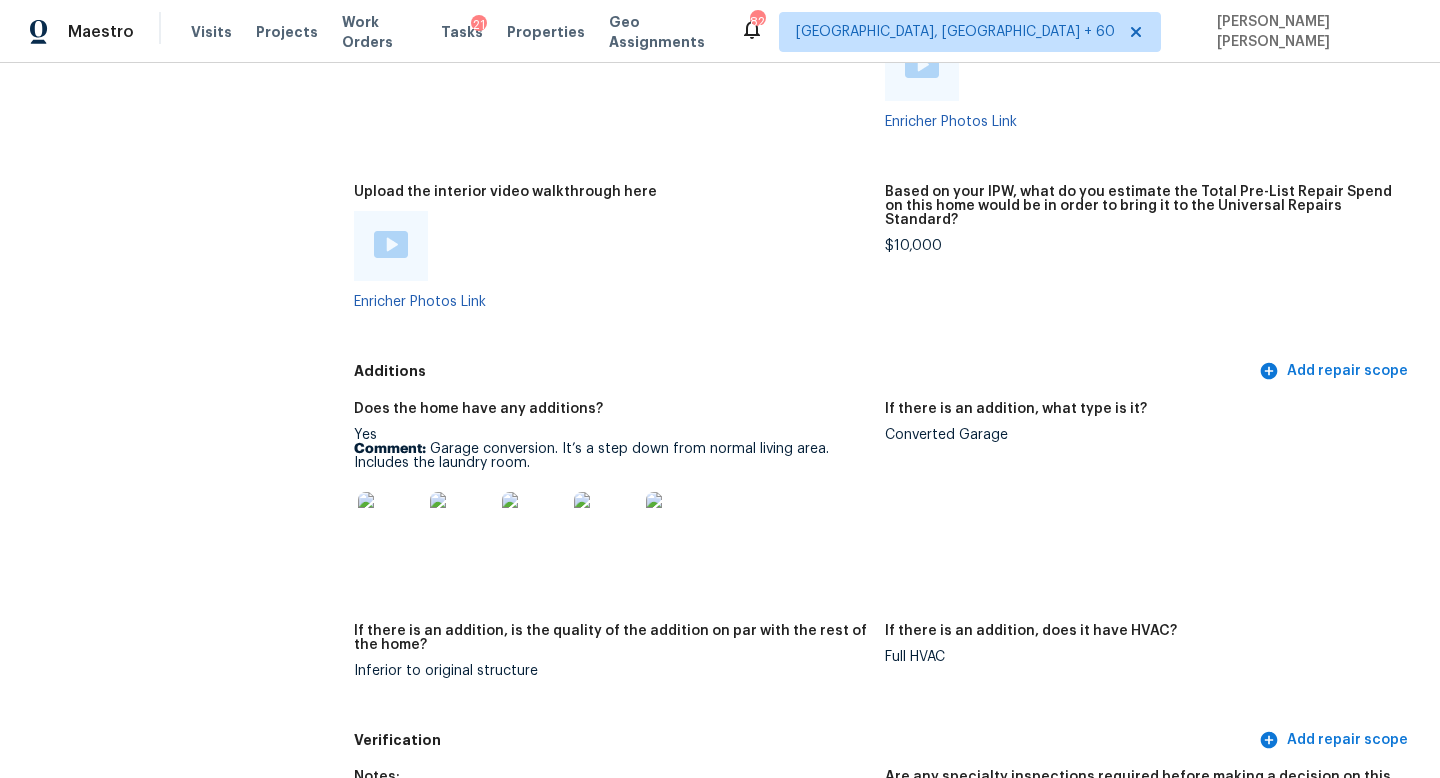 click on "Converted Garage" at bounding box center [1142, 435] 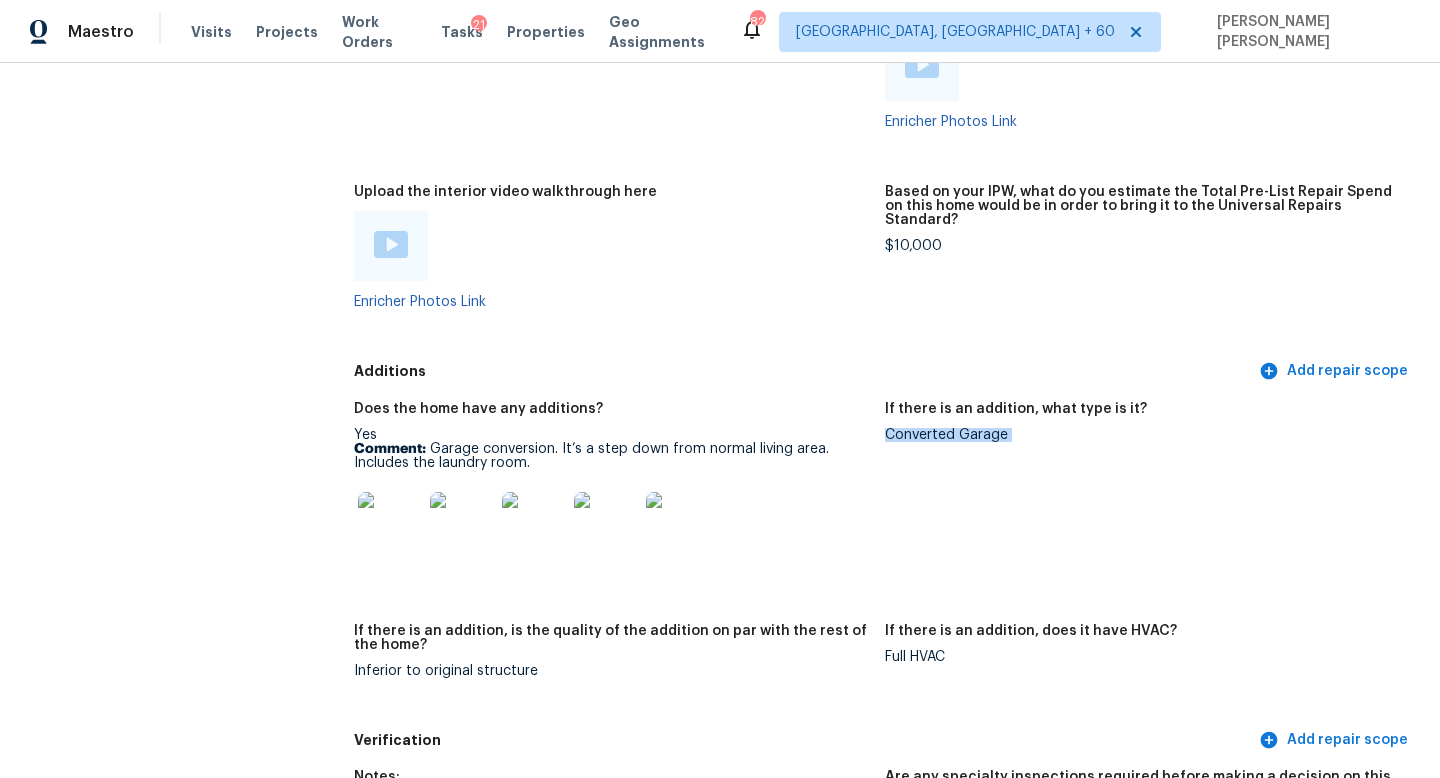 click on "Converted Garage" at bounding box center (1142, 435) 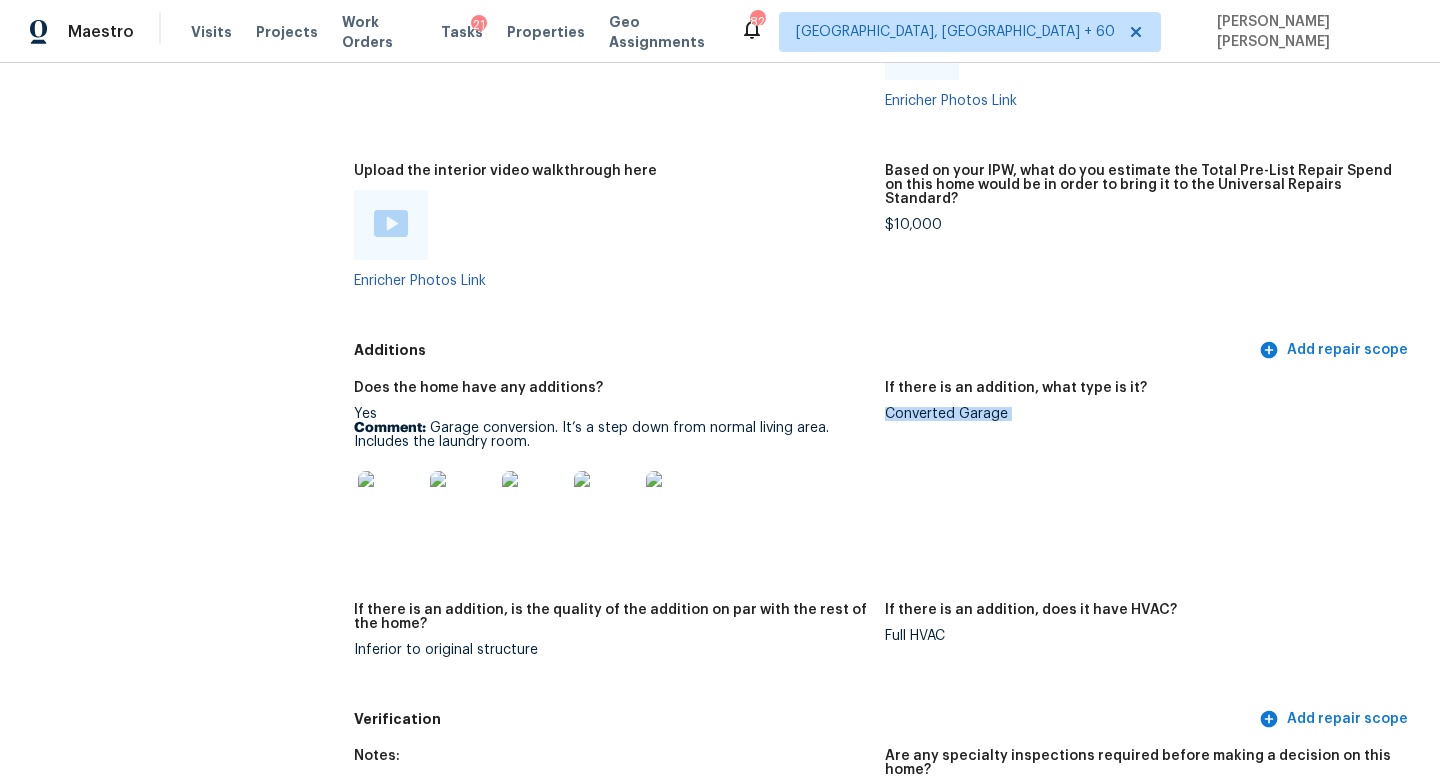 scroll, scrollTop: 4702, scrollLeft: 0, axis: vertical 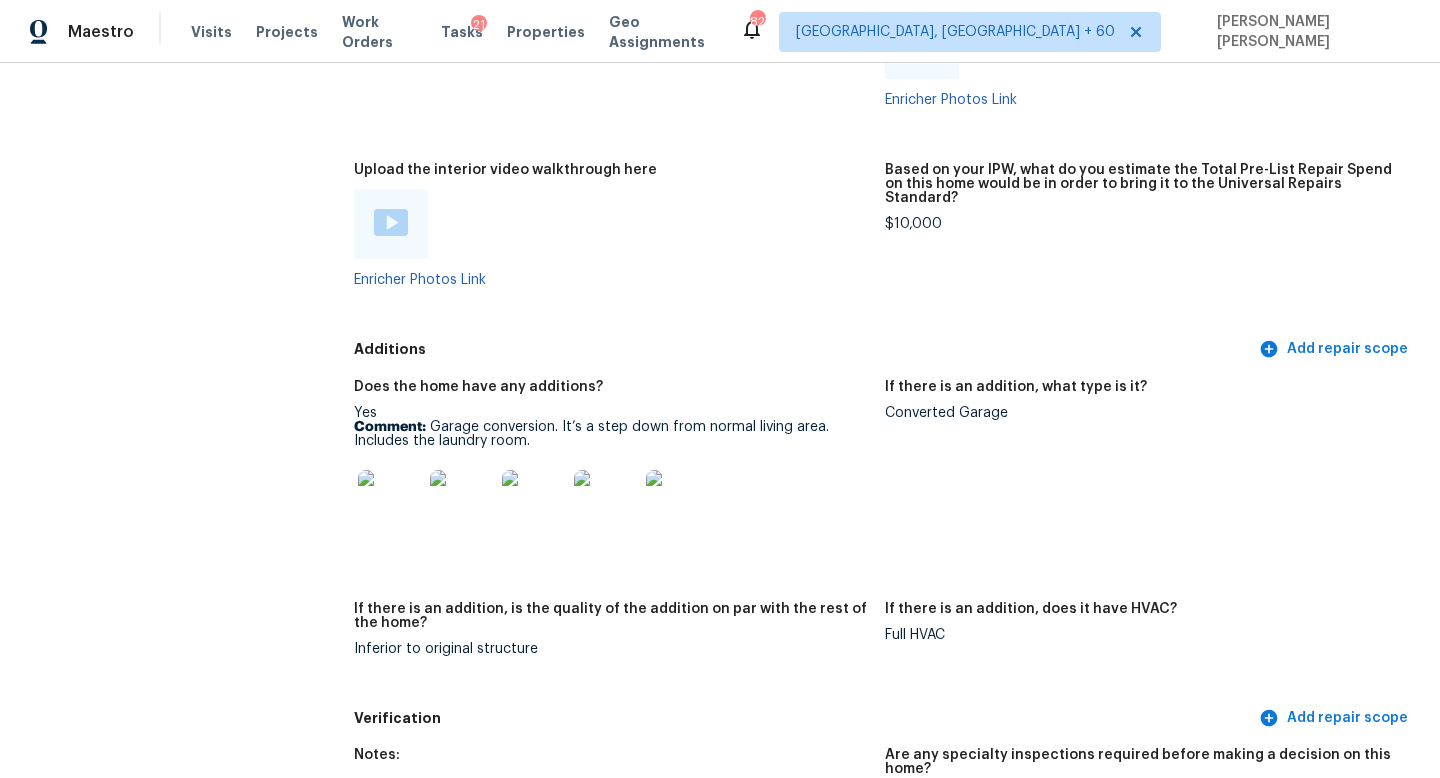 click on "All visits [STREET_ADDRESS][PERSON_NAME] Home details Other Visits No previous visits" at bounding box center (157, -1367) 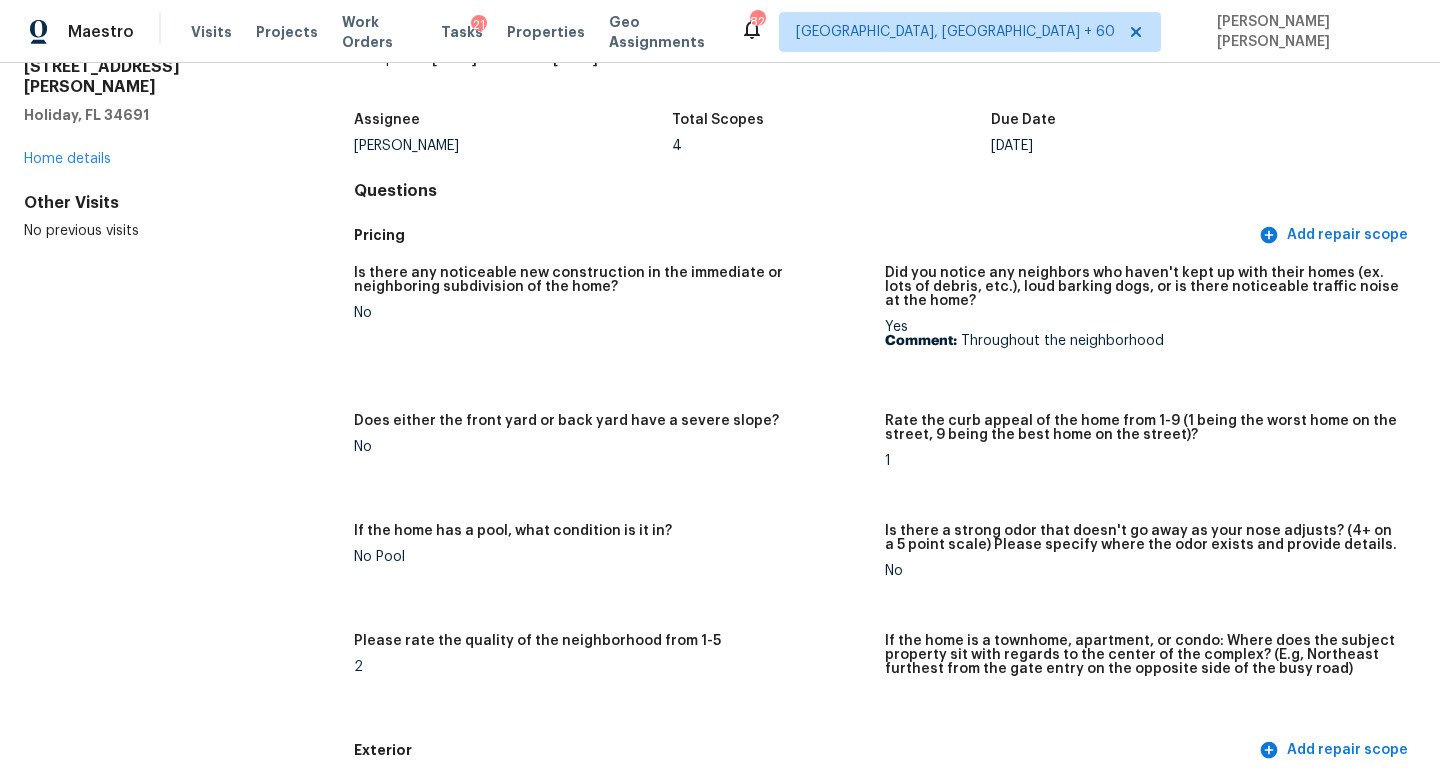 scroll, scrollTop: 0, scrollLeft: 0, axis: both 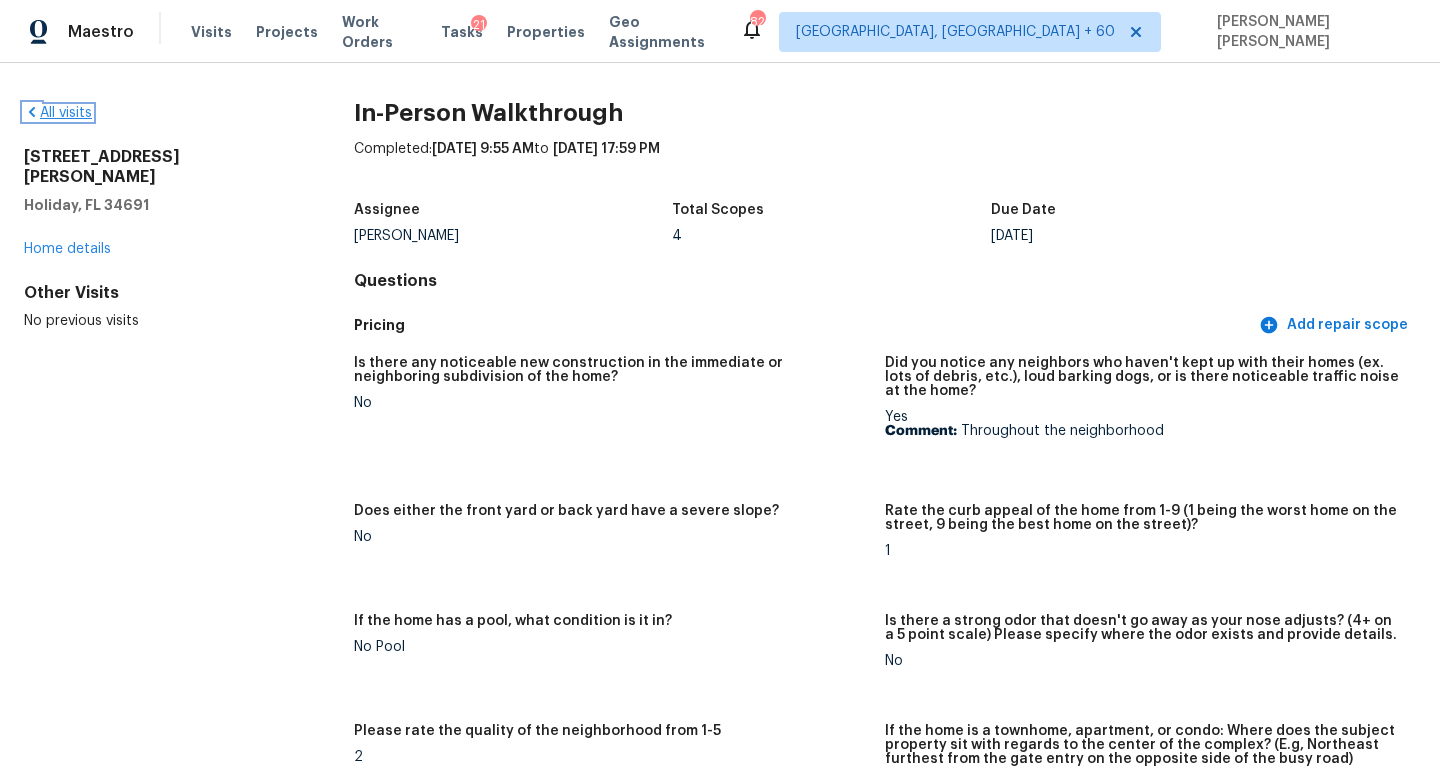 click on "All visits" at bounding box center (58, 113) 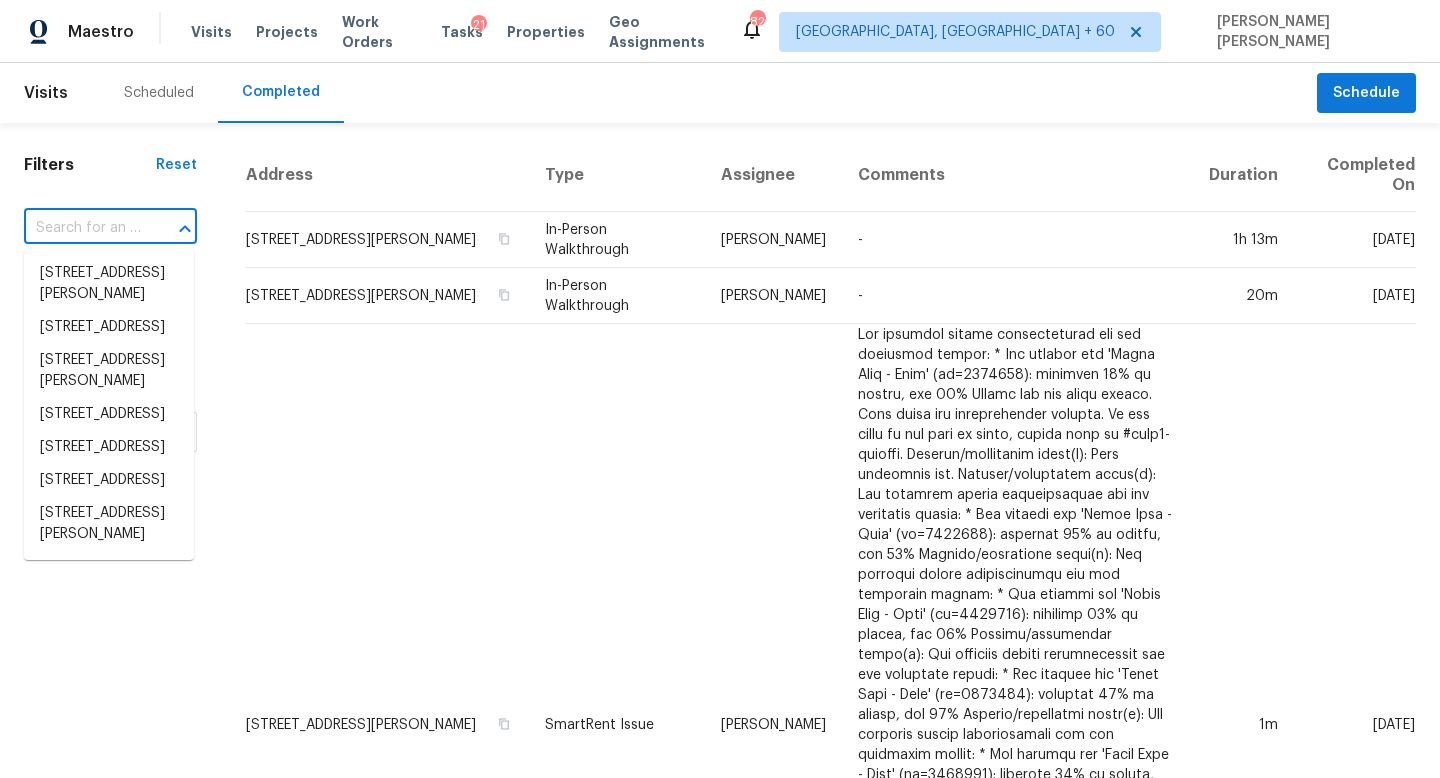 click at bounding box center [82, 228] 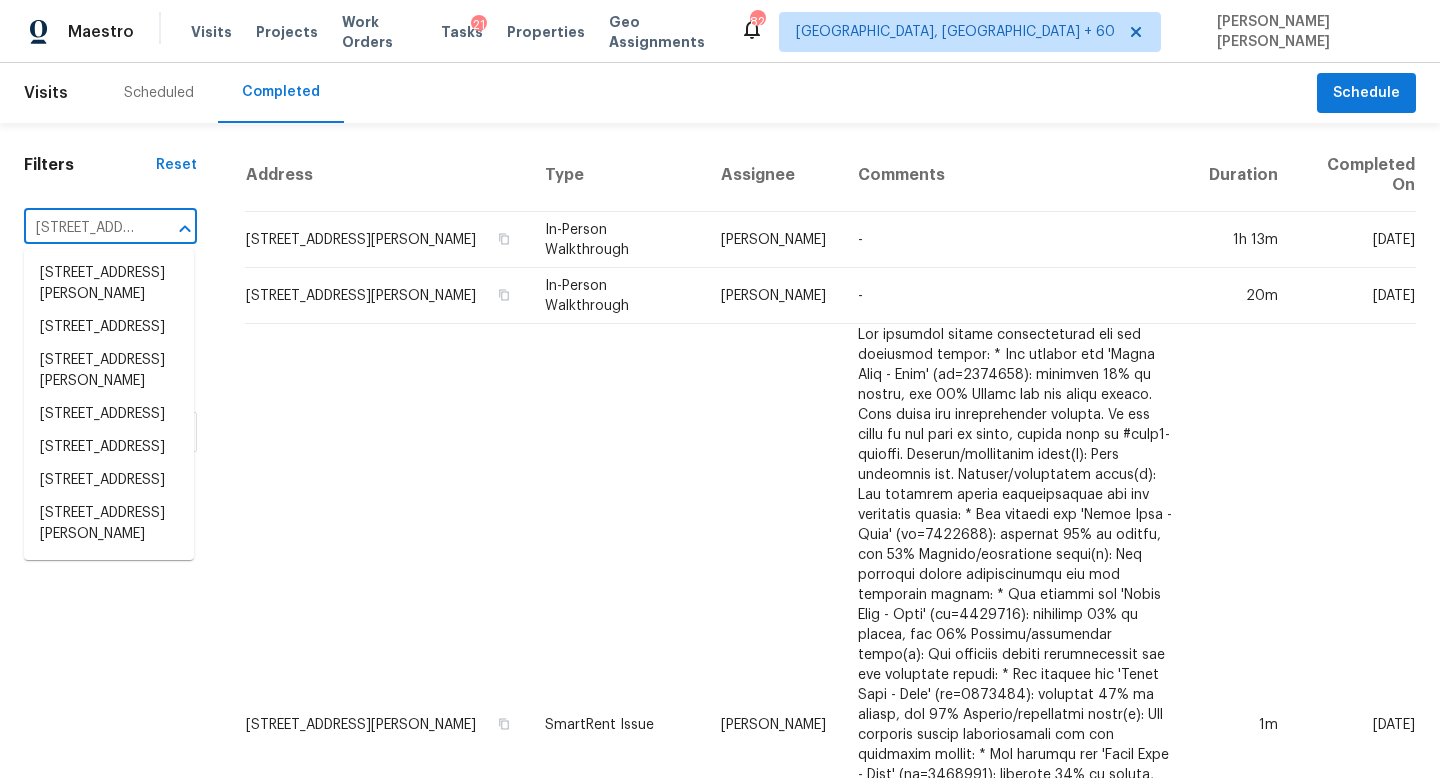 scroll, scrollTop: 0, scrollLeft: 155, axis: horizontal 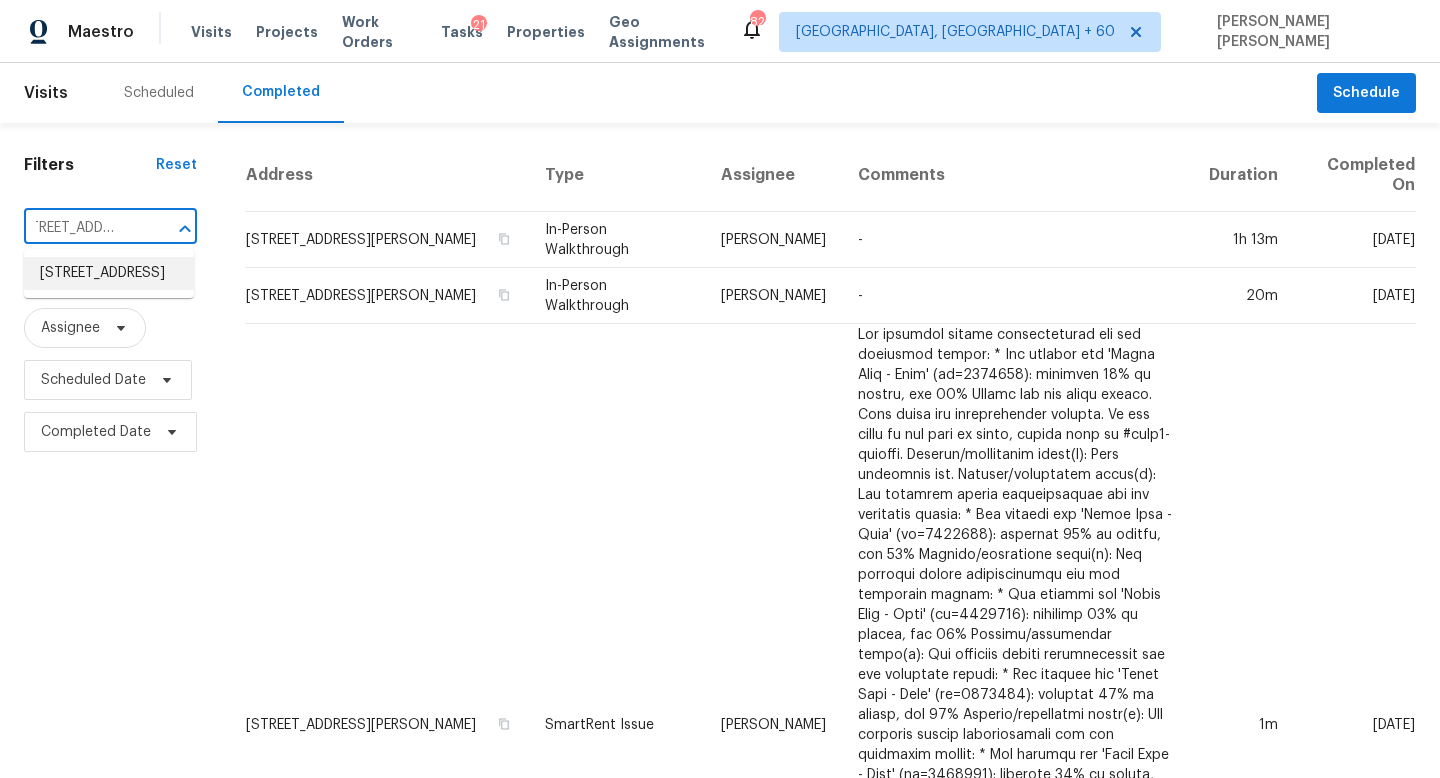 click on "[STREET_ADDRESS]" at bounding box center (109, 273) 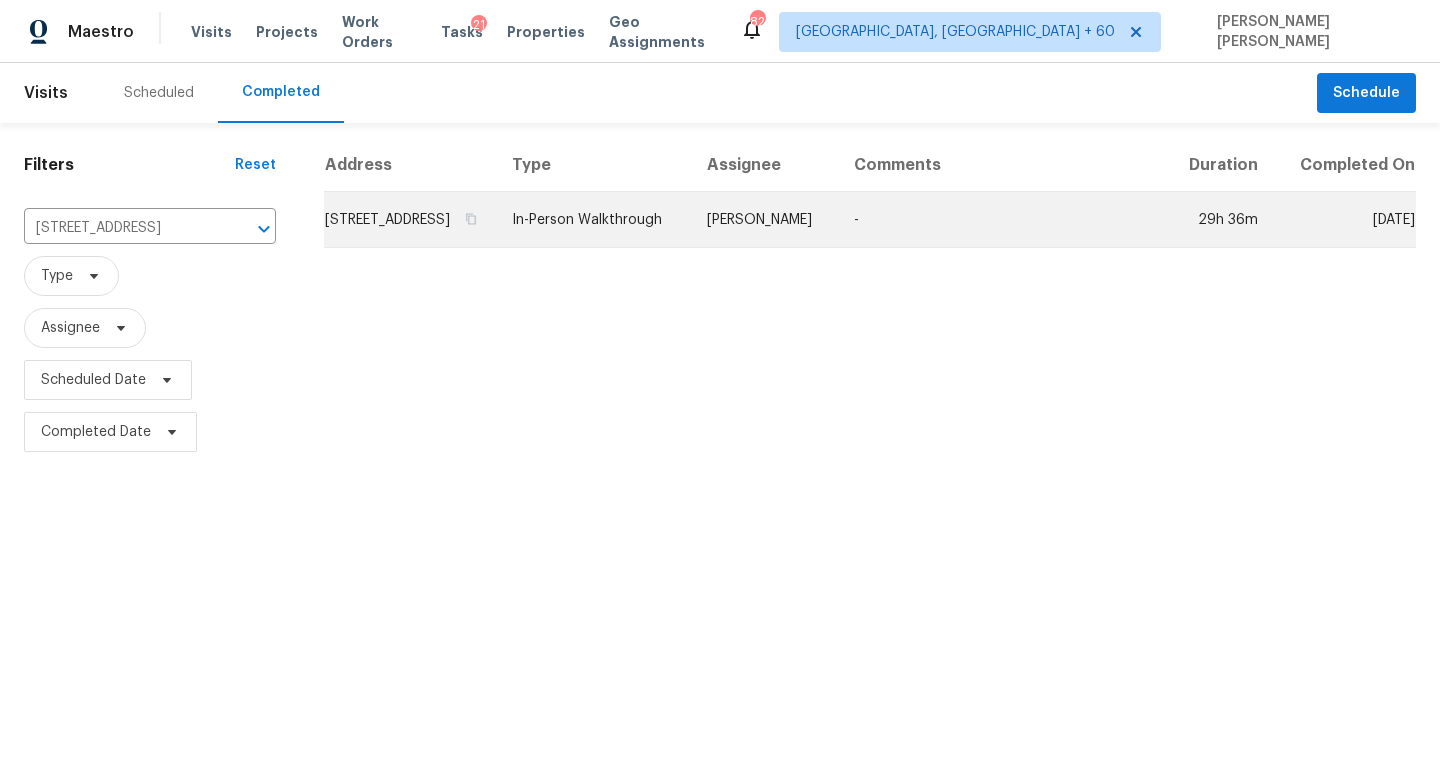 click on "[PERSON_NAME]" at bounding box center [764, 220] 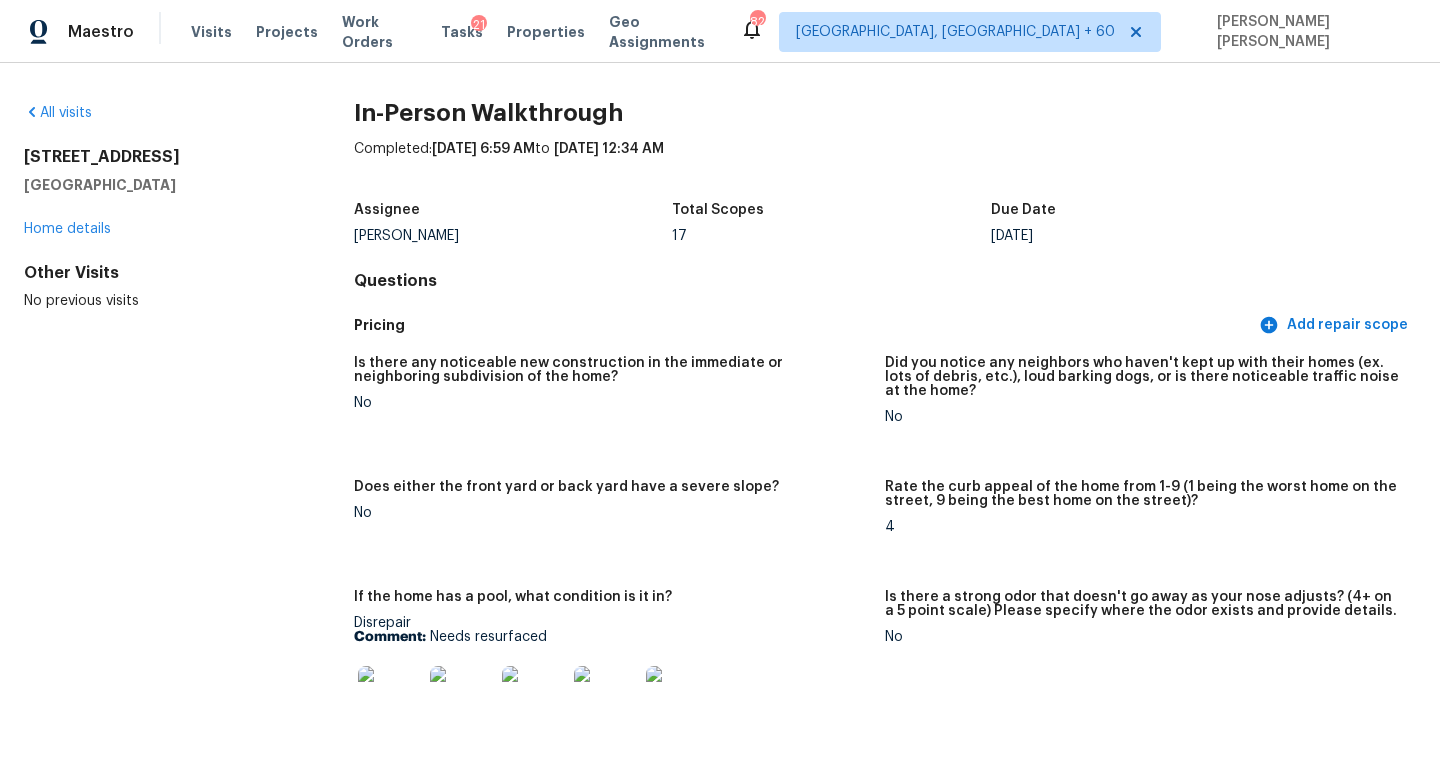 click on "All visits [STREET_ADDRESS] Home details Other Visits No previous visits" at bounding box center [157, 4317] 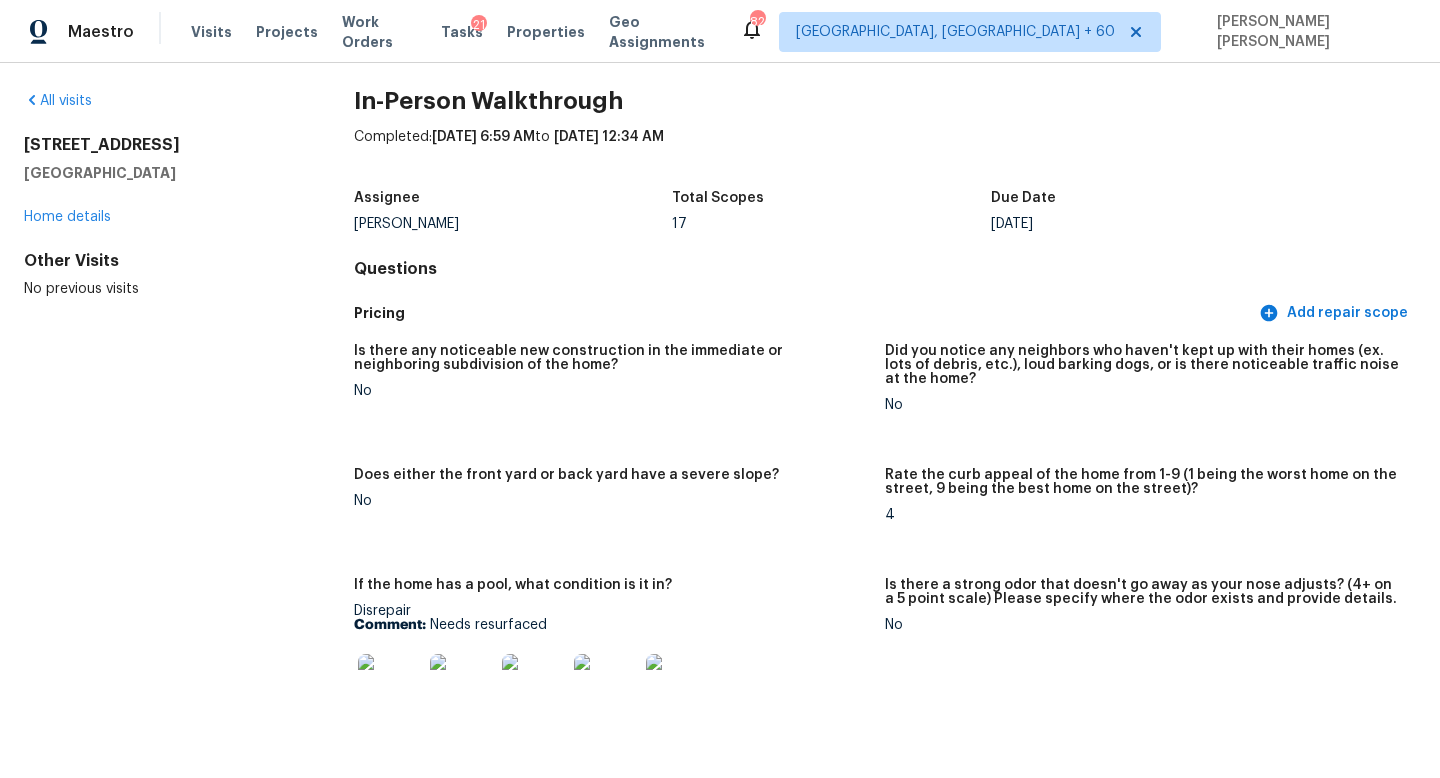 scroll, scrollTop: 14, scrollLeft: 0, axis: vertical 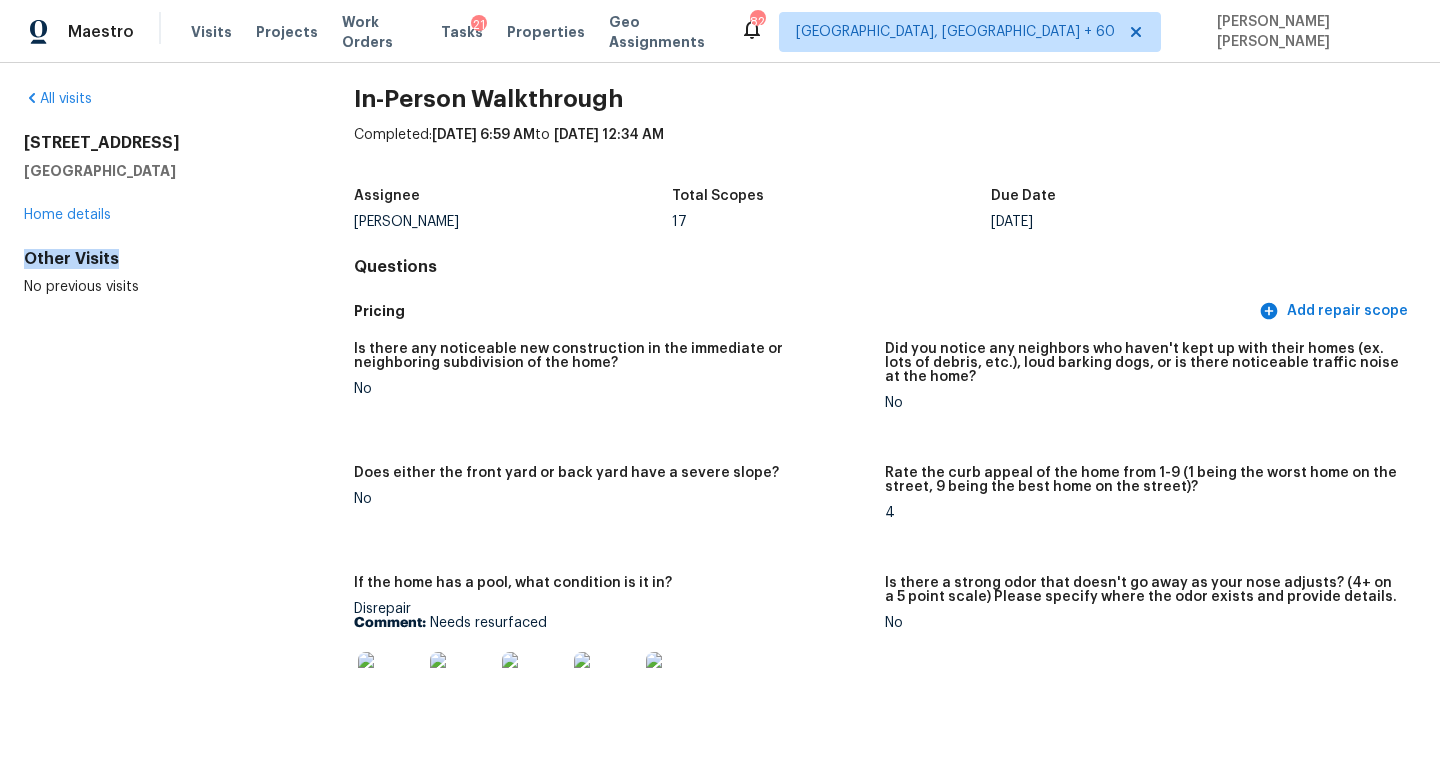 click on "Other Visits" at bounding box center (157, 259) 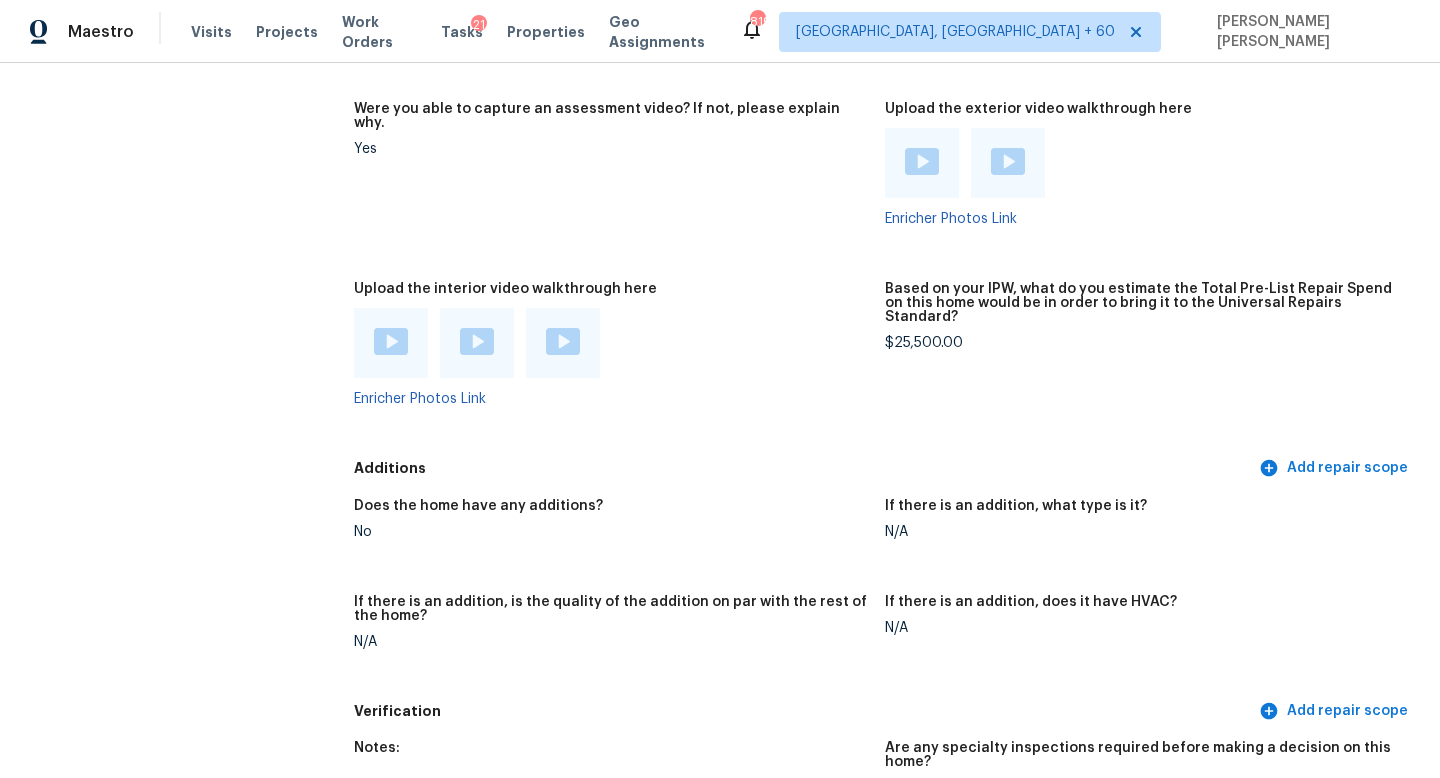 scroll, scrollTop: 4921, scrollLeft: 0, axis: vertical 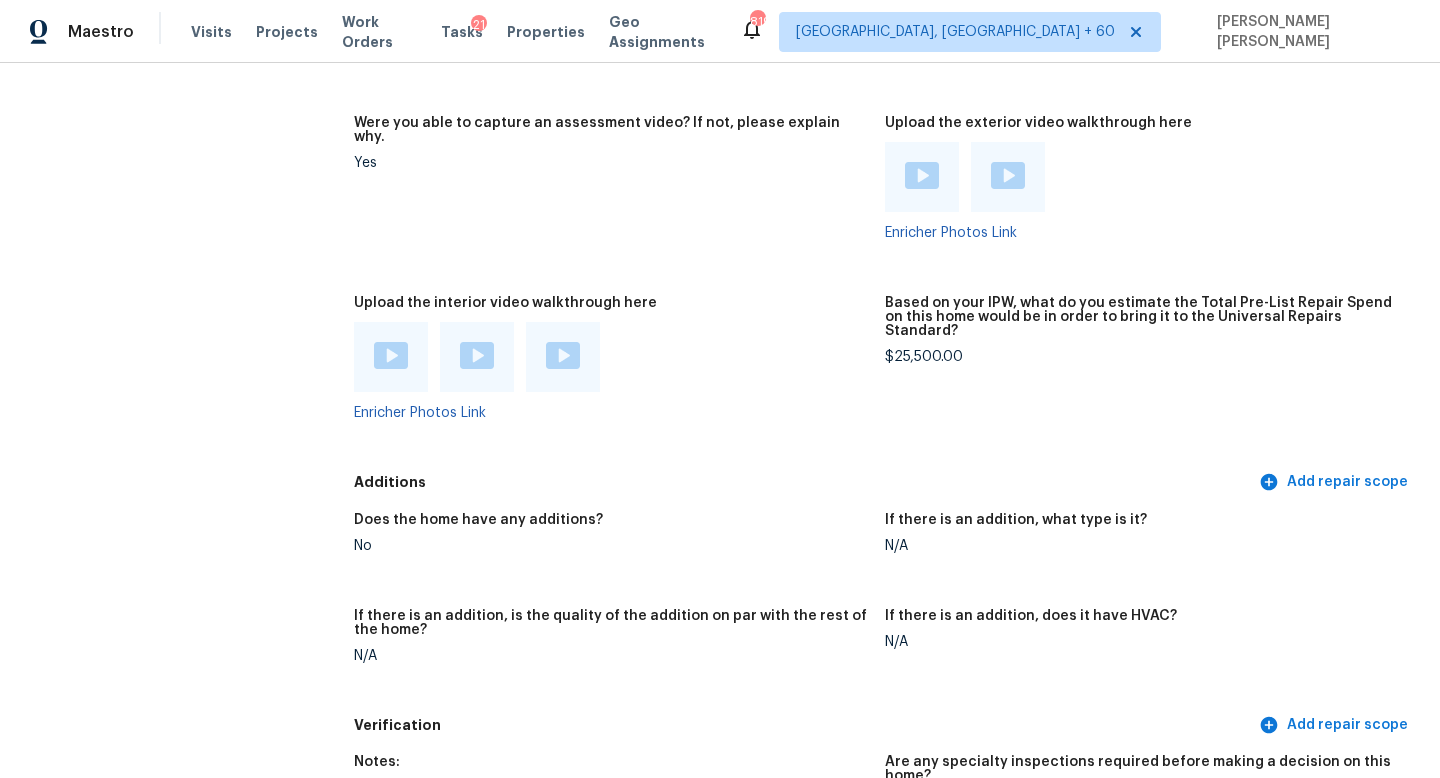 click at bounding box center (391, 355) 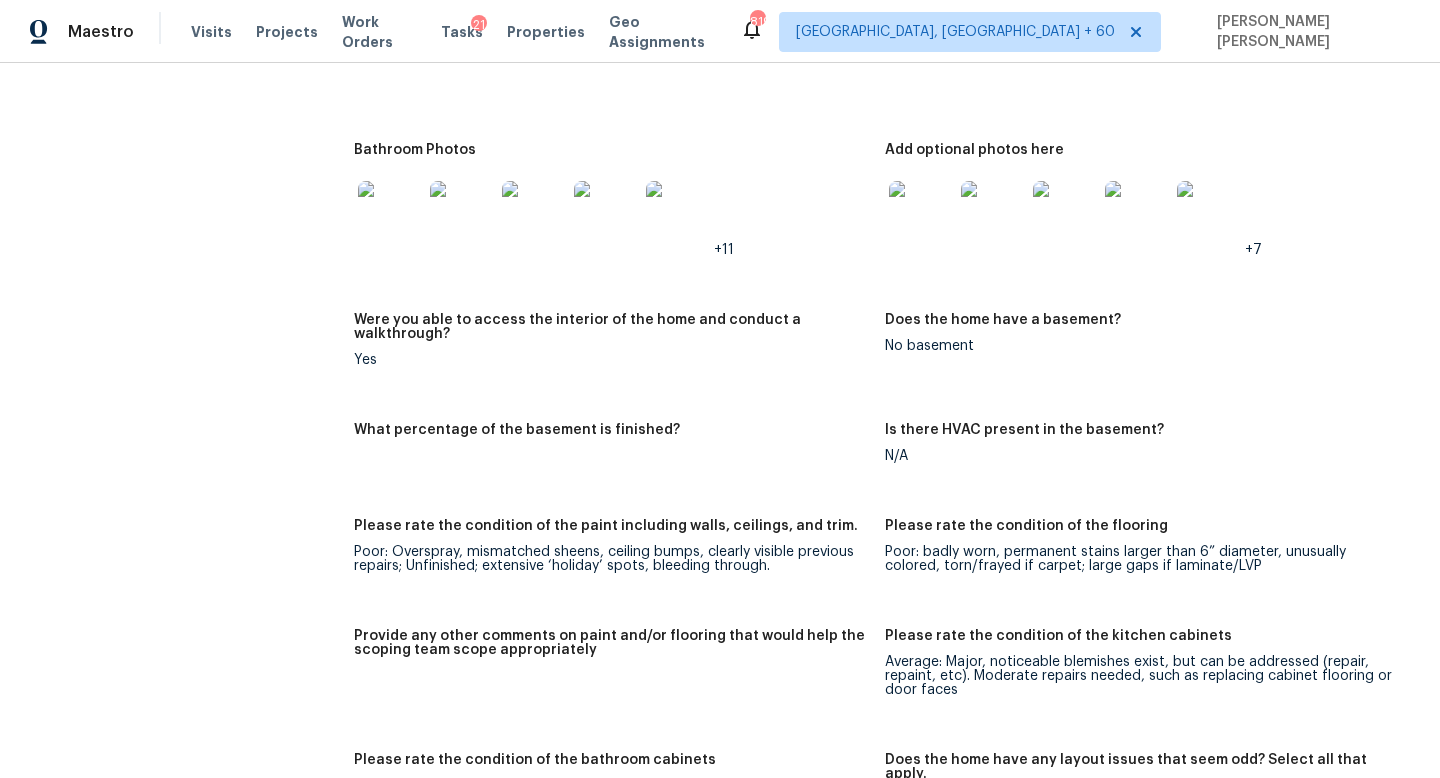 scroll, scrollTop: 3090, scrollLeft: 0, axis: vertical 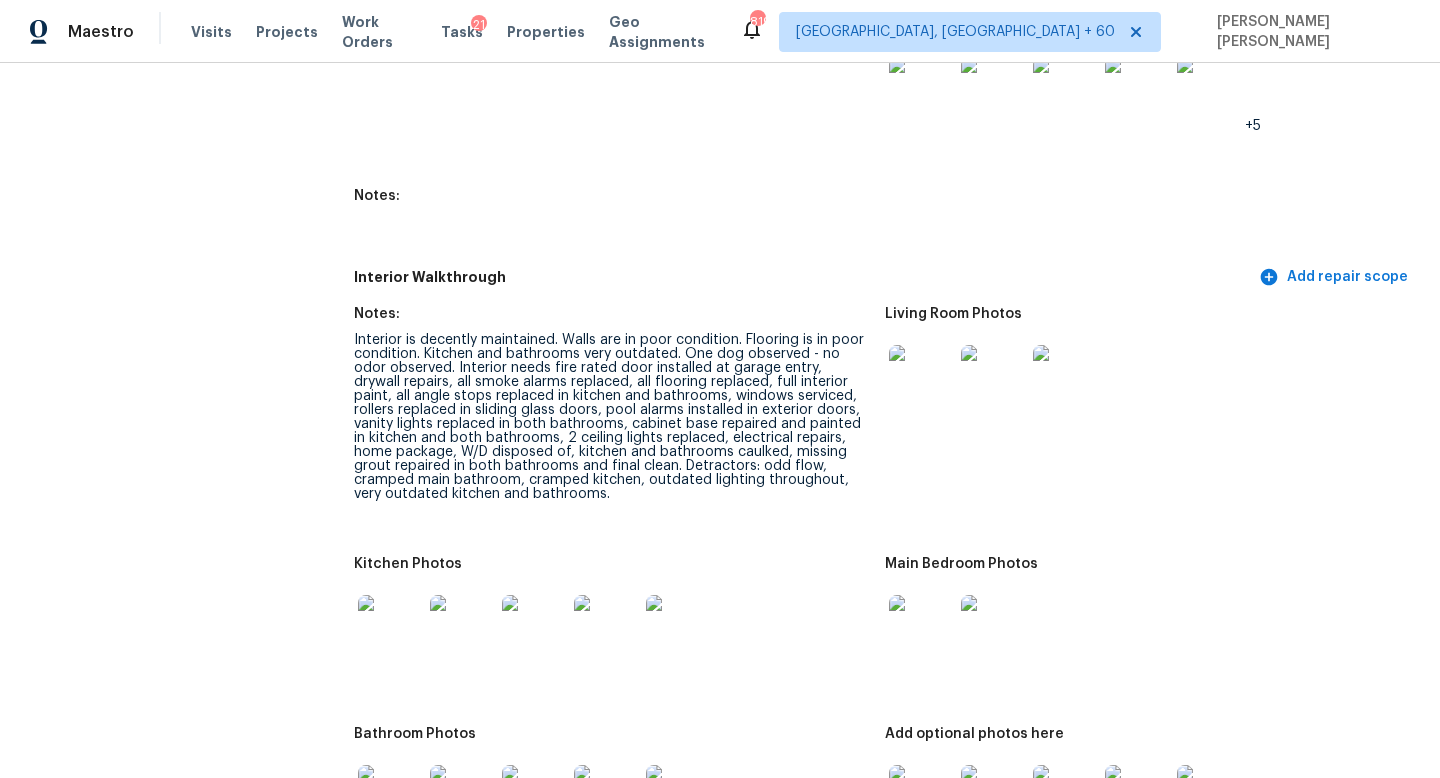 click on "Interior is decently maintained. Walls are in poor condition. Flooring is in poor condition. Kitchen and bathrooms very outdated. One dog observed - no odor observed. Interior needs fire rated door installed at garage entry, drywall repairs, all smoke alarms replaced, all flooring replaced, full interior paint, all angle stops replaced in kitchen and bathrooms, windows serviced, rollers replaced in sliding glass doors, pool alarms installed in exterior doors, vanity lights replaced in both bathrooms, cabinet base repaired and painted in kitchen and both bathrooms, 2 ceiling lights replaced, electrical repairs, home package, W/D disposed of, kitchen and bathrooms caulked, missing grout repaired in both bathrooms and final clean.  Detractors: odd flow, cramped main bathroom, cramped kitchen, outdated lighting throughout, very outdated kitchen and bathrooms." at bounding box center (611, 417) 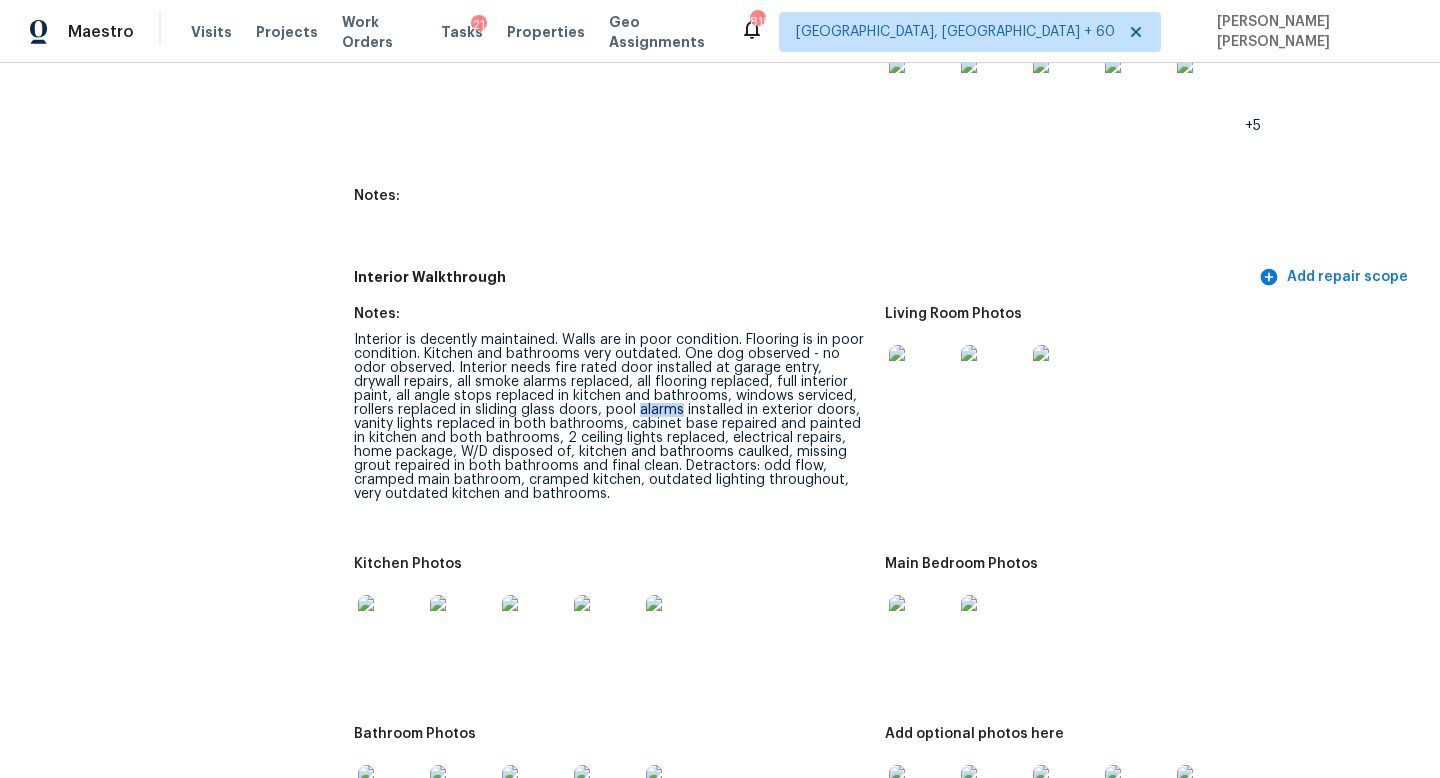 click on "Interior is decently maintained. Walls are in poor condition. Flooring is in poor condition. Kitchen and bathrooms very outdated. One dog observed - no odor observed. Interior needs fire rated door installed at garage entry, drywall repairs, all smoke alarms replaced, all flooring replaced, full interior paint, all angle stops replaced in kitchen and bathrooms, windows serviced, rollers replaced in sliding glass doors, pool alarms installed in exterior doors, vanity lights replaced in both bathrooms, cabinet base repaired and painted in kitchen and both bathrooms, 2 ceiling lights replaced, electrical repairs, home package, W/D disposed of, kitchen and bathrooms caulked, missing grout repaired in both bathrooms and final clean.  Detractors: odd flow, cramped main bathroom, cramped kitchen, outdated lighting throughout, very outdated kitchen and bathrooms." at bounding box center (611, 417) 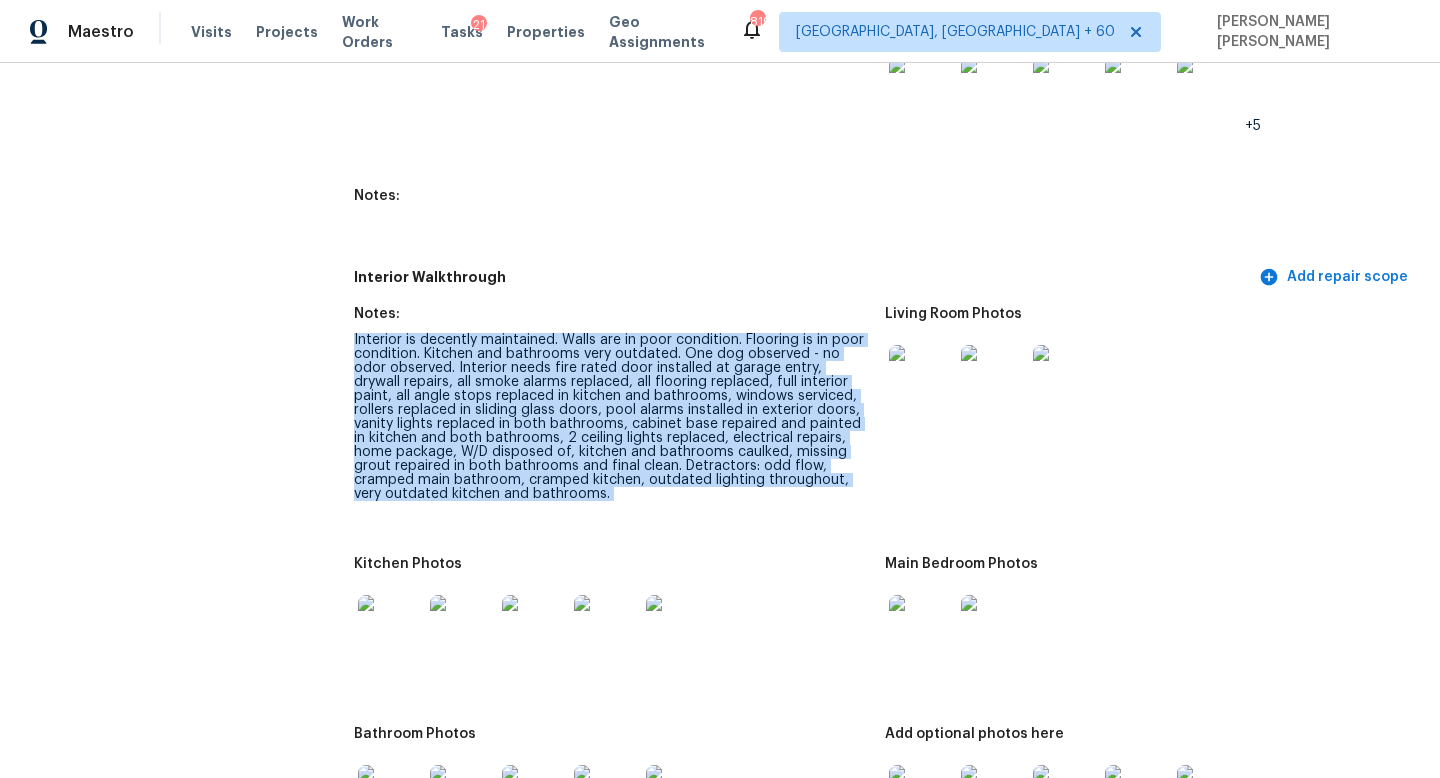 copy on "Interior is decently maintained. Walls are in poor condition. Flooring is in poor condition. Kitchen and bathrooms very outdated. One dog observed - no odor observed. Interior needs fire rated door installed at garage entry, drywall repairs, all smoke alarms replaced, all flooring replaced, full interior paint, all angle stops replaced in kitchen and bathrooms, windows serviced, rollers replaced in sliding glass doors, pool alarms installed in exterior doors, vanity lights replaced in both bathrooms, cabinet base repaired and painted in kitchen and both bathrooms, 2 ceiling lights replaced, electrical repairs, home package, W/D disposed of, kitchen and bathrooms caulked, missing grout repaired in both bathrooms and final clean.  Detractors: odd flow, cramped main bathroom, cramped kitchen, outdated lighting throughout, very outdated kitchen and bathrooms." 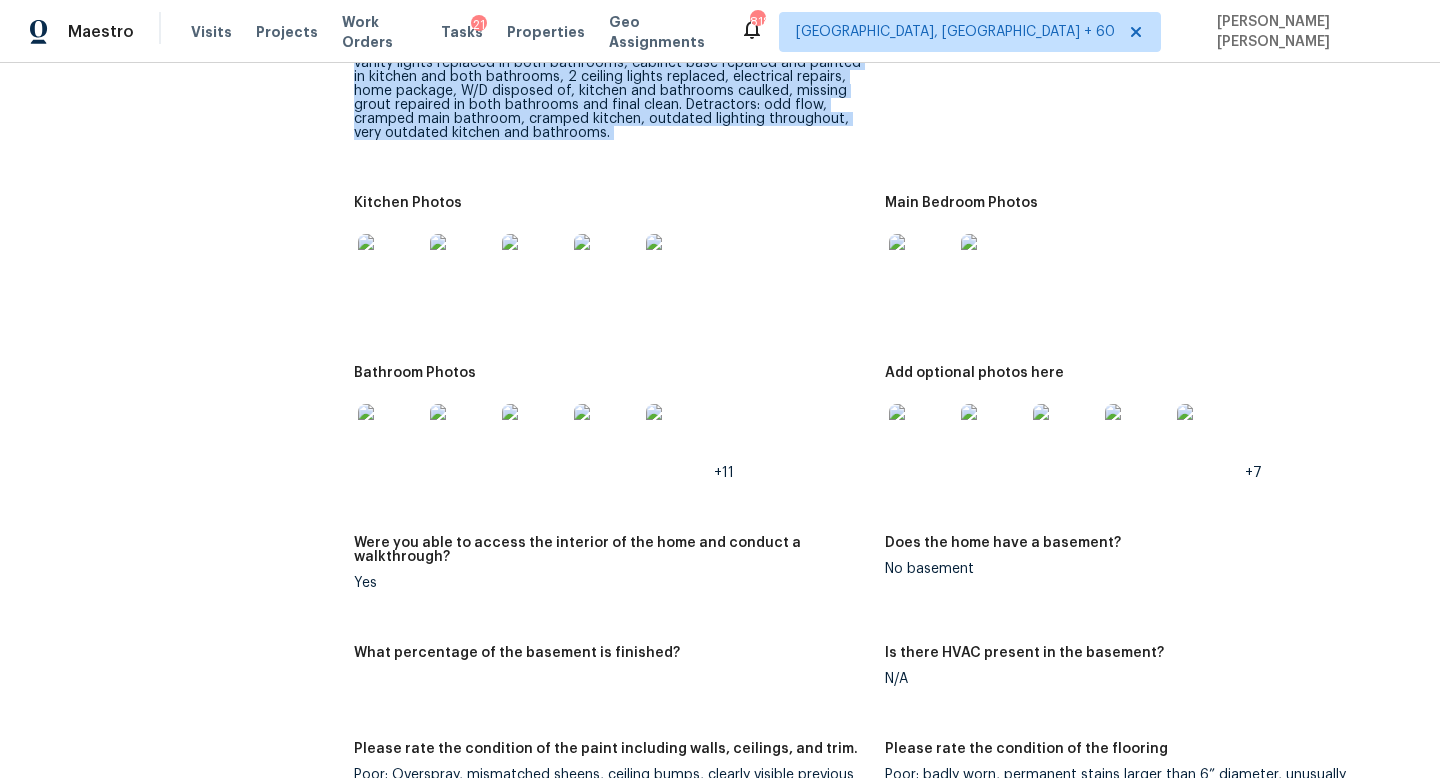 scroll, scrollTop: 3305, scrollLeft: 0, axis: vertical 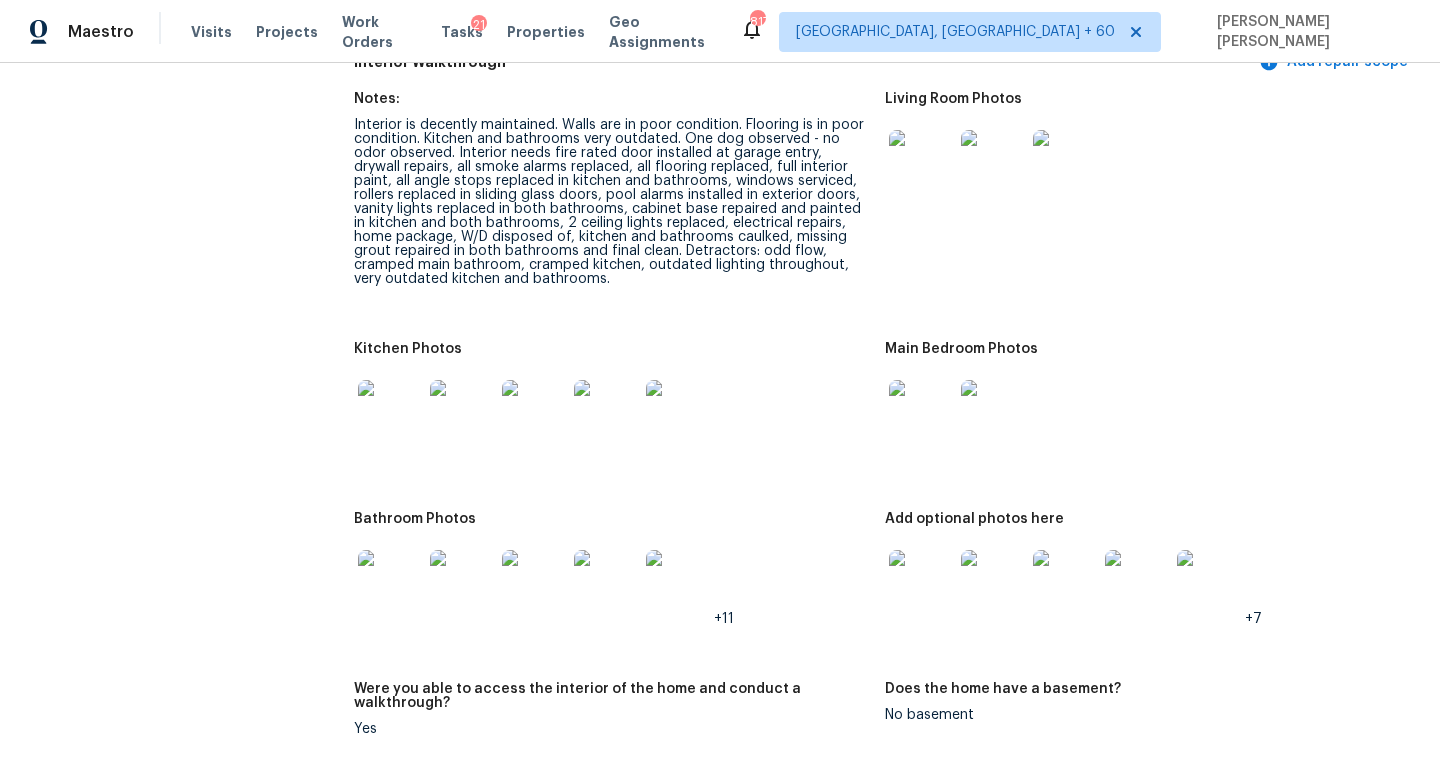 click on "All visits [STREET_ADDRESS] Home details Other Visits No previous visits" at bounding box center (157, 1012) 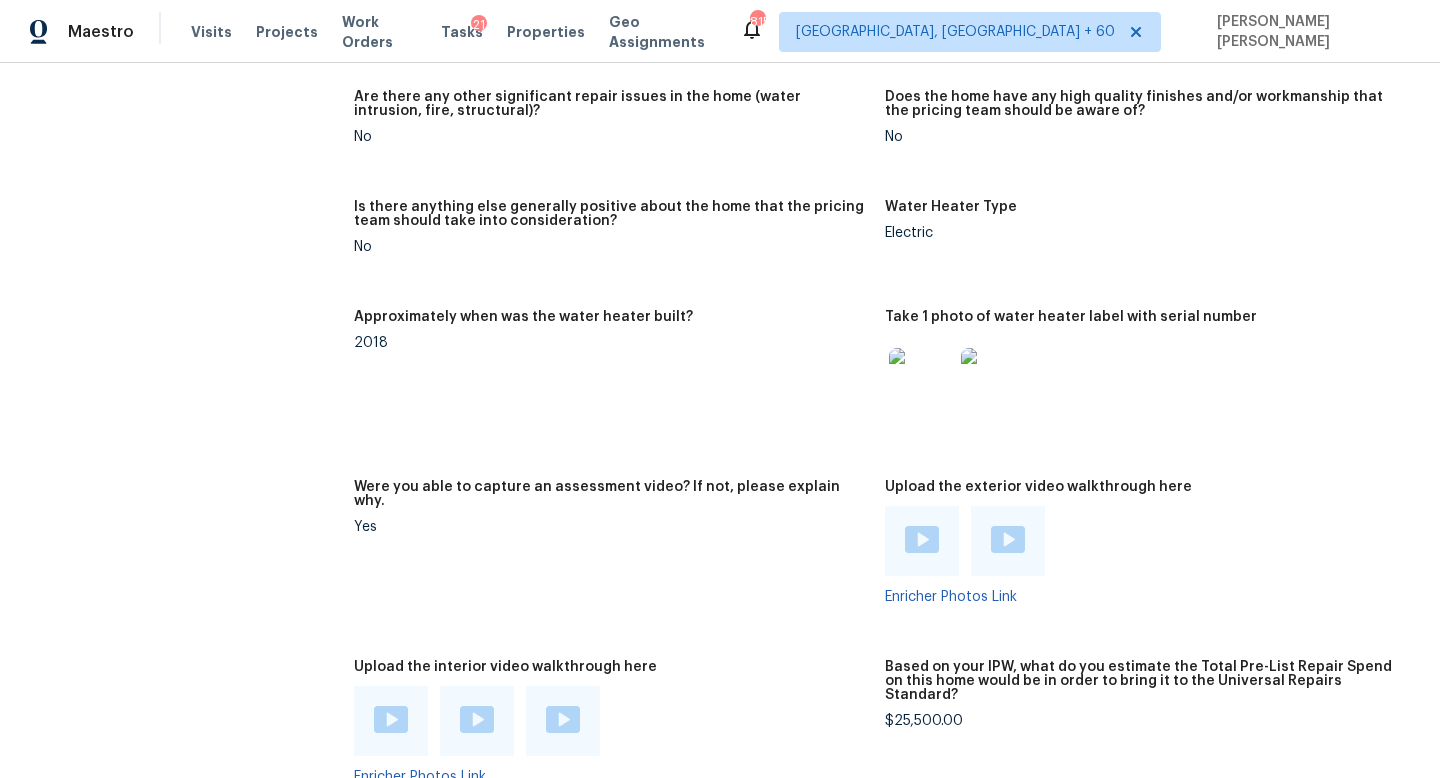scroll, scrollTop: 4560, scrollLeft: 0, axis: vertical 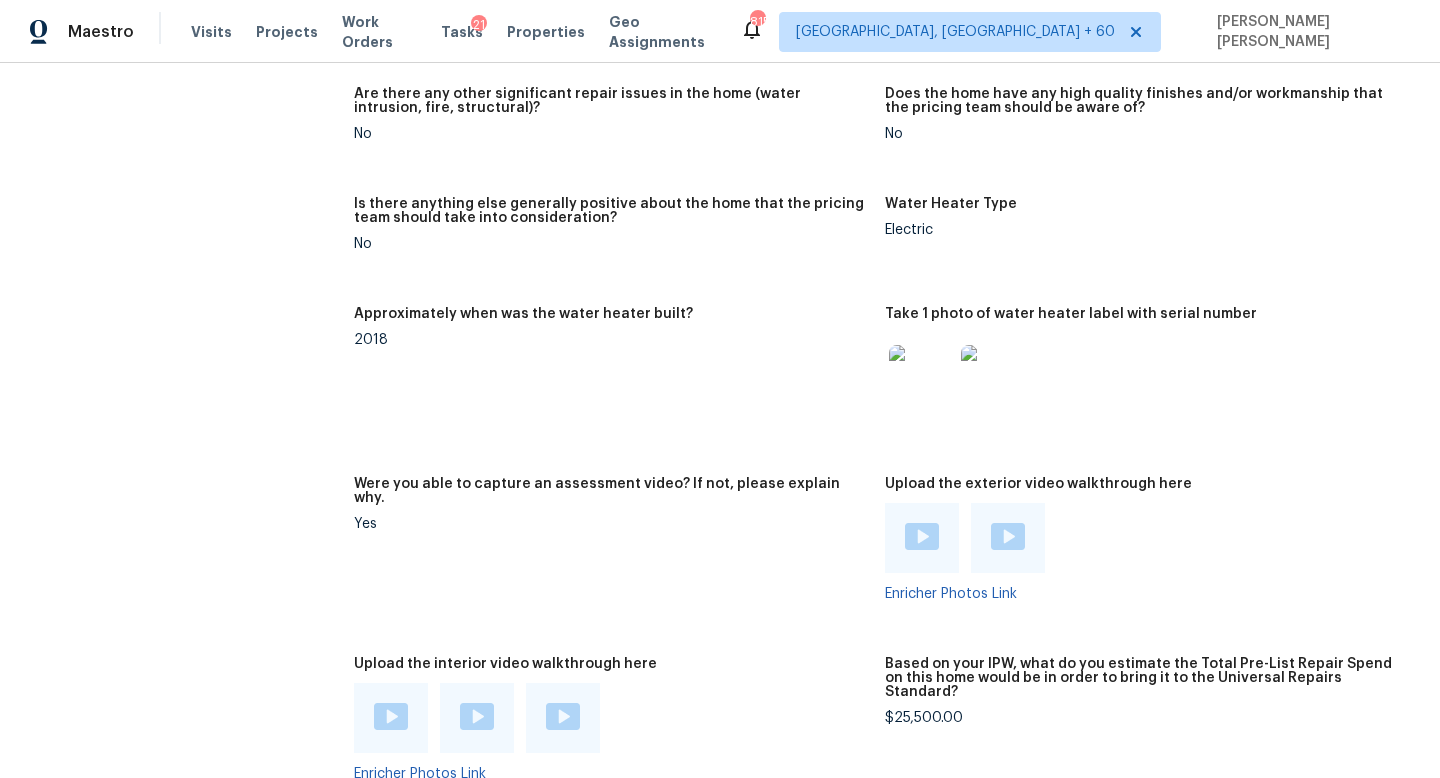 click on "Notes: Interior is decently maintained. Walls are in poor condition. Flooring is in poor condition. Kitchen and bathrooms very outdated. One dog observed - no odor observed. Interior needs fire rated door installed at garage entry, drywall repairs, all smoke alarms replaced, all flooring replaced, full interior paint, all angle stops replaced in kitchen and bathrooms, windows serviced, rollers replaced in sliding glass doors, pool alarms installed in exterior doors, vanity lights replaced in both bathrooms, cabinet base repaired and painted in kitchen and both bathrooms, 2 ceiling lights replaced, electrical repairs, home package, W/D disposed of, kitchen and bathrooms caulked, missing grout repaired in both bathrooms and final clean.  Detractors: odd flow, cramped main bathroom, cramped kitchen, outdated lighting throughout, very outdated kitchen and bathrooms.  Living Room Photos Kitchen Photos Main Bedroom Photos Bathroom Photos  +11 Add optional photos here  +7 Yes Does the home have a basement? N/A No No" at bounding box center [885, -175] 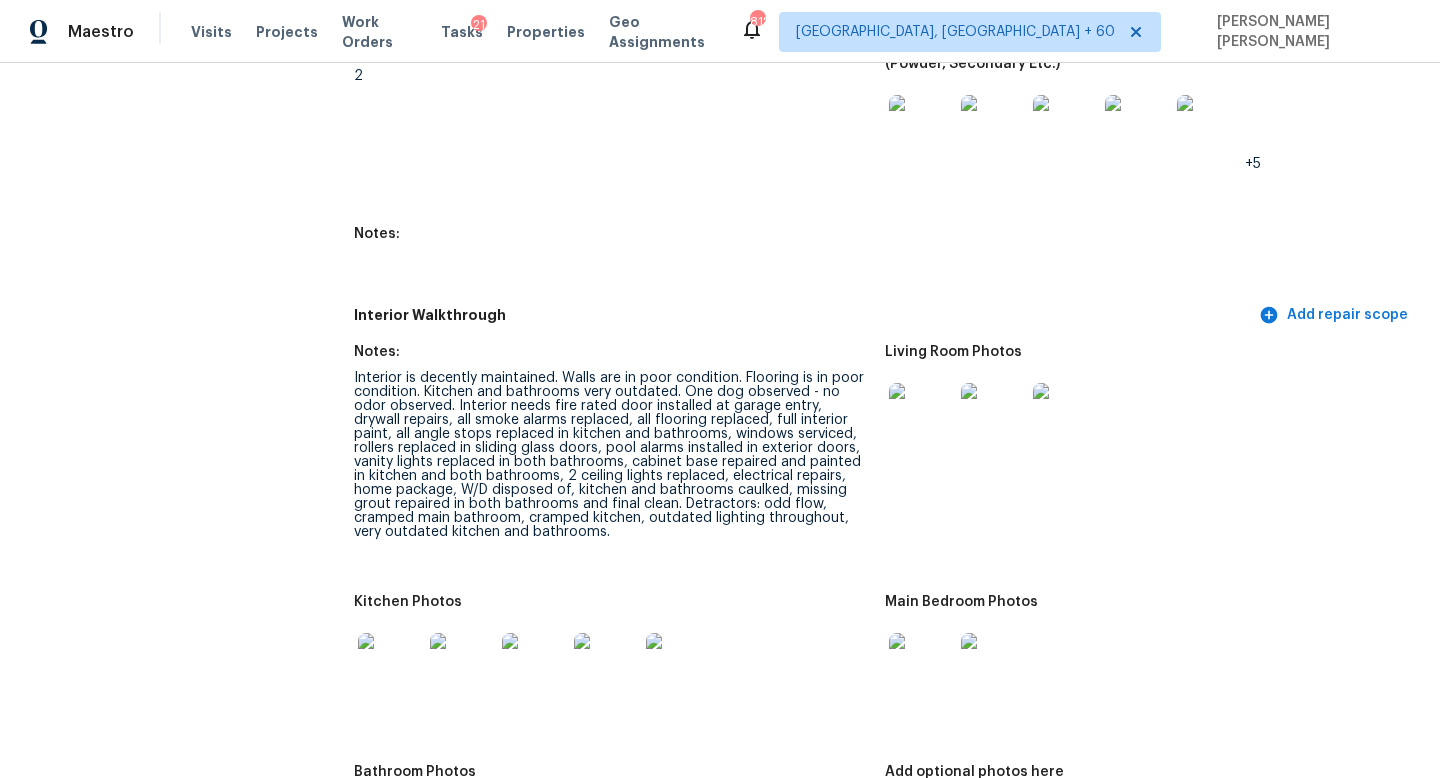 scroll, scrollTop: 3053, scrollLeft: 0, axis: vertical 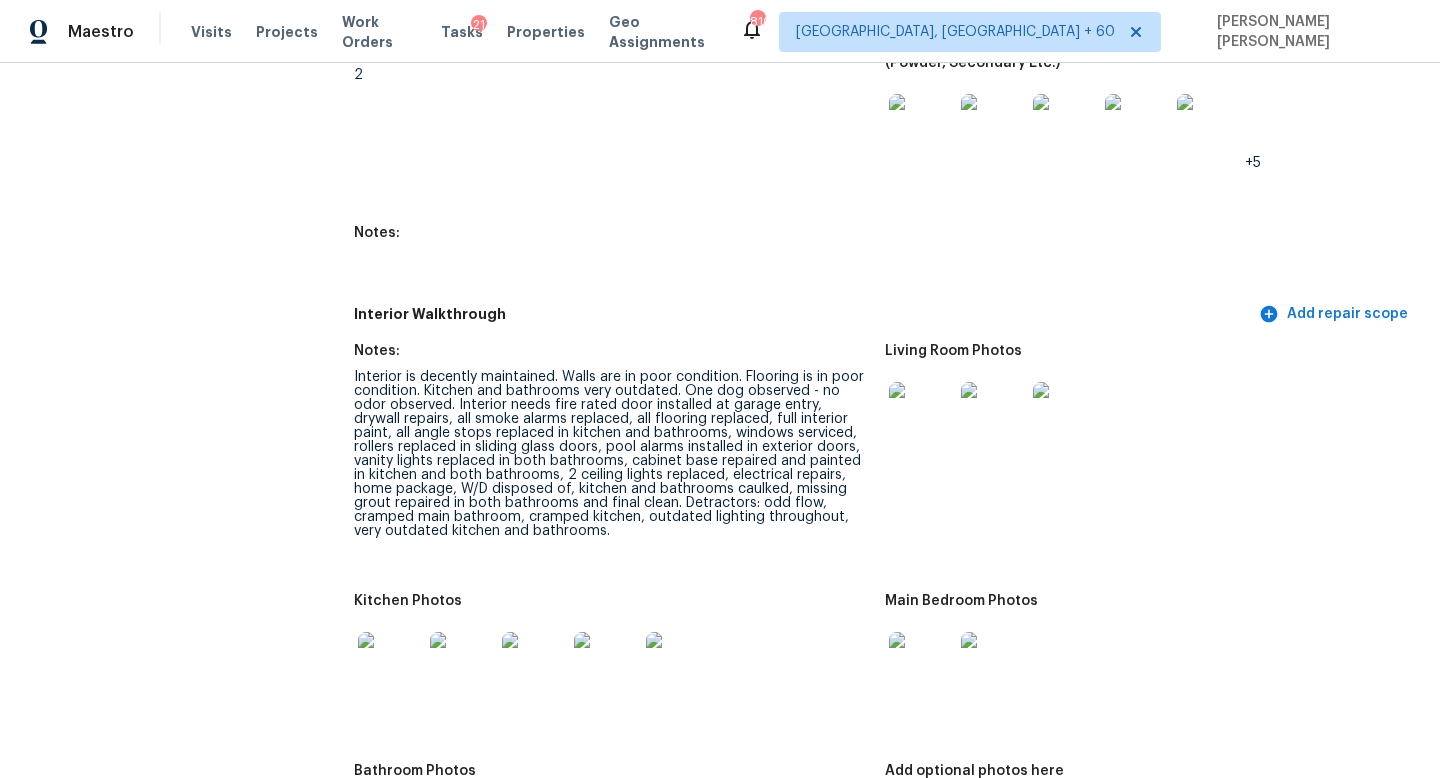 click on "All visits [STREET_ADDRESS] Home details Other Visits No previous visits In-Person Walkthrough Completed:  [DATE] 6:59 AM  to   [DATE] 12:34 AM Assignee [PERSON_NAME] Total Scopes 17 Due Date [DATE] Questions Pricing Add repair scope Is there any noticeable new construction in the immediate or neighboring subdivision of the home? No Did you notice any neighbors who haven't kept up with their homes (ex. lots of debris, etc.), loud barking dogs, or is there noticeable traffic noise at the home? No Does either the front yard or back yard have a severe slope? No Rate the curb appeal of the home from 1-9 (1 being the worst home on the street, 9 being the best home on the street)? 4 If the home has a pool, what condition is it in? Disrepair Comment:   Needs resurfaced Is there a strong odor that doesn't go away as your nose adjusts? (4+ on a 5 point scale) Please specify where the odor exists and provide details. No Please rate the quality of the neighborhood from 1-5 2 Exterior 0" at bounding box center (720, 1264) 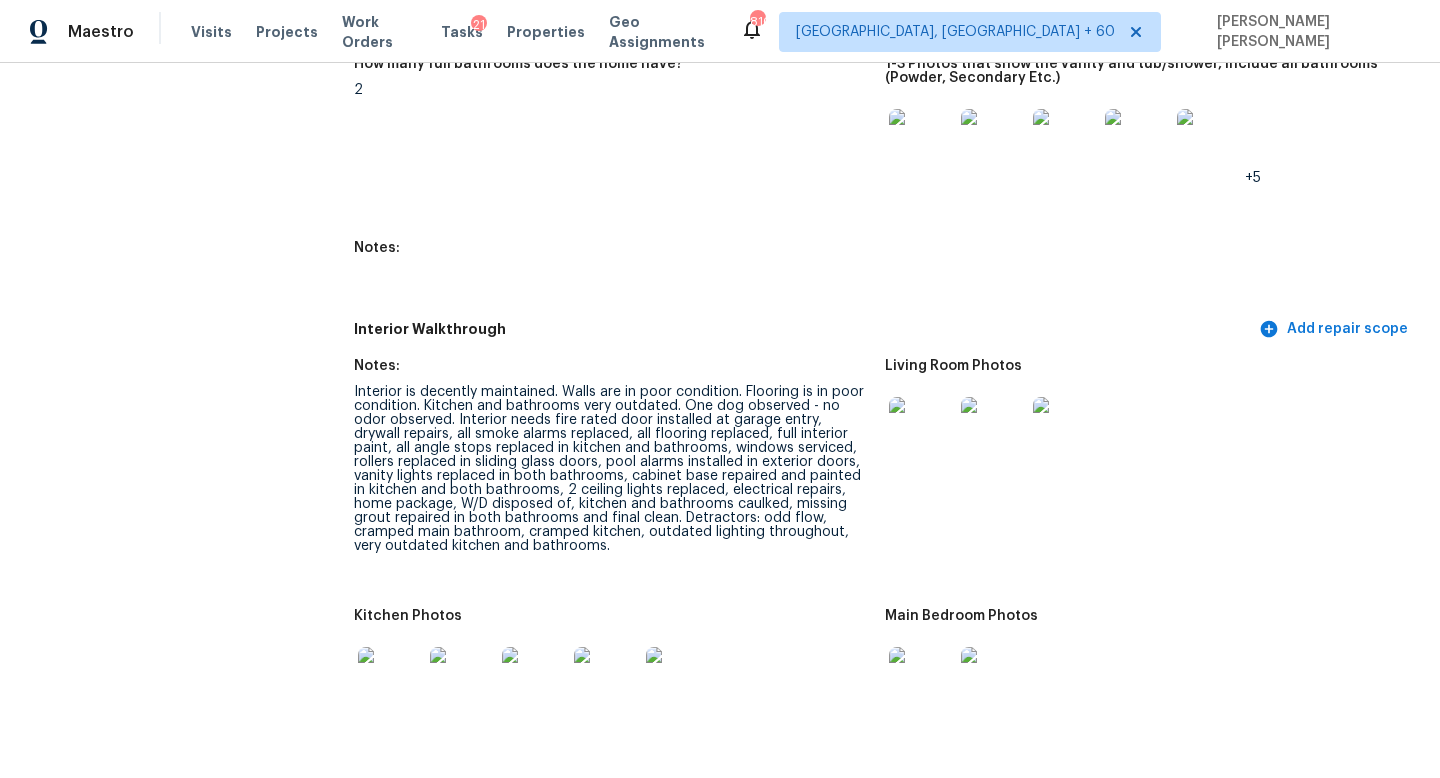 scroll, scrollTop: 3058, scrollLeft: 0, axis: vertical 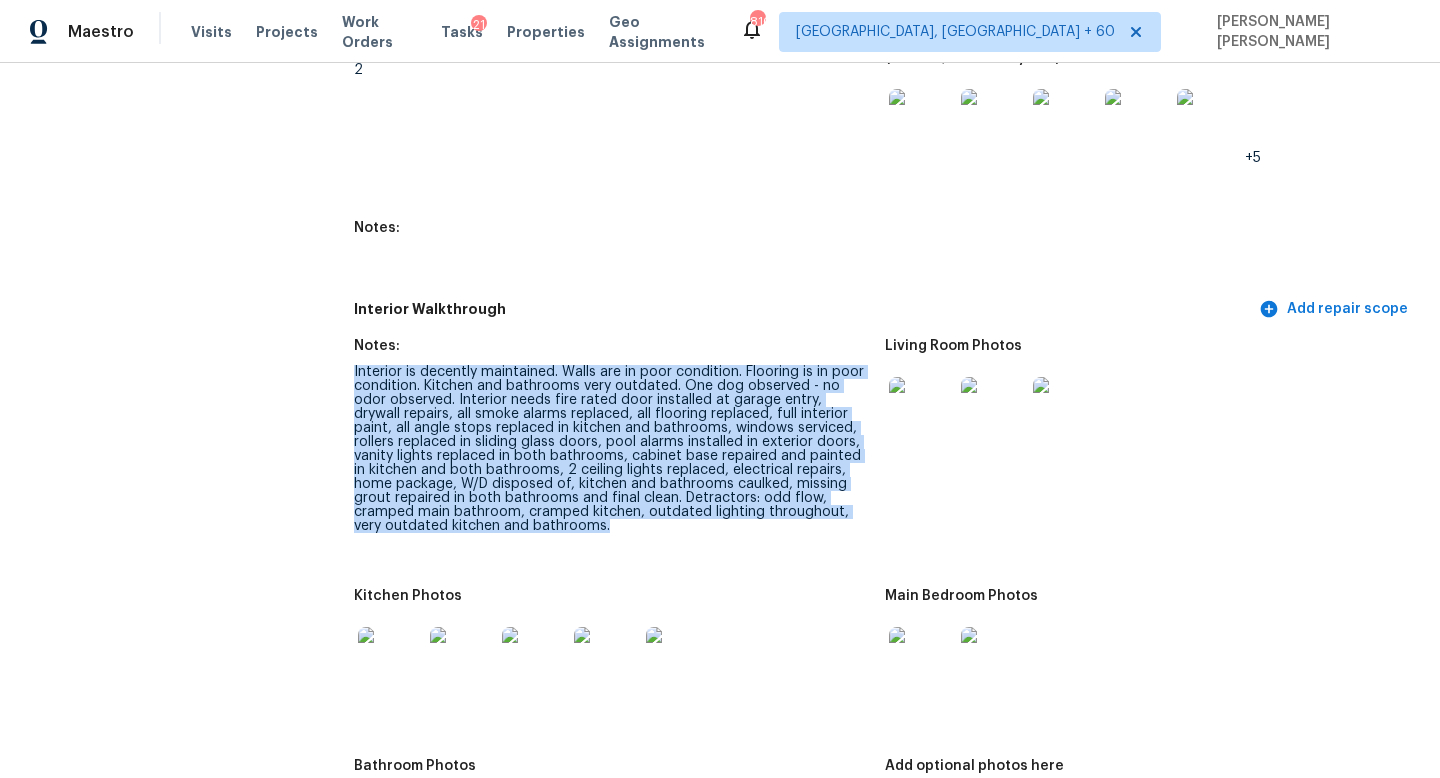 drag, startPoint x: 347, startPoint y: 356, endPoint x: 686, endPoint y: 524, distance: 378.3451 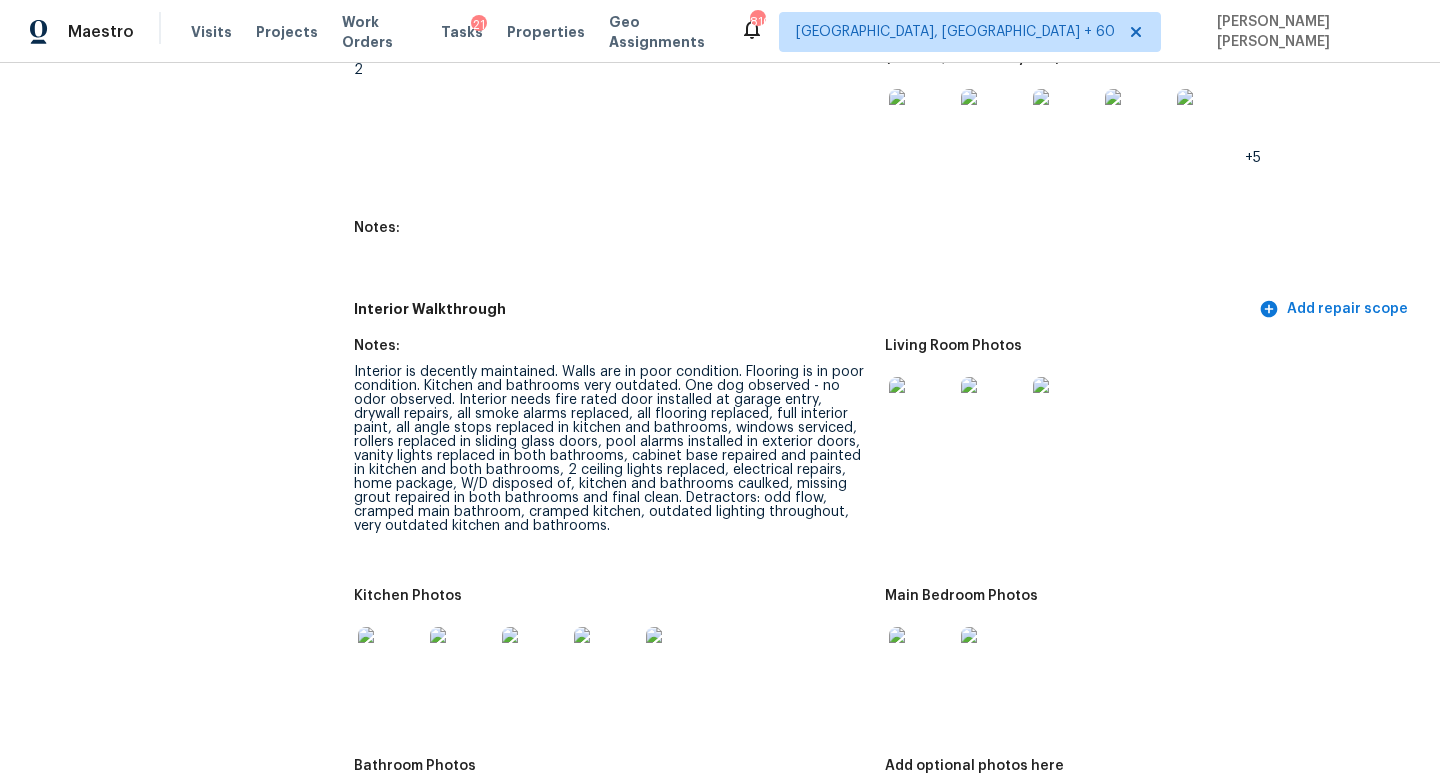 click on "All visits [STREET_ADDRESS] Home details Other Visits No previous visits" at bounding box center [157, 1259] 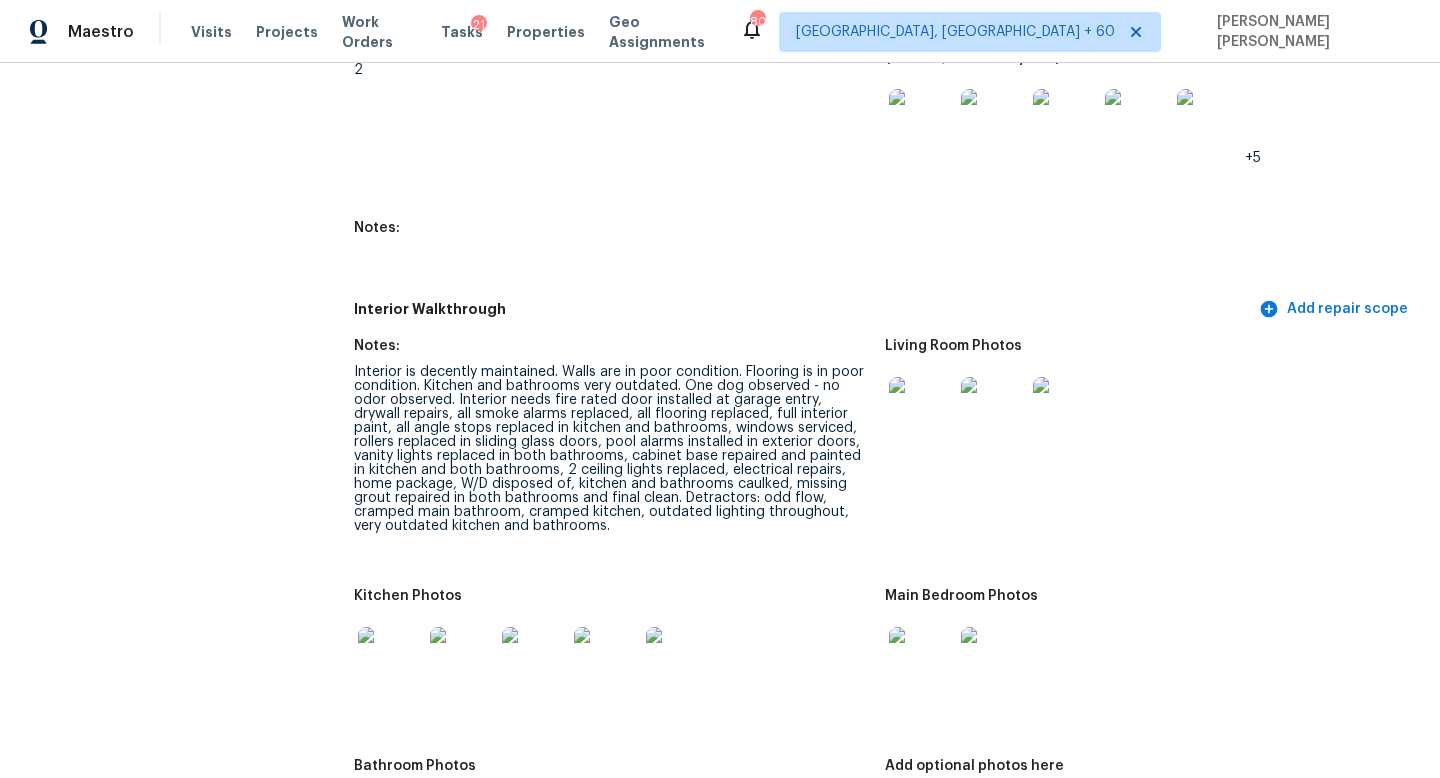 click on "All visits [STREET_ADDRESS] Home details Other Visits No previous visits" at bounding box center (157, 1259) 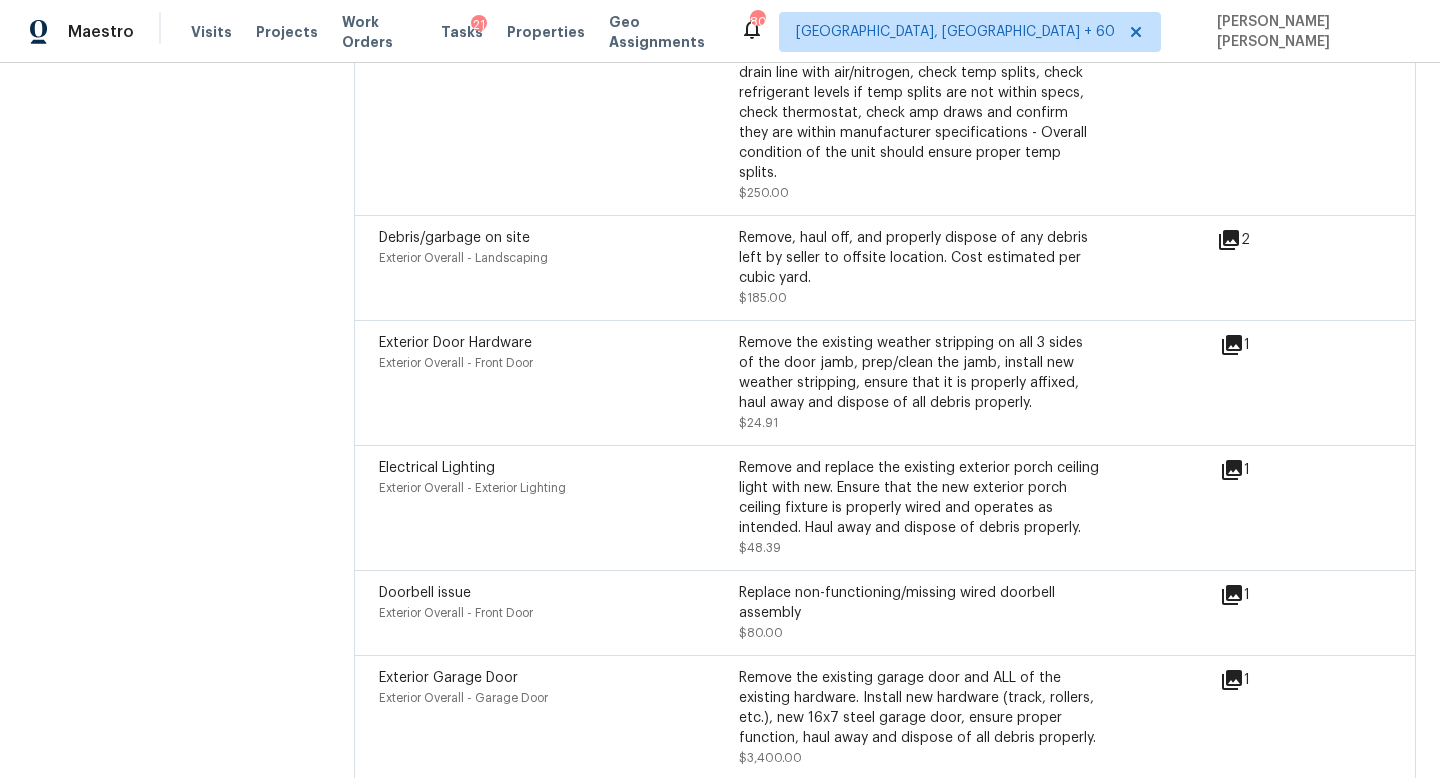 scroll, scrollTop: 7070, scrollLeft: 0, axis: vertical 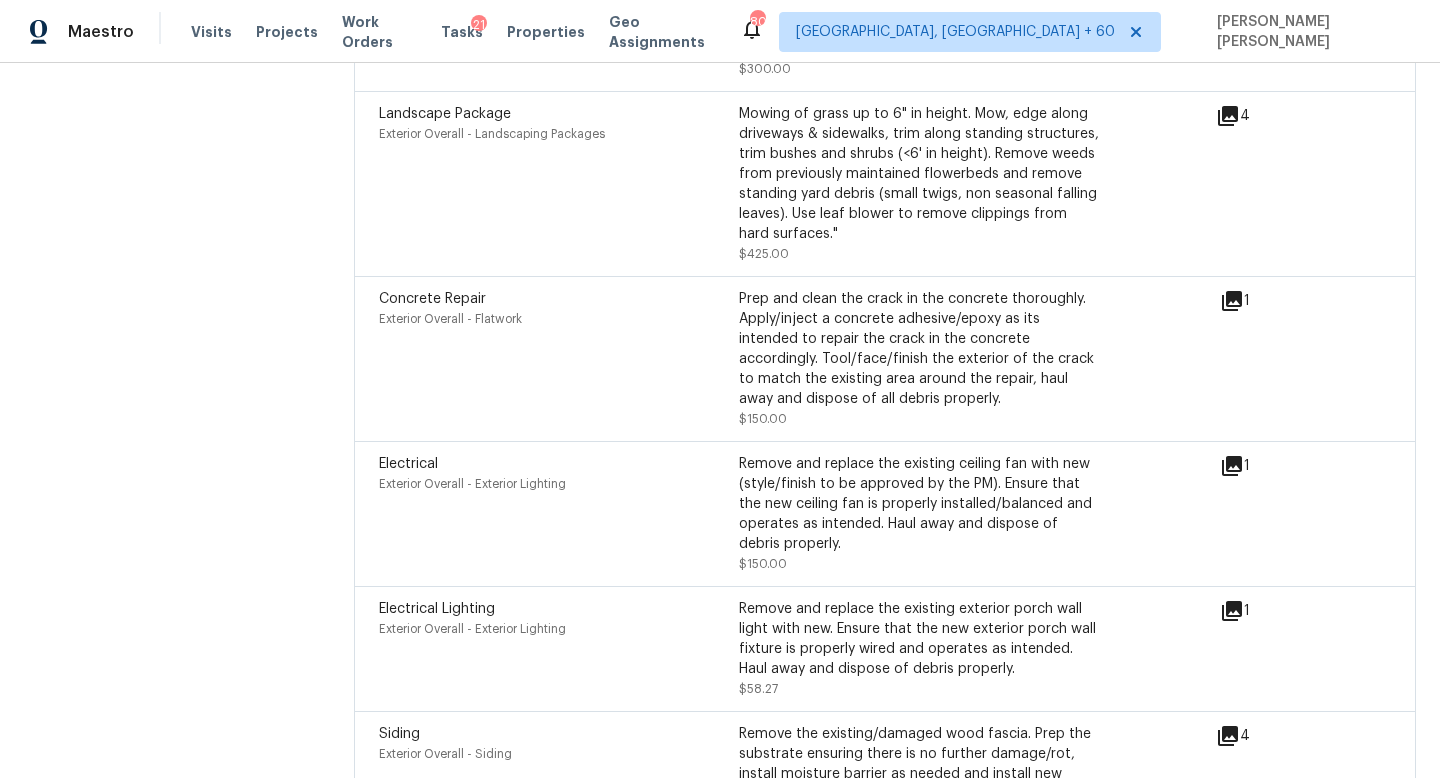 click on "Electrical Exterior Overall - Exterior Lighting Remove and replace the existing ceiling fan with new (style/finish to be approved by the PM). Ensure that the new ceiling fan is properly installed/balanced and  operates as intended. Haul away and dispose of debris properly. $150.00   1" at bounding box center [885, 513] 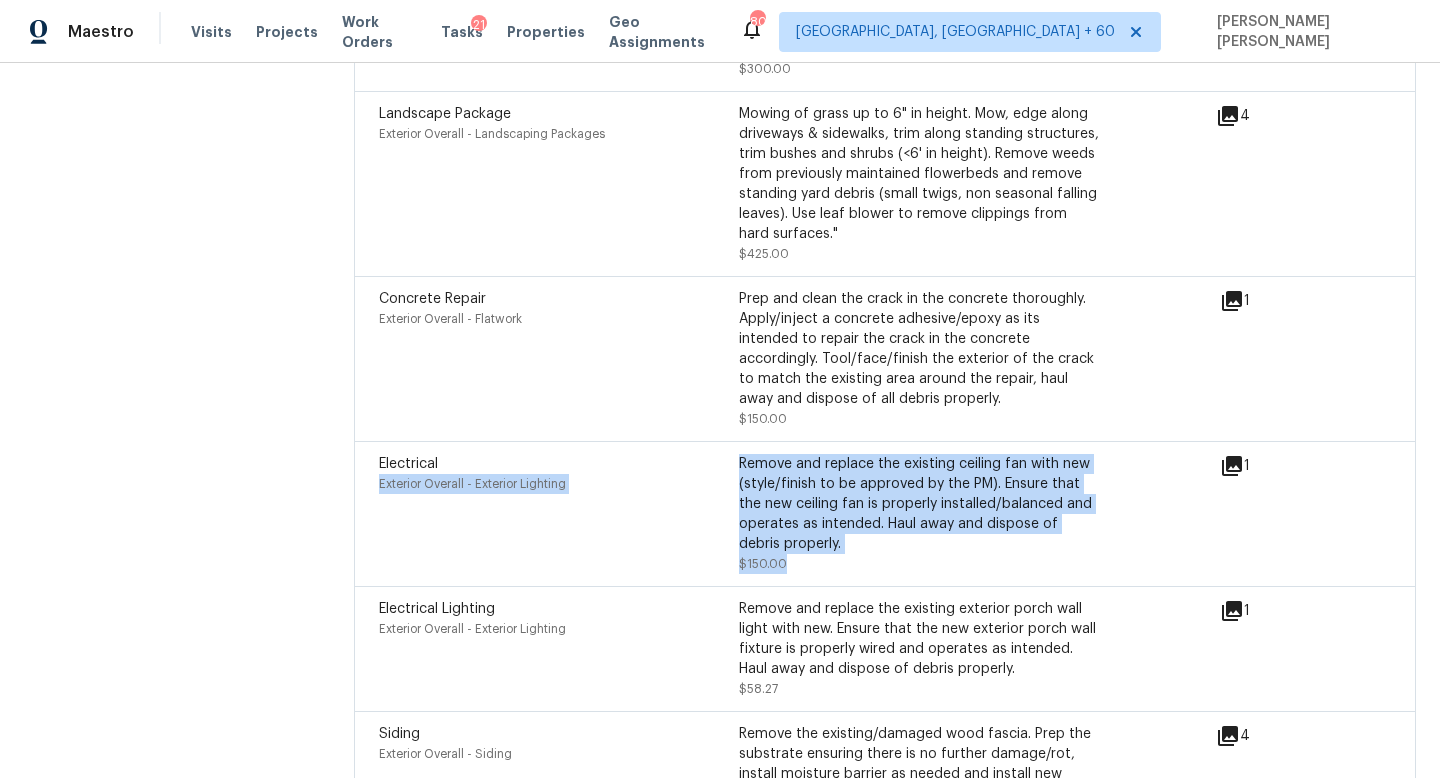 drag, startPoint x: 824, startPoint y: 535, endPoint x: 713, endPoint y: 427, distance: 154.87091 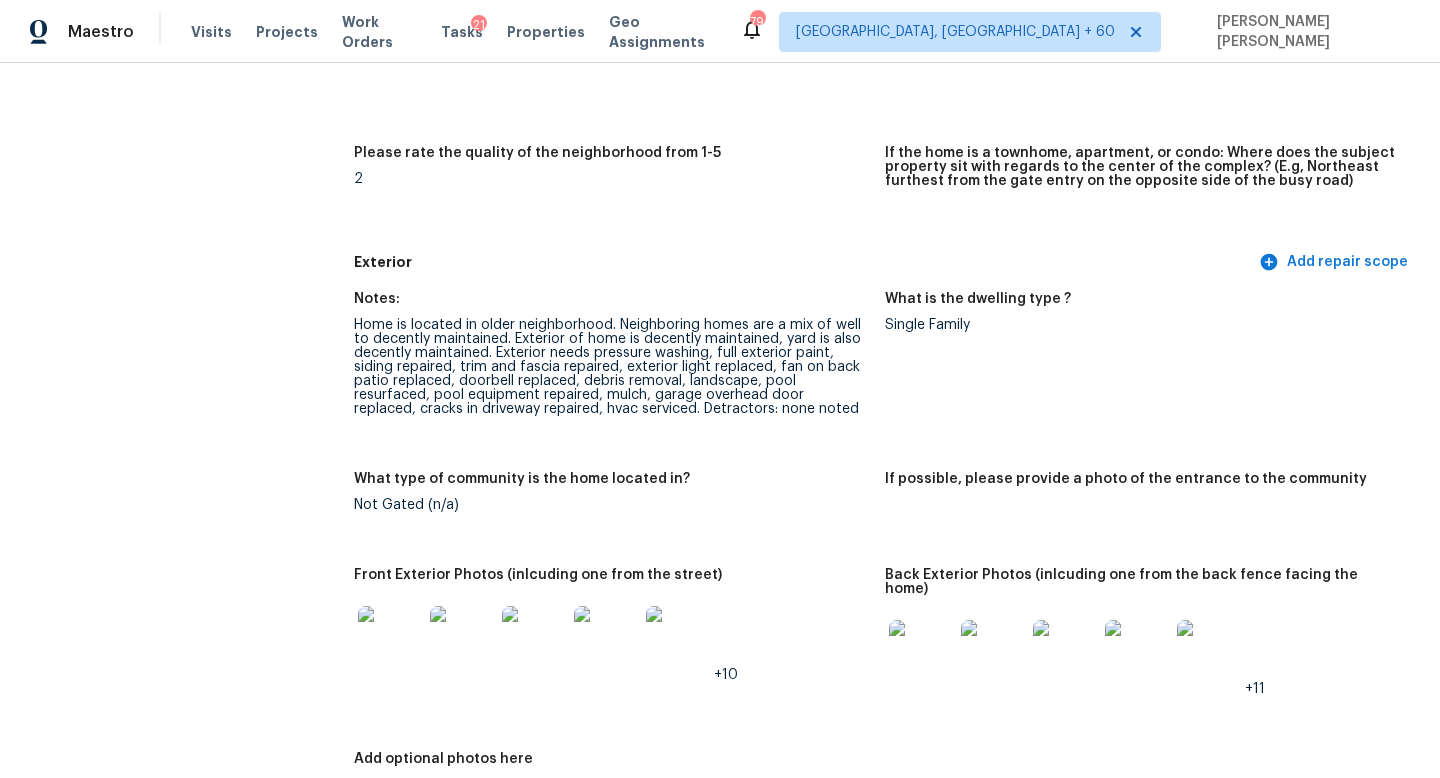 scroll, scrollTop: 671, scrollLeft: 0, axis: vertical 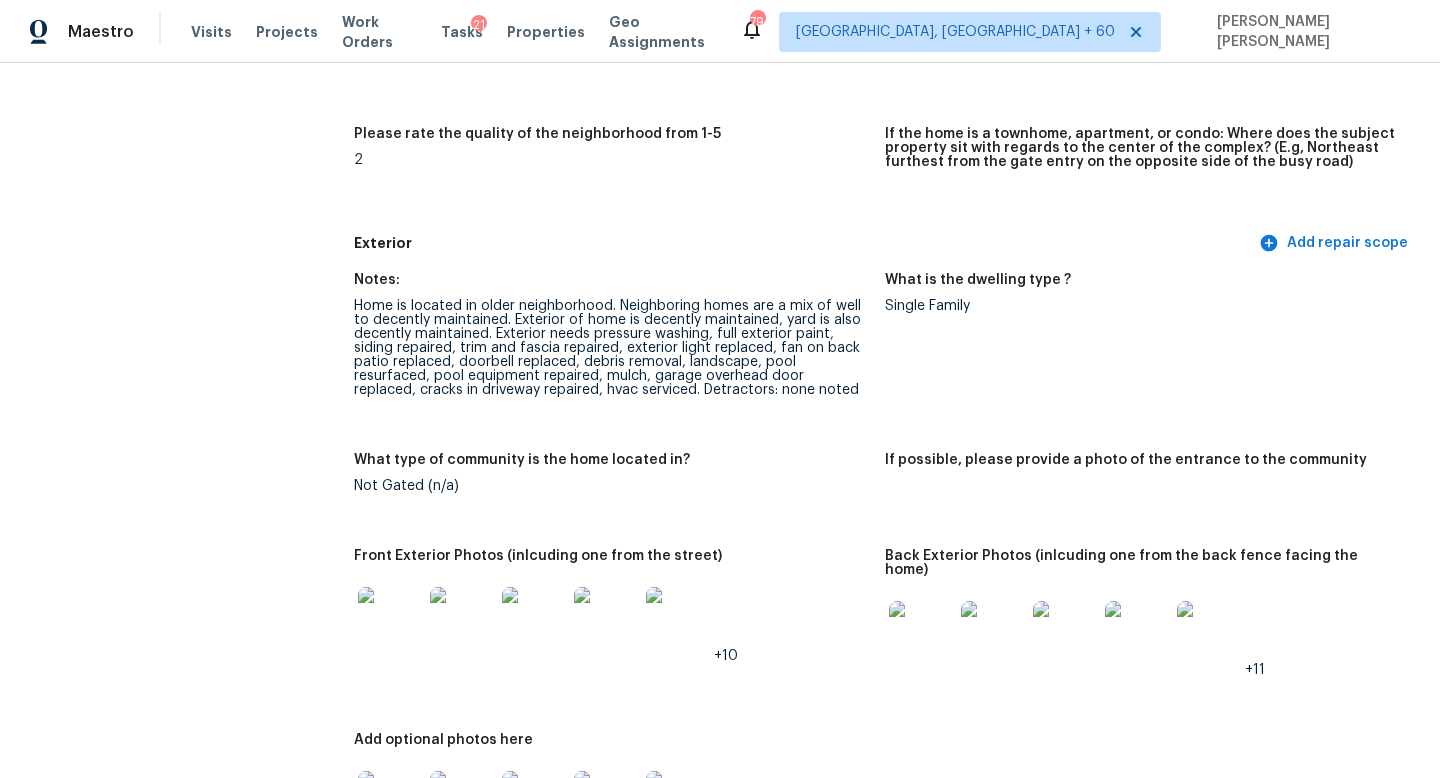 click at bounding box center (921, 633) 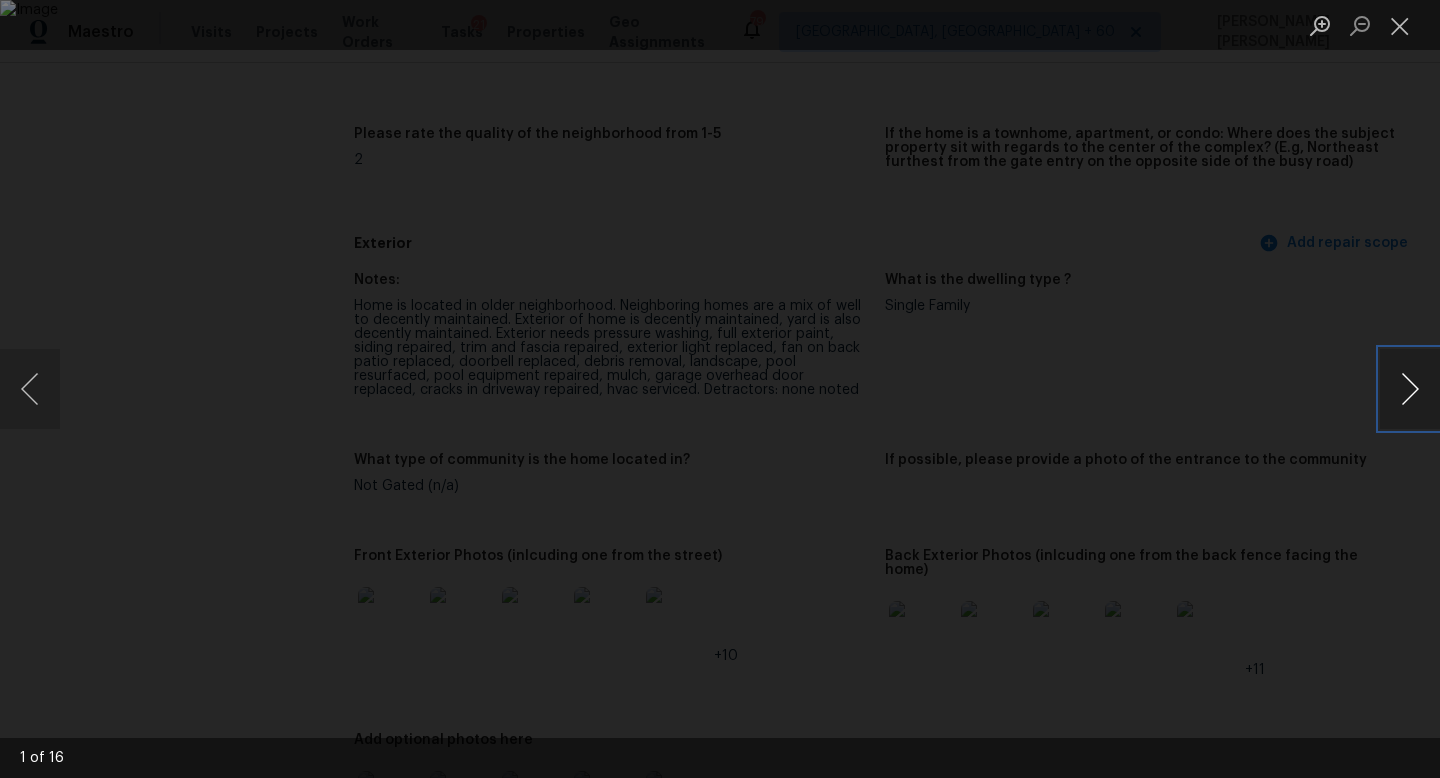 click at bounding box center [1410, 389] 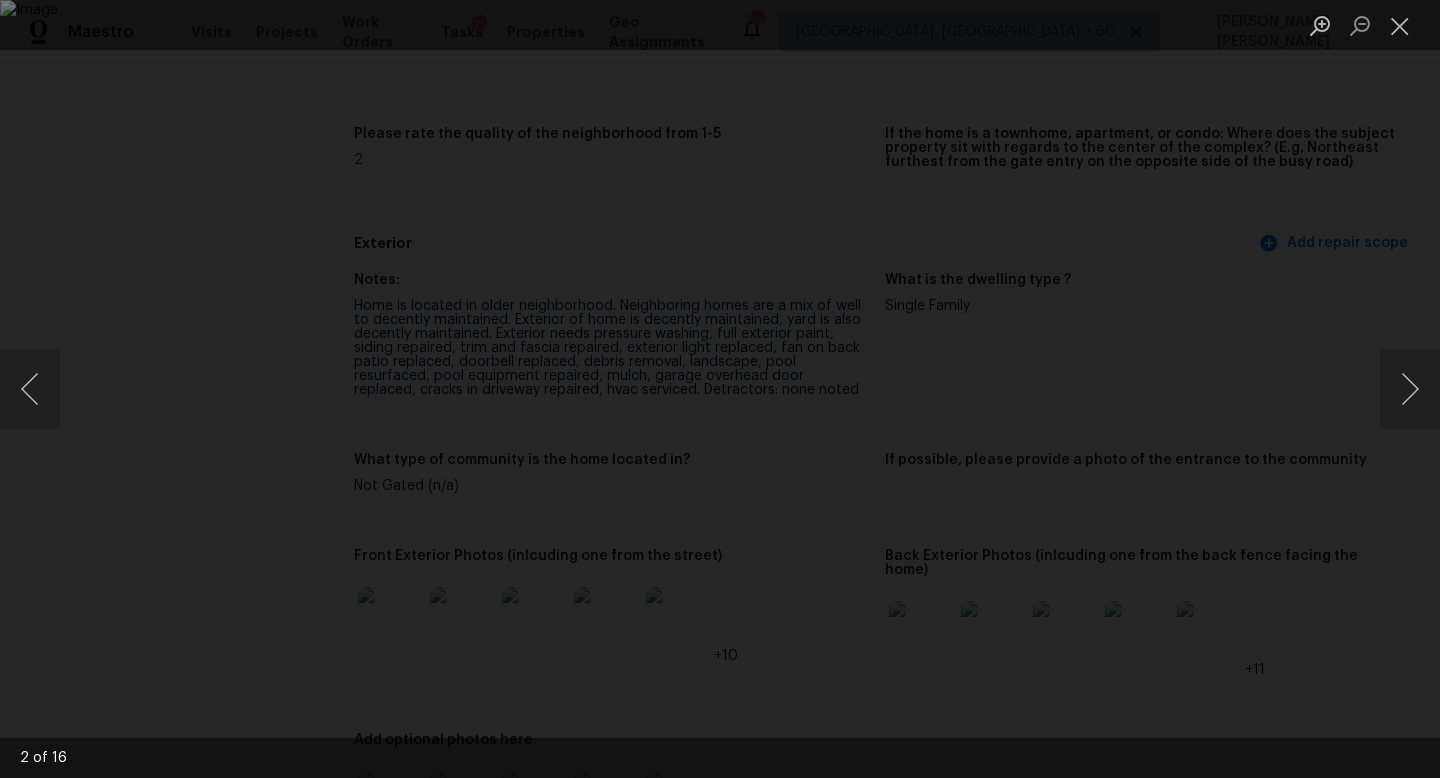 click at bounding box center [720, 389] 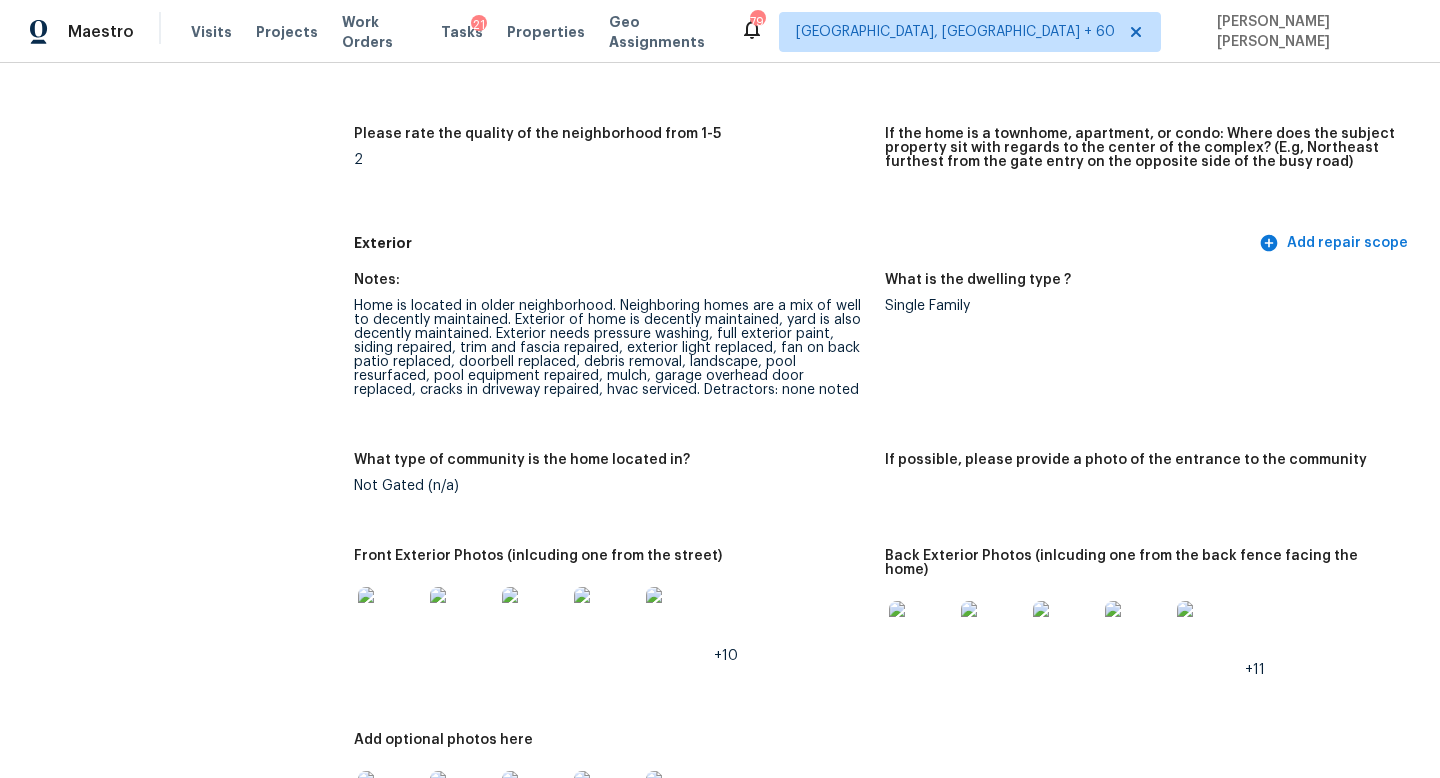 click on "Maestro Visits Projects Work Orders Tasks 21 Properties Geo Assignments 794 [GEOGRAPHIC_DATA], [GEOGRAPHIC_DATA] + 60 [PERSON_NAME] [PERSON_NAME]" at bounding box center (720, 31) 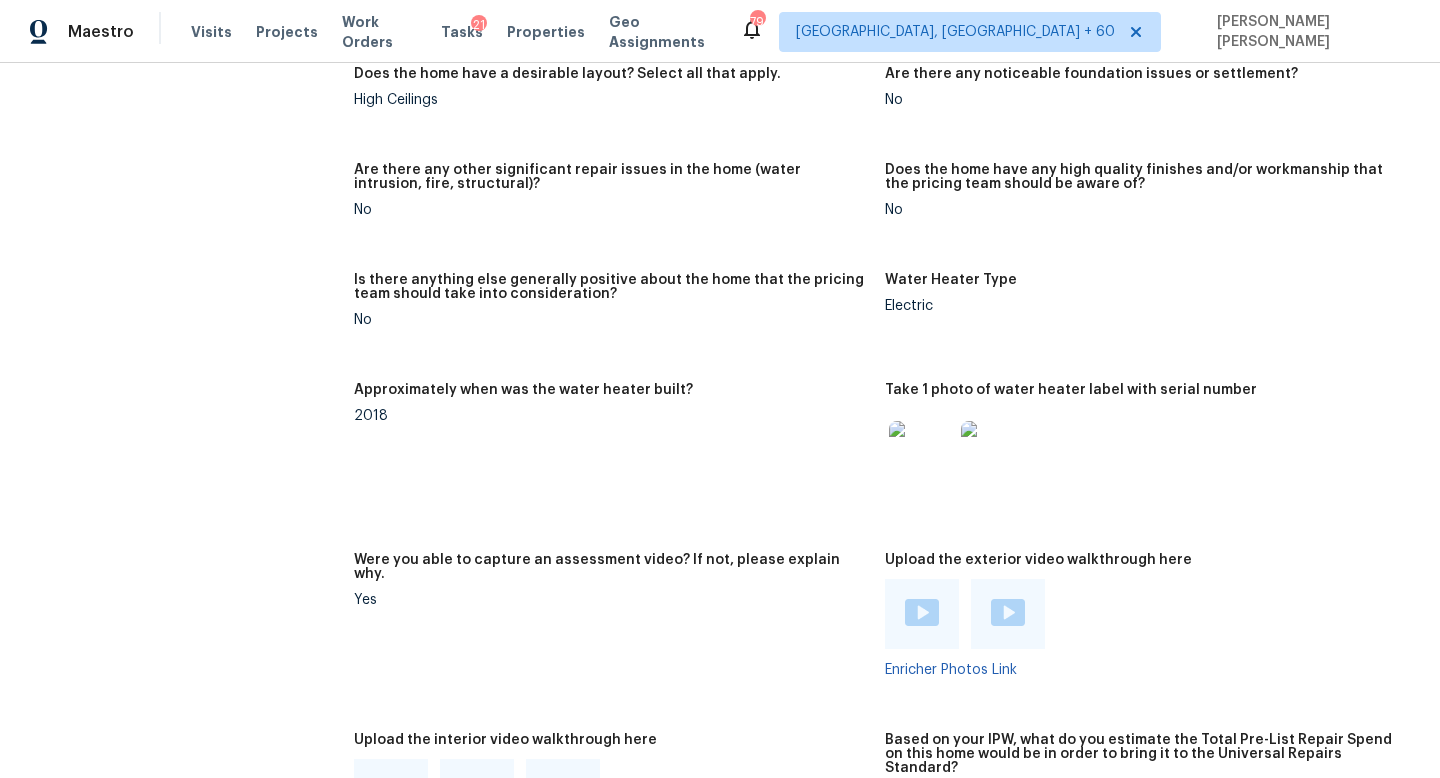 scroll, scrollTop: 4657, scrollLeft: 0, axis: vertical 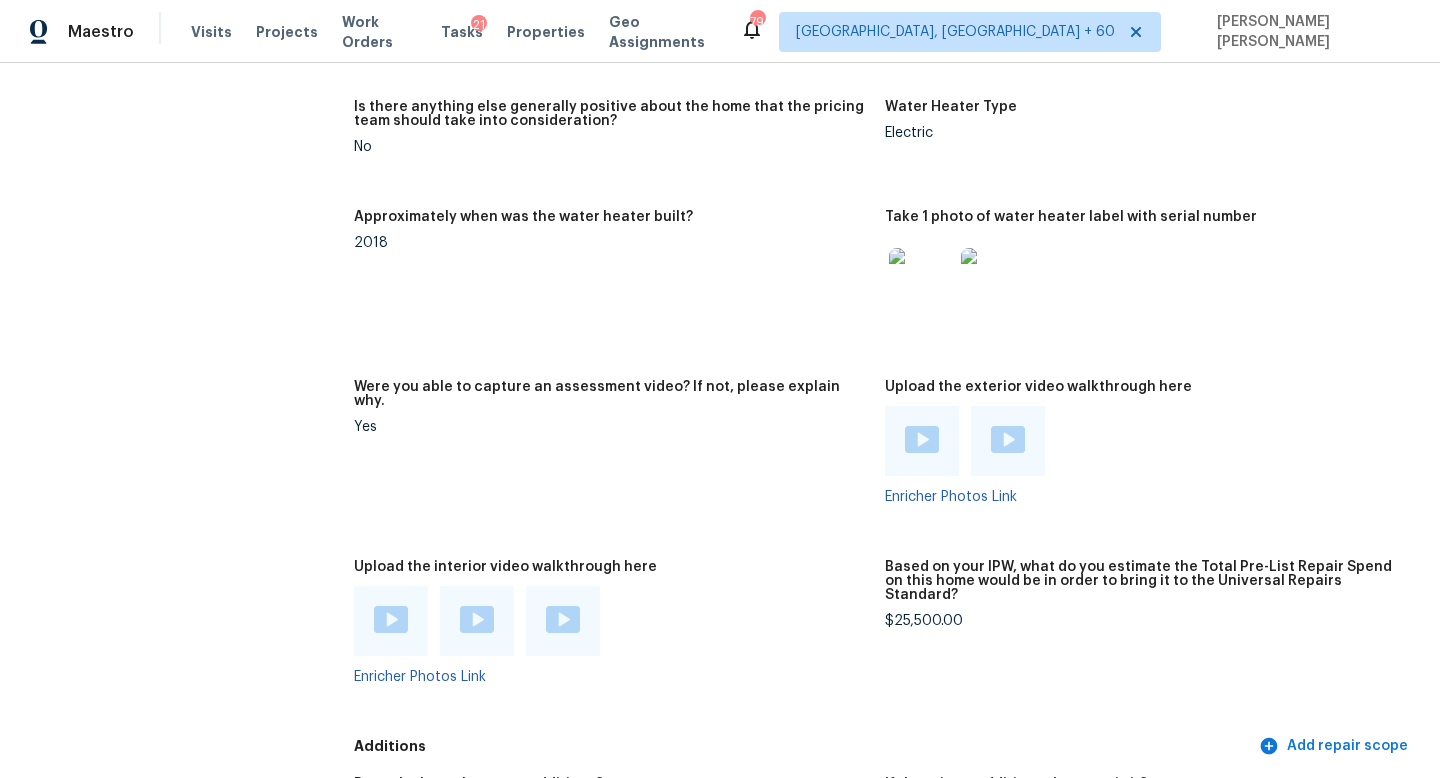 click on "All visits [STREET_ADDRESS] Home details Other Visits No previous visits" at bounding box center (157, -340) 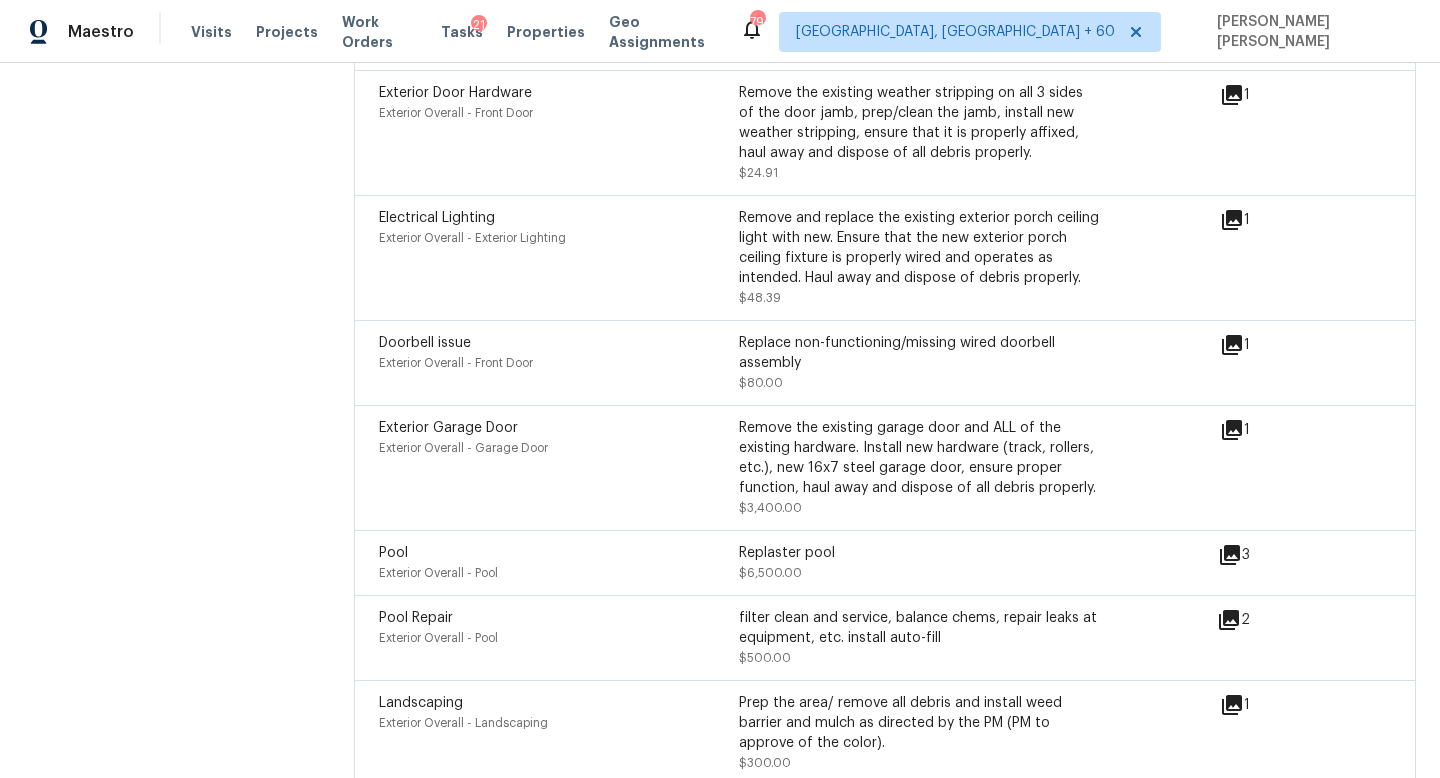 scroll, scrollTop: 6258, scrollLeft: 0, axis: vertical 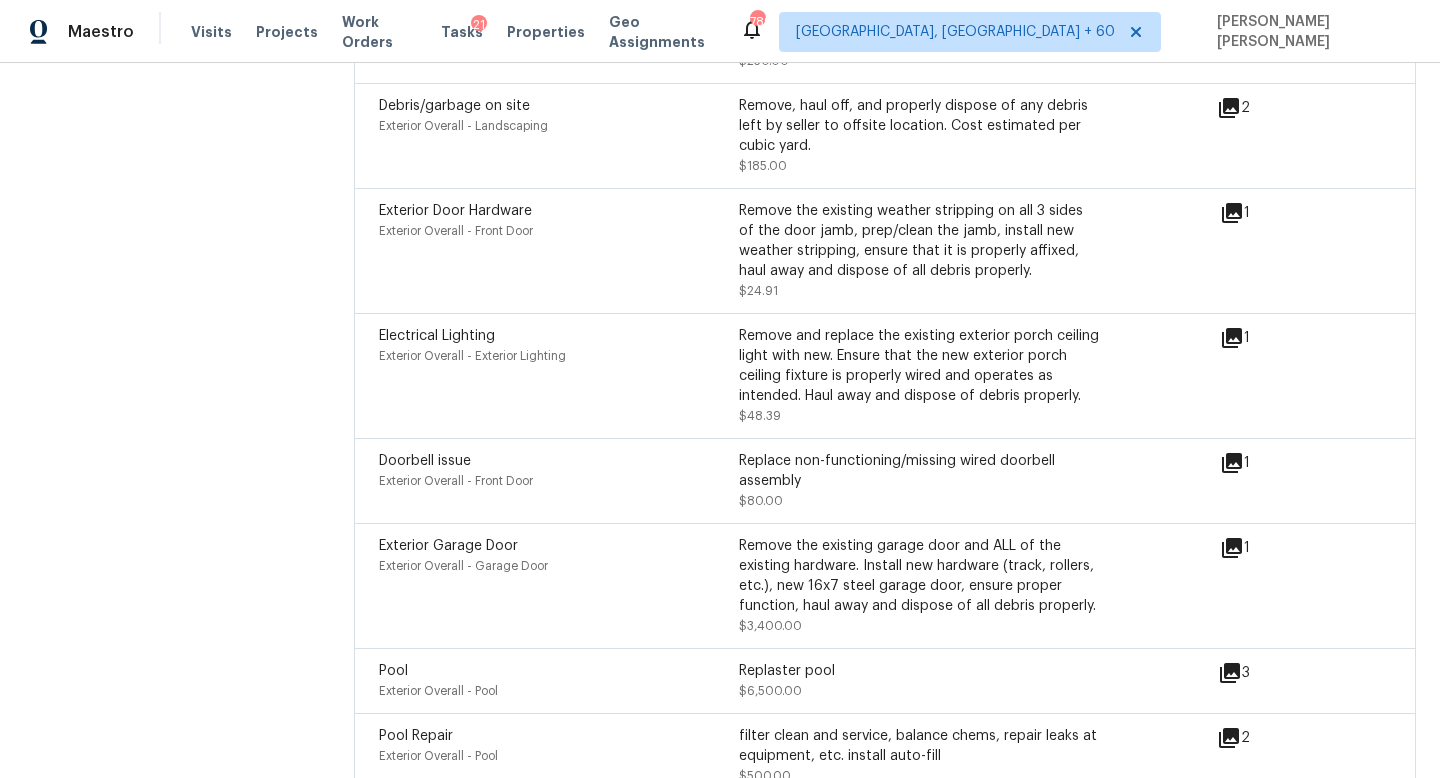 click on "All visits [STREET_ADDRESS] Home details Other Visits No previous visits In-Person Walkthrough Completed:  [DATE] 6:59 AM  to   [DATE] 12:34 AM Assignee [PERSON_NAME] Total Scopes 17 Due Date [DATE] Questions Pricing Add repair scope Is there any noticeable new construction in the immediate or neighboring subdivision of the home? No Did you notice any neighbors who haven't kept up with their homes (ex. lots of debris, etc.), loud barking dogs, or is there noticeable traffic noise at the home? No Does either the front yard or back yard have a severe slope? No Rate the curb appeal of the home from 1-9 (1 being the worst home on the street, 9 being the best home on the street)? 4 If the home has a pool, what condition is it in? Disrepair Comment:   Needs resurfaced Is there a strong odor that doesn't go away as your nose adjusts? (4+ on a 5 point scale) Please specify where the odor exists and provide details. No Please rate the quality of the neighborhood from 1-5 2 Exterior 0" at bounding box center [720, -1941] 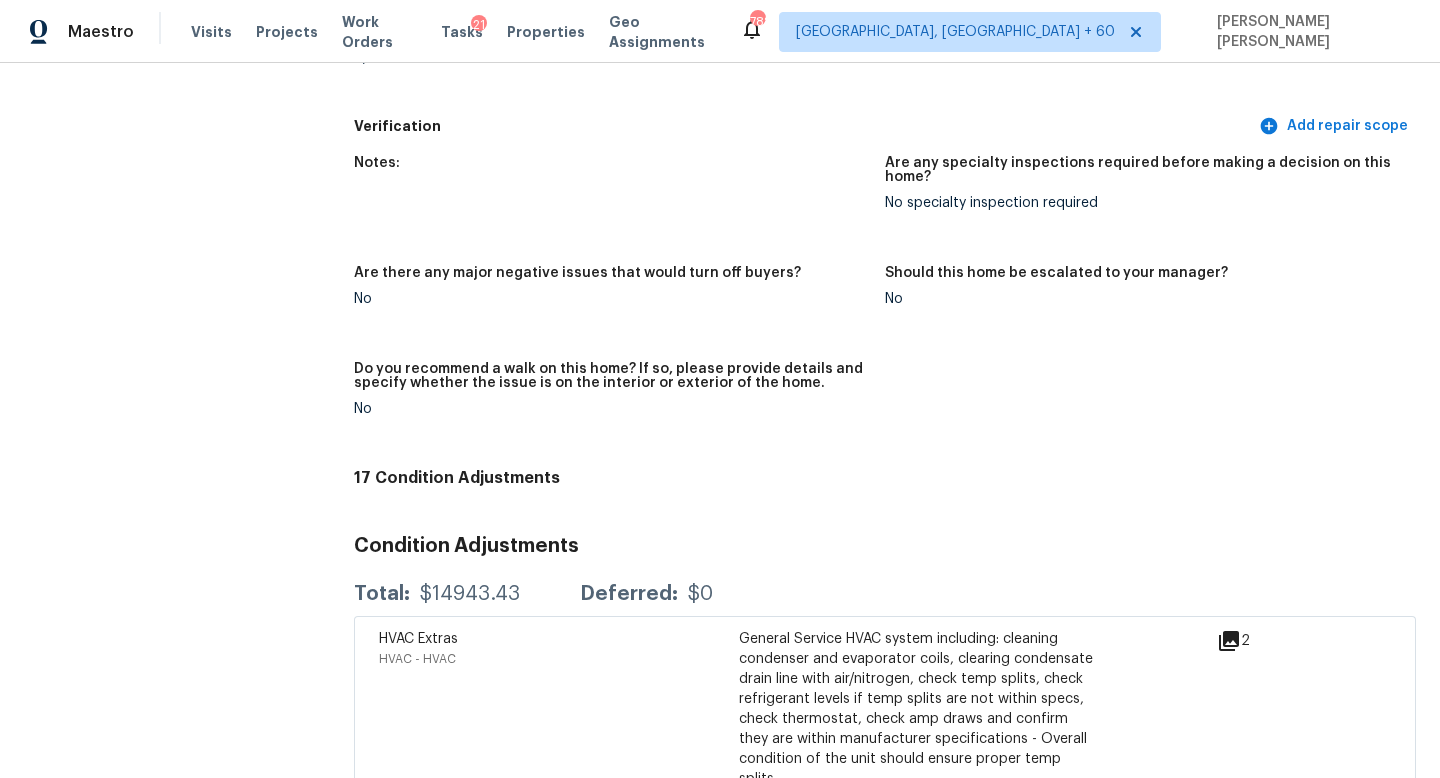 click on "Are there any major negative issues that would turn off buyers? No" at bounding box center [619, 302] 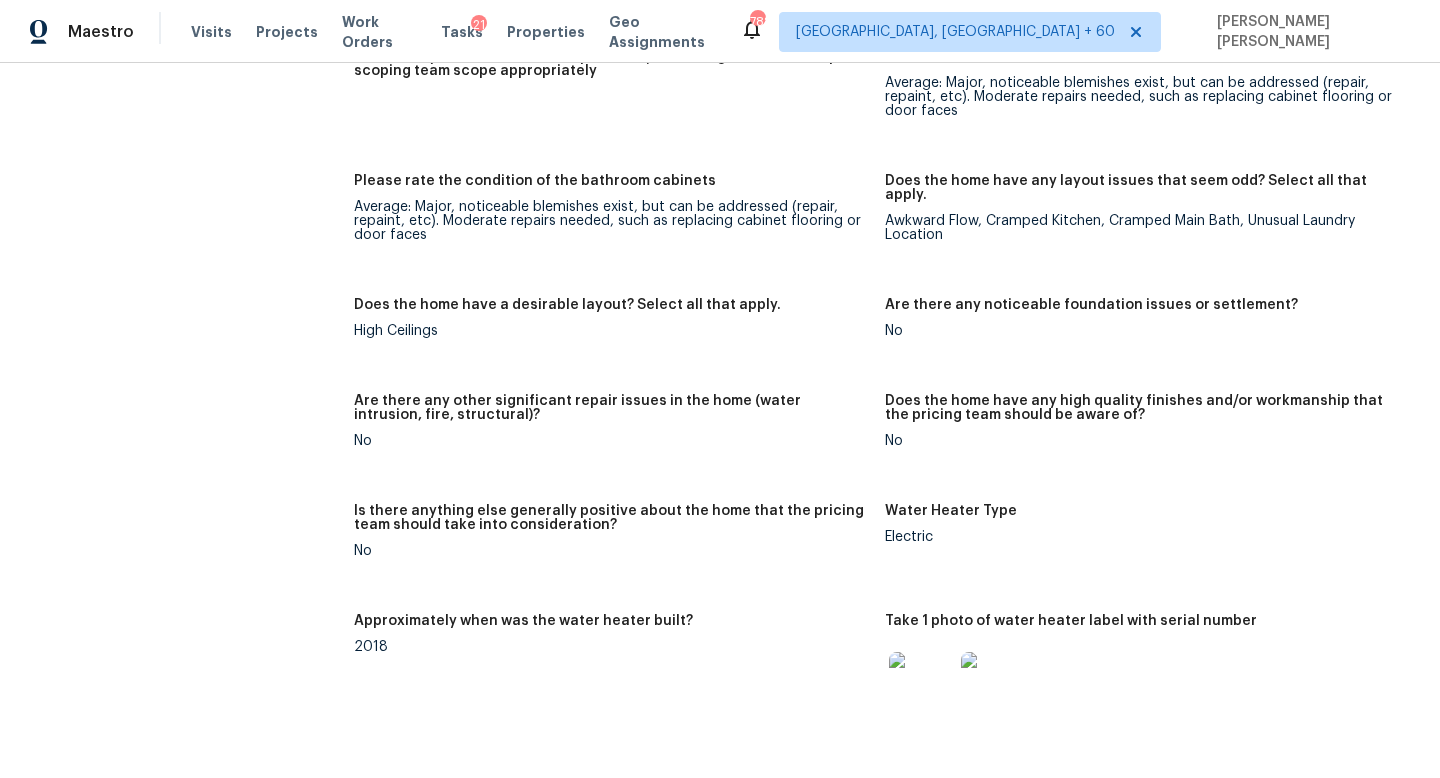 scroll, scrollTop: 4124, scrollLeft: 0, axis: vertical 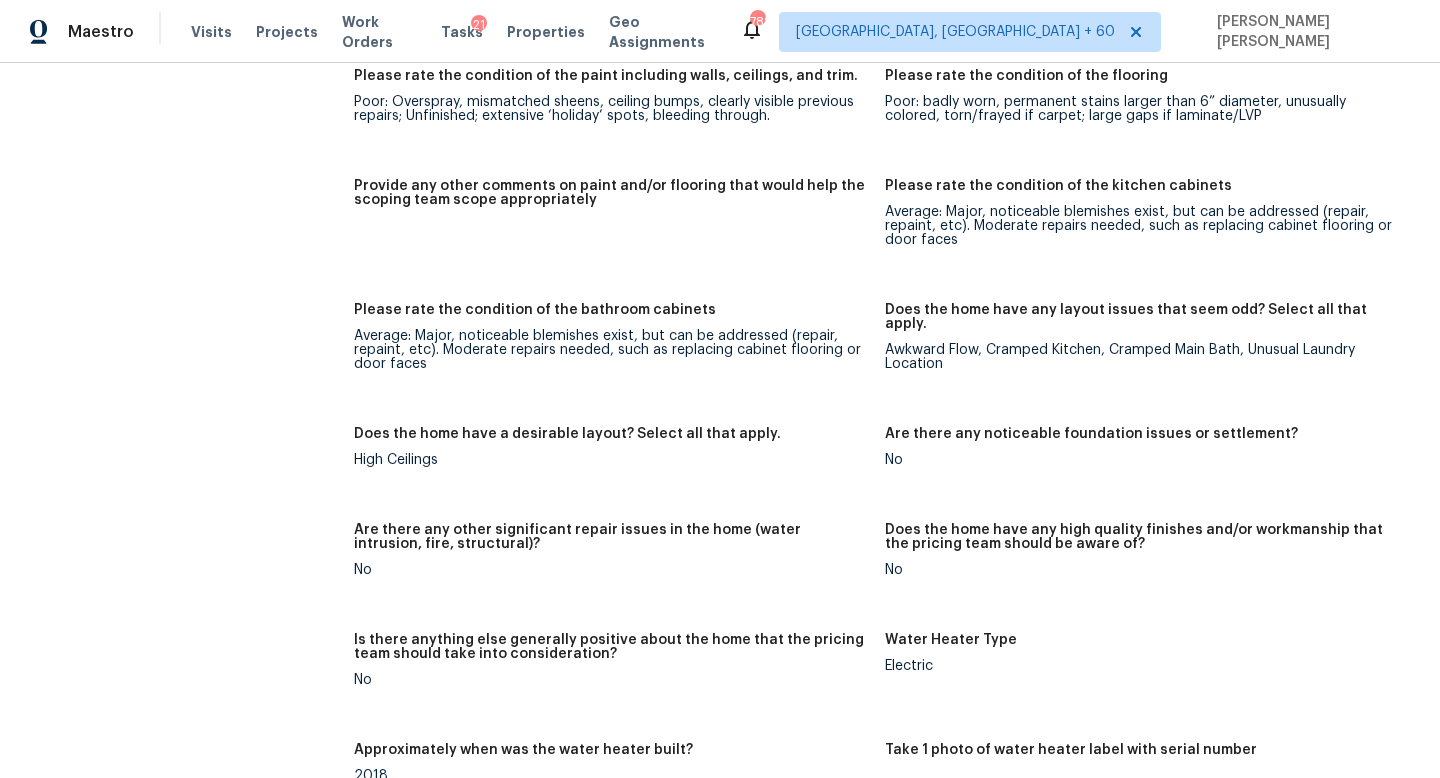 click on "Notes: Interior is decently maintained. Walls are in poor condition. Flooring is in poor condition. Kitchen and bathrooms very outdated. One dog observed - no odor observed. Interior needs fire rated door installed at garage entry, drywall repairs, all smoke alarms replaced, all flooring replaced, full interior paint, all angle stops replaced in kitchen and bathrooms, windows serviced, rollers replaced in sliding glass doors, pool alarms installed in exterior doors, vanity lights replaced in both bathrooms, cabinet base repaired and painted in kitchen and both bathrooms, 2 ceiling lights replaced, electrical repairs, home package, W/D disposed of, kitchen and bathrooms caulked, missing grout repaired in both bathrooms and final clean.  Detractors: odd flow, cramped main bathroom, cramped kitchen, outdated lighting throughout, very outdated kitchen and bathrooms.  Living Room Photos Kitchen Photos Main Bedroom Photos Bathroom Photos  +11 Add optional photos here  +7 Yes Does the home have a basement? N/A No No" at bounding box center [885, 261] 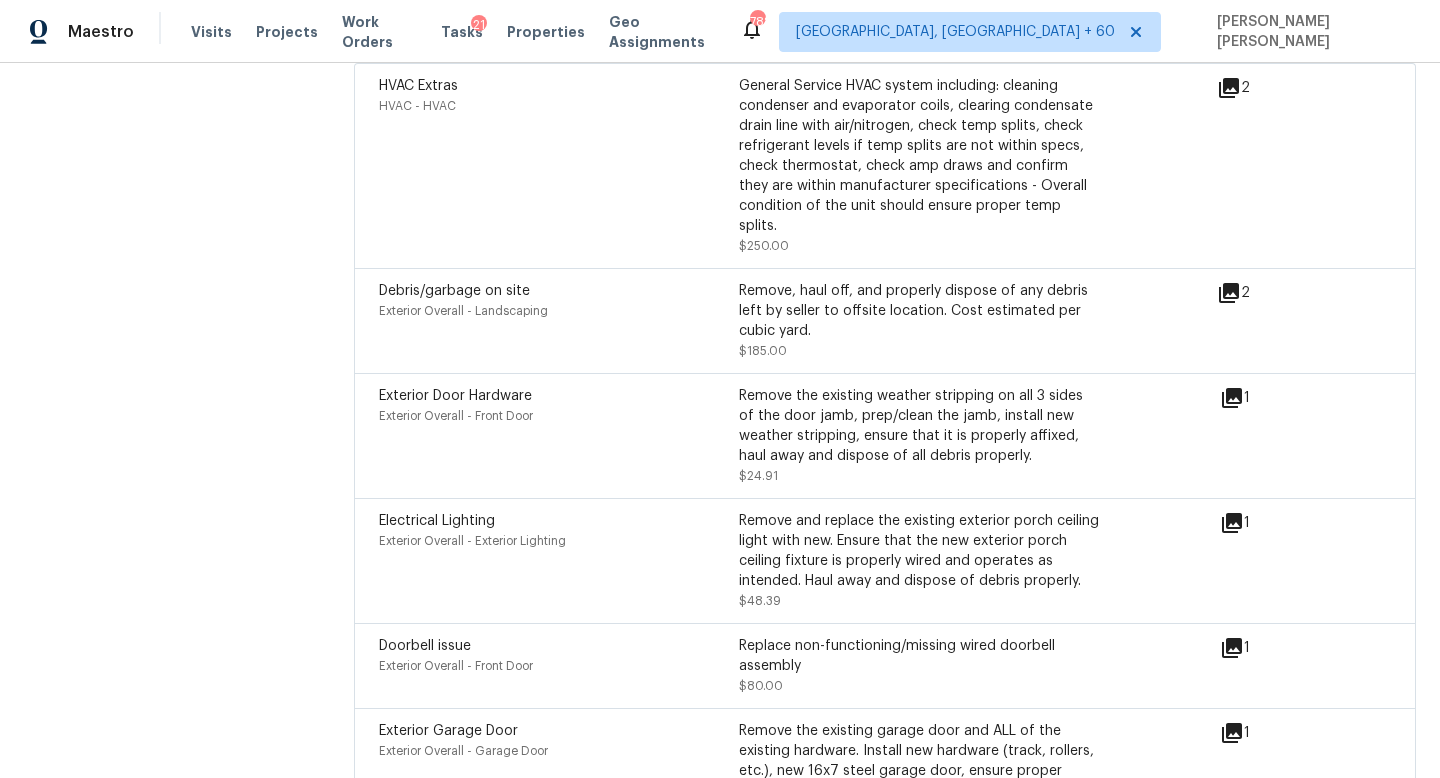 scroll, scrollTop: 6084, scrollLeft: 0, axis: vertical 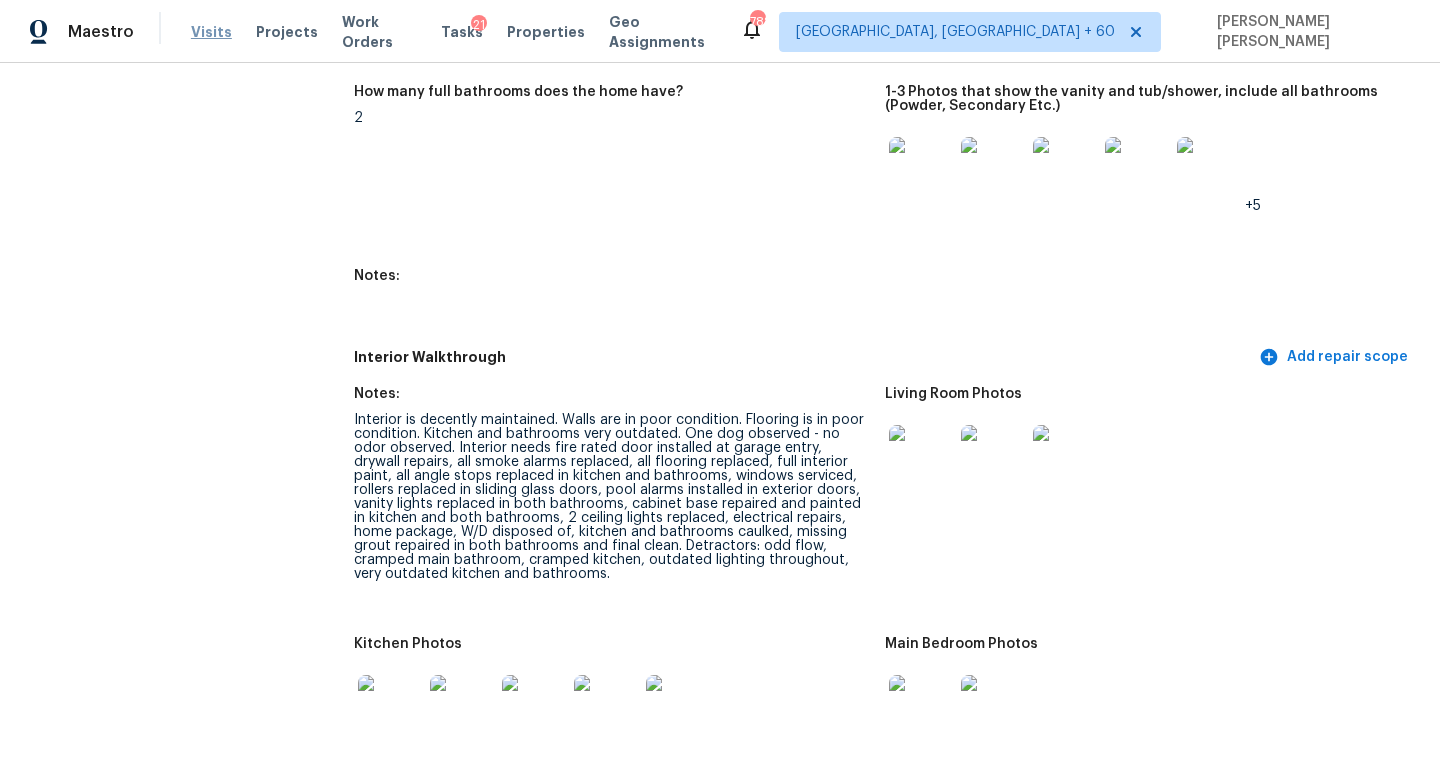 click on "Visits" at bounding box center (211, 32) 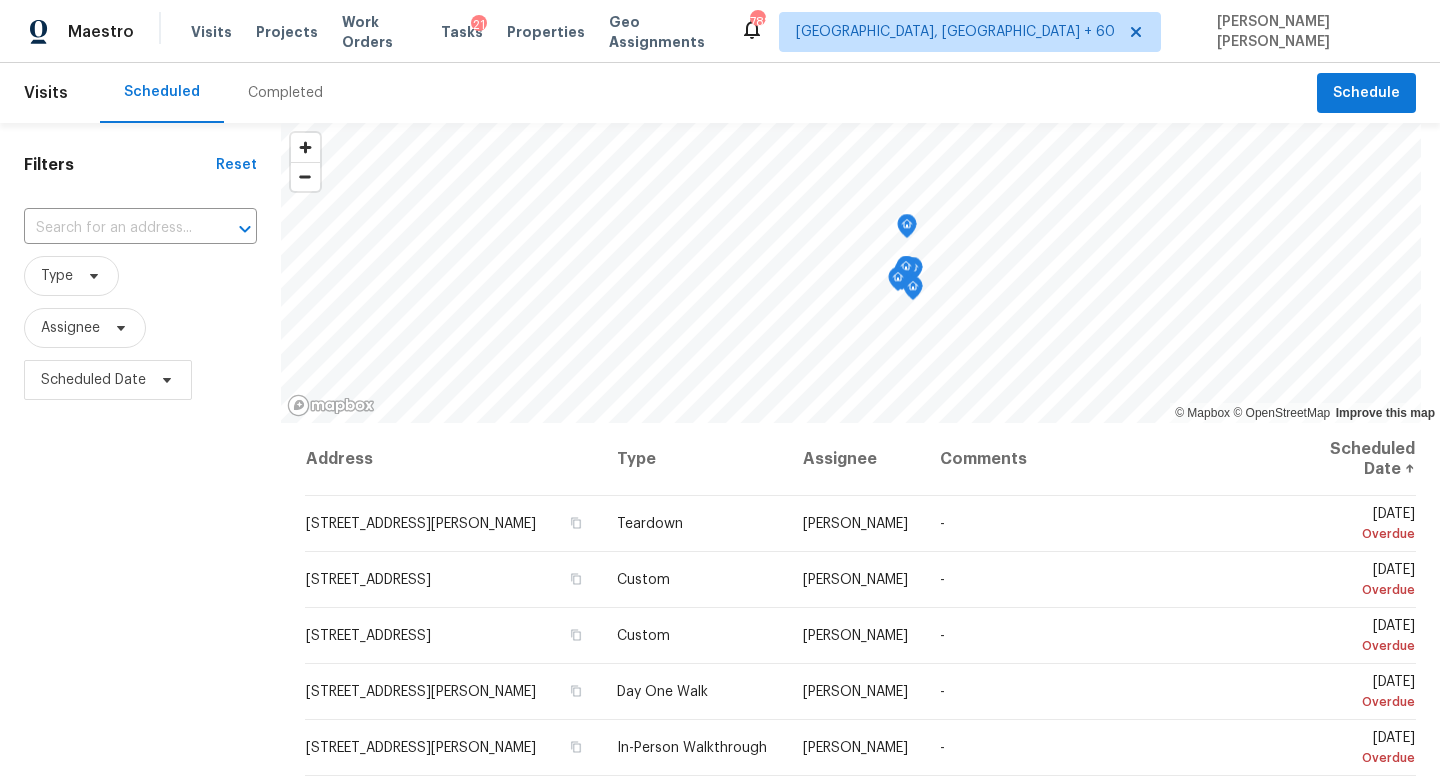 click on "Completed" at bounding box center [285, 93] 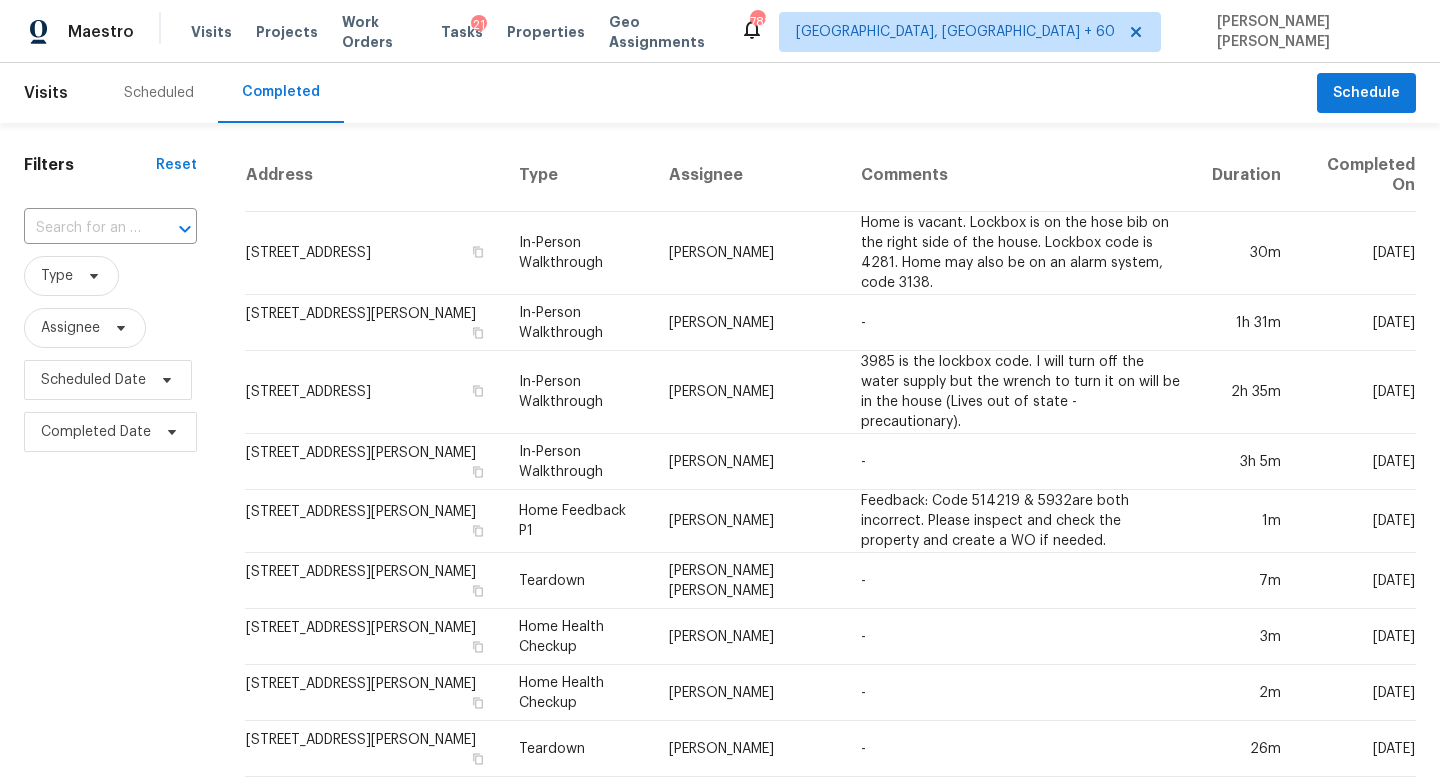 click at bounding box center (82, 228) 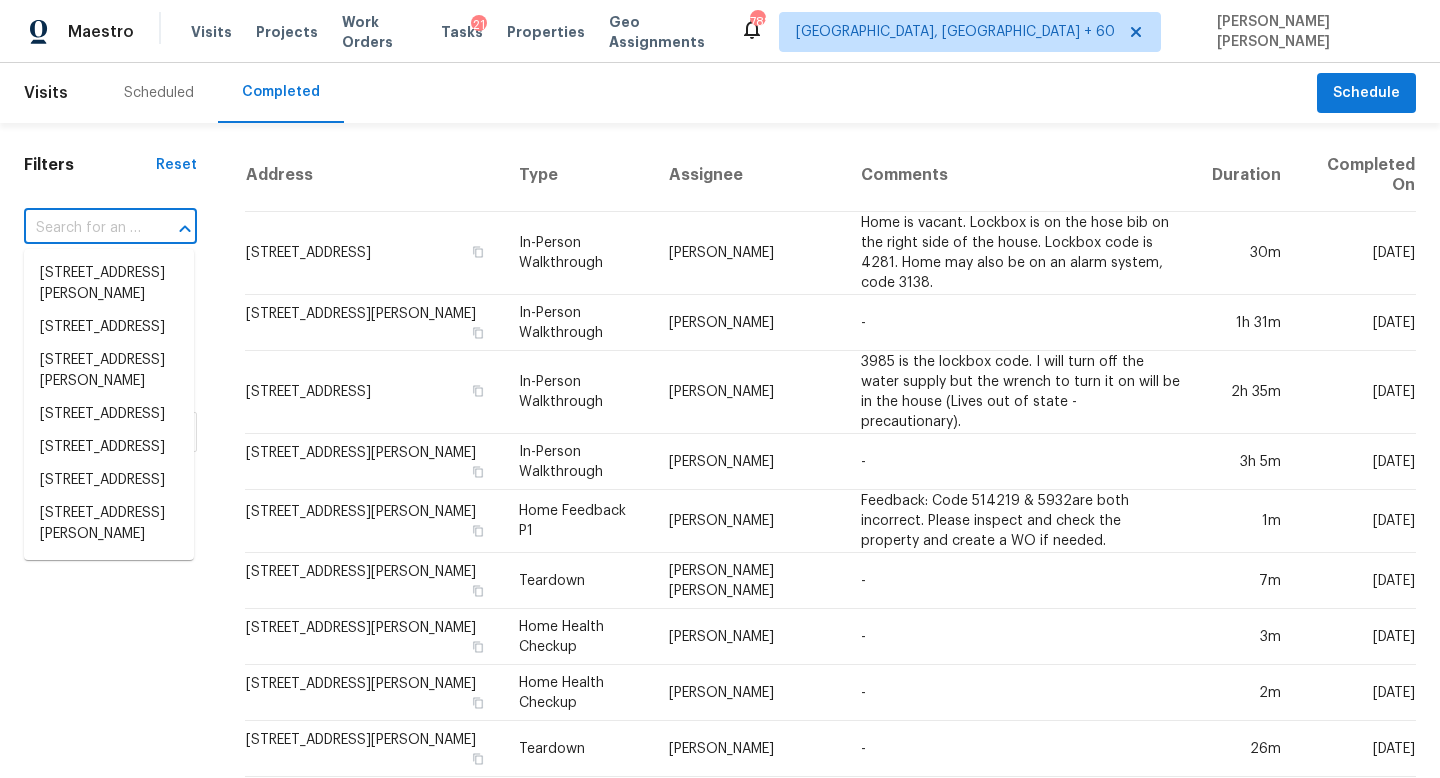 paste on "[STREET_ADDRESS]" 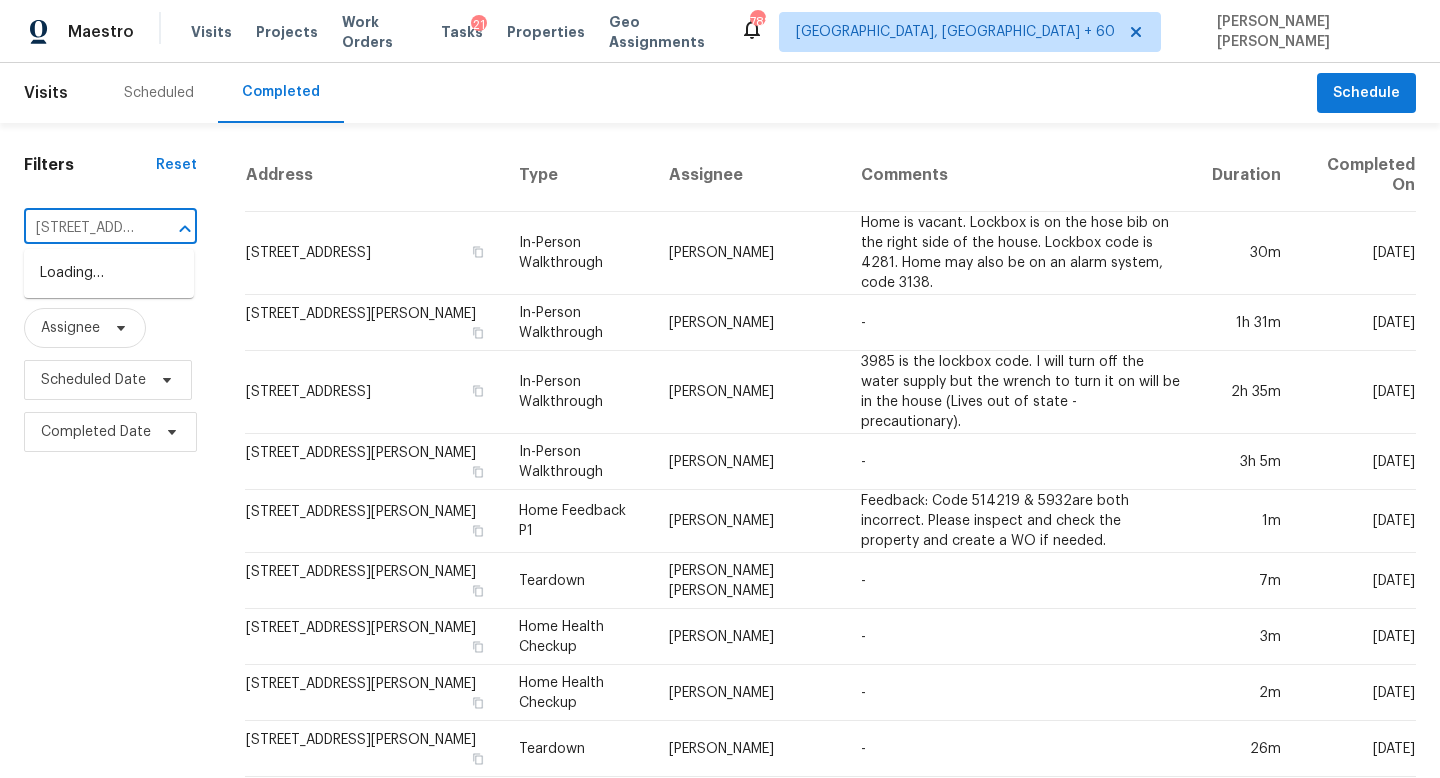 scroll, scrollTop: 0, scrollLeft: 168, axis: horizontal 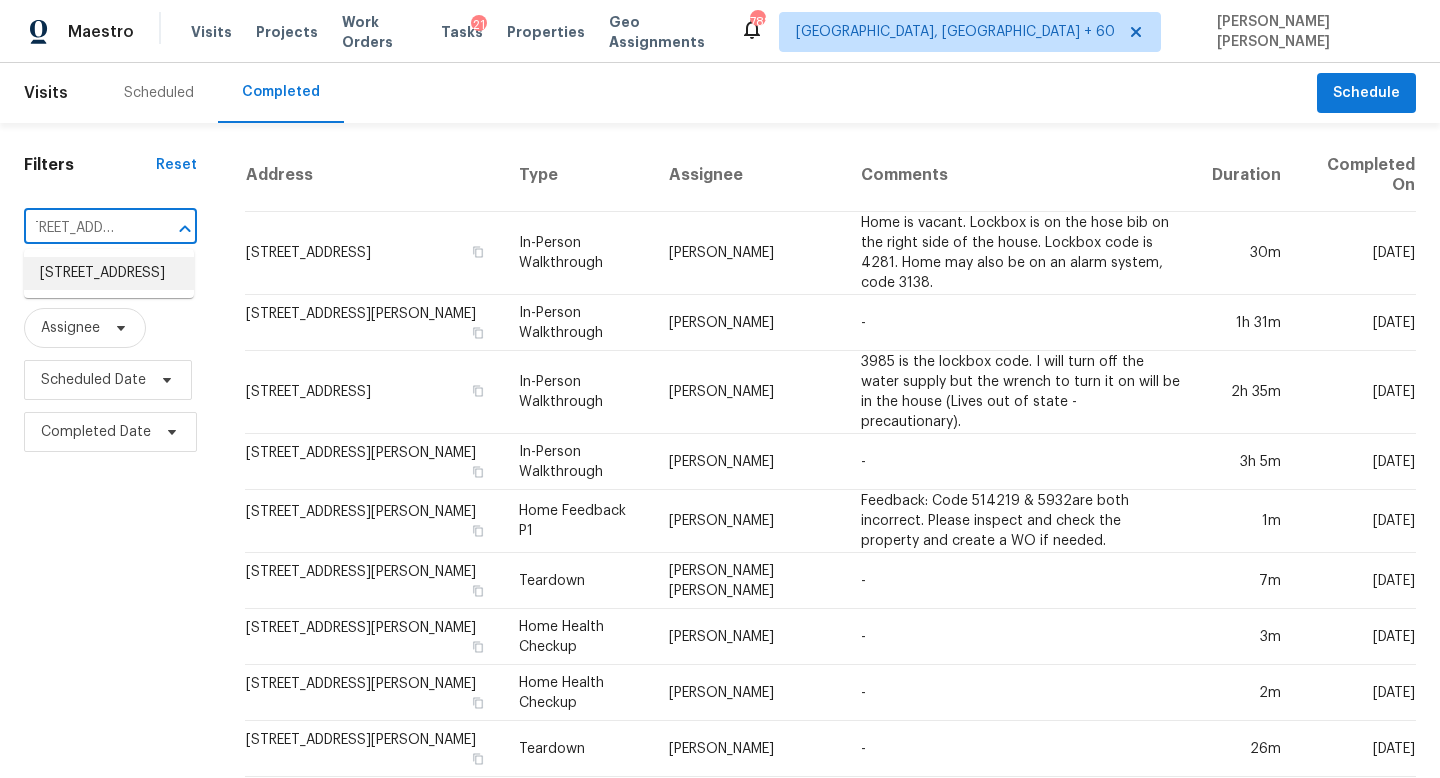 click on "[STREET_ADDRESS]" at bounding box center [109, 273] 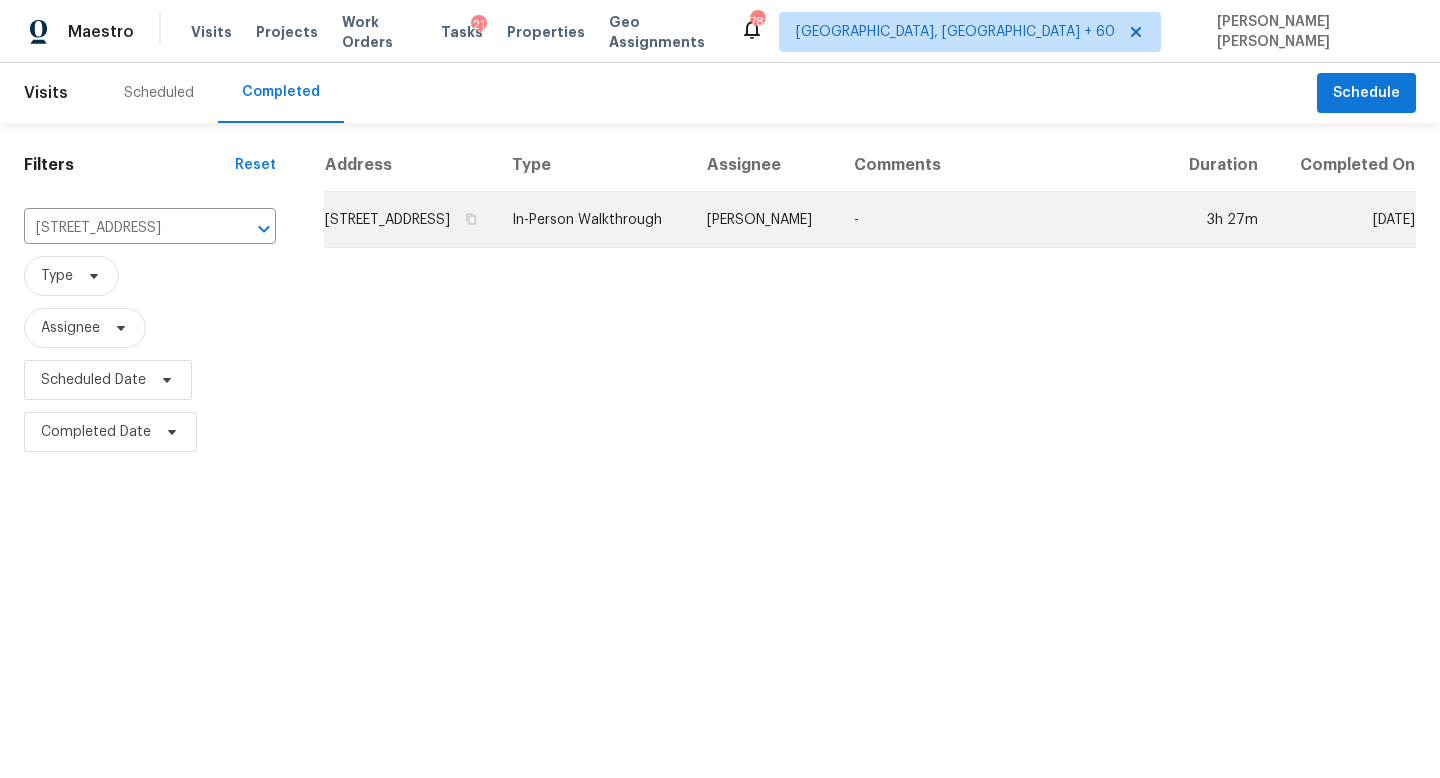 click on "[PERSON_NAME]" at bounding box center [764, 220] 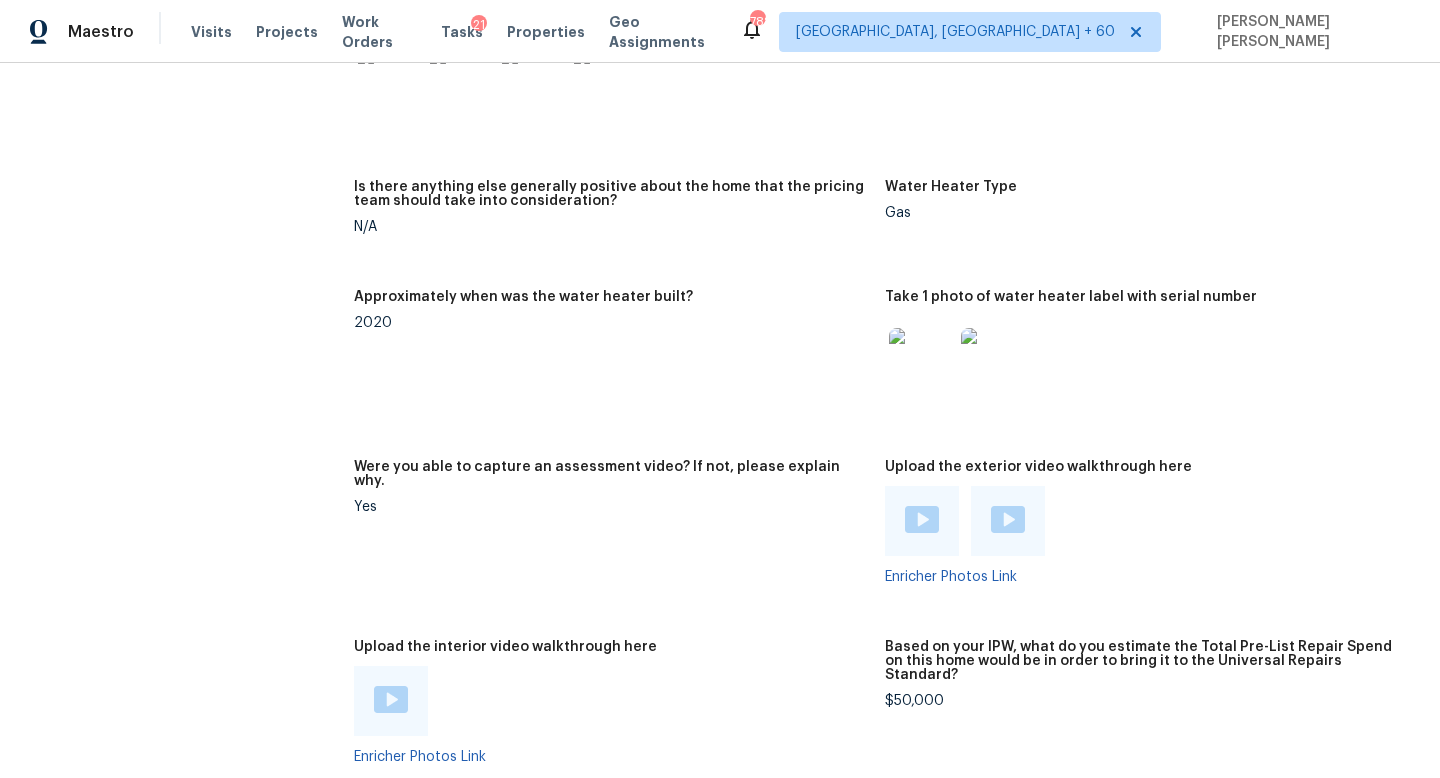 scroll, scrollTop: 4563, scrollLeft: 0, axis: vertical 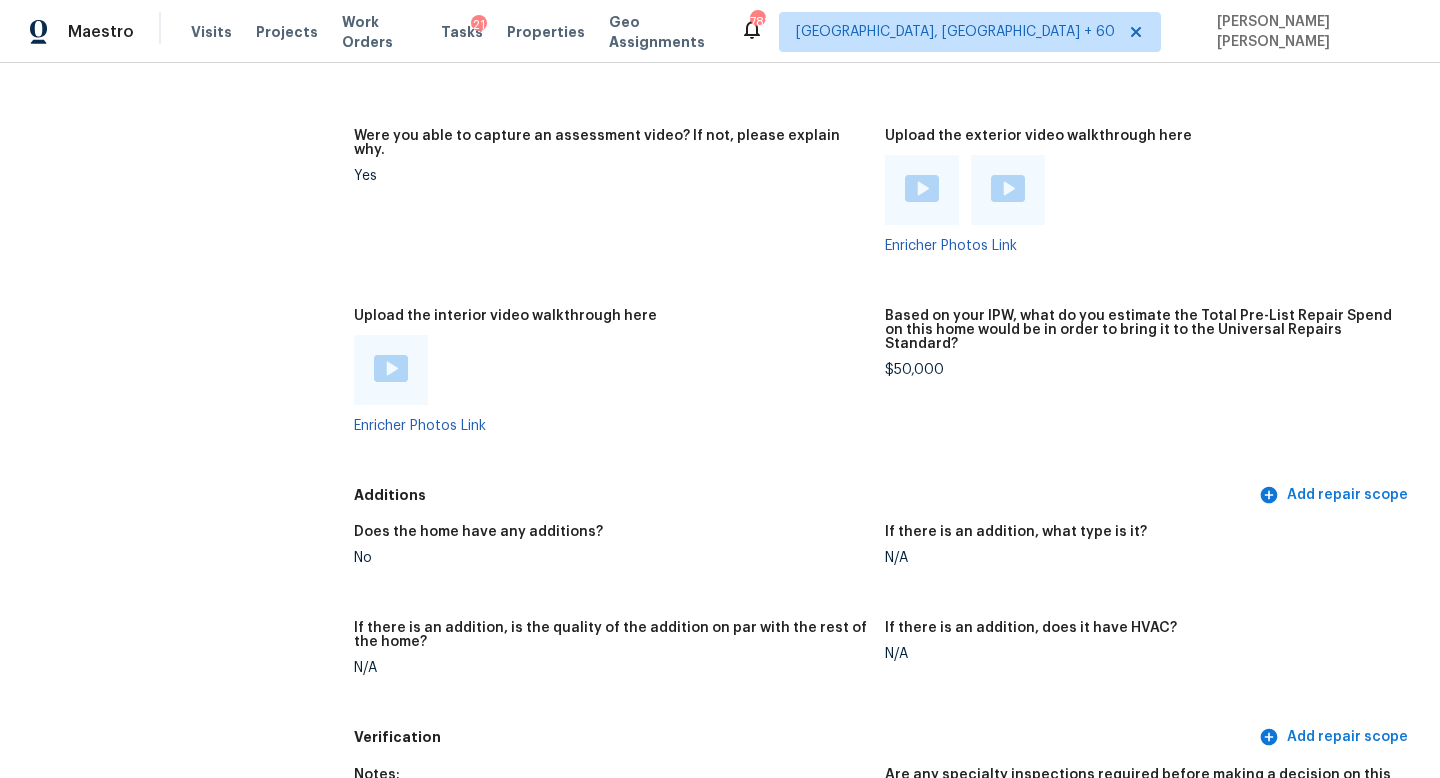 click on "$50,000" at bounding box center [1142, 370] 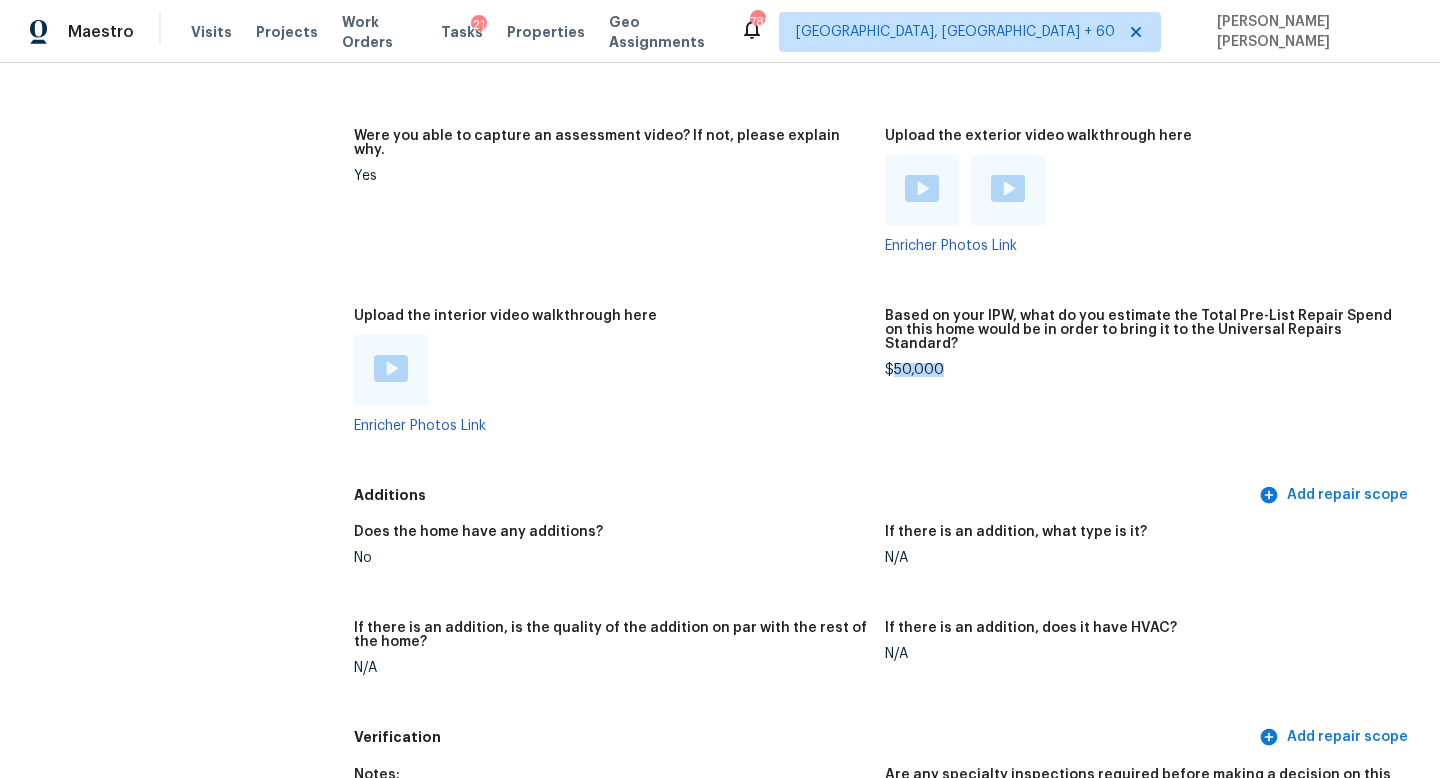 click on "$50,000" at bounding box center (1142, 370) 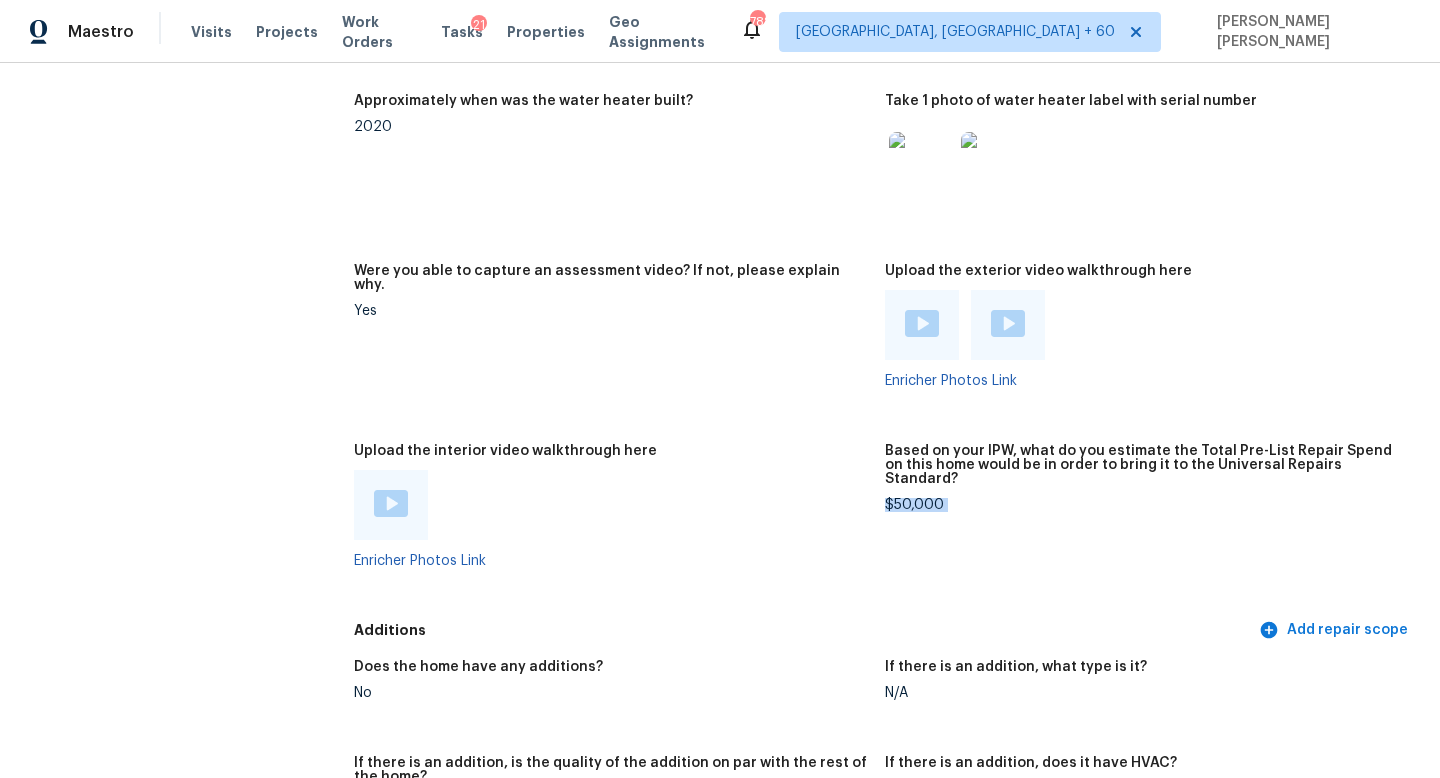 scroll, scrollTop: 4568, scrollLeft: 0, axis: vertical 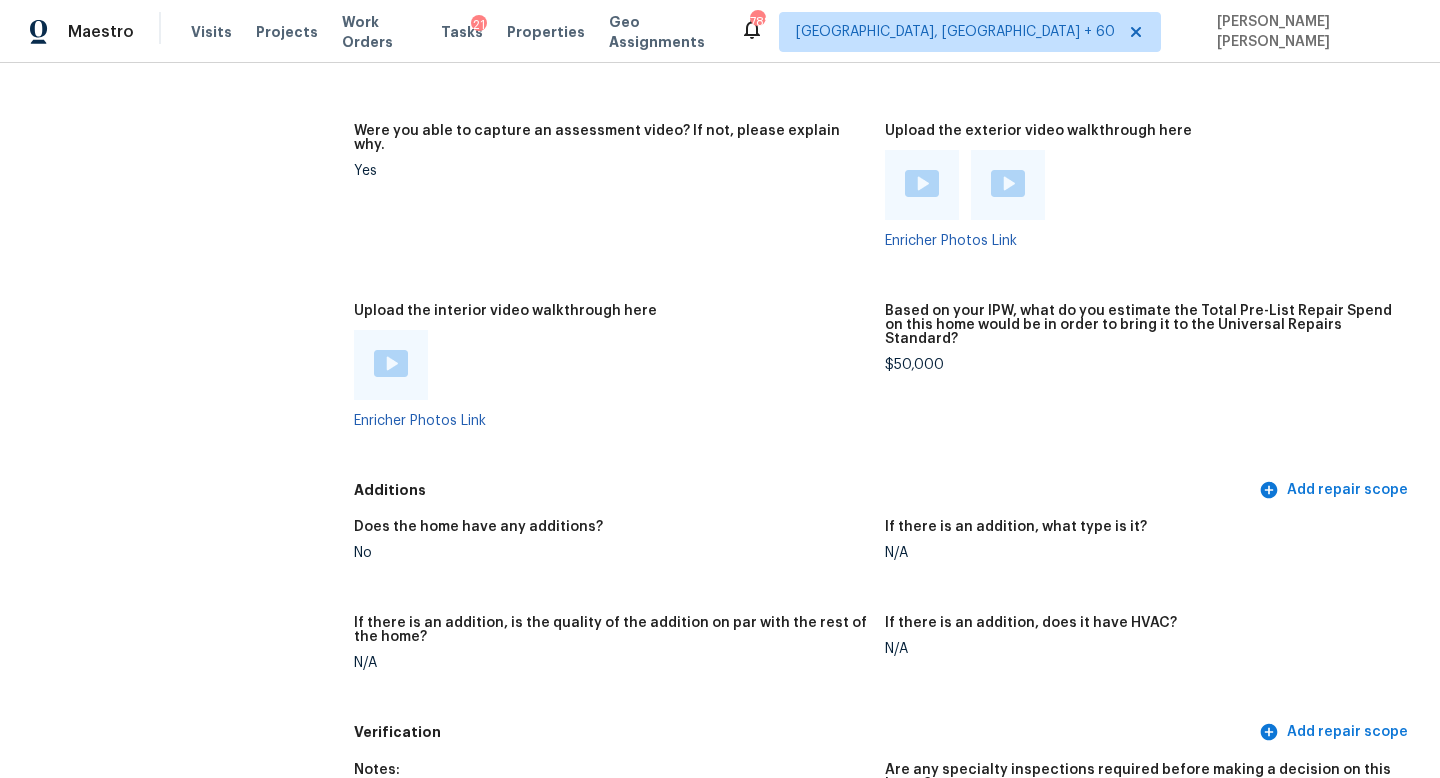 click on "Additions" at bounding box center (804, 490) 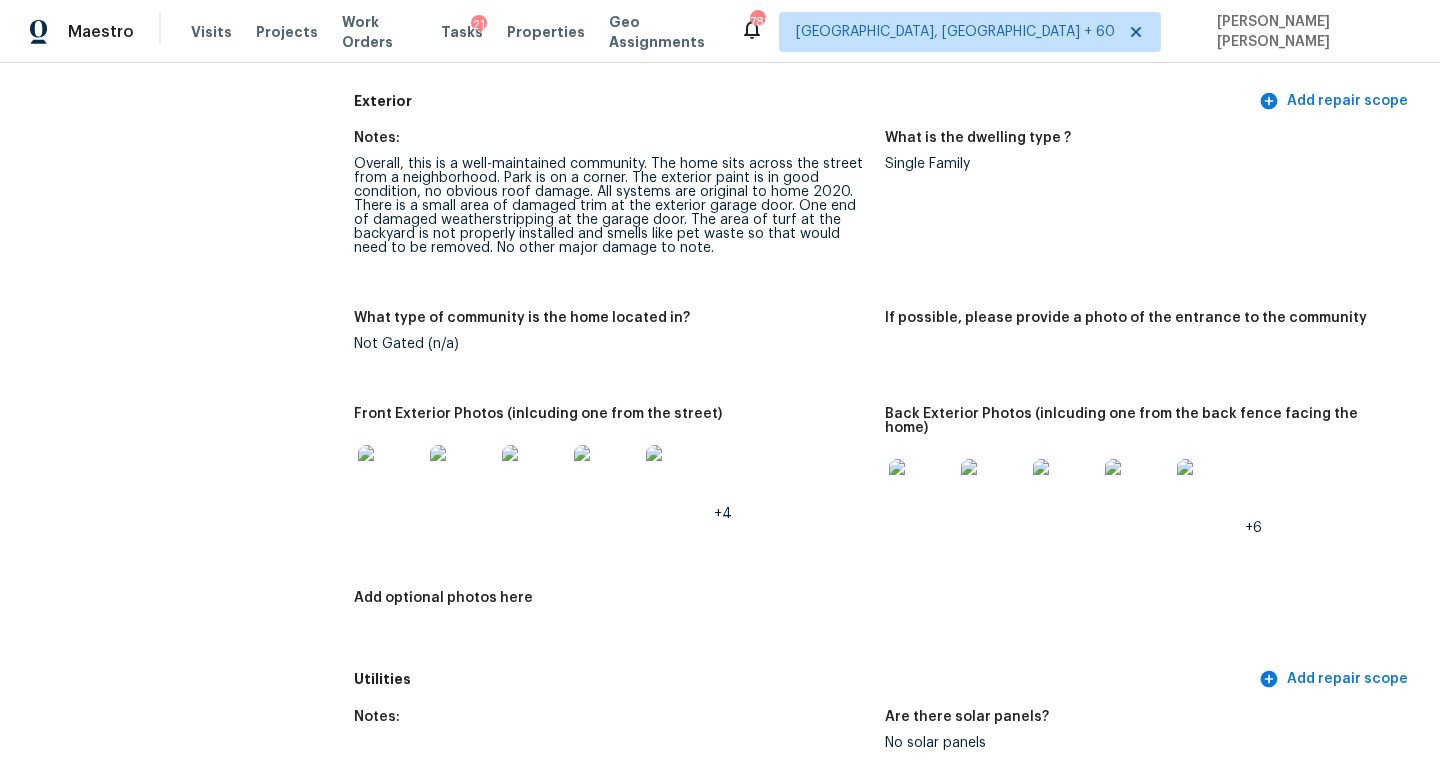 scroll, scrollTop: 579, scrollLeft: 0, axis: vertical 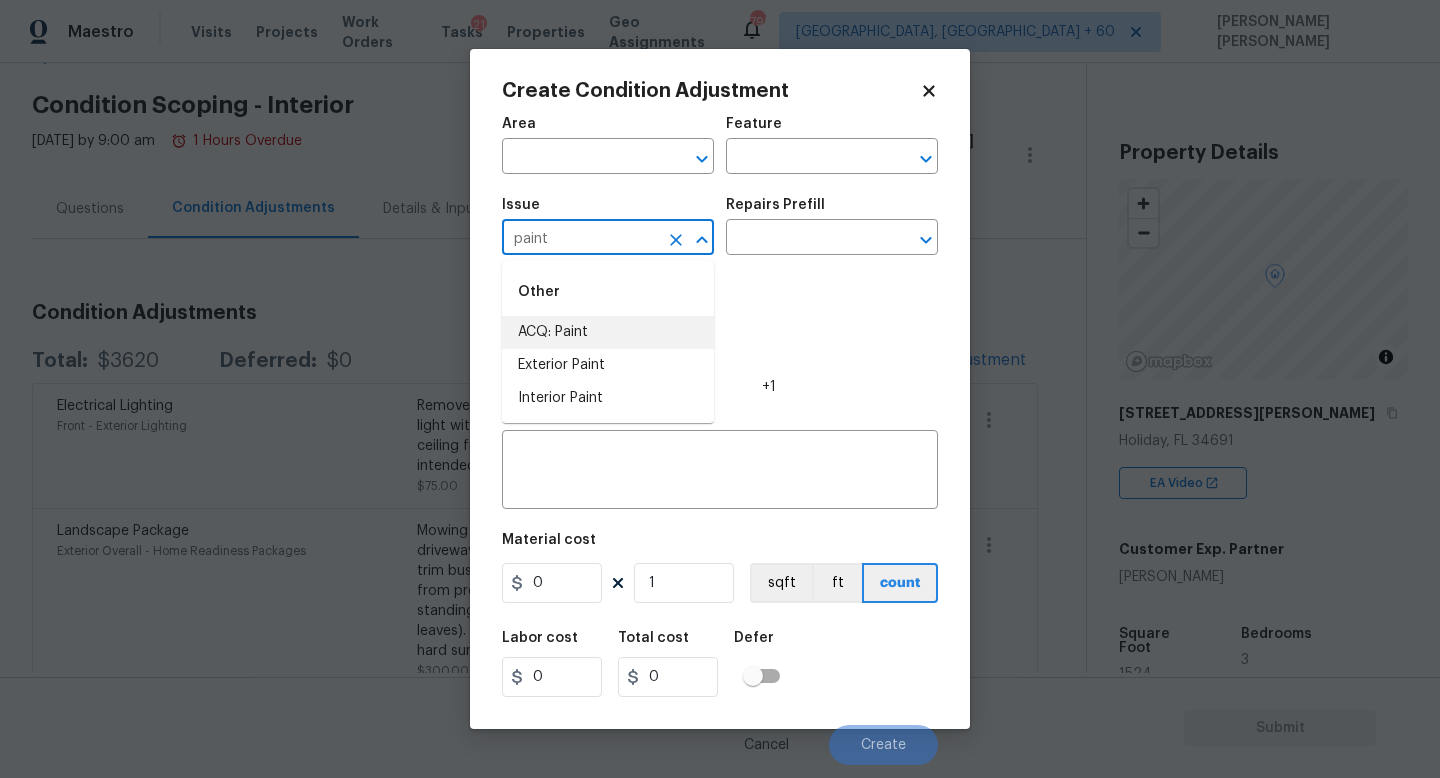 click on "Other" at bounding box center [608, 292] 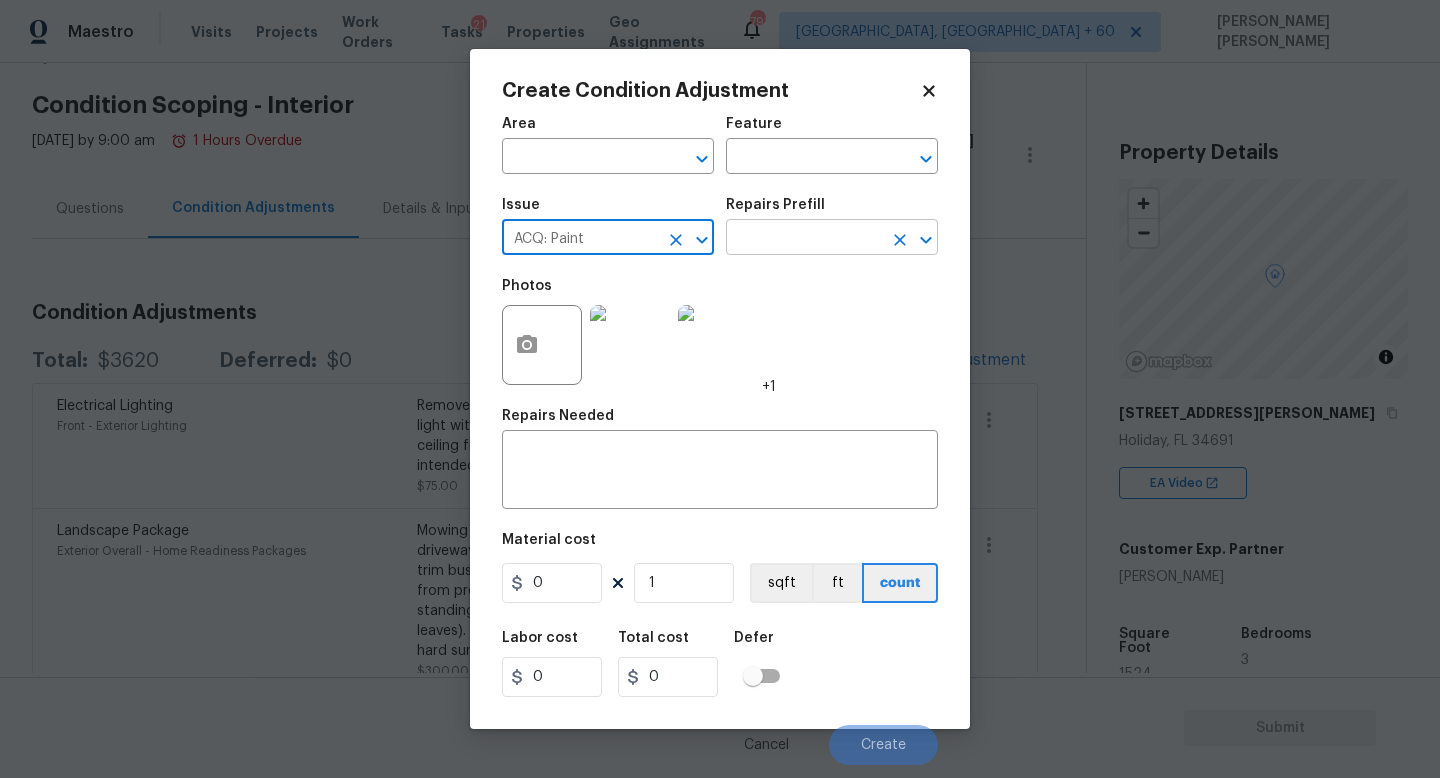 type on "ACQ: Paint" 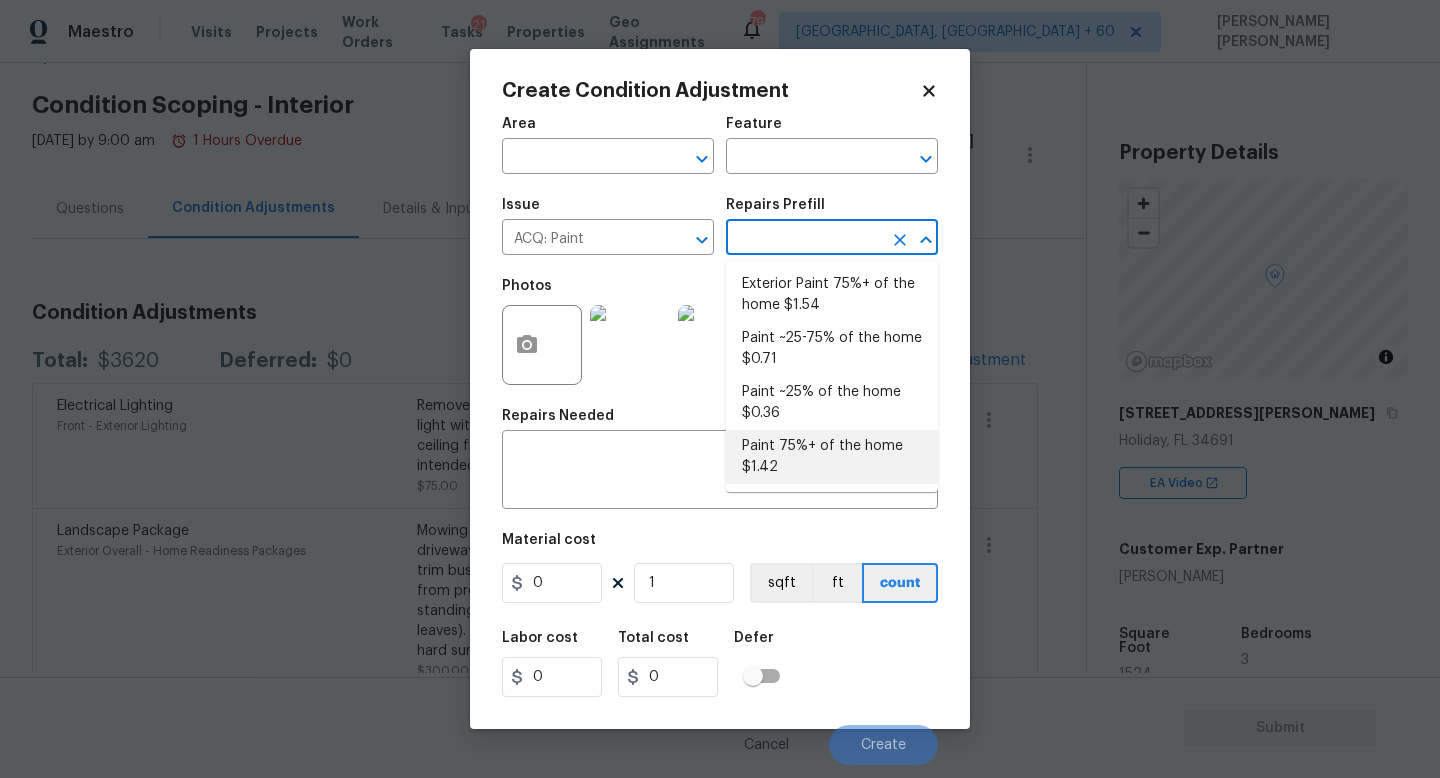 click on "Paint 75%+ of the home $1.42" at bounding box center (832, 457) 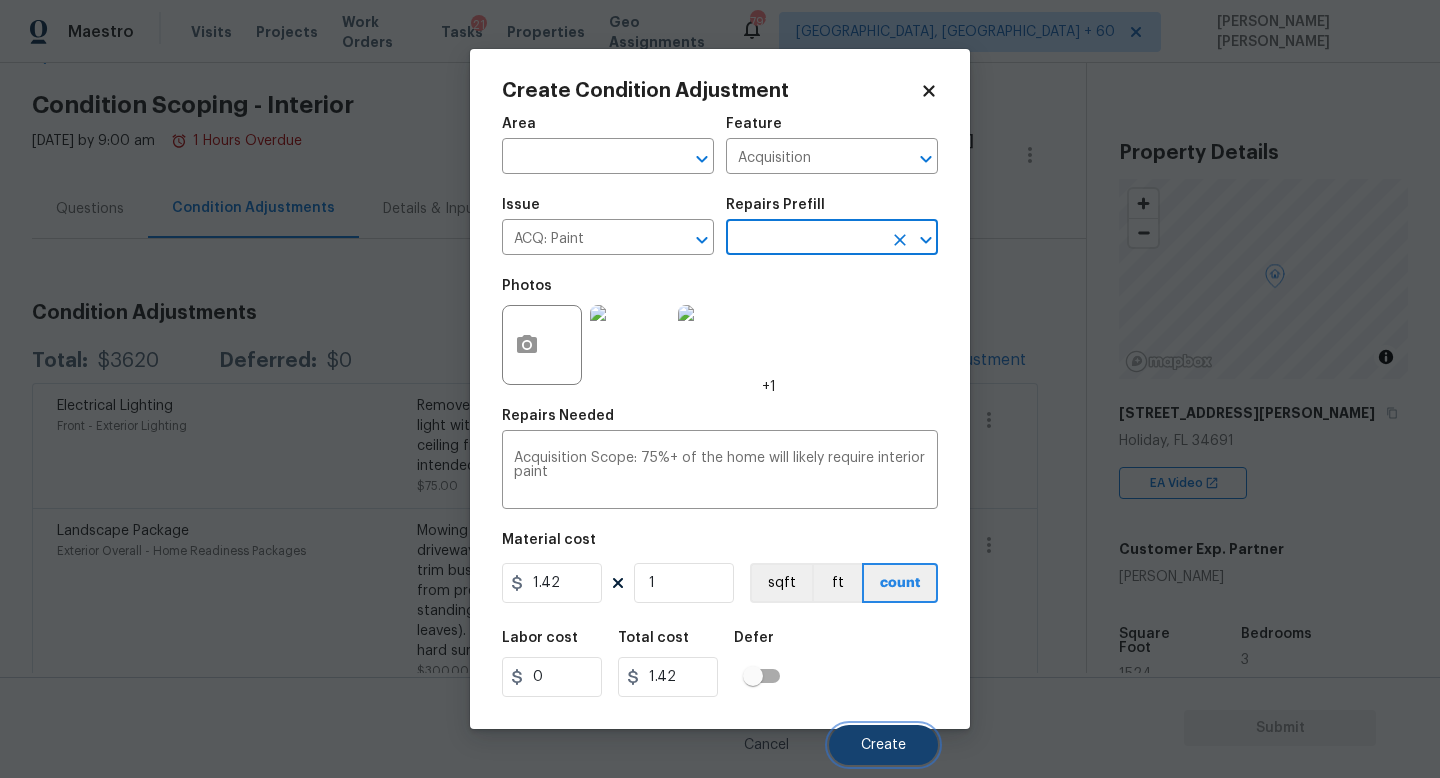 click on "Create" at bounding box center (883, 745) 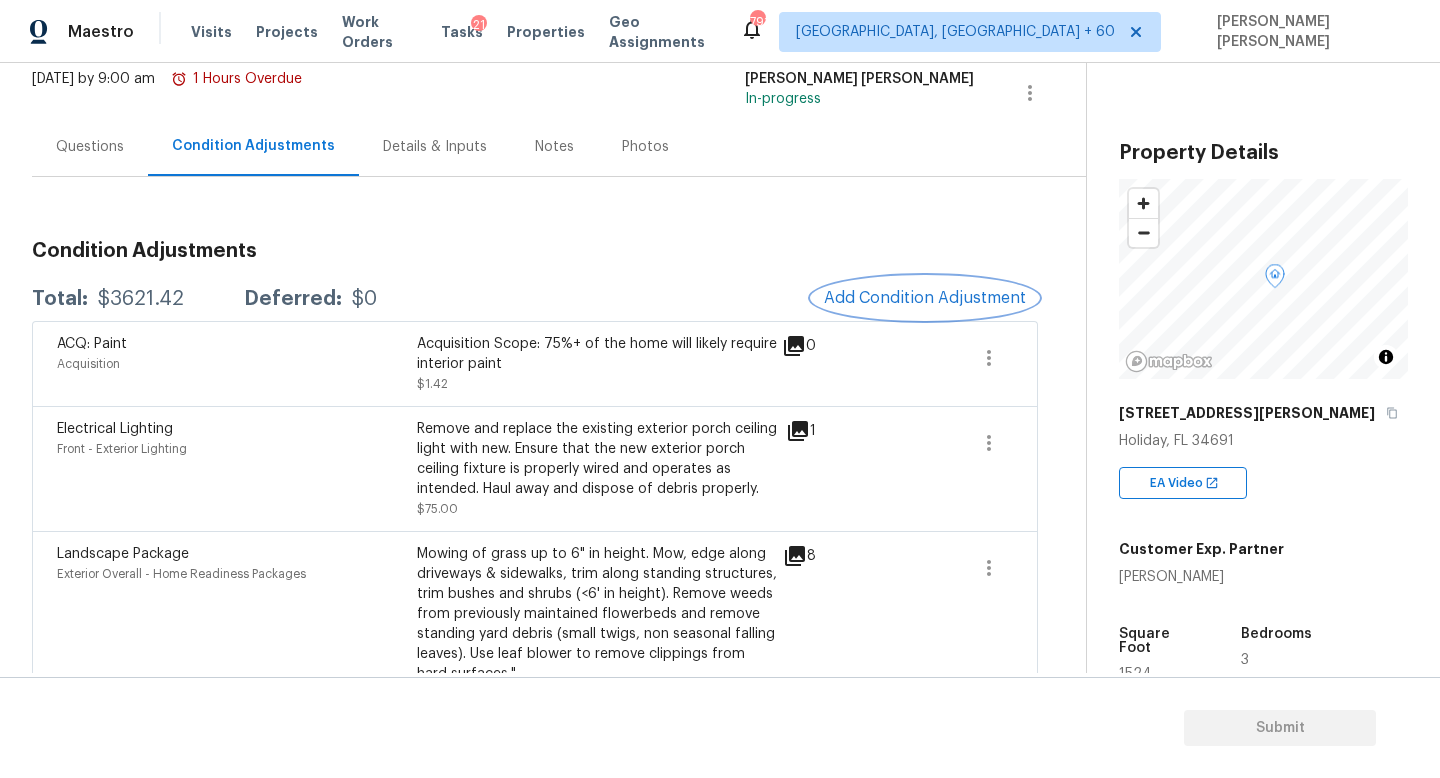 scroll, scrollTop: 258, scrollLeft: 0, axis: vertical 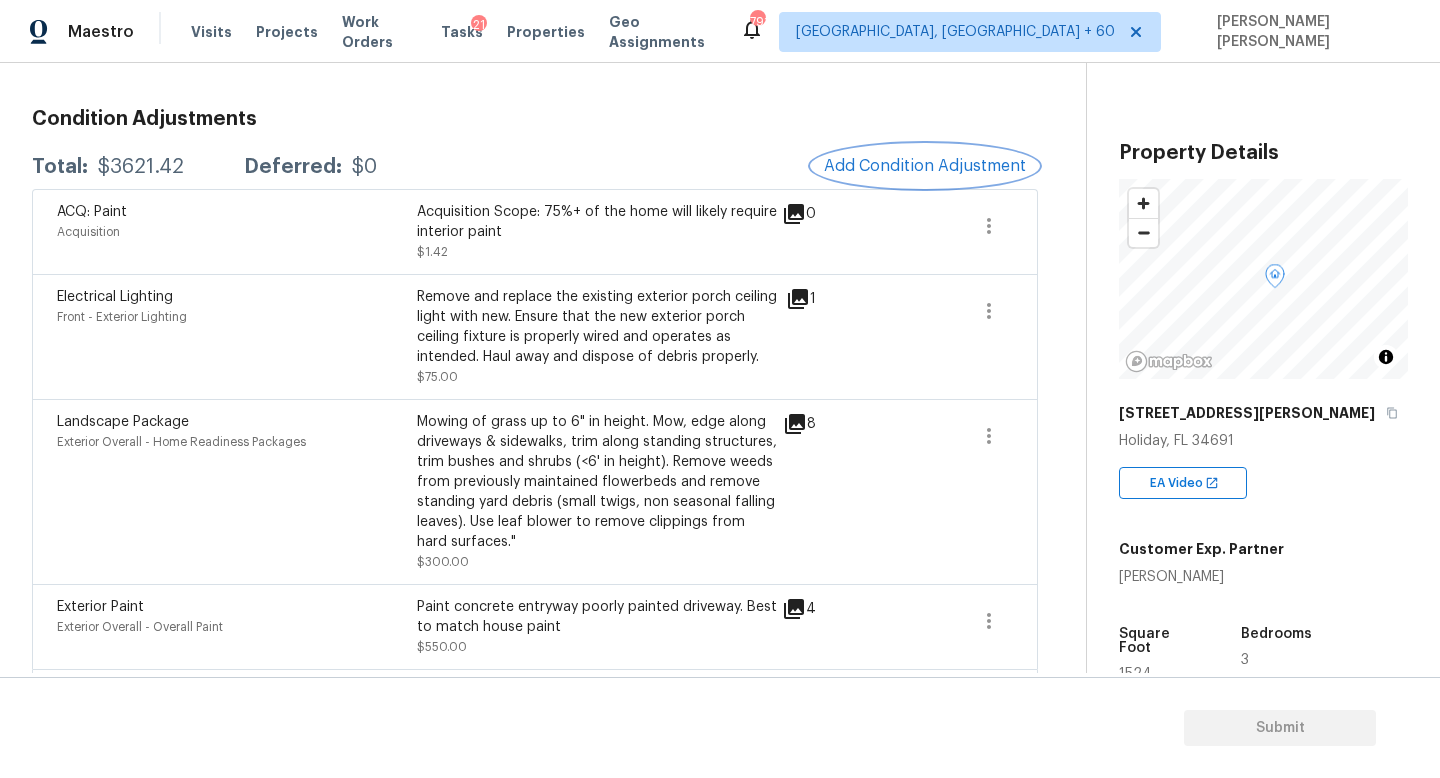 click on "Add Condition Adjustment" at bounding box center (925, 166) 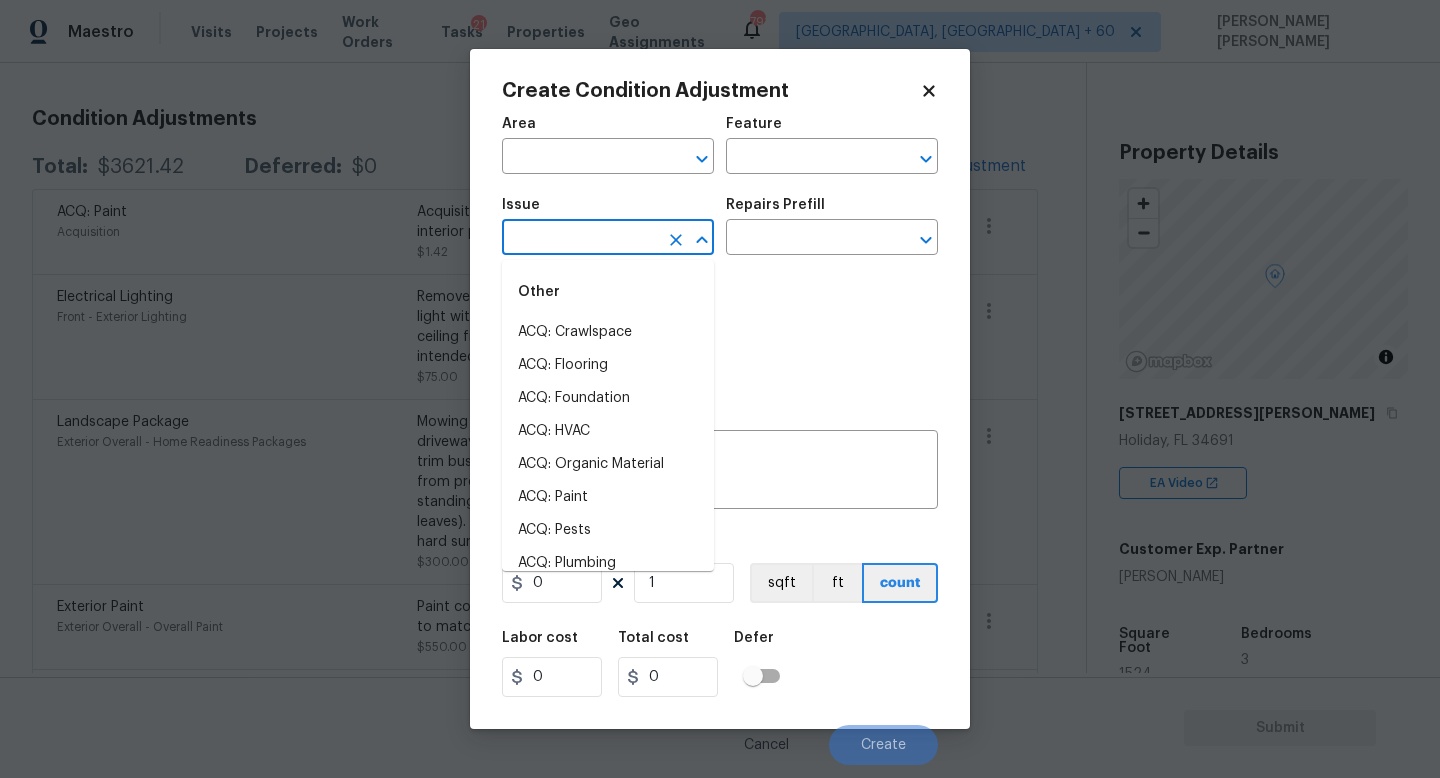 click at bounding box center [580, 239] 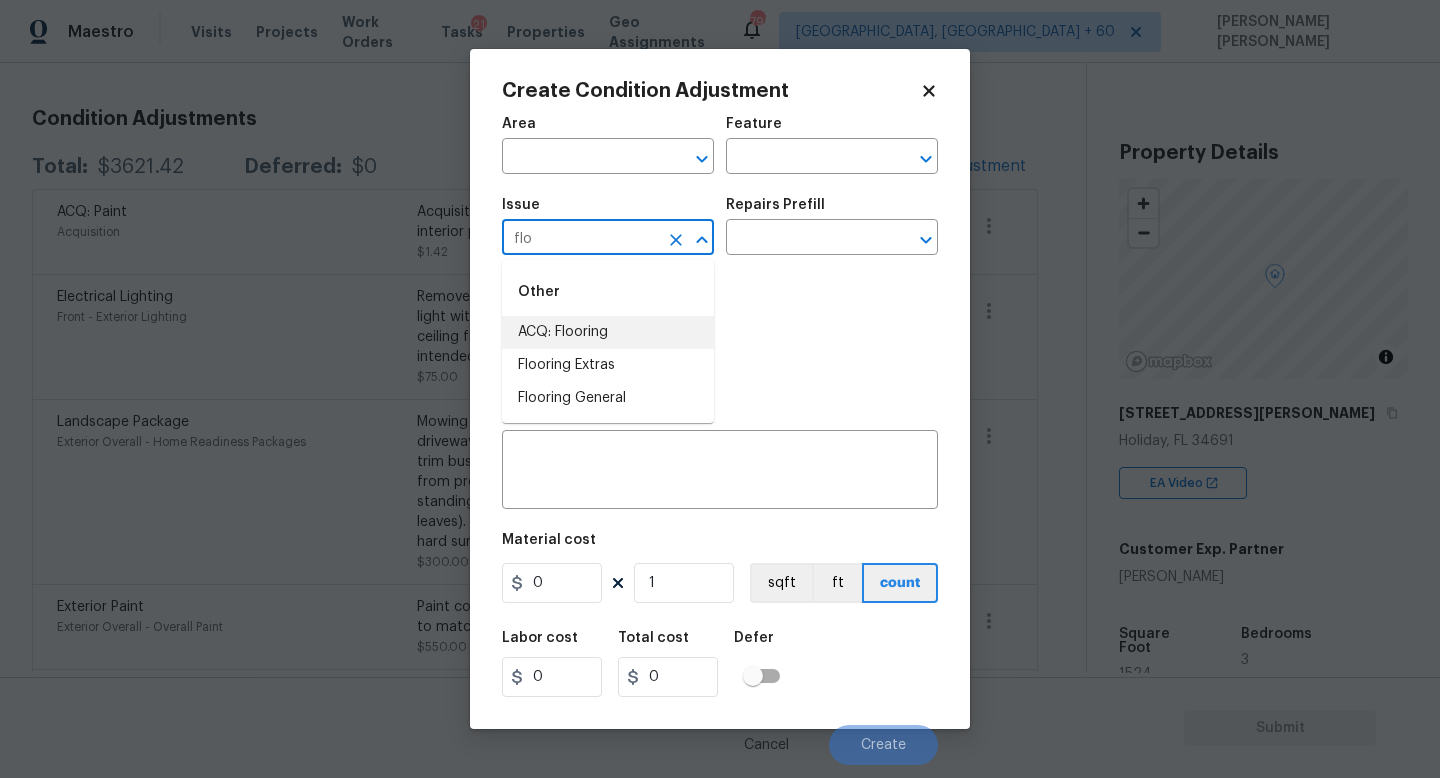 click on "ACQ: Flooring" at bounding box center (608, 332) 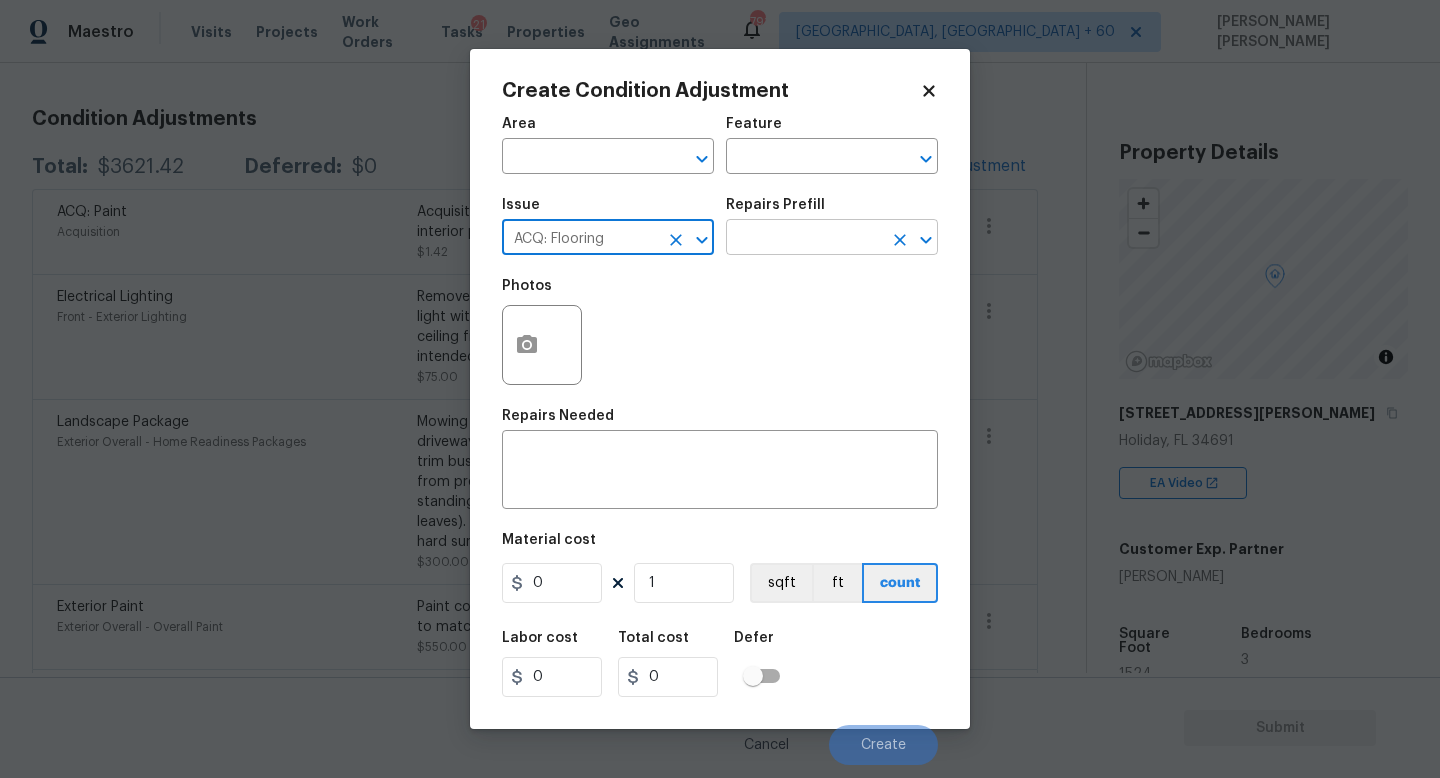 type on "ACQ: Flooring" 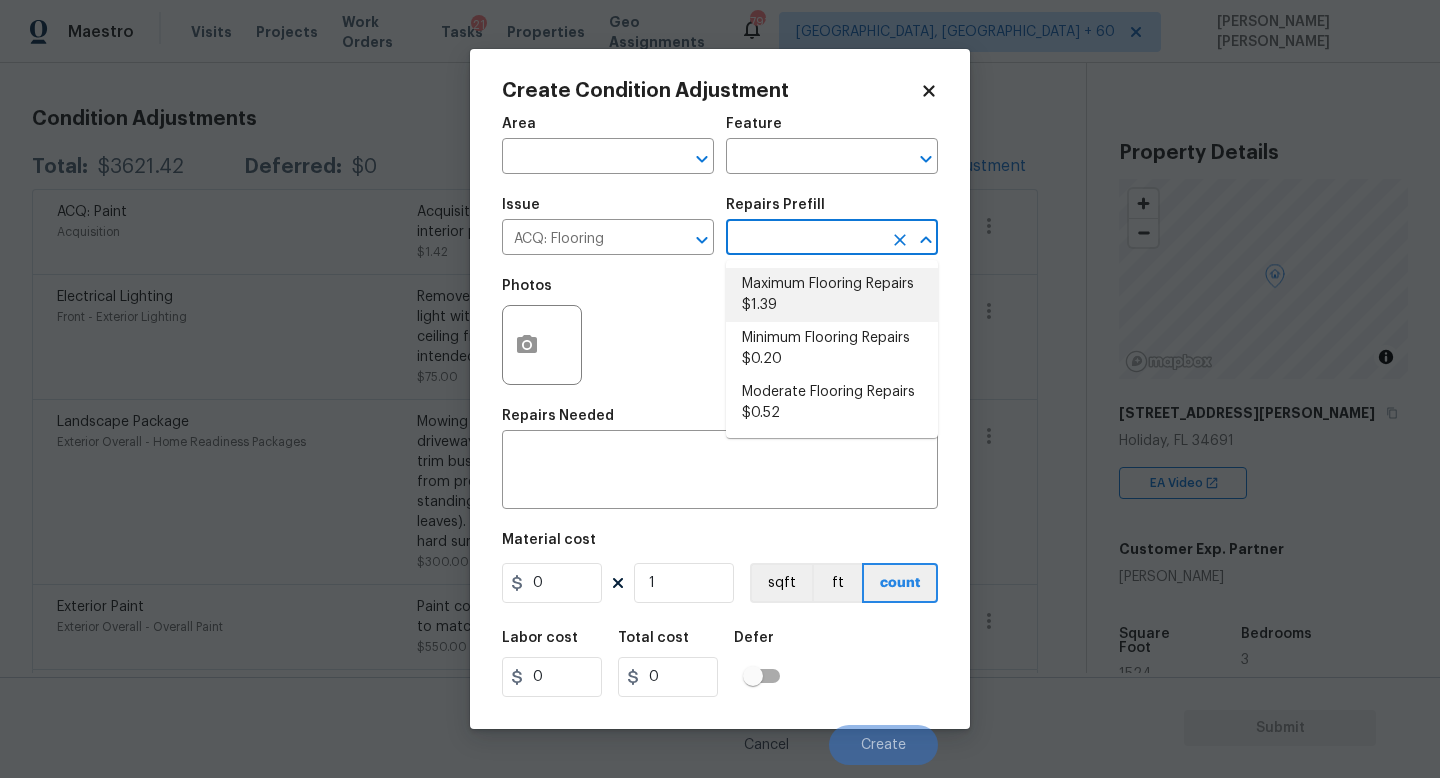 click on "Maximum Flooring Repairs $1.39" at bounding box center [832, 295] 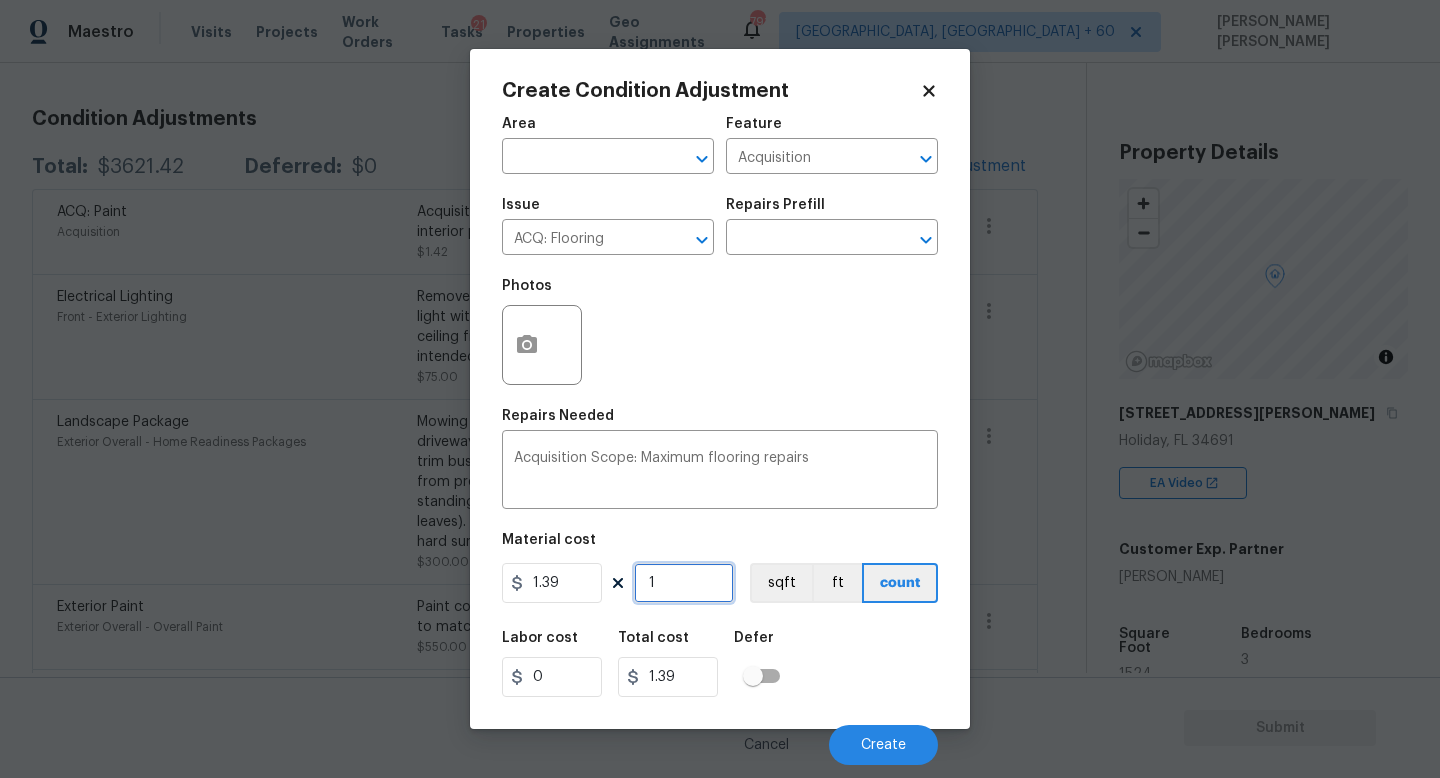 click on "1" at bounding box center [684, 583] 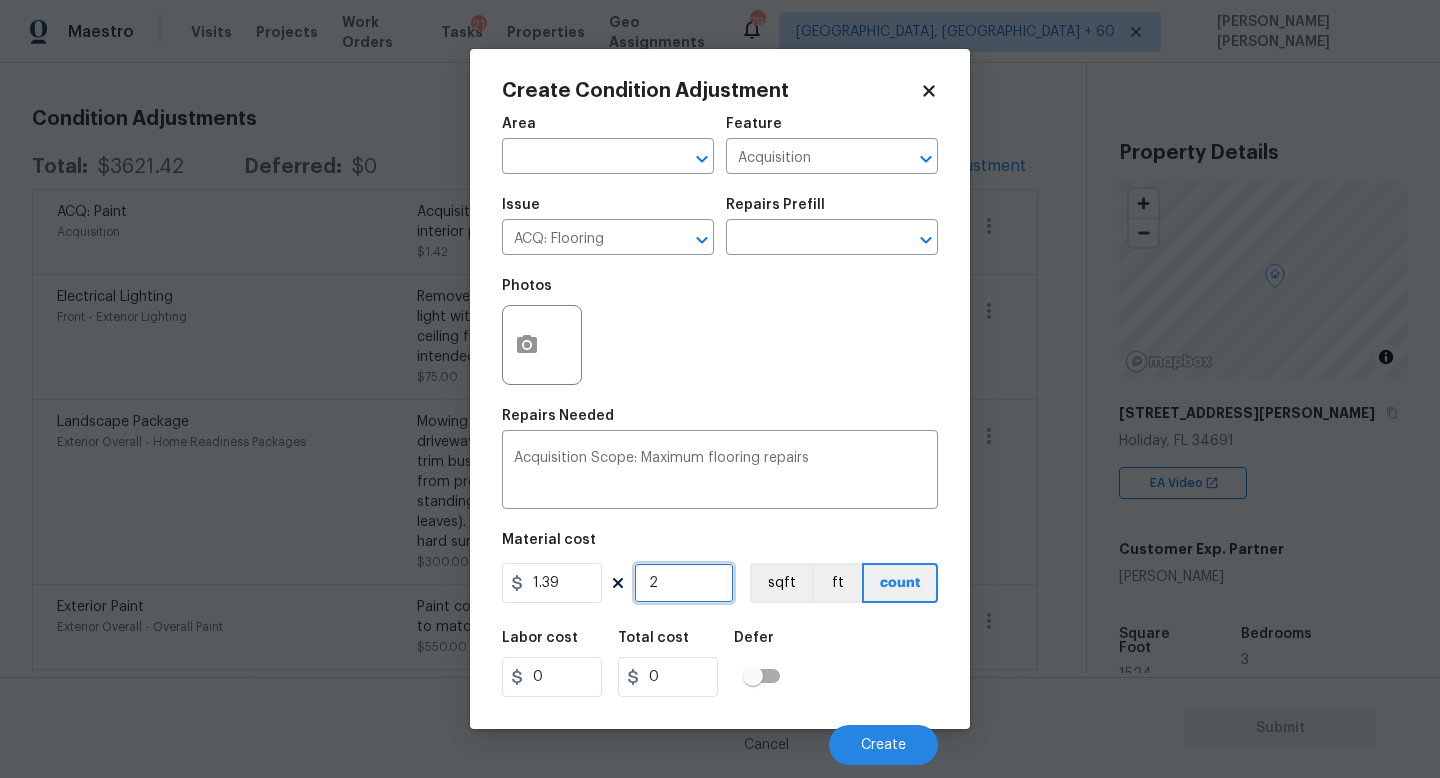 type on "21" 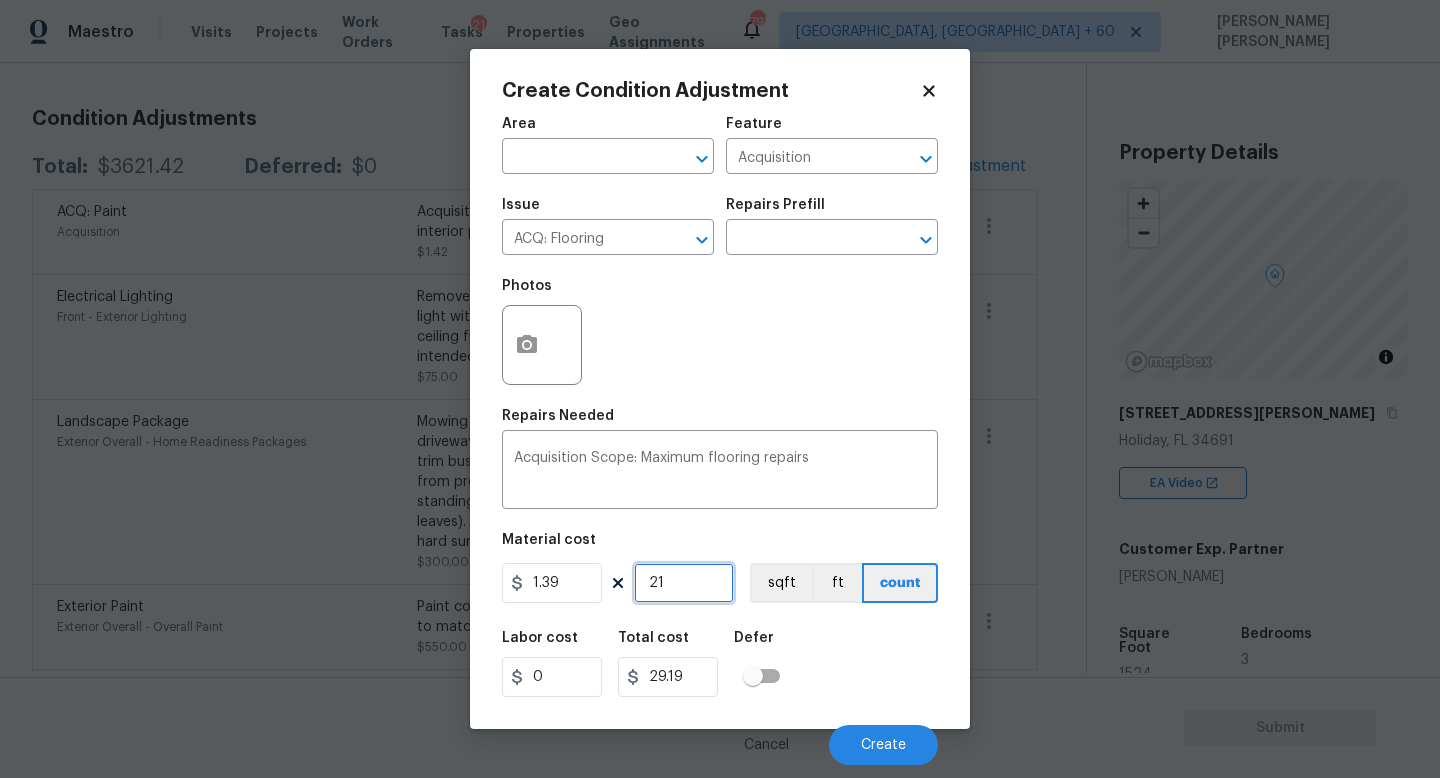type on "2" 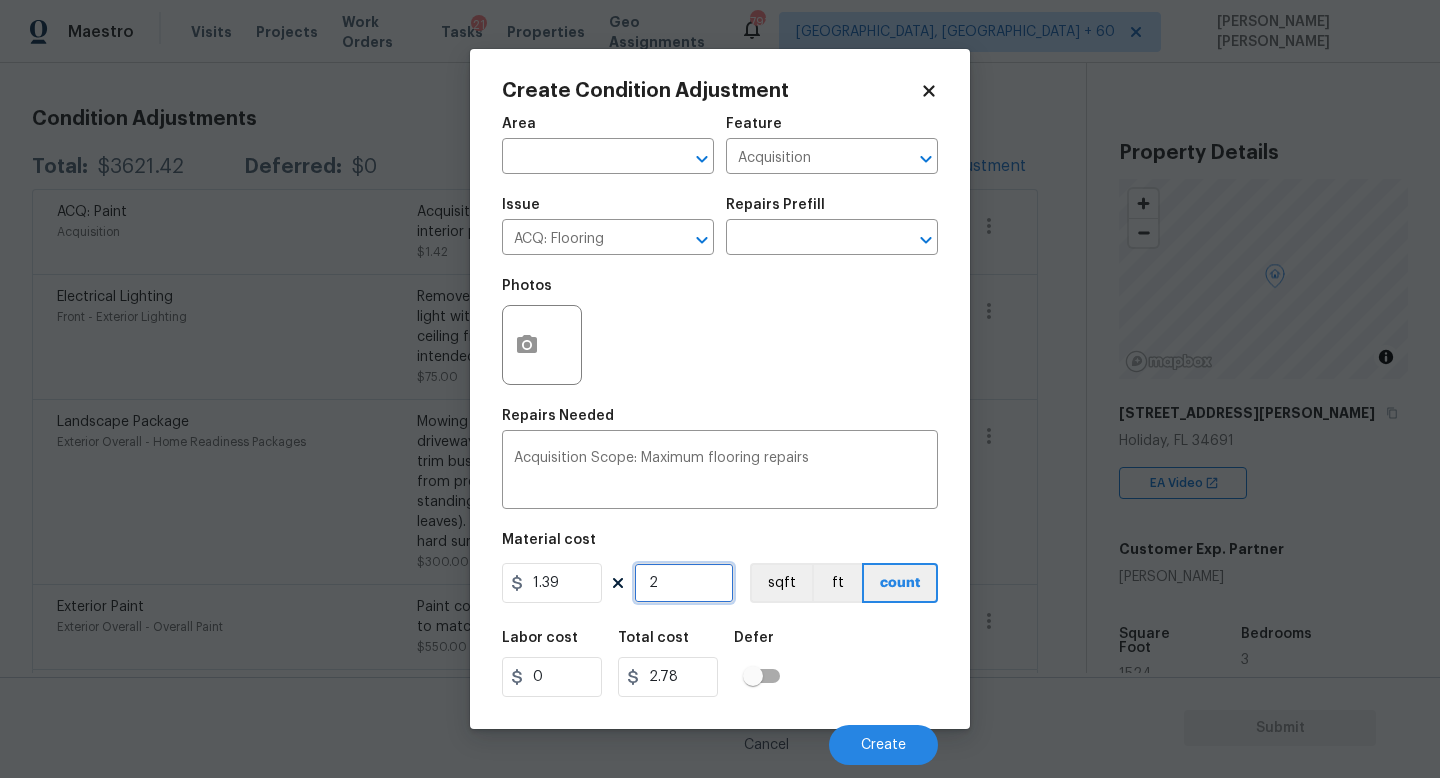 type on "0" 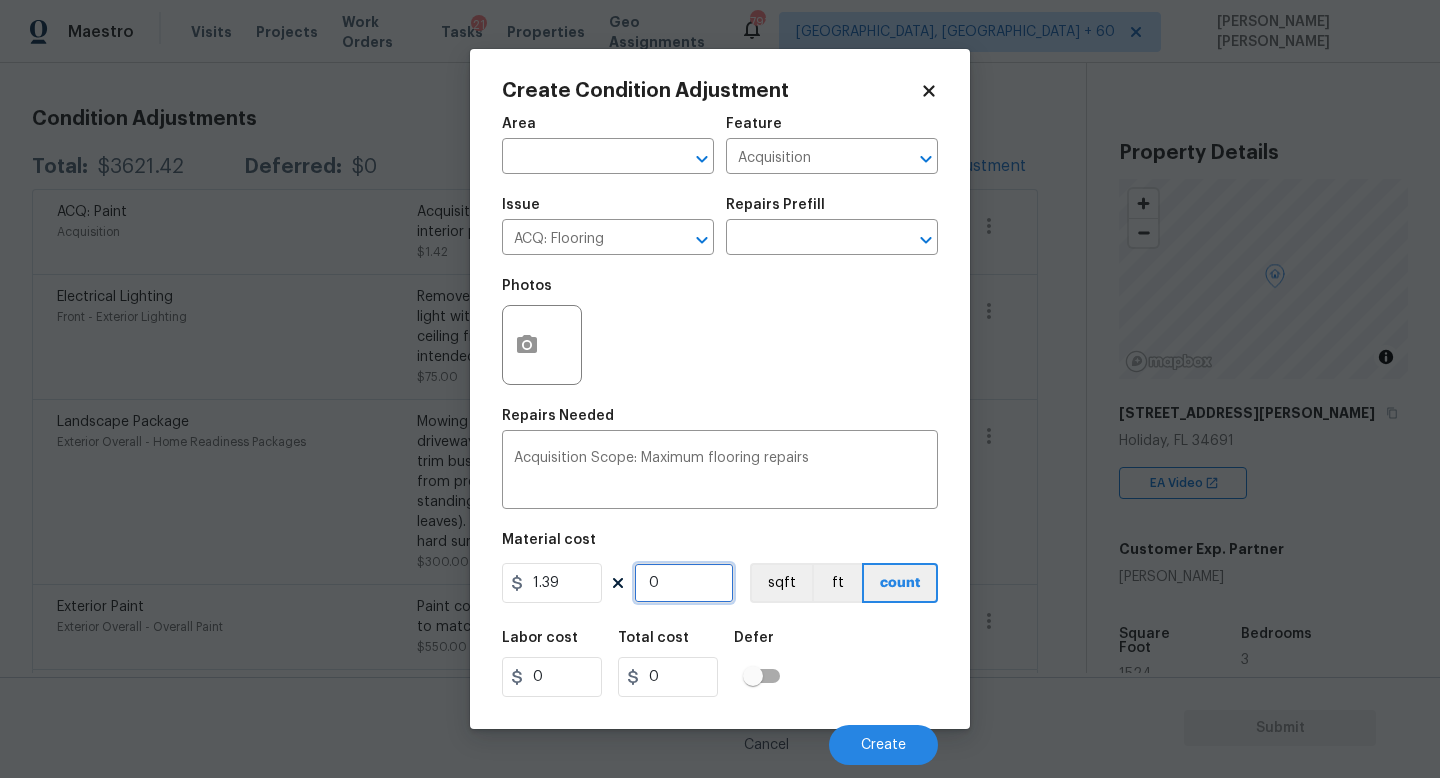 type on "1" 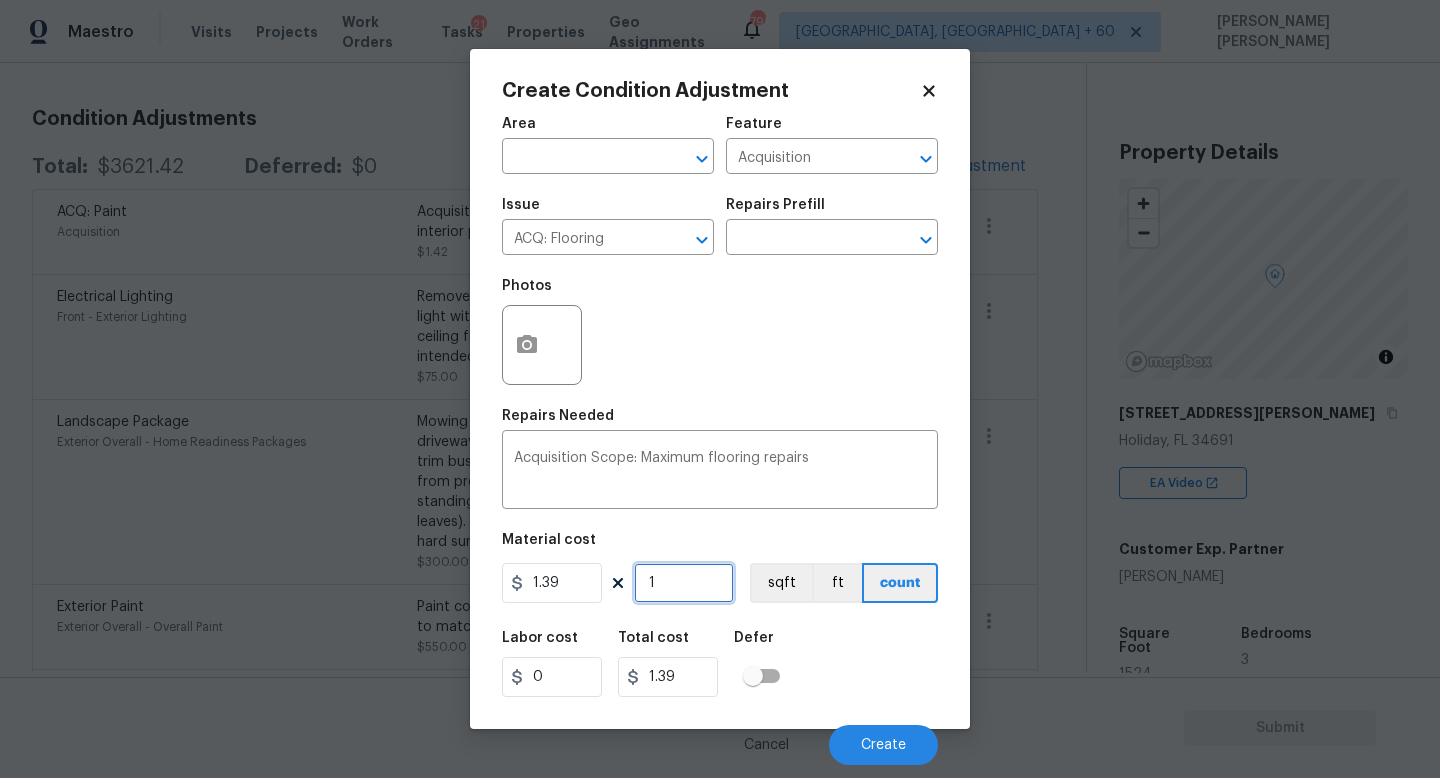 type on "15" 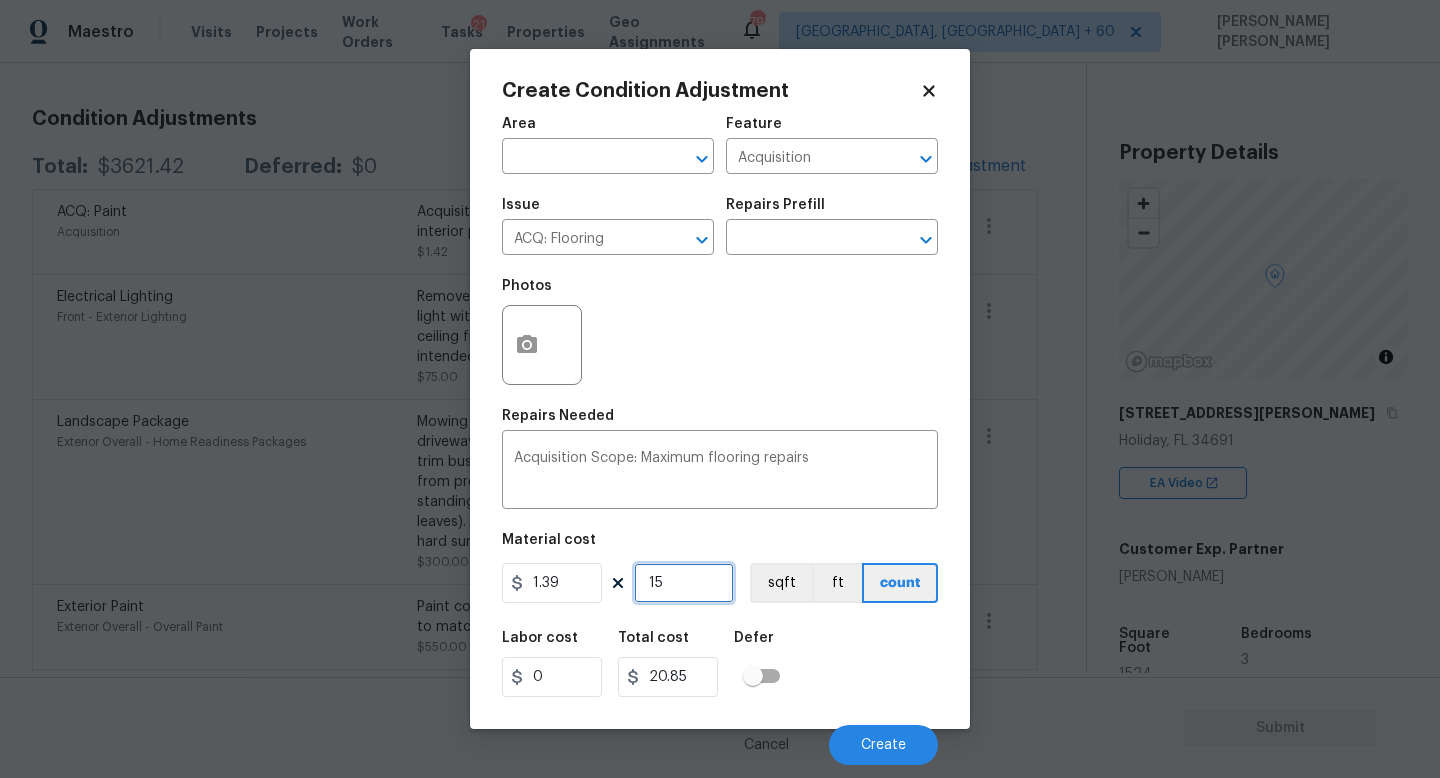 type on "153" 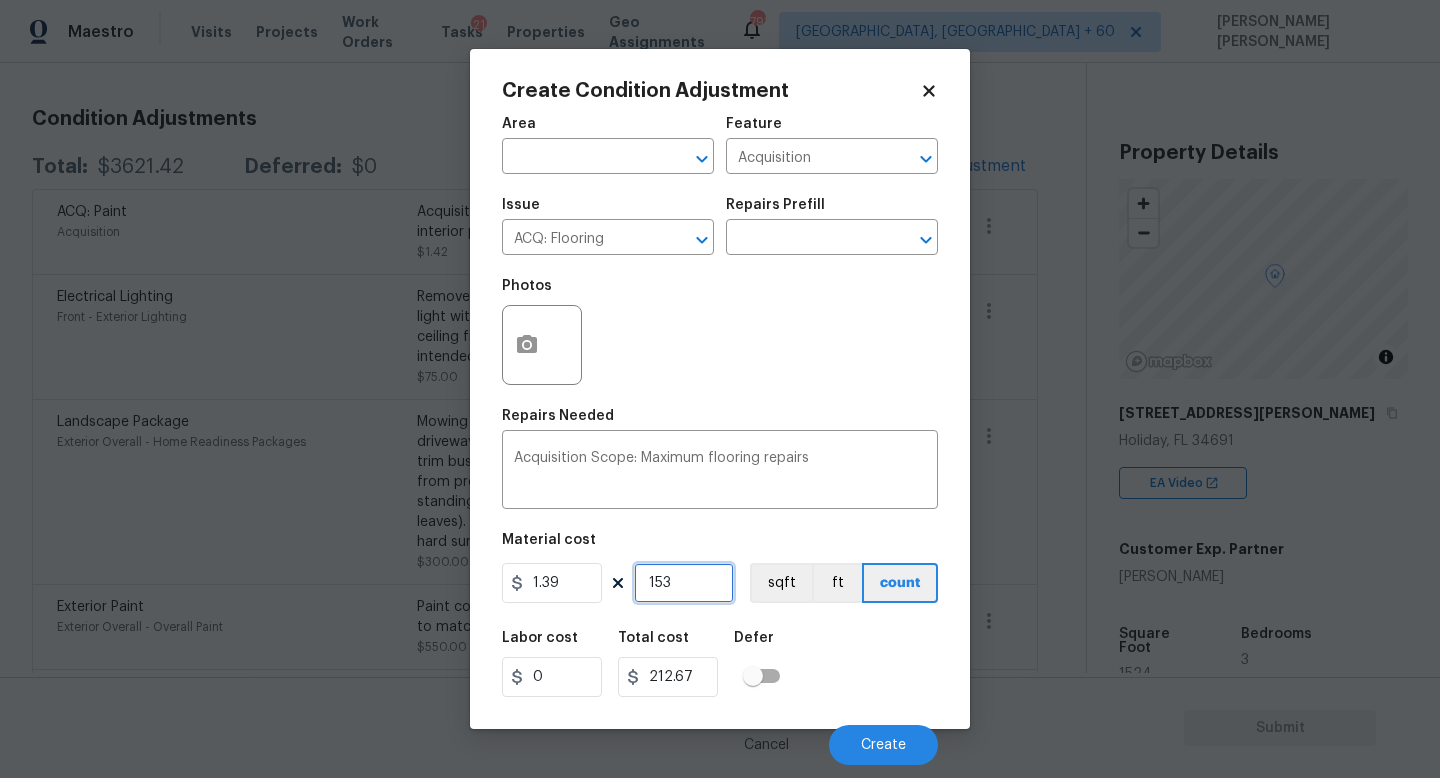 type on "1534" 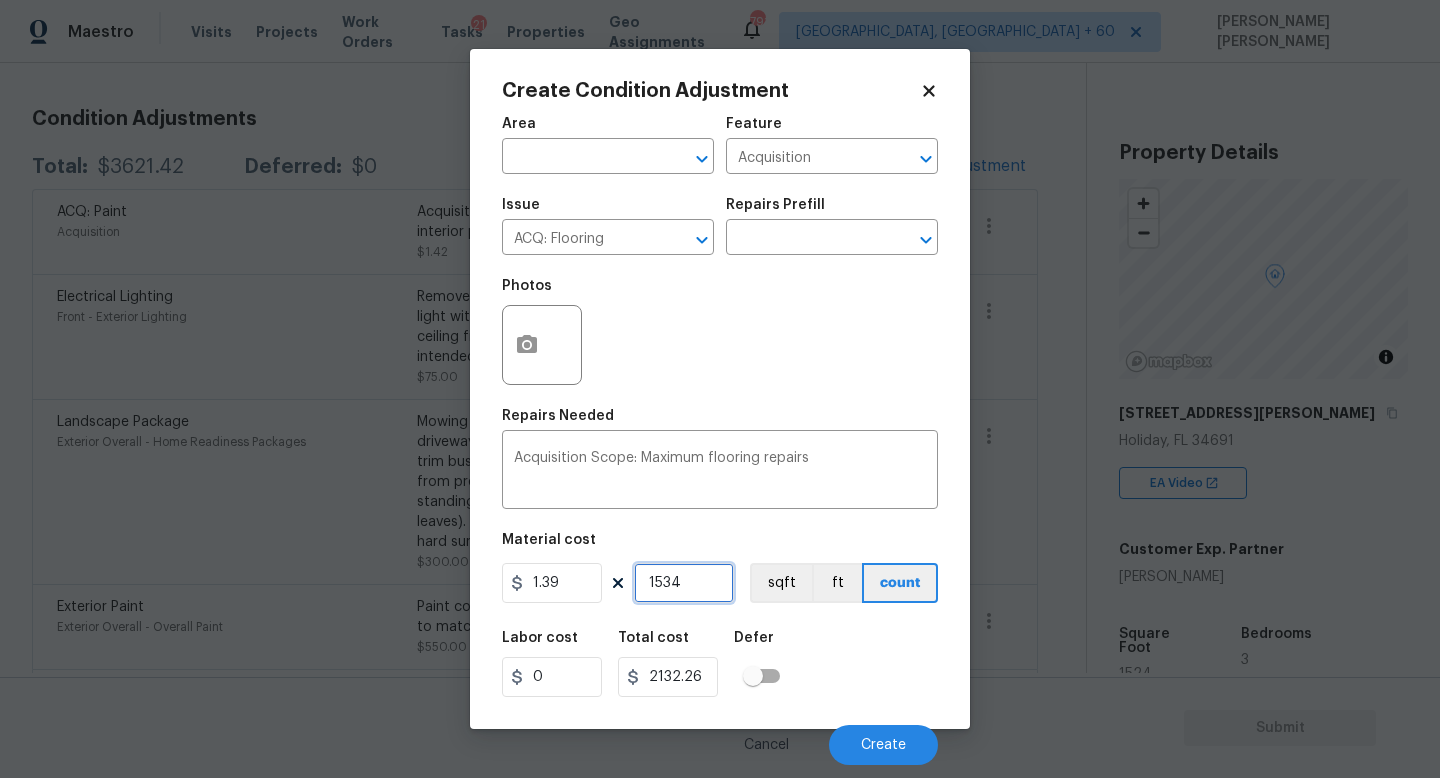 type on "153" 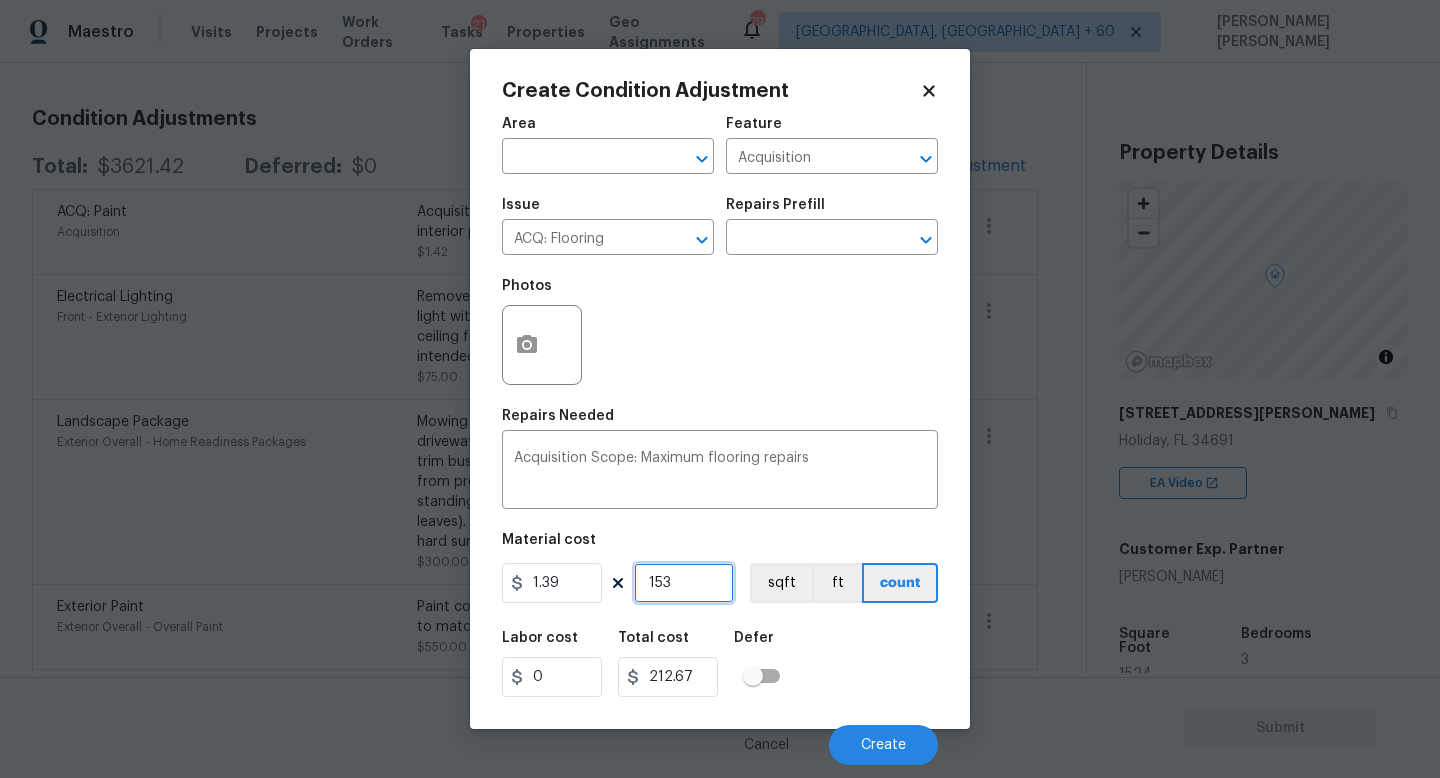 type on "15" 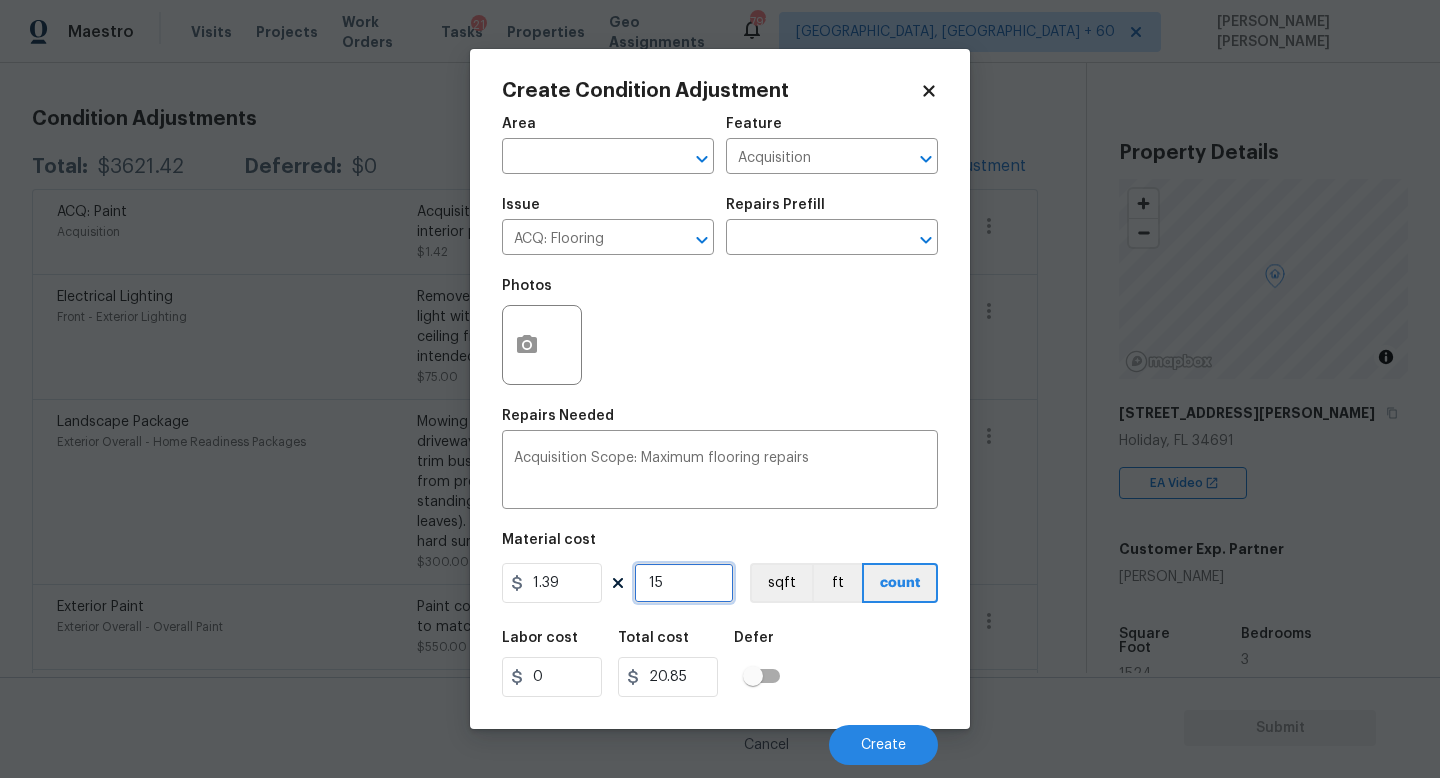 type on "152" 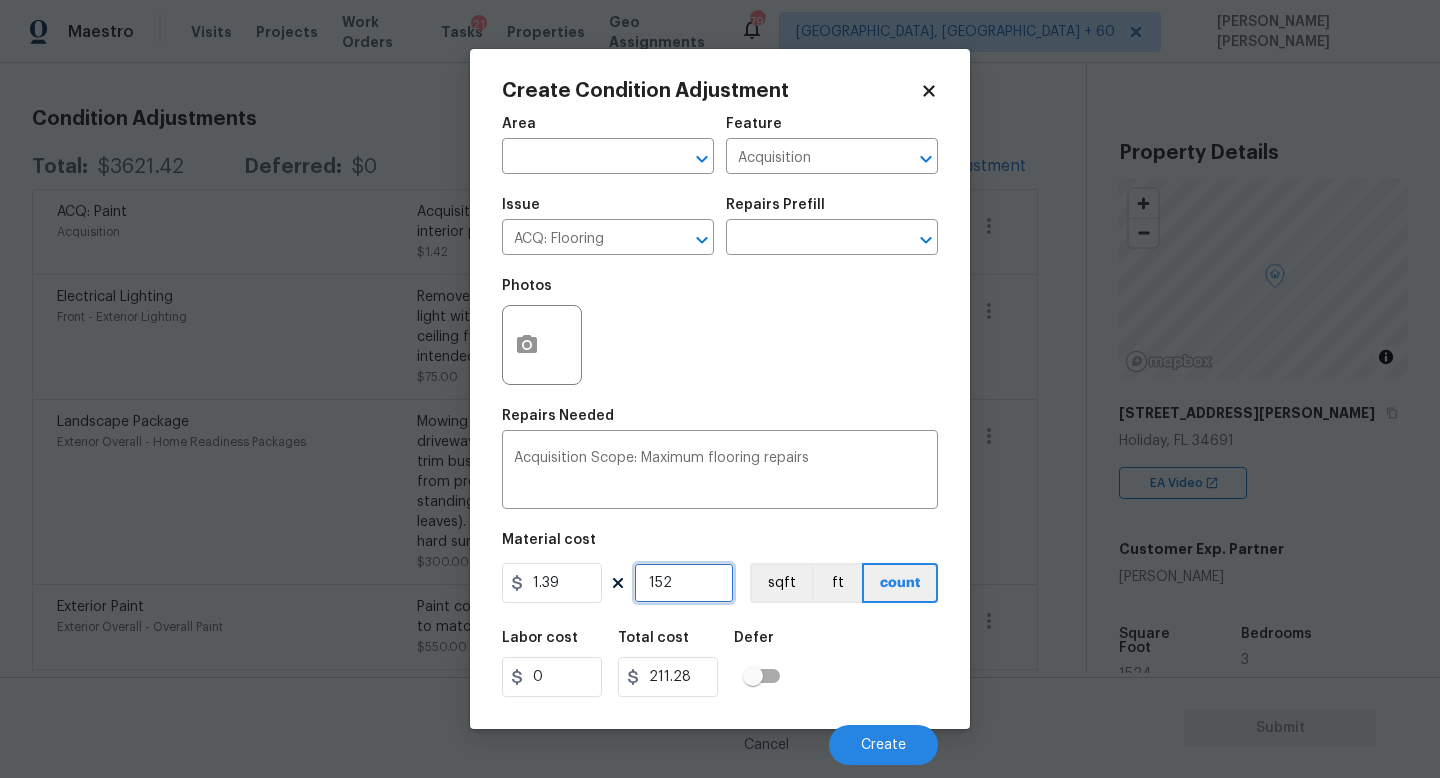 type on "1524" 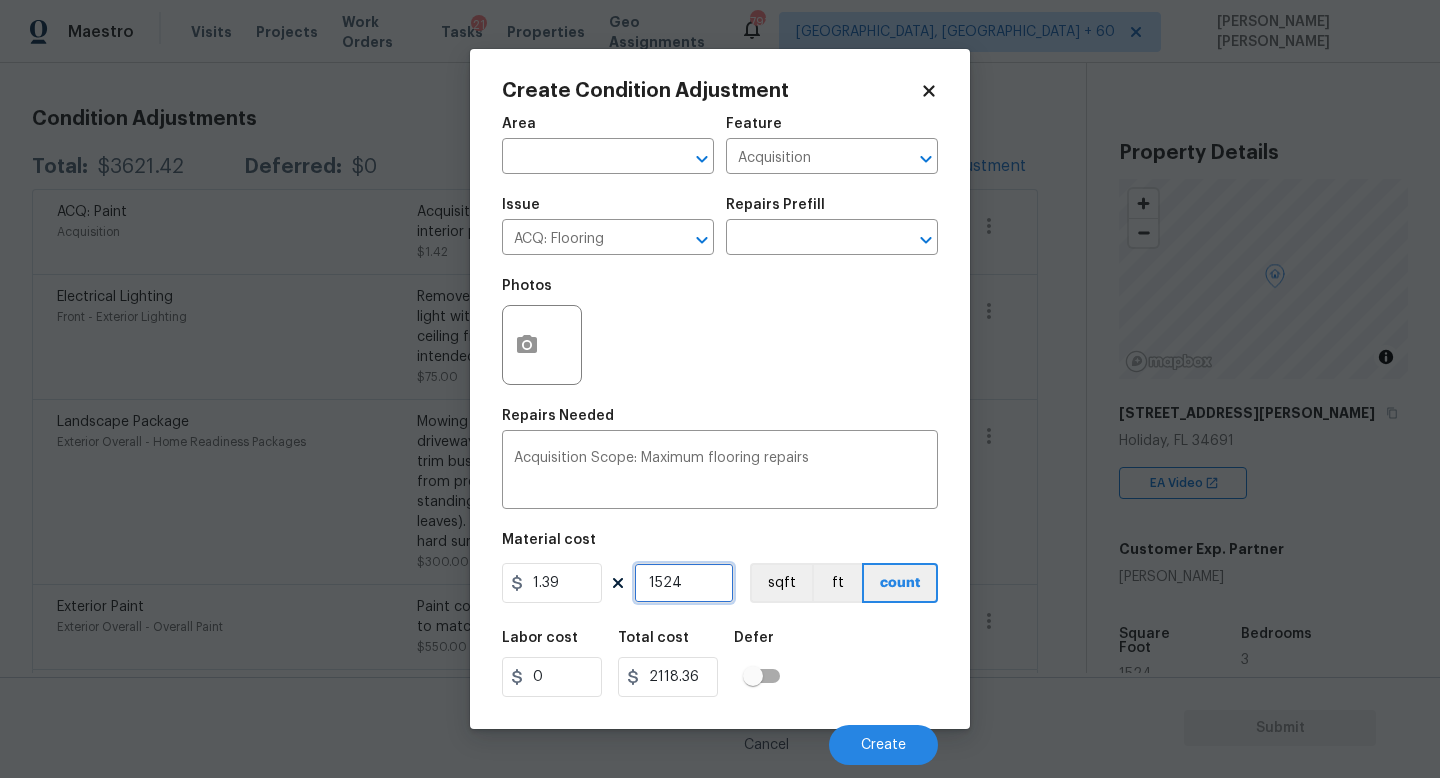 type on "1524" 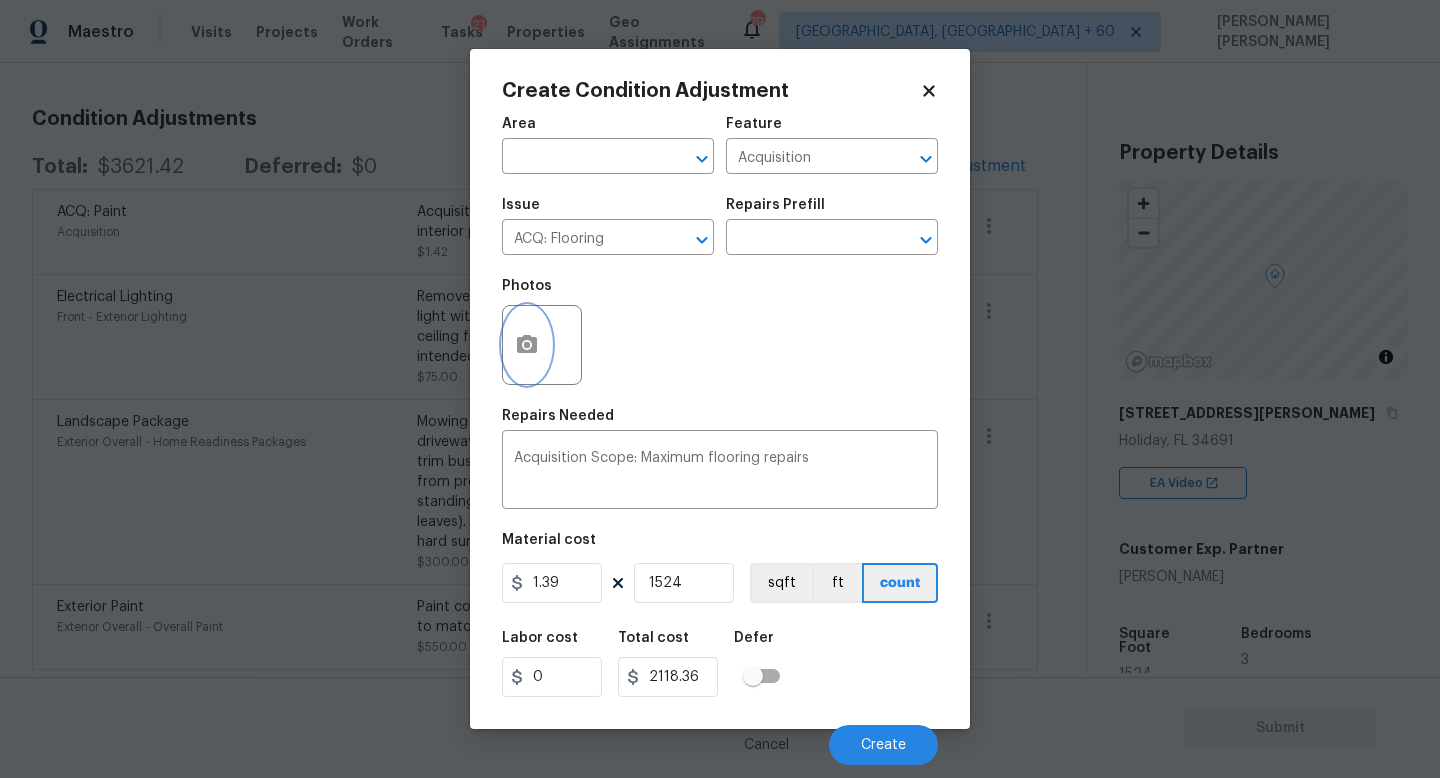 click at bounding box center (527, 345) 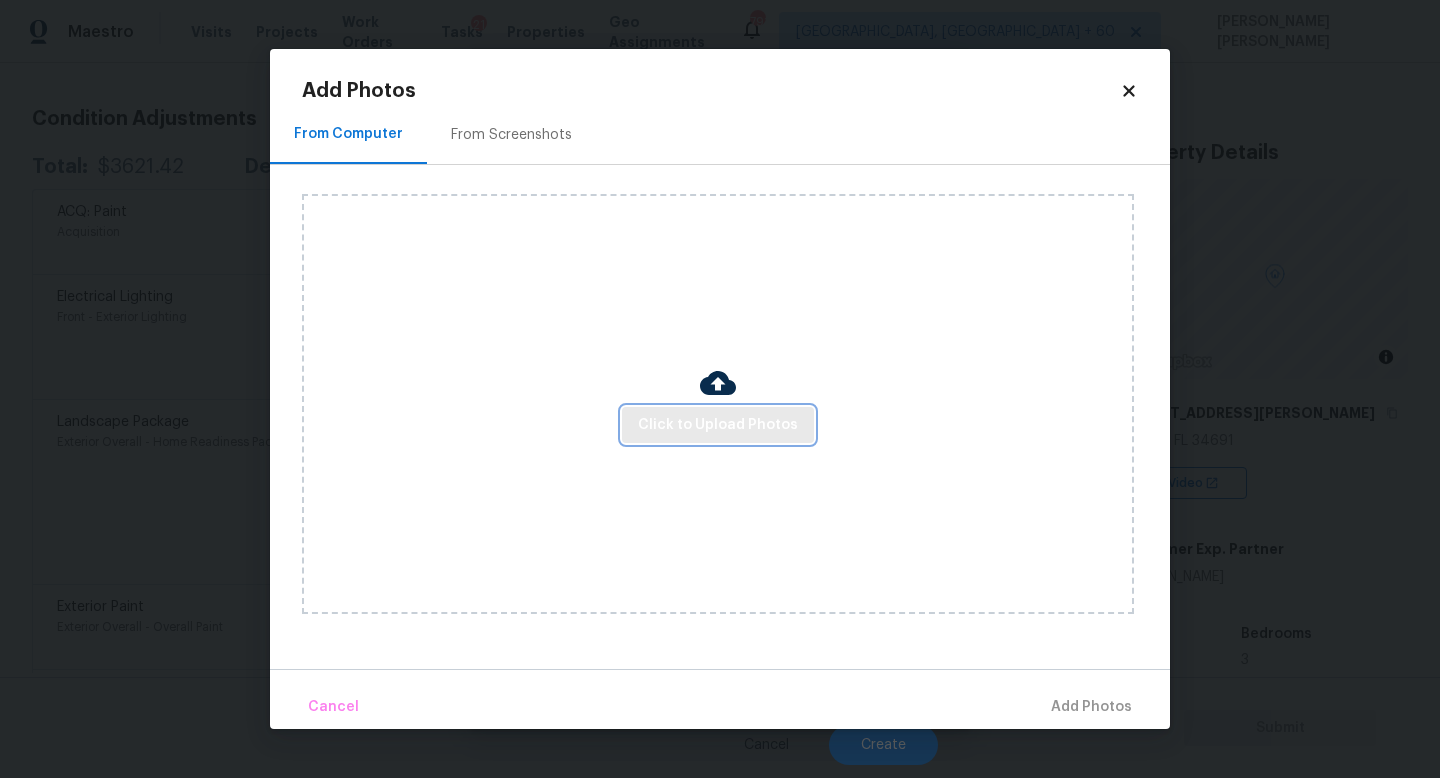 click on "Click to Upload Photos" at bounding box center [718, 425] 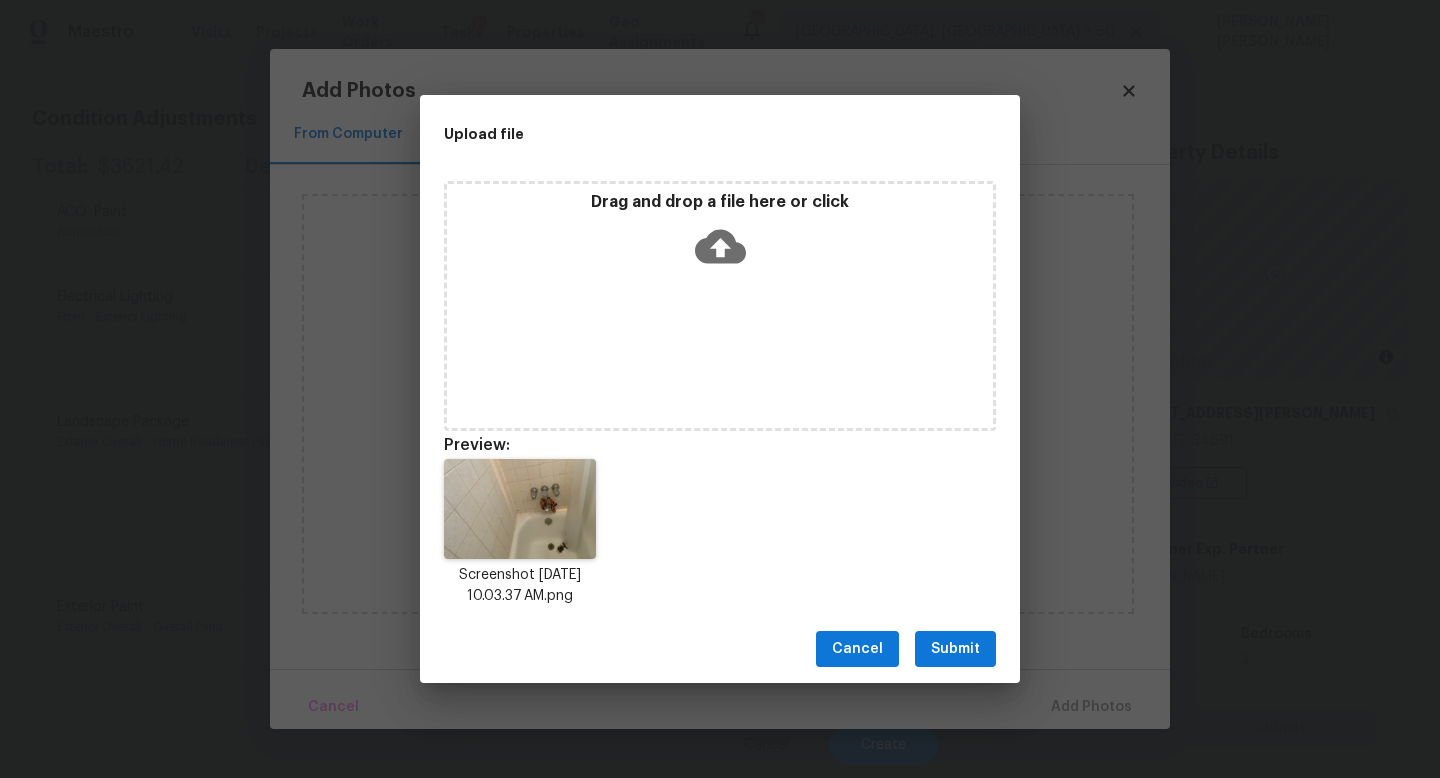 click on "Submit" at bounding box center [955, 649] 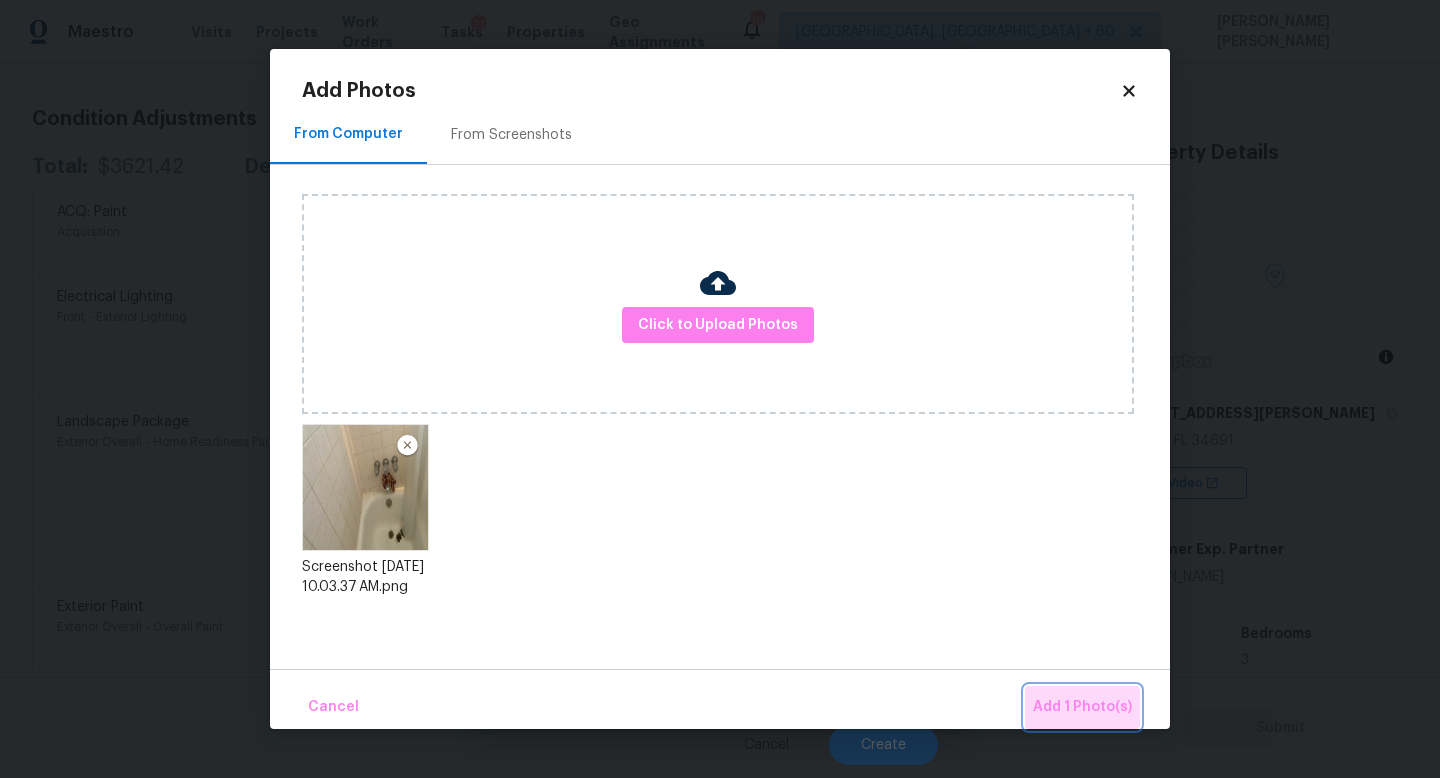 click on "Add 1 Photo(s)" at bounding box center [1082, 707] 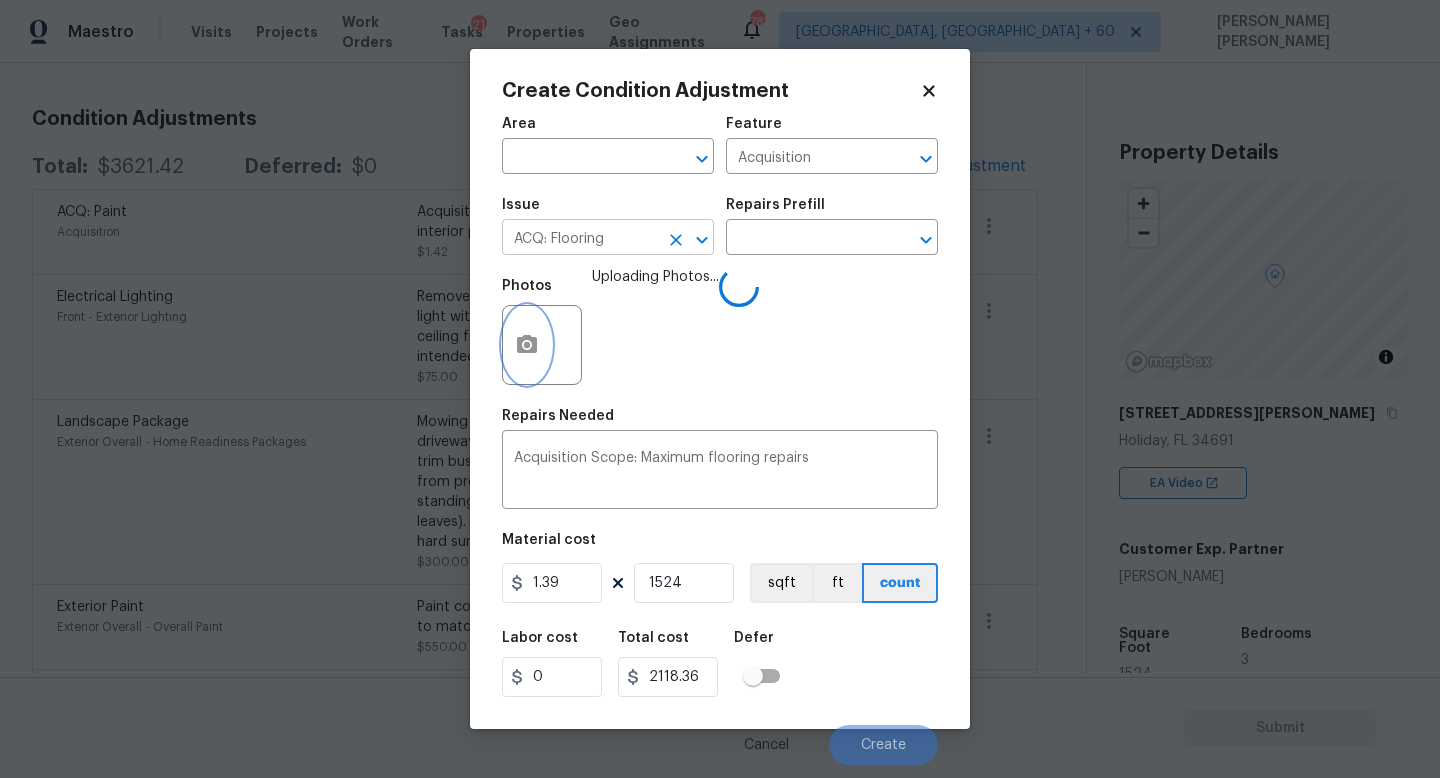 click 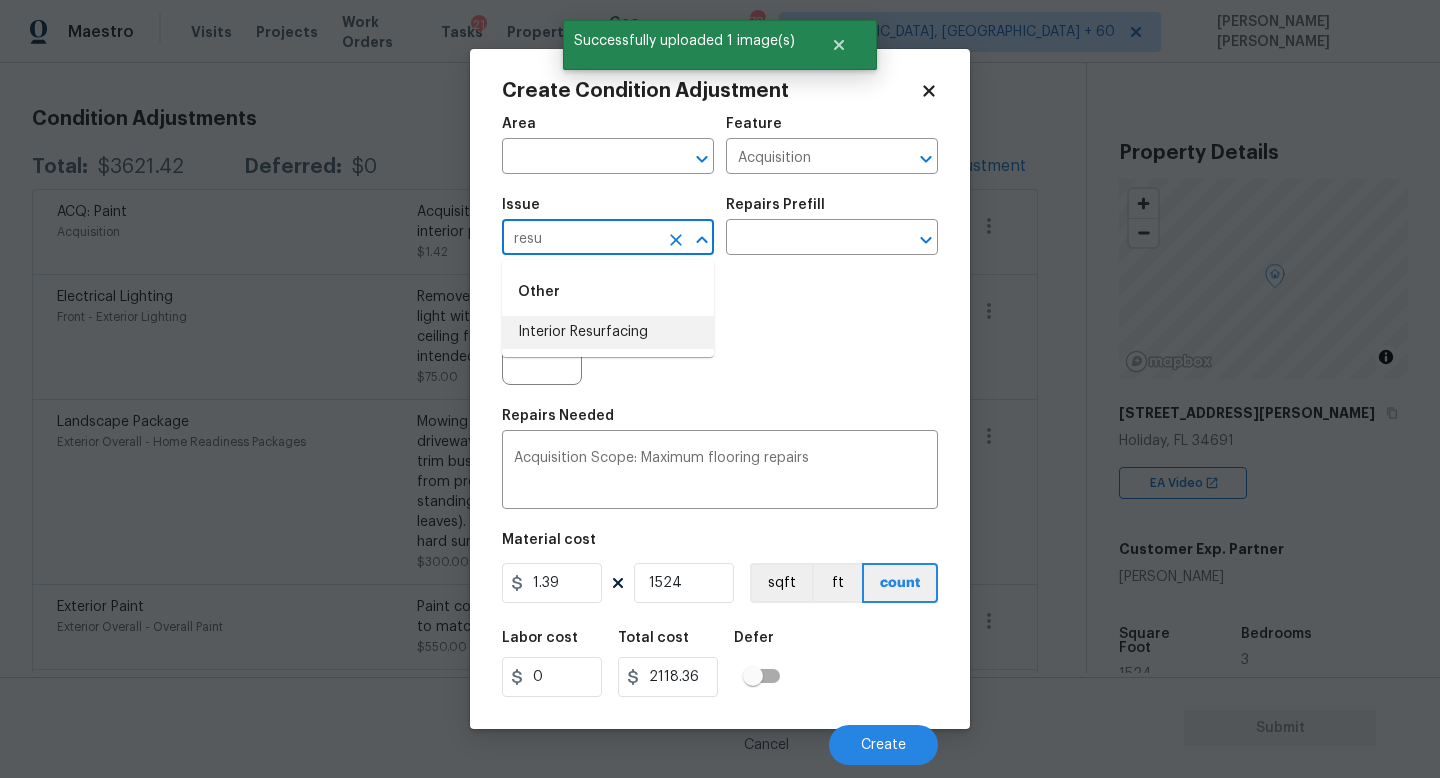 click on "Interior Resurfacing" at bounding box center (608, 332) 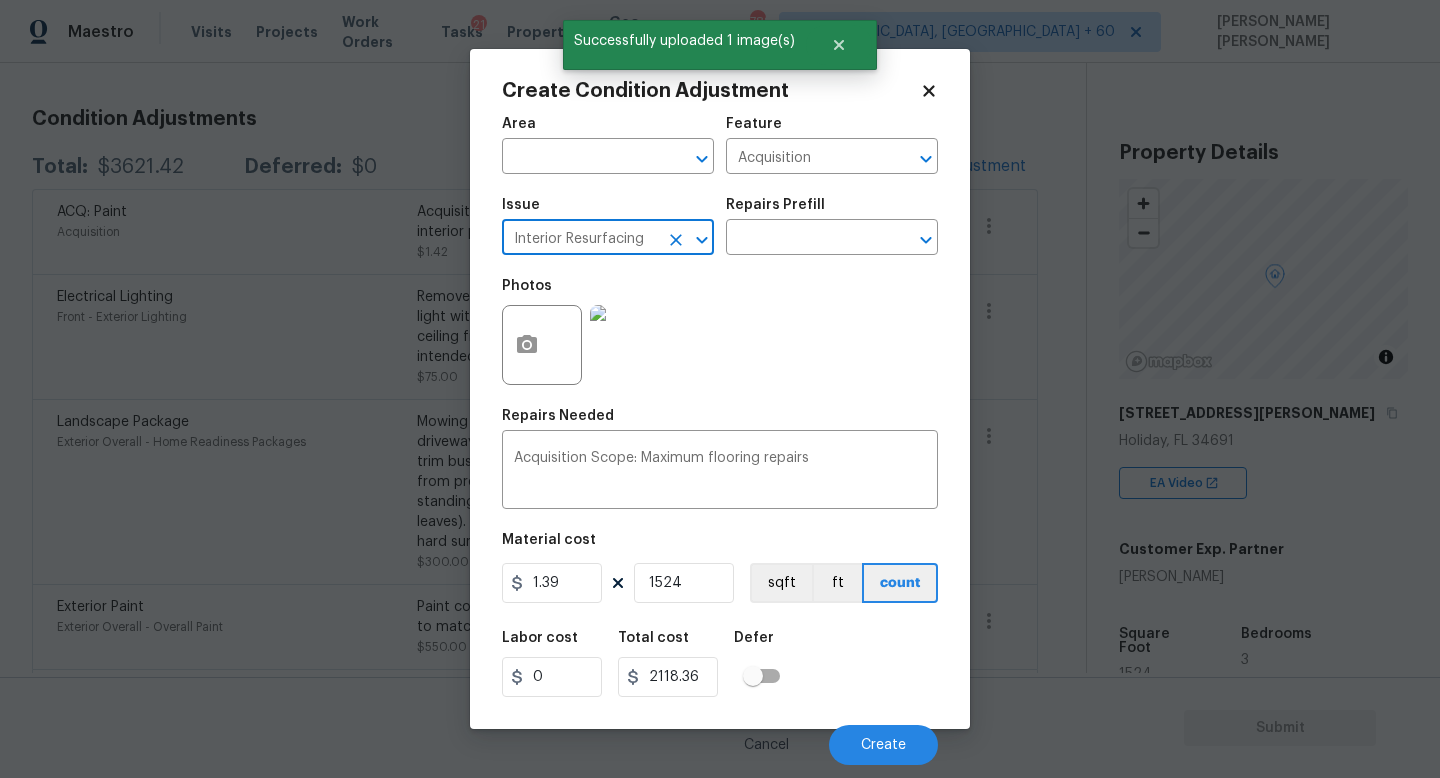 type on "Interior Resurfacing" 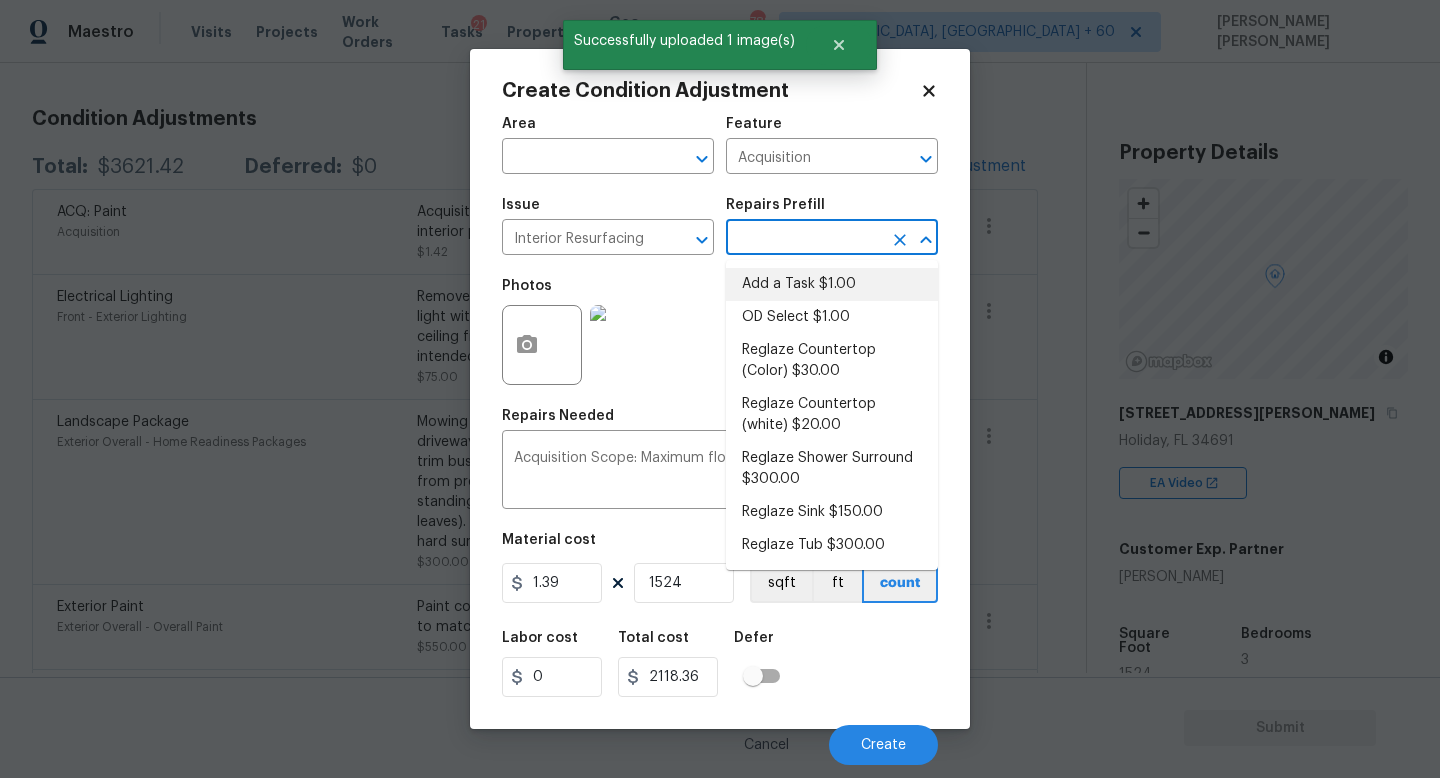 click at bounding box center (804, 239) 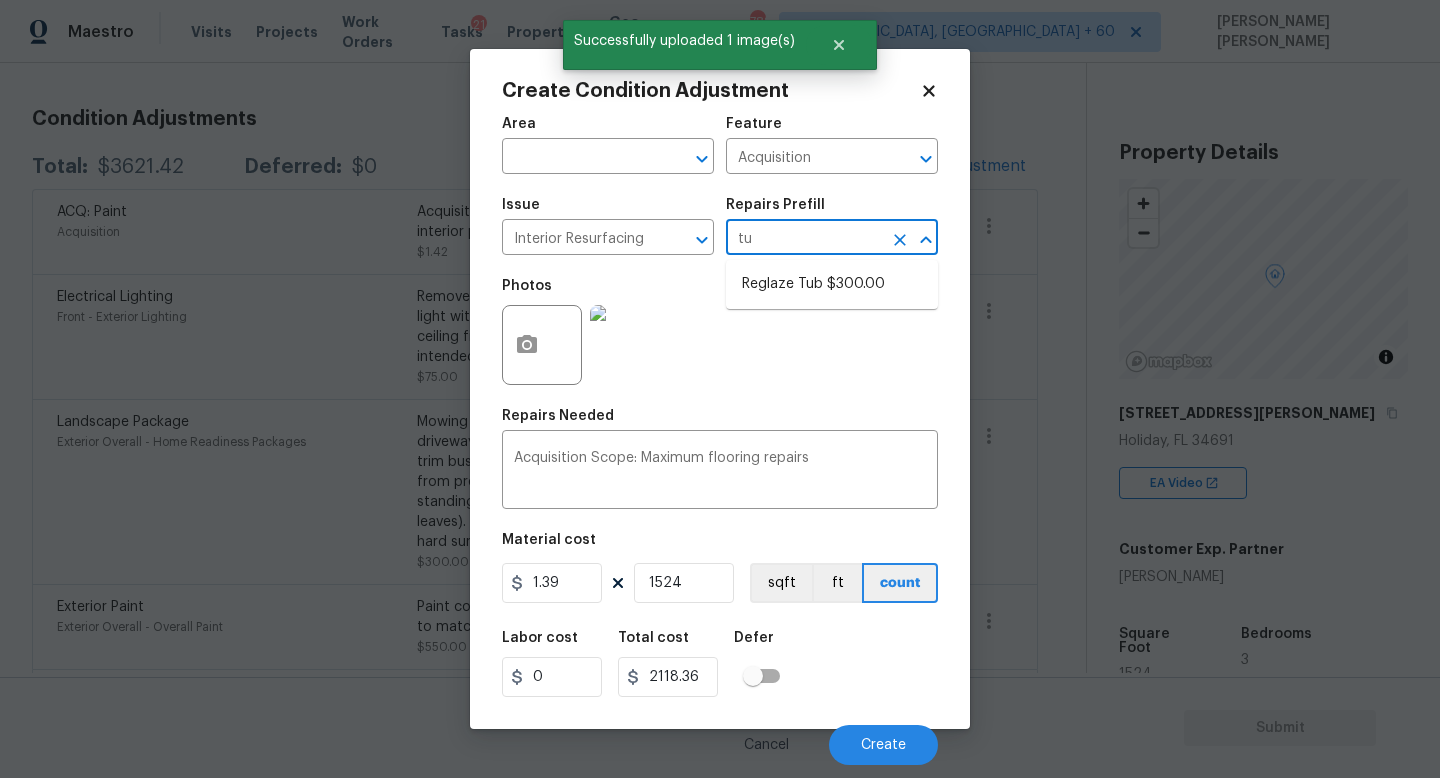 type on "tub" 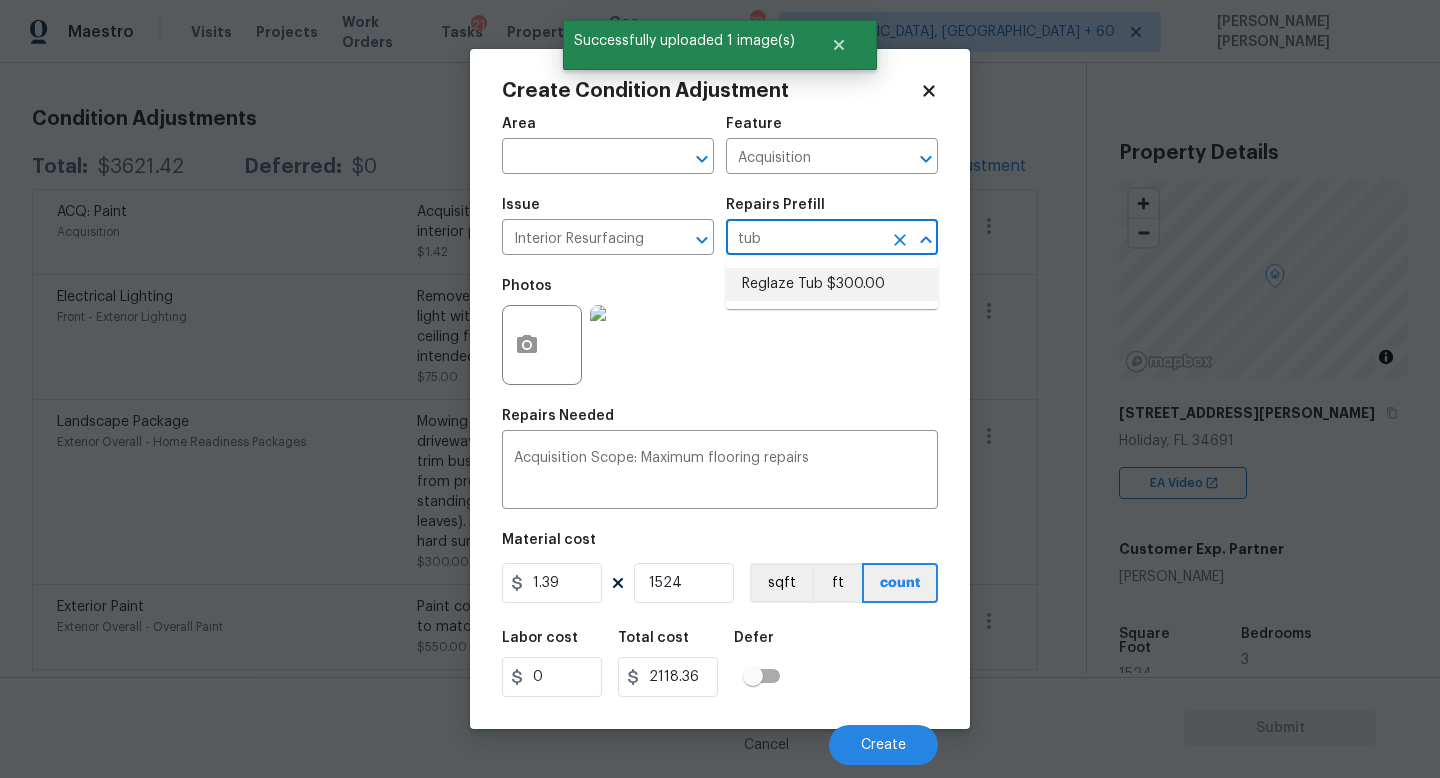 click on "Reglaze Tub $300.00" at bounding box center (832, 284) 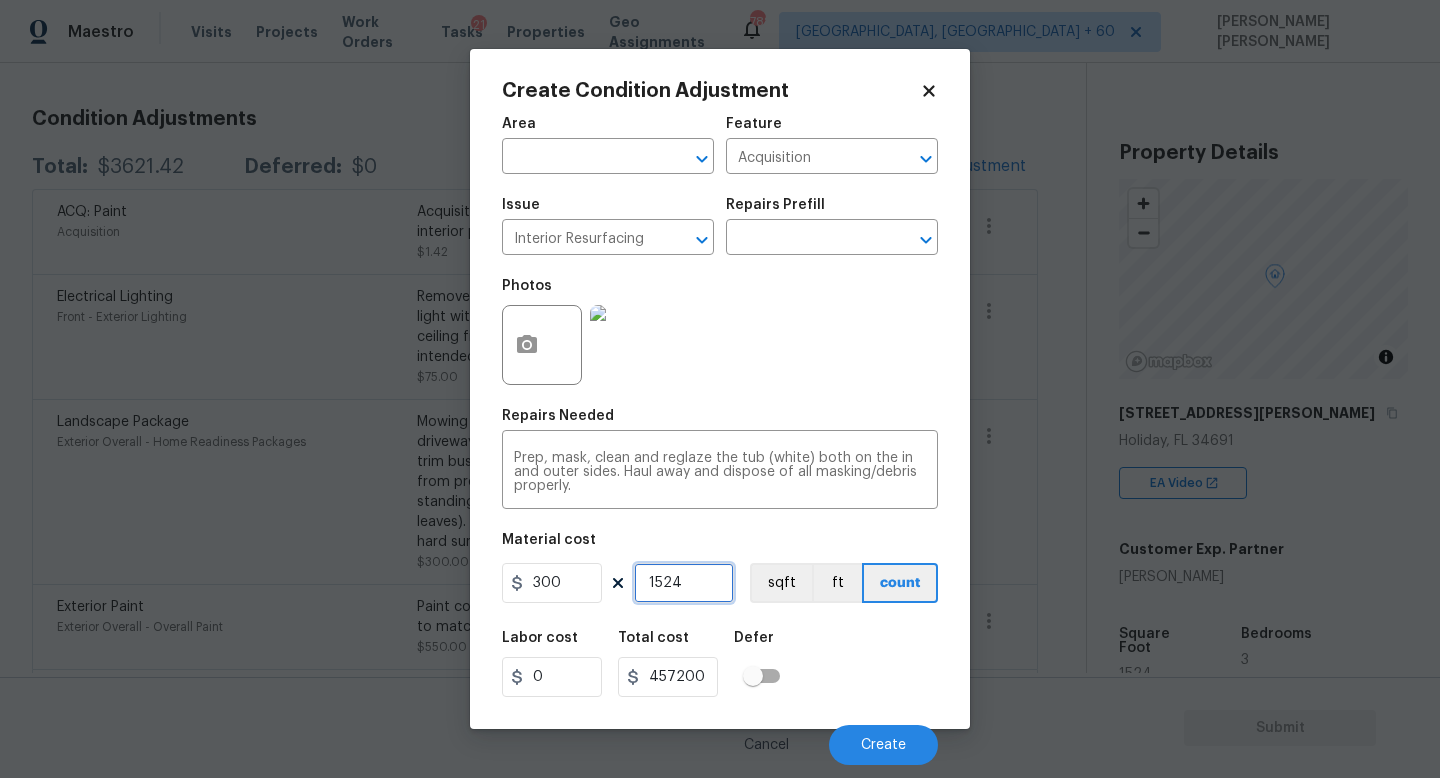drag, startPoint x: 705, startPoint y: 594, endPoint x: 369, endPoint y: 579, distance: 336.33466 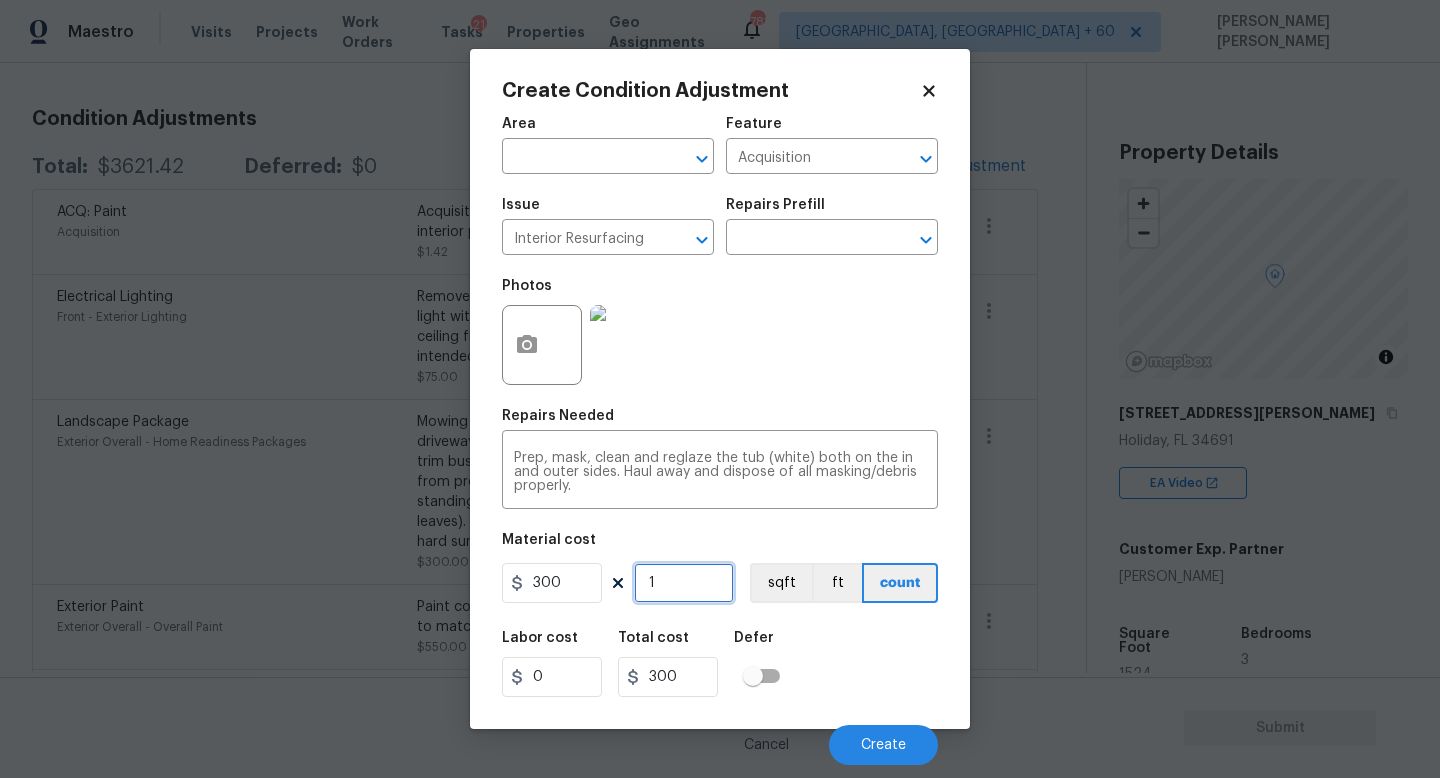 type on "1" 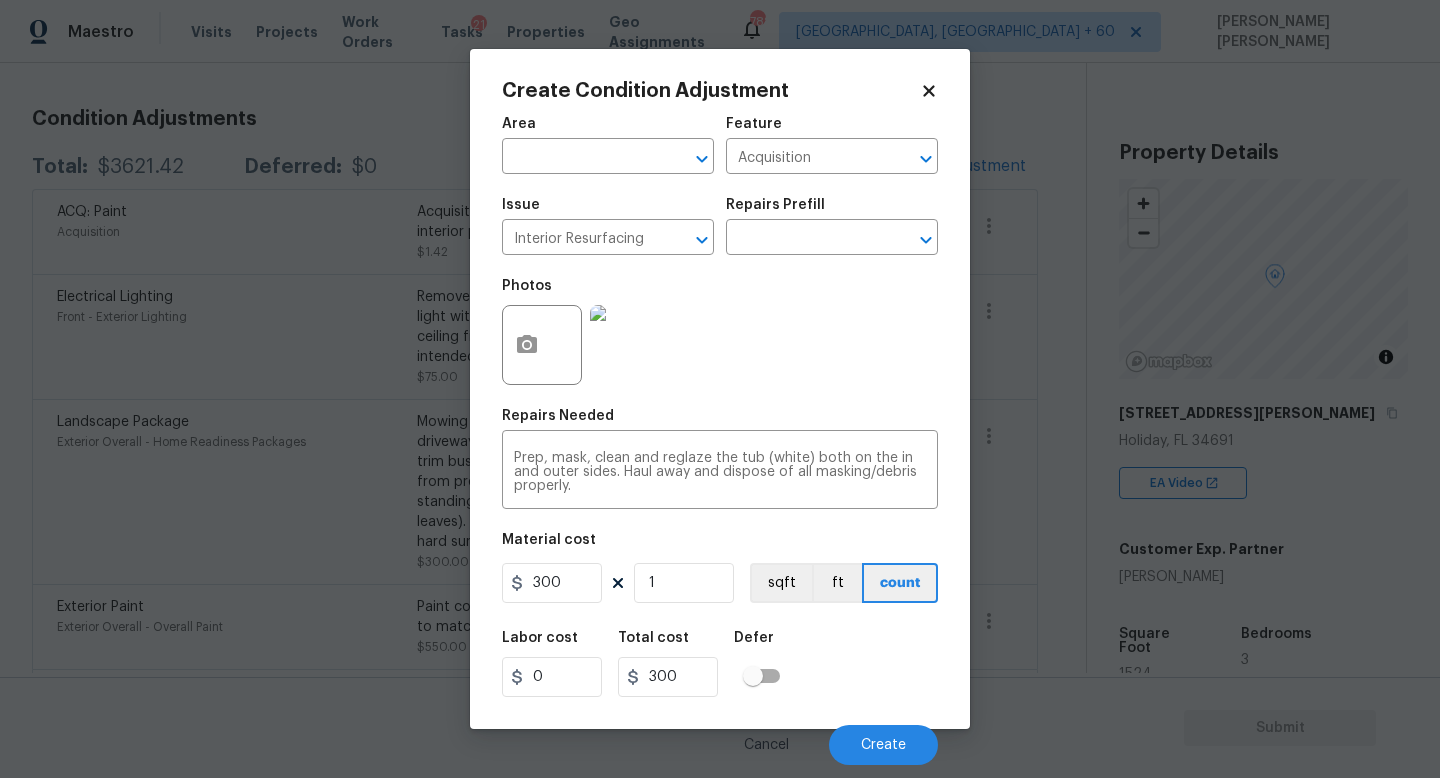 click on "Labor cost 0 Total cost 300 Defer" at bounding box center (720, 664) 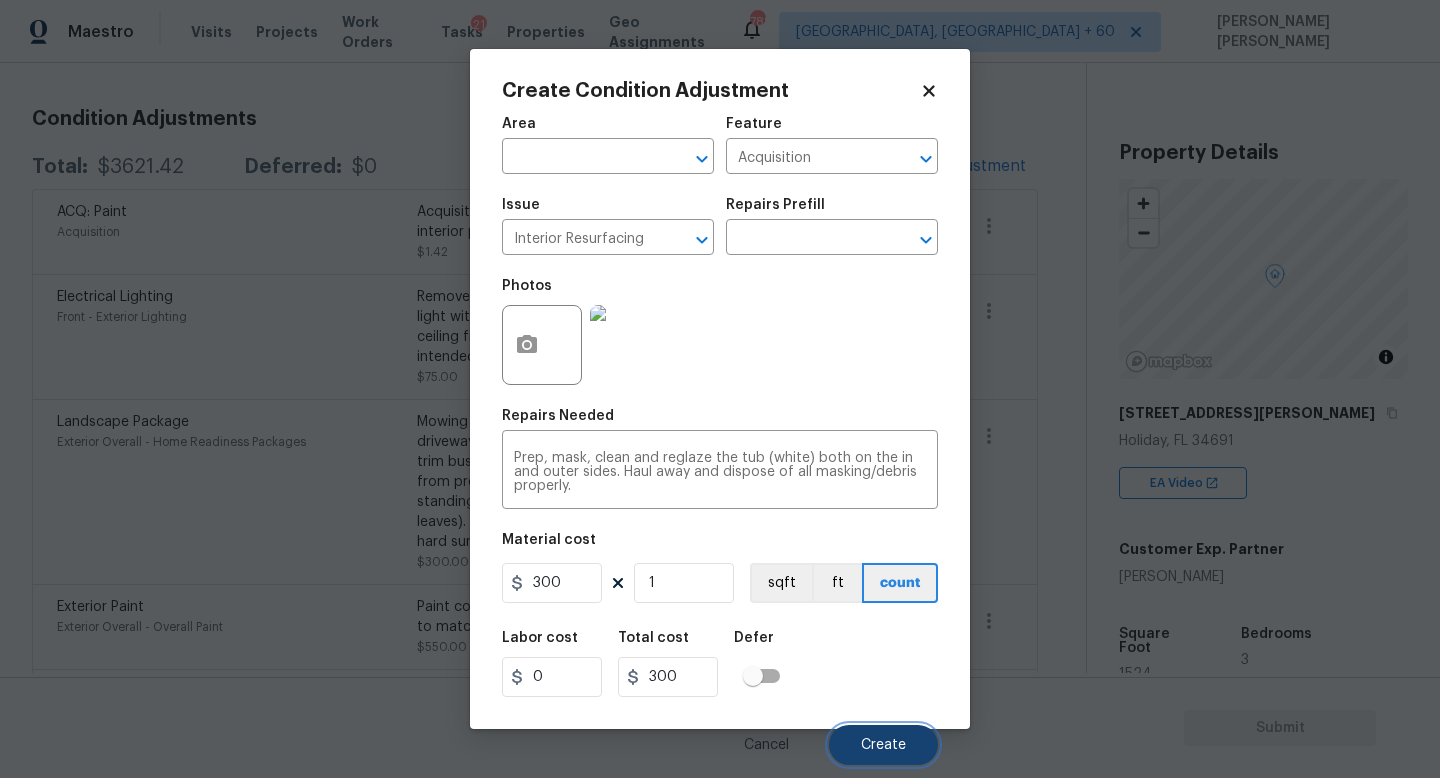 click on "Create" at bounding box center [883, 745] 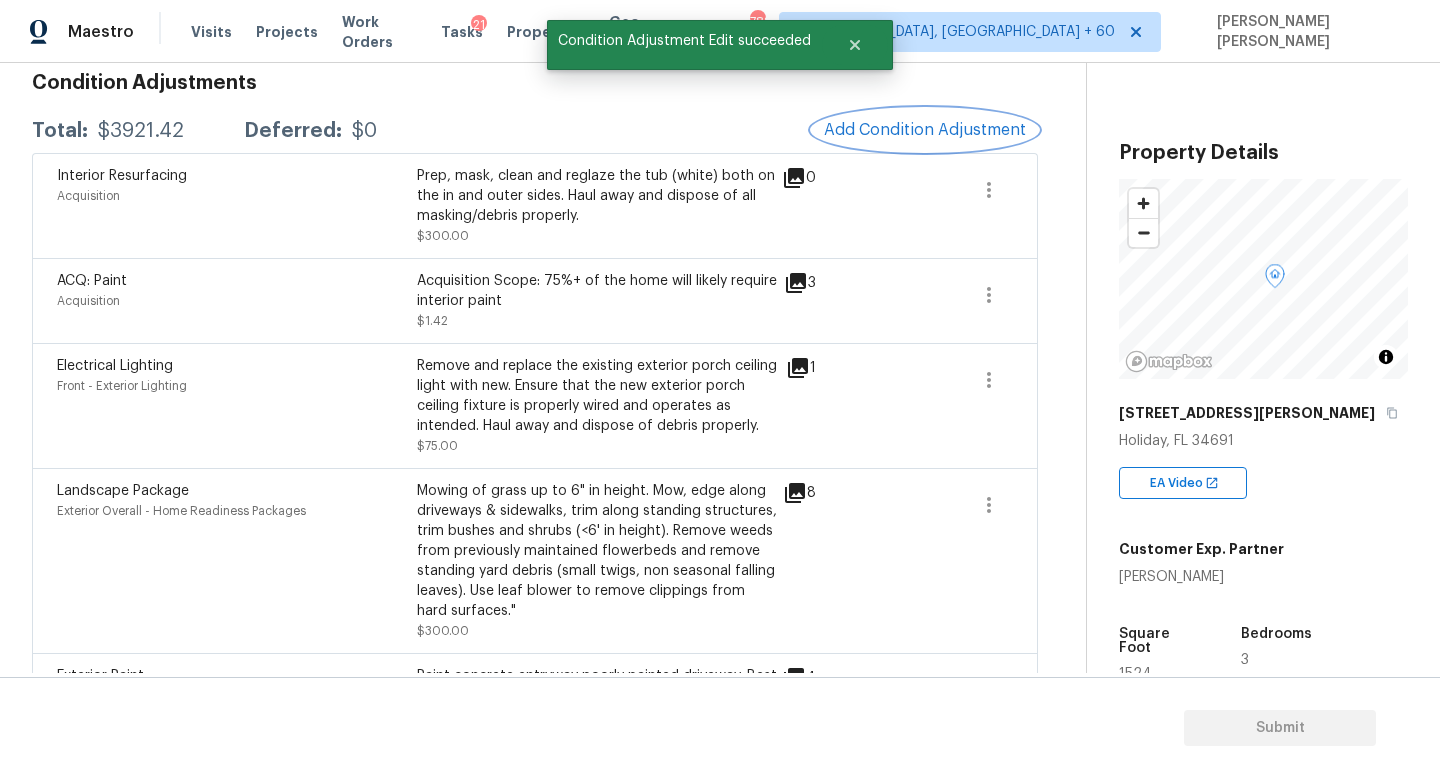 scroll, scrollTop: 299, scrollLeft: 0, axis: vertical 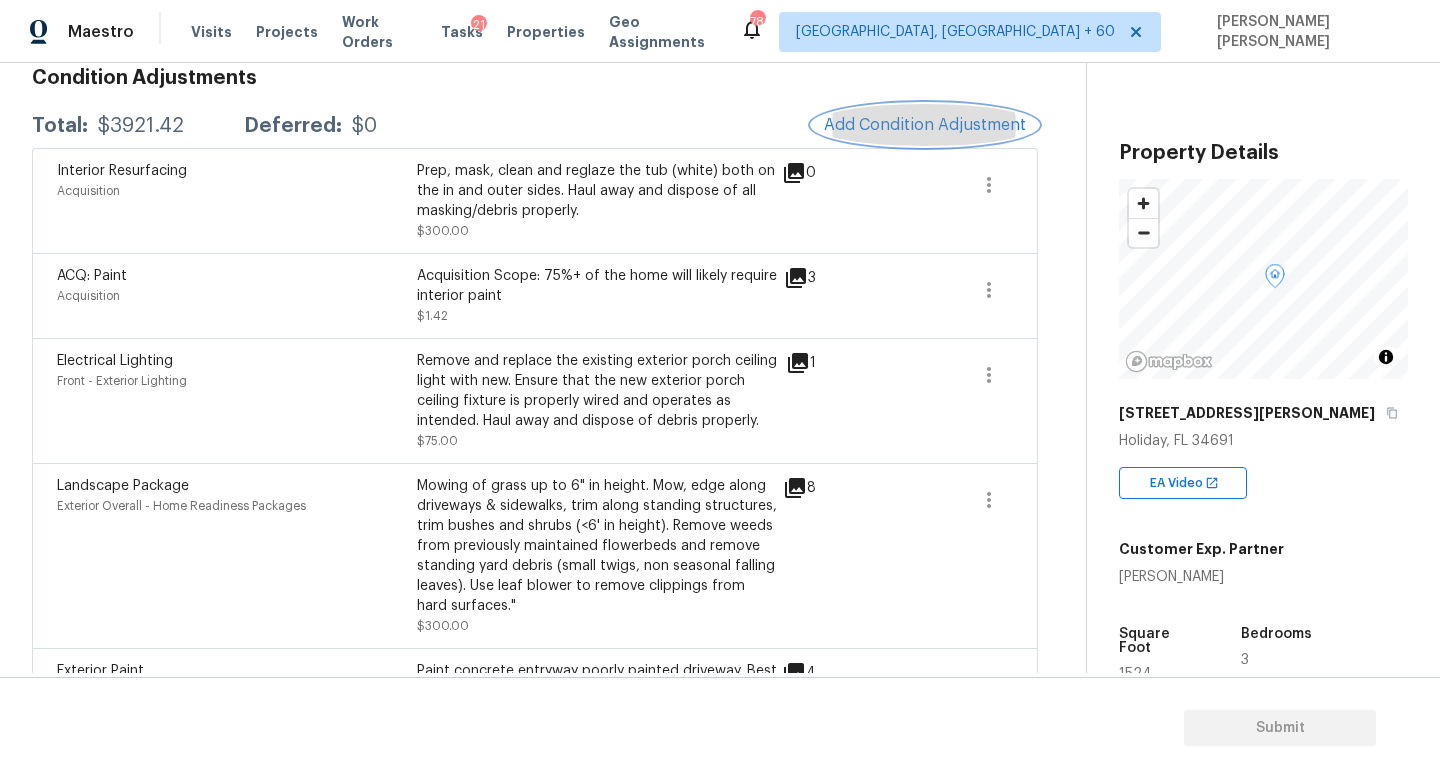 click on "Add Condition Adjustment" at bounding box center (925, 125) 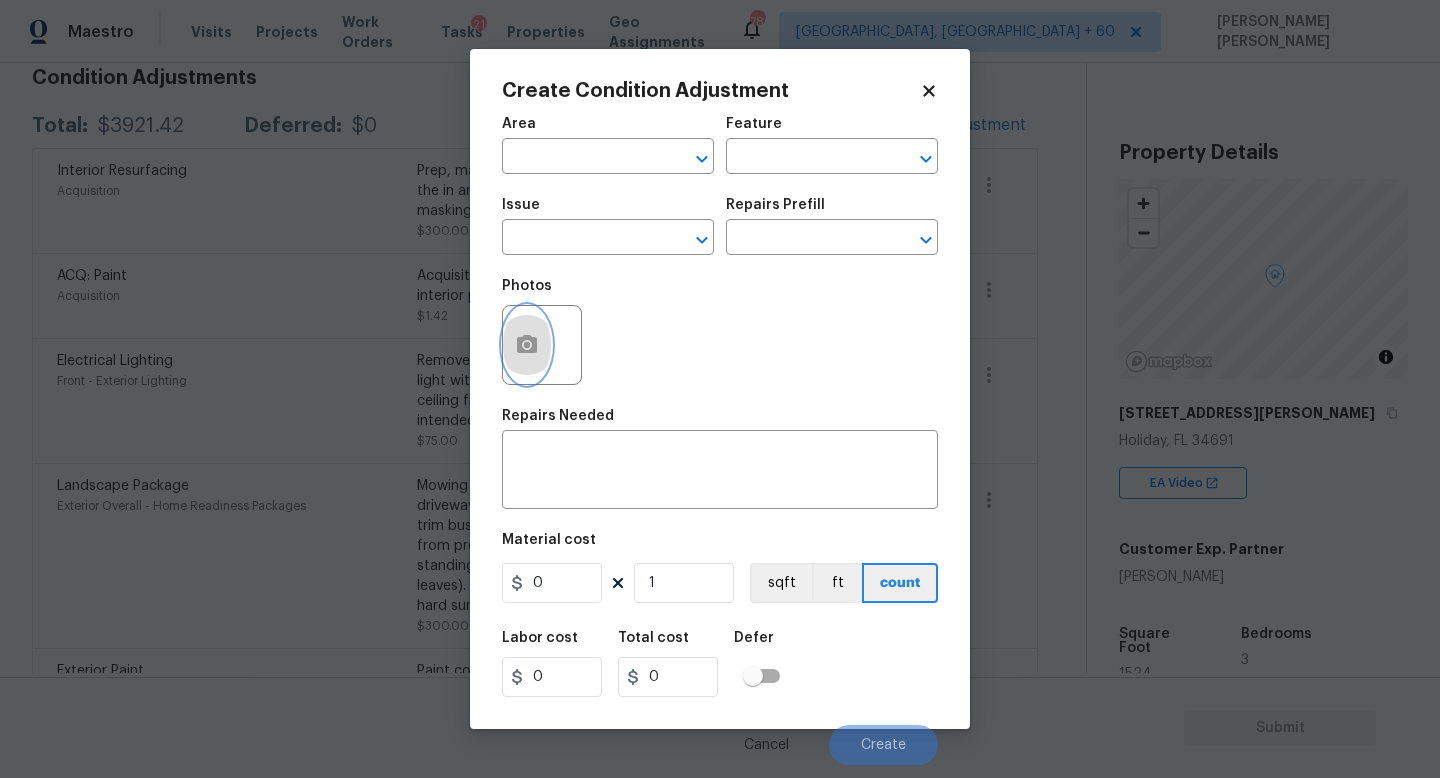 click 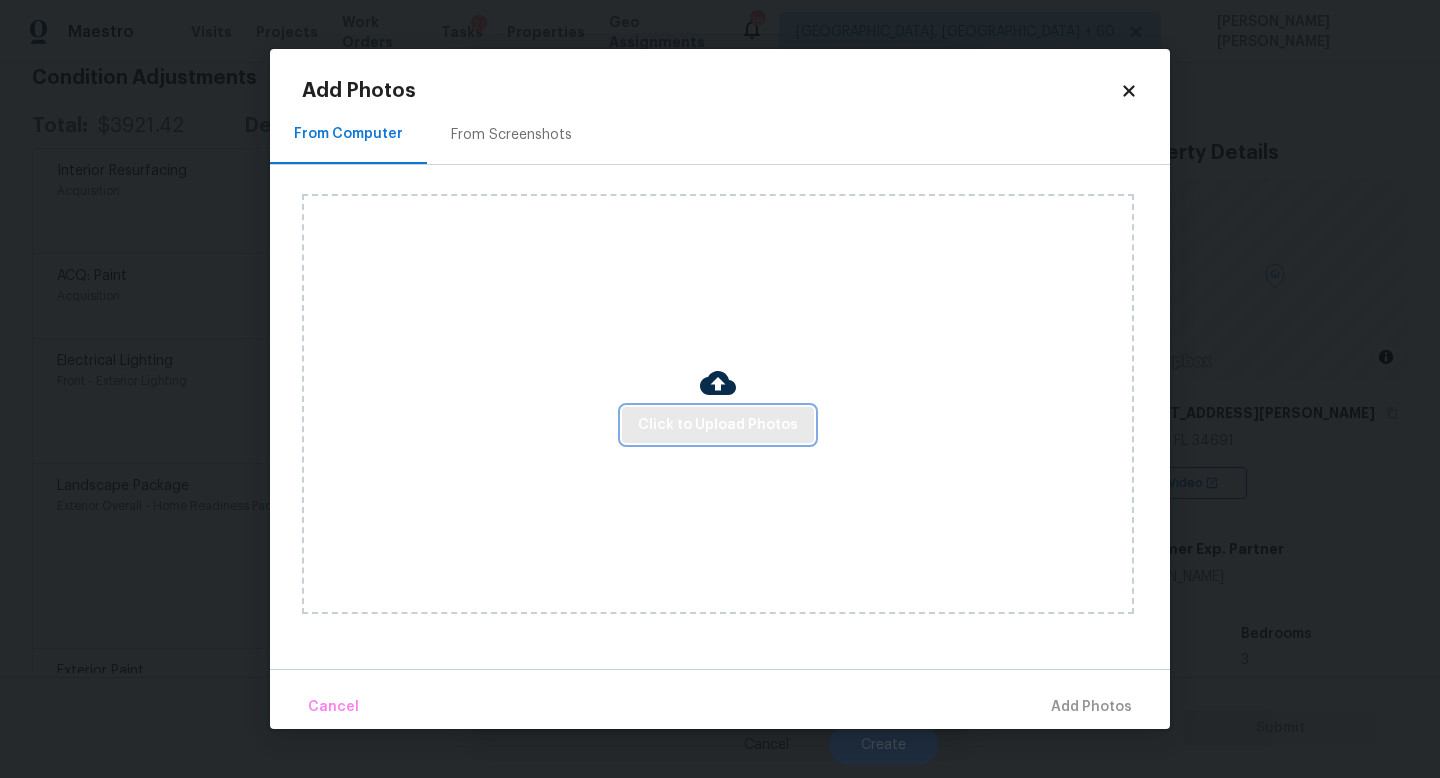 click on "Click to Upload Photos" at bounding box center [718, 425] 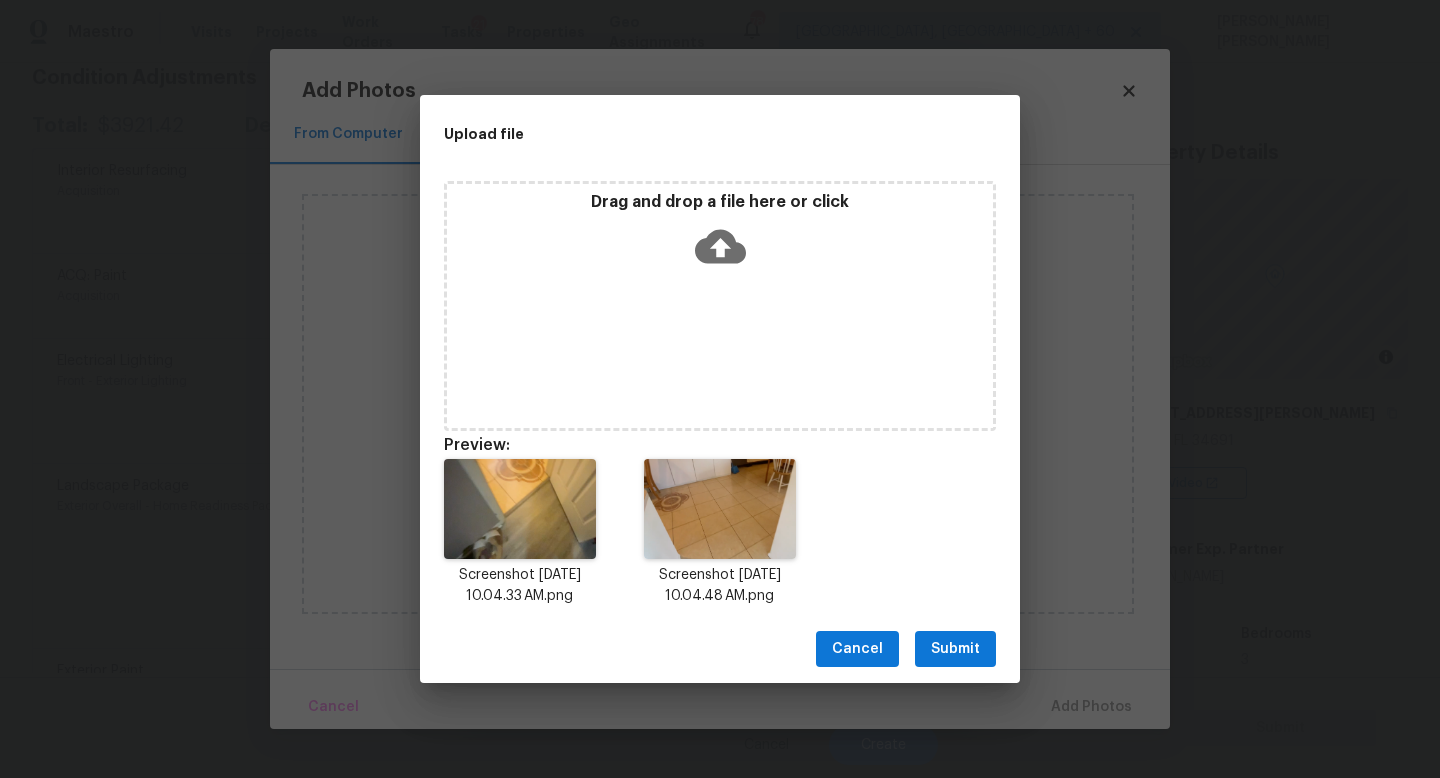 click on "Submit" at bounding box center (955, 649) 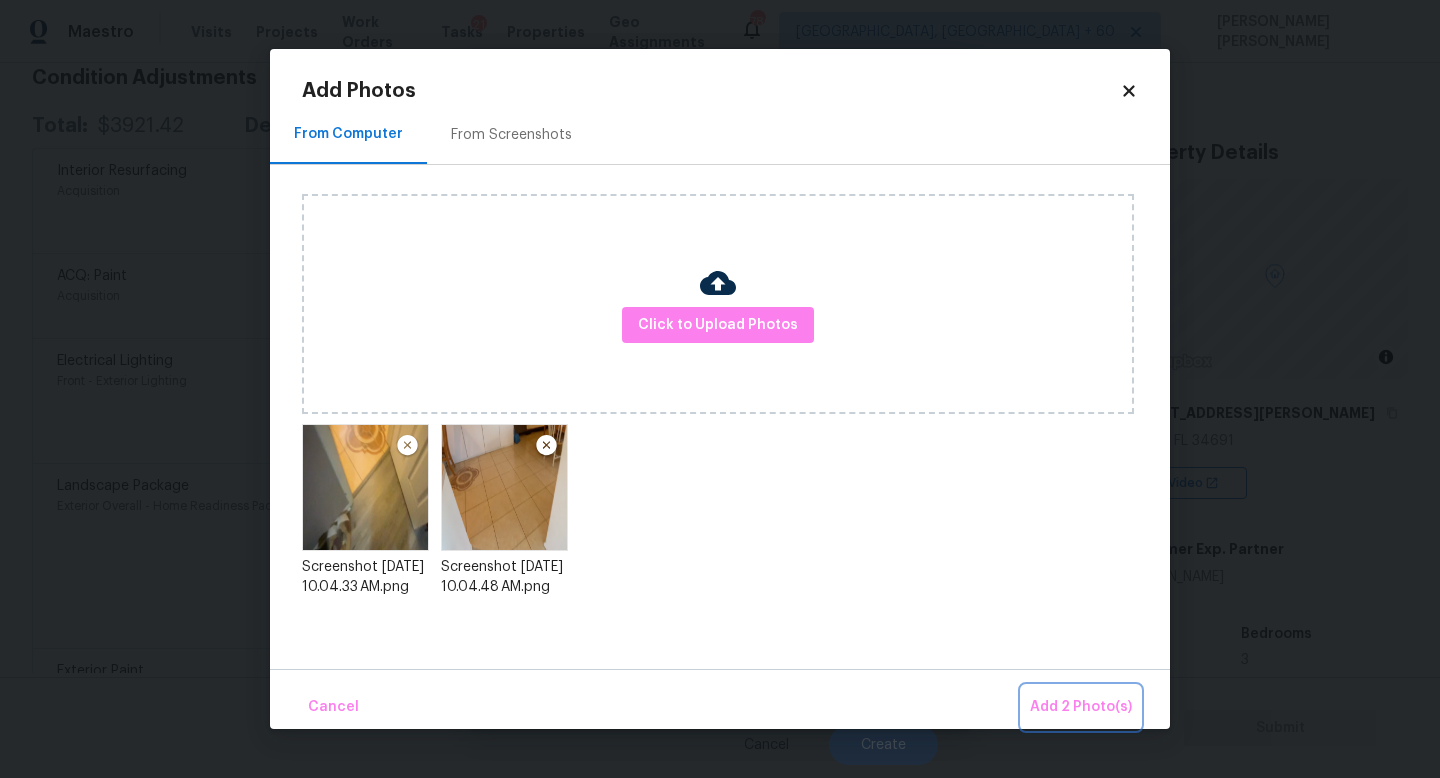 click on "Add 2 Photo(s)" at bounding box center (1081, 707) 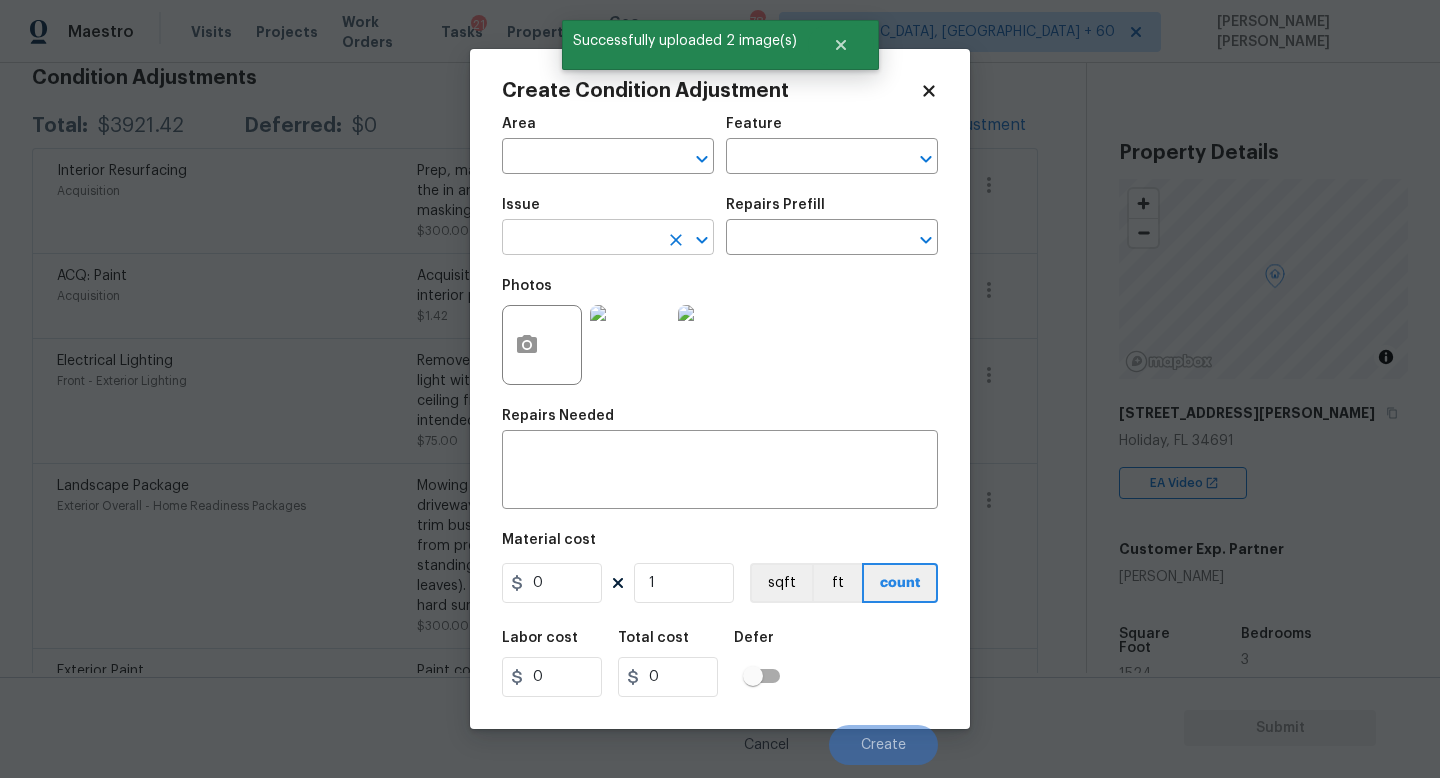 click at bounding box center (580, 239) 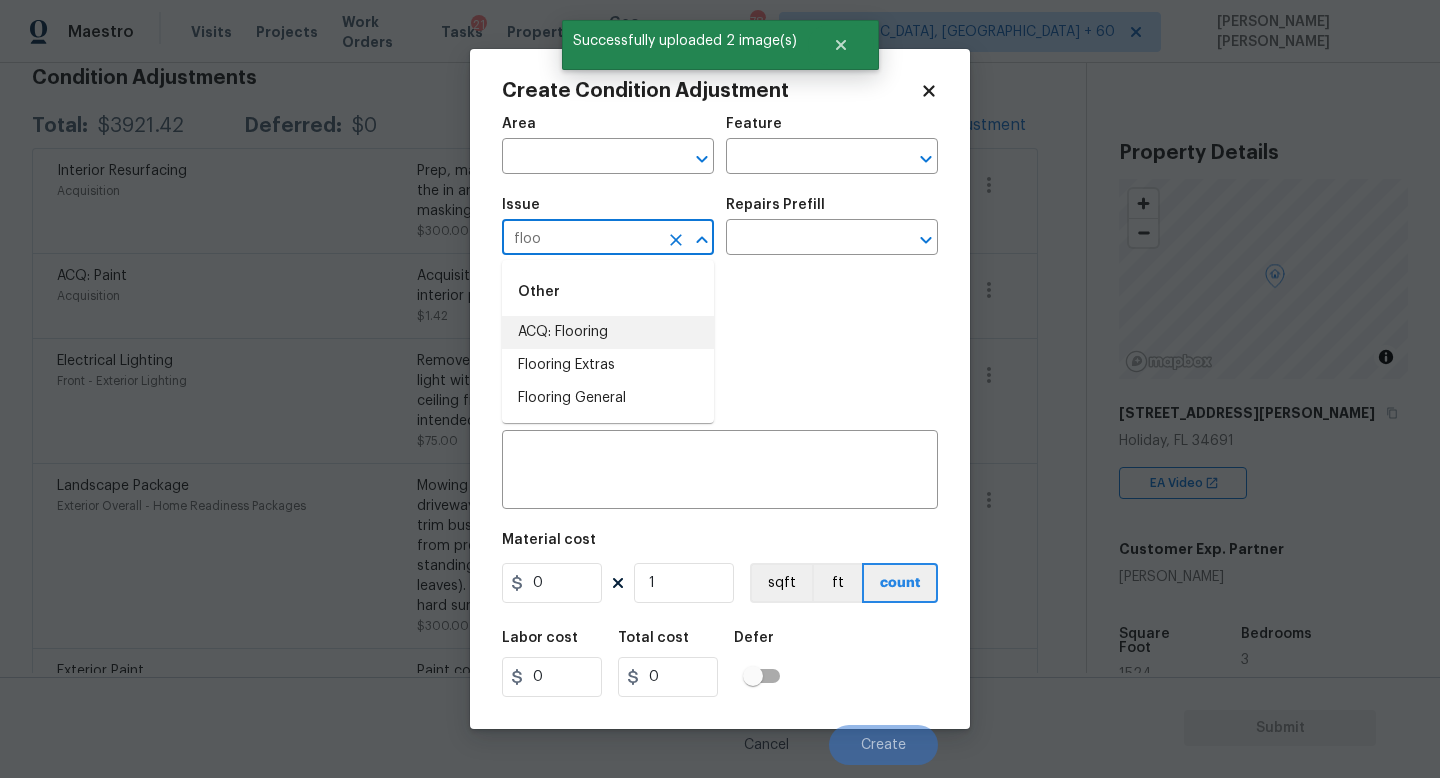 click on "ACQ: Flooring" at bounding box center [608, 332] 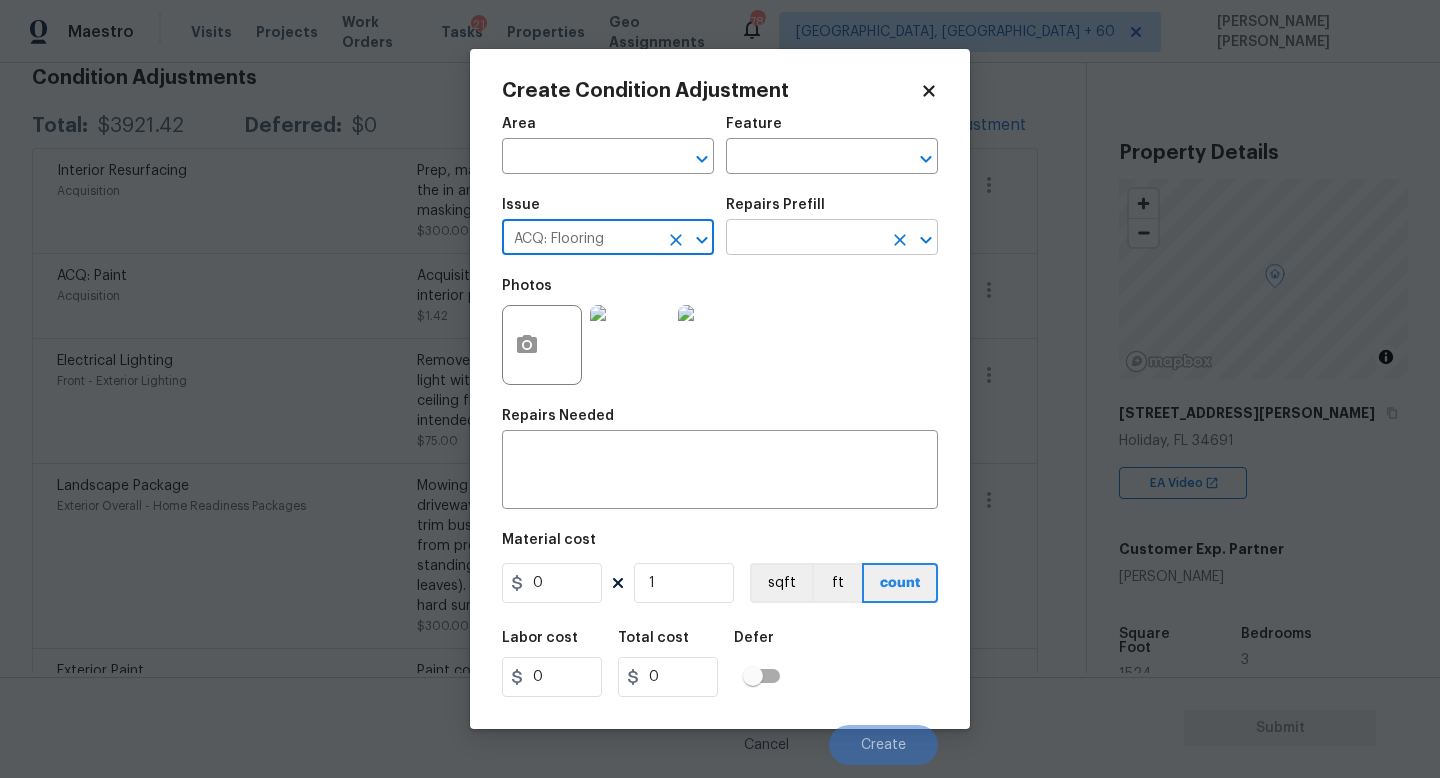 type on "ACQ: Flooring" 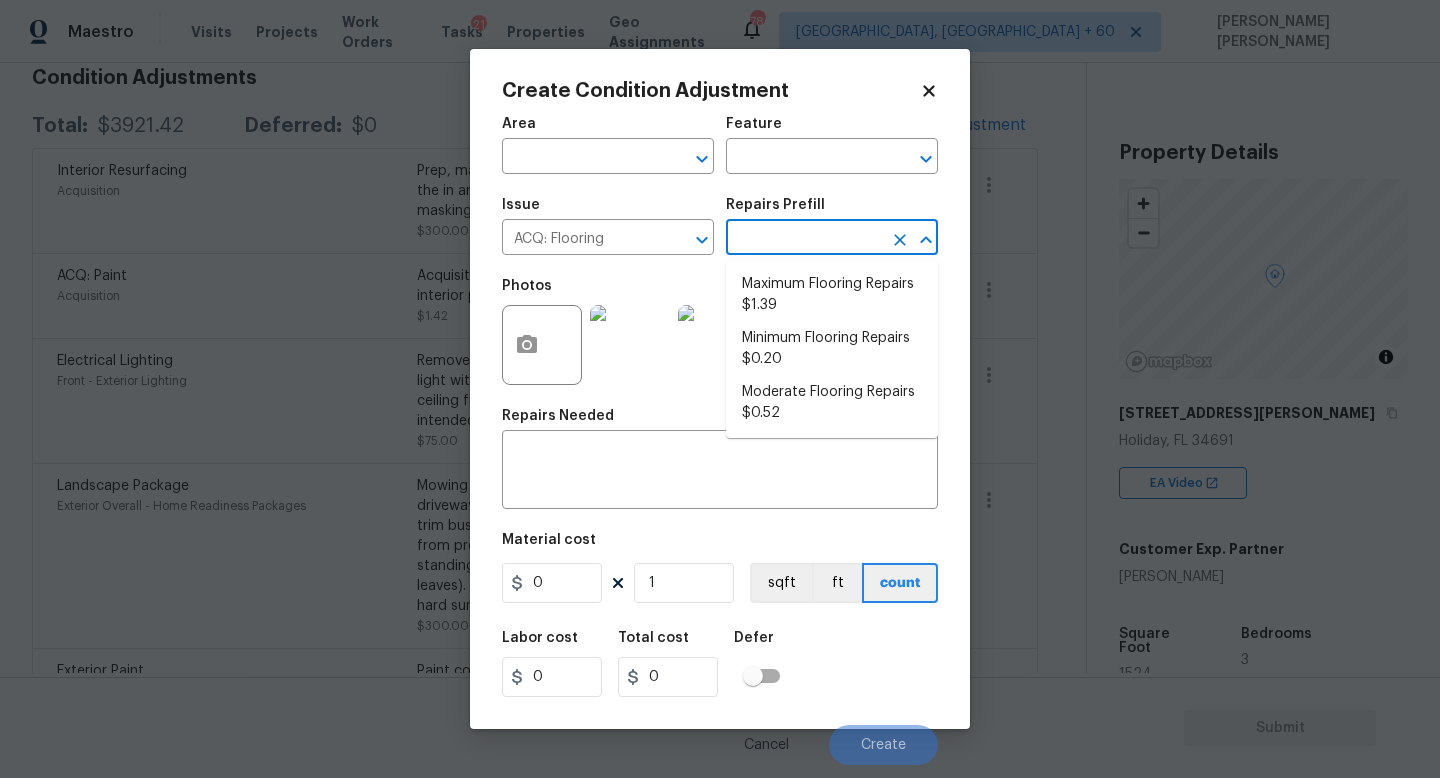 click at bounding box center [804, 239] 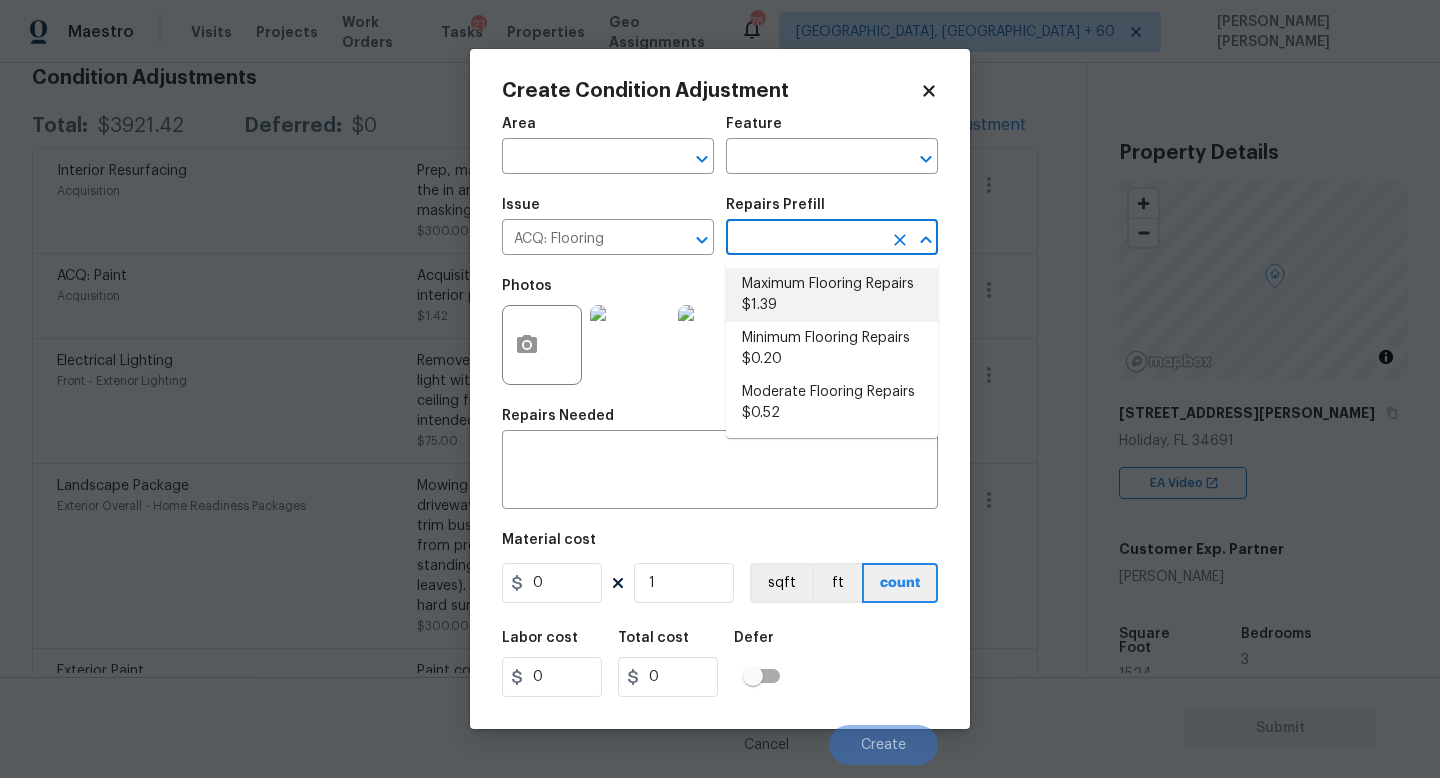click on "Maximum Flooring Repairs $1.39" at bounding box center (832, 295) 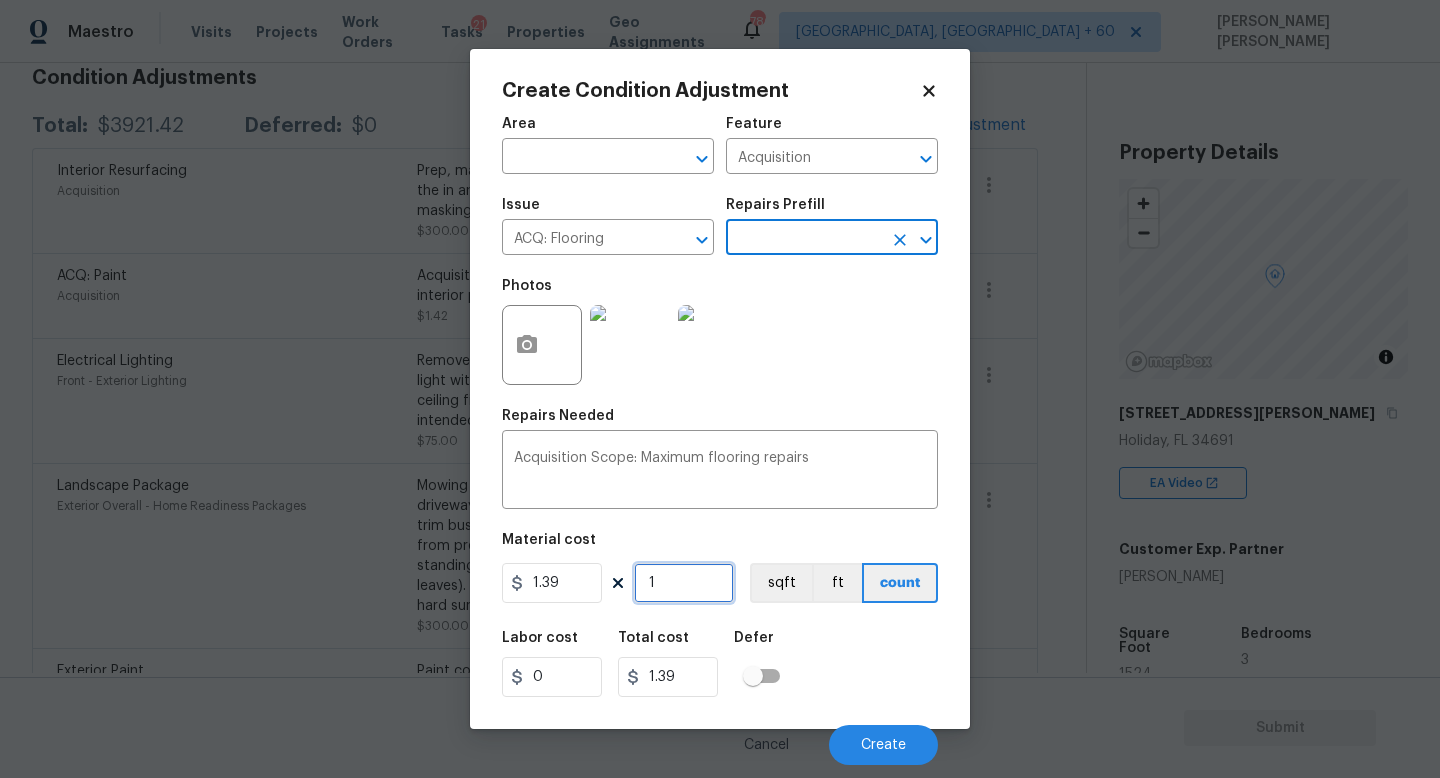 click on "1" at bounding box center [684, 583] 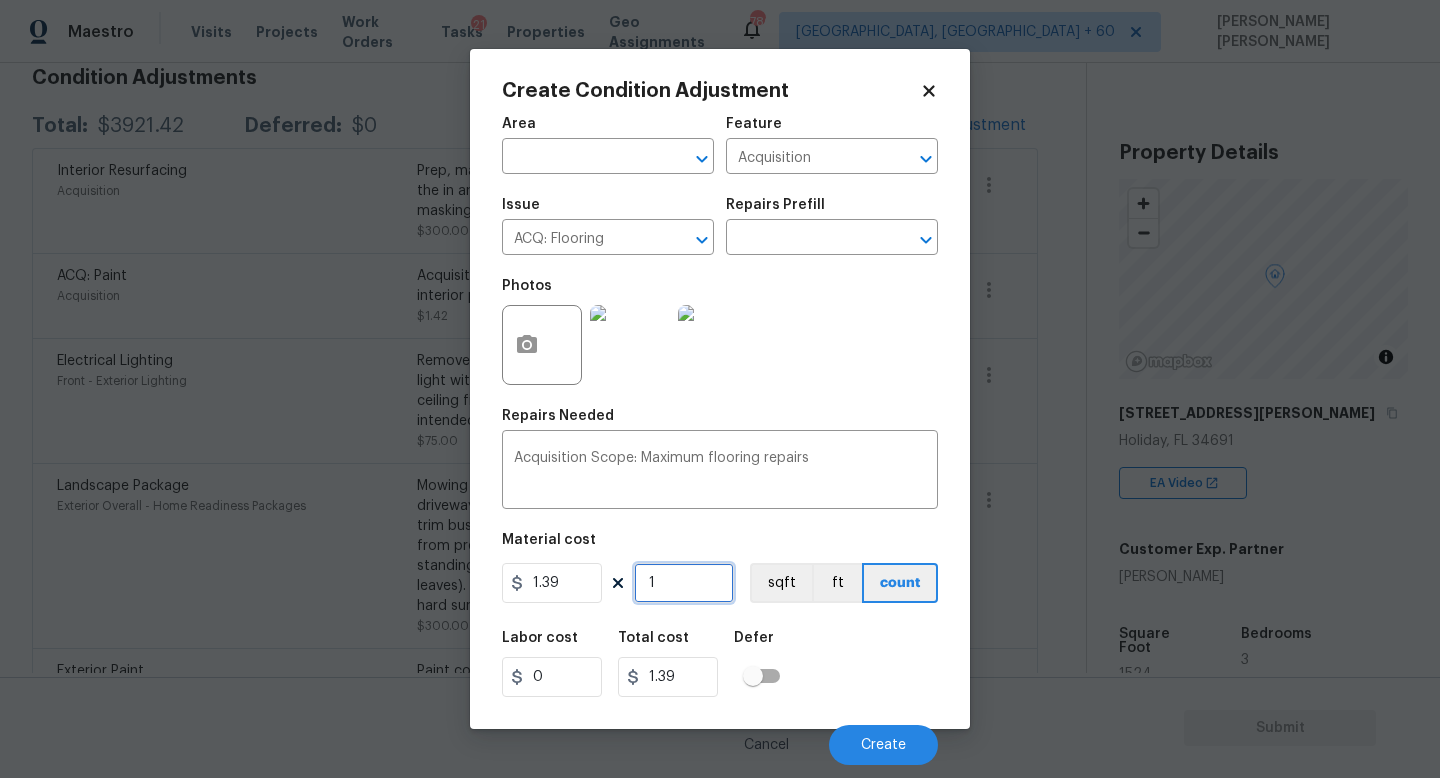 type on "0" 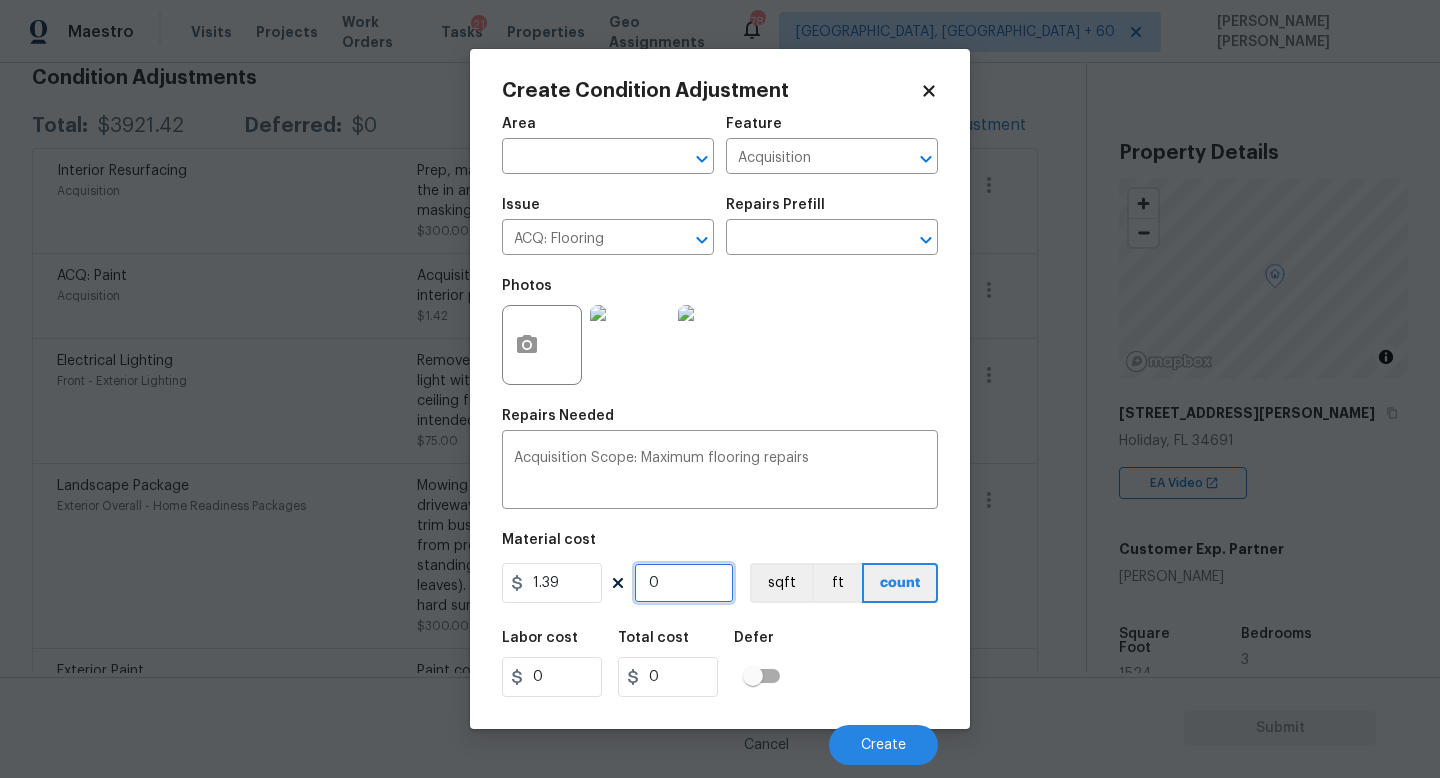 type on "1" 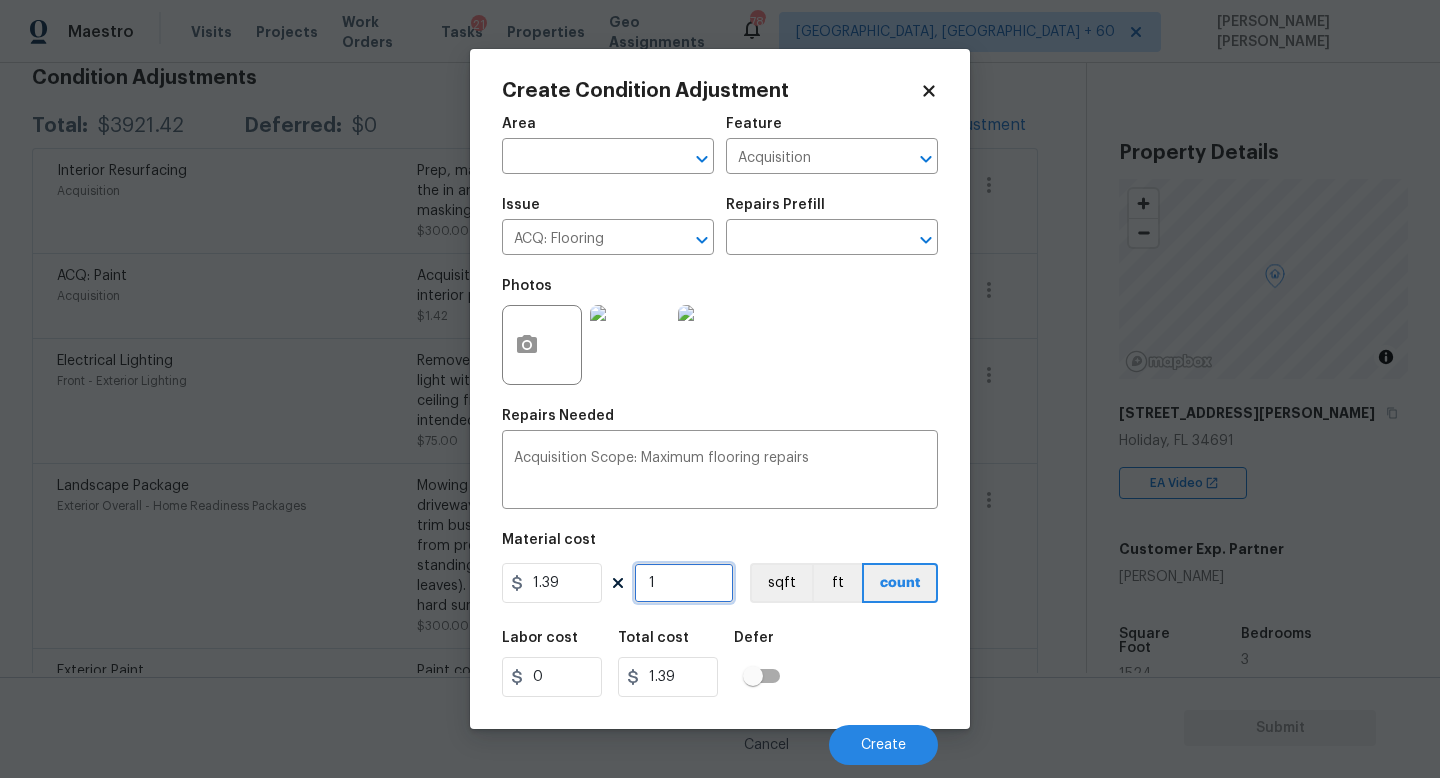 type on "15" 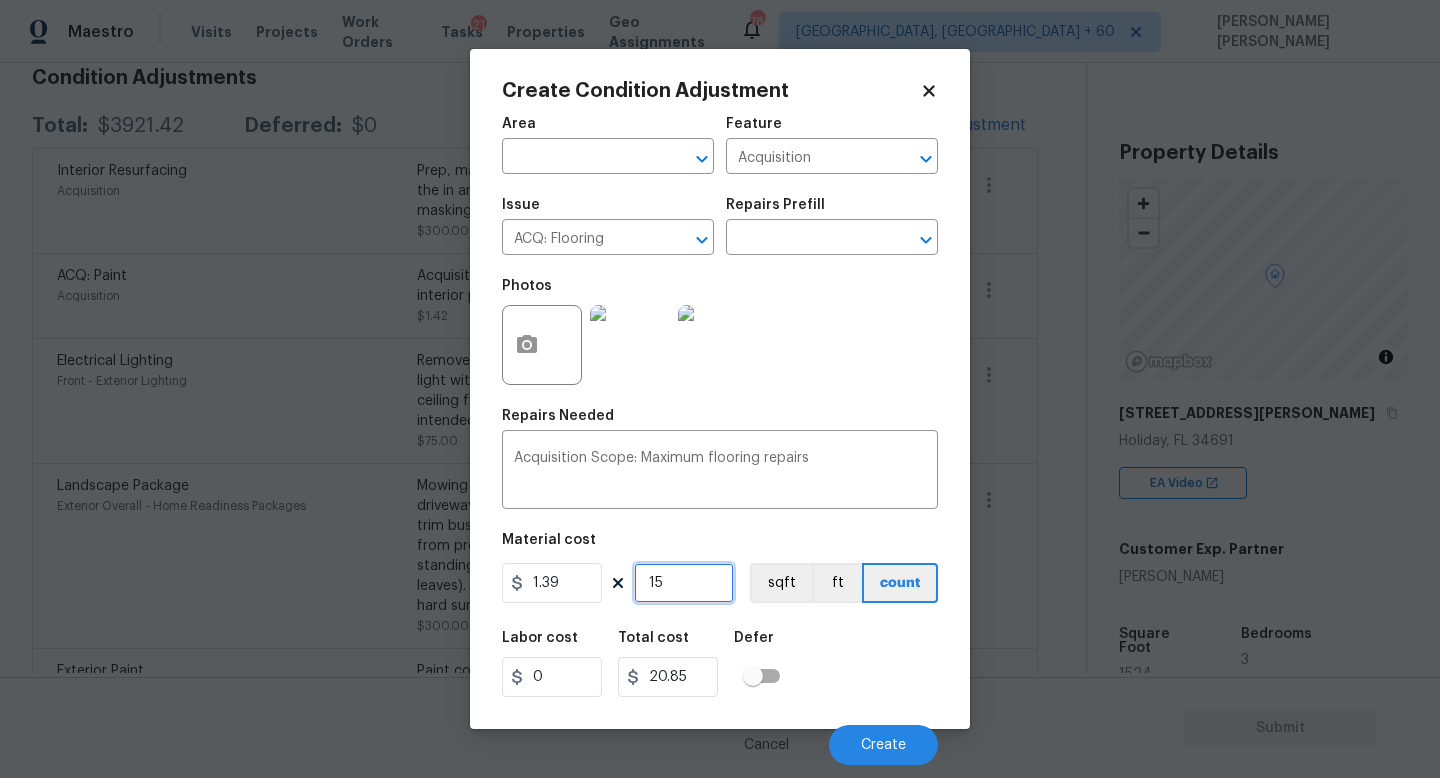 type on "152" 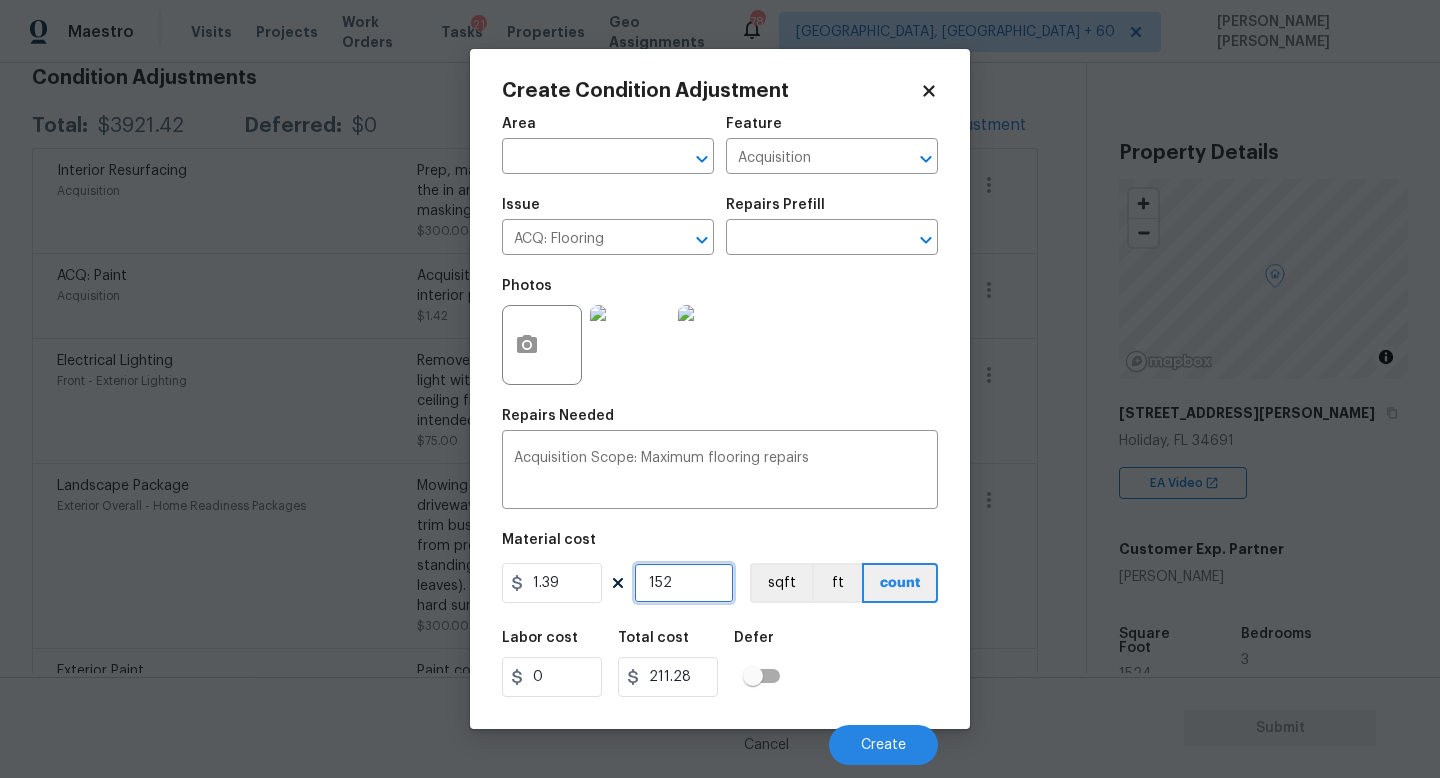 type on "1524" 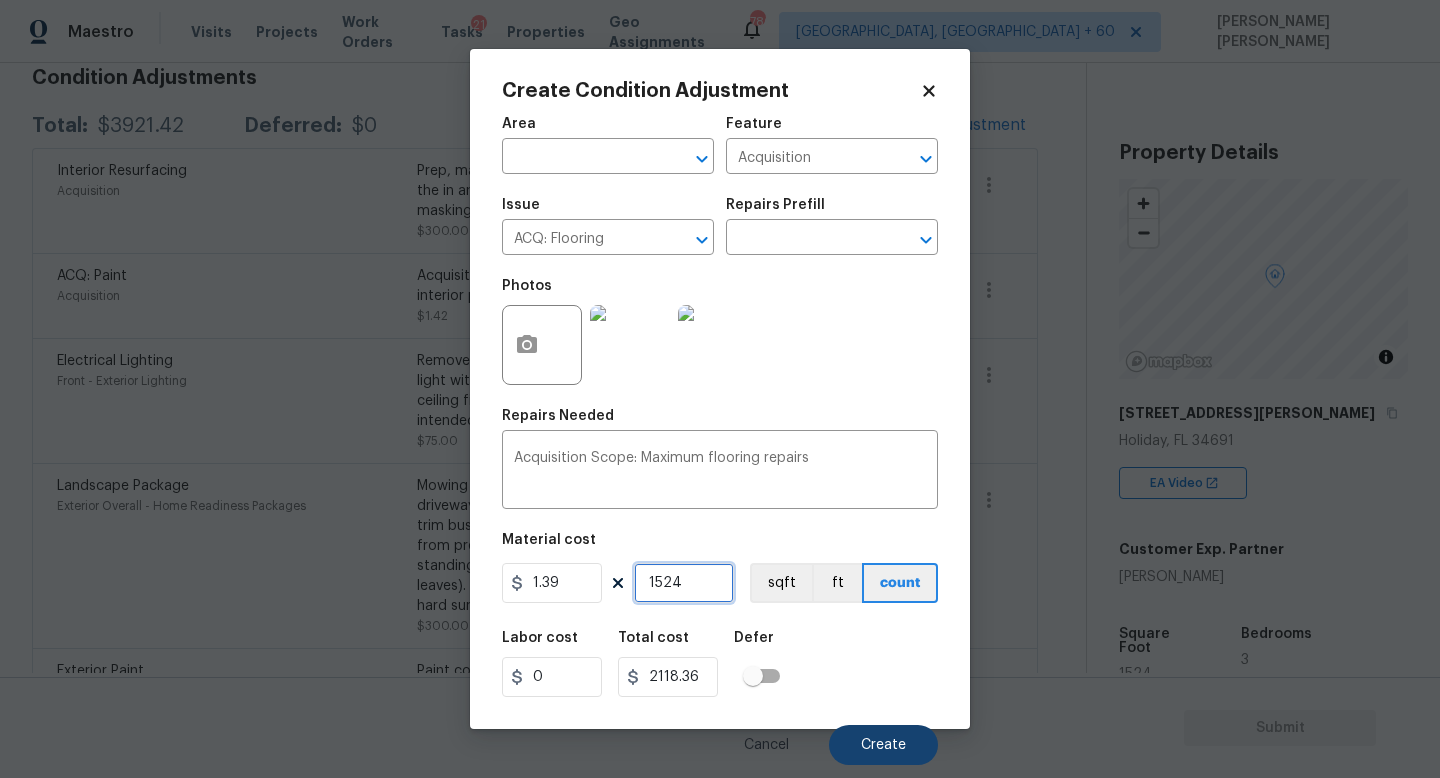 type on "1524" 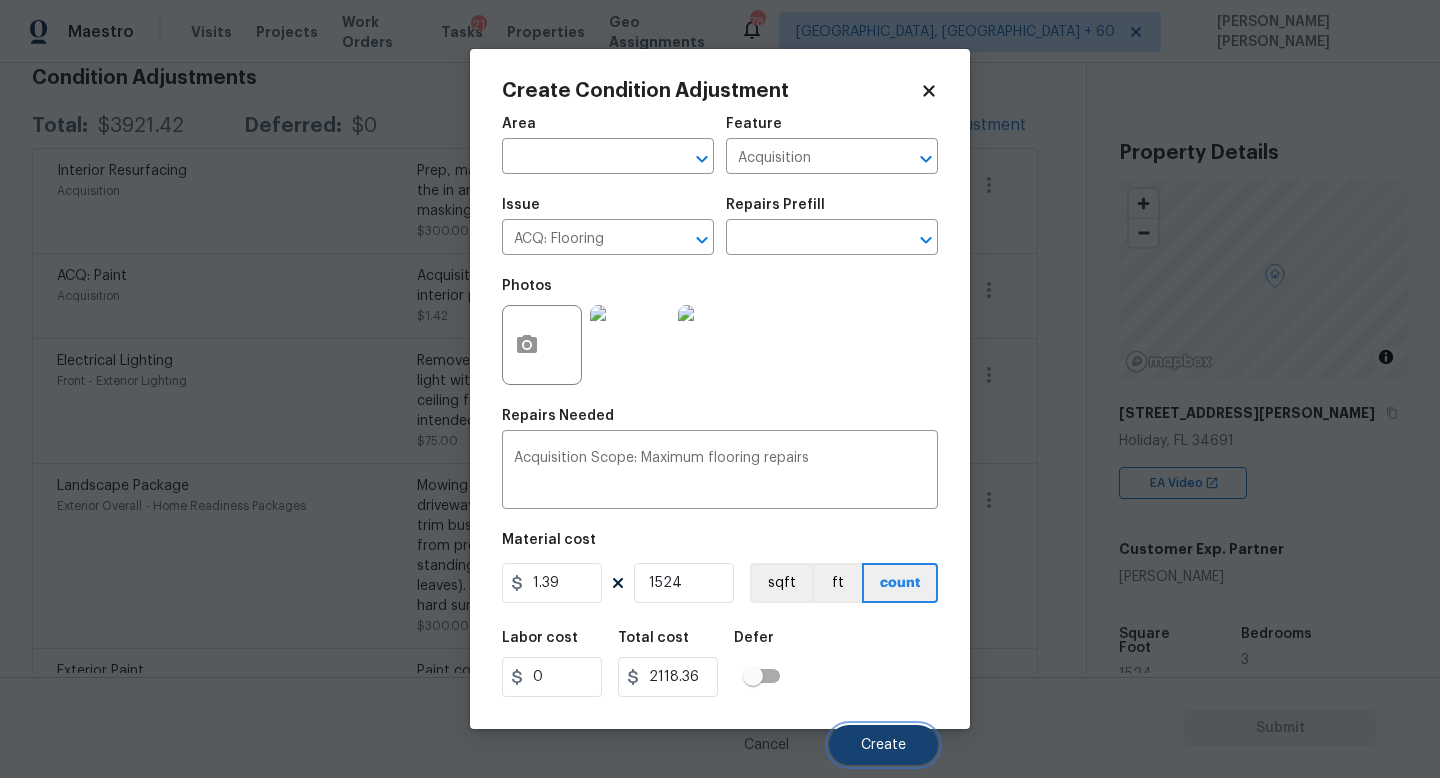 click on "Create" at bounding box center (883, 745) 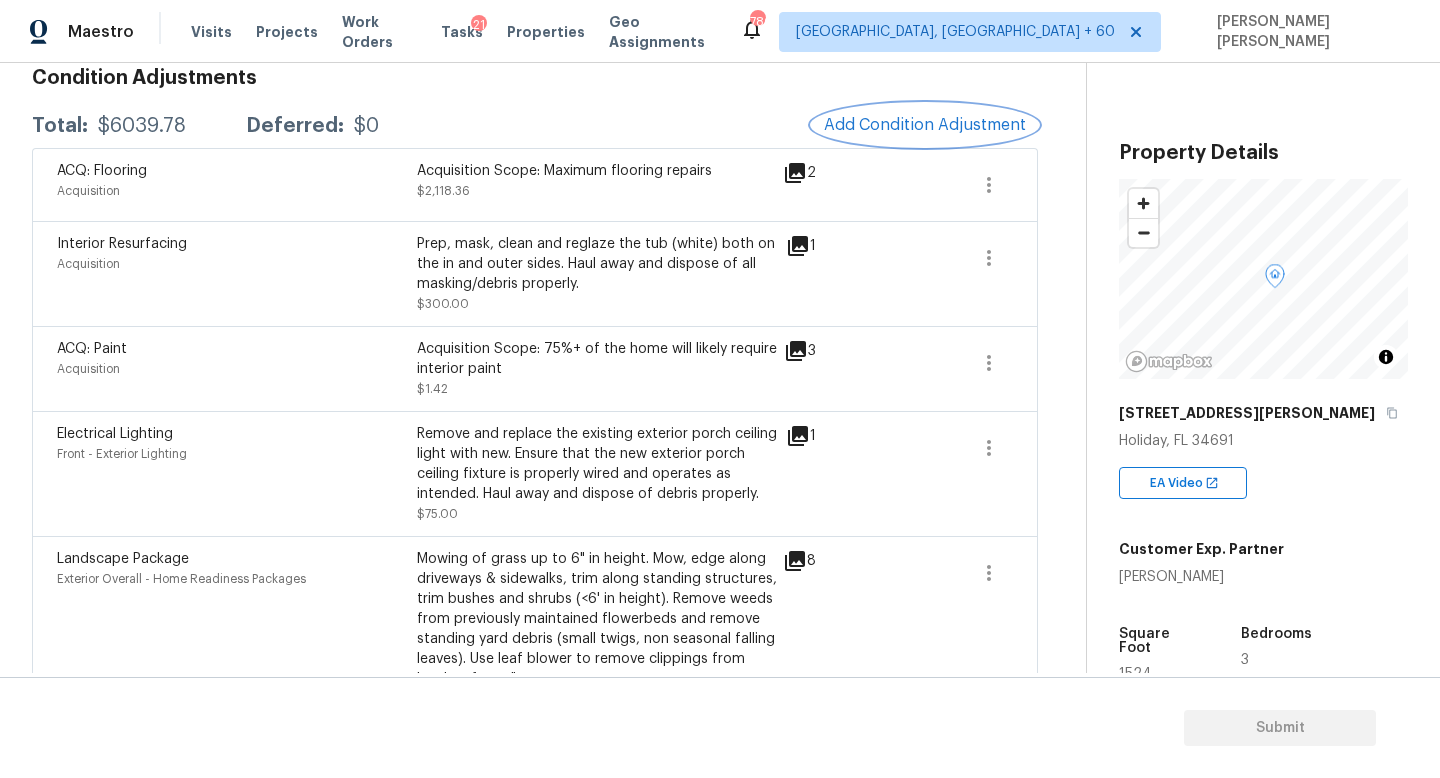 scroll, scrollTop: 311, scrollLeft: 0, axis: vertical 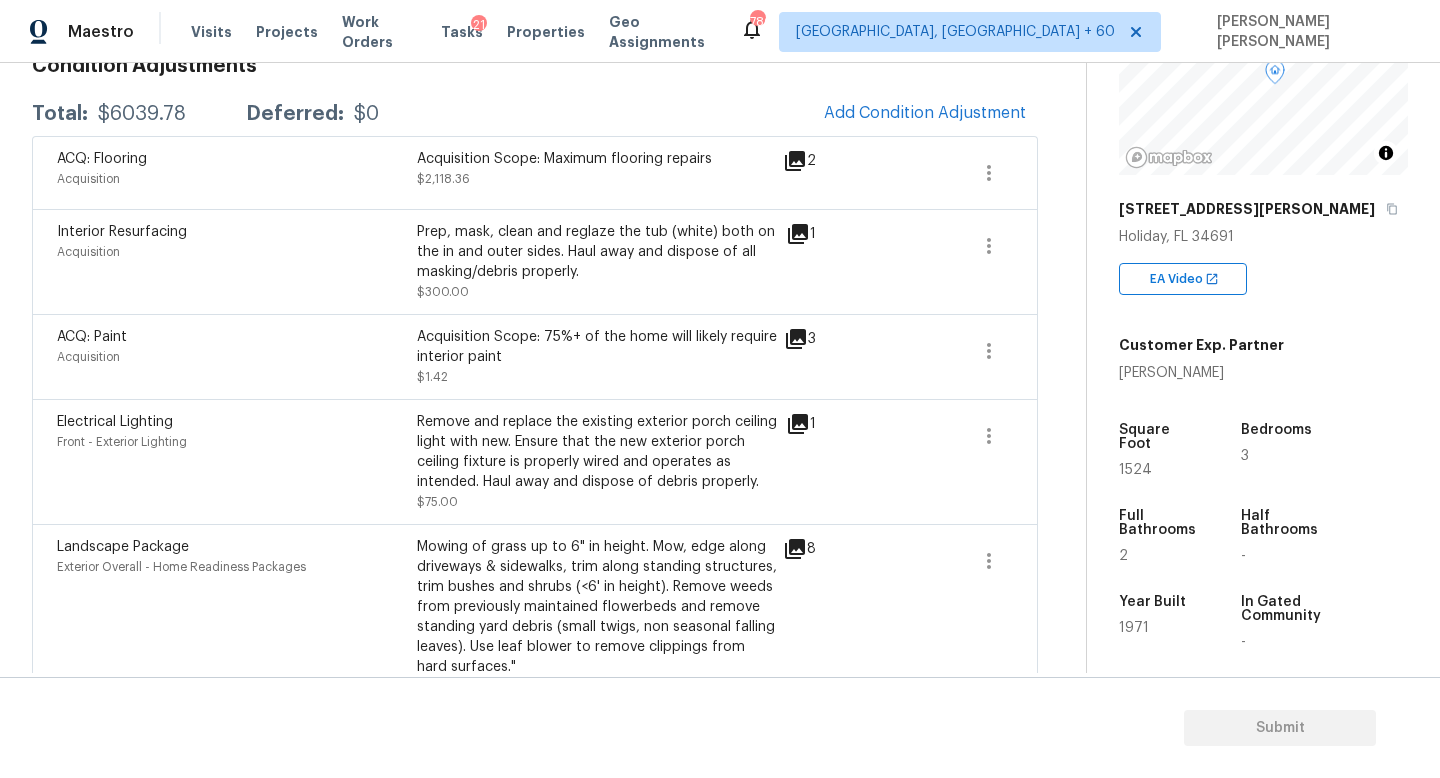 click on "Total:  $6039.78 Deferred:  $0 Add Condition Adjustment" at bounding box center [535, 114] 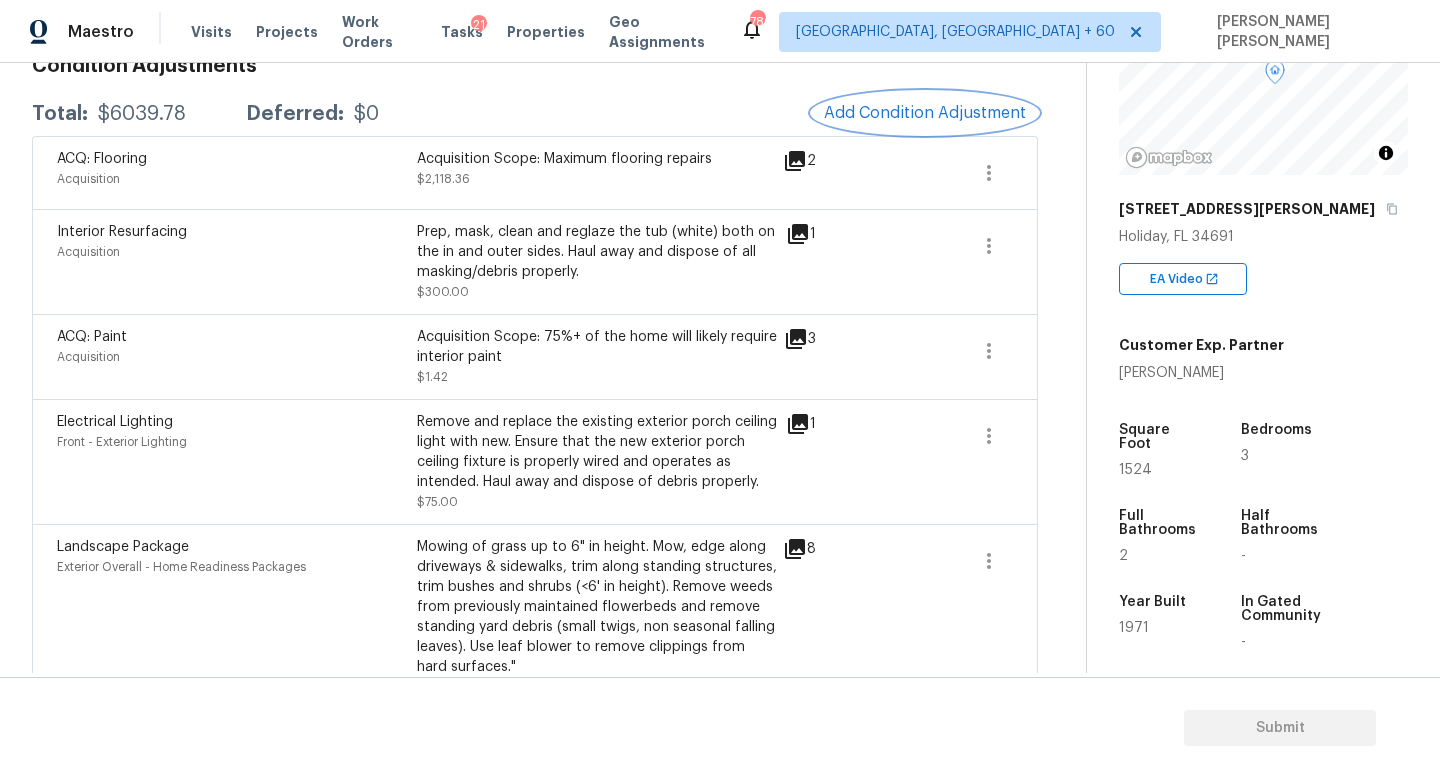 click on "Add Condition Adjustment" at bounding box center [925, 113] 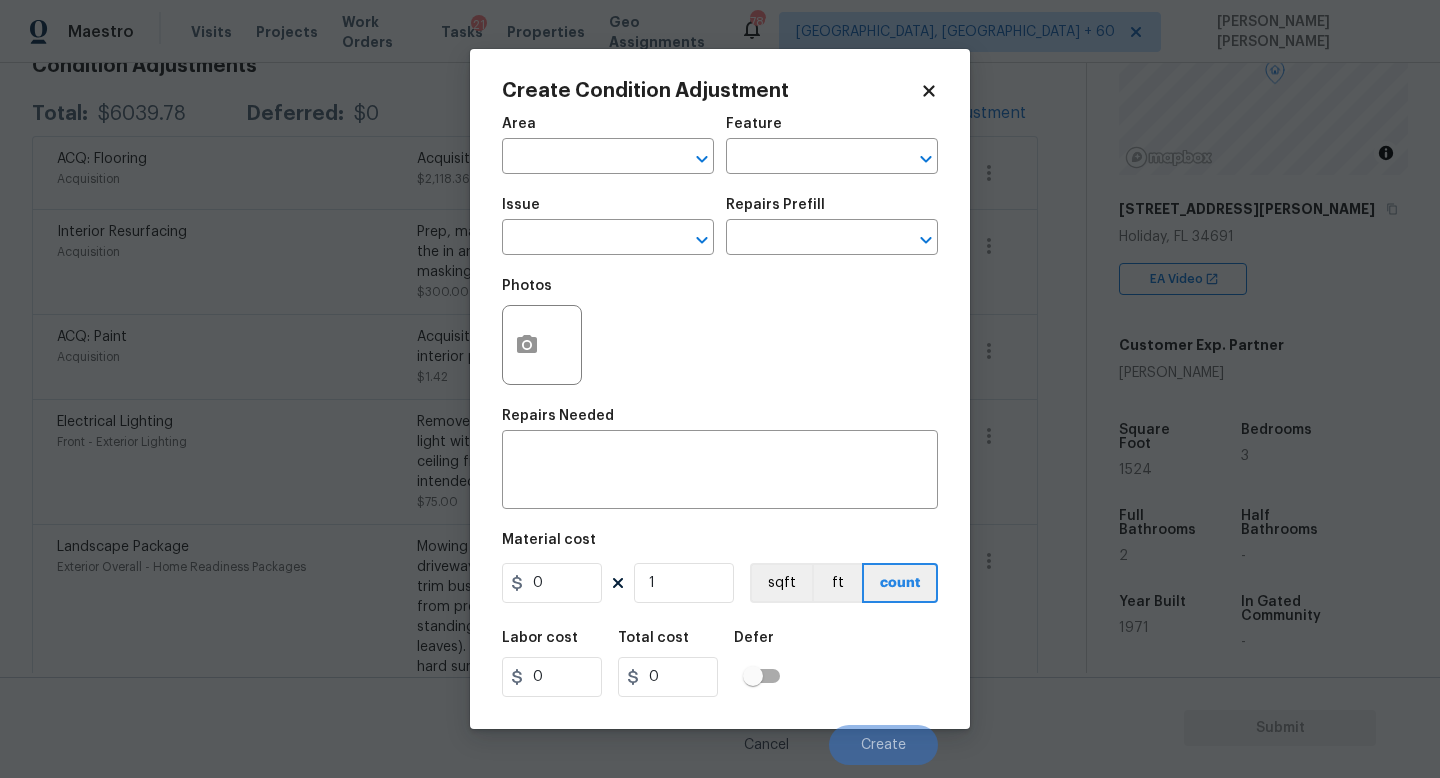 click on "Issue" at bounding box center (608, 211) 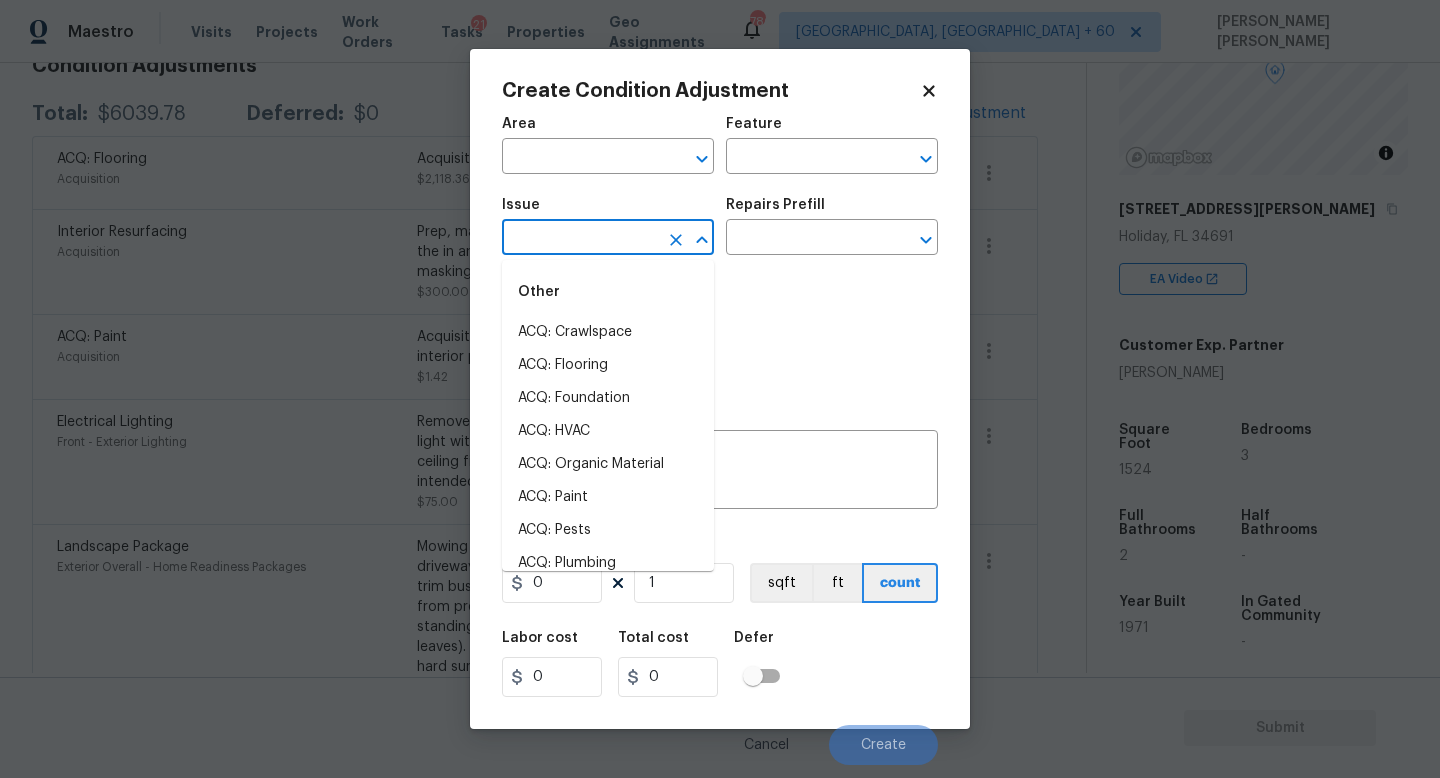 click on "Maestro Visits Projects Work Orders Tasks 21 Properties Geo Assignments 786 Knoxville, TN + 60 Jishnu Manoj Back to tasks Condition Scoping - Interior Mon, Jul 14 2025 by 9:00 am   1 Hours Overdue Jishnu Manoj In-progress Questions Condition Adjustments Details & Inputs Notes Photos Condition Adjustments Total:  $6039.78 Deferred:  $0 Add Condition Adjustment ACQ: Flooring Acquisition Acquisition Scope: Maximum flooring repairs $2,118.36   2 Interior Resurfacing Acquisition Prep, mask, clean and reglaze the tub (white) both on the in and outer sides. Haul away and dispose of all masking/debris properly. $300.00   1 ACQ: Paint Acquisition Acquisition Scope: 75%+ of the home will likely require interior paint $1.42   3 Electrical Lighting Front - Exterior Lighting Remove and replace the existing exterior porch ceiling light with new. Ensure that the new exterior porch ceiling fixture is properly wired and operates as intended. Haul away and dispose of debris properly. $75.00   1 Landscape Package $300.00   8" at bounding box center [720, 389] 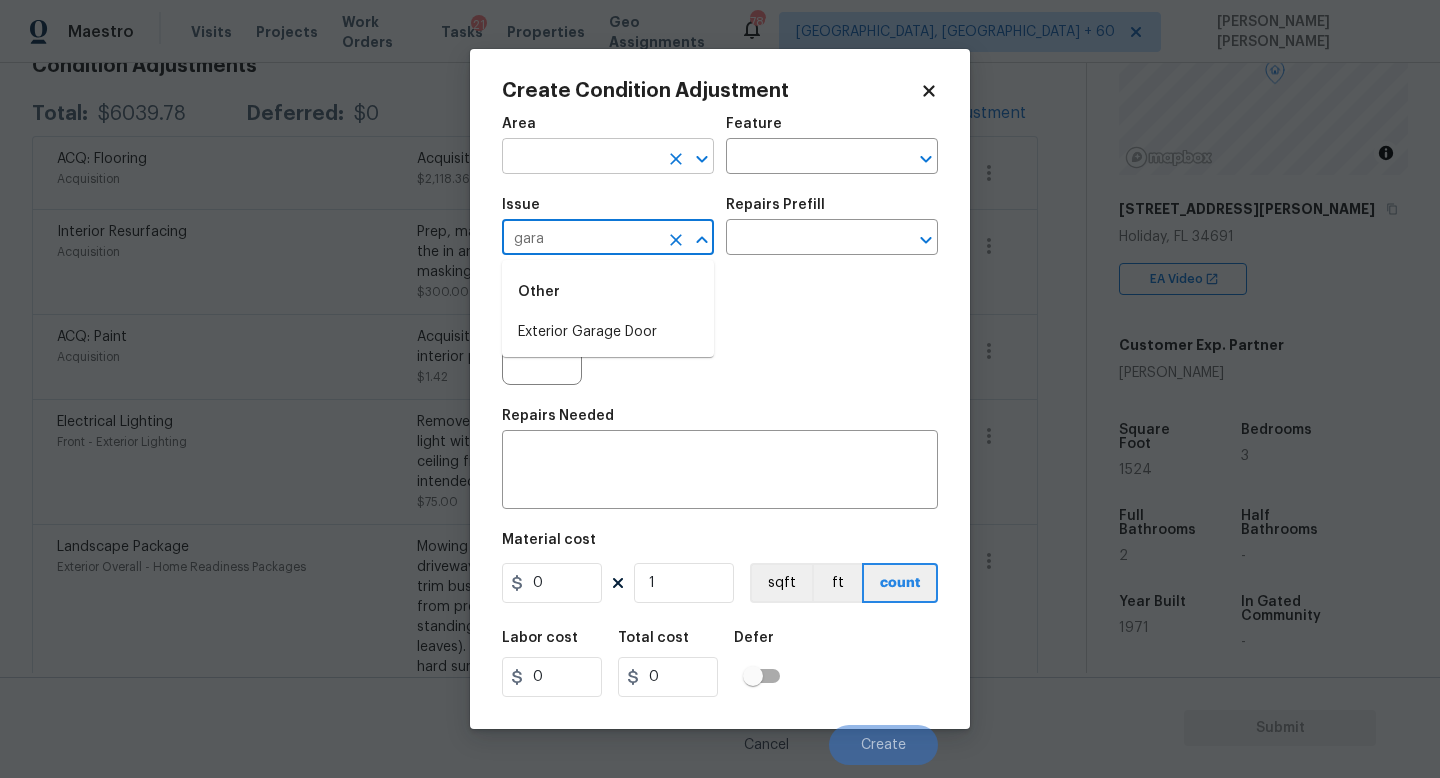 type on "gara" 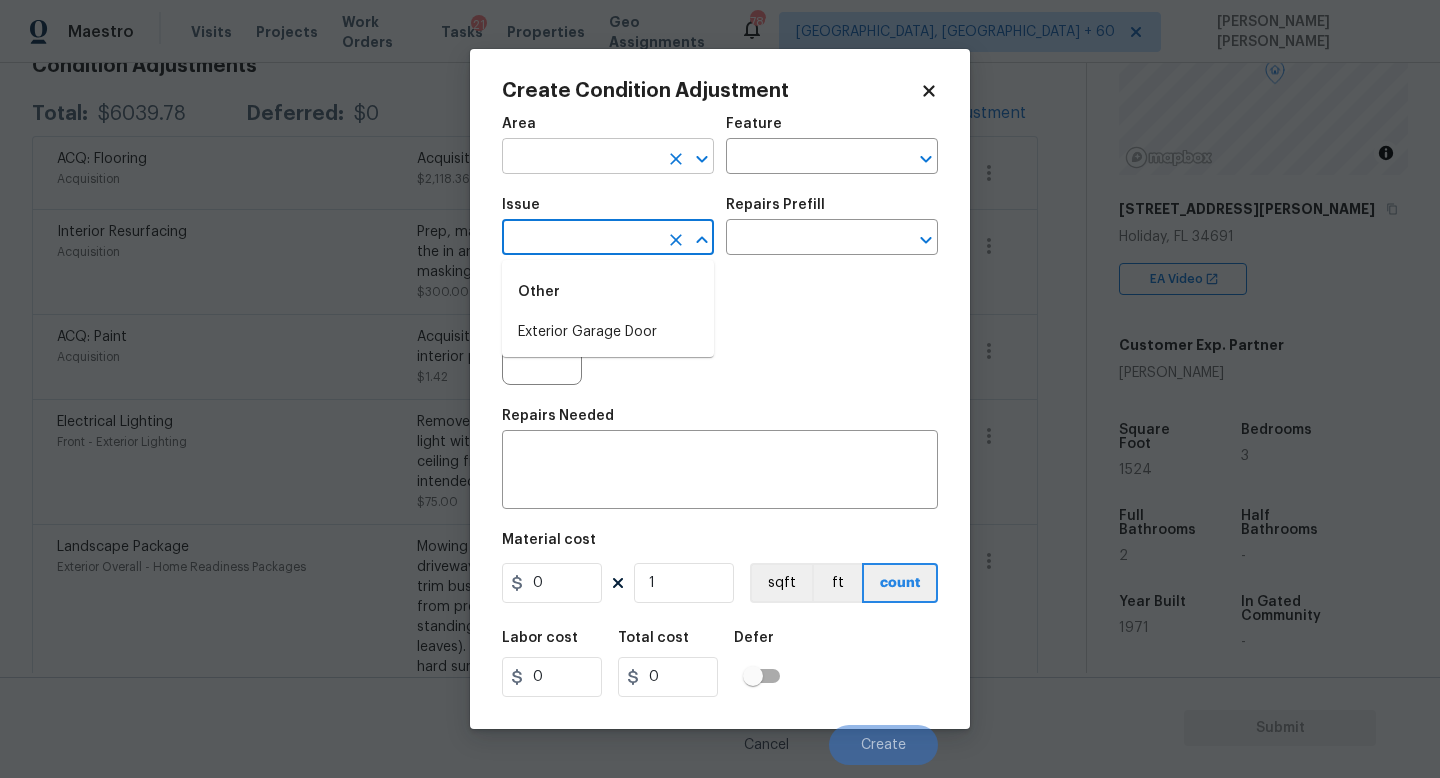 click at bounding box center [580, 158] 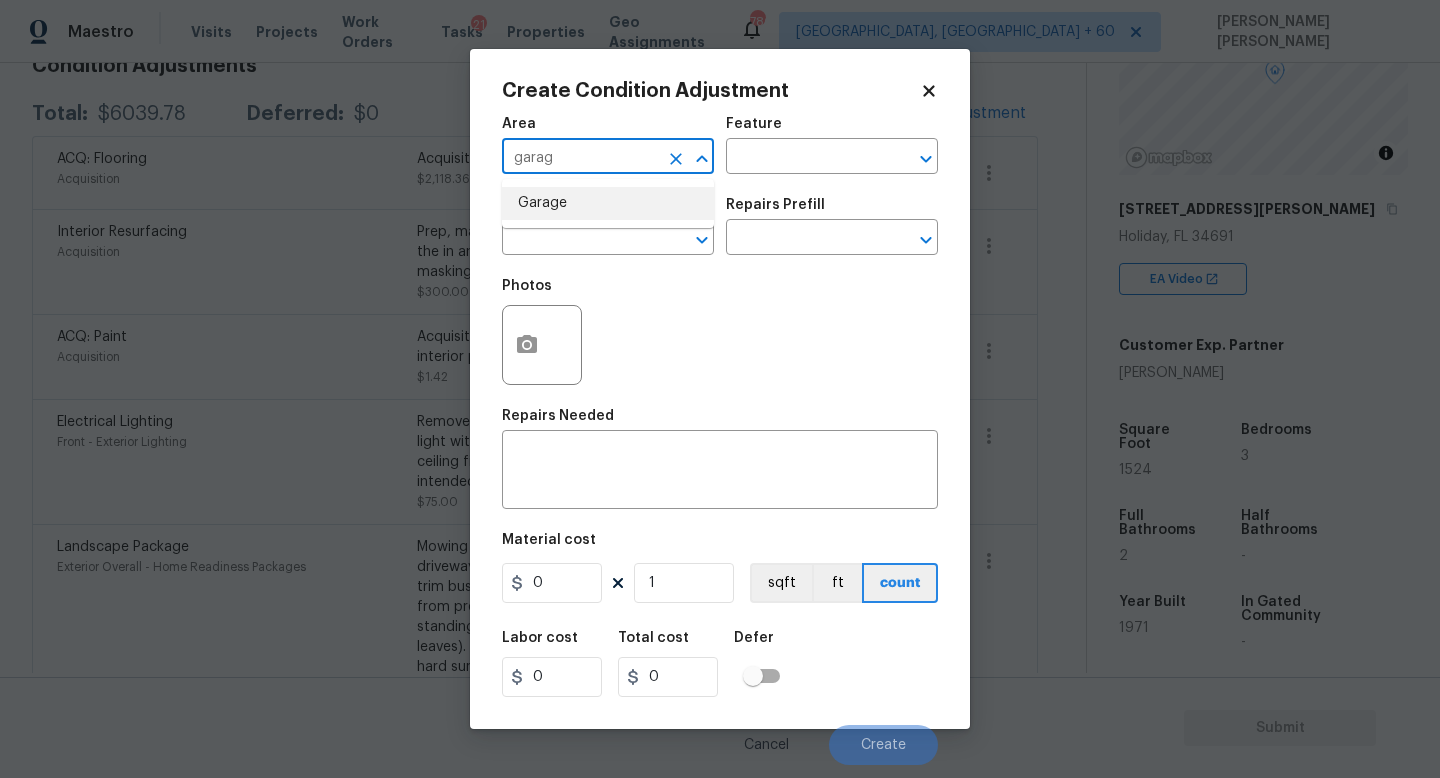 click on "Garage" at bounding box center (608, 203) 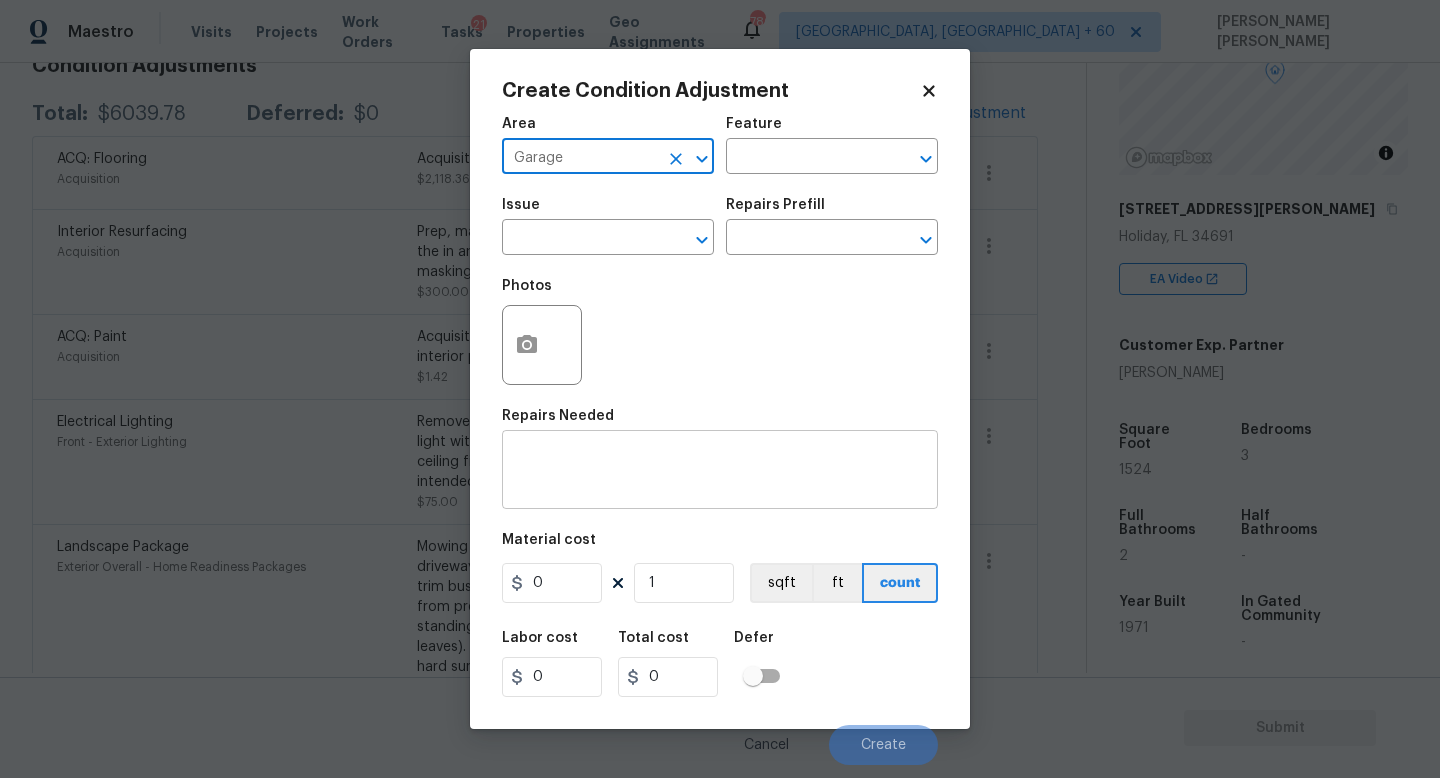 type on "Garage" 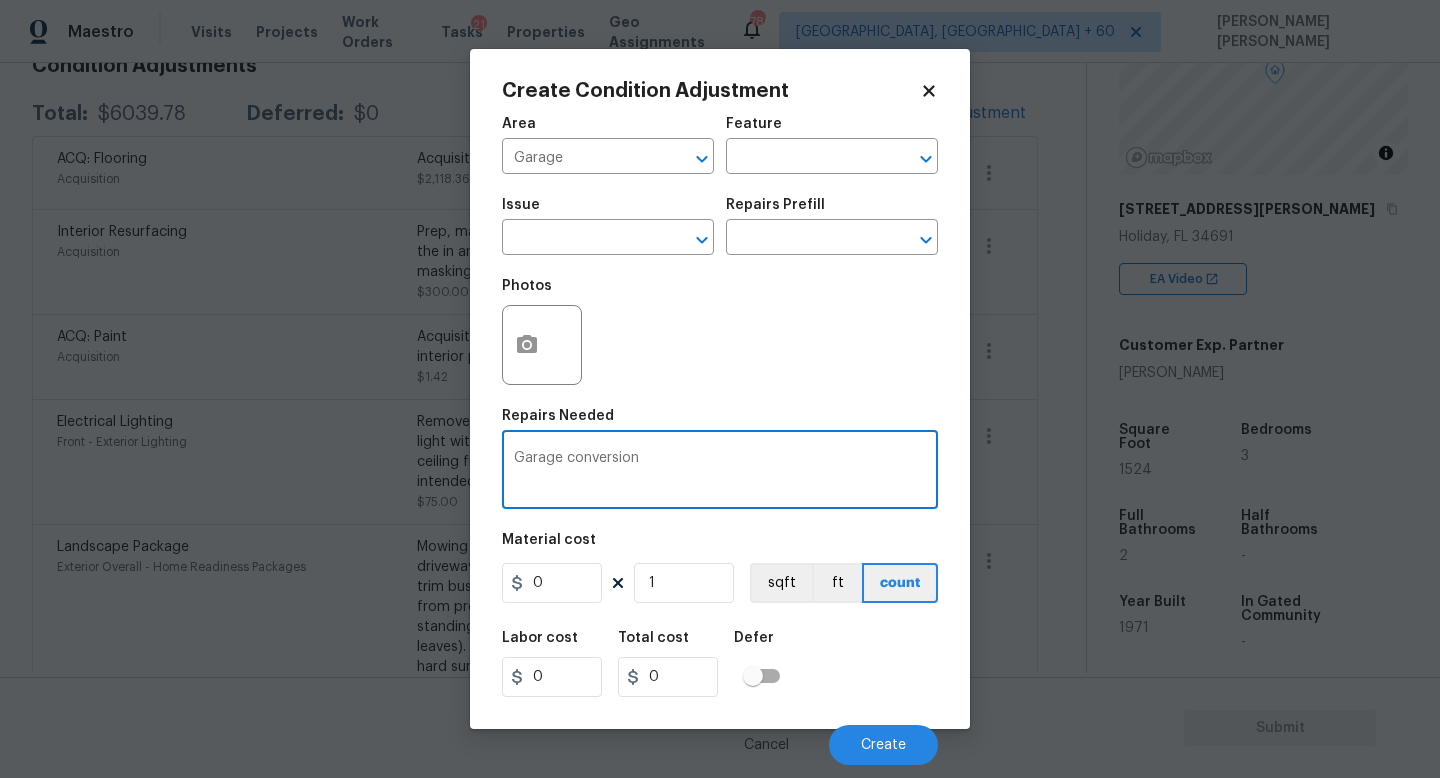 type on "Garage conversion" 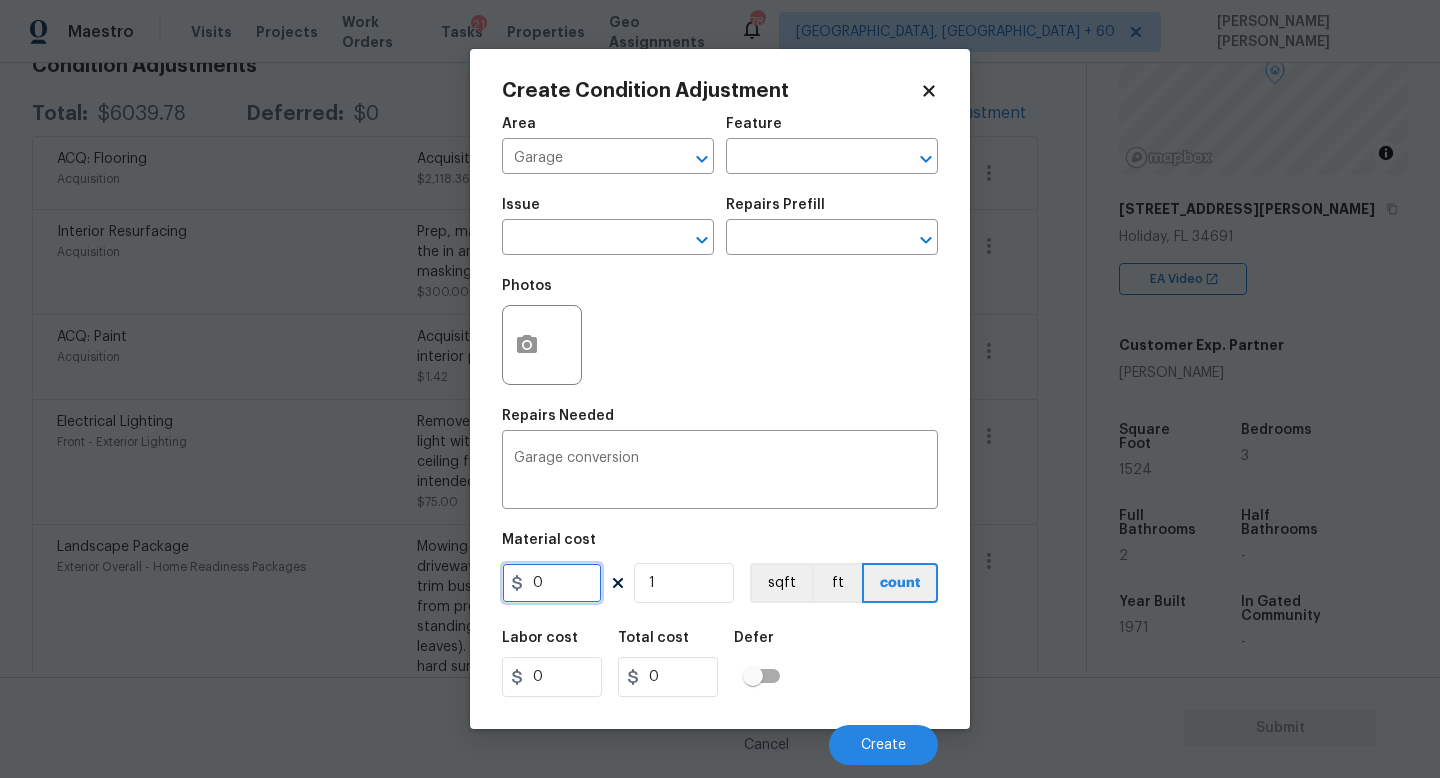 drag, startPoint x: 574, startPoint y: 584, endPoint x: 337, endPoint y: 584, distance: 237 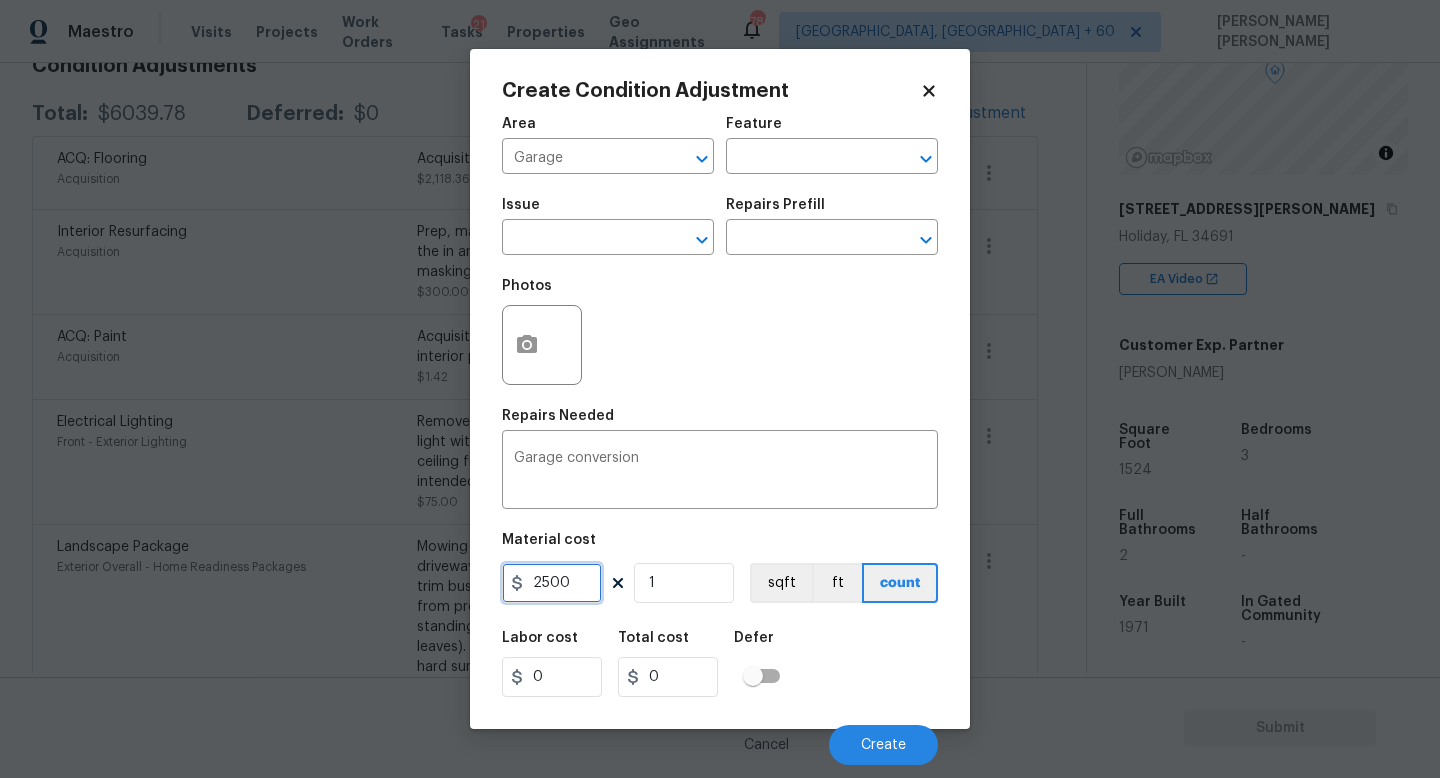 type on "2500" 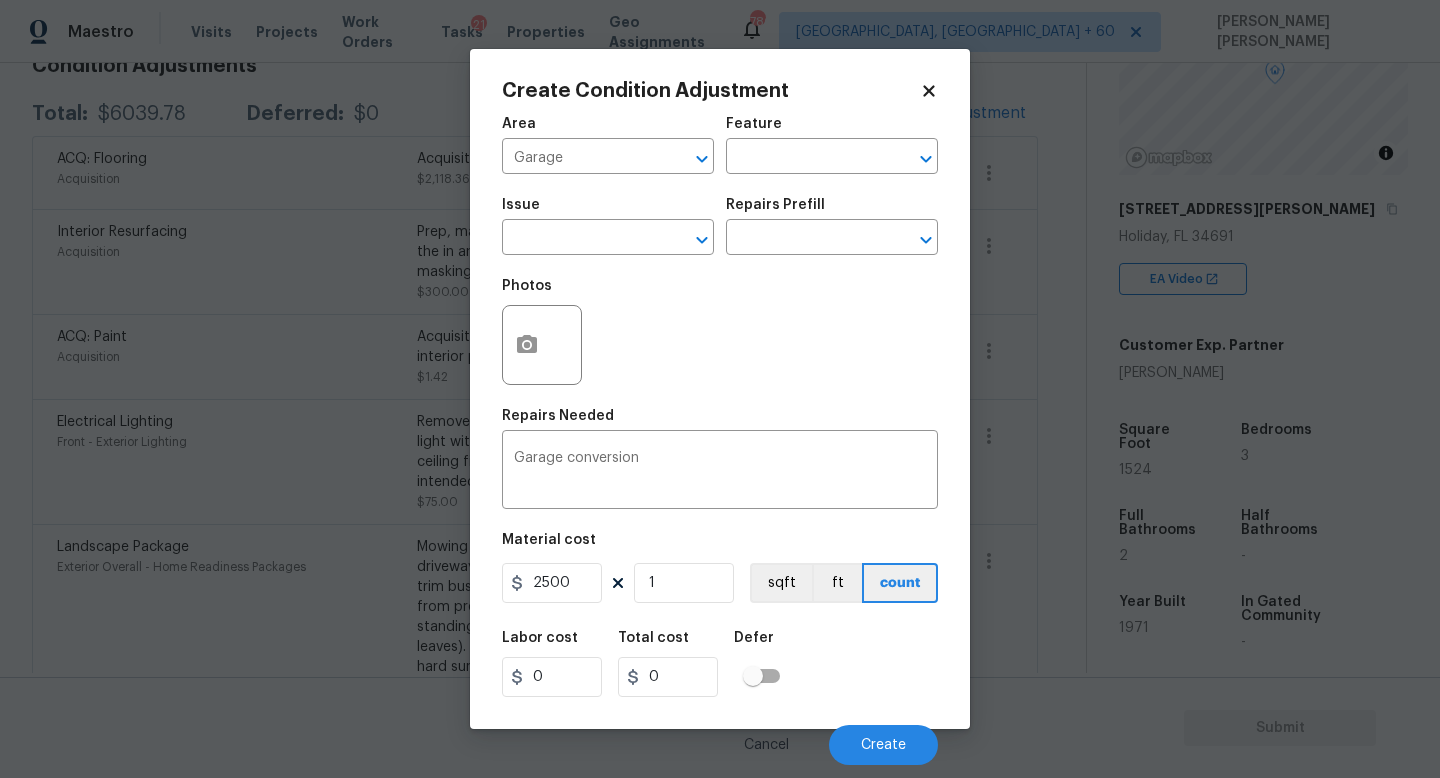 type on "2500" 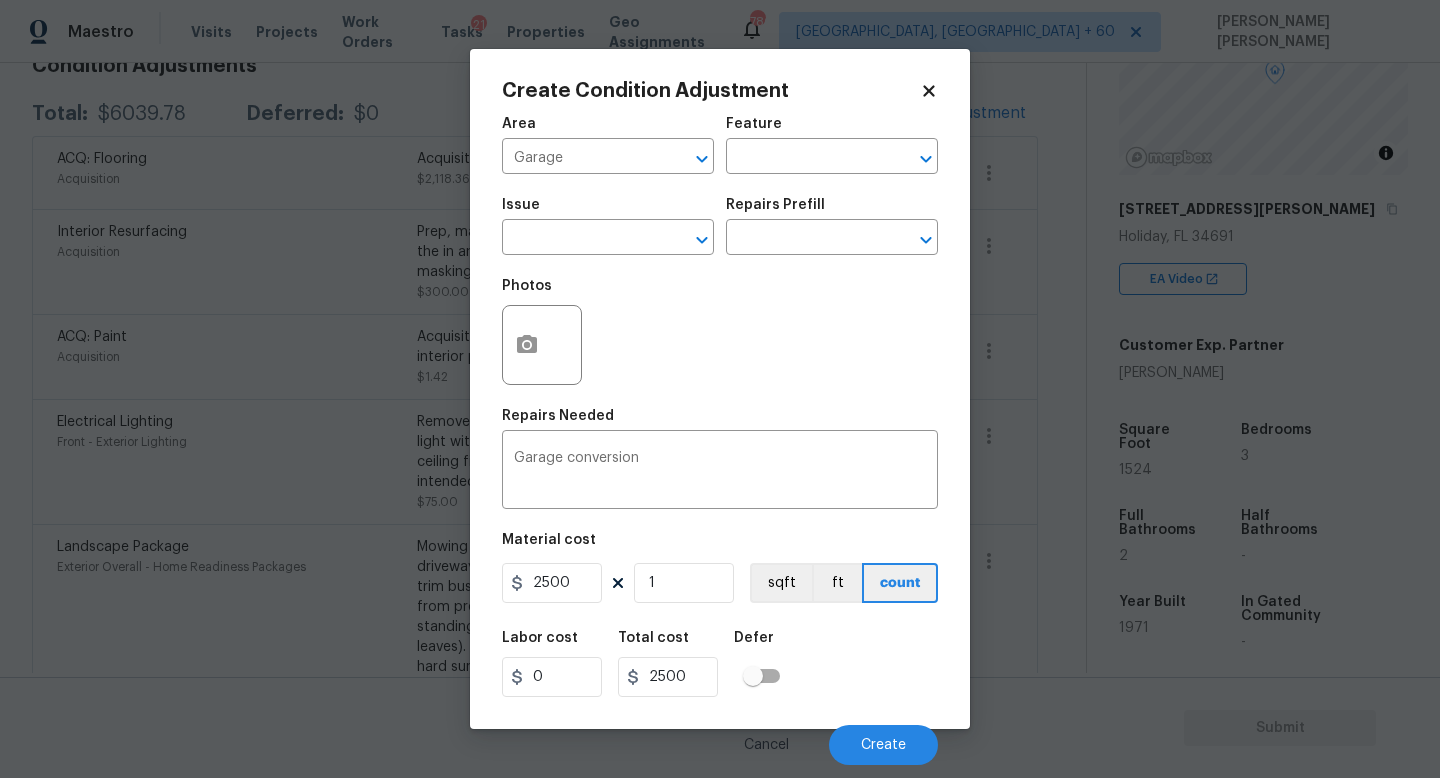 click on "Labor cost 0 Total cost 2500 Defer" at bounding box center [720, 664] 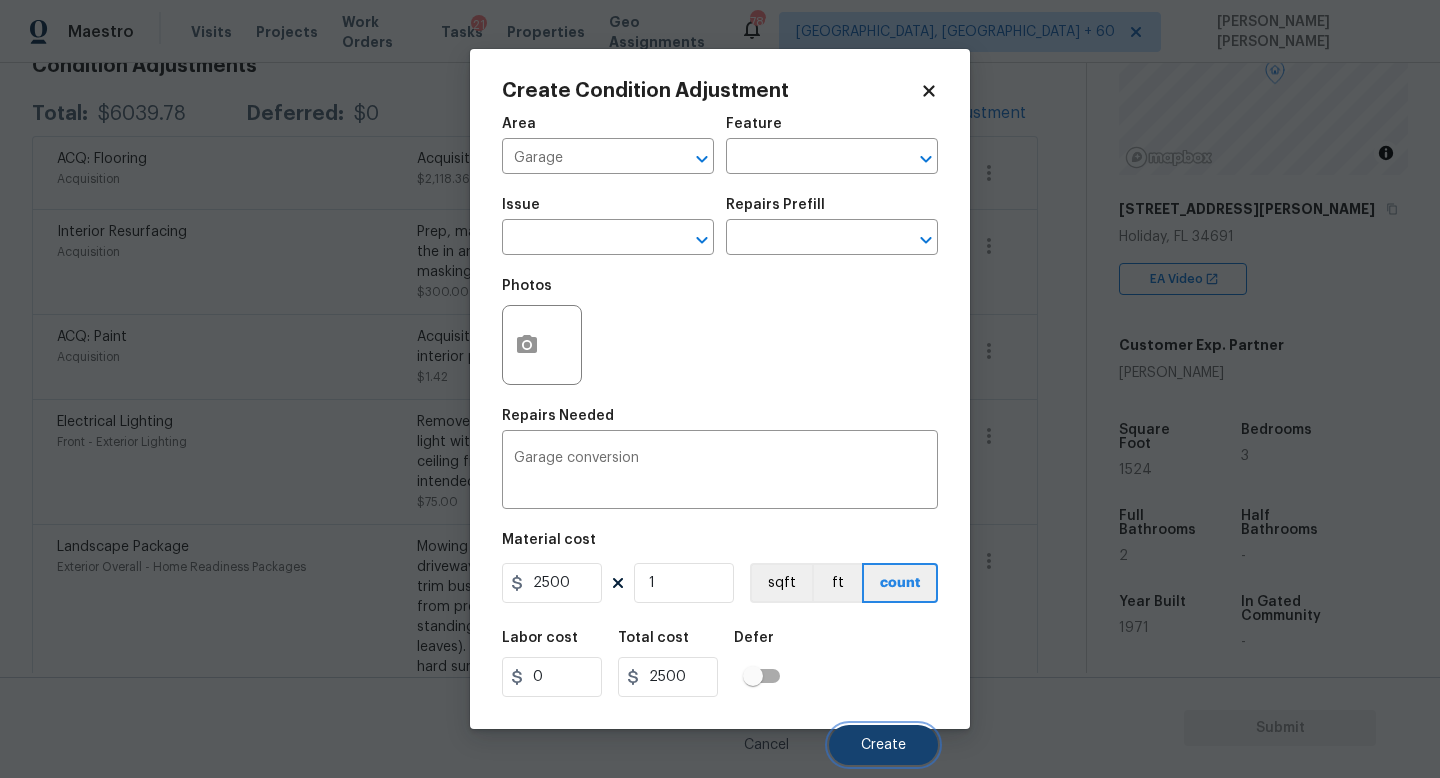 click on "Create" at bounding box center [883, 745] 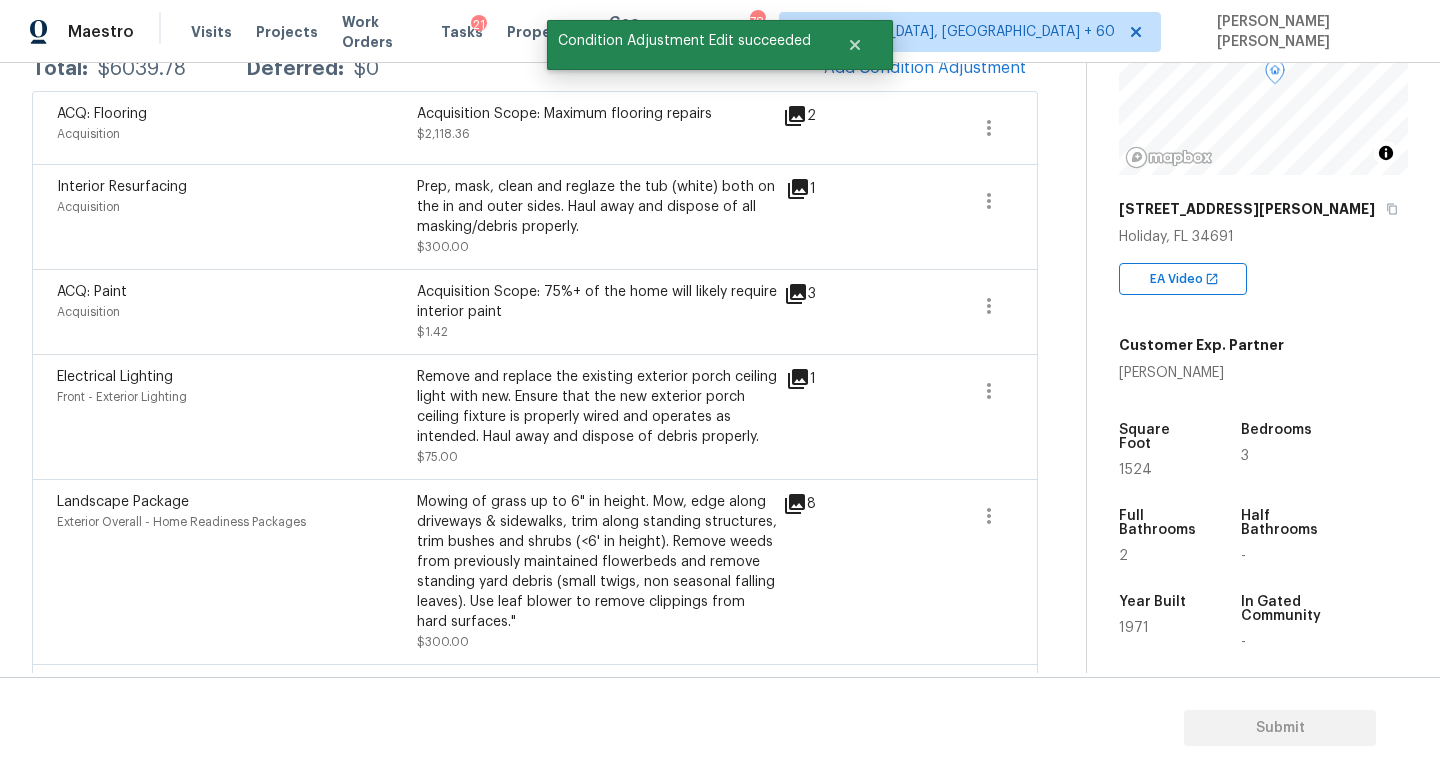 scroll, scrollTop: 311, scrollLeft: 0, axis: vertical 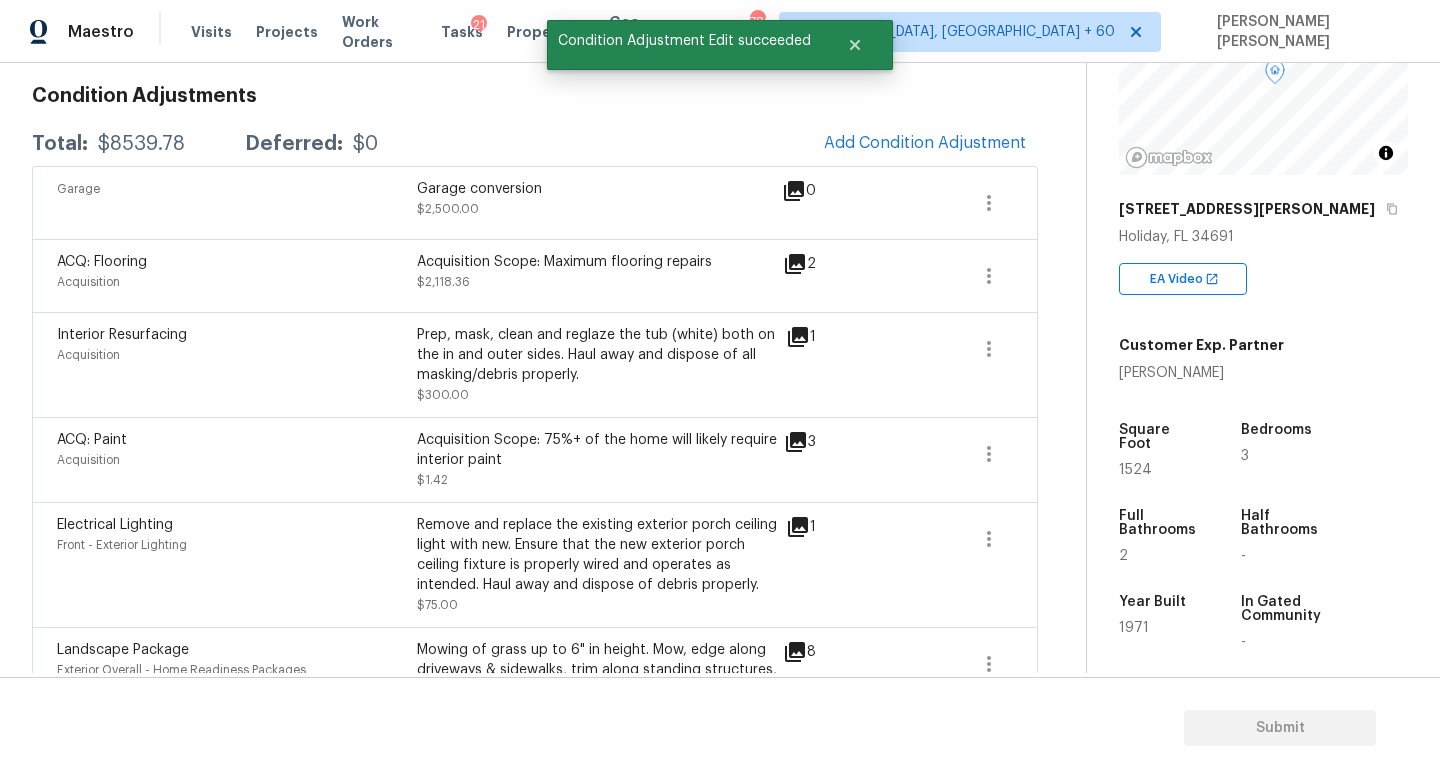 click on "Condition Adjustments Total:  $8539.78 Deferred:  $0 Add Condition Adjustment Garage Garage conversion $2,500.00   0 ACQ: Flooring Acquisition Acquisition Scope: Maximum flooring repairs $2,118.36   2 Interior Resurfacing Acquisition Prep, mask, clean and reglaze the tub (white) both on the in and outer sides. Haul away and dispose of all masking/debris properly. $300.00   1 ACQ: Paint Acquisition Acquisition Scope: 75%+ of the home will likely require interior paint $1.42   3 Electrical Lighting Front - Exterior Lighting Remove and replace the existing exterior porch ceiling light with new. Ensure that the new exterior porch ceiling fixture is properly wired and operates as intended. Haul away and dispose of debris properly. $75.00   1 Landscape Package Exterior Overall - Home Readiness Packages $300.00   8 Exterior Paint Exterior Overall - Overall Paint Paint concrete entryway poorly painted driveway. Best to match house paint $550.00   4 ACQ: Paint Exterior Overall - Acquisition $2,695.00   18" at bounding box center [535, 526] 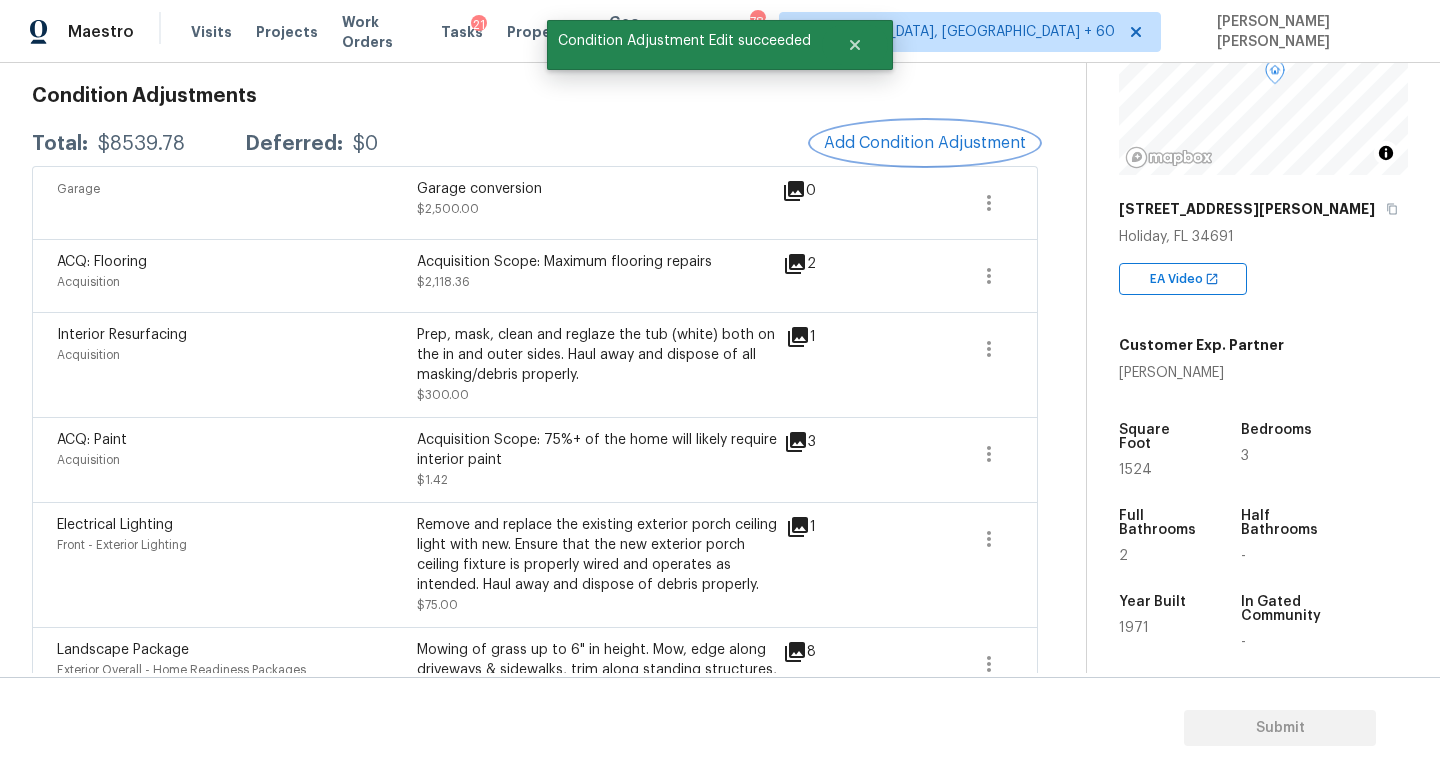 click on "Add Condition Adjustment" at bounding box center (925, 143) 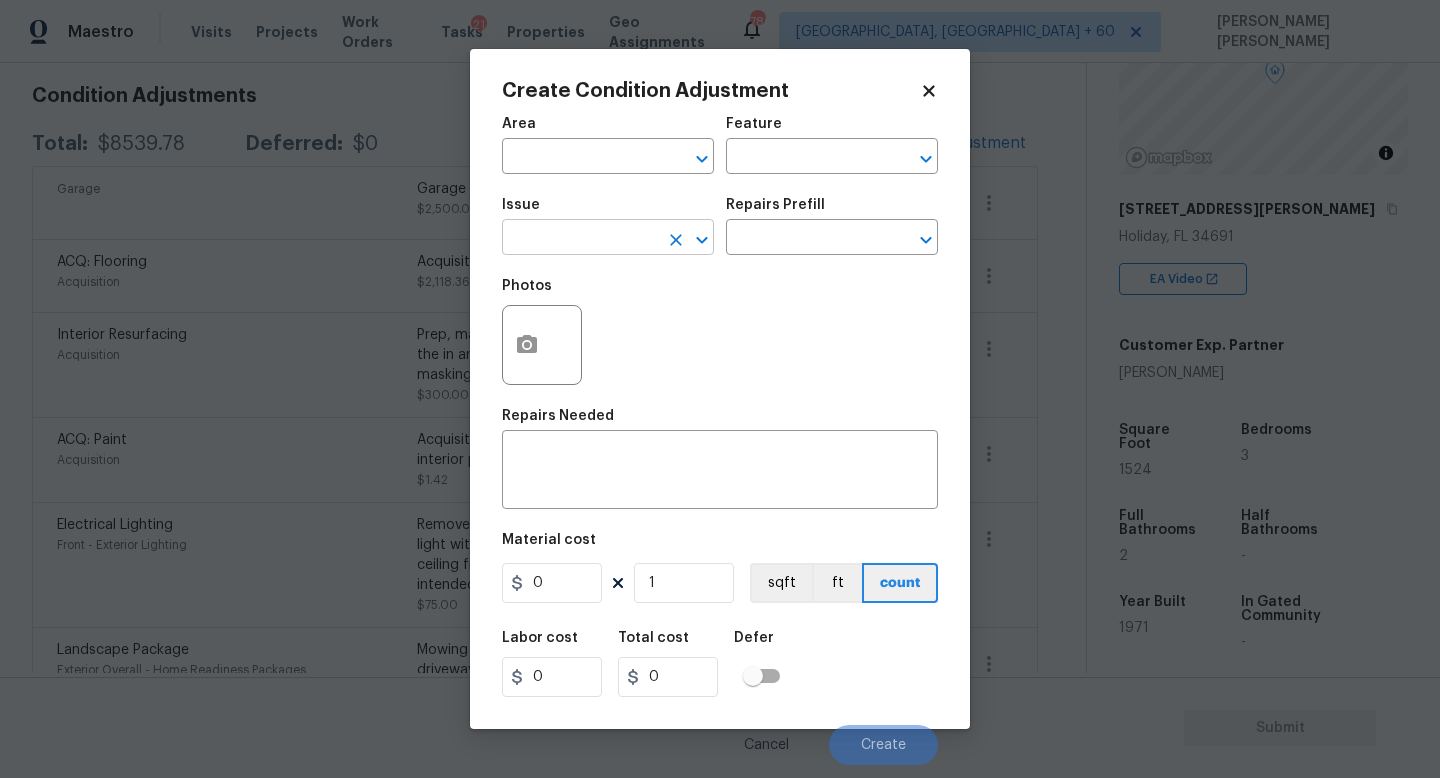 click at bounding box center (580, 239) 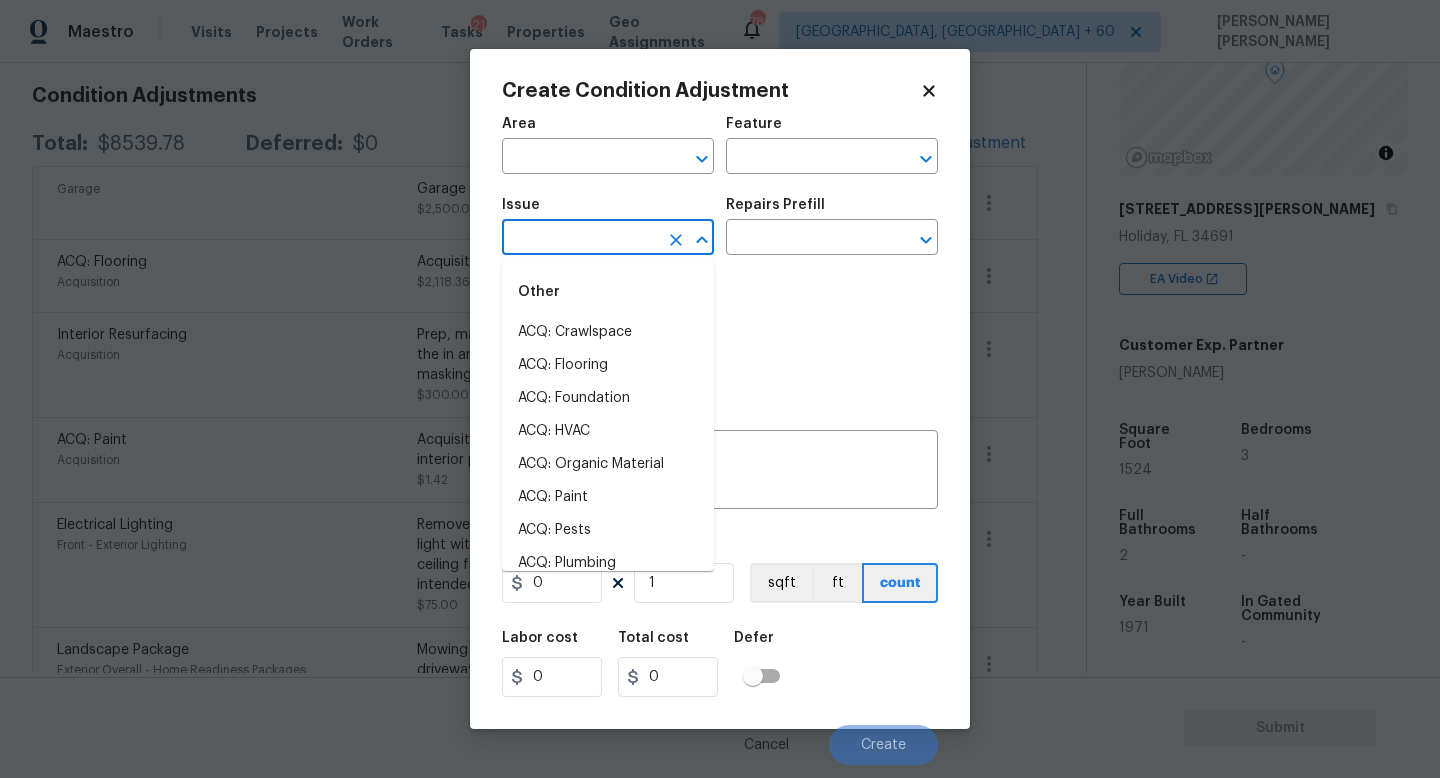 click at bounding box center [580, 239] 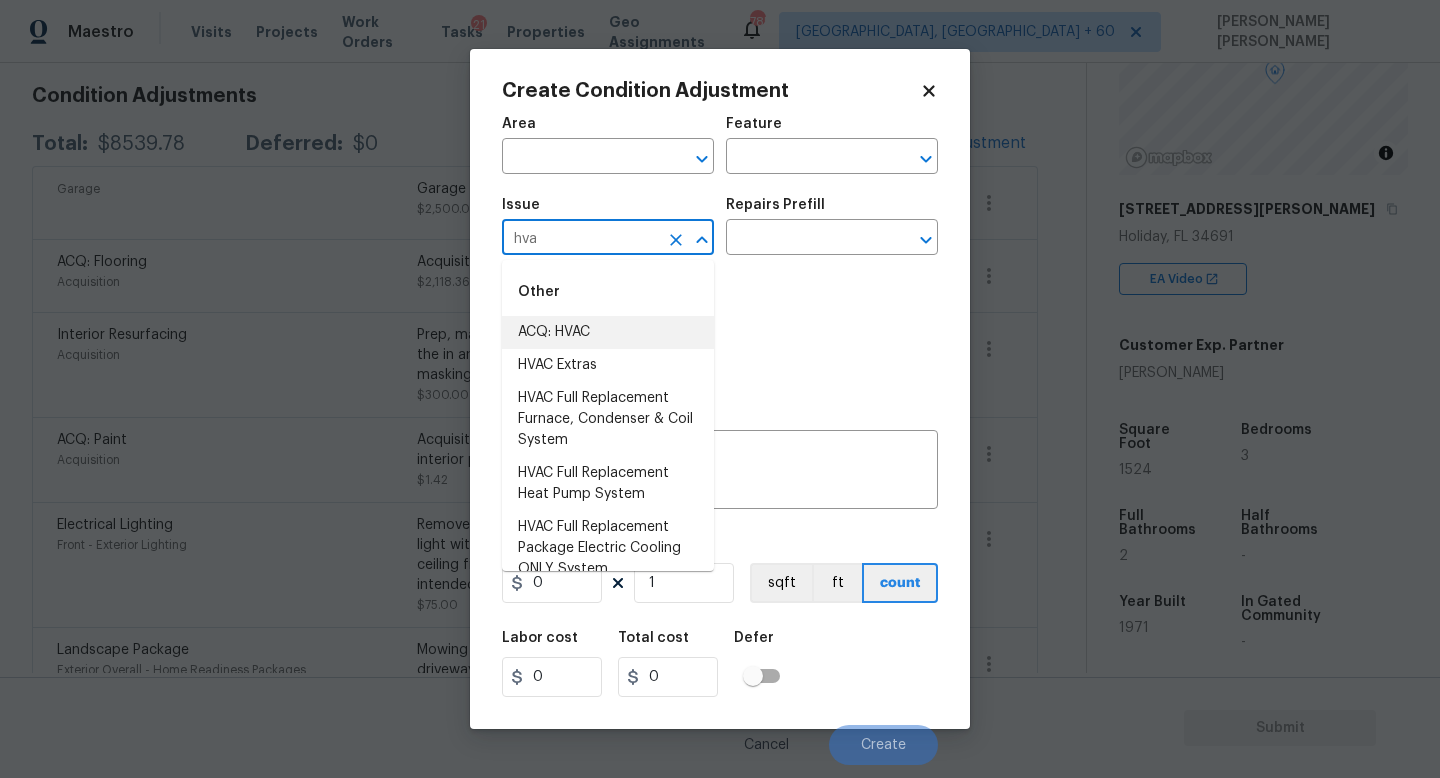 click on "ACQ: HVAC" at bounding box center [608, 332] 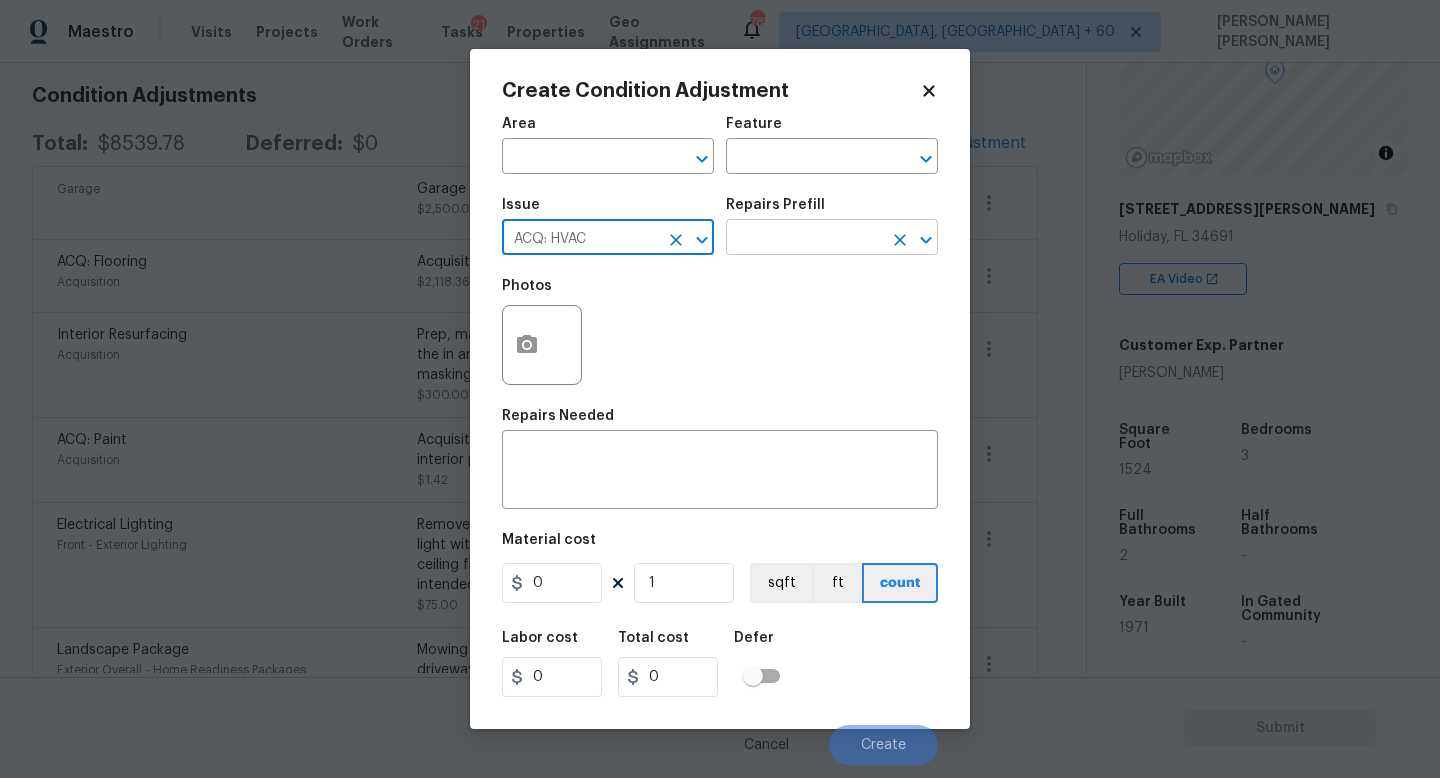 type on "ACQ: HVAC" 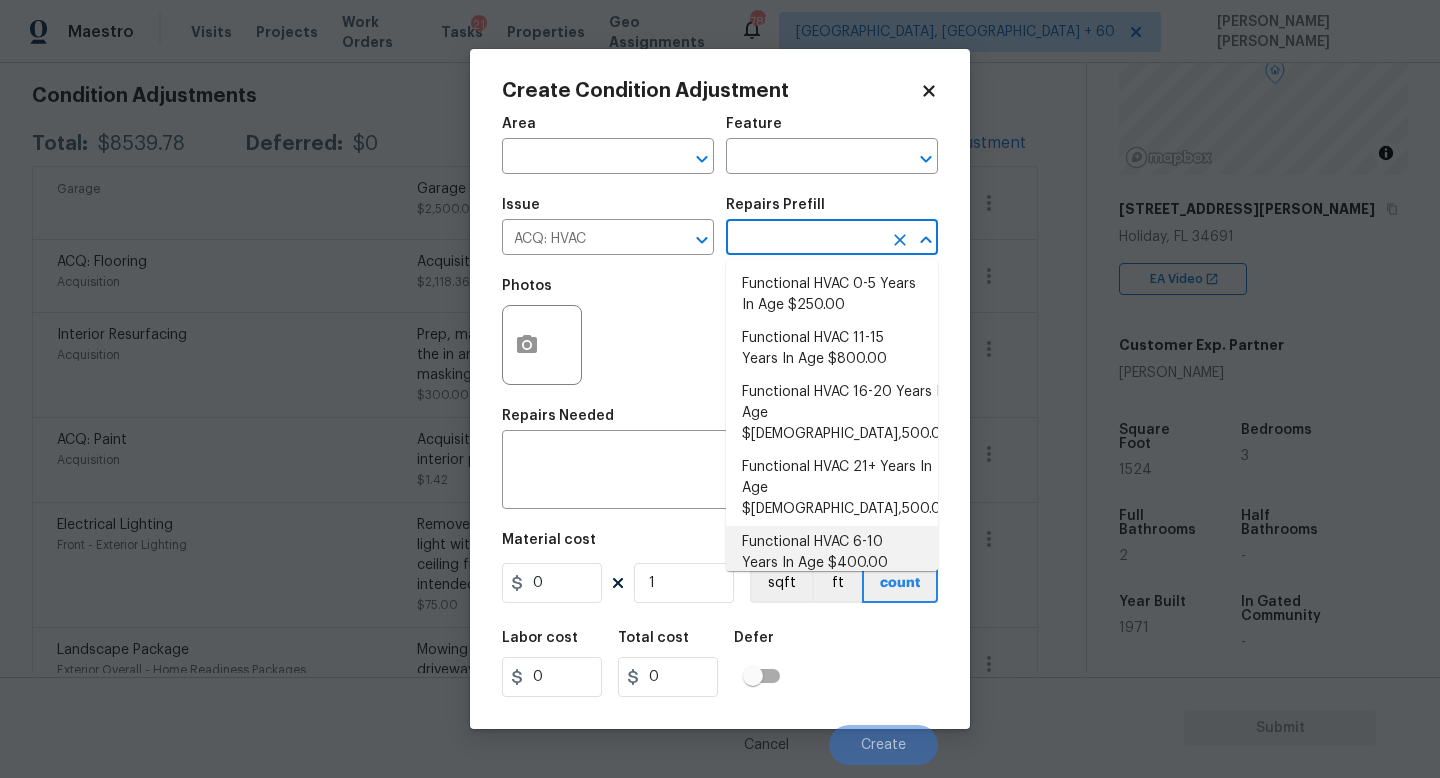 click on "Functional HVAC 6-10 Years In Age $400.00" at bounding box center [832, 553] 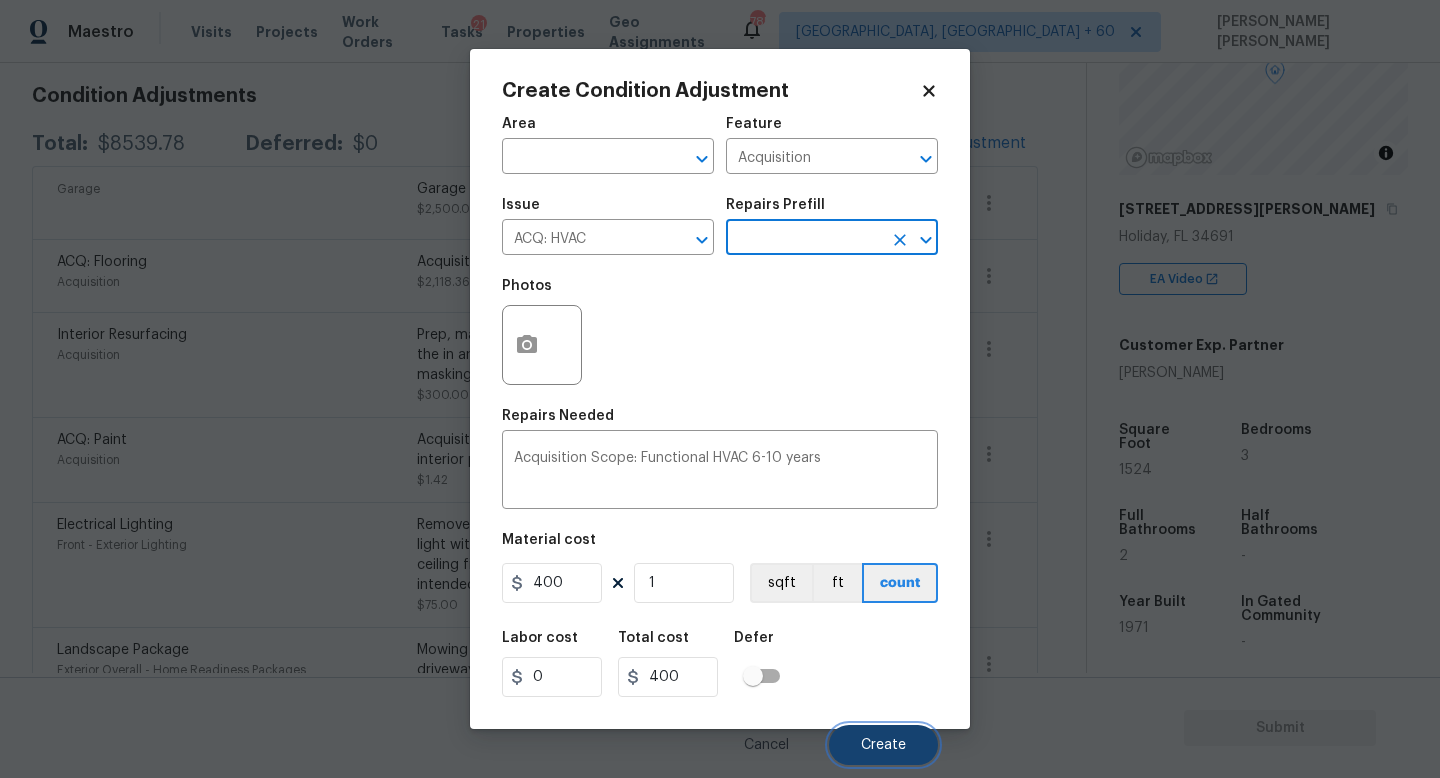 click on "Create" at bounding box center (883, 745) 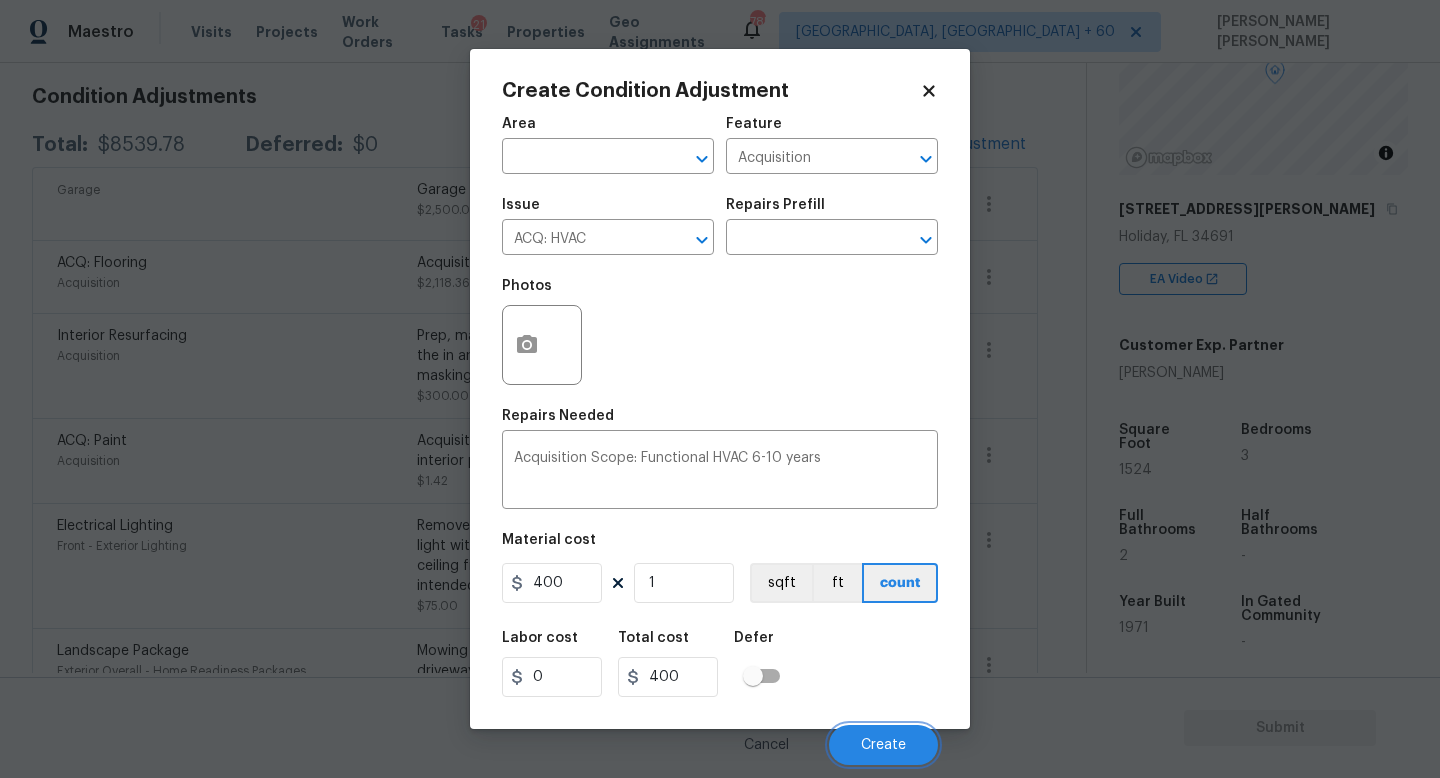 scroll, scrollTop: 281, scrollLeft: 0, axis: vertical 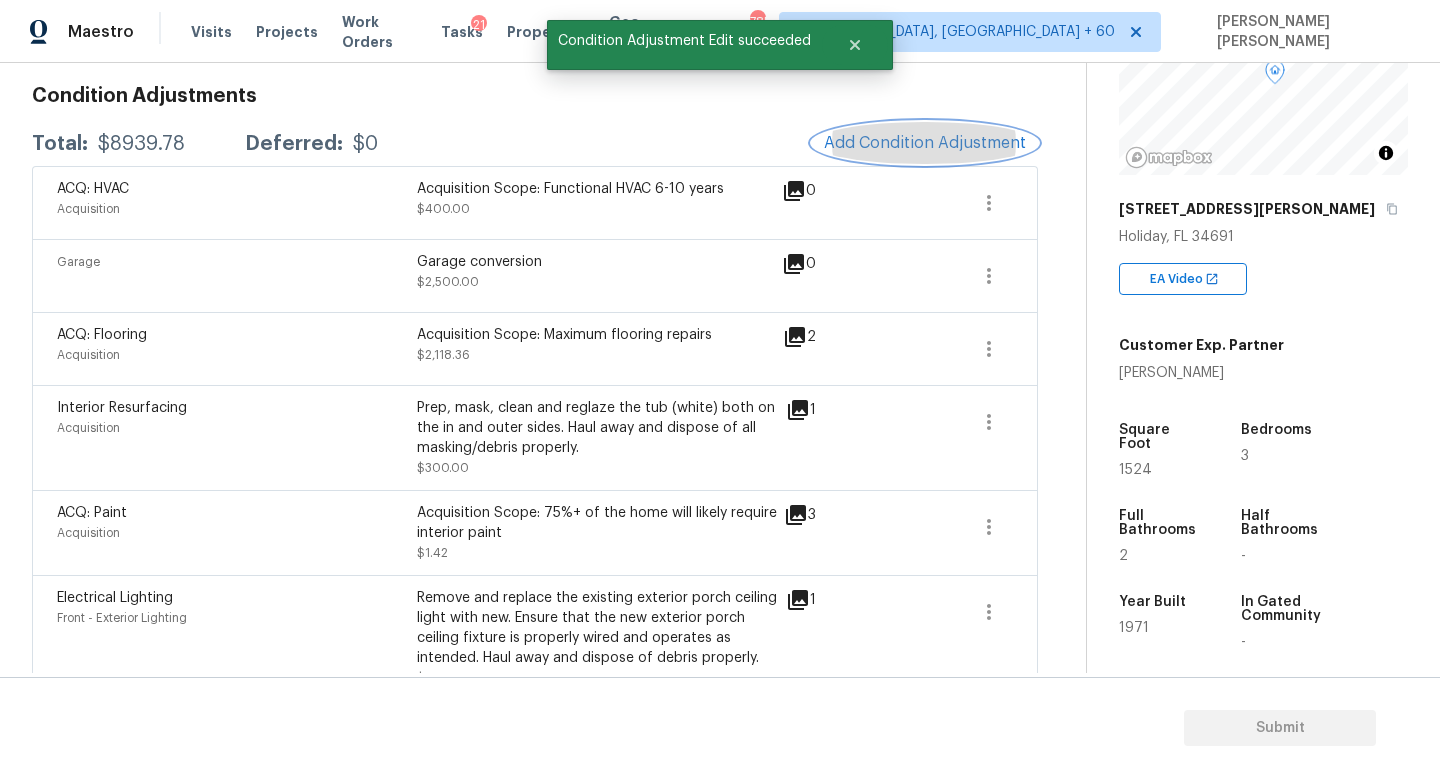 click on "Add Condition Adjustment" at bounding box center (925, 143) 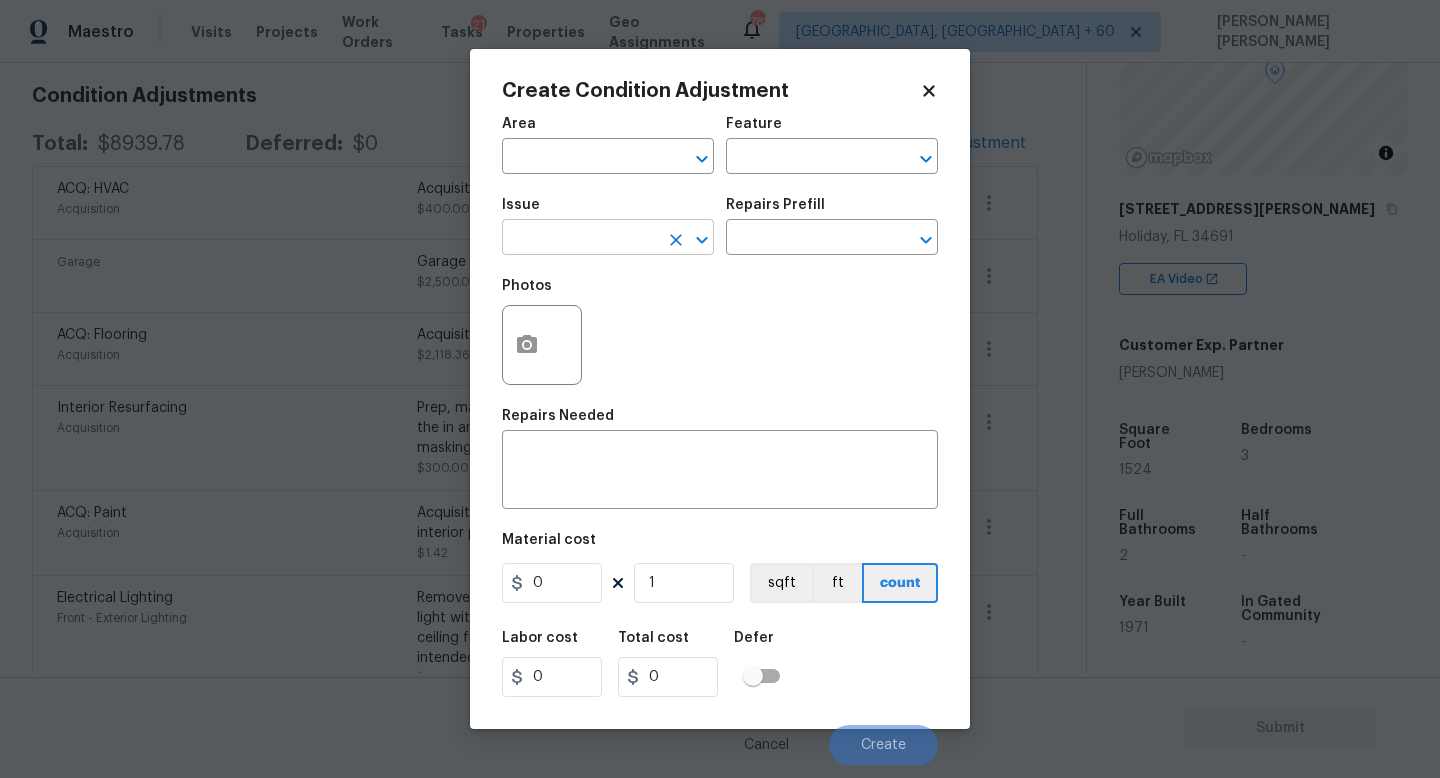 click at bounding box center (580, 239) 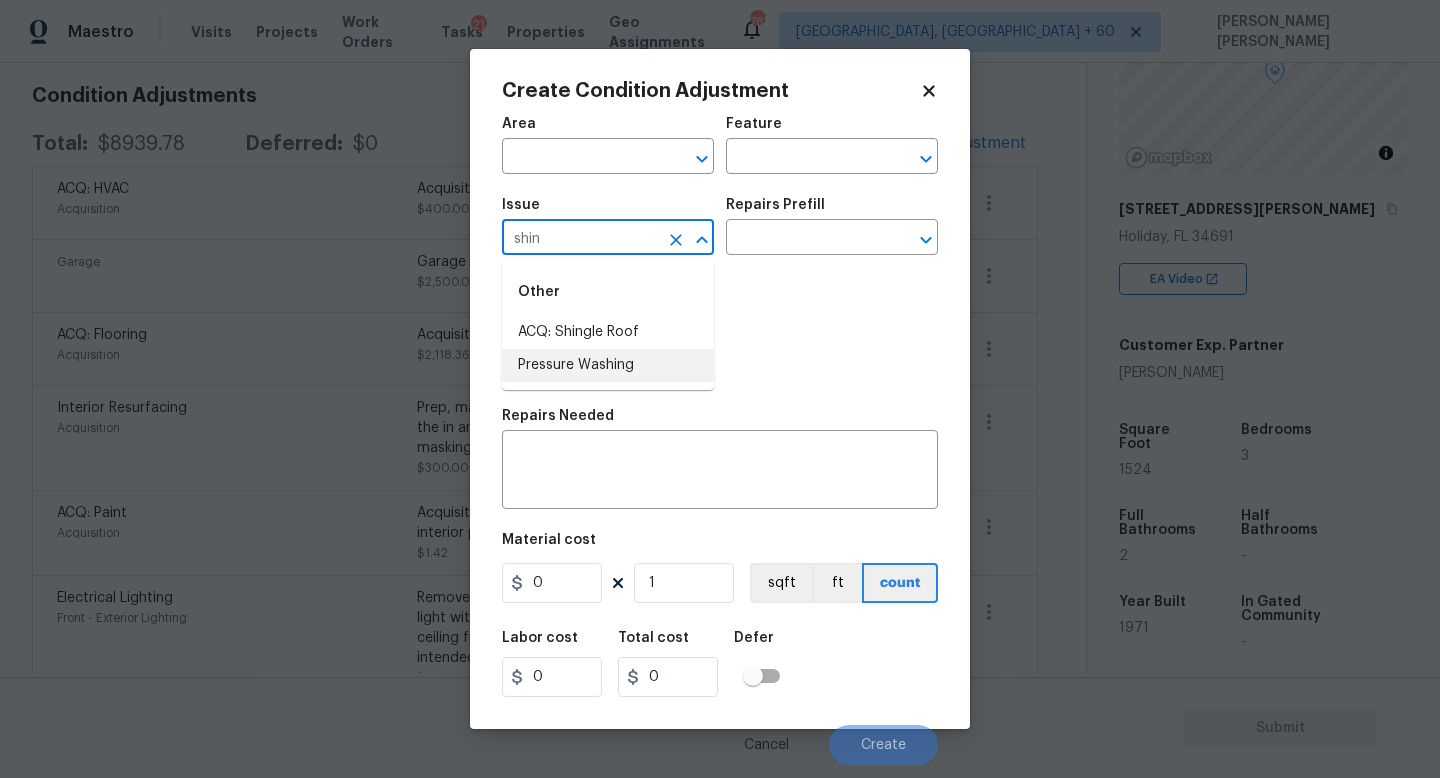 click on "Pressure Washing" at bounding box center [608, 365] 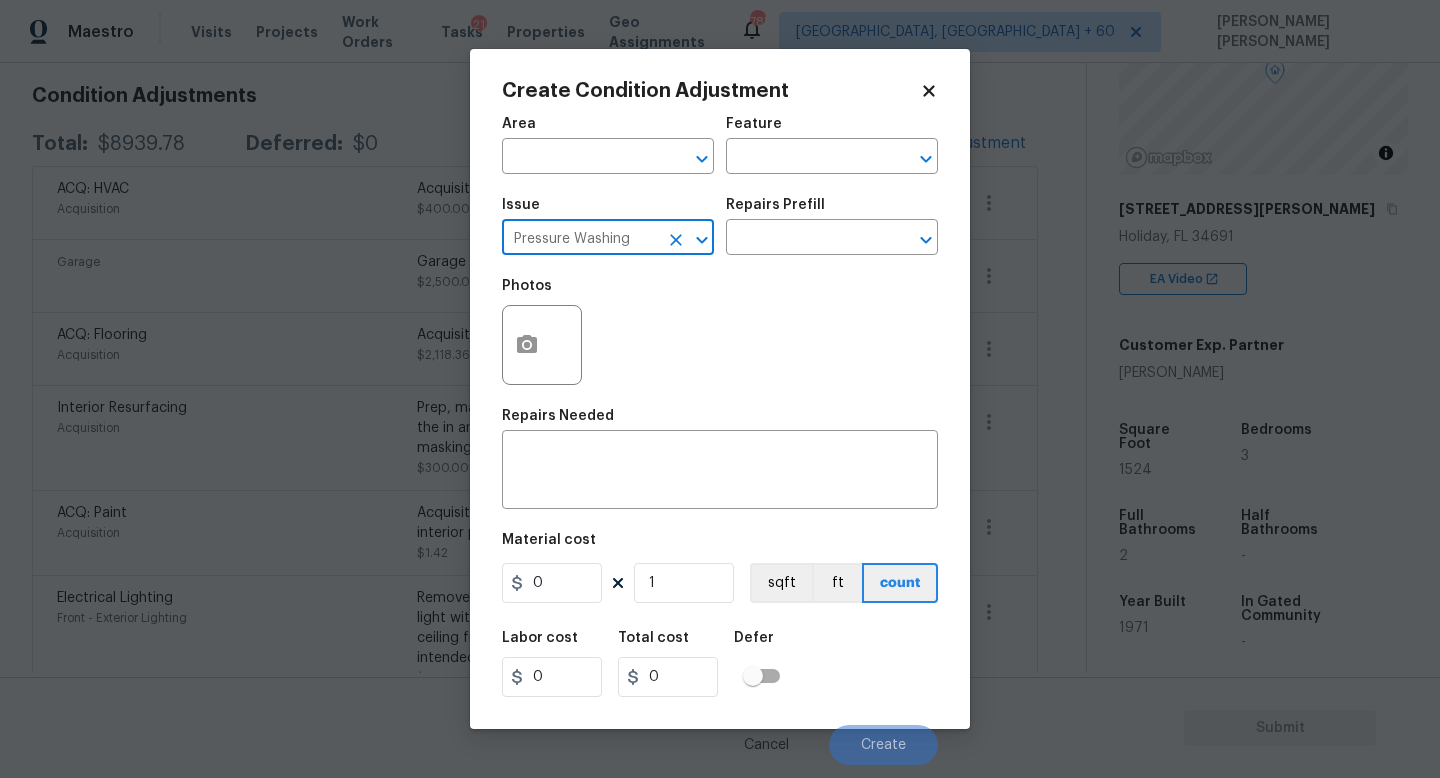 click 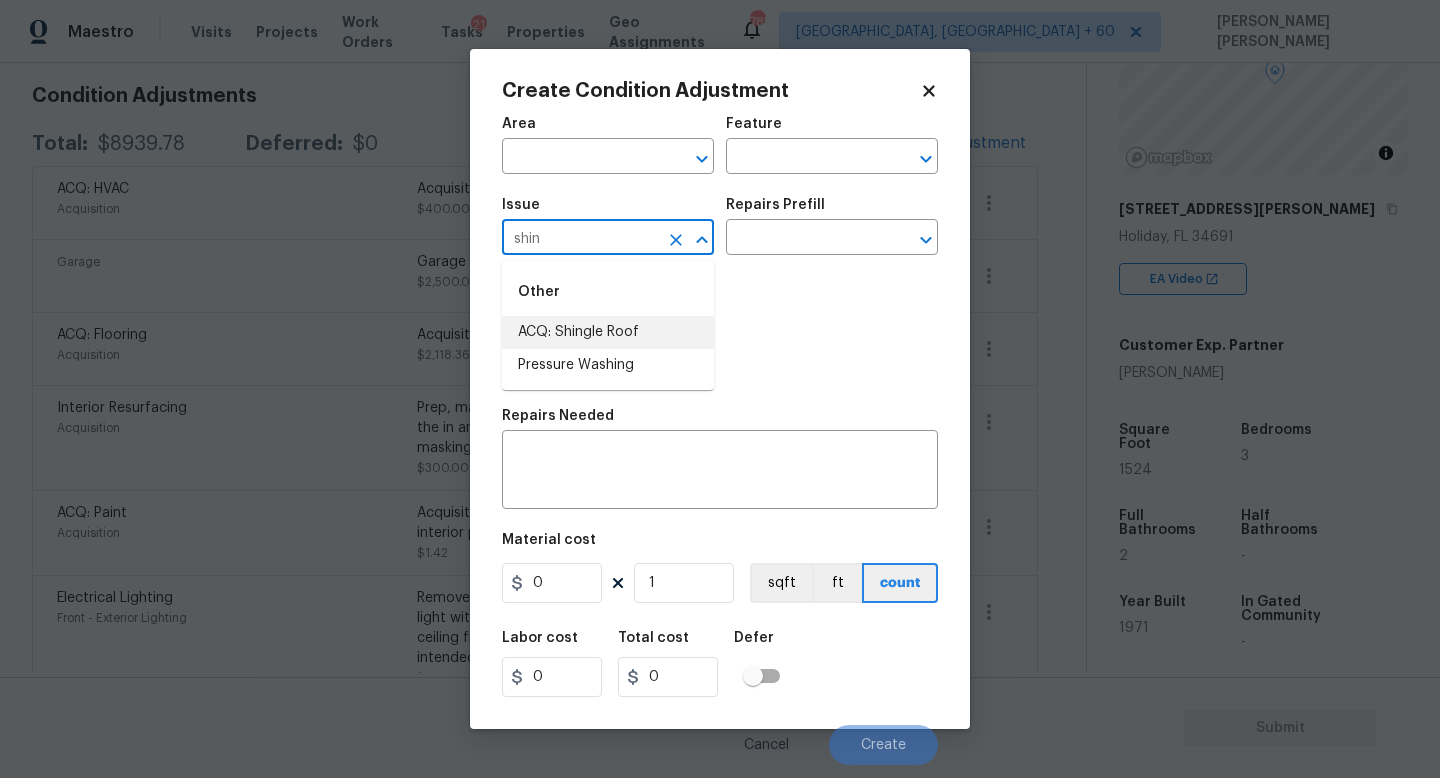 click on "ACQ: Shingle Roof" at bounding box center (608, 332) 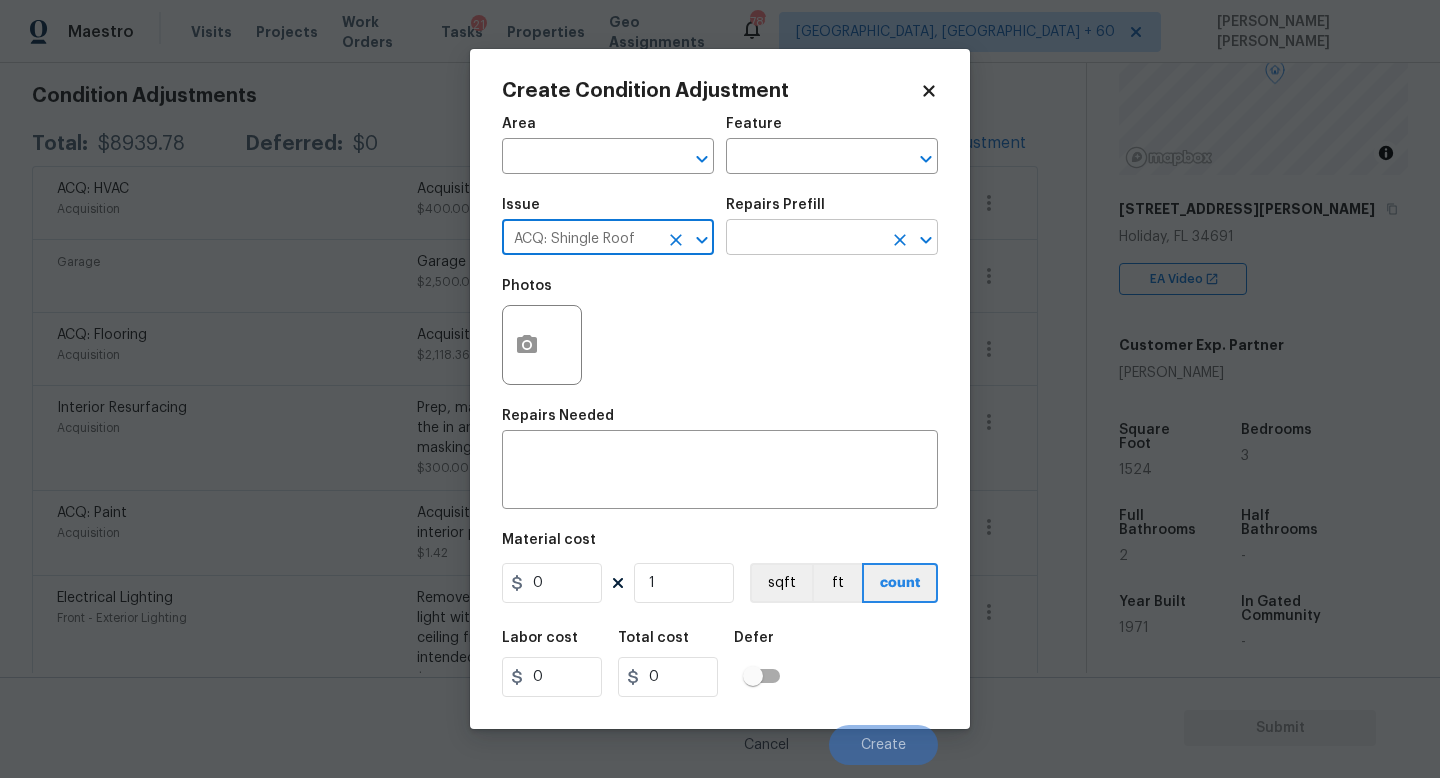 type on "ACQ: Shingle Roof" 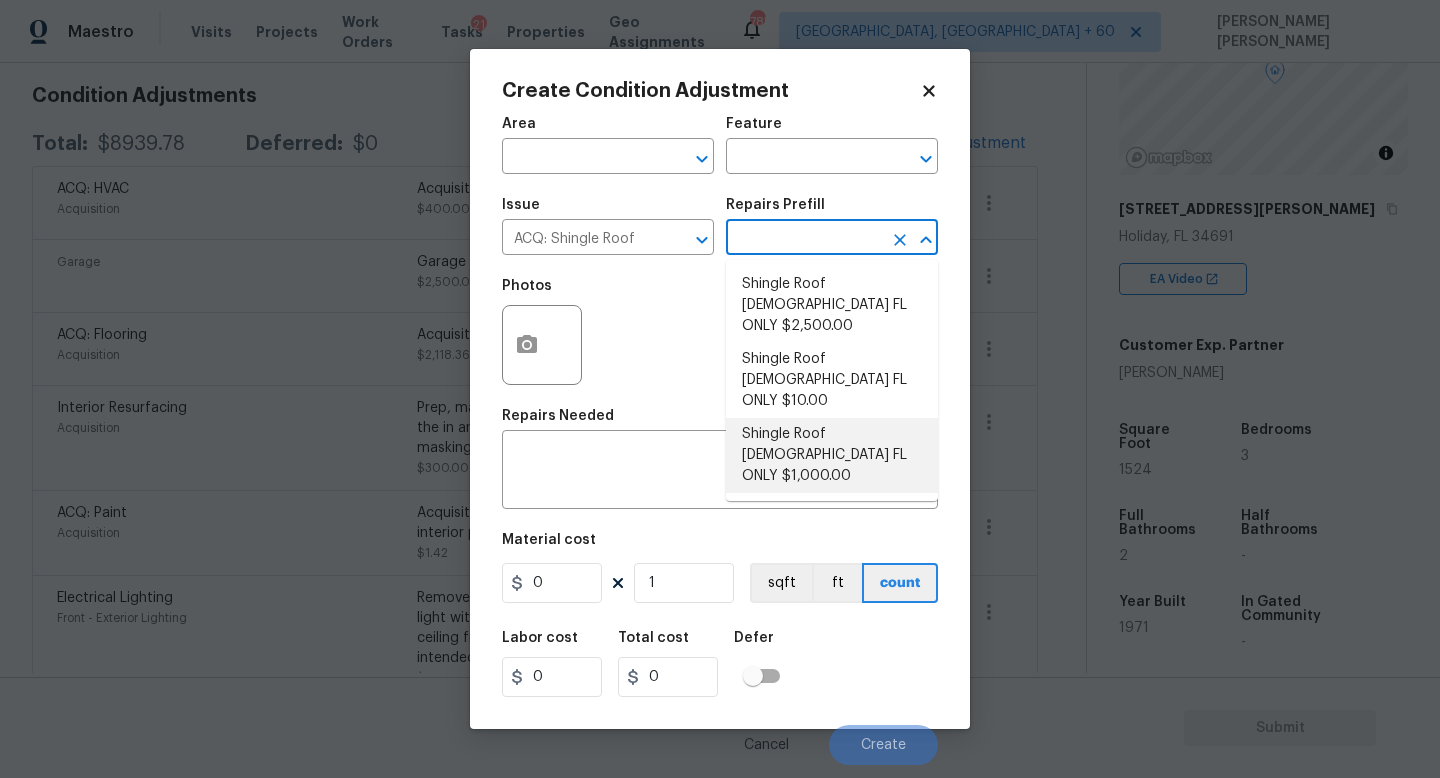 click on "Shingle Roof [DEMOGRAPHIC_DATA] FL ONLY $1,000.00" at bounding box center (832, 455) 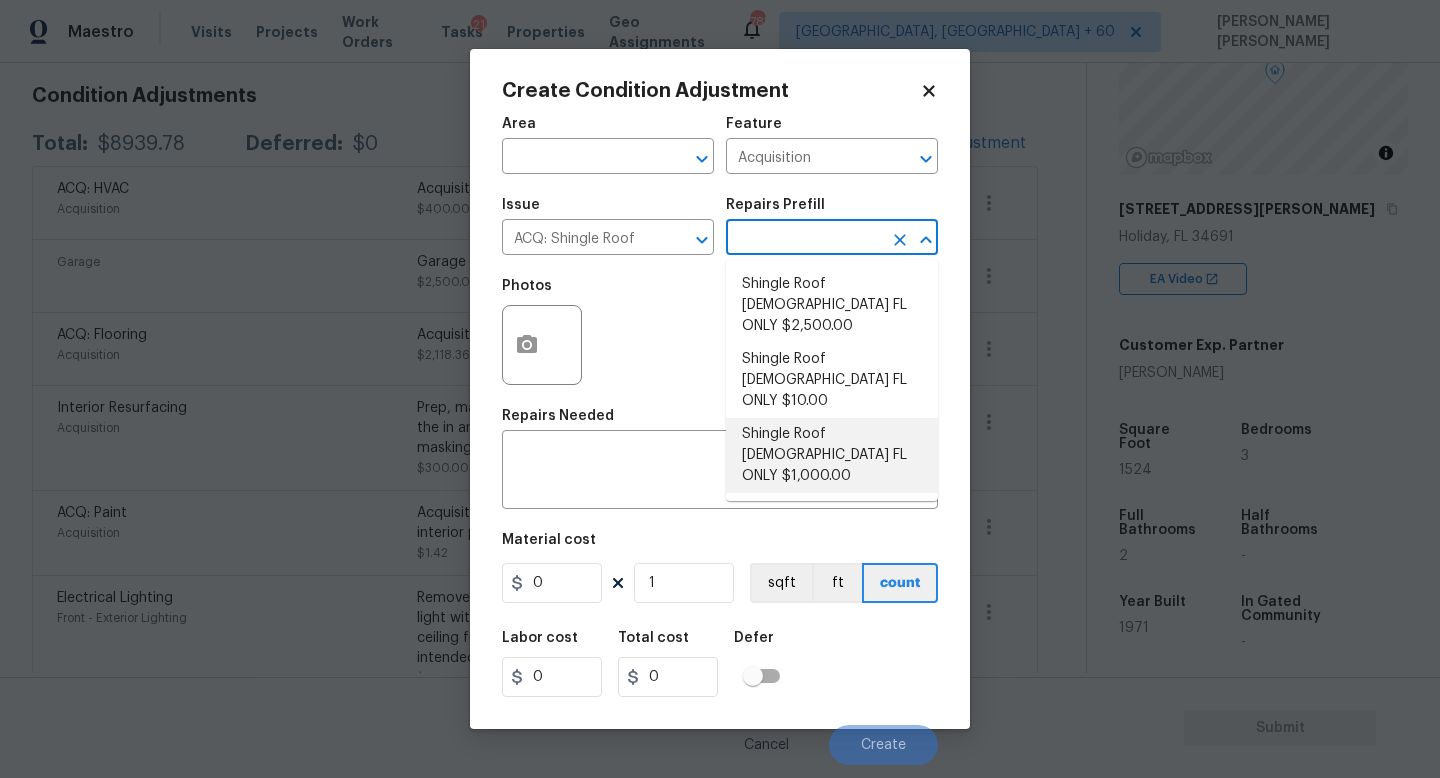 type 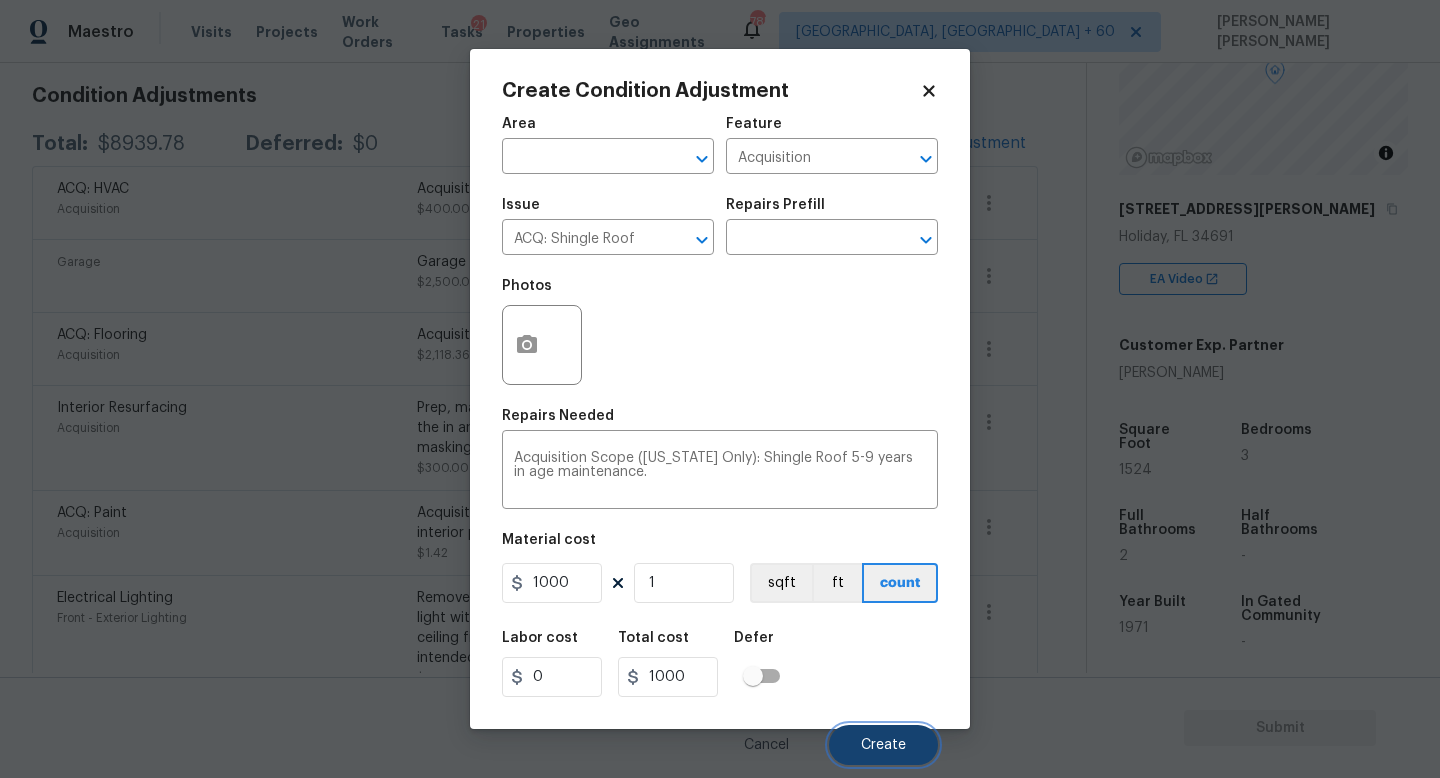 click on "Create" at bounding box center (883, 745) 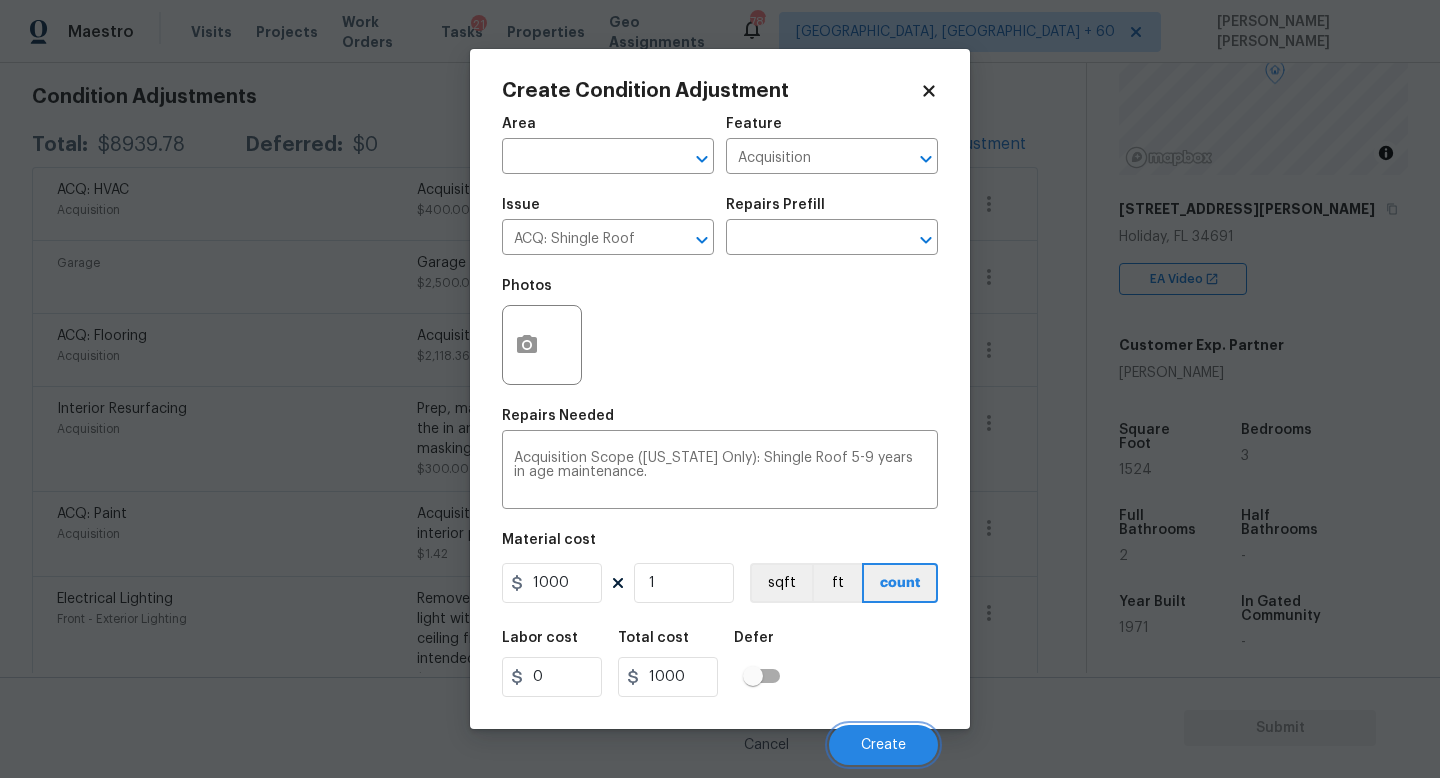 scroll, scrollTop: 281, scrollLeft: 0, axis: vertical 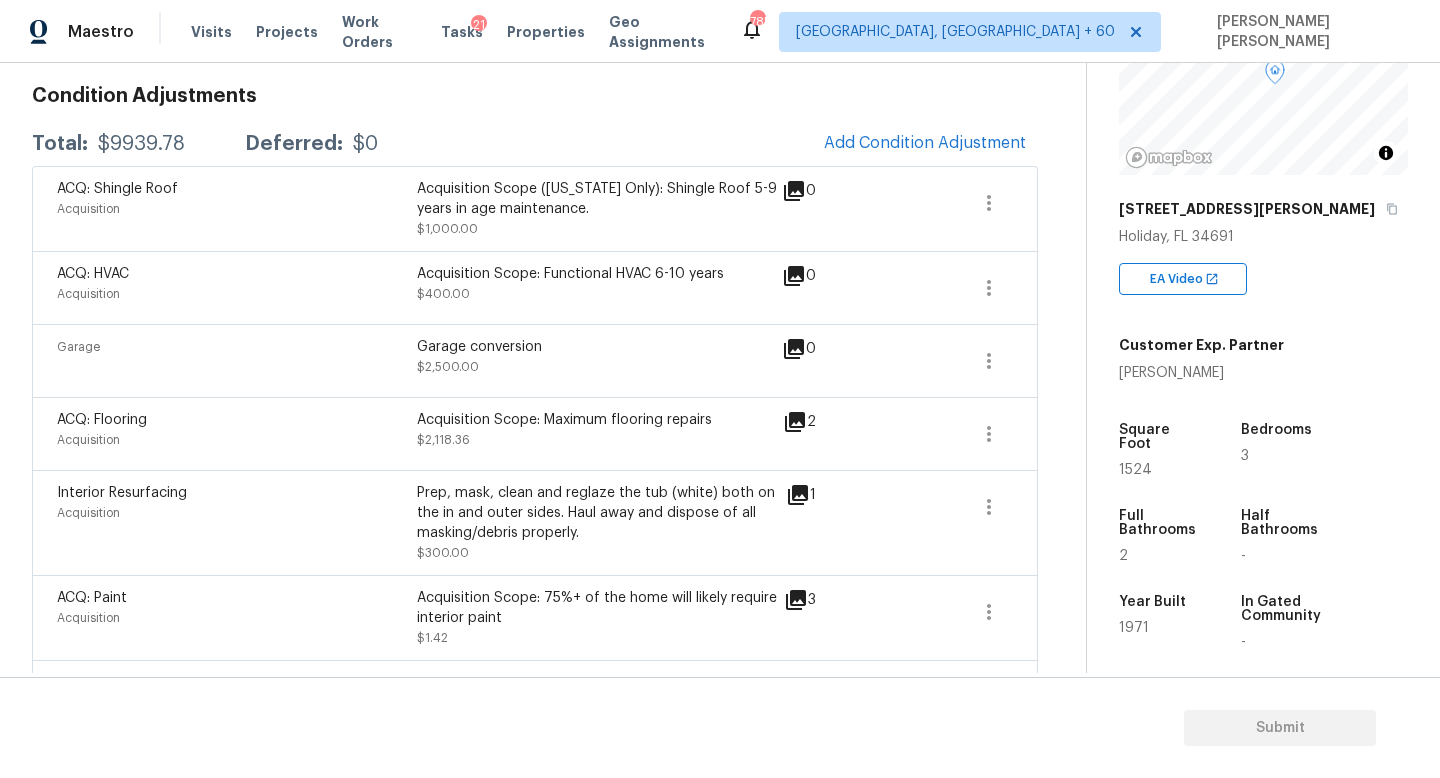 click on "$9939.78" at bounding box center [141, 144] 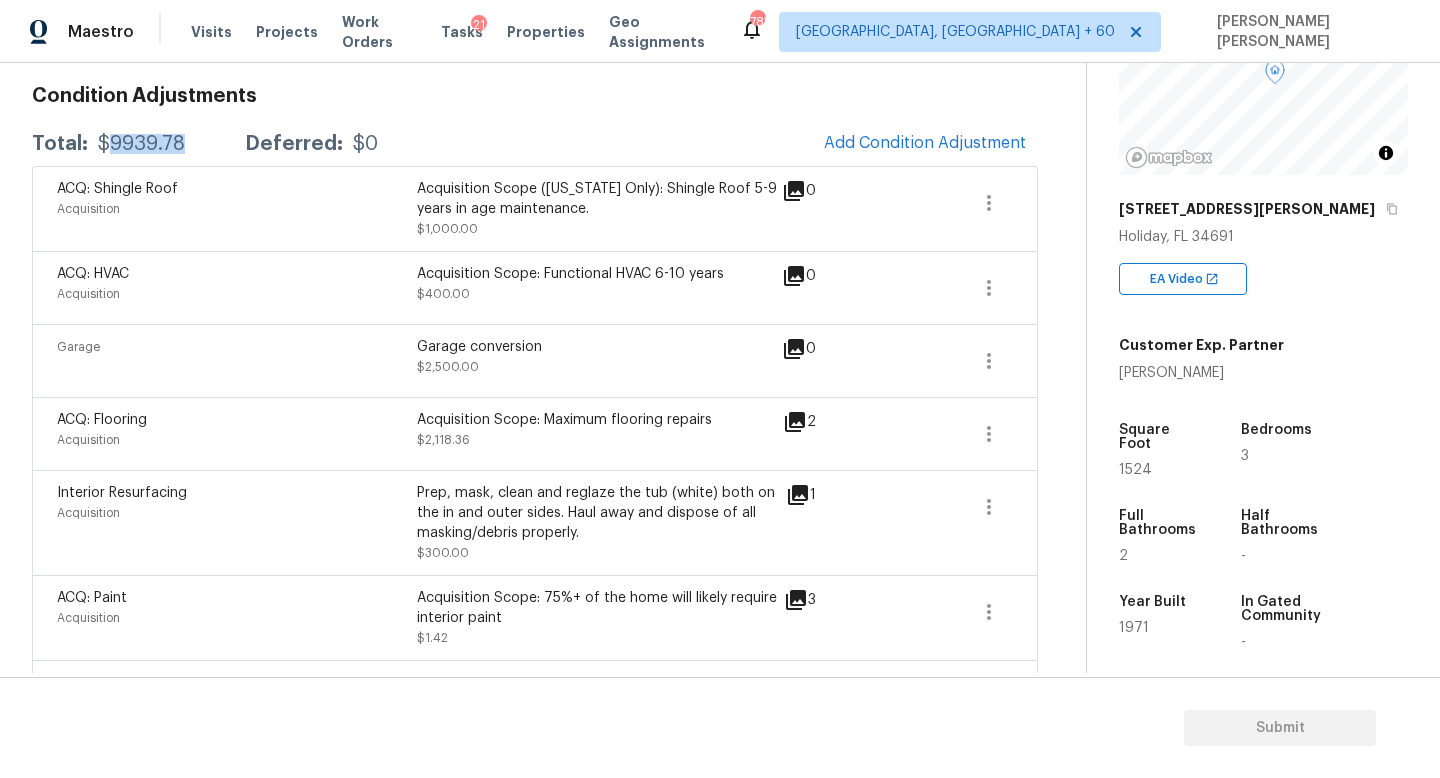 click on "$9939.78" at bounding box center (141, 144) 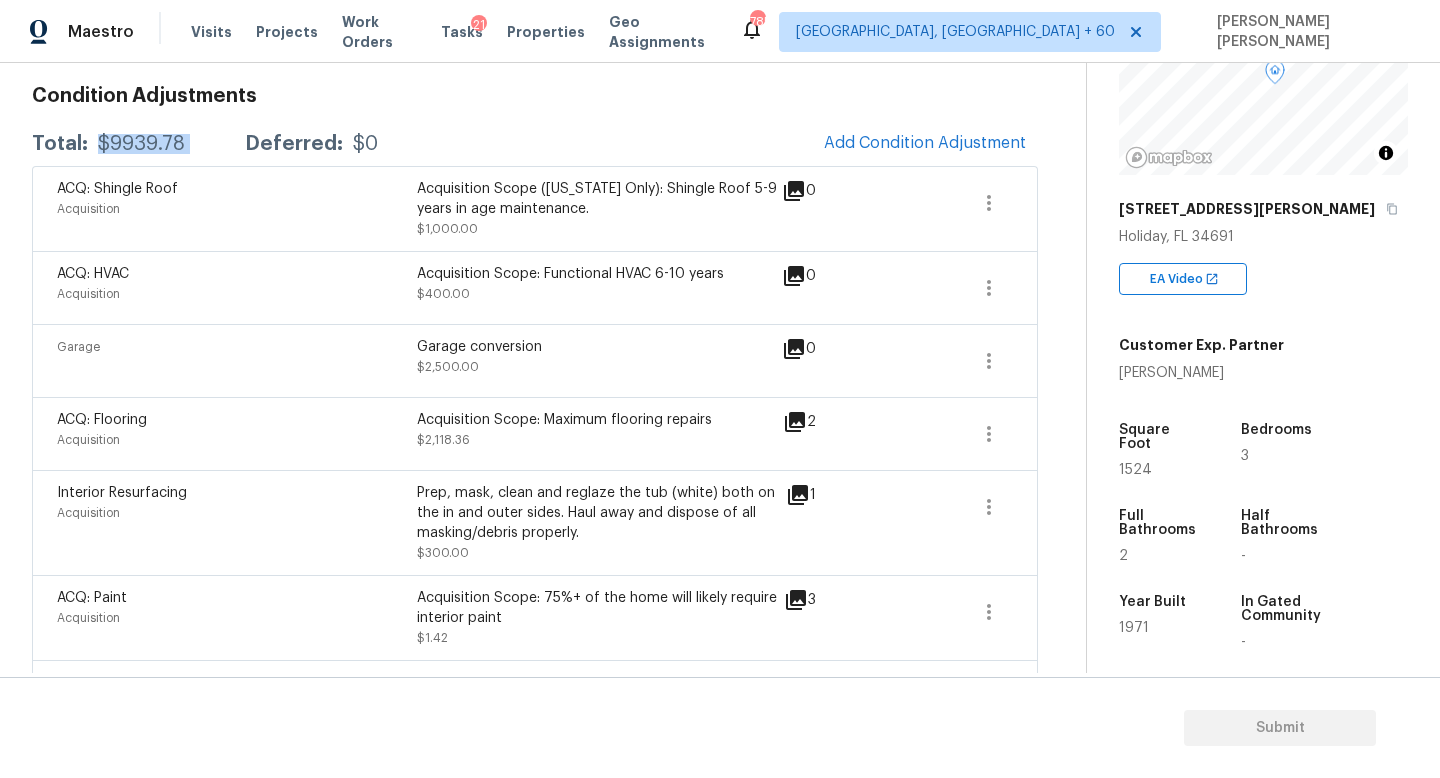 copy on "$9939.78" 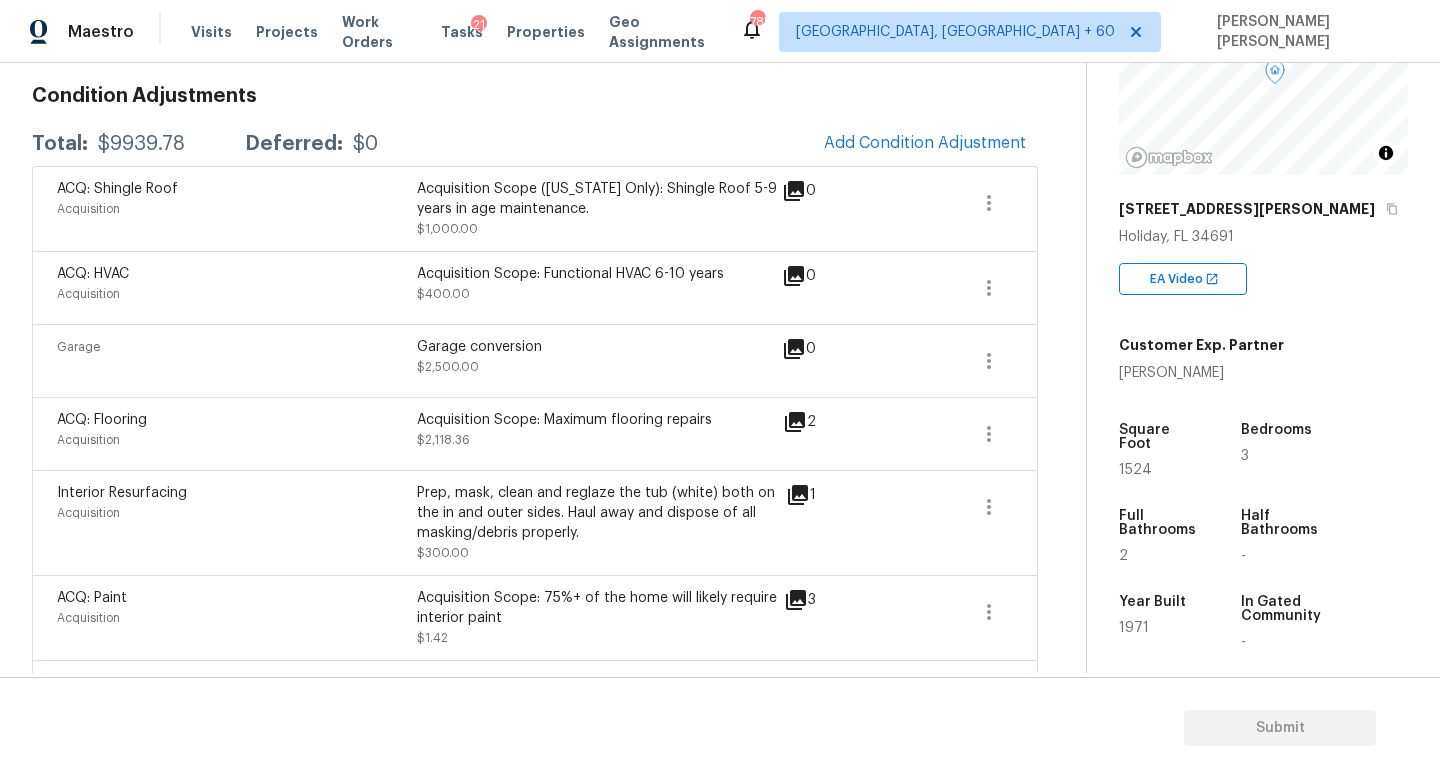 click on "ACQ: HVAC" at bounding box center (237, 274) 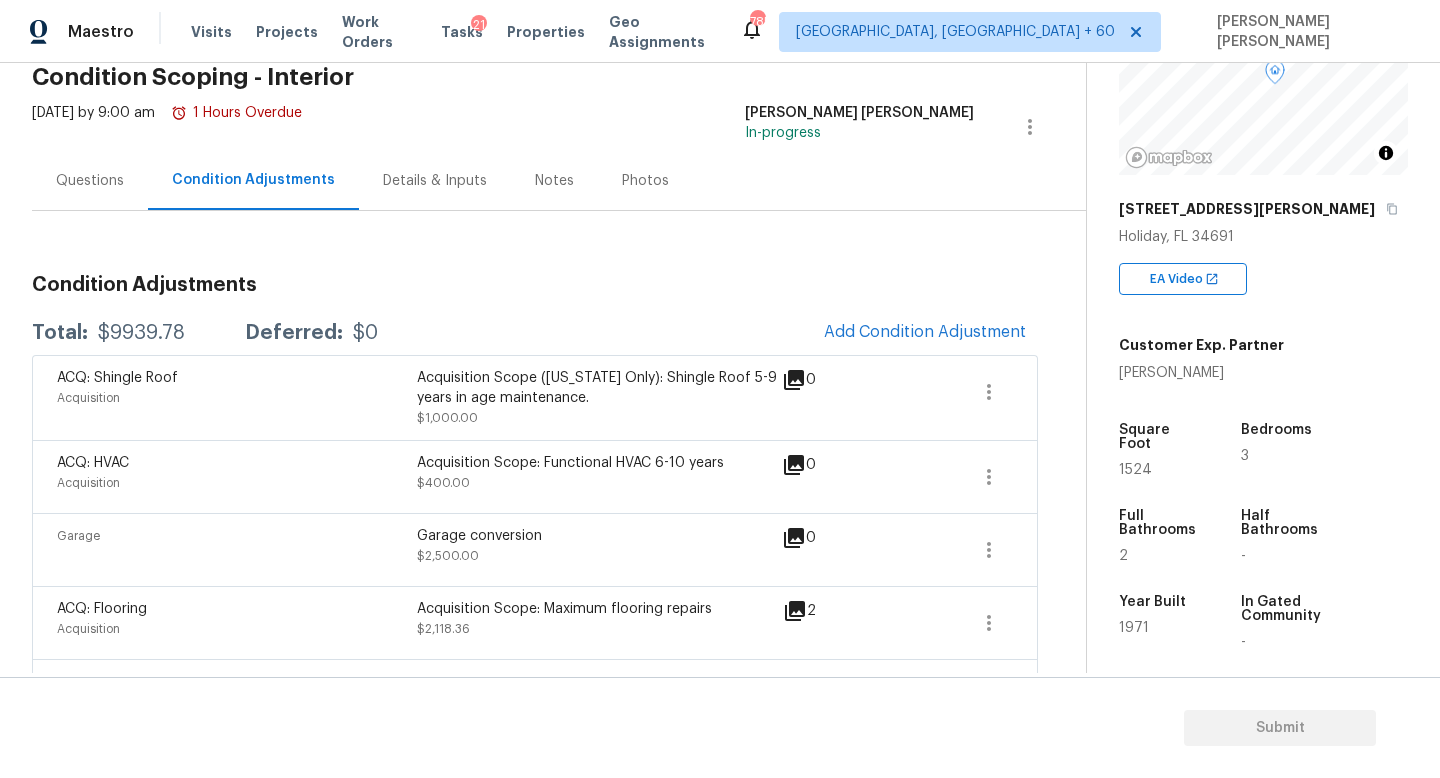 click on "Total:  $9939.78 Deferred:  $0 Add Condition Adjustment" at bounding box center [535, 333] 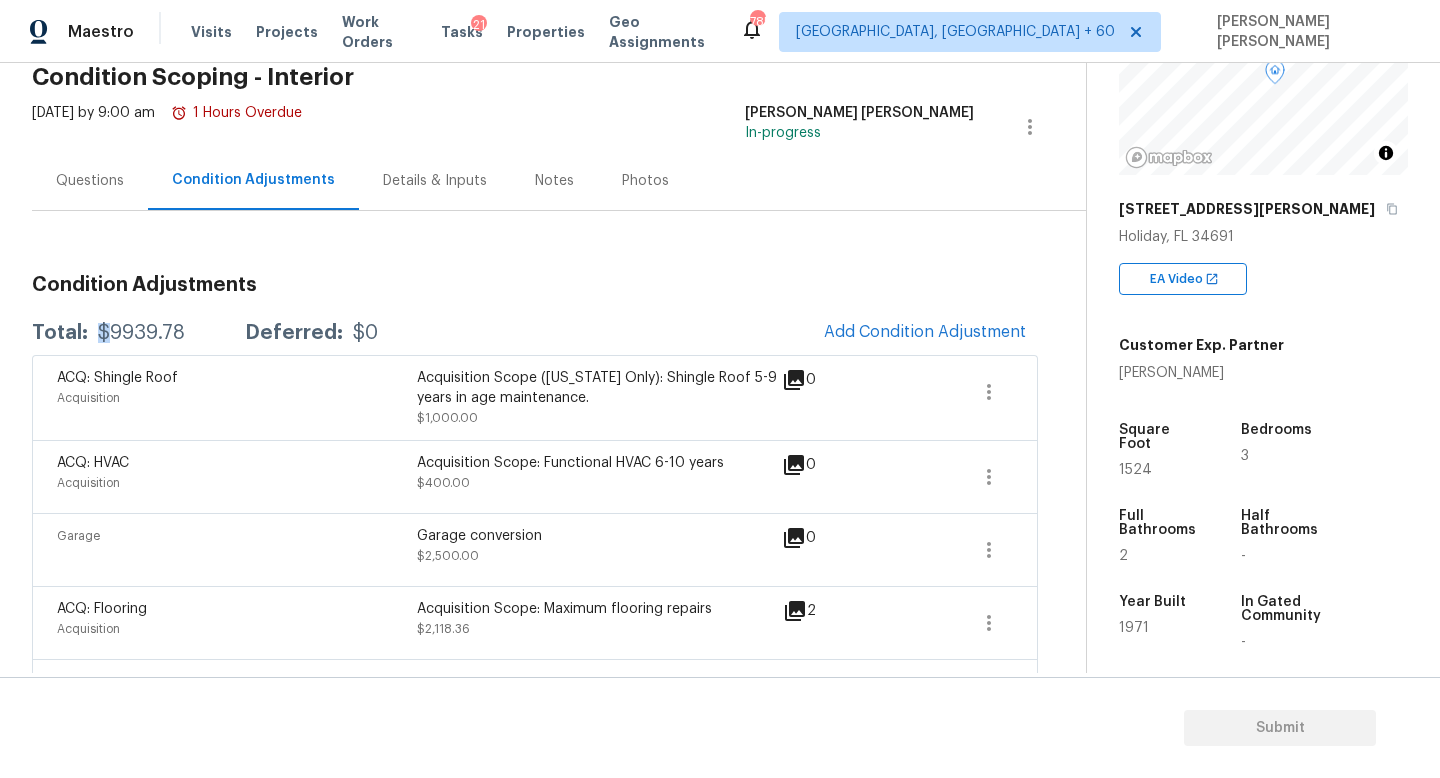 click on "Total:  $9939.78 Deferred:  $0 Add Condition Adjustment" at bounding box center (535, 333) 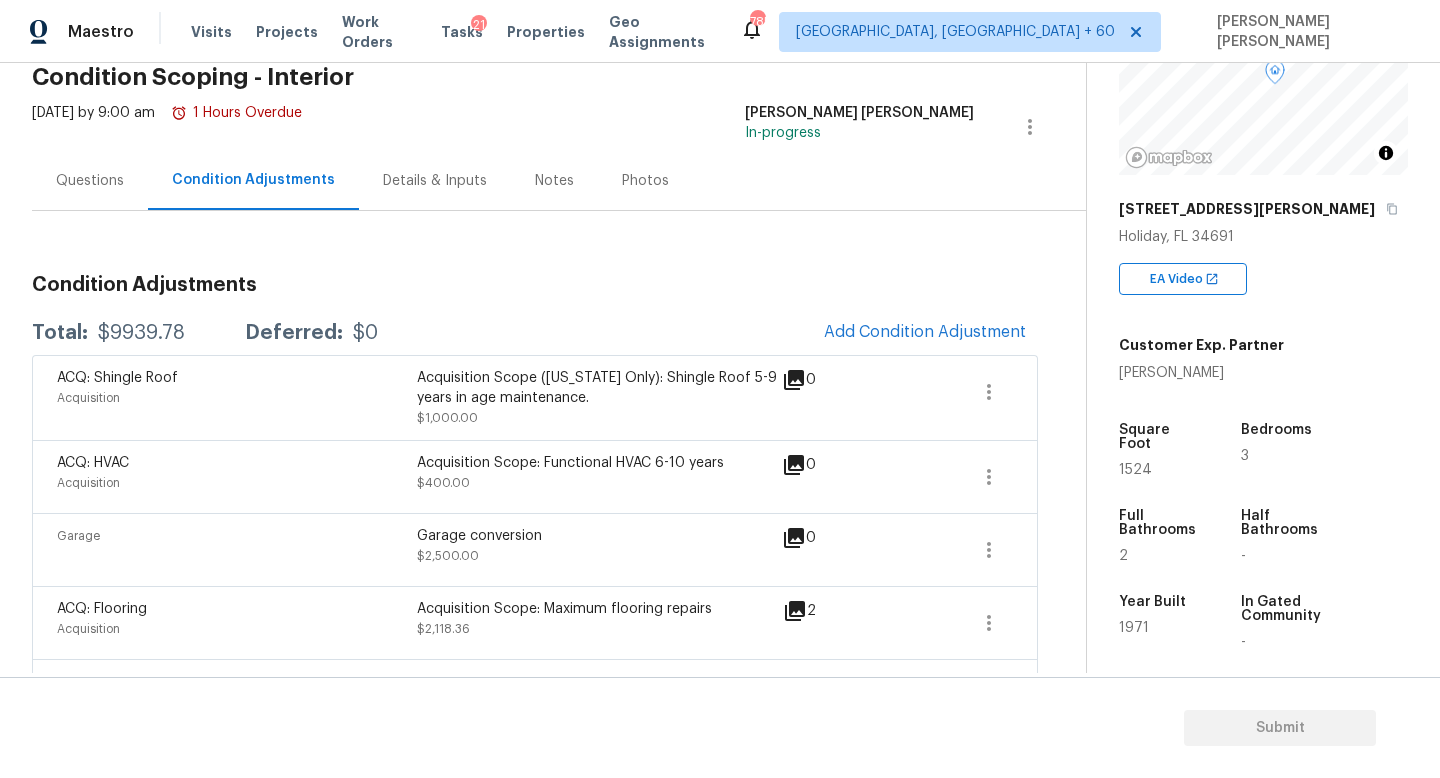 click on "$9939.78" at bounding box center [141, 333] 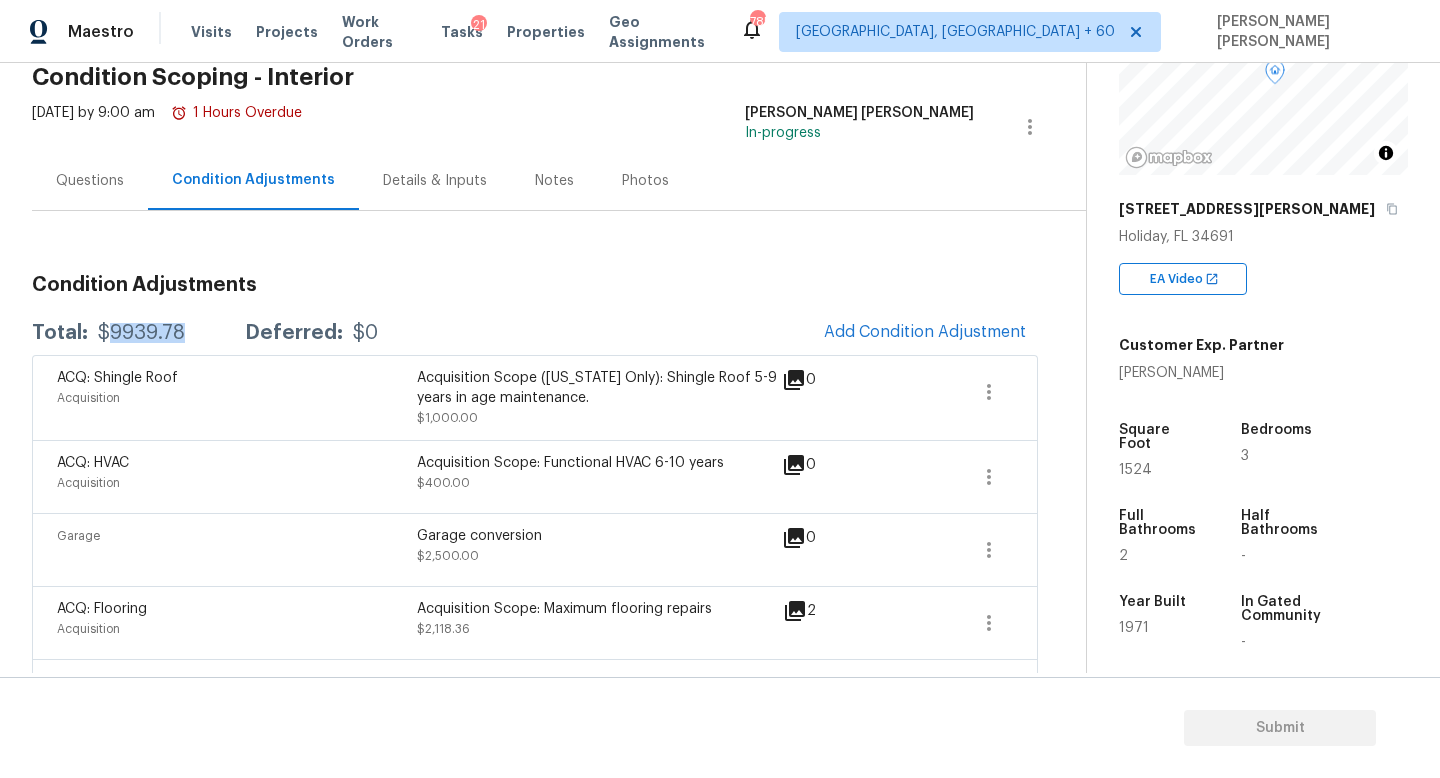click on "$9939.78" at bounding box center [141, 333] 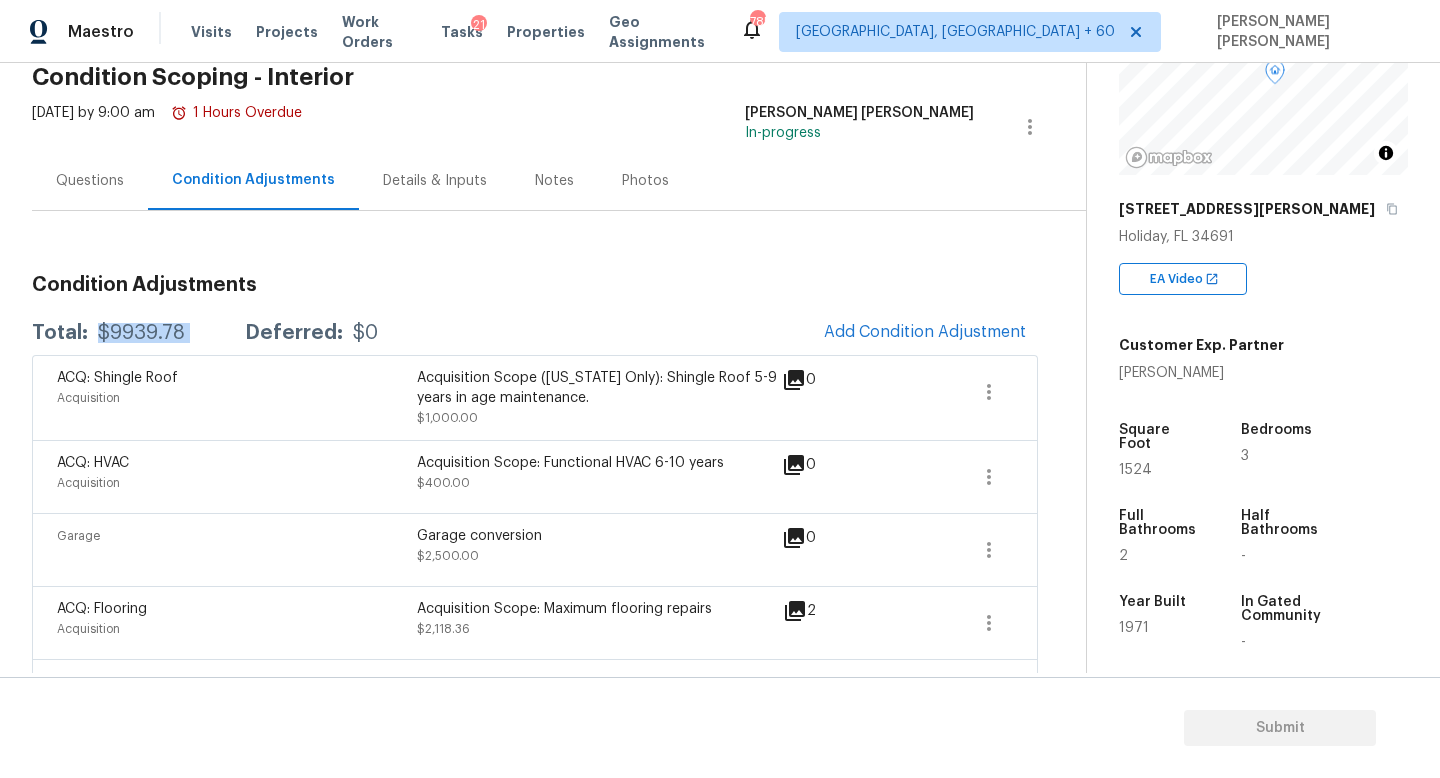 copy on "$9939.78" 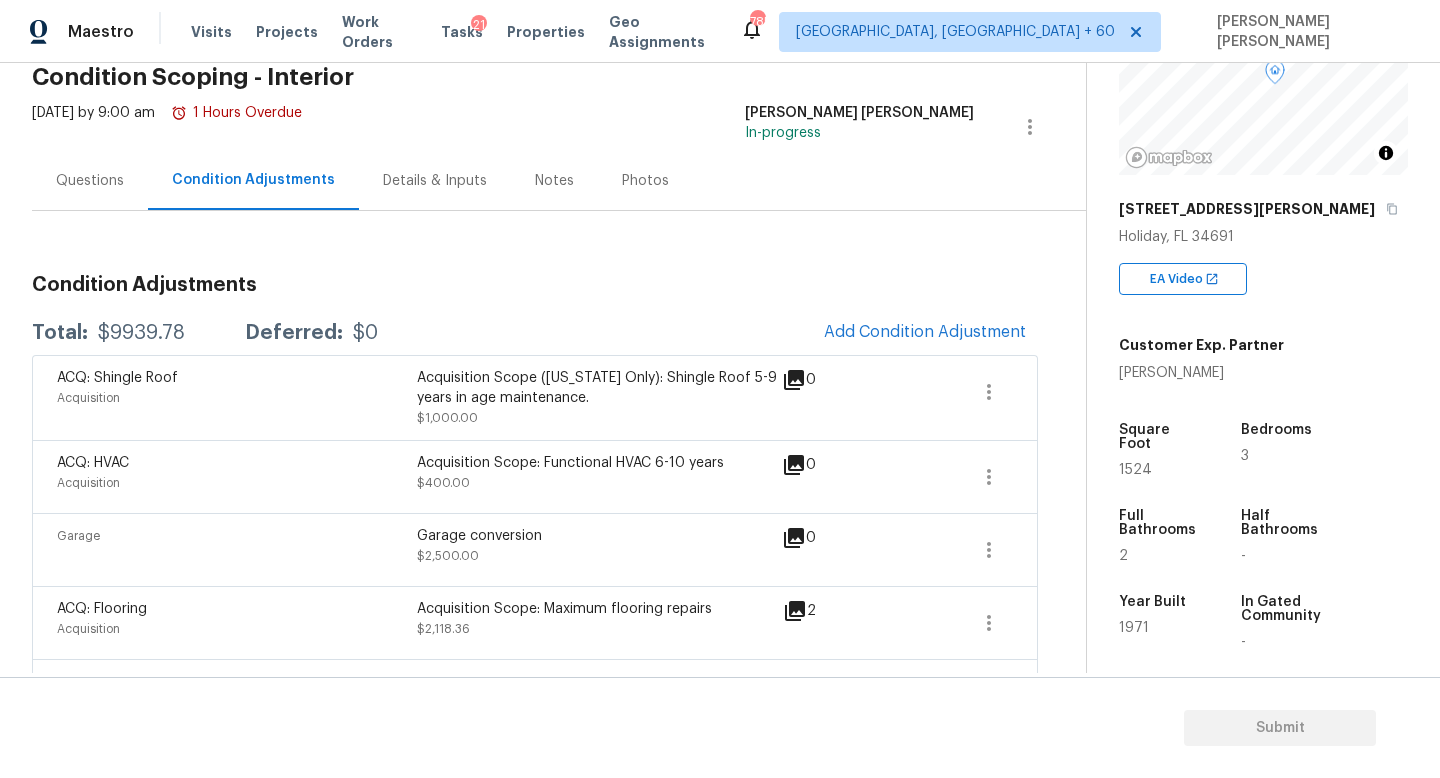 click on "$9939.78" at bounding box center (141, 333) 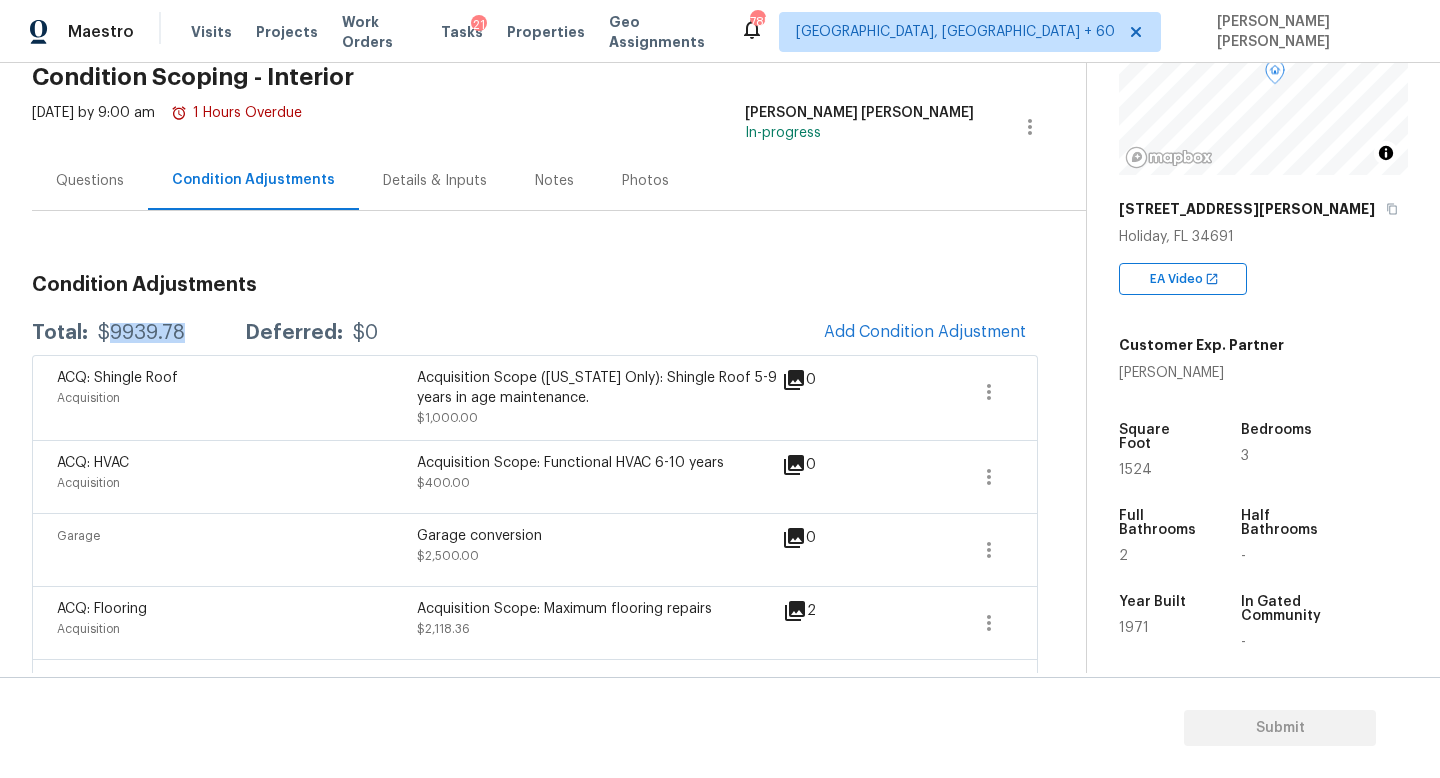 click on "$9939.78" at bounding box center (141, 333) 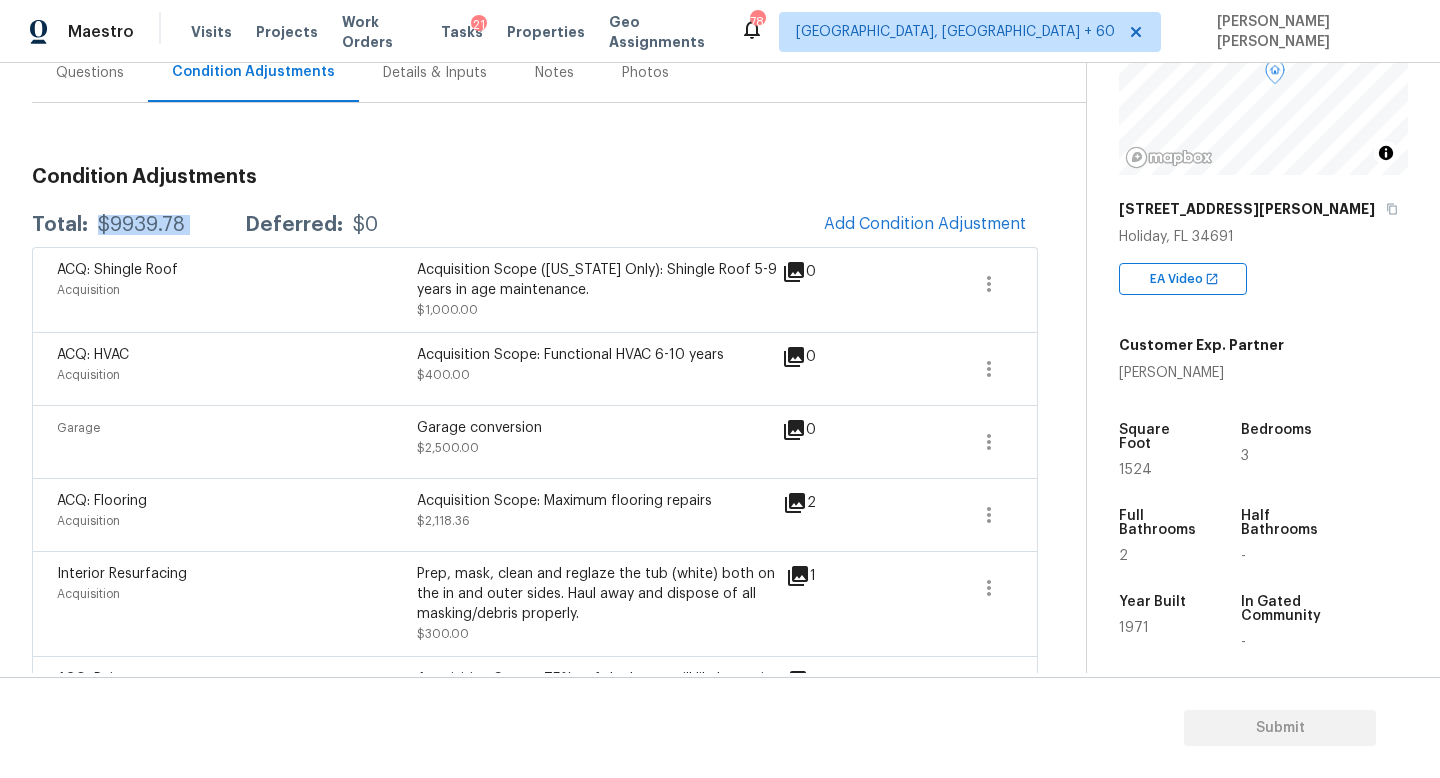 scroll, scrollTop: 204, scrollLeft: 0, axis: vertical 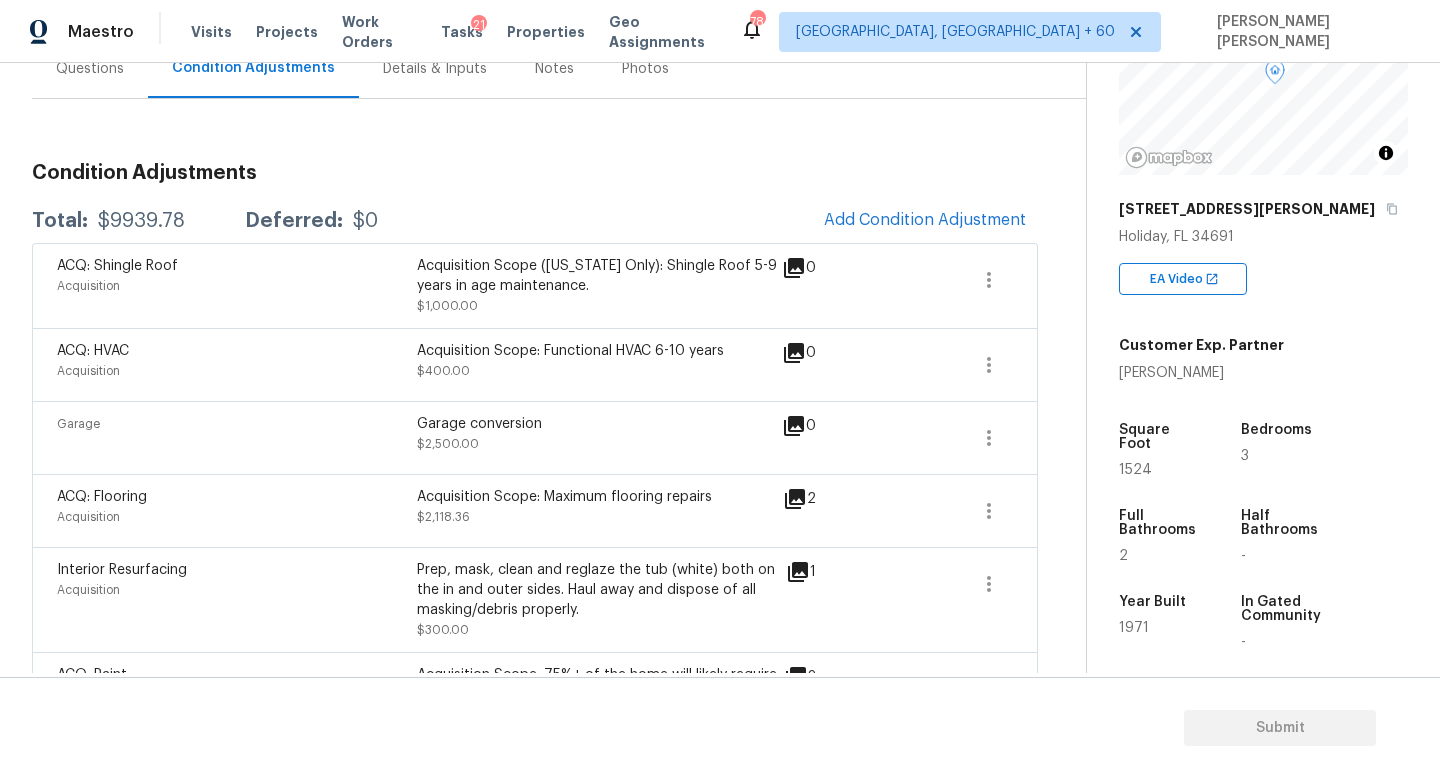 click on "Total:  $9939.78 Deferred:  $0 Add Condition Adjustment" at bounding box center [535, 221] 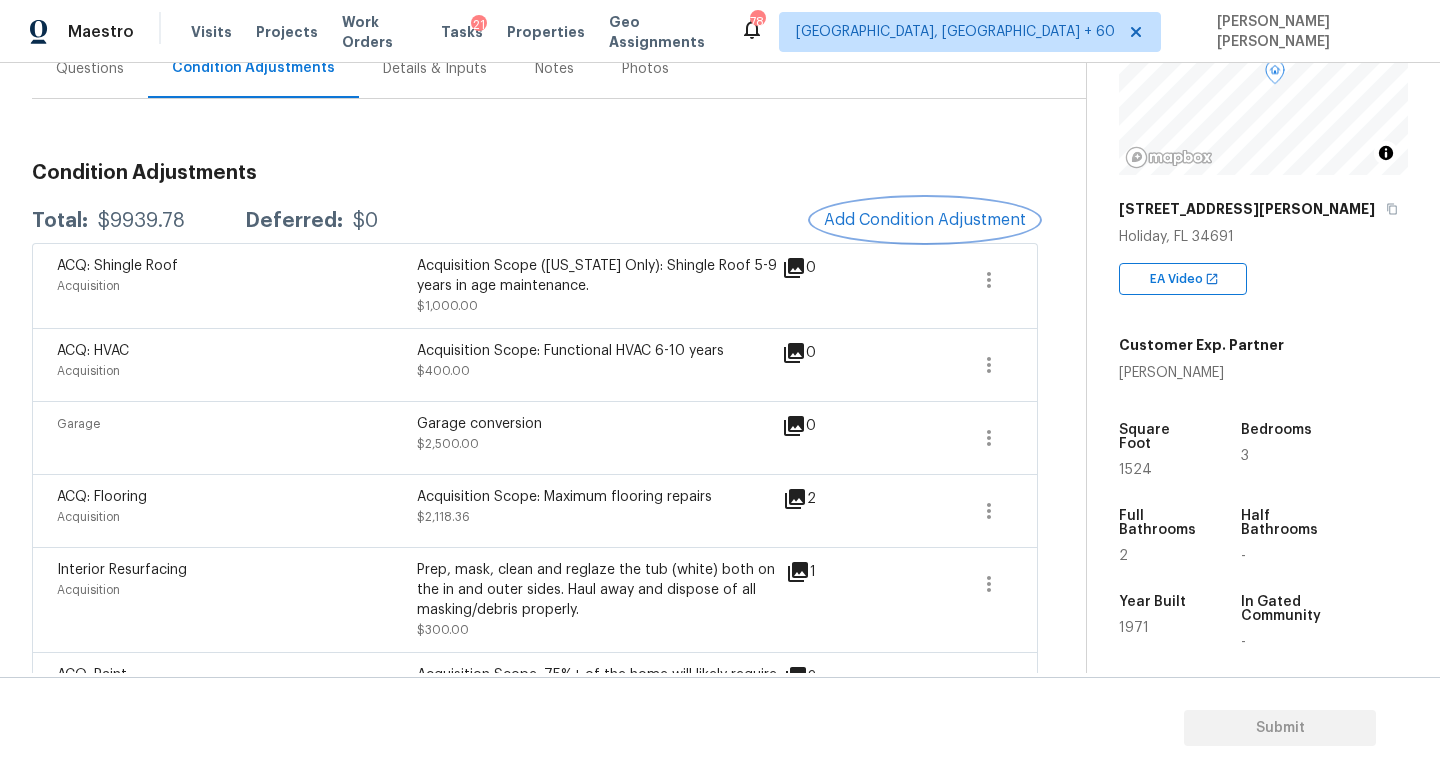 click on "Add Condition Adjustment" at bounding box center (925, 220) 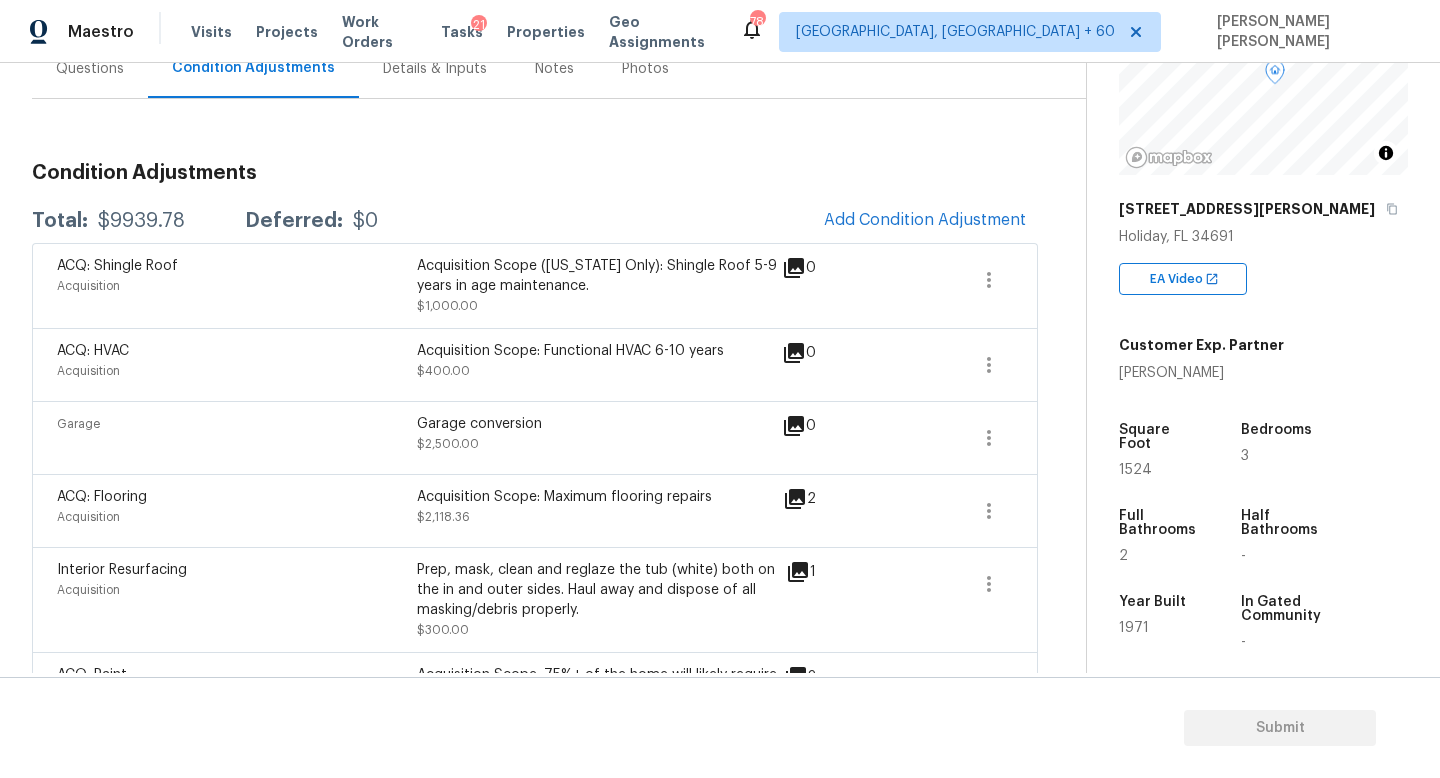 click on "Maestro Visits Projects Work Orders Tasks 21 Properties Geo Assignments 784 Knoxville, TN + 60 Jishnu Manoj Back to tasks Condition Scoping - Interior Mon, Jul 14 2025 by 9:00 am   1 Hours Overdue Jishnu Manoj In-progress Questions Condition Adjustments Details & Inputs Notes Photos Condition Adjustments Total:  $9939.78 Deferred:  $0 Add Condition Adjustment ACQ: Shingle Roof Acquisition Acquisition Scope (Florida Only): Shingle Roof 5-9 years in age maintenance. $1,000.00   0 ACQ: HVAC Acquisition Acquisition Scope: Functional HVAC 6-10 years $400.00   0 Garage Garage conversion $2,500.00   0 ACQ: Flooring Acquisition Acquisition Scope: Maximum flooring repairs $2,118.36   2 Interior Resurfacing Acquisition Prep, mask, clean and reglaze the tub (white) both on the in and outer sides. Haul away and dispose of all masking/debris properly. $300.00   1 ACQ: Paint Acquisition Acquisition Scope: 75%+ of the home will likely require interior paint $1.42   3 Electrical Lighting Front - Exterior Lighting $75.00   1" at bounding box center [720, 389] 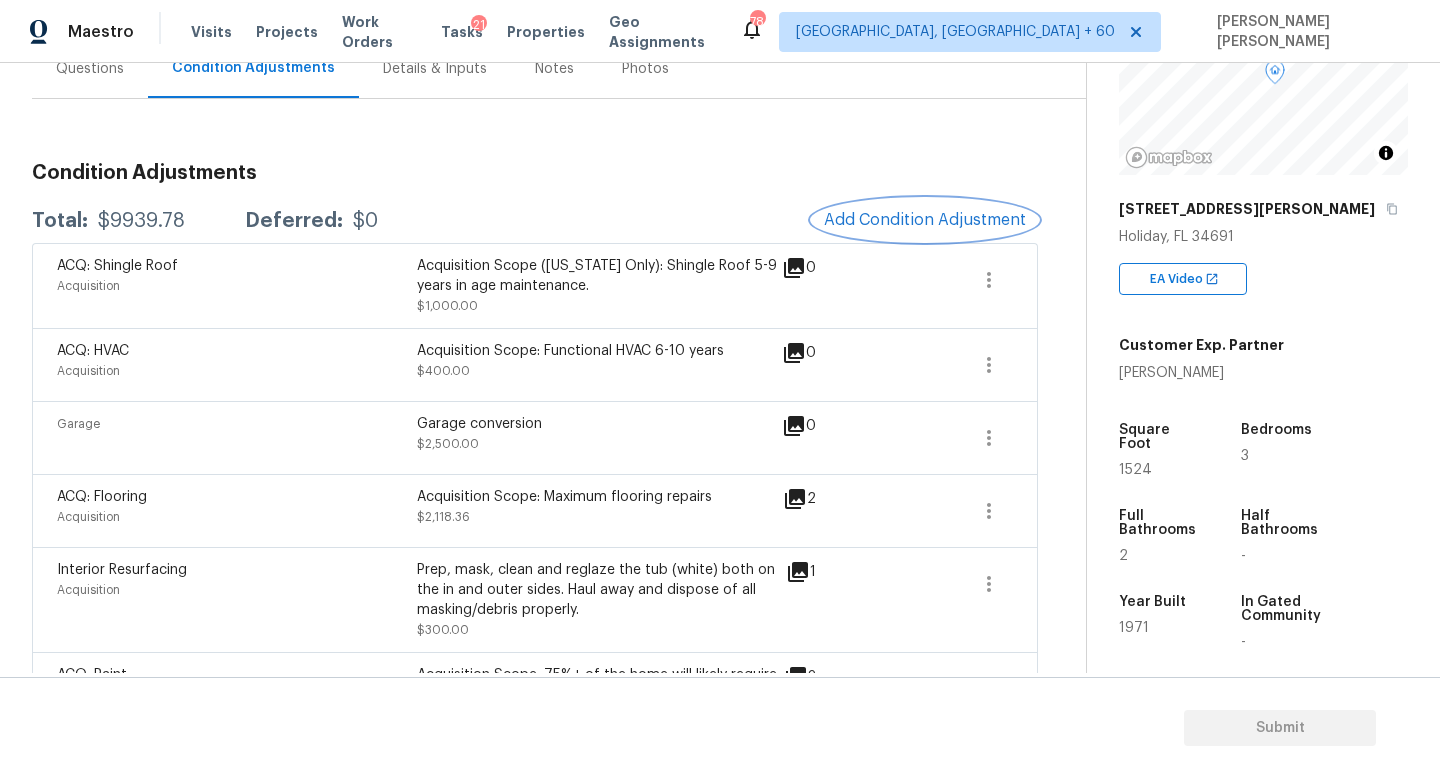 click on "Add Condition Adjustment" at bounding box center (925, 220) 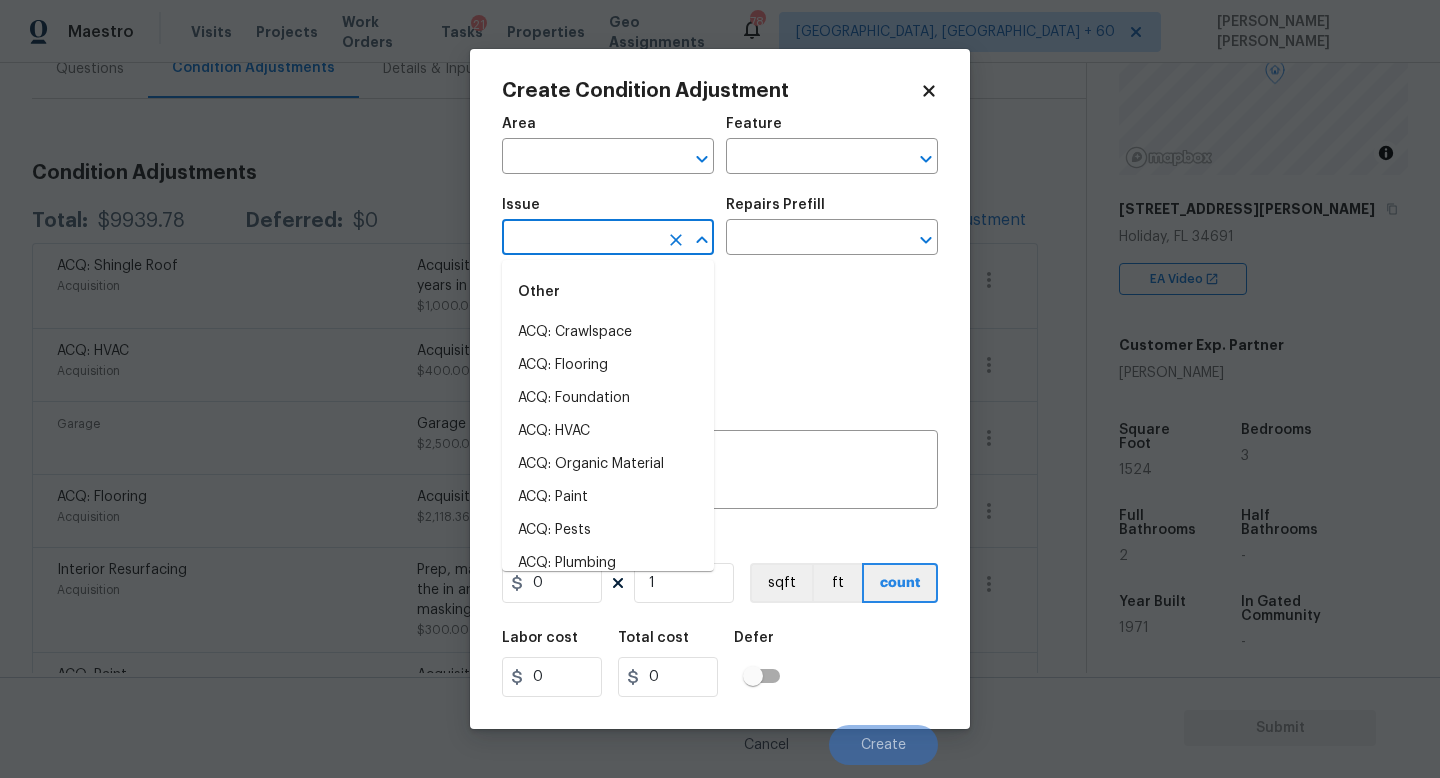 click at bounding box center (580, 239) 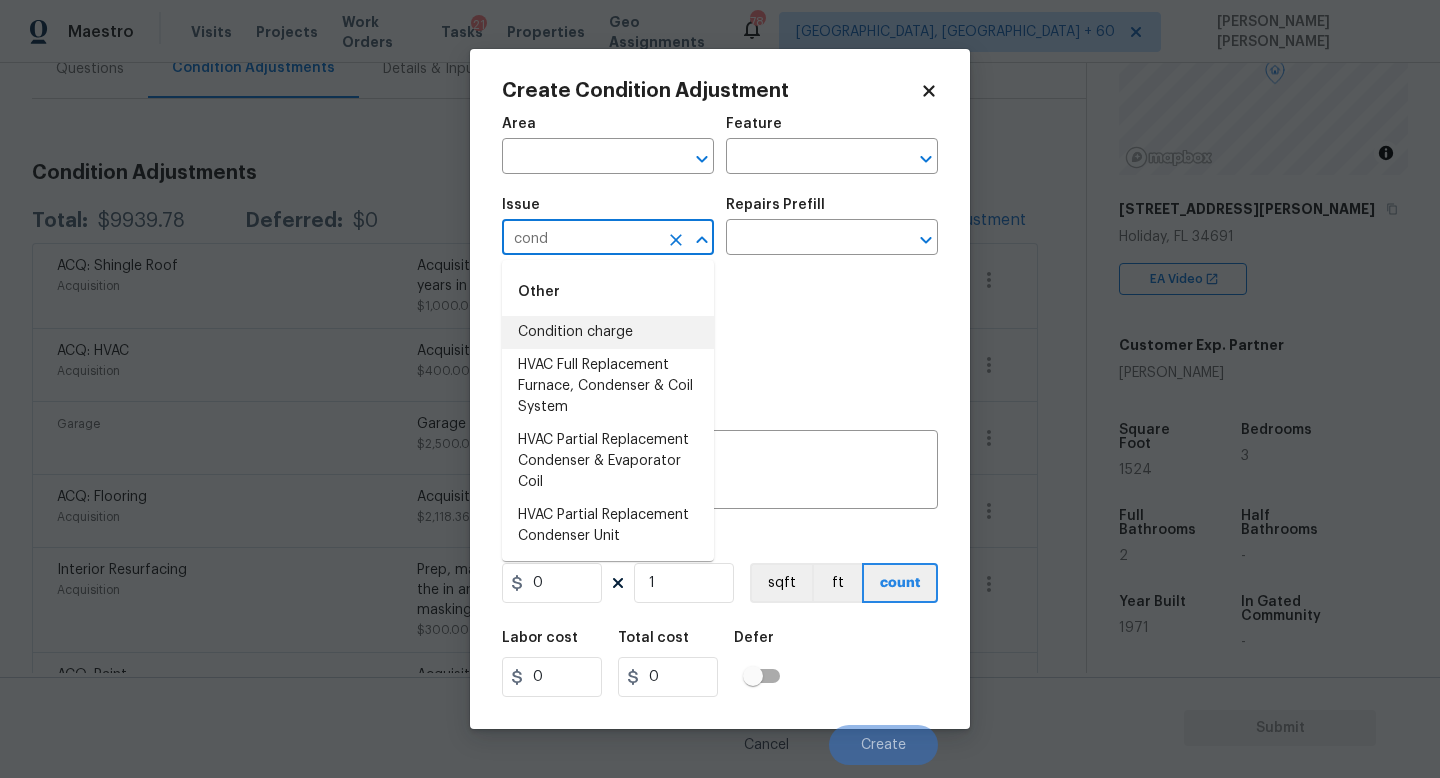 click on "Condition charge" at bounding box center [608, 332] 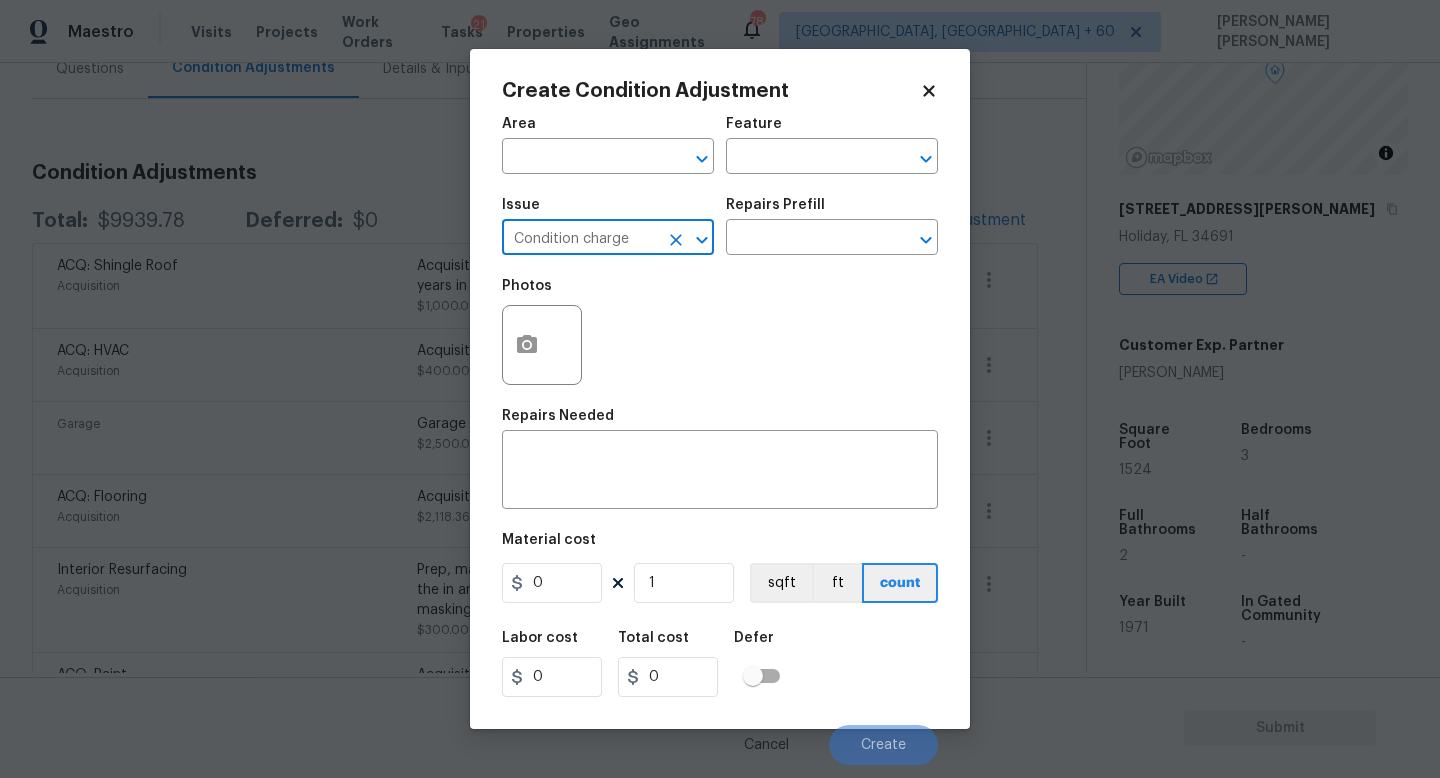 type on "Condition charge" 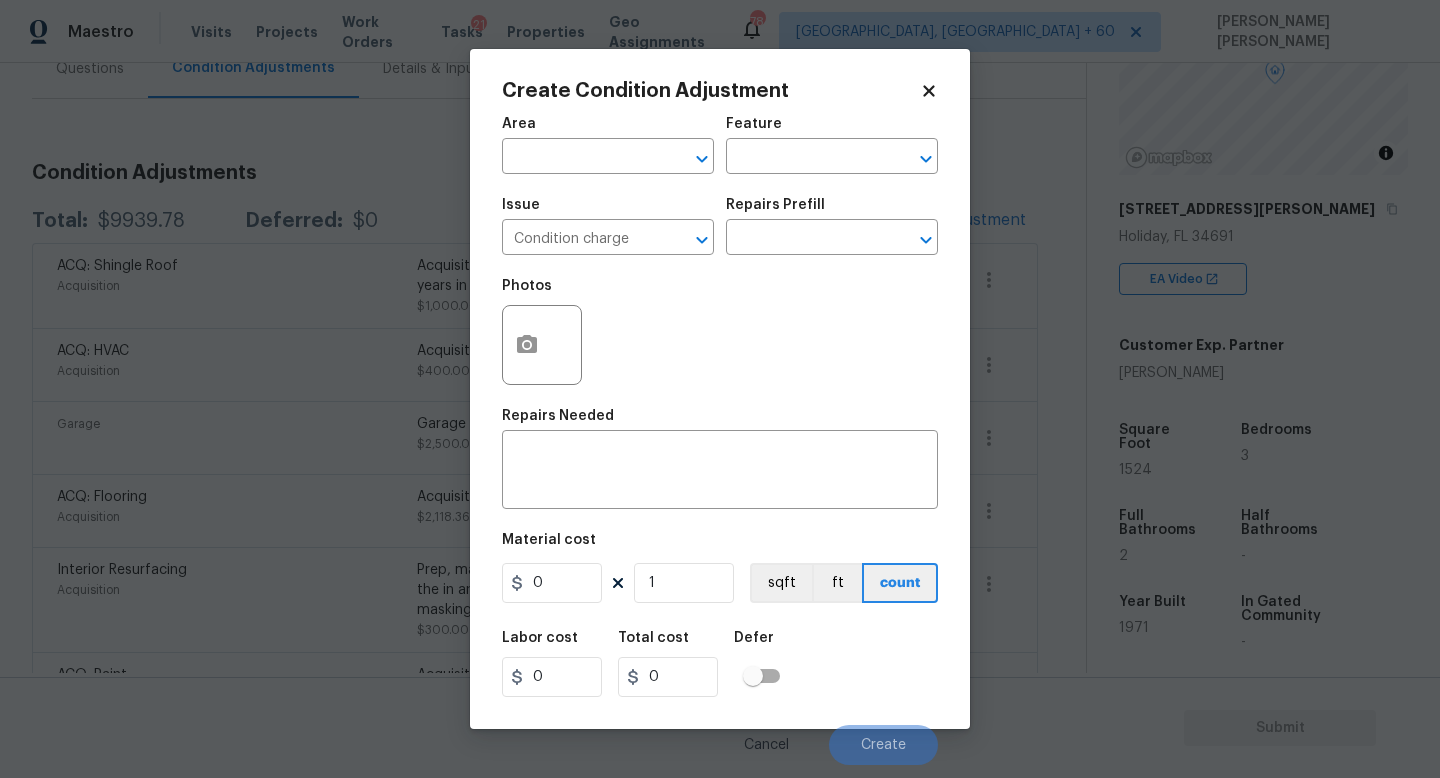 click on "Repairs Prefill" at bounding box center (832, 211) 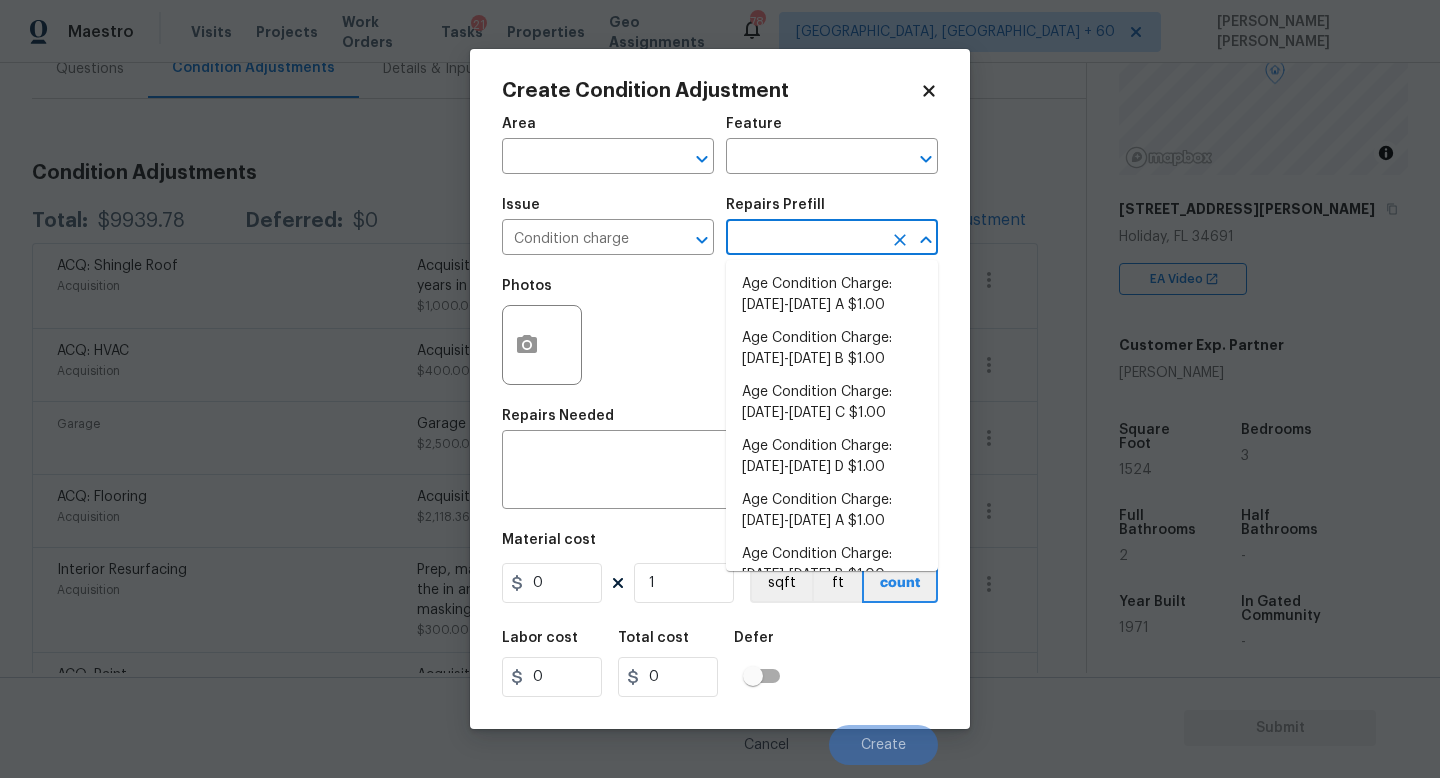 click at bounding box center [804, 239] 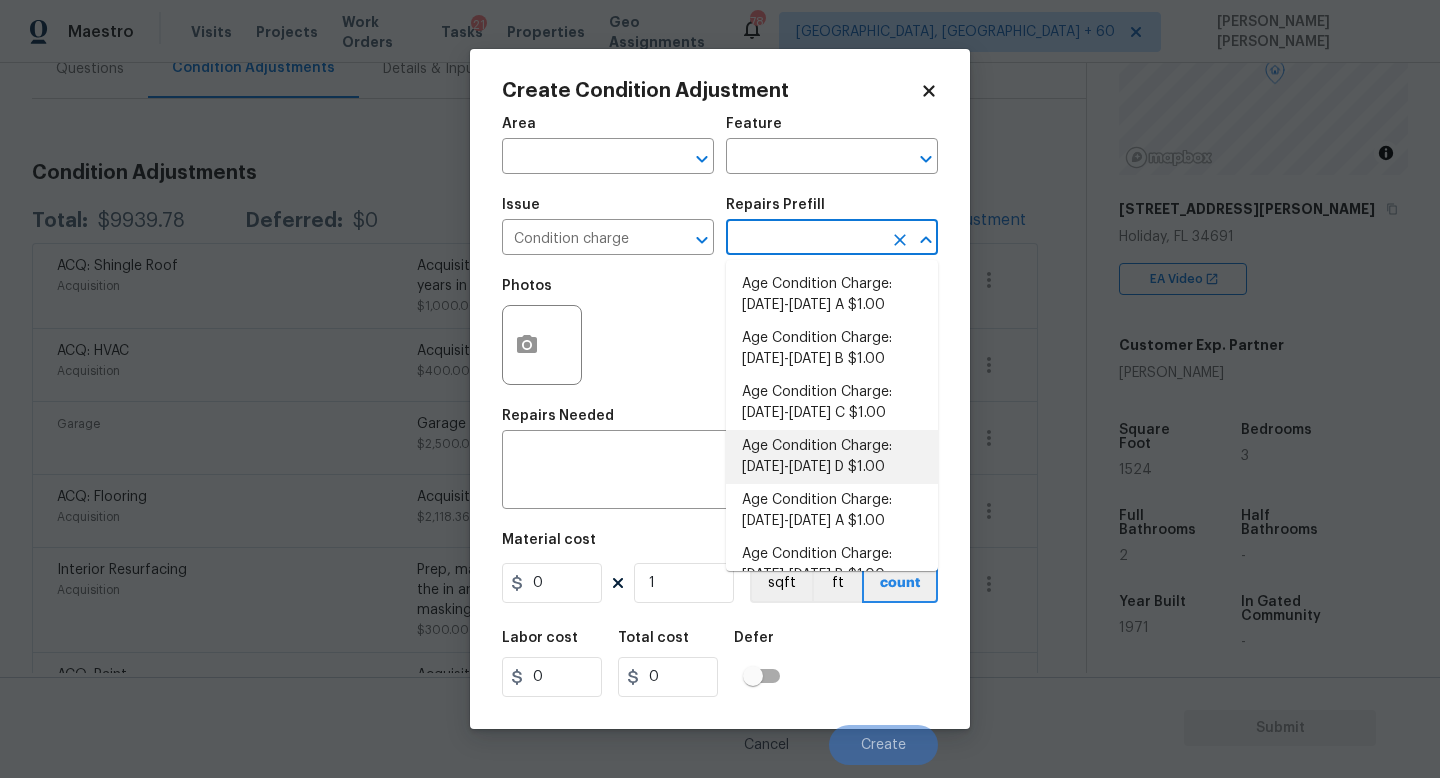 scroll, scrollTop: 656, scrollLeft: 0, axis: vertical 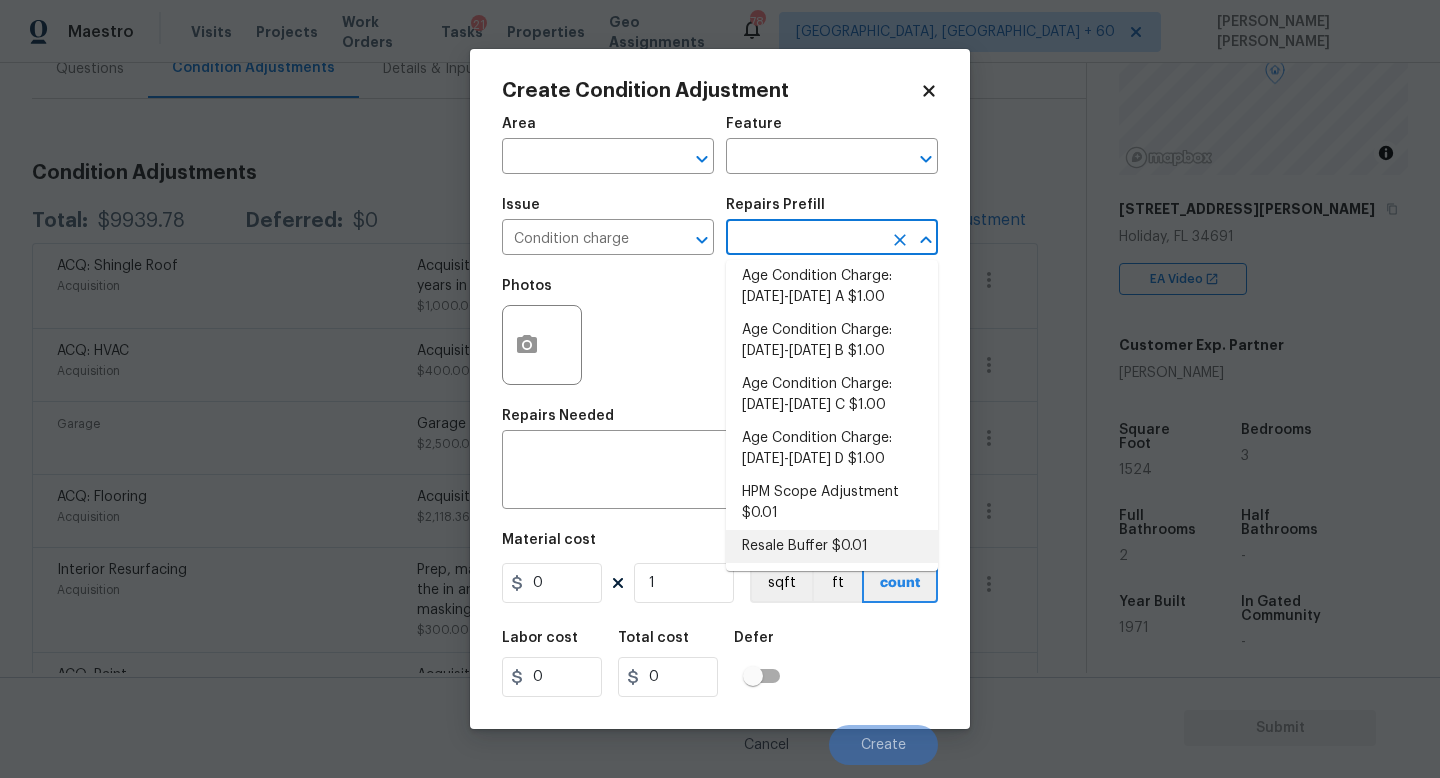 click on "Resale Buffer $0.01" at bounding box center (832, 546) 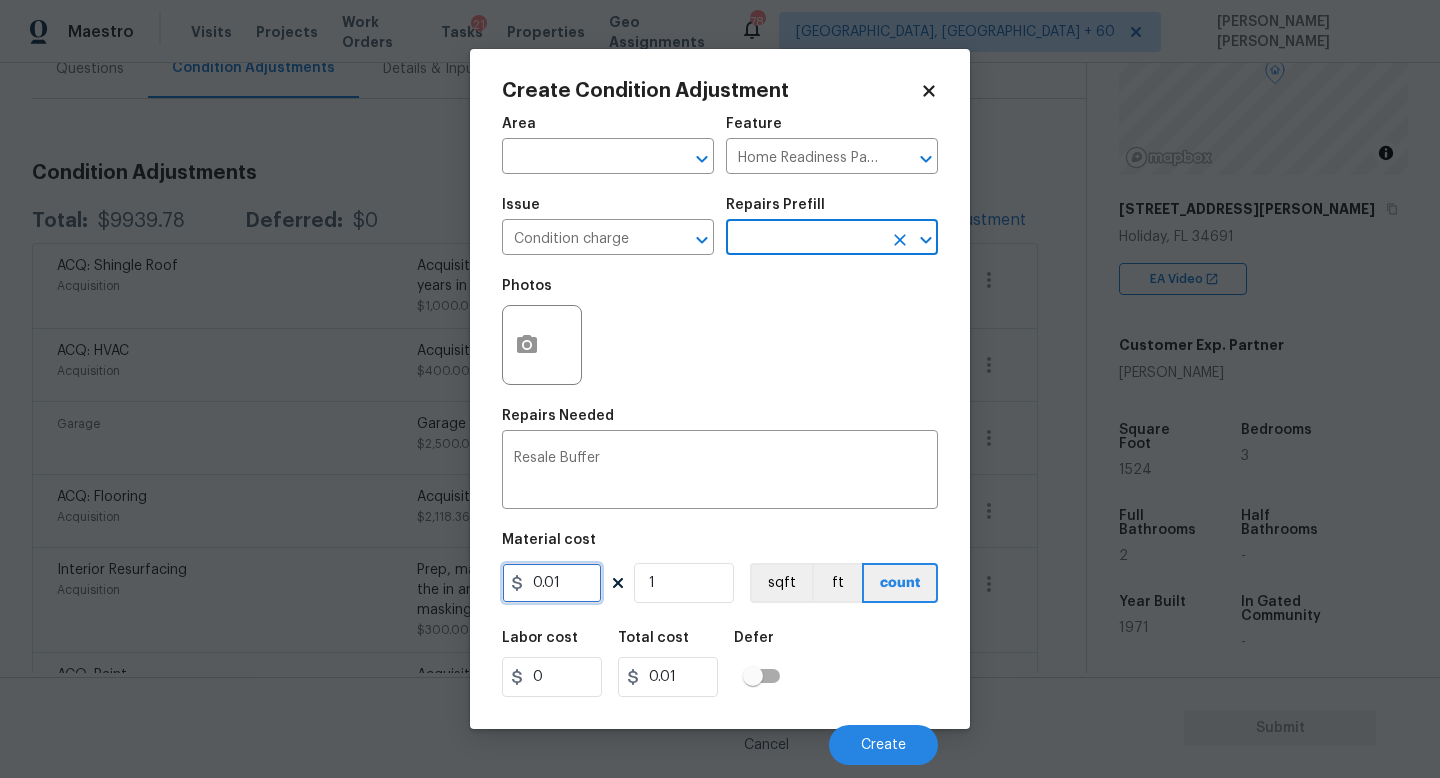drag, startPoint x: 583, startPoint y: 584, endPoint x: 38, endPoint y: 584, distance: 545 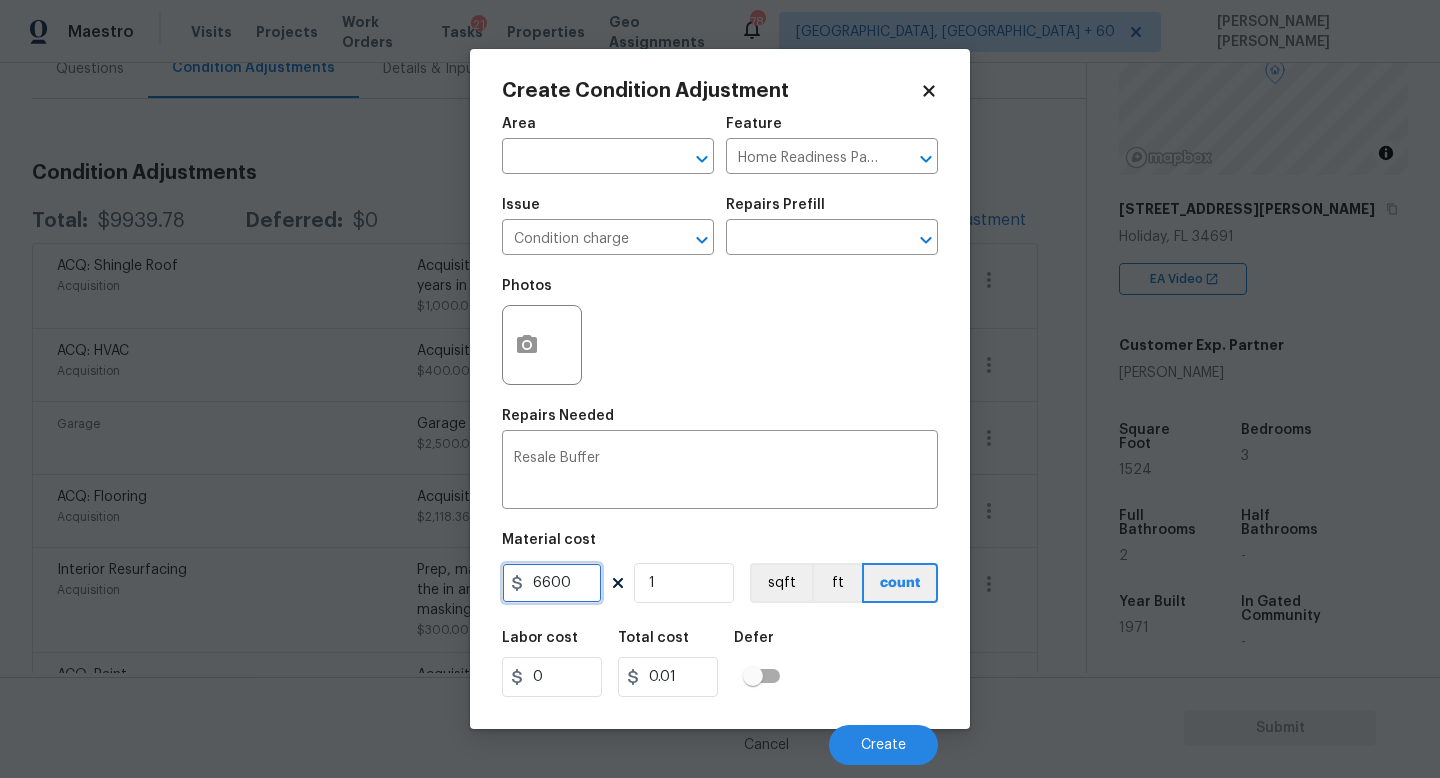 type on "6600" 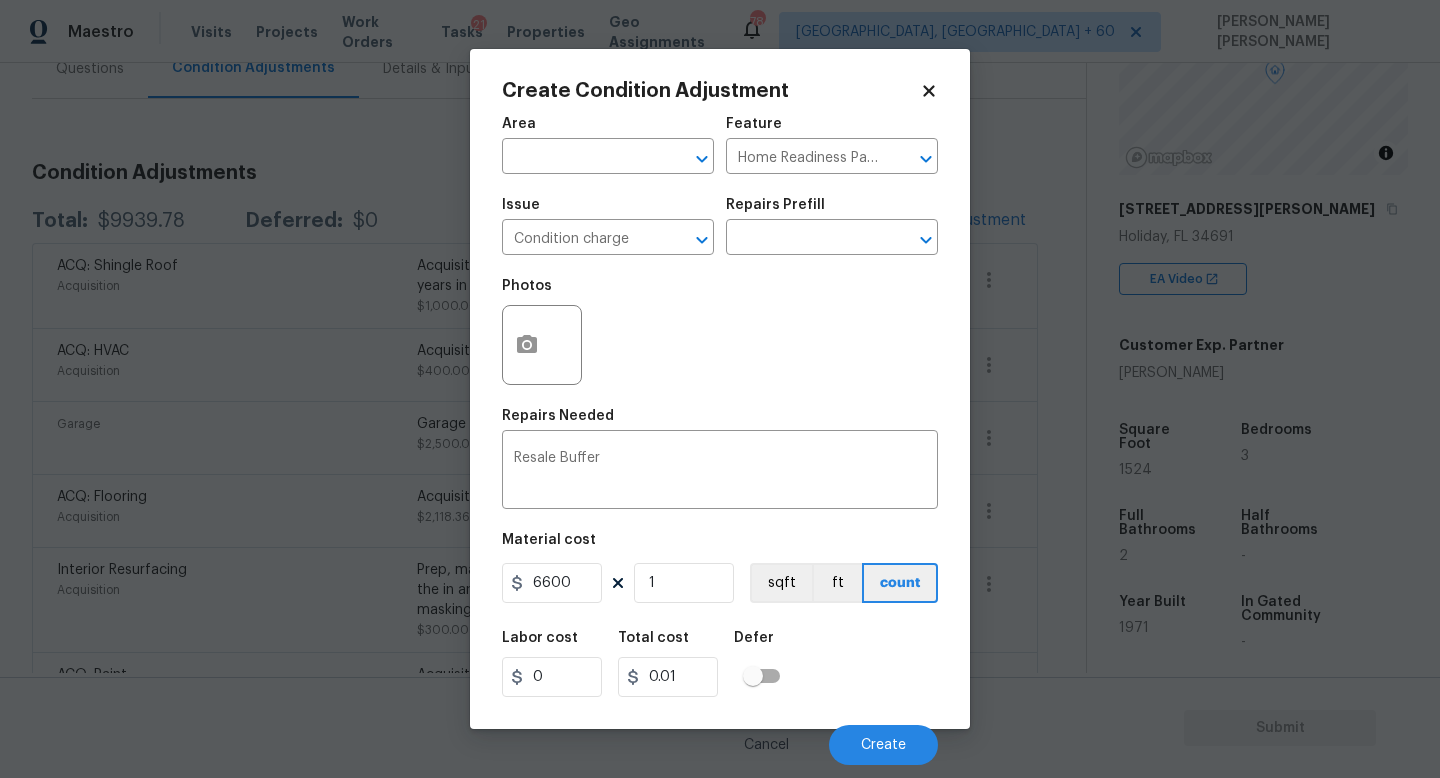 type on "6600" 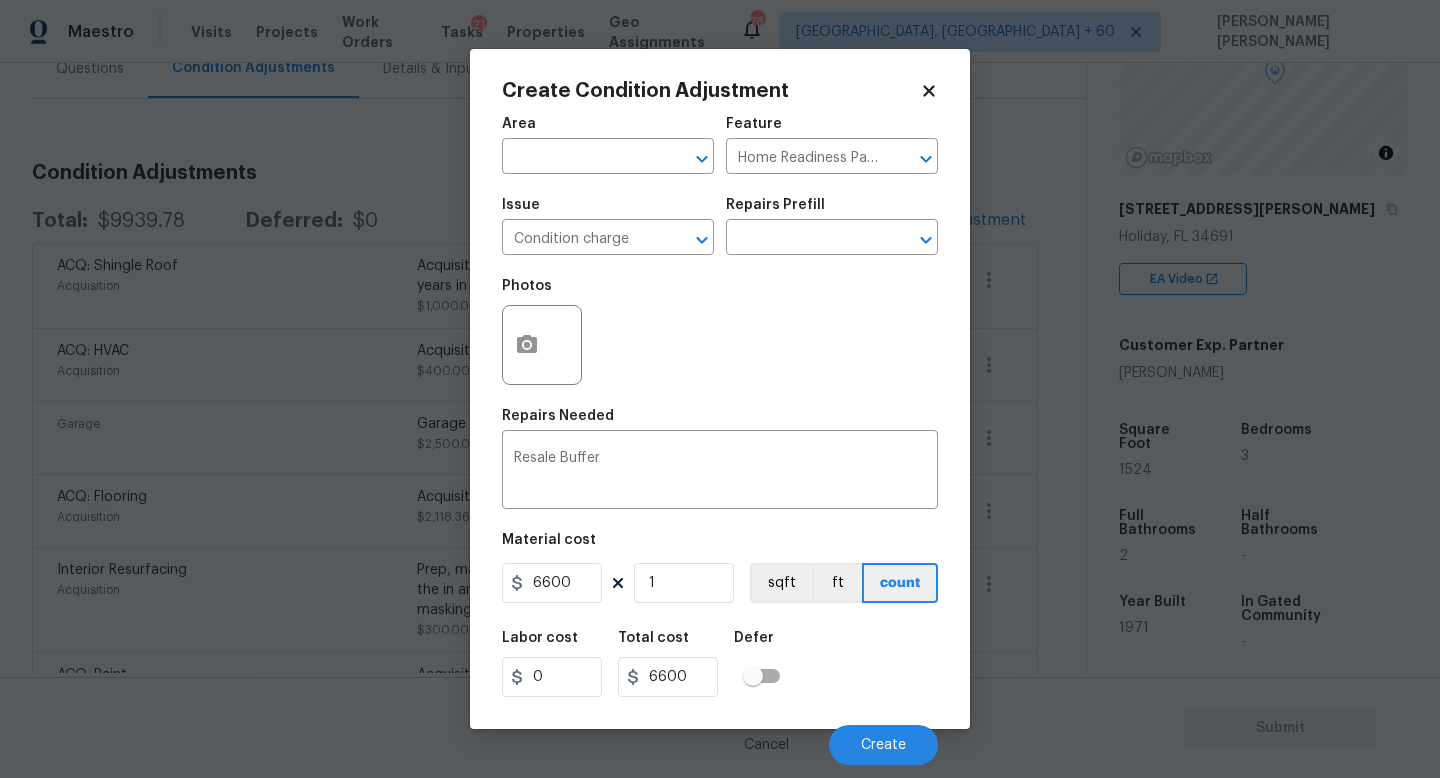 click on "Labor cost 0 Total cost 6600 Defer" at bounding box center [720, 664] 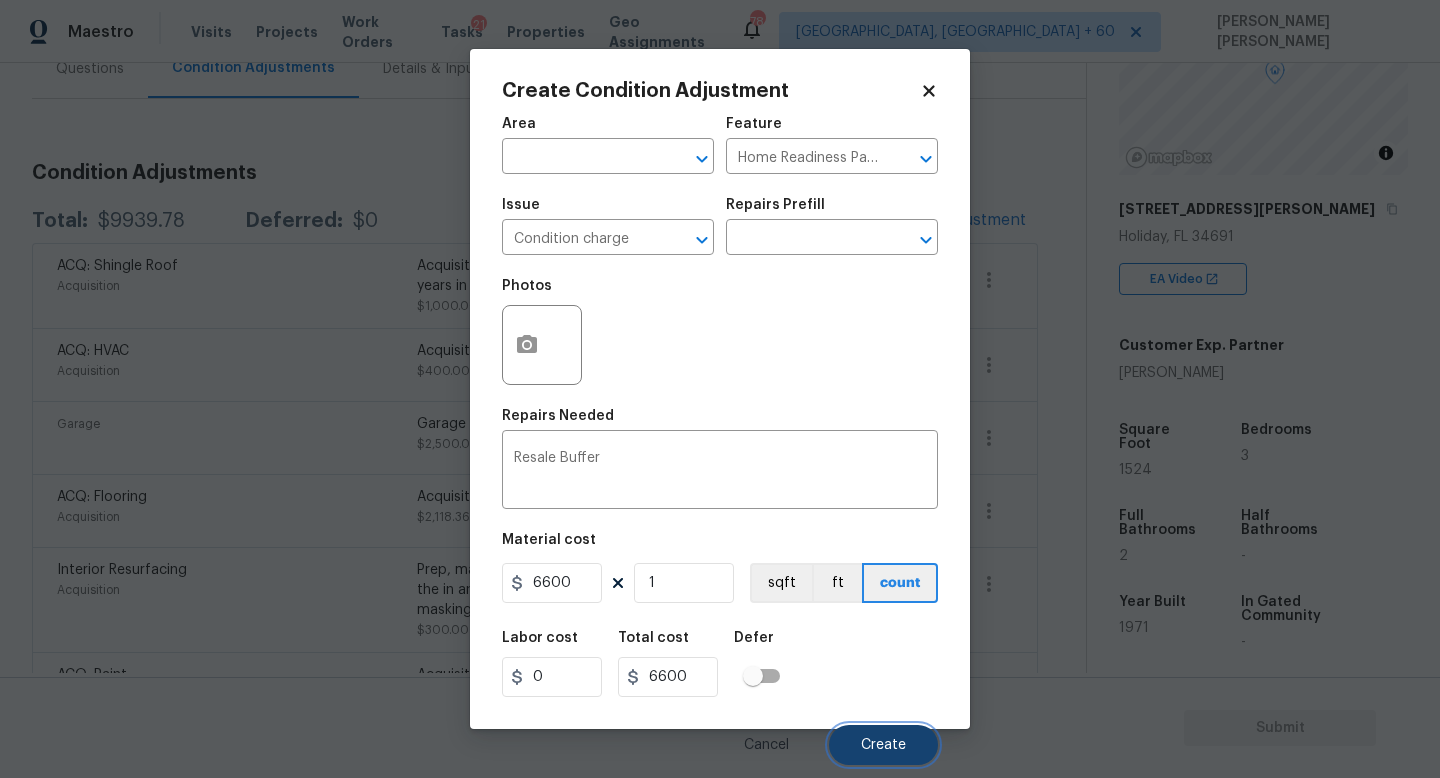 click on "Create" at bounding box center [883, 745] 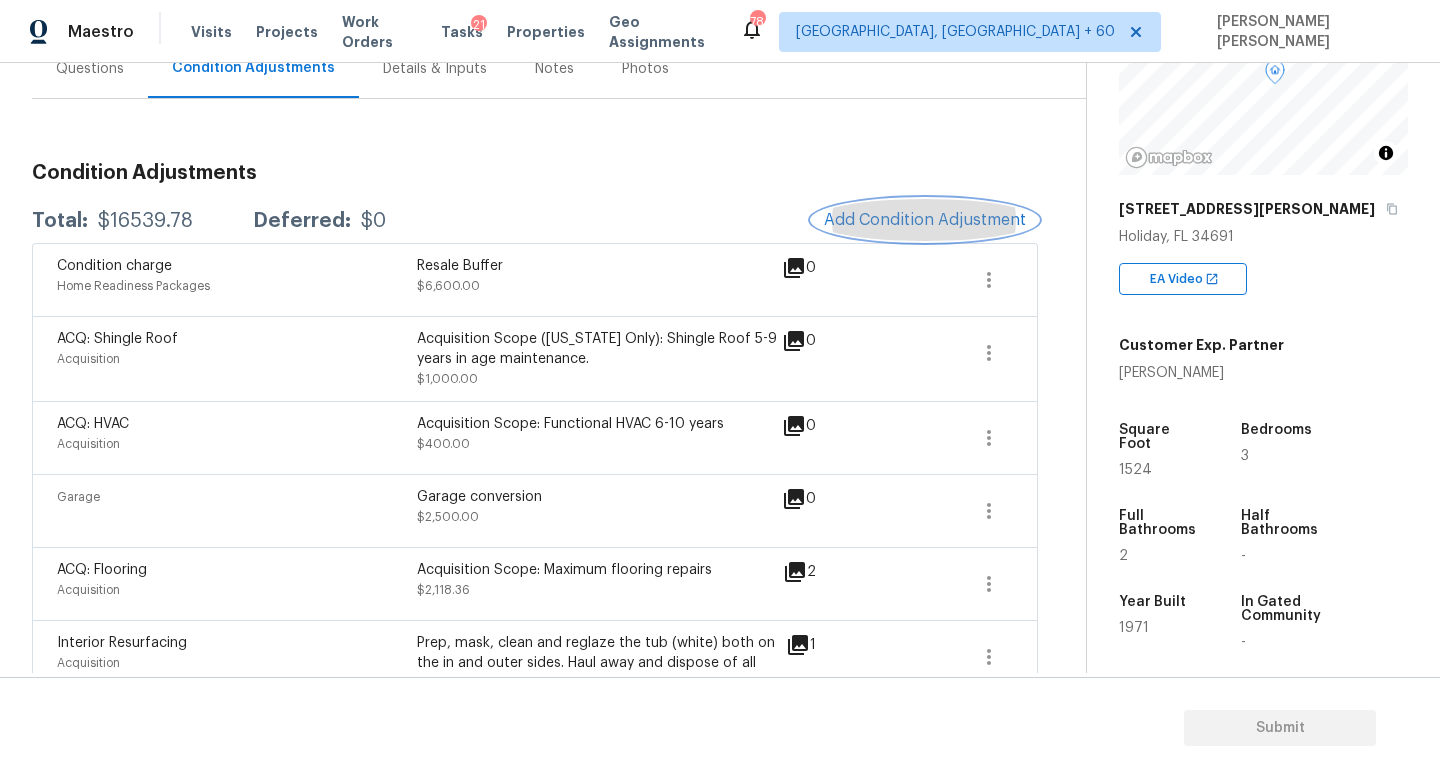 click on "Add Condition Adjustment" at bounding box center (925, 220) 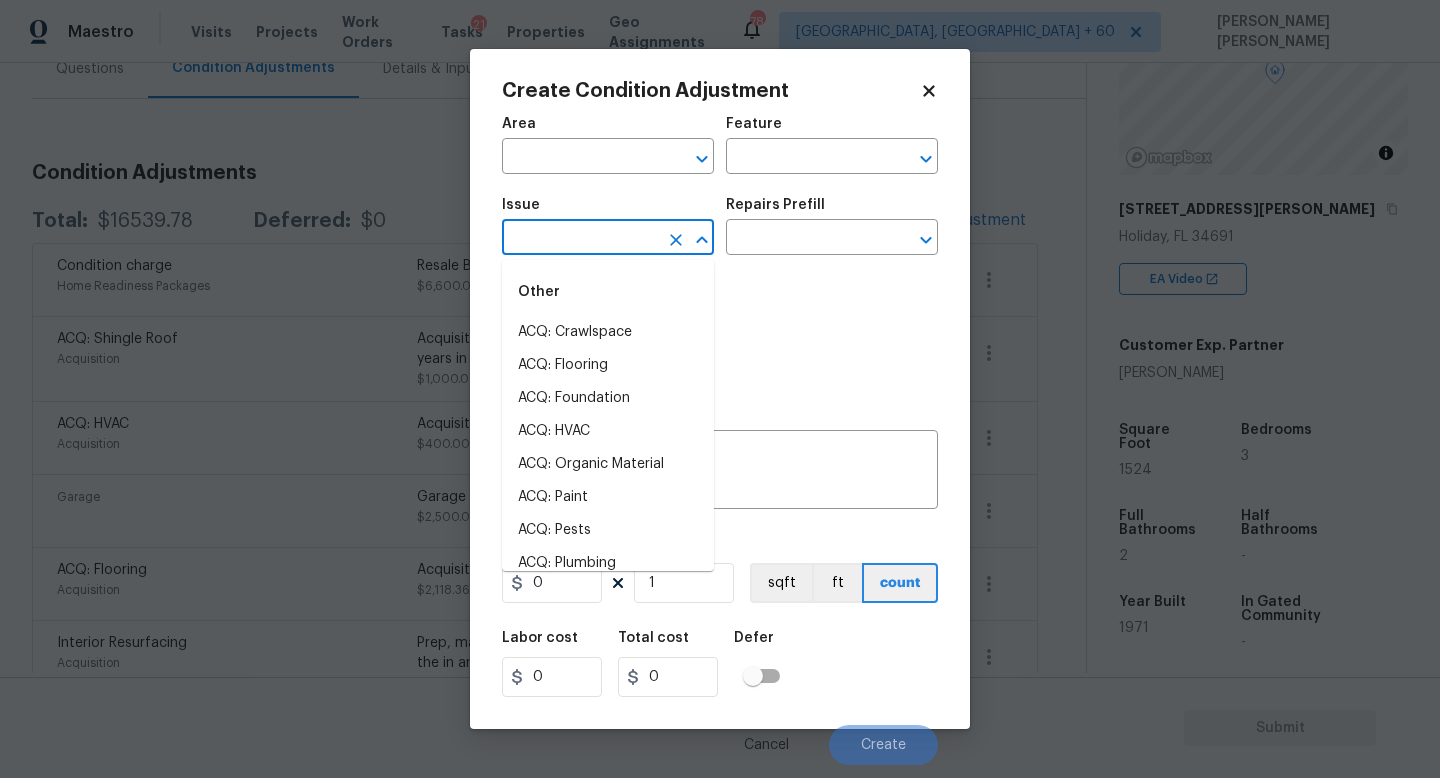 click at bounding box center (580, 239) 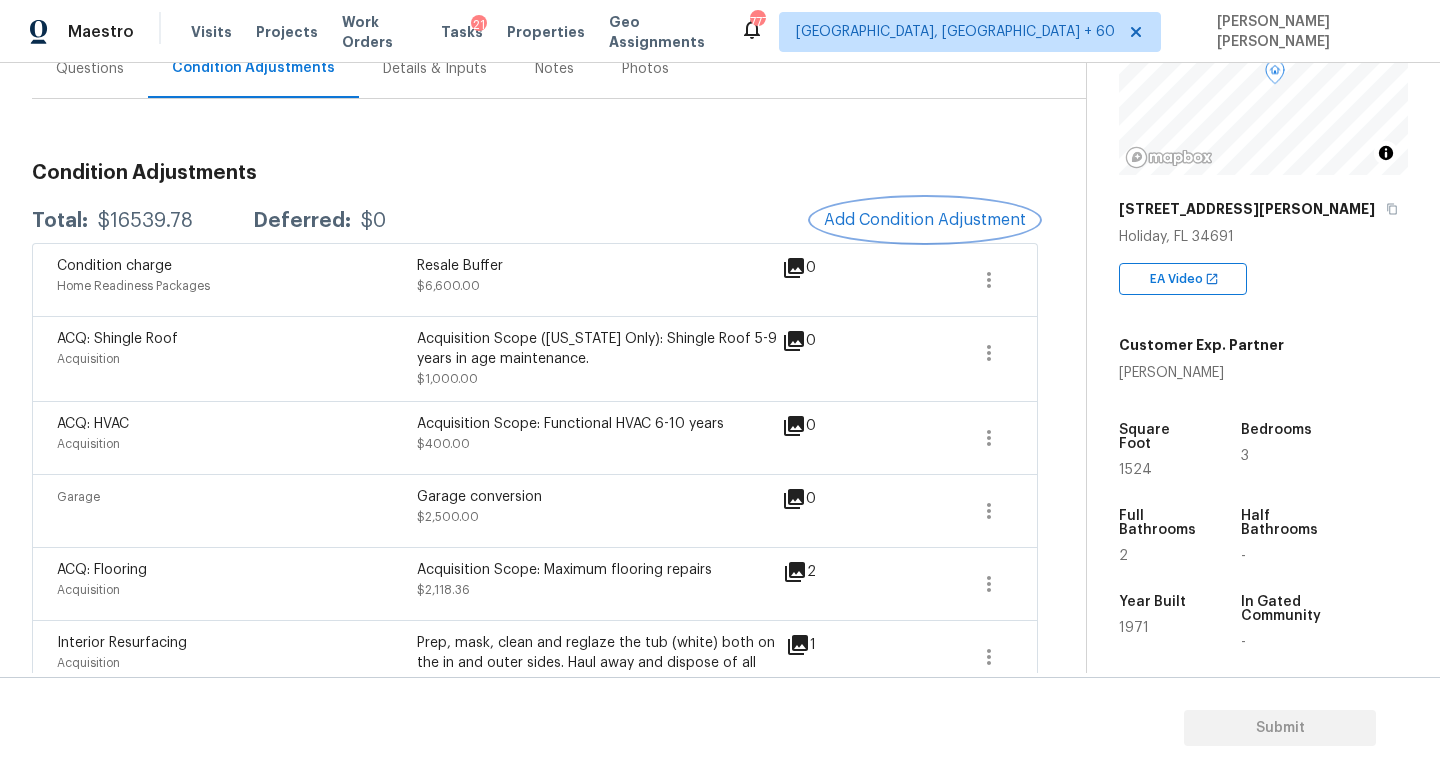click on "Add Condition Adjustment" at bounding box center [925, 220] 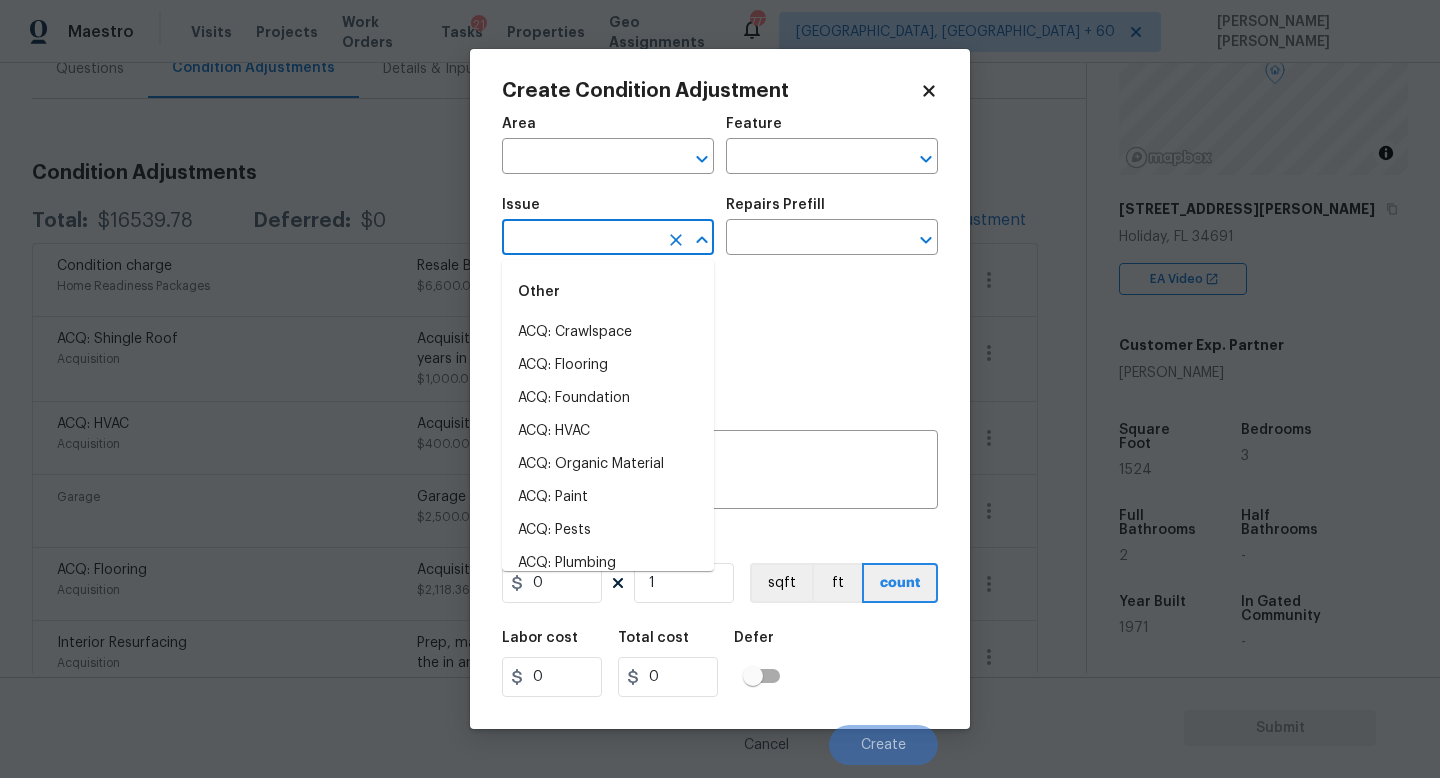 click at bounding box center [580, 239] 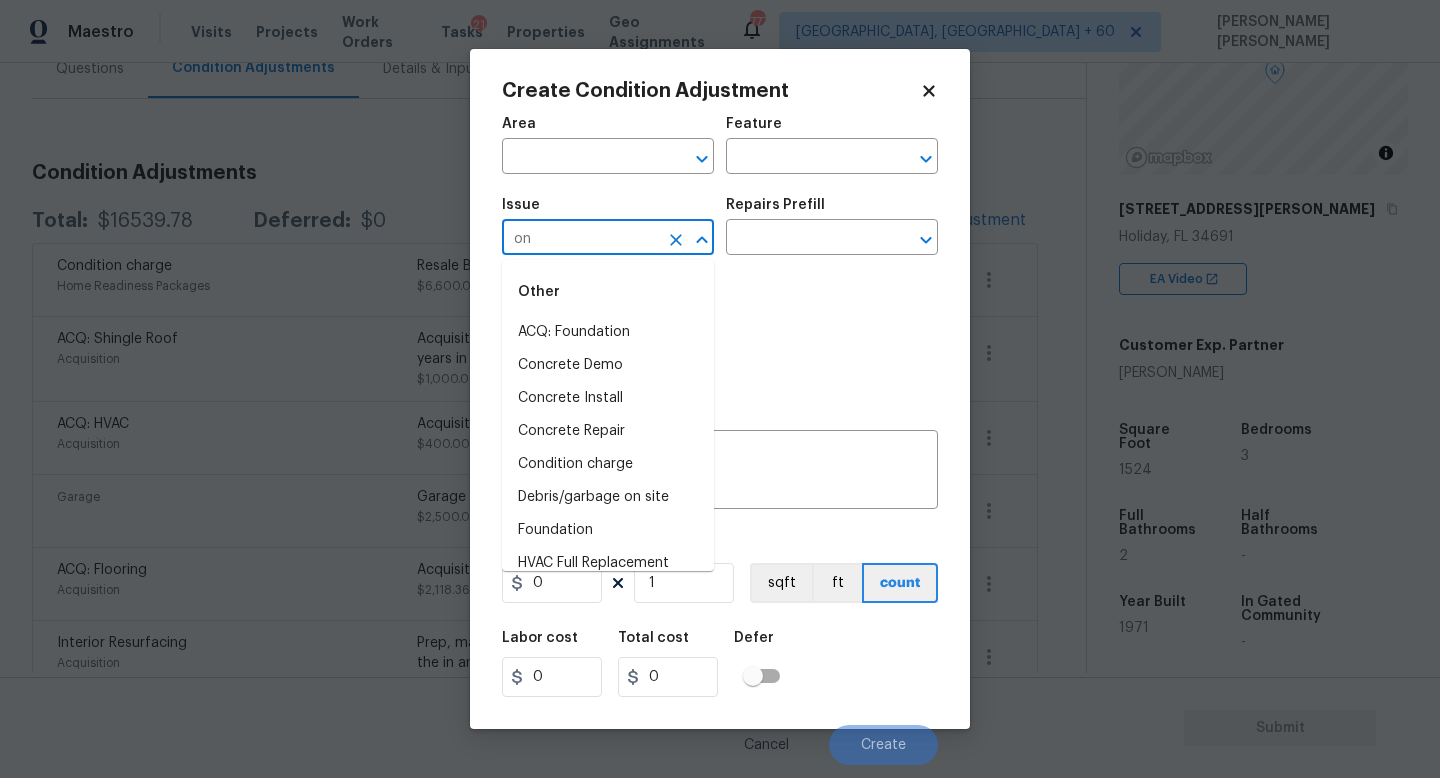 type on "o" 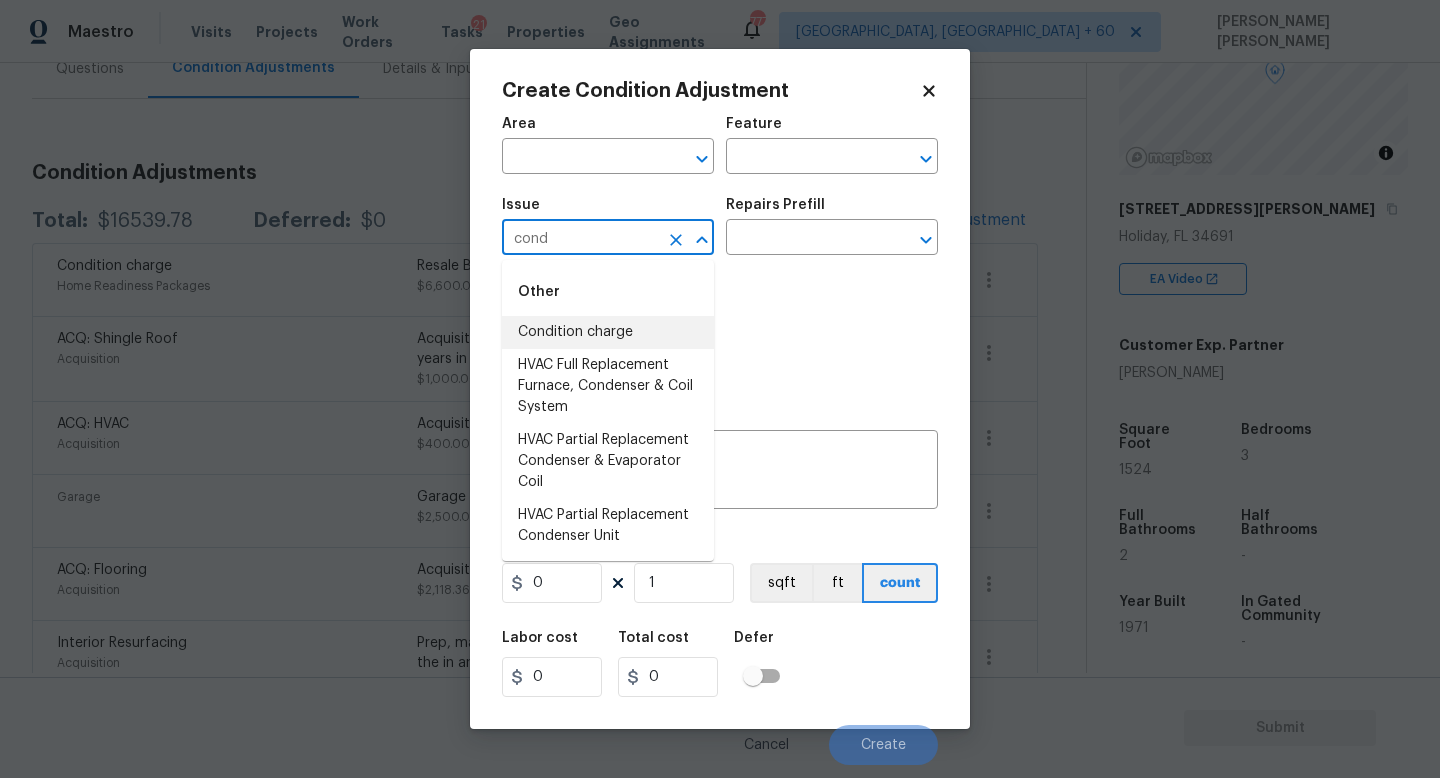 click on "Condition charge" at bounding box center [608, 332] 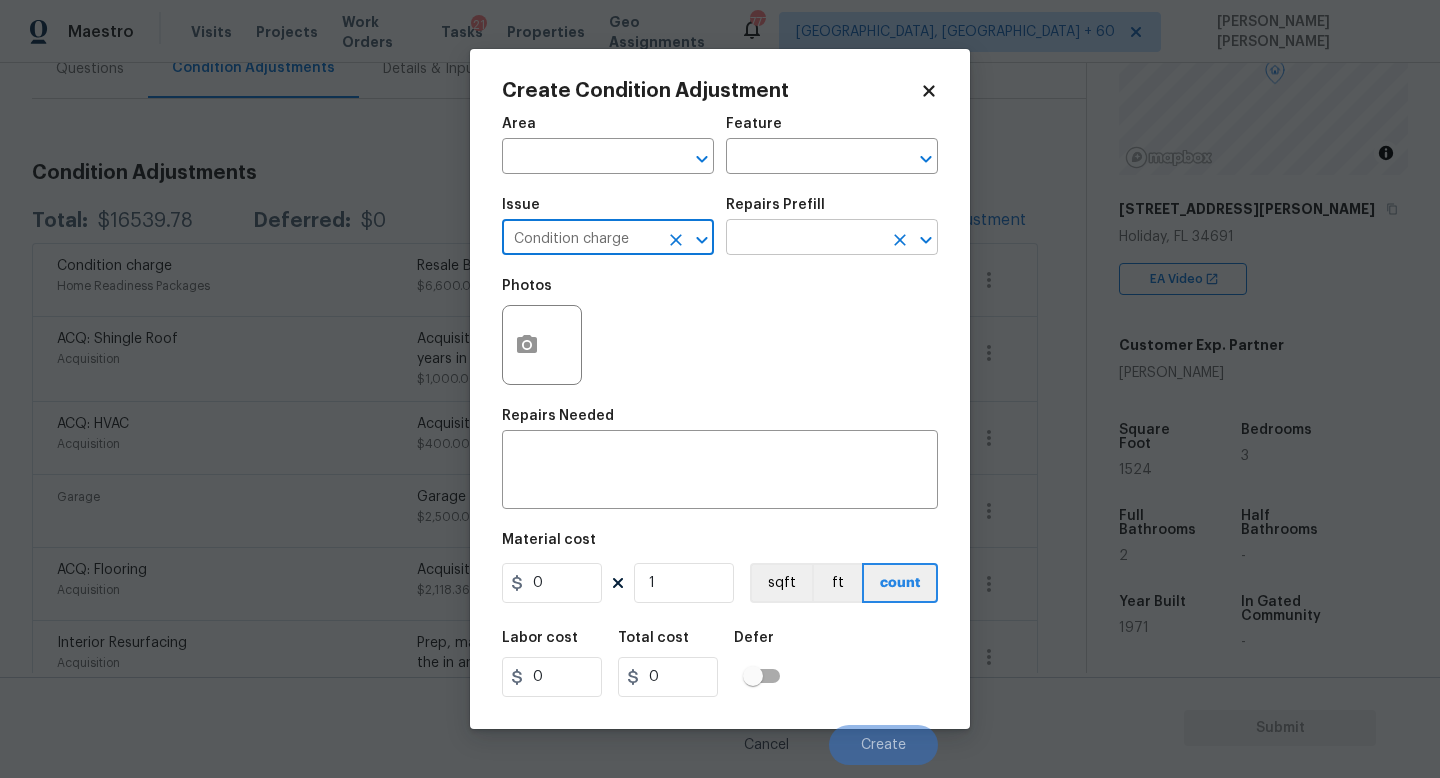 type on "Condition charge" 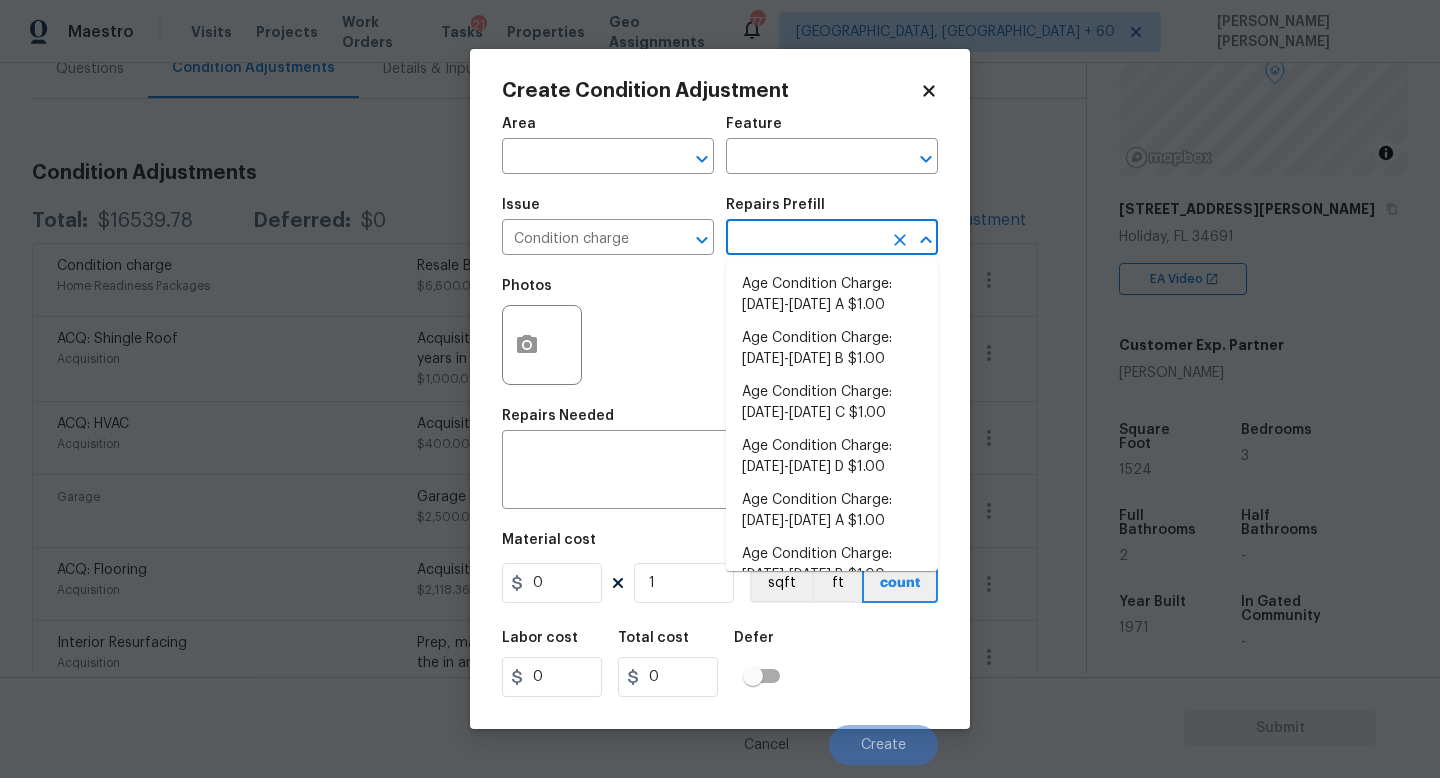 click at bounding box center [804, 239] 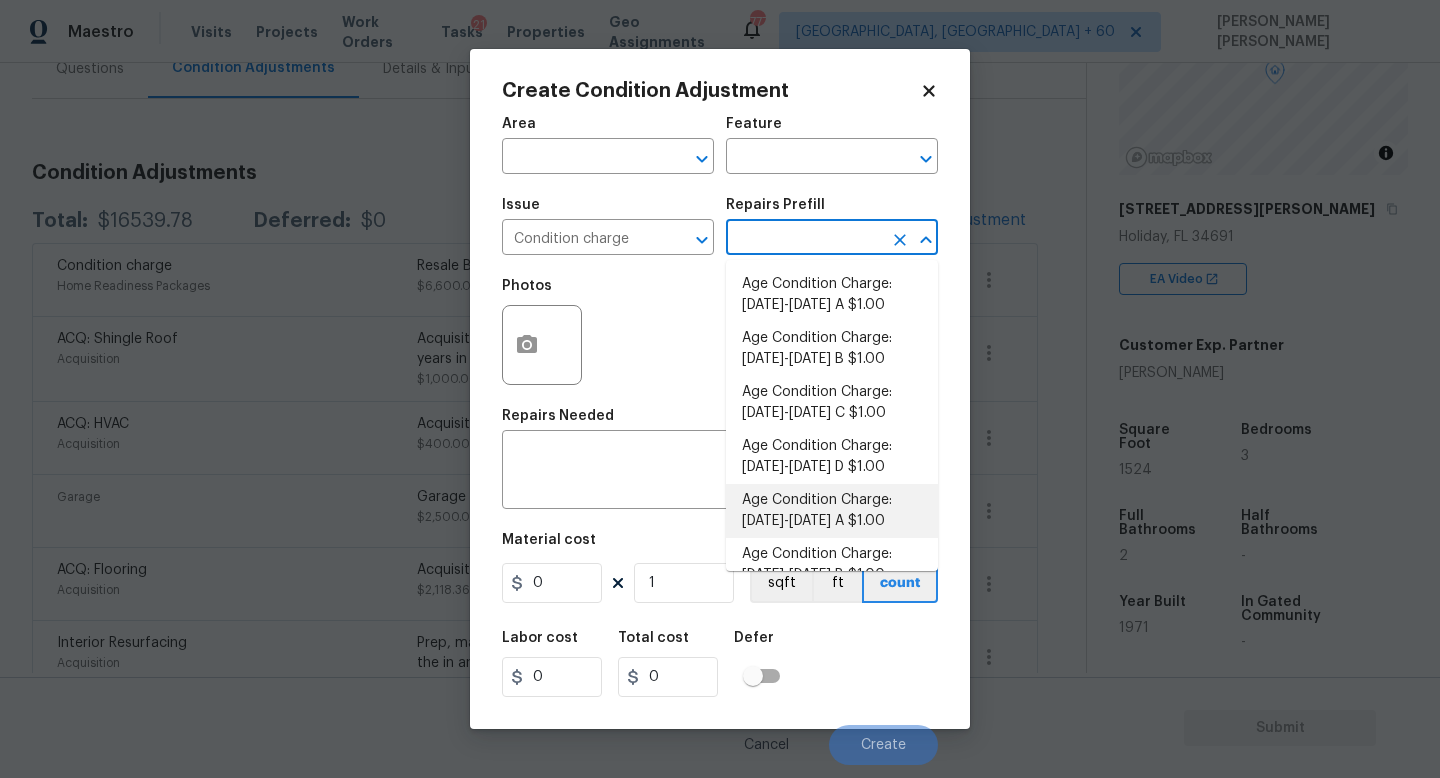 scroll, scrollTop: 656, scrollLeft: 0, axis: vertical 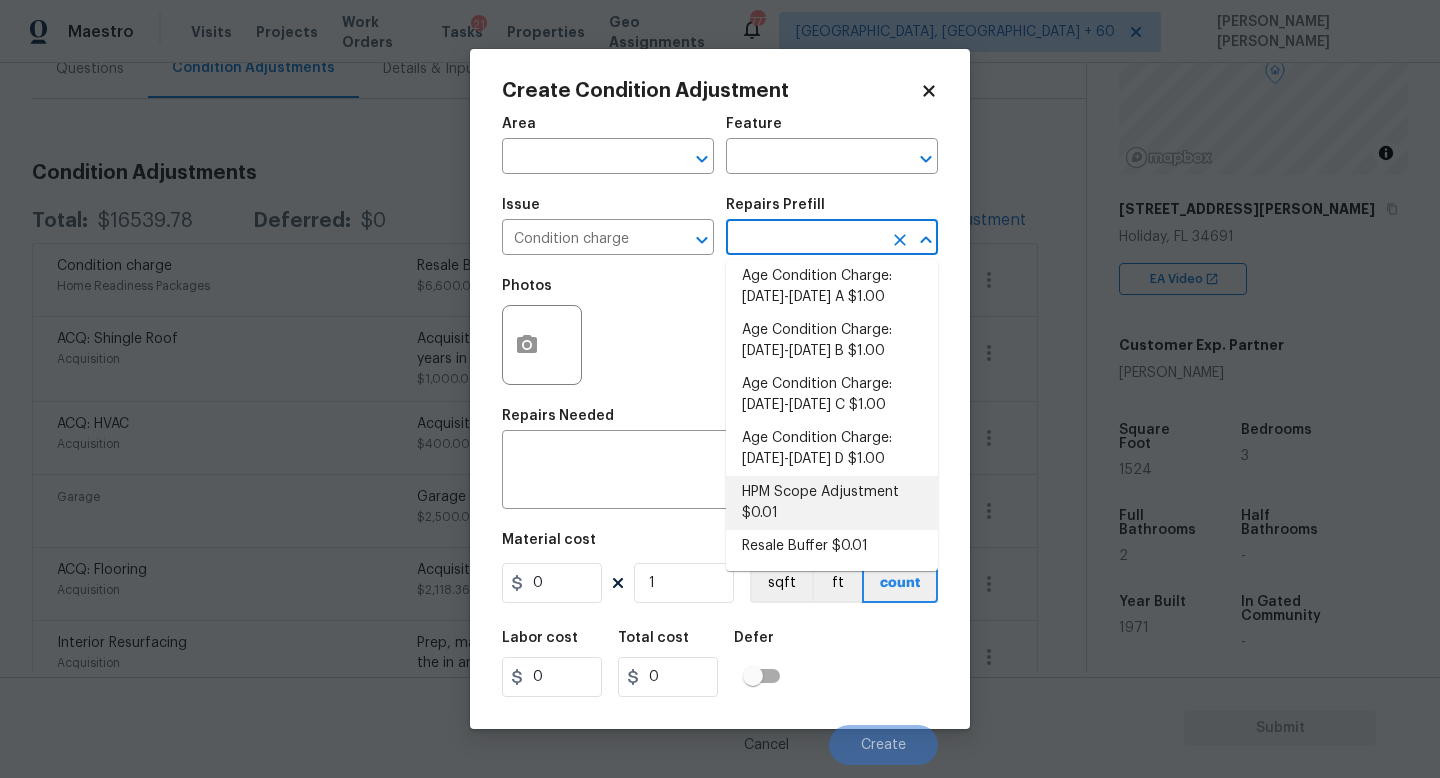 click on "HPM Scope Adjustment $0.01" at bounding box center (832, 503) 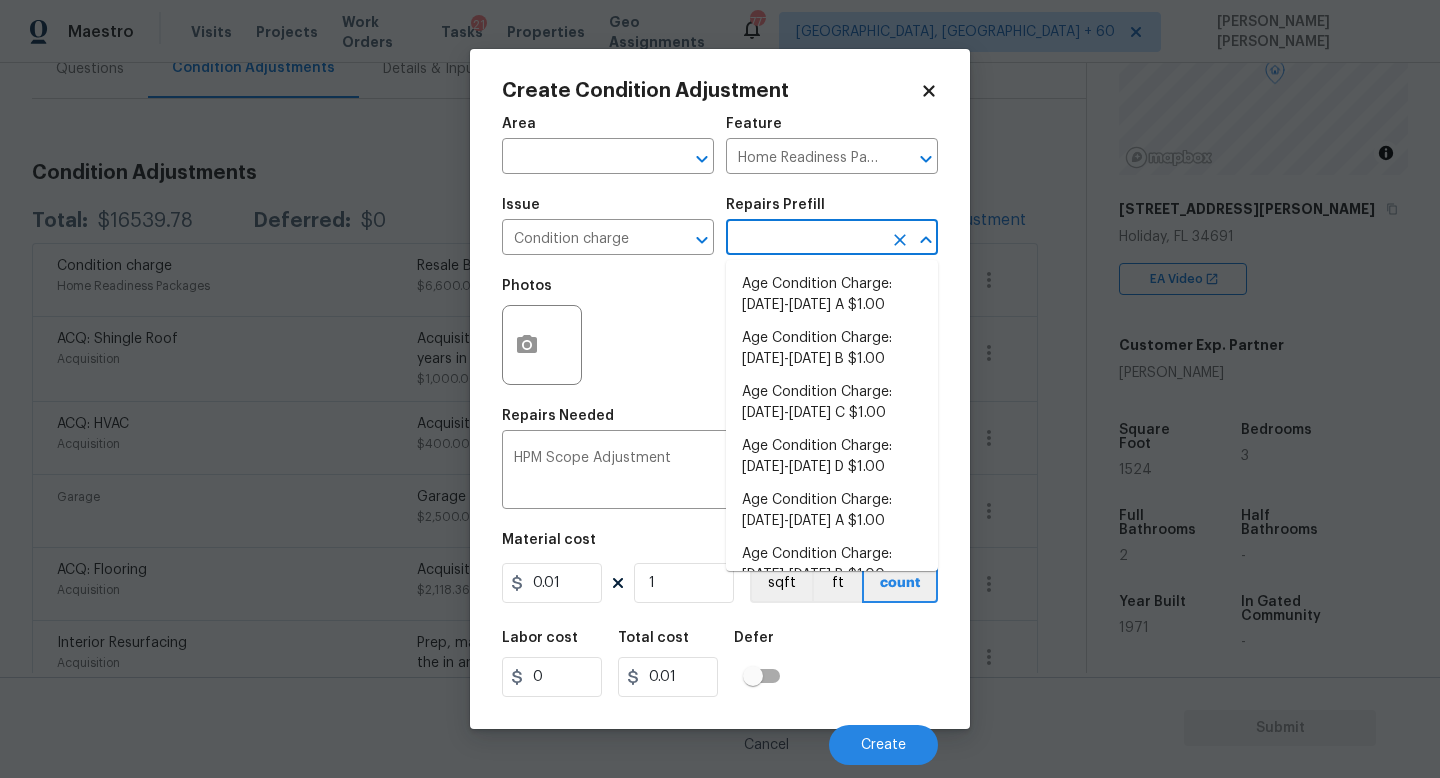 scroll, scrollTop: 615, scrollLeft: 0, axis: vertical 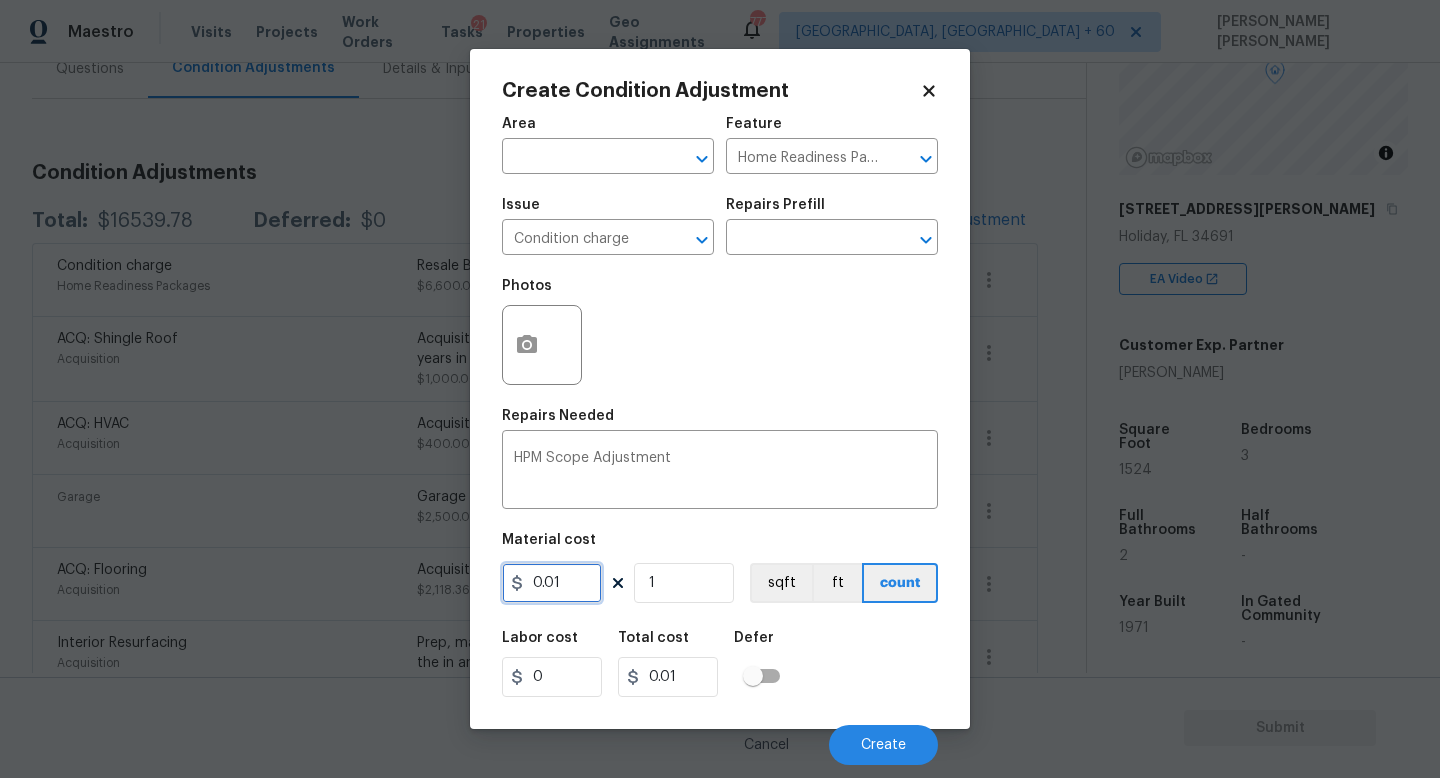 drag, startPoint x: 584, startPoint y: 585, endPoint x: 240, endPoint y: 585, distance: 344 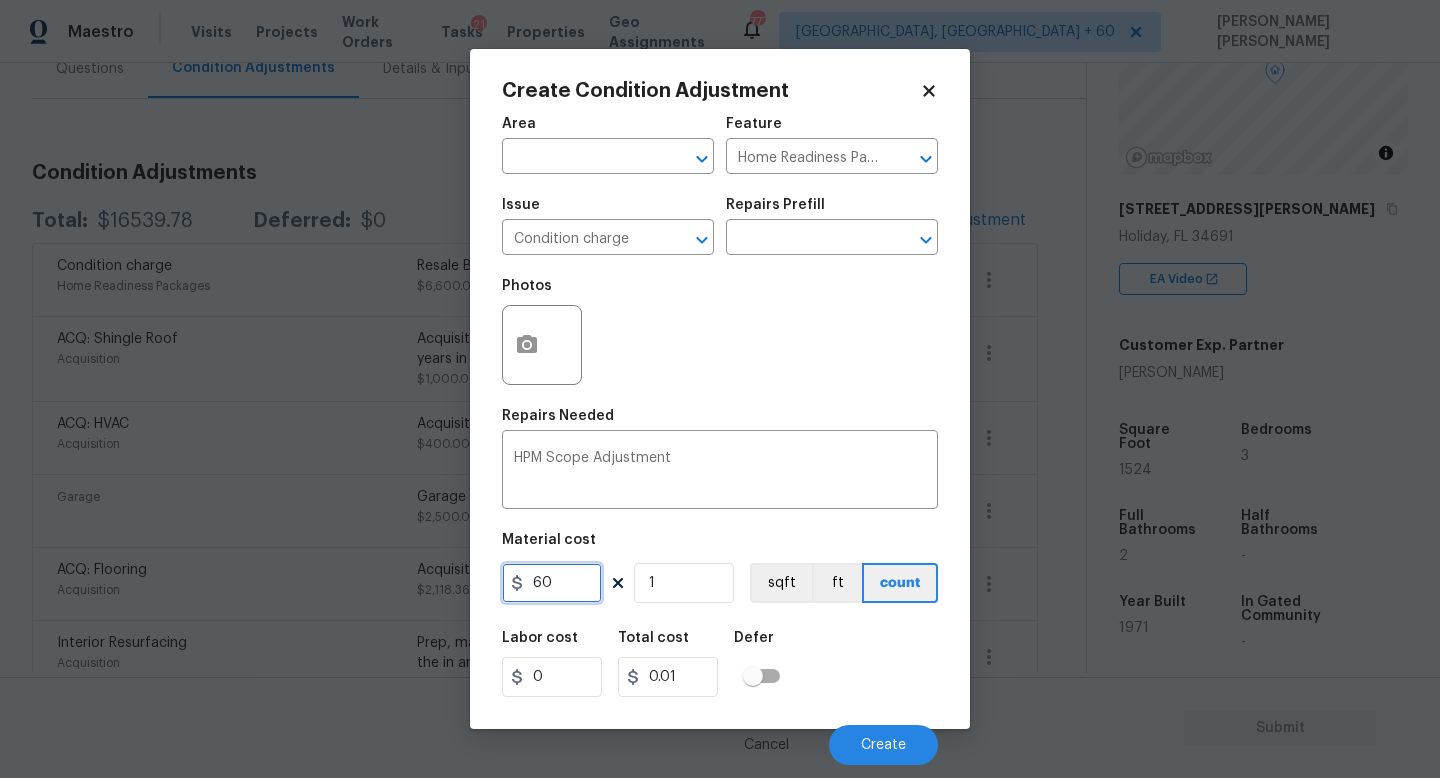 type on "60" 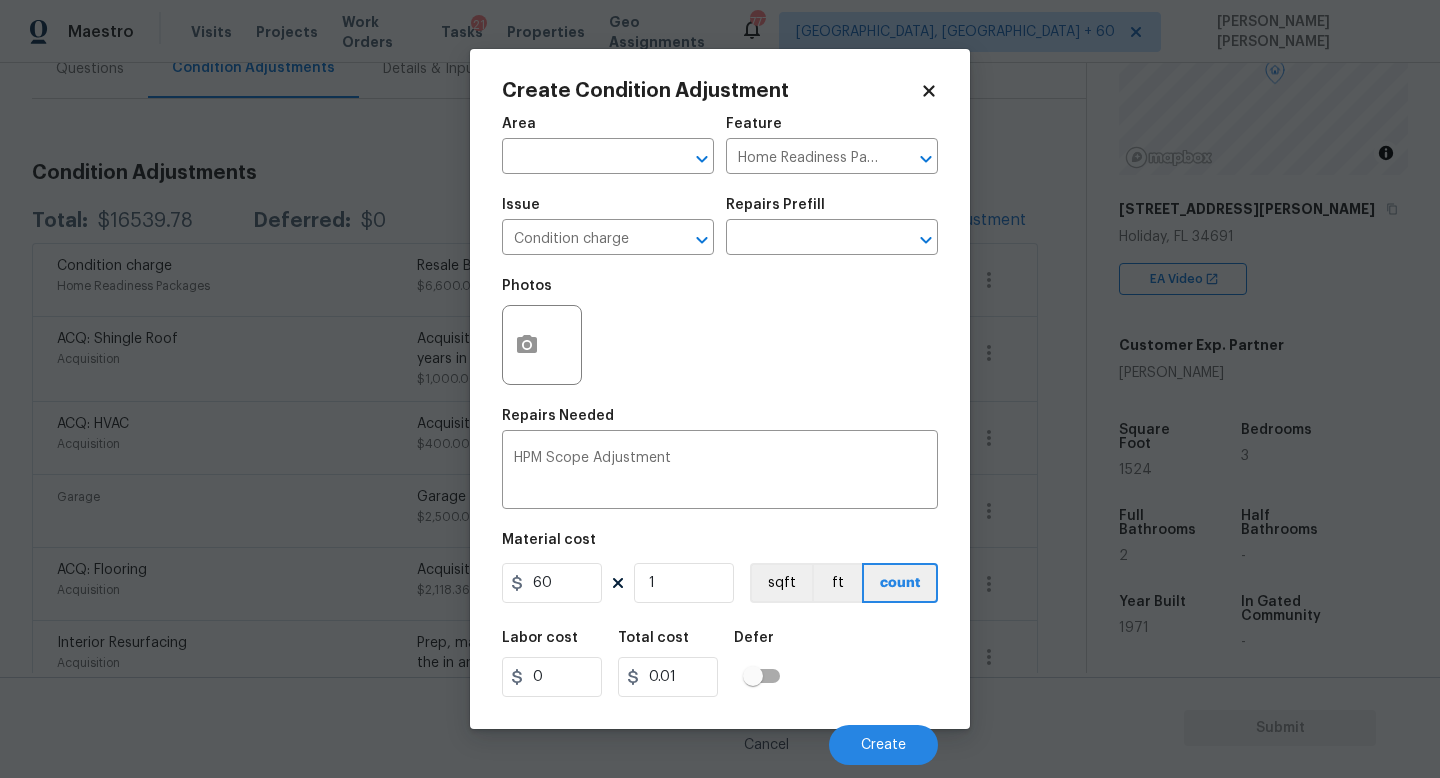 type on "60" 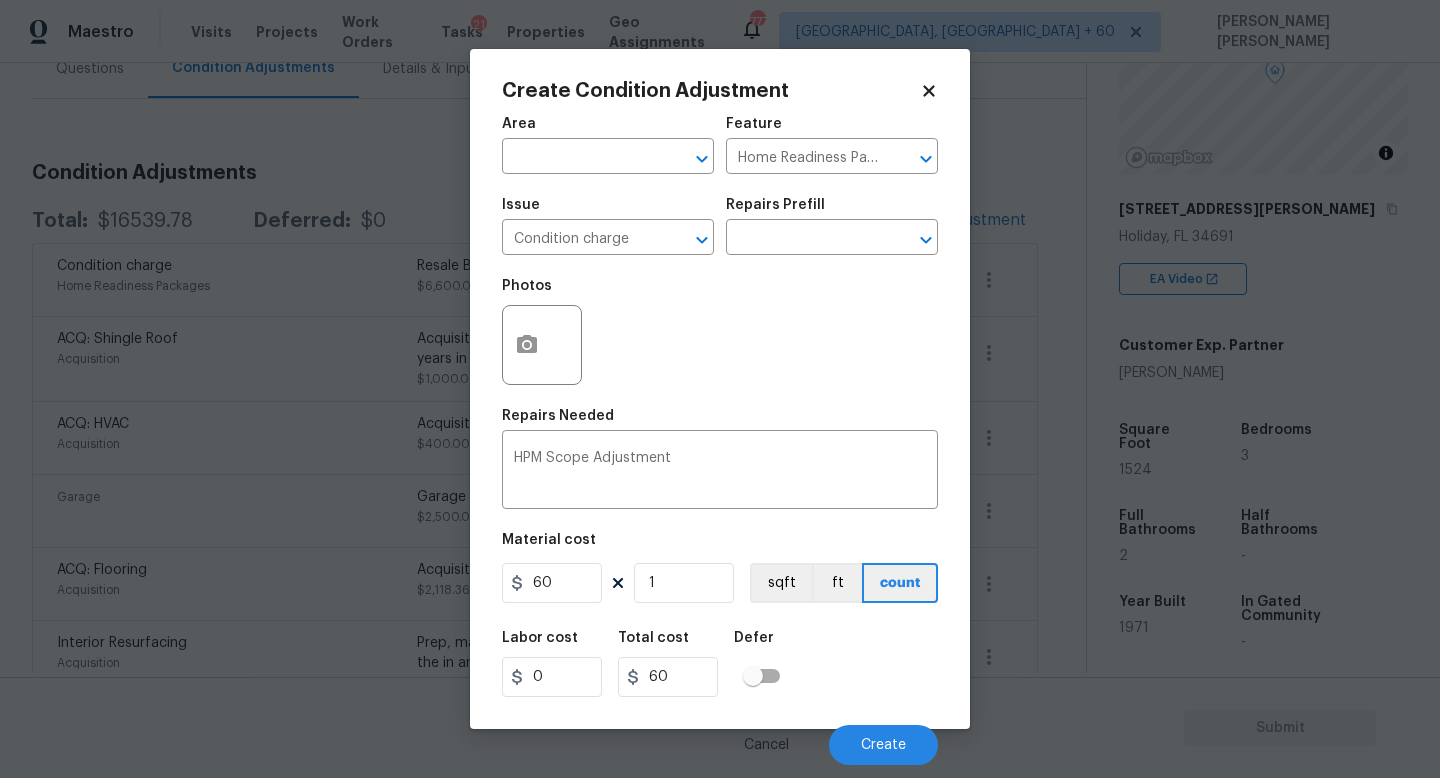 click on "Labor cost 0 Total cost 60 Defer" at bounding box center [720, 664] 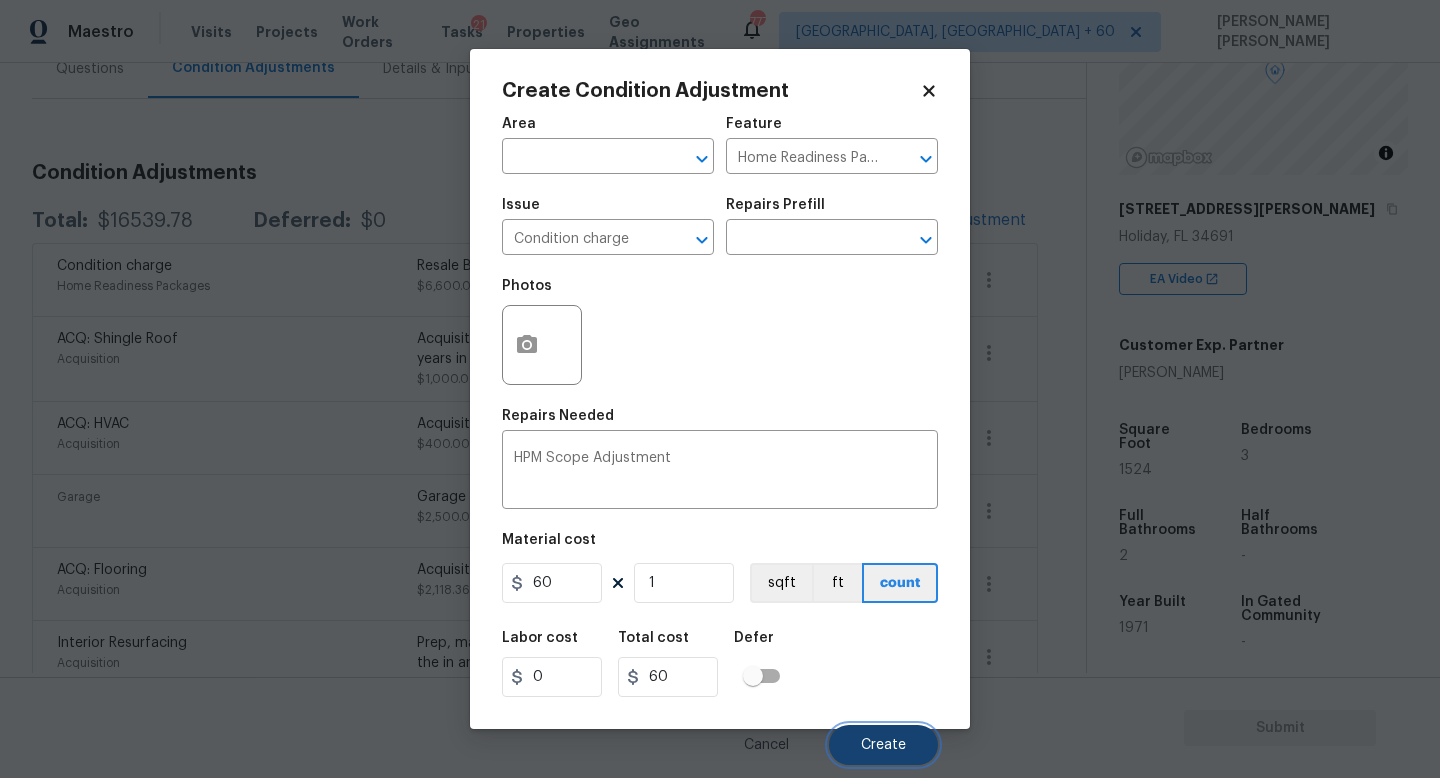 click on "Create" at bounding box center [883, 745] 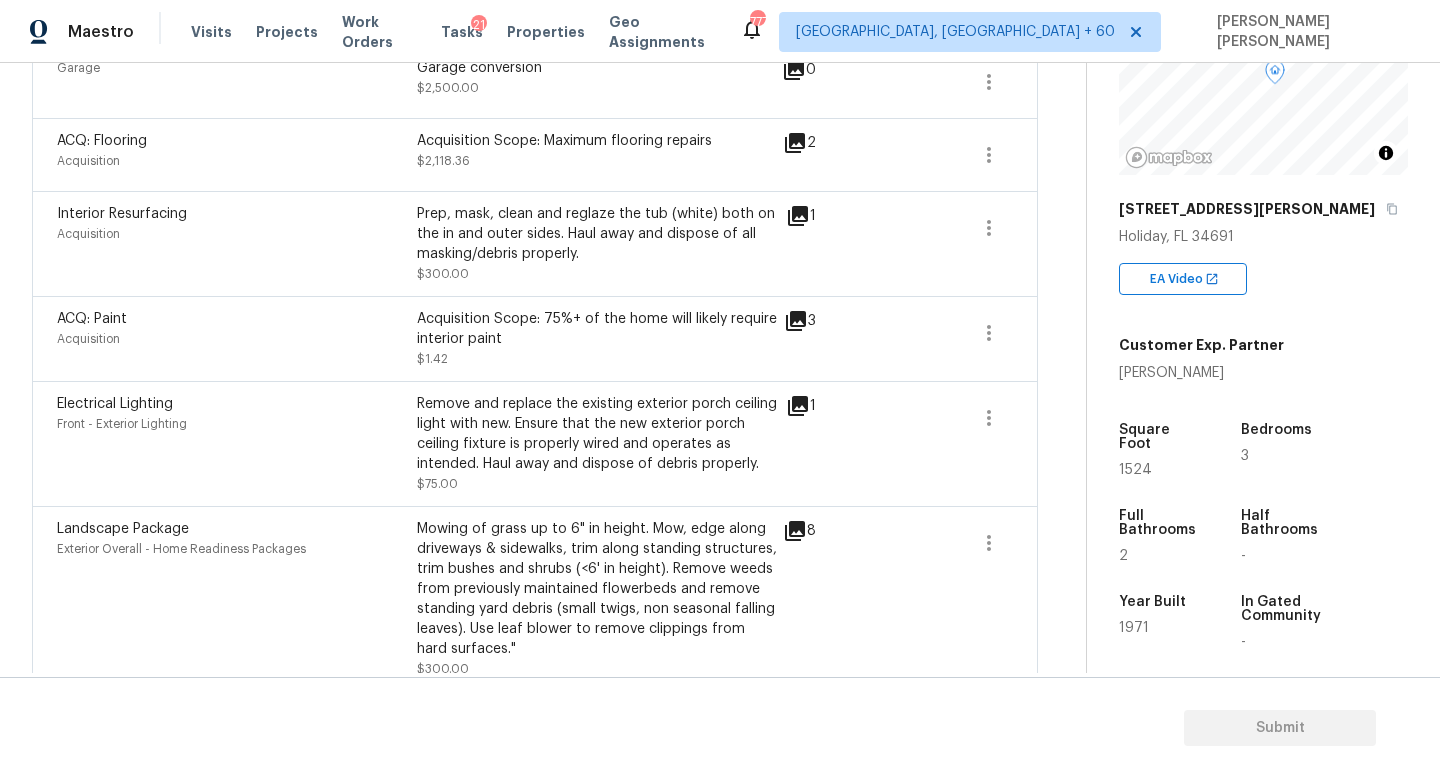 scroll, scrollTop: 661, scrollLeft: 0, axis: vertical 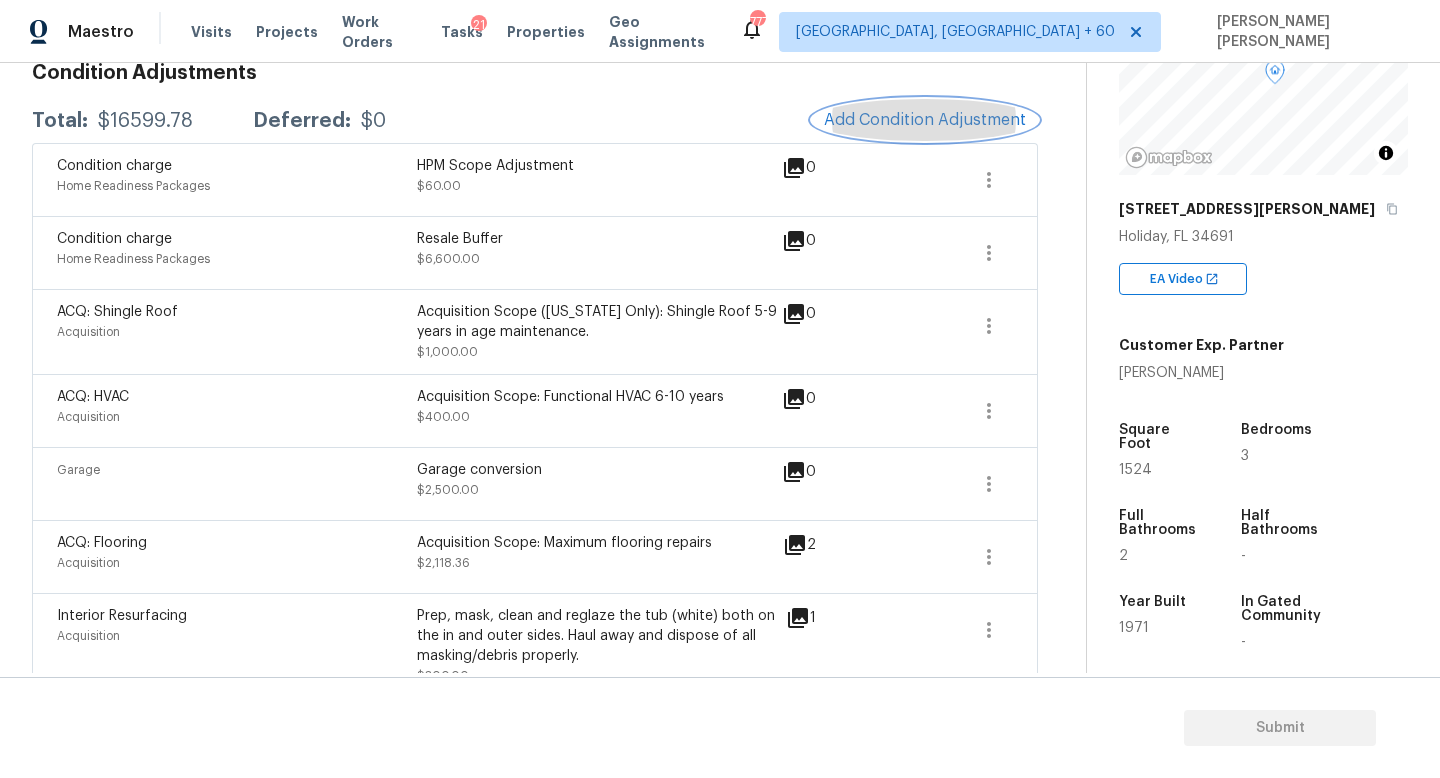 click on "Add Condition Adjustment" at bounding box center (925, 120) 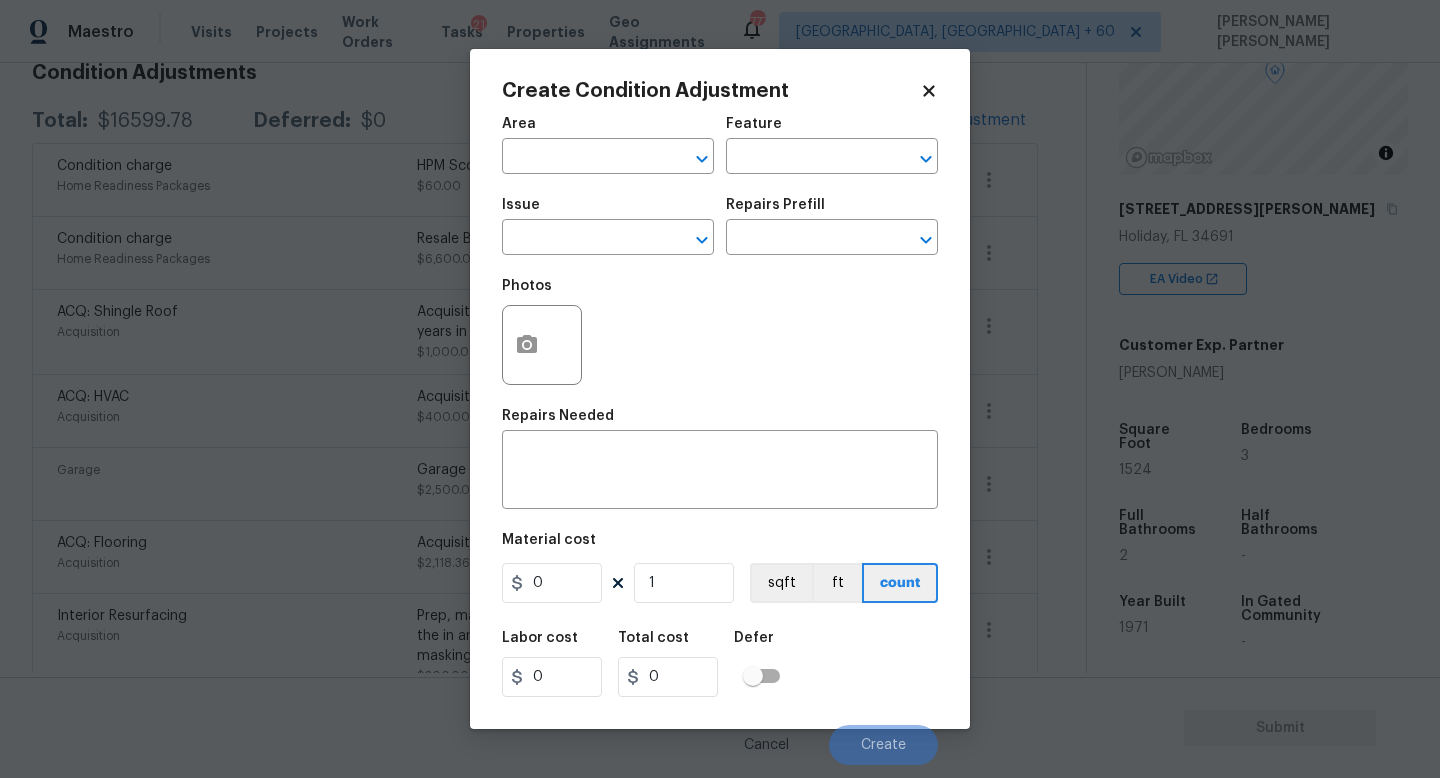 click on "Maestro Visits Projects Work Orders Tasks 21 Properties Geo Assignments 777 Knoxville, TN + 60 Jishnu Manoj Back to tasks Condition Scoping - Interior Mon, Jul 14 2025 by 9:00 am   1 Hours Overdue Jishnu Manoj In-progress Questions Condition Adjustments Details & Inputs Notes Photos Condition Adjustments Total:  $16599.78 Deferred:  $0 Add Condition Adjustment Condition charge Home Readiness Packages HPM Scope Adjustment $60.00   0 Condition charge Home Readiness Packages Resale Buffer $6,600.00   0 ACQ: Shingle Roof Acquisition Acquisition Scope (Florida Only): Shingle Roof 5-9 years in age maintenance. $1,000.00   0 ACQ: HVAC Acquisition Acquisition Scope: Functional HVAC 6-10 years $400.00   0 Garage Garage conversion $2,500.00   0 ACQ: Flooring Acquisition Acquisition Scope: Maximum flooring repairs $2,118.36   2 Interior Resurfacing Acquisition Prep, mask, clean and reglaze the tub (white) both on the in and outer sides. Haul away and dispose of all masking/debris properly. $300.00   1 ACQ: Paint $1.42" at bounding box center (720, 389) 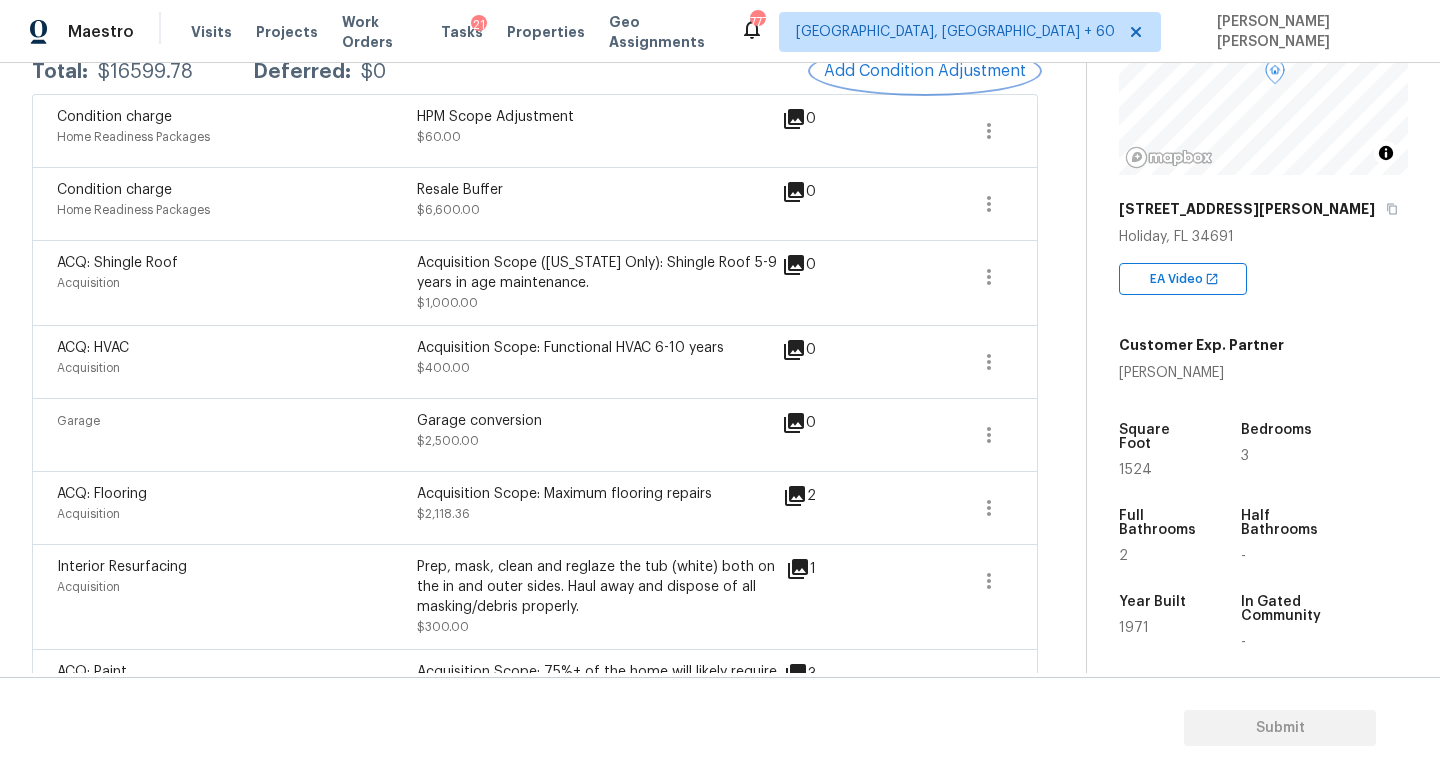 scroll, scrollTop: 345, scrollLeft: 0, axis: vertical 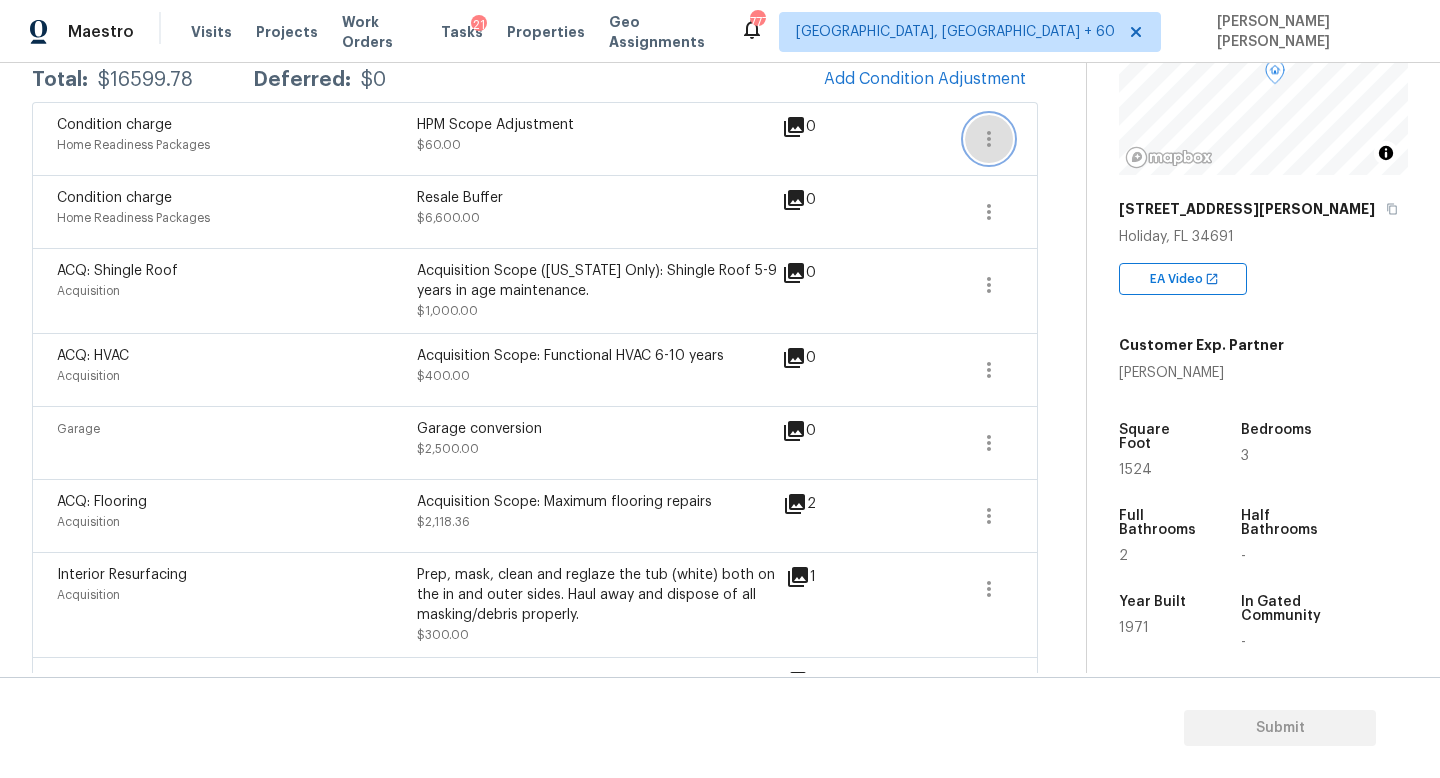 click 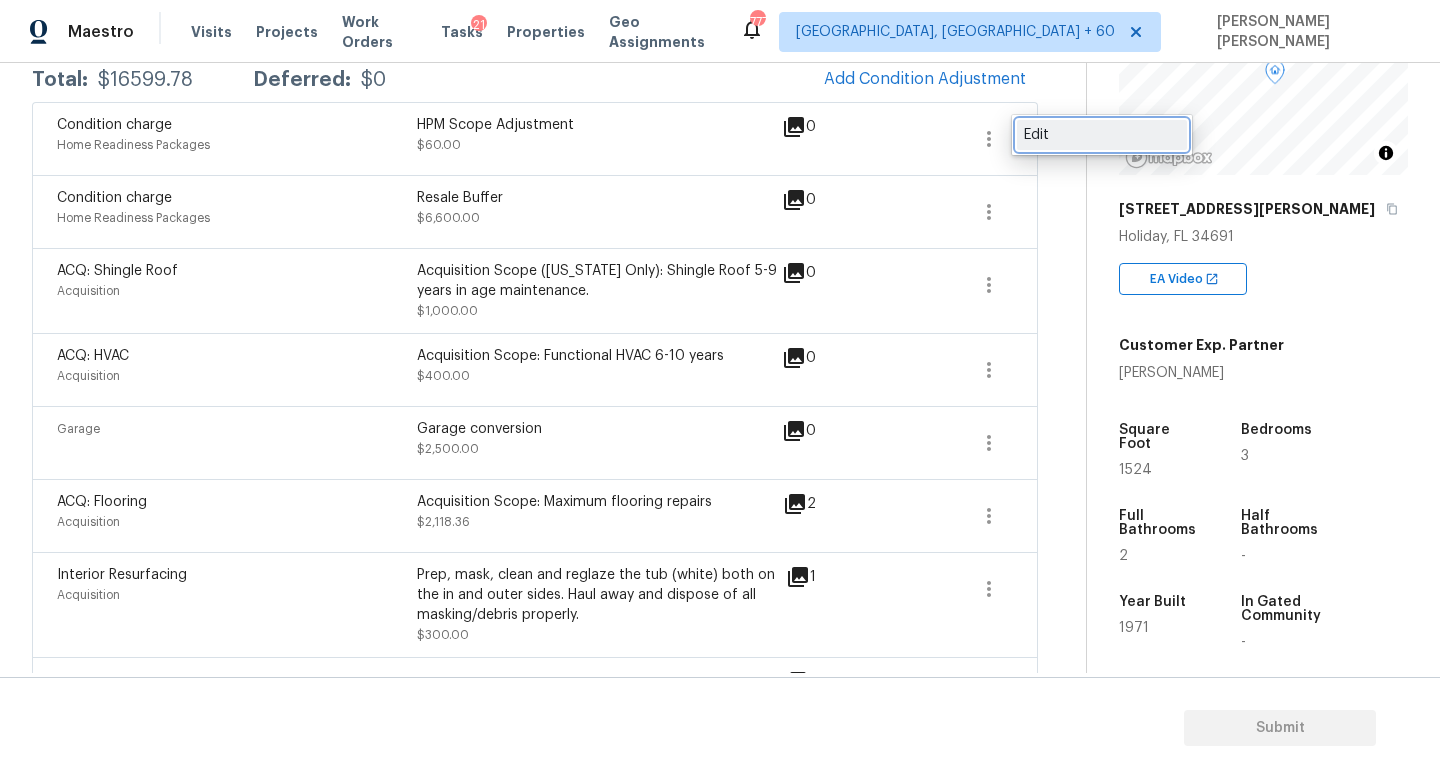 click on "Edit" at bounding box center (1102, 135) 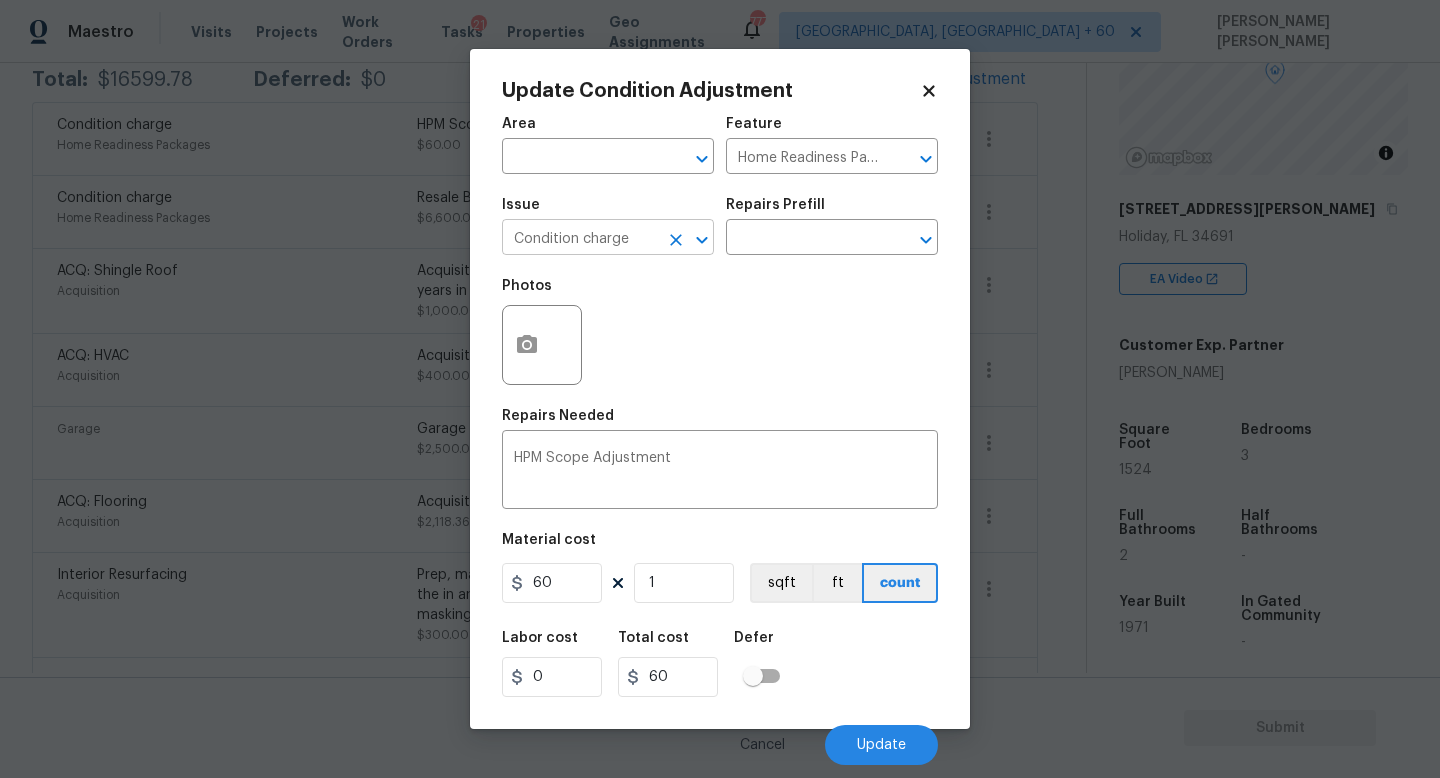 click on "Condition charge" at bounding box center [580, 239] 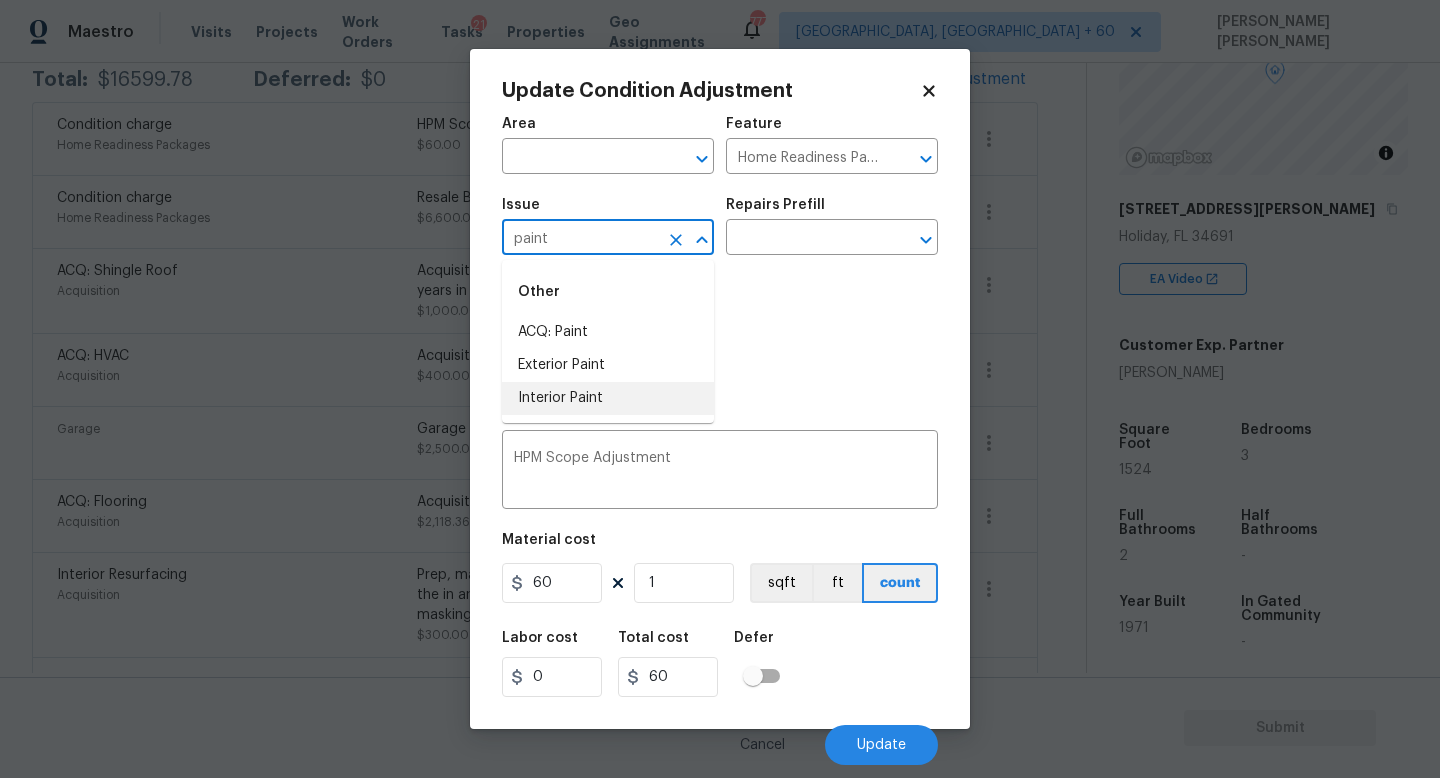 click on "Interior Paint" at bounding box center (608, 398) 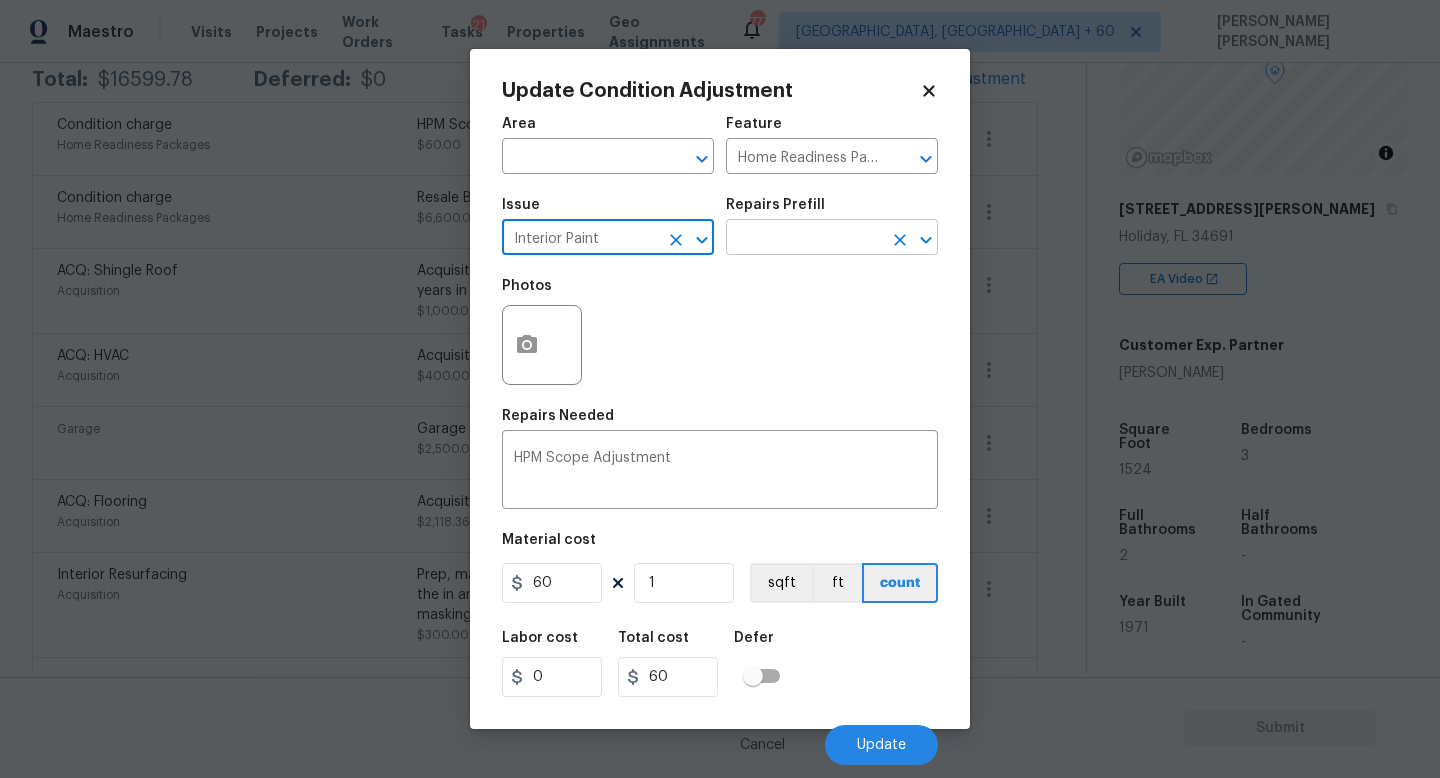 type on "Interior Paint" 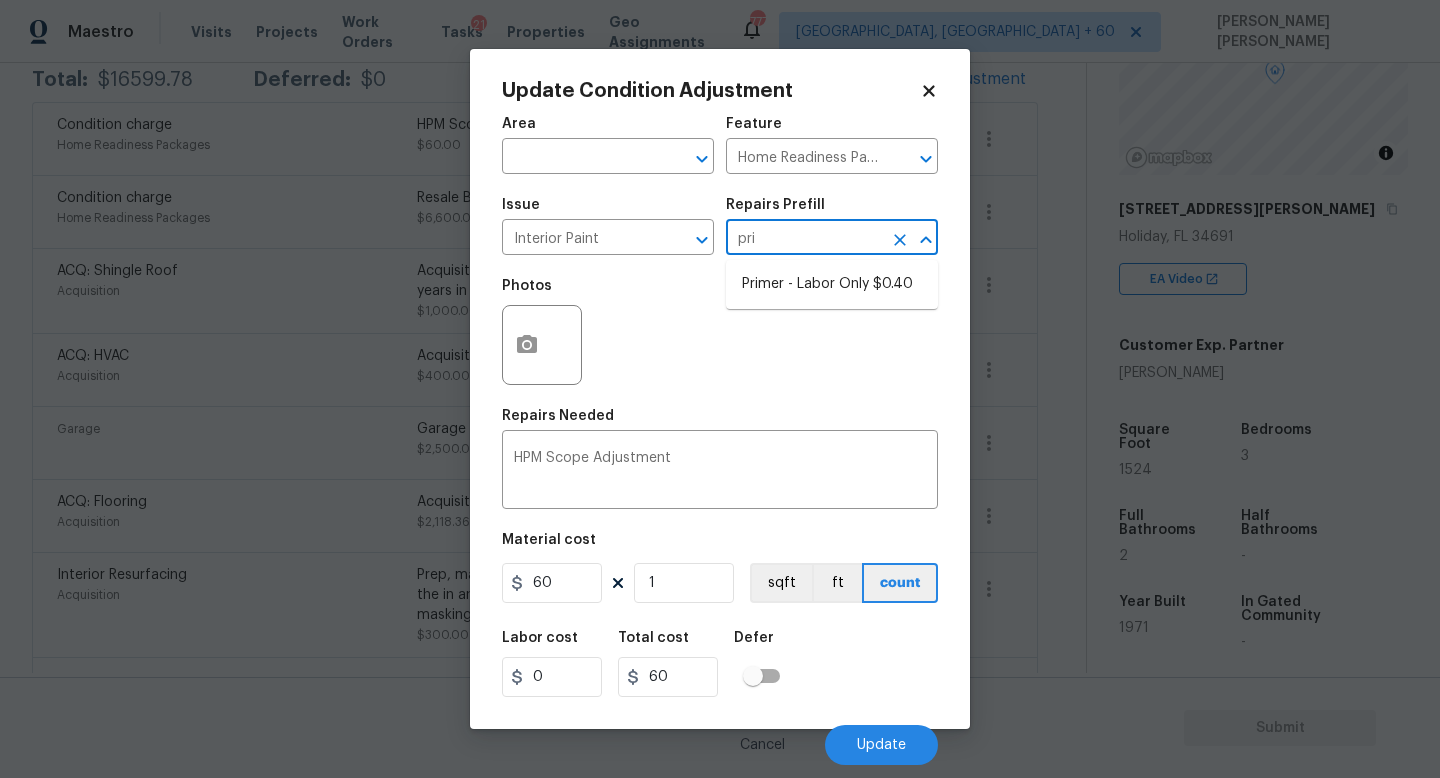 type on "prim" 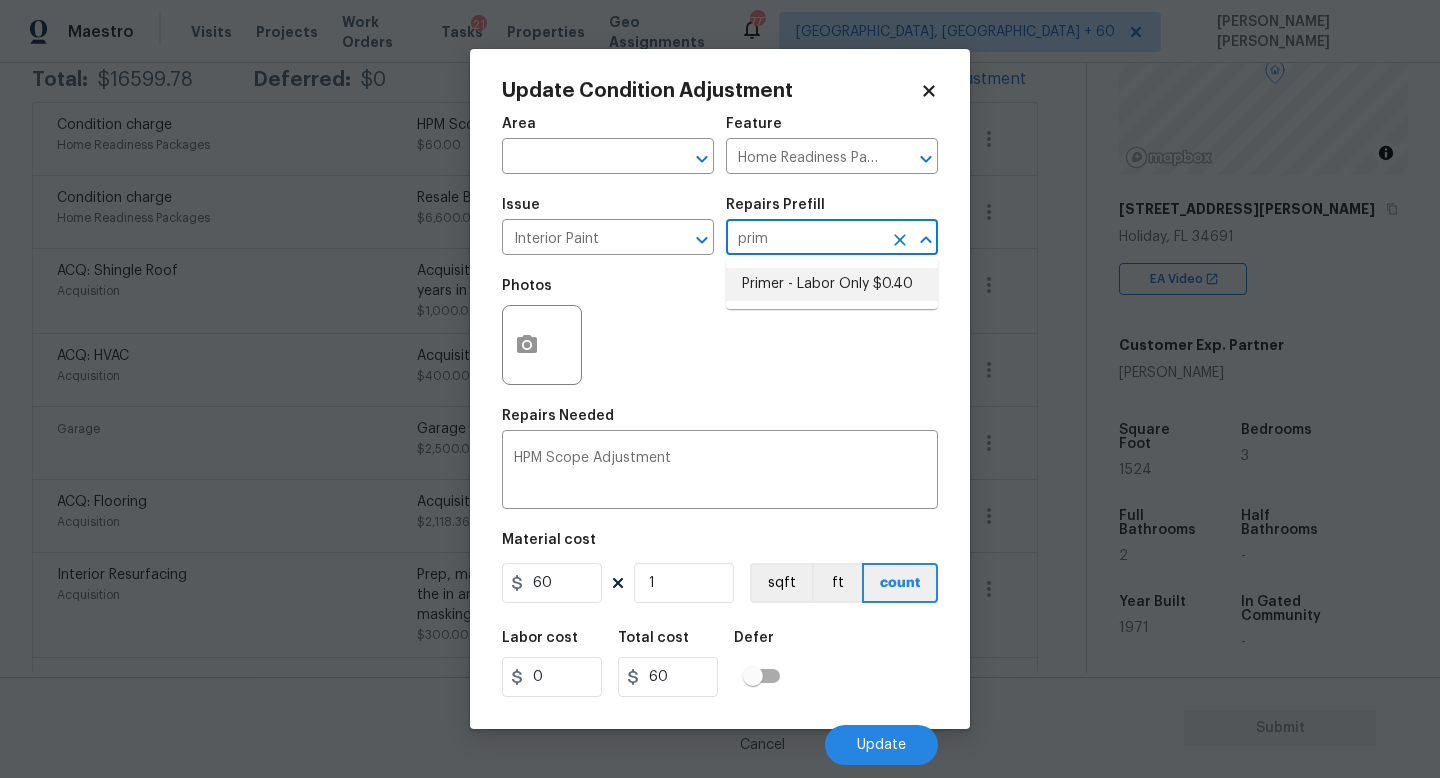 click on "Primer - Labor Only $0.40" at bounding box center [832, 284] 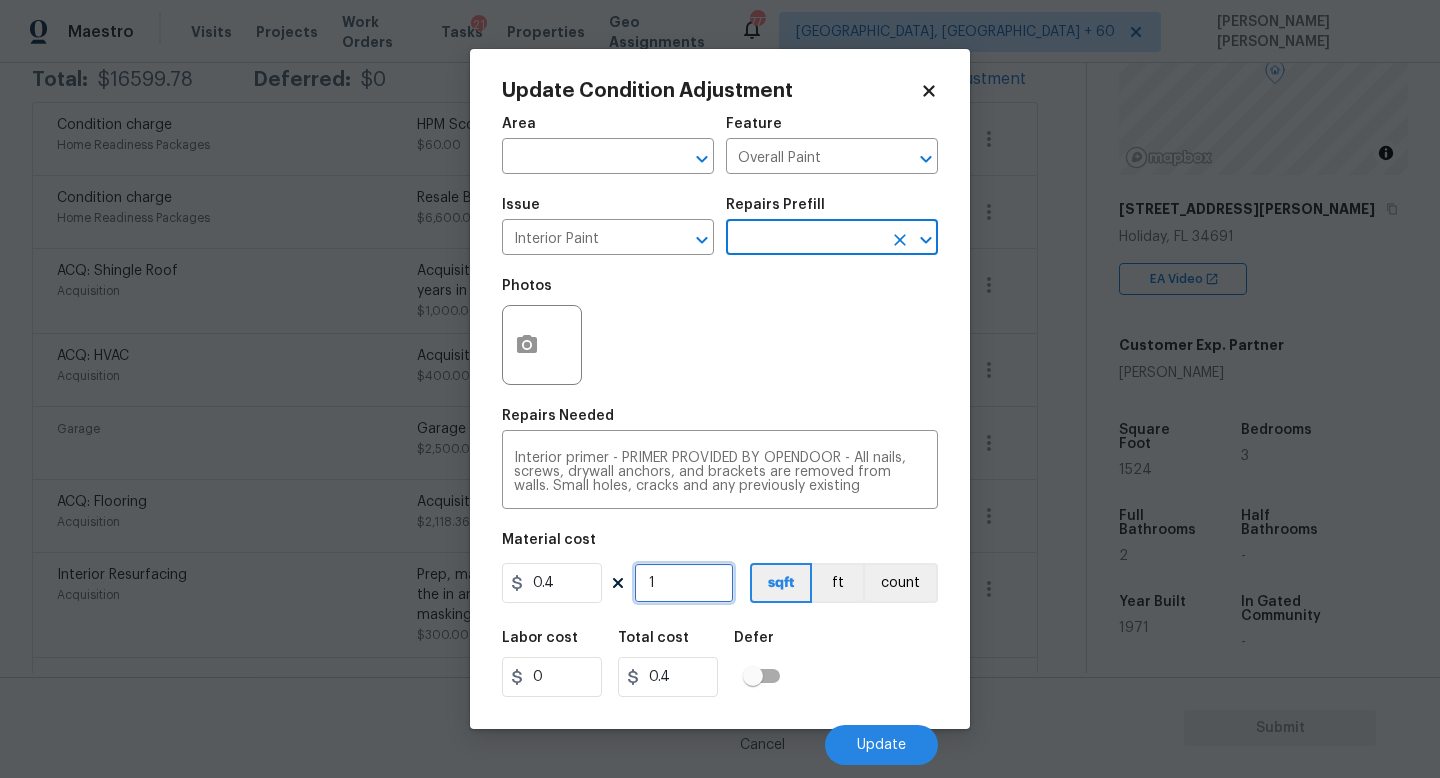 click on "1" at bounding box center [684, 583] 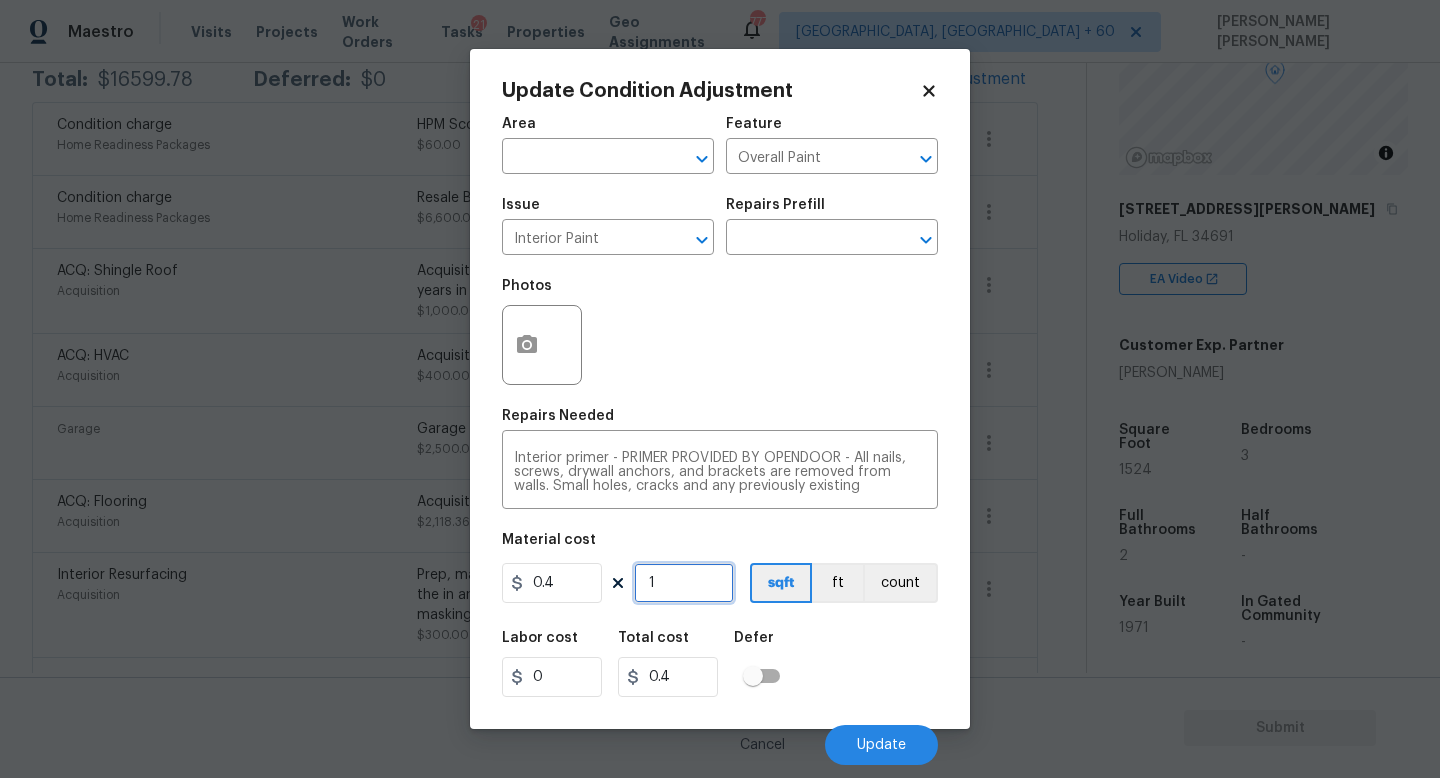 type on "0" 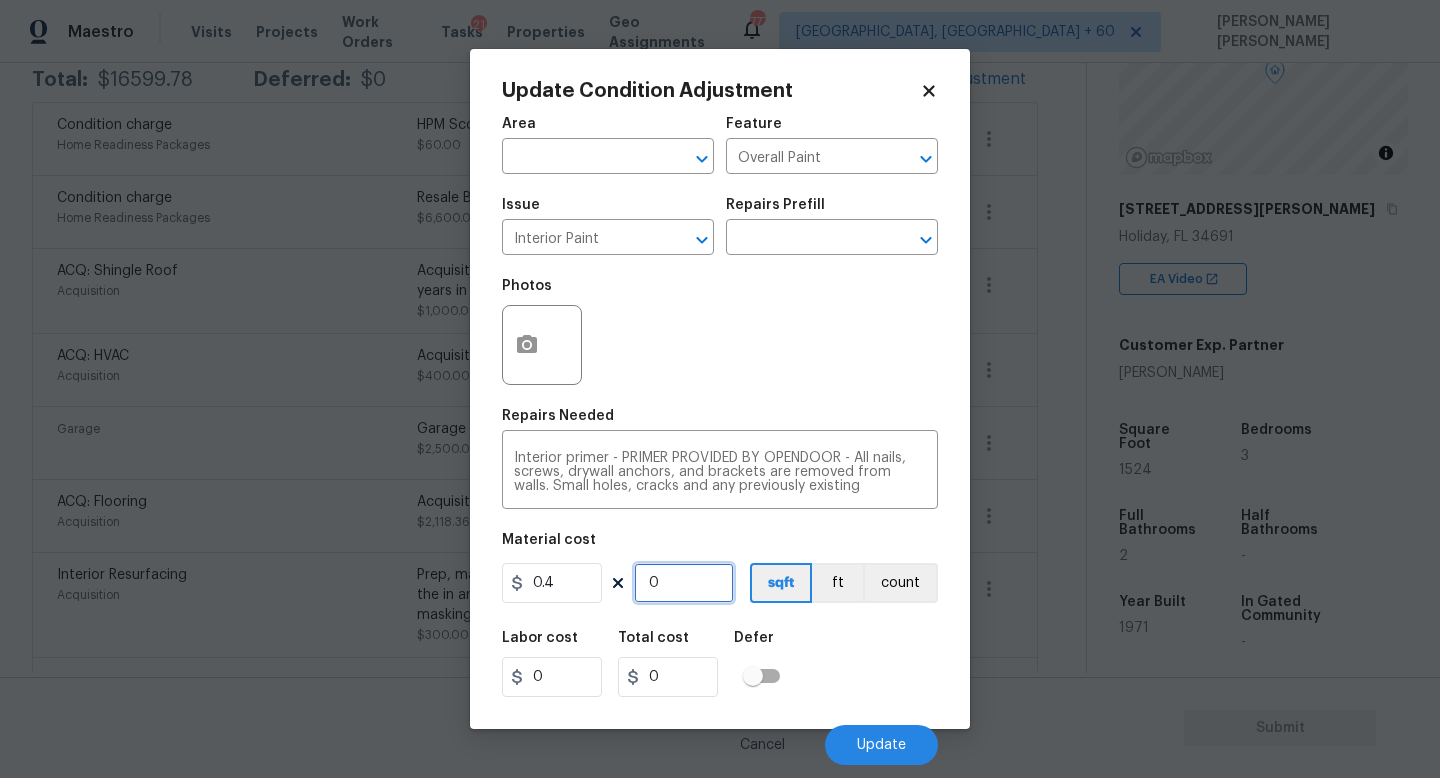 type on "1" 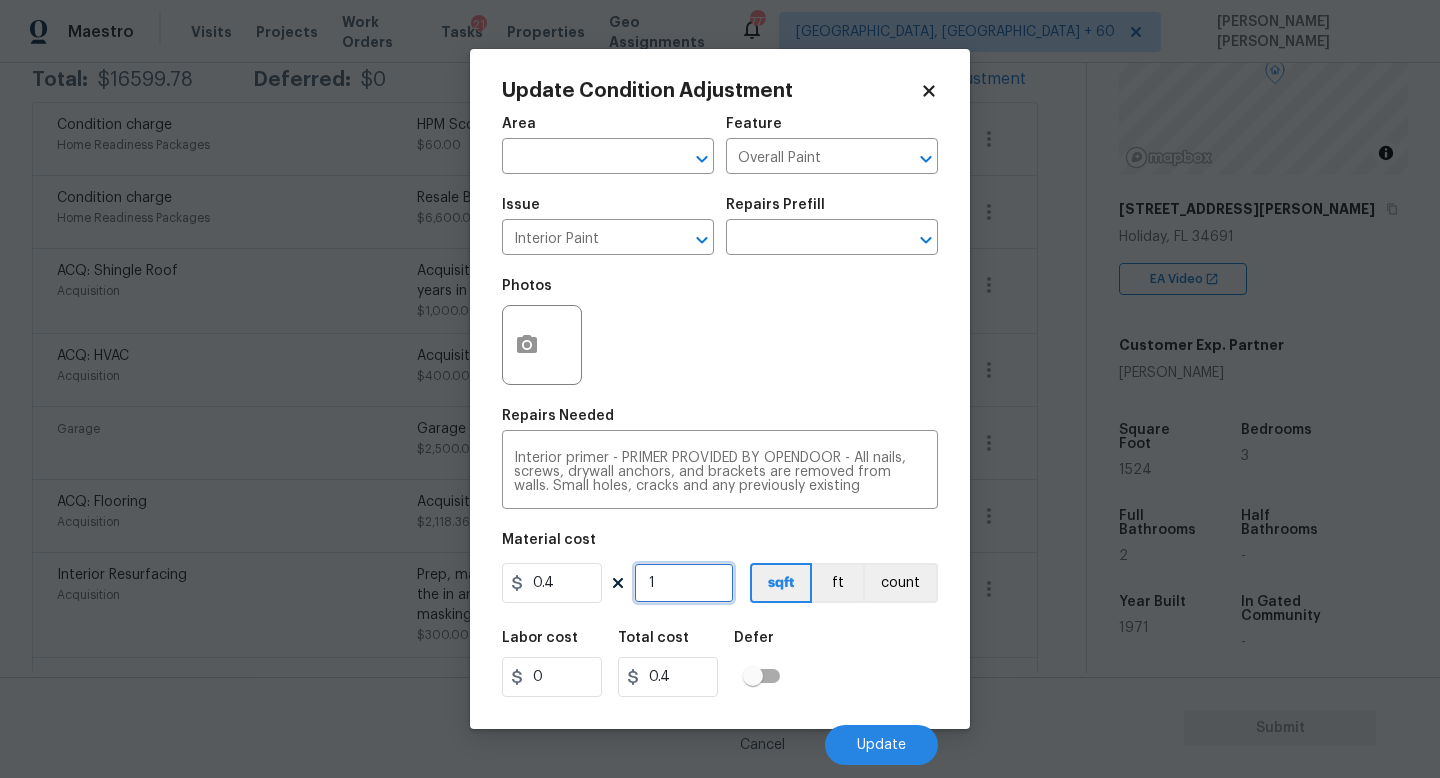 type on "15" 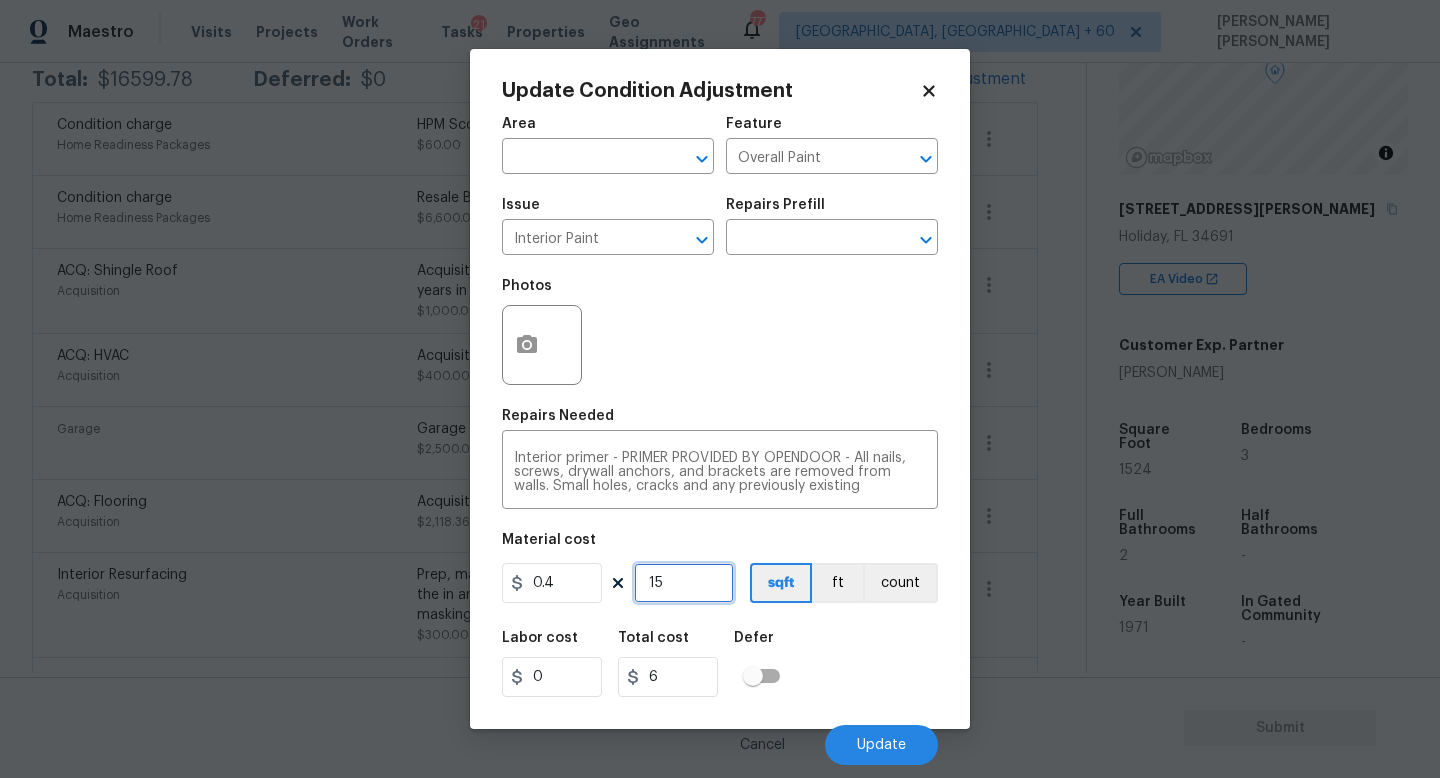 type on "154" 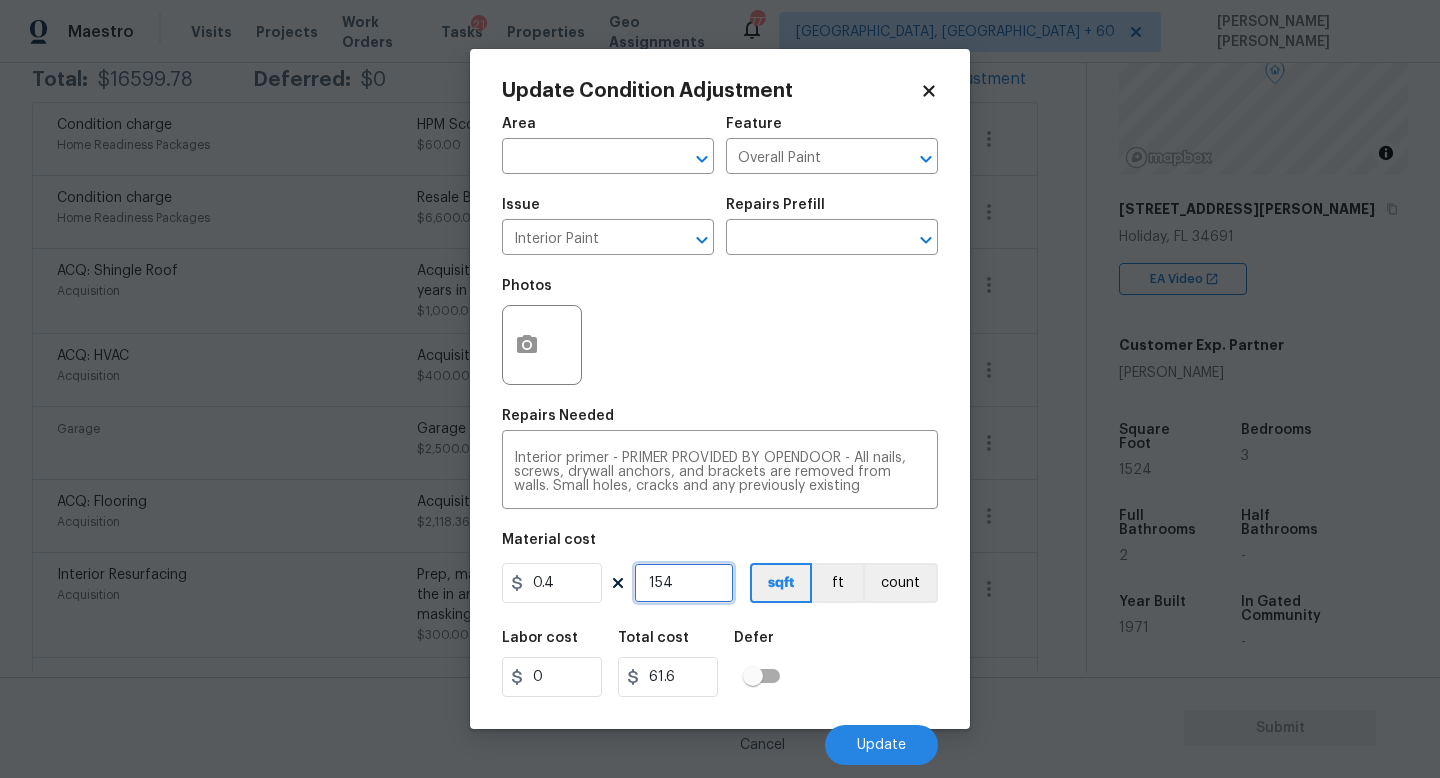 type on "15" 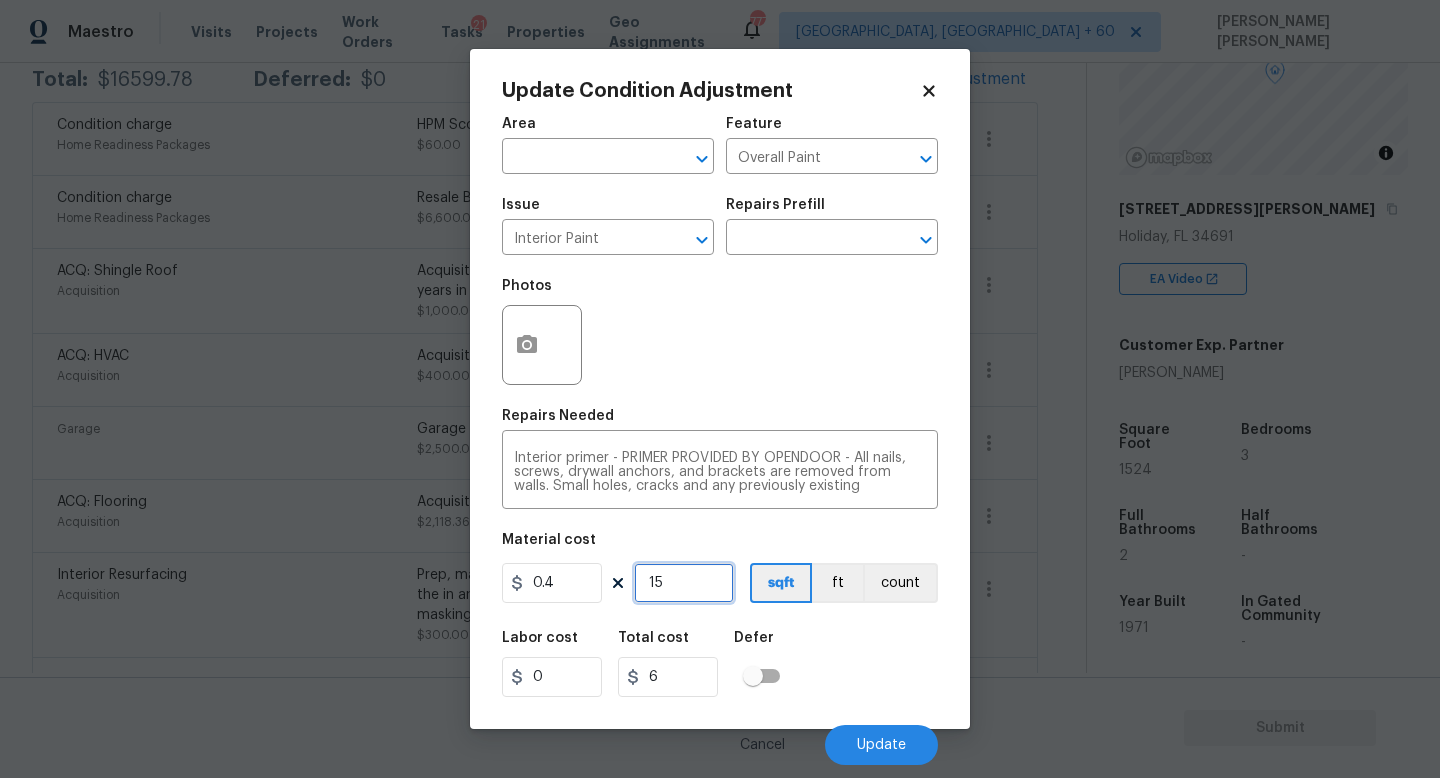 type on "153" 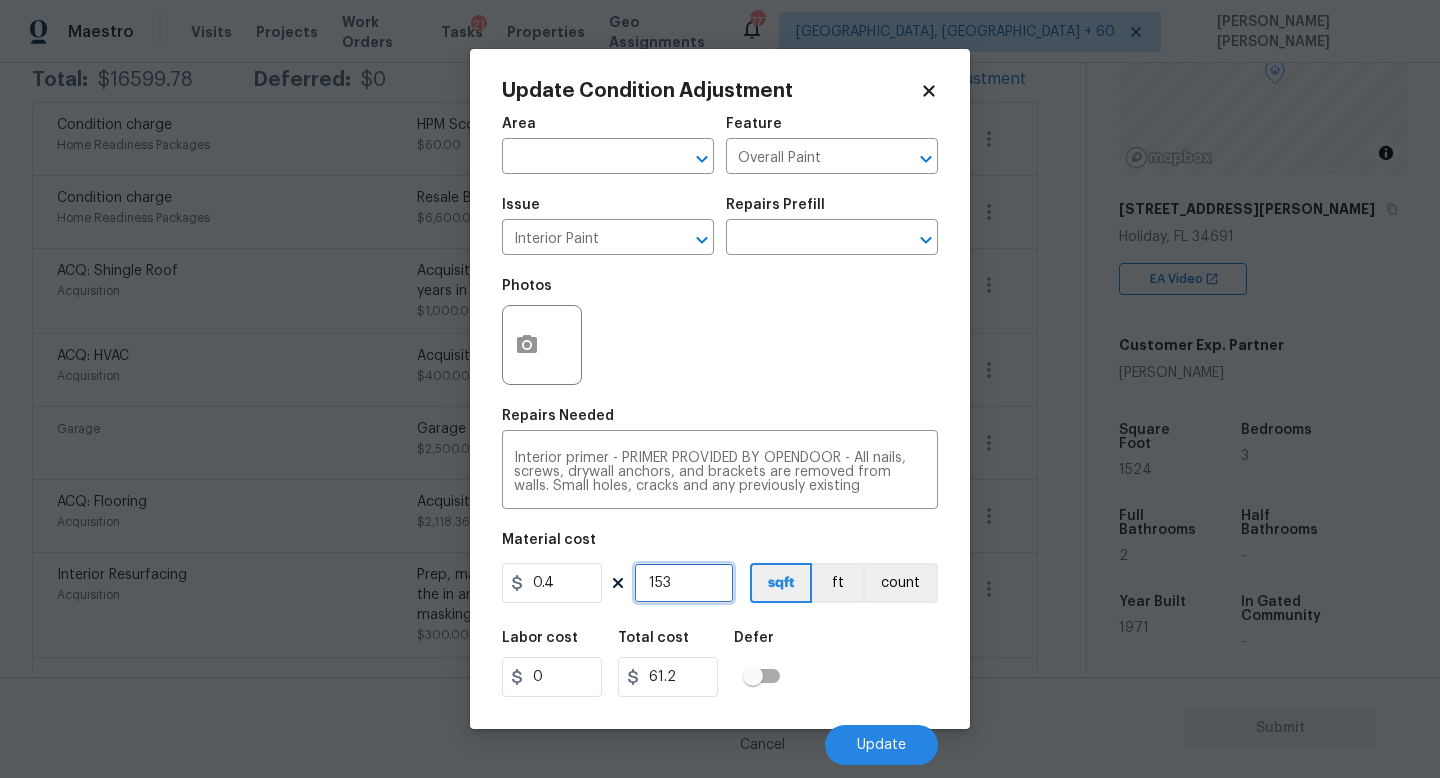 type on "1534" 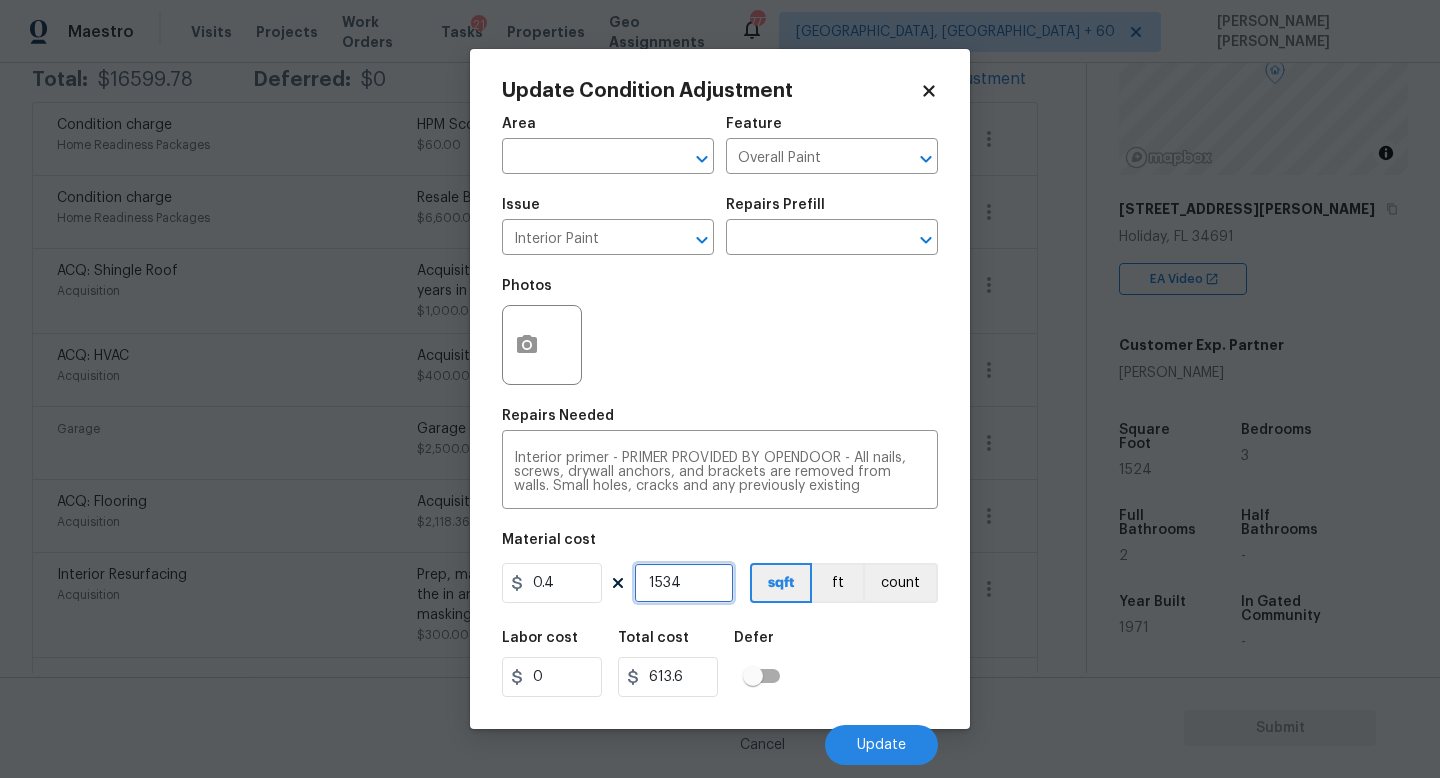 type on "153" 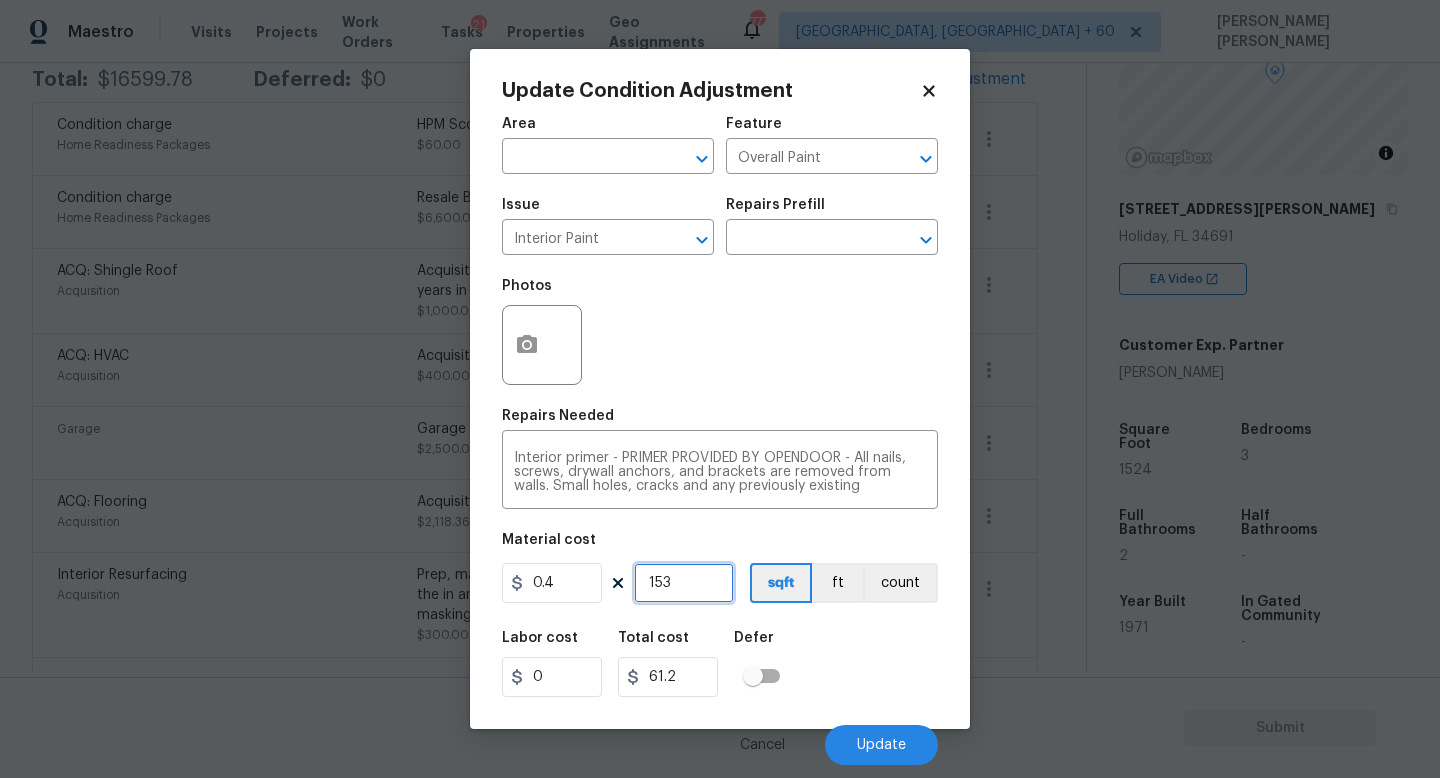 type on "15" 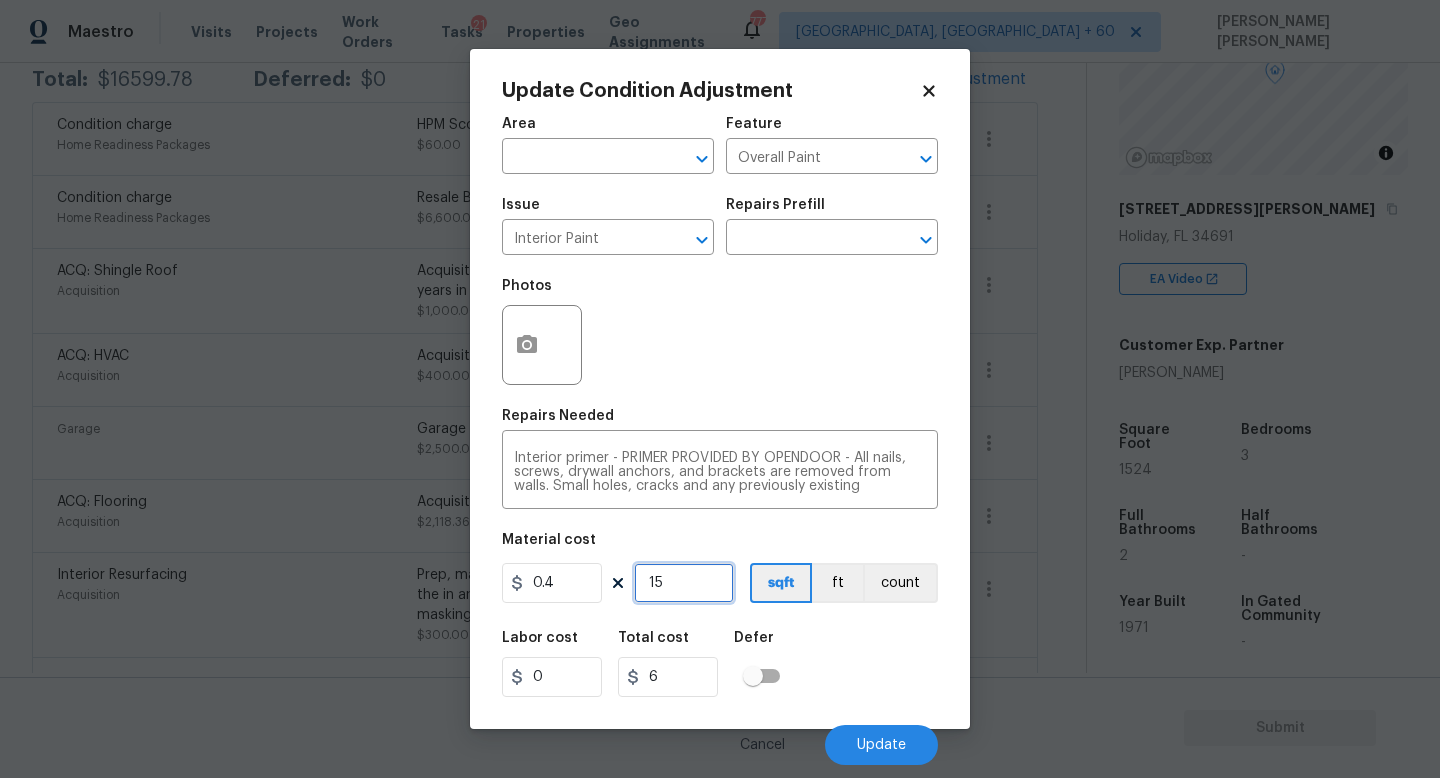 type on "152" 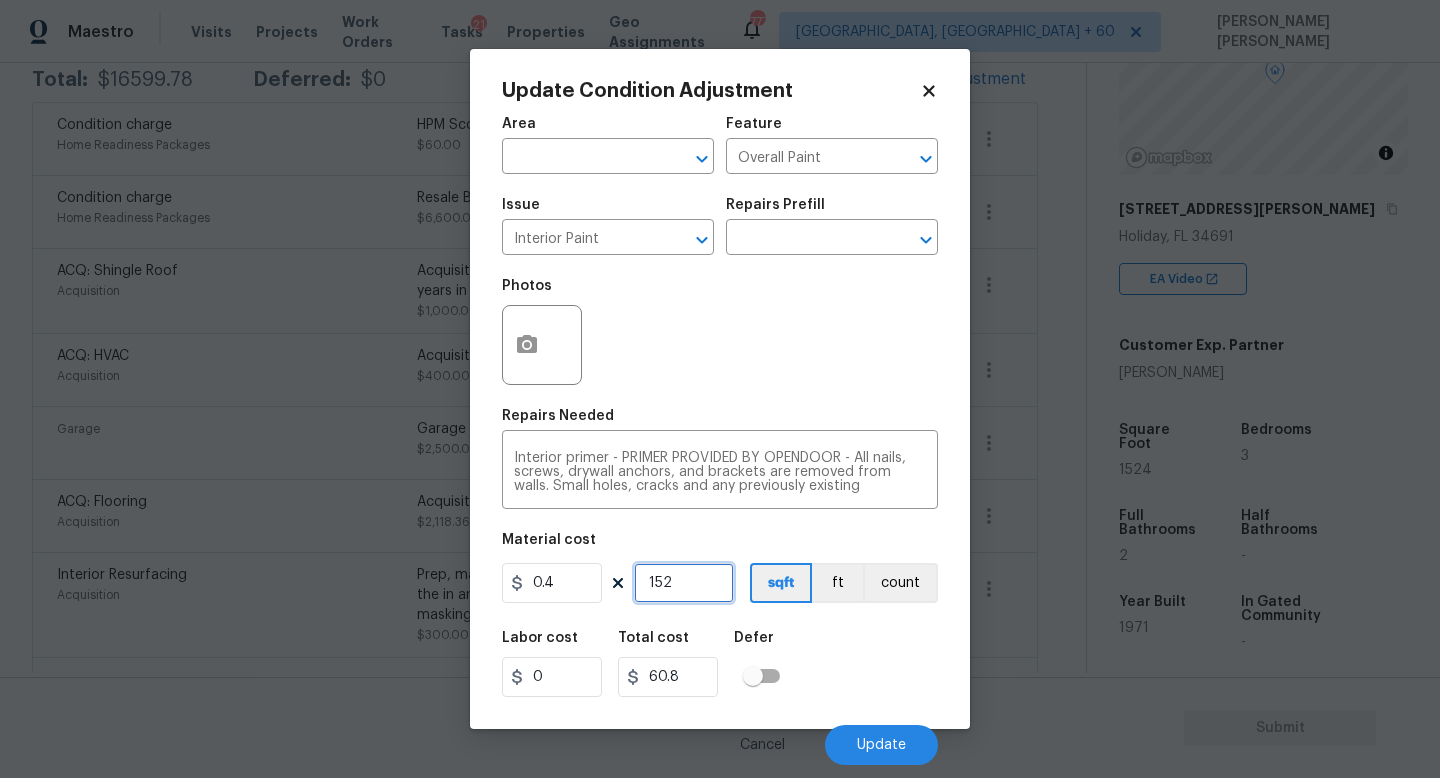 type on "1524" 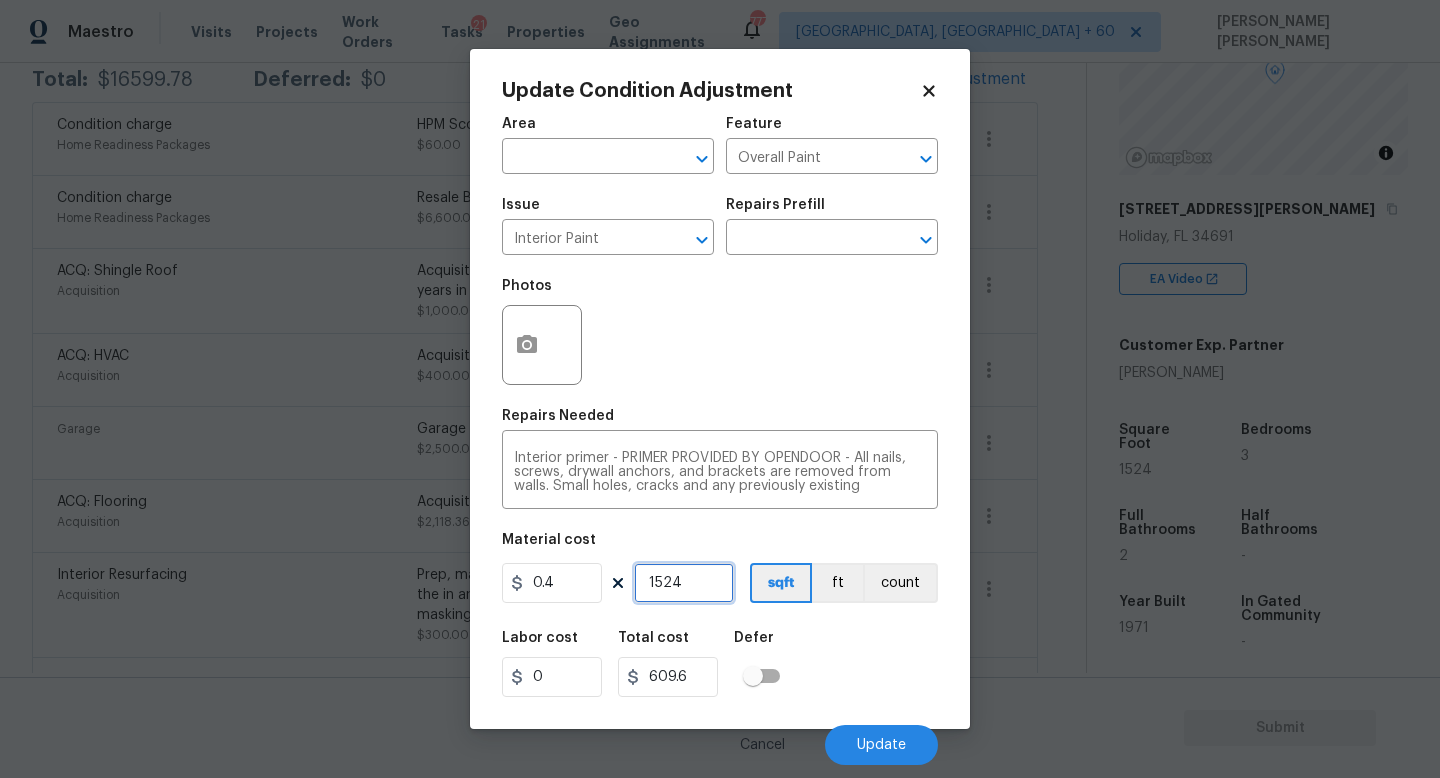 type on "1524" 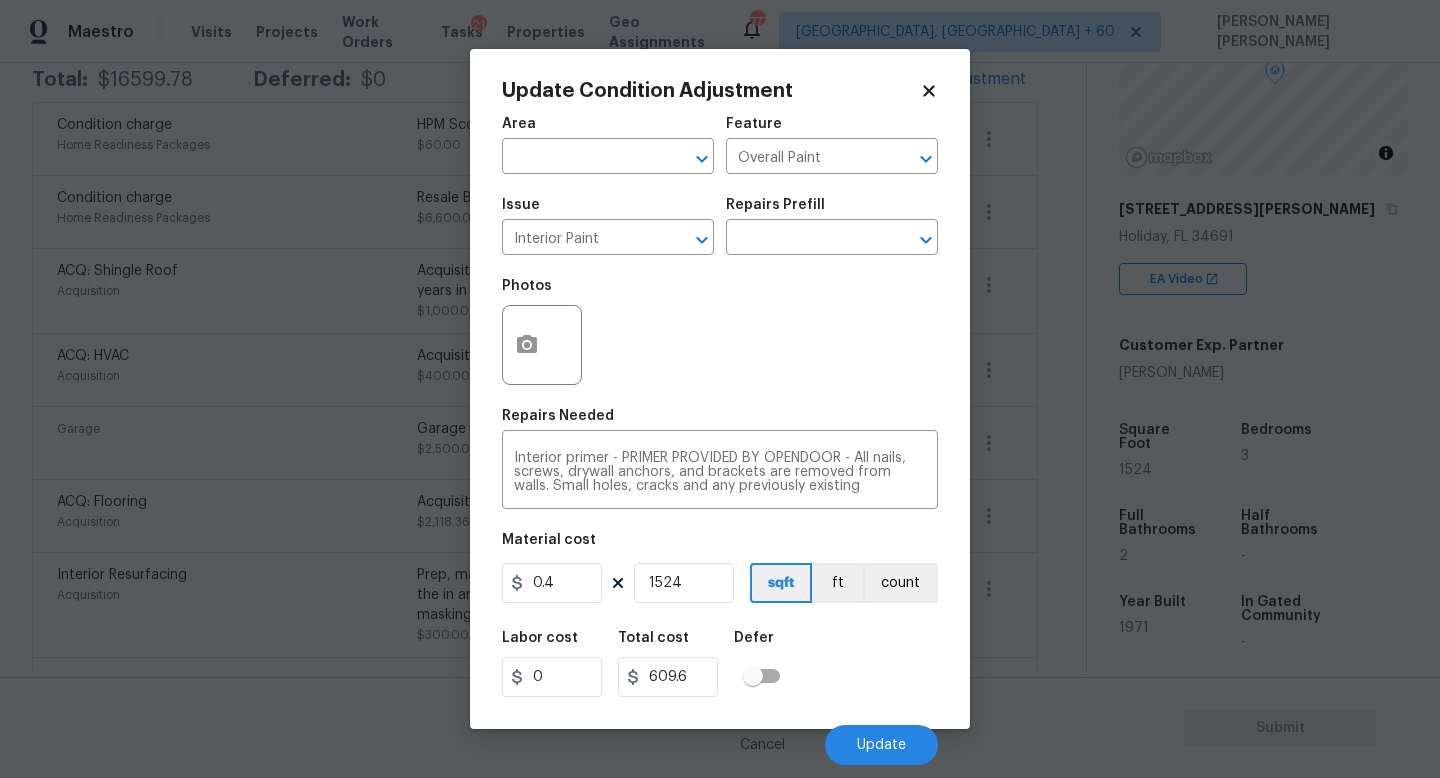 click on "Labor cost 0 Total cost 609.6 Defer" at bounding box center [720, 664] 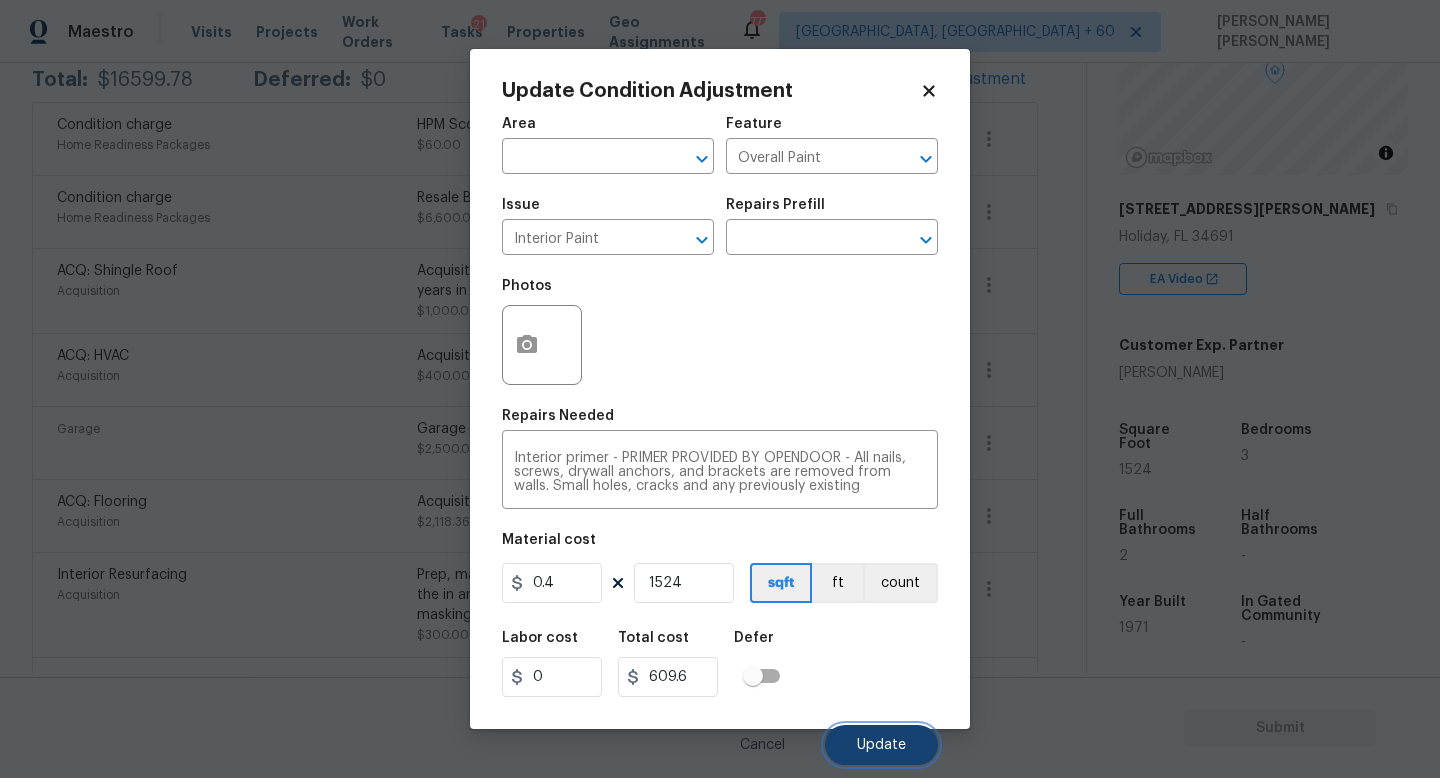 click on "Update" at bounding box center (881, 745) 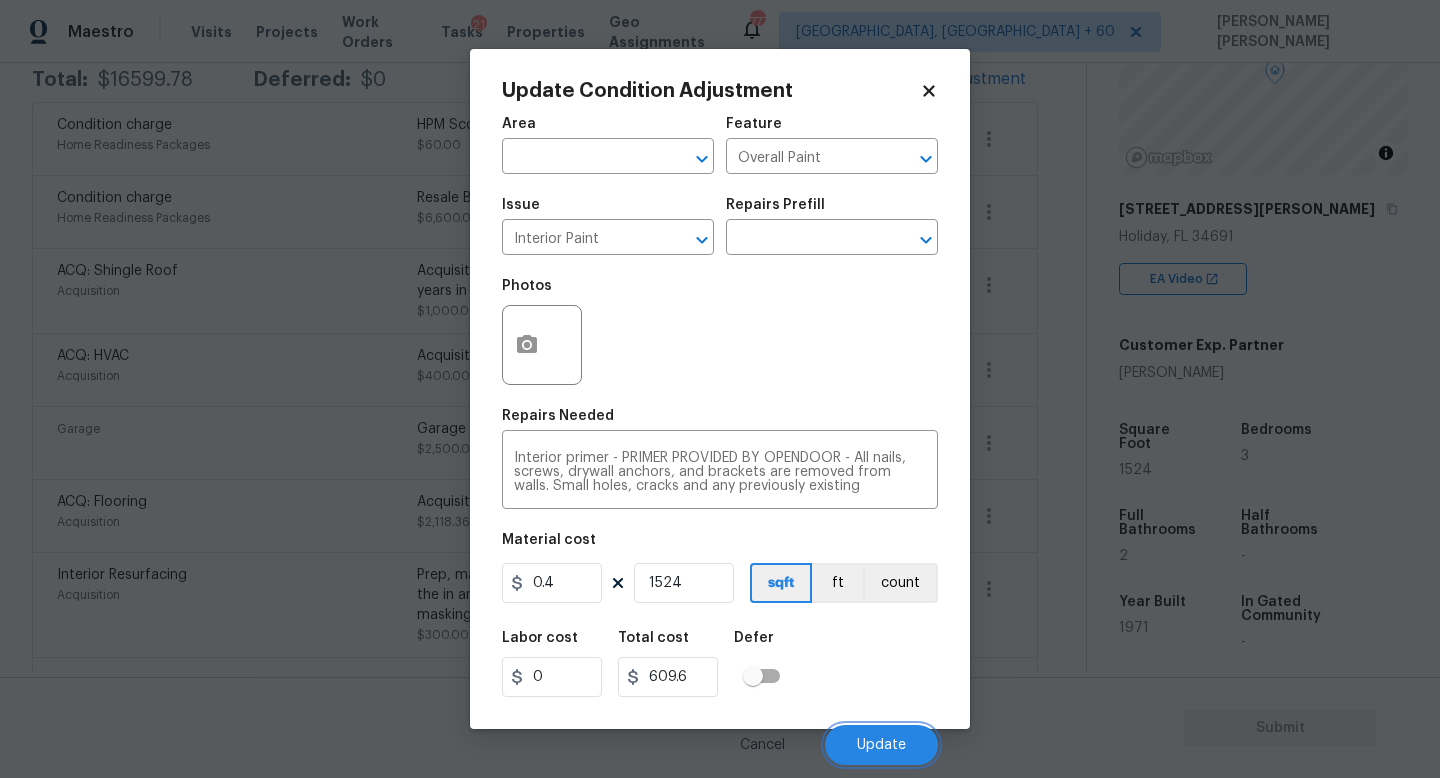 scroll, scrollTop: 345, scrollLeft: 0, axis: vertical 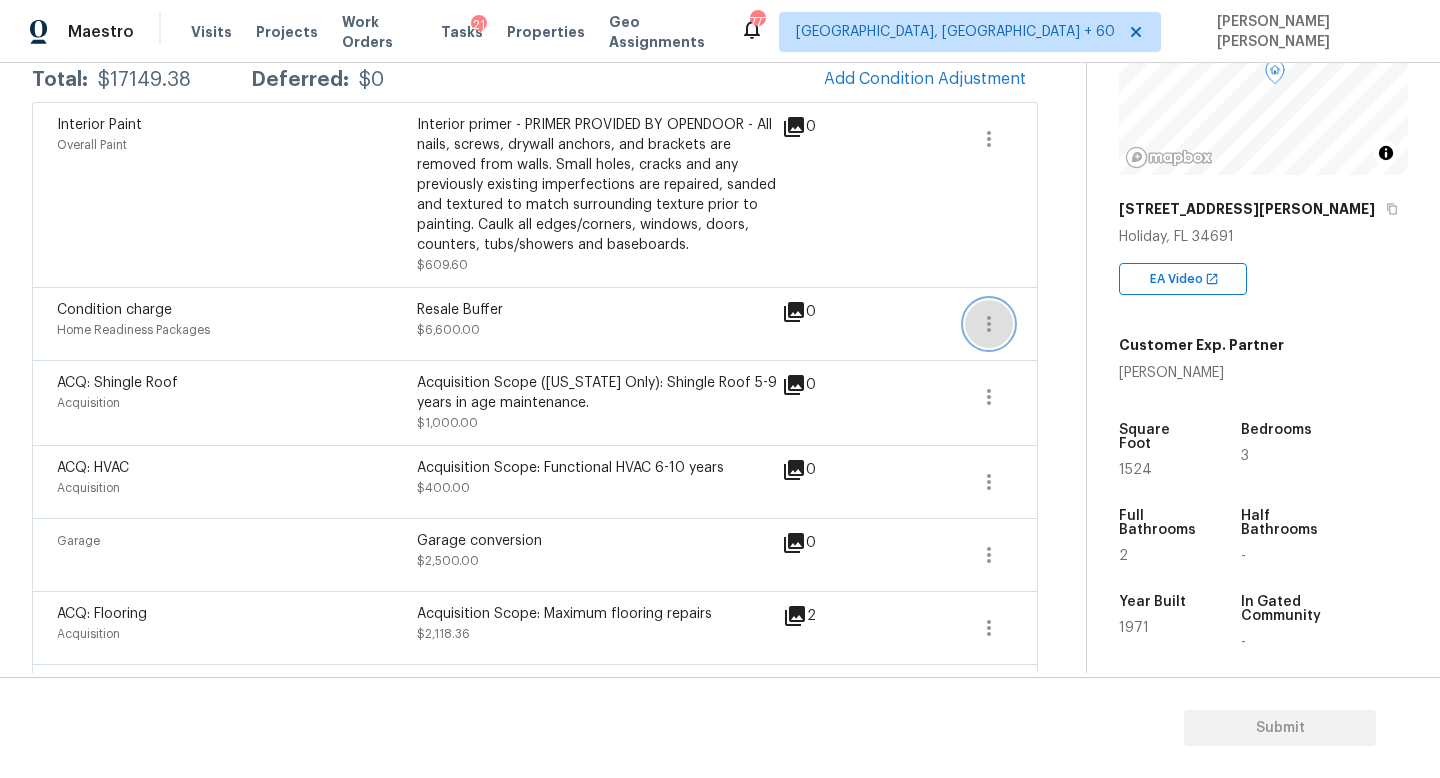 click at bounding box center [989, 324] 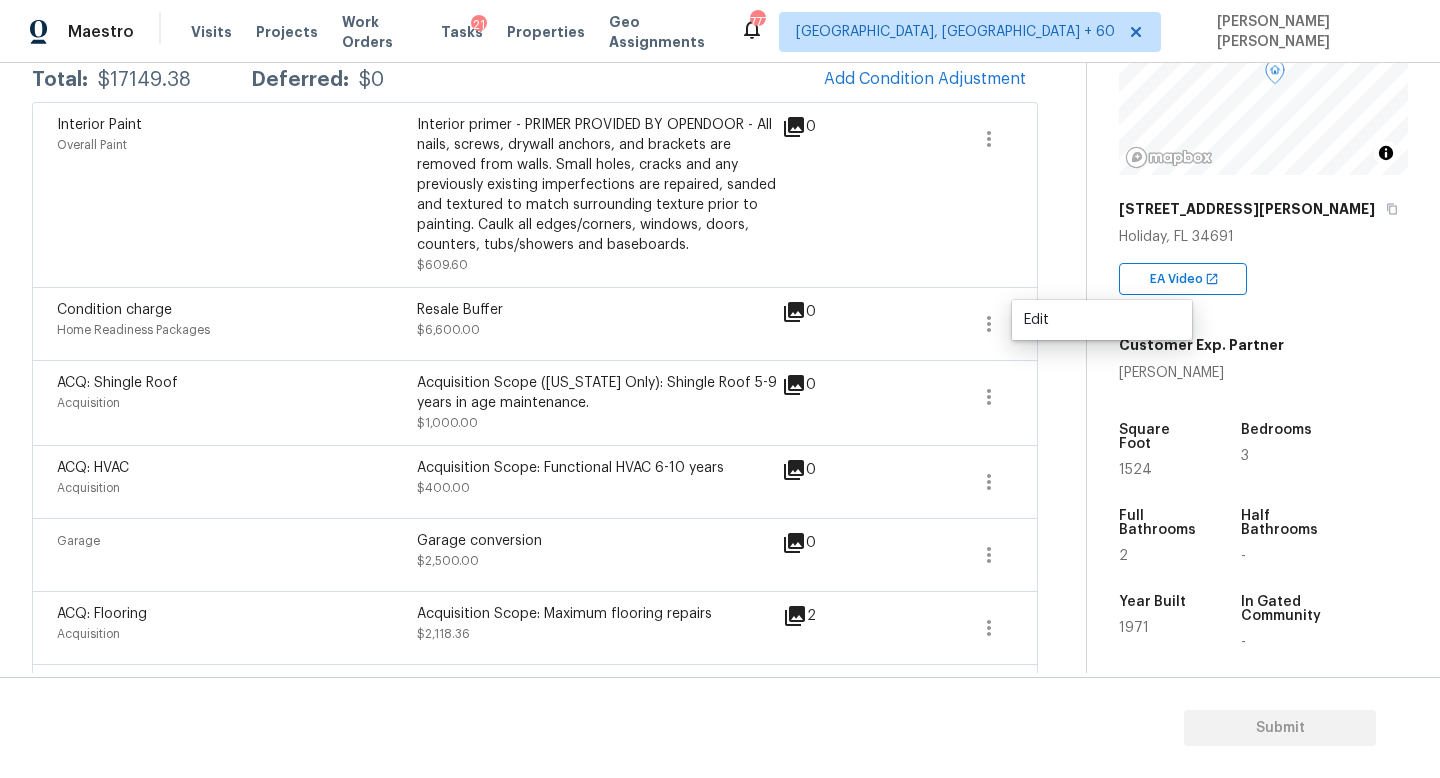click on "Edit" at bounding box center (1102, 320) 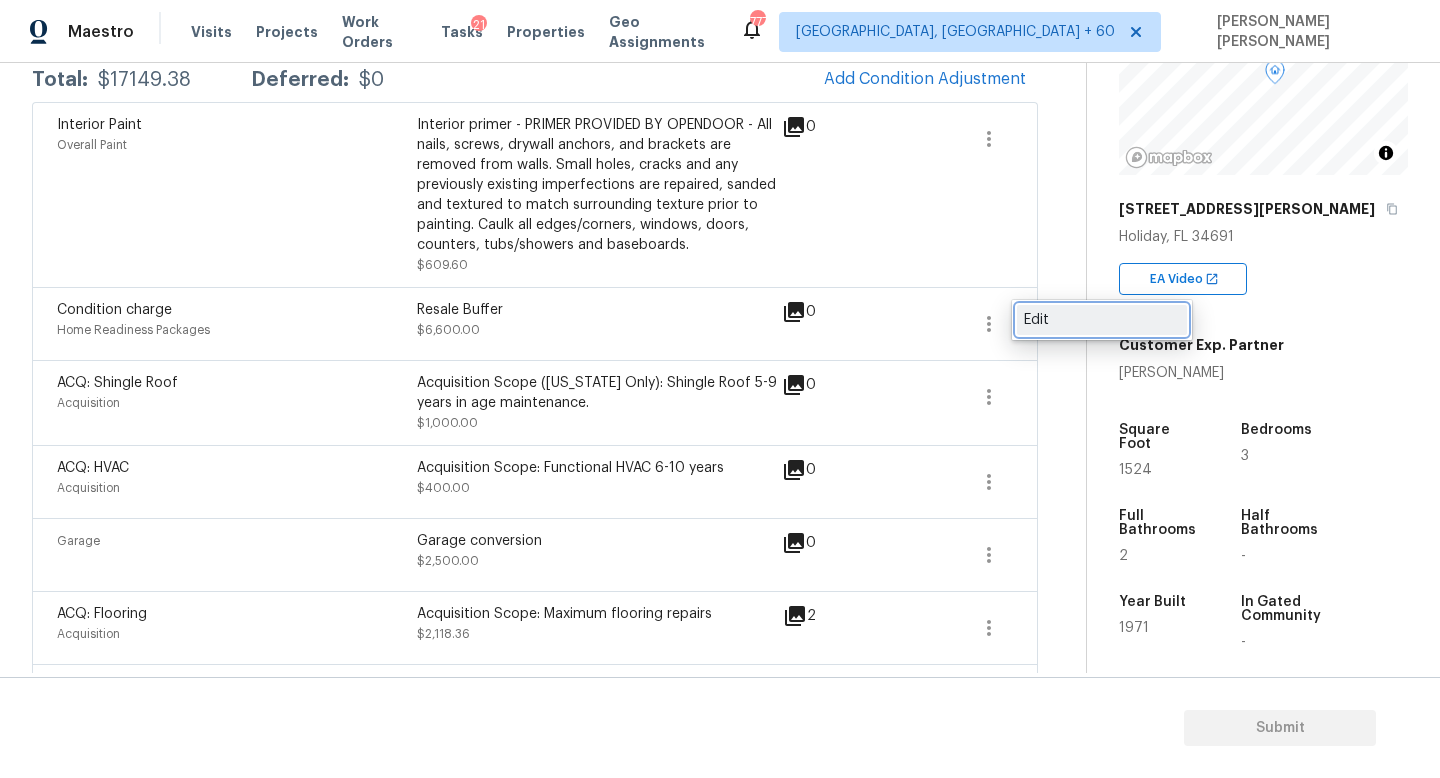 click on "Edit" at bounding box center (1102, 320) 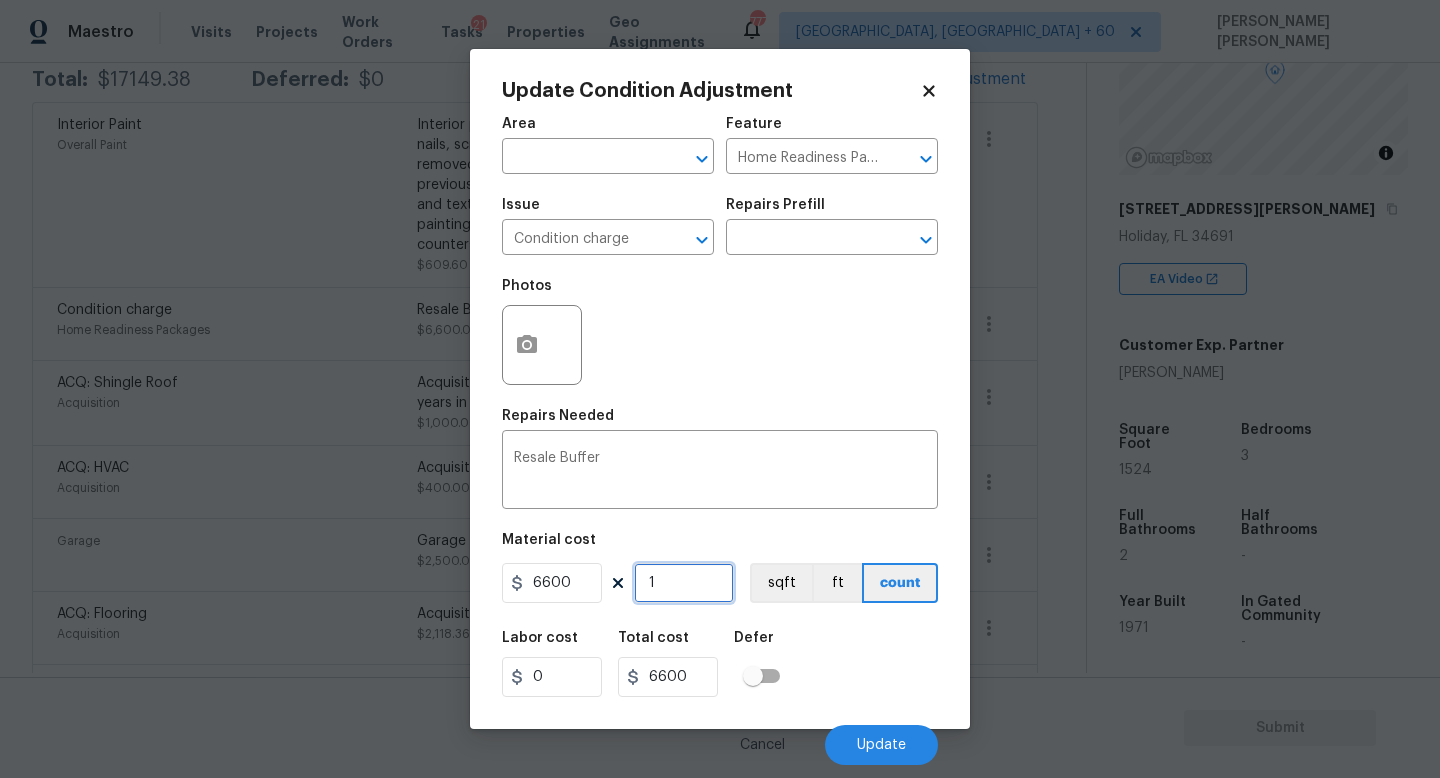 click on "1" at bounding box center [684, 583] 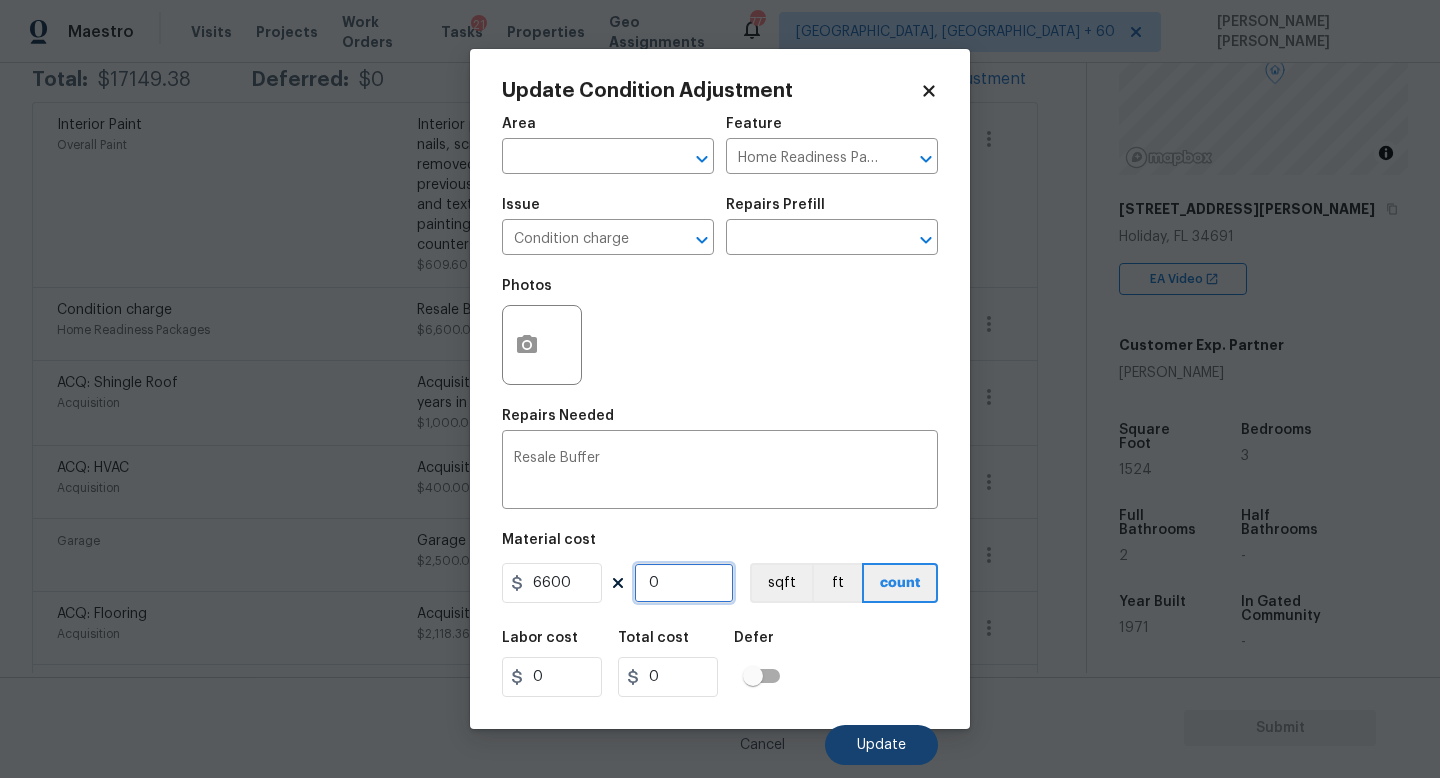 type on "0" 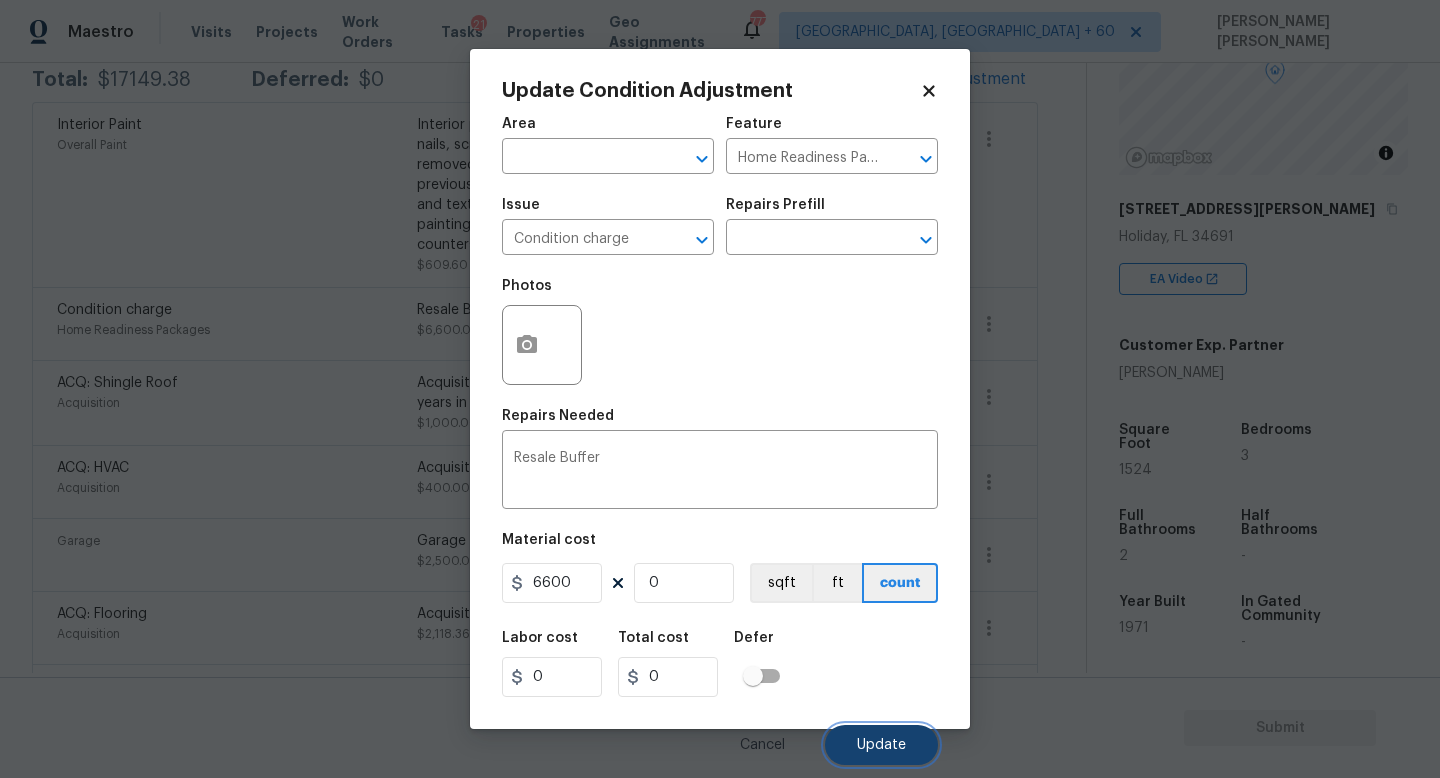 click on "Update" at bounding box center [881, 745] 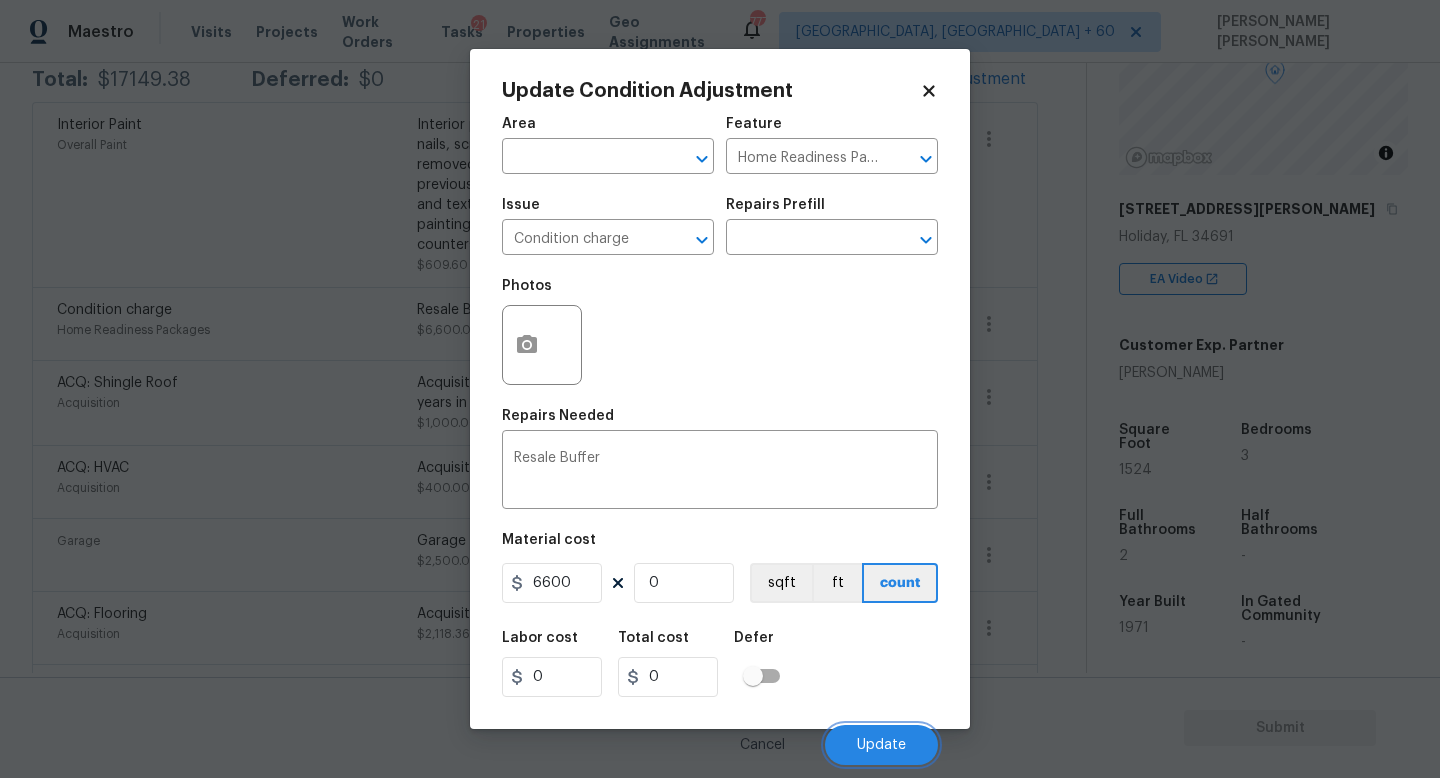 scroll, scrollTop: 345, scrollLeft: 0, axis: vertical 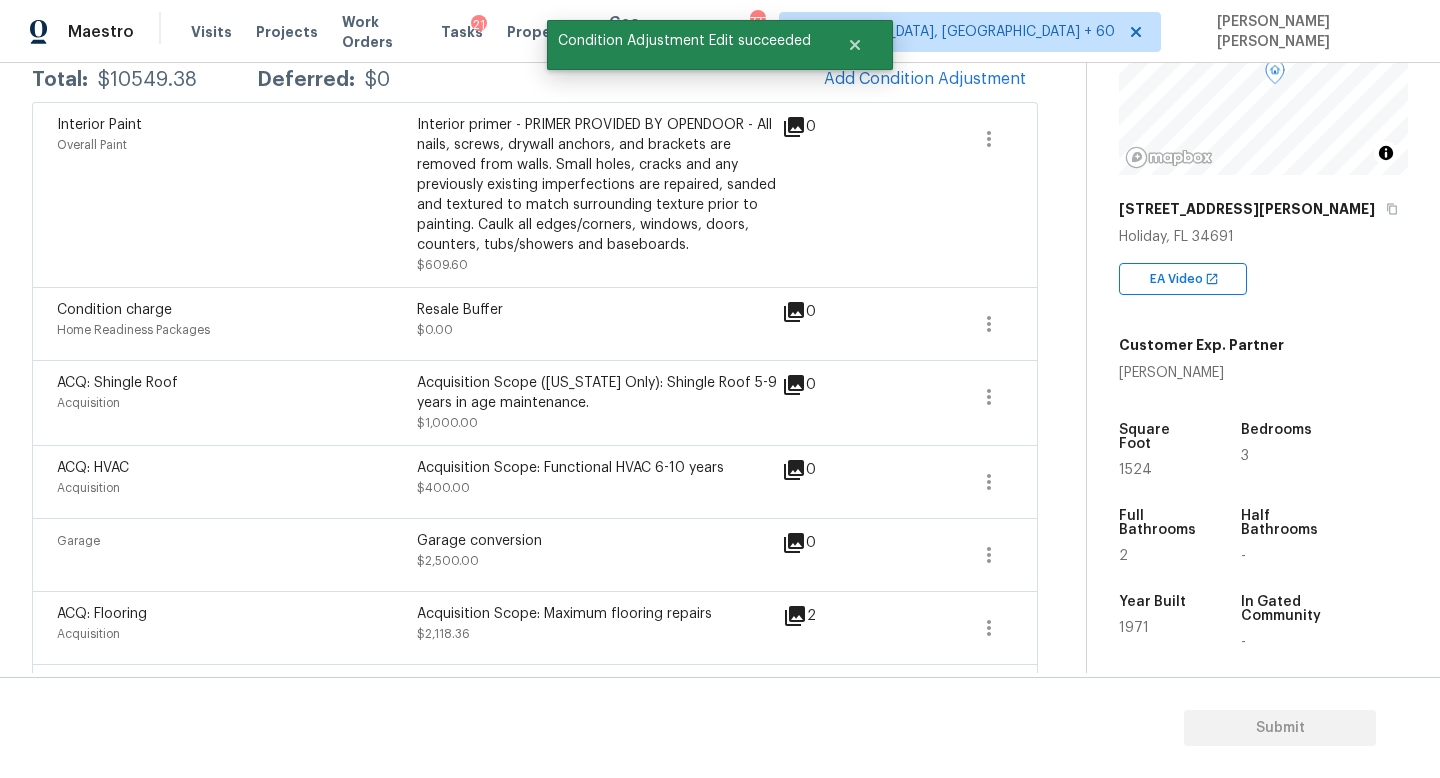 click on "$10549.38" at bounding box center (147, 80) 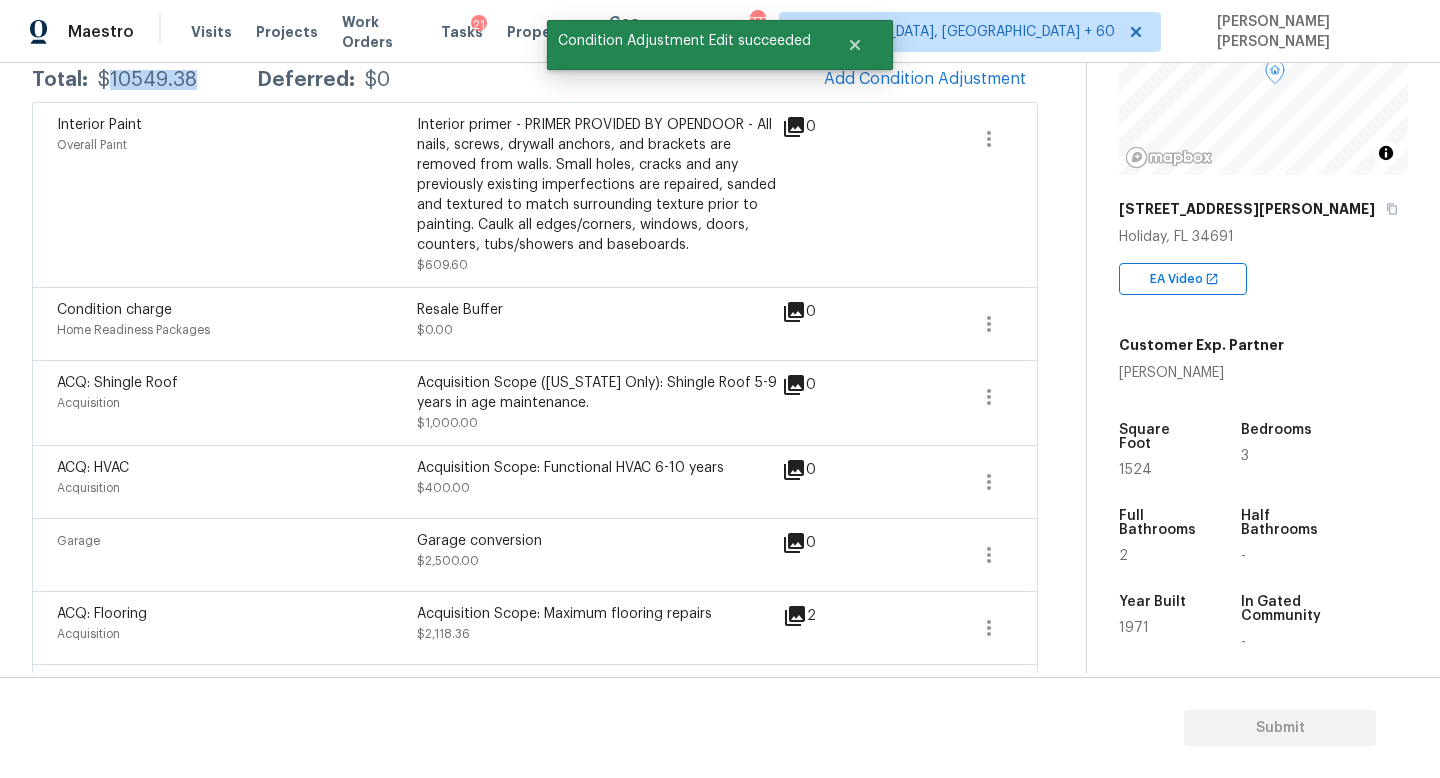 click on "$10549.38" at bounding box center (147, 80) 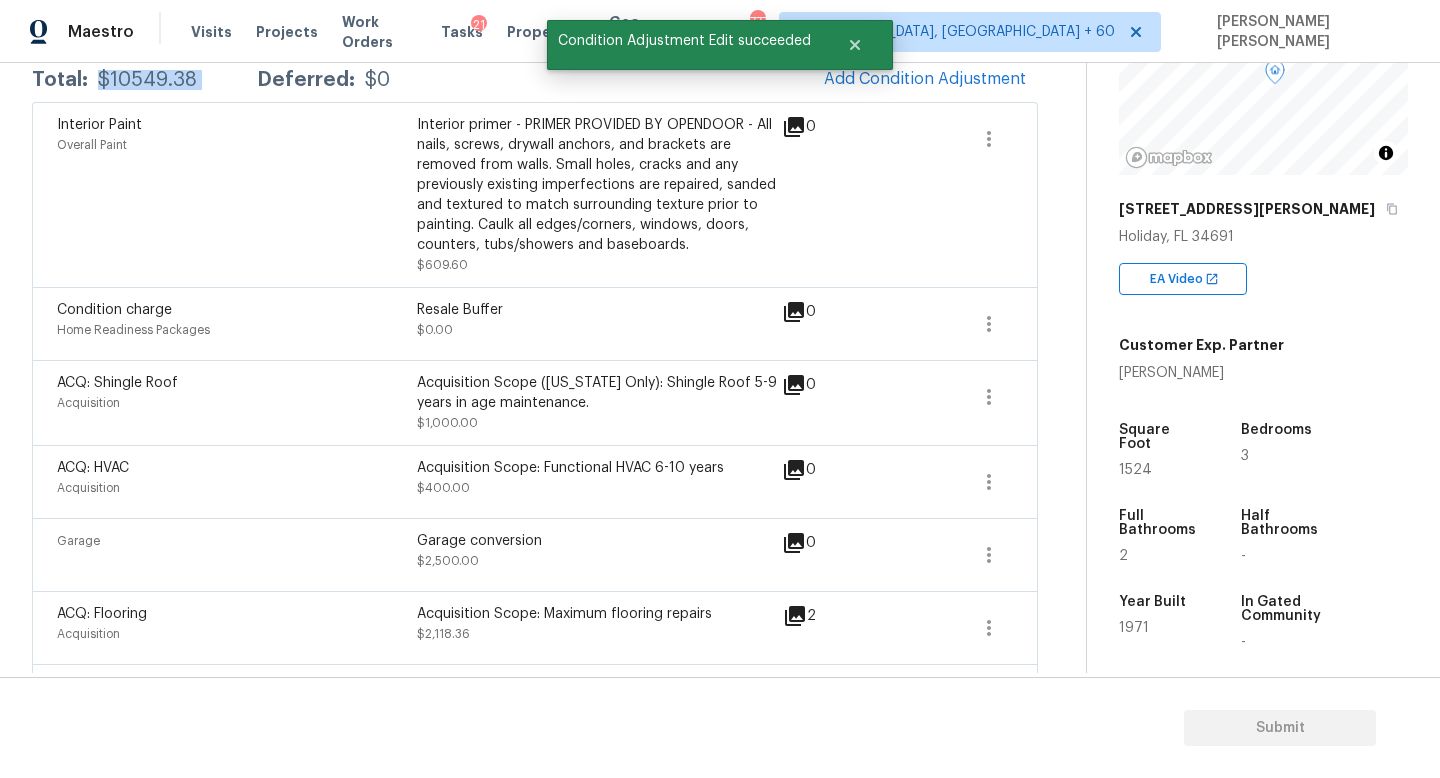 copy on "$10549.38" 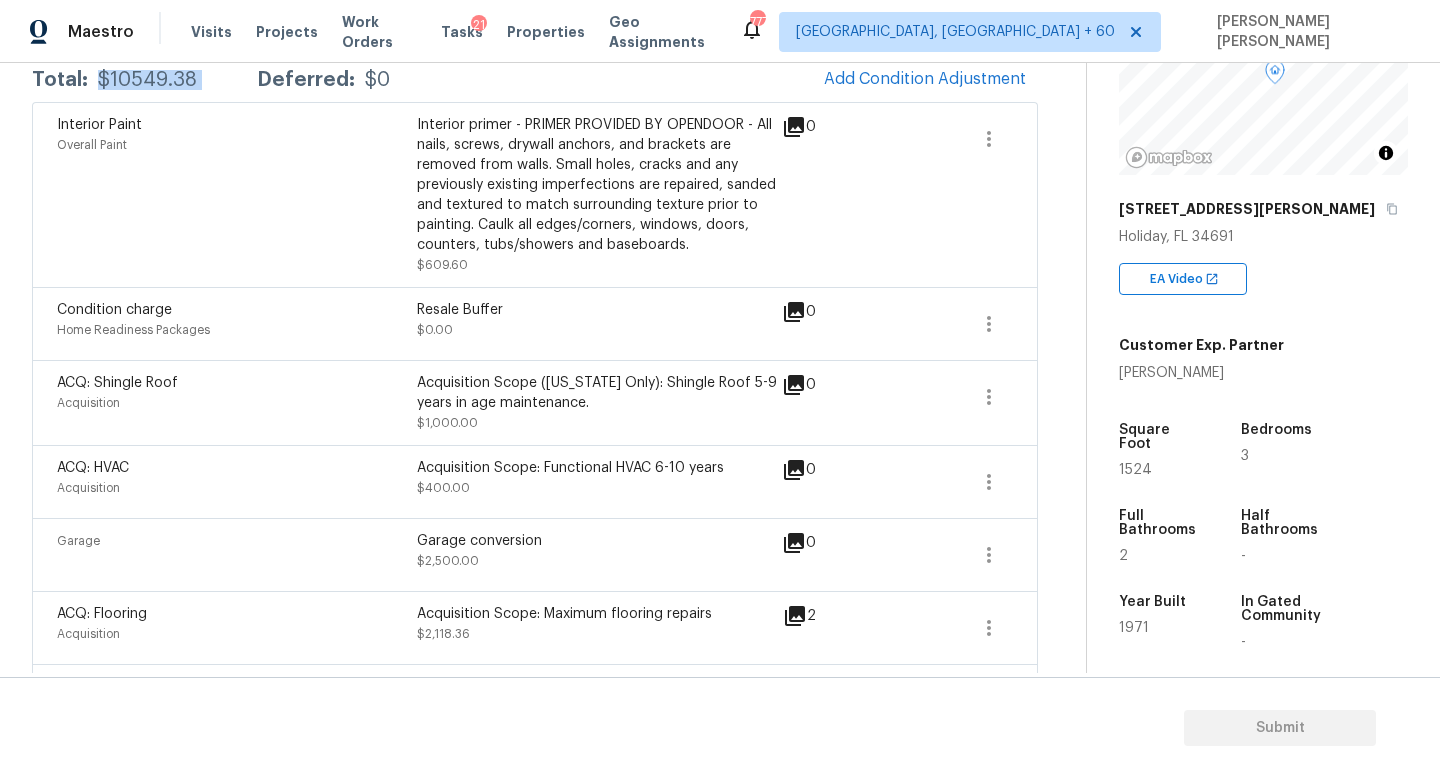 scroll, scrollTop: 0, scrollLeft: 0, axis: both 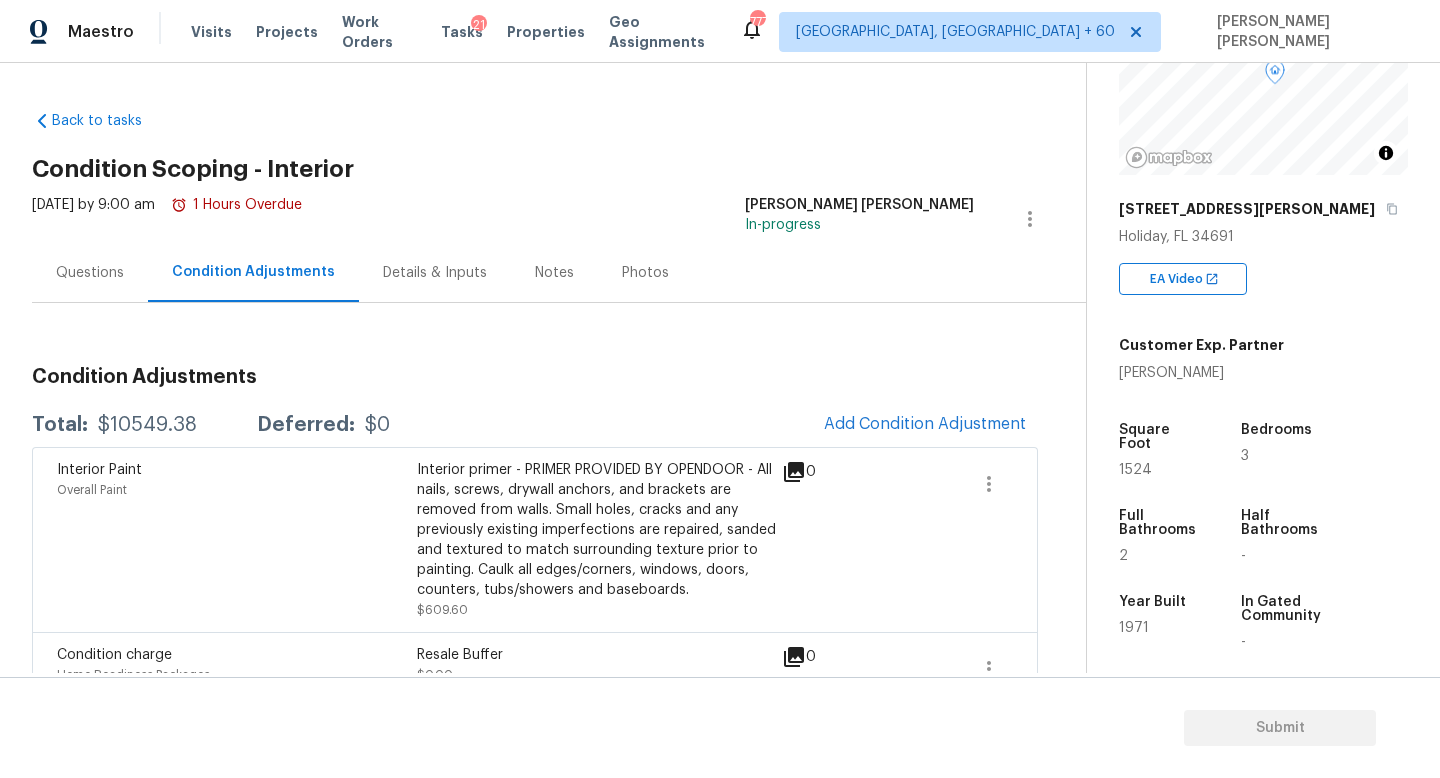 click on "Questions" at bounding box center (90, 273) 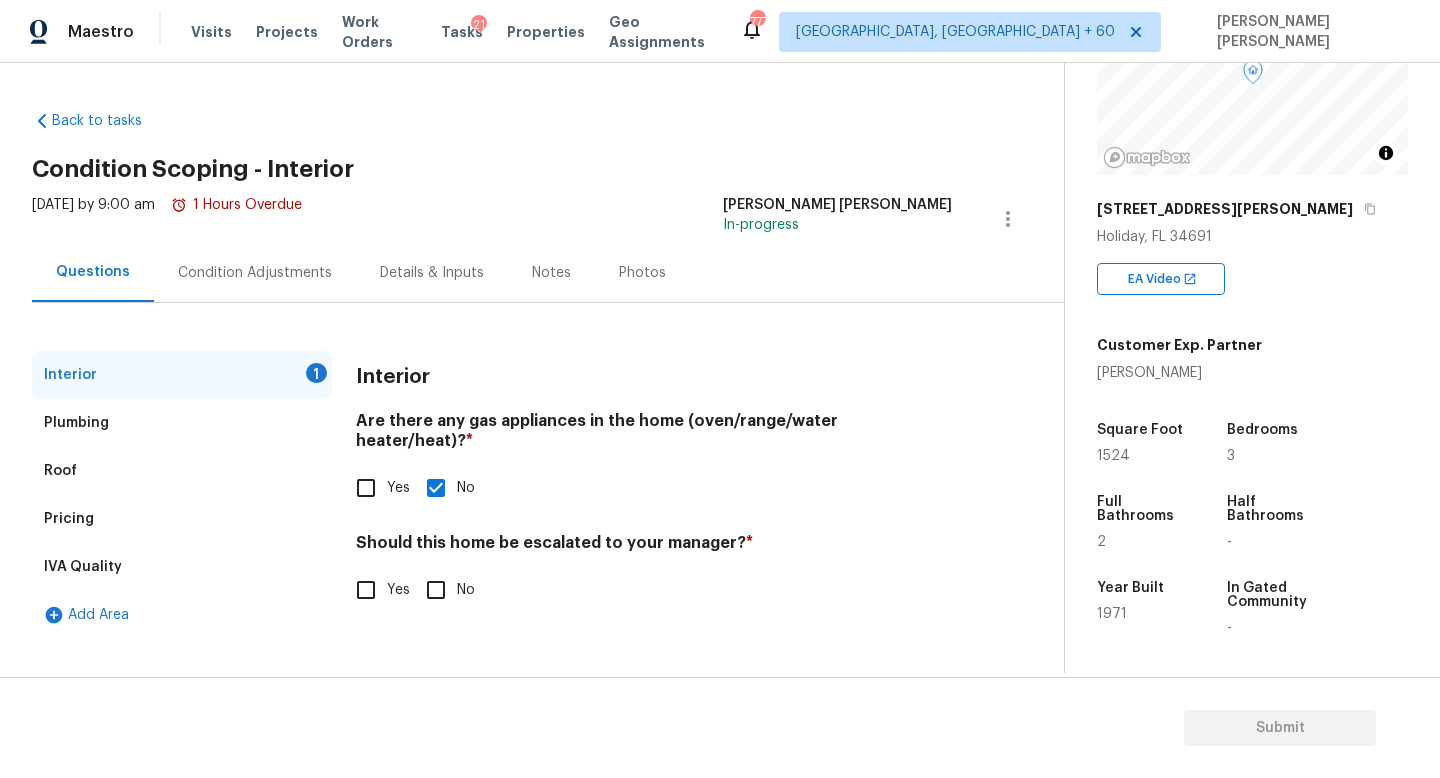 click on "Yes" at bounding box center [366, 590] 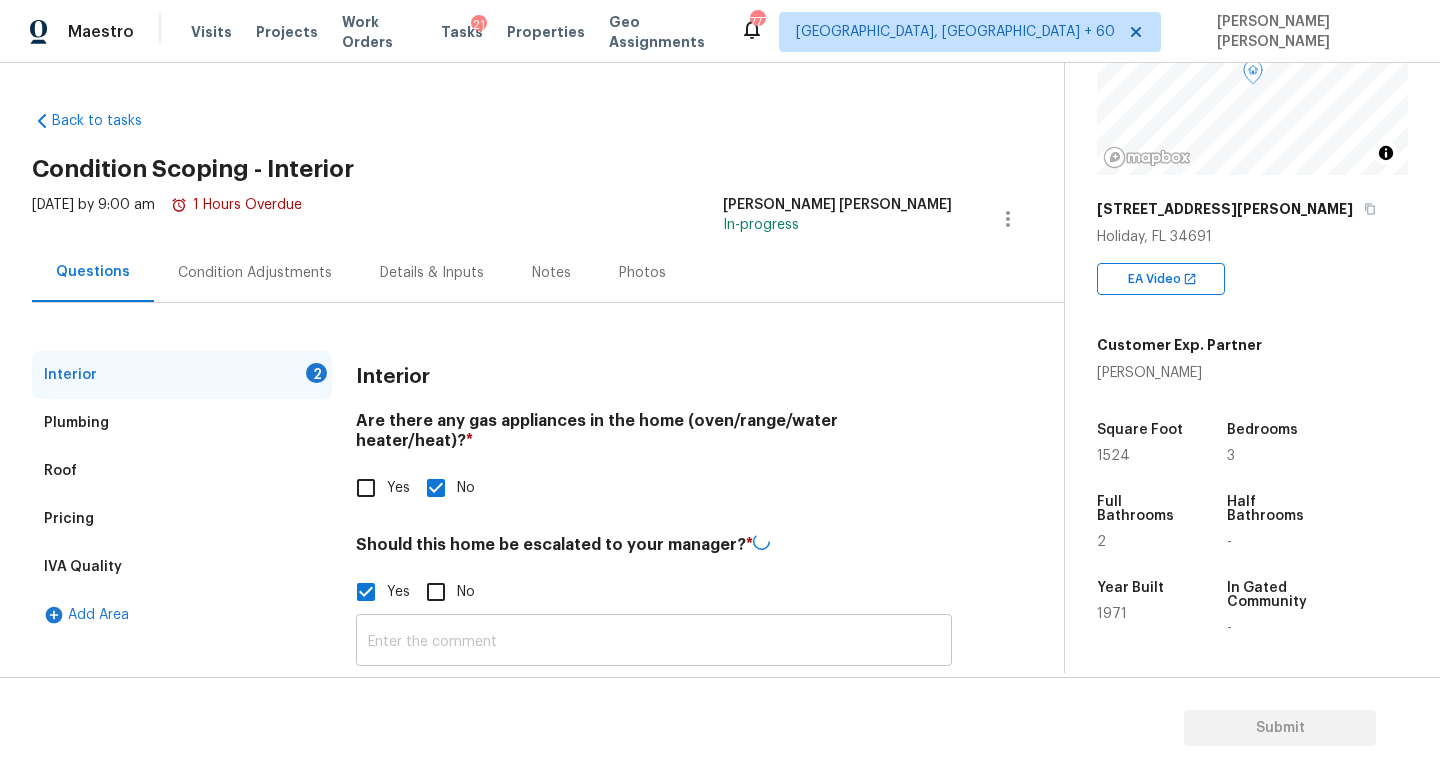click at bounding box center (654, 642) 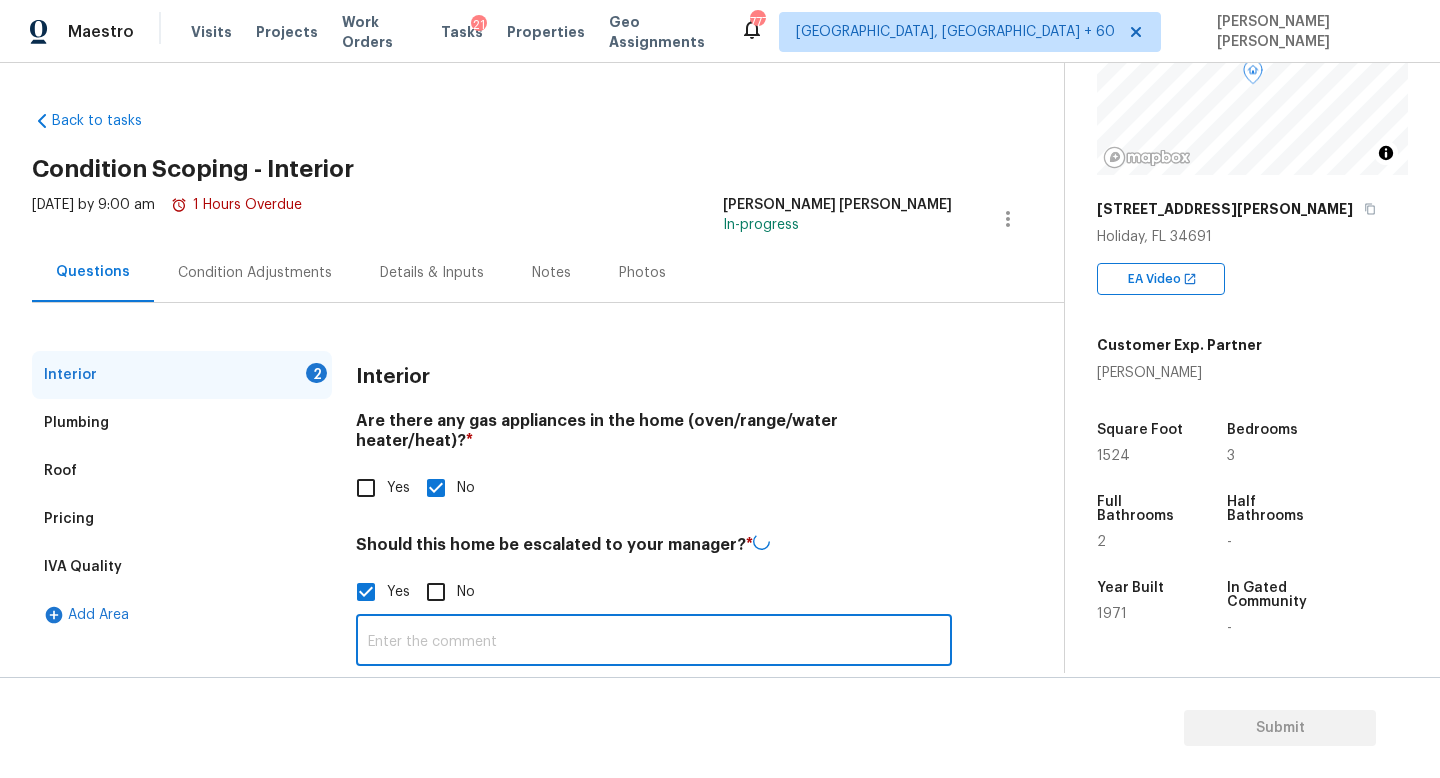 paste on "HPM Scope Adjustment is negative; please remove $XXX from scope" 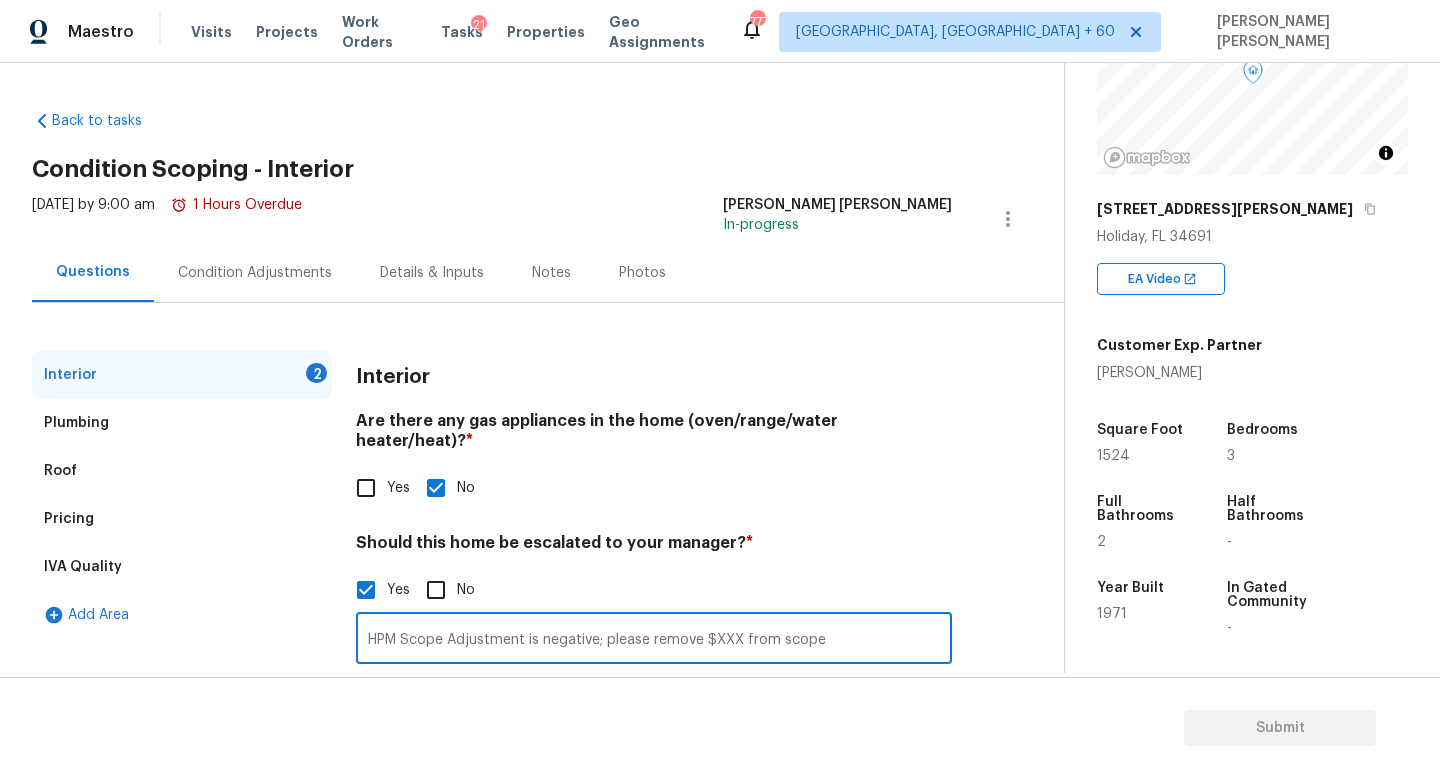 click on "HPM Scope Adjustment is negative; please remove $XXX from scope" at bounding box center [654, 640] 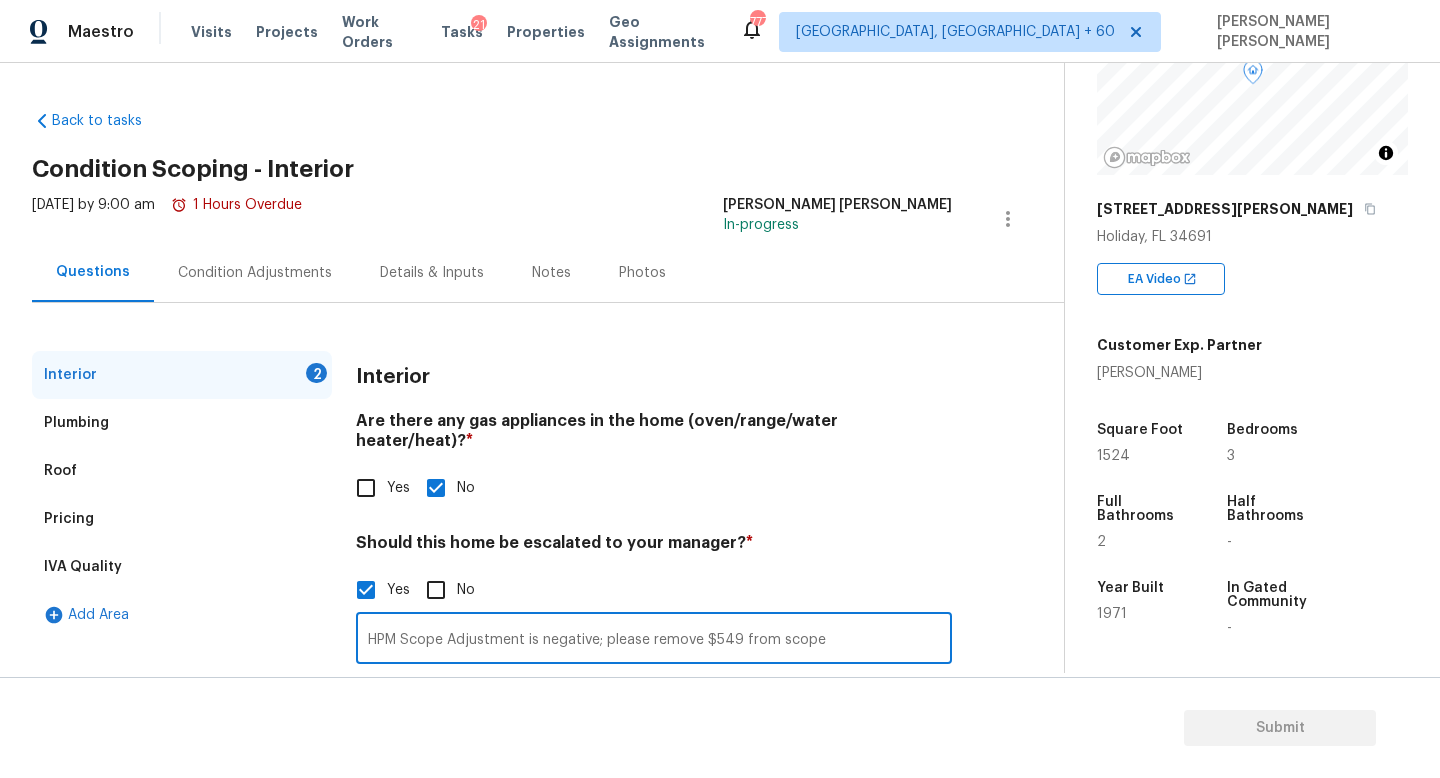 type on "HPM Scope Adjustment is negative; please remove $549 from scope" 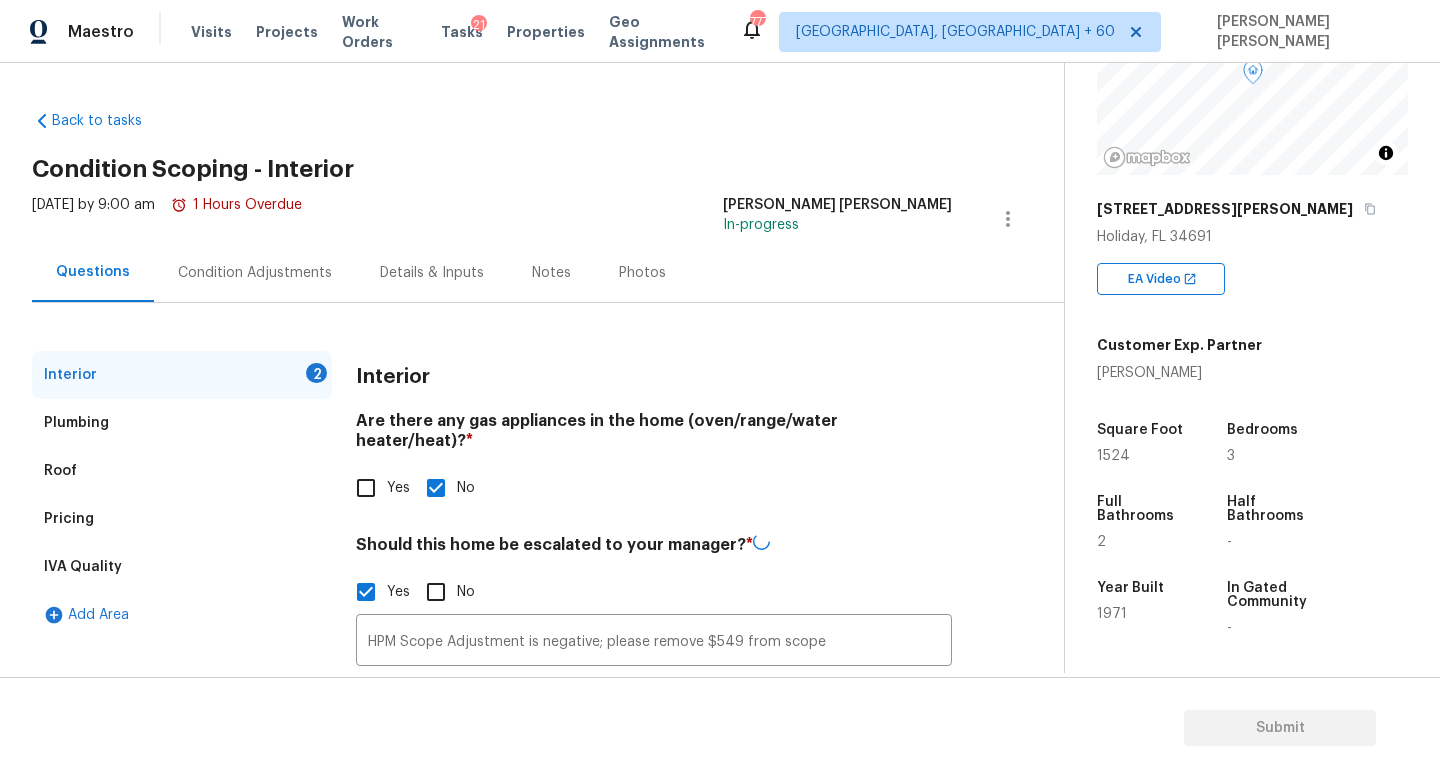 click on "Should this home be escalated to your manager?  *" at bounding box center [654, 548] 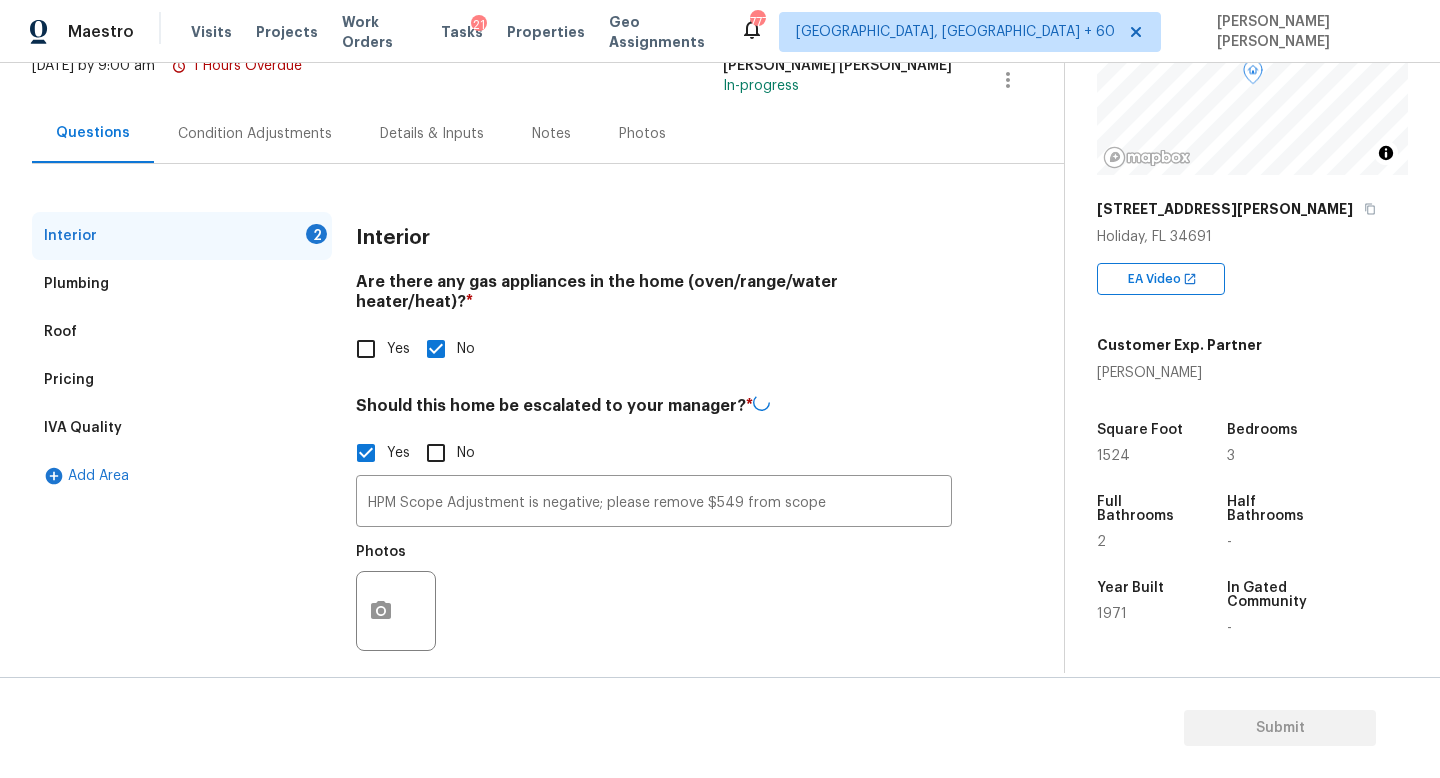 scroll, scrollTop: 137, scrollLeft: 0, axis: vertical 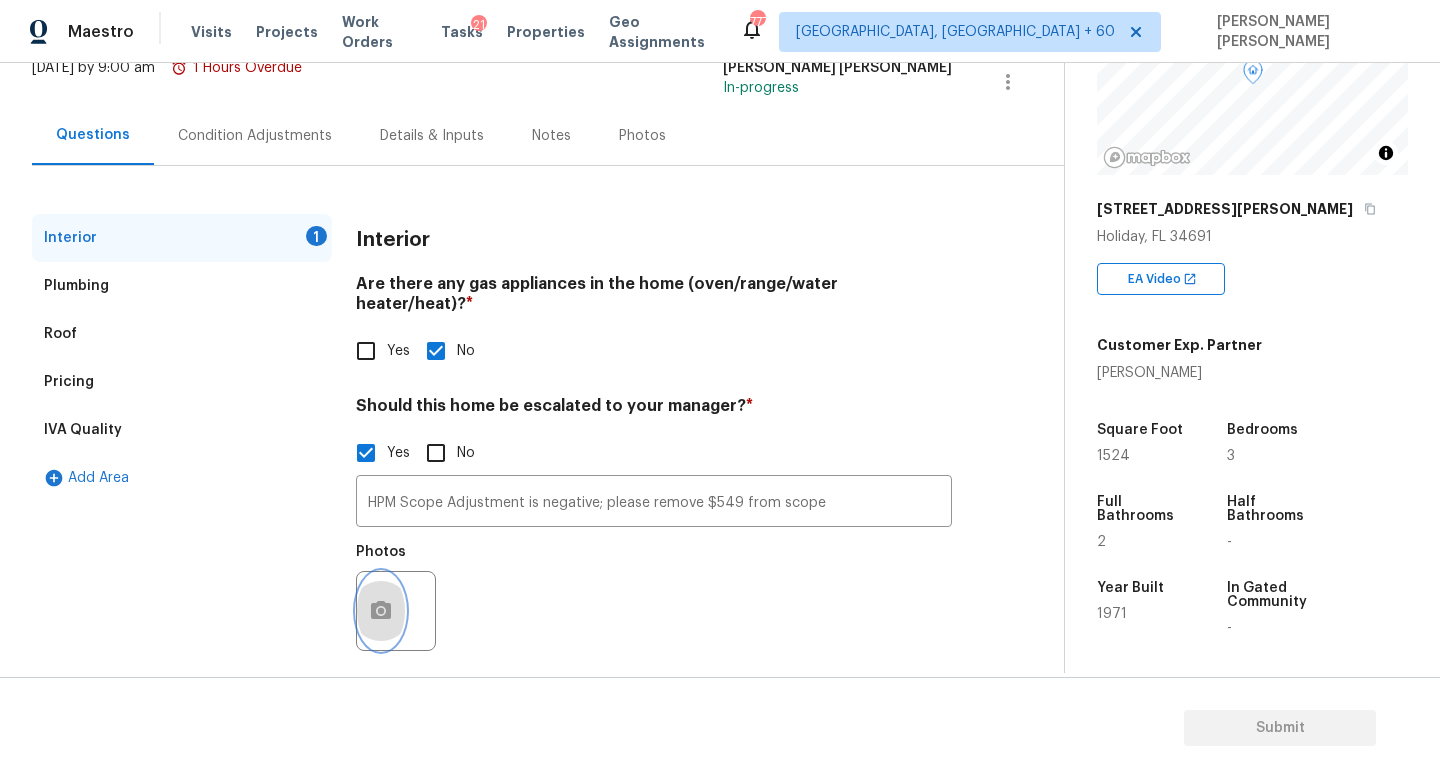 click 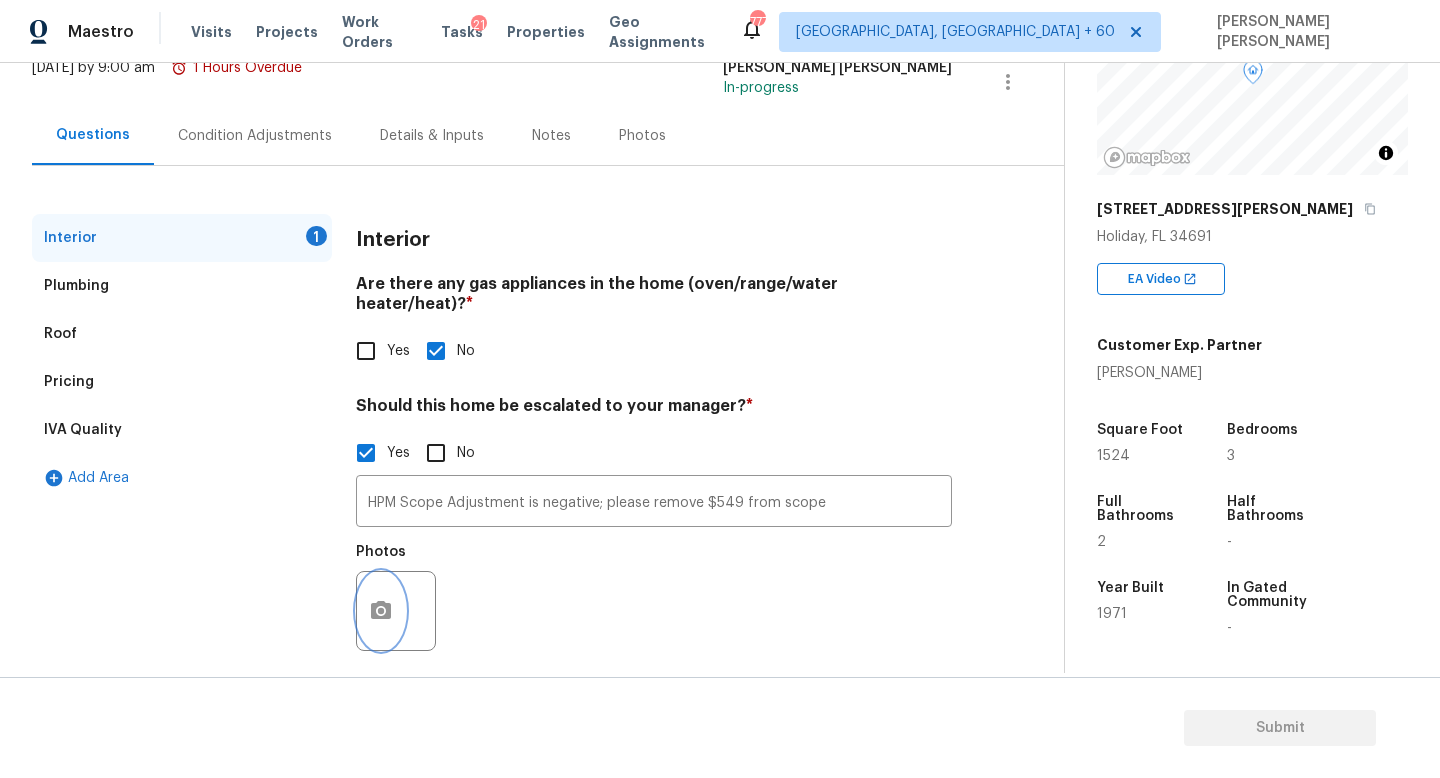 click at bounding box center (381, 611) 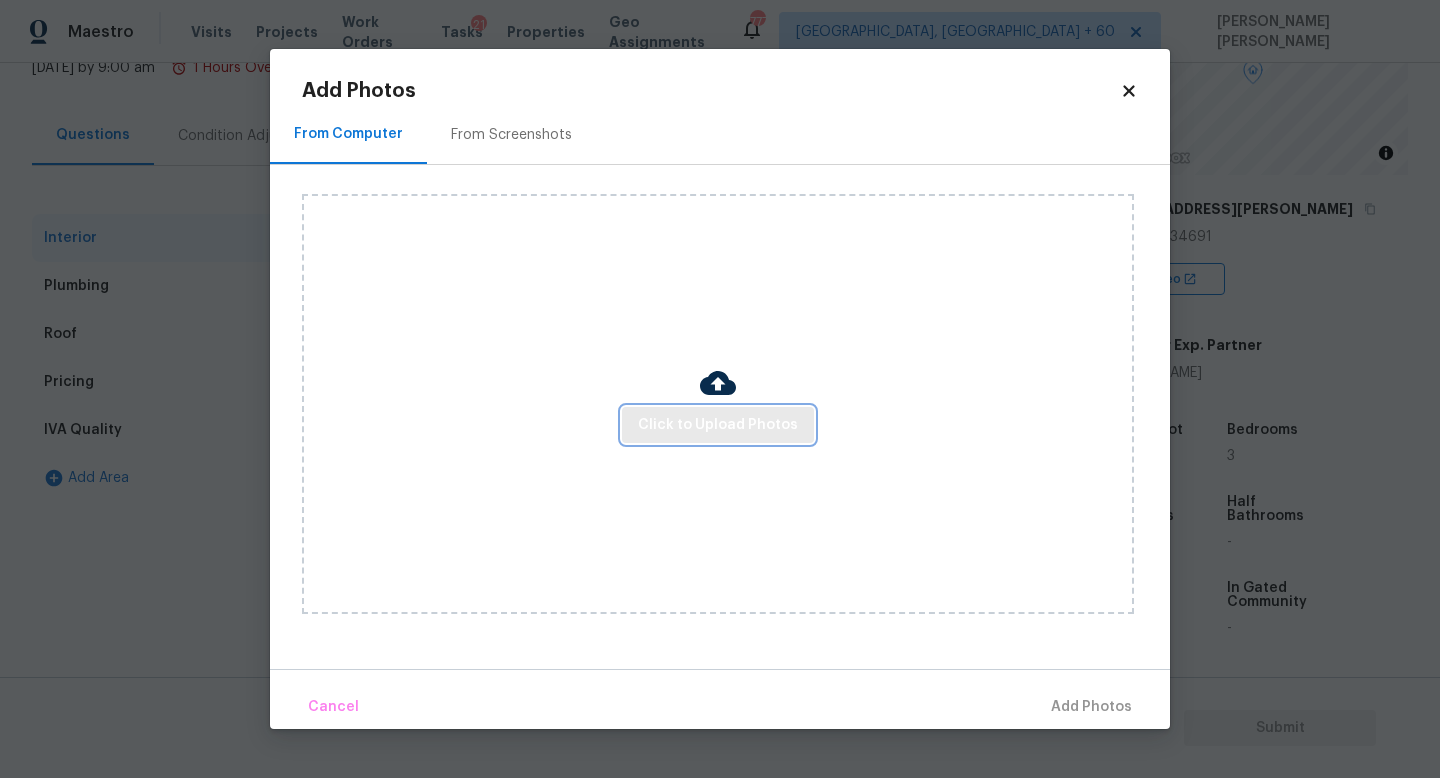 click on "Click to Upload Photos" at bounding box center (718, 425) 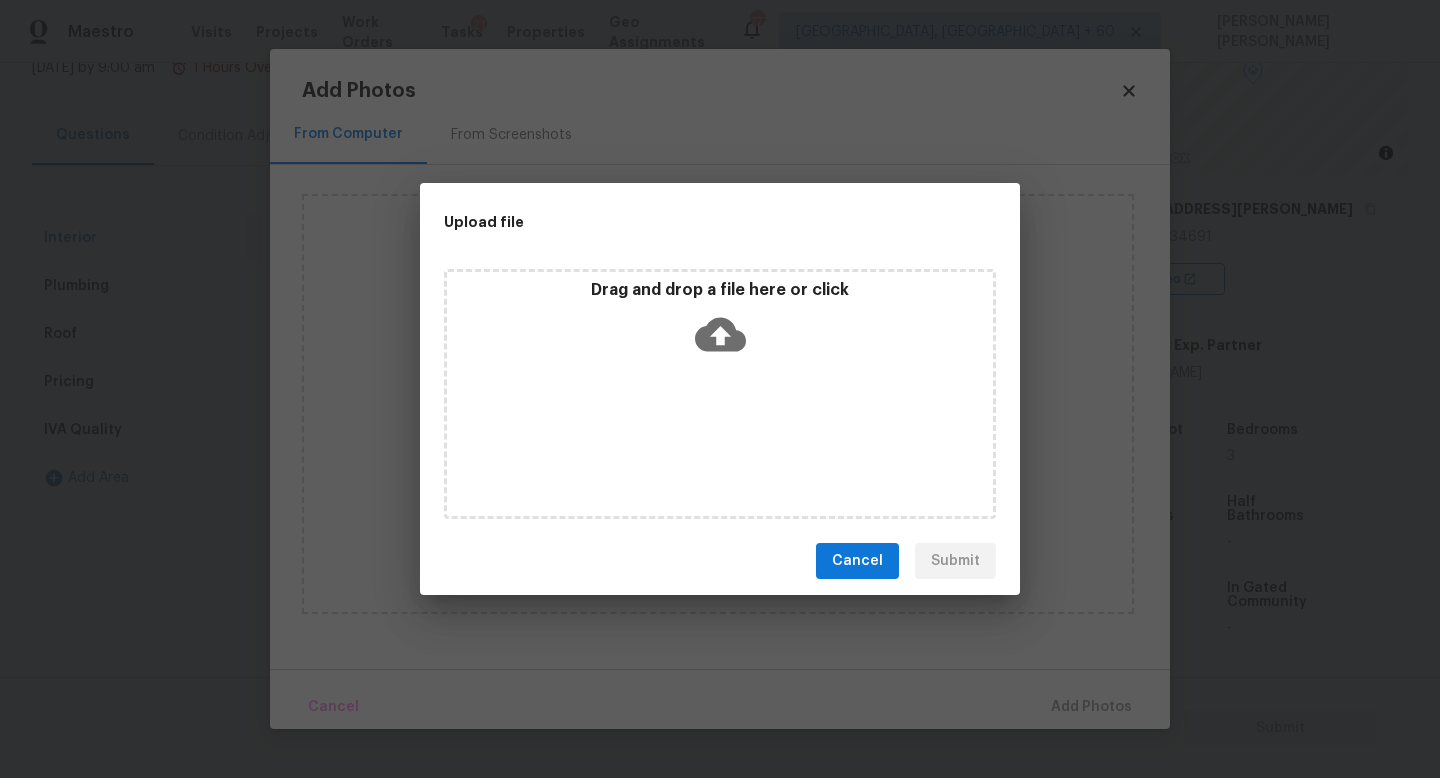 click 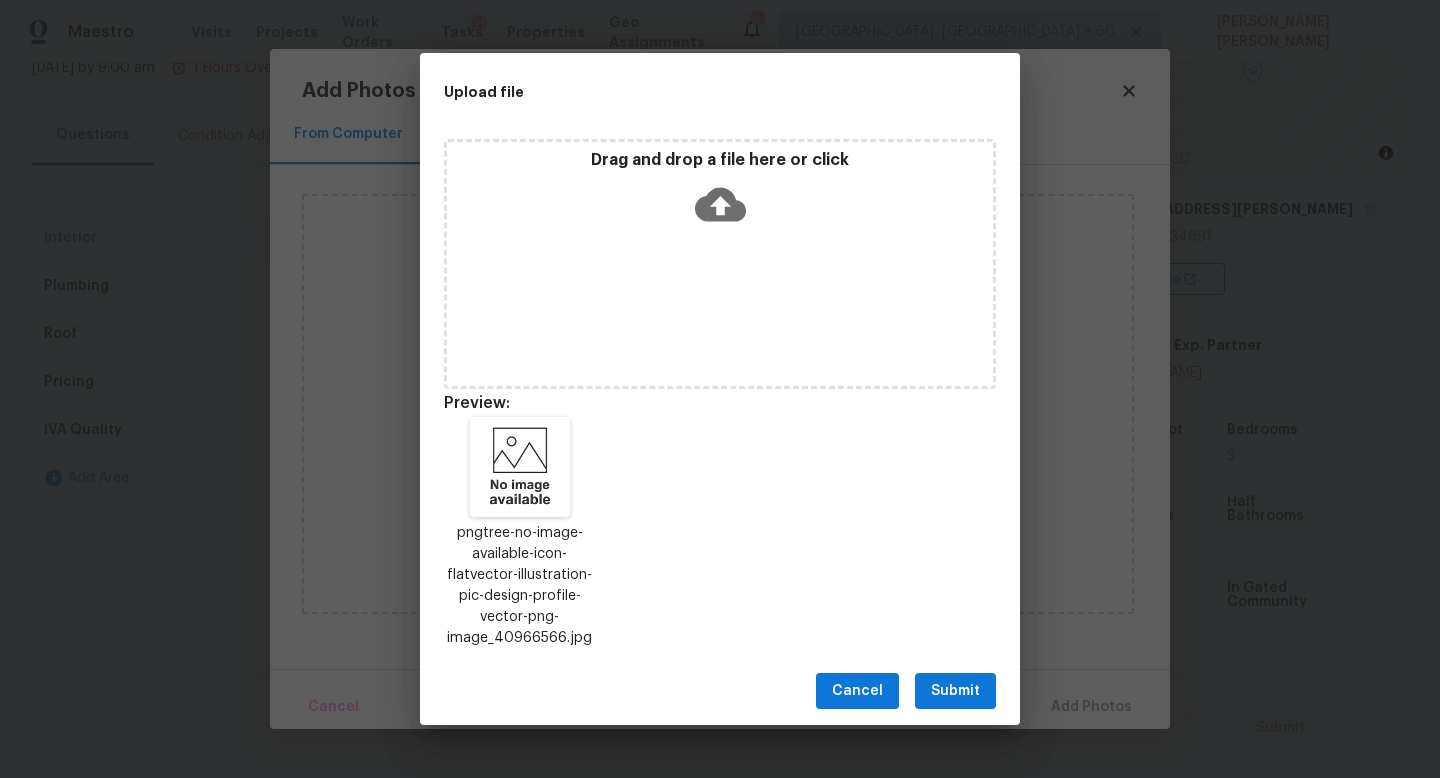 click on "Submit" at bounding box center [955, 691] 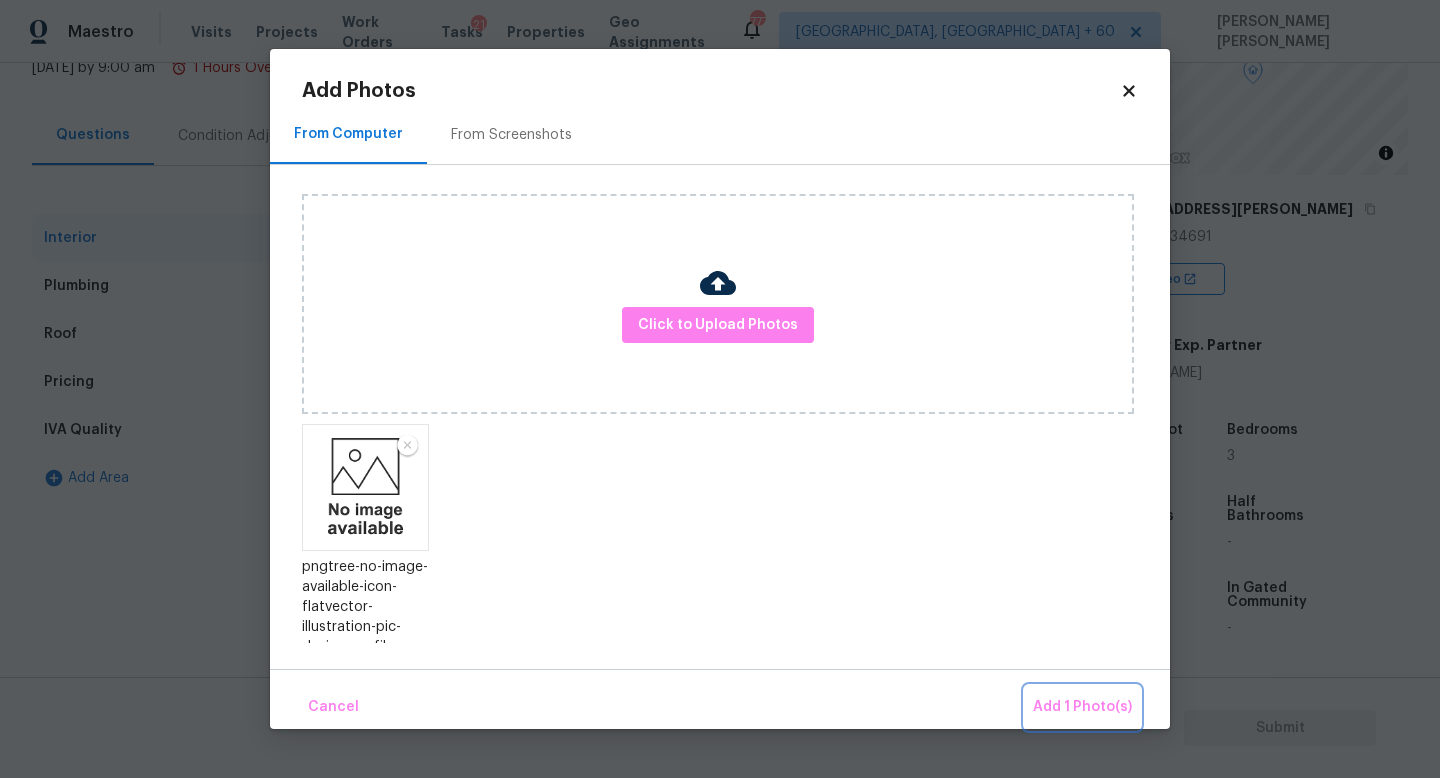 click on "Add 1 Photo(s)" at bounding box center (1082, 707) 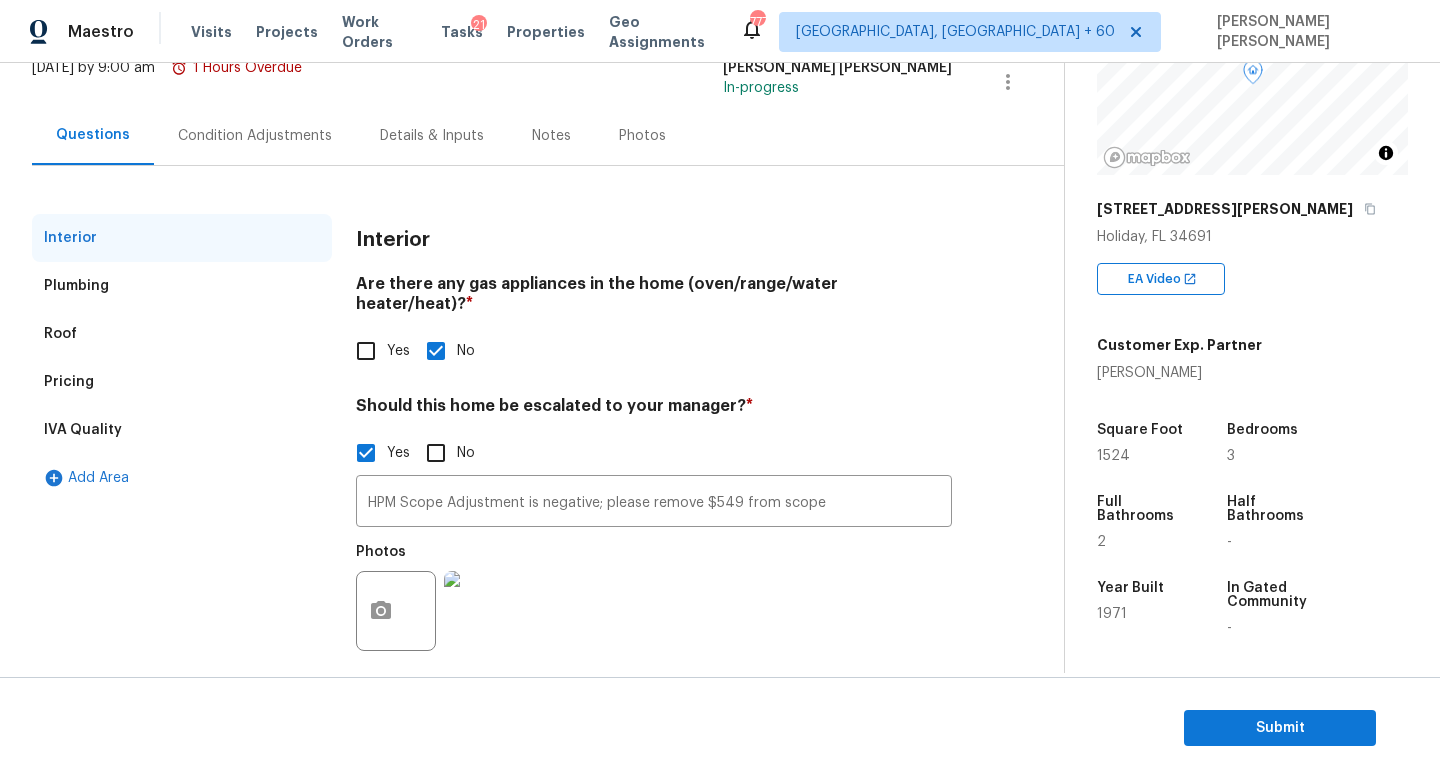 click on "Condition Adjustments" at bounding box center [255, 136] 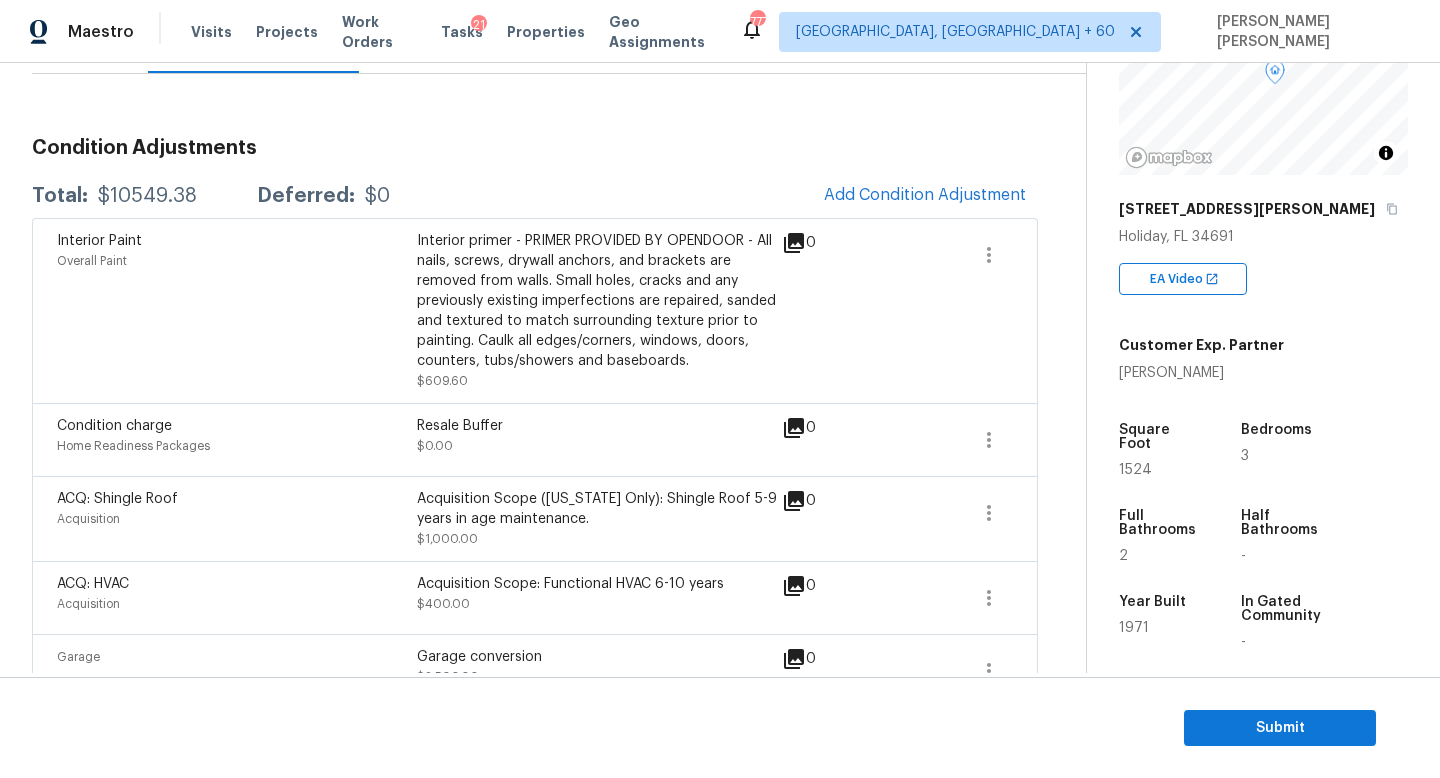 scroll, scrollTop: 0, scrollLeft: 0, axis: both 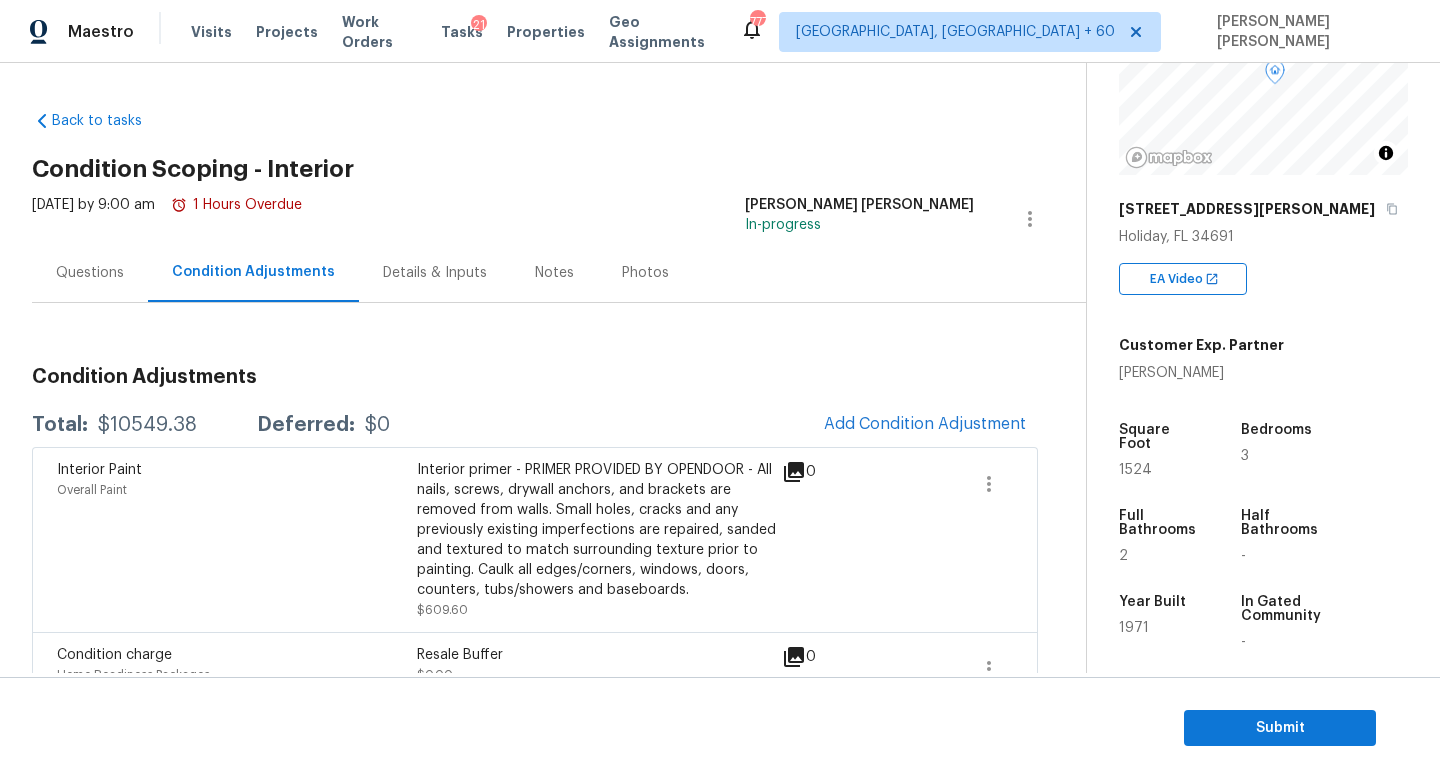 click on "Questions" at bounding box center [90, 272] 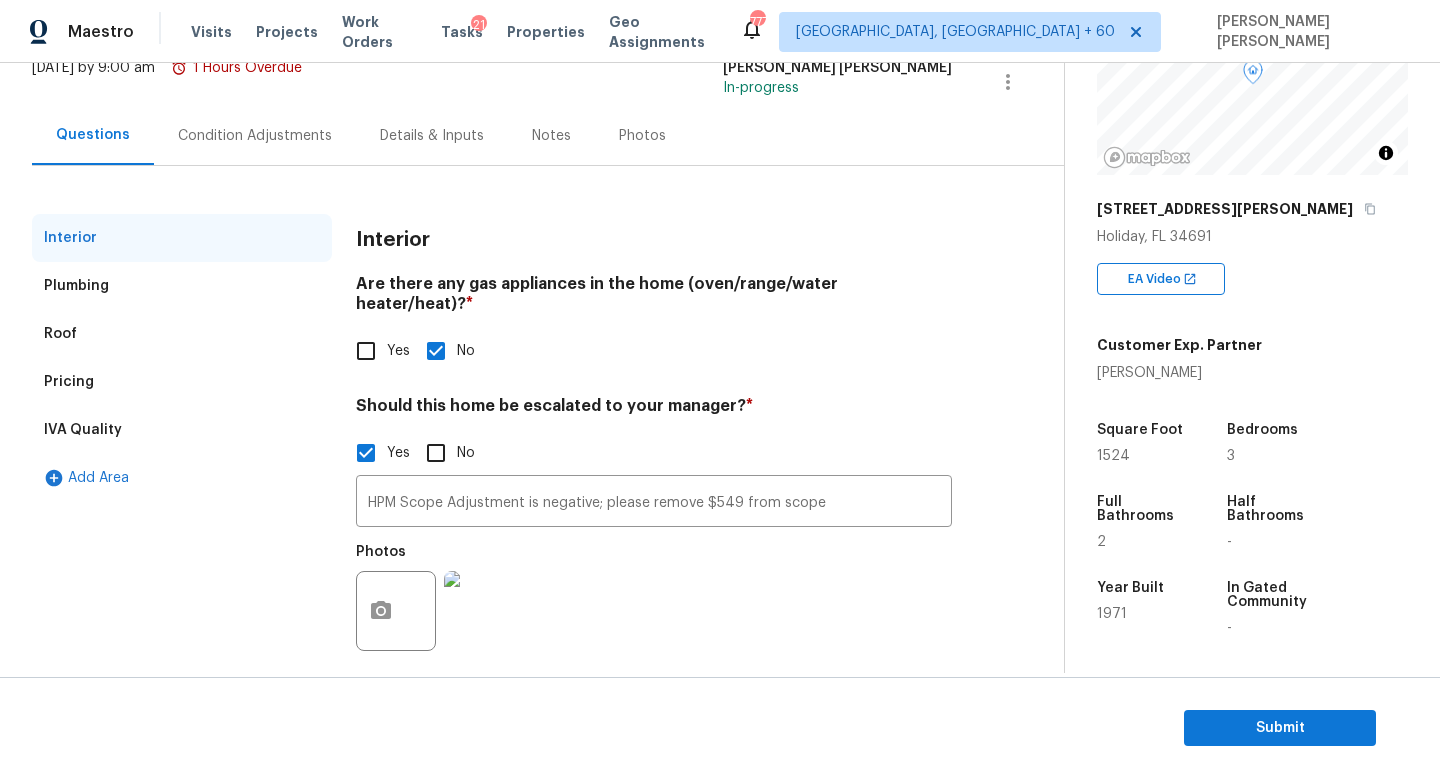 scroll, scrollTop: 0, scrollLeft: 0, axis: both 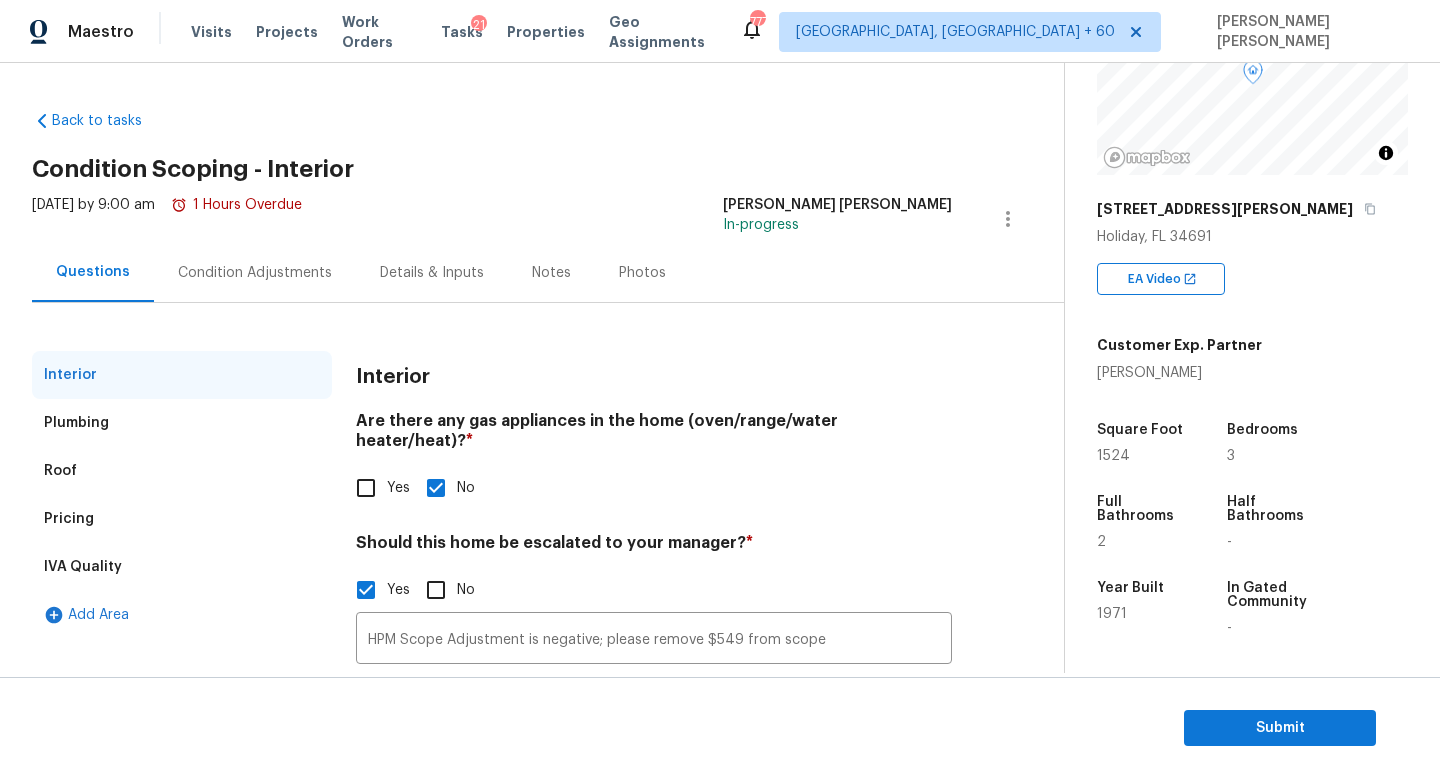 click on "Condition Adjustments" at bounding box center [255, 273] 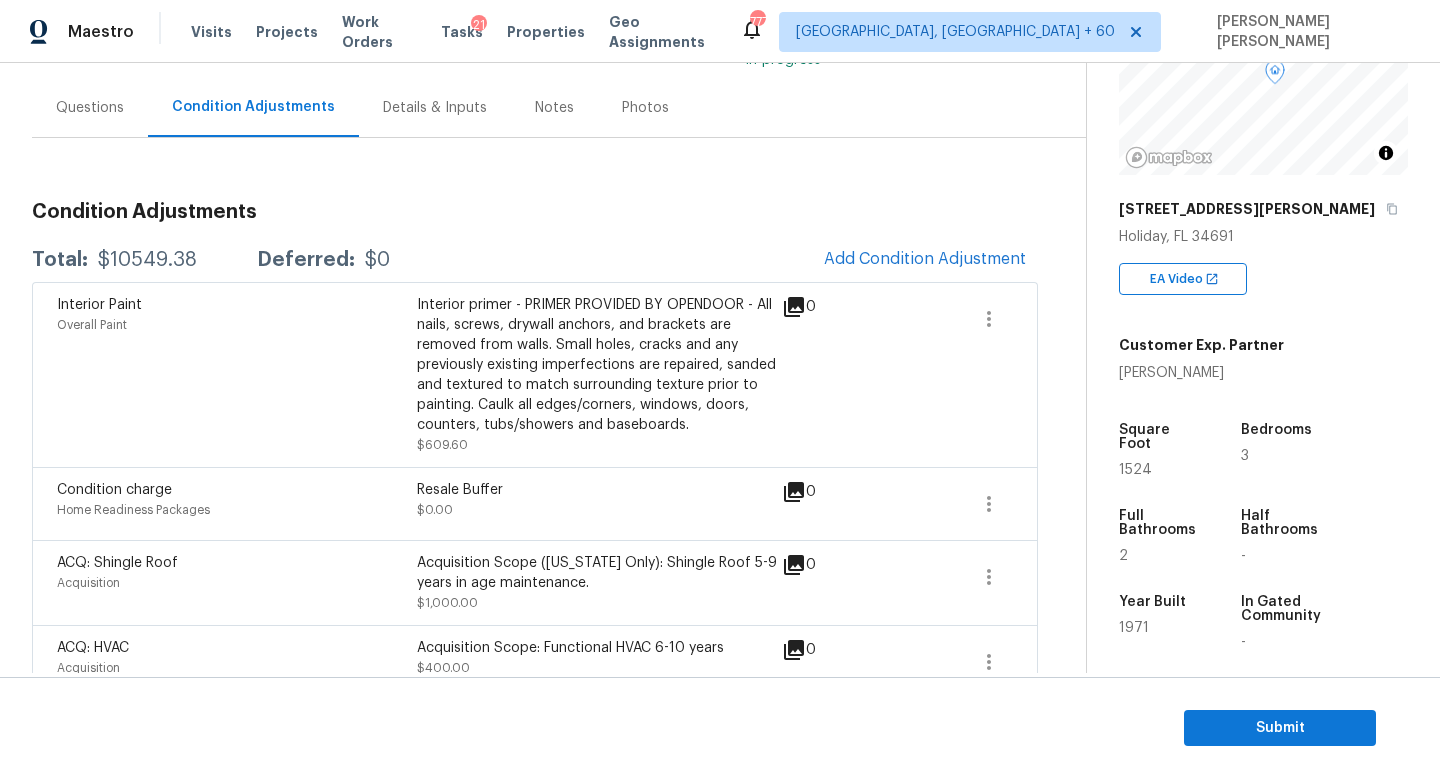 scroll, scrollTop: 287, scrollLeft: 0, axis: vertical 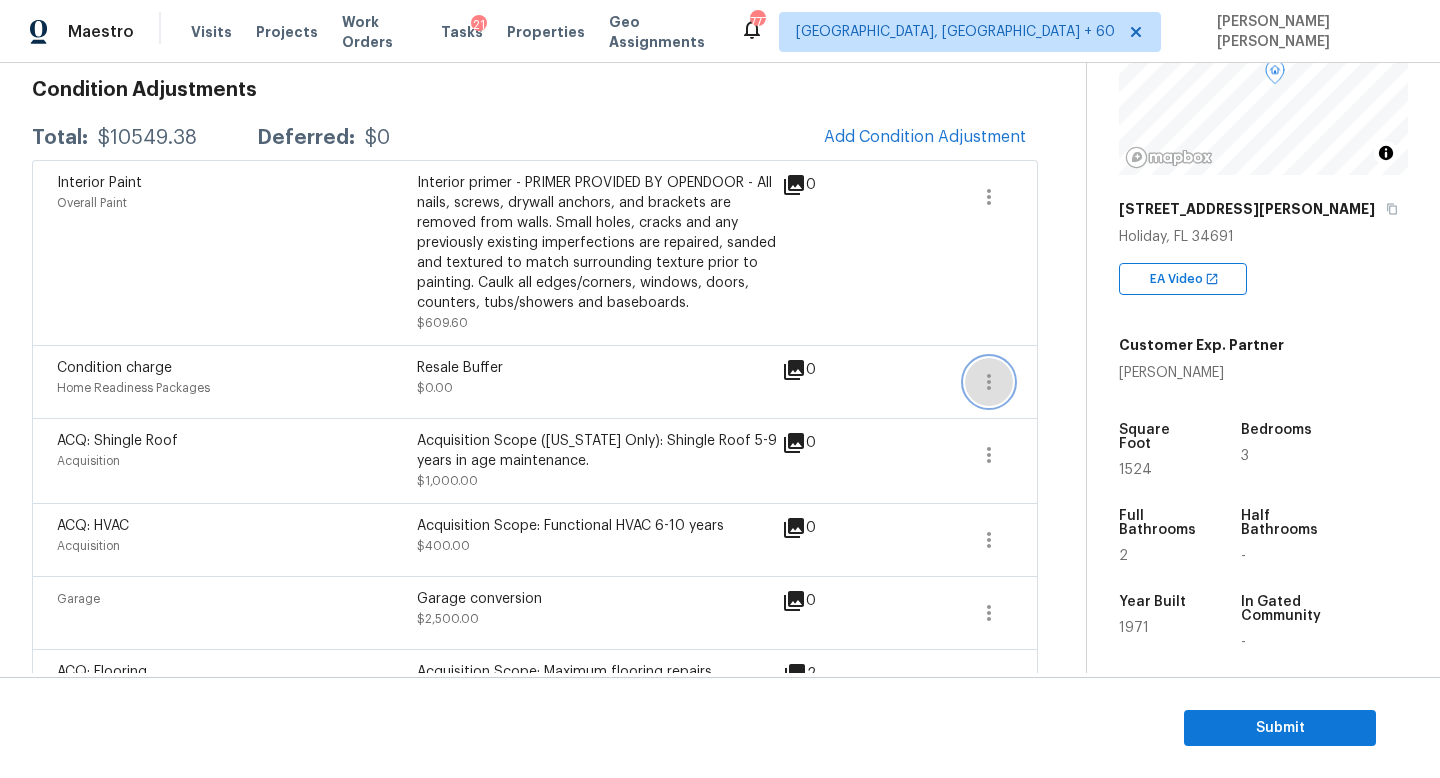 click 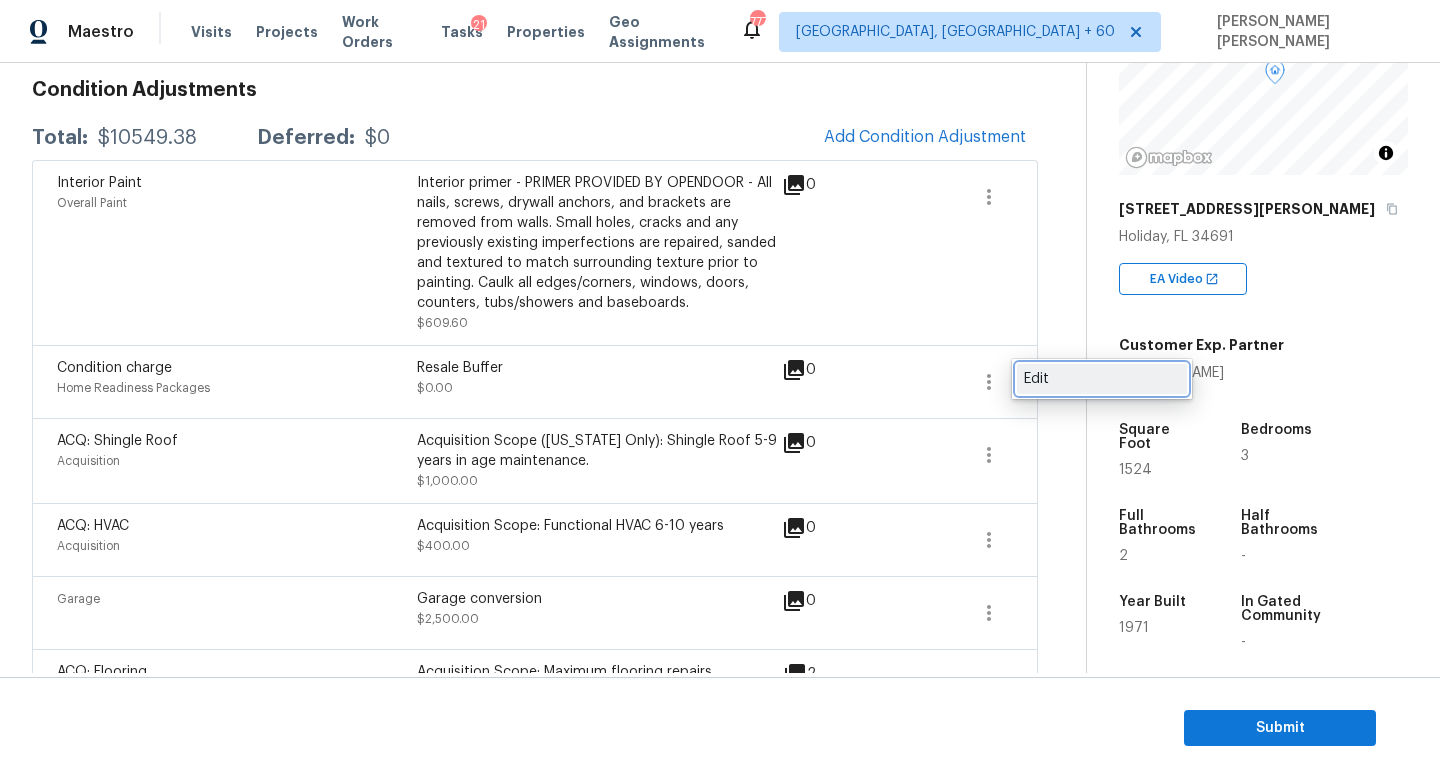 click on "Edit" at bounding box center (1102, 379) 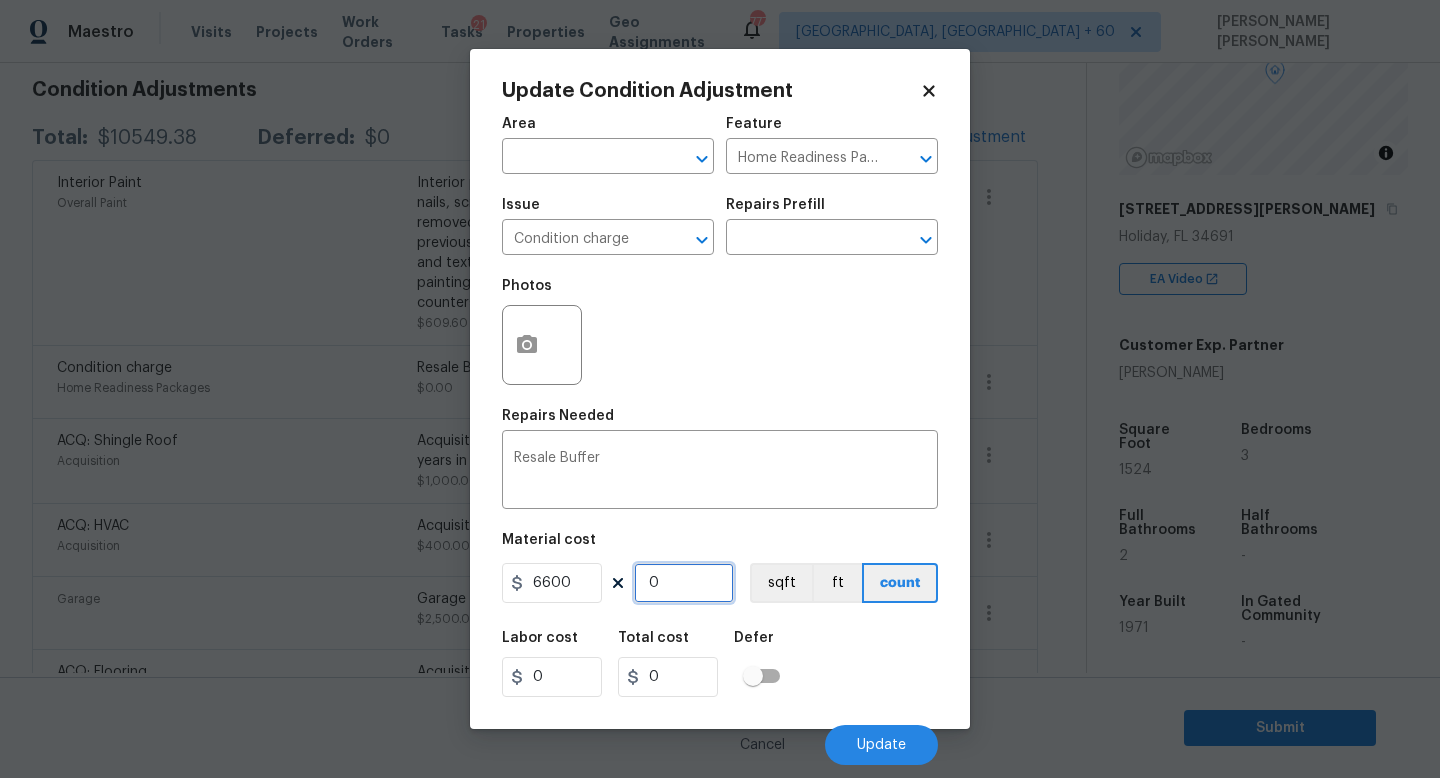 click on "0" at bounding box center (684, 583) 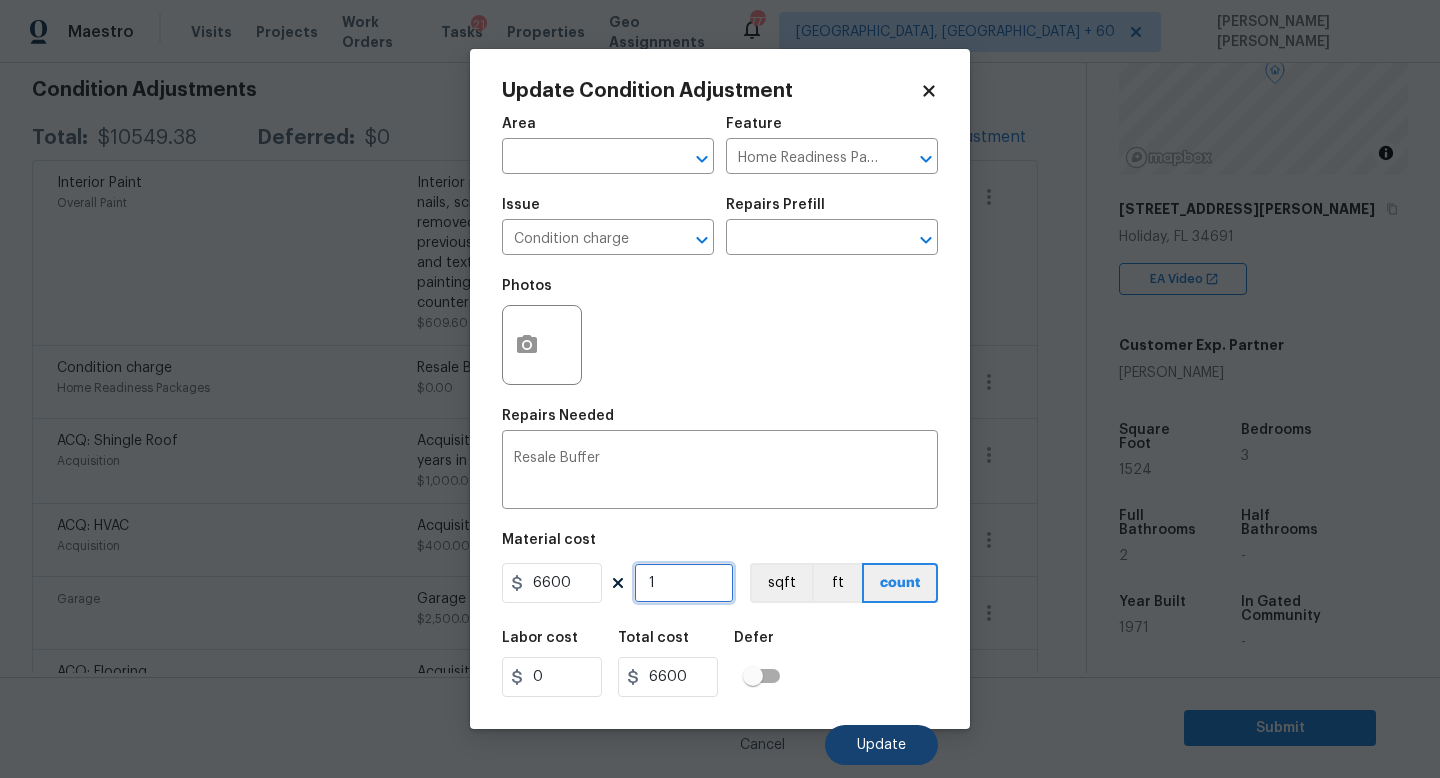 type on "1" 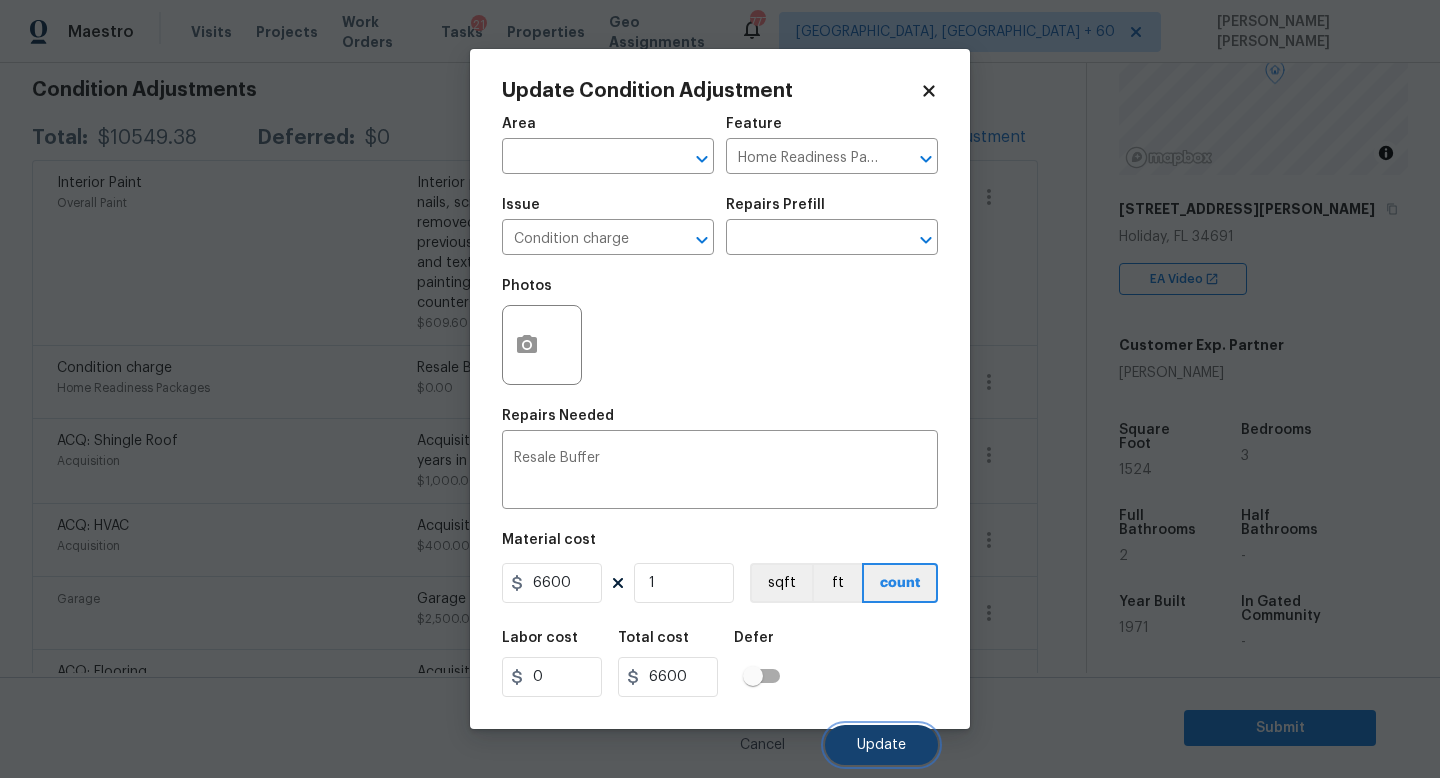 click on "Update" at bounding box center [881, 745] 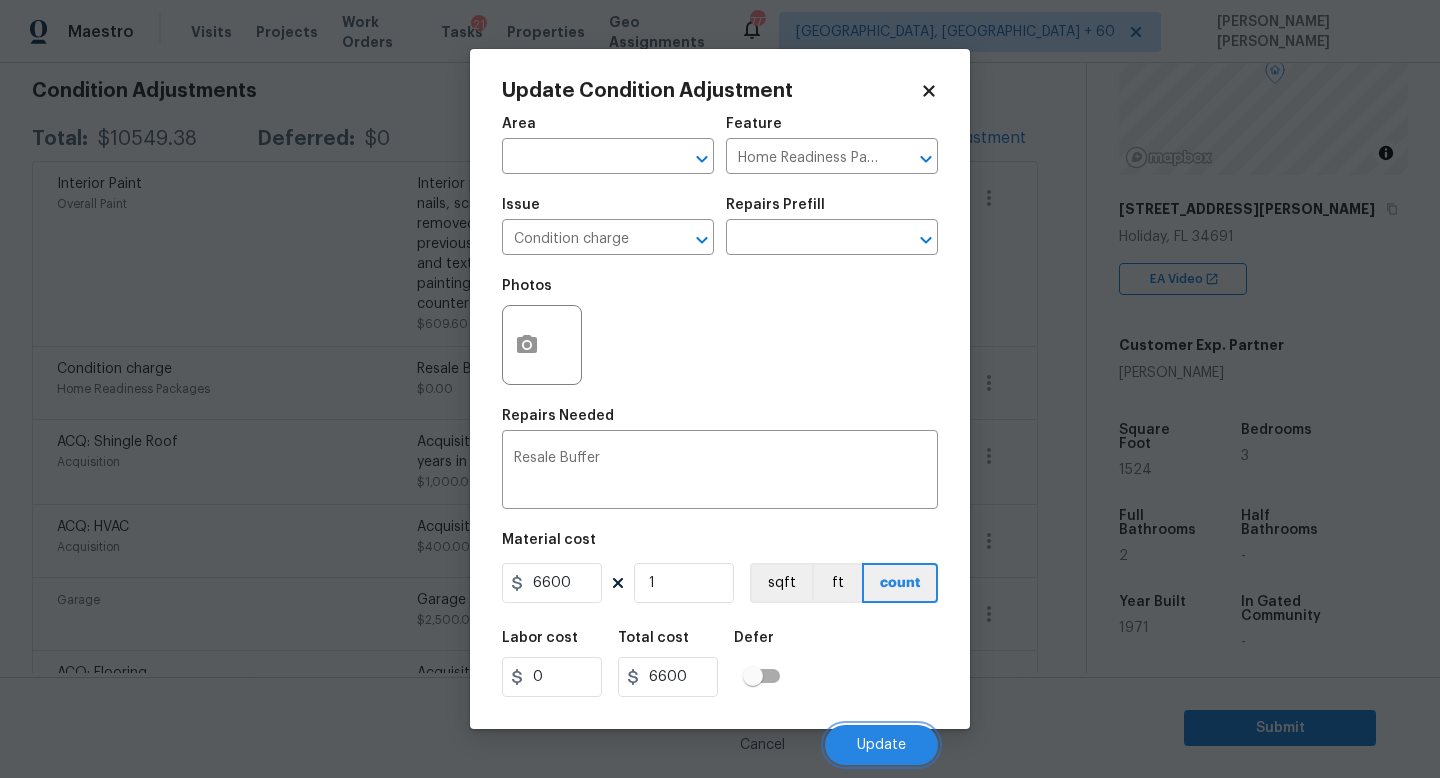scroll, scrollTop: 287, scrollLeft: 0, axis: vertical 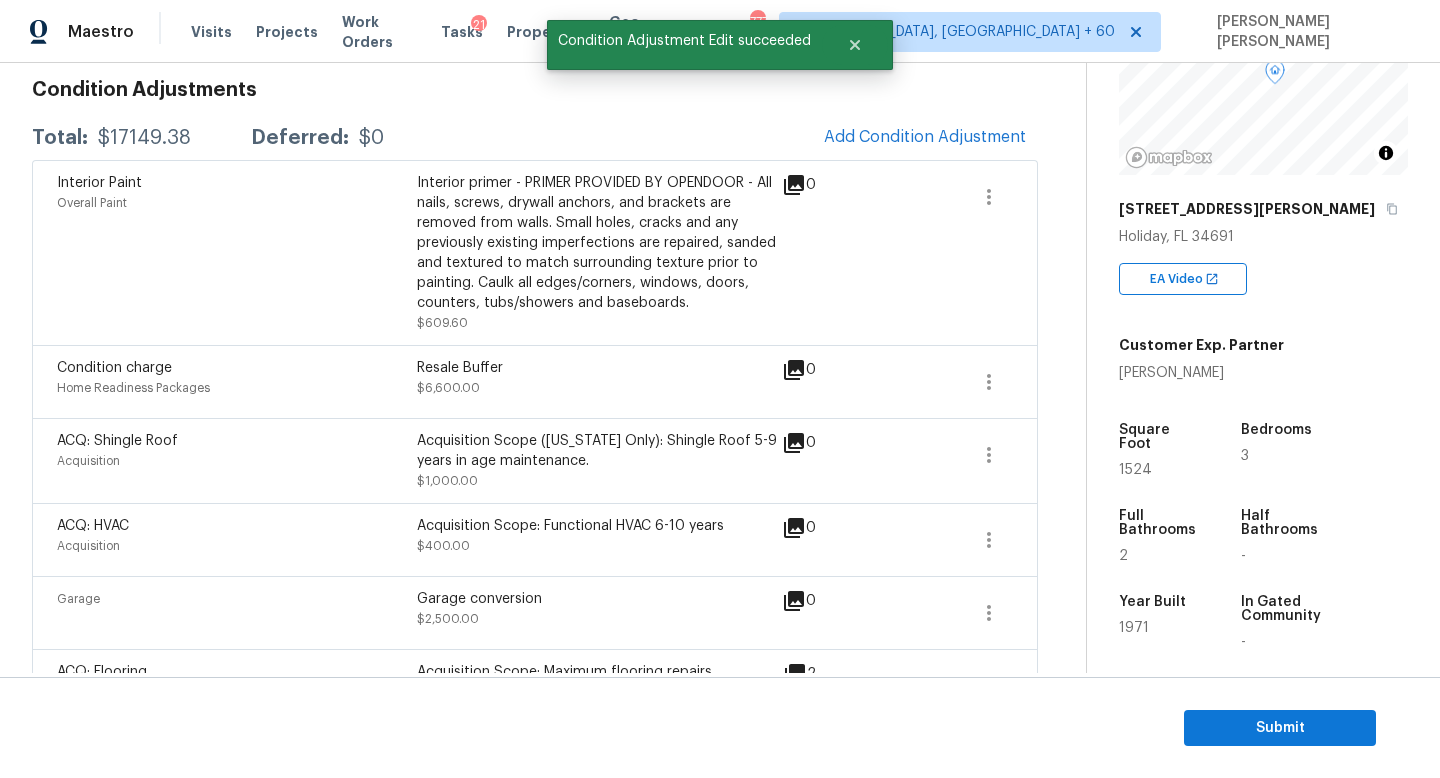 click on "$17149.38" at bounding box center [144, 138] 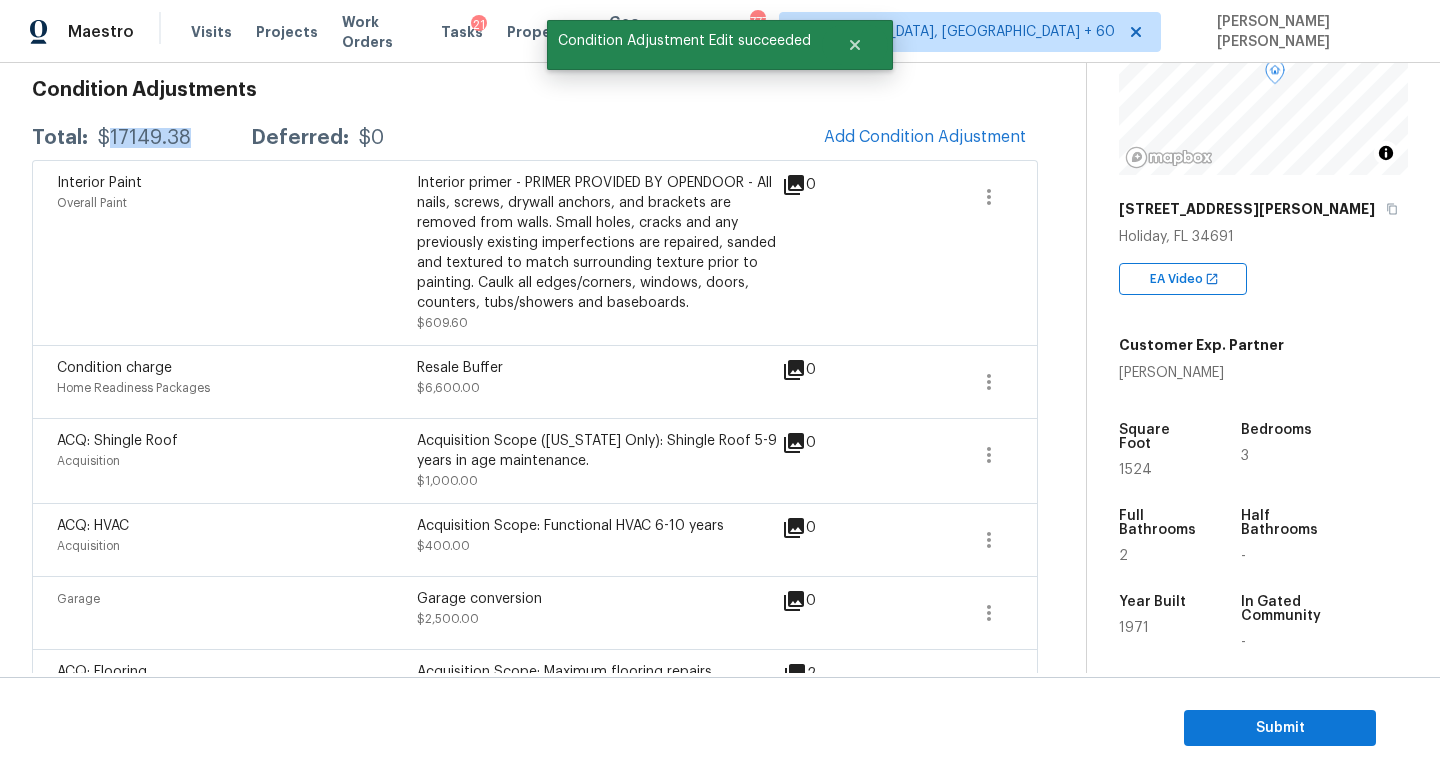 copy on "17149.38" 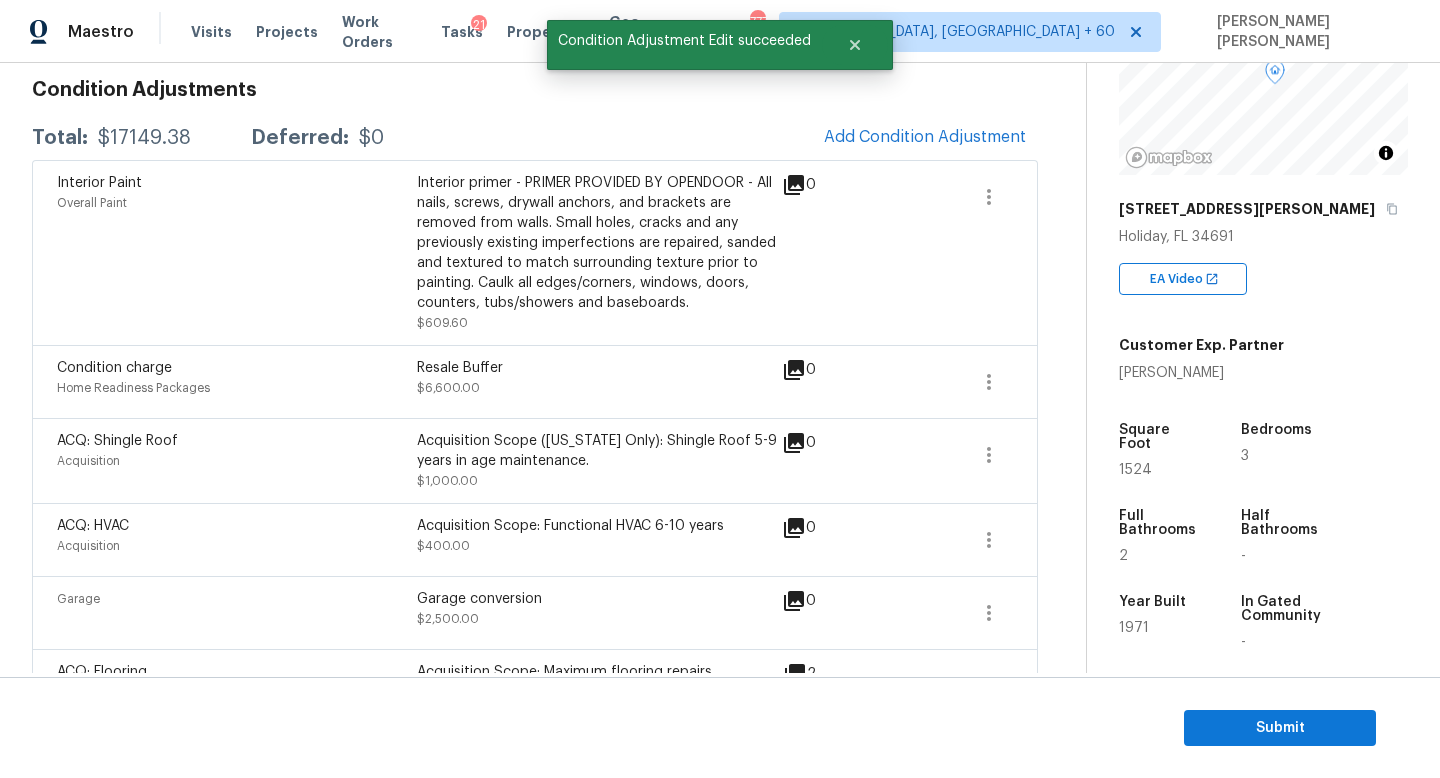 click on "$17149.38" at bounding box center (144, 138) 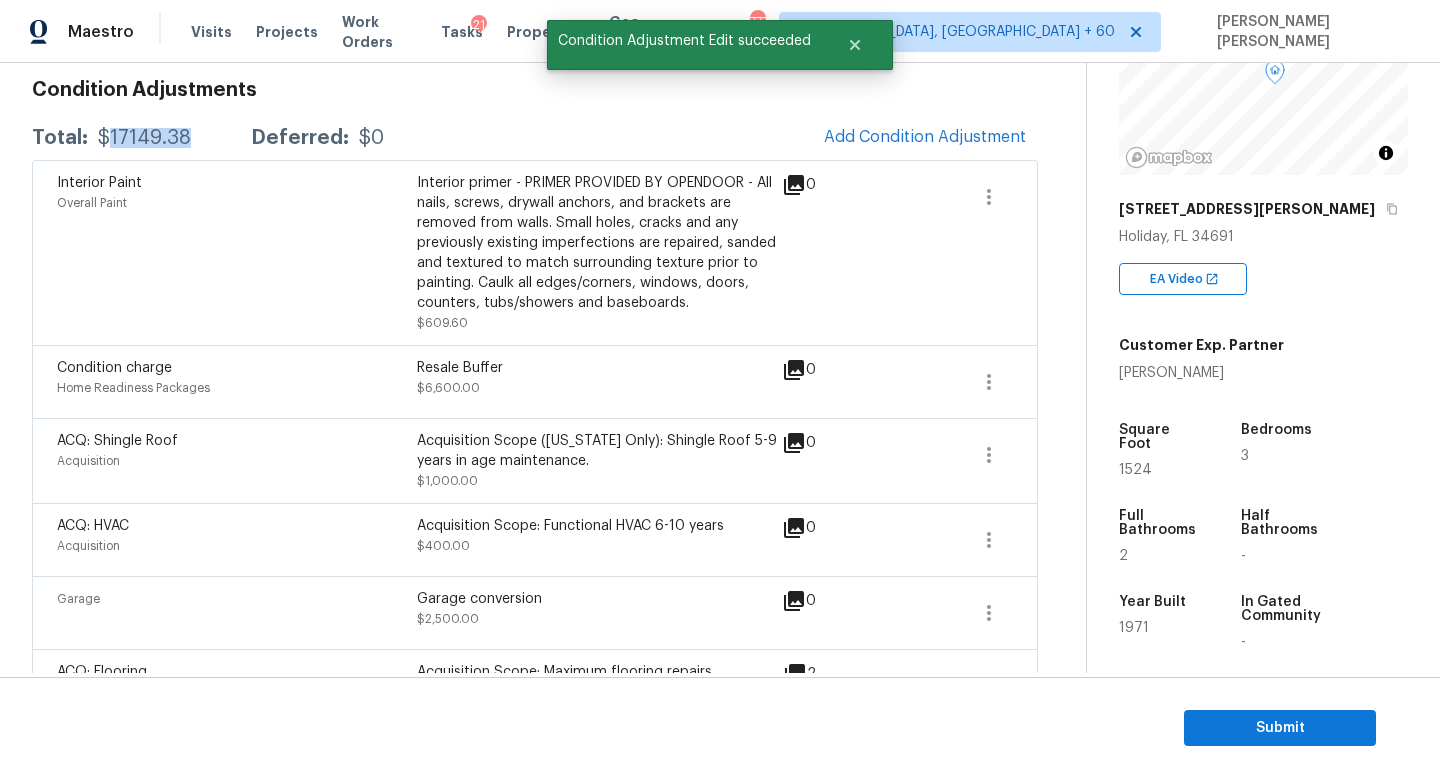 click on "$17149.38" at bounding box center (144, 138) 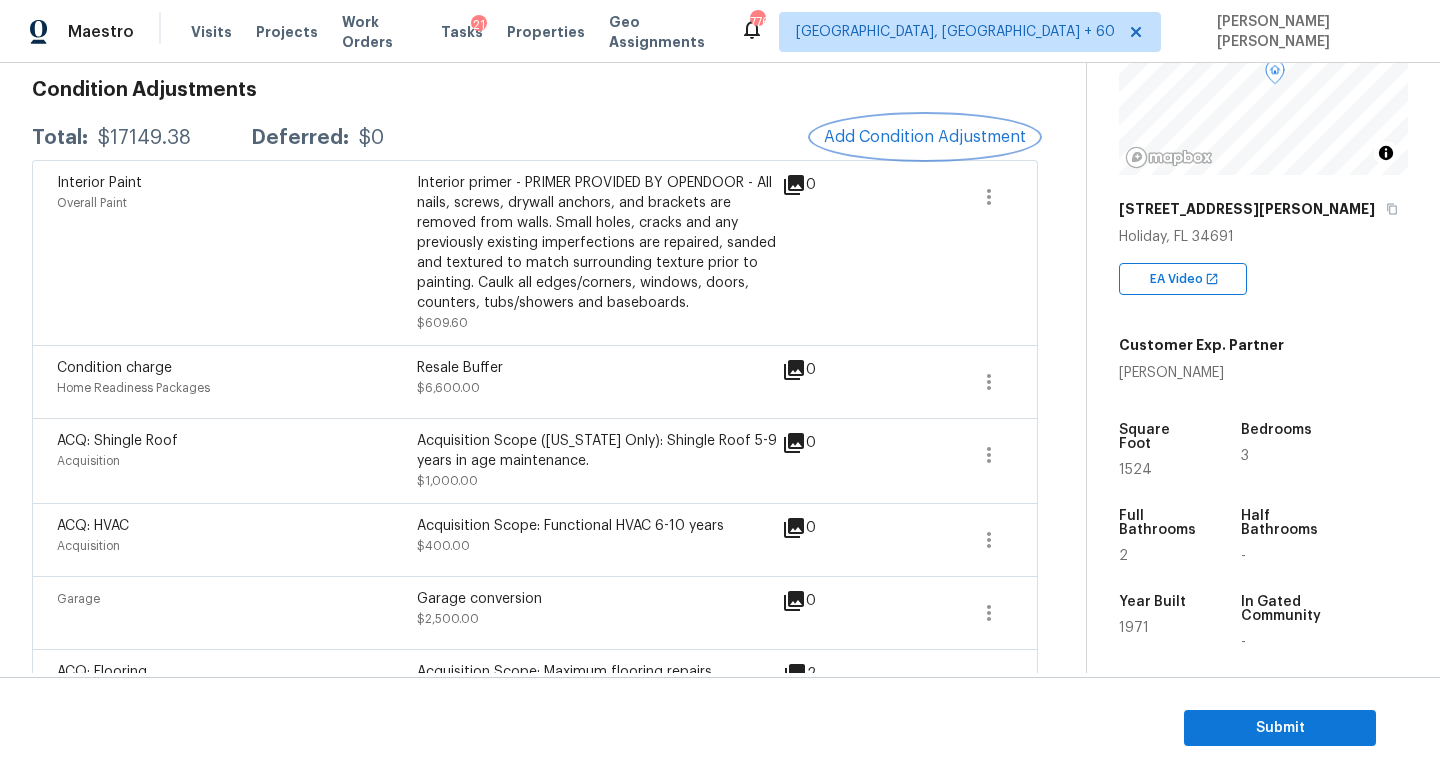 click on "Add Condition Adjustment" at bounding box center (925, 137) 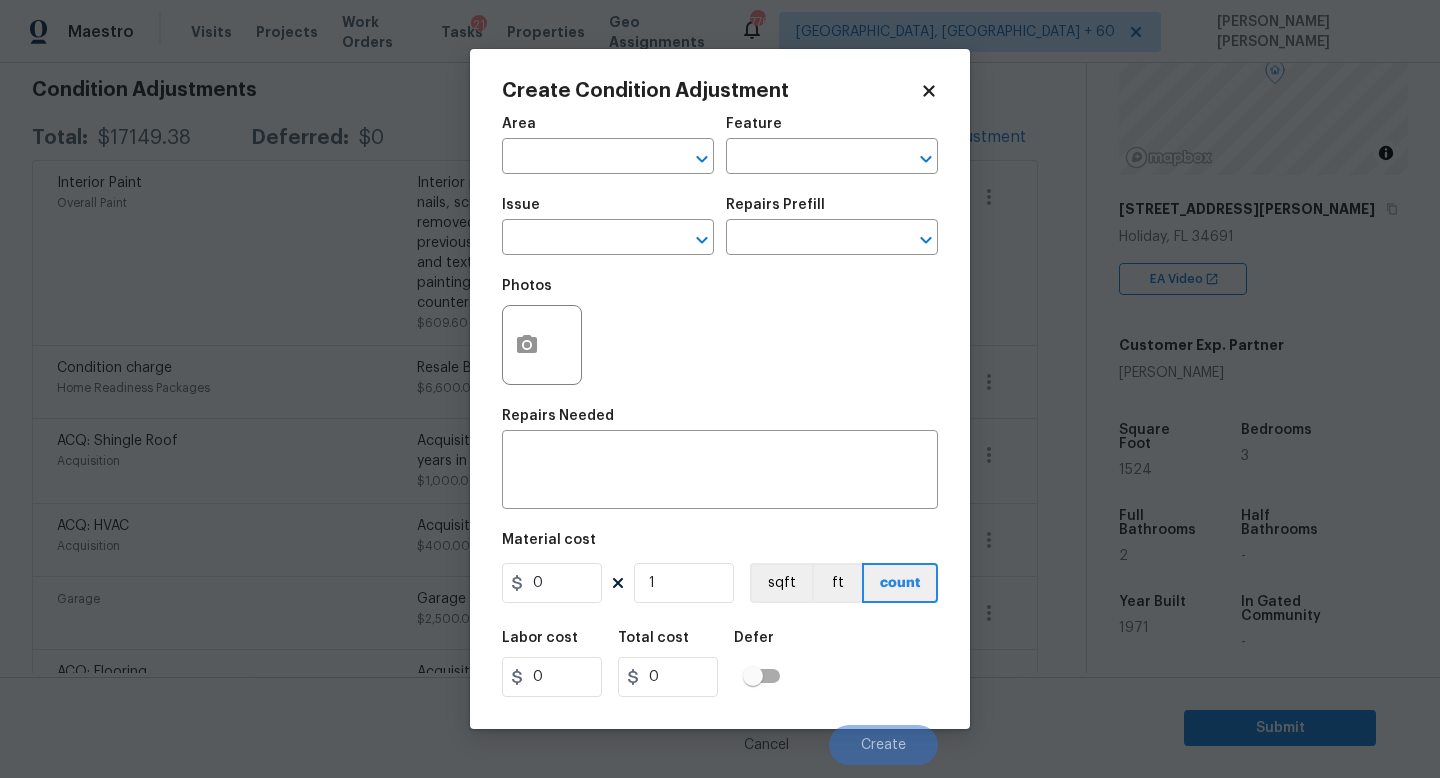 click on "Maestro Visits Projects Work Orders Tasks 21 Properties Geo Assignments 776 Knoxville, TN + 60 Jishnu Manoj Back to tasks Condition Scoping - Interior Mon, Jul 14 2025 by 9:00 am   1 Hours Overdue Jishnu Manoj In-progress Questions Condition Adjustments Details & Inputs Notes Photos Condition Adjustments Total:  $17149.38 Deferred:  $0 Add Condition Adjustment Interior Paint Overall Paint Interior primer - PRIMER PROVIDED BY OPENDOOR - All nails, screws, drywall anchors, and brackets are removed from walls. Small holes, cracks and any previously existing imperfections are repaired, sanded and textured to match surrounding texture prior to painting. Caulk all edges/corners, windows, doors, counters, tubs/showers and baseboards. $609.60   0 Condition charge Home Readiness Packages Resale Buffer $6,600.00   0 ACQ: Shingle Roof Acquisition Acquisition Scope (Florida Only): Shingle Roof 5-9 years in age maintenance. $1,000.00   0 ACQ: HVAC Acquisition Acquisition Scope: Functional HVAC 6-10 years $400.00   0   0" at bounding box center [720, 389] 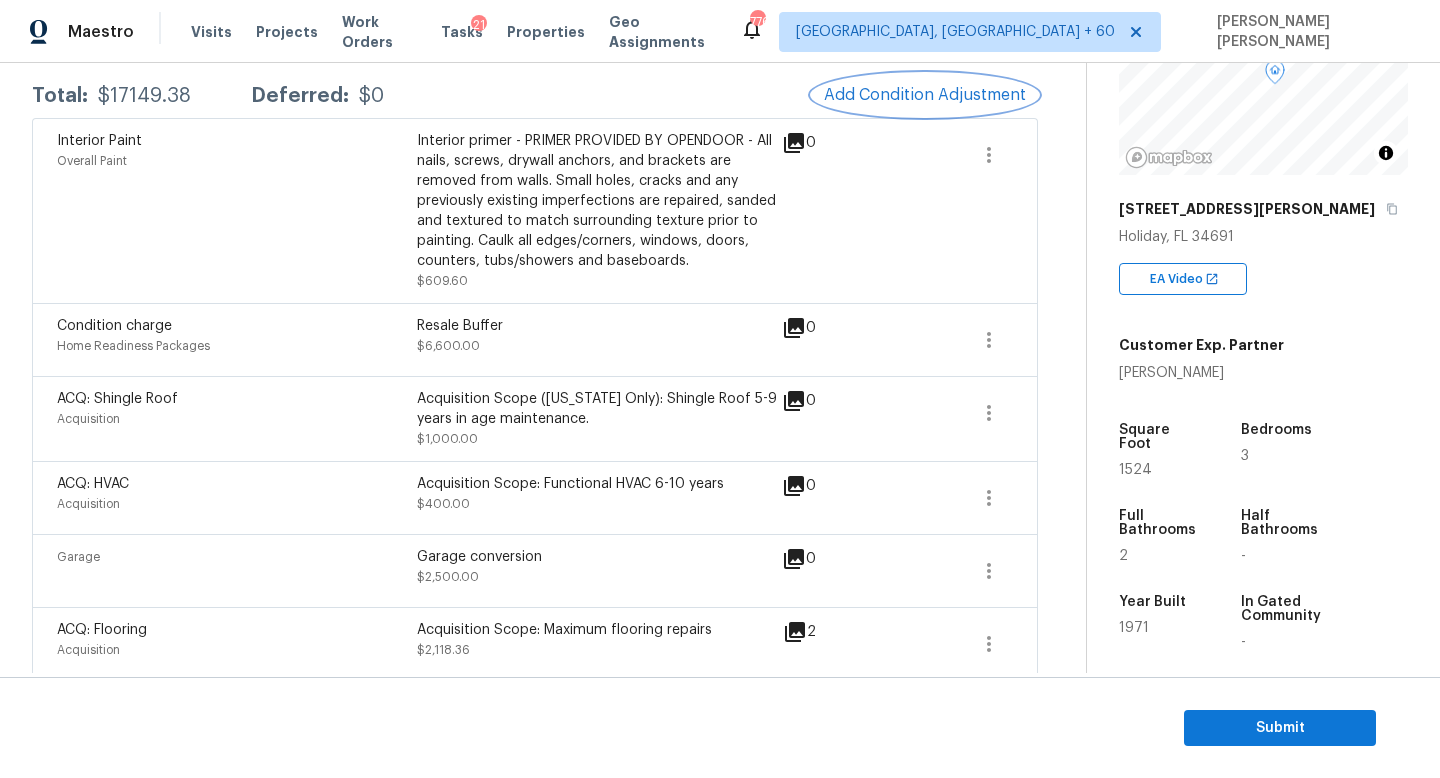 scroll, scrollTop: 332, scrollLeft: 0, axis: vertical 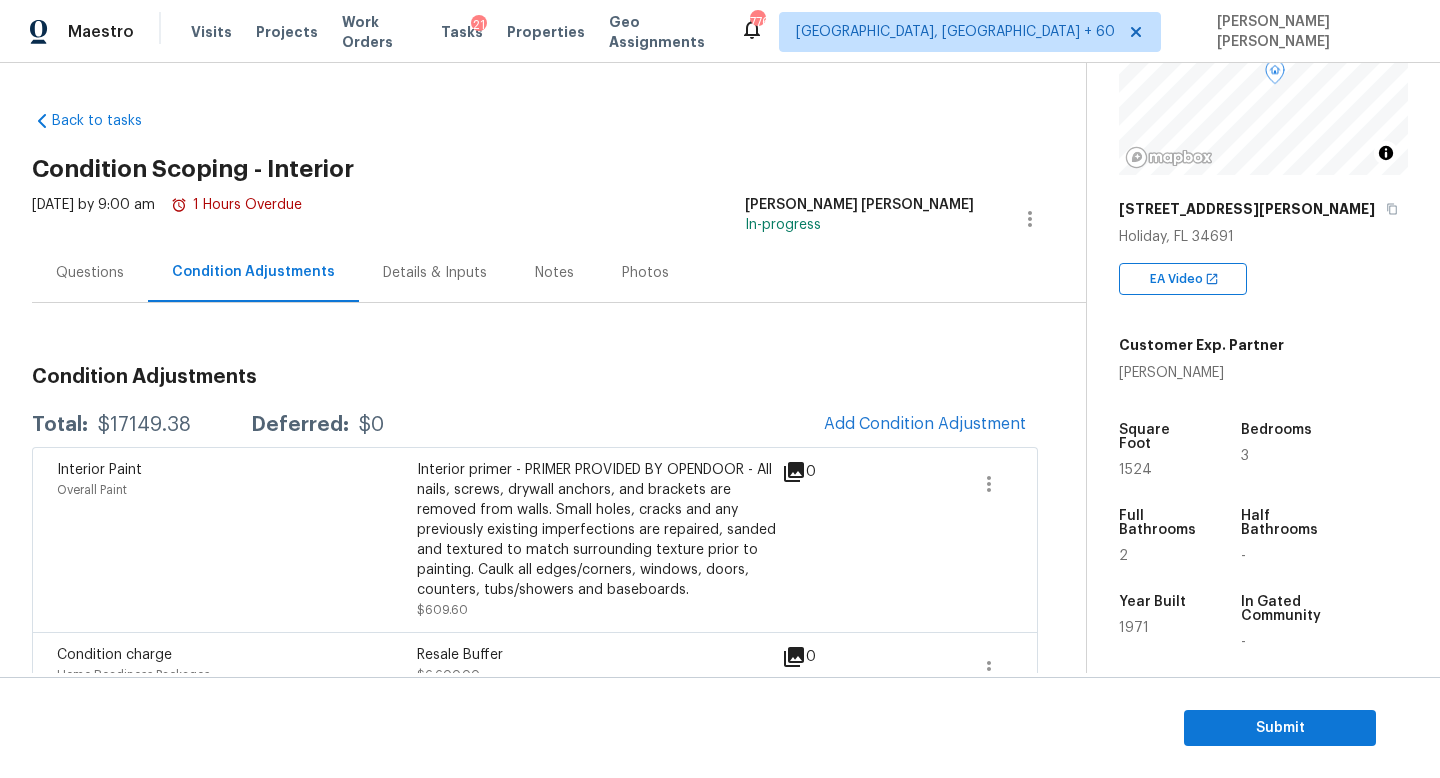click on "Questions" at bounding box center (90, 273) 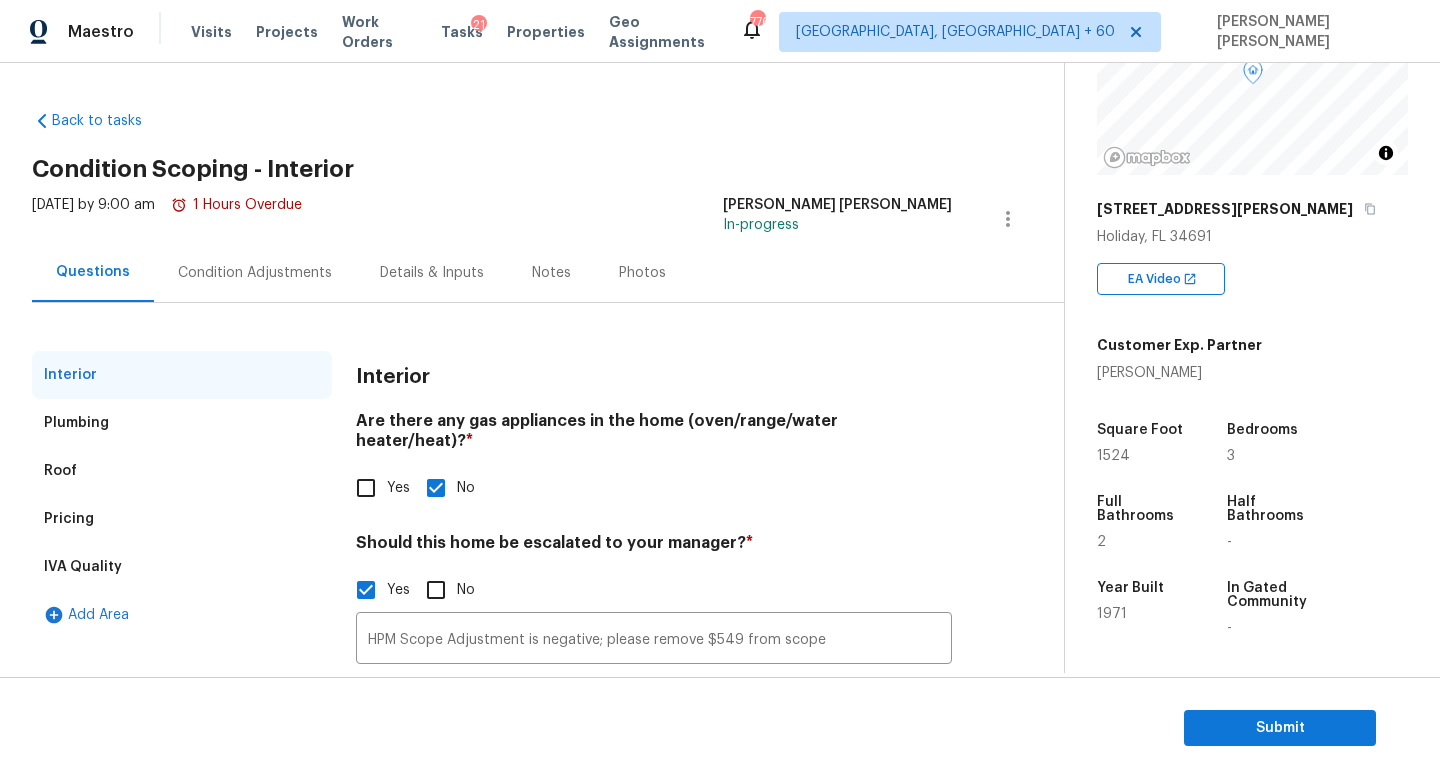 scroll, scrollTop: 137, scrollLeft: 0, axis: vertical 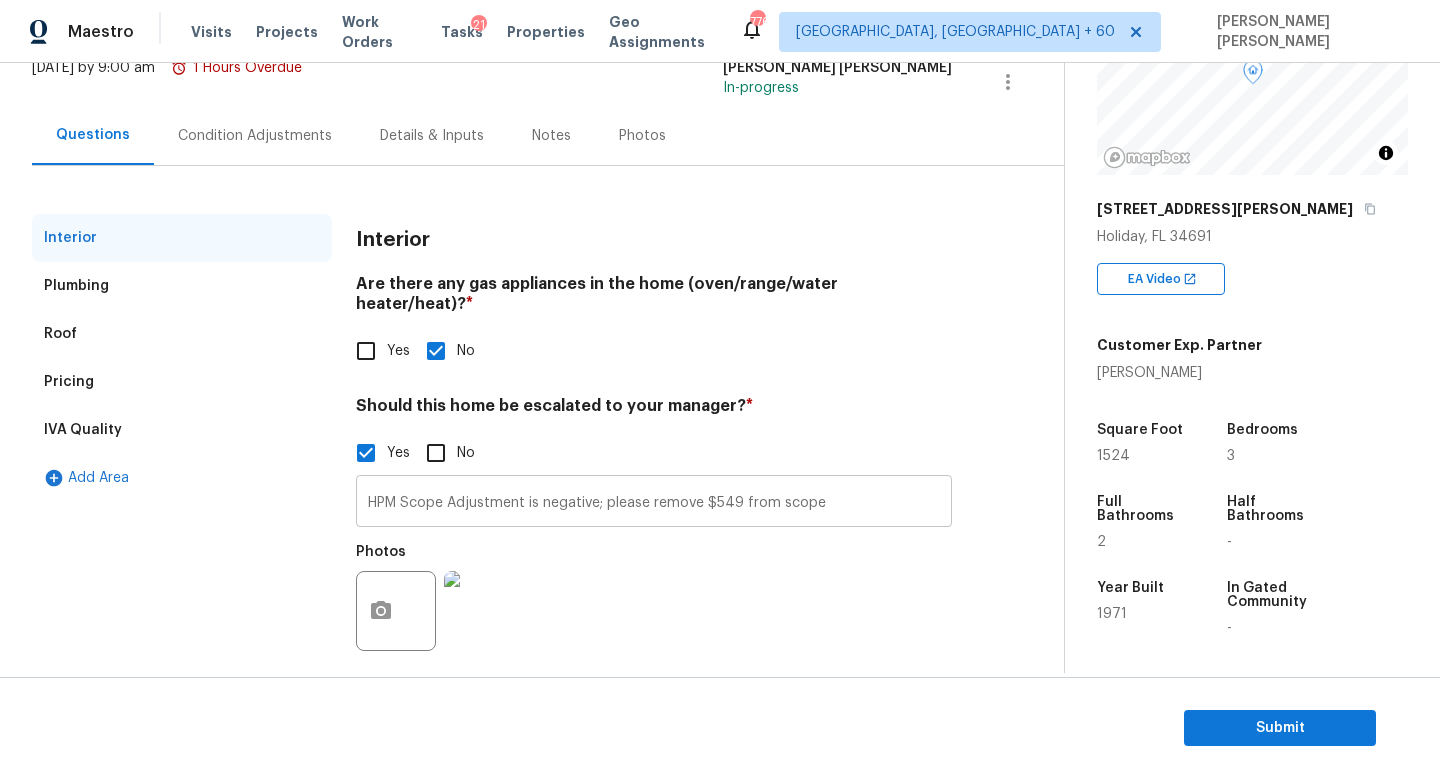 click on "HPM Scope Adjustment is negative; please remove $549 from scope" at bounding box center [654, 503] 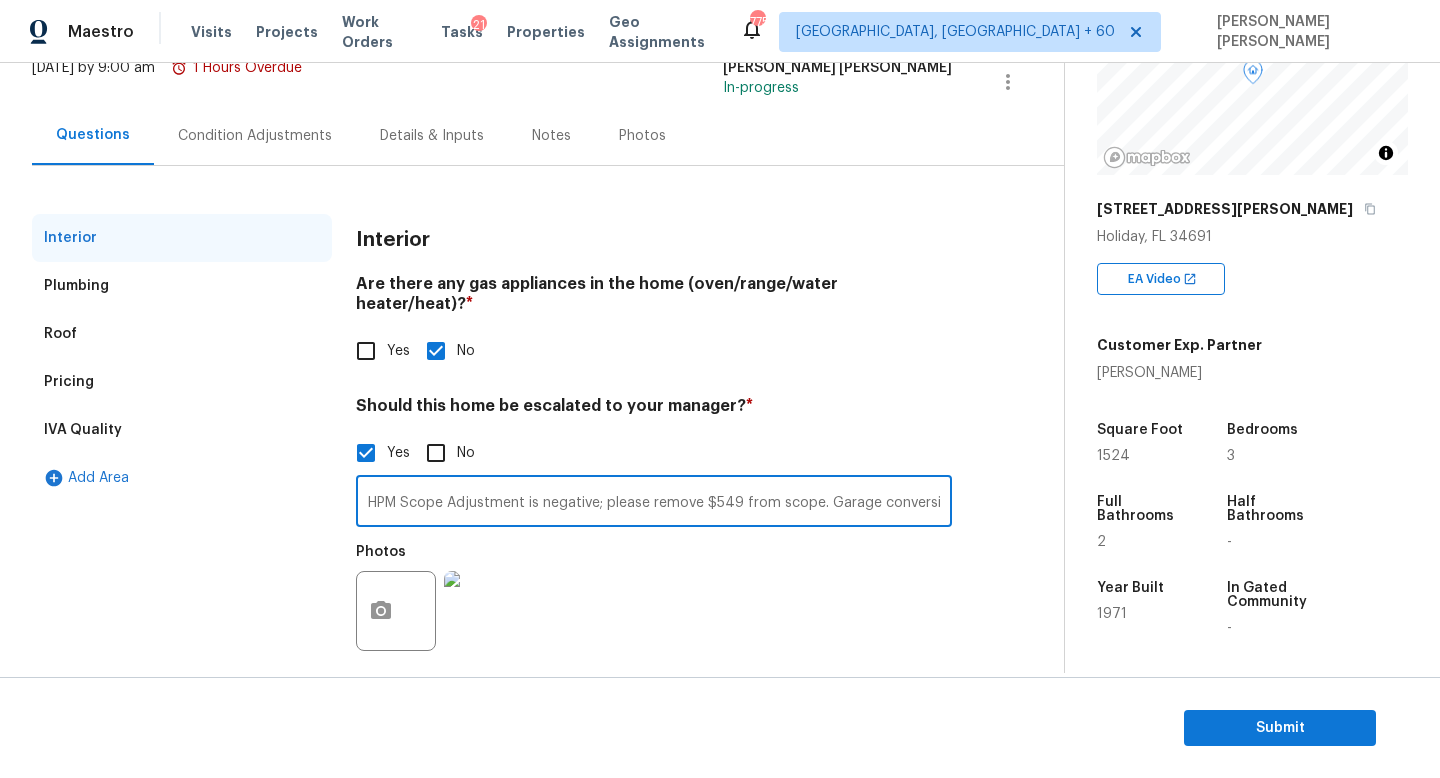 scroll, scrollTop: 0, scrollLeft: 8, axis: horizontal 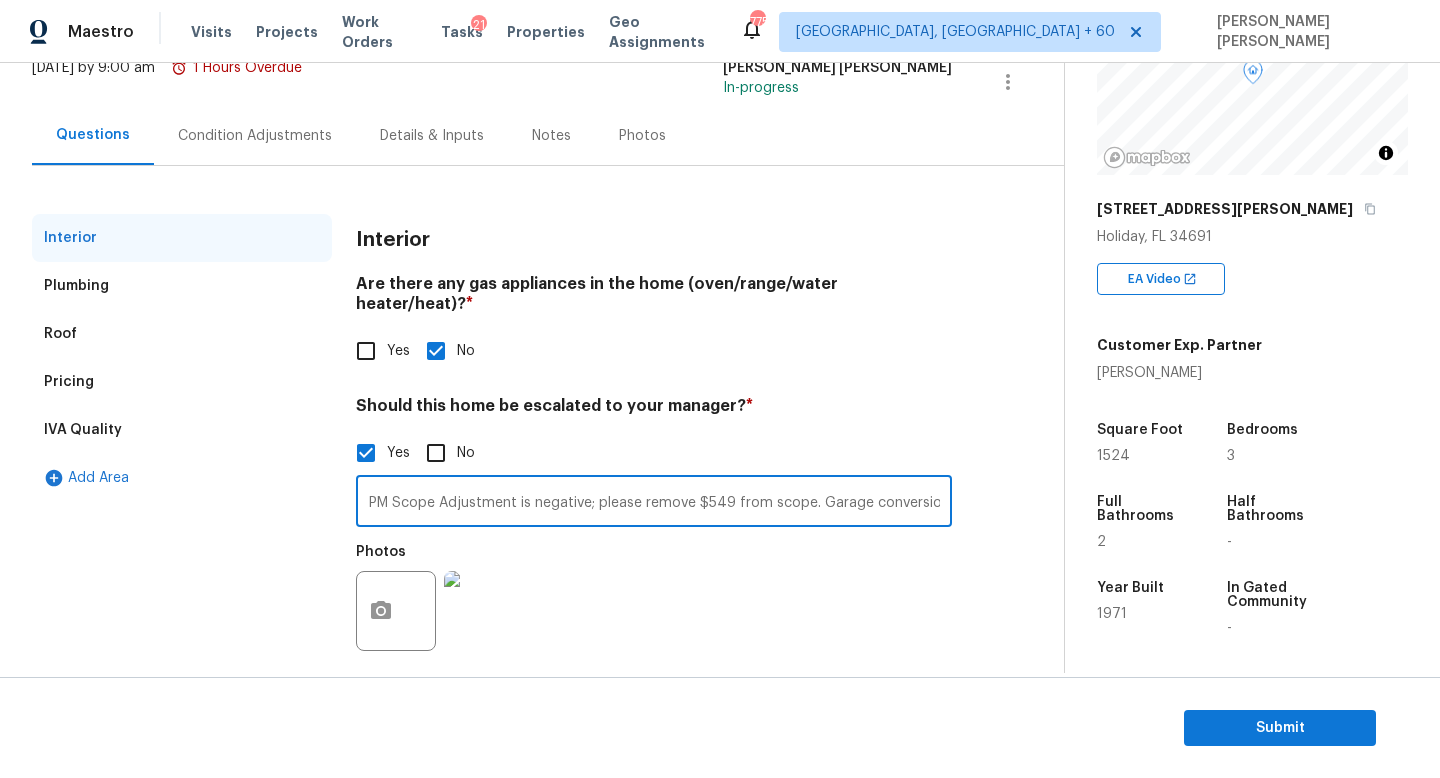 type on "HPM Scope Adjustment is negative; please remove $549 from scope. Garage conversion" 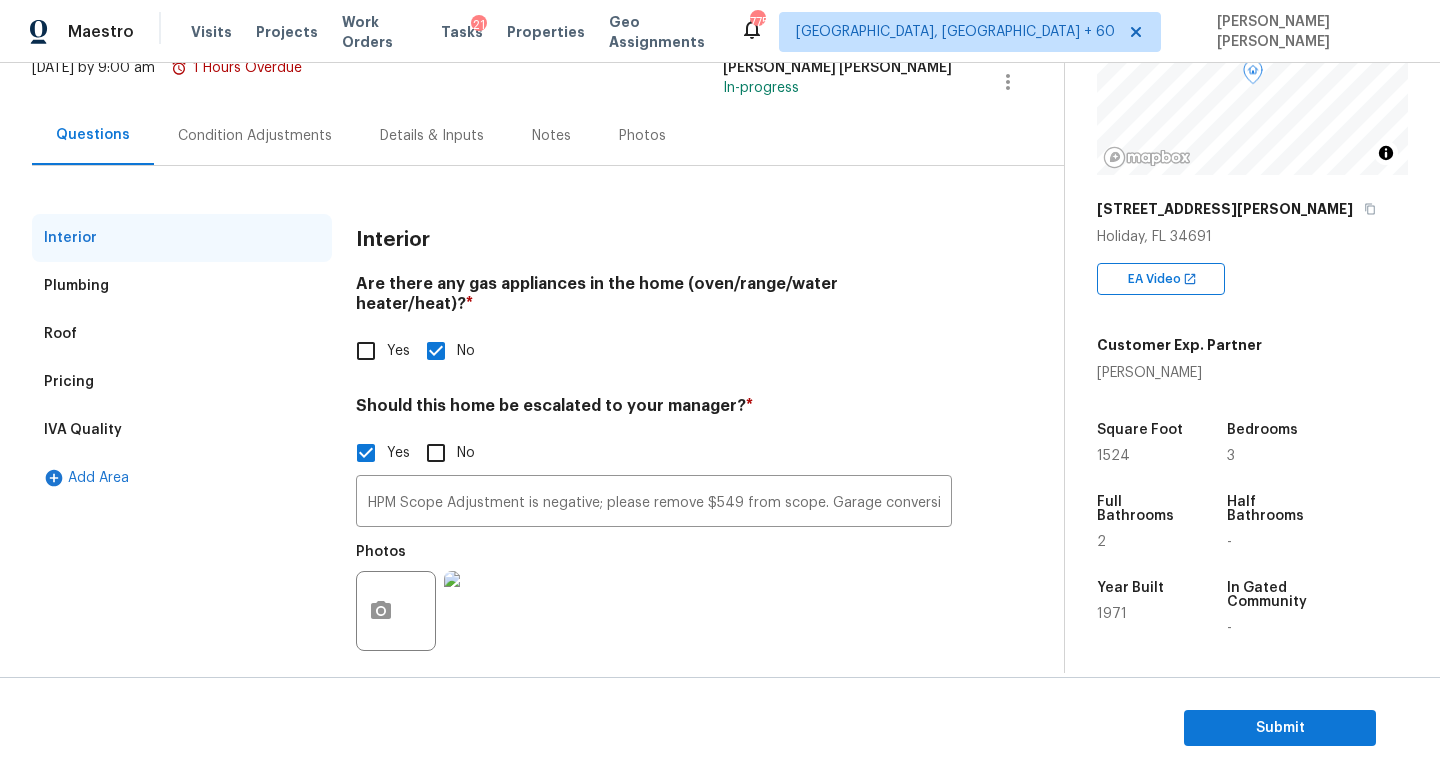 click on "Condition Adjustments" at bounding box center (255, 136) 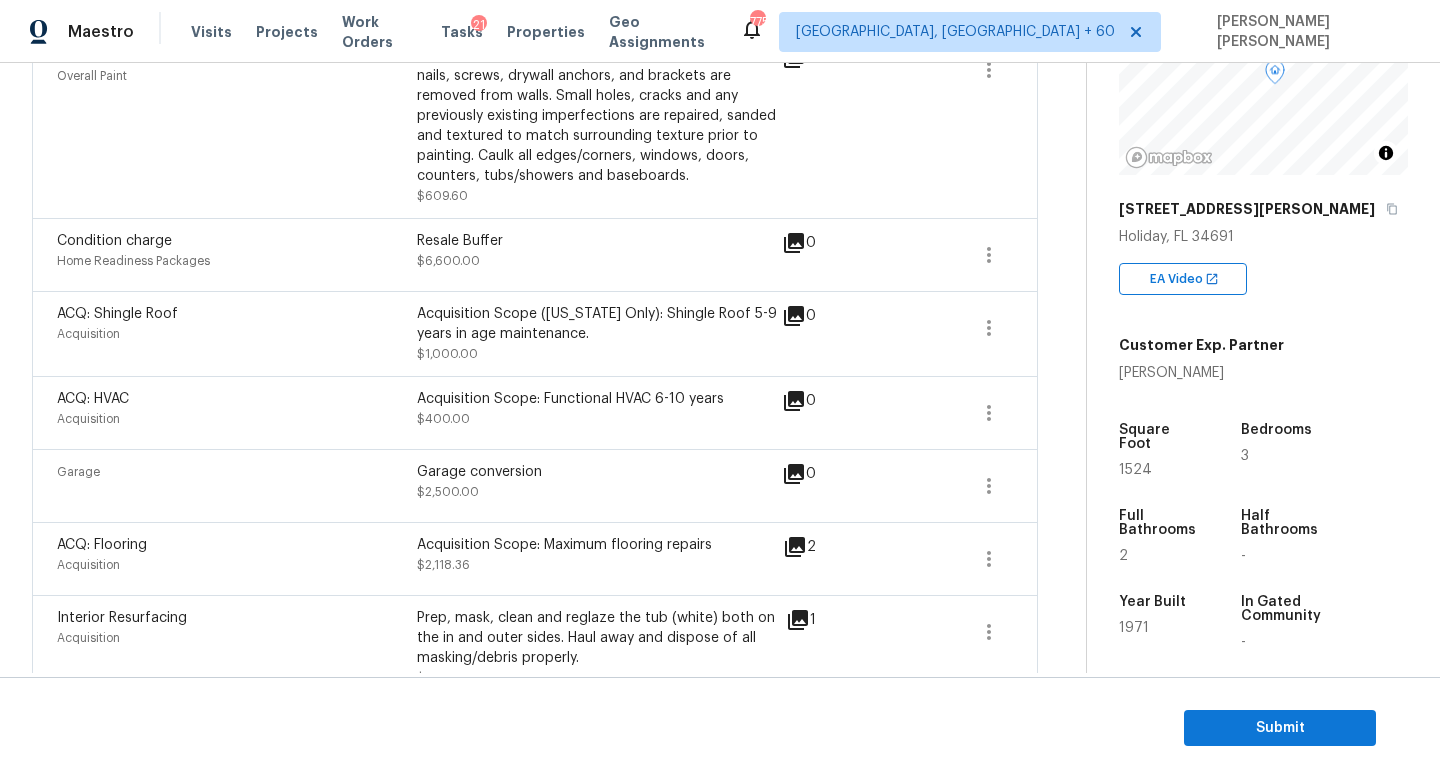 scroll, scrollTop: 417, scrollLeft: 0, axis: vertical 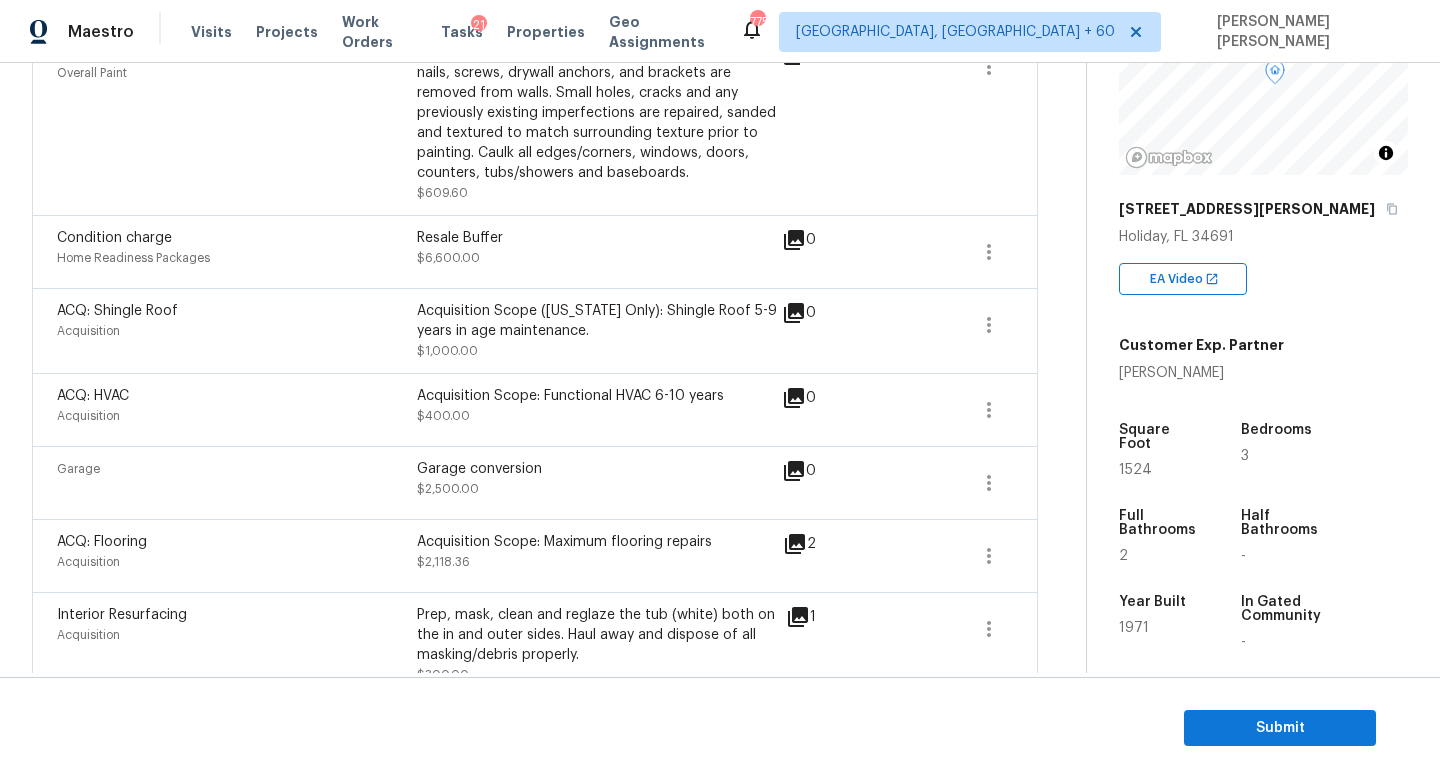 click on "Condition charge Home Readiness Packages Resale Buffer $6,600.00   0" at bounding box center (535, 251) 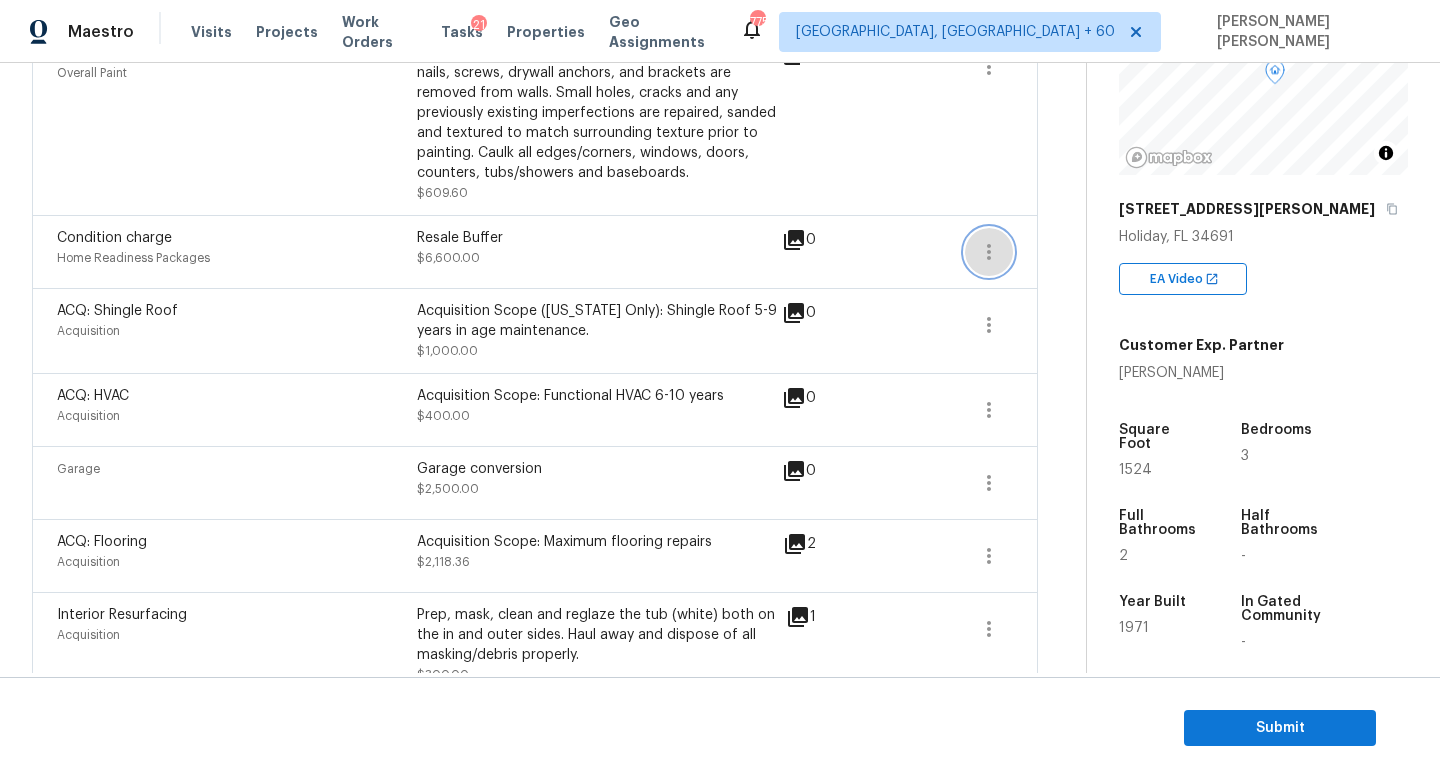 click 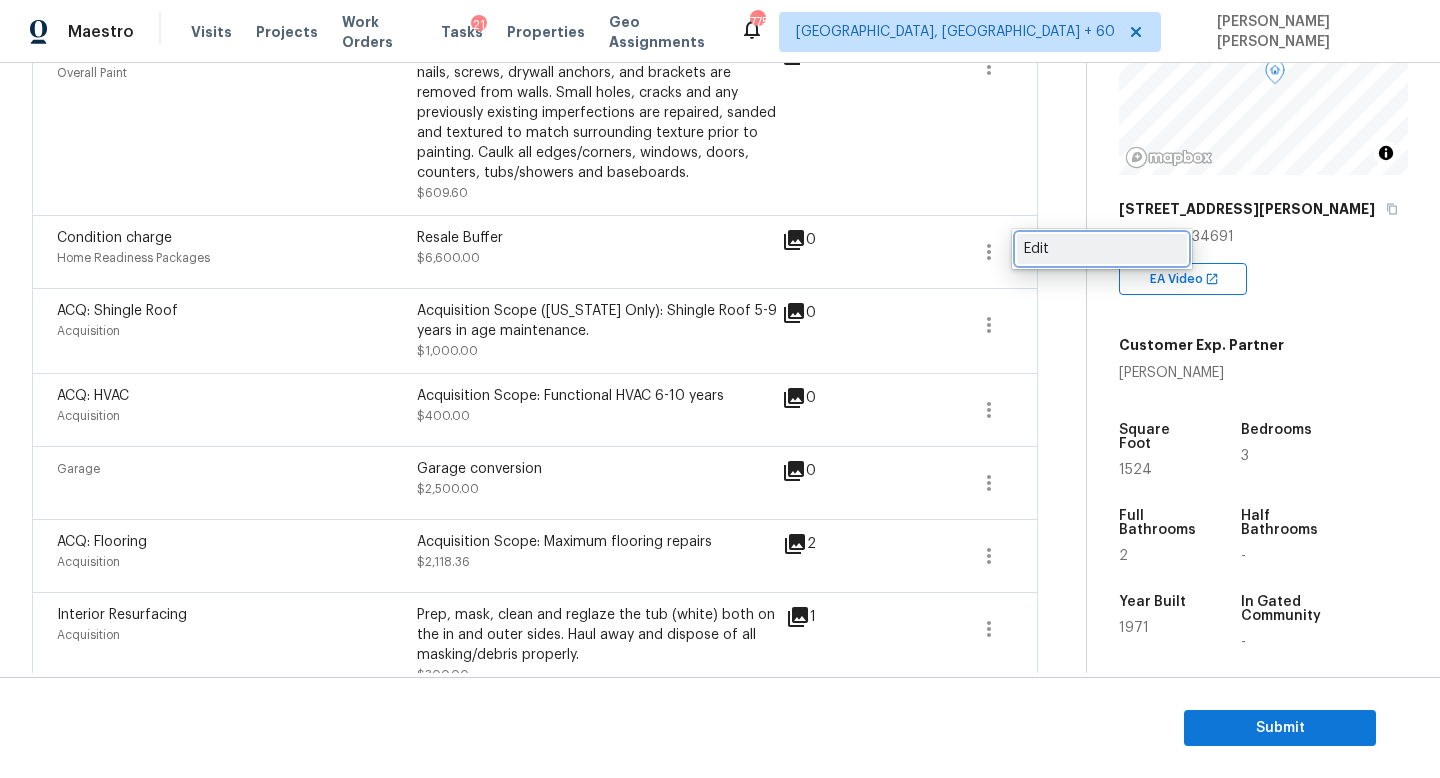 click on "Edit" at bounding box center [1102, 249] 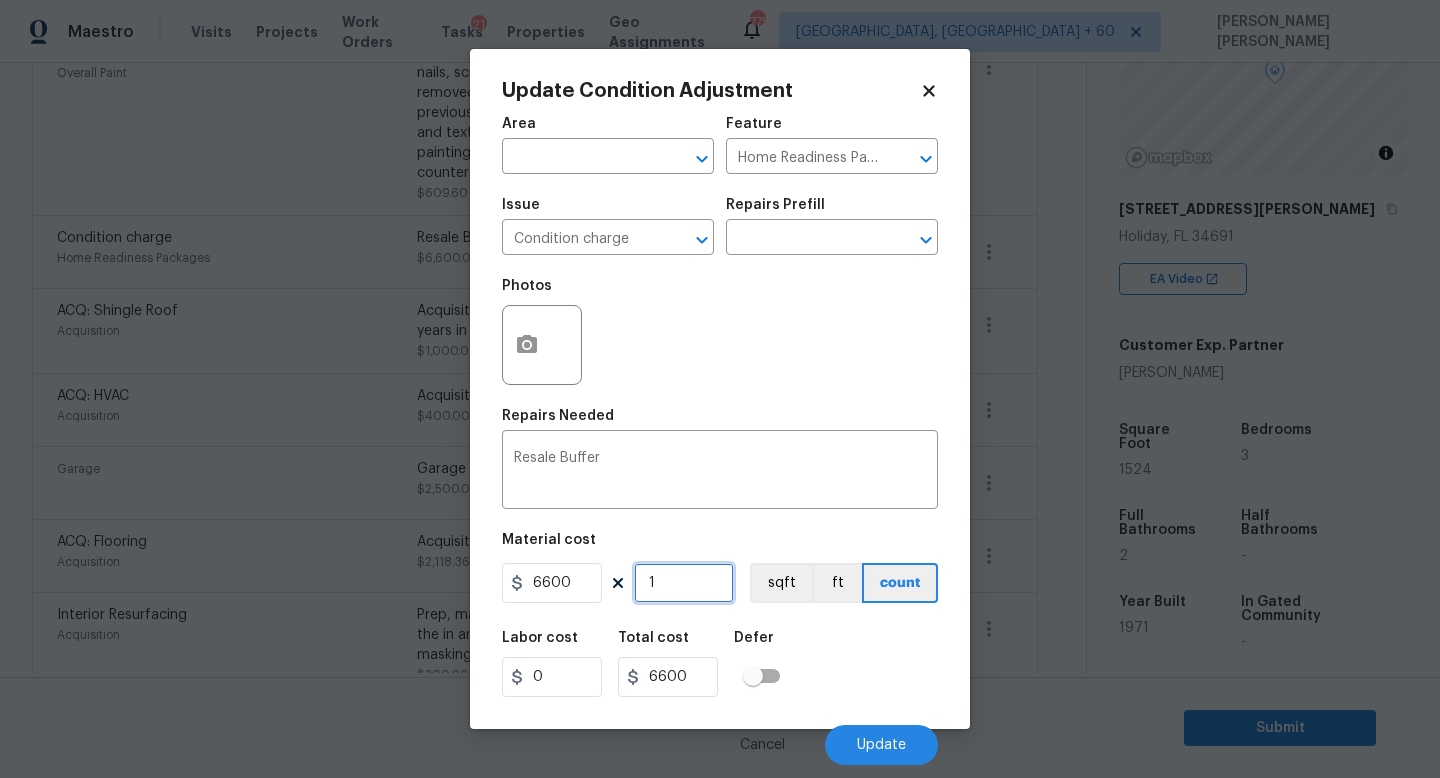 click on "1" at bounding box center (684, 583) 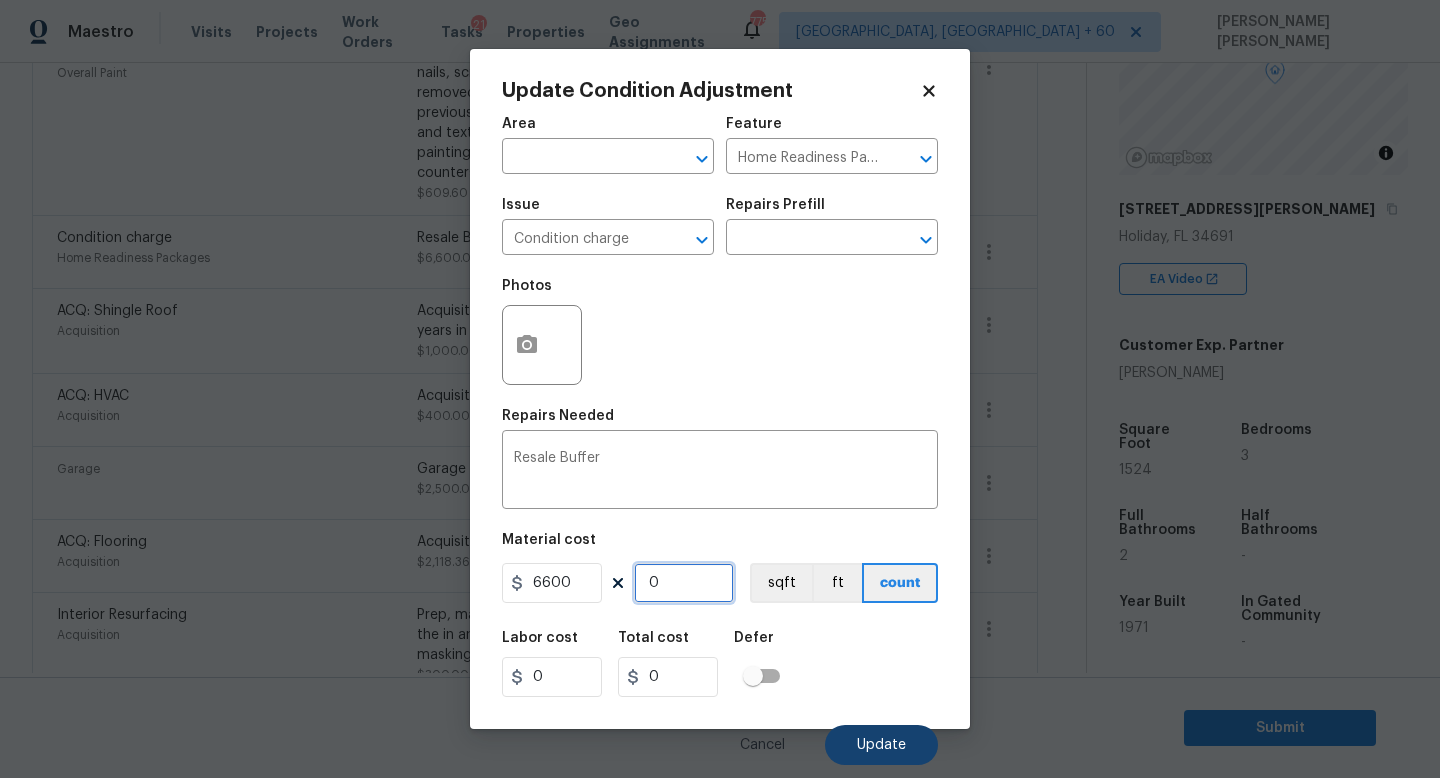 type on "0" 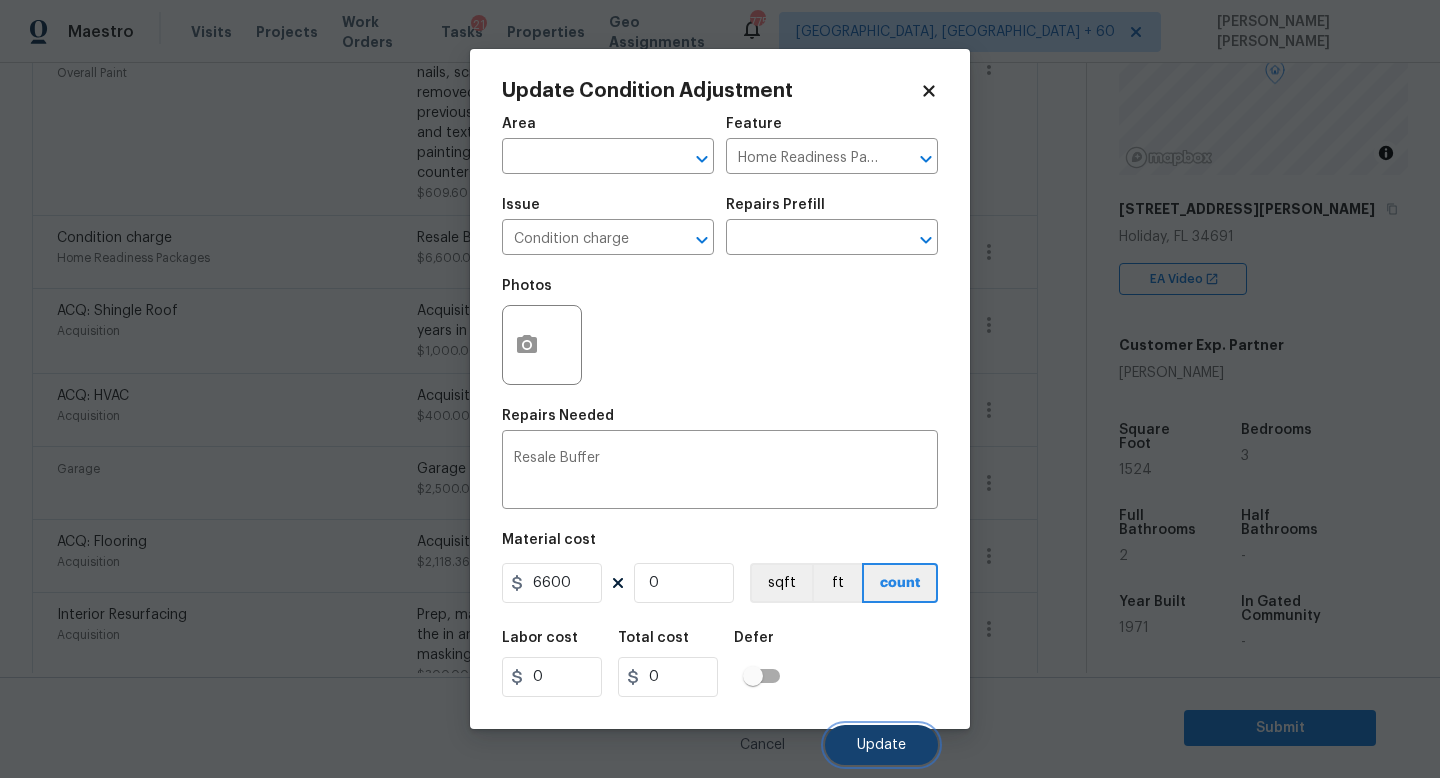 click on "Update" at bounding box center (881, 745) 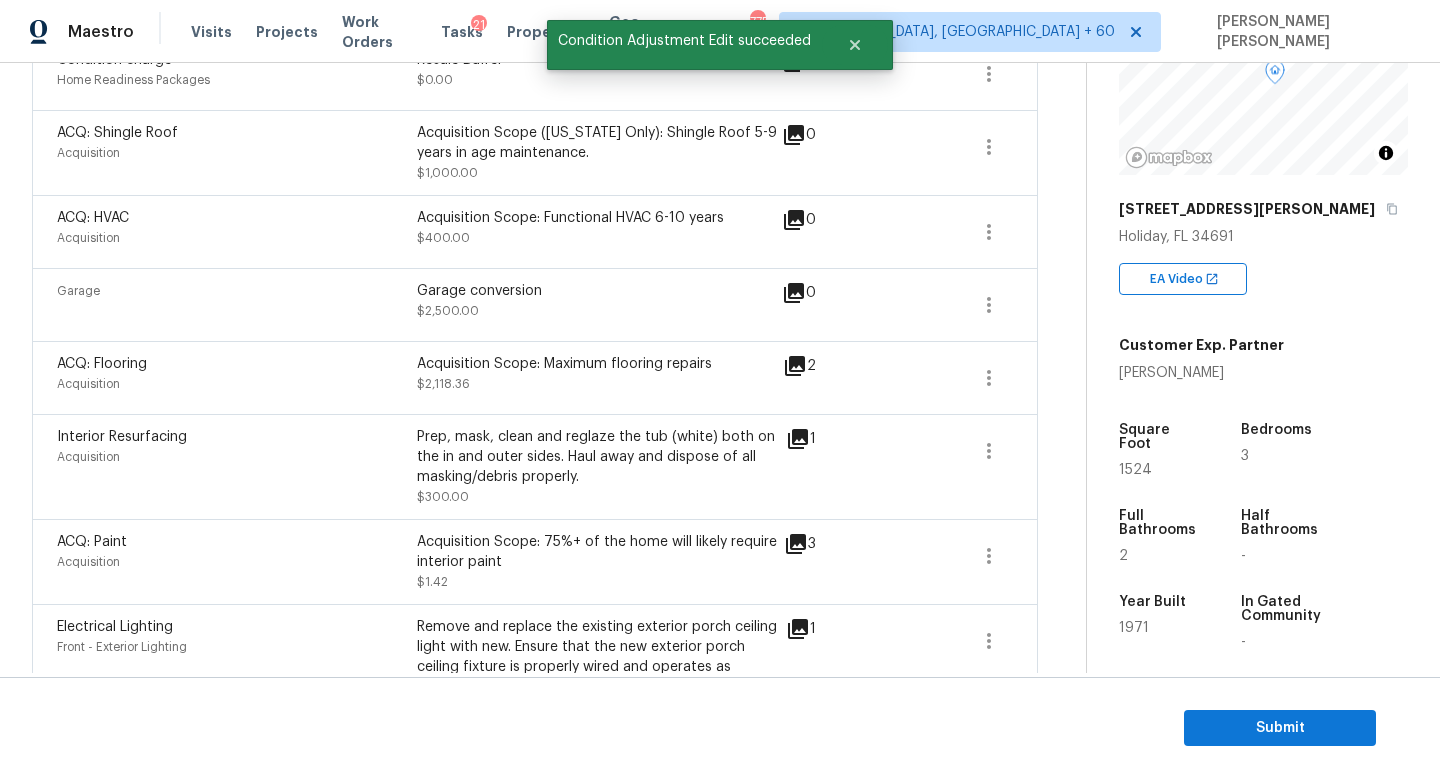 scroll, scrollTop: 600, scrollLeft: 0, axis: vertical 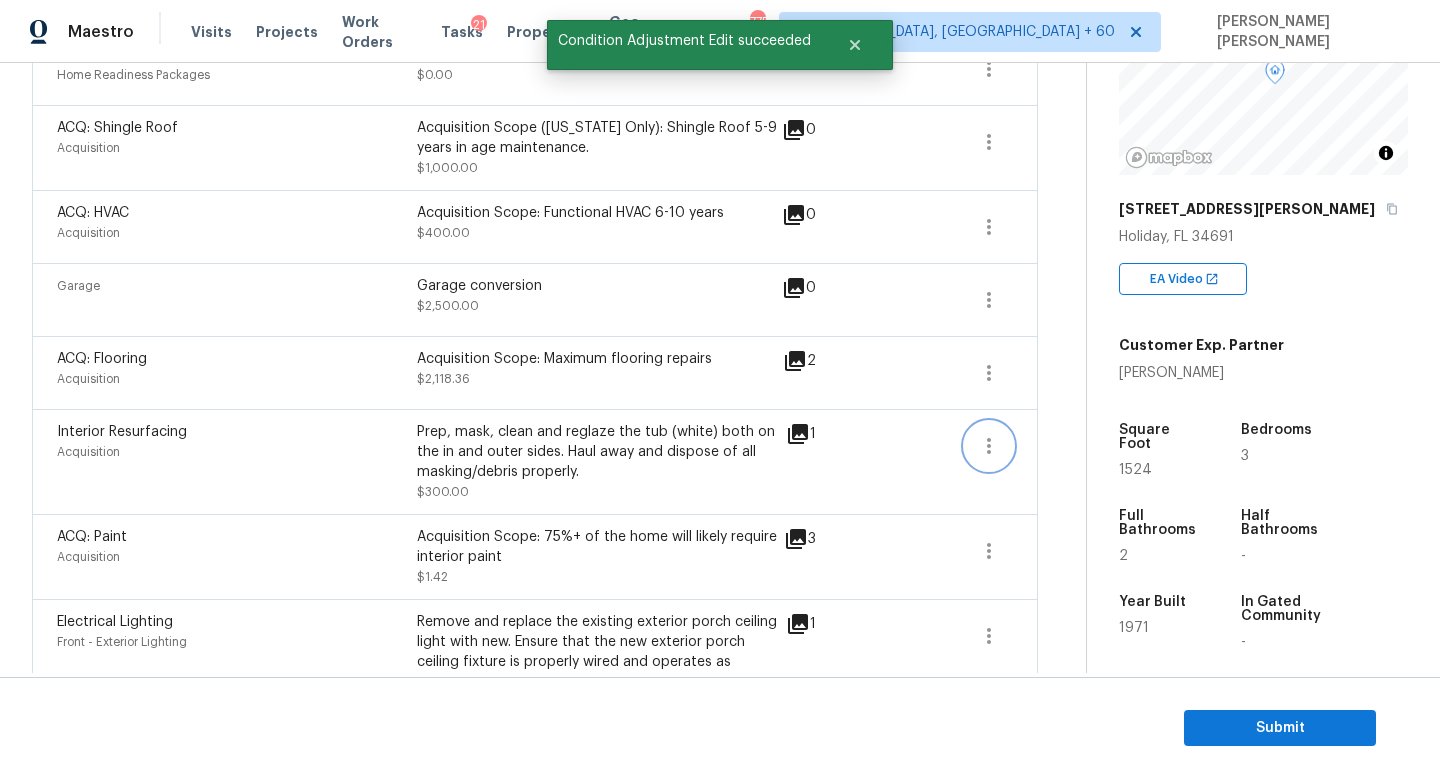 click 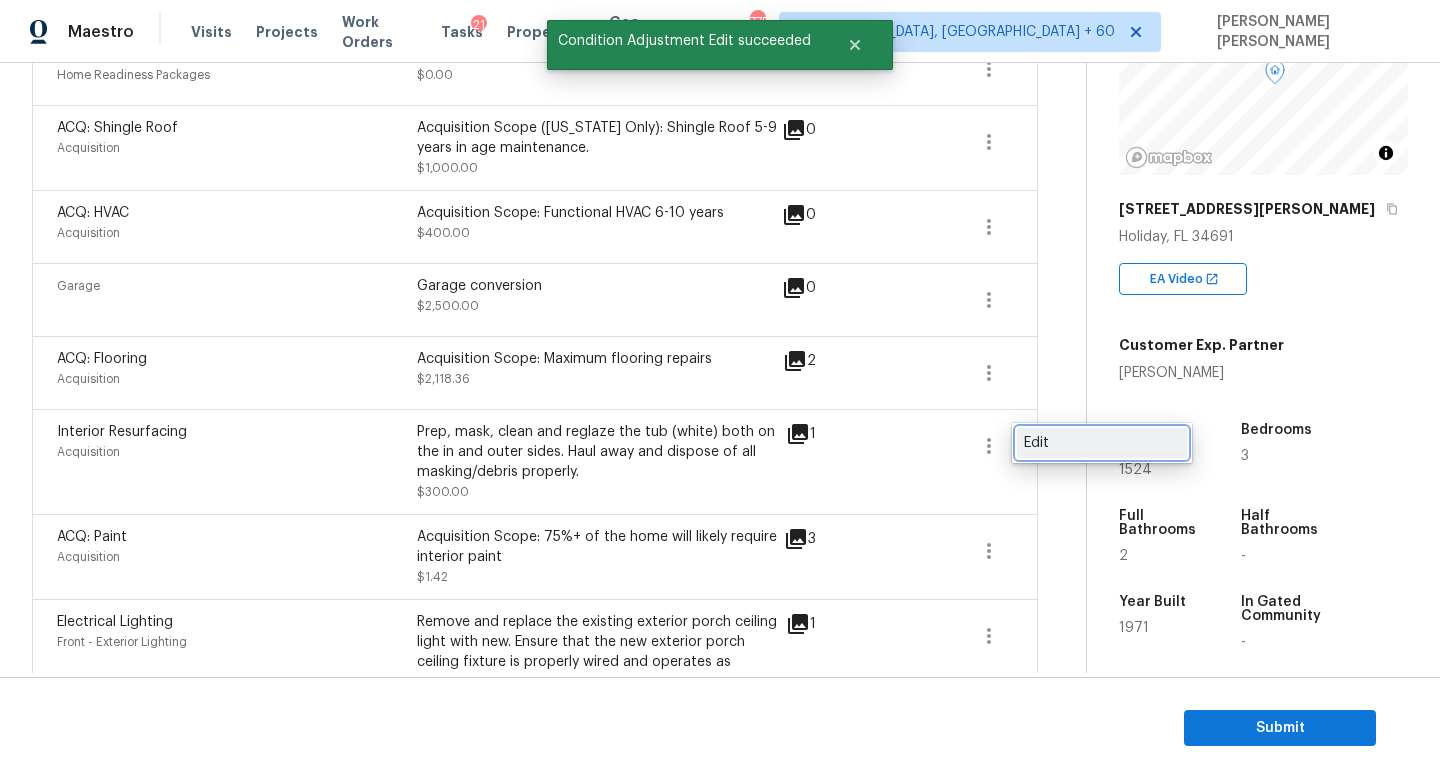 click on "Edit" at bounding box center [1102, 443] 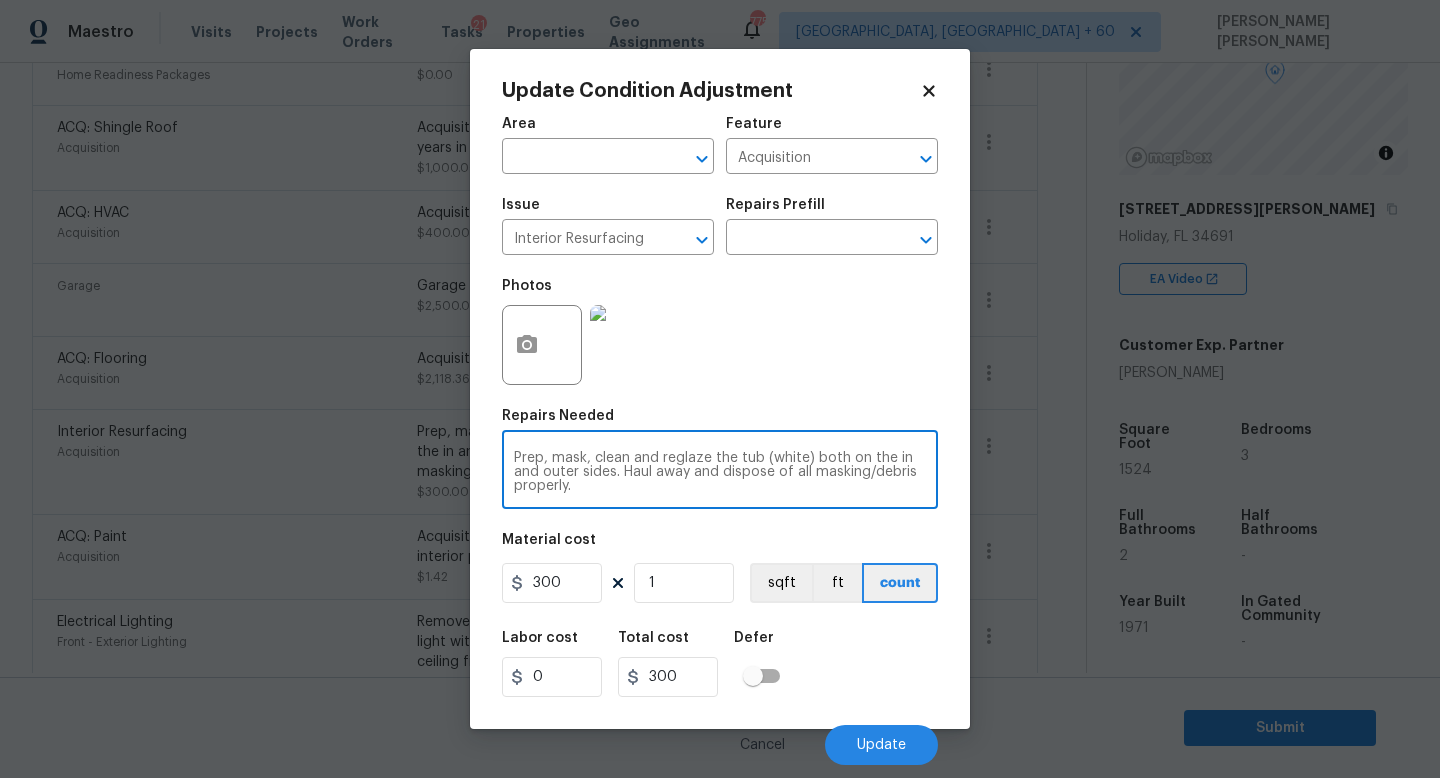 click on "Prep, mask, clean and reglaze the tub (white) both on the in and outer sides. Haul away and dispose of all masking/debris properly." at bounding box center [720, 472] 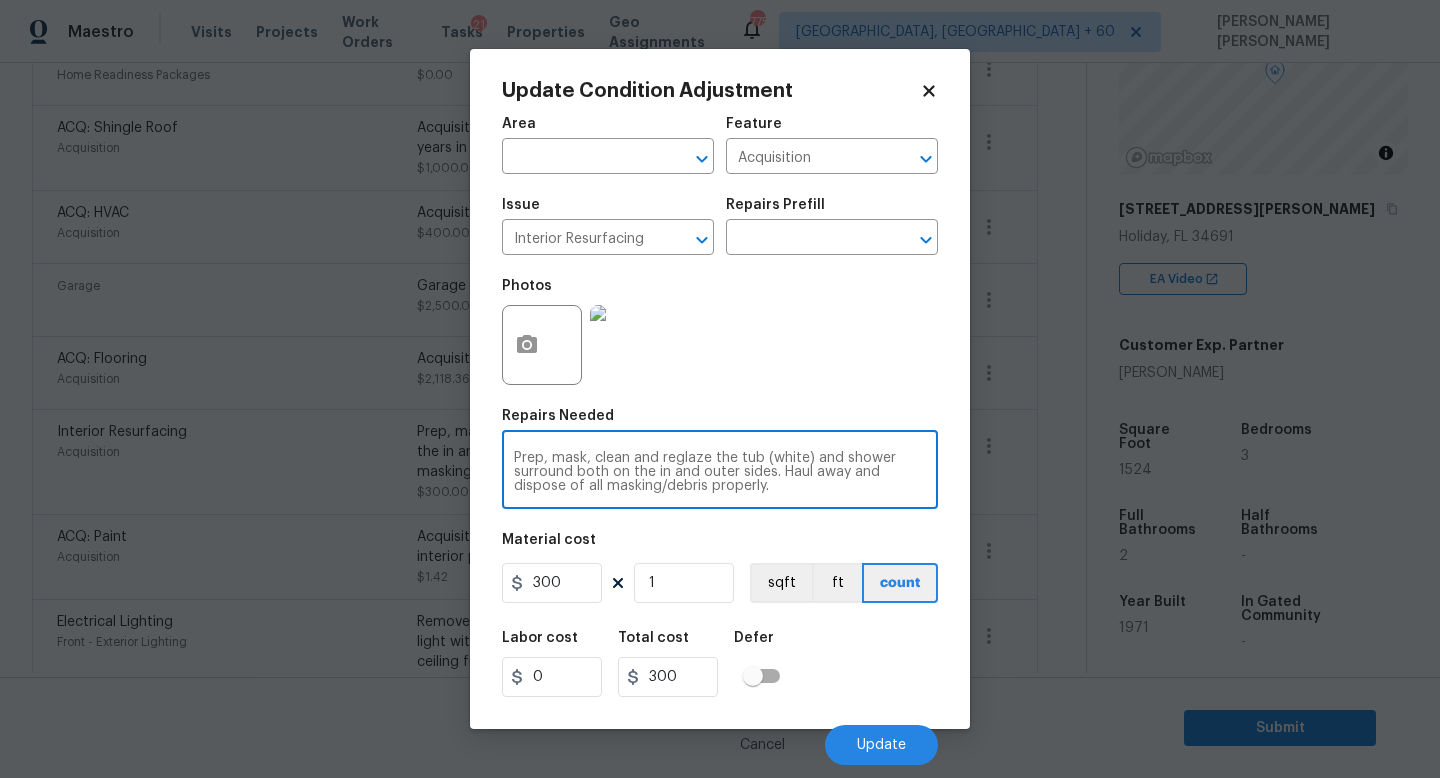 type on "Prep, mask, clean and reglaze the tub (white) and shower surround both on the in and outer sides. Haul away and dispose of all masking/debris properly." 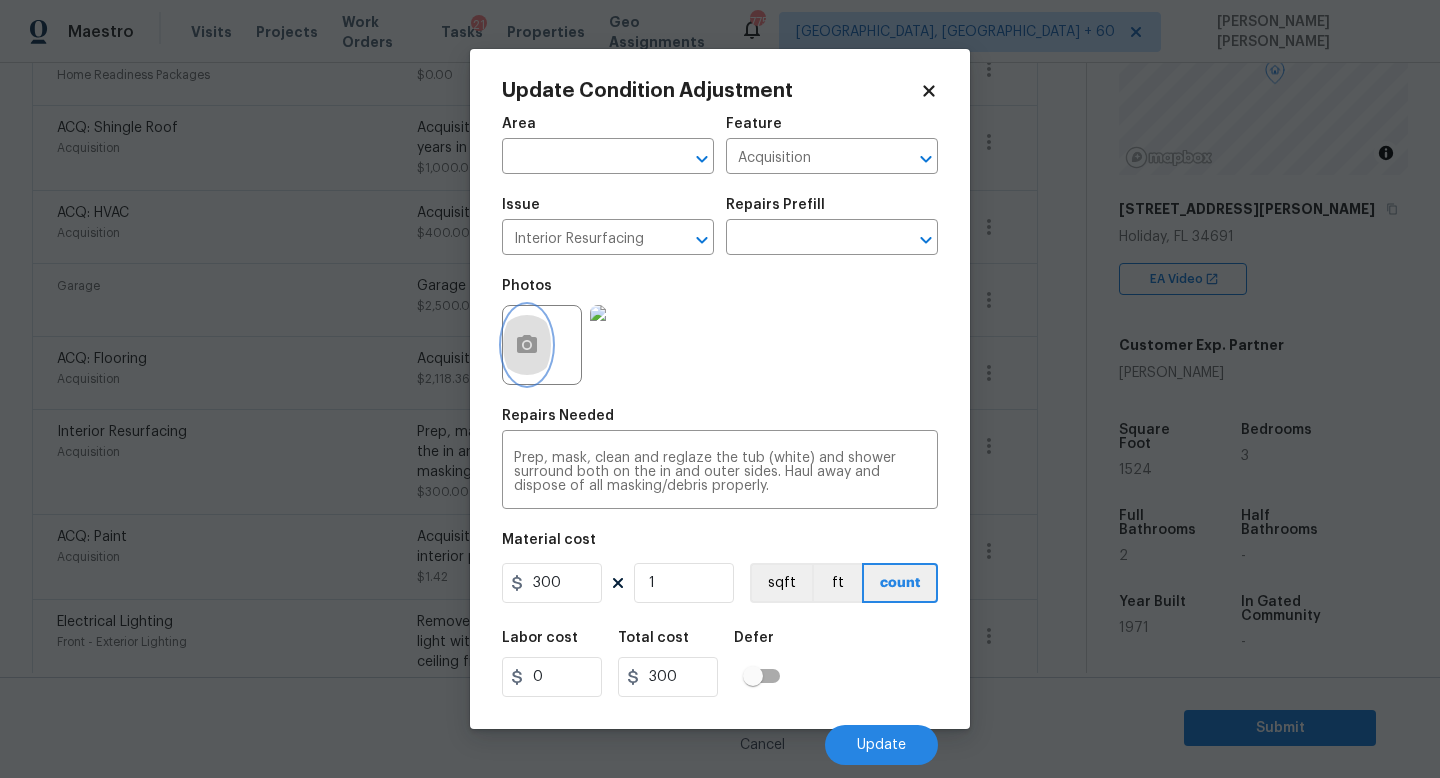 click 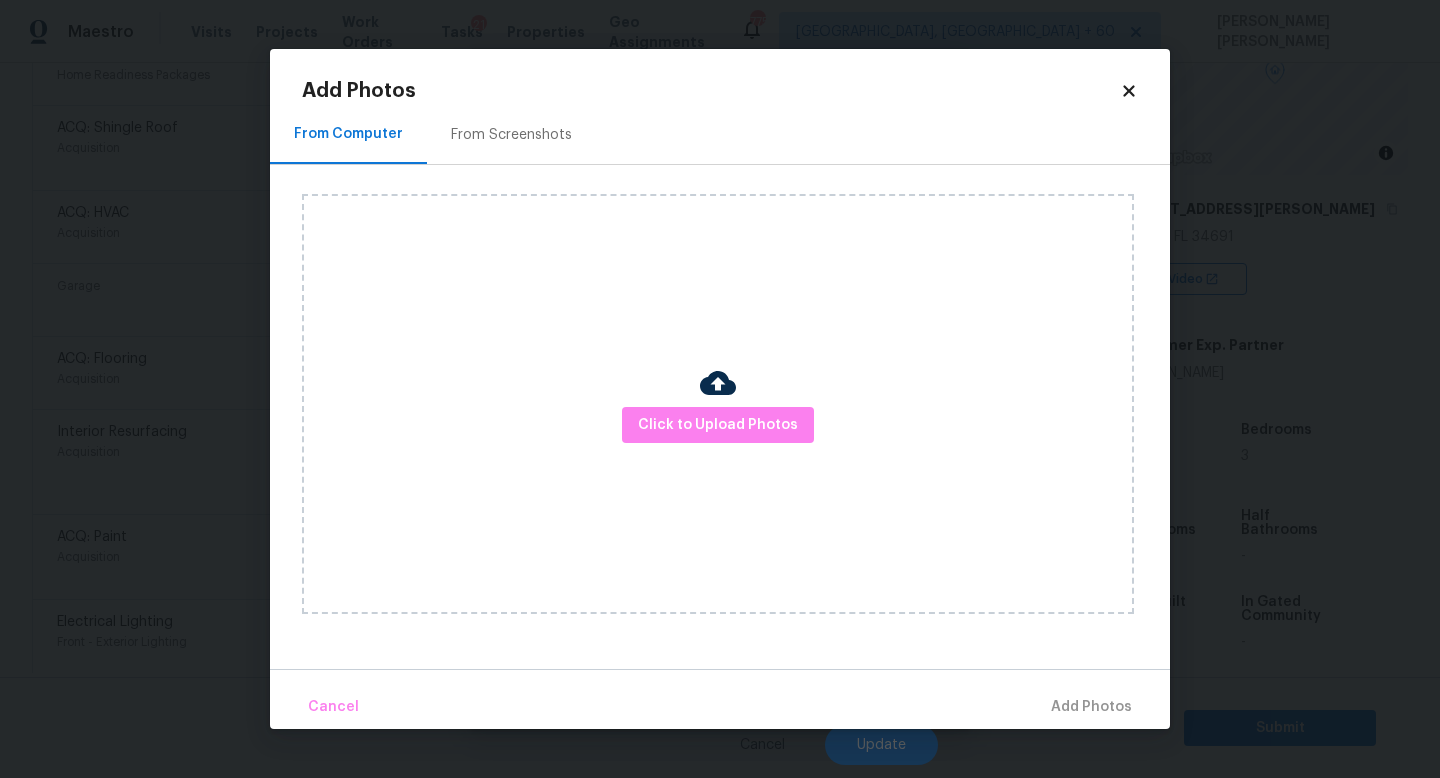 click on "Click to Upload Photos" at bounding box center (718, 404) 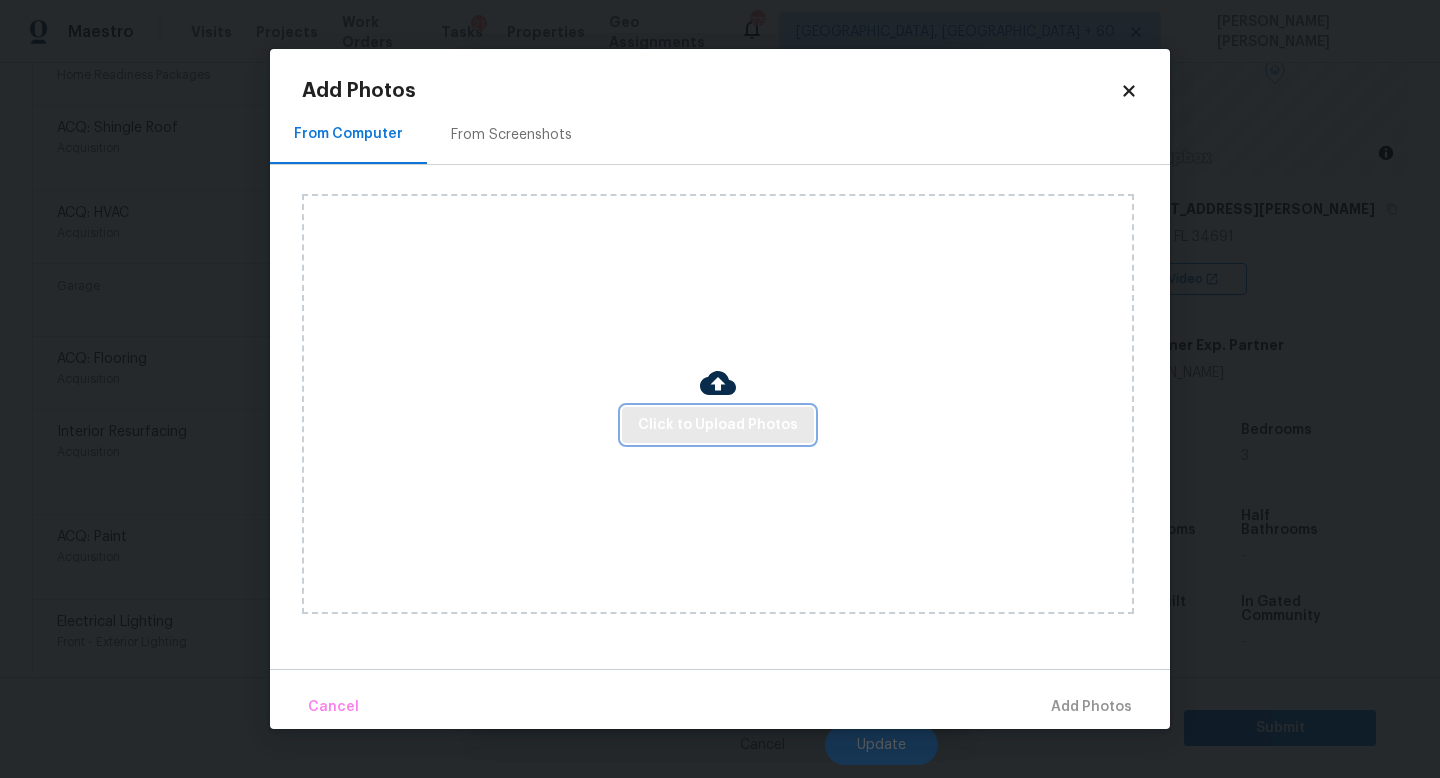 click on "Click to Upload Photos" at bounding box center (718, 425) 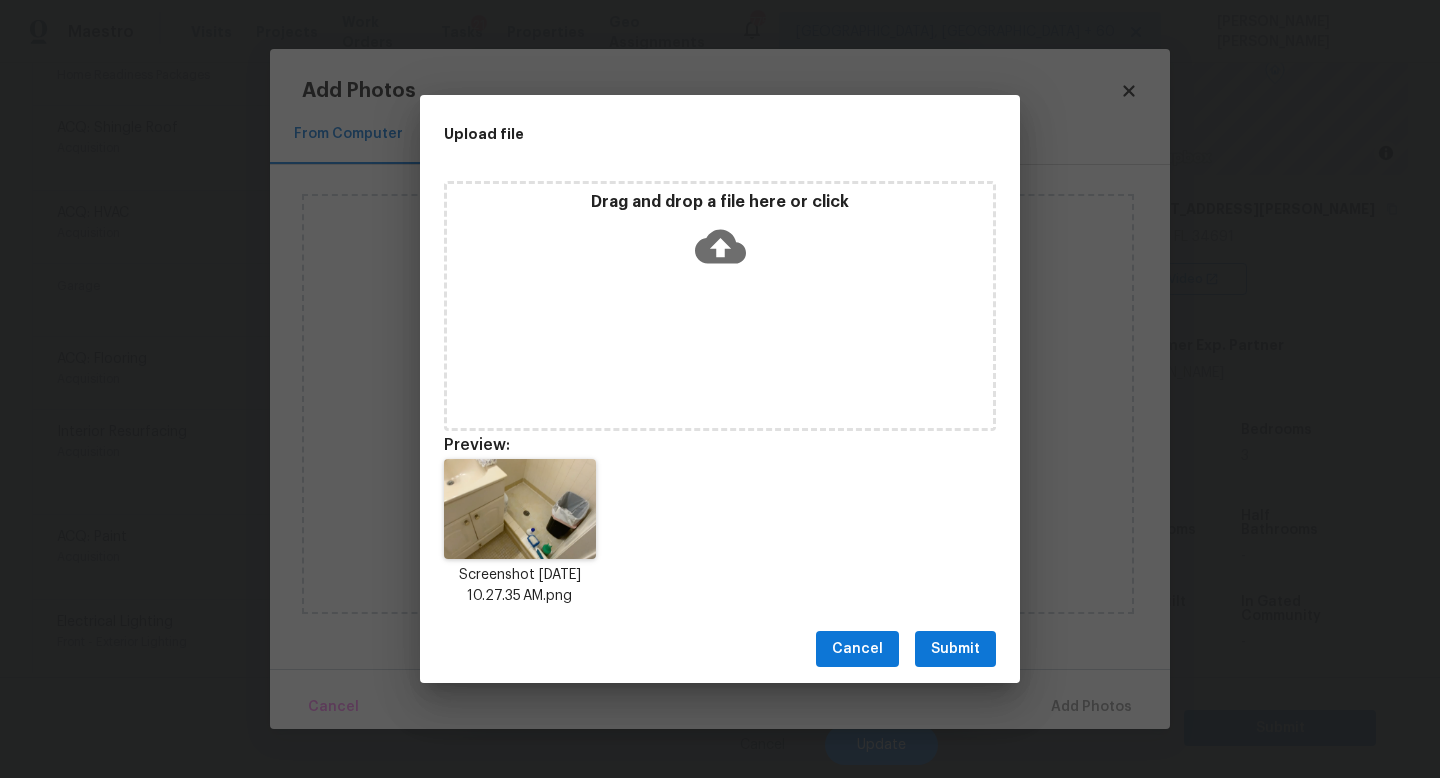 click on "Submit" at bounding box center [955, 649] 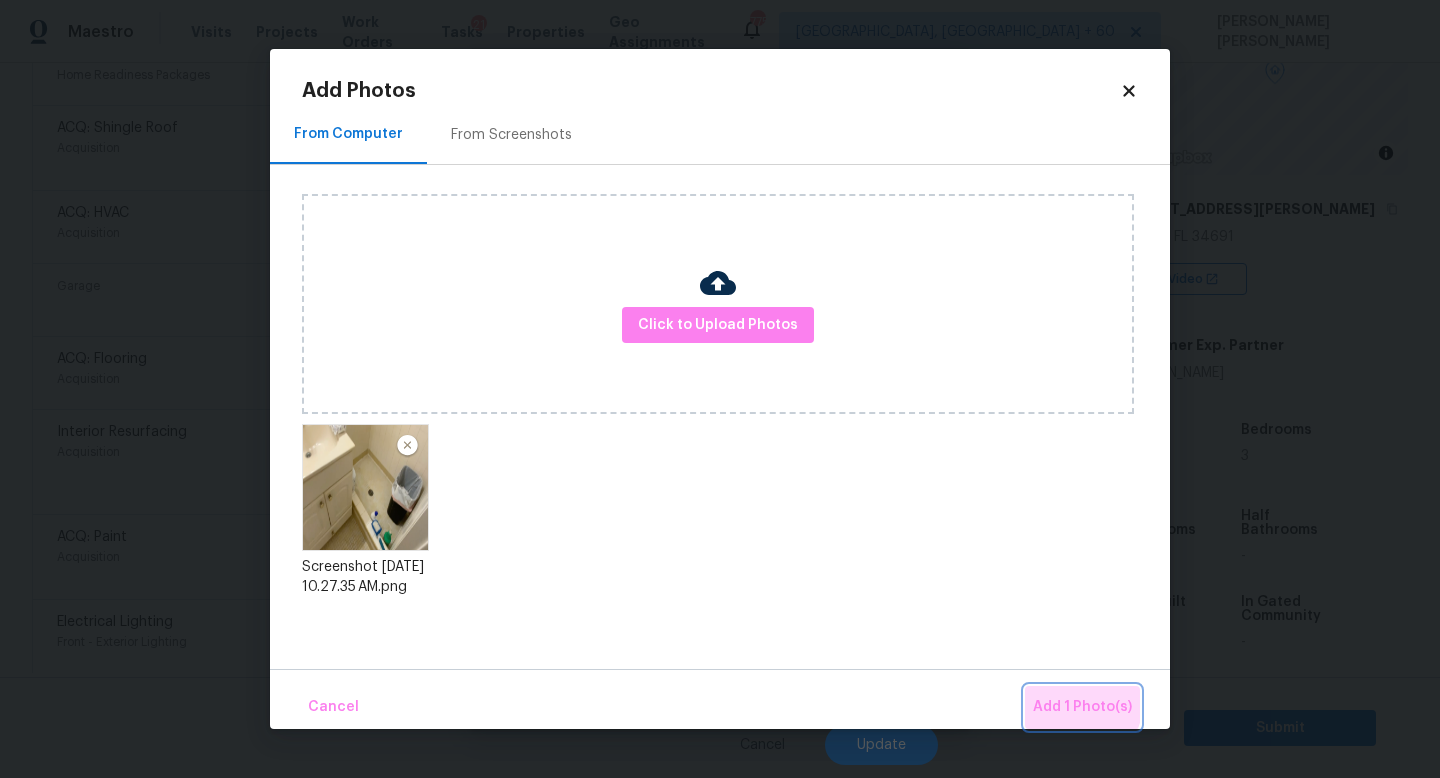 click on "Add 1 Photo(s)" at bounding box center (1082, 707) 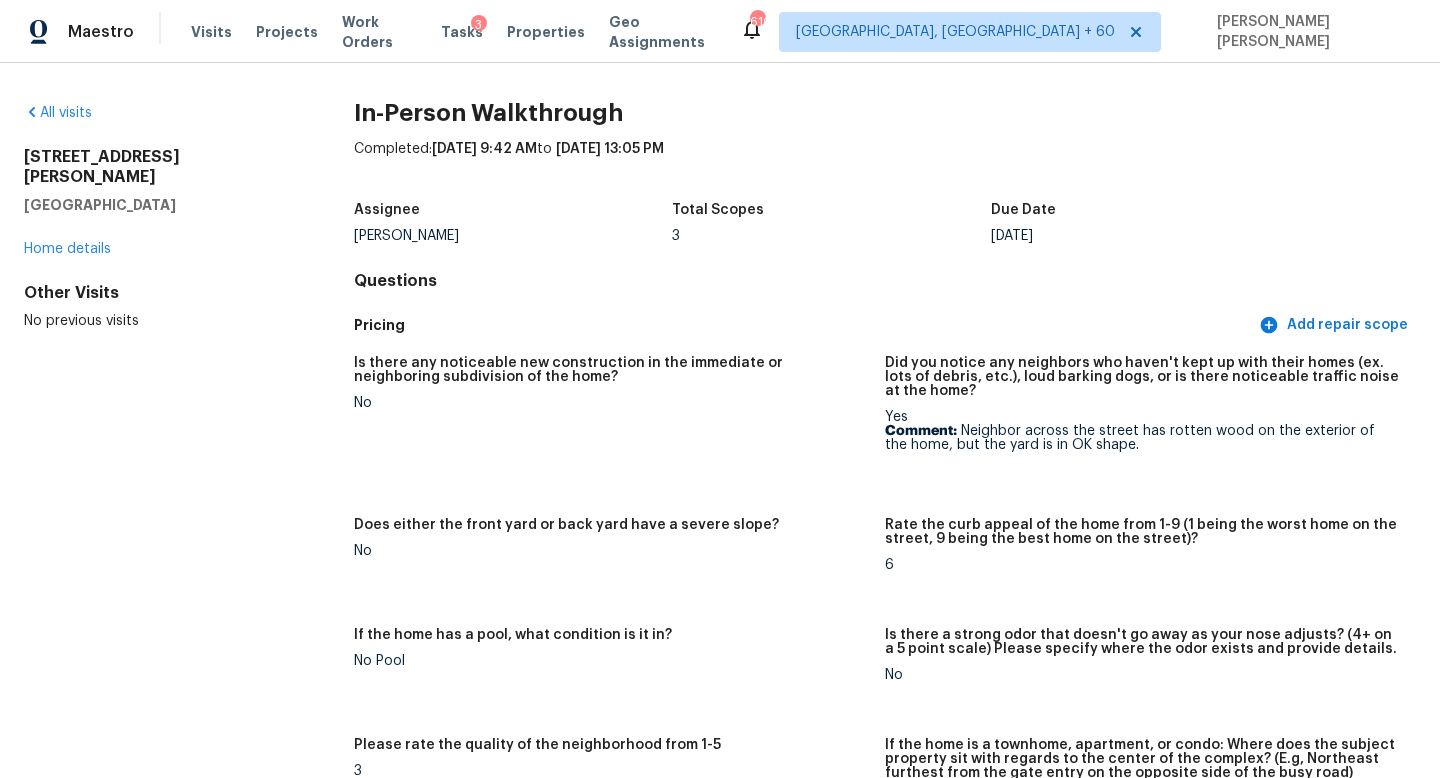 scroll, scrollTop: 0, scrollLeft: 0, axis: both 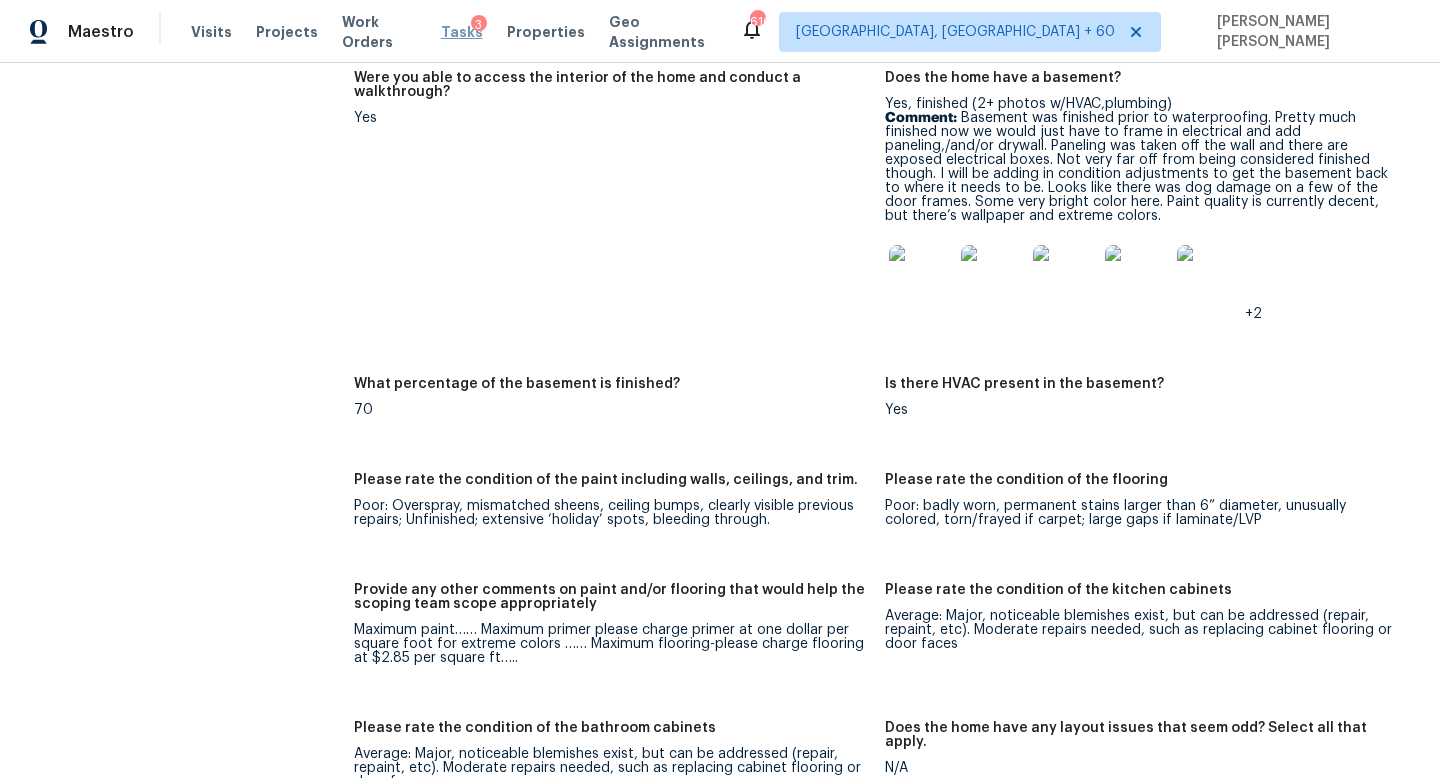 click on "Tasks" at bounding box center [462, 32] 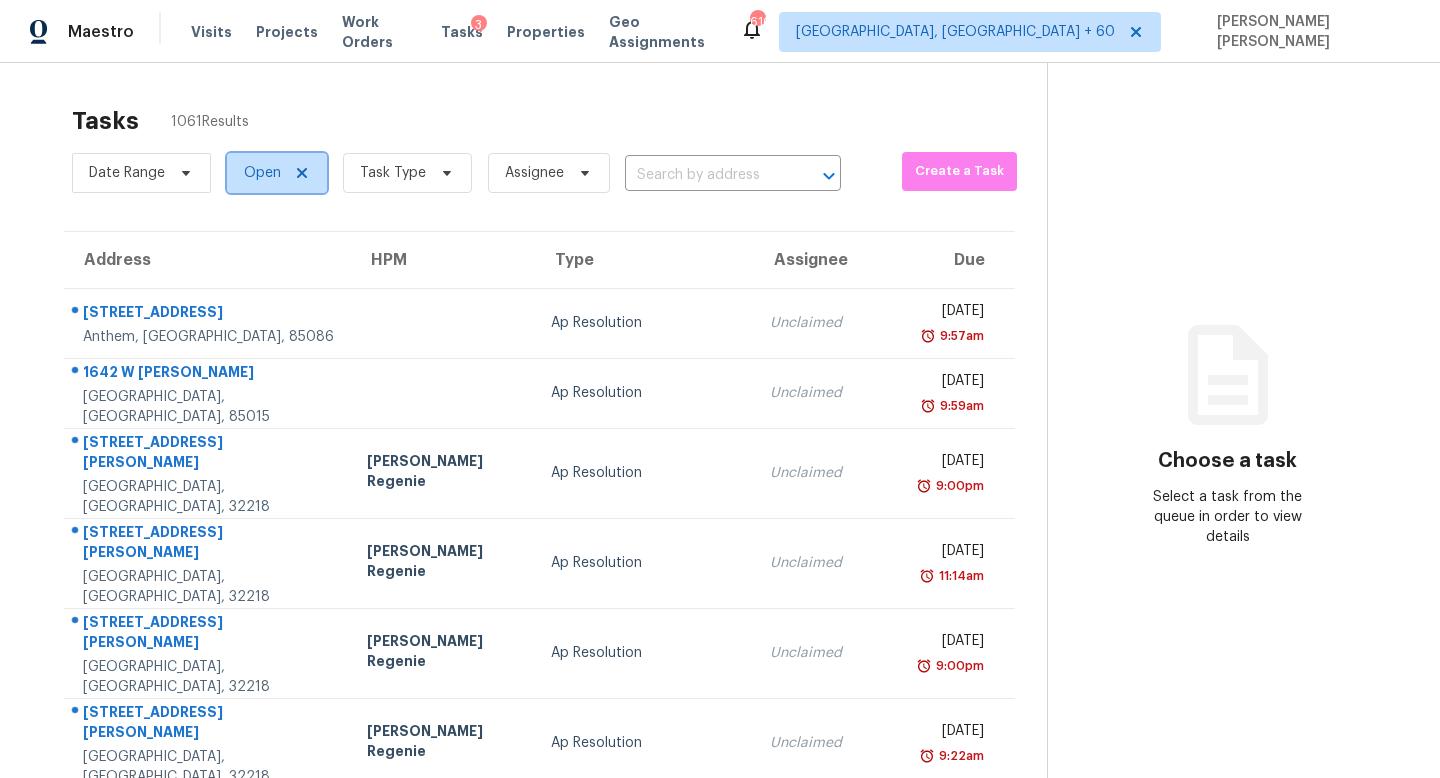 click on "Open" at bounding box center (277, 173) 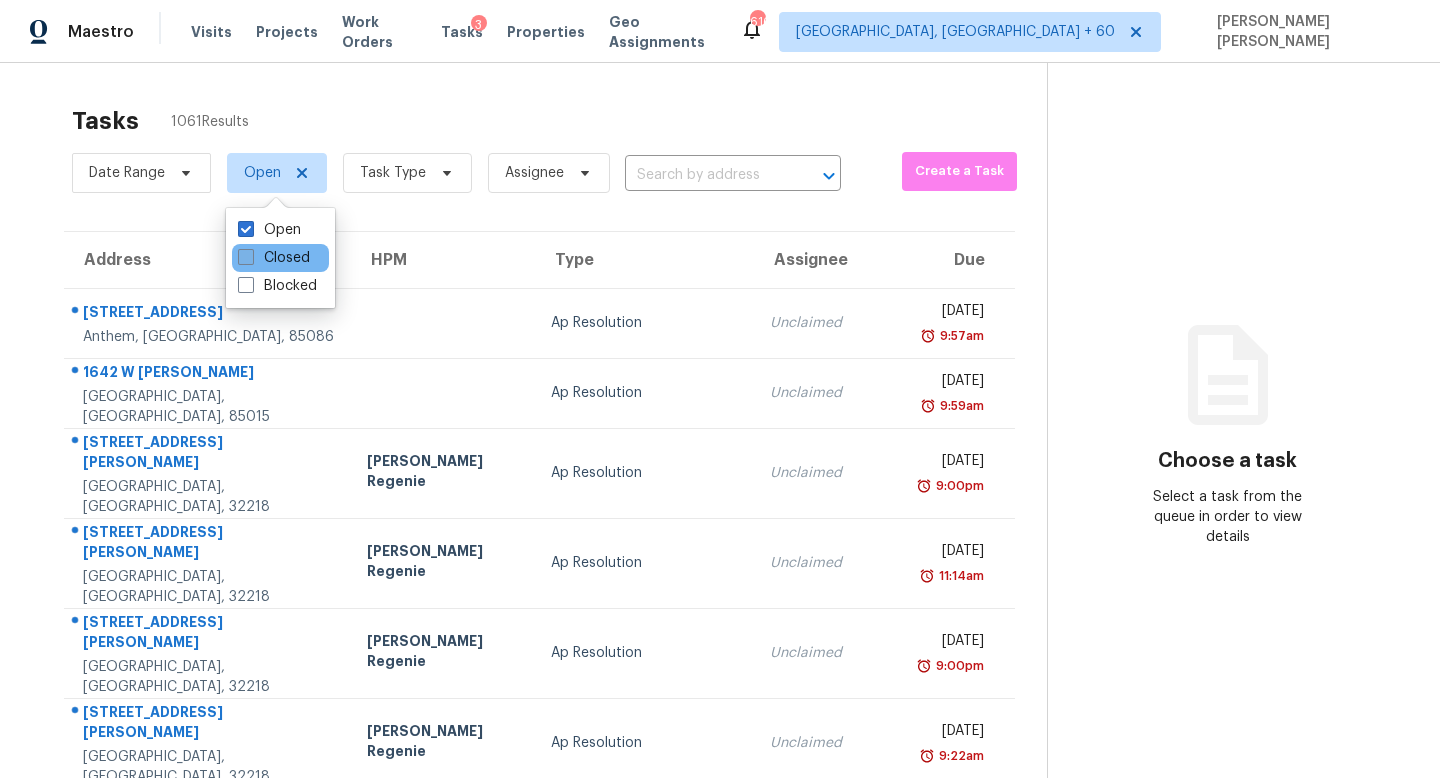 click on "Closed" at bounding box center (274, 258) 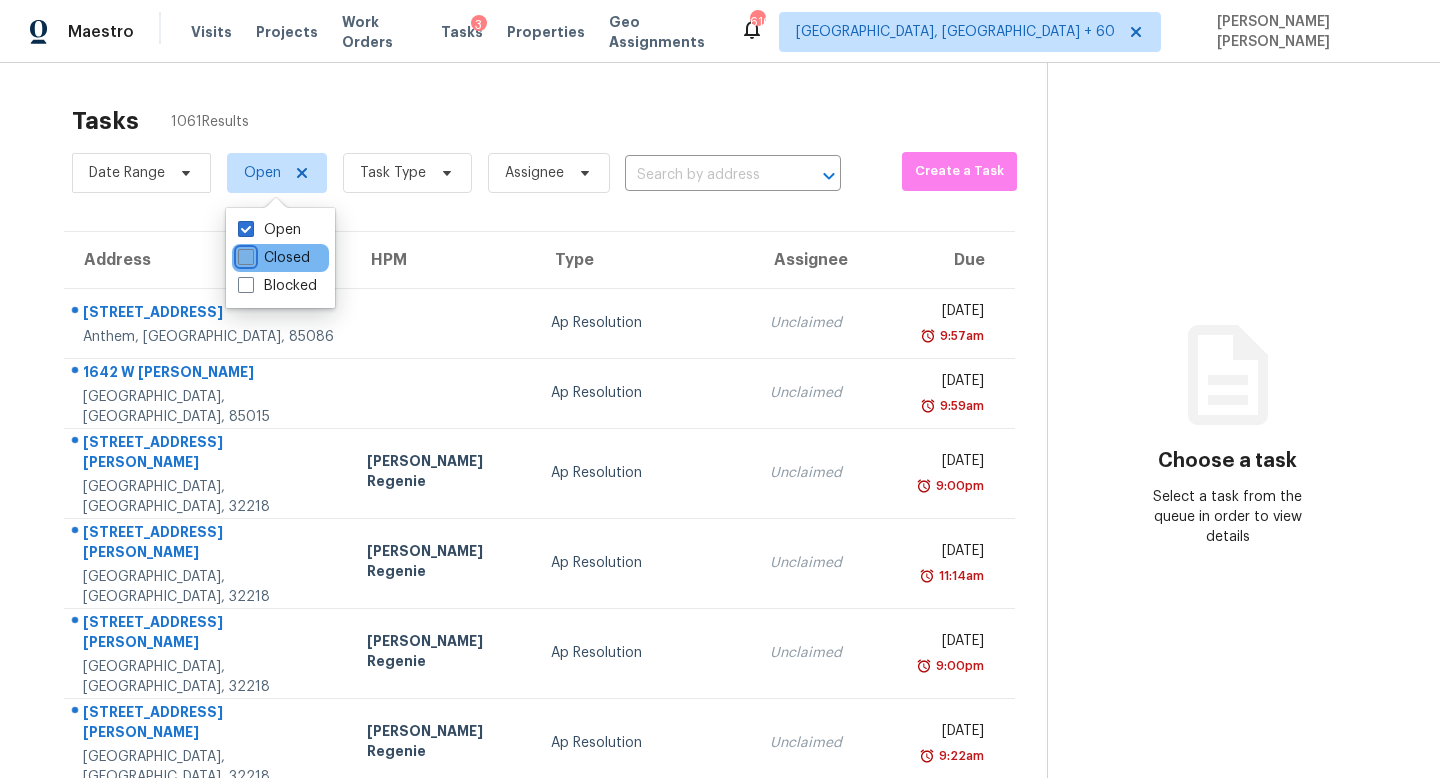 click on "Closed" at bounding box center (244, 254) 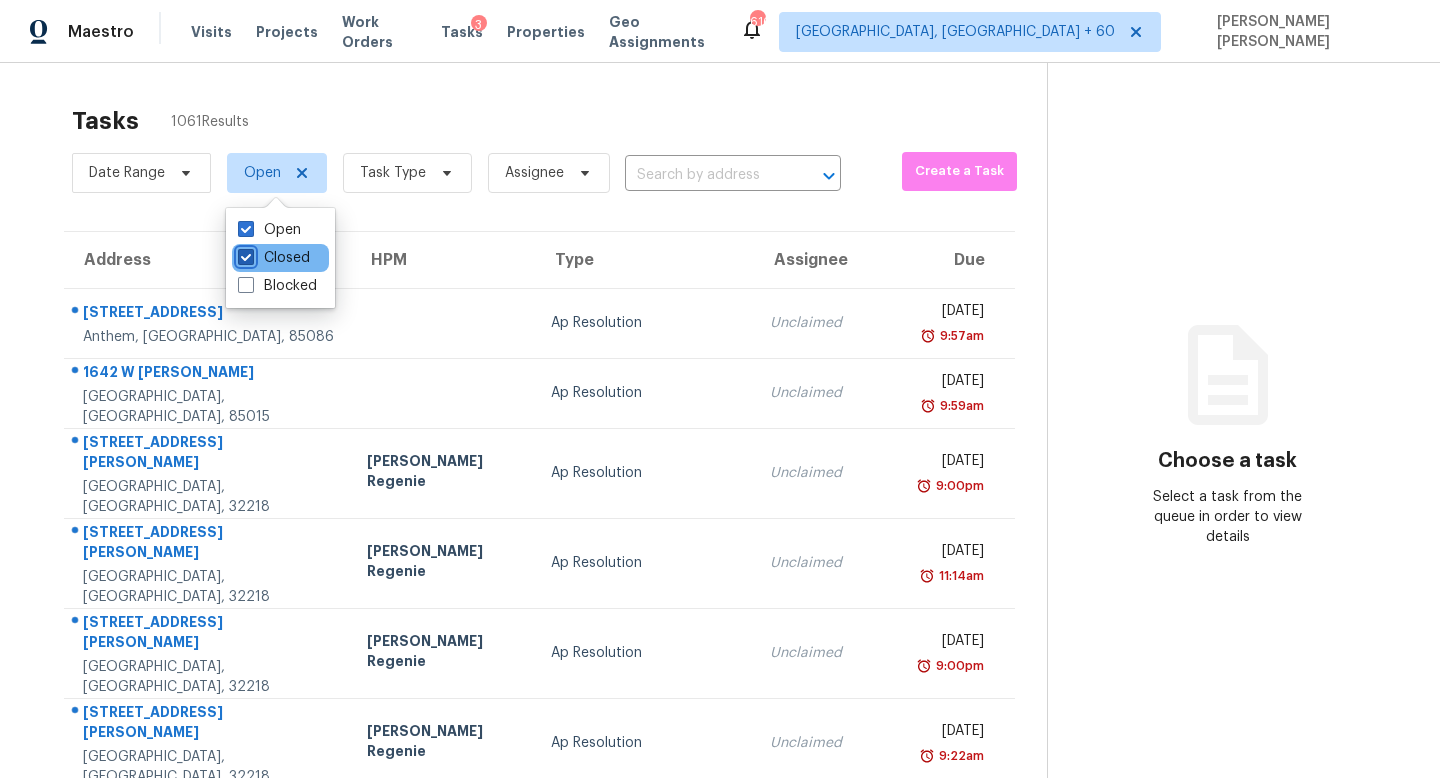 checkbox on "true" 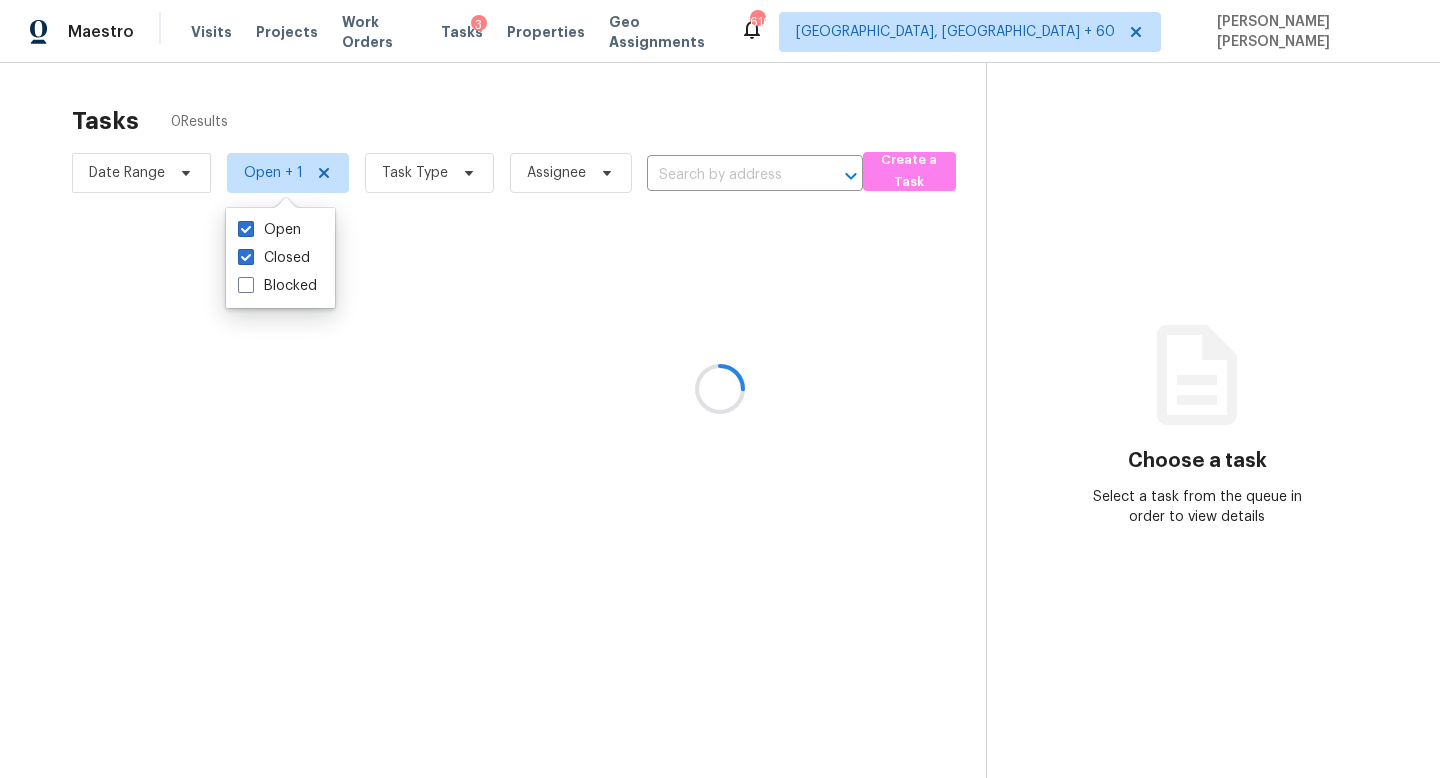 click at bounding box center [720, 389] 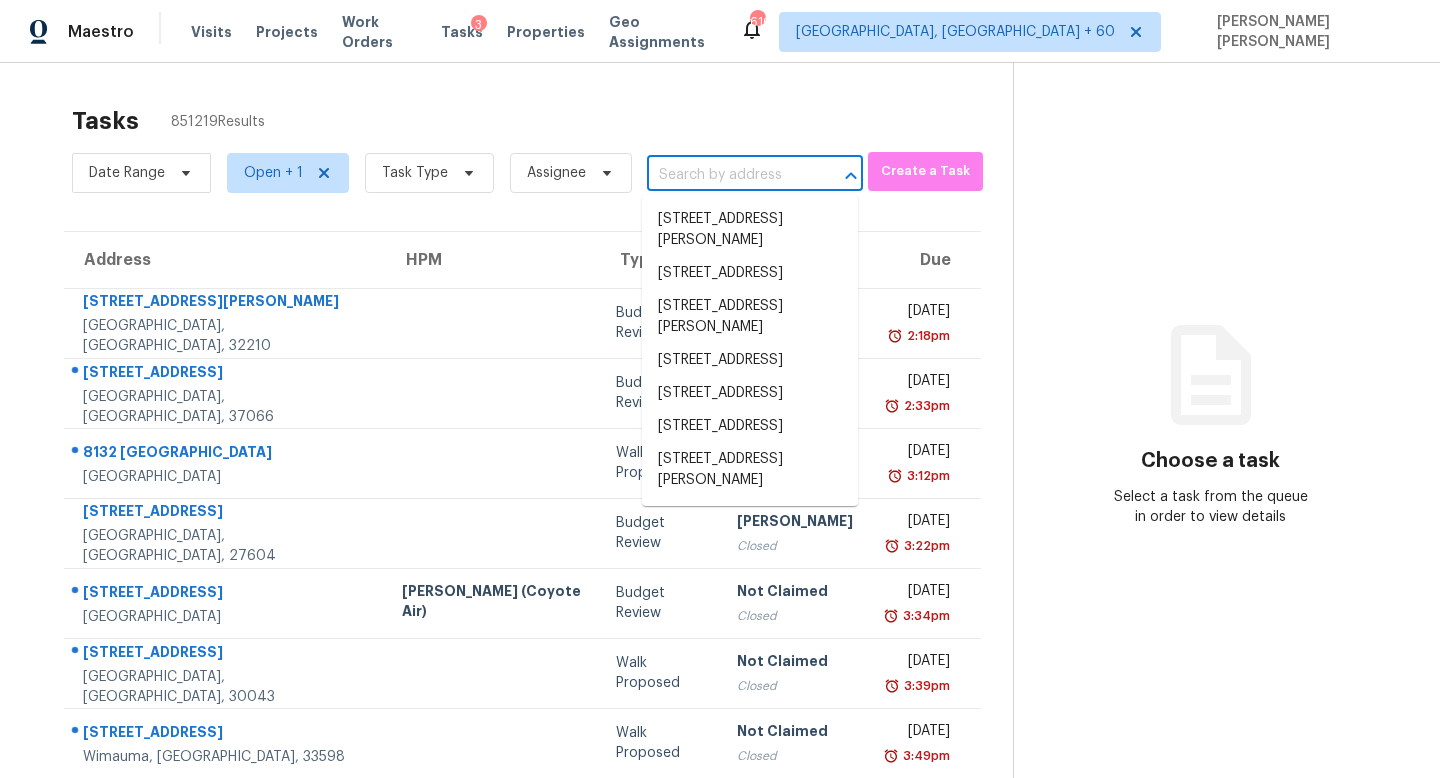 click at bounding box center [727, 175] 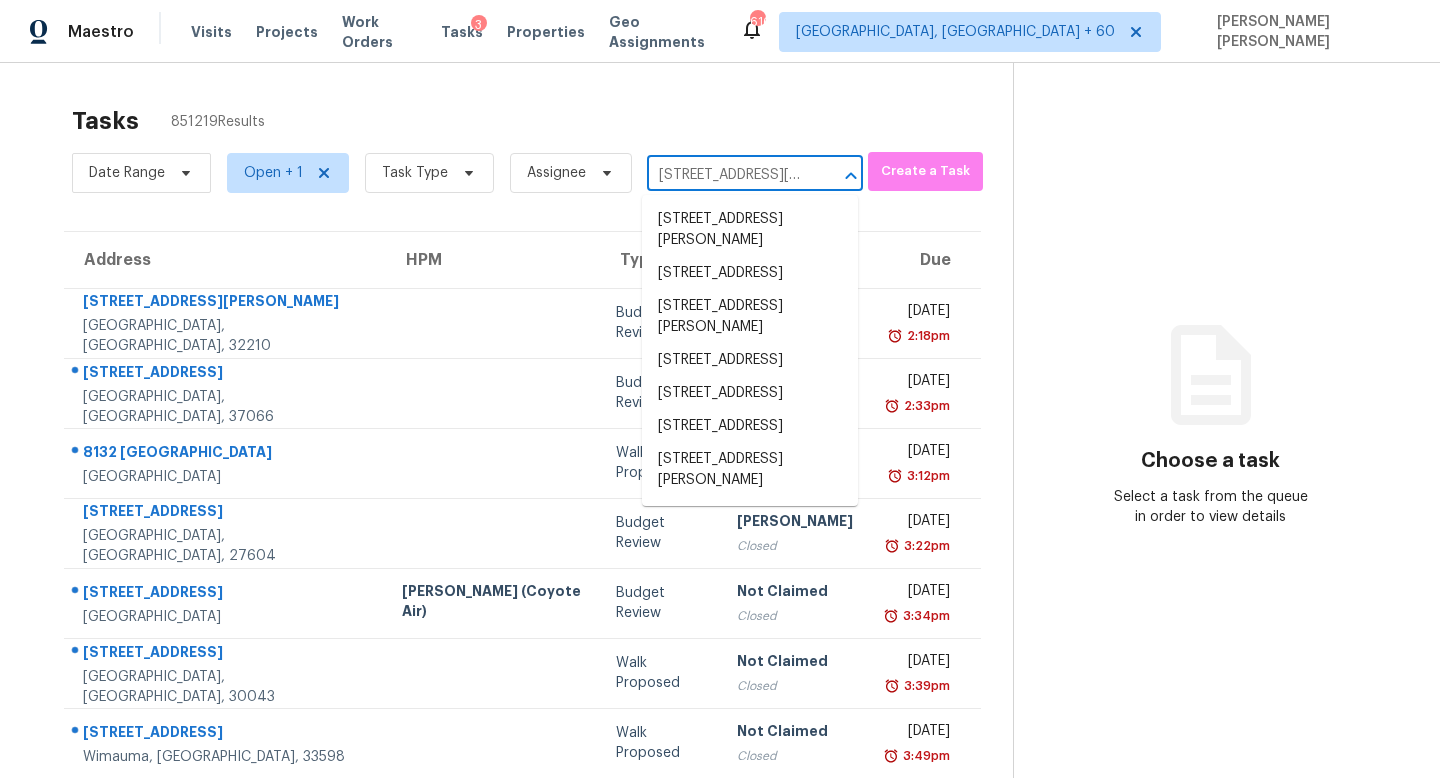 scroll, scrollTop: 0, scrollLeft: 135, axis: horizontal 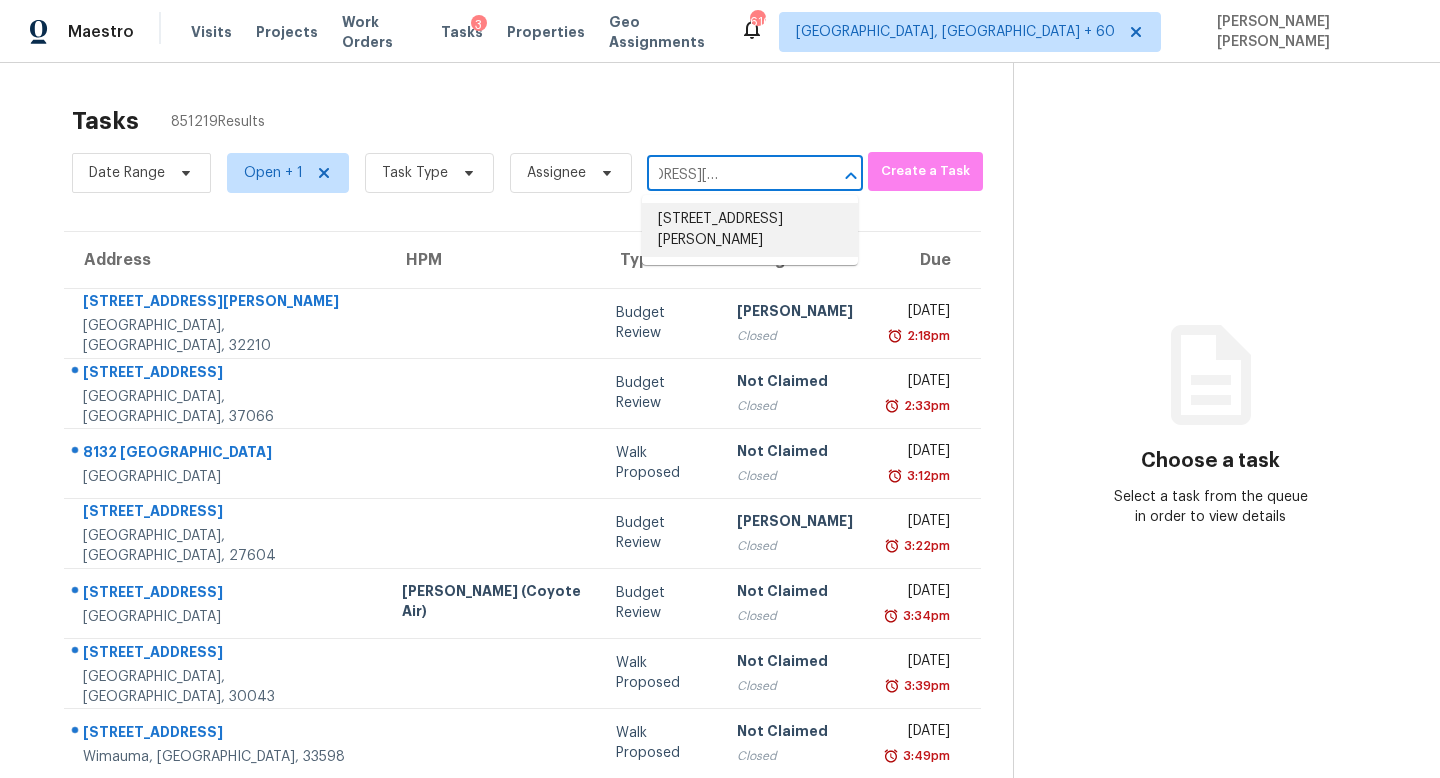 click on "[STREET_ADDRESS][PERSON_NAME]" at bounding box center (750, 230) 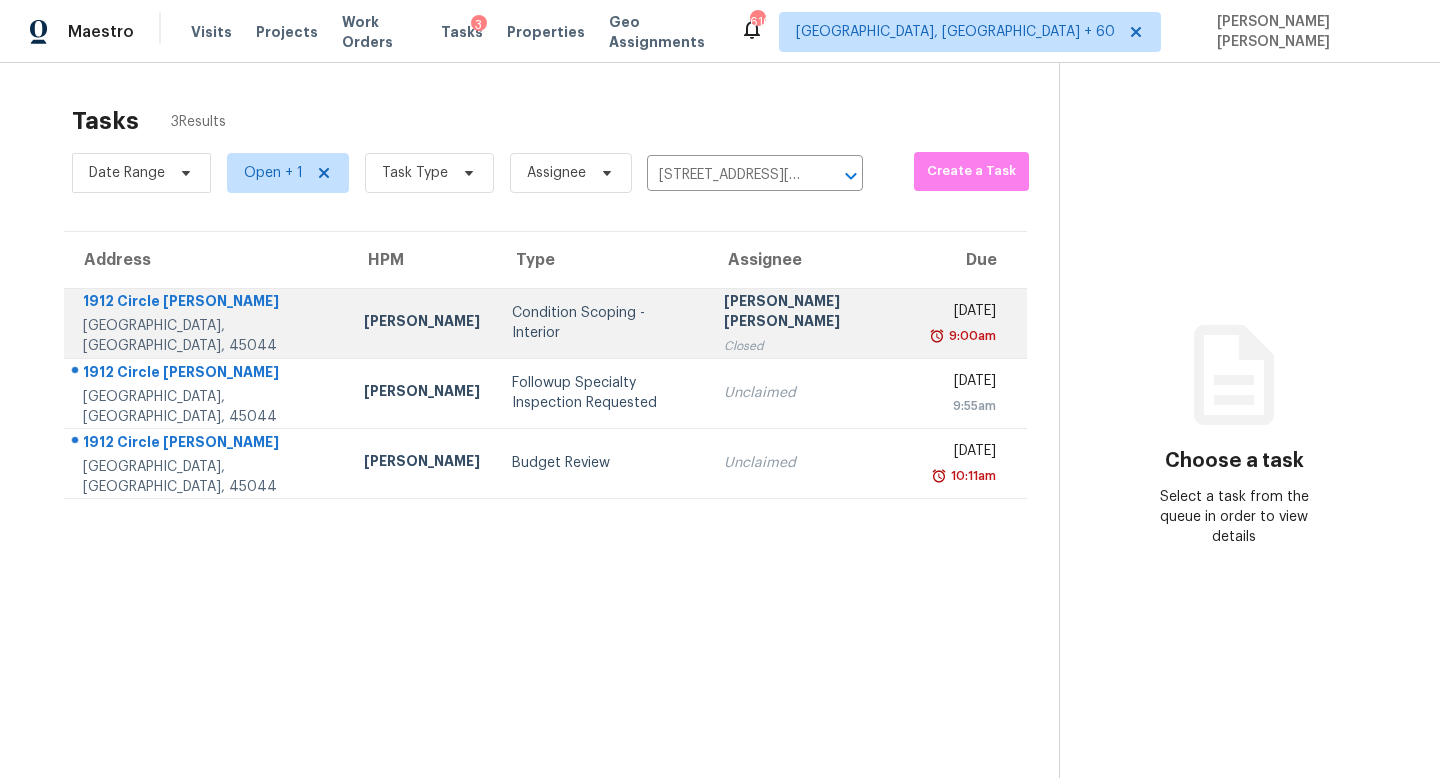 click on "Condition Scoping - Interior" at bounding box center [602, 323] 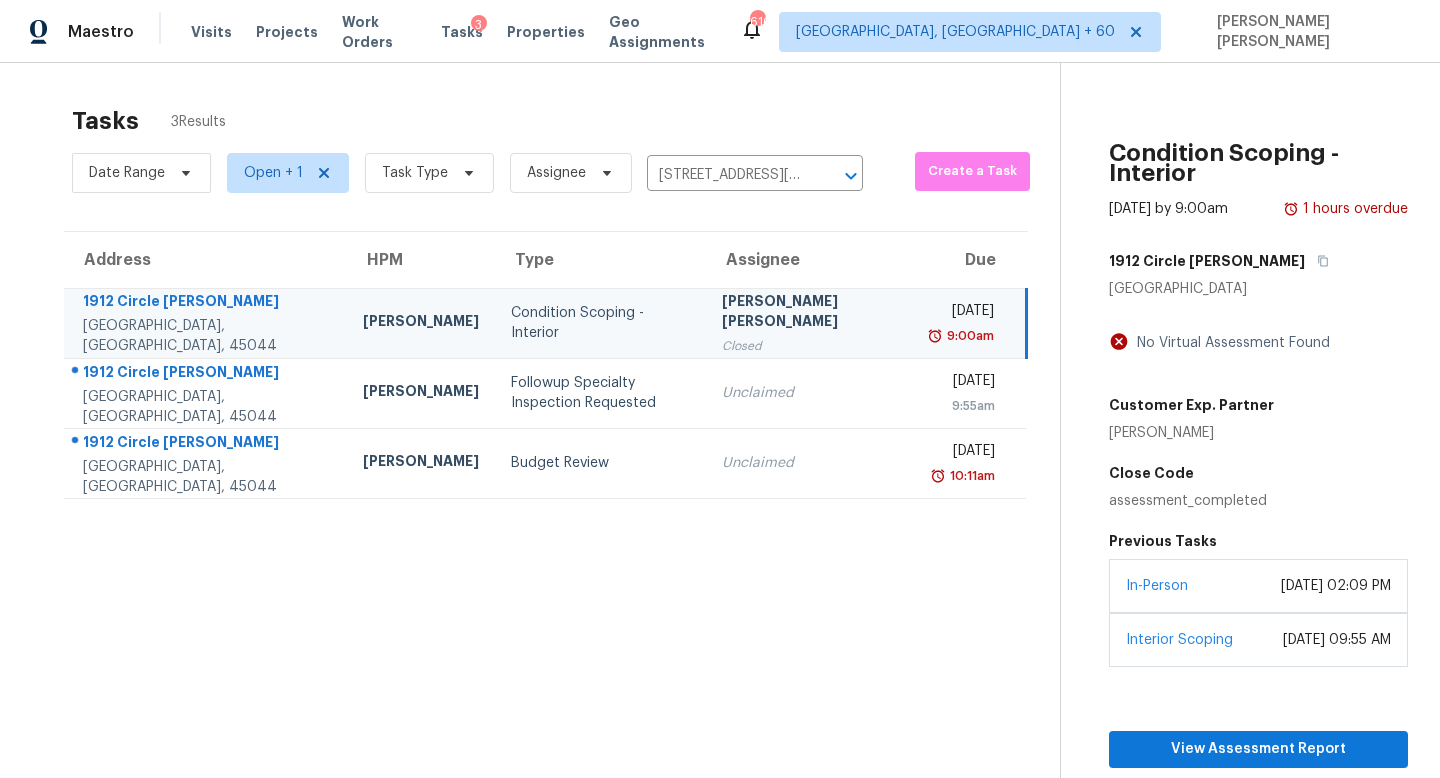 scroll, scrollTop: 70, scrollLeft: 0, axis: vertical 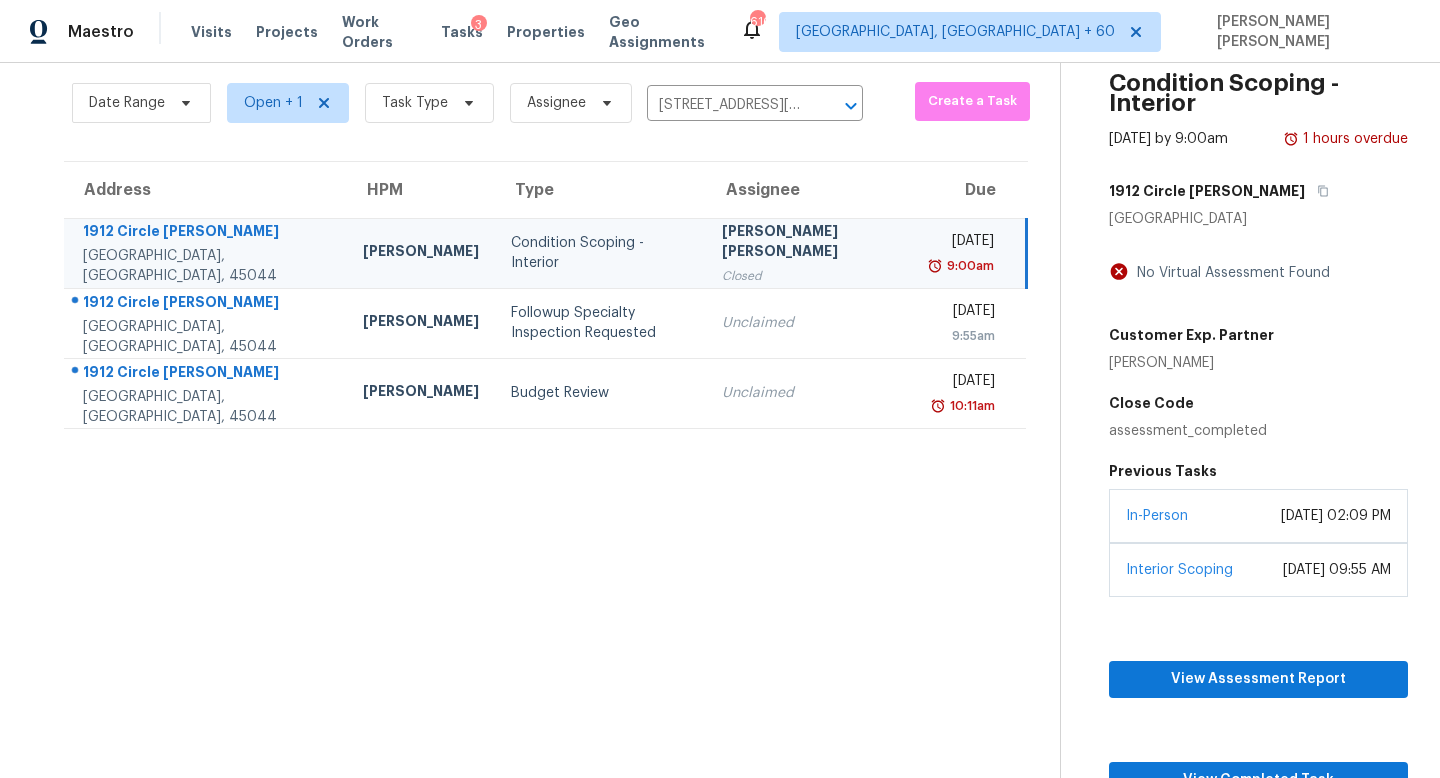 click on "Customer Exp. Partner Landon Young" at bounding box center (1191, 345) 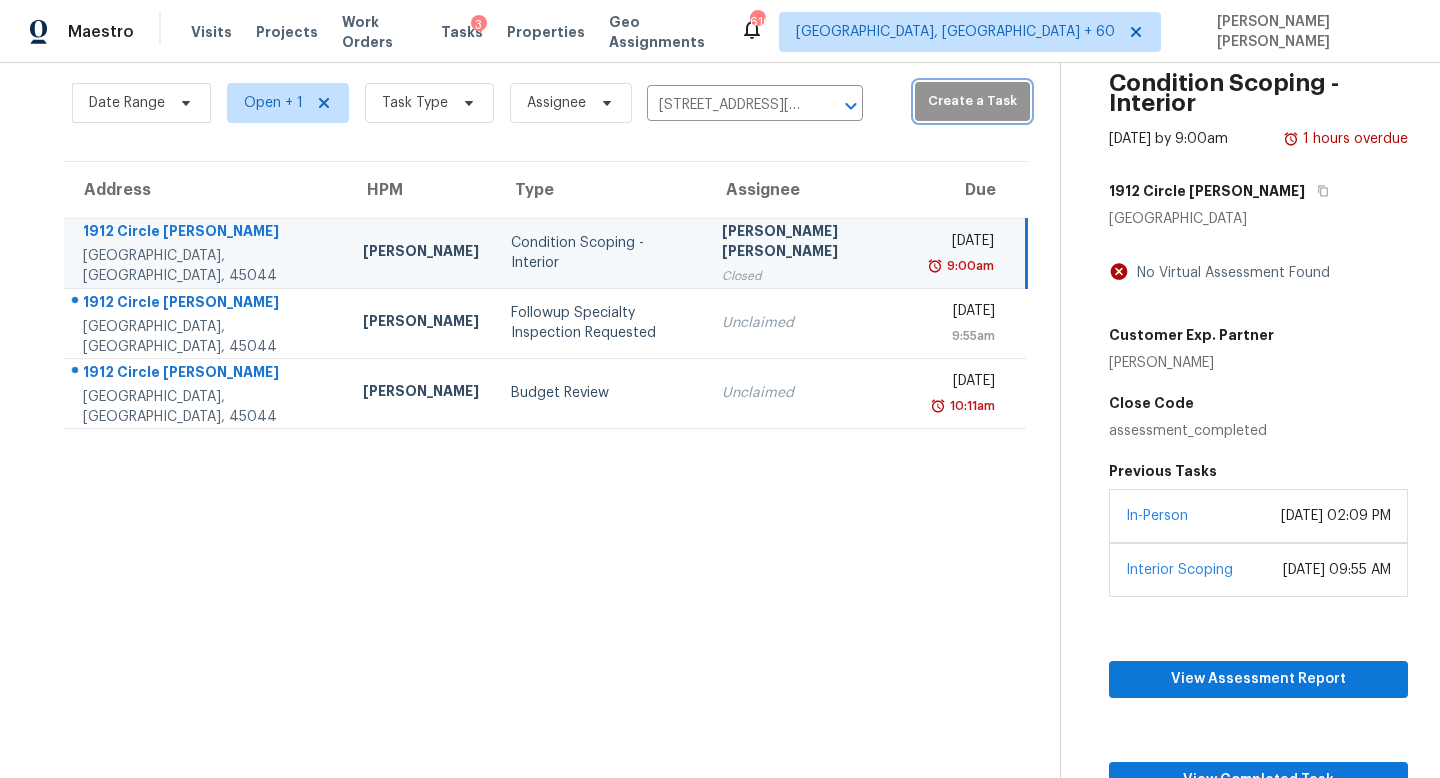 click on "Create a Task" at bounding box center [972, 101] 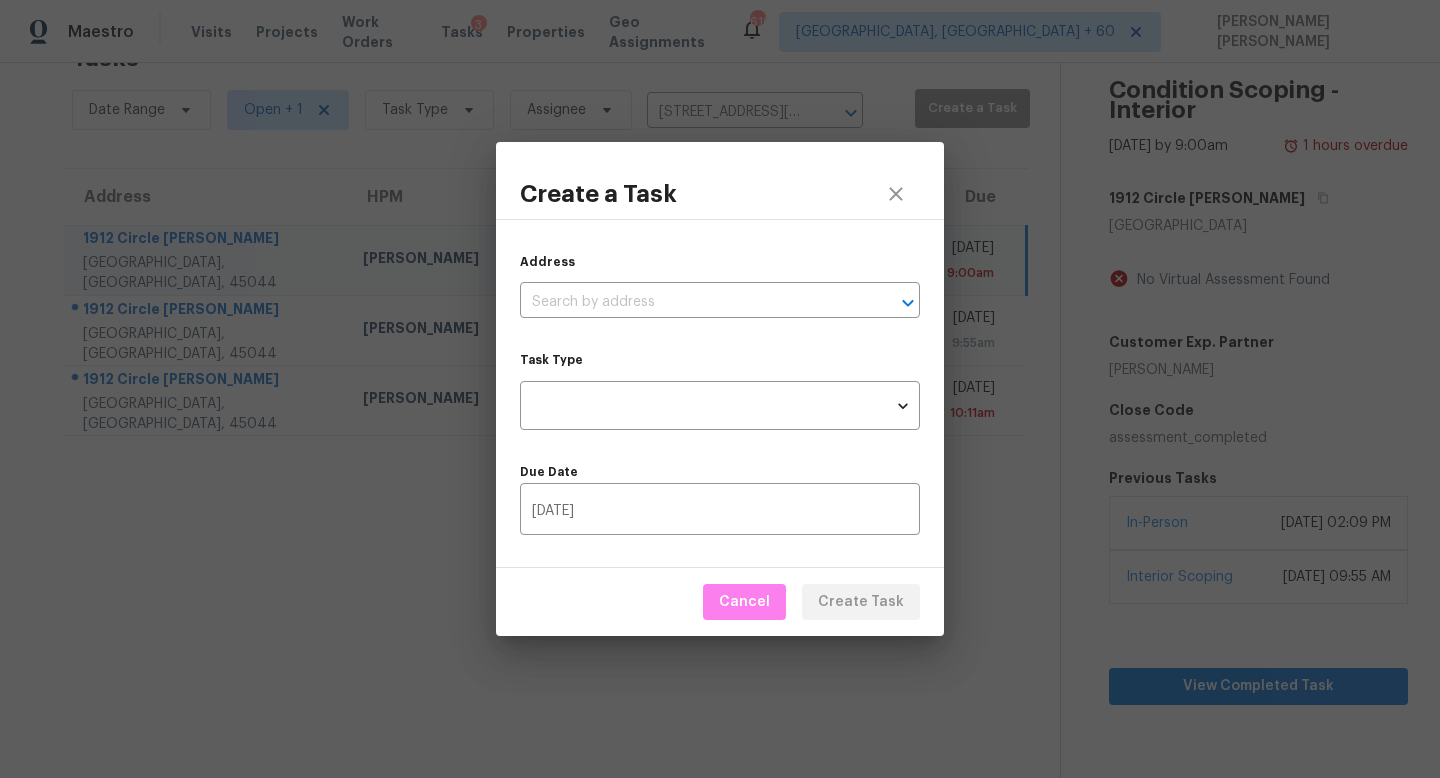 scroll, scrollTop: 63, scrollLeft: 0, axis: vertical 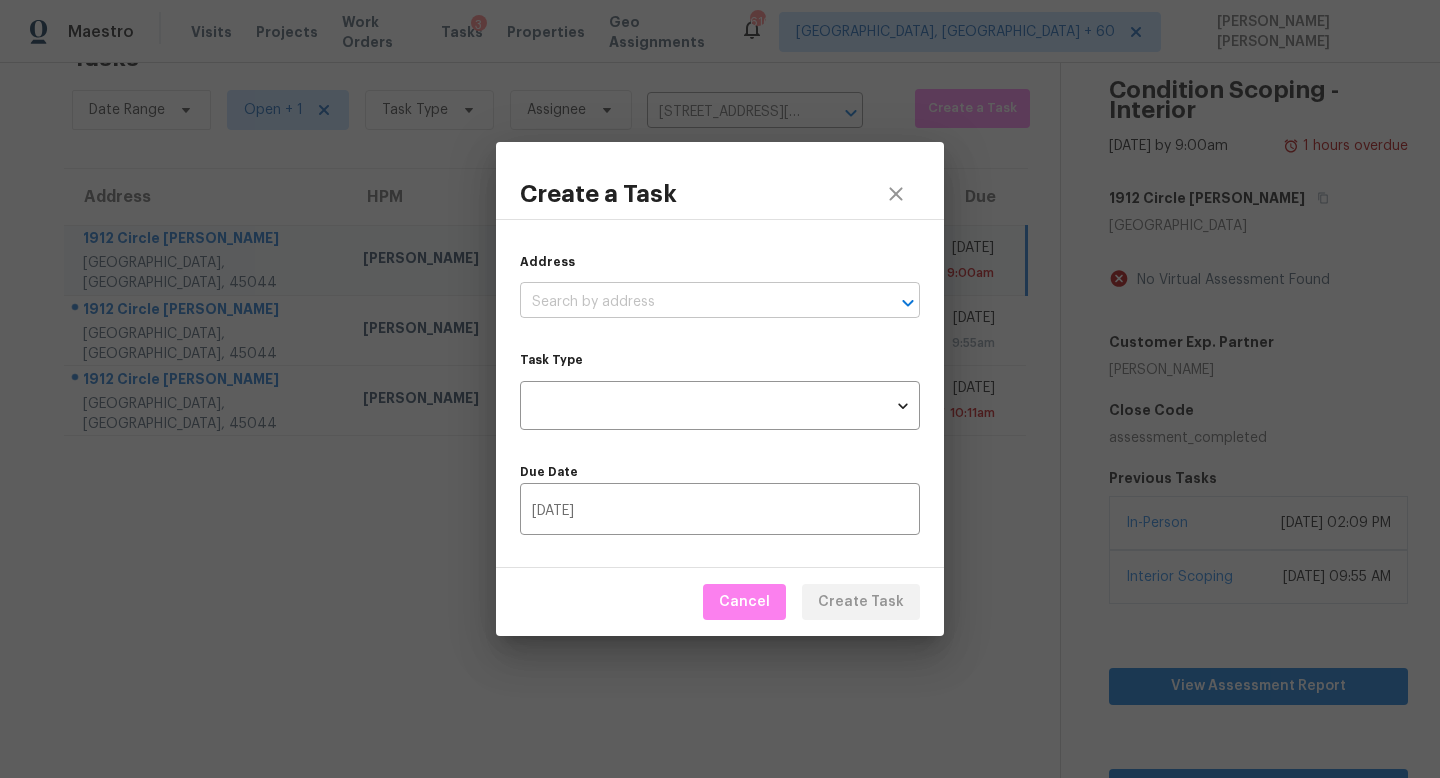 click at bounding box center [692, 302] 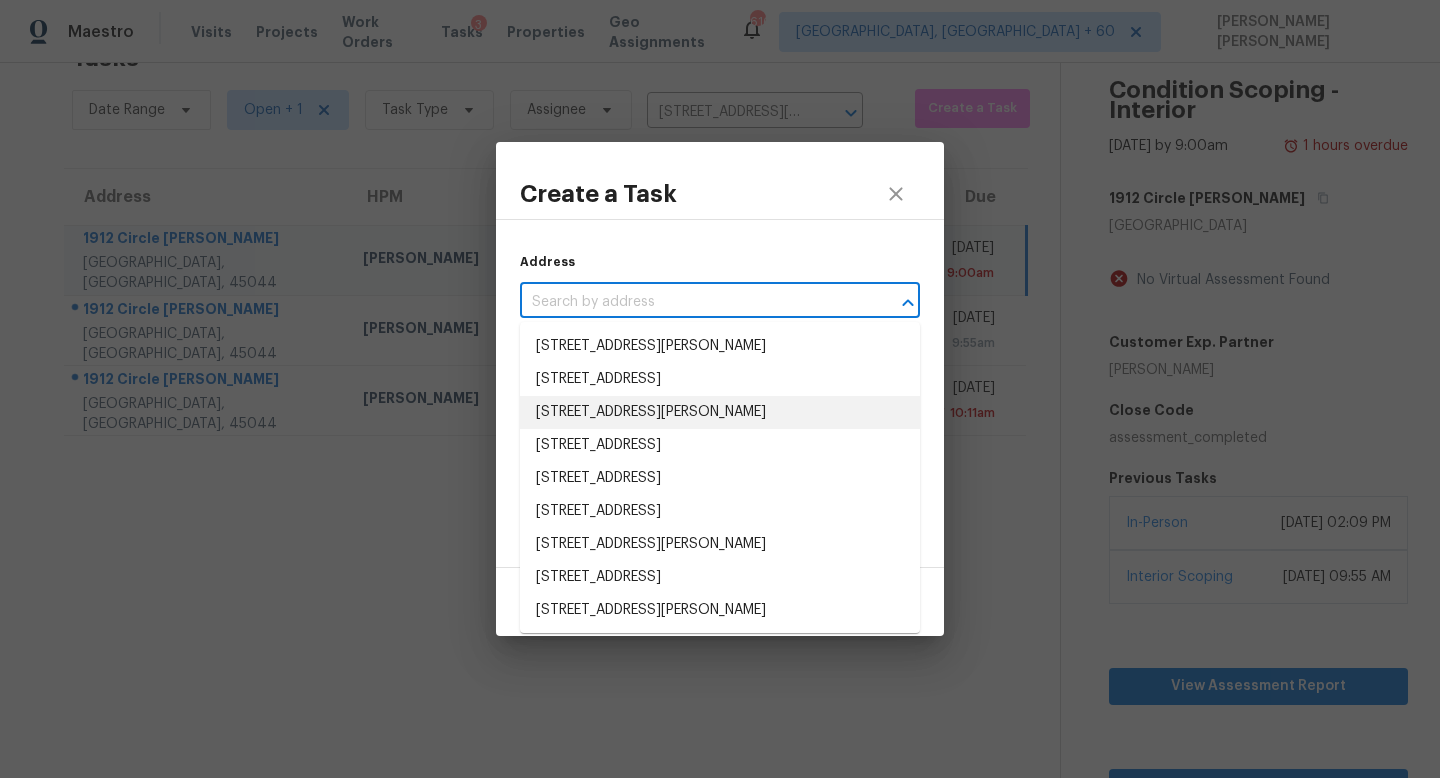 paste on "1912 Circle Kelly Jo Middletown, OH, 45044" 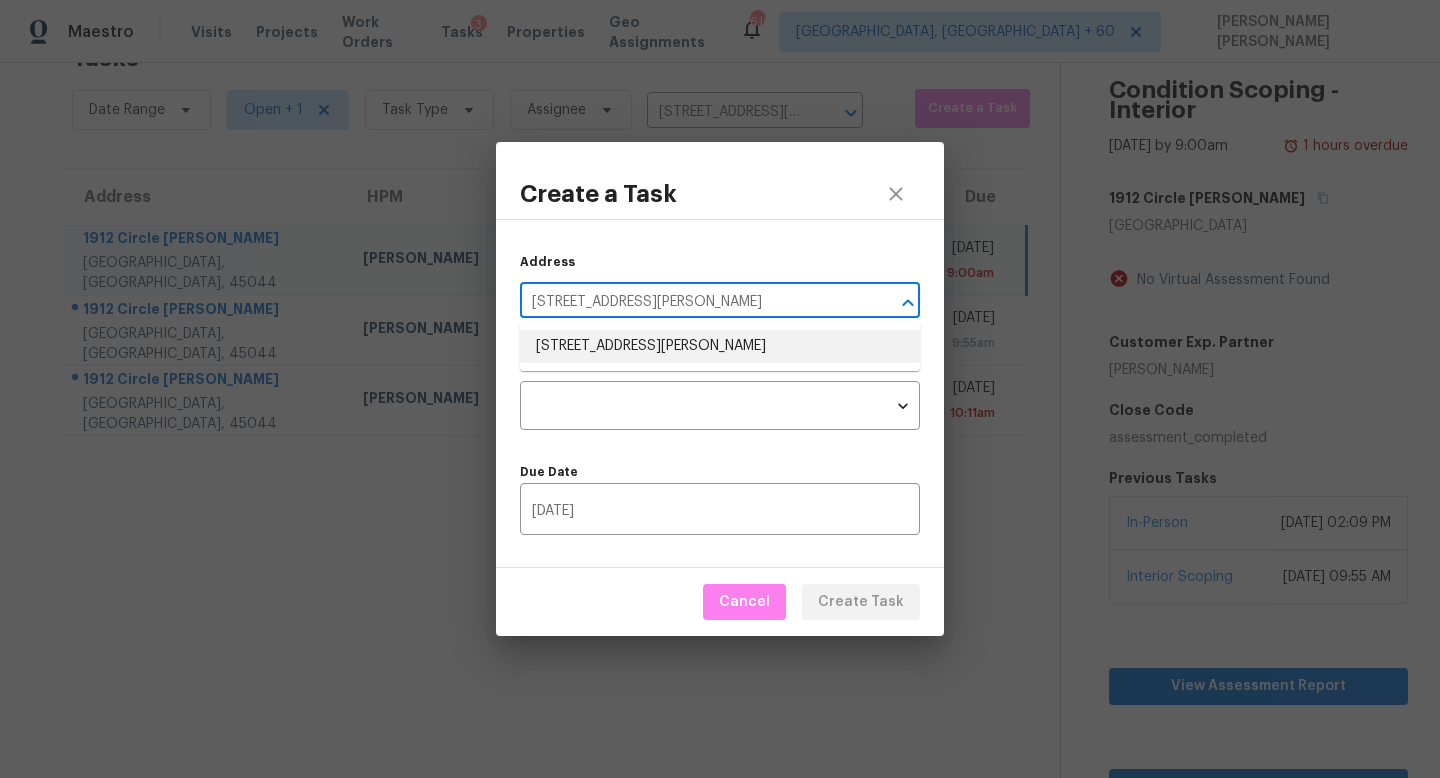 click on "1912 Circle Kelly Jo, Middletown, OH 45044" at bounding box center [720, 346] 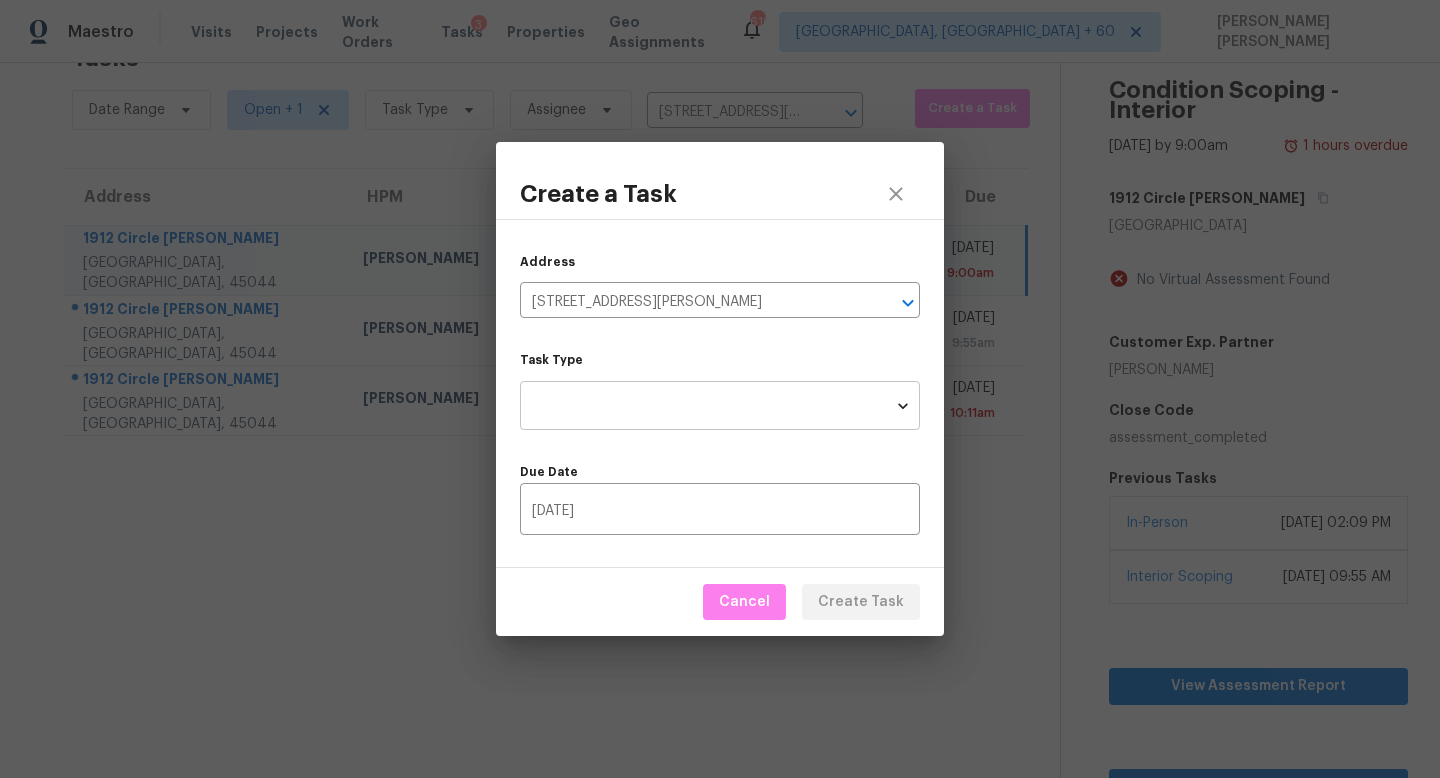 click on "Maestro Visits Projects Work Orders Tasks 3 Properties Geo Assignments 616 Knoxville, TN + 60 Jishnu Manoj Tasks 3  Results Date Range Open + 1 Task Type Assignee 1912 Circle Kelly Jo, Middletown, OH 45044 ​ Create a Task Address HPM Type Assignee Due 1912 Circle Kelly Jo   Middletown, OH, 45044 Robert Carl Condition Scoping - Interior Jishnu Manoj Closed Mon, Jul 14th 2025 9:00am 1912 Circle Kelly Jo   Middletown, OH, 45044 Robert Carl Followup Specialty Inspection Requested Unclaimed Tue, Jul 15th 2025 9:55am 1912 Circle Kelly Jo   Middletown, OH, 45044 Robert Carl Budget Review Unclaimed Mon, Jul 14th 2025 10:11am Condition Scoping - Interior Jul 14th 2025 by 9:00am 1 hours overdue 1912 Circle Kelly Jo Middletown, OH 45044 No Virtual Assessment Found Customer Exp. Partner Landon Young Close Code assessment_completed Previous Tasks In-Person  July 11, 2025 at 02:09 PM Interior Scoping July 14, 2025 at 09:55 AM View Assessment Report View Completed Task
Create a Task Address ​ Task Type ​ ​" at bounding box center [720, 389] 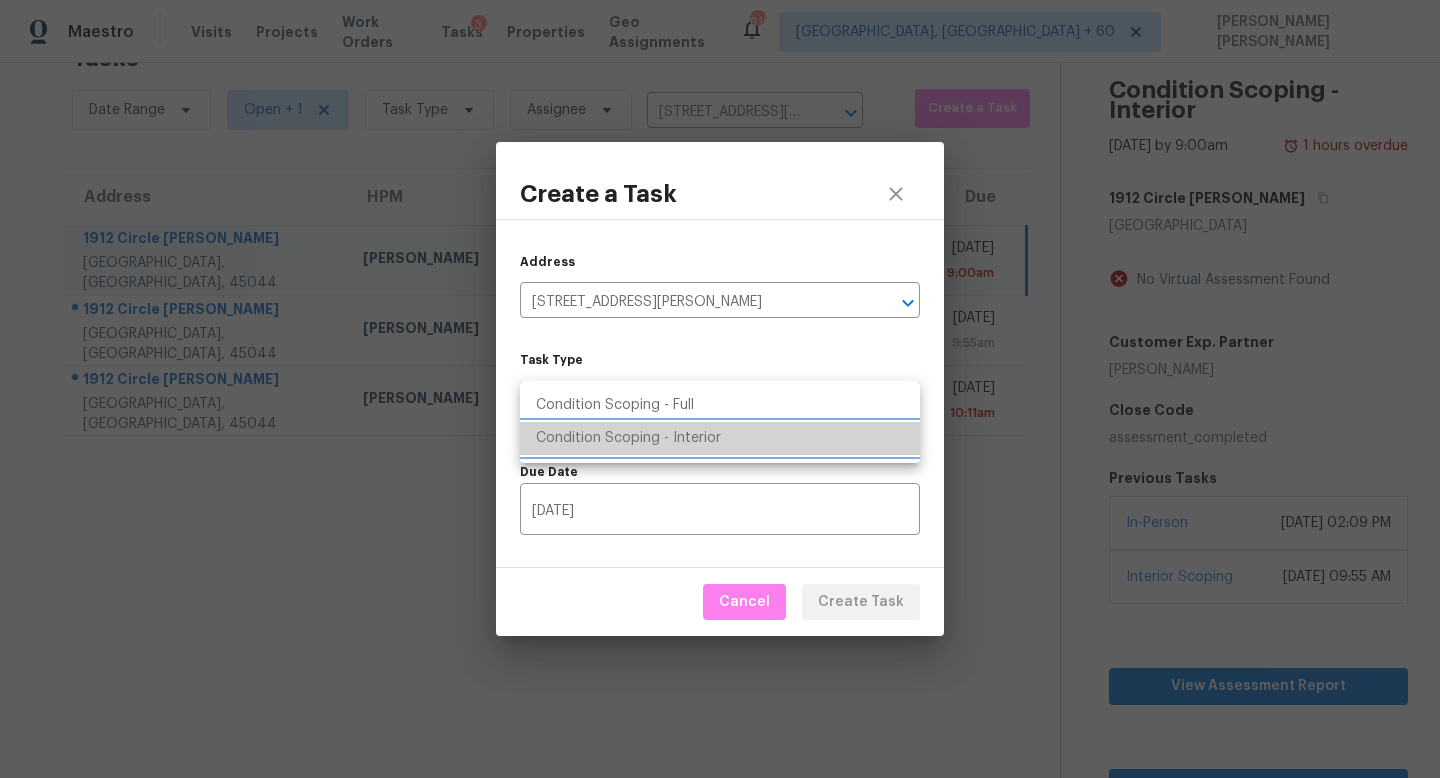 click on "Condition Scoping - Interior" at bounding box center [720, 438] 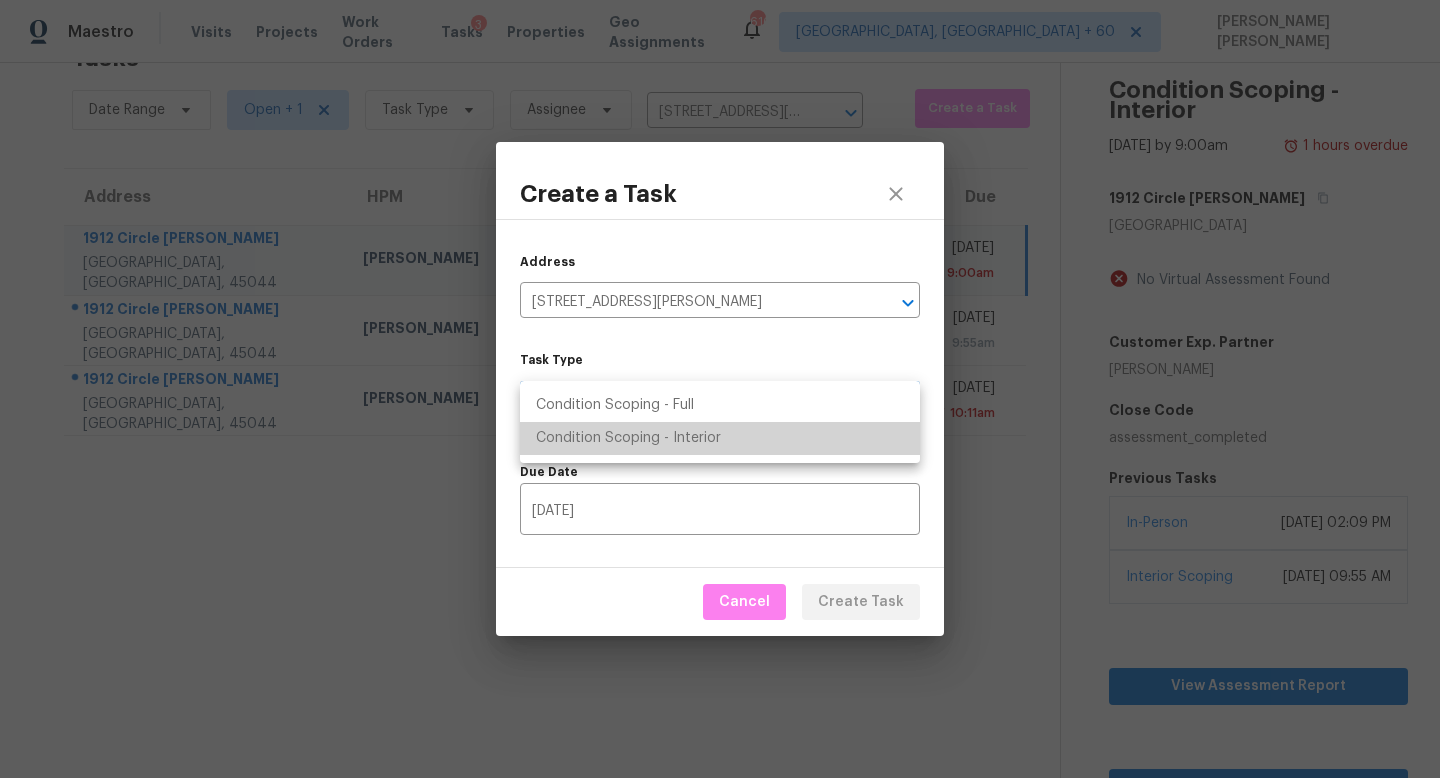 type on "virtual_interior_assessment" 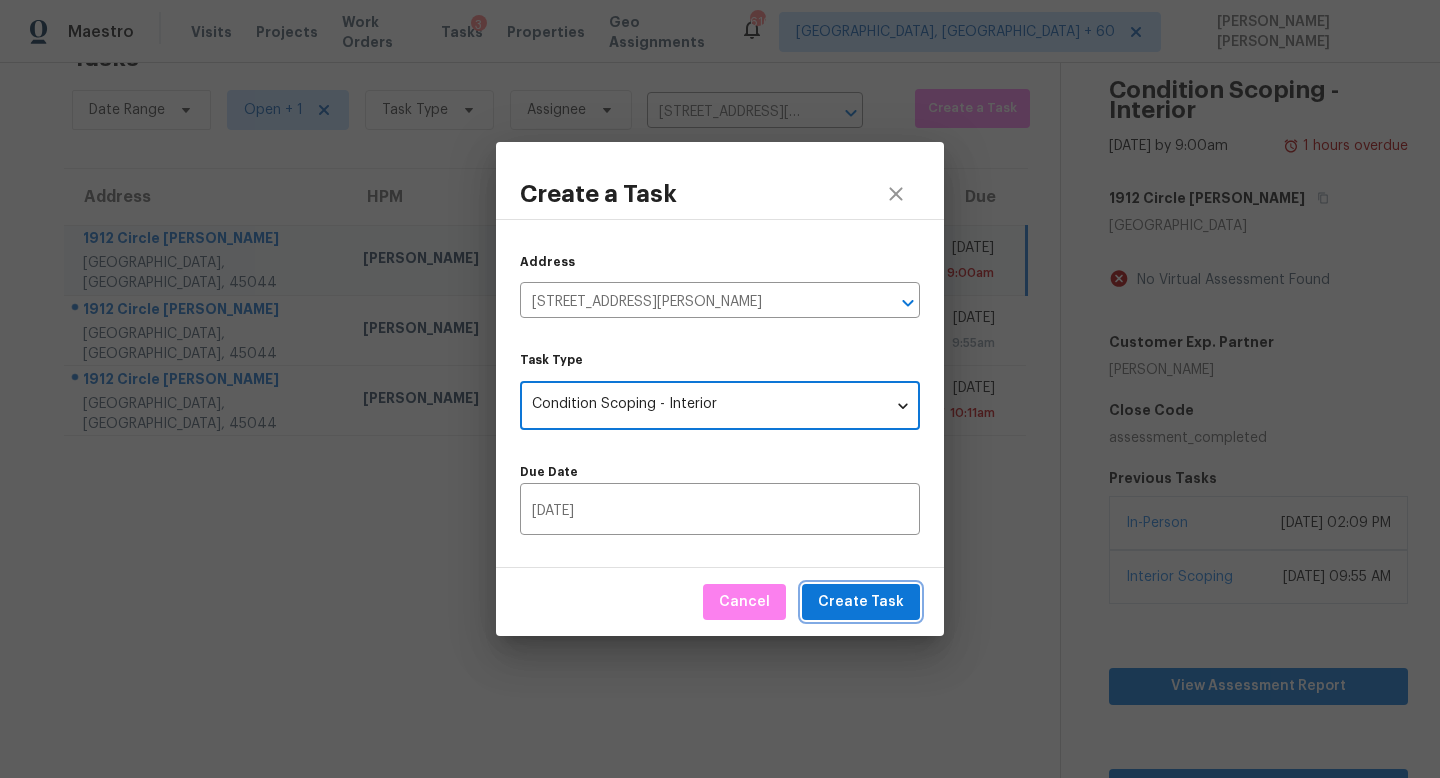 click on "Create Task" at bounding box center [861, 602] 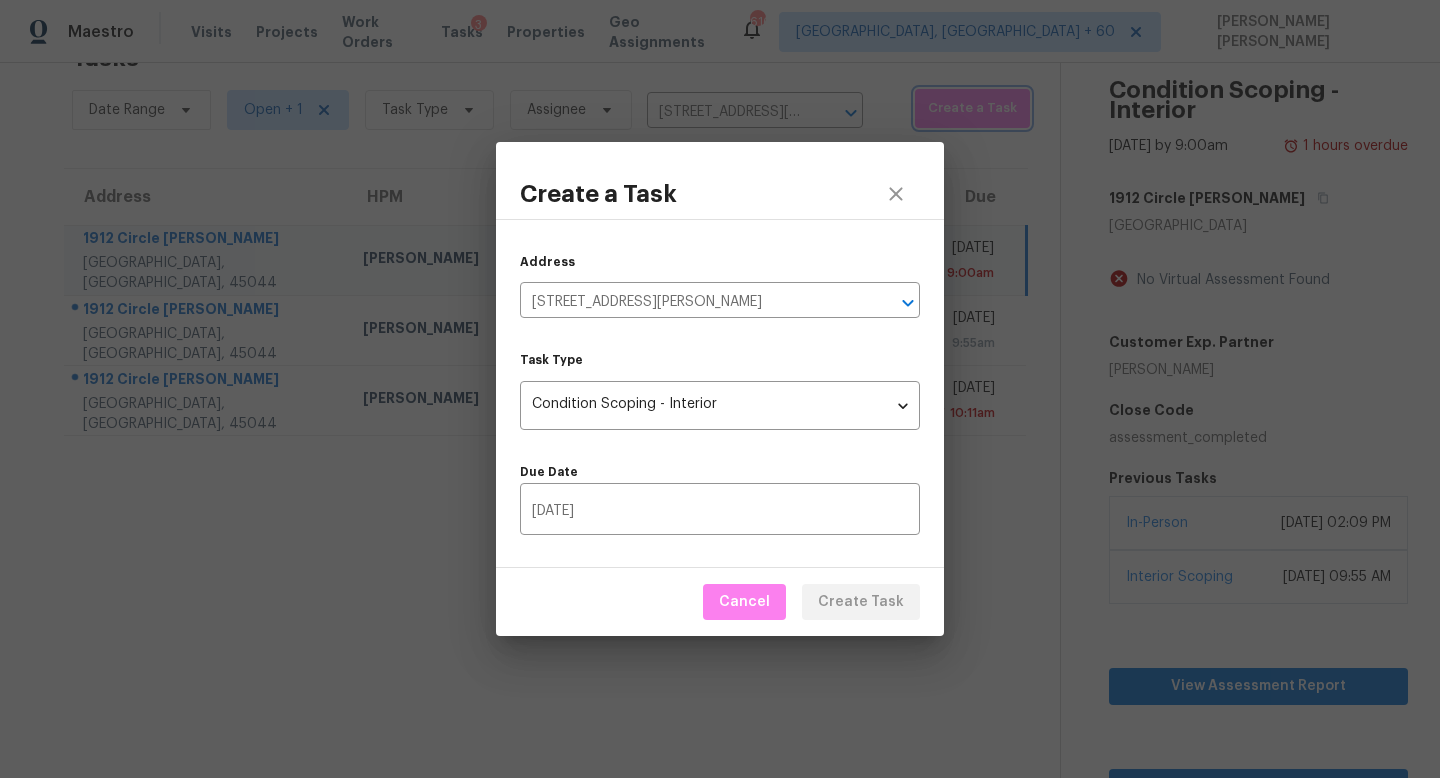 type 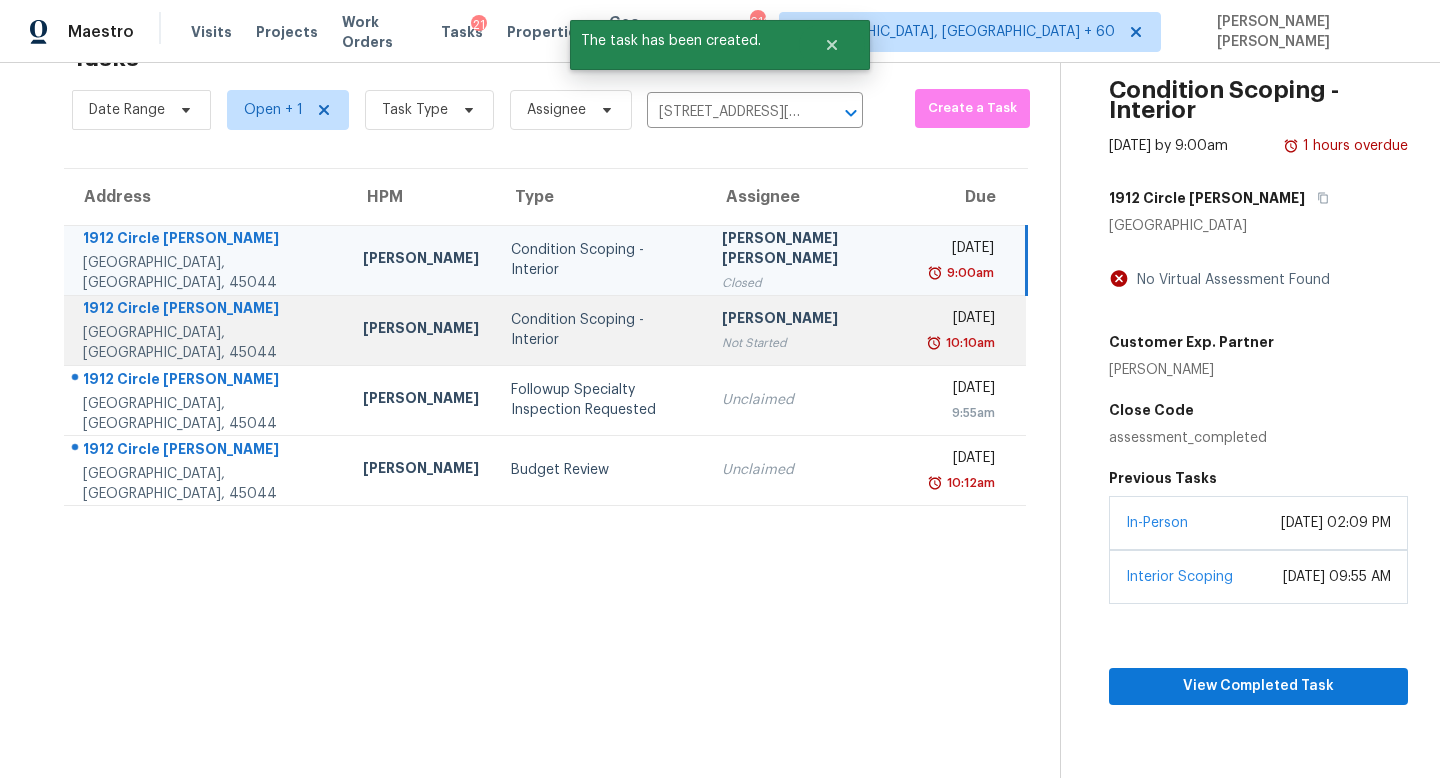 click on "Vigneshwaran B" at bounding box center (812, 320) 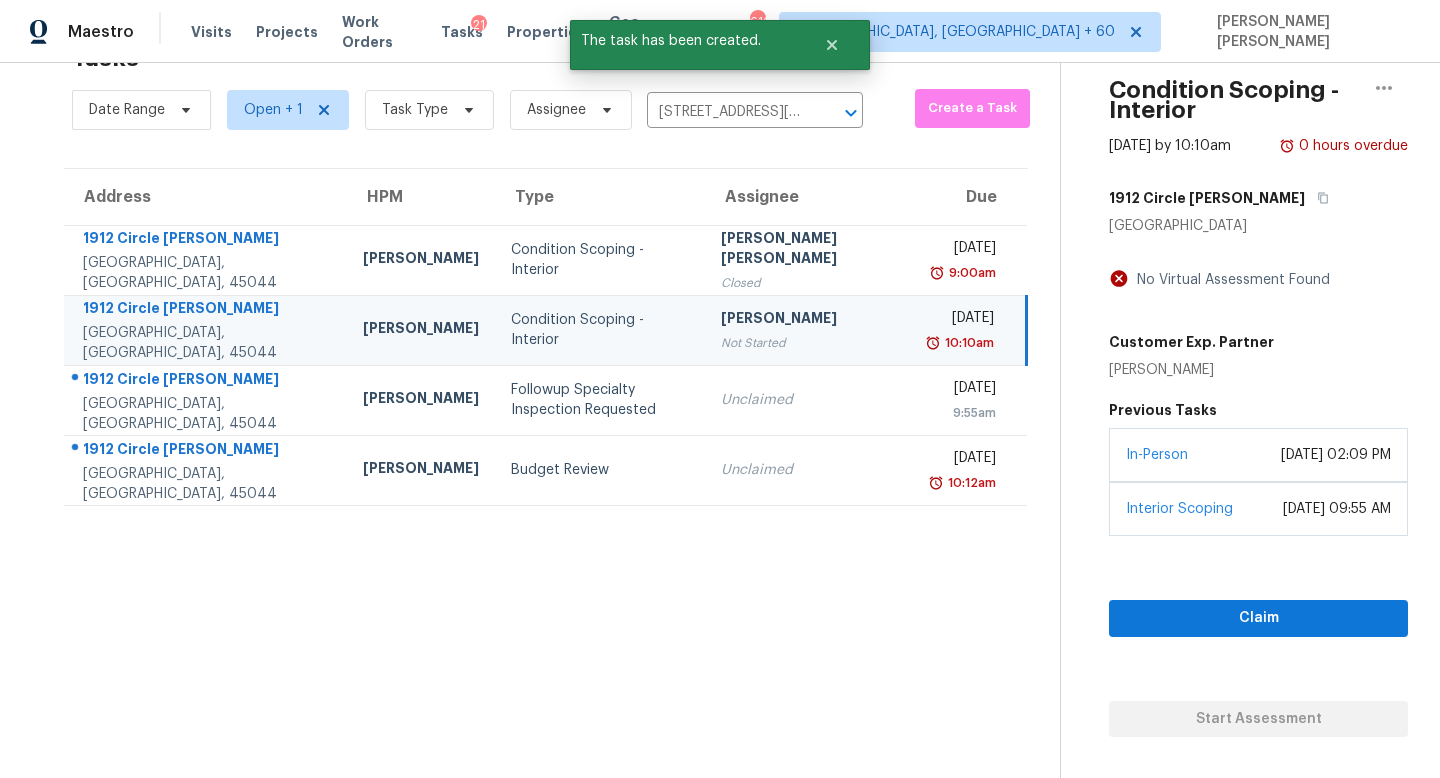 click on "Claim Start Assessment" at bounding box center [1258, 636] 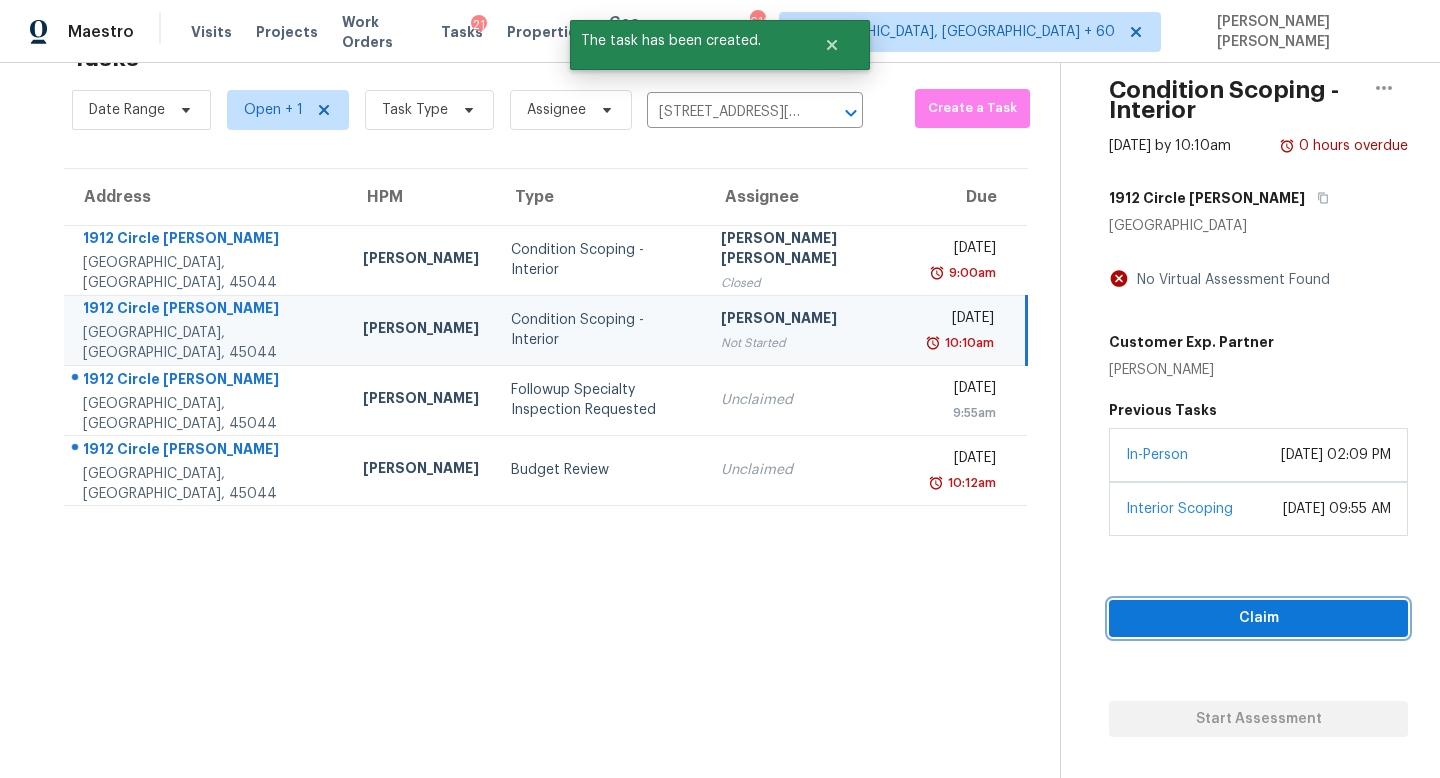 click on "Claim" at bounding box center (1258, 618) 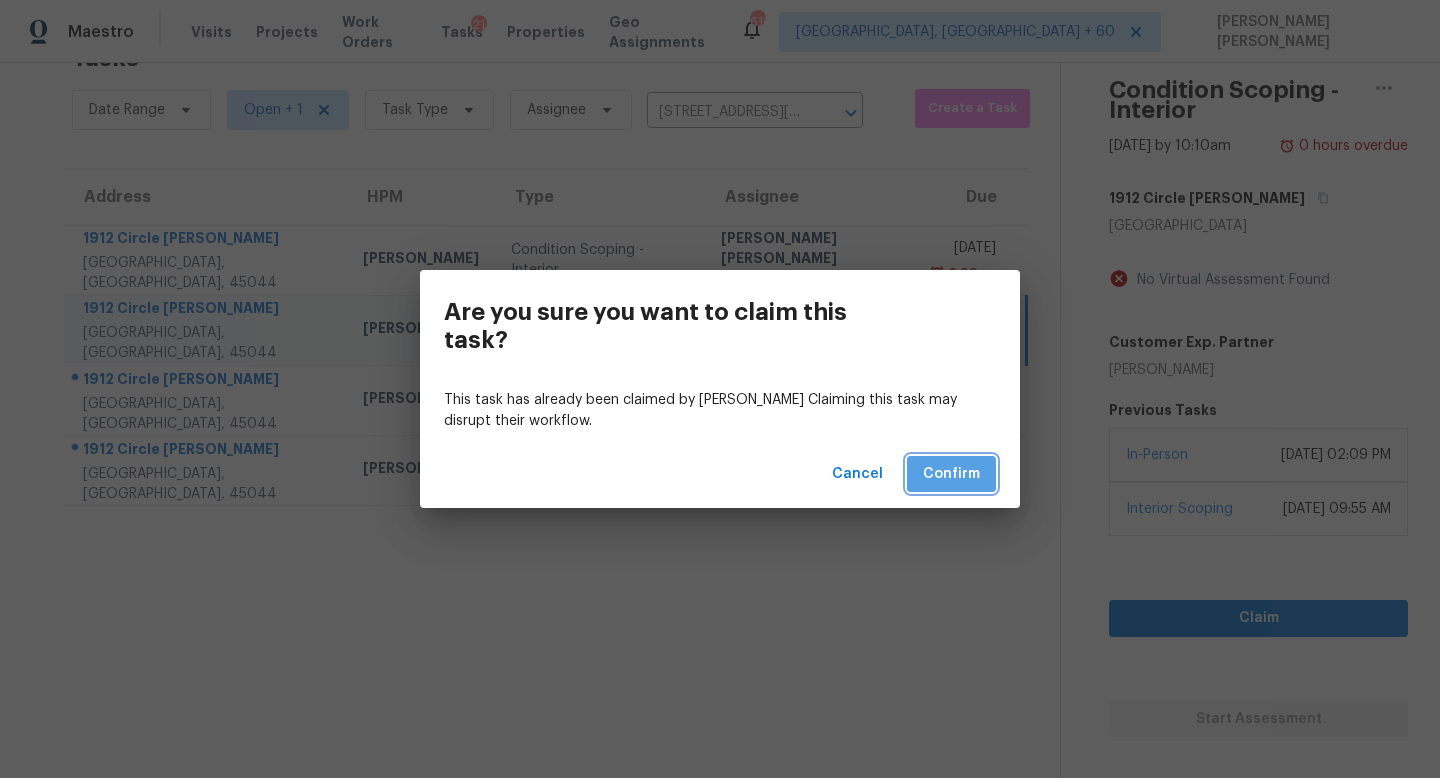 click on "Confirm" at bounding box center [951, 474] 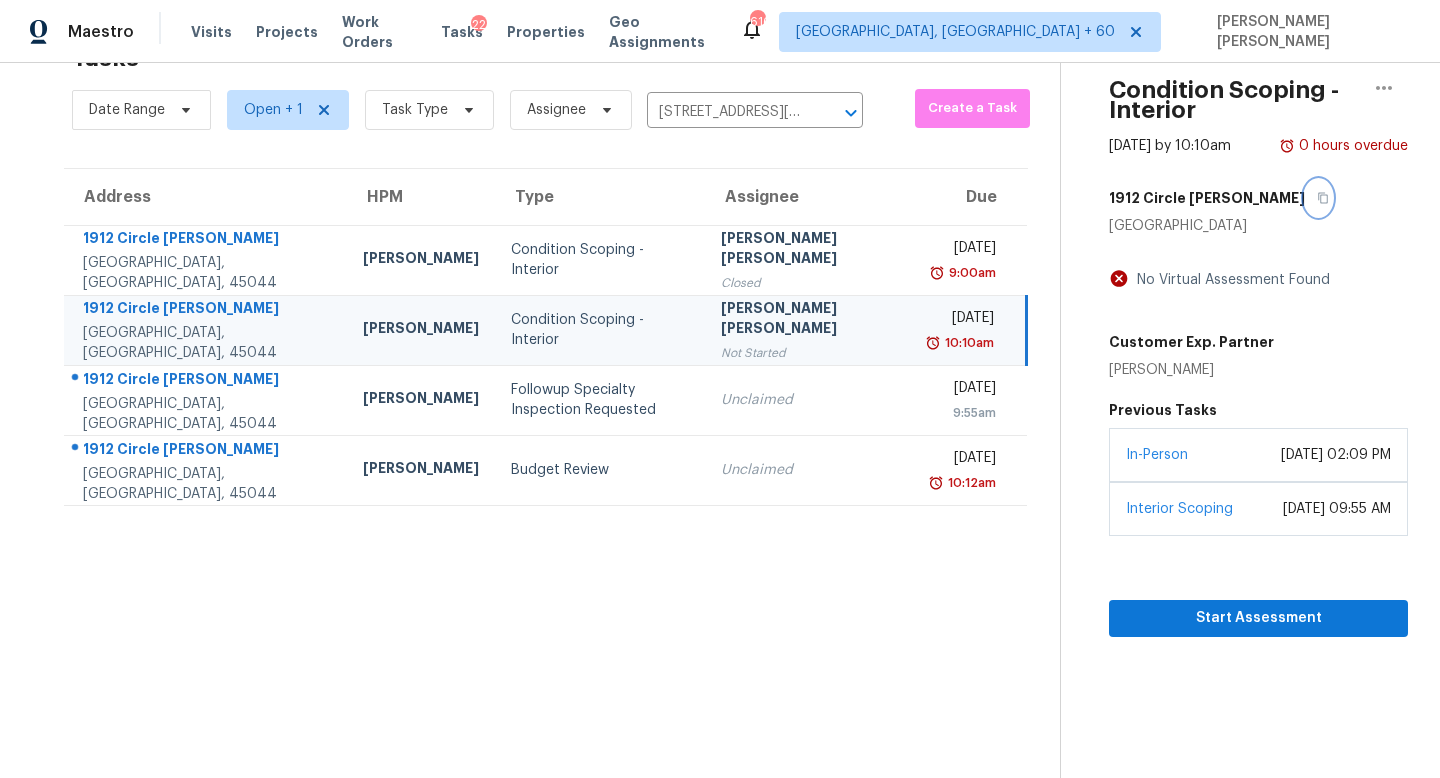 click 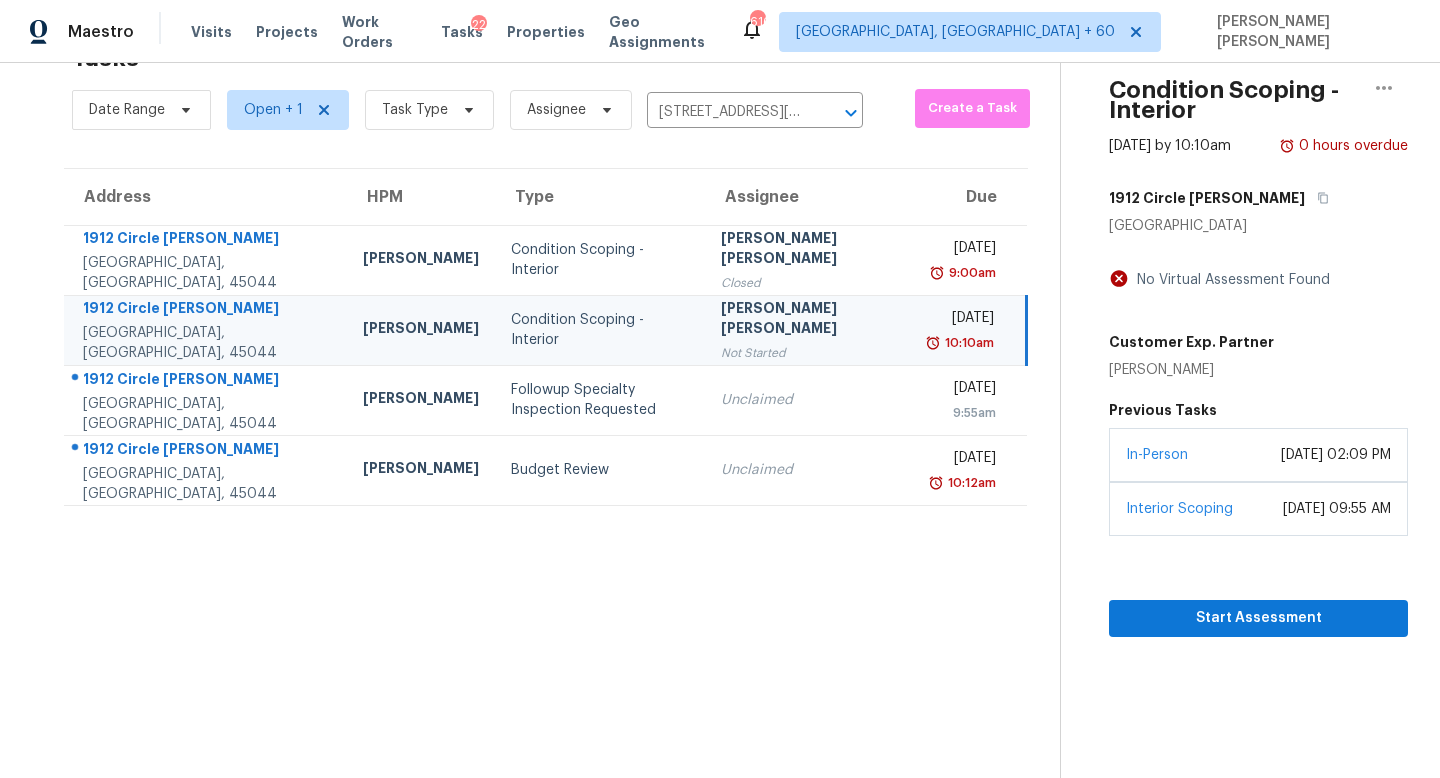 click on "[DATE]" at bounding box center (964, 320) 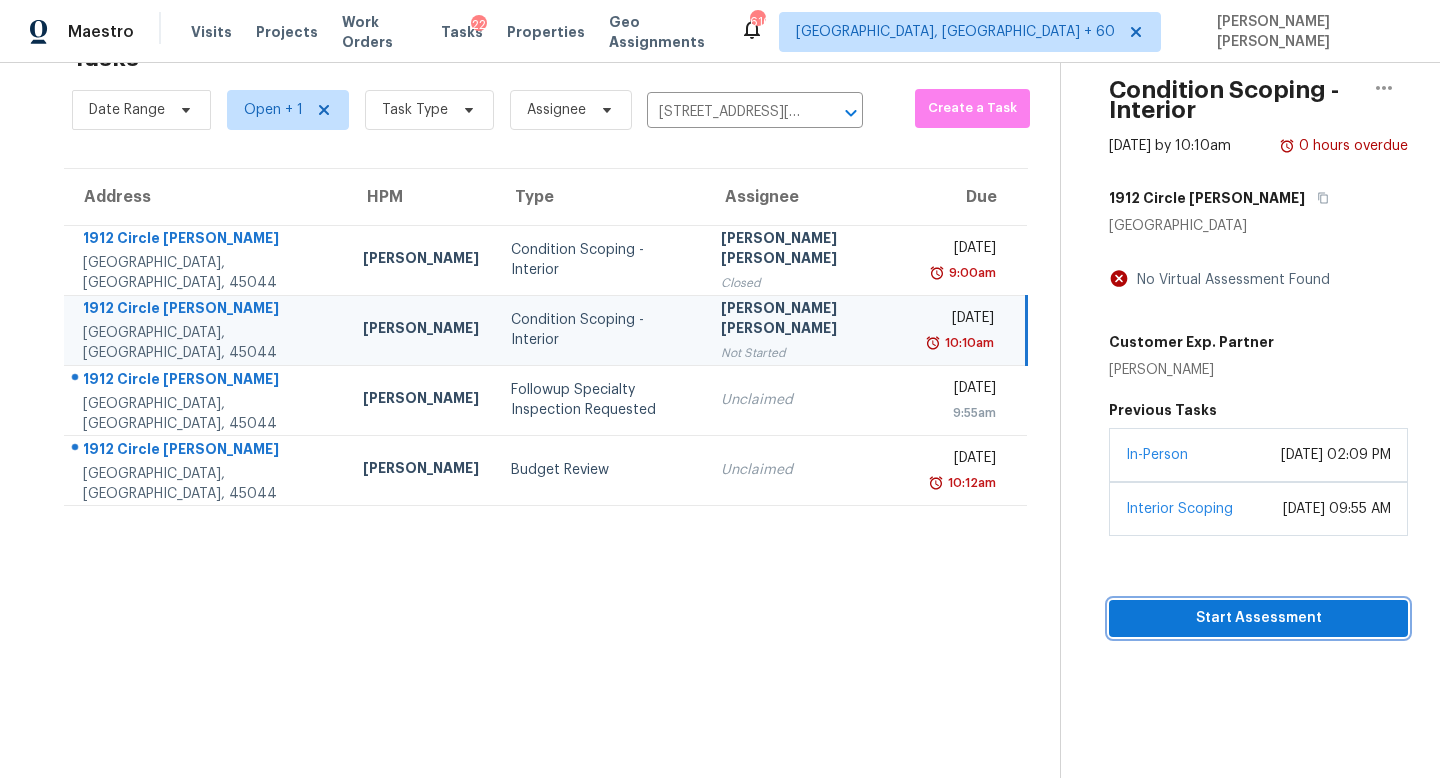 click on "Start Assessment" at bounding box center [1258, 618] 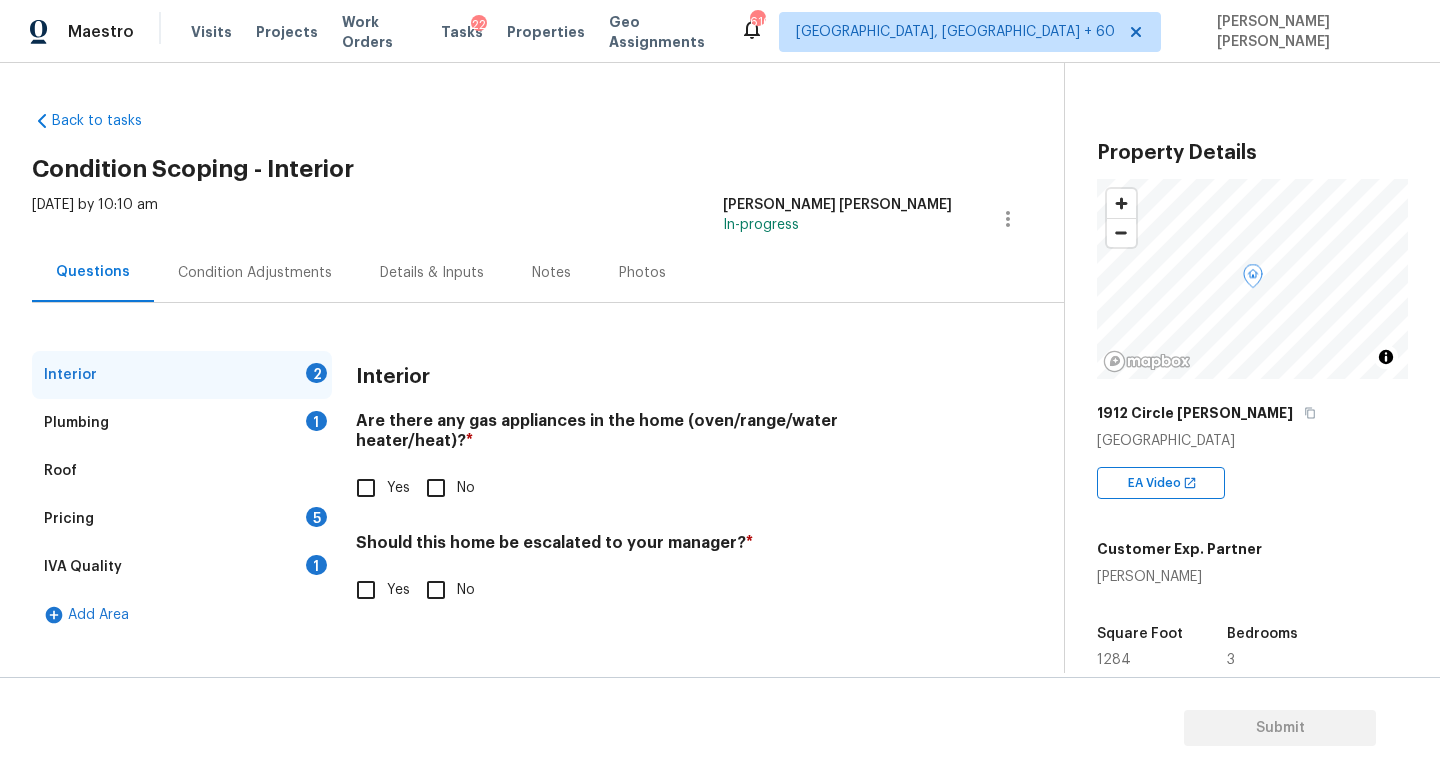 click on "No" at bounding box center [436, 488] 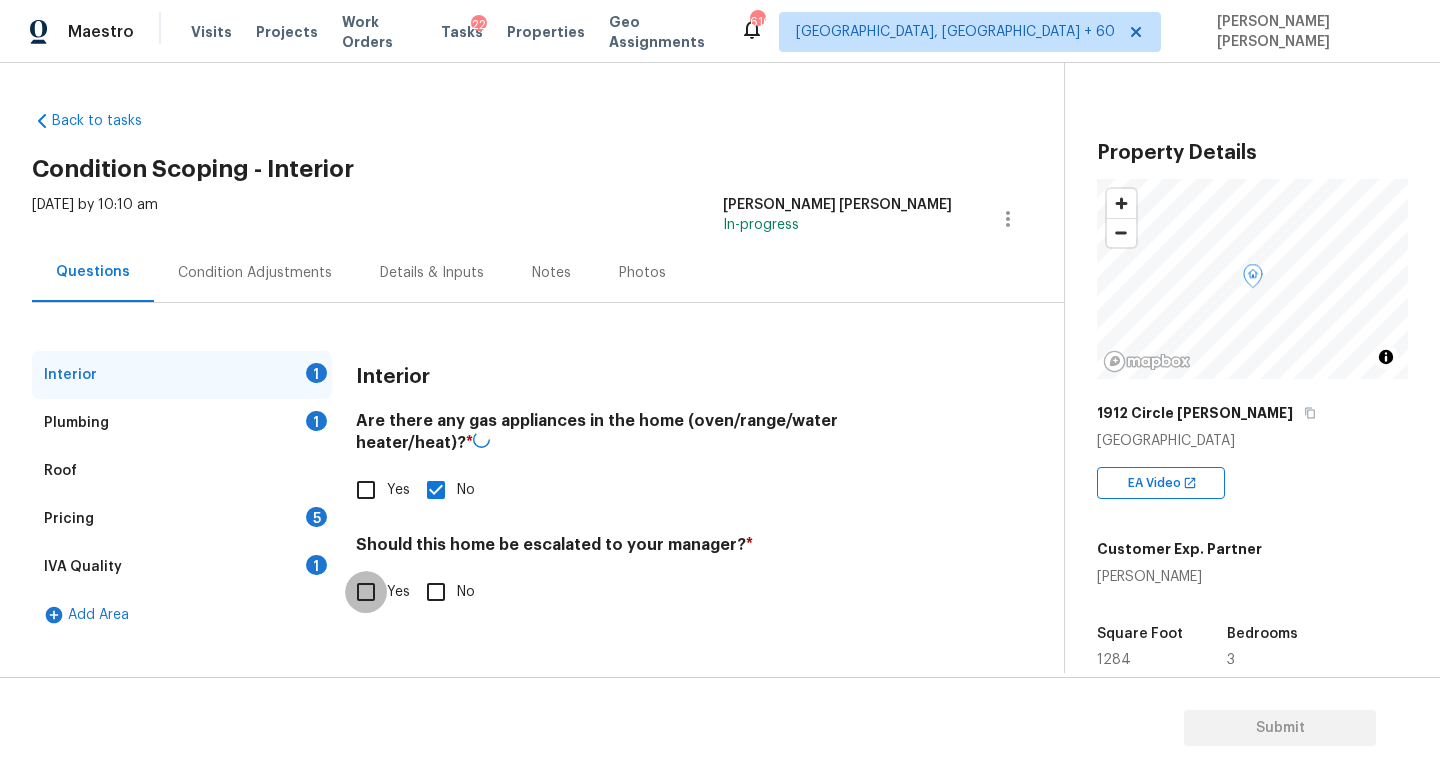 click on "Interior Are there any gas appliances in the home (oven/range/water heater/heat)?  * Yes No Should this home be escalated to your manager?  * Yes No" at bounding box center [654, 494] 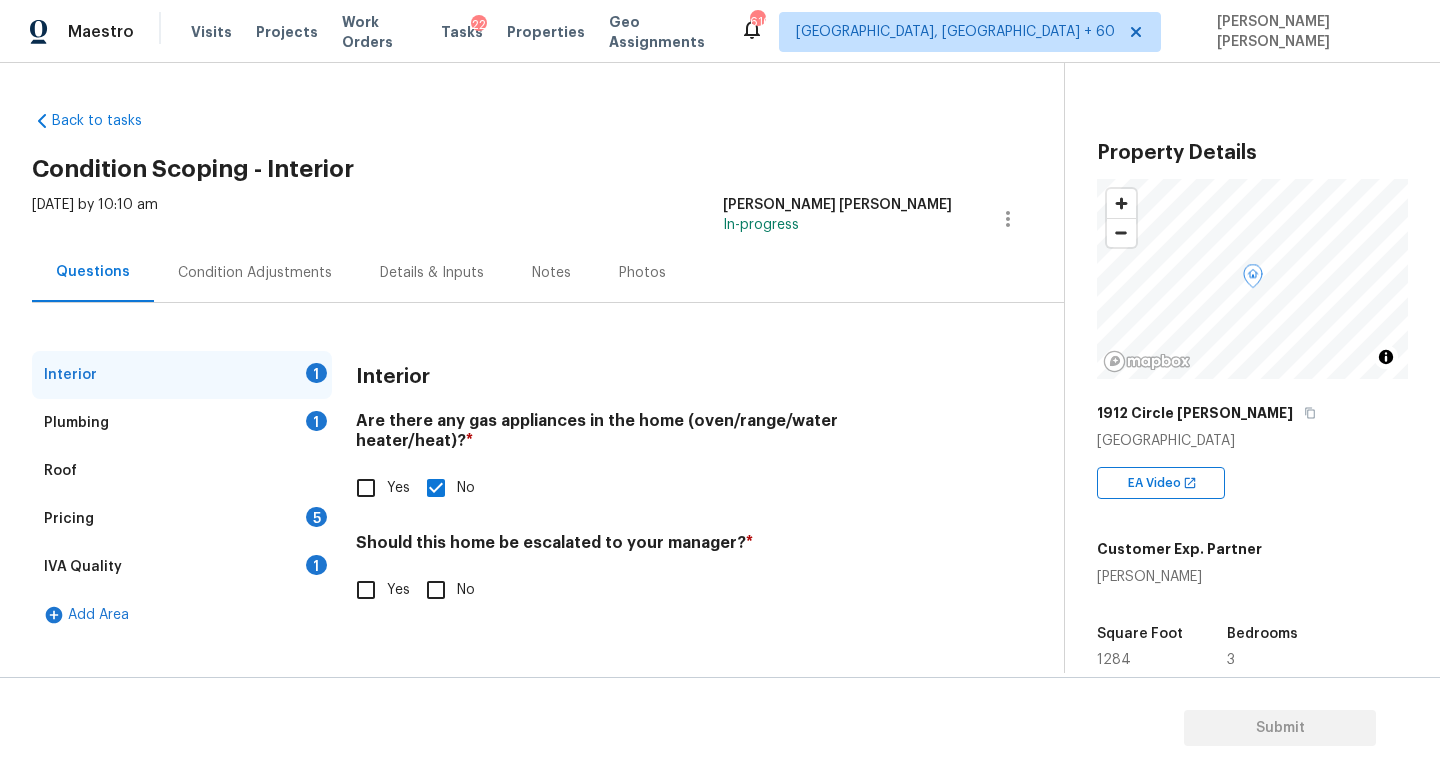 click on "Yes" at bounding box center [366, 590] 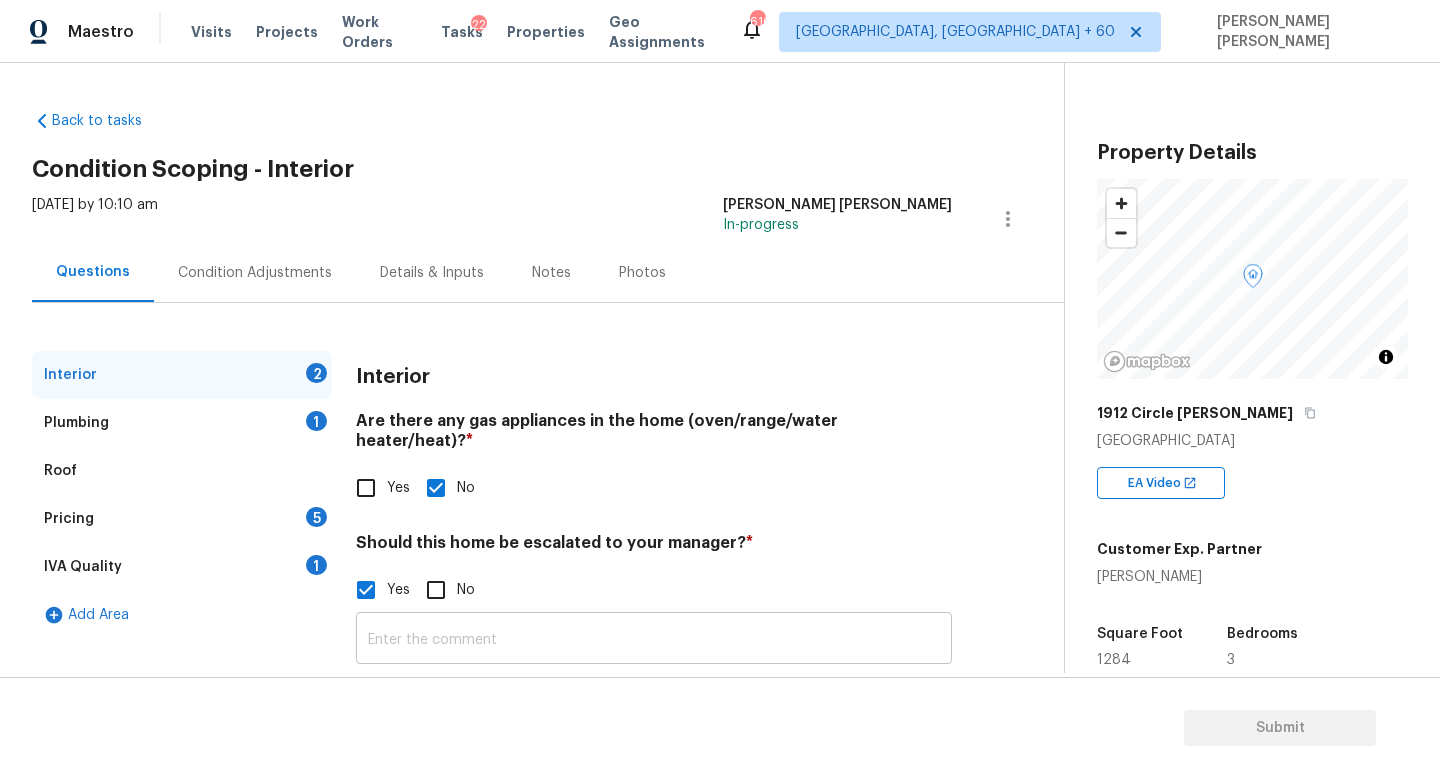 click at bounding box center [654, 640] 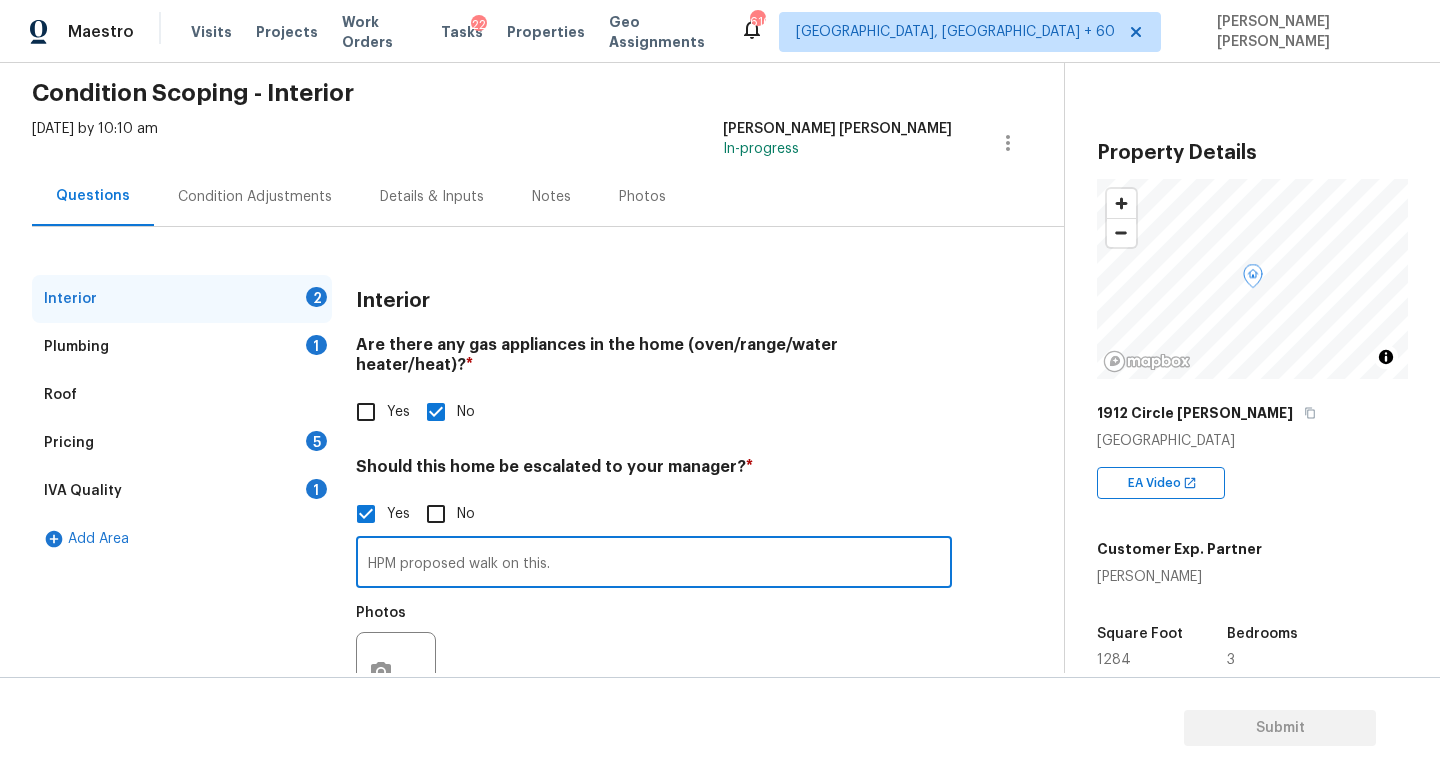 scroll, scrollTop: 77, scrollLeft: 0, axis: vertical 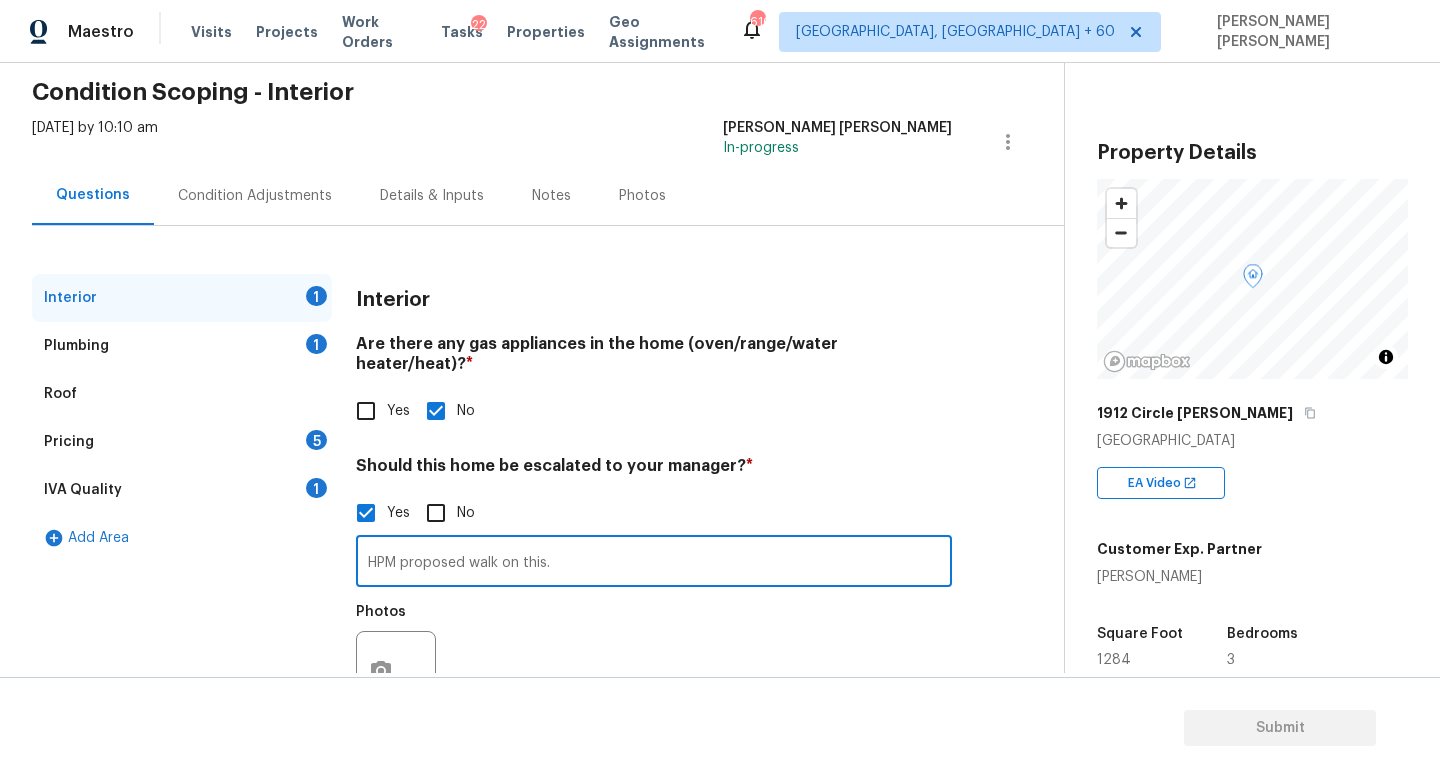paste on "HPM Scope Adjustment is XXX, please review and ensure full scope amount is needed." 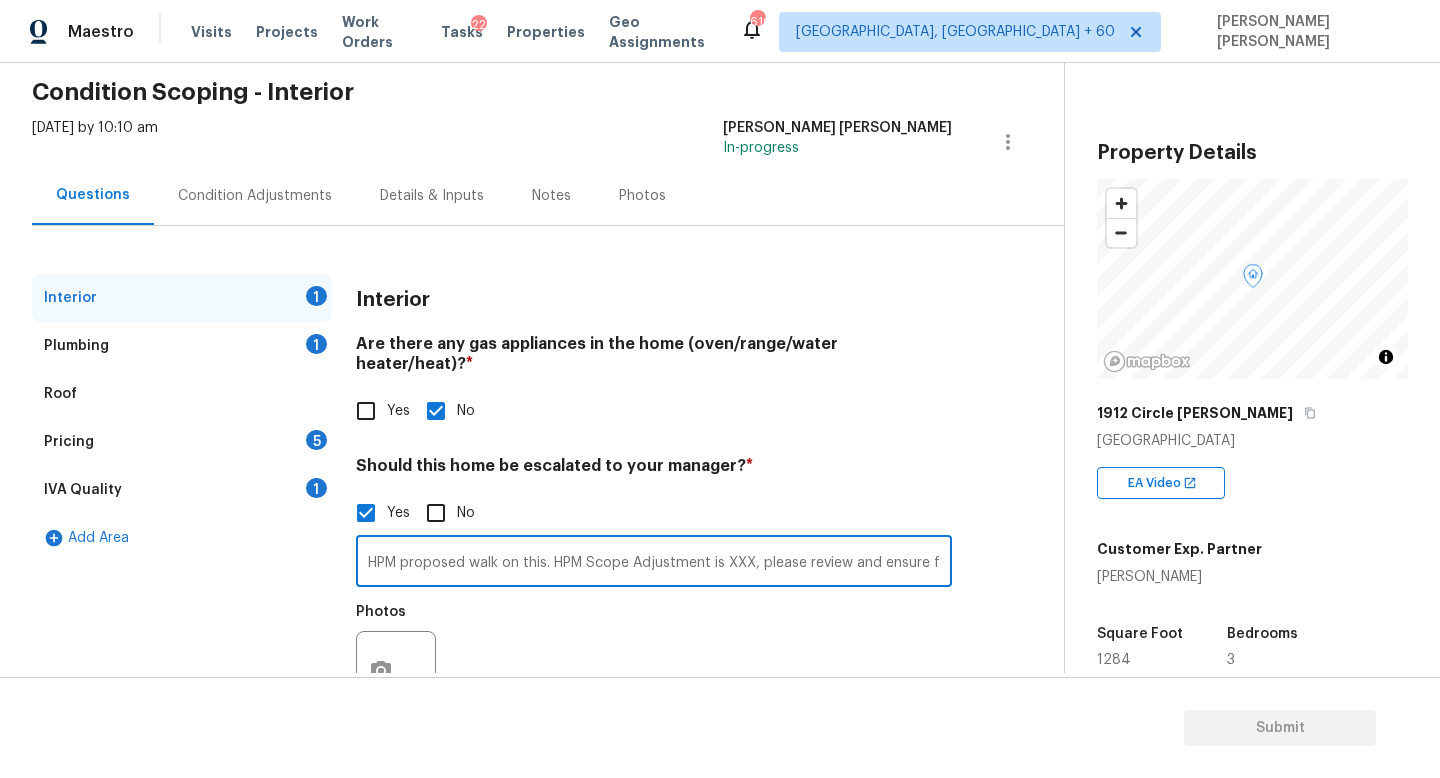 scroll, scrollTop: 0, scrollLeft: 180, axis: horizontal 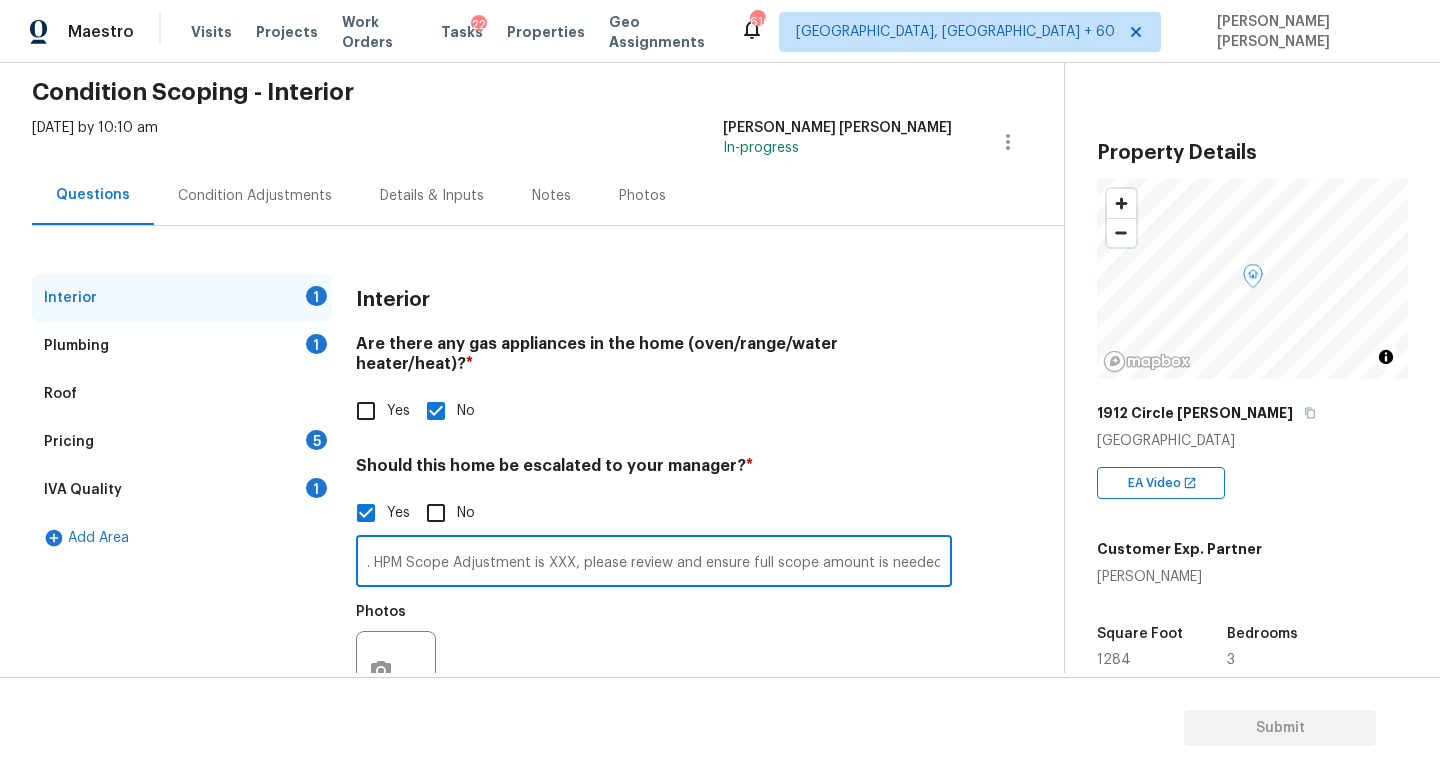 click on "HPM proposed walk on this. HPM Scope Adjustment is XXX, please review and ensure full scope amount is needed." at bounding box center [654, 563] 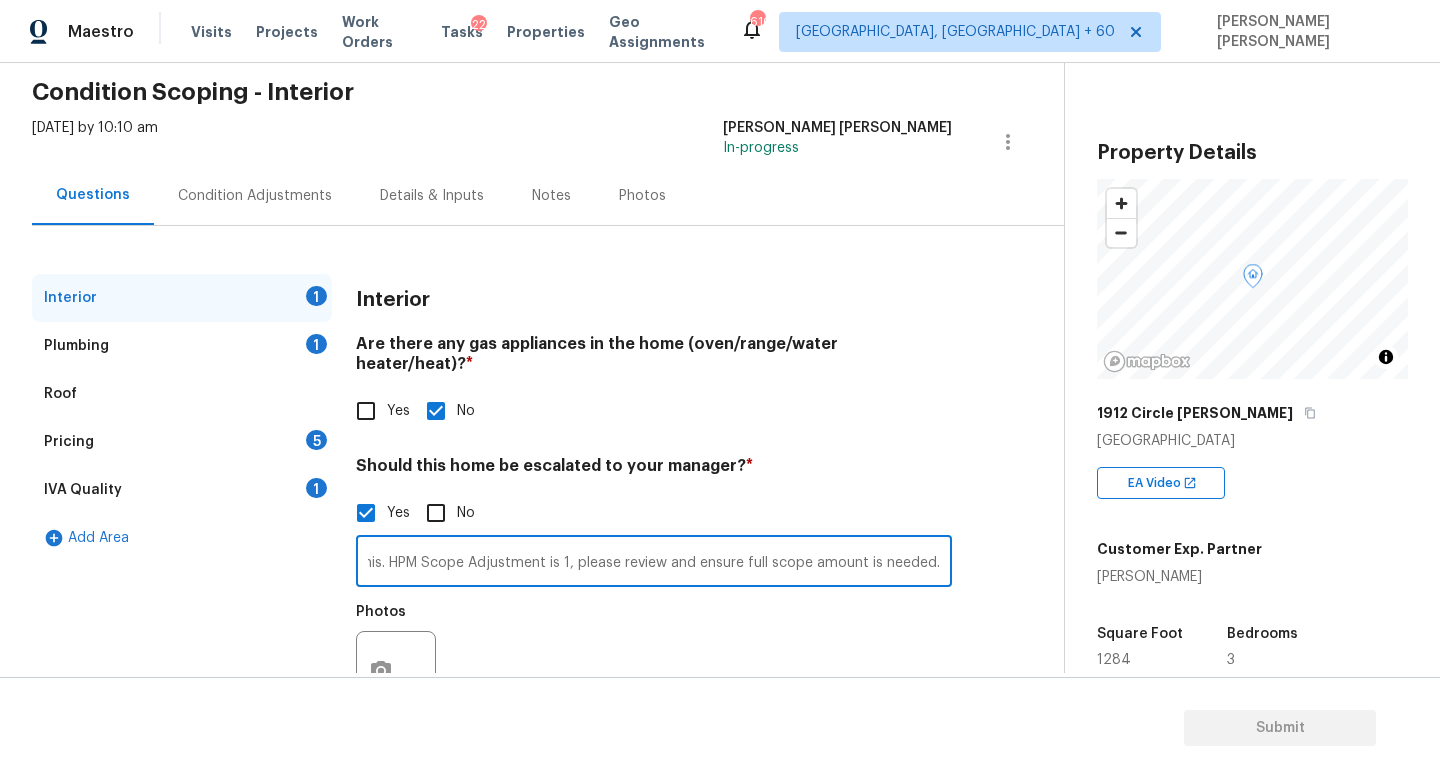 scroll, scrollTop: 0, scrollLeft: 158, axis: horizontal 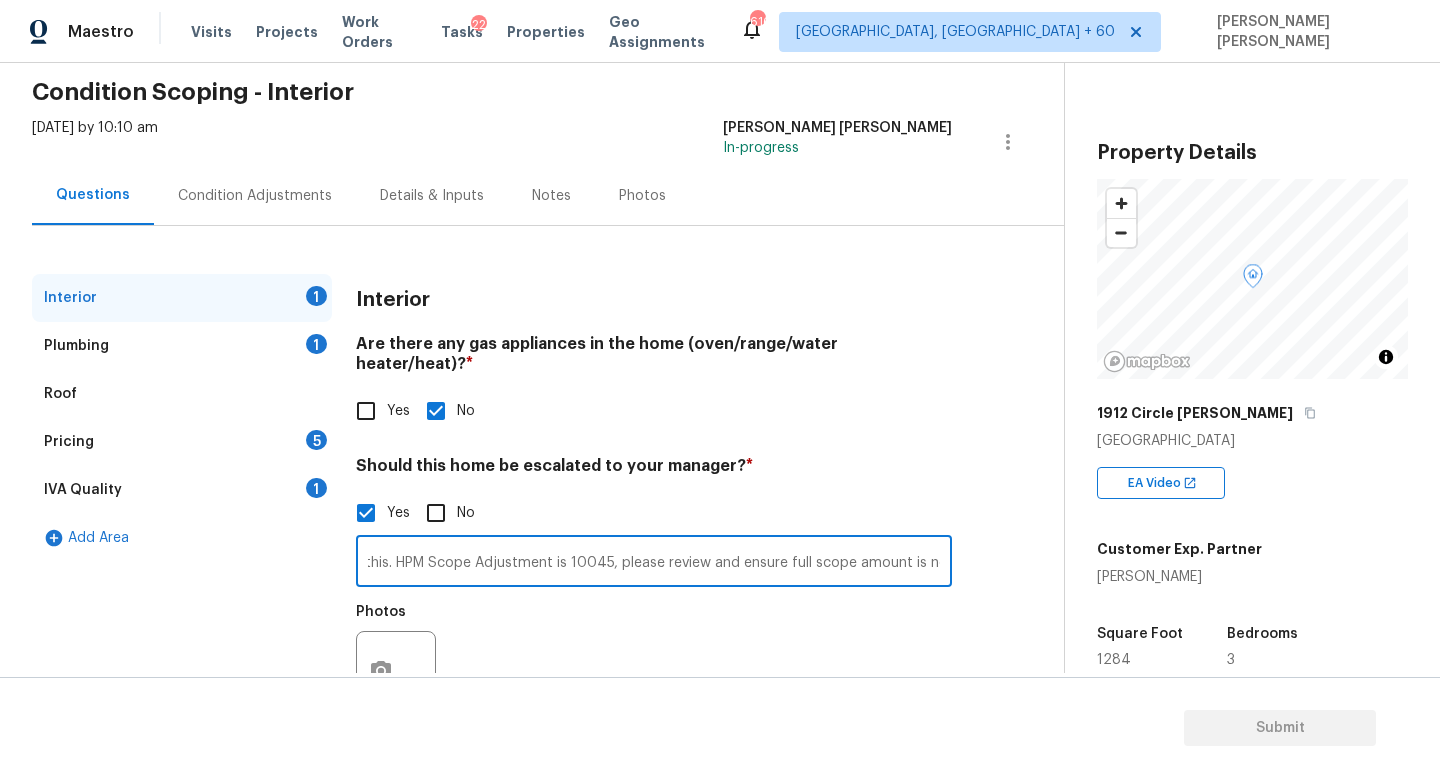 click on "HPM proposed walk on this. HPM Scope Adjustment is 10045, please review and ensure full scope amount is needed." at bounding box center [654, 563] 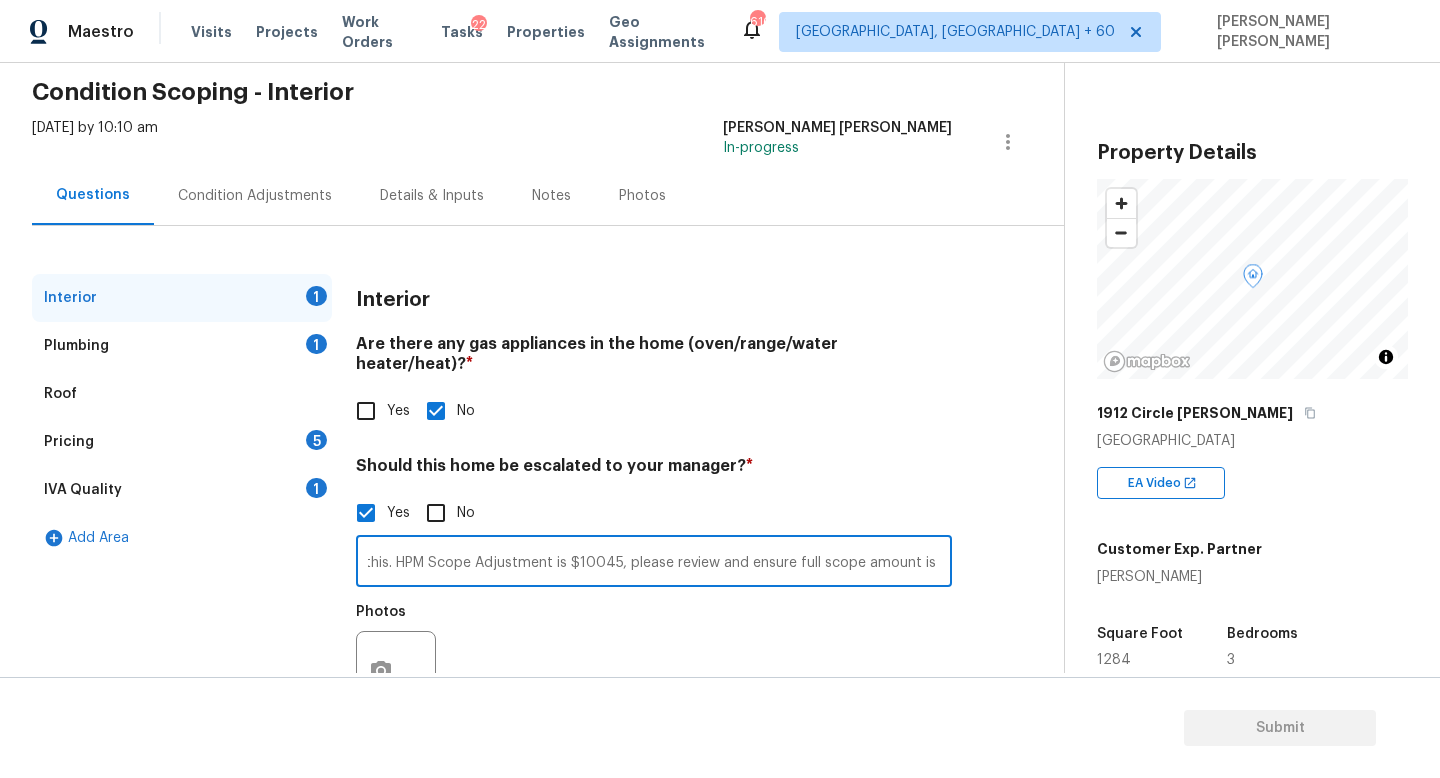 type on "HPM proposed walk on this. HPM Scope Adjustment is $10045, please review and ensure full scope amount is needed." 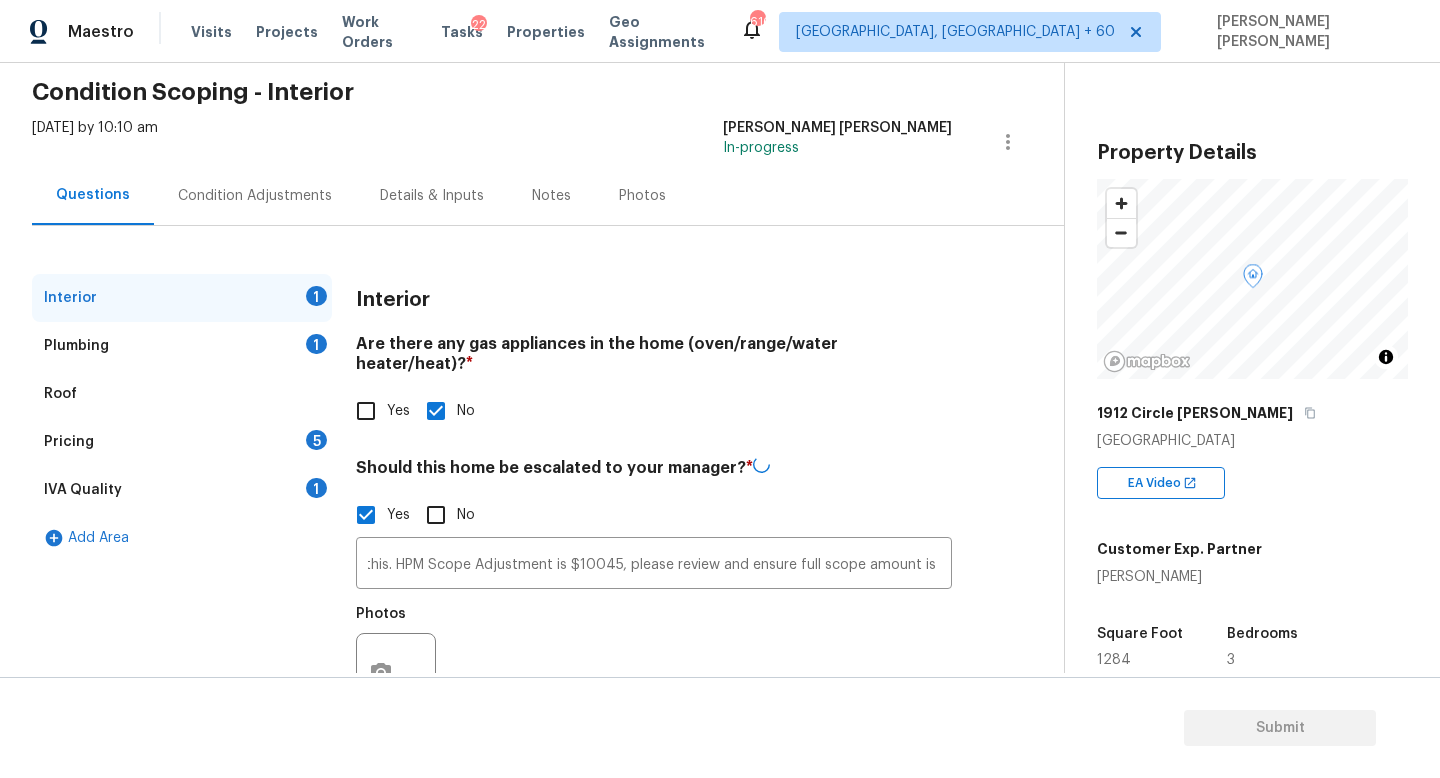 click on "Interior 1 Plumbing 1 Roof Pricing 5 IVA Quality 1 Add Area Interior Are there any gas appliances in the home (oven/range/water heater/heat)?  * Yes No Should this home be escalated to your manager?  * Yes No HPM proposed walk on this. HPM Scope Adjustment is $10045, please review and ensure full scope amount is needed. ​ Photos" at bounding box center [524, 511] 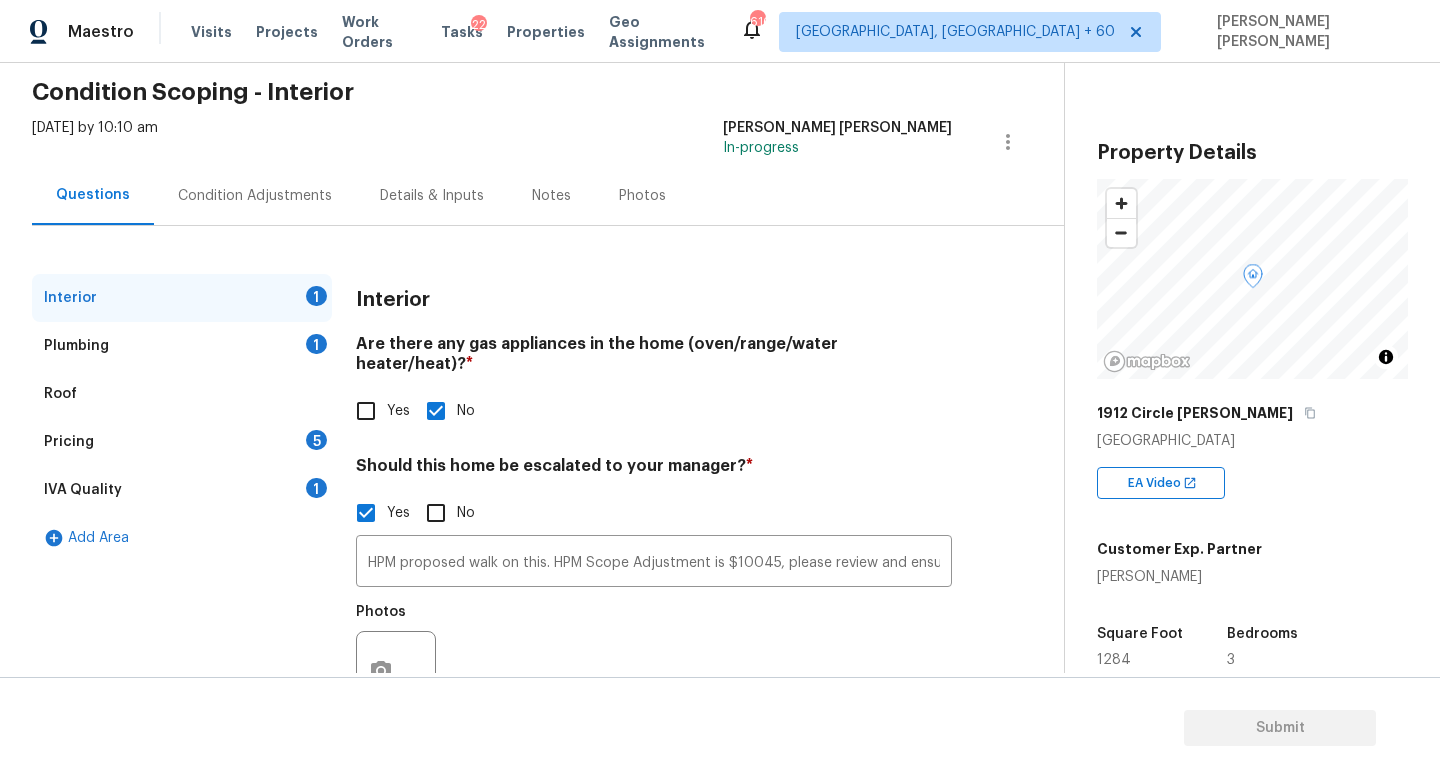 scroll, scrollTop: 137, scrollLeft: 0, axis: vertical 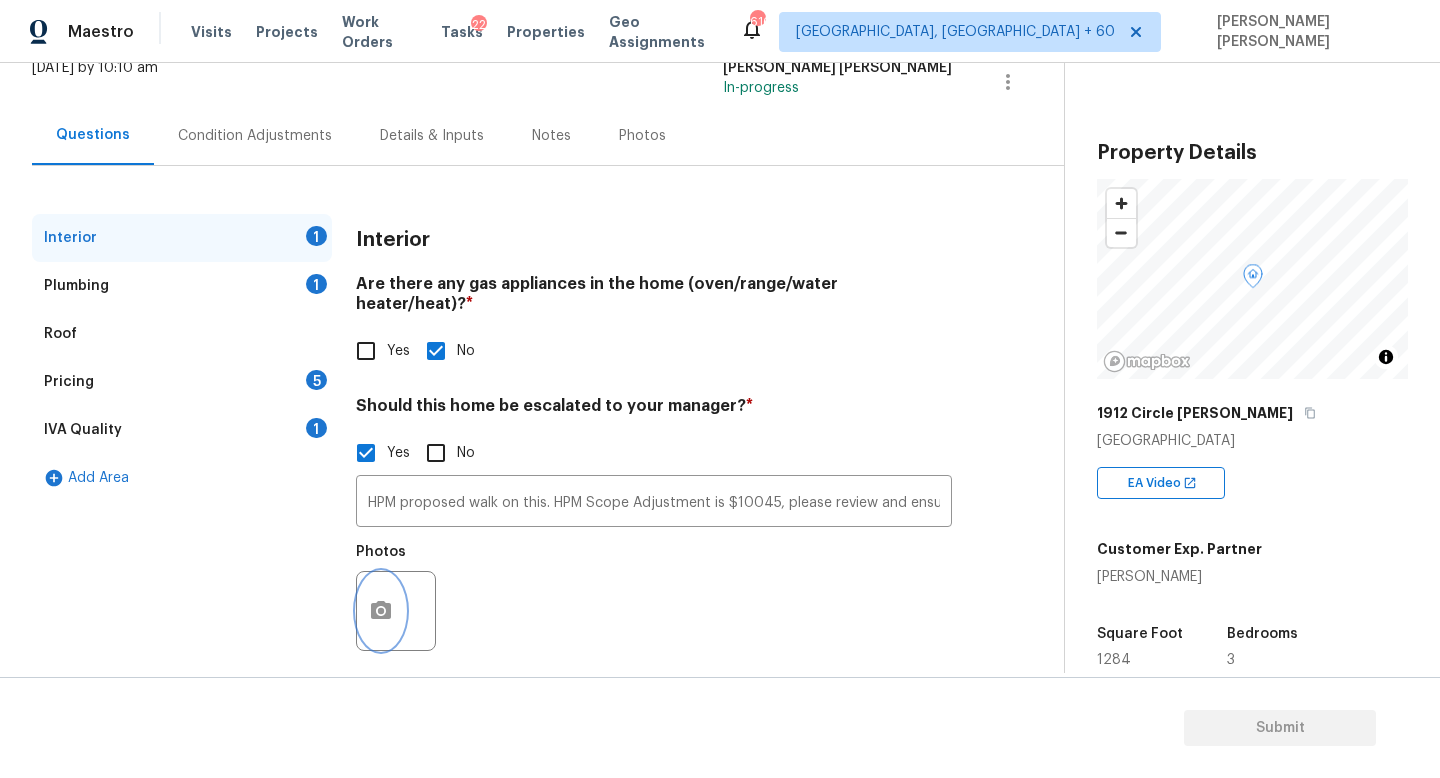 click 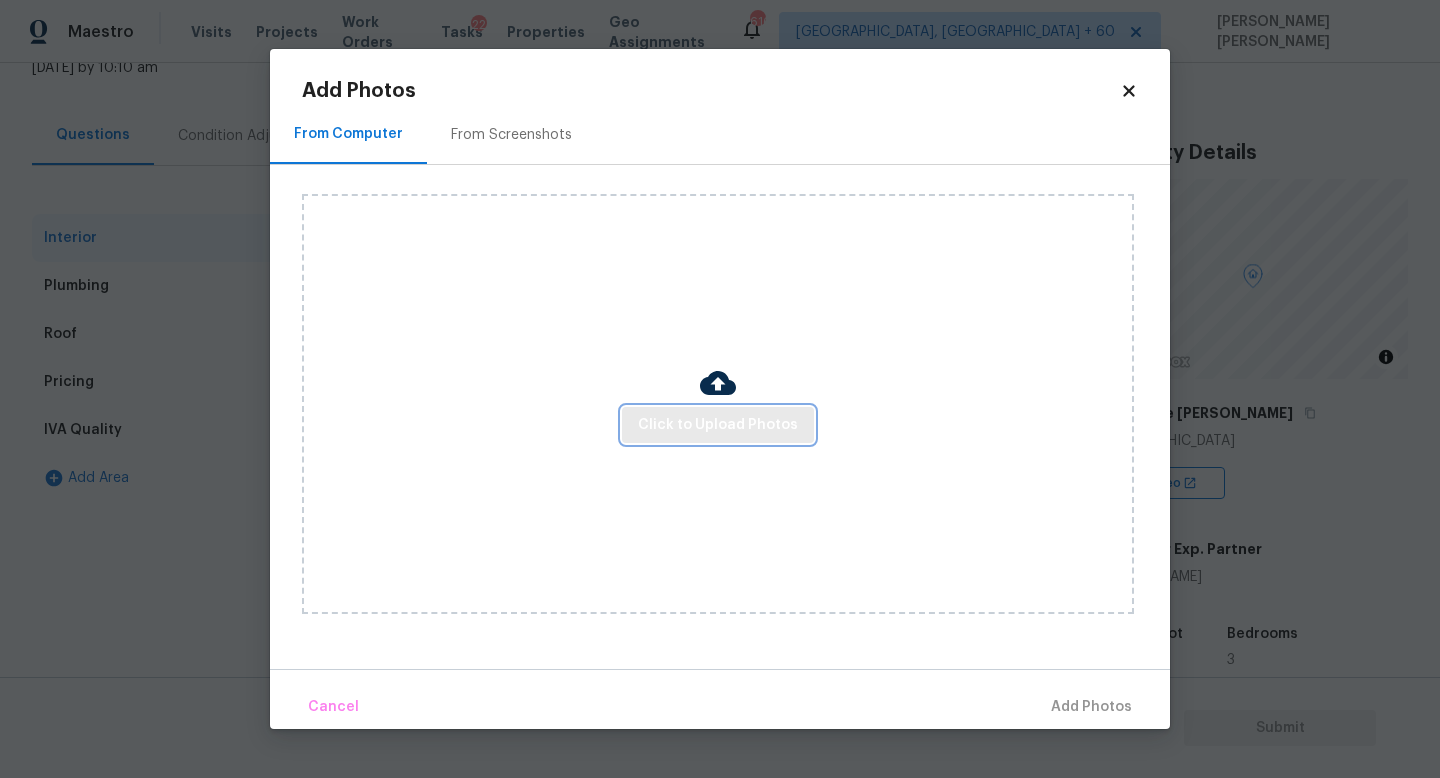 click on "Click to Upload Photos" at bounding box center [718, 425] 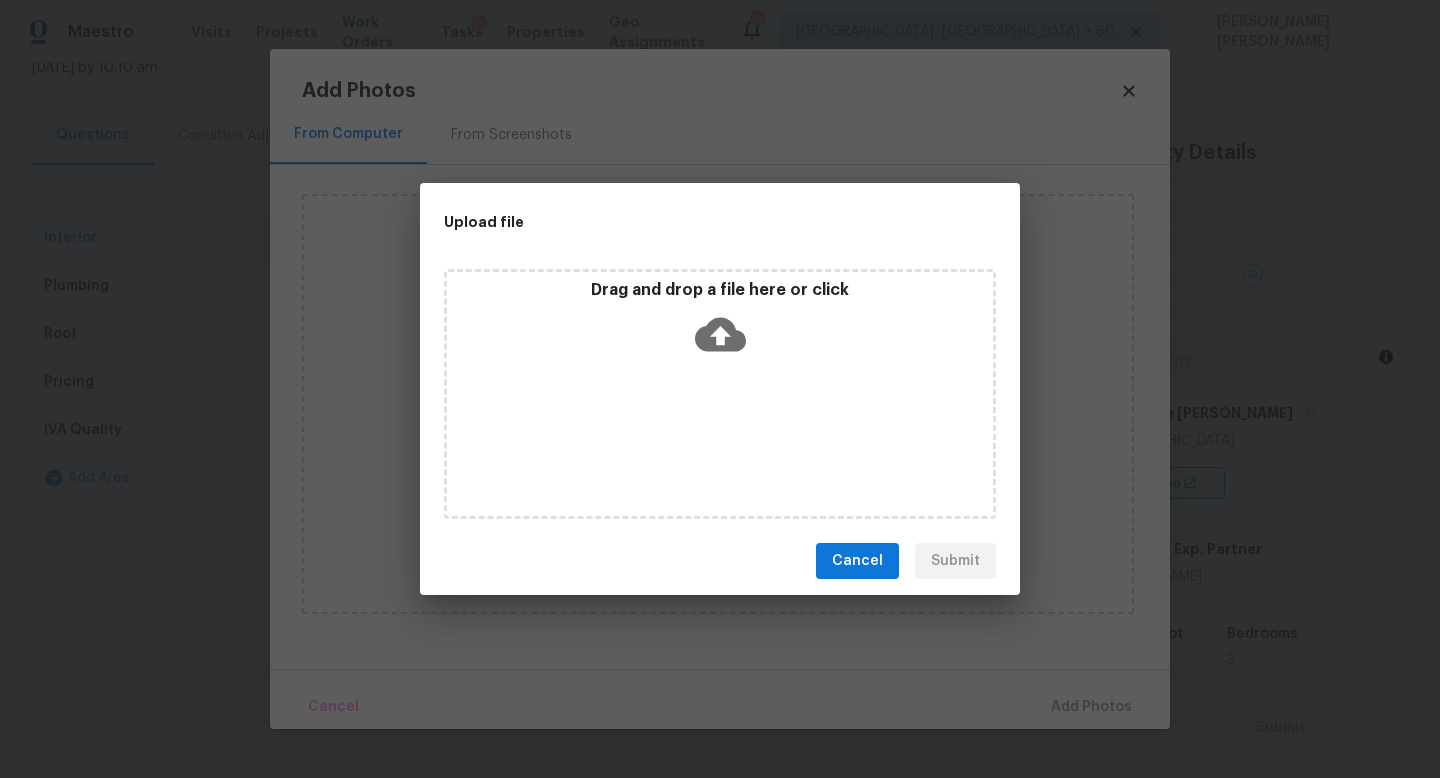 click 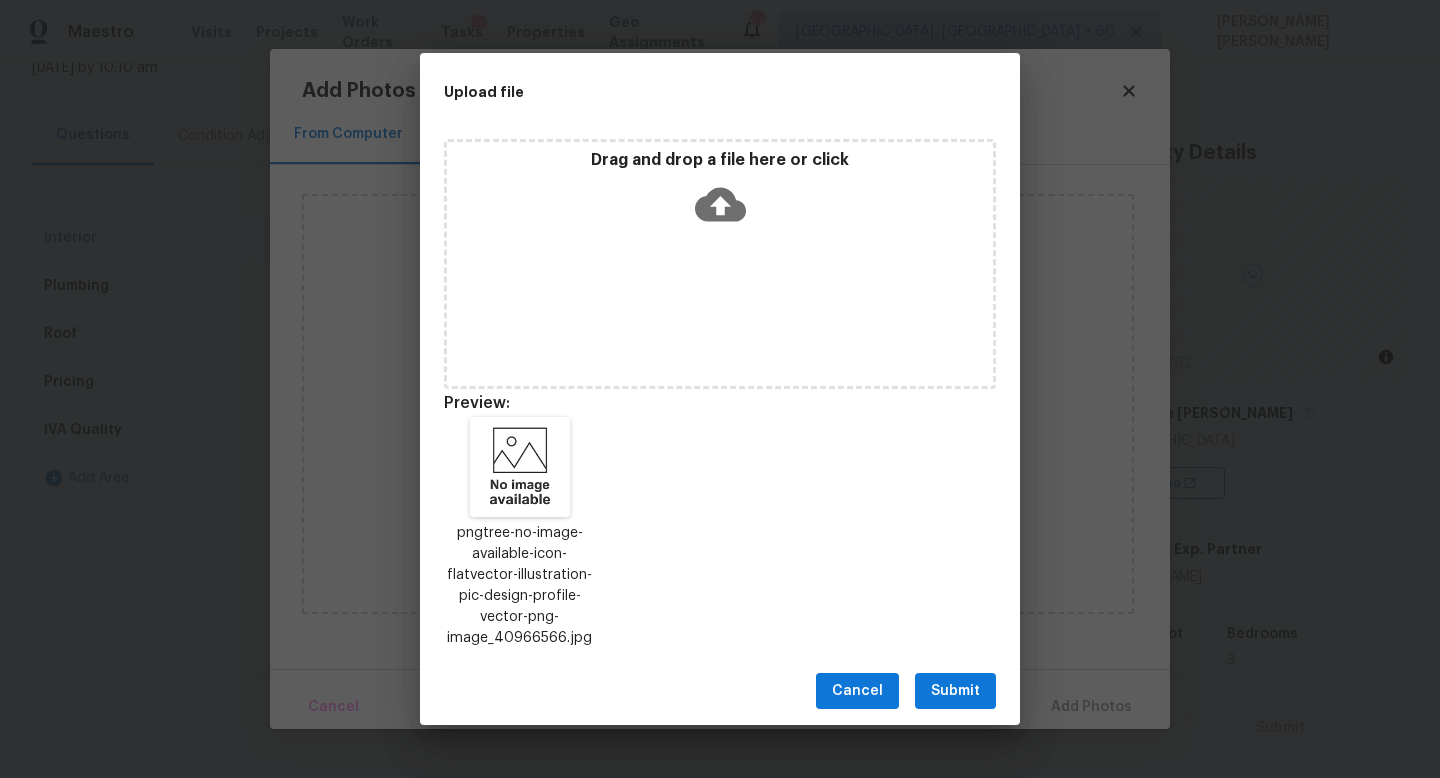 click on "Submit" at bounding box center [955, 691] 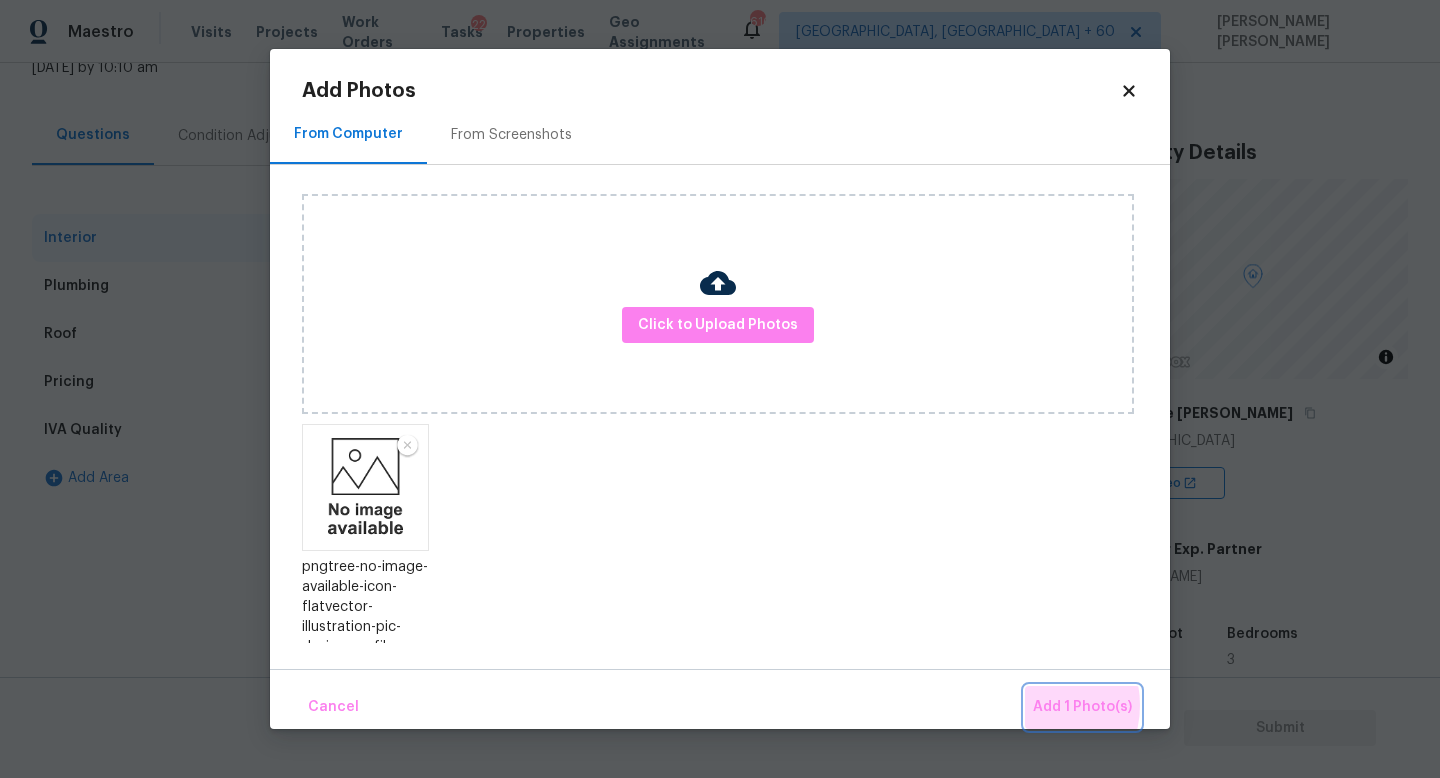 click on "Add 1 Photo(s)" at bounding box center [1082, 707] 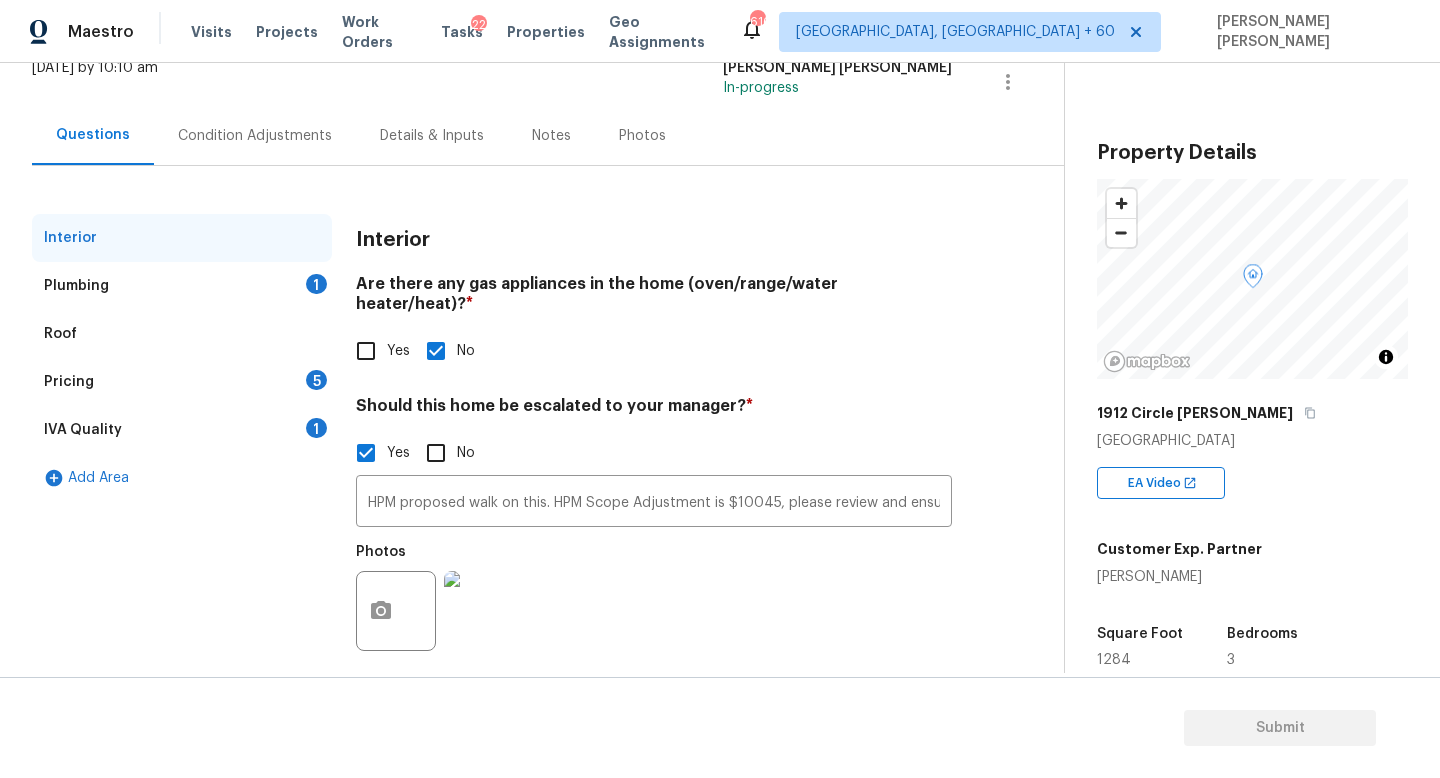 click on "Plumbing 1" at bounding box center [182, 286] 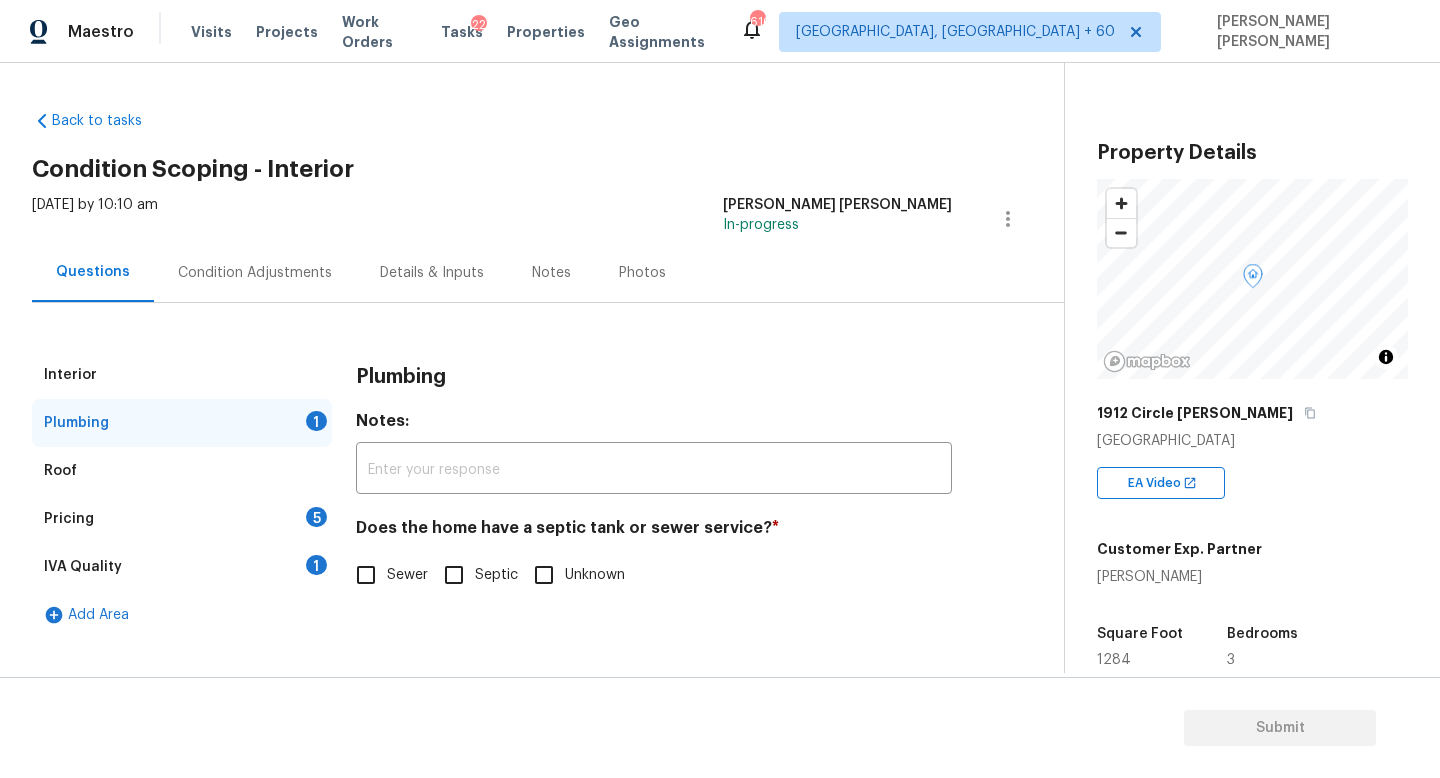 click on "Interior Plumbing 1 Roof Pricing 5 IVA Quality 1 Add Area Plumbing Notes: ​ Does the home have a septic tank or sewer service?  * Sewer Septic Unknown" at bounding box center (524, 495) 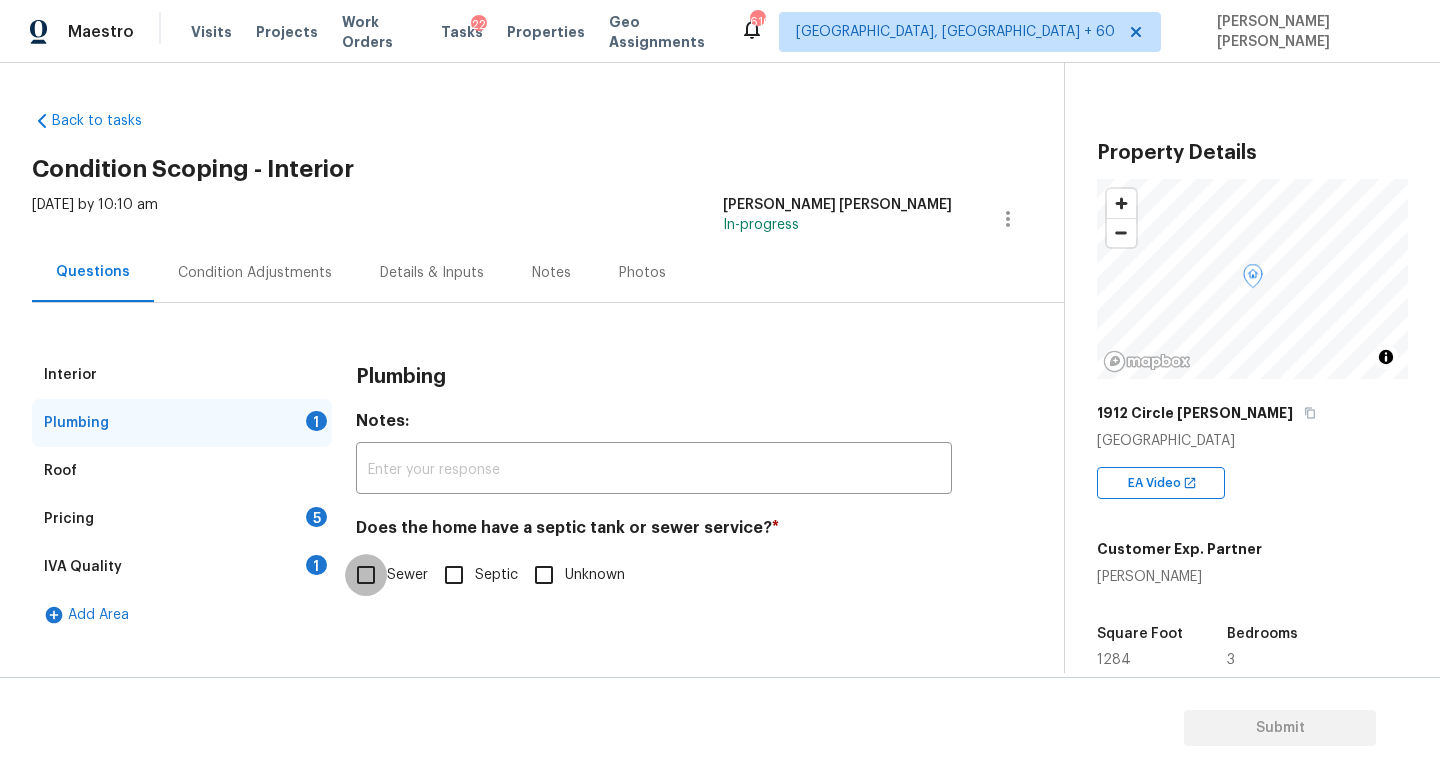 click on "Sewer" at bounding box center [366, 575] 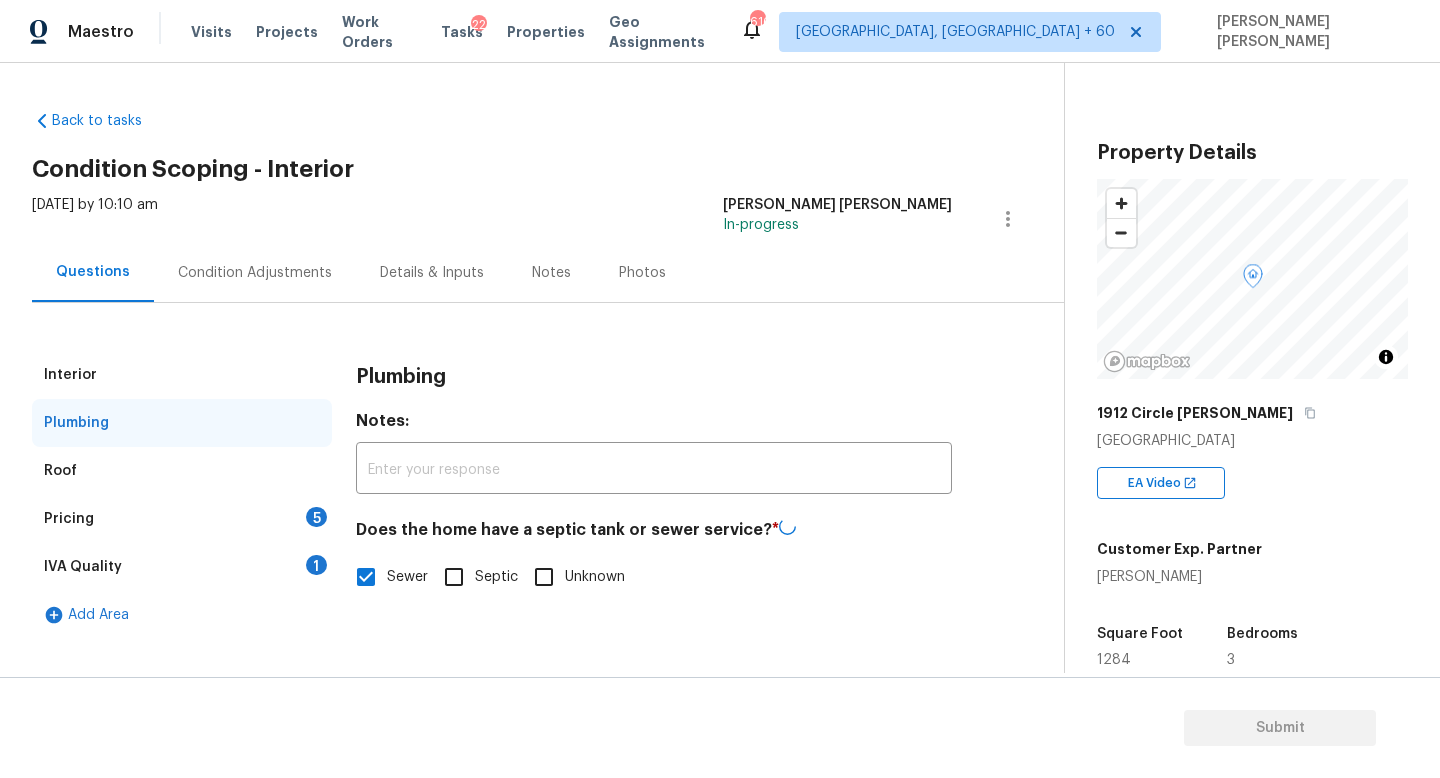 click on "Pricing 5" at bounding box center [182, 519] 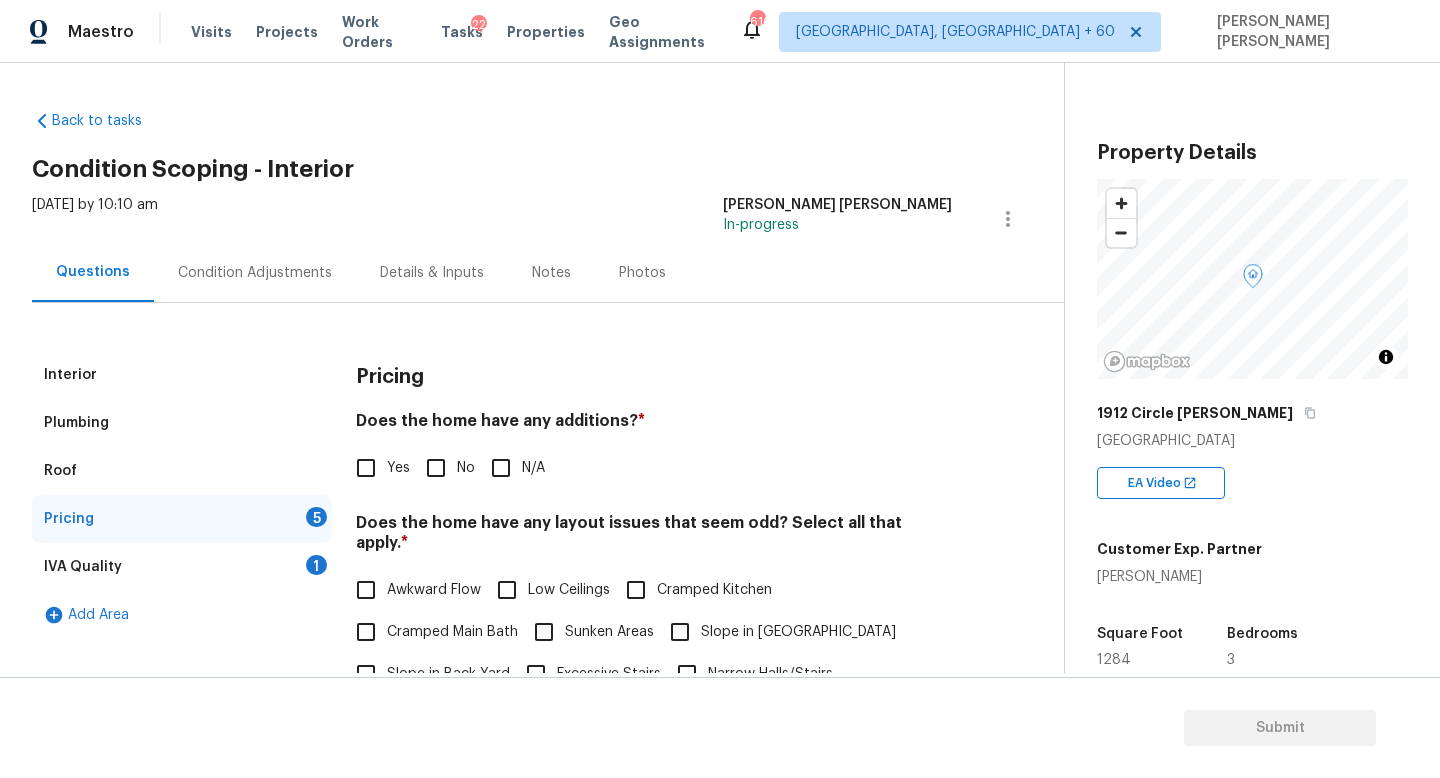 scroll, scrollTop: 83, scrollLeft: 0, axis: vertical 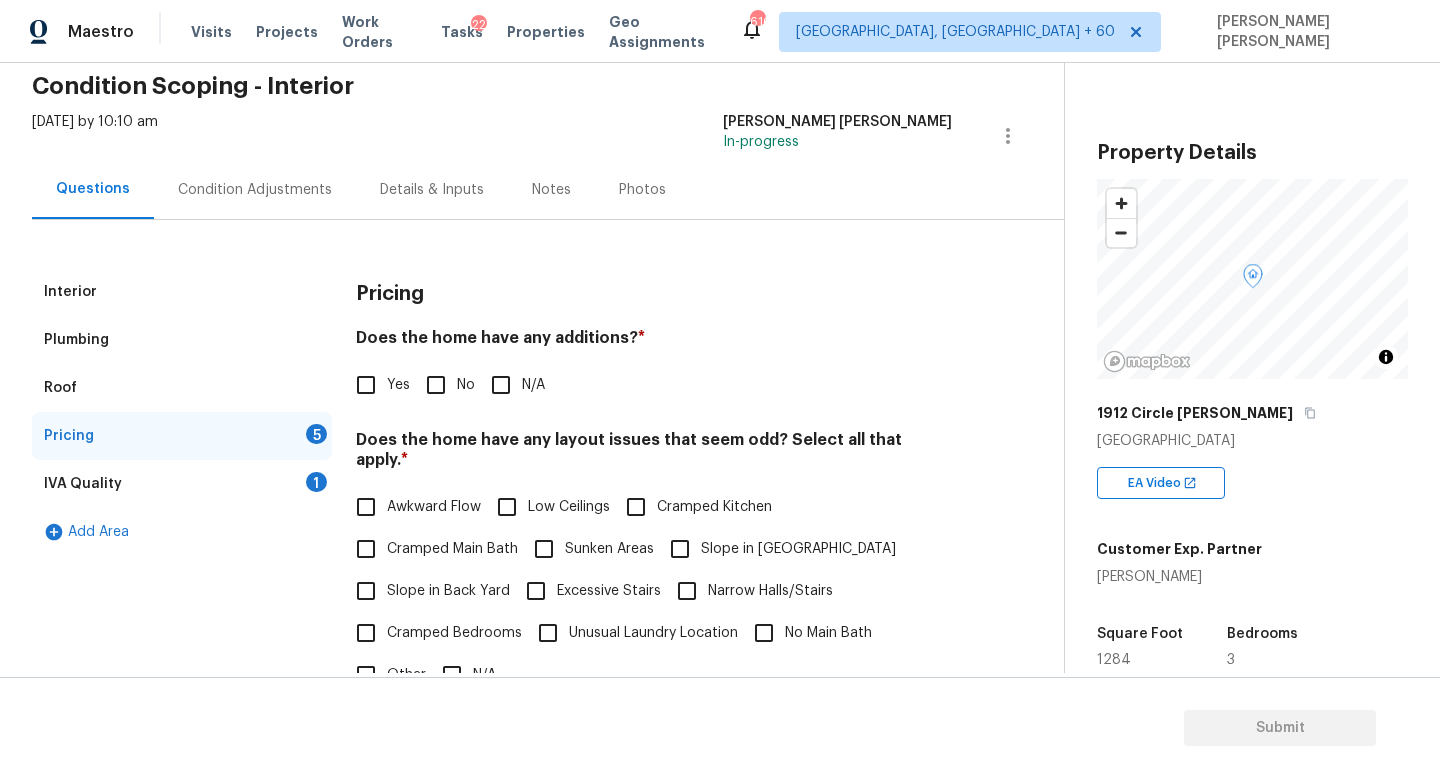 click on "No" at bounding box center (436, 385) 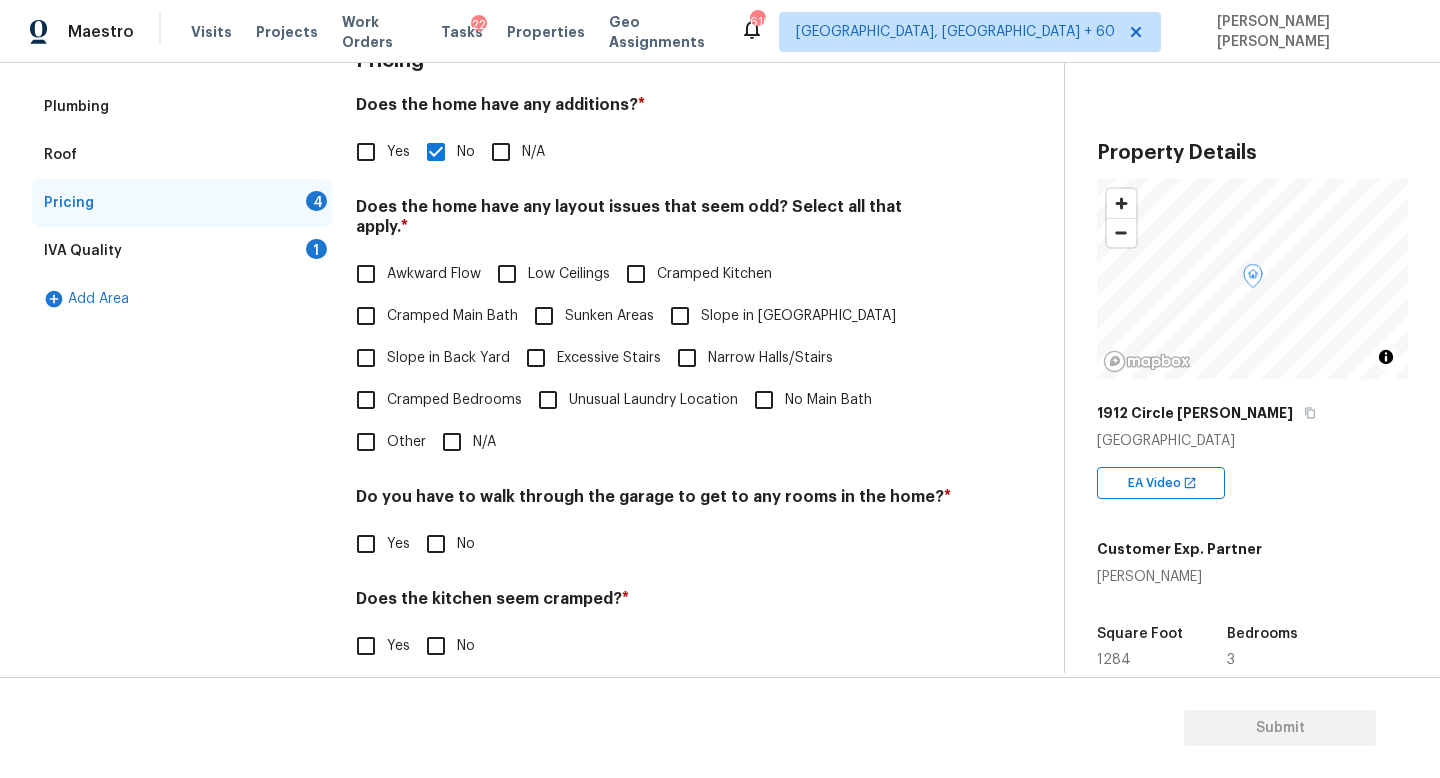 scroll, scrollTop: 315, scrollLeft: 0, axis: vertical 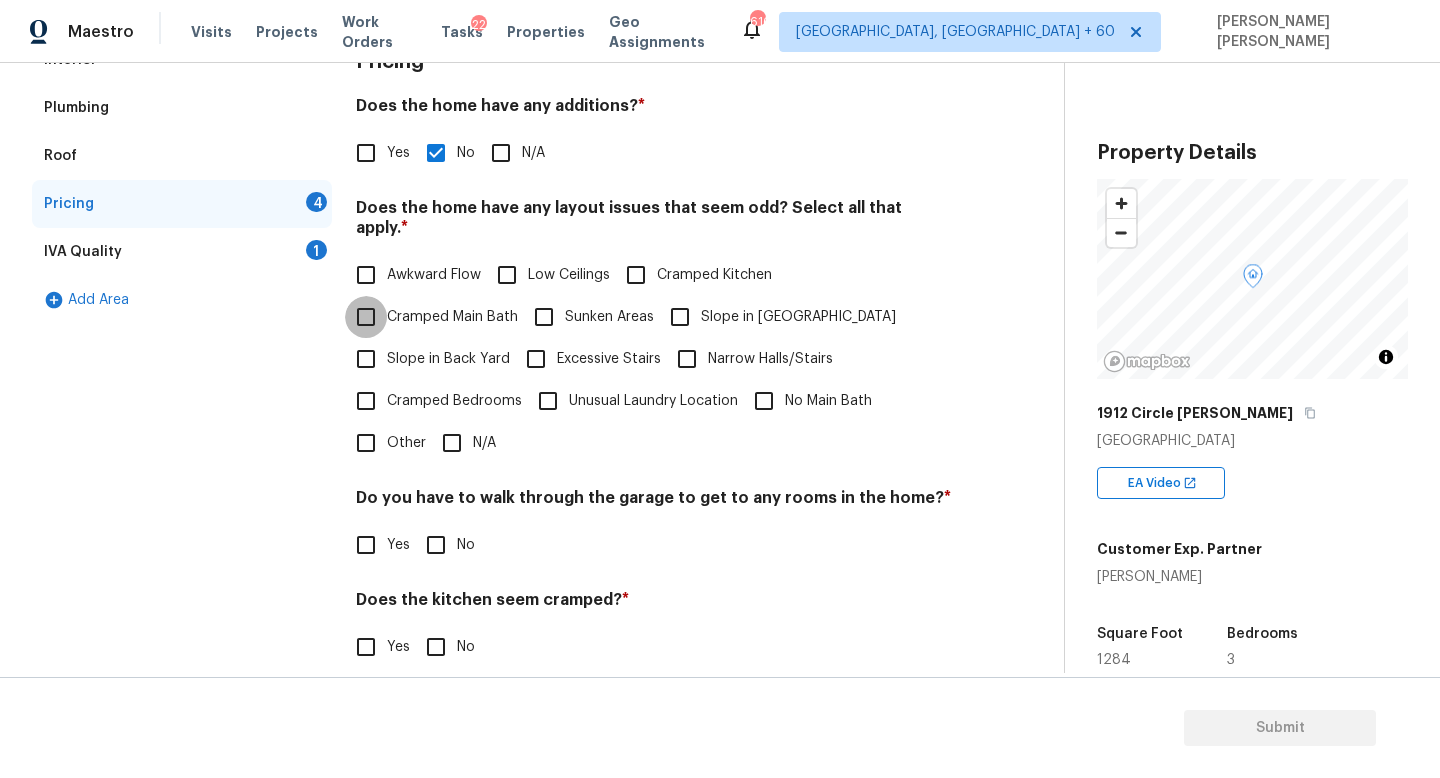 click on "Cramped Main Bath" at bounding box center [366, 317] 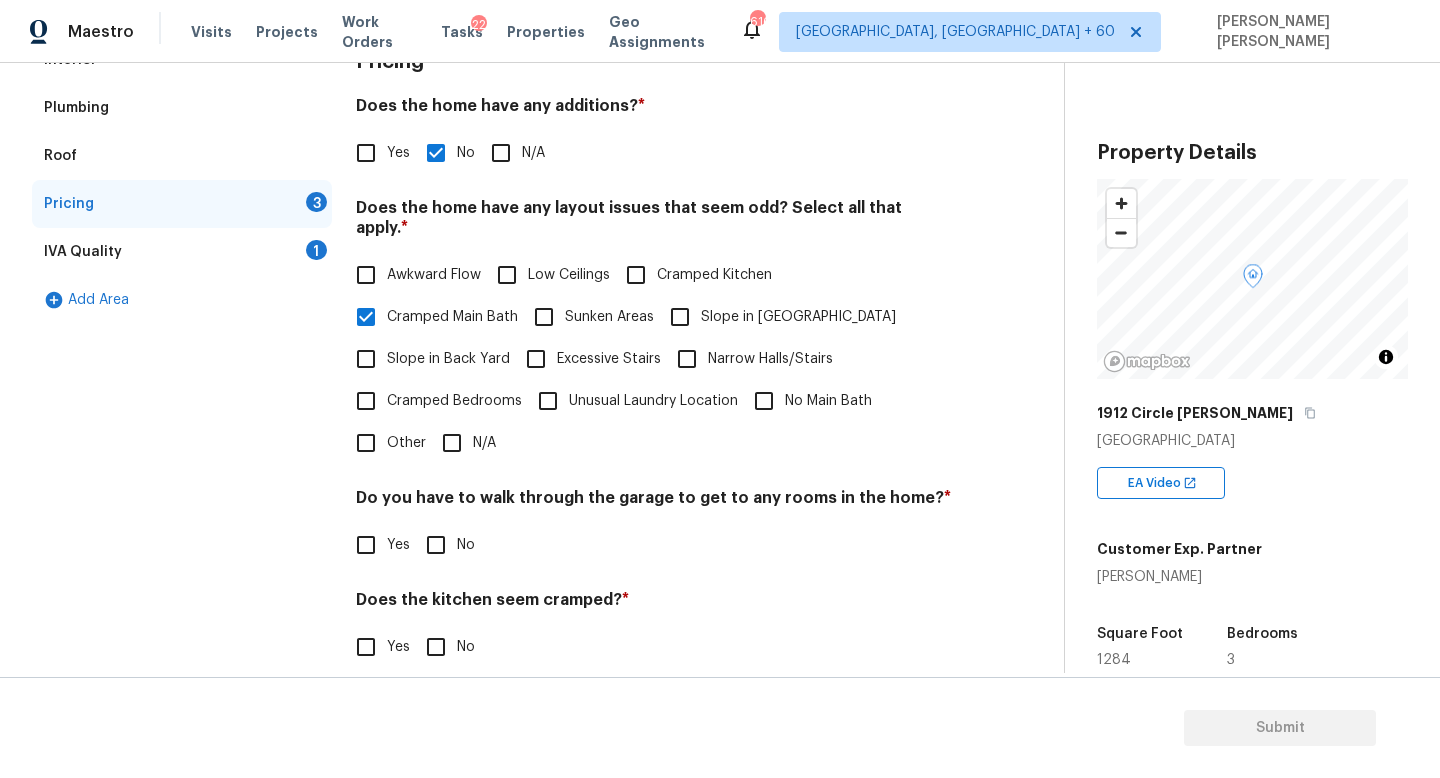 click on "Narrow Halls/Stairs" at bounding box center [687, 359] 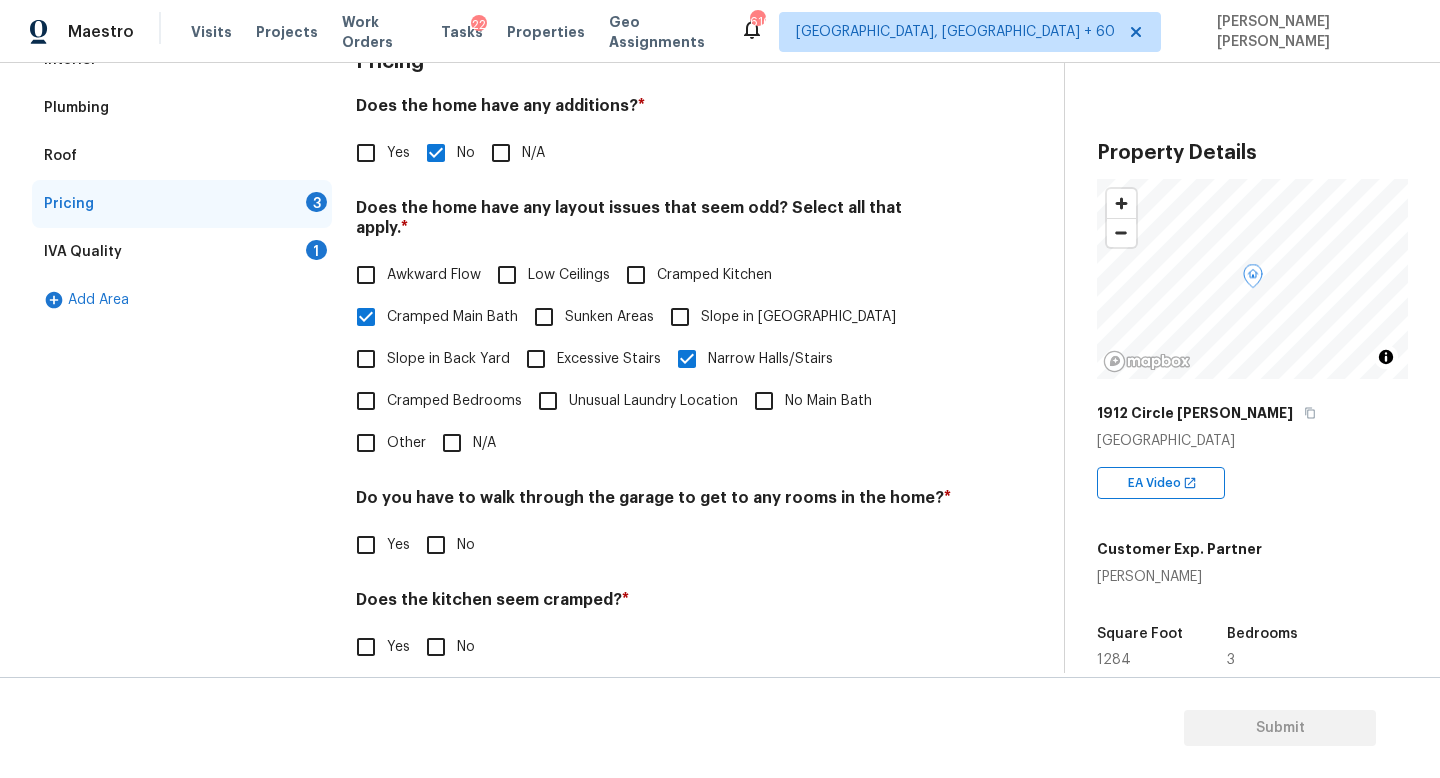 scroll, scrollTop: 422, scrollLeft: 0, axis: vertical 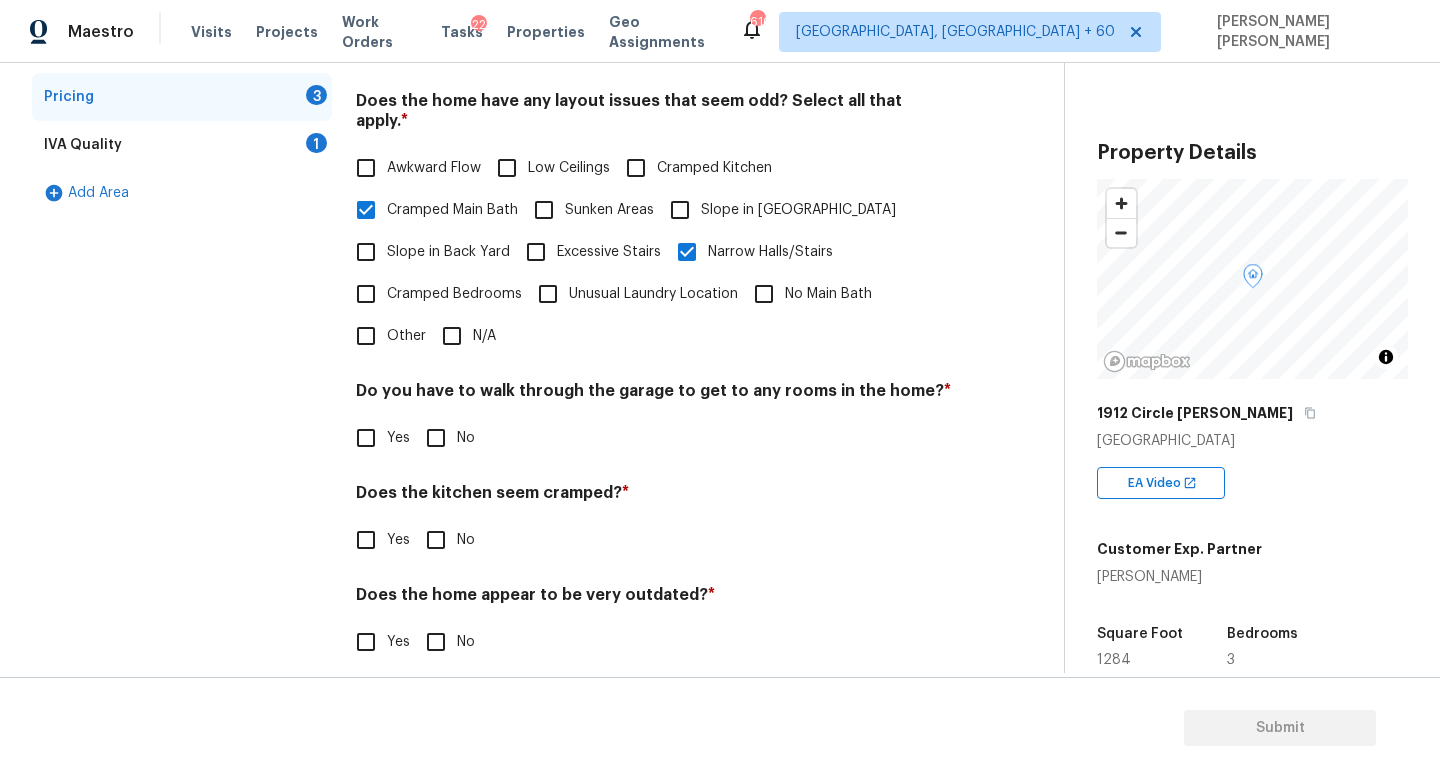 click on "Pricing Does the home have any additions?  * Yes No N/A Does the home have any layout issues that seem odd? Select all that apply.  * Awkward Flow Low Ceilings Cramped Kitchen Cramped Main Bath Sunken Areas Slope in Front Yard Slope in Back Yard Excessive Stairs Narrow Halls/Stairs Cramped Bedrooms Unusual Laundry Location No Main Bath Other N/A Do you have to walk through the garage to get to any rooms in the home?  * Yes No Does the kitchen seem cramped?  * Yes No Does the home appear to be very outdated?  * Yes No" at bounding box center (654, 308) 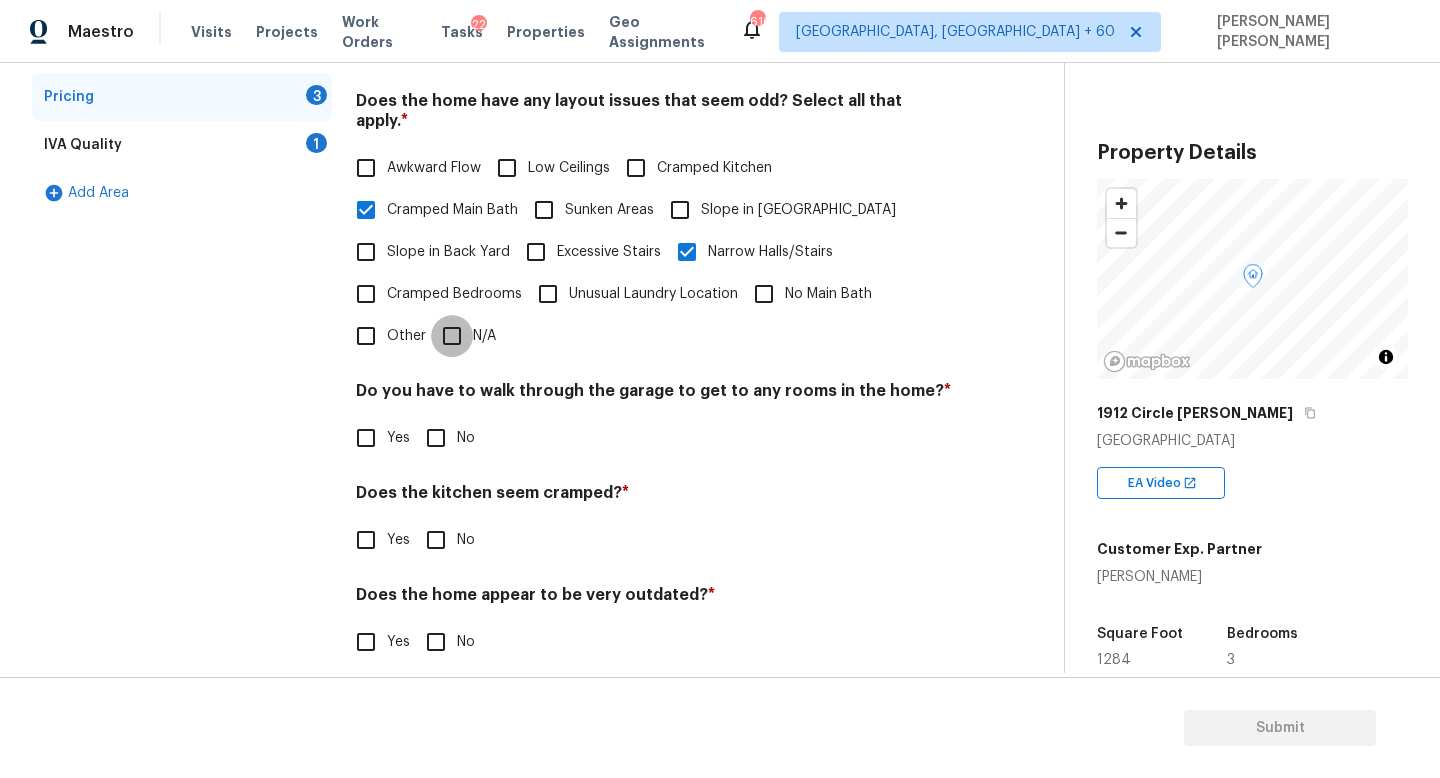 click on "N/A" at bounding box center (452, 336) 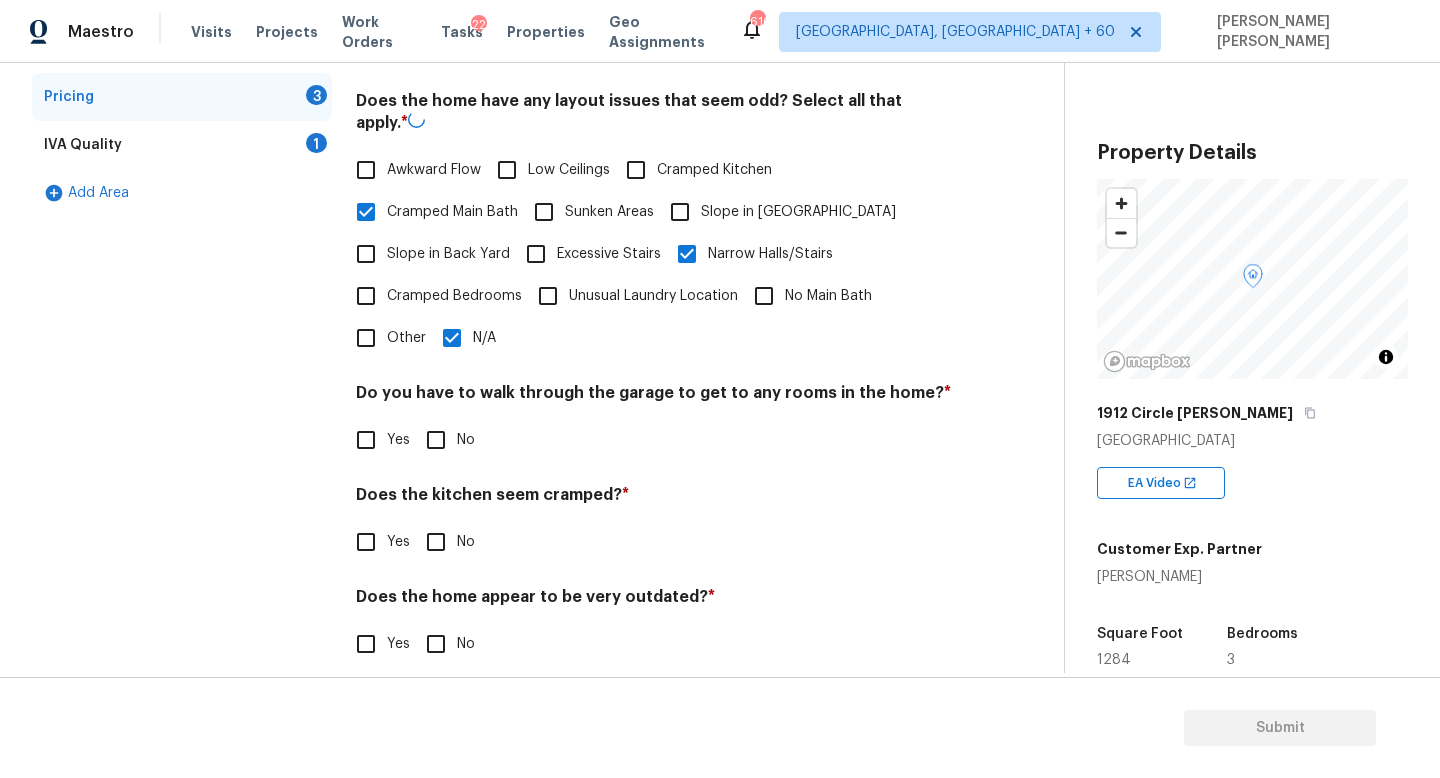 click on "N/A" at bounding box center (452, 338) 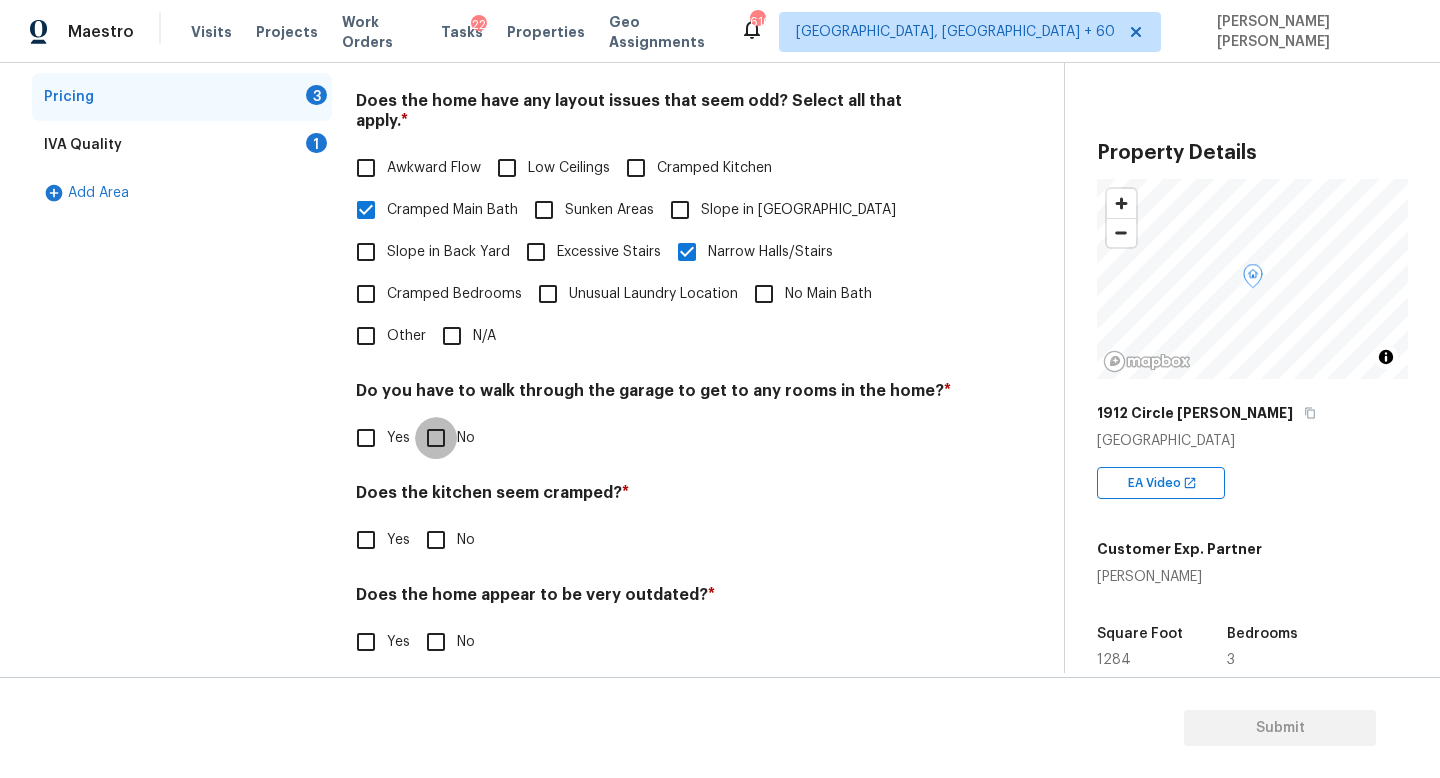 click on "No" at bounding box center (436, 438) 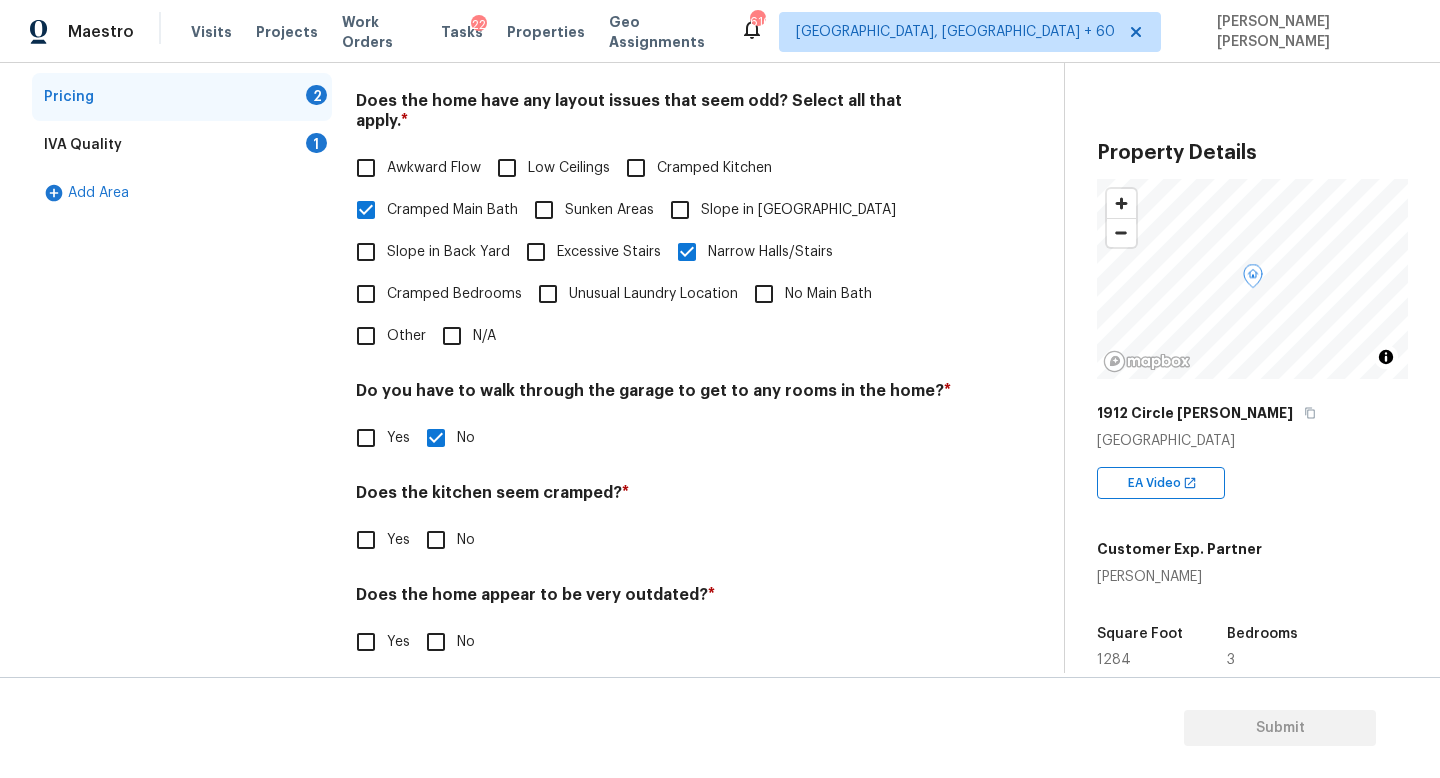 click on "Does the kitchen seem cramped?  *" at bounding box center (654, 497) 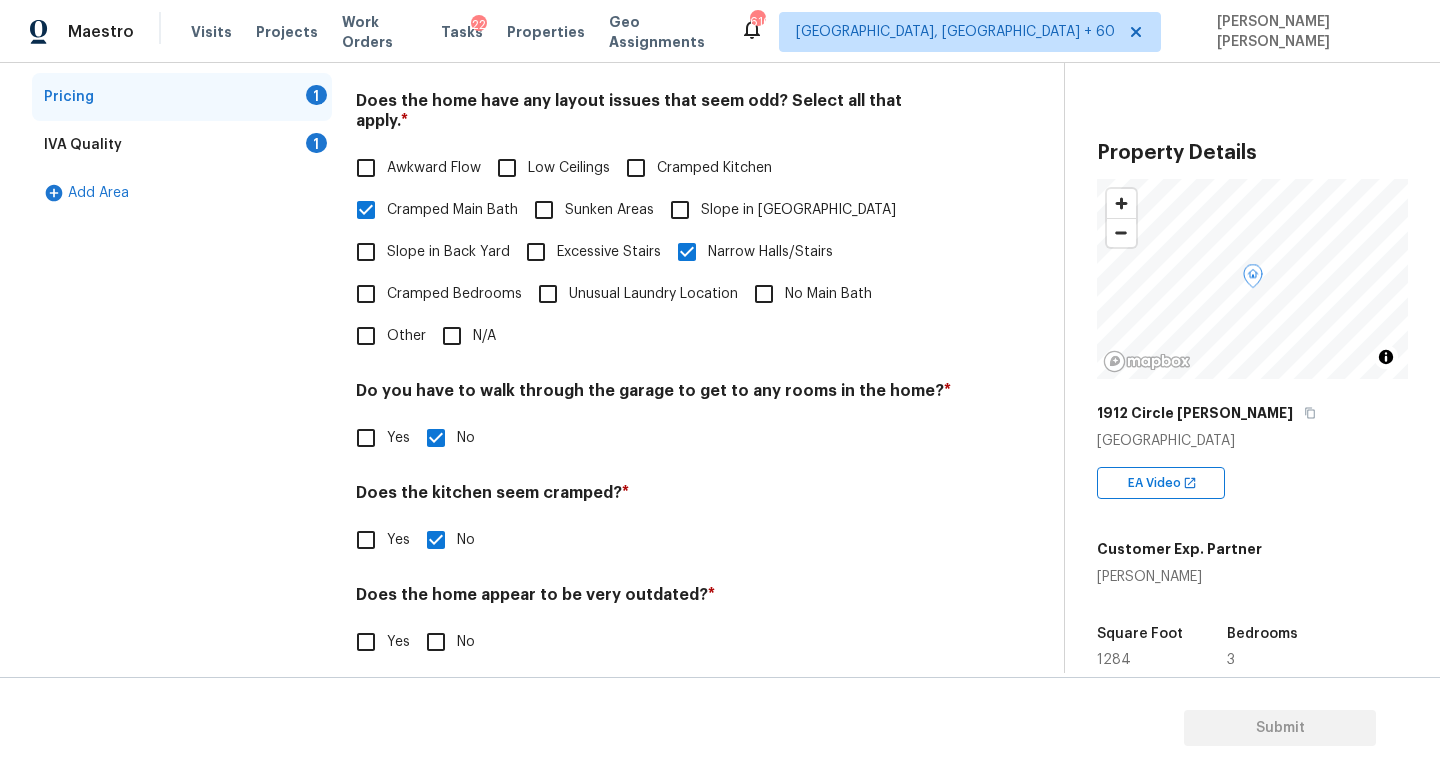 click on "Pricing Does the home have any additions?  * Yes No N/A Does the home have any layout issues that seem odd? Select all that apply.  * Awkward Flow Low Ceilings Cramped Kitchen Cramped Main Bath Sunken Areas Slope in Front Yard Slope in Back Yard Excessive Stairs Narrow Halls/Stairs Cramped Bedrooms Unusual Laundry Location No Main Bath Other N/A Do you have to walk through the garage to get to any rooms in the home?  * Yes No Does the kitchen seem cramped?  * Yes No Does the home appear to be very outdated?  * Yes No" at bounding box center (654, 308) 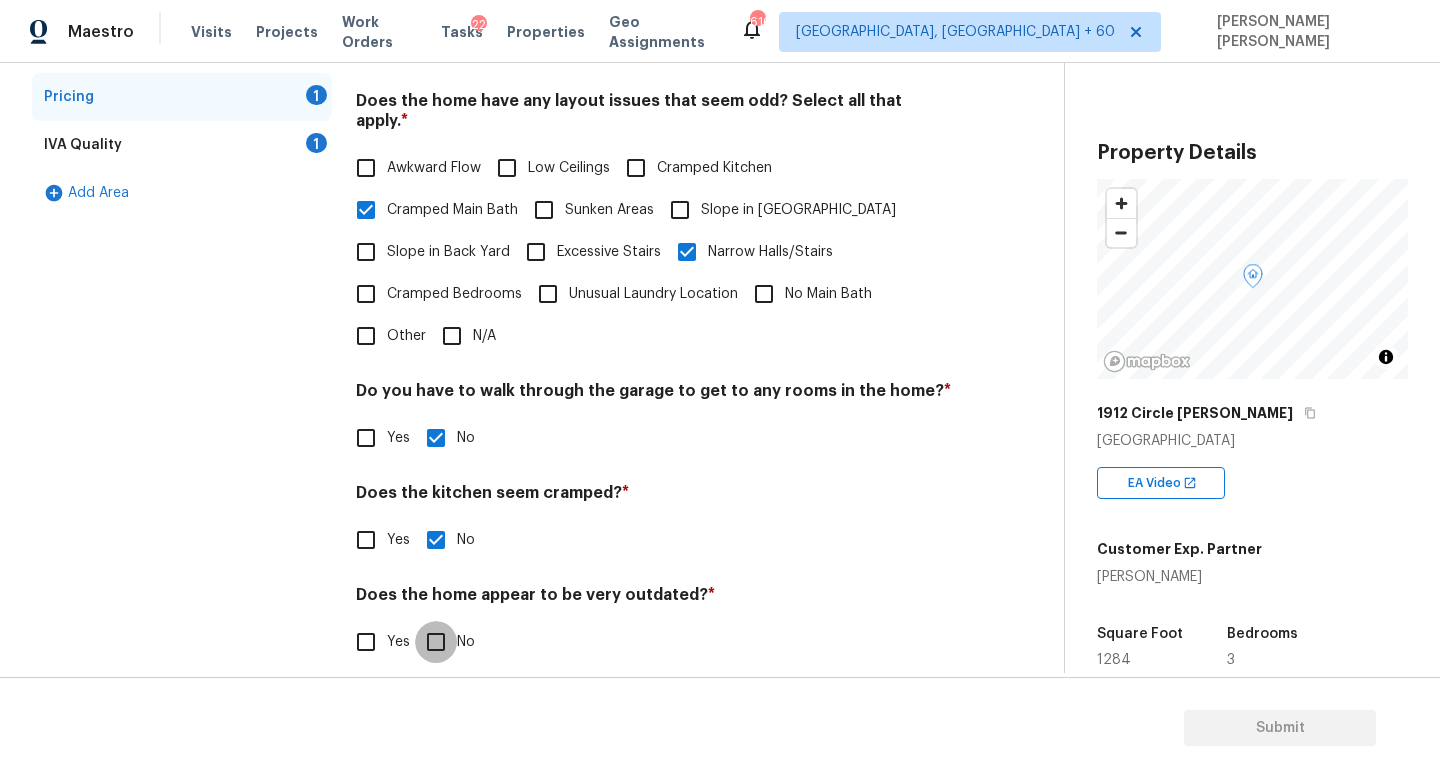 click on "No" at bounding box center (436, 642) 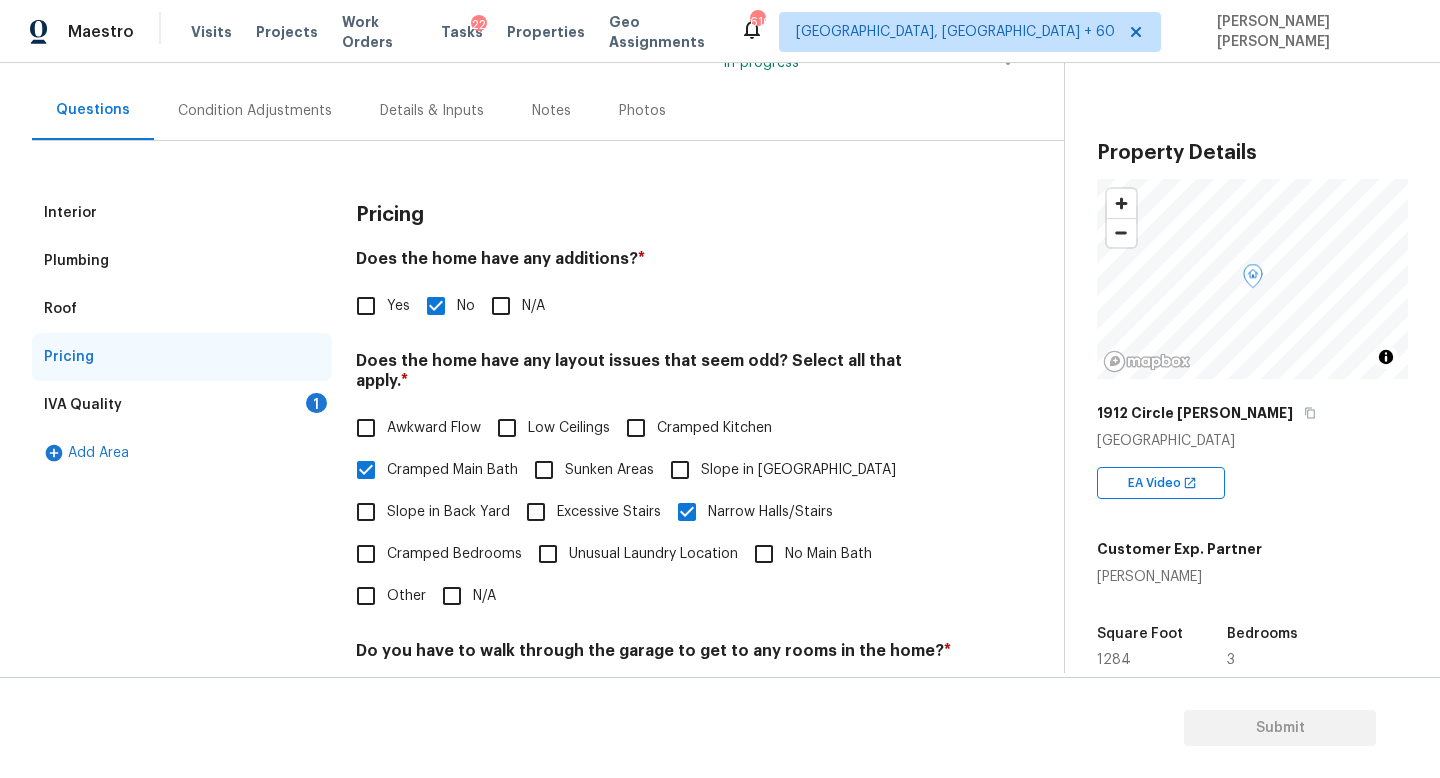 scroll, scrollTop: 0, scrollLeft: 0, axis: both 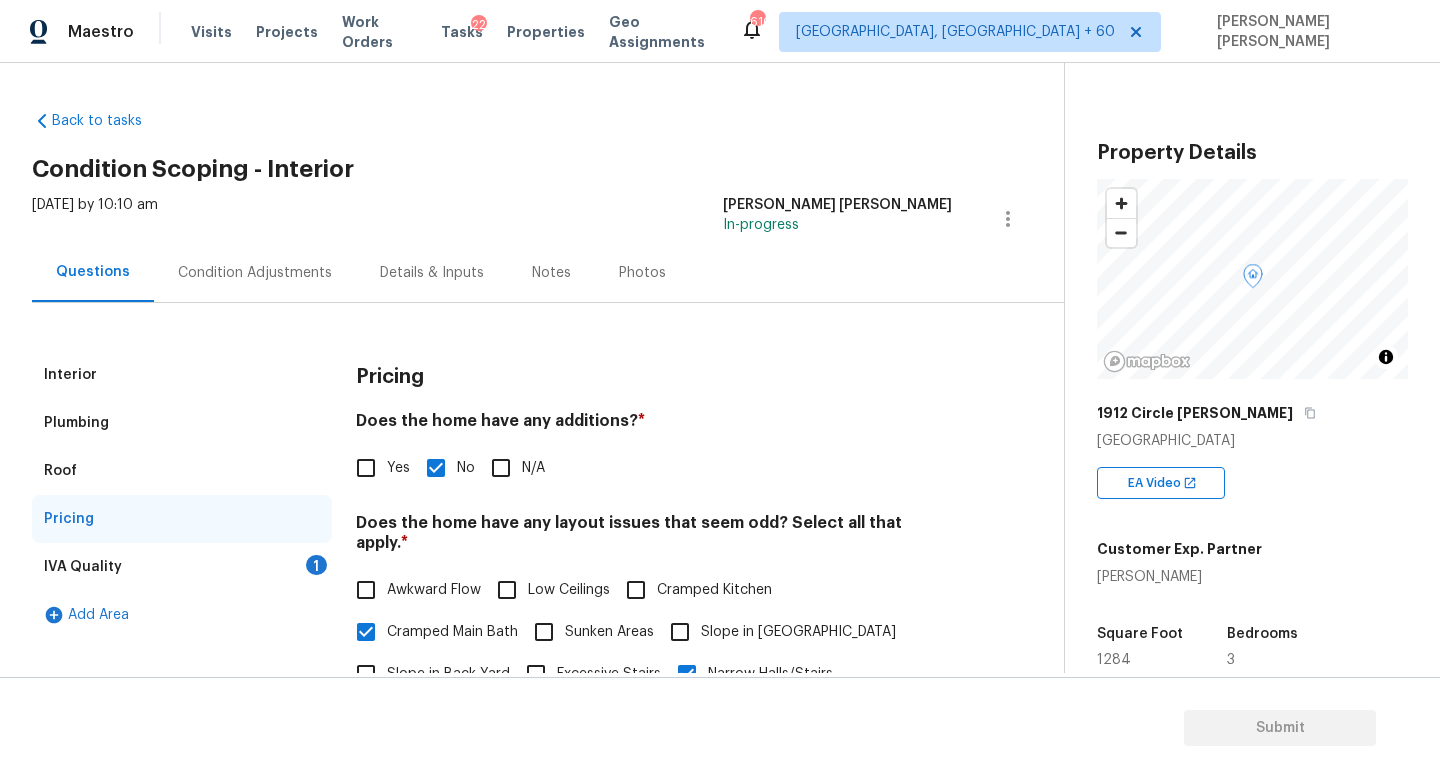 click on "Interior Plumbing Roof Pricing IVA Quality 1 Add Area Pricing Does the home have any additions?  * Yes No N/A Does the home have any layout issues that seem odd? Select all that apply.  * Awkward Flow Low Ceilings Cramped Kitchen Cramped Main Bath Sunken Areas Slope in Front Yard Slope in Back Yard Excessive Stairs Narrow Halls/Stairs Cramped Bedrooms Unusual Laundry Location No Main Bath Other N/A Do you have to walk through the garage to get to any rooms in the home?  * Yes No Does the kitchen seem cramped?  * Yes No Does the home appear to be very outdated?  * Yes No" at bounding box center [524, 730] 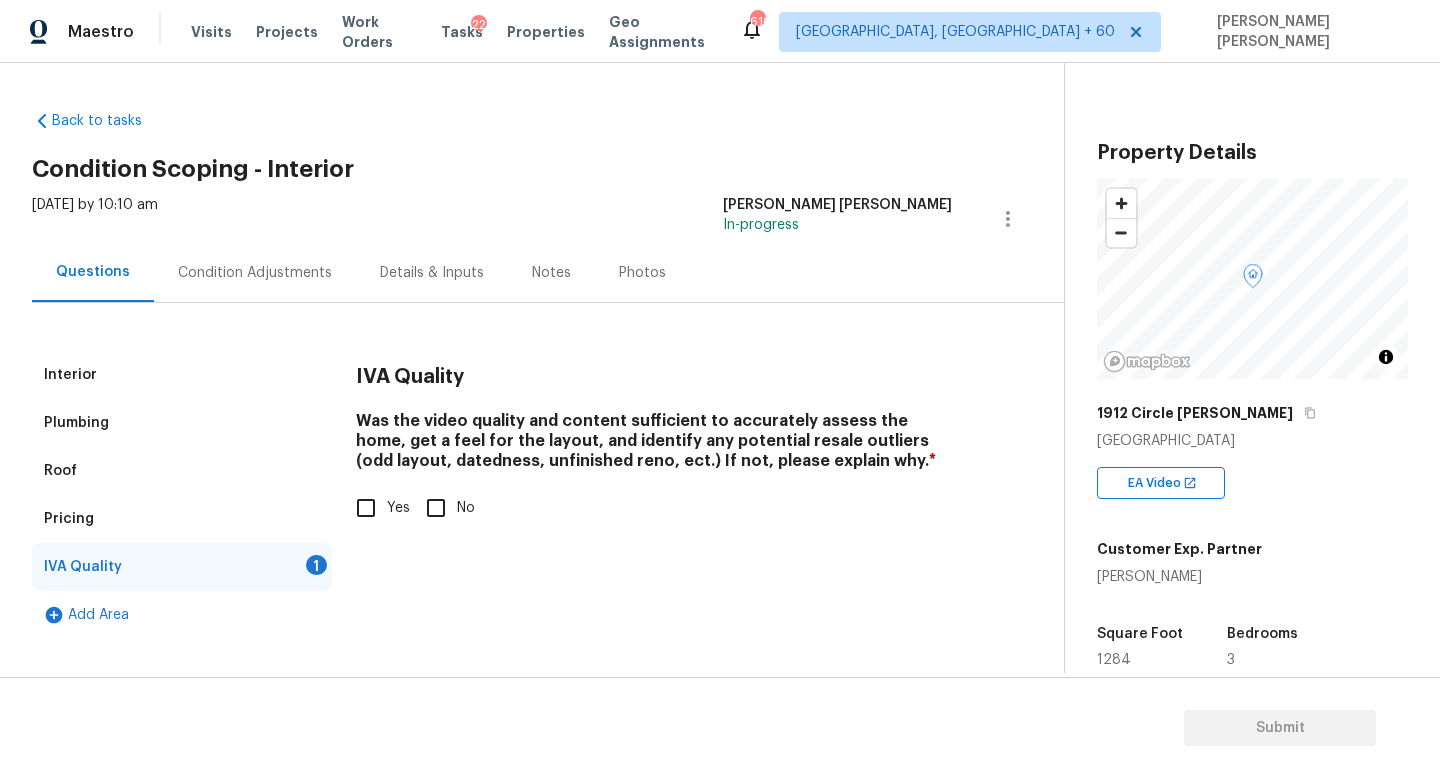 click on "Yes" at bounding box center [366, 508] 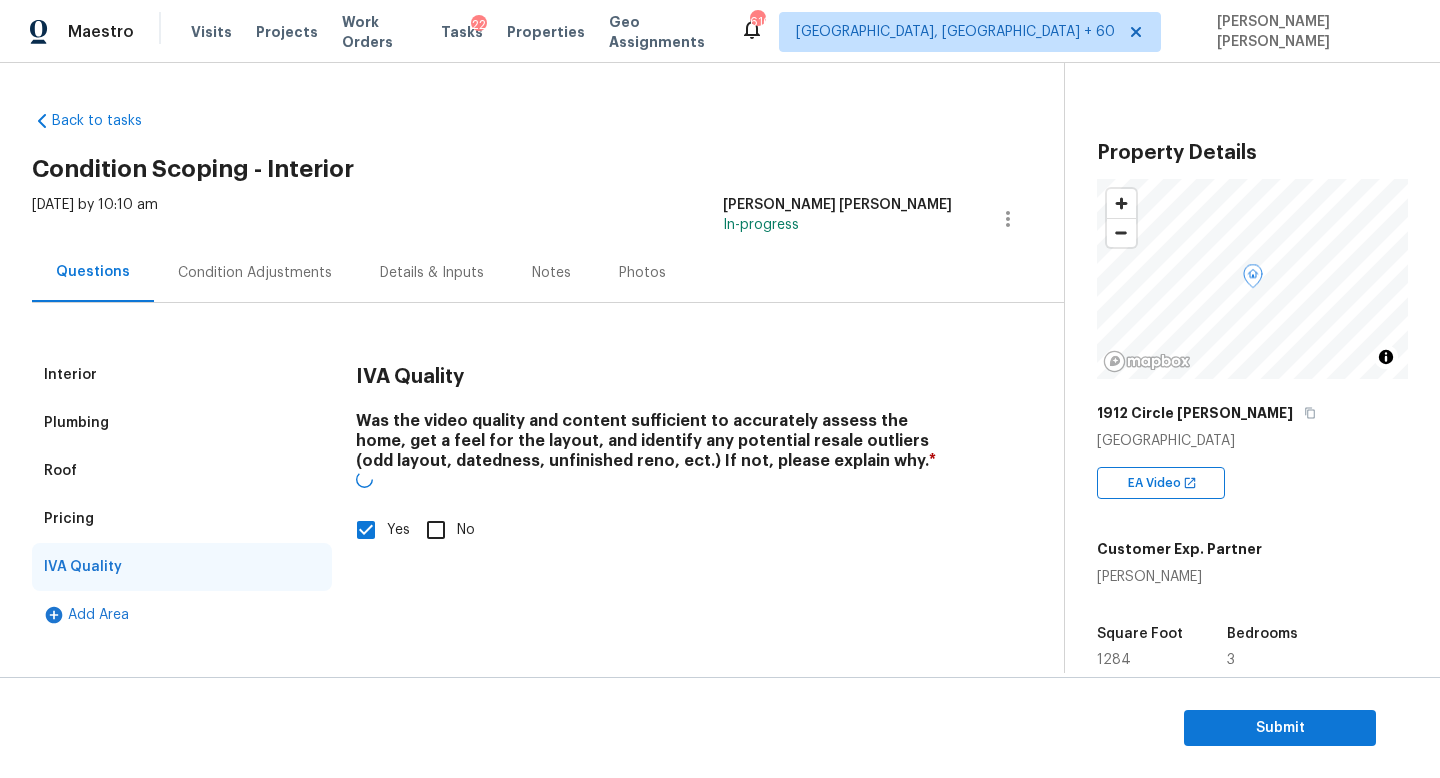 click on "Condition Adjustments" at bounding box center [255, 272] 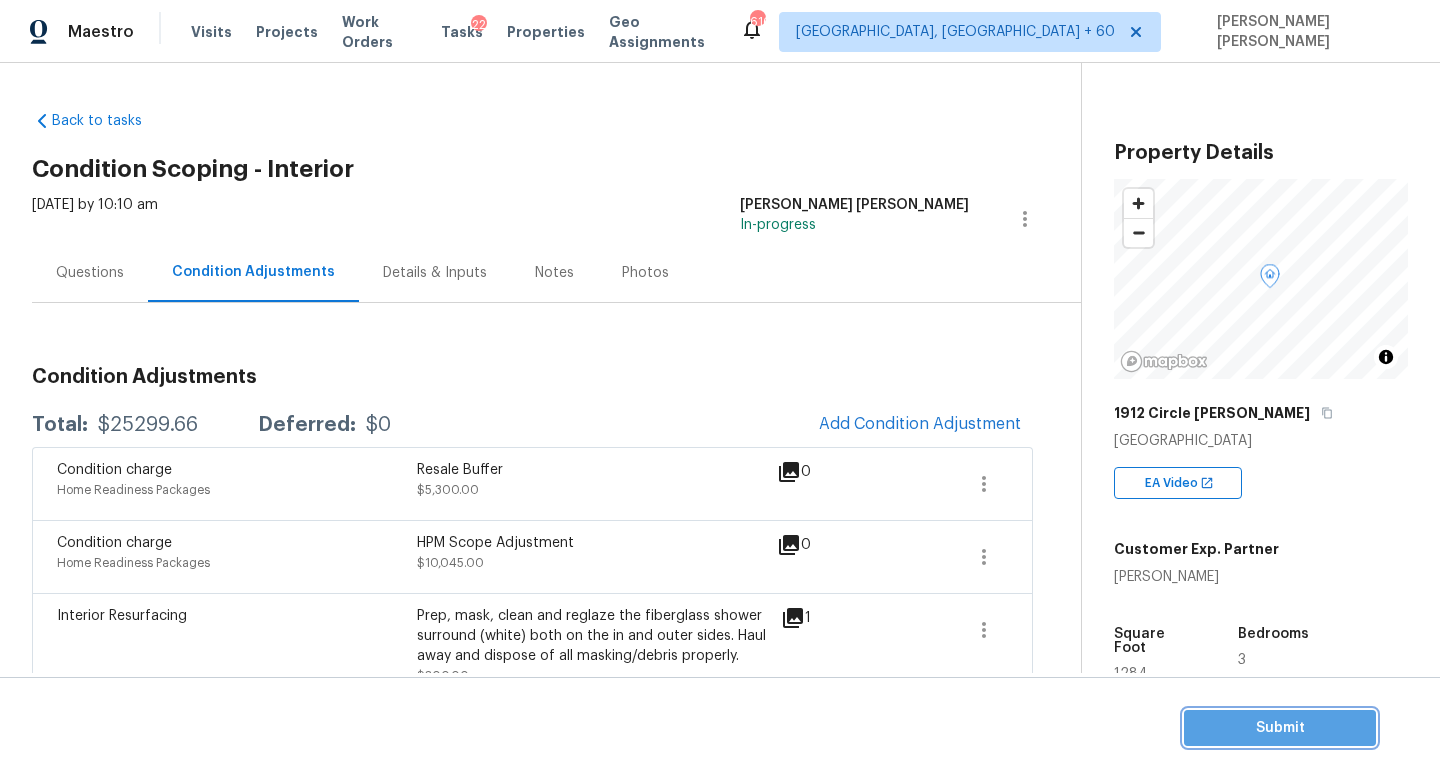 click on "Submit" at bounding box center (1280, 728) 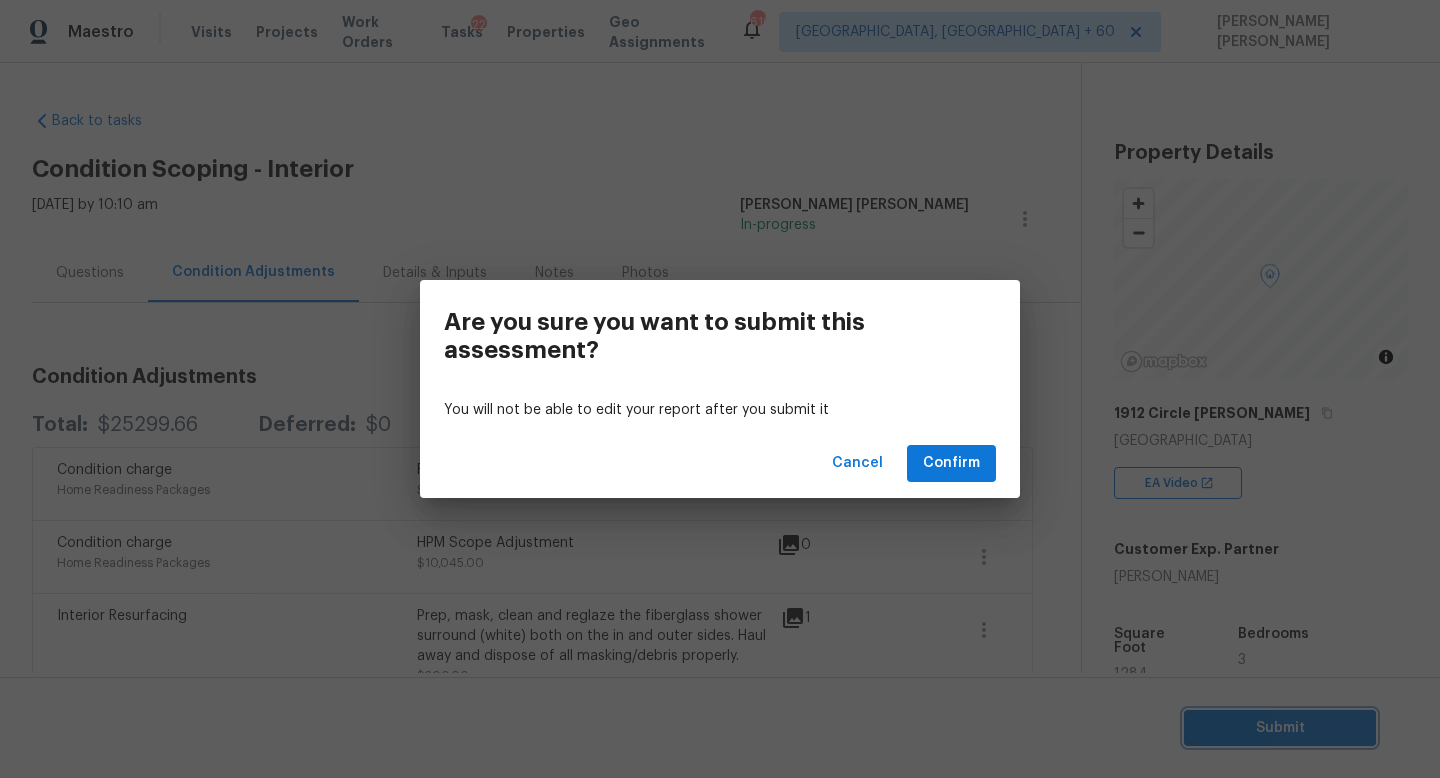 click on "Are you sure you want to submit this assessment? You will not be able to edit your report after you submit it Cancel Confirm" at bounding box center [720, 389] 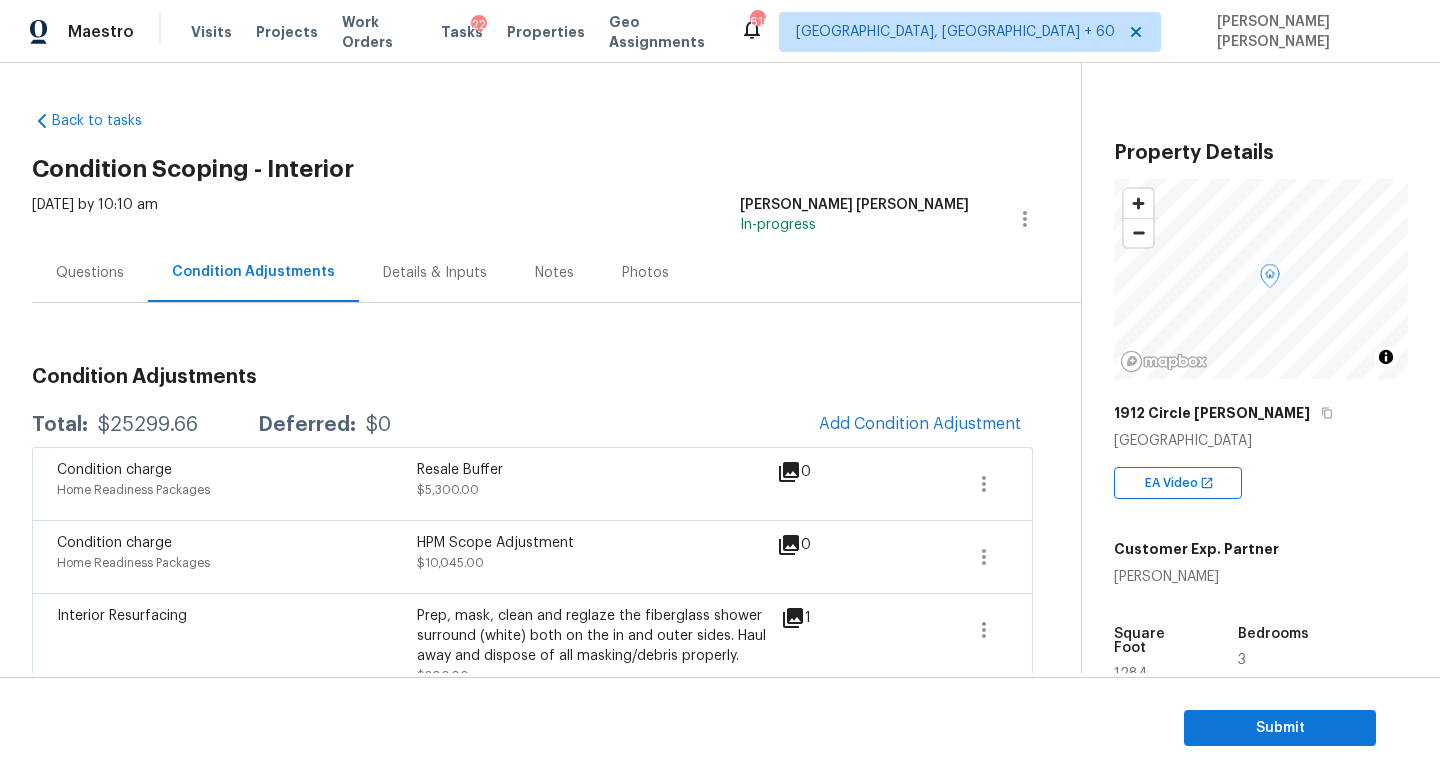 click on "Questions" at bounding box center (90, 273) 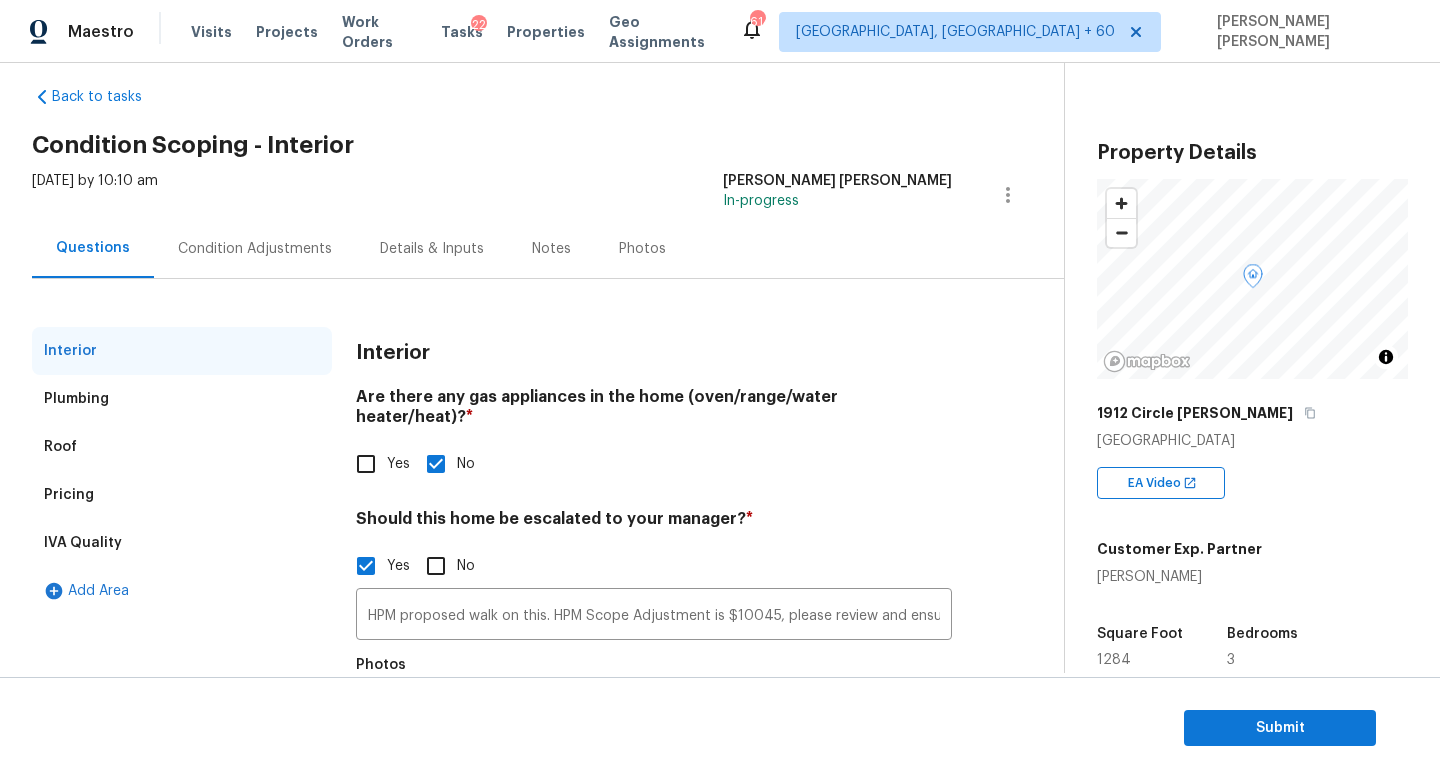 scroll, scrollTop: 25, scrollLeft: 0, axis: vertical 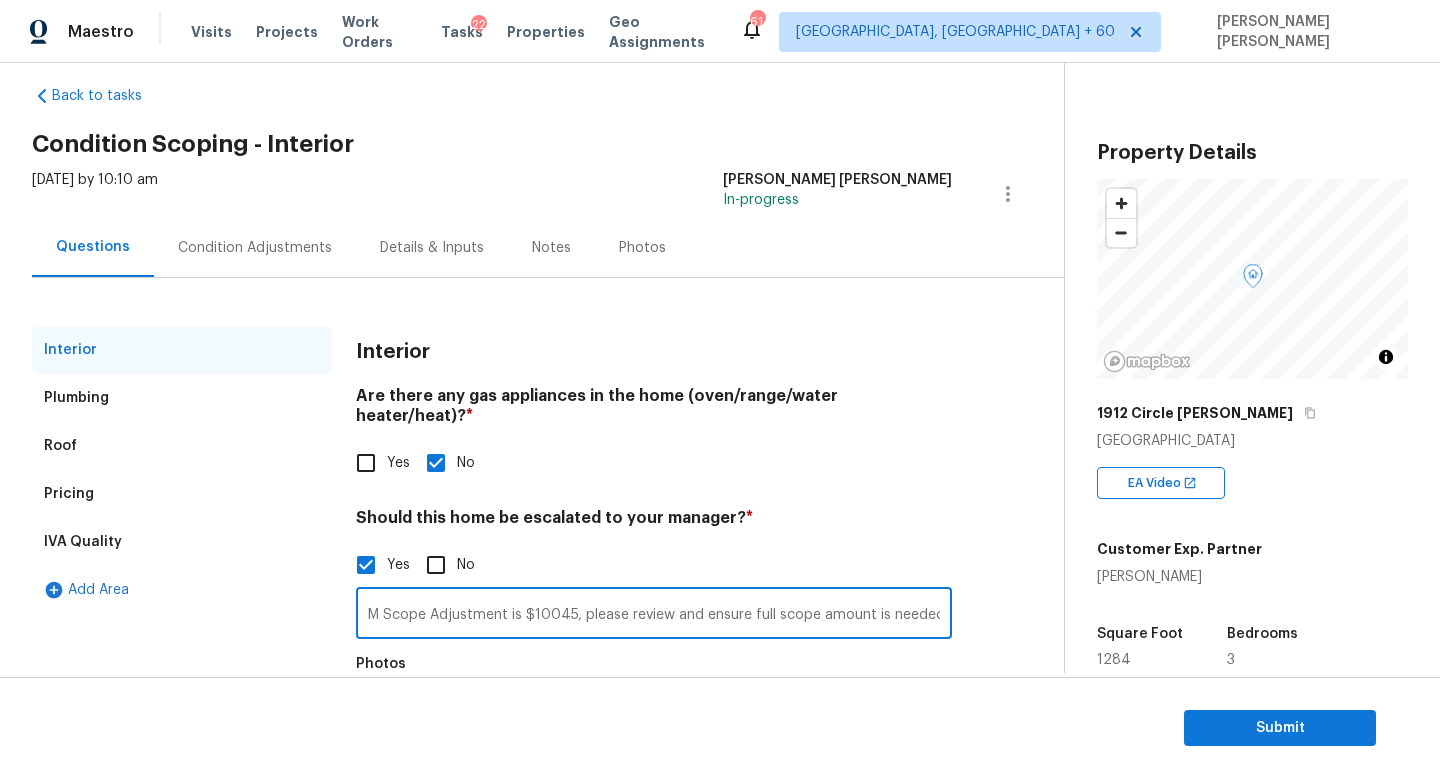 drag, startPoint x: 556, startPoint y: 594, endPoint x: 1072, endPoint y: 594, distance: 516 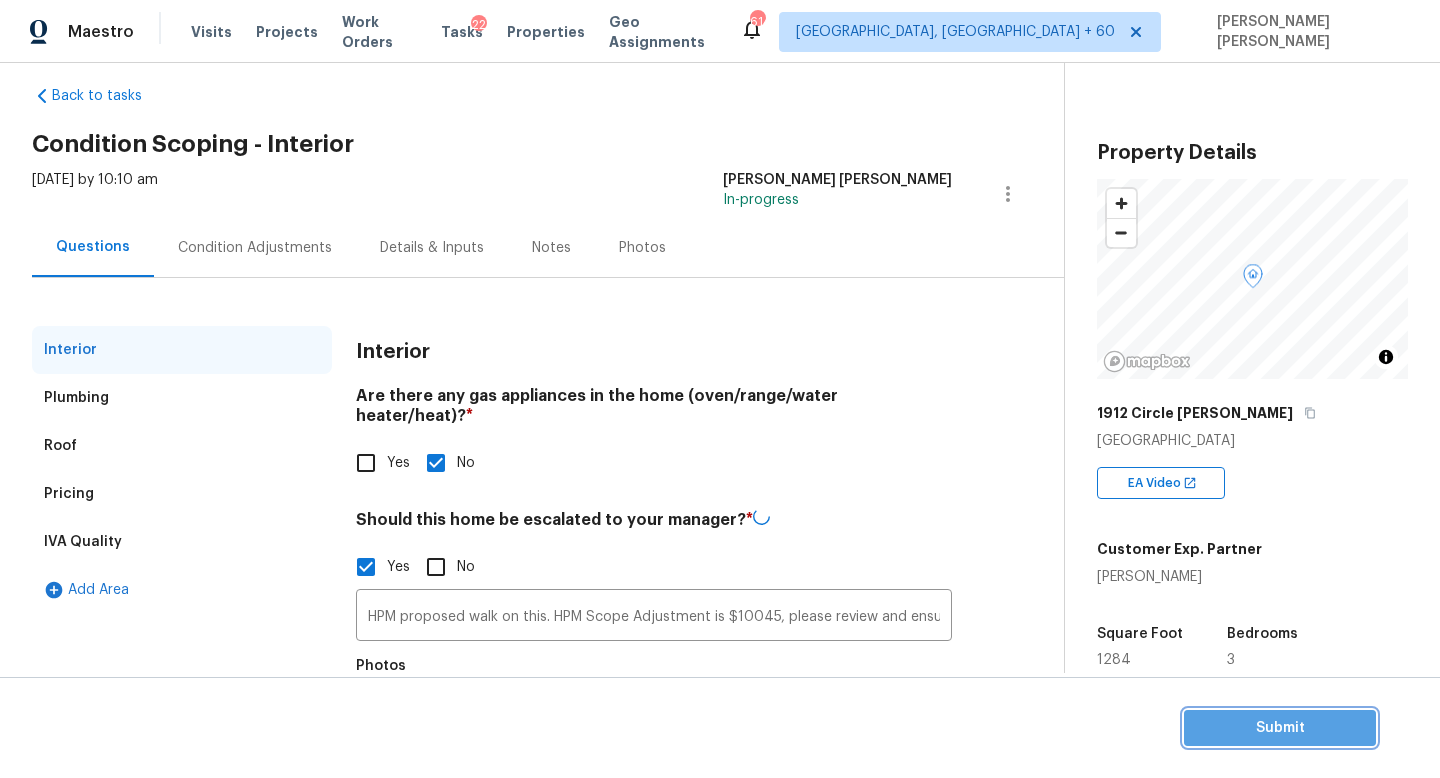 click on "Submit" at bounding box center [1280, 728] 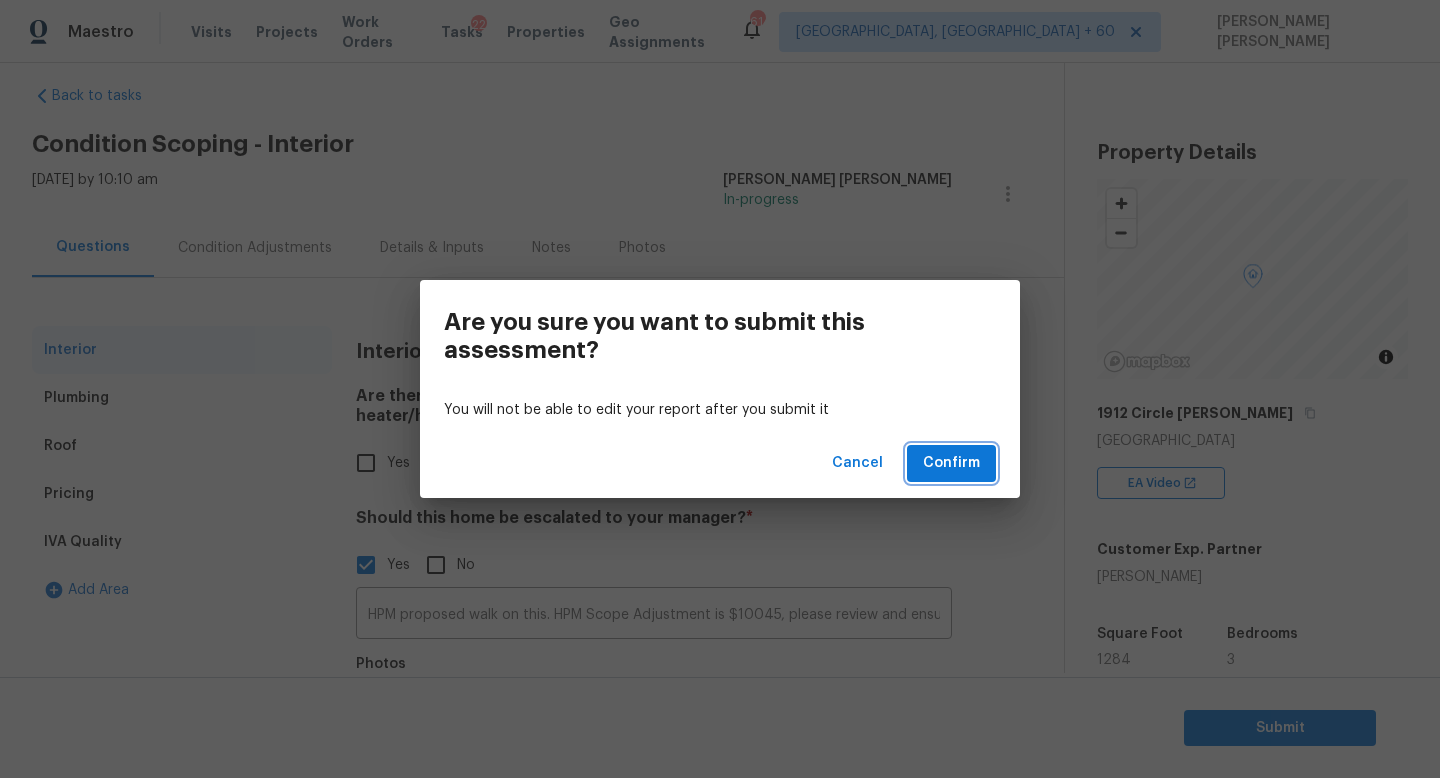 click on "Confirm" at bounding box center (951, 463) 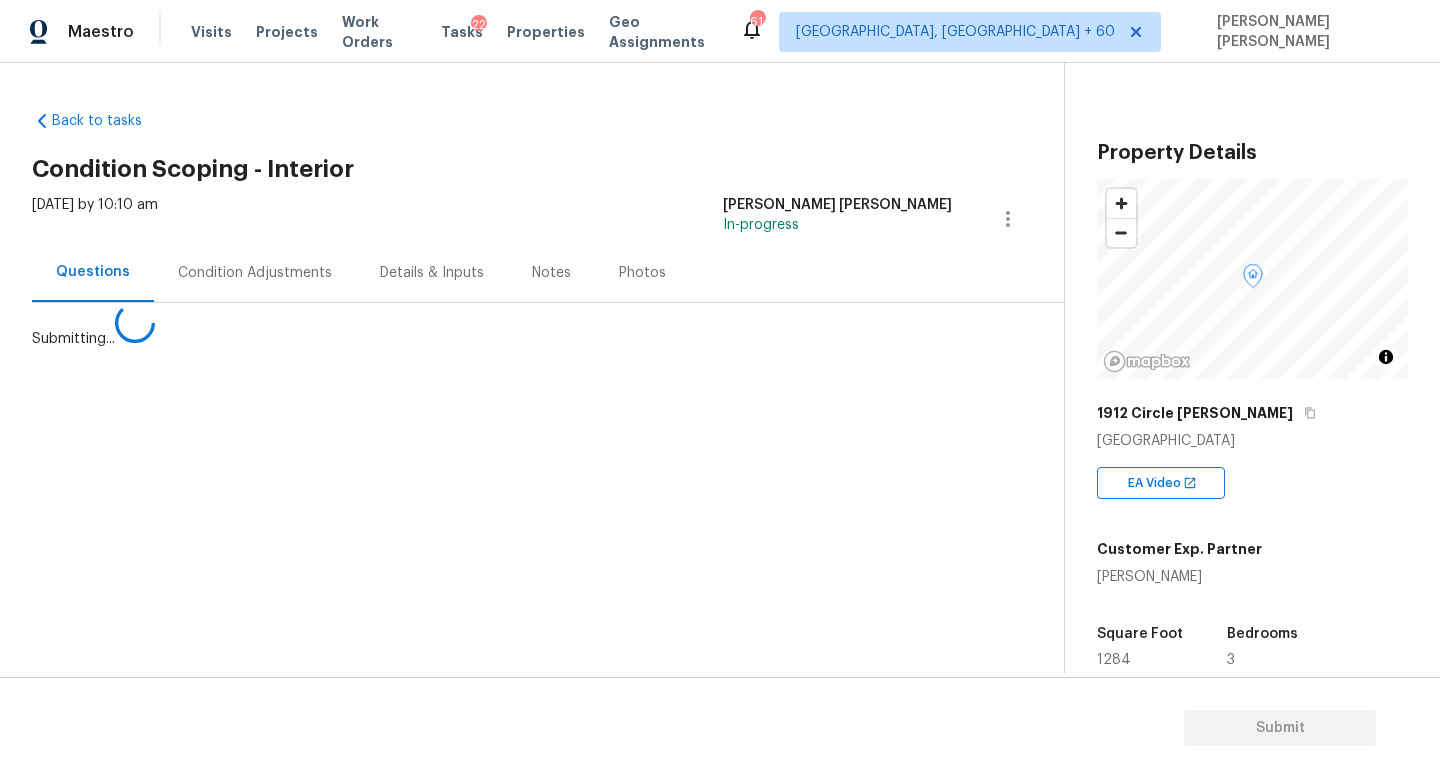 scroll, scrollTop: 0, scrollLeft: 0, axis: both 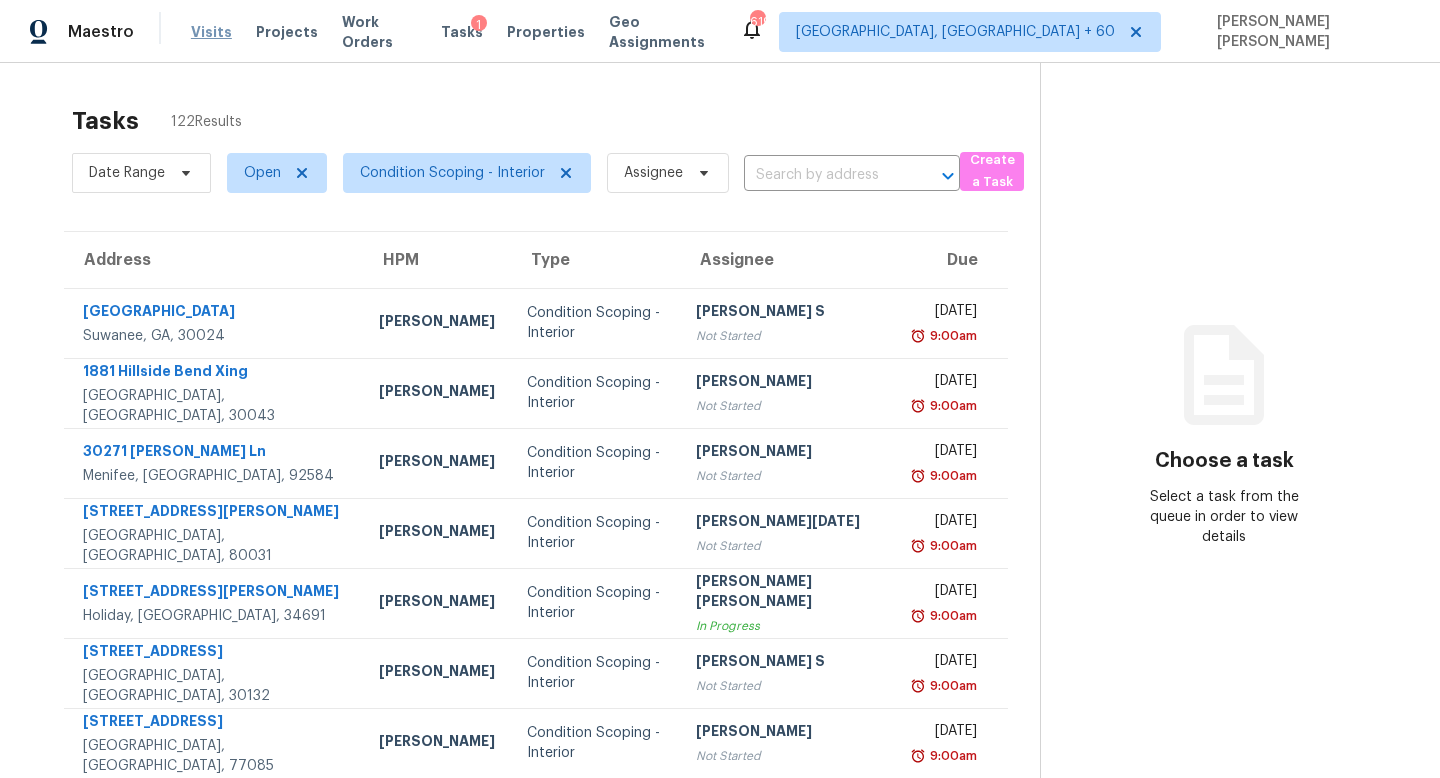 click on "Visits" at bounding box center [211, 32] 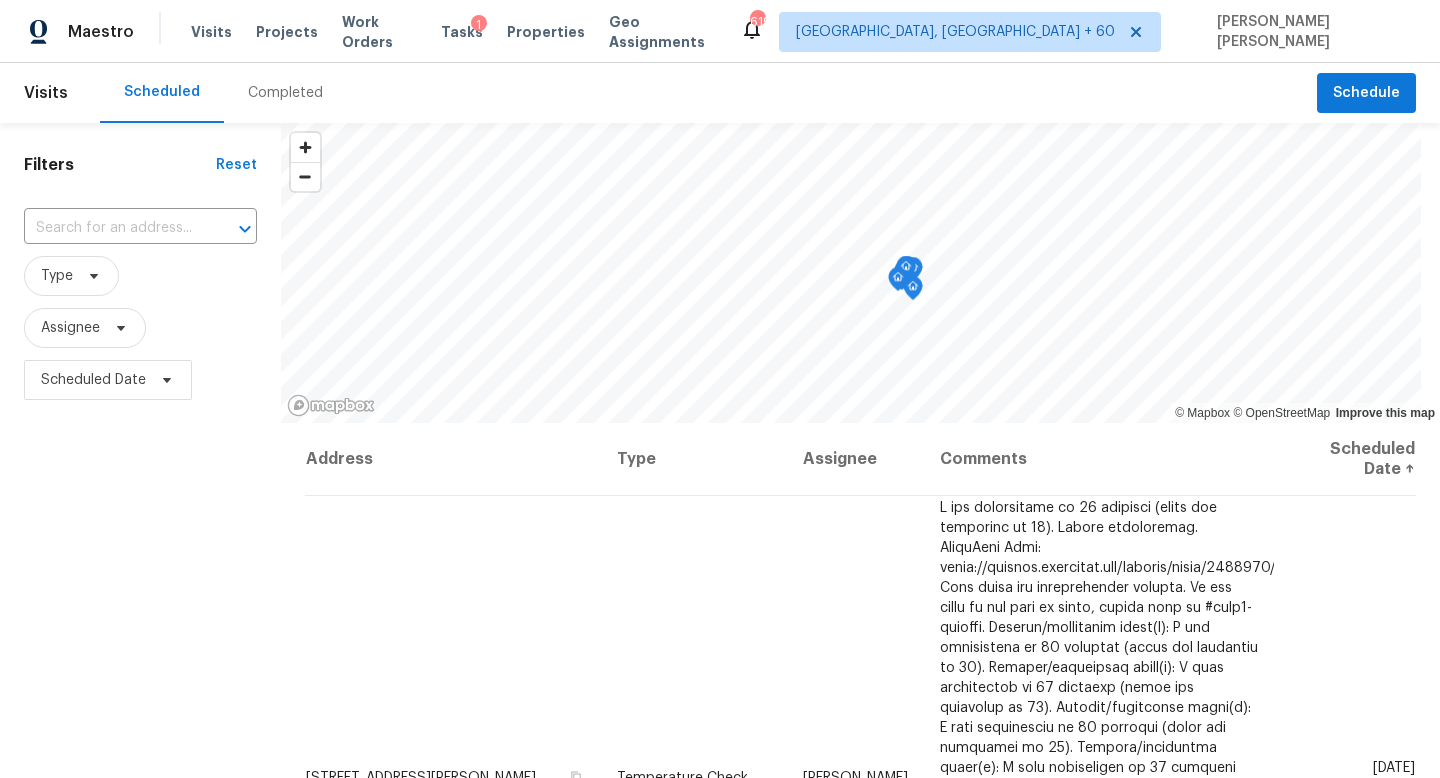 click on "Completed" at bounding box center [285, 93] 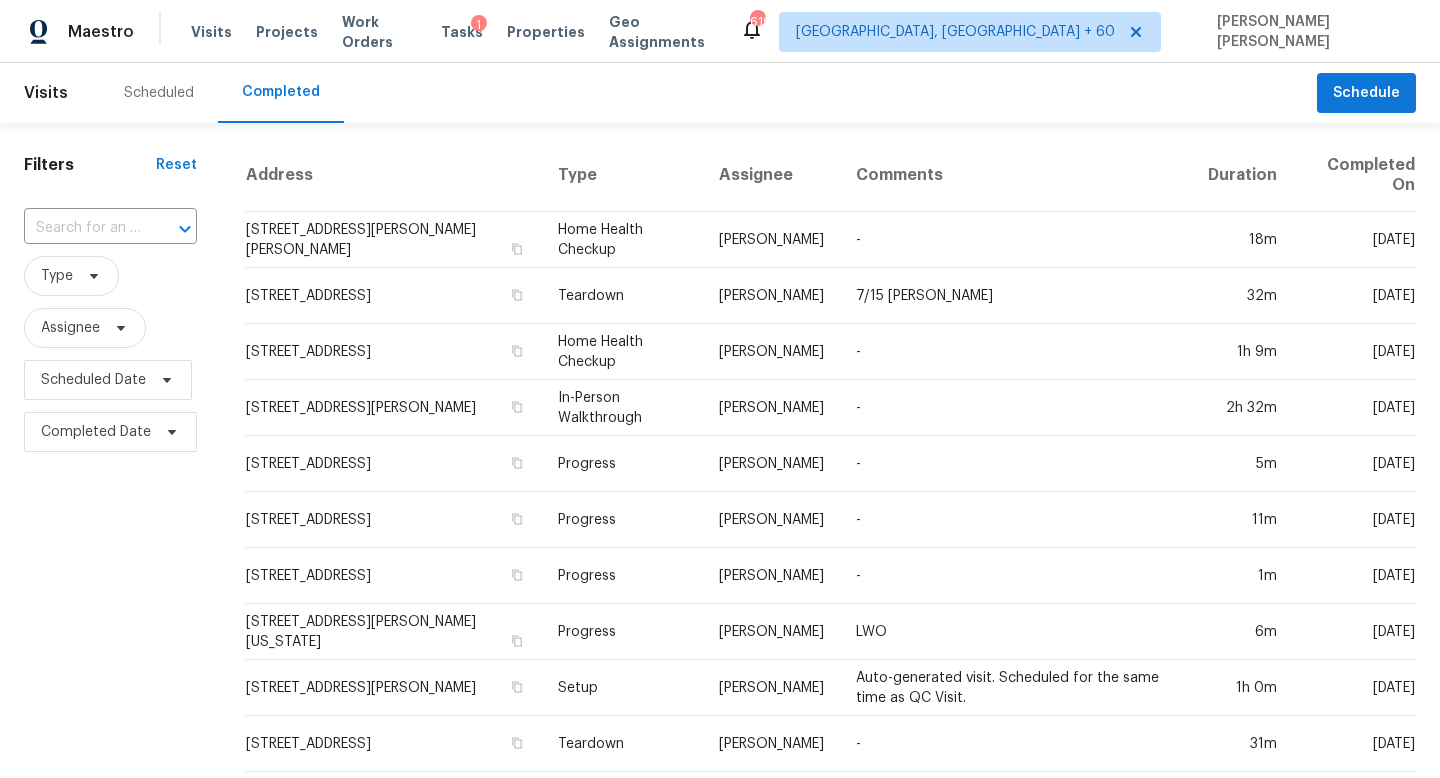 click at bounding box center (171, 229) 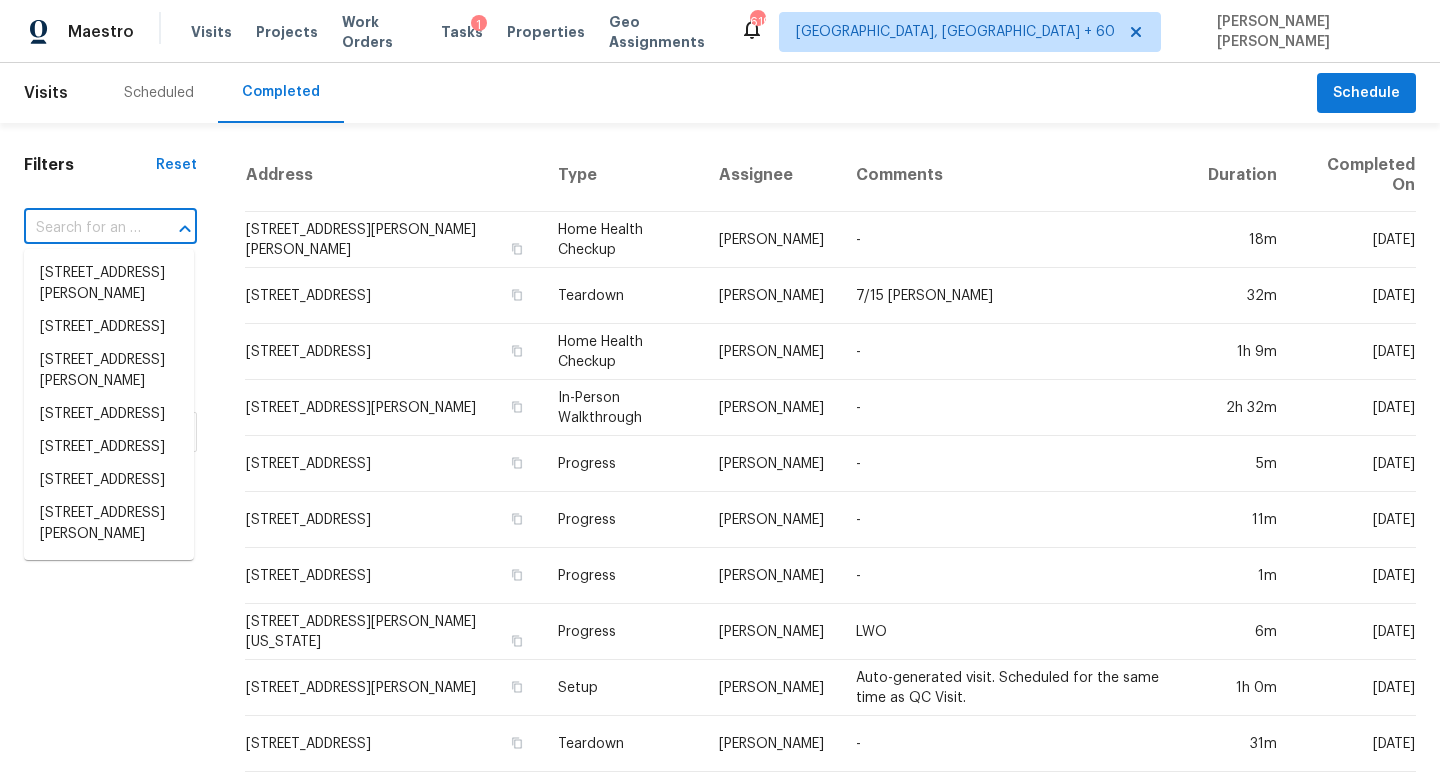 paste on "[STREET_ADDRESS][PERSON_NAME]" 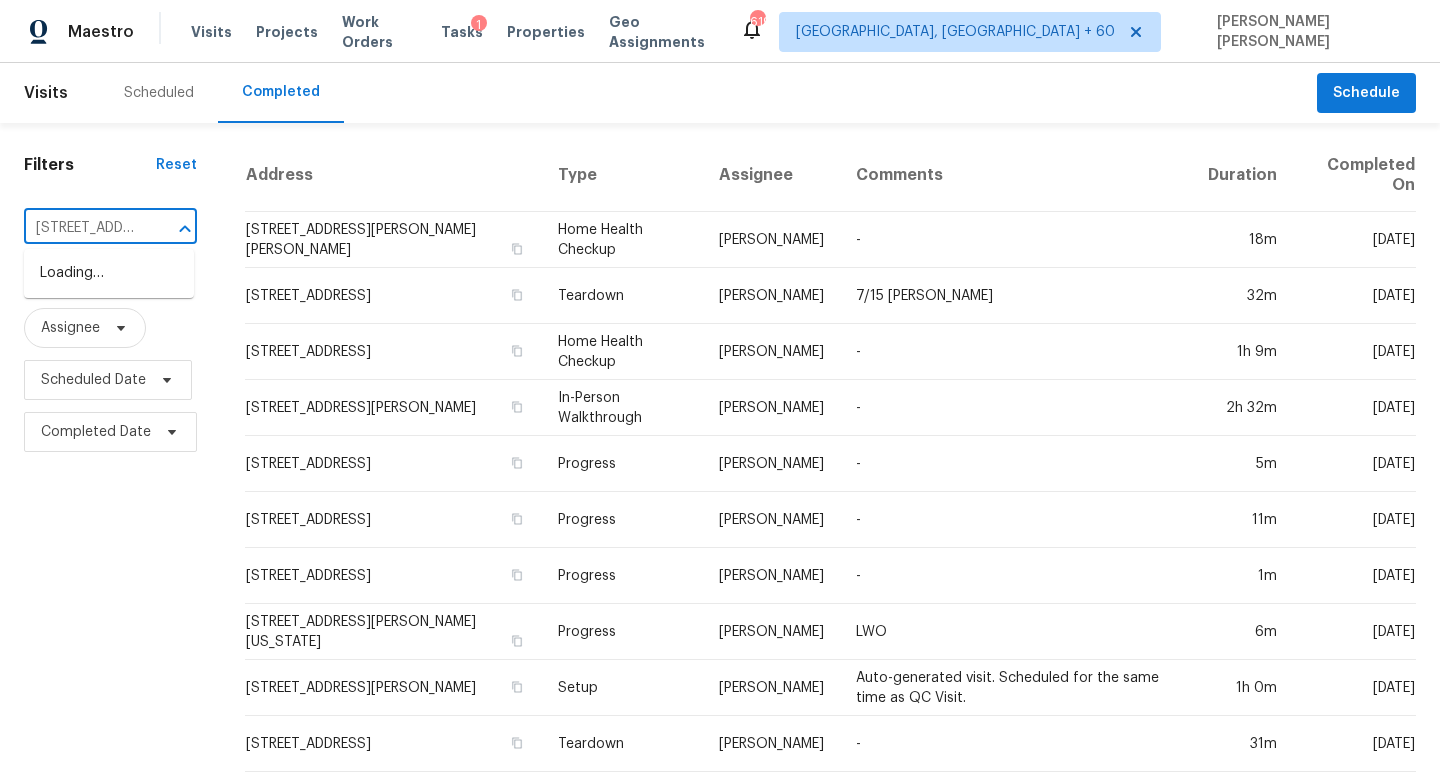 scroll, scrollTop: 0, scrollLeft: 180, axis: horizontal 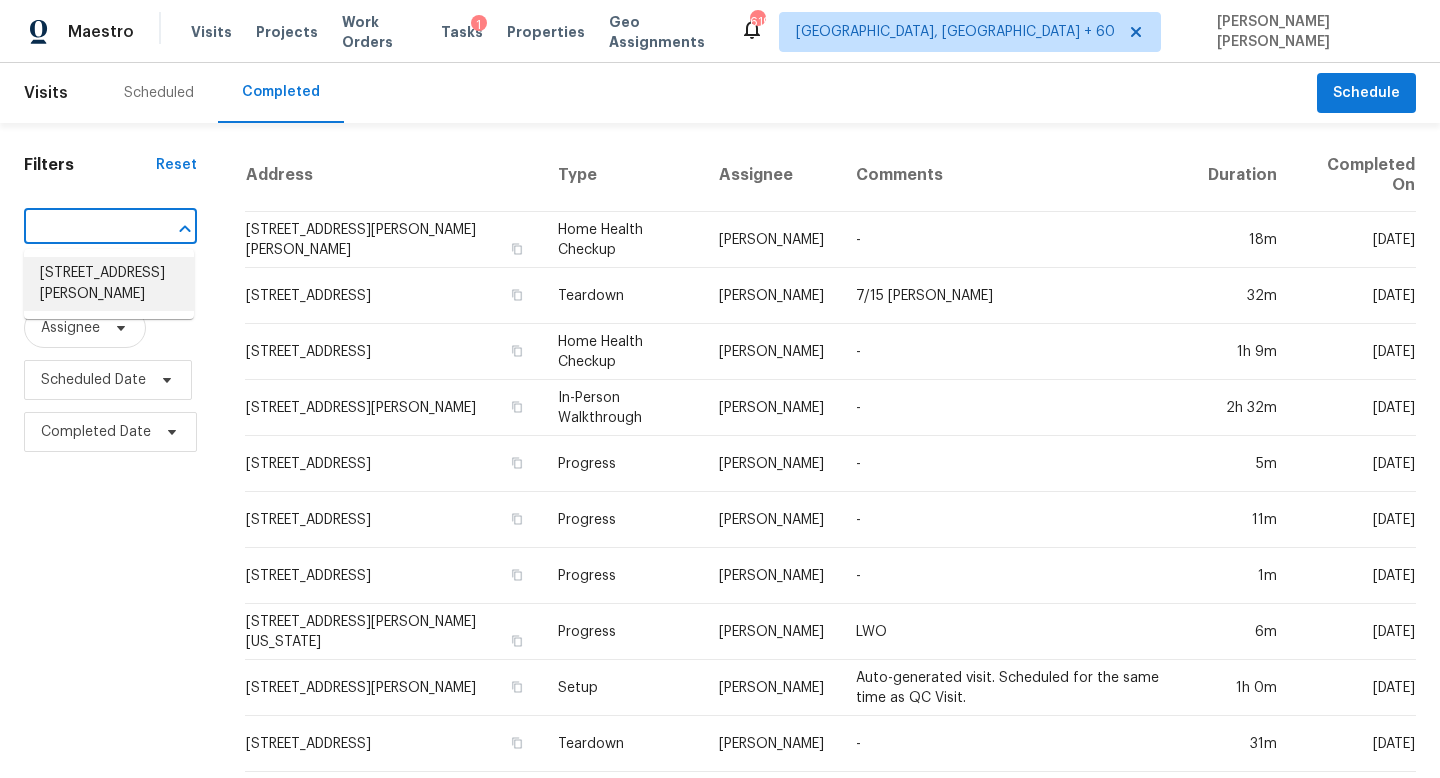 click on "[STREET_ADDRESS][PERSON_NAME]" at bounding box center [109, 284] 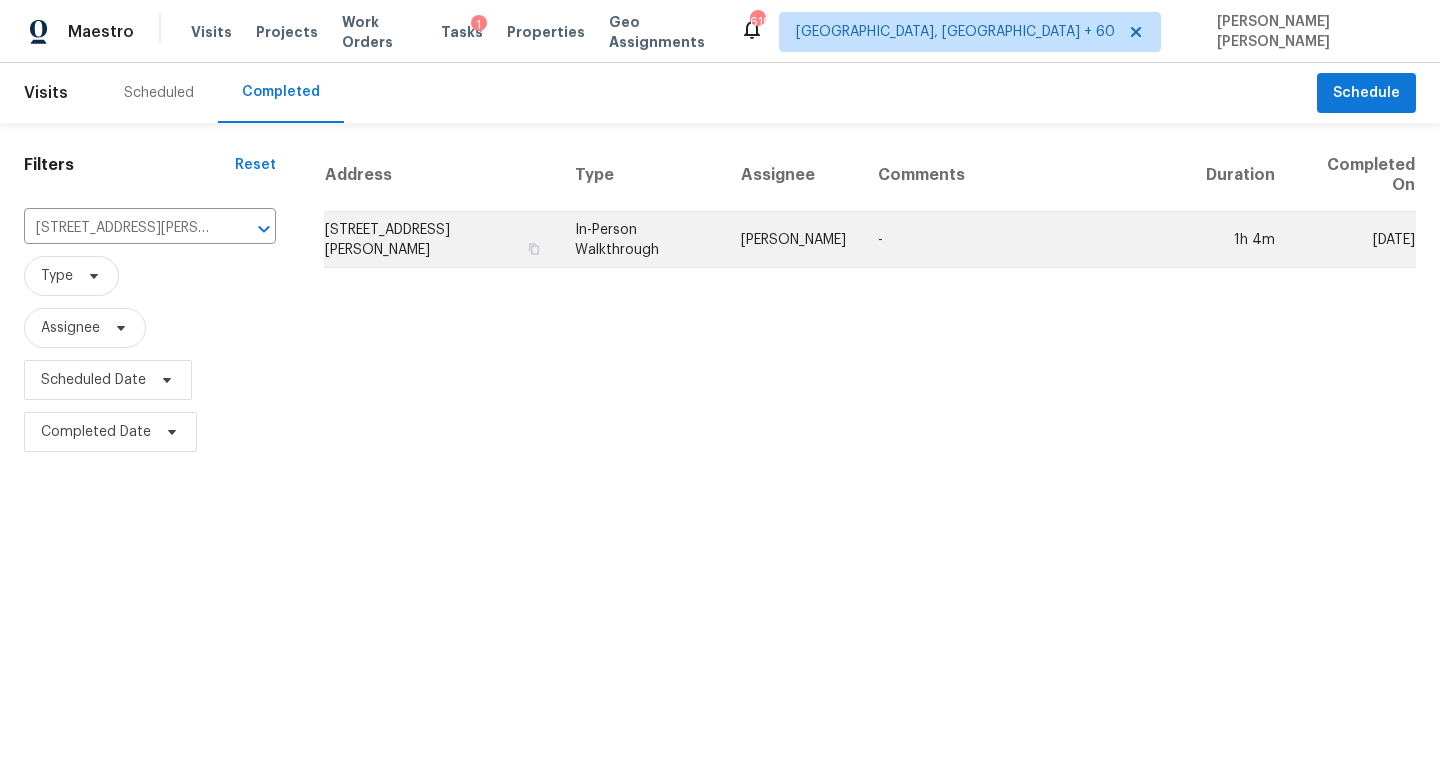 click on "In-Person Walkthrough" at bounding box center [642, 240] 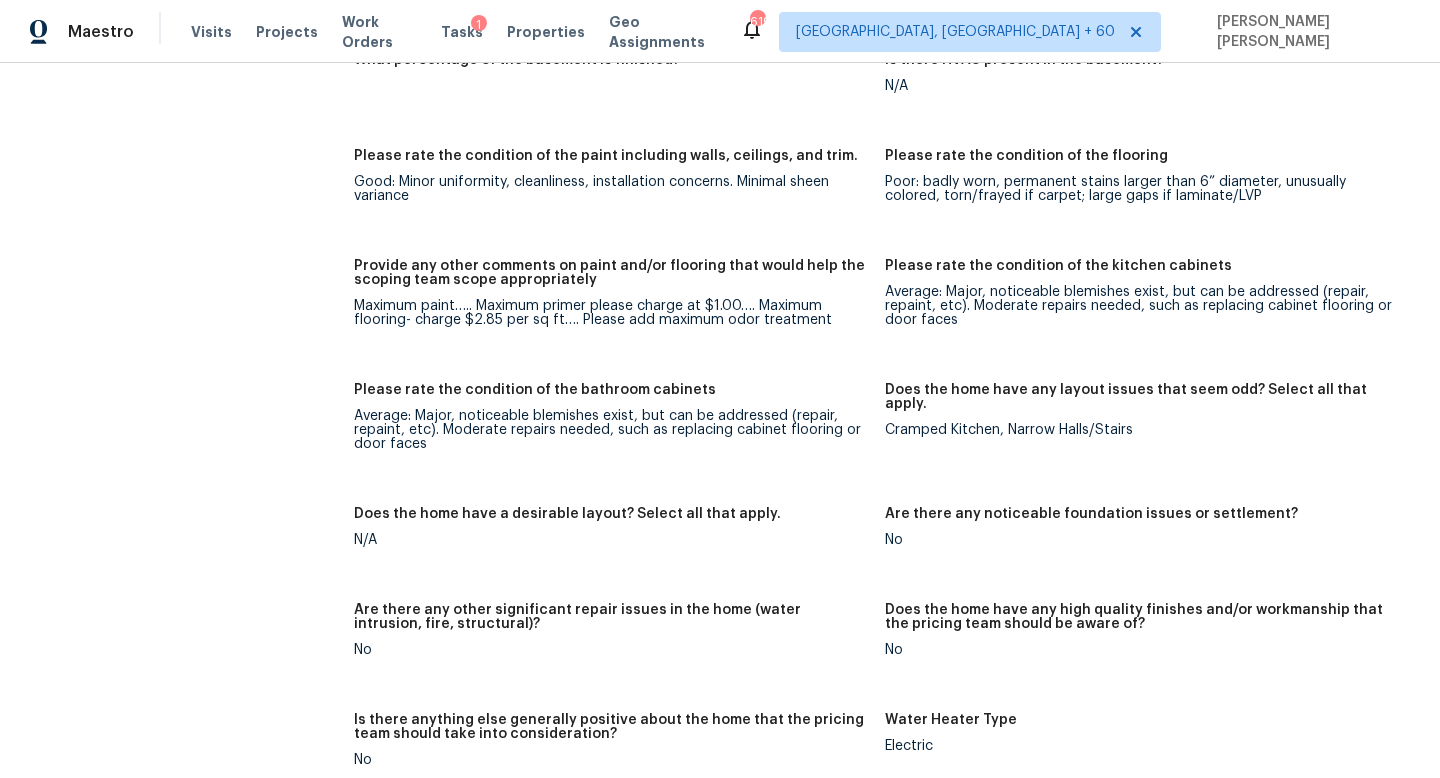 scroll, scrollTop: 2893, scrollLeft: 0, axis: vertical 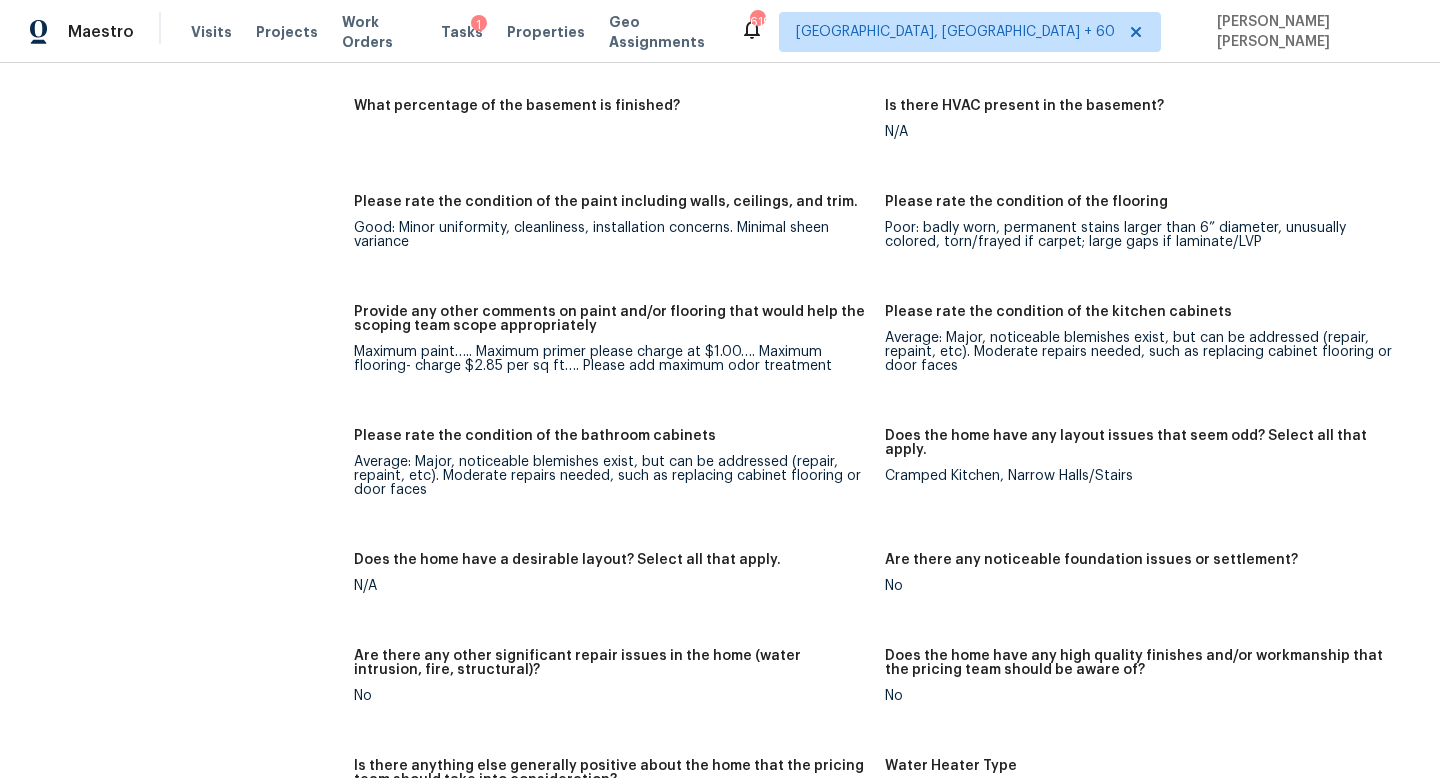 click on "Maximum paint…..
Maximum primer please charge at $1.00….
Maximum flooring- charge $2.85 per sq ft….
Please add maximum odor treatment" at bounding box center [611, 359] 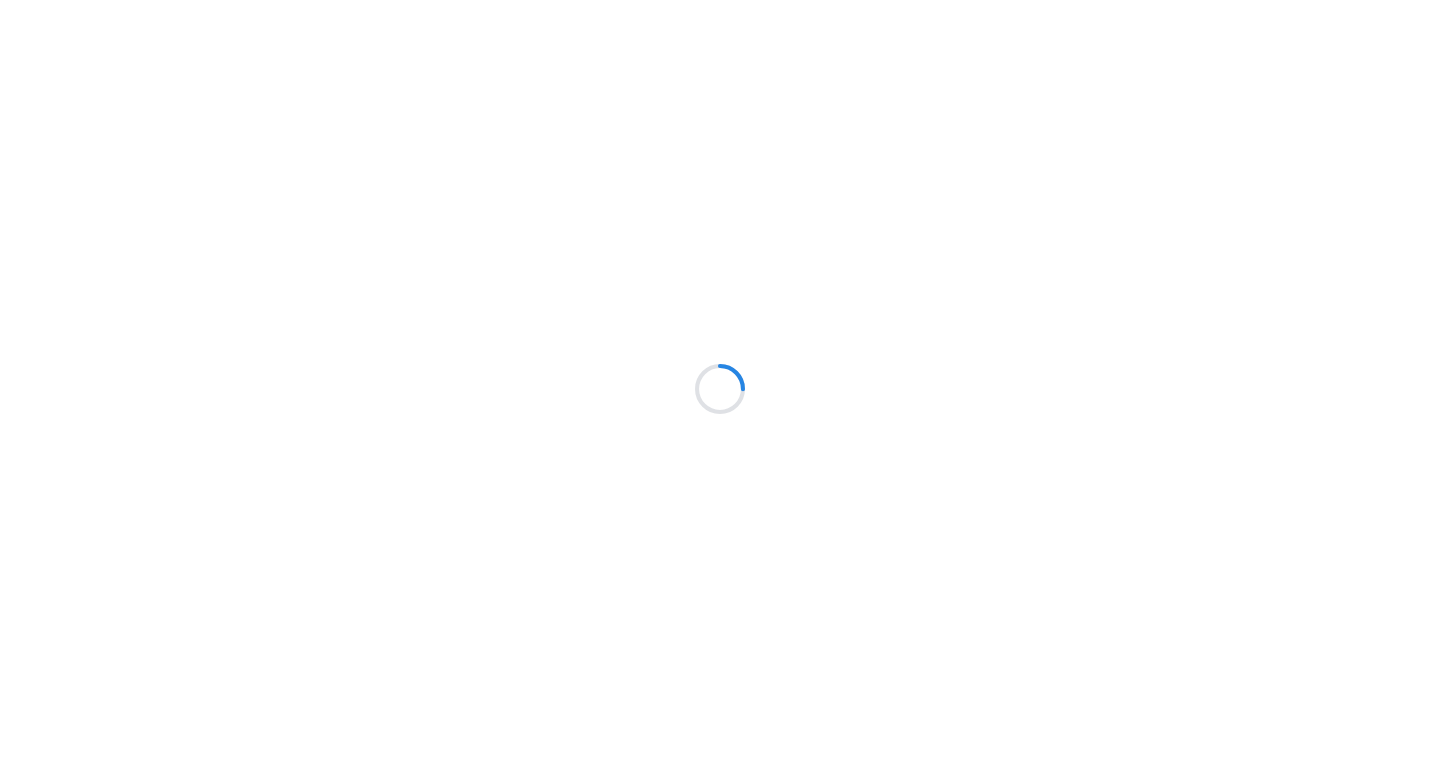 scroll, scrollTop: 0, scrollLeft: 0, axis: both 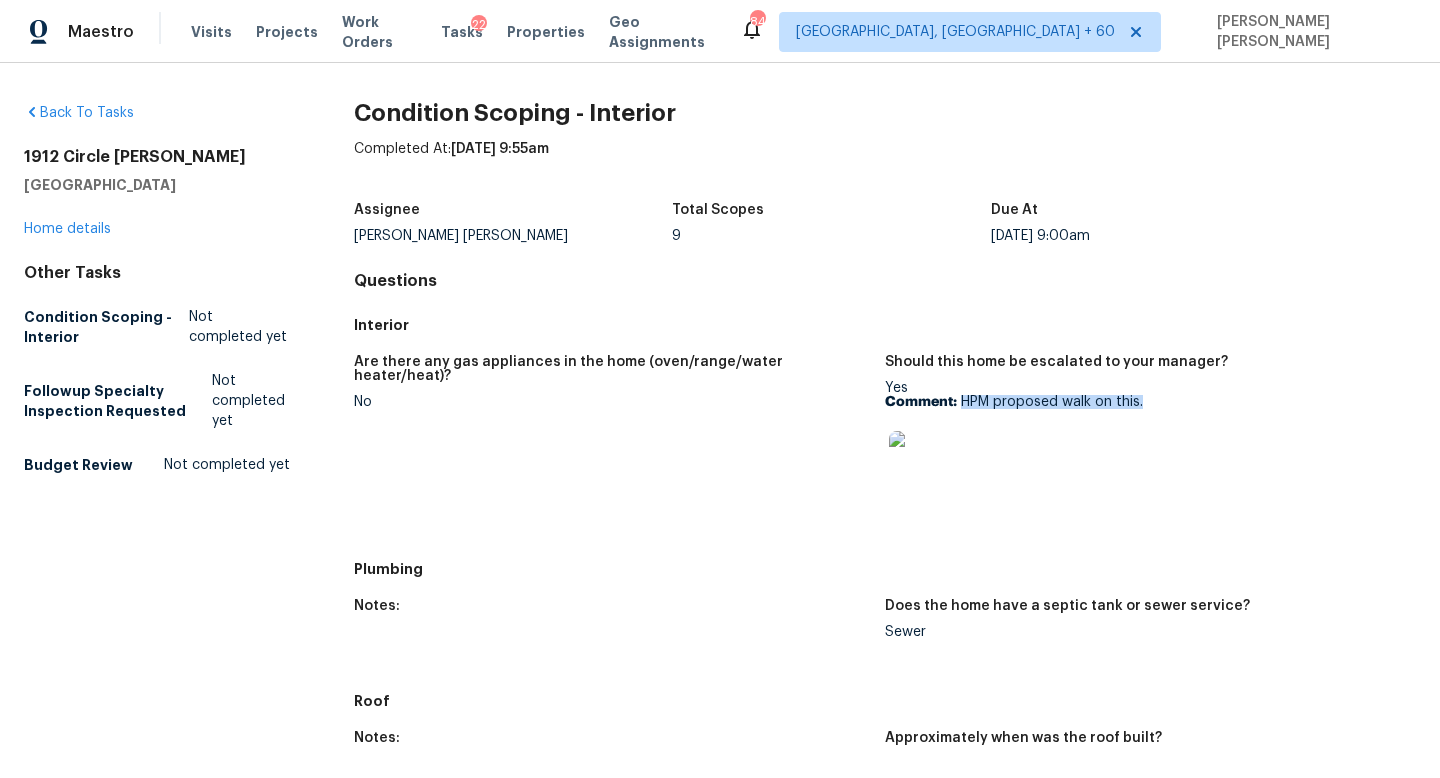 drag, startPoint x: 960, startPoint y: 397, endPoint x: 1203, endPoint y: 397, distance: 243 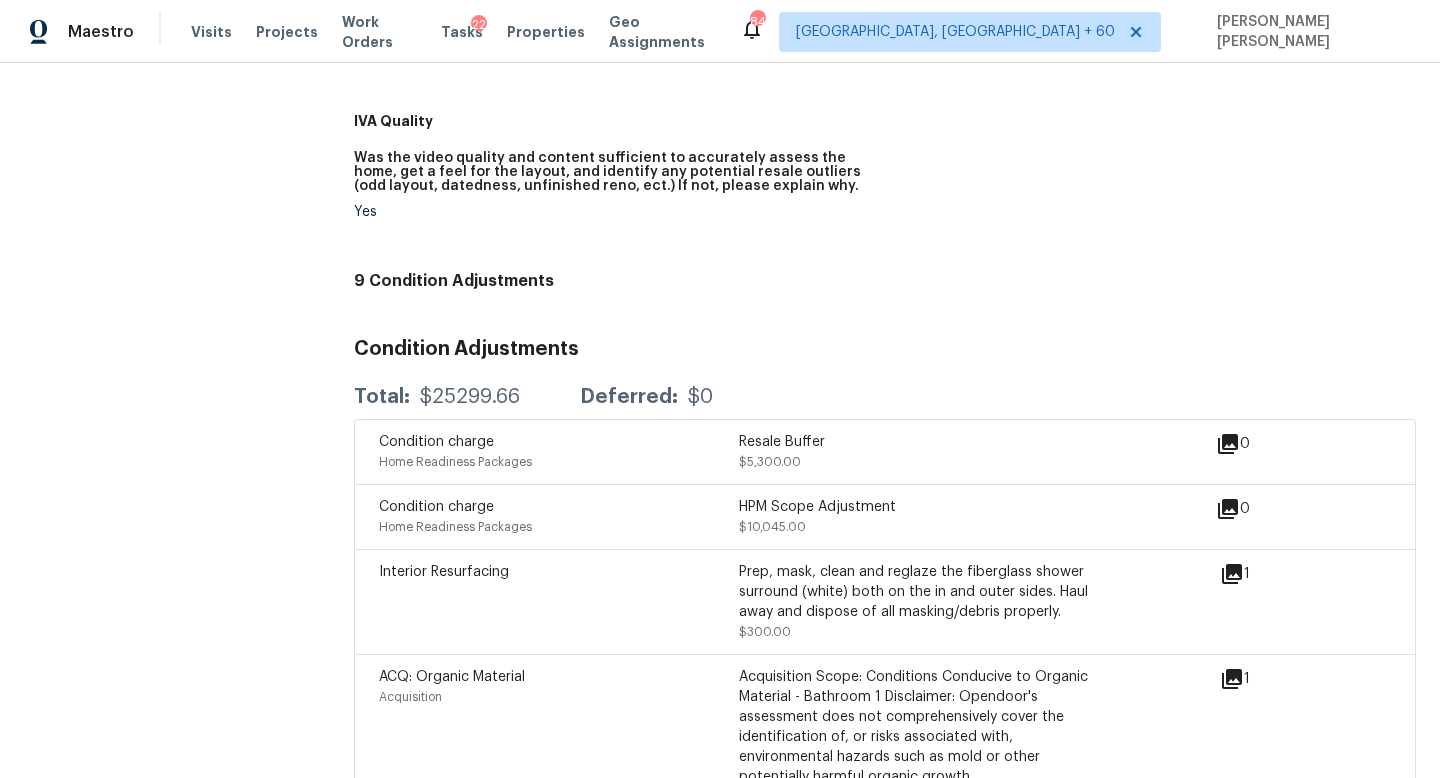 scroll, scrollTop: 688, scrollLeft: 0, axis: vertical 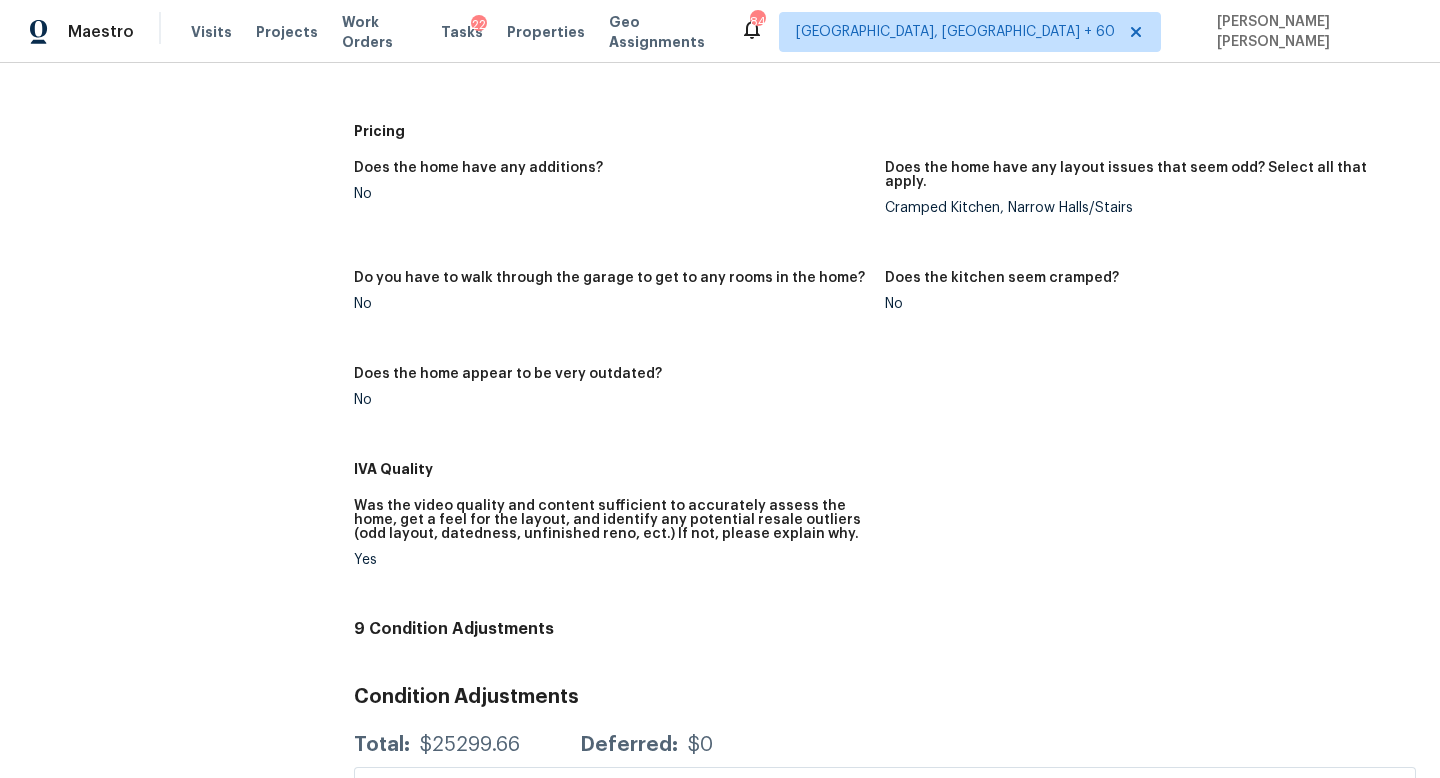 click on "Does the home appear to be very outdated?" at bounding box center [611, 380] 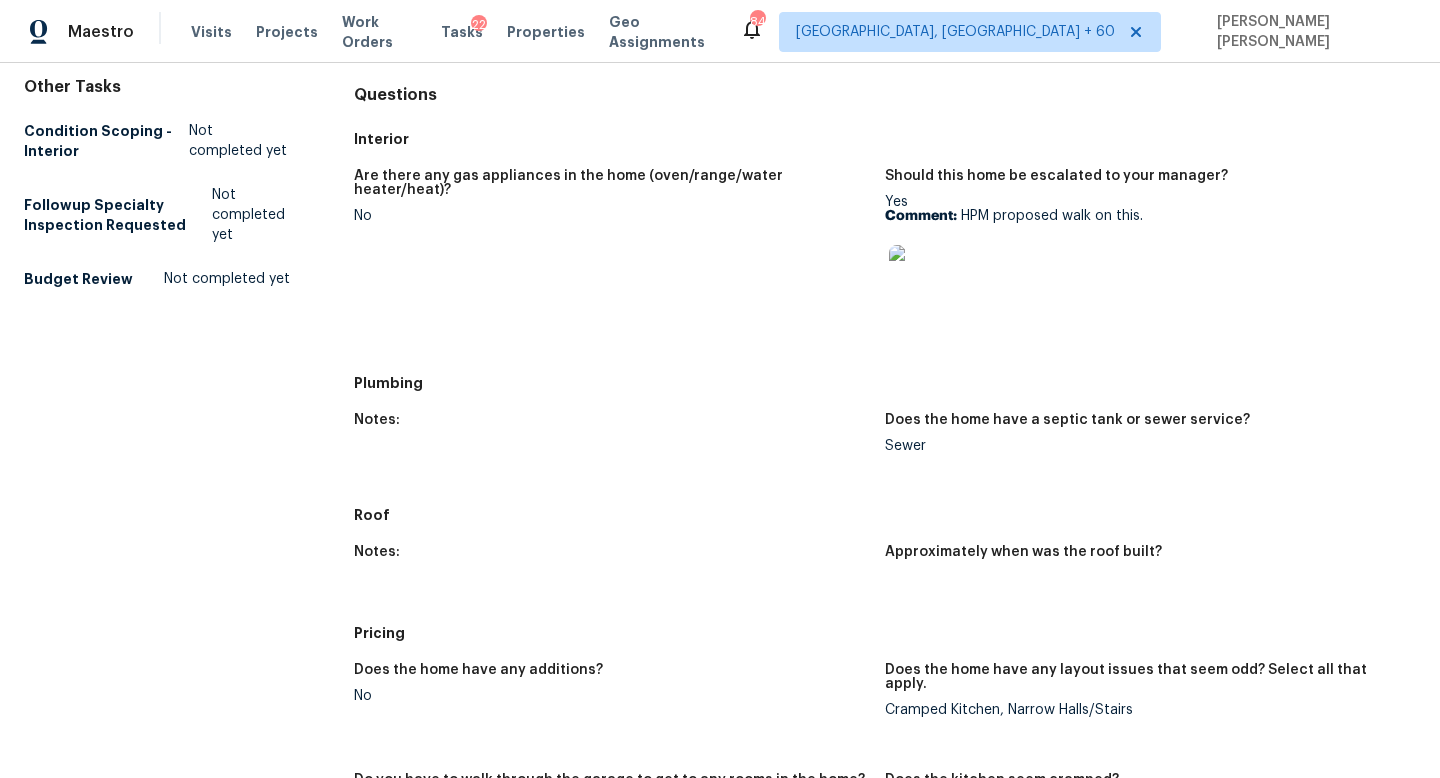 click on "Notes:" at bounding box center [619, 449] 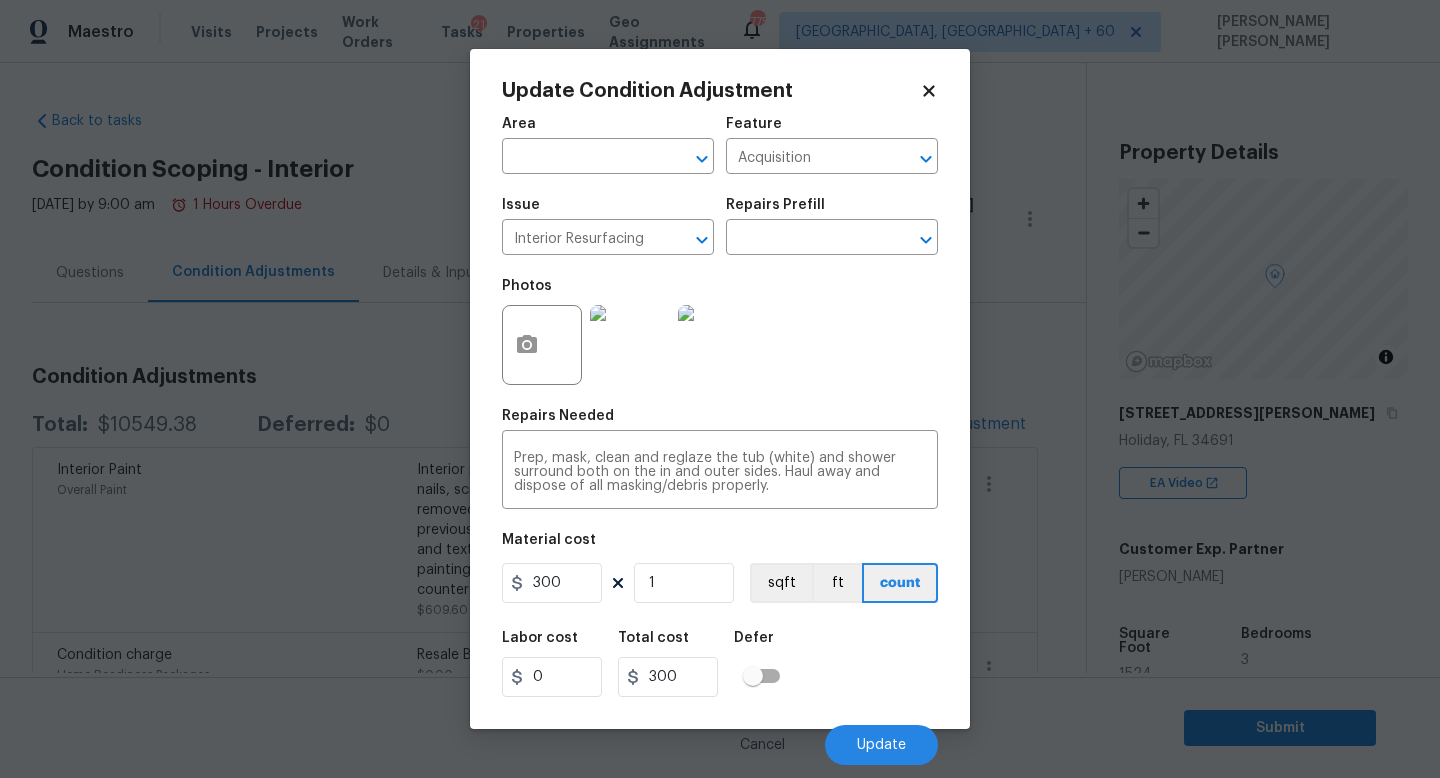 scroll, scrollTop: 0, scrollLeft: 0, axis: both 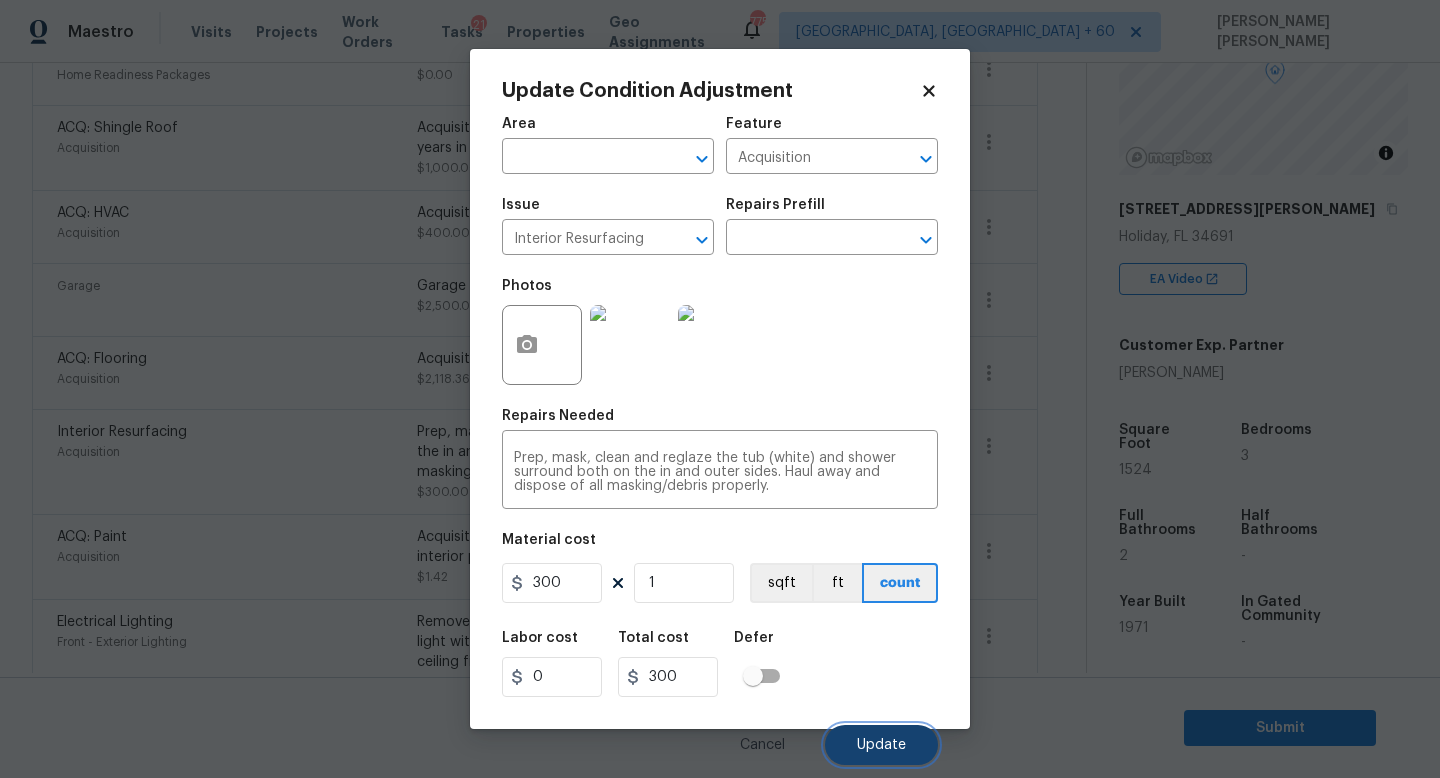 click on "Update" at bounding box center (881, 745) 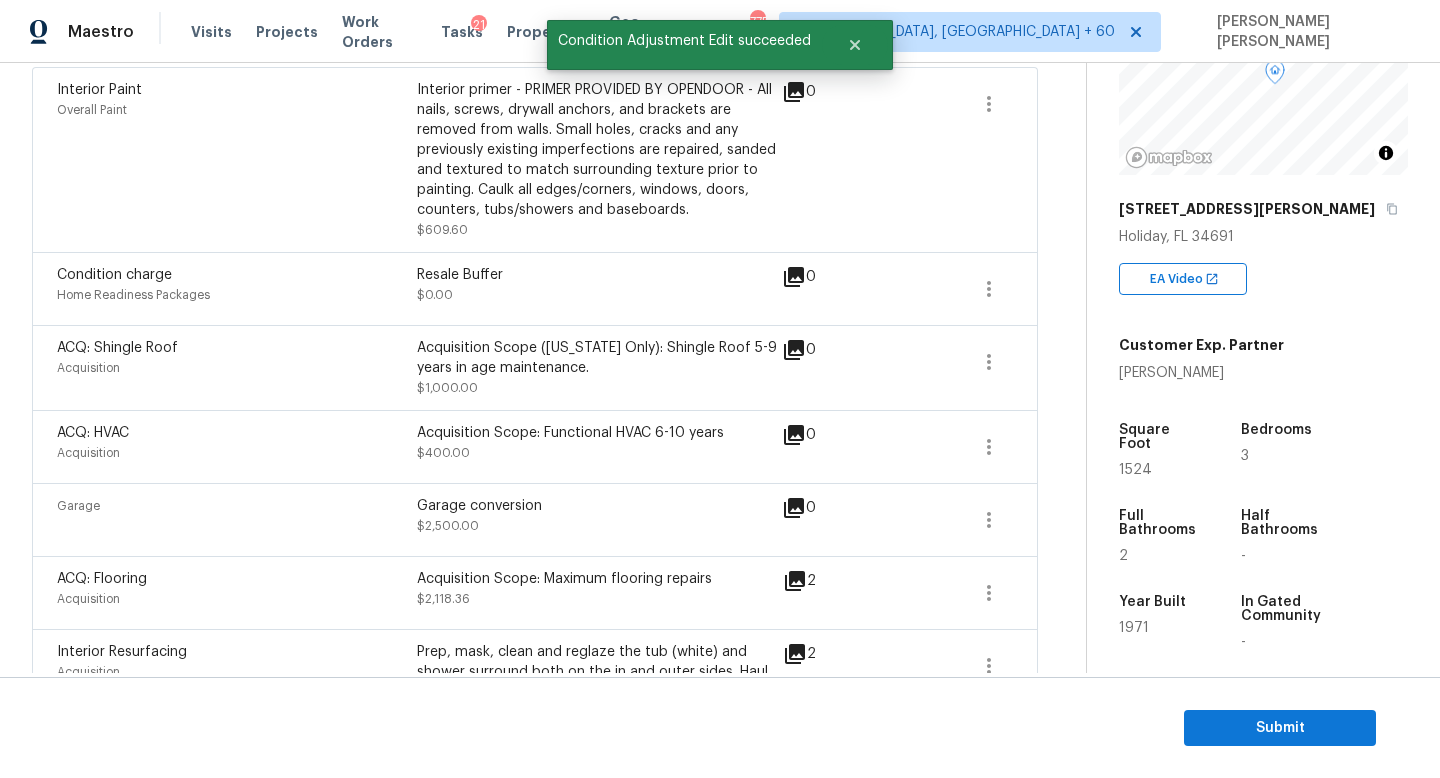 scroll, scrollTop: 0, scrollLeft: 0, axis: both 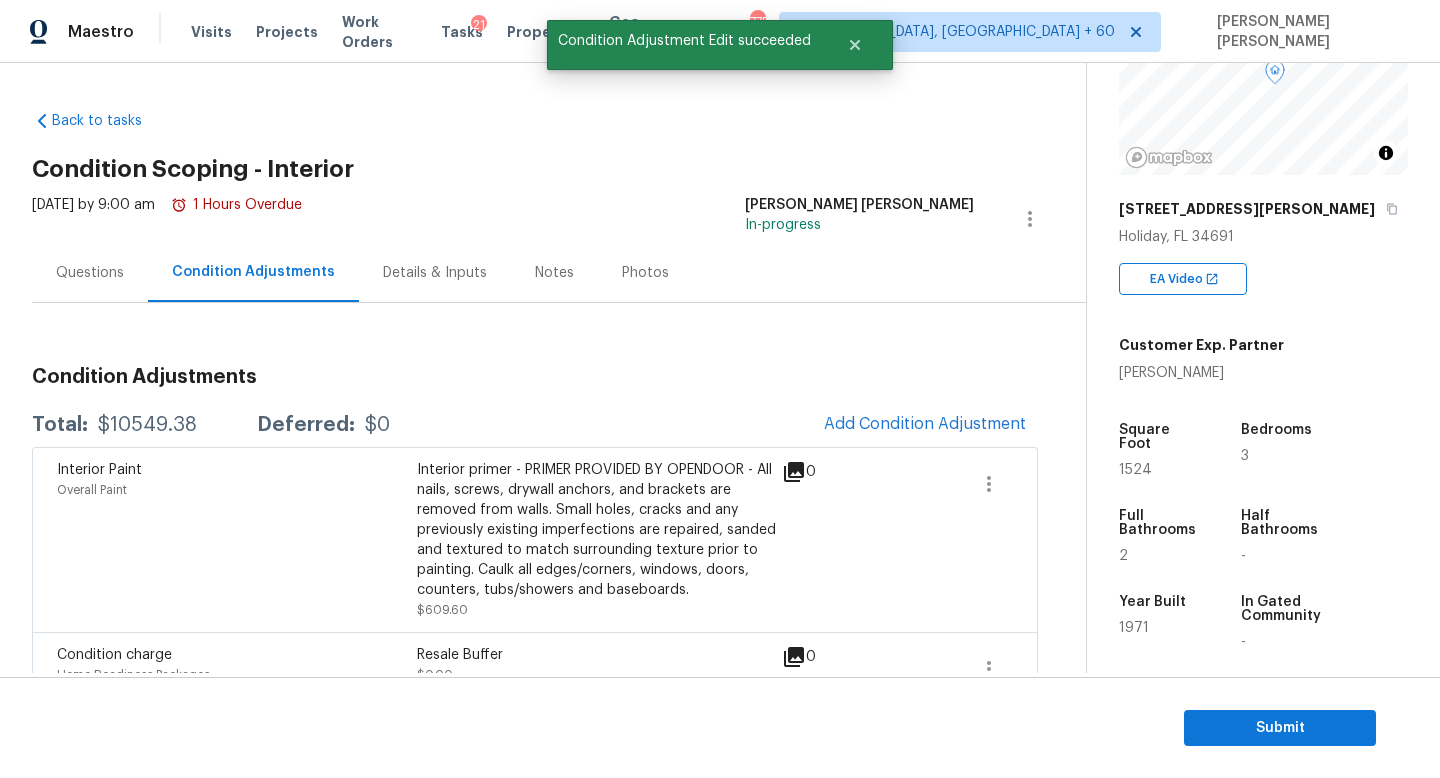 click on "Total:  $10549.38 Deferred:  $0 Add Condition Adjustment" at bounding box center [535, 425] 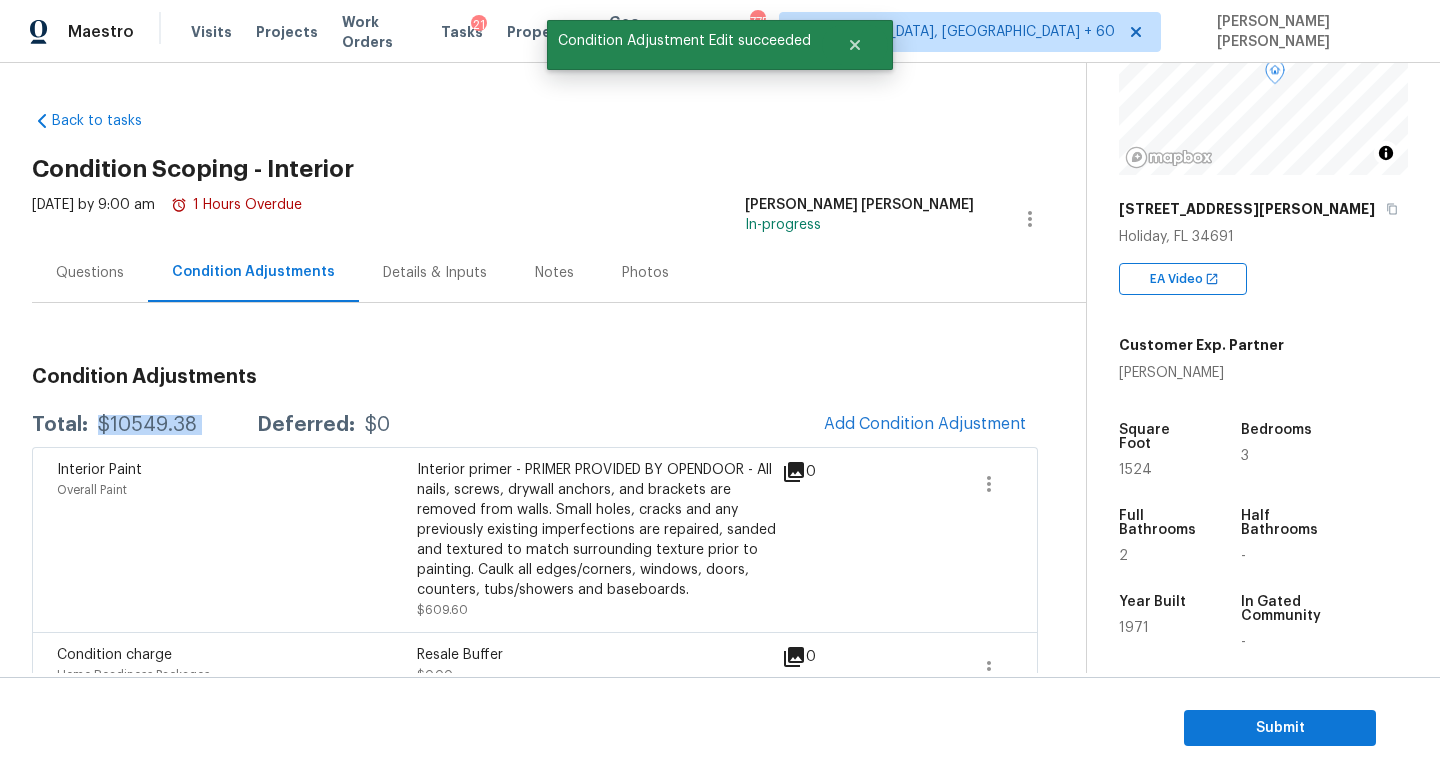 click on "Total:  $10549.38 Deferred:  $0 Add Condition Adjustment" at bounding box center [535, 425] 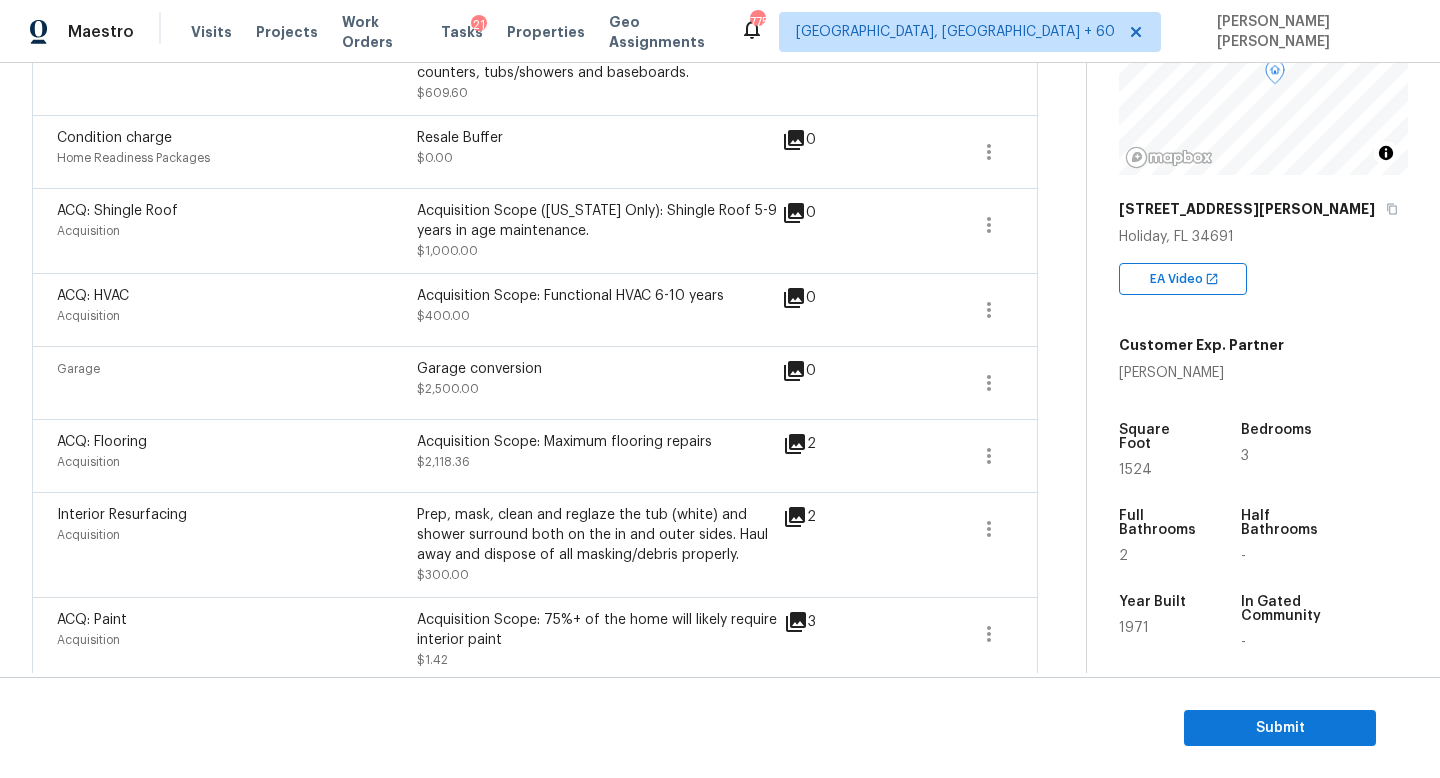 scroll, scrollTop: 519, scrollLeft: 0, axis: vertical 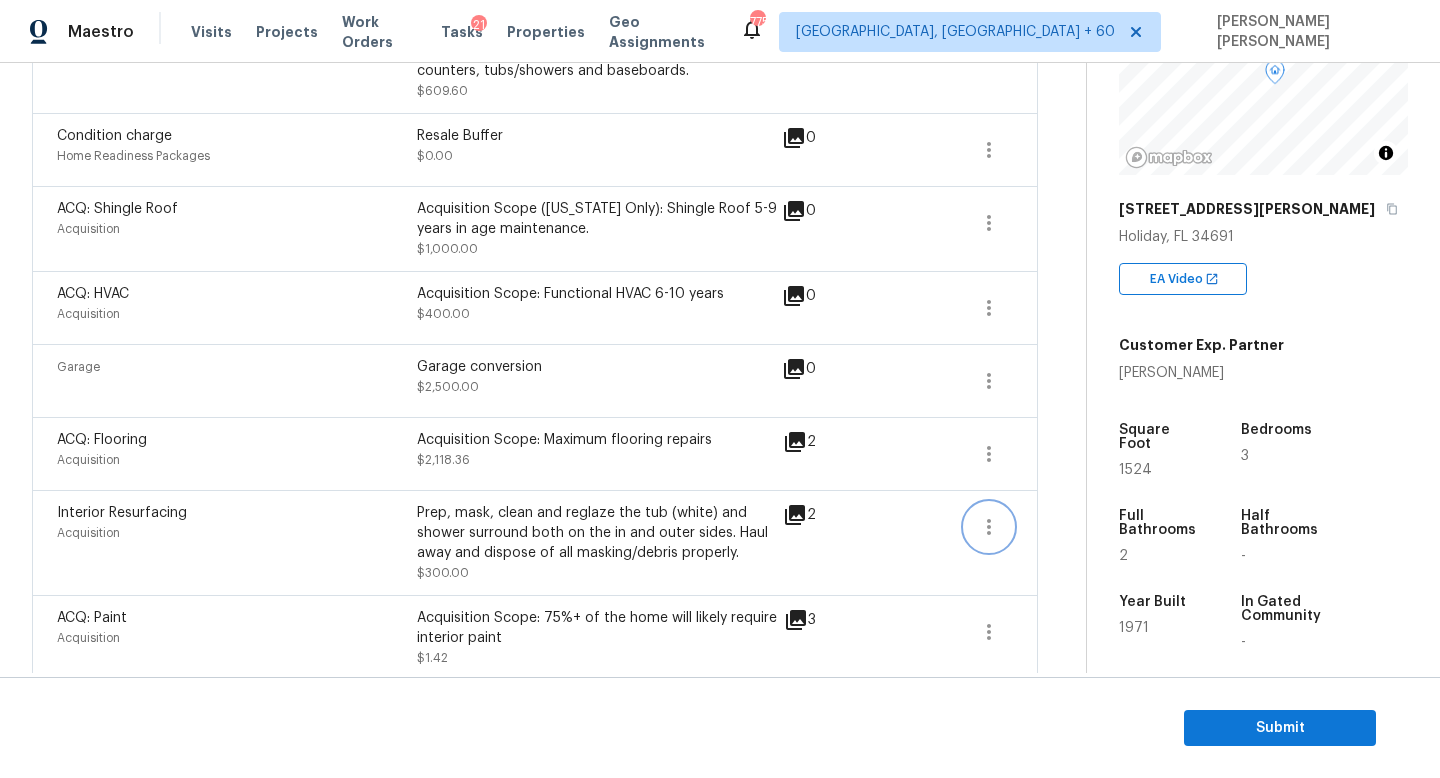 click 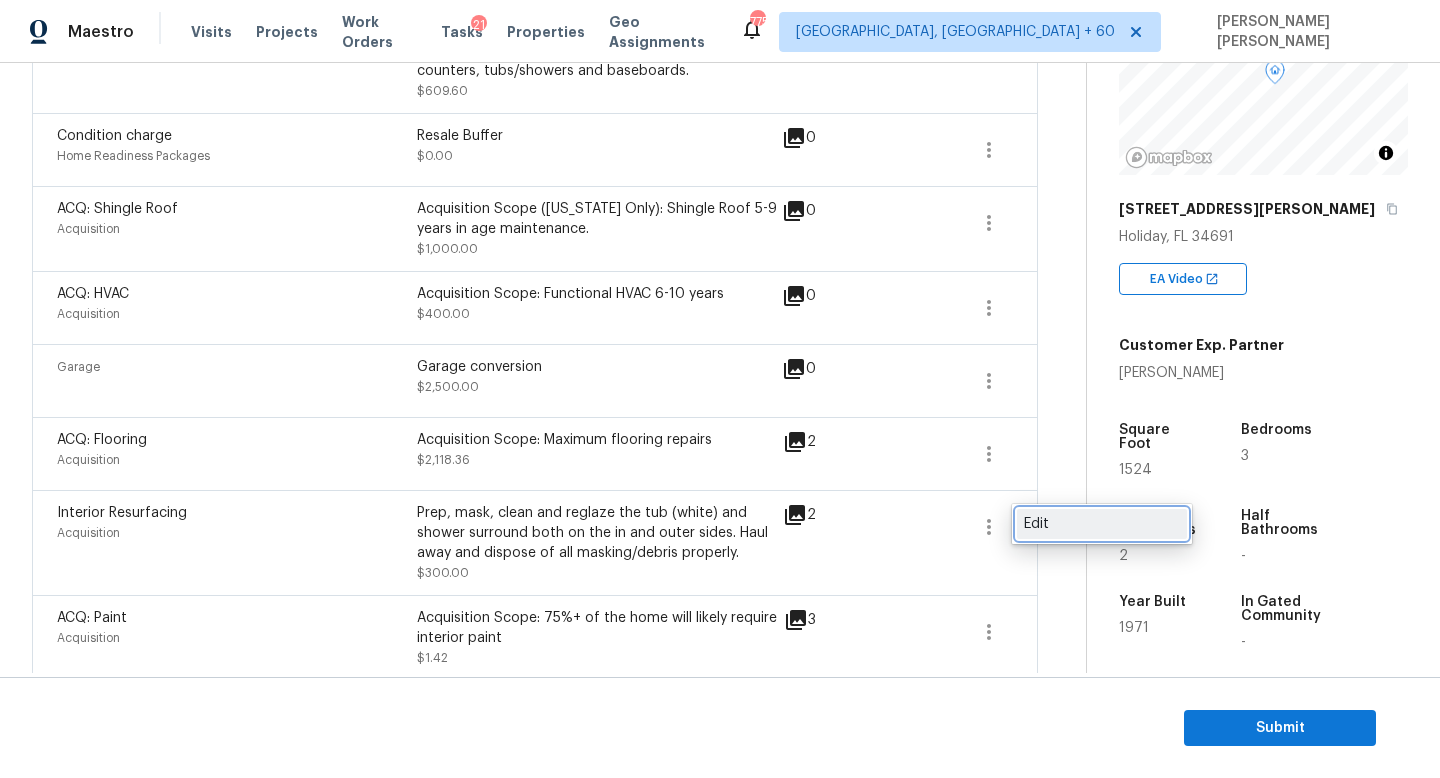 click on "Edit" at bounding box center (1102, 524) 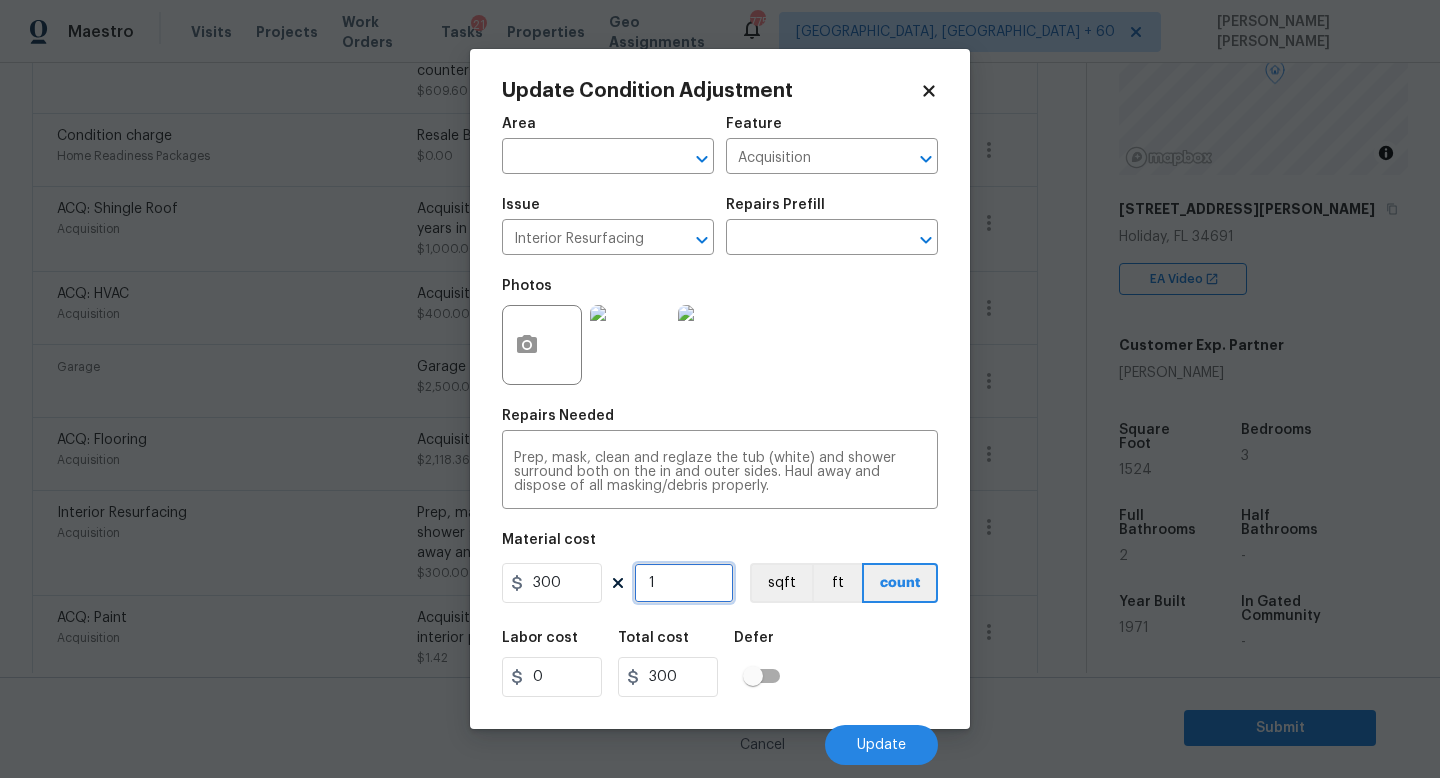 click on "1" at bounding box center [684, 583] 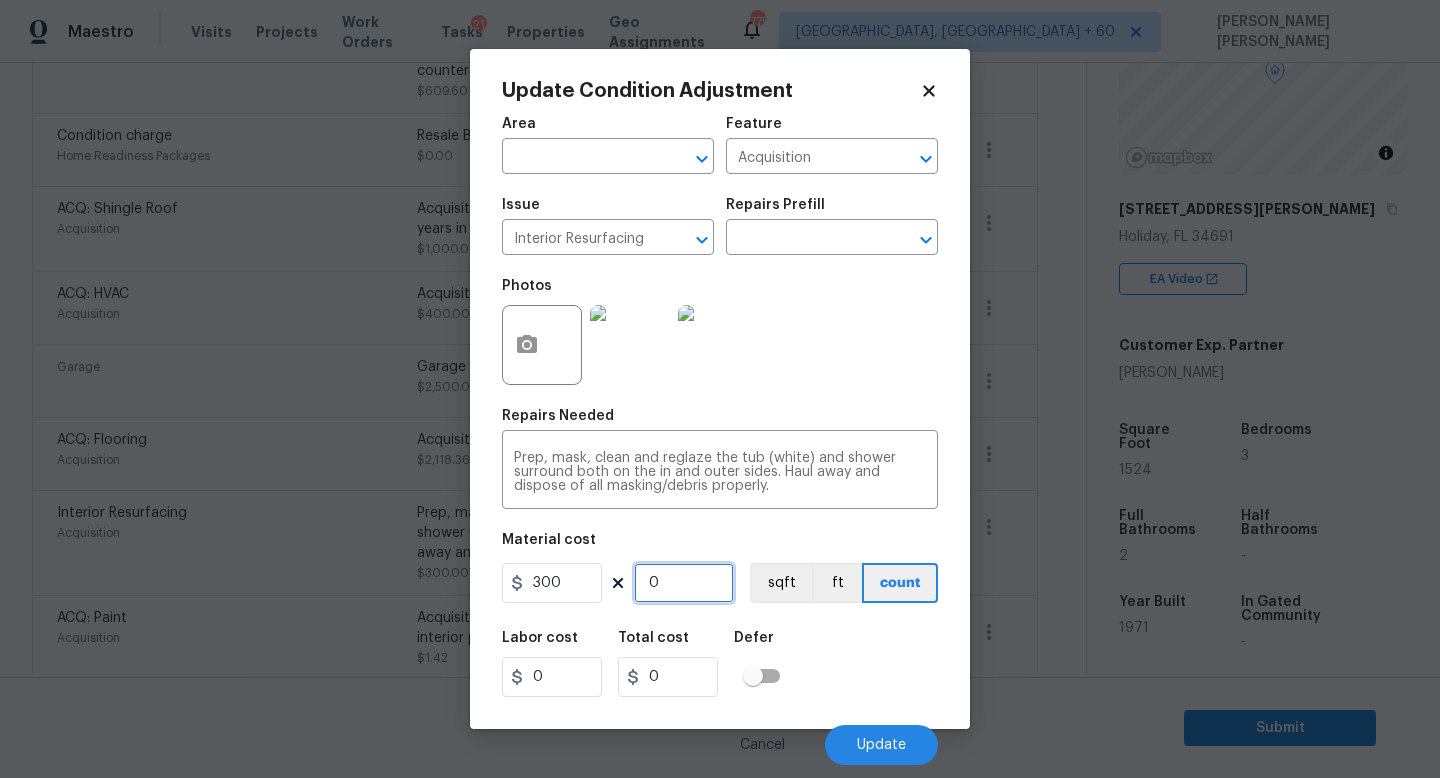 type on "2" 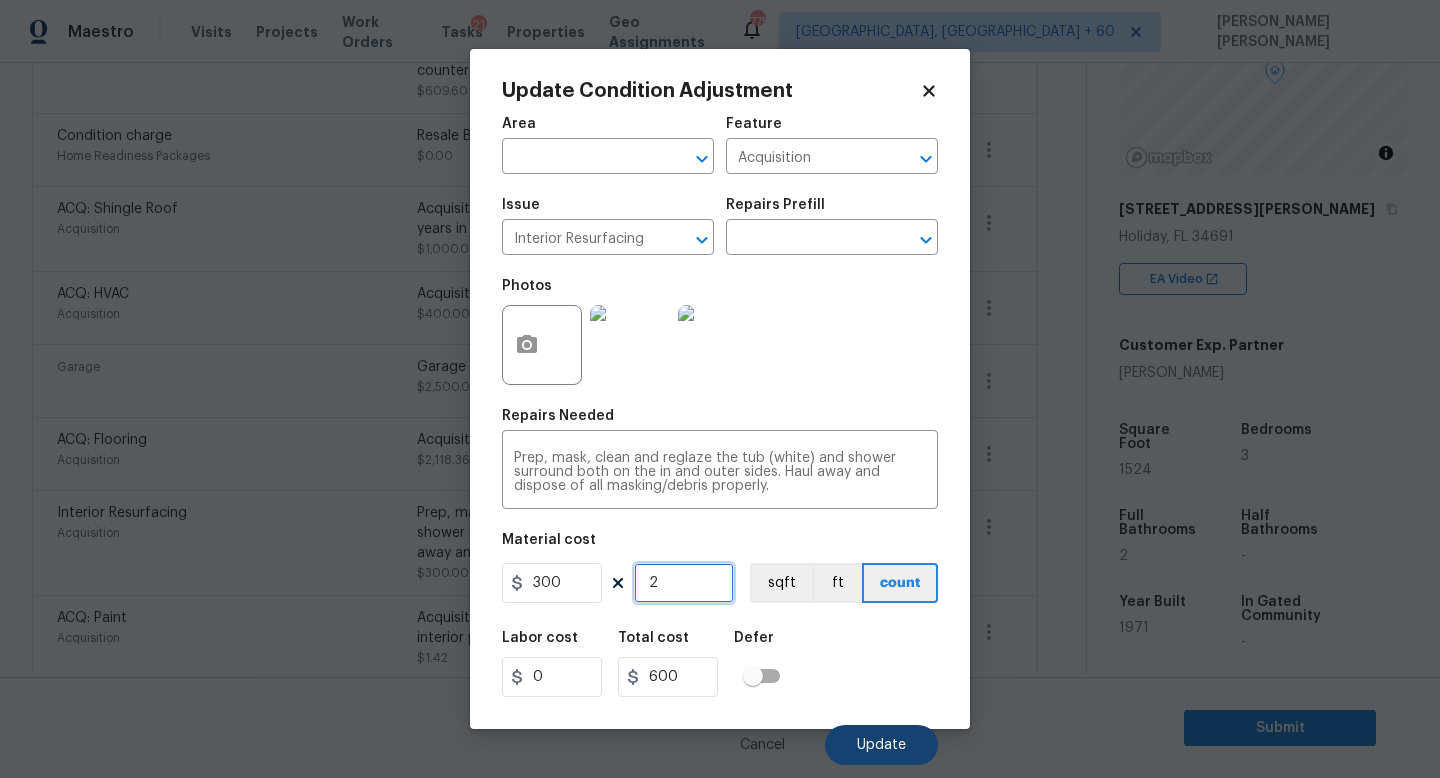 type on "2" 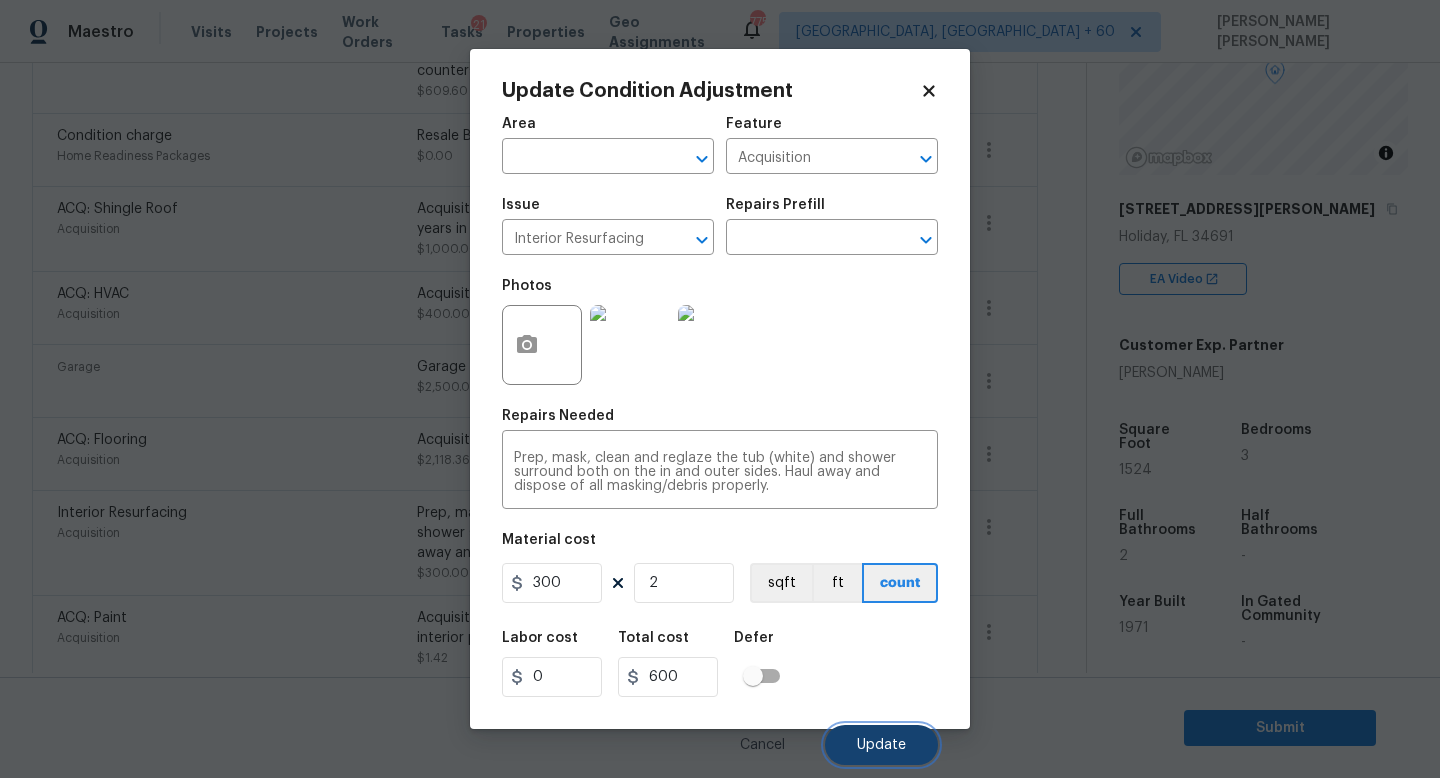 click on "Update" at bounding box center (881, 745) 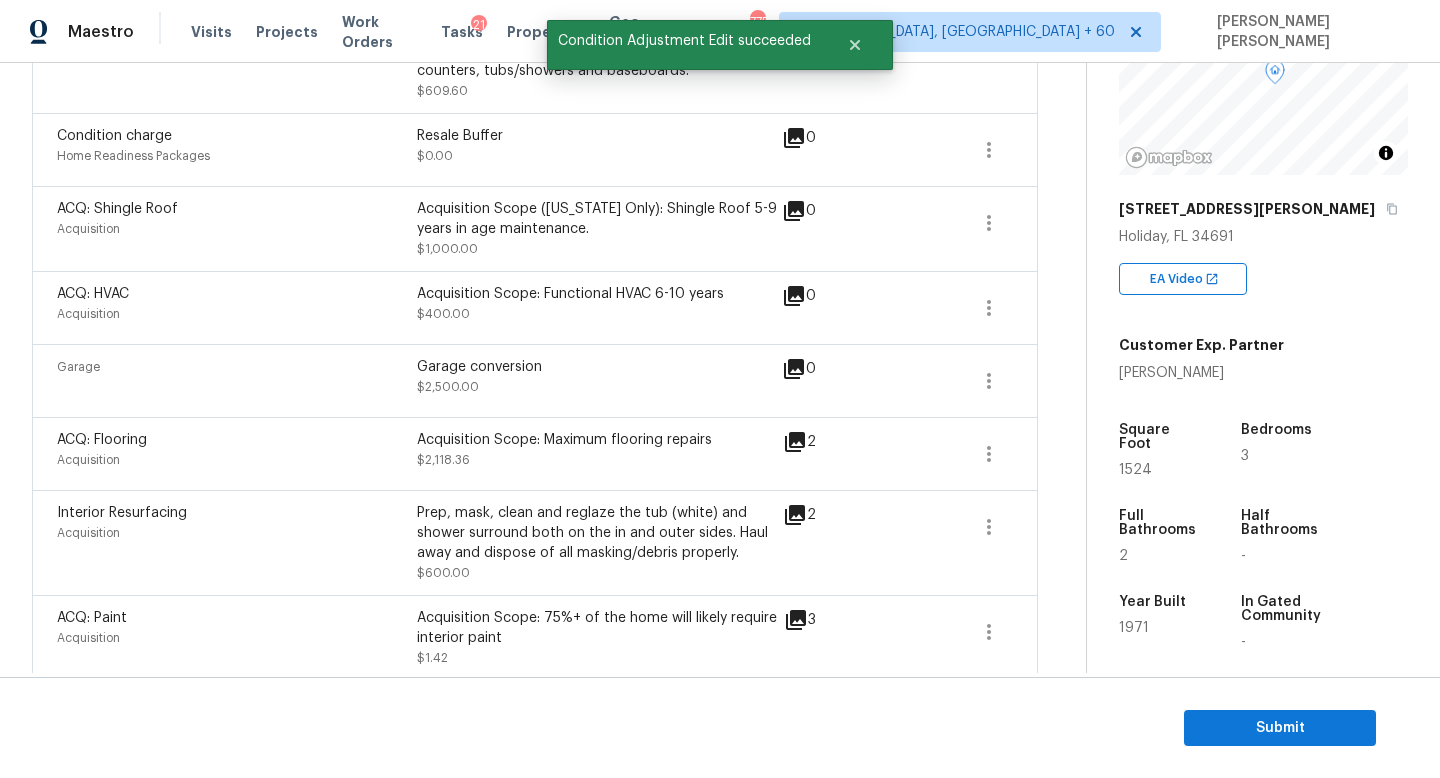 scroll, scrollTop: 0, scrollLeft: 0, axis: both 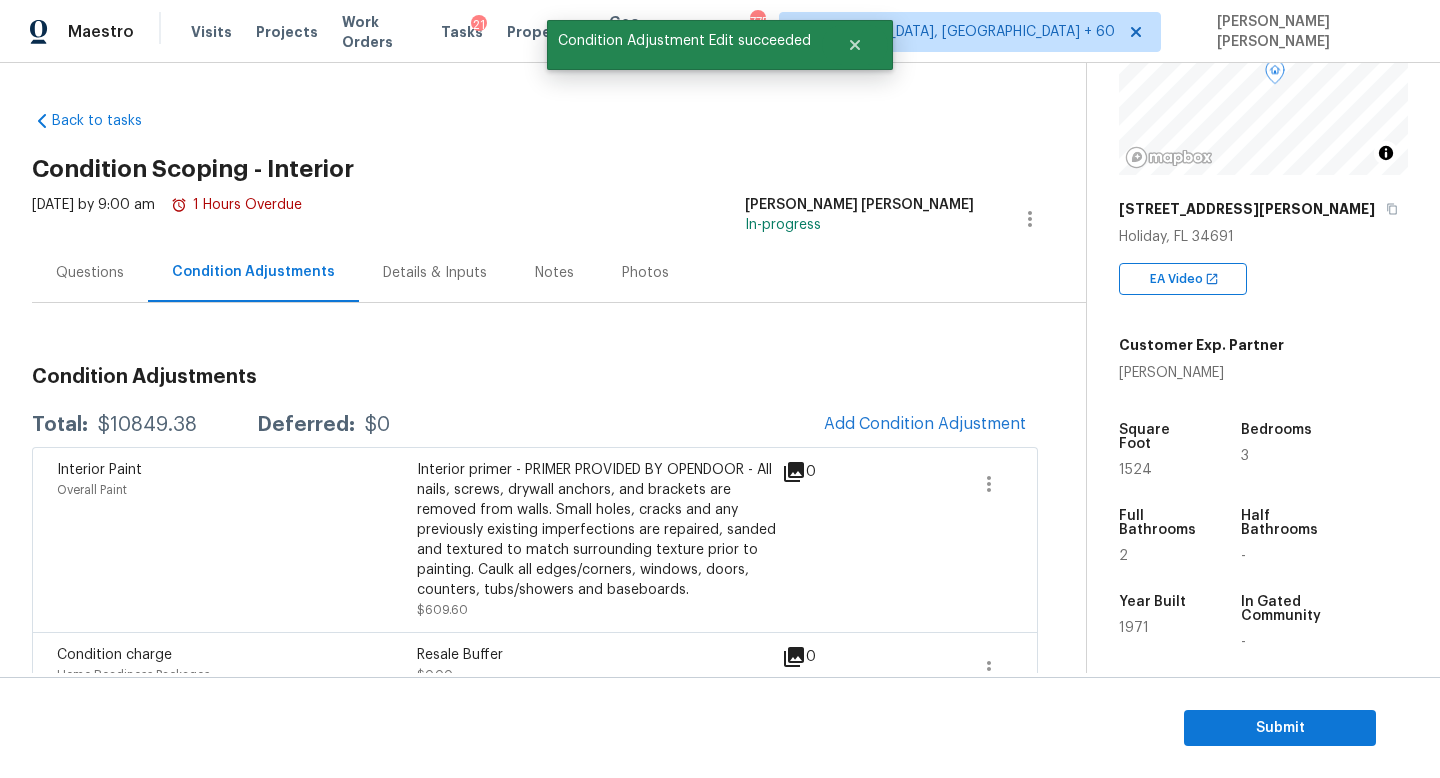 click on "$10849.38" at bounding box center (147, 425) 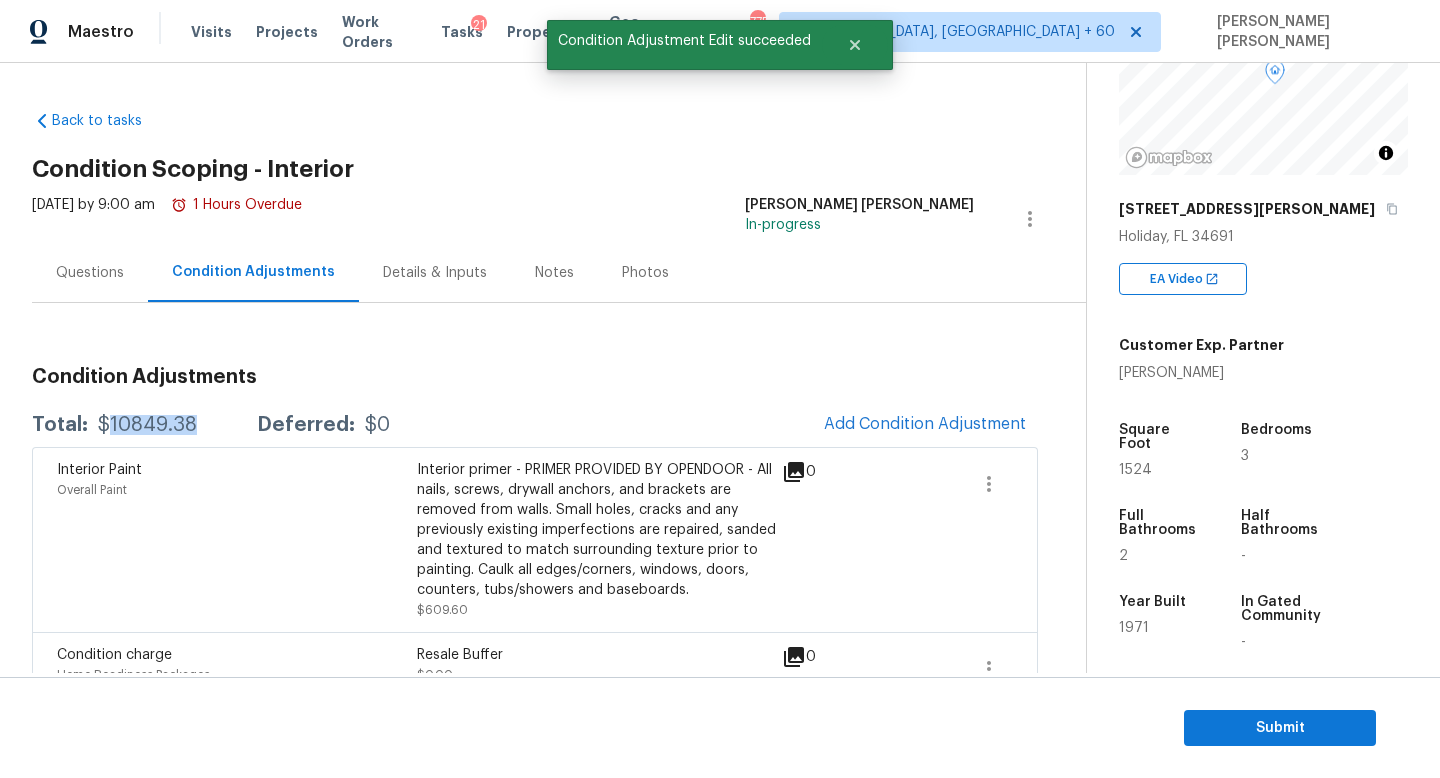 click on "$10849.38" at bounding box center [147, 425] 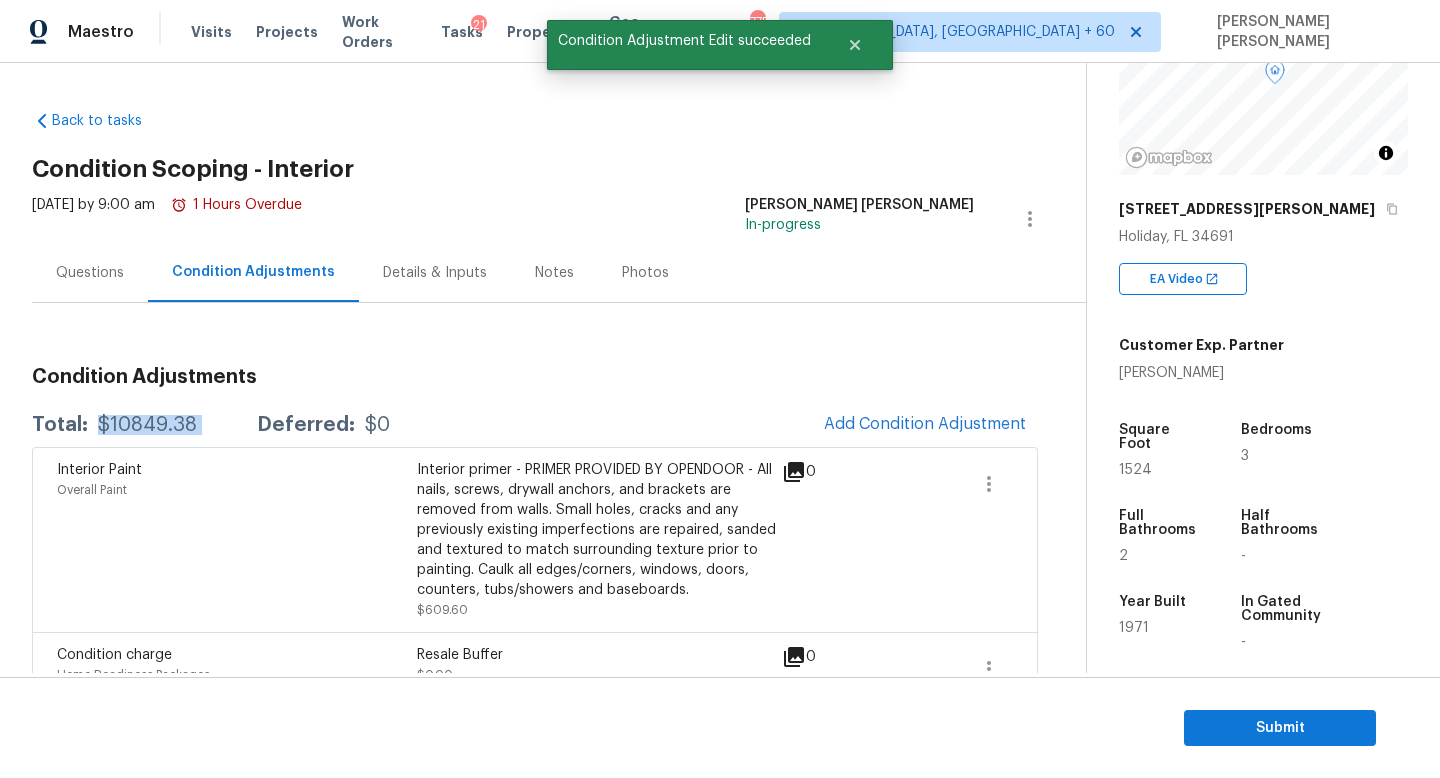 copy on "$10849.38" 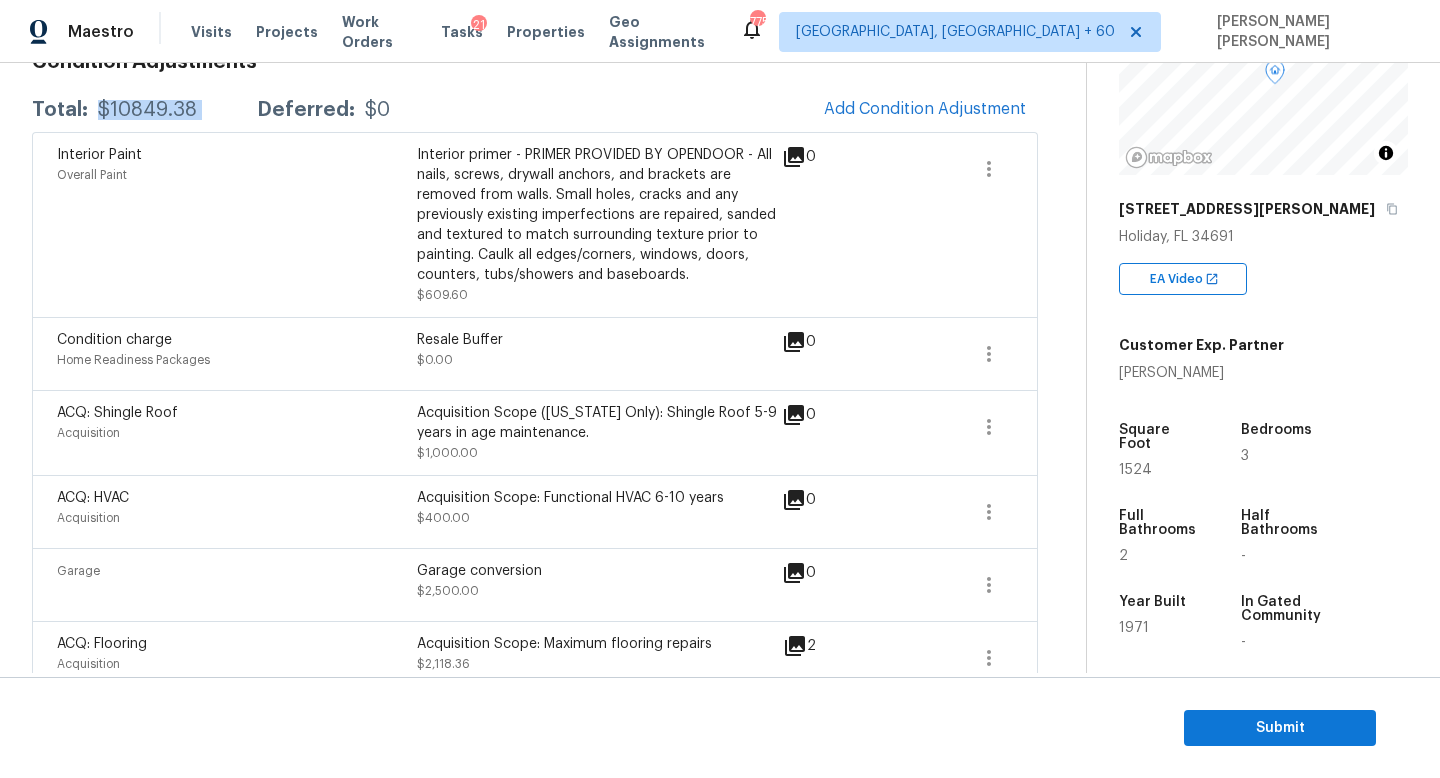 scroll, scrollTop: 323, scrollLeft: 0, axis: vertical 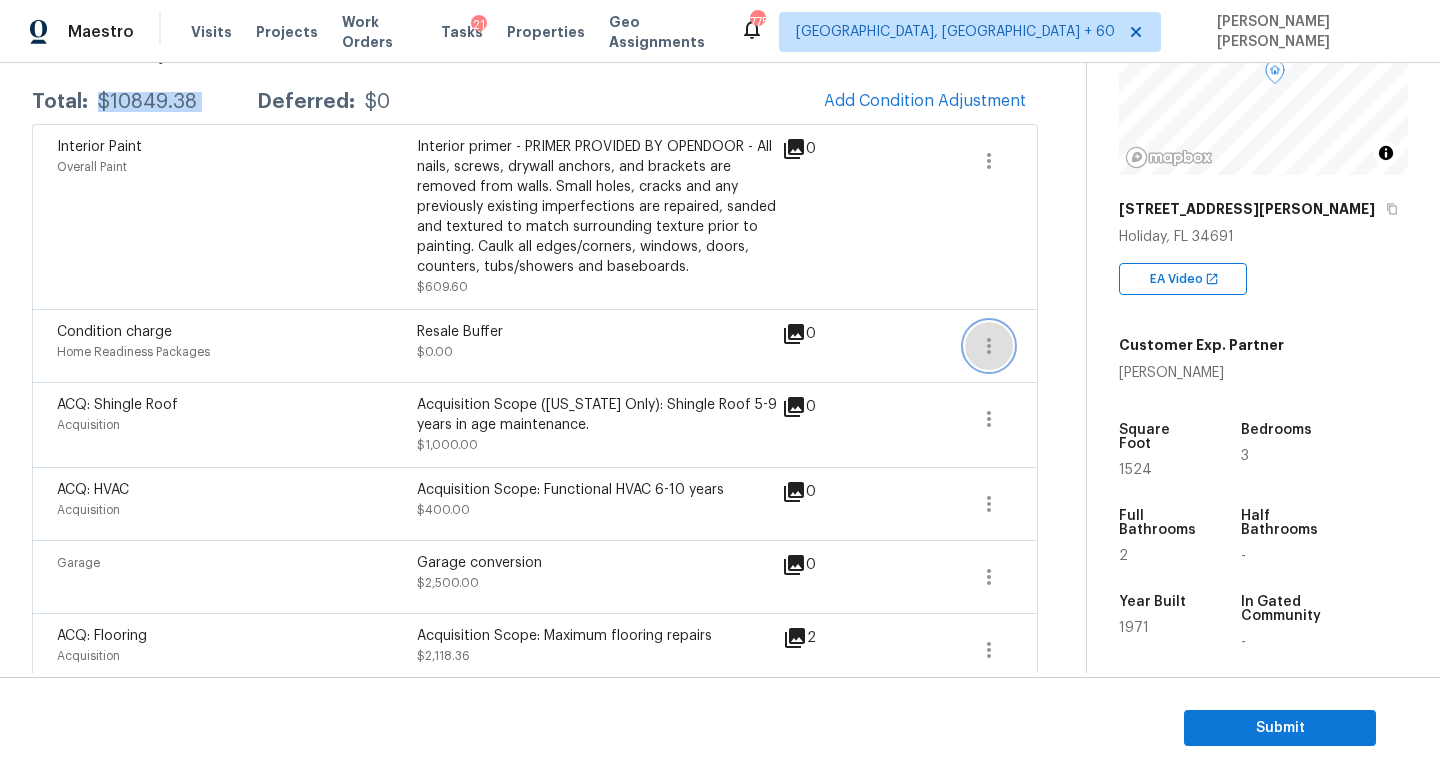 click at bounding box center (989, 346) 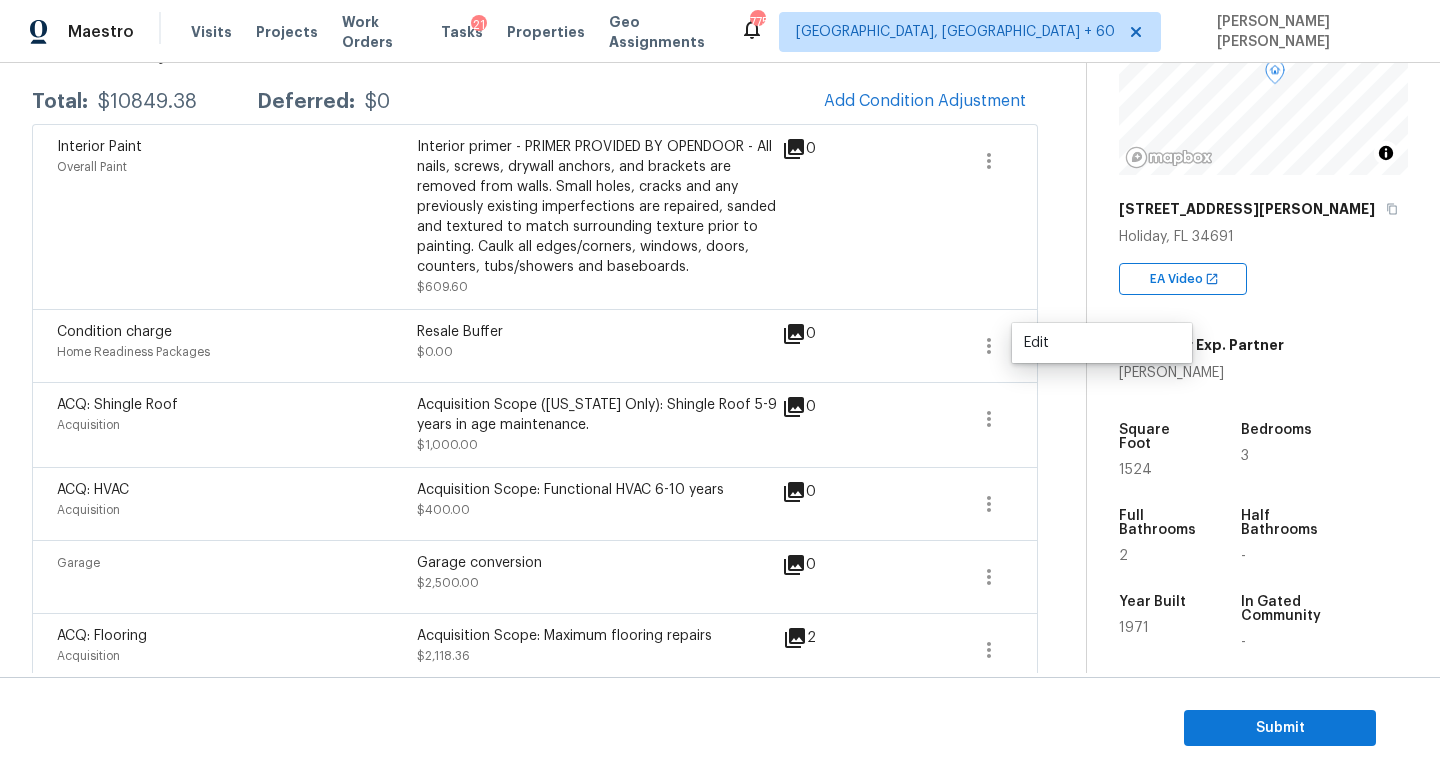 click on "Edit" at bounding box center (1102, 343) 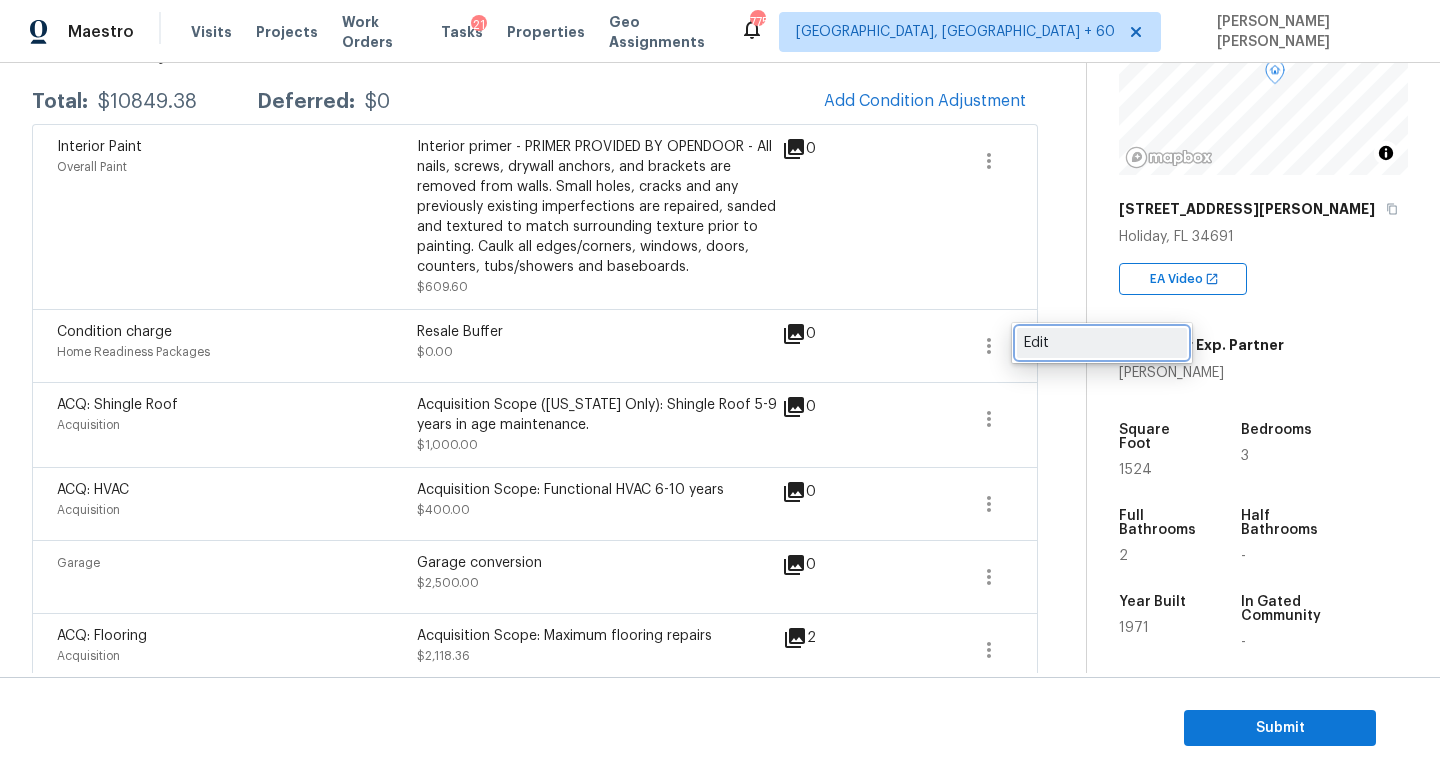 click on "Edit" at bounding box center [1102, 343] 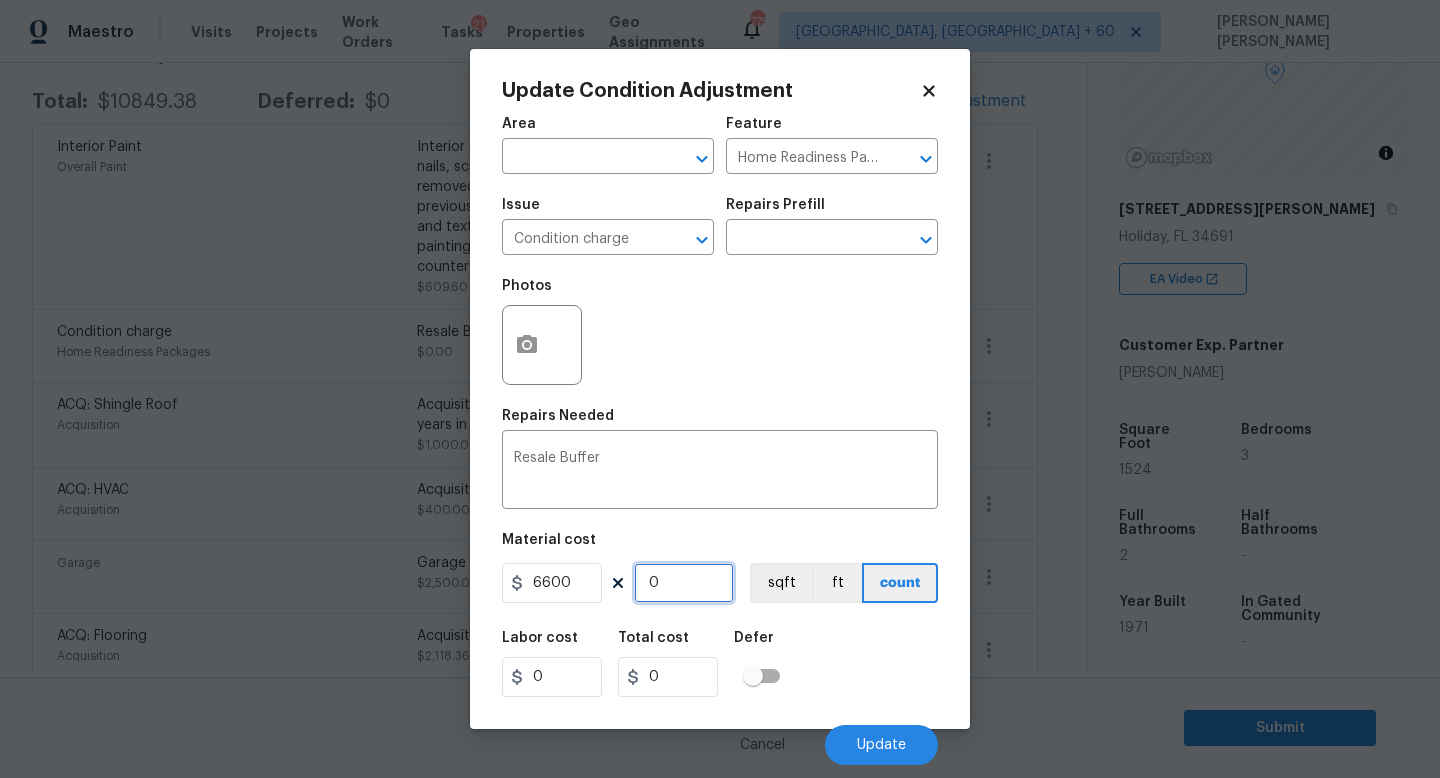 click on "0" at bounding box center [684, 583] 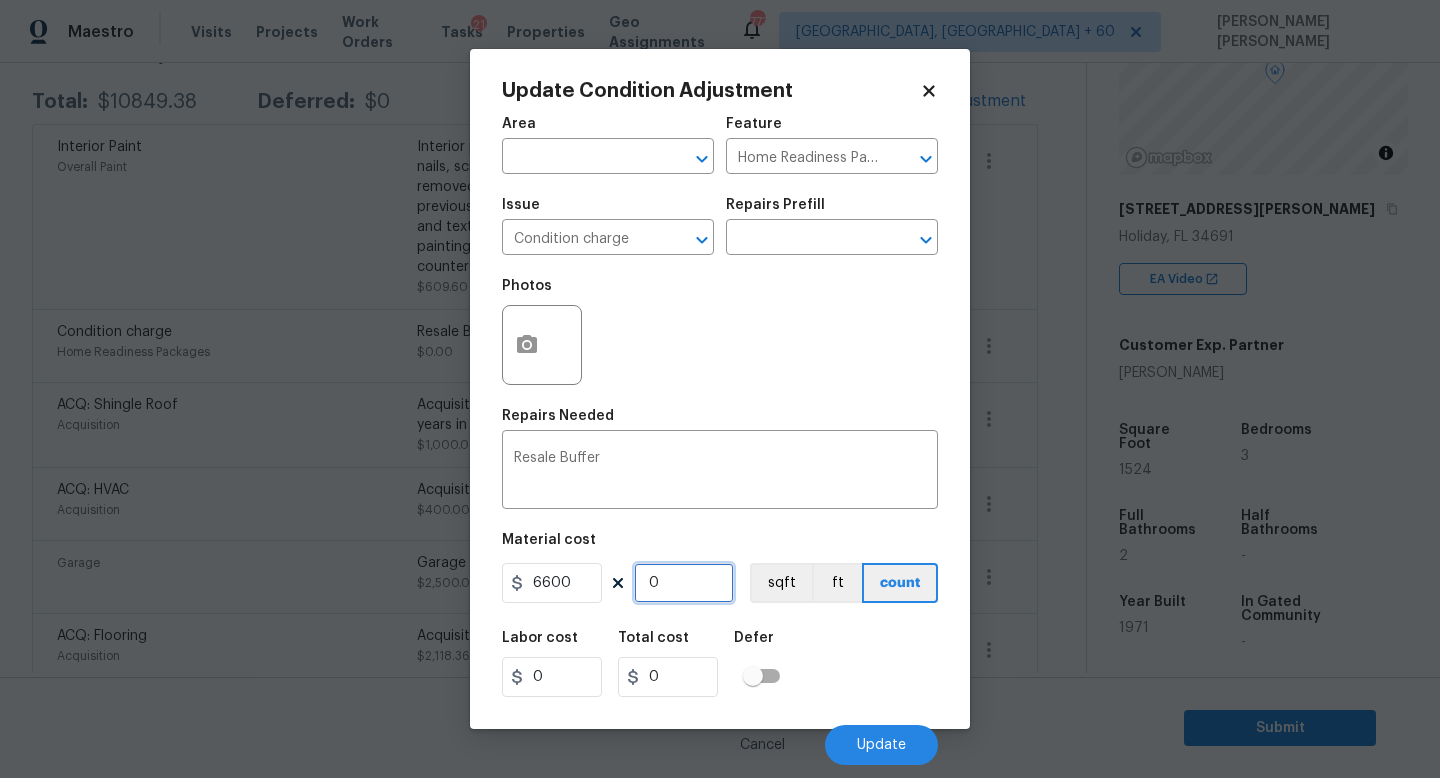 type on "1" 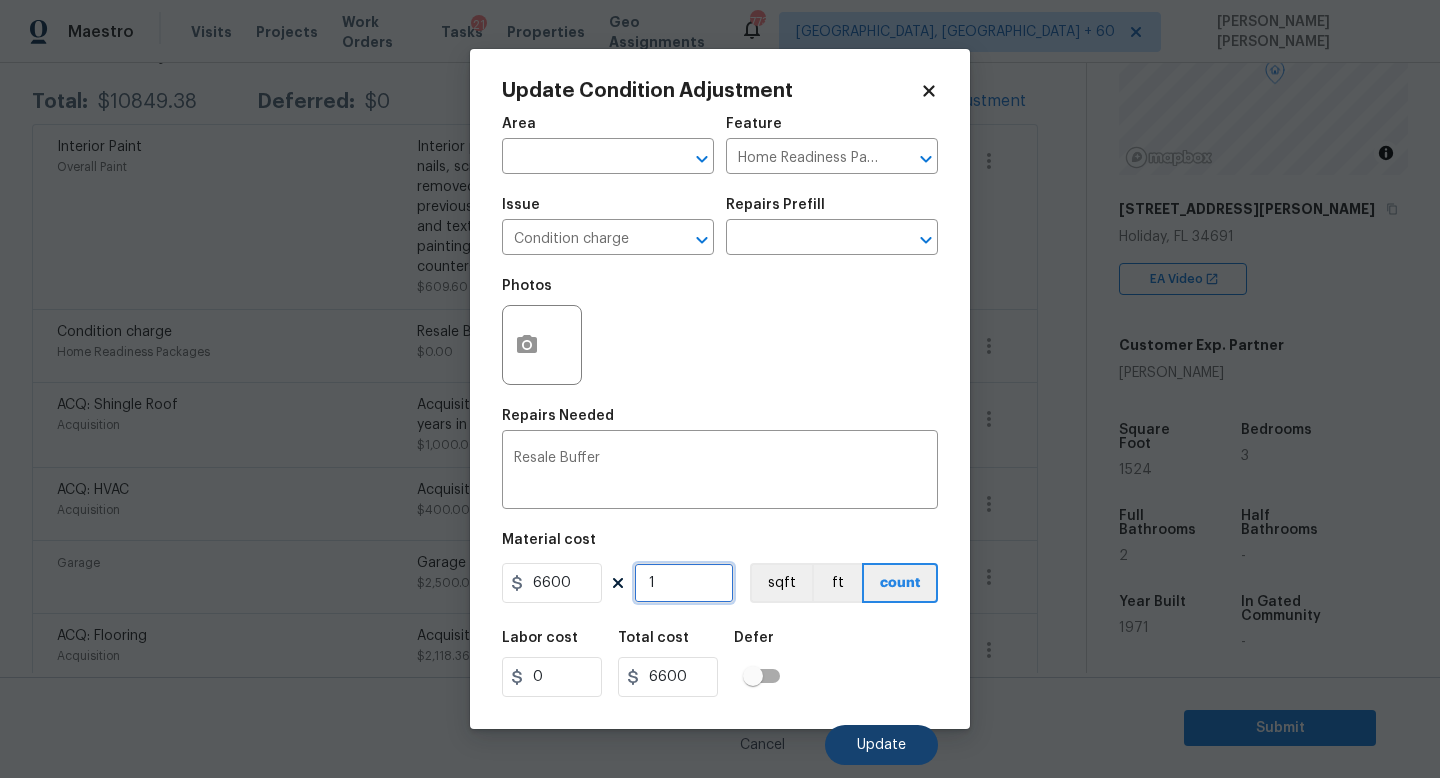 type on "1" 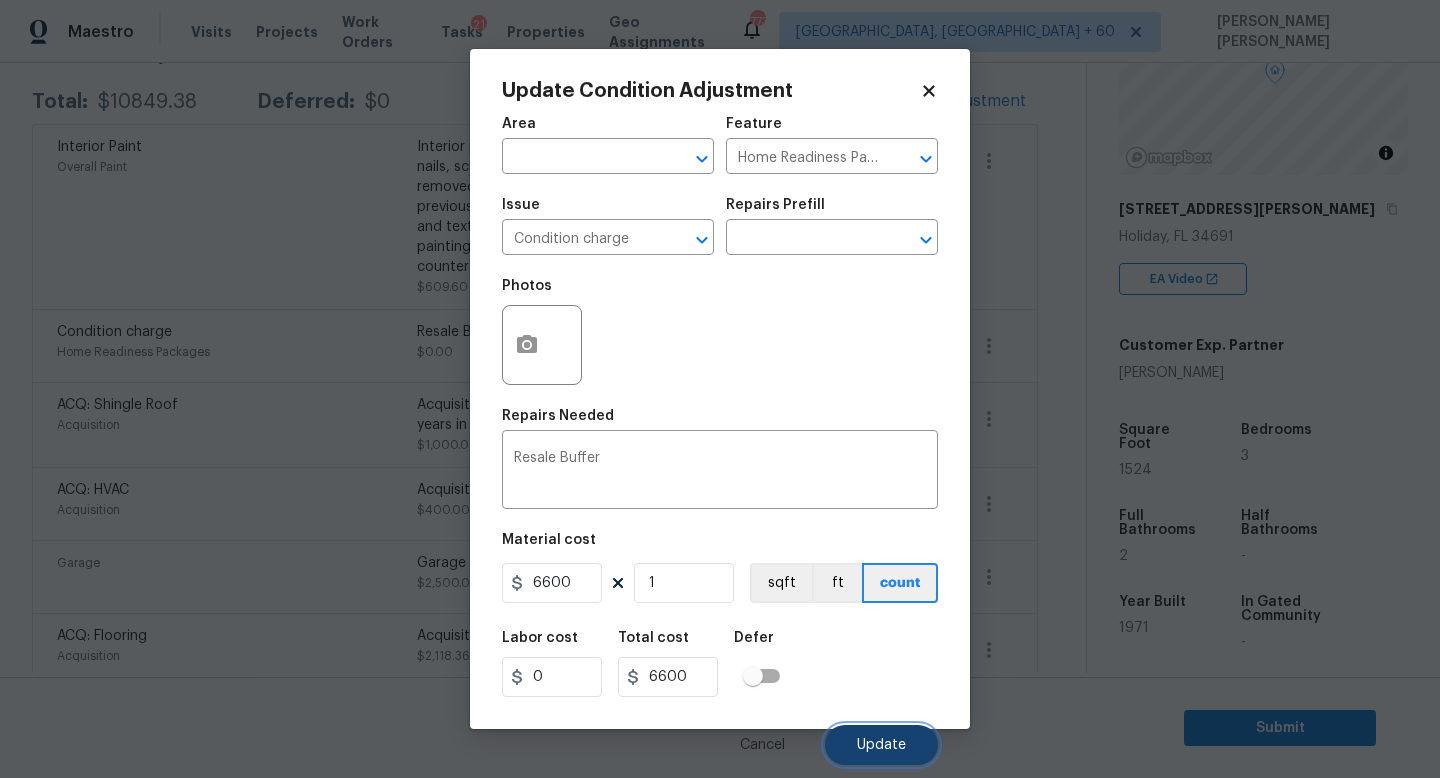 click on "Update" at bounding box center [881, 745] 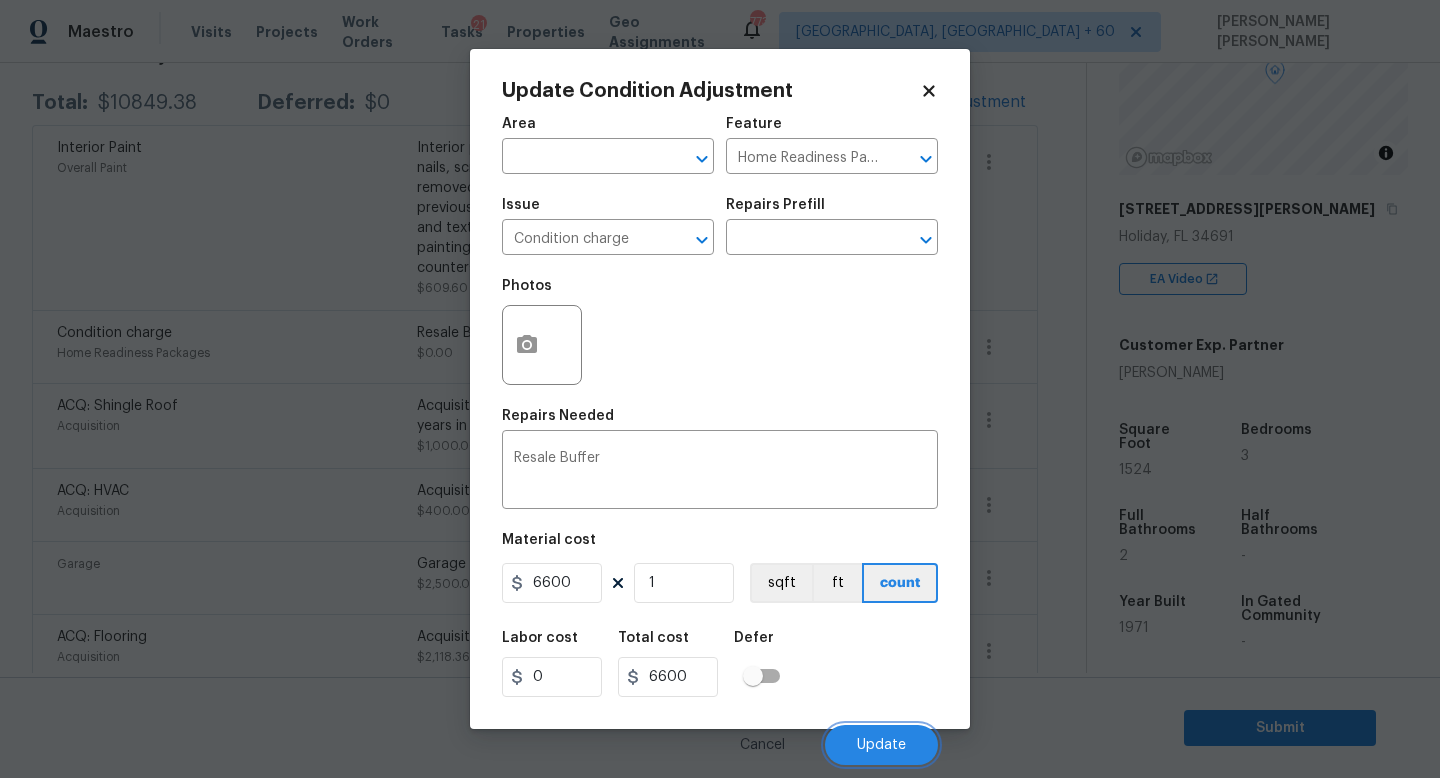scroll, scrollTop: 323, scrollLeft: 0, axis: vertical 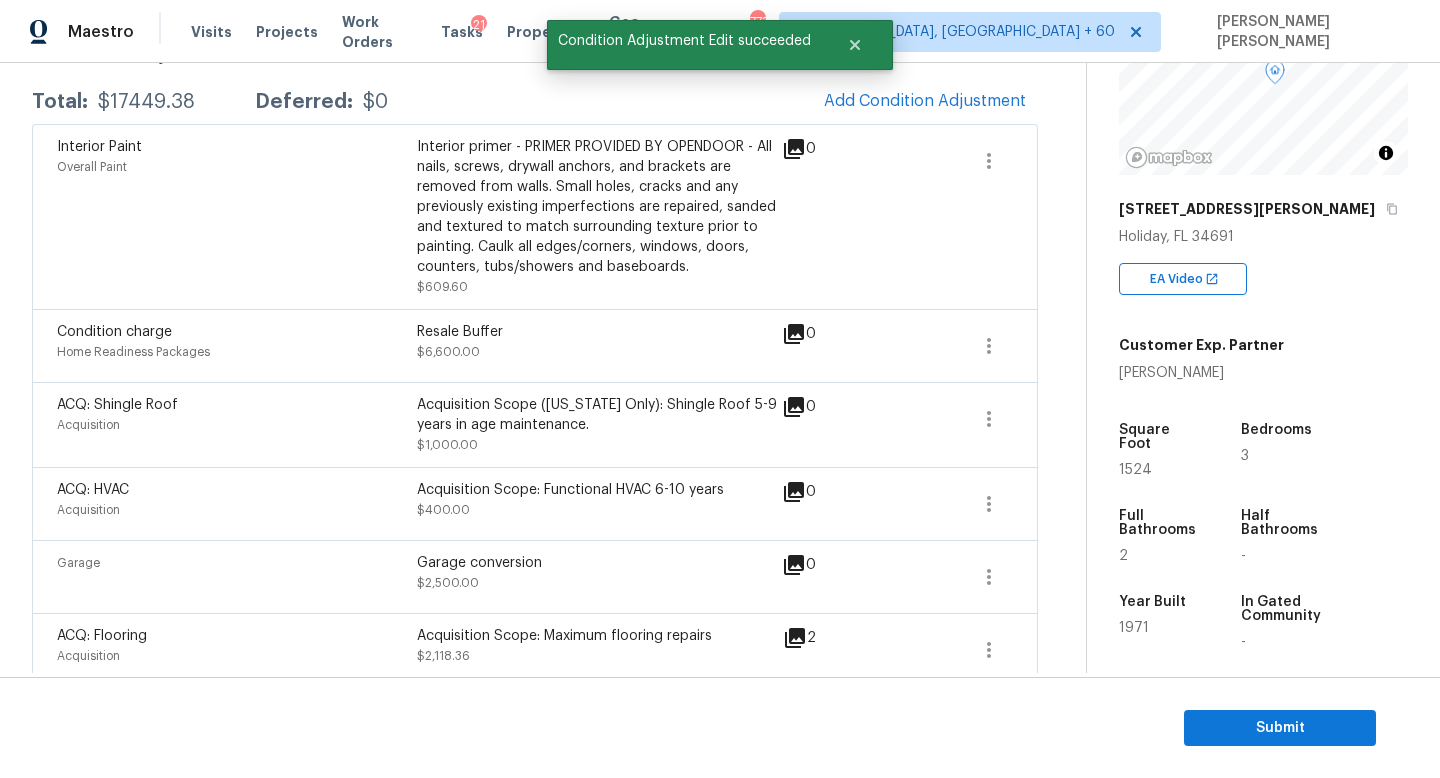 click on "Interior Paint Overall Paint" at bounding box center [237, 217] 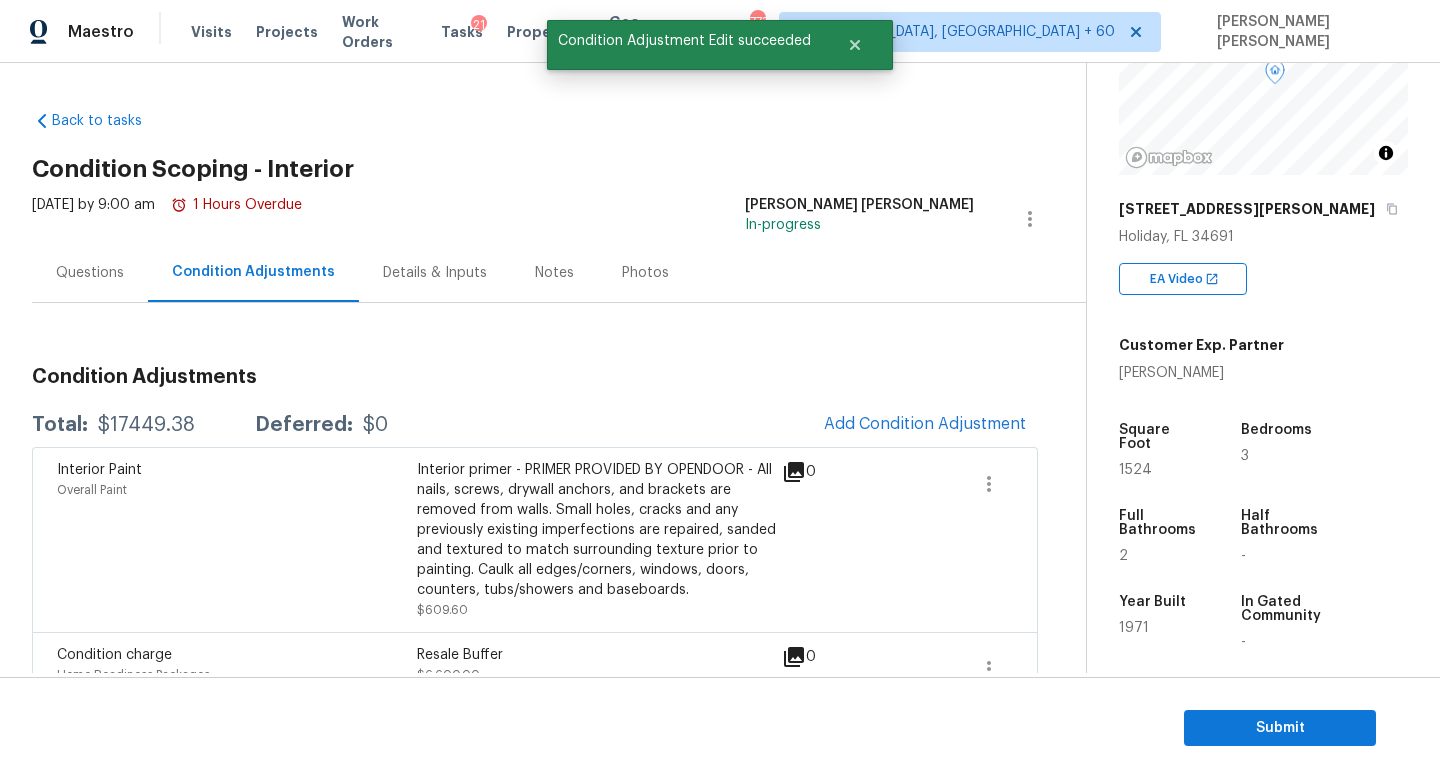 click on "Questions" at bounding box center [90, 273] 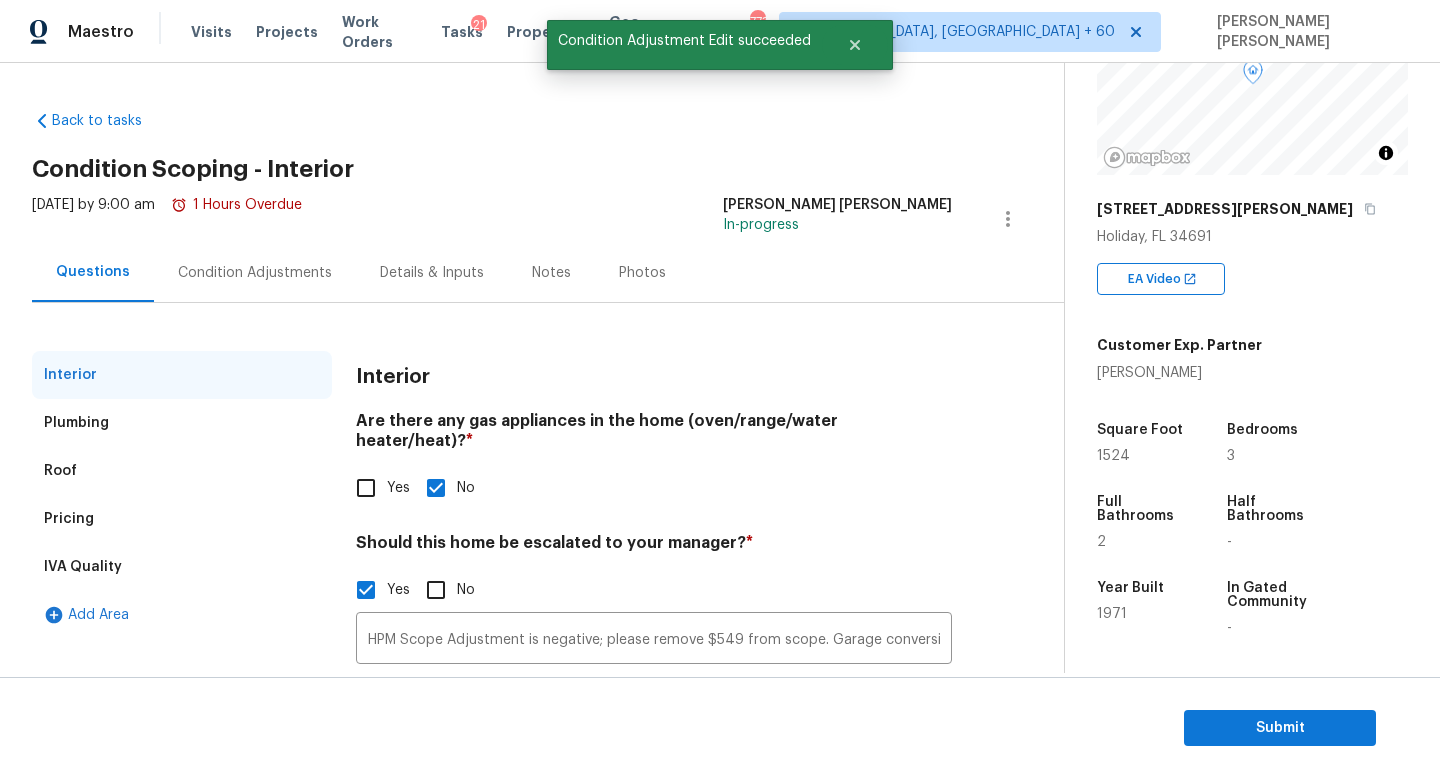 scroll, scrollTop: 137, scrollLeft: 0, axis: vertical 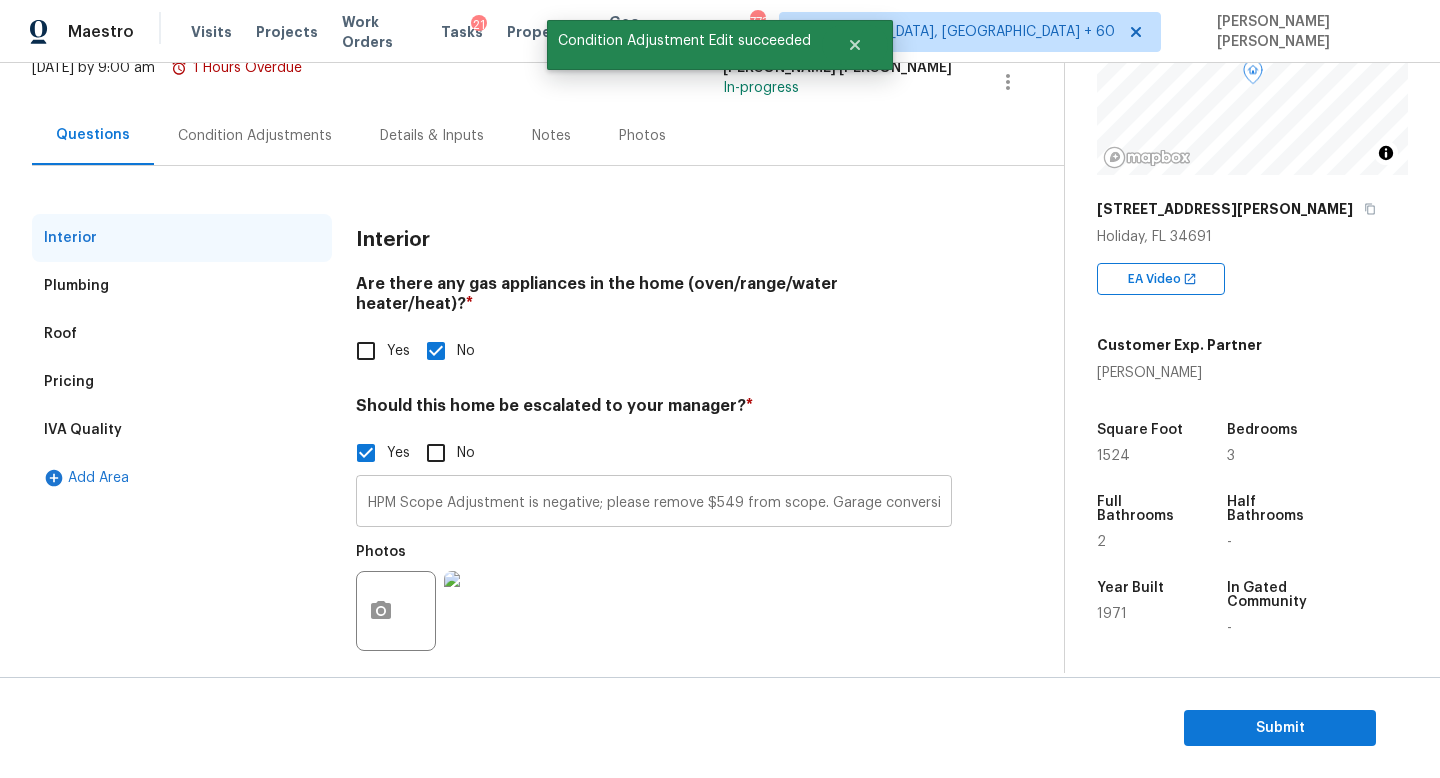 click on "HPM Scope Adjustment is negative; please remove $549 from scope. Garage conversion" at bounding box center (654, 503) 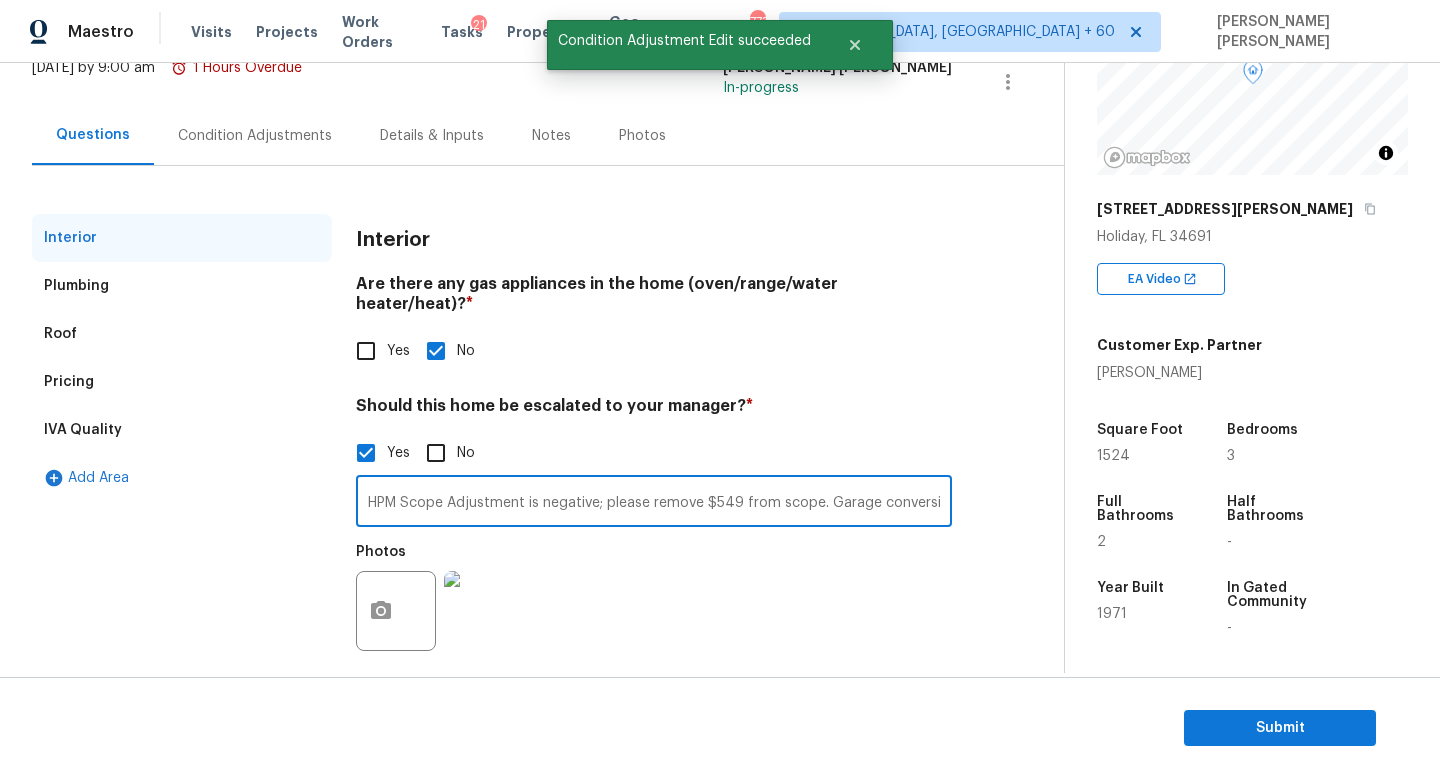 click on "HPM Scope Adjustment is negative; please remove $549 from scope. Garage conversion" at bounding box center [654, 503] 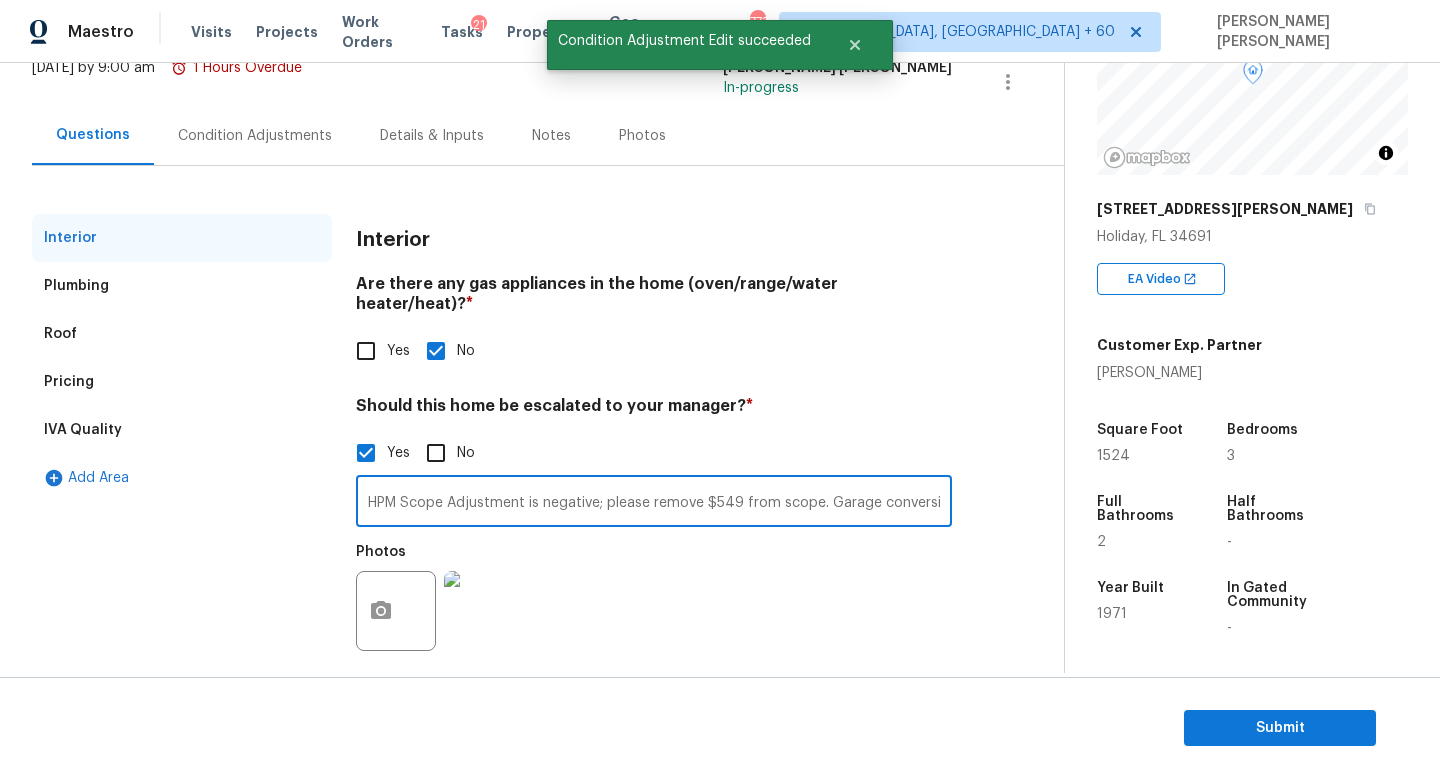 click on "HPM Scope Adjustment is negative; please remove $549 from scope. Garage conversion" at bounding box center [654, 503] 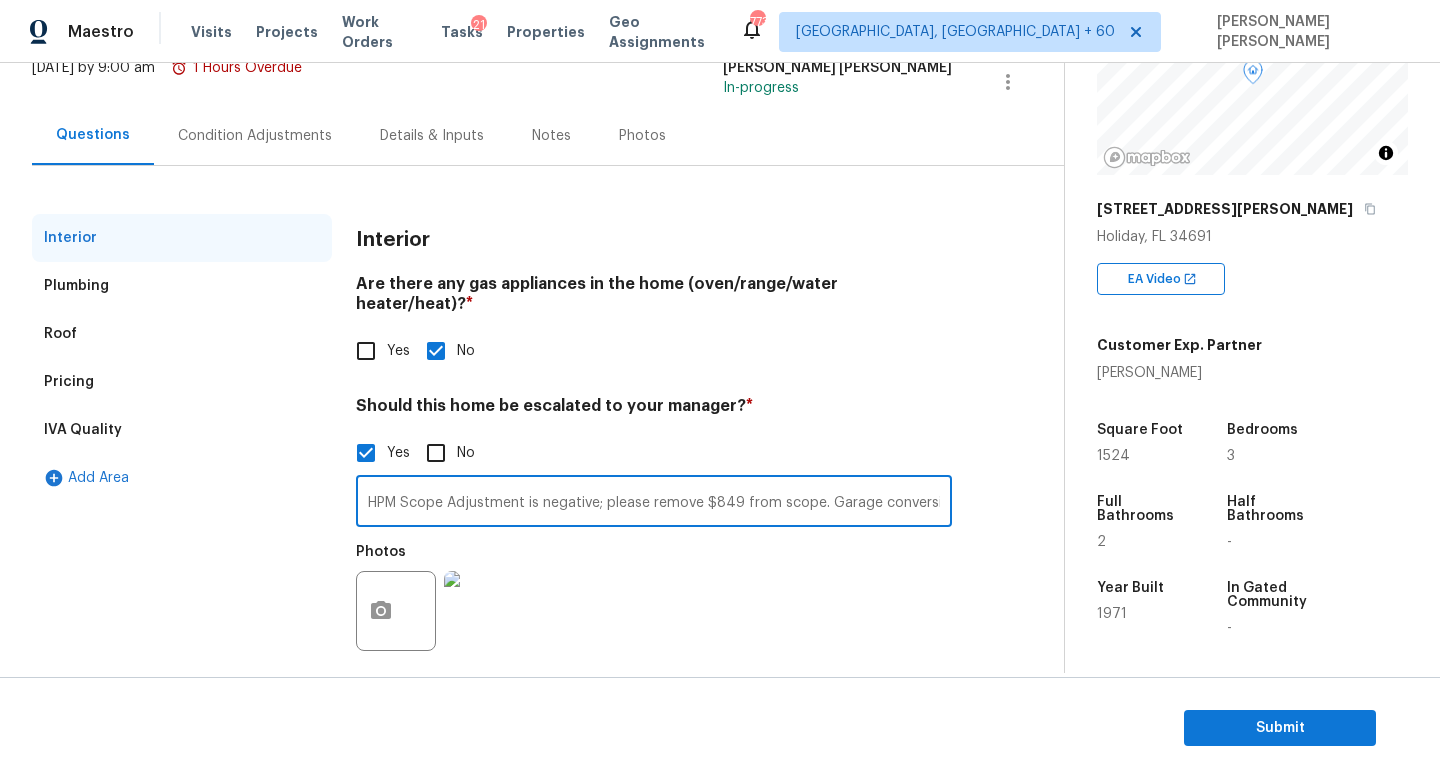 type on "HPM Scope Adjustment is negative; please remove $849 from scope. Garage conversion" 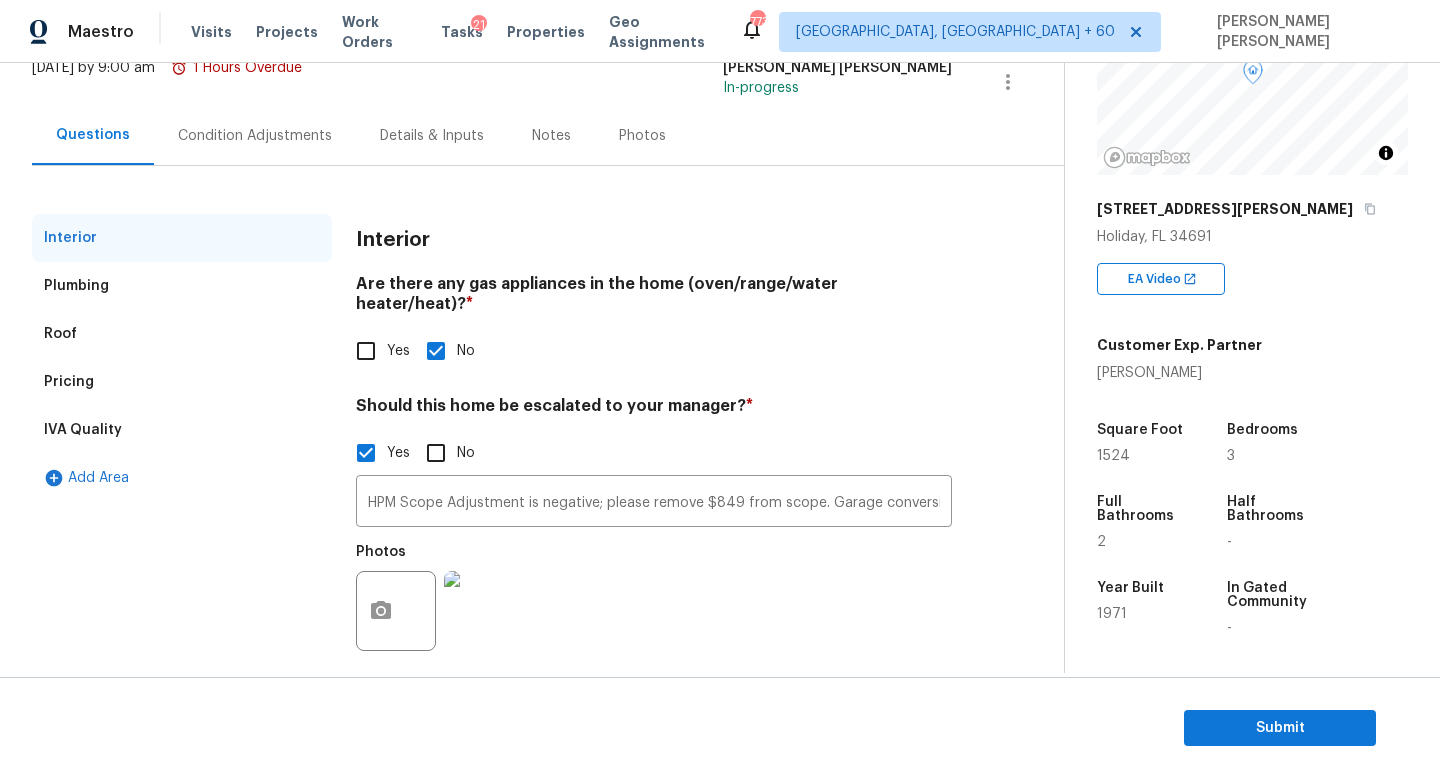 click on "Condition Adjustments" at bounding box center [255, 135] 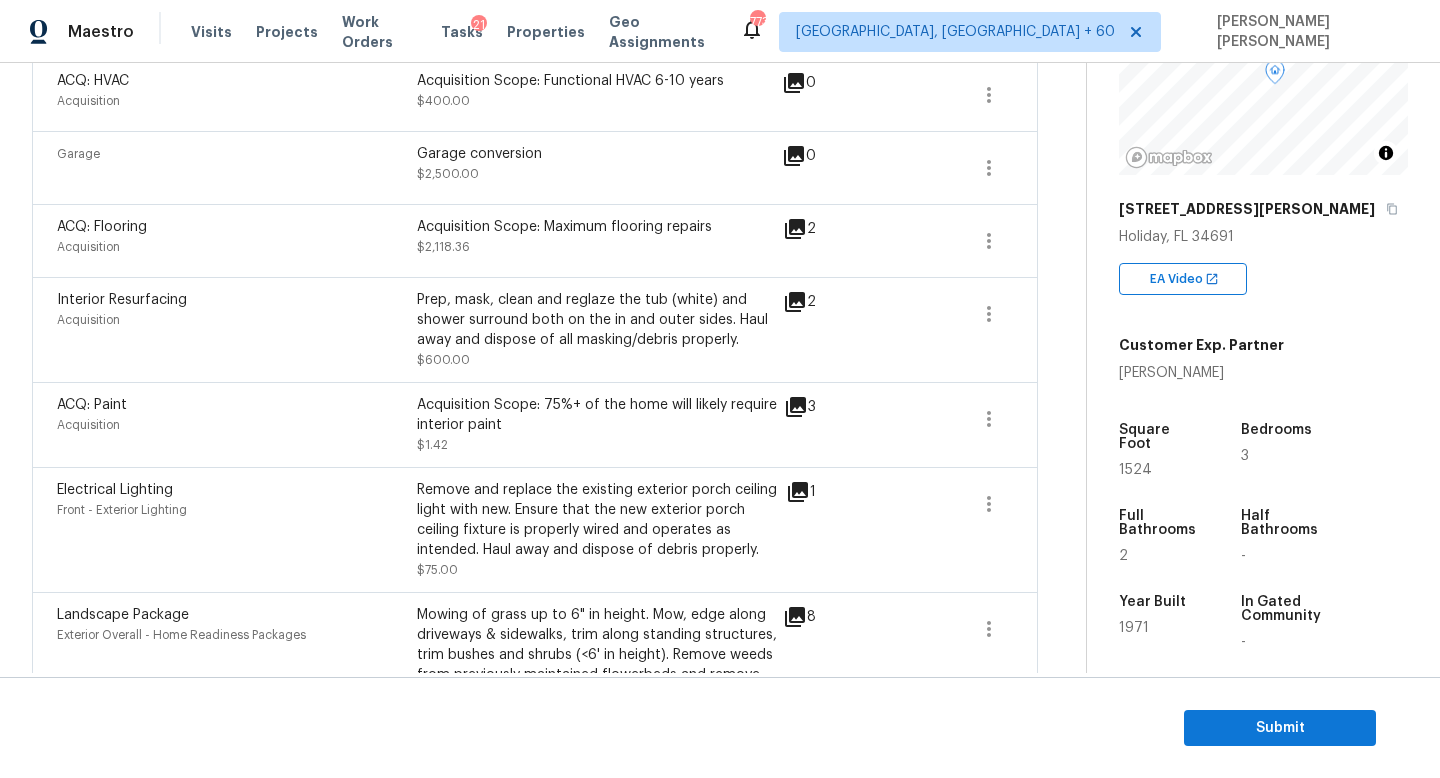 scroll, scrollTop: 0, scrollLeft: 0, axis: both 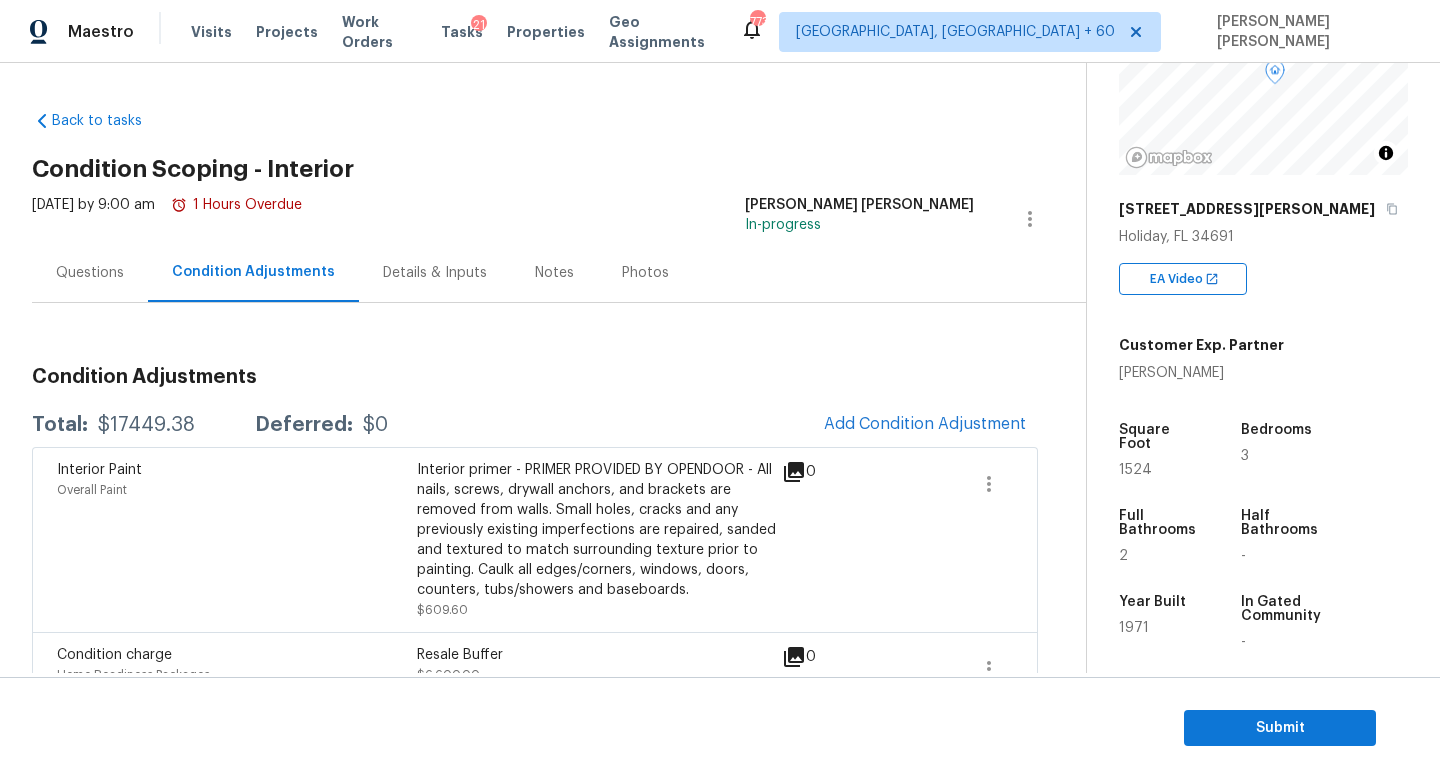 click on "Questions" at bounding box center [90, 272] 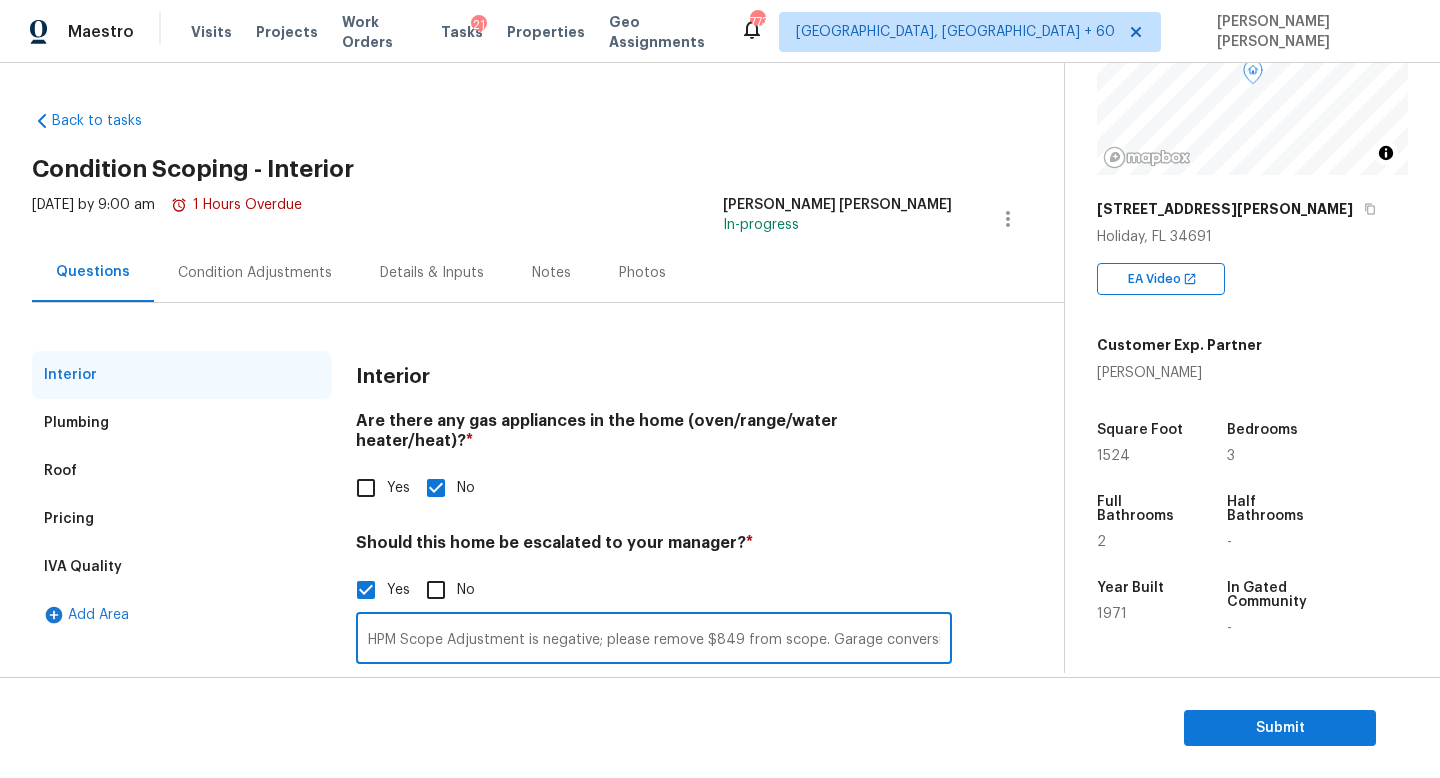 click on "HPM Scope Adjustment is negative; please remove $849 from scope. Garage conversion" at bounding box center (654, 640) 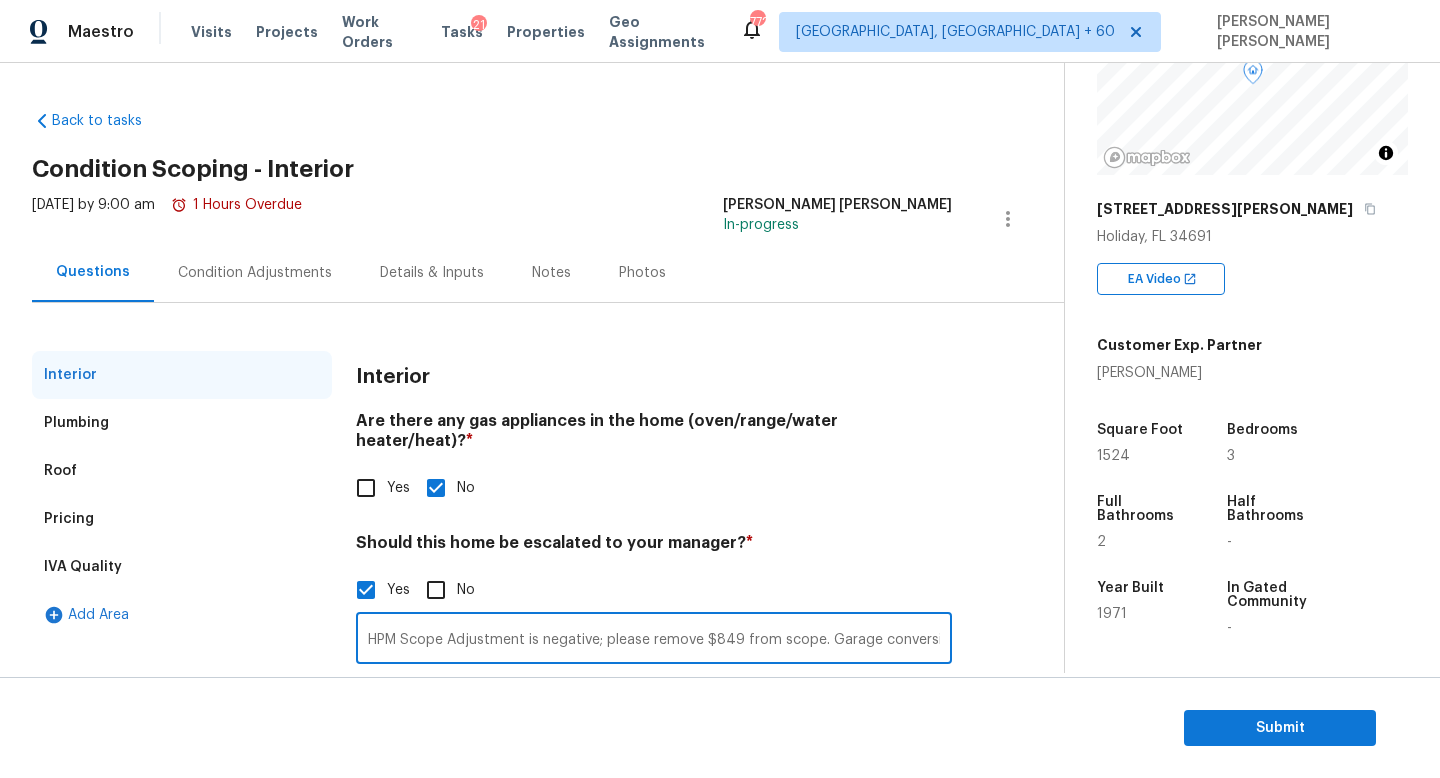 click on "Condition Adjustments" at bounding box center (255, 272) 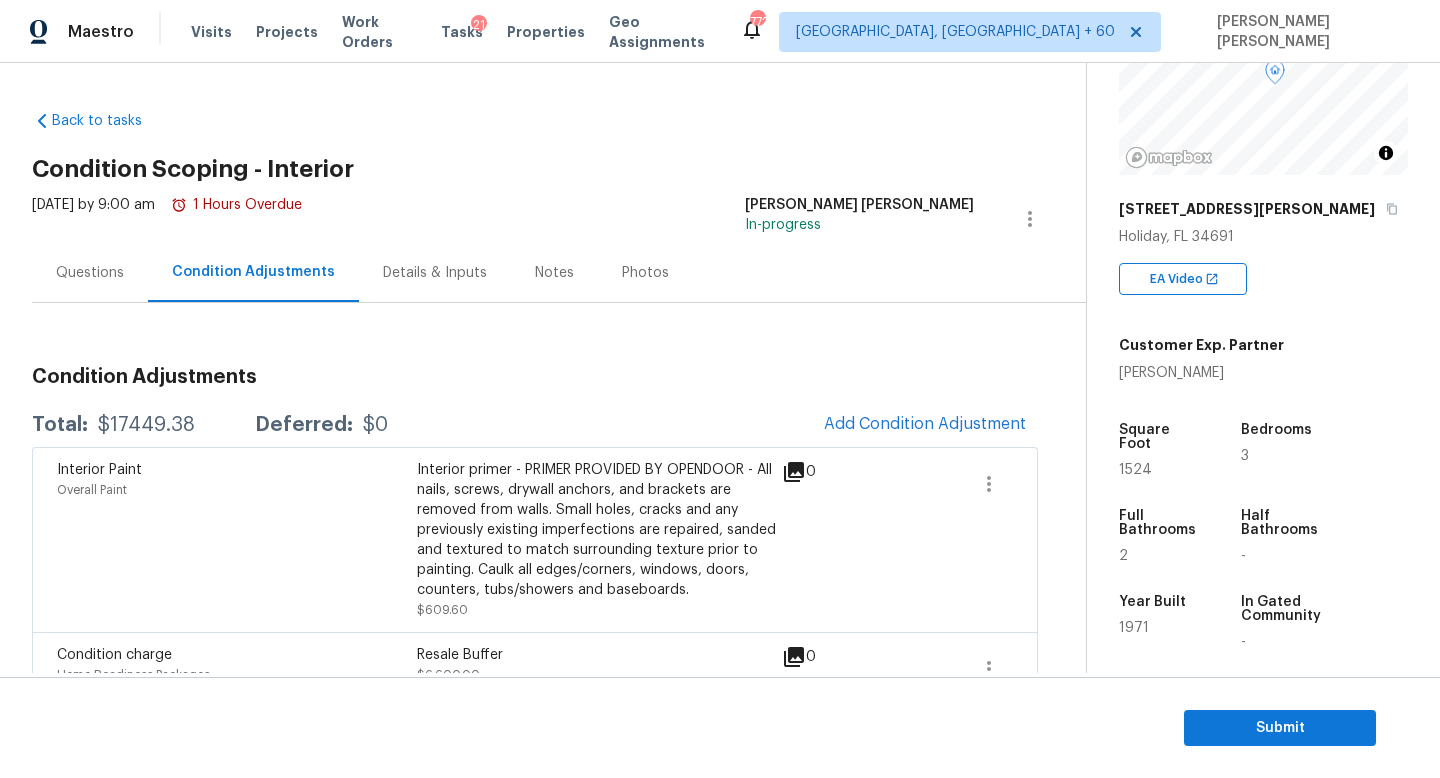 click on "Questions" at bounding box center [90, 273] 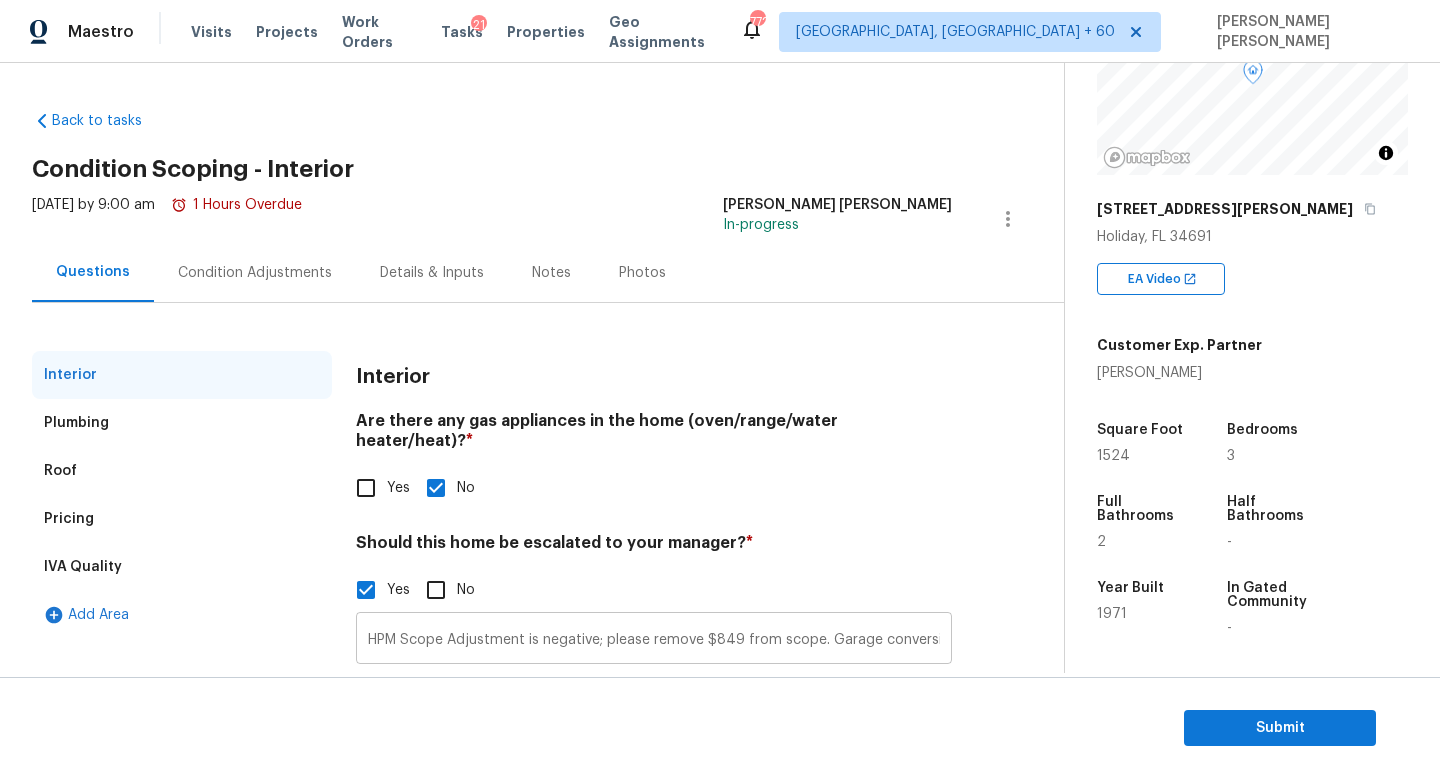 click on "HPM Scope Adjustment is negative; please remove $849 from scope. Garage conversion" at bounding box center [654, 640] 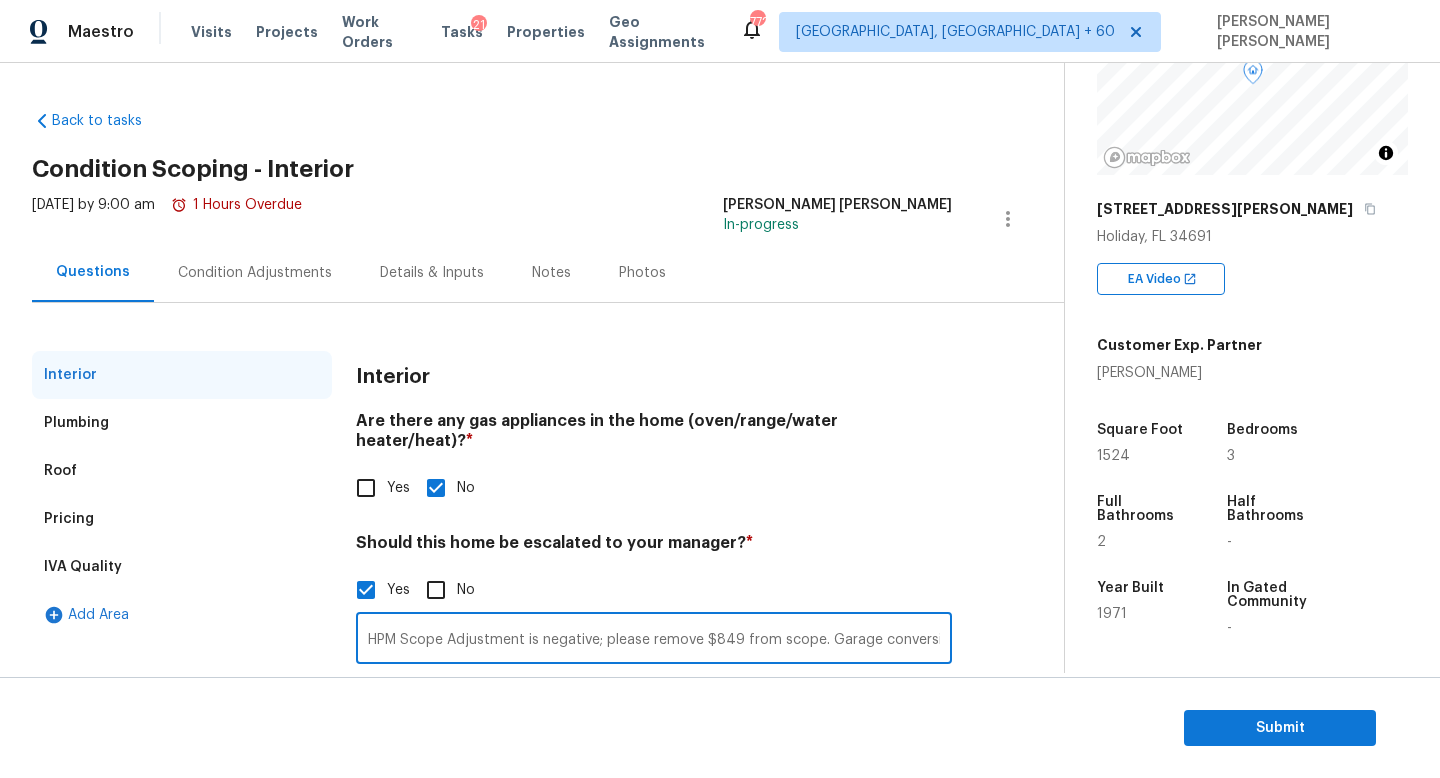 scroll, scrollTop: 0, scrollLeft: 8, axis: horizontal 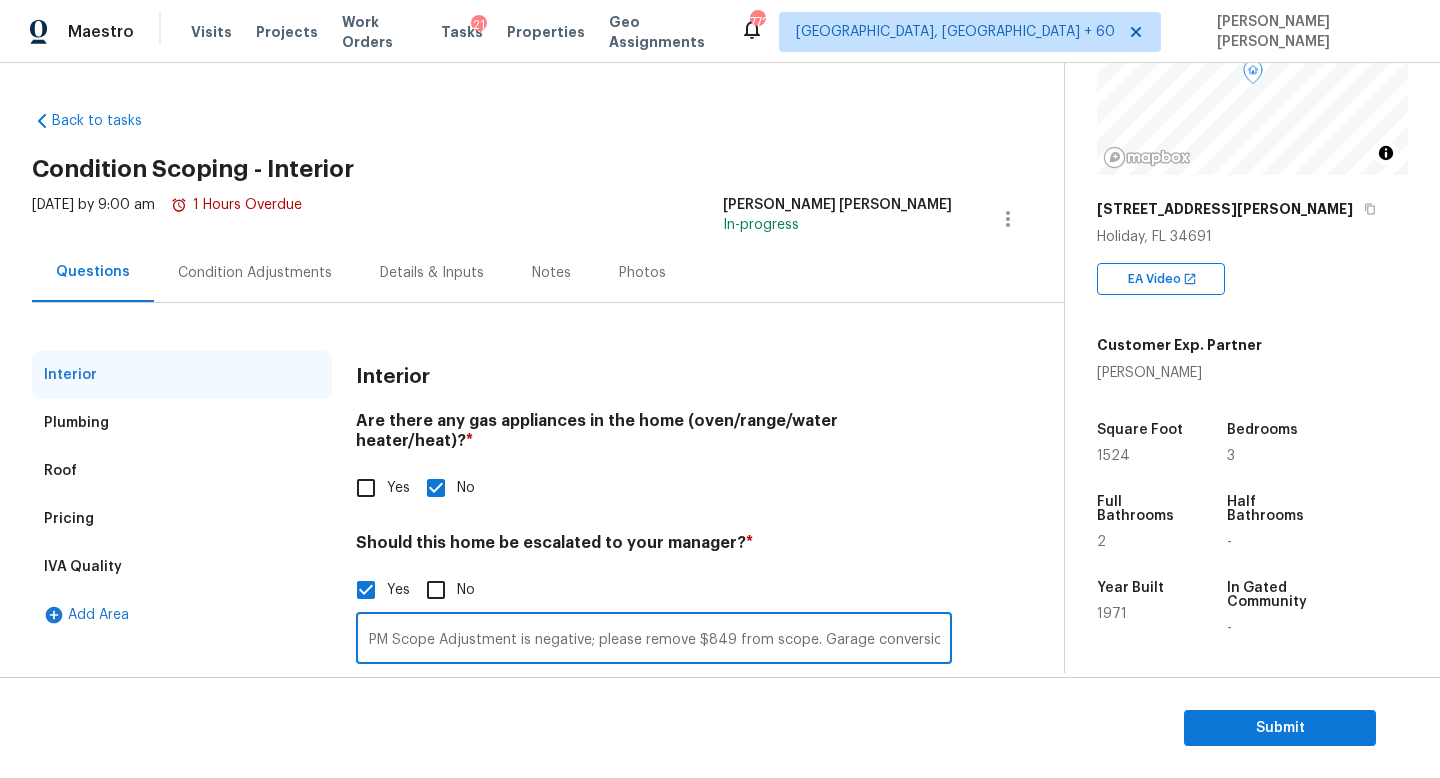 drag, startPoint x: 562, startPoint y: 625, endPoint x: 1071, endPoint y: 631, distance: 509.03537 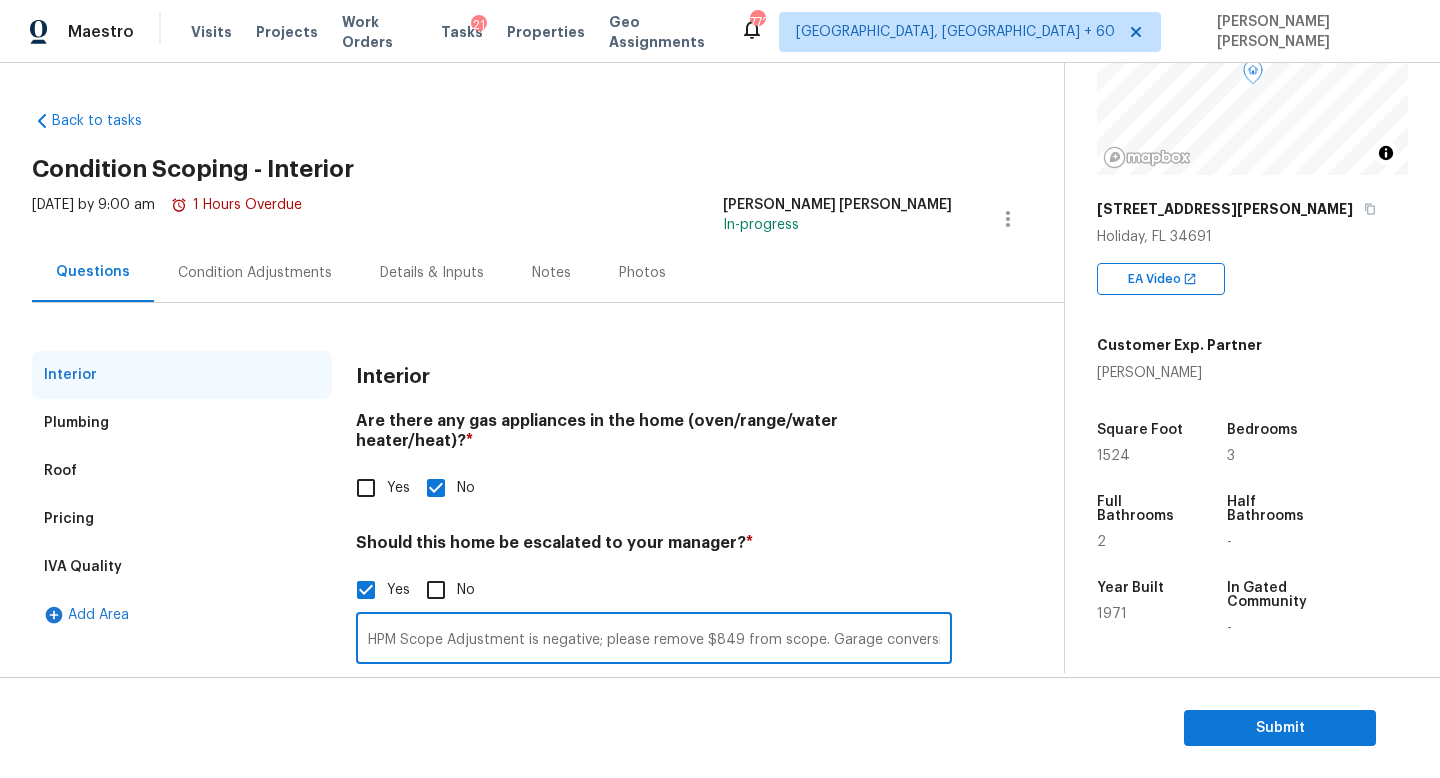 click on "Interior Plumbing Roof Pricing IVA Quality Add Area Interior Are there any gas appliances in the home (oven/range/water heater/heat)?  * Yes No Should this home be escalated to your manager?  * Yes No HPM Scope Adjustment is negative; please remove $849 from scope. Garage conversion ​ Photos" at bounding box center (524, 587) 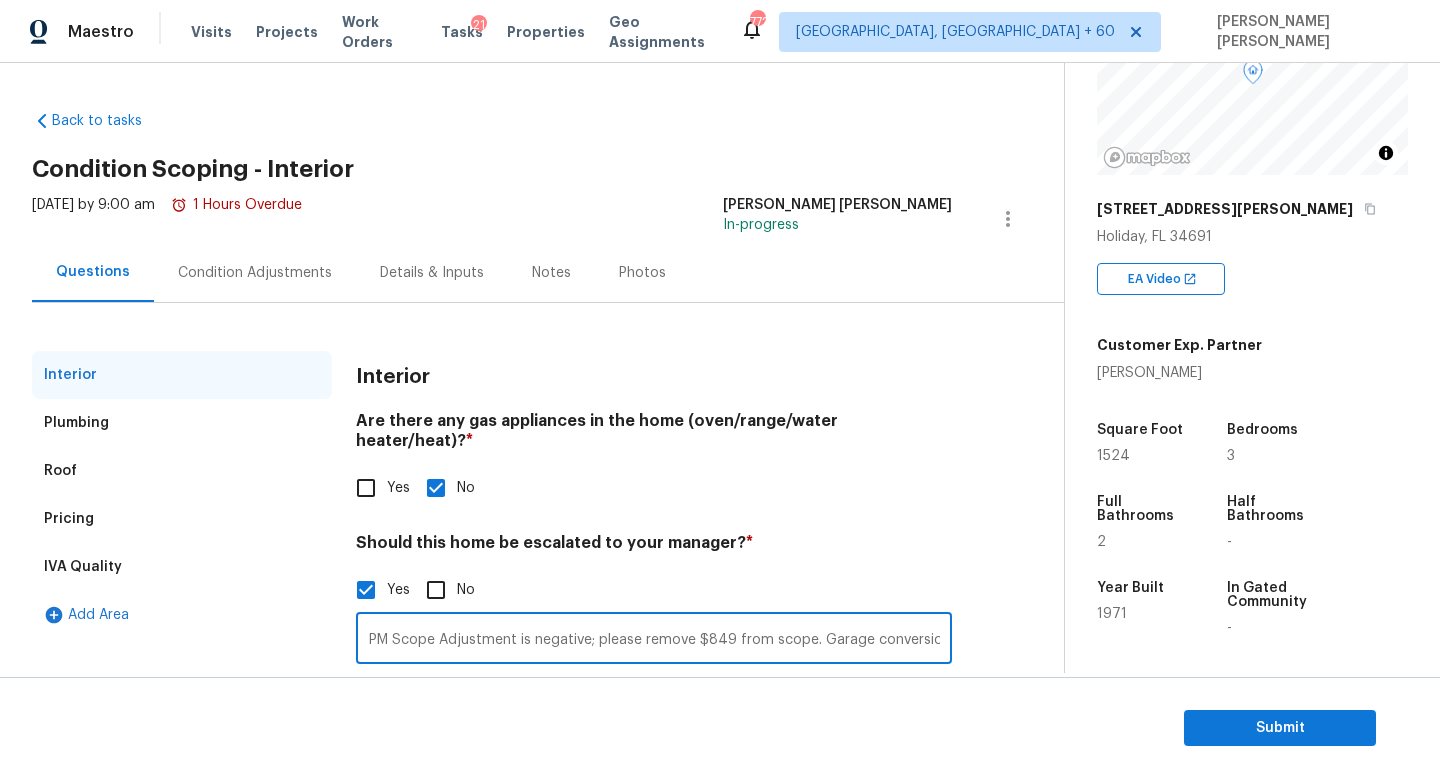drag, startPoint x: 551, startPoint y: 624, endPoint x: 1034, endPoint y: 630, distance: 483.03726 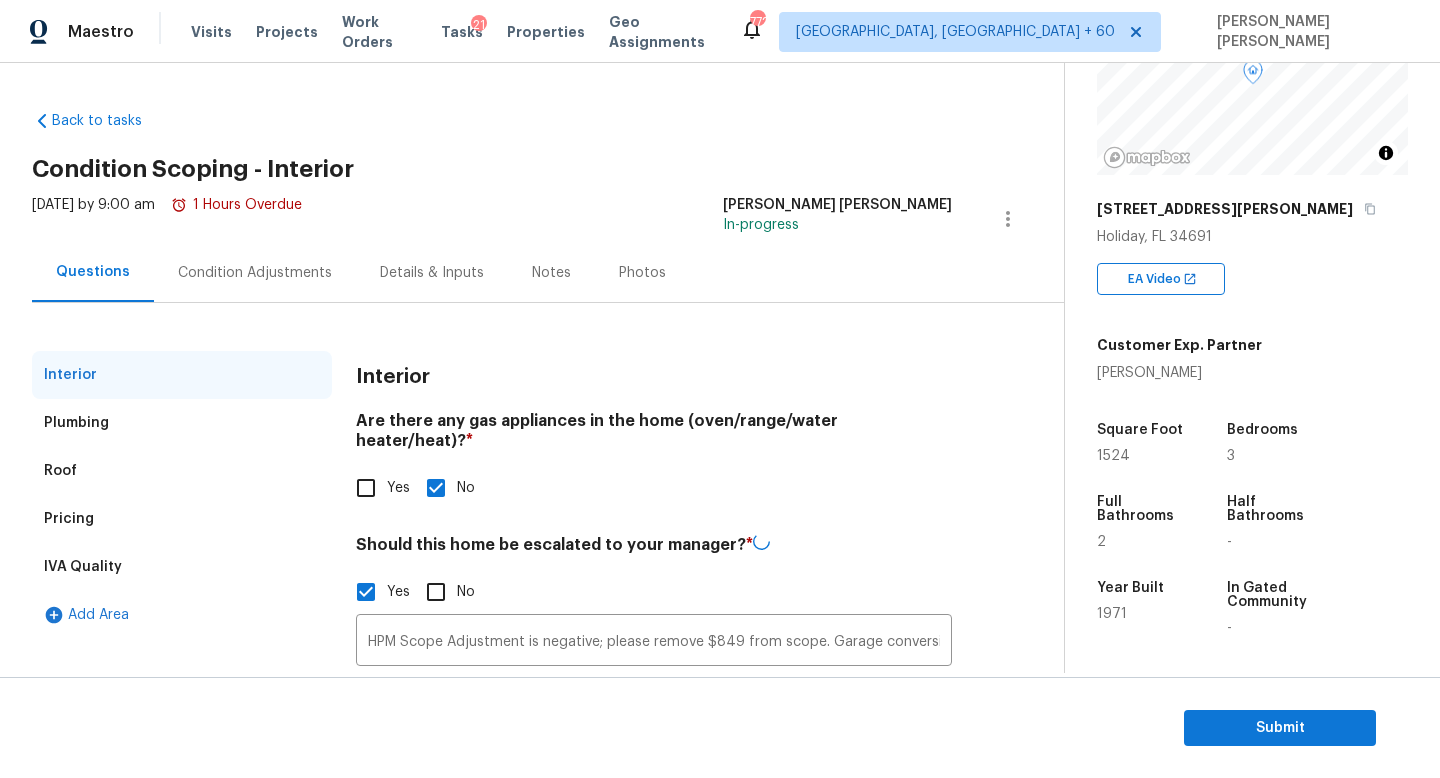 click on "Interior Plumbing Roof Pricing IVA Quality Add Area Interior Are there any gas appliances in the home (oven/range/water heater/heat)?  * Yes No Should this home be escalated to your manager?  * Yes No HPM Scope Adjustment is negative; please remove $849 from scope. Garage conversion ​ Photos" at bounding box center (524, 588) 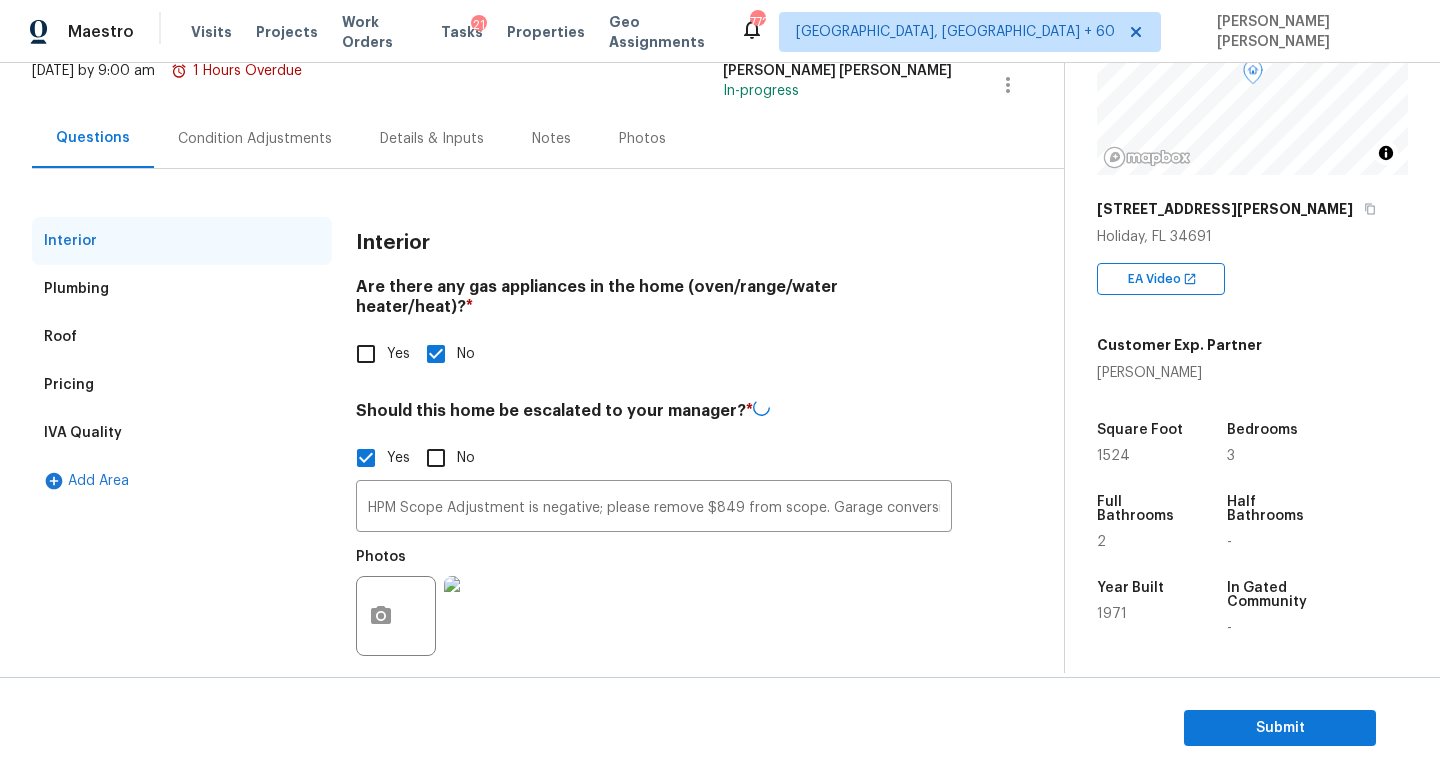 scroll, scrollTop: 137, scrollLeft: 0, axis: vertical 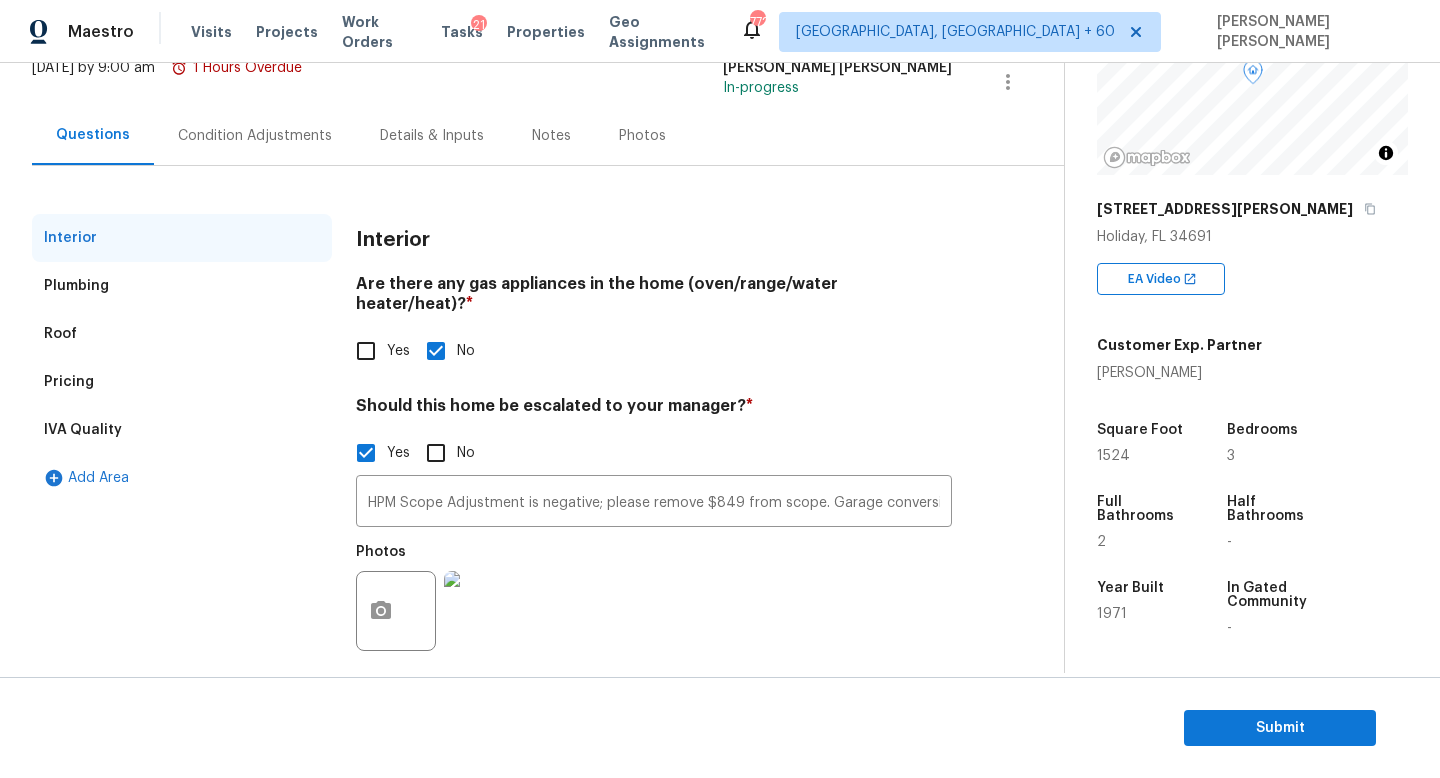 click on "Condition Adjustments" at bounding box center [255, 136] 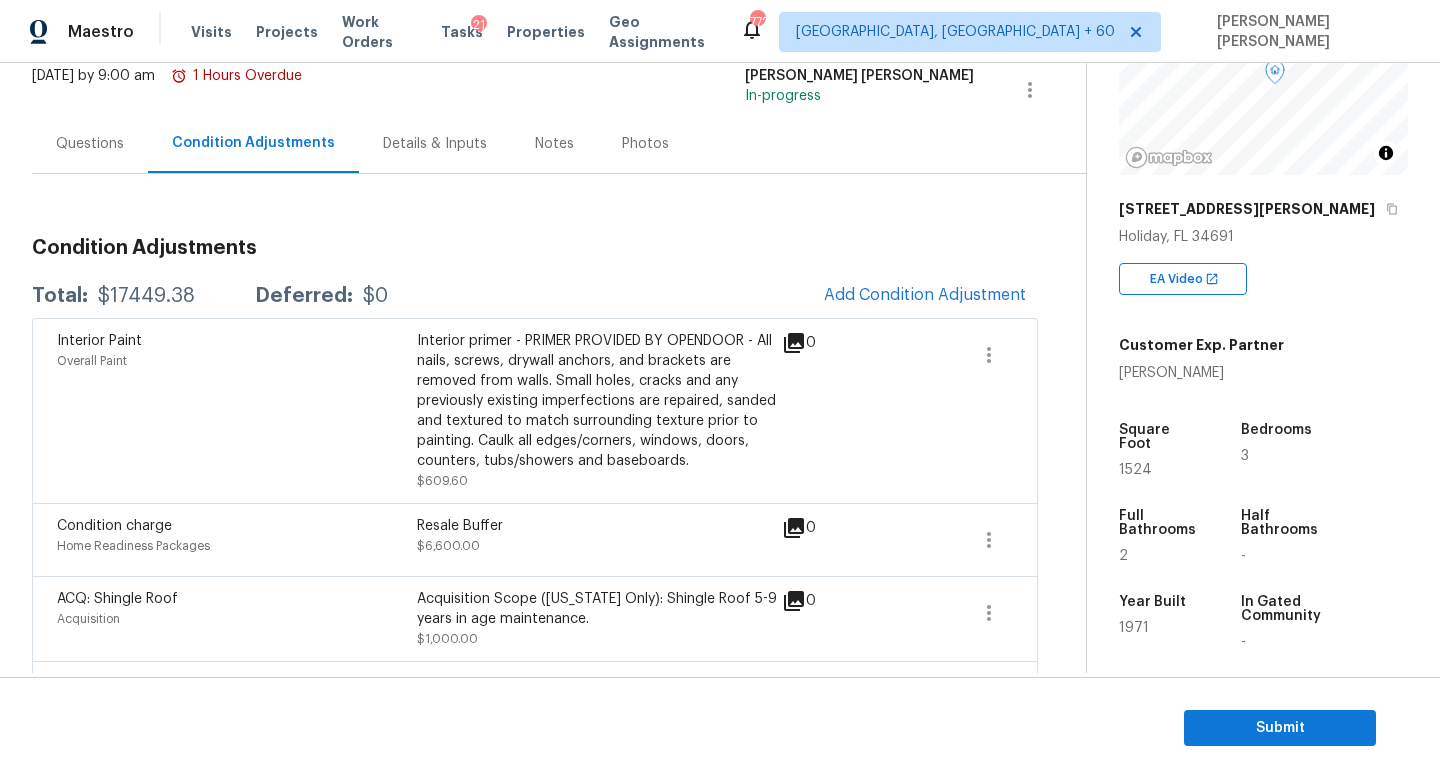 scroll, scrollTop: 0, scrollLeft: 0, axis: both 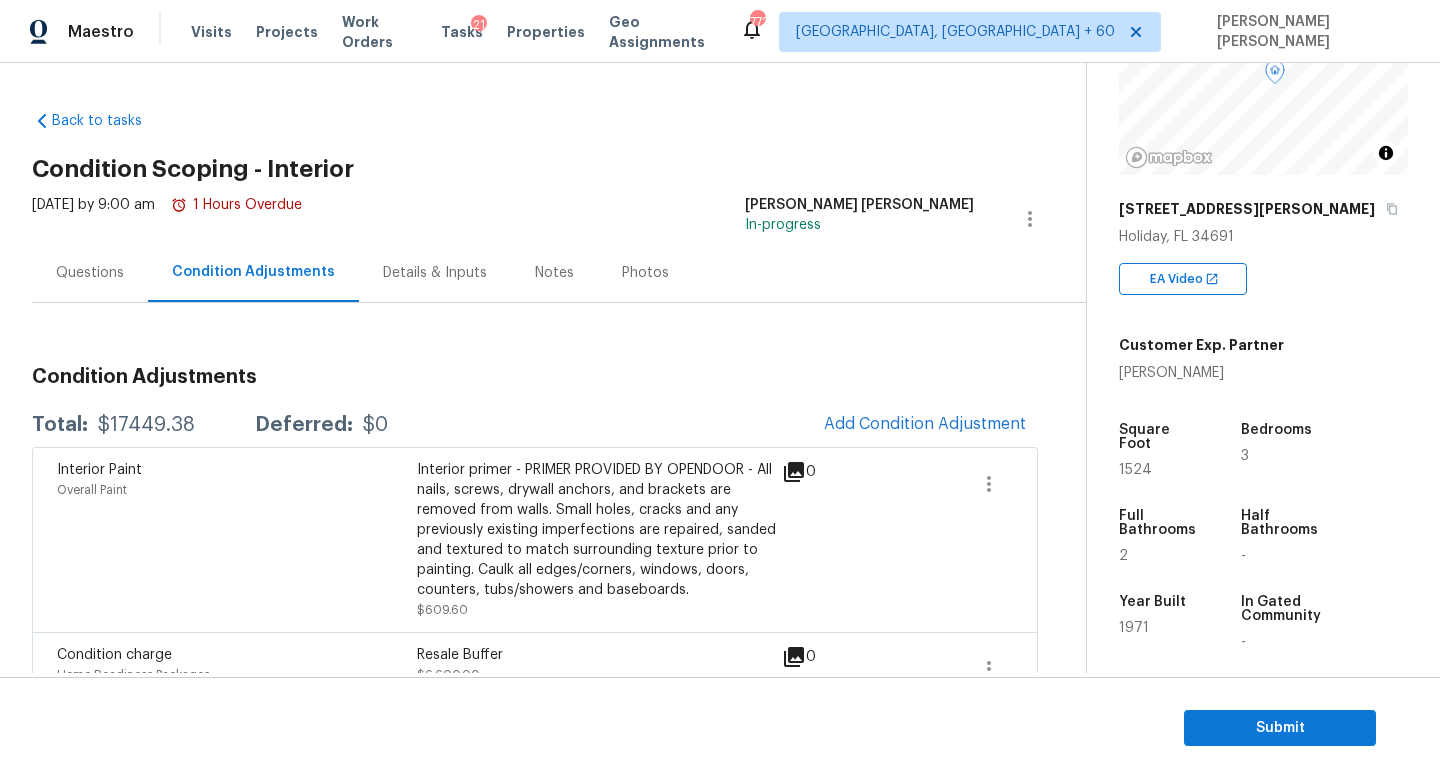 click on "$17449.38" at bounding box center (146, 425) 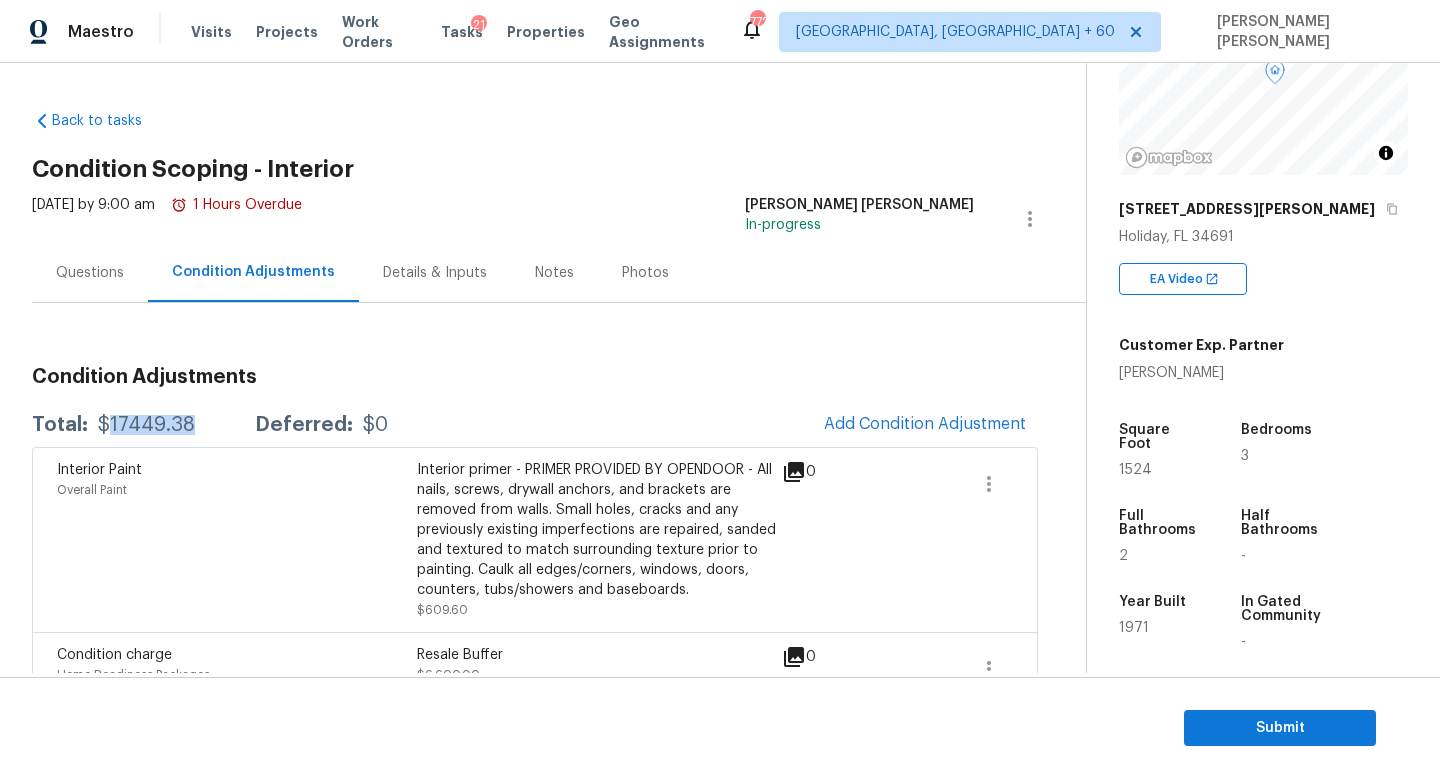 click on "$17449.38" at bounding box center [146, 425] 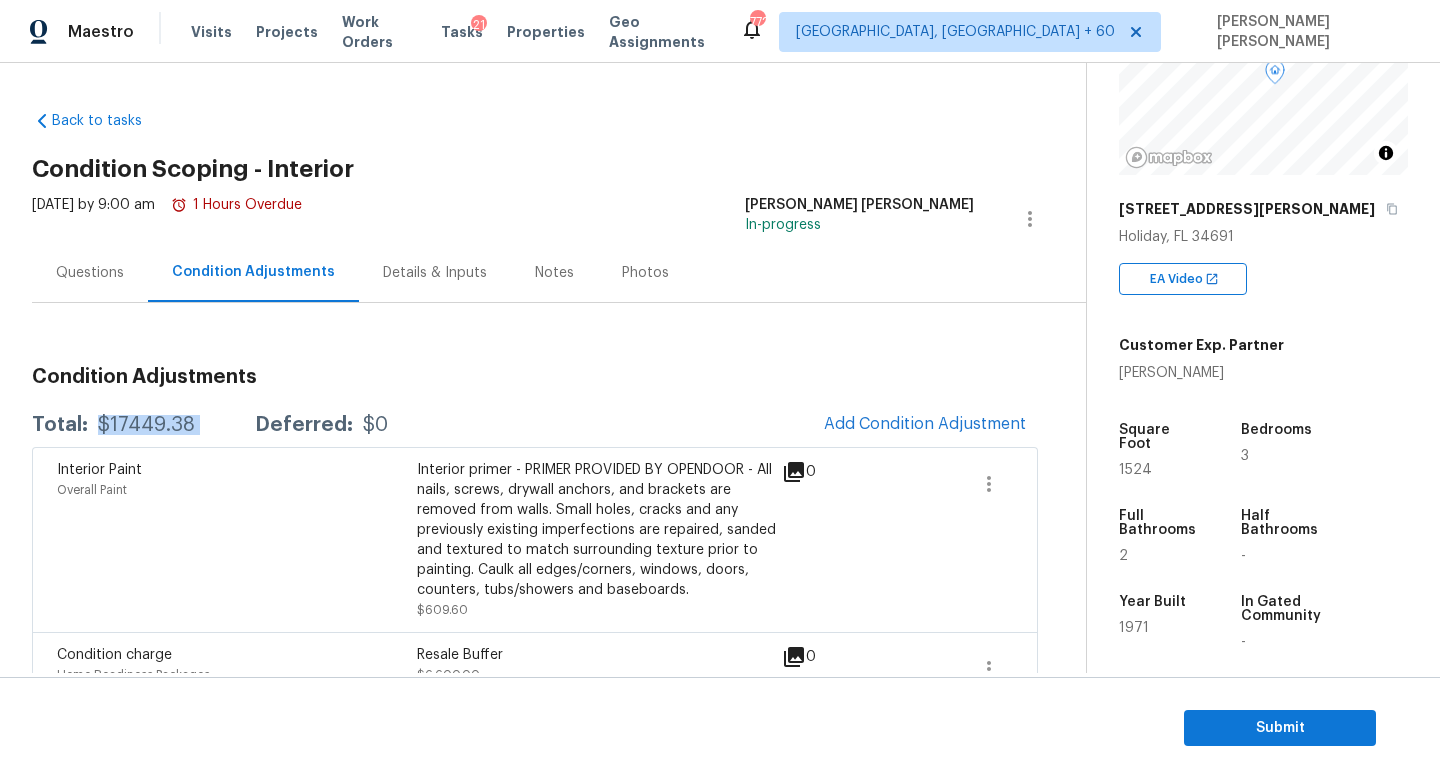 copy on "$17449.38" 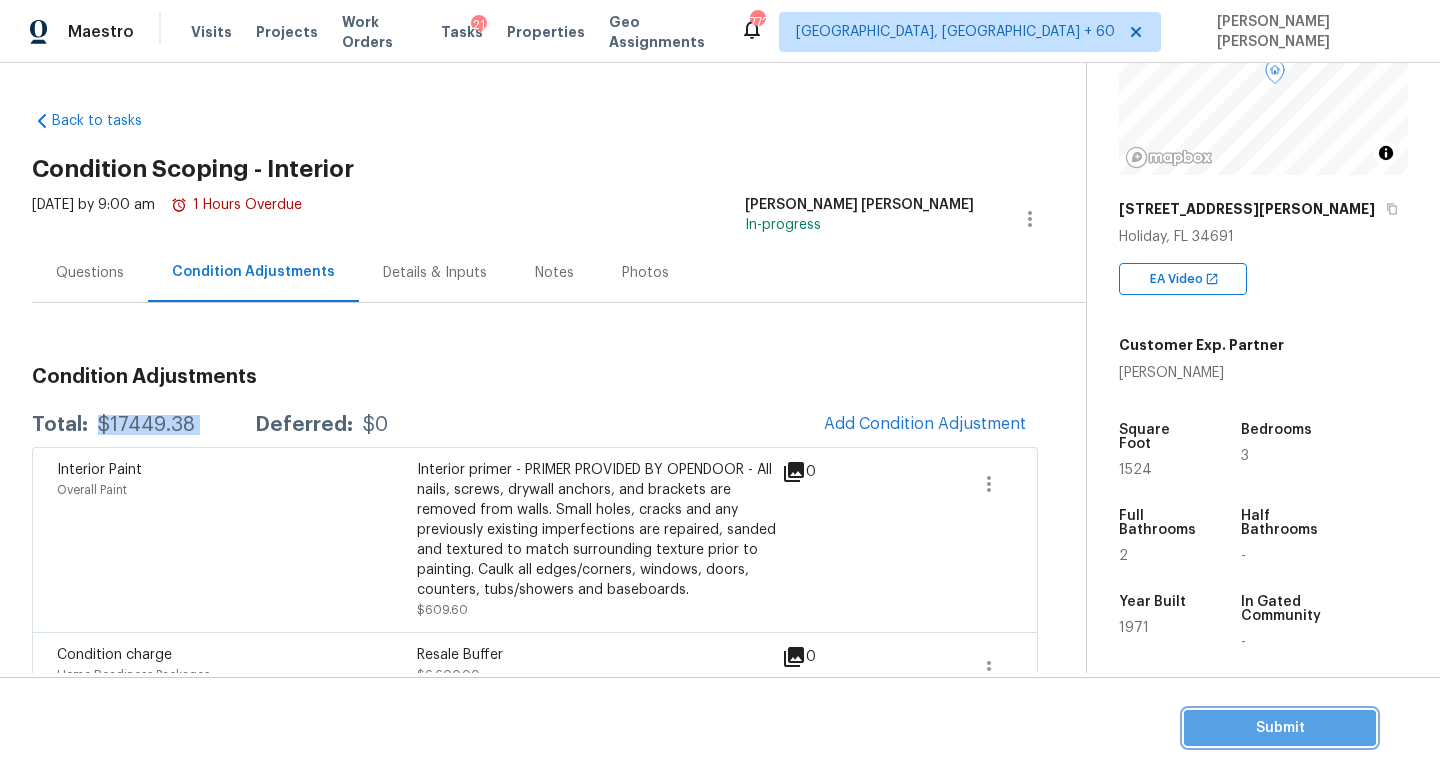 click on "Submit" at bounding box center (1280, 728) 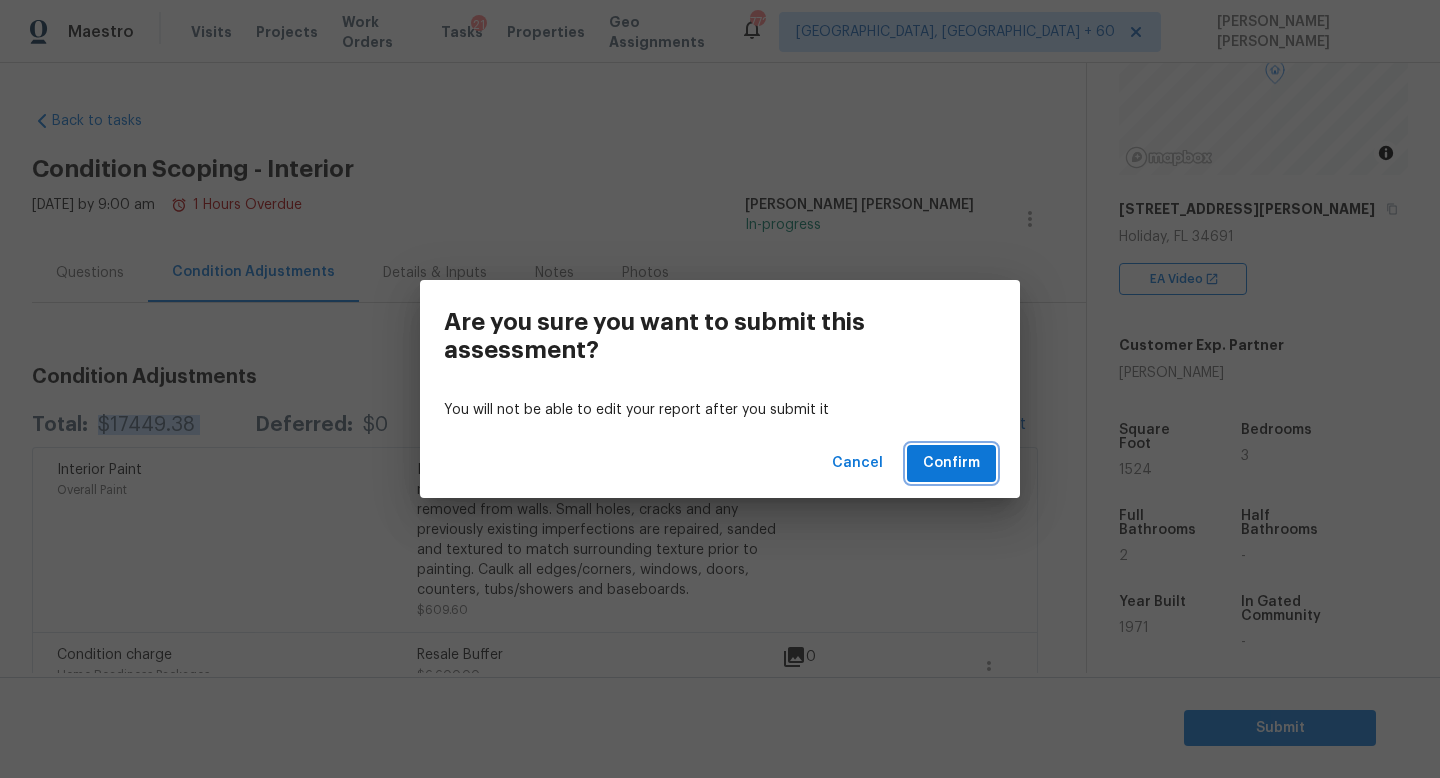 click on "Confirm" at bounding box center (951, 463) 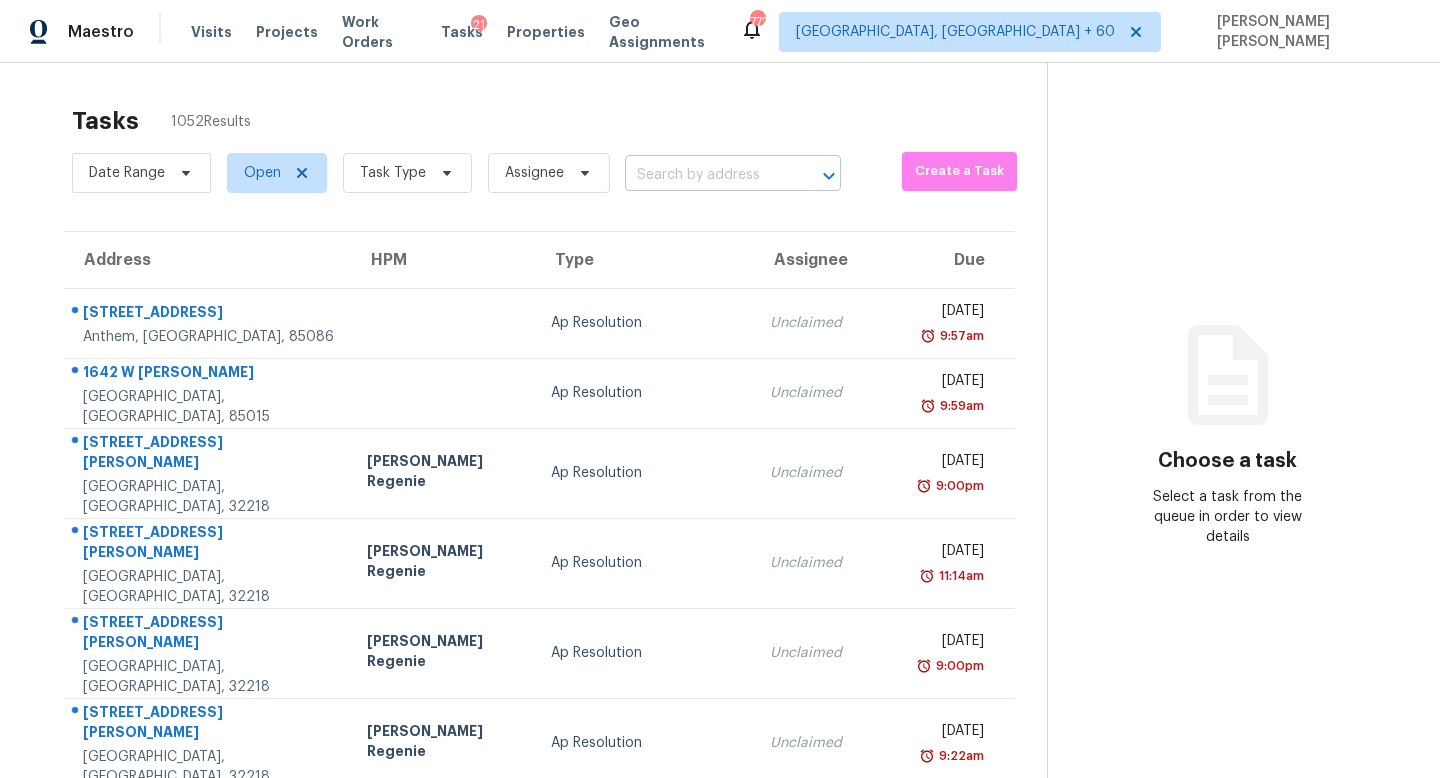 click at bounding box center (705, 175) 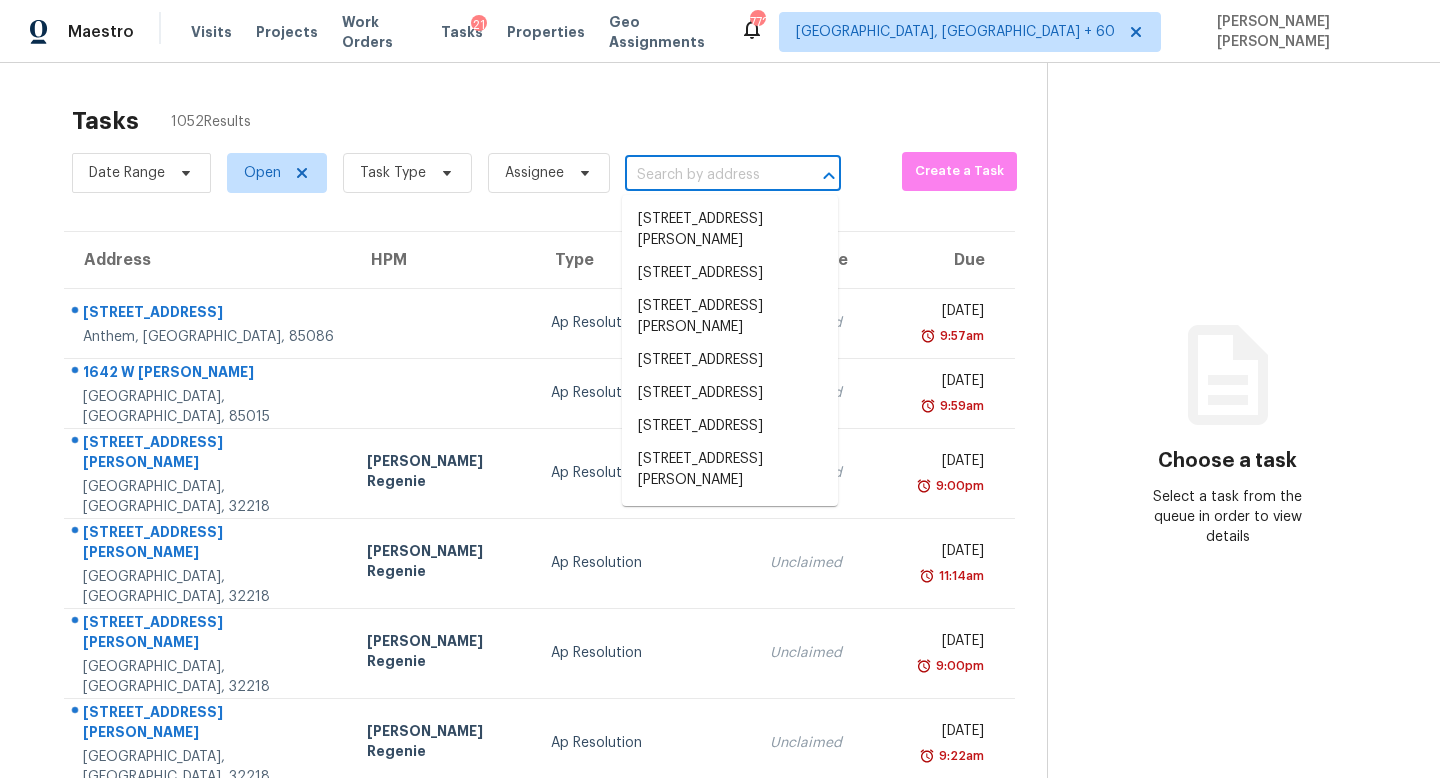 paste on "[STREET_ADDRESS]" 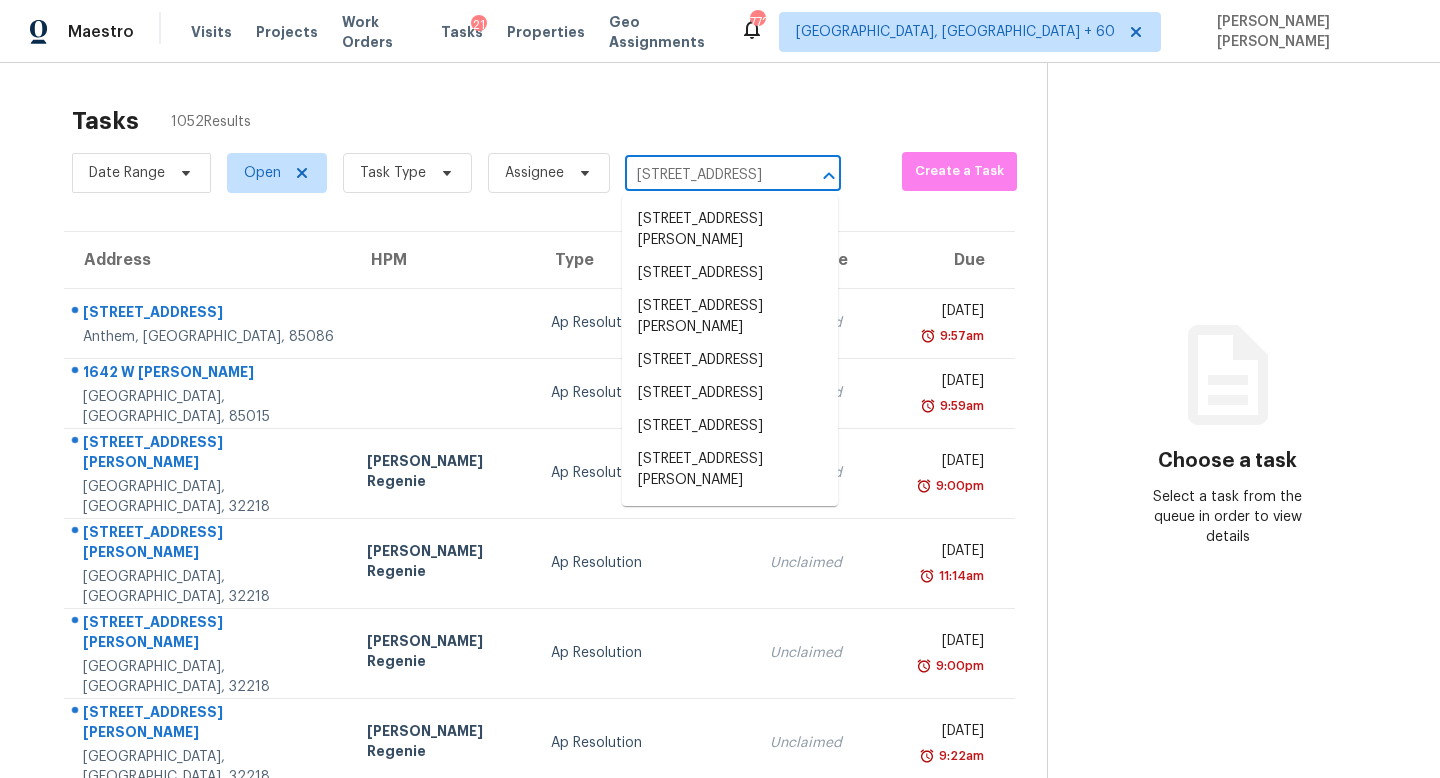 scroll, scrollTop: 0, scrollLeft: 110, axis: horizontal 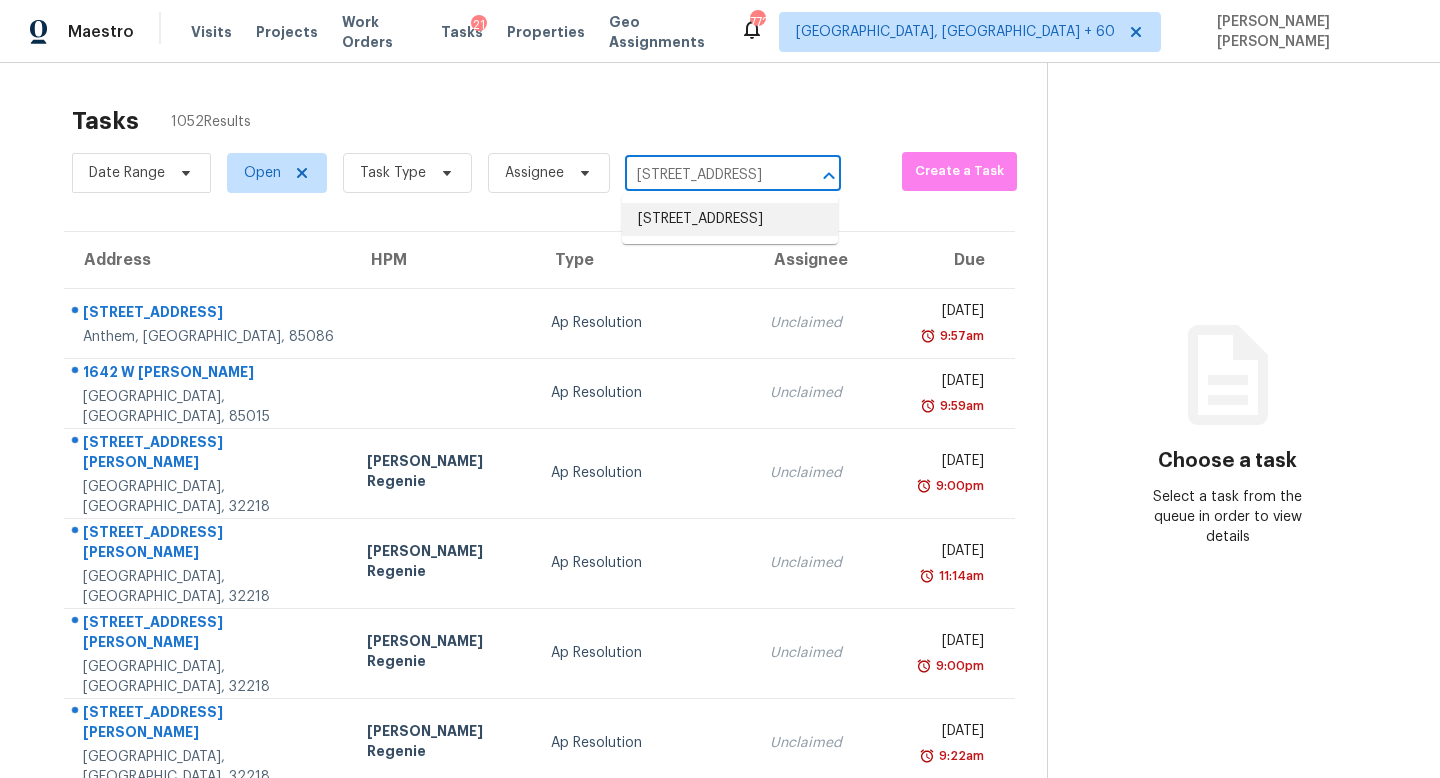 click on "[STREET_ADDRESS]" at bounding box center [730, 219] 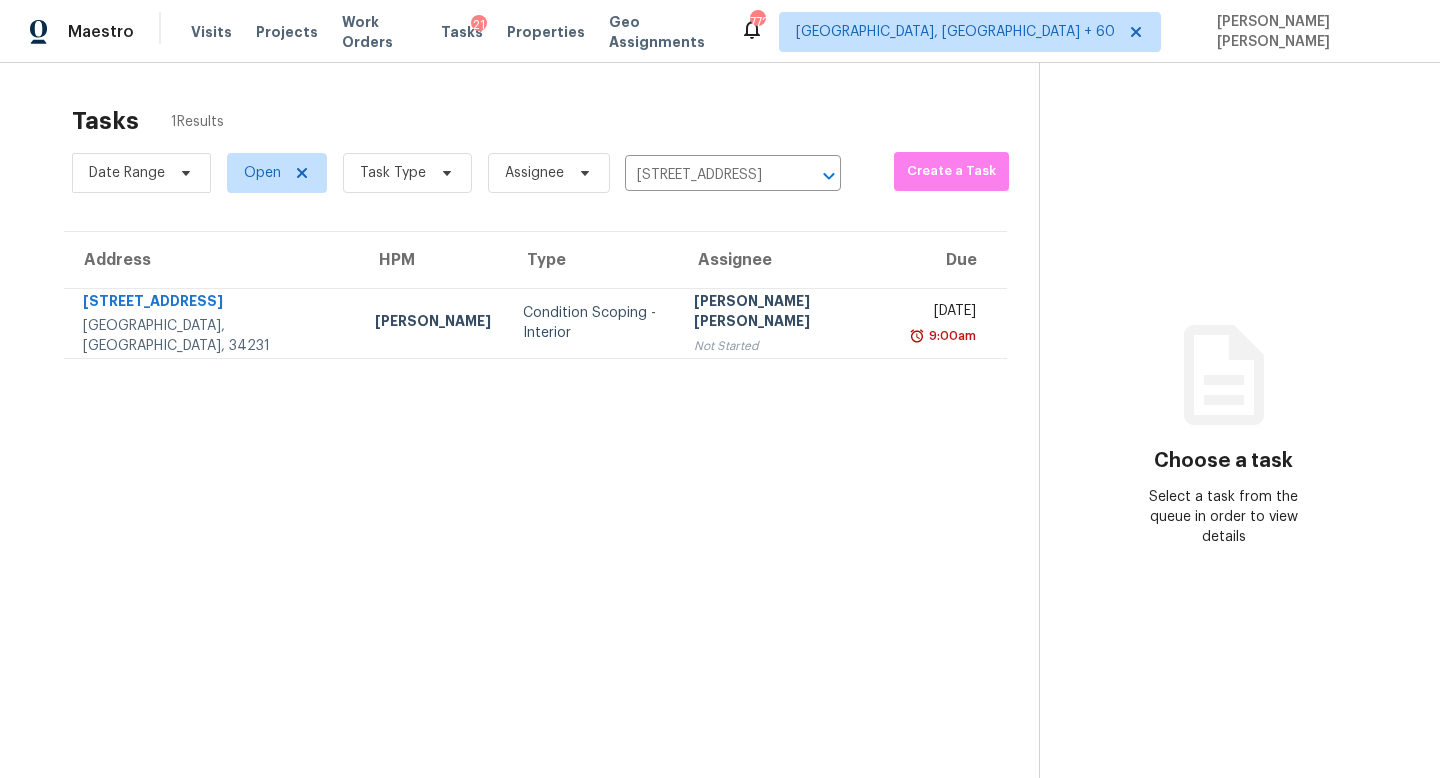 click on "Not Started" at bounding box center [788, 346] 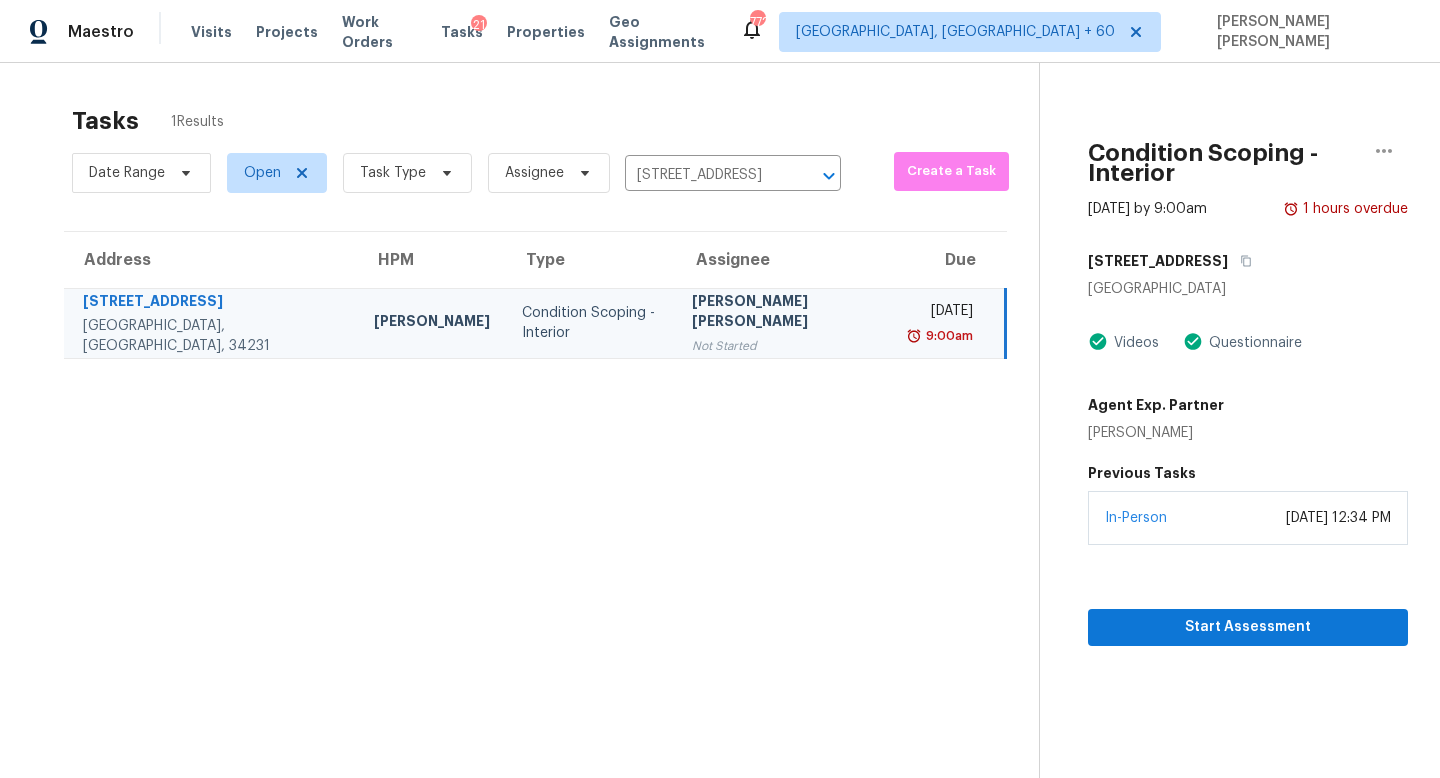 click on "In-Person  [DATE] 12:34 PM" at bounding box center (1248, 518) 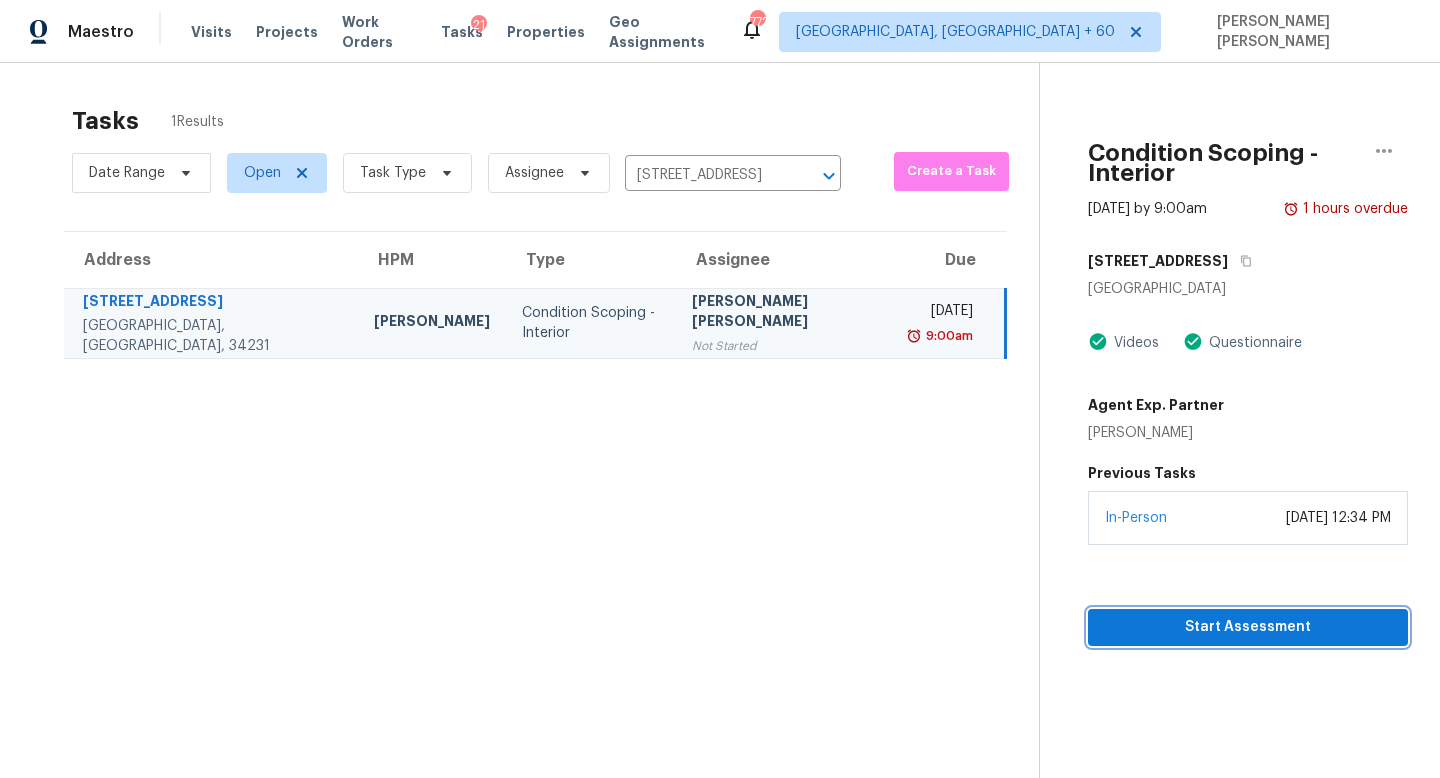 click on "Start Assessment" at bounding box center [1248, 627] 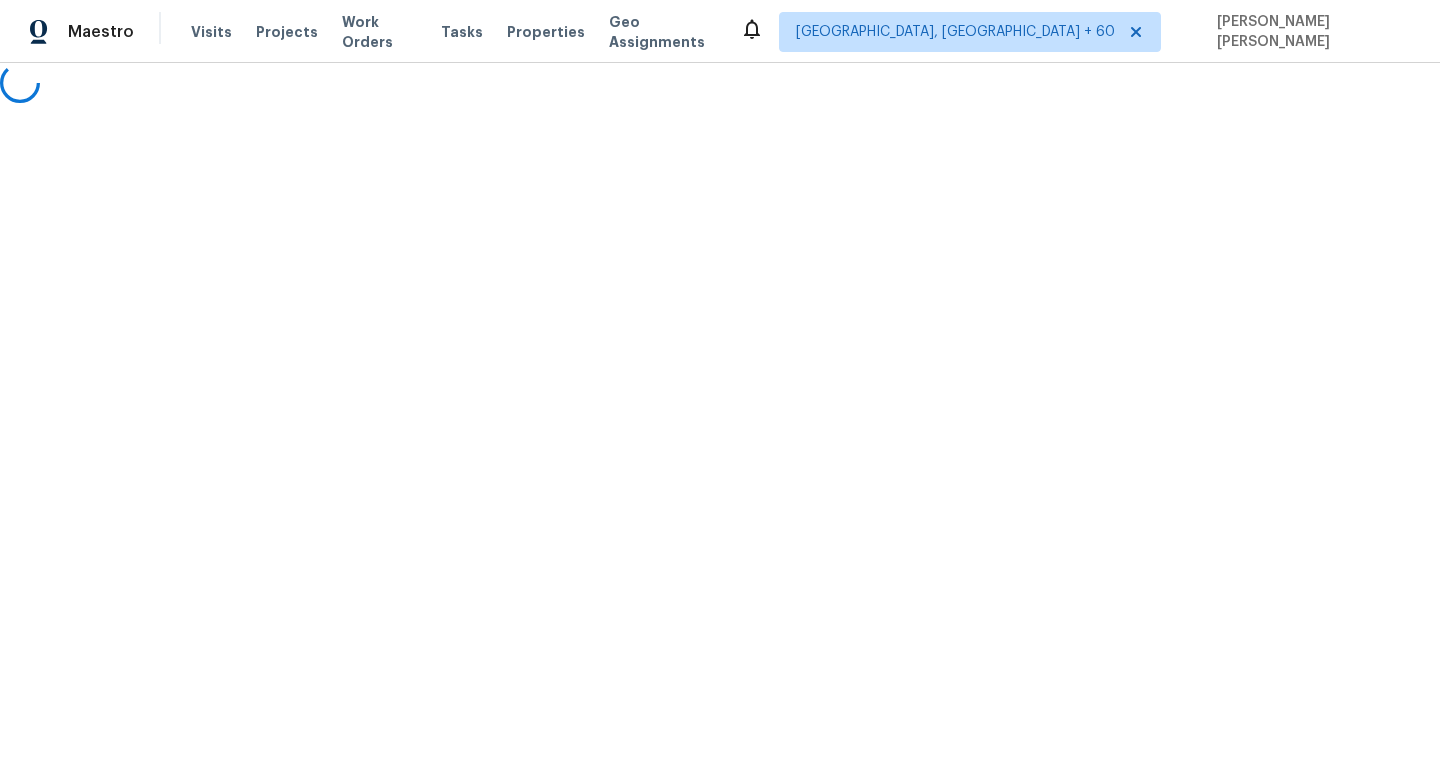 scroll, scrollTop: 0, scrollLeft: 0, axis: both 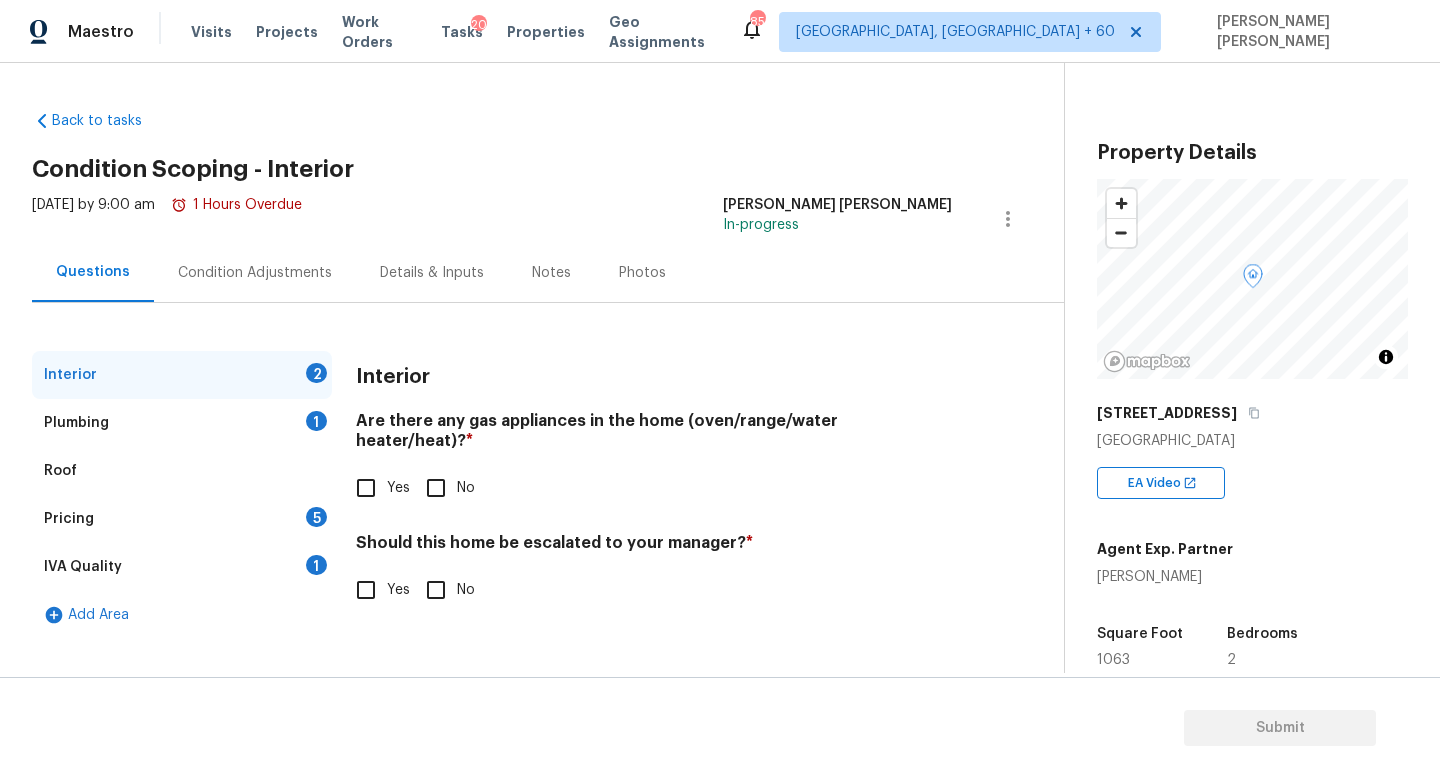 click on "No" at bounding box center (436, 488) 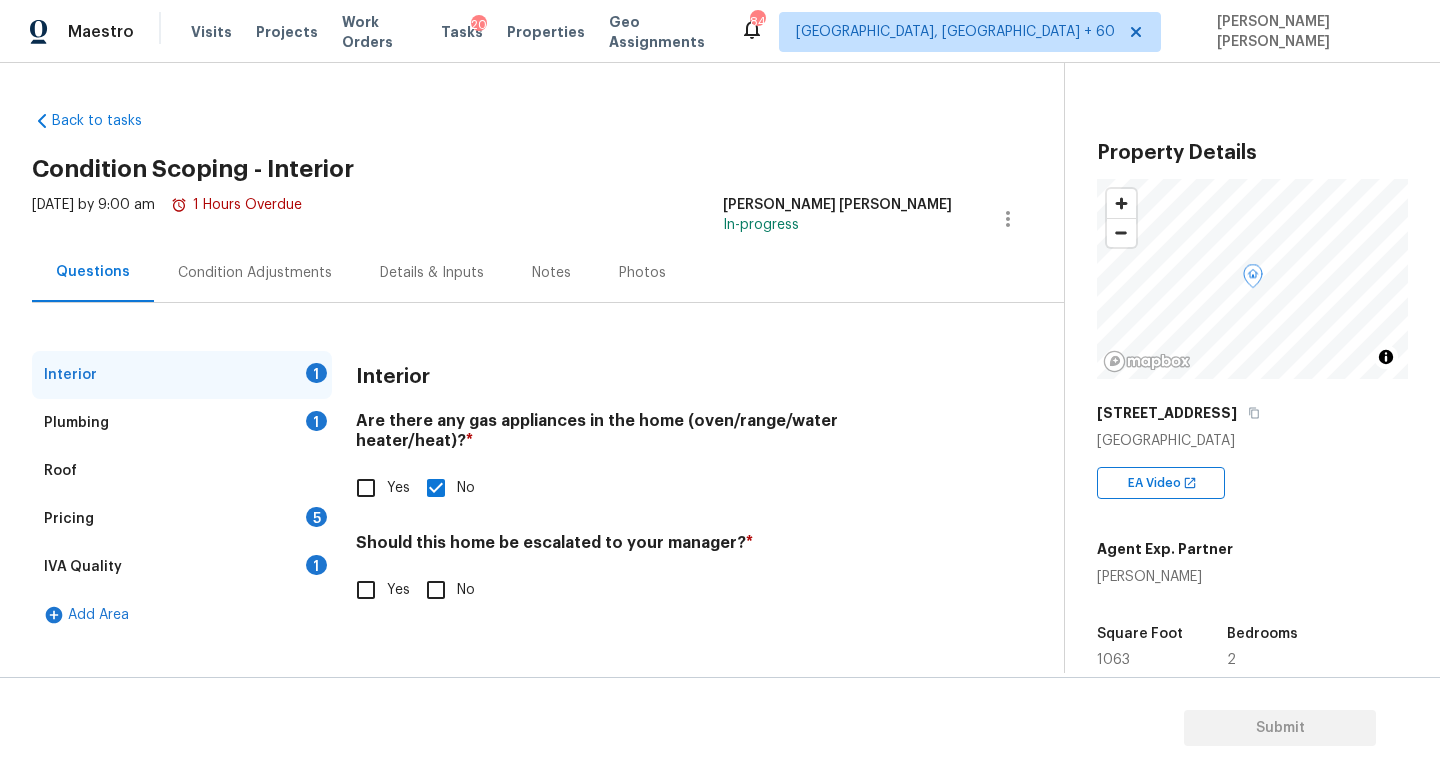 click on "Yes" at bounding box center [366, 590] 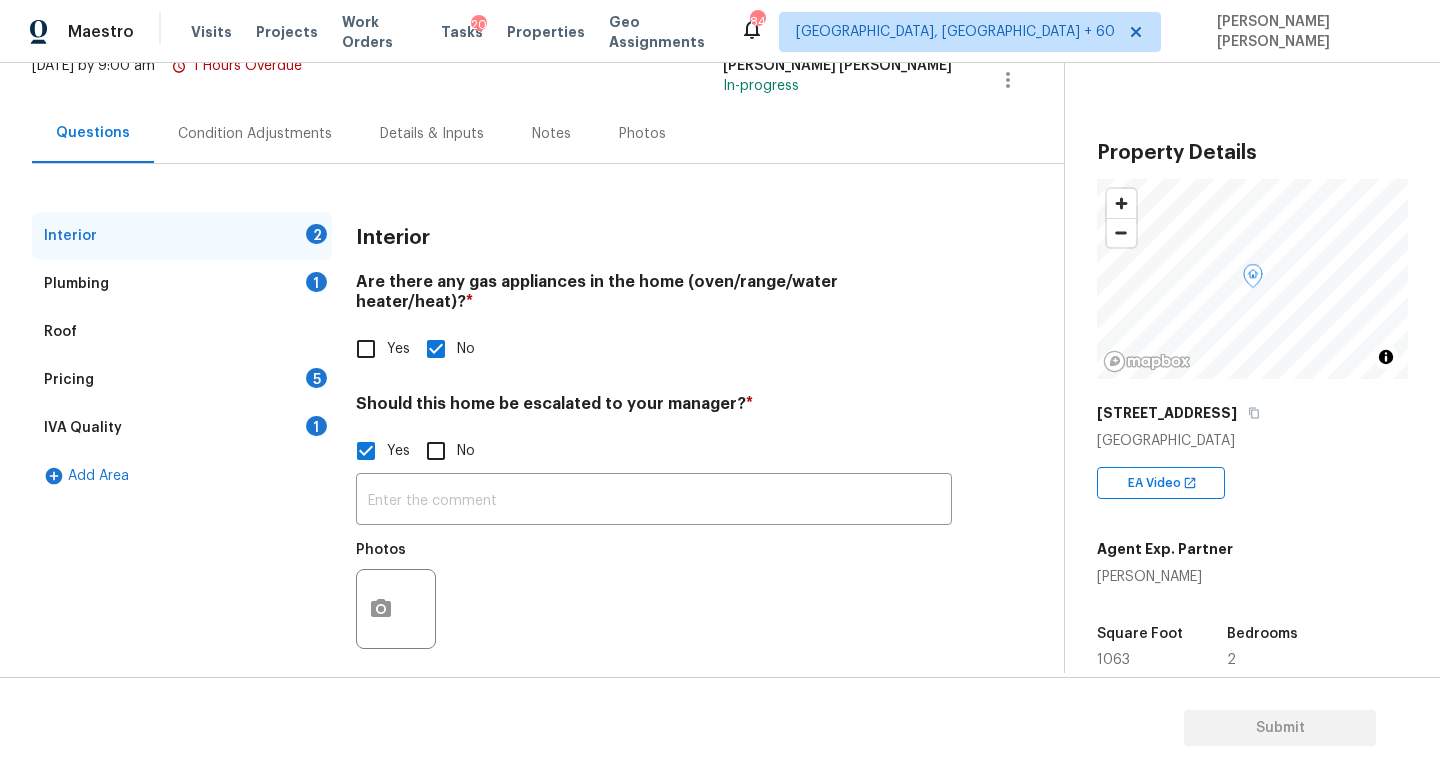 scroll, scrollTop: 137, scrollLeft: 0, axis: vertical 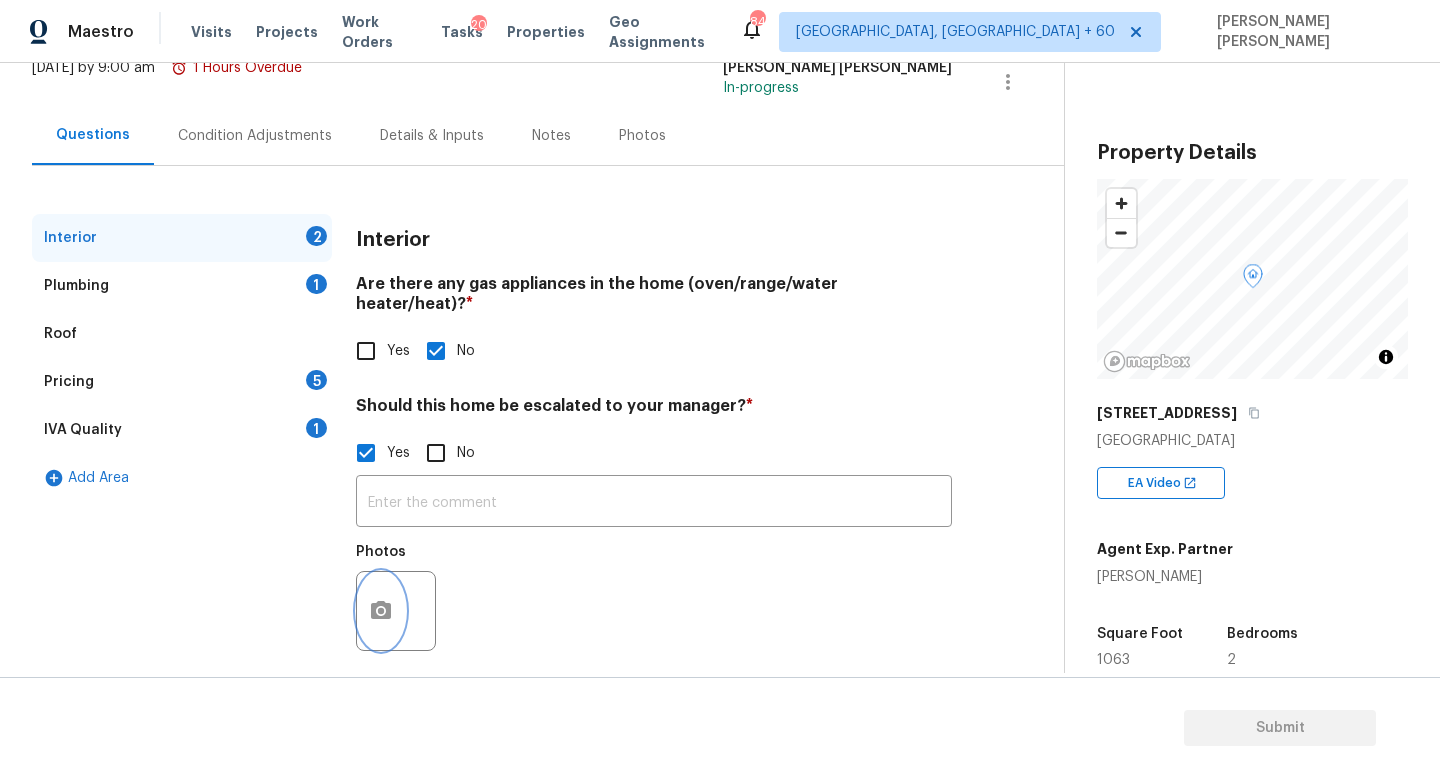 click 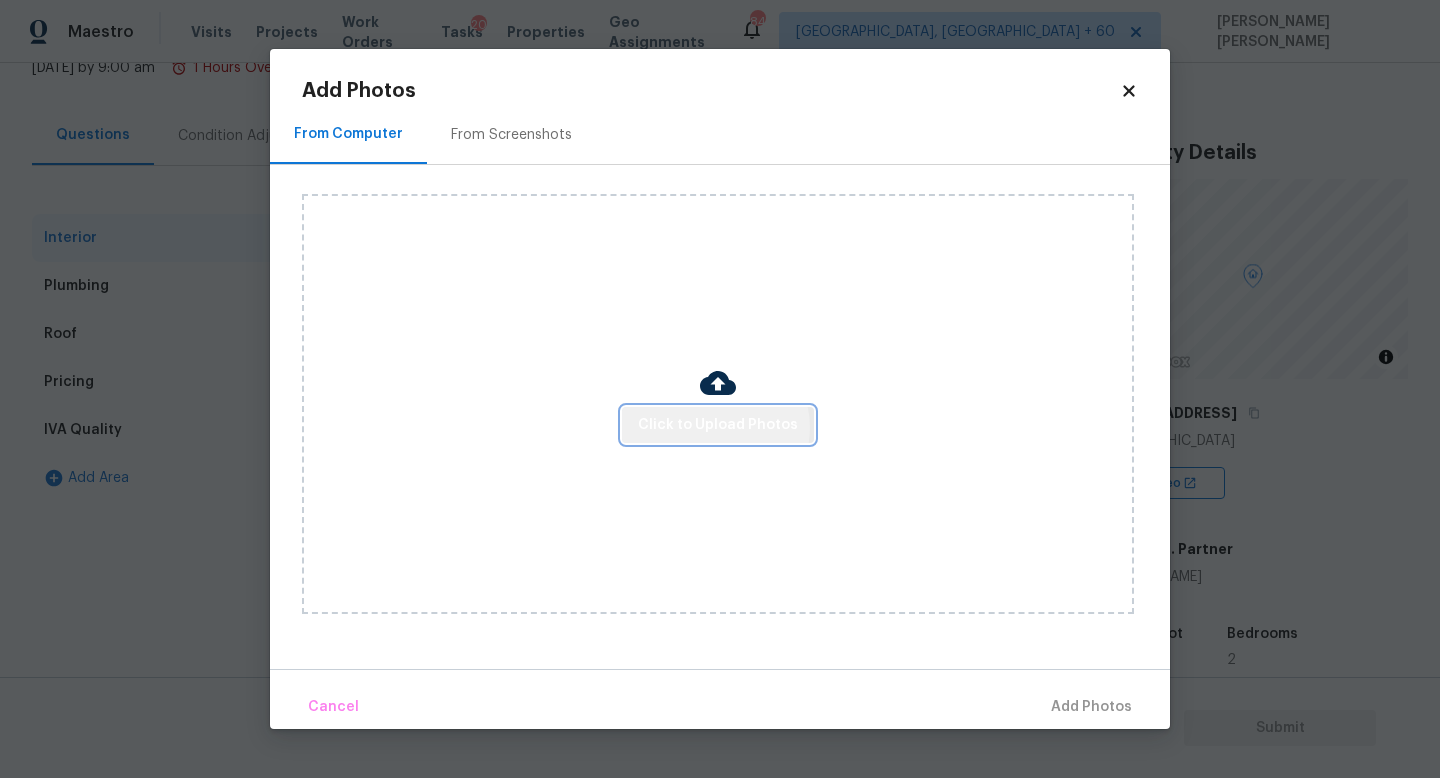 click on "Click to Upload Photos" at bounding box center [718, 425] 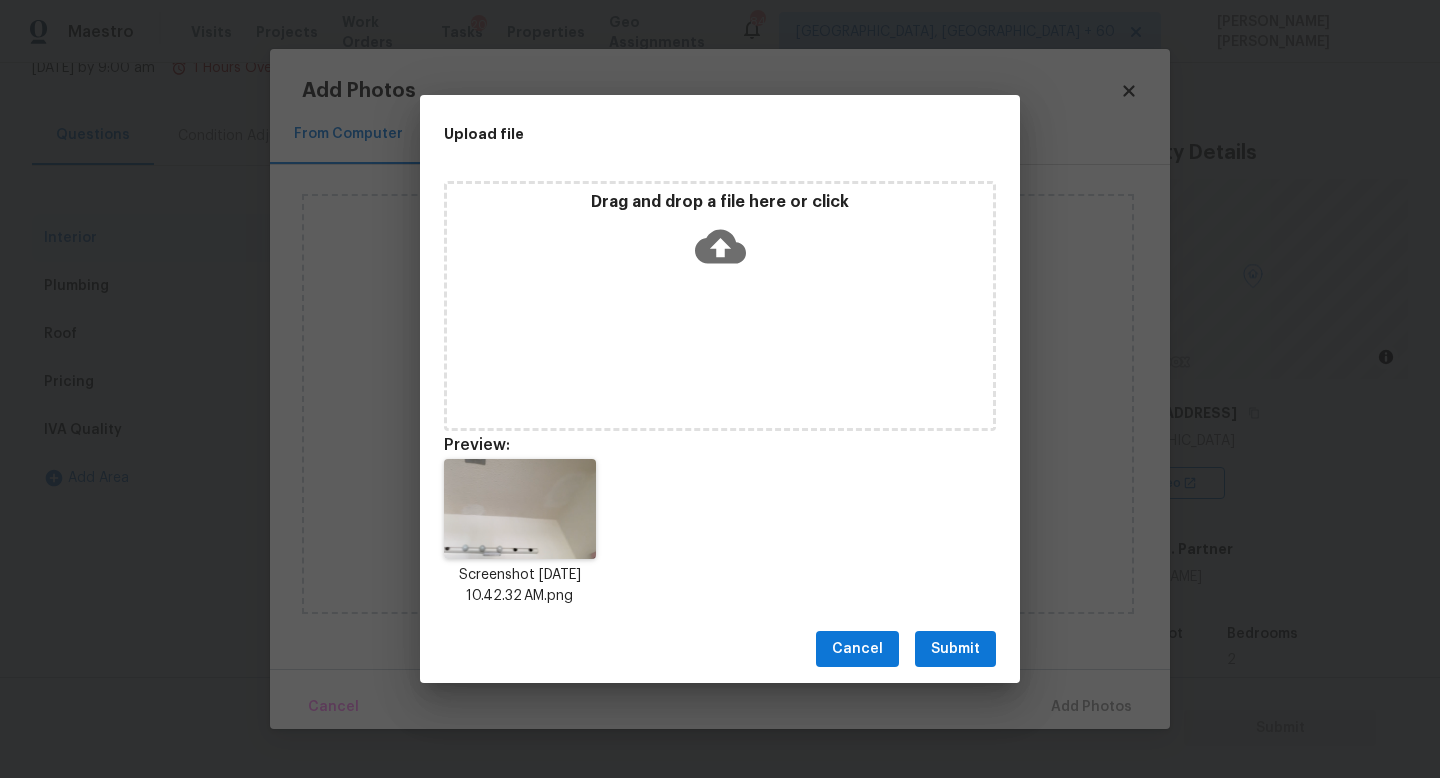 click on "Submit" at bounding box center [955, 649] 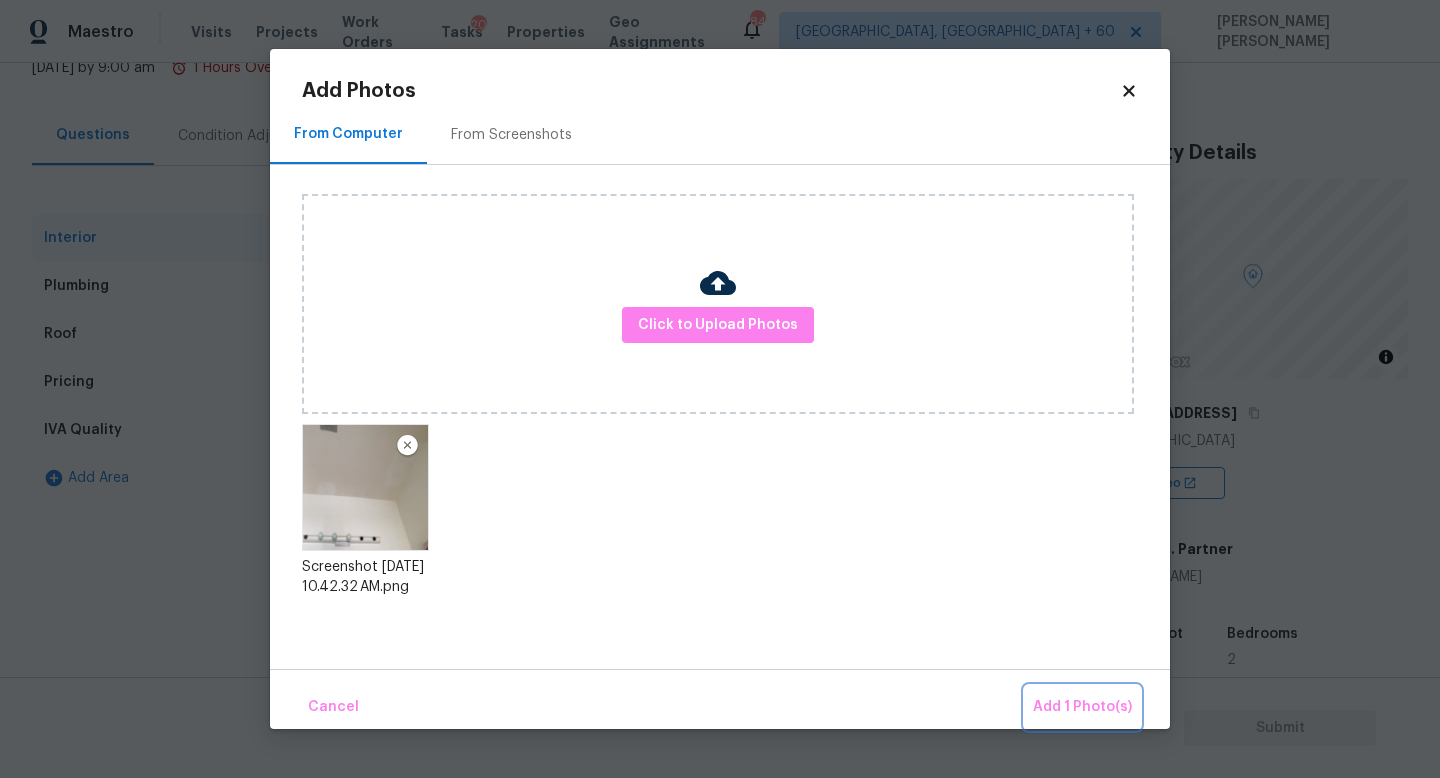 click on "Add 1 Photo(s)" at bounding box center (1082, 707) 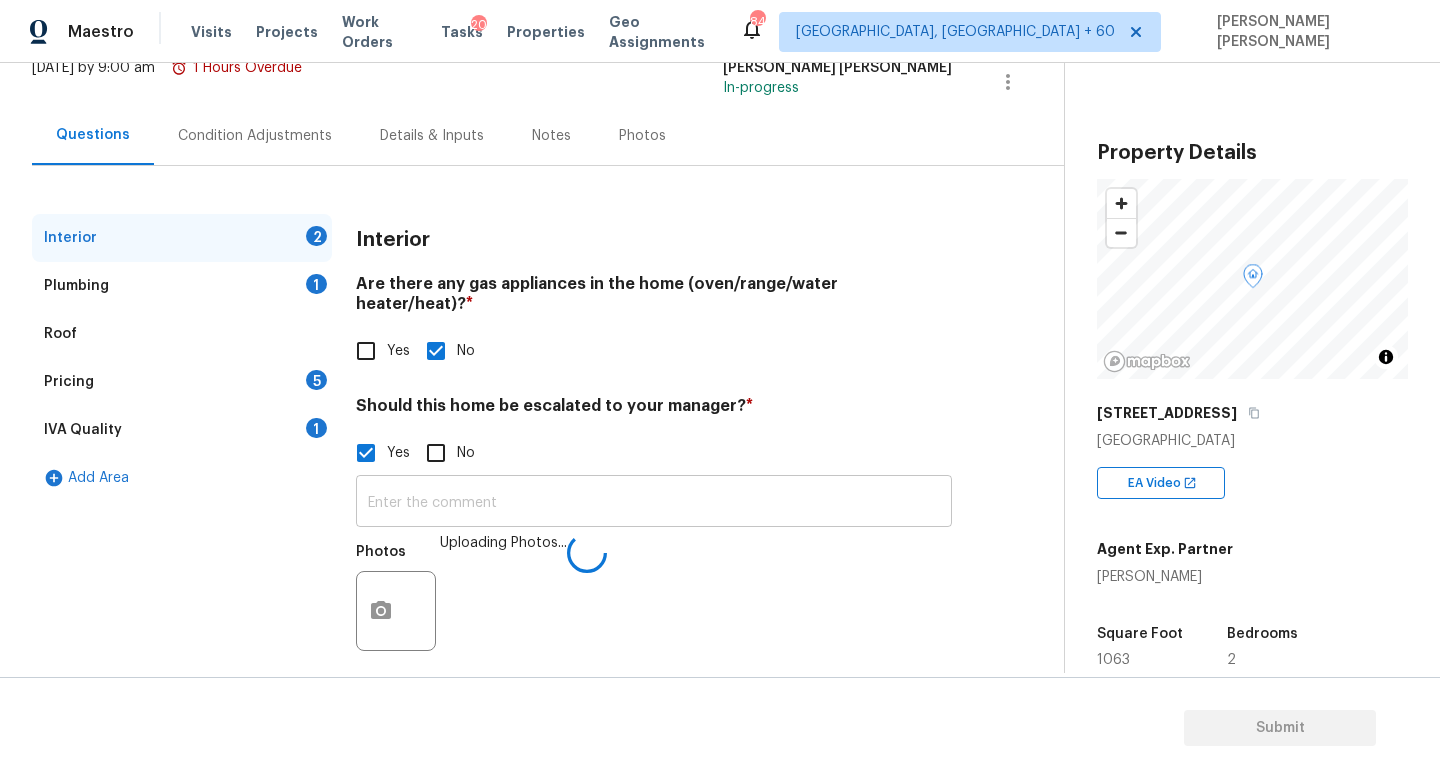 click at bounding box center (654, 503) 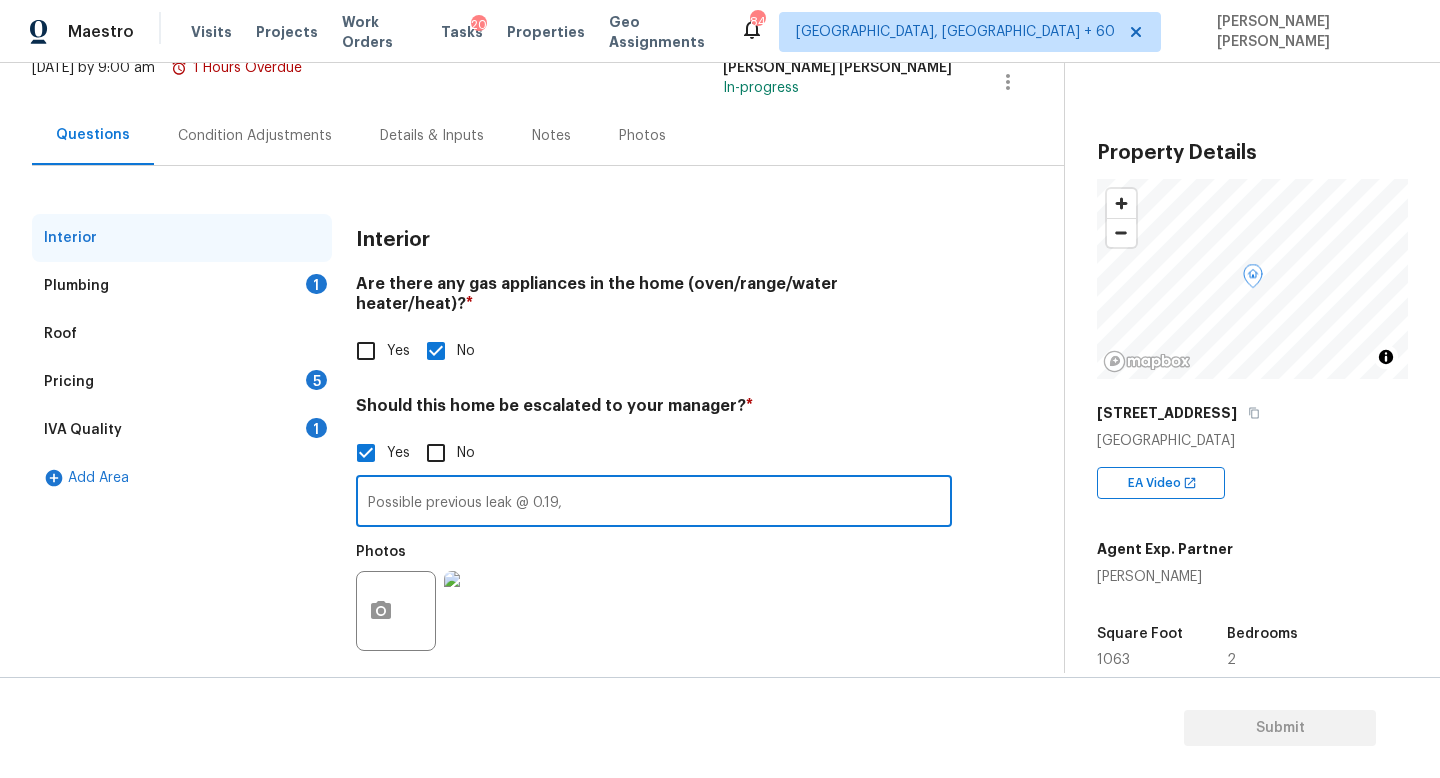 type on "Possible previous leak @ 0.19," 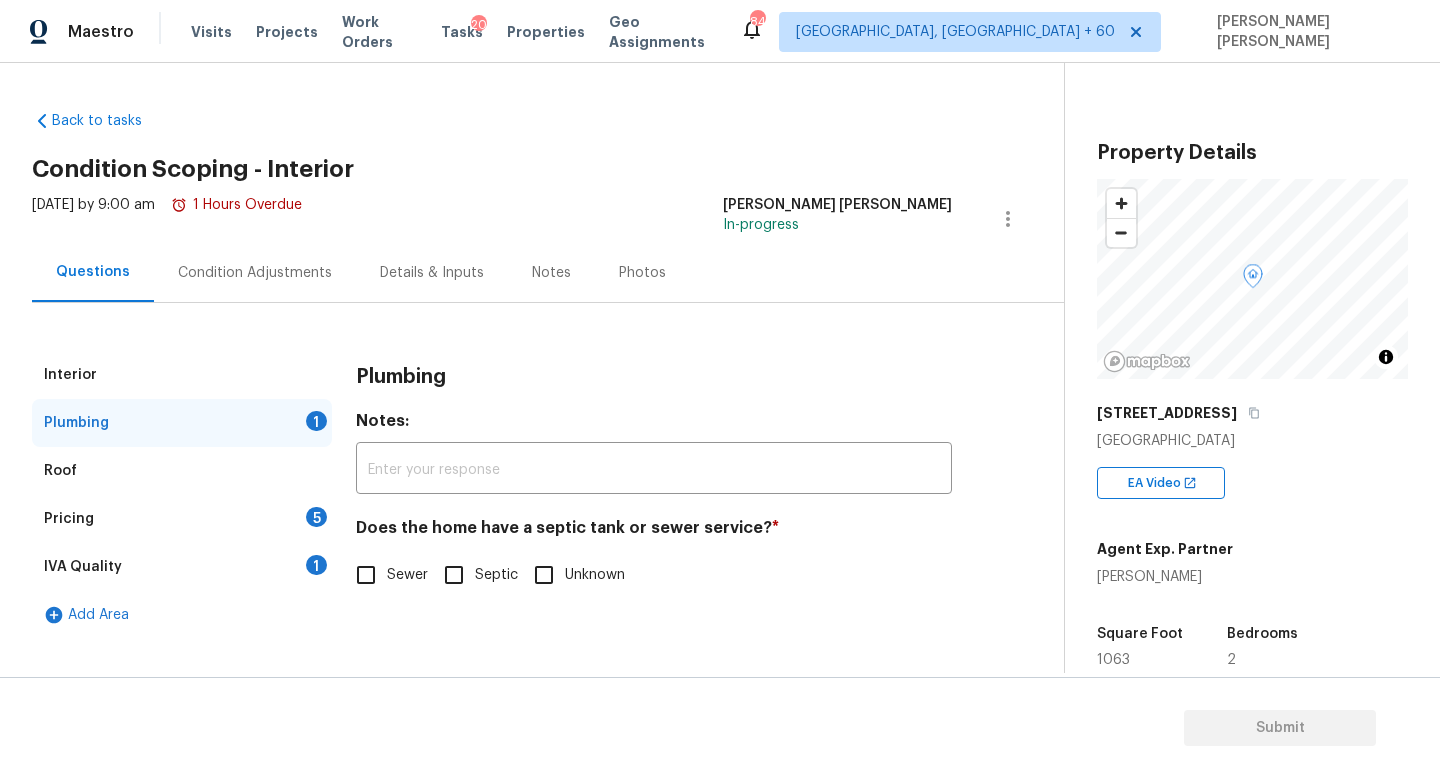 scroll, scrollTop: 0, scrollLeft: 0, axis: both 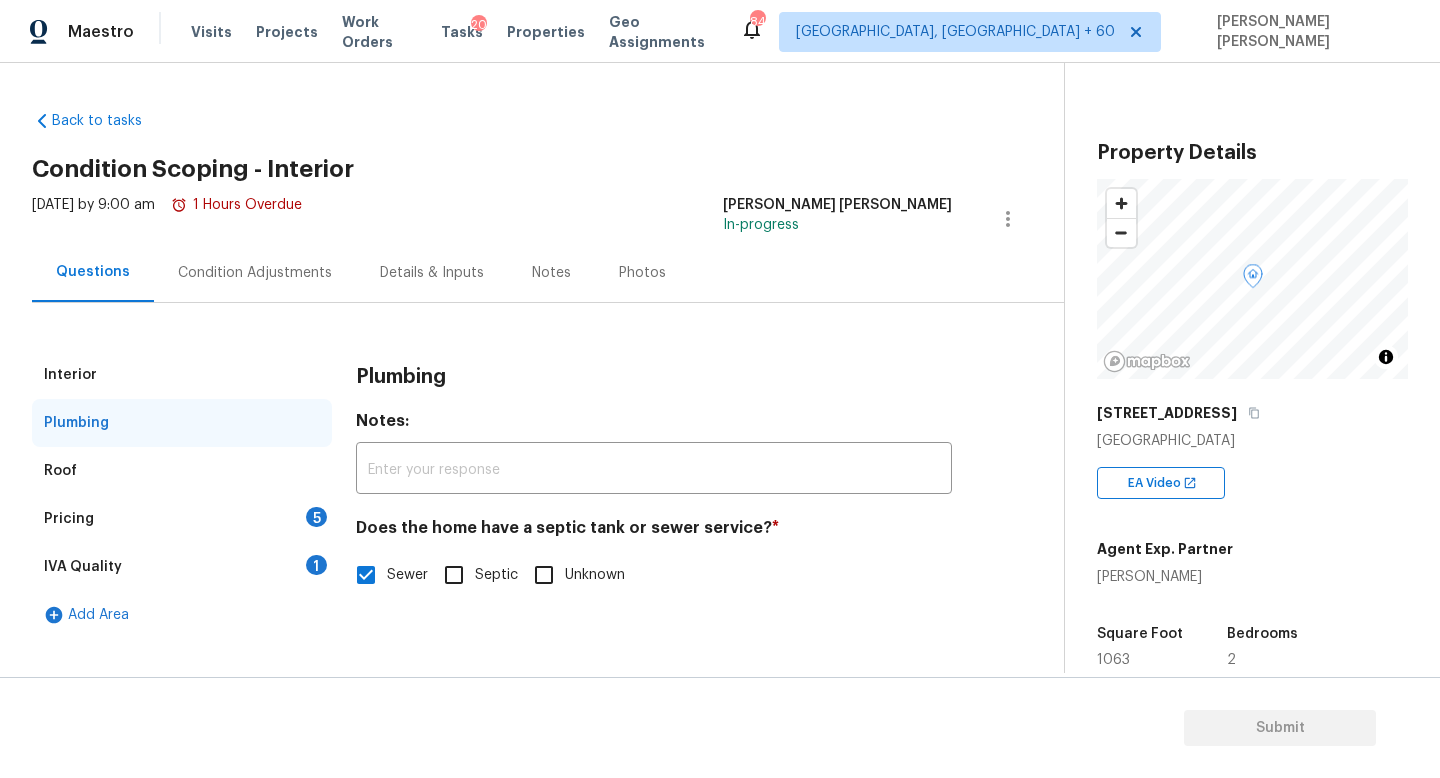 click on "Pricing 5" at bounding box center (182, 519) 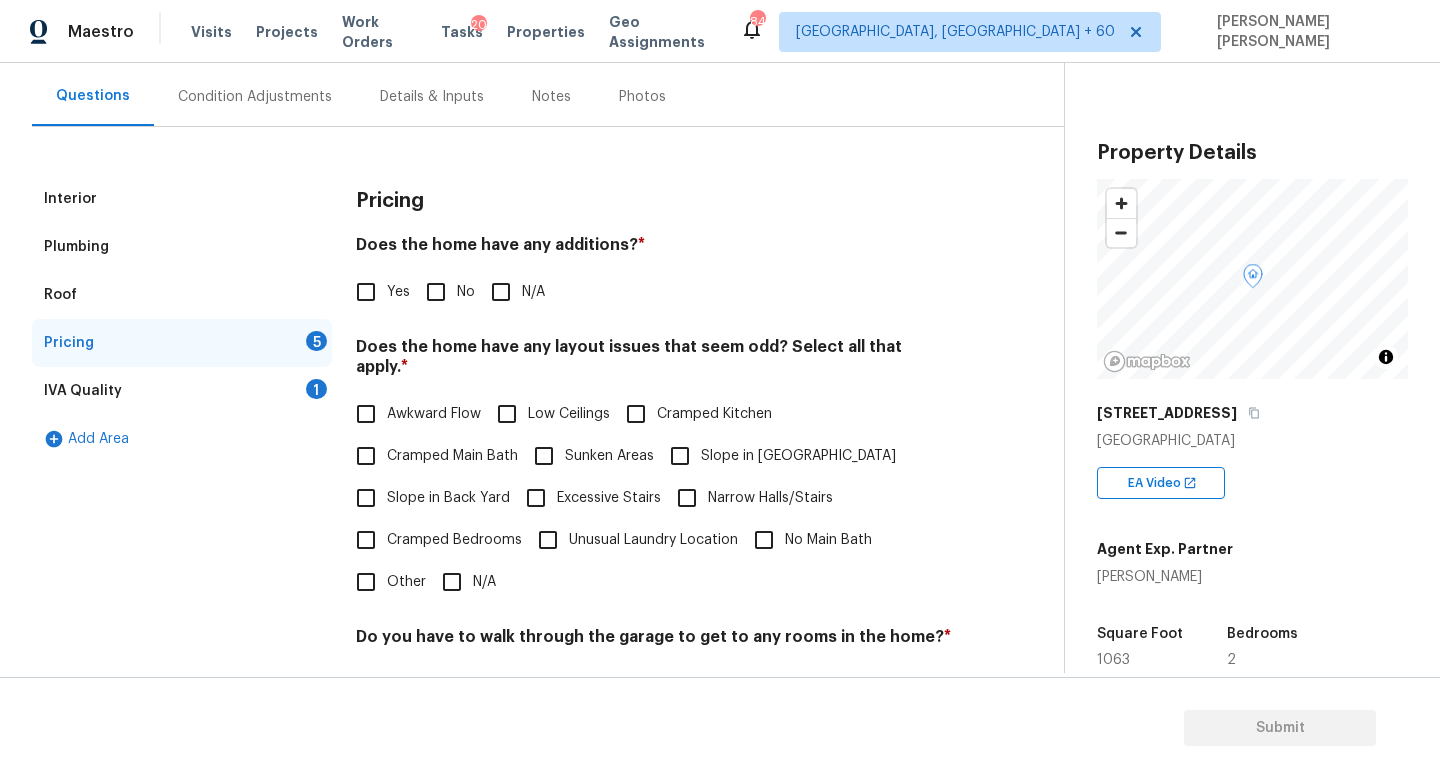 scroll, scrollTop: 204, scrollLeft: 0, axis: vertical 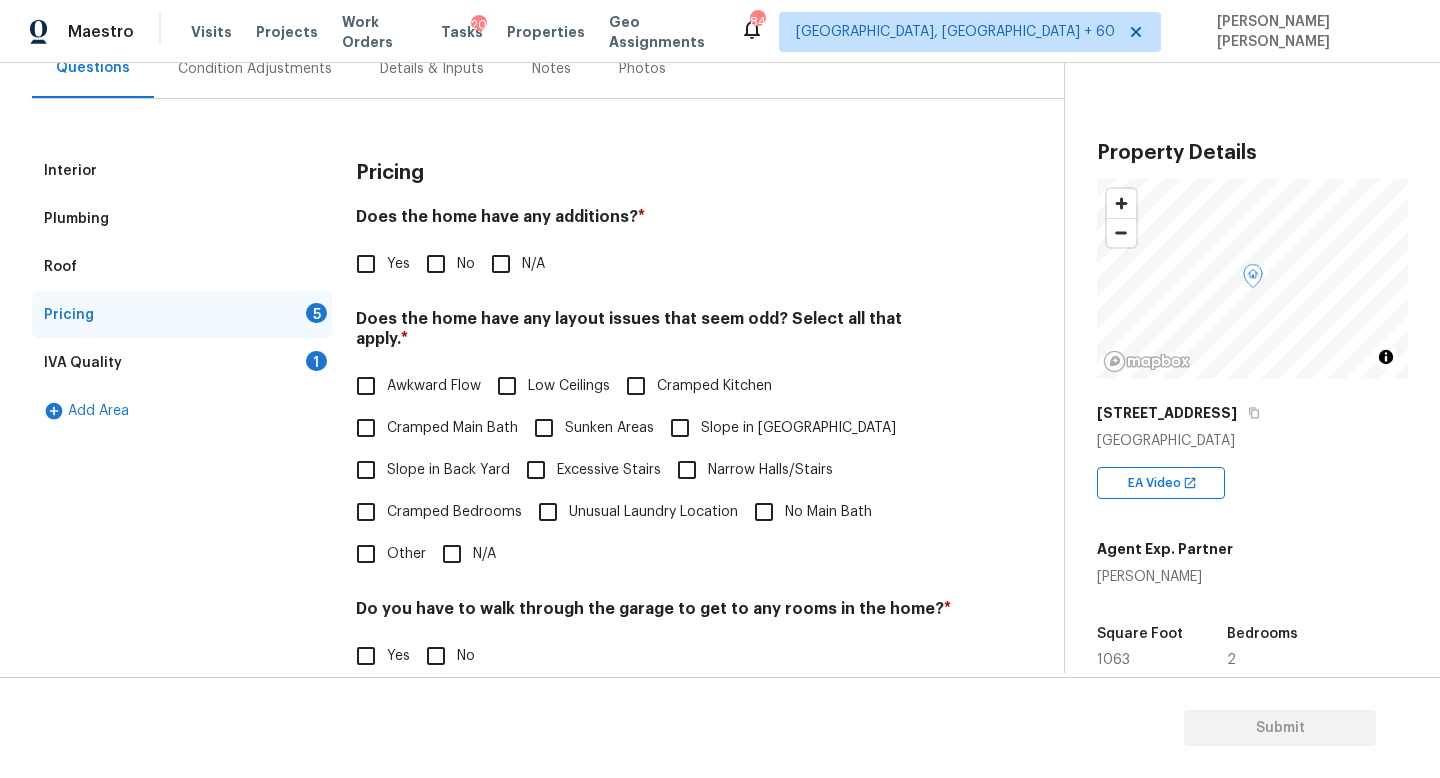 click on "No" at bounding box center [436, 264] 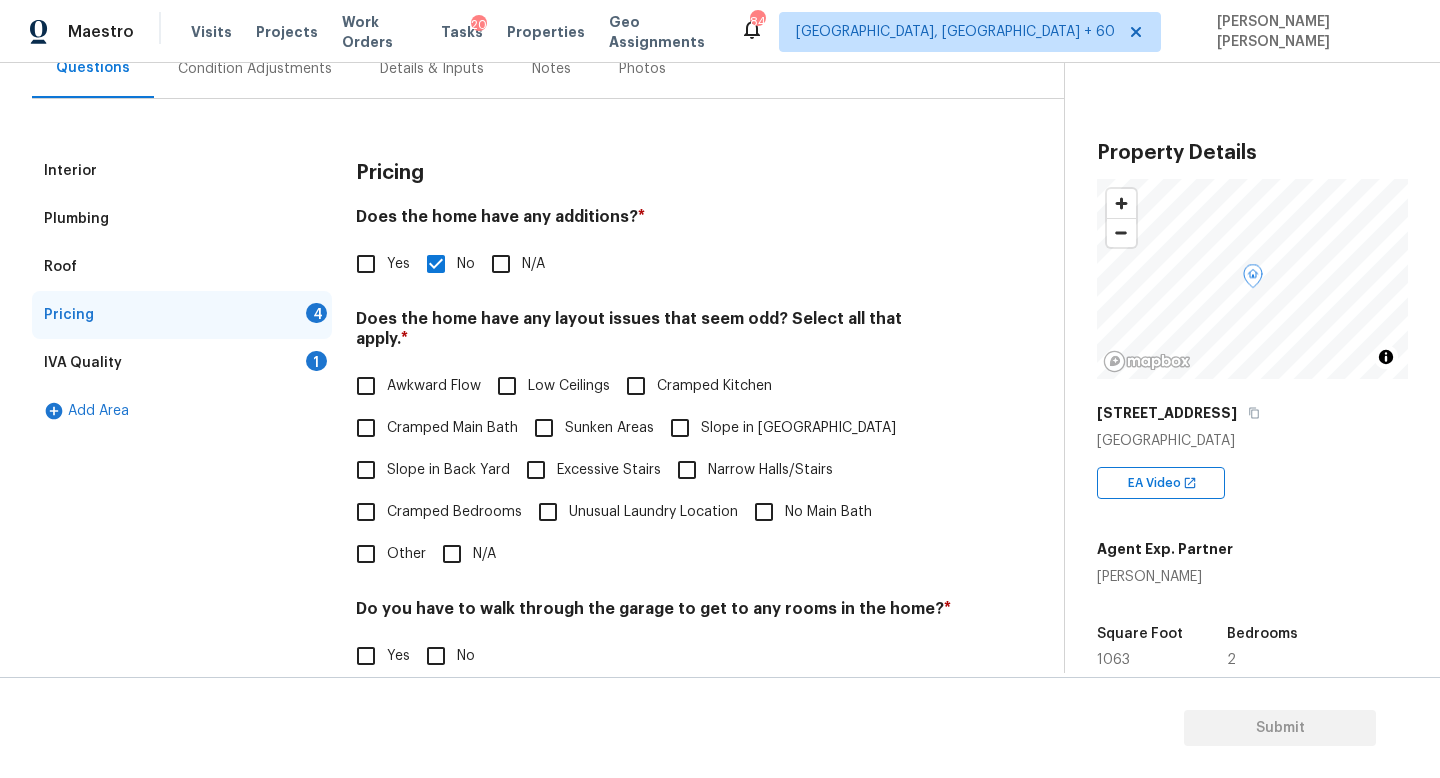 click on "Cramped Main Bath" at bounding box center [452, 428] 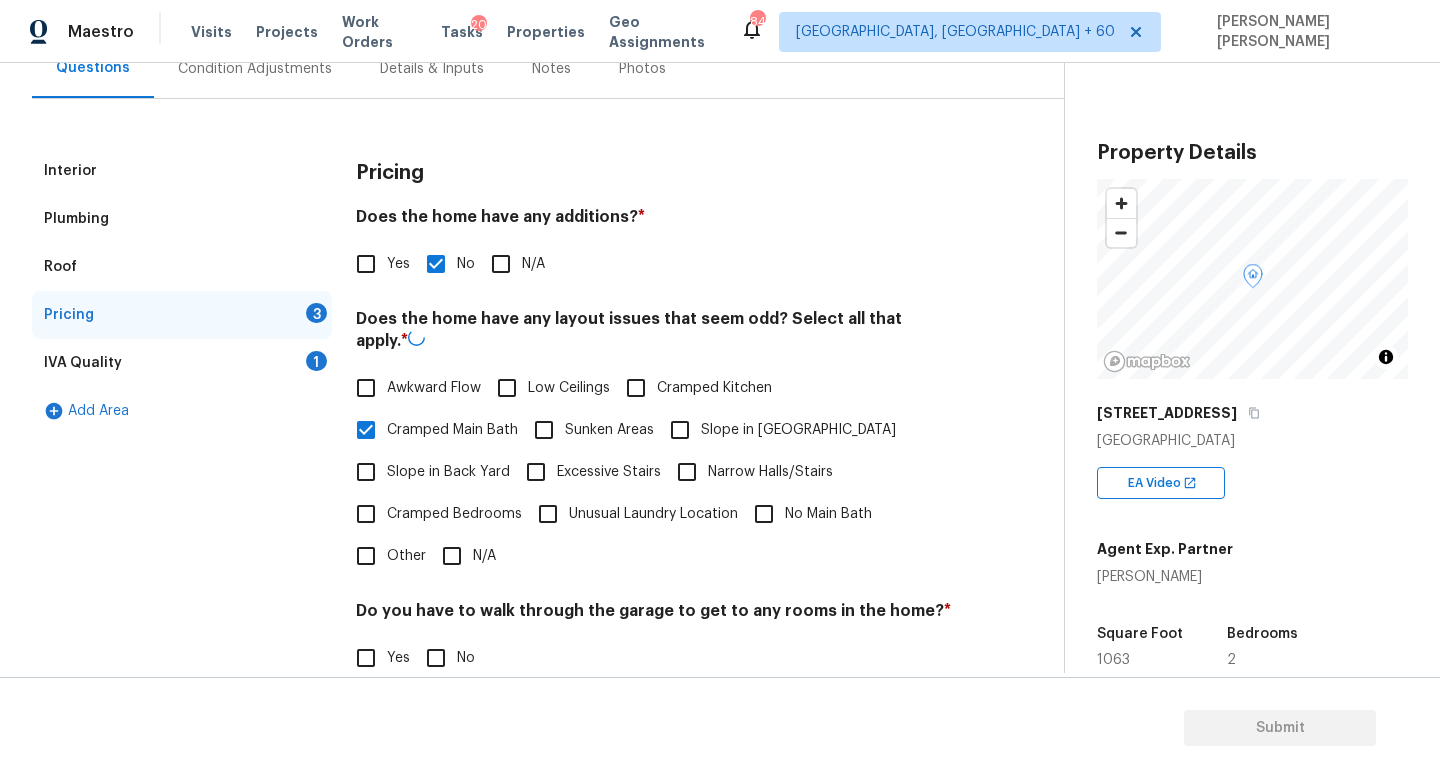 click on "Cramped Kitchen" at bounding box center (714, 388) 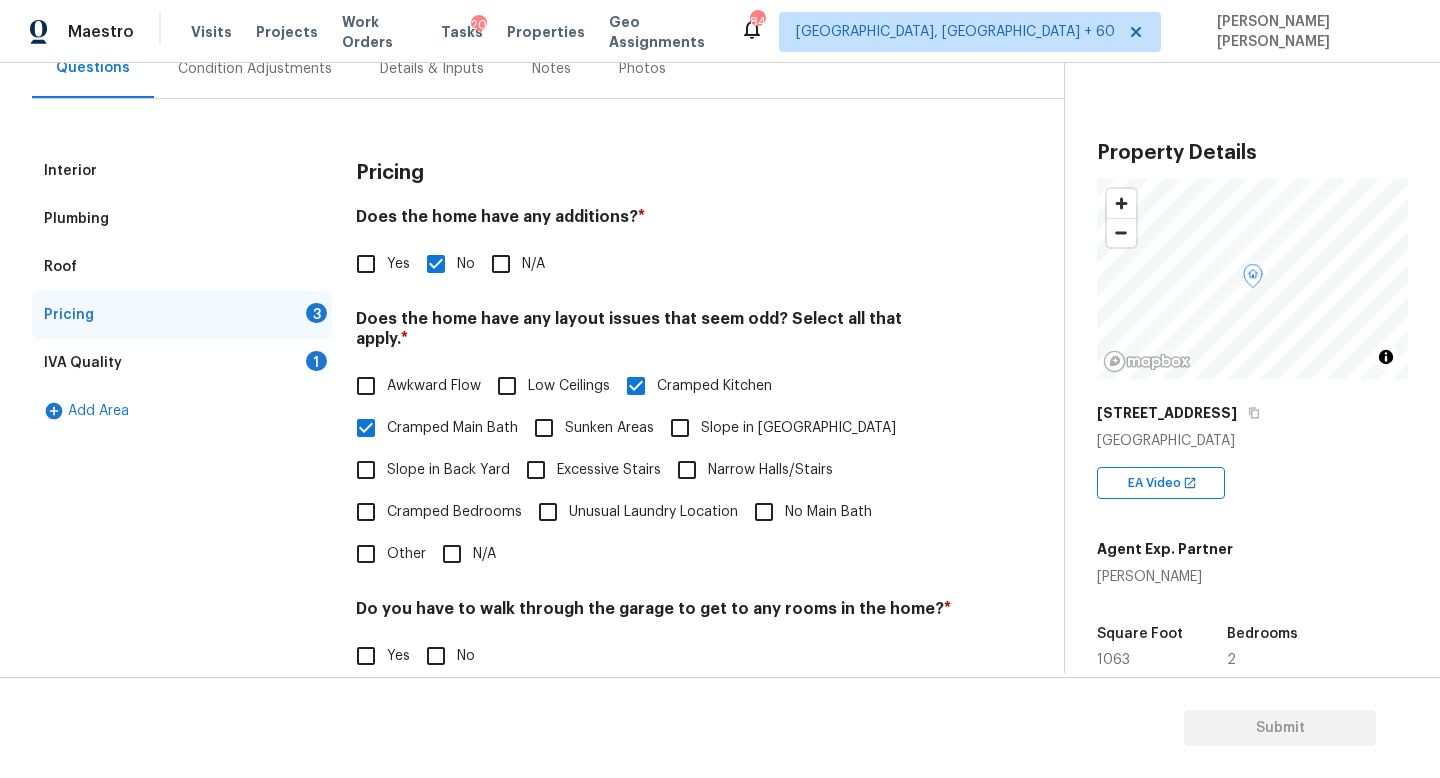 scroll, scrollTop: 422, scrollLeft: 0, axis: vertical 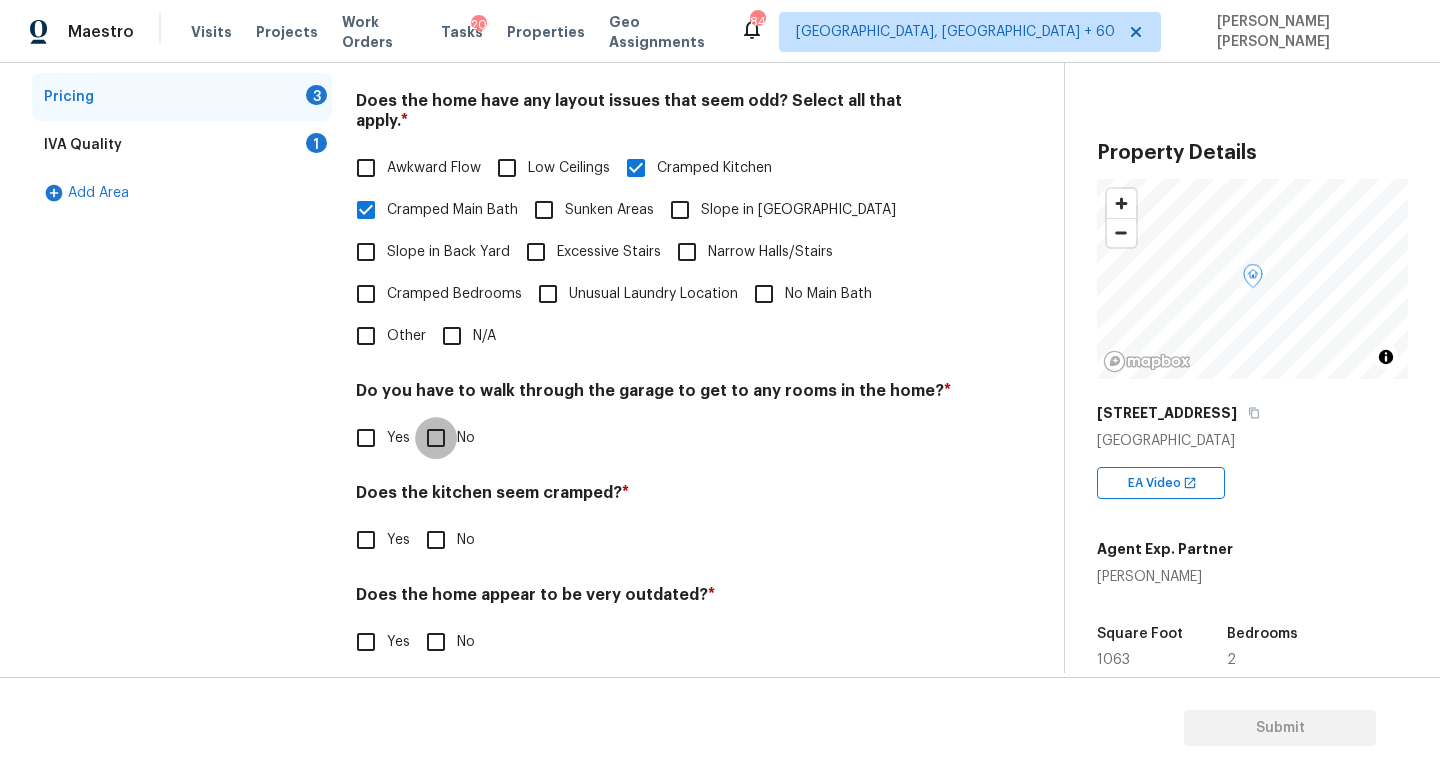 click on "No" at bounding box center (436, 438) 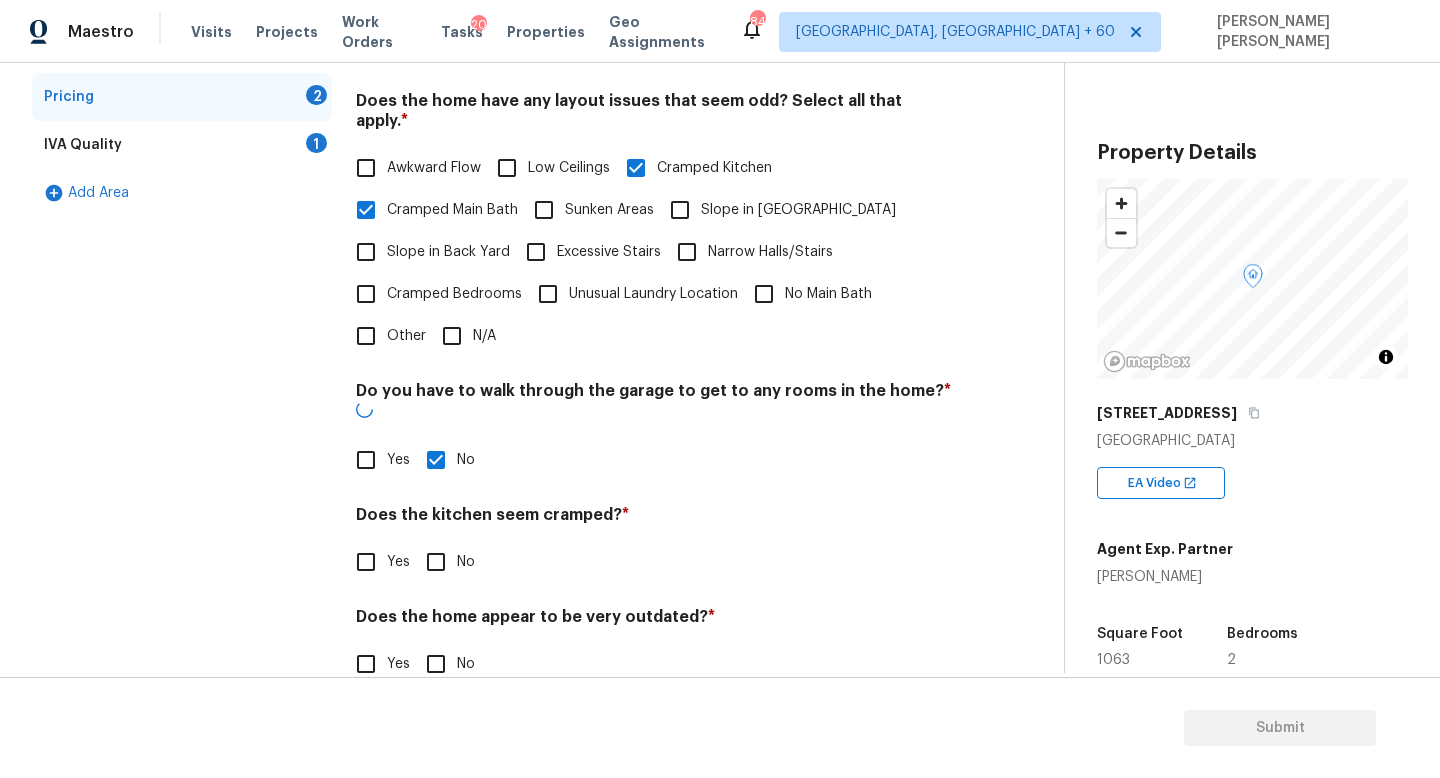 click on "No" at bounding box center (436, 562) 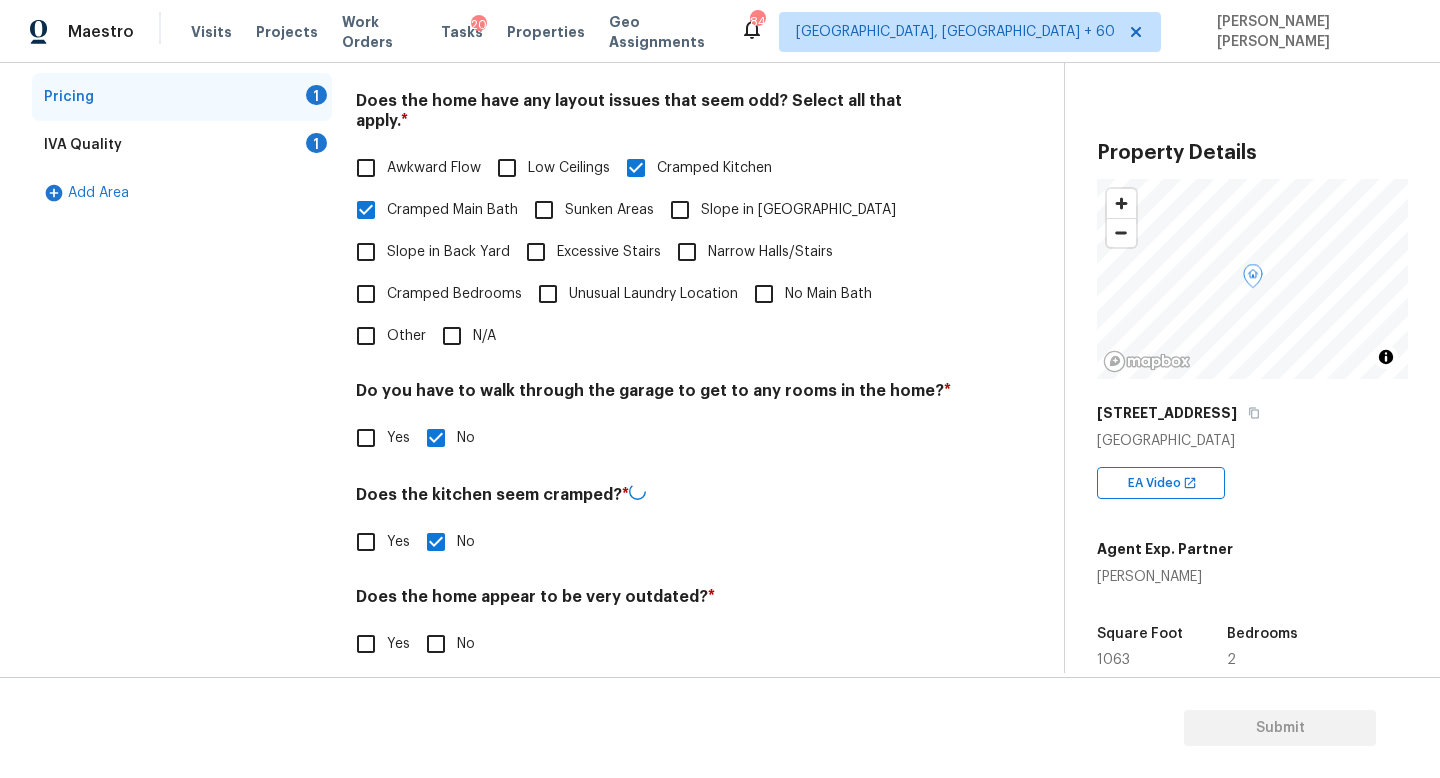click on "No" at bounding box center [436, 644] 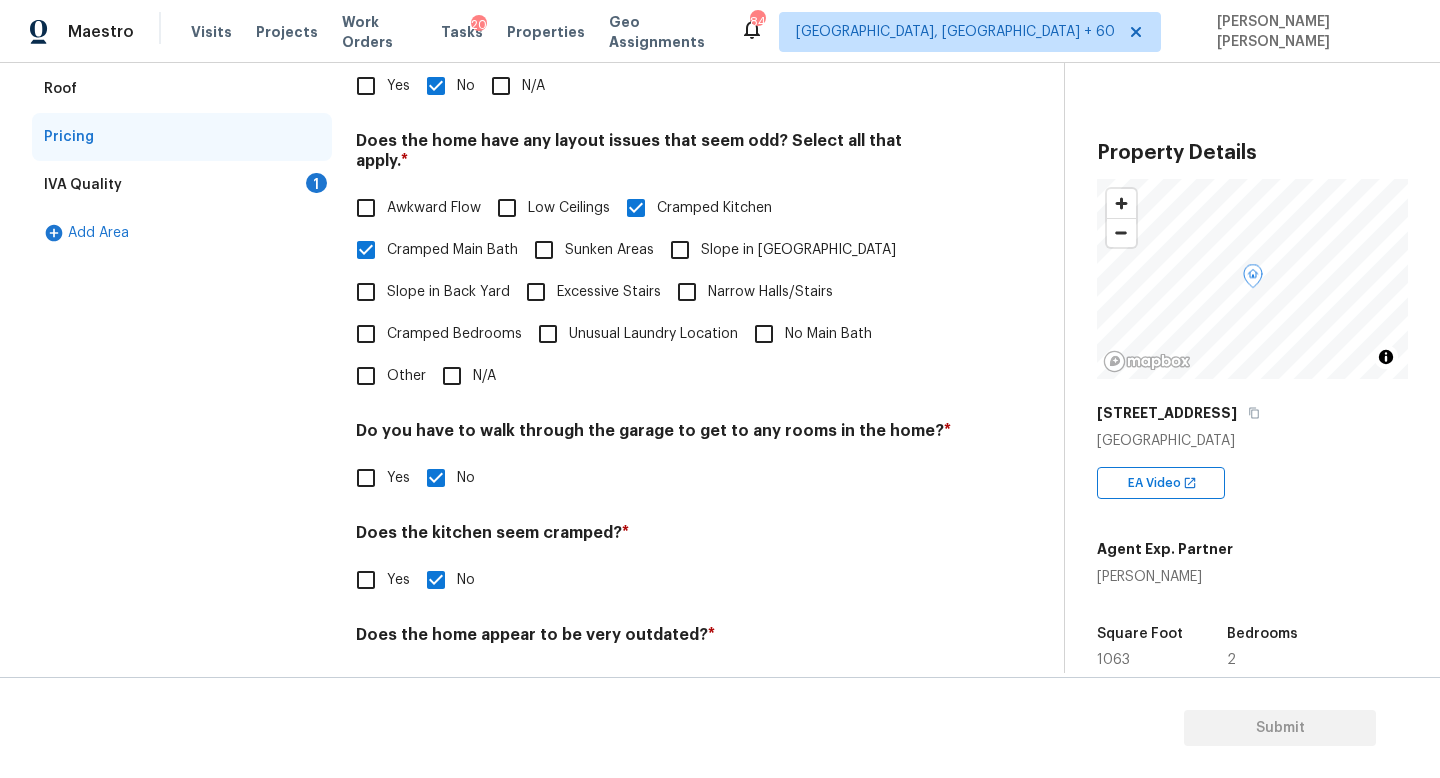 scroll, scrollTop: 405, scrollLeft: 0, axis: vertical 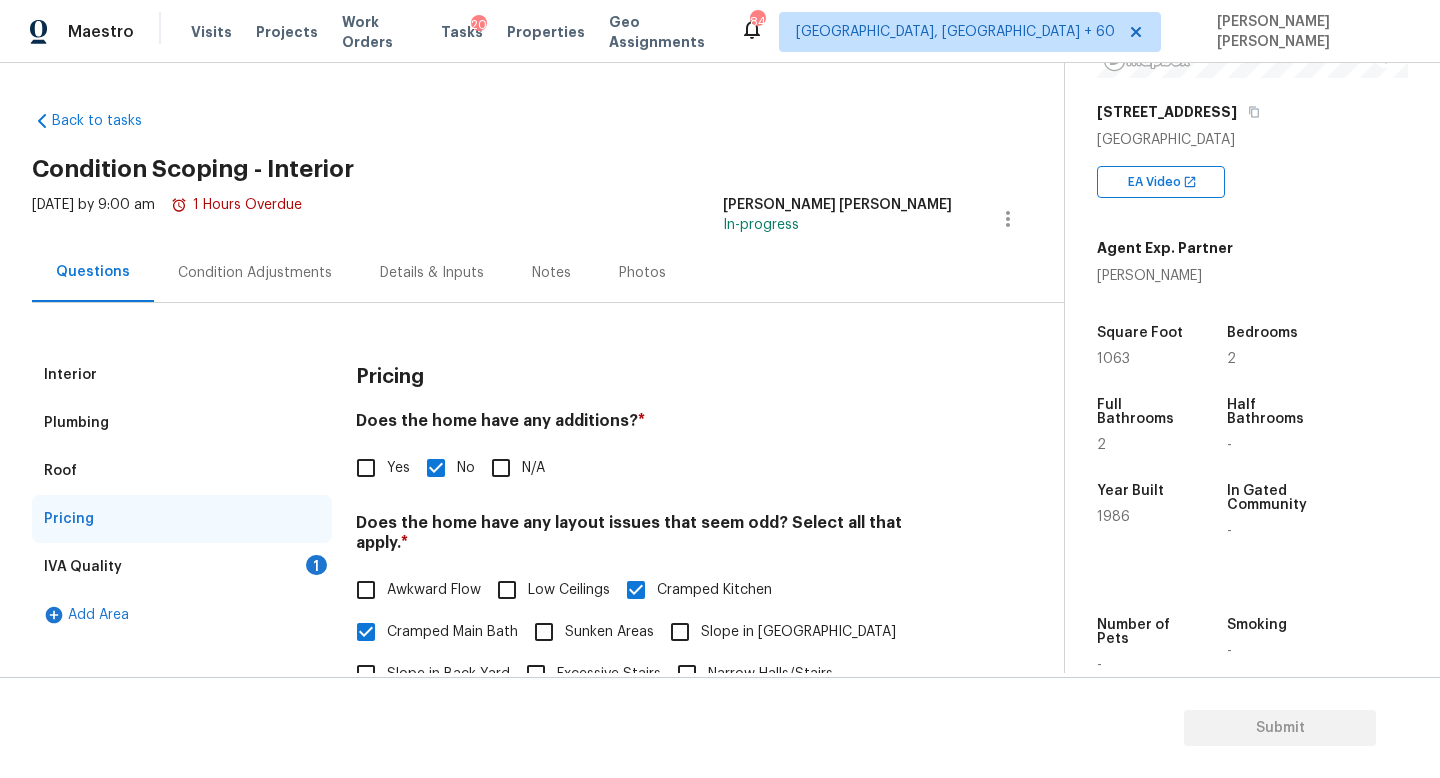 click on "IVA Quality 1" at bounding box center (182, 567) 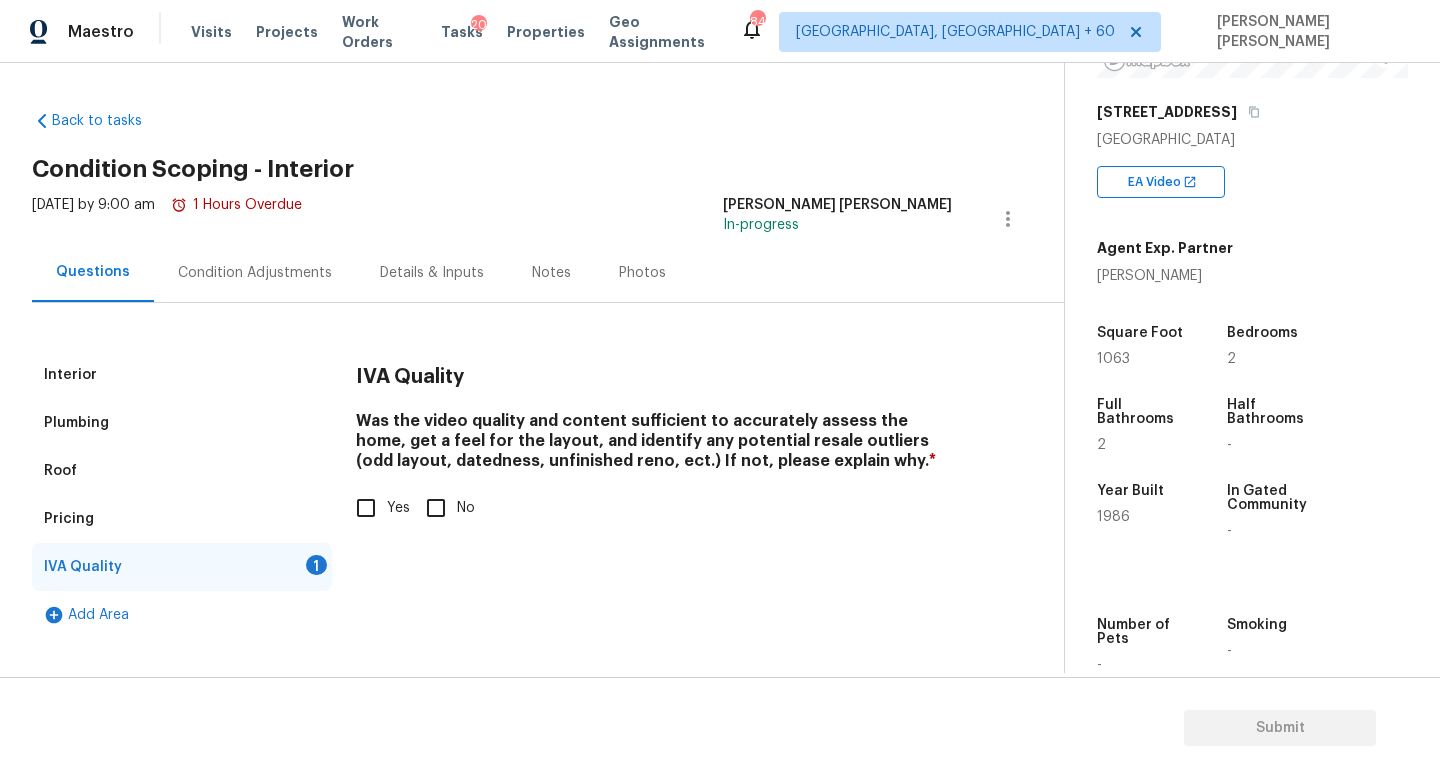 click on "IVA Quality Was the video quality and content sufficient to accurately assess the home, get a feel for the layout, and identify any potential resale outliers (odd layout, datedness, unfinished reno, ect.) If not, please explain why.  * Yes No" at bounding box center (654, 452) 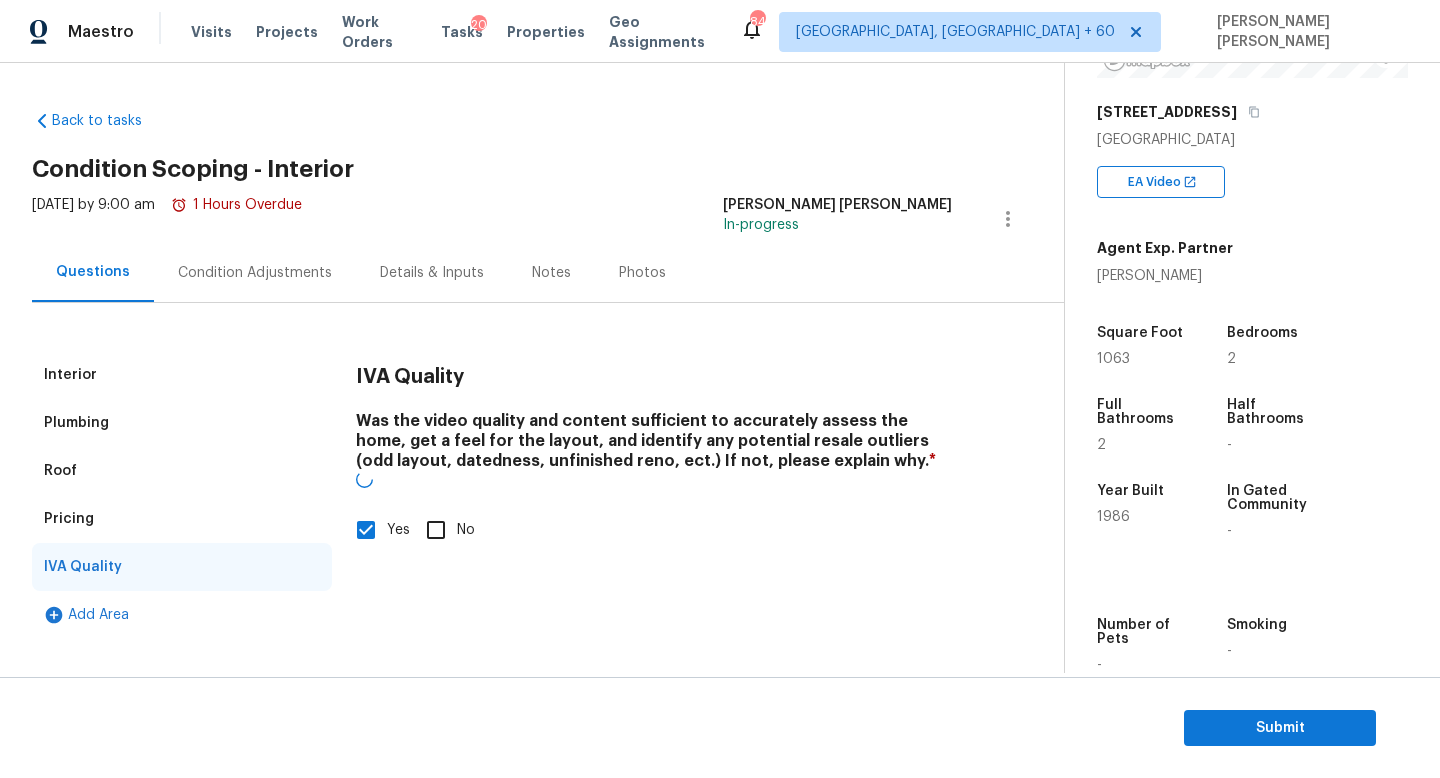 click on "Condition Adjustments" at bounding box center [255, 273] 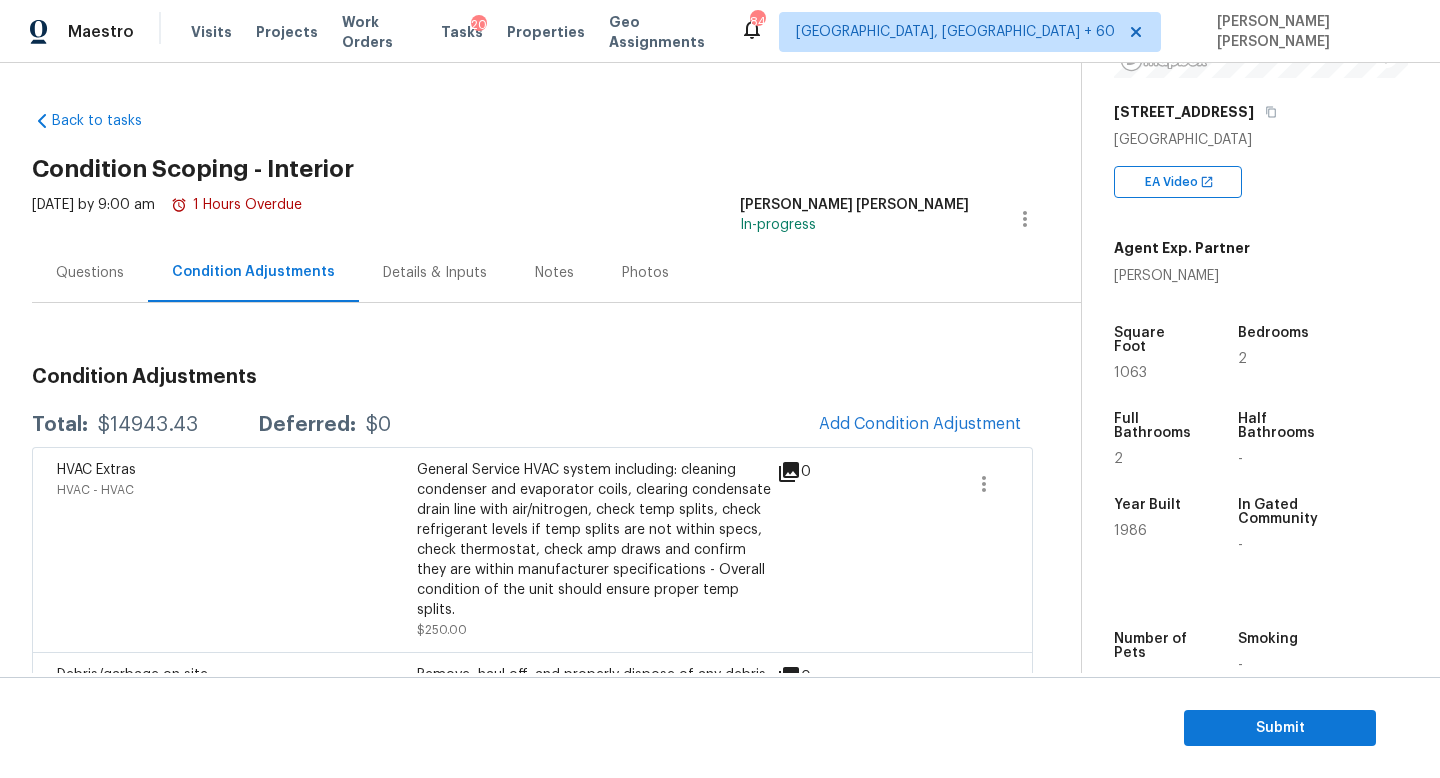 scroll, scrollTop: 29, scrollLeft: 0, axis: vertical 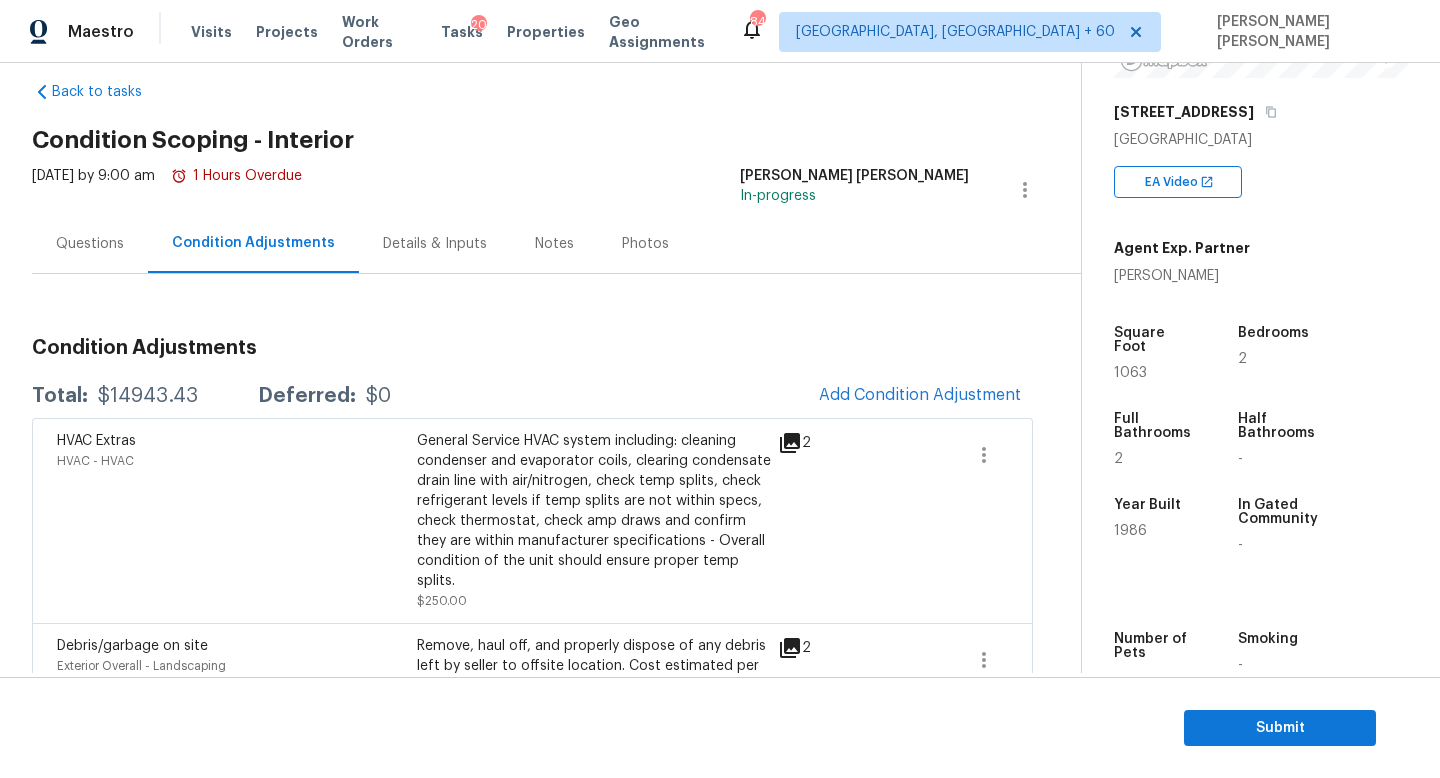 click on "Questions" at bounding box center [90, 243] 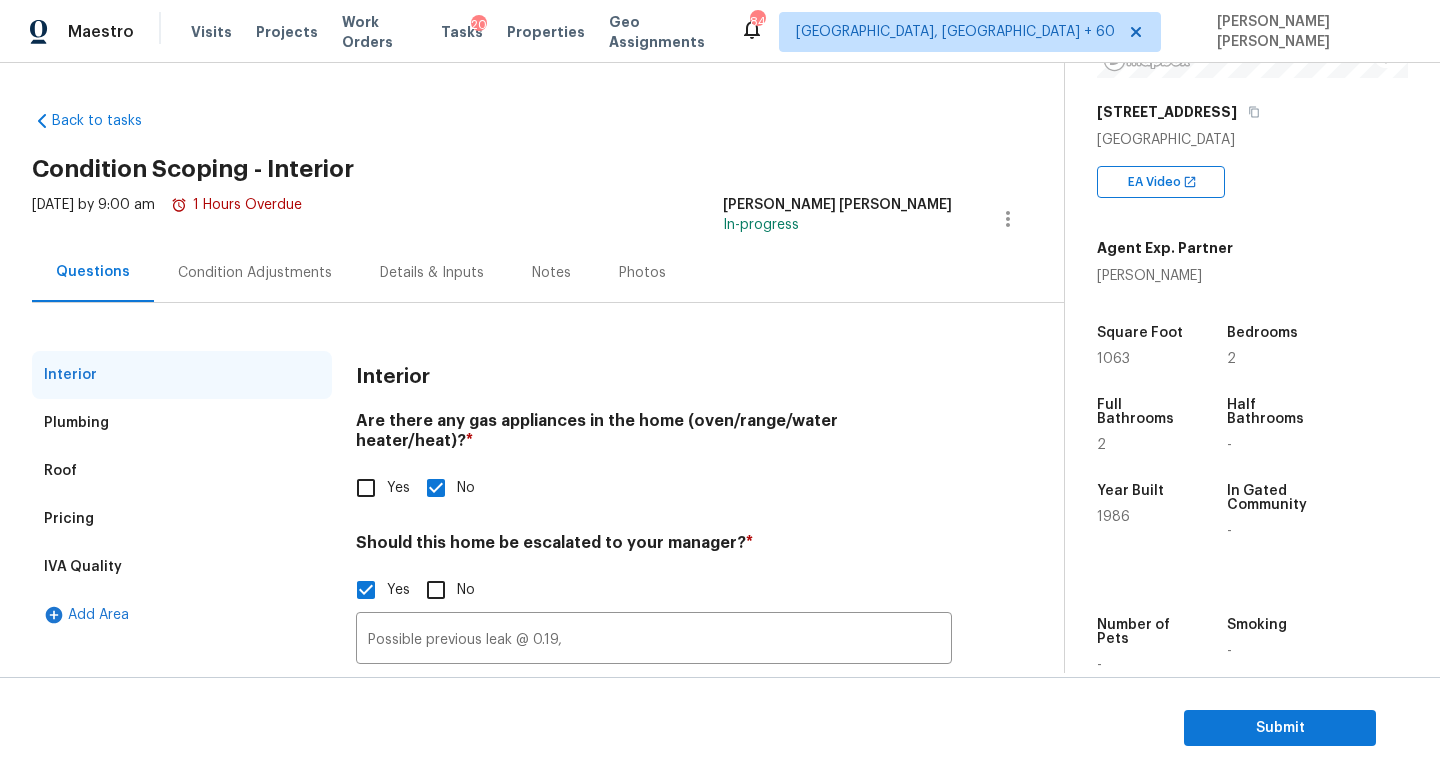 scroll, scrollTop: 137, scrollLeft: 0, axis: vertical 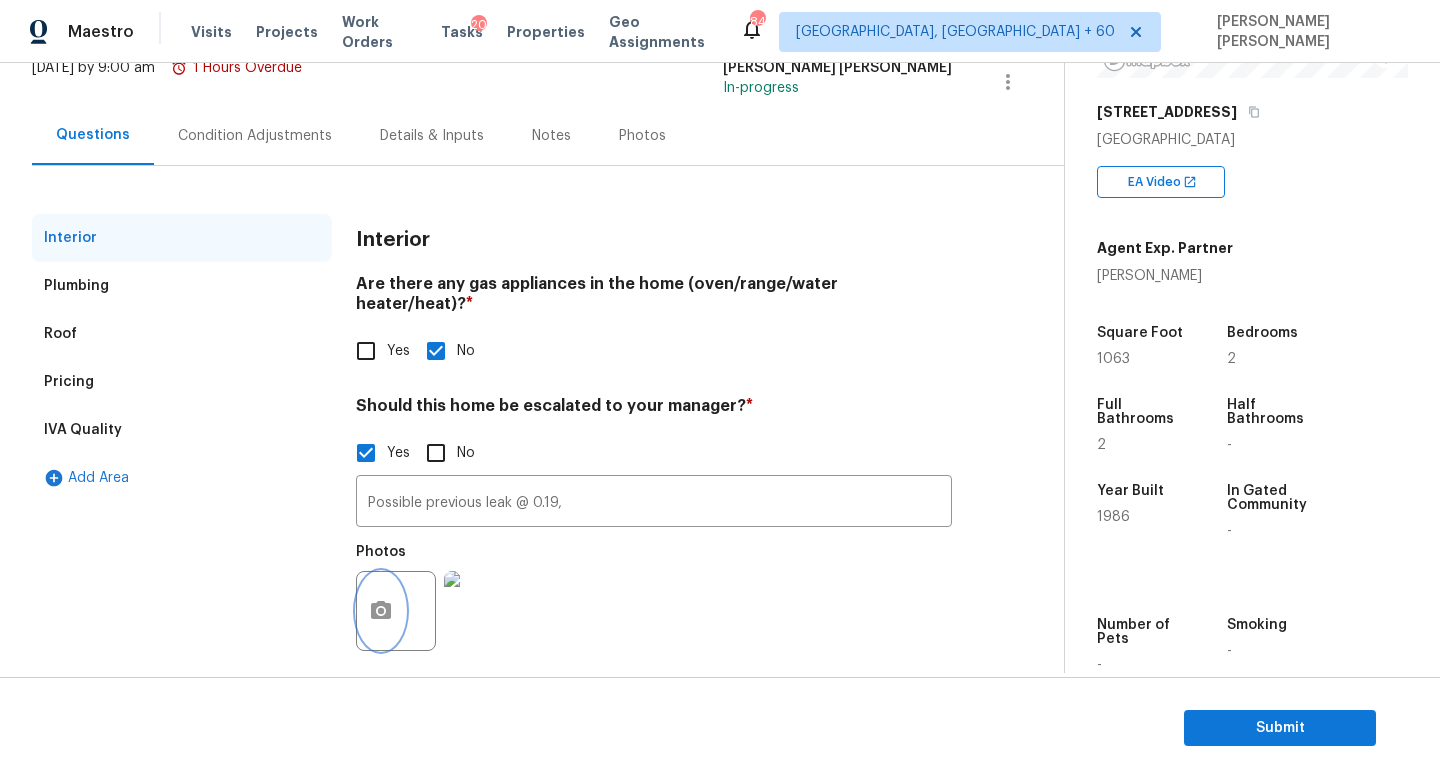 click at bounding box center [381, 611] 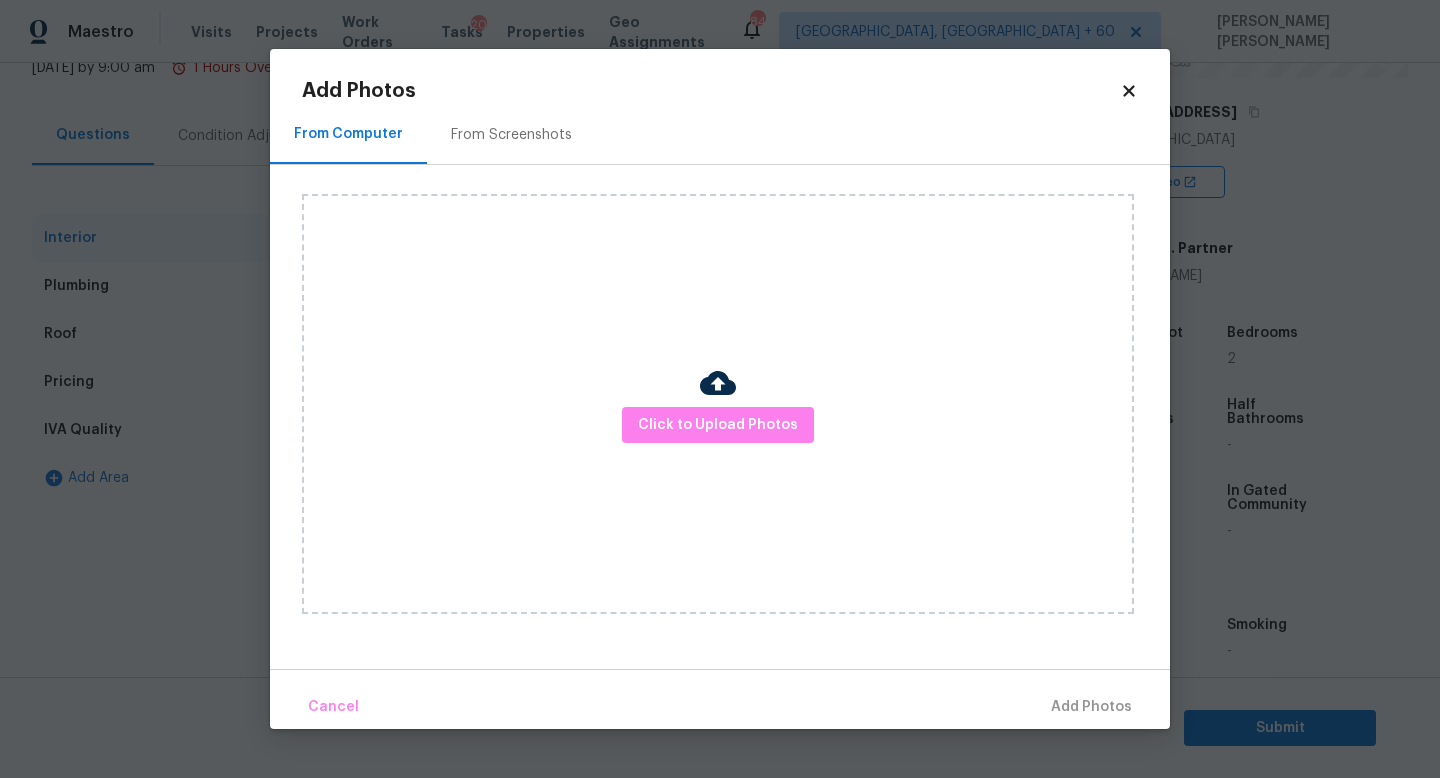 click at bounding box center [718, 383] 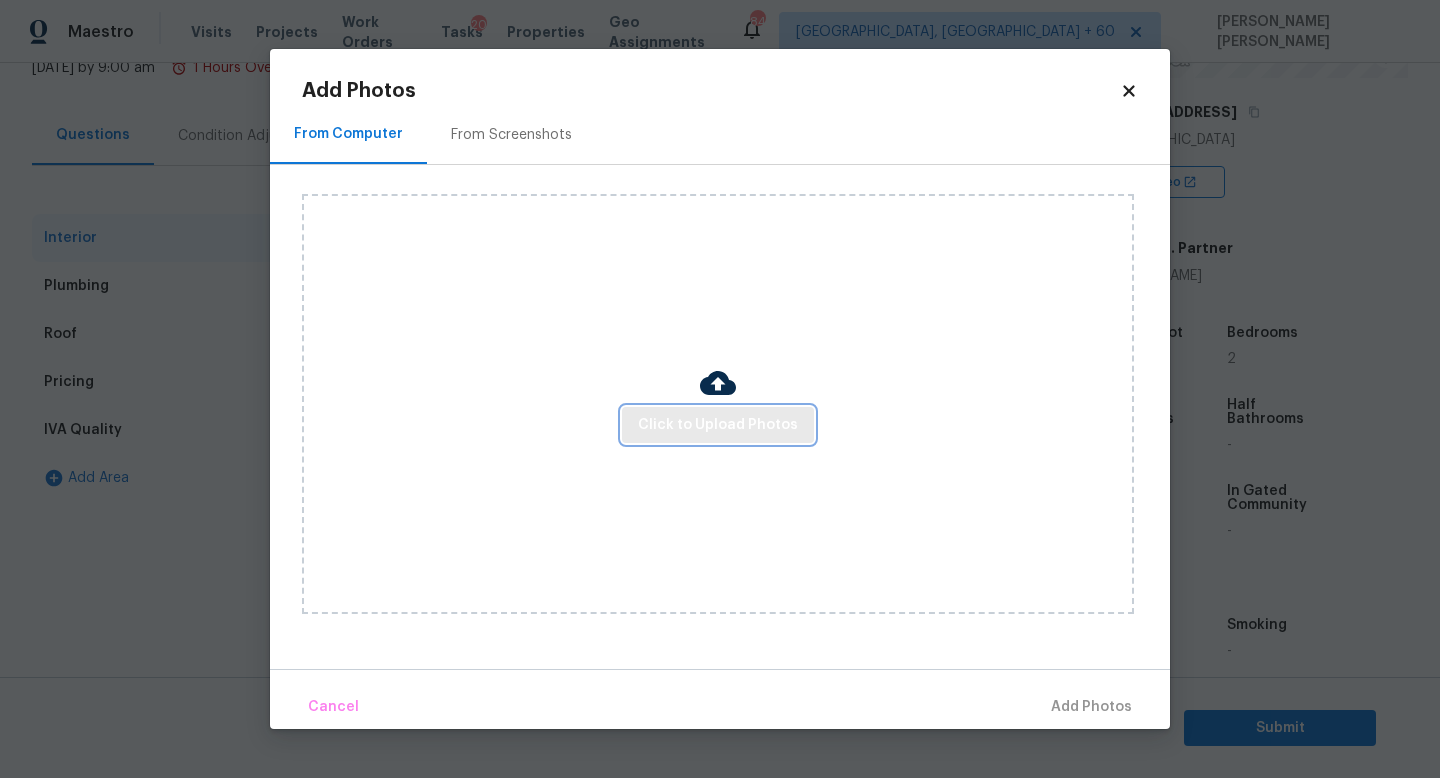 click on "Click to Upload Photos" at bounding box center (718, 425) 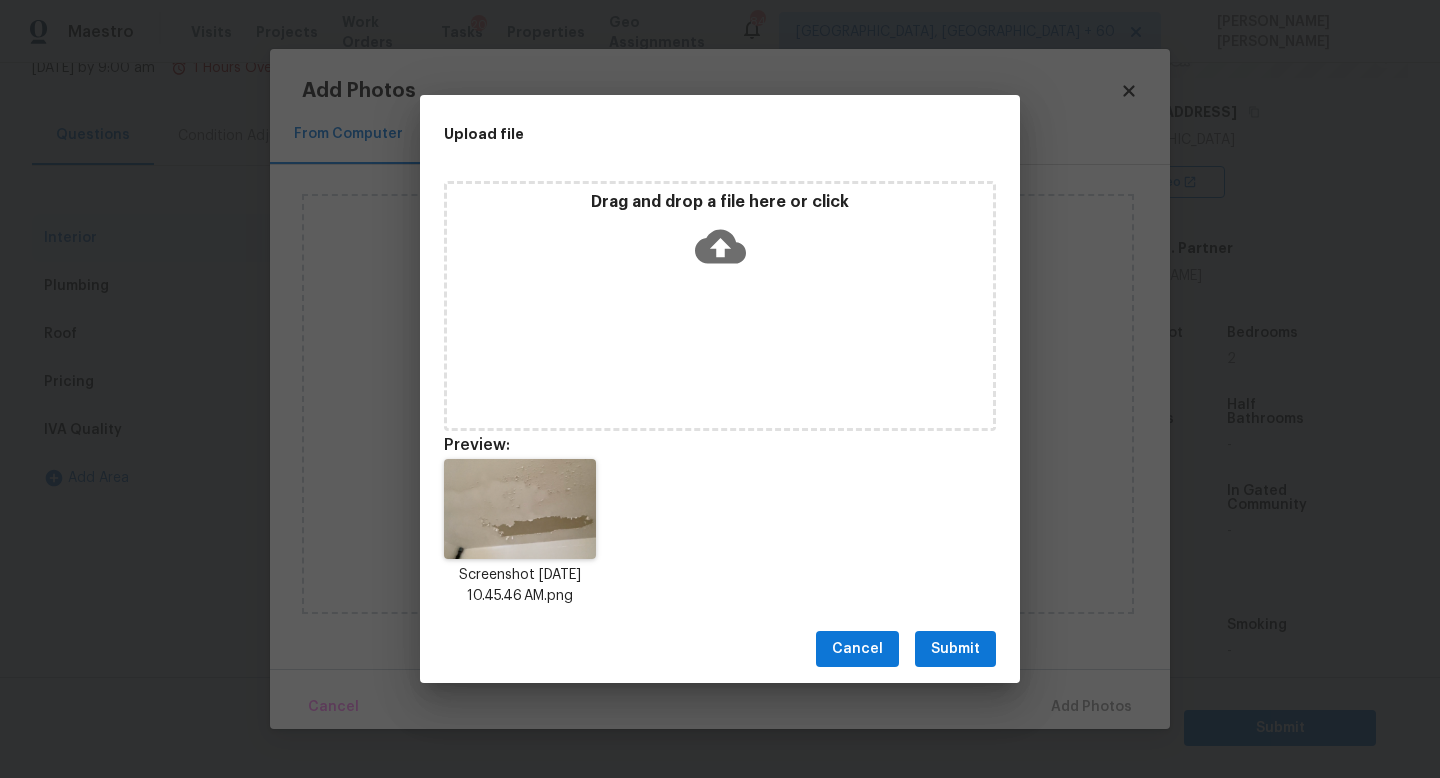 click on "Submit" at bounding box center (955, 649) 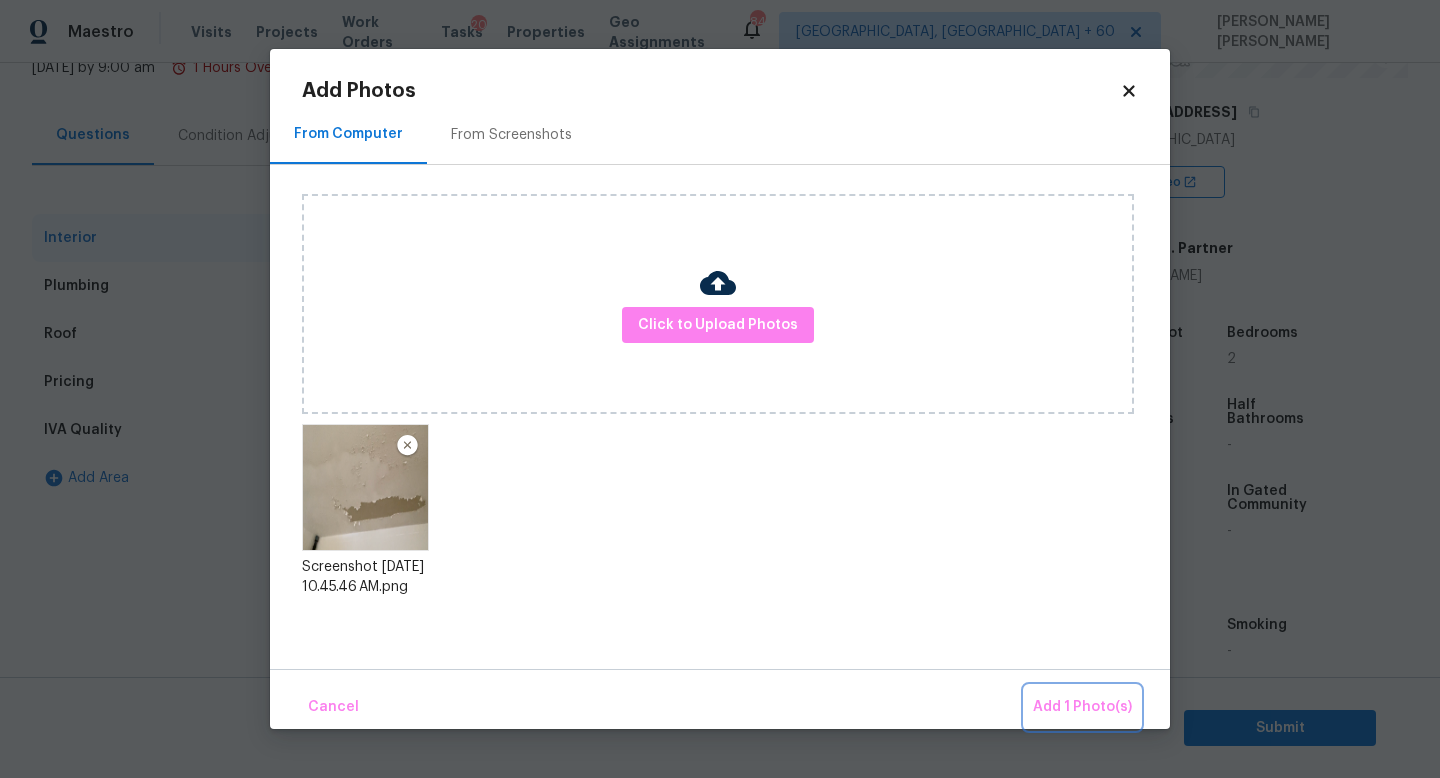 click on "Add 1 Photo(s)" at bounding box center (1082, 707) 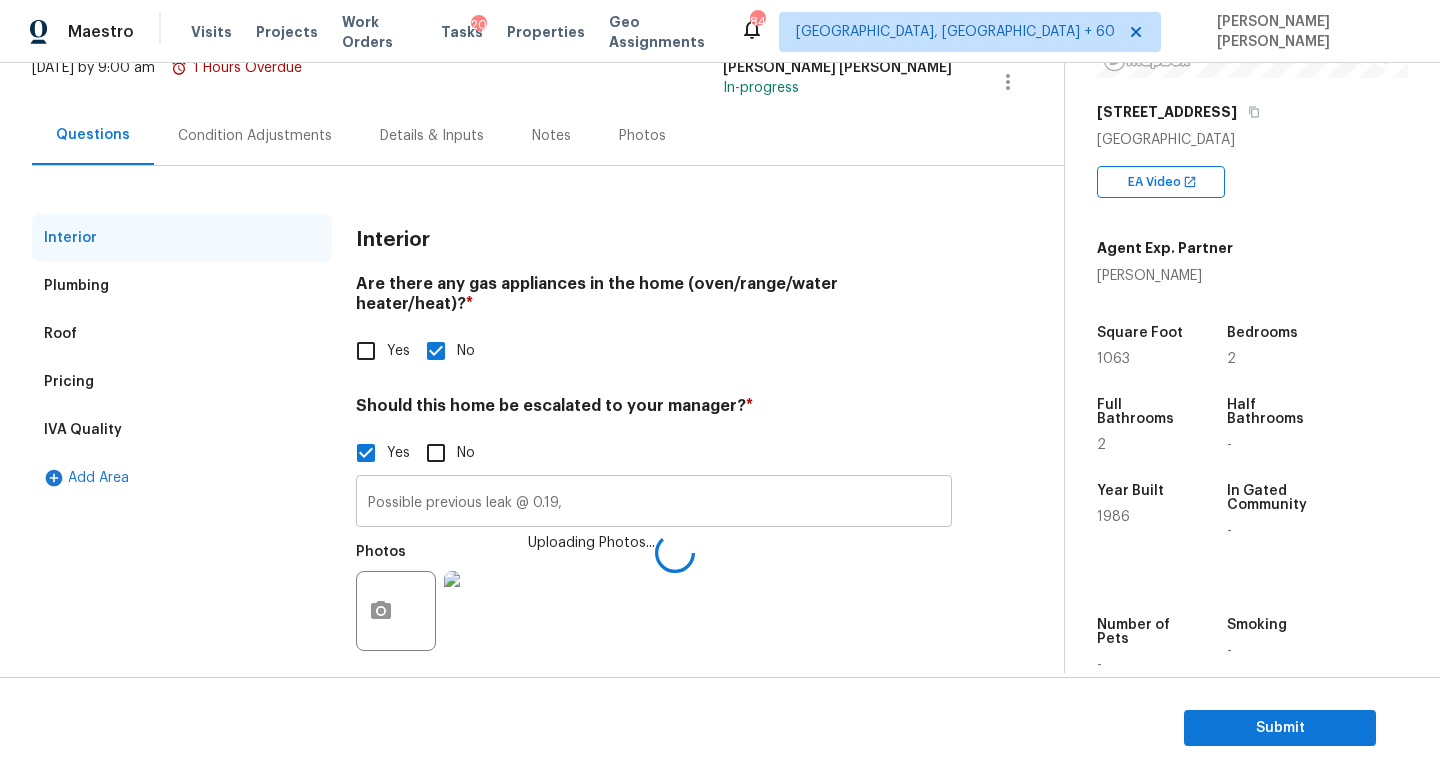 click on "Possible previous leak @ 0.19," at bounding box center [654, 503] 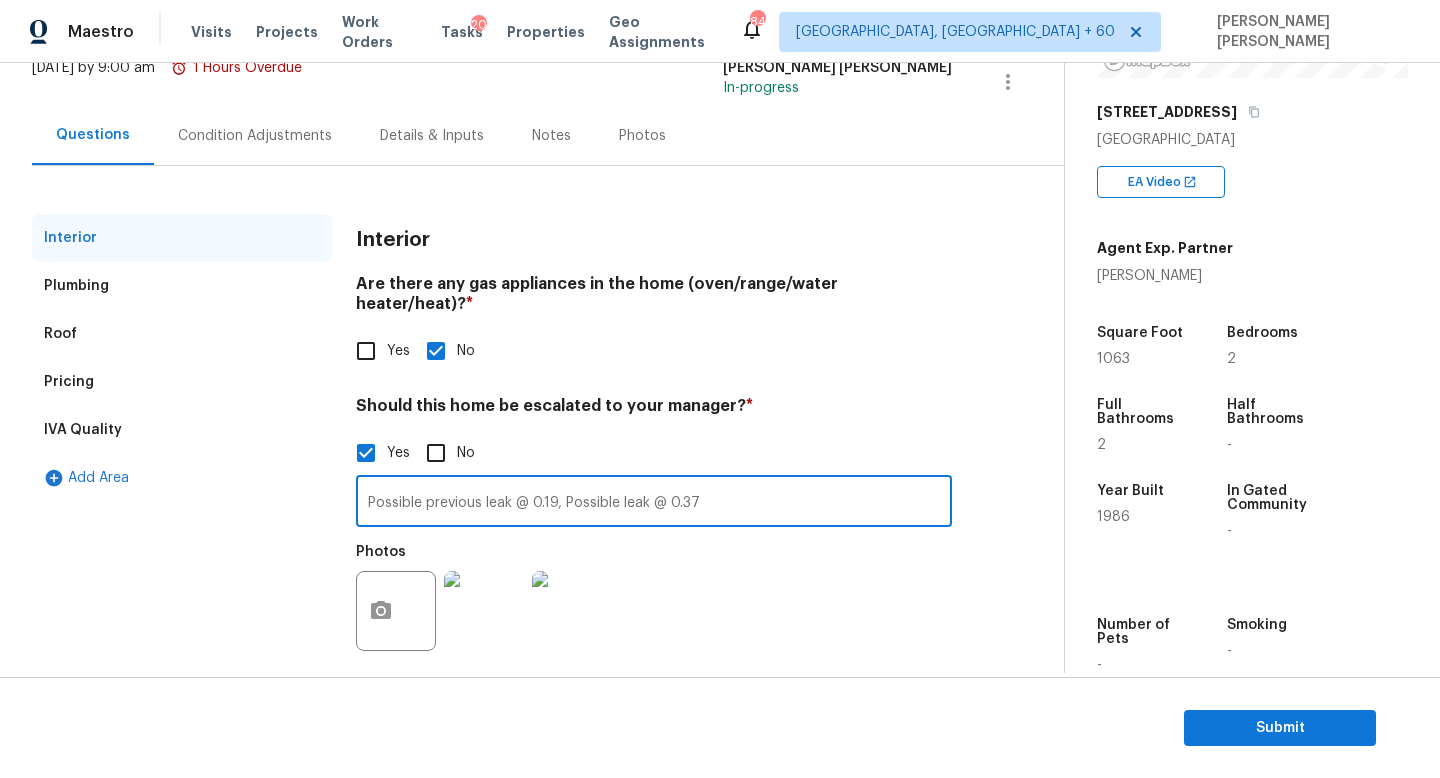 type on "Possible previous leak @ 0.19, Possible leak @ 0.37" 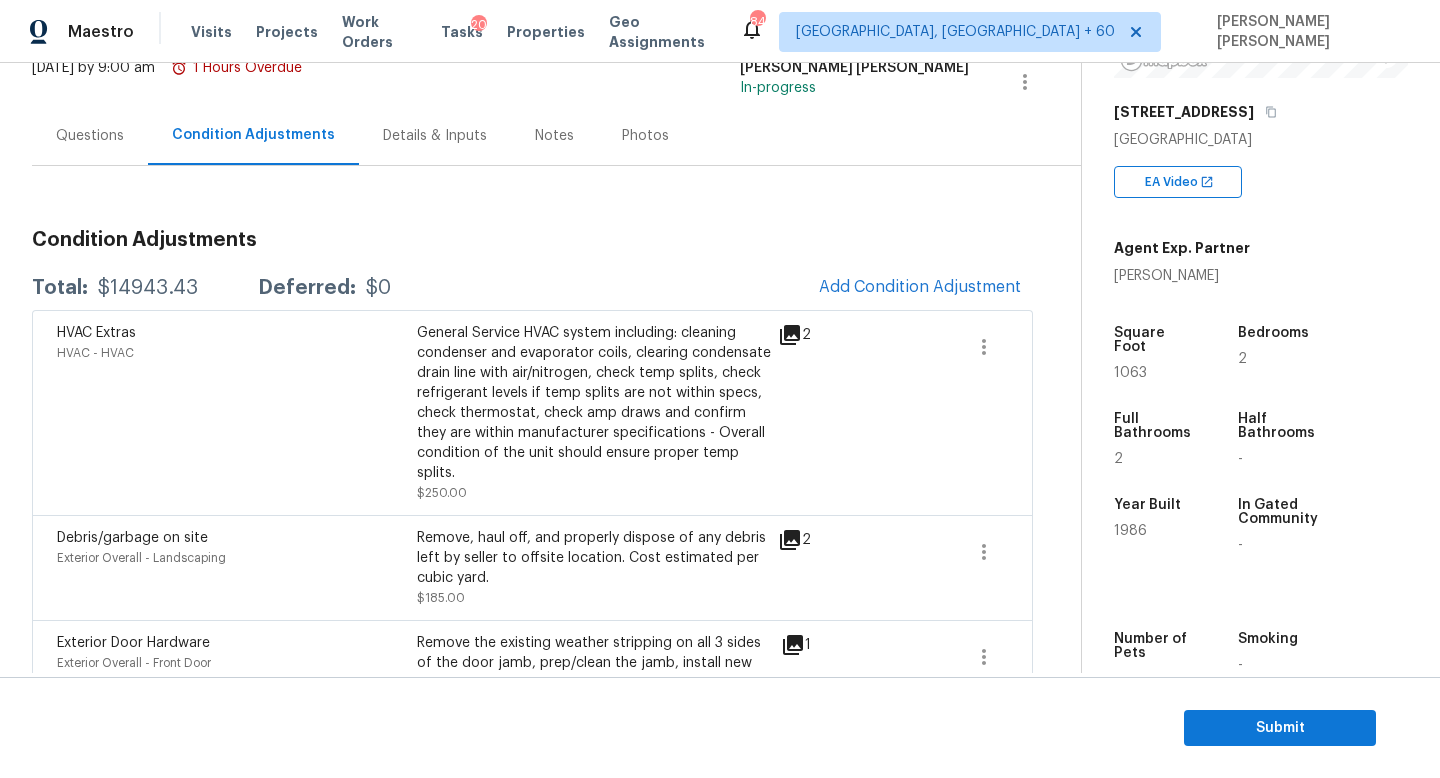 scroll, scrollTop: 155, scrollLeft: 0, axis: vertical 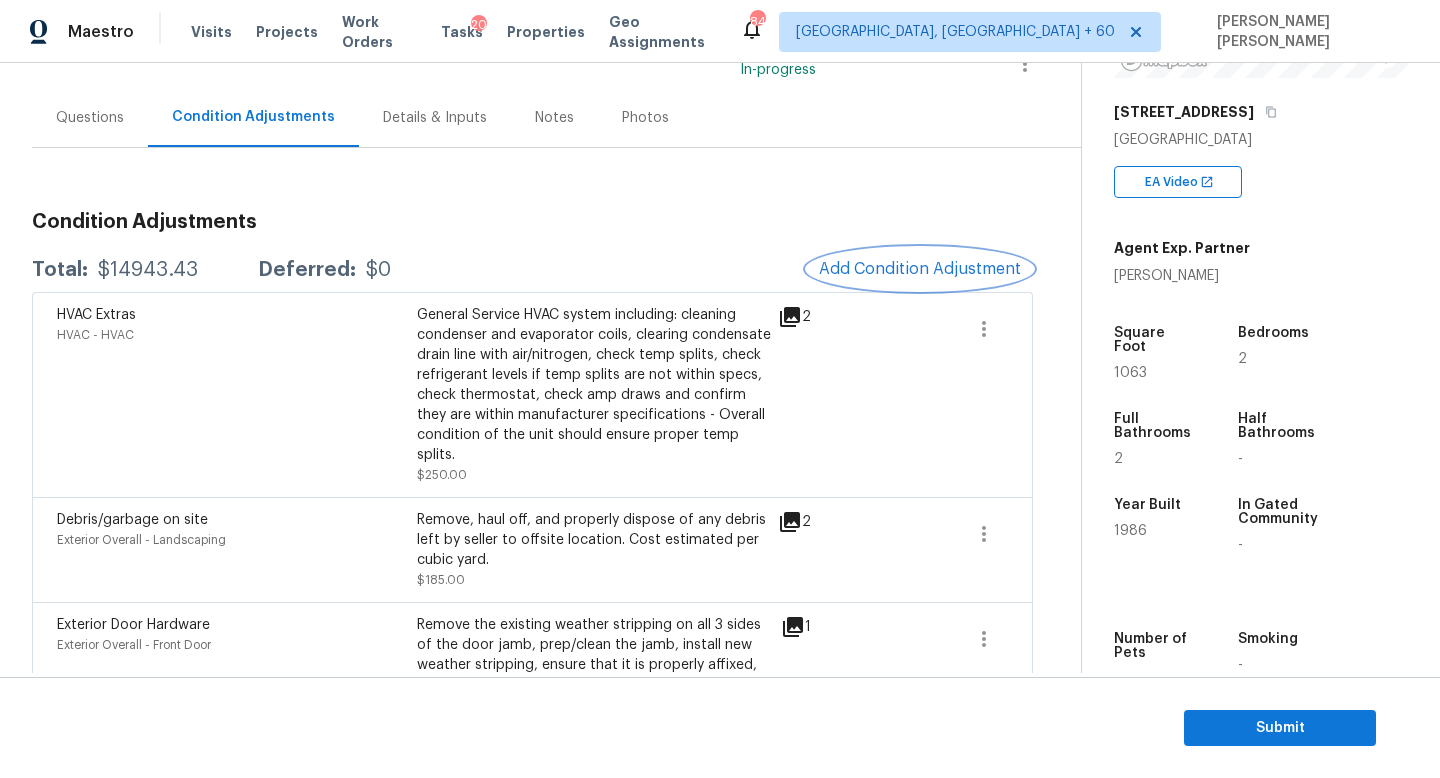 click on "Add Condition Adjustment" at bounding box center (920, 269) 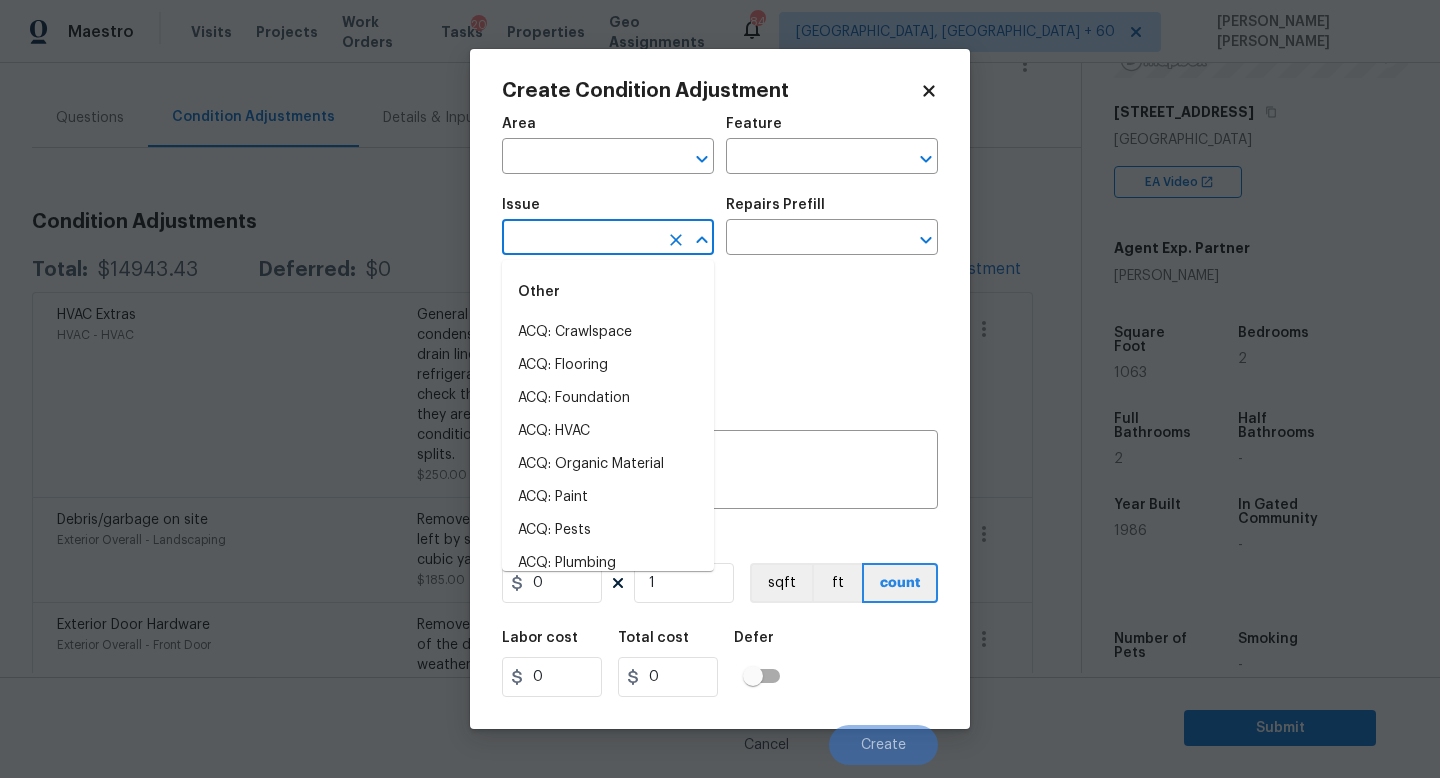 click at bounding box center [580, 239] 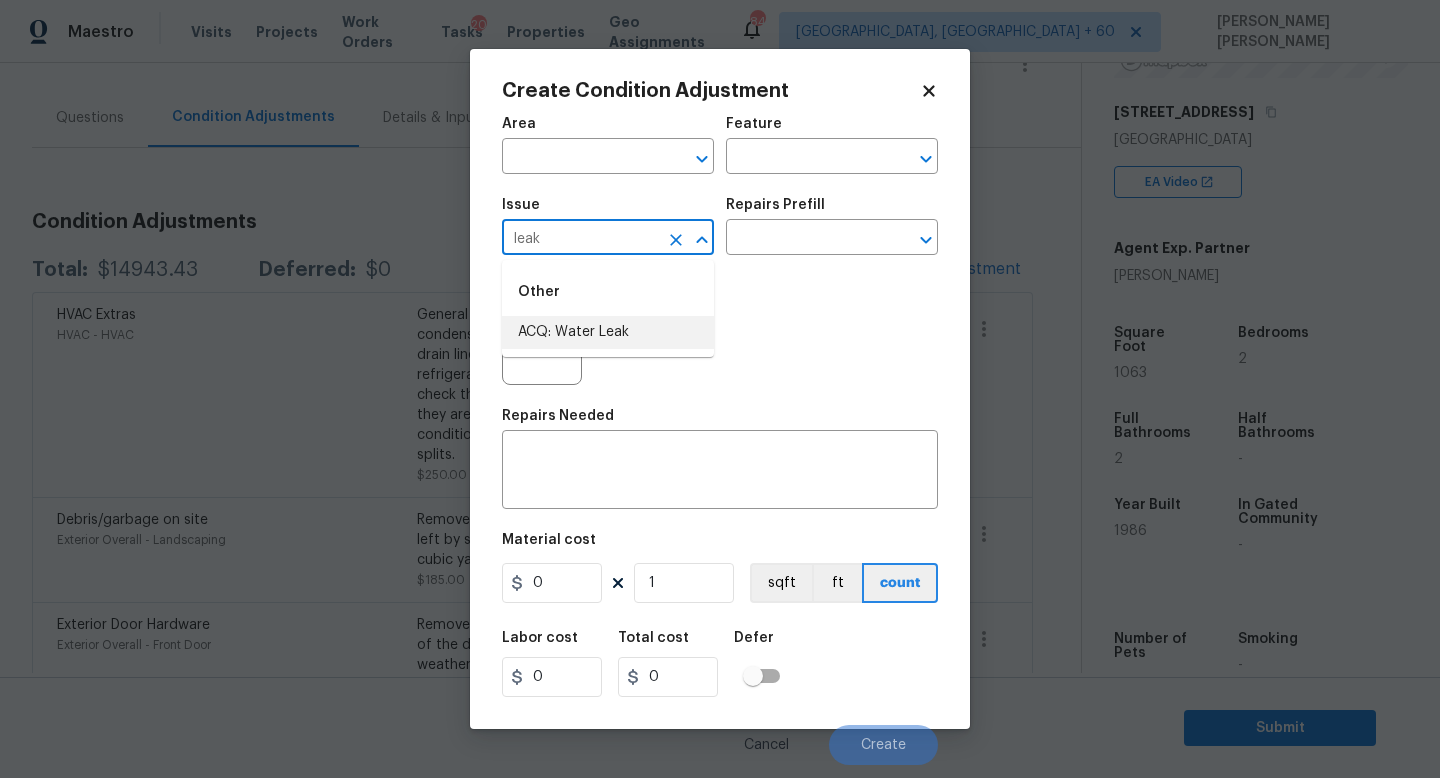 click on "ACQ: Water Leak" at bounding box center (608, 332) 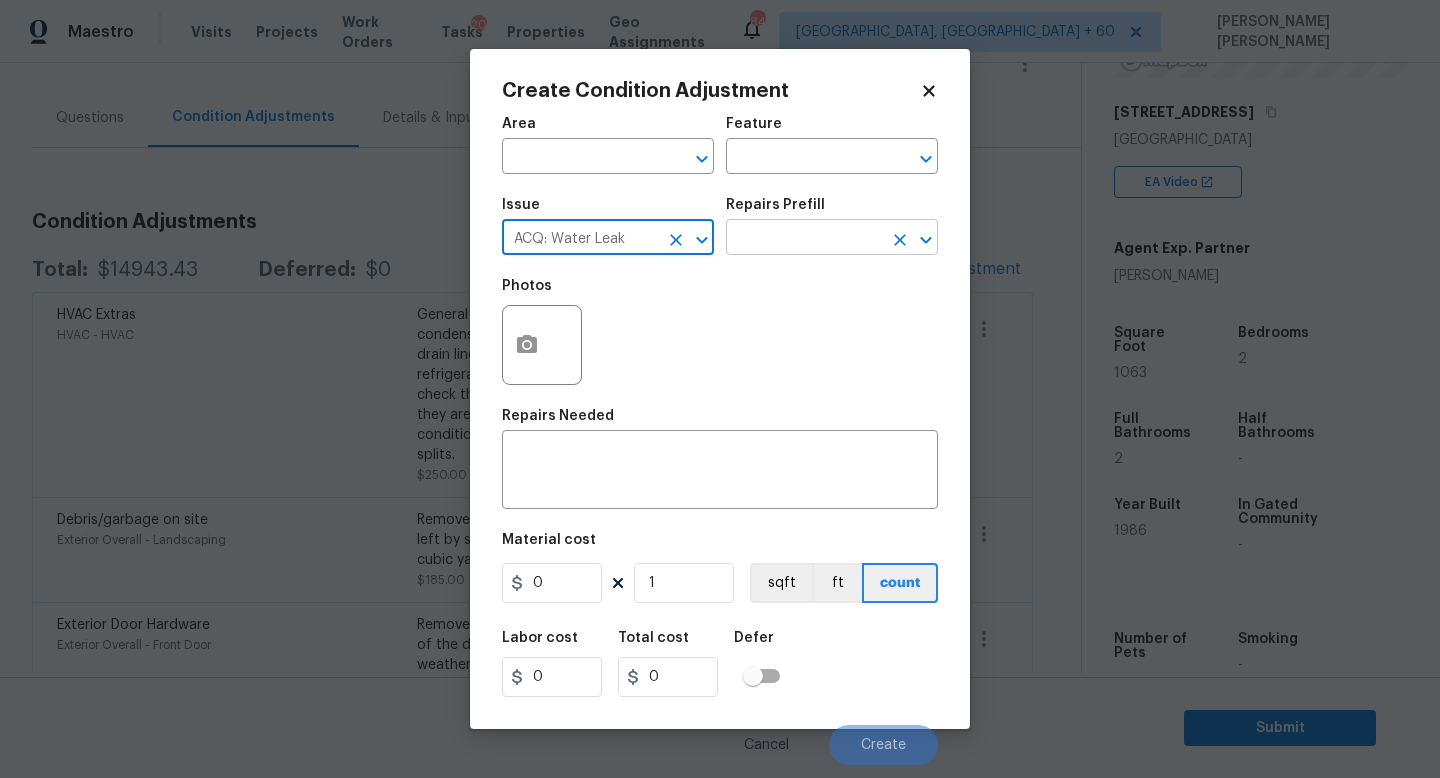 type on "ACQ: Water Leak" 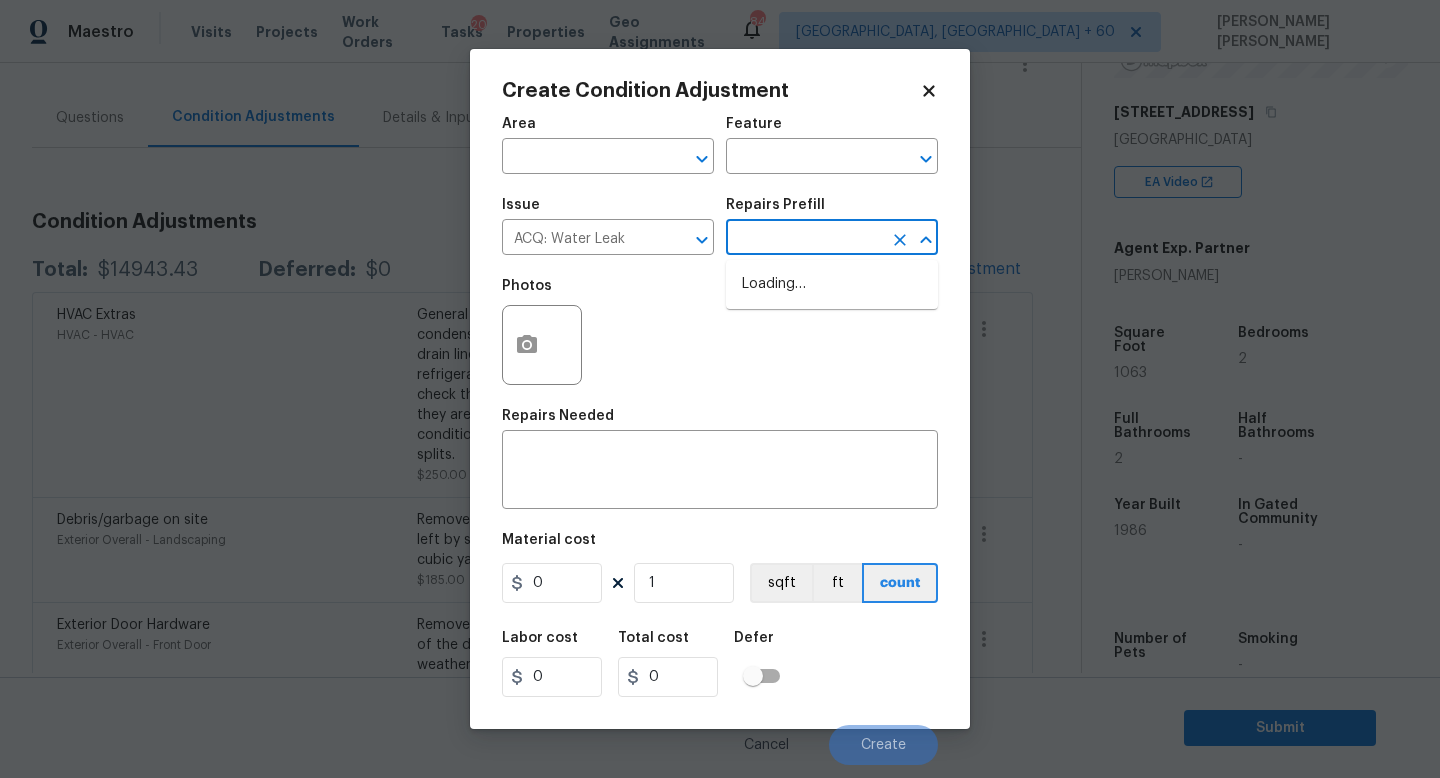 click at bounding box center [804, 239] 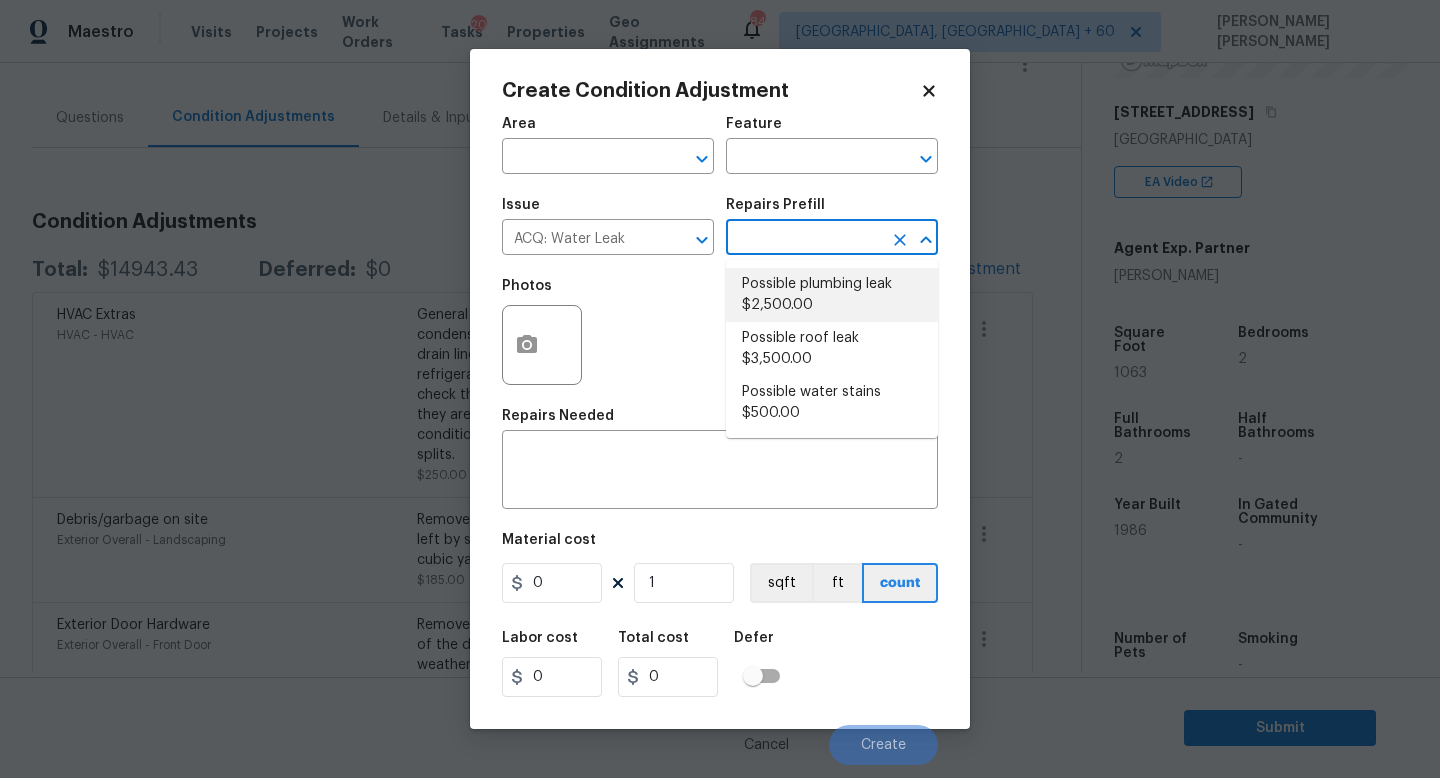 click on "Possible plumbing leak $2,500.00" at bounding box center (832, 295) 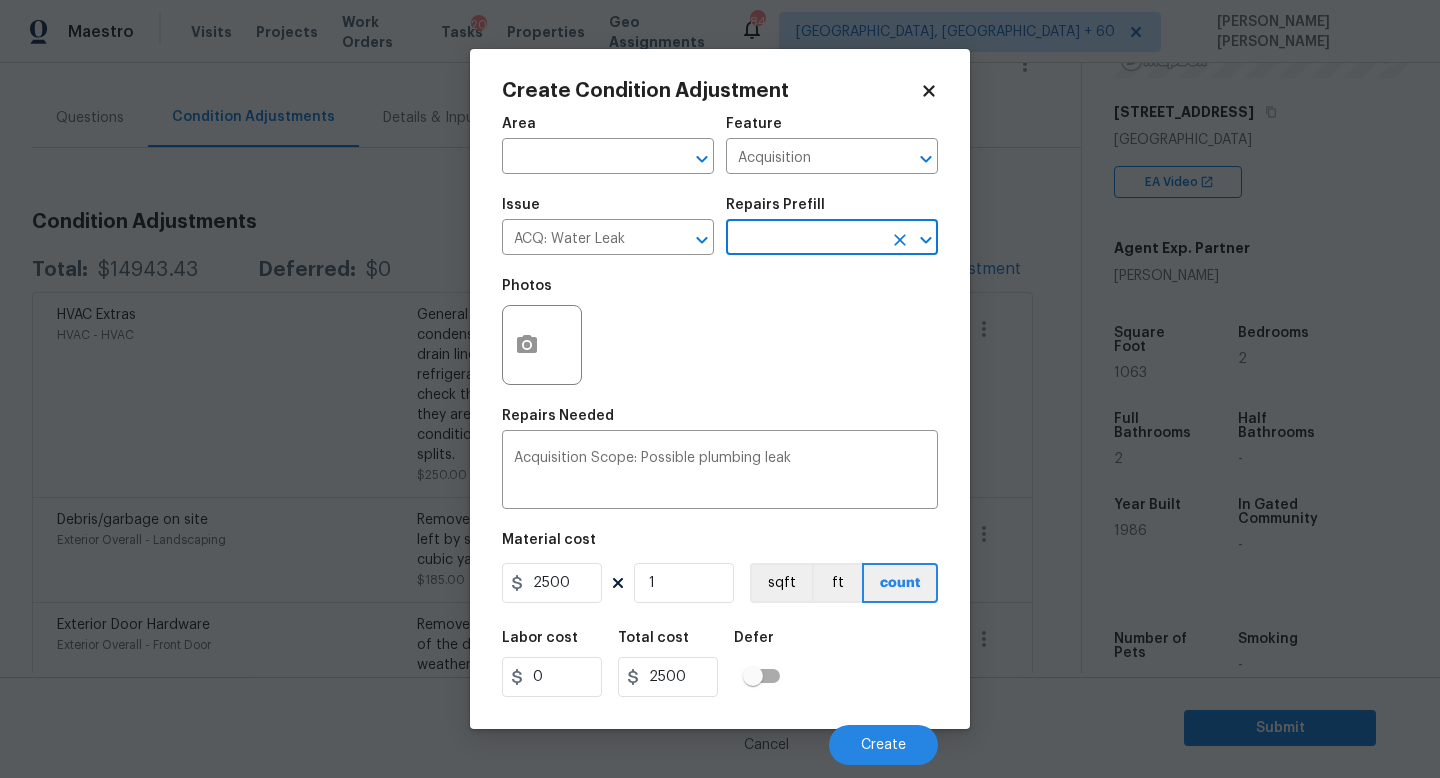 click at bounding box center [804, 239] 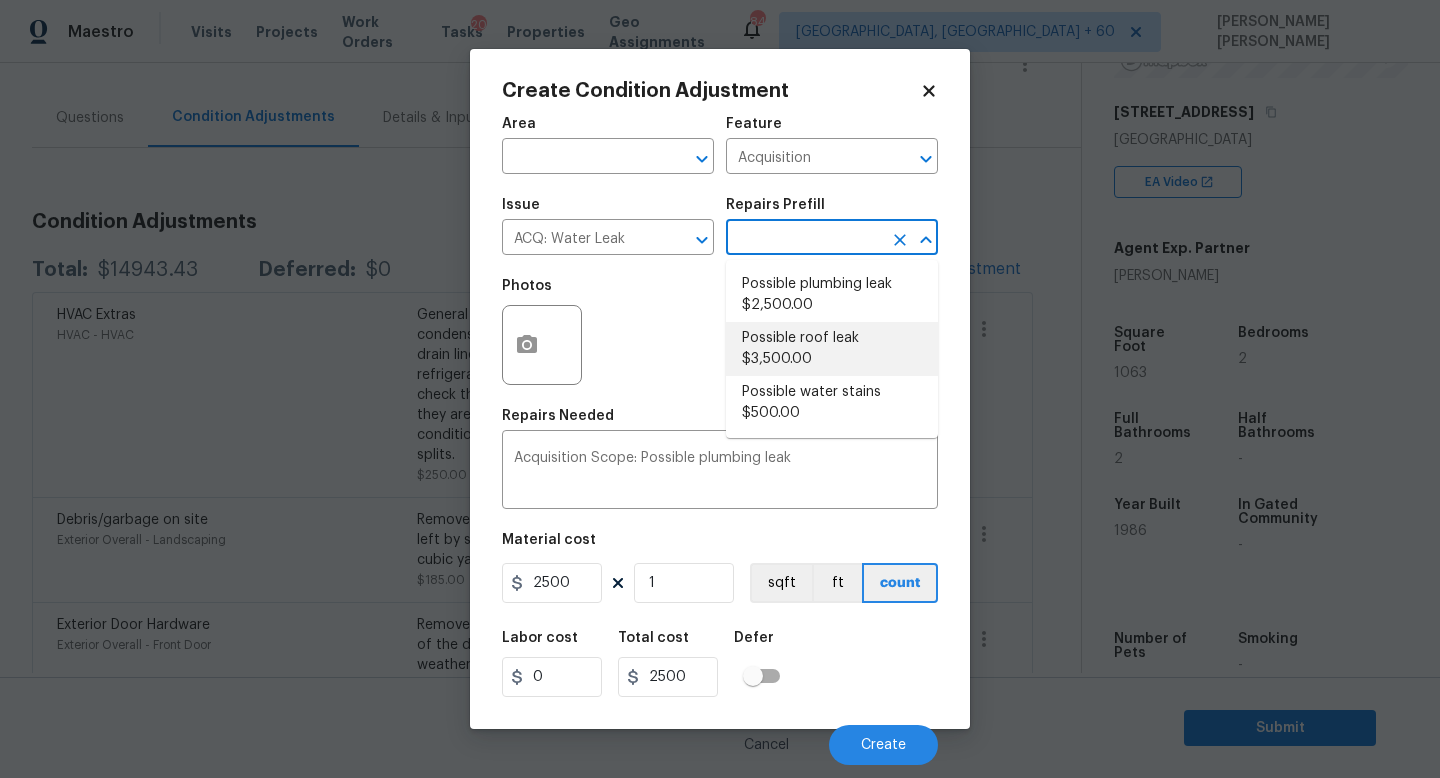click on "Possible roof leak $3,500.00" at bounding box center (832, 349) 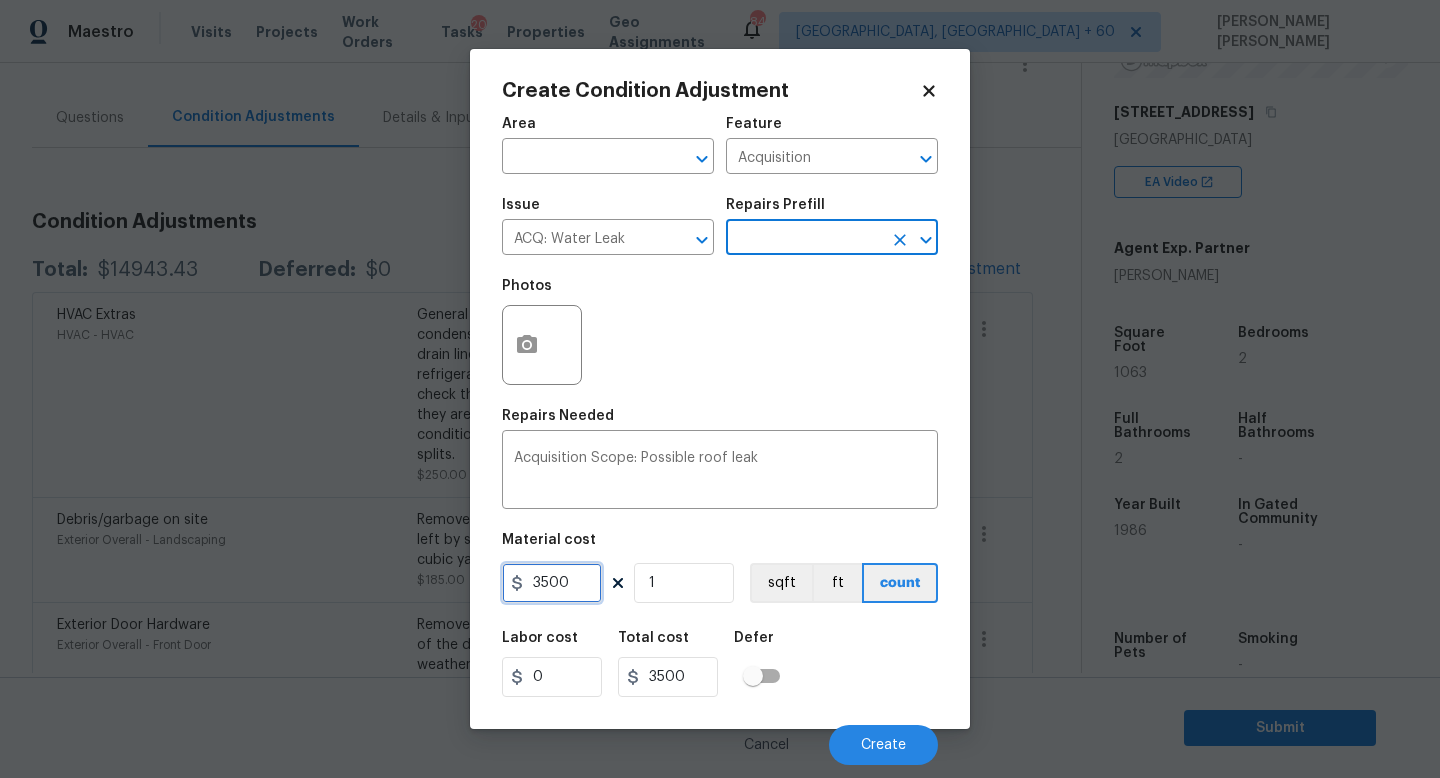 drag, startPoint x: 582, startPoint y: 593, endPoint x: 0, endPoint y: 592, distance: 582.00085 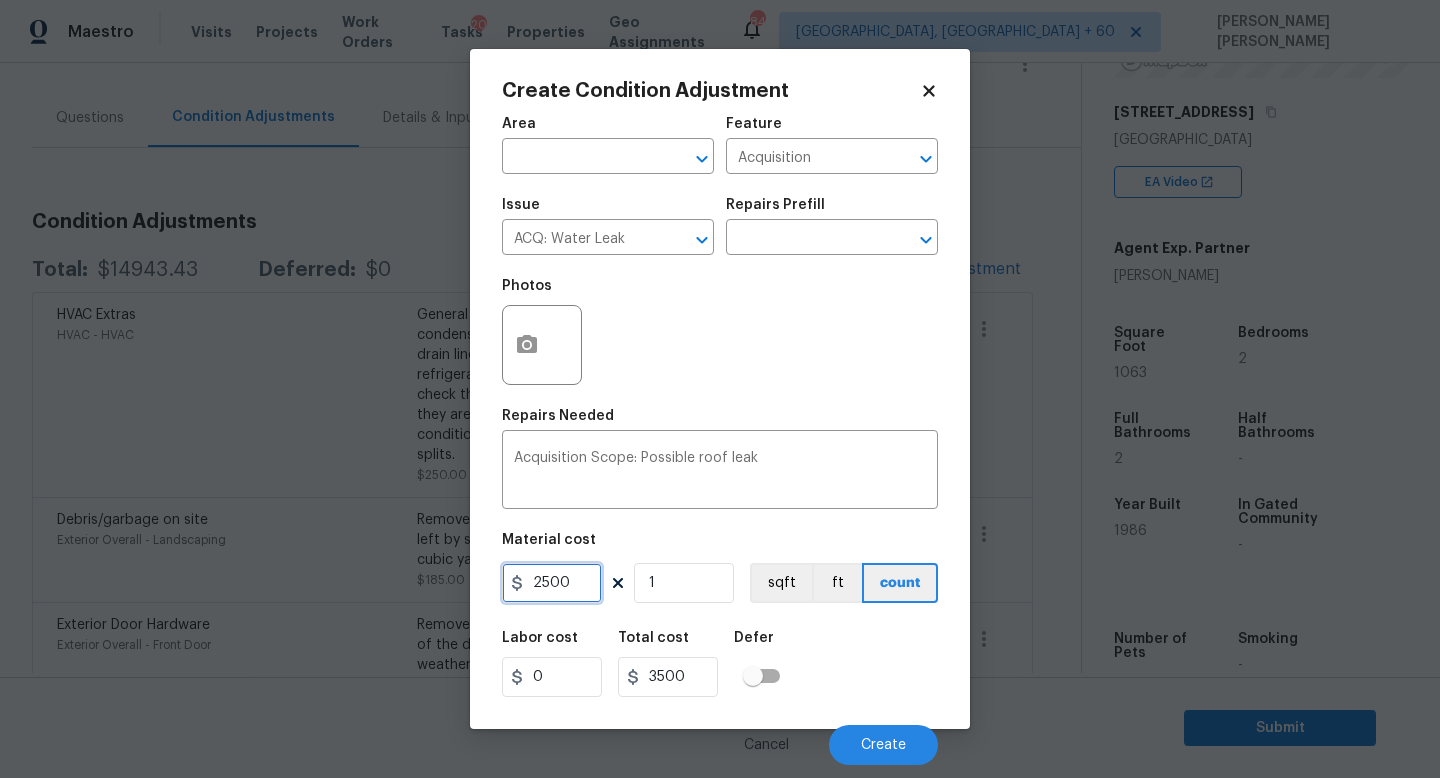 type on "2500" 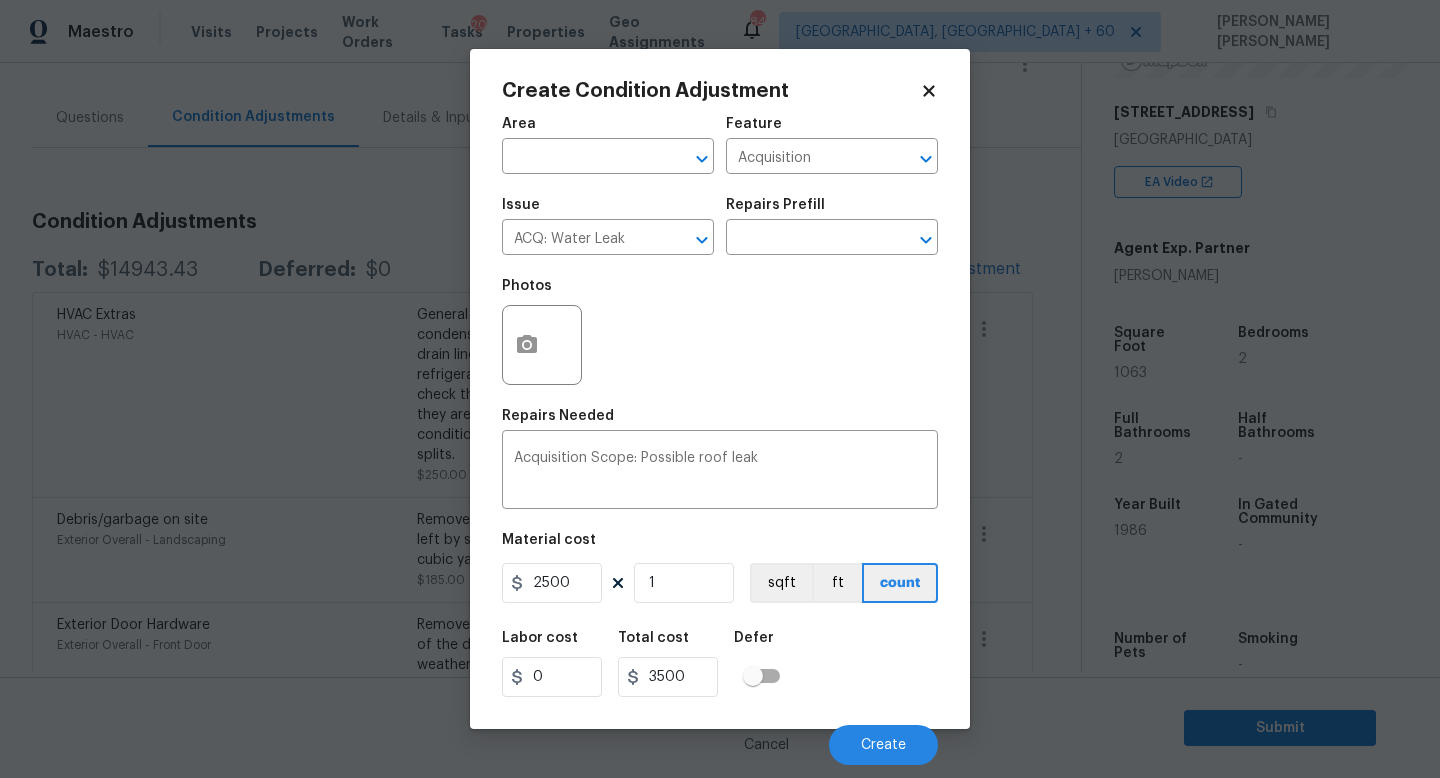 type on "2500" 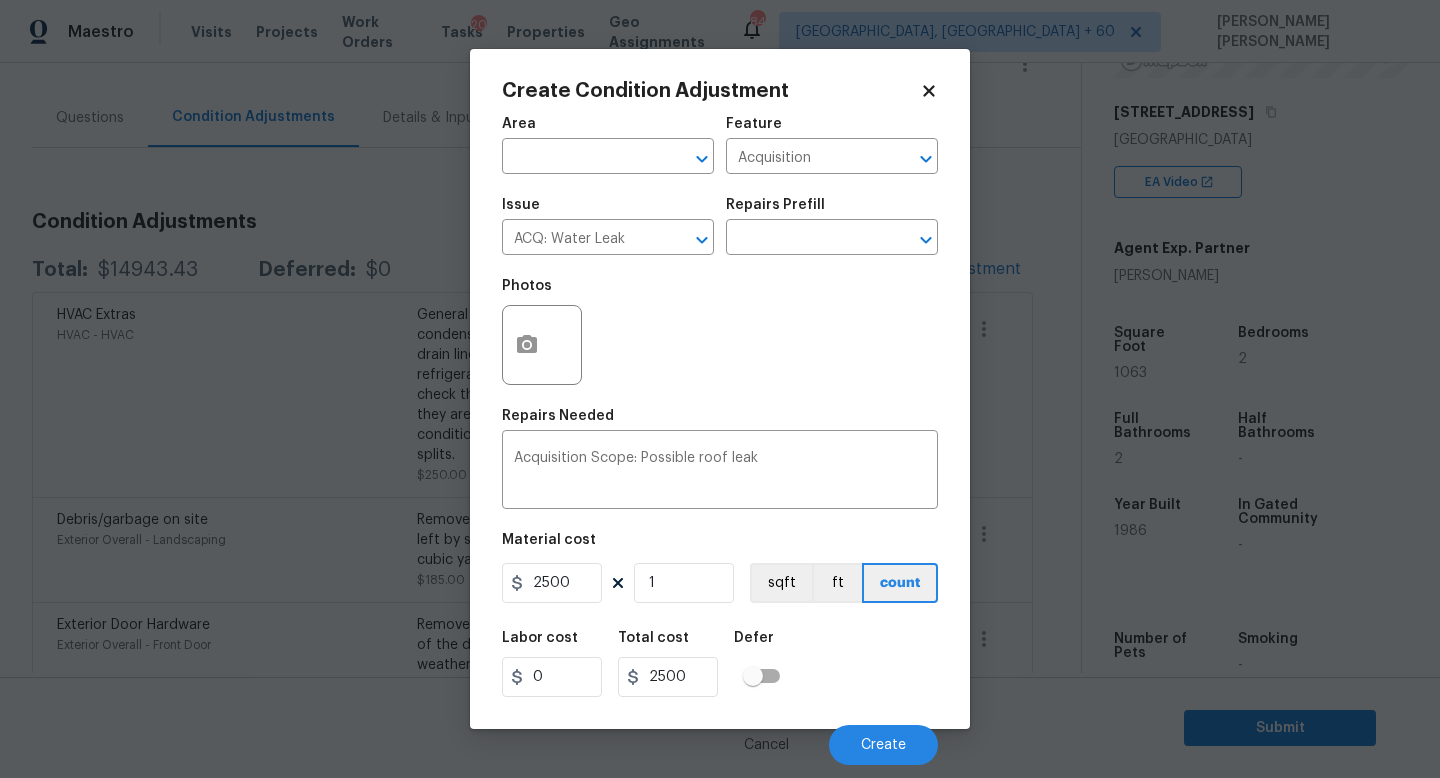 click on "Labor cost 0 Total cost 2500 Defer" at bounding box center [720, 664] 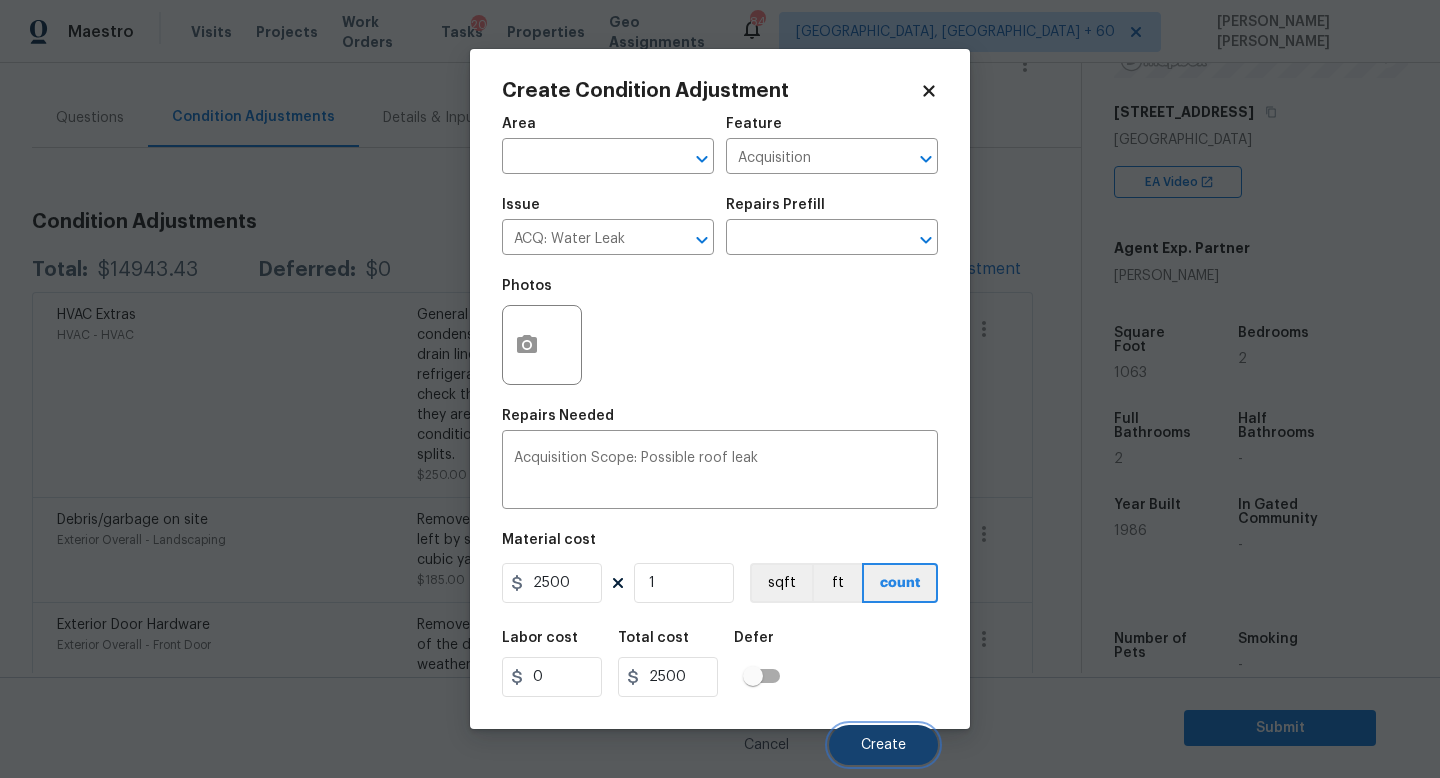 click on "Create" at bounding box center (883, 745) 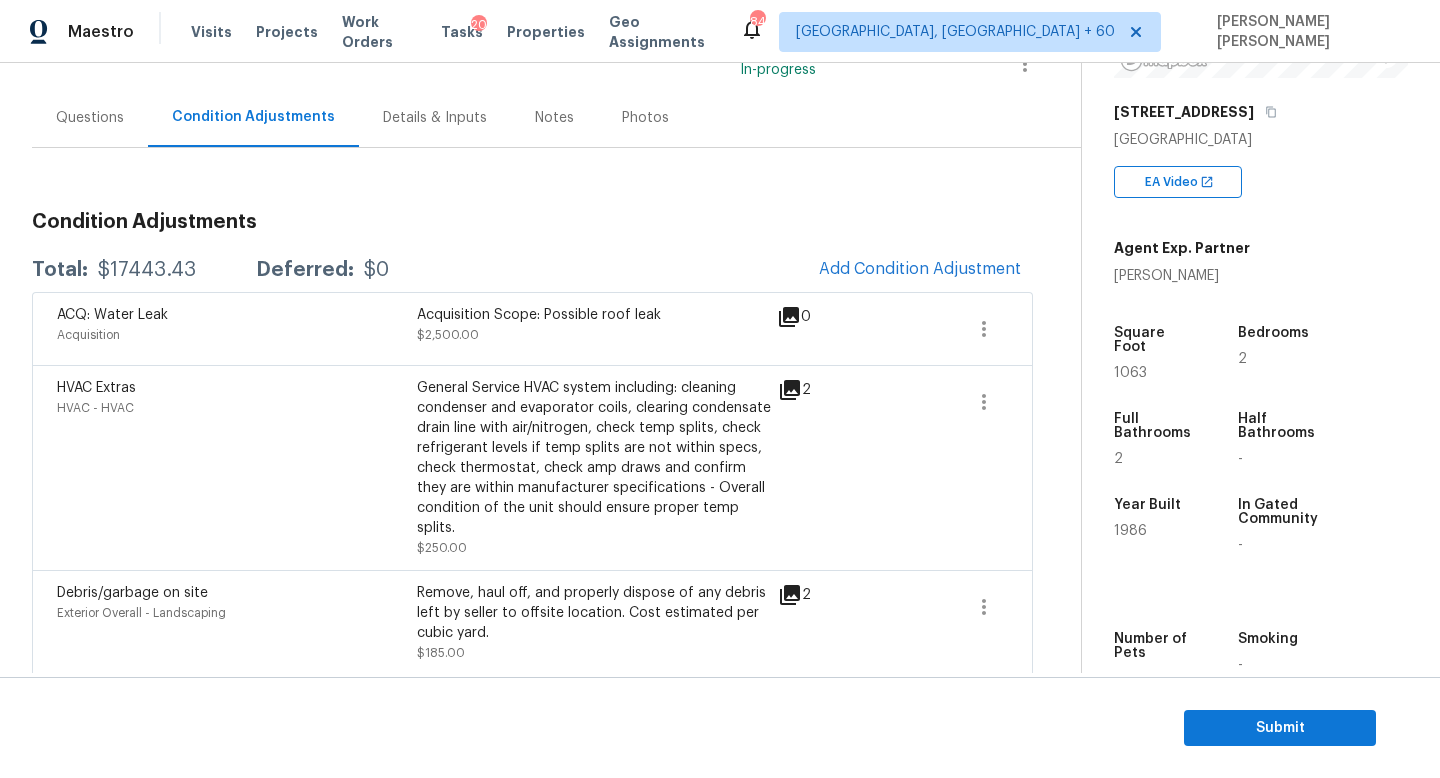 click on "Submit" at bounding box center (720, 728) 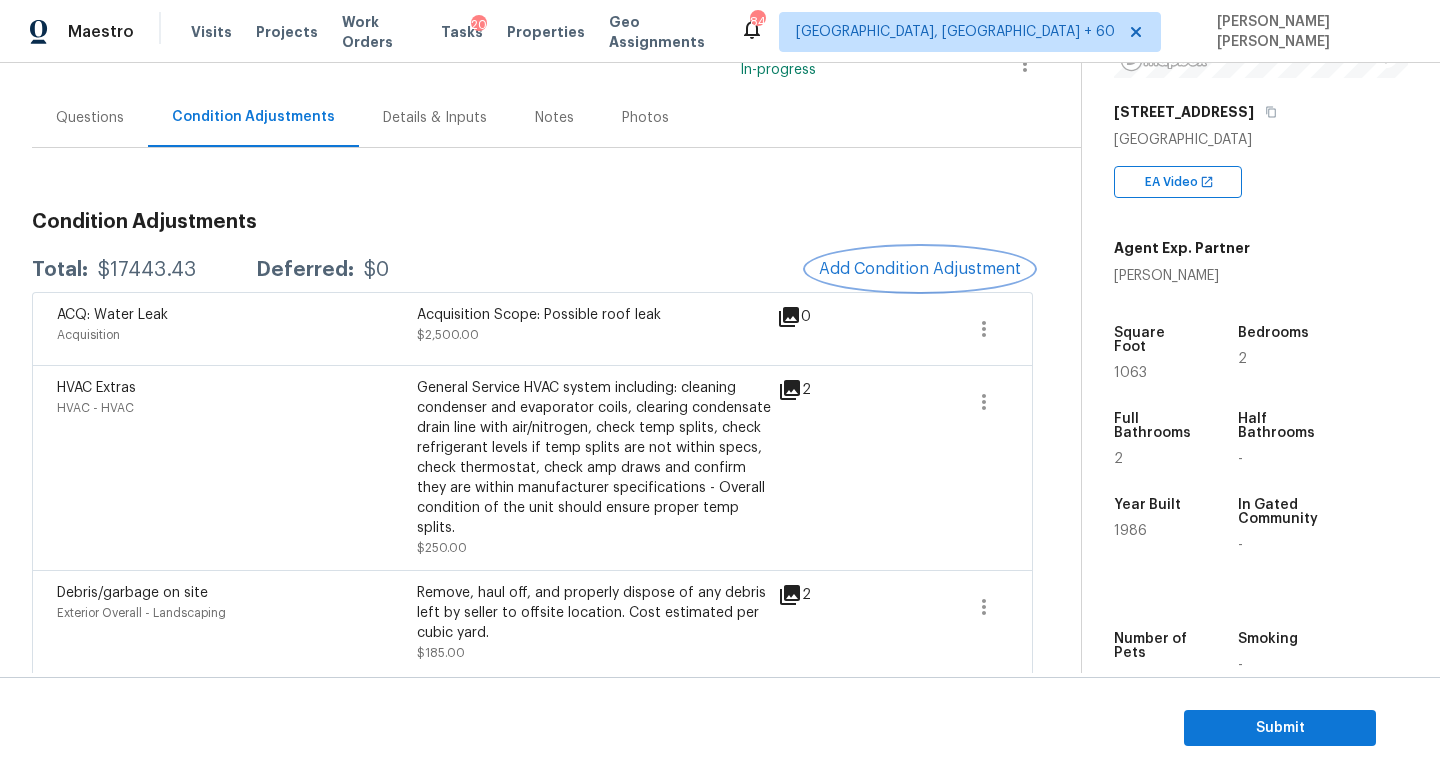 click on "Add Condition Adjustment" at bounding box center [920, 269] 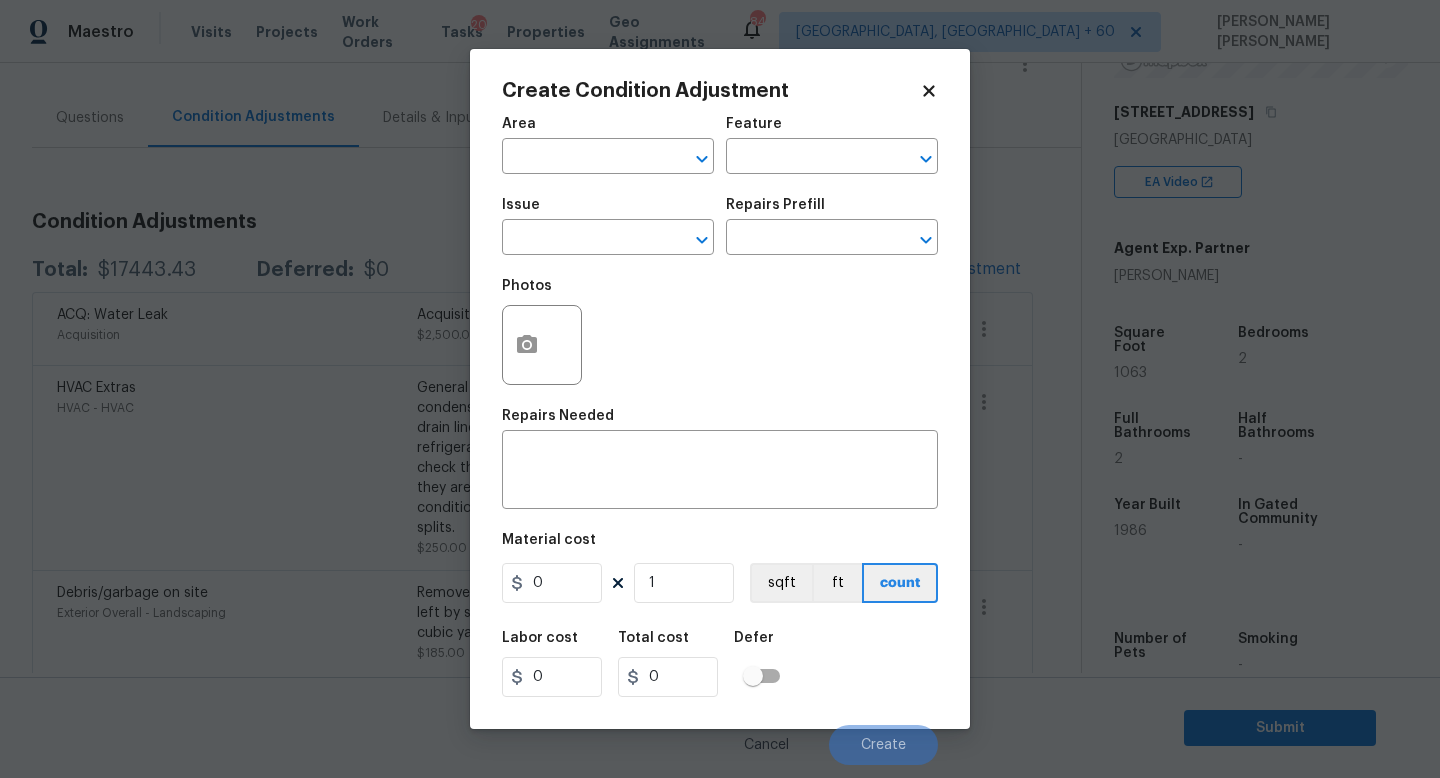 click on "Issue" at bounding box center (608, 211) 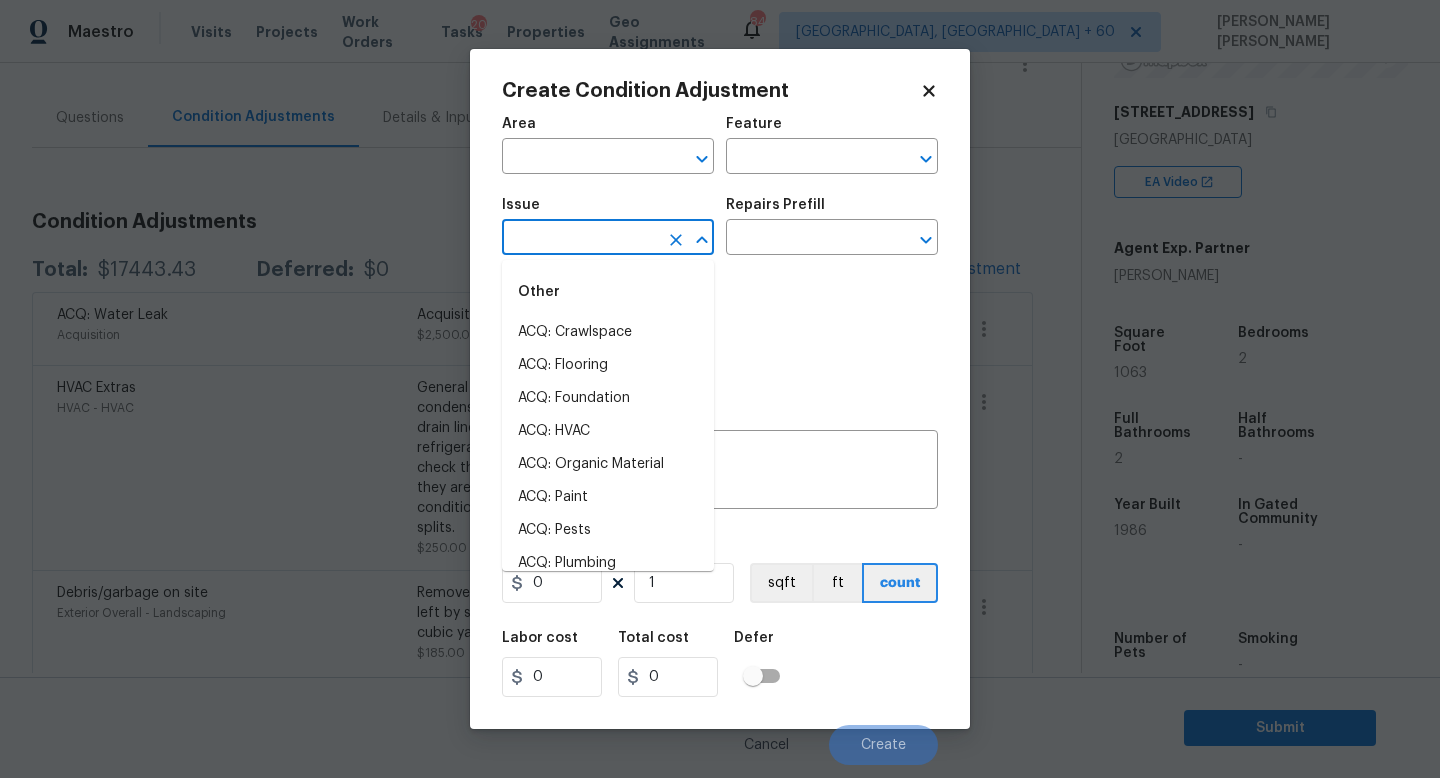 click at bounding box center [580, 239] 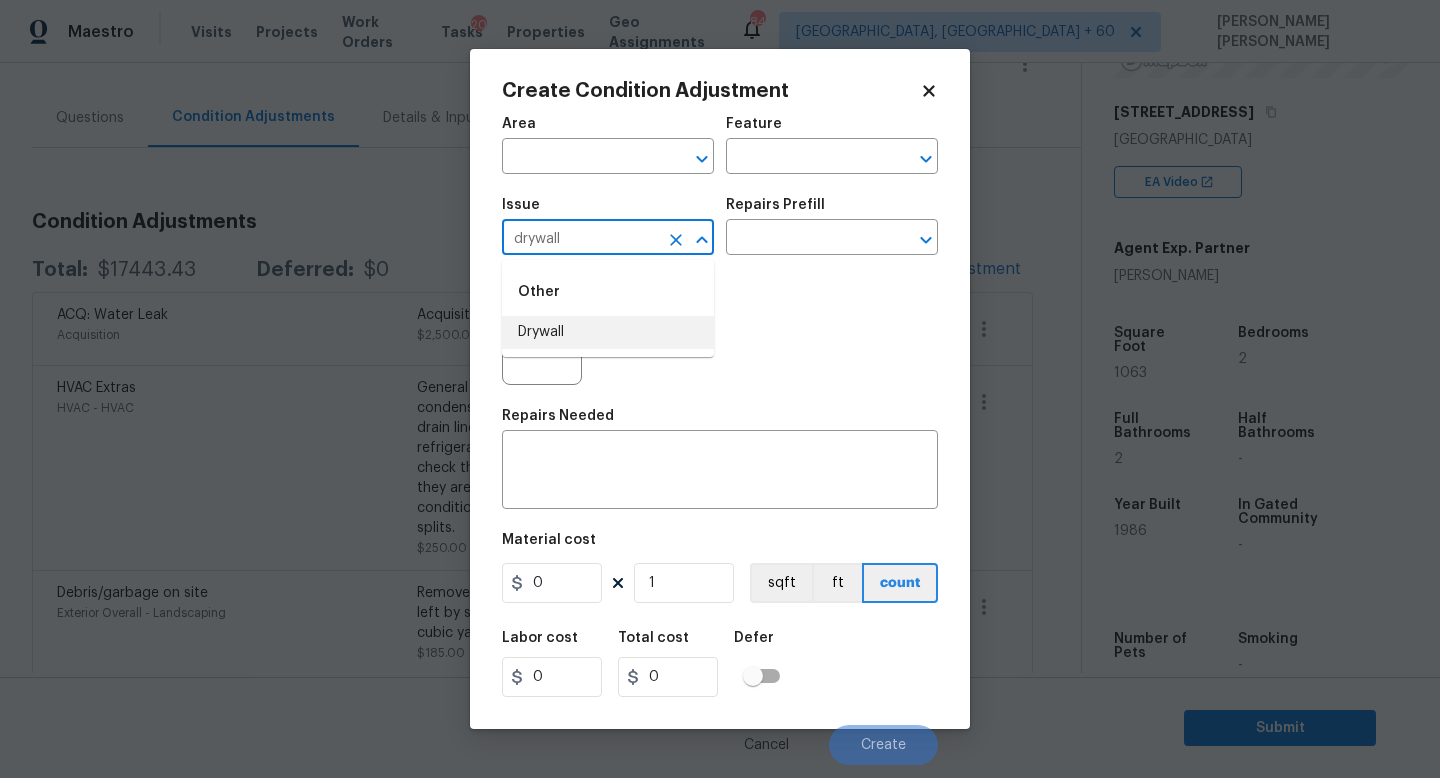 click on "Other Drywall" at bounding box center (608, 308) 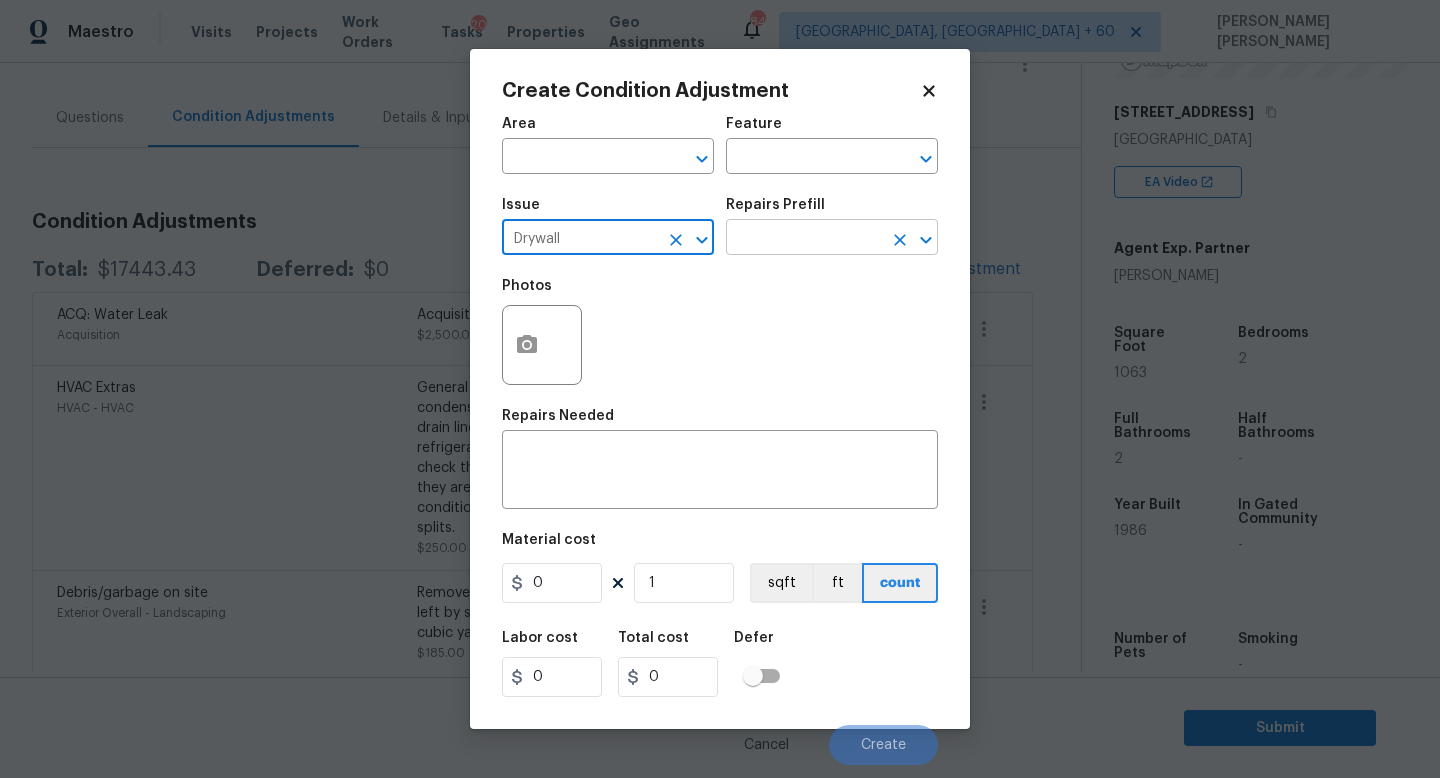 type on "Drywall" 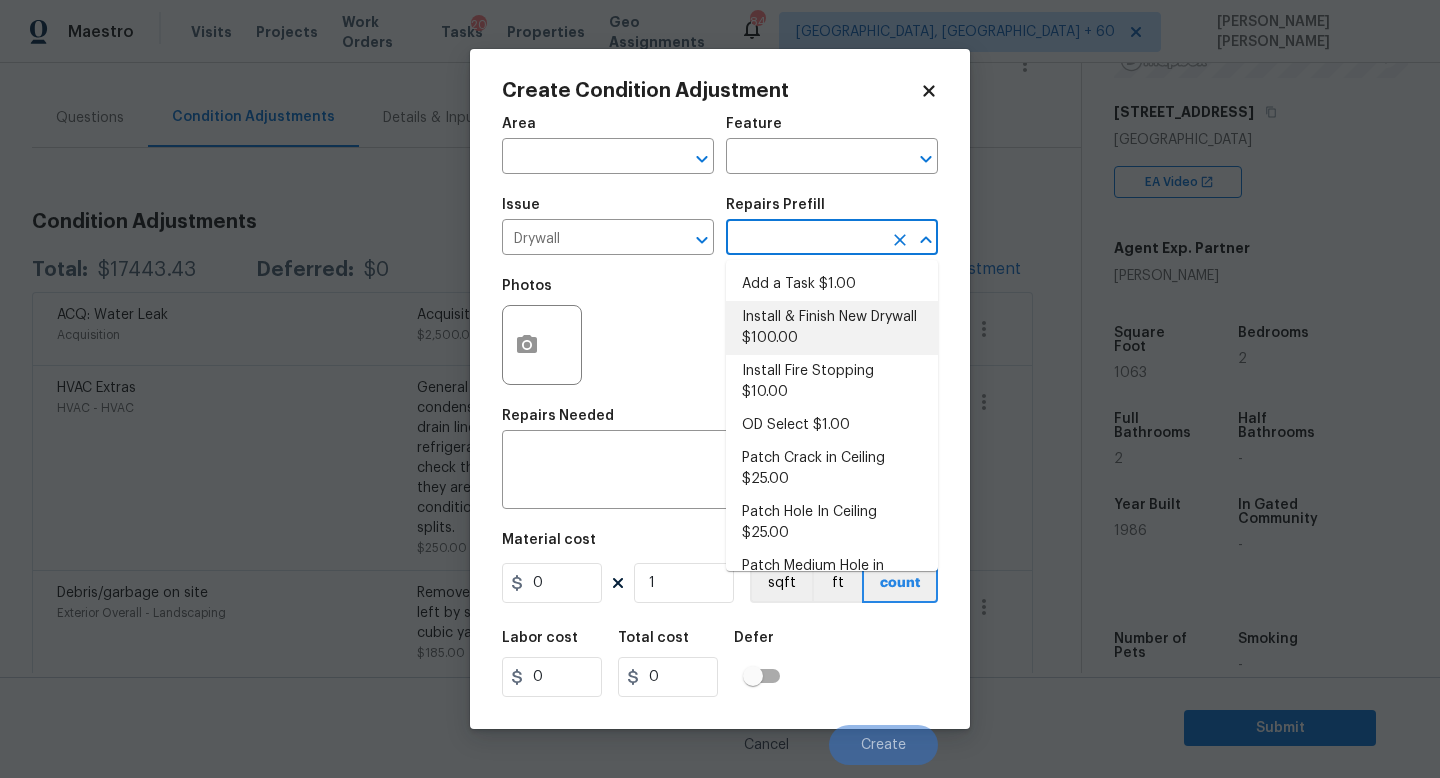 click on "Install & Finish New Drywall $100.00" at bounding box center (832, 328) 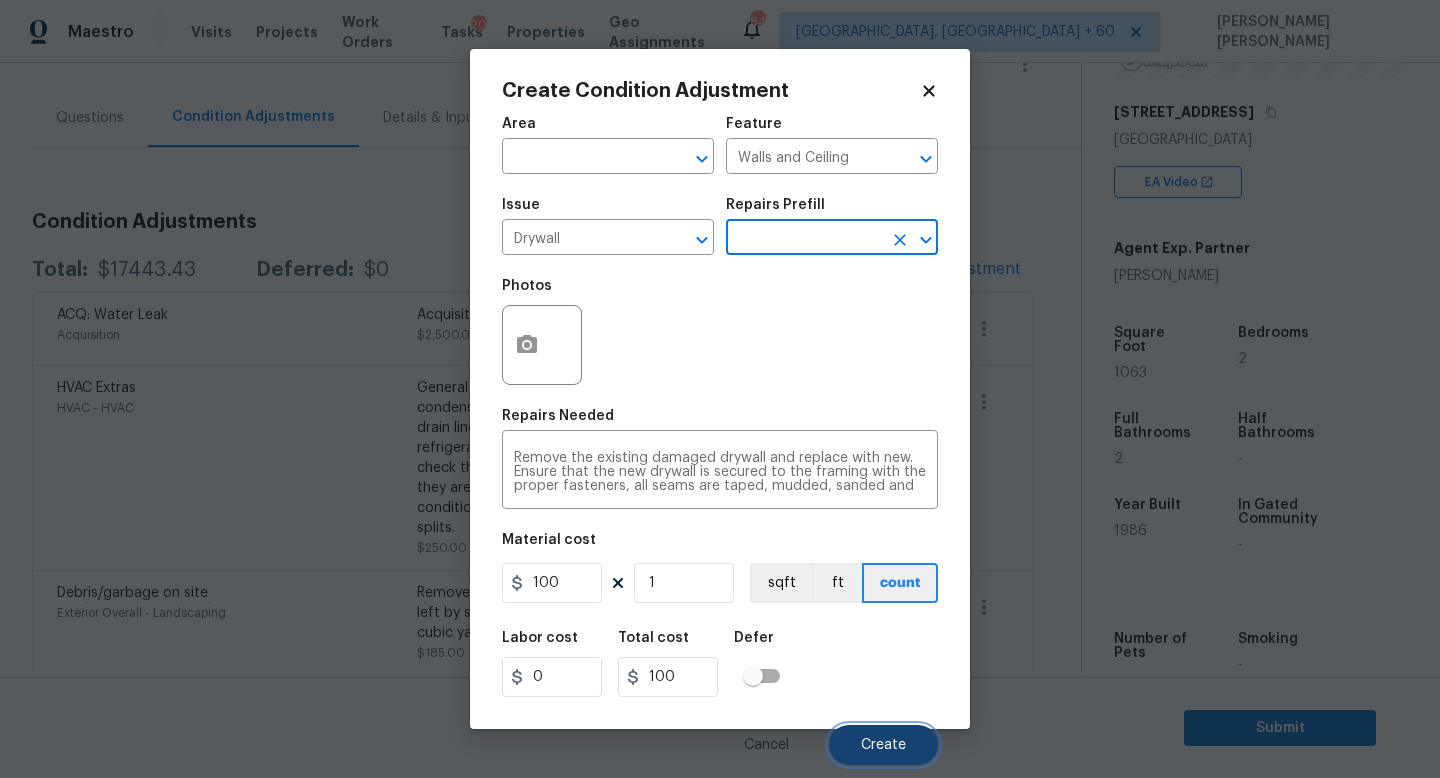 click on "Create" at bounding box center [883, 745] 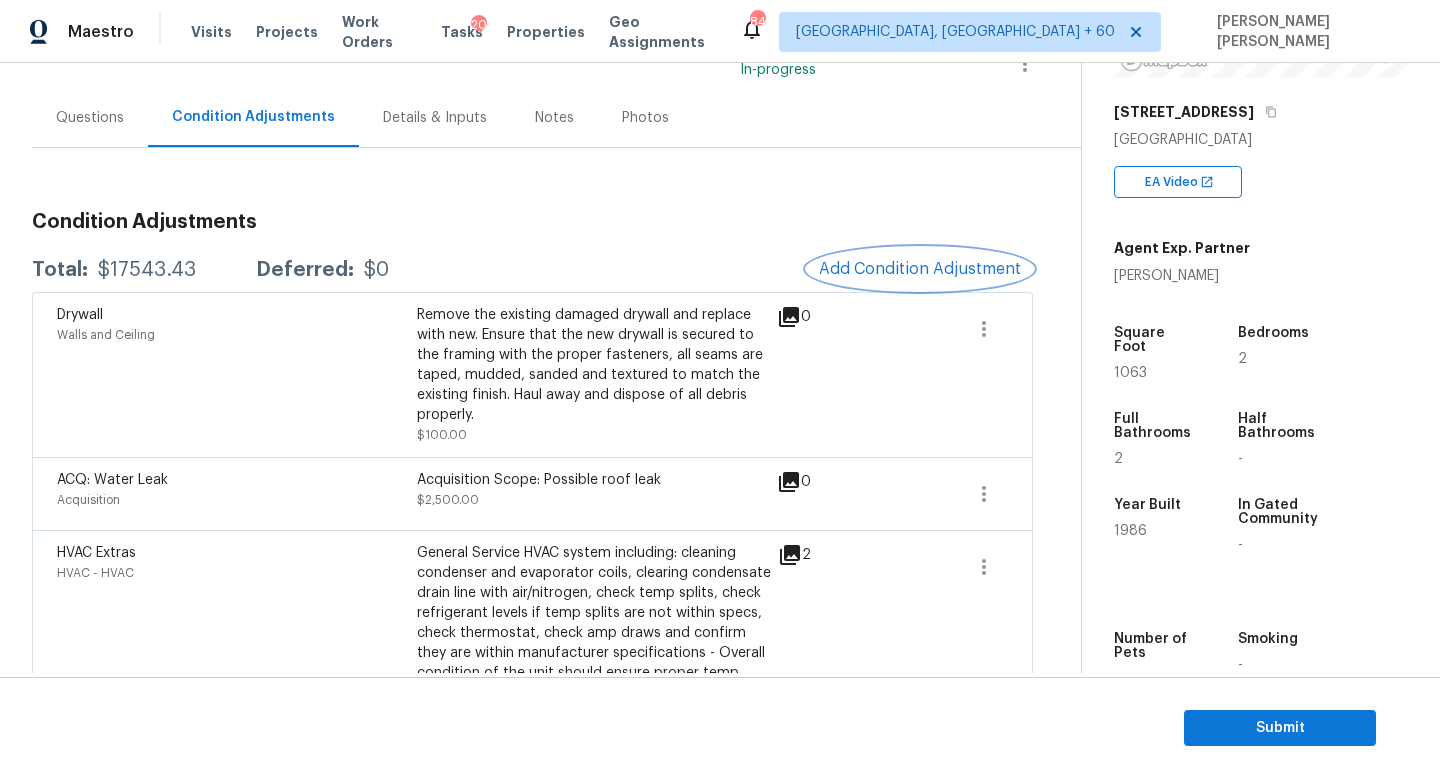 click on "Add Condition Adjustment" at bounding box center [920, 269] 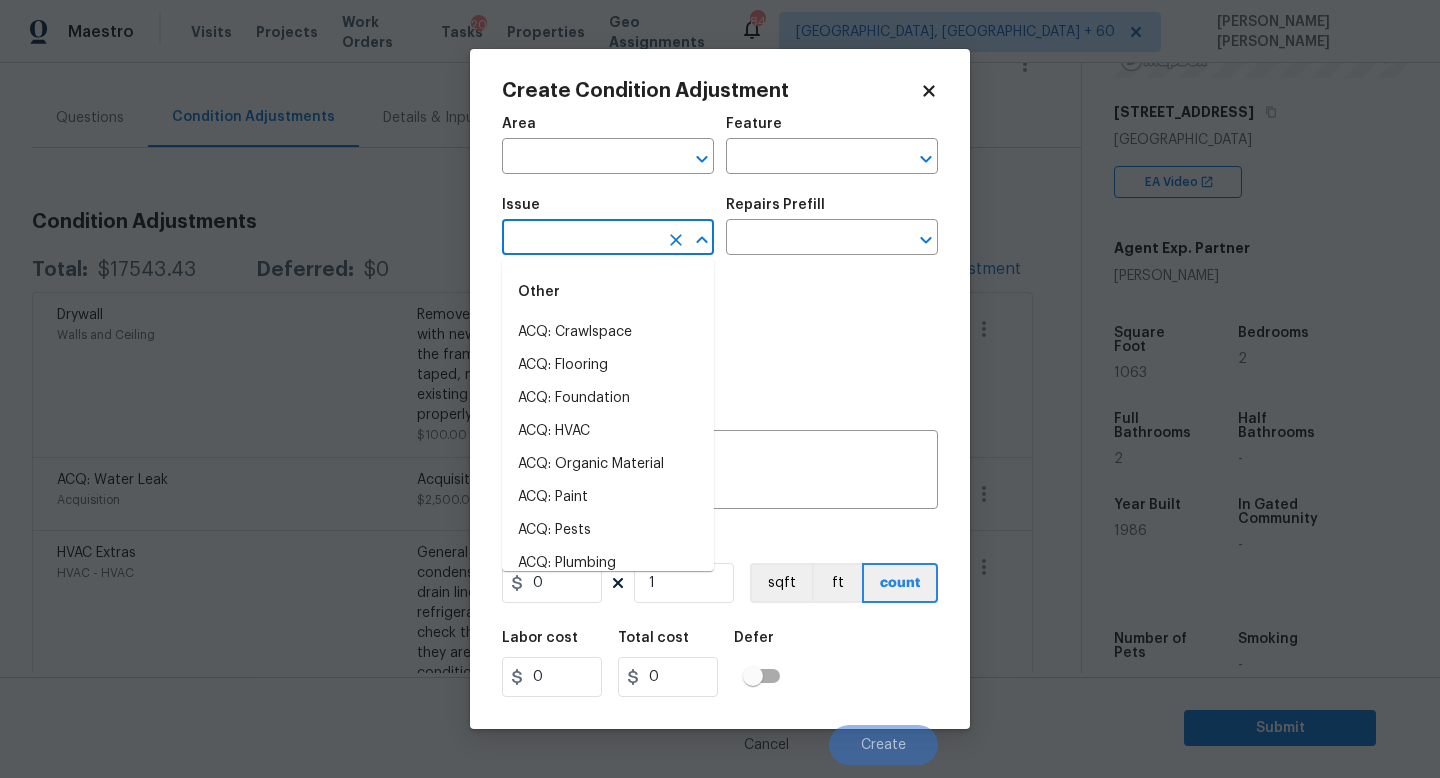 click at bounding box center (580, 239) 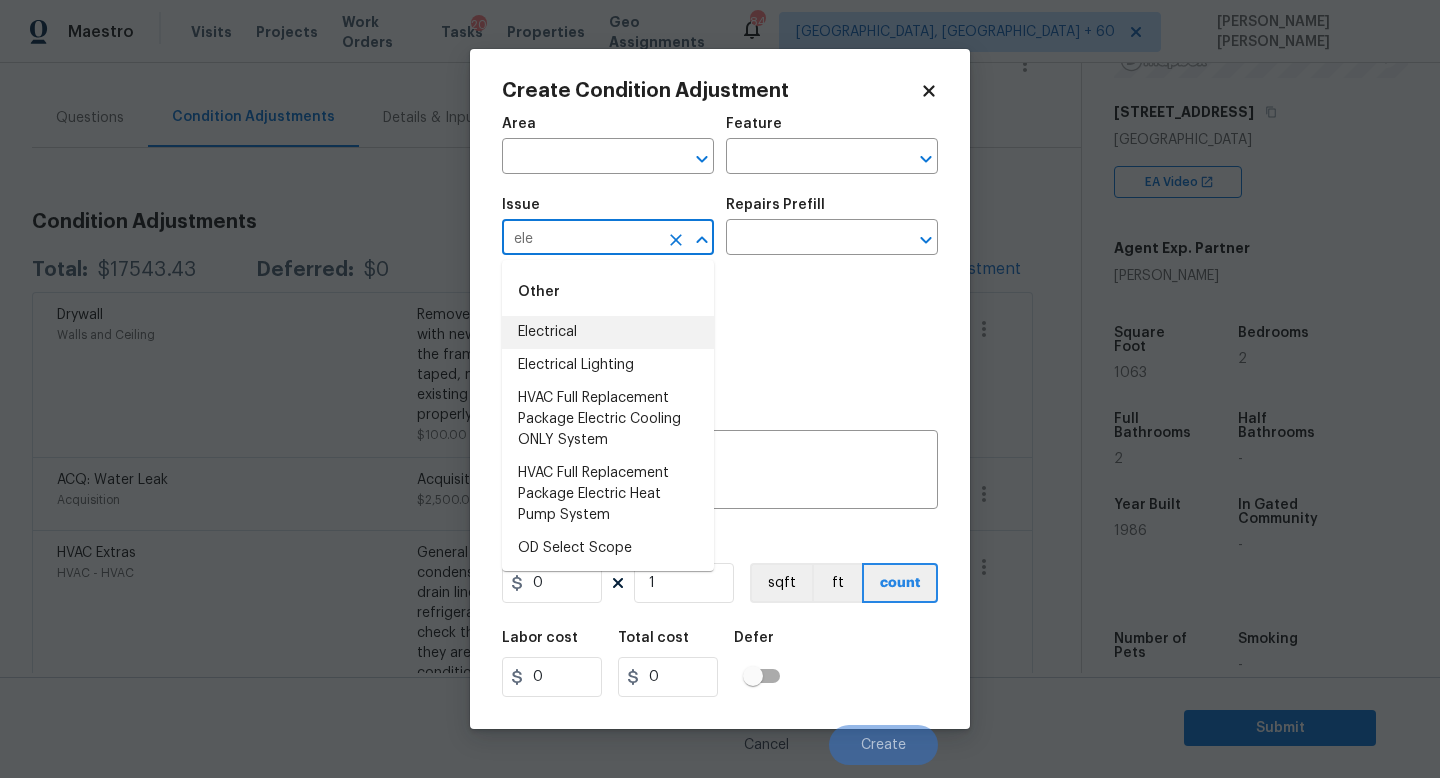 click on "Electrical" at bounding box center [608, 332] 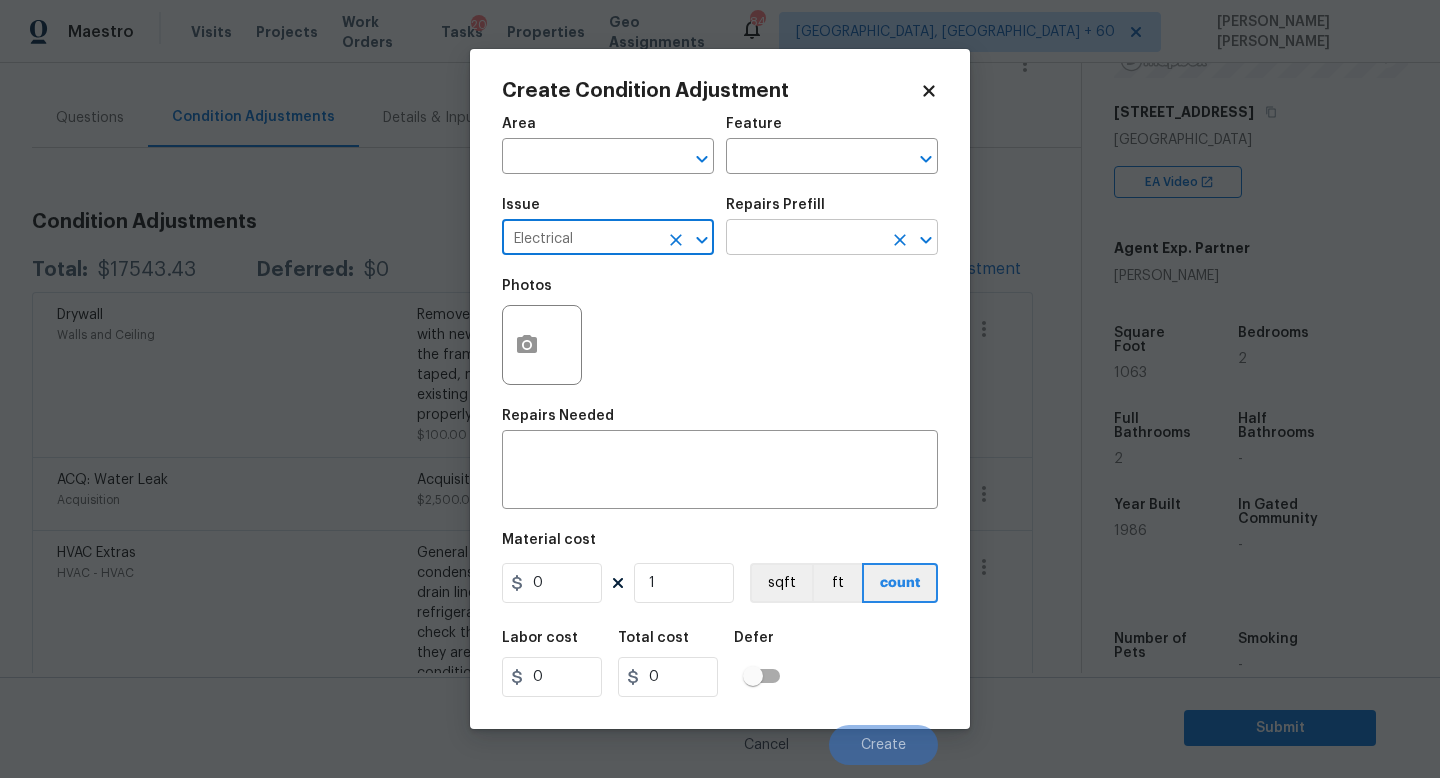 type on "Electrical" 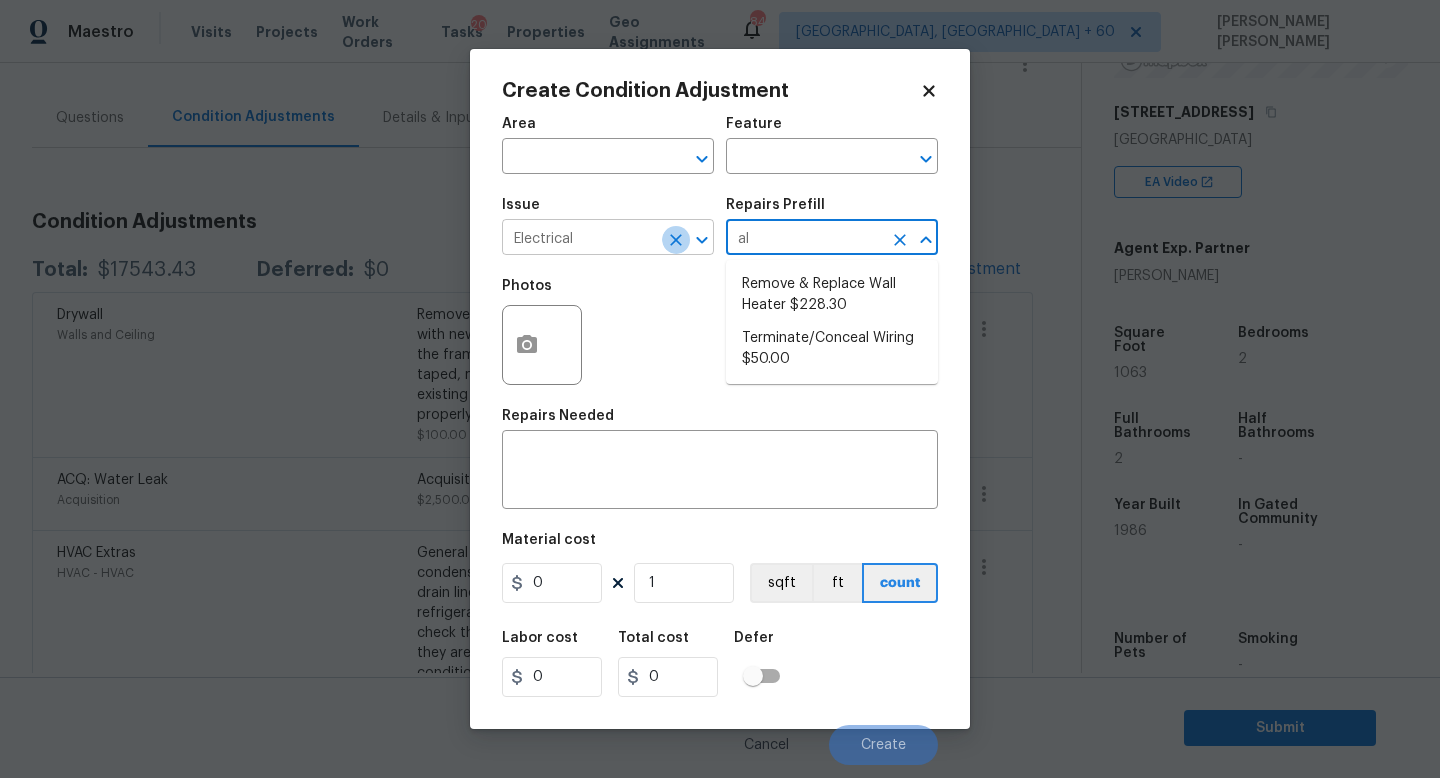 click 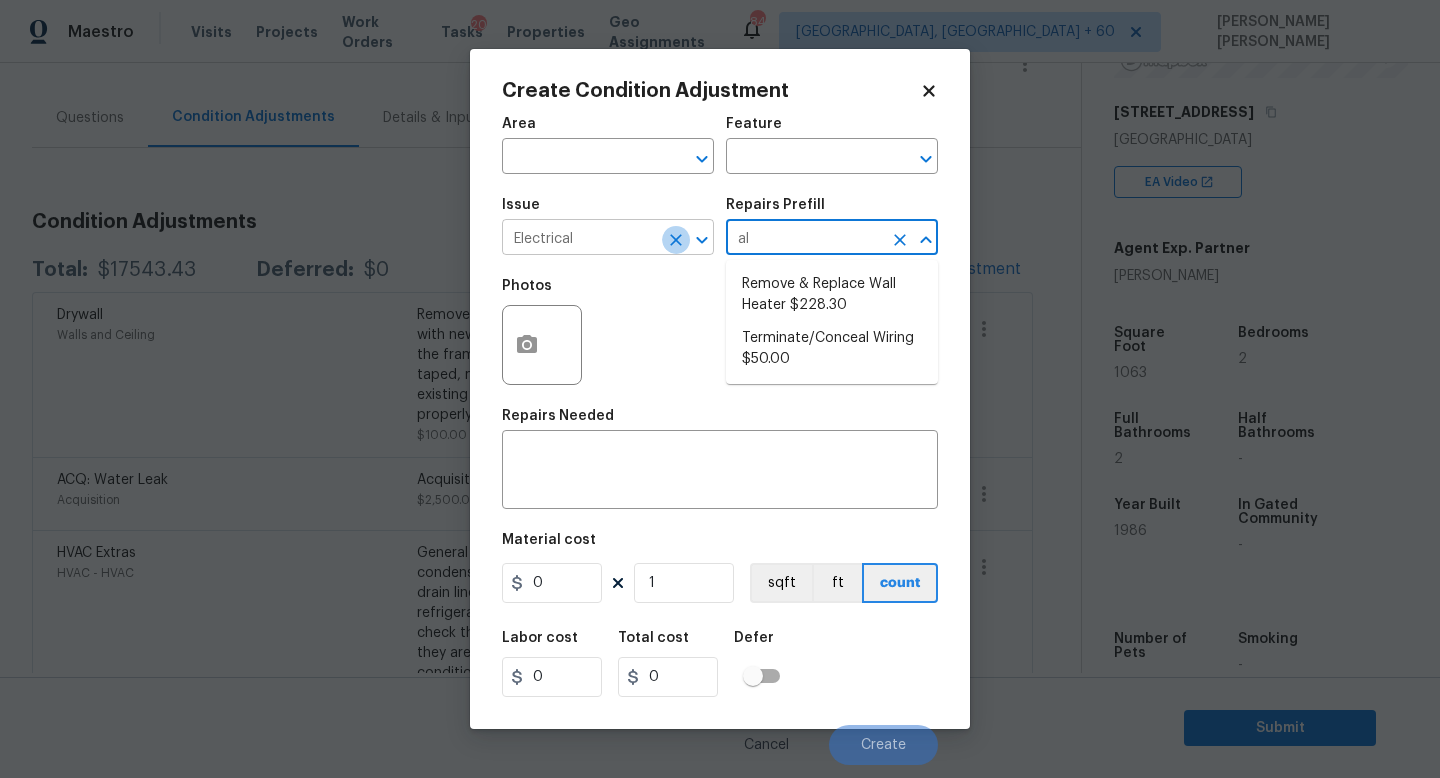 type on "al" 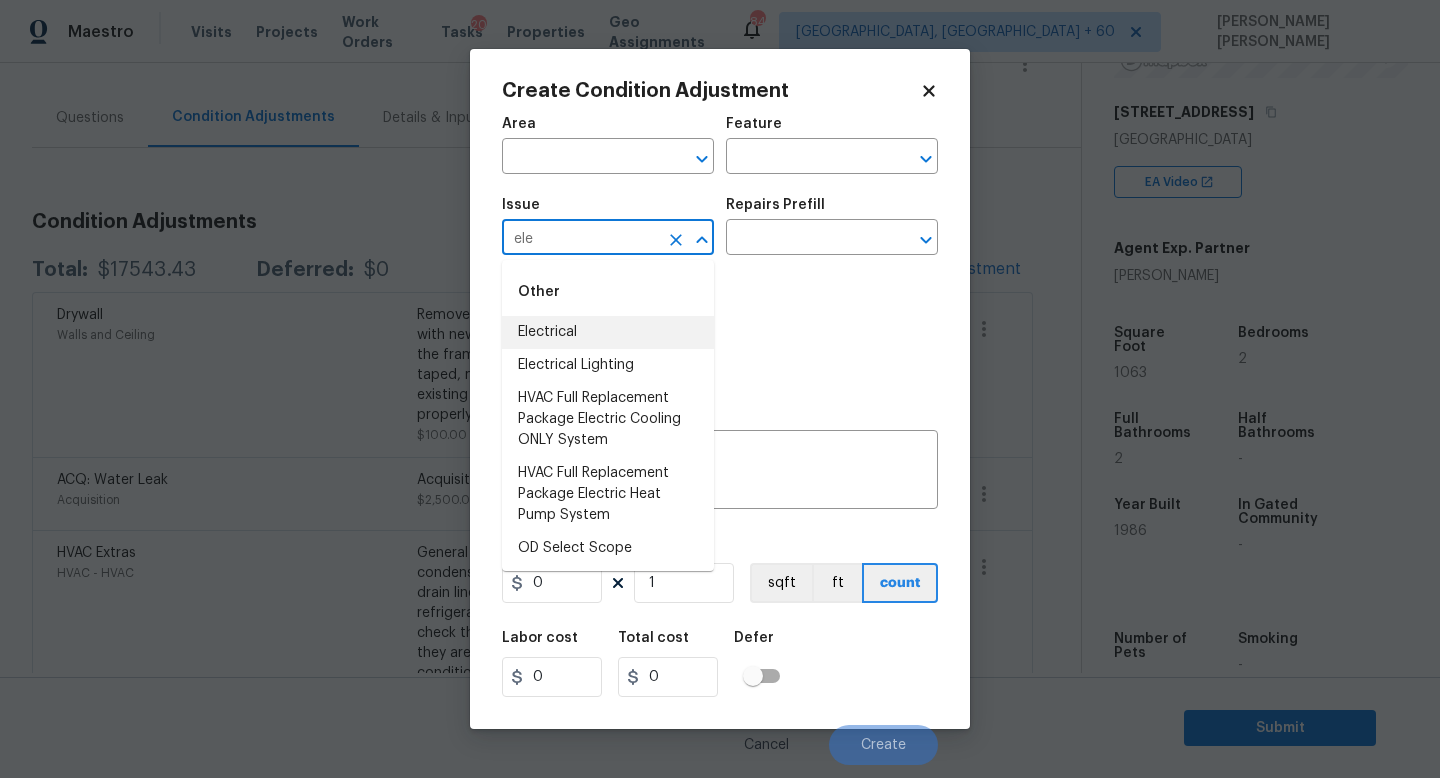 click on "Electrical" at bounding box center (608, 332) 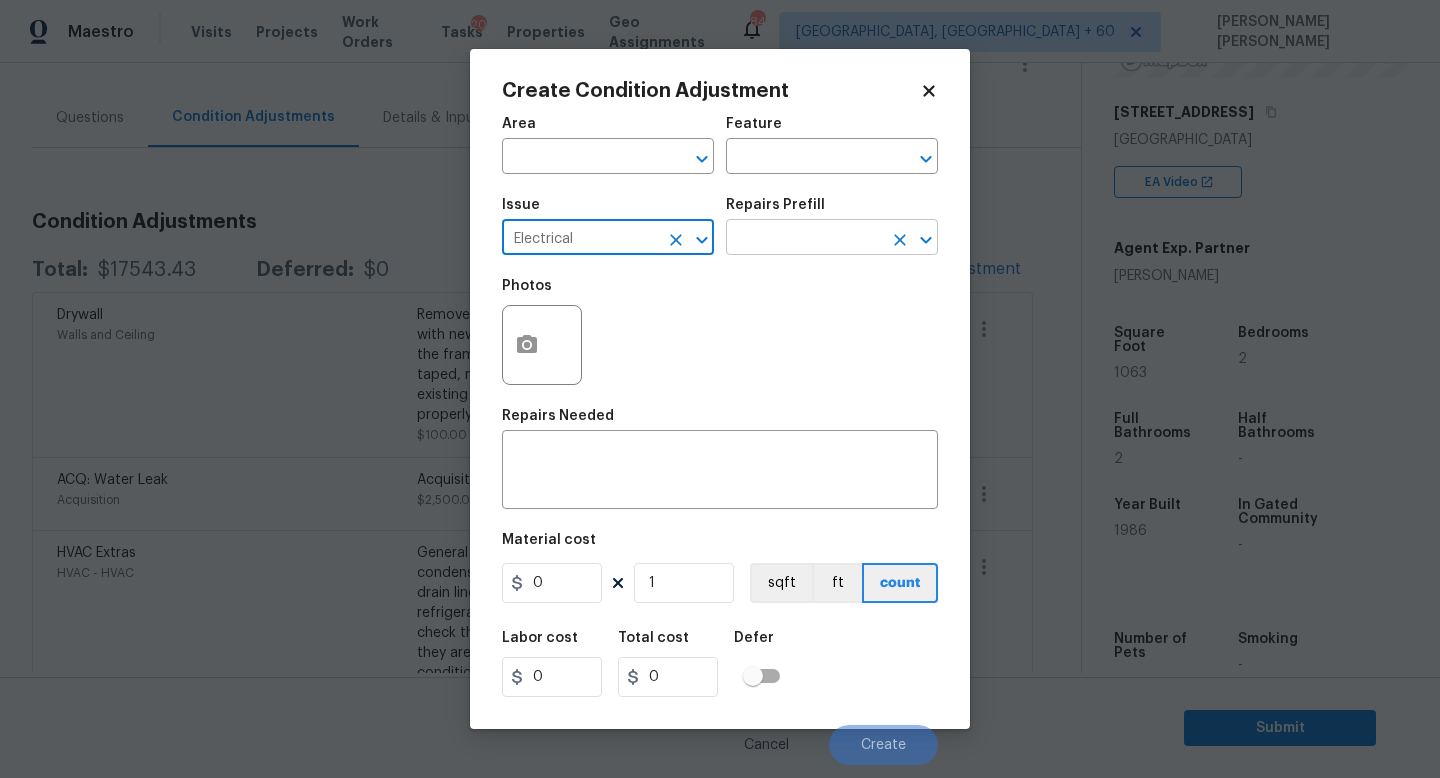 type on "Electrical" 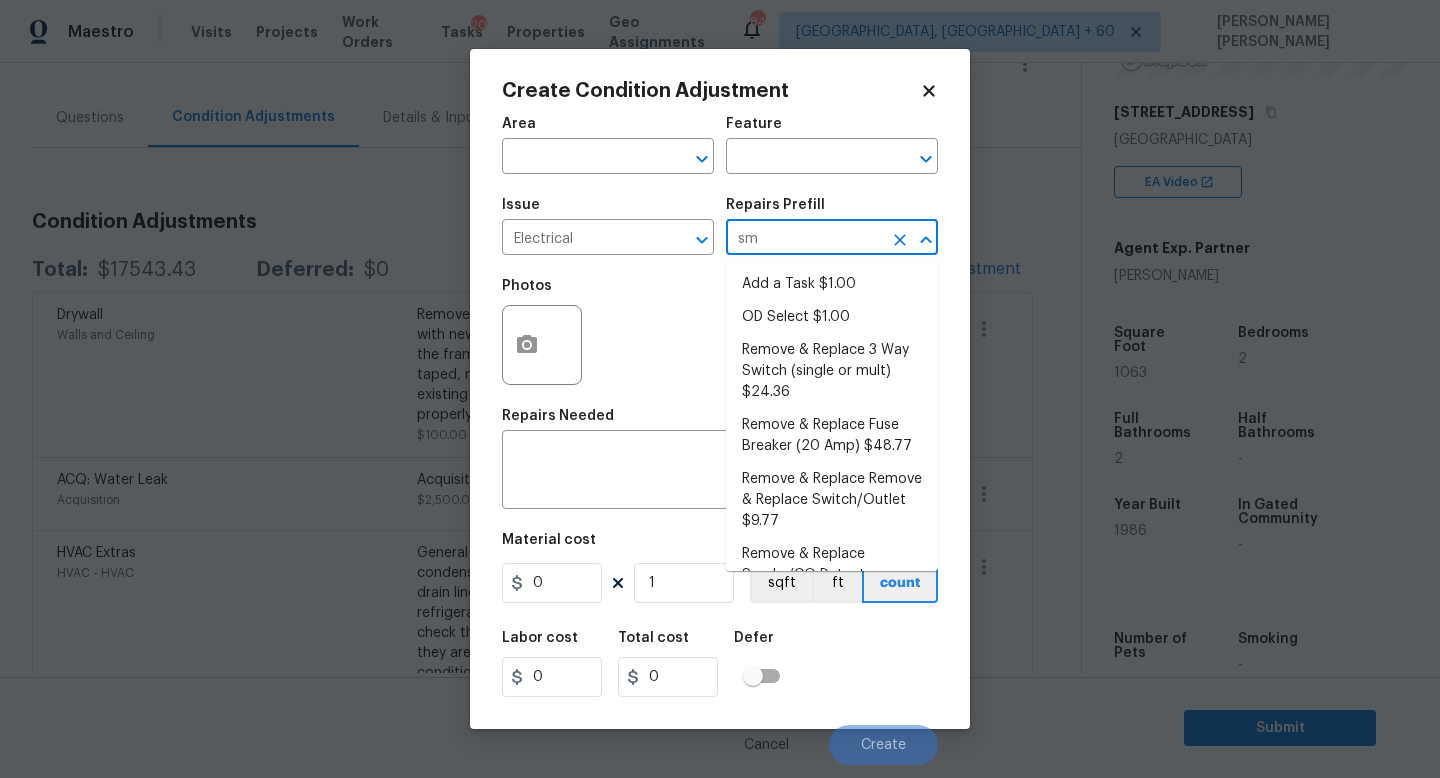 type on "smo" 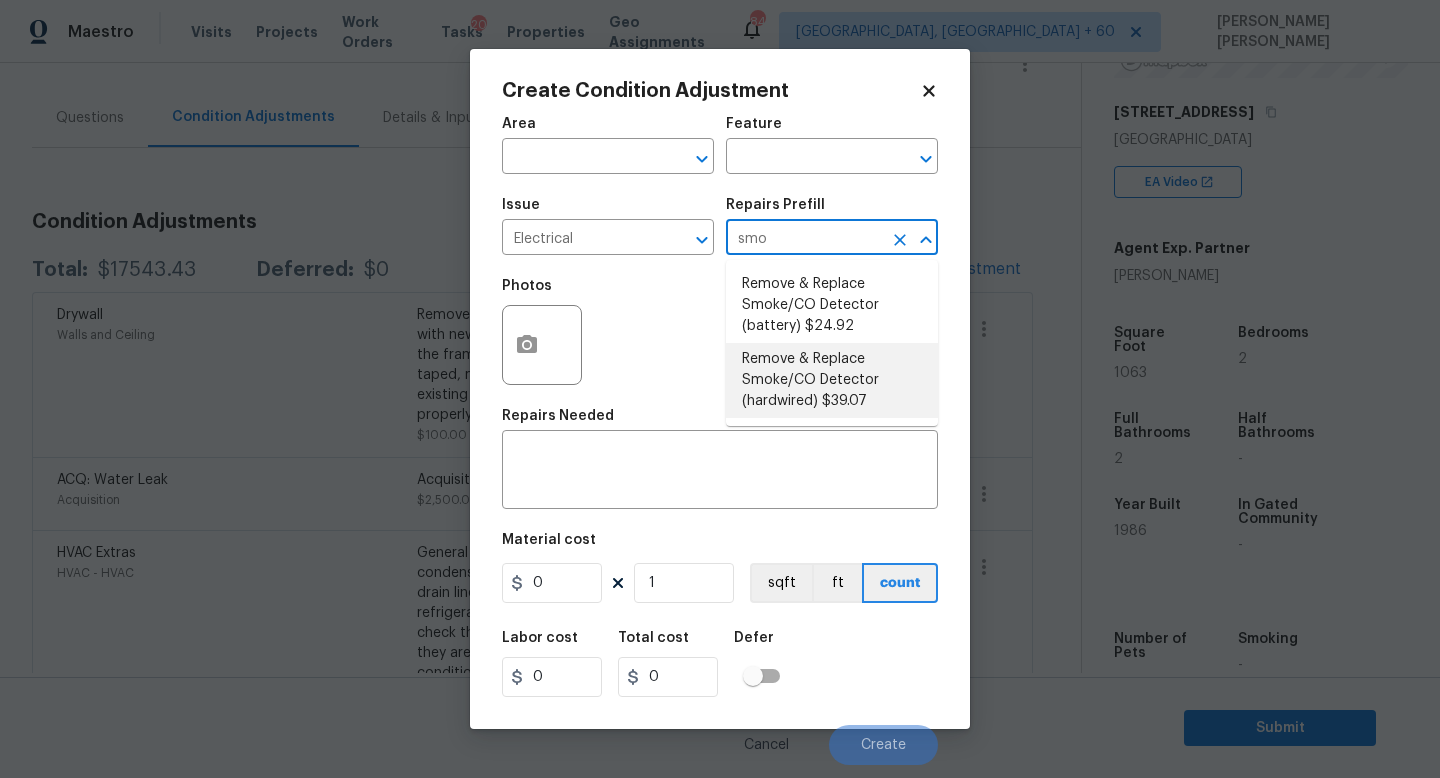 click on "Remove & Replace Smoke/CO Detector (hardwired) $39.07" at bounding box center (832, 380) 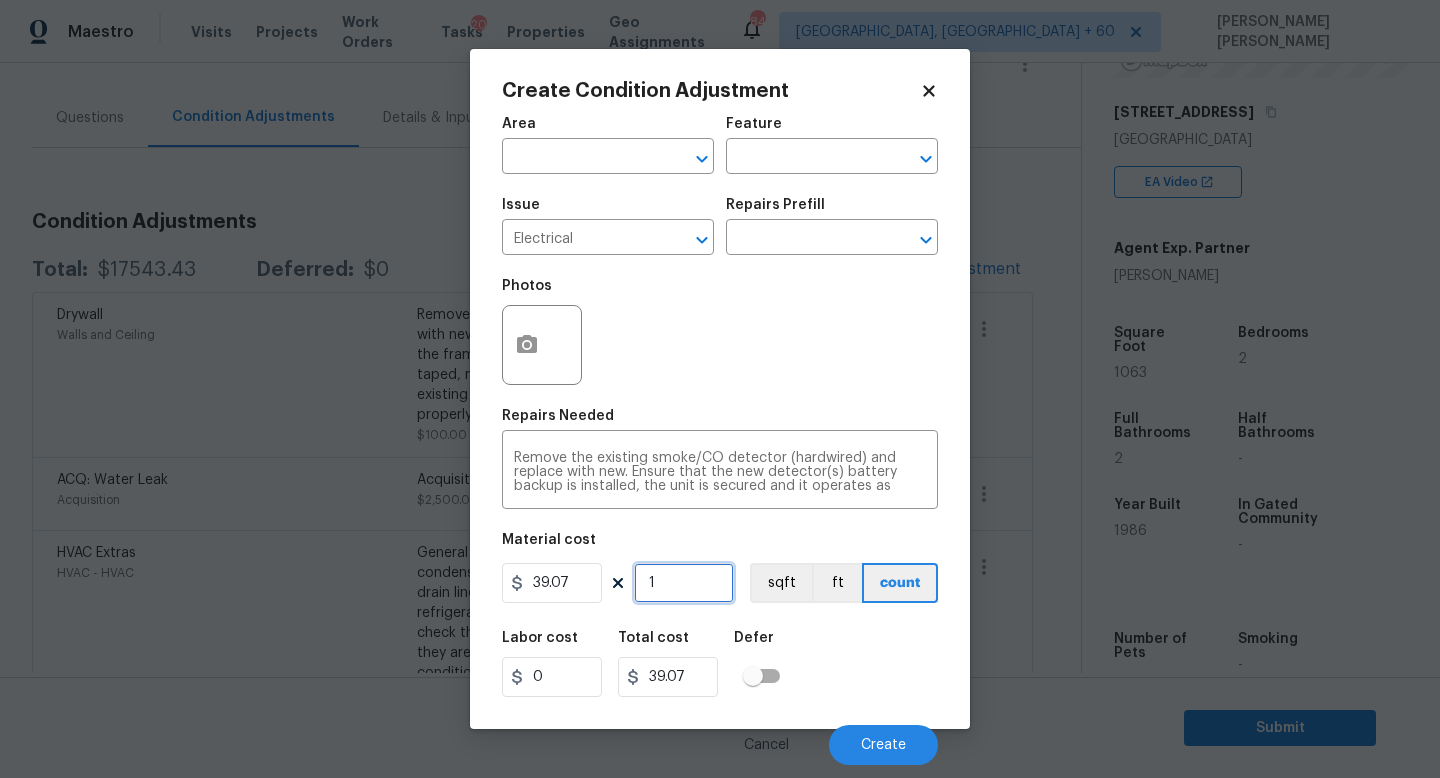 click on "1" at bounding box center [684, 583] 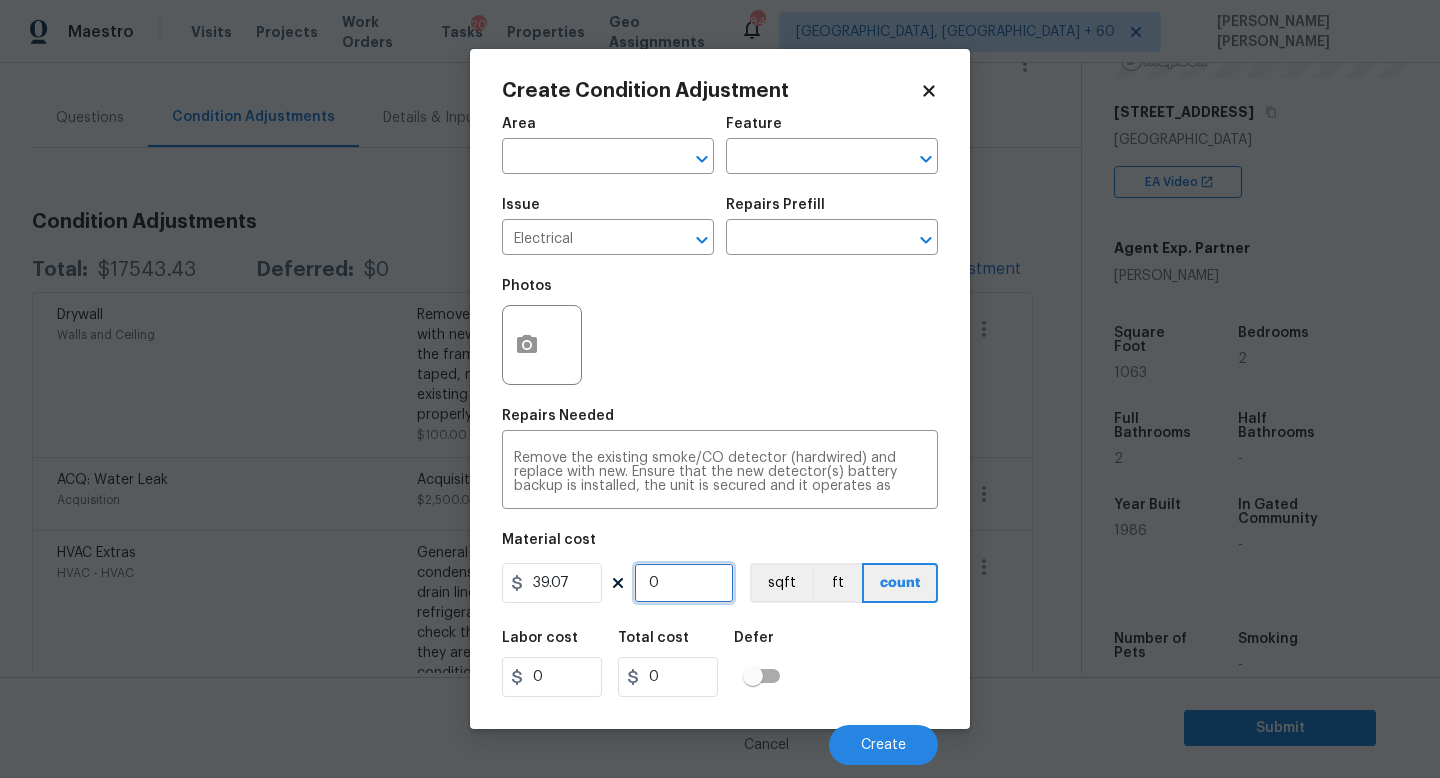 type on "3" 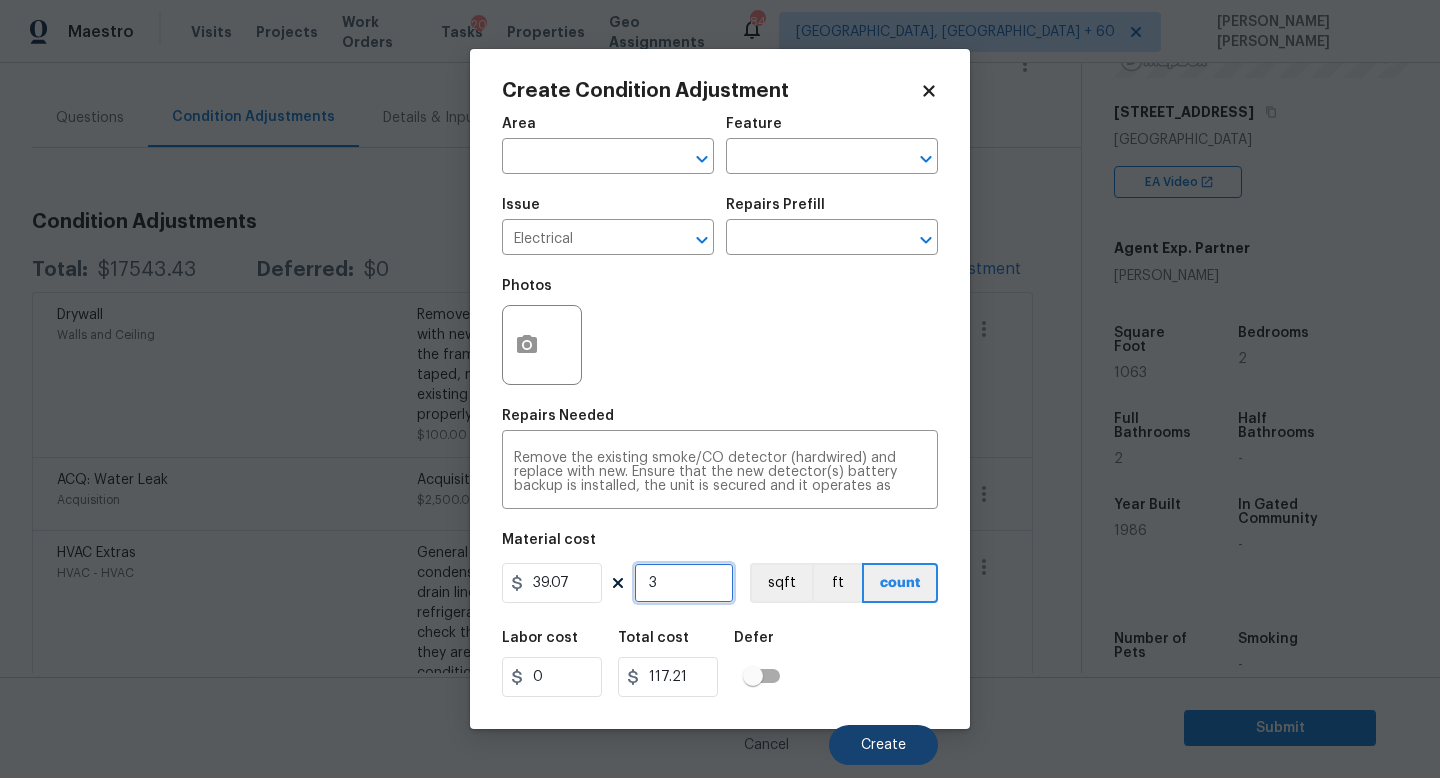 type on "3" 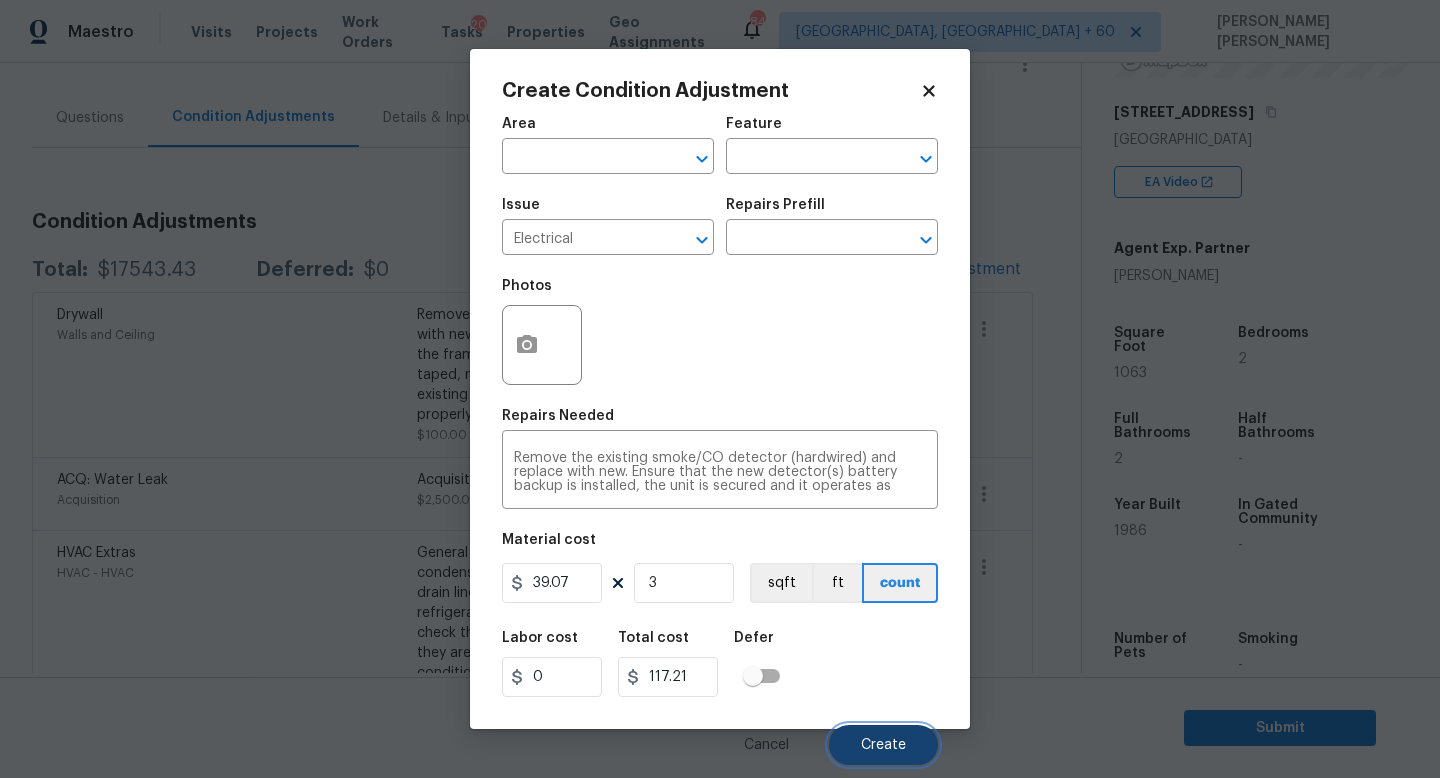 click on "Create" at bounding box center [883, 745] 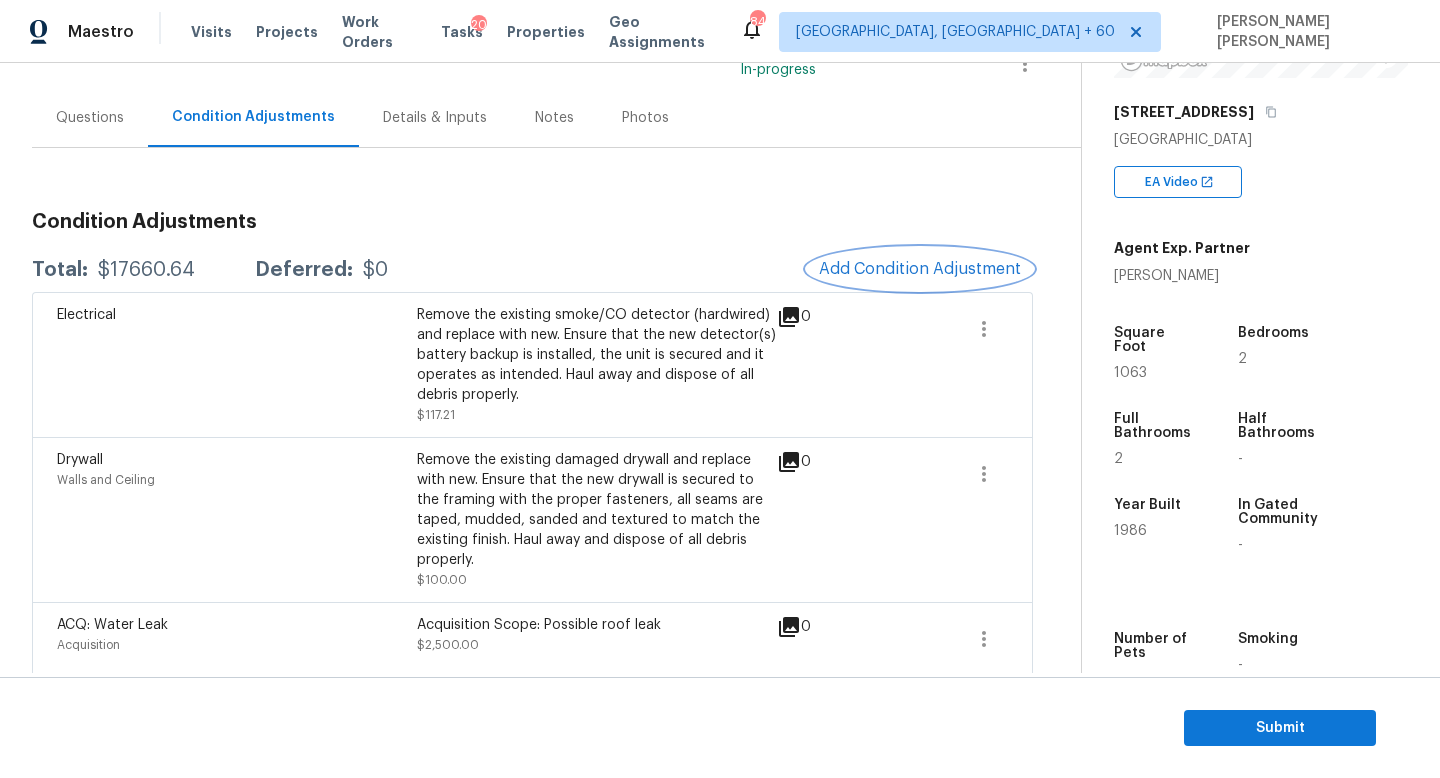 click on "Add Condition Adjustment" at bounding box center [920, 269] 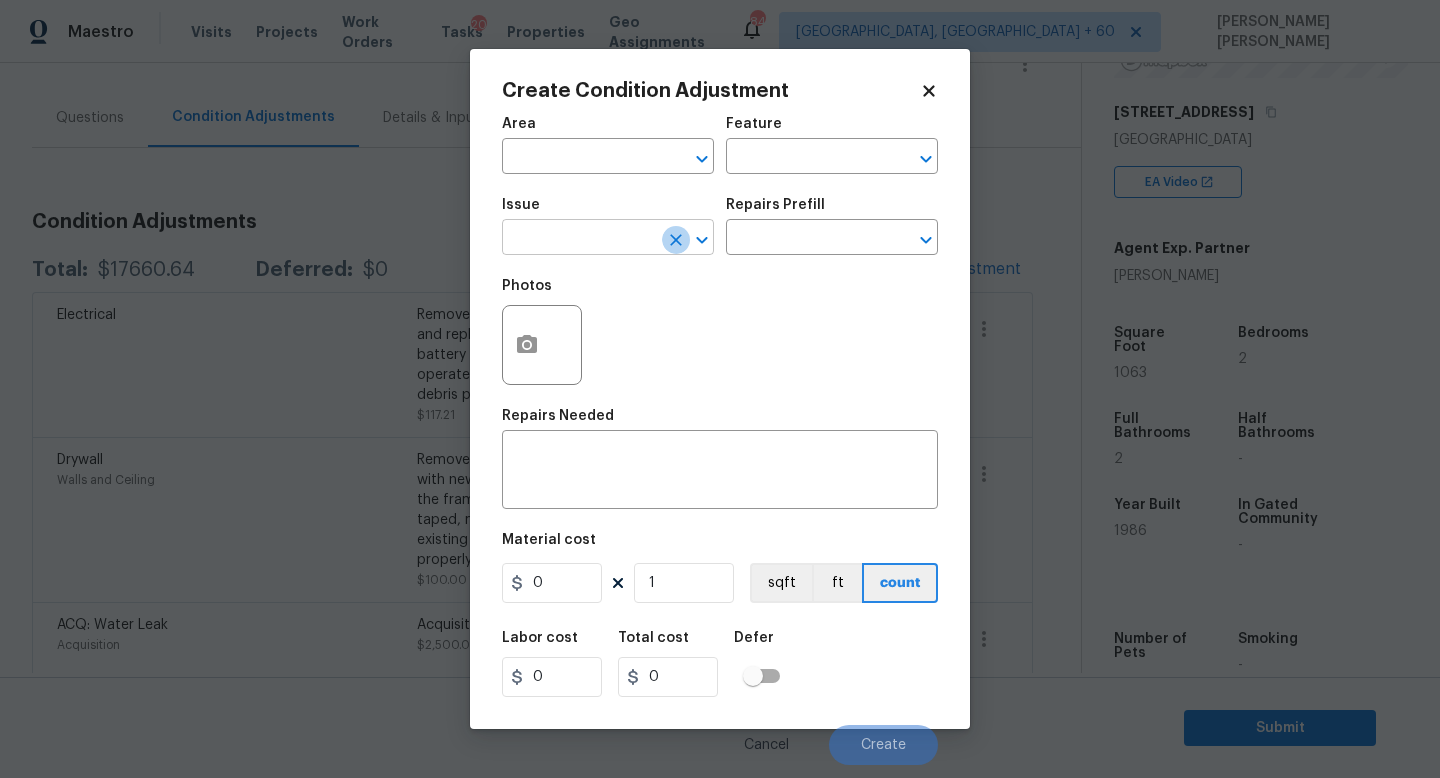 click at bounding box center (676, 240) 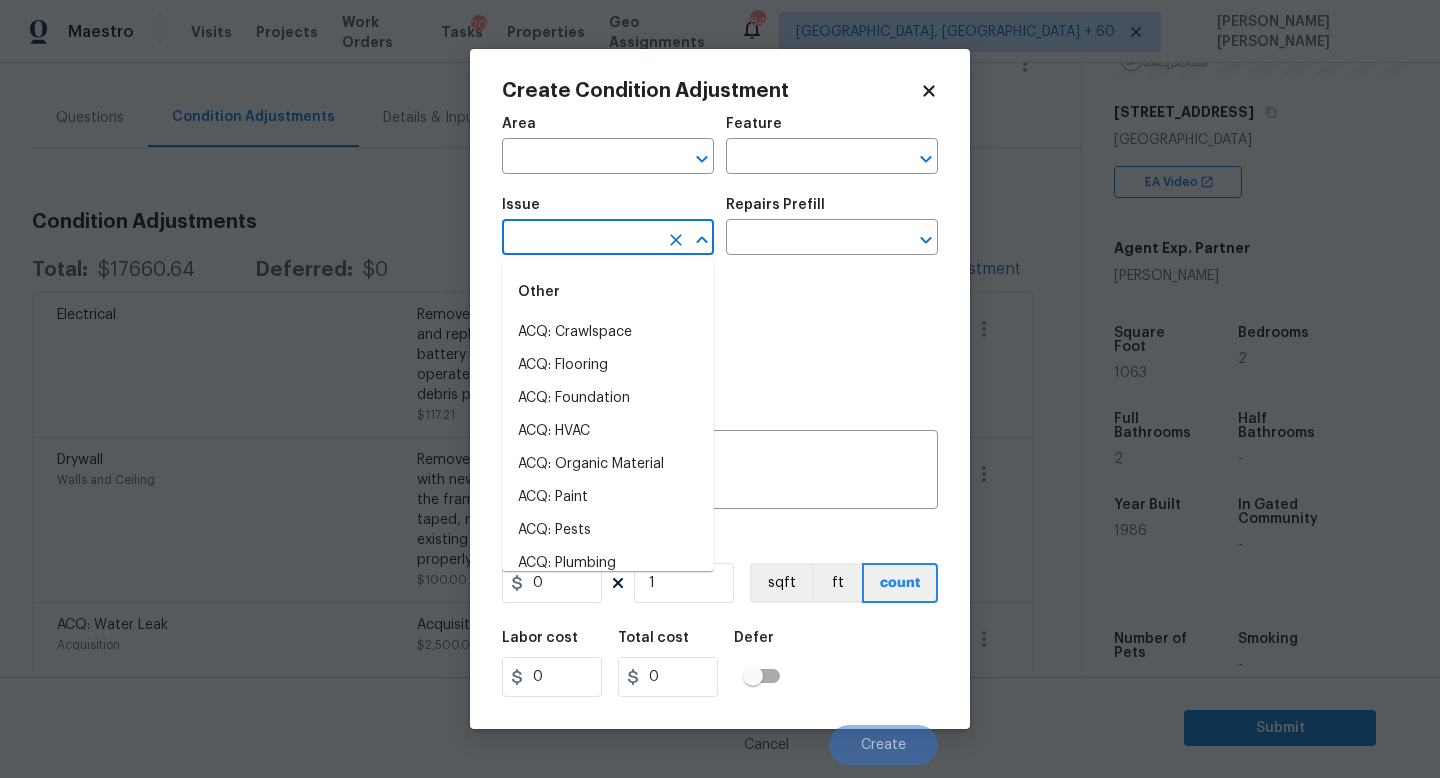 click at bounding box center [580, 239] 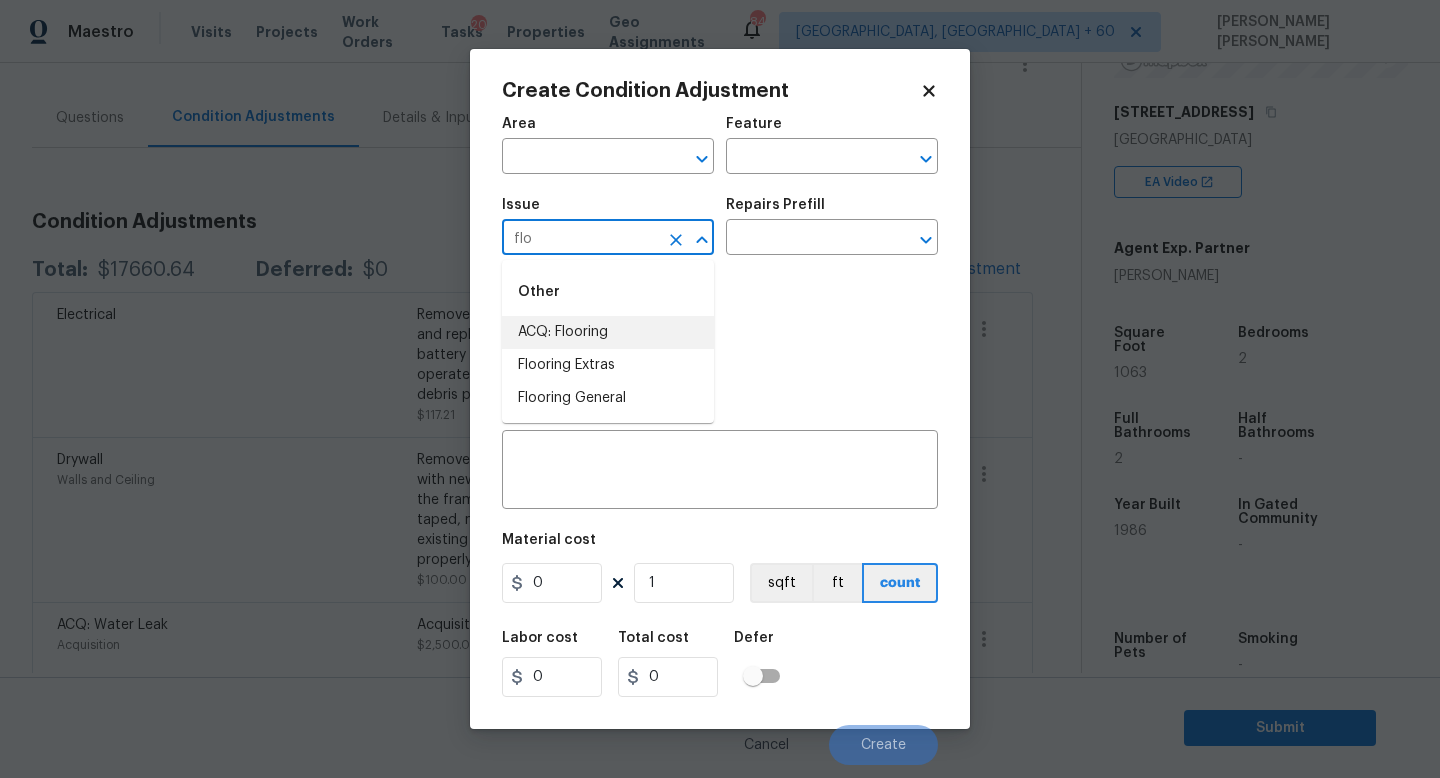 click on "ACQ: Flooring" at bounding box center [608, 332] 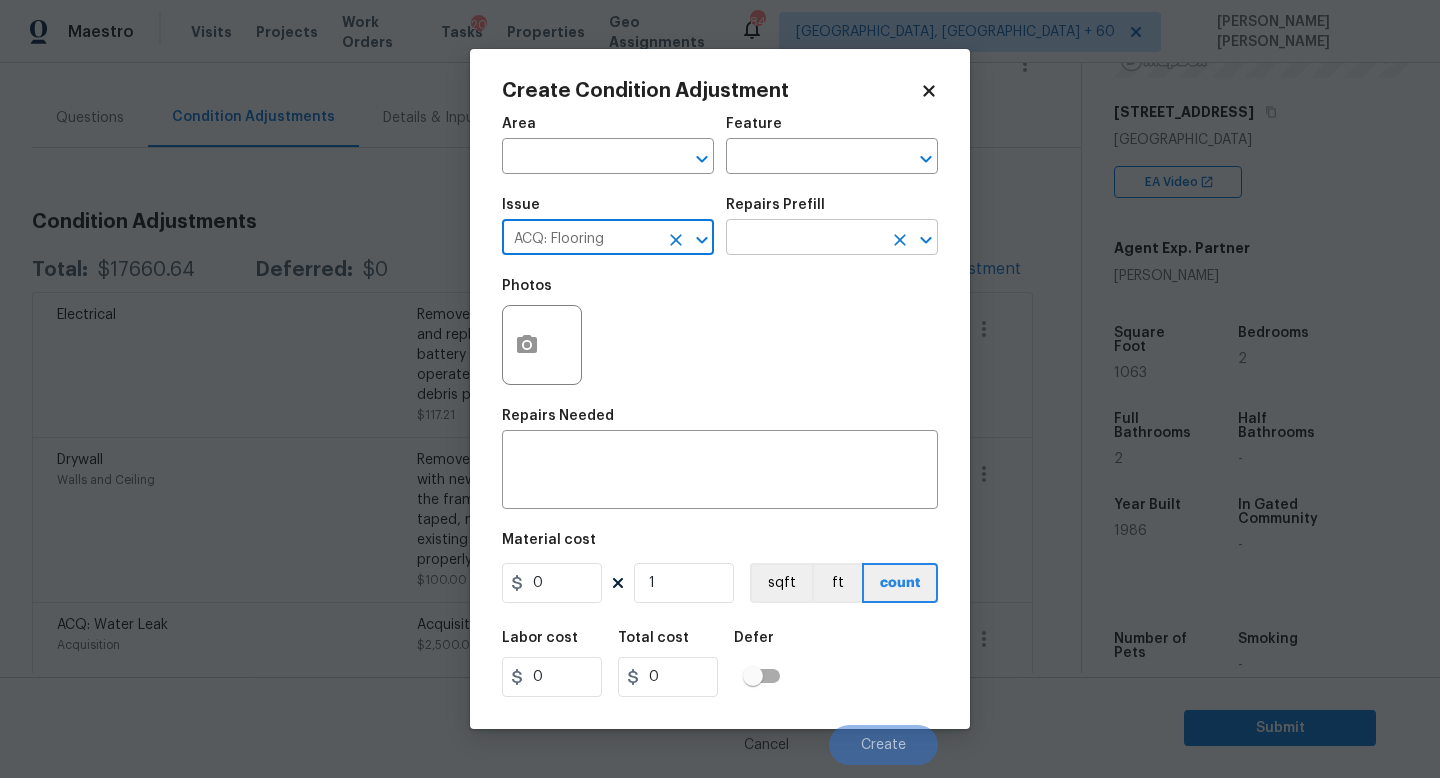 type on "ACQ: Flooring" 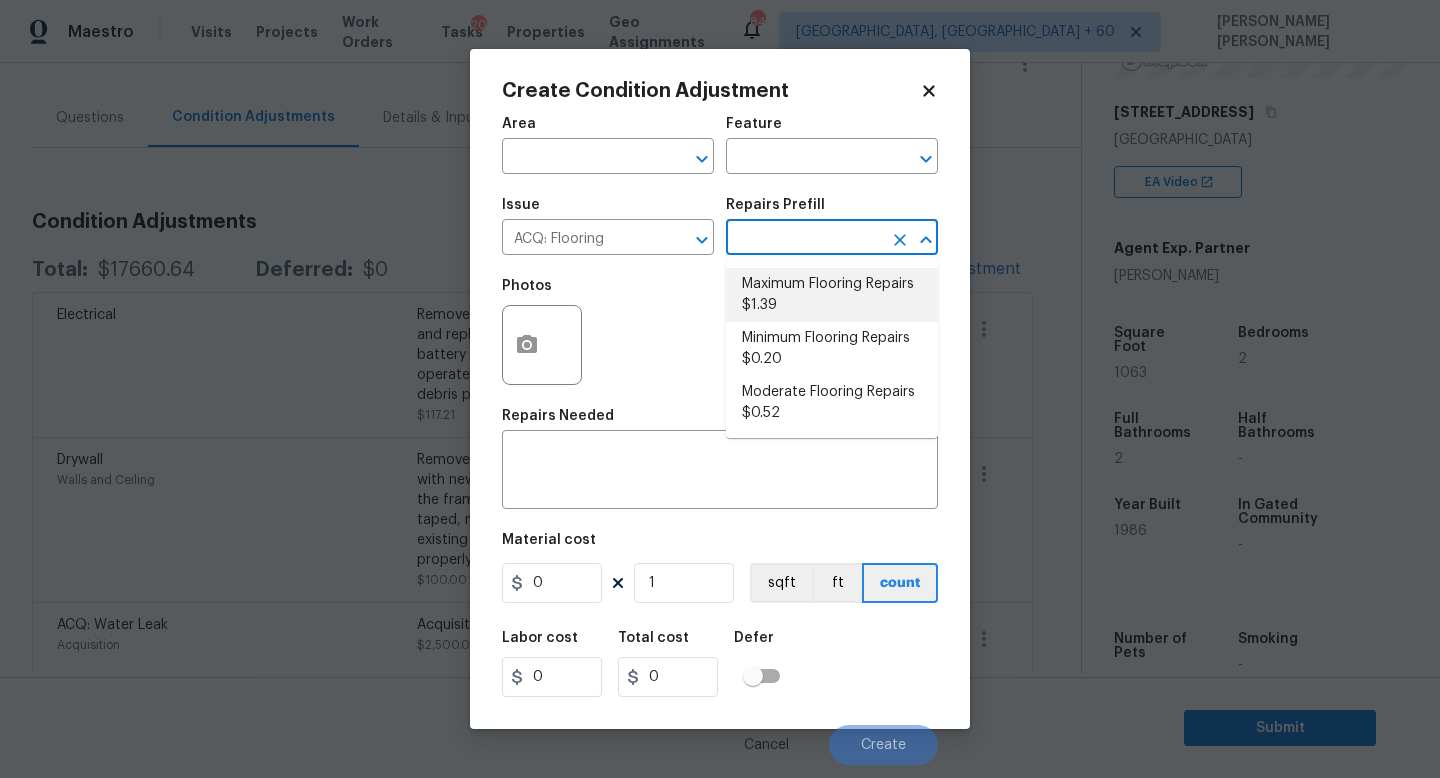 click on "Maximum Flooring Repairs $1.39" at bounding box center (832, 295) 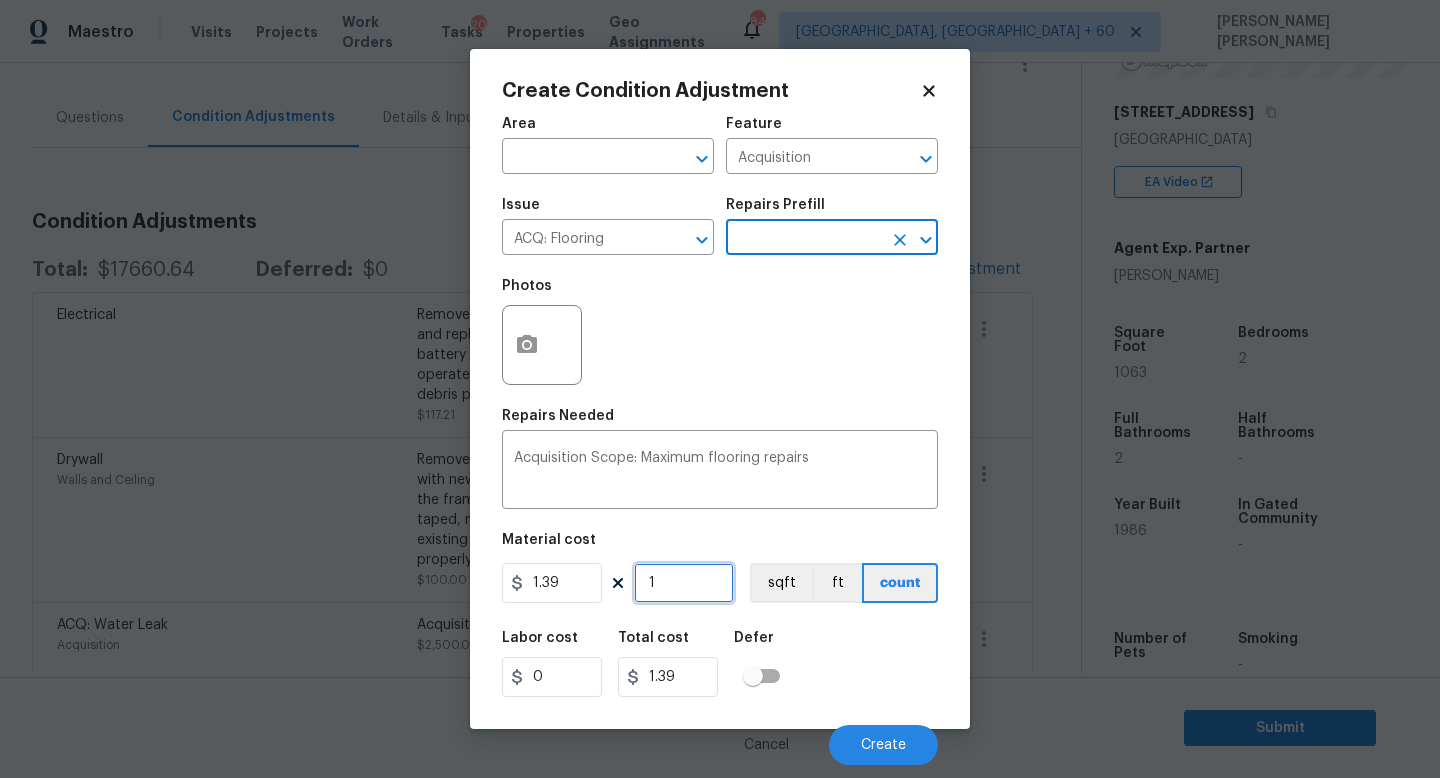 click on "1" at bounding box center (684, 583) 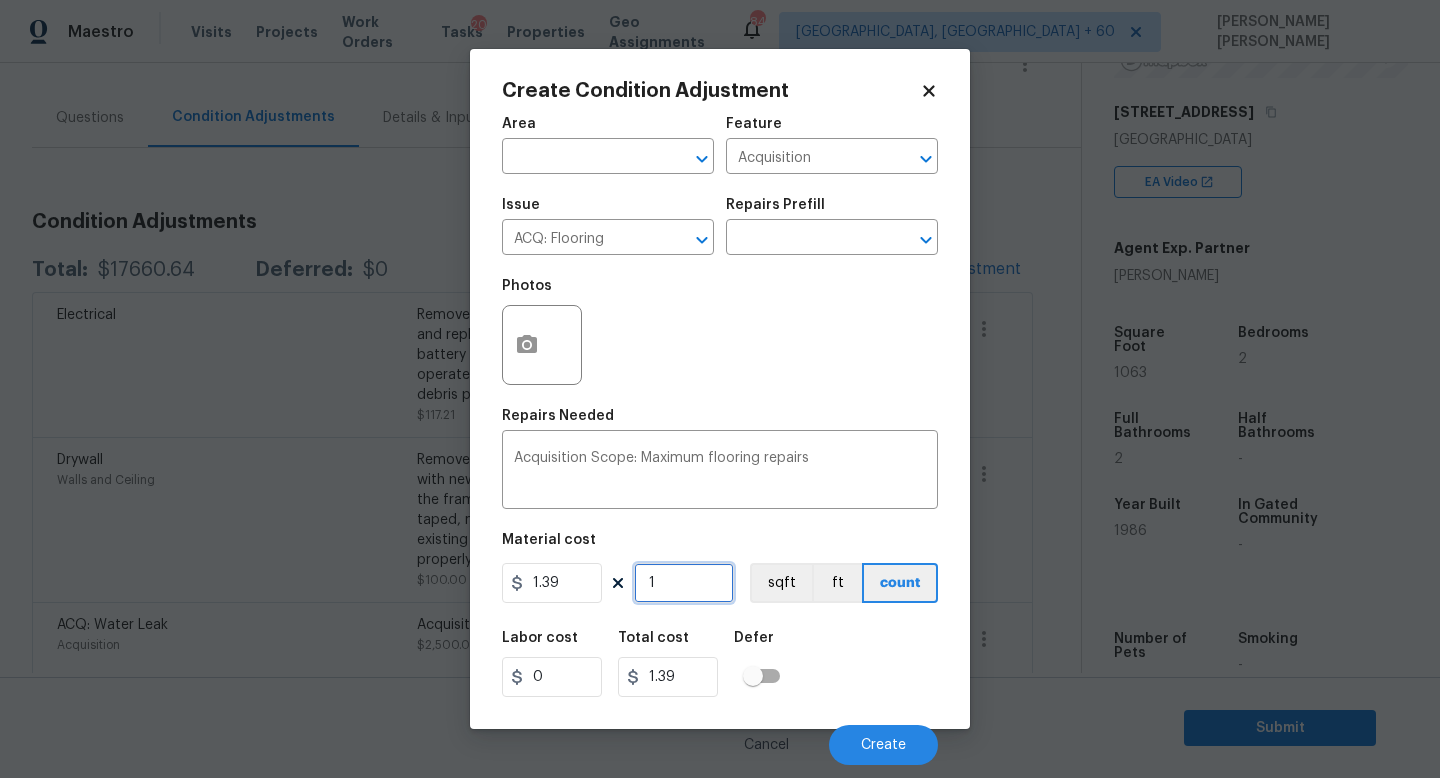 type on "10" 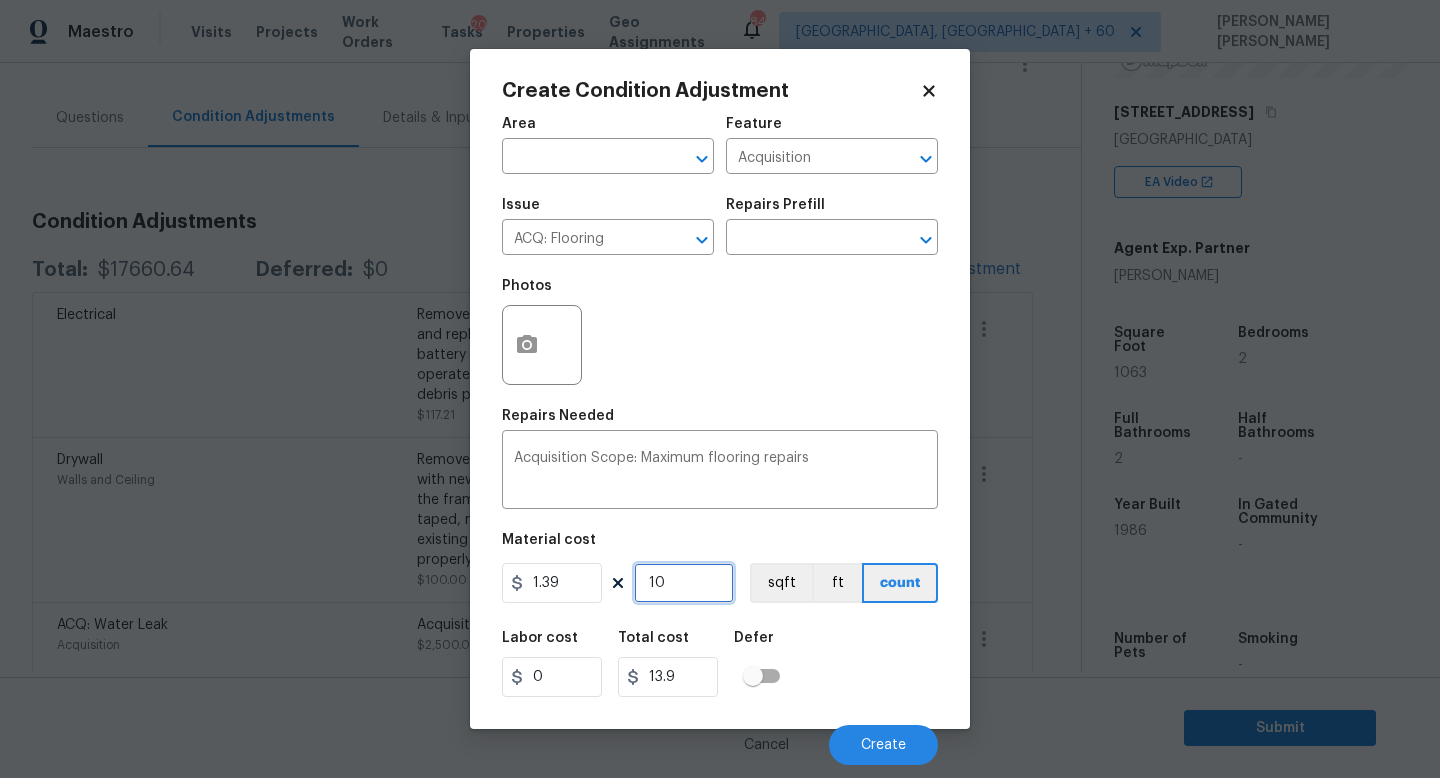 type on "106" 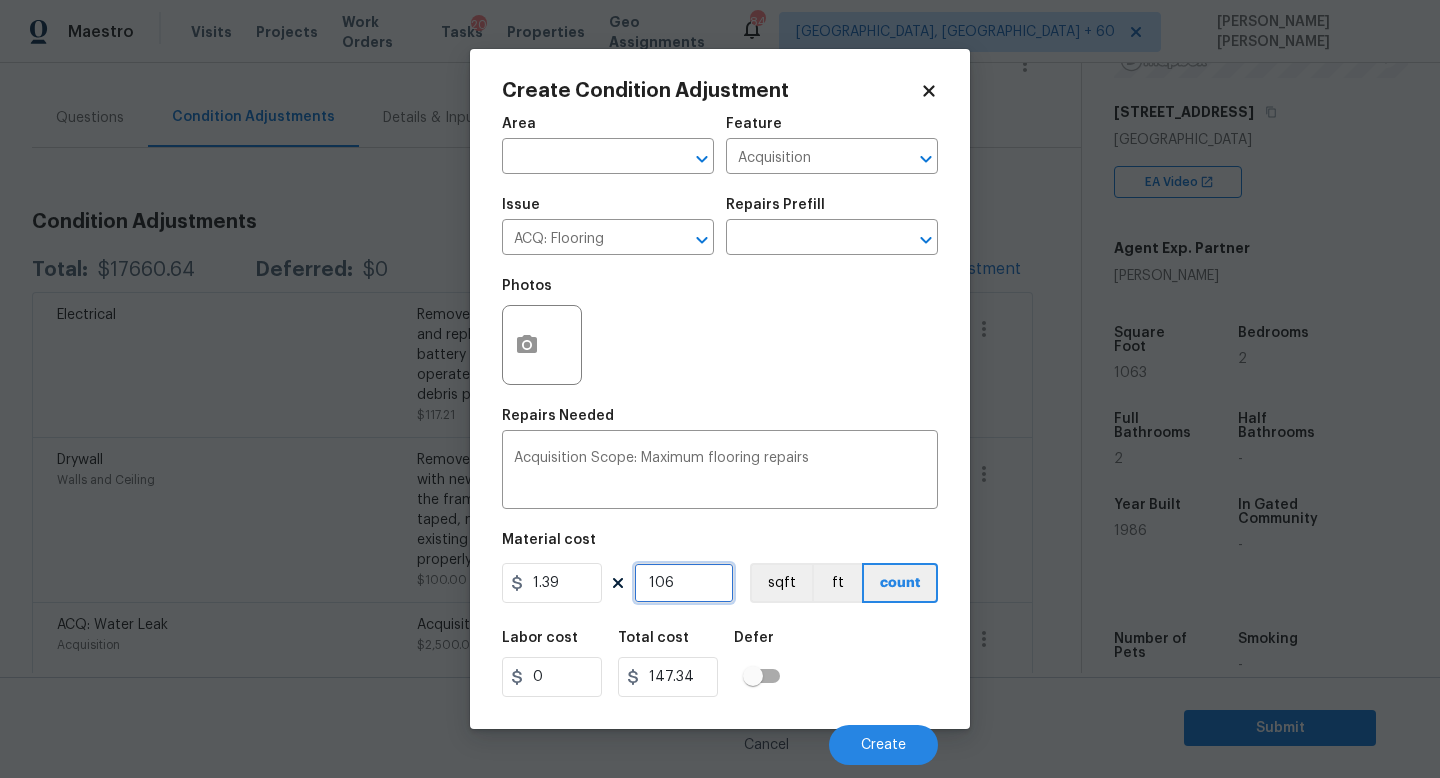 type on "1063" 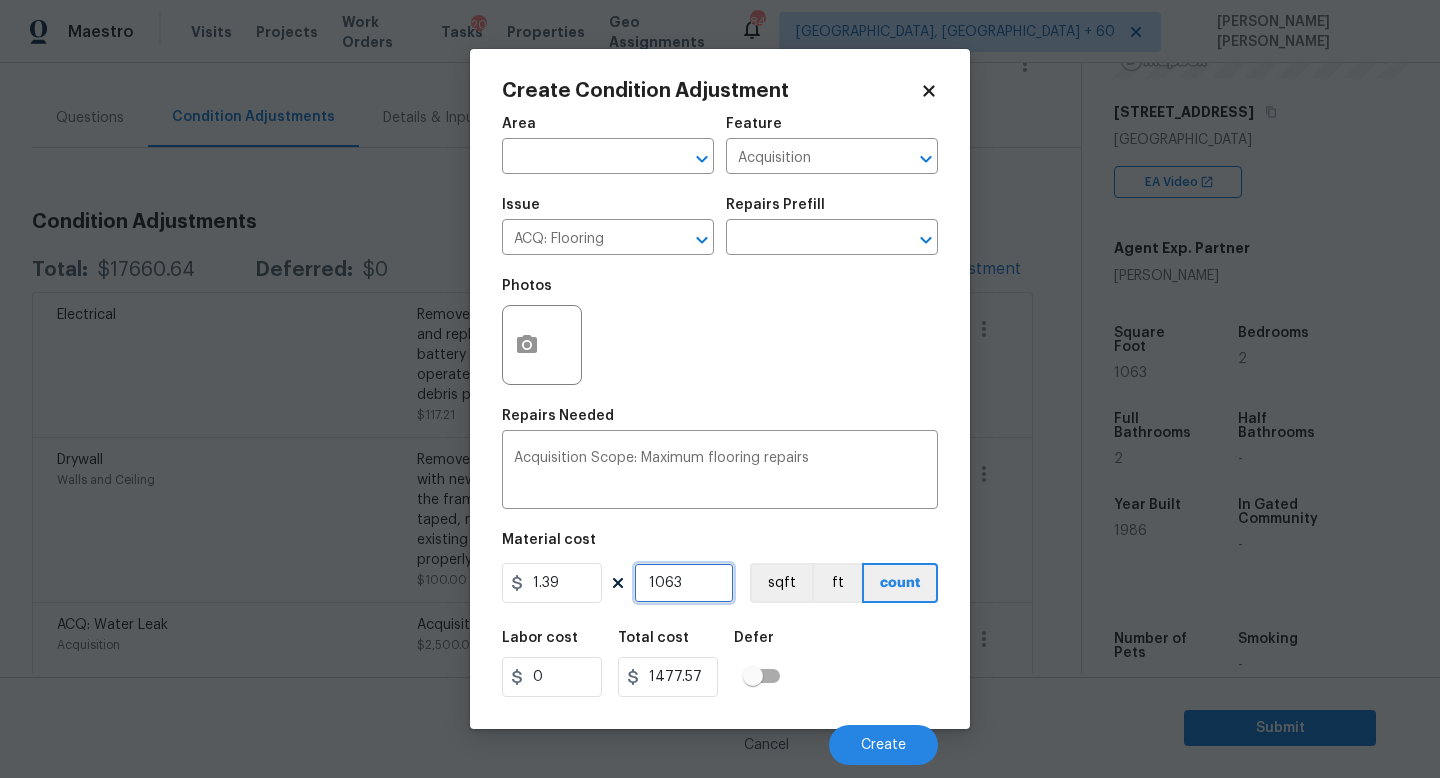 type on "1063" 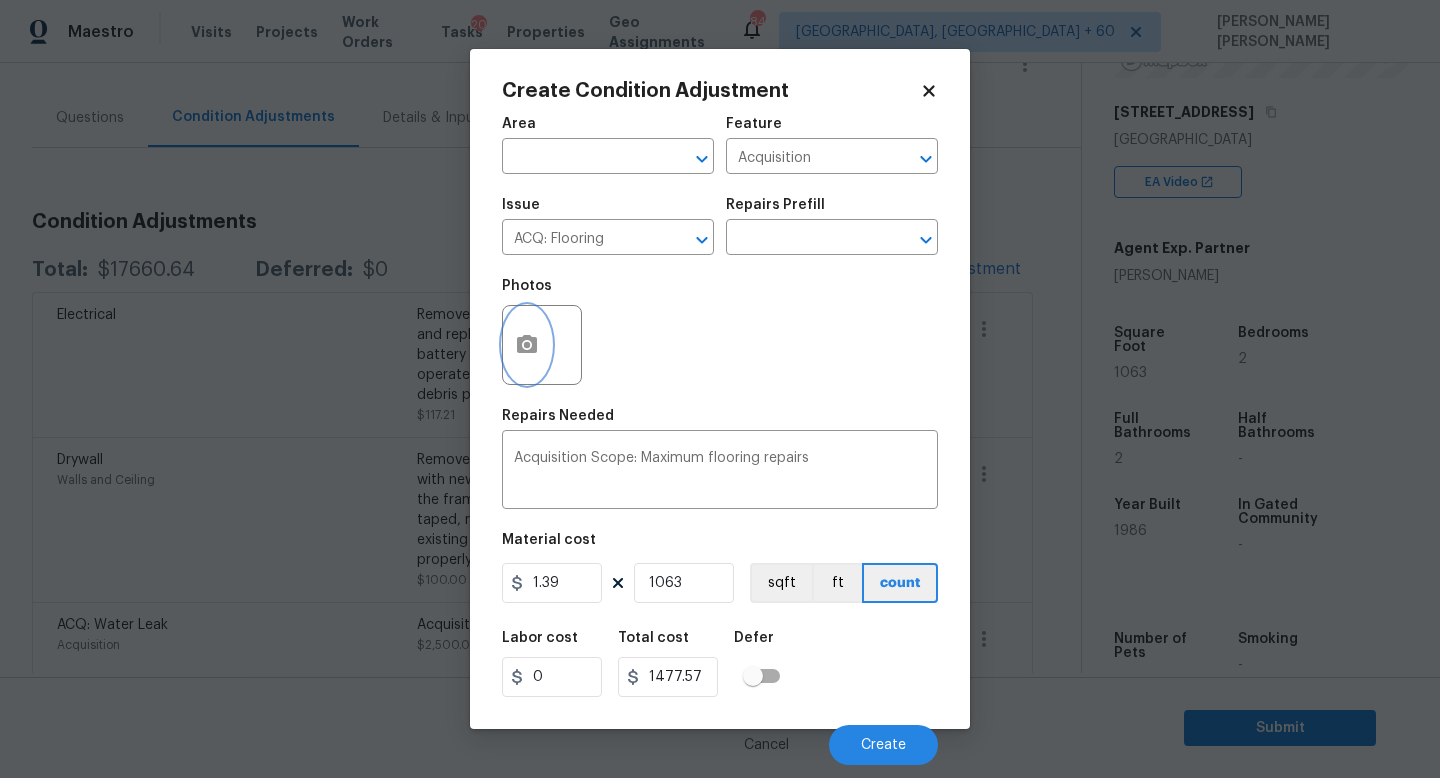 click at bounding box center (527, 345) 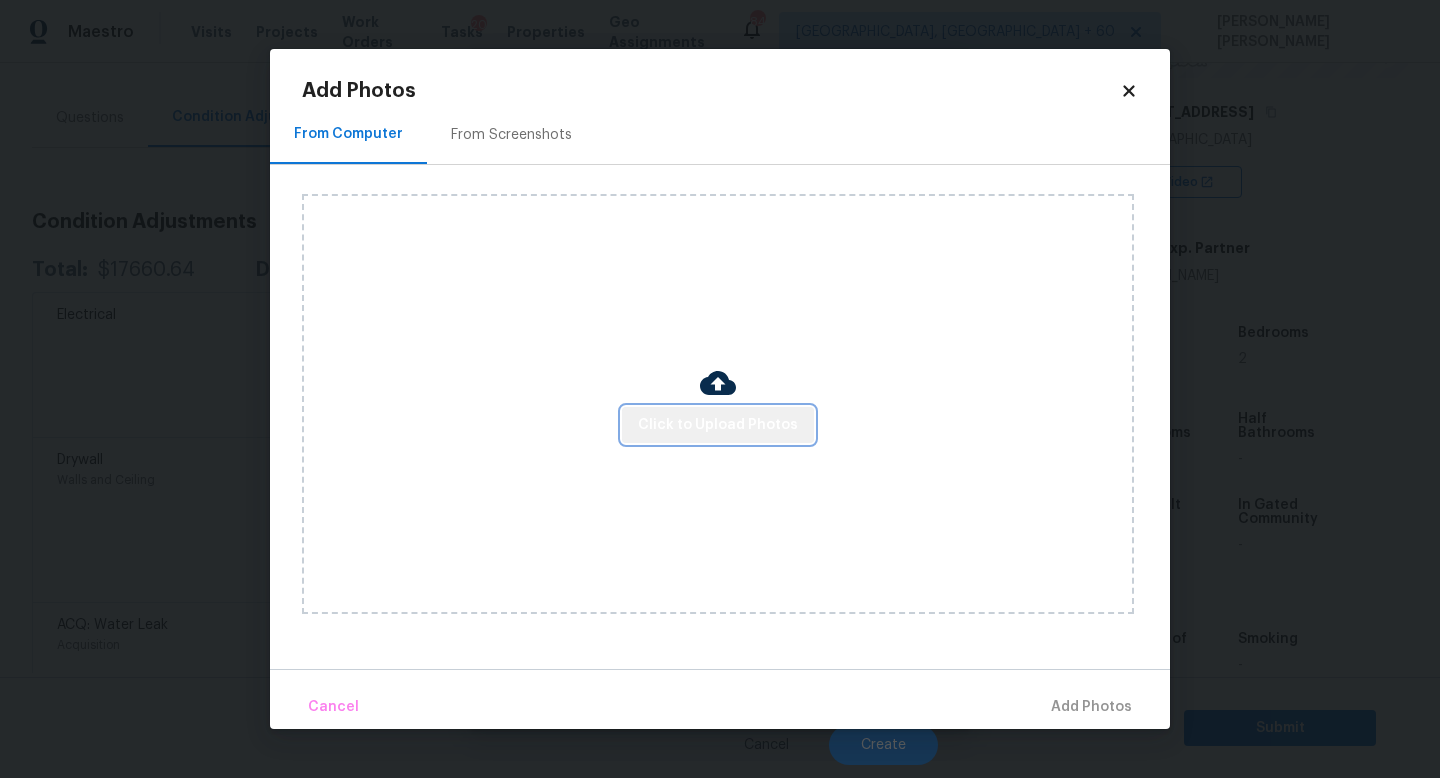 click on "Click to Upload Photos" at bounding box center [718, 425] 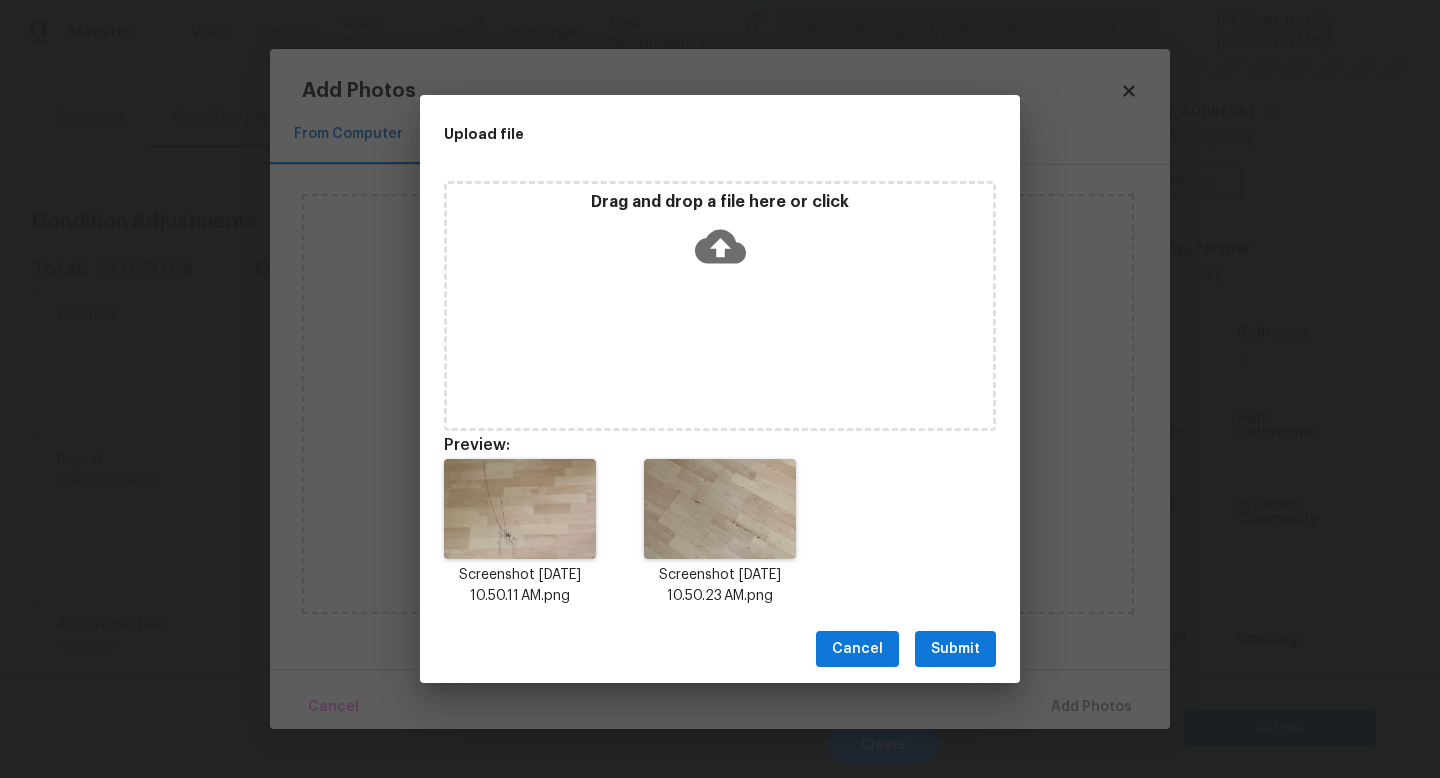 click on "Submit" at bounding box center [955, 649] 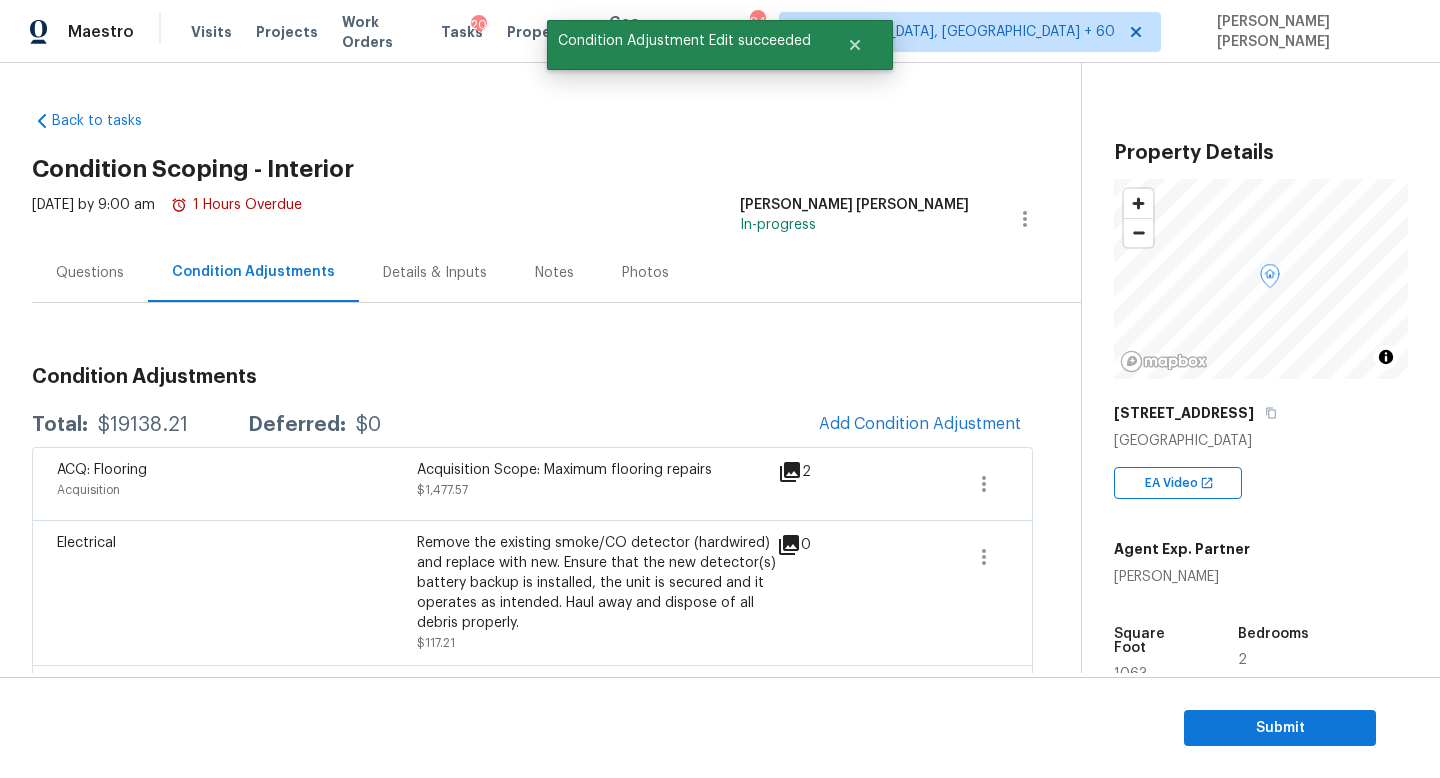 scroll, scrollTop: 0, scrollLeft: 0, axis: both 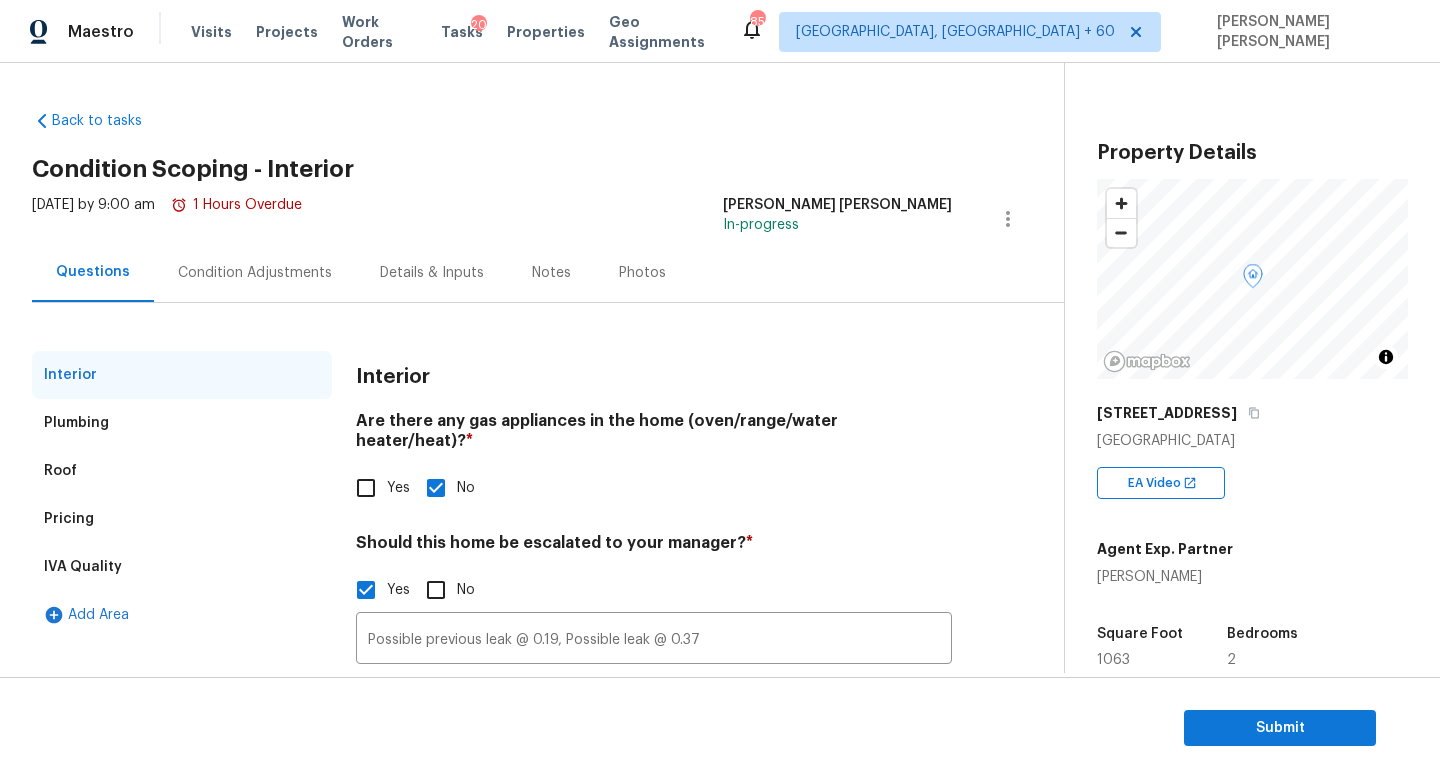 click on "Condition Adjustments" at bounding box center [255, 273] 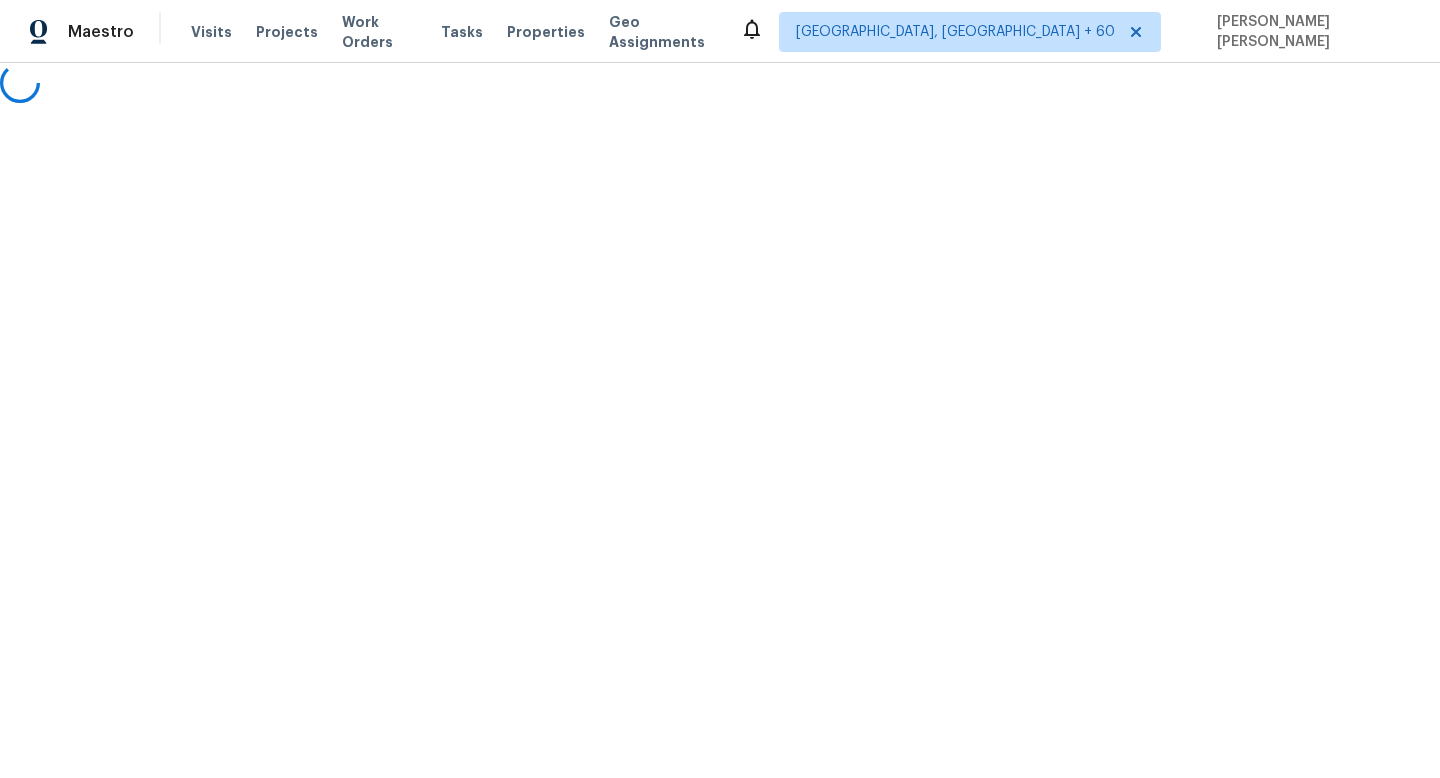 scroll, scrollTop: 0, scrollLeft: 0, axis: both 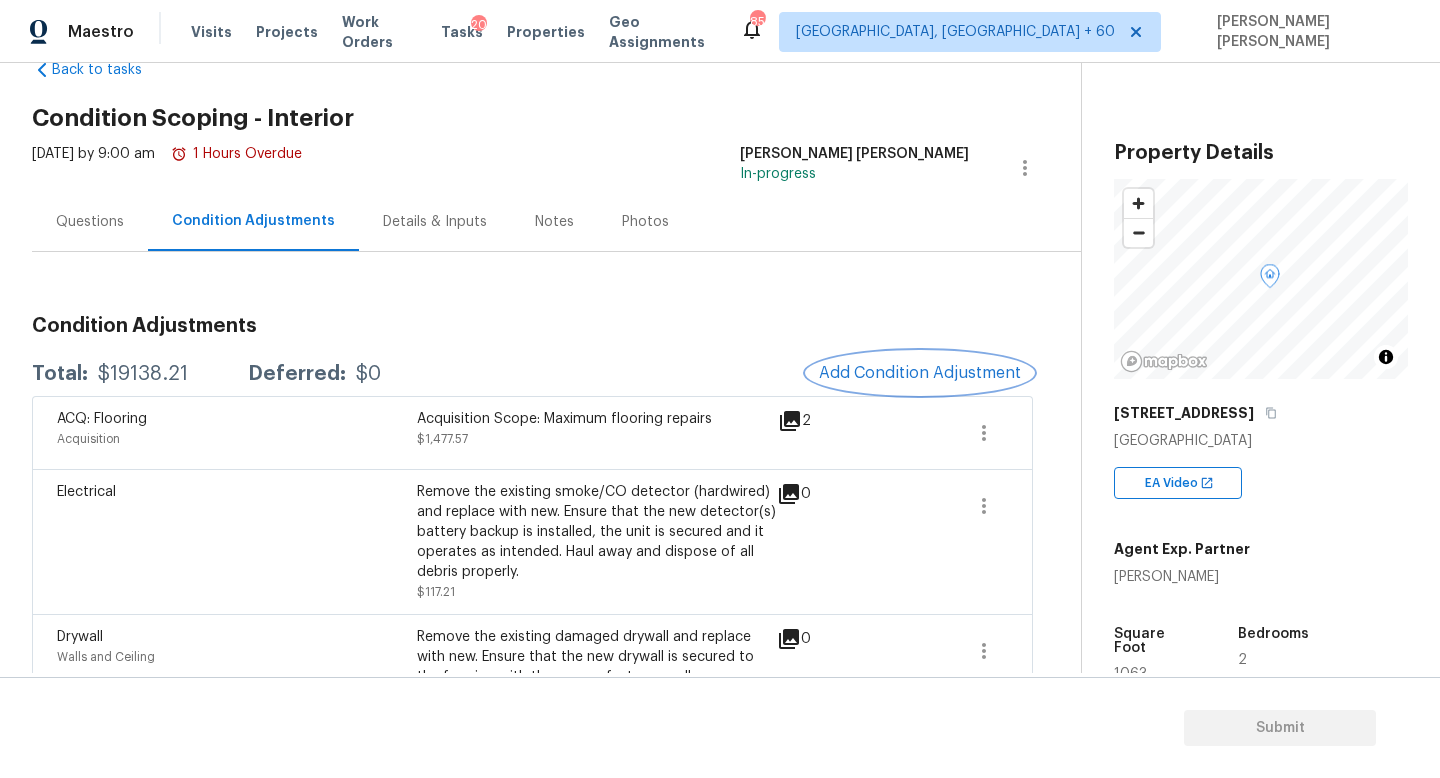 click on "Add Condition Adjustment" at bounding box center [920, 373] 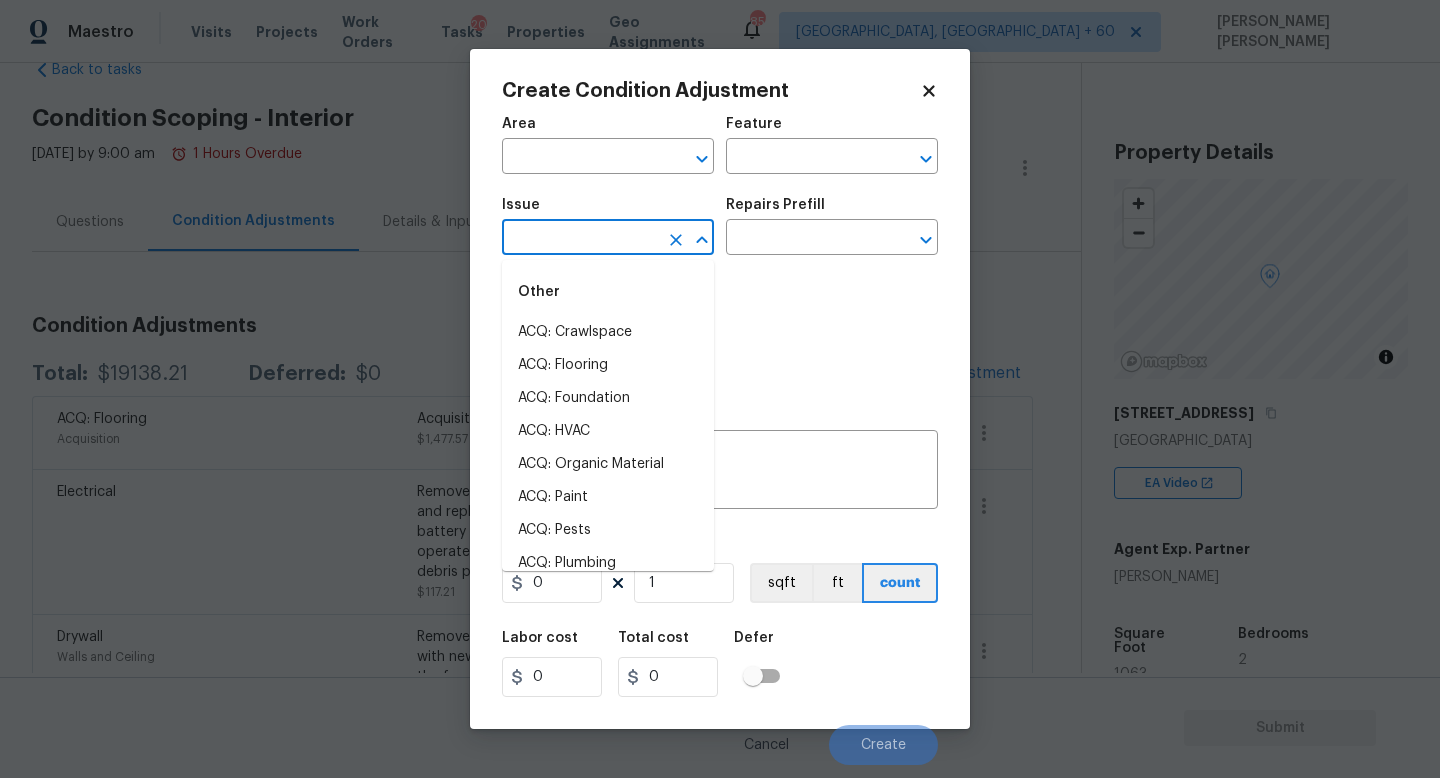 click at bounding box center [580, 239] 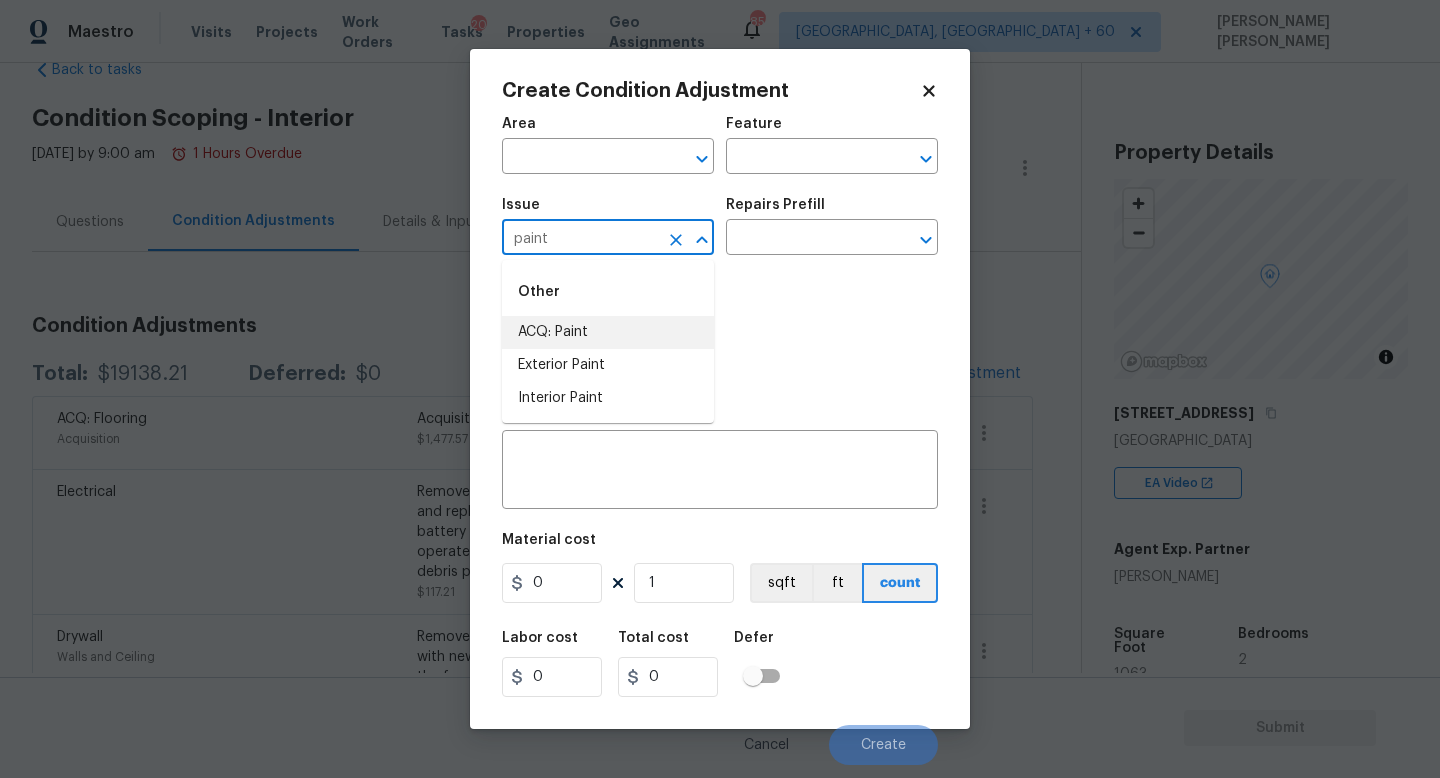 click on "ACQ: Paint" at bounding box center [608, 332] 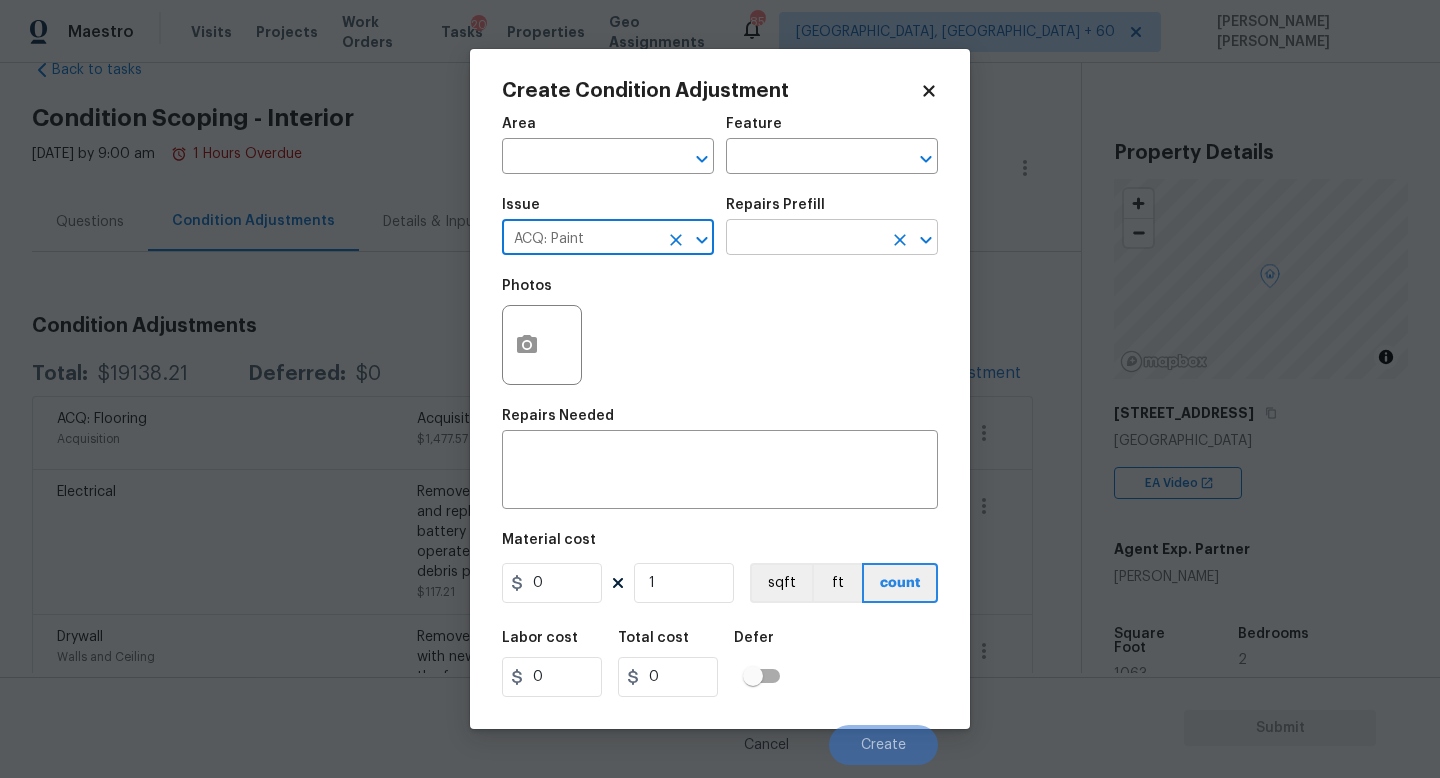 type on "ACQ: Paint" 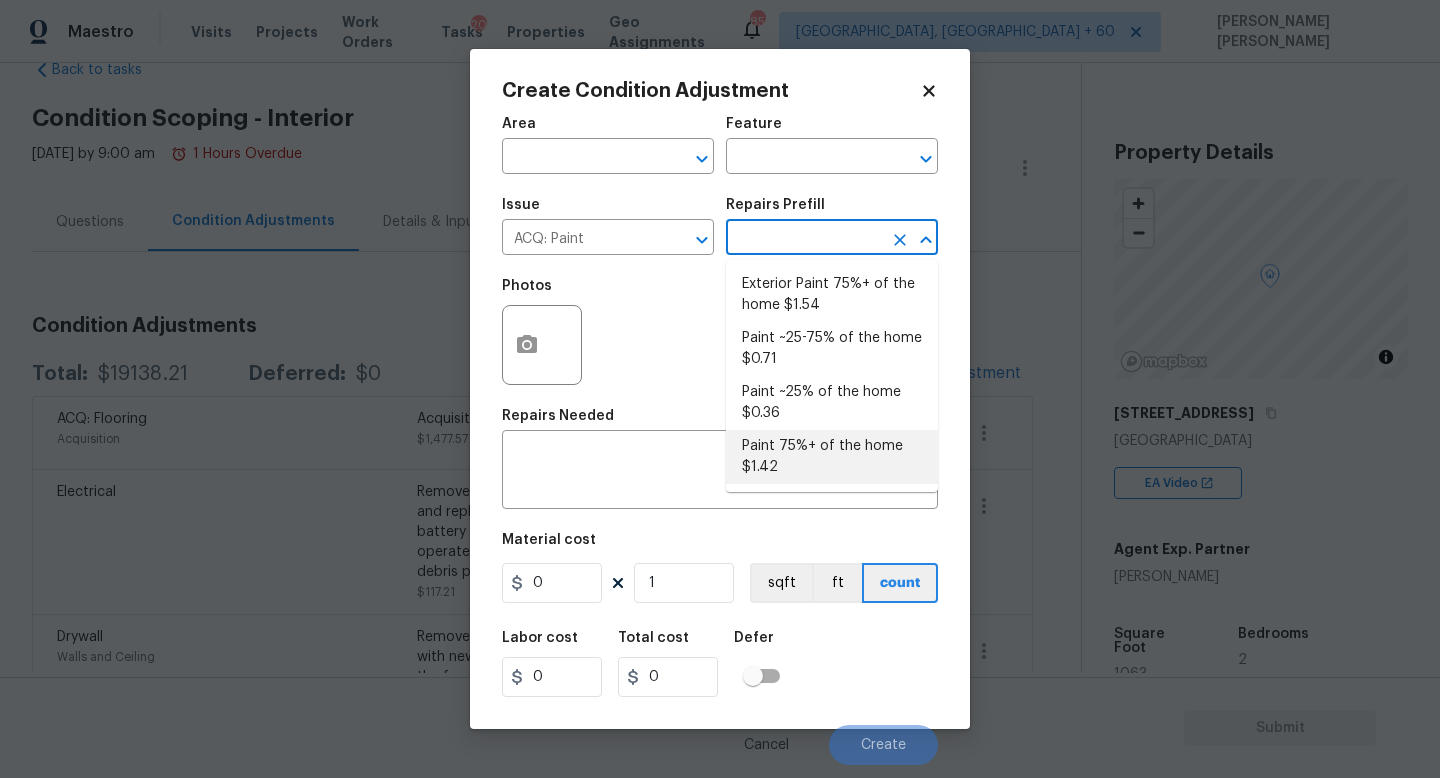 click on "Paint 75%+ of the home $1.42" at bounding box center (832, 457) 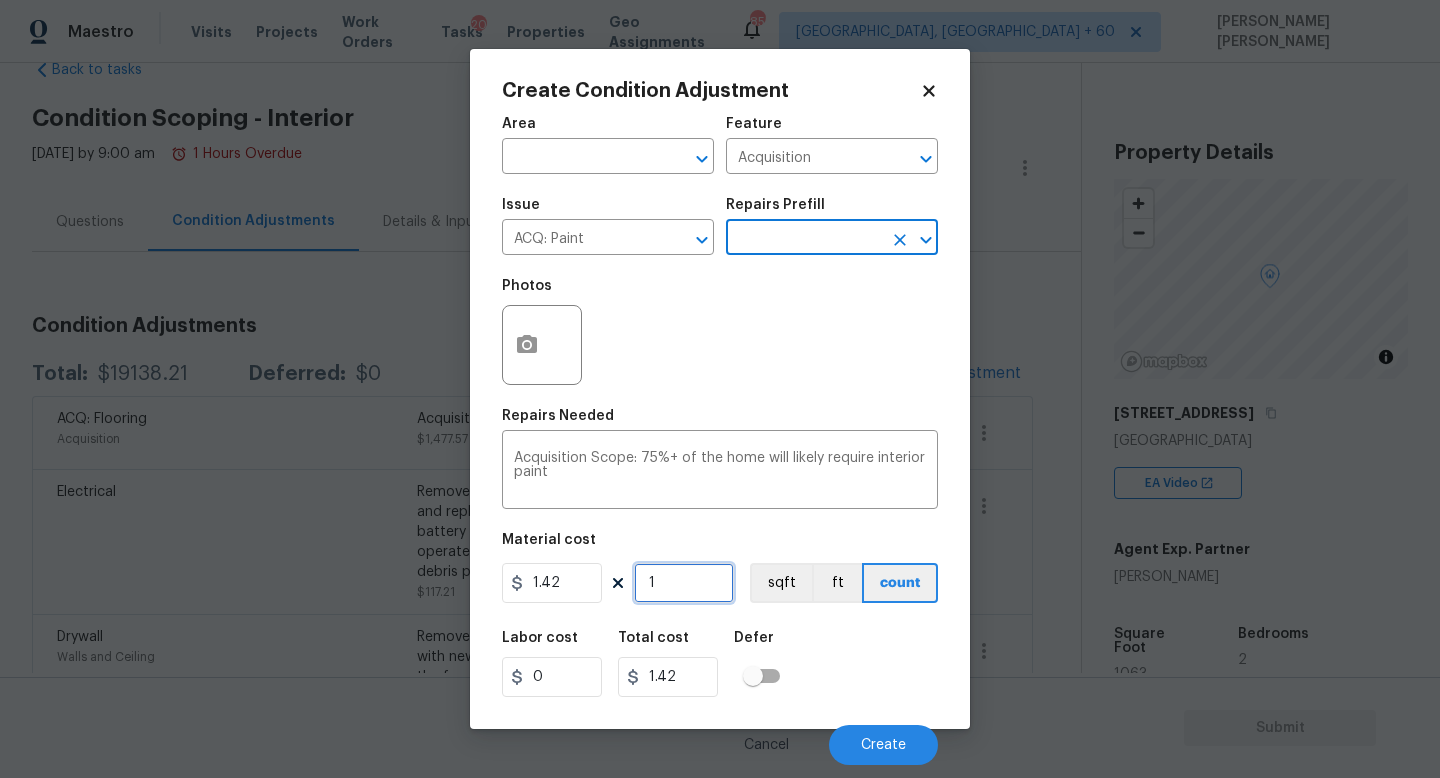 click on "1" at bounding box center (684, 583) 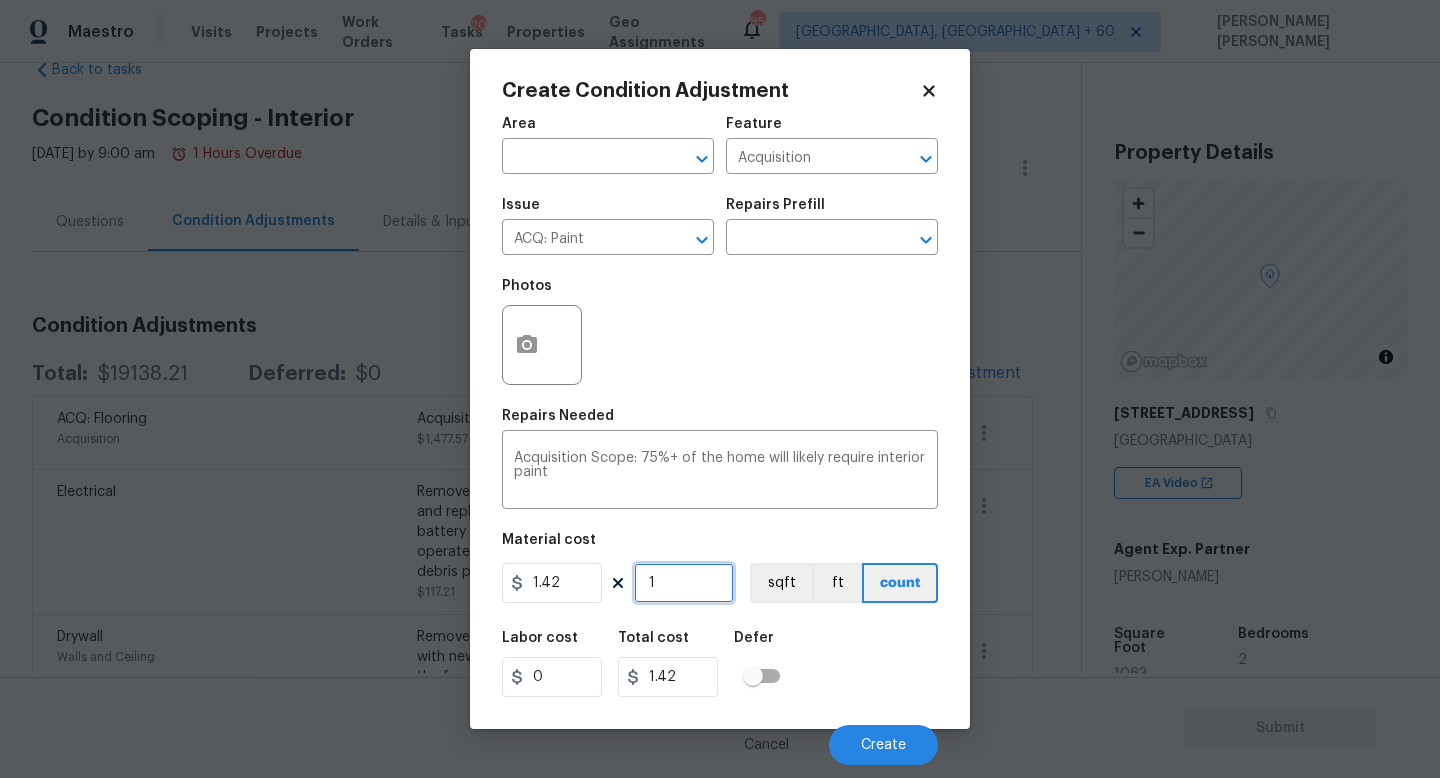 type on "10" 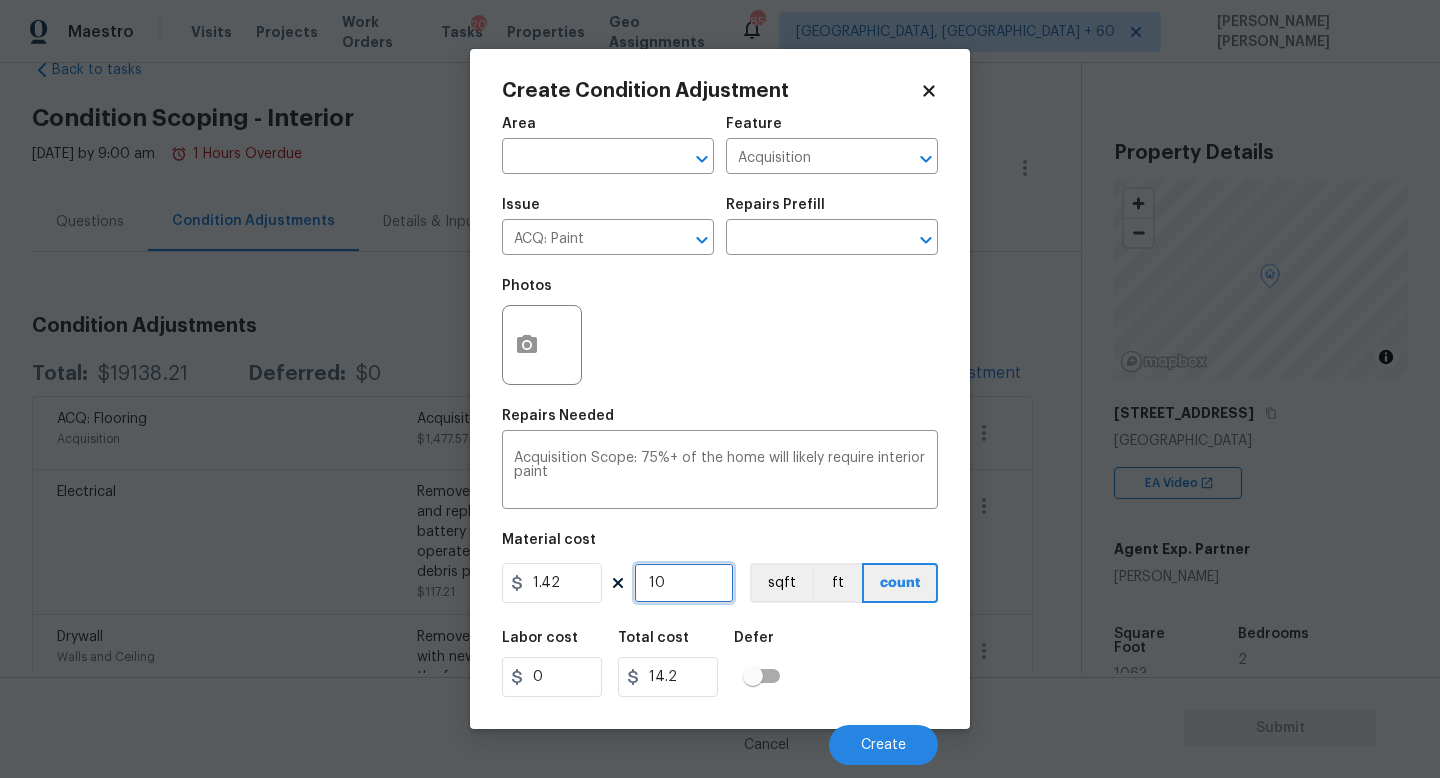 type on "106" 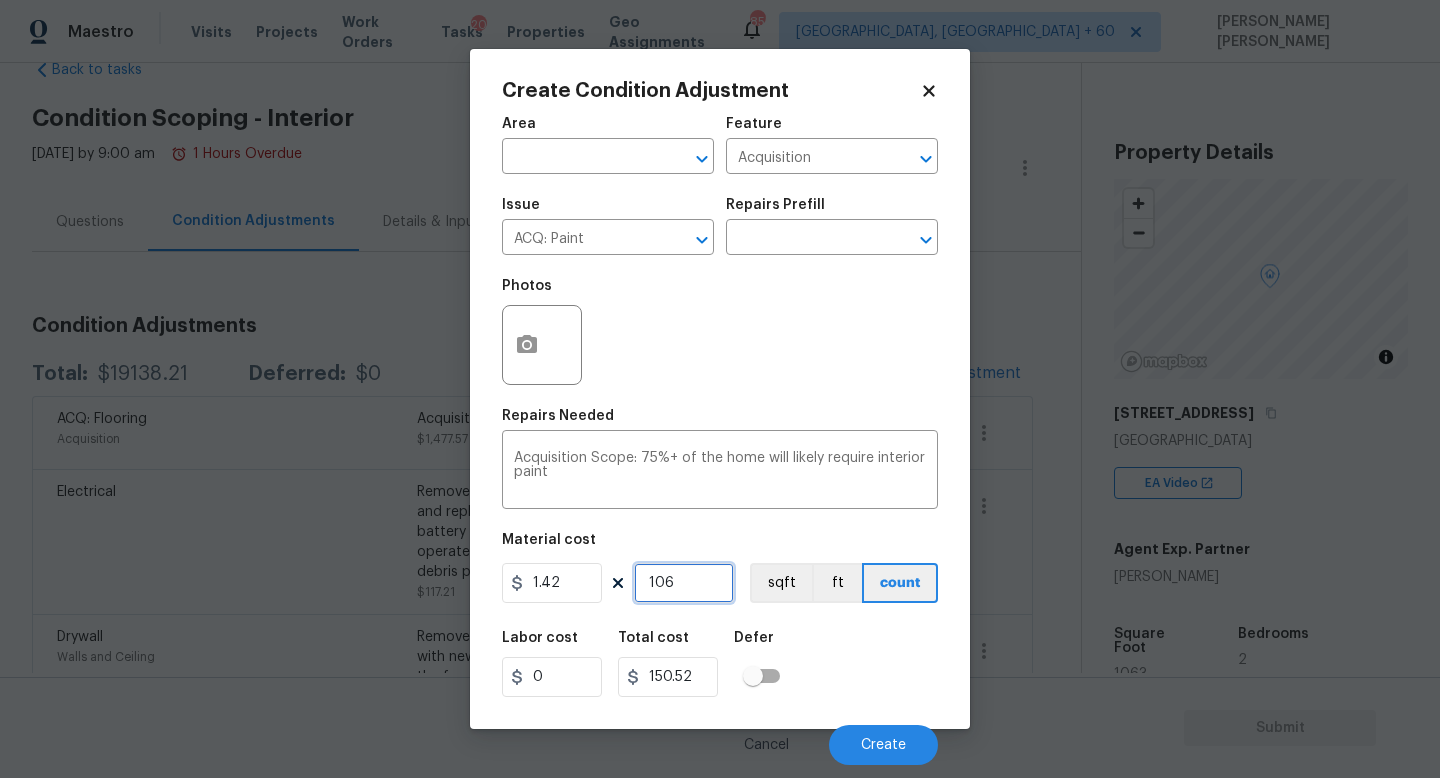 type on "1063" 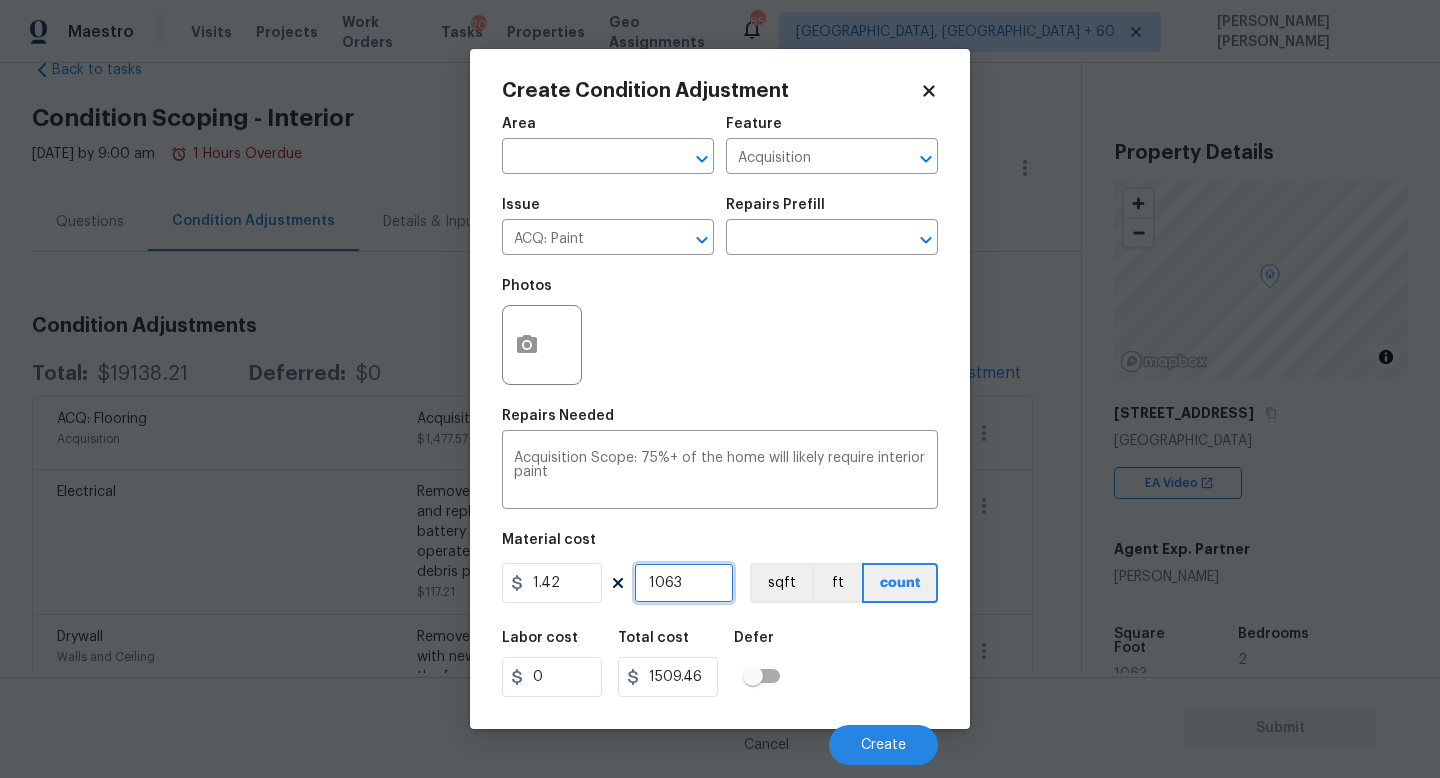type on "1063" 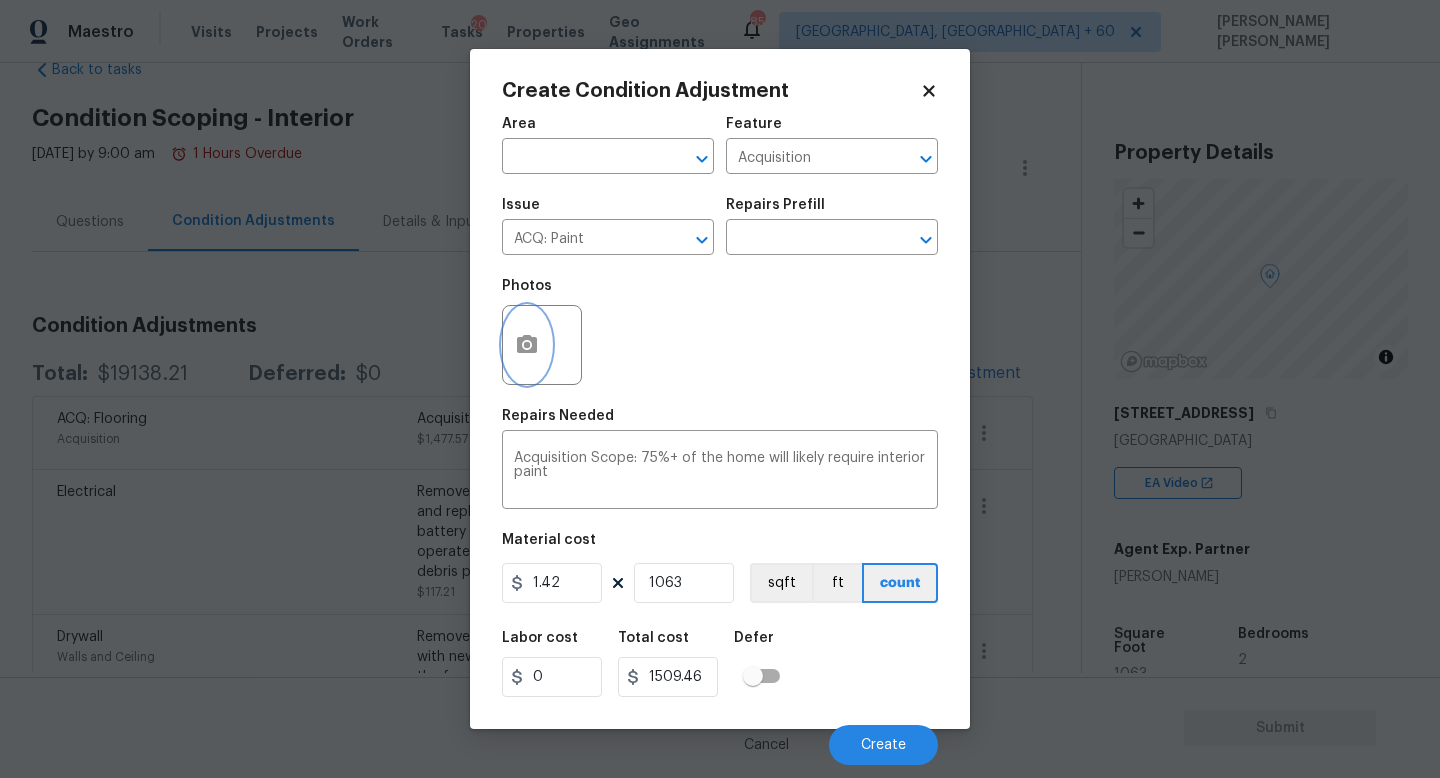 click at bounding box center [527, 345] 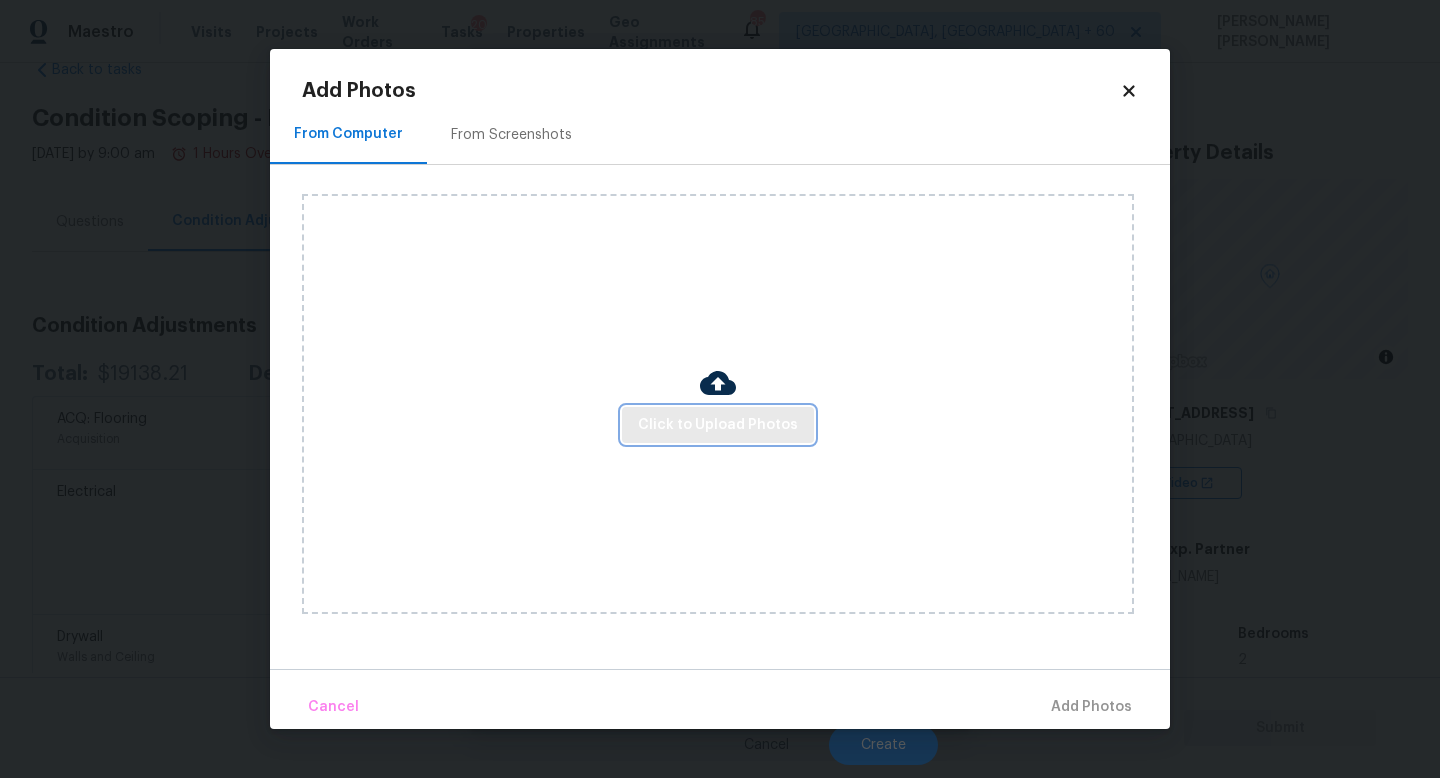 click on "Click to Upload Photos" at bounding box center [718, 425] 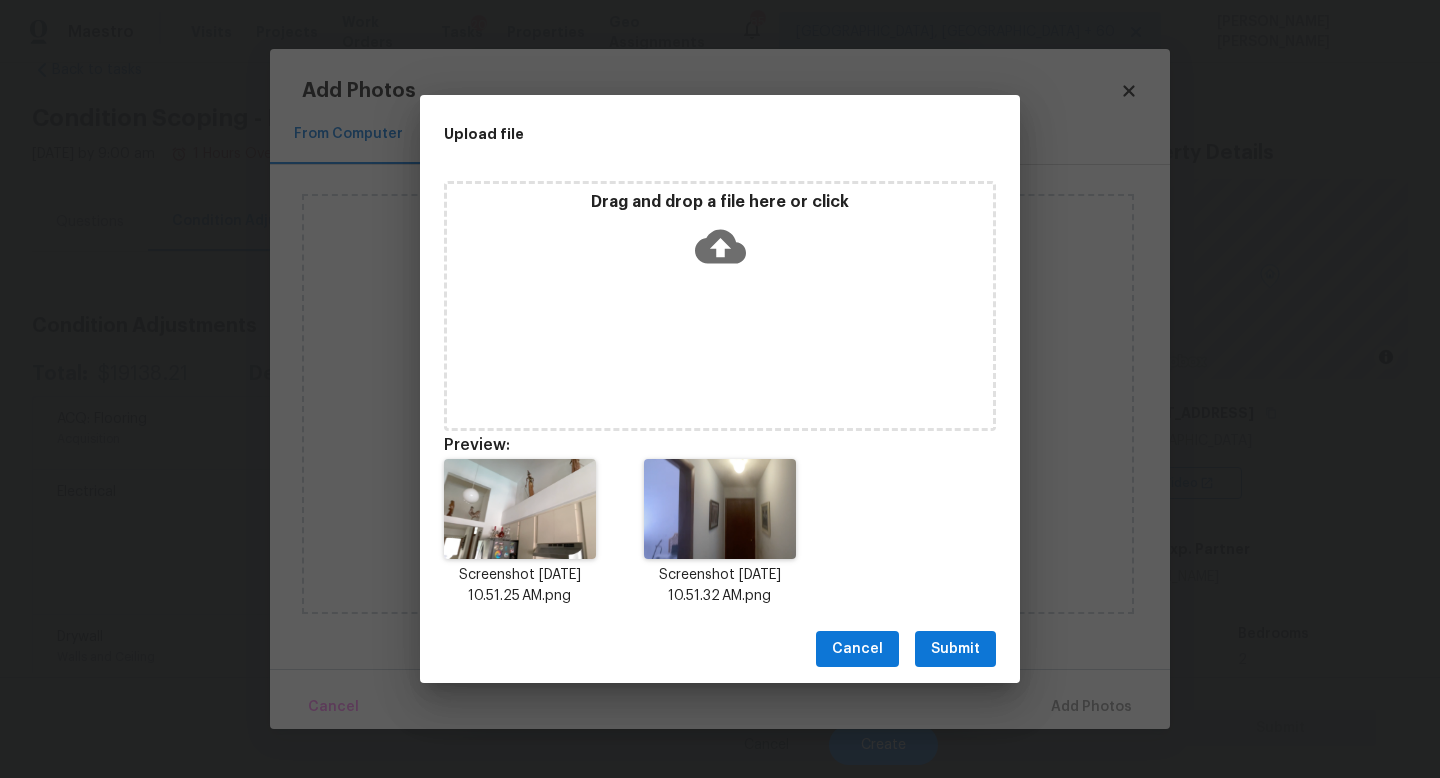 click on "Submit" at bounding box center [955, 649] 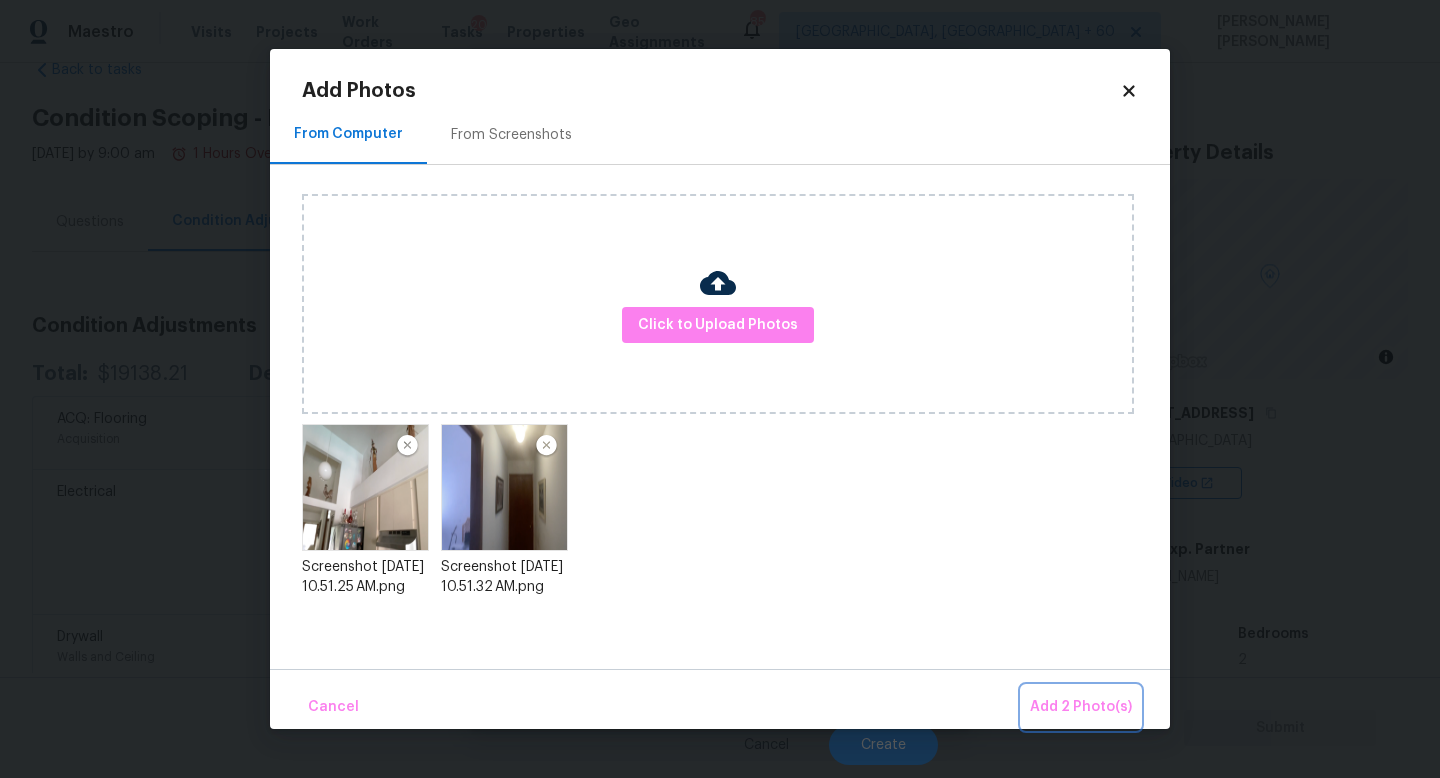 click on "Add 2 Photo(s)" at bounding box center (1081, 707) 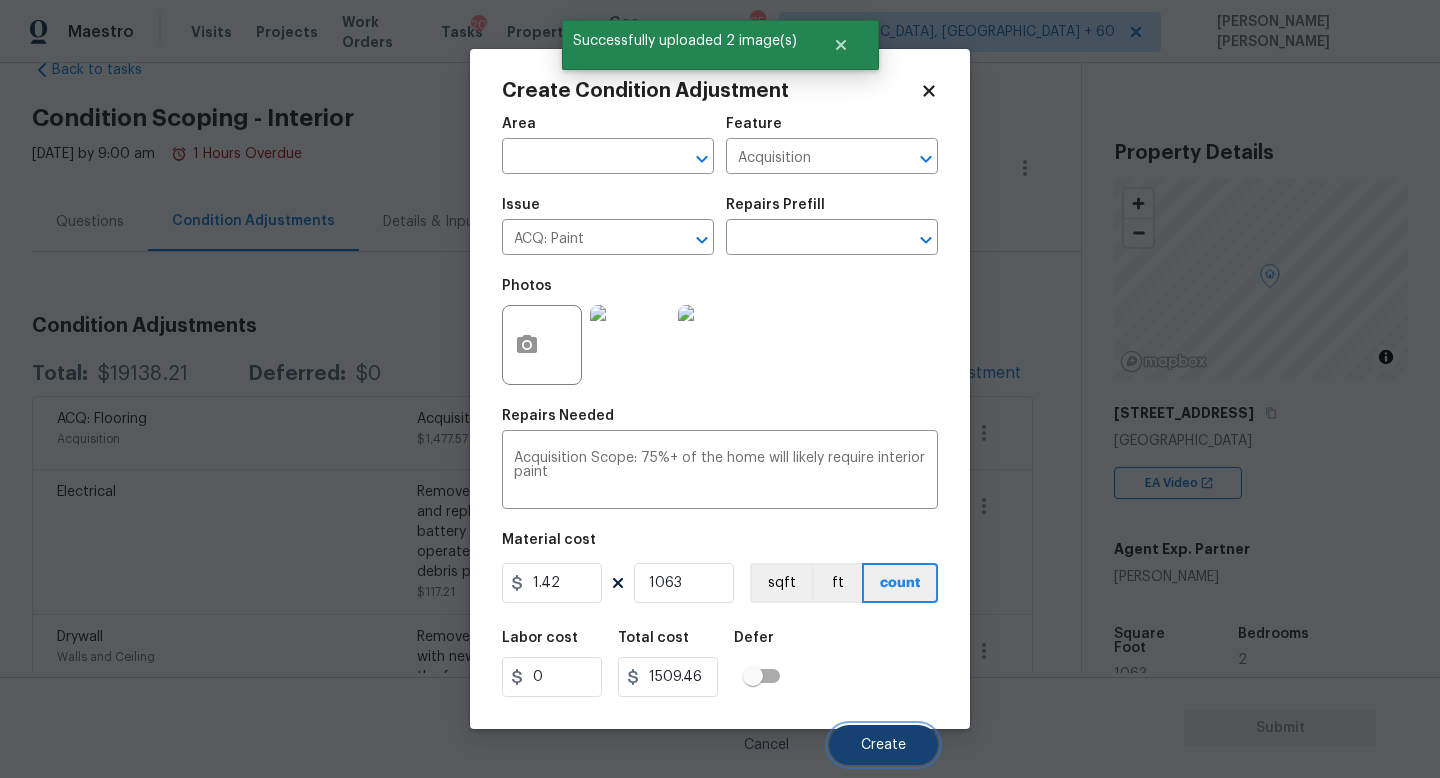 click on "Create" at bounding box center (883, 745) 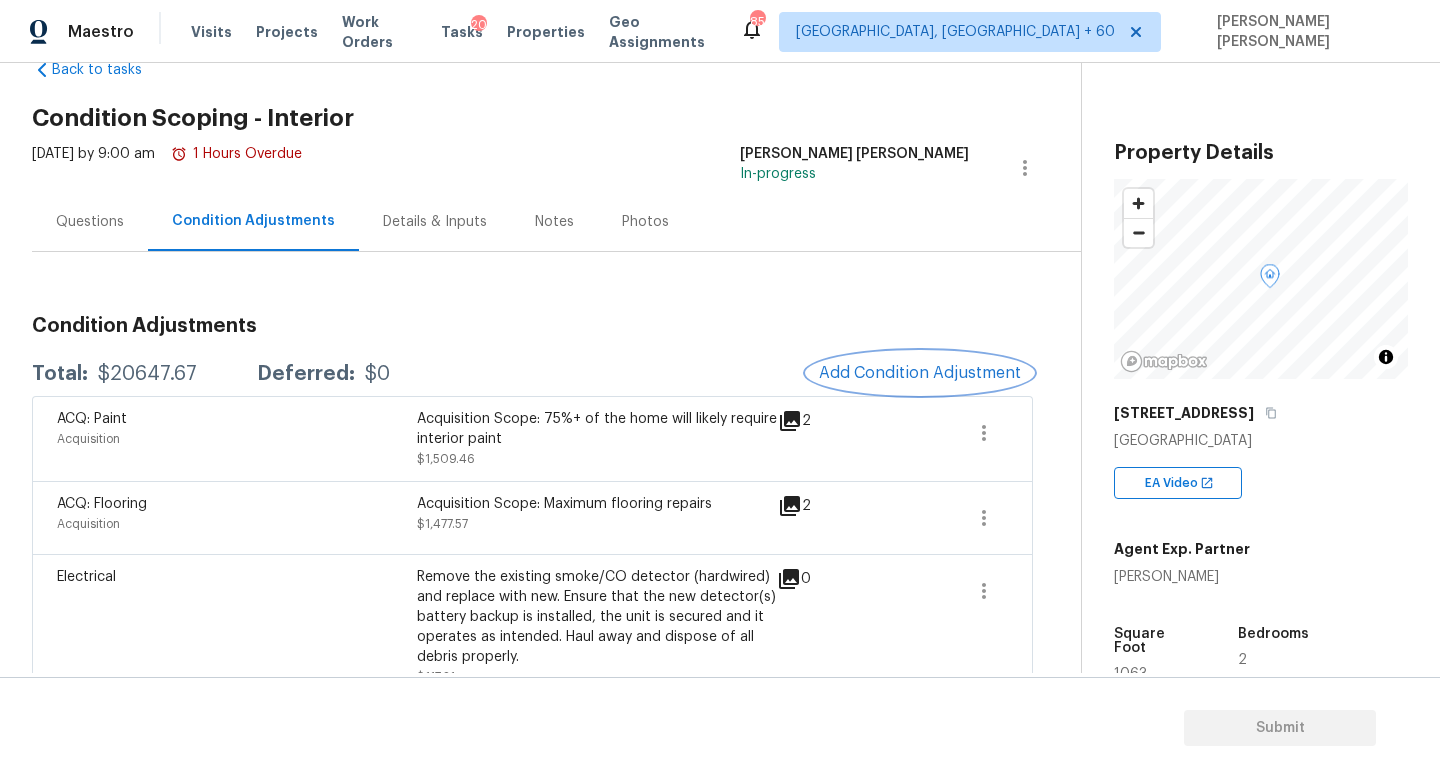 click on "Add Condition Adjustment" at bounding box center (920, 373) 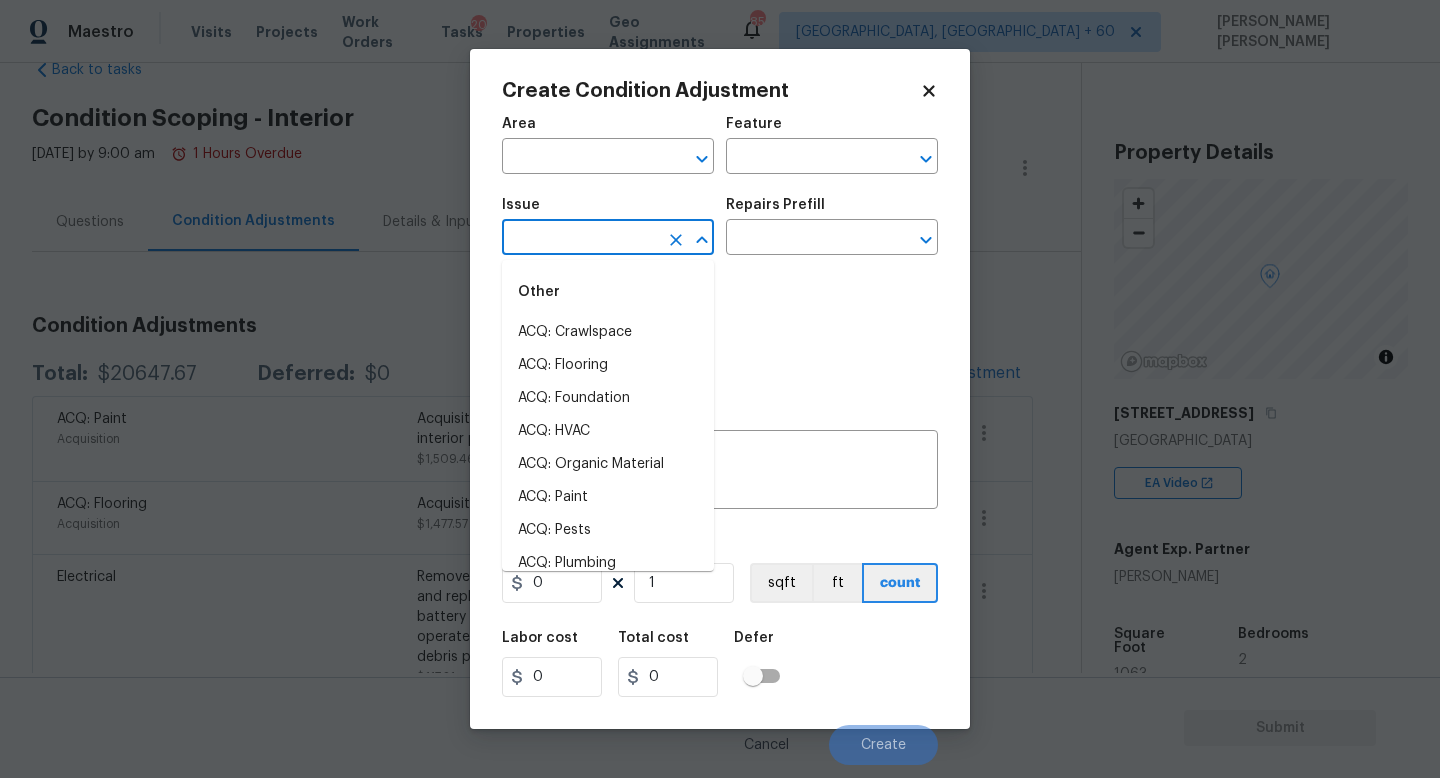 click at bounding box center (580, 239) 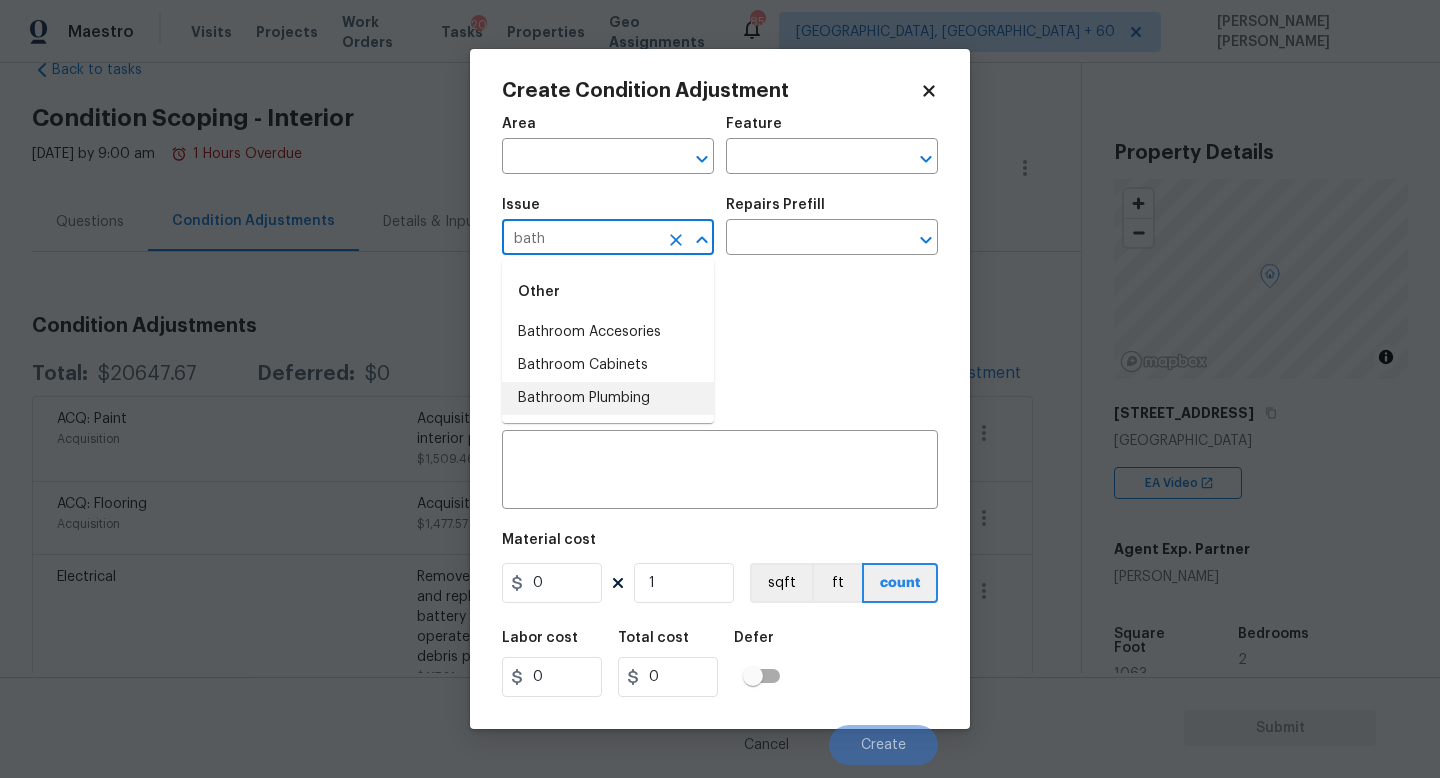 click on "Bathroom Plumbing" at bounding box center (608, 398) 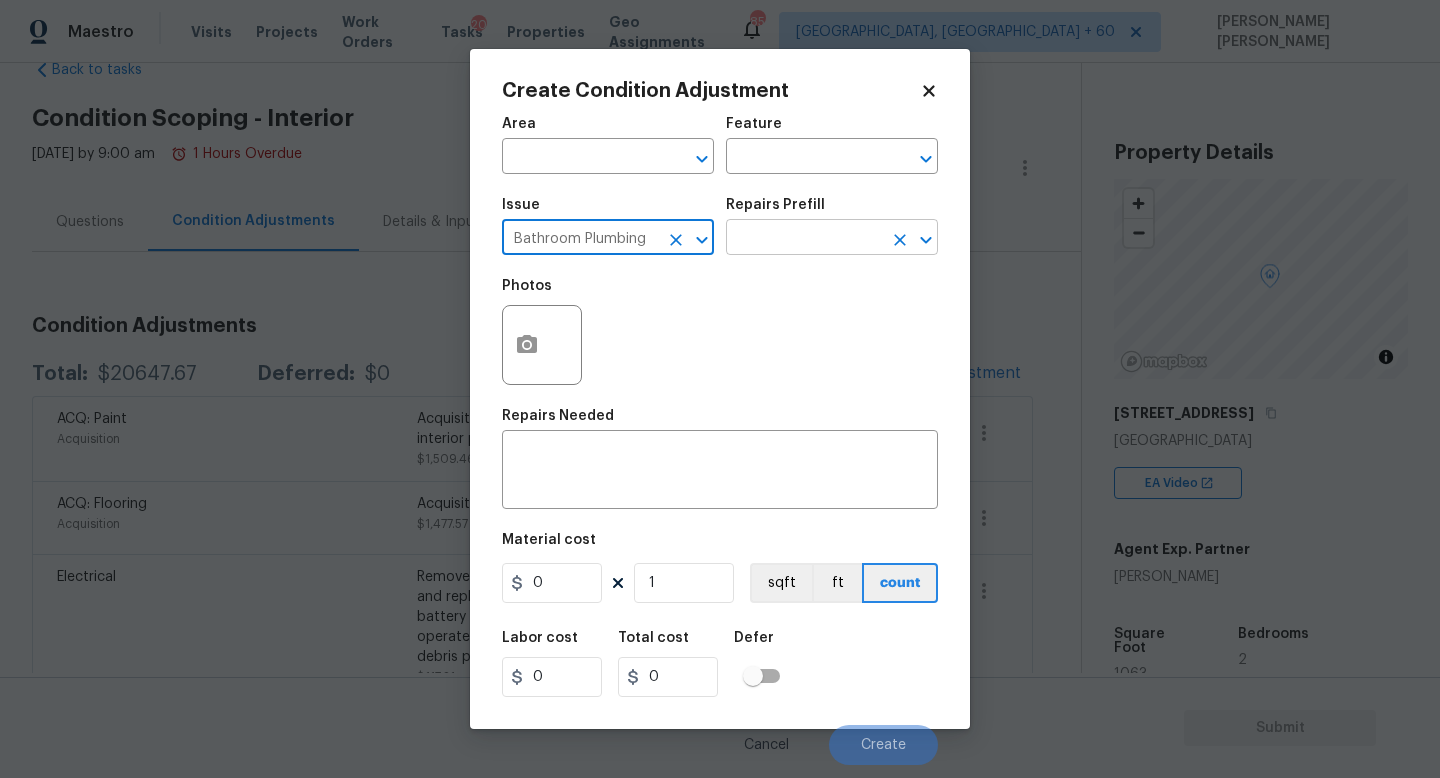 type on "Bathroom Plumbing" 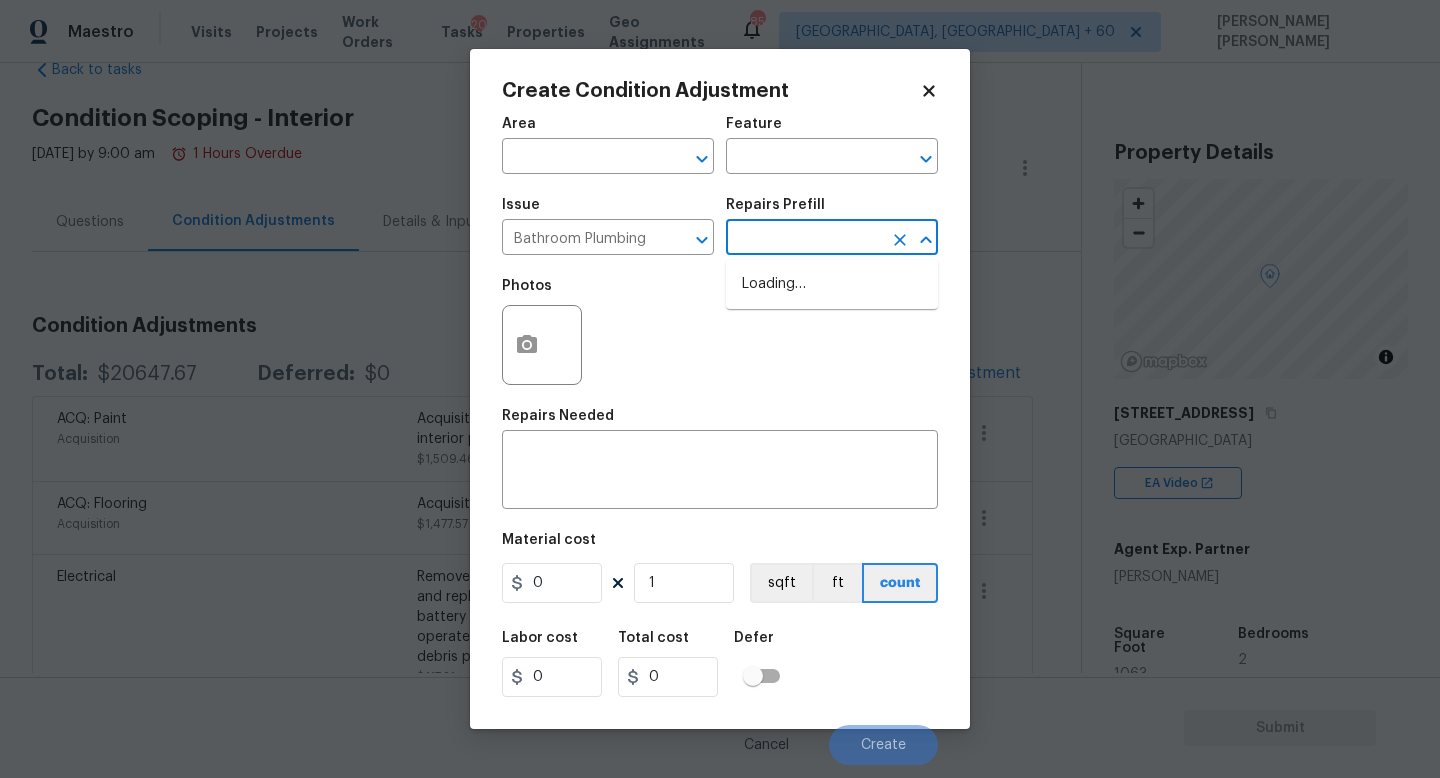click at bounding box center [804, 239] 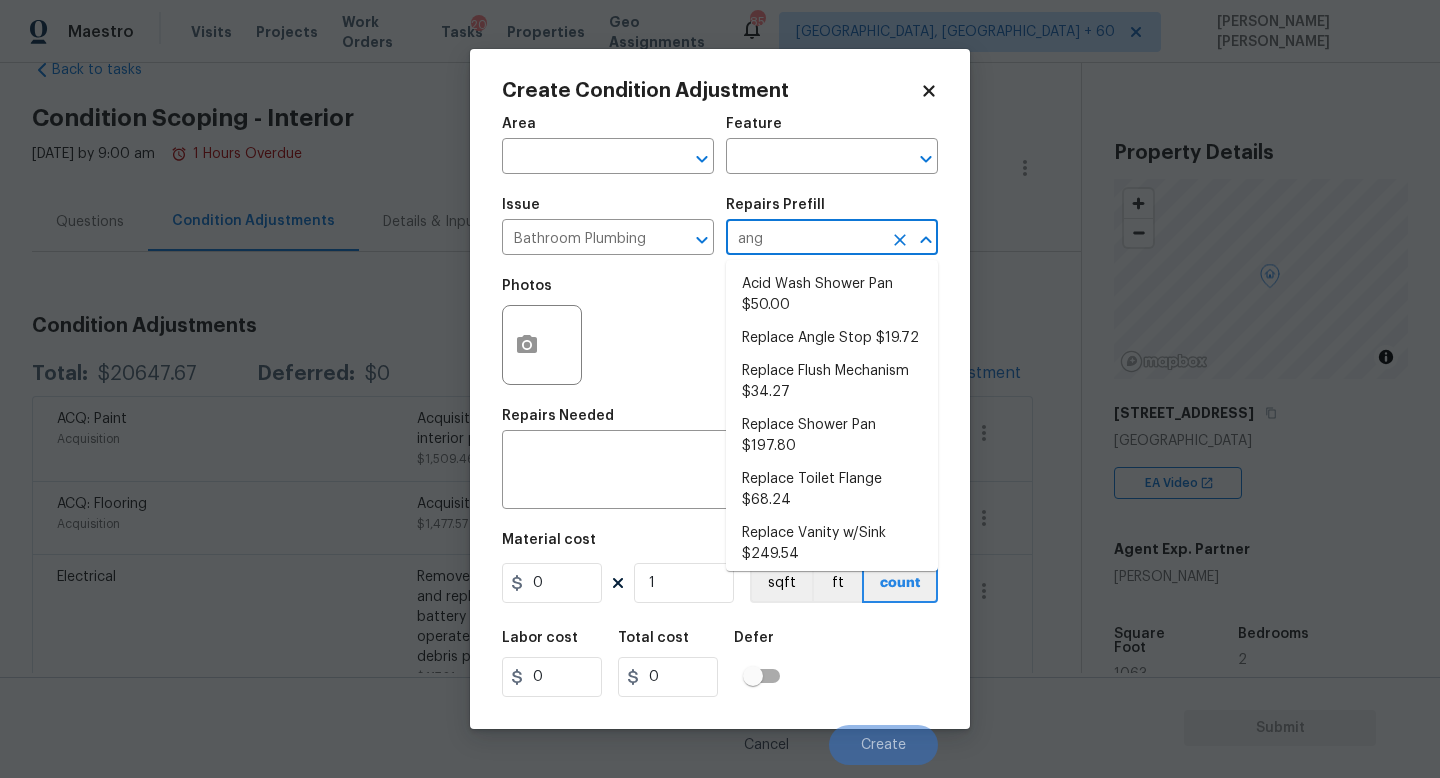 type on "angl" 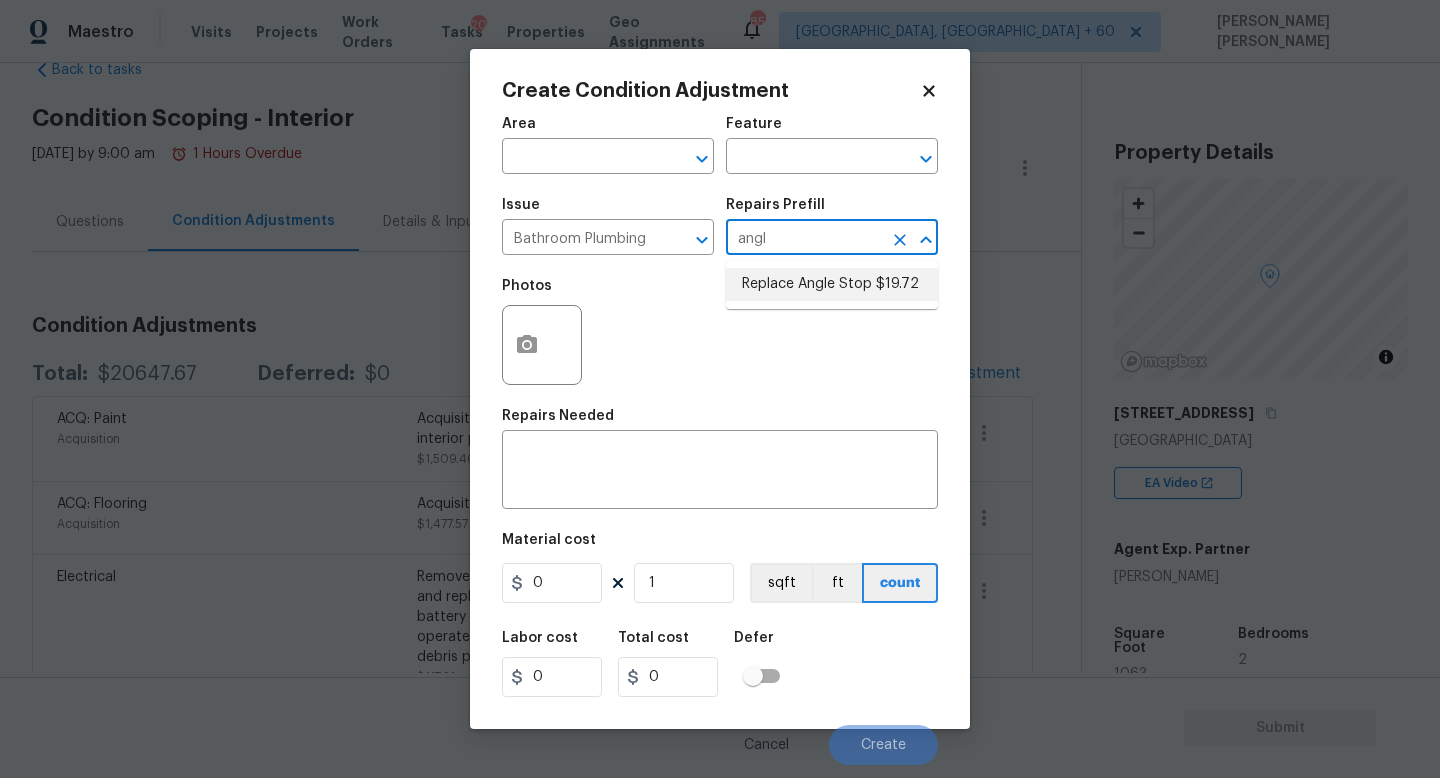 click on "Replace Angle Stop $19.72" at bounding box center (832, 284) 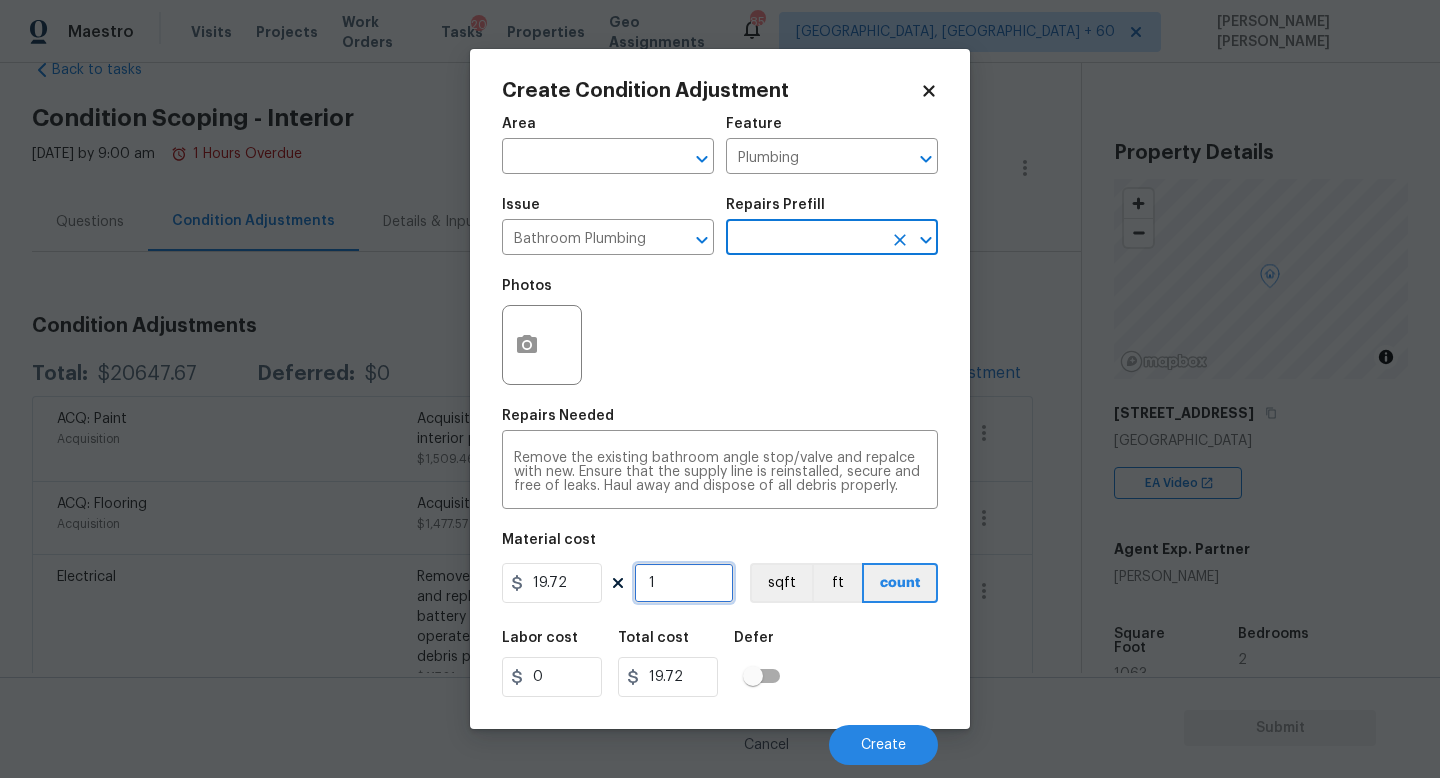 click on "1" at bounding box center [684, 583] 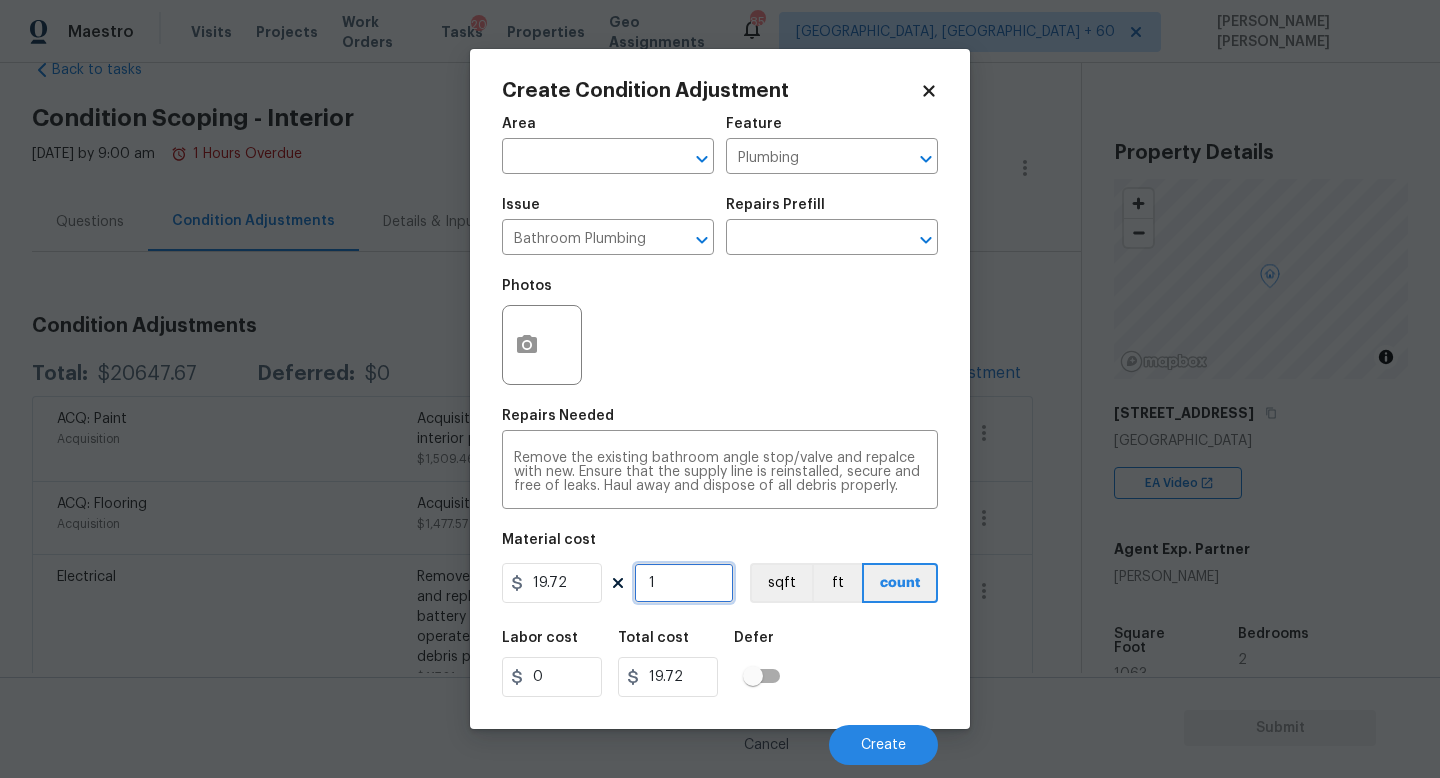 type on "0" 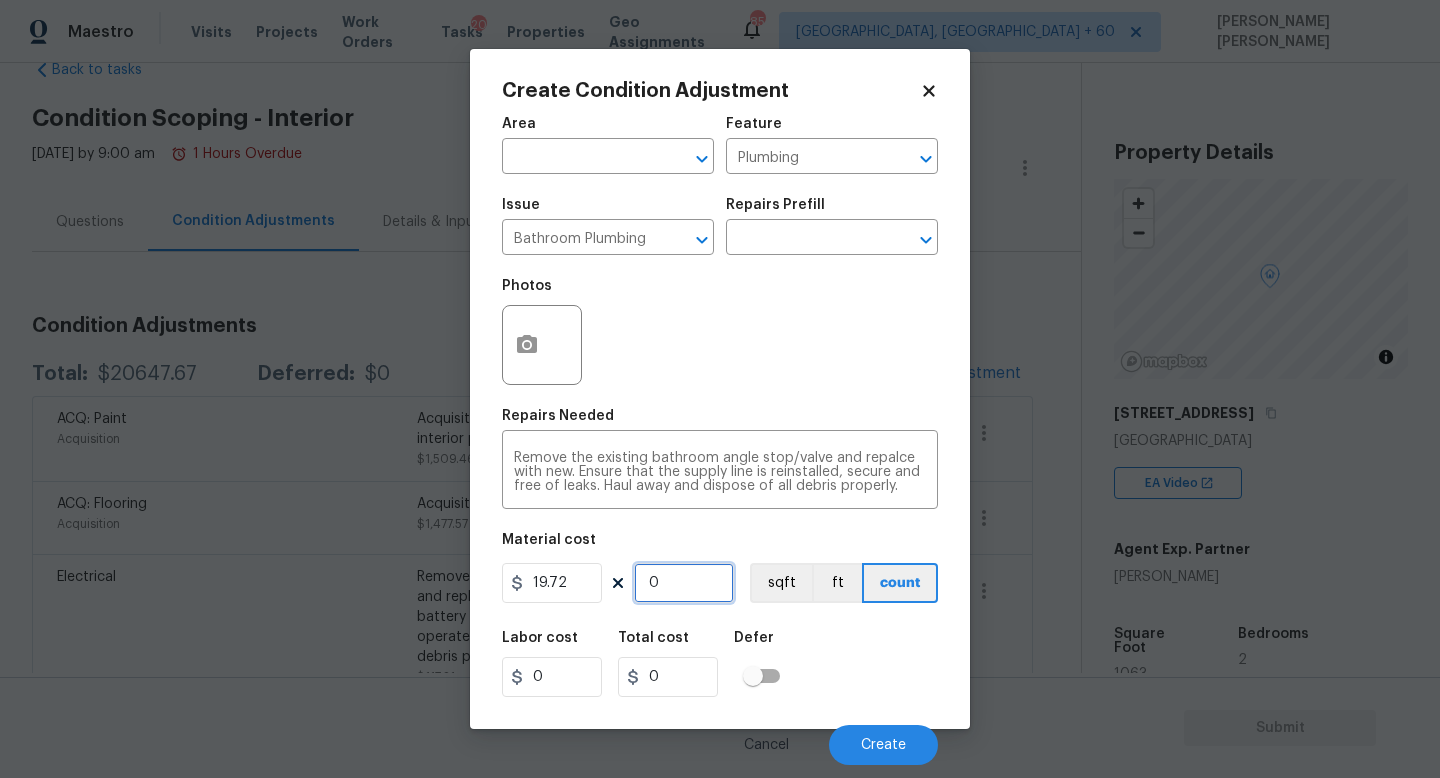type on "2" 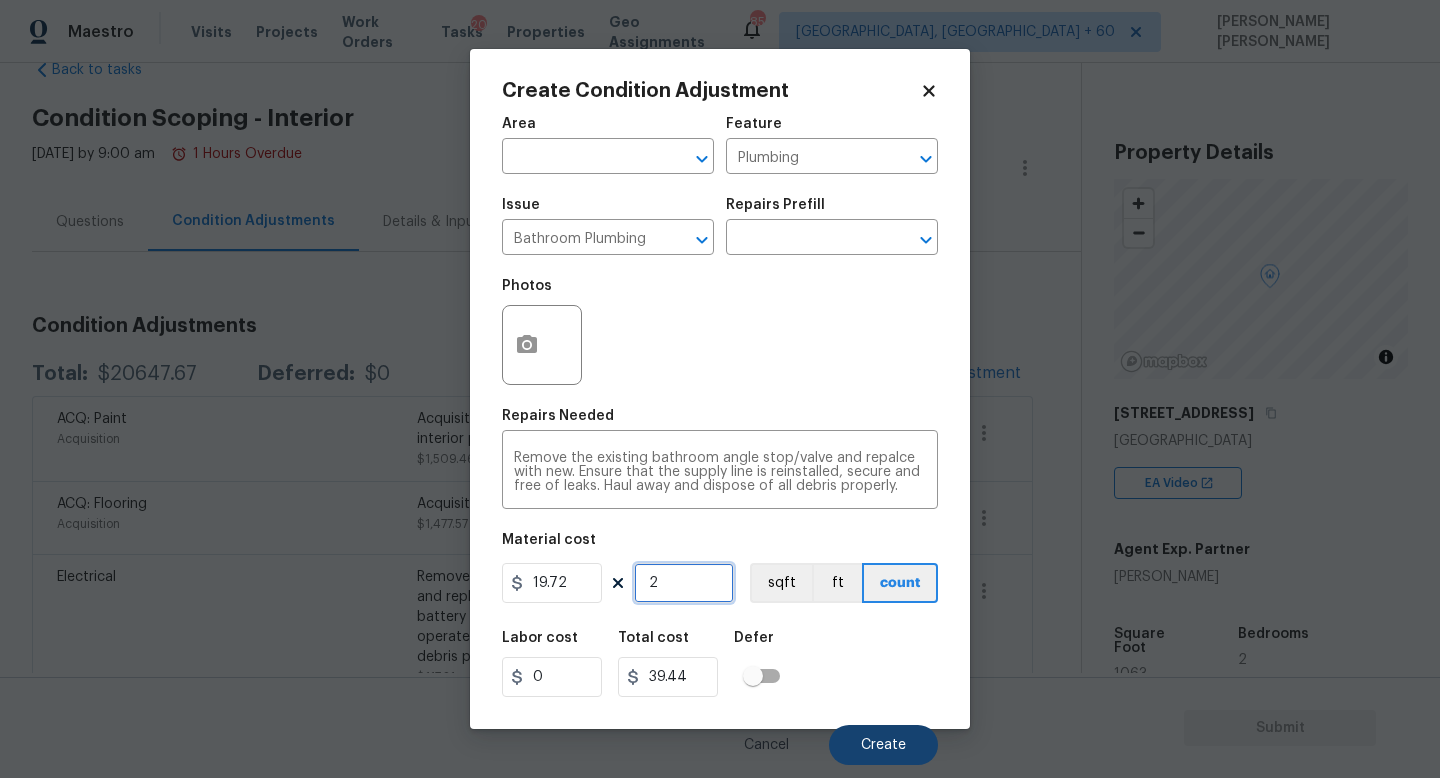 type on "2" 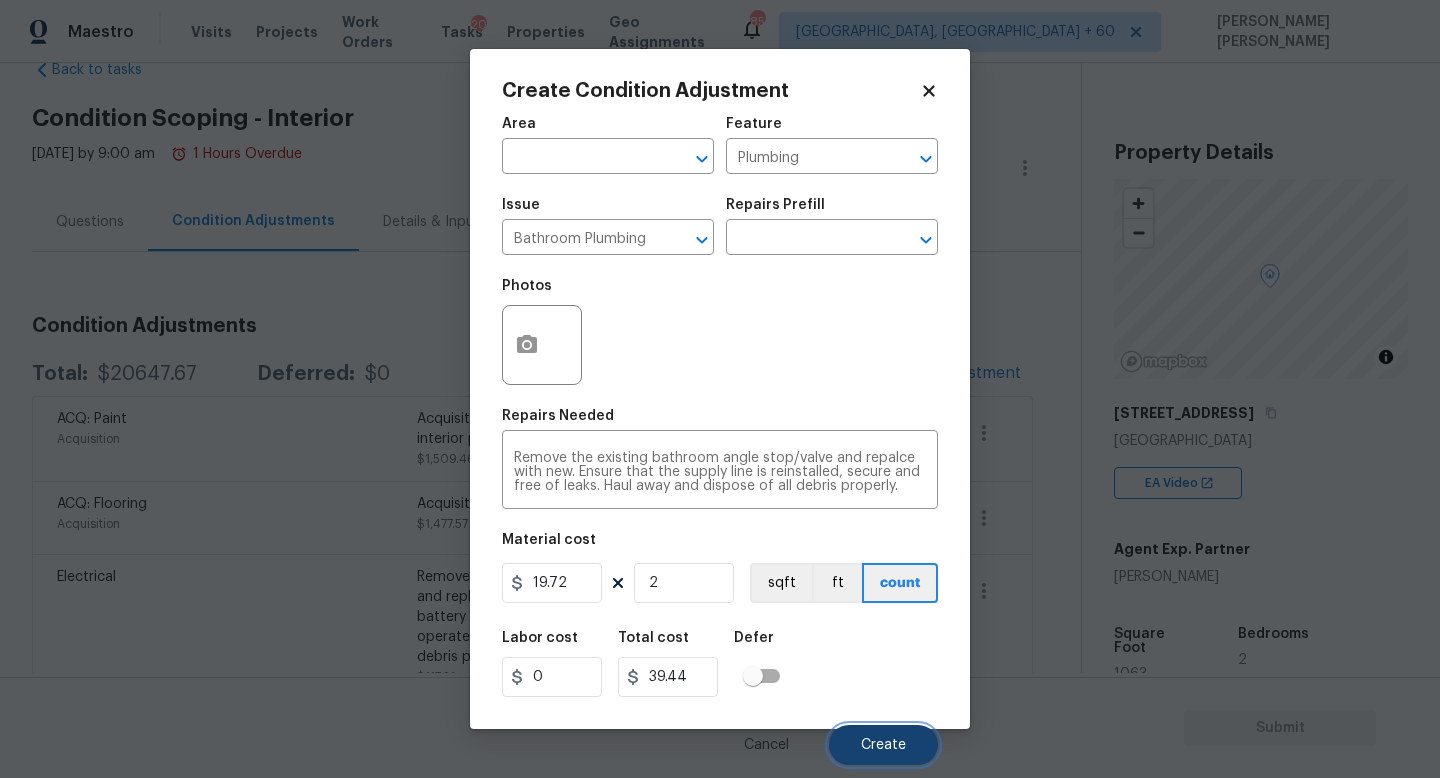 click on "Create" at bounding box center [883, 745] 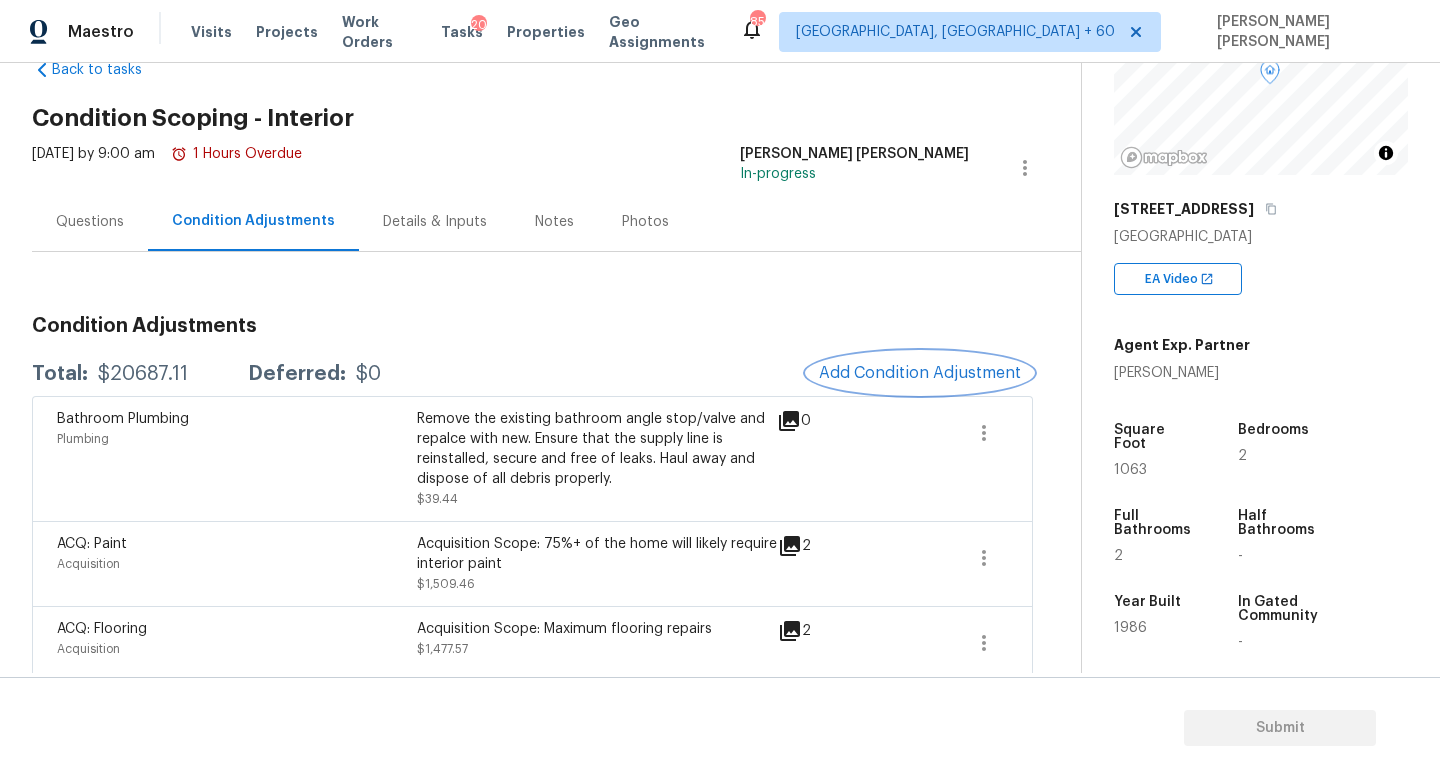 scroll, scrollTop: 206, scrollLeft: 0, axis: vertical 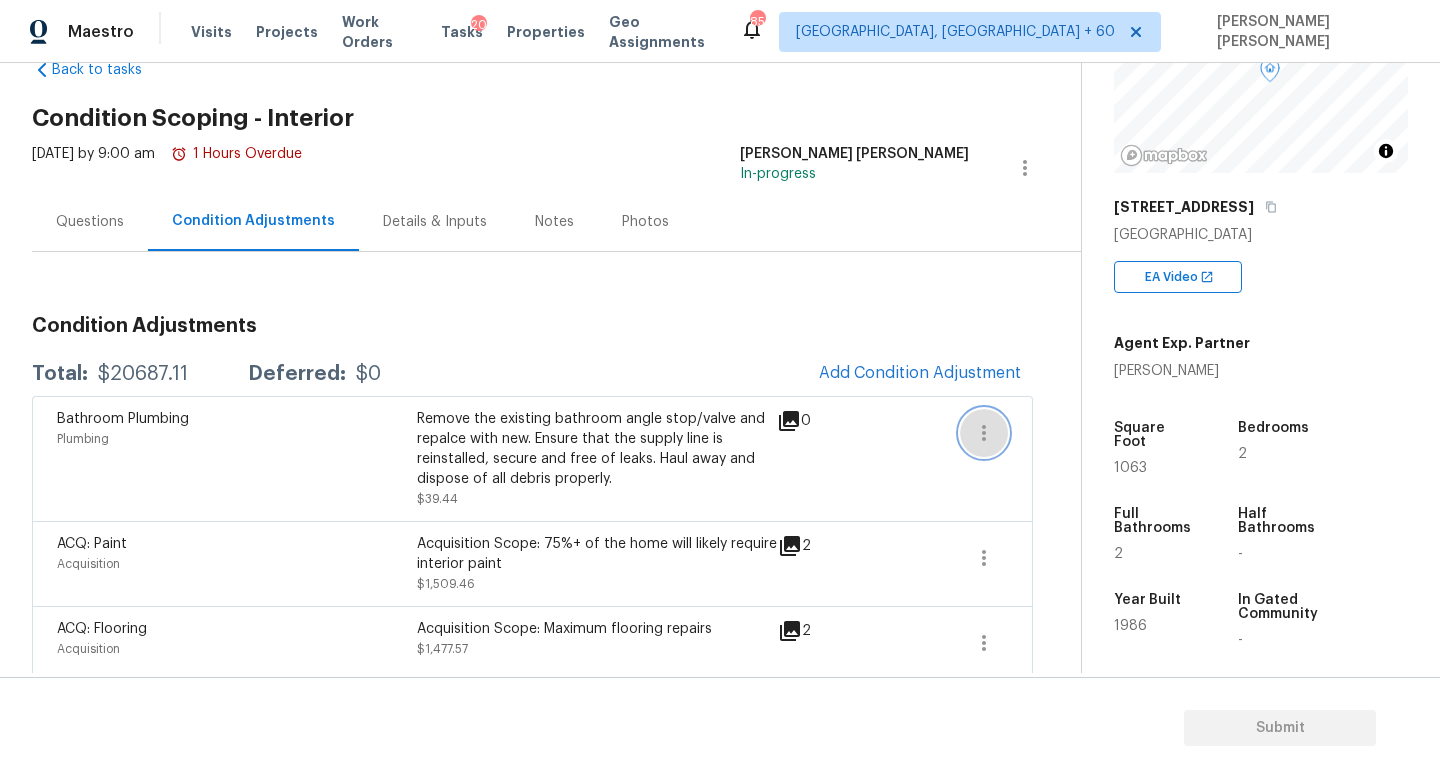 click at bounding box center (984, 433) 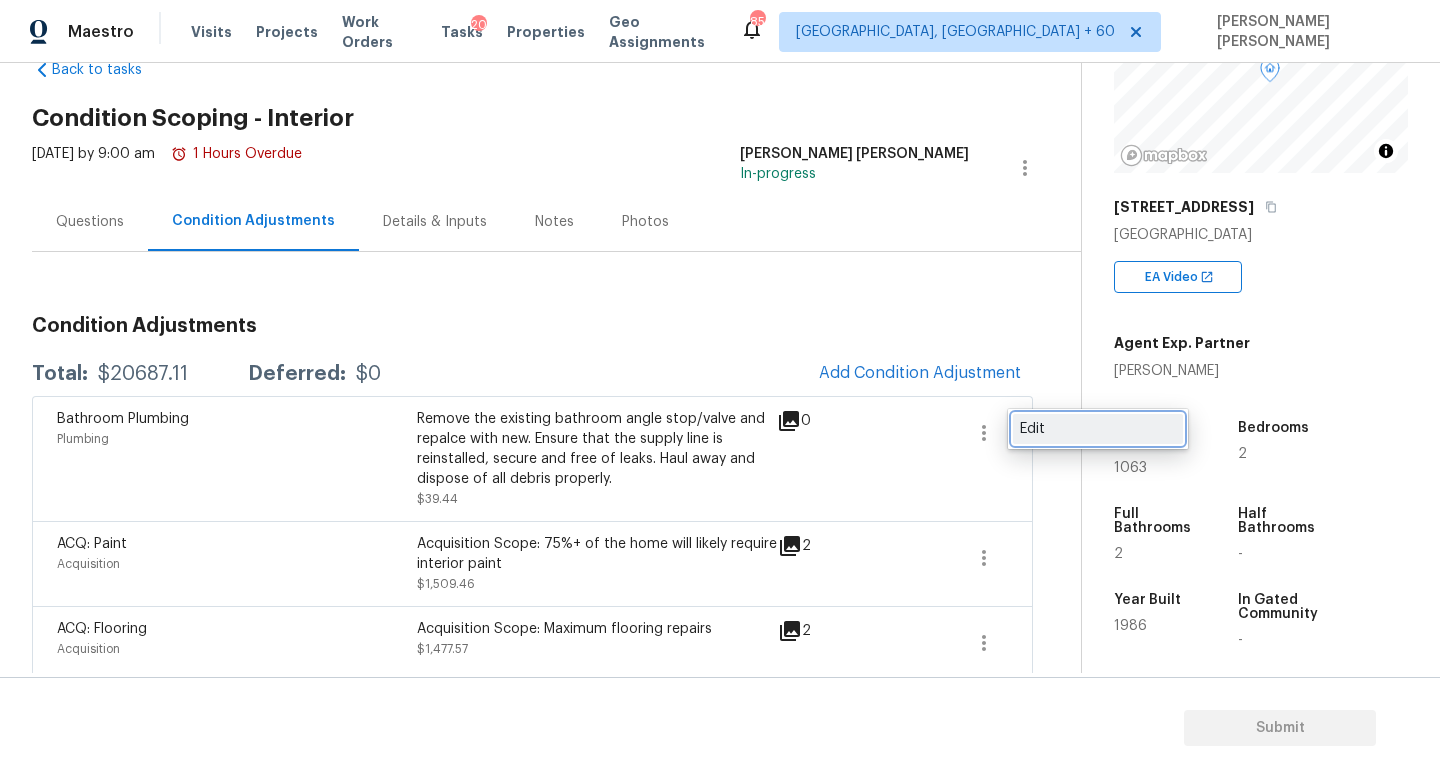click on "Edit" at bounding box center (1098, 429) 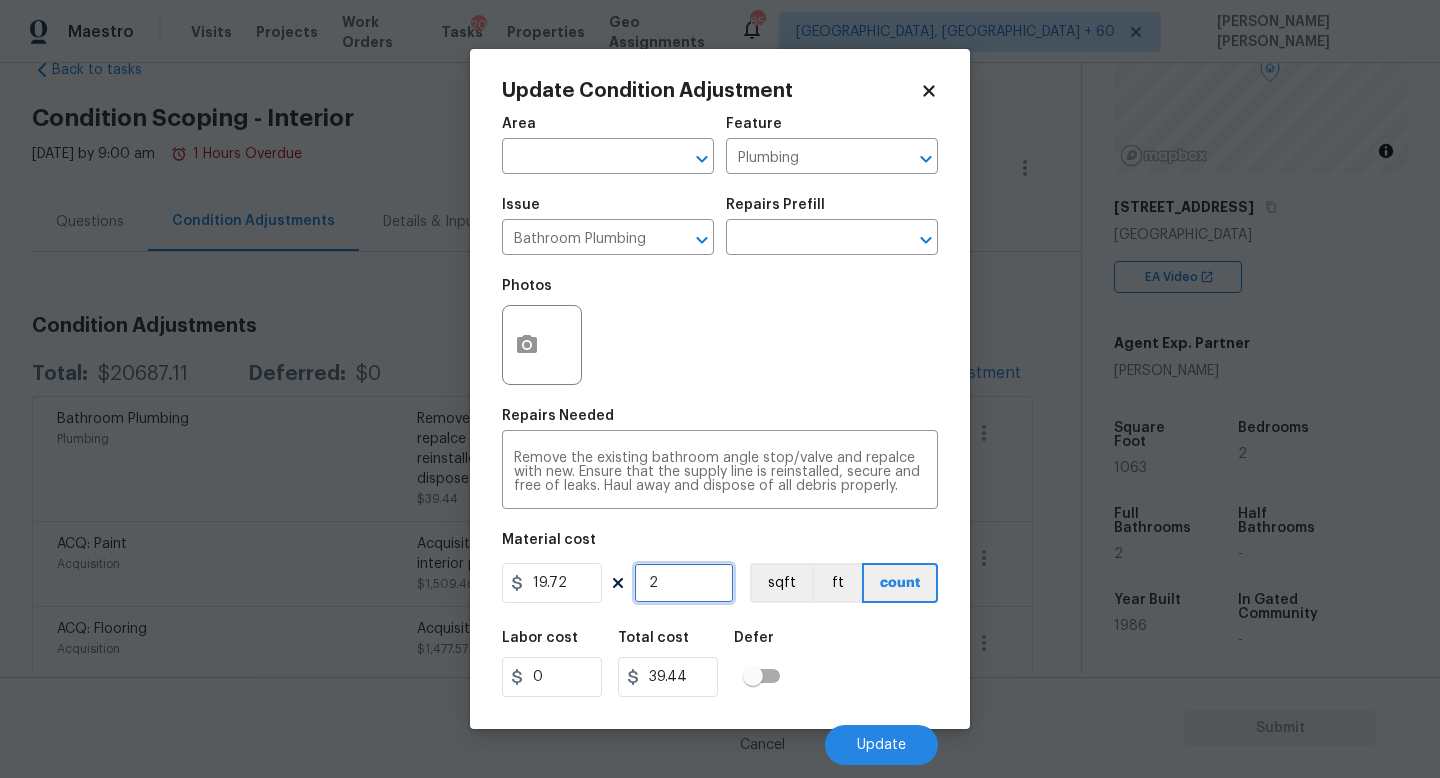 click on "2" at bounding box center (684, 583) 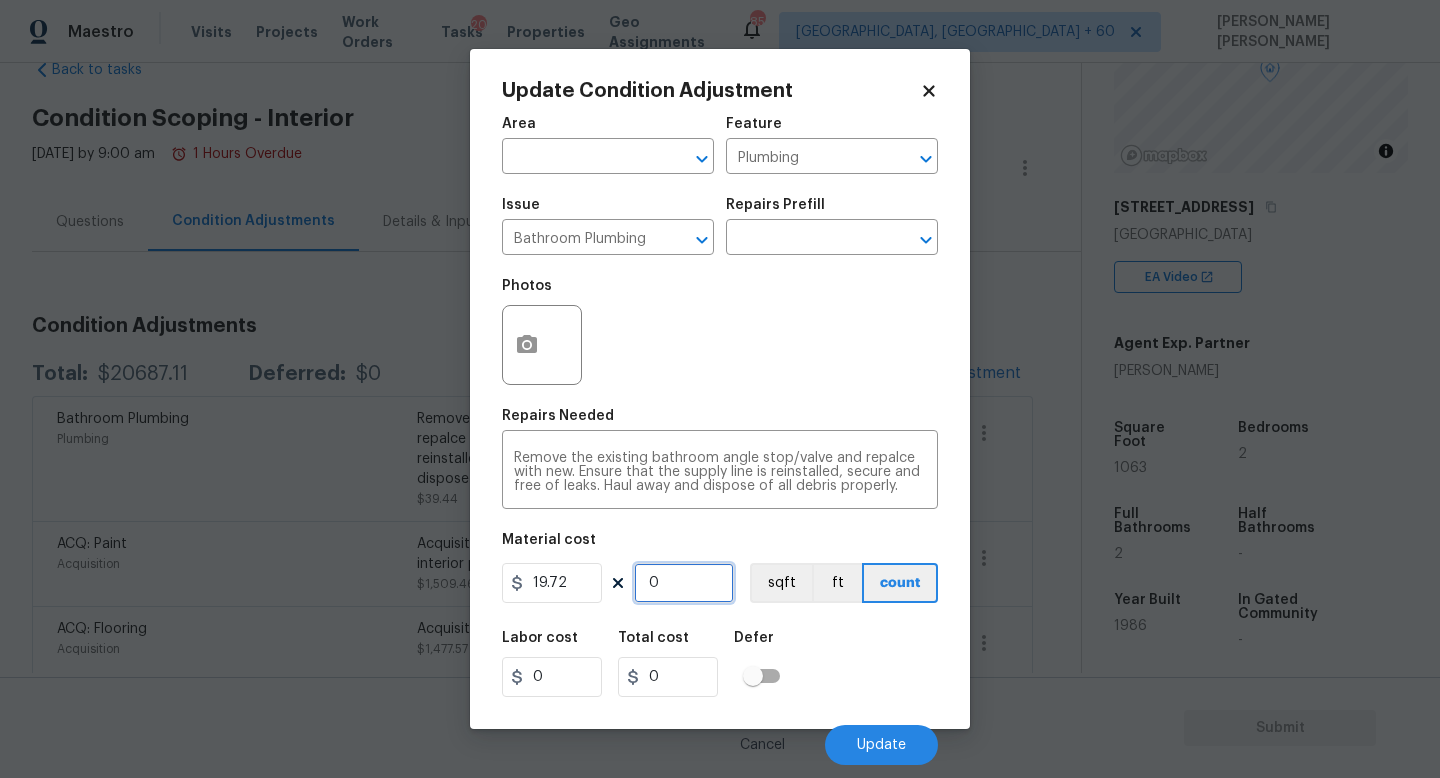 type on "3" 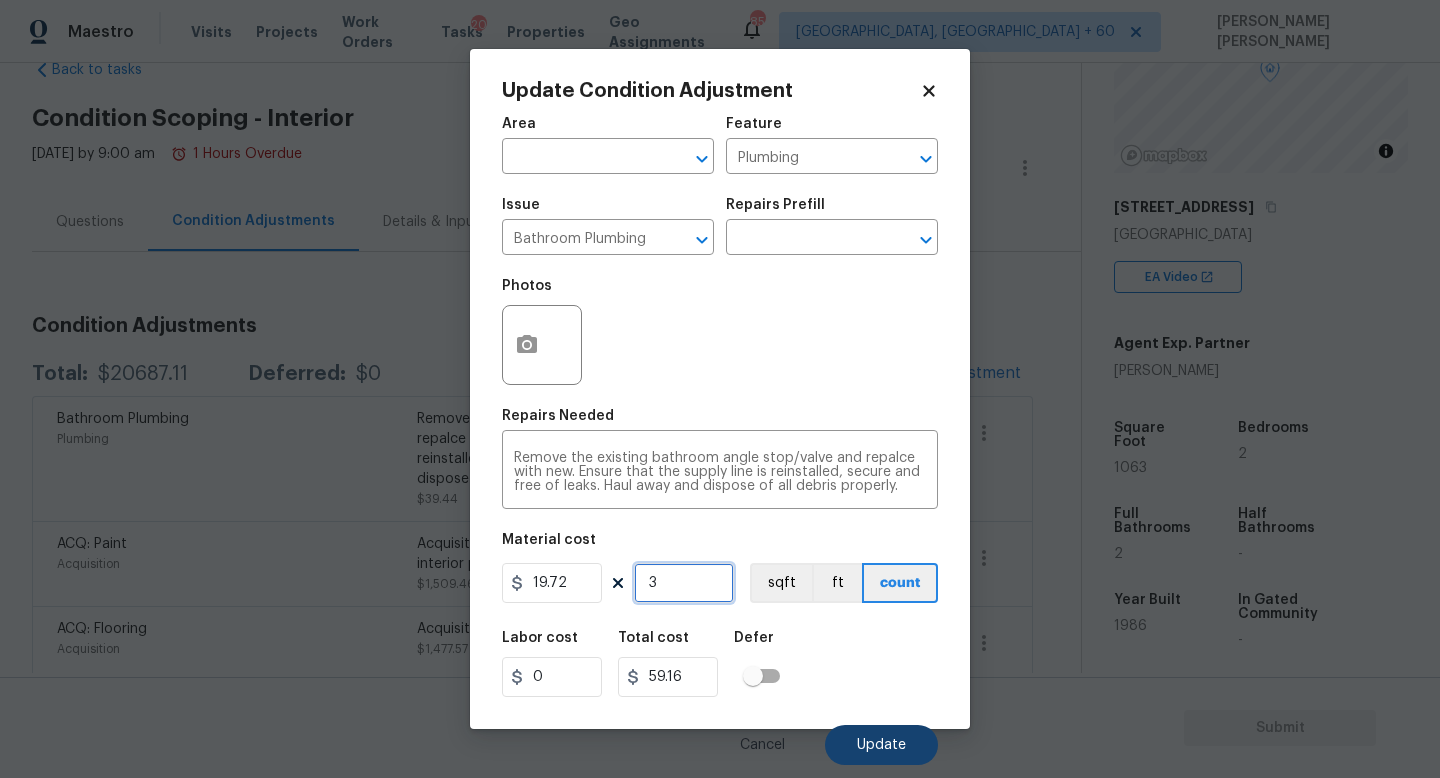type on "3" 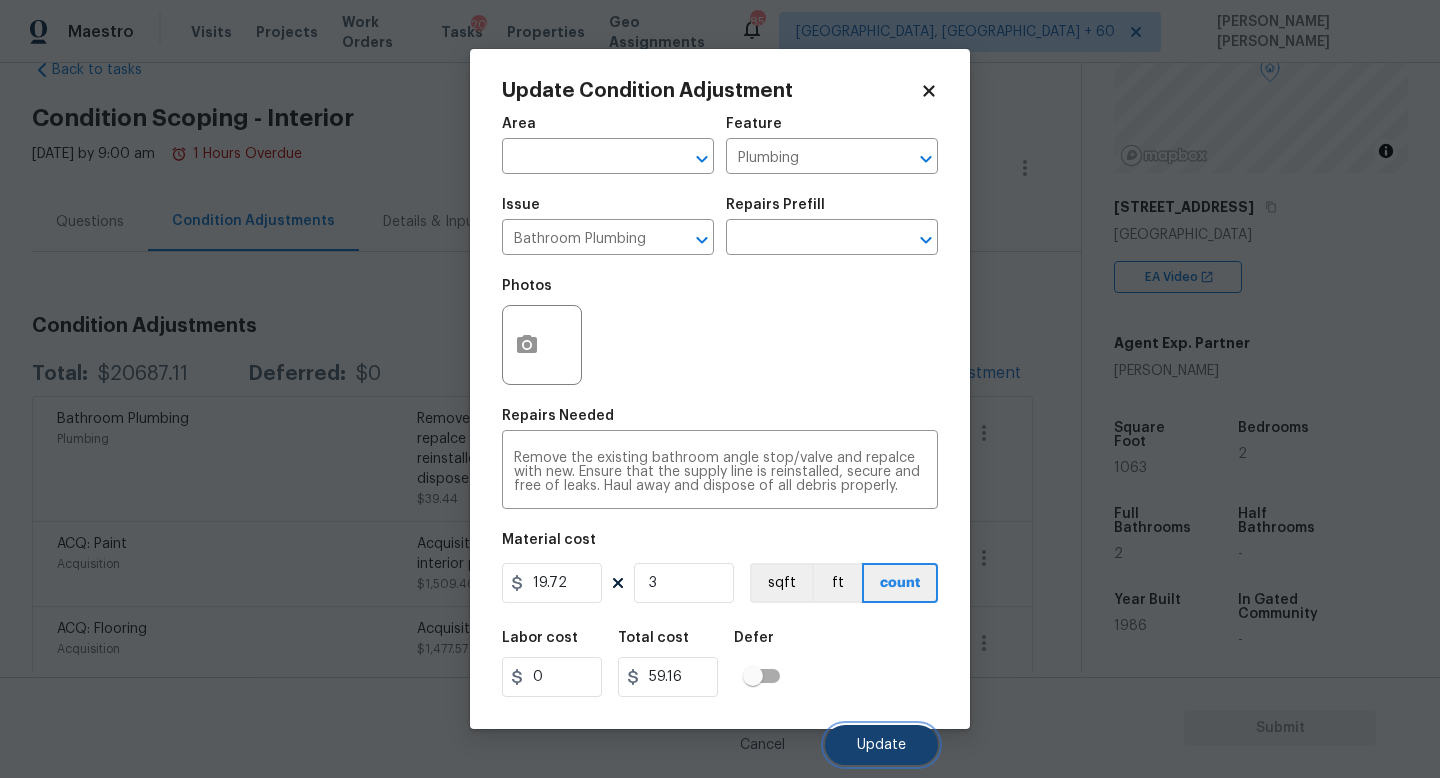 click on "Update" at bounding box center [881, 745] 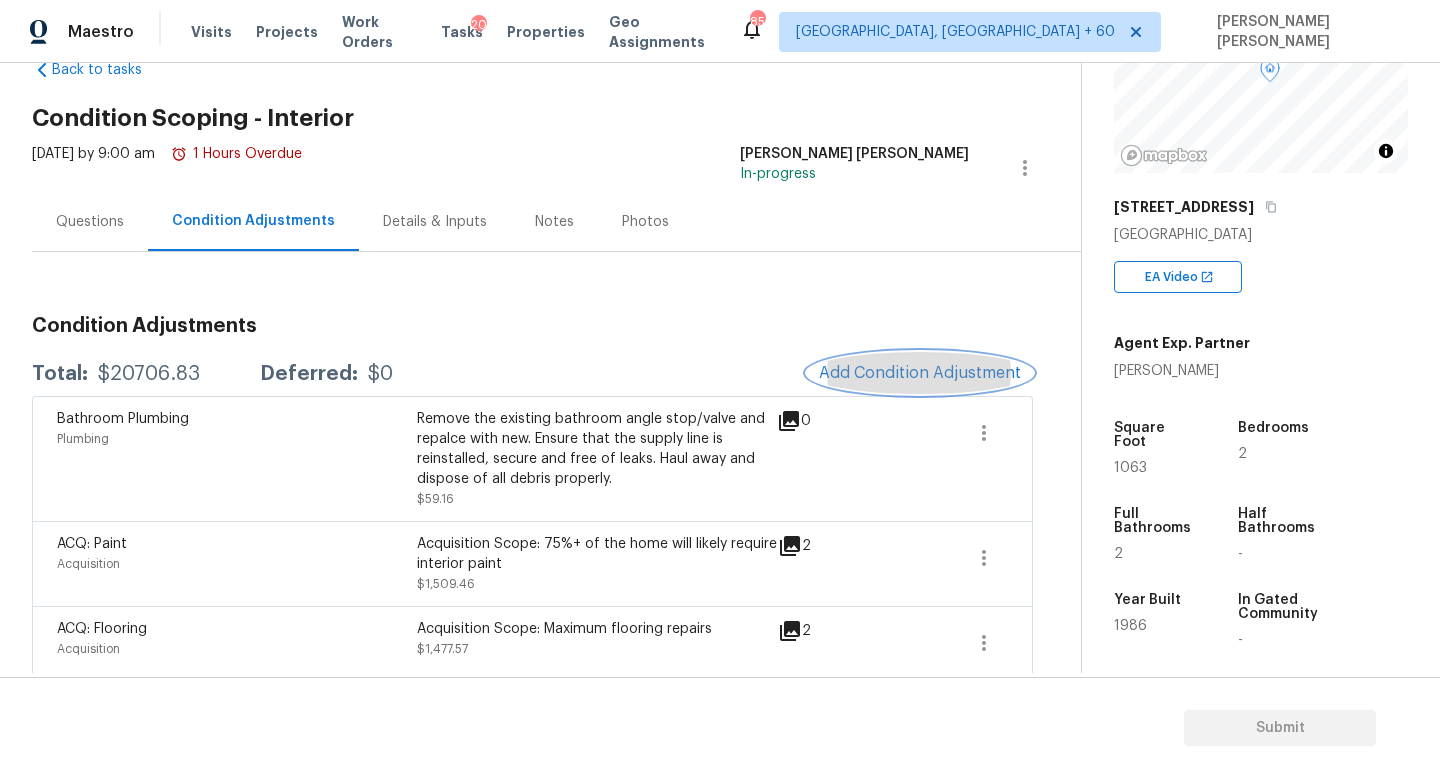 click on "Add Condition Adjustment" at bounding box center (920, 373) 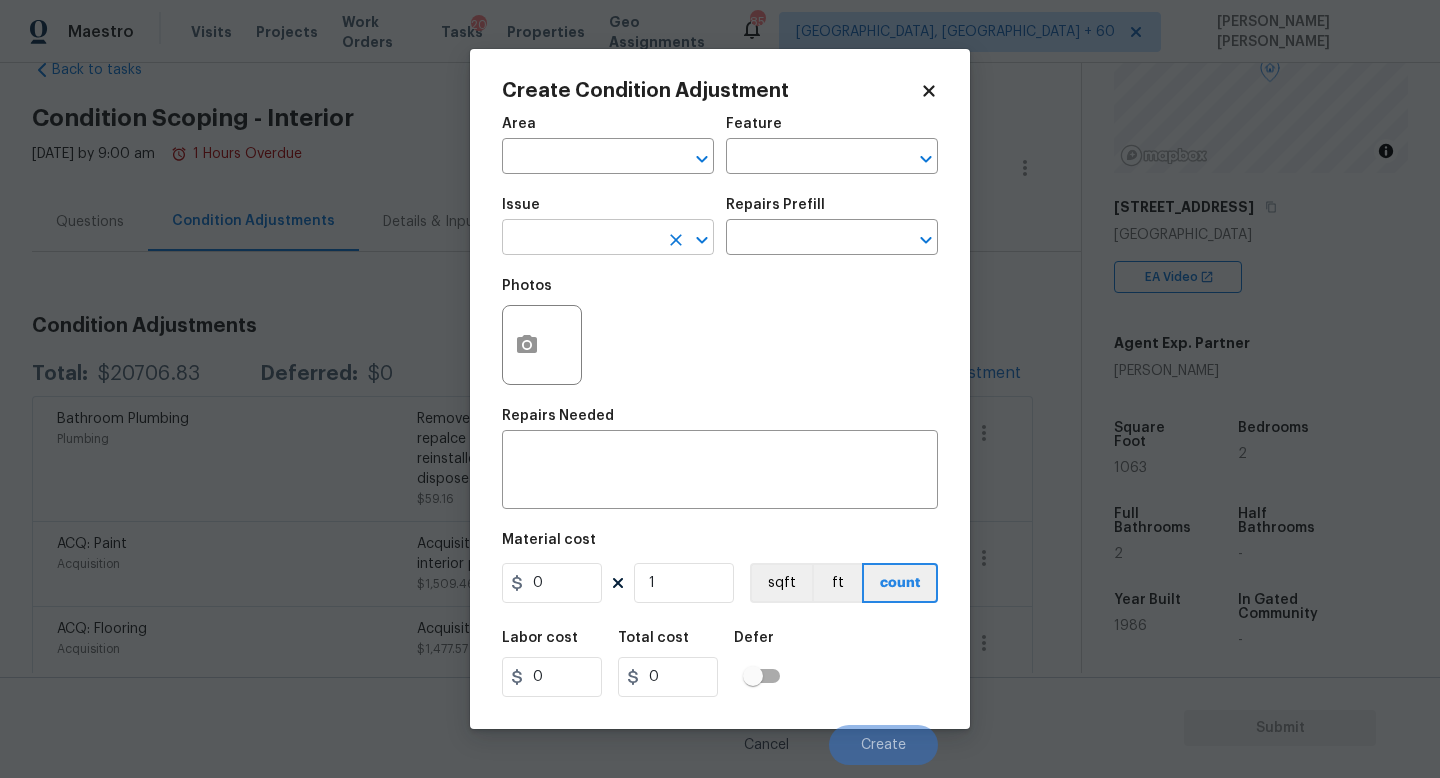 click at bounding box center (580, 239) 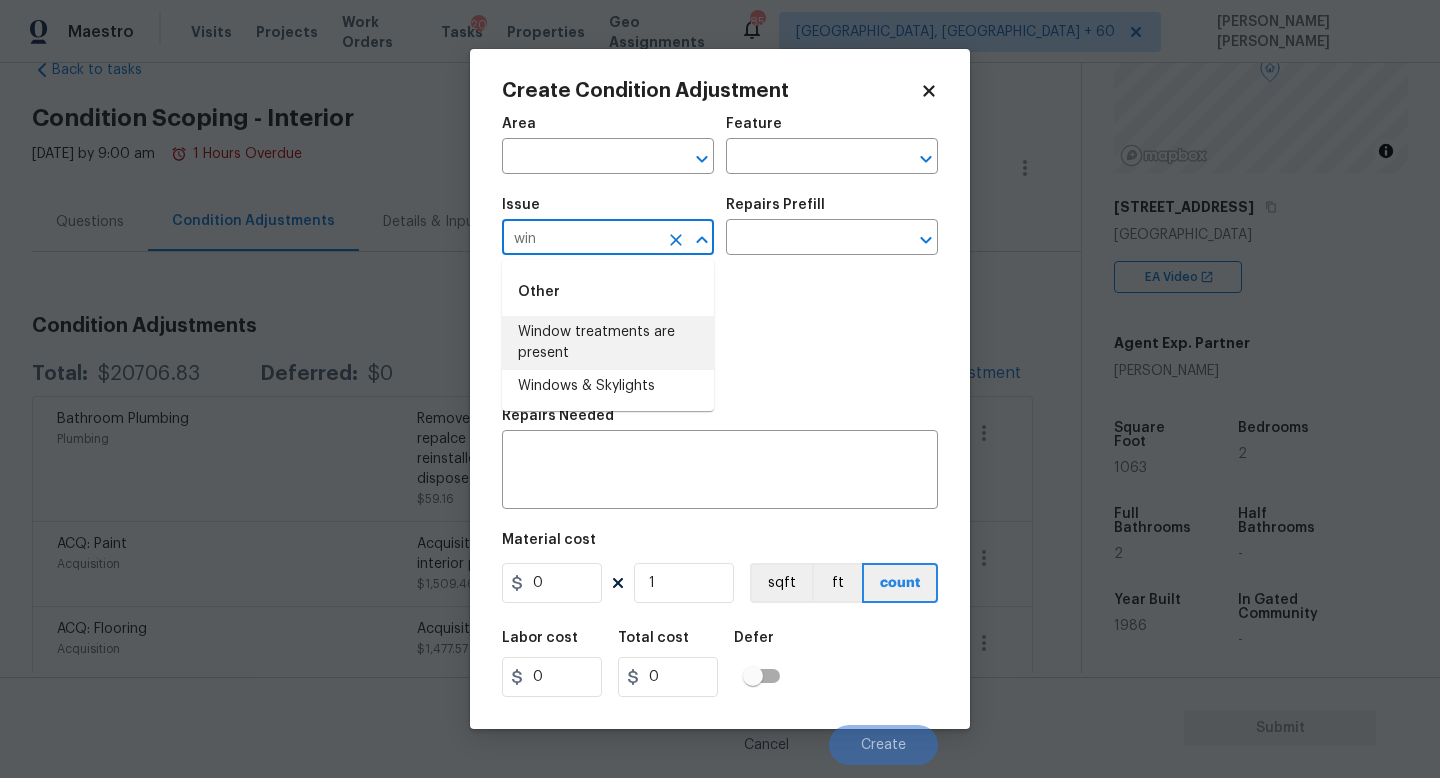 click on "Window treatments are present" at bounding box center [608, 343] 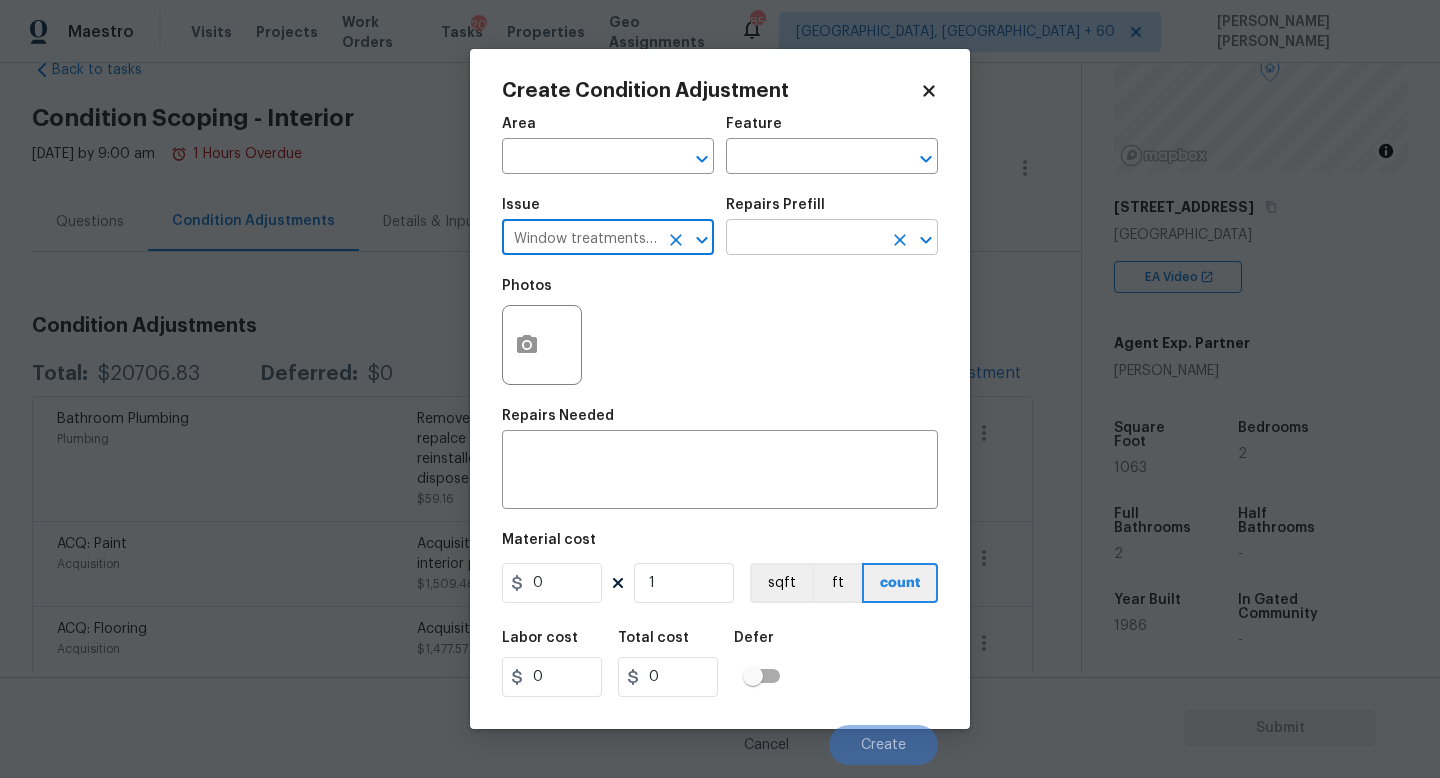 type on "Window treatments are present" 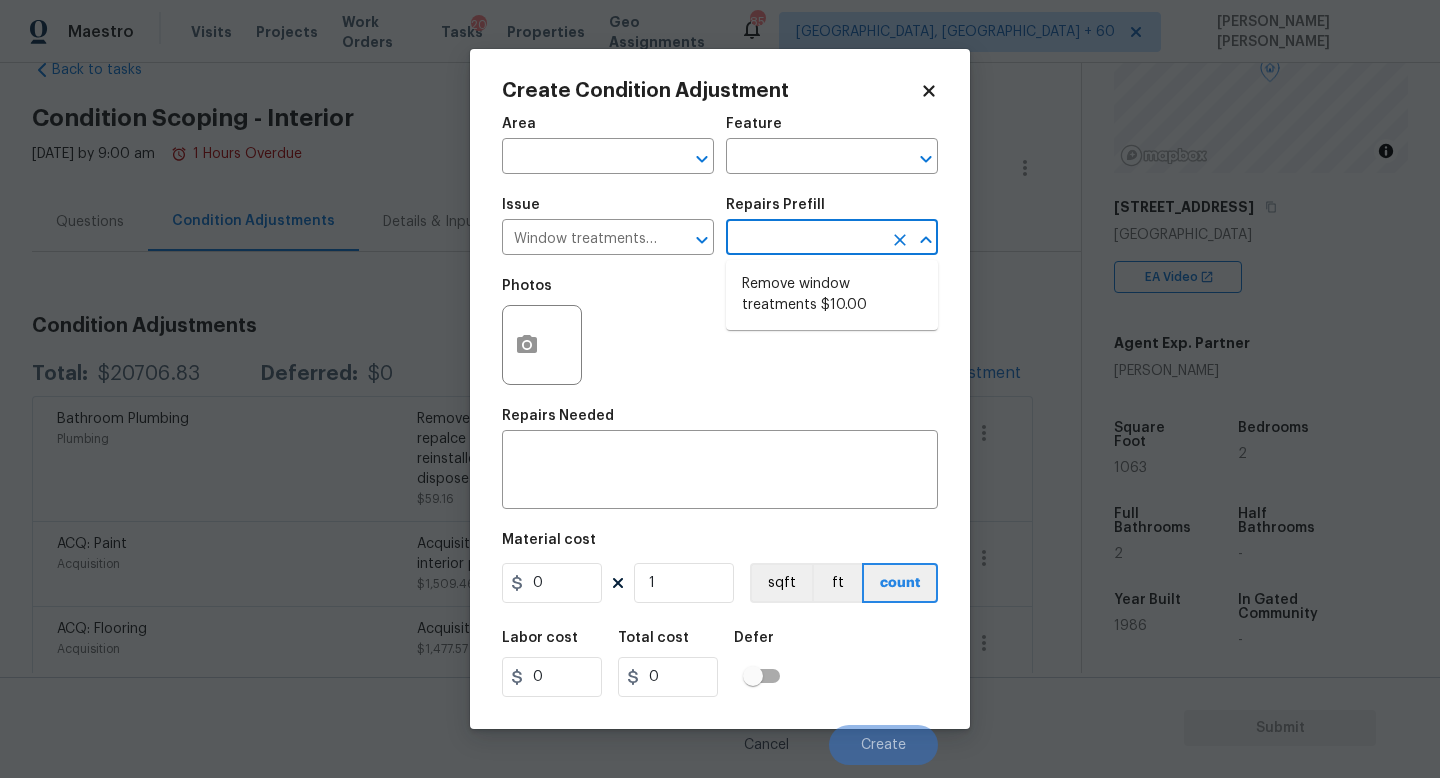 click at bounding box center (804, 239) 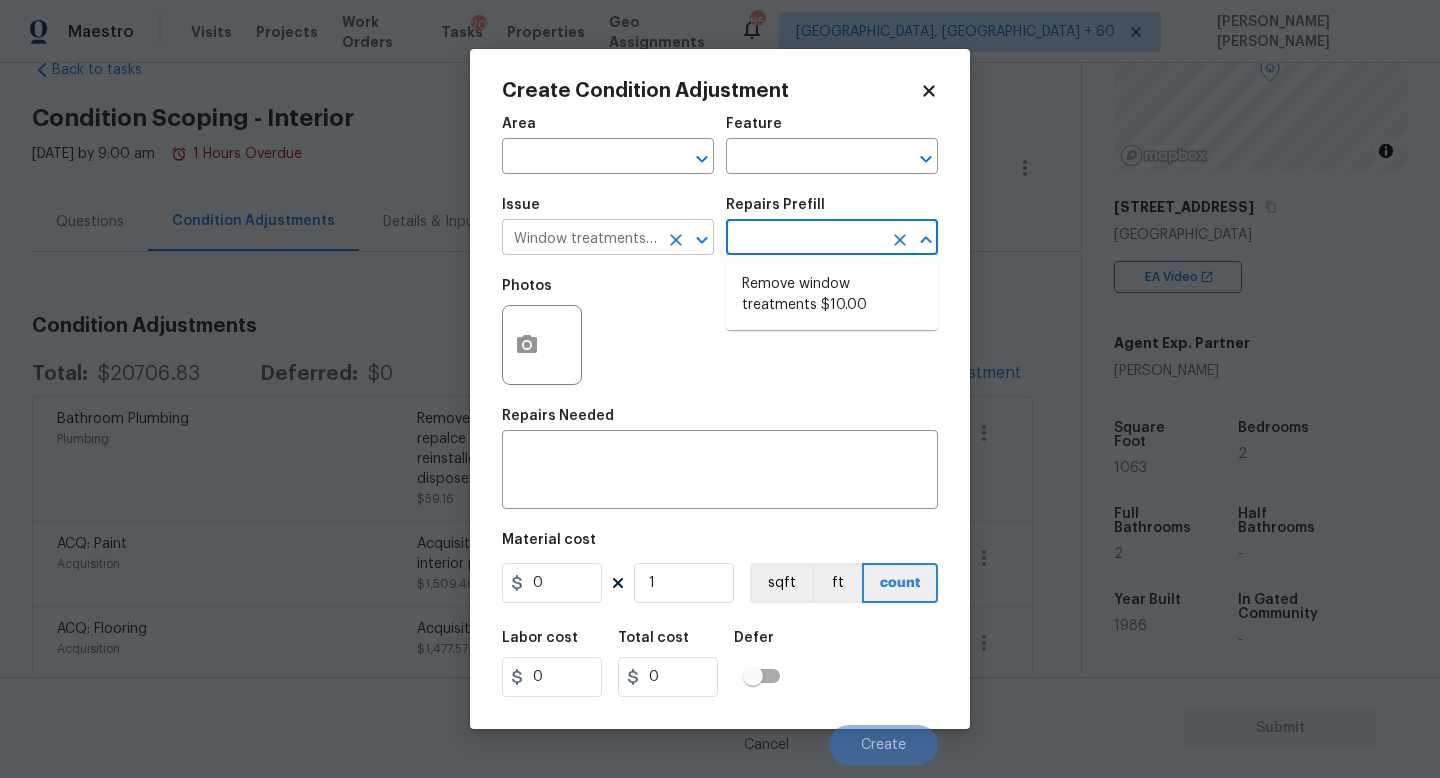 click 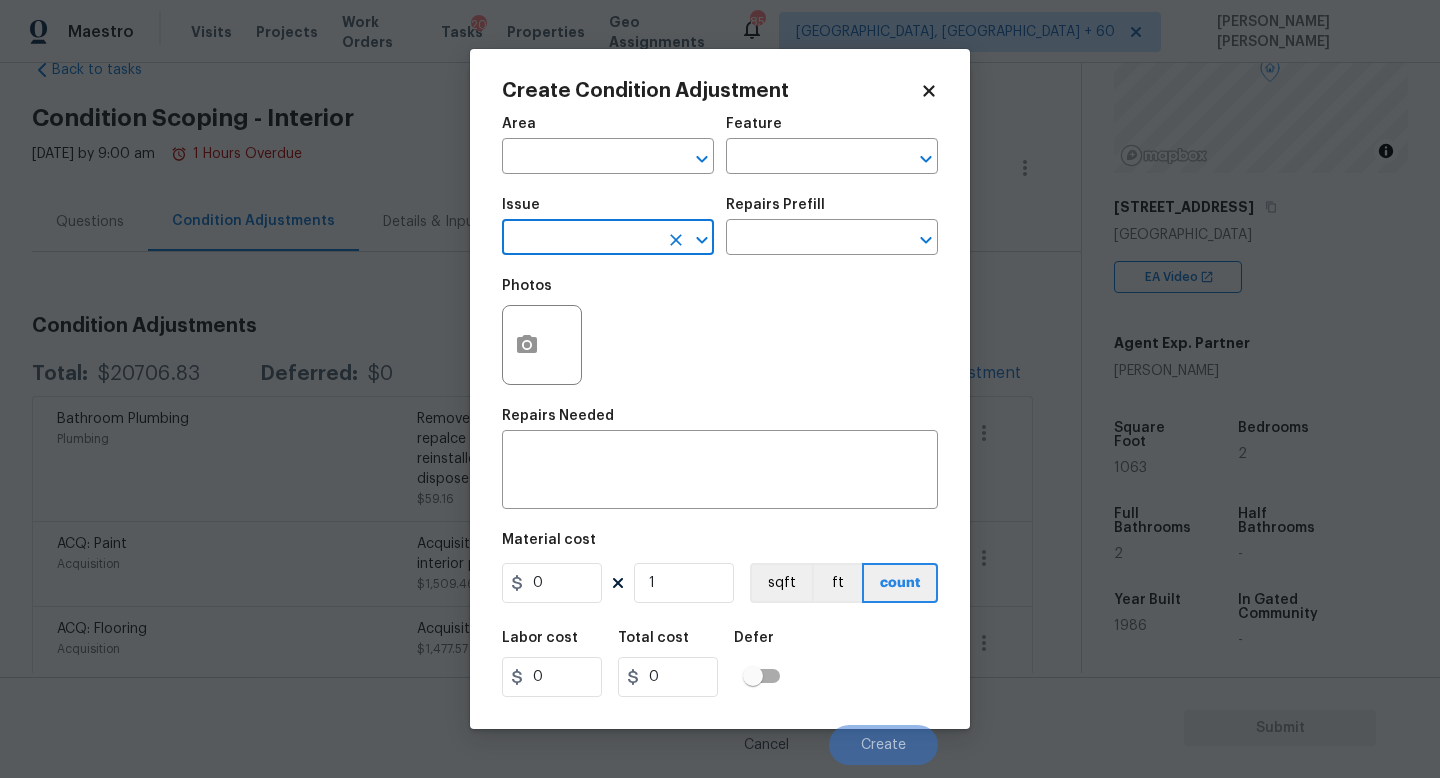 scroll, scrollTop: 0, scrollLeft: 0, axis: both 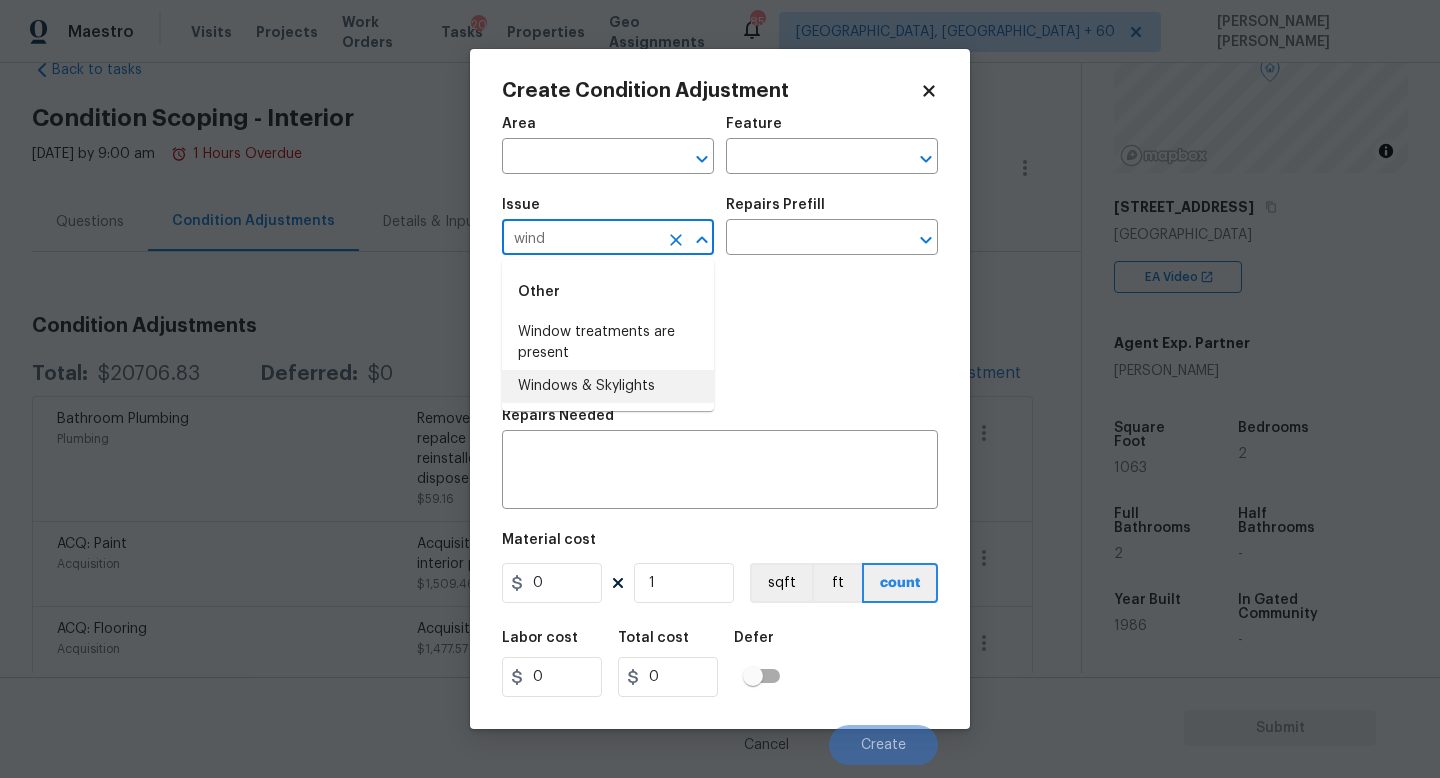 click on "Windows & Skylights" at bounding box center (608, 386) 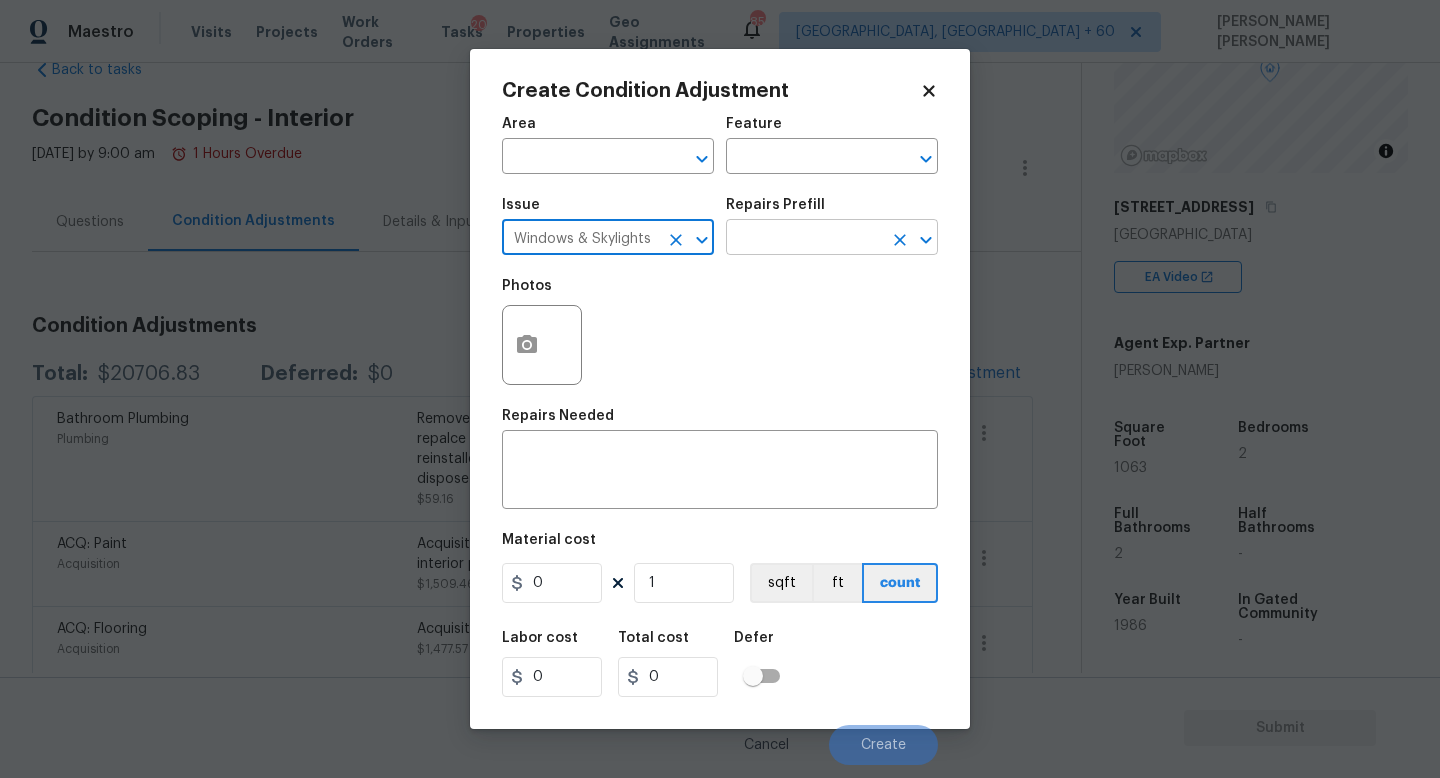 type on "Windows & Skylights" 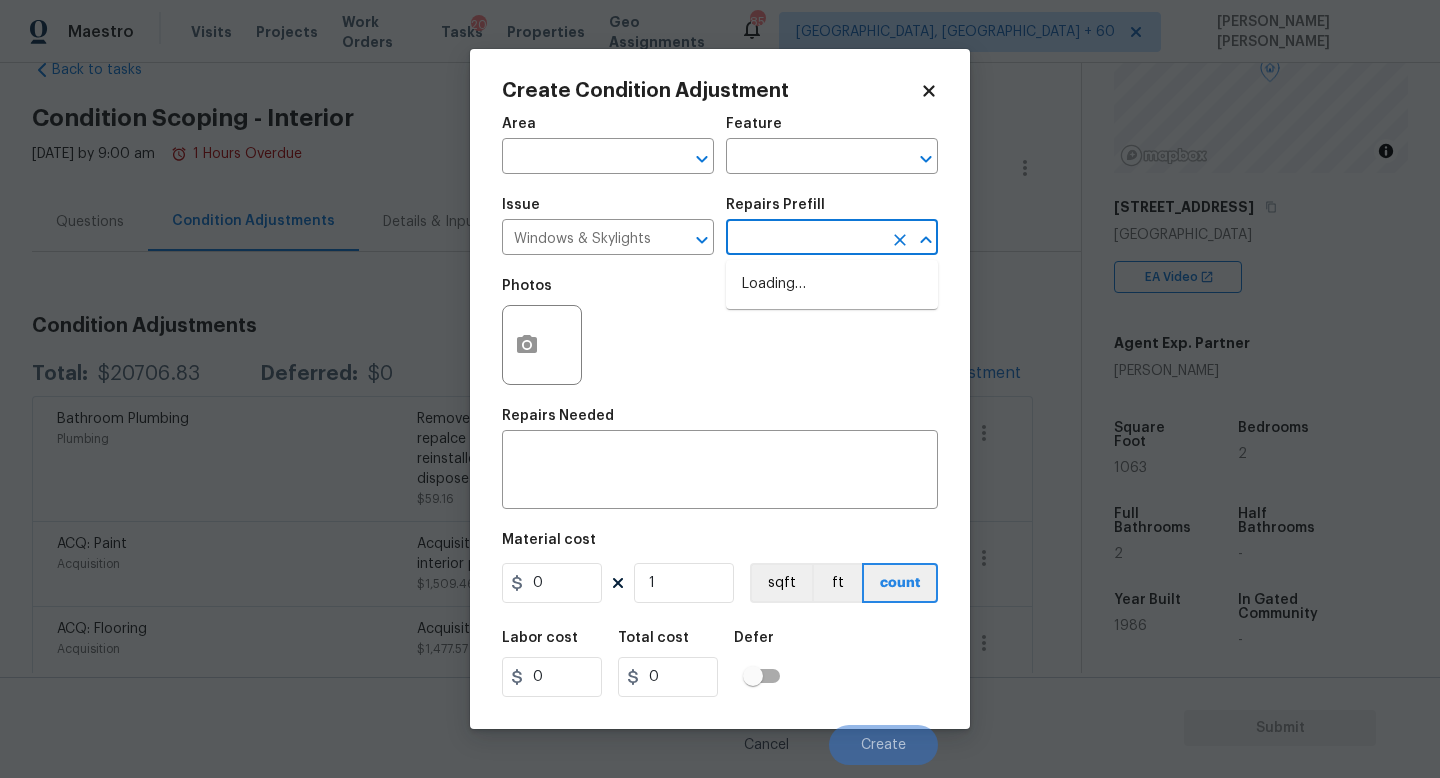 click at bounding box center (804, 239) 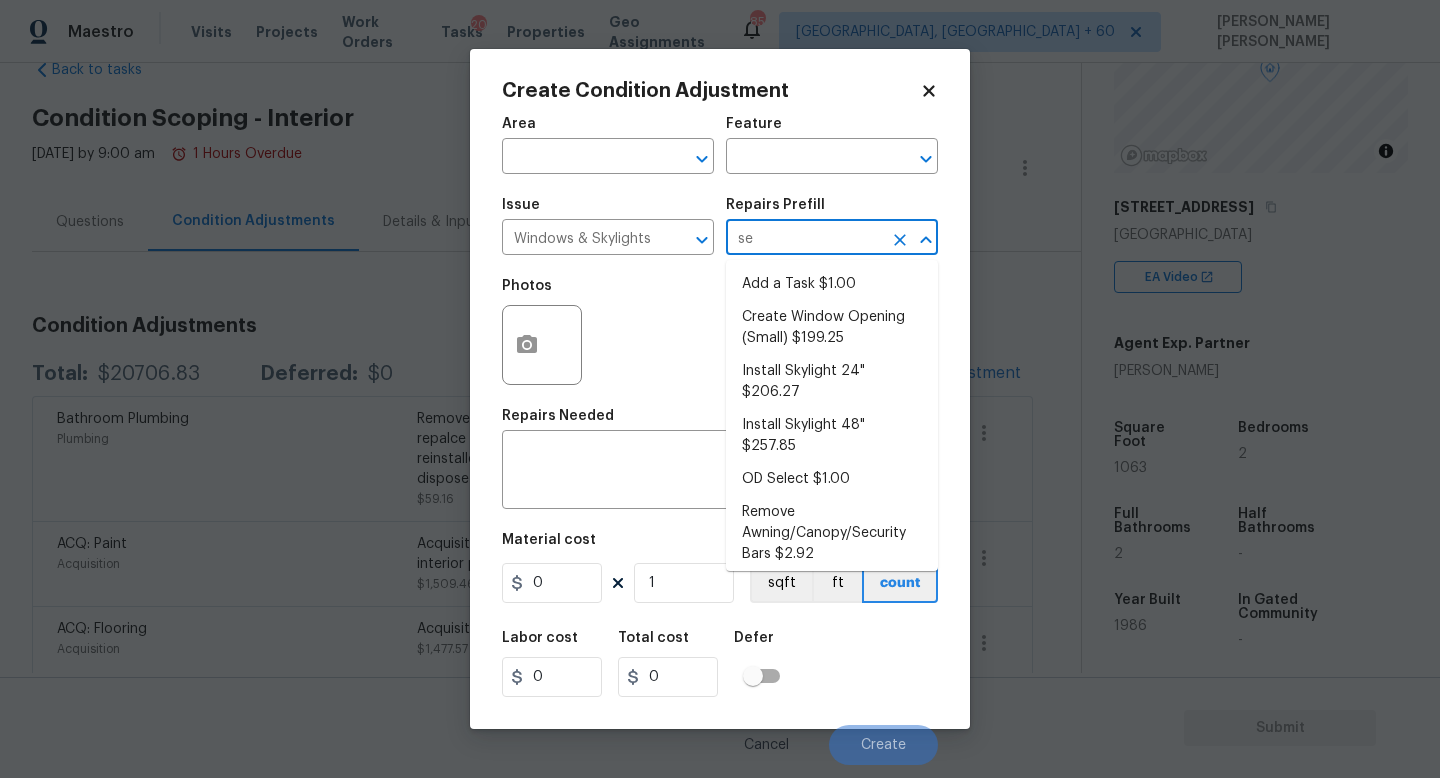type on "ser" 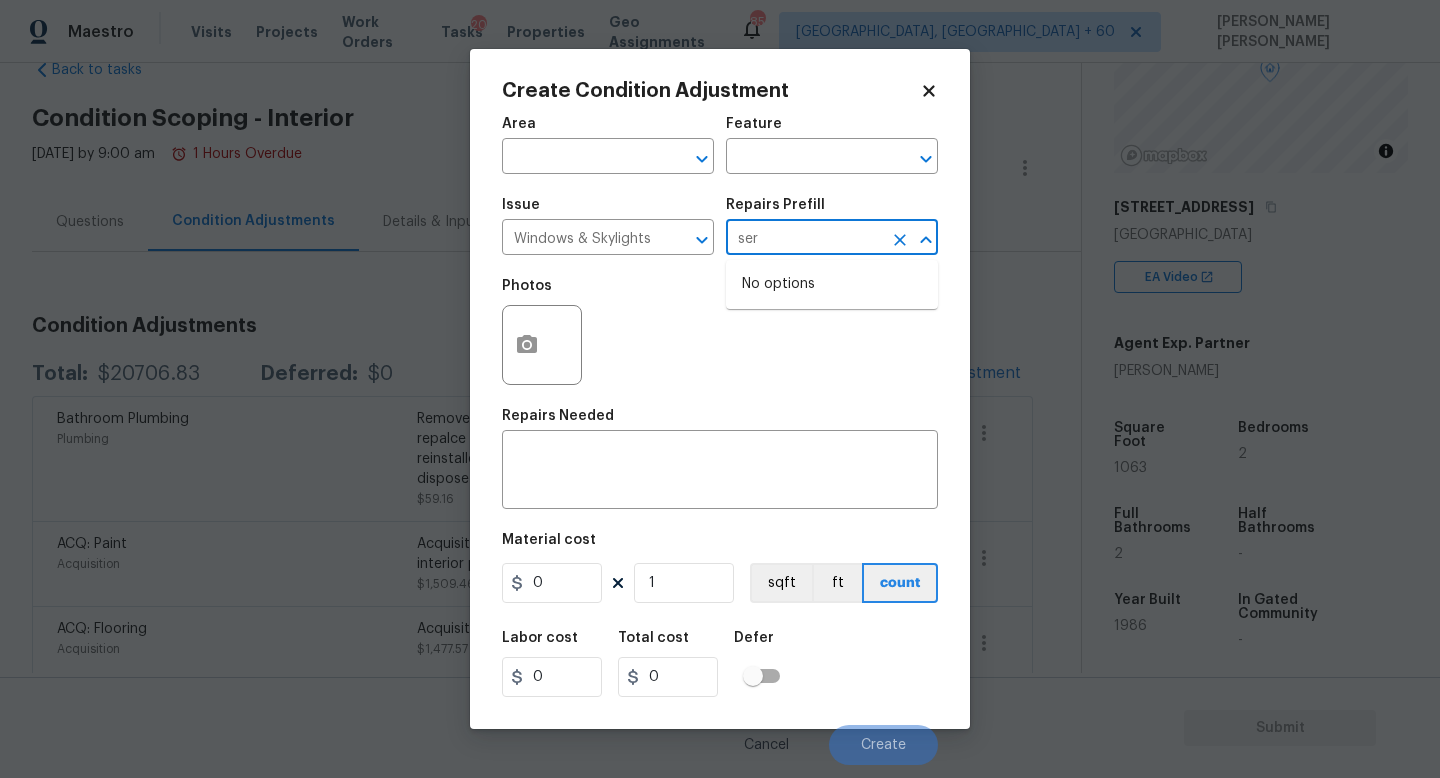 type 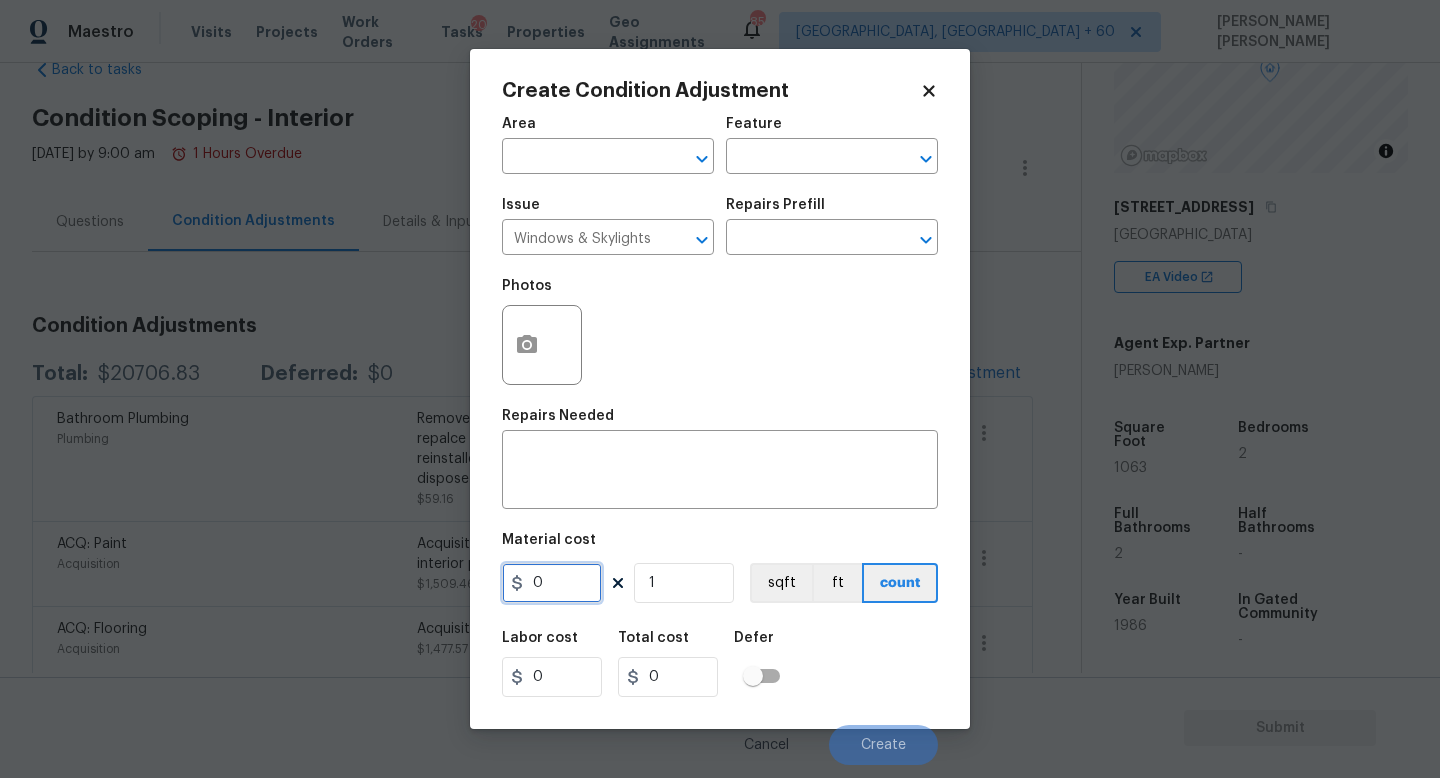drag, startPoint x: 578, startPoint y: 590, endPoint x: 325, endPoint y: 587, distance: 253.01779 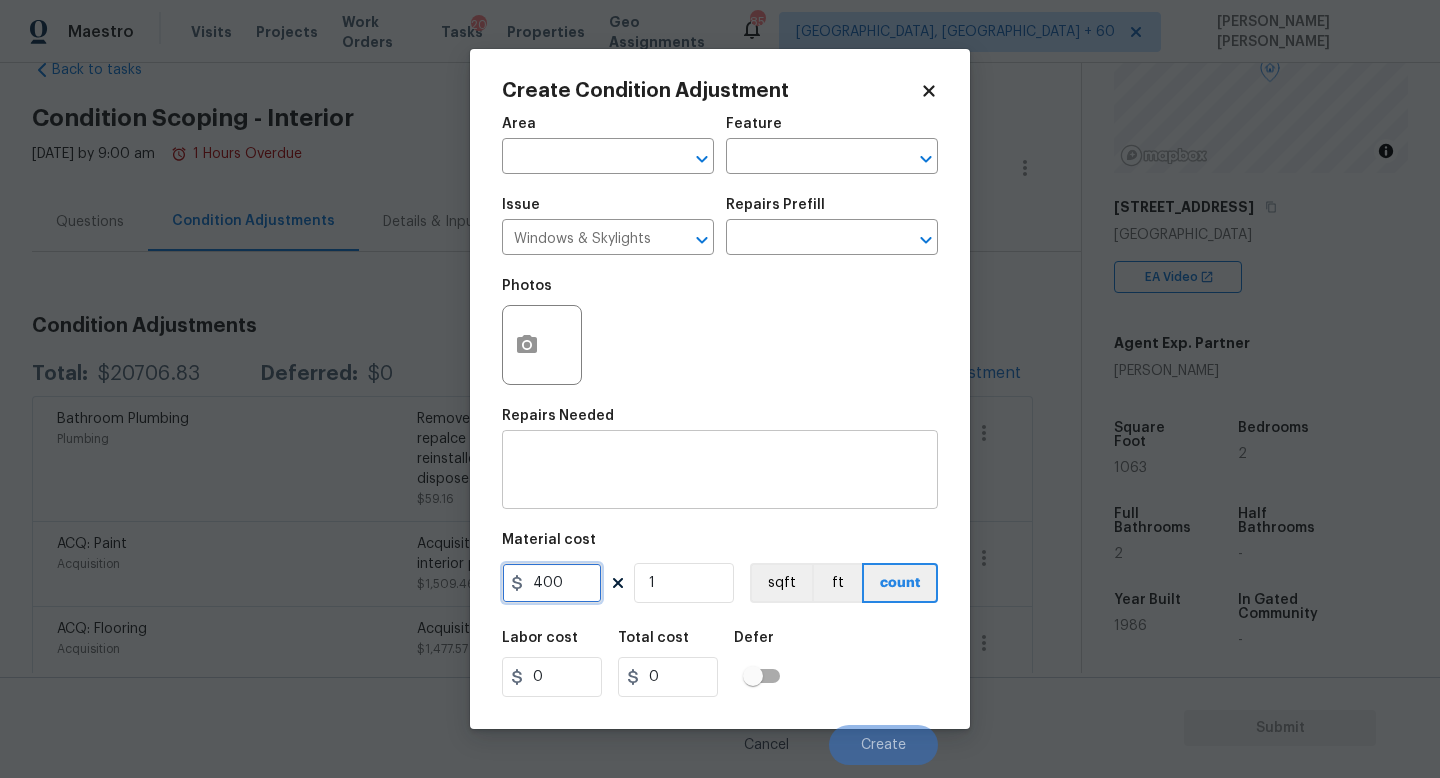 type on "400" 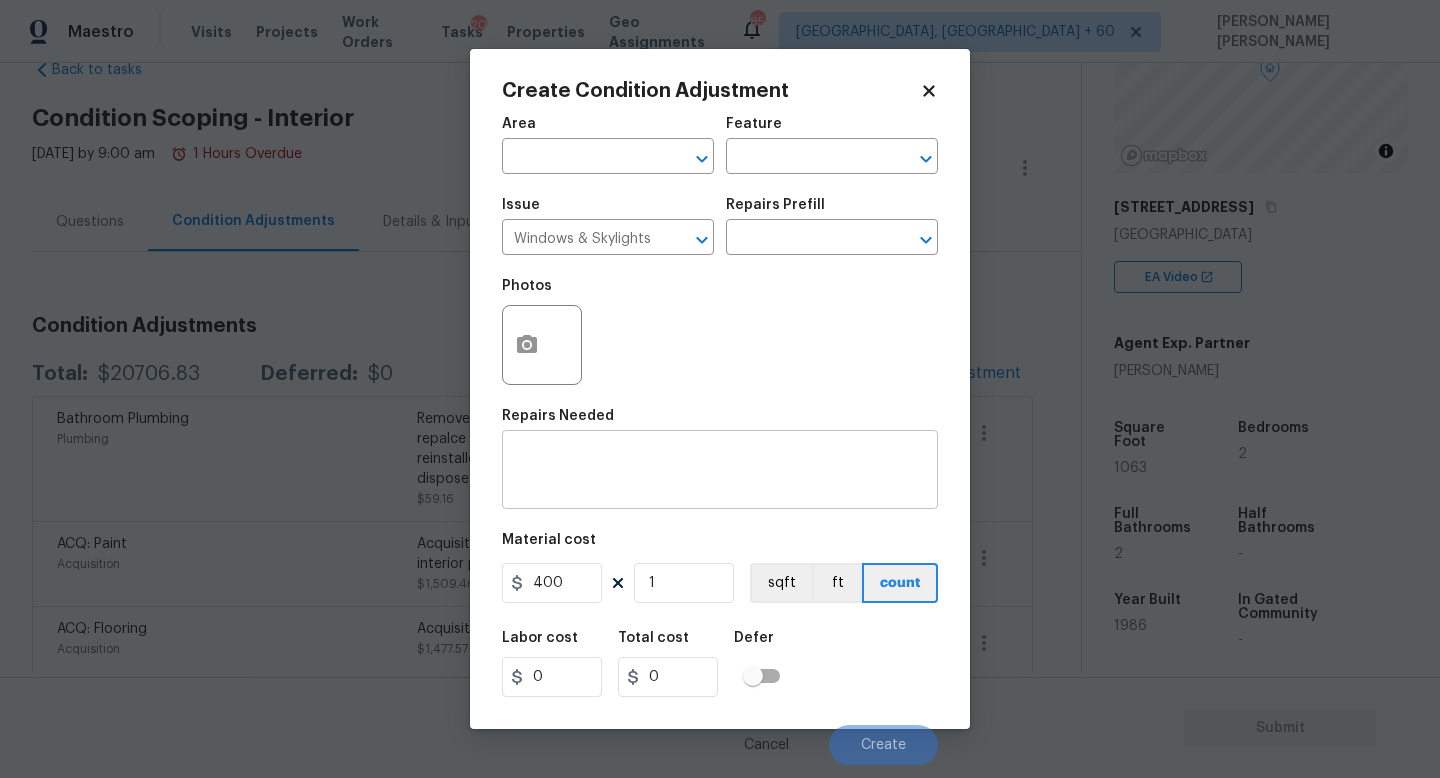 type on "400" 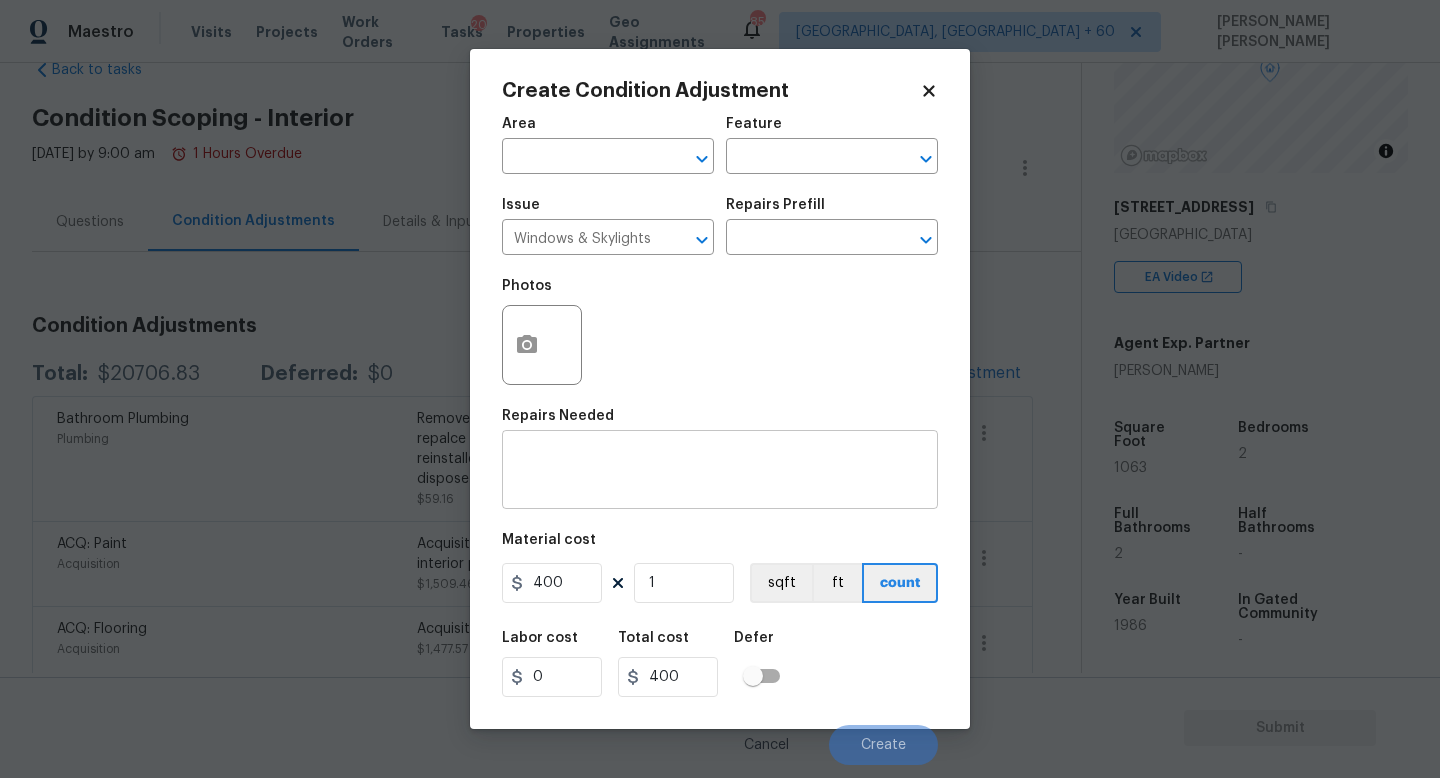 click at bounding box center [720, 472] 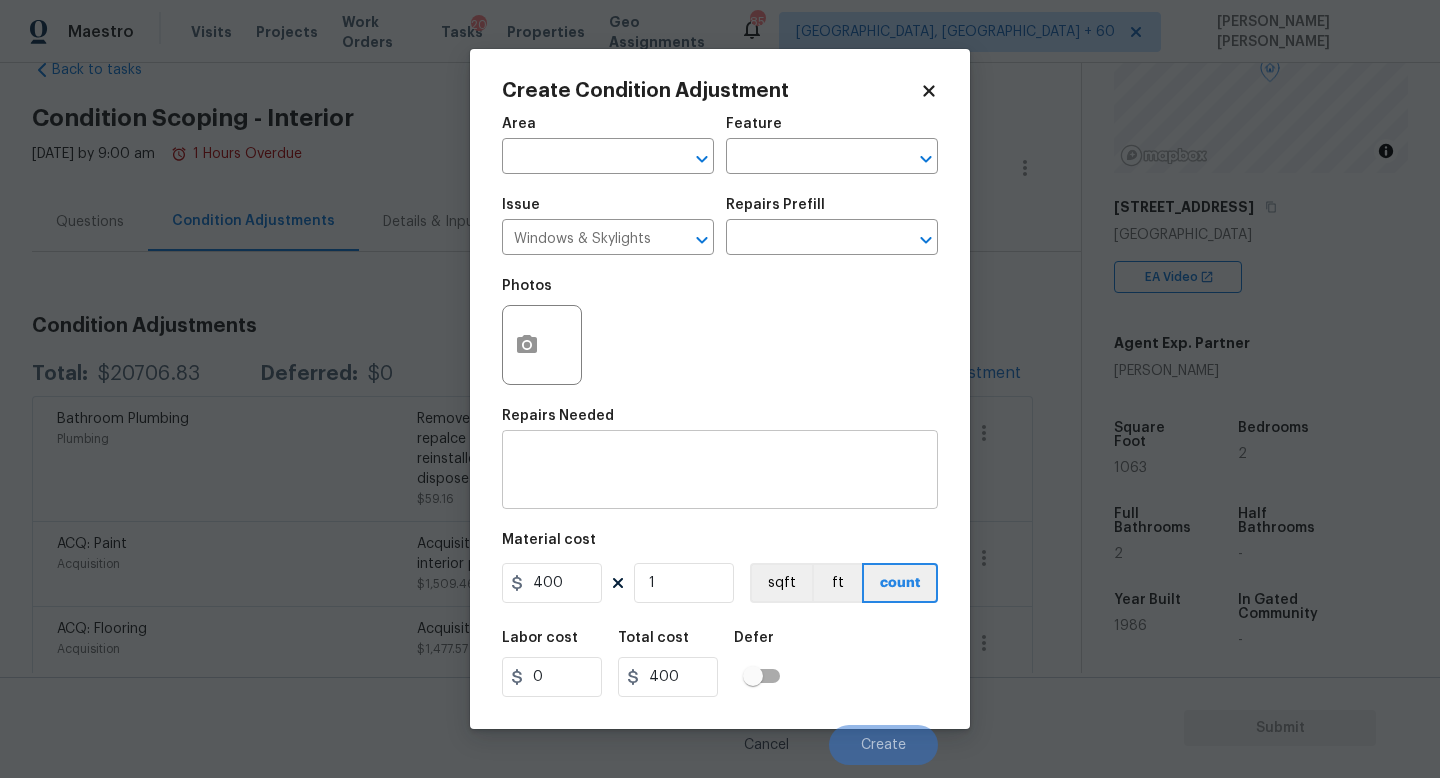 click on "x ​" at bounding box center (720, 472) 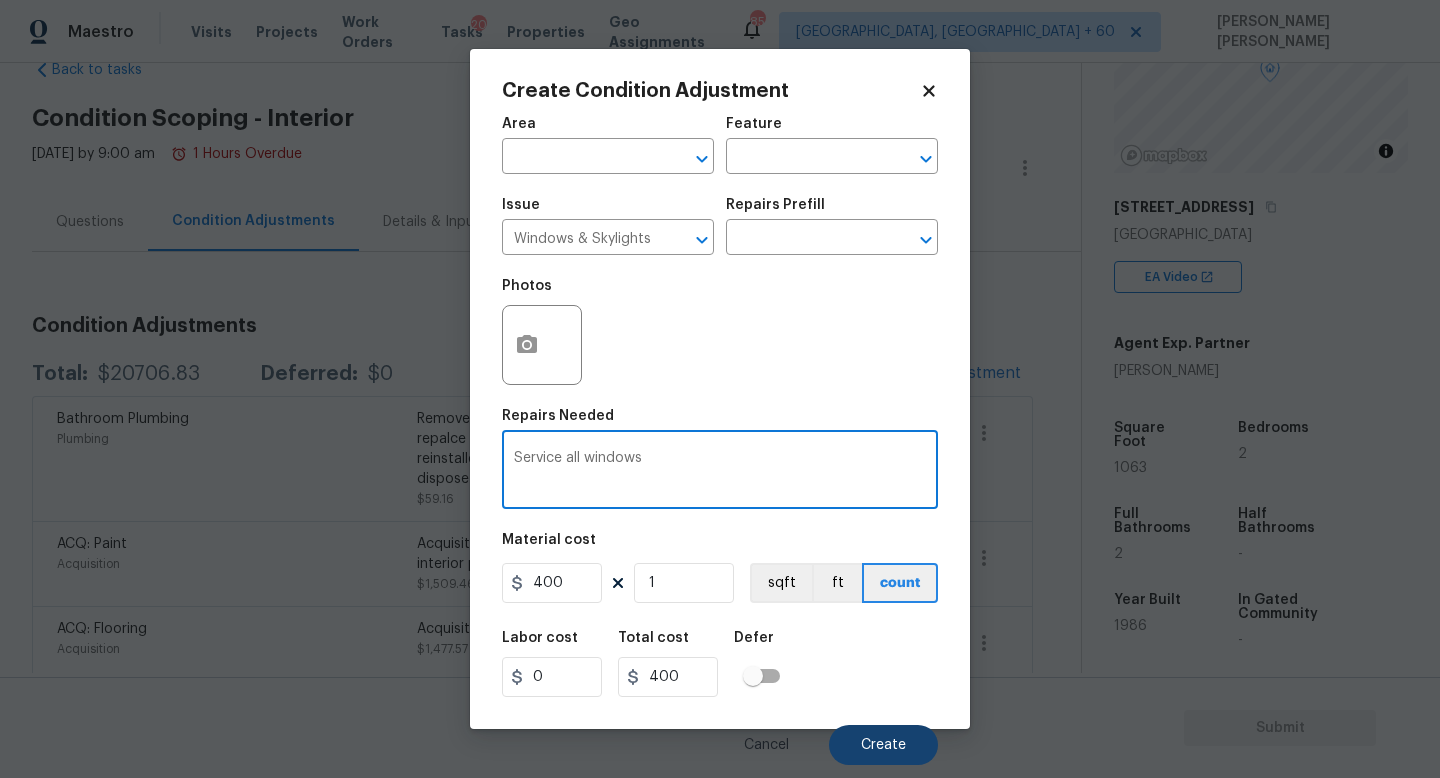 type on "Service all windows" 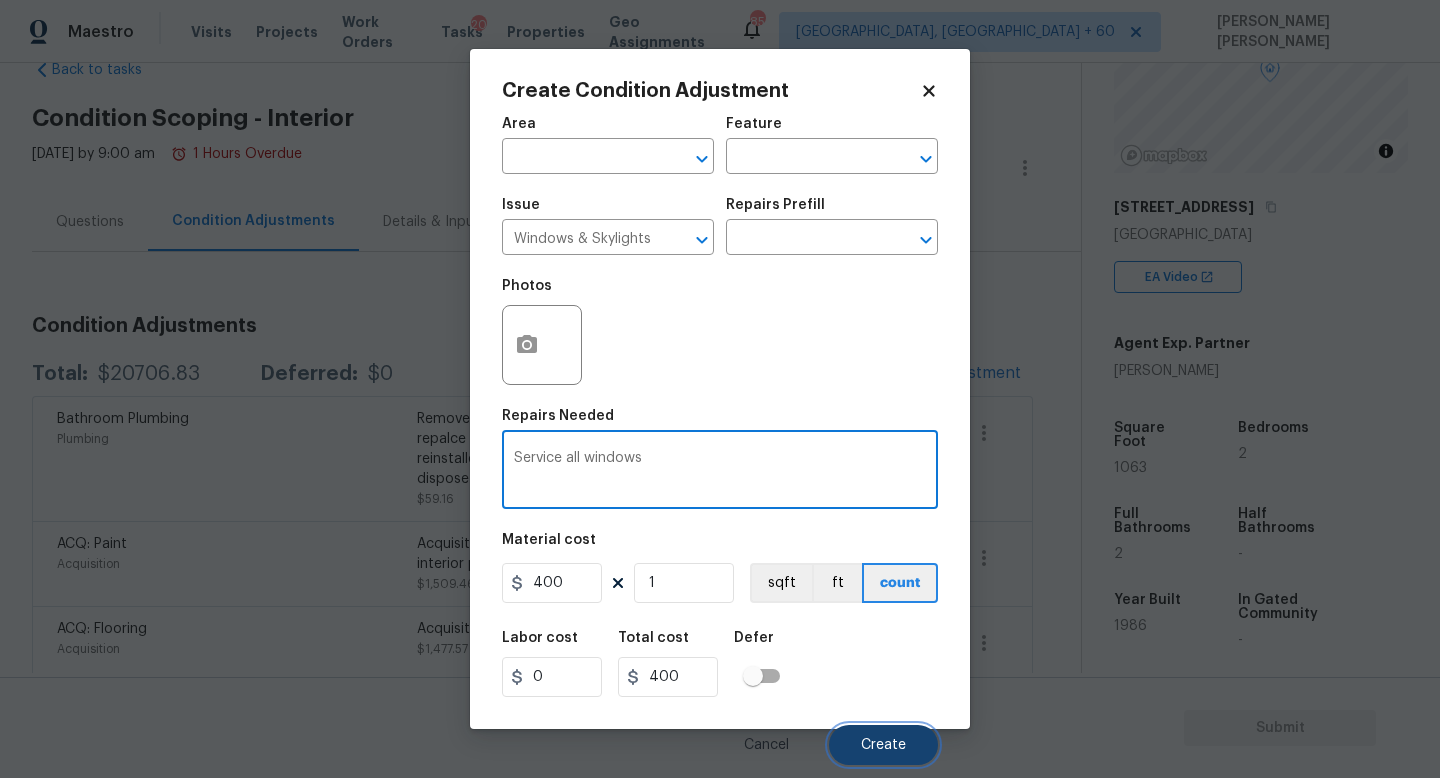 click on "Create" at bounding box center [883, 745] 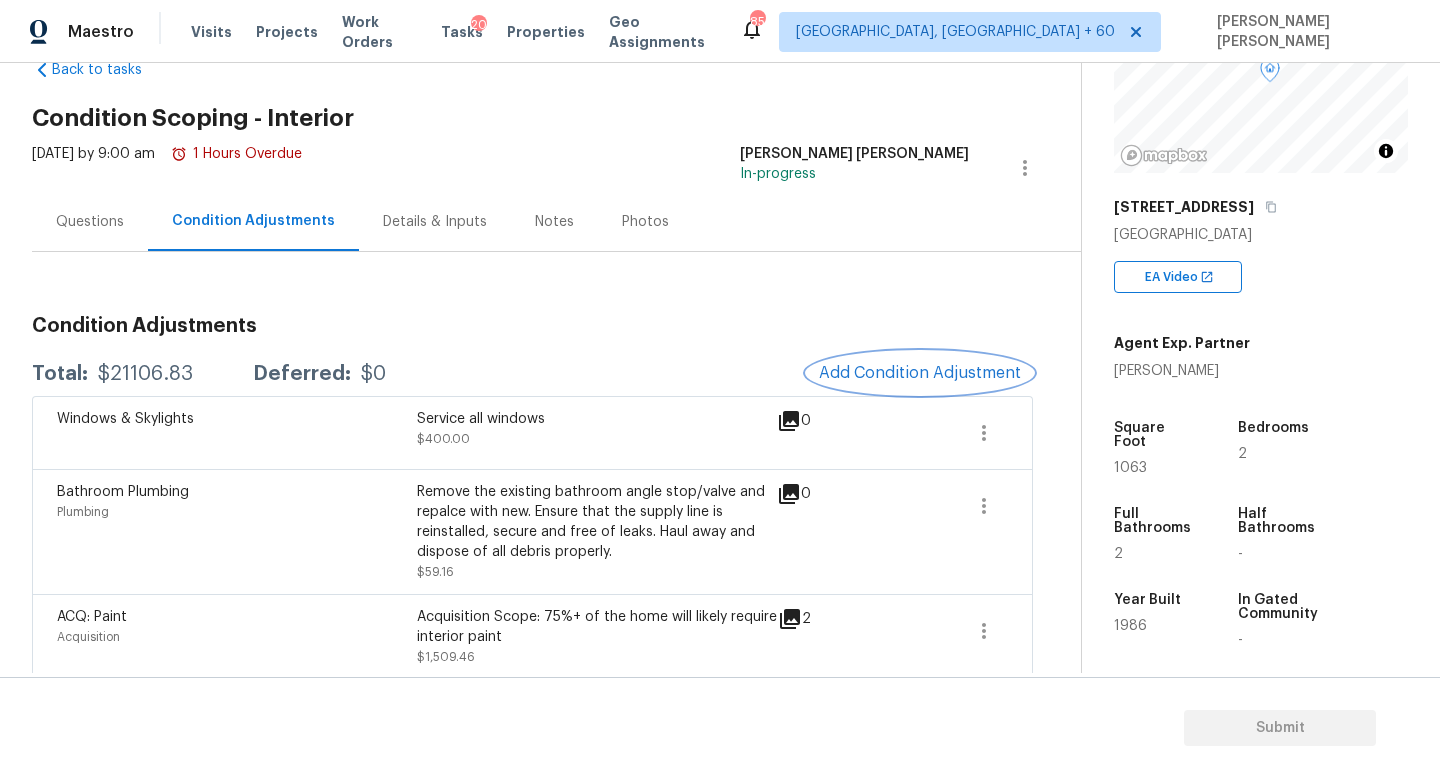 click on "Add Condition Adjustment" at bounding box center [920, 373] 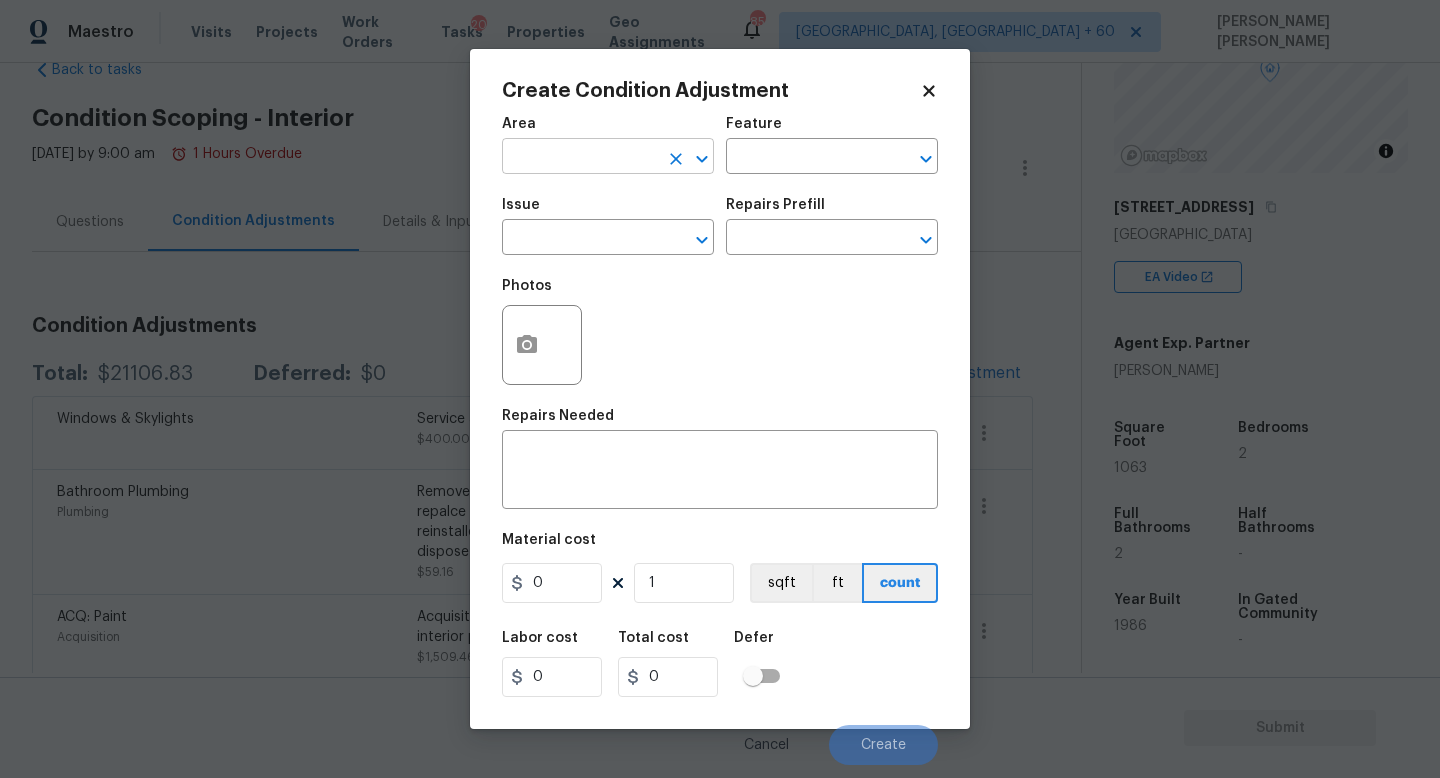 click at bounding box center (580, 158) 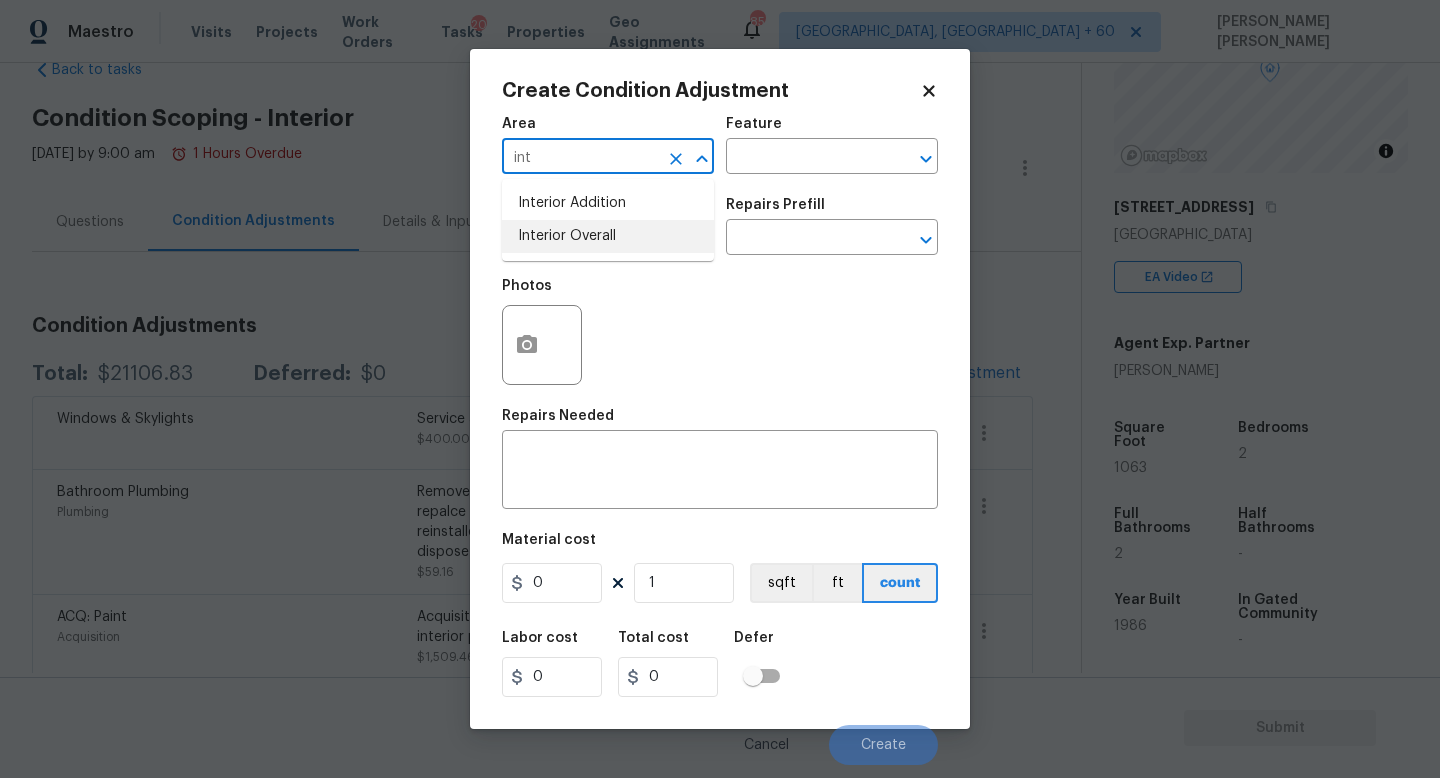 click on "Interior Overall" at bounding box center [608, 236] 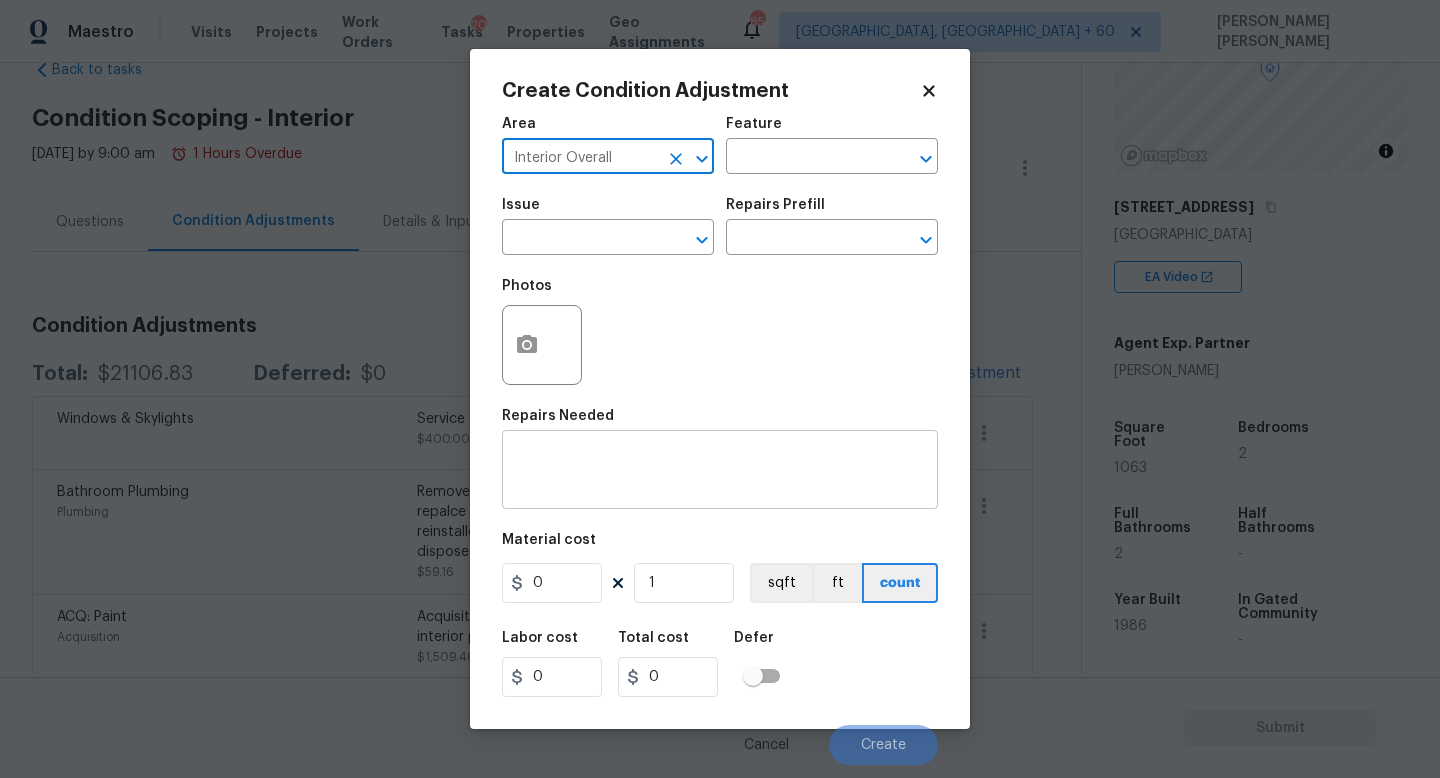 type on "Interior Overall" 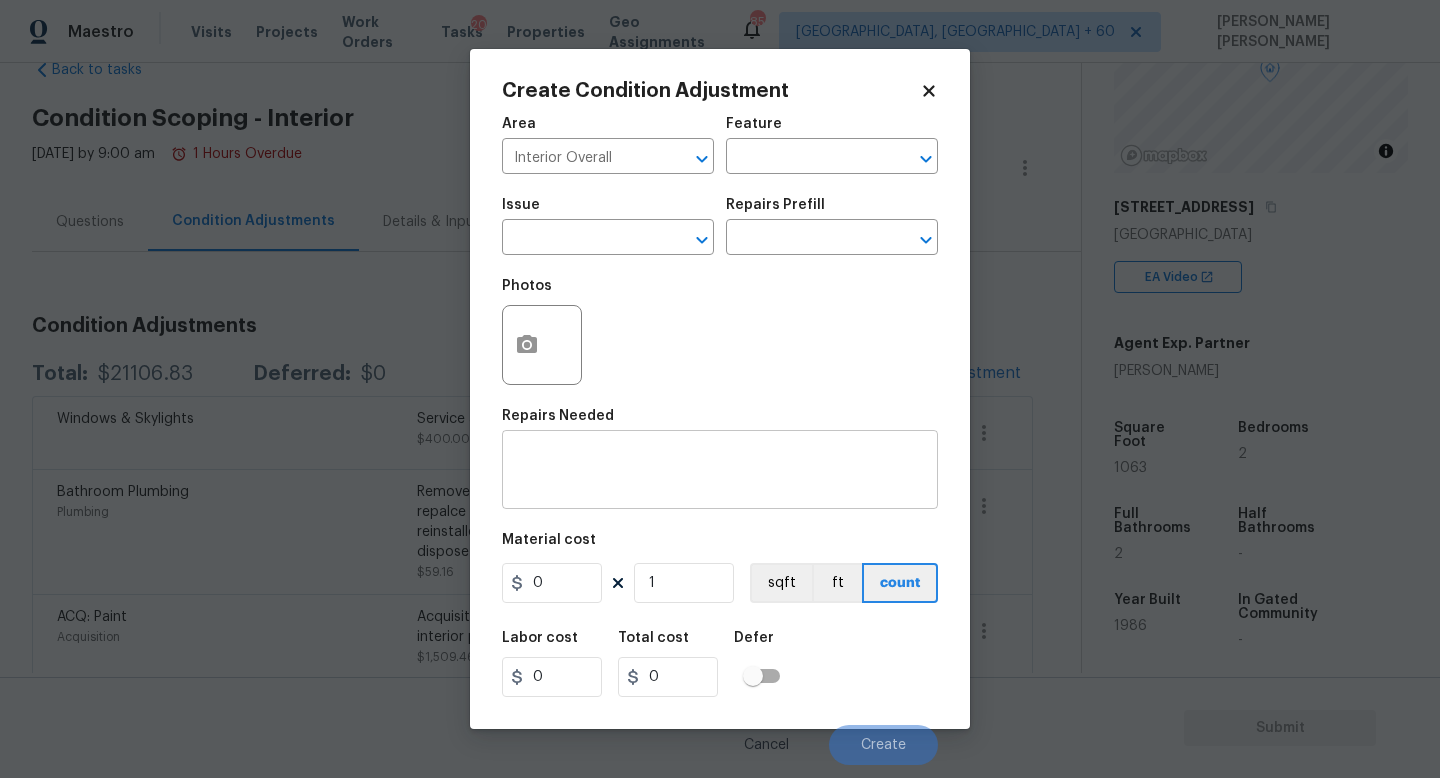 click on "x ​" at bounding box center (720, 472) 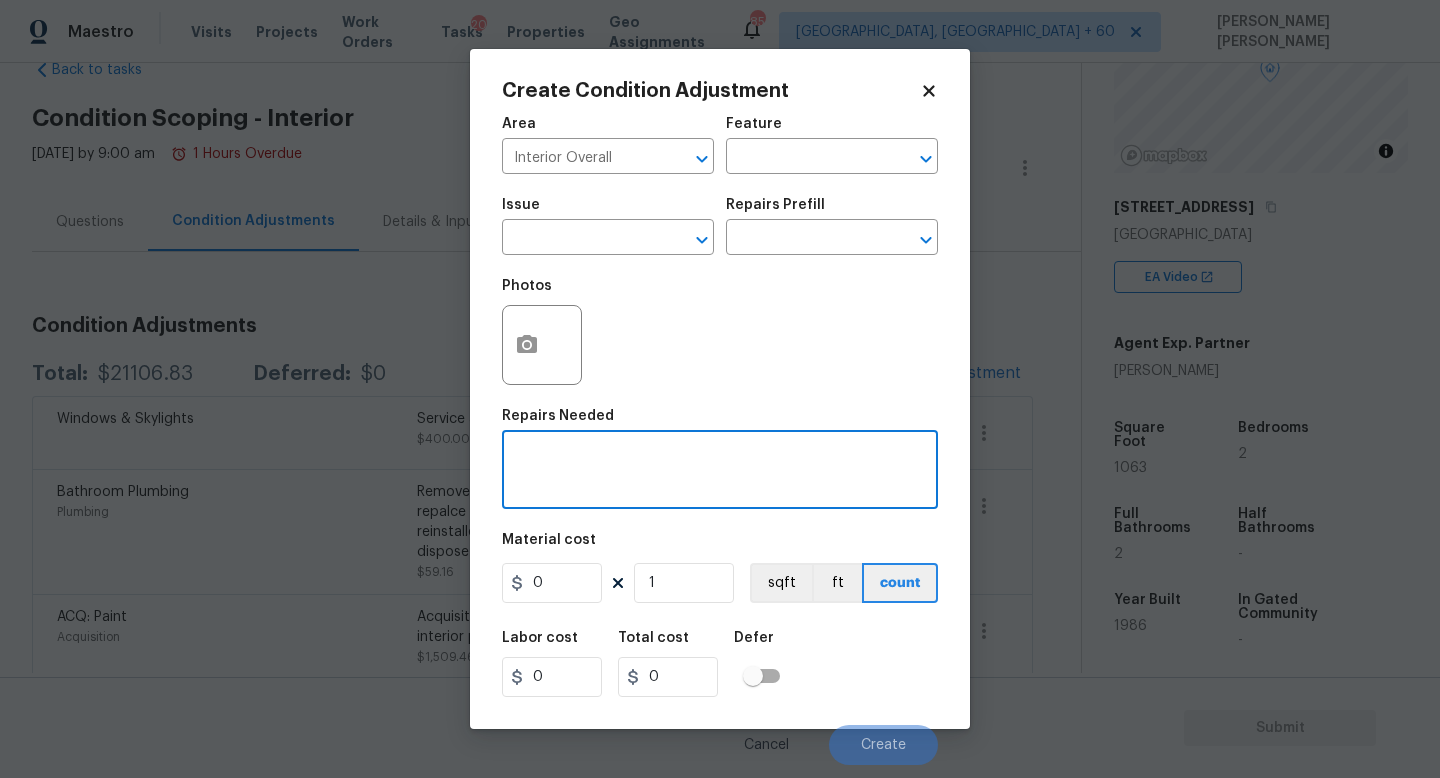 paste on "Replace rollers in sliding glass doors" 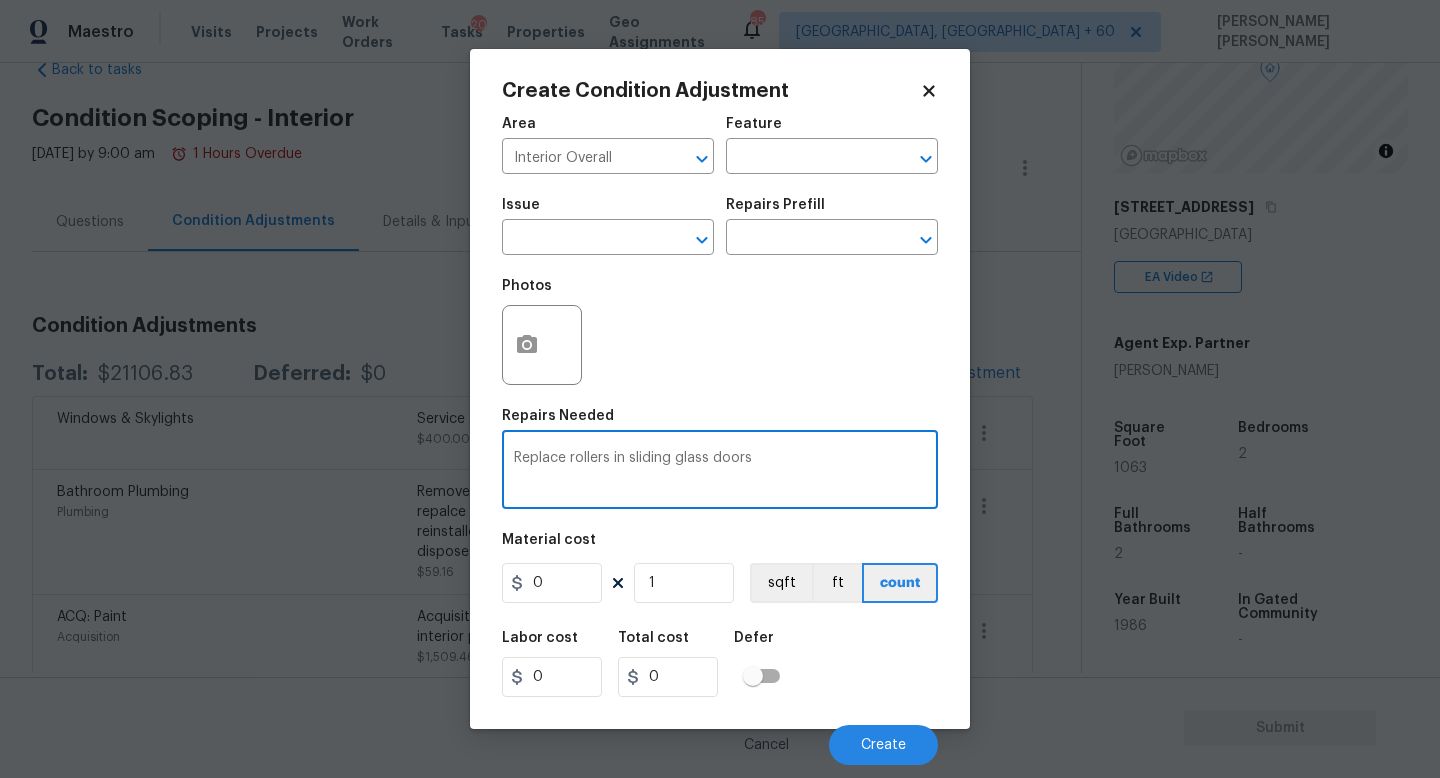 type on "Replace rollers in sliding glass doors" 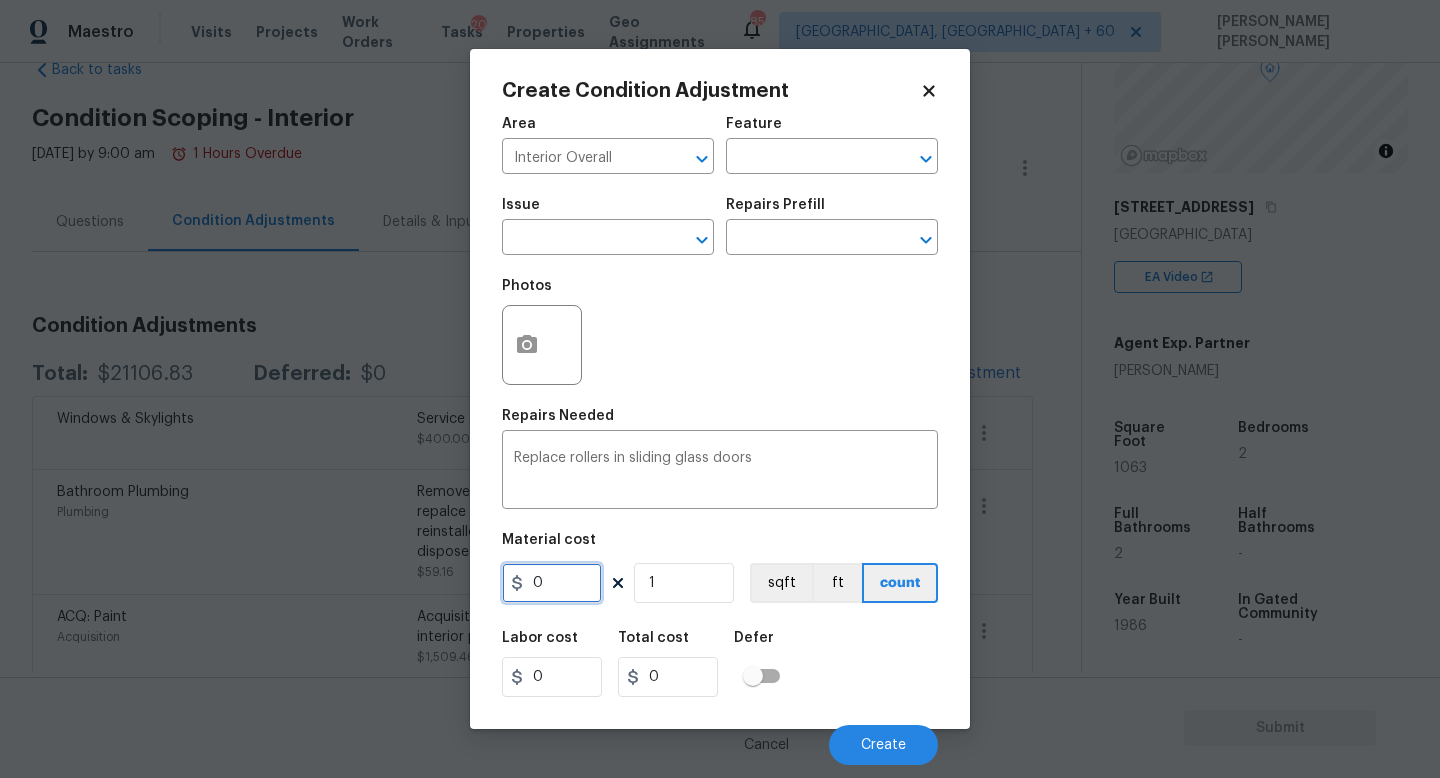 drag, startPoint x: 578, startPoint y: 582, endPoint x: 4, endPoint y: 581, distance: 574.00085 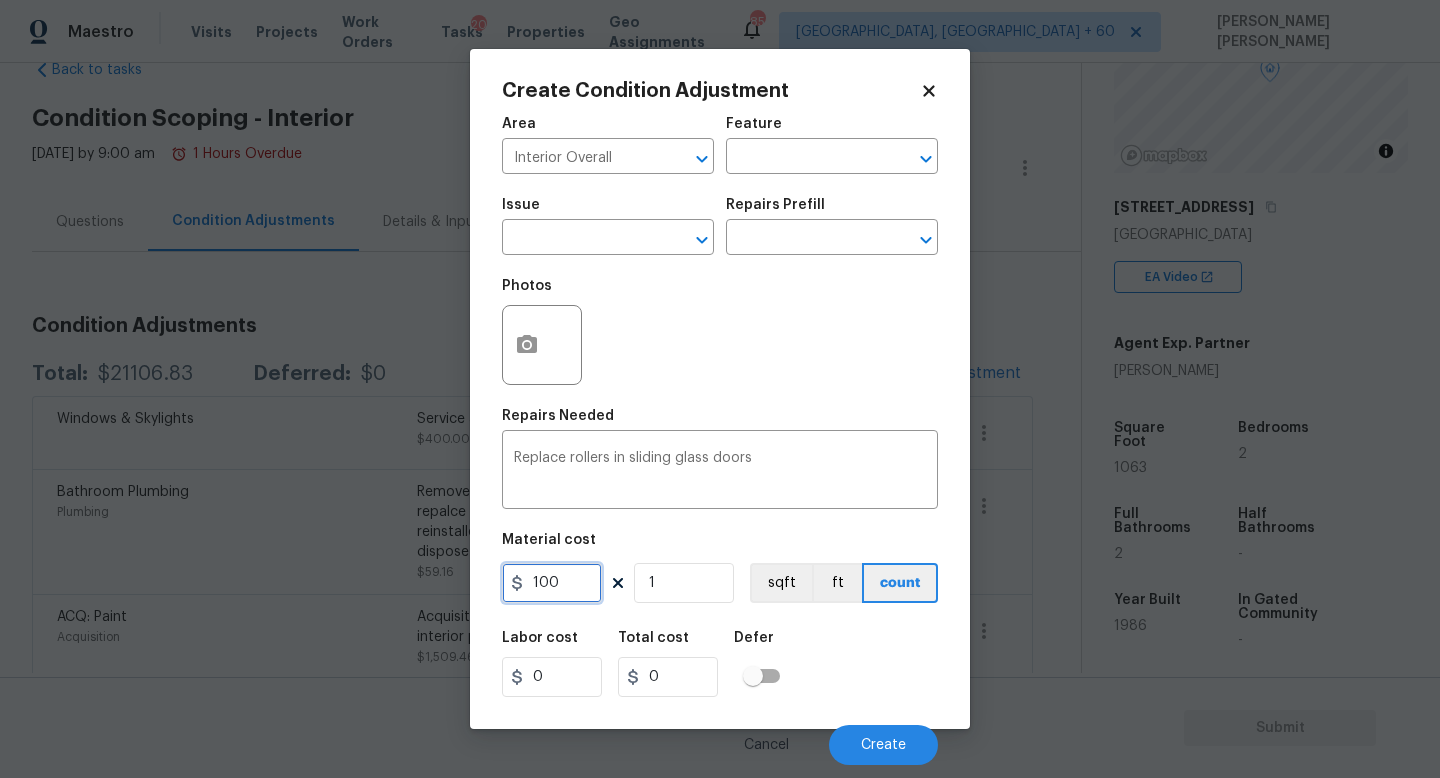 type on "100" 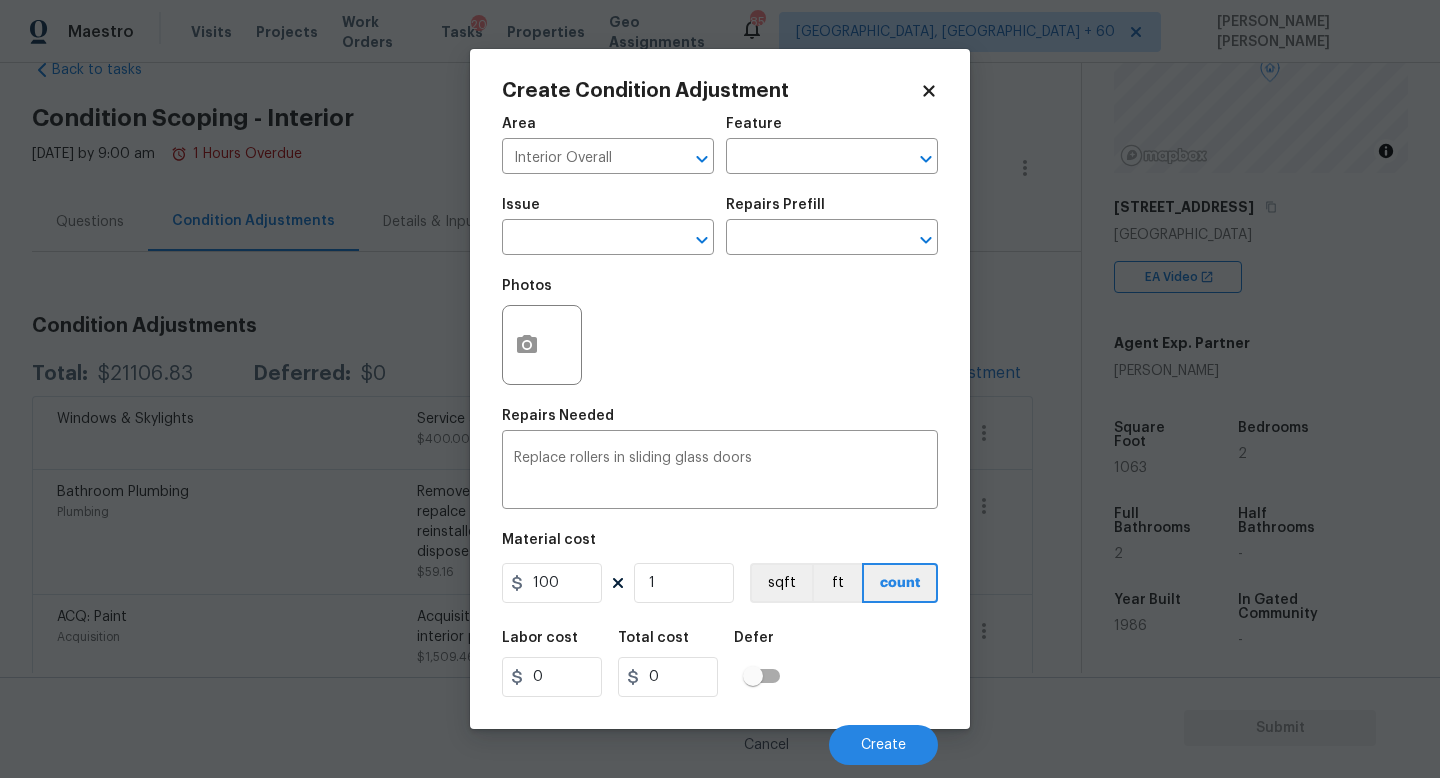type on "100" 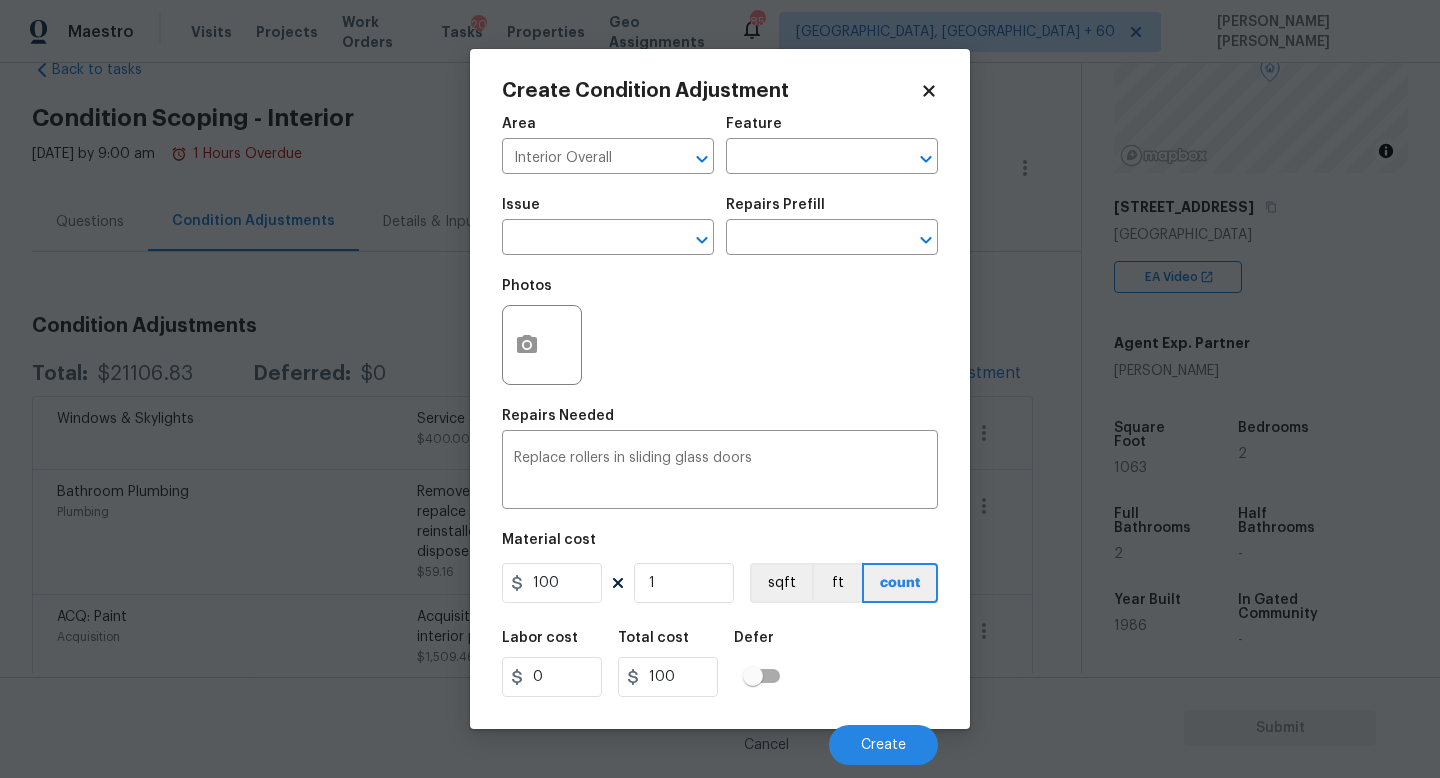click on "Labor cost 0 Total cost 100 Defer" at bounding box center (720, 664) 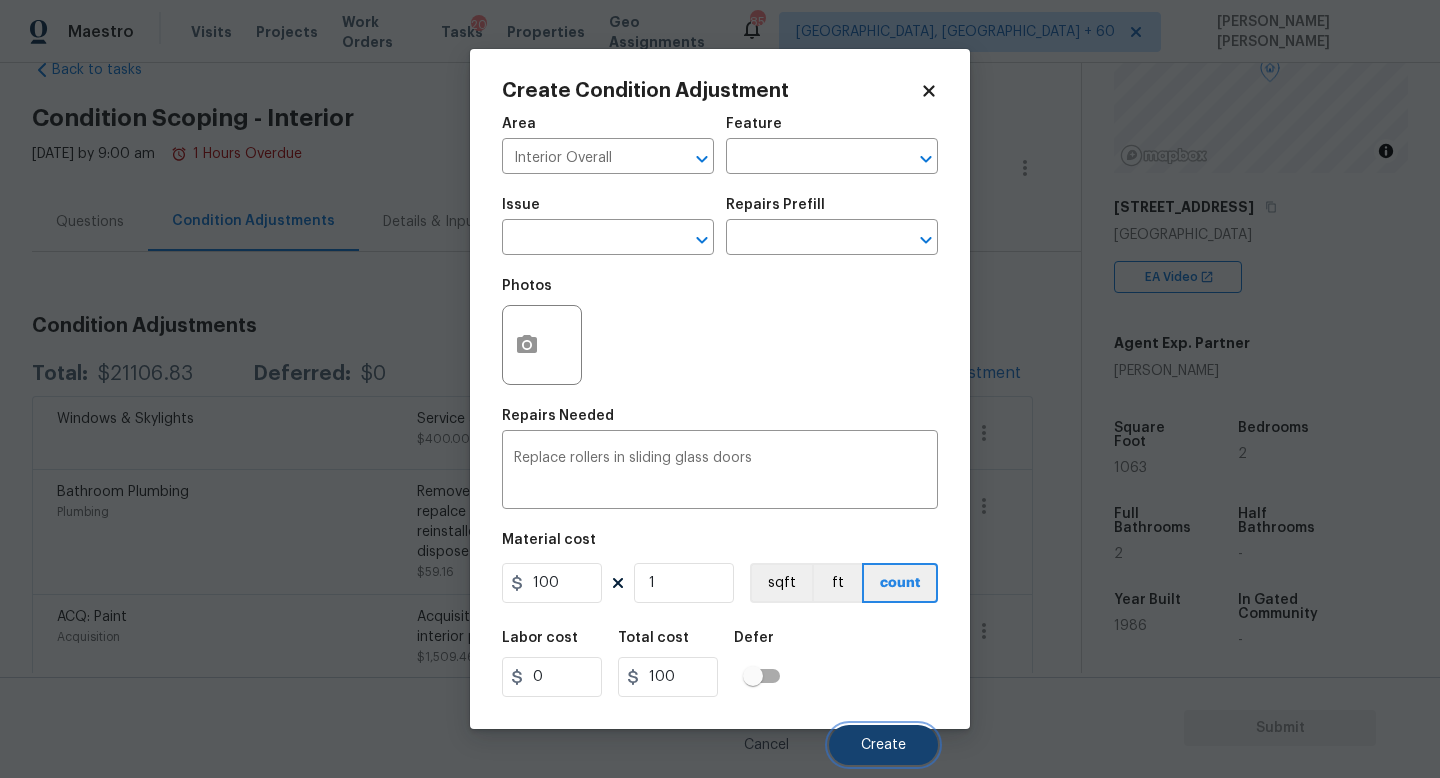 click on "Create" at bounding box center (883, 745) 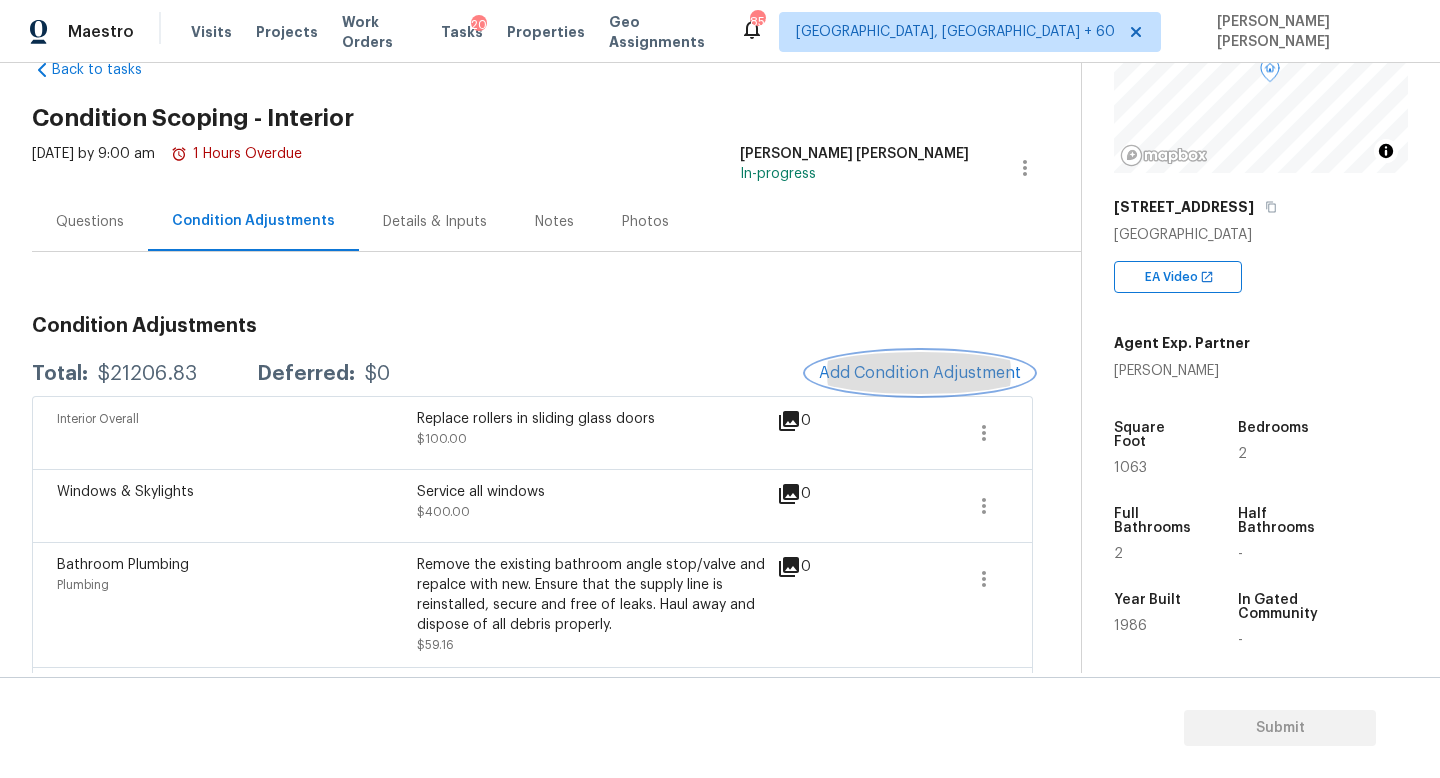 click on "Add Condition Adjustment" at bounding box center [920, 373] 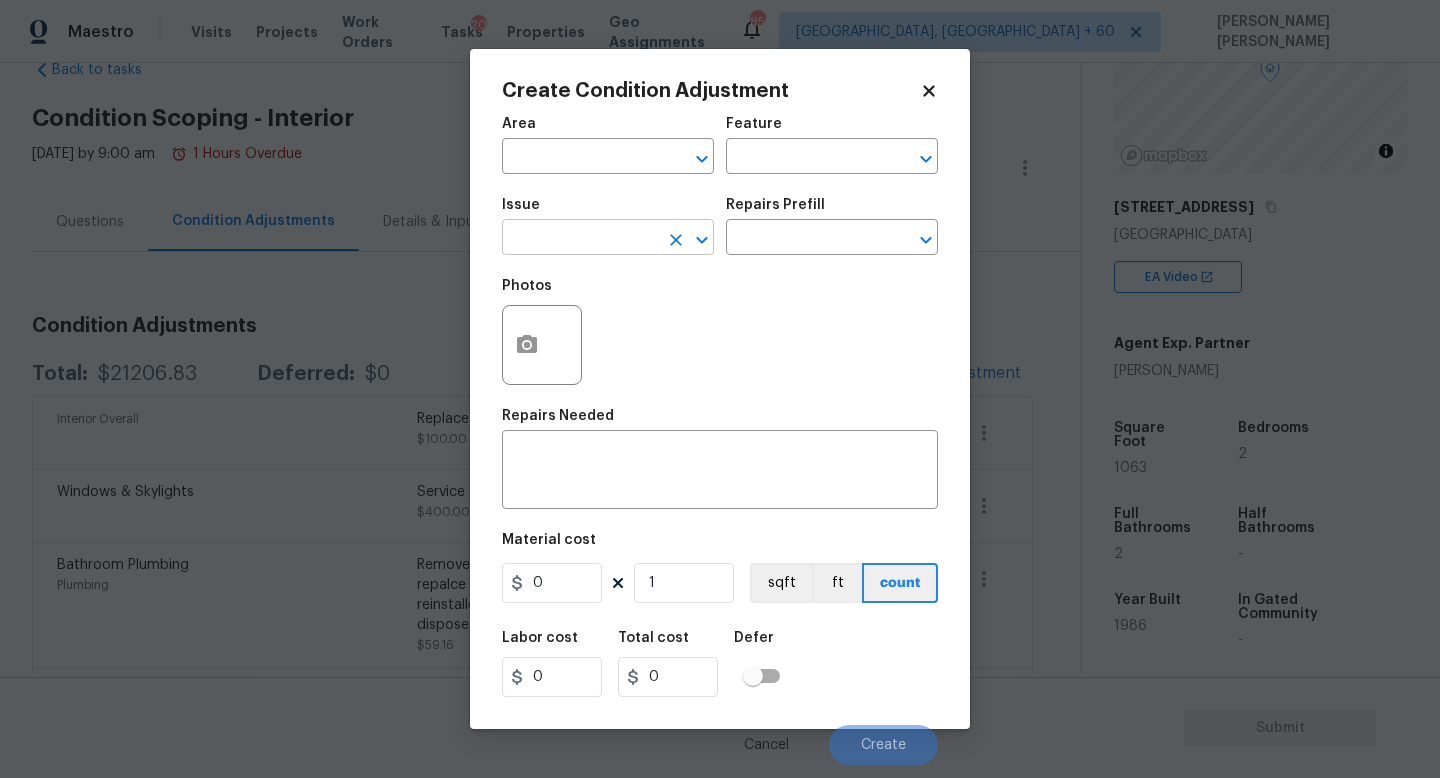 click at bounding box center [580, 239] 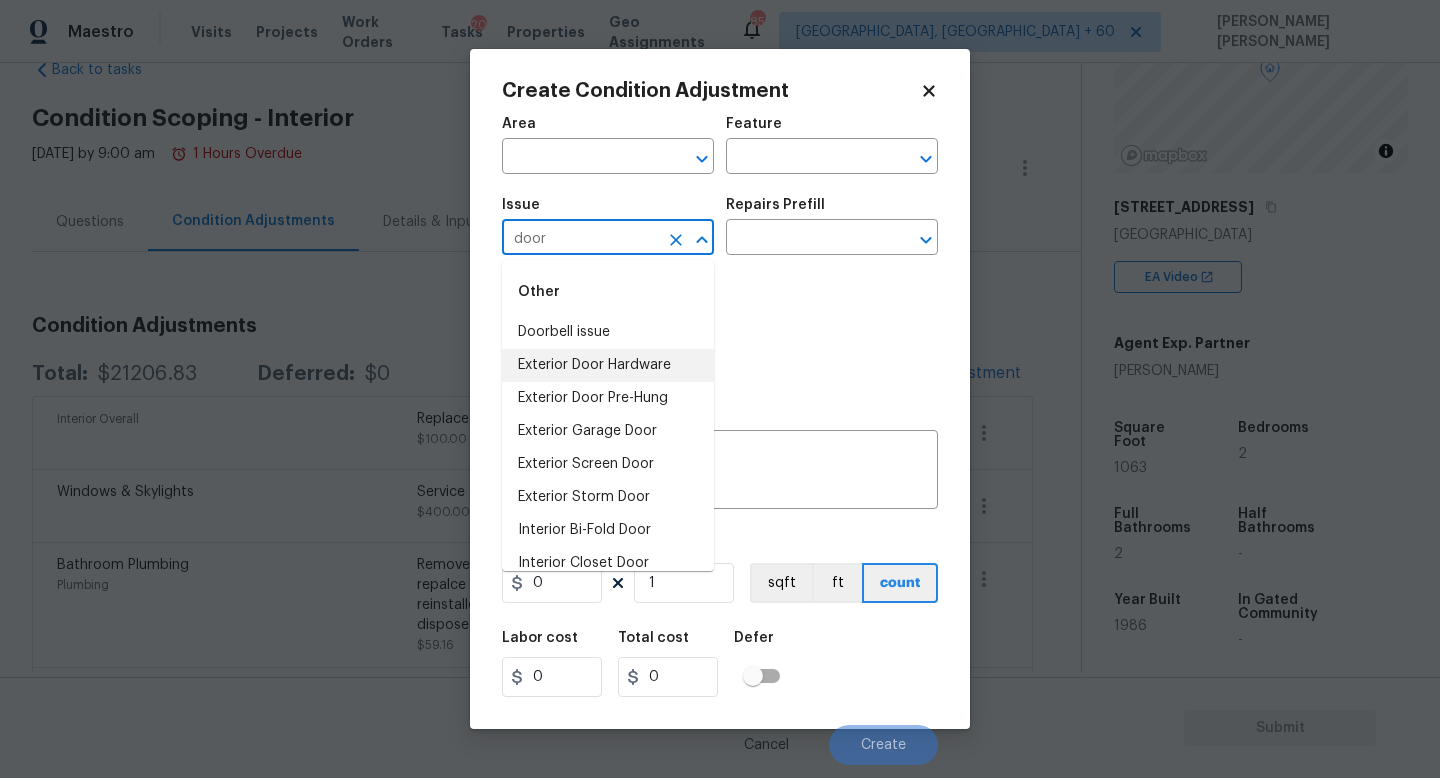 scroll, scrollTop: 116, scrollLeft: 0, axis: vertical 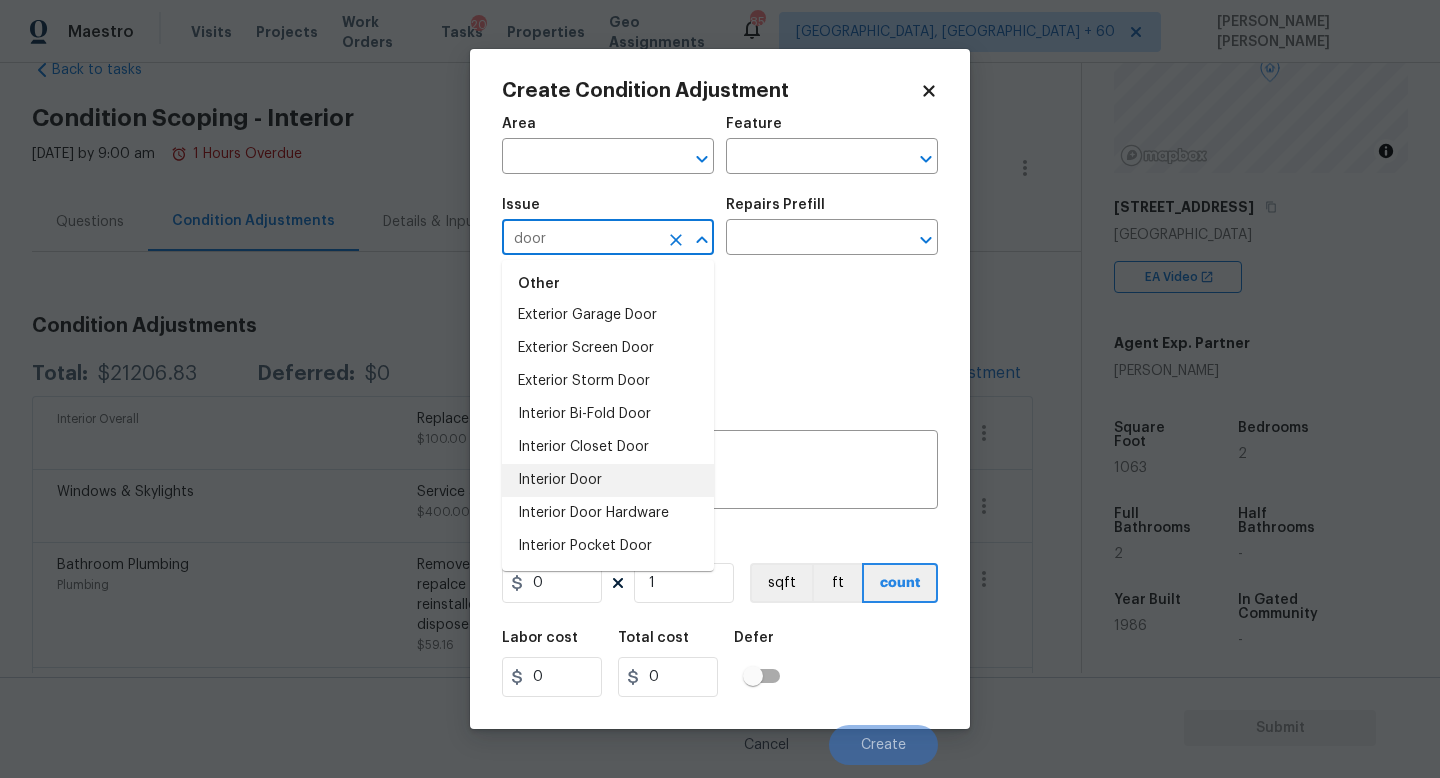 click on "Interior Door" at bounding box center (608, 480) 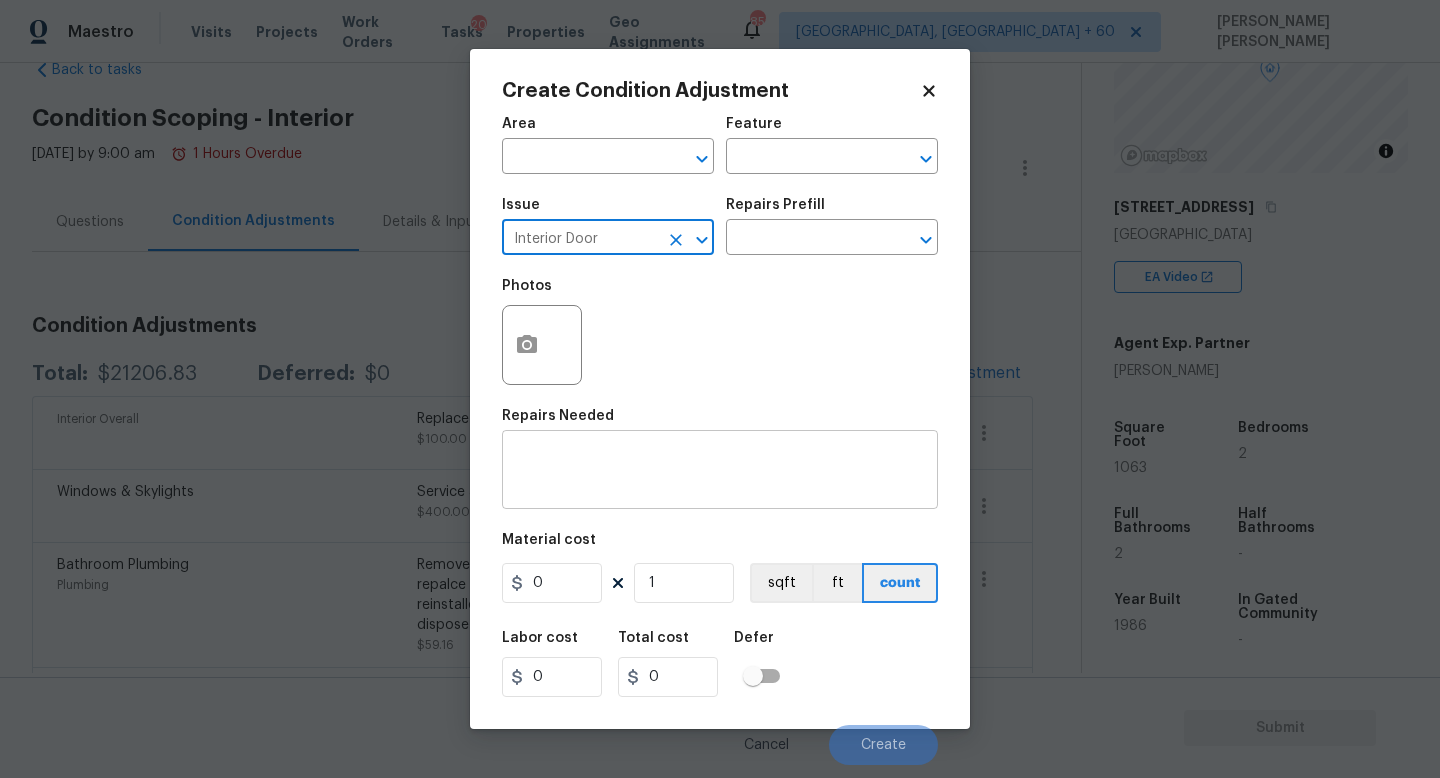 type on "Interior Door" 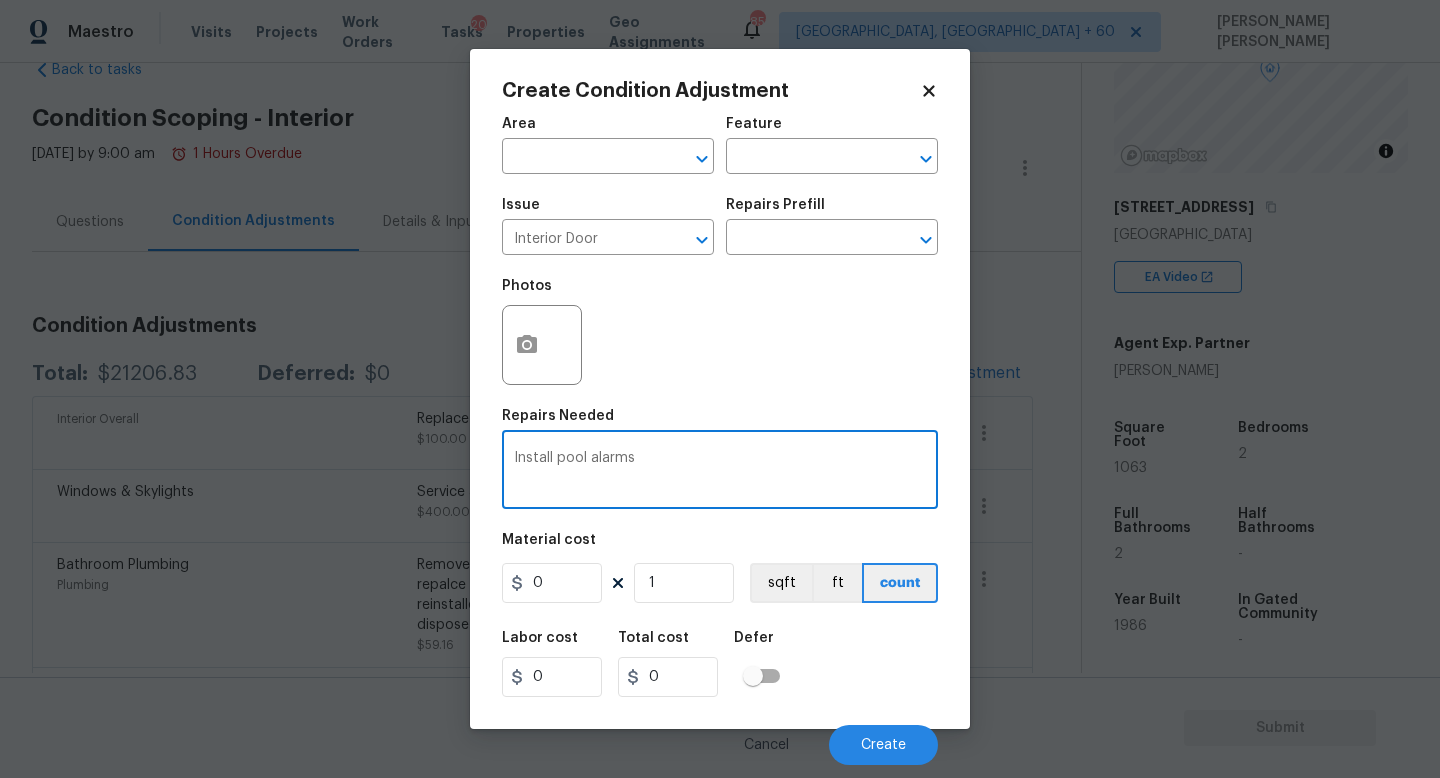 type on "Install pool alarms" 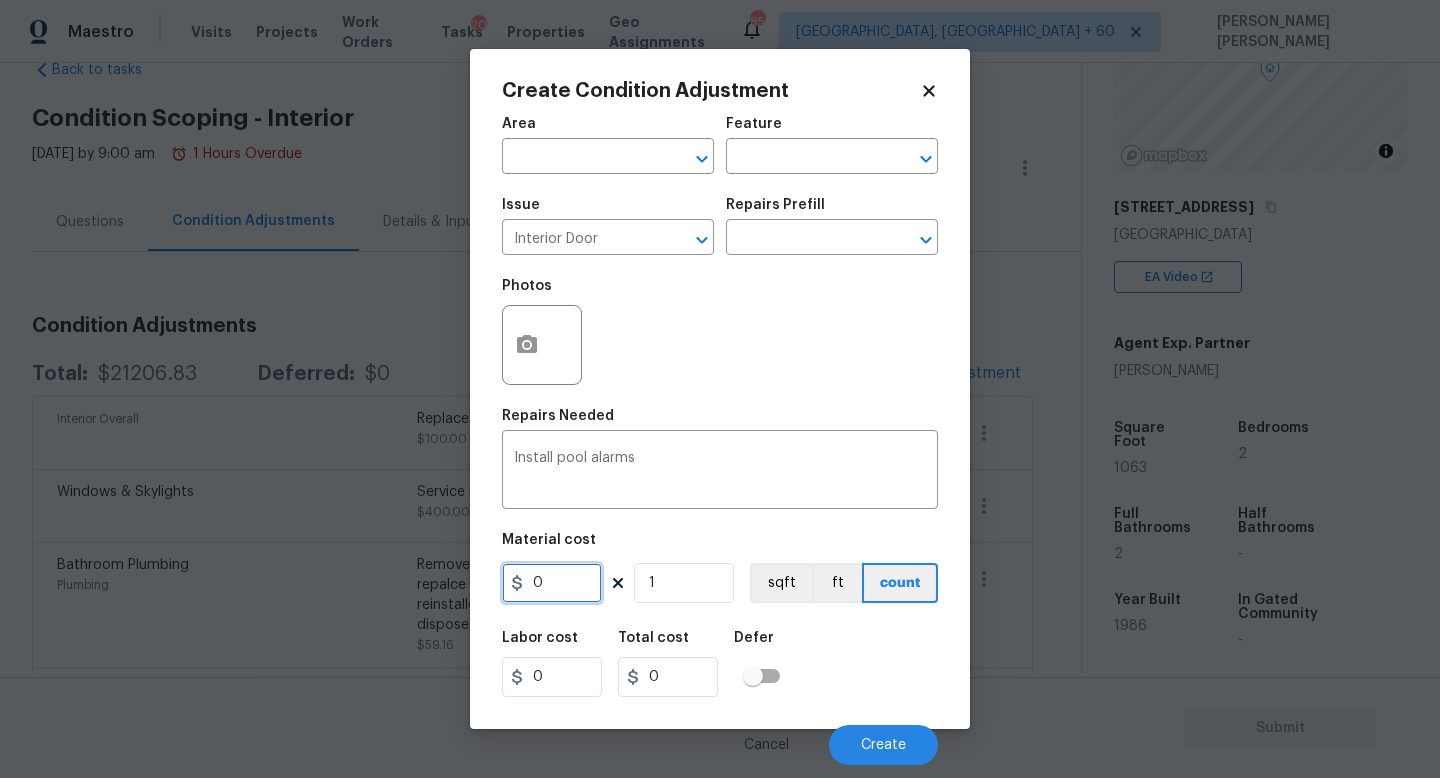 drag, startPoint x: 571, startPoint y: 594, endPoint x: 466, endPoint y: 594, distance: 105 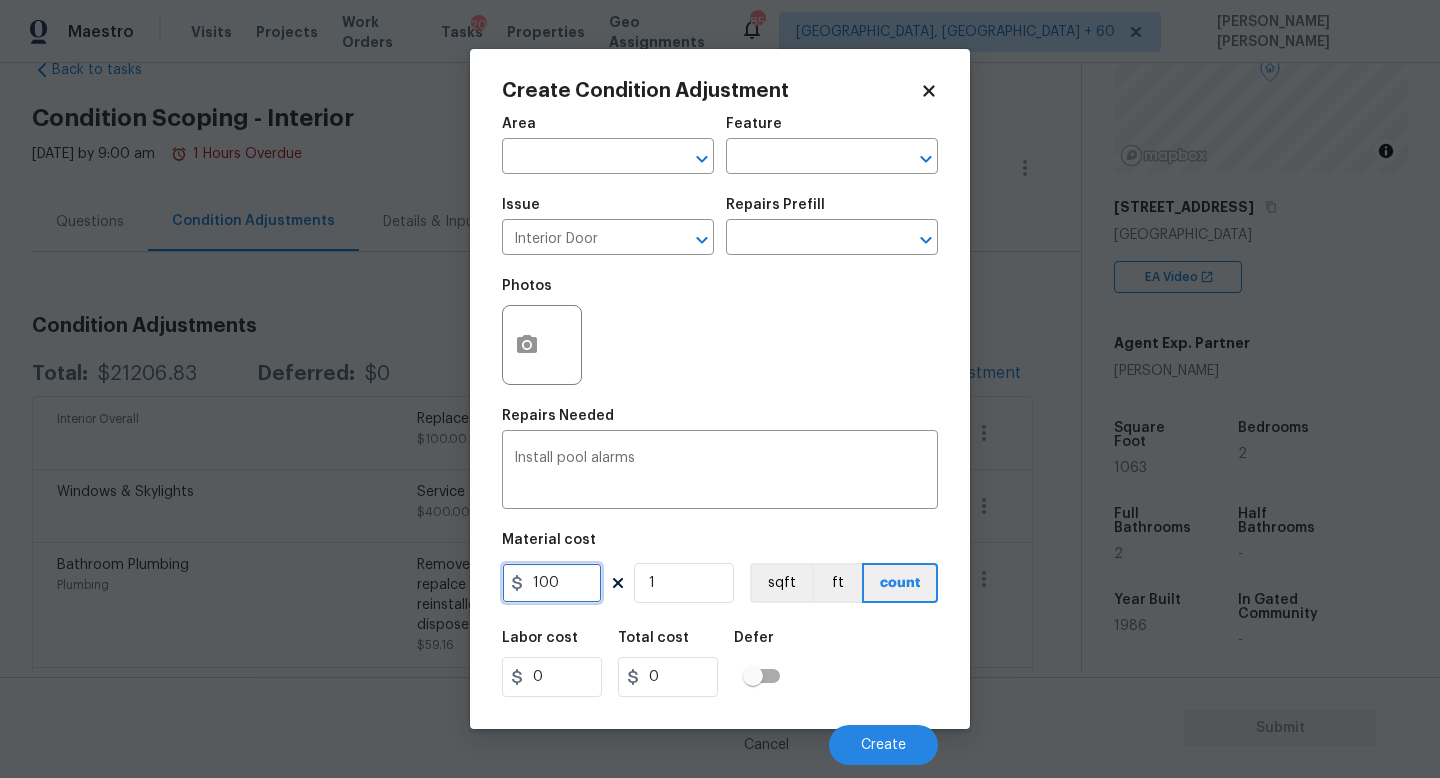 type on "100" 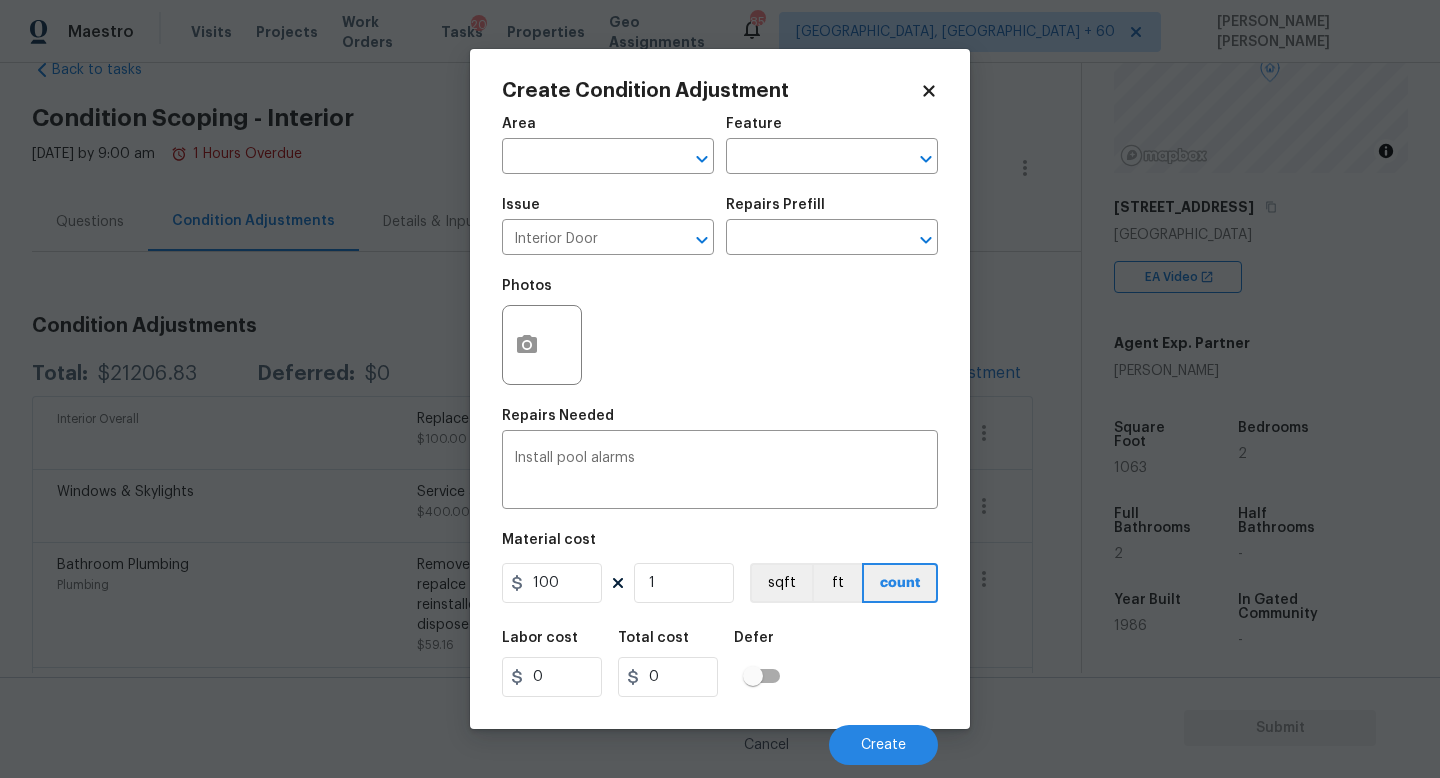 type on "100" 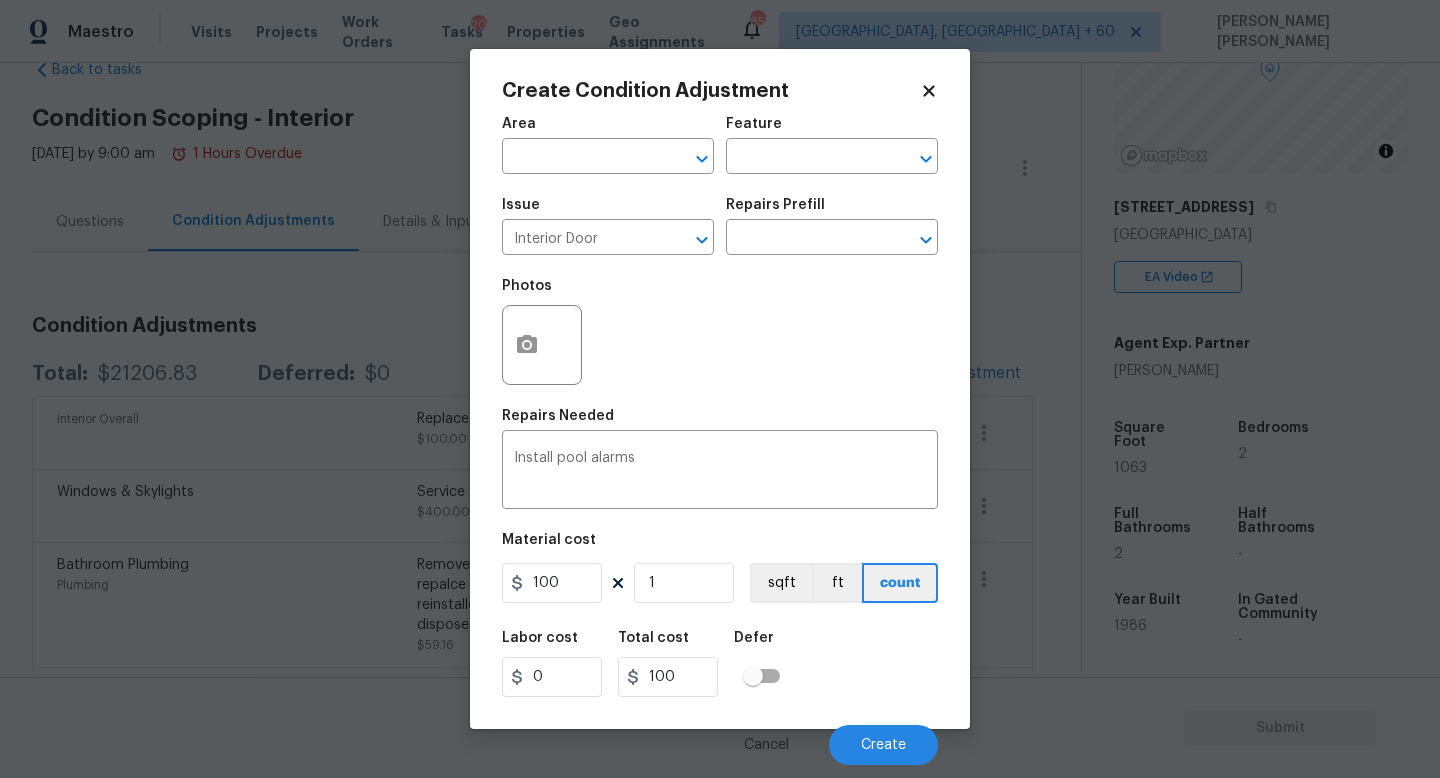 click on "Labor cost 0 Total cost 100 Defer" at bounding box center [720, 664] 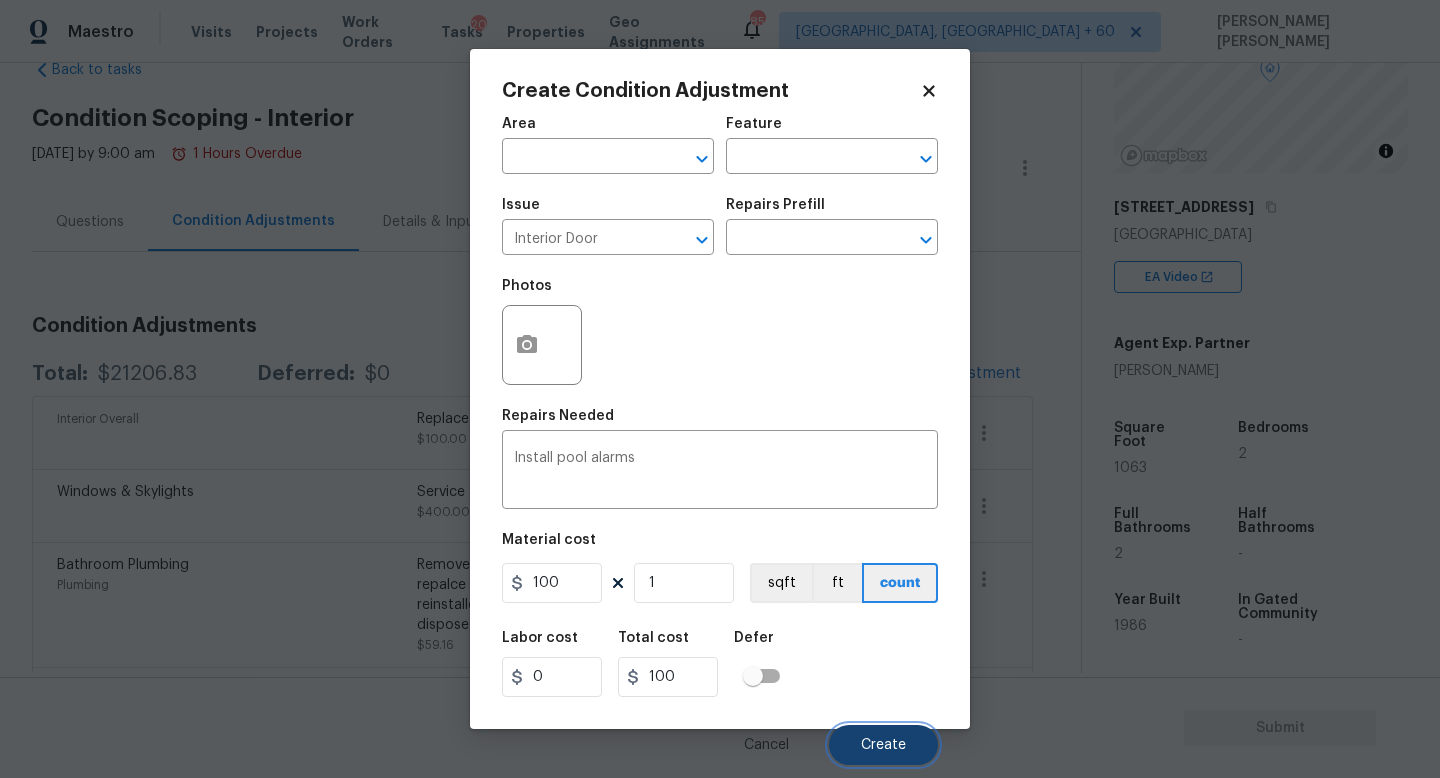 click on "Create" at bounding box center [883, 745] 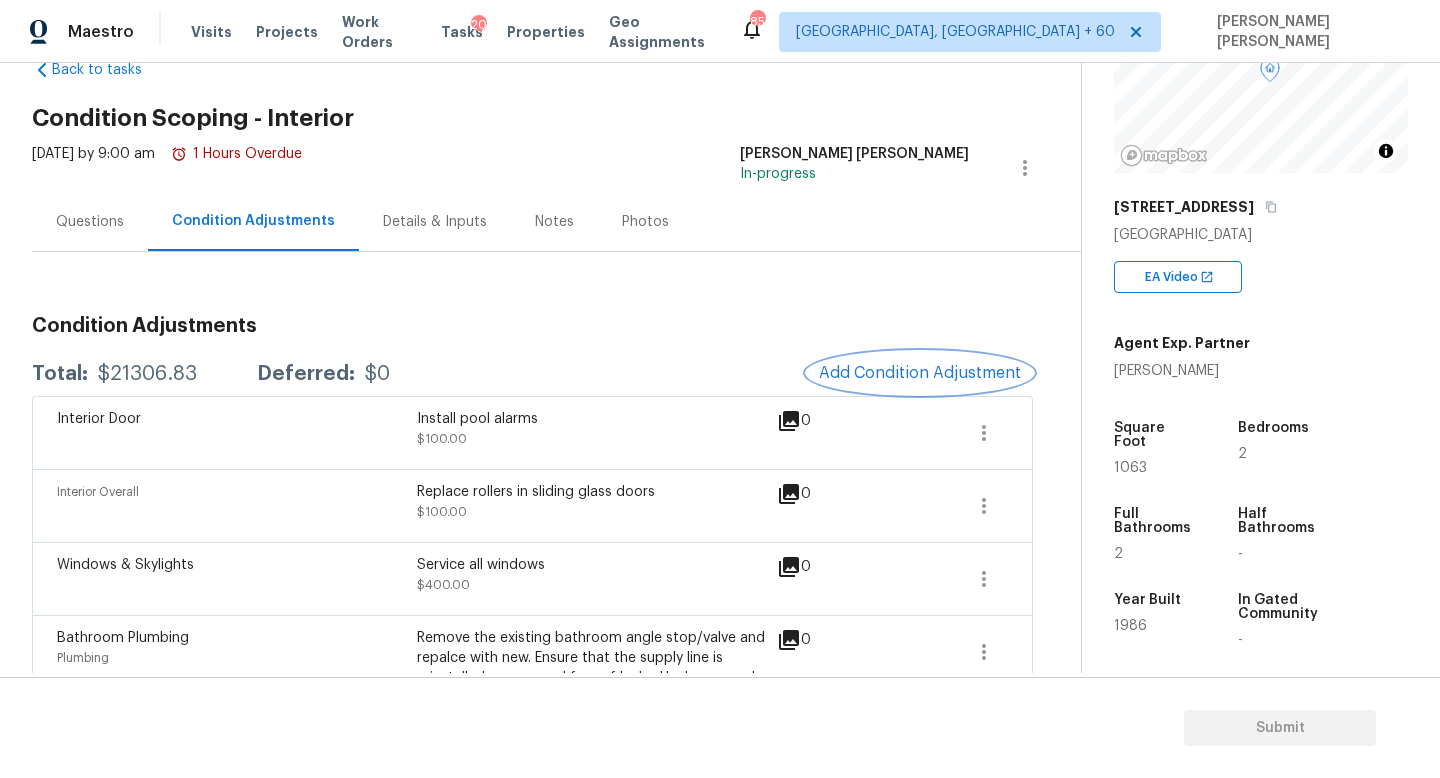 click on "Add Condition Adjustment" at bounding box center [920, 373] 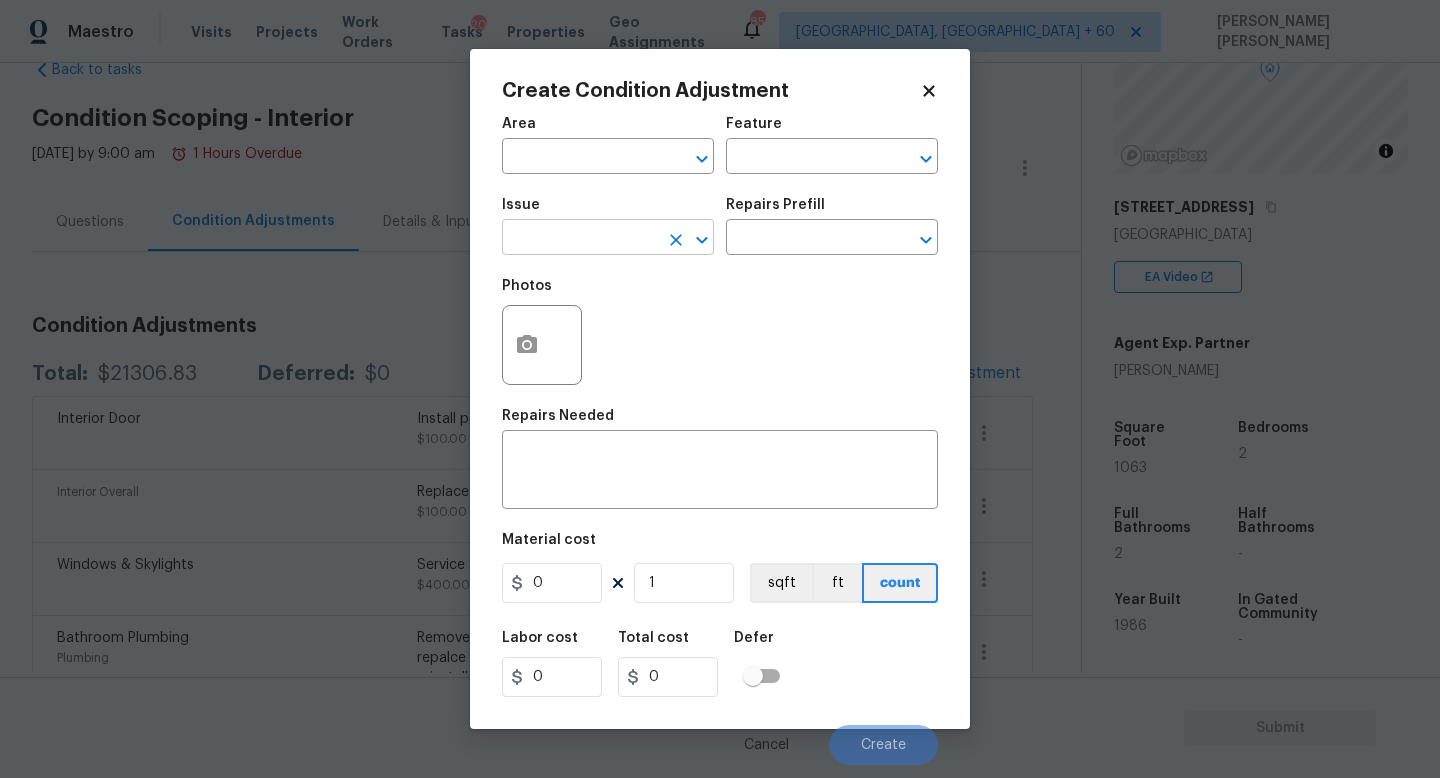 click at bounding box center (580, 239) 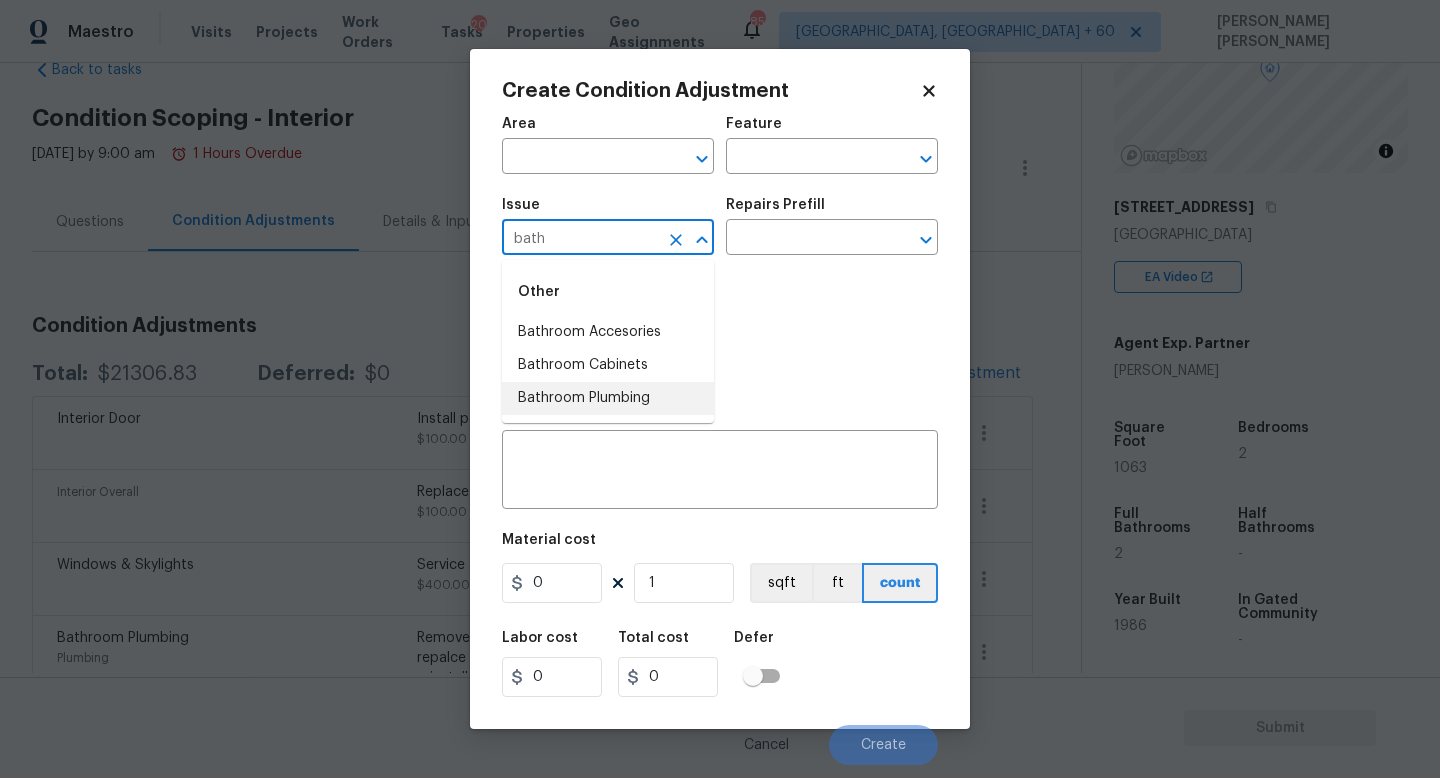 click on "Bathroom Plumbing" at bounding box center [608, 398] 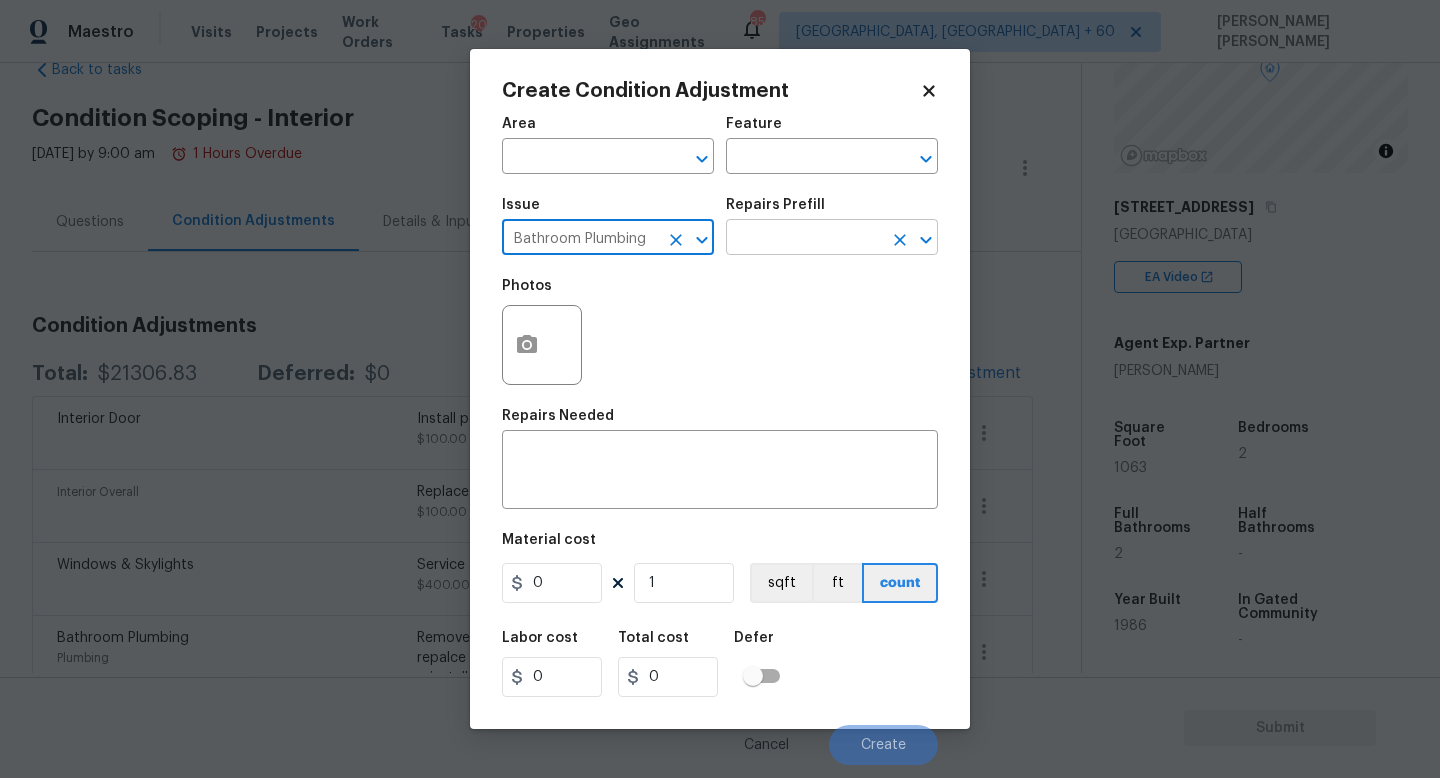 type on "Bathroom Plumbing" 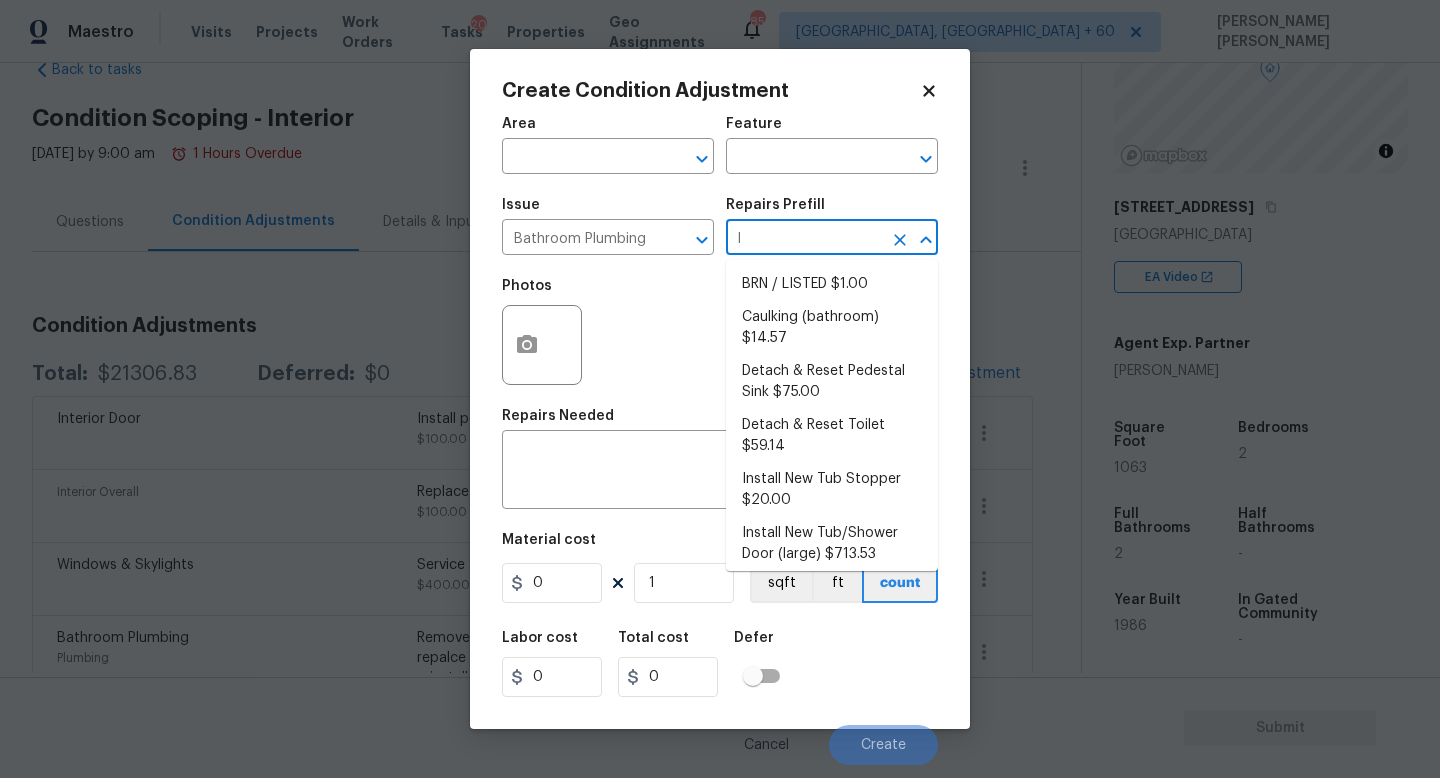 type on "li" 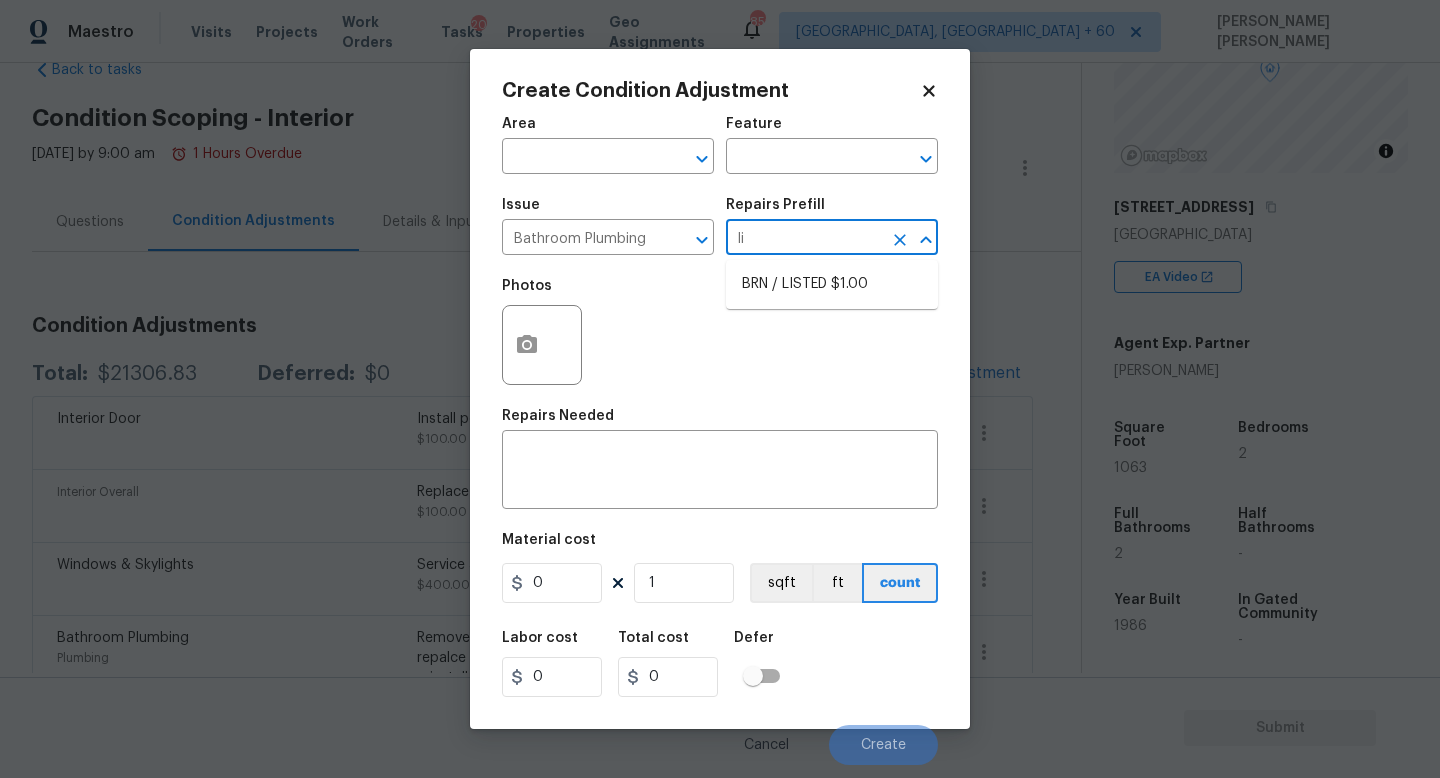 type 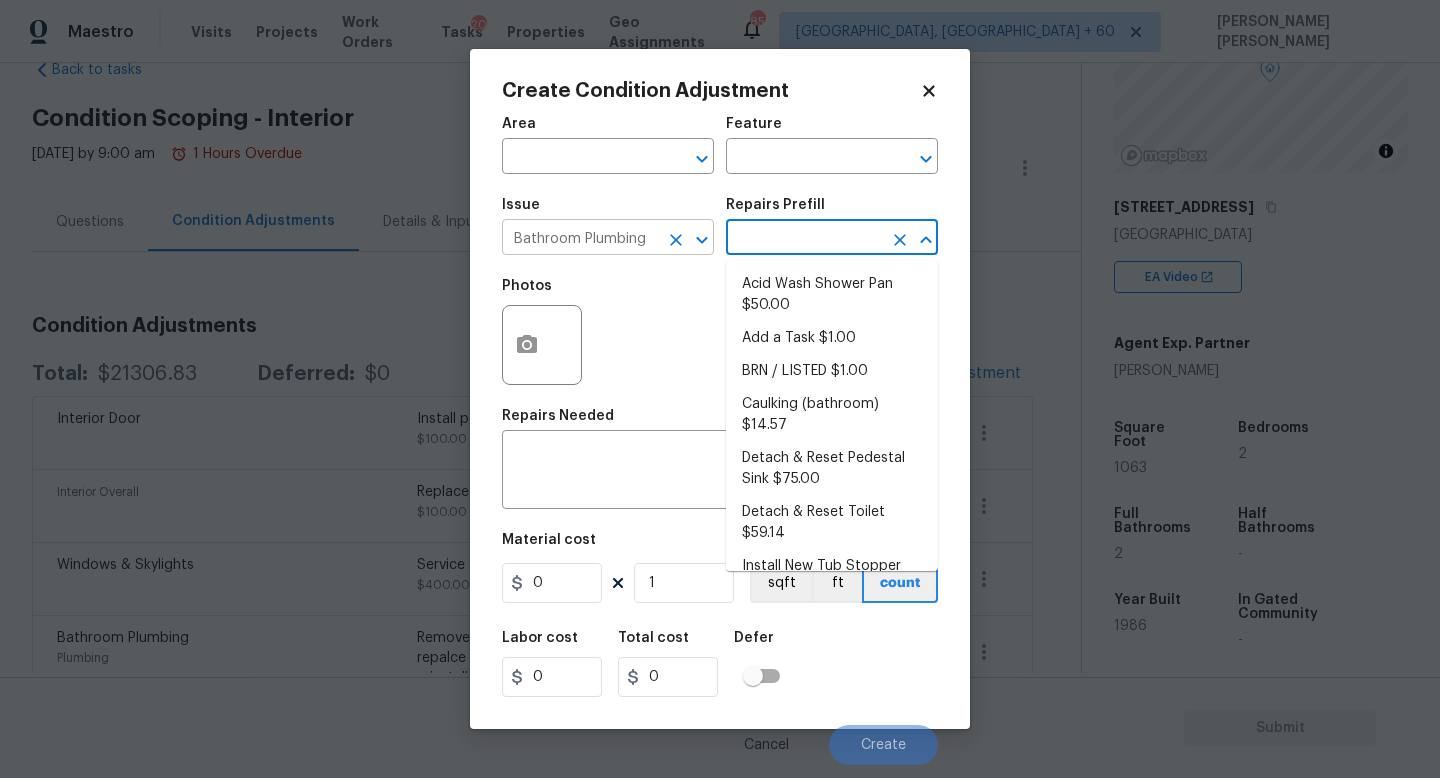 click 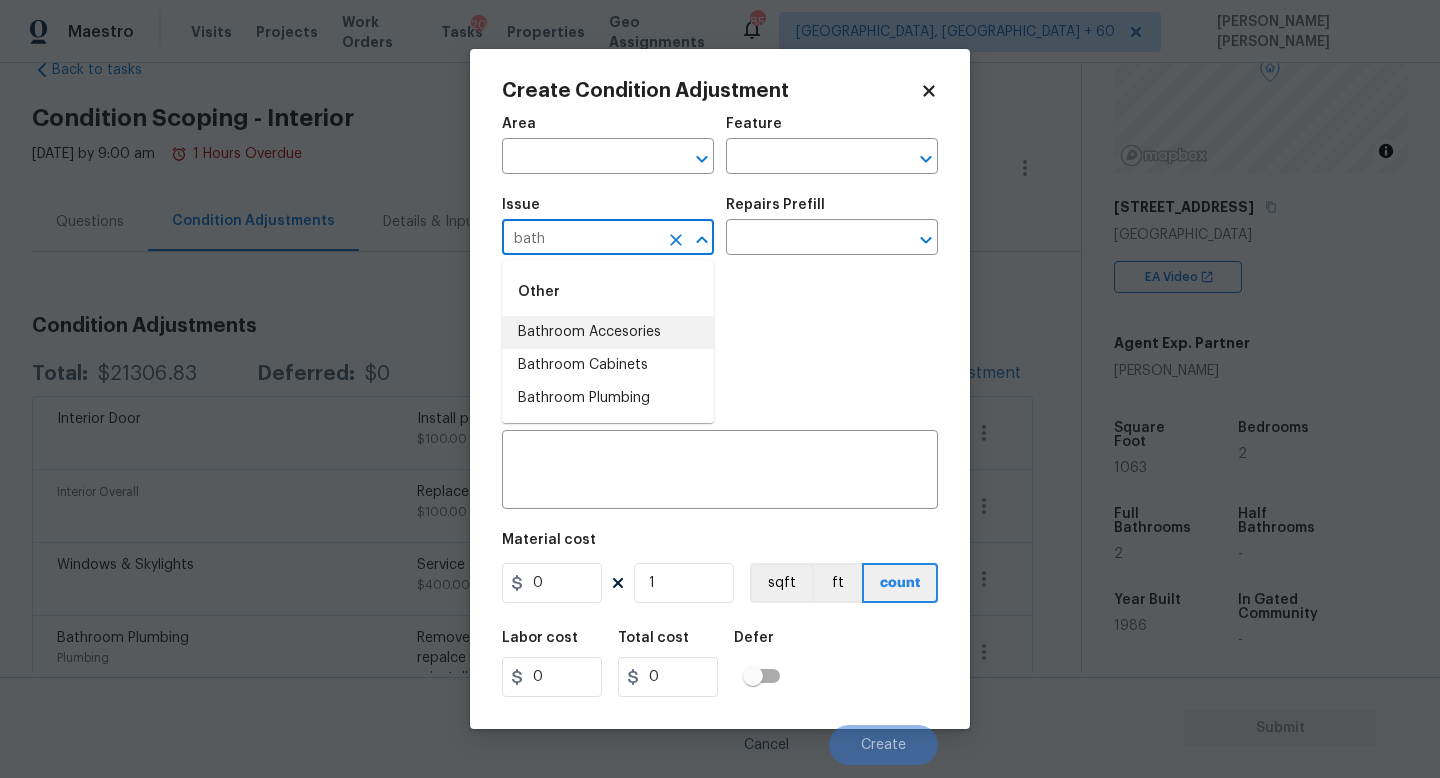 click on "Bathroom Accesories" at bounding box center [608, 332] 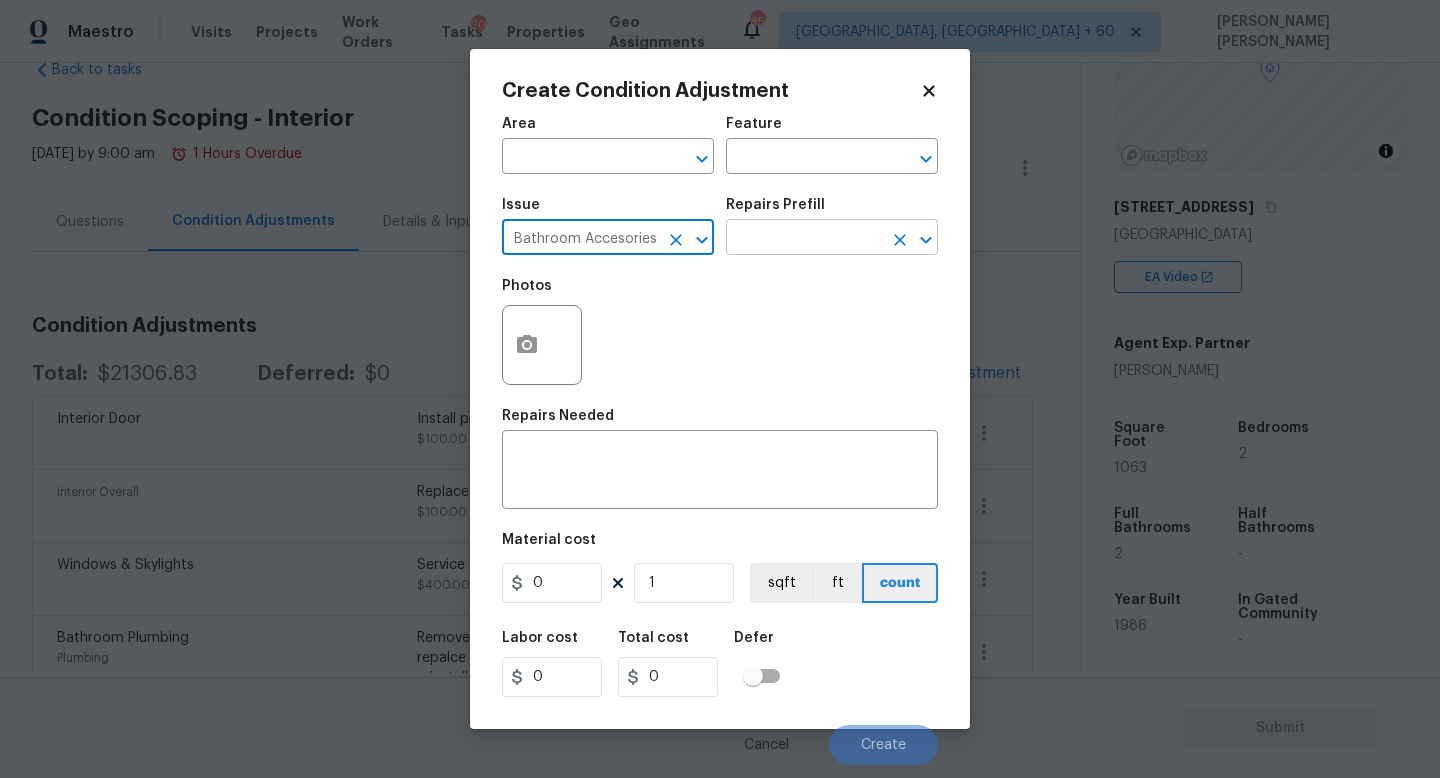 type on "Bathroom Accesories" 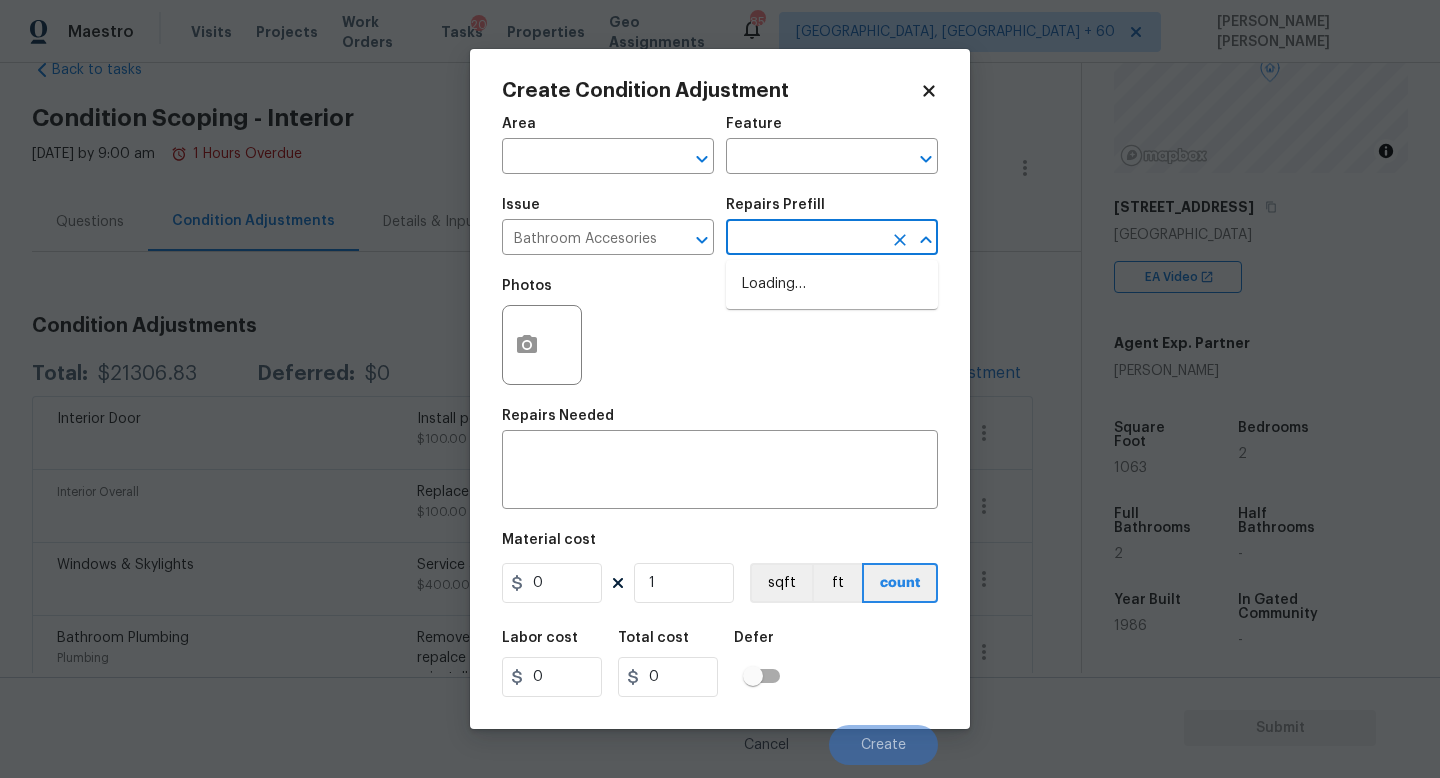 click at bounding box center (804, 239) 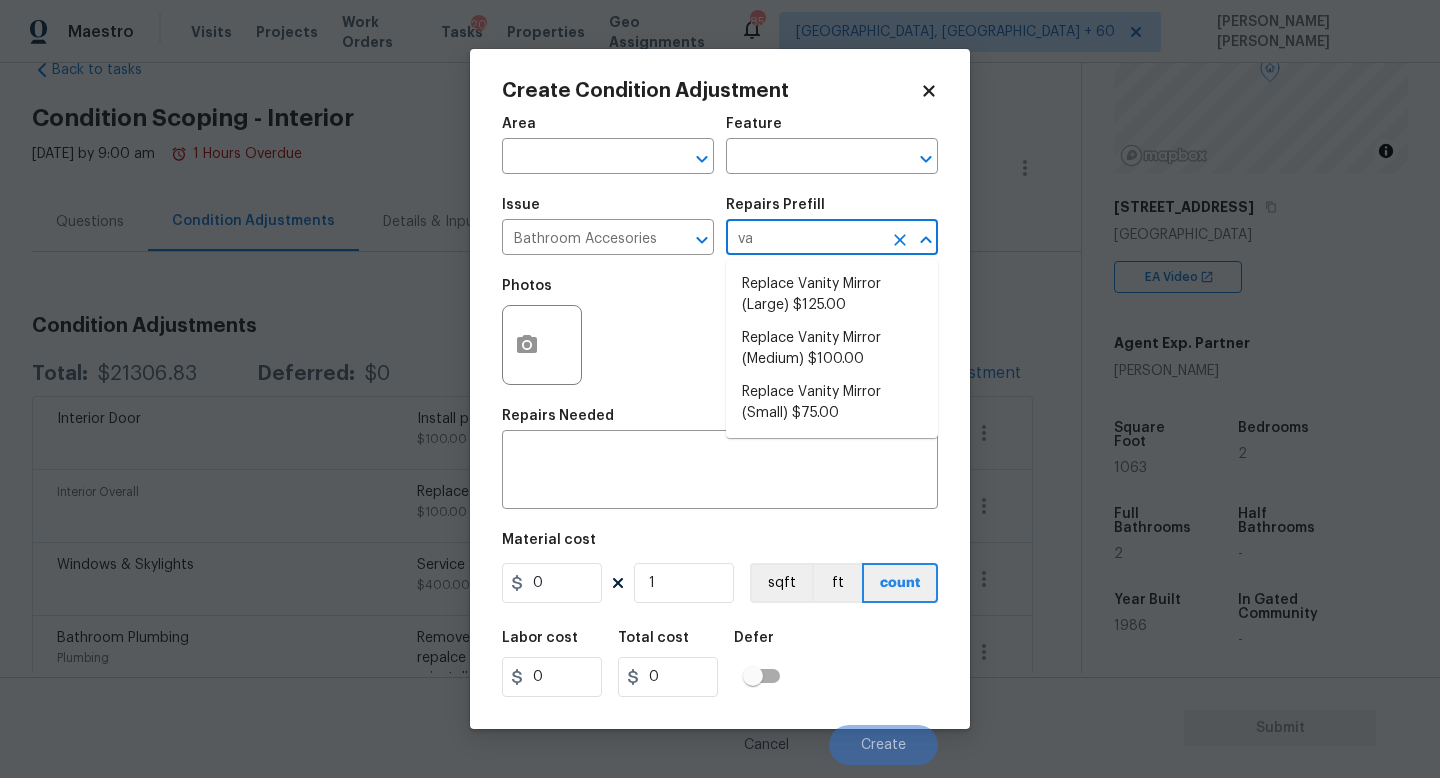 type on "v" 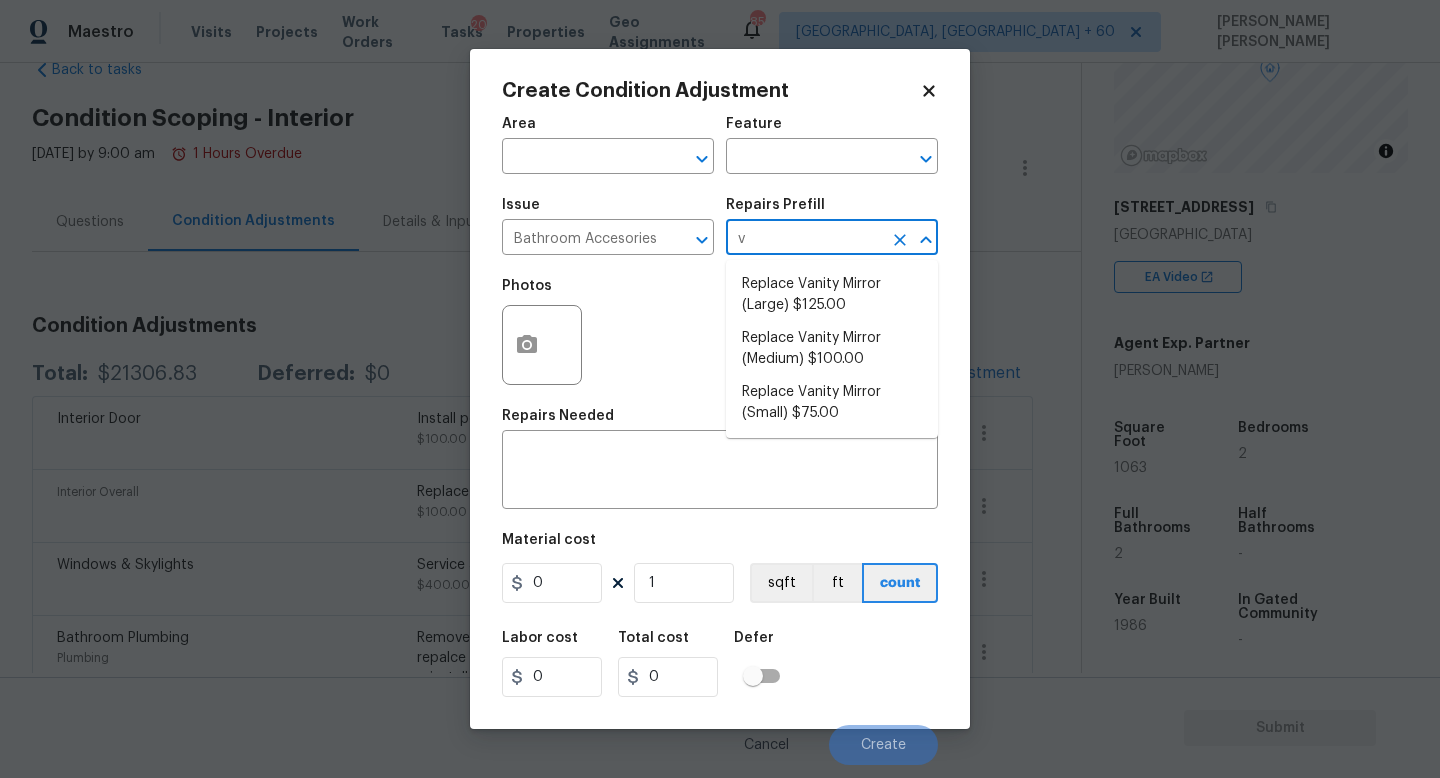 type 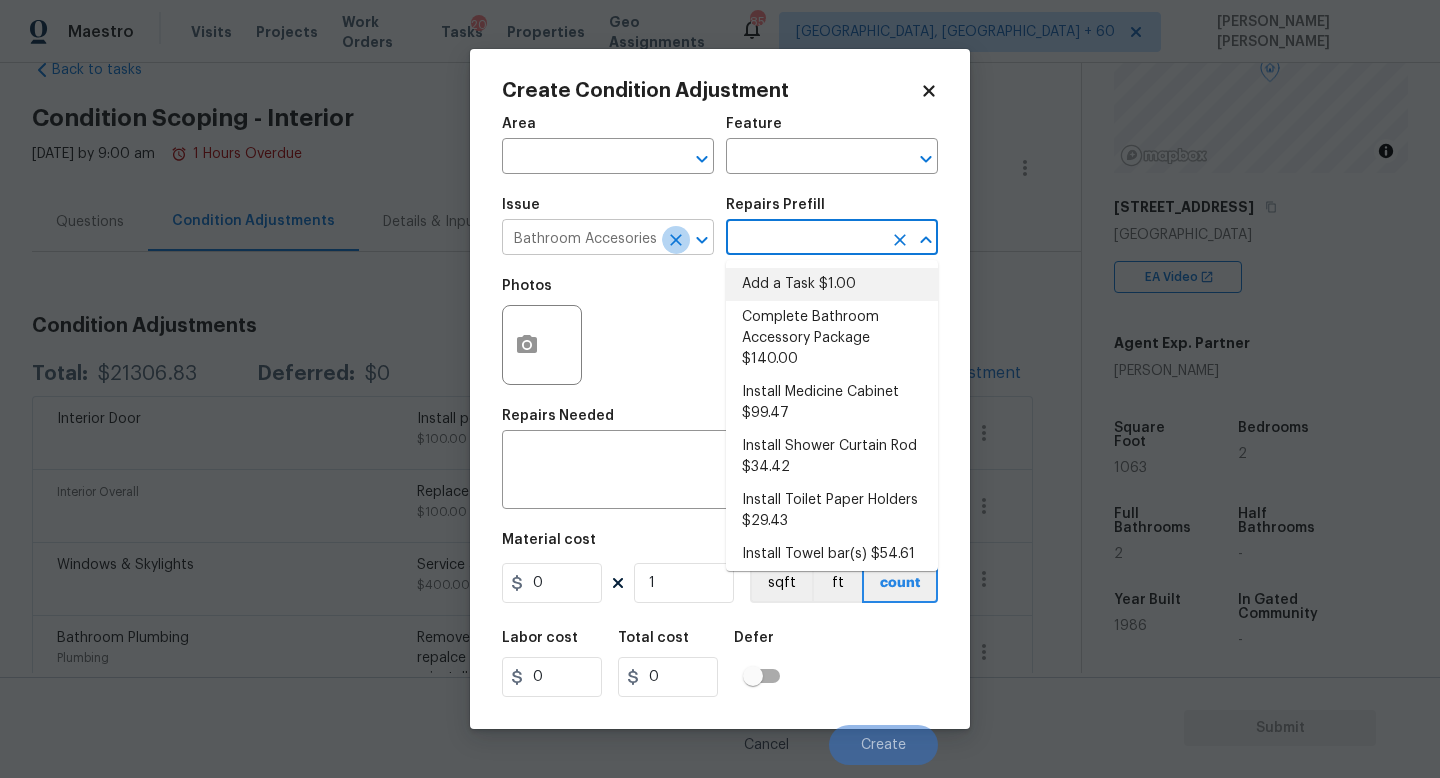 click 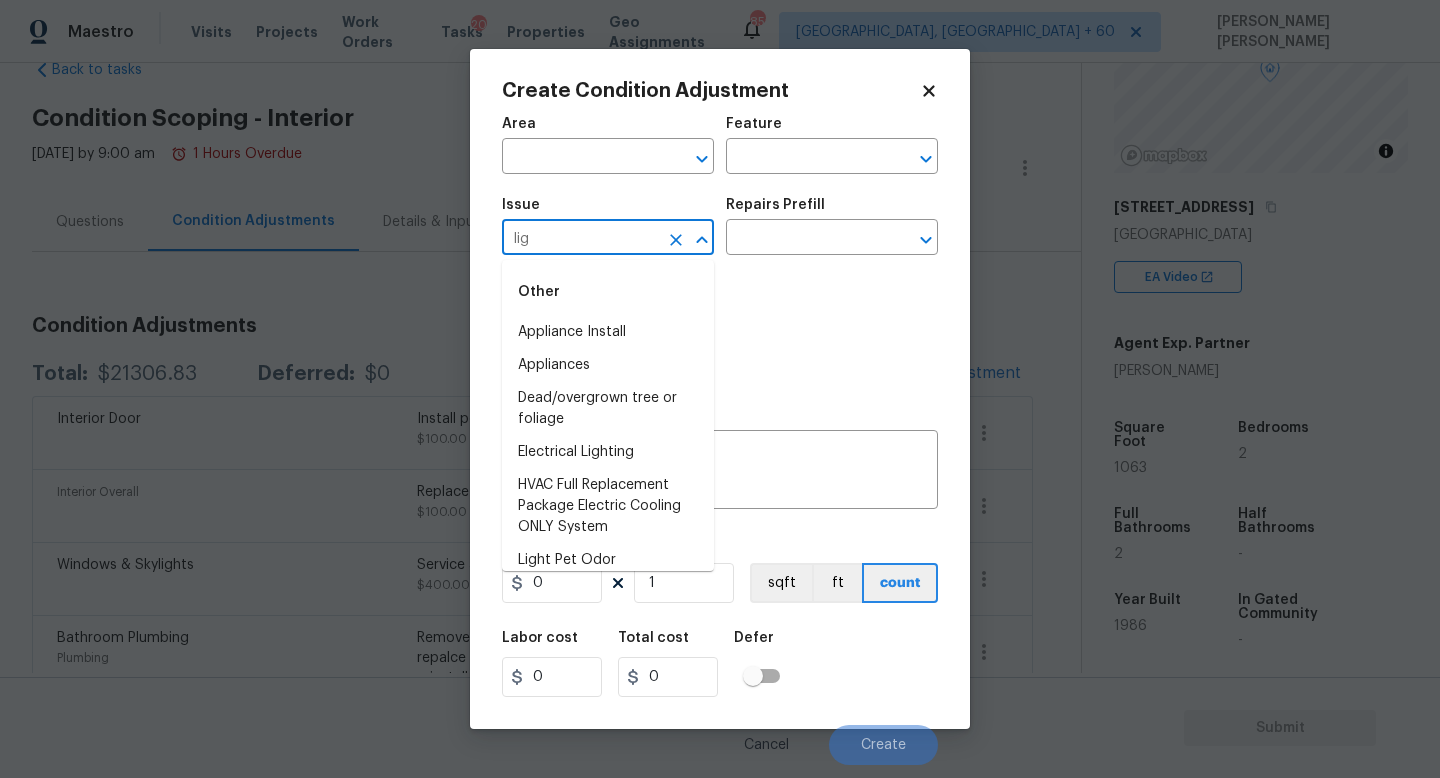 type on "ligh" 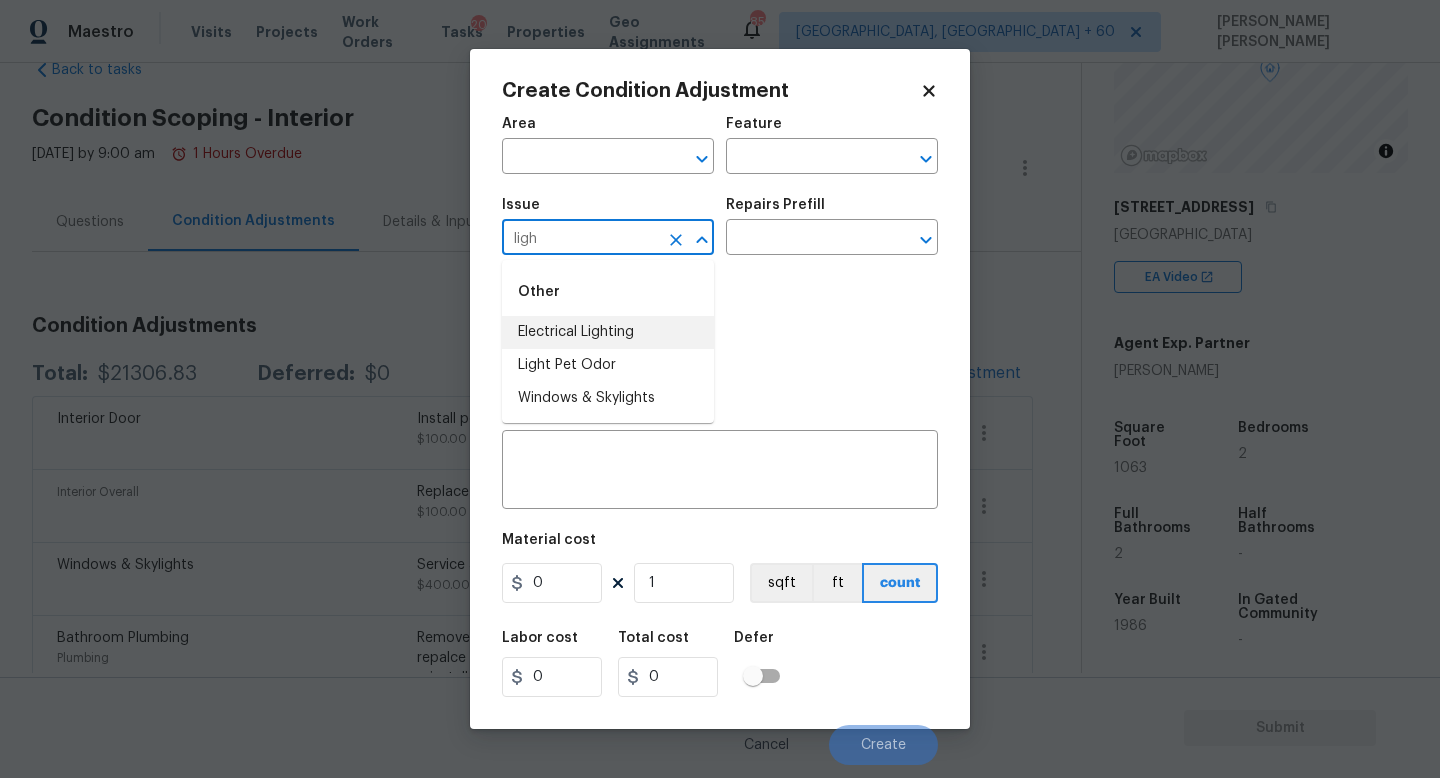 drag, startPoint x: 623, startPoint y: 376, endPoint x: 629, endPoint y: 239, distance: 137.13132 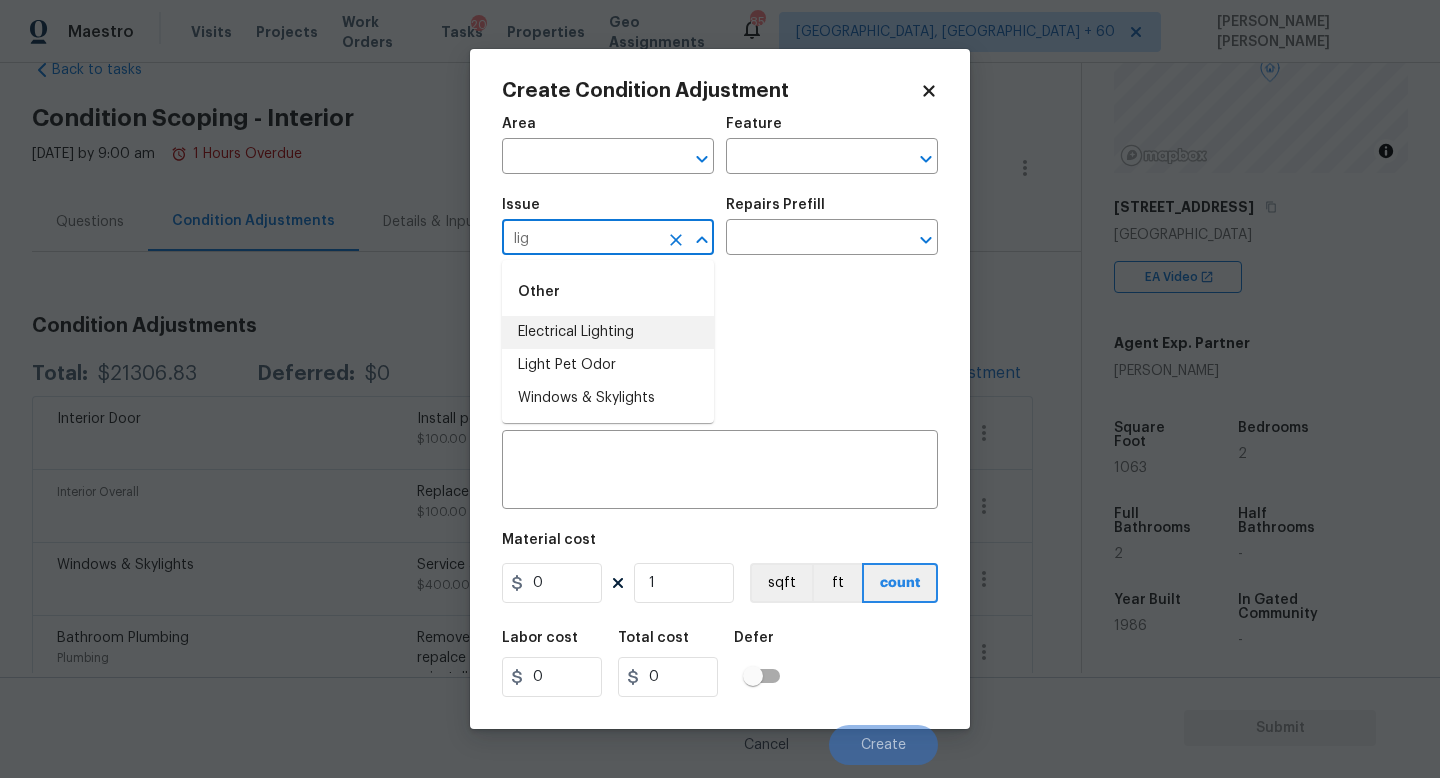 click on "Electrical Lighting" at bounding box center (608, 332) 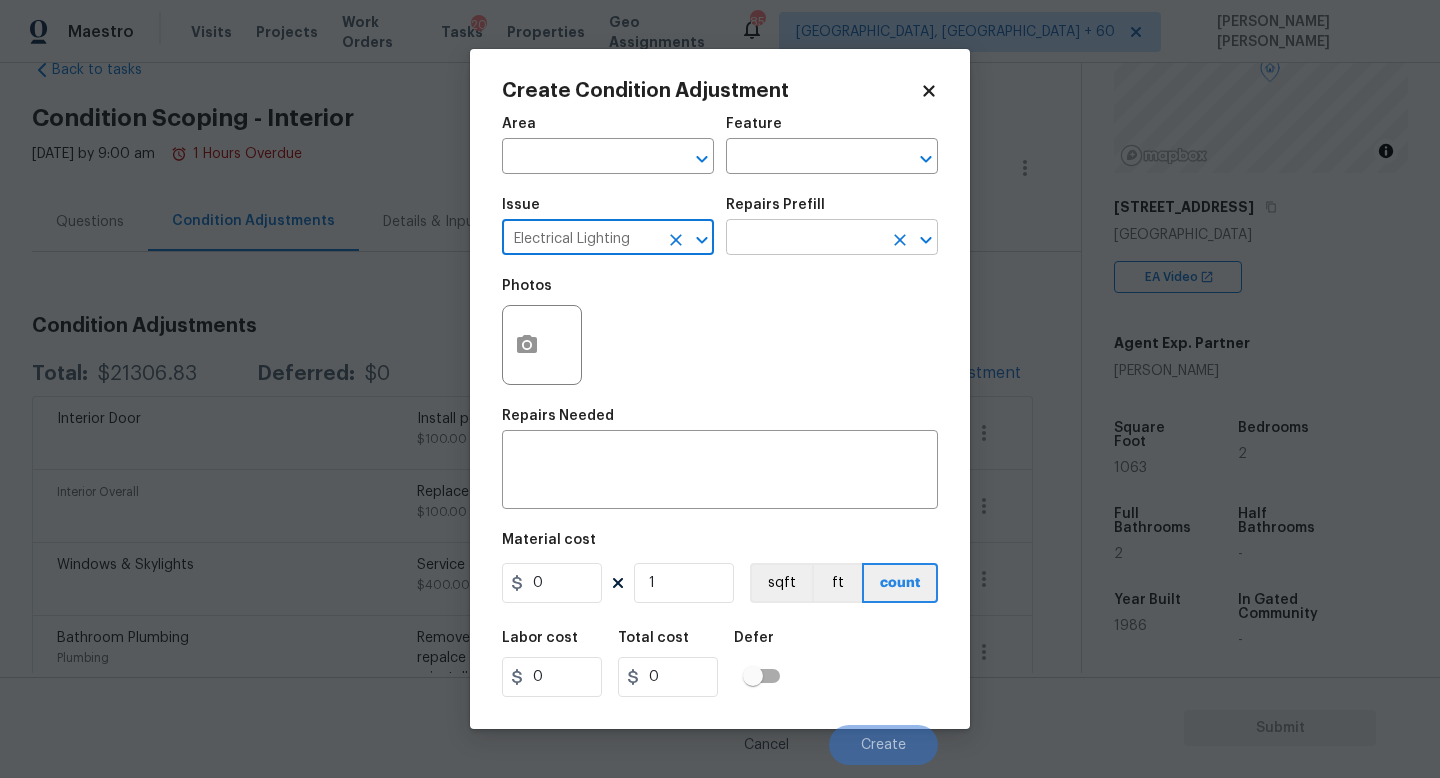 type on "Electrical Lighting" 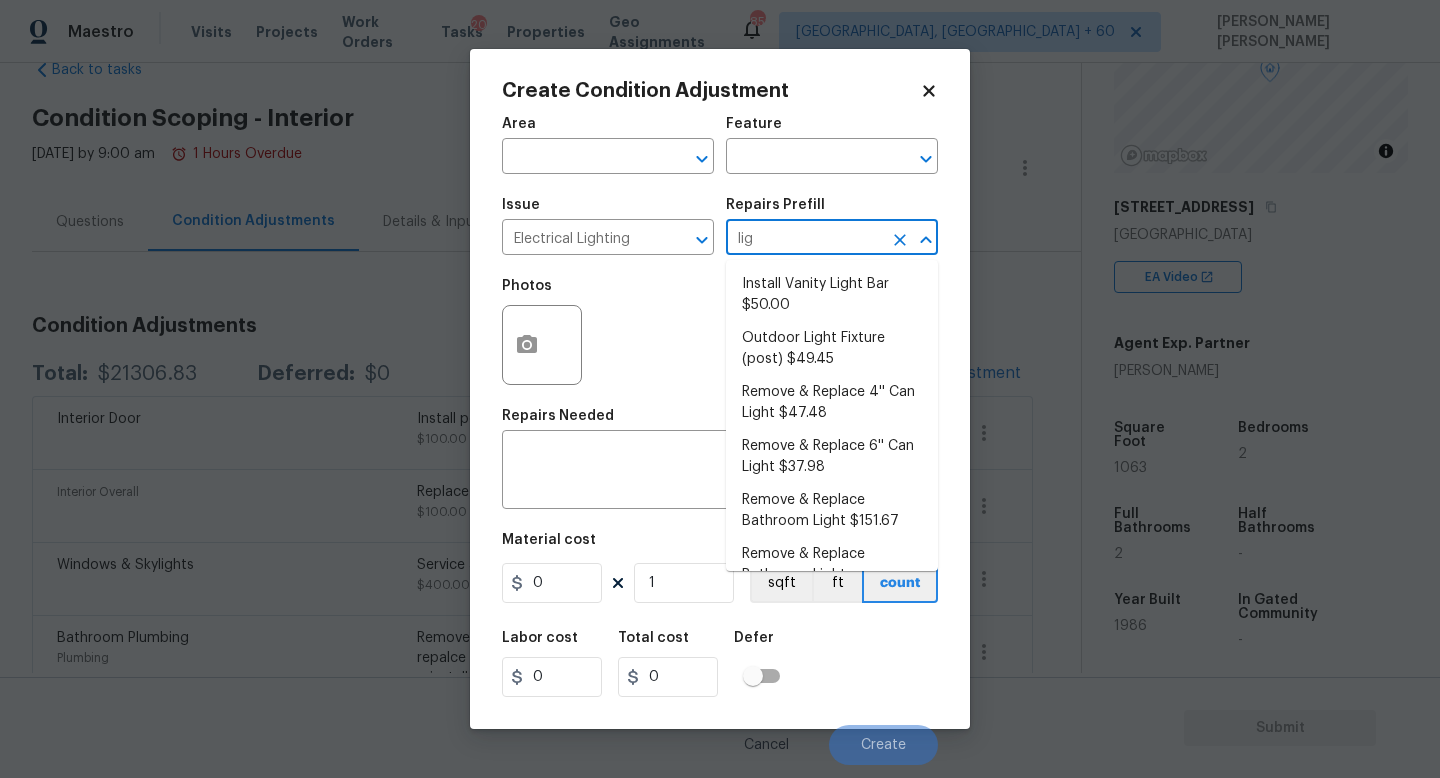 type on "ligh" 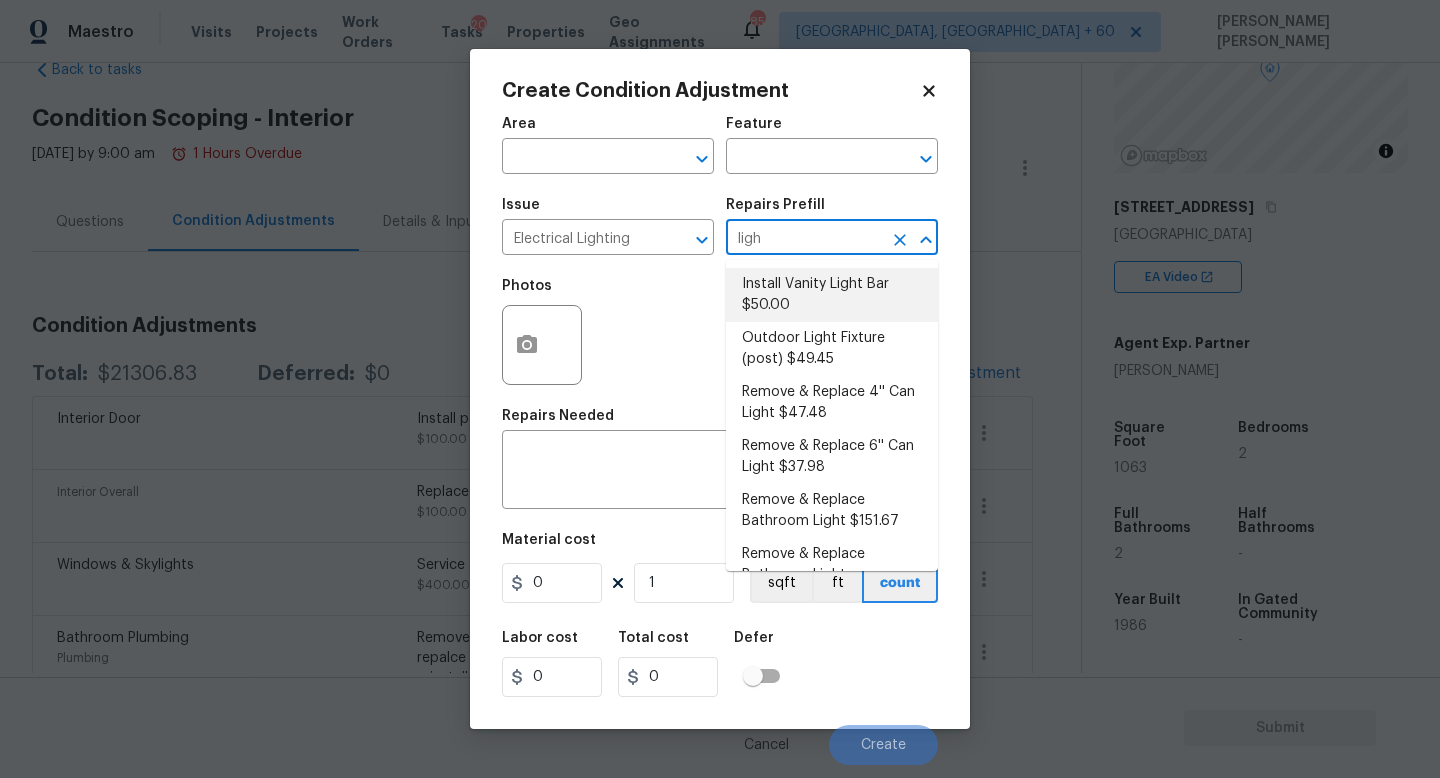 click on "Install Vanity Light Bar $50.00" at bounding box center (832, 295) 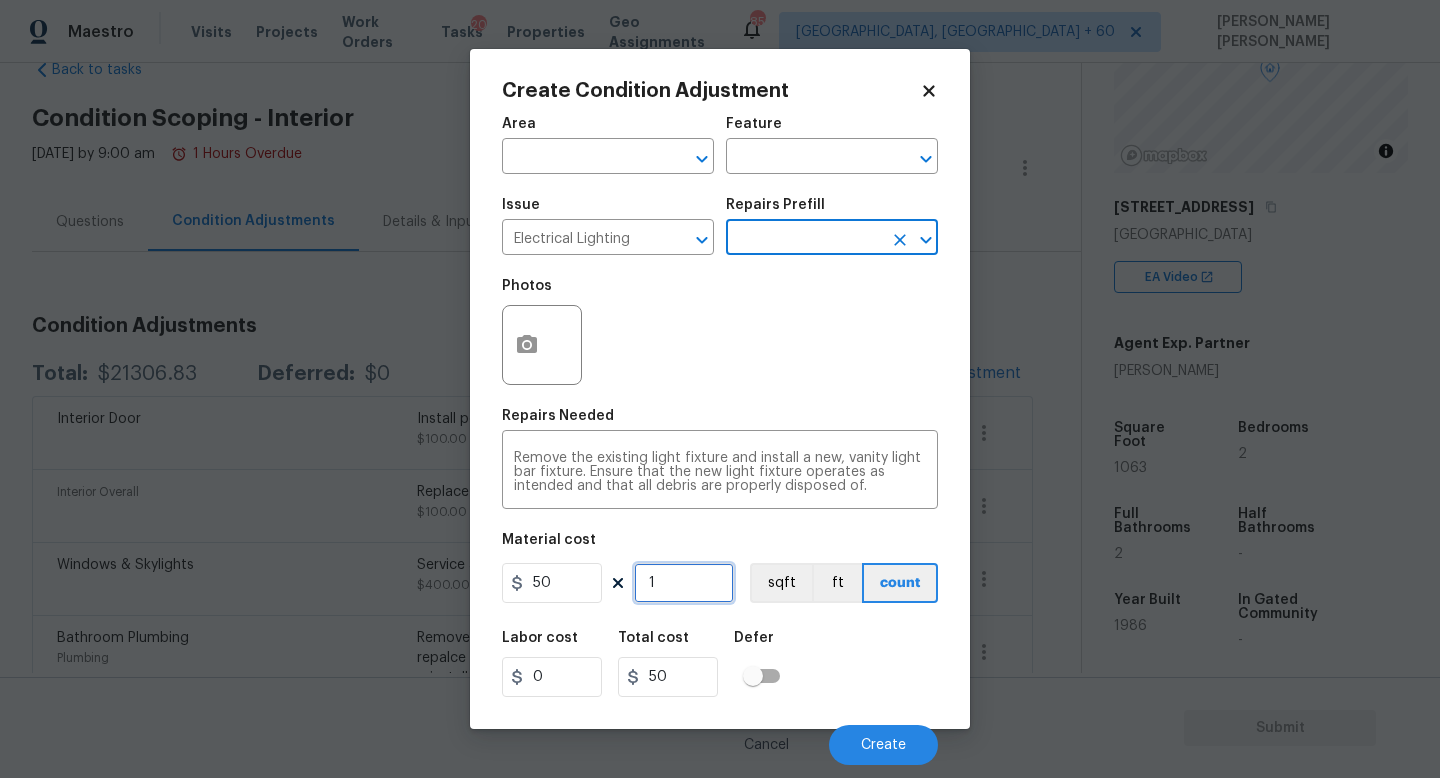 click on "1" at bounding box center (684, 583) 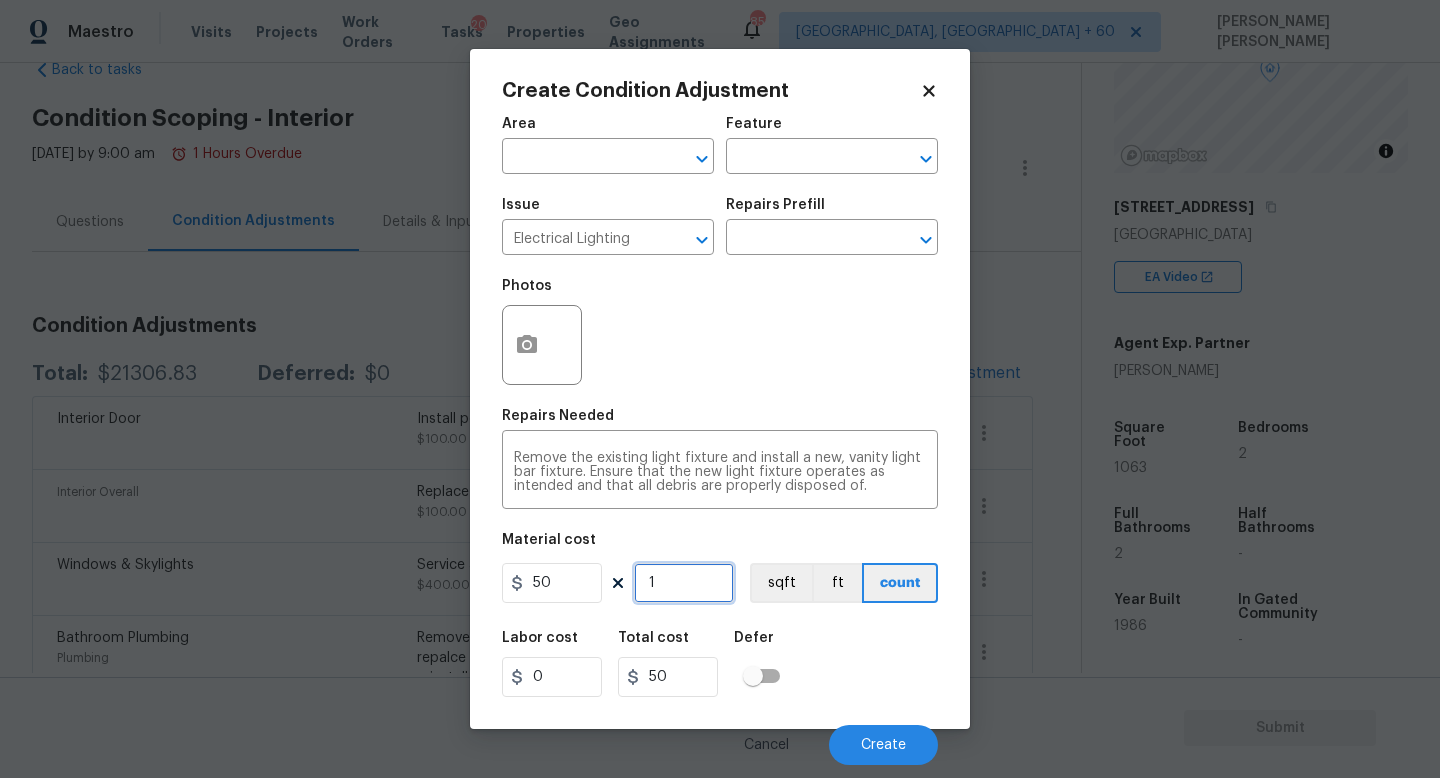 type on "0" 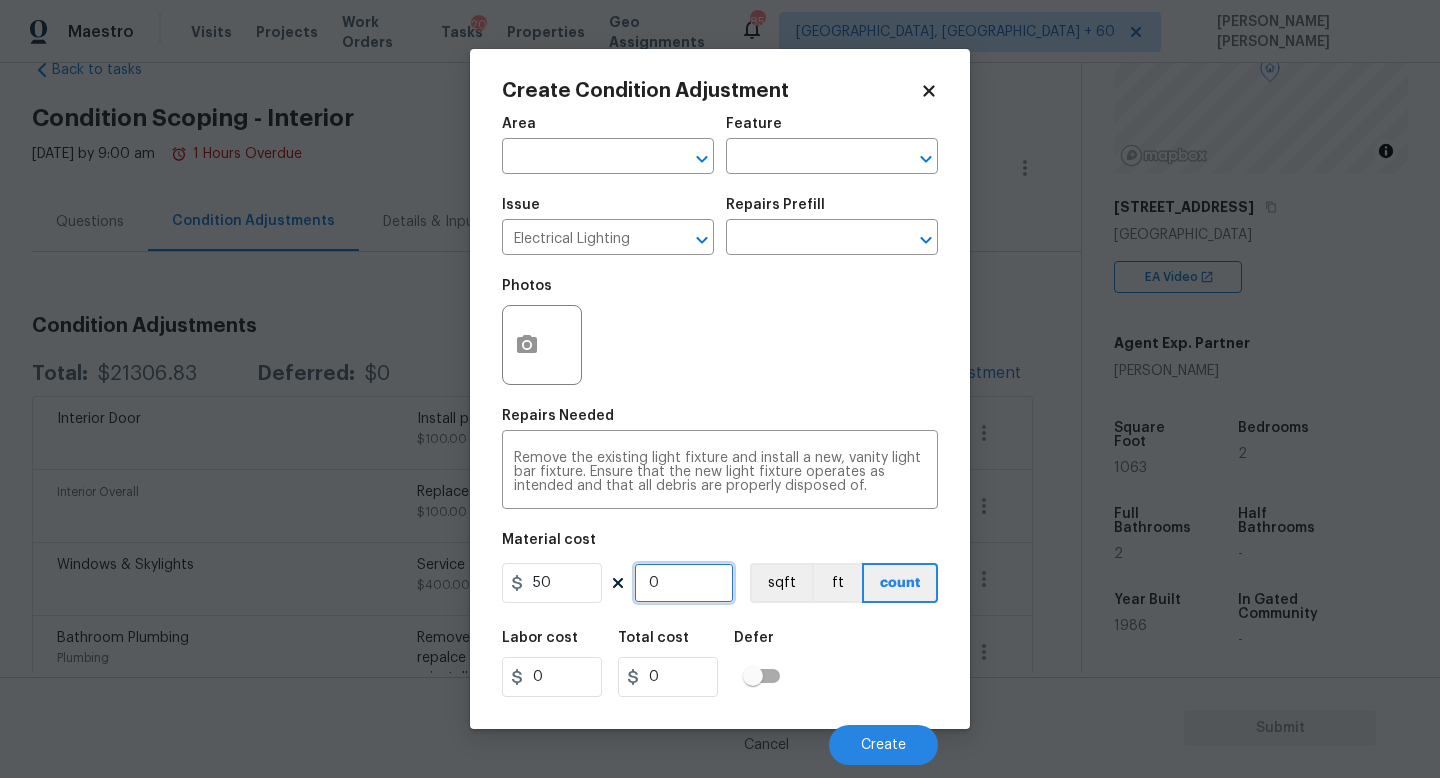 type on "2" 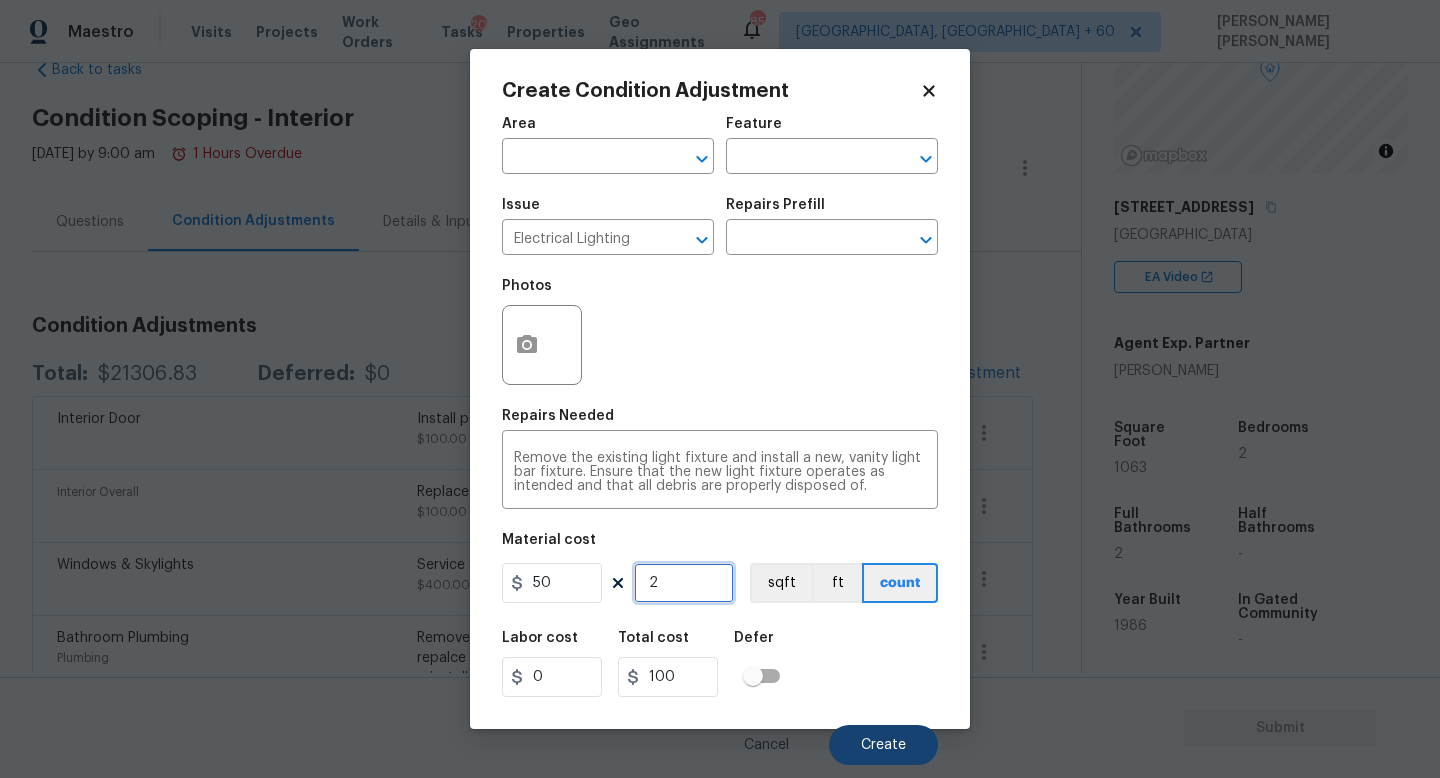 type on "2" 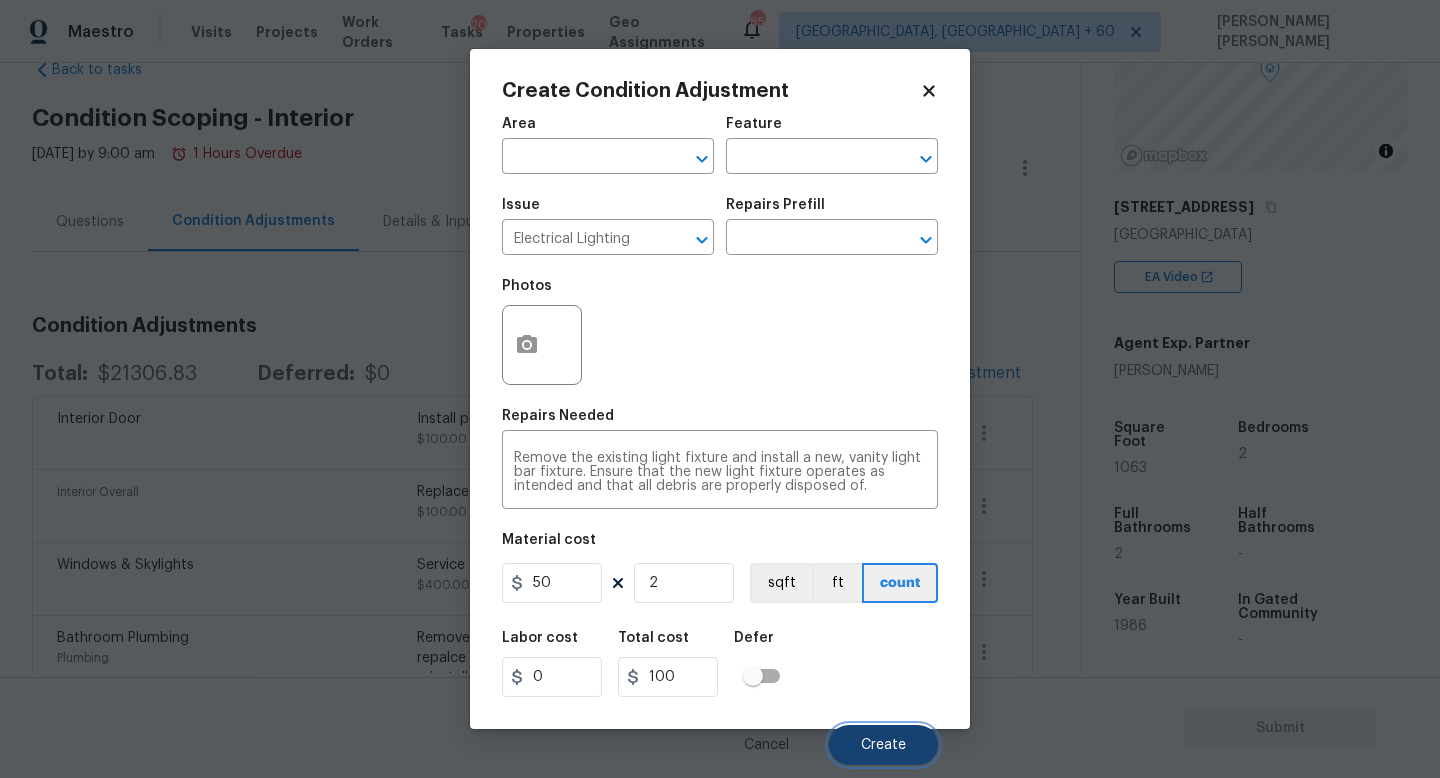click on "Create" at bounding box center (883, 745) 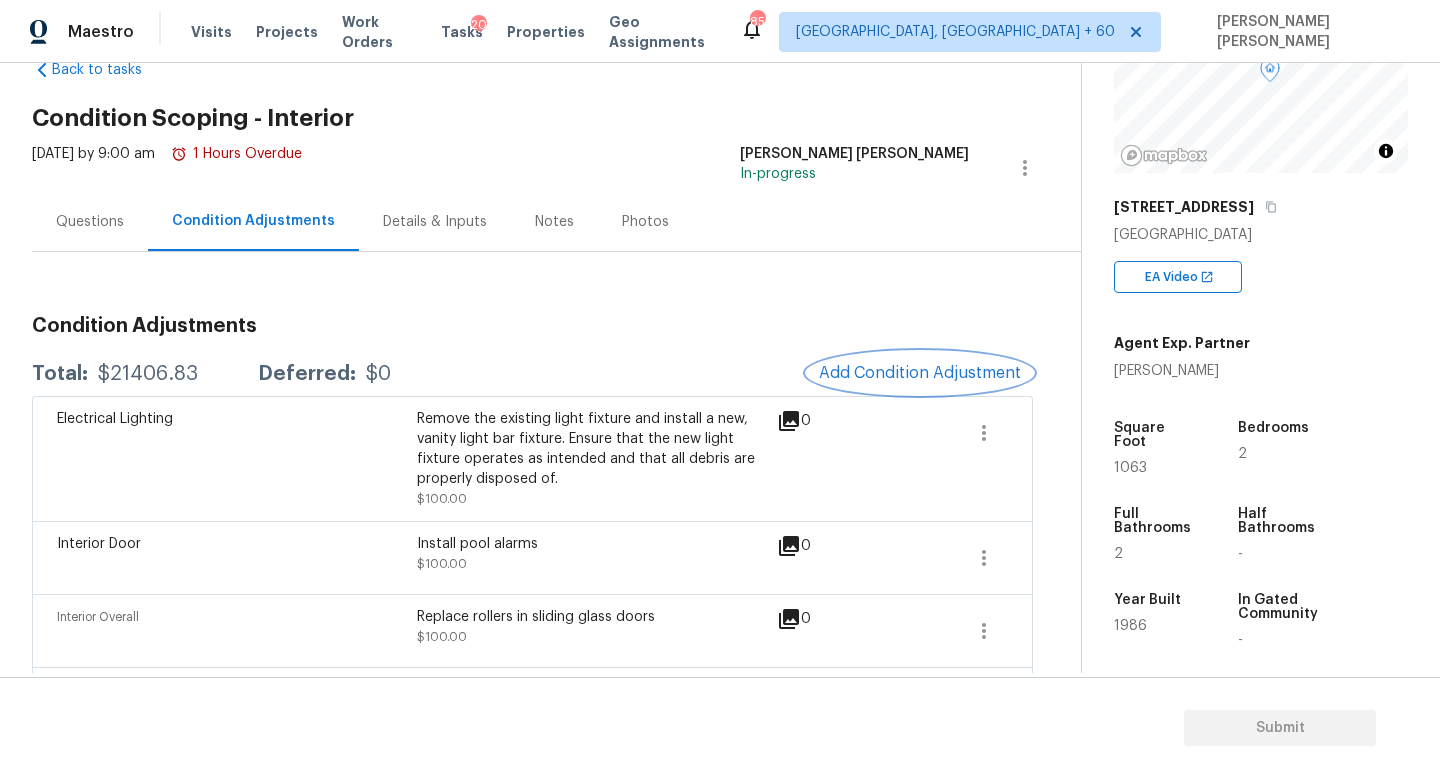 click on "Add Condition Adjustment" at bounding box center [920, 373] 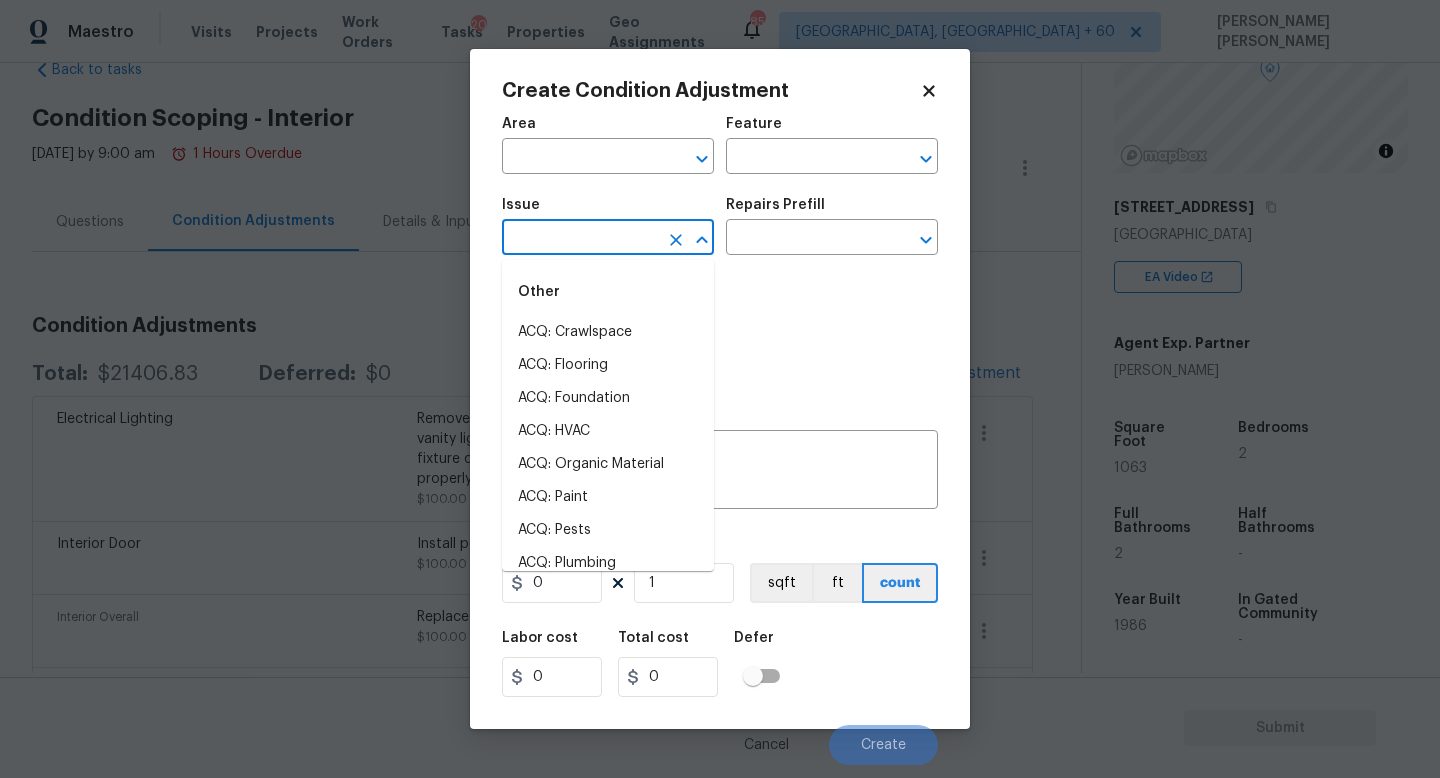 click at bounding box center [580, 239] 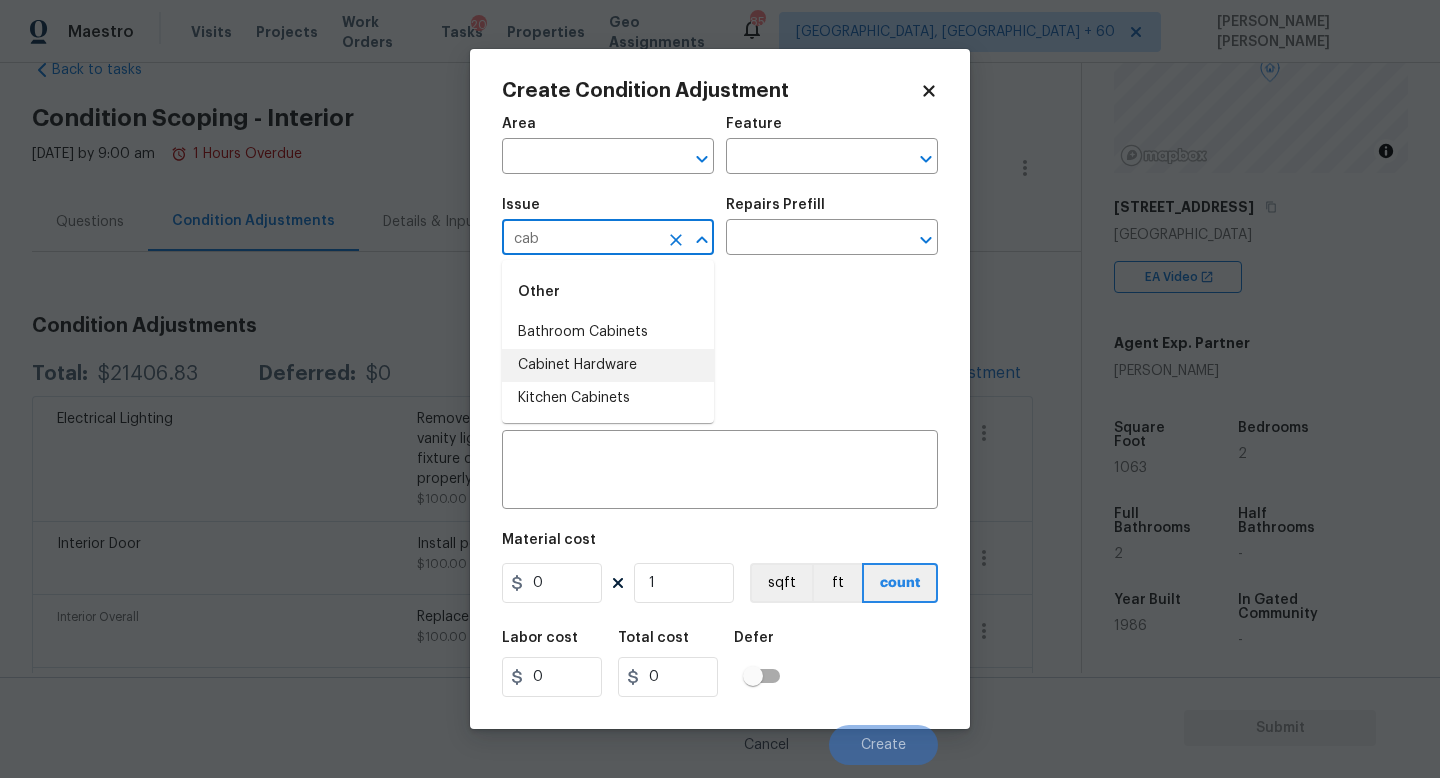click on "Cabinet Hardware" at bounding box center (608, 365) 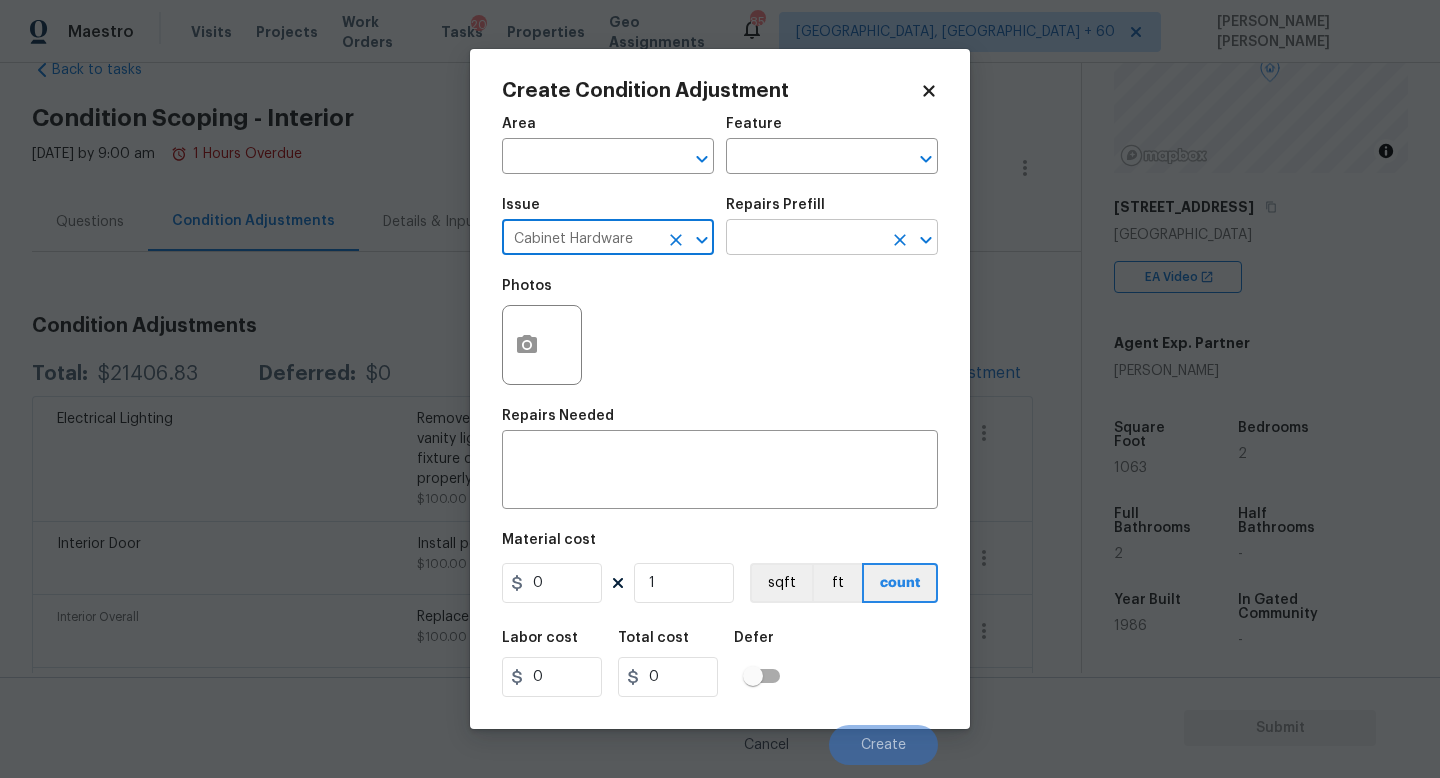 type on "Cabinet Hardware" 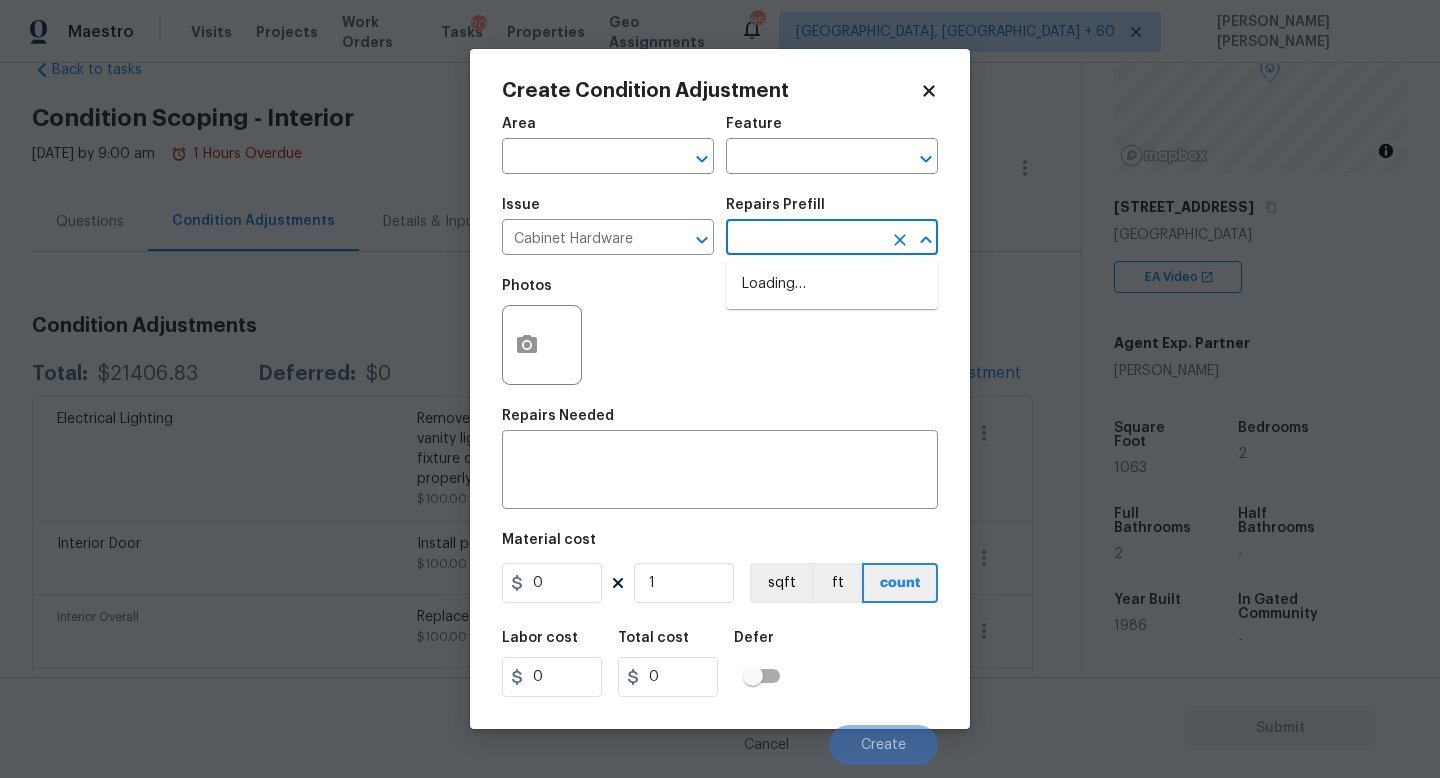 click at bounding box center [804, 239] 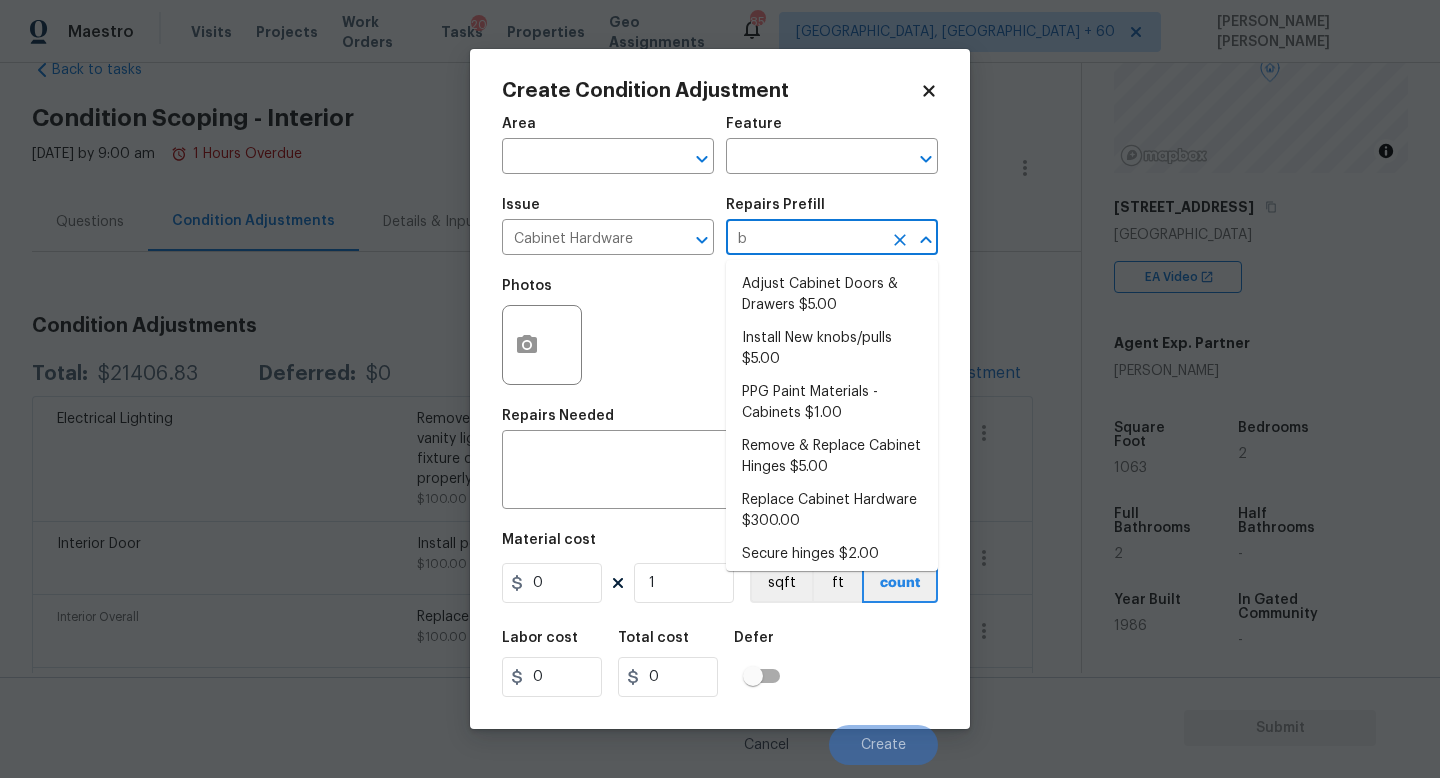 type on "ba" 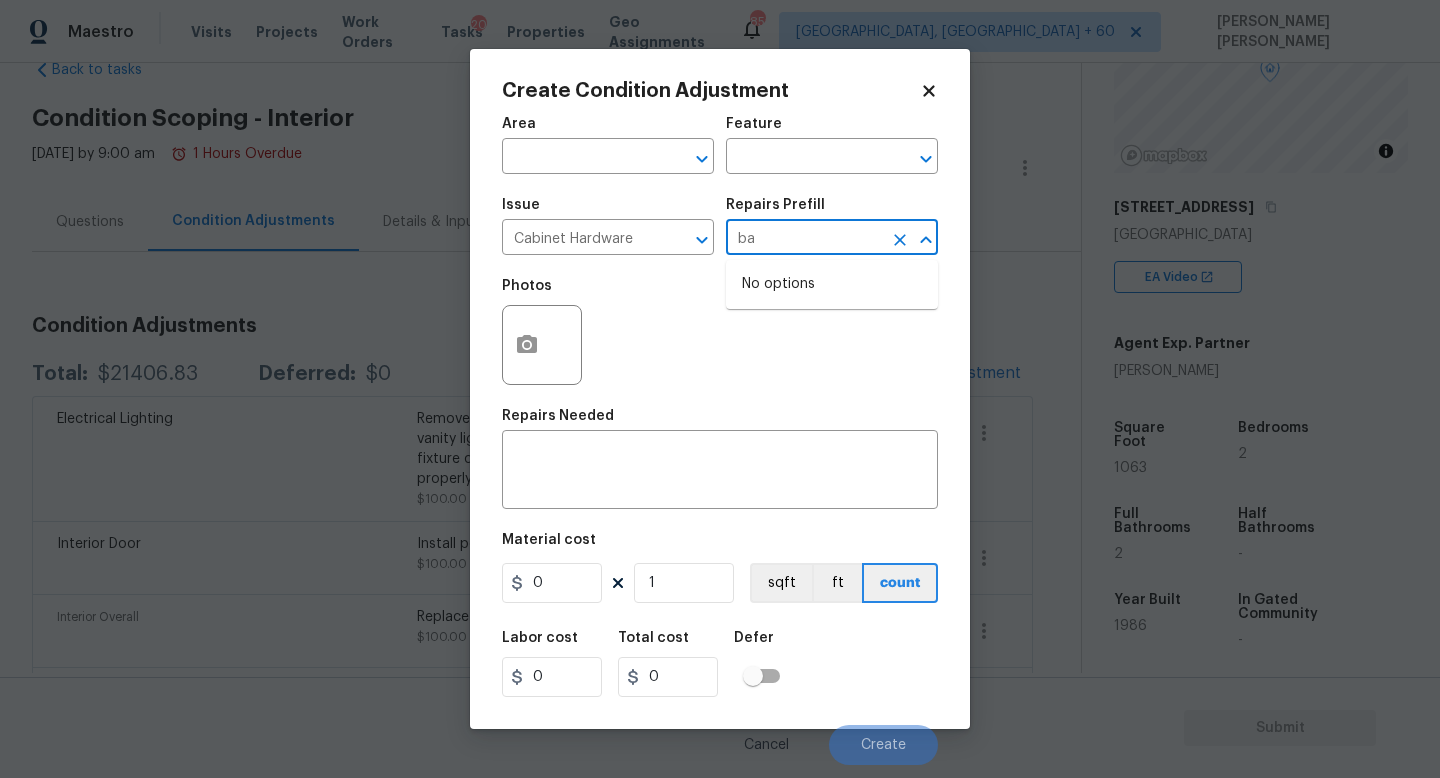 type 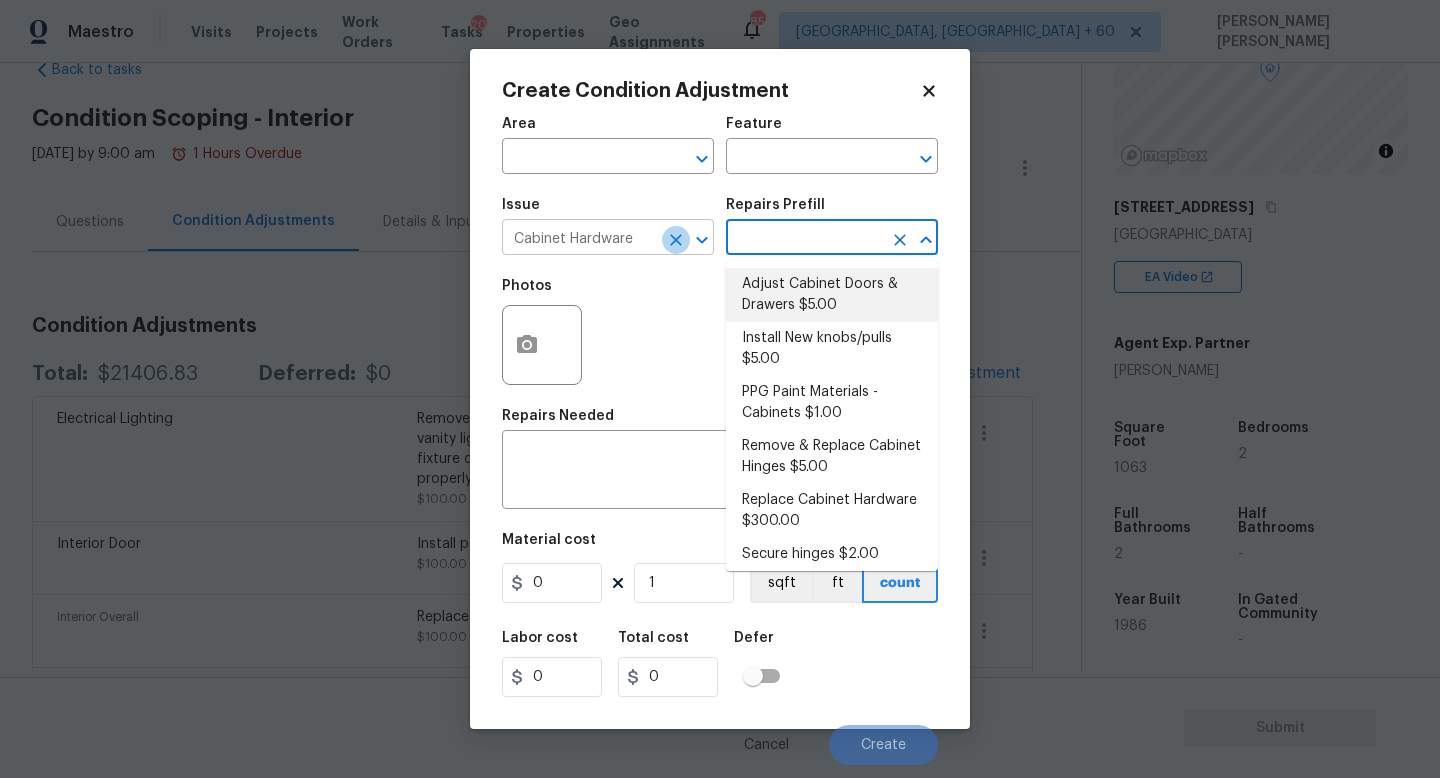 click 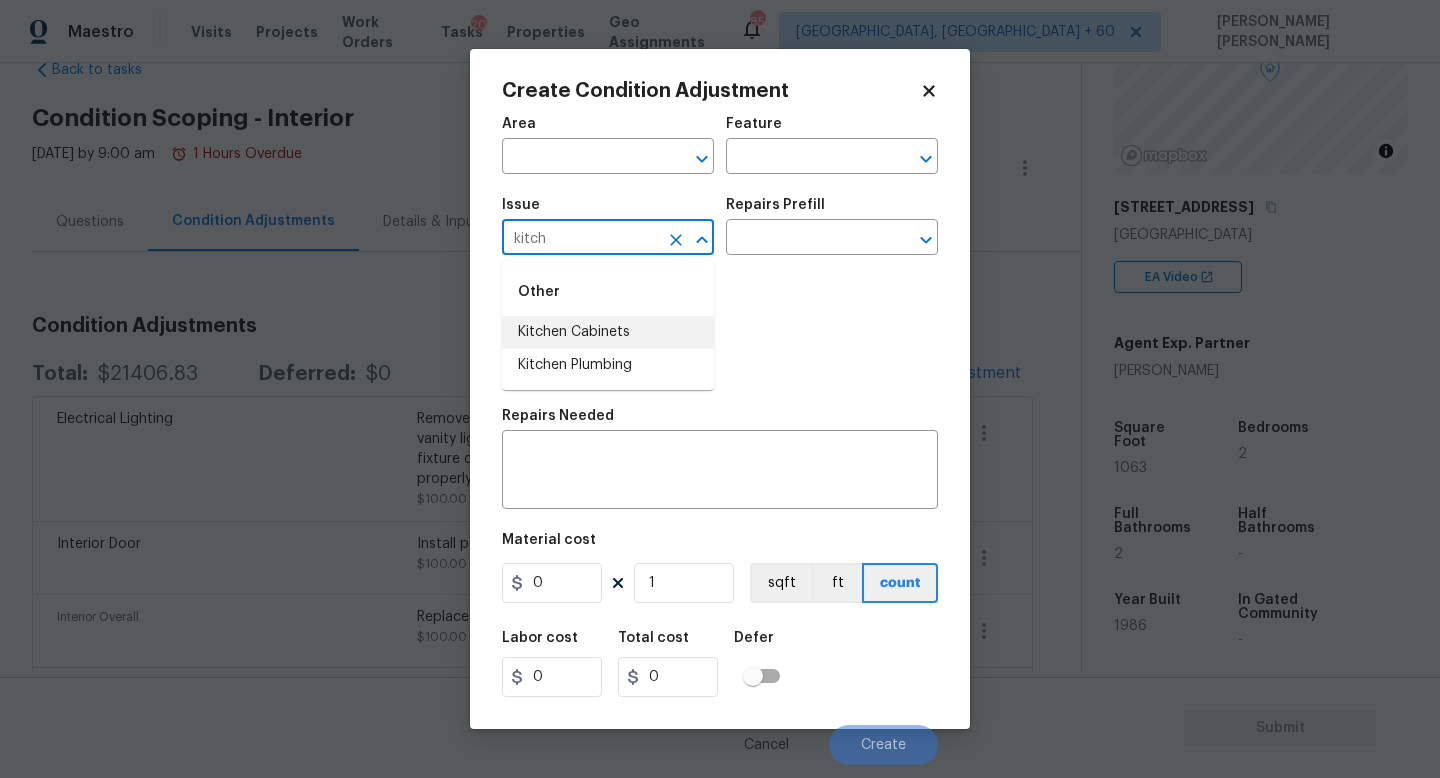 click on "Kitchen Cabinets" at bounding box center [608, 332] 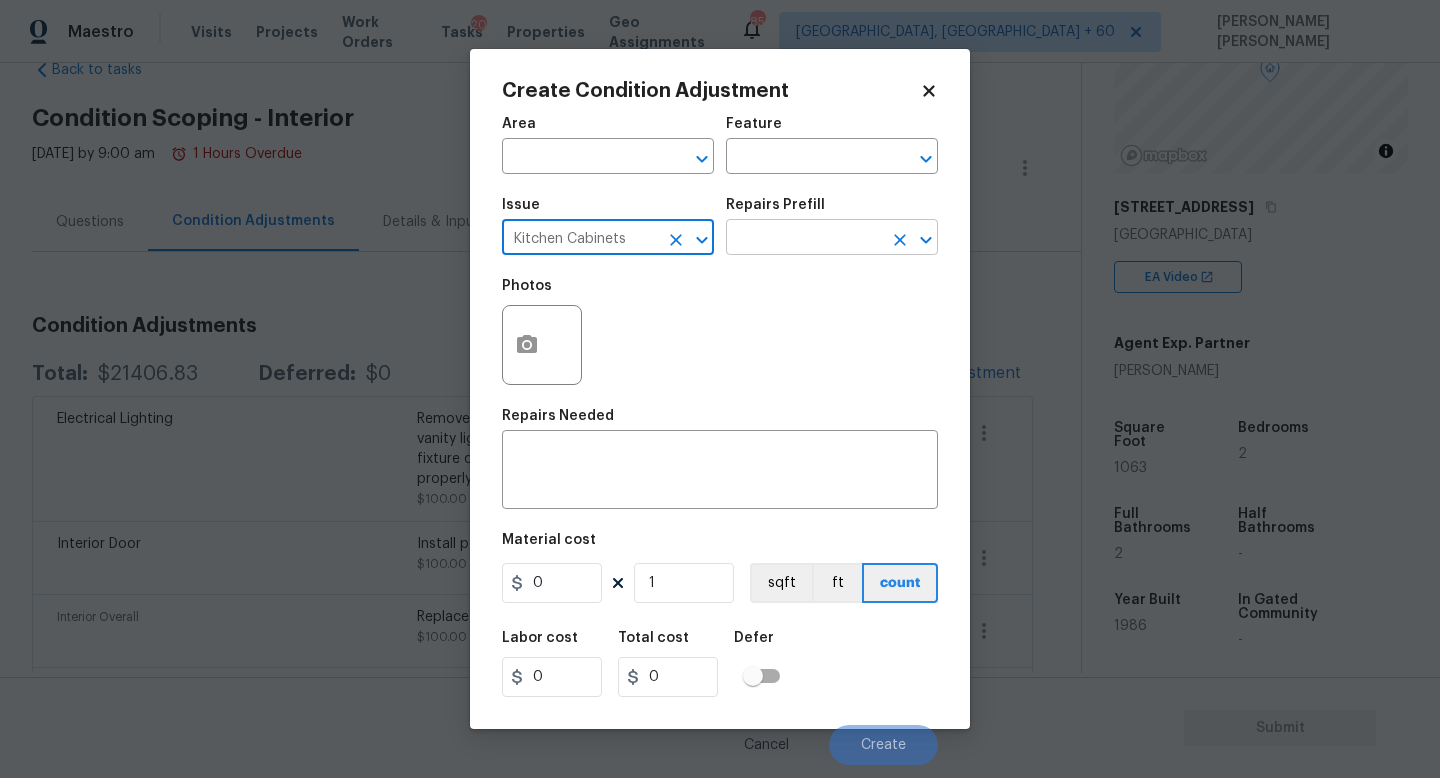 type on "Kitchen Cabinets" 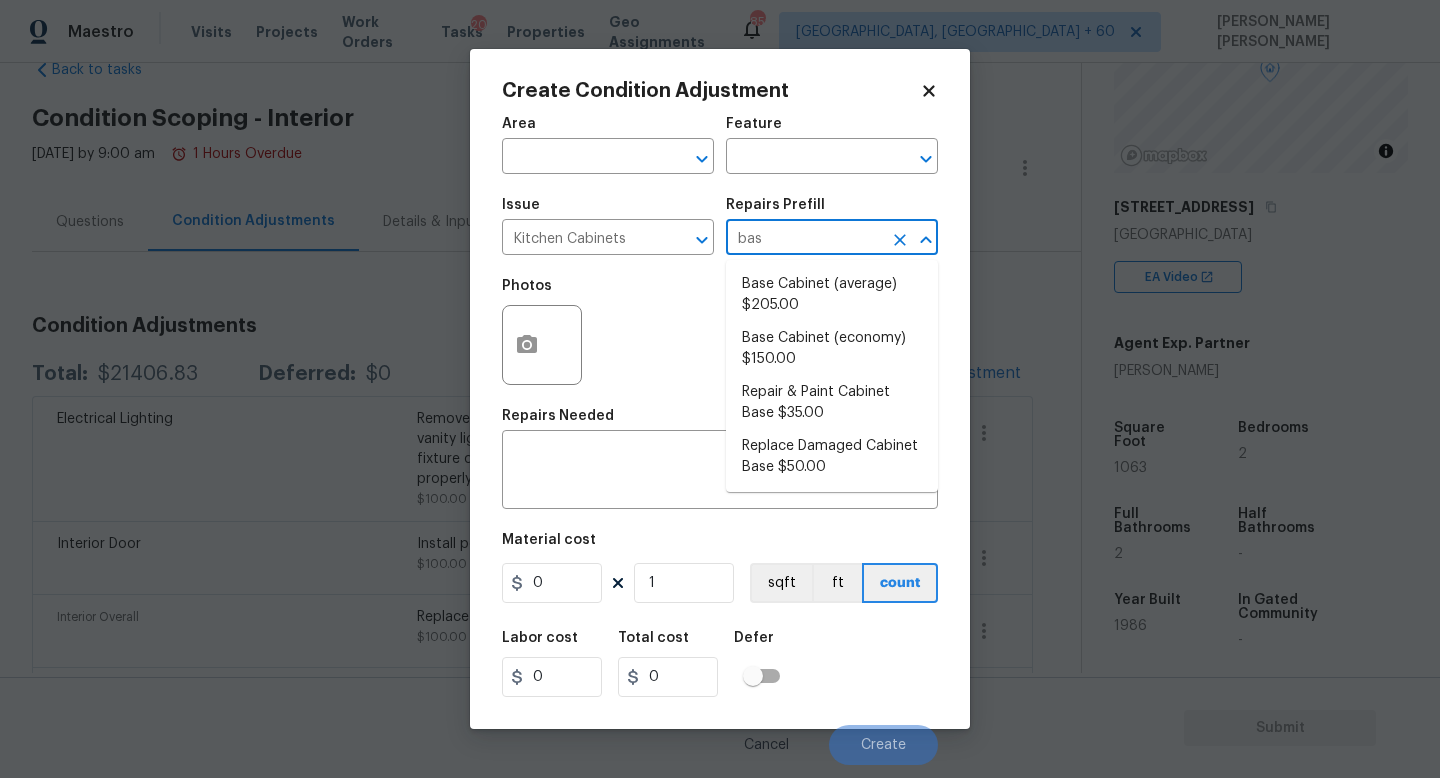 type on "base" 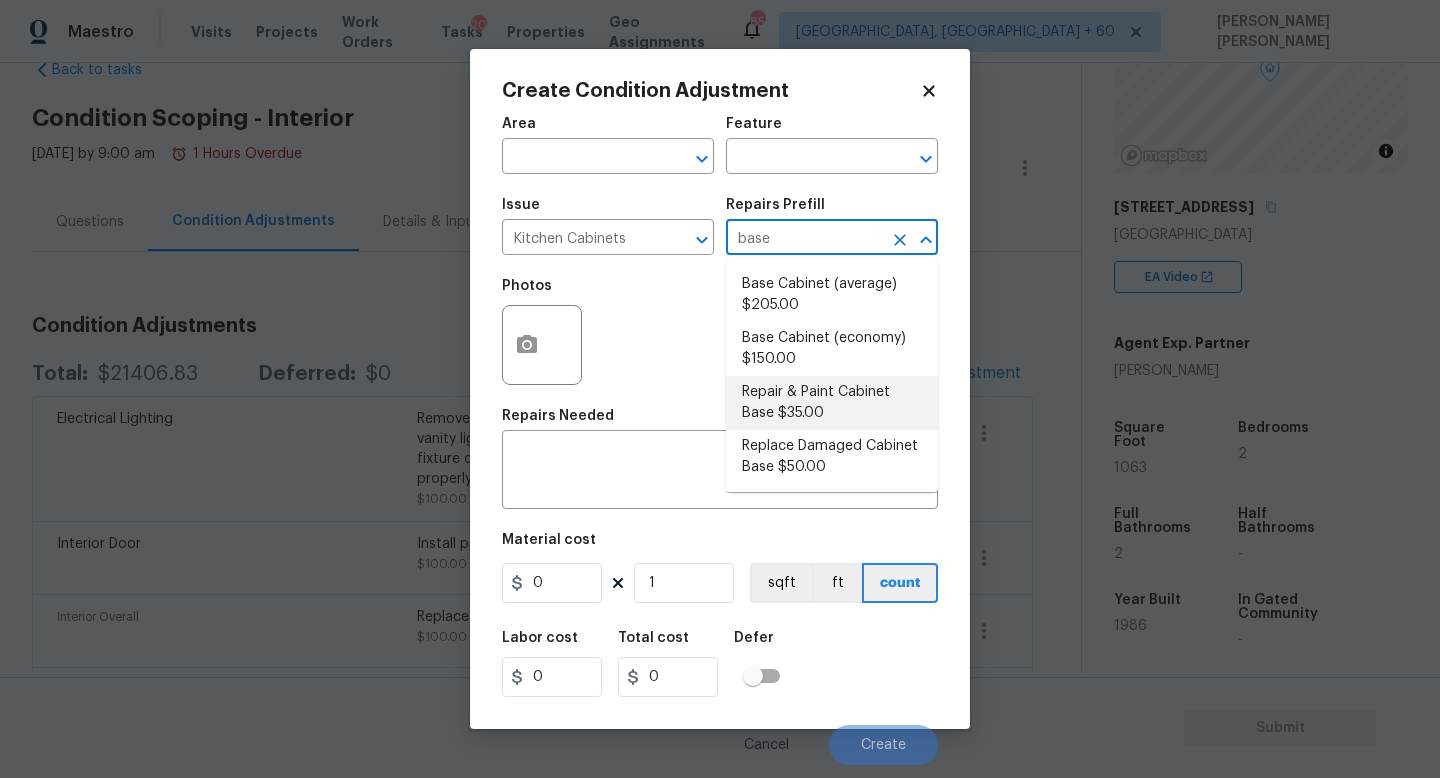 click on "Repair & Paint Cabinet Base $35.00" at bounding box center (832, 403) 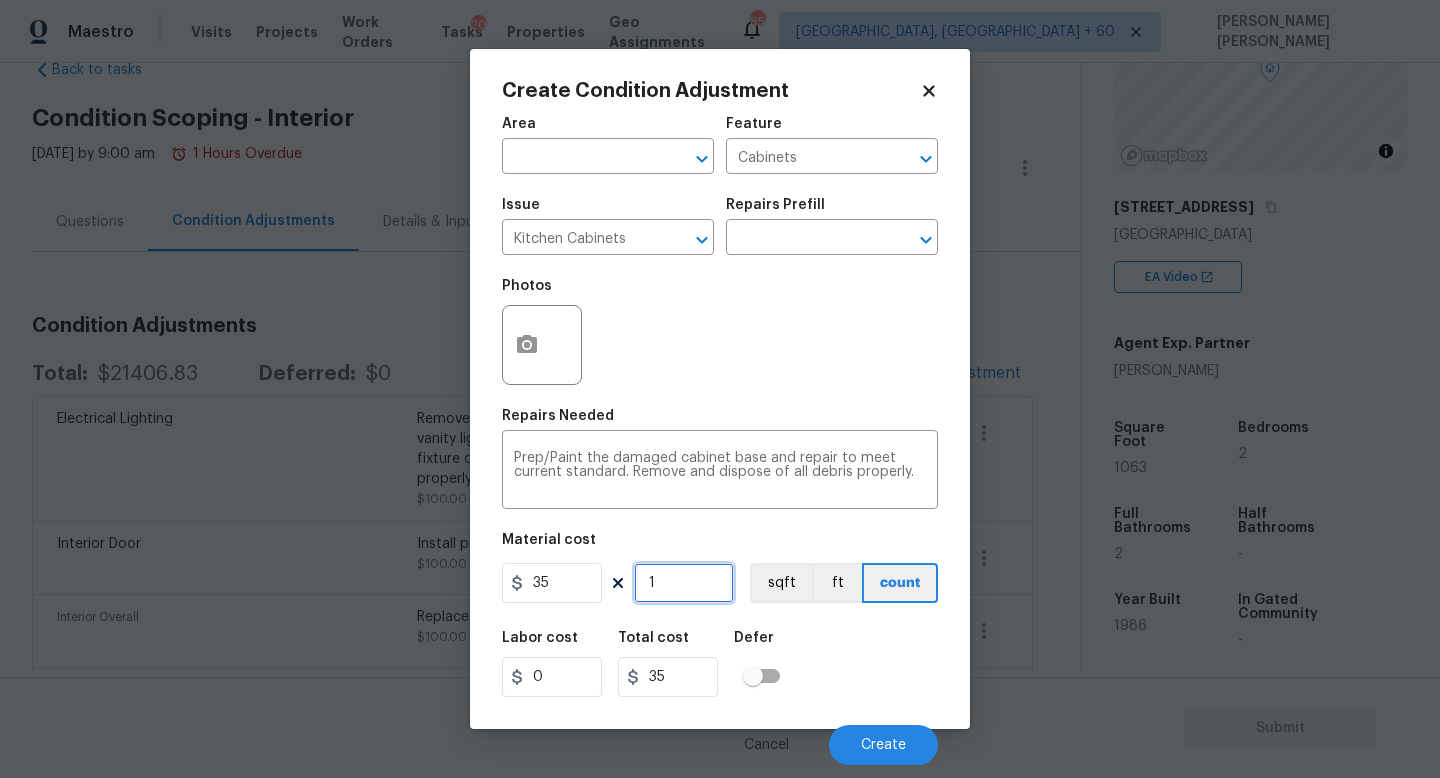 click on "1" at bounding box center (684, 583) 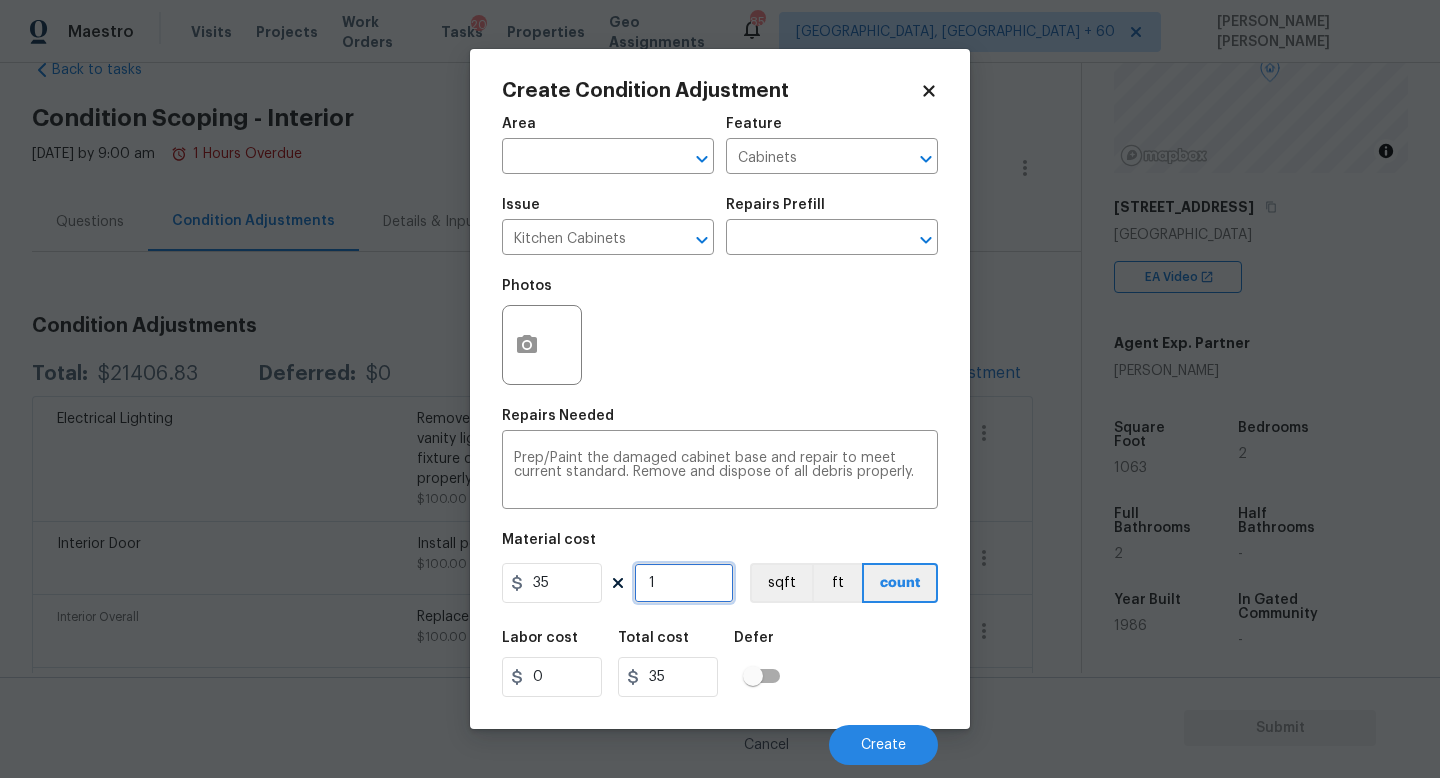 type on "0" 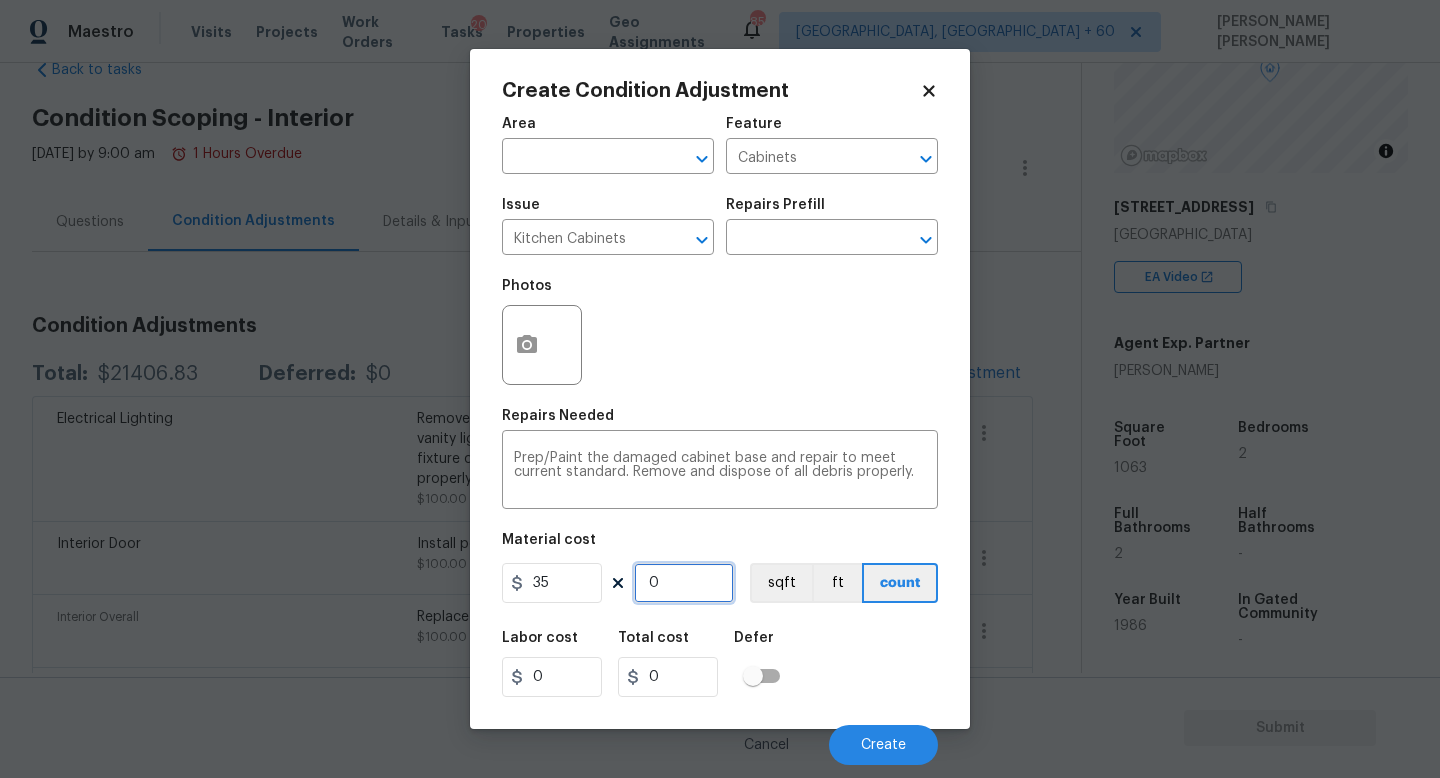 type on "3" 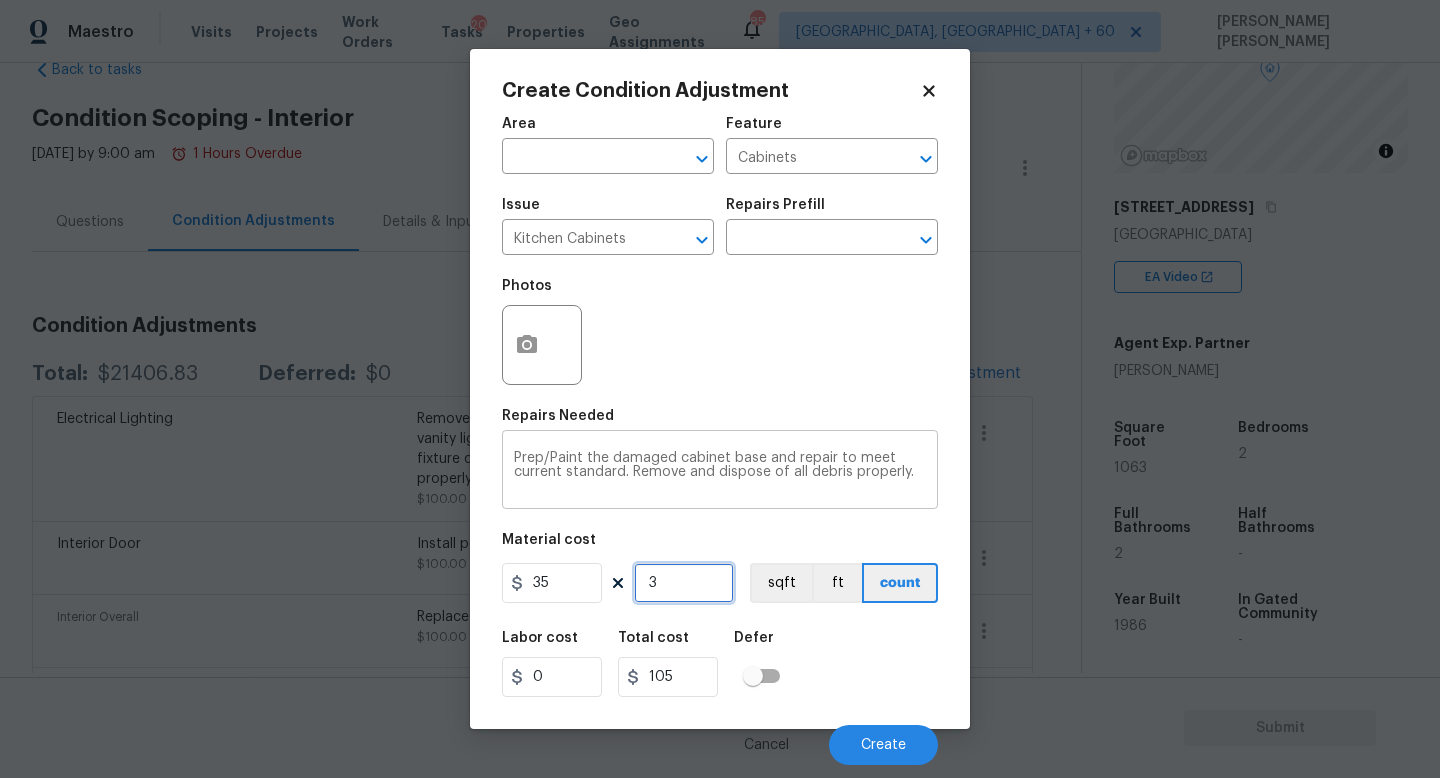 type on "3" 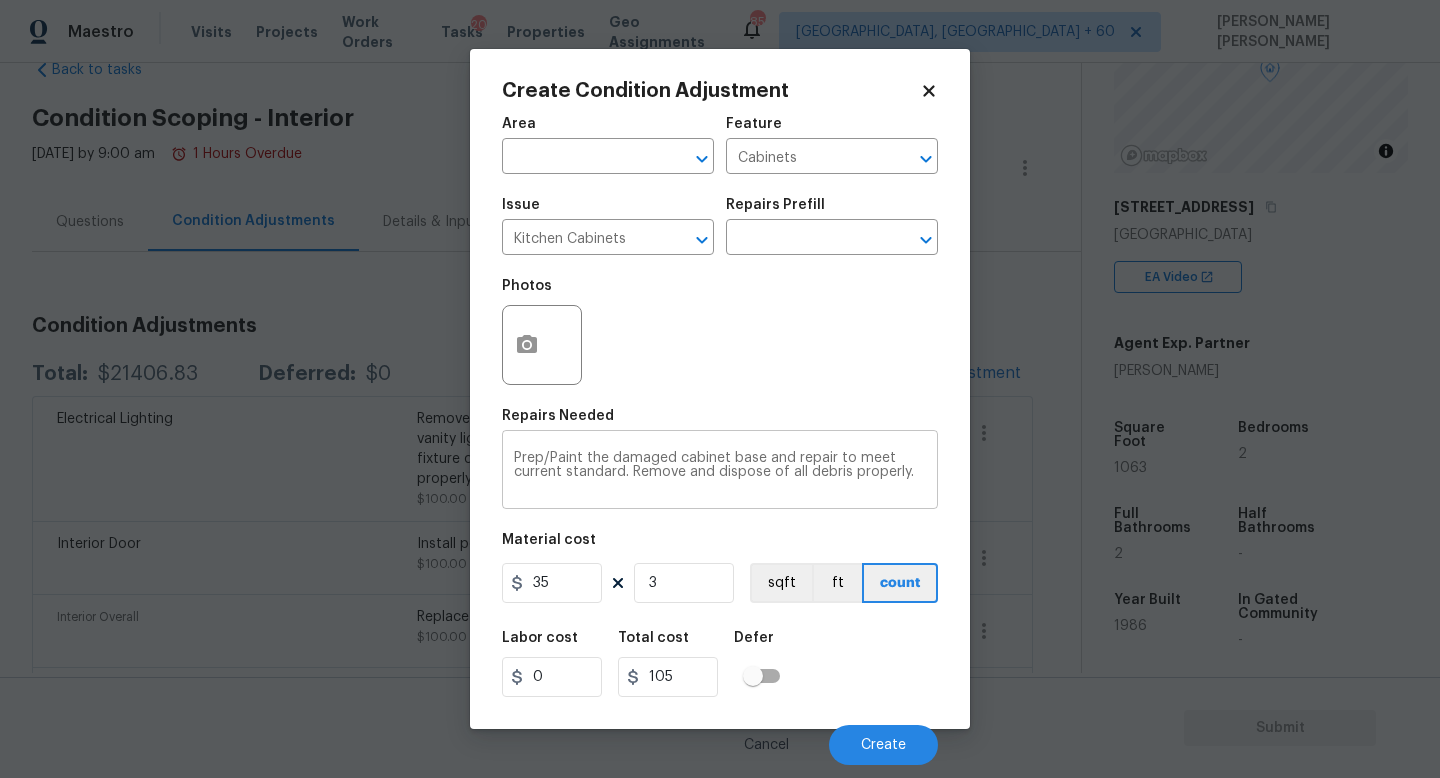 click on "Prep/Paint the damaged cabinet base and repair to meet current standard. Remove and dispose of all debris properly." at bounding box center (720, 472) 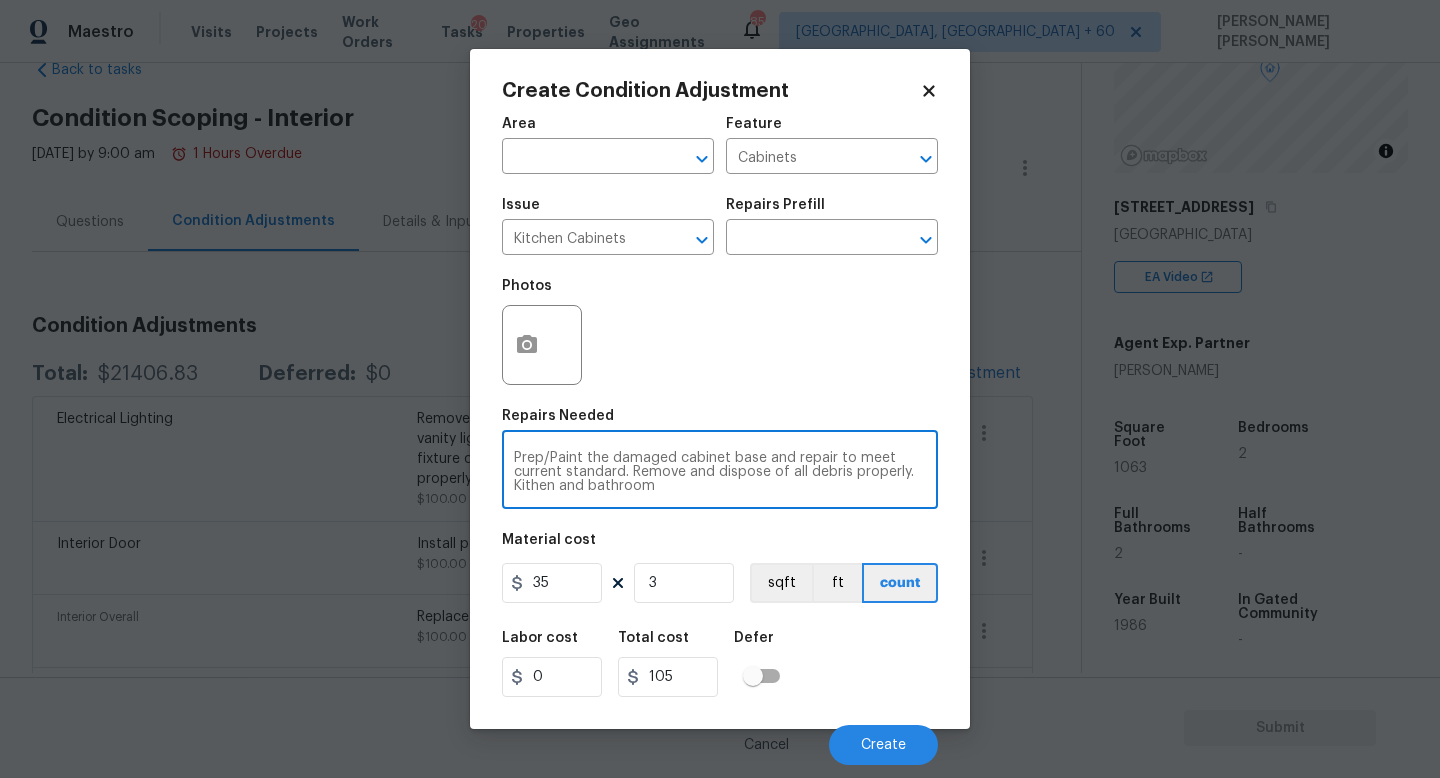 click on "Prep/Paint the damaged cabinet base and repair to meet current standard. Remove and dispose of all debris properly. Kithen and bathroom" at bounding box center [720, 472] 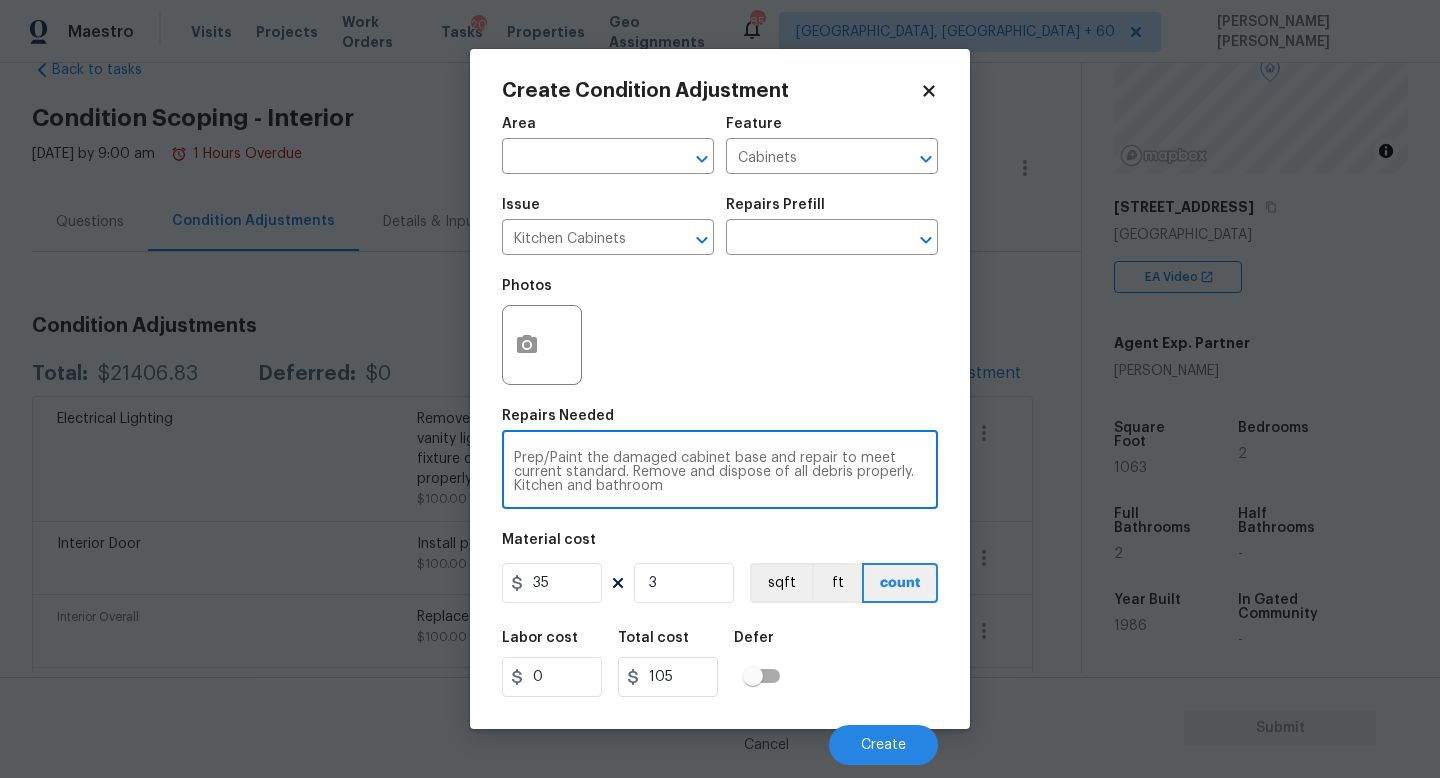 click on "Prep/Paint the damaged cabinet base and repair to meet current standard. Remove and dispose of all debris properly. Kitchen and bathroom" at bounding box center [720, 472] 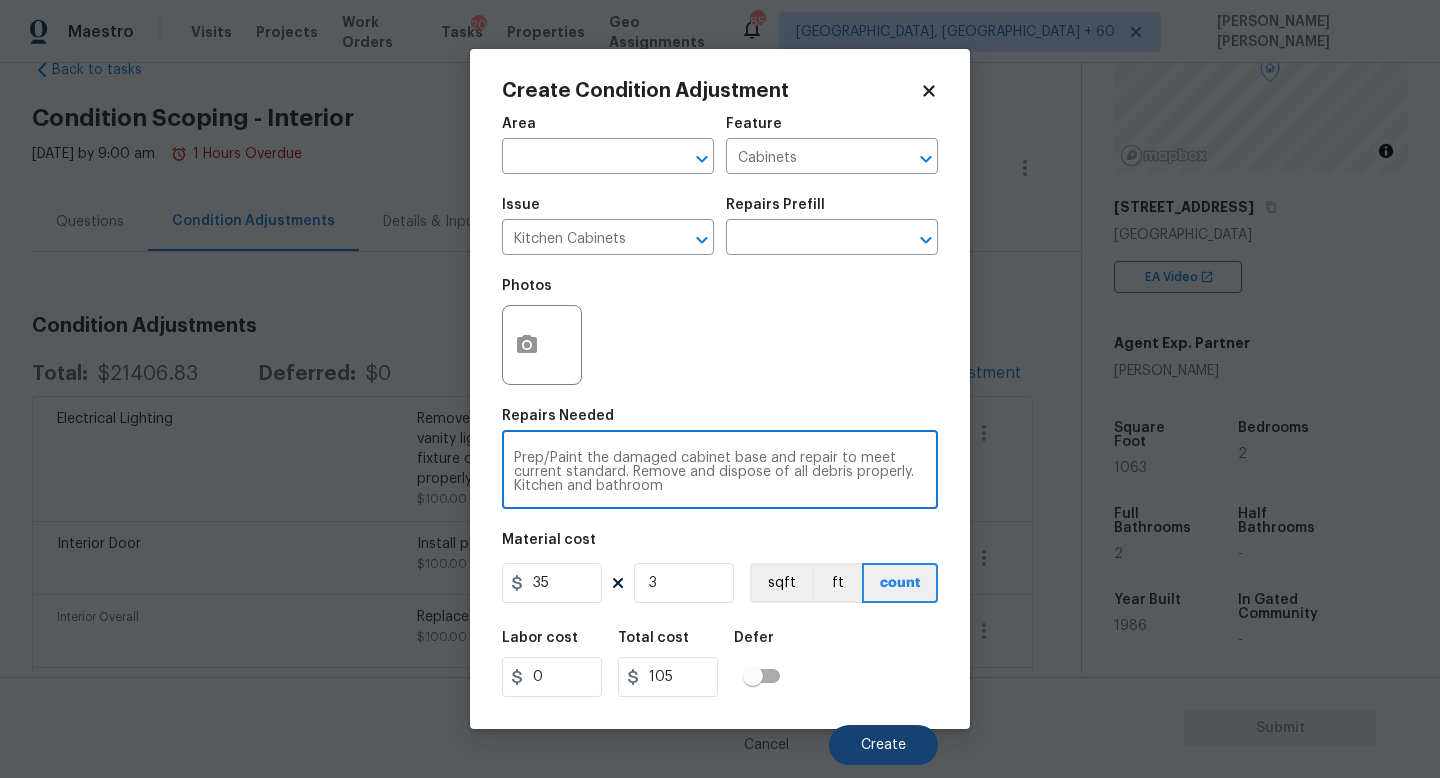 type on "Prep/Paint the damaged cabinet base and repair to meet current standard. Remove and dispose of all debris properly. Kitchen and bathroom" 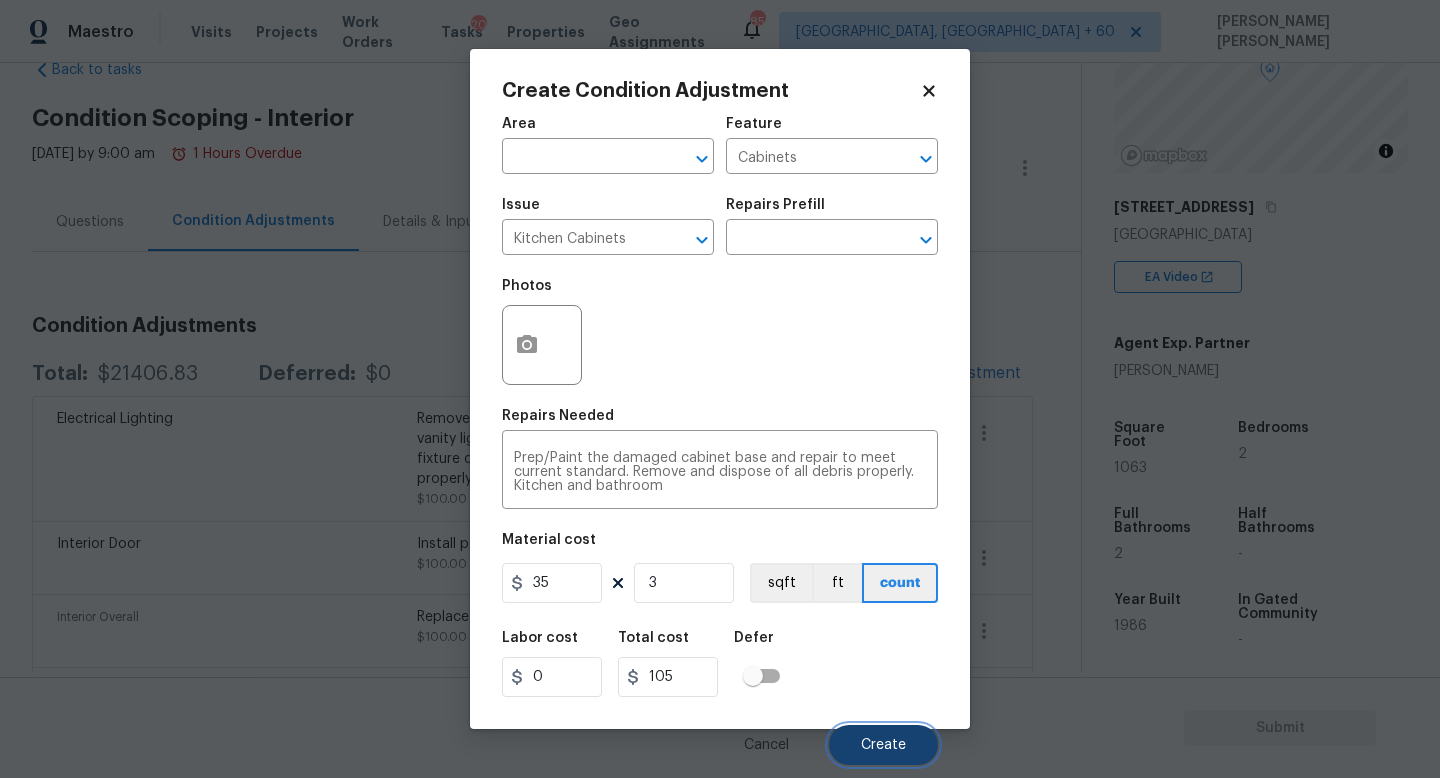 click on "Create" at bounding box center (883, 745) 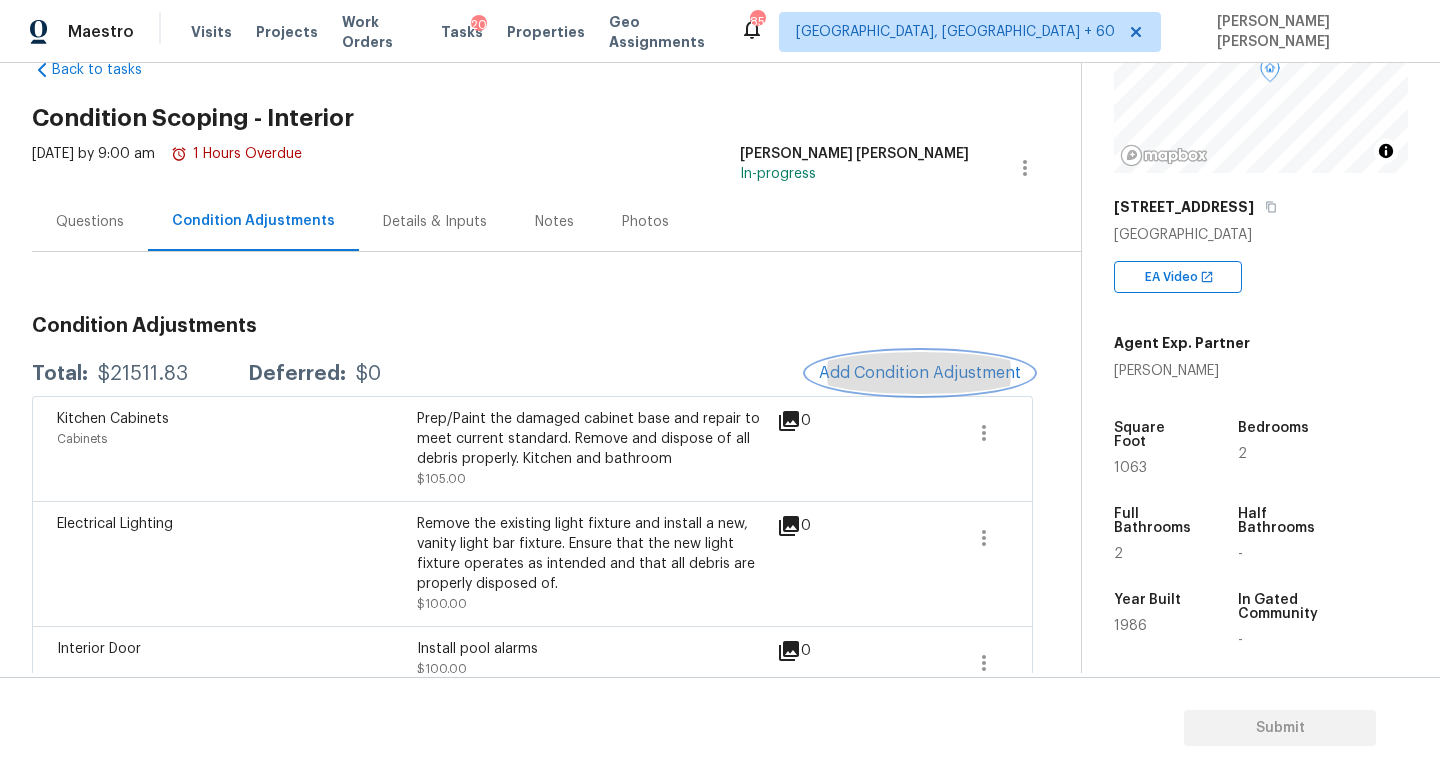 click on "Add Condition Adjustment" at bounding box center [920, 373] 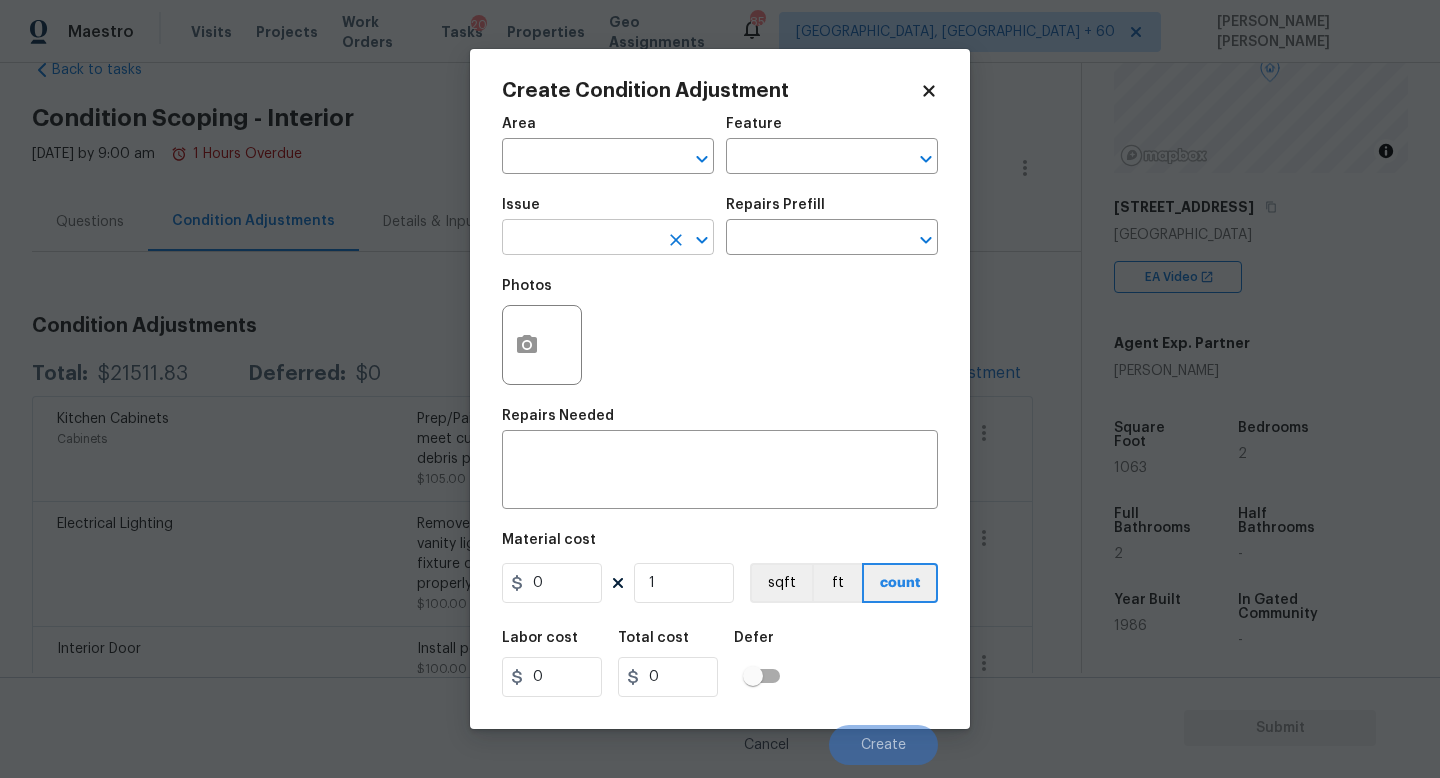 click at bounding box center [580, 239] 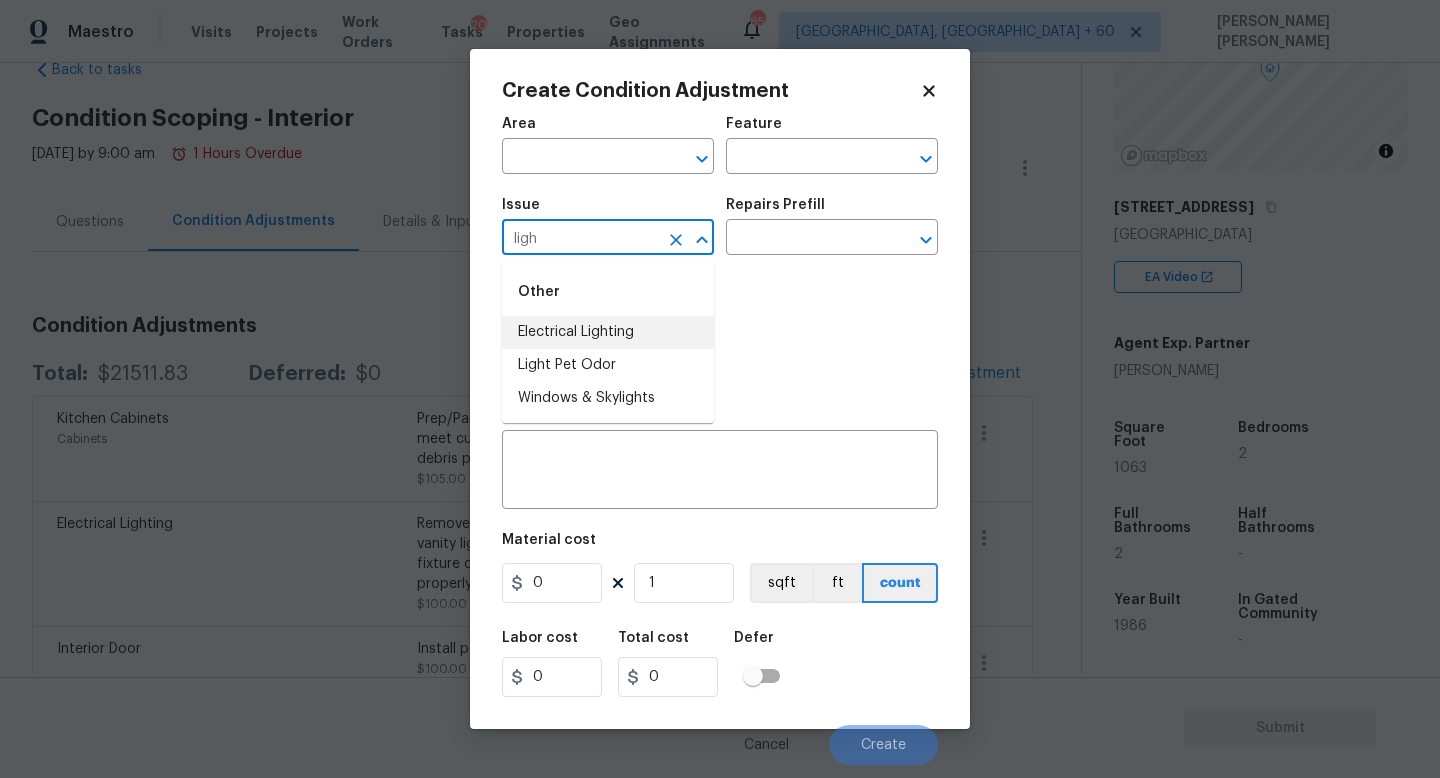 click on "Electrical Lighting" at bounding box center [608, 332] 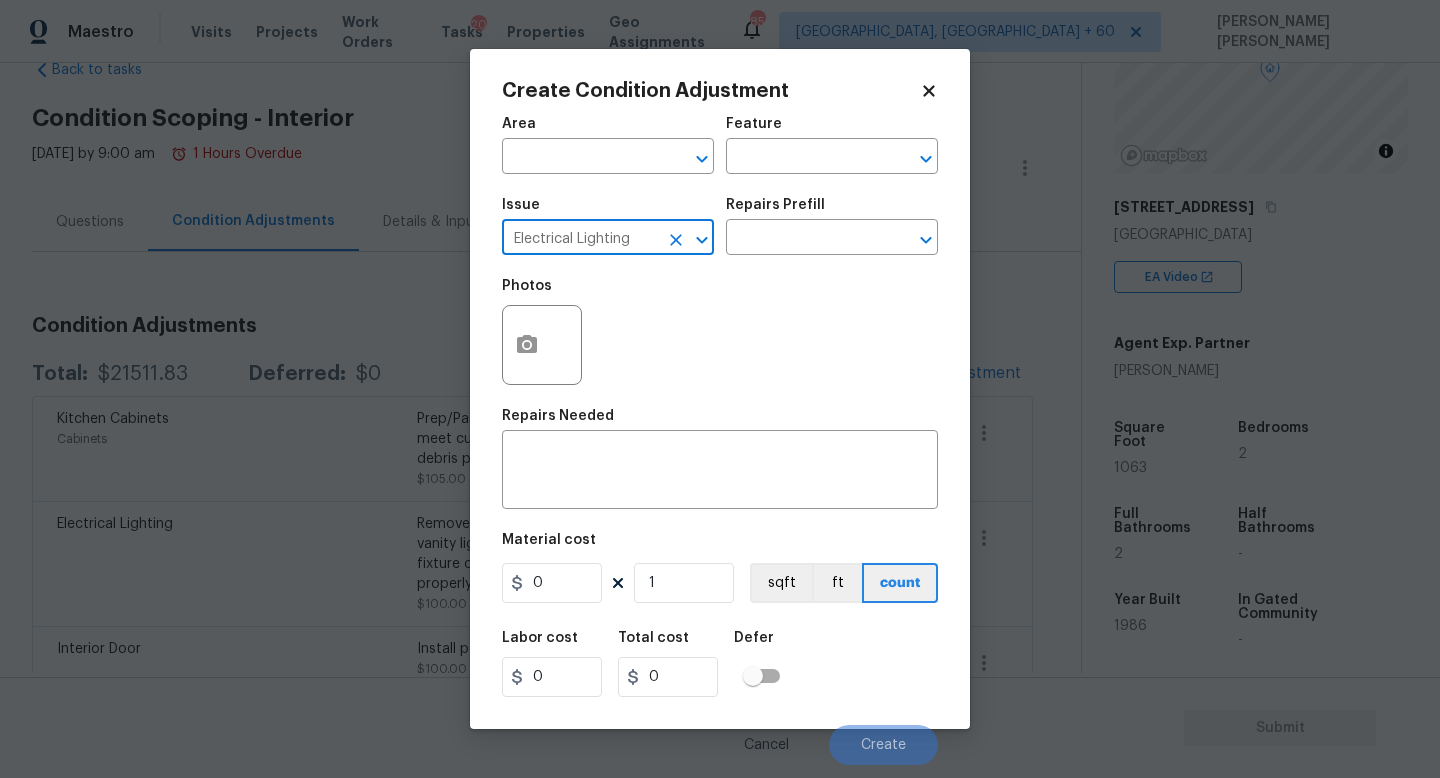 type on "Electrical Lighting" 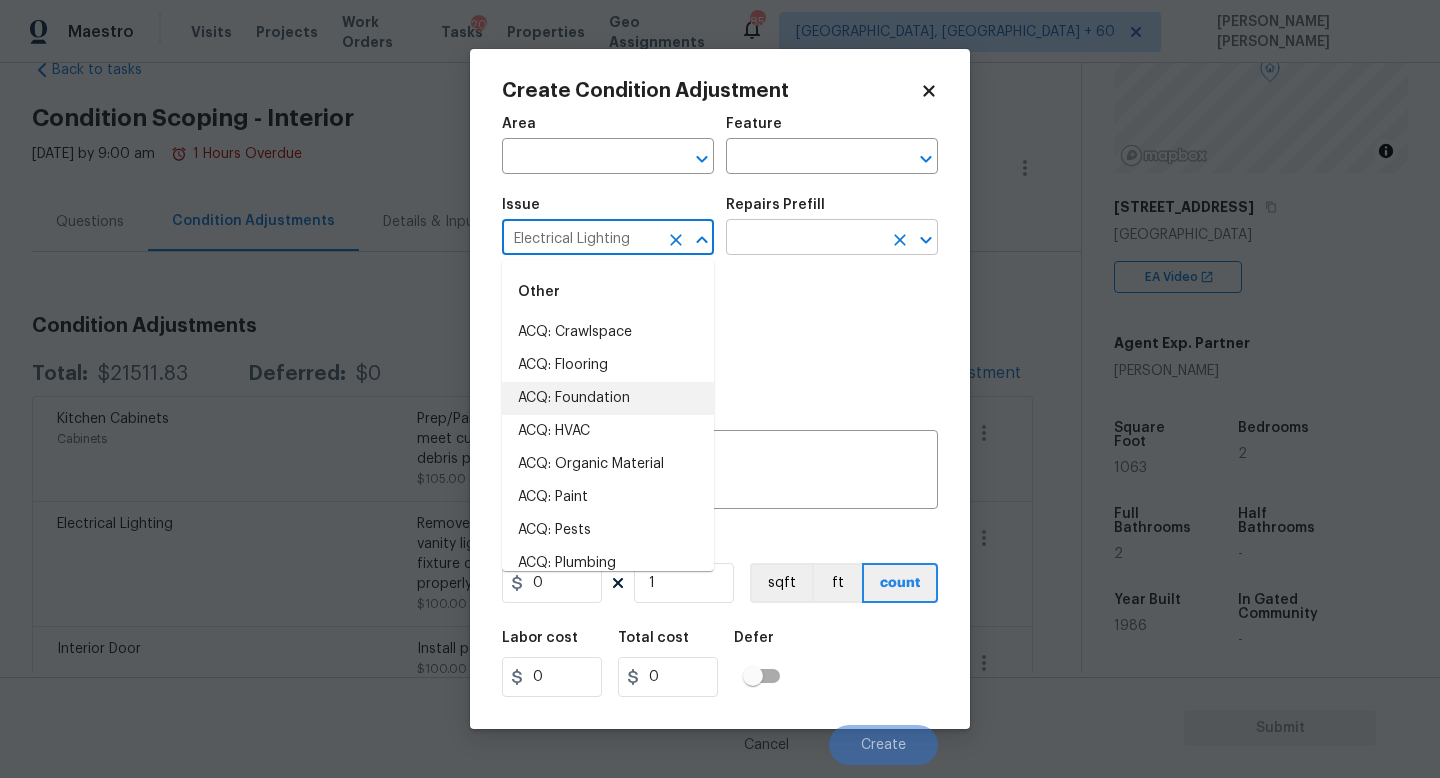 click at bounding box center (804, 239) 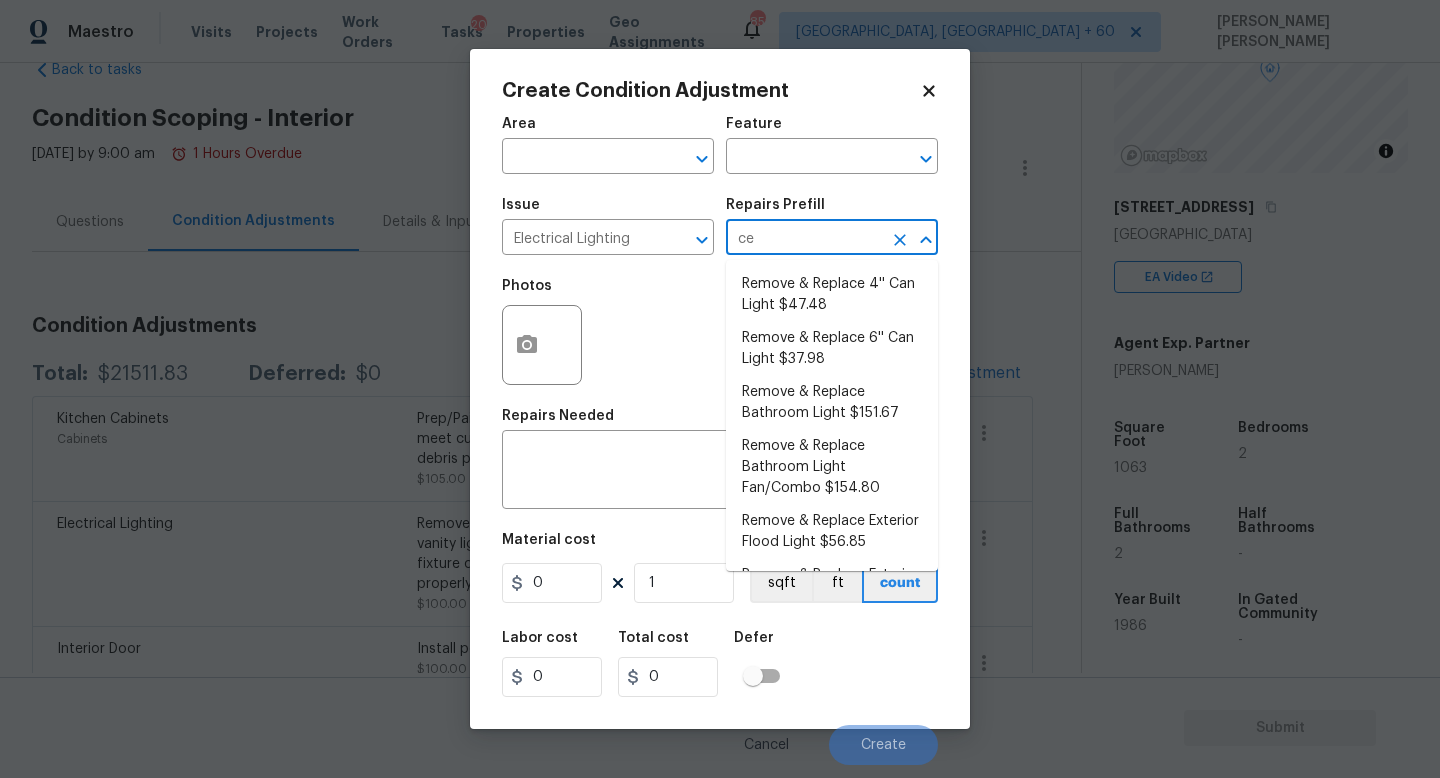 type on "cei" 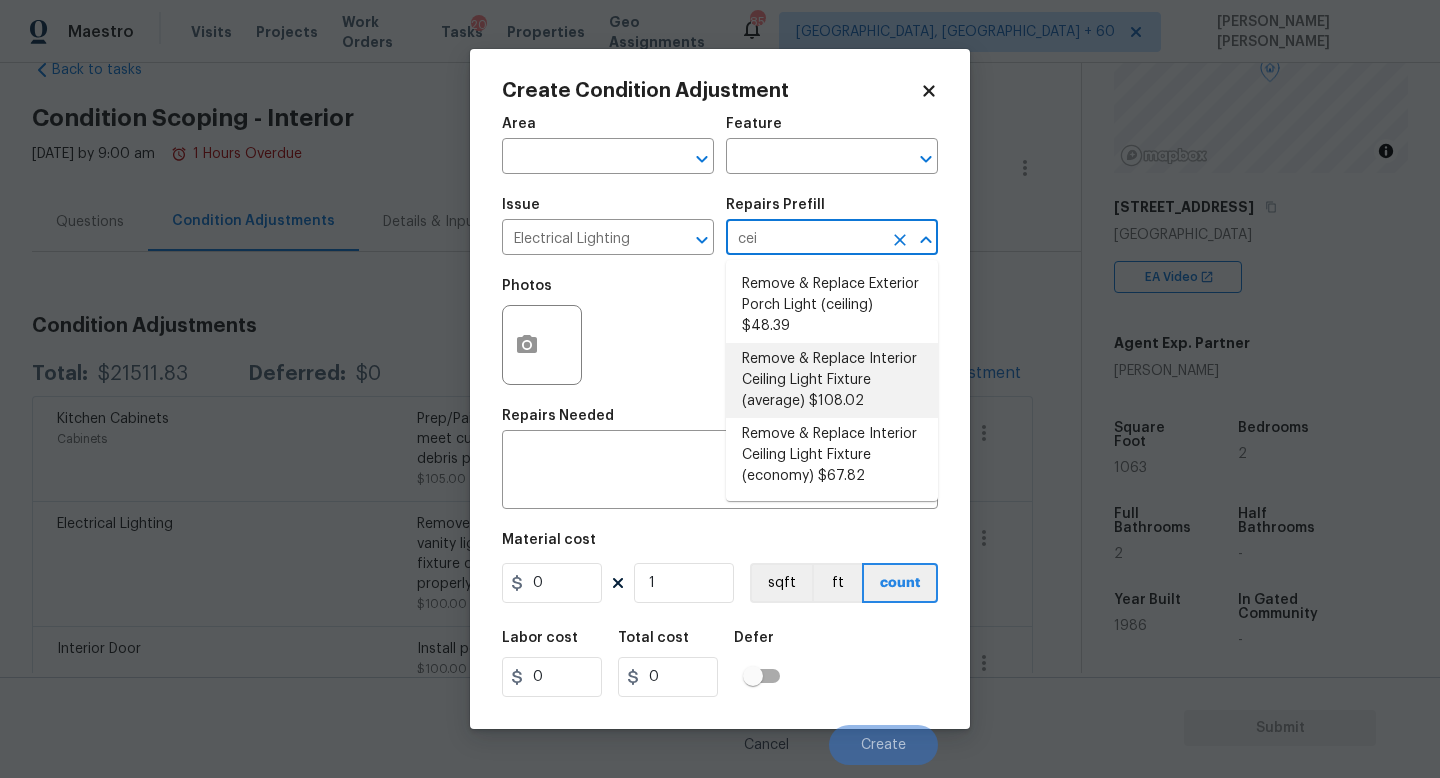 click on "Remove & Replace Interior Ceiling Light Fixture (average) $108.02" at bounding box center (832, 380) 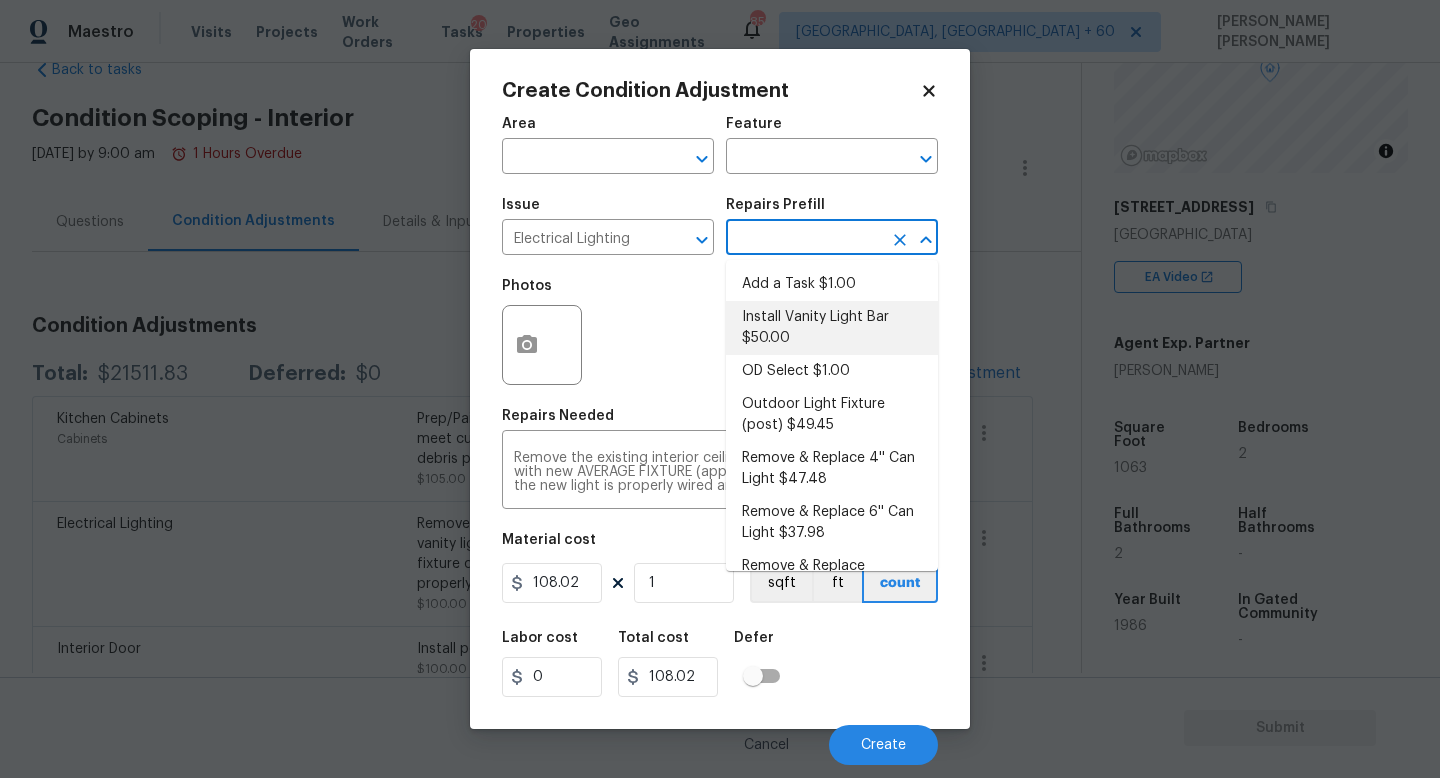 click at bounding box center [804, 239] 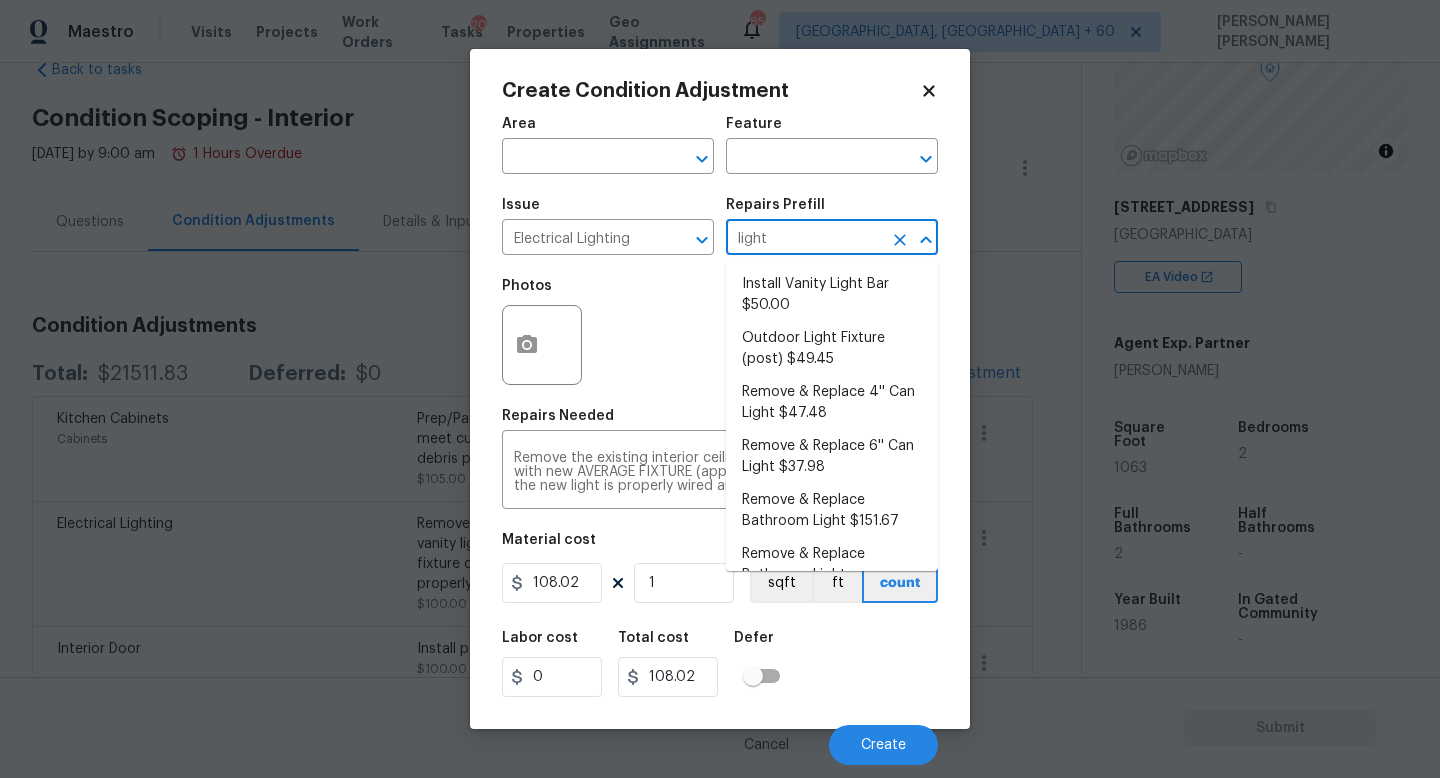 type on "ligh" 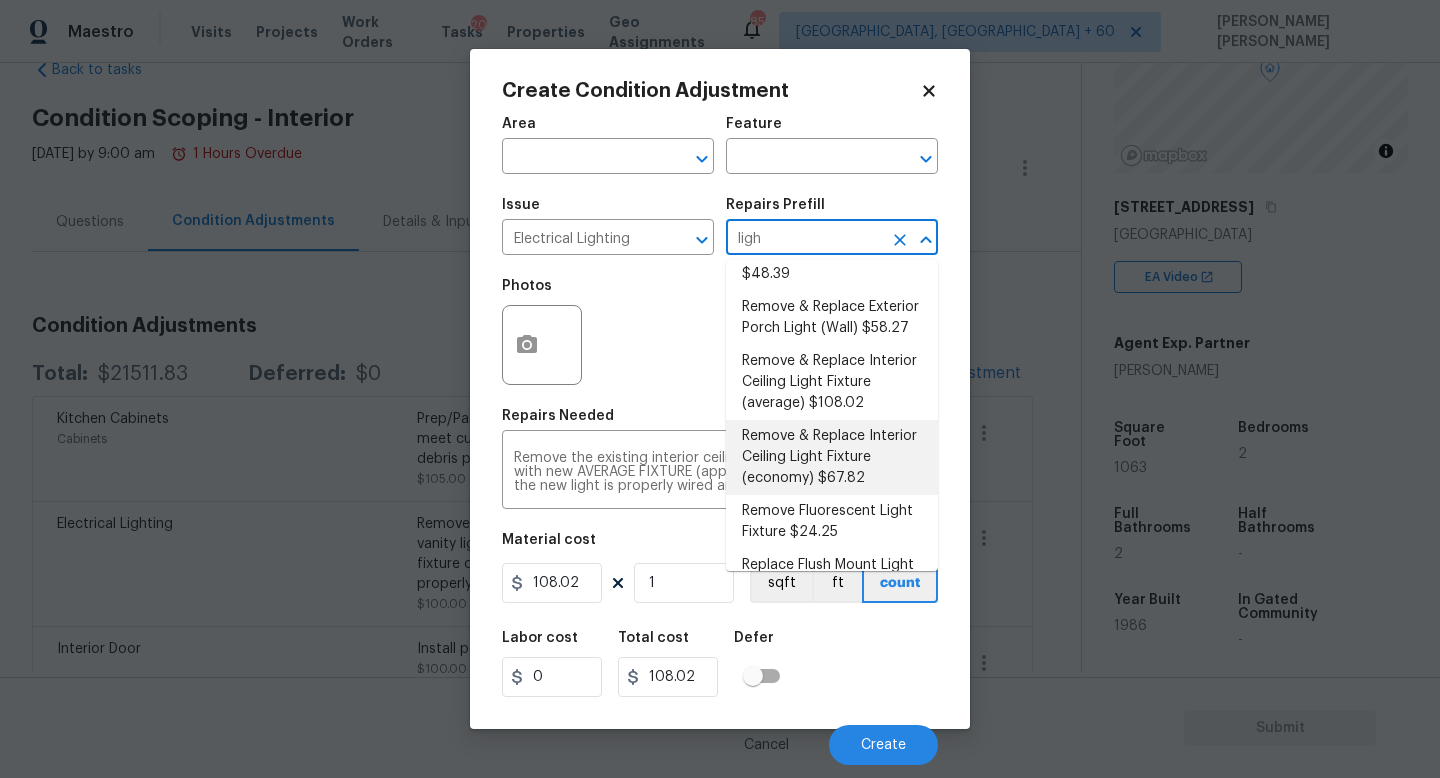scroll, scrollTop: 447, scrollLeft: 0, axis: vertical 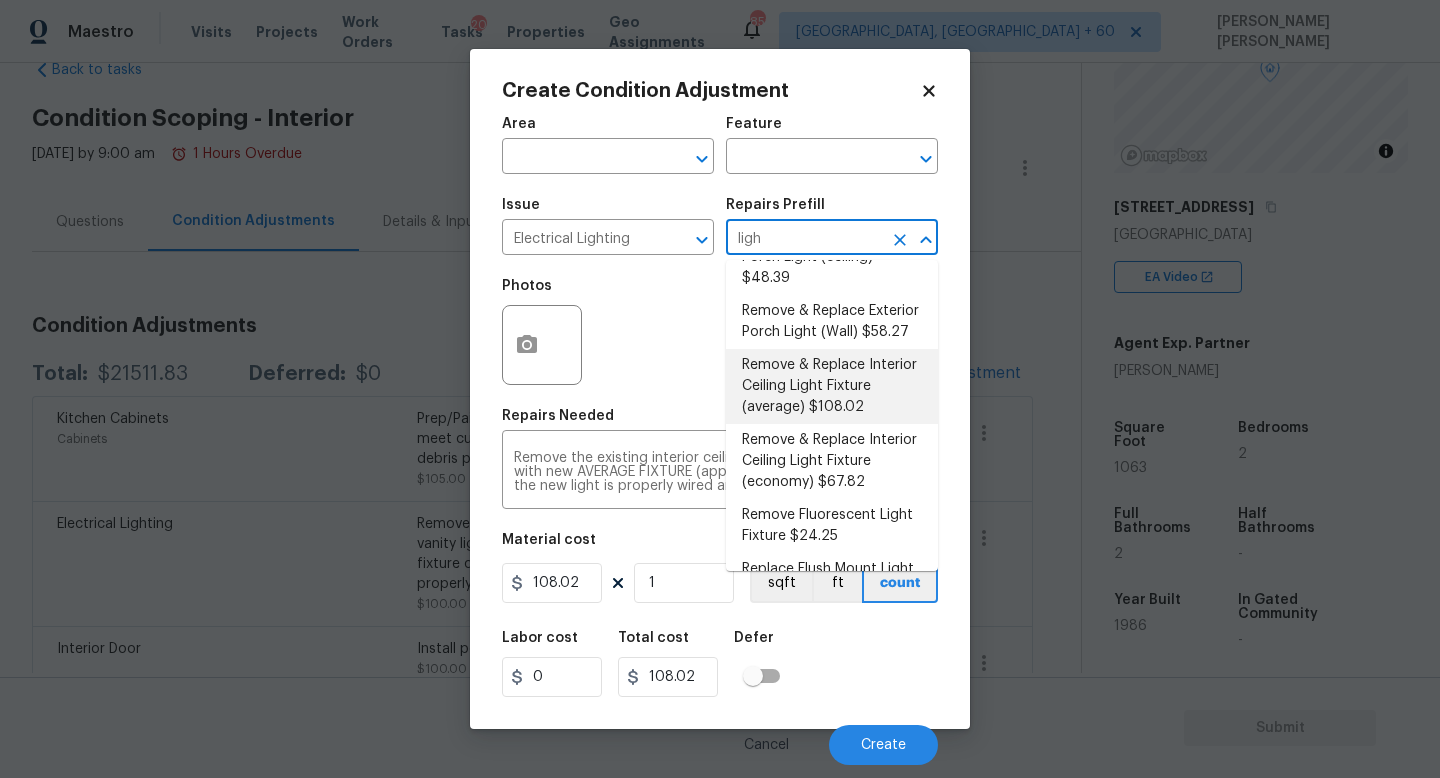 click on "Remove & Replace Interior Ceiling Light Fixture (average) $108.02" at bounding box center (832, 386) 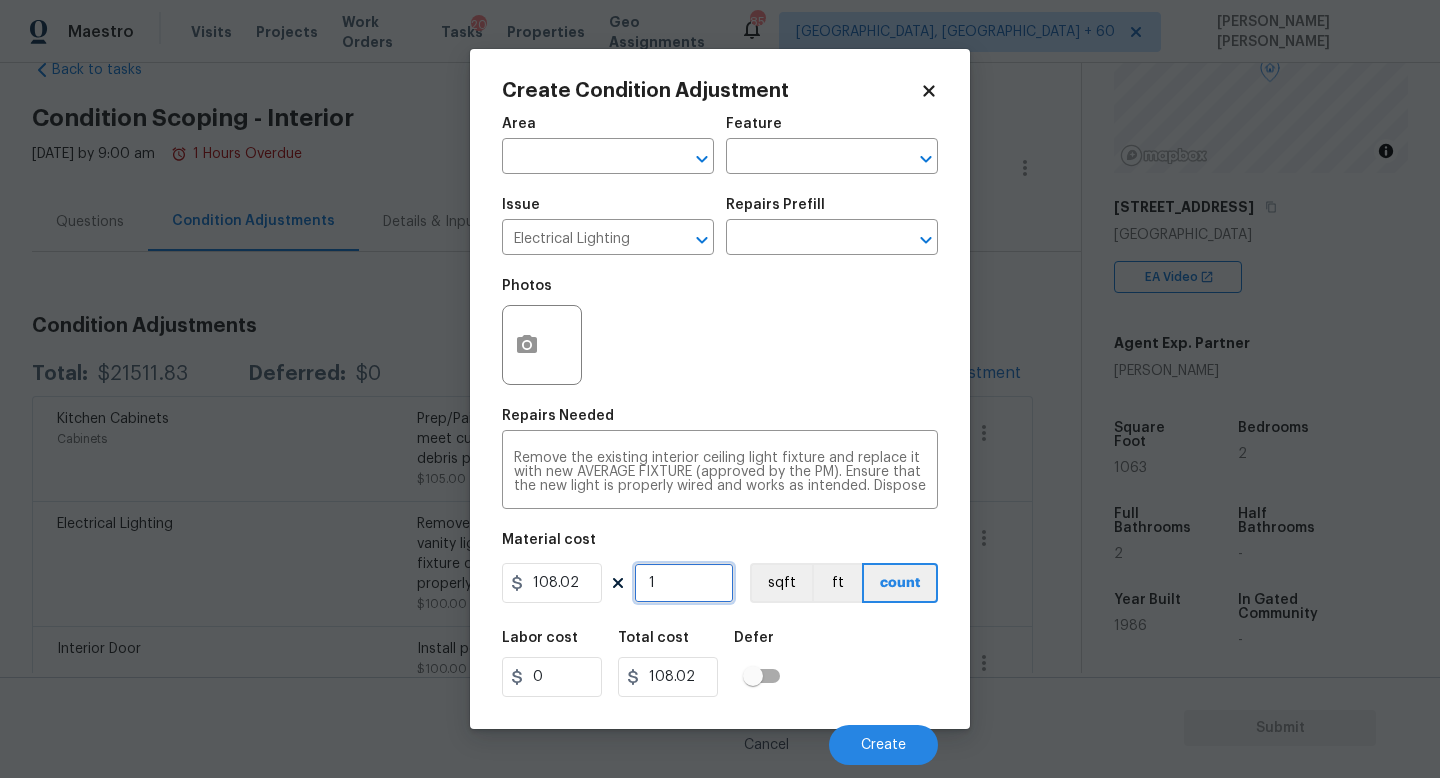 click on "1" at bounding box center (684, 583) 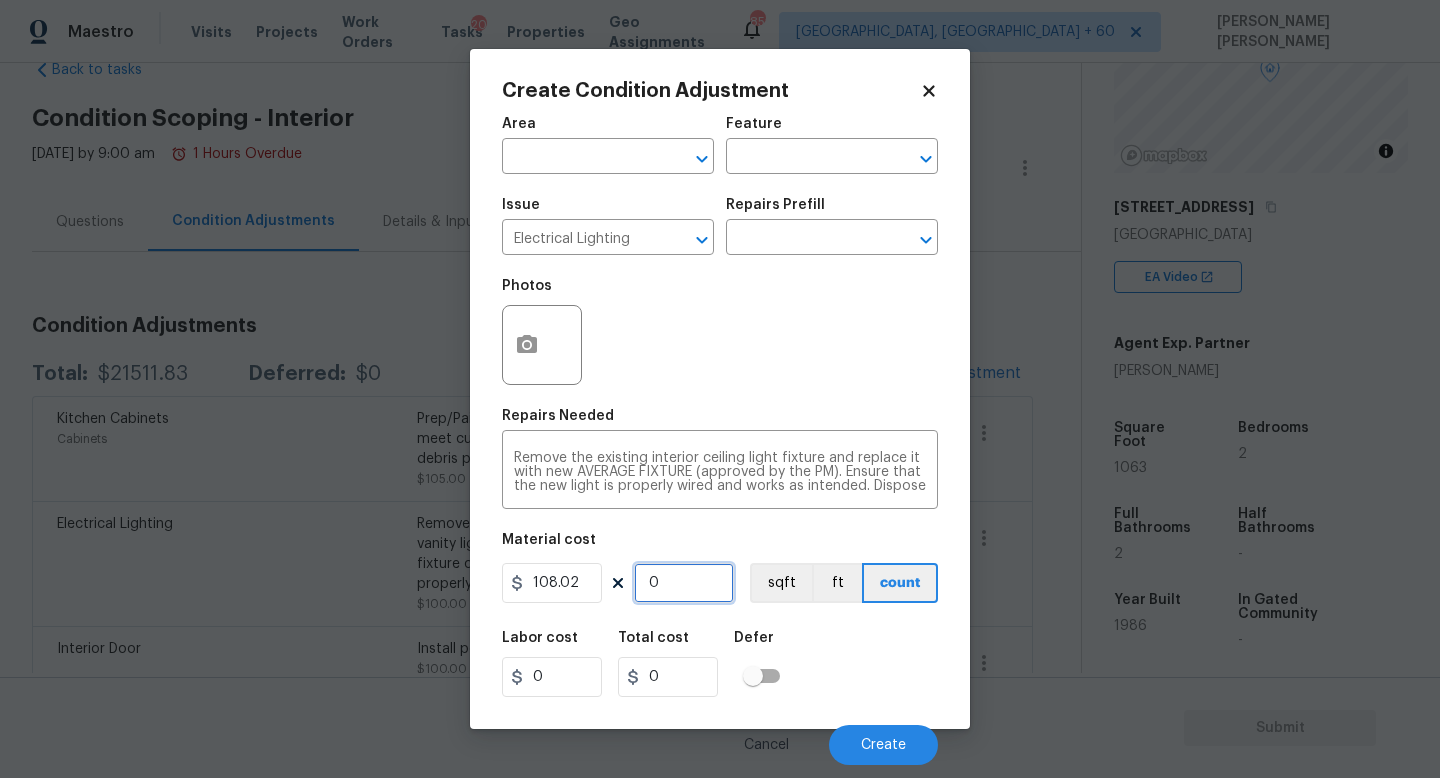 type on "2" 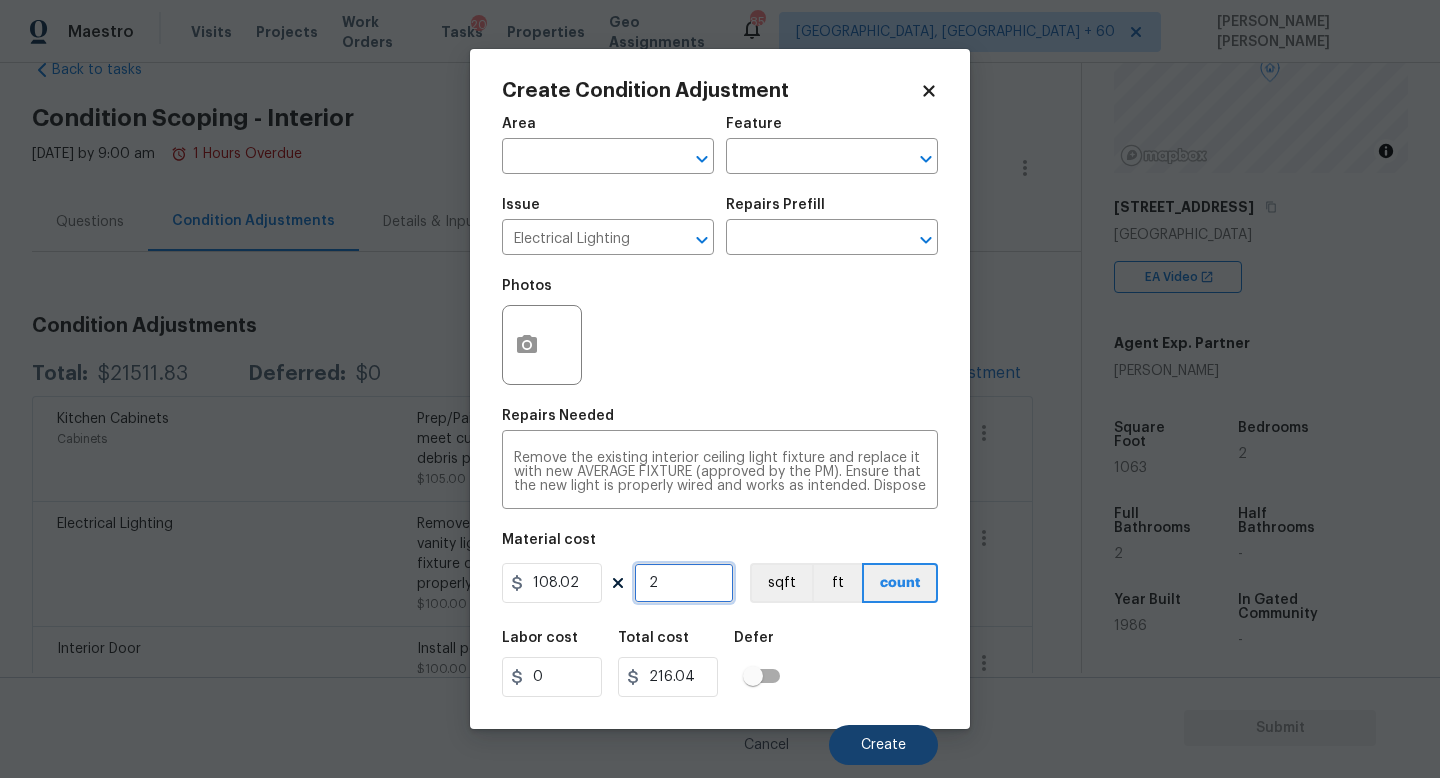 type on "2" 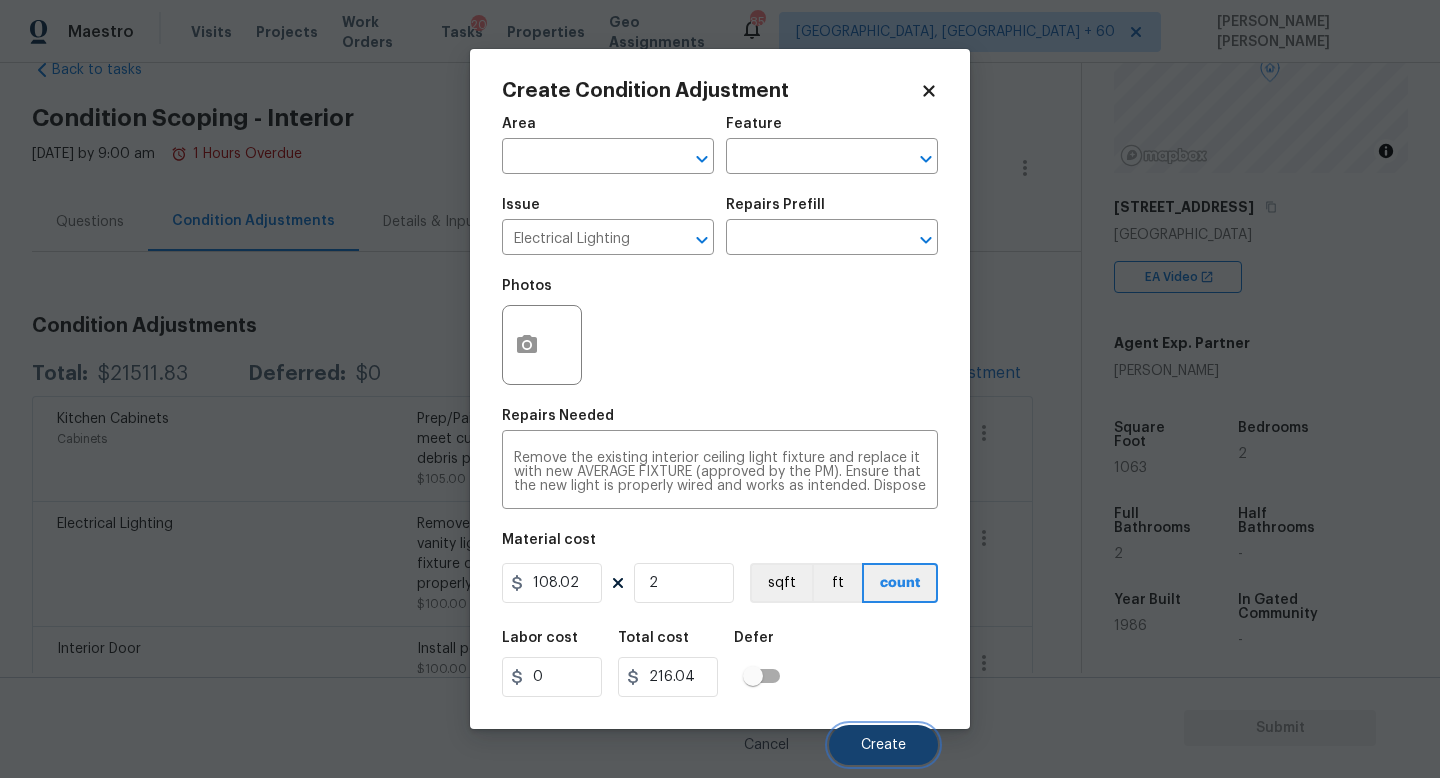 click on "Create" at bounding box center [883, 745] 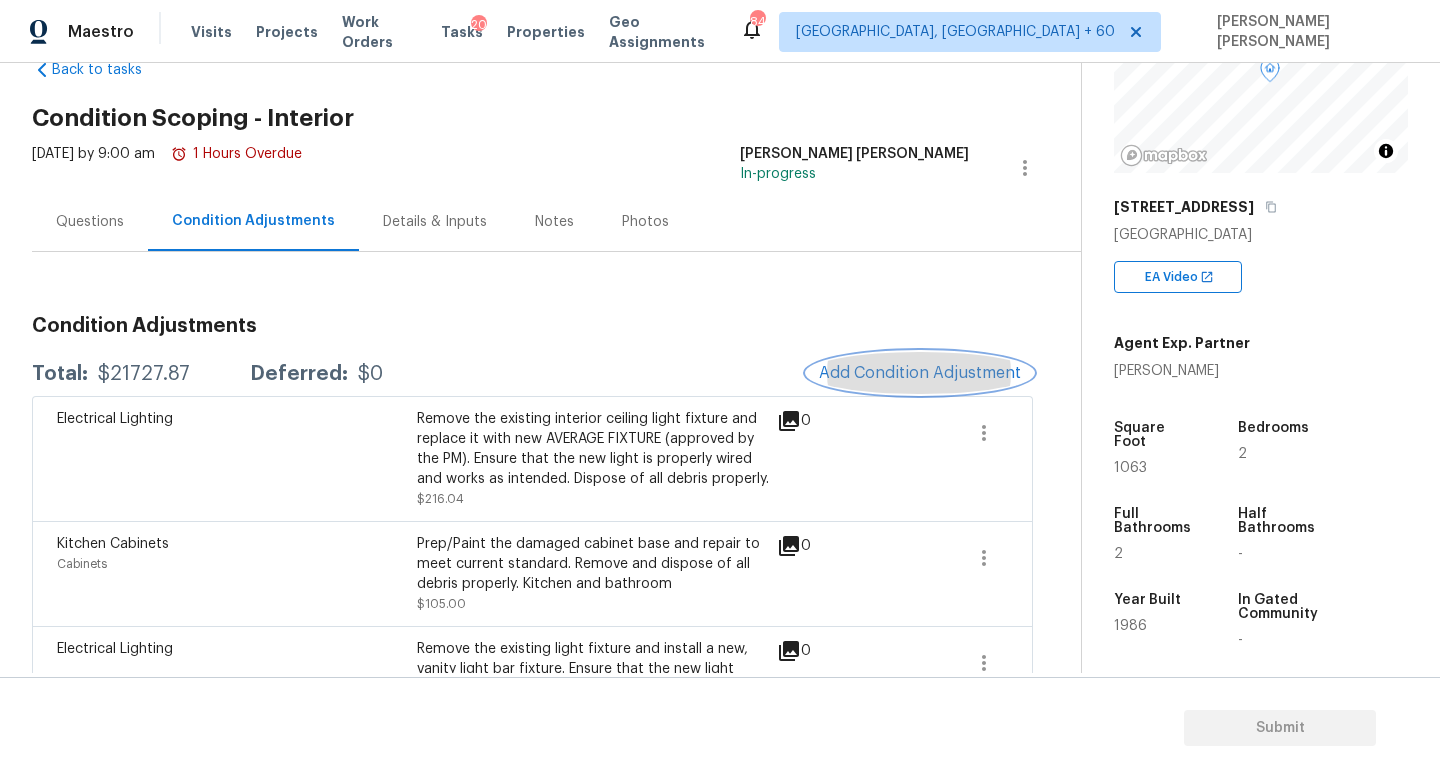 click on "Add Condition Adjustment" at bounding box center [920, 373] 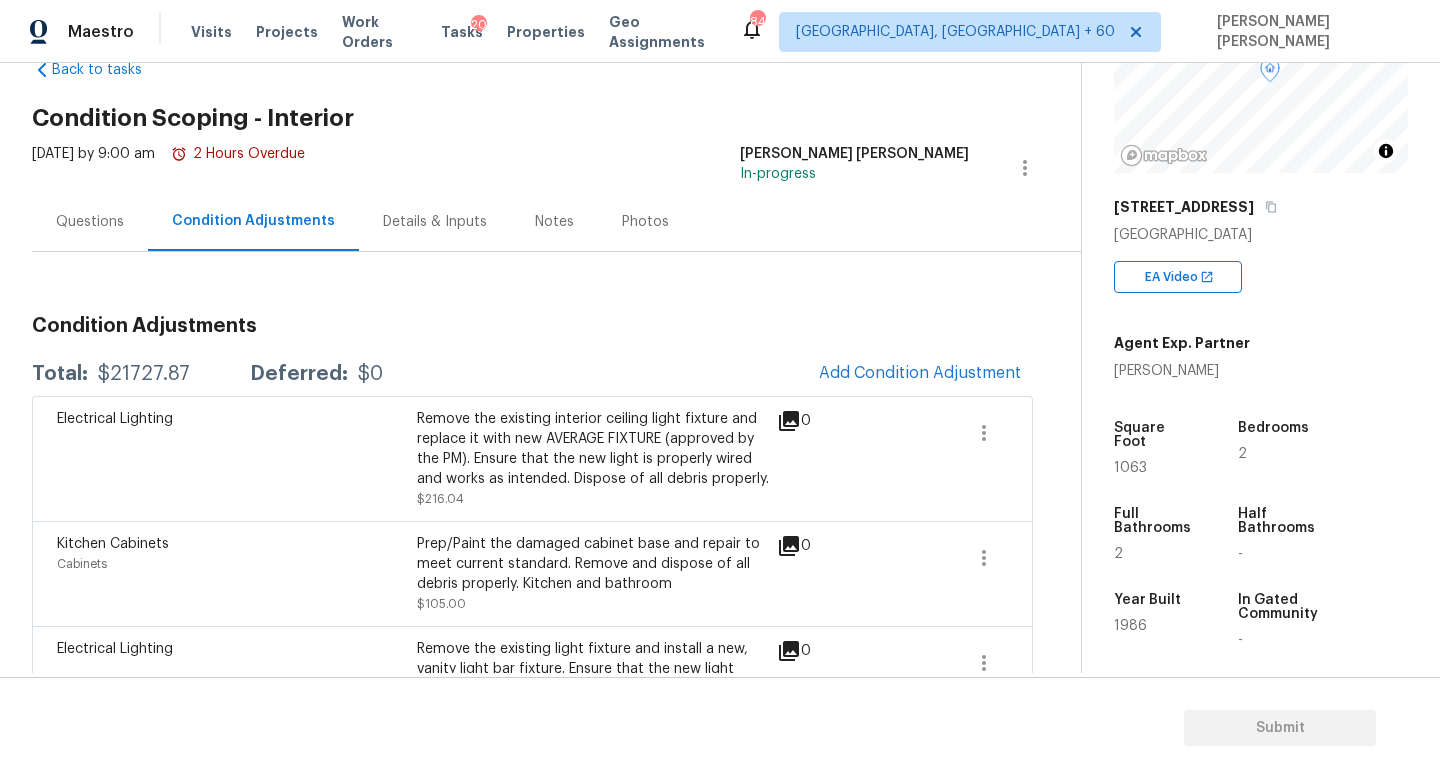 click on "Maestro Visits Projects Work Orders Tasks 20 Properties Geo Assignments 846 Knoxville, TN + 60 Jishnu Manoj Back to tasks Condition Scoping - Interior Mon, Jul 14 2025 by 9:00 am   2 Hours Overdue Jishnu Manoj In-progress Questions Condition Adjustments Details & Inputs Notes Photos Condition Adjustments Total:  $21727.87 Deferred:  $0 Add Condition Adjustment Electrical Lighting Remove the existing interior ceiling light fixture and replace it with new AVERAGE FIXTURE (approved by the PM). Ensure that the new light is properly wired and works as intended. Dispose of all debris properly. $216.04   0 Kitchen Cabinets Cabinets Prep/Paint the damaged cabinet base and repair to meet current standard. Remove and dispose of all debris properly. Kitchen and bathroom $105.00   0 Electrical Lighting Remove the existing light fixture and install a new, vanity light bar fixture. Ensure that the new light fixture operates as intended and that all debris are properly disposed of. $100.00   0 Interior Door $100.00   0   0" at bounding box center [720, 389] 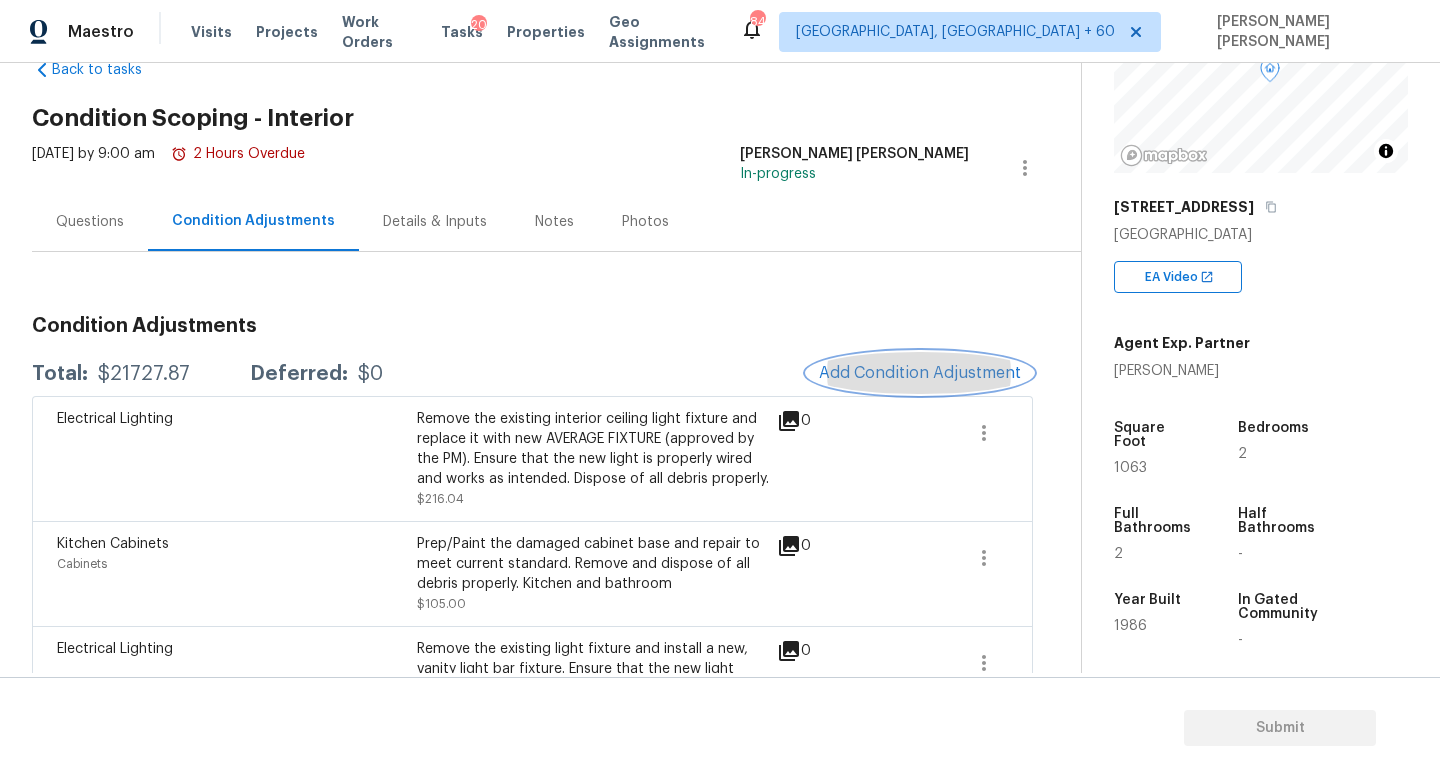 click on "Add Condition Adjustment" at bounding box center [920, 373] 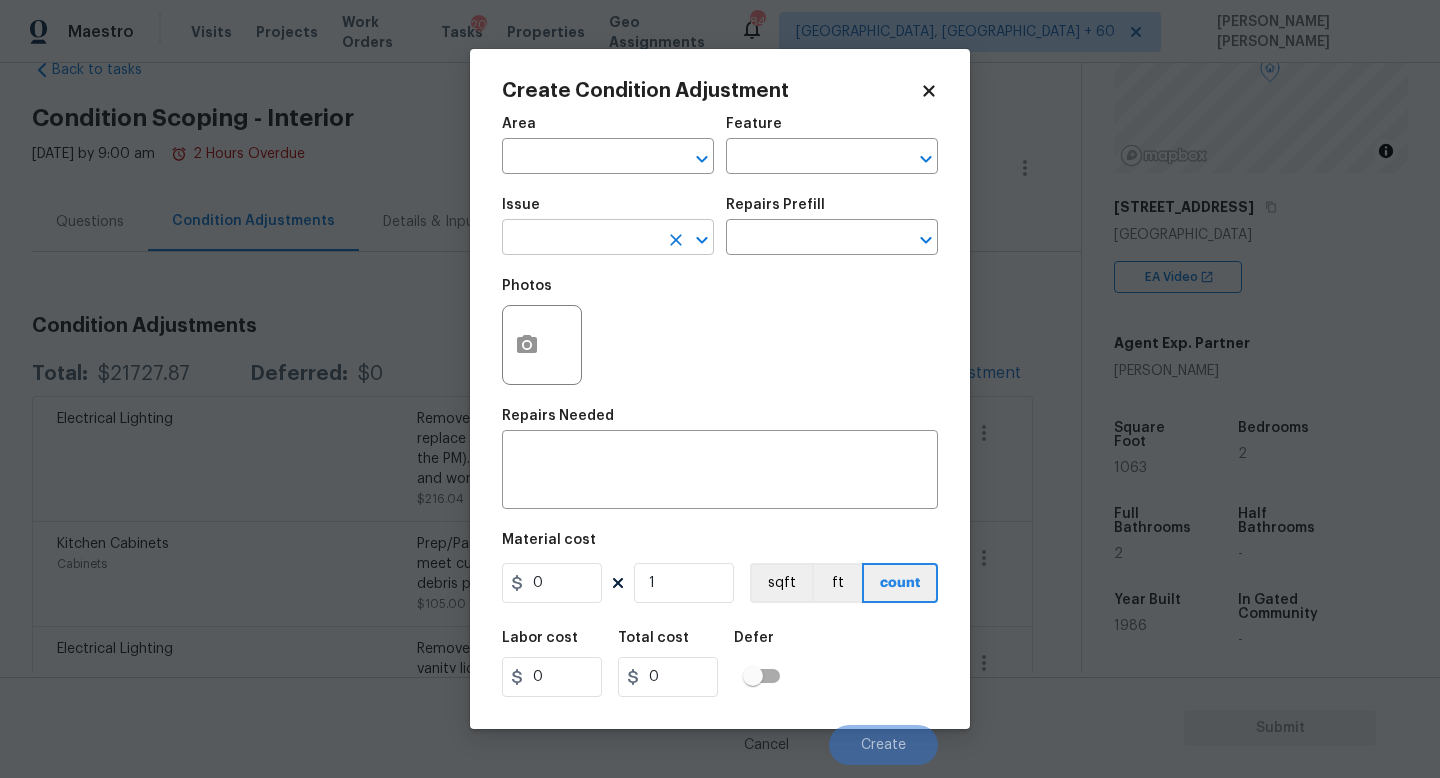 click at bounding box center (580, 239) 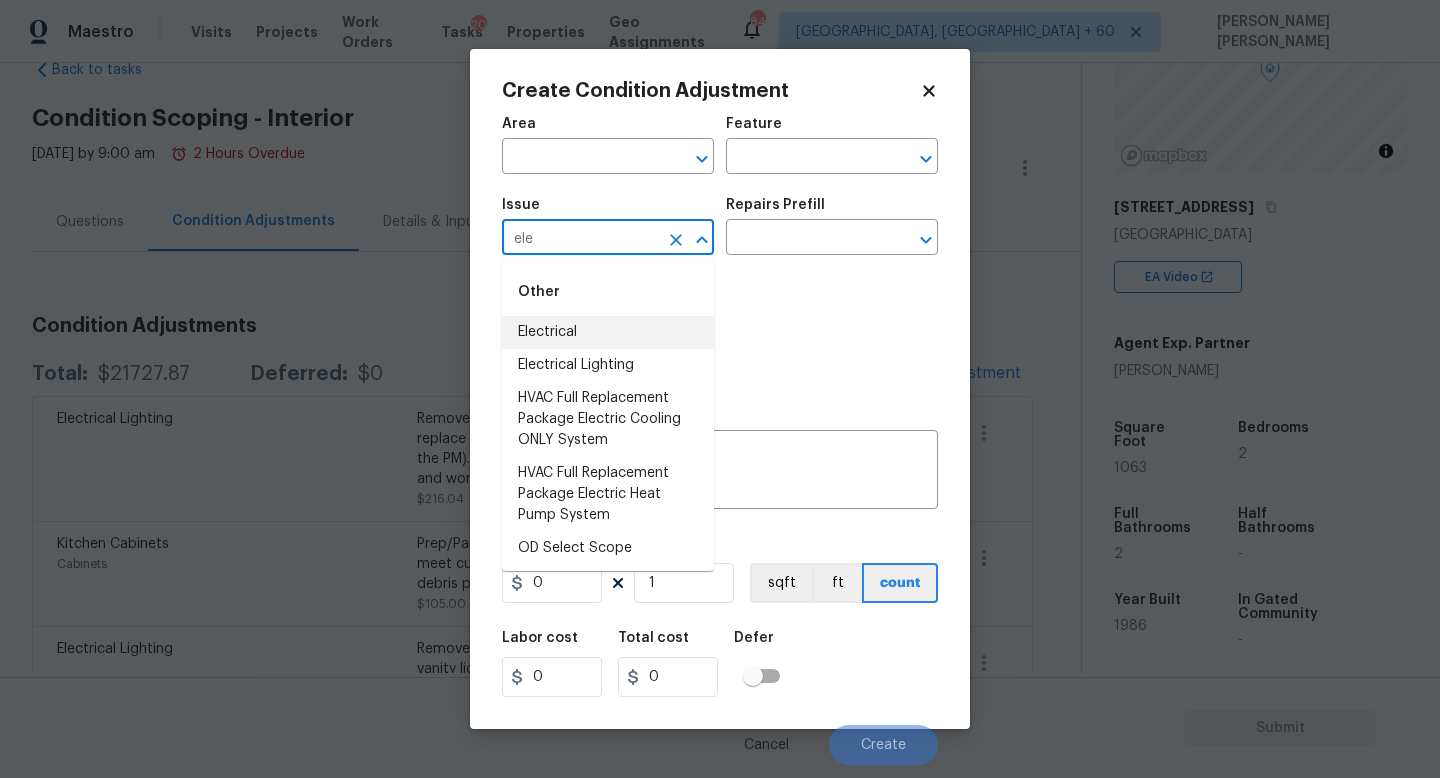 click on "Electrical" at bounding box center (608, 332) 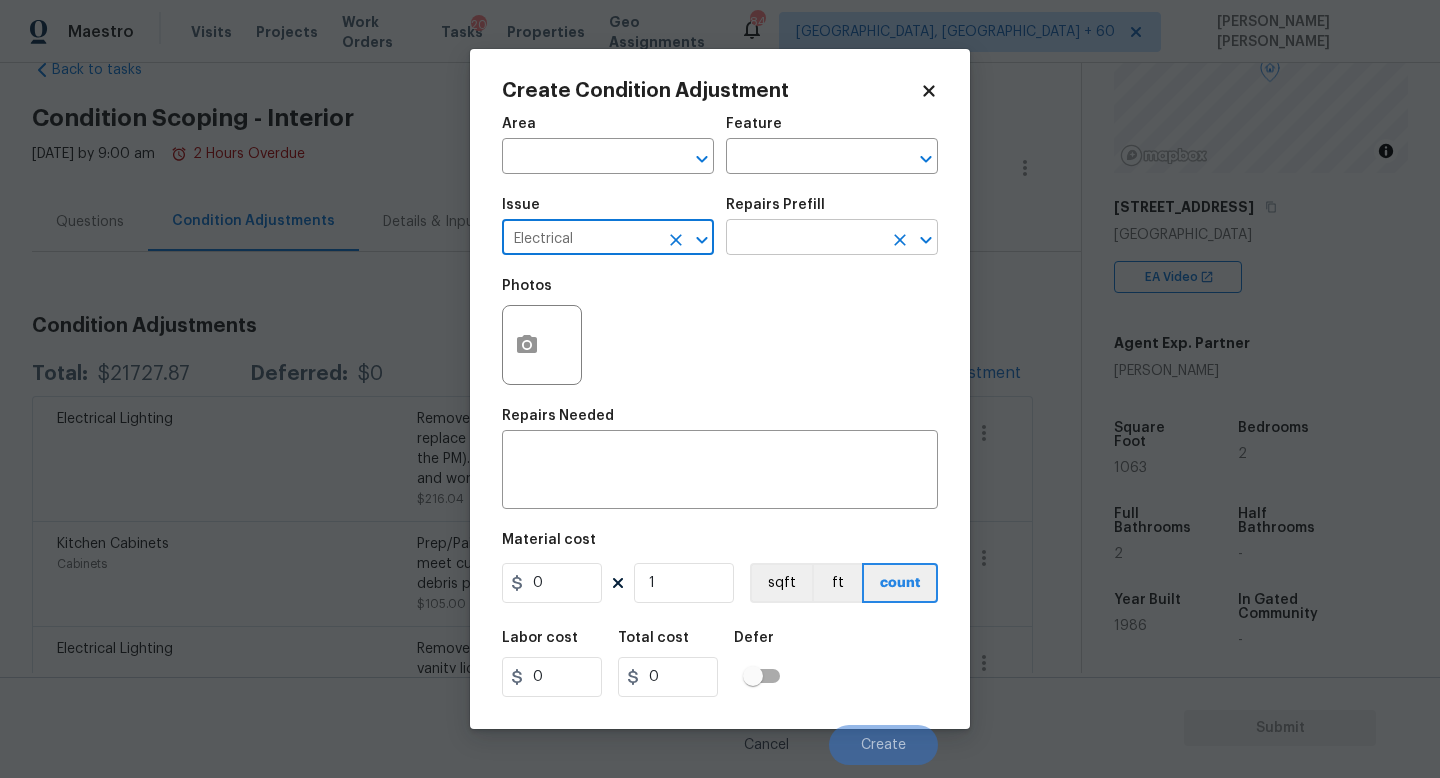 type on "Electrical" 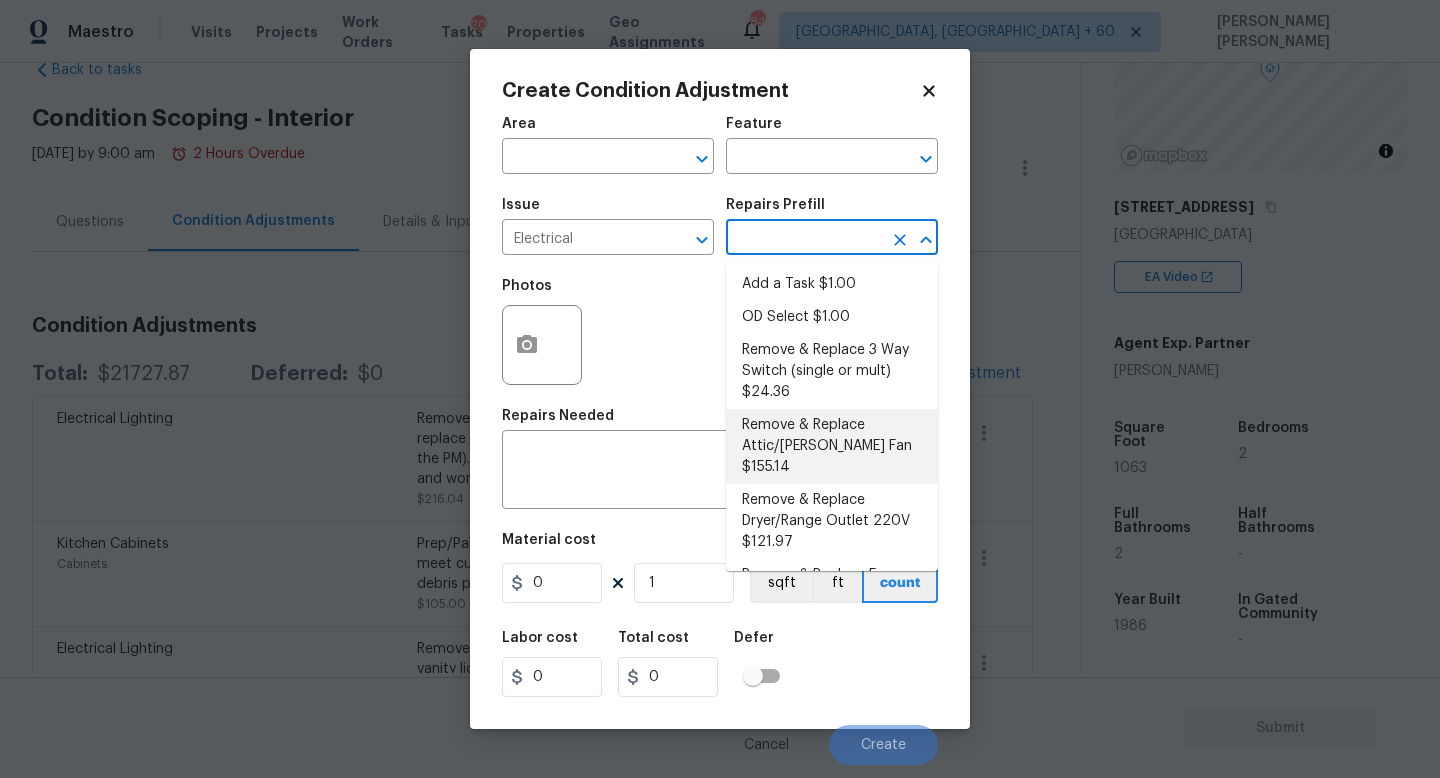 scroll, scrollTop: 773, scrollLeft: 0, axis: vertical 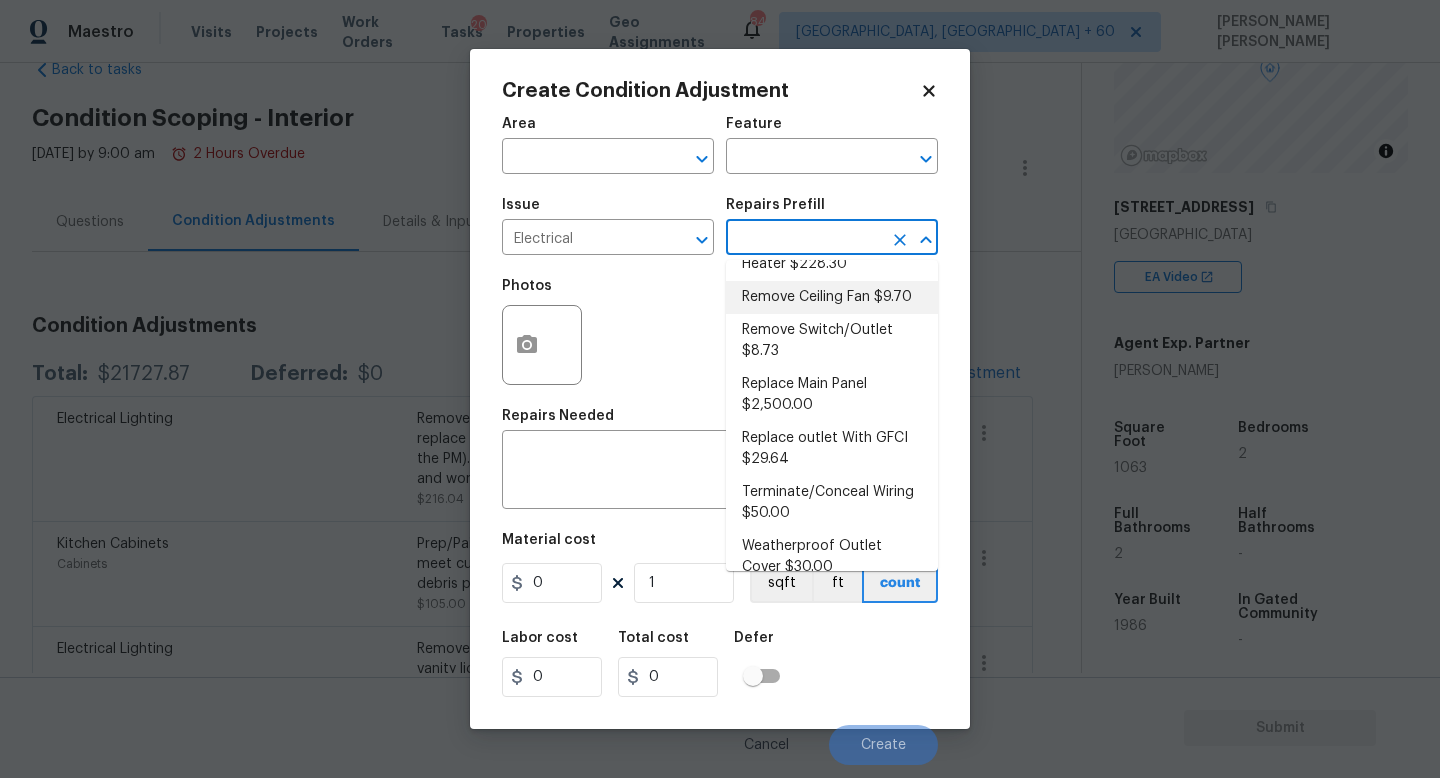 click at bounding box center (804, 239) 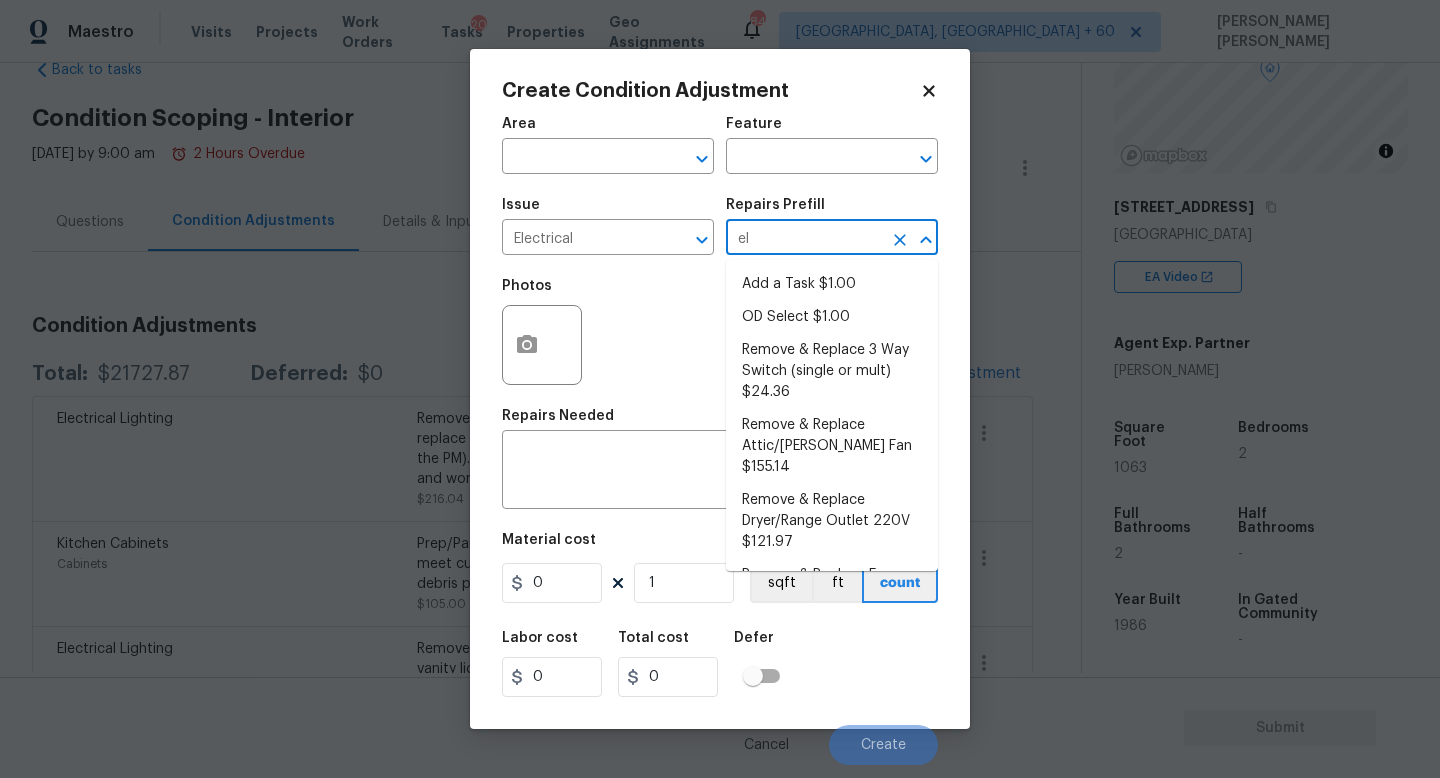 type on "ele" 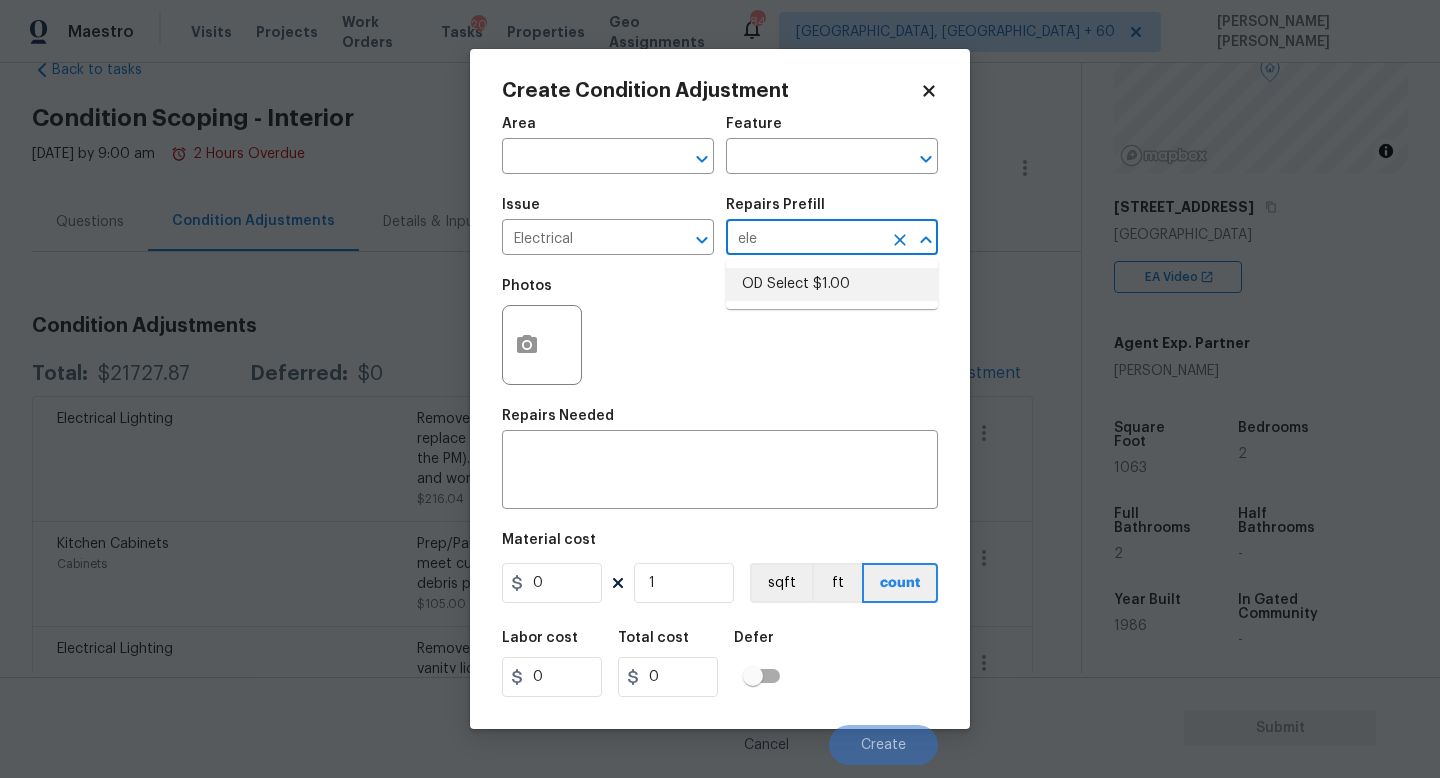 click on "ele" at bounding box center (804, 239) 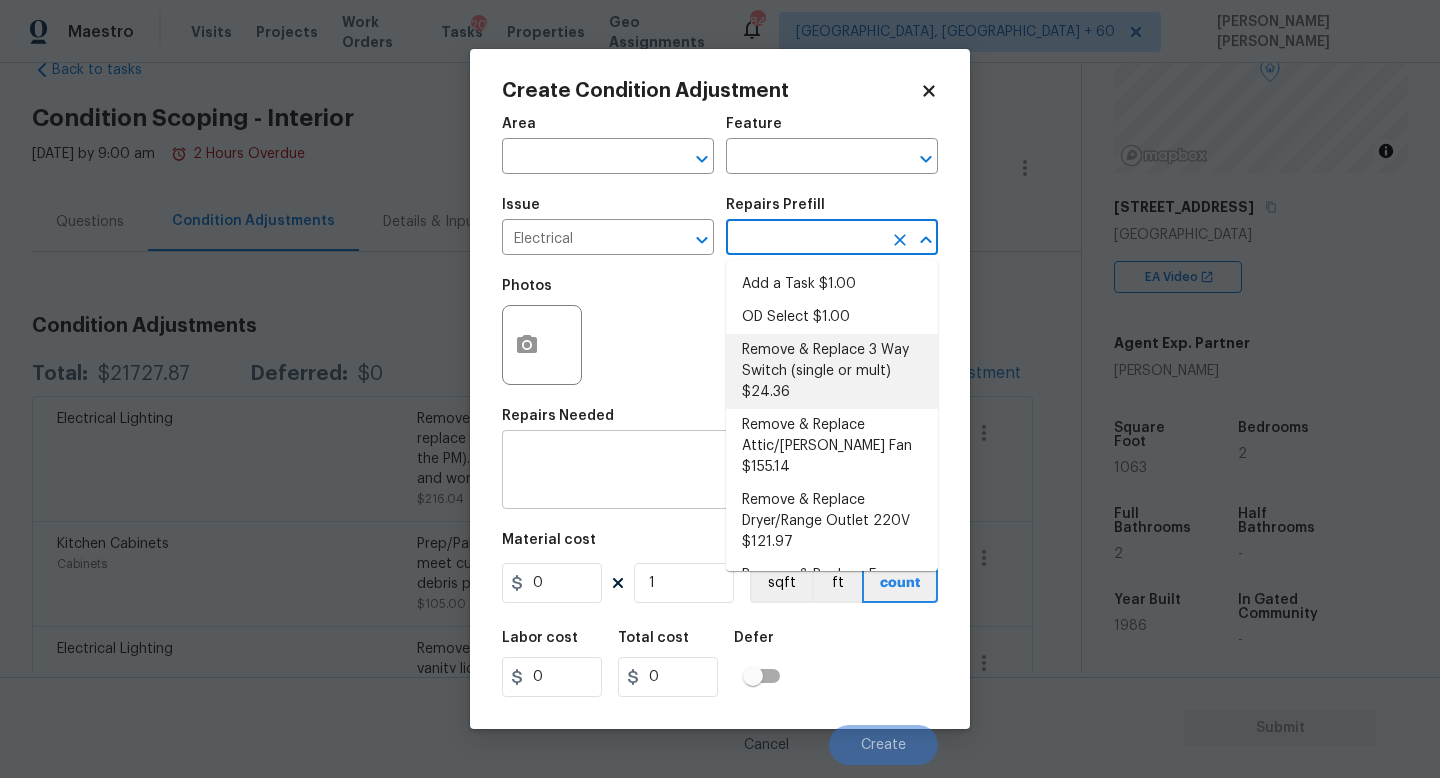 click on "x ​" at bounding box center (720, 472) 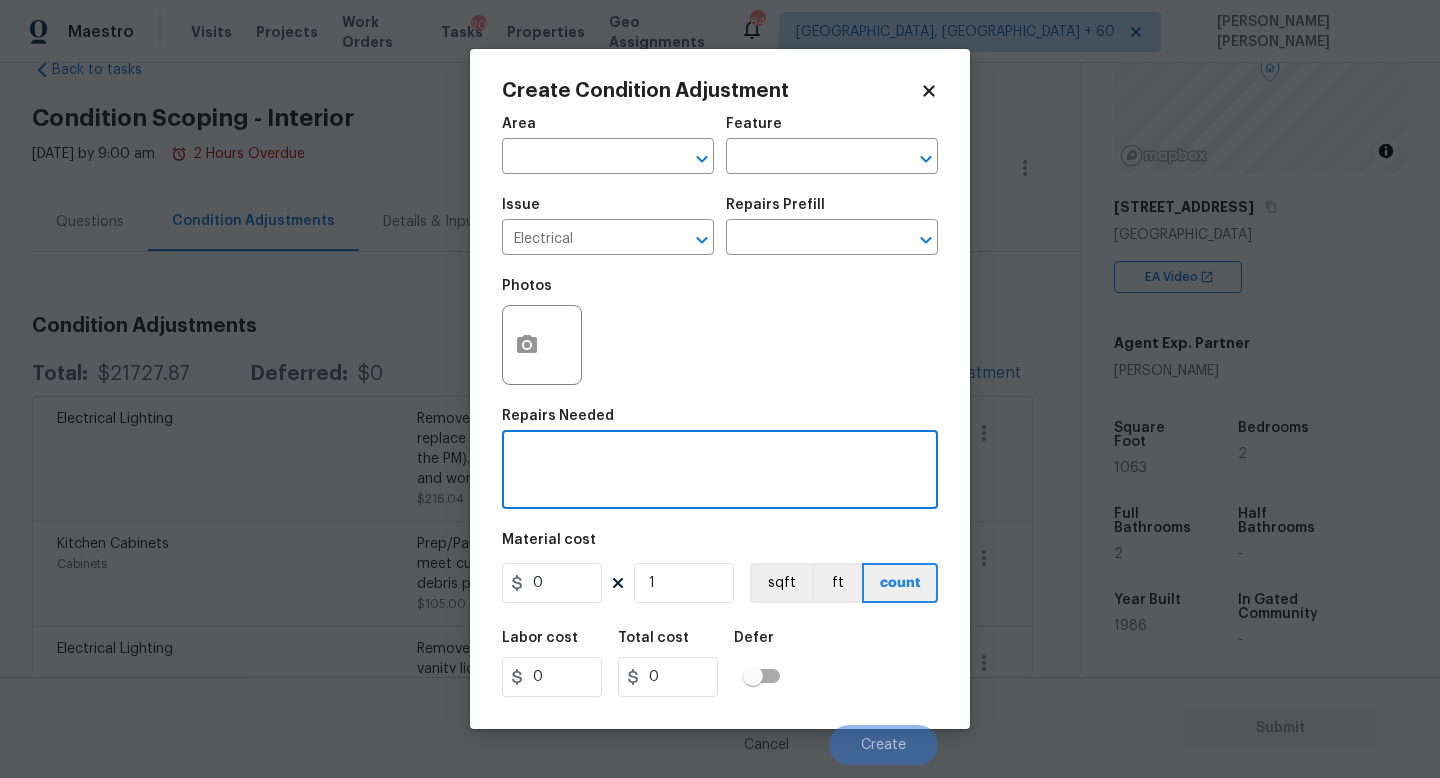 paste on "general electrical repairs" 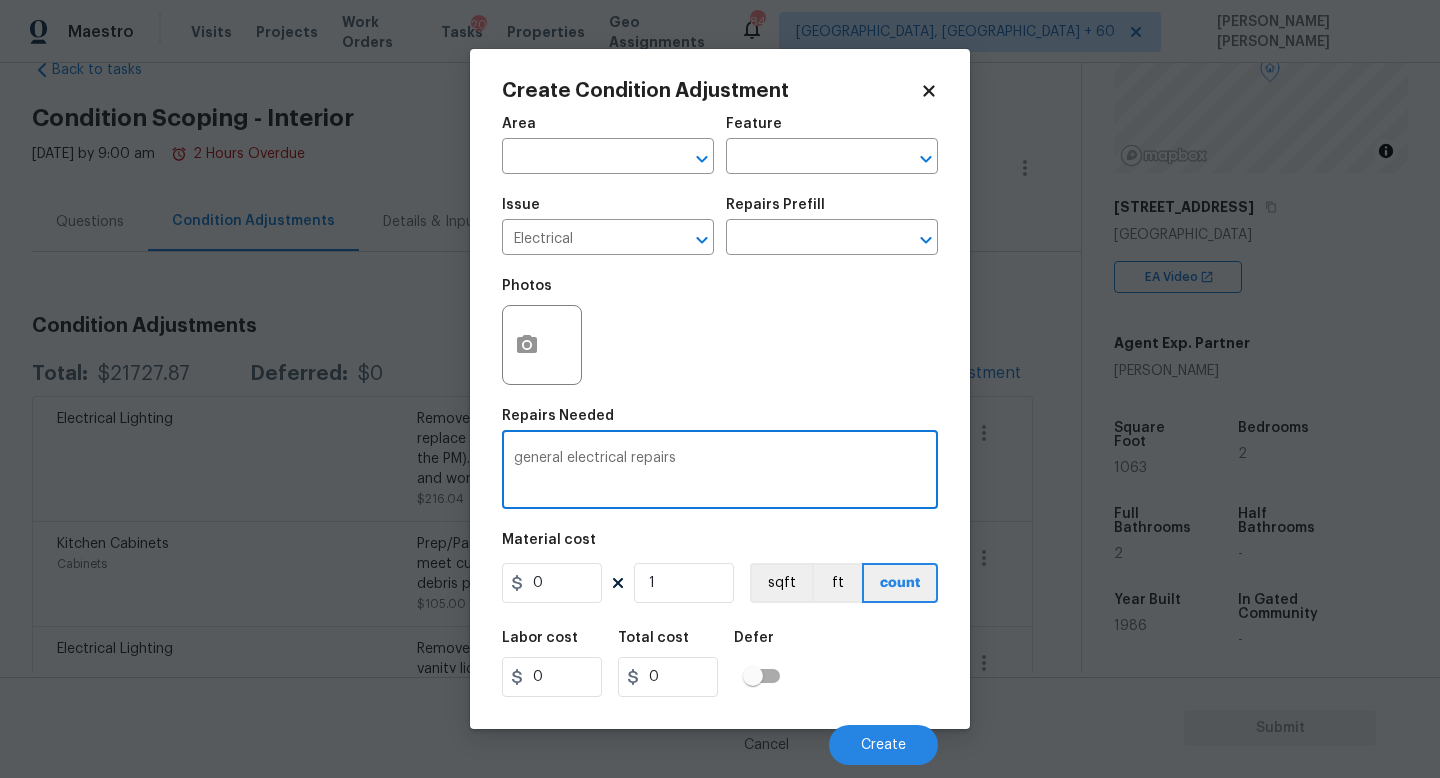 type on "general electrical repairs" 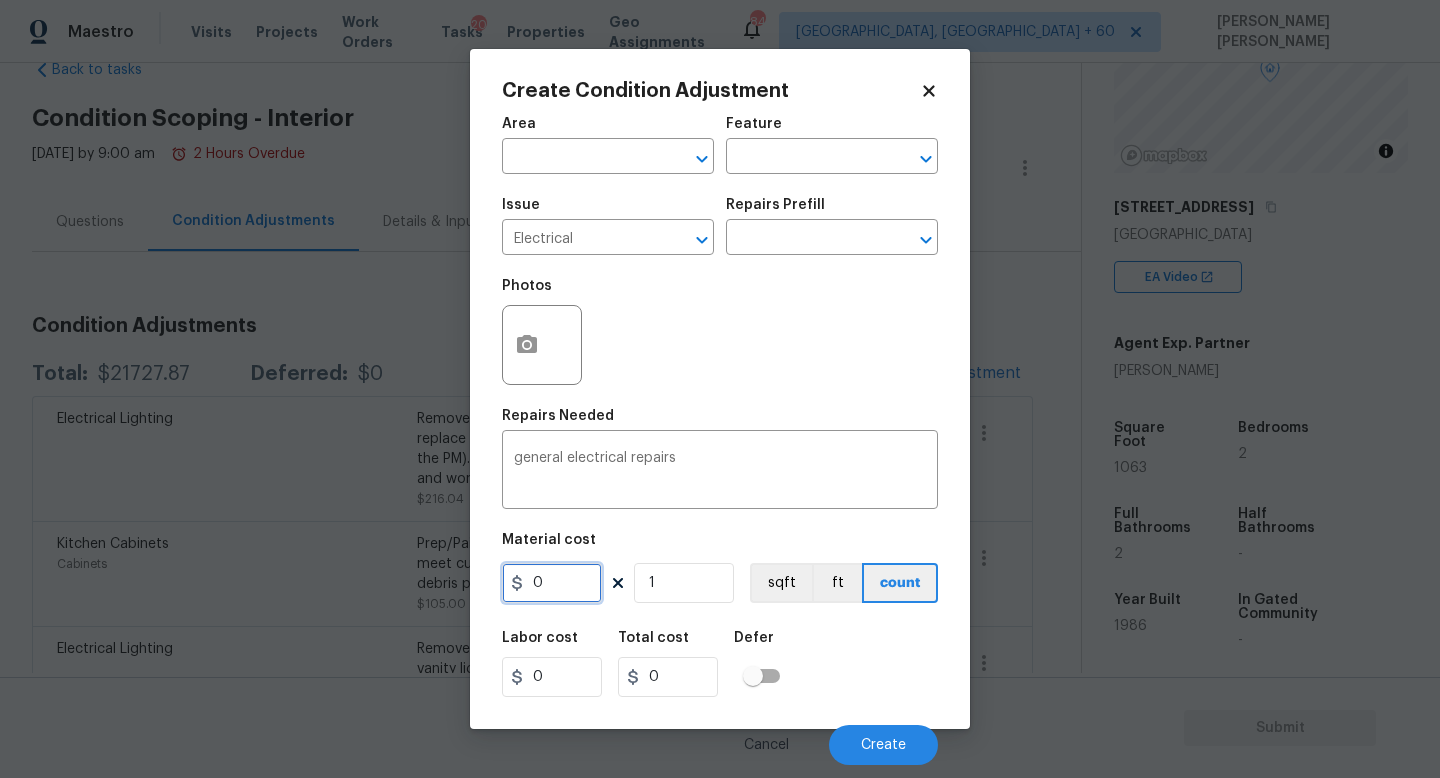 drag, startPoint x: 564, startPoint y: 578, endPoint x: 297, endPoint y: 578, distance: 267 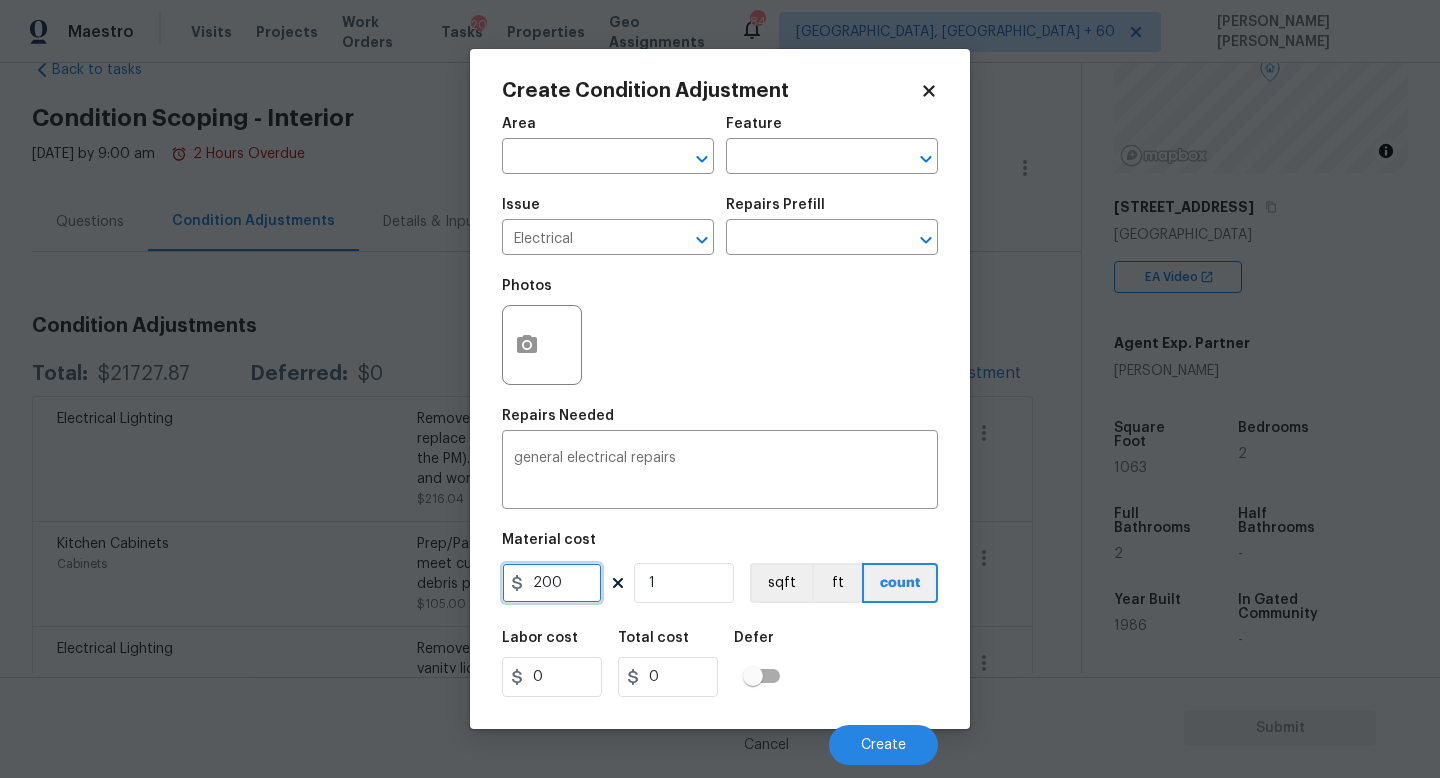 type on "200" 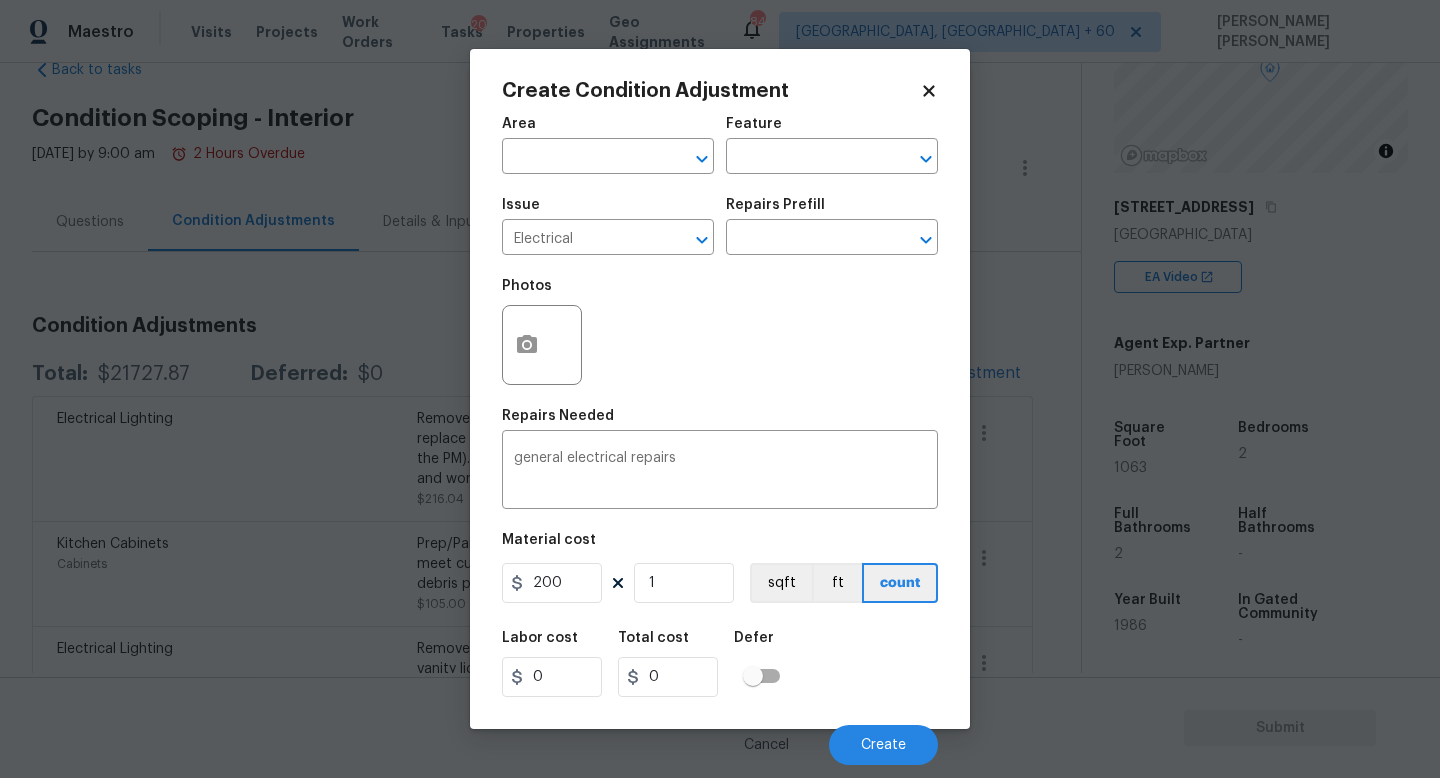 type on "200" 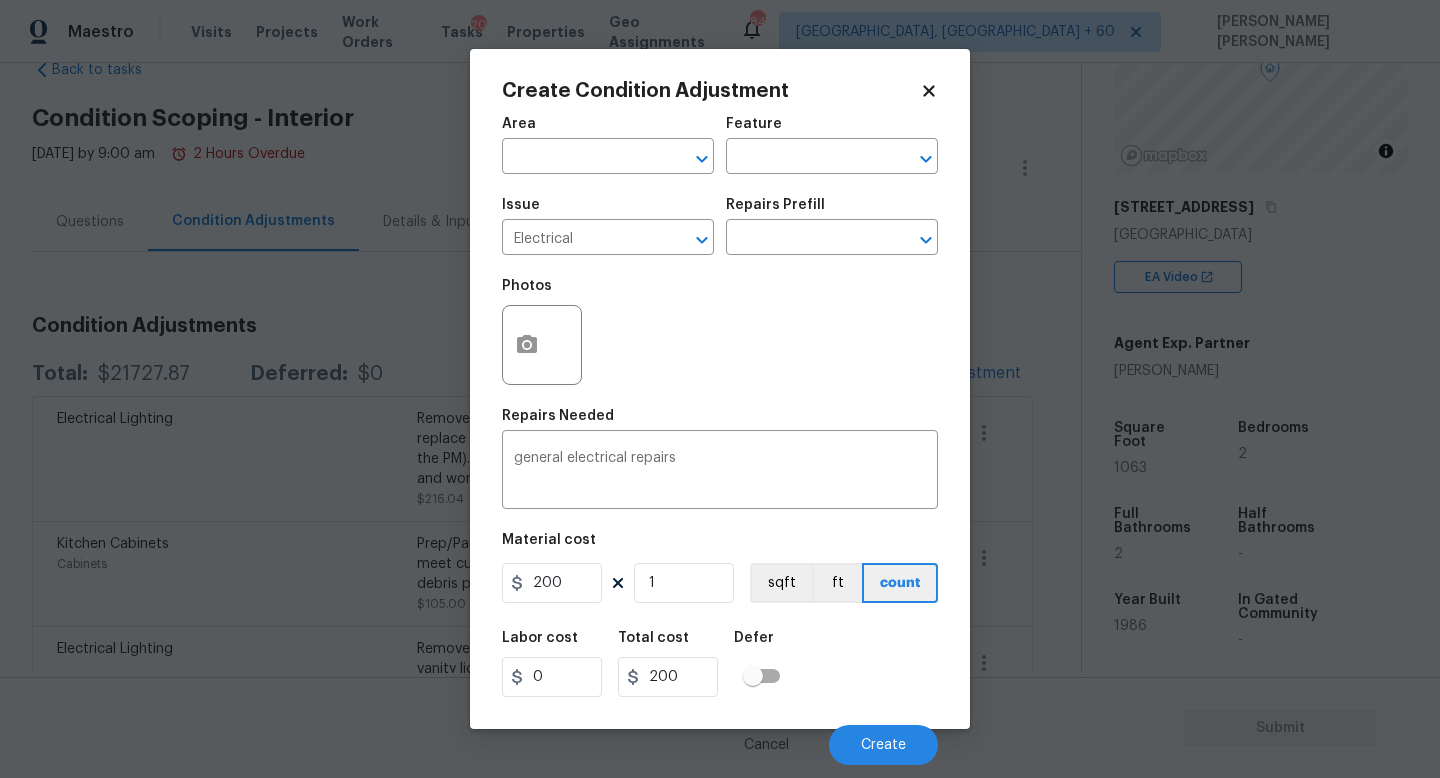 click on "Labor cost 0 Total cost 200 Defer" at bounding box center [720, 664] 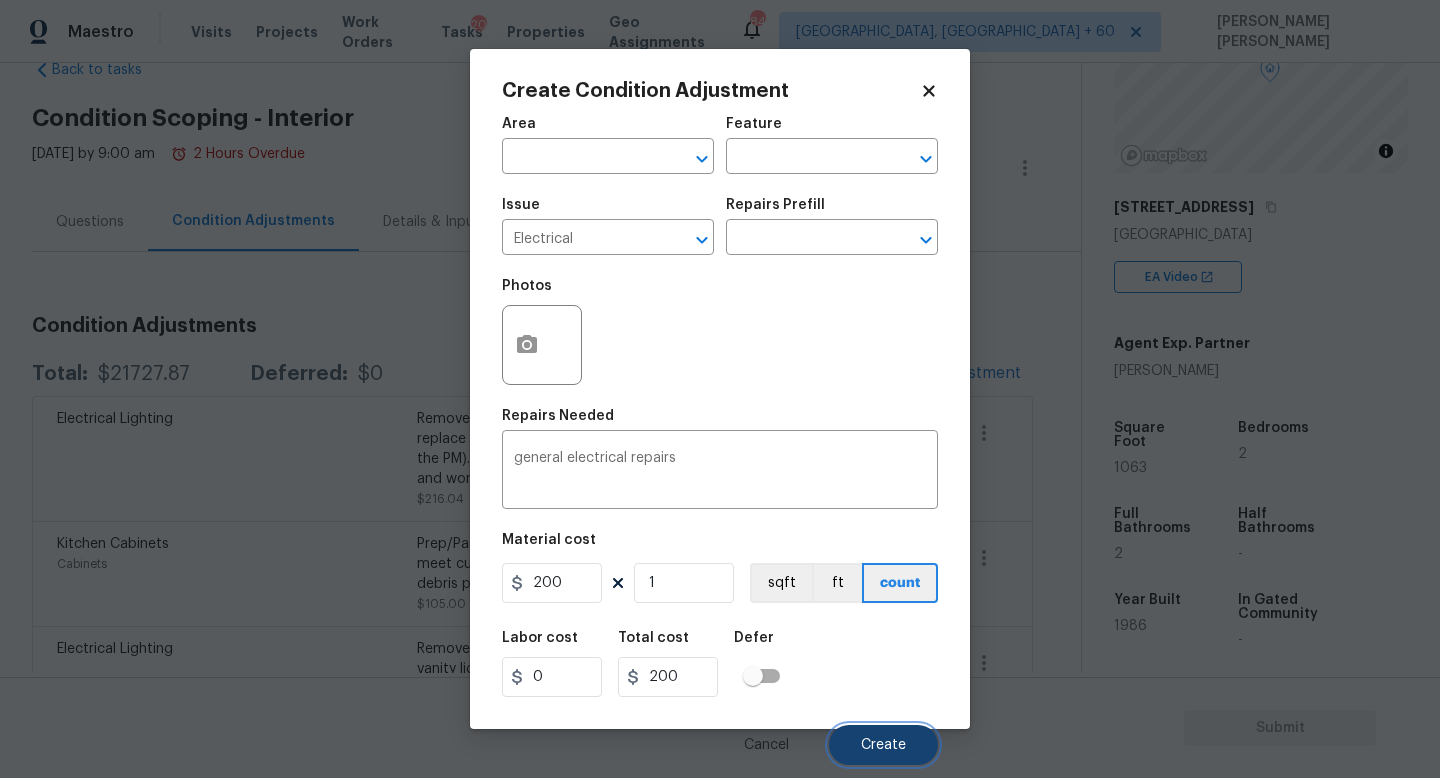 click on "Create" at bounding box center (883, 745) 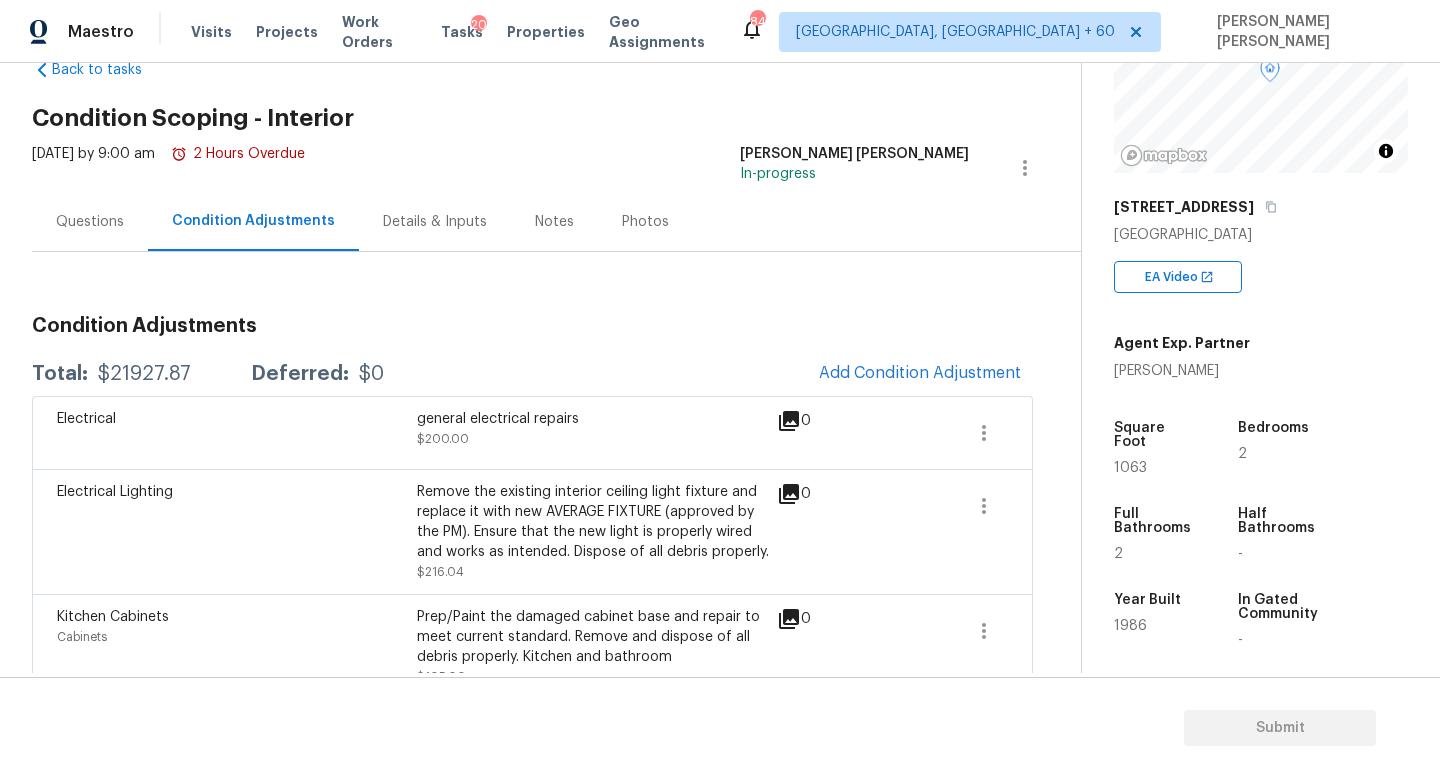 click on "Total:  $21927.87 Deferred:  $0 Add Condition Adjustment" at bounding box center (532, 374) 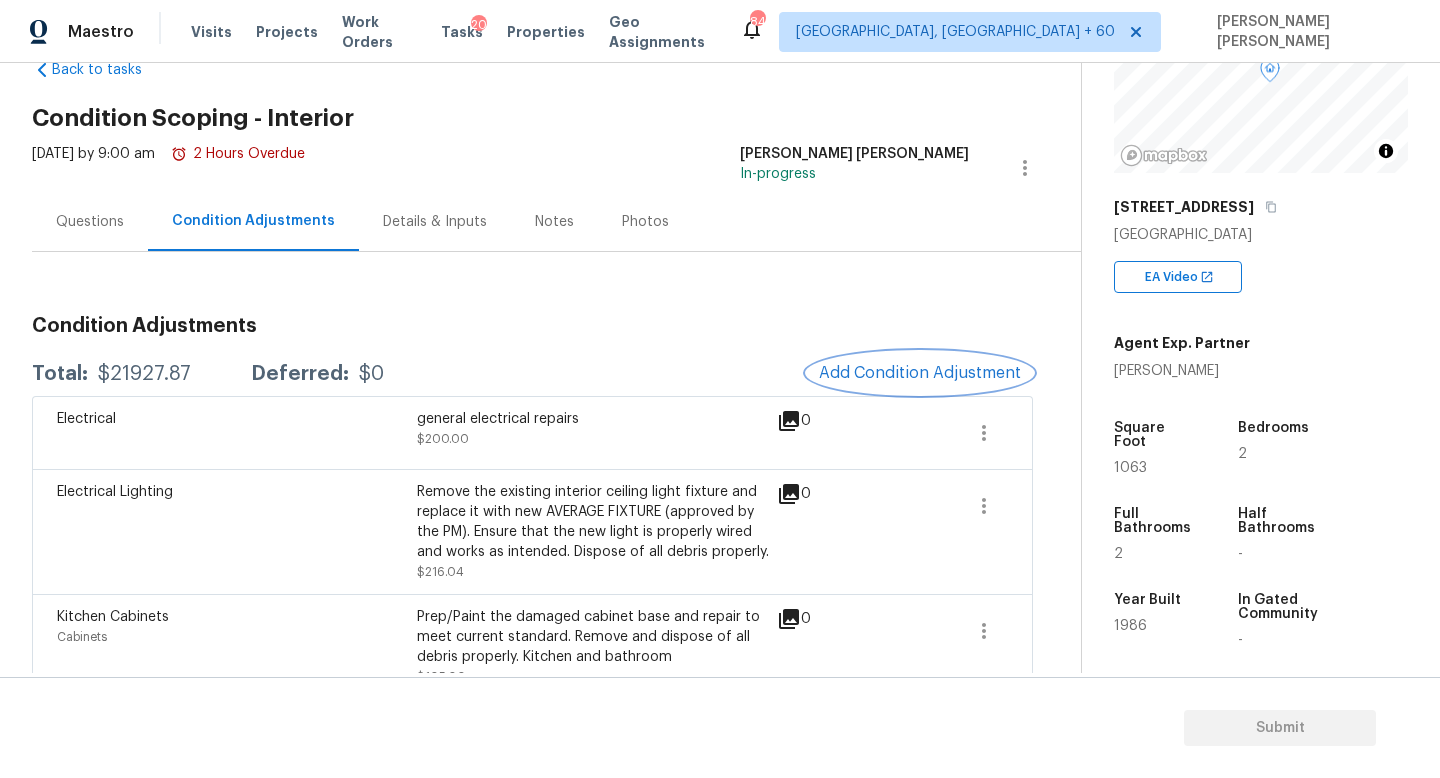 click on "Add Condition Adjustment" at bounding box center (920, 373) 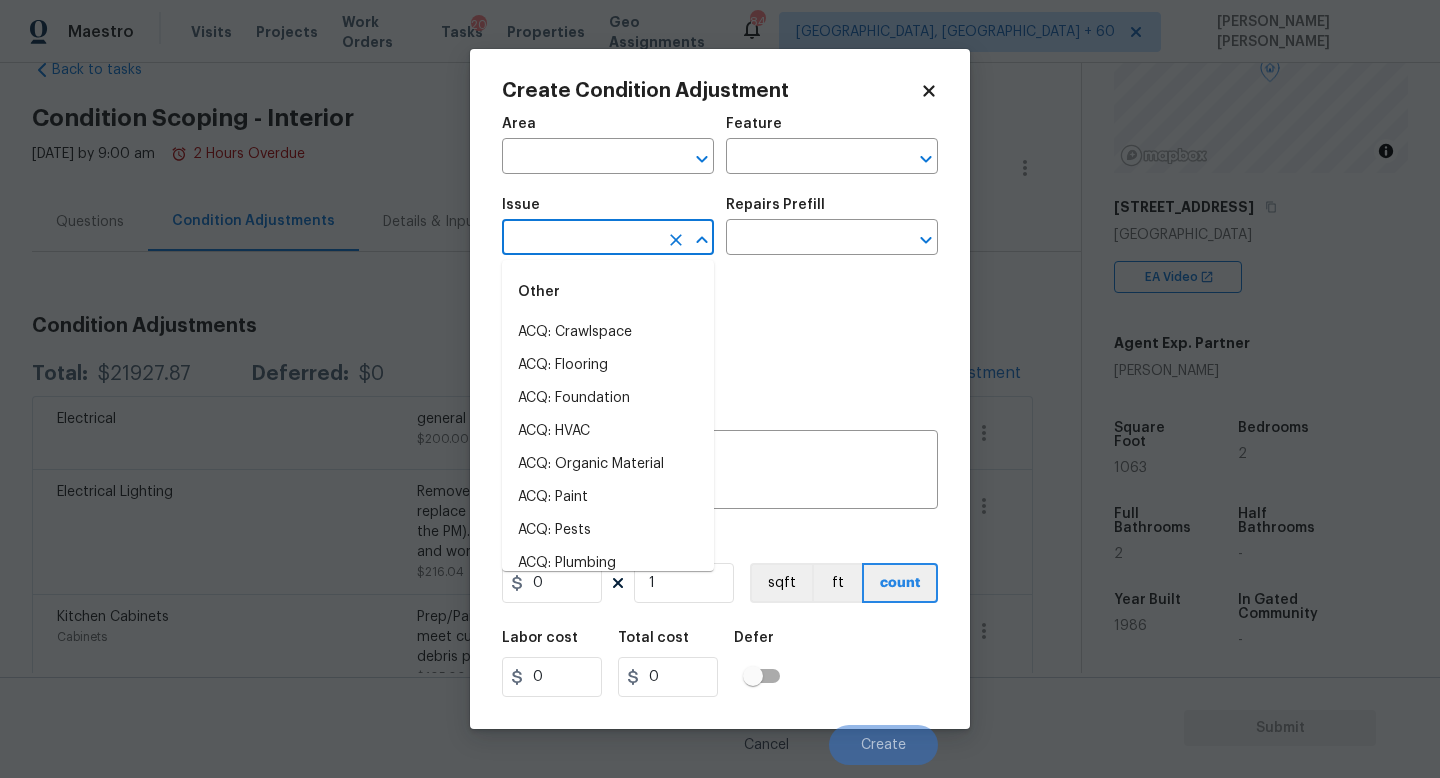 click at bounding box center [580, 239] 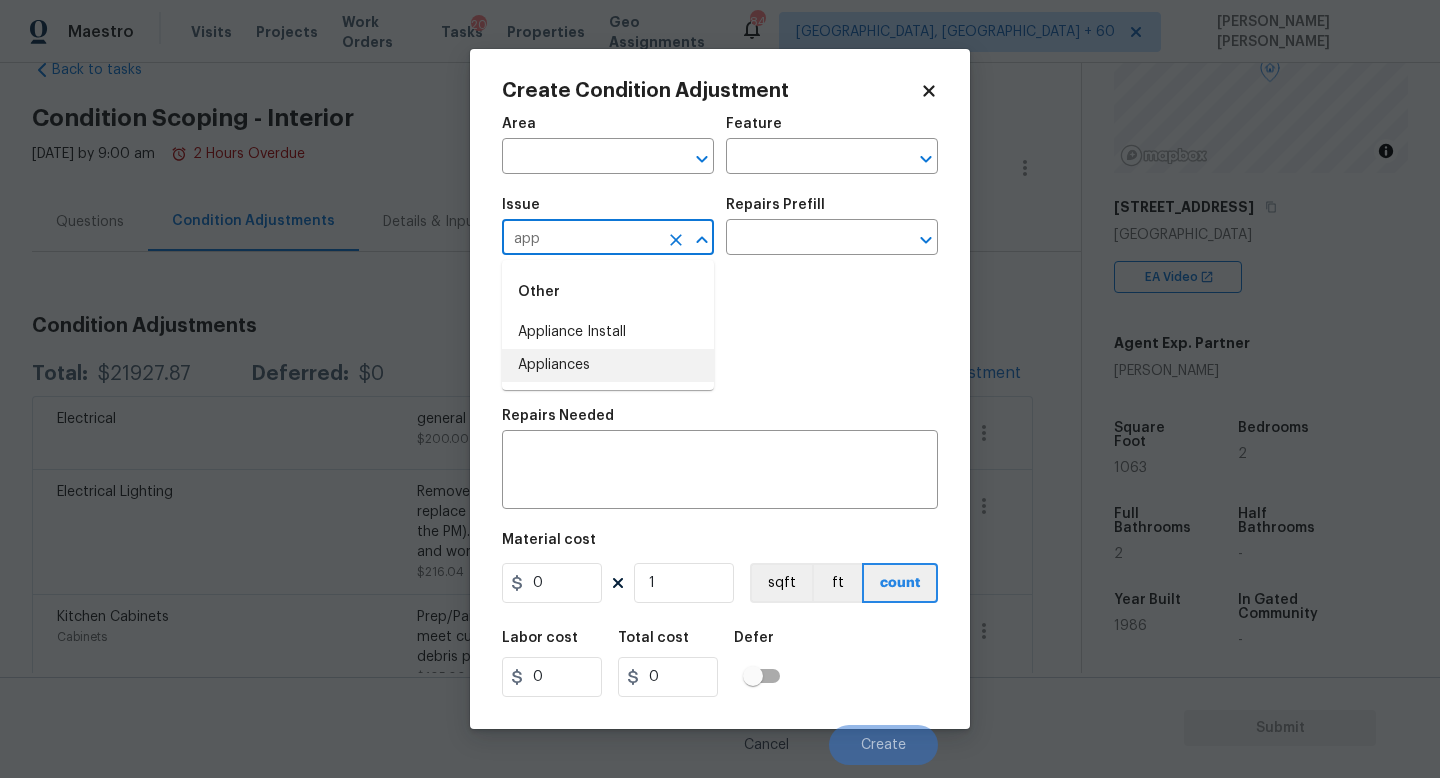 click on "Appliances" at bounding box center (608, 365) 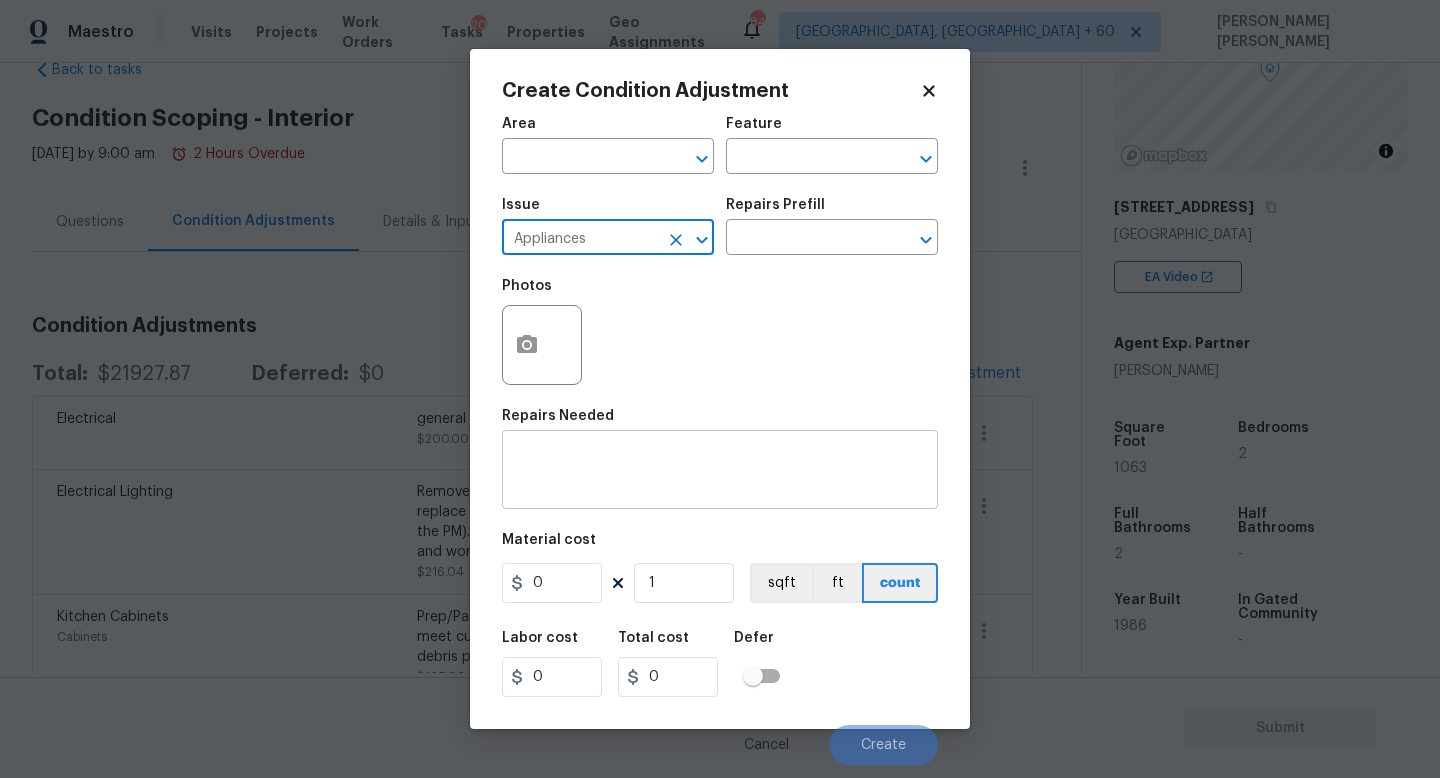 type on "Appliances" 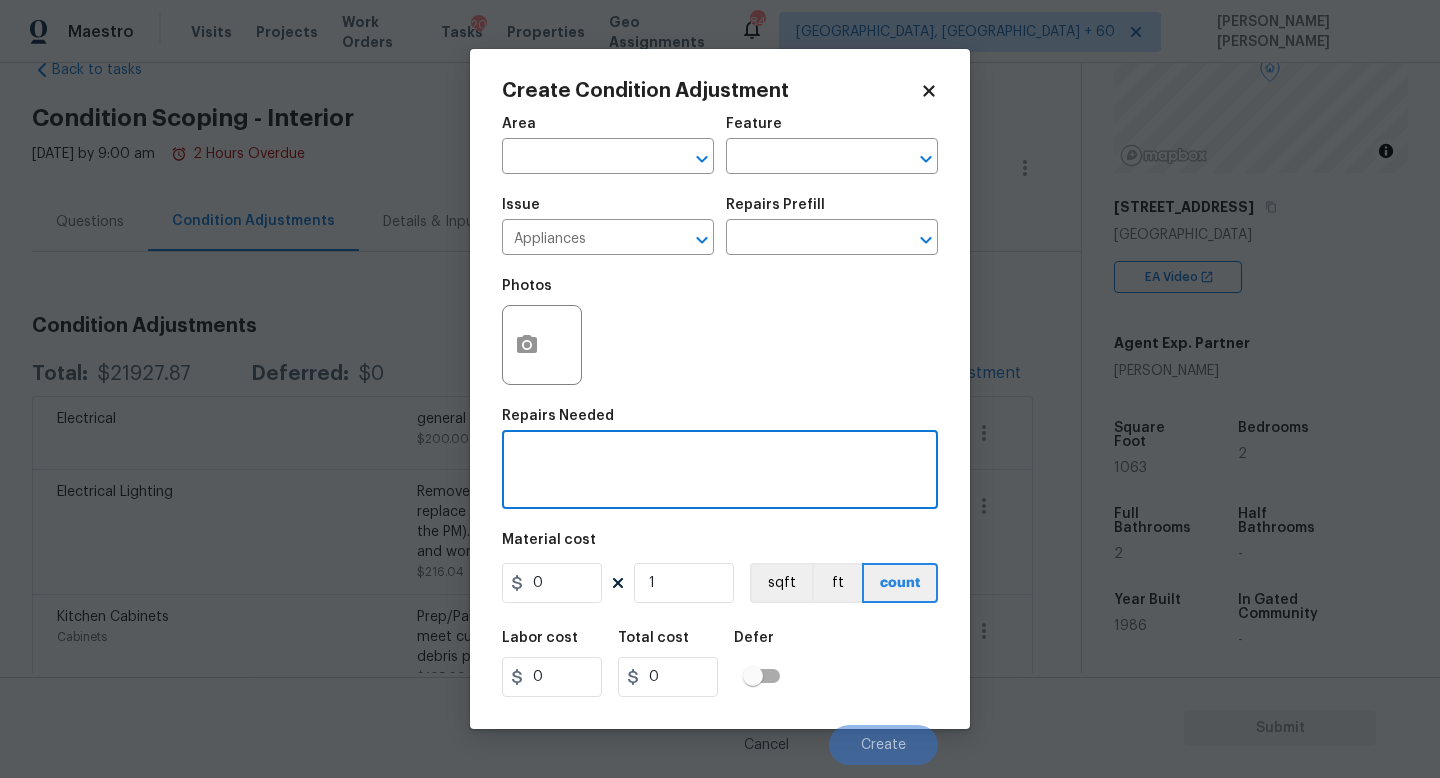 paste on "Dispose of washer and dryer" 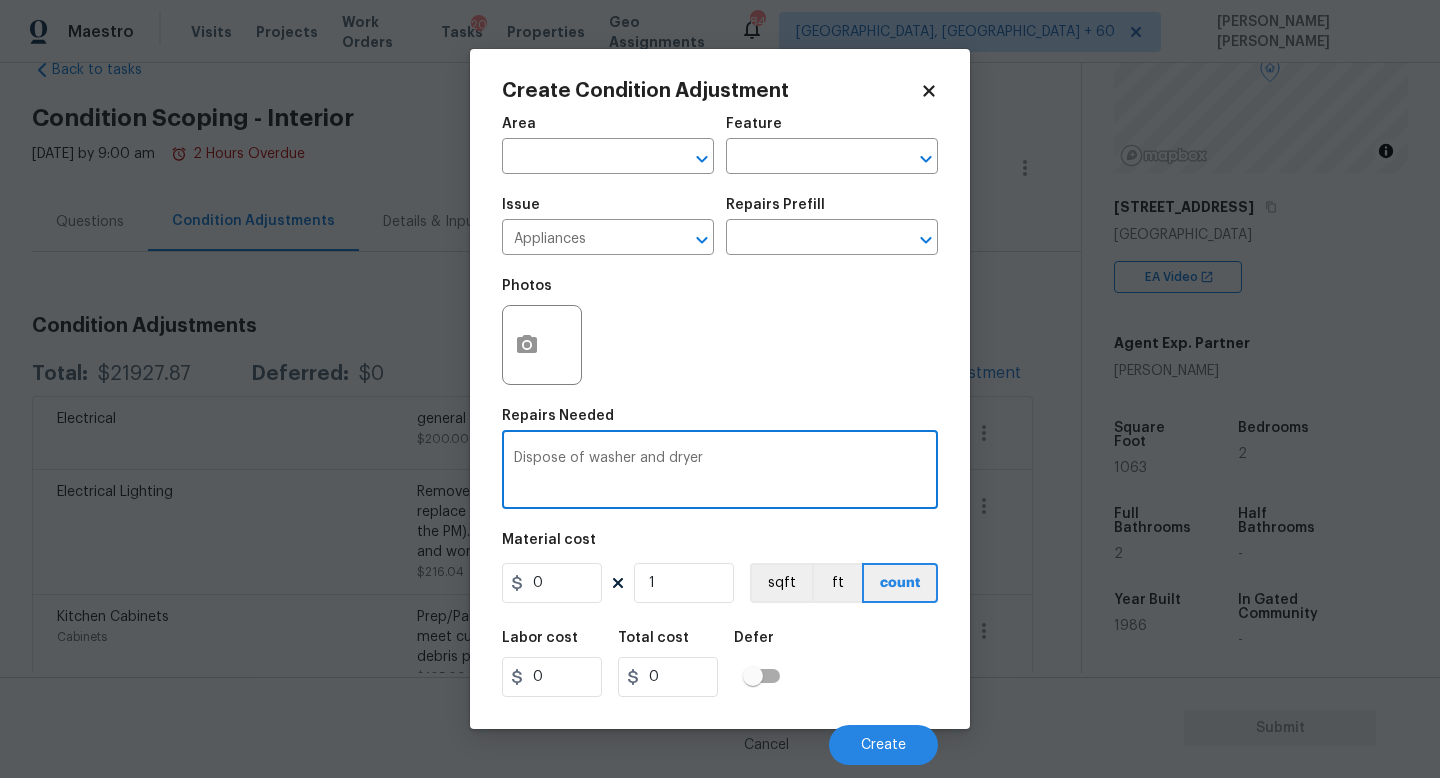 type on "Dispose of washer and dryer" 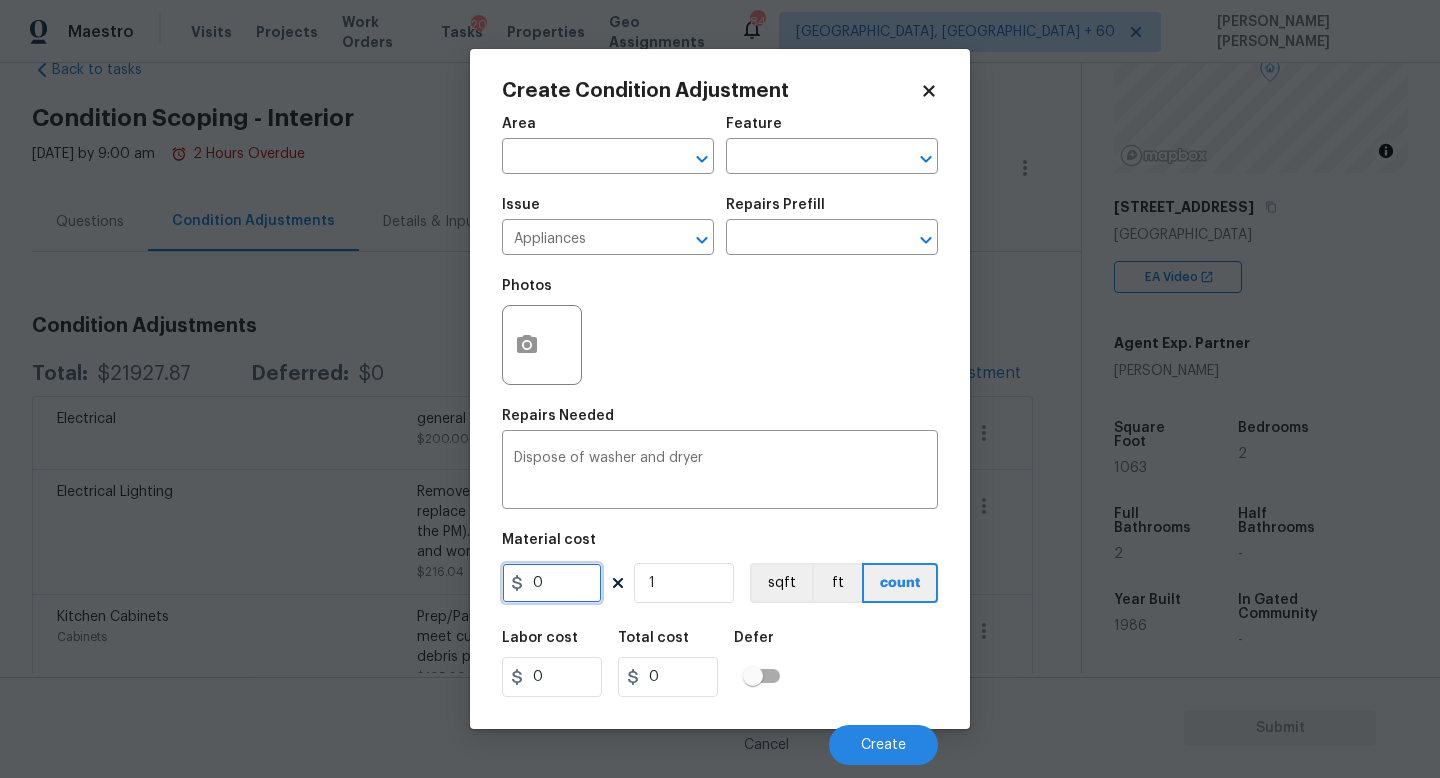 click on "0" at bounding box center (552, 583) 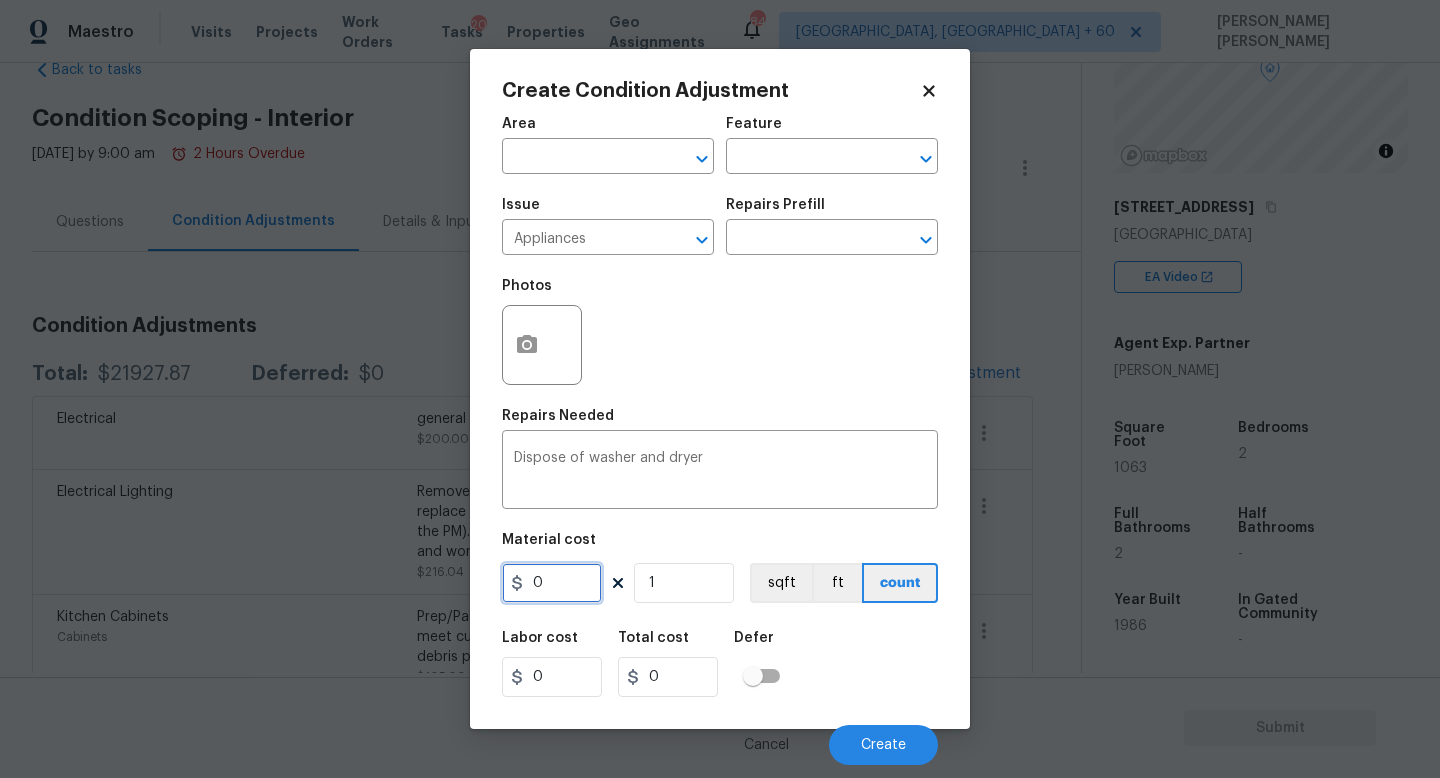 drag, startPoint x: 571, startPoint y: 589, endPoint x: 505, endPoint y: 598, distance: 66.61081 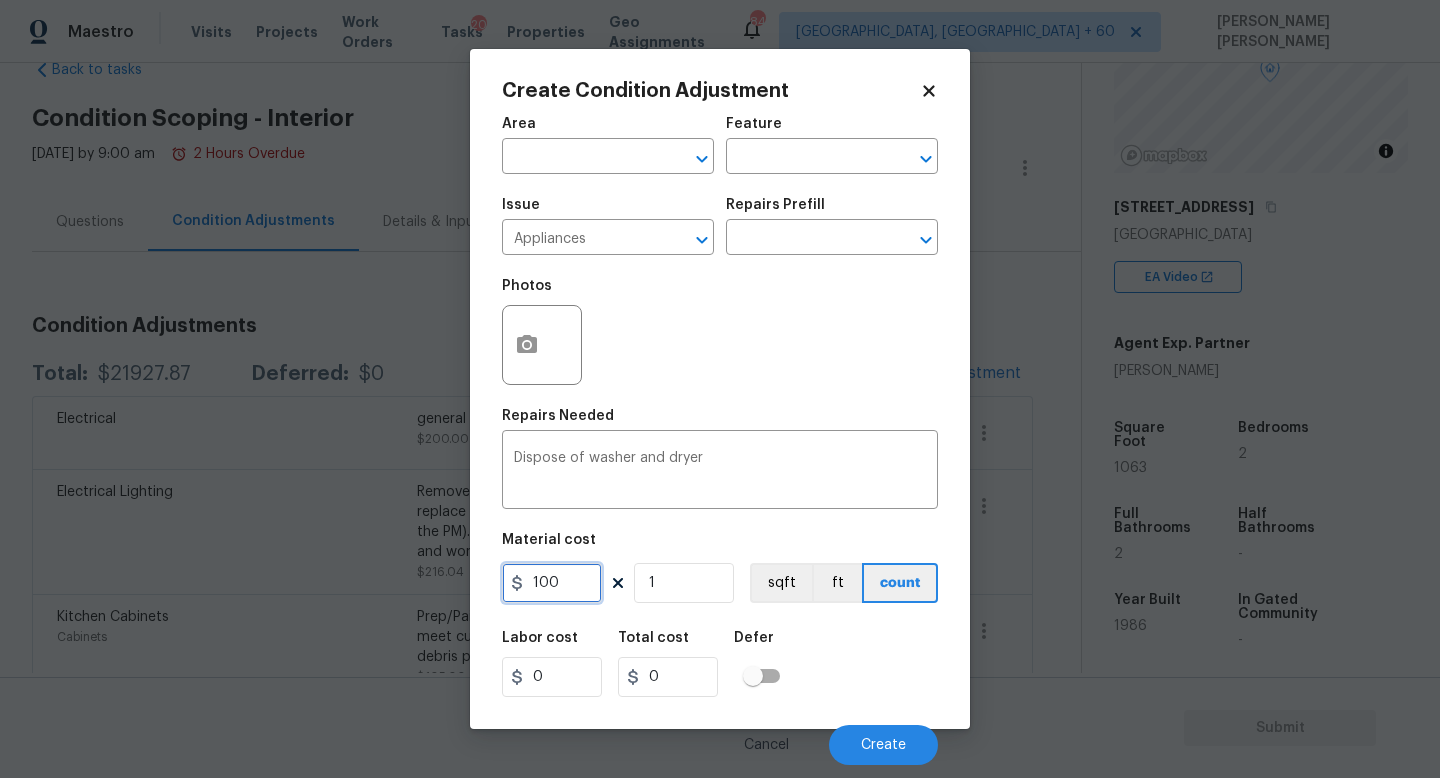 type on "100" 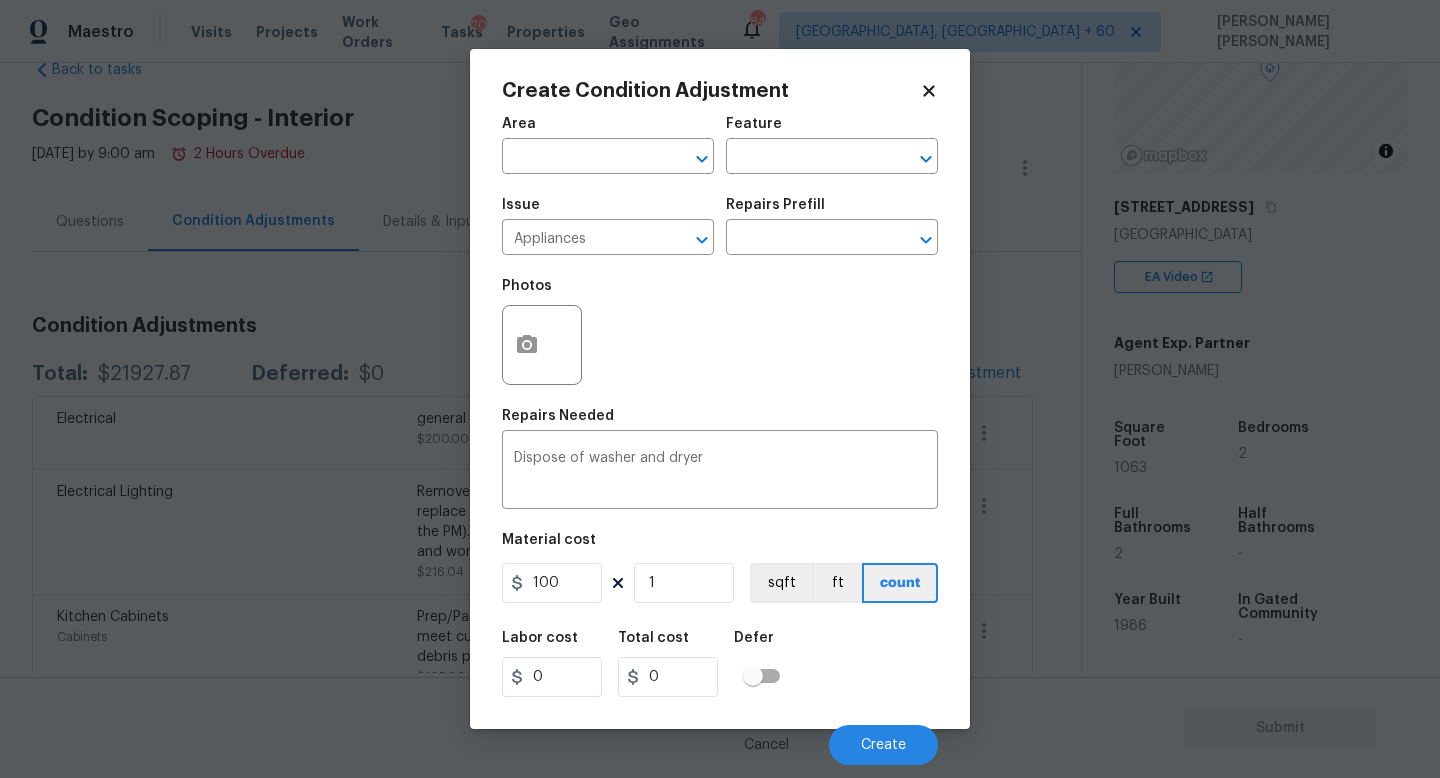 type on "100" 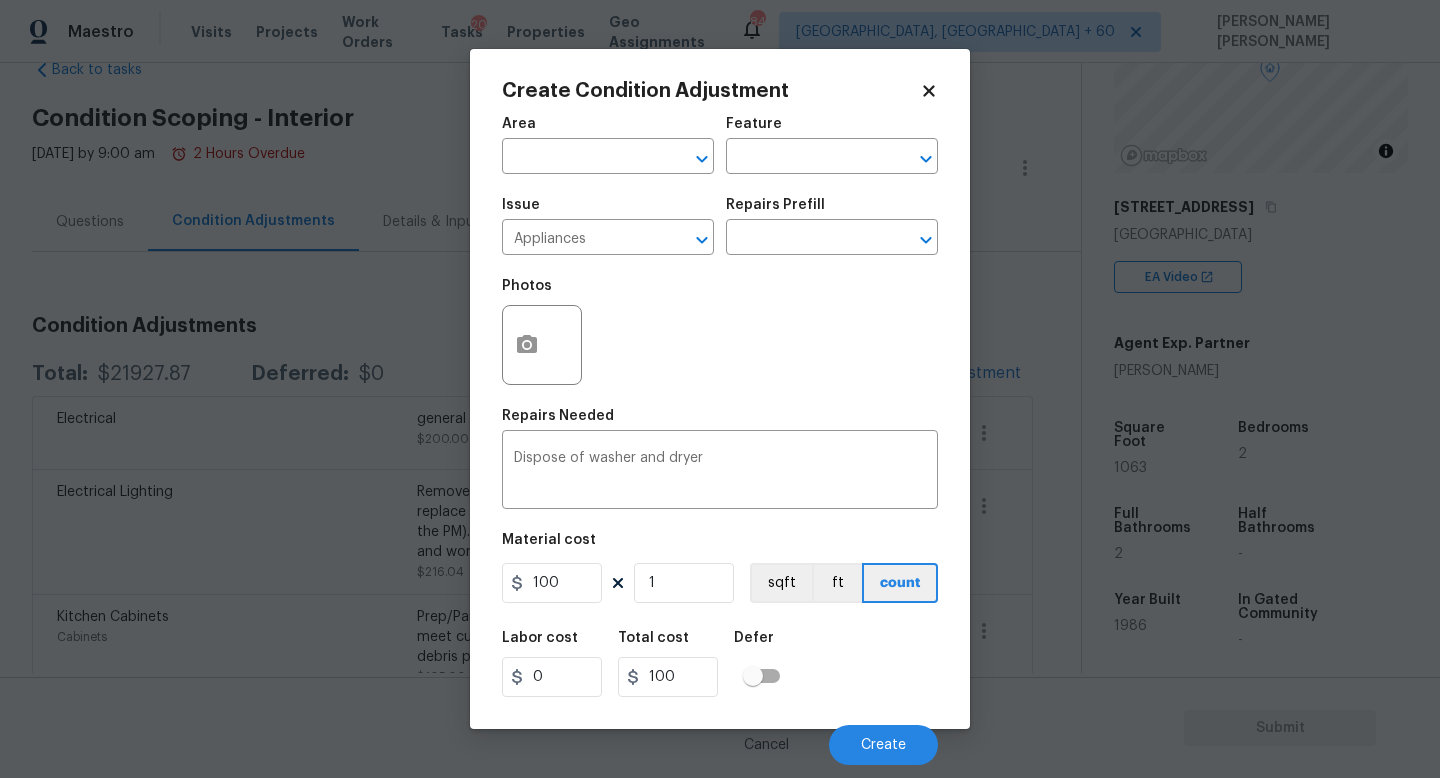 click on "Cancel Create" at bounding box center [720, 737] 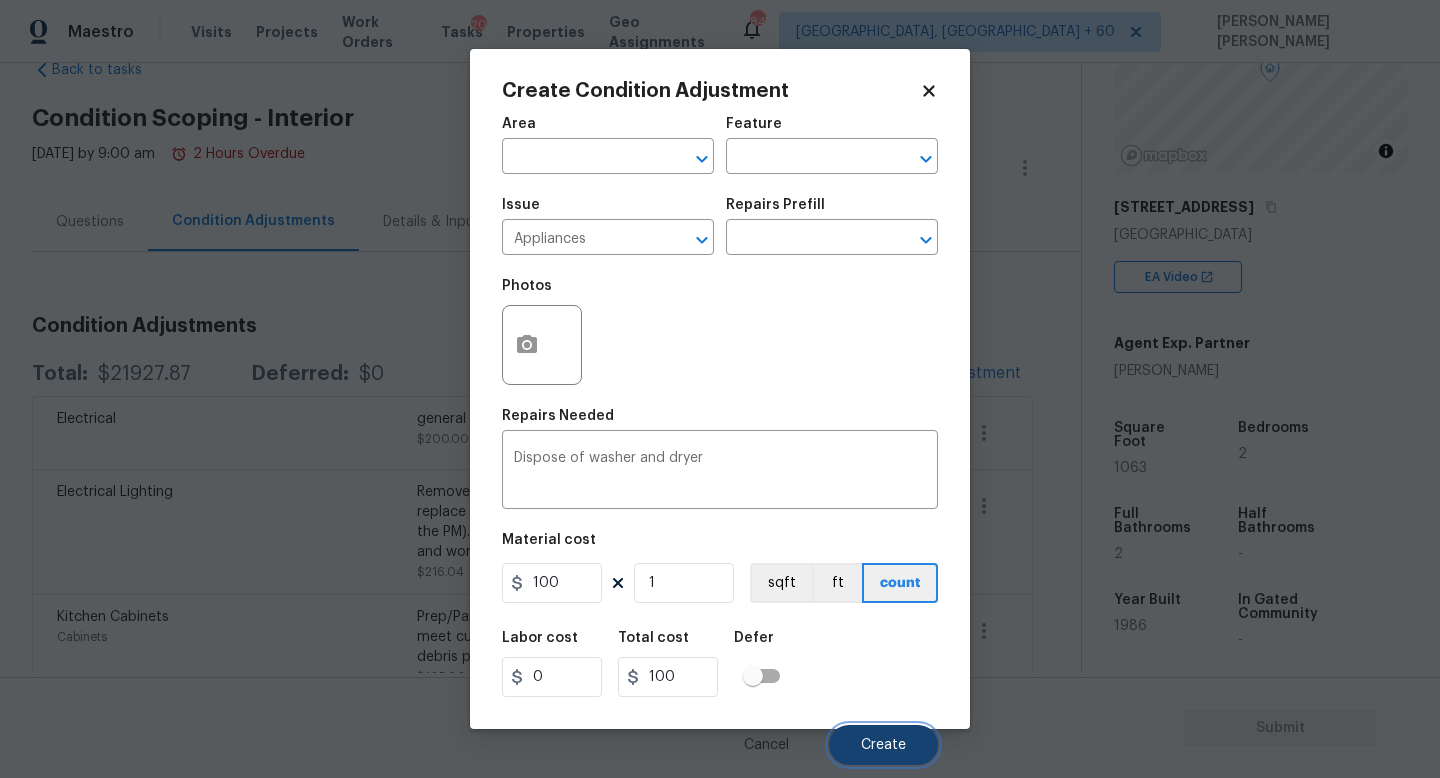 click on "Create" at bounding box center [883, 745] 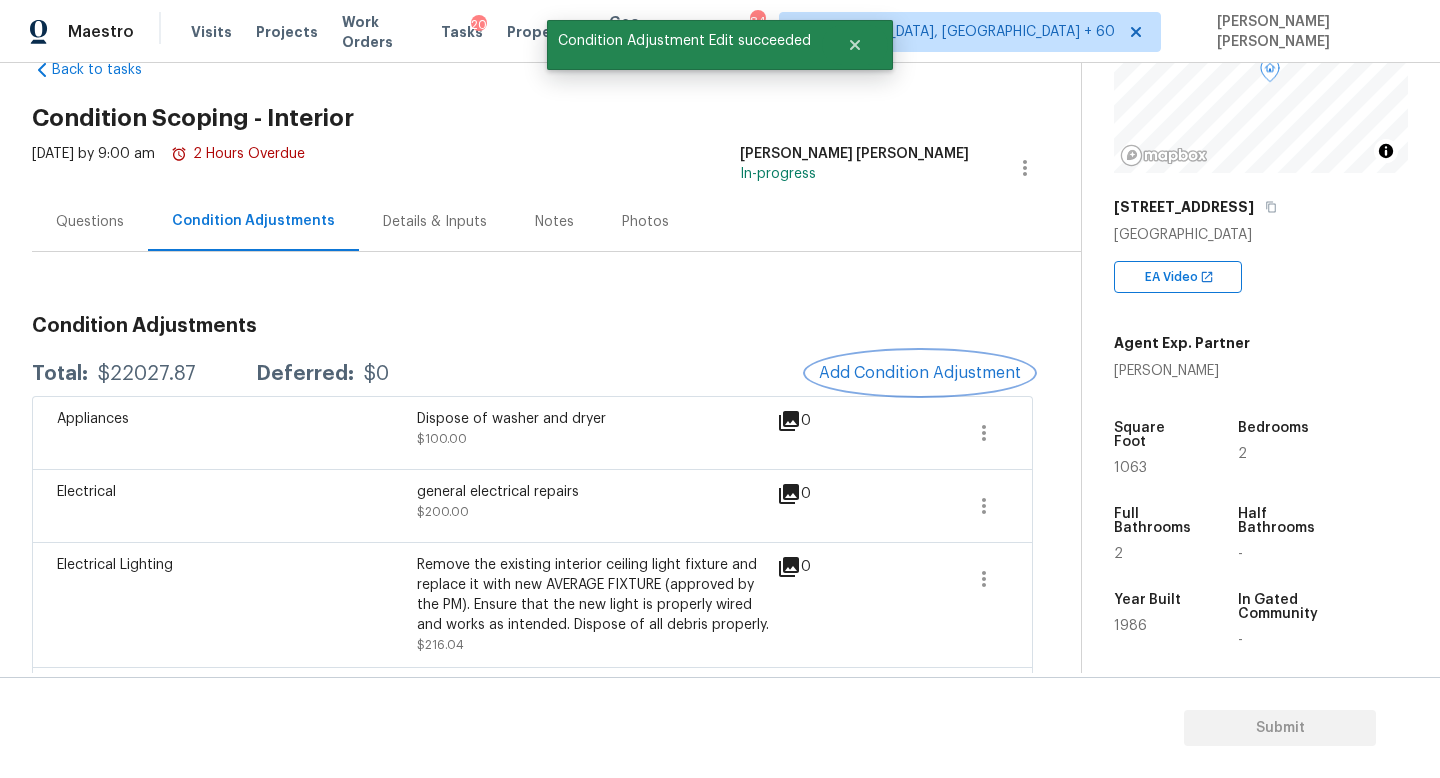 click on "Add Condition Adjustment" at bounding box center (920, 373) 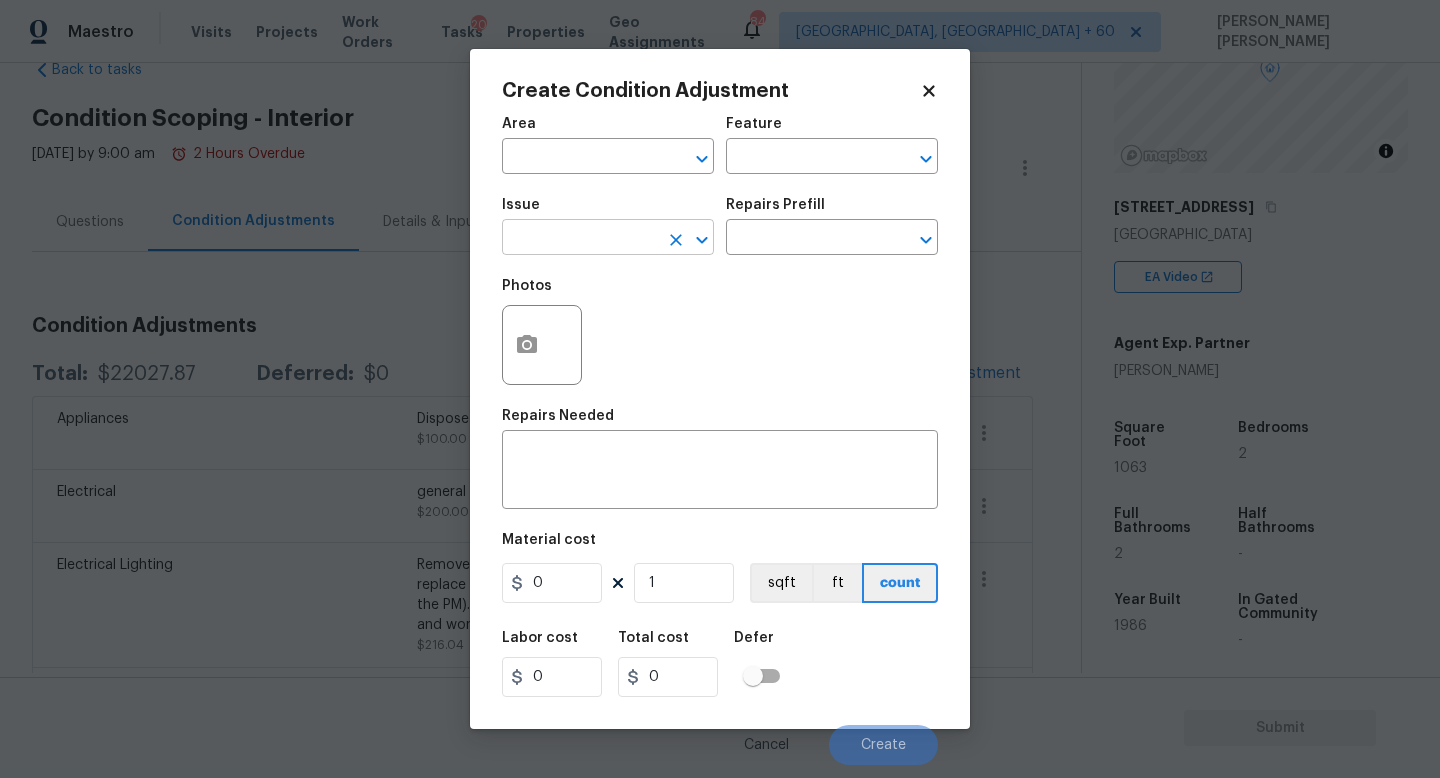 click at bounding box center (580, 239) 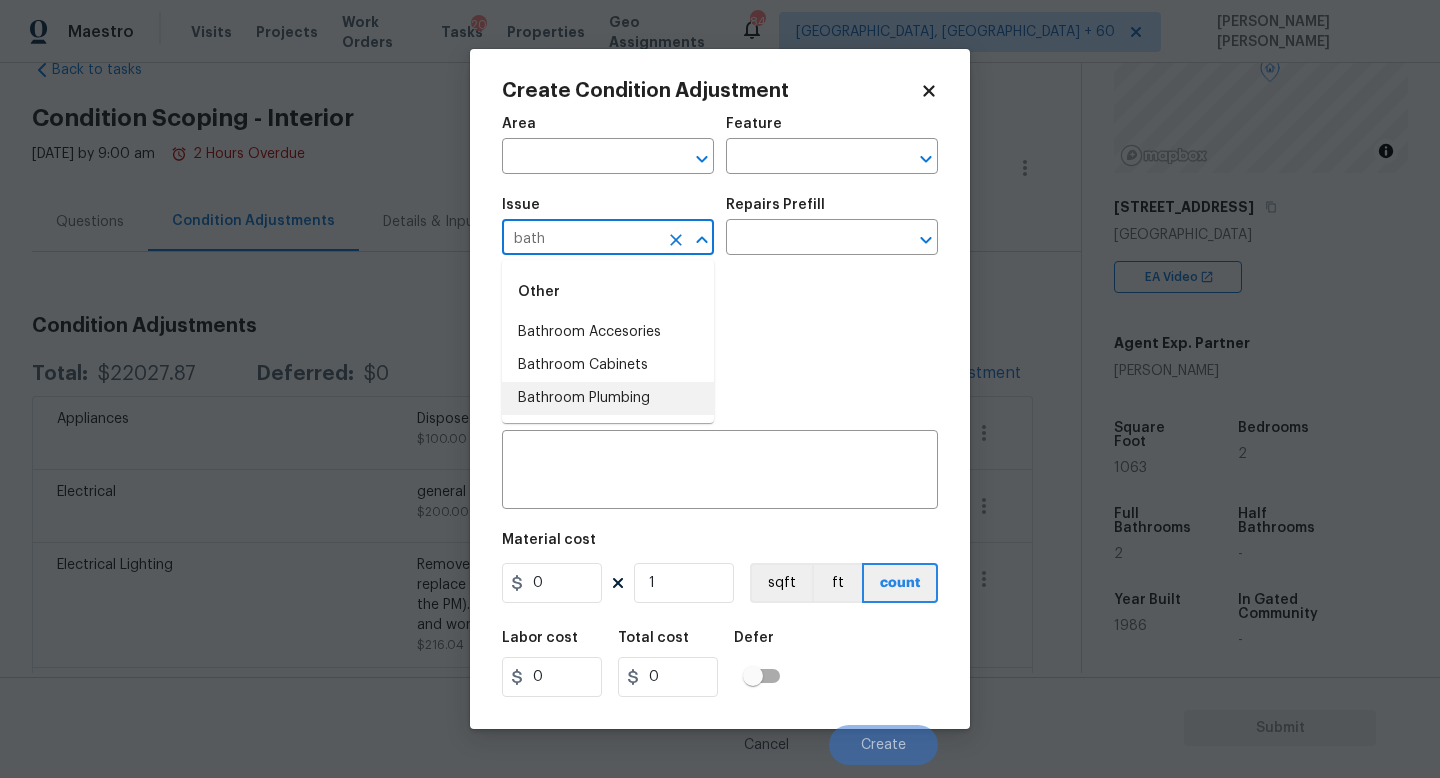 click on "Bathroom Plumbing" at bounding box center [608, 398] 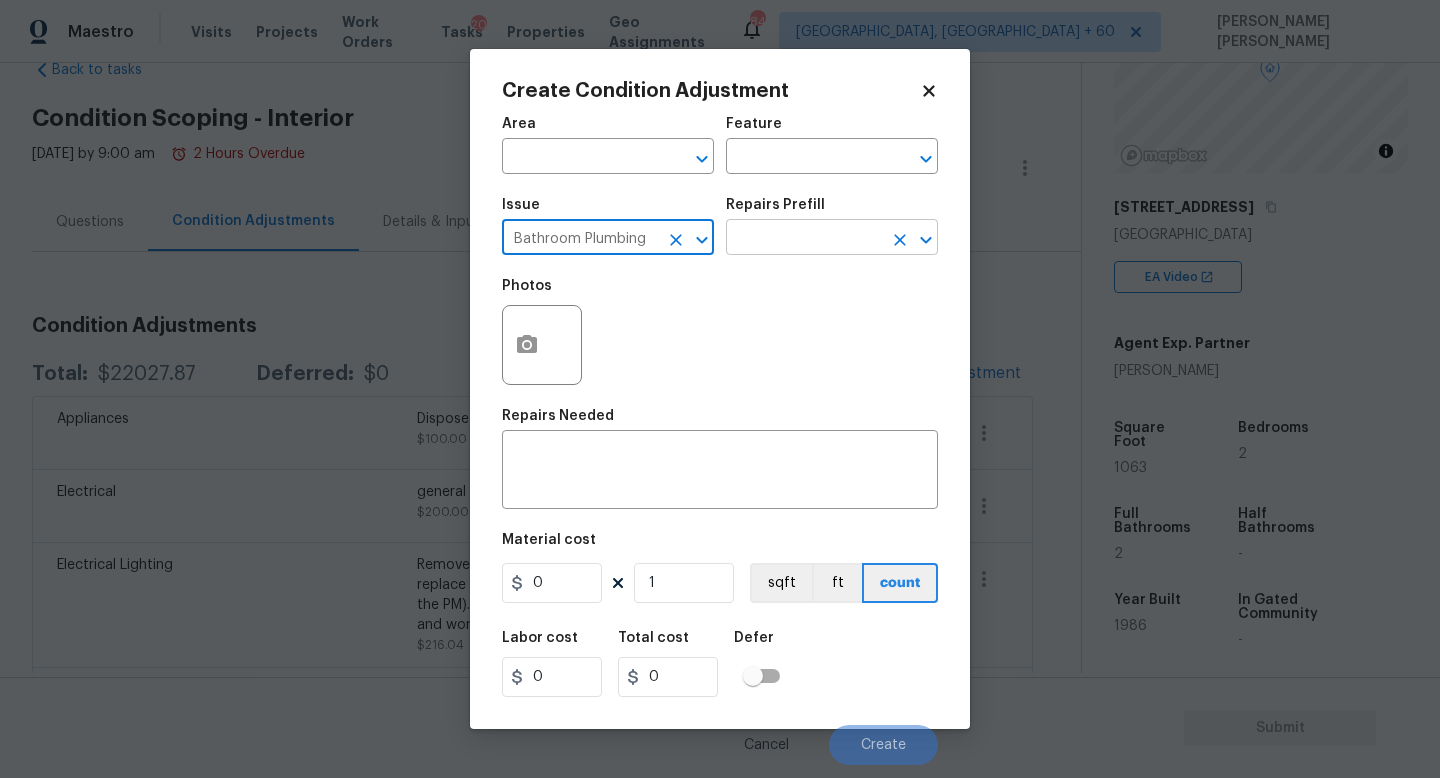 type on "Bathroom Plumbing" 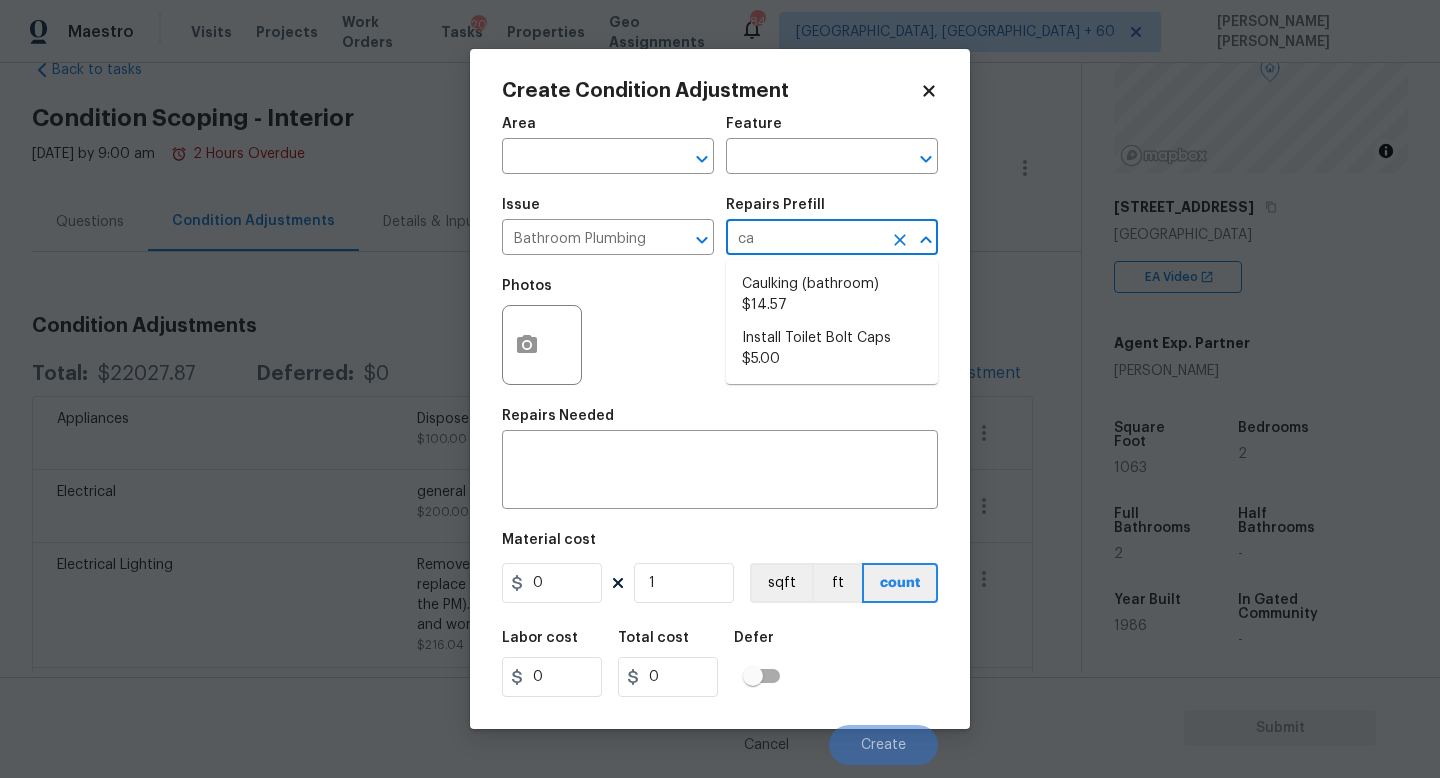 type on "cau" 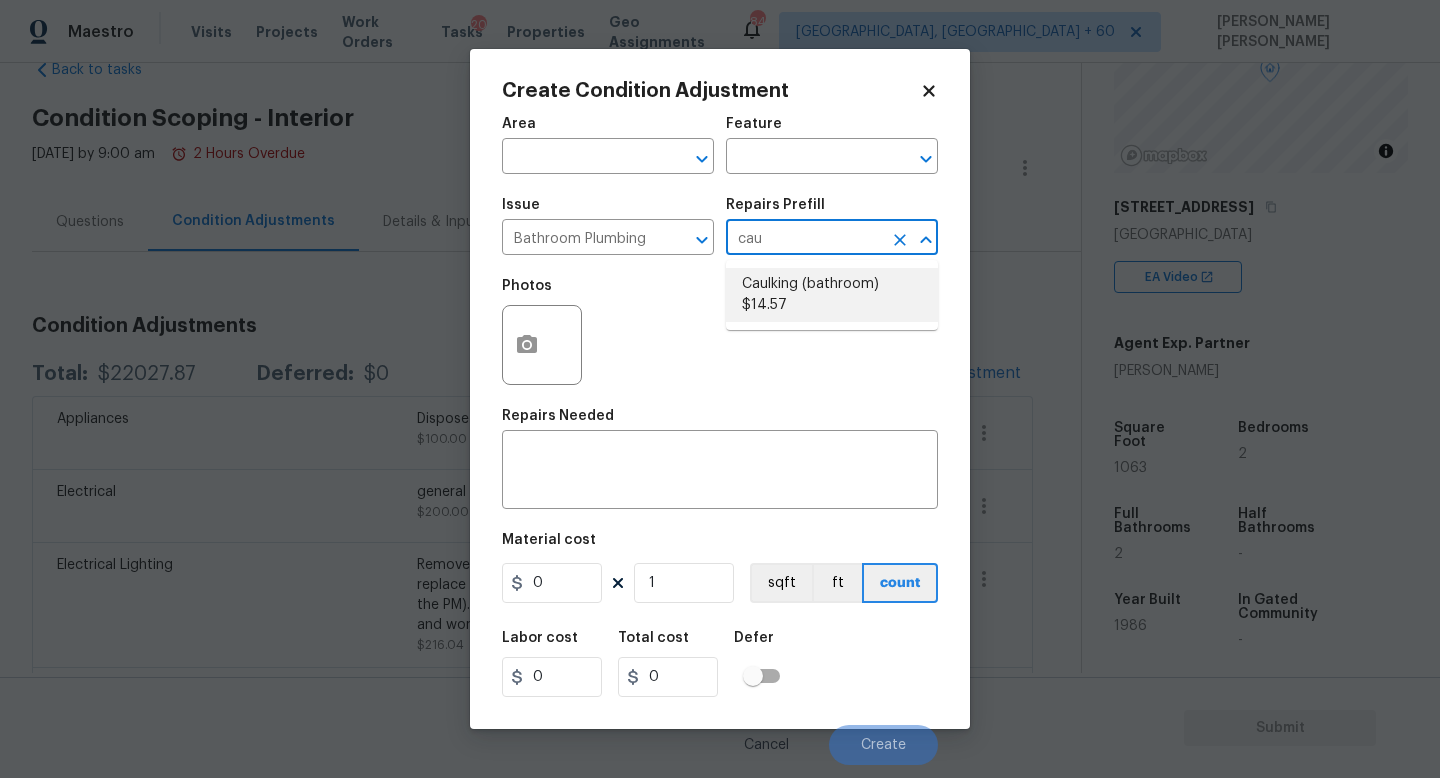click on "Caulking (bathroom) $14.57" at bounding box center [832, 295] 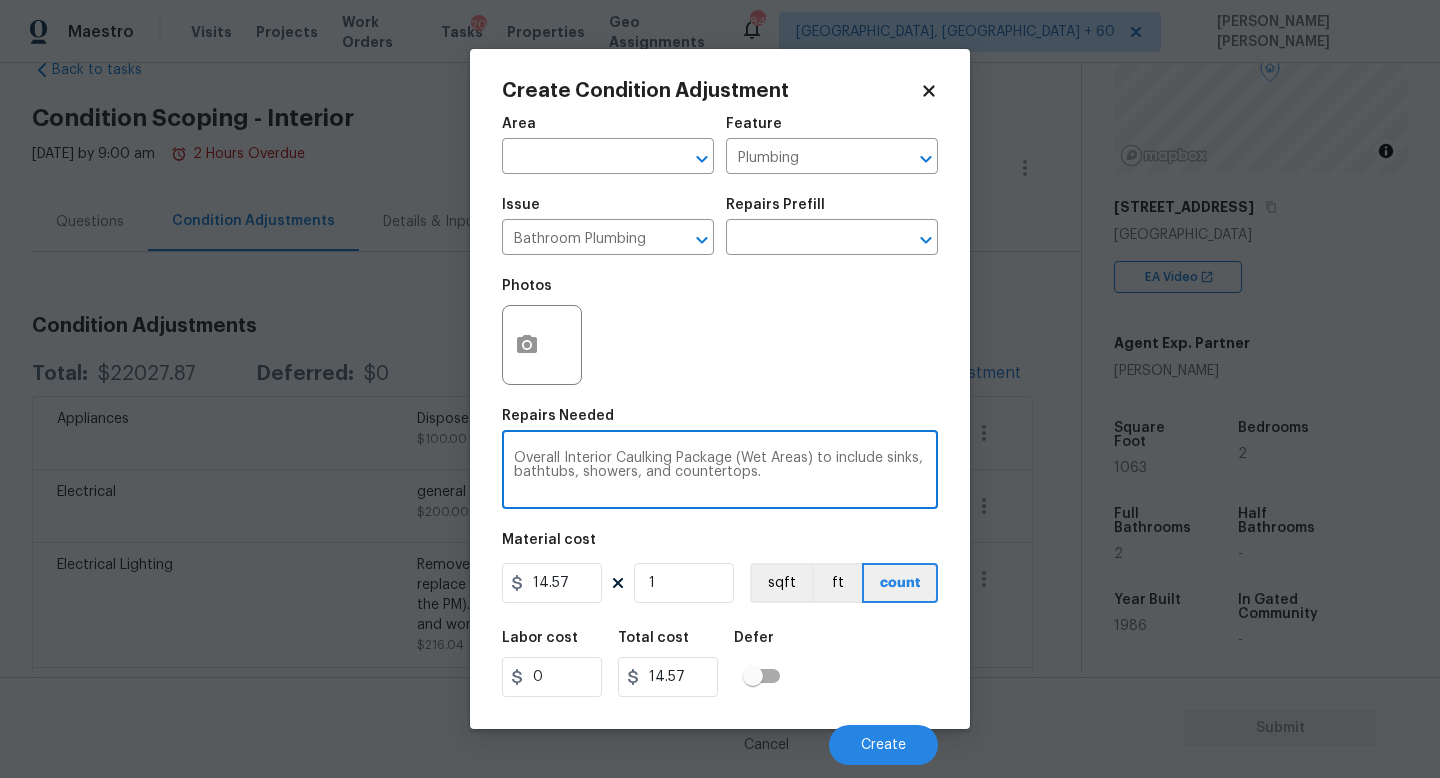 drag, startPoint x: 789, startPoint y: 478, endPoint x: 725, endPoint y: 469, distance: 64.629715 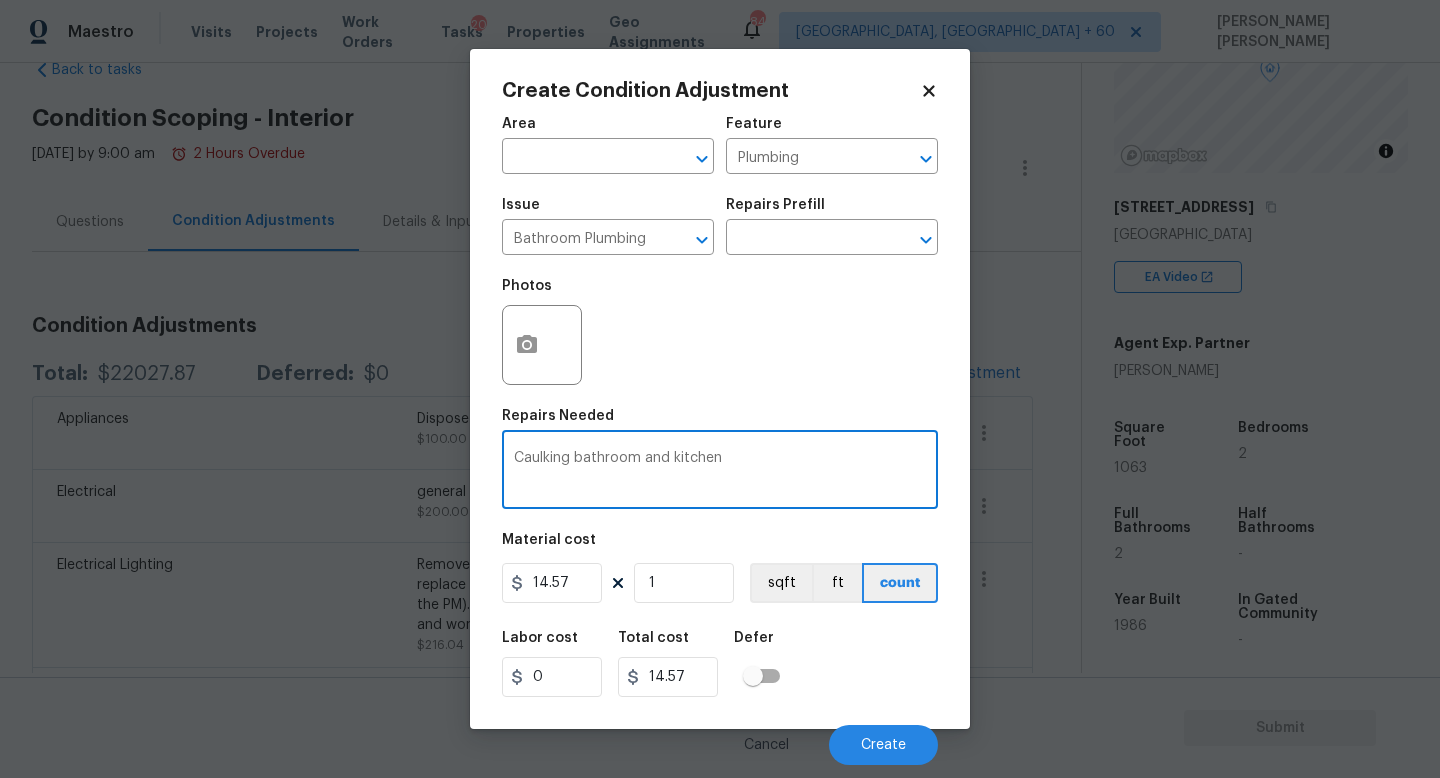 type on "Caulking bathroom and kitchen" 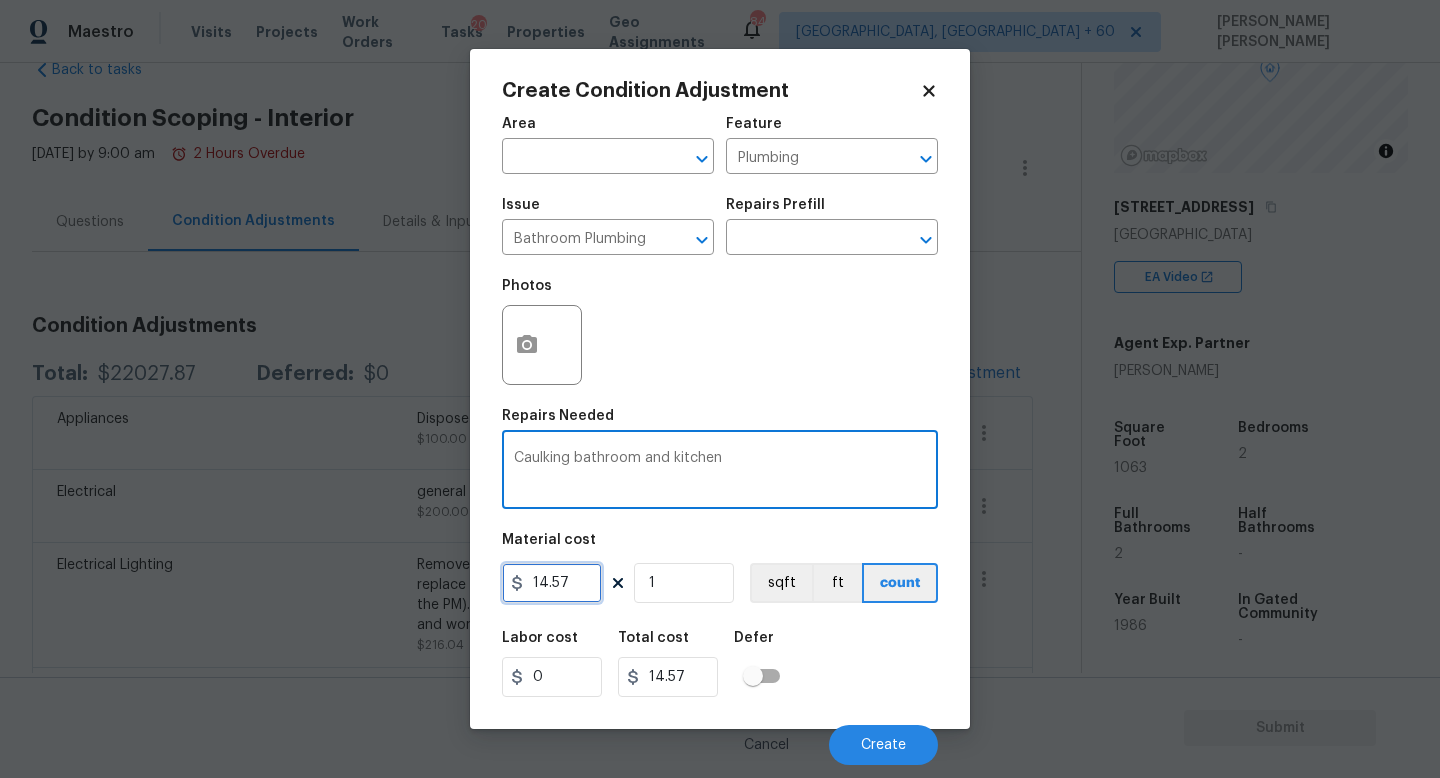 drag, startPoint x: 567, startPoint y: 585, endPoint x: 335, endPoint y: 585, distance: 232 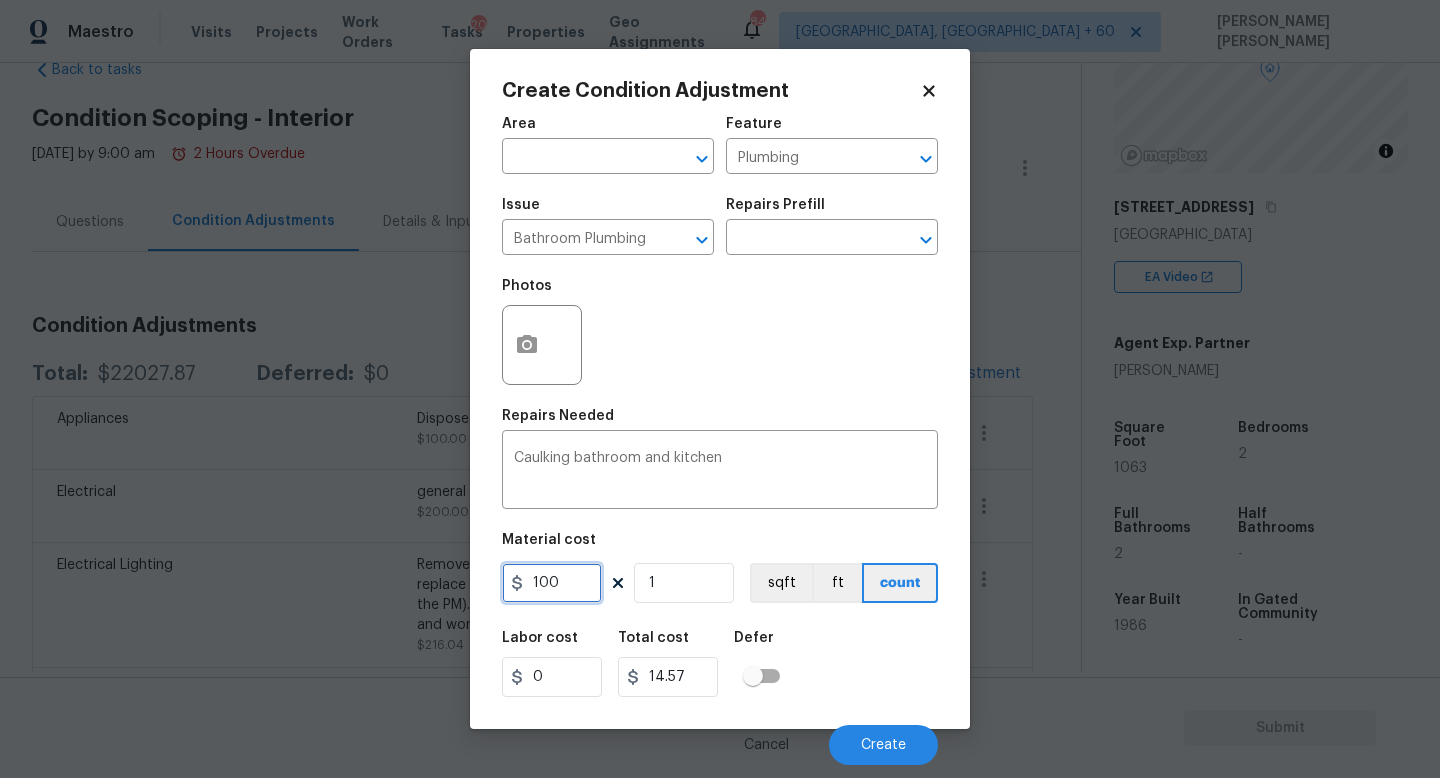 type on "100" 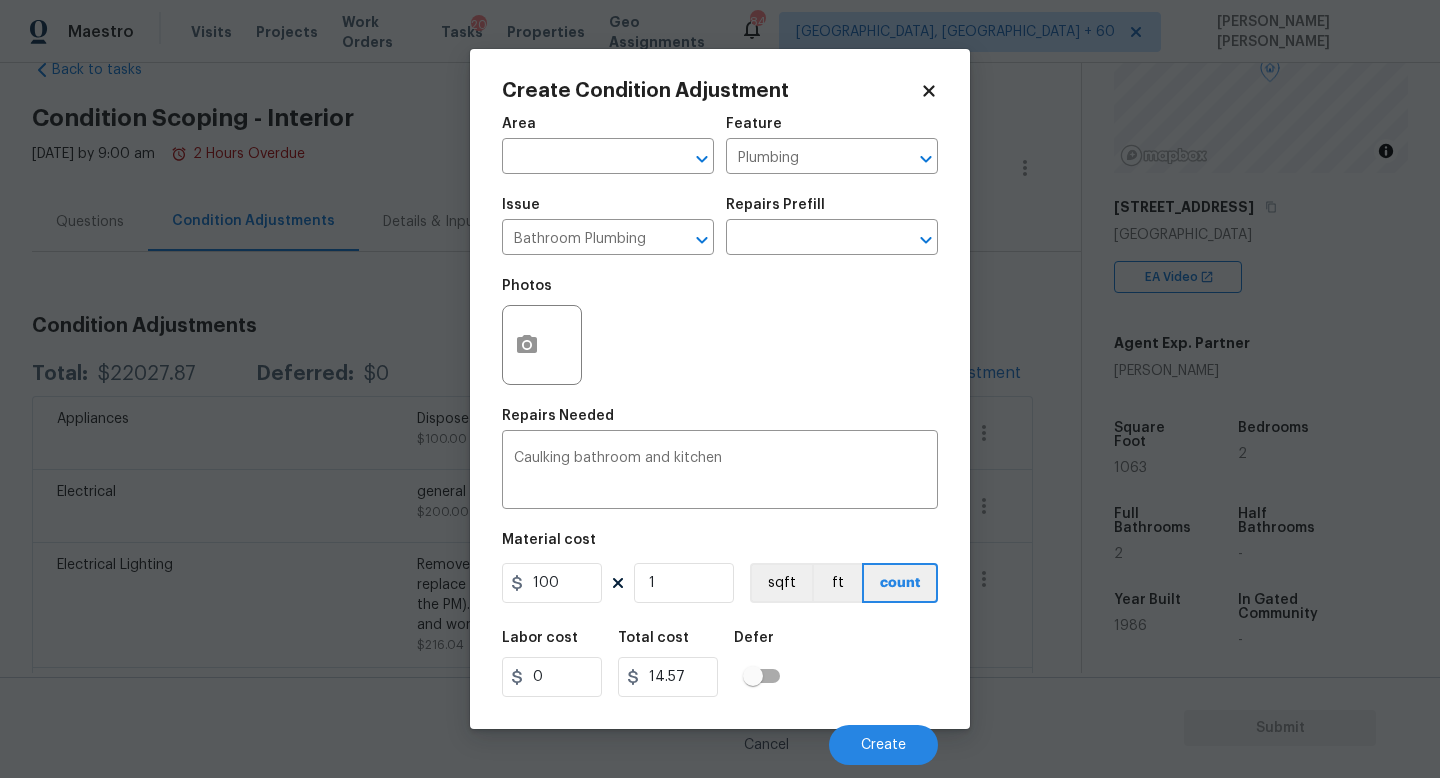 type on "100" 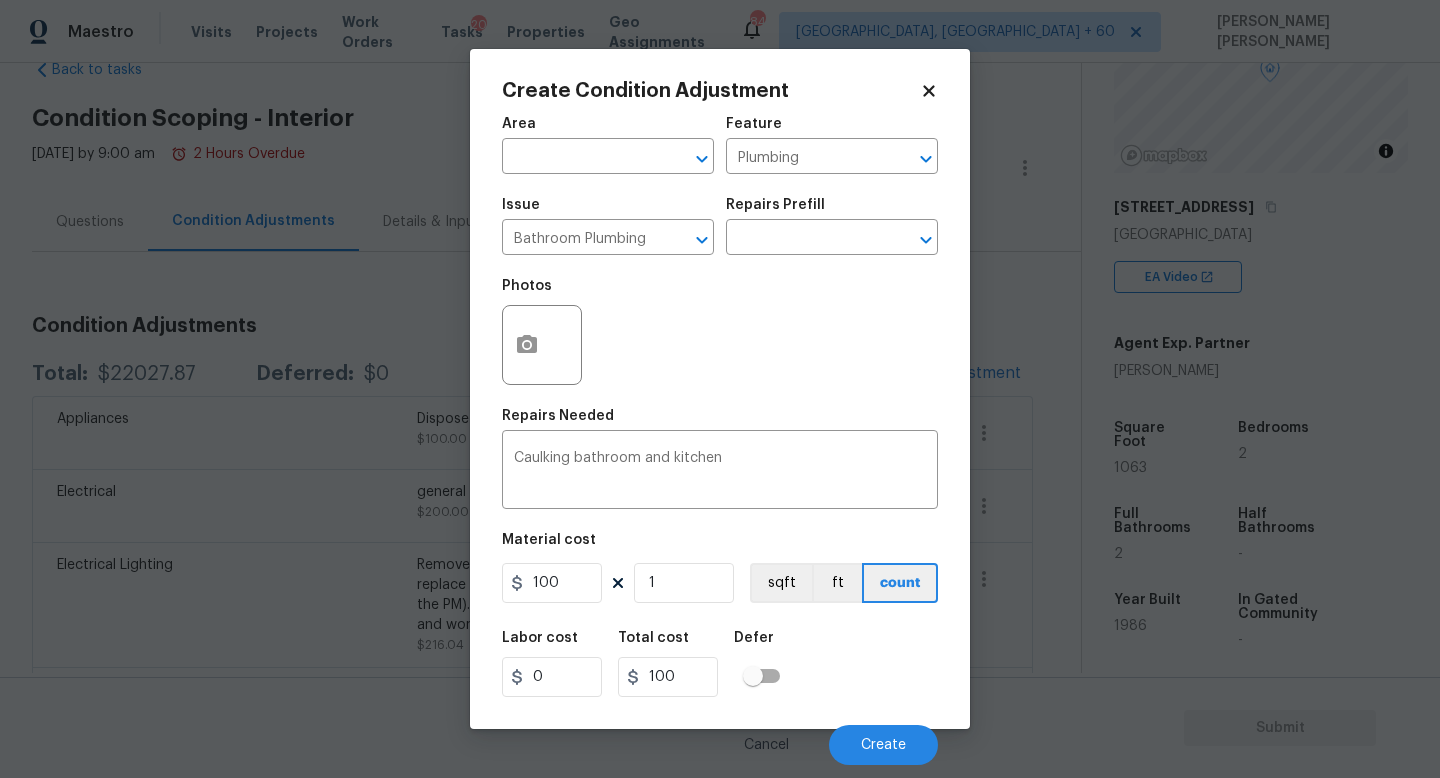 click on "Labor cost 0 Total cost 100 Defer" at bounding box center (720, 664) 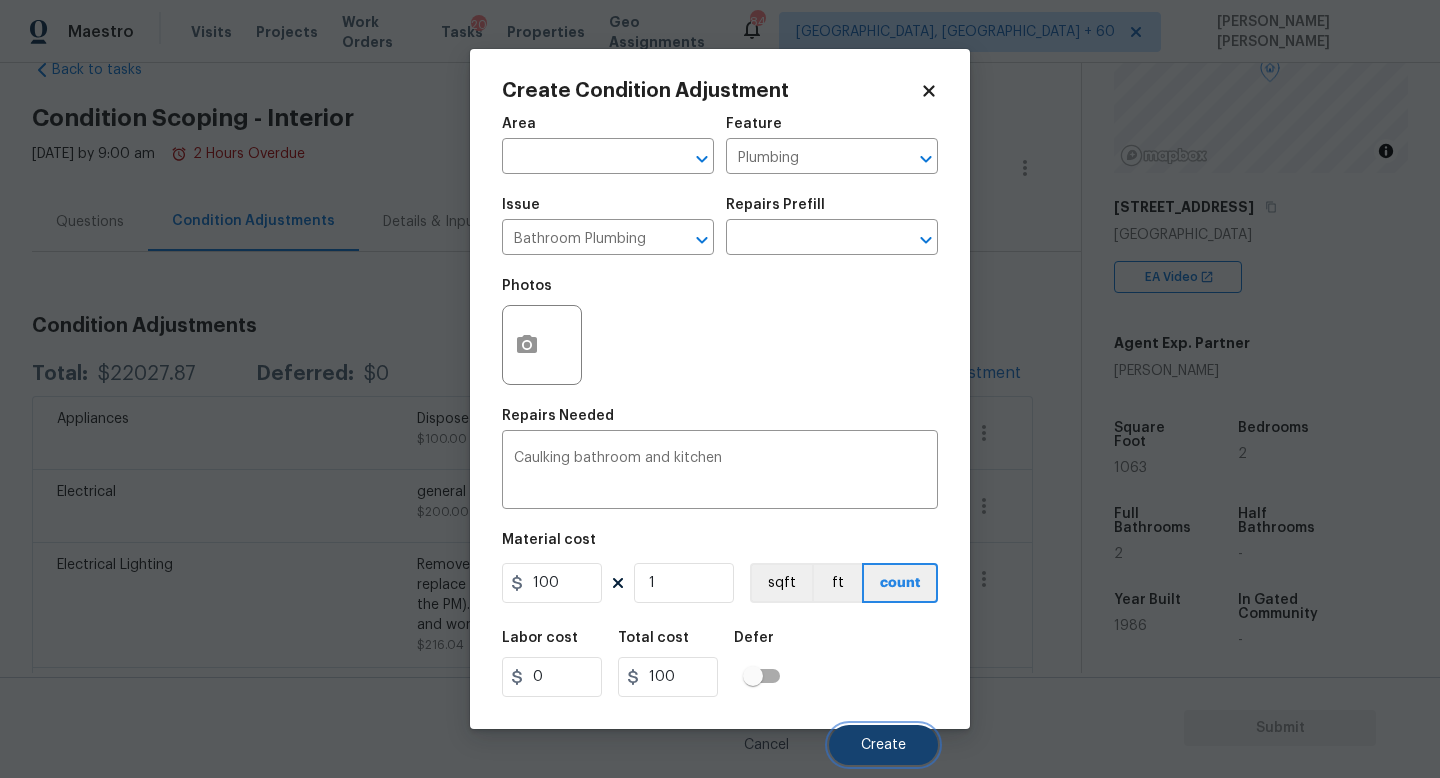 click on "Create" at bounding box center [883, 745] 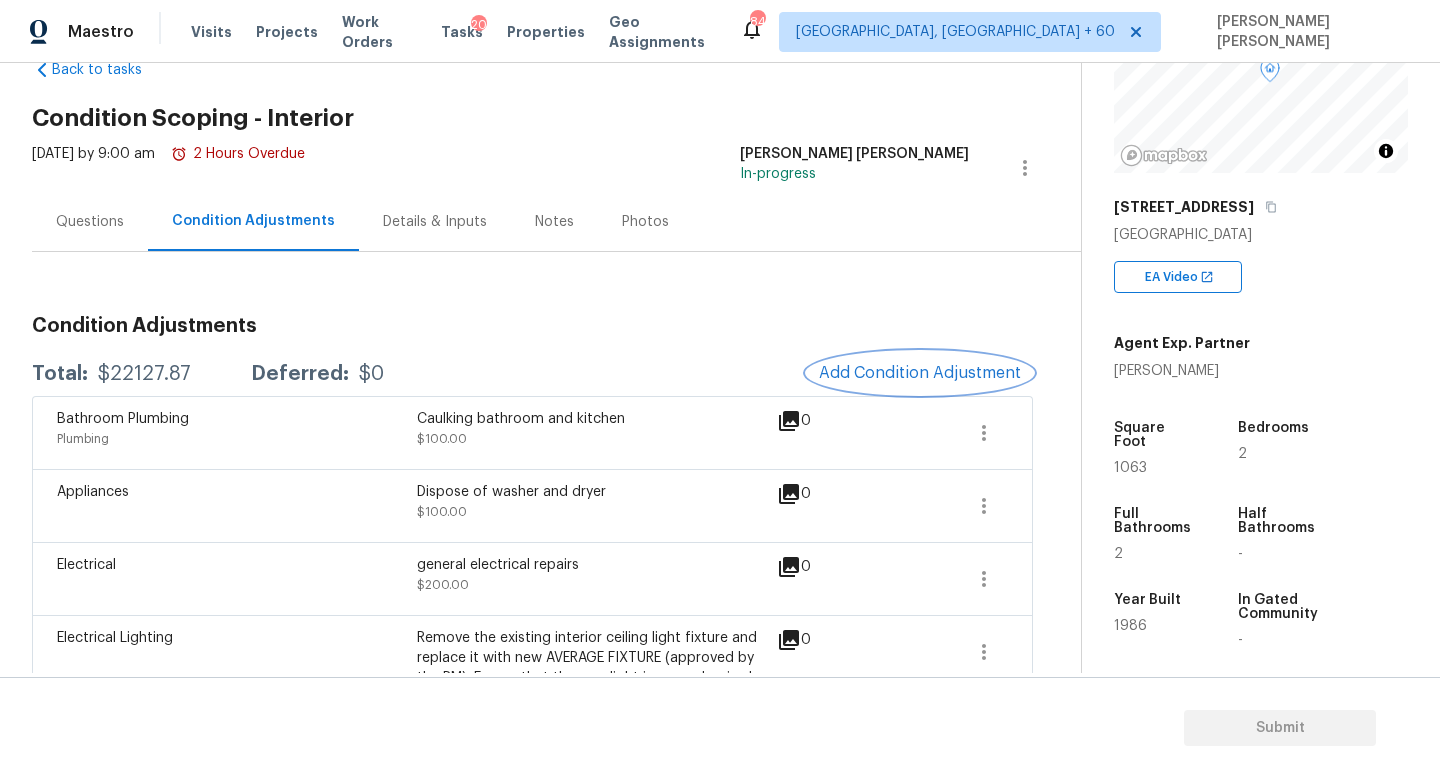 click on "Add Condition Adjustment" at bounding box center [920, 373] 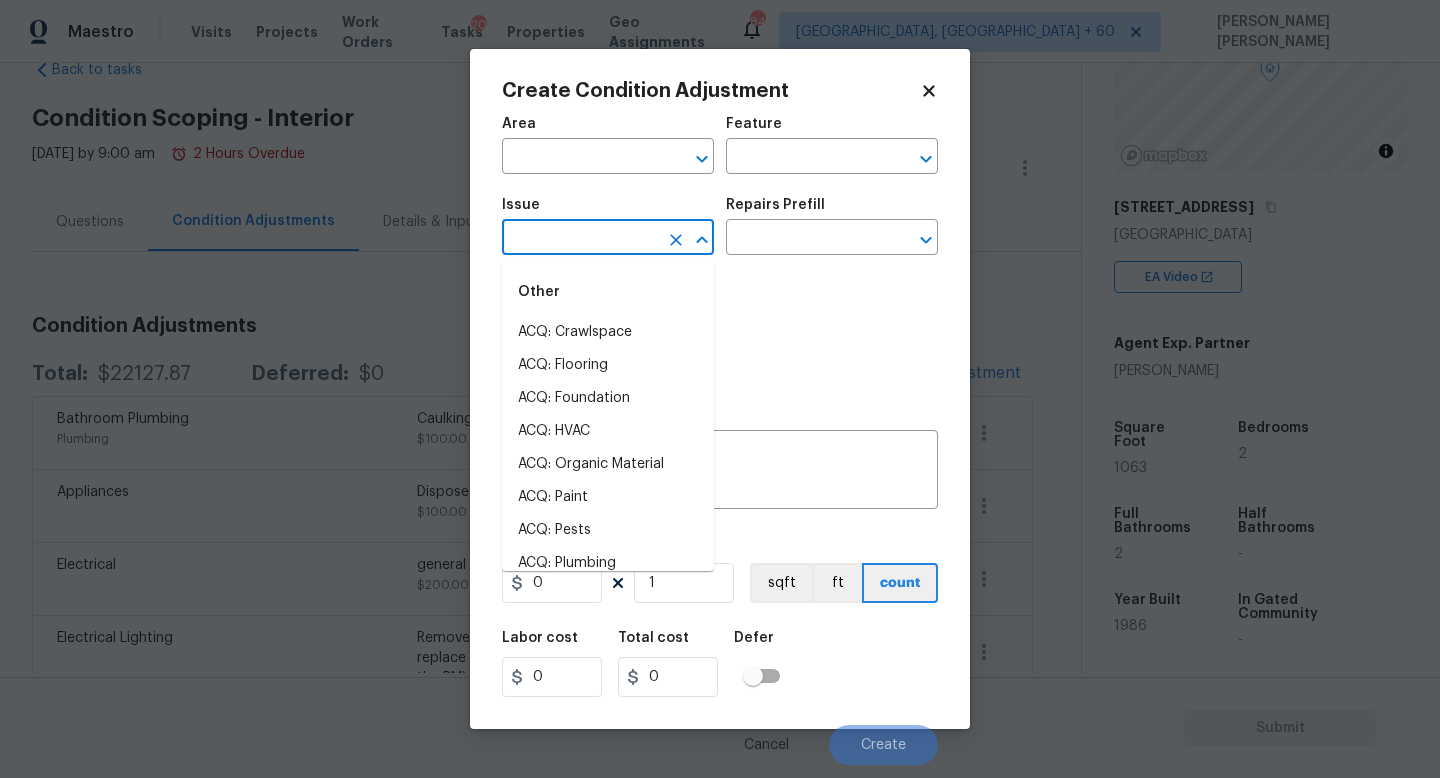 click at bounding box center [580, 239] 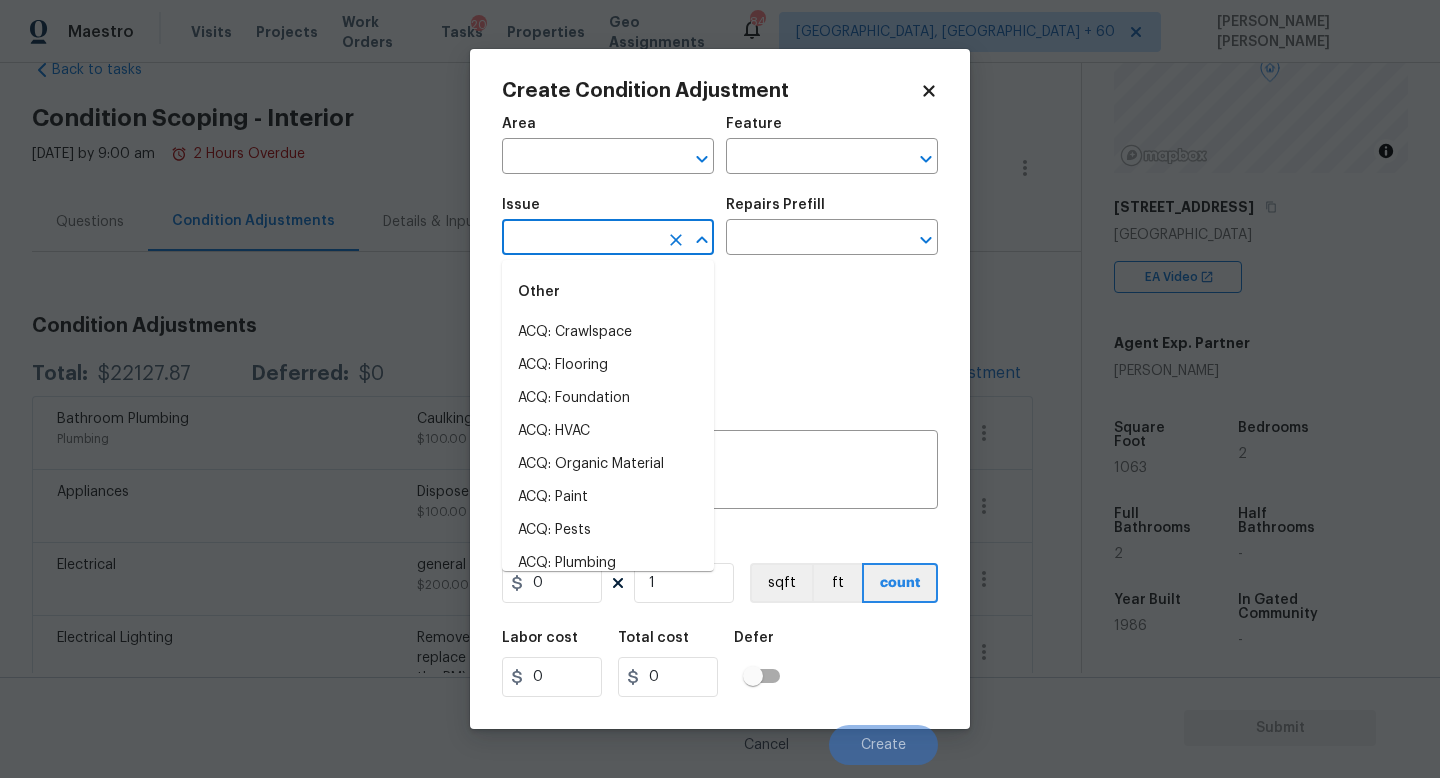 type on "v" 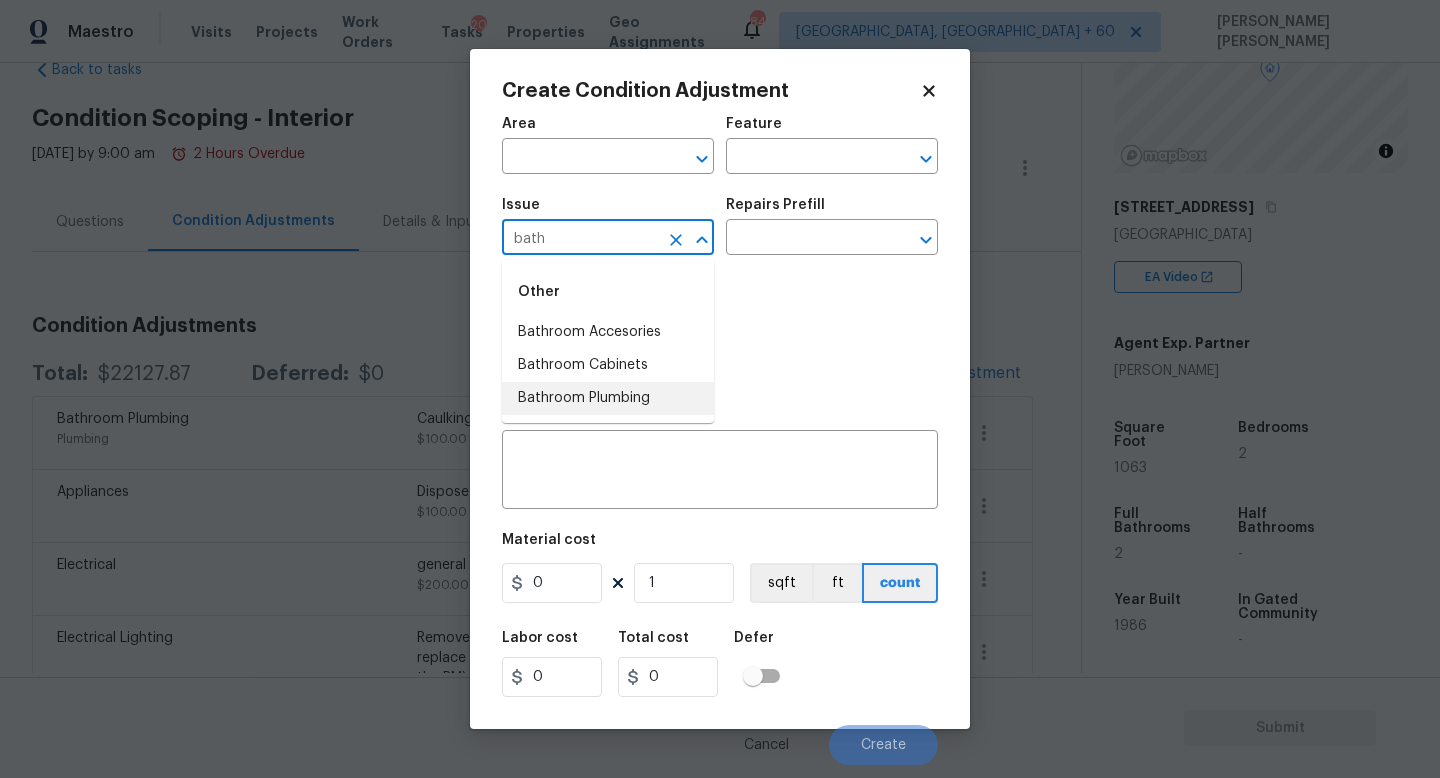 click on "Bathroom Plumbing" at bounding box center (608, 398) 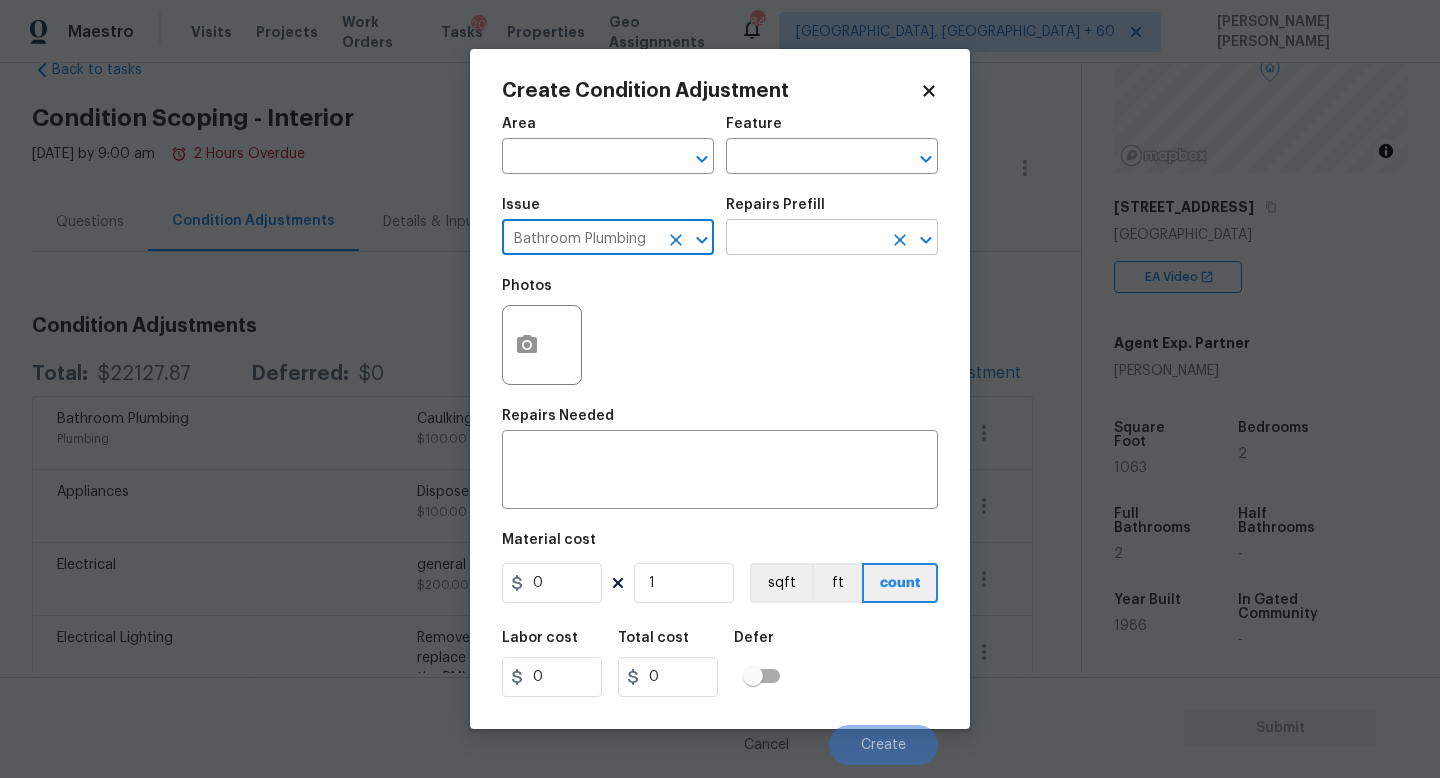 type on "Bathroom Plumbing" 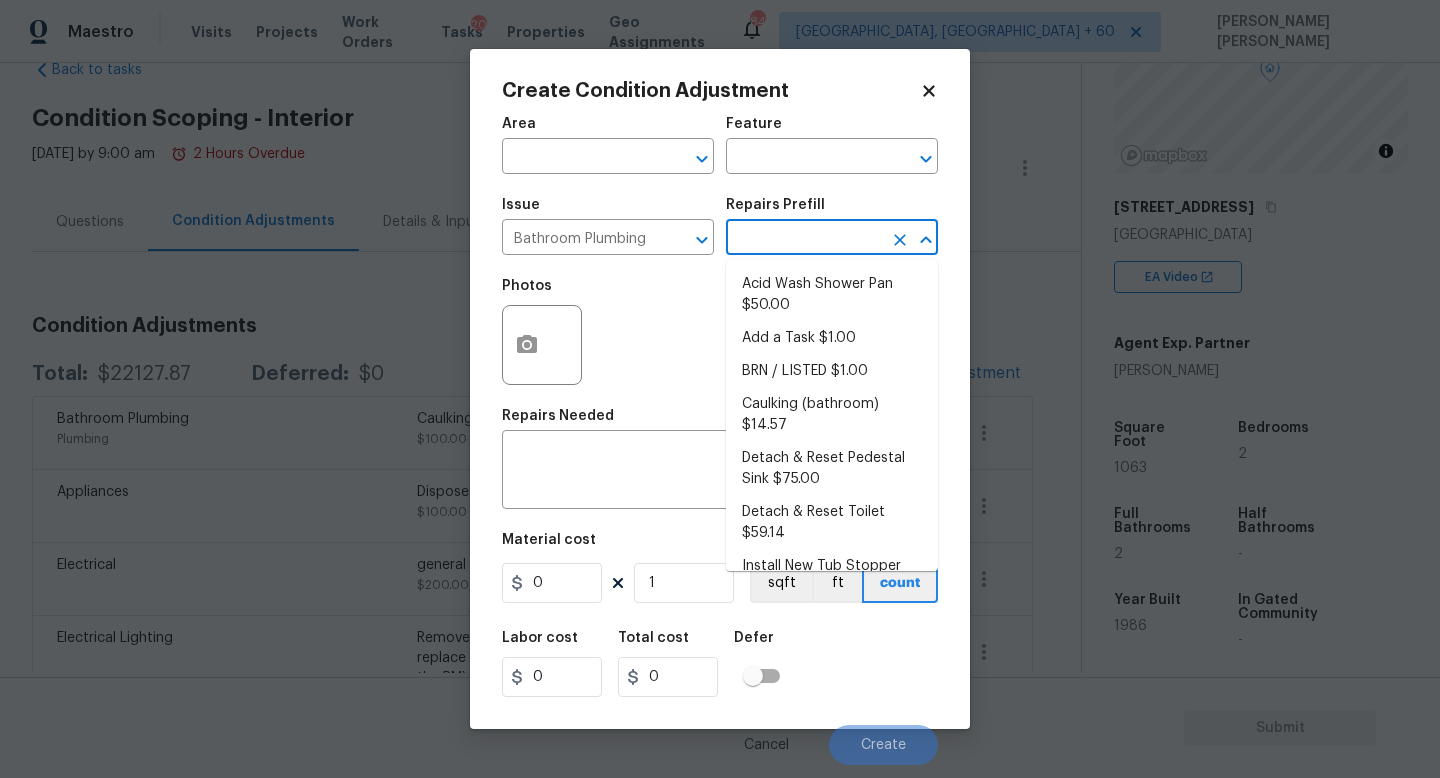 click at bounding box center (804, 239) 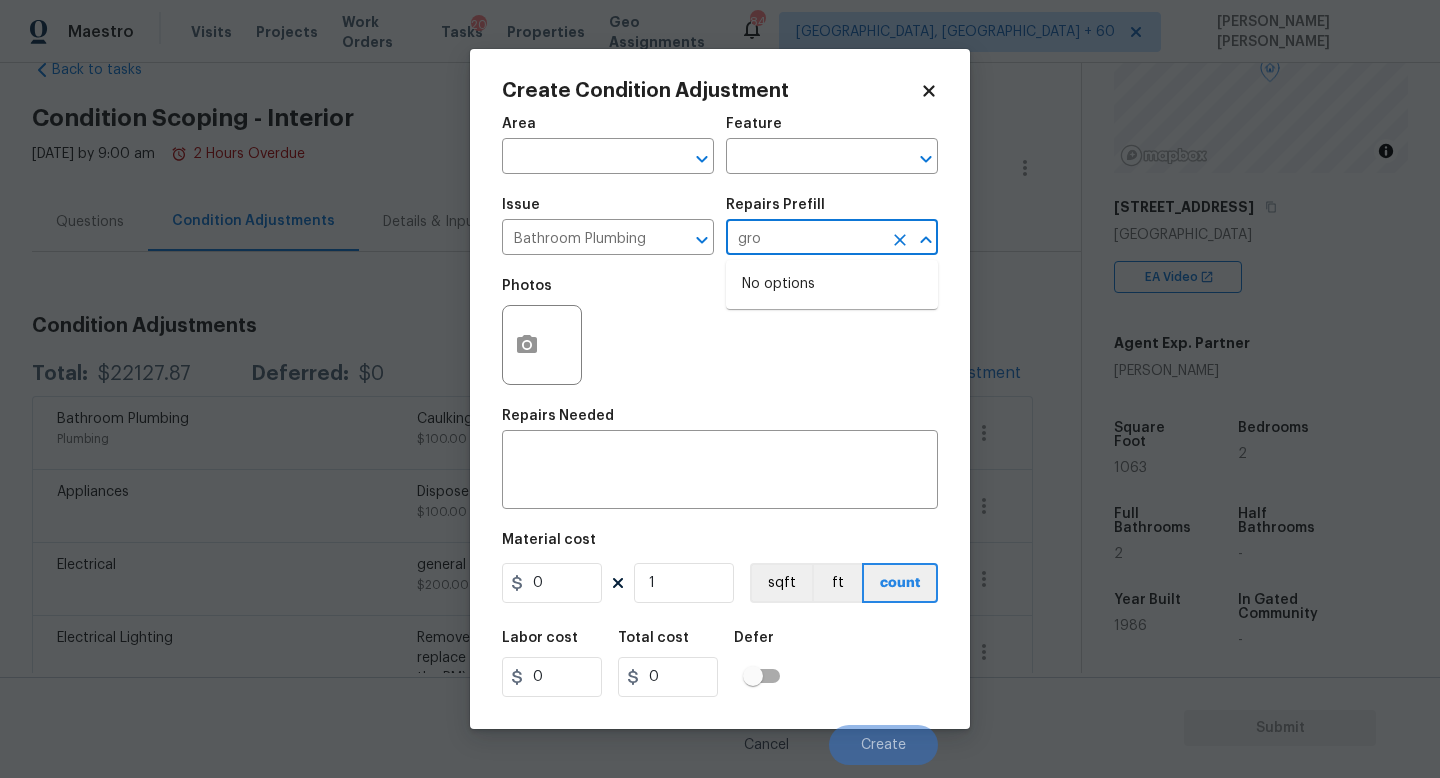 type on "grou" 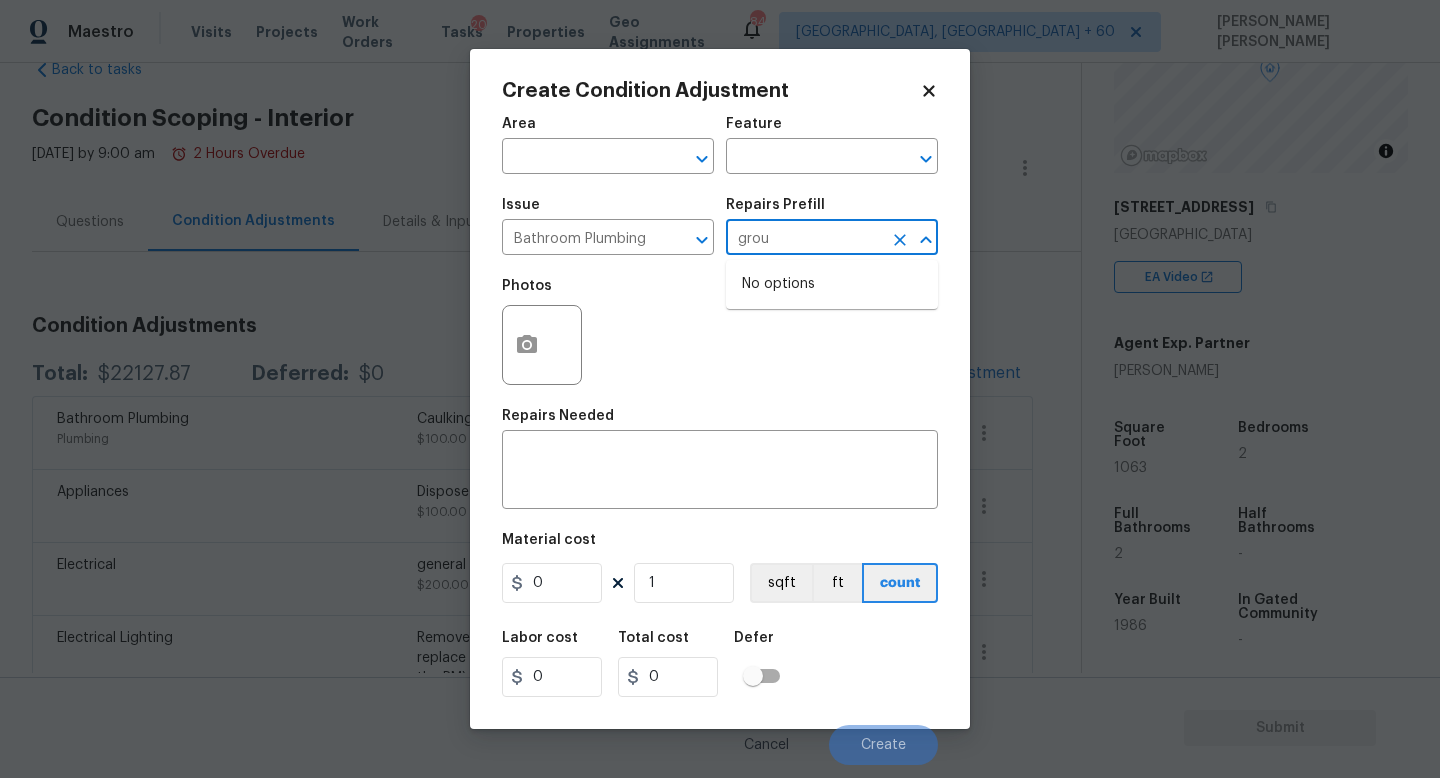 type 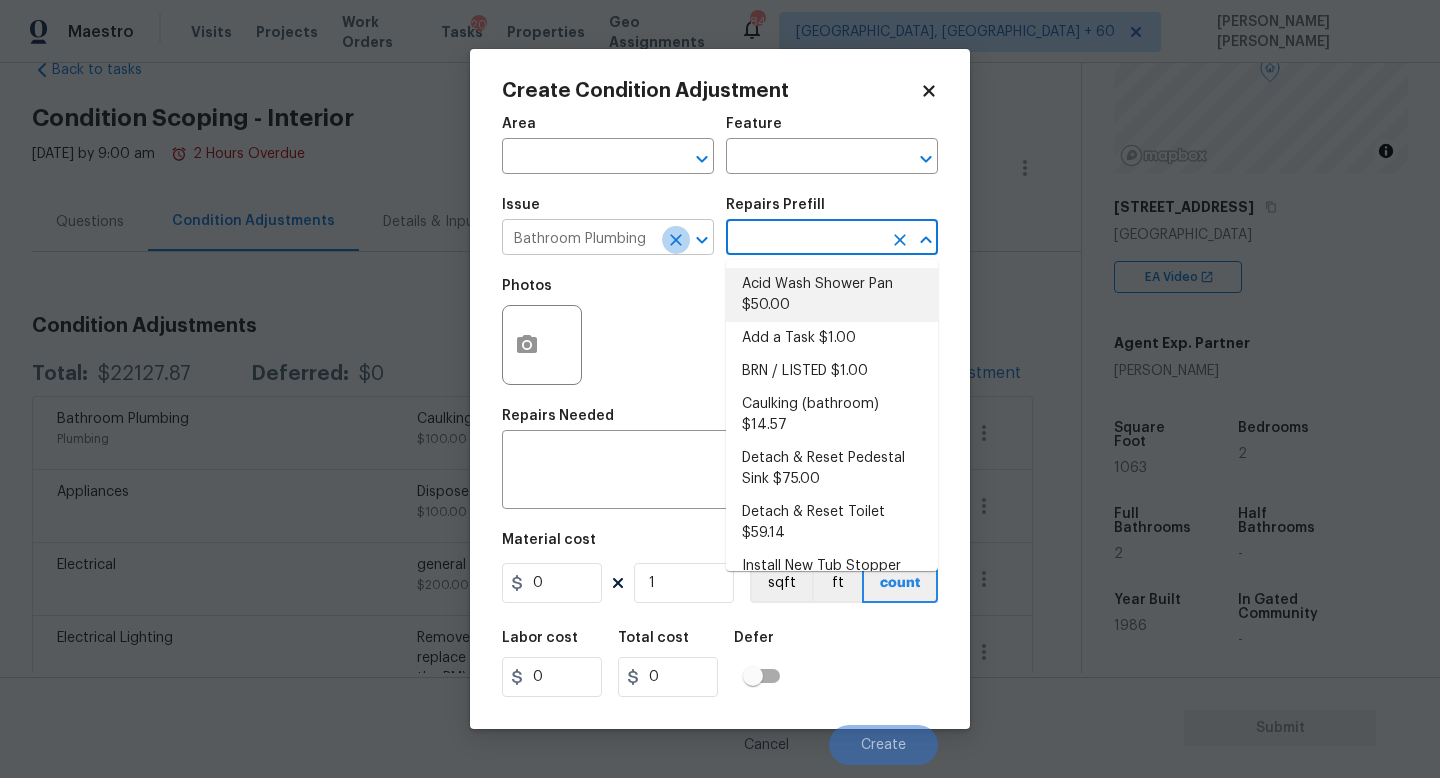 click 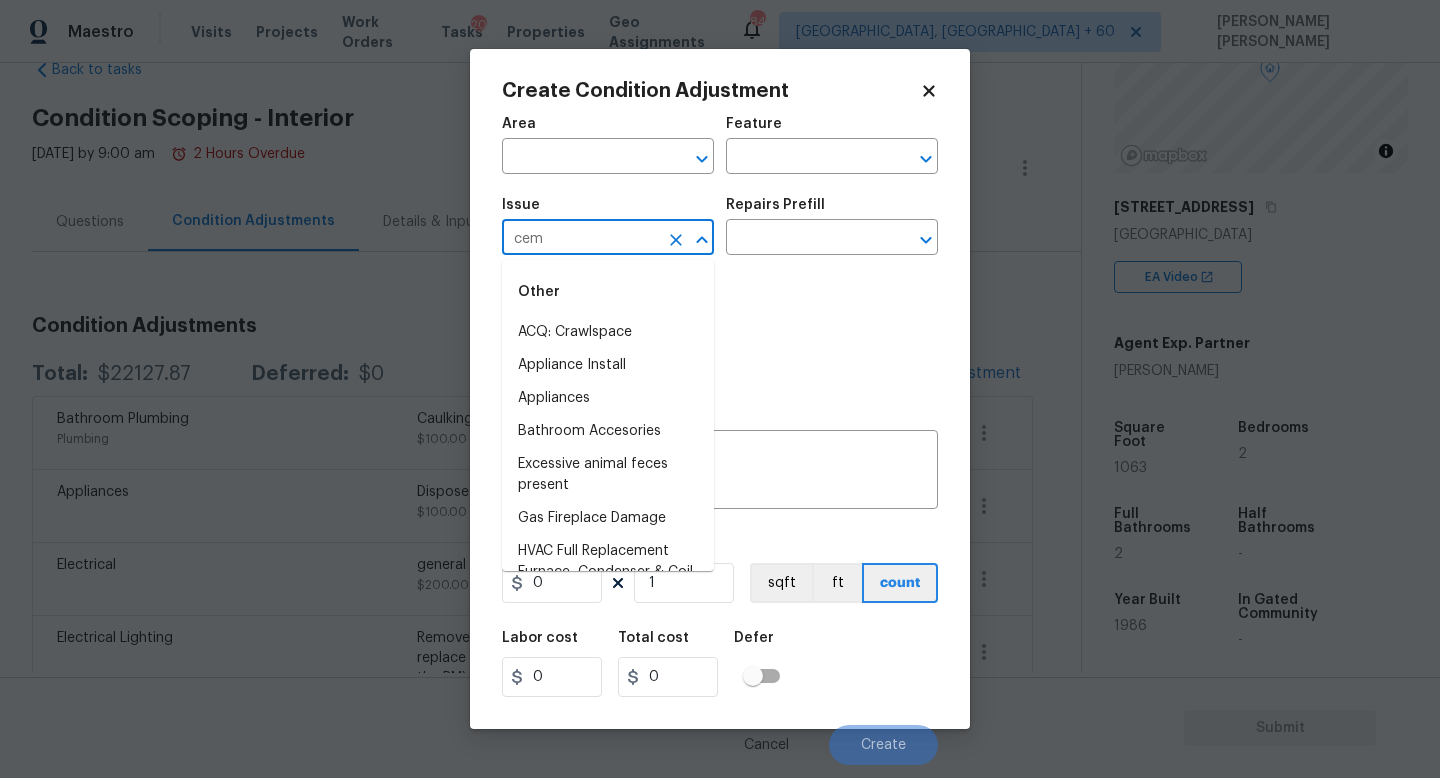 type on "ceme" 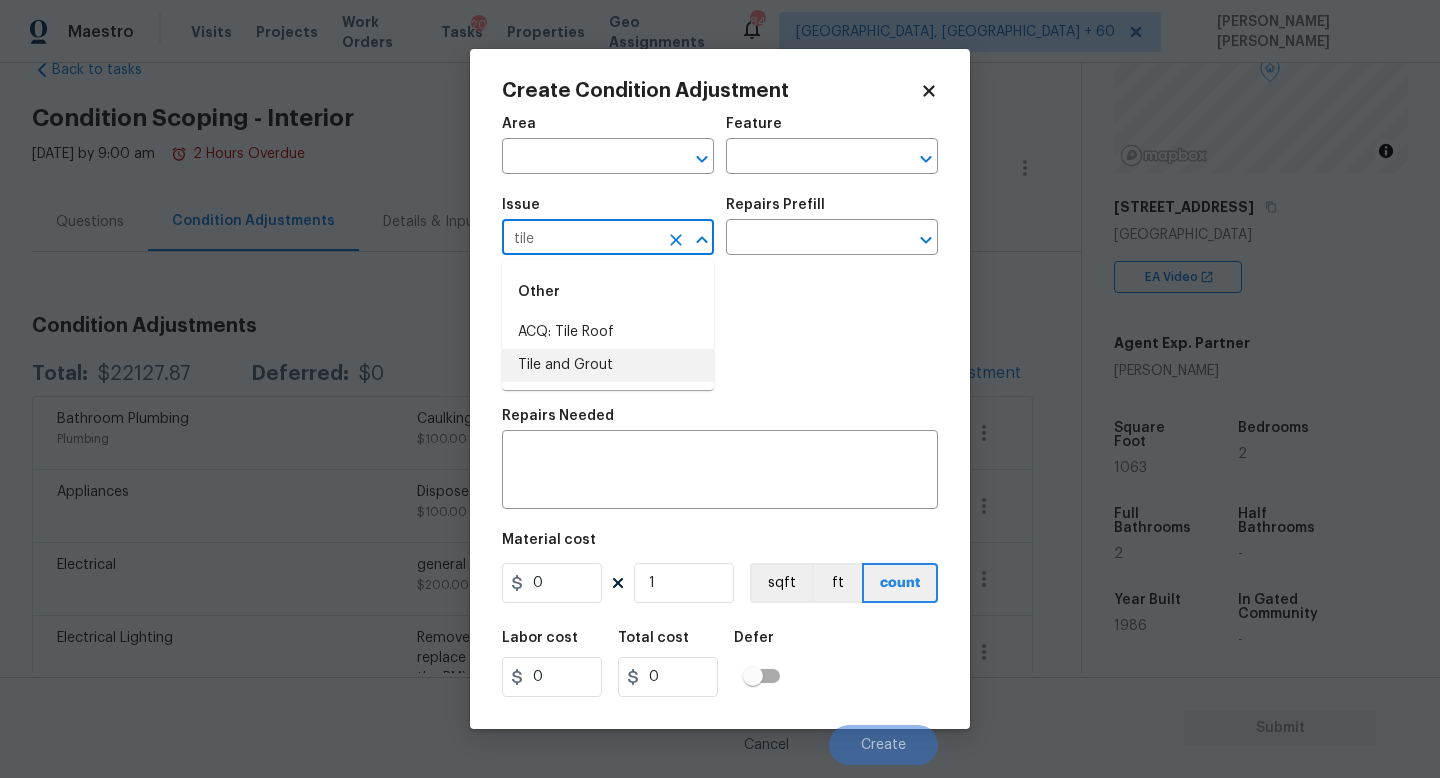 click on "Tile and Grout" at bounding box center (608, 365) 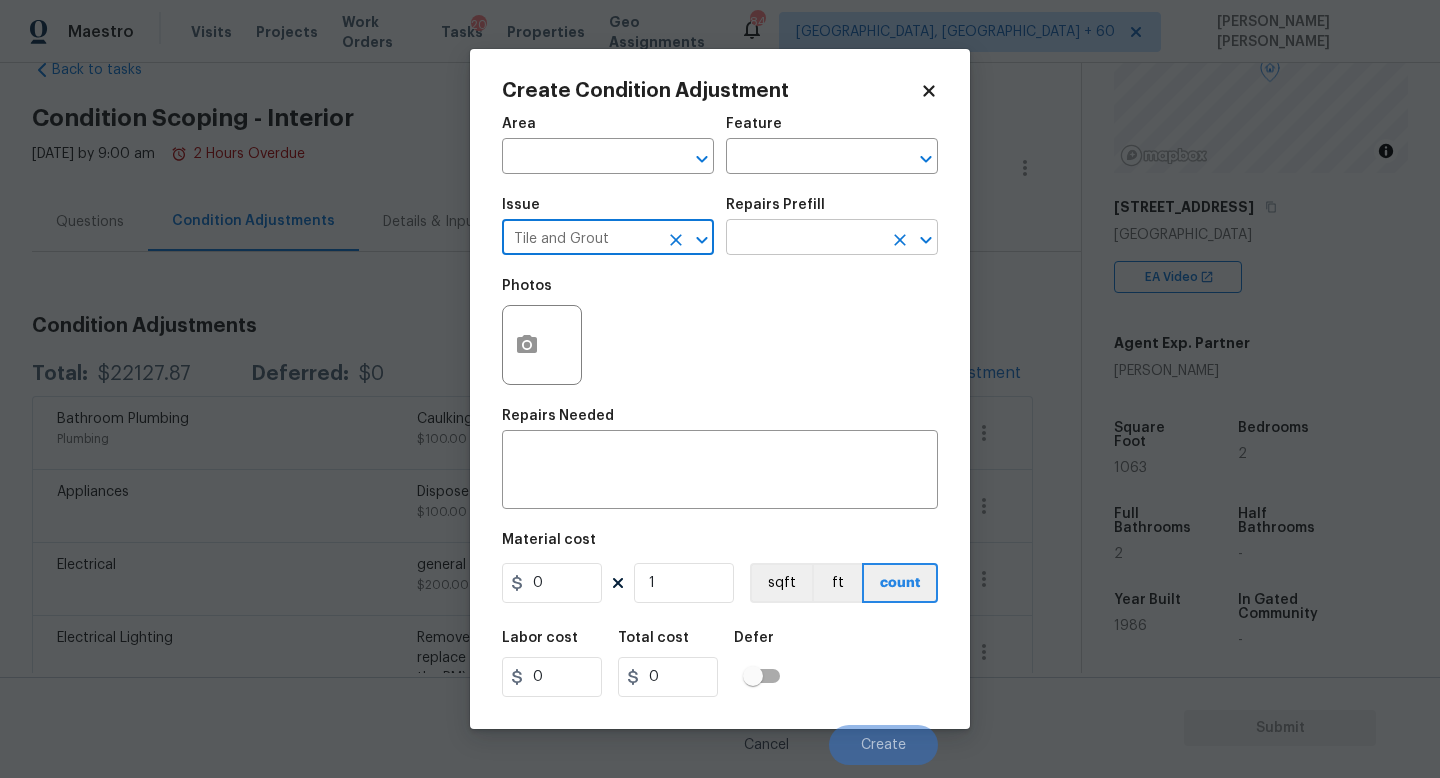type on "Tile and Grout" 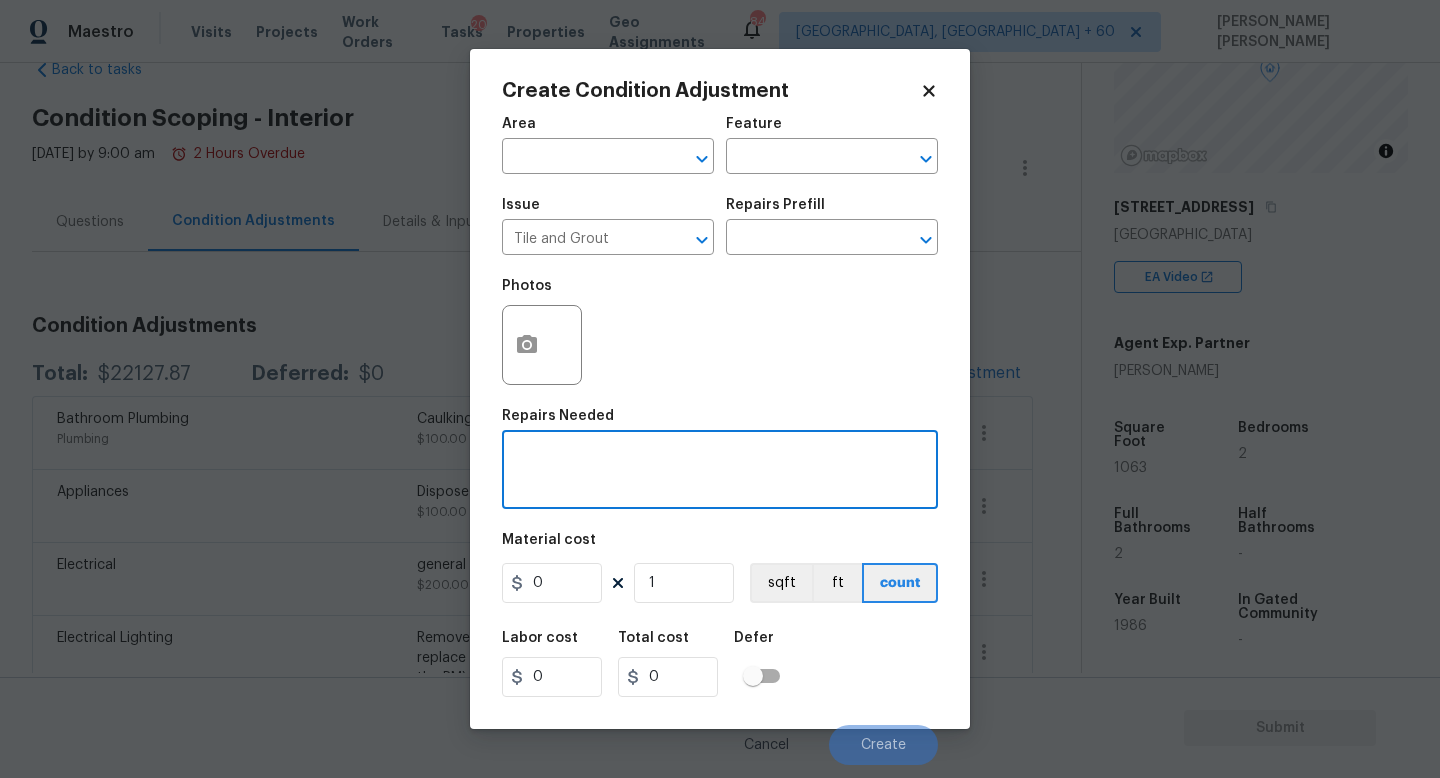 click at bounding box center [720, 472] 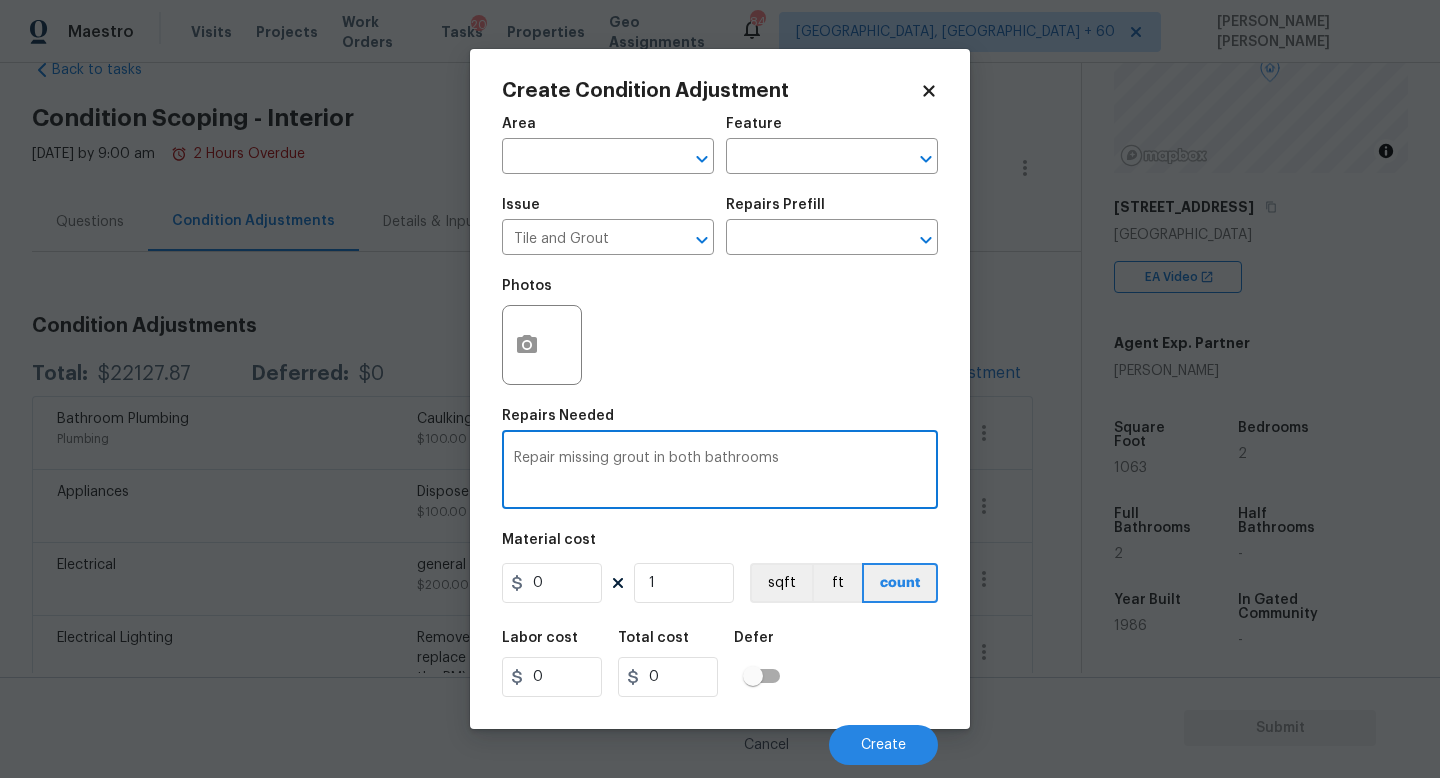 type on "Repair missing grout in both bathrooms" 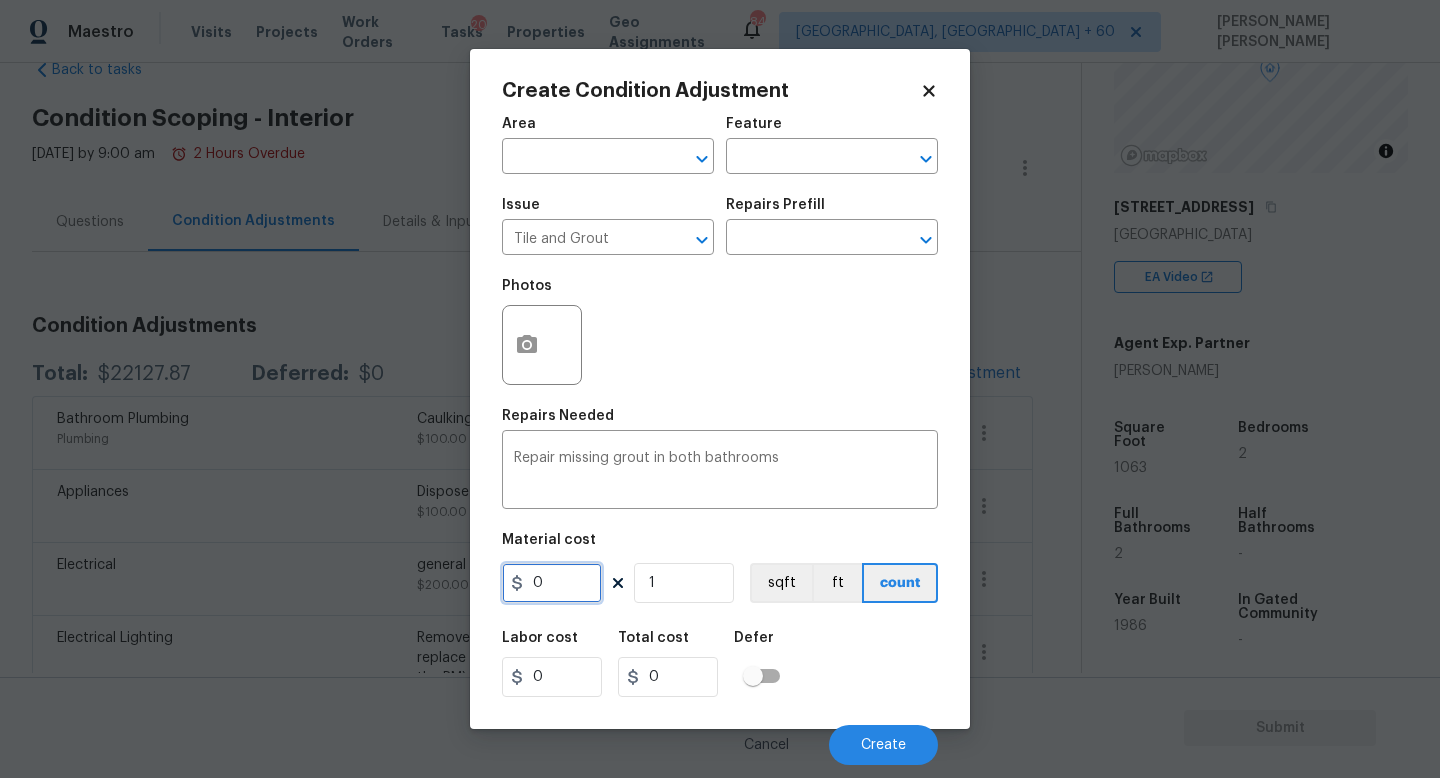 drag, startPoint x: 568, startPoint y: 595, endPoint x: 230, endPoint y: 586, distance: 338.1198 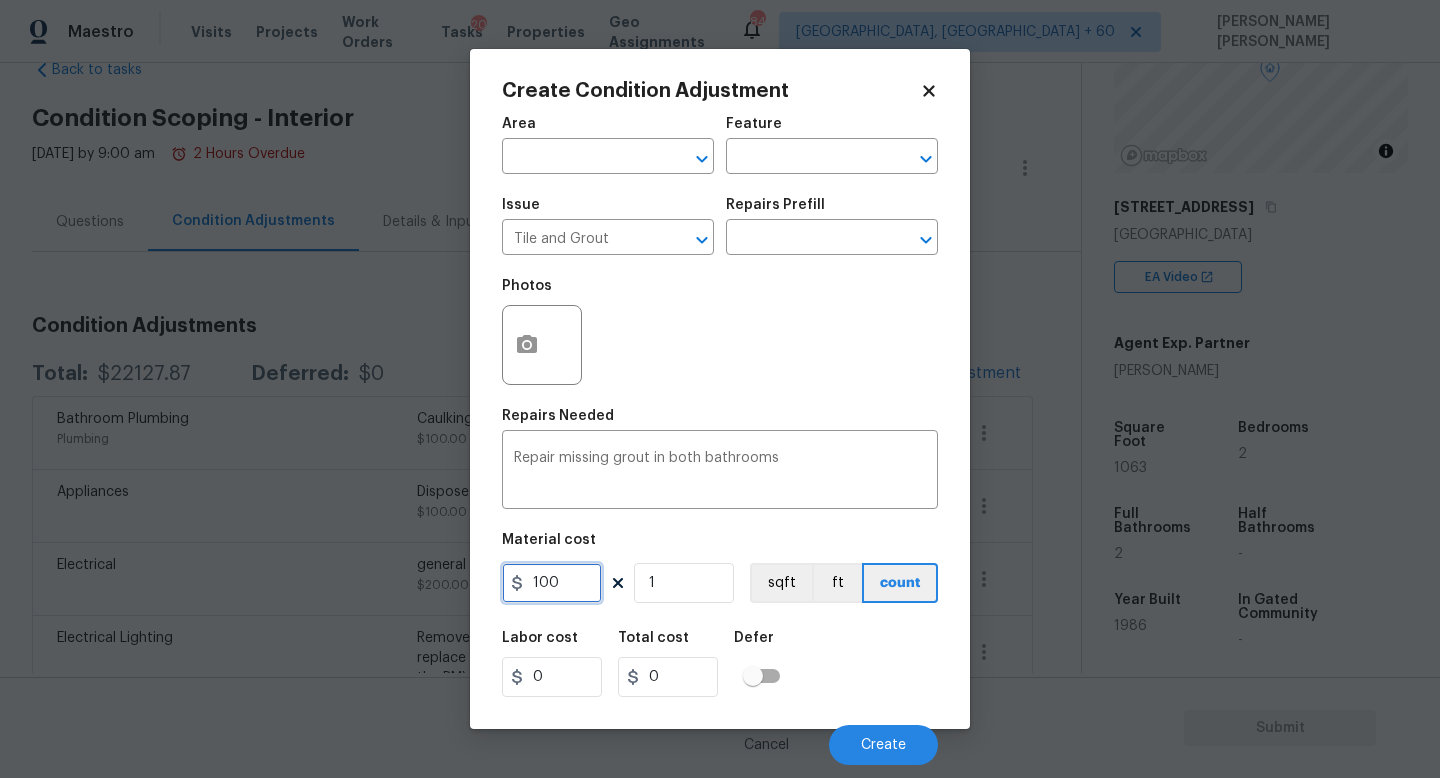 type on "100" 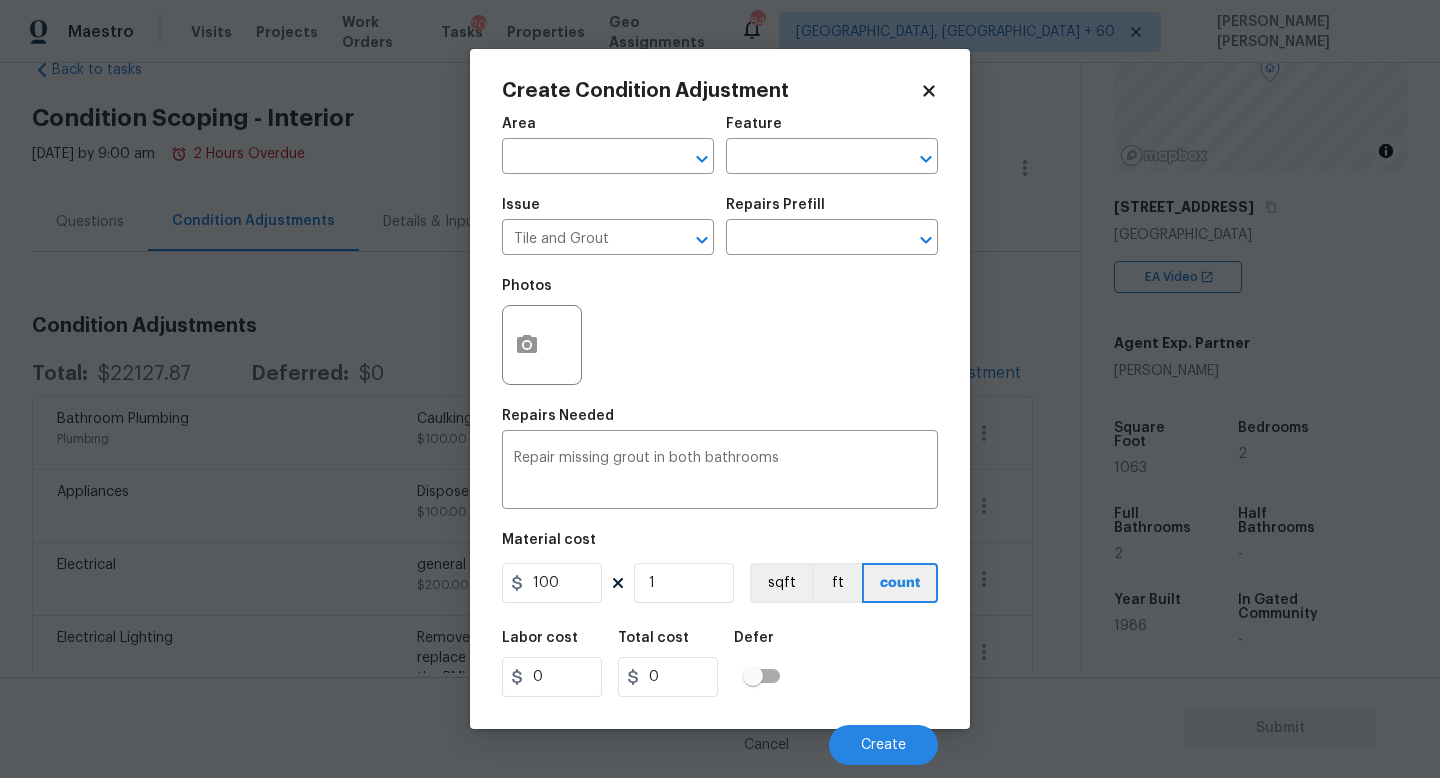 type on "100" 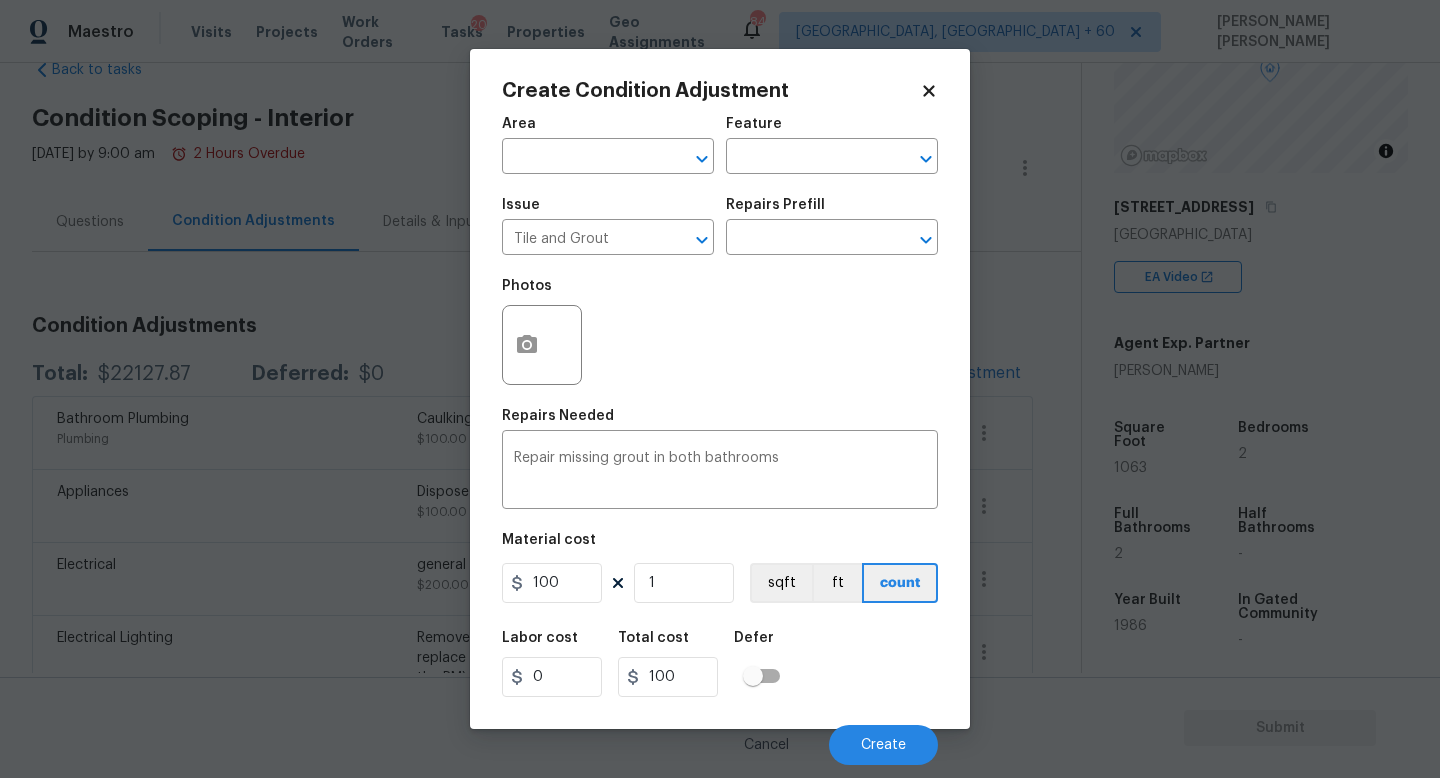 click on "Labor cost 0 Total cost 100 Defer" at bounding box center [720, 664] 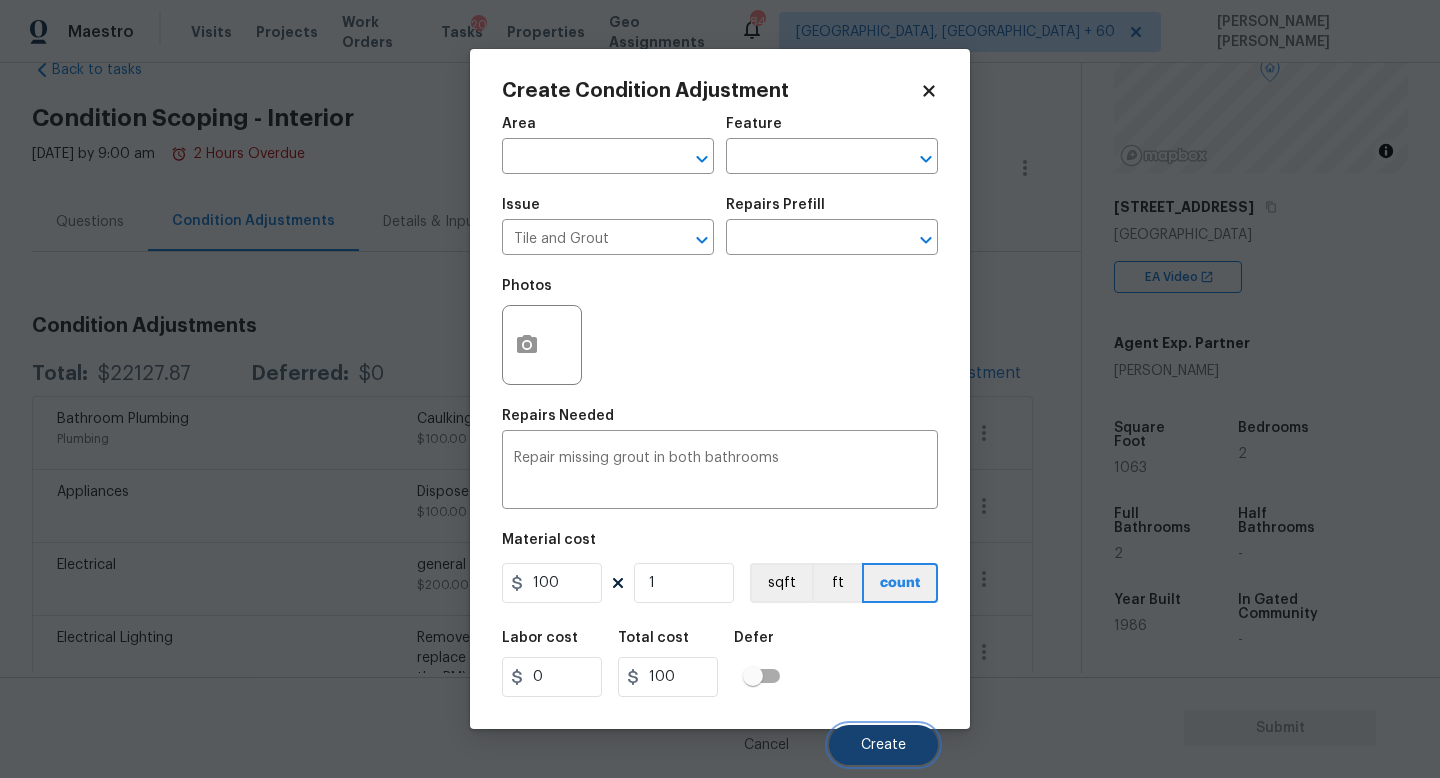 click on "Create" at bounding box center [883, 745] 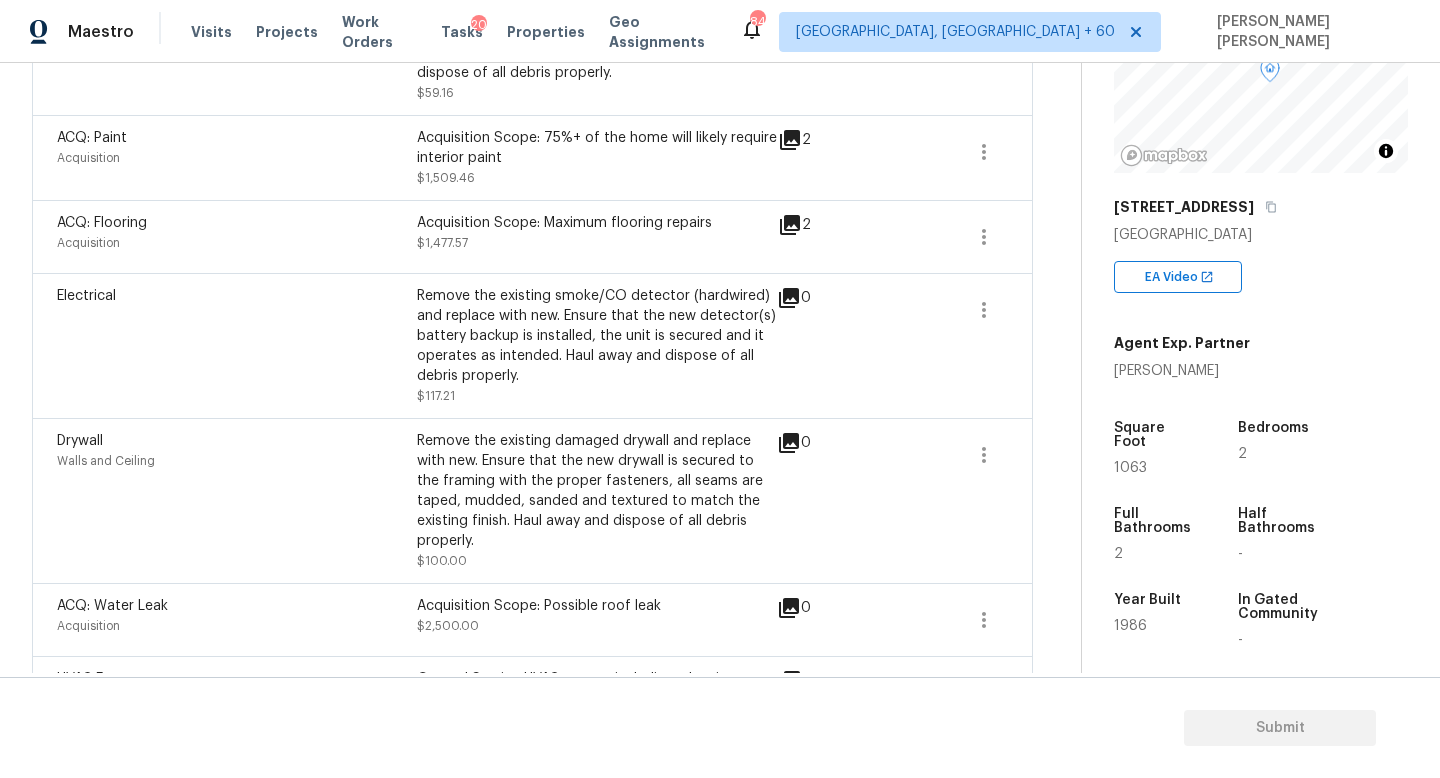 scroll, scrollTop: 1151, scrollLeft: 0, axis: vertical 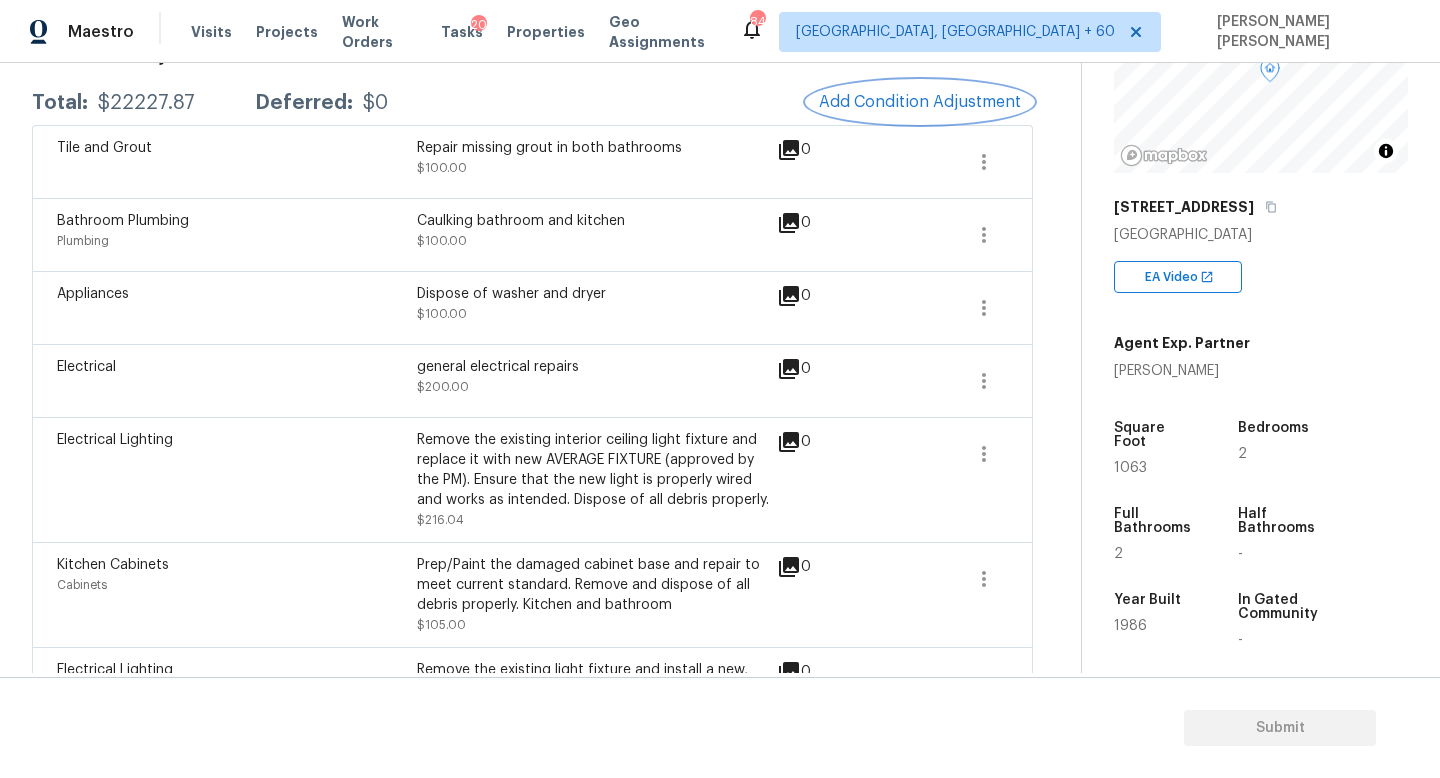 click on "Add Condition Adjustment" at bounding box center [920, 102] 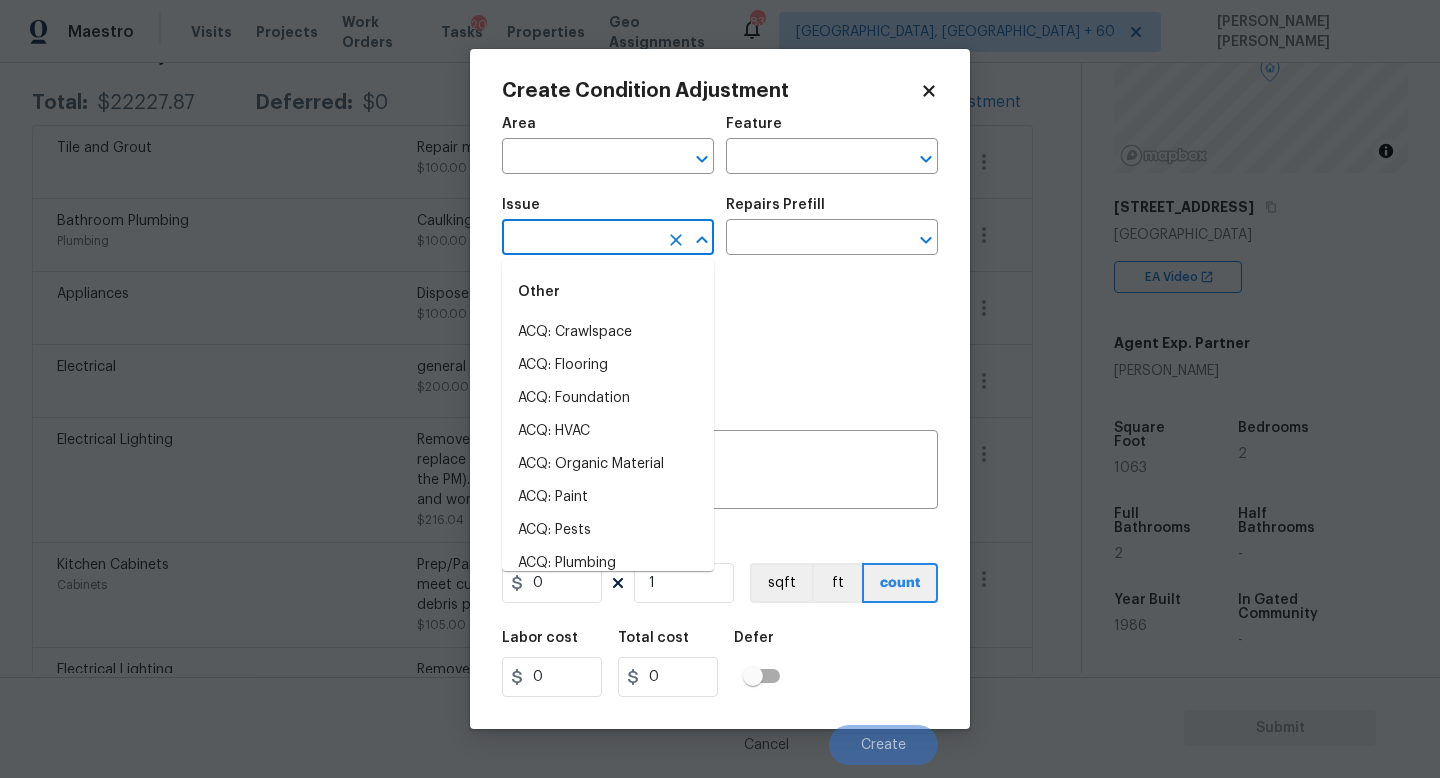 click at bounding box center [580, 239] 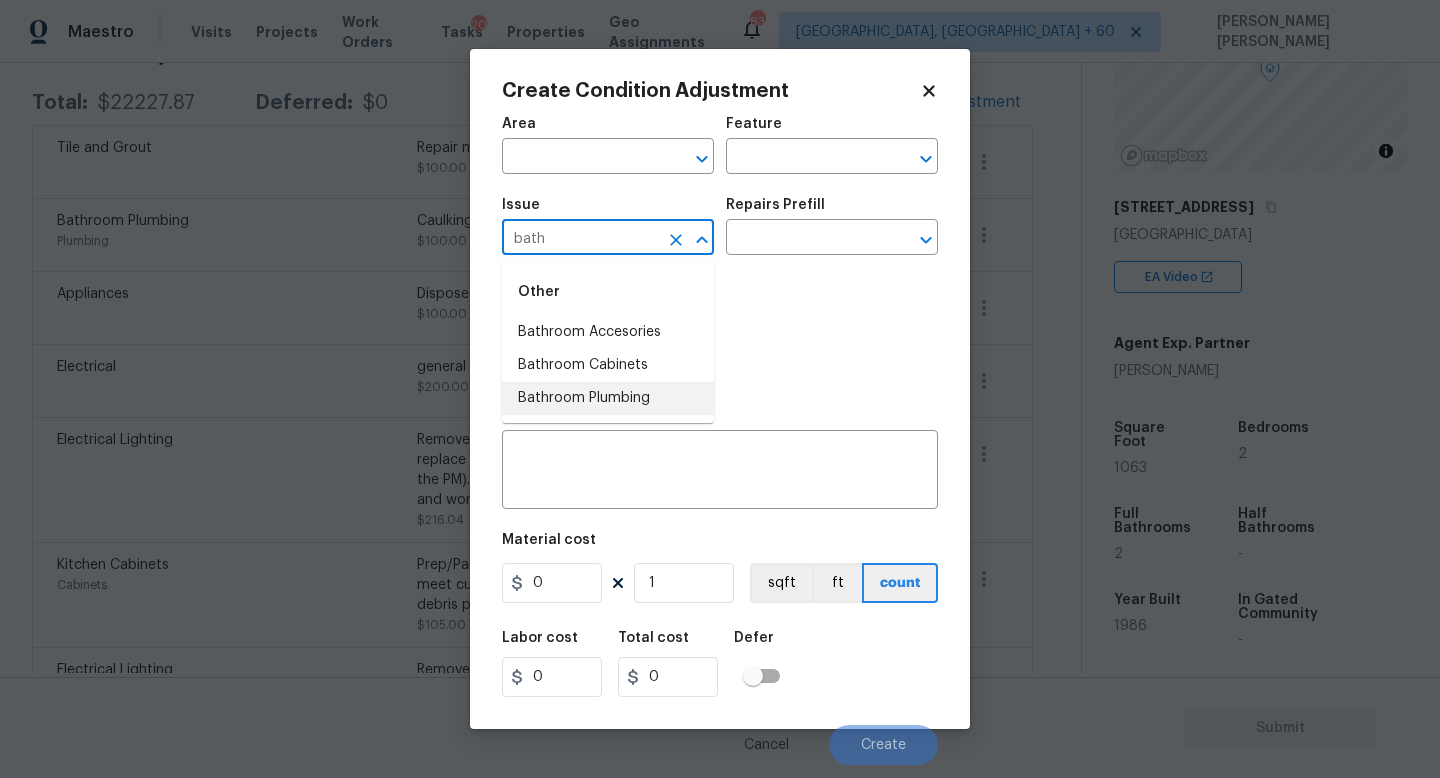 click on "Bathroom Plumbing" at bounding box center (608, 398) 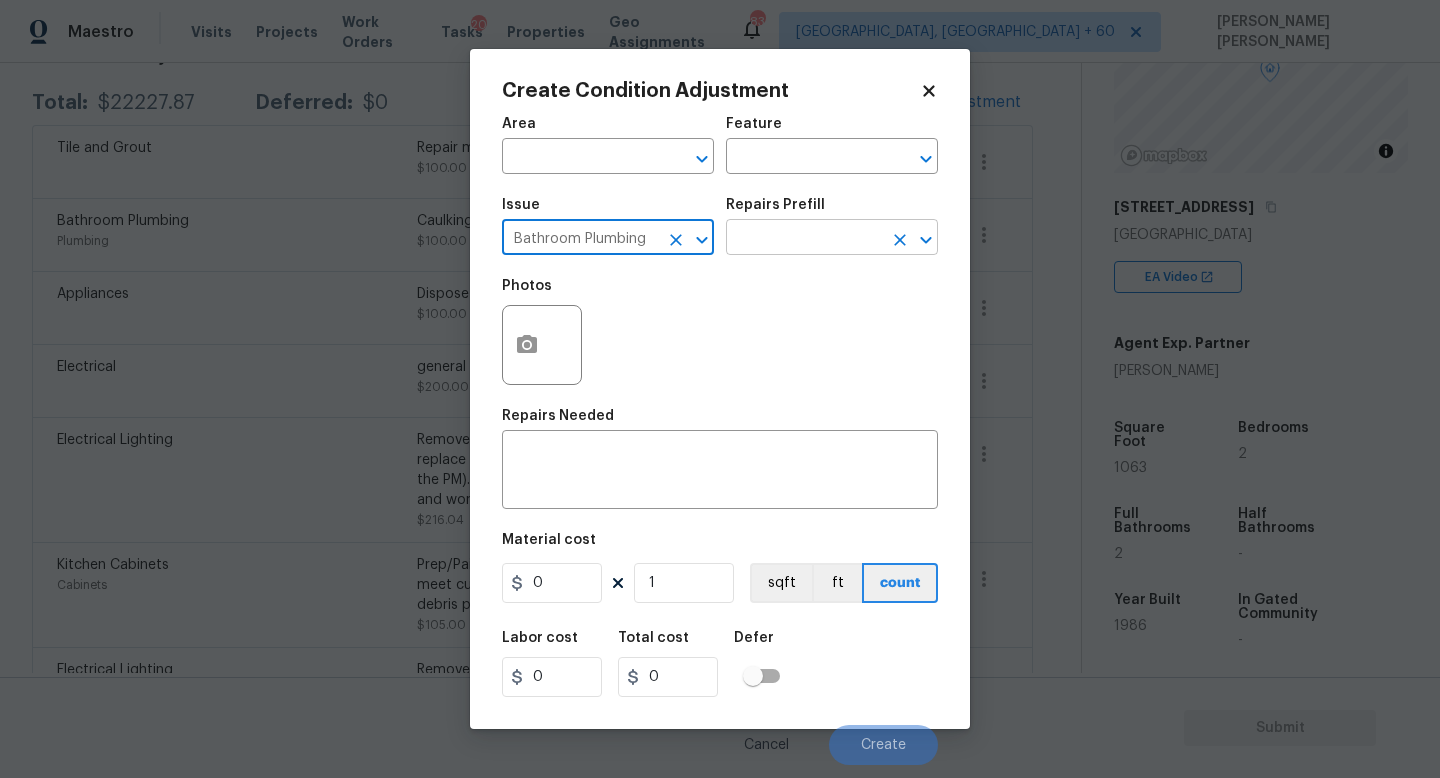 type on "Bathroom Plumbing" 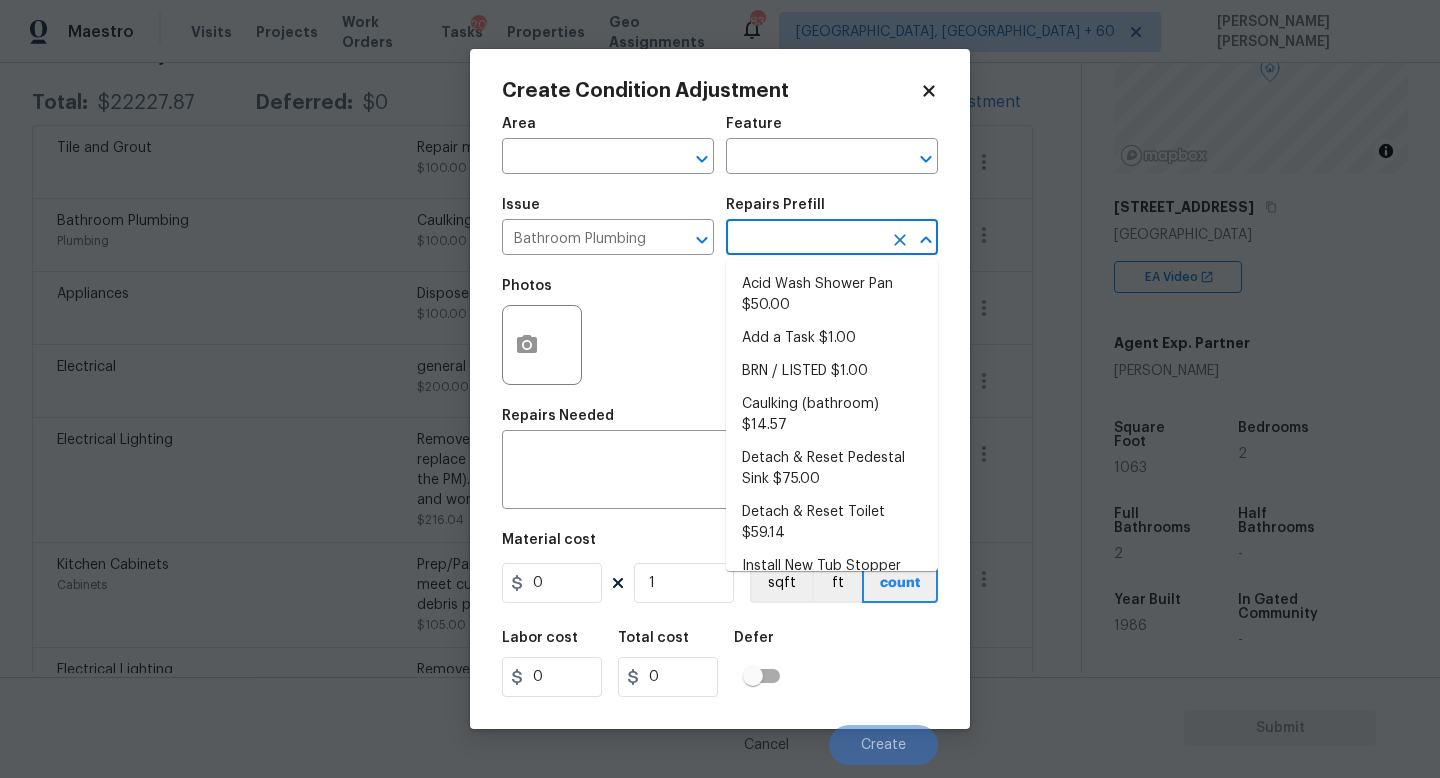 click at bounding box center (804, 239) 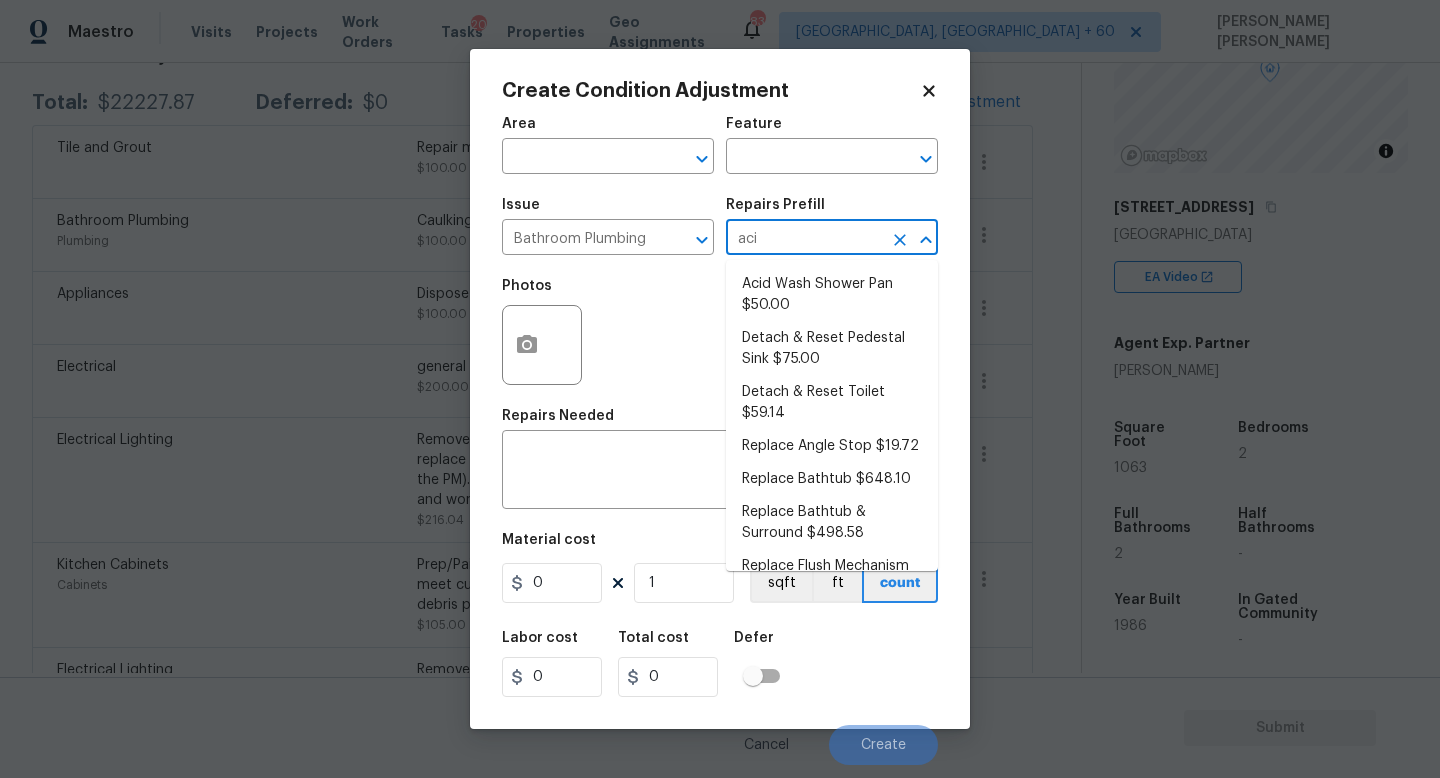 type on "acid" 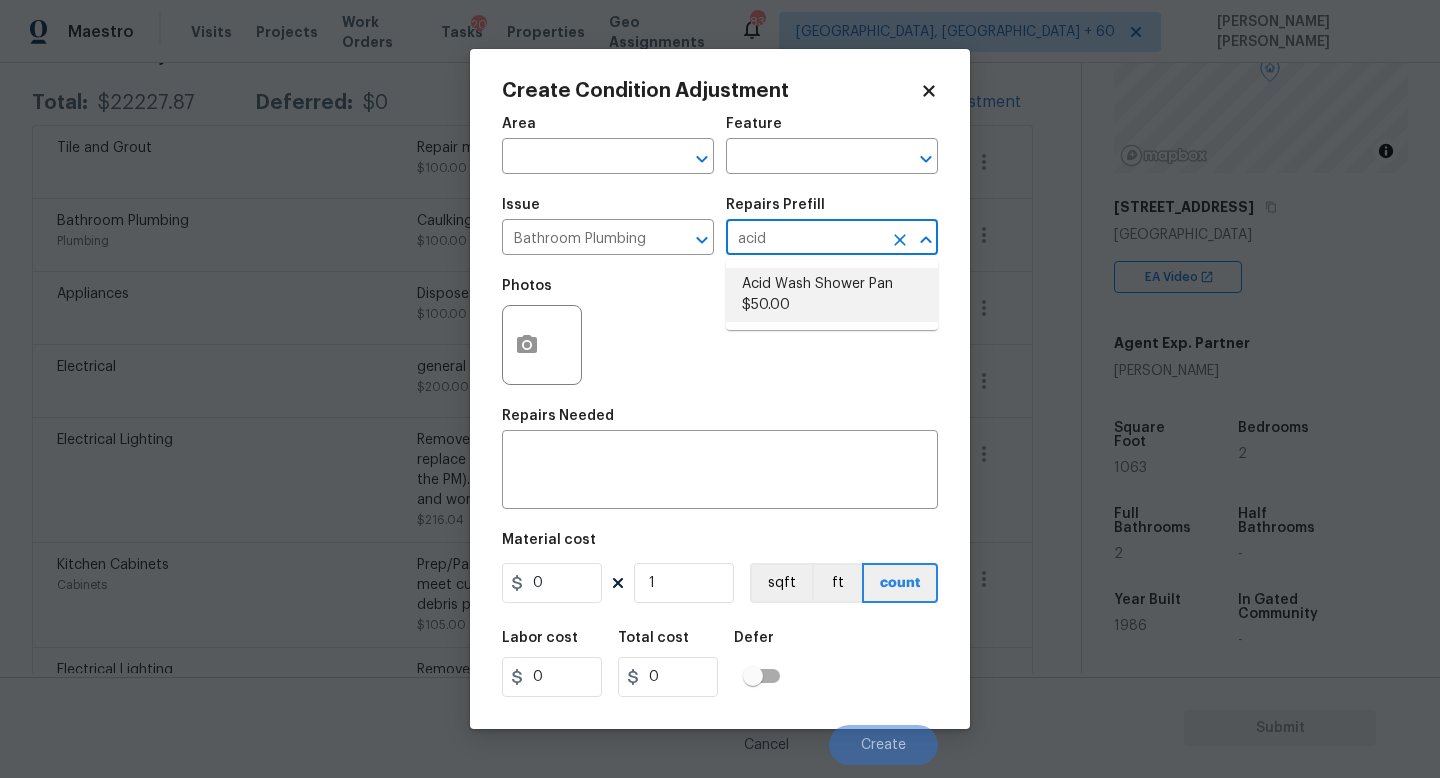click on "Acid Wash Shower Pan $50.00" at bounding box center (832, 295) 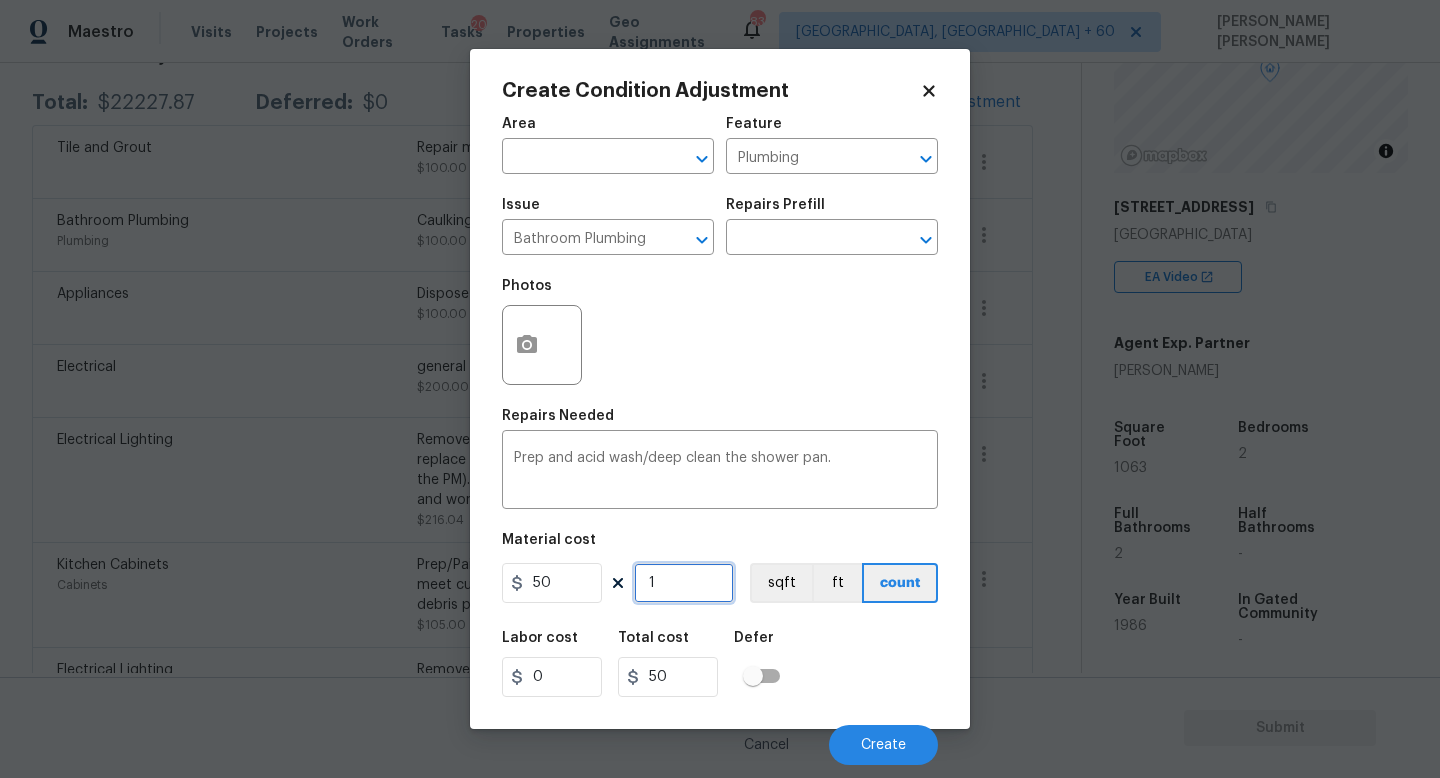 click on "1" at bounding box center (684, 583) 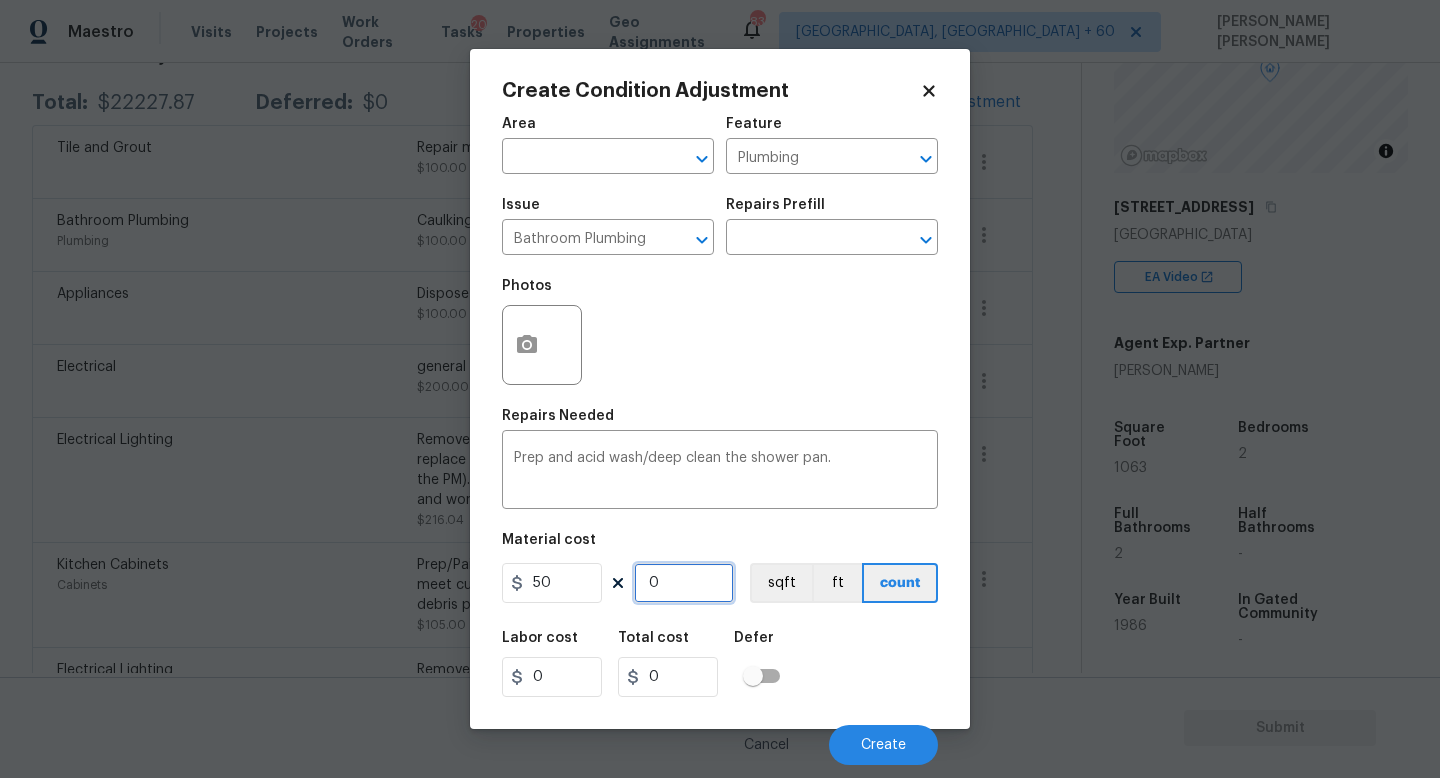 type on "2" 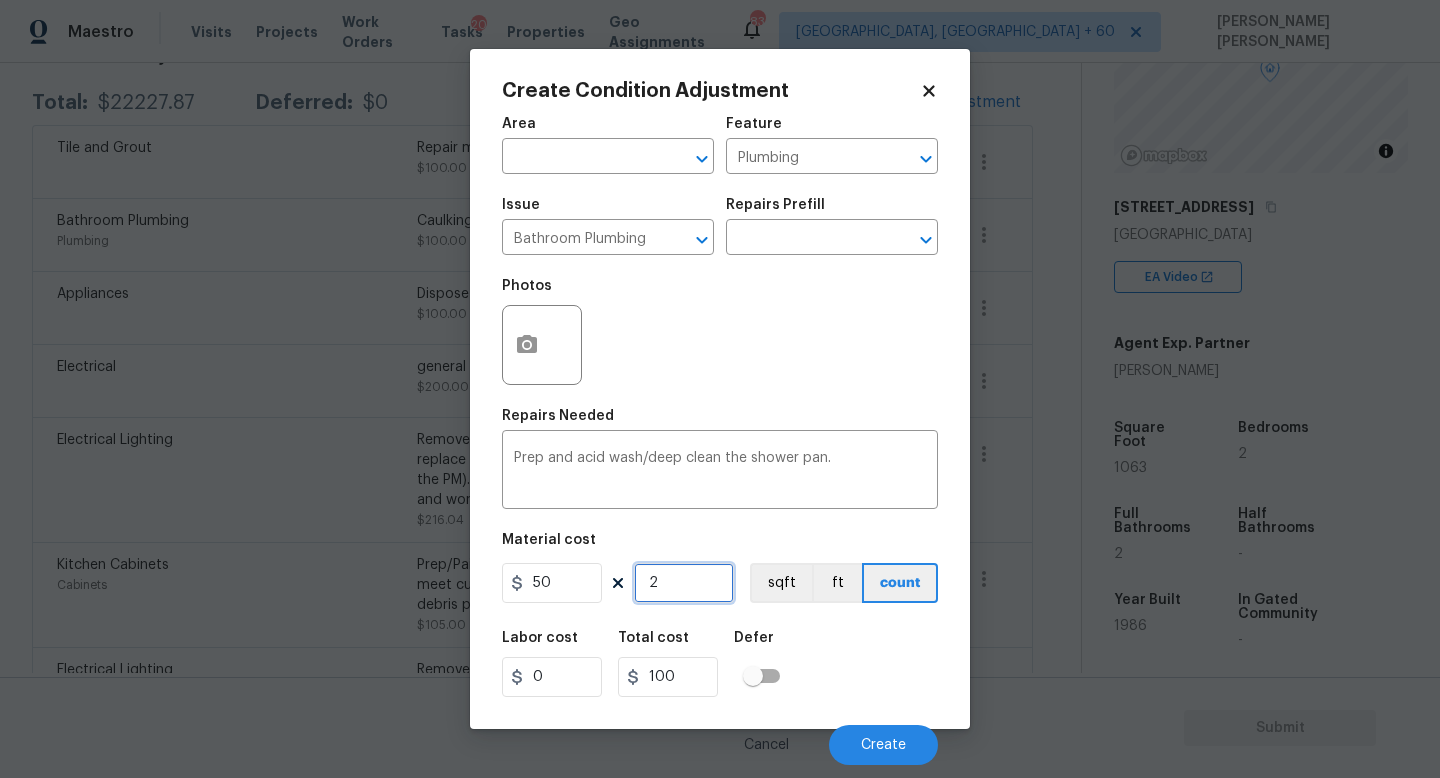 type on "2" 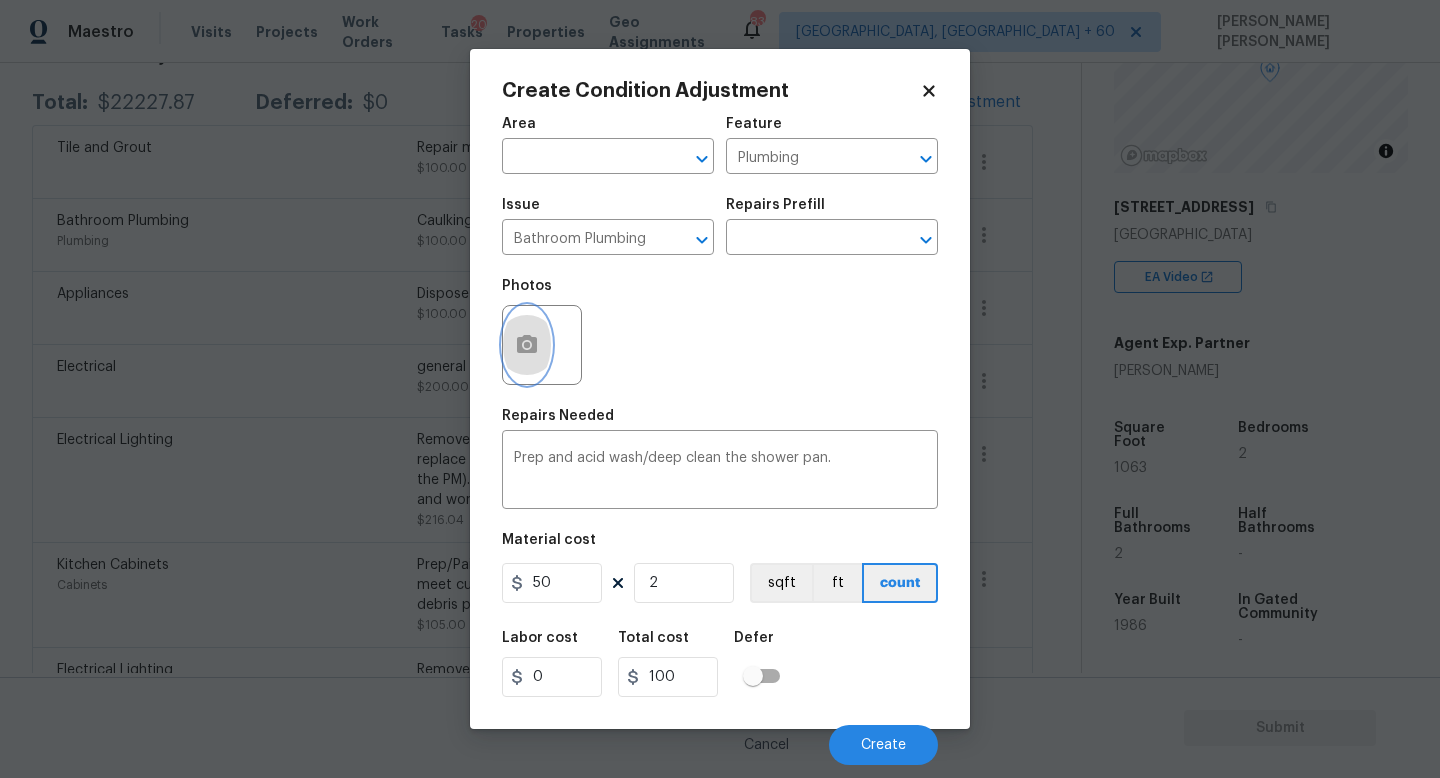 click 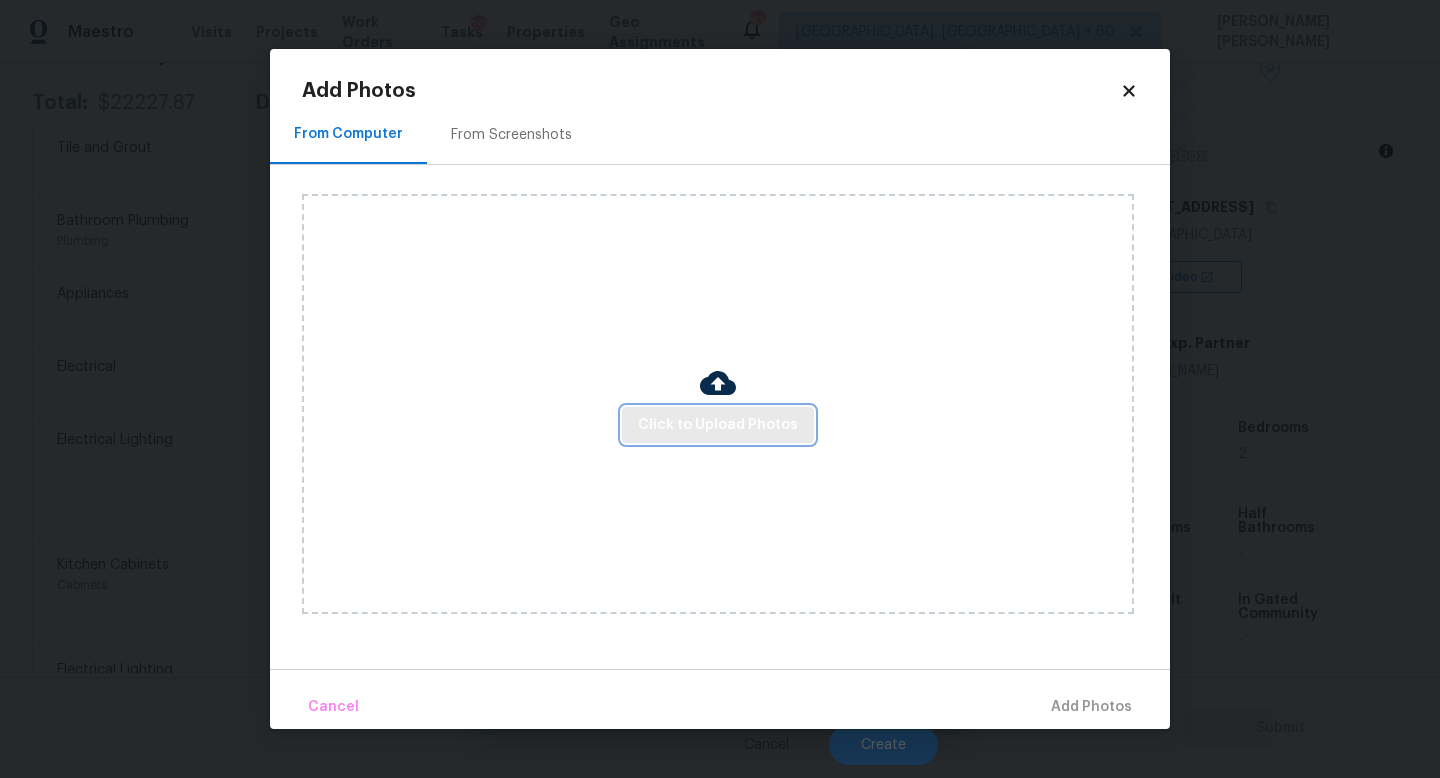 click on "Click to Upload Photos" at bounding box center [718, 425] 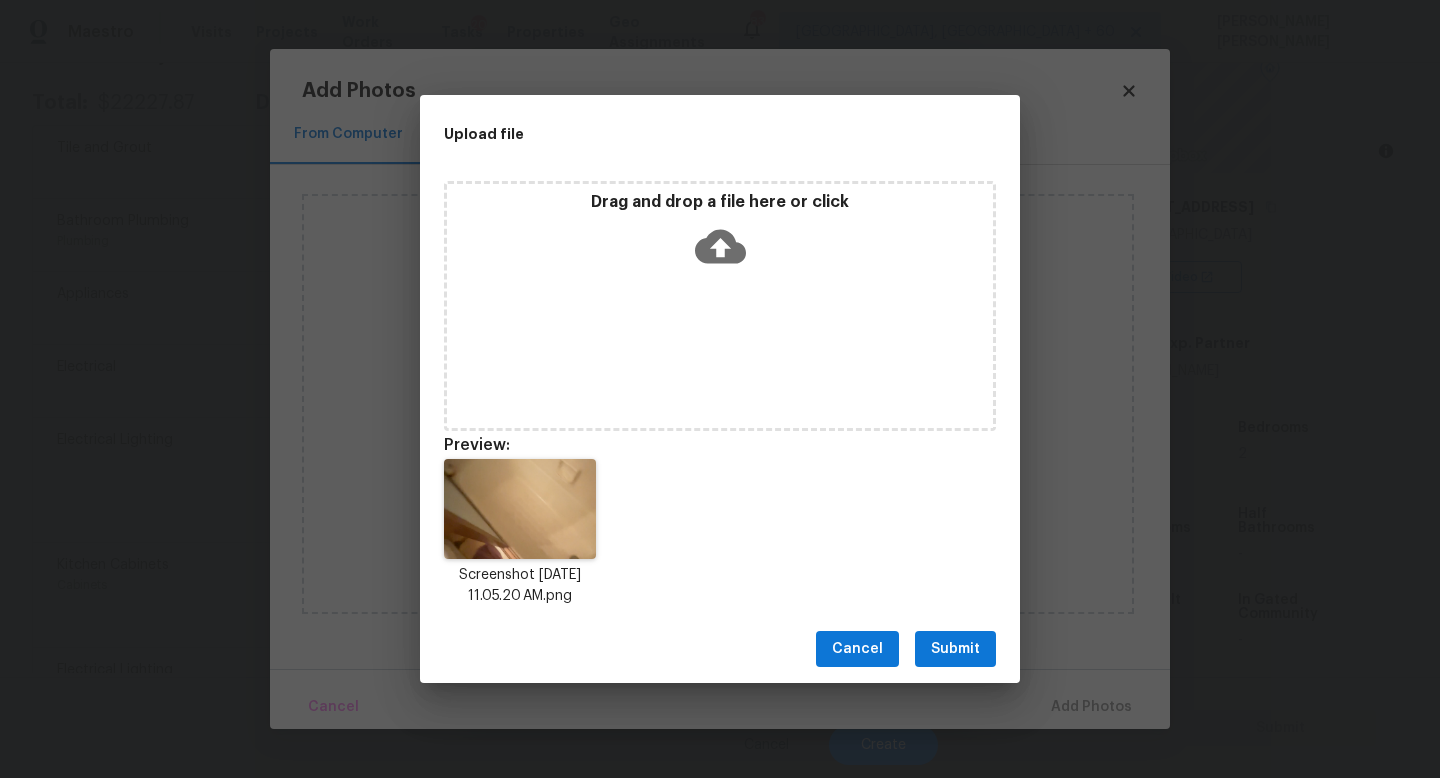 click on "Upload file Drag and drop a file here or click Preview: Screenshot 2025-07-14 at 11.05.20 AM.png Cancel Submit" at bounding box center [720, 389] 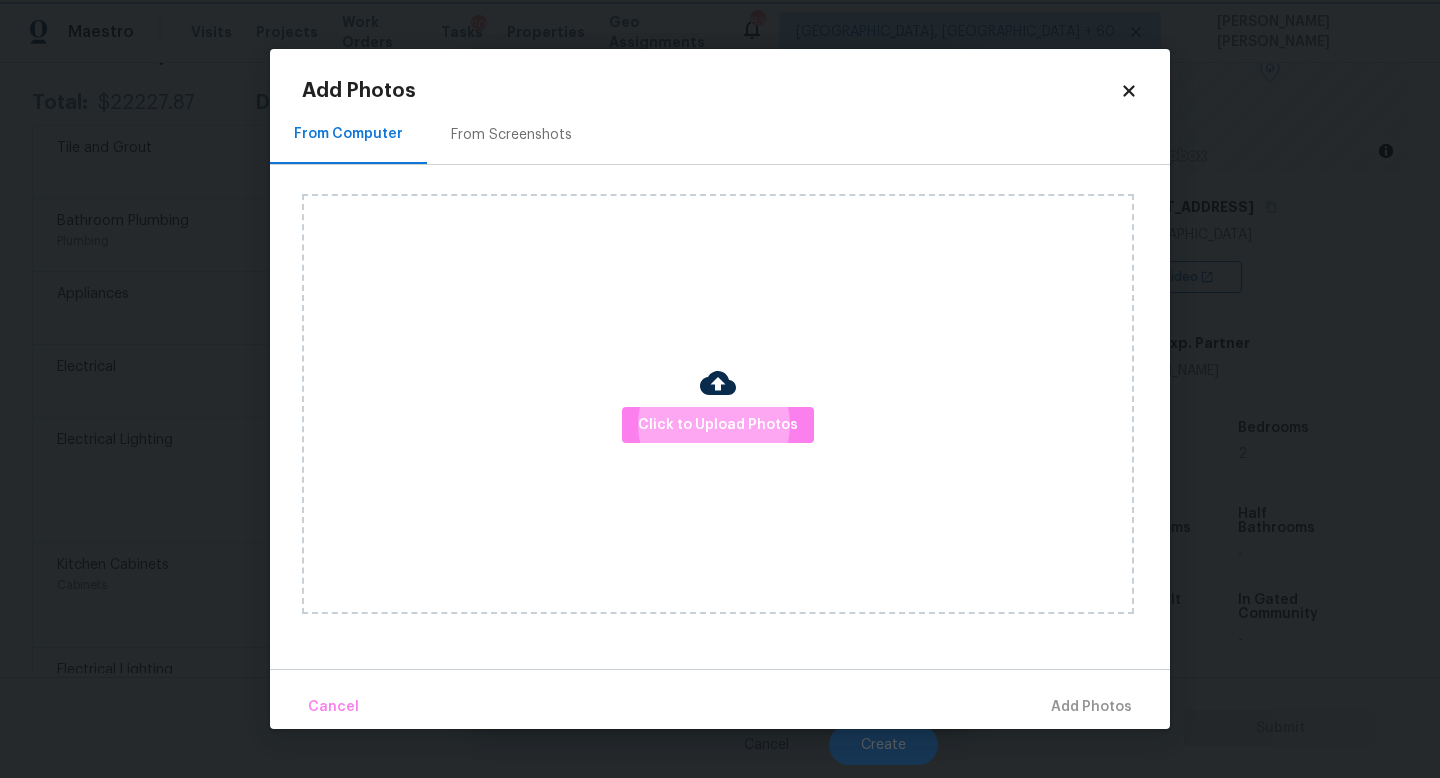 click on "Maestro Visits Projects Work Orders Tasks 20 Properties Geo Assignments 839 Knoxville, TN + 60 Jishnu Manoj Back to tasks Condition Scoping - Interior Mon, Jul 14 2025 by 9:00 am   2 Hours Overdue Jishnu Manoj In-progress Questions Condition Adjustments Details & Inputs Notes Photos Condition Adjustments Total:  $22227.87 Deferred:  $0 Add Condition Adjustment Tile and Grout Repair missing grout in both bathrooms
$100.00   0 Bathroom Plumbing Plumbing Caulking bathroom and kitchen $100.00   0 Appliances Dispose of washer and dryer $100.00   0 Electrical general electrical repairs $200.00   0 Electrical Lighting Remove the existing interior ceiling light fixture and replace it with new AVERAGE FIXTURE (approved by the PM). Ensure that the new light is properly wired and works as intended. Dispose of all debris properly. $216.04   0 Kitchen Cabinets Cabinets Prep/Paint the damaged cabinet base and repair to meet current standard. Remove and dispose of all debris properly. Kitchen and bathroom $105.00   0   0" at bounding box center [720, 389] 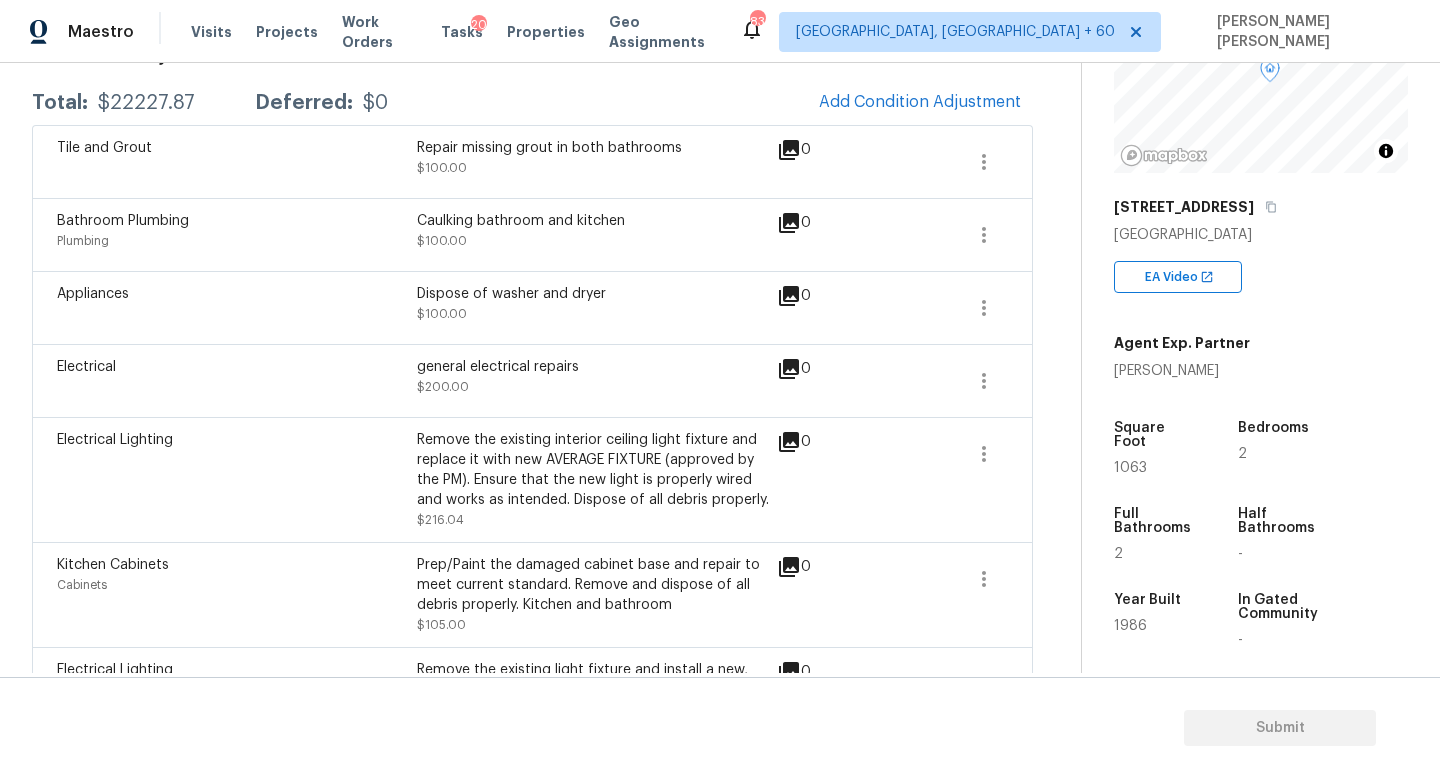 click on "Maestro Visits Projects Work Orders Tasks 20 Properties Geo Assignments 839 Knoxville, TN + 60 Jishnu Manoj Back to tasks Condition Scoping - Interior Mon, Jul 14 2025 by 9:00 am   2 Hours Overdue Jishnu Manoj In-progress Questions Condition Adjustments Details & Inputs Notes Photos Condition Adjustments Total:  $22227.87 Deferred:  $0 Add Condition Adjustment Tile and Grout Repair missing grout in both bathrooms
$100.00   0 Bathroom Plumbing Plumbing Caulking bathroom and kitchen $100.00   0 Appliances Dispose of washer and dryer $100.00   0 Electrical general electrical repairs $200.00   0 Electrical Lighting Remove the existing interior ceiling light fixture and replace it with new AVERAGE FIXTURE (approved by the PM). Ensure that the new light is properly wired and works as intended. Dispose of all debris properly. $216.04   0 Kitchen Cabinets Cabinets Prep/Paint the damaged cabinet base and repair to meet current standard. Remove and dispose of all debris properly. Kitchen and bathroom $105.00   0   0" at bounding box center [720, 389] 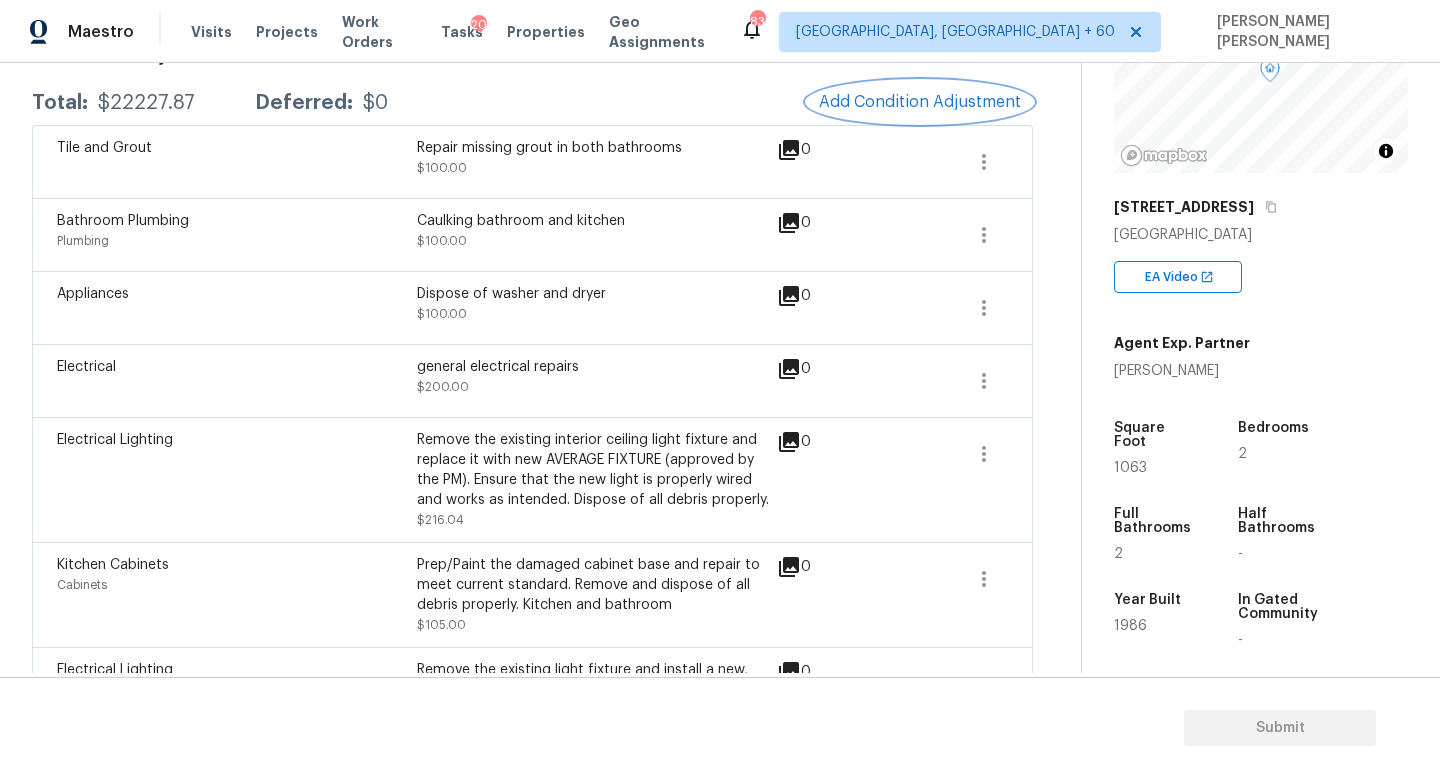 scroll, scrollTop: 99, scrollLeft: 0, axis: vertical 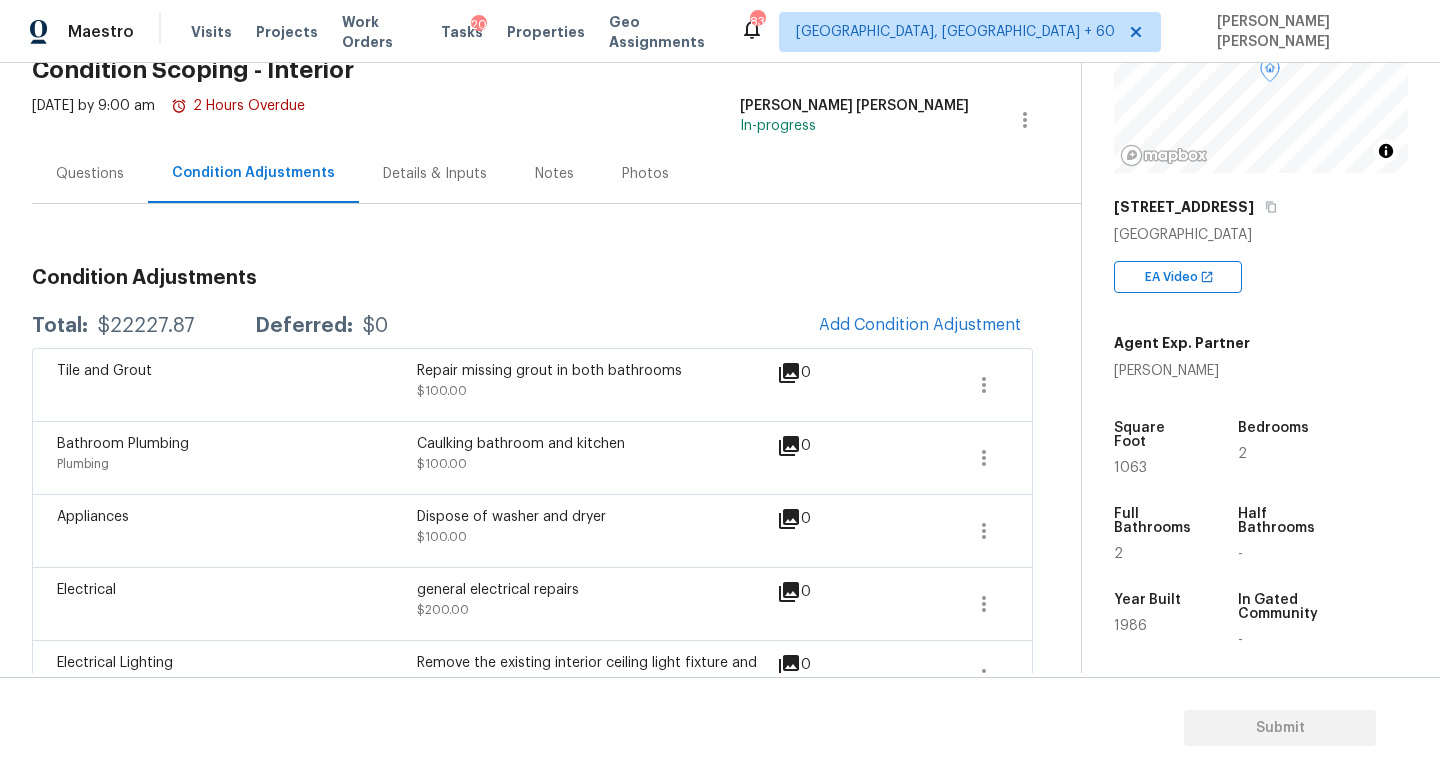click on "Questions" at bounding box center (90, 174) 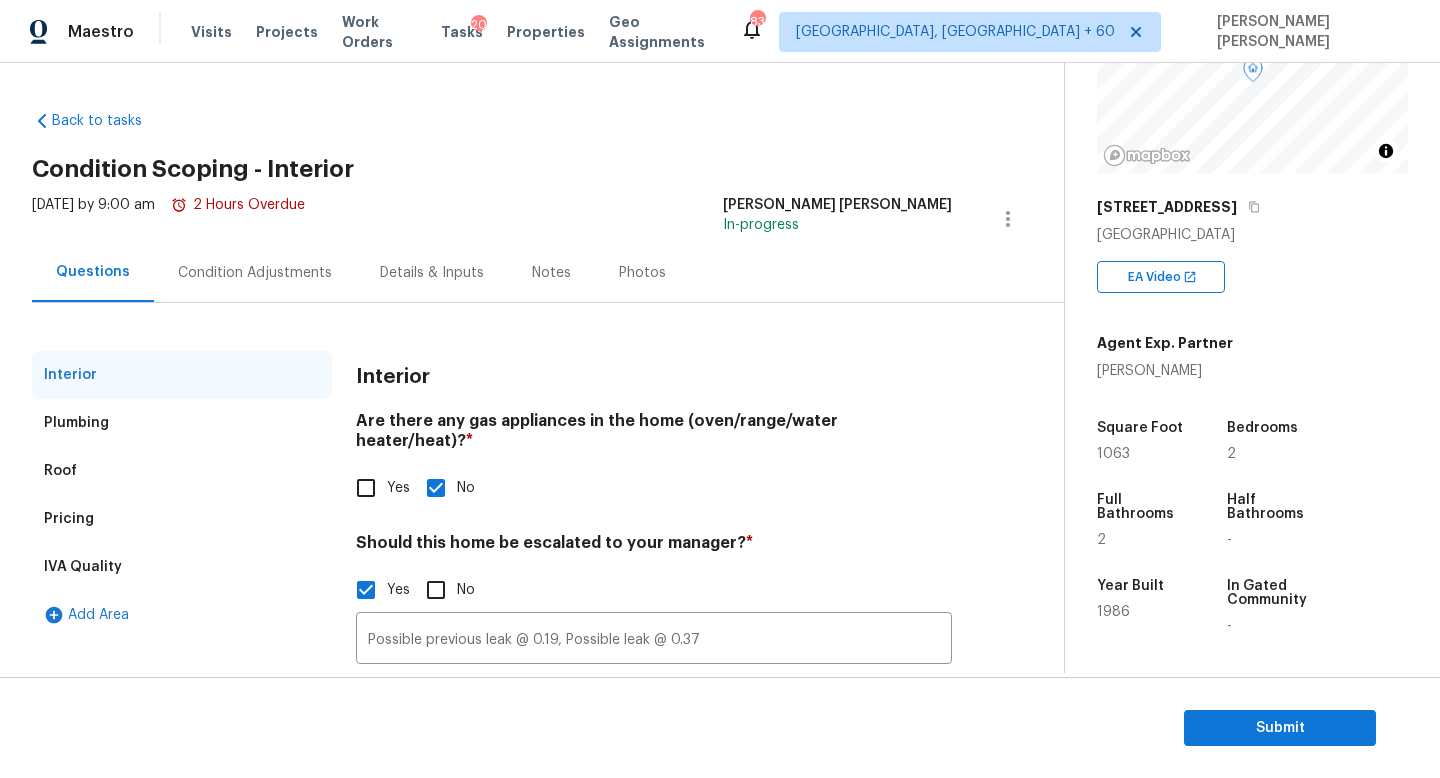 scroll, scrollTop: 137, scrollLeft: 0, axis: vertical 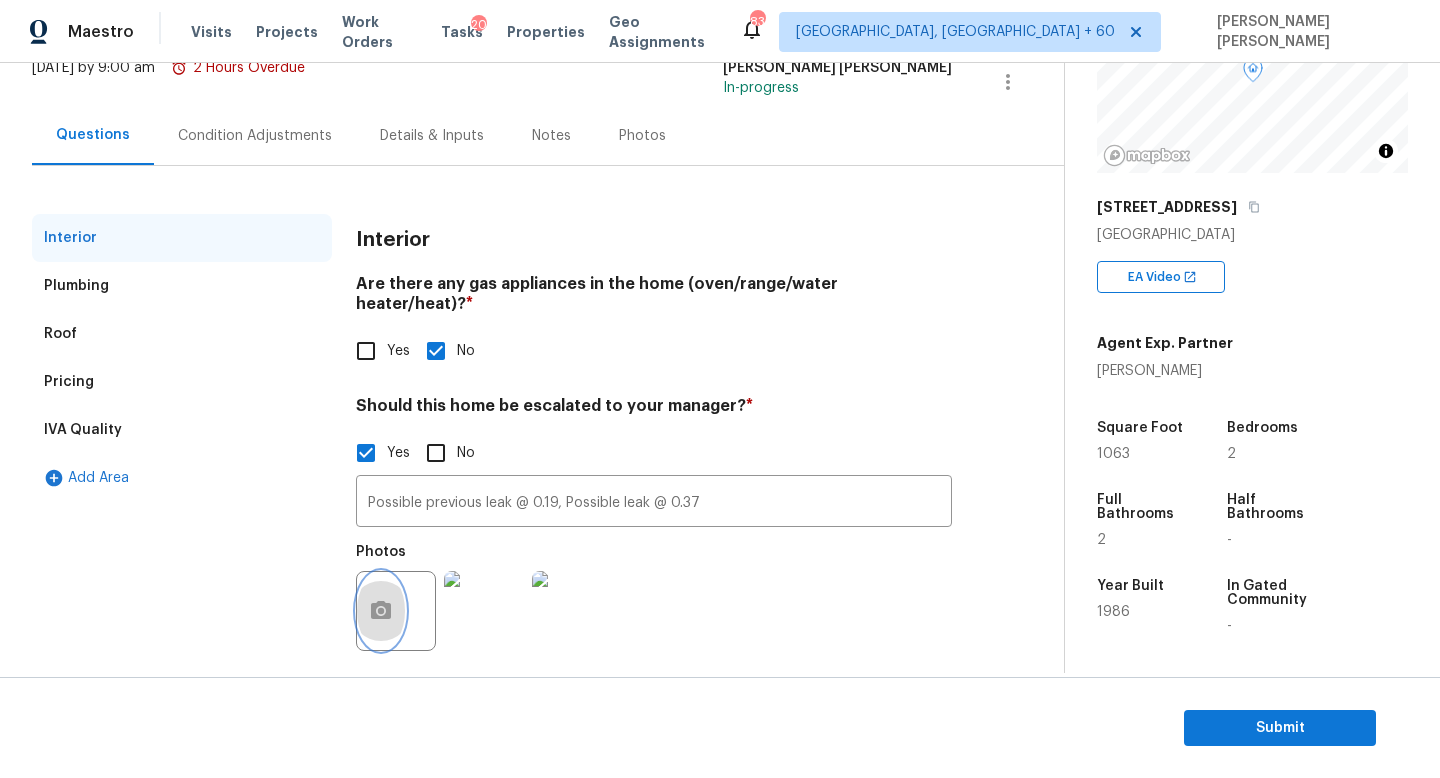 click at bounding box center [381, 611] 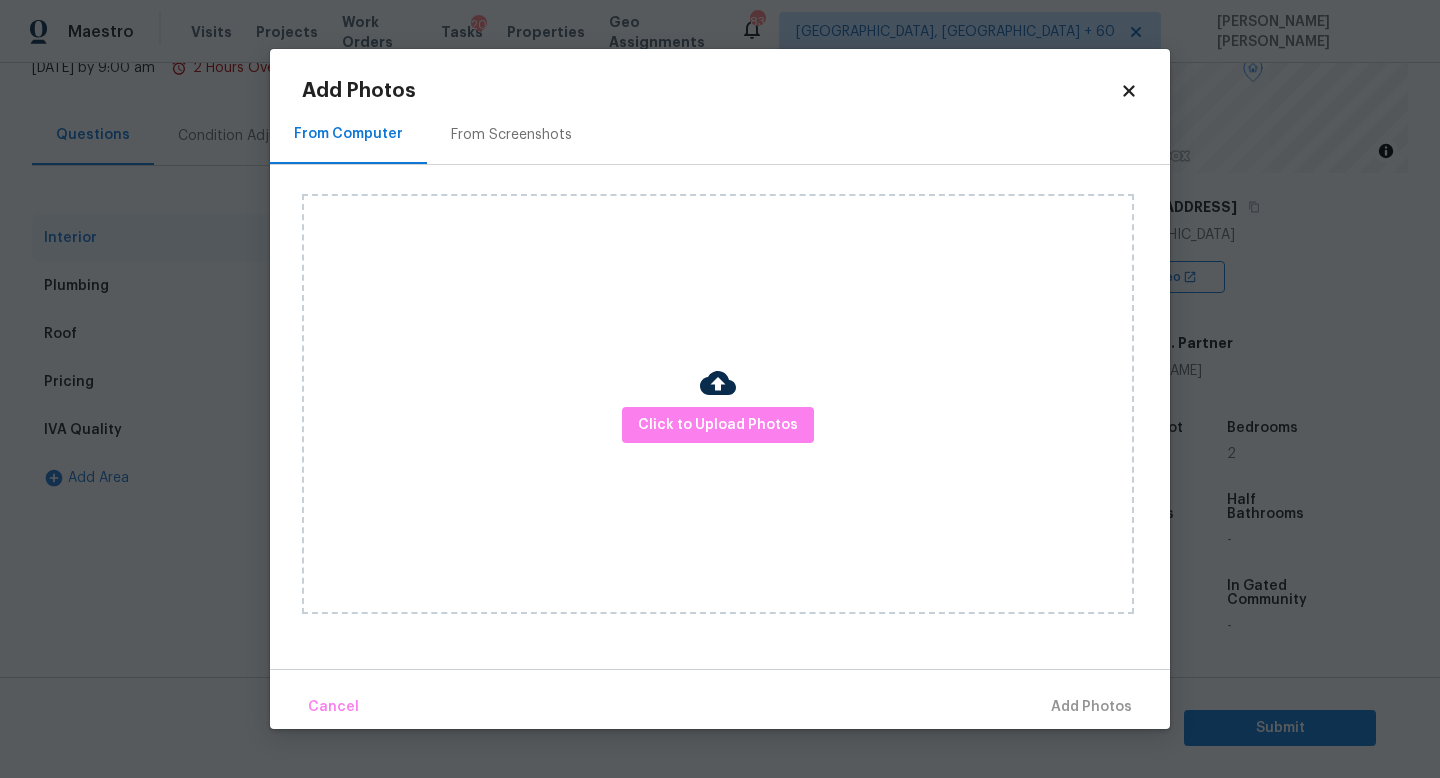 click on "Click to Upload Photos" at bounding box center (718, 404) 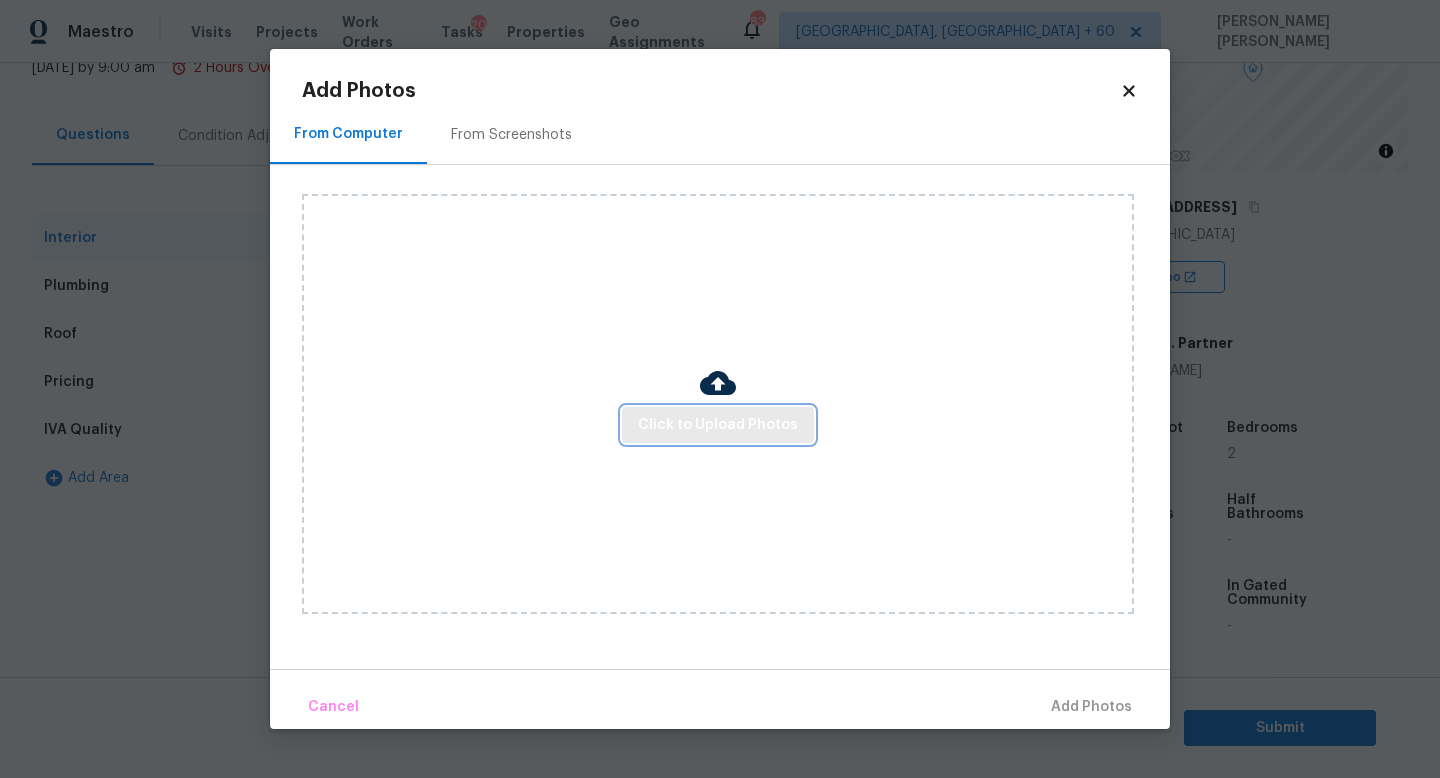 click on "Click to Upload Photos" at bounding box center (718, 425) 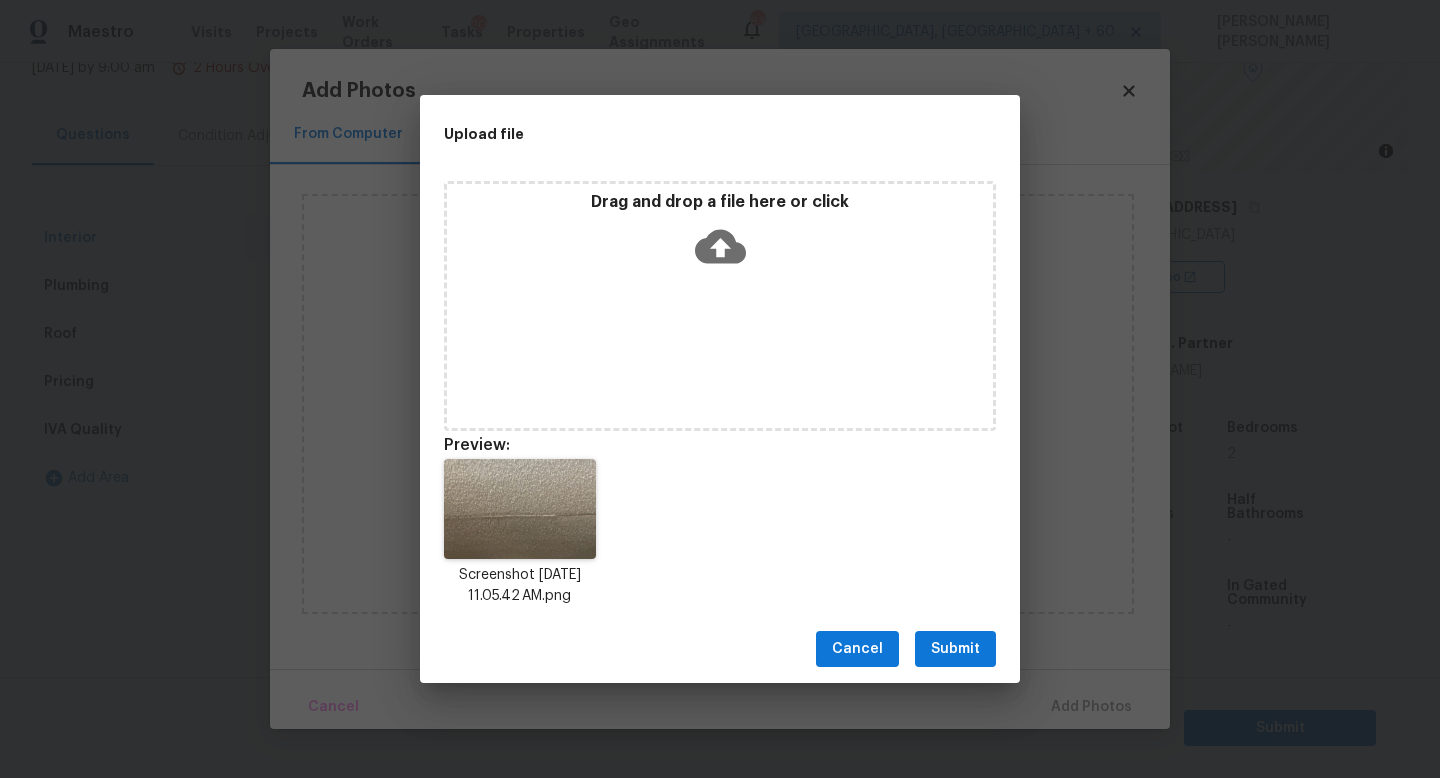 click on "Submit" at bounding box center (955, 649) 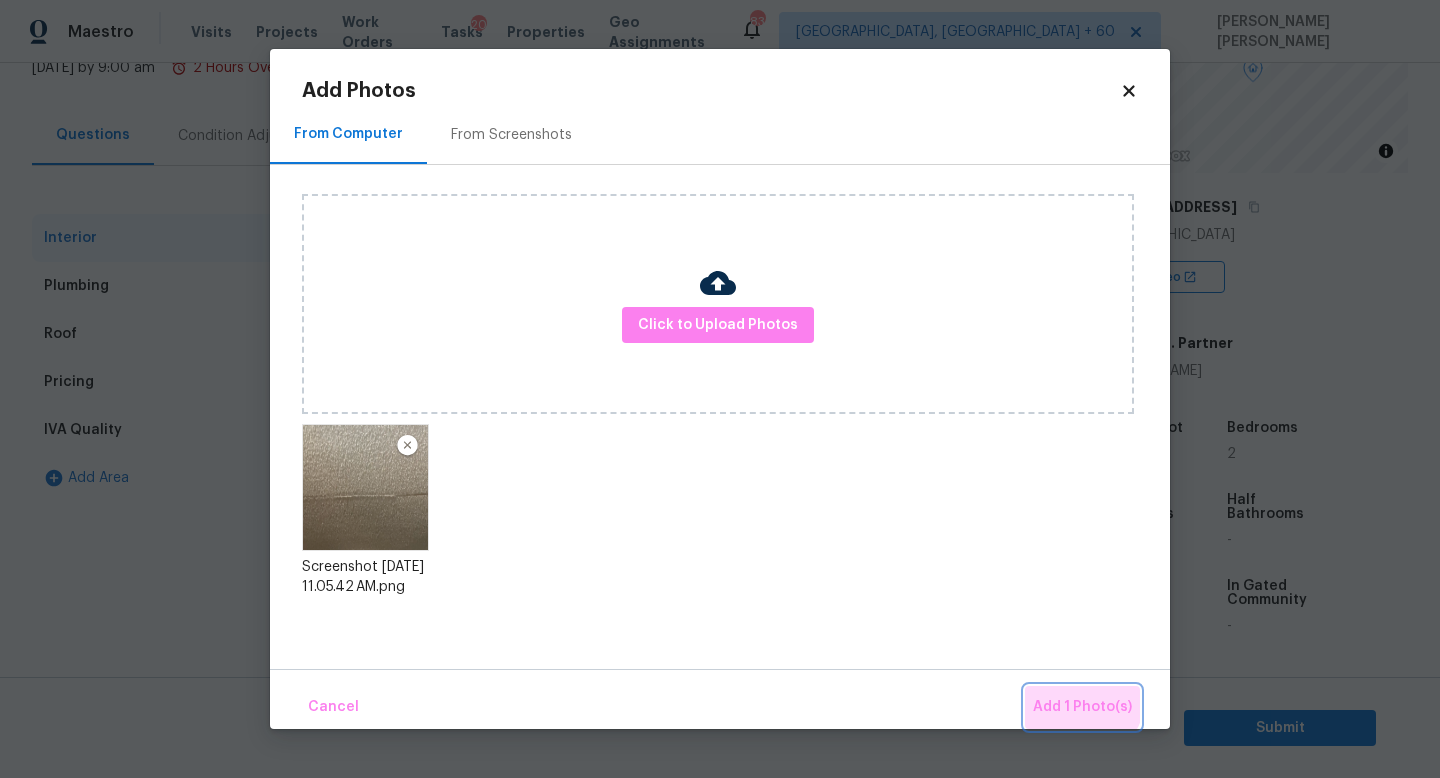 click on "Add 1 Photo(s)" at bounding box center (1082, 707) 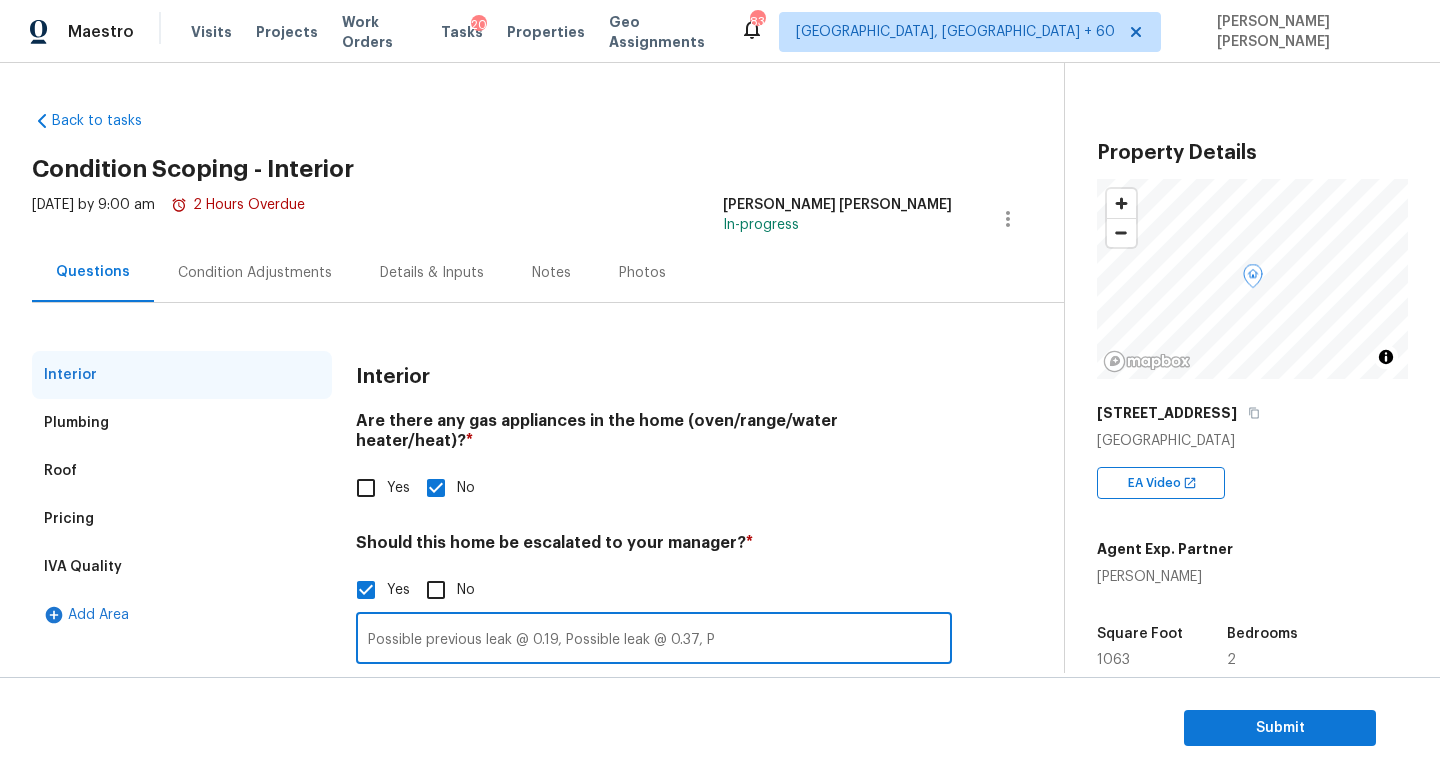 scroll, scrollTop: 0, scrollLeft: 0, axis: both 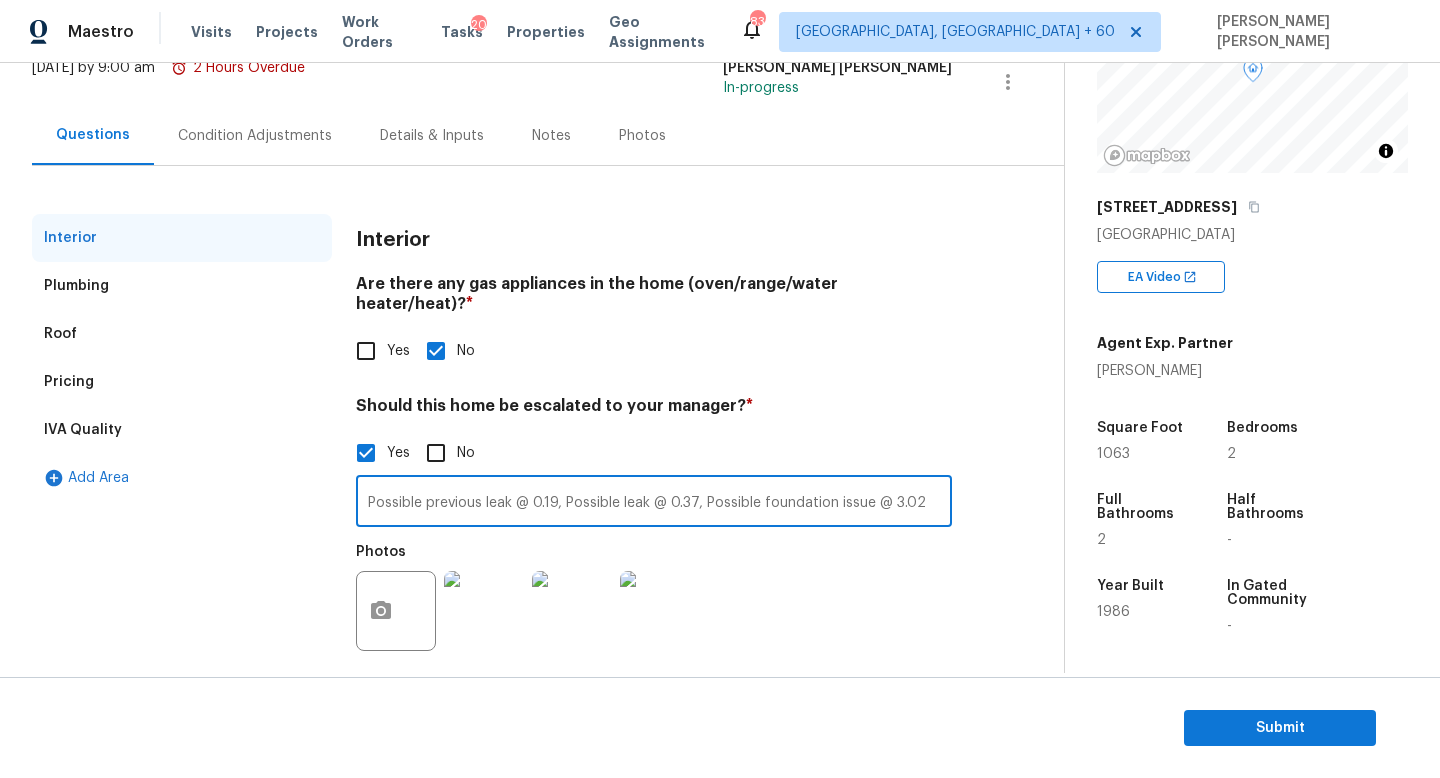 type on "Possible previous leak @ 0.19, Possible leak @ 0.37, Possible foundation issue @ 3.02" 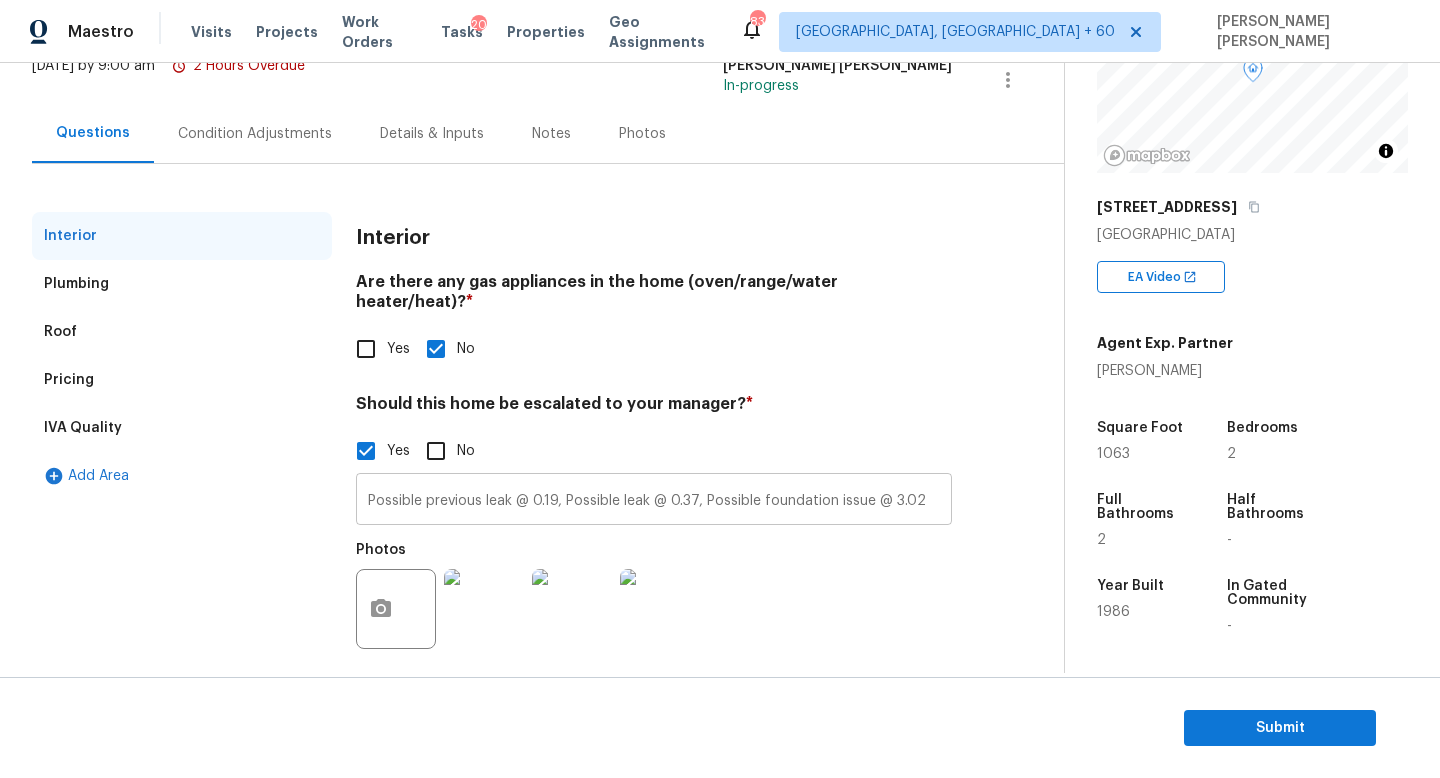 scroll, scrollTop: 137, scrollLeft: 0, axis: vertical 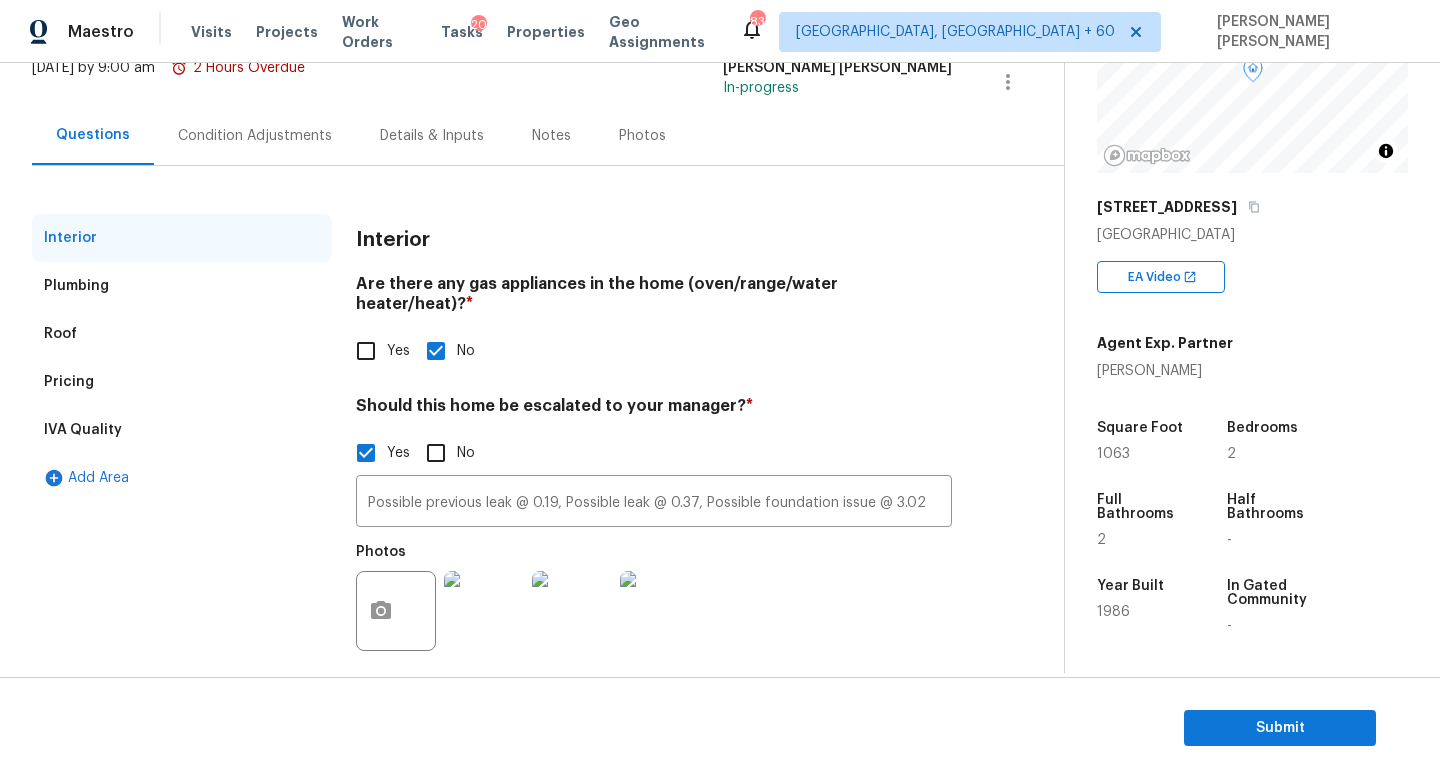 click on "Condition Adjustments" at bounding box center (255, 135) 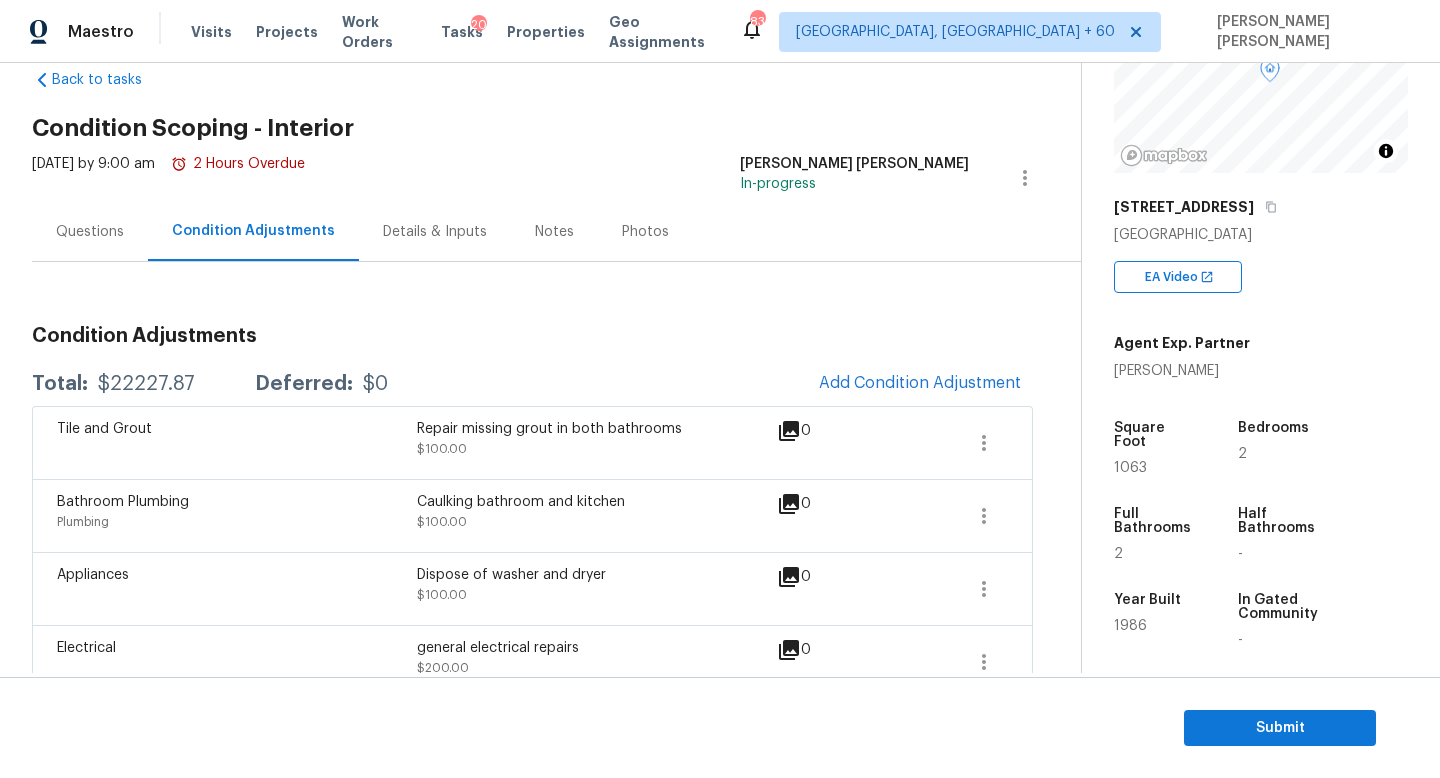 scroll, scrollTop: 34, scrollLeft: 0, axis: vertical 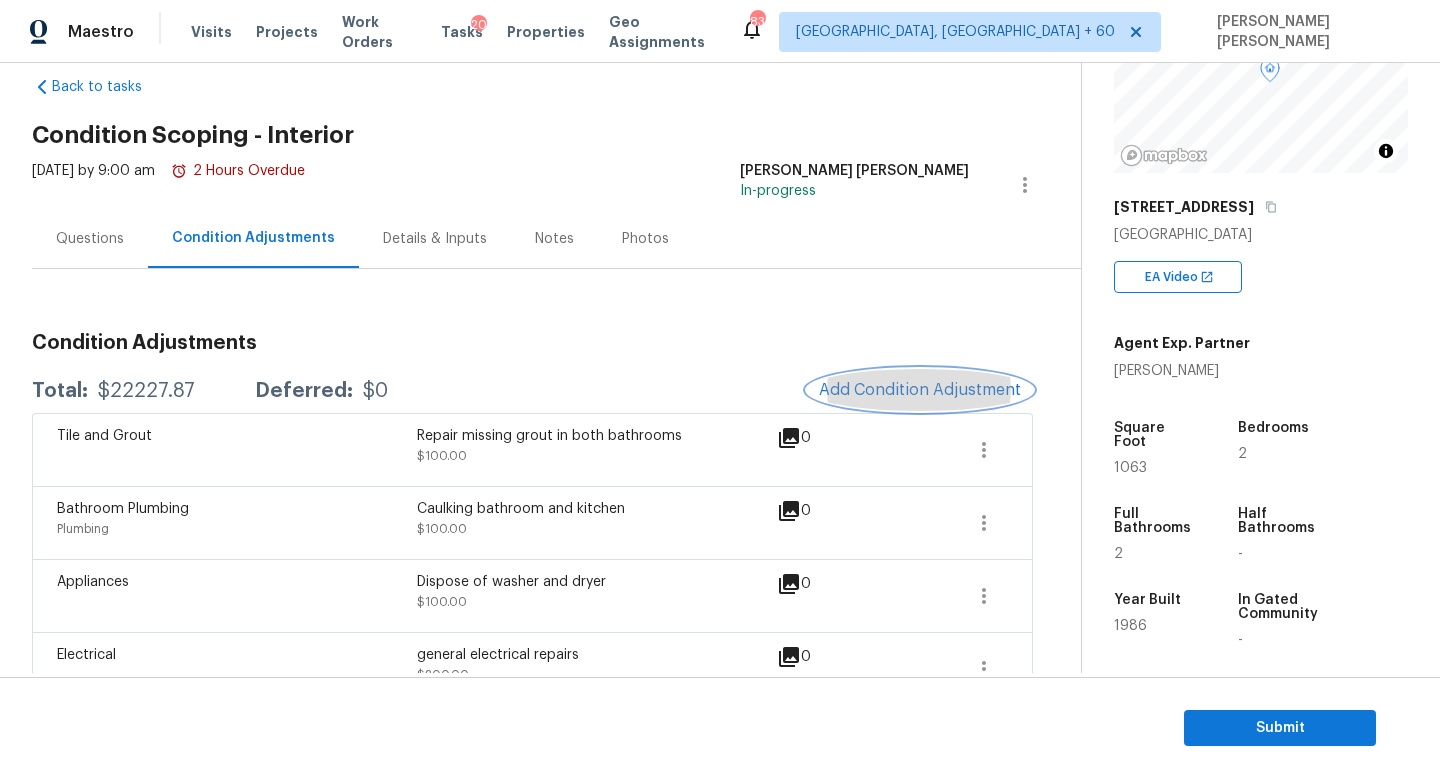 click on "Add Condition Adjustment" at bounding box center [920, 390] 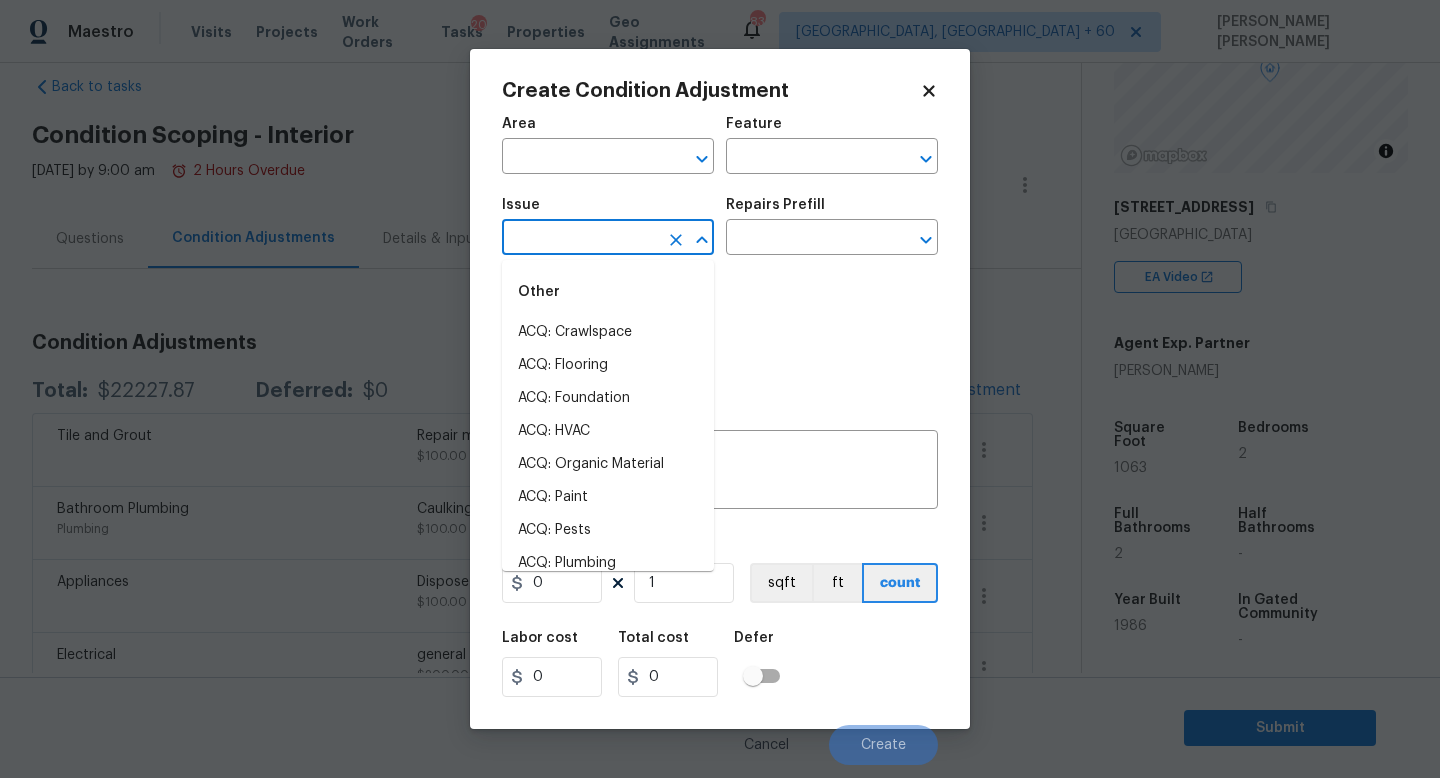 click at bounding box center [580, 239] 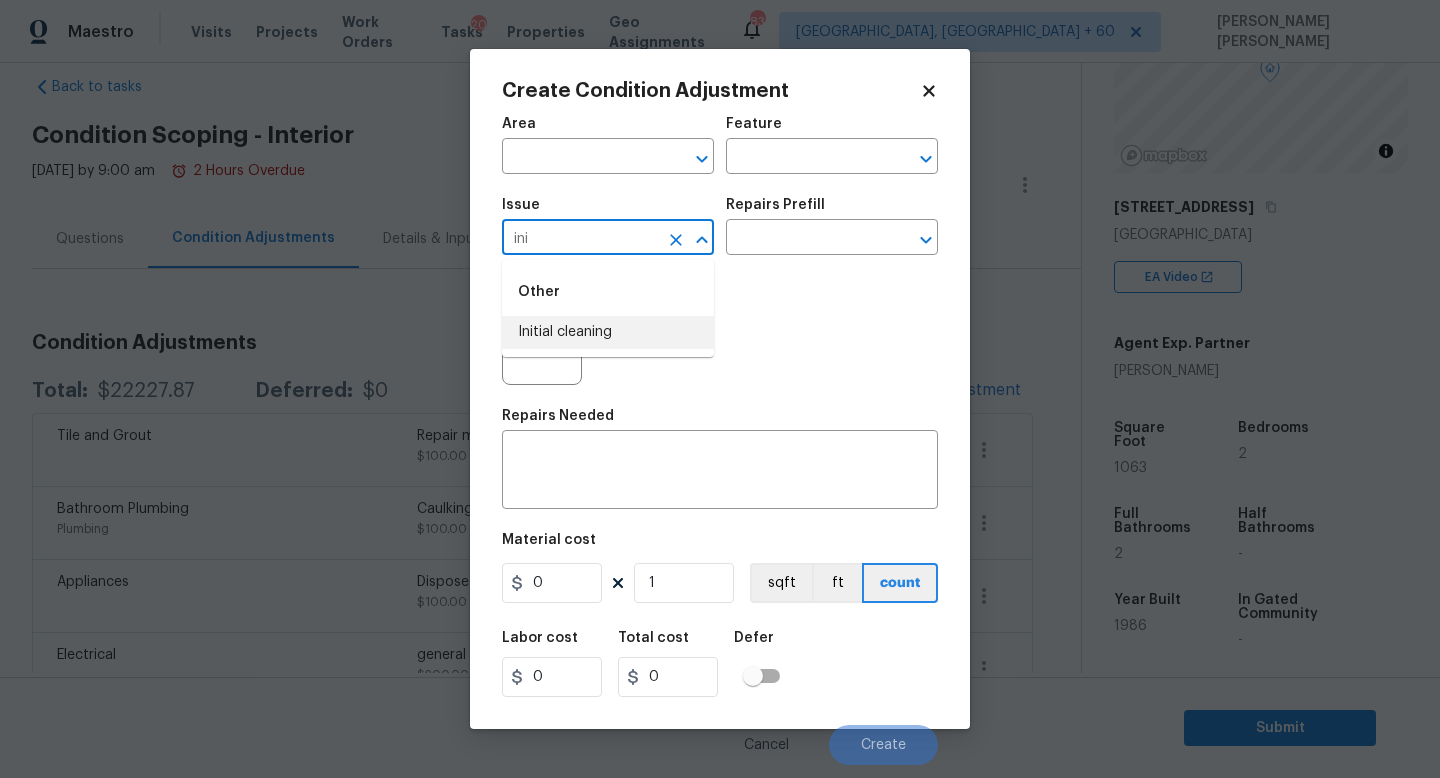 click on "Other Initial cleaning" at bounding box center [608, 308] 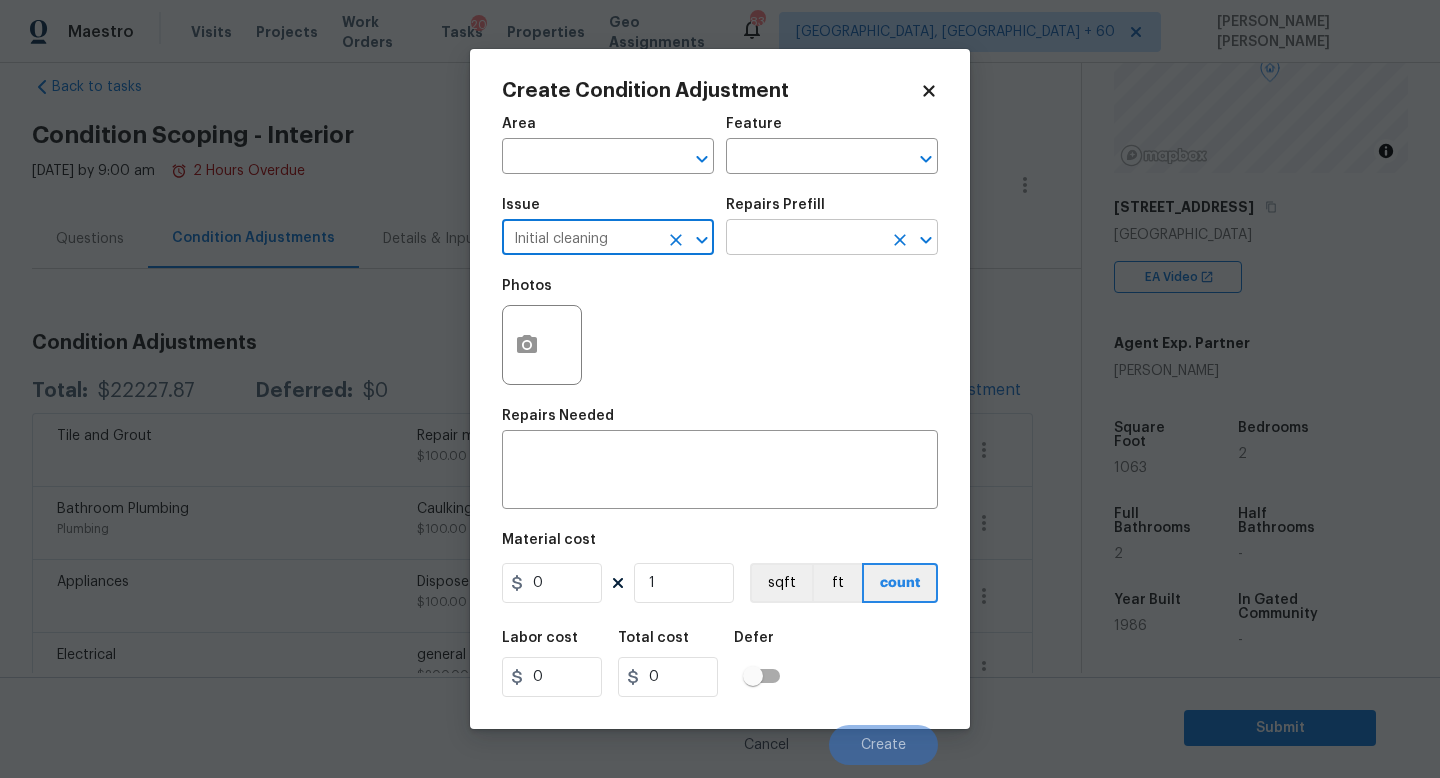 type on "Initial cleaning" 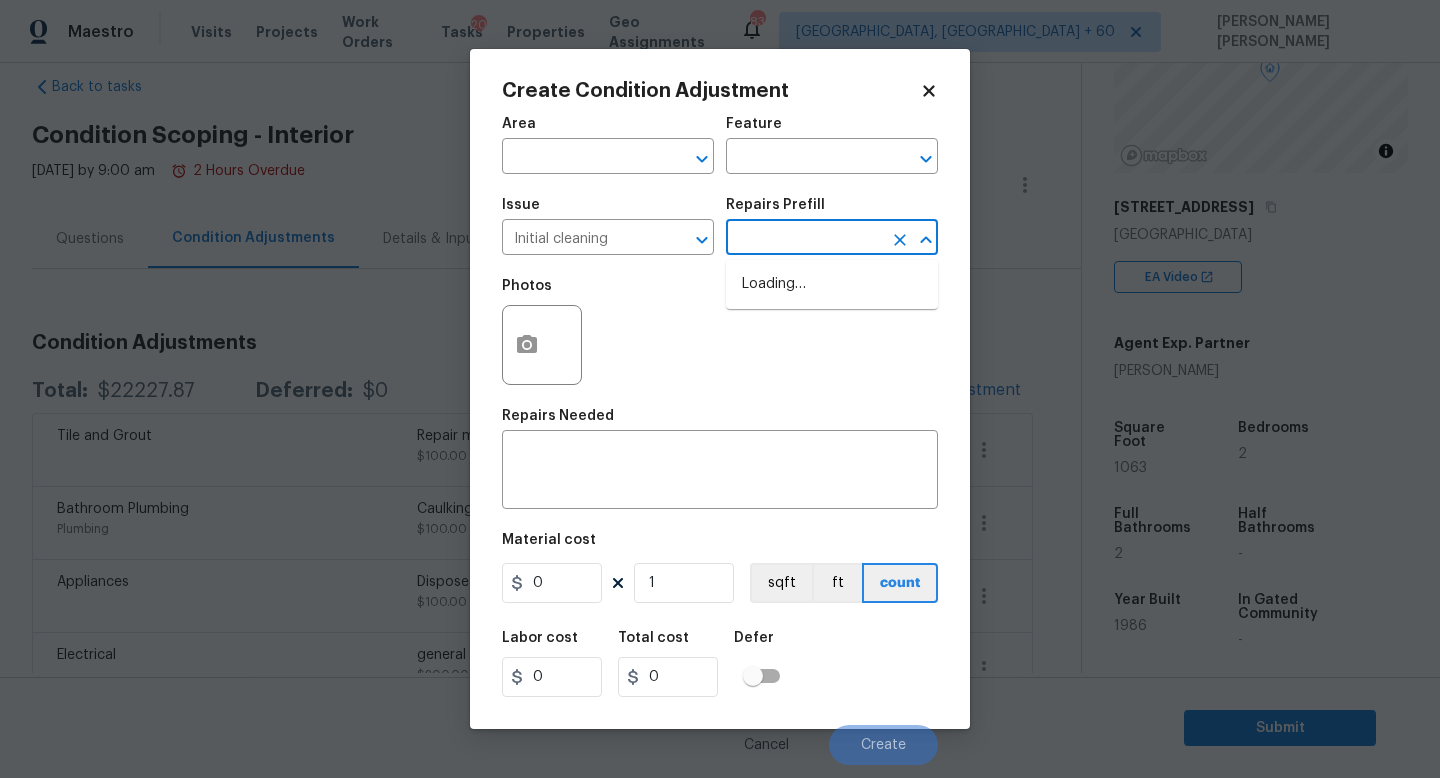 click at bounding box center (804, 239) 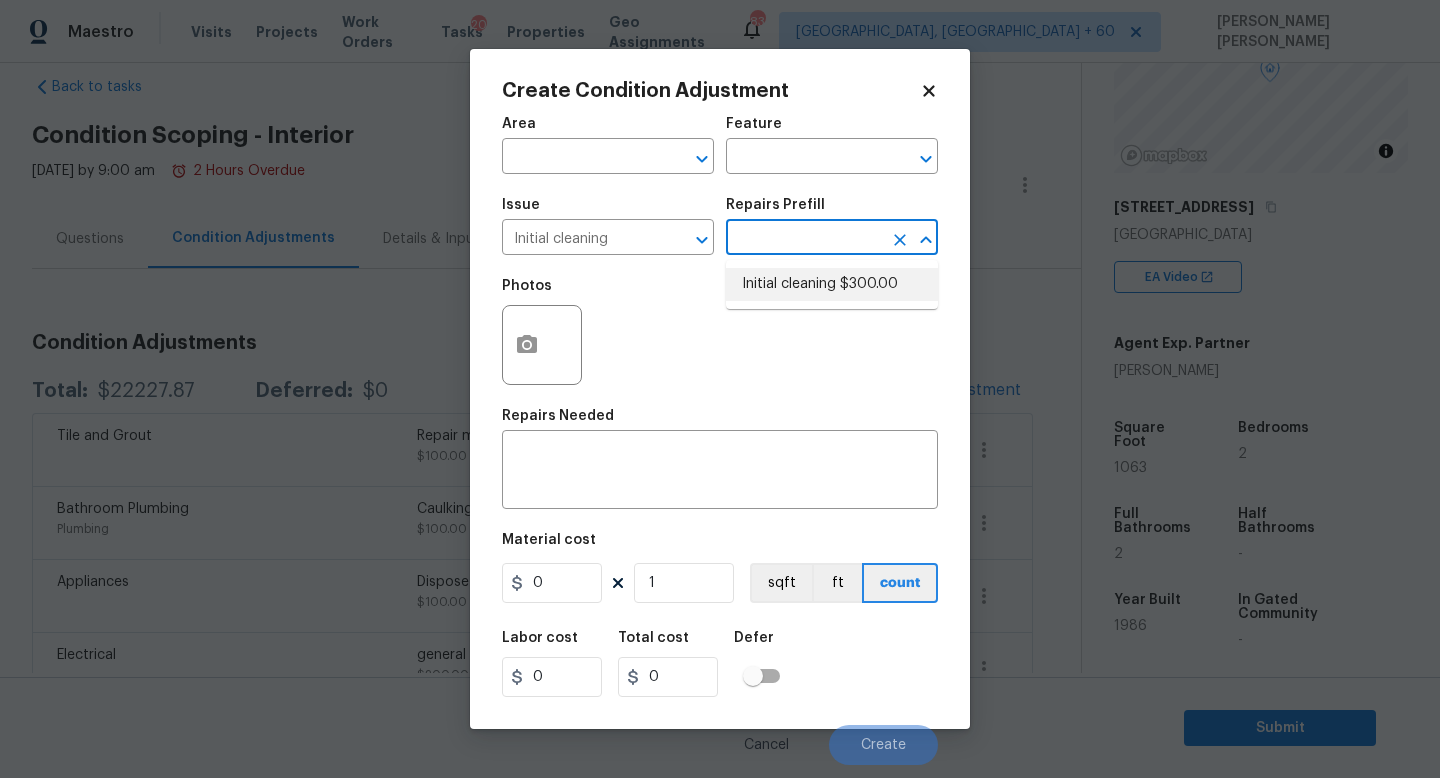 click on "Initial cleaning $300.00" at bounding box center (832, 284) 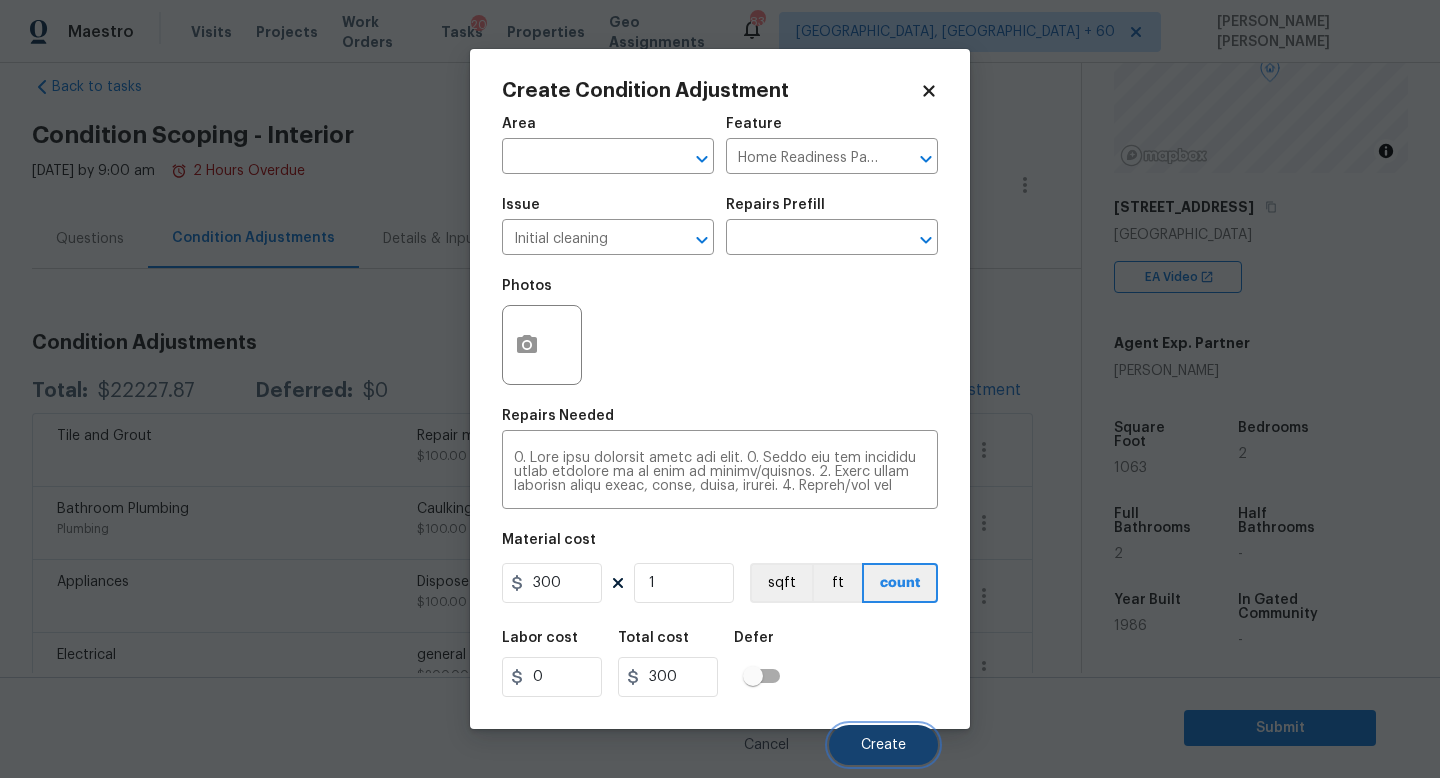 click on "Create" at bounding box center [883, 745] 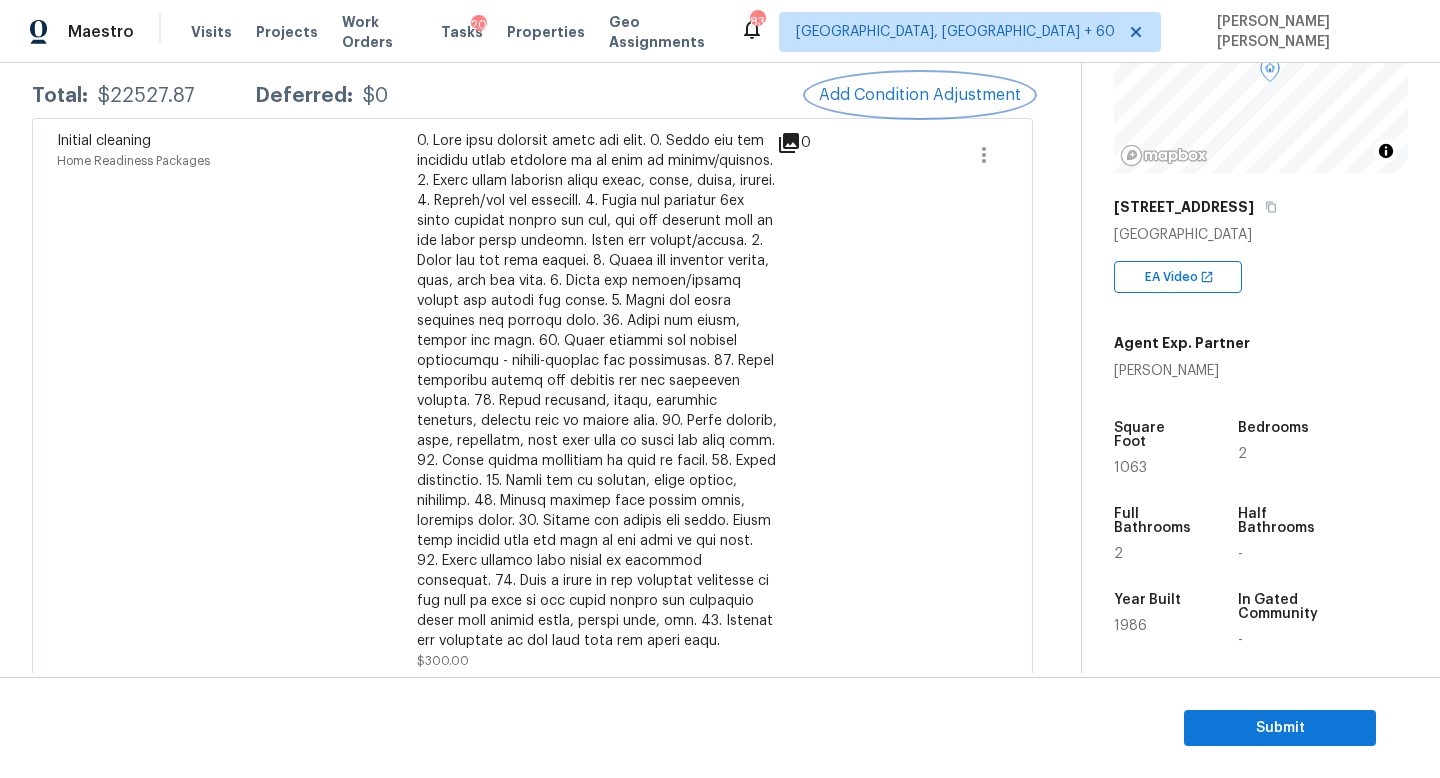 scroll, scrollTop: 179, scrollLeft: 0, axis: vertical 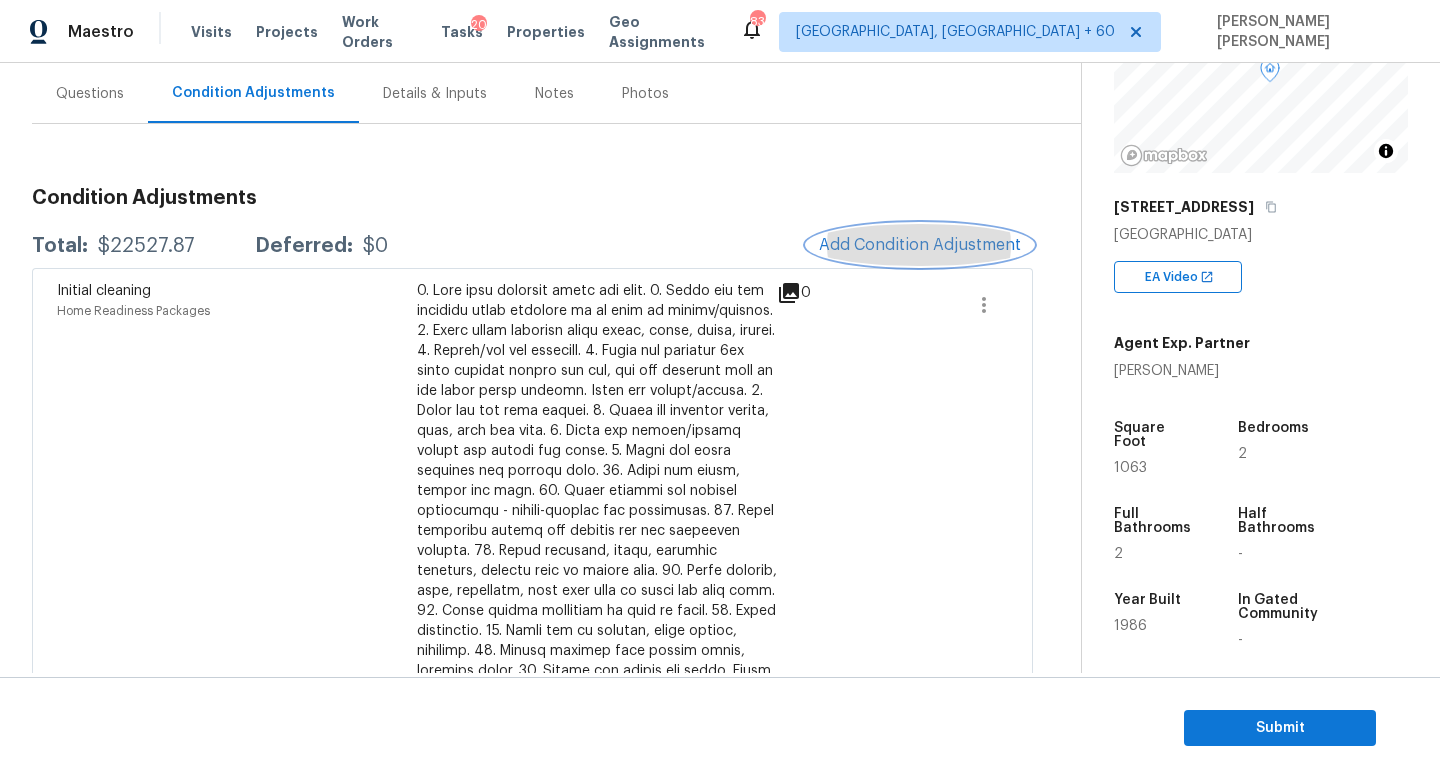click on "Add Condition Adjustment" at bounding box center [920, 245] 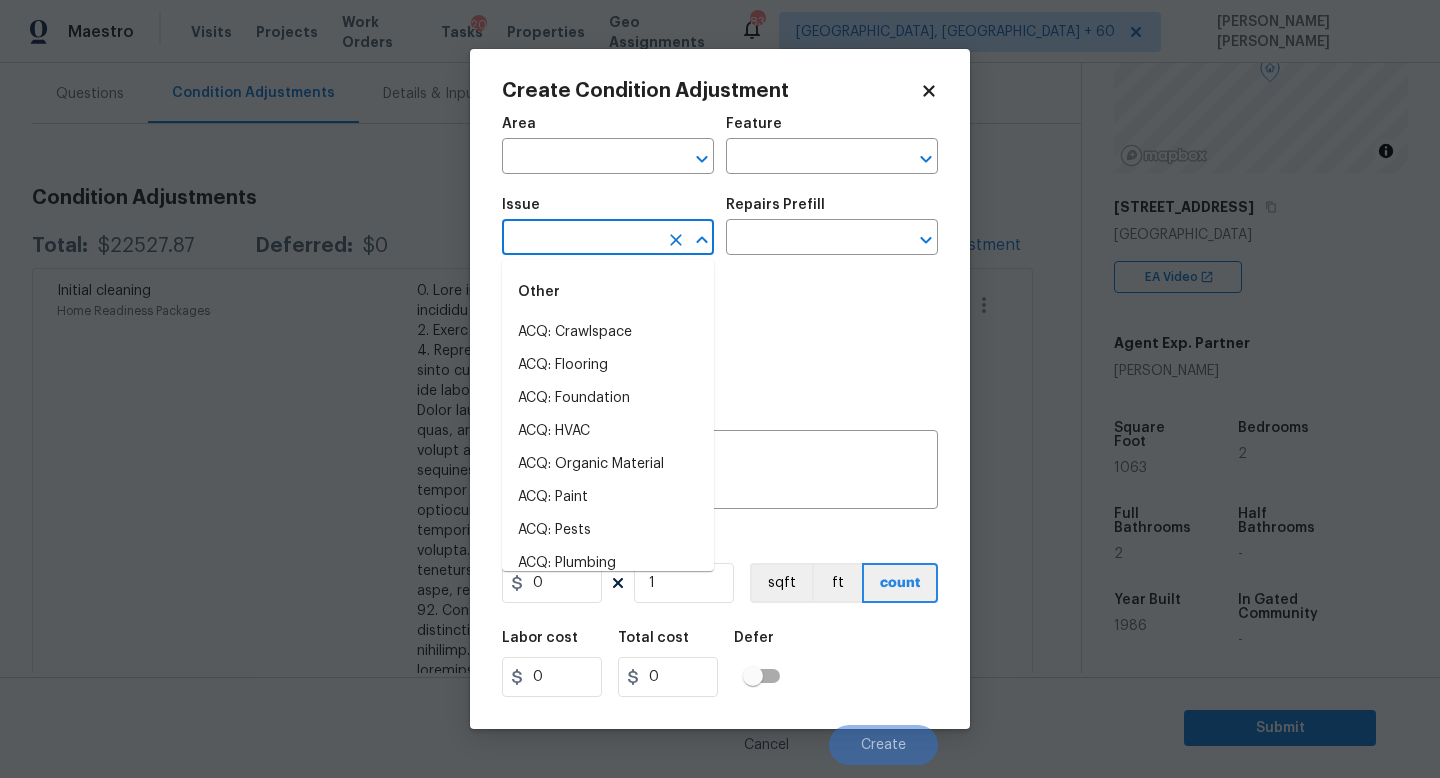 click at bounding box center (580, 239) 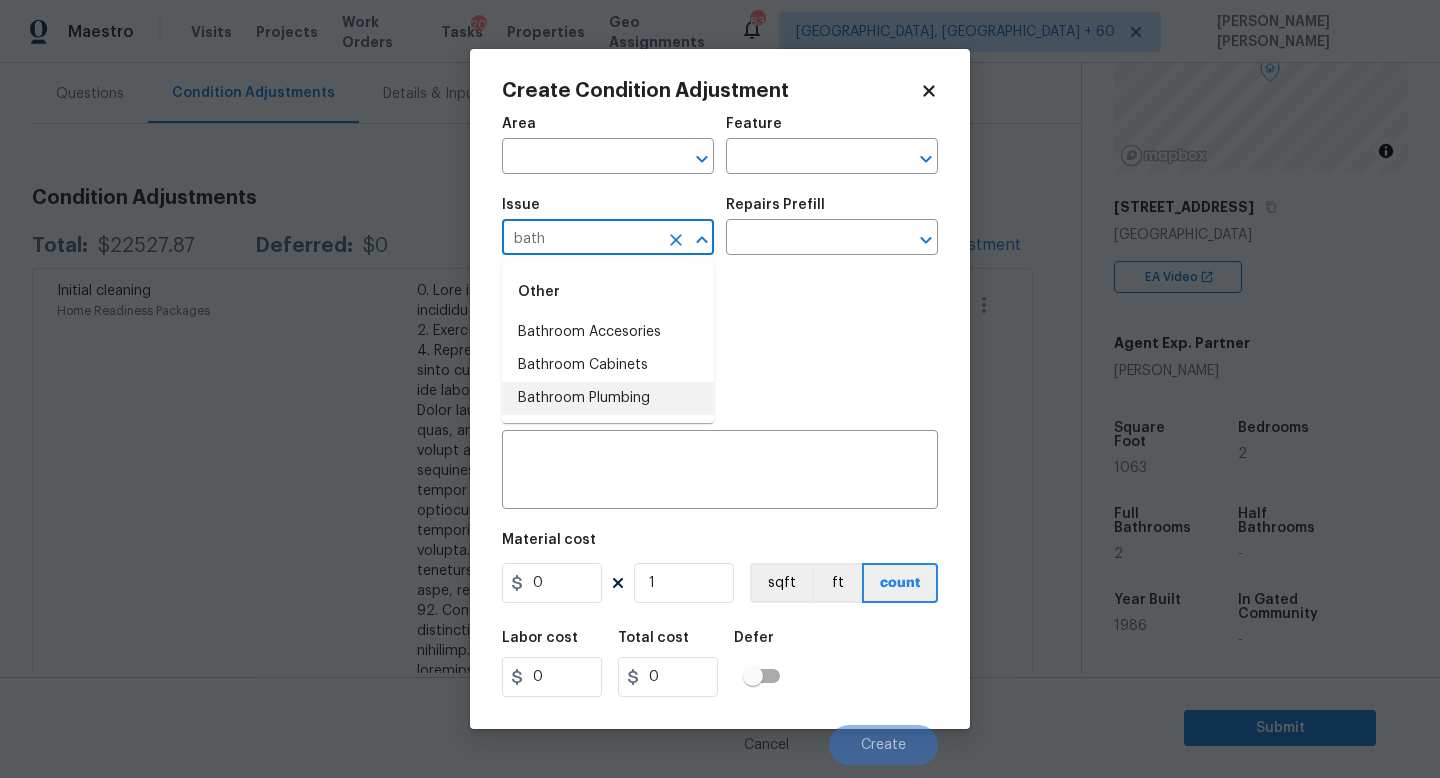 click on "Bathroom Plumbing" at bounding box center [608, 398] 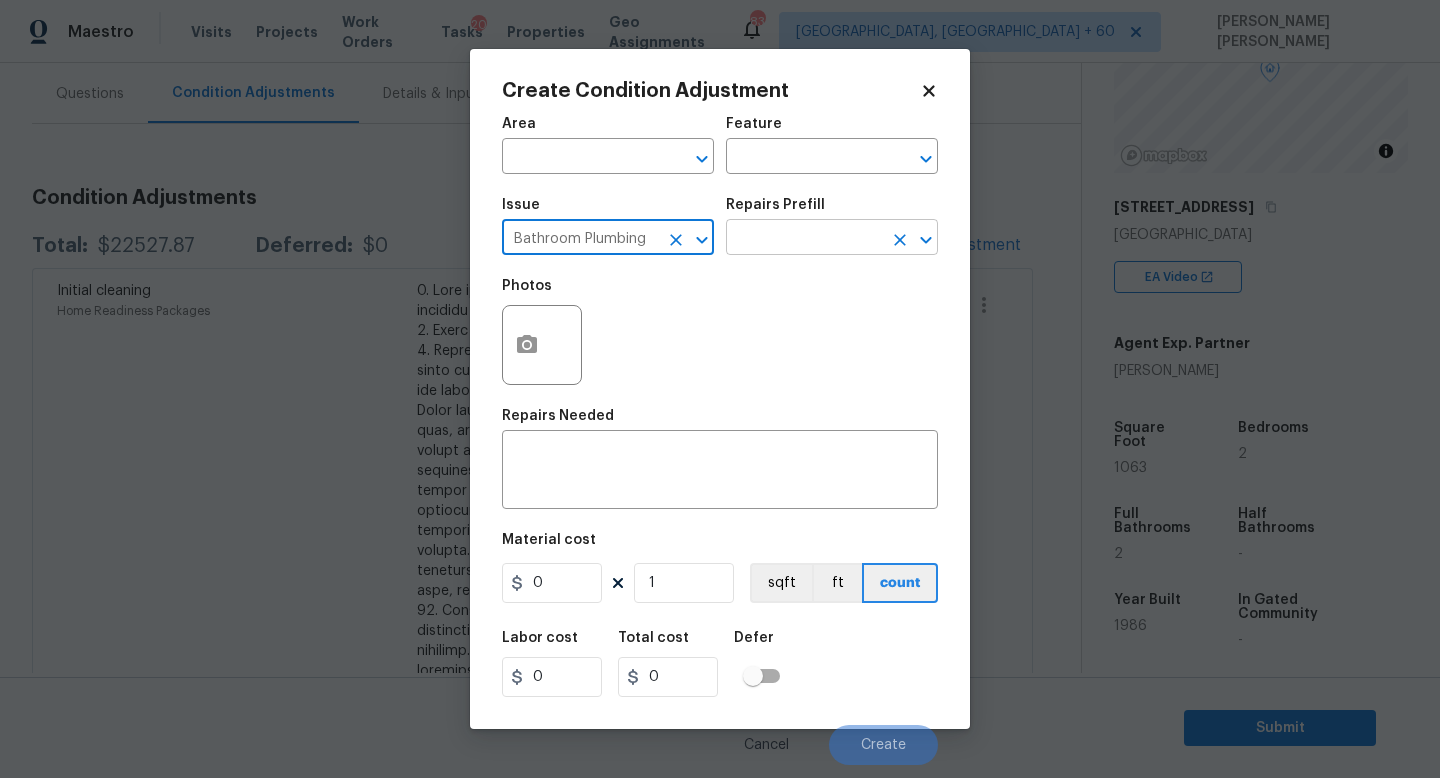 type on "Bathroom Plumbing" 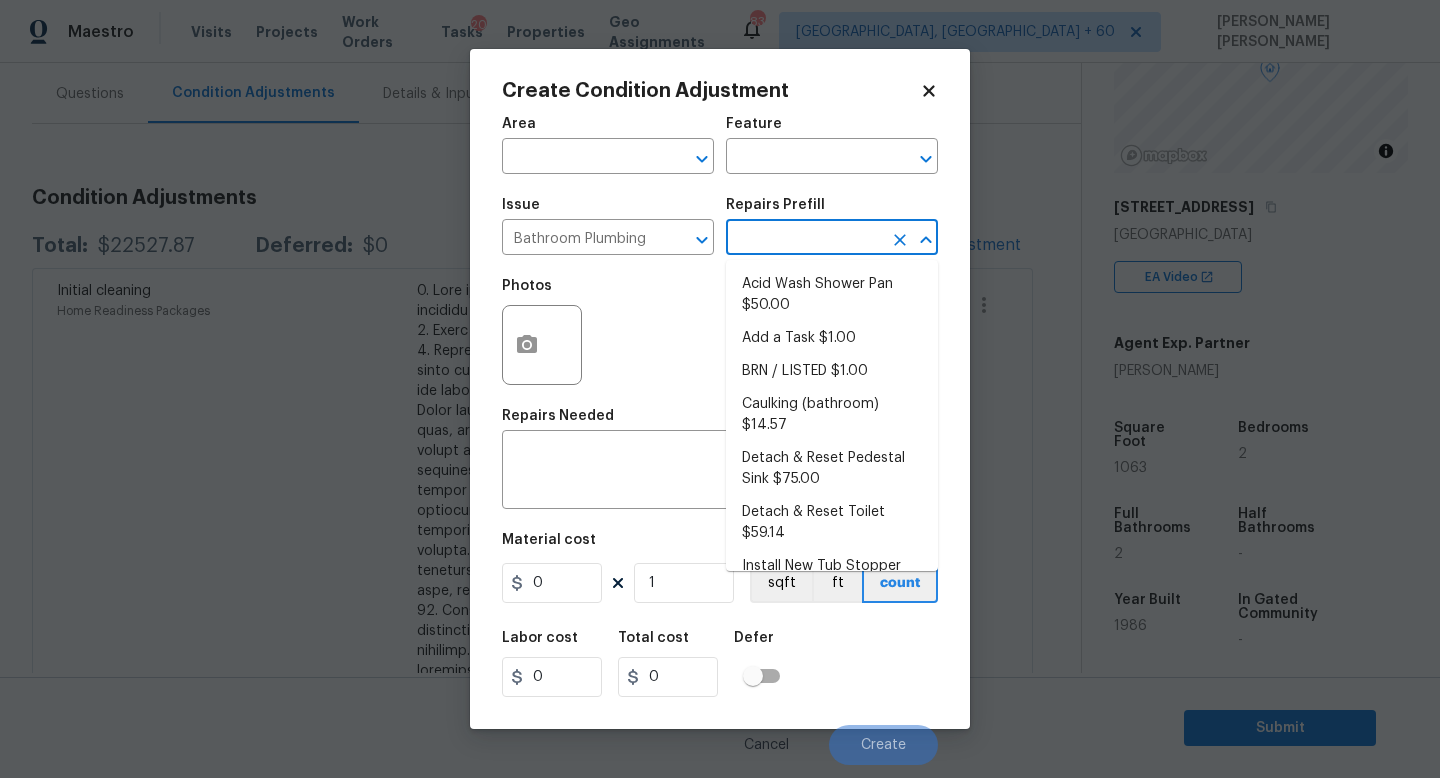 click at bounding box center [804, 239] 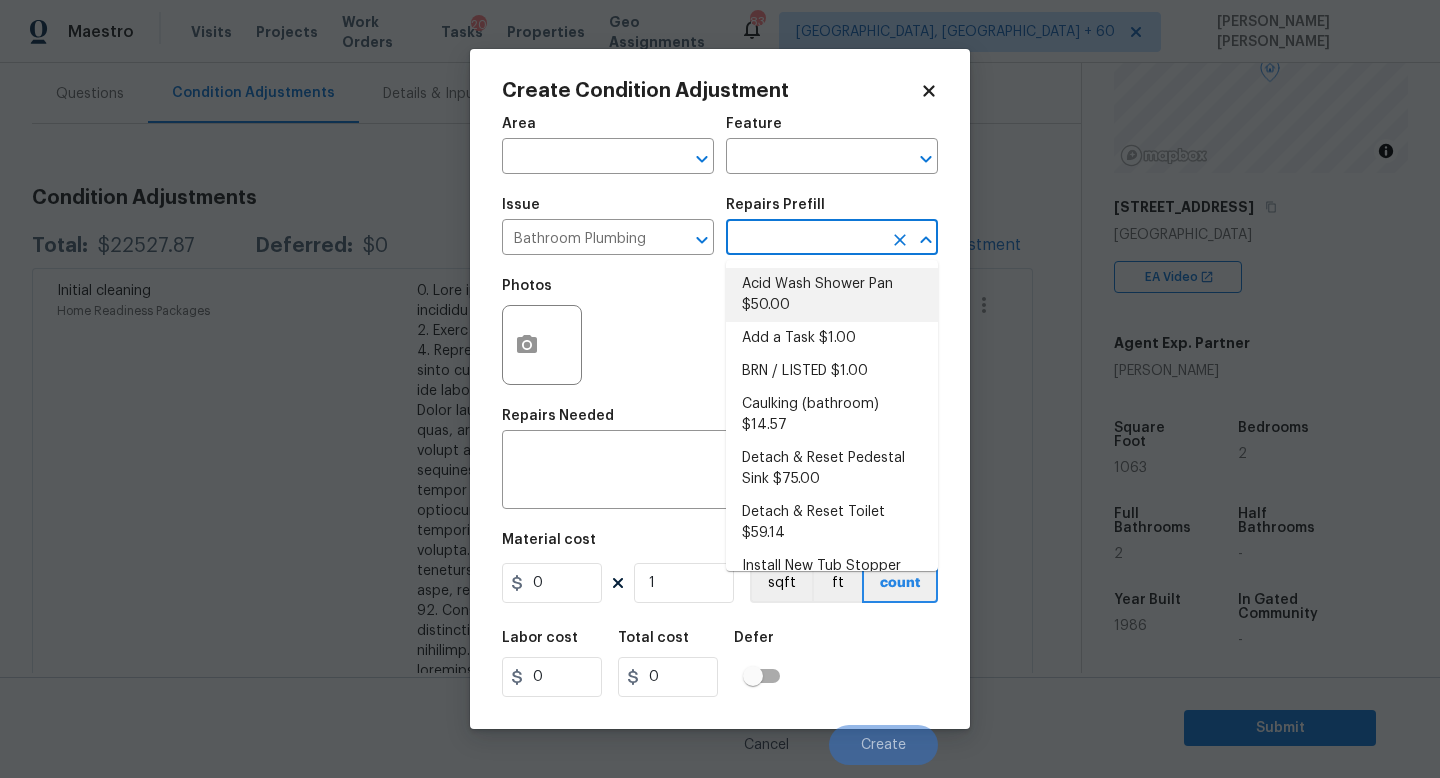 click on "Acid Wash Shower Pan $50.00" at bounding box center [832, 295] 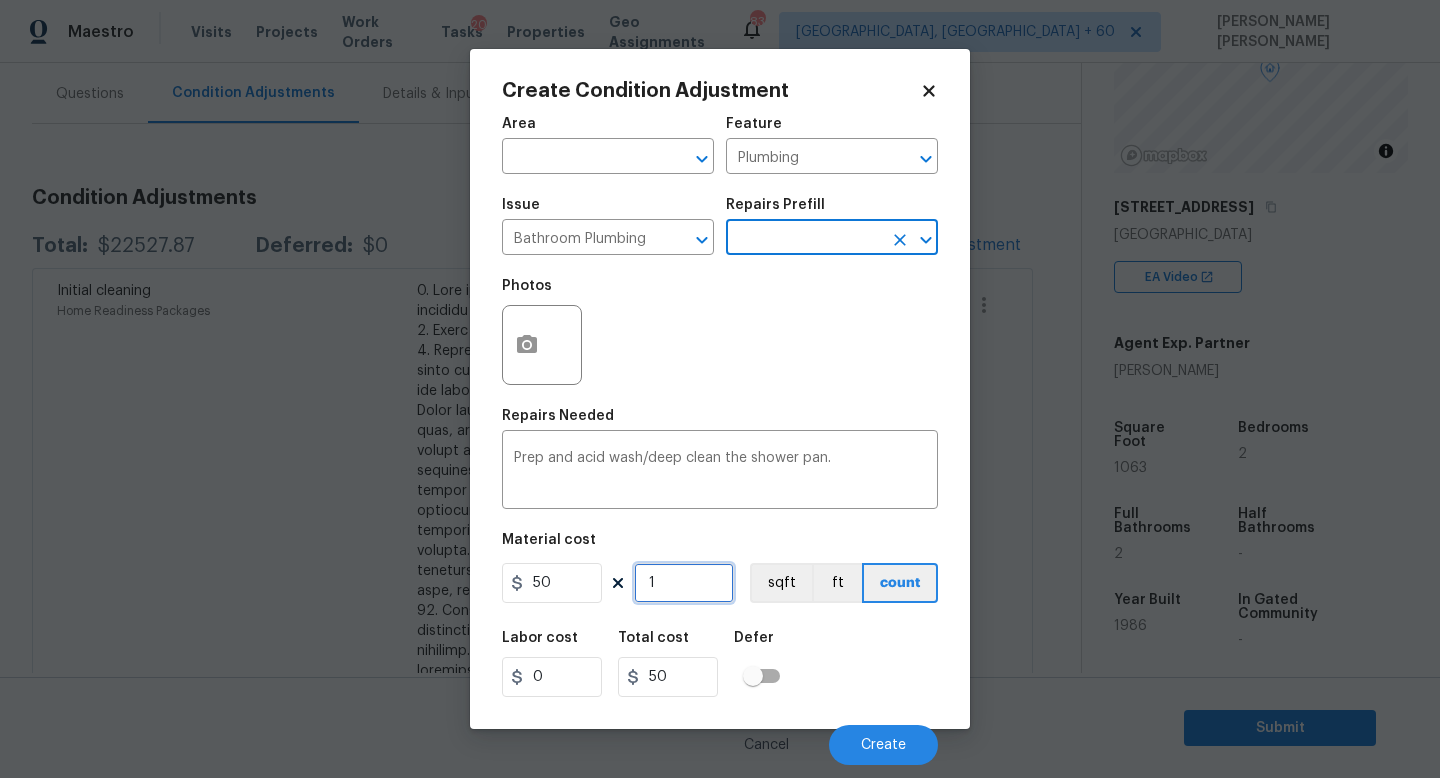 click on "1" at bounding box center [684, 583] 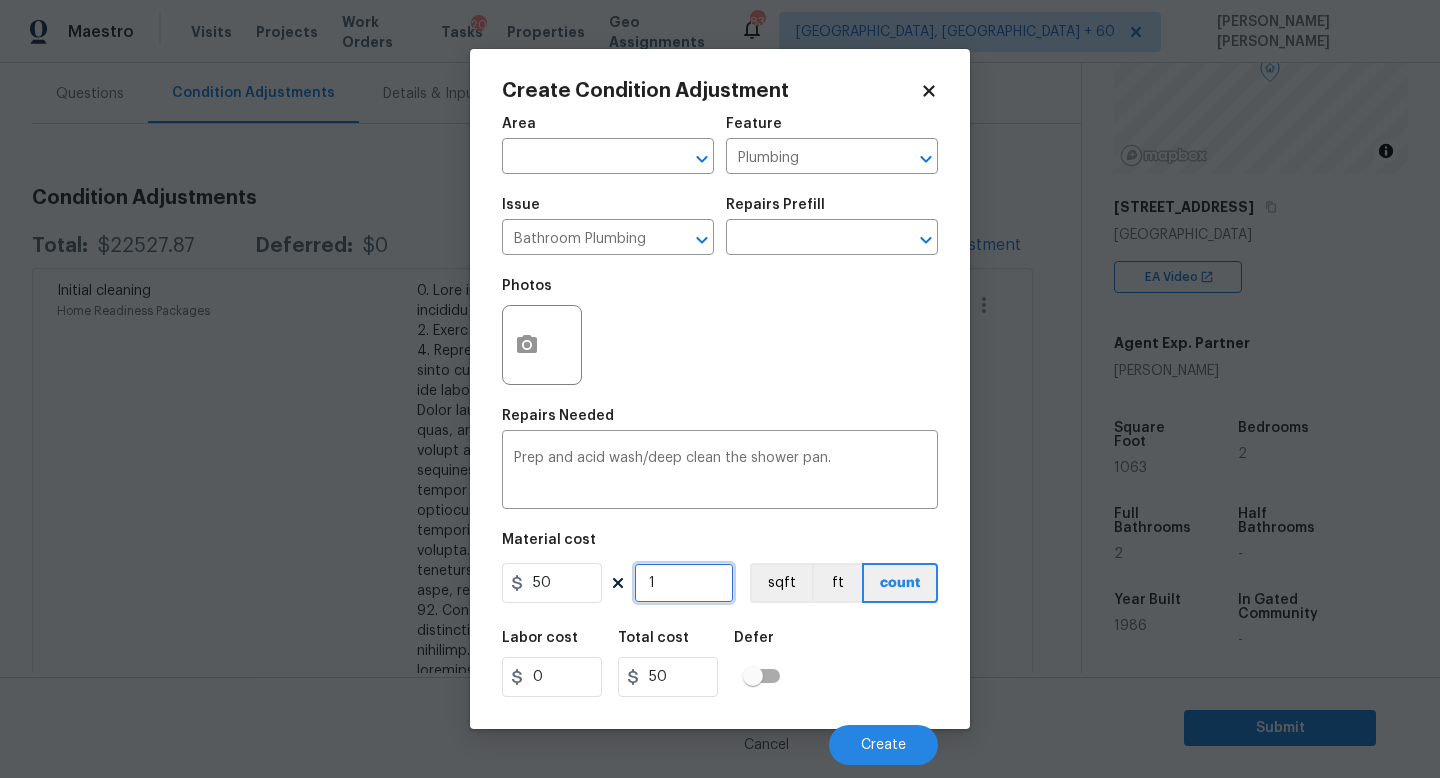 type on "0" 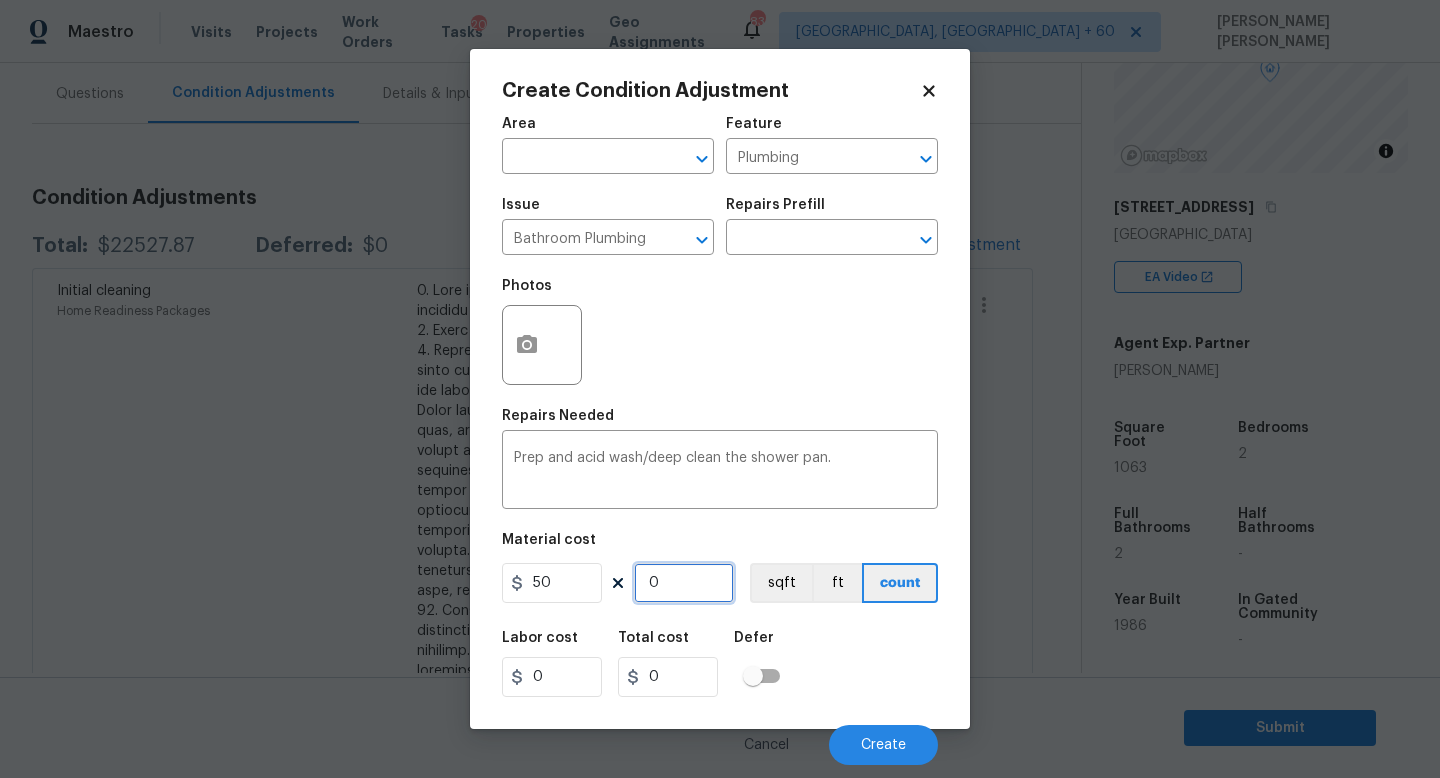 type on "2" 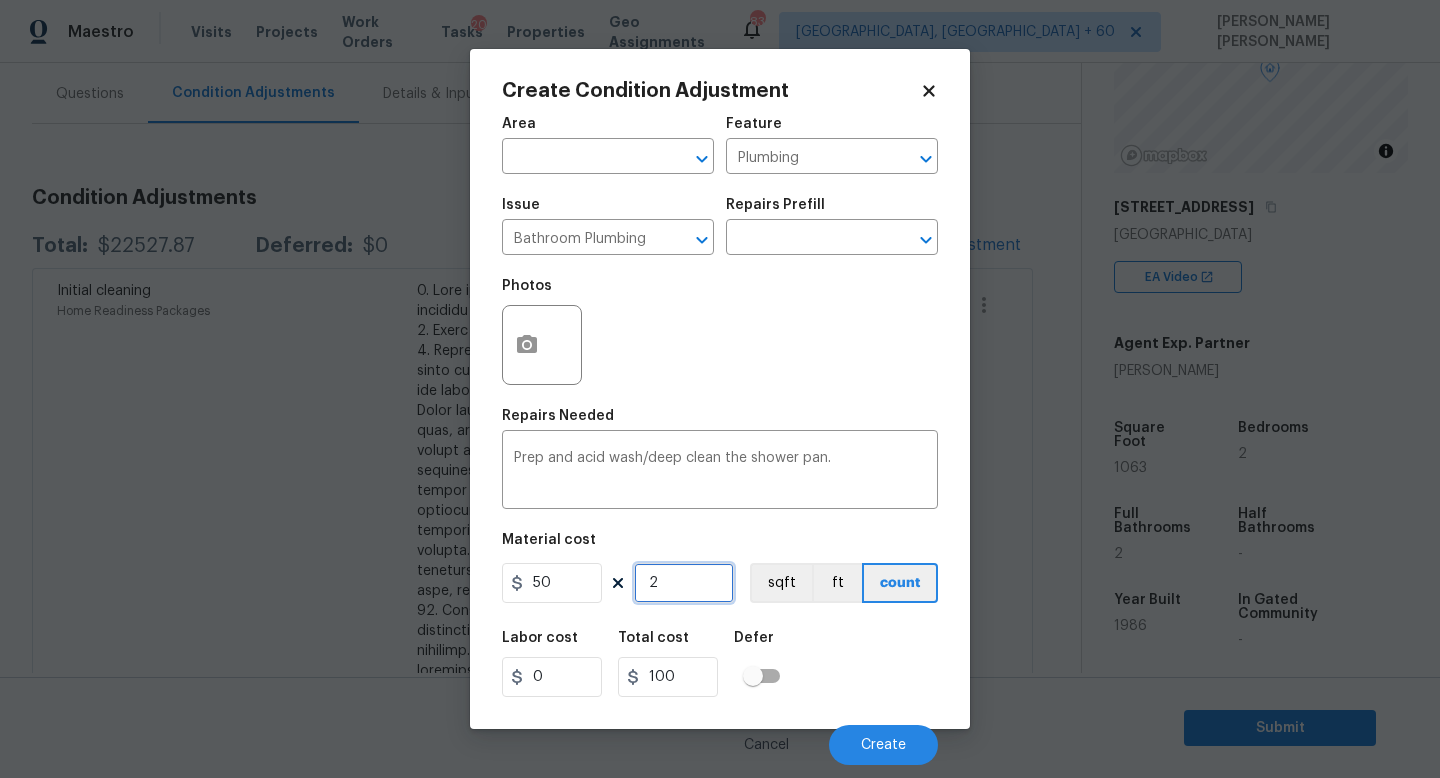 type on "2" 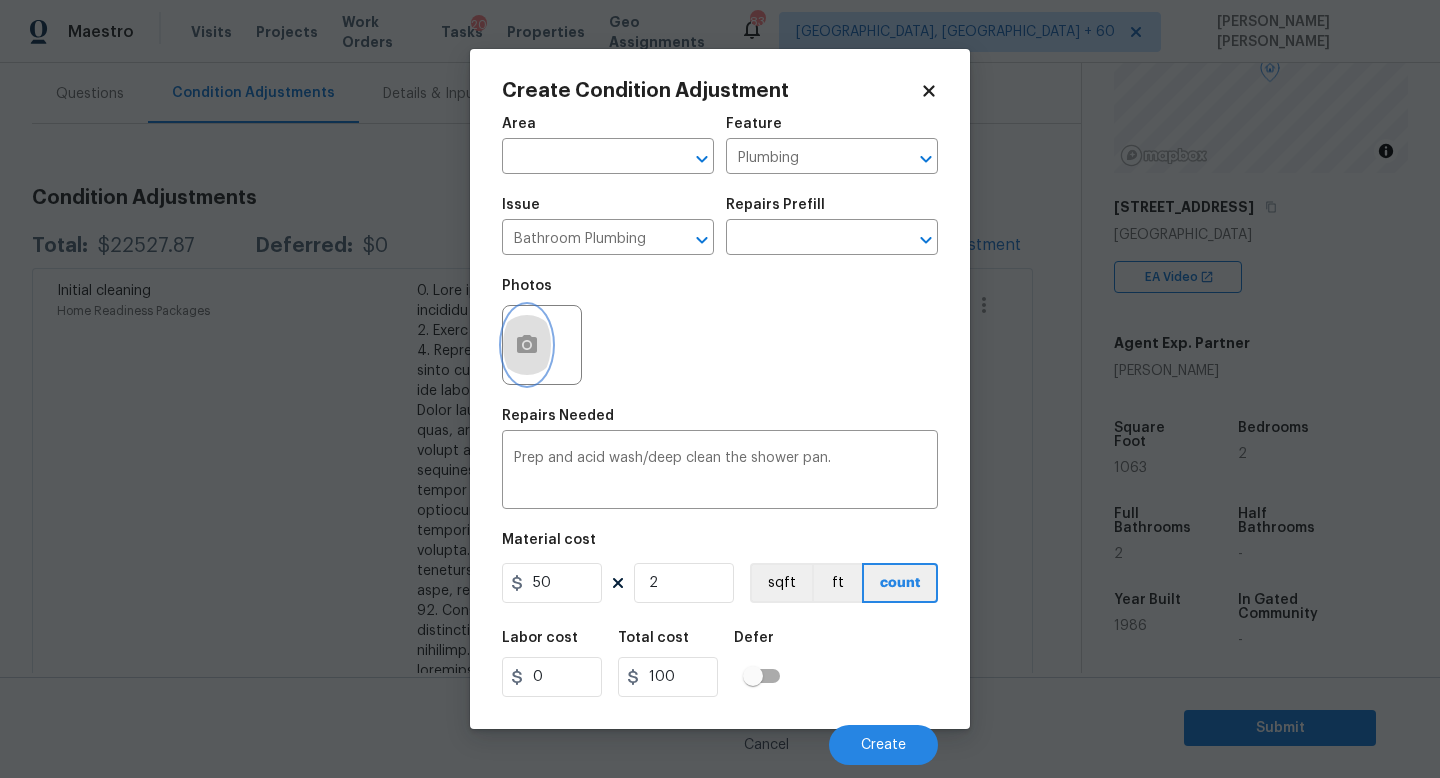 click at bounding box center (527, 345) 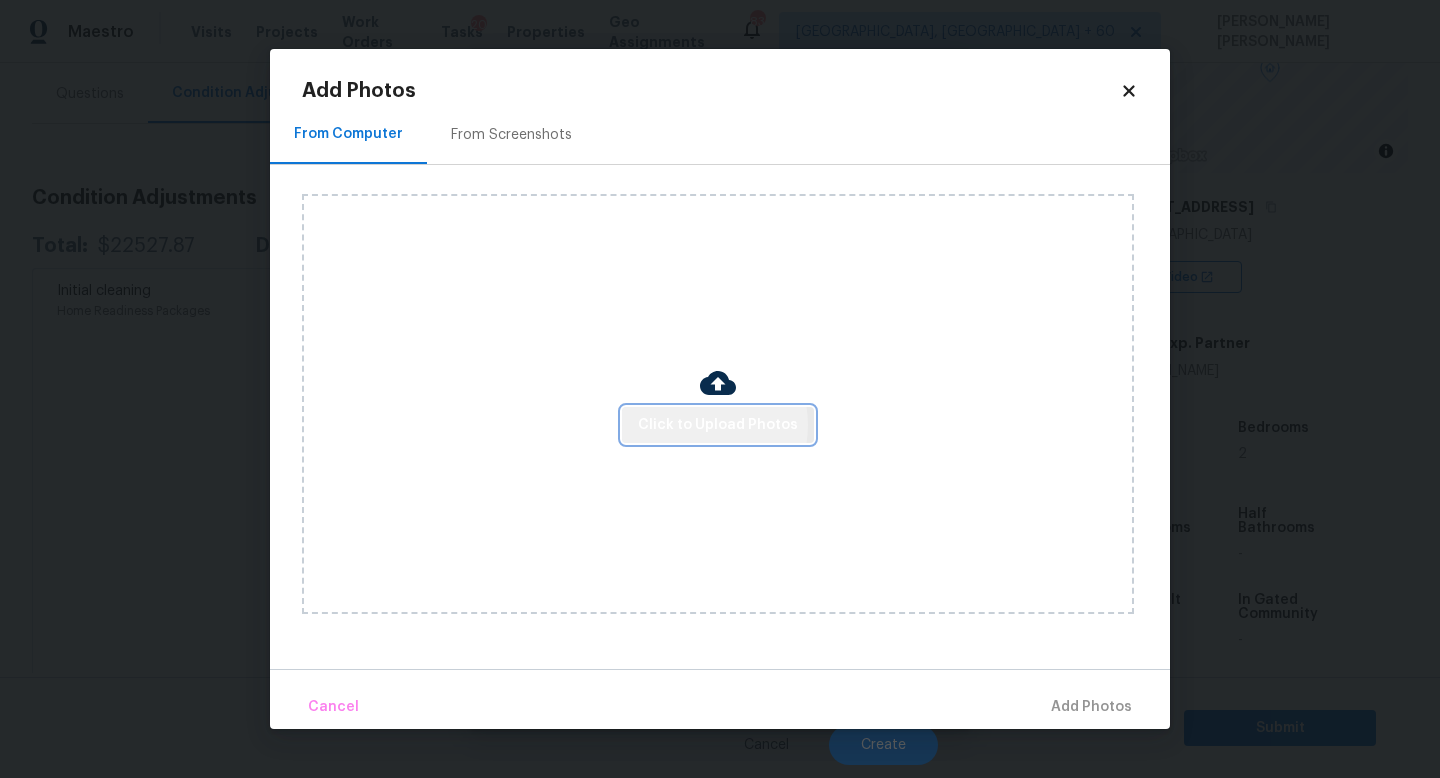 click on "Click to Upload Photos" at bounding box center (718, 425) 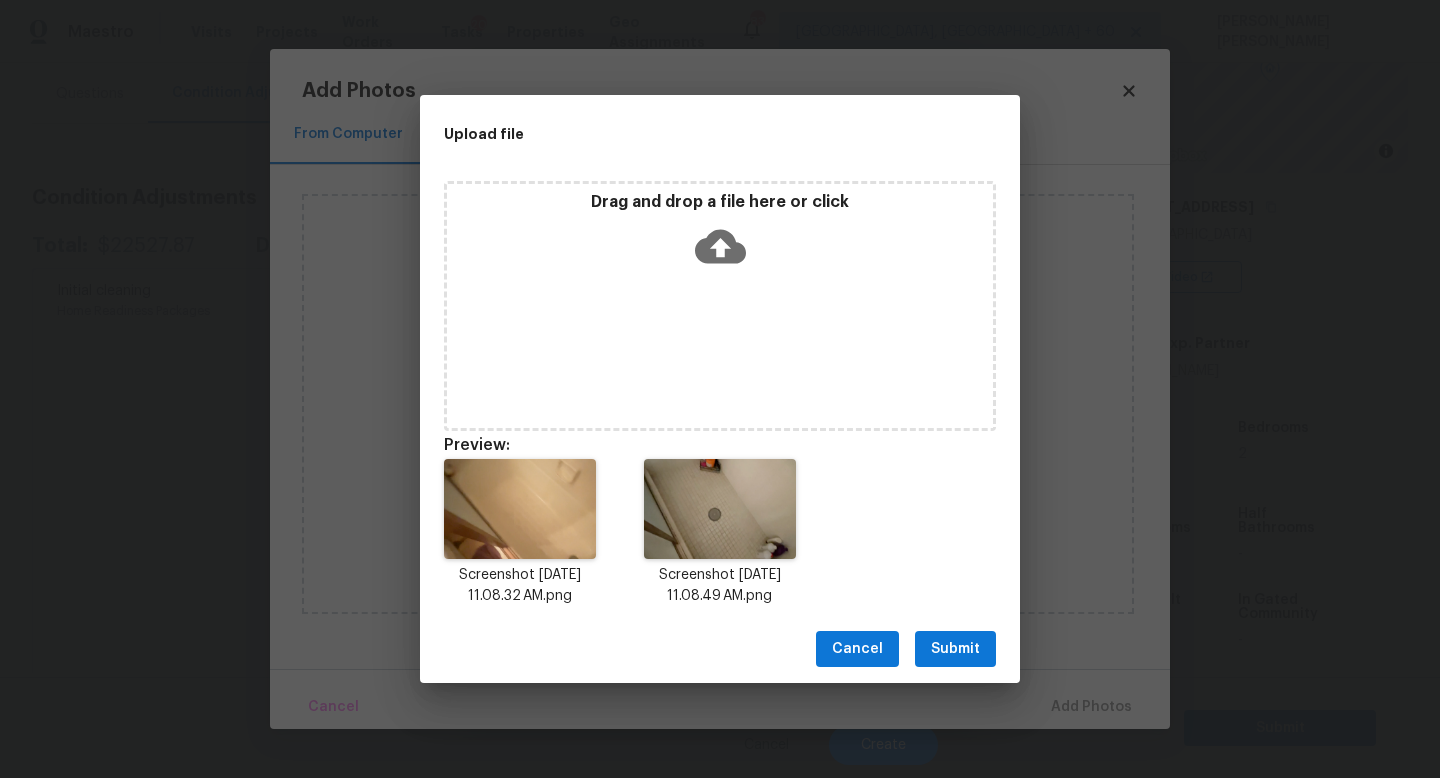 click on "Submit" at bounding box center (955, 649) 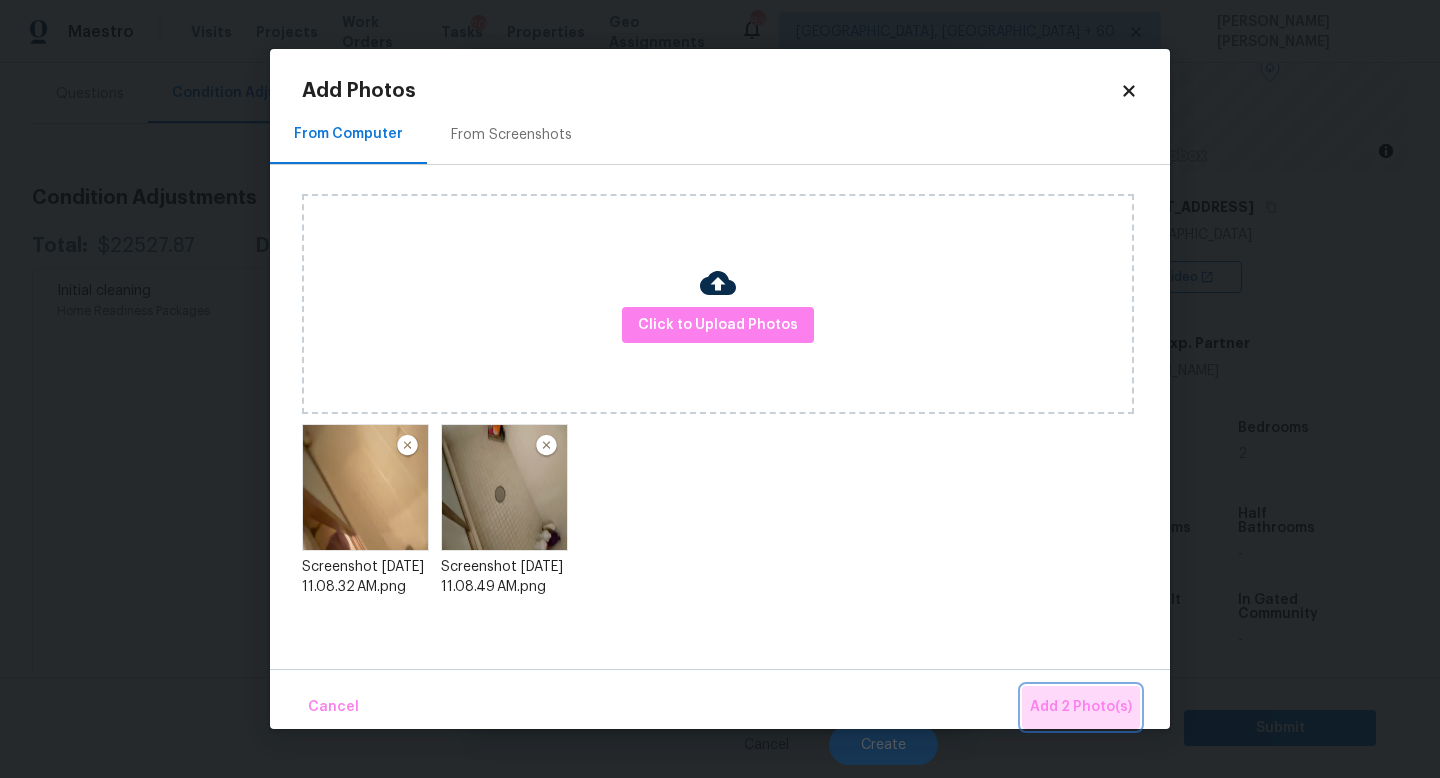 click on "Add 2 Photo(s)" at bounding box center [1081, 707] 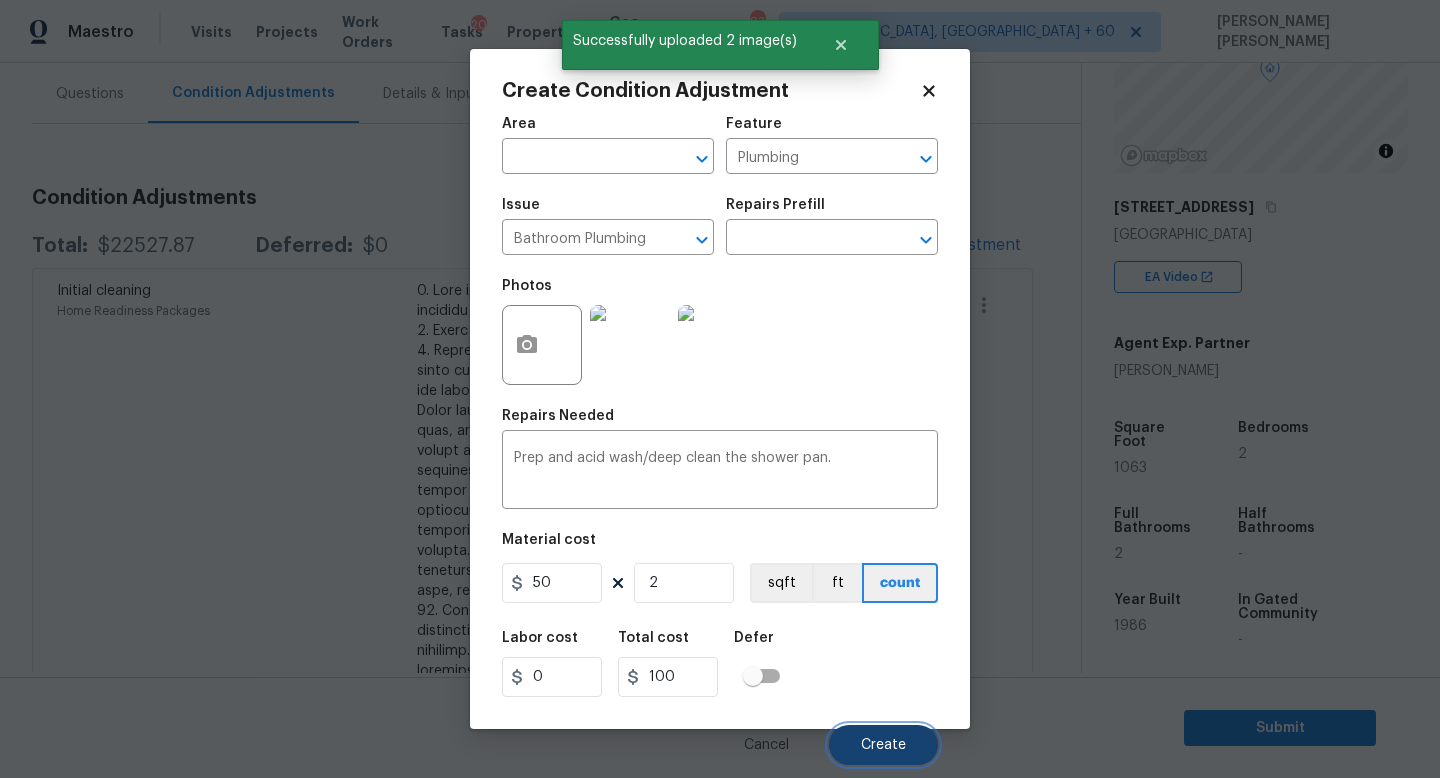 click on "Create" at bounding box center [883, 745] 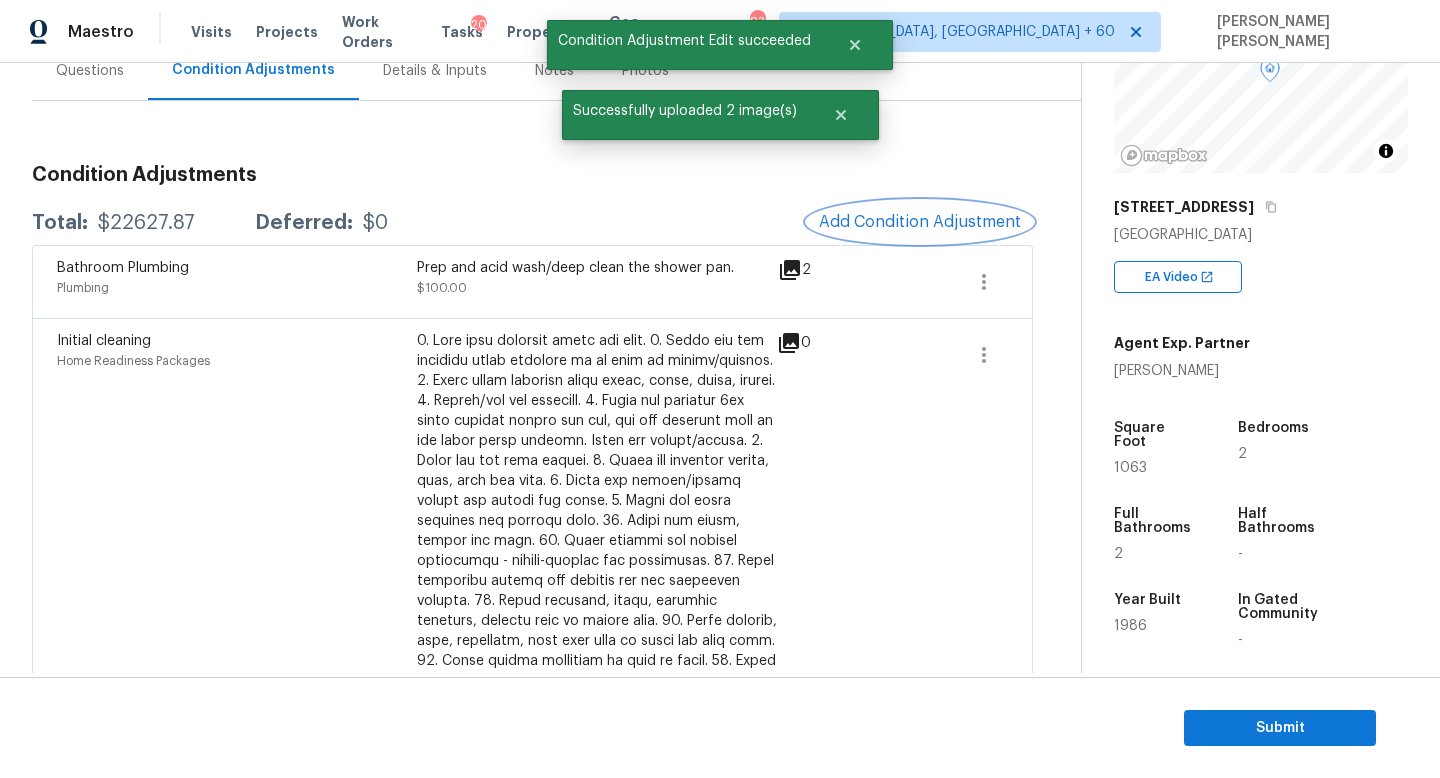 scroll, scrollTop: 208, scrollLeft: 0, axis: vertical 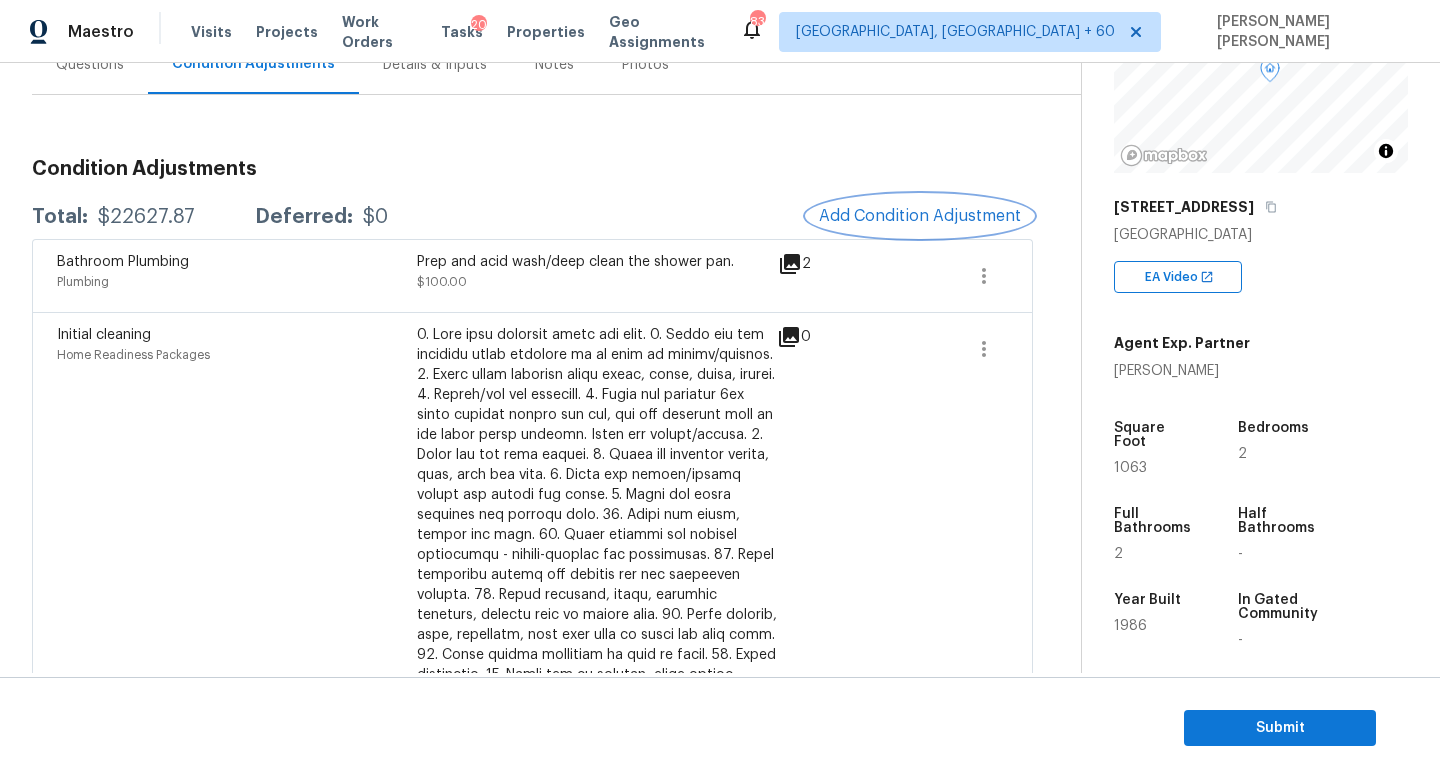 type 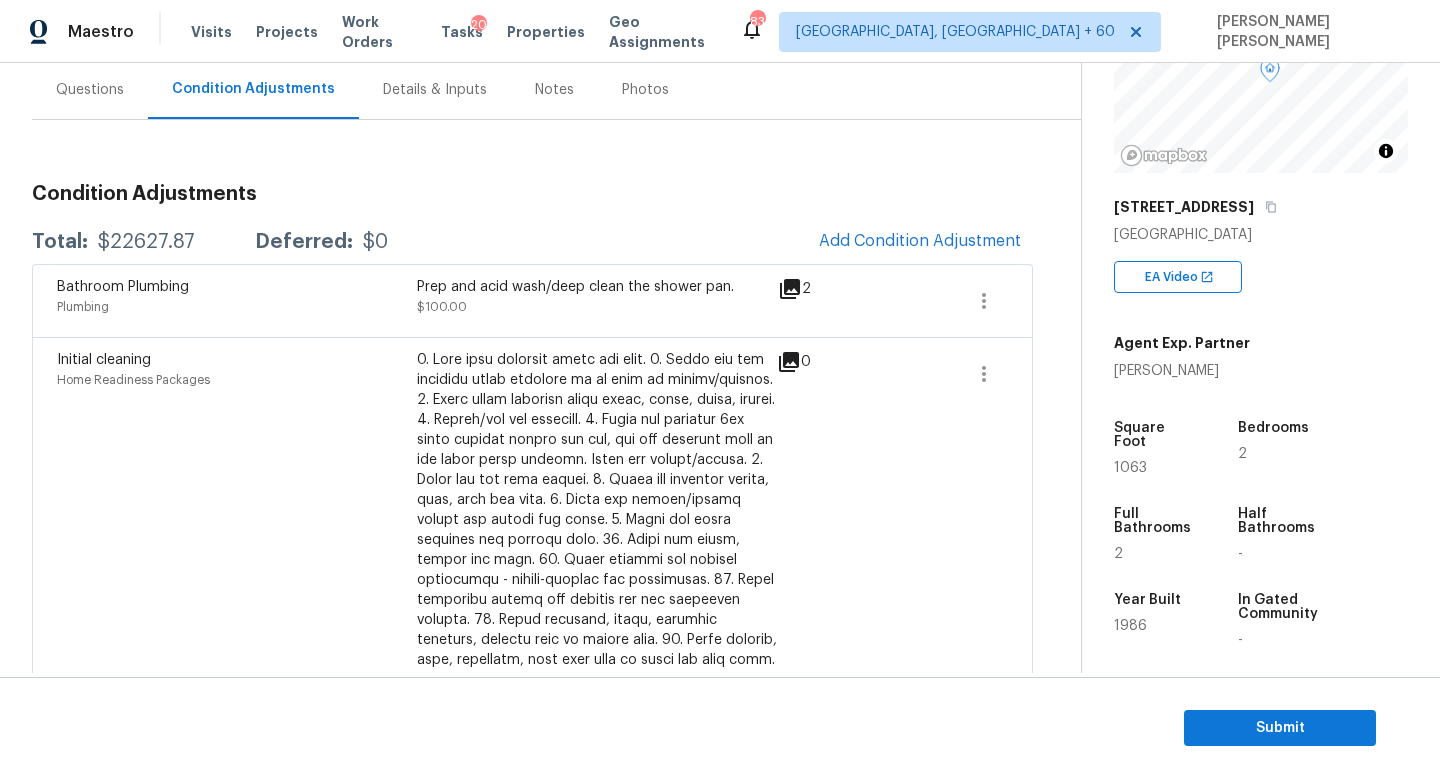 scroll, scrollTop: 159, scrollLeft: 0, axis: vertical 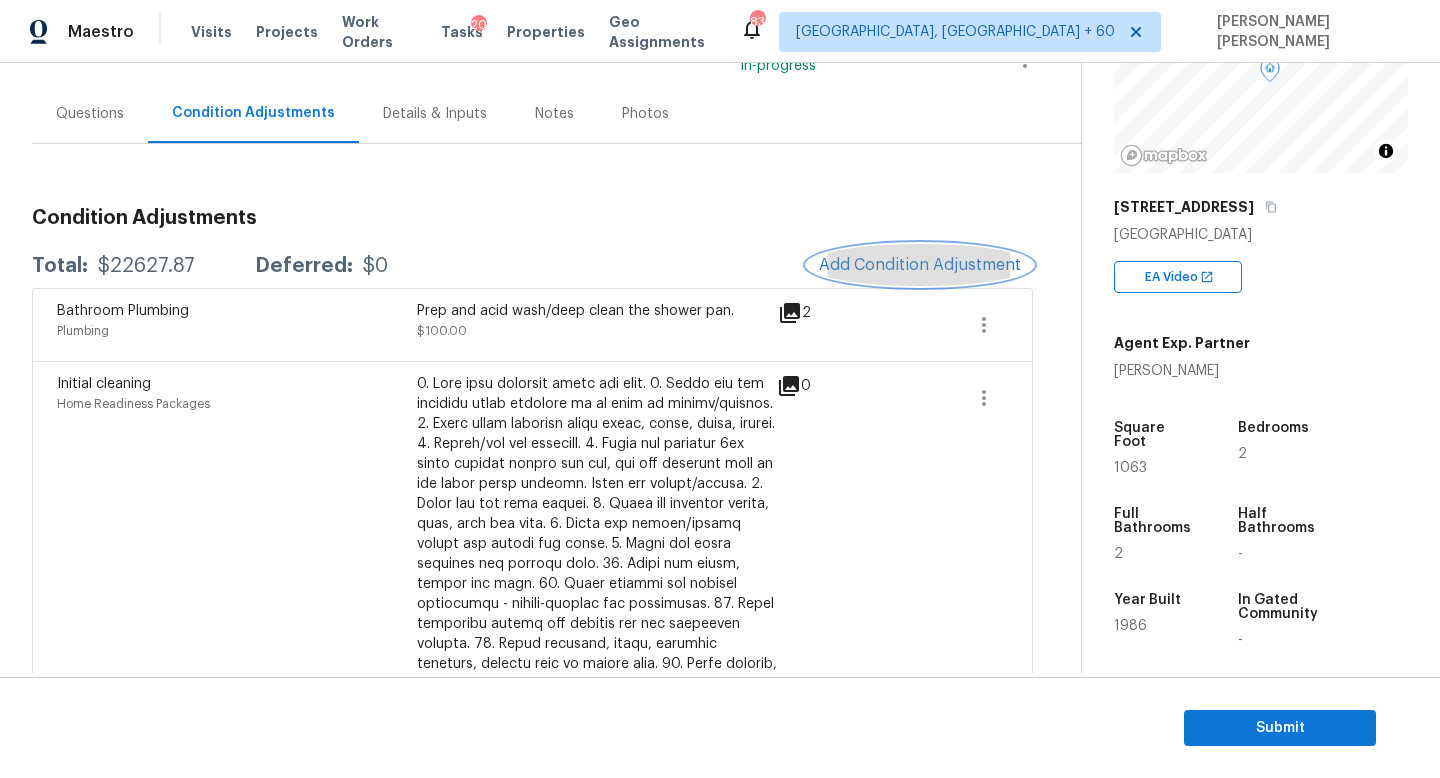 click on "Add Condition Adjustment" at bounding box center (920, 265) 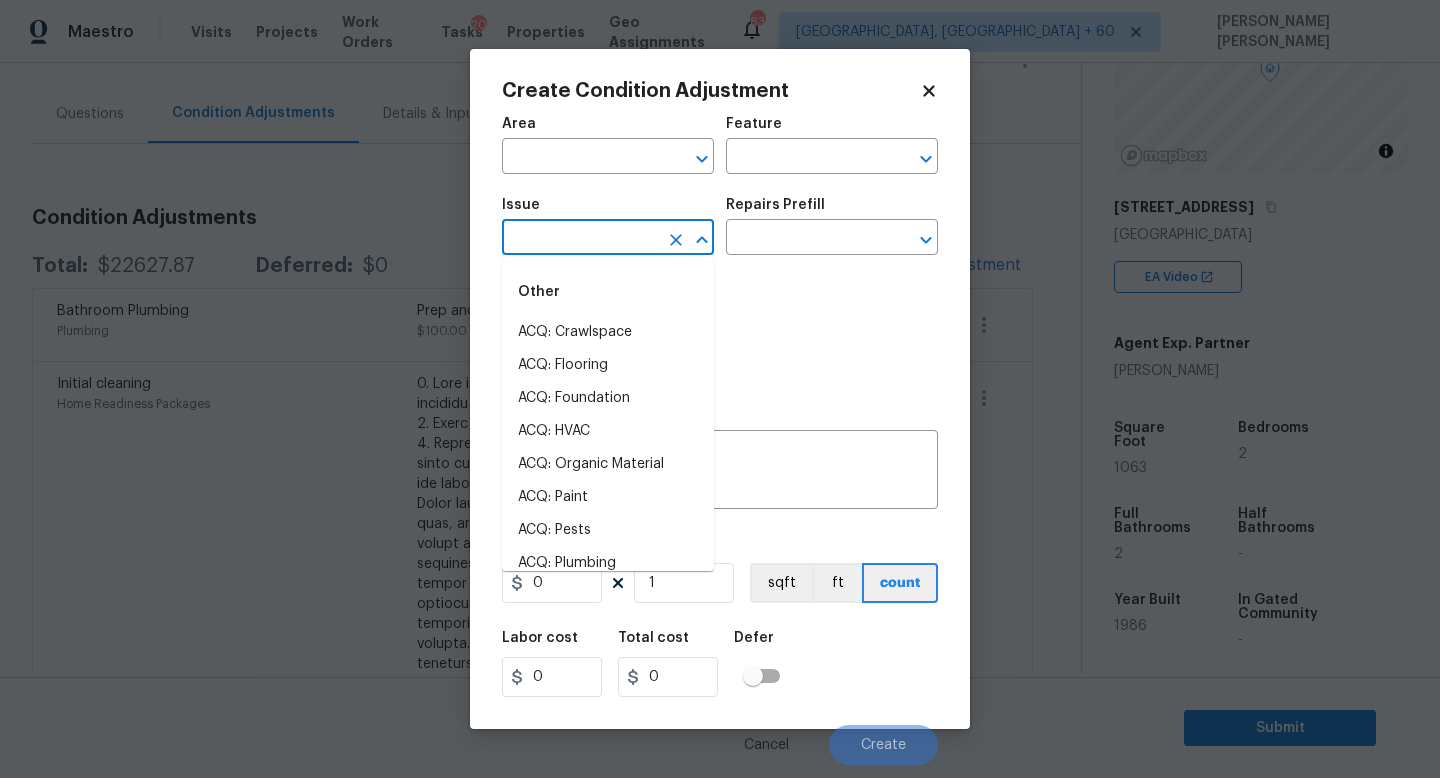 click at bounding box center [580, 239] 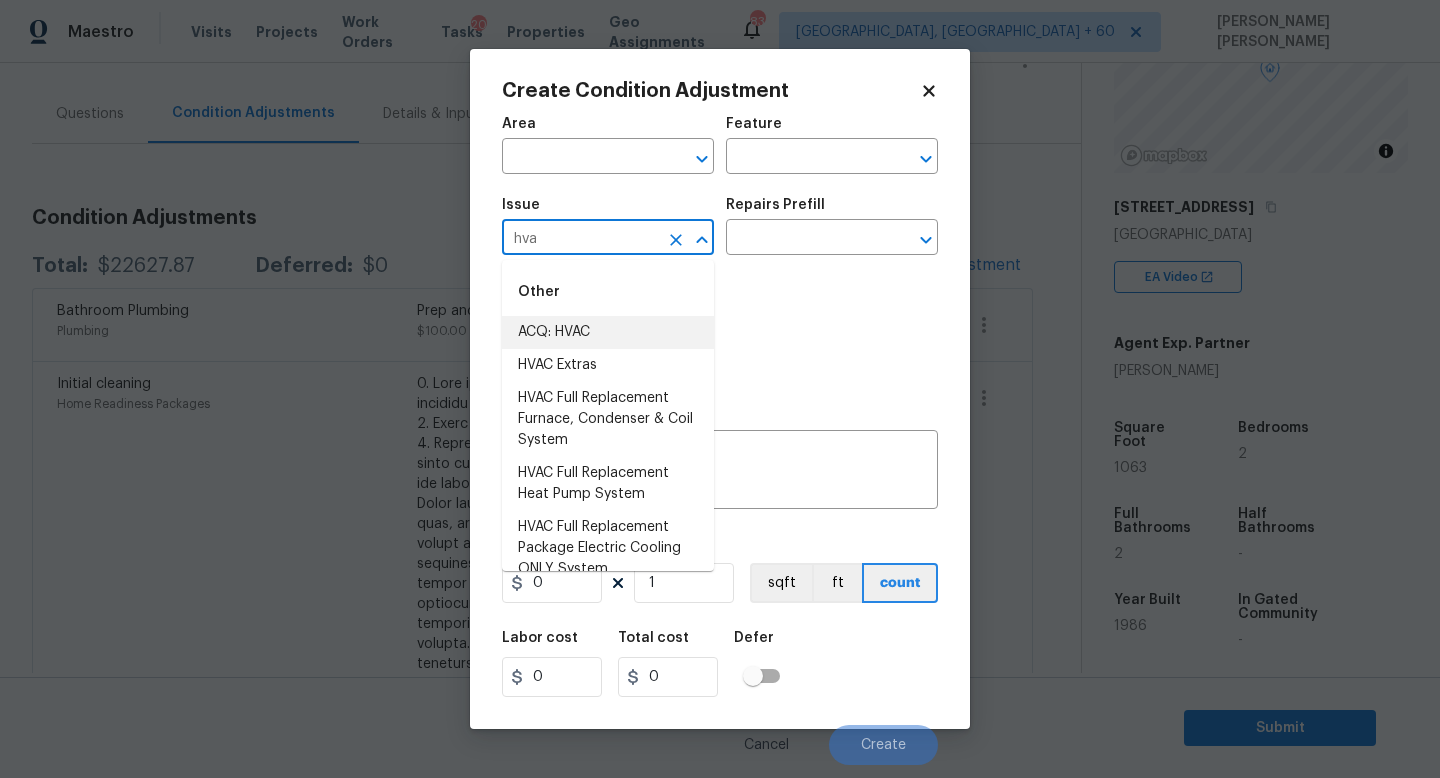 click on "ACQ: HVAC" at bounding box center [608, 332] 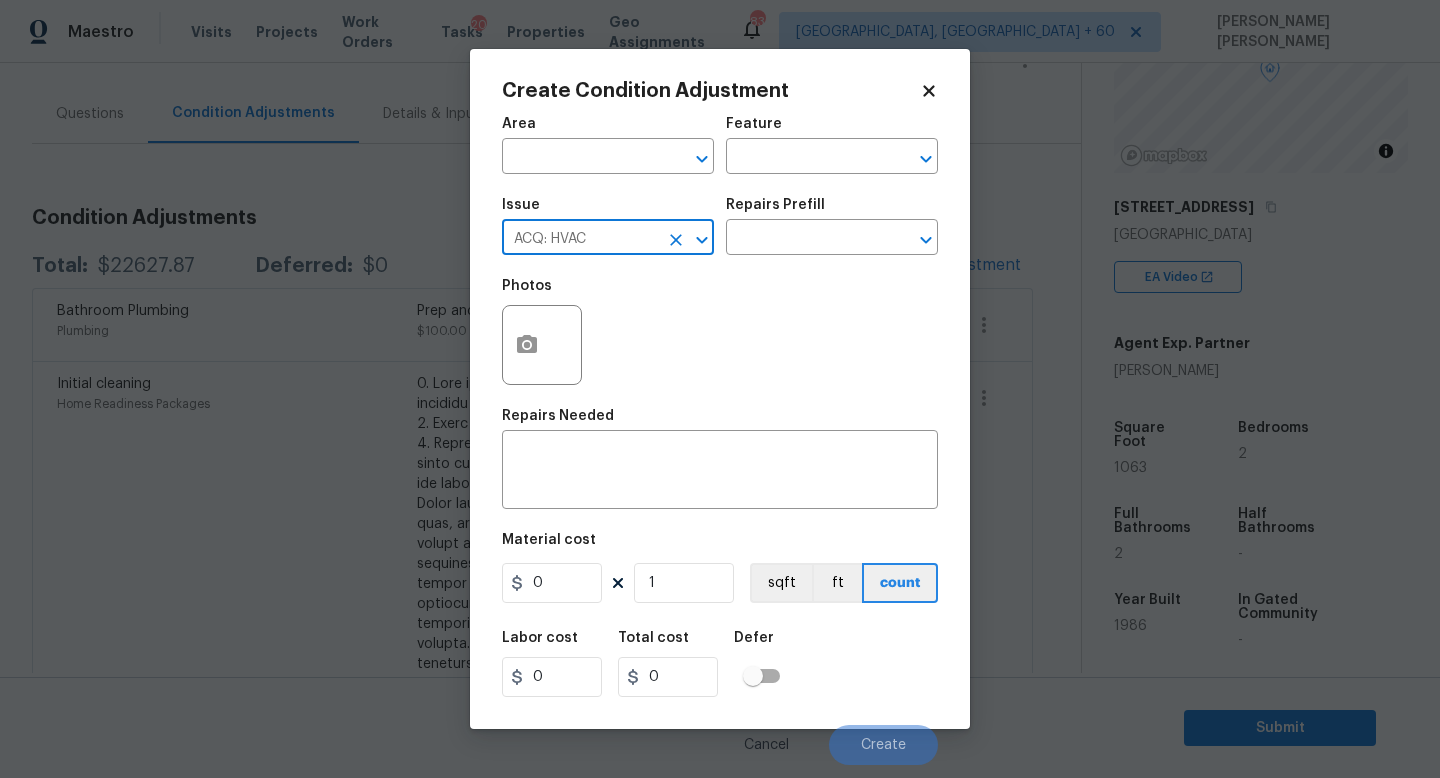 type on "ACQ: HVAC" 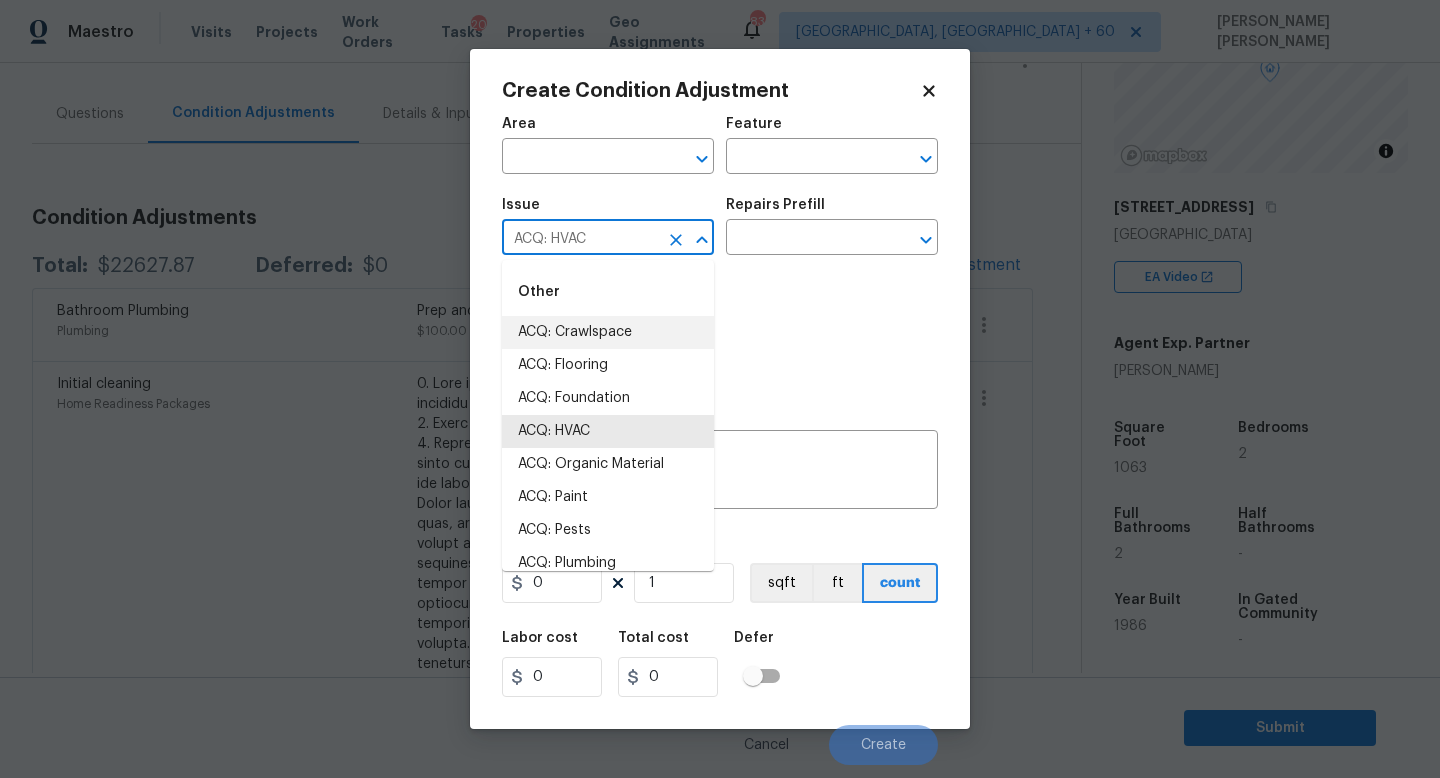 click 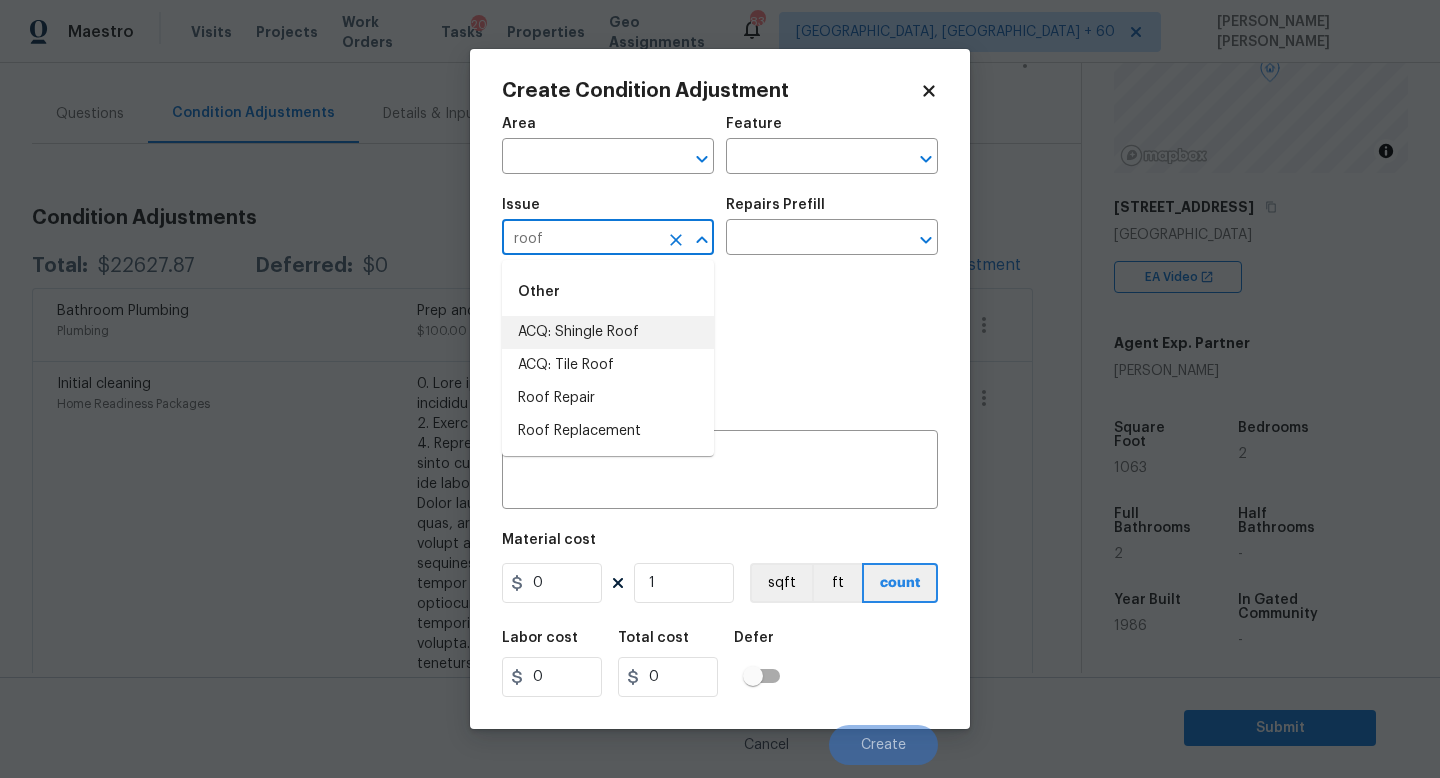 click on "ACQ: Shingle Roof" at bounding box center (608, 332) 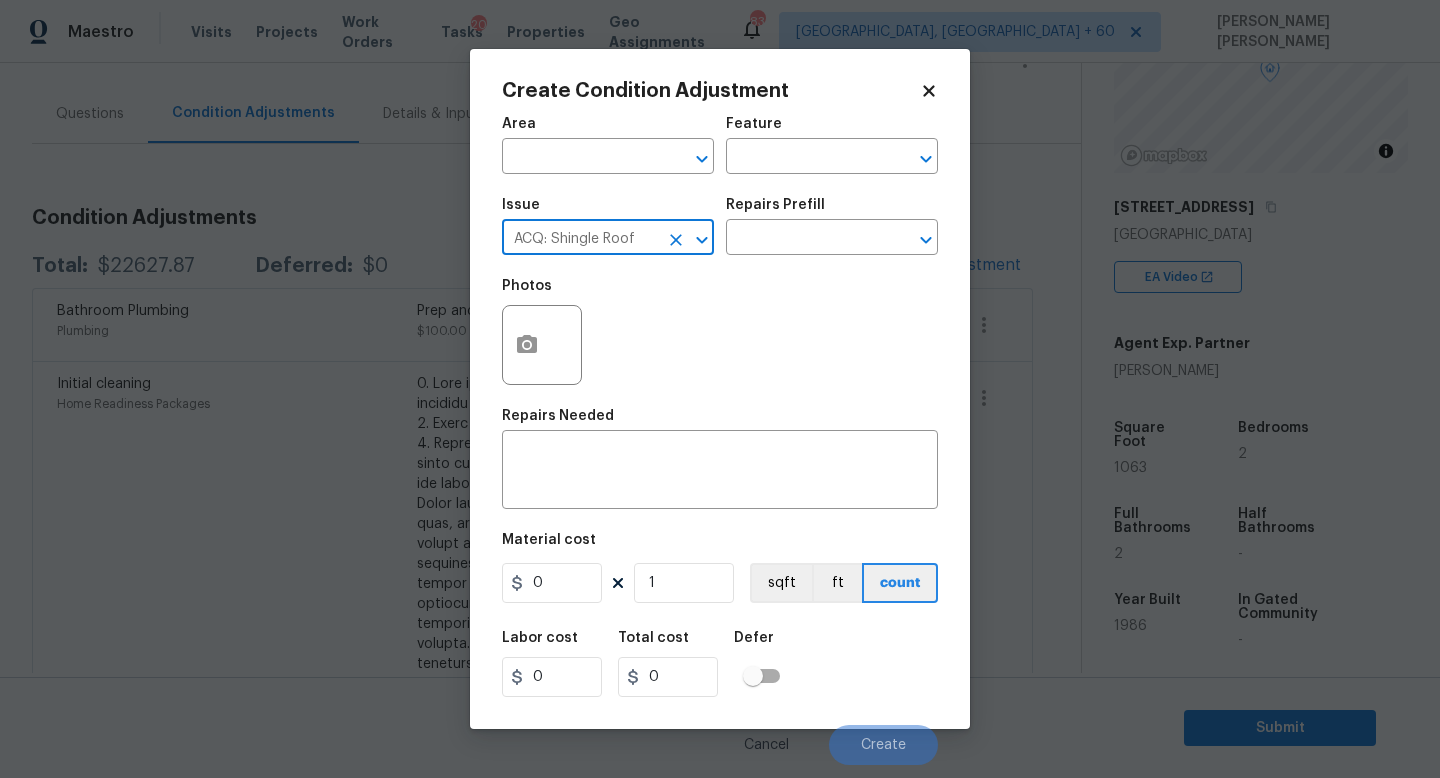 type on "ACQ: Shingle Roof" 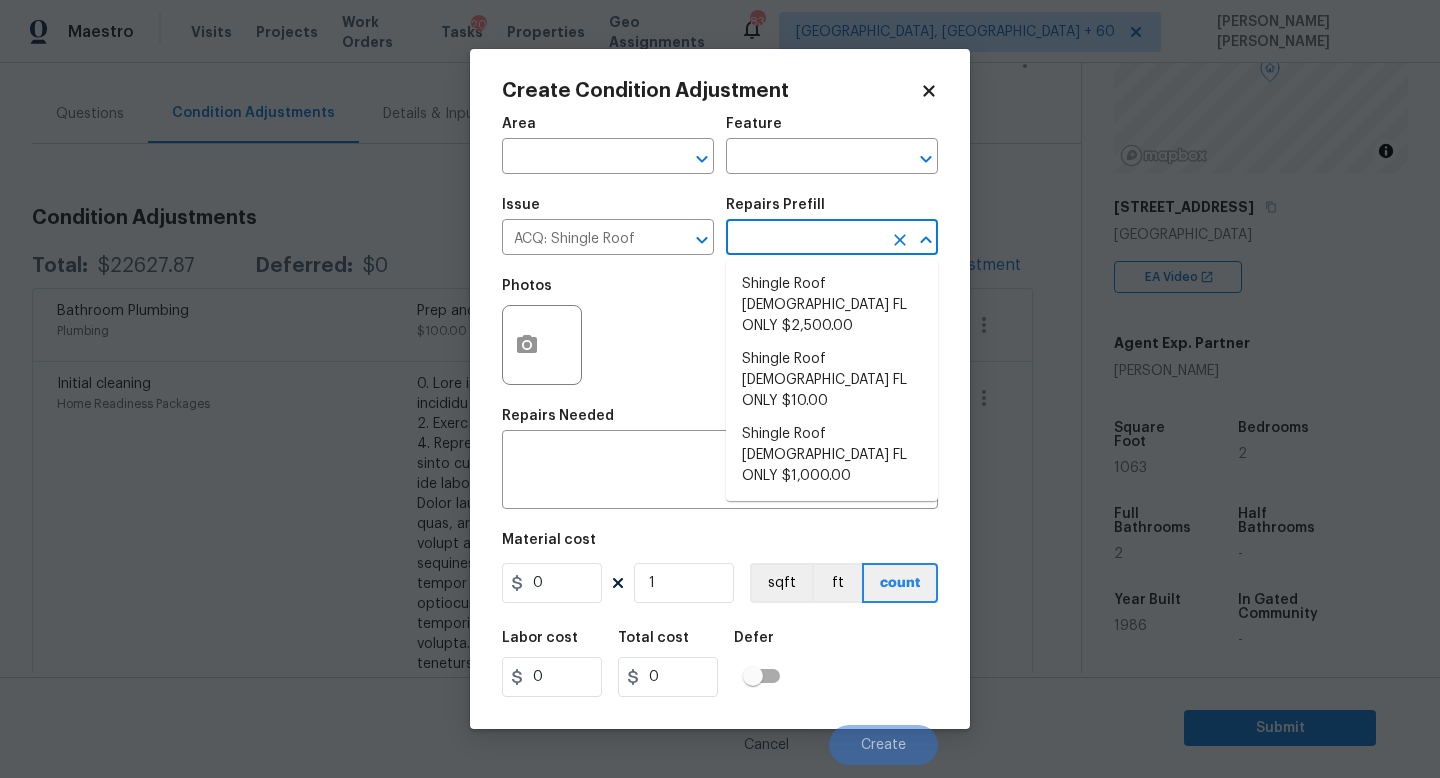click at bounding box center (804, 239) 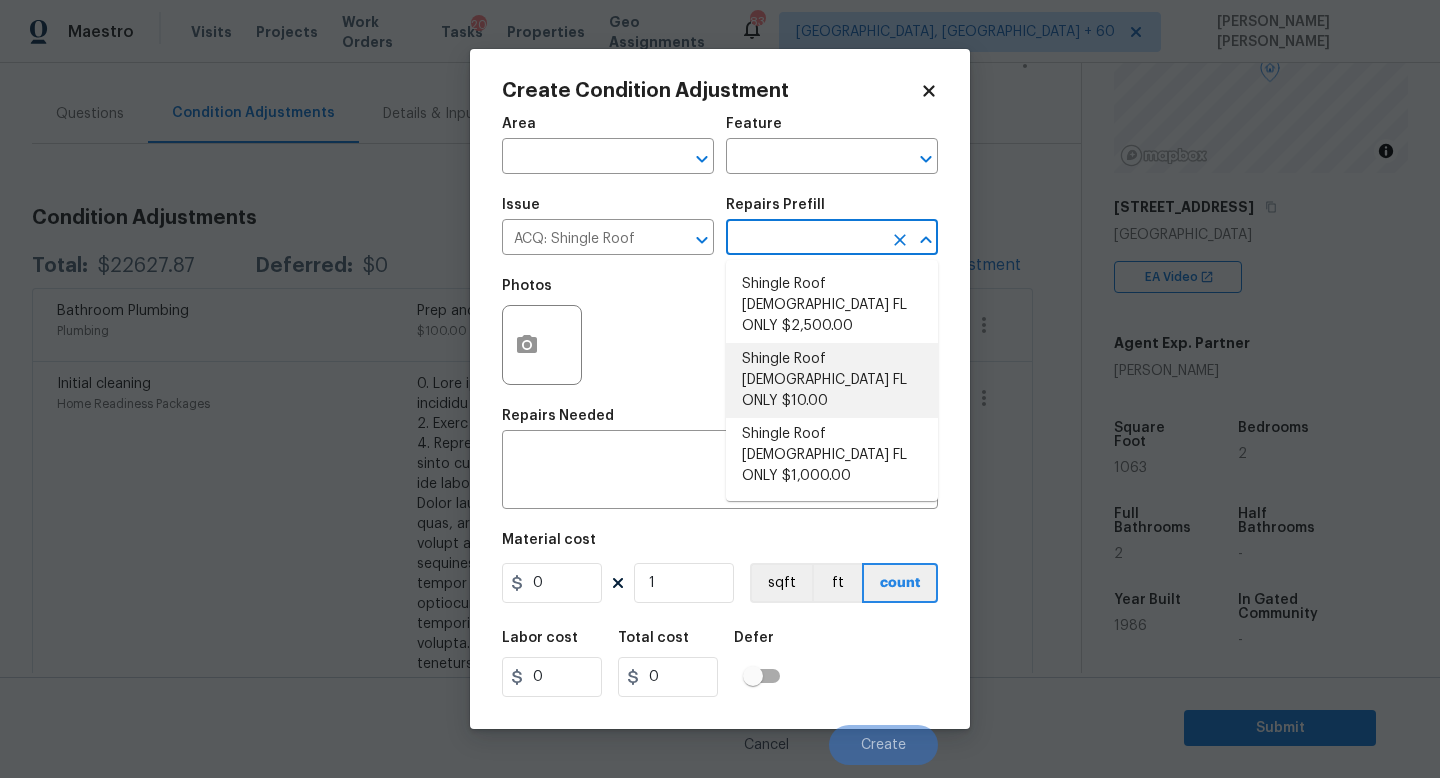 click on "Shingle Roof [DEMOGRAPHIC_DATA] FL ONLY $10.00" at bounding box center [832, 380] 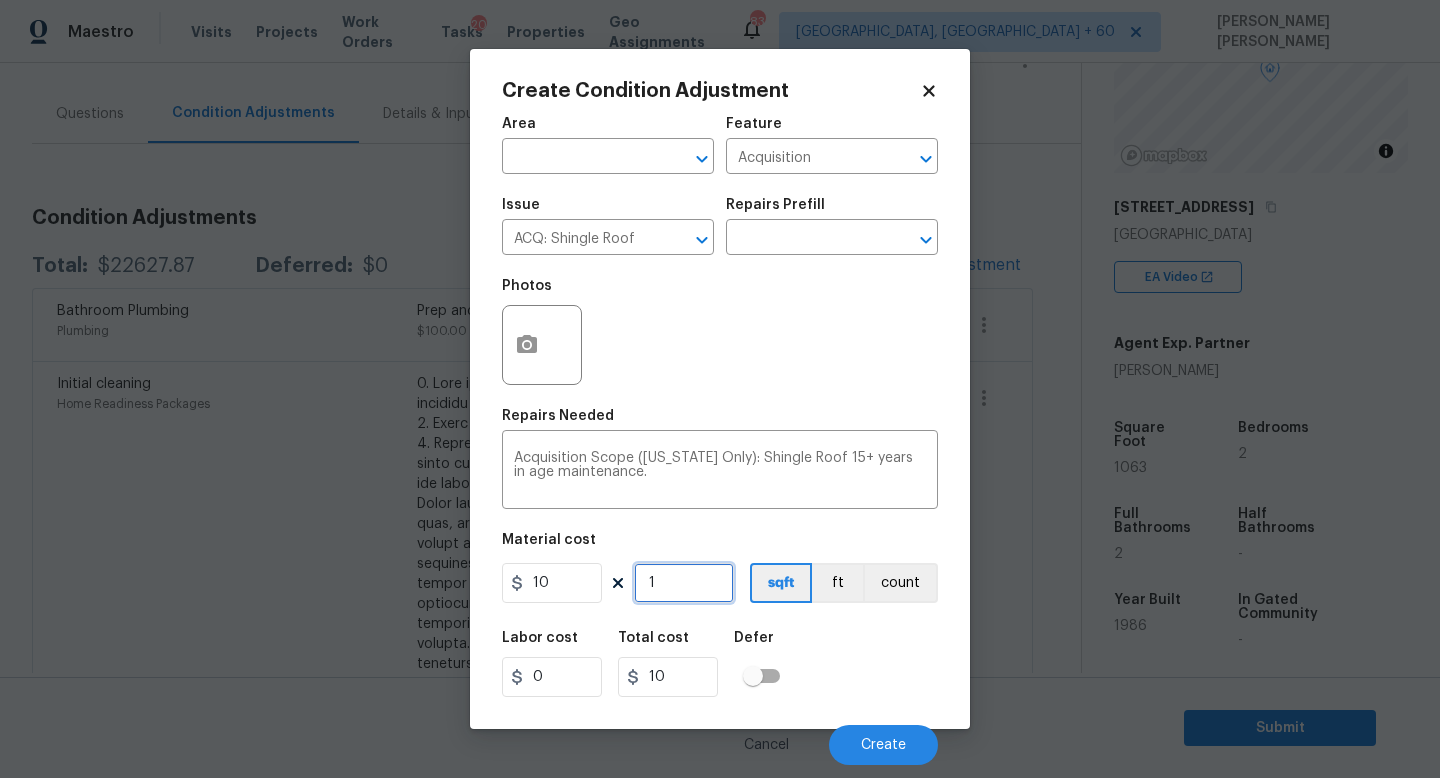 click on "1" at bounding box center (684, 583) 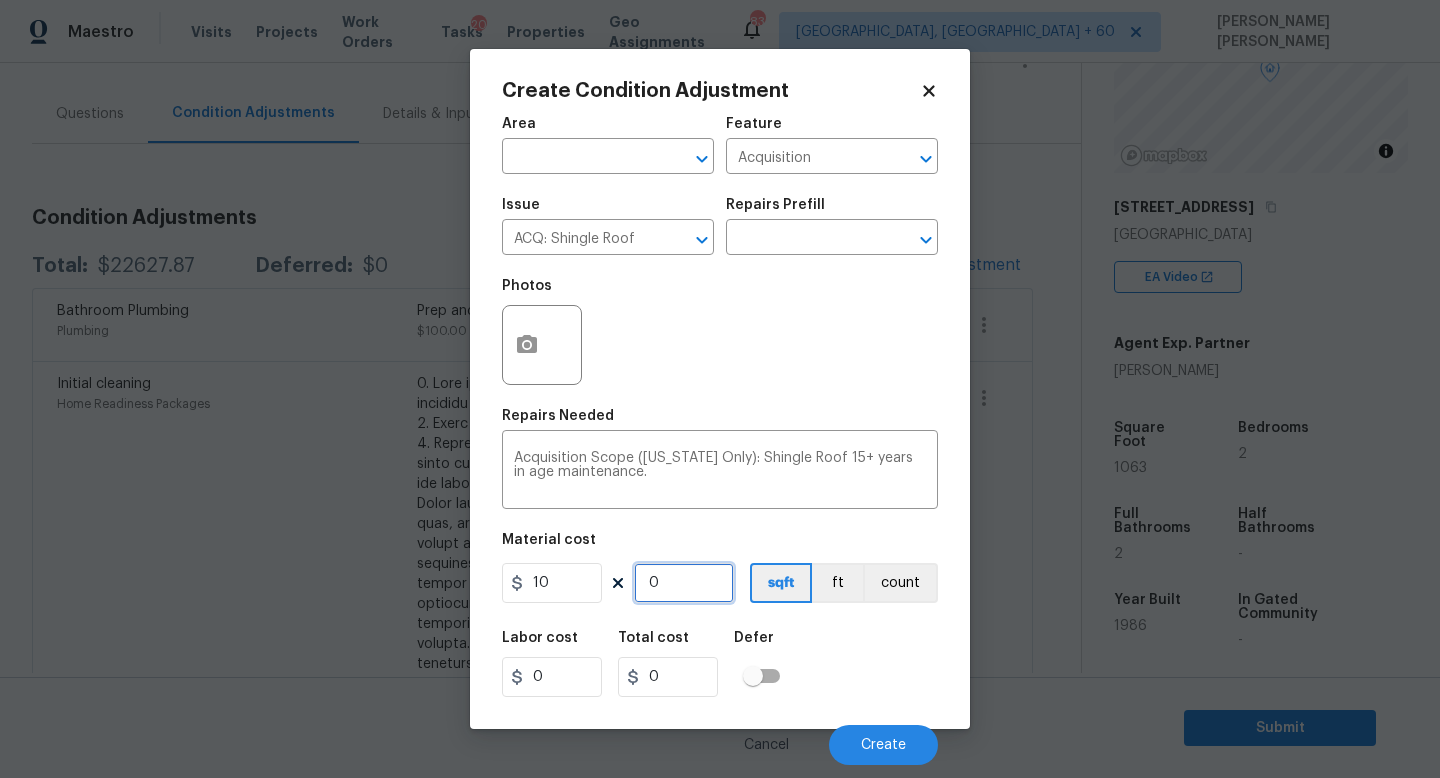 type on "1" 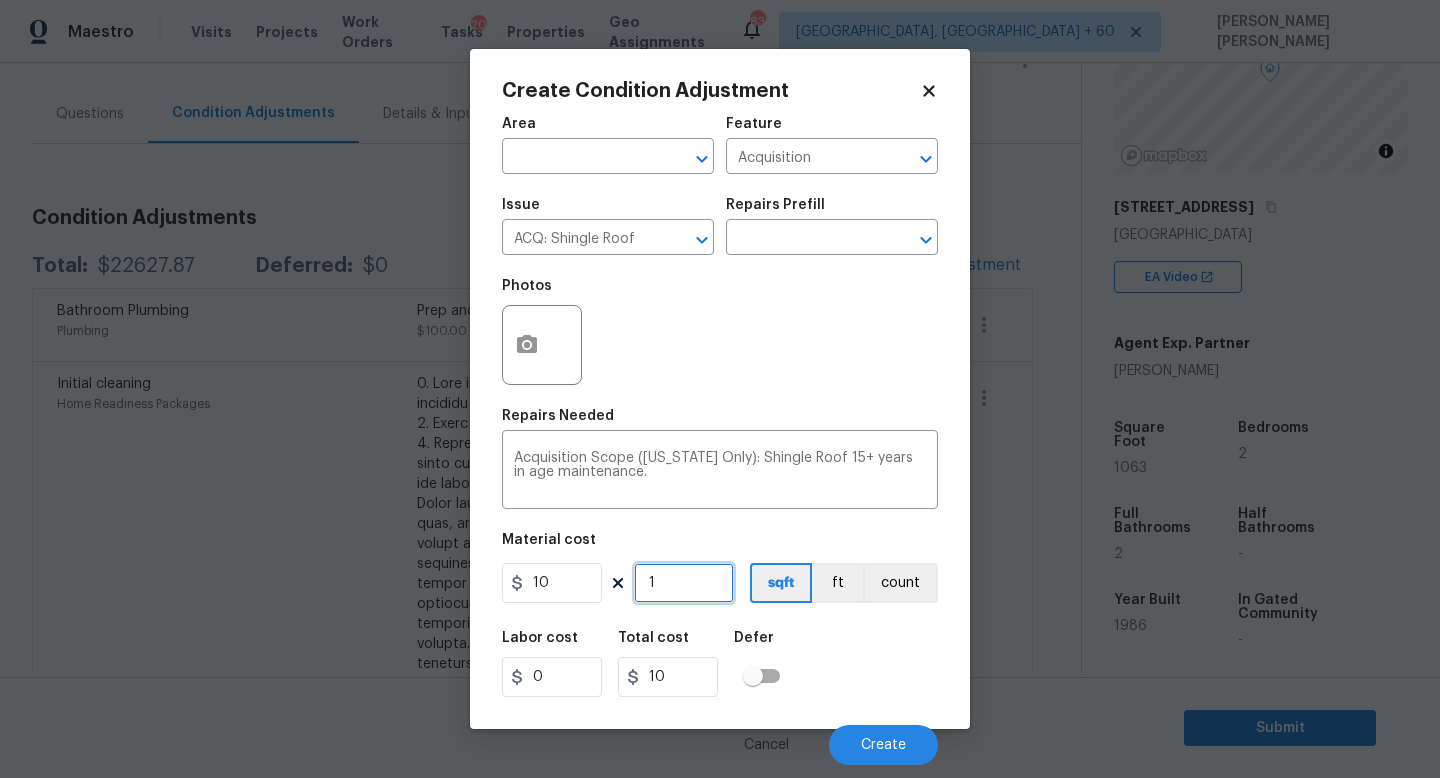 type on "10" 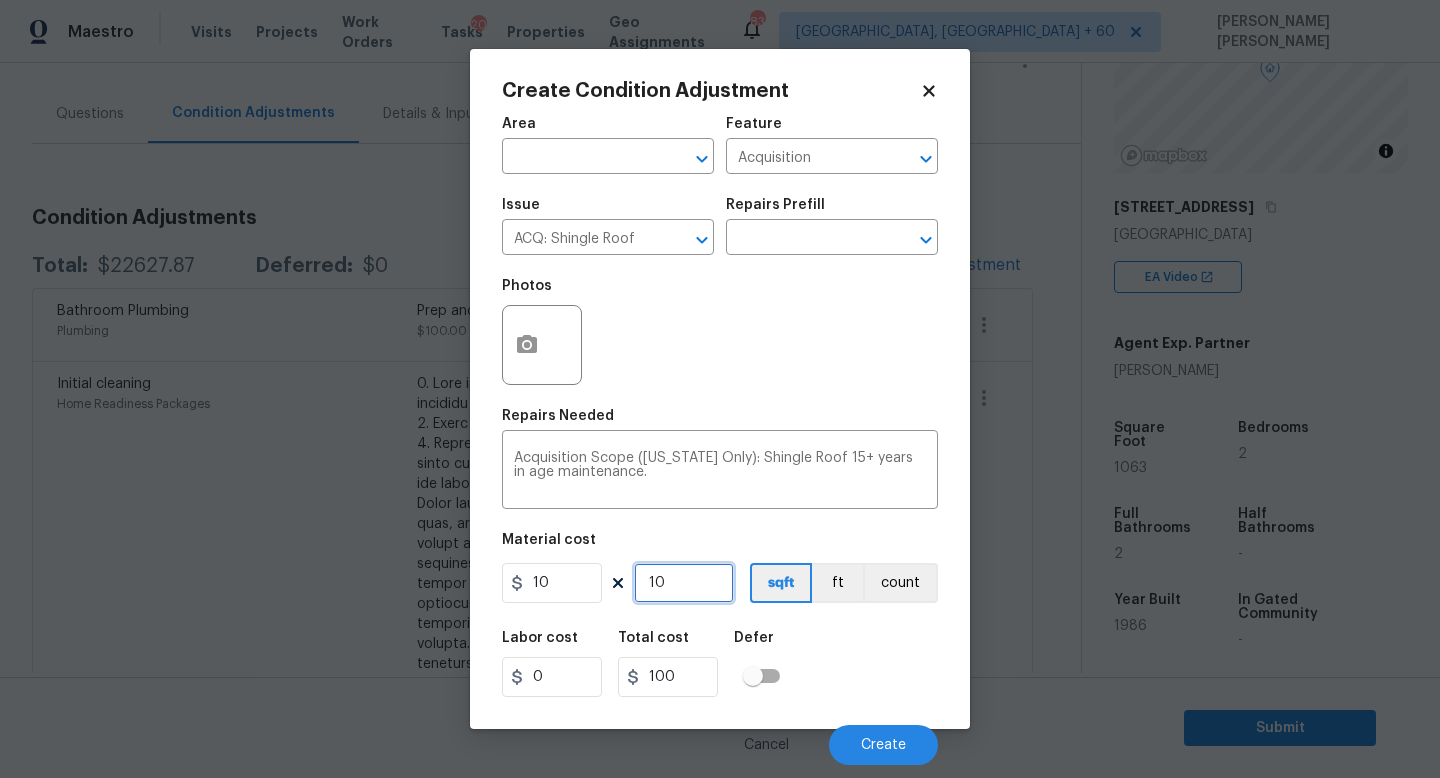 type on "106" 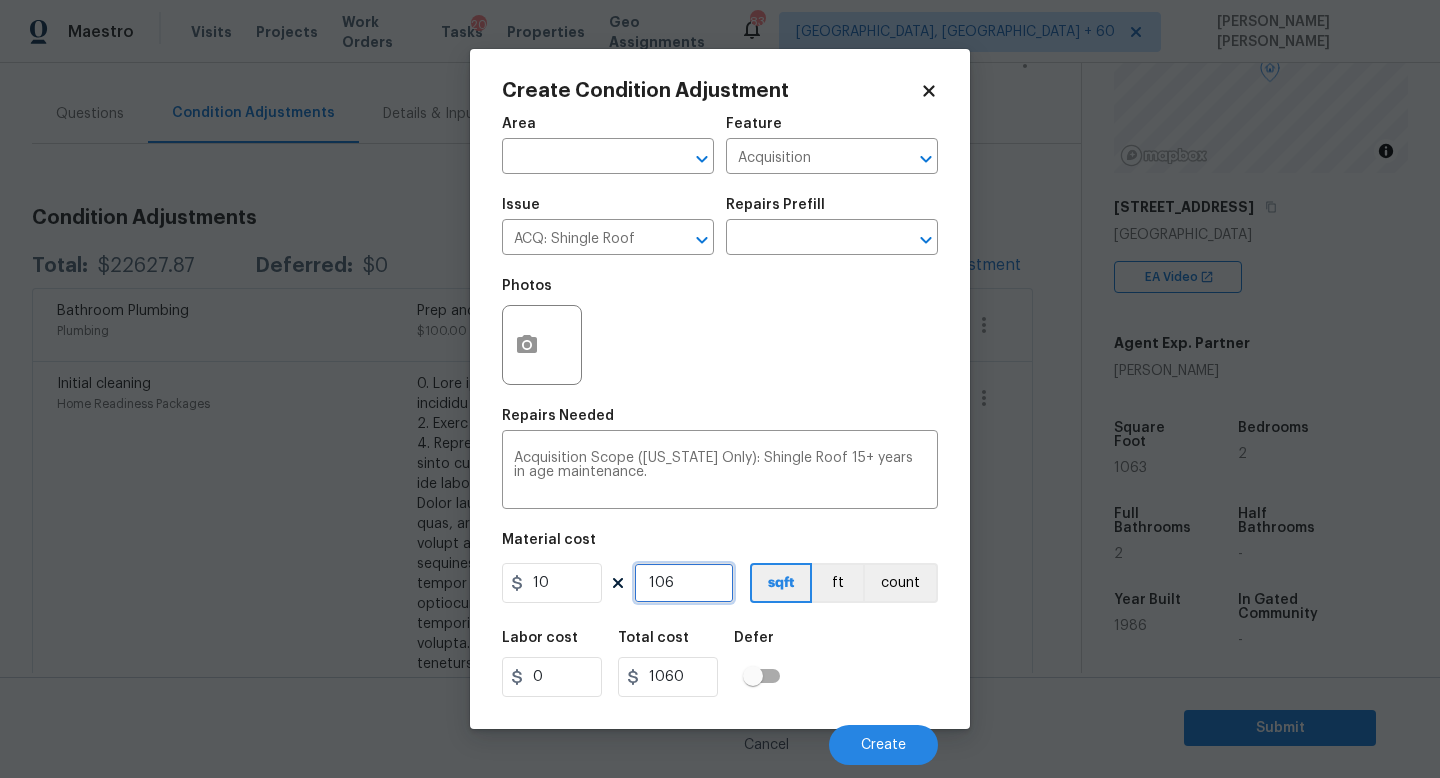 type on "1063" 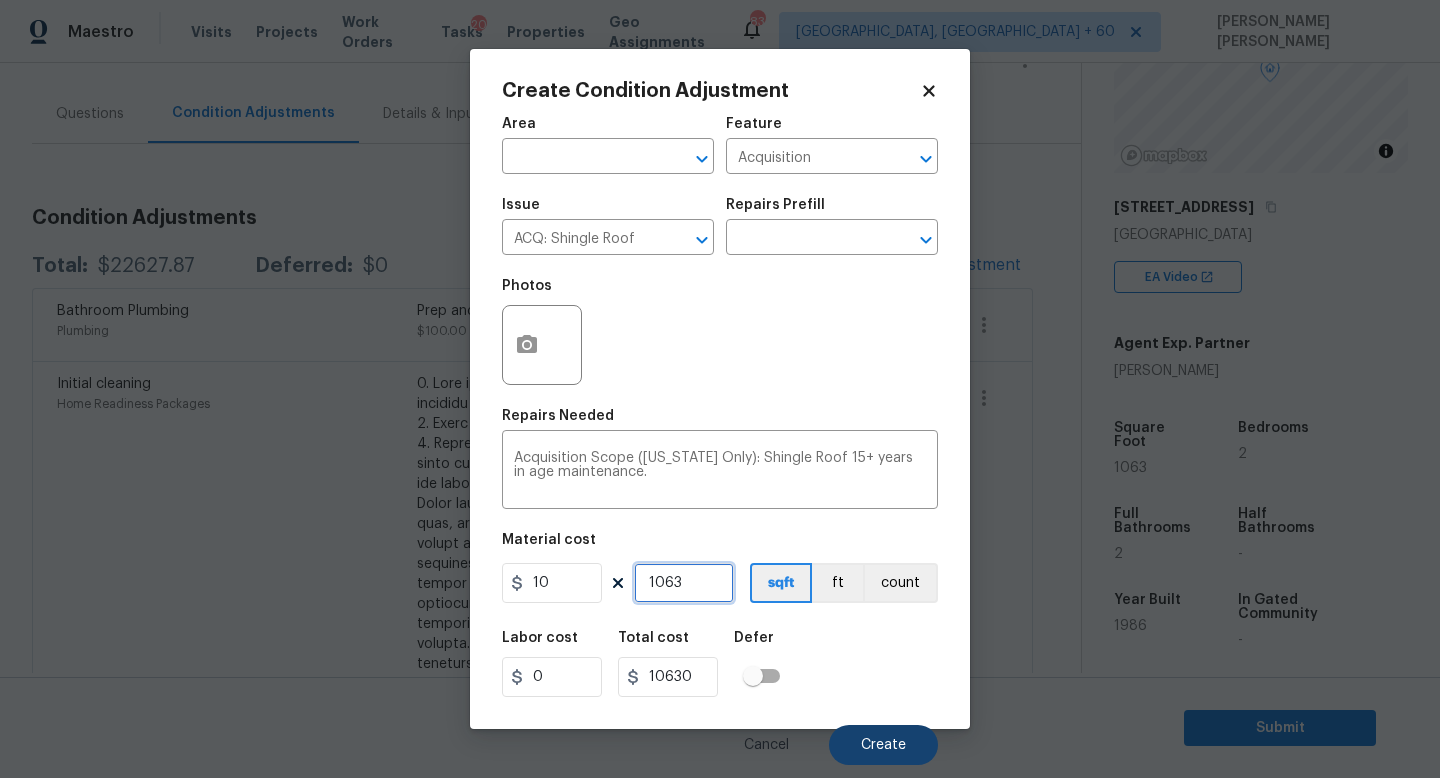 type on "1063" 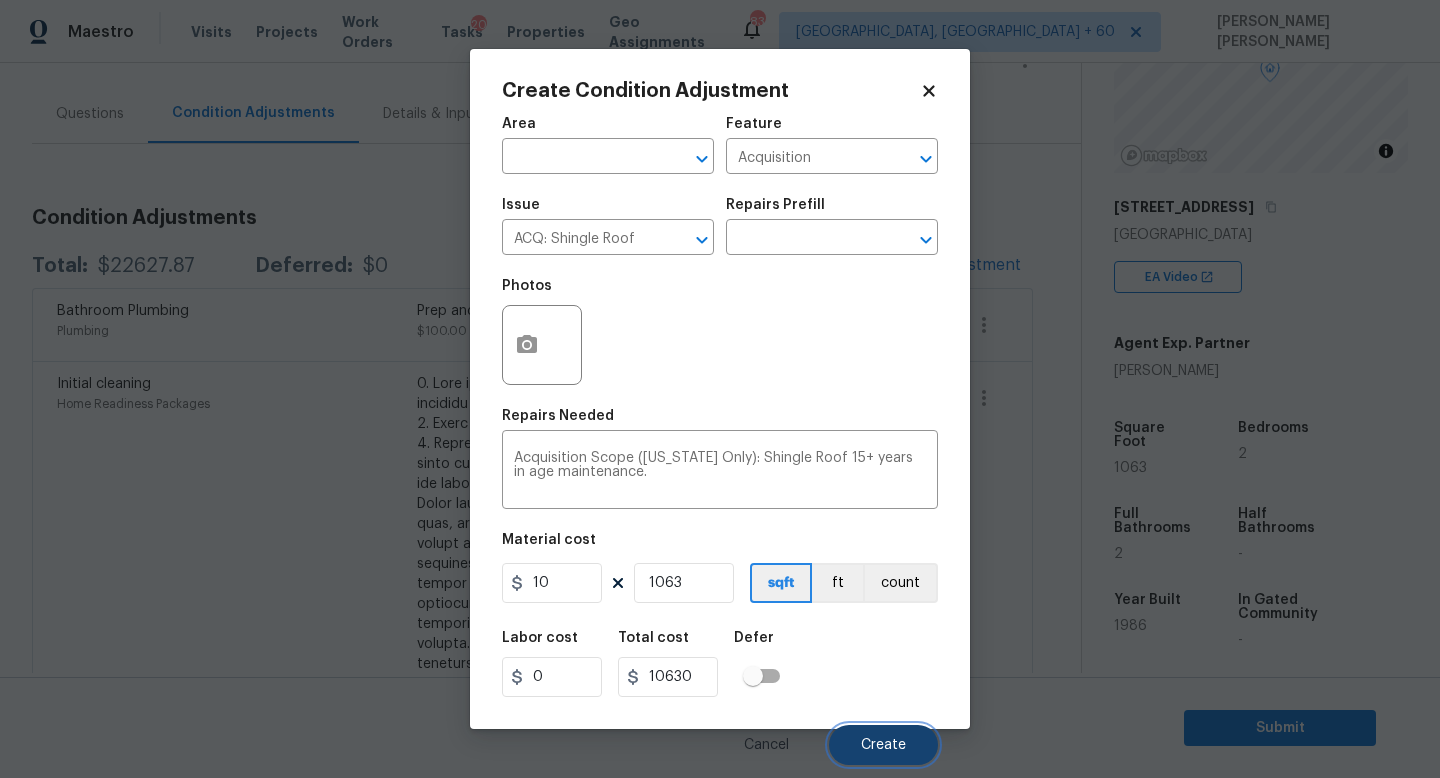 click on "Create" at bounding box center (883, 745) 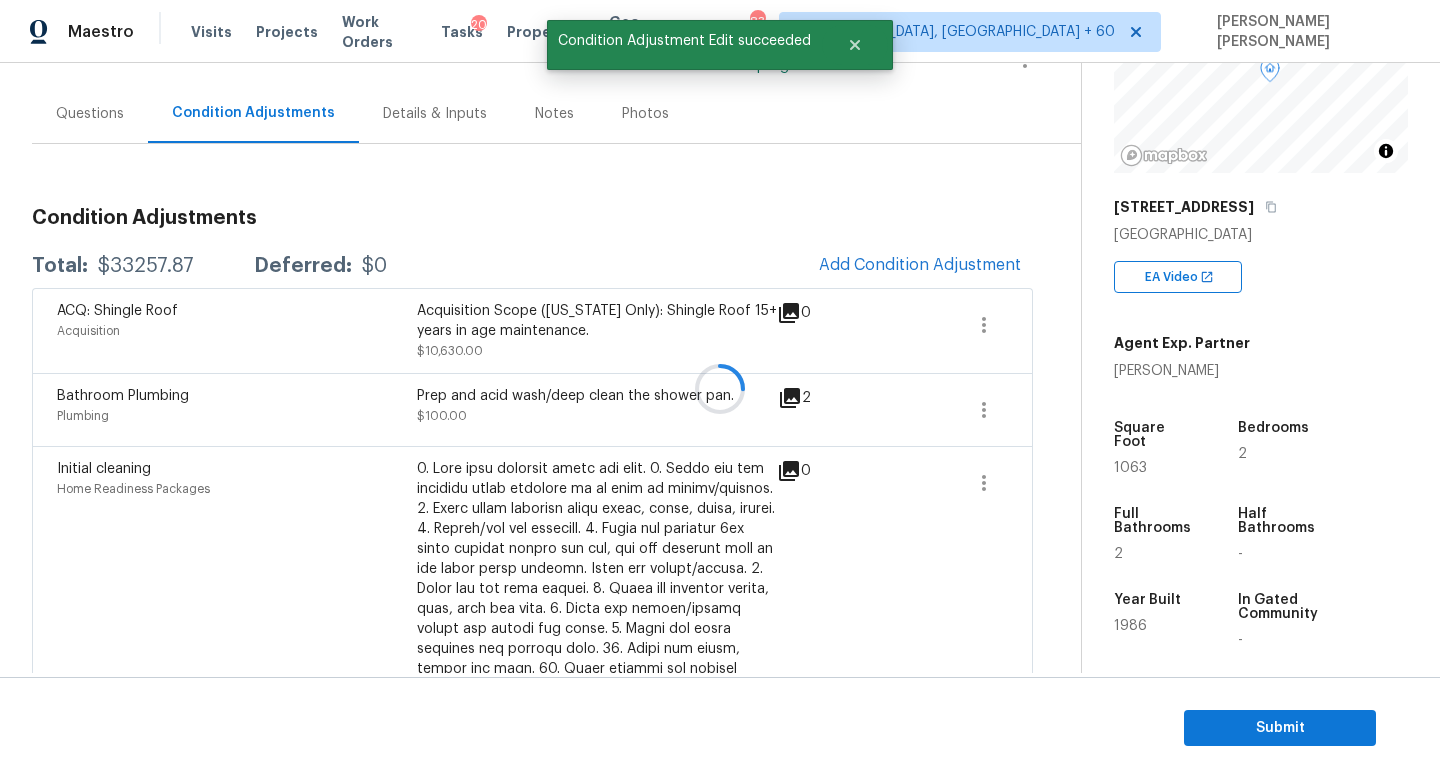 click at bounding box center (720, 389) 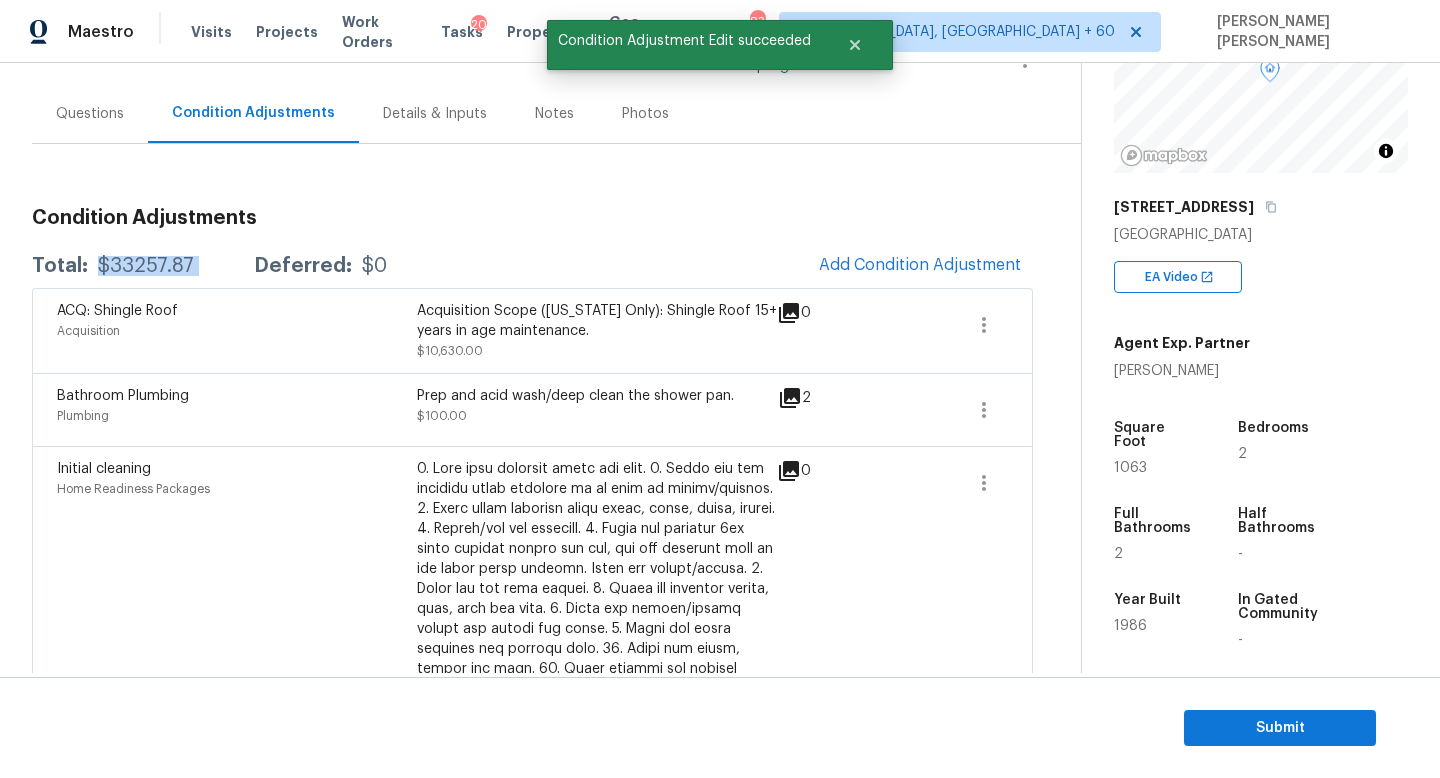 click on "$33257.87" at bounding box center (146, 266) 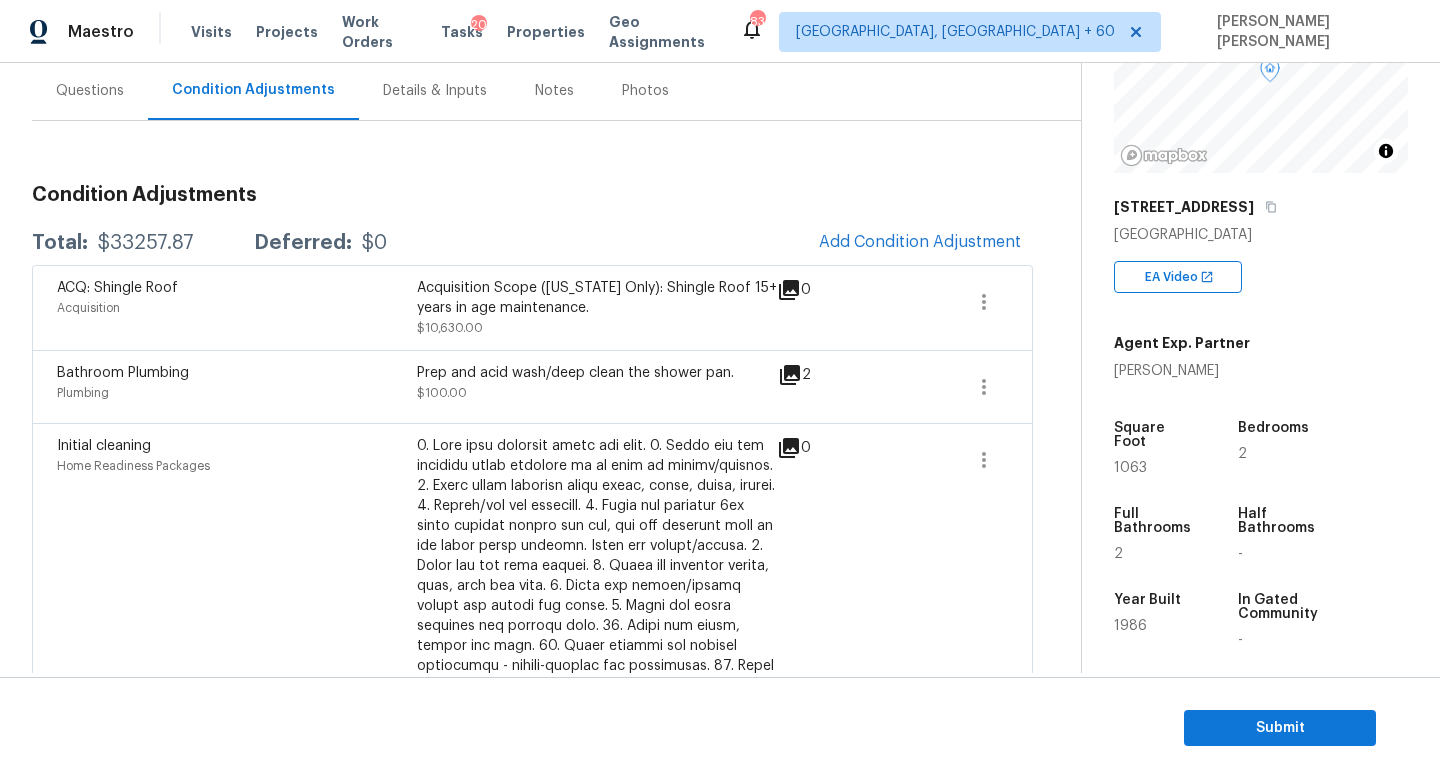 scroll, scrollTop: 184, scrollLeft: 0, axis: vertical 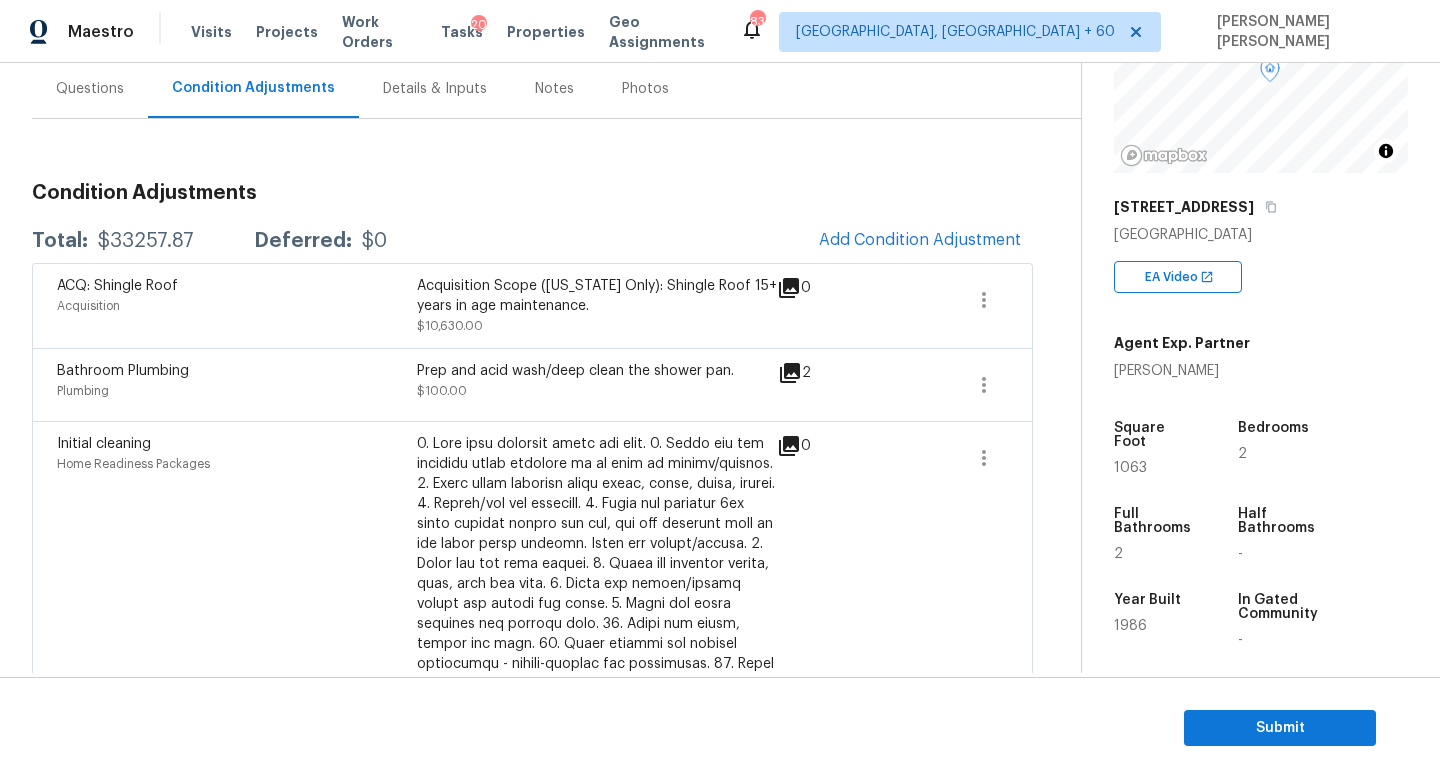 click on "$33257.87" at bounding box center (146, 241) 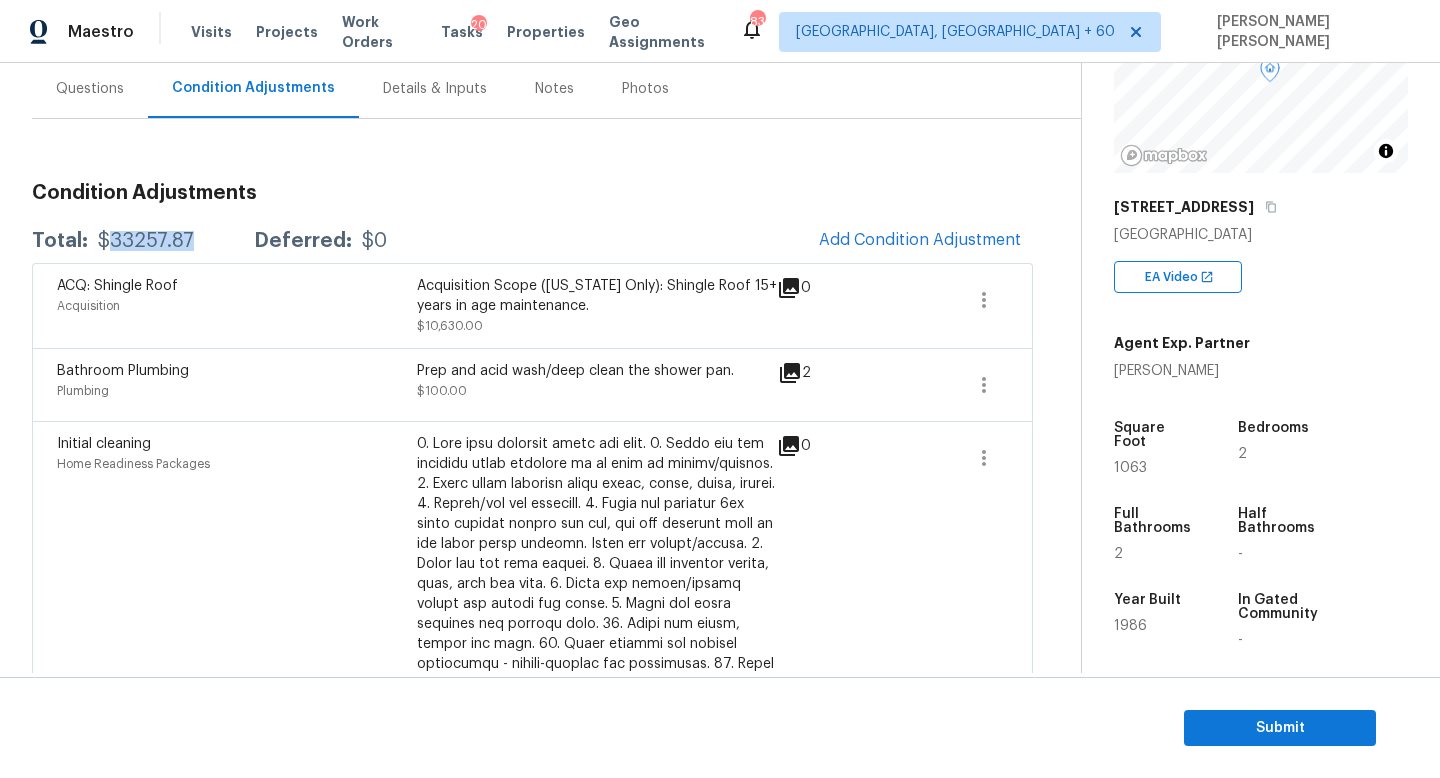 click on "$33257.87" at bounding box center (146, 241) 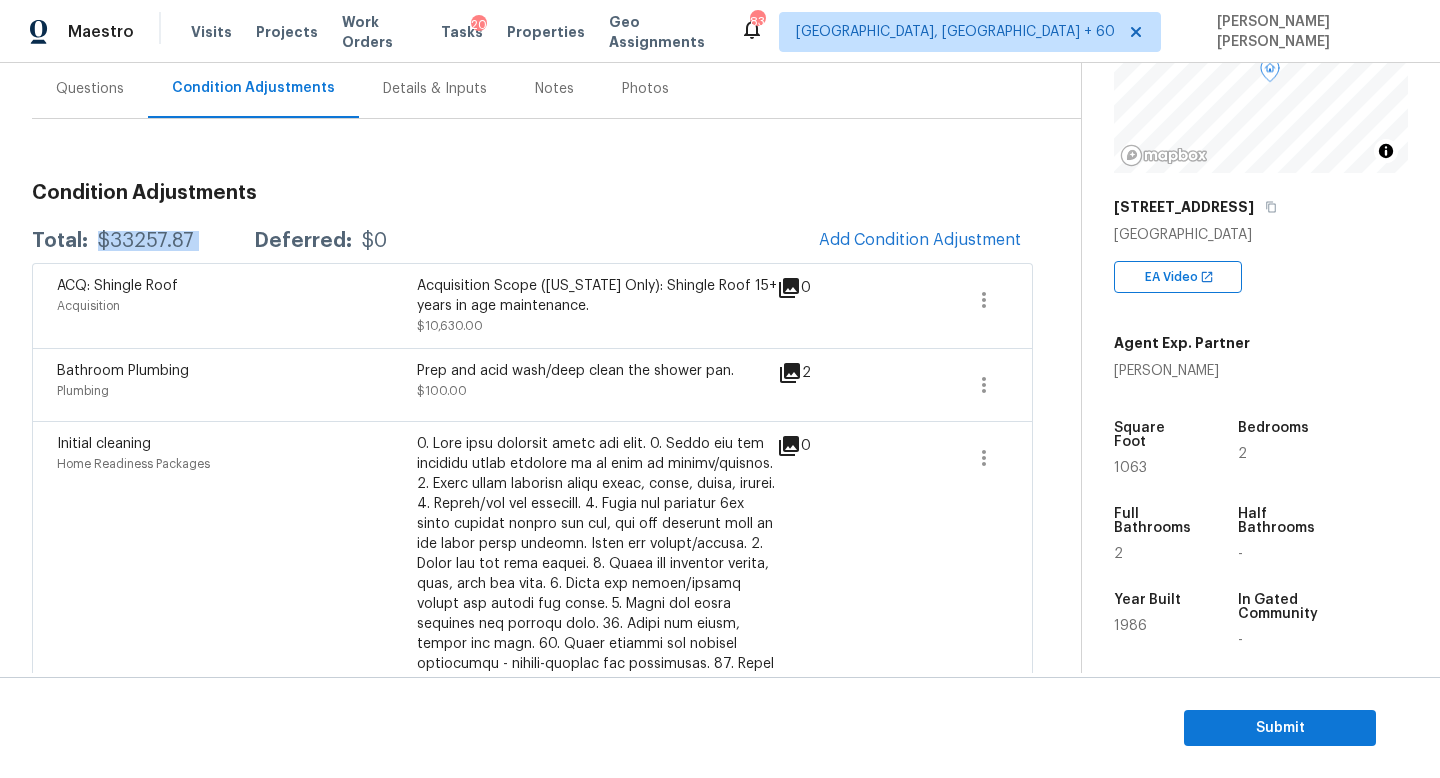 copy on "$33257.87" 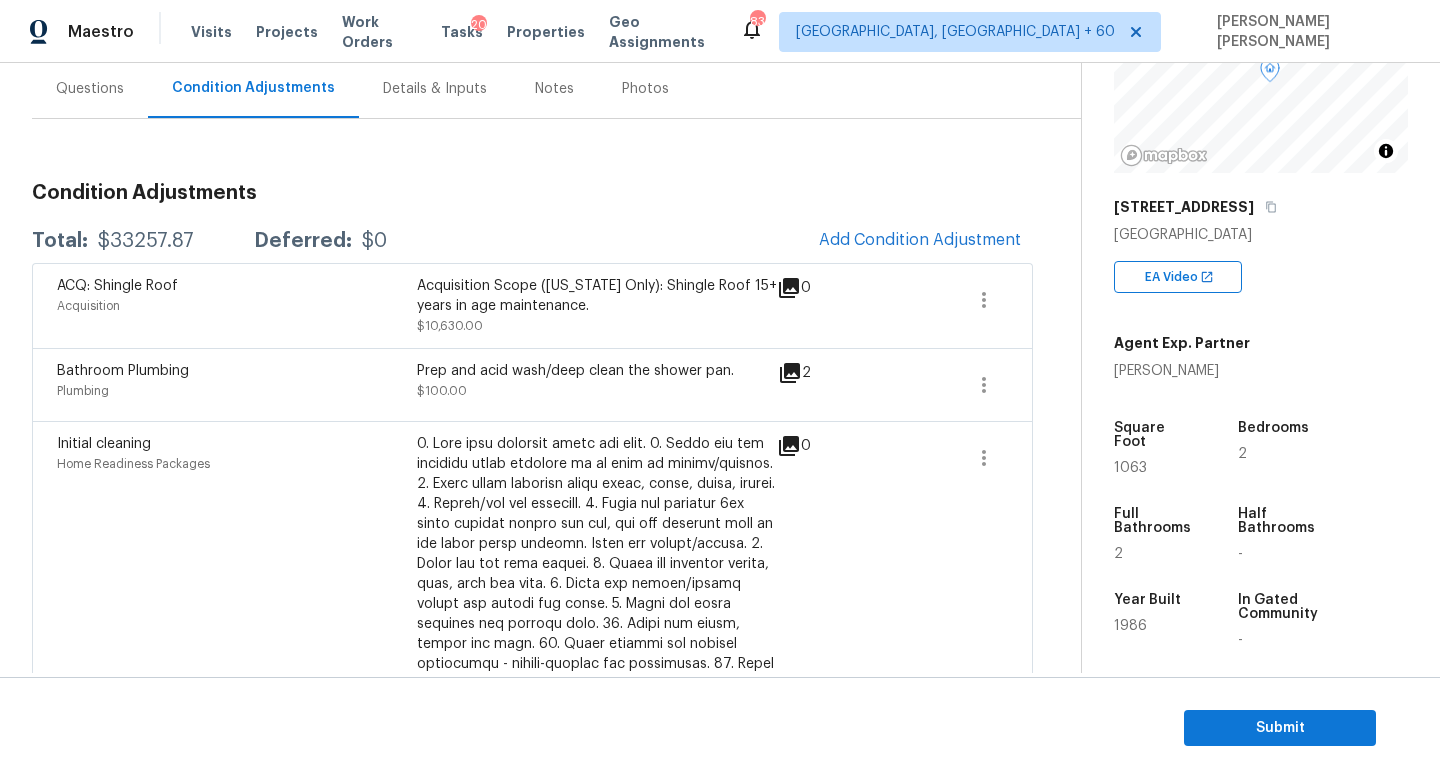 scroll, scrollTop: 0, scrollLeft: 0, axis: both 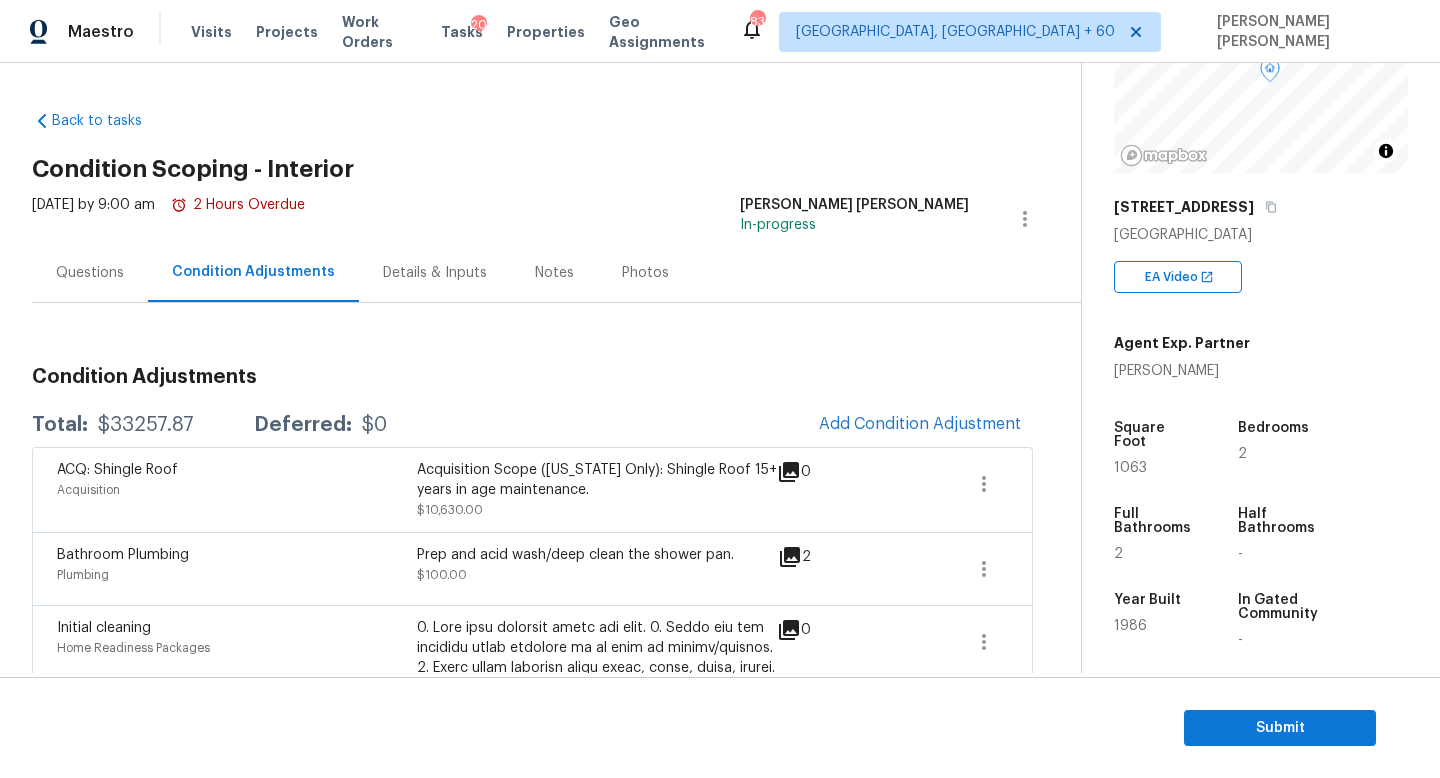 click on "Questions" at bounding box center [90, 273] 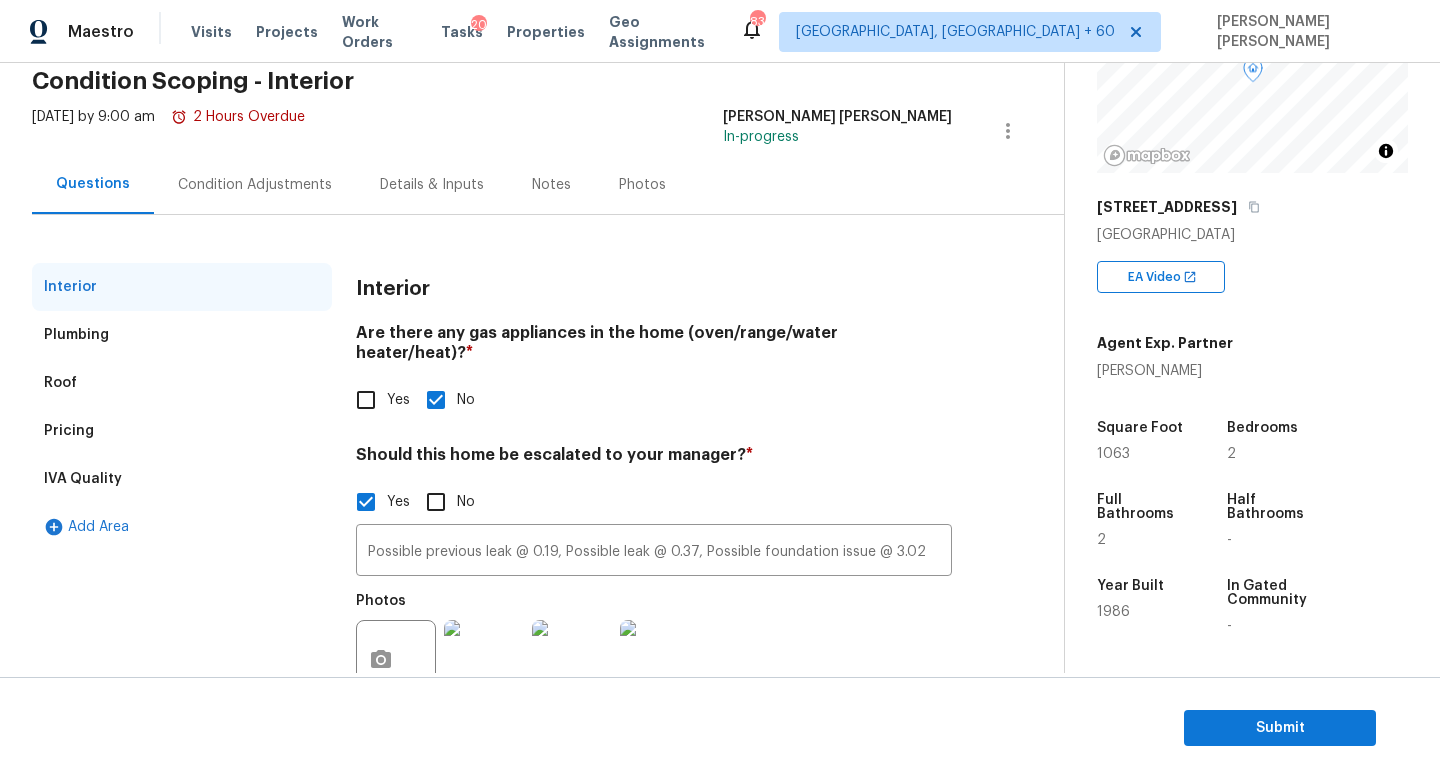 scroll, scrollTop: 90, scrollLeft: 0, axis: vertical 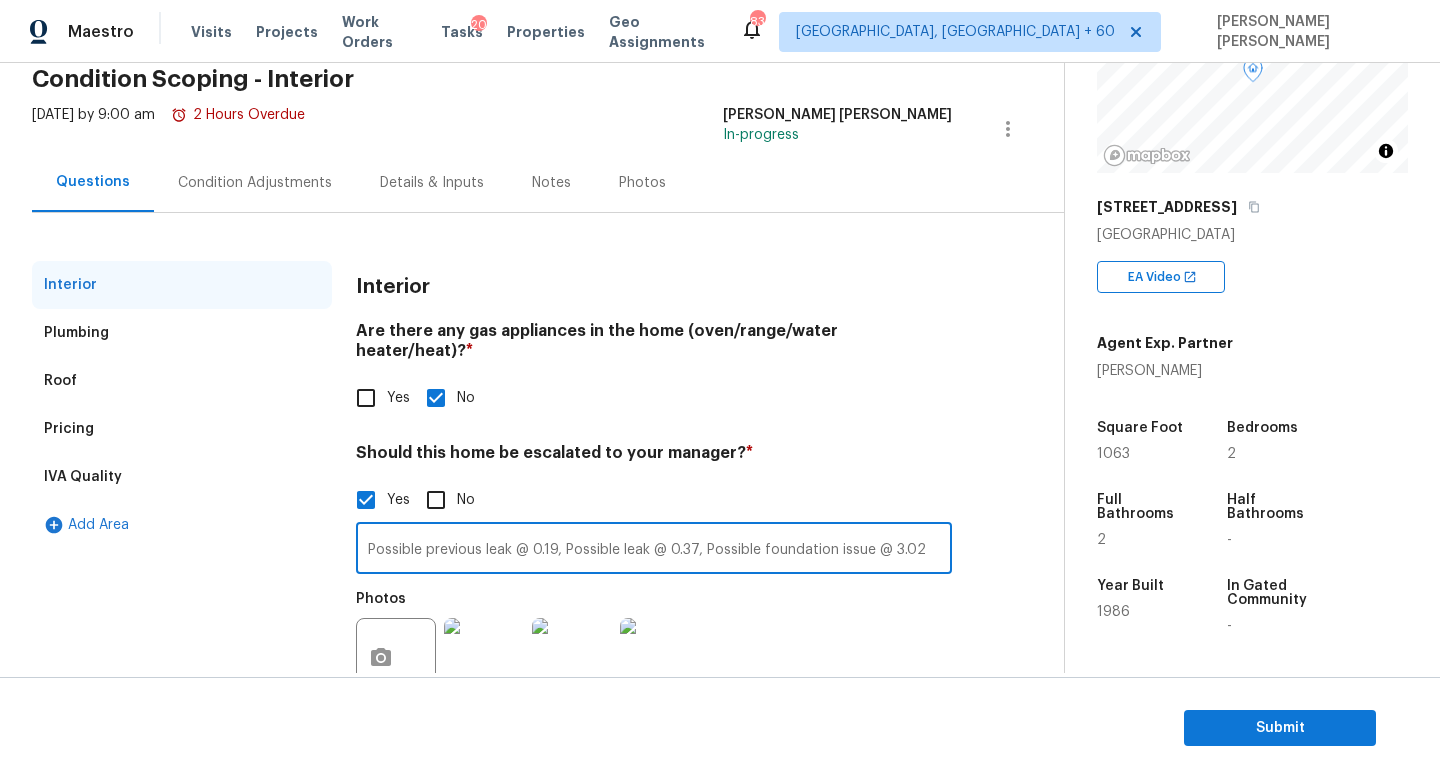 click on "Possible previous leak @ 0.19, Possible leak @ 0.37, Possible foundation issue @ 3.02" at bounding box center (654, 550) 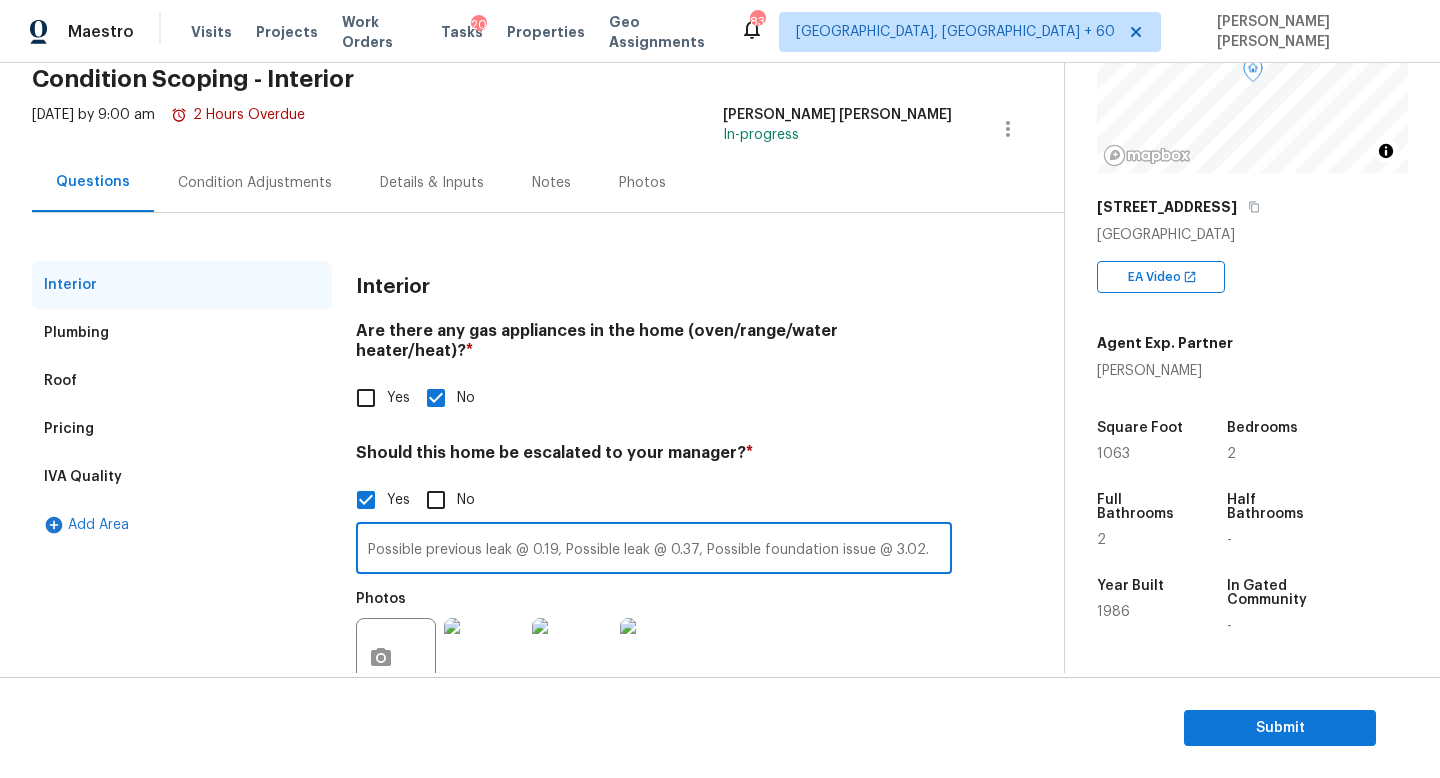 paste on "HPM Scope Adjustment is negative; please remove $XXX from scope" 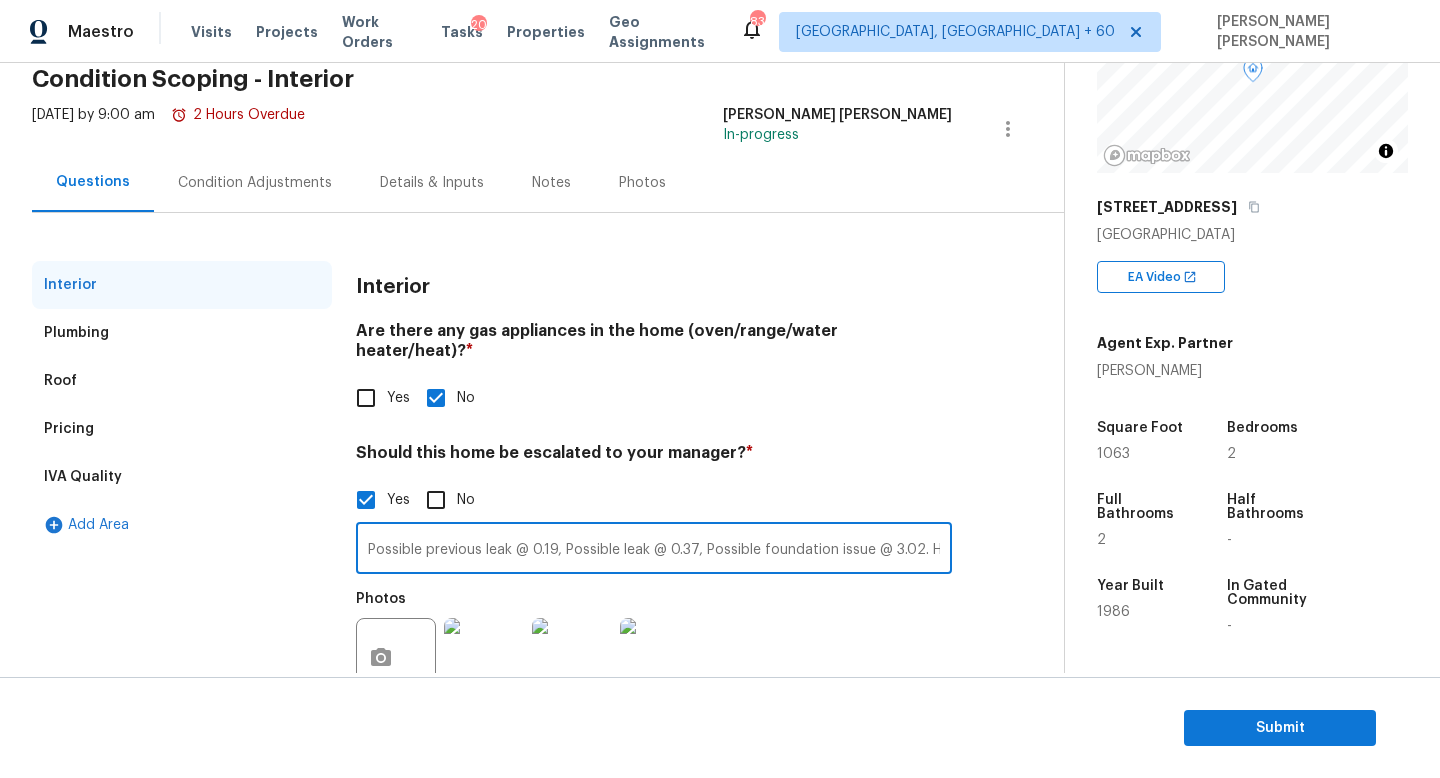 scroll, scrollTop: 0, scrollLeft: 436, axis: horizontal 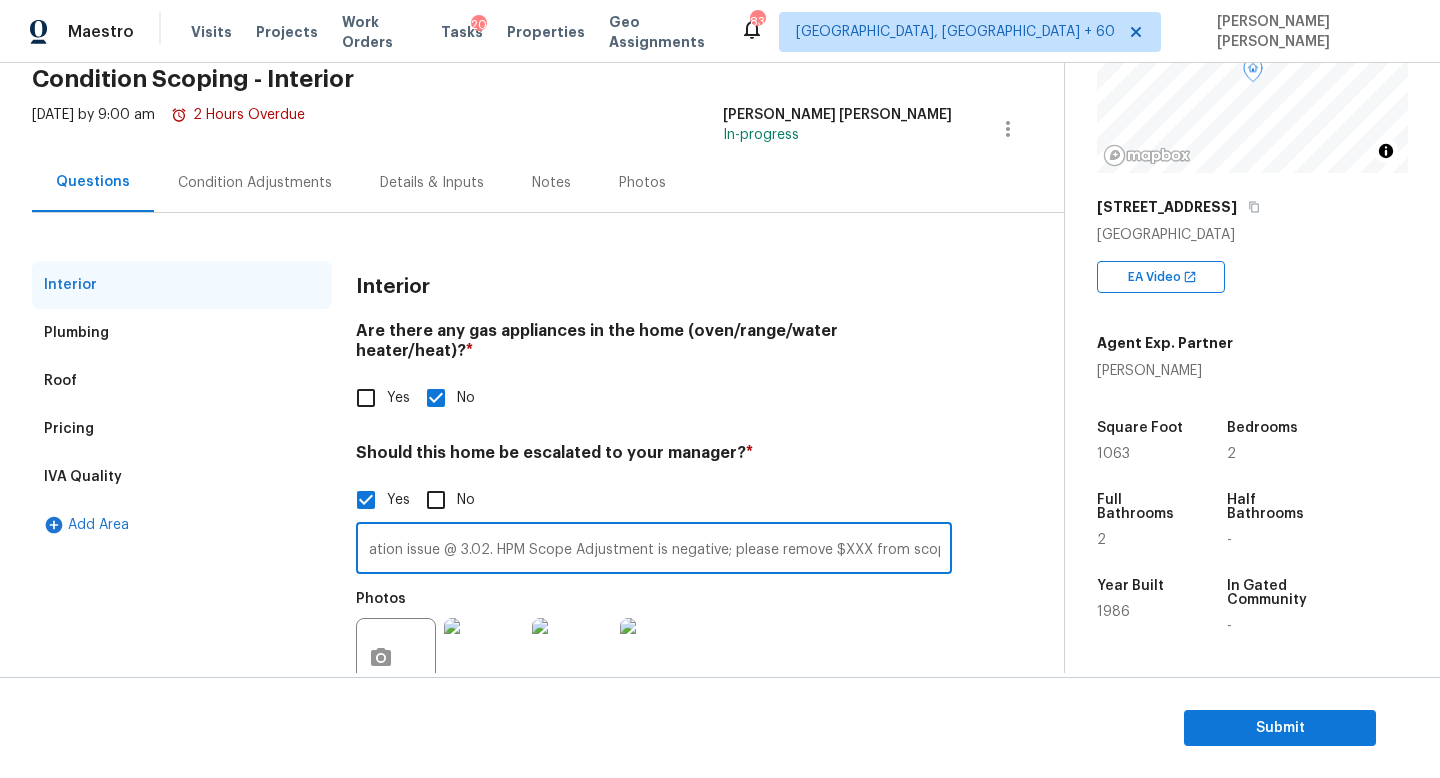 click on "Possible previous leak @ 0.19, Possible leak @ 0.37, Possible foundation issue @ 3.02. HPM Scope Adjustment is negative; please remove $XXX from scope" at bounding box center (654, 550) 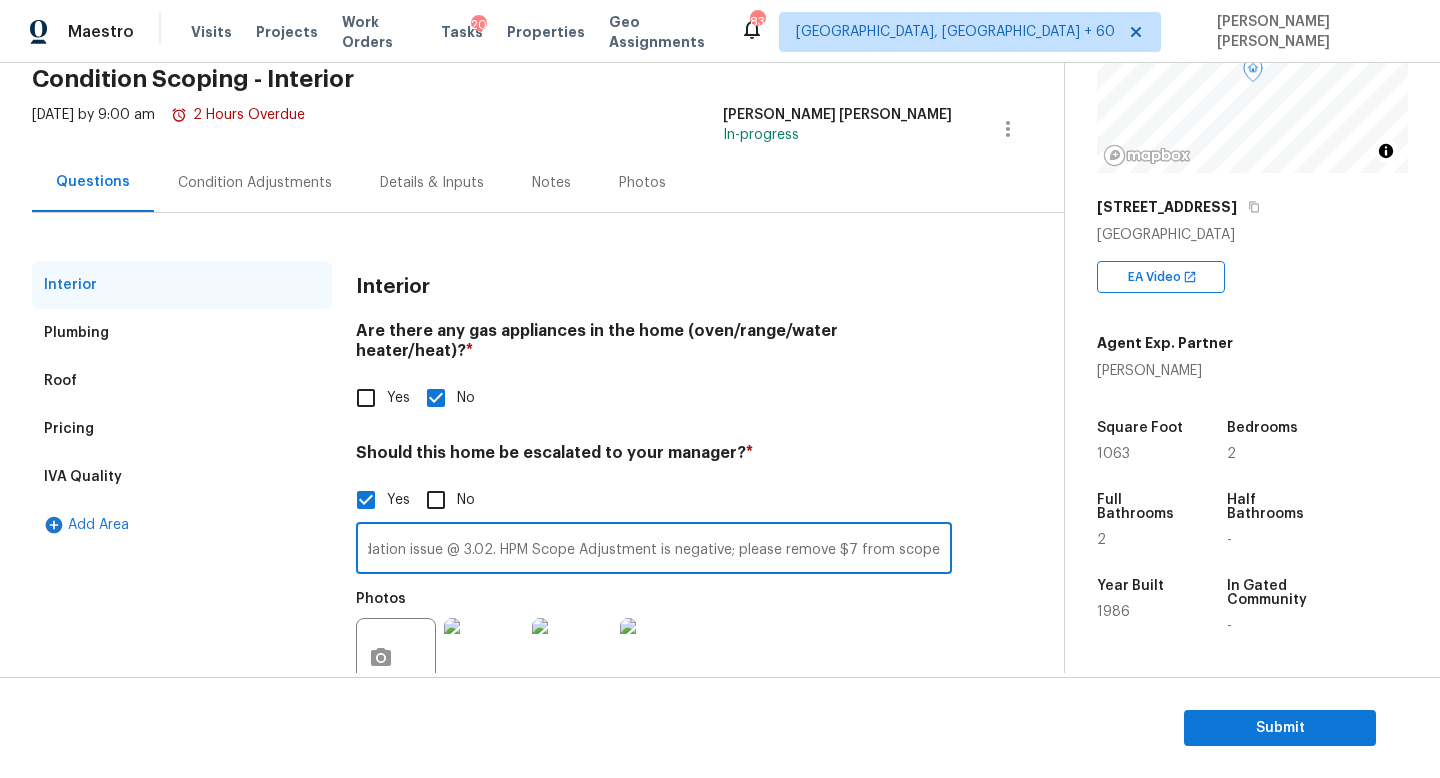 scroll, scrollTop: 0, scrollLeft: 416, axis: horizontal 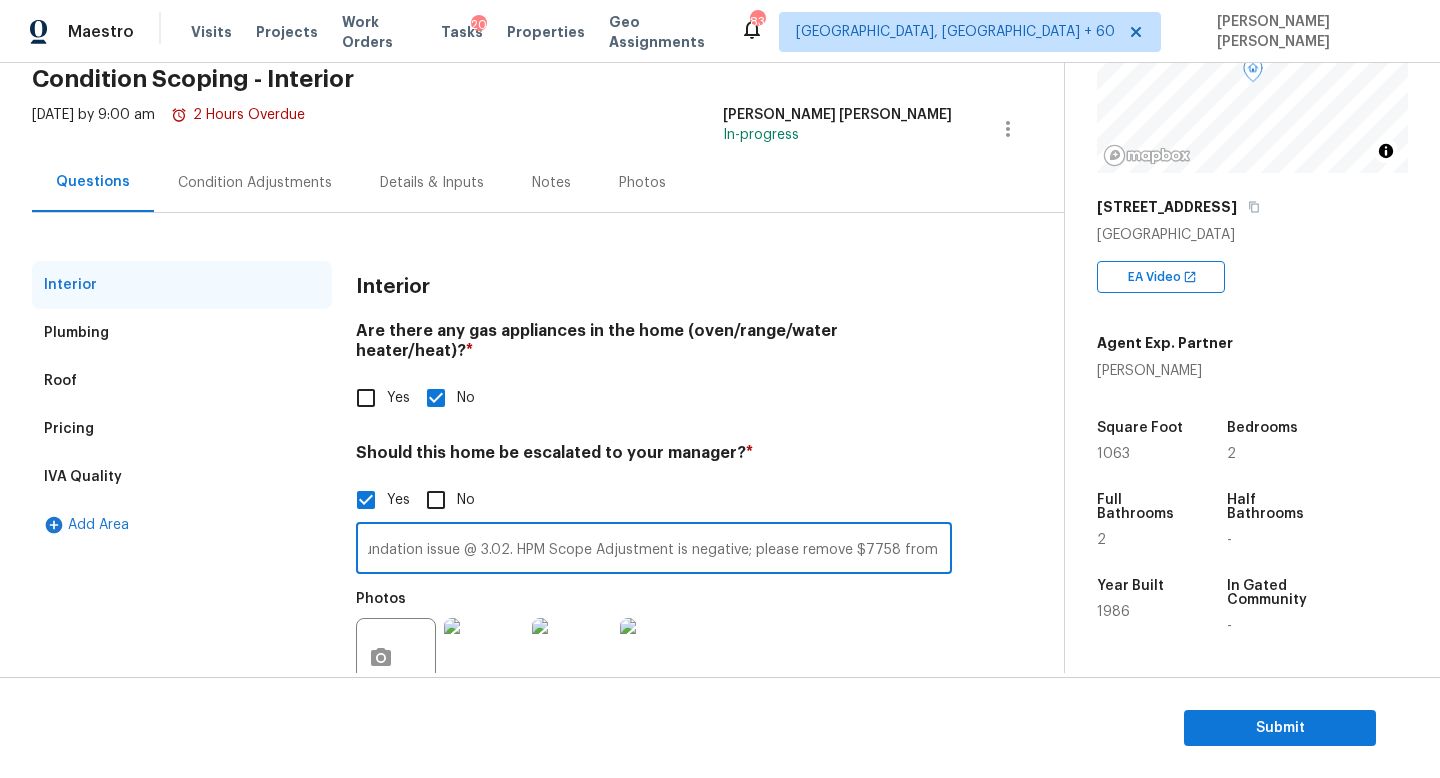 type on "Possible previous leak @ 0.19, Possible leak @ 0.37, Possible foundation issue @ 3.02. HPM Scope Adjustment is negative; please remove $7758 from scope" 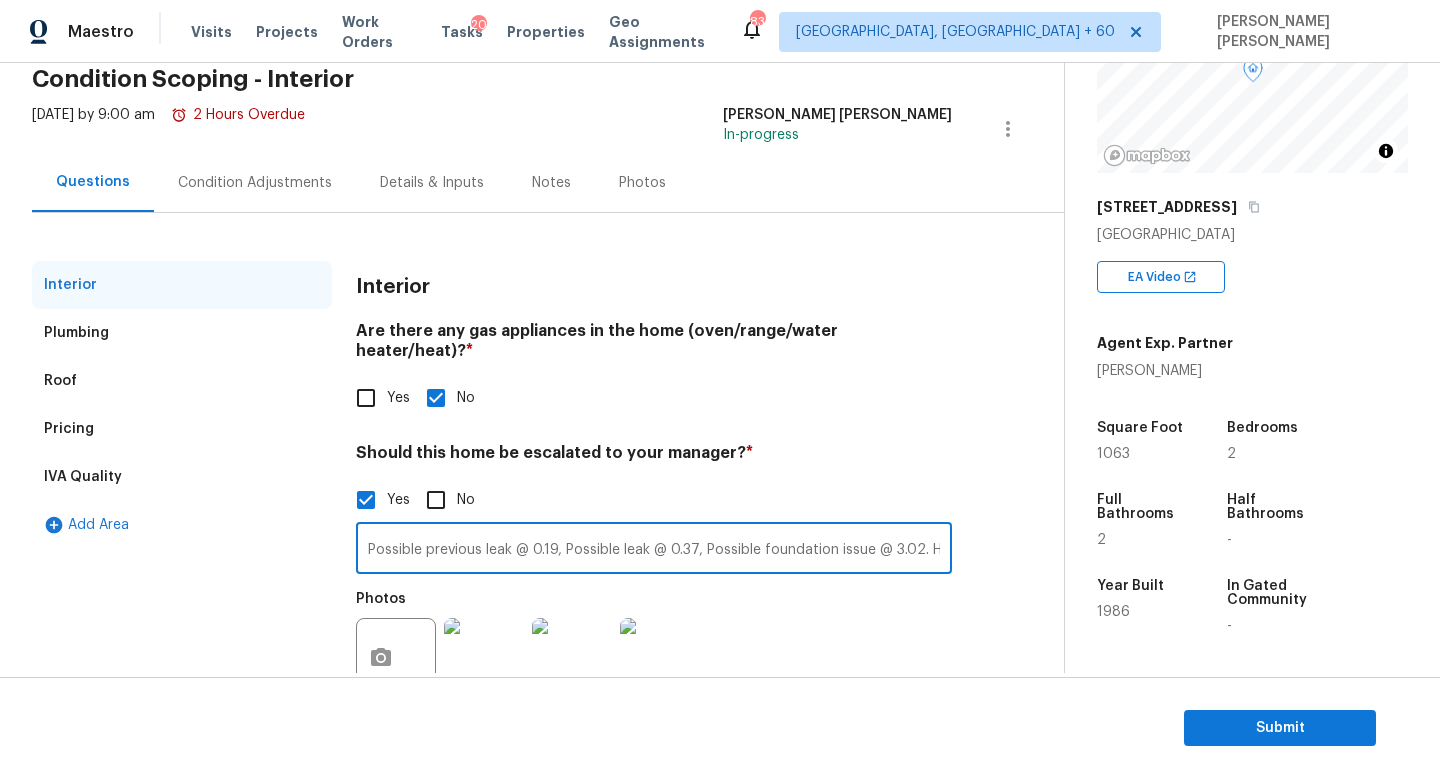 click on "Back to tasks Condition Scoping - Interior [DATE] by 9:00 am   2 Hours Overdue [PERSON_NAME] [PERSON_NAME] In-progress Questions Condition Adjustments Details & Inputs Notes Photos Interior Plumbing Roof Pricing IVA Quality Add Area Interior Are there any gas appliances in the home (oven/range/water heater/heat)?  * Yes No Should this home be escalated to your manager?  * Yes No Possible previous leak @ 0.19, Possible leak @ 0.37, Possible foundation issue @ 3.02. HPM Scope Adjustment is negative; please remove $7758 from scope ​ Photos" at bounding box center [548, 372] 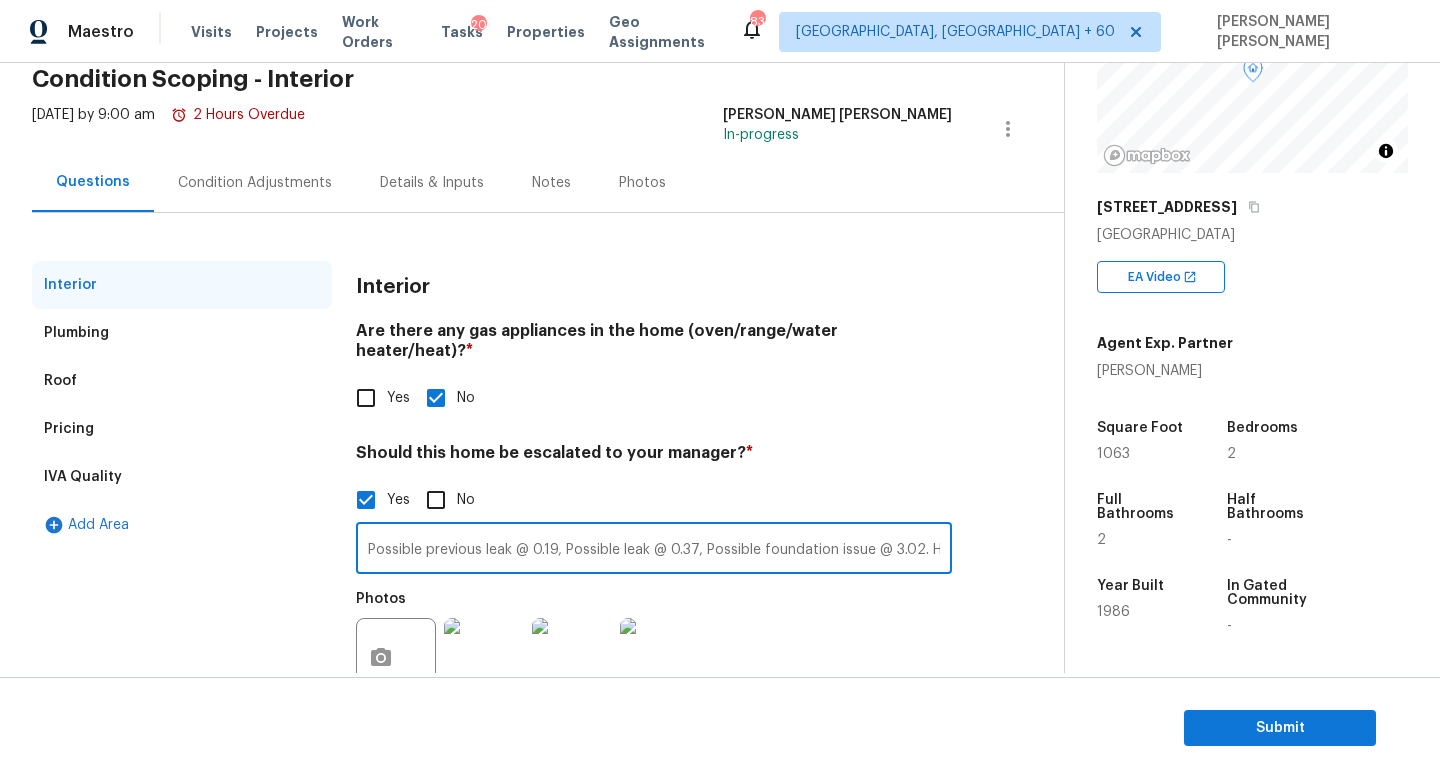 drag, startPoint x: 894, startPoint y: 543, endPoint x: 1092, endPoint y: 541, distance: 198.0101 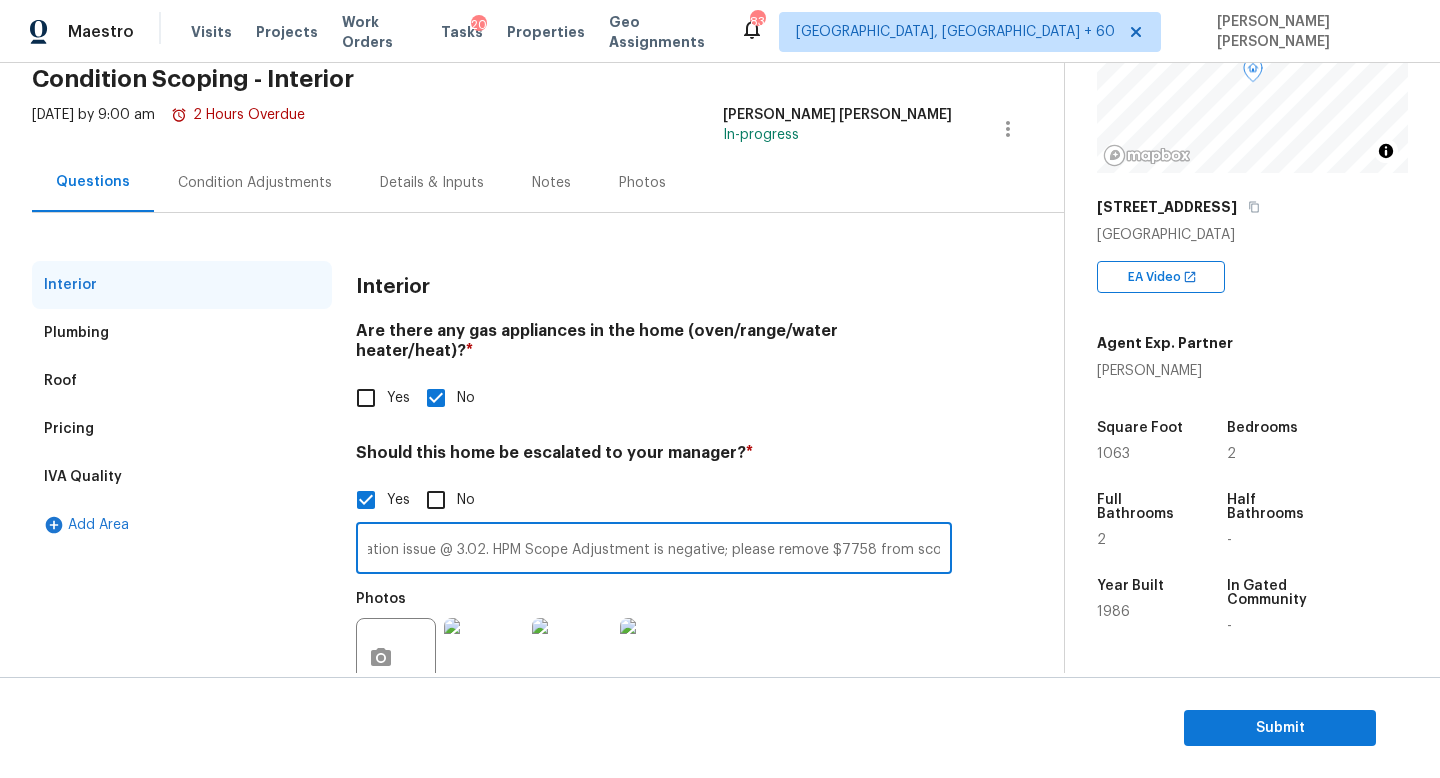 drag, startPoint x: 858, startPoint y: 534, endPoint x: 1125, endPoint y: 535, distance: 267.00186 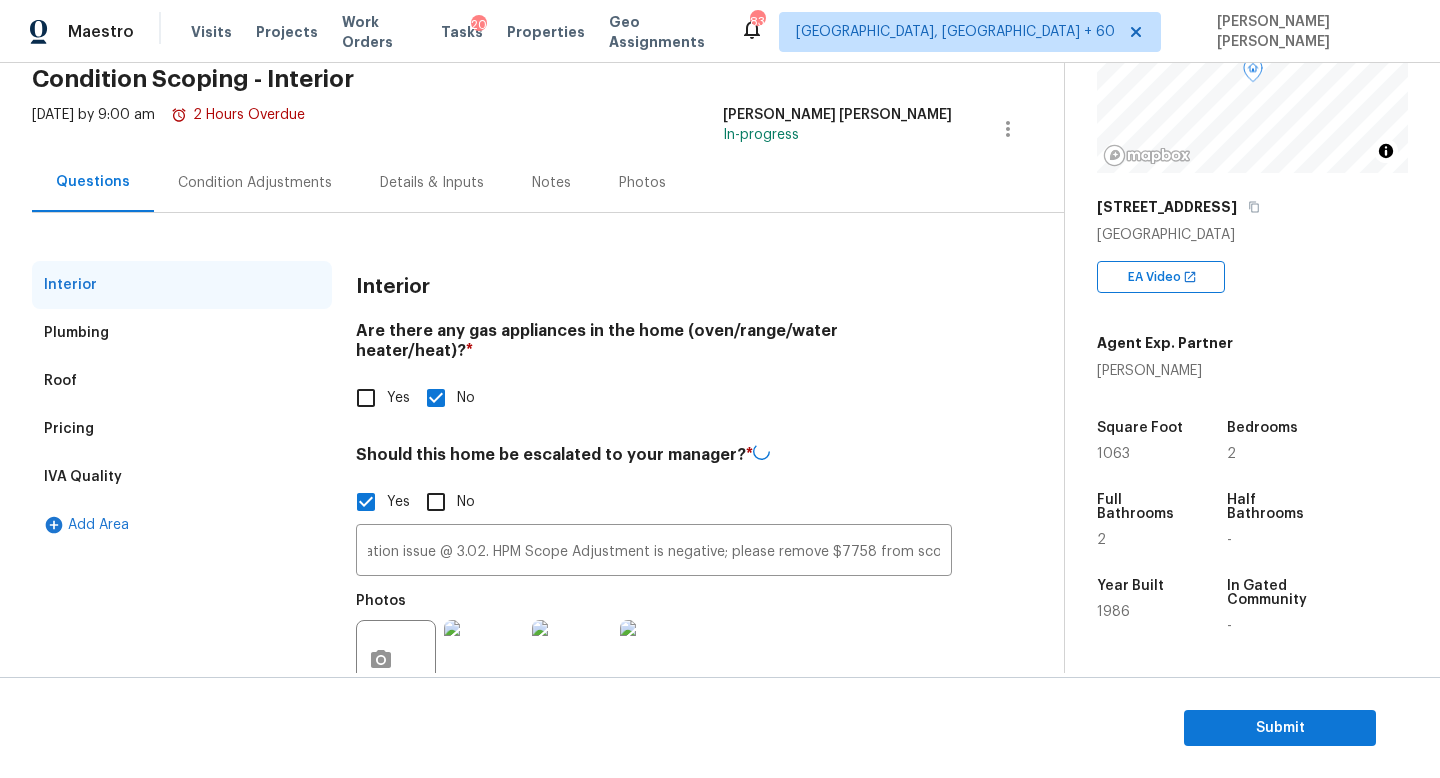 scroll, scrollTop: 0, scrollLeft: 0, axis: both 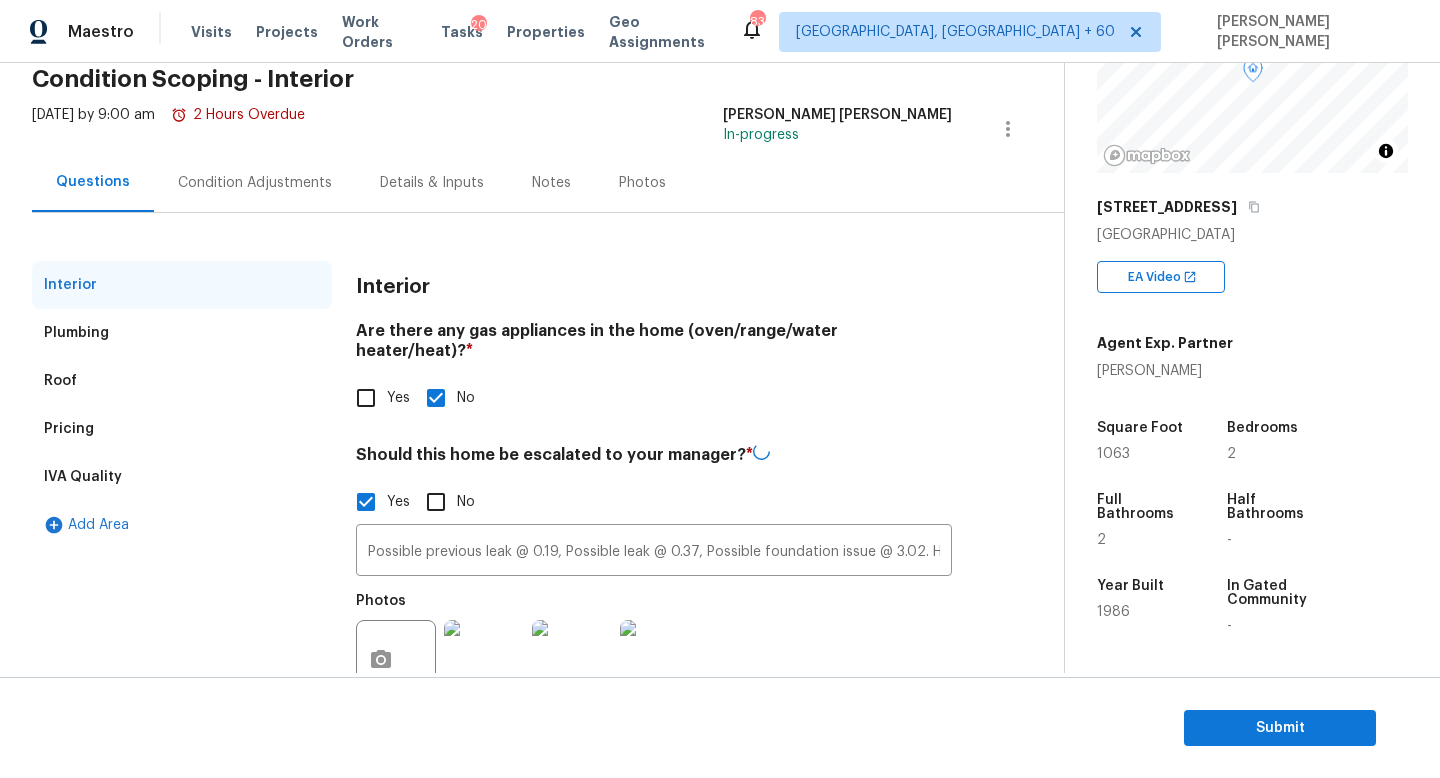 click on "Should this home be escalated to your manager?  * Yes No Possible previous leak @ 0.19, Possible leak @ 0.37, Possible foundation issue @ 3.02. HPM Scope Adjustment is negative; please remove $7758 from scope ​ Photos" at bounding box center (654, 577) 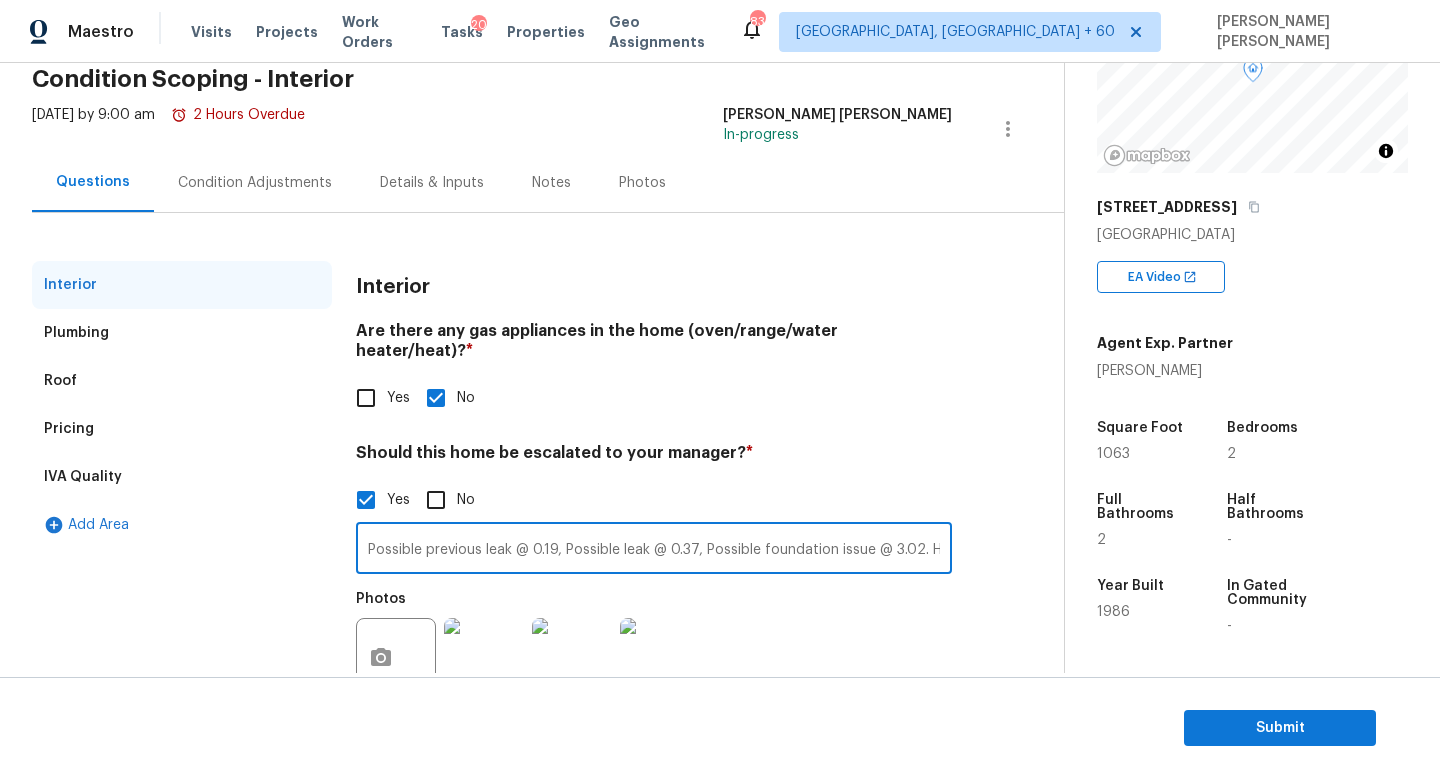 scroll, scrollTop: 0, scrollLeft: 440, axis: horizontal 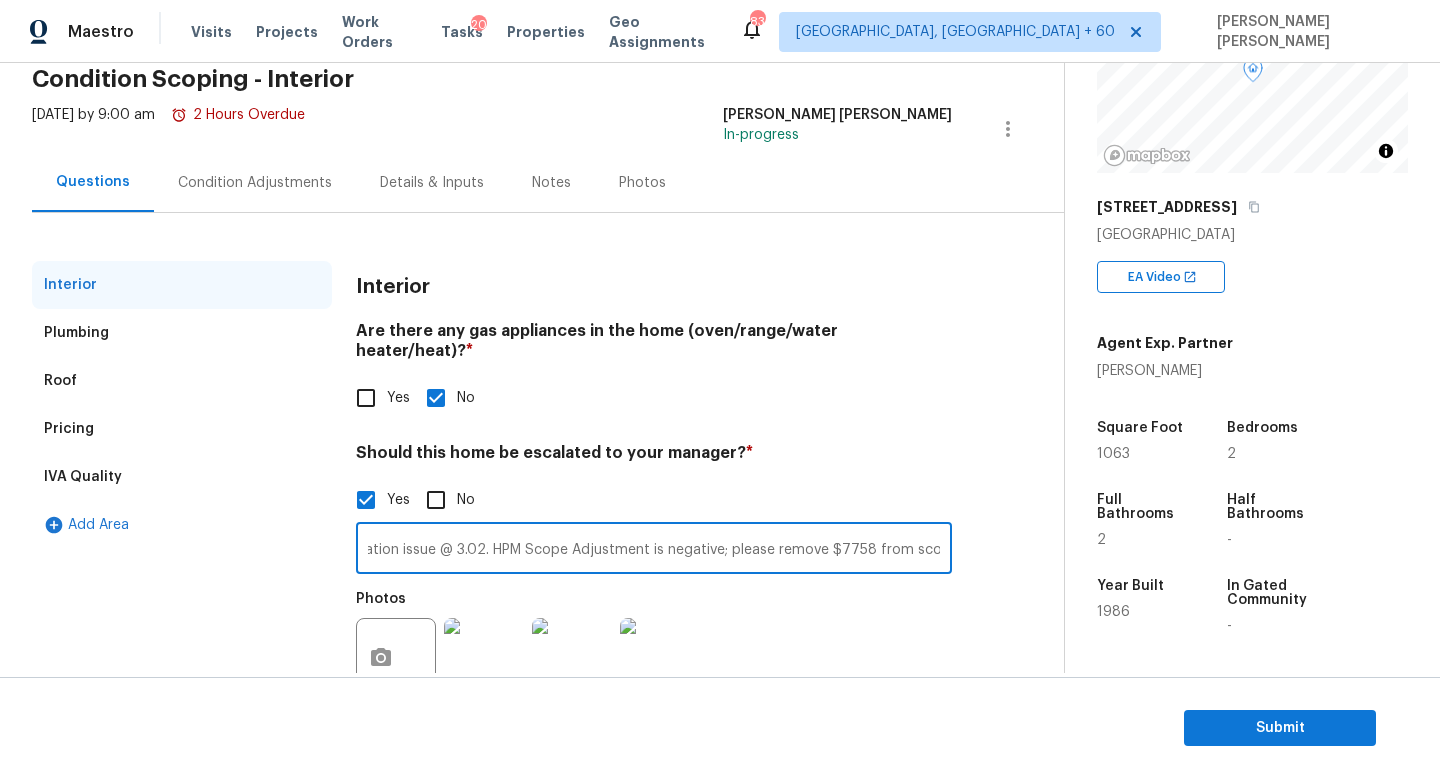 drag, startPoint x: 844, startPoint y: 536, endPoint x: 1132, endPoint y: 531, distance: 288.0434 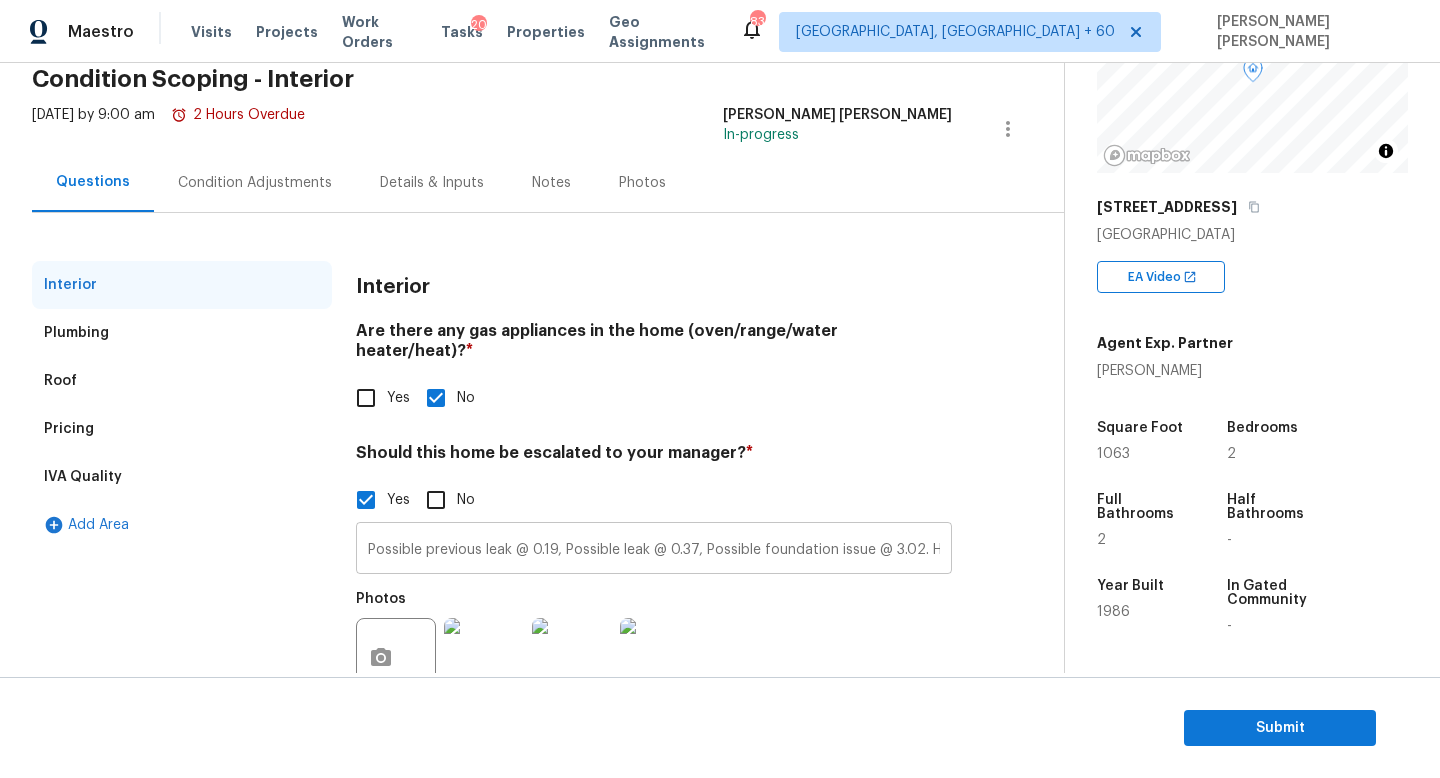 scroll, scrollTop: 20, scrollLeft: 0, axis: vertical 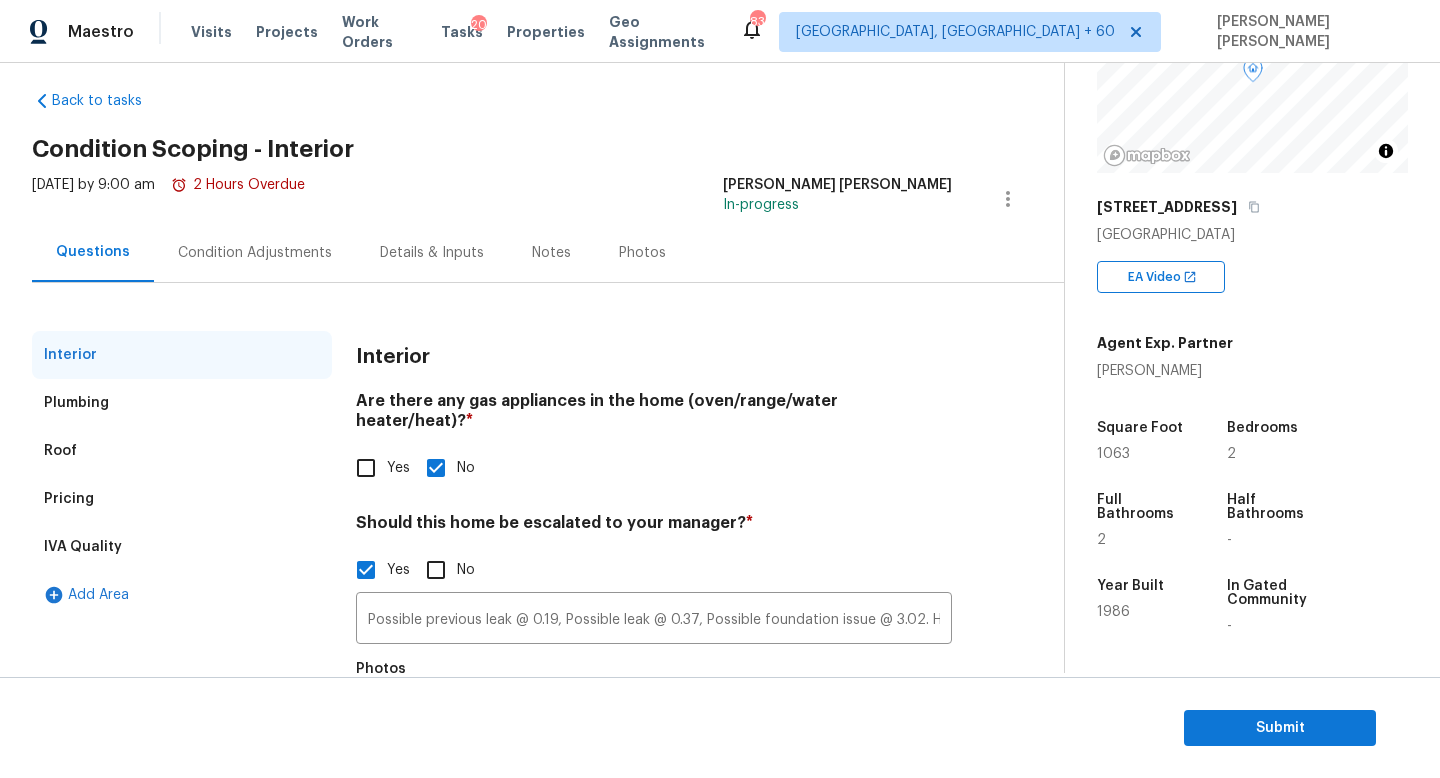click on "Condition Adjustments" at bounding box center (255, 252) 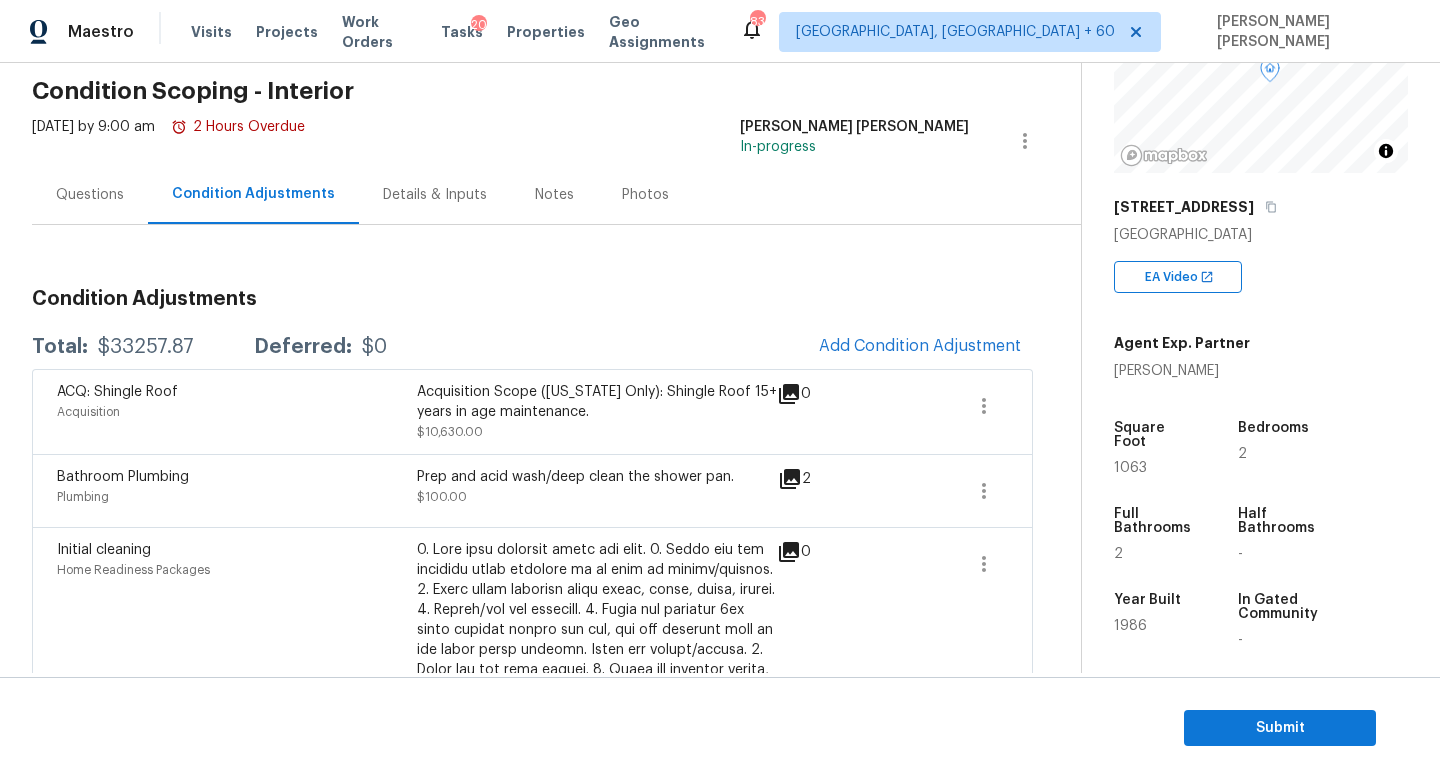 scroll, scrollTop: 80, scrollLeft: 0, axis: vertical 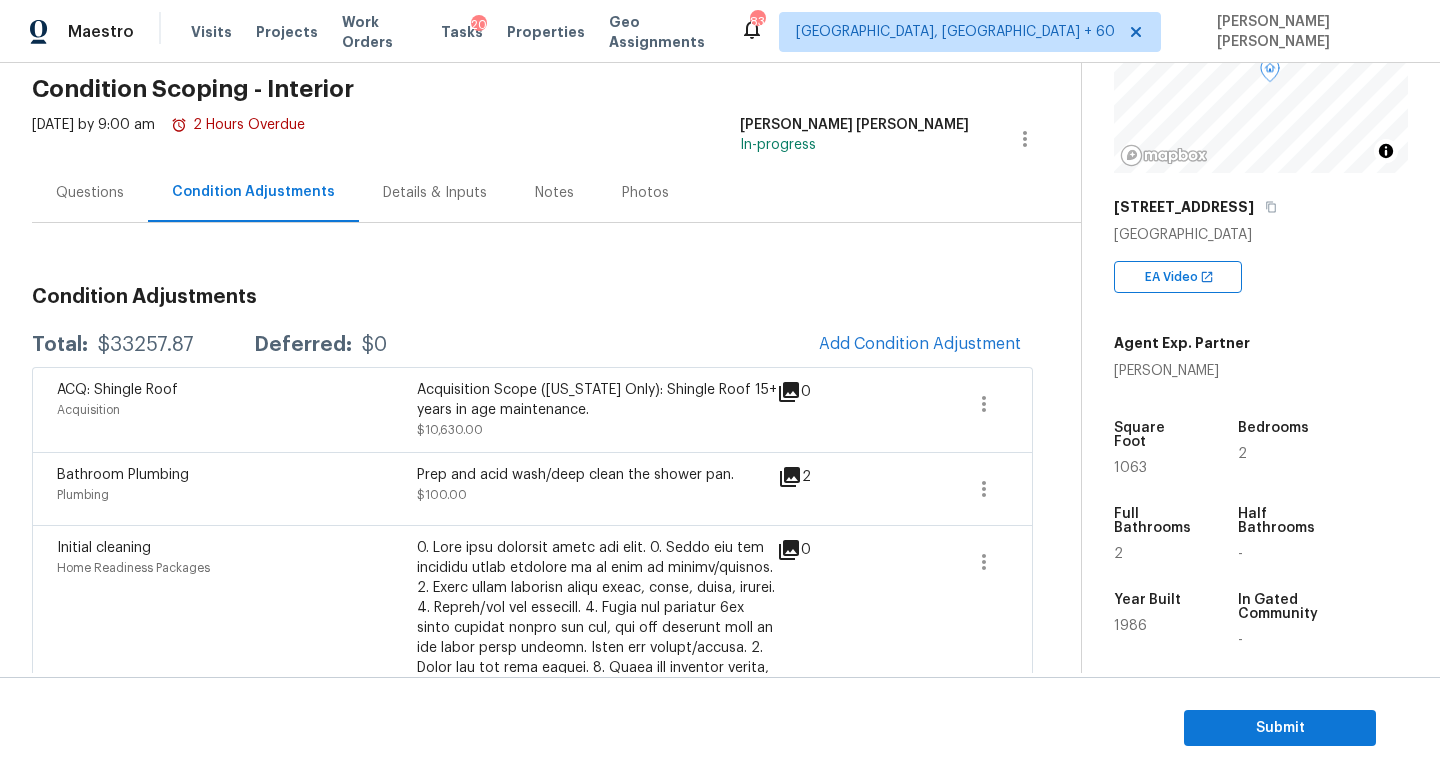 click on "Questions" at bounding box center (90, 192) 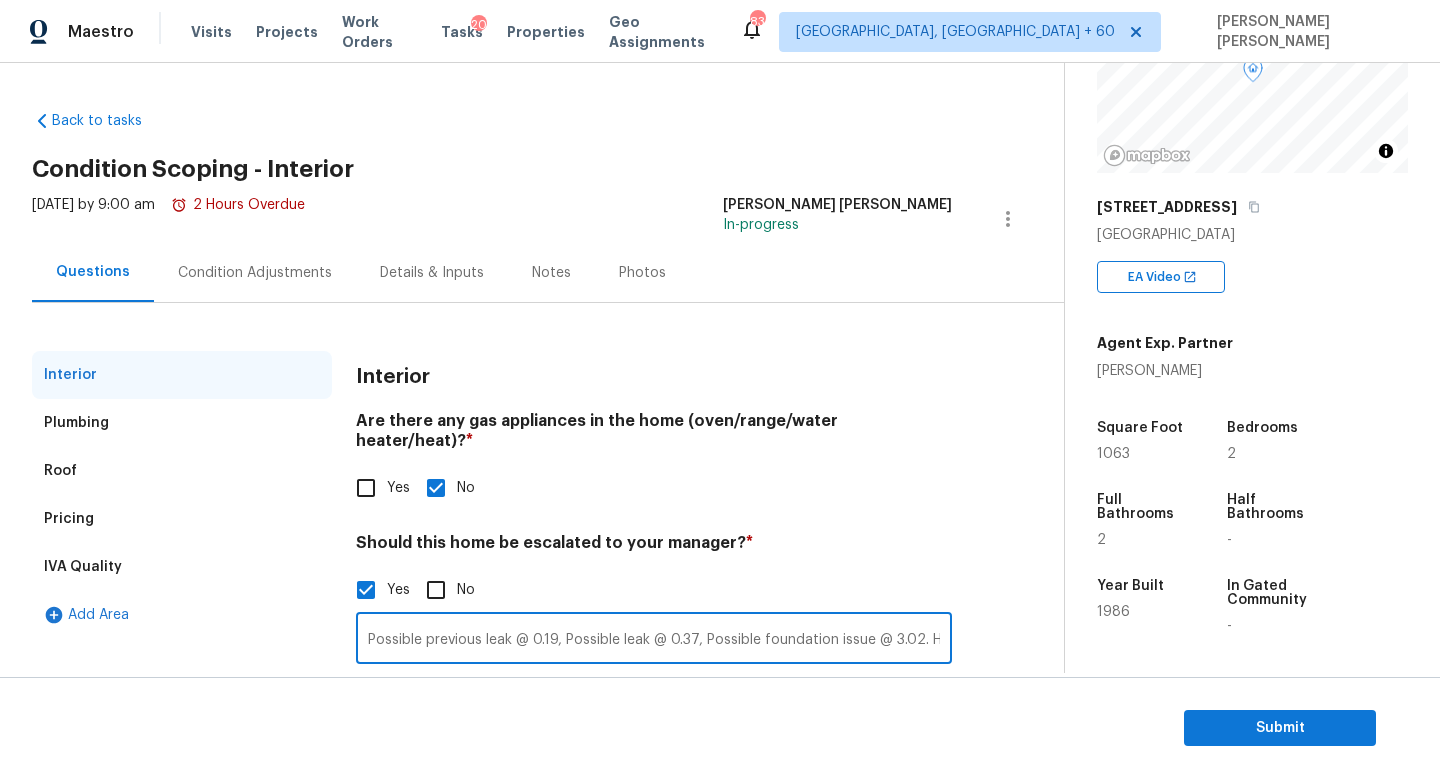 scroll, scrollTop: 0, scrollLeft: 440, axis: horizontal 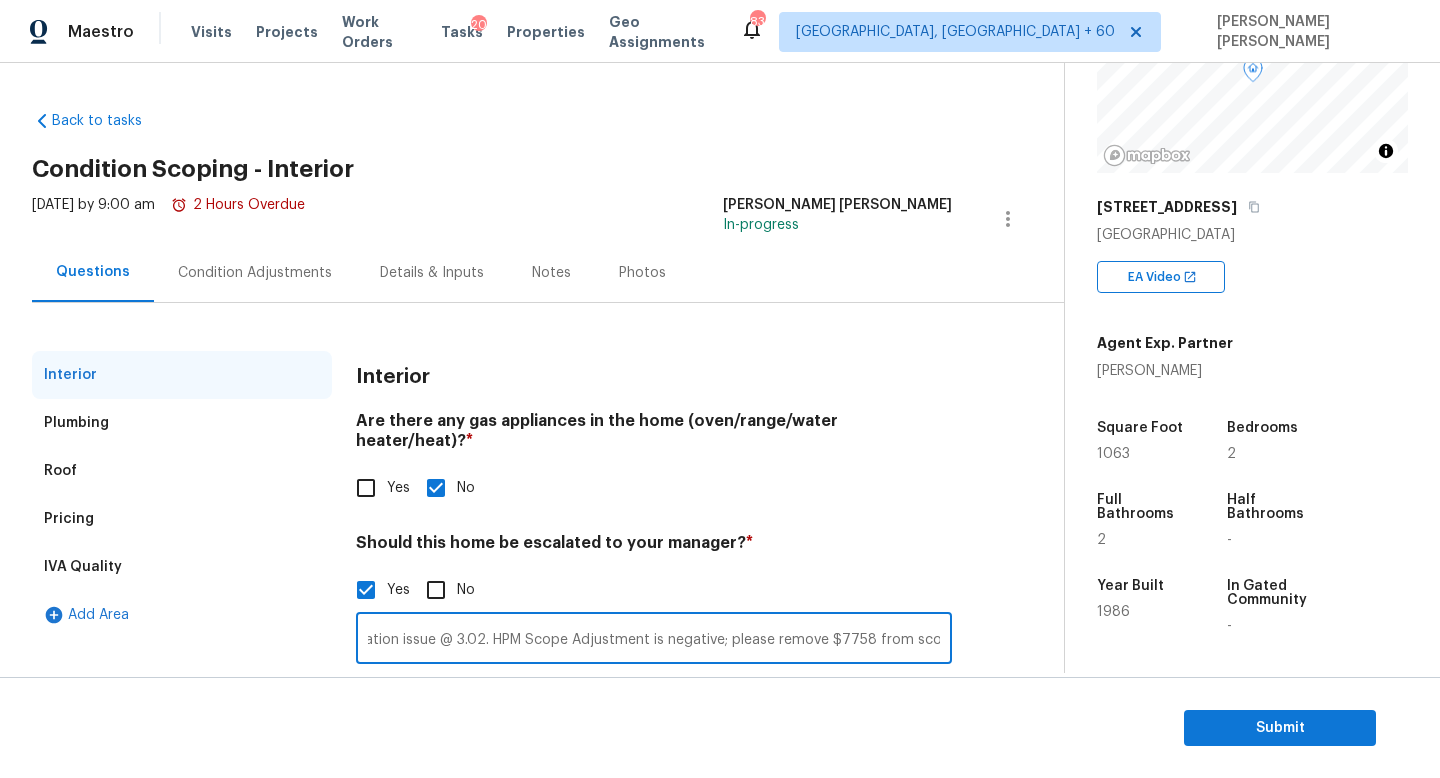 drag, startPoint x: 634, startPoint y: 624, endPoint x: 1130, endPoint y: 636, distance: 496.14514 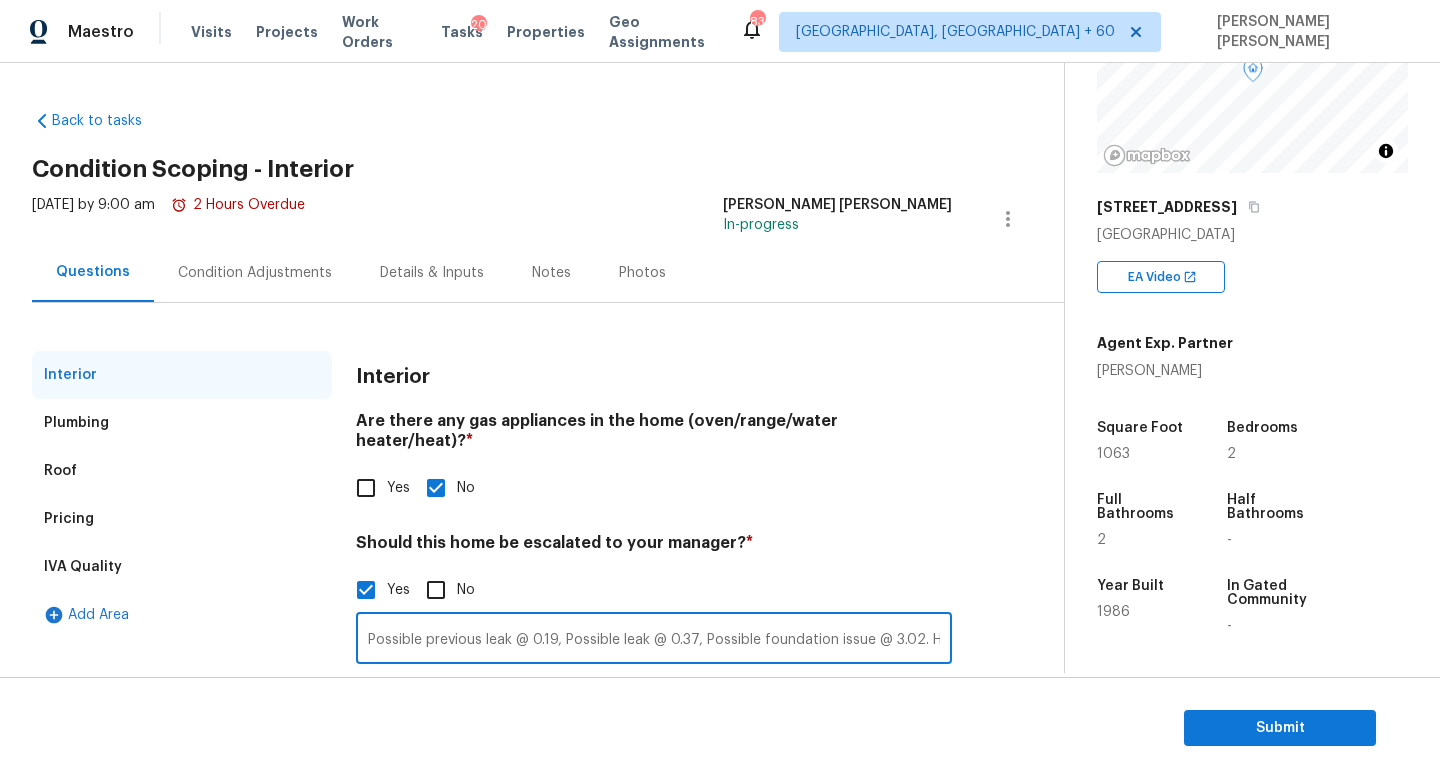 click on "Condition Adjustments" at bounding box center [255, 273] 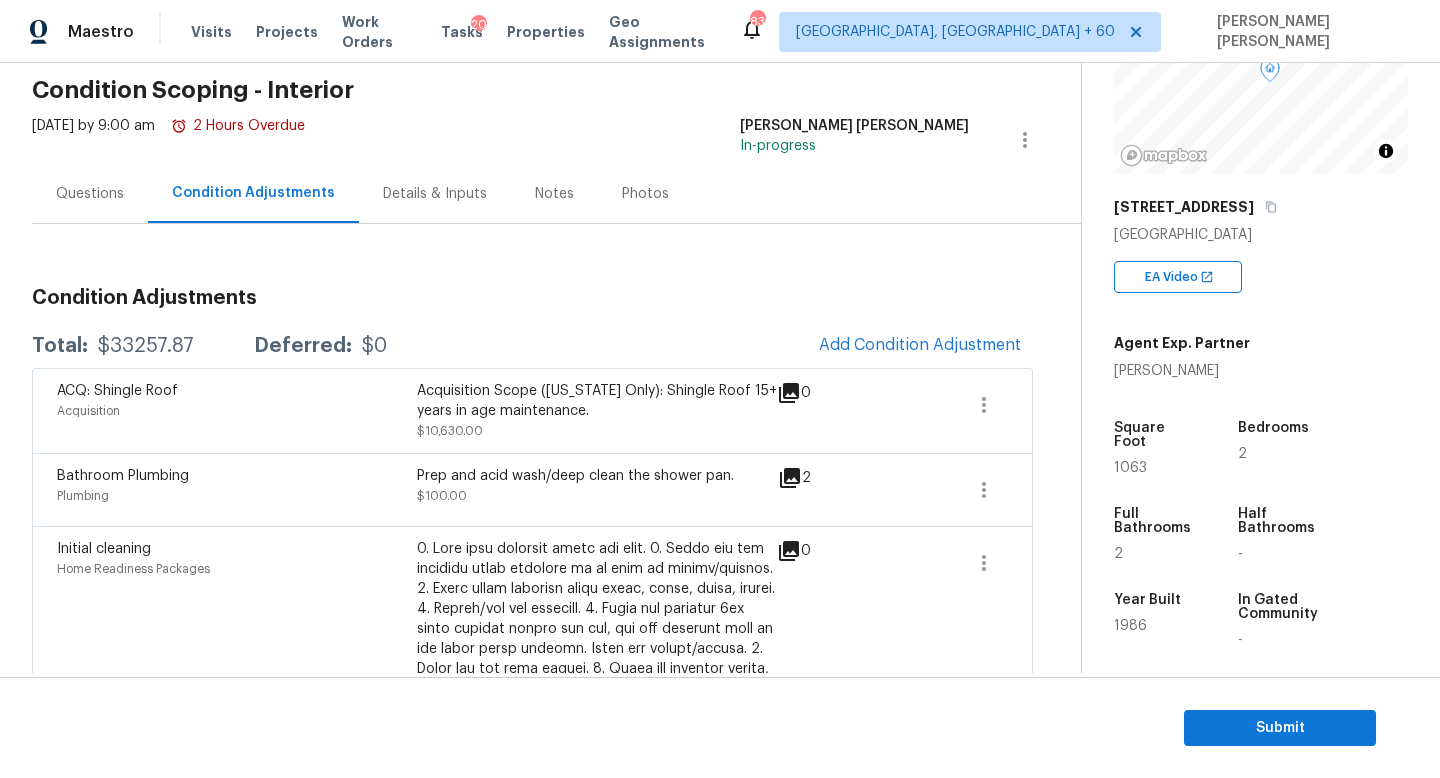 scroll, scrollTop: 116, scrollLeft: 0, axis: vertical 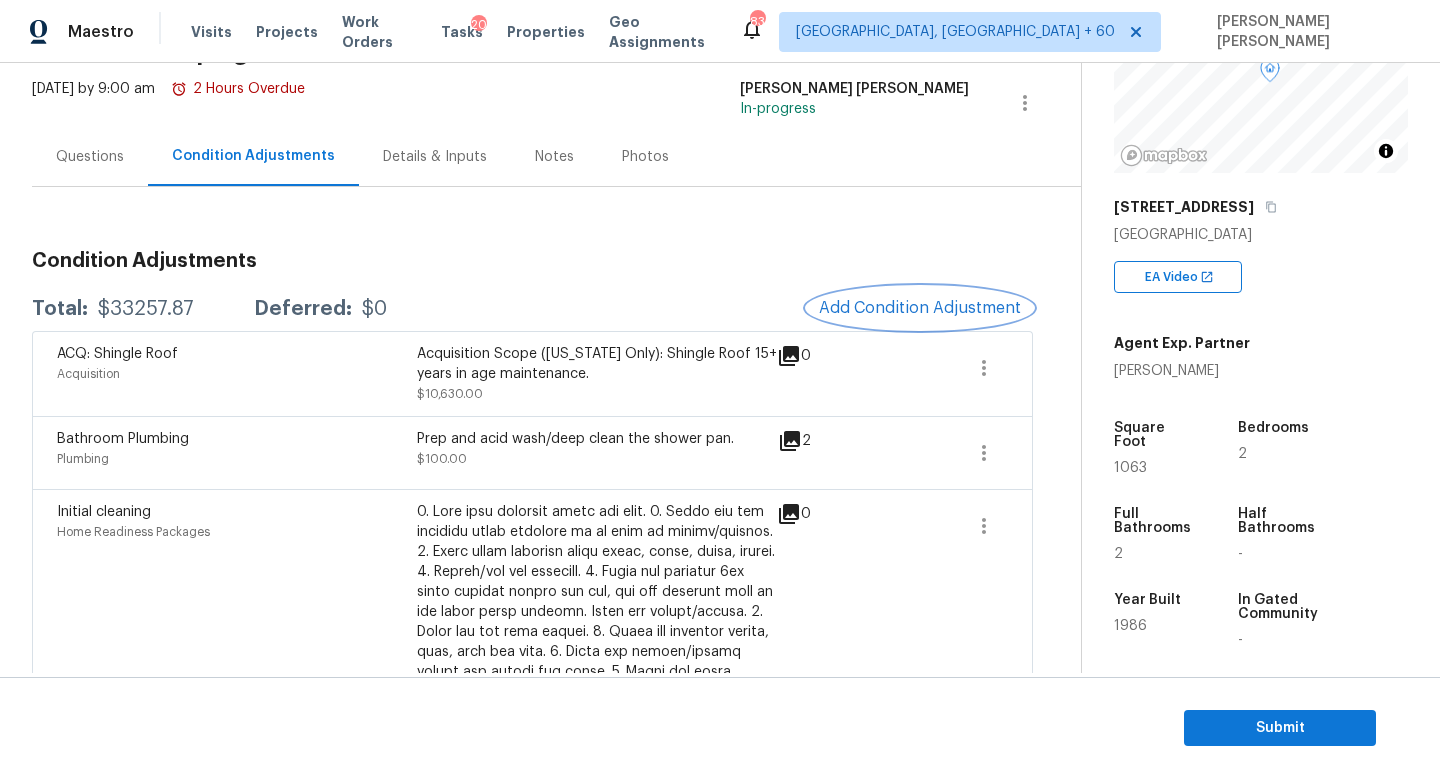 click on "Add Condition Adjustment" at bounding box center [920, 308] 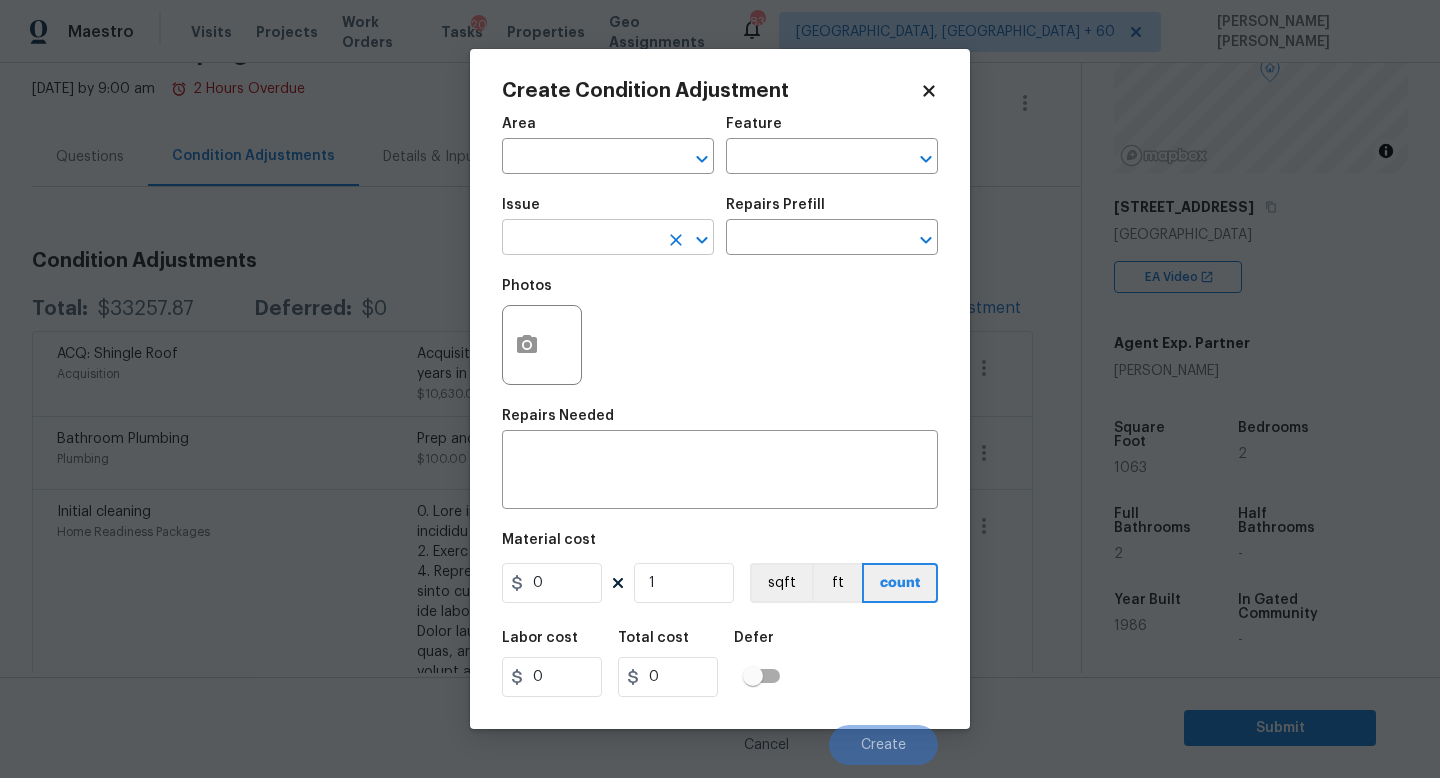 click at bounding box center [580, 239] 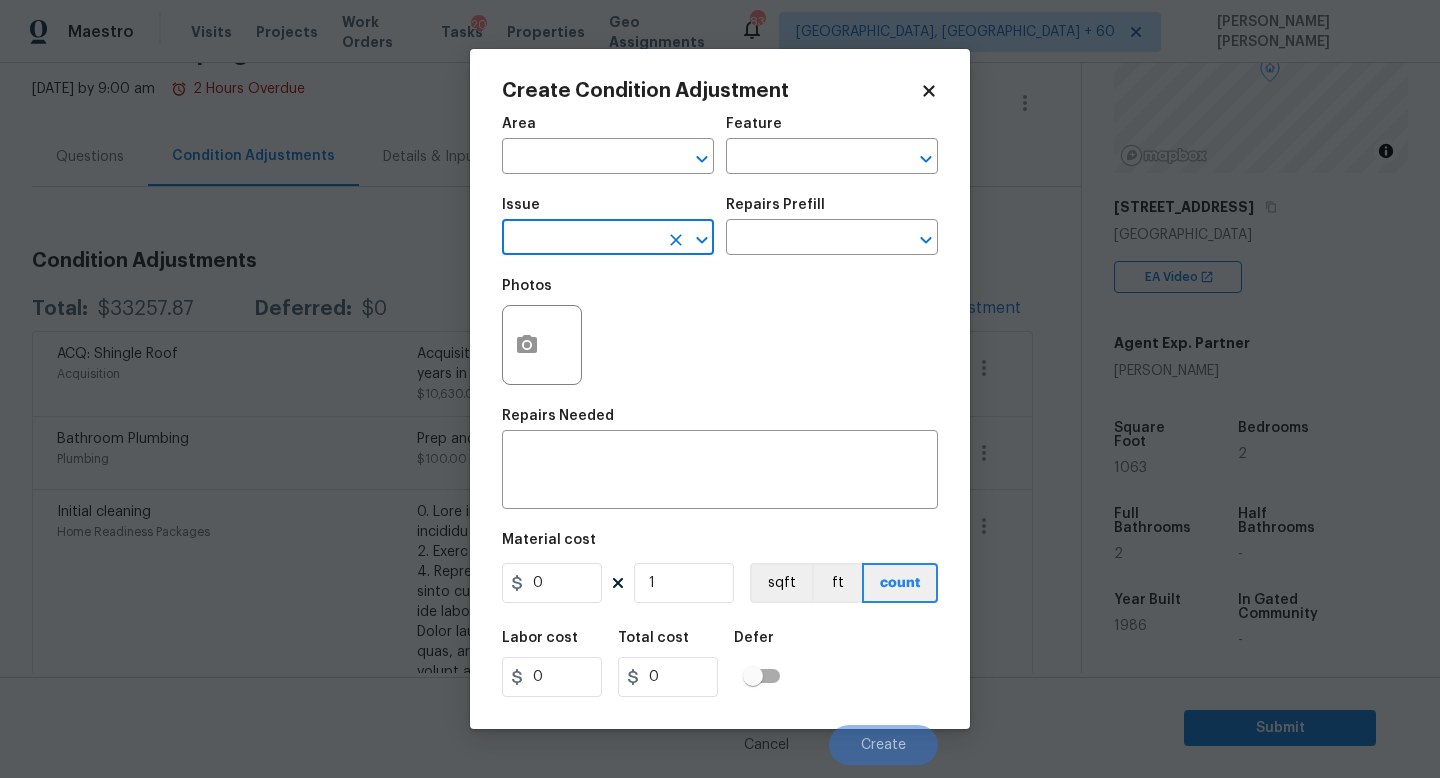 click at bounding box center [580, 239] 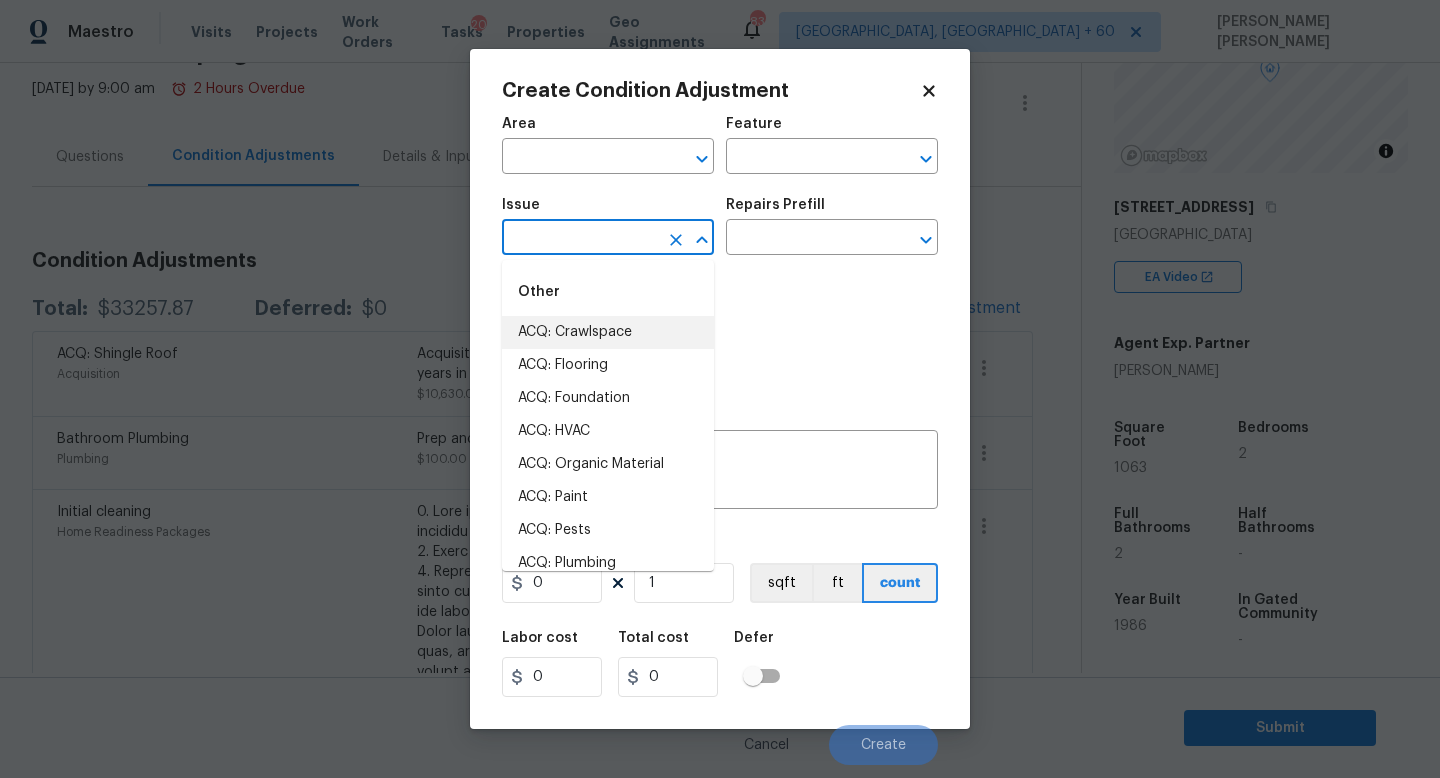 click at bounding box center [580, 239] 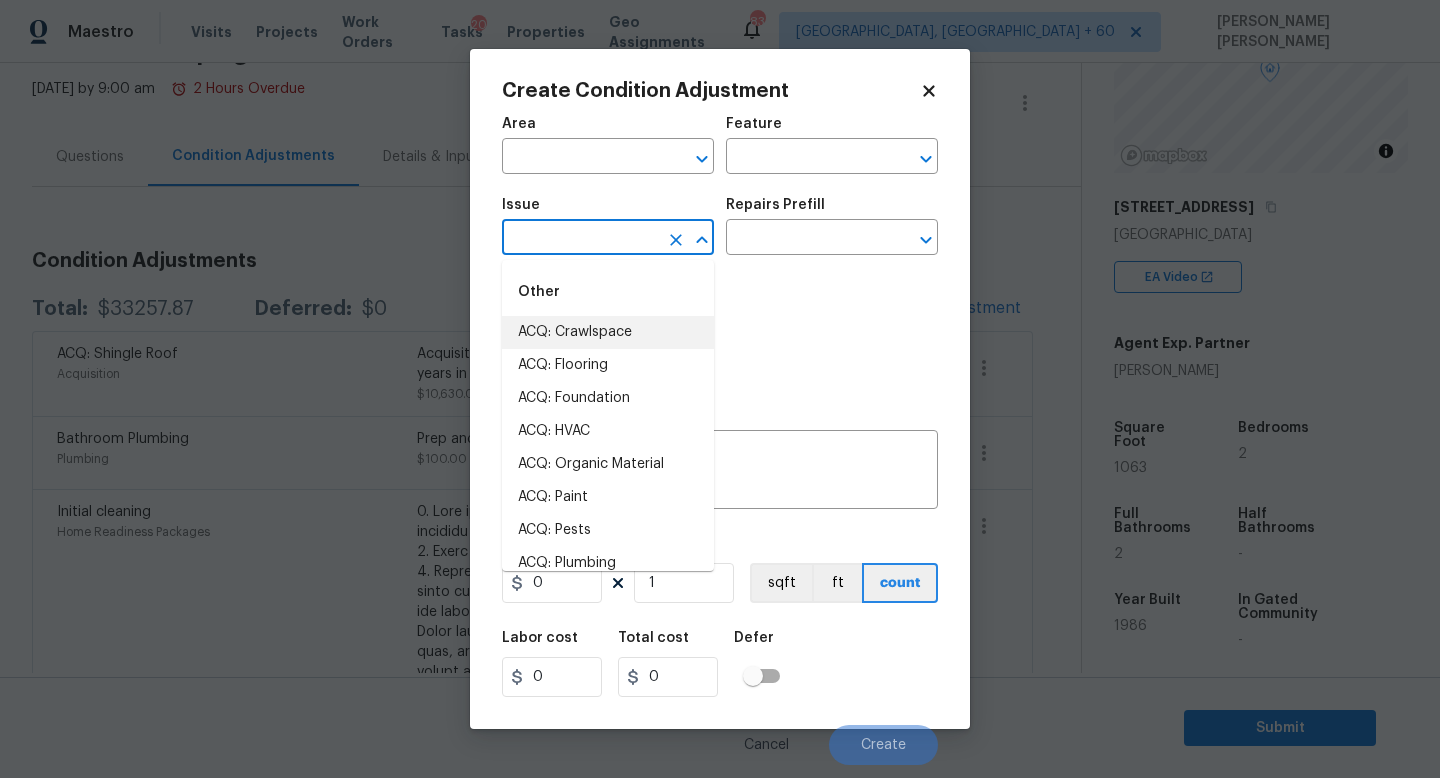 click at bounding box center [580, 239] 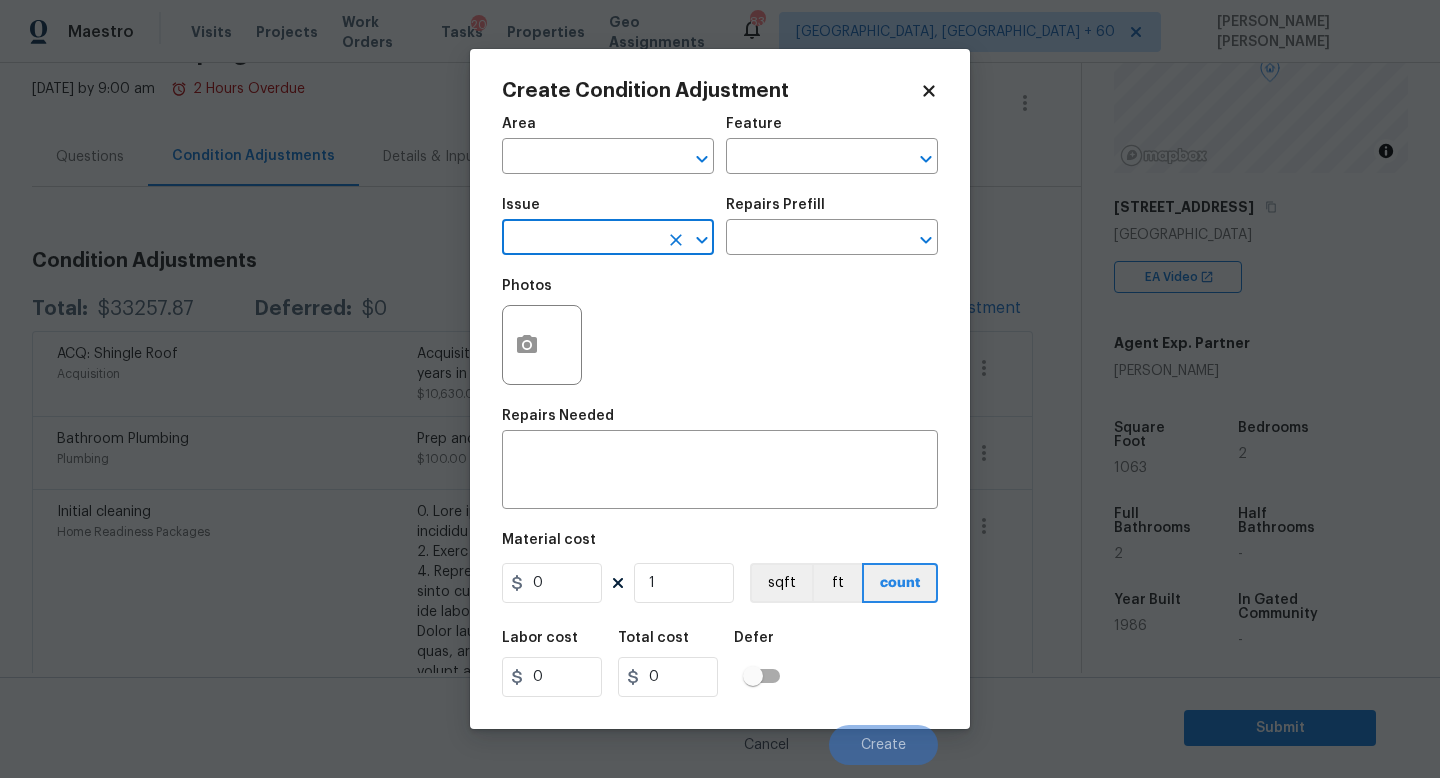 click at bounding box center (580, 239) 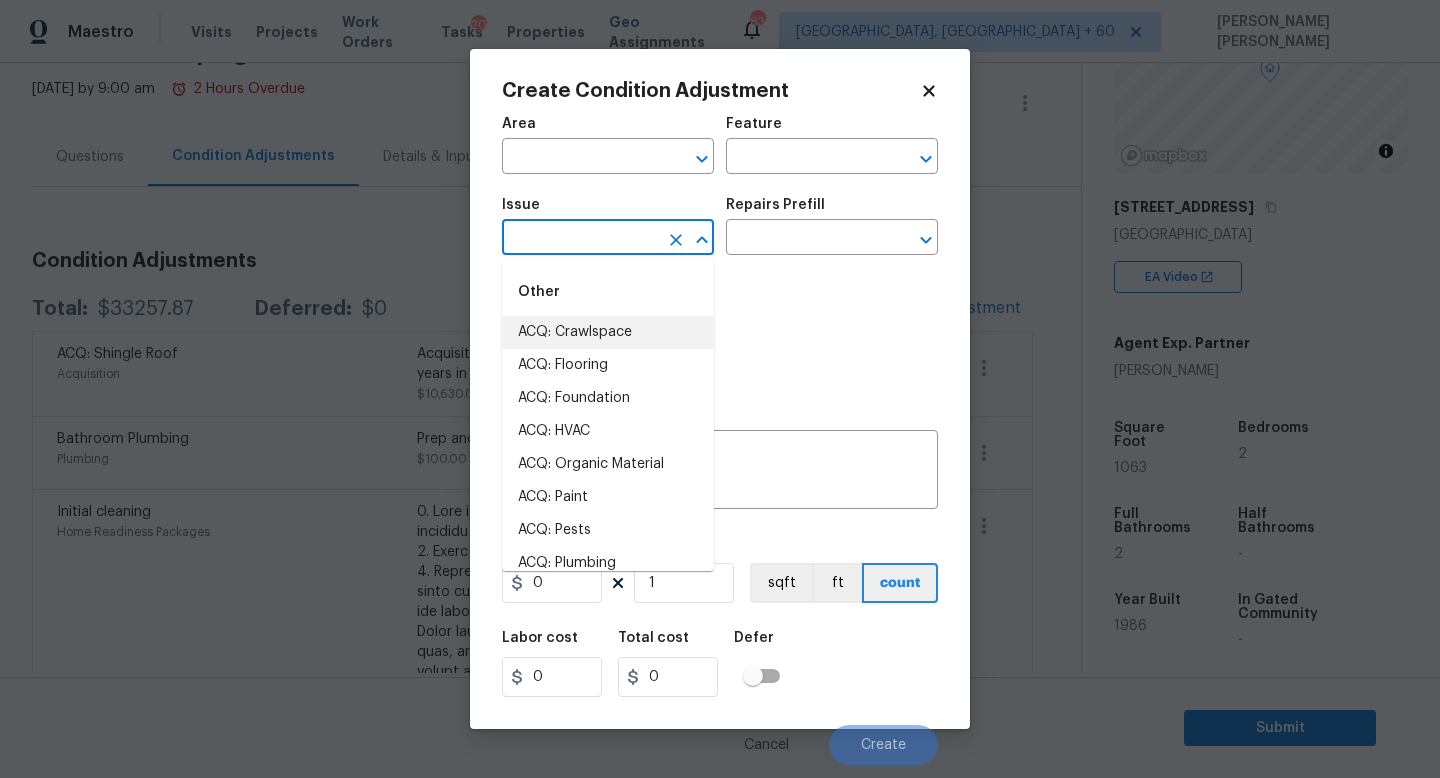 click at bounding box center [580, 239] 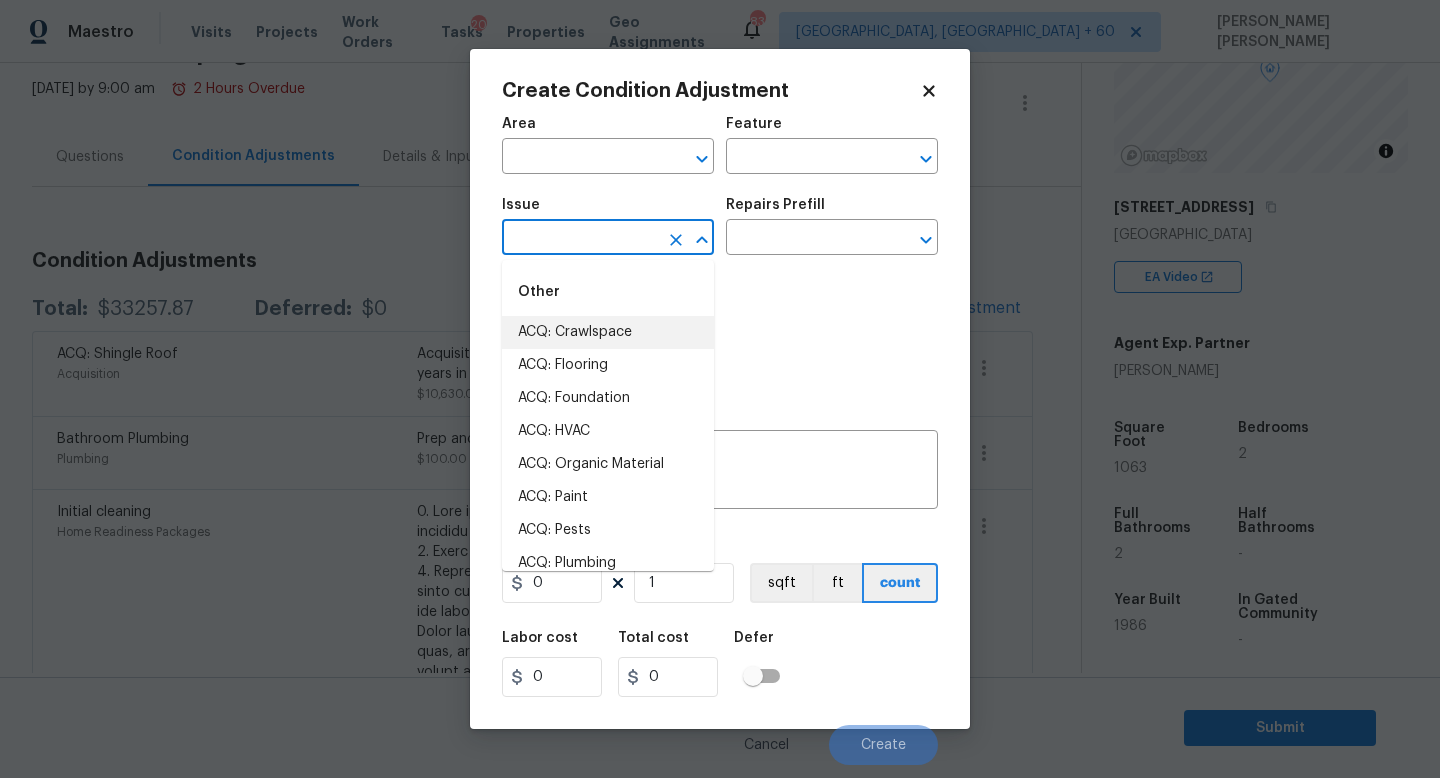 click at bounding box center [580, 239] 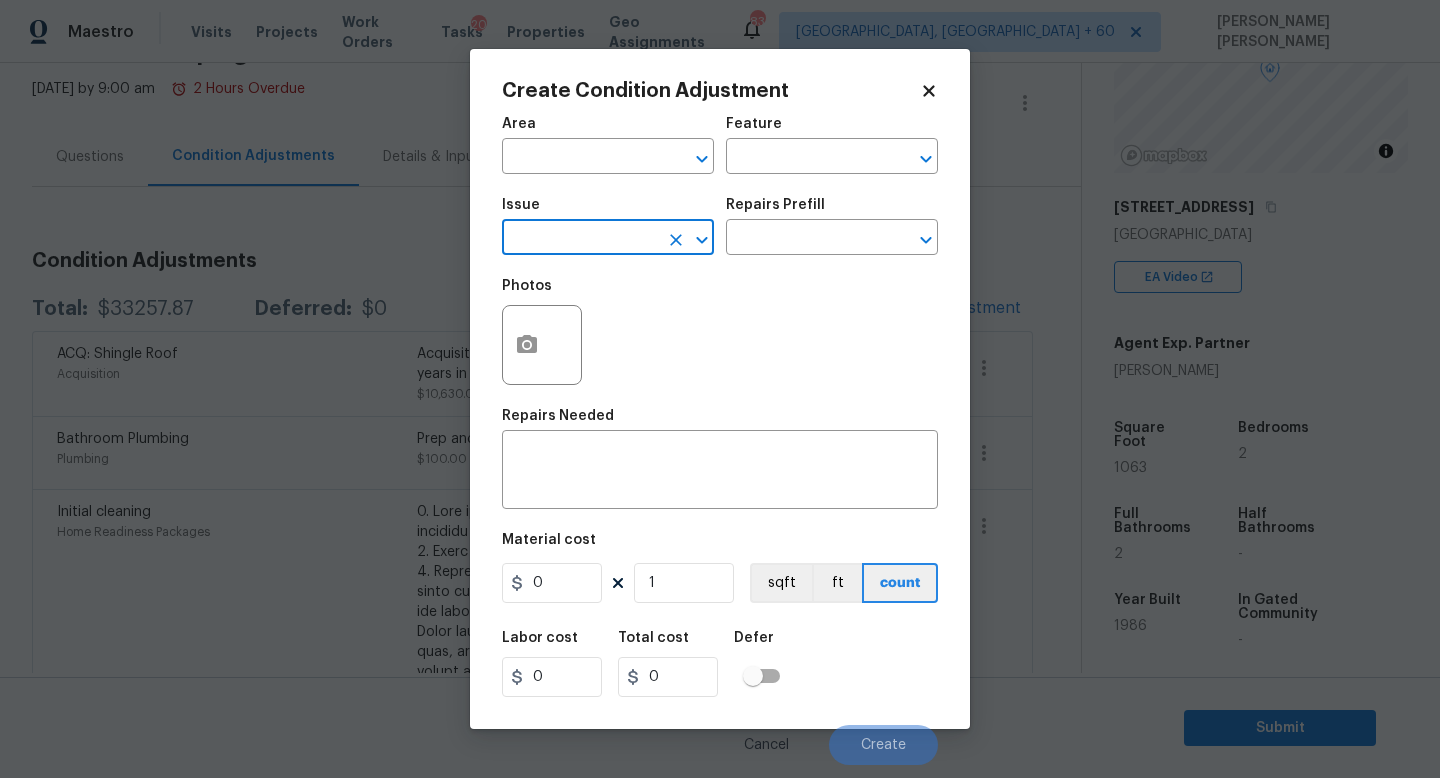 click at bounding box center (580, 239) 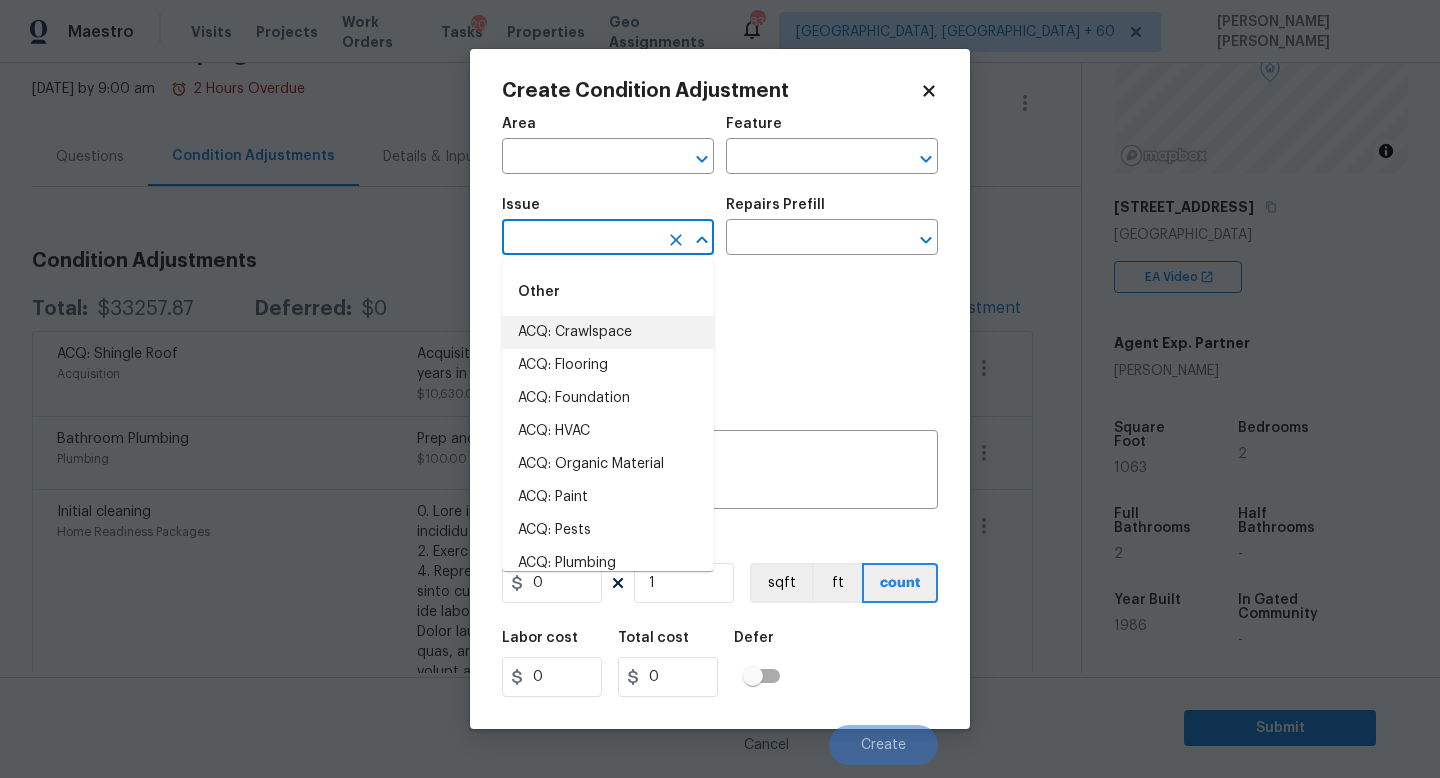 click at bounding box center [580, 239] 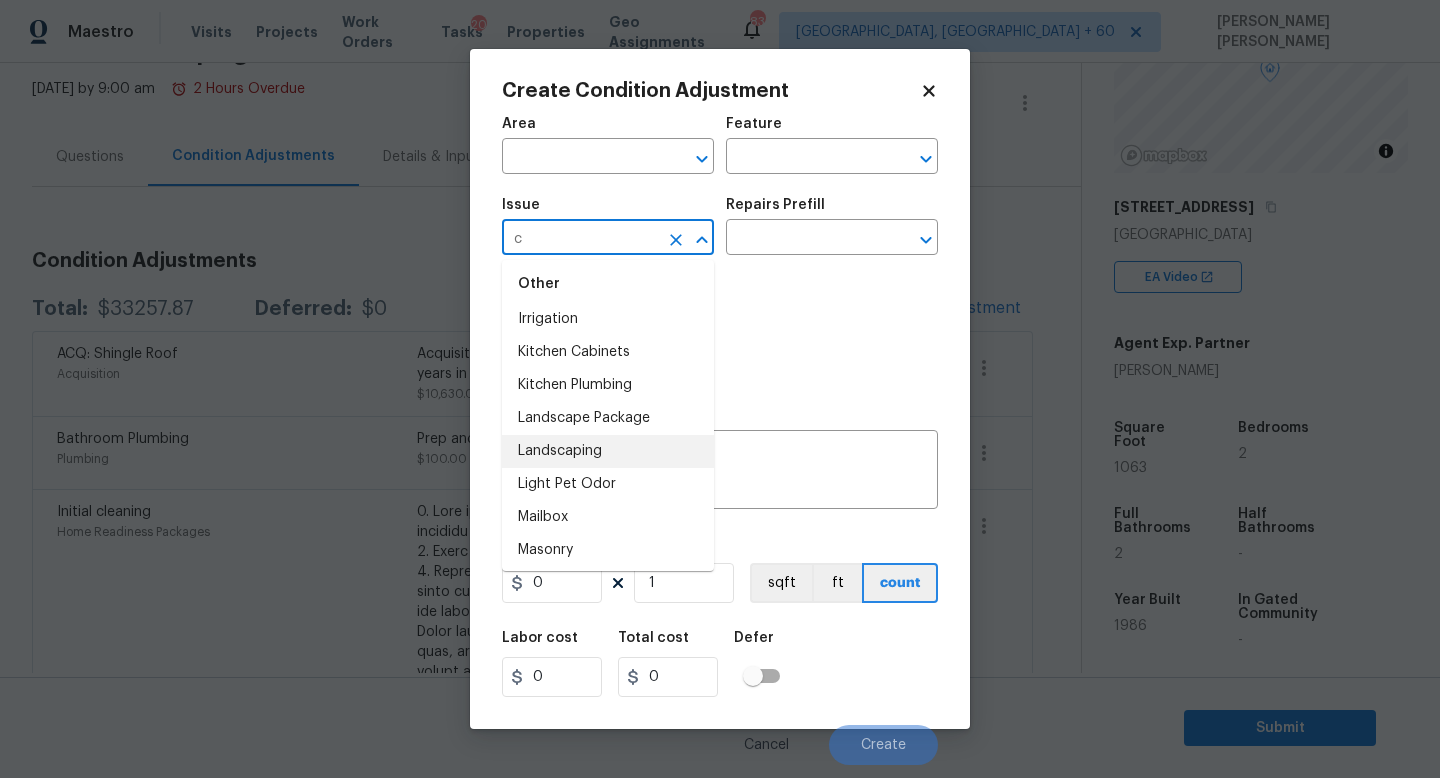 scroll, scrollTop: 0, scrollLeft: 0, axis: both 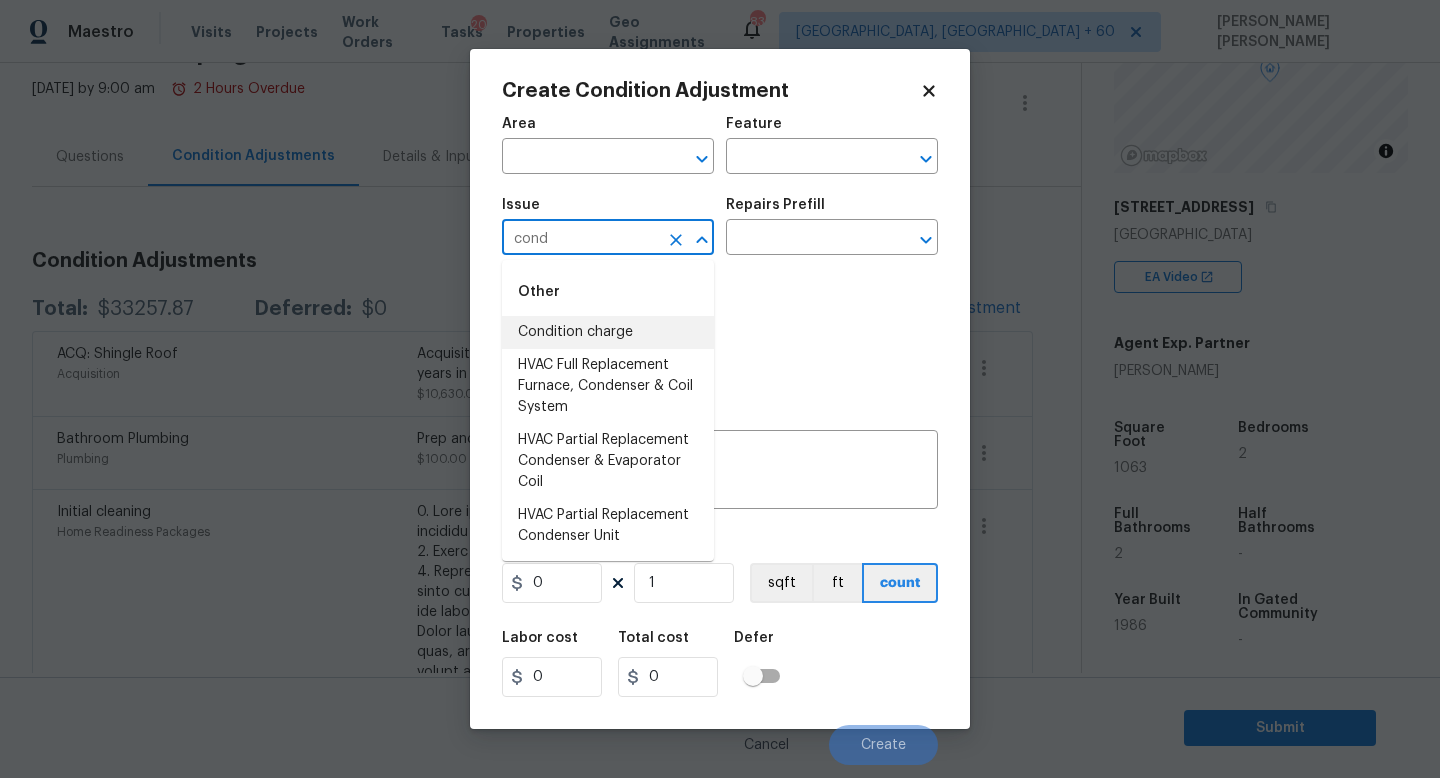 click on "Other" at bounding box center (608, 292) 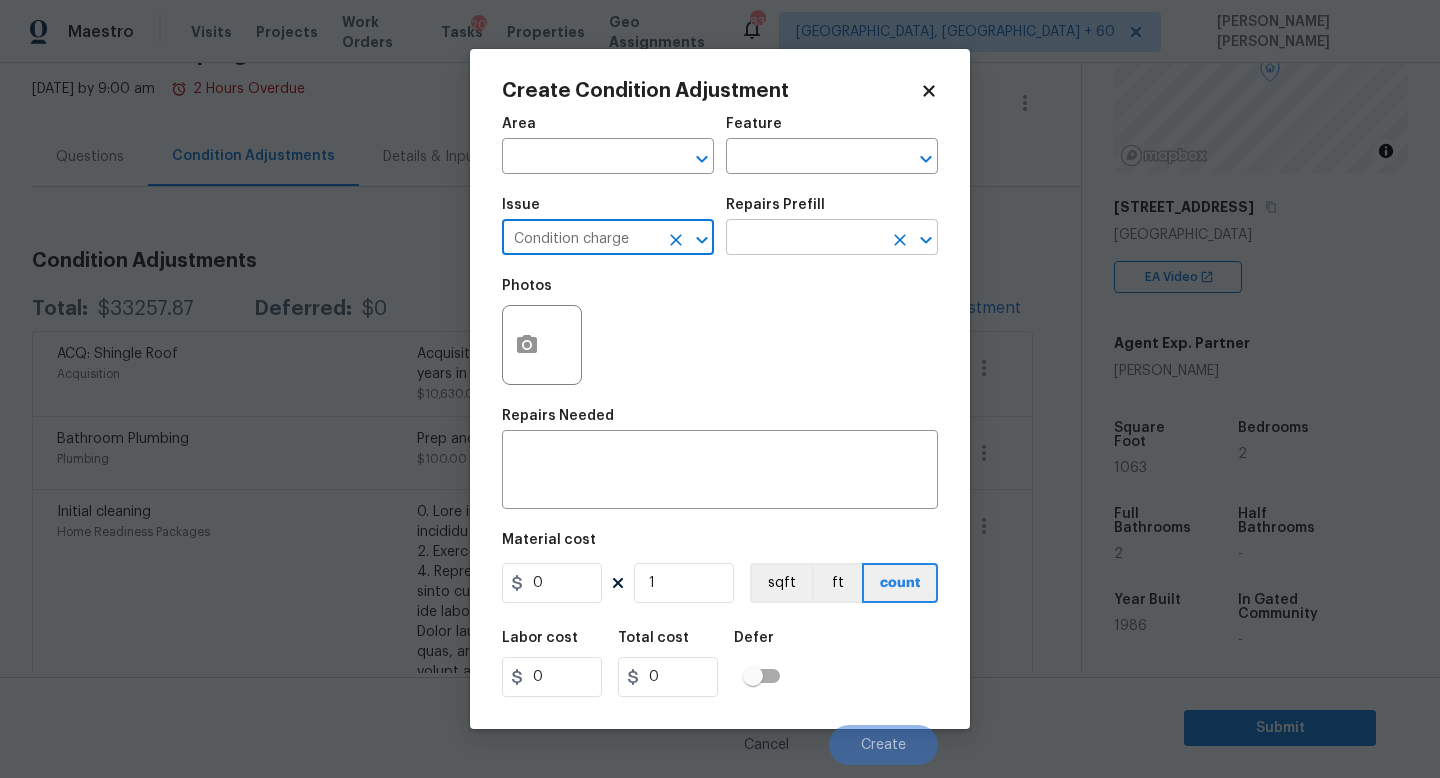 type on "Condition charge" 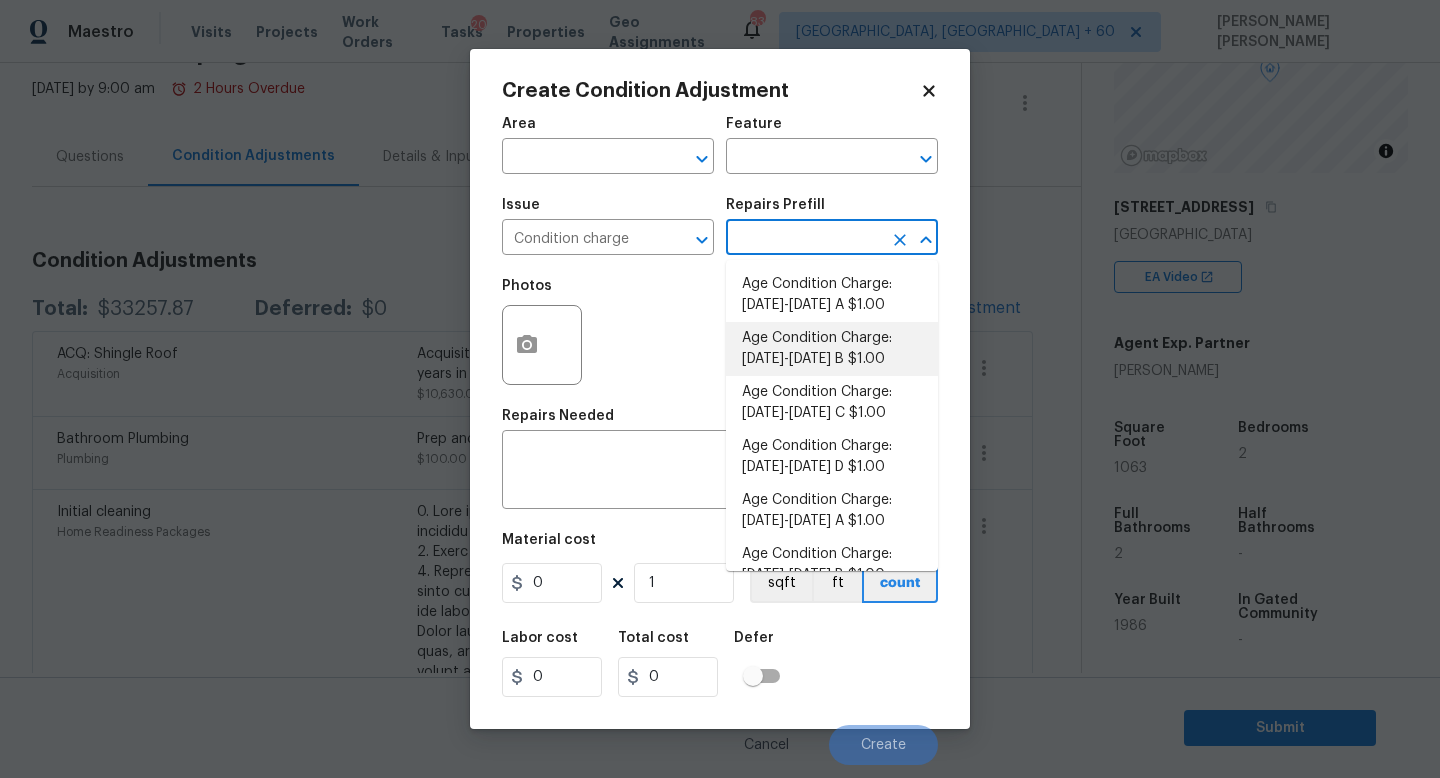 scroll, scrollTop: 656, scrollLeft: 0, axis: vertical 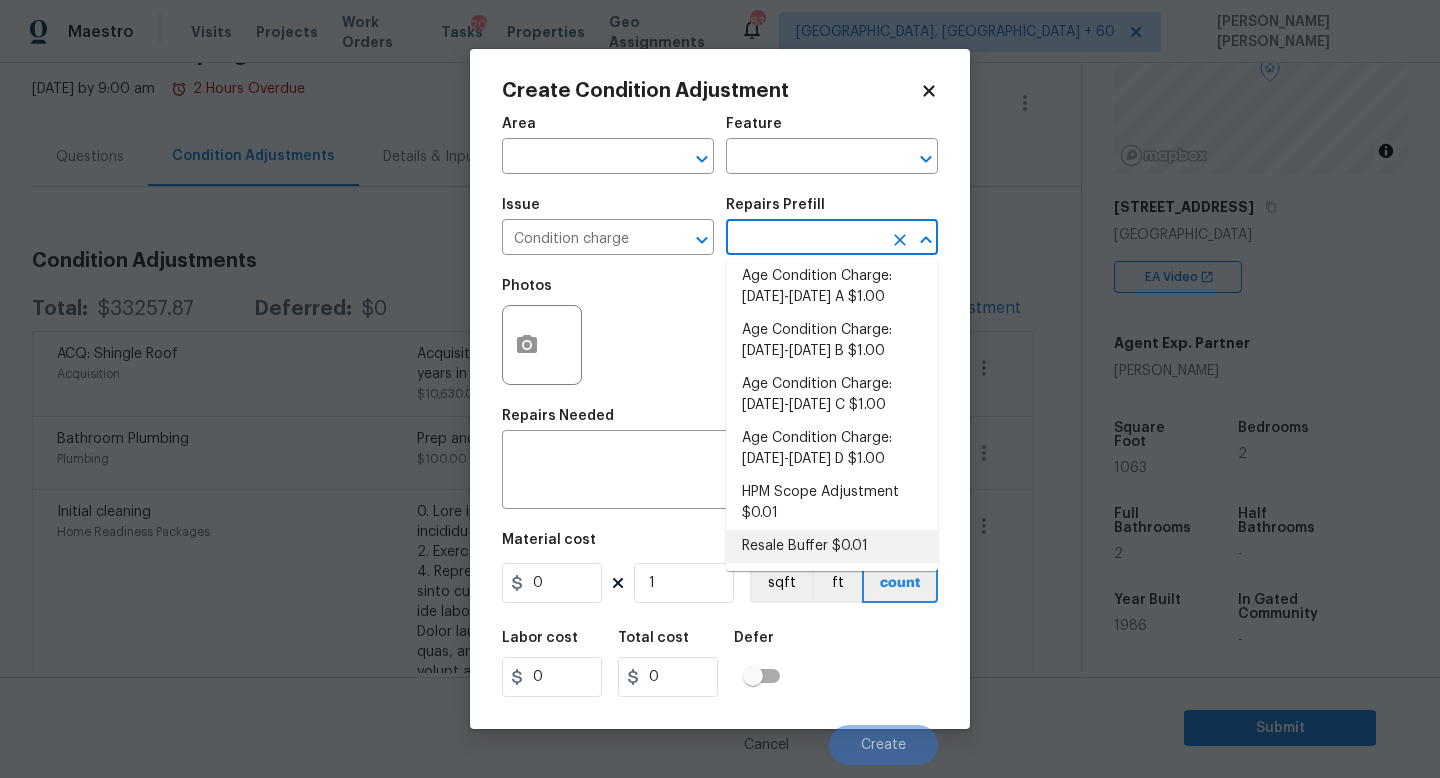 click on "Resale Buffer $0.01" at bounding box center (832, 546) 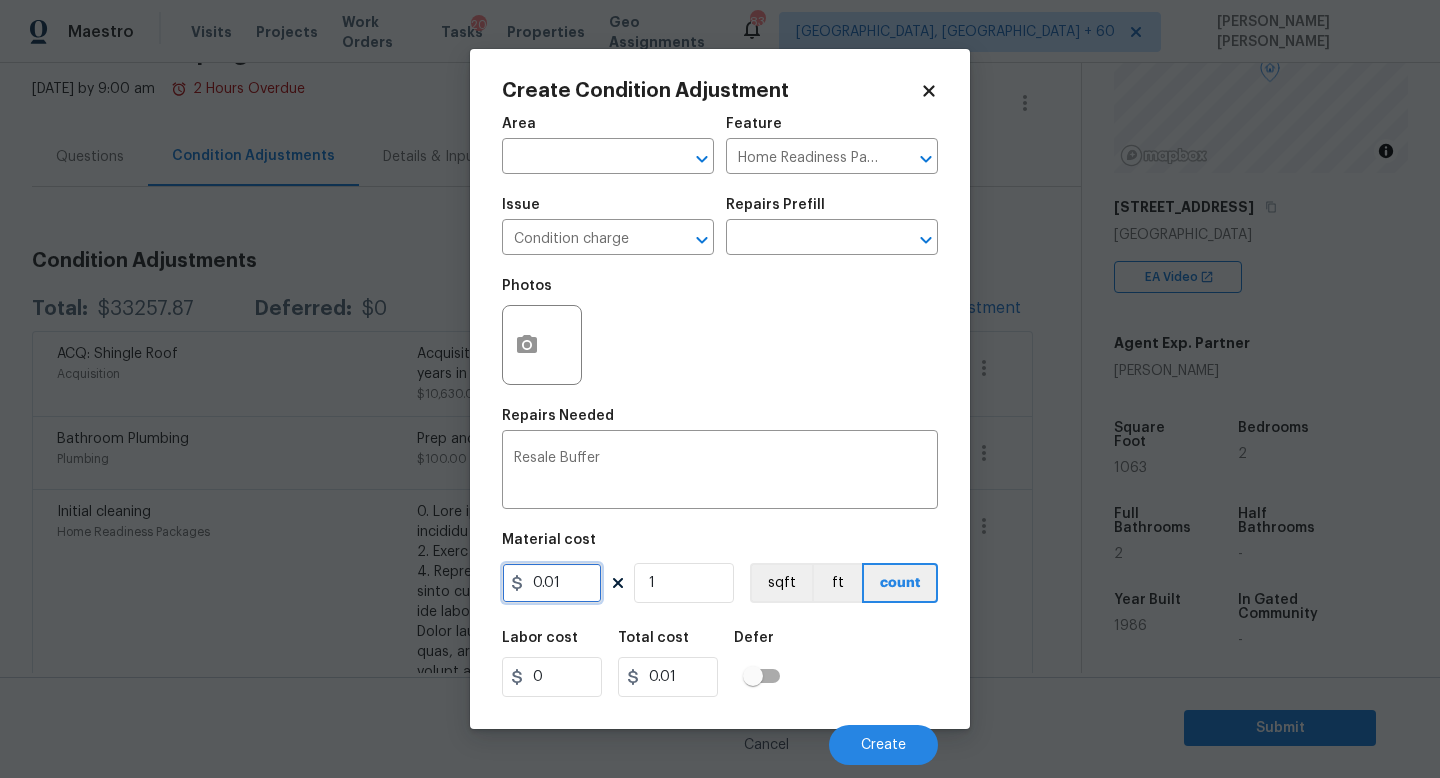 click on "0.01" at bounding box center [552, 583] 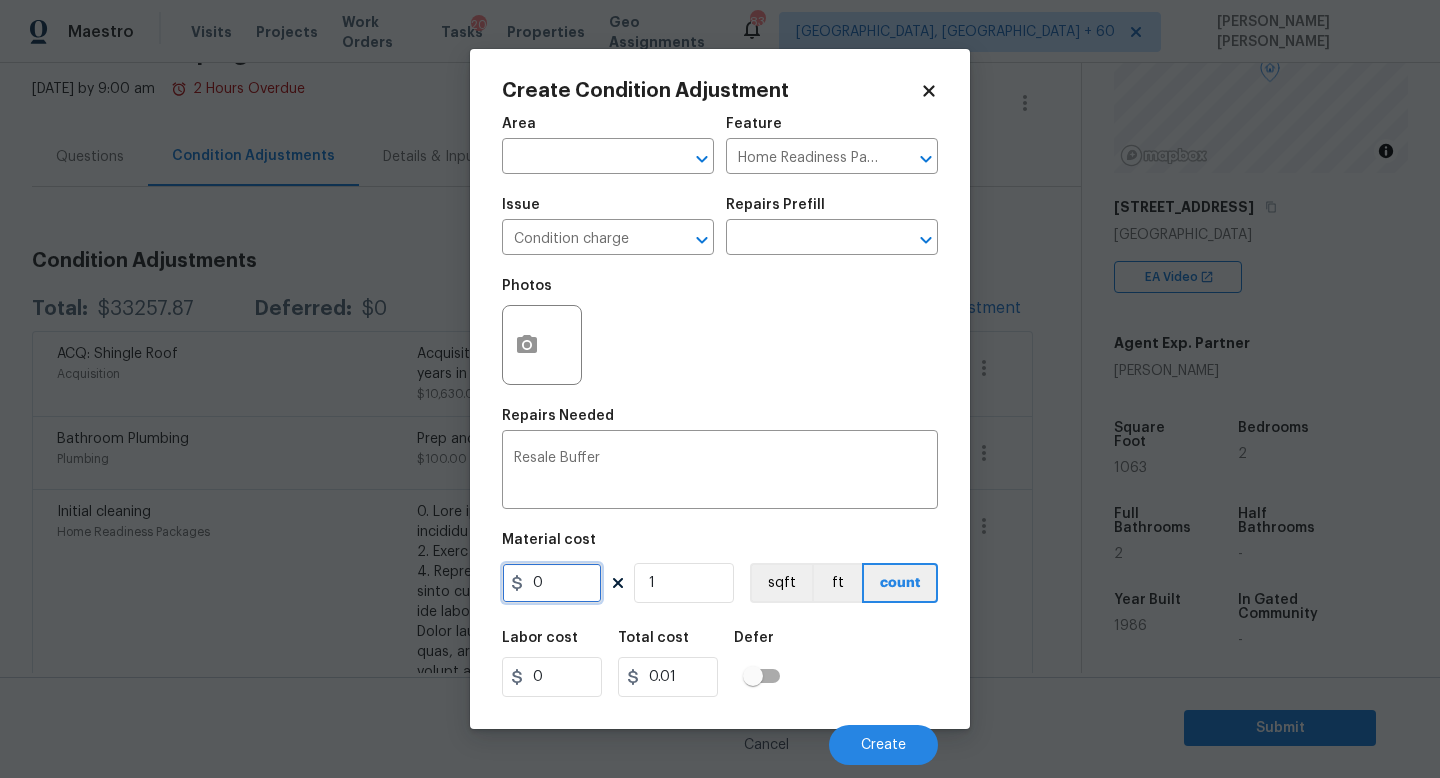 type on "0" 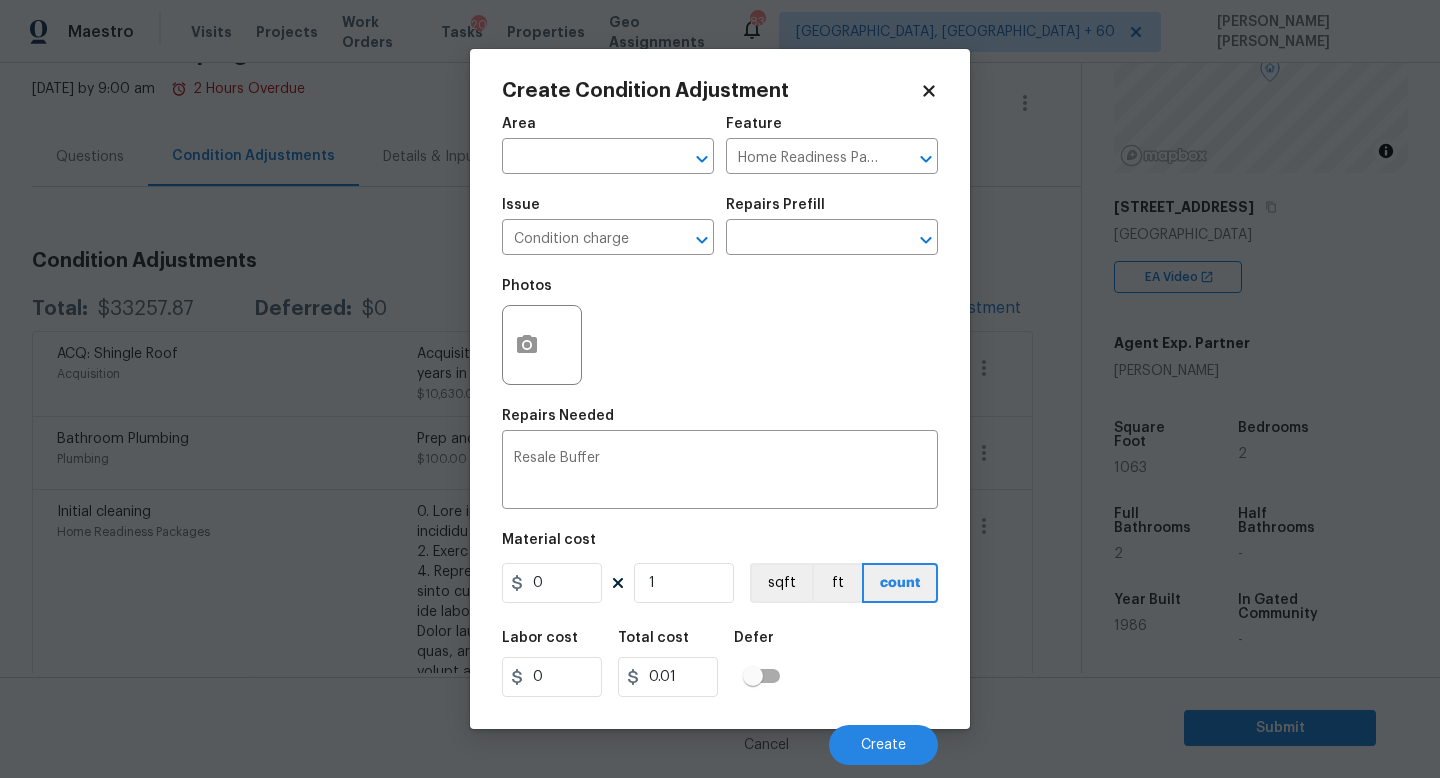 type on "0" 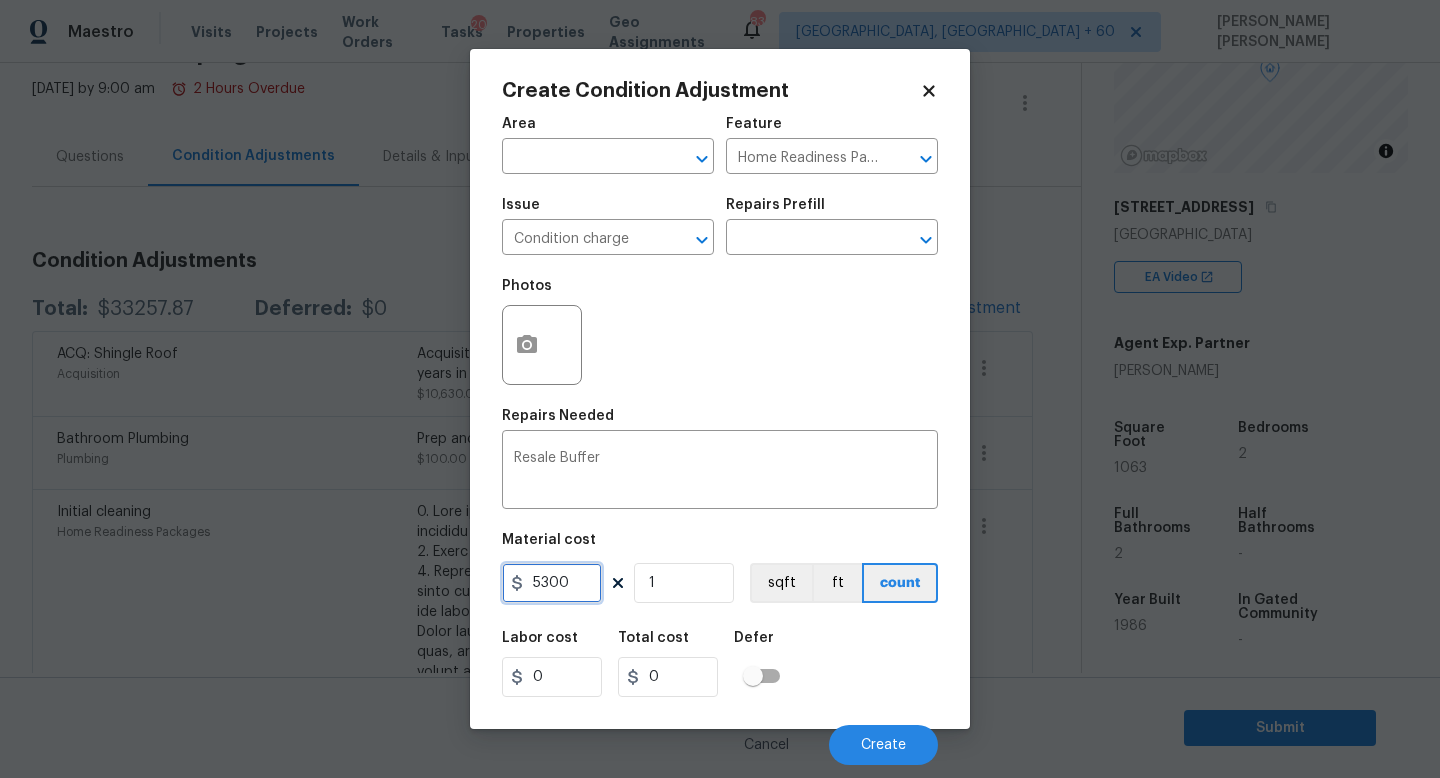 type on "5300" 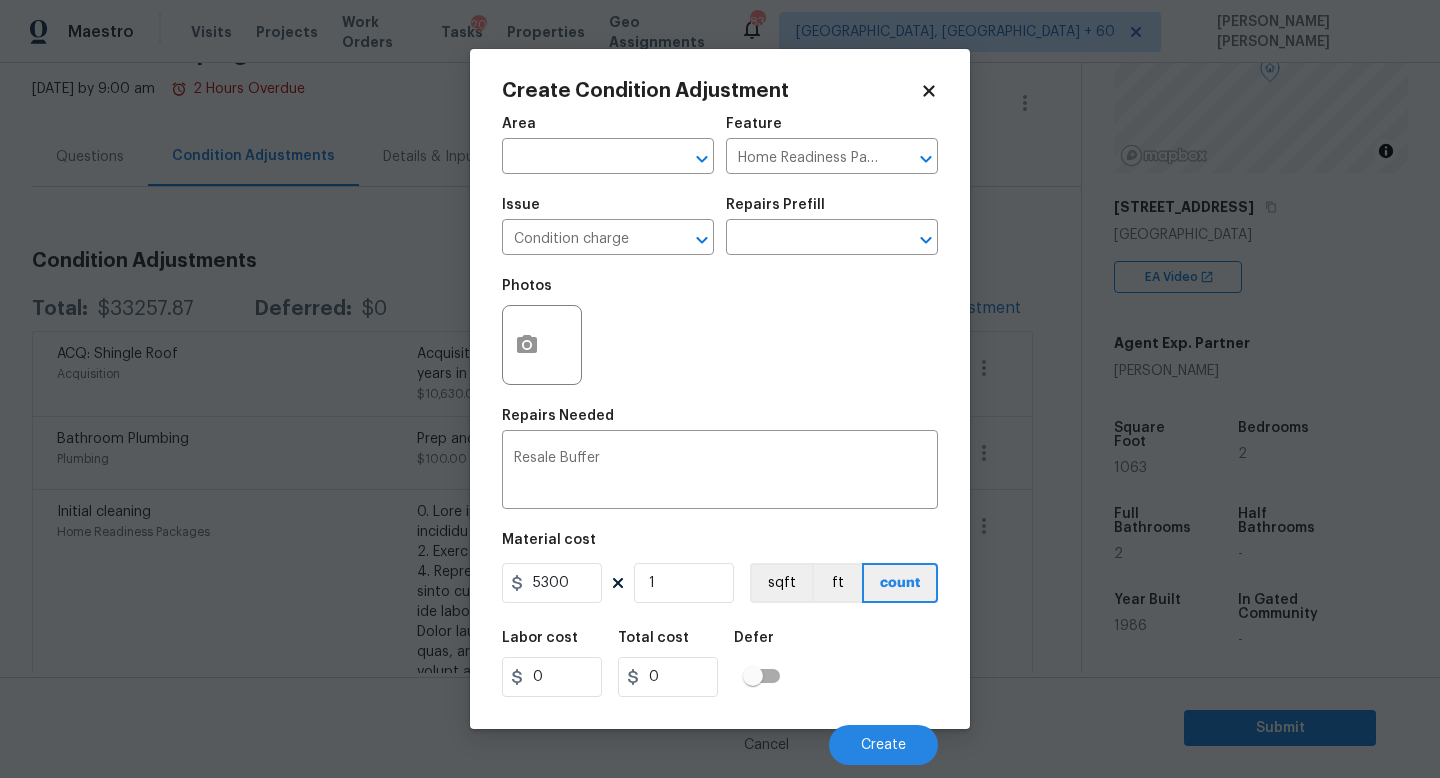 type on "5300" 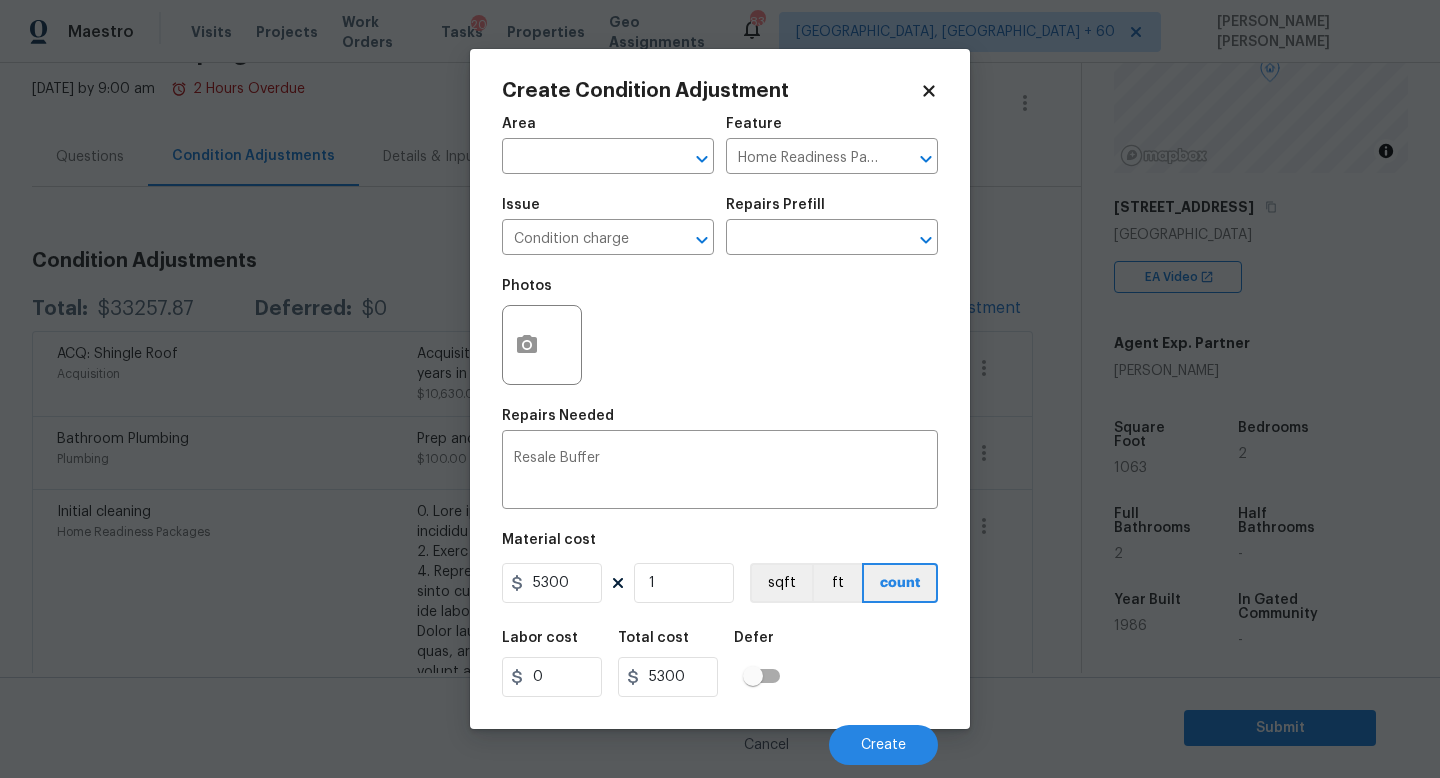 click on "Labor cost 0 Total cost 5300 Defer" at bounding box center (720, 664) 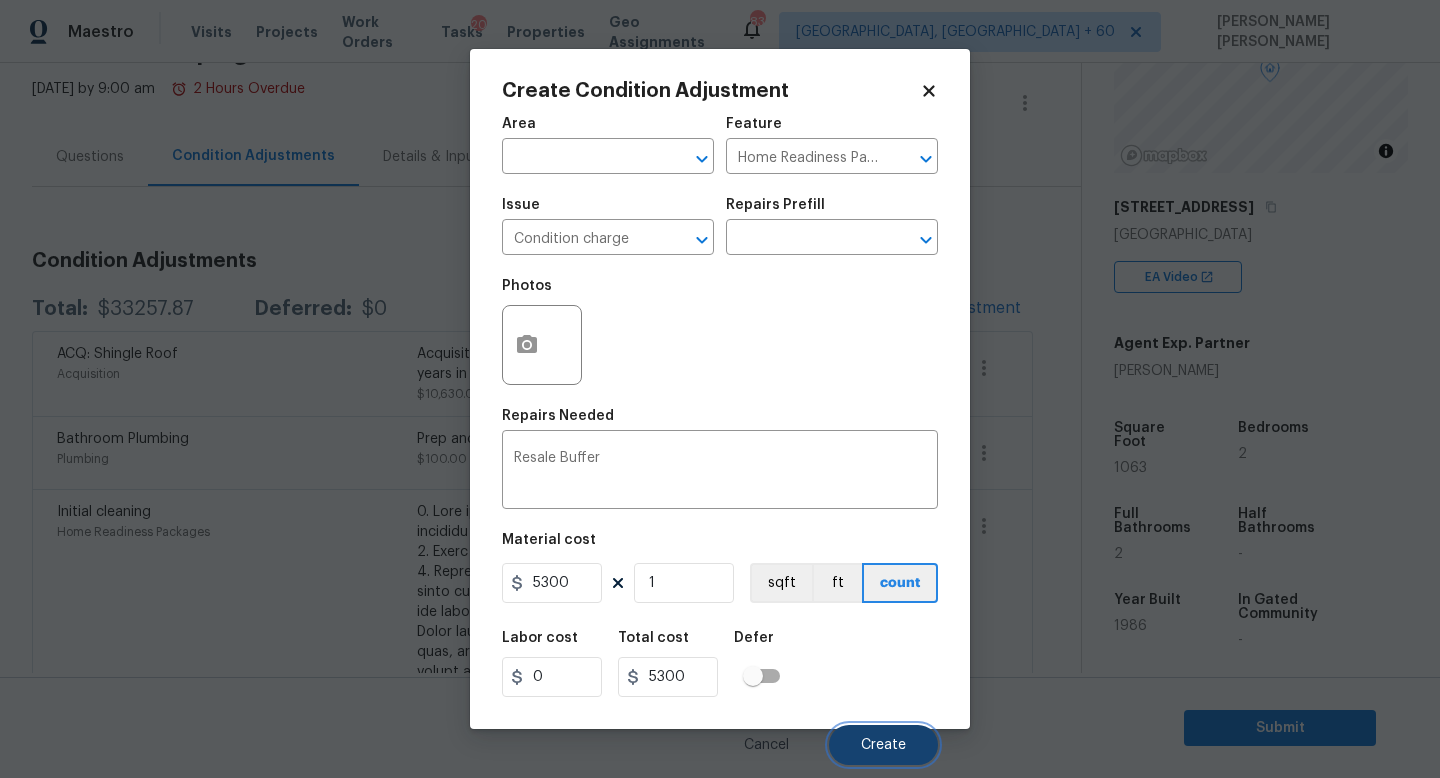 click on "Create" at bounding box center (883, 745) 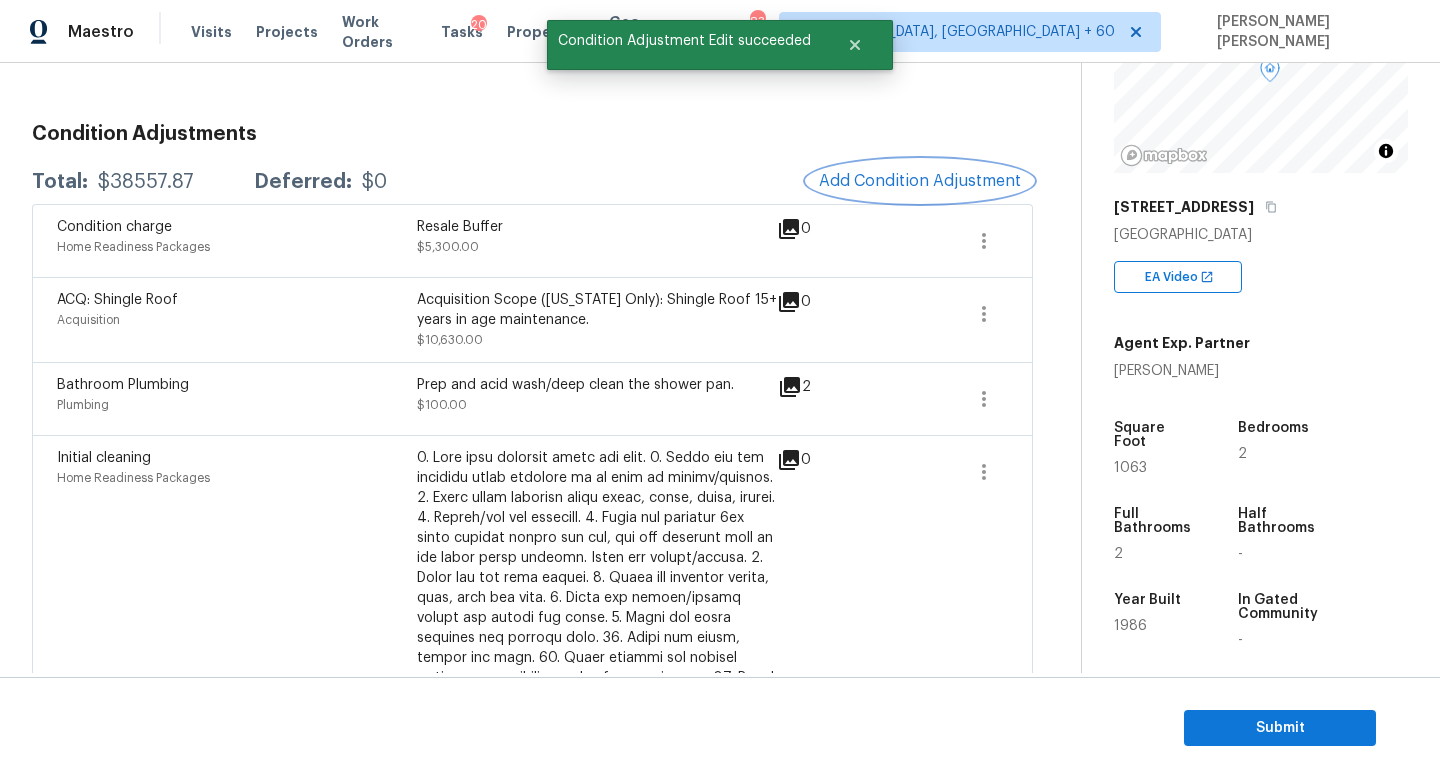 scroll, scrollTop: 244, scrollLeft: 0, axis: vertical 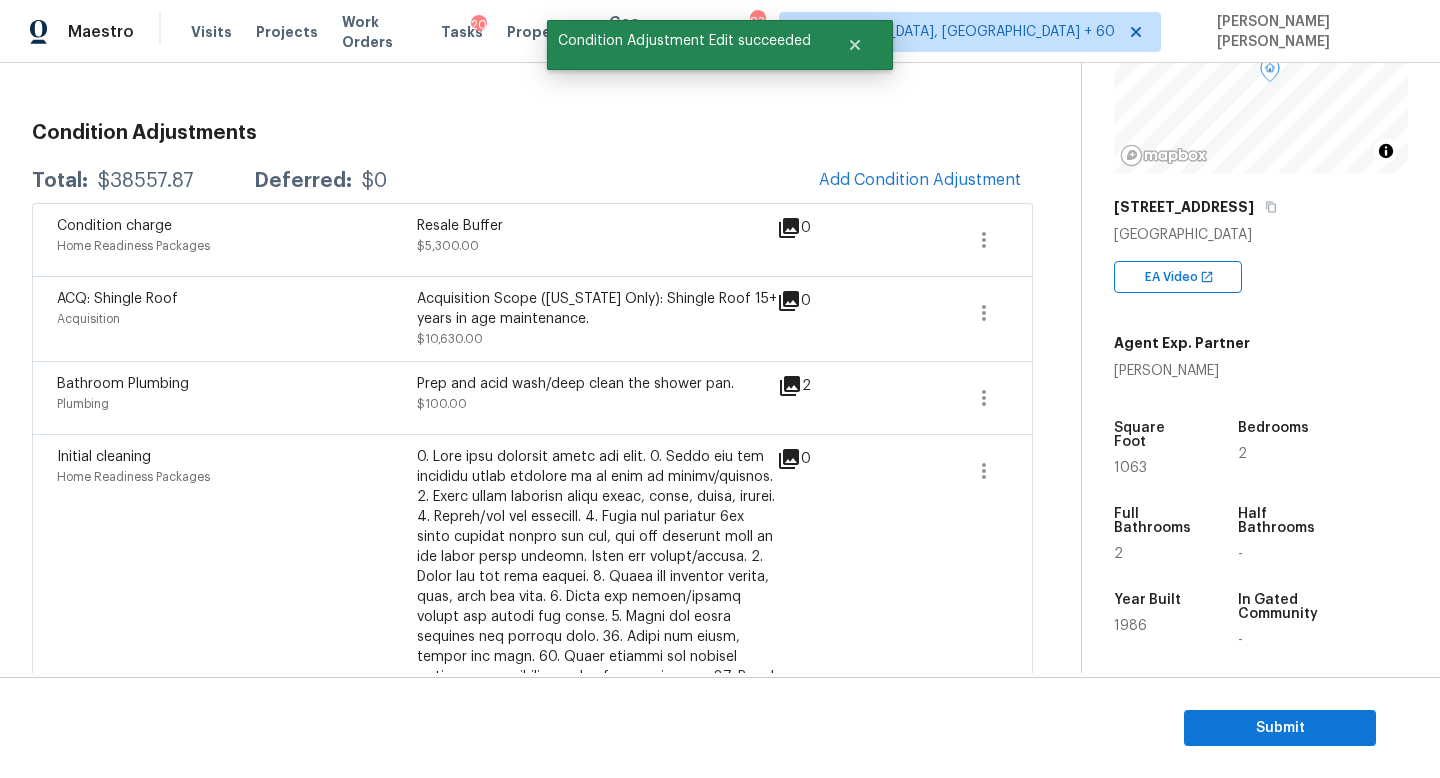 click on "$38557.87" at bounding box center [146, 181] 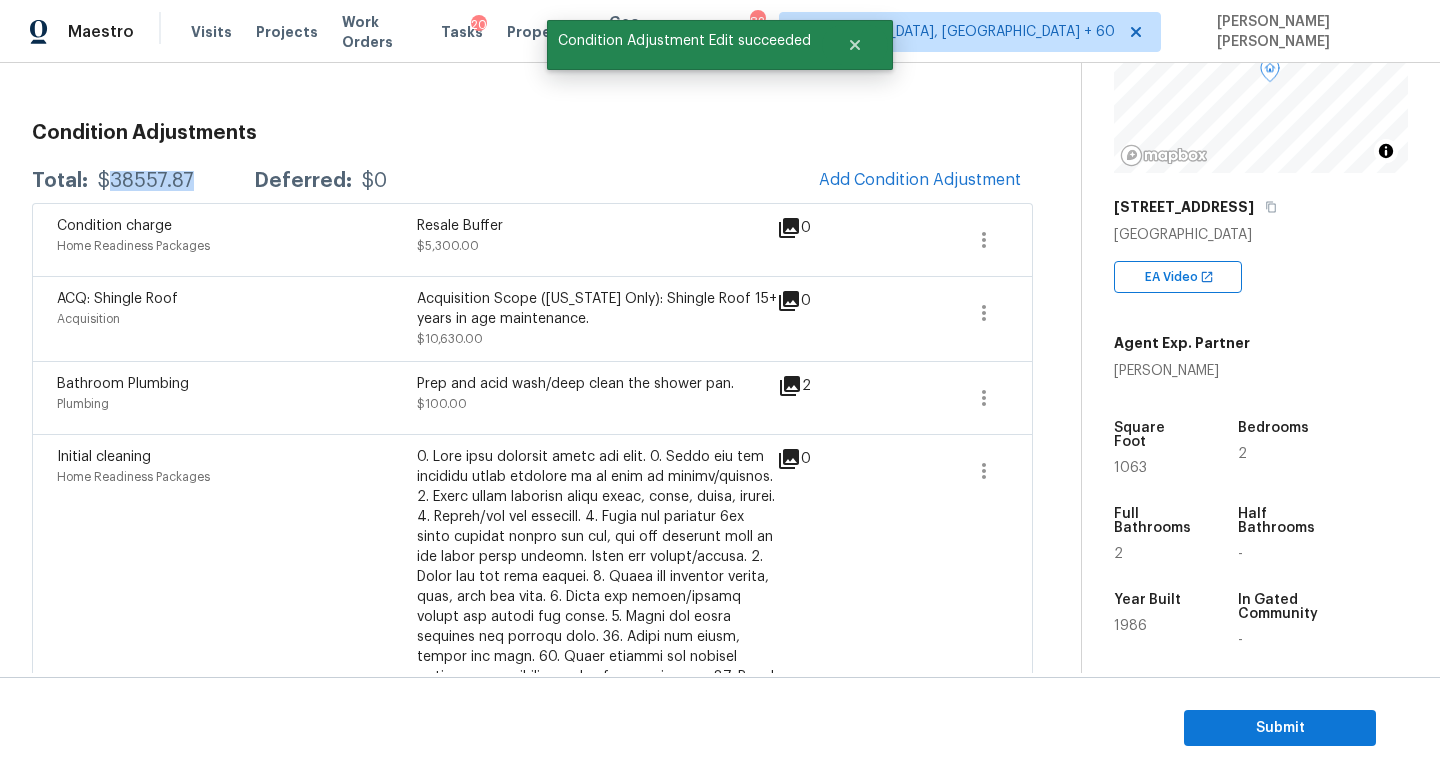 click on "$38557.87" at bounding box center (146, 181) 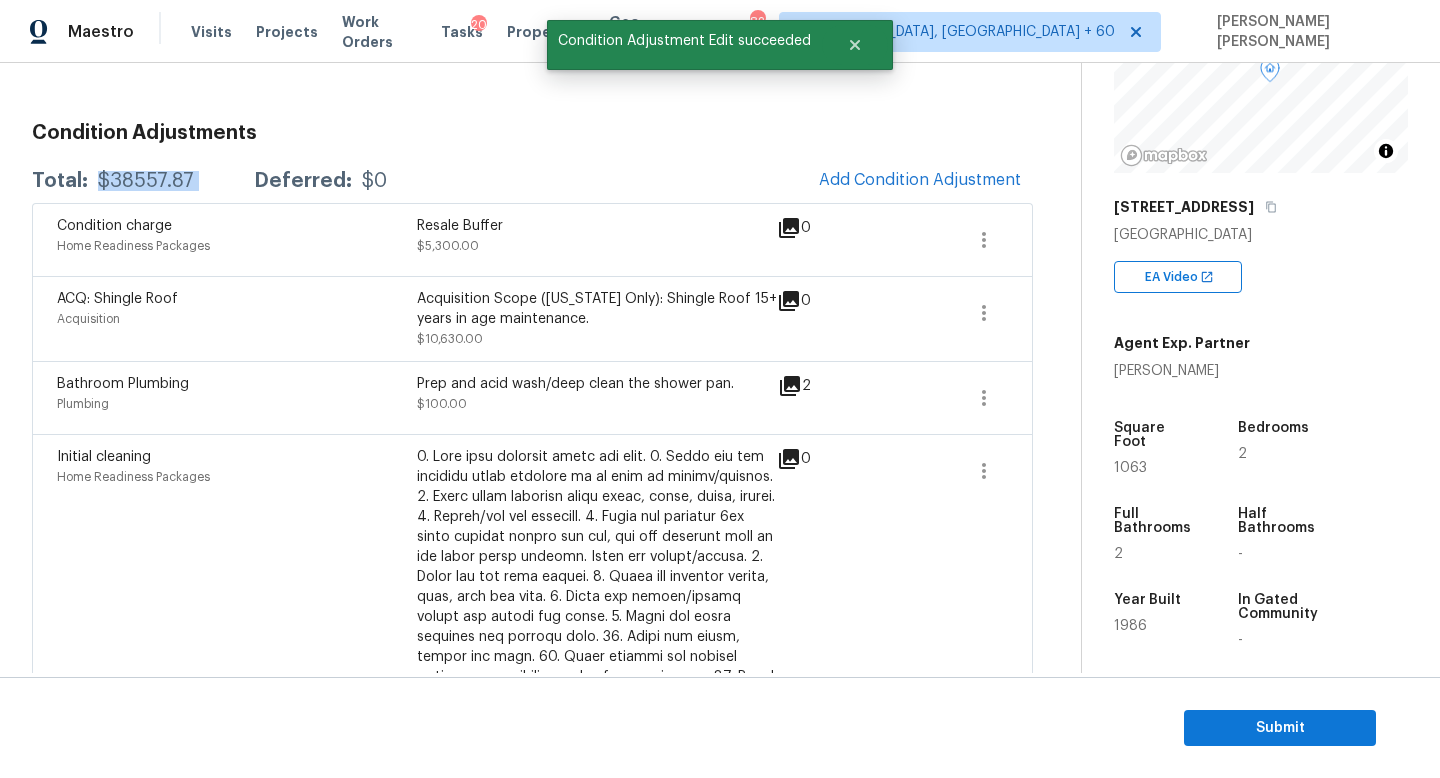 copy on "$38557.87" 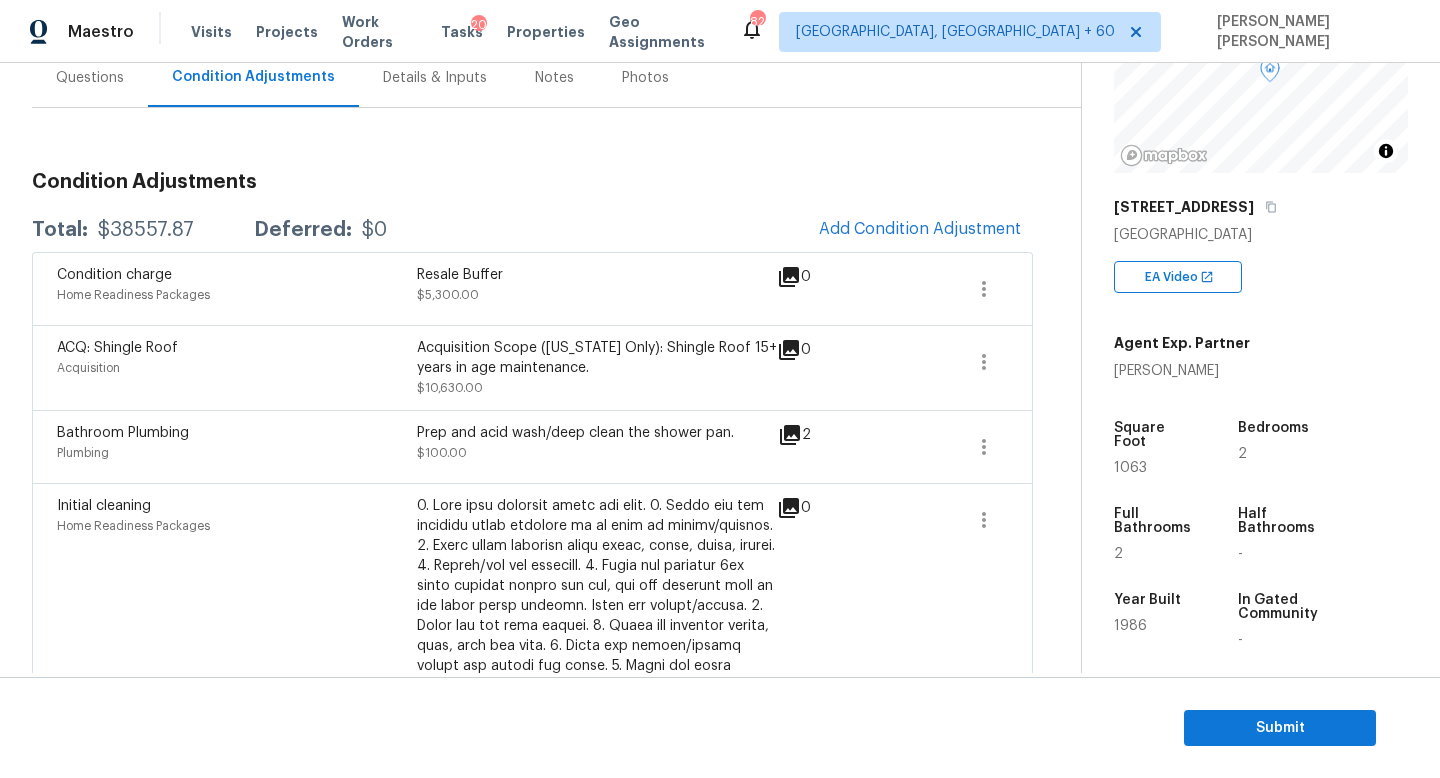scroll, scrollTop: 224, scrollLeft: 0, axis: vertical 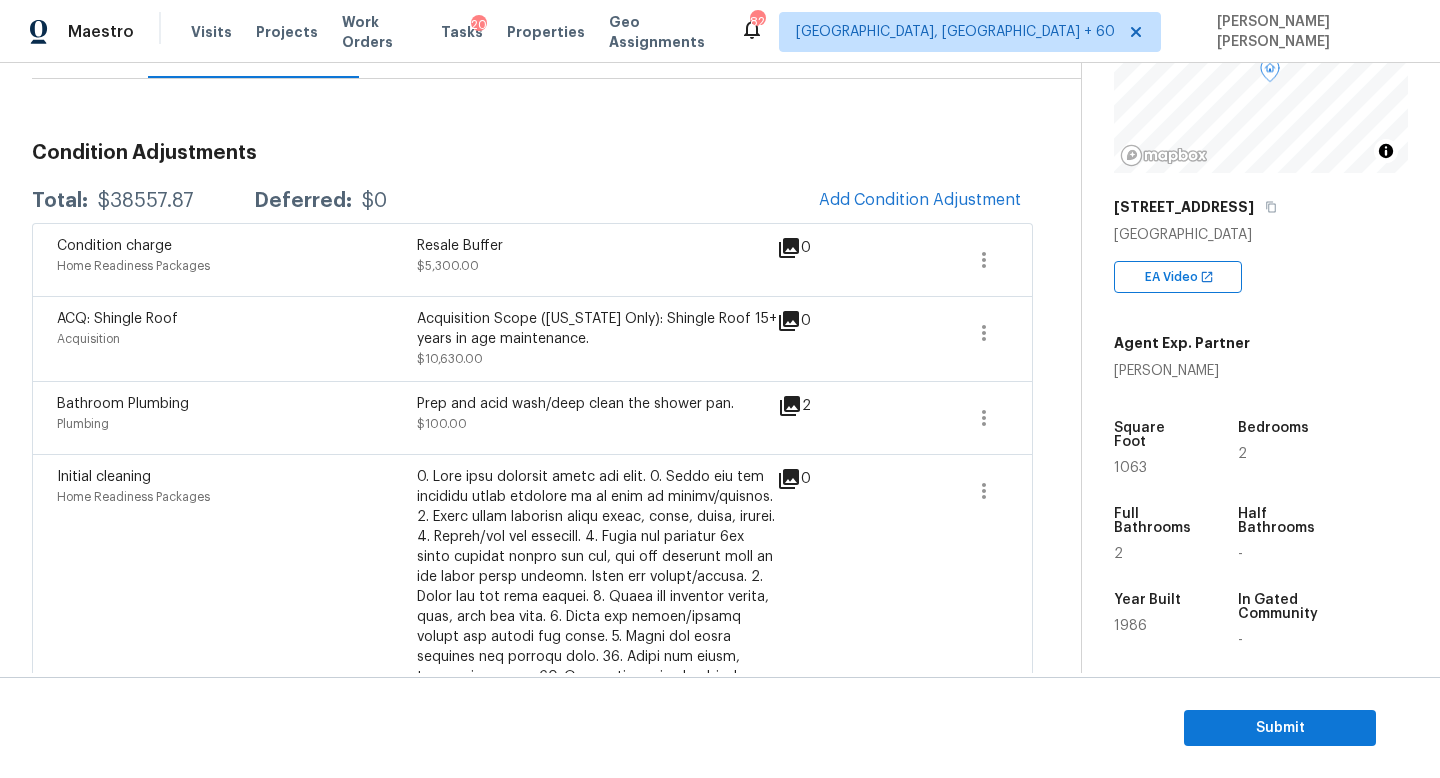 click on "Condition charge Home Readiness Packages Resale Buffer $5,300.00   0" at bounding box center [532, 259] 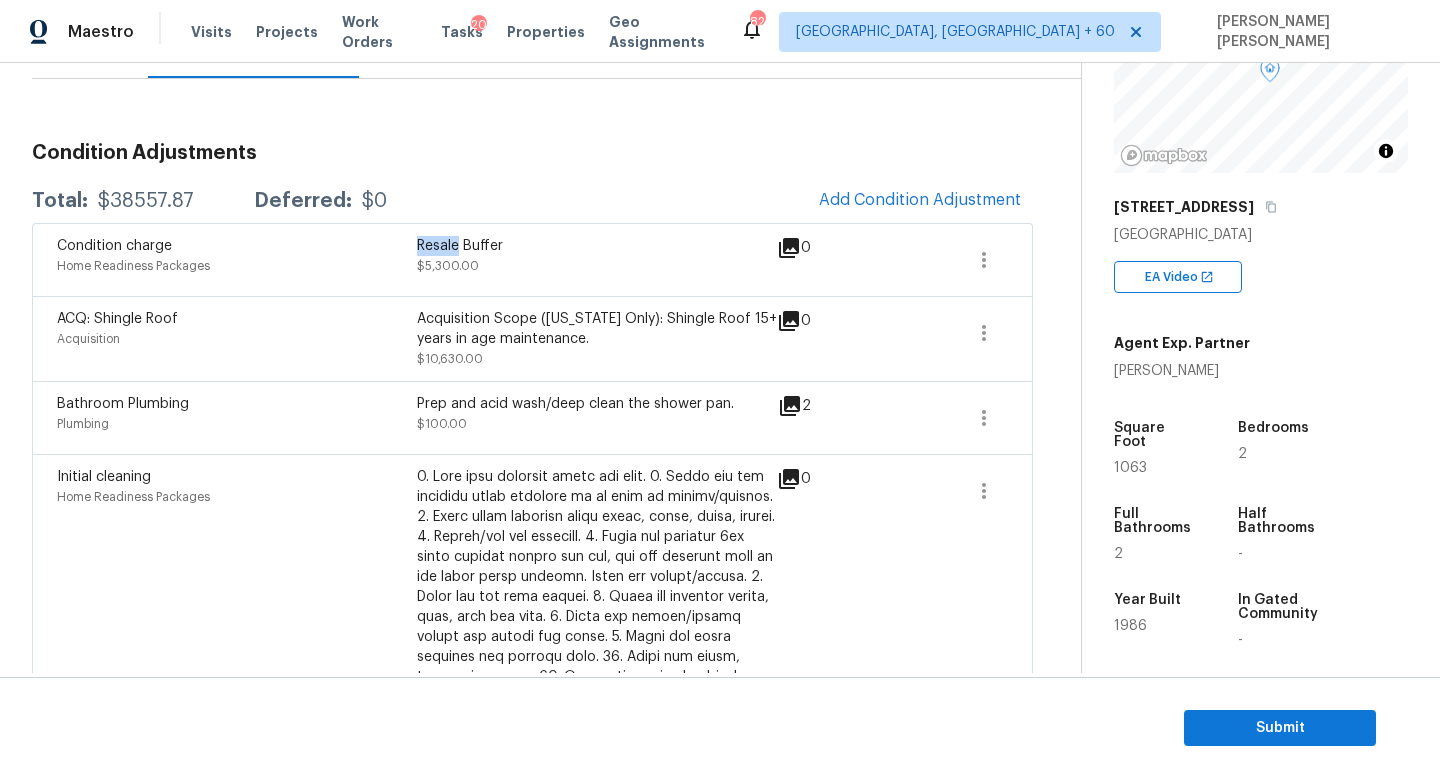 click on "Condition charge Home Readiness Packages Resale Buffer $5,300.00   0" at bounding box center [532, 259] 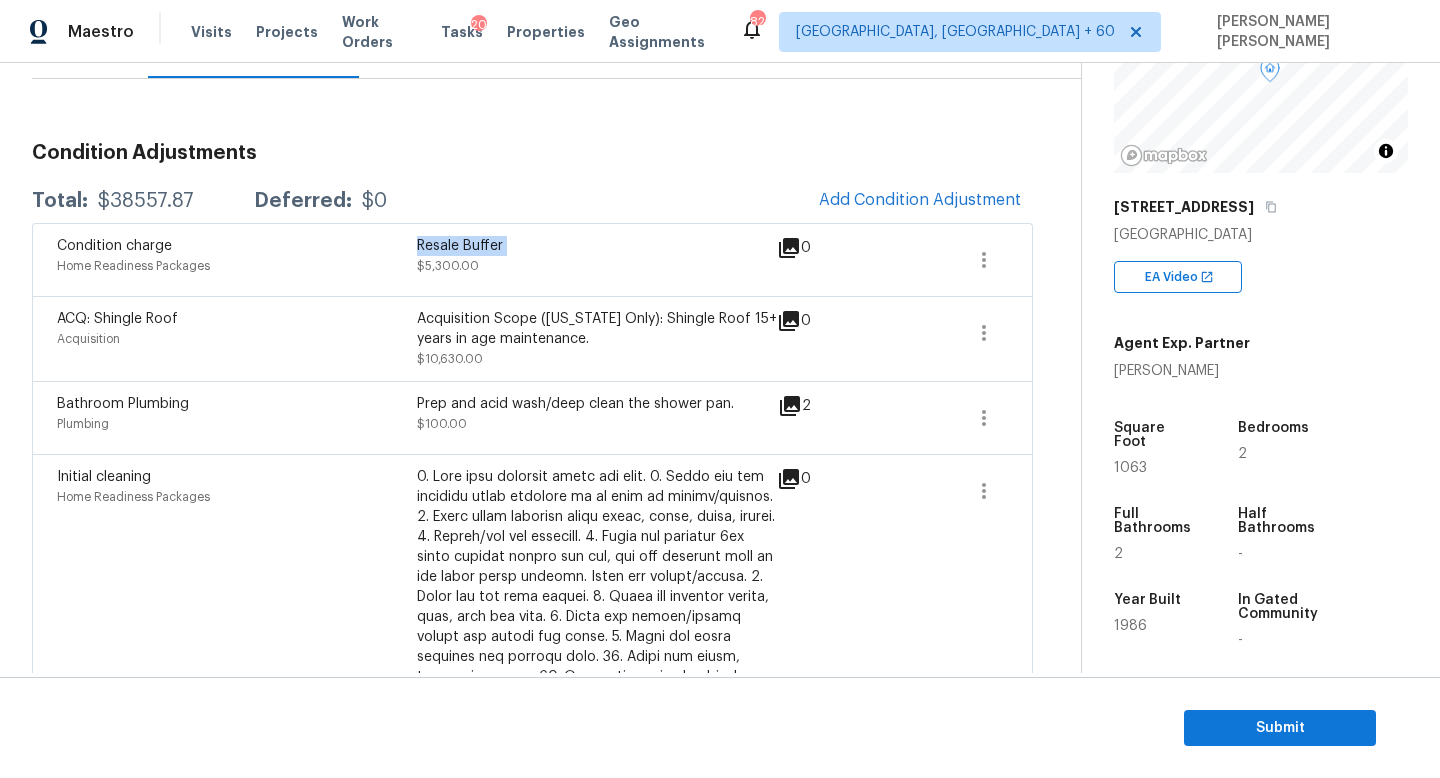 copy on "Resale Buffer" 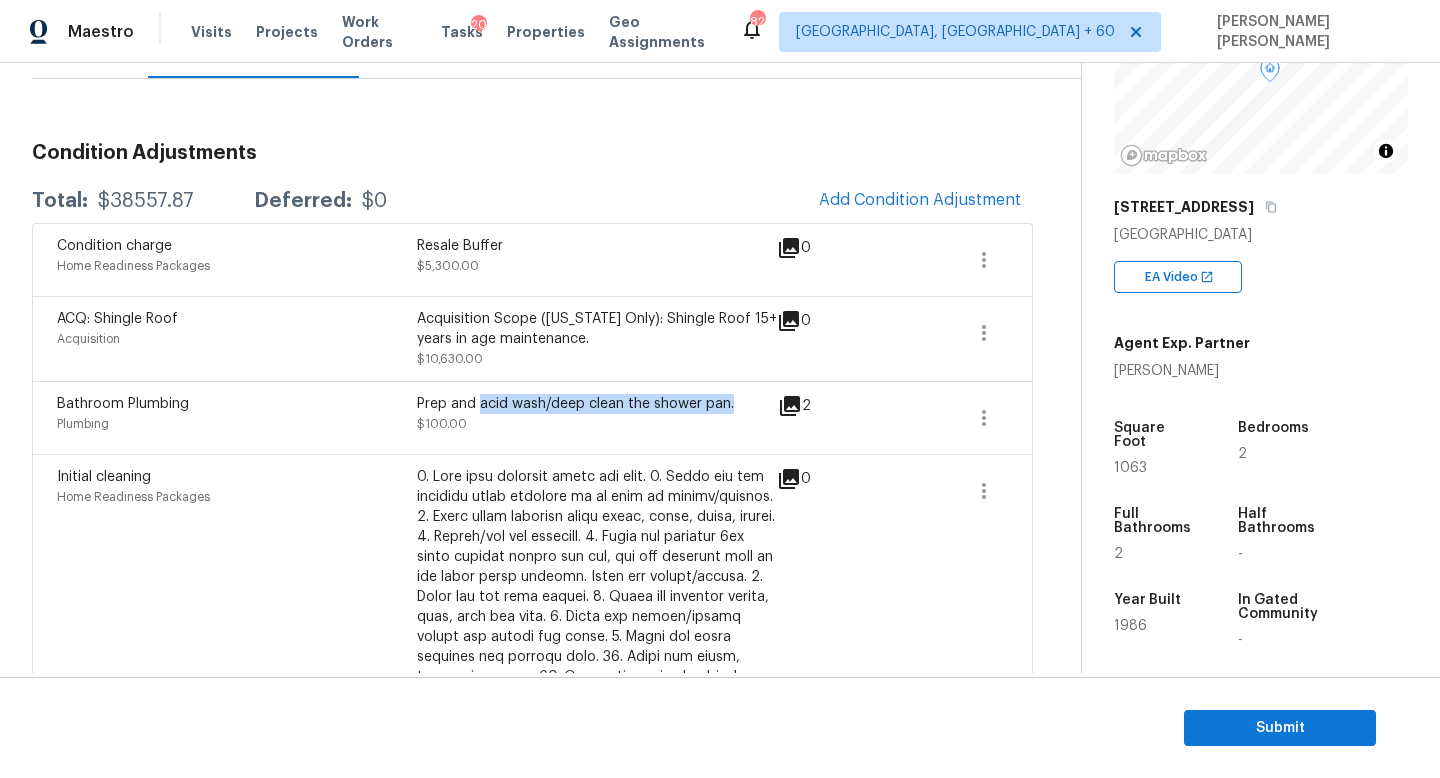 drag, startPoint x: 478, startPoint y: 407, endPoint x: 738, endPoint y: 409, distance: 260.0077 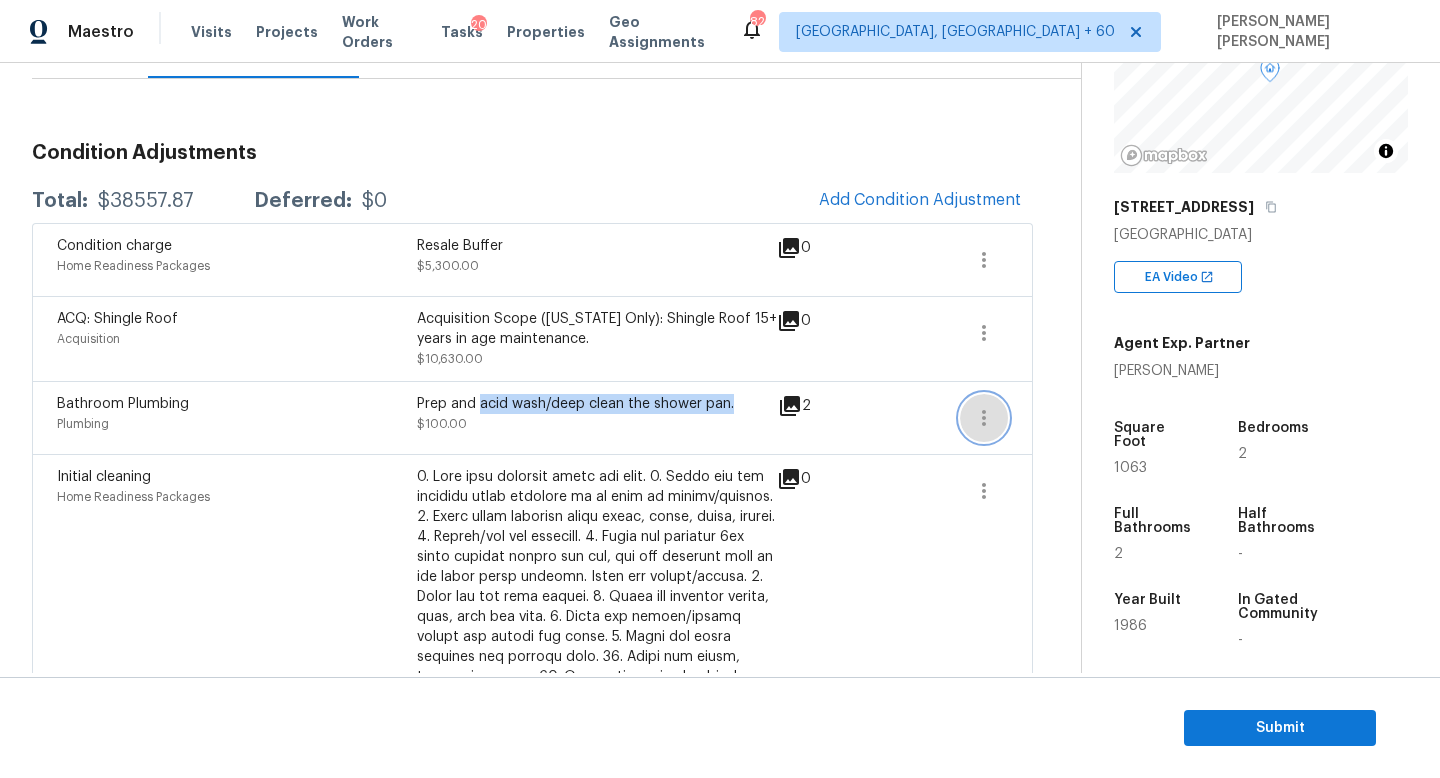 click 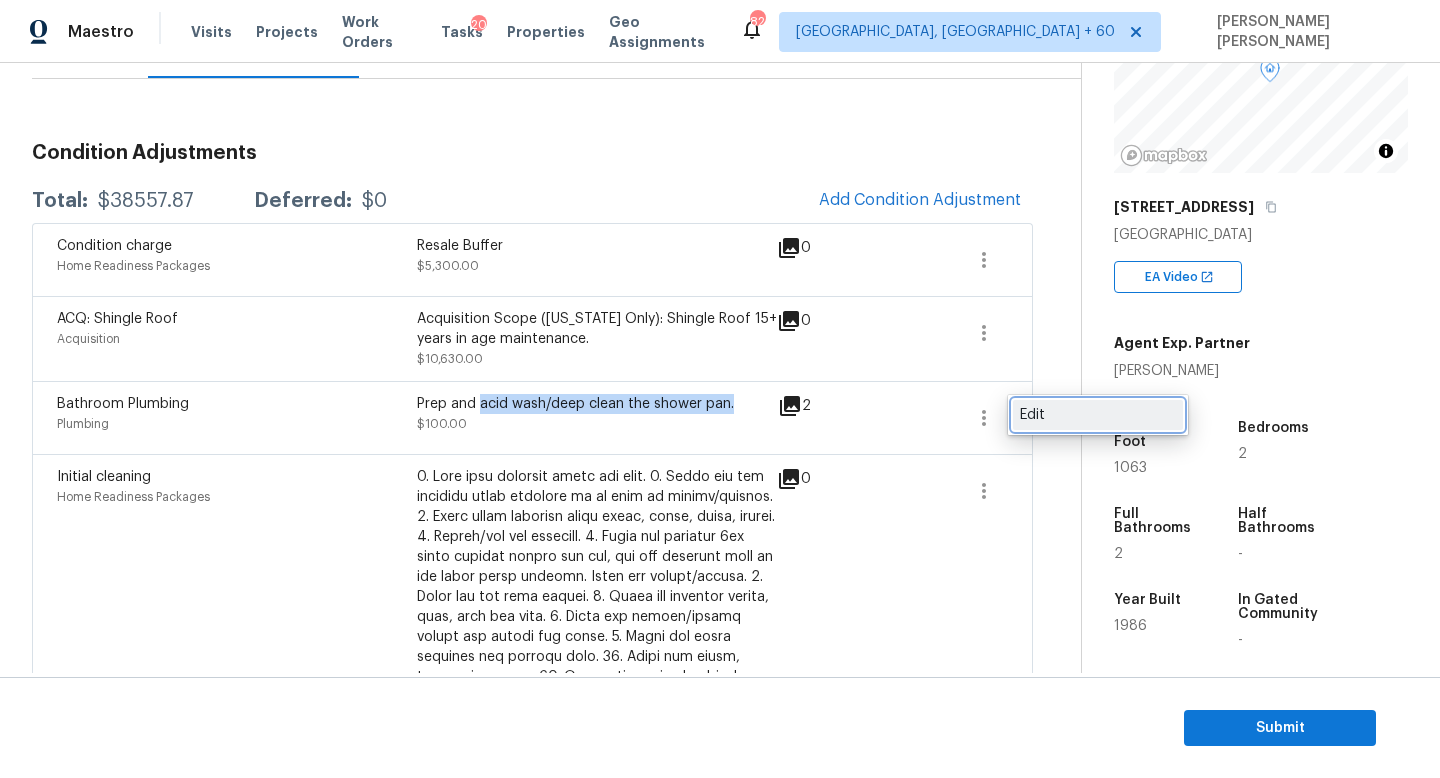 click on "Edit" at bounding box center (1098, 415) 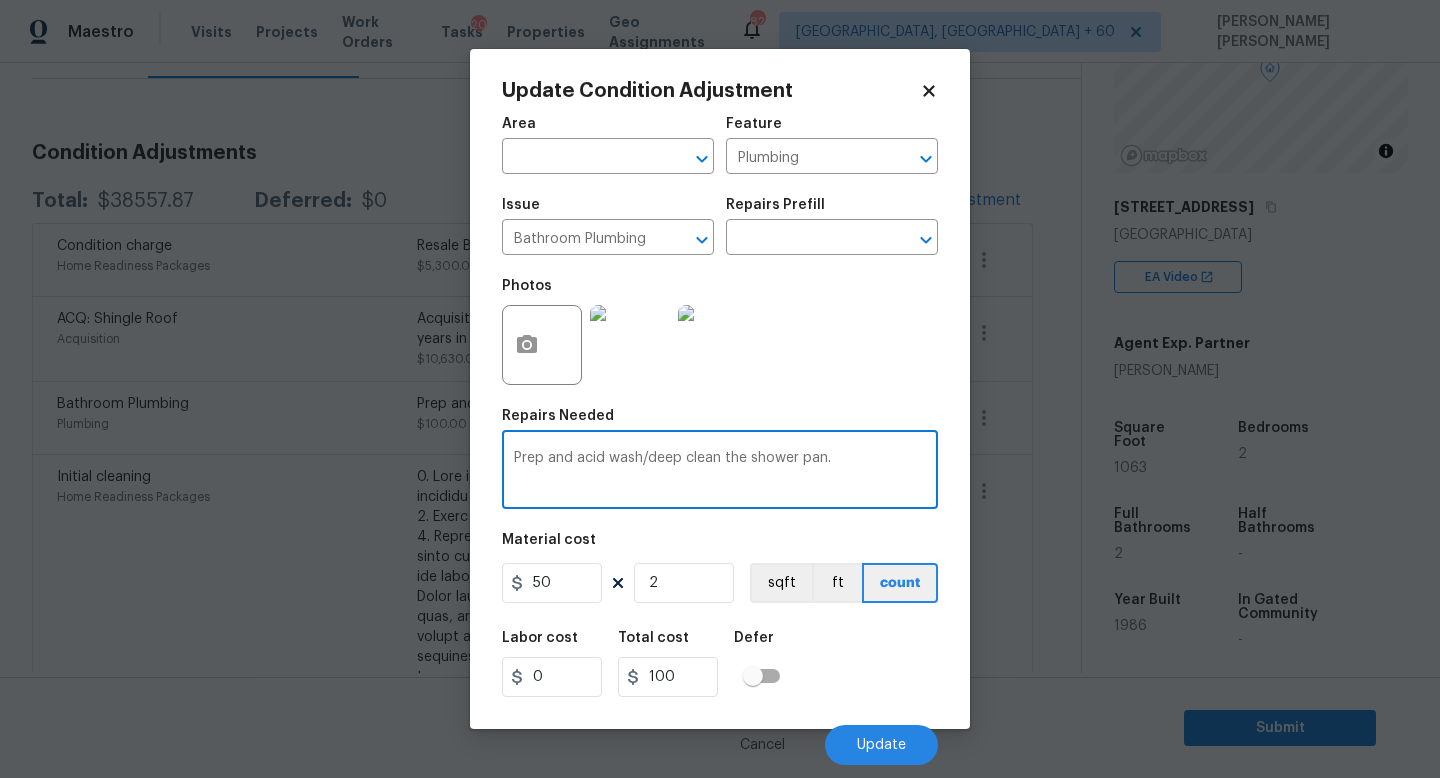 click on "Prep and acid wash/deep clean the shower pan." at bounding box center [720, 472] 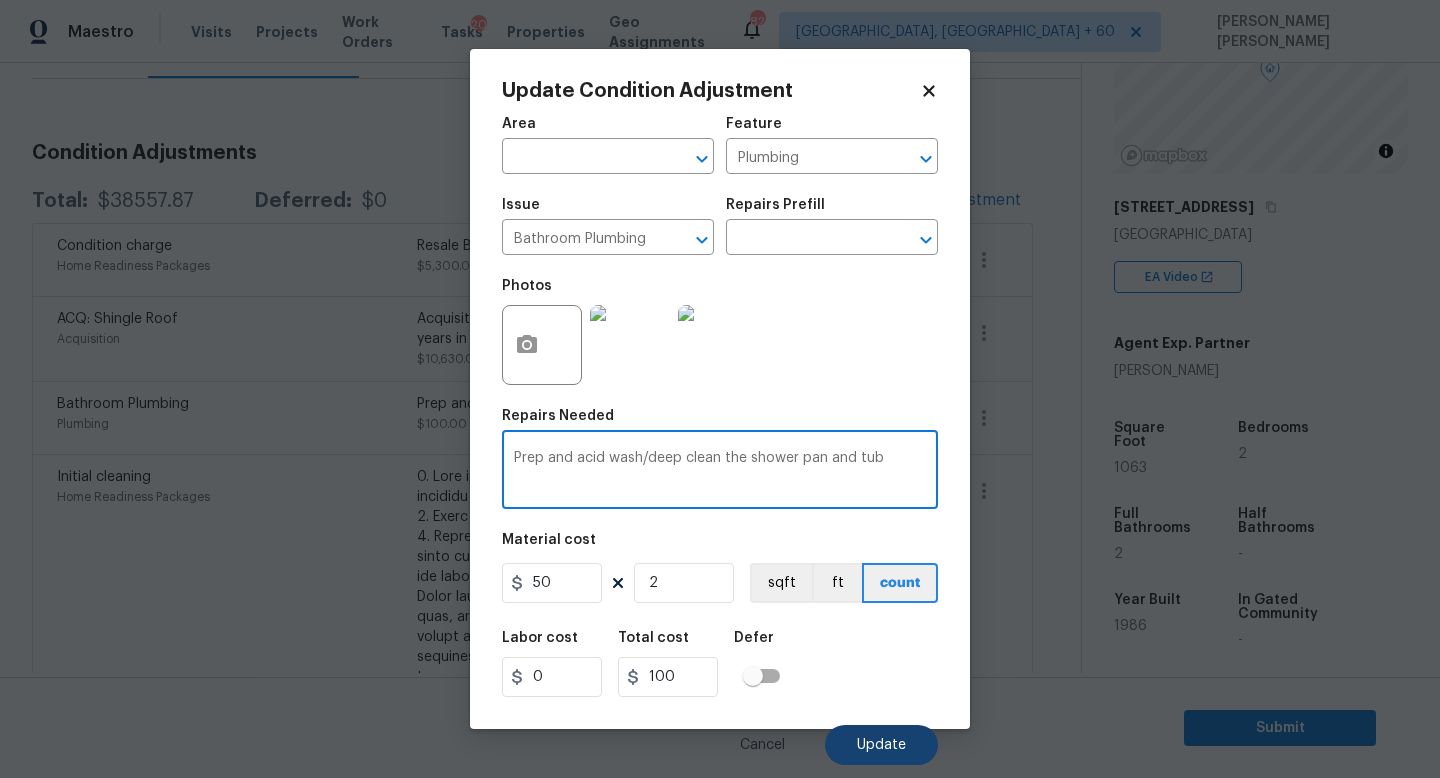 type on "Prep and acid wash/deep clean the shower pan and tub" 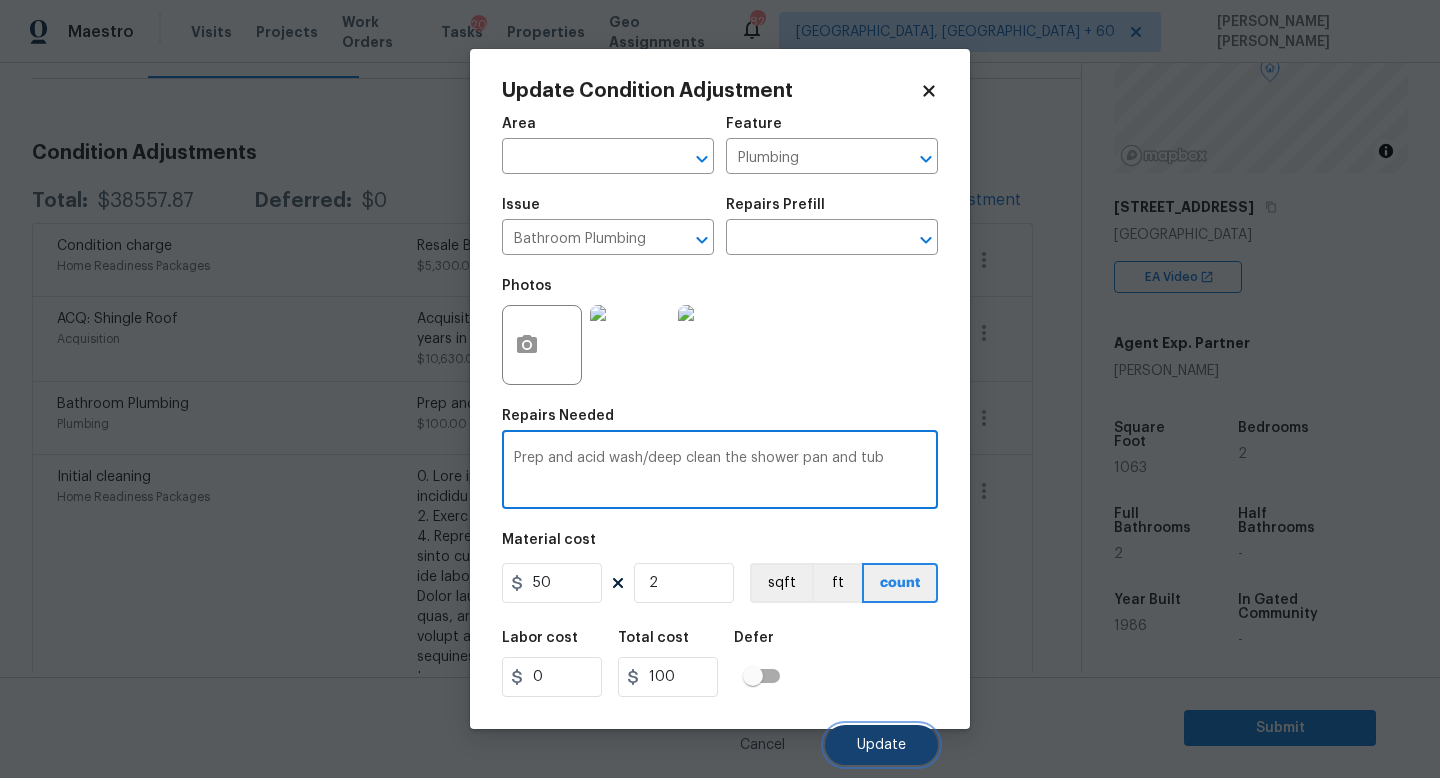 click on "Update" at bounding box center [881, 745] 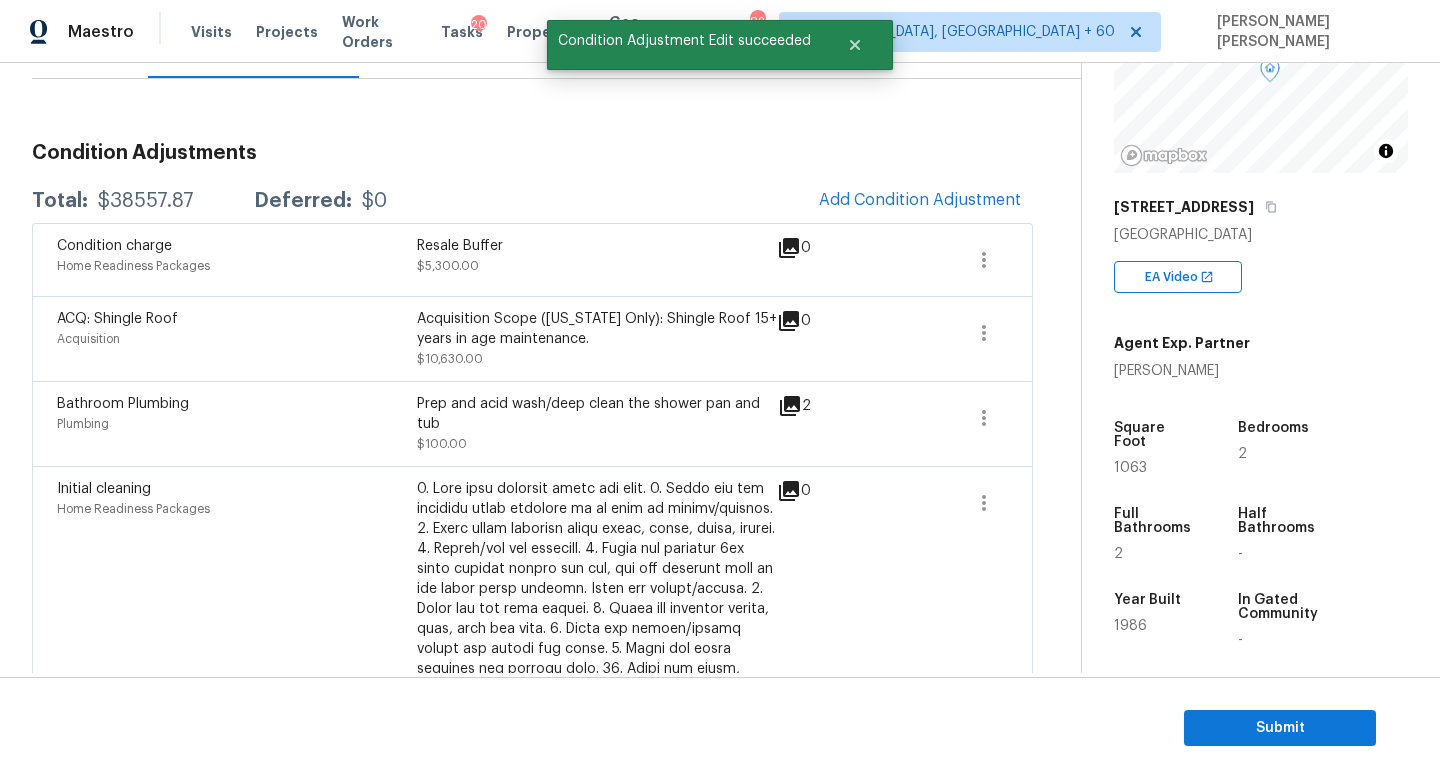 click on "ACQ: Shingle Roof Acquisition" at bounding box center (237, 339) 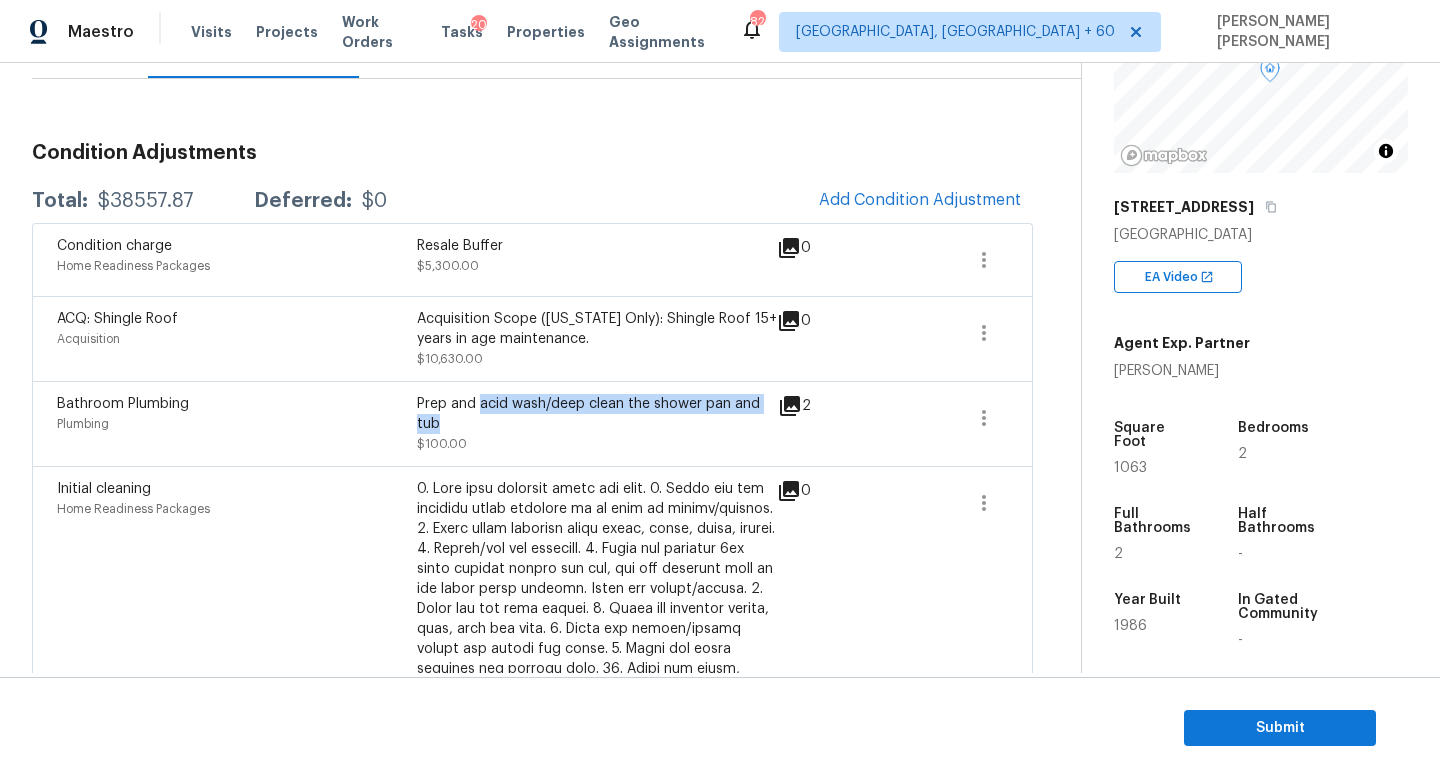 drag, startPoint x: 479, startPoint y: 404, endPoint x: 481, endPoint y: 418, distance: 14.142136 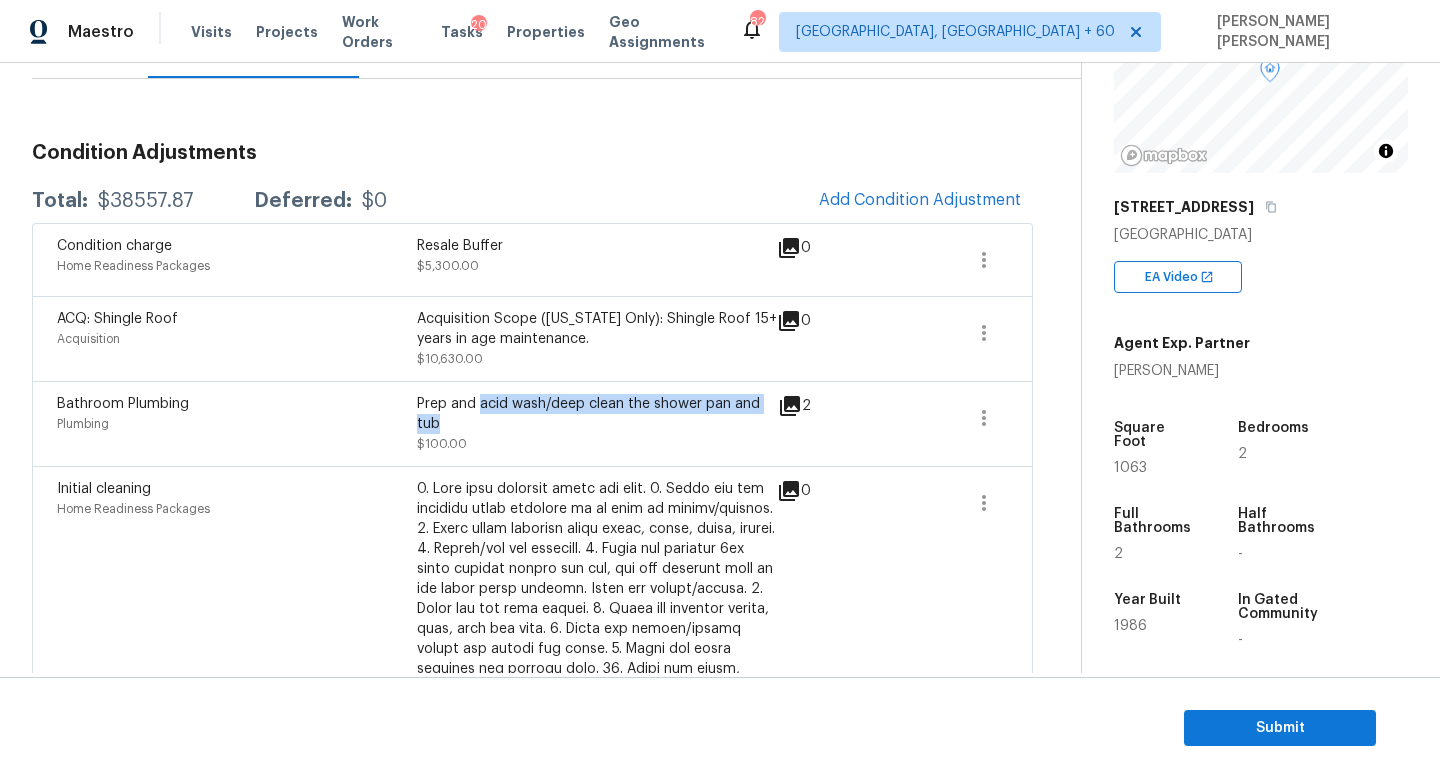 click on "$38557.87" at bounding box center [146, 201] 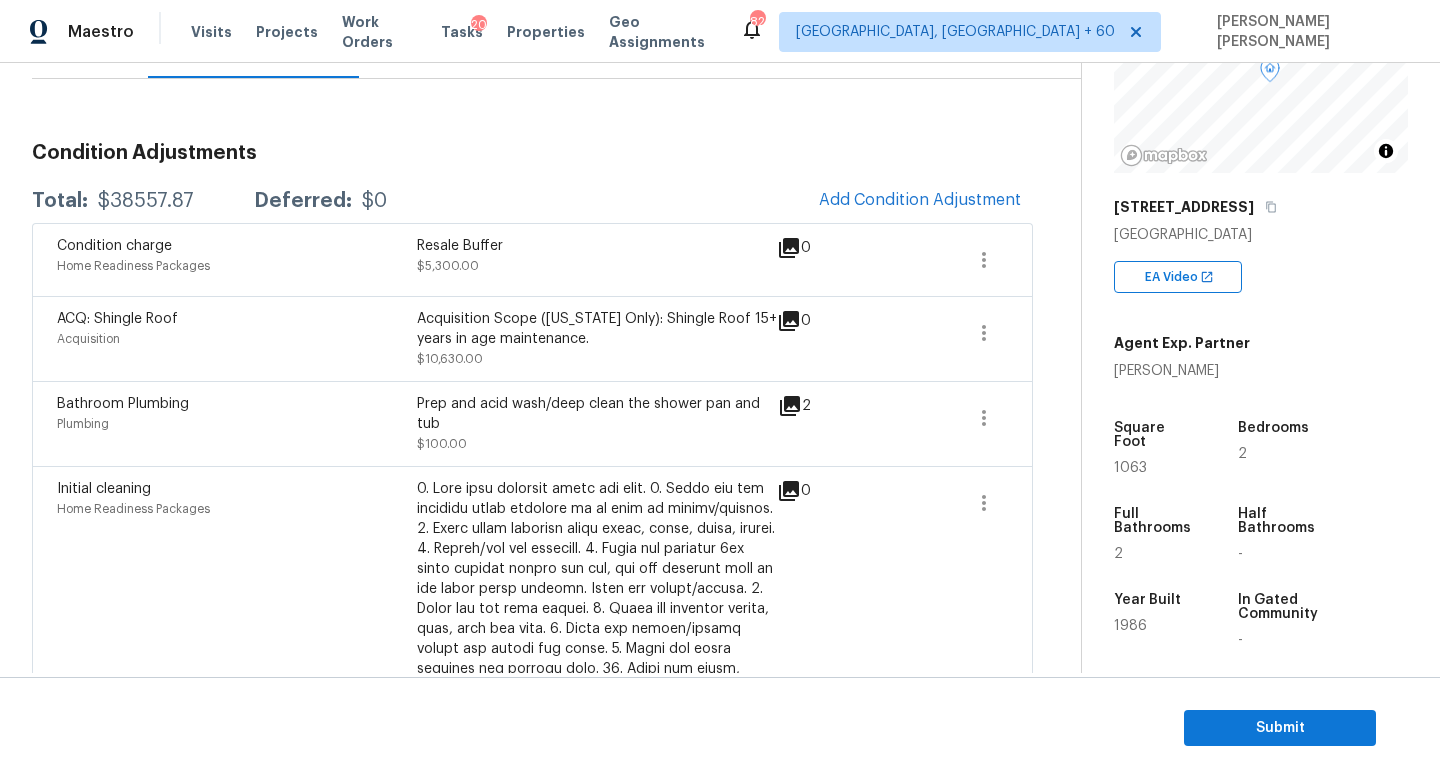 click on "$38557.87" at bounding box center [146, 201] 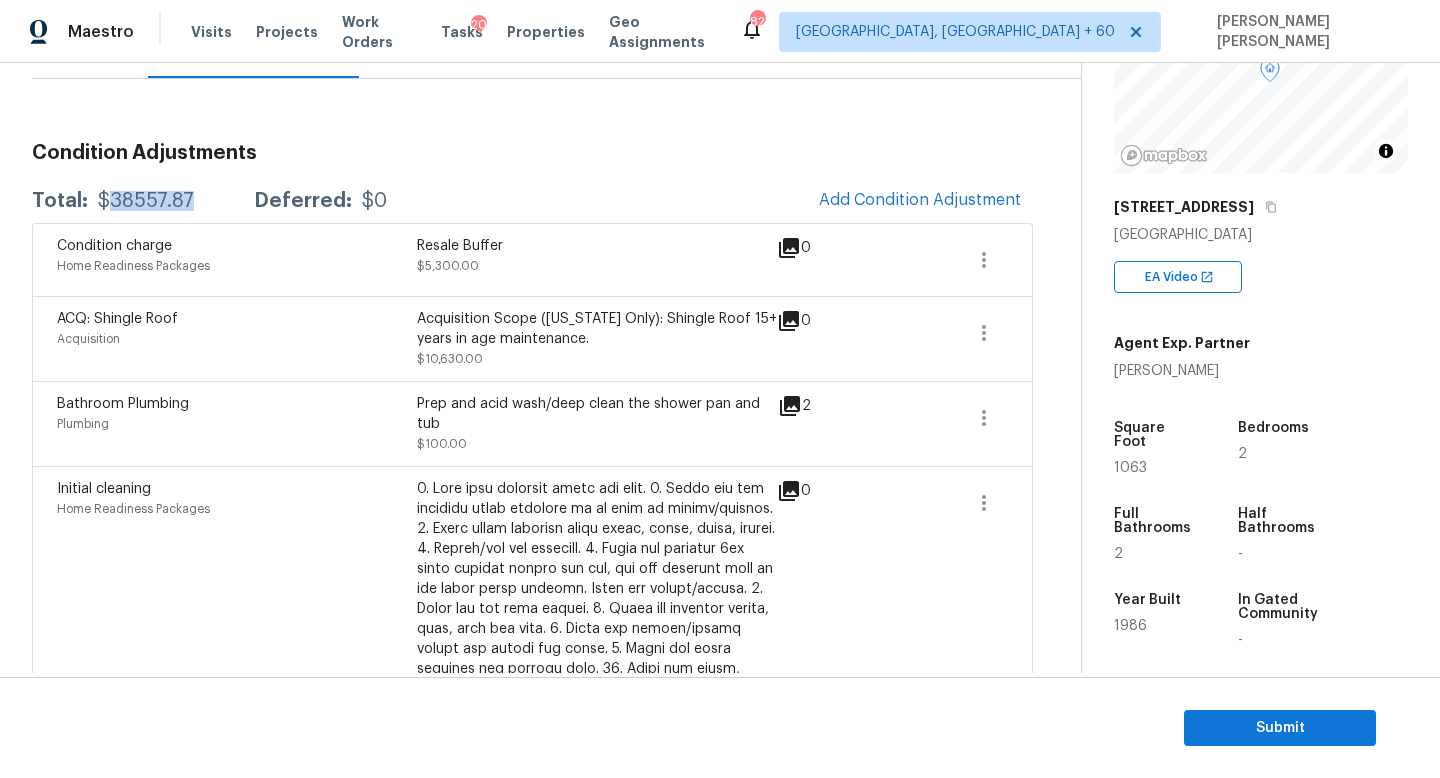 click on "$38557.87" at bounding box center (146, 201) 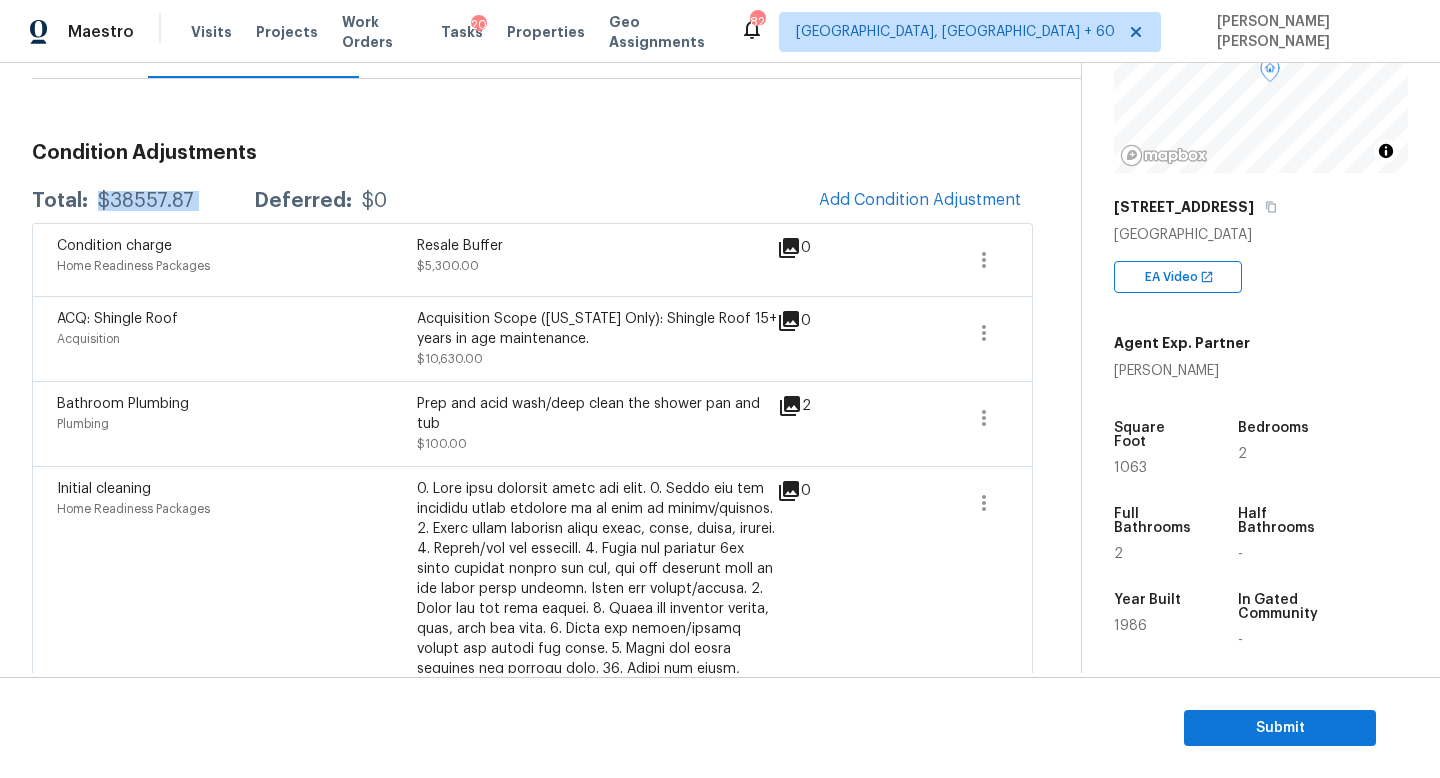 copy on "$38557.87" 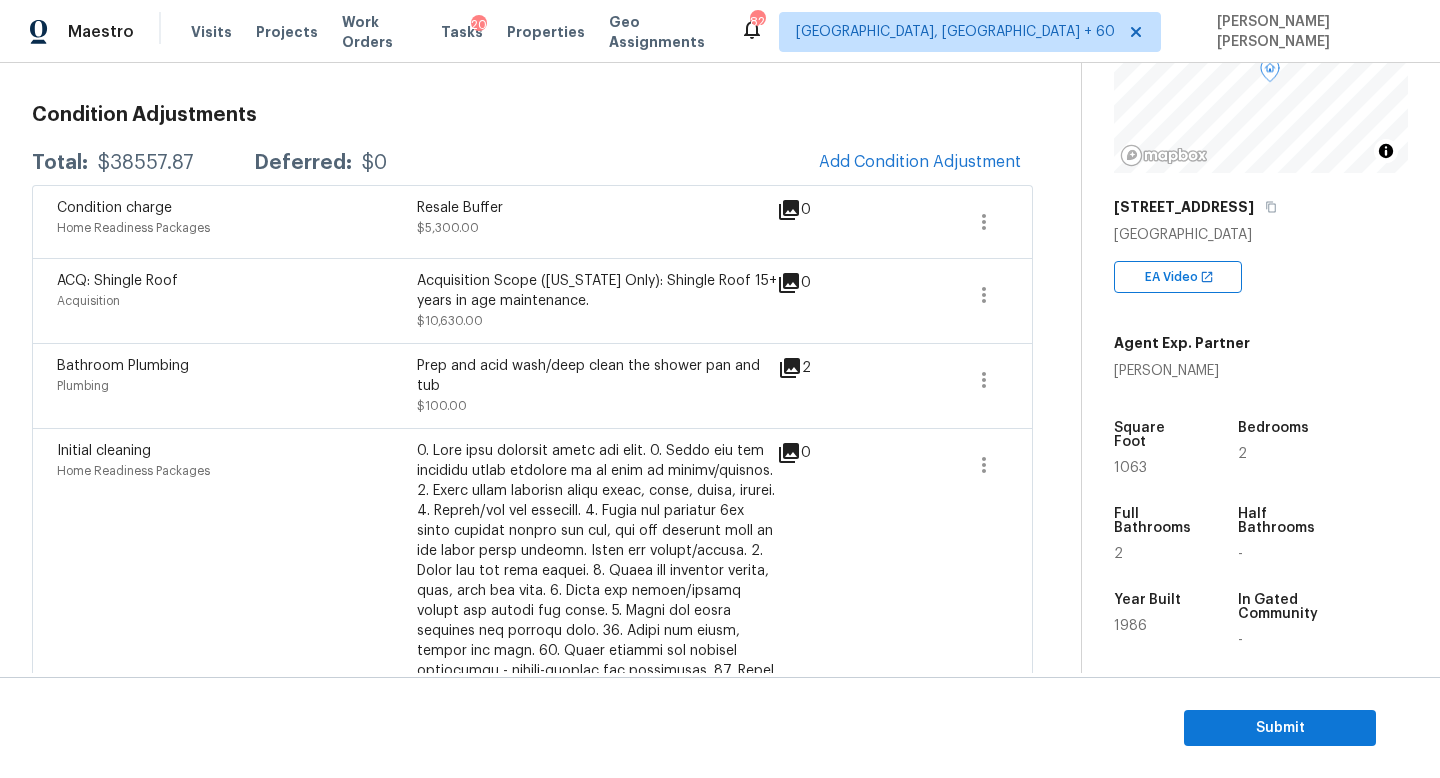 click on "ACQ: Shingle Roof Acquisition Acquisition Scope ([US_STATE] Only): Shingle Roof 15+ years in age maintenance. $10,630.00   0" at bounding box center (532, 300) 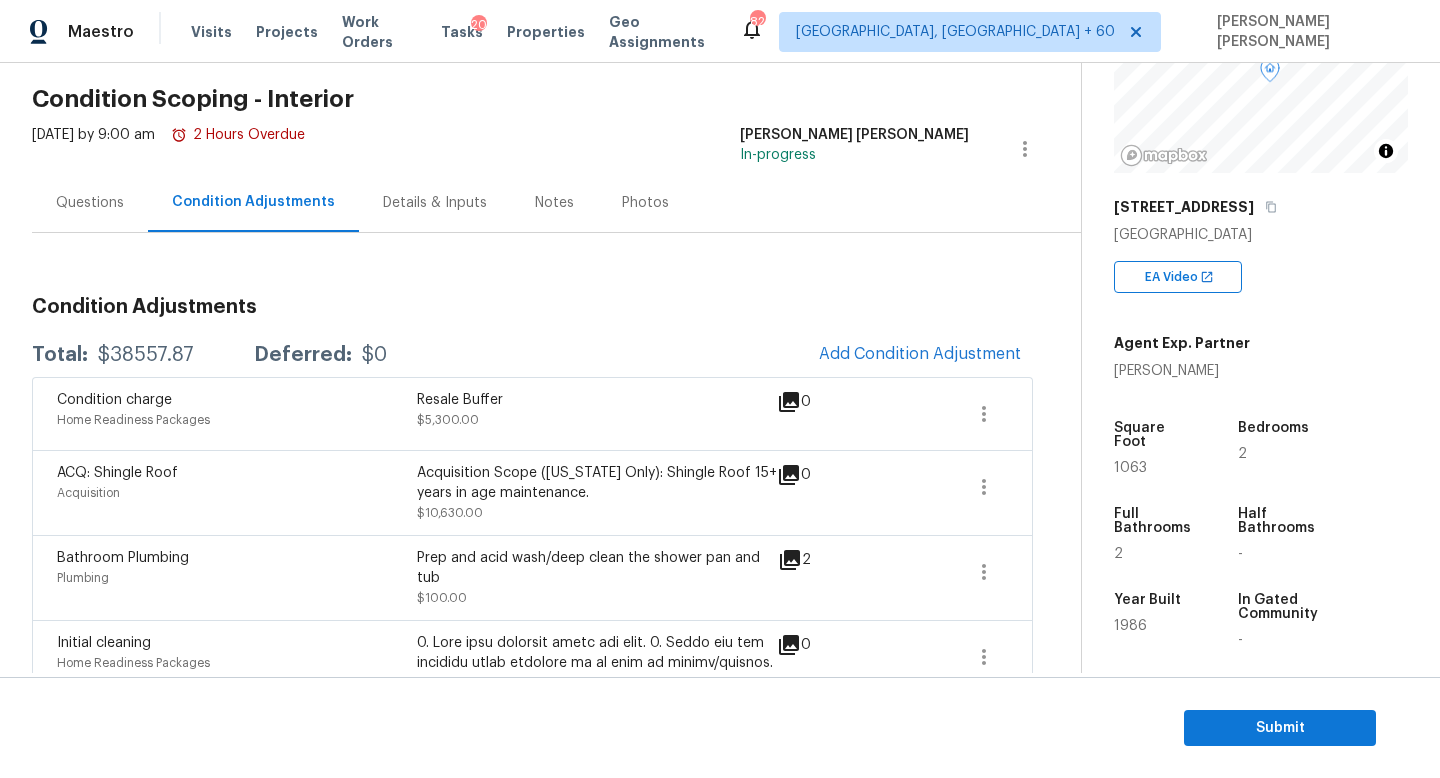 scroll, scrollTop: 72, scrollLeft: 0, axis: vertical 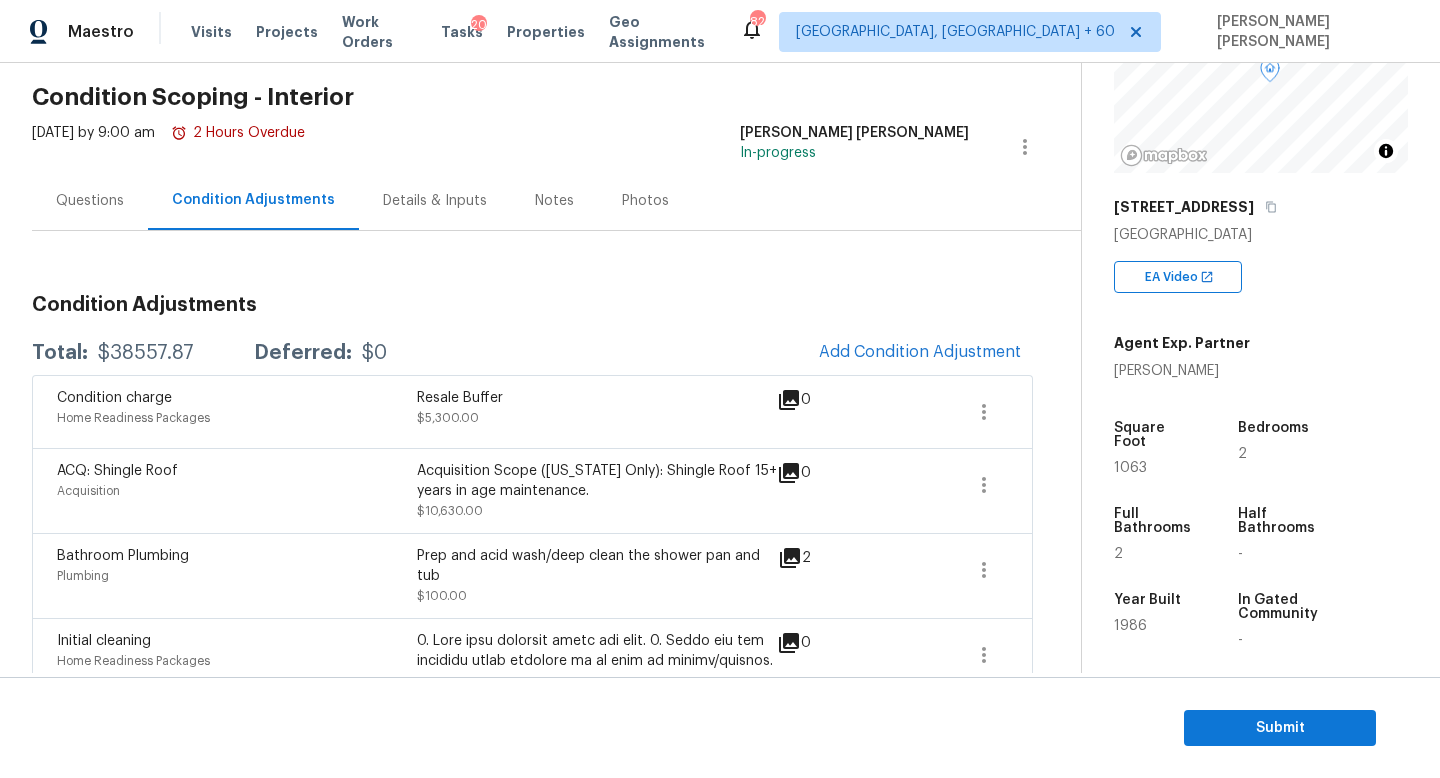 click on "Questions" at bounding box center [90, 201] 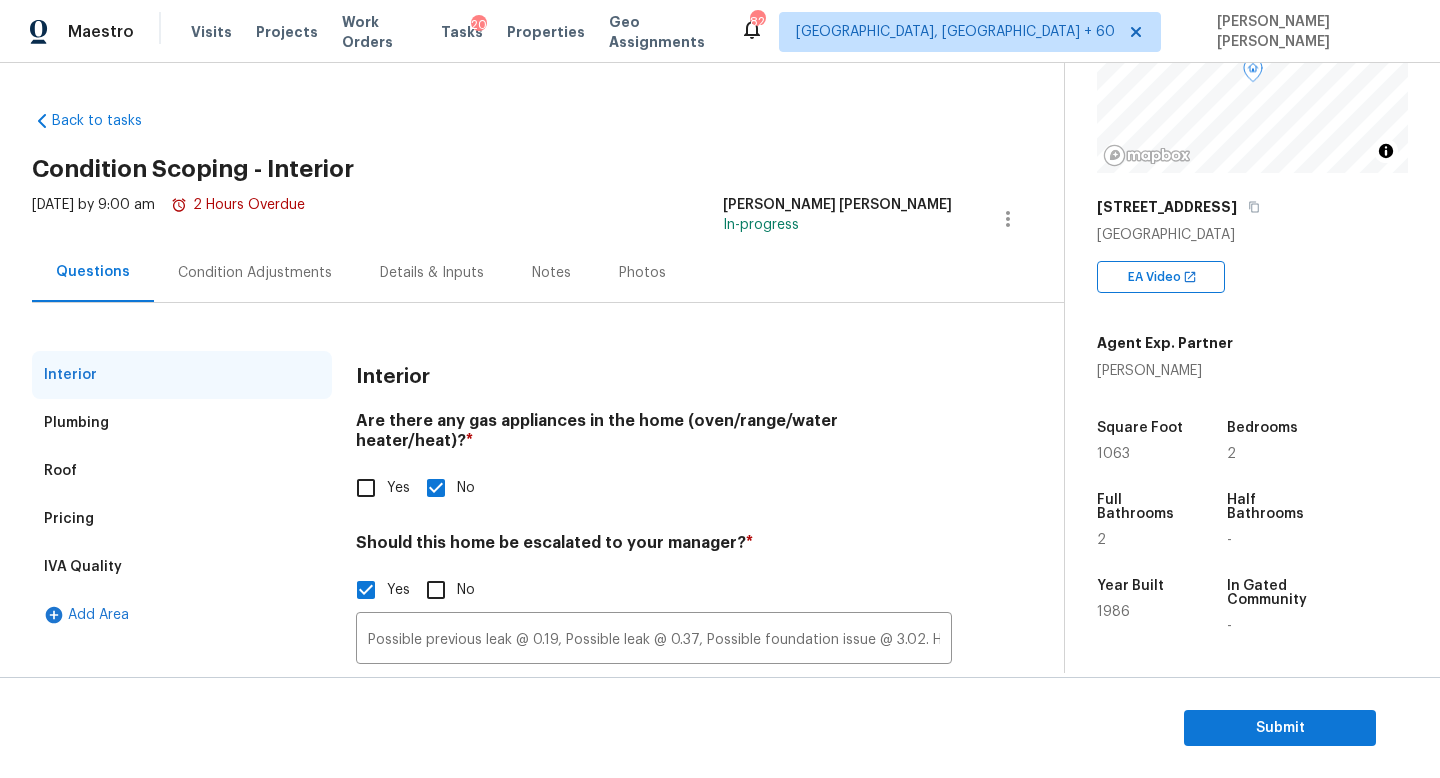 scroll, scrollTop: 92, scrollLeft: 0, axis: vertical 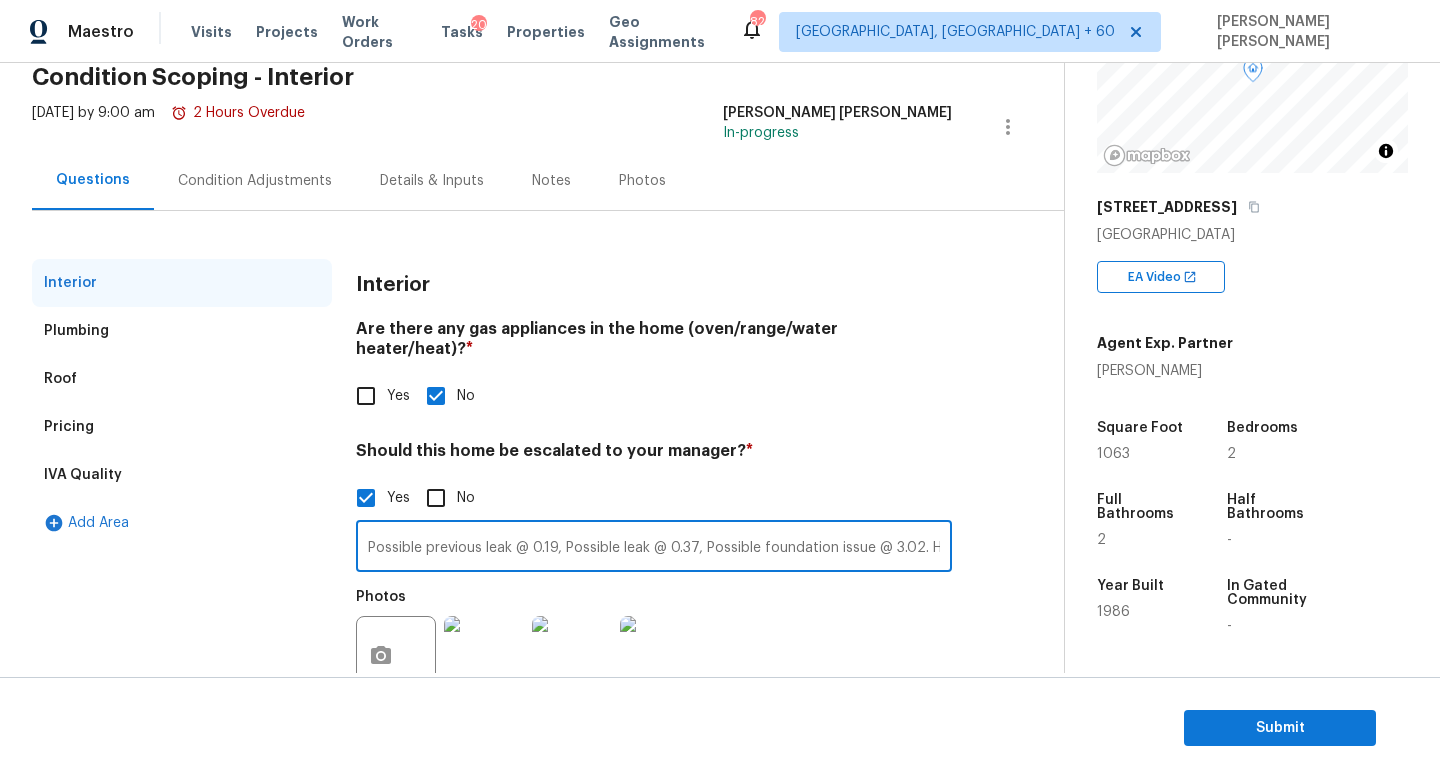 click on "Possible previous leak @ 0.19, Possible leak @ 0.37, Possible foundation issue @ 3.02. HPM Scope Adjustment is negative; please remove $7758 from scope" at bounding box center (654, 548) 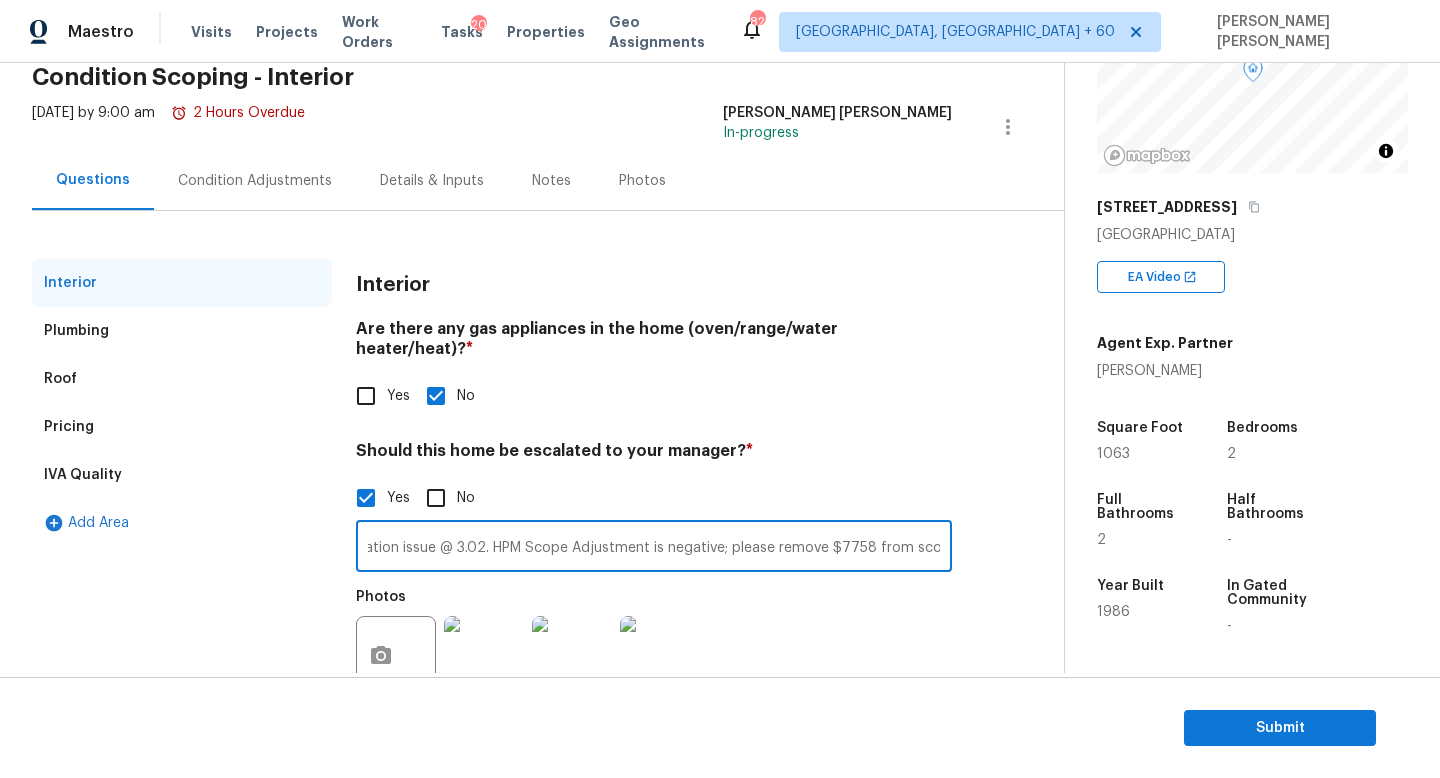 scroll, scrollTop: 0, scrollLeft: 0, axis: both 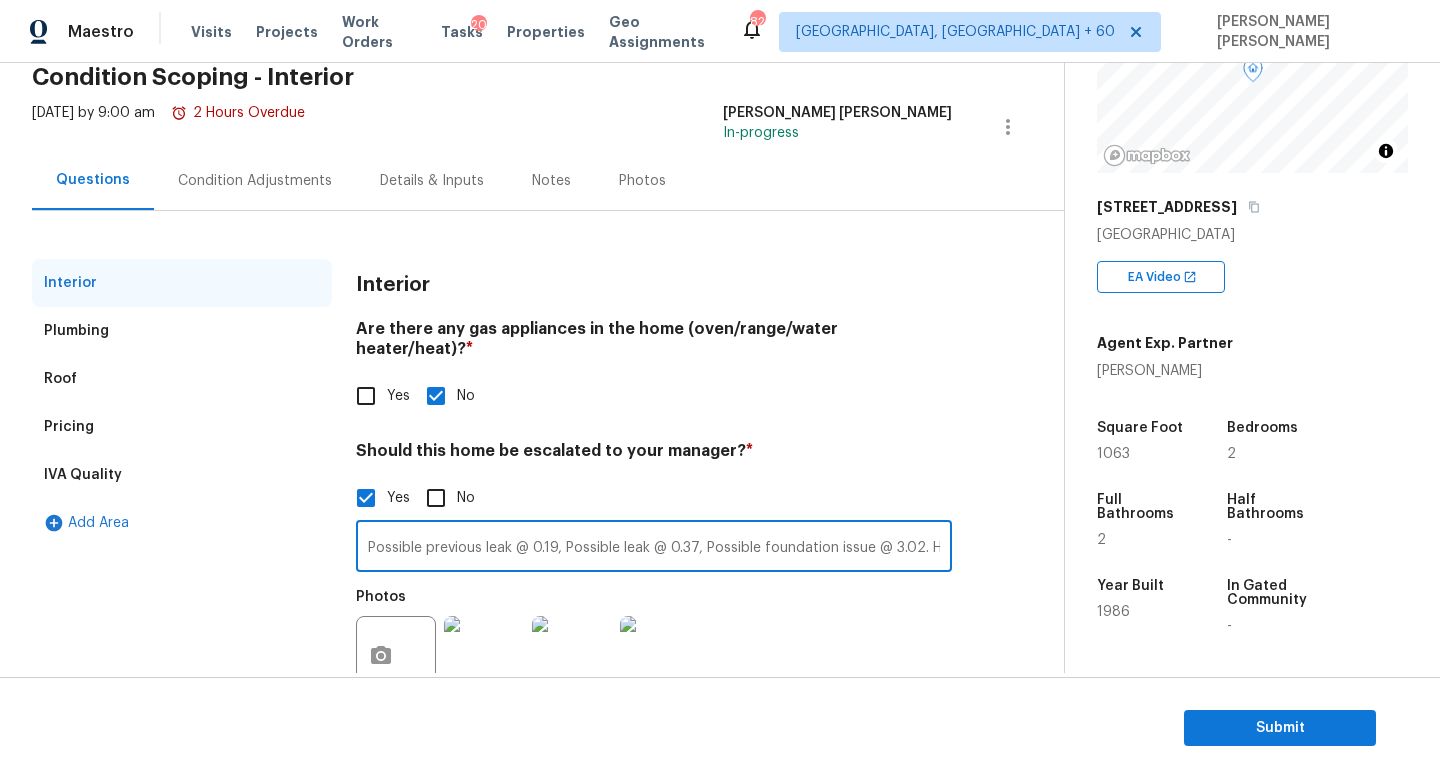 click on "Possible previous leak @ 0.19, Possible leak @ 0.37, Possible foundation issue @ 3.02. HPM Scope Adjustment is negative; please remove $7758 from scope" at bounding box center (654, 548) 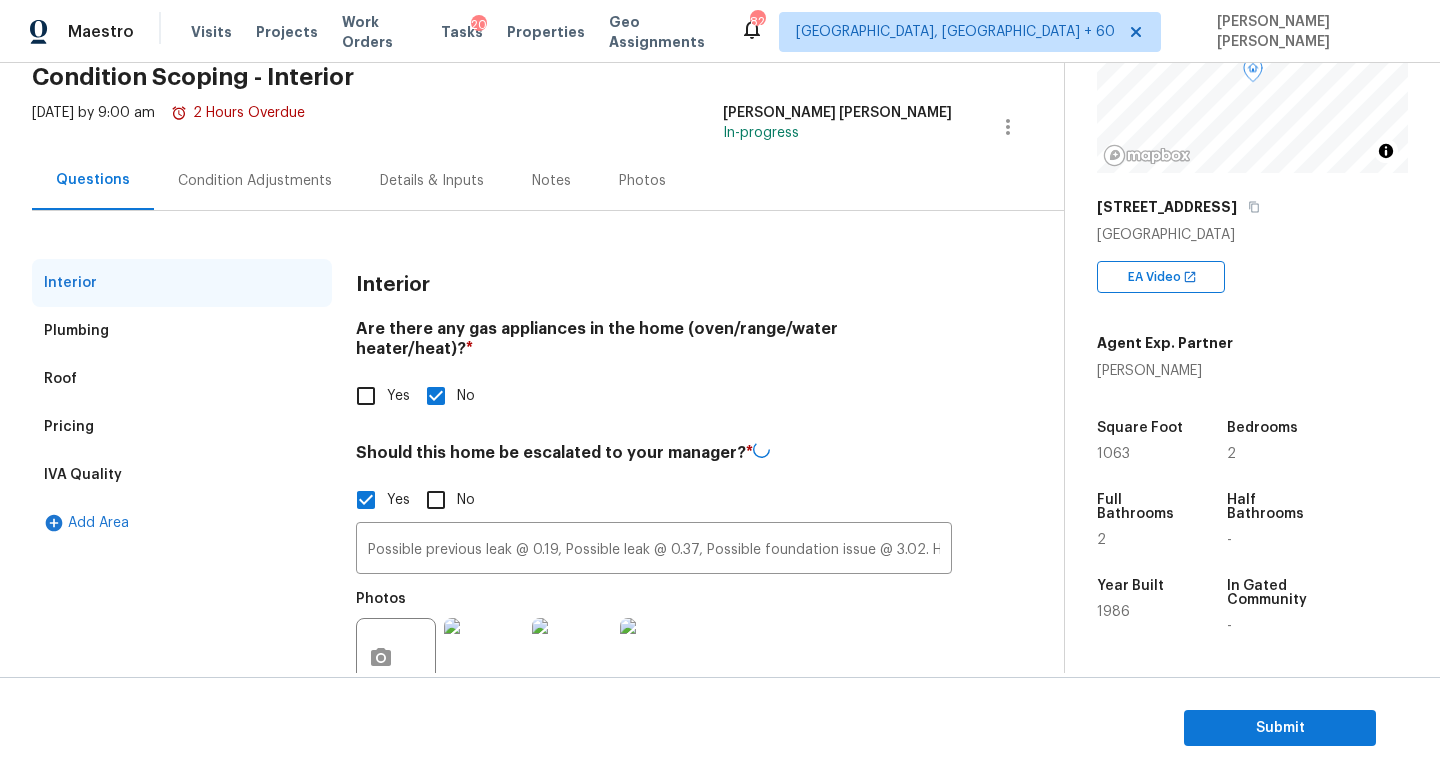 click on "Interior Are there any gas appliances in the home (oven/range/water heater/heat)?  * Yes No Should this home be escalated to your manager?  * Yes No Possible previous leak @ 0.19, Possible leak @ 0.37, Possible foundation issue @ 3.02. HPM Scope Adjustment is negative; please remove $7758 from scope ​ Photos" at bounding box center [654, 496] 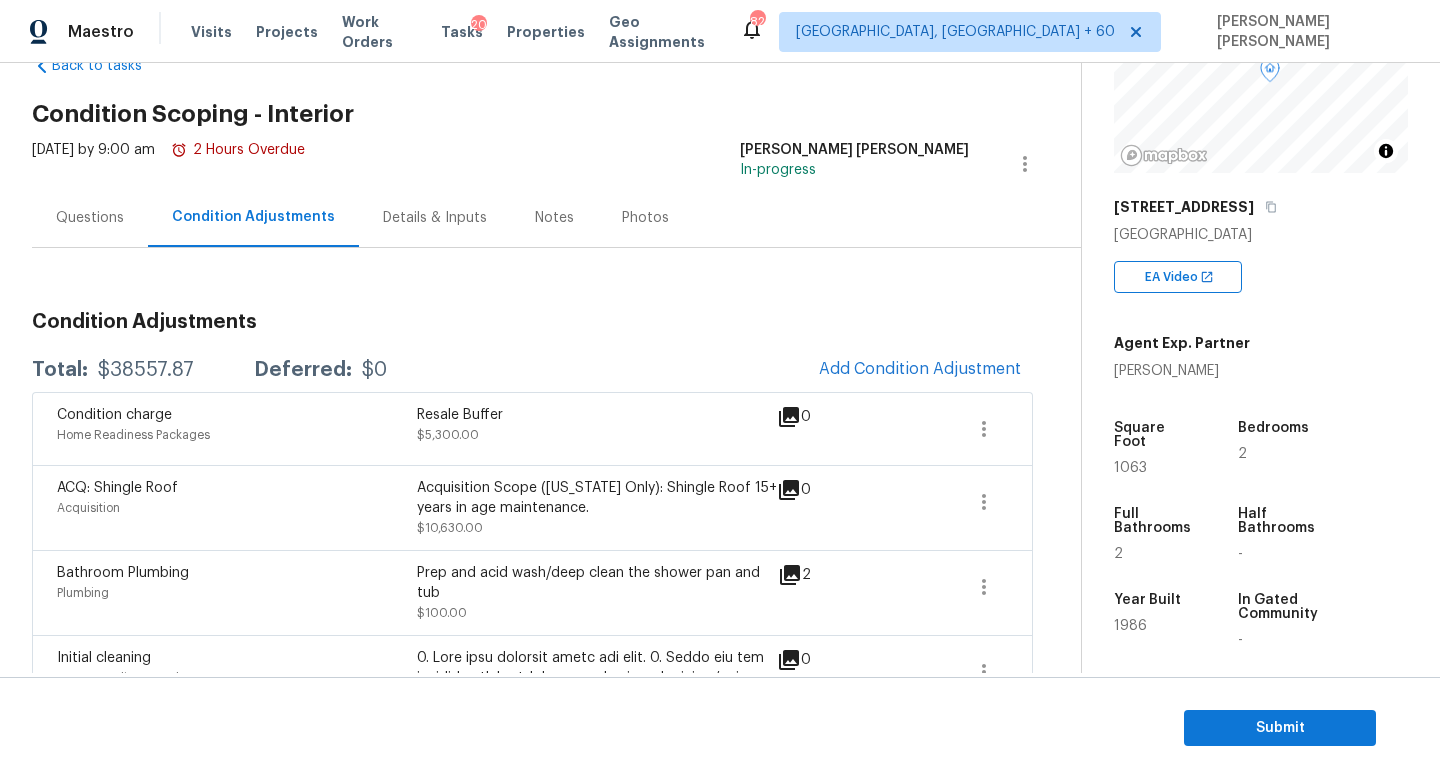 scroll, scrollTop: 0, scrollLeft: 0, axis: both 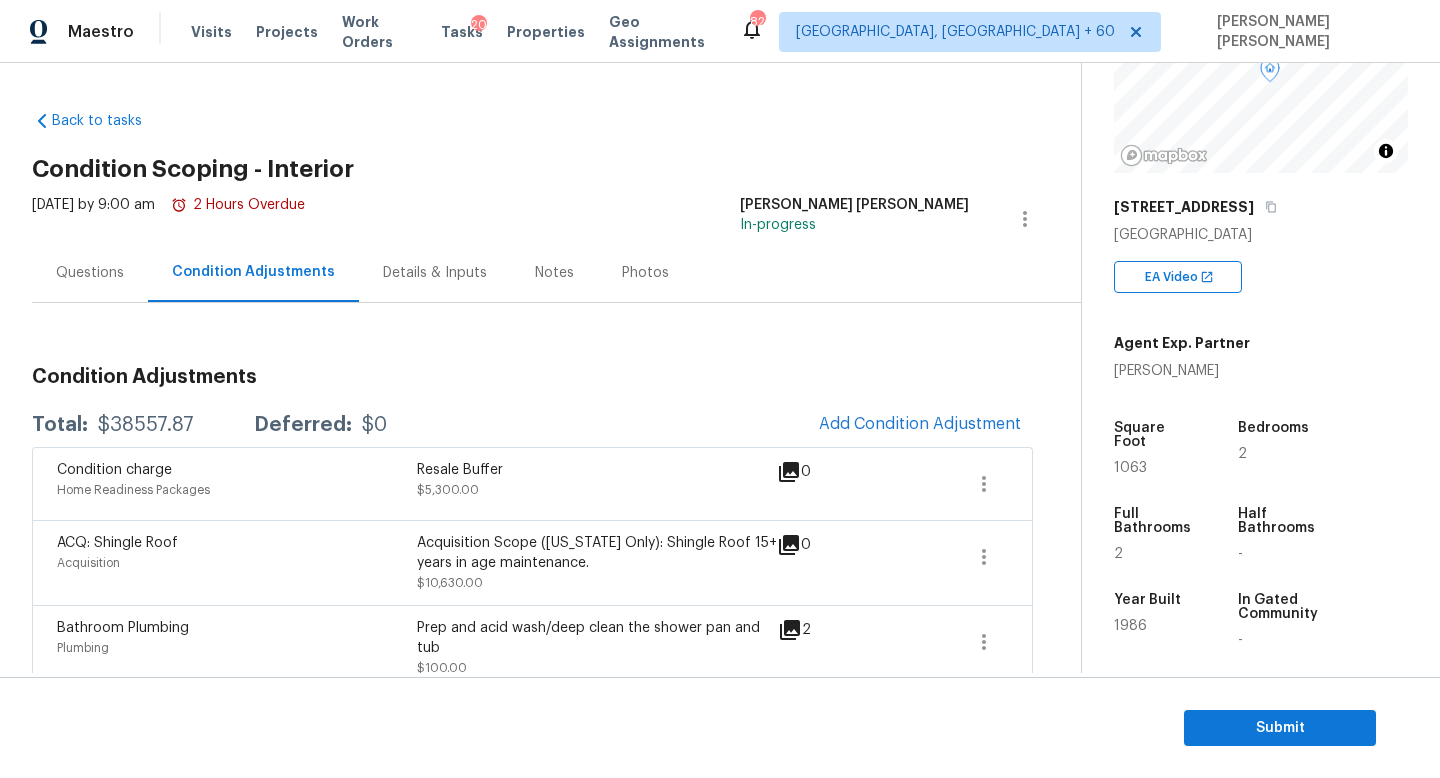 click on "[DATE] by 9:00 am   2 Hours Overdue" at bounding box center [168, 219] 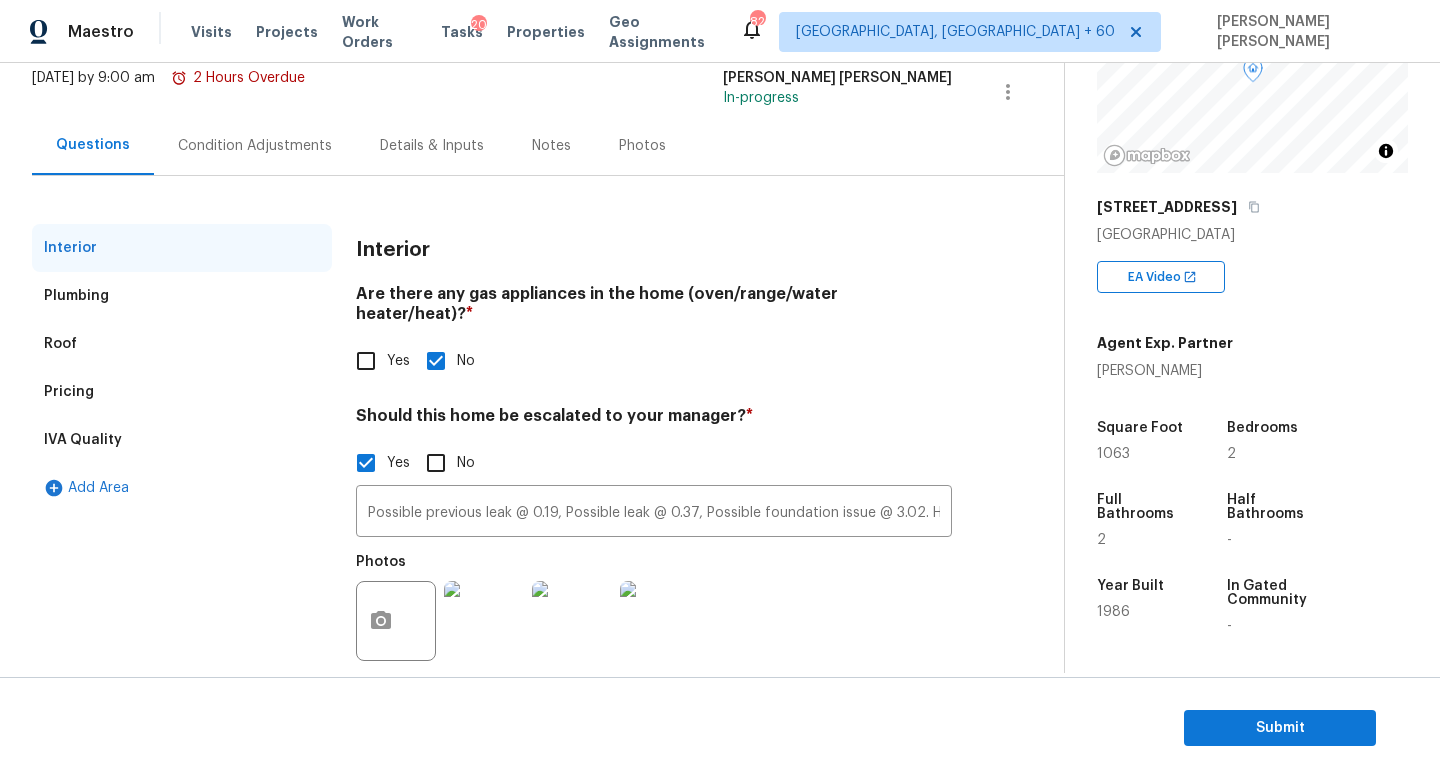 scroll, scrollTop: 122, scrollLeft: 0, axis: vertical 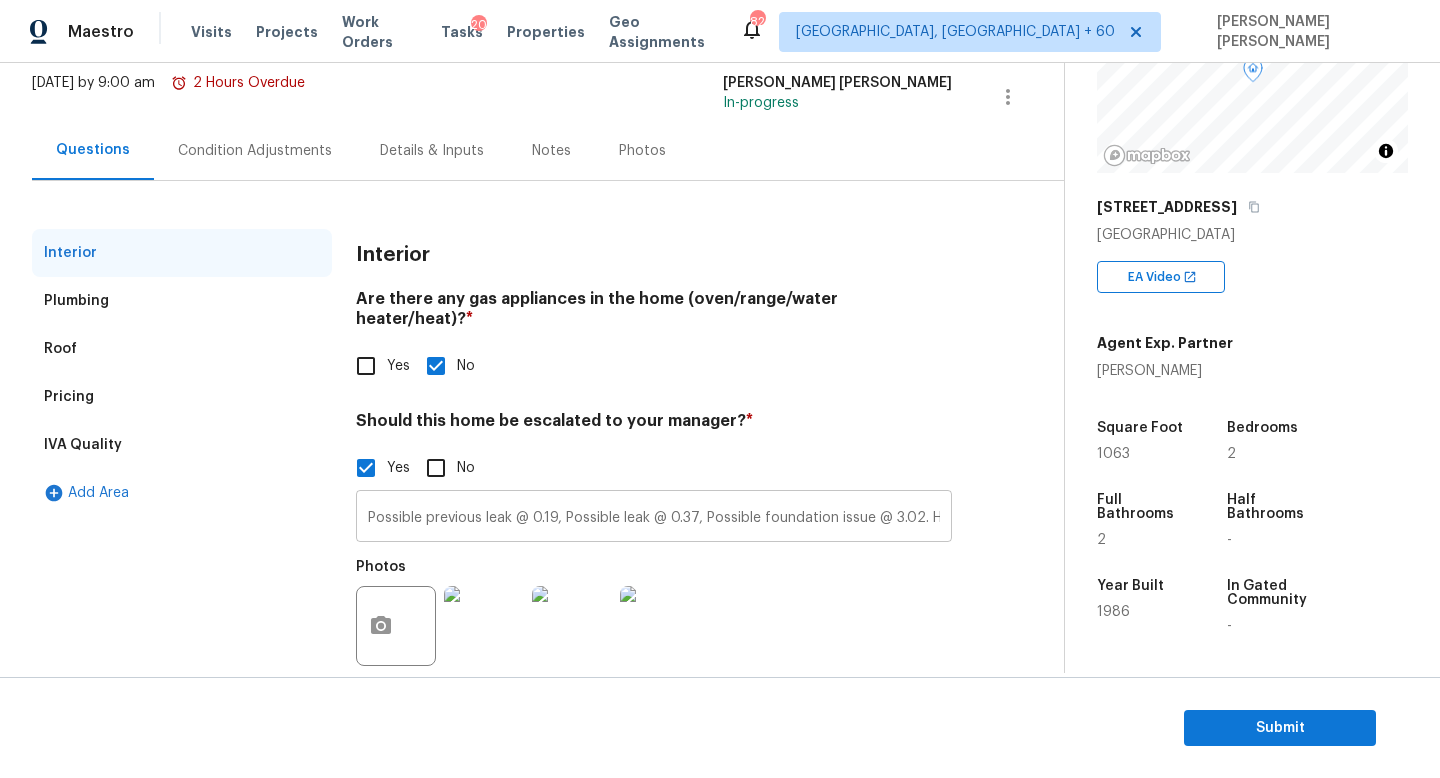 click on "Possible previous leak @ 0.19, Possible leak @ 0.37, Possible foundation issue @ 3.02. HPM Scope Adjustment is negative; please remove $7758 from scope" at bounding box center (654, 518) 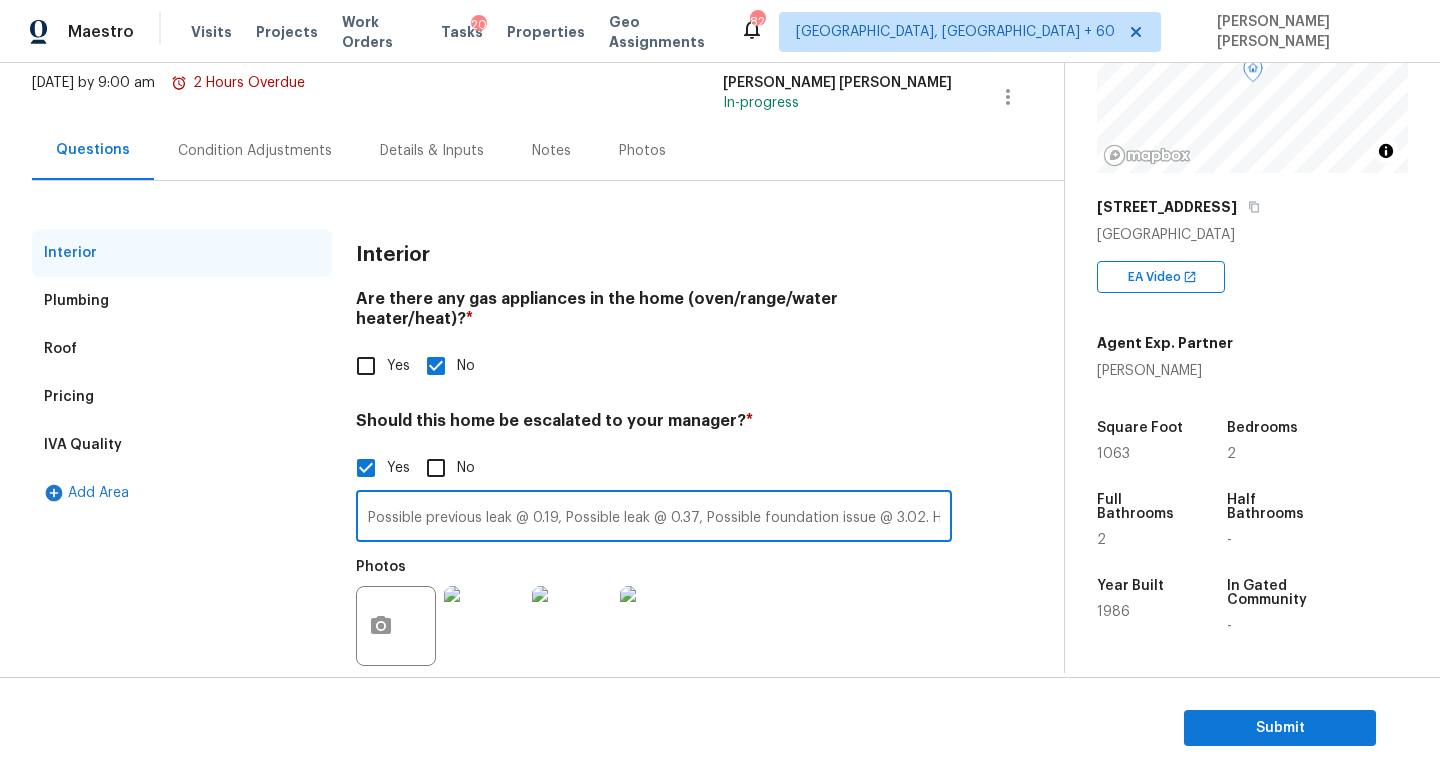 click on "Condition Adjustments" at bounding box center [255, 151] 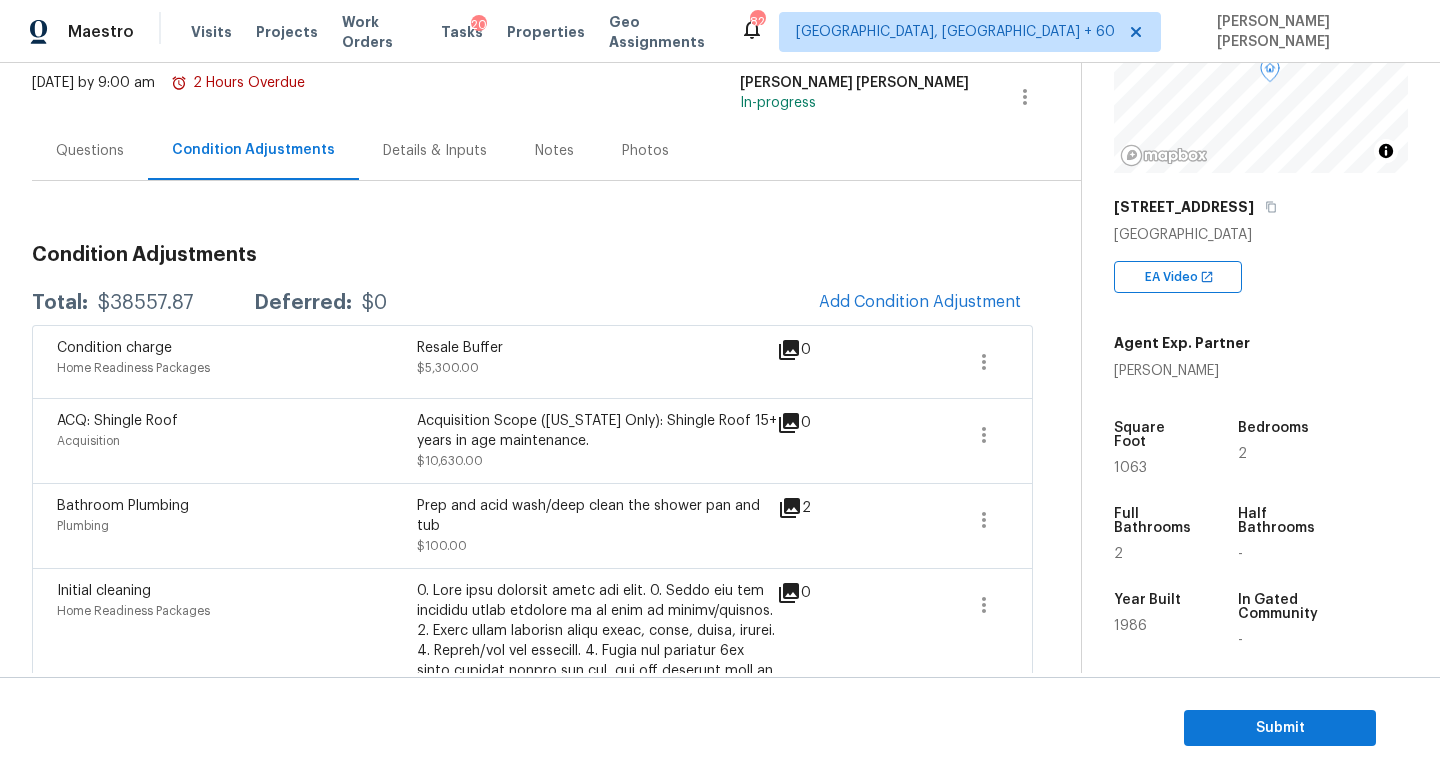 click on "Condition Adjustments Total:  $38557.87 Deferred:  $0 Add Condition Adjustment Condition charge Home Readiness Packages Resale Buffer $5,300.00   0 ACQ: Shingle Roof Acquisition Acquisition Scope ([US_STATE] Only): Shingle Roof 15+ years in age maintenance. $10,630.00   0 Bathroom Plumbing Plumbing Prep and acid wash/deep clean the shower pan and tub $100.00   2 Initial cleaning Home Readiness Packages $300.00   0 Tile and Grout Repair missing grout in both bathrooms
$100.00   0 Bathroom Plumbing Plumbing Caulking bathroom and kitchen $100.00   0 Appliances Dispose of washer and dryer $100.00   0 Electrical general electrical repairs $200.00   0 Electrical Lighting Remove the existing interior ceiling light fixture and replace it with new AVERAGE FIXTURE (approved by the PM). Ensure that the new light is properly wired and works as intended. Dispose of all debris properly. $216.04   0 Kitchen Cabinets Cabinets $105.00   0 Electrical Lighting $100.00   0 Interior Door Install pool alarms $100.00   0 $100.00   0" at bounding box center (532, 2624) 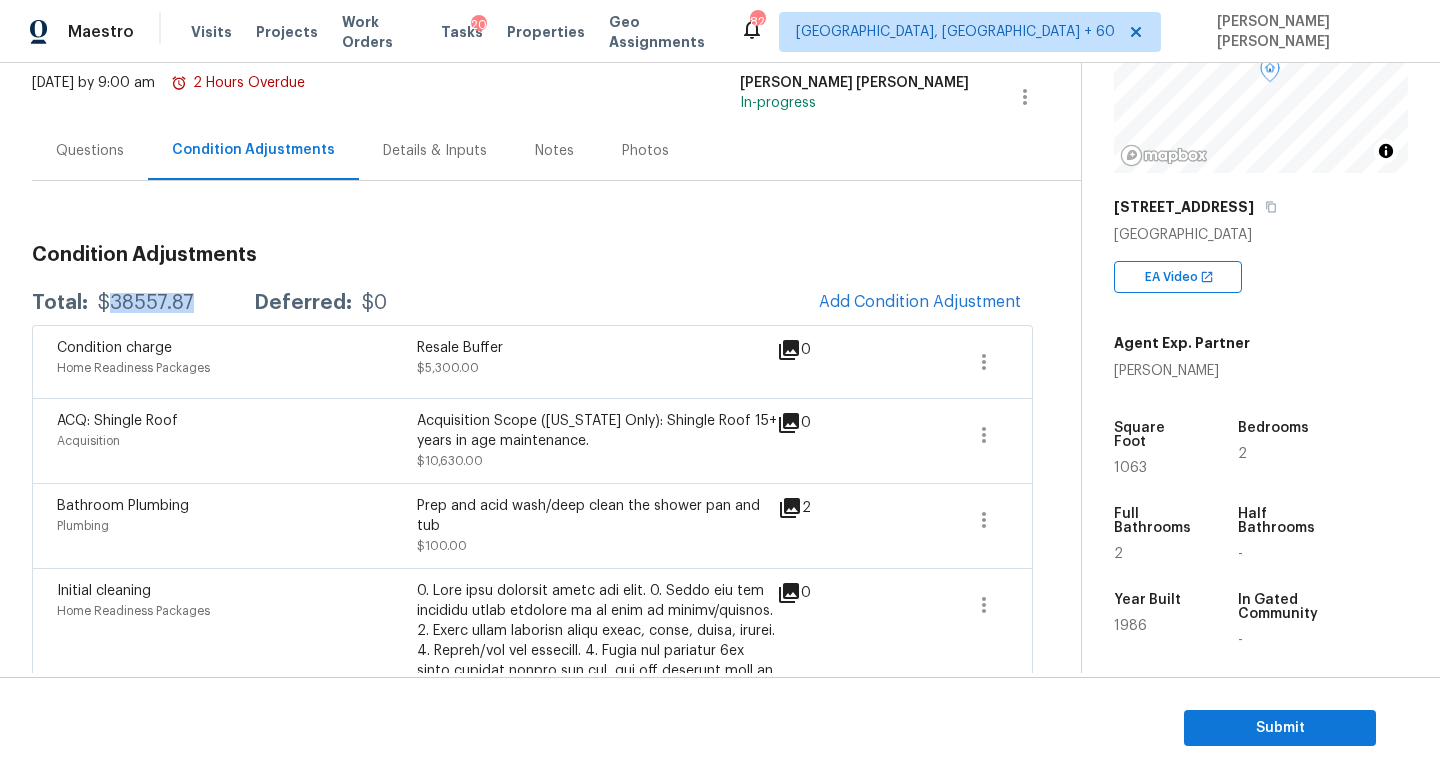 click on "$38557.87" at bounding box center [146, 303] 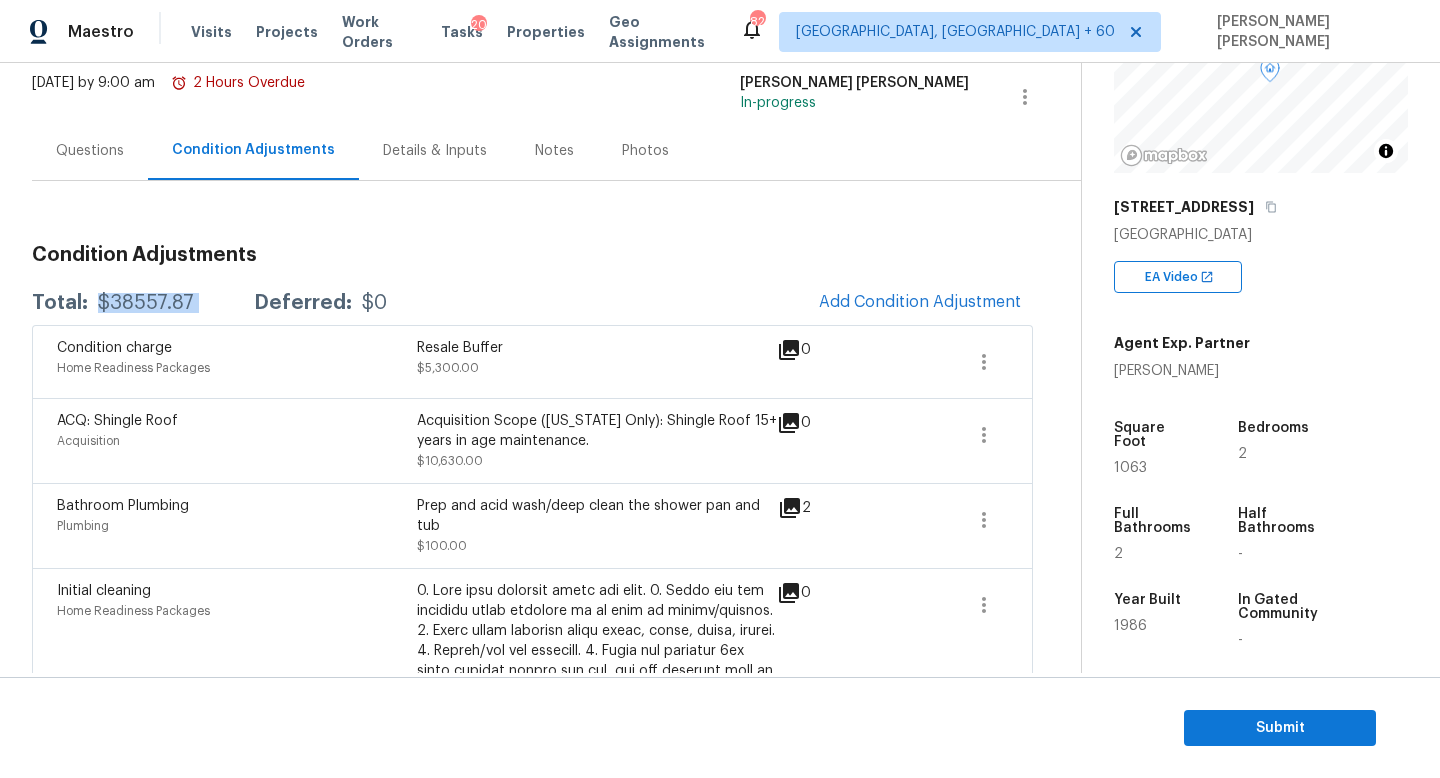 copy on "$38557.87" 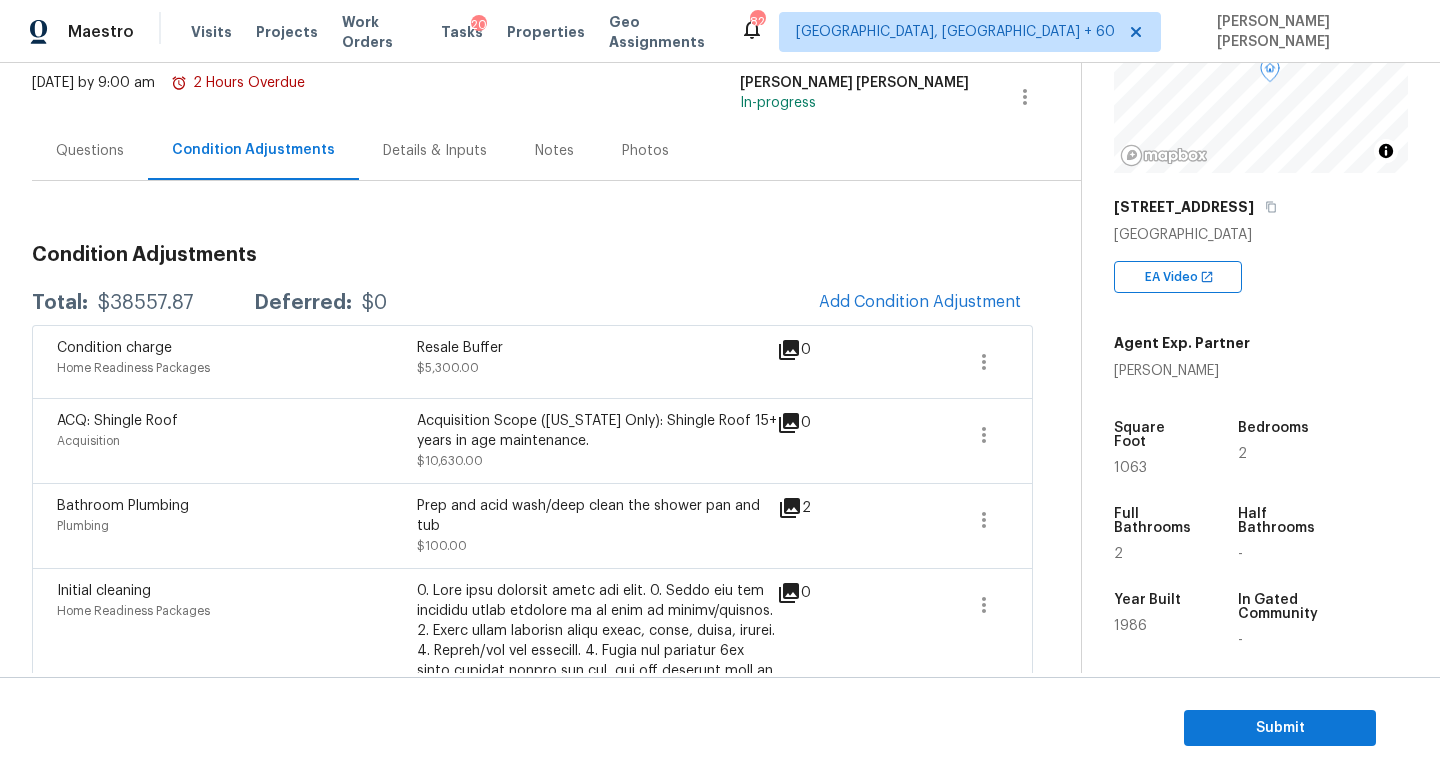 click on "Questions" at bounding box center [90, 150] 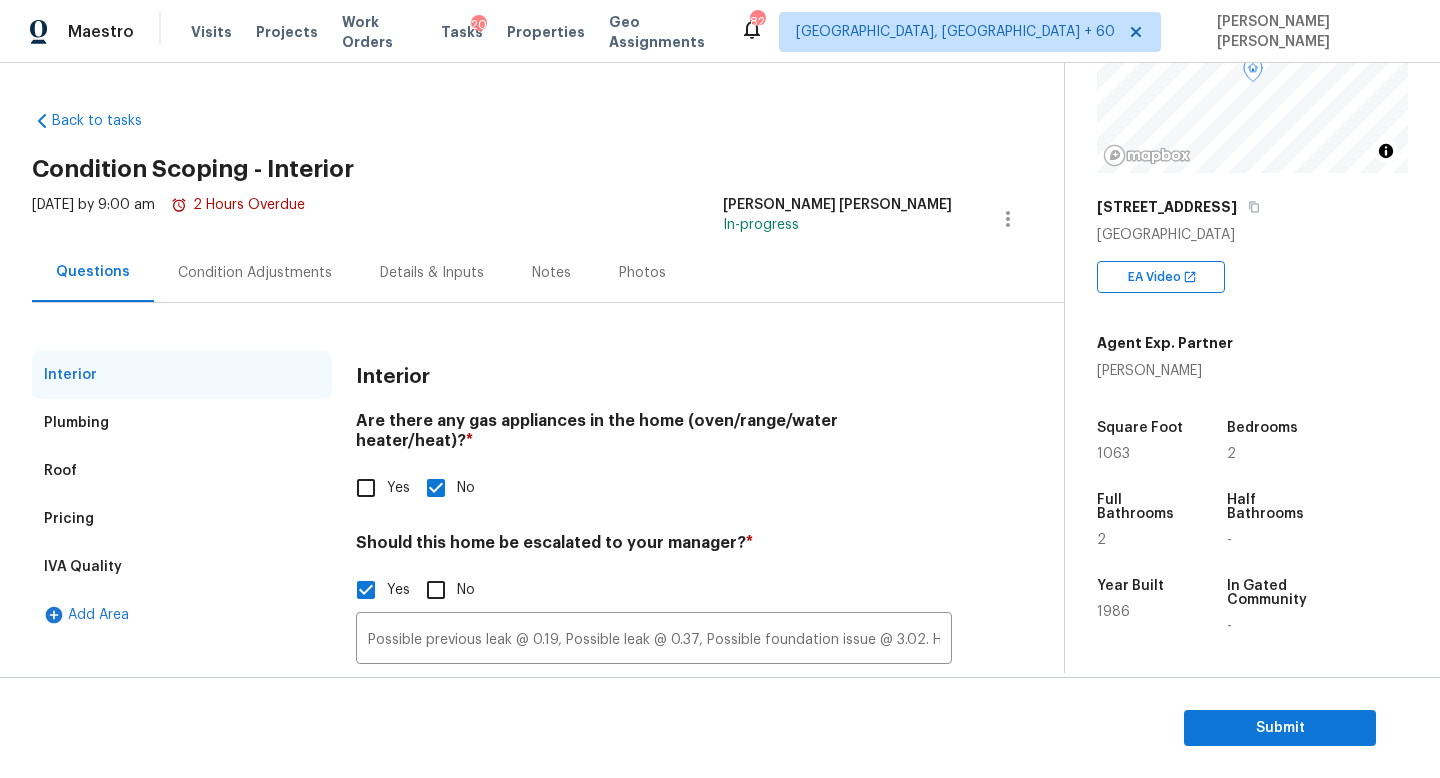 scroll, scrollTop: 69, scrollLeft: 0, axis: vertical 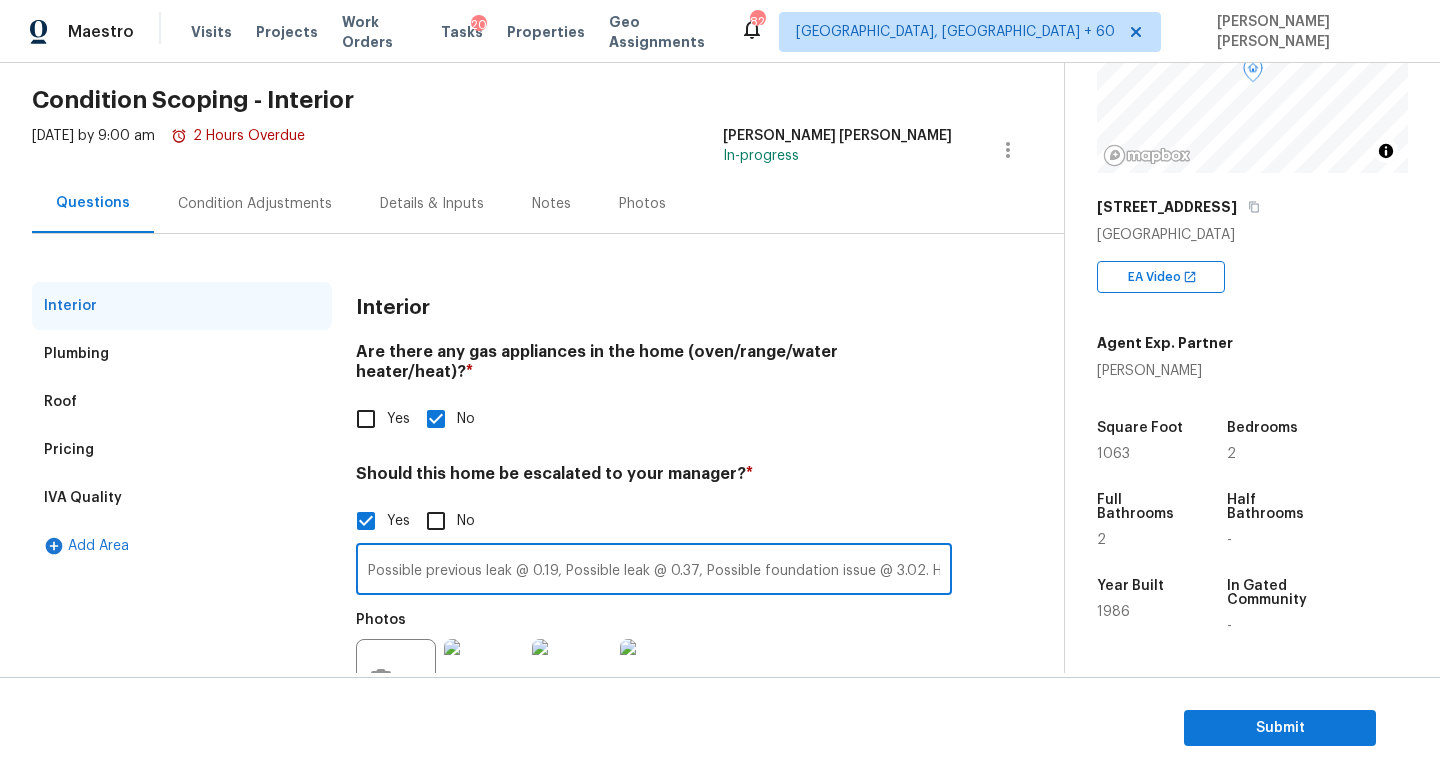 click on "Possible previous leak @ 0.19, Possible leak @ 0.37, Possible foundation issue @ 3.02. HPM Scope Adjustment is negative; please remove $7758 from scope" at bounding box center (654, 571) 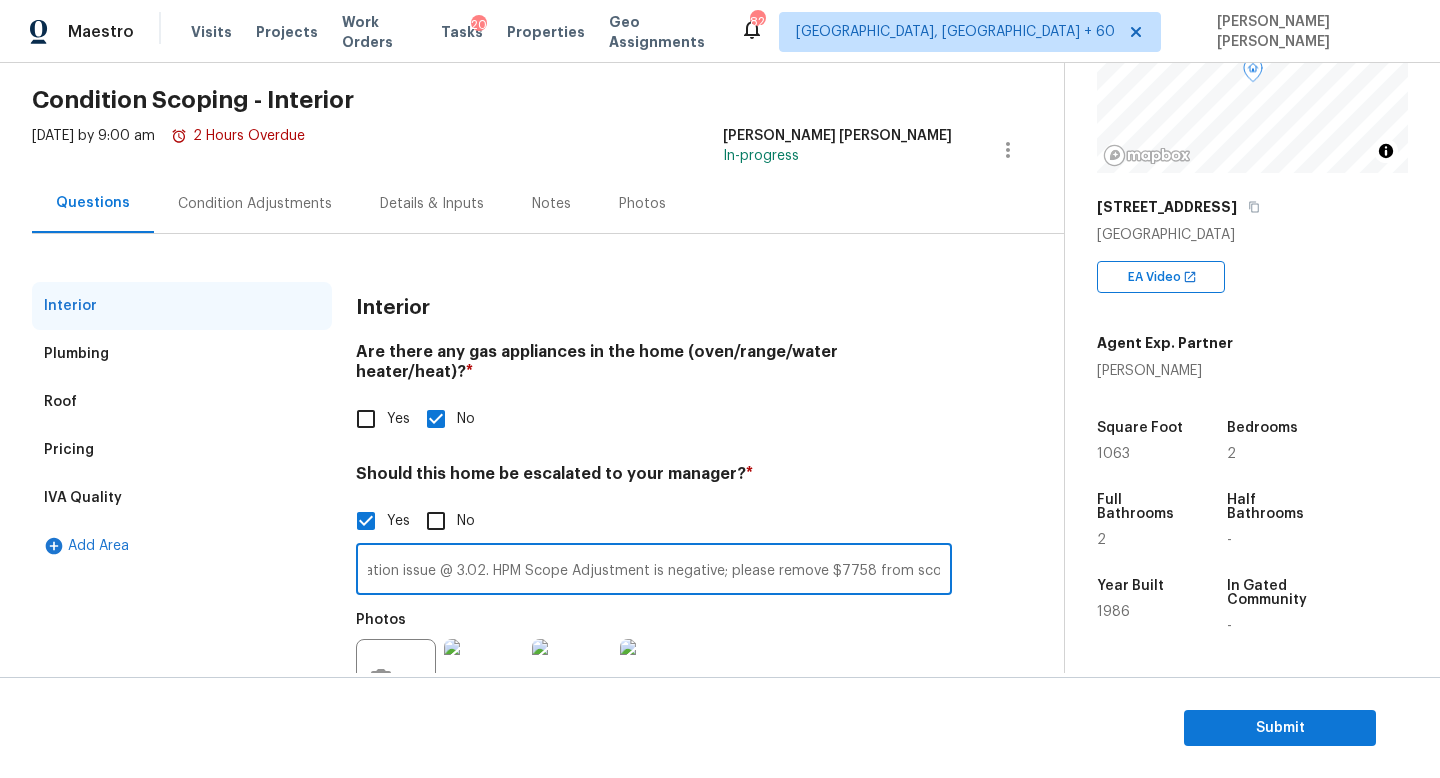 drag, startPoint x: 594, startPoint y: 551, endPoint x: 1236, endPoint y: 654, distance: 650.20996 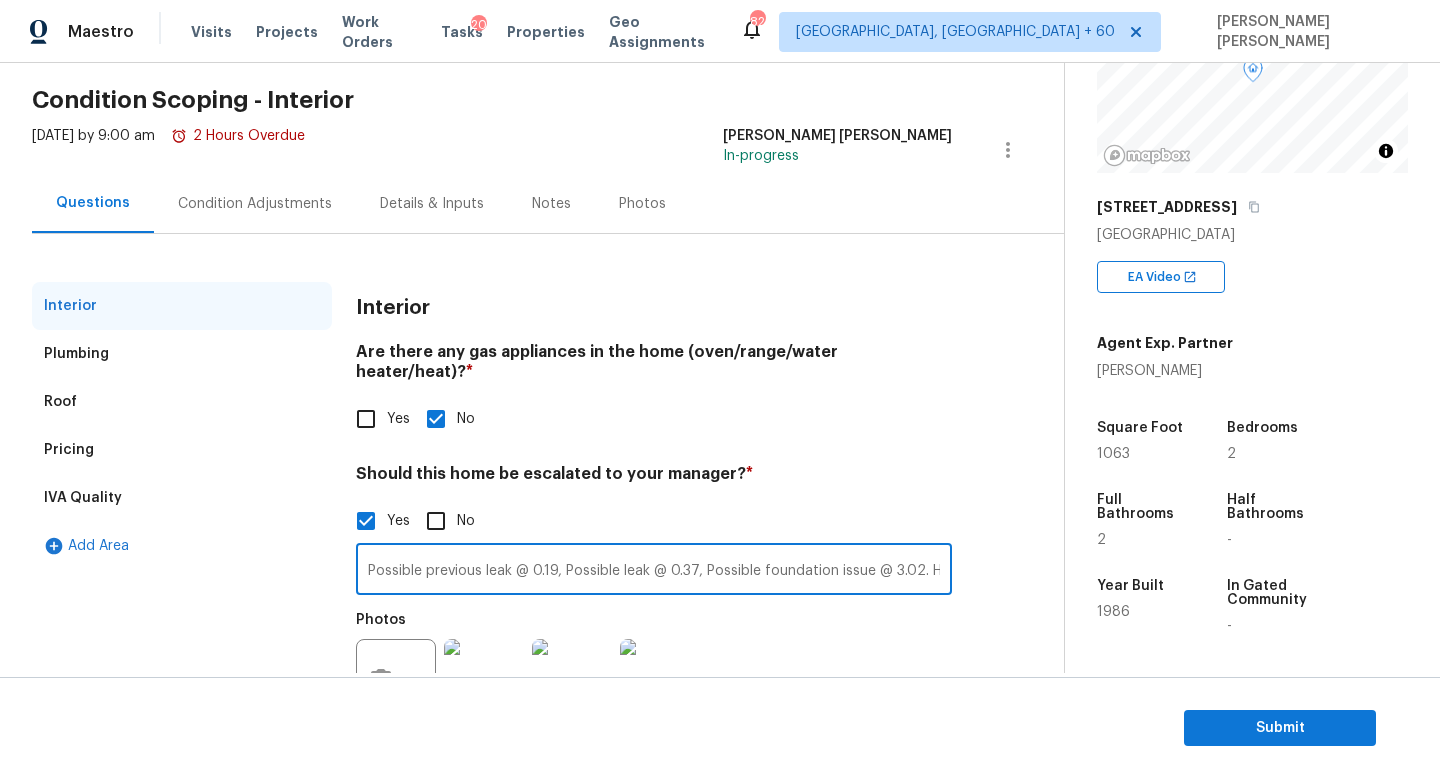 click on "Pricing" at bounding box center [182, 450] 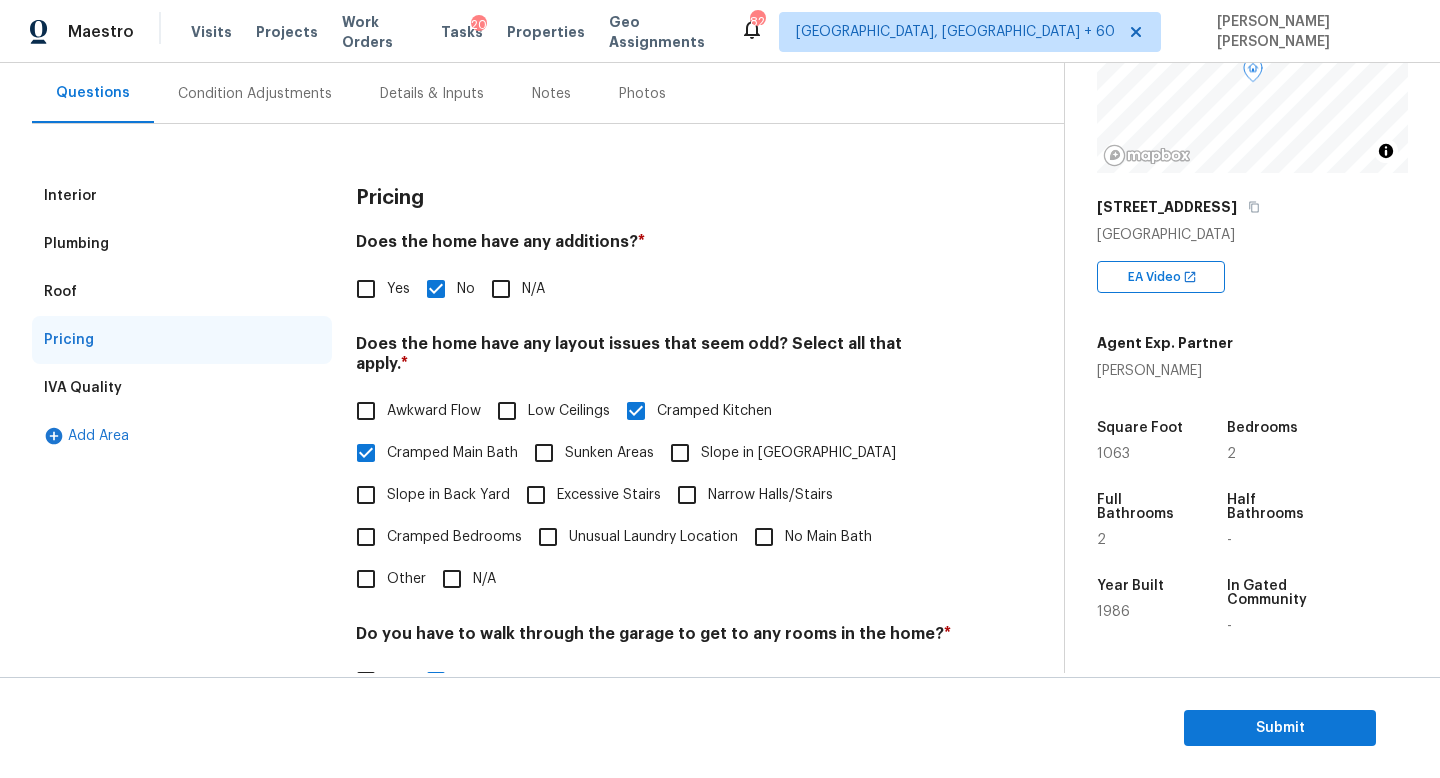 scroll, scrollTop: 180, scrollLeft: 0, axis: vertical 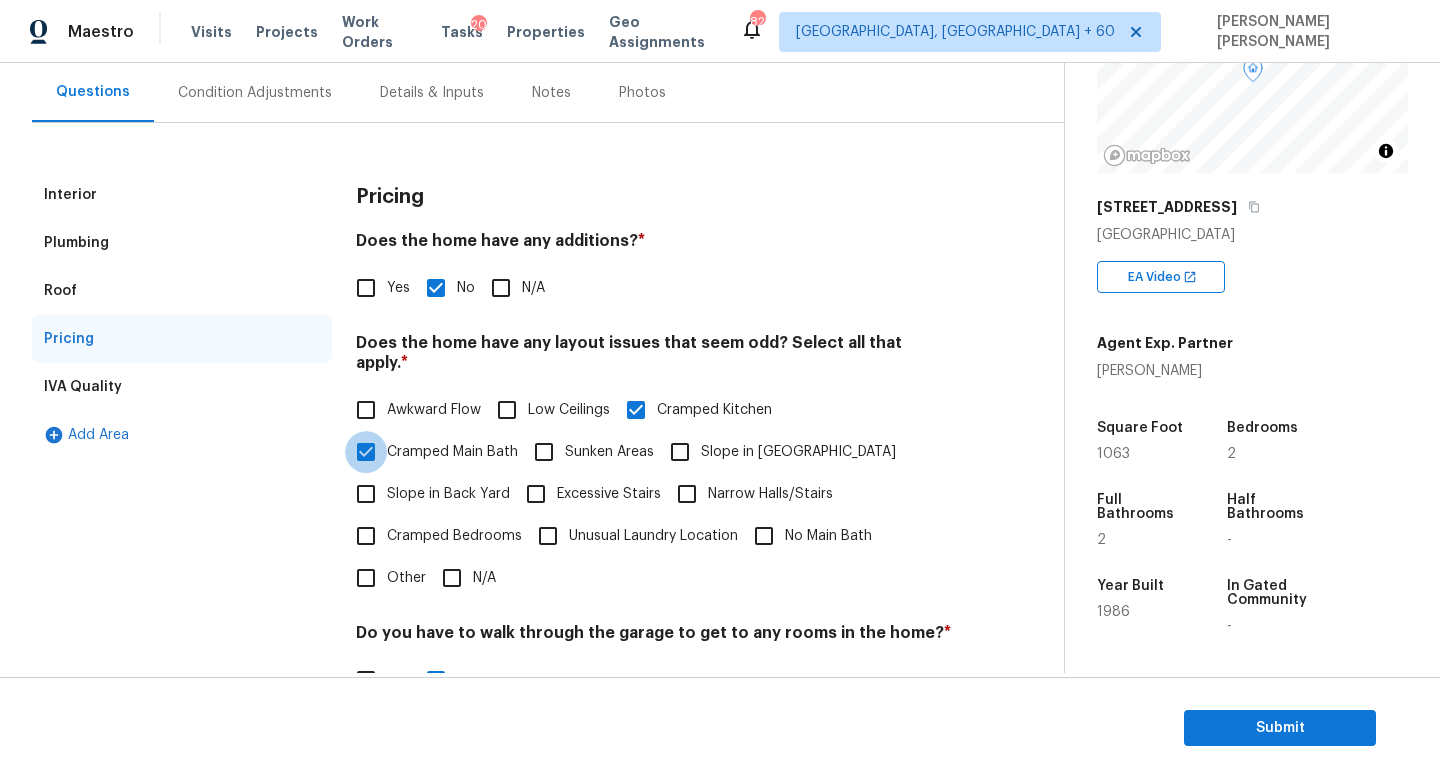 click on "Cramped Main Bath" at bounding box center [366, 452] 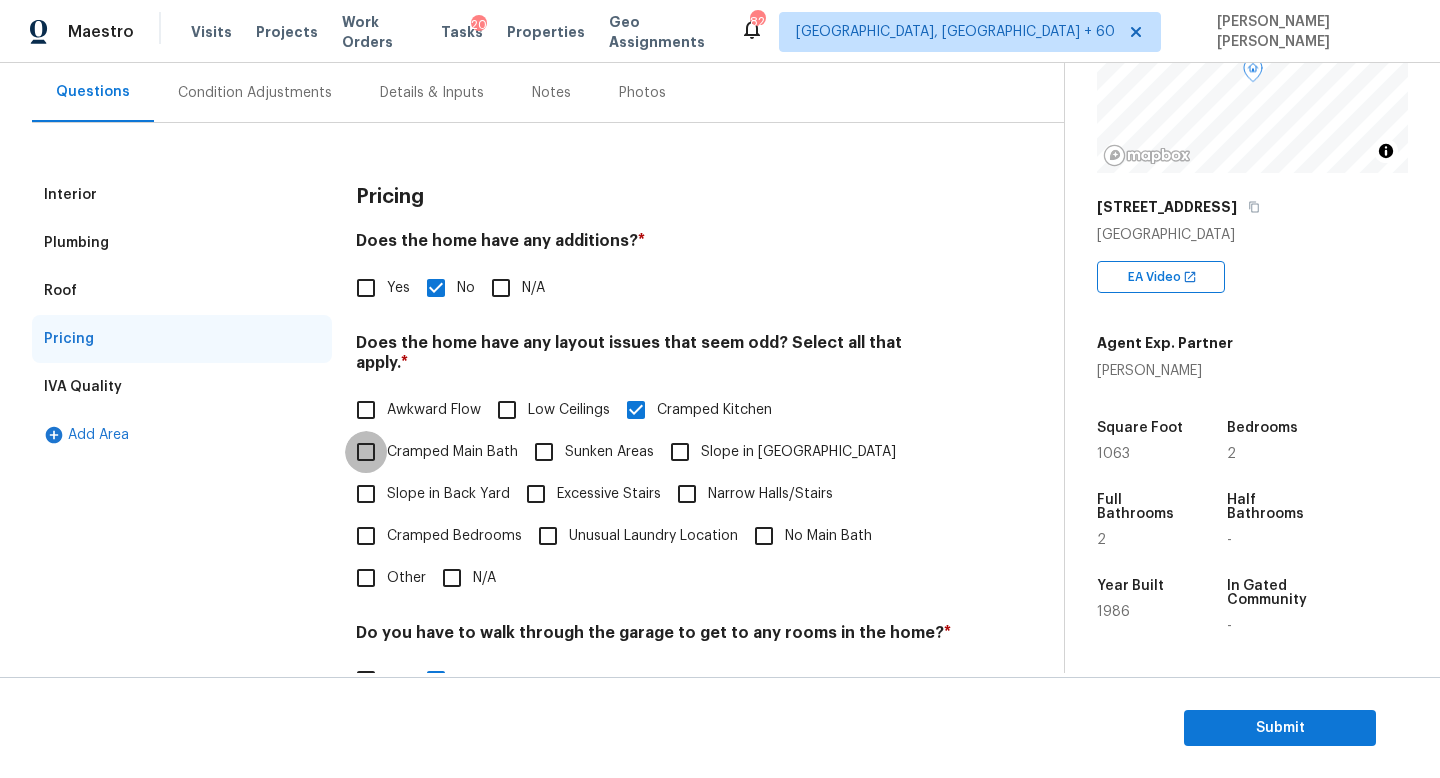 click on "Cramped Main Bath" at bounding box center (366, 452) 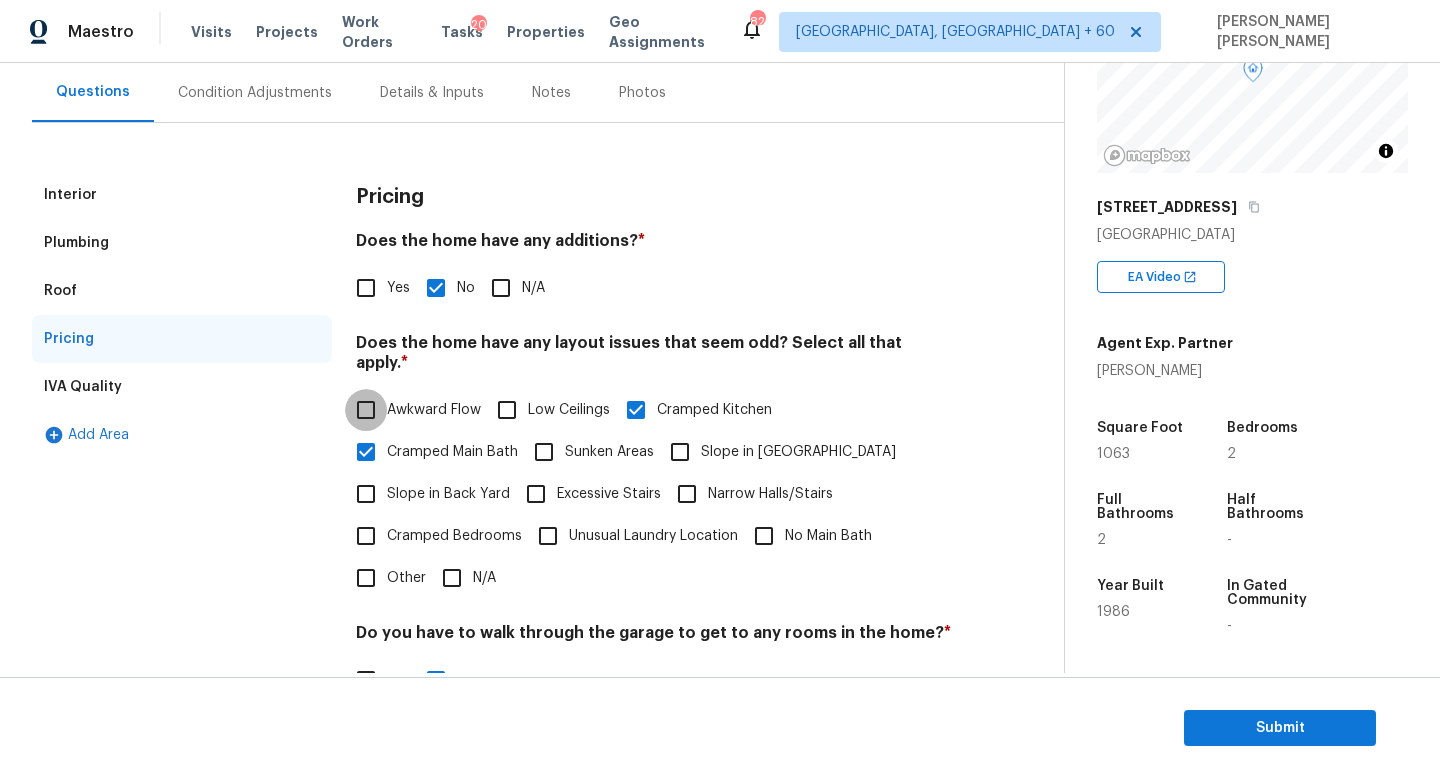 click on "Awkward Flow" at bounding box center (366, 410) 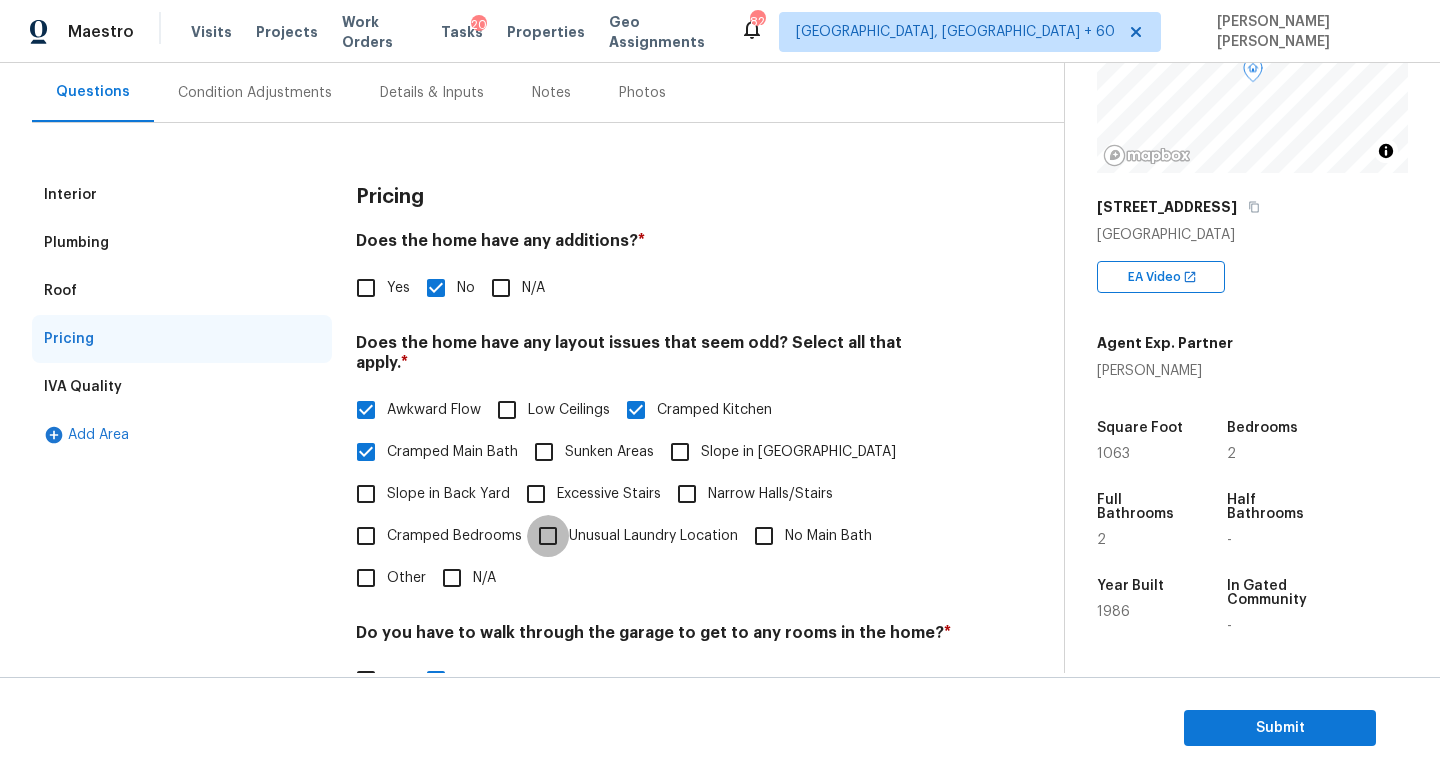 click on "Unusual Laundry Location" at bounding box center (548, 536) 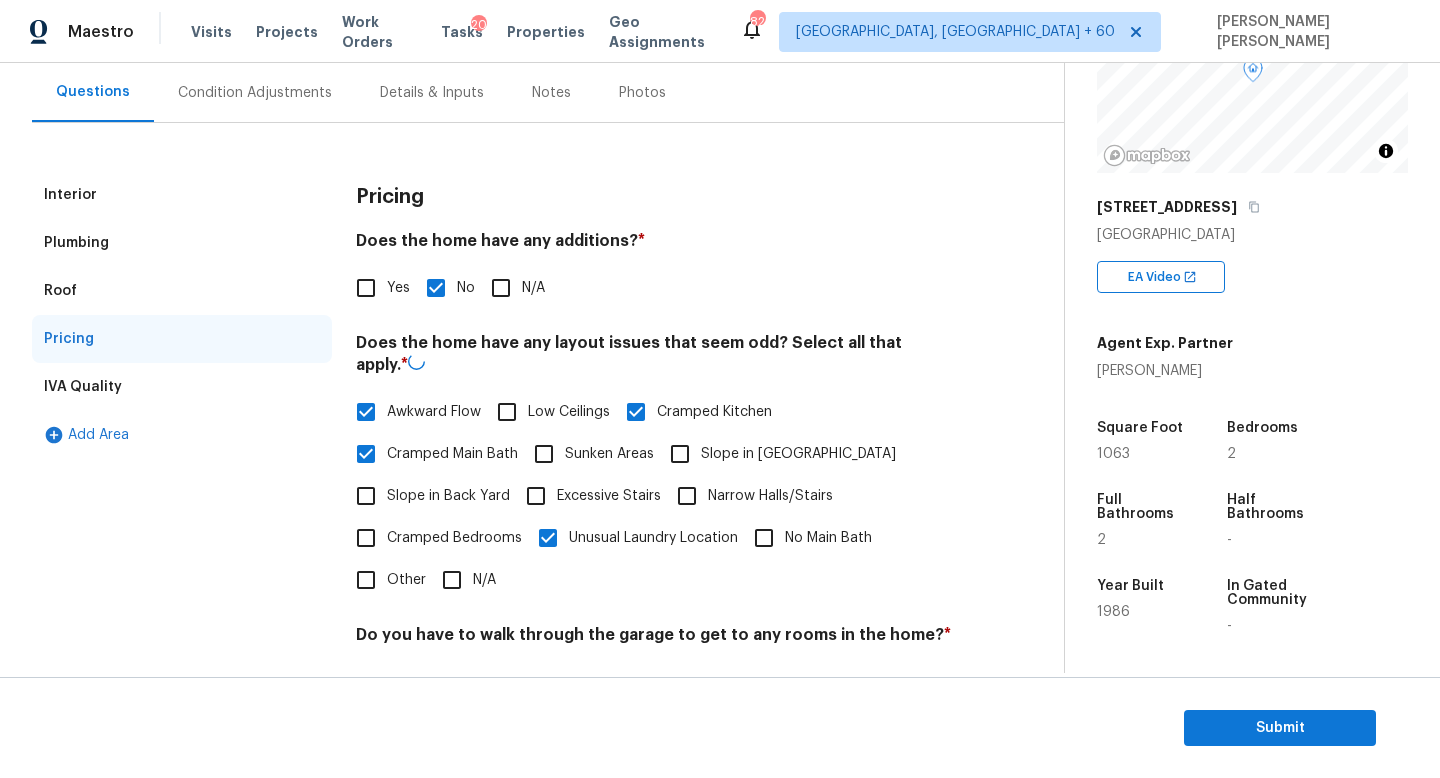 click on "Interior Plumbing Roof Pricing IVA Quality Add Area" at bounding box center [182, 551] 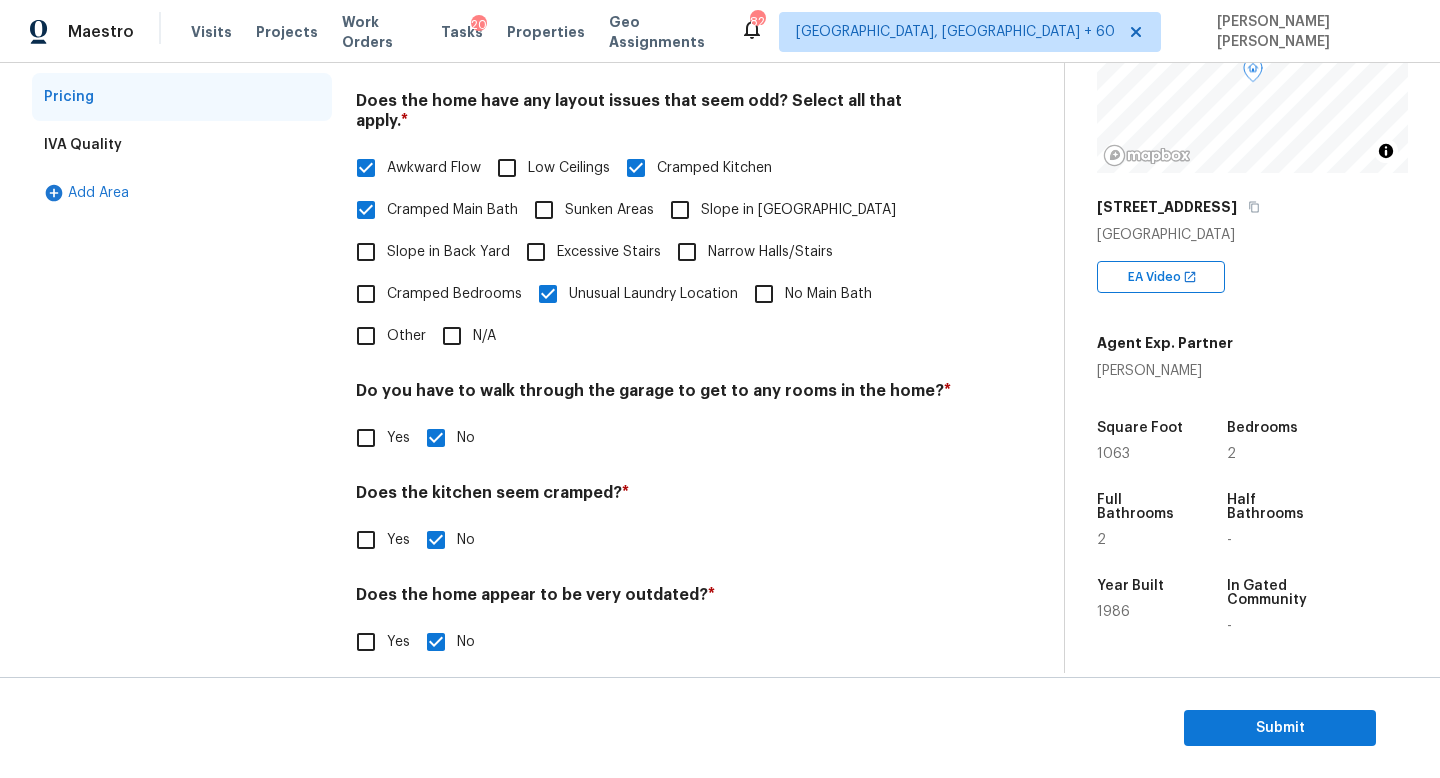 scroll, scrollTop: 0, scrollLeft: 0, axis: both 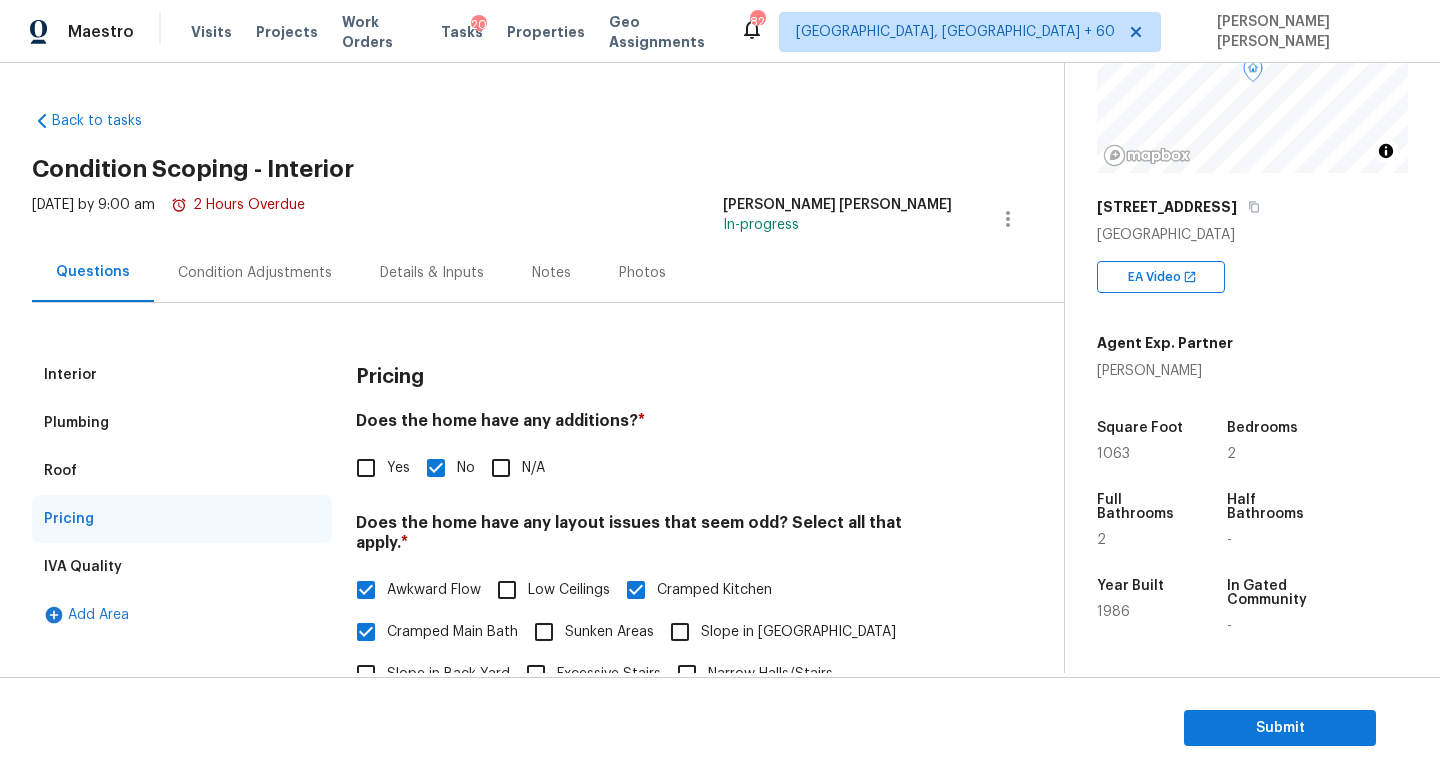 click on "Condition Adjustments" at bounding box center (255, 273) 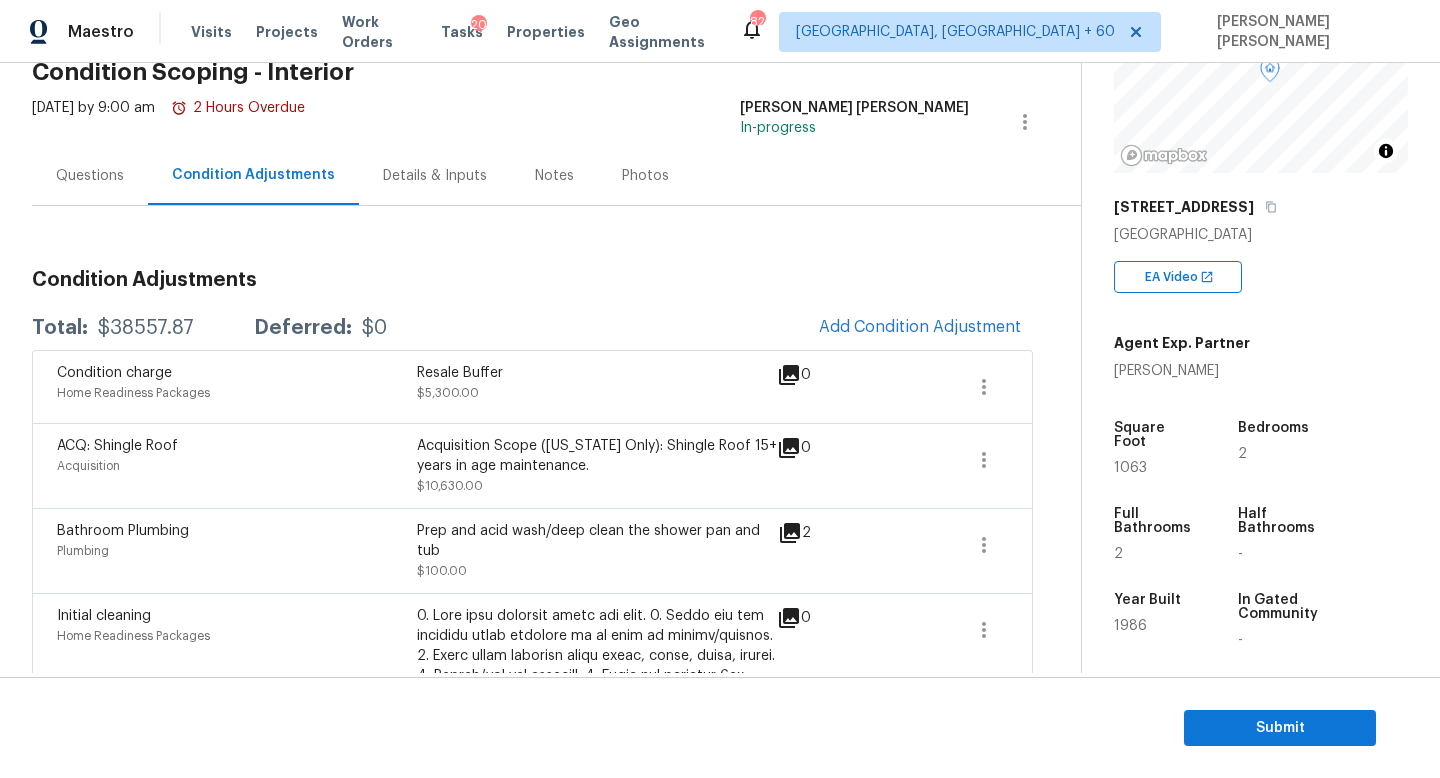 scroll, scrollTop: 101, scrollLeft: 0, axis: vertical 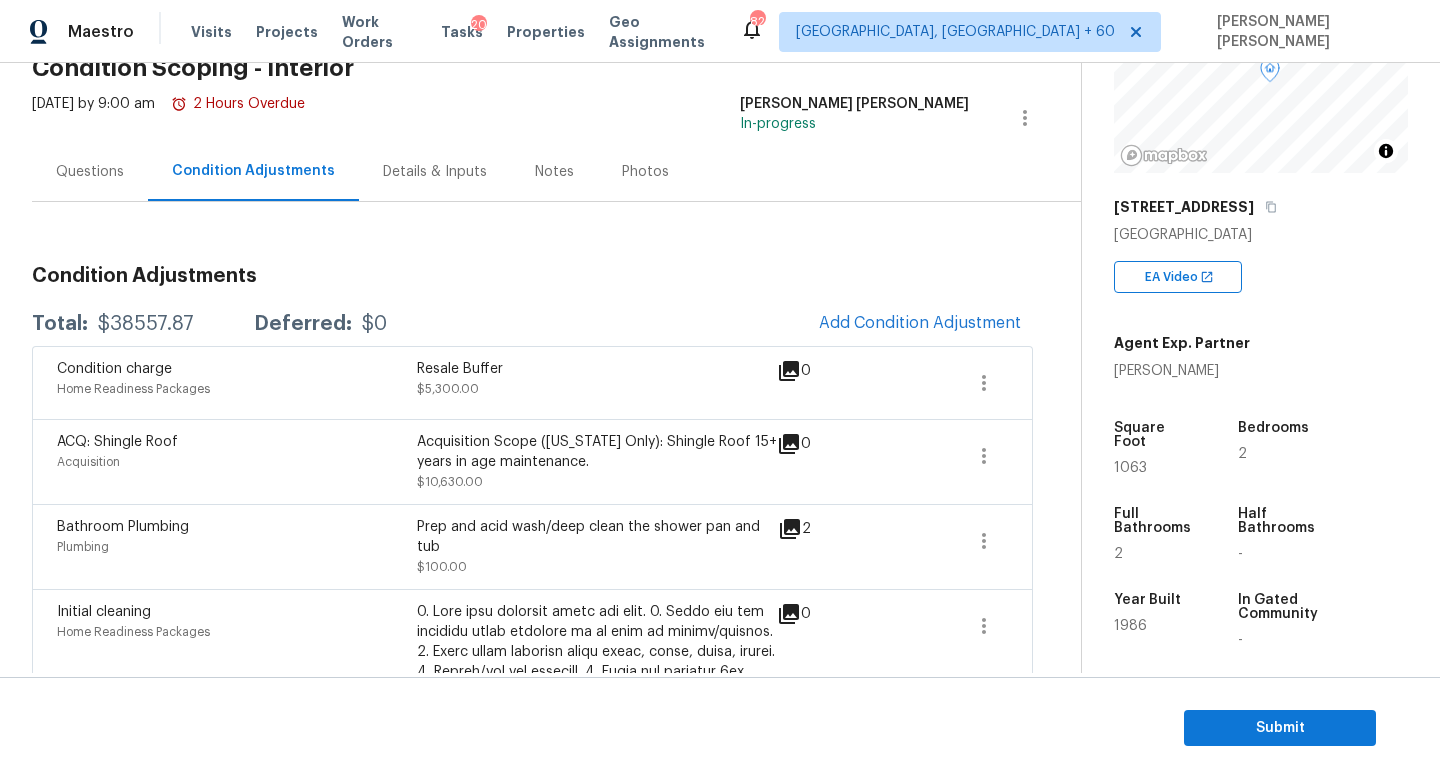 click on "$38557.87" at bounding box center [146, 324] 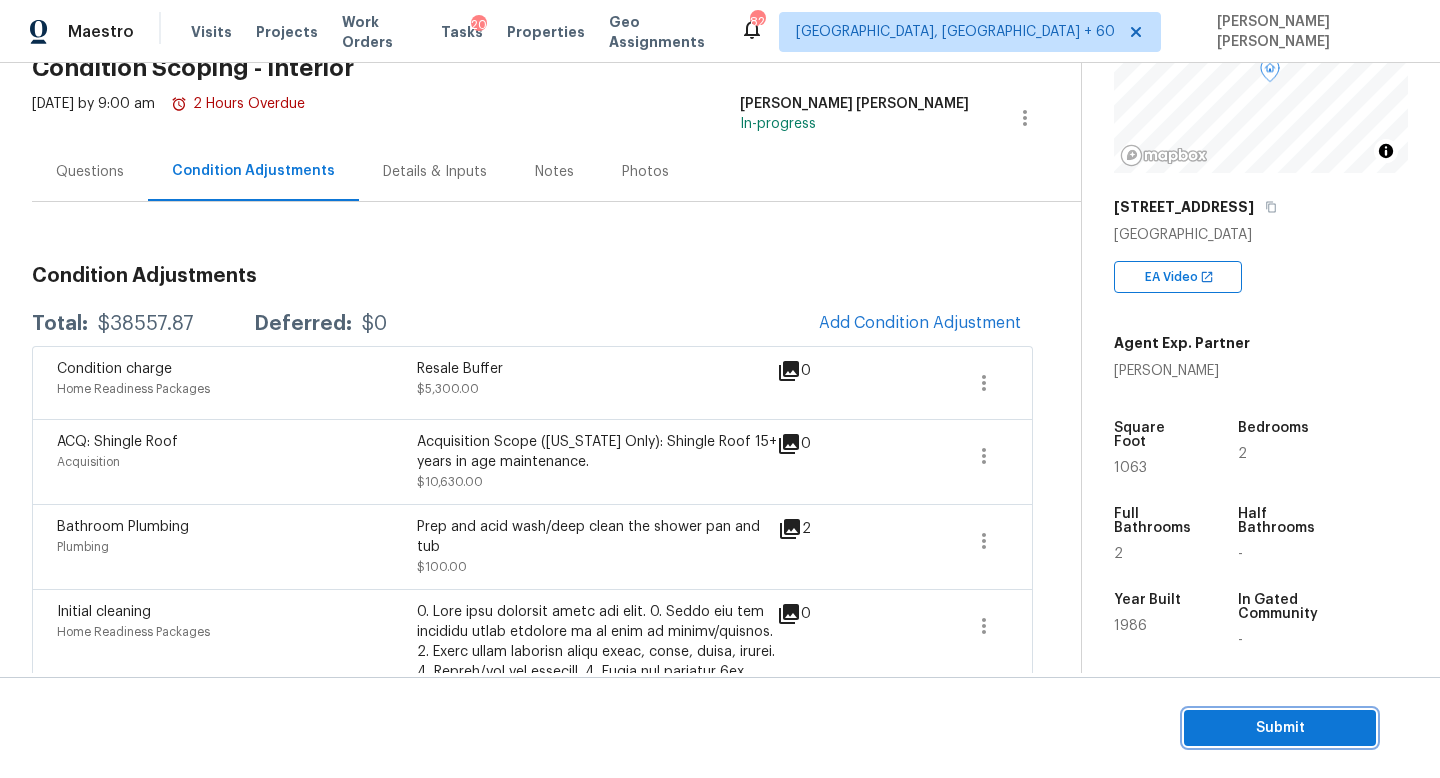 click on "Submit" at bounding box center [1280, 728] 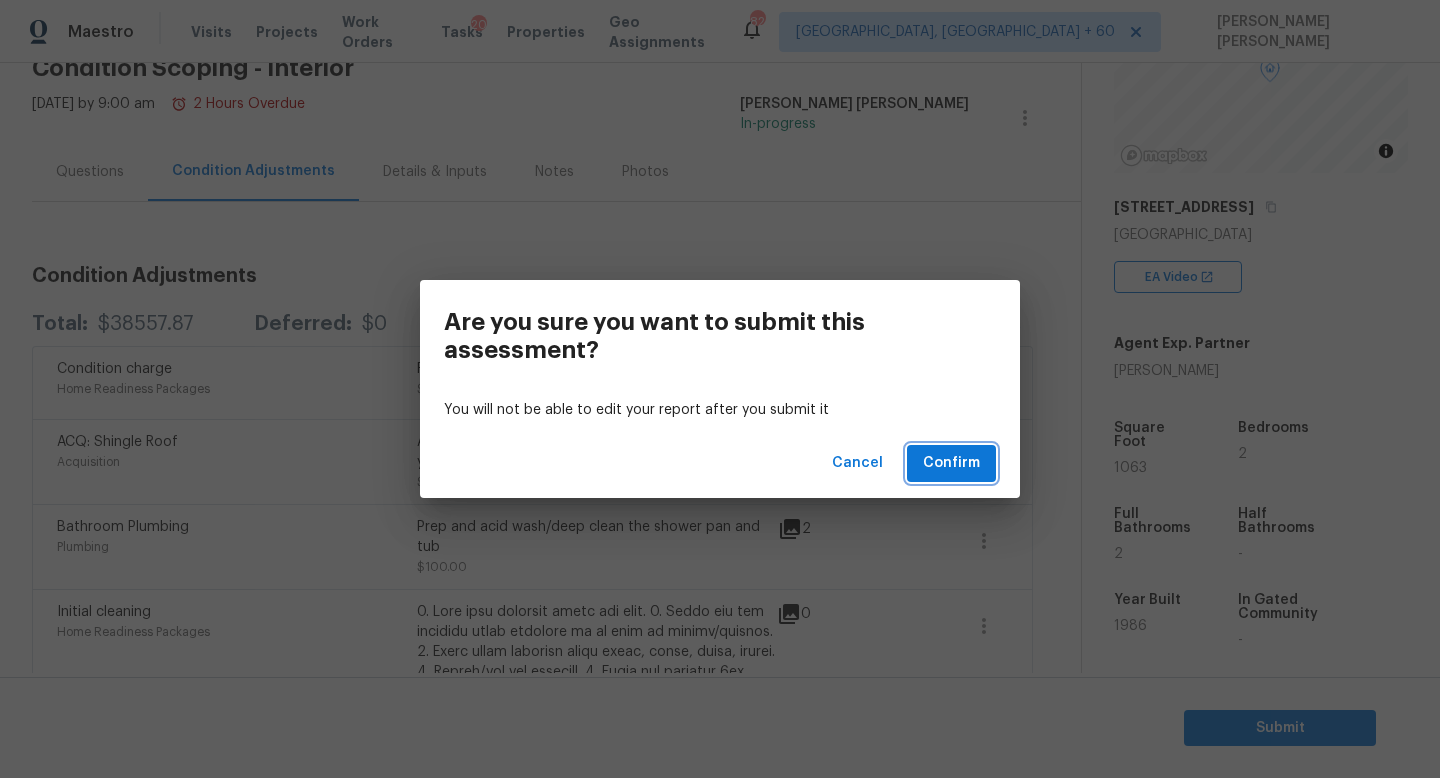 click on "Confirm" at bounding box center [951, 463] 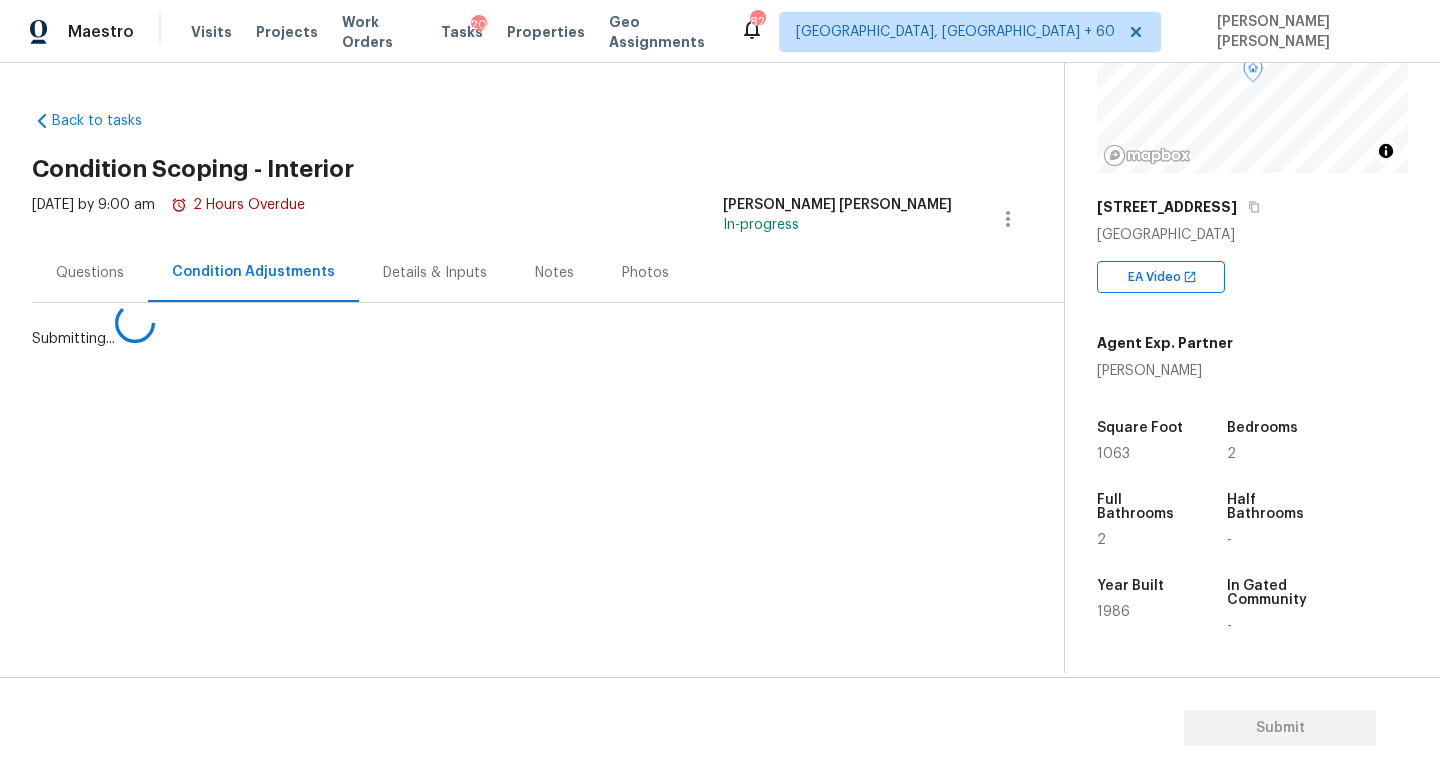 scroll, scrollTop: 0, scrollLeft: 0, axis: both 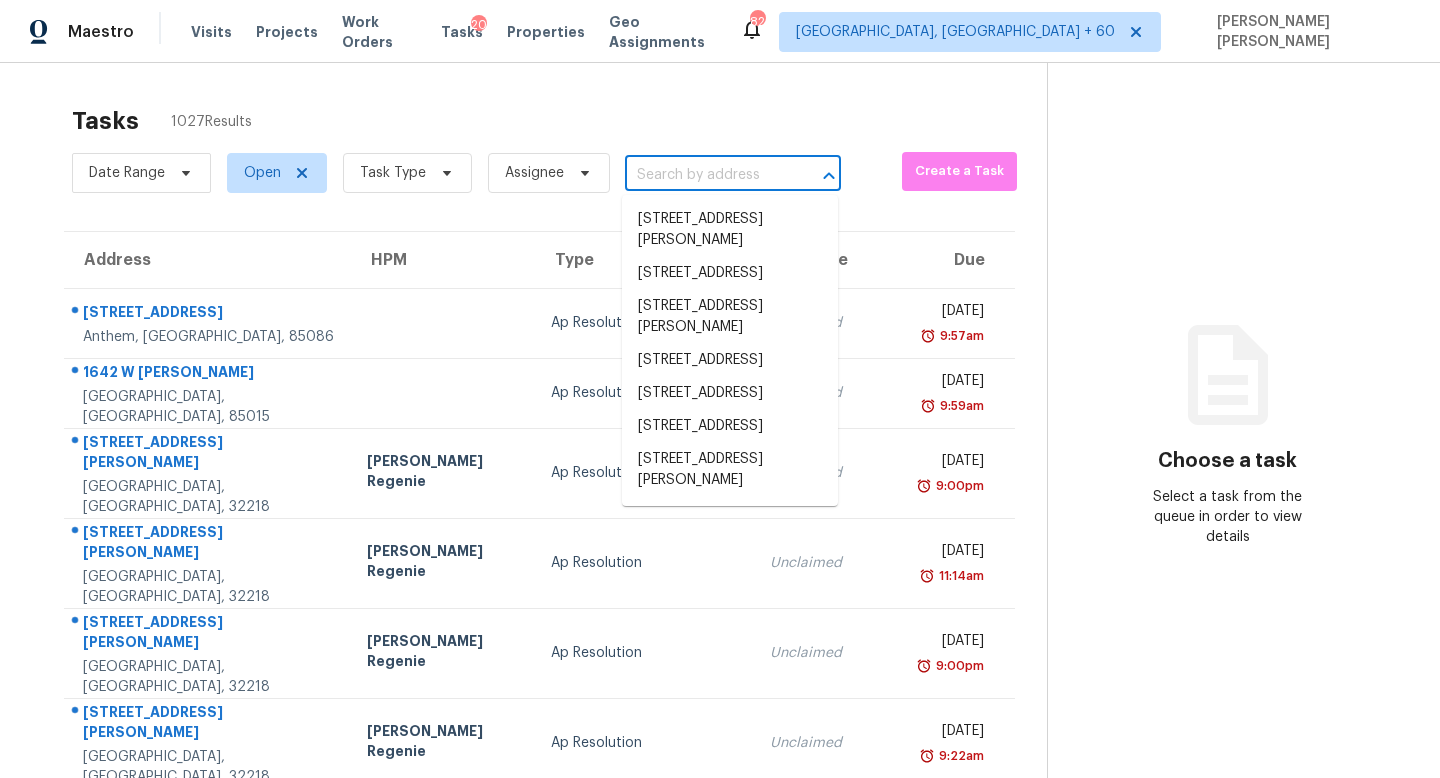 click at bounding box center (705, 175) 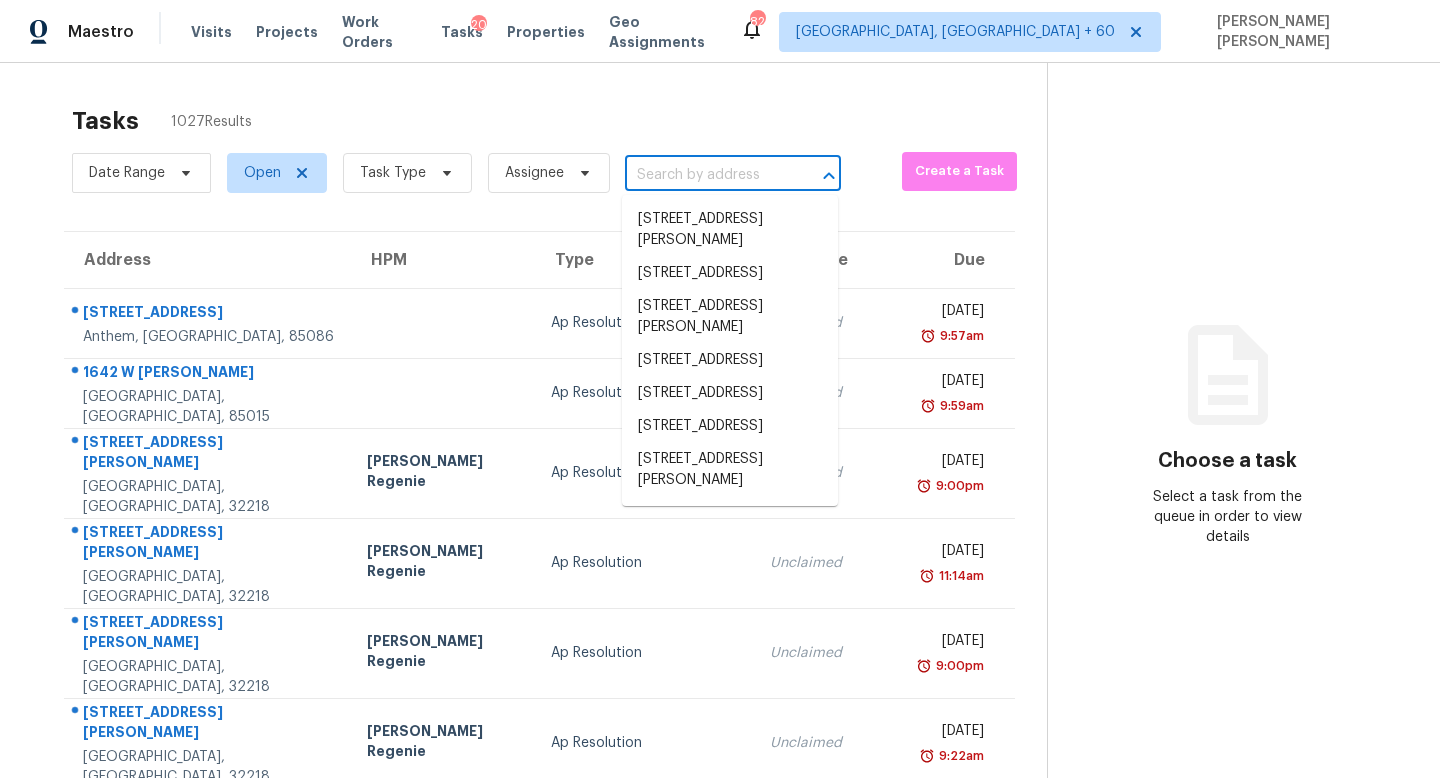 paste on "[STREET_ADDRESS]" 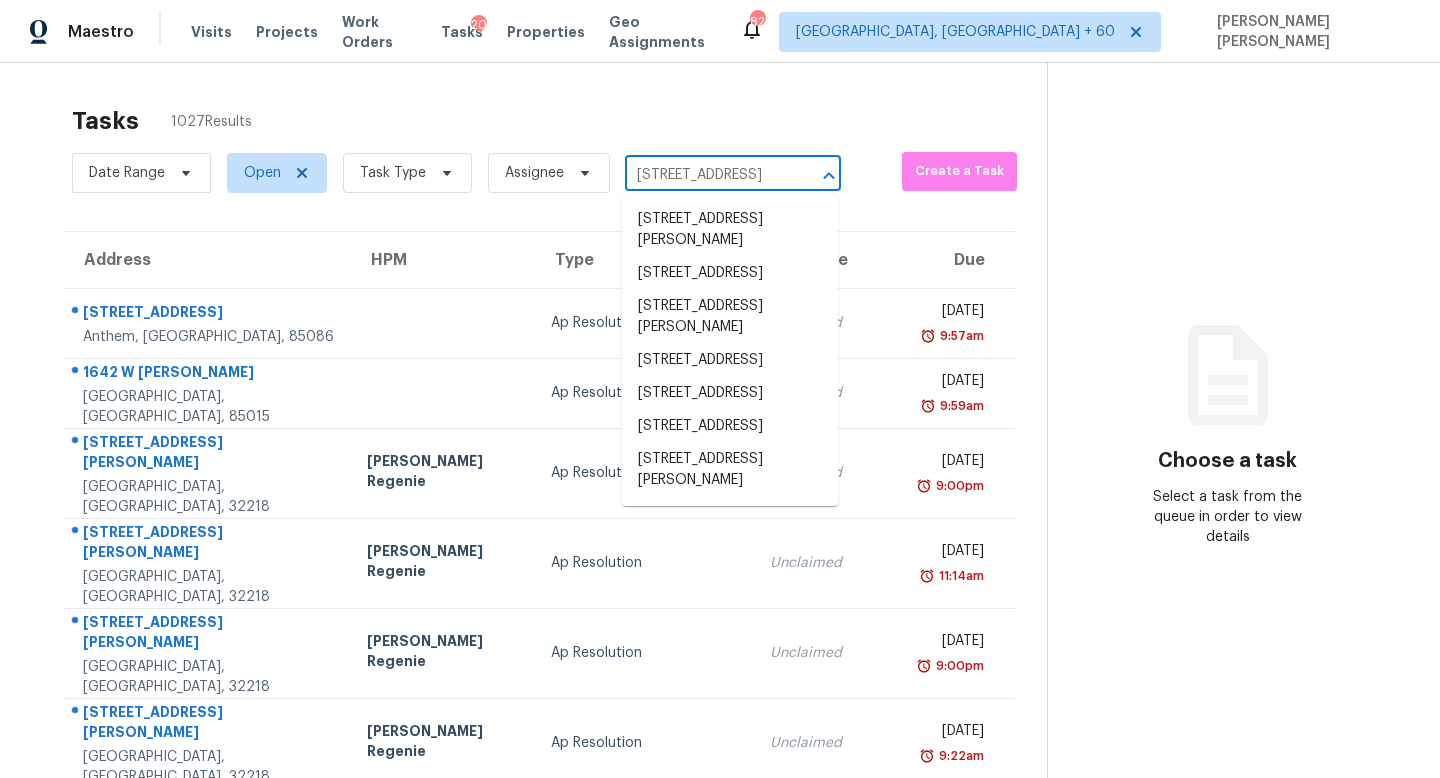 scroll, scrollTop: 0, scrollLeft: 123, axis: horizontal 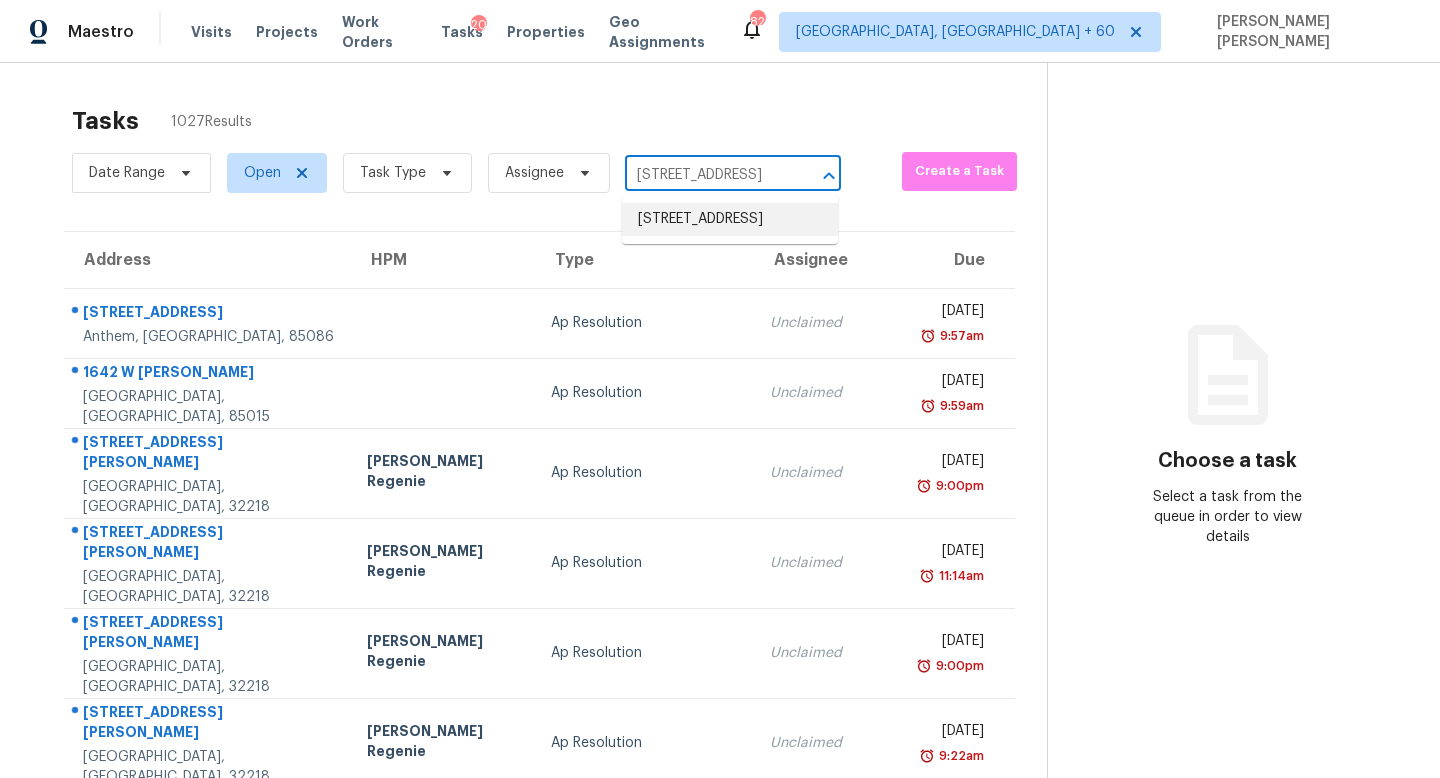 click on "[STREET_ADDRESS]" at bounding box center [730, 219] 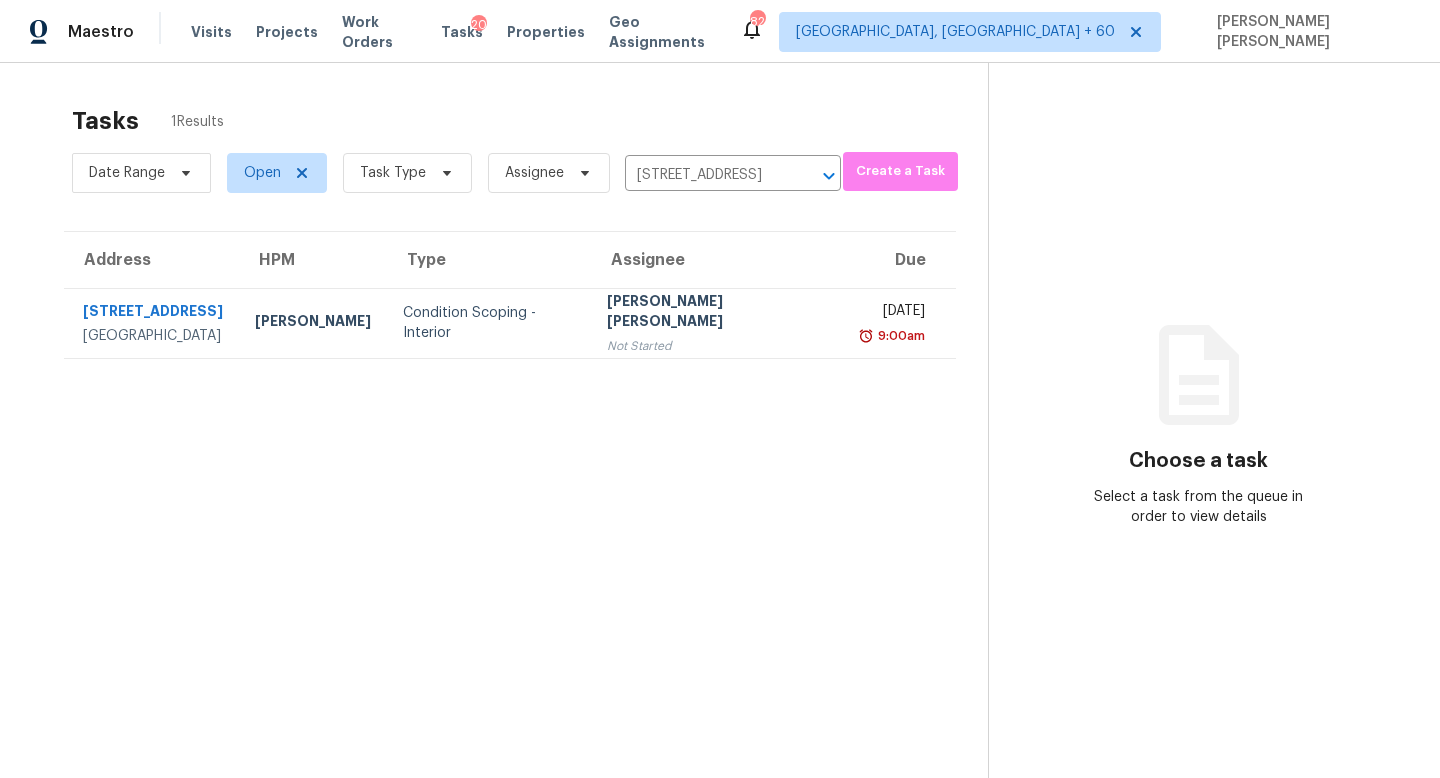 click on "[PERSON_NAME] [PERSON_NAME]" at bounding box center [718, 313] 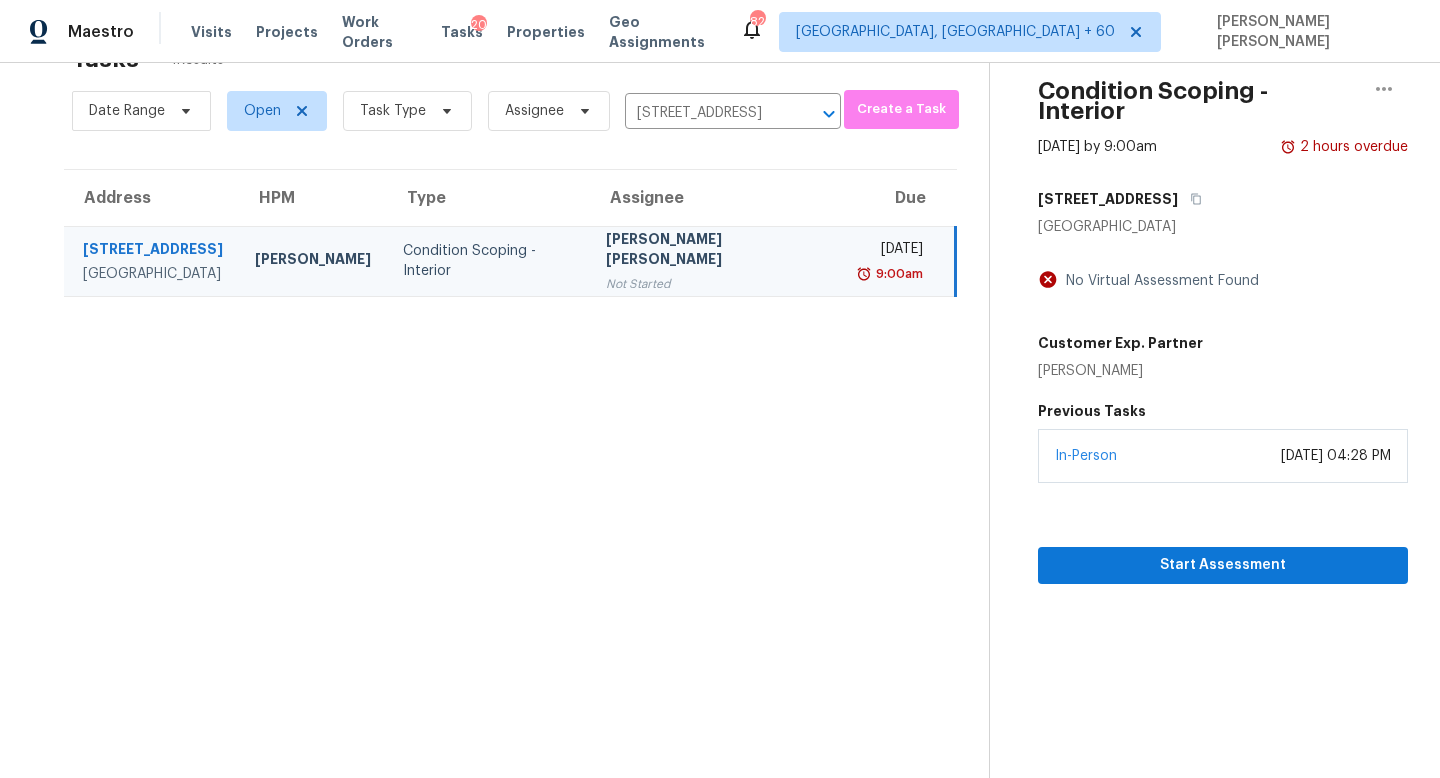scroll, scrollTop: 63, scrollLeft: 0, axis: vertical 